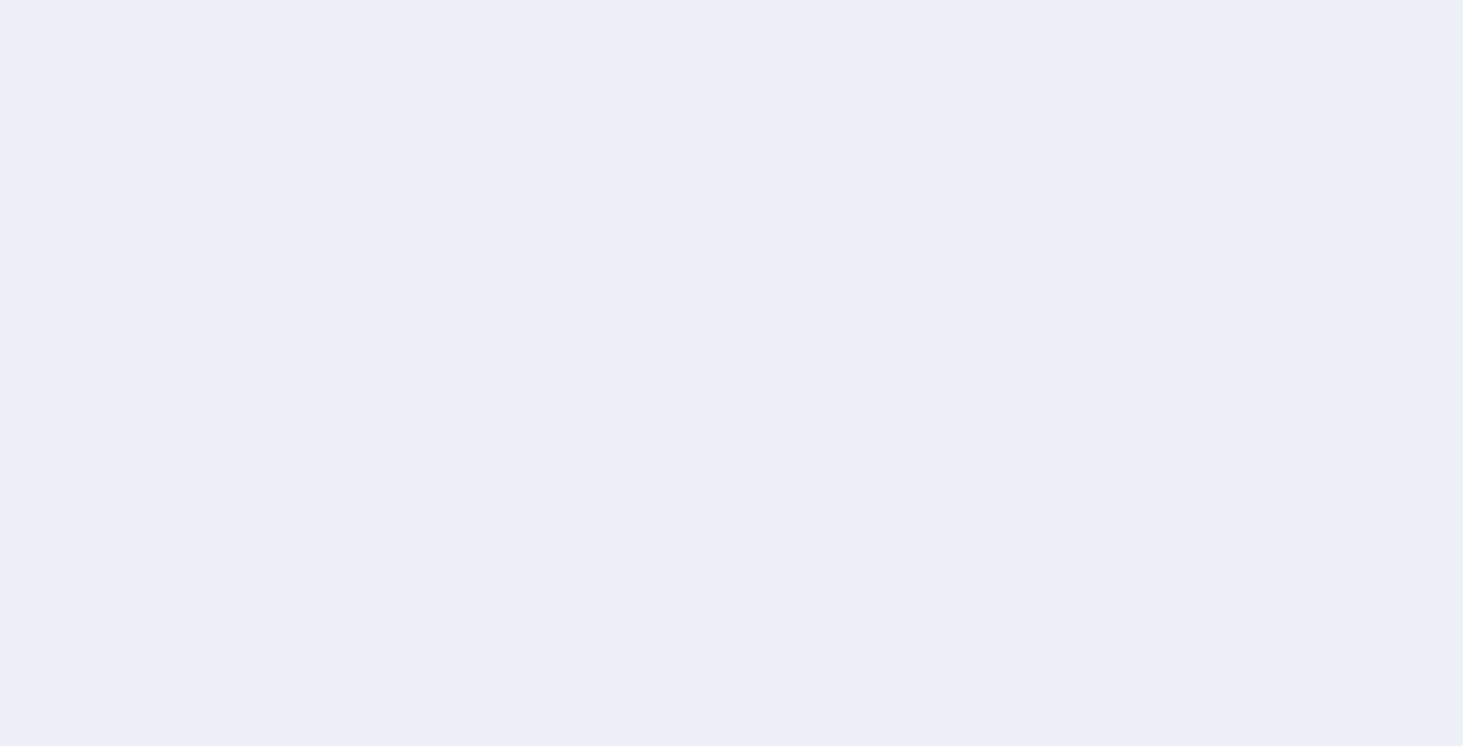 scroll, scrollTop: 0, scrollLeft: 0, axis: both 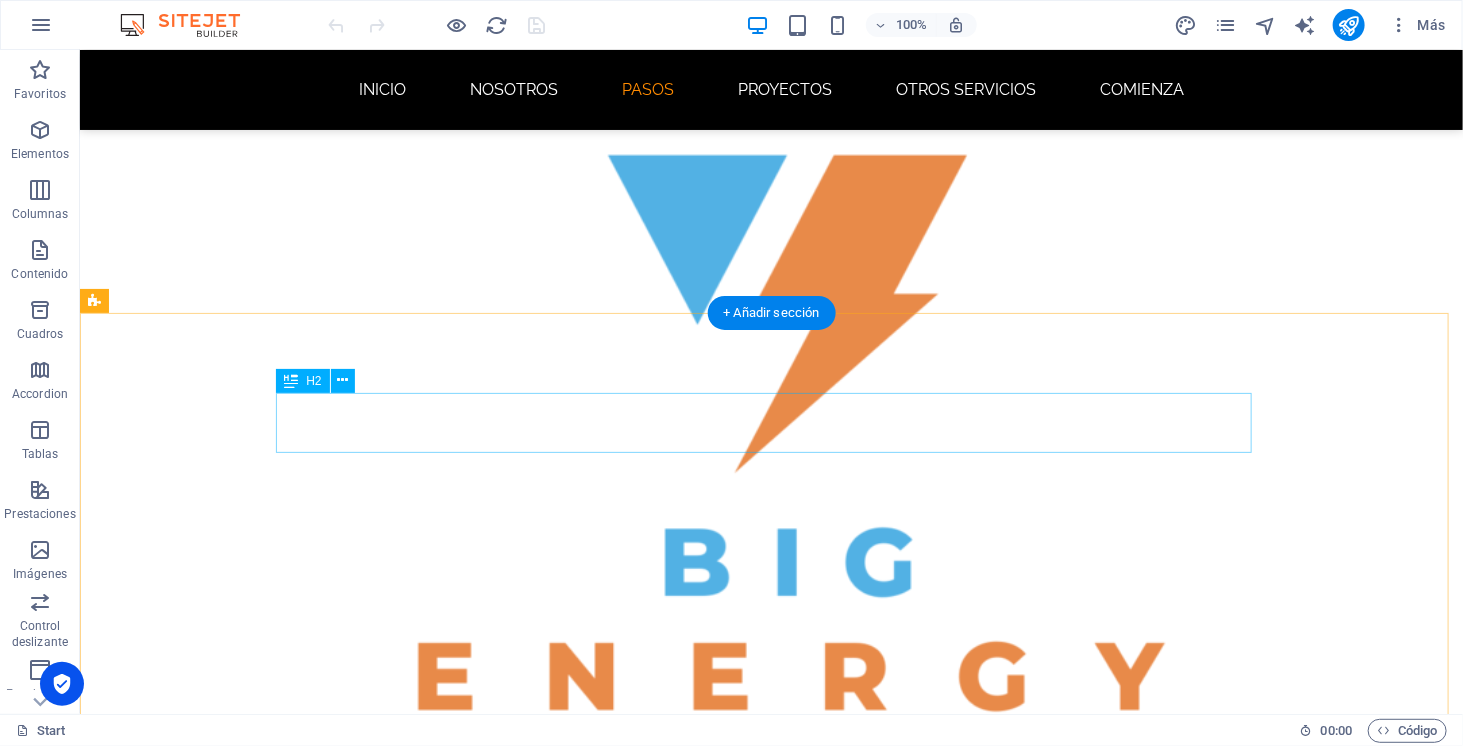 click on "PASOS A SEGUIR" at bounding box center [567, 2636] 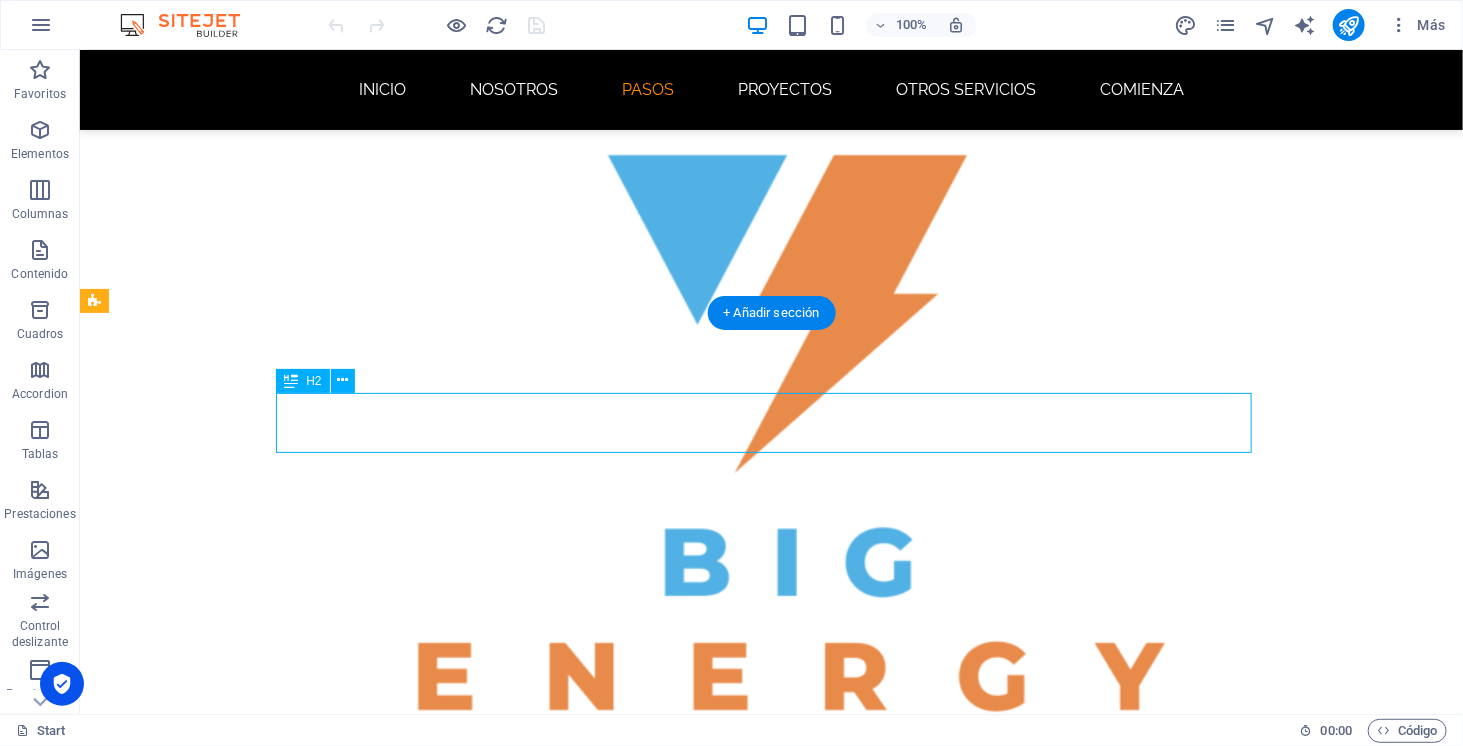 click on "PASOS A SEGUIR" at bounding box center (567, 2636) 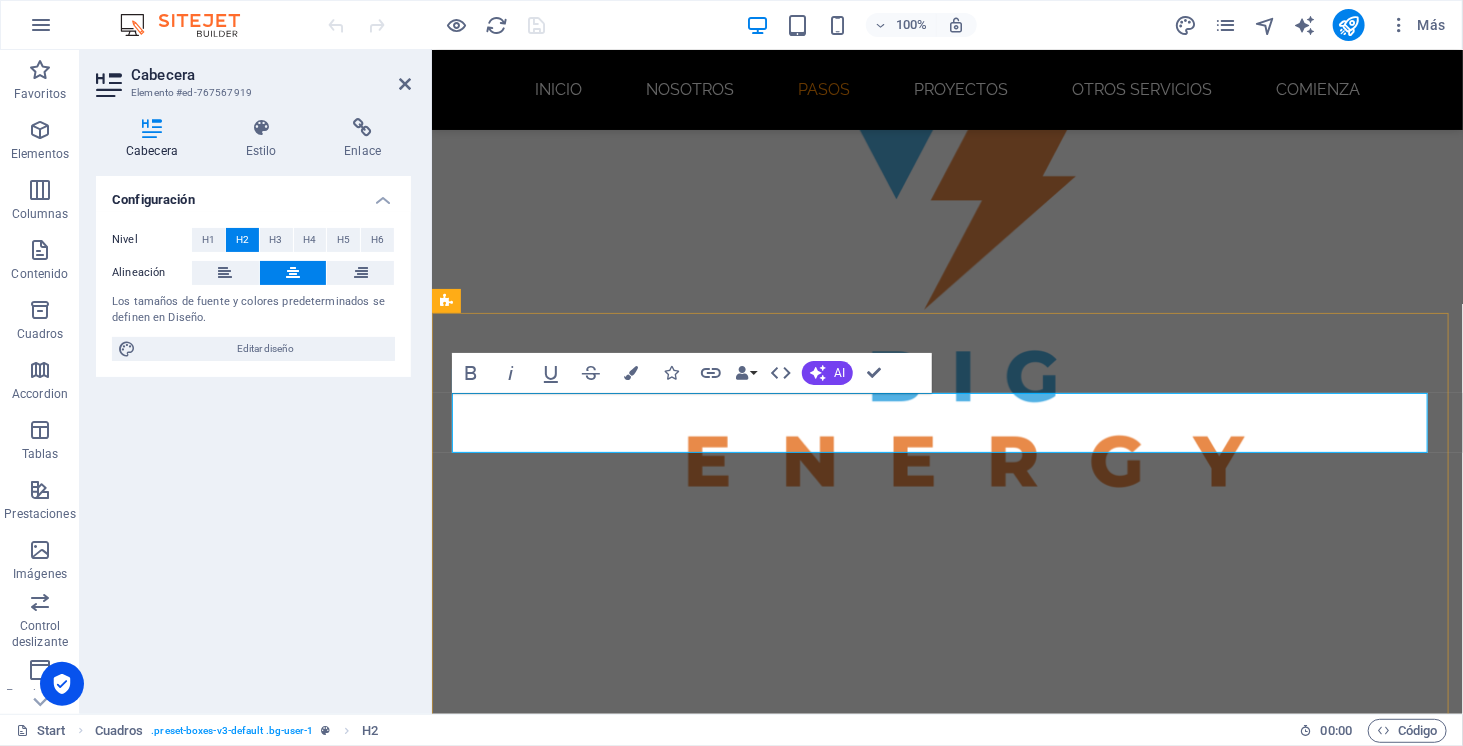 click on "PASOS A SEGUIR" at bounding box center (919, 2284) 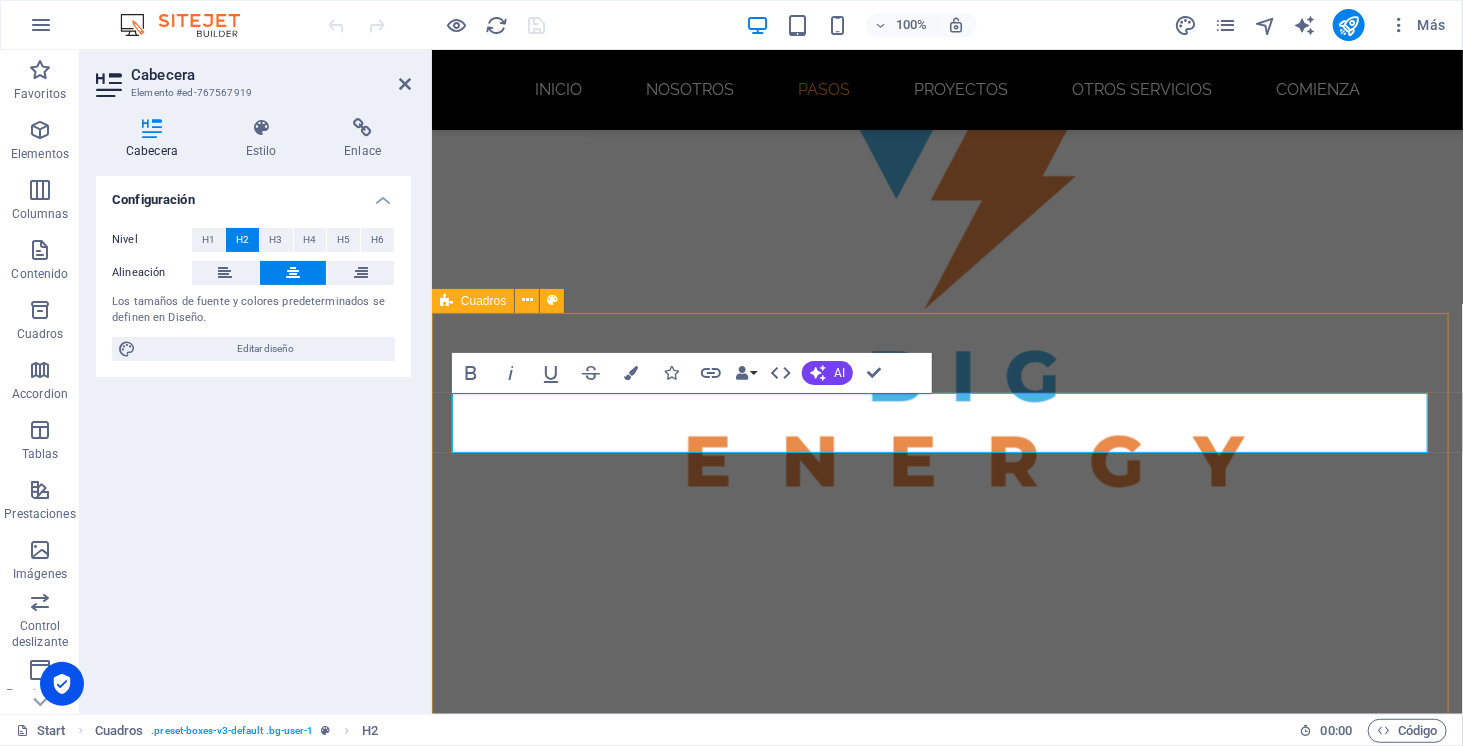 click on "PASOS PARA UNA RÁPIDA CONEXIÓN VISITA TÉCNICA ¡El paso más importante! evaluamos en terreno si tu techo o espacio es apto, analizamos tu consumo real y resolvemos todas tus dudas.  ¡SIN COSTO EN LA REGIÓN METROPOLITANA! FACTIBILIDAD Iniciamos el proceso formal con tu empresa distribuidora. Ellos analizan si es posible la conexión de tu sistema solar y la inyección de energía a la red. Este paso es clave para continuar con tu proyecto INSTALACIÓN Con la factibilidad aprobada, nuestro equipo realiza la instalación de tu sistema solar. Nos destacamos por nuestra rapidez y calidad:  nunca hemos demorado más de 4 días hábiles  en dejar tu sistema listo y operativo CERTIFICACIÓN Subimos toda la información técnica de tu instalación a la Superintendencia de Electricidad y Combustibles (SEC), quien verifica que todo cumpla con la normativa vigente. La seguridad es lo más importante para nosotros: CONTRATO CONEXIÓN FINAL instalador eléctrico certificado , un  representante de la distribuidora" at bounding box center (946, 3729) 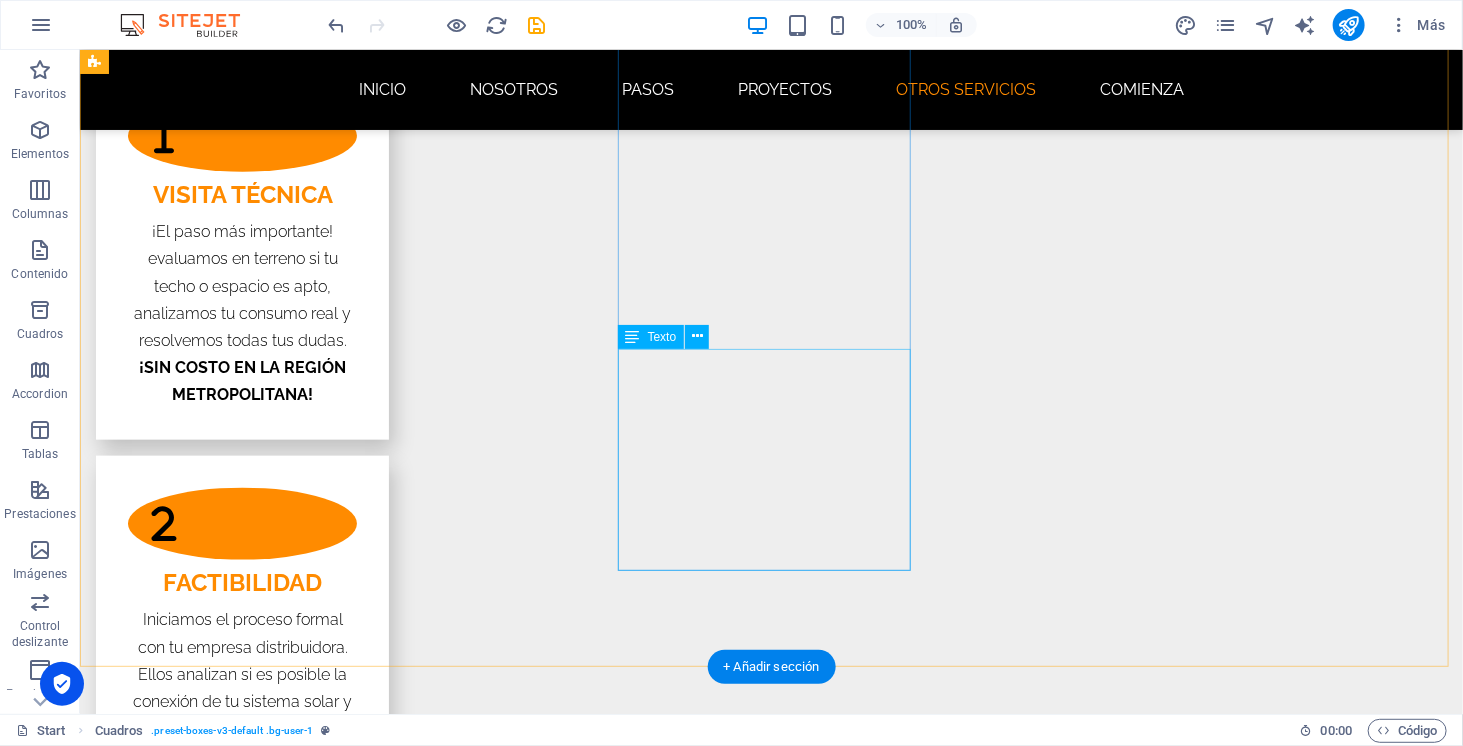 scroll, scrollTop: 4433, scrollLeft: 0, axis: vertical 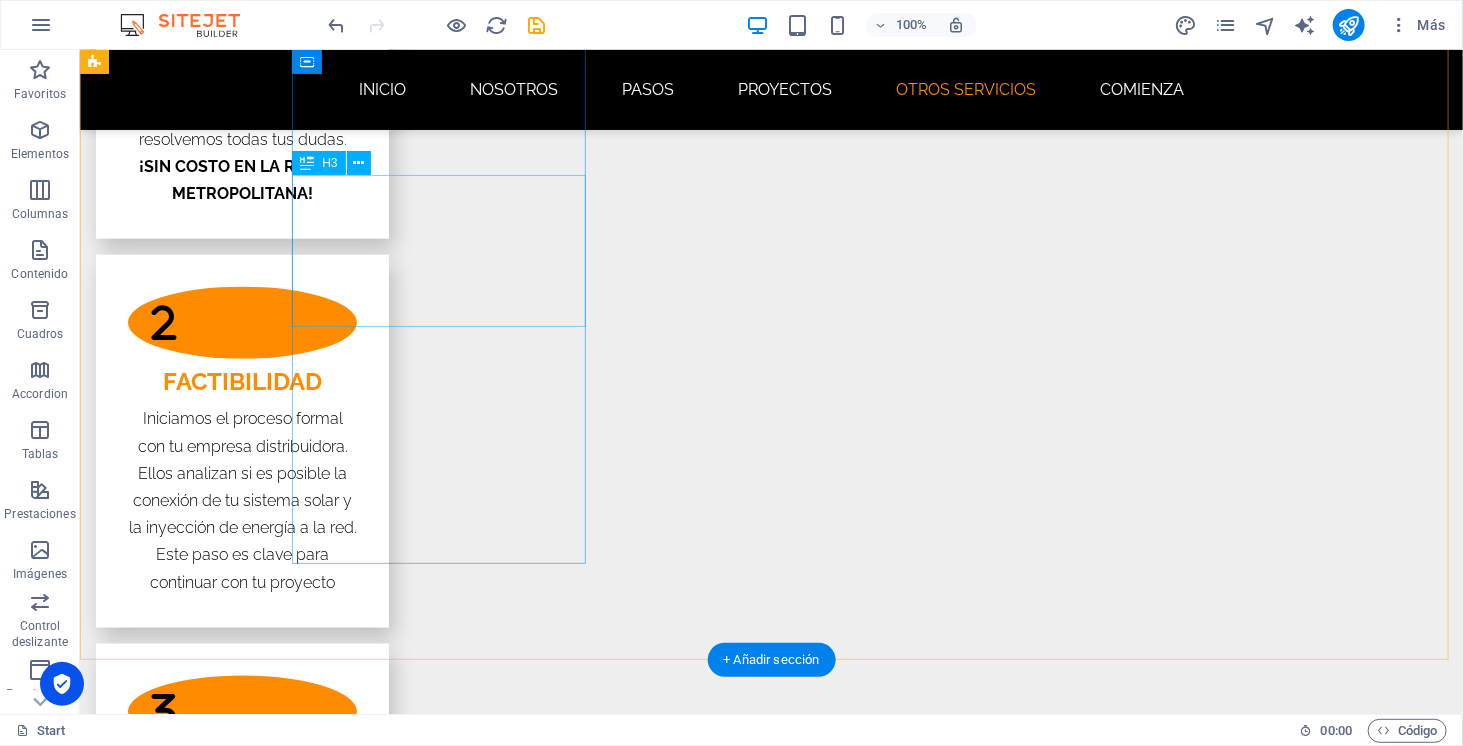 click on "Infraestructura de Recarga de Vehículos Eléctricos" at bounding box center [241, 4301] 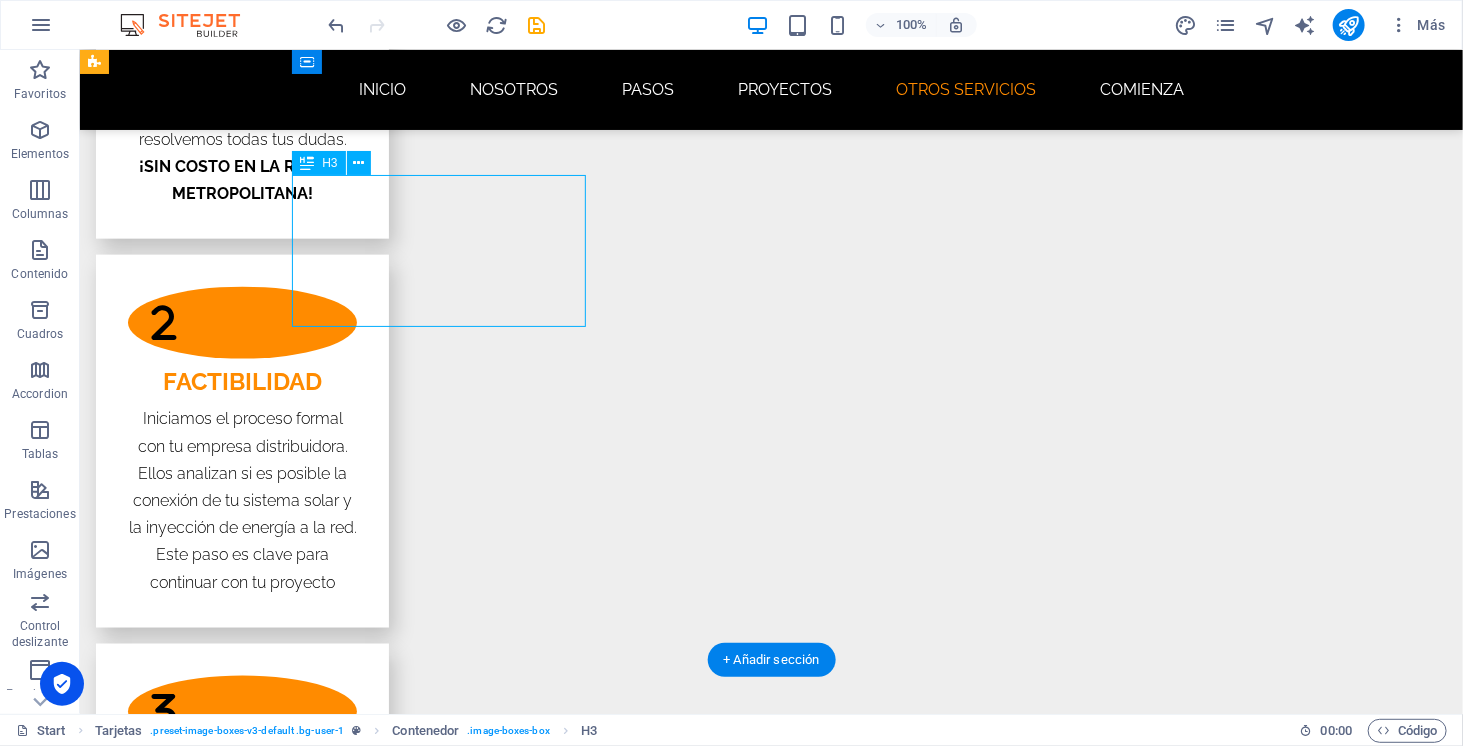 click on "Infraestructura de Recarga de Vehículos Eléctricos" at bounding box center [241, 4301] 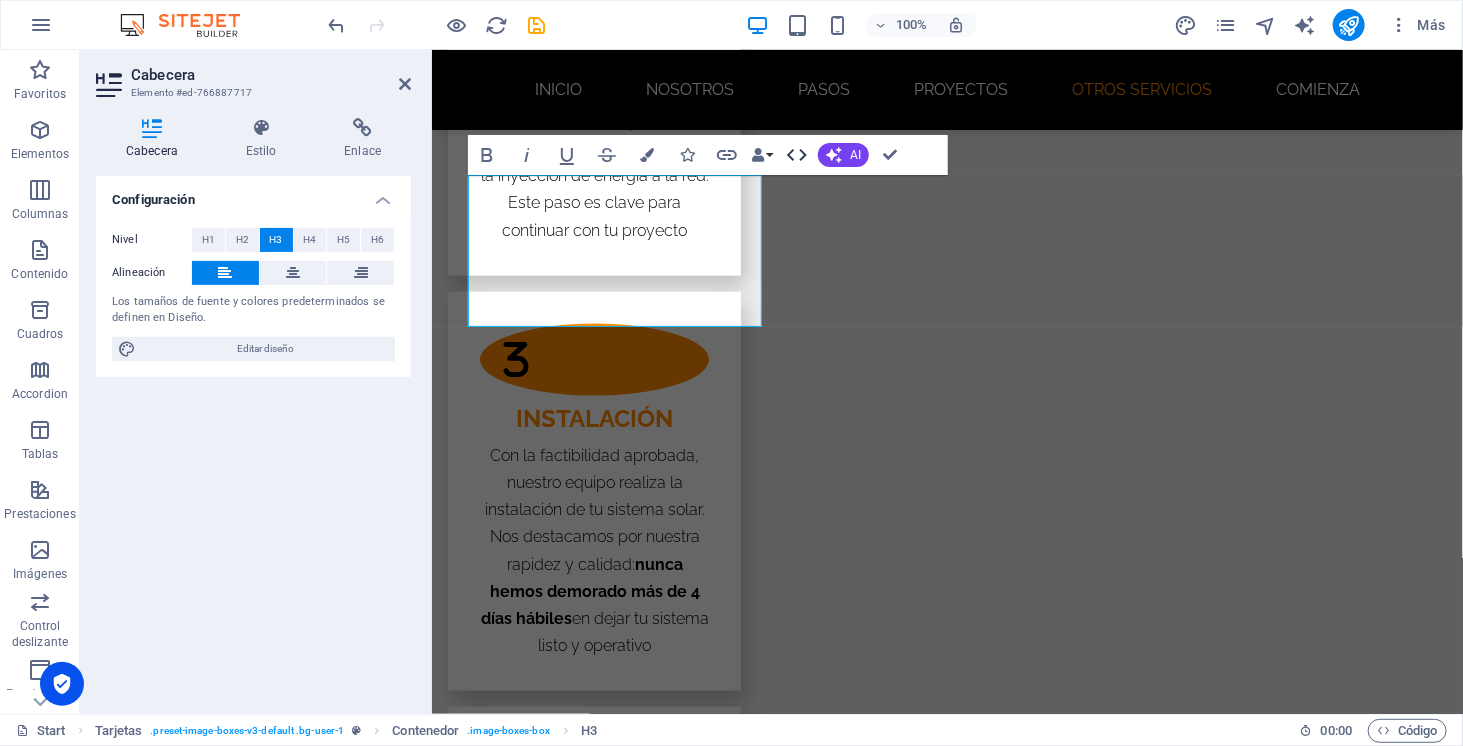 click 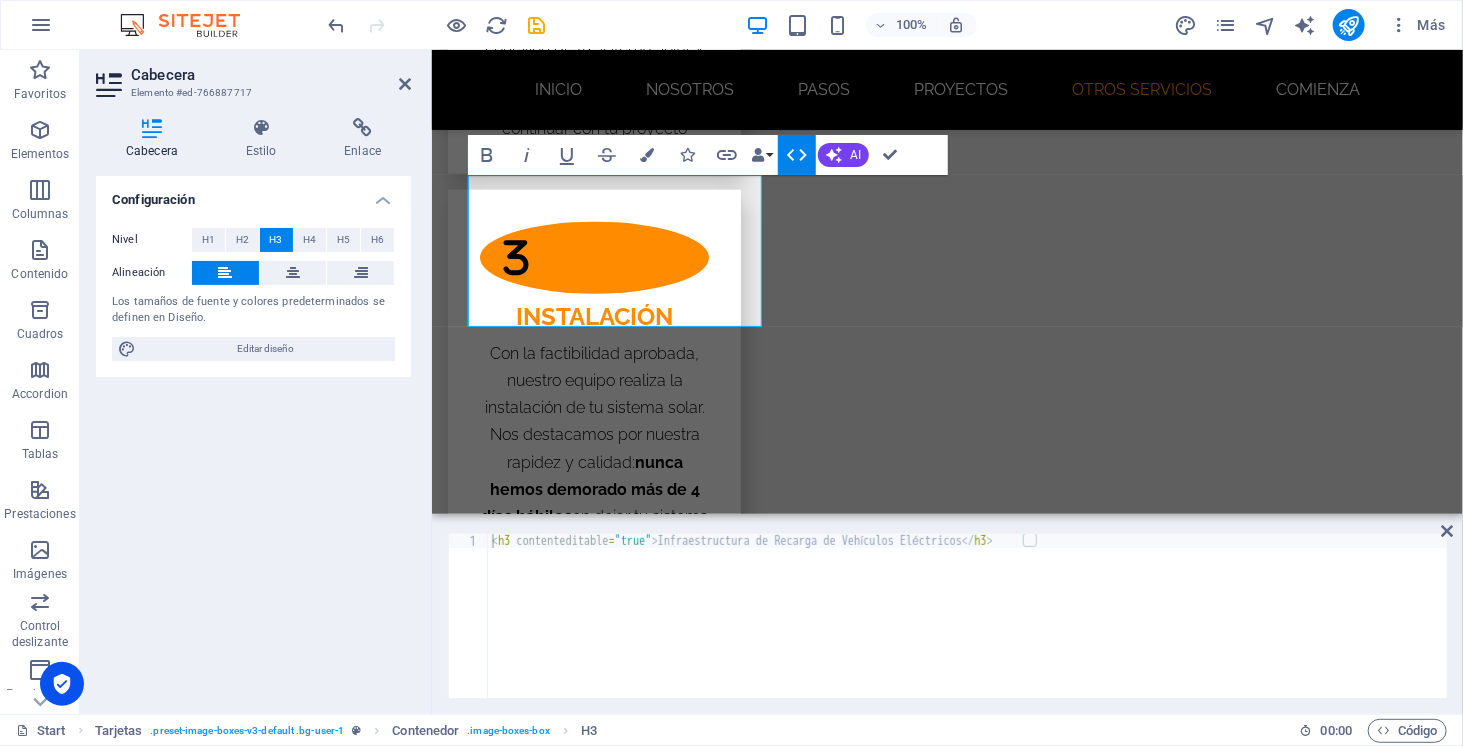click on "1 < h3   contenteditable = "true" > Infraestructura de Recarga de Vehículos Eléctricos </ h3 >     הההההההההההההההההההההההההההההההההההההההההההההההההההההההההההההההההההההההההההההההההההההההההההההההההההההההההההההההההההההההההההההההההההההההההההההההההההההההההההההההההההההההההההההההההההההההההההההההההההההההההההההההההההההההההההההההההההההההההההההההההההההההההההההההה XXXXXXXXXXXXXXXXXXXXXXXXXXXXXXXXXXXXXXXXXXXXXXXXXXXXXXXXXXXXXXXXXXXXXXXXXXXXXXXXXXXXXXXXXXXXXXXXXXXXXXXXXXXXXXXXXXXXXXXXXXXXXXXXXXXXXXXXXXXXXXXXXXXXXXXXXXXXXXXXXXXXXXXXXXXXXXXXXXXXXXXXXXXXXXXXXXXXXXXXXXXXXXXXXXXXXXXXXXXXXXXXXXXXXXXXXXXXXXXXXXXXXXXXXXXXXXXX" at bounding box center (947, 616) 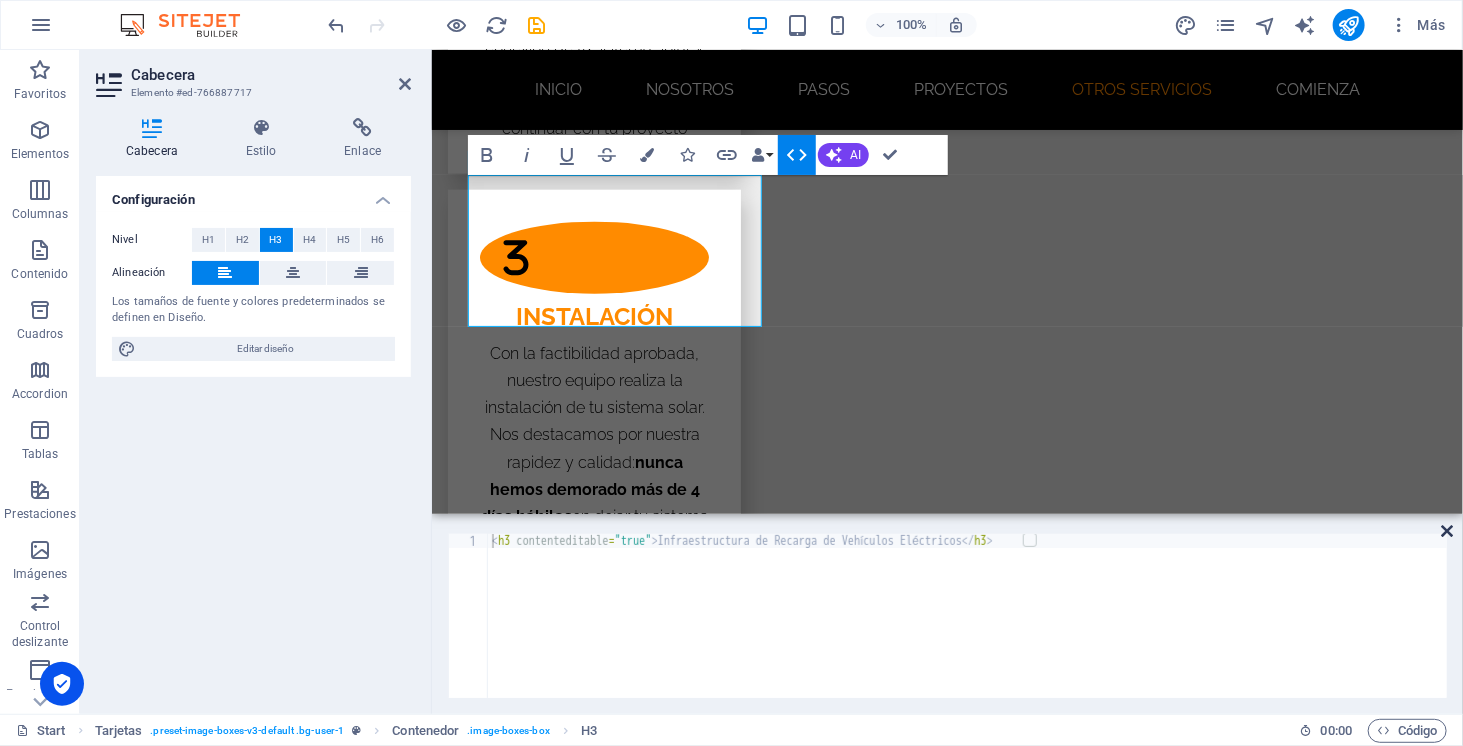 click at bounding box center [1448, 531] 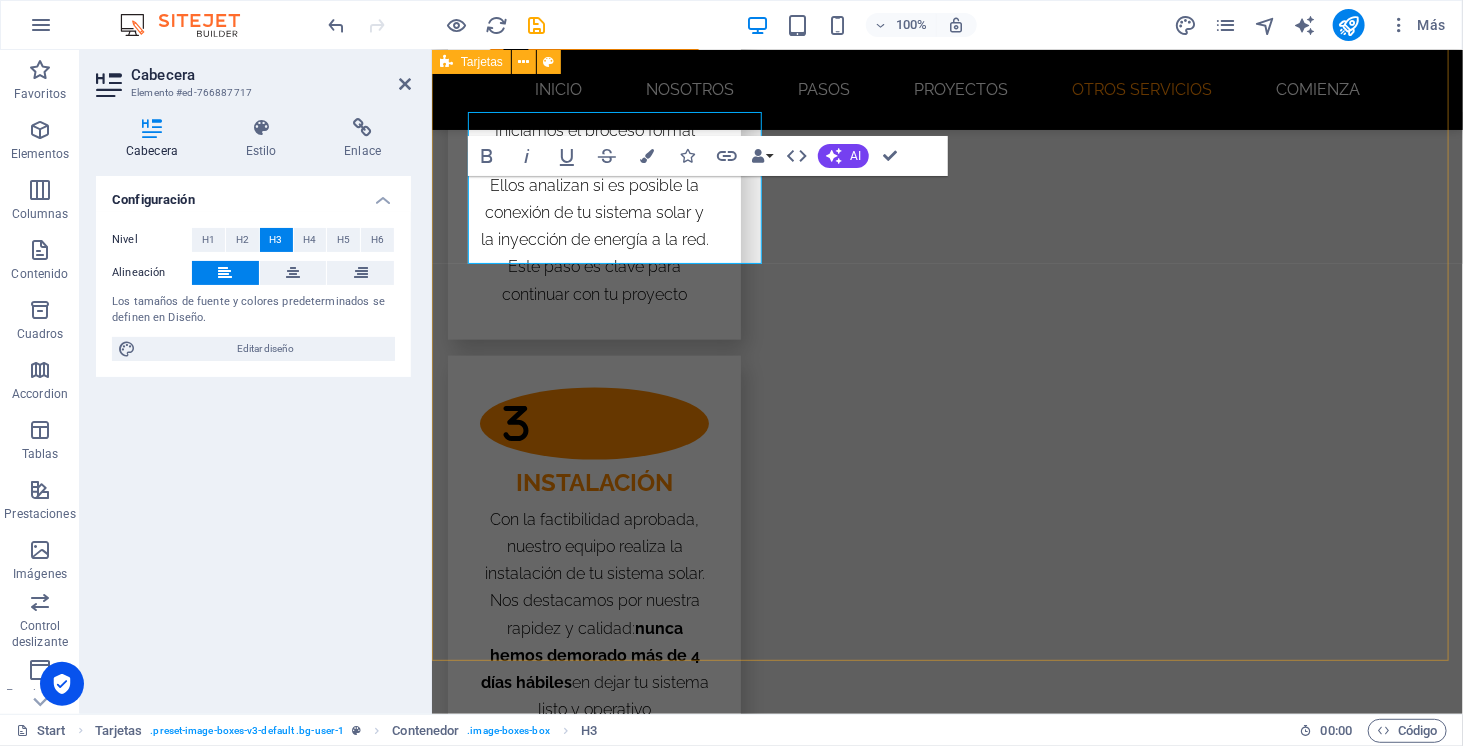 scroll, scrollTop: 4432, scrollLeft: 0, axis: vertical 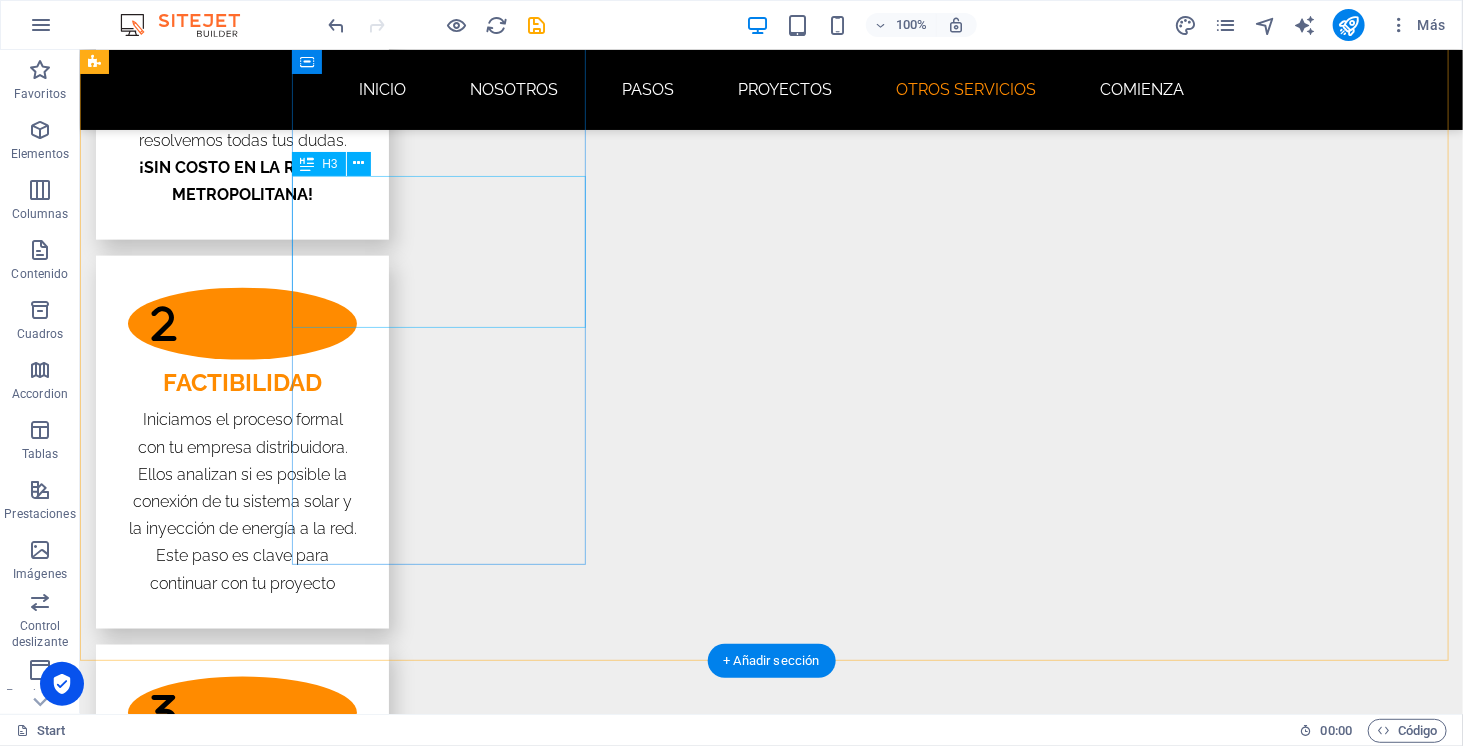 click on "Infraestructura de Recarga de Vehículos Eléctricos" at bounding box center (241, 4302) 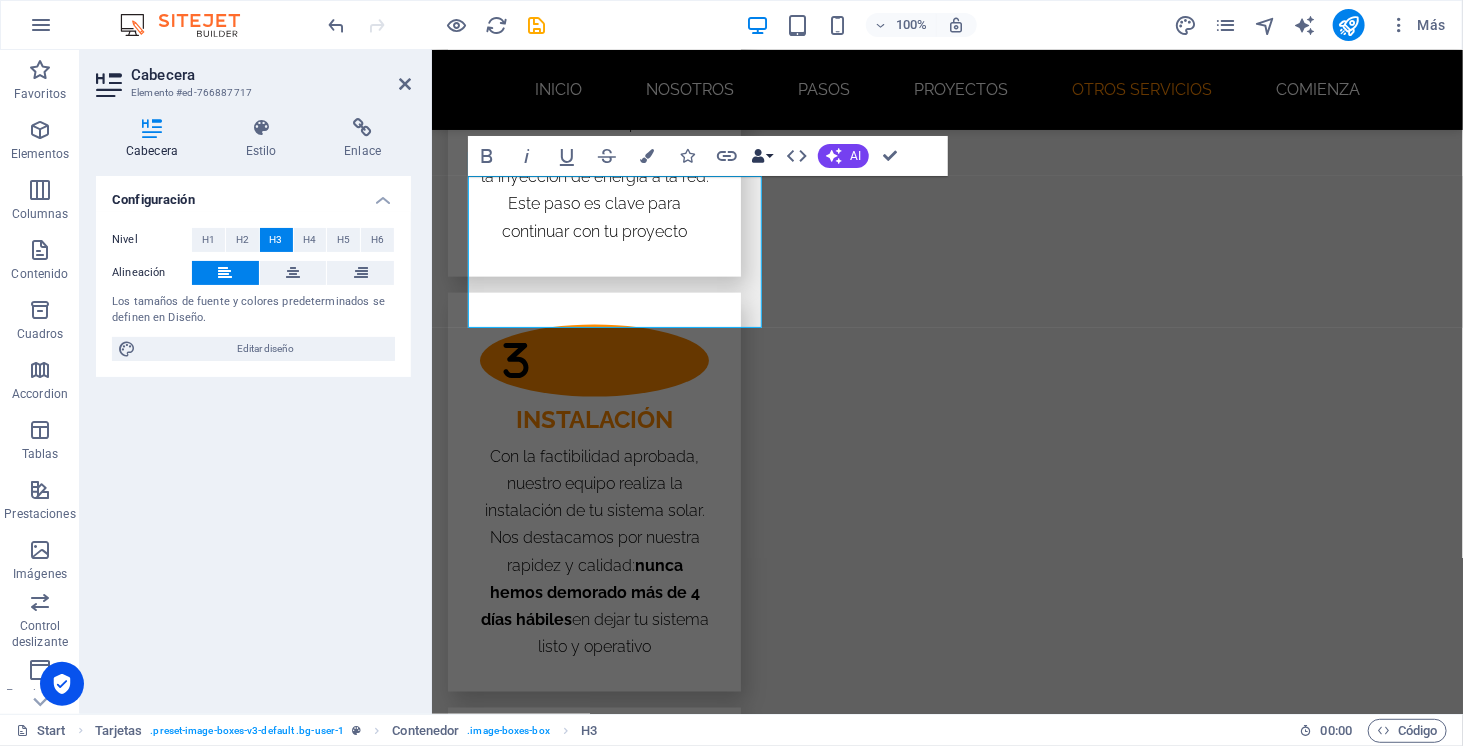 click on "Data Bindings" at bounding box center (762, 156) 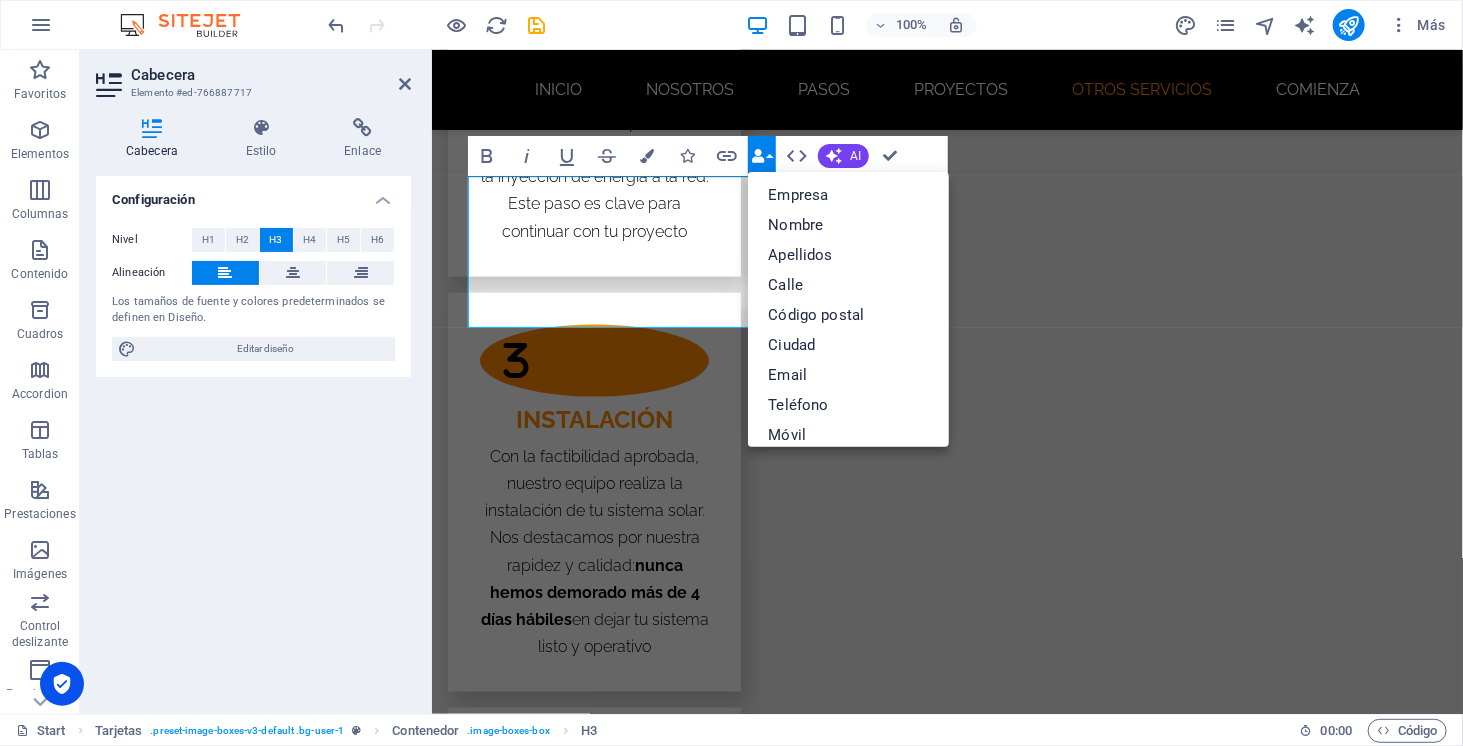 click on "Data Bindings" at bounding box center [762, 156] 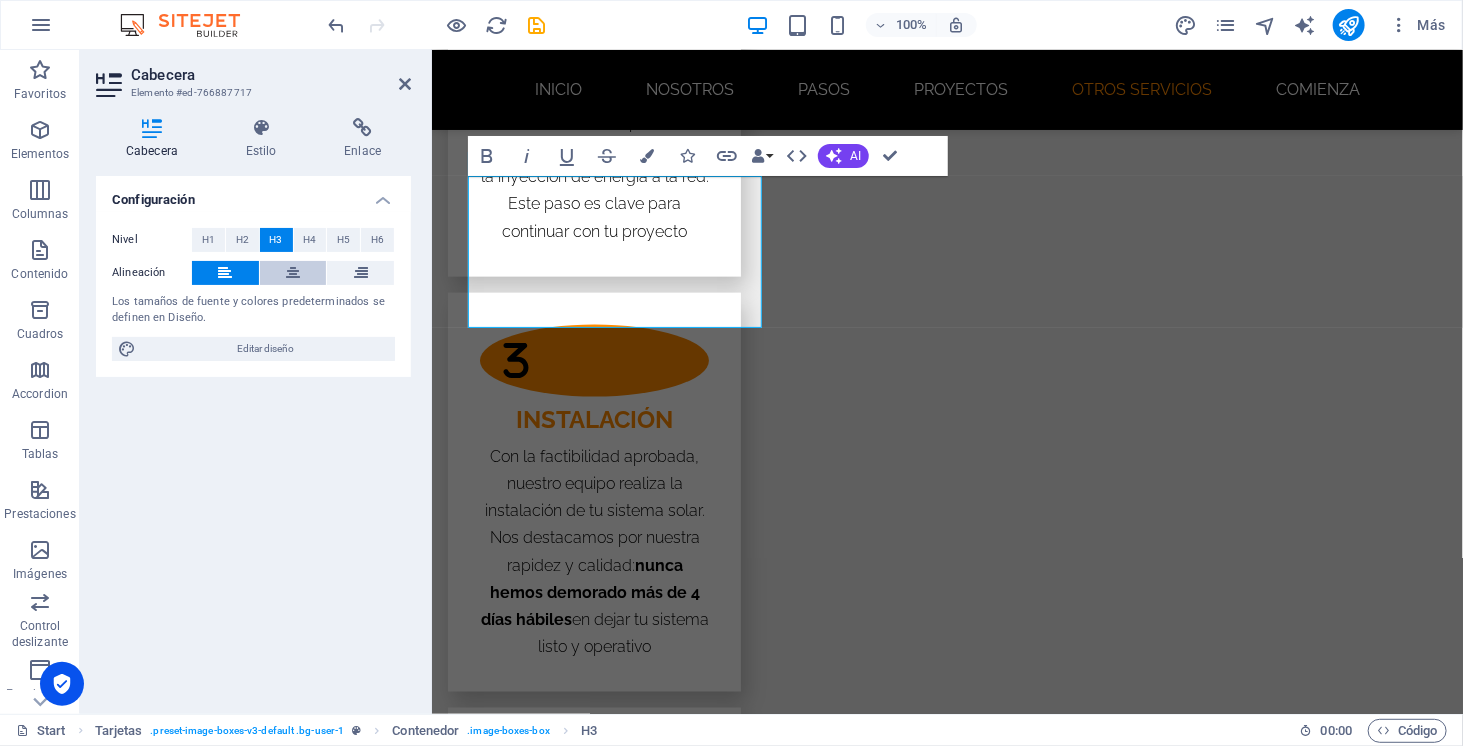 click at bounding box center (293, 273) 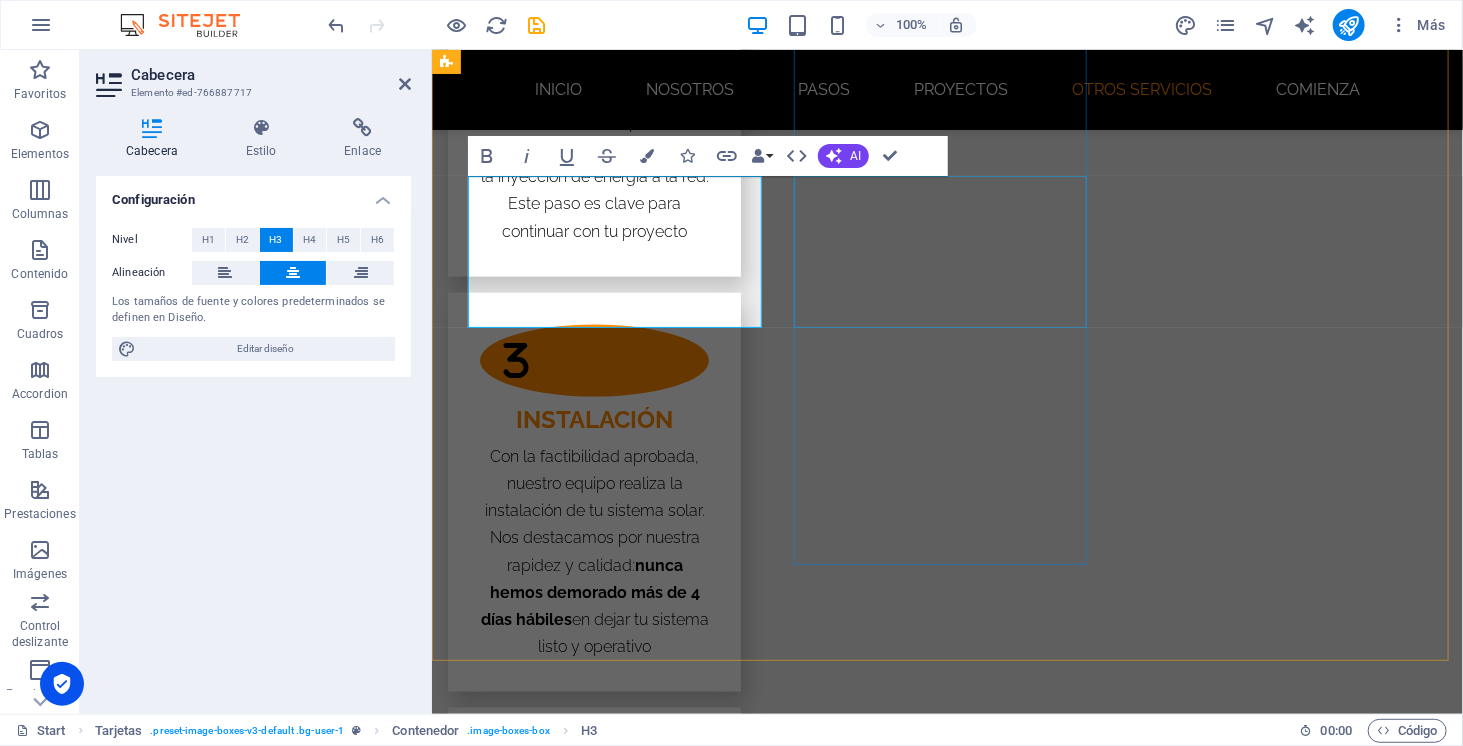 click on "Almacenamiento de Energía Mediante Baterías de Lítio" at bounding box center [593, 4520] 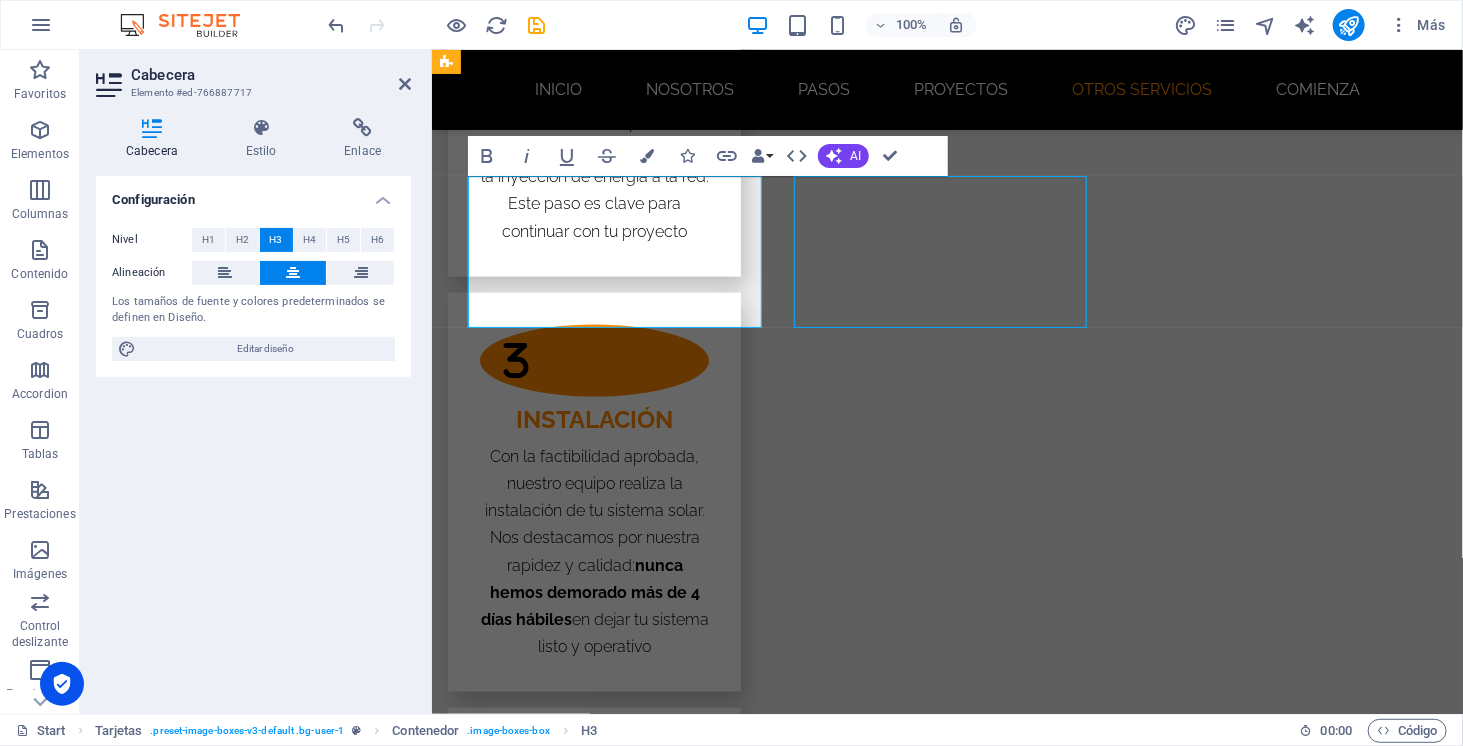 click on "Almacenamiento de Energía Mediante Baterías de Lítio" at bounding box center [593, 4520] 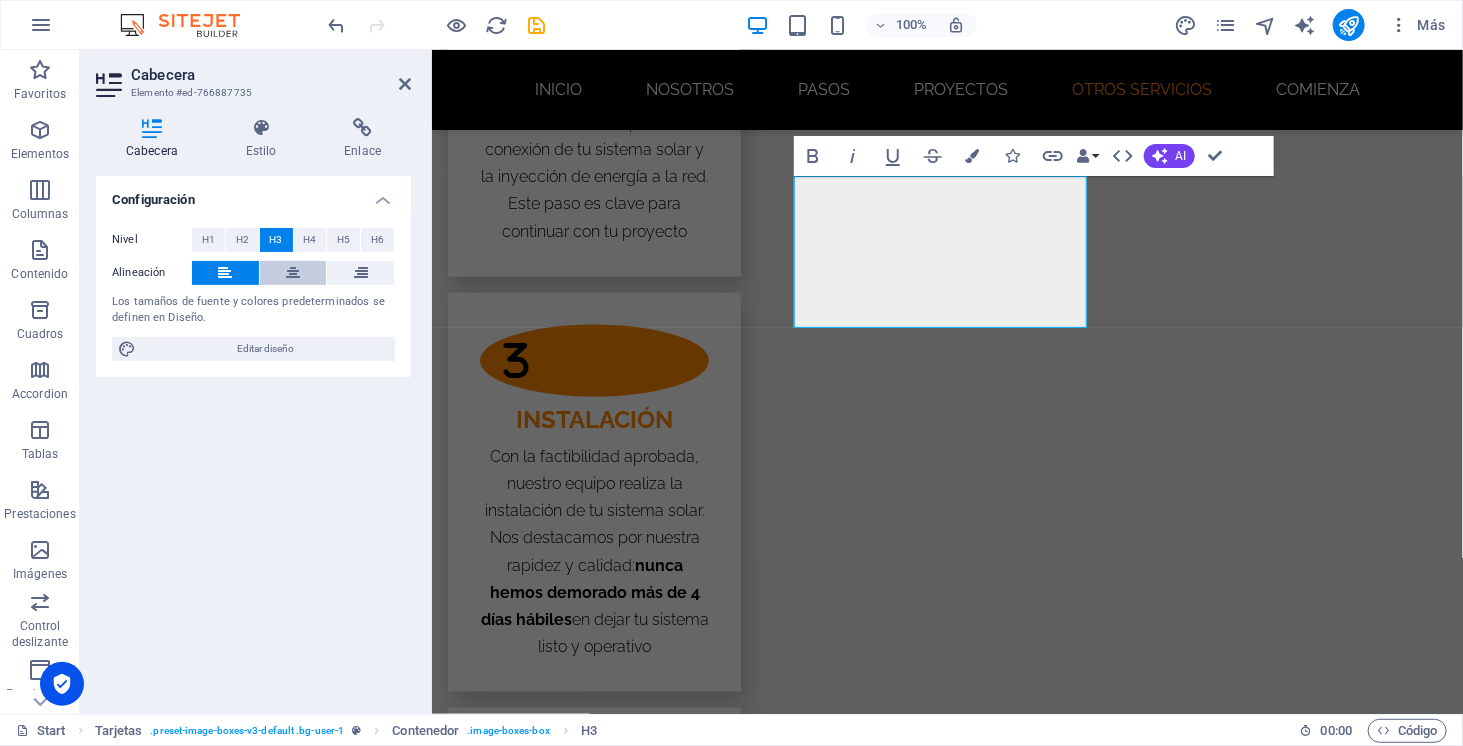 click at bounding box center [293, 273] 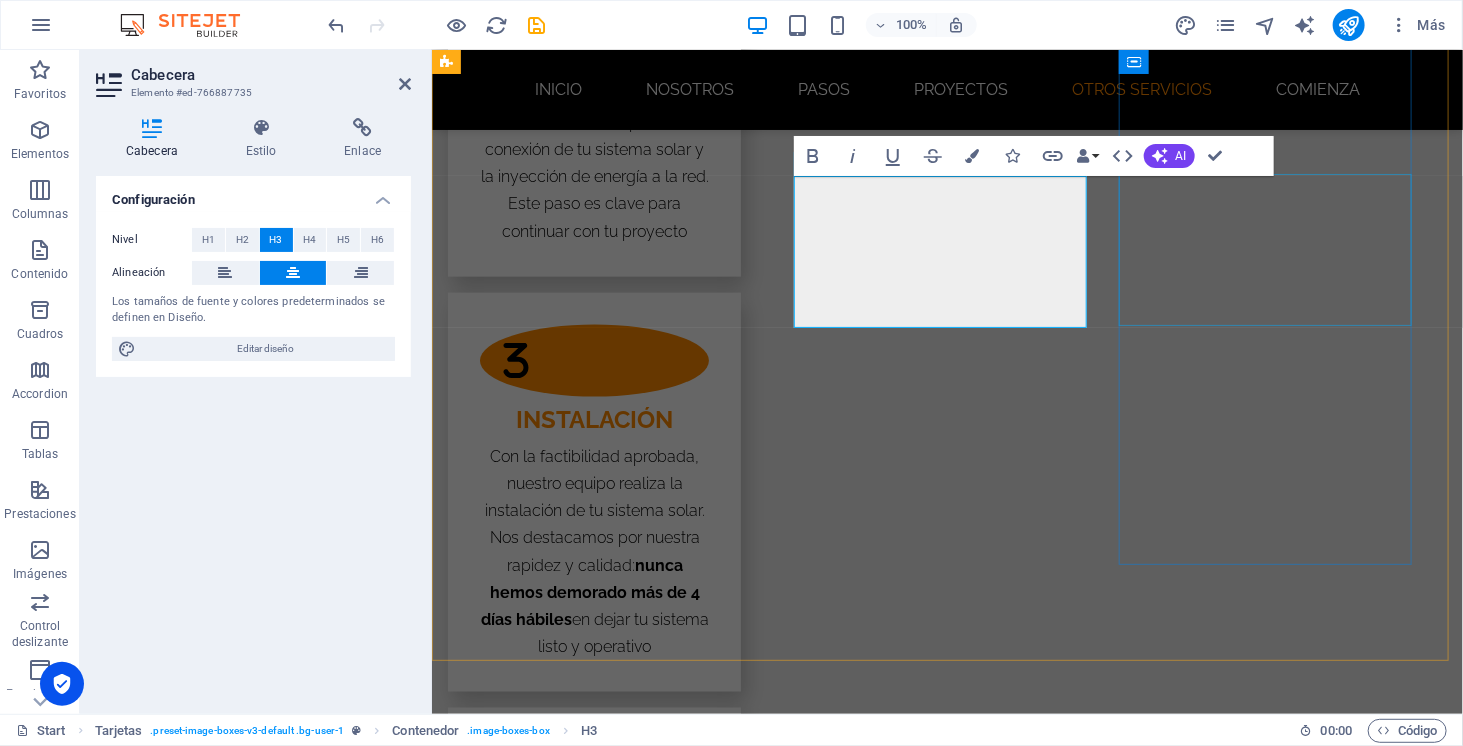 click on "Banco de Condensadores para Empresas e Indústrias" at bounding box center [593, 5117] 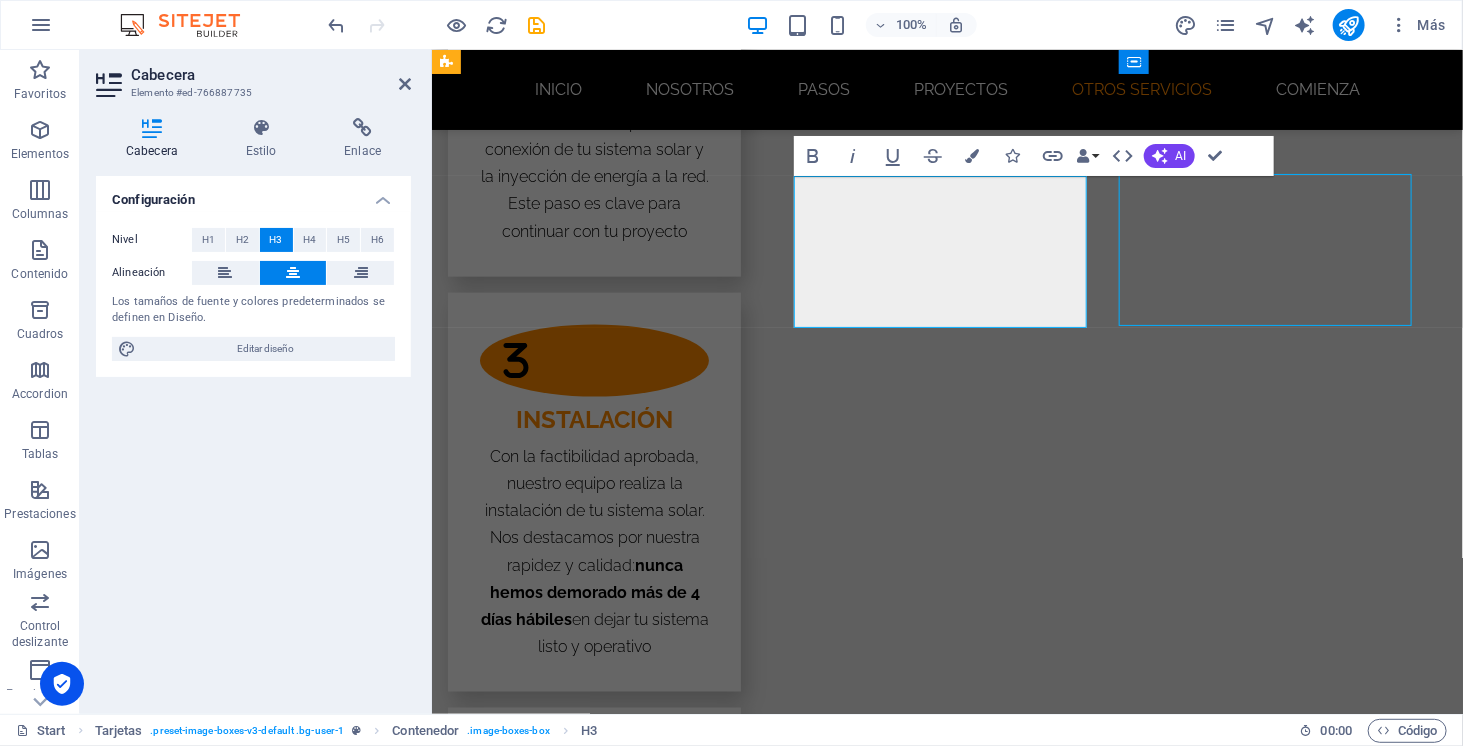 click on "Banco de Condensadores para Empresas e Indústrias" at bounding box center (593, 5117) 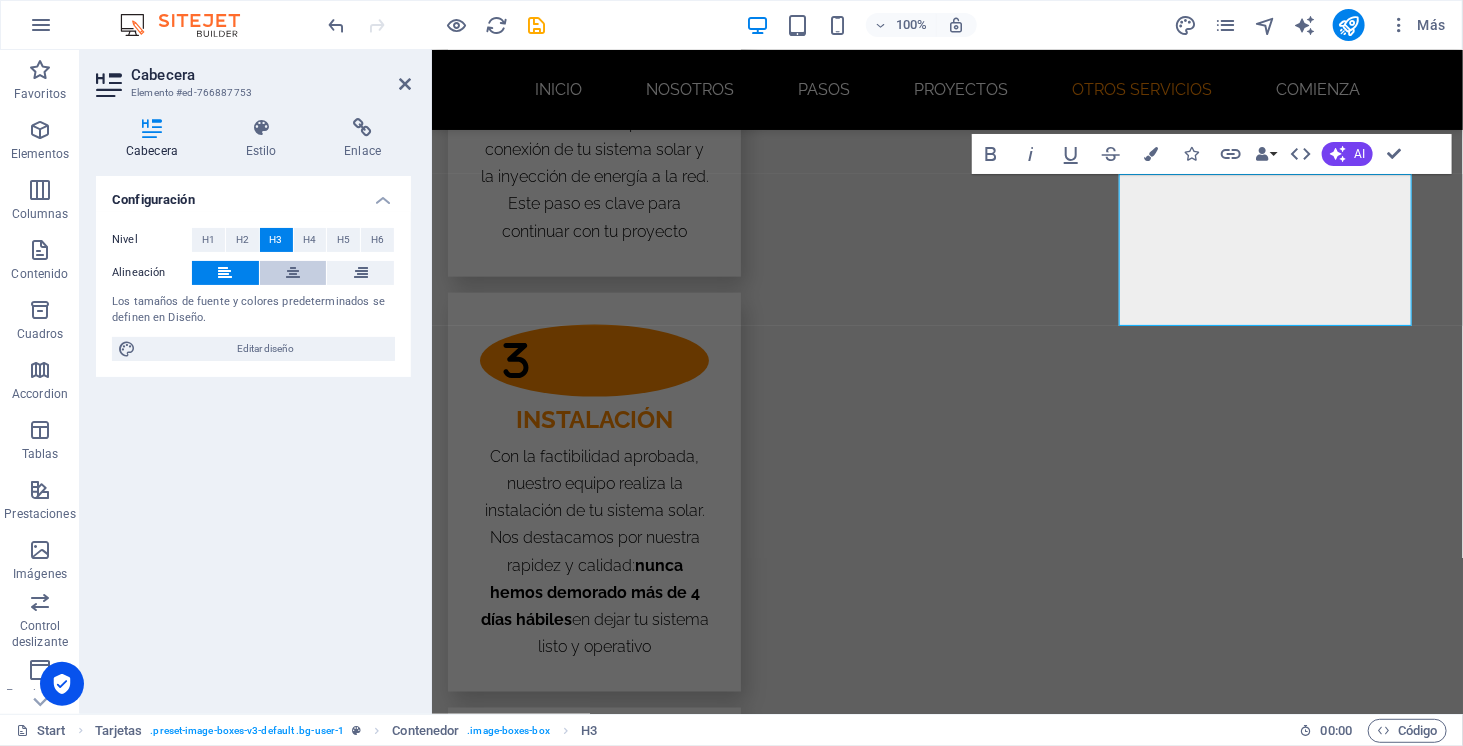 click at bounding box center [293, 273] 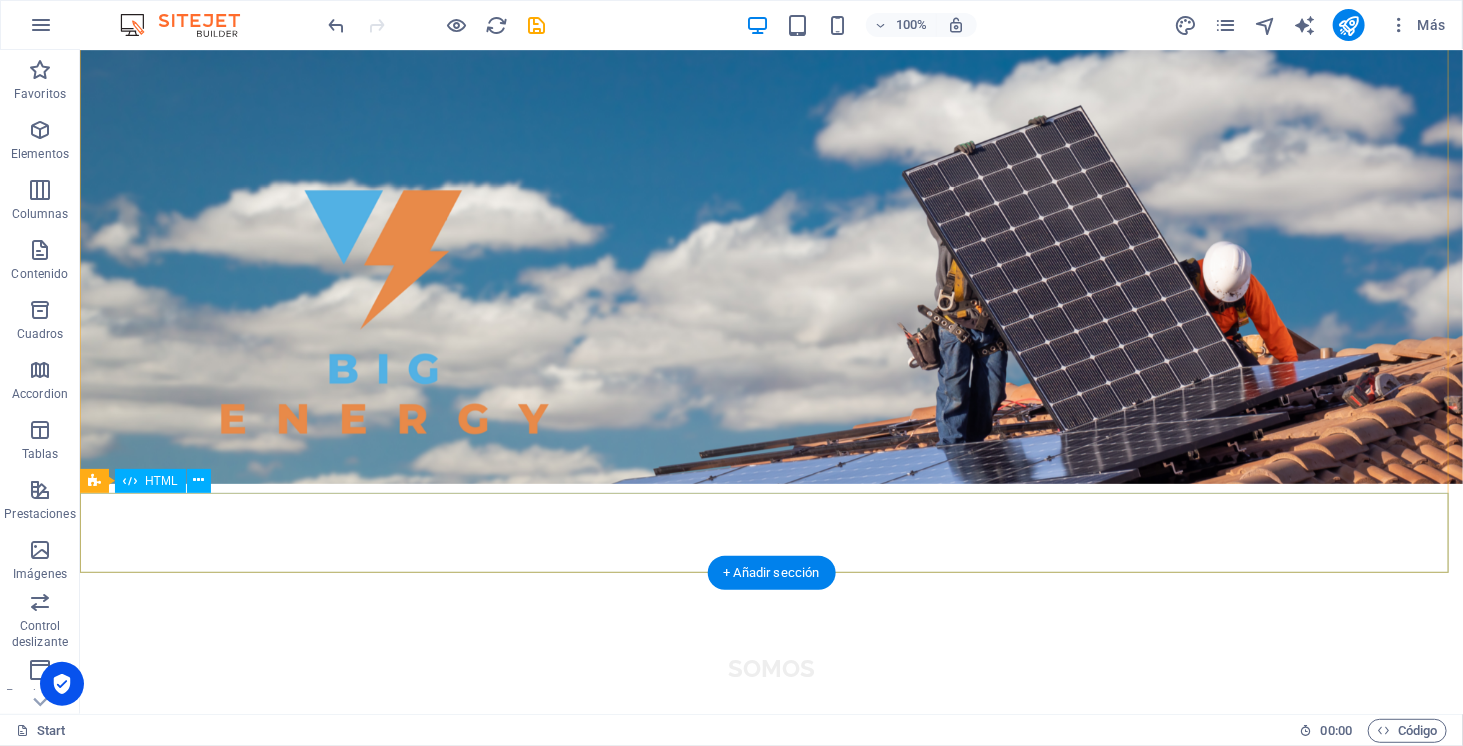 scroll, scrollTop: 0, scrollLeft: 0, axis: both 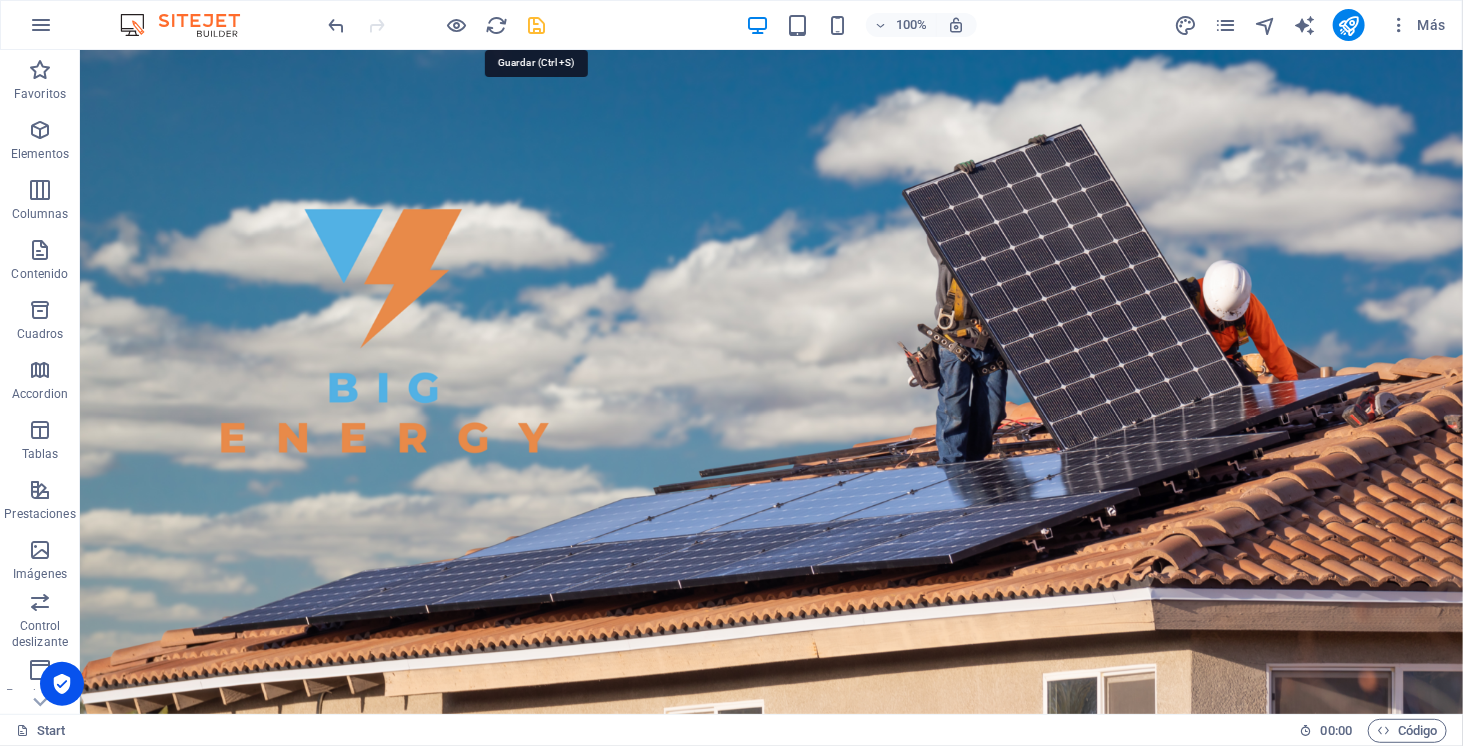 click at bounding box center [537, 25] 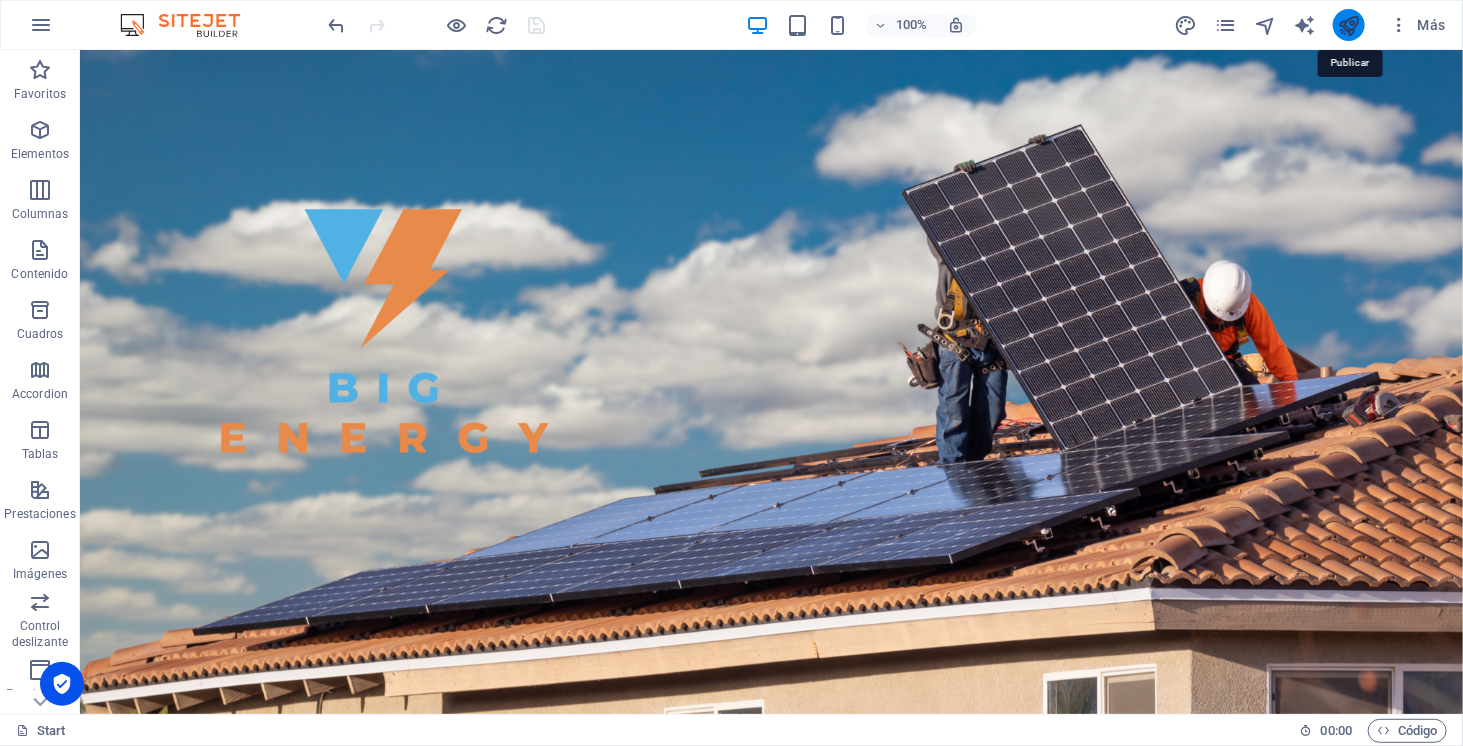 click at bounding box center [1349, 25] 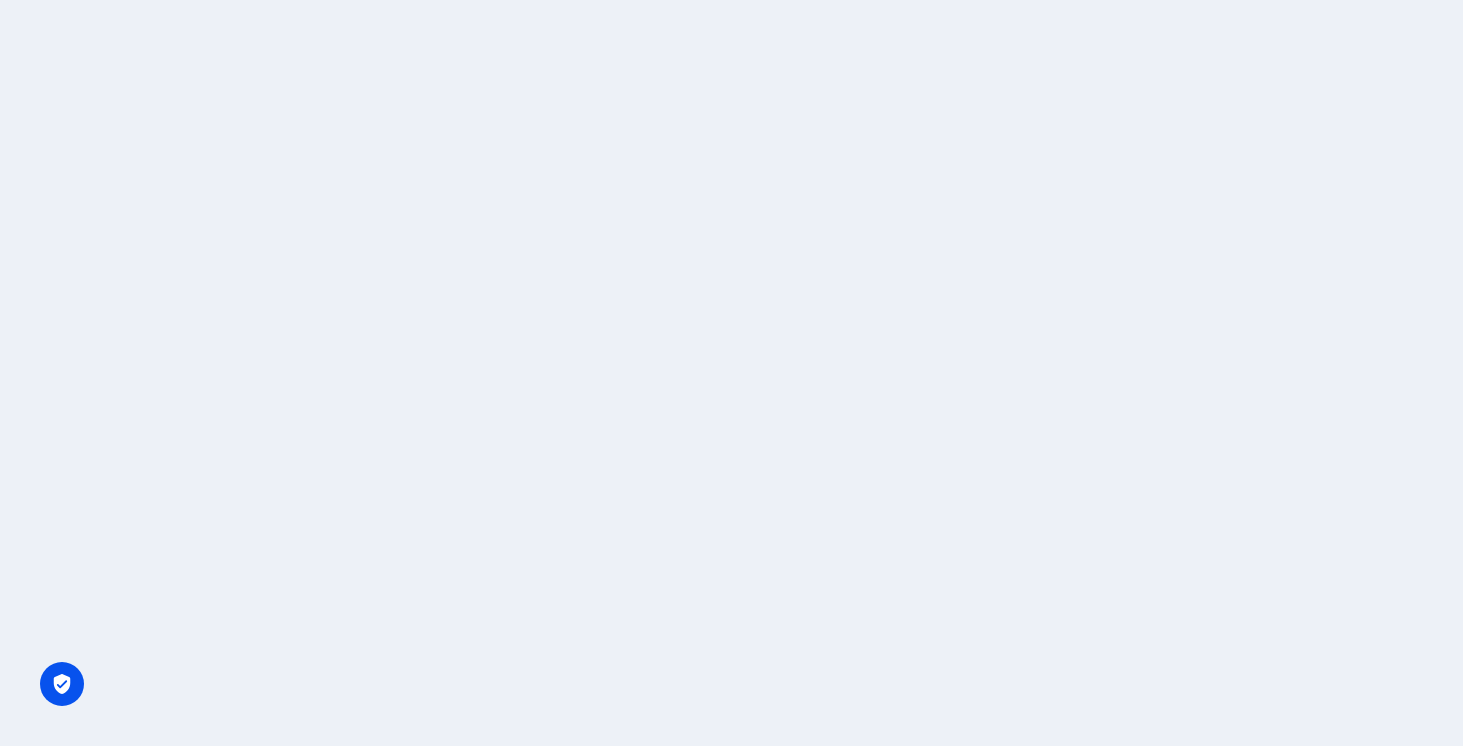 scroll, scrollTop: 0, scrollLeft: 0, axis: both 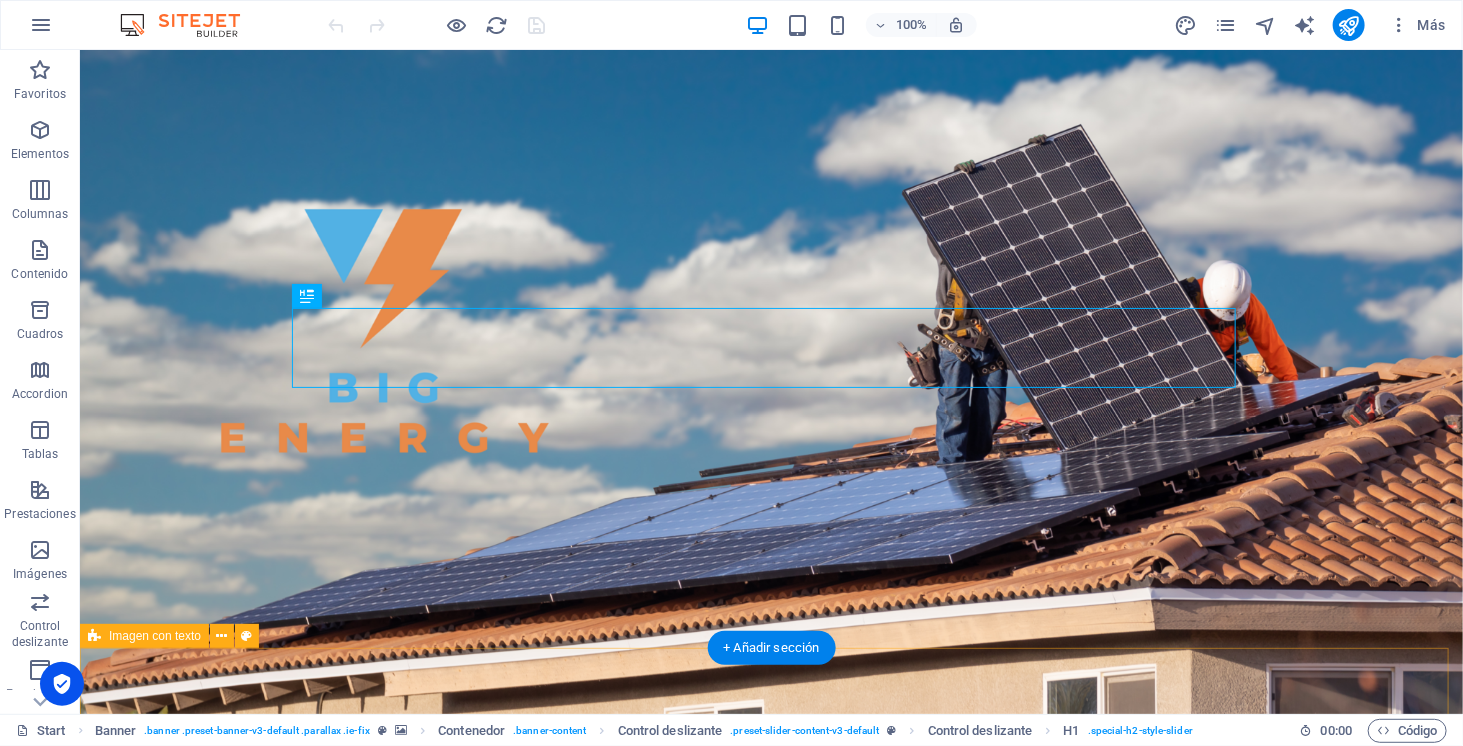 click on "NOSOTROS Somos una empresa con más de 3 años de experiencia en la instalación de sistemas solares fotovoltaicos en todo [GEOGRAPHIC_DATA]. A lo largo de estos años, [PERSON_NAME] ayudado a decenas de personas y negocios a dar el paso hacia una energía más inteligente, económica y sustentable. Nuestro enfoque es claro:  reducir tu cuenta de luz al mínimo, y en la mayoría de los casos, a 0$ . Diseñamos e instalamos sistemas que cubren casi la totalidad de tu consumo eléctrico, y si generas más de los que usas, ese excedente  se inyecta a la red y la distribuidora te paga por ello. Nos encargamos de todo el proceso: evaluación, diseño, trámites con la distribuidora local, certificación, instalación y puesta en marcha. Tú solo te preocupas de  ver cómo baja tu cuenta y aumenta tu independencia energética. ¡Así puedes ahorrar y, además, generar ingresos! Además, cada instalación solar reduce tu huella de carbono y ayuda a construir un futuro más limpio. Porque ahorrar también puede significar aportar." at bounding box center (770, 2707) 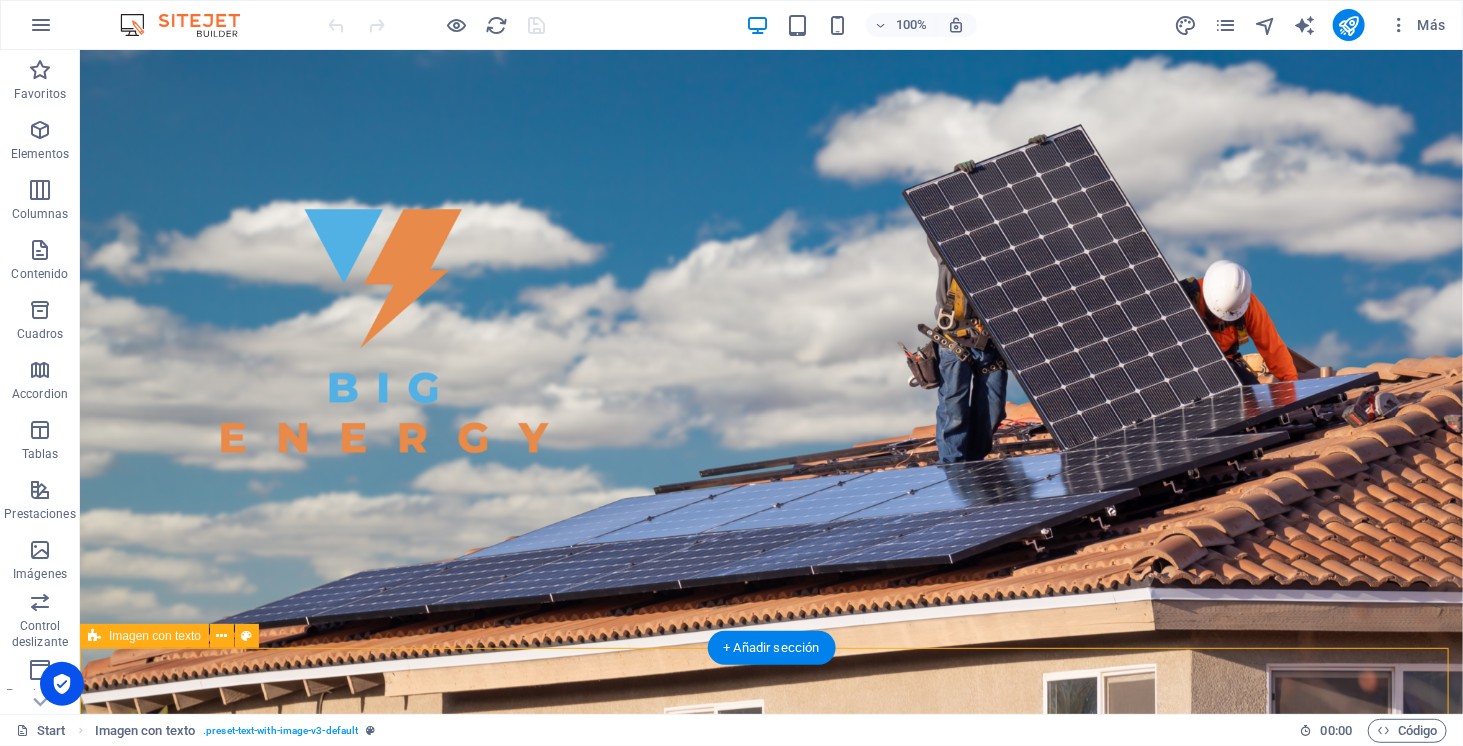 click on "NOSOTROS Somos una empresa con más de 3 años de experiencia en la instalación de sistemas solares fotovoltaicos en todo [GEOGRAPHIC_DATA]. A lo largo de estos años, [PERSON_NAME] ayudado a decenas de personas y negocios a dar el paso hacia una energía más inteligente, económica y sustentable. Nuestro enfoque es claro:  reducir tu cuenta de luz al mínimo, y en la mayoría de los casos, a 0$ . Diseñamos e instalamos sistemas que cubren casi la totalidad de tu consumo eléctrico, y si generas más de los que usas, ese excedente  se inyecta a la red y la distribuidora te paga por ello. Nos encargamos de todo el proceso: evaluación, diseño, trámites con la distribuidora local, certificación, instalación y puesta en marcha. Tú solo te preocupas de  ver cómo baja tu cuenta y aumenta tu independencia energética. ¡Así puedes ahorrar y, además, generar ingresos! Además, cada instalación solar reduce tu huella de carbono y ayuda a construir un futuro más limpio. Porque ahorrar también puede significar aportar." at bounding box center [770, 2707] 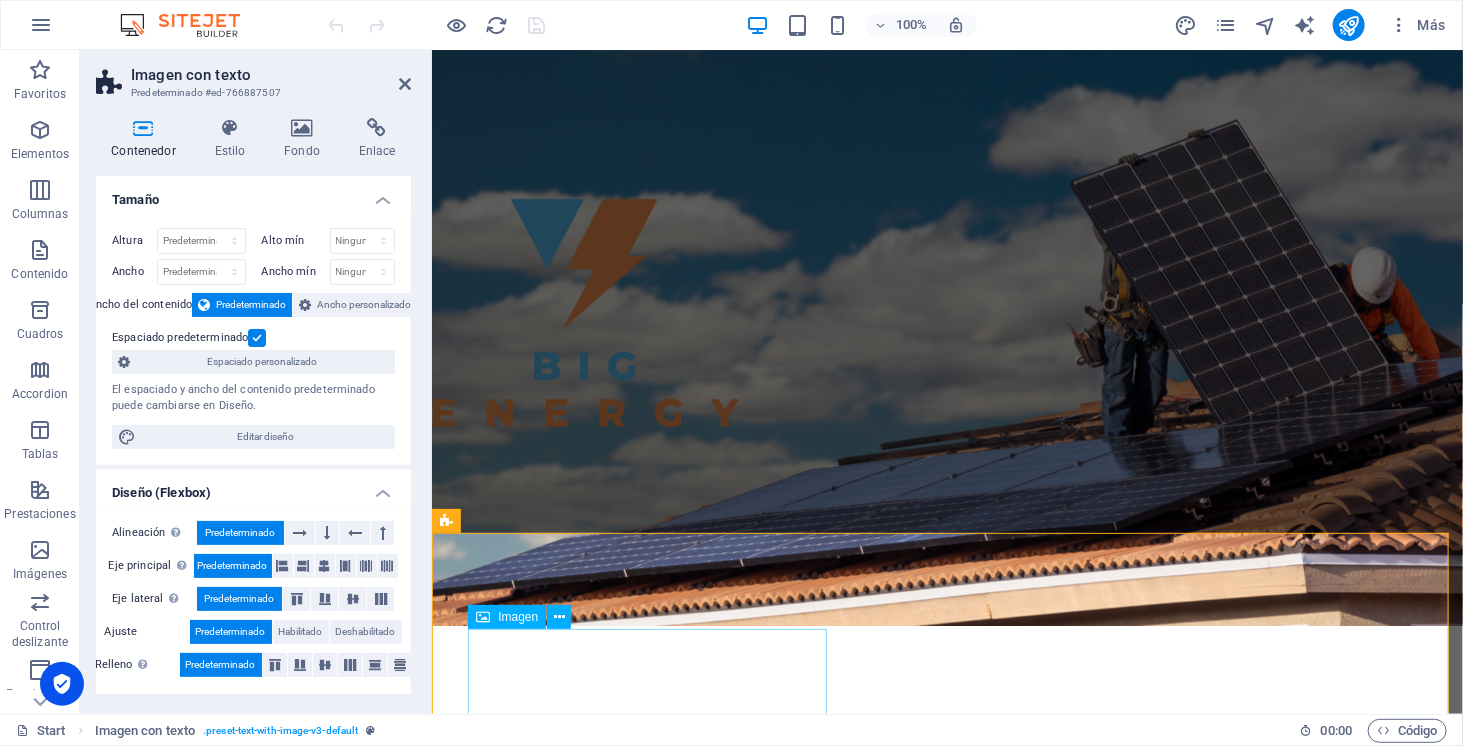 scroll, scrollTop: 0, scrollLeft: 0, axis: both 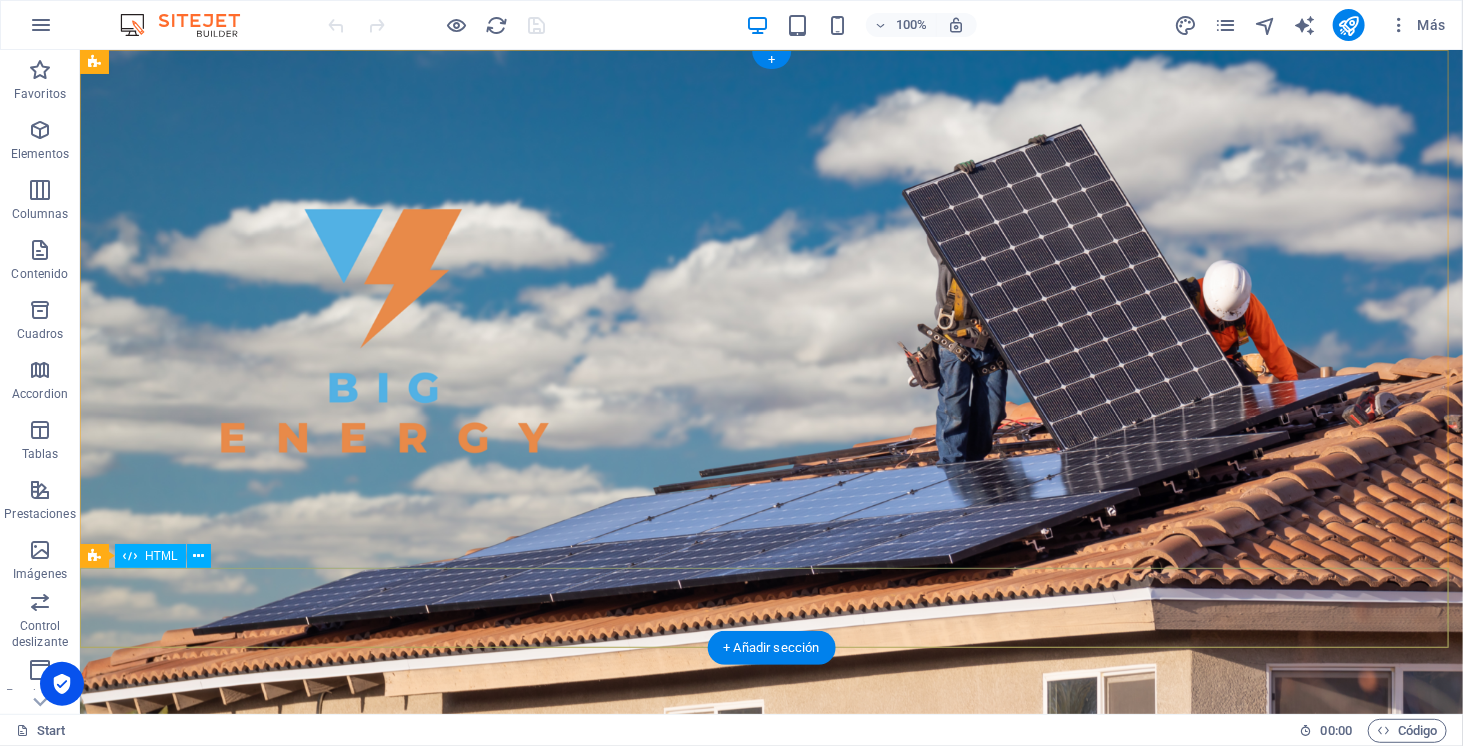 click at bounding box center [770, 1312] 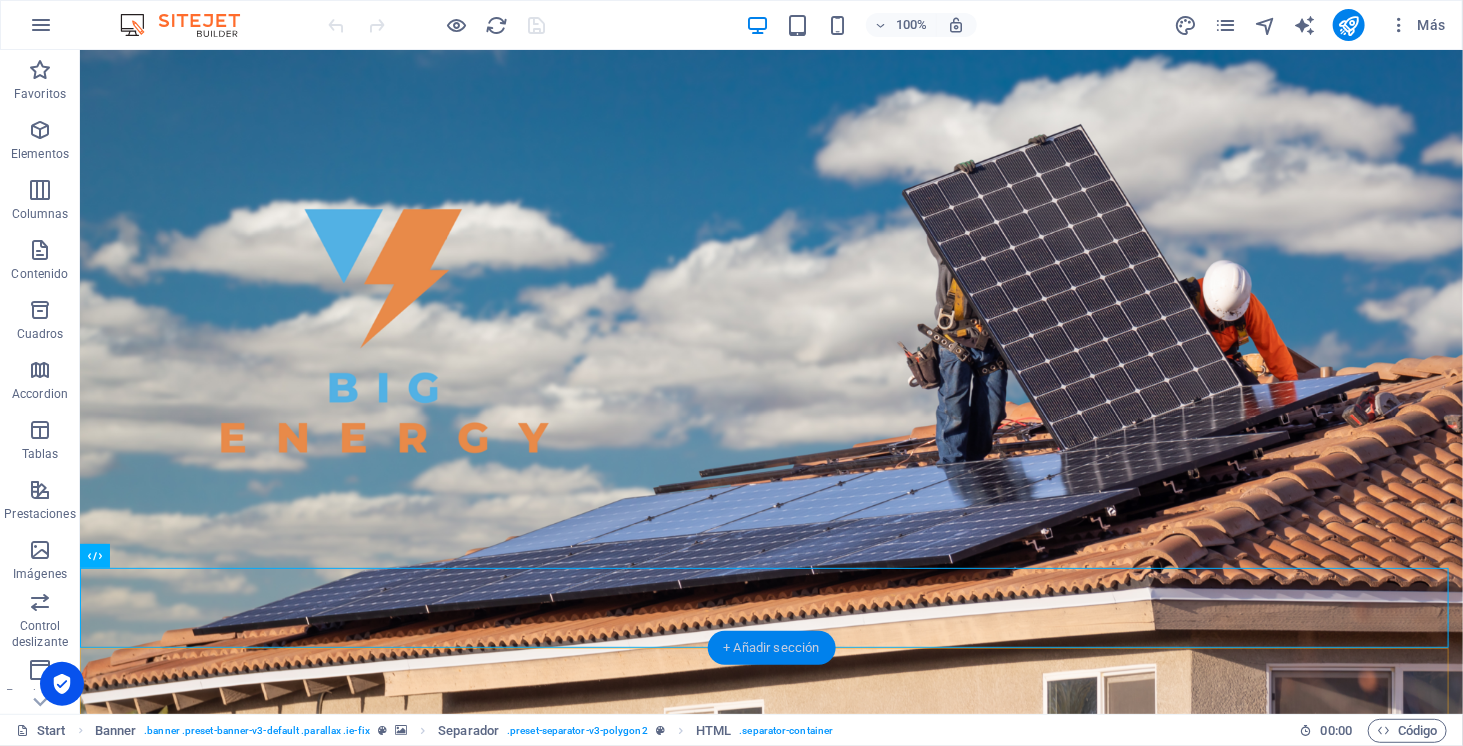 drag, startPoint x: 734, startPoint y: 657, endPoint x: 206, endPoint y: 544, distance: 539.9565 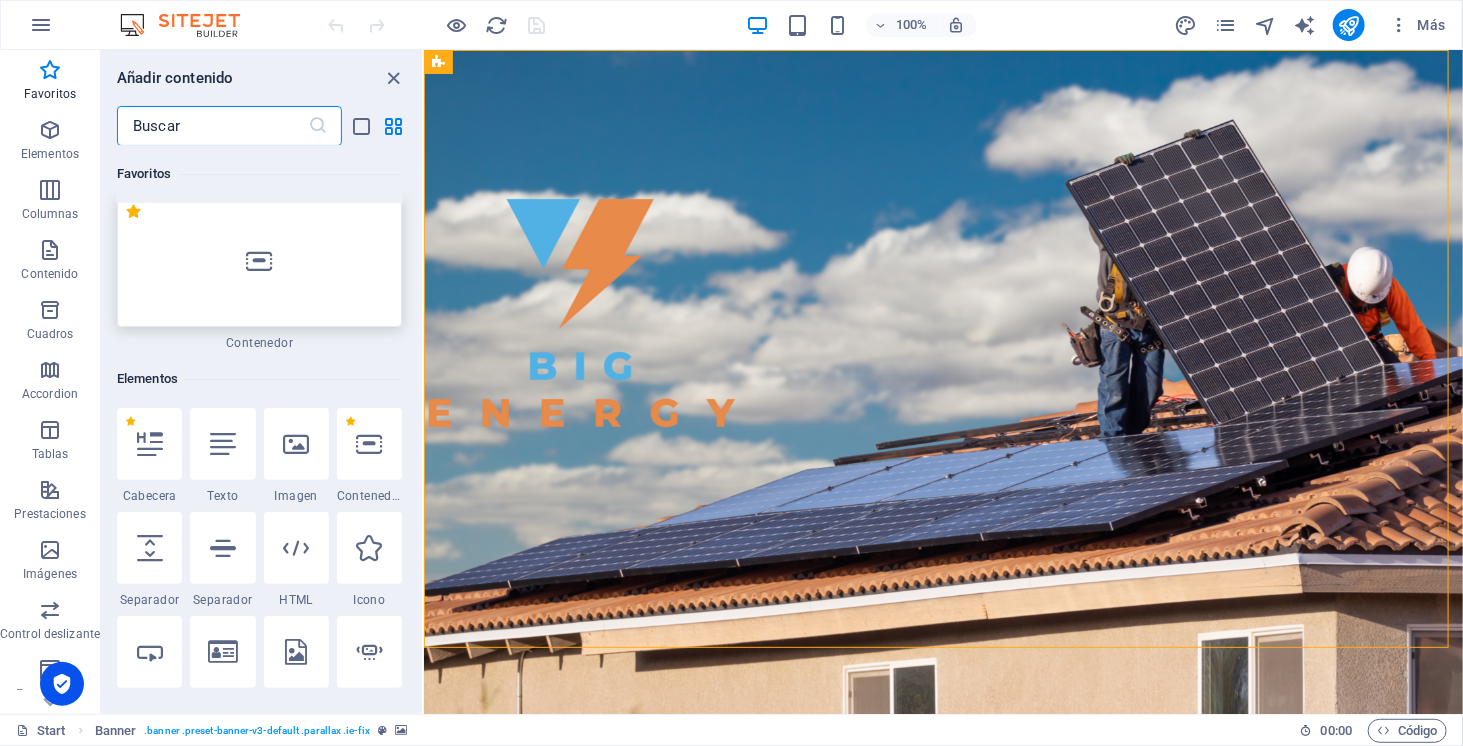 scroll, scrollTop: 180, scrollLeft: 0, axis: vertical 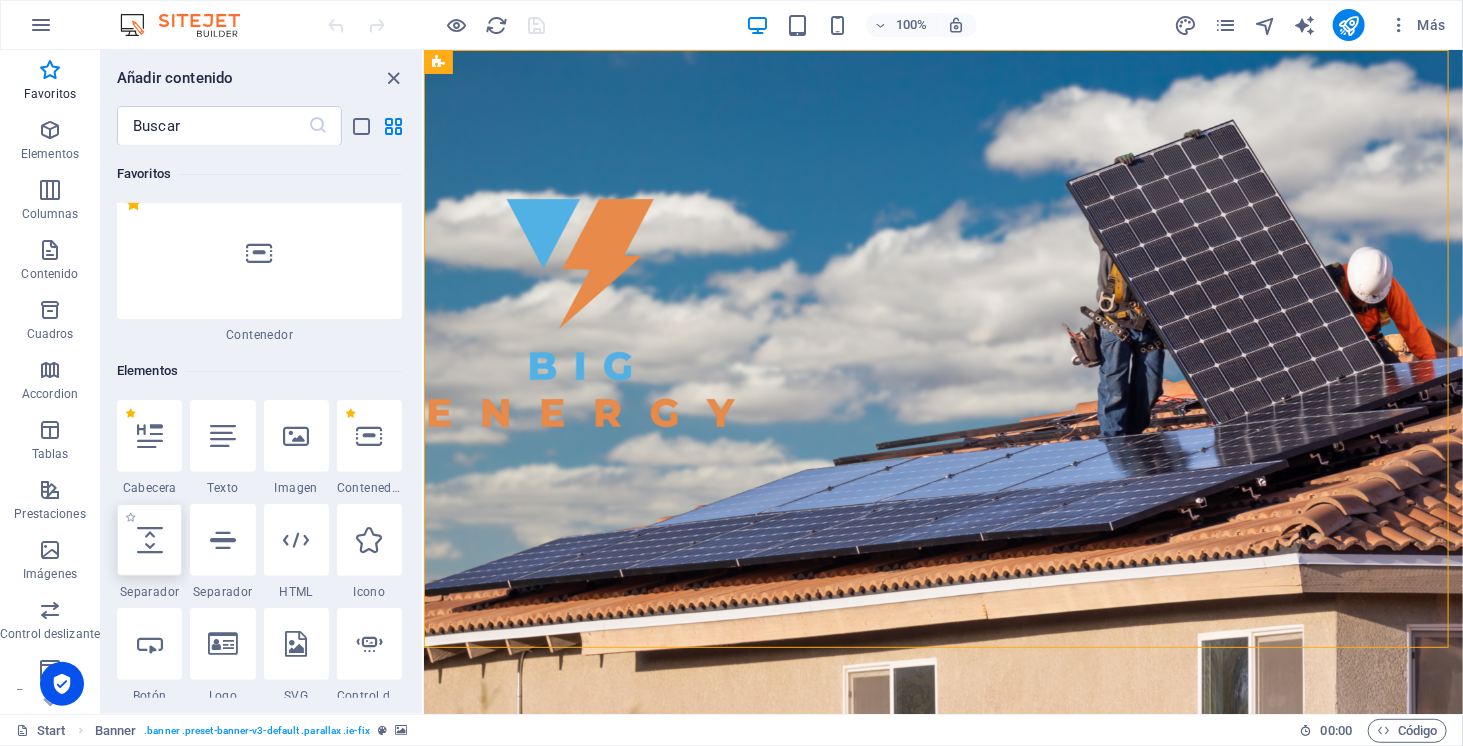 click at bounding box center (150, 540) 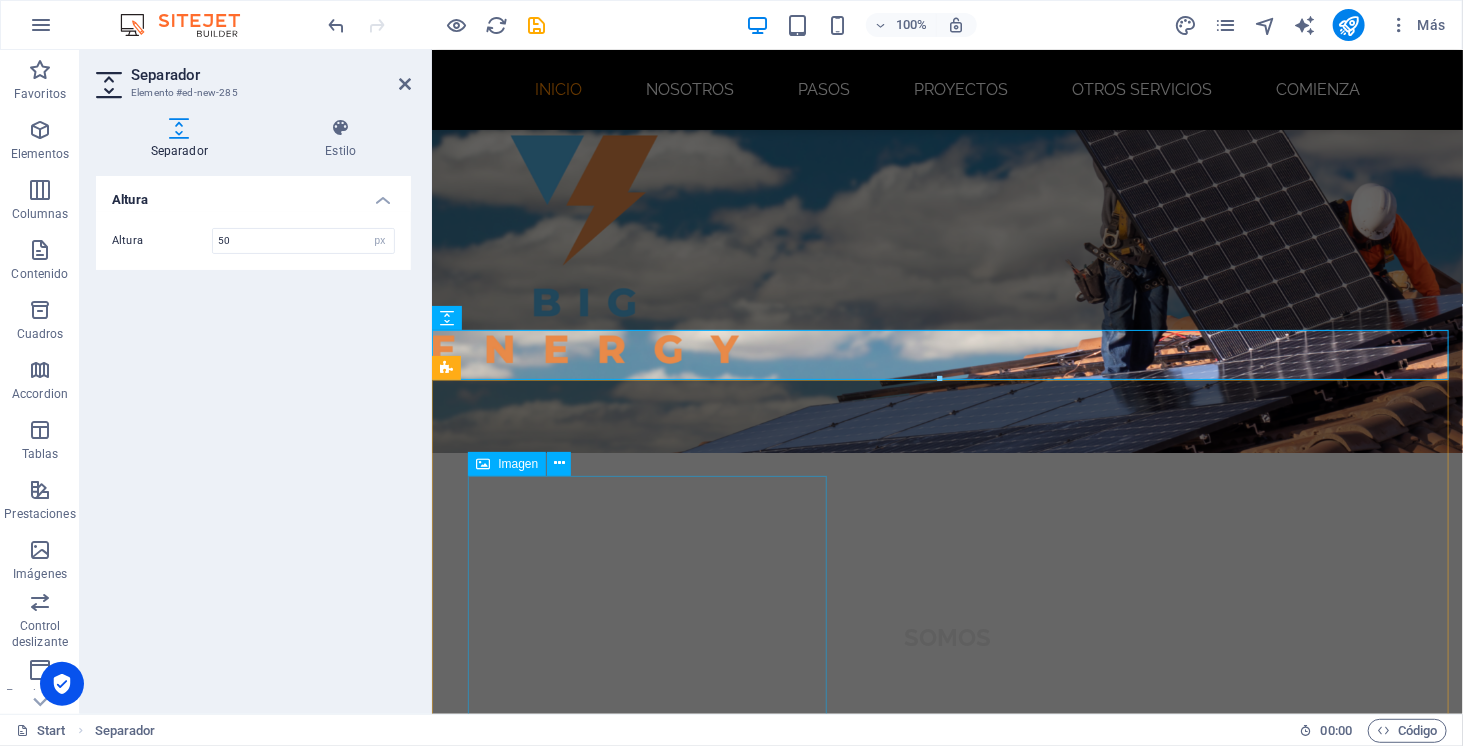 scroll, scrollTop: 254, scrollLeft: 0, axis: vertical 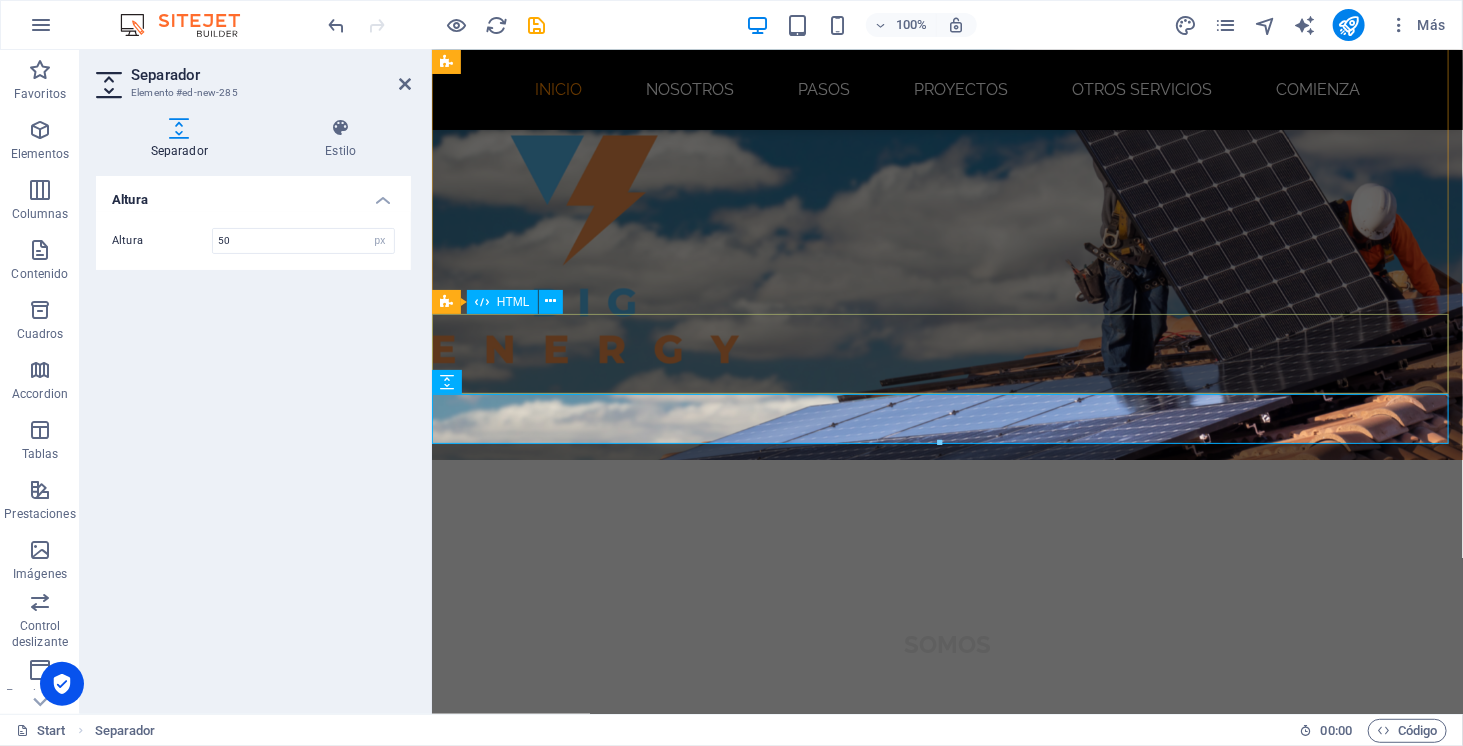 drag, startPoint x: 1370, startPoint y: 492, endPoint x: 929, endPoint y: 380, distance: 455 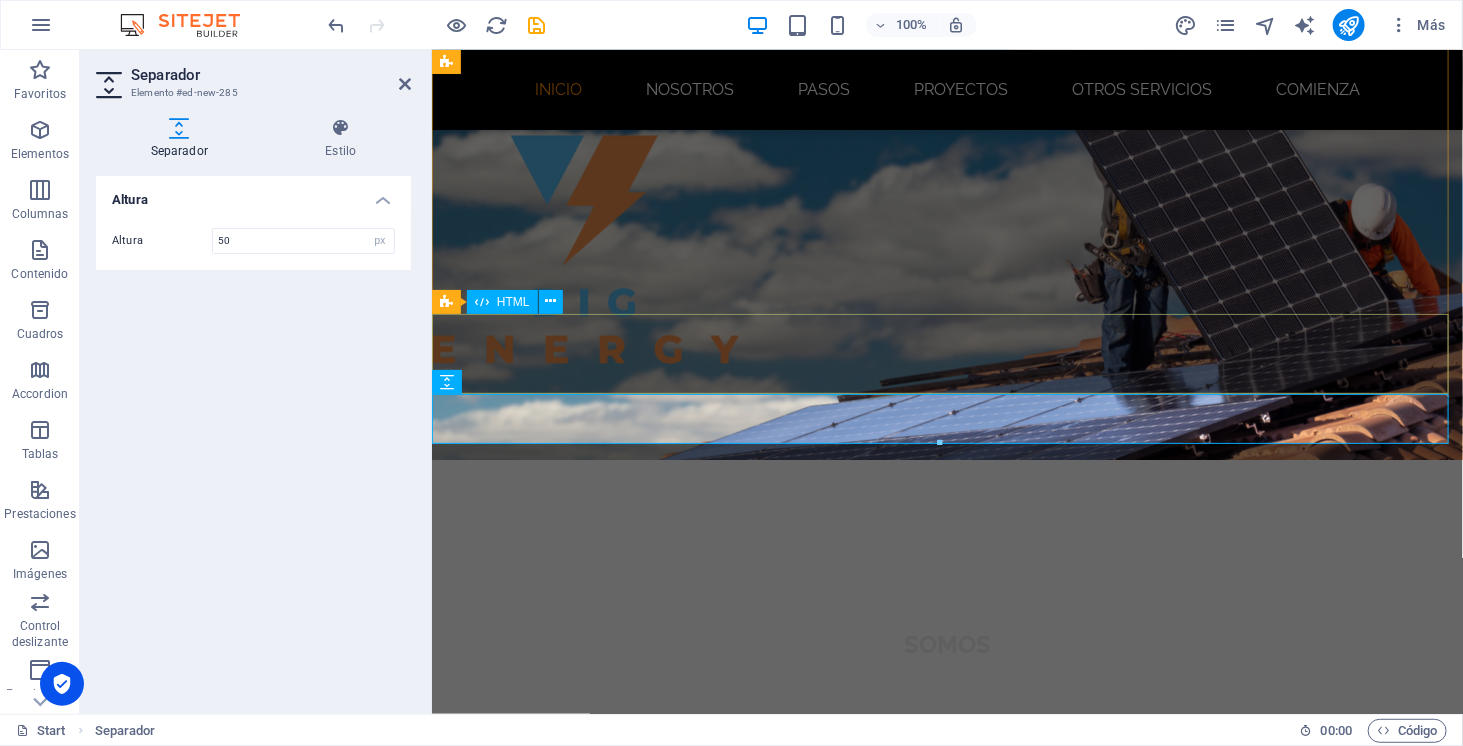 click at bounding box center (946, 1058) 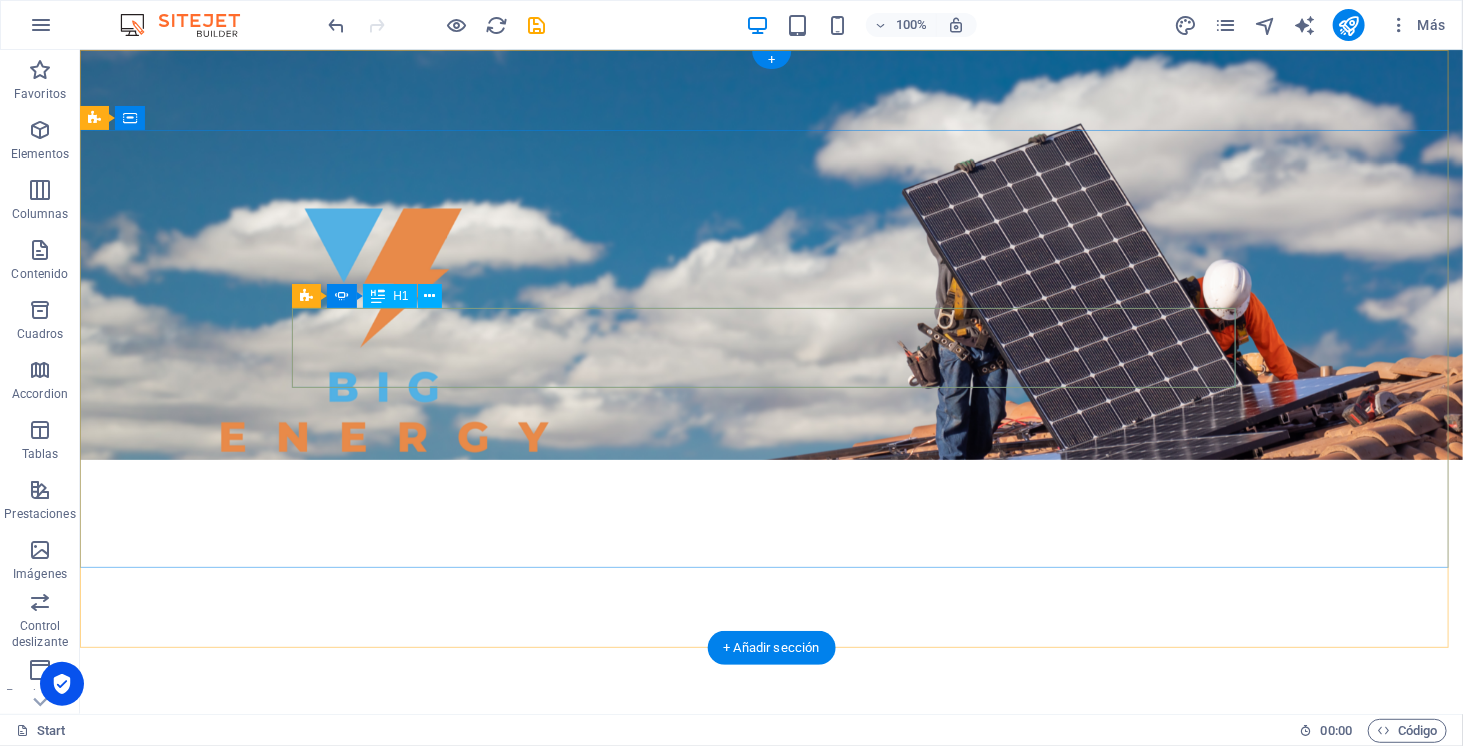 scroll, scrollTop: 0, scrollLeft: 0, axis: both 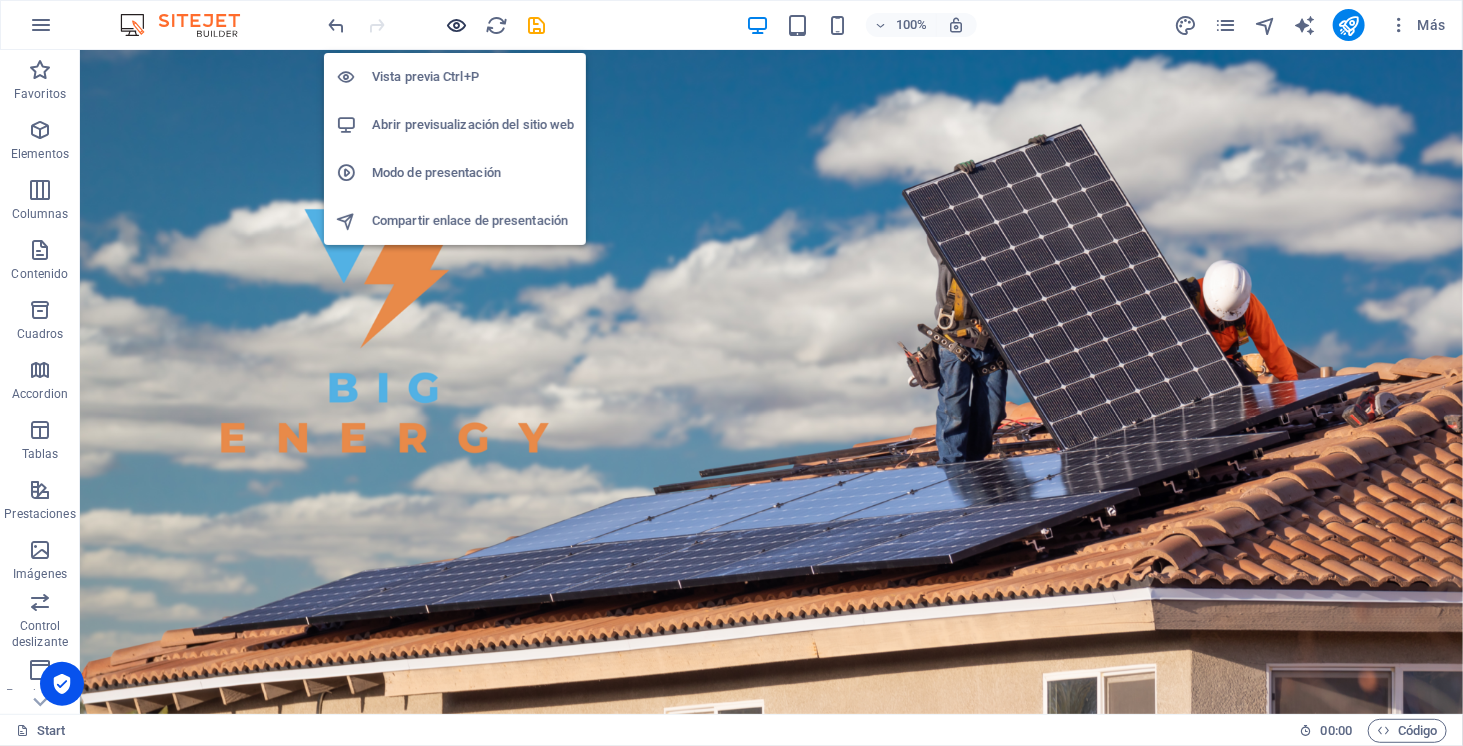 click at bounding box center (457, 25) 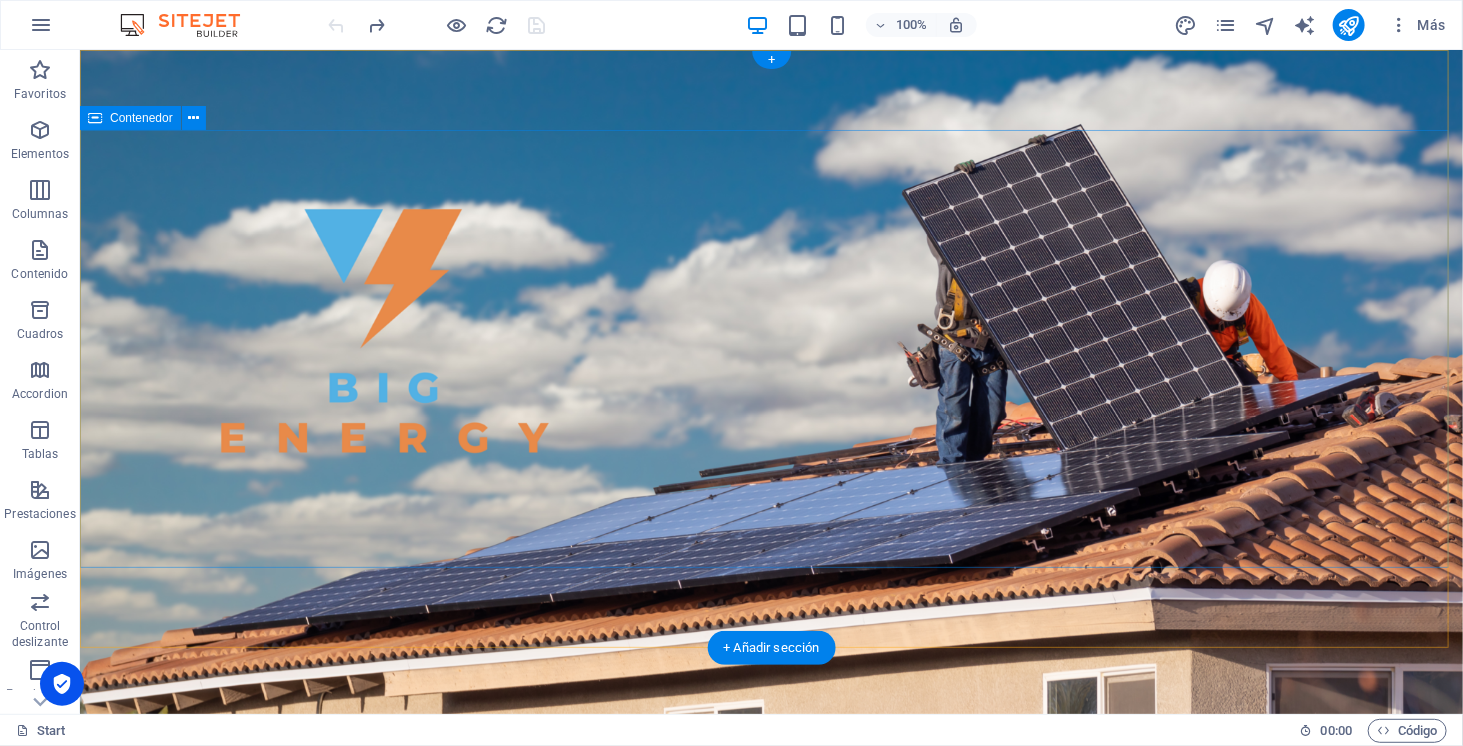 click on "SOMOS    ENERGÍA SOLAR ELECTROMOVILIDAD ALMACENAMIENTO" at bounding box center [770, 1024] 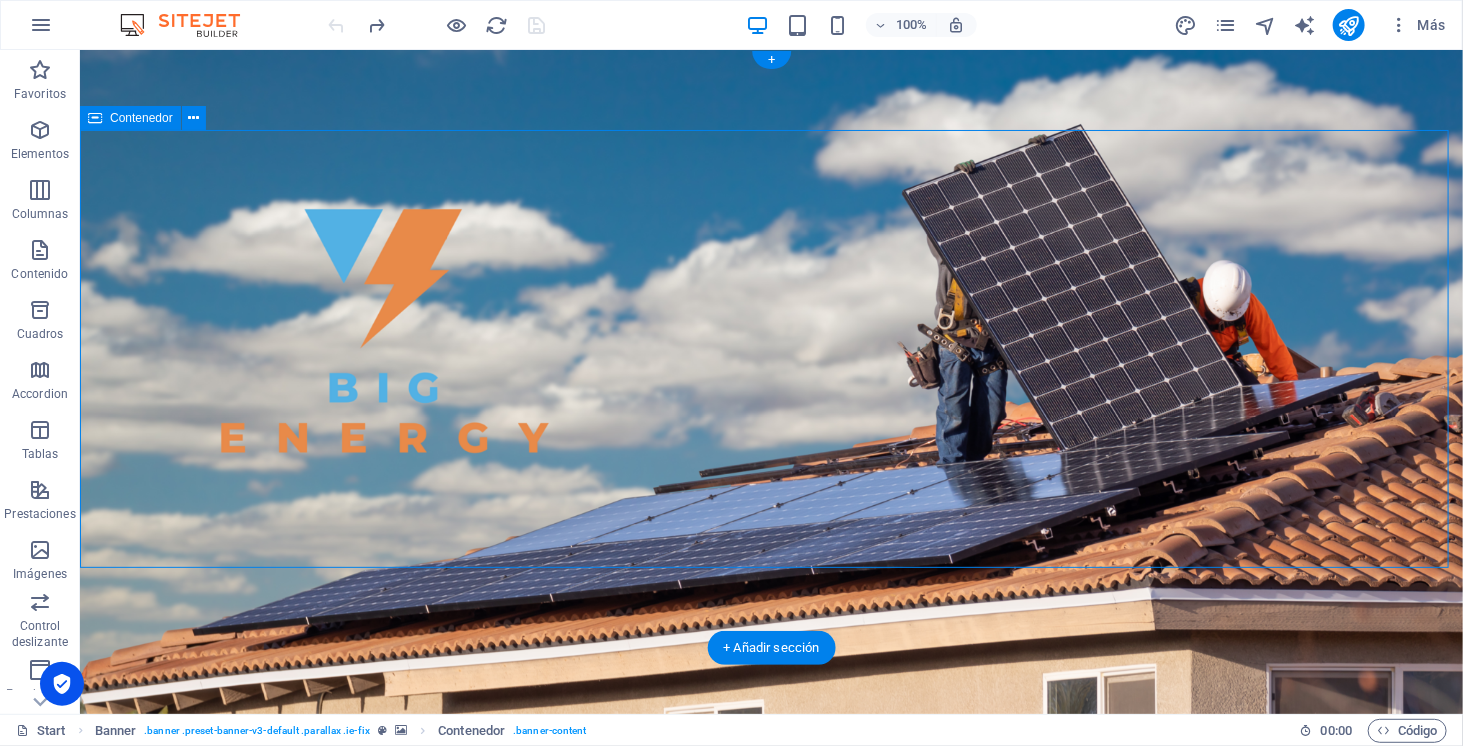 click on "SOMOS    ENERGÍA SOLAR ELECTROMOVILIDAD ALMACENAMIENTO" at bounding box center (770, 1024) 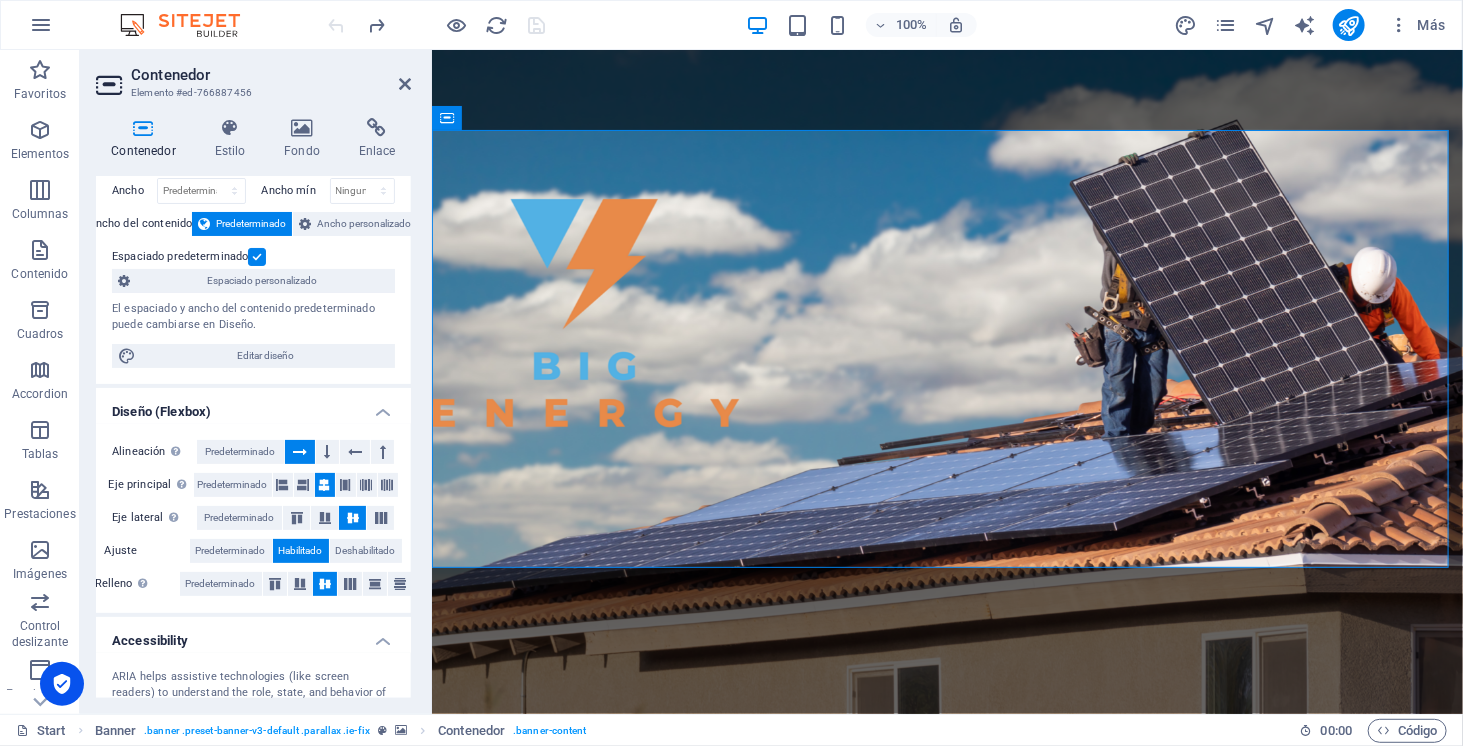 scroll, scrollTop: 0, scrollLeft: 0, axis: both 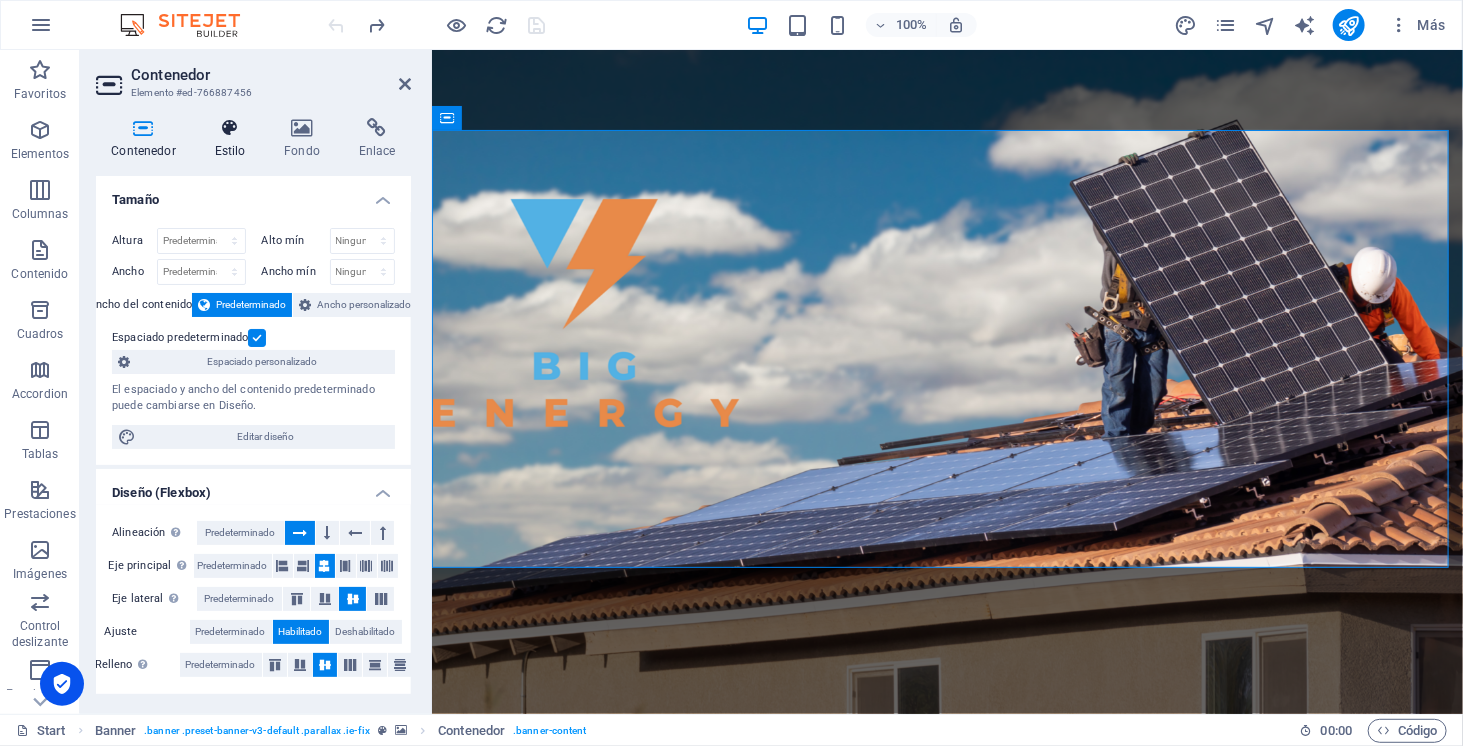 click at bounding box center (230, 128) 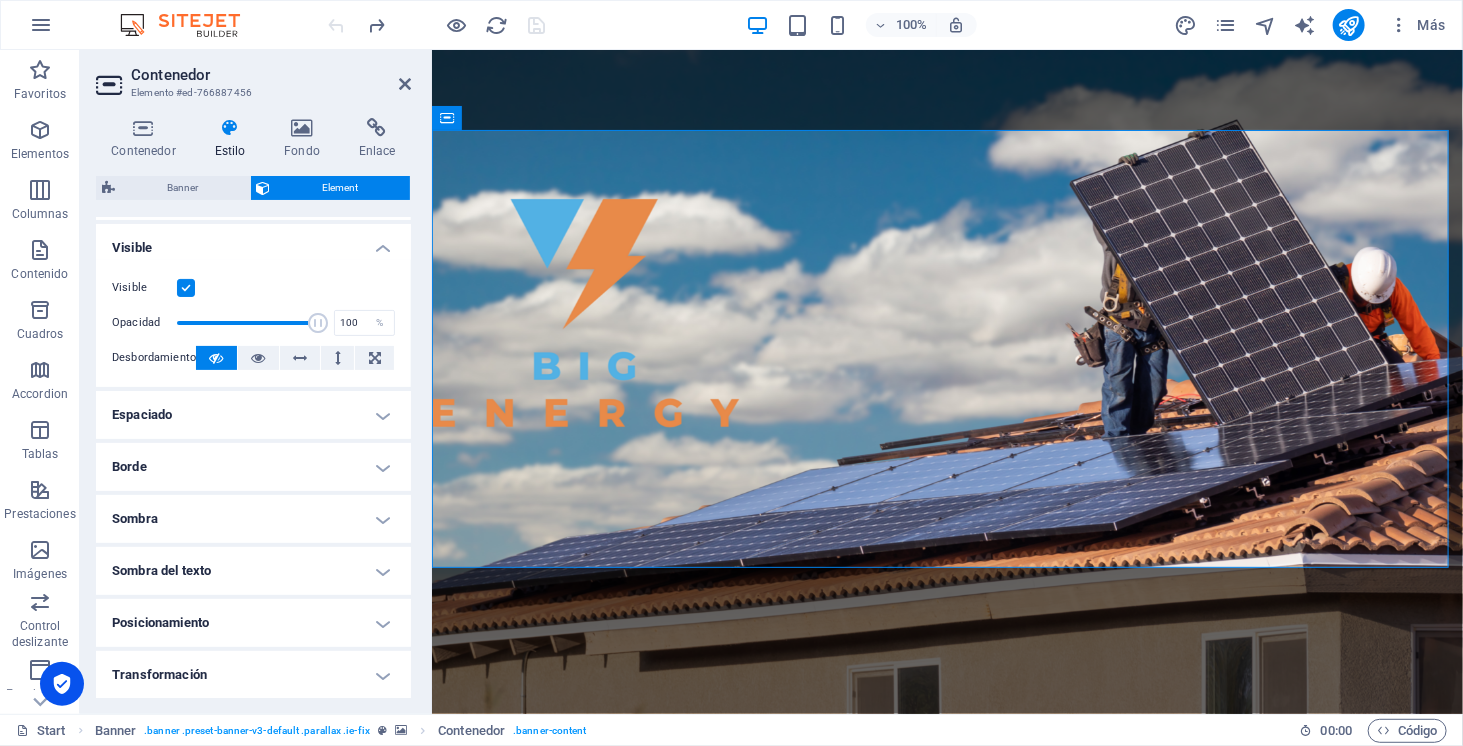 scroll, scrollTop: 221, scrollLeft: 0, axis: vertical 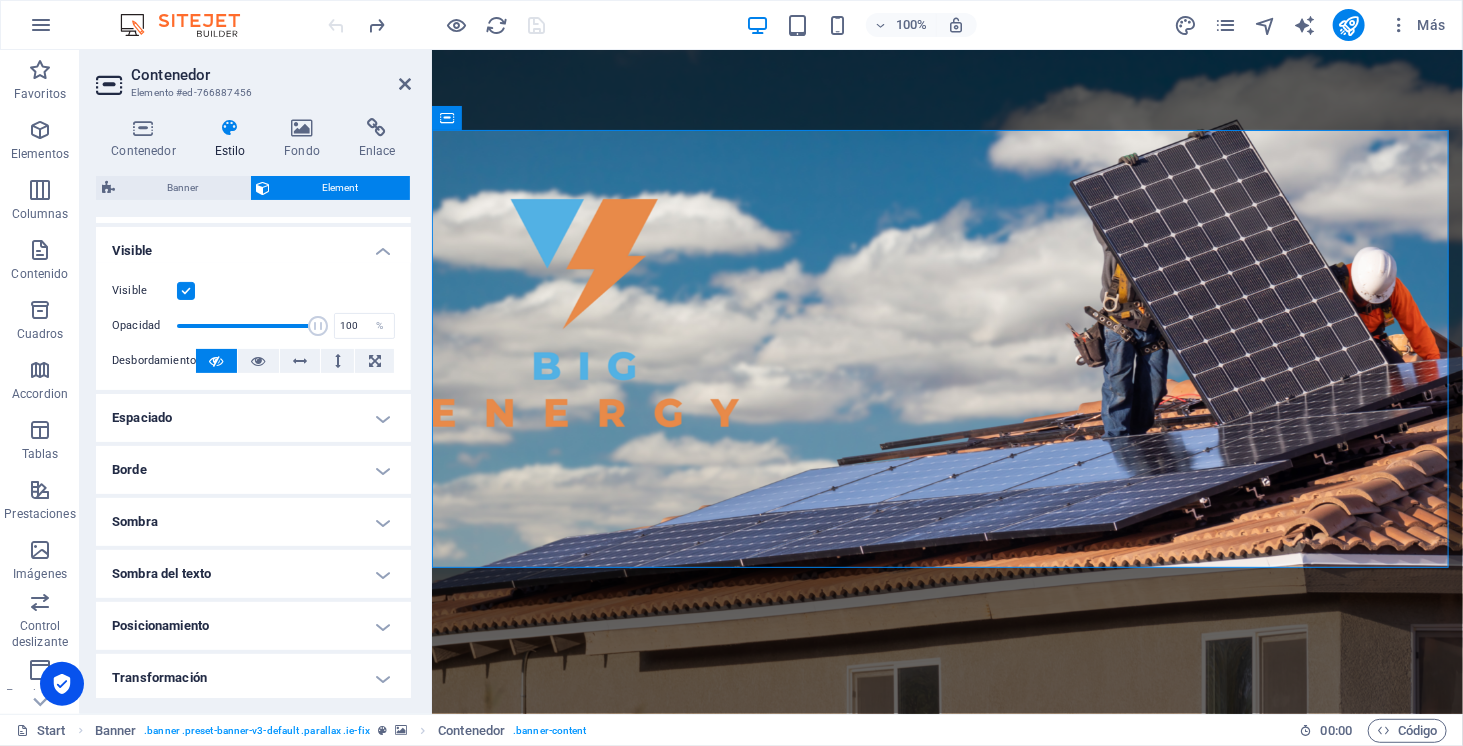 click on "Espaciado" at bounding box center (253, 418) 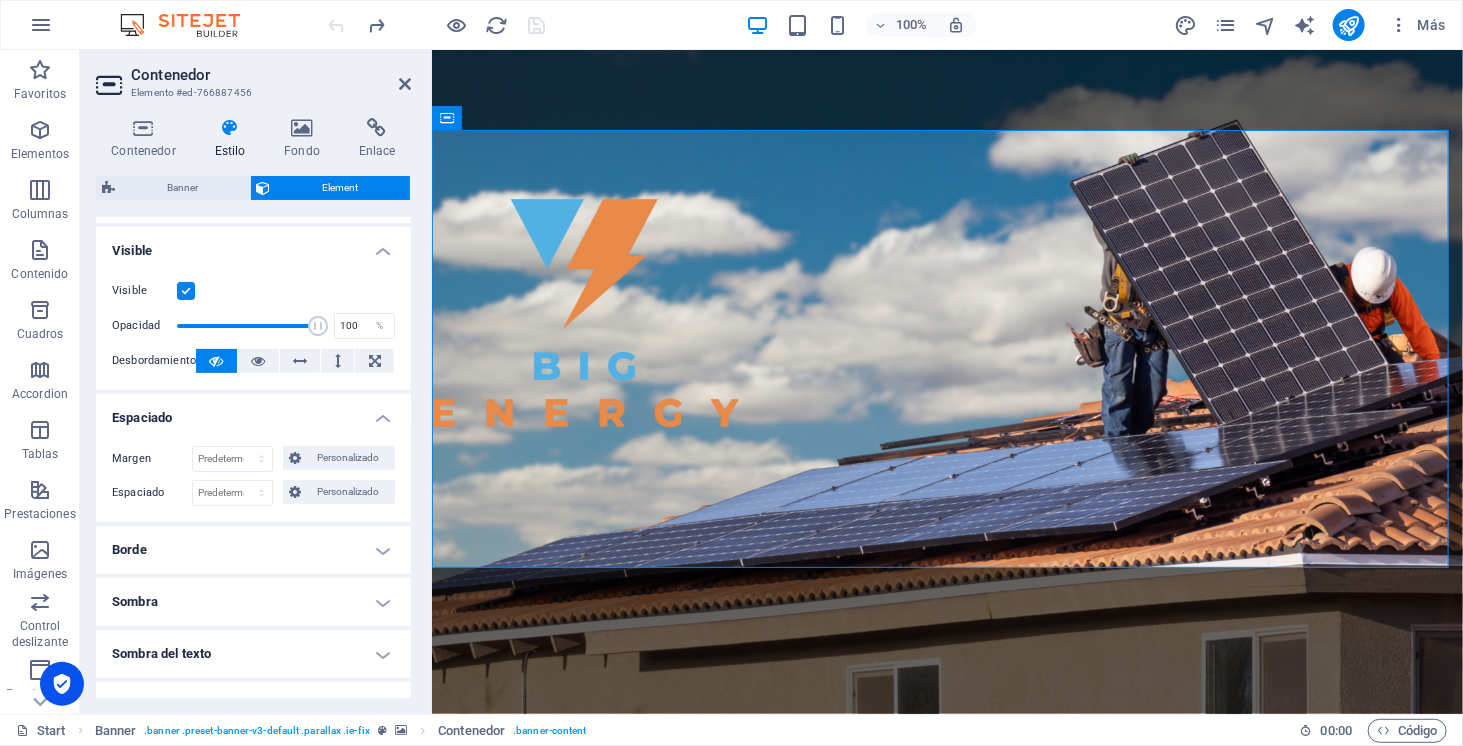 click on "Espaciado" at bounding box center [253, 412] 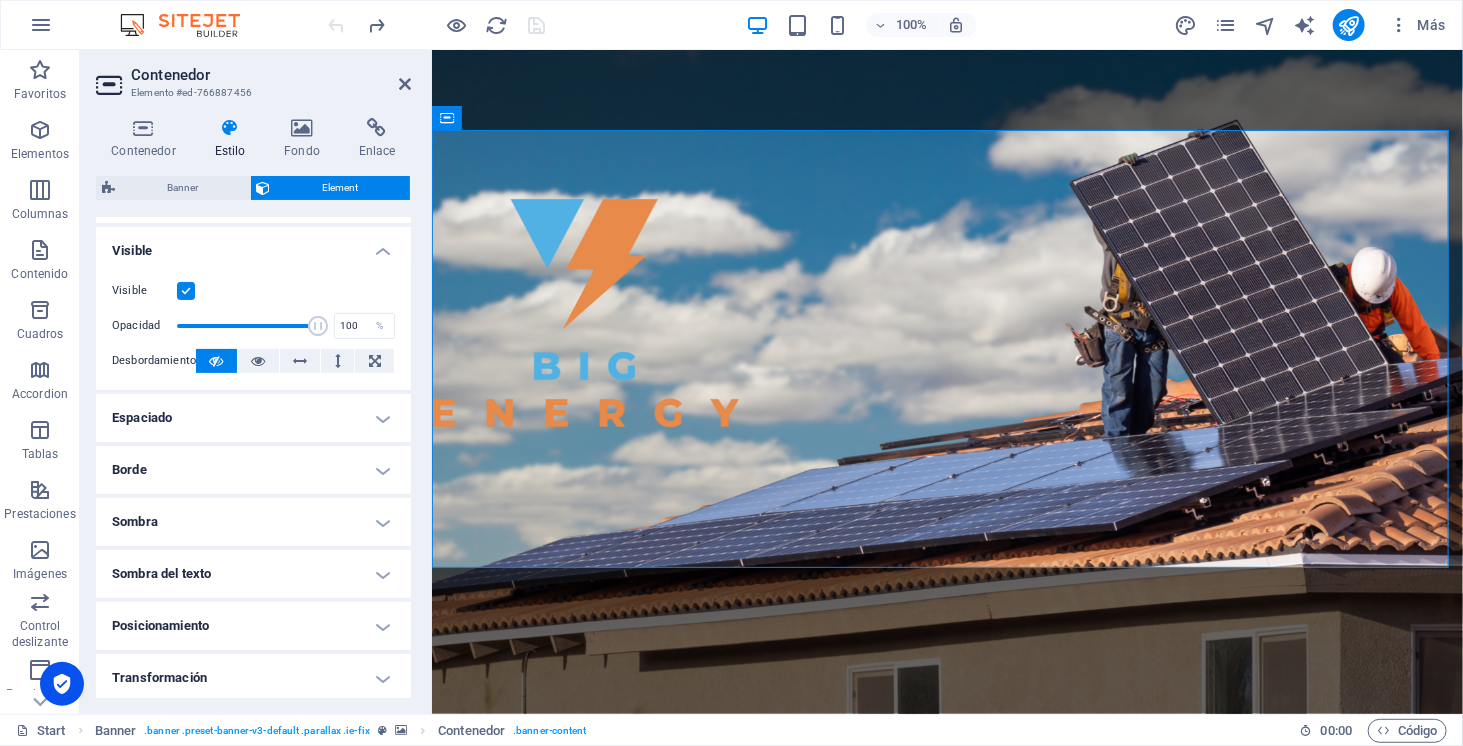 scroll, scrollTop: 0, scrollLeft: 0, axis: both 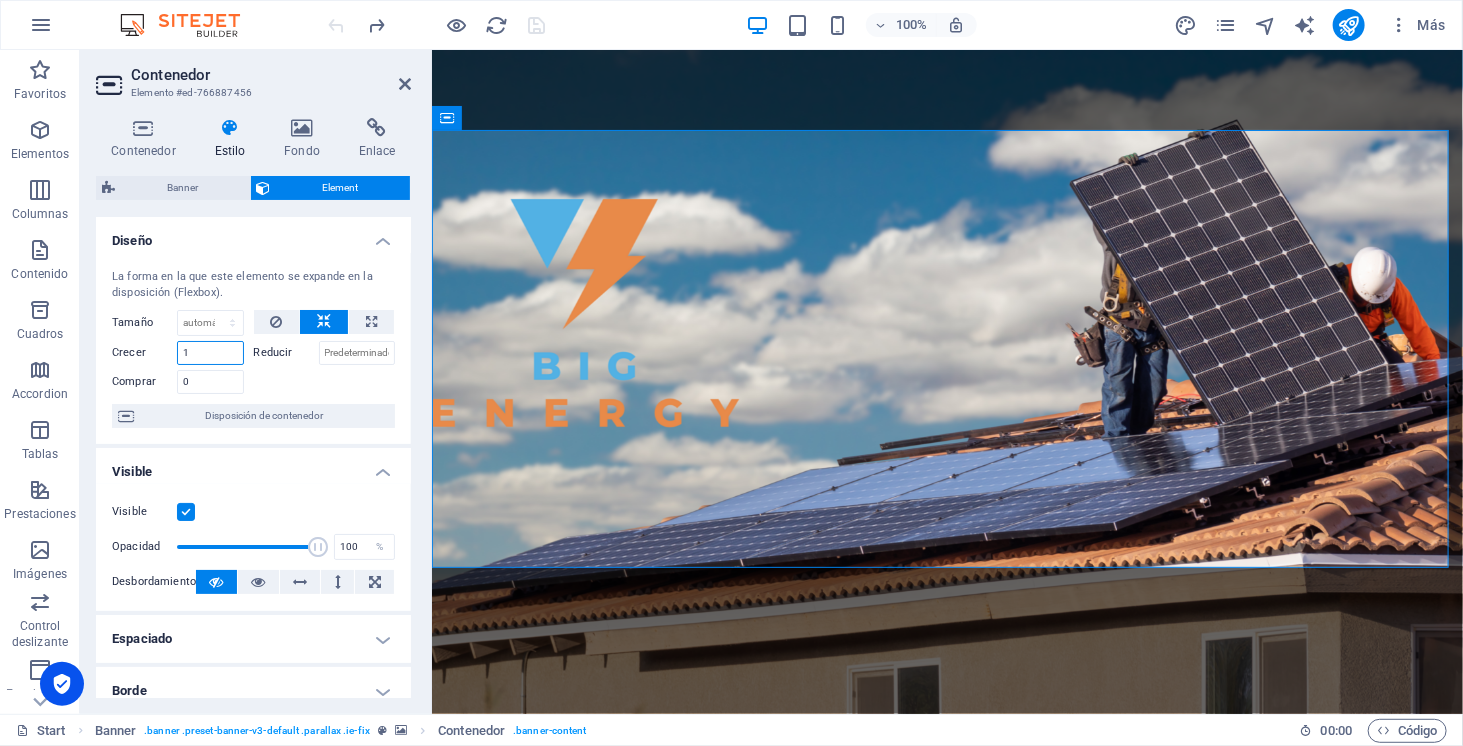 click on "1" at bounding box center [210, 353] 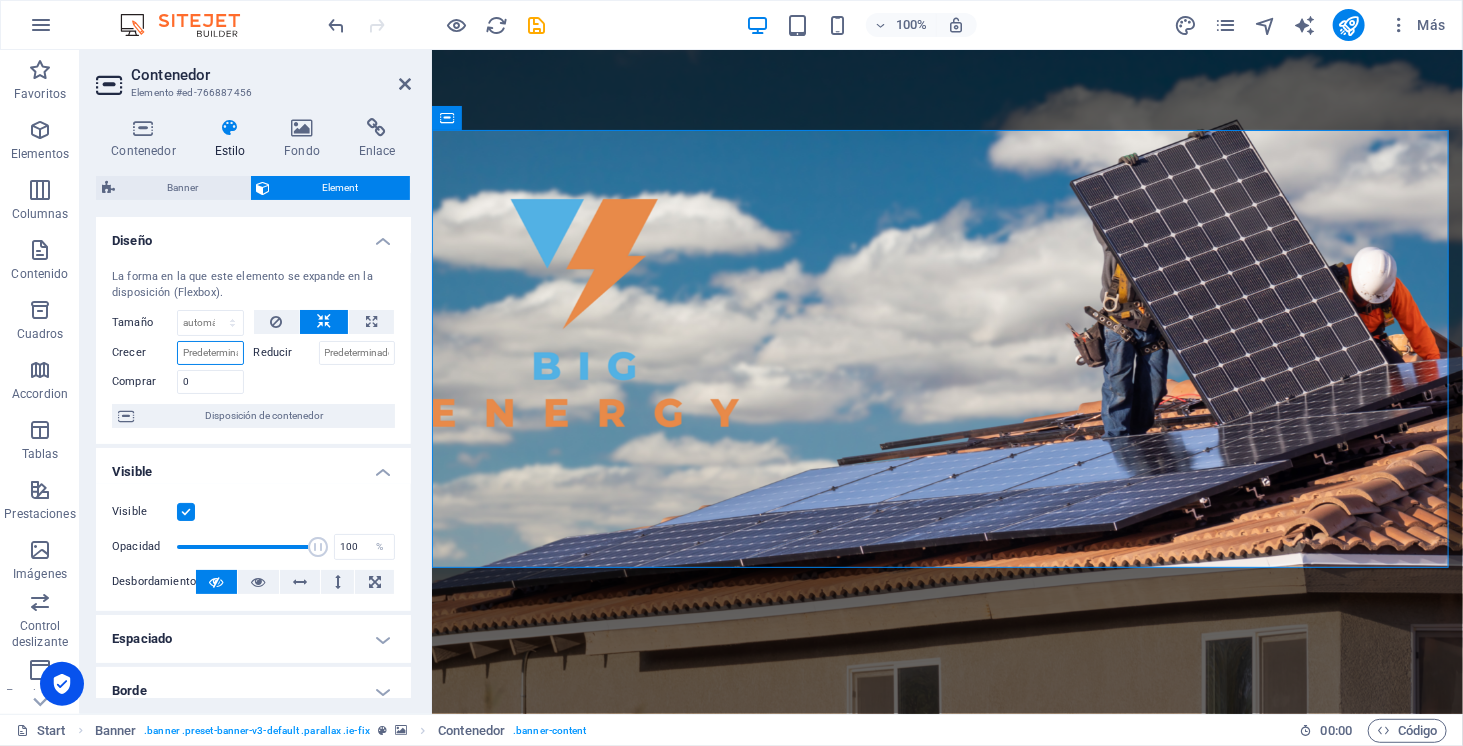 type on "1" 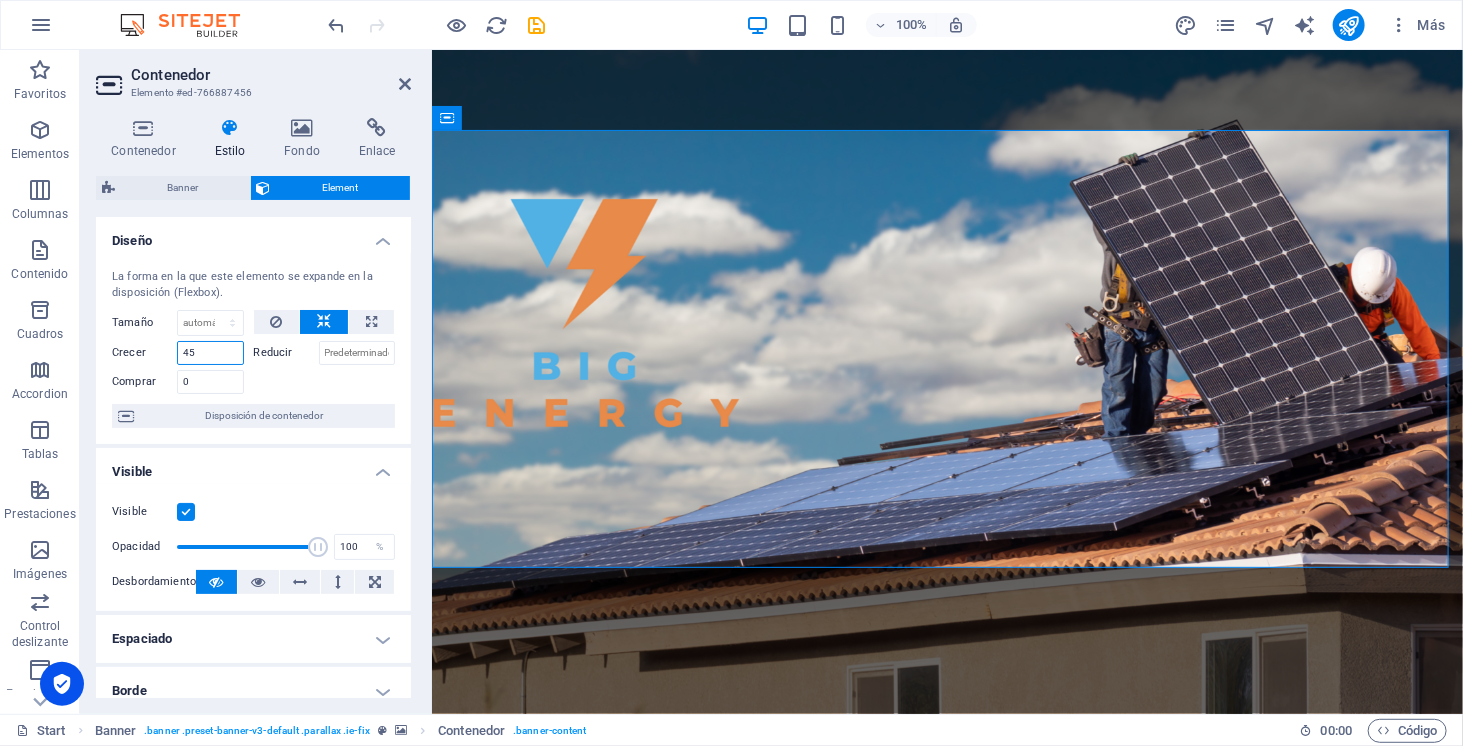 type on "4" 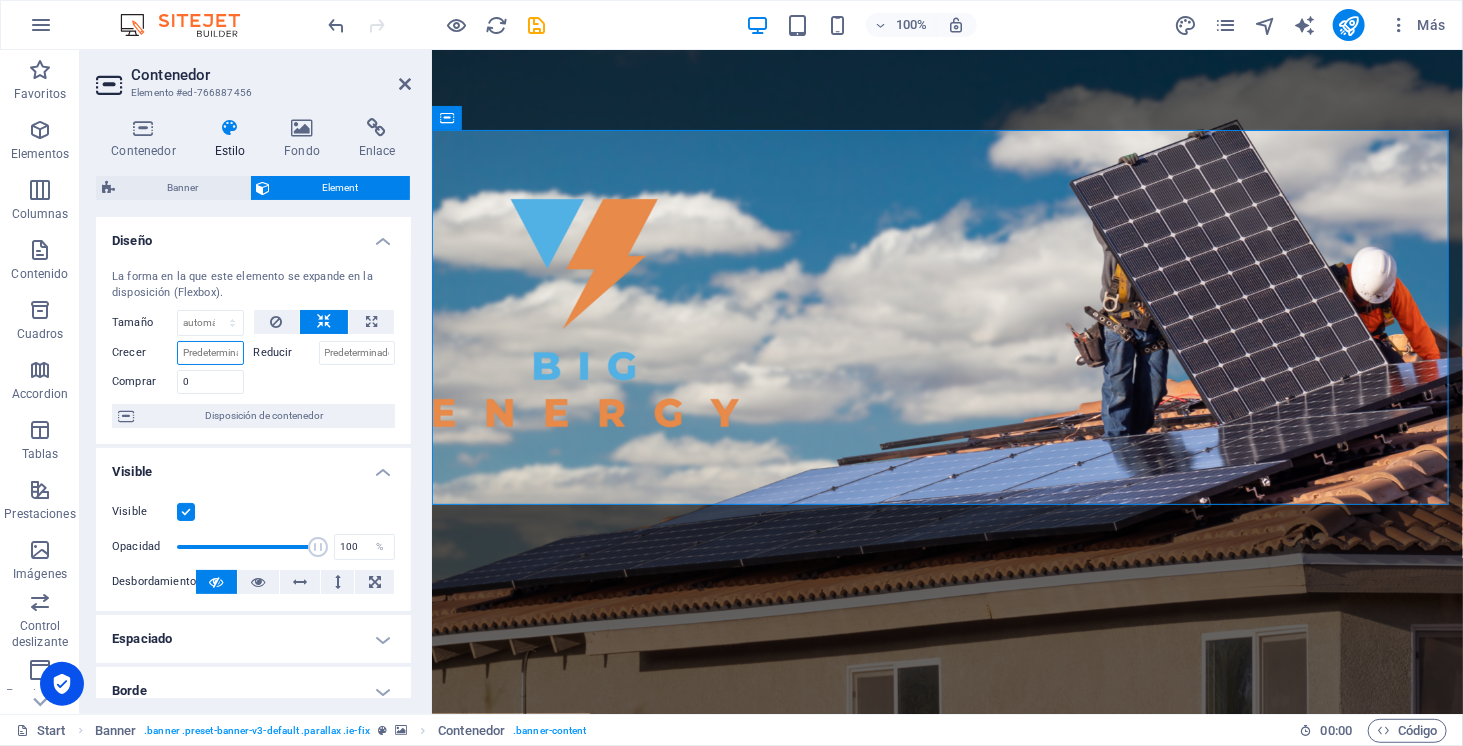 type on "5" 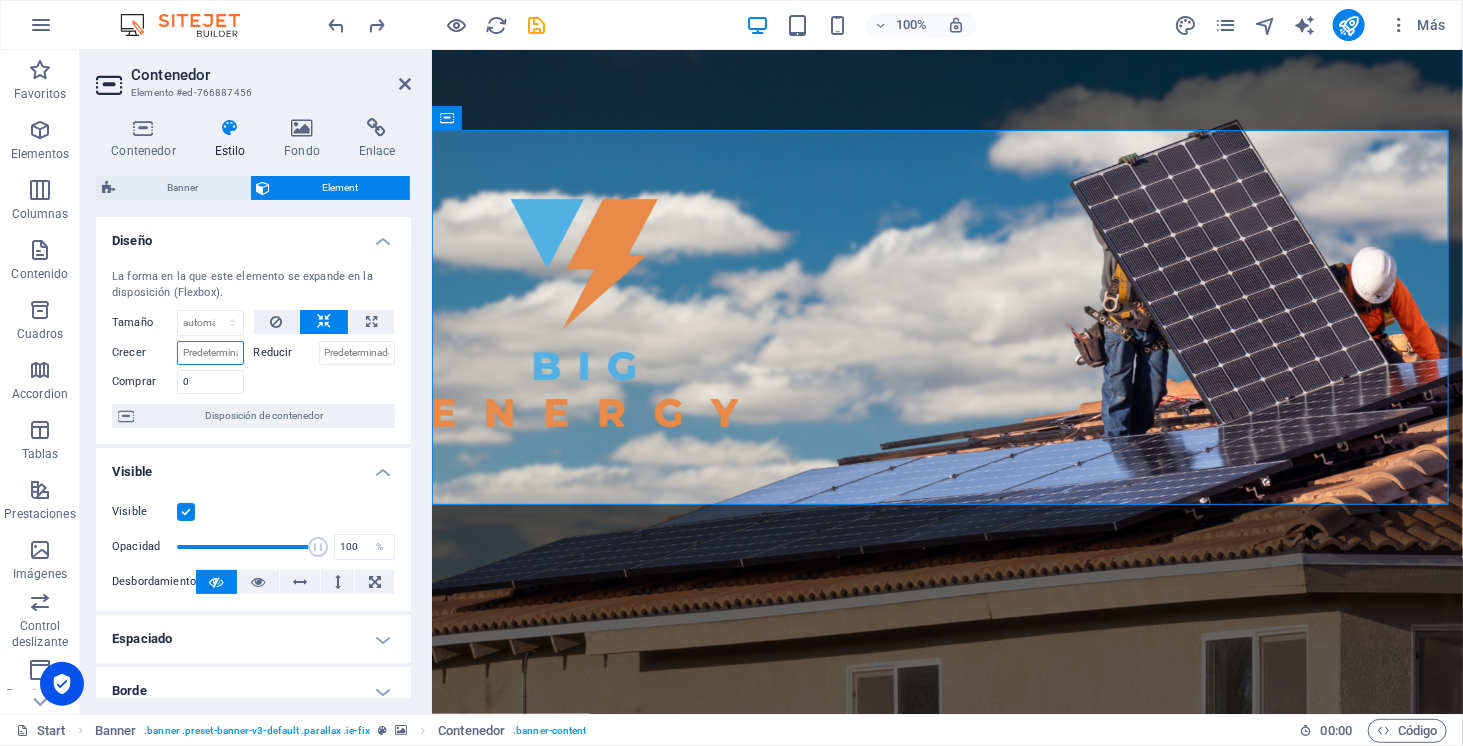 type on "5" 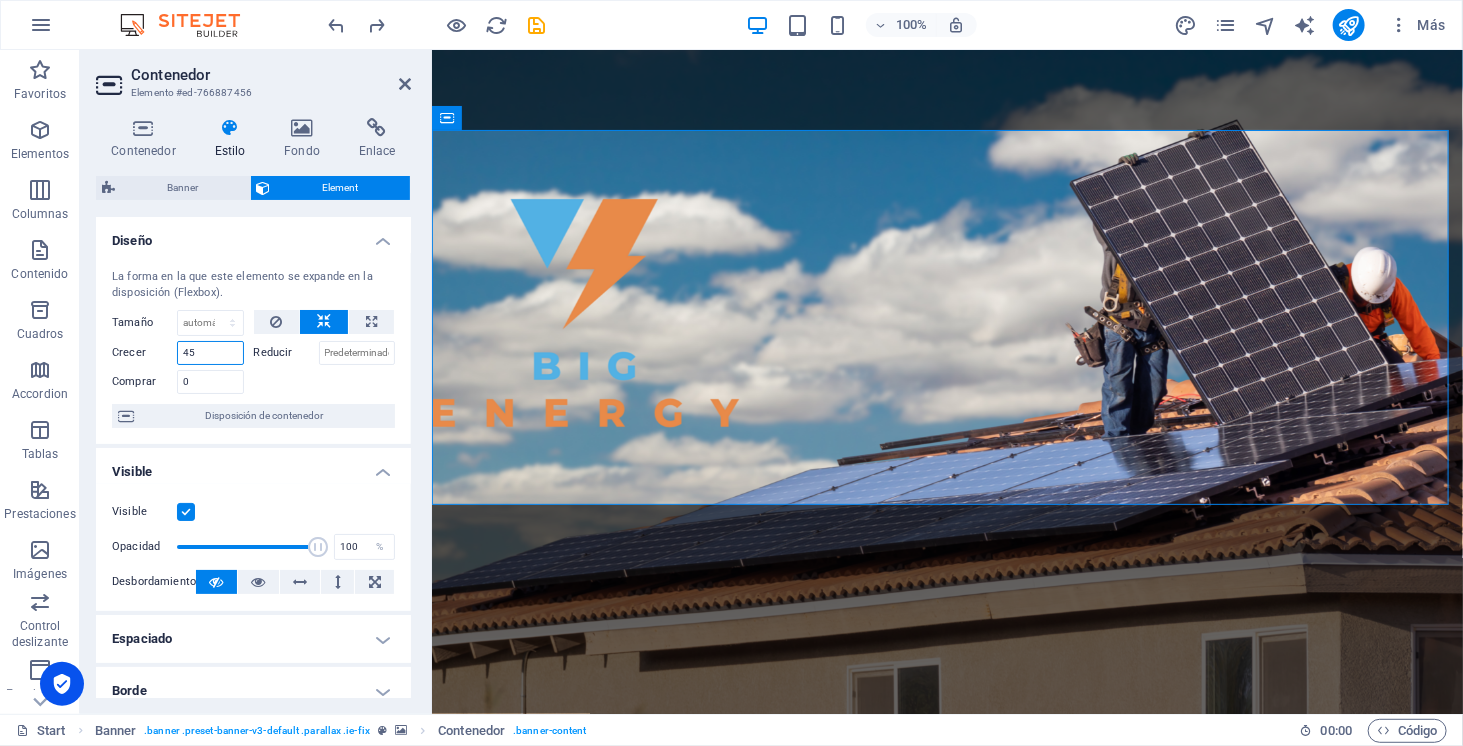 type on "4" 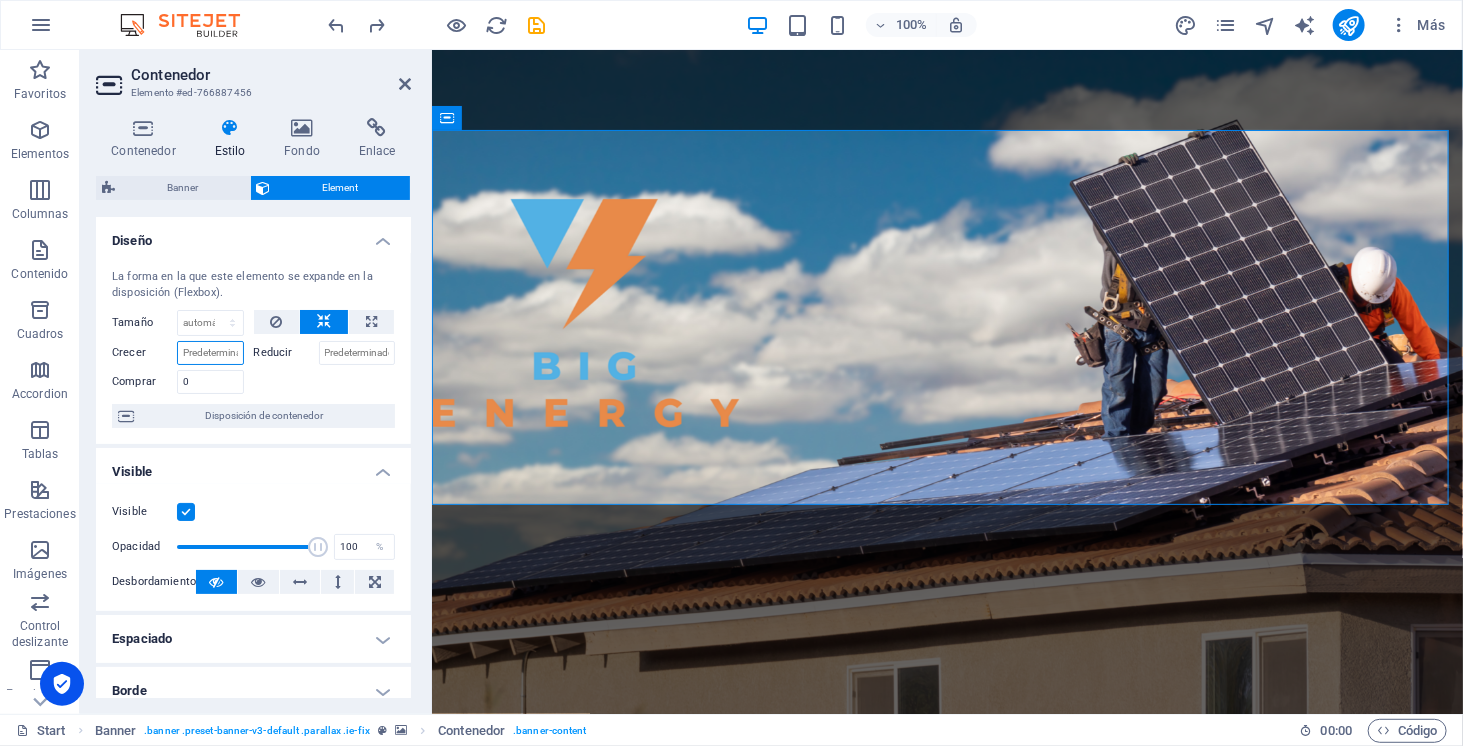 type on "1" 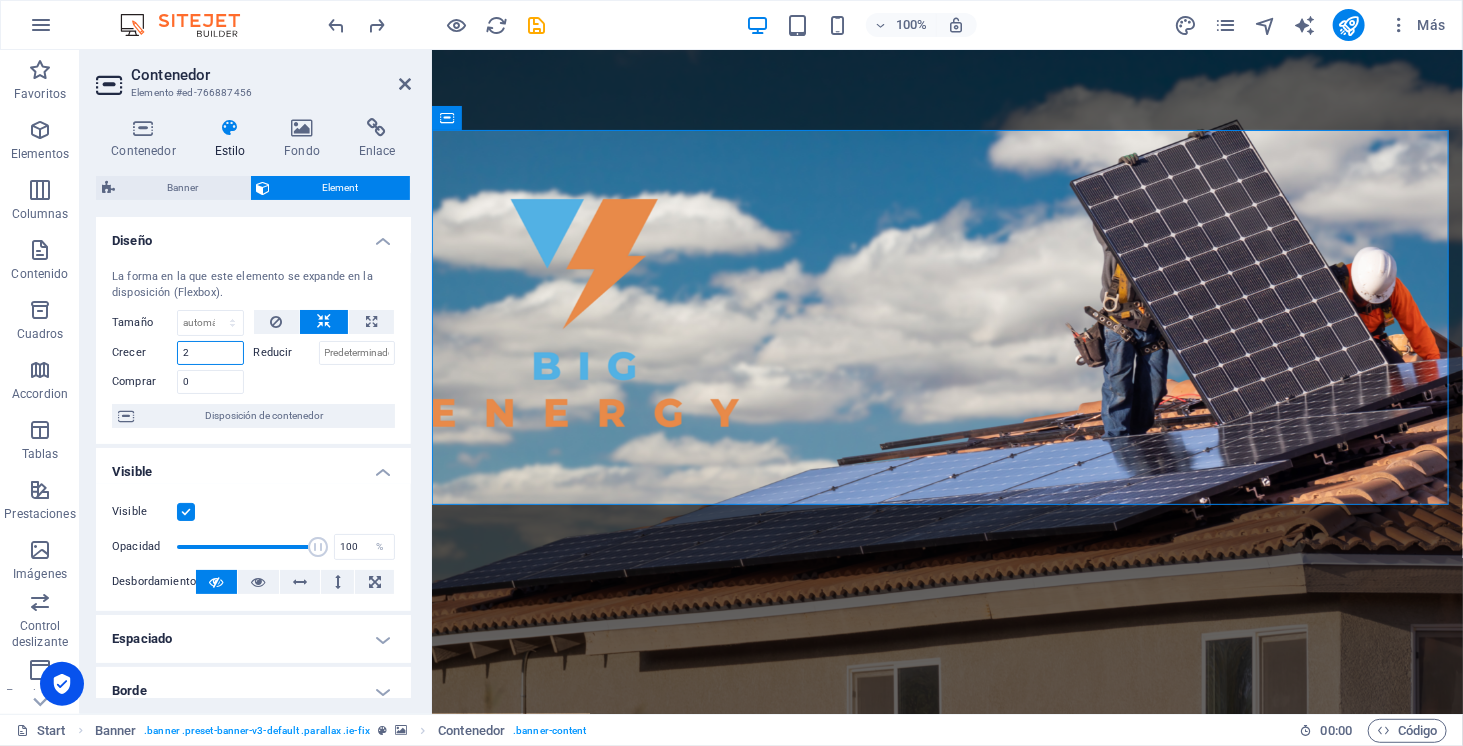 type on "1" 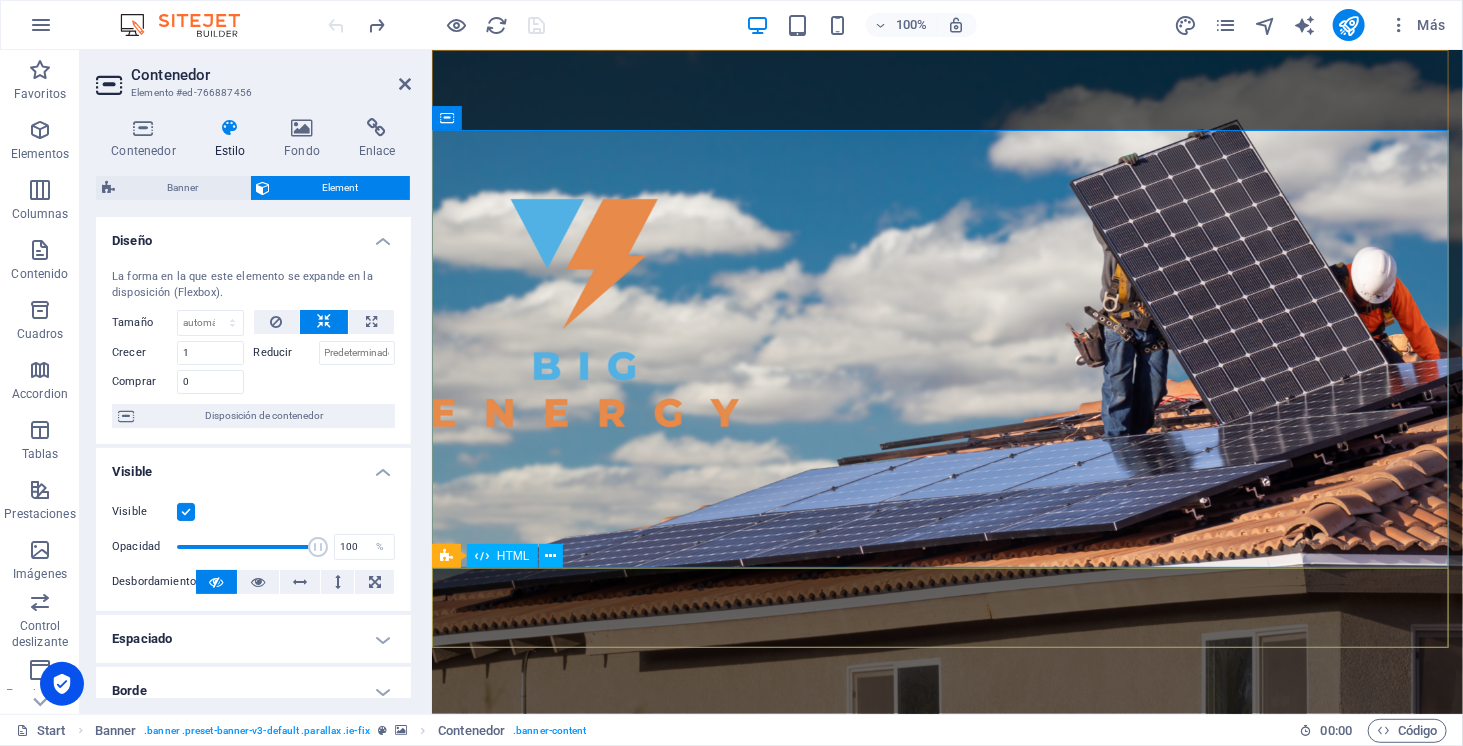click at bounding box center [946, 1312] 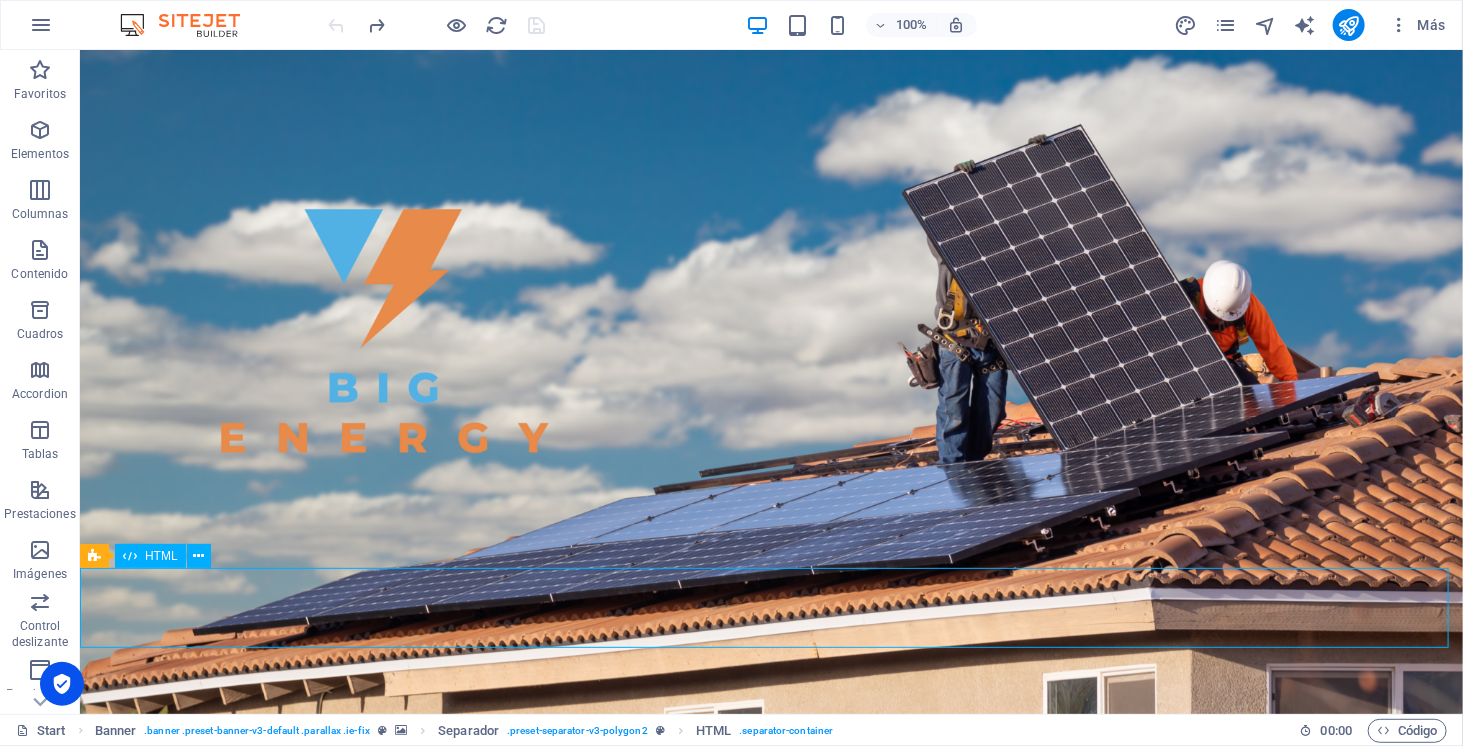 click at bounding box center (770, 1312) 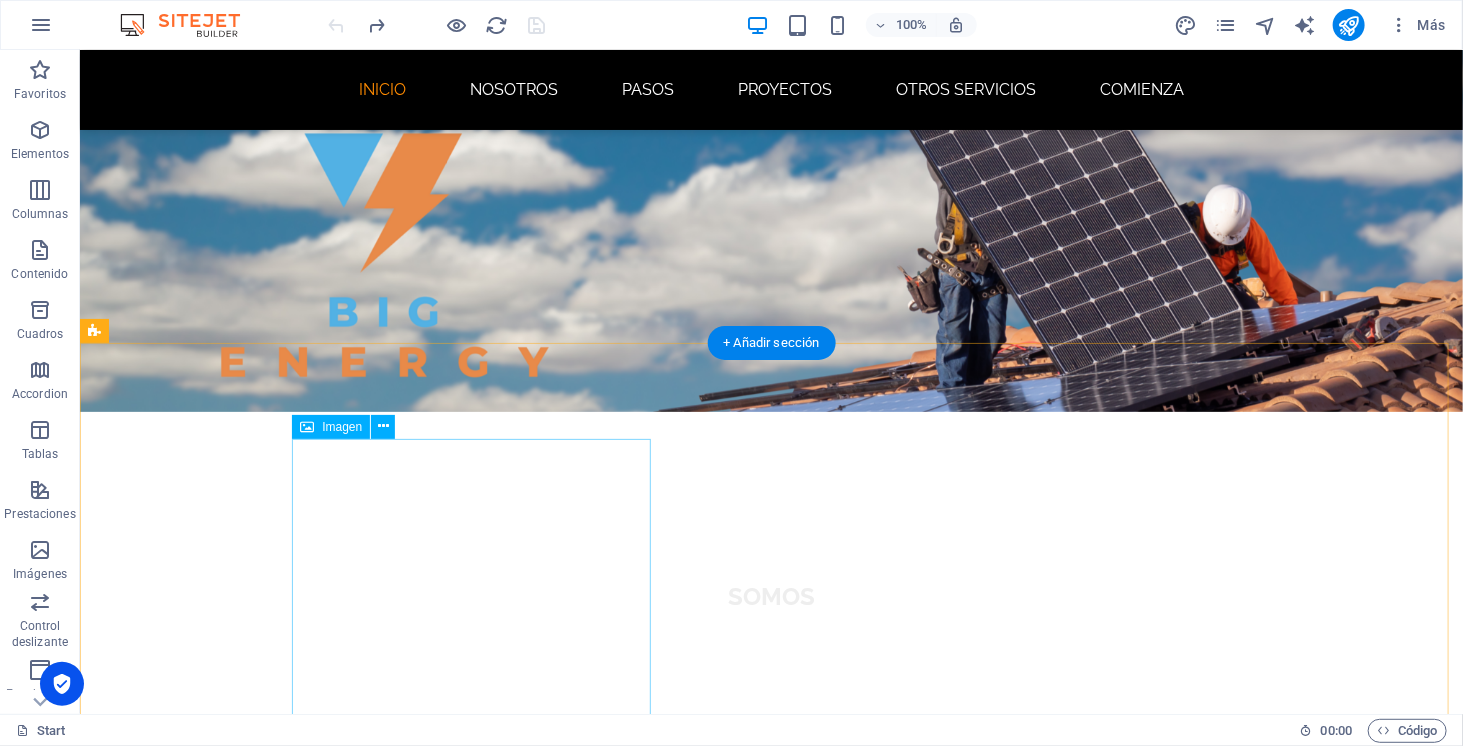 scroll, scrollTop: 306, scrollLeft: 0, axis: vertical 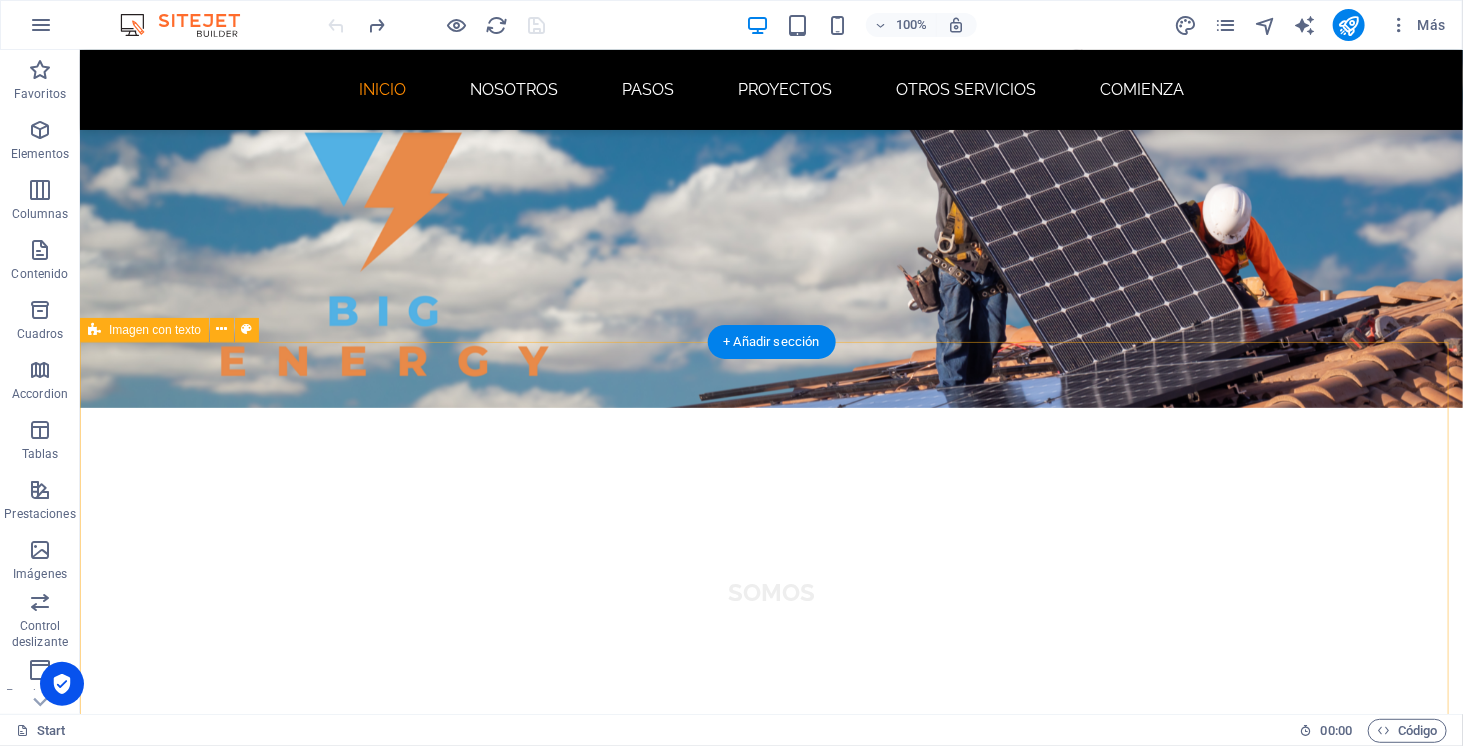 click on "NOSOTROS Somos una empresa con más de 3 años de experiencia en la instalación de sistemas solares fotovoltaicos en todo Chile. A lo largo de estos años, hemos ayudado a decenas de personas y negocios a dar el paso hacia una energía más inteligente, económica y sustentable. Nuestro enfoque es claro:  reducir tu cuenta de luz al mínimo, y en la mayoría de los casos, a 0$ . Diseñamos e instalamos sistemas que cubren casi la totalidad de tu consumo eléctrico, y si generas más de los que usas, ese excedente  se inyecta a la red y la distribuidora te paga por ello. Nos encargamos de todo el proceso: evaluación, diseño, trámites con la distribuidora local, certificación, instalación y puesta en marcha. Tú solo te preocupas de  ver cómo baja tu cuenta y aumenta tu independencia energética. ¡Así puedes ahorrar y, además, generar ingresos! Además, cada instalación solar reduce tu huella de carbono y ayuda a construir un futuro más limpio. Porque ahorrar también puede significar aportar." at bounding box center (770, 2401) 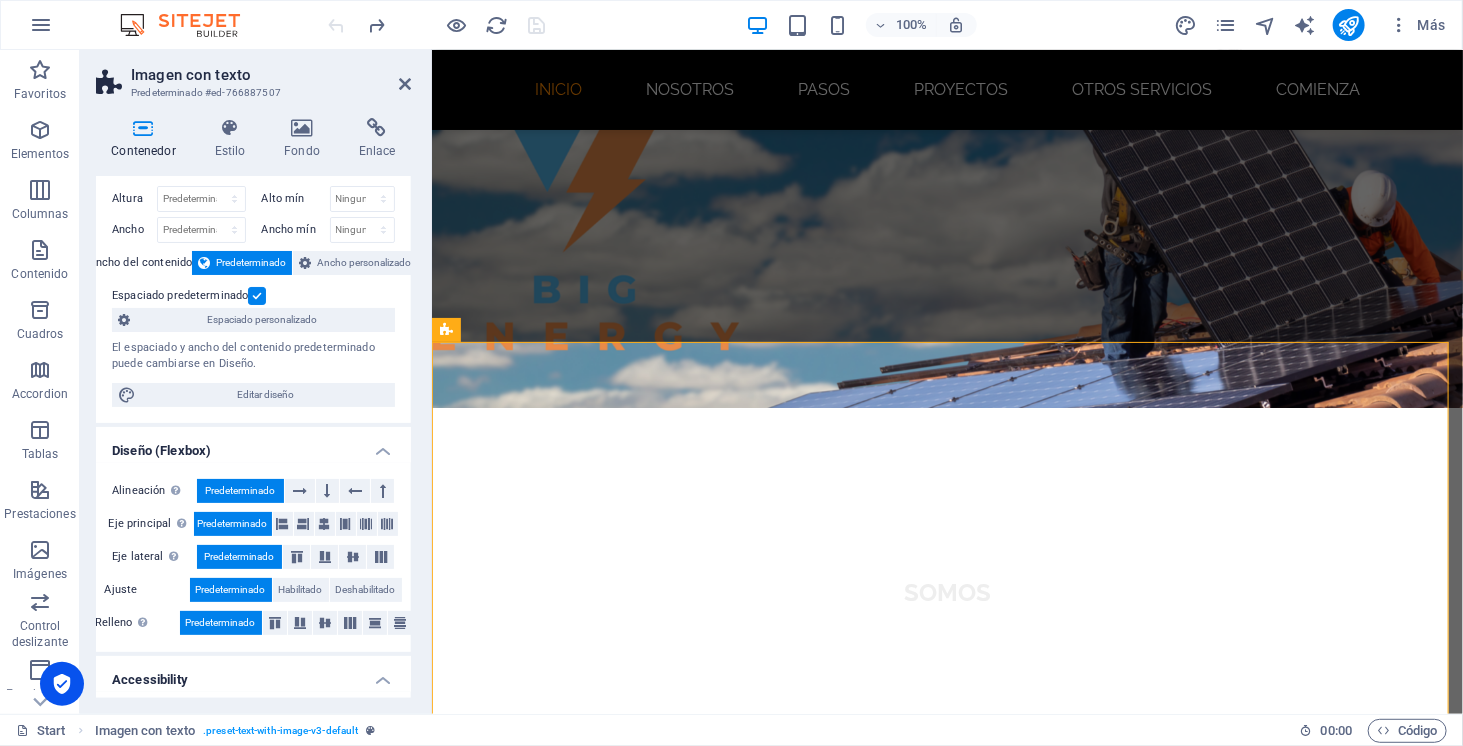 scroll, scrollTop: 0, scrollLeft: 0, axis: both 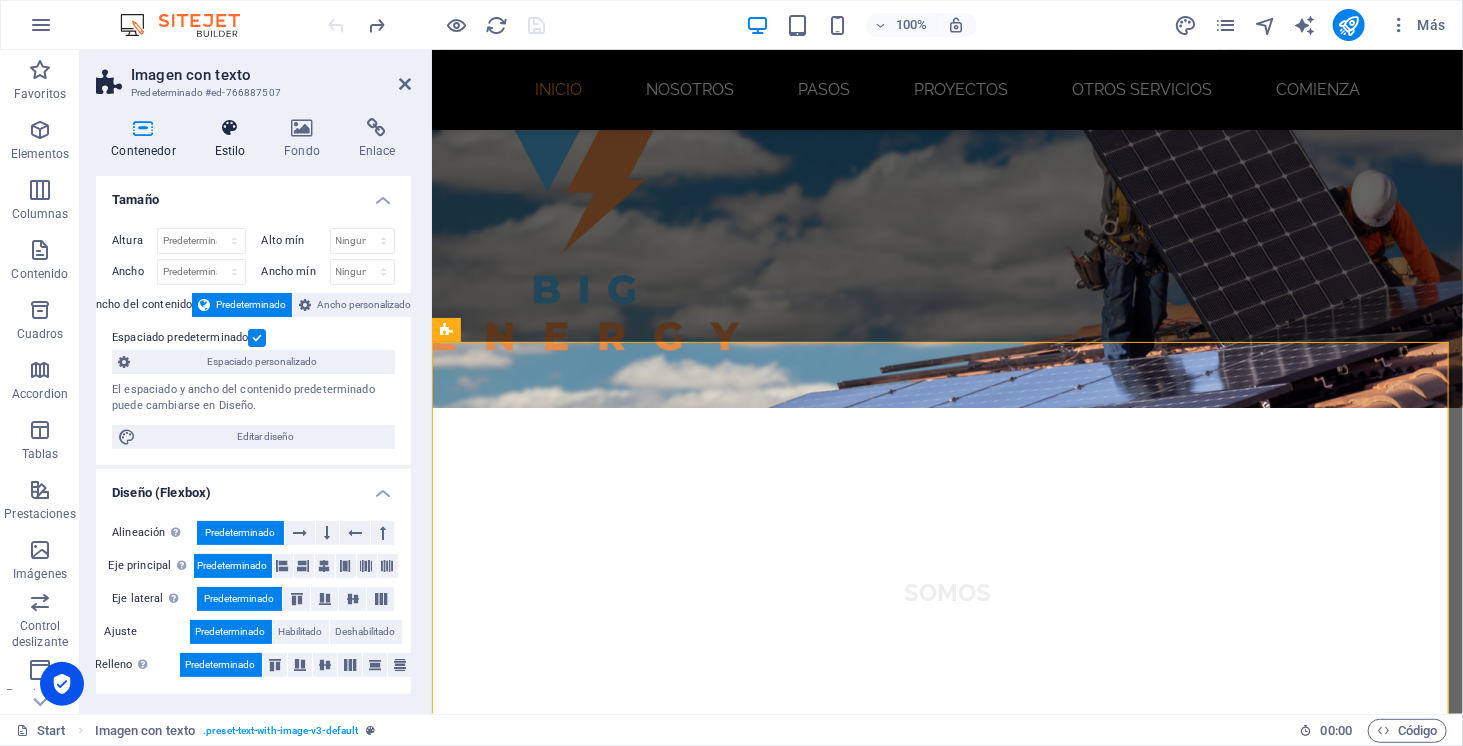 click on "Estilo" at bounding box center (234, 139) 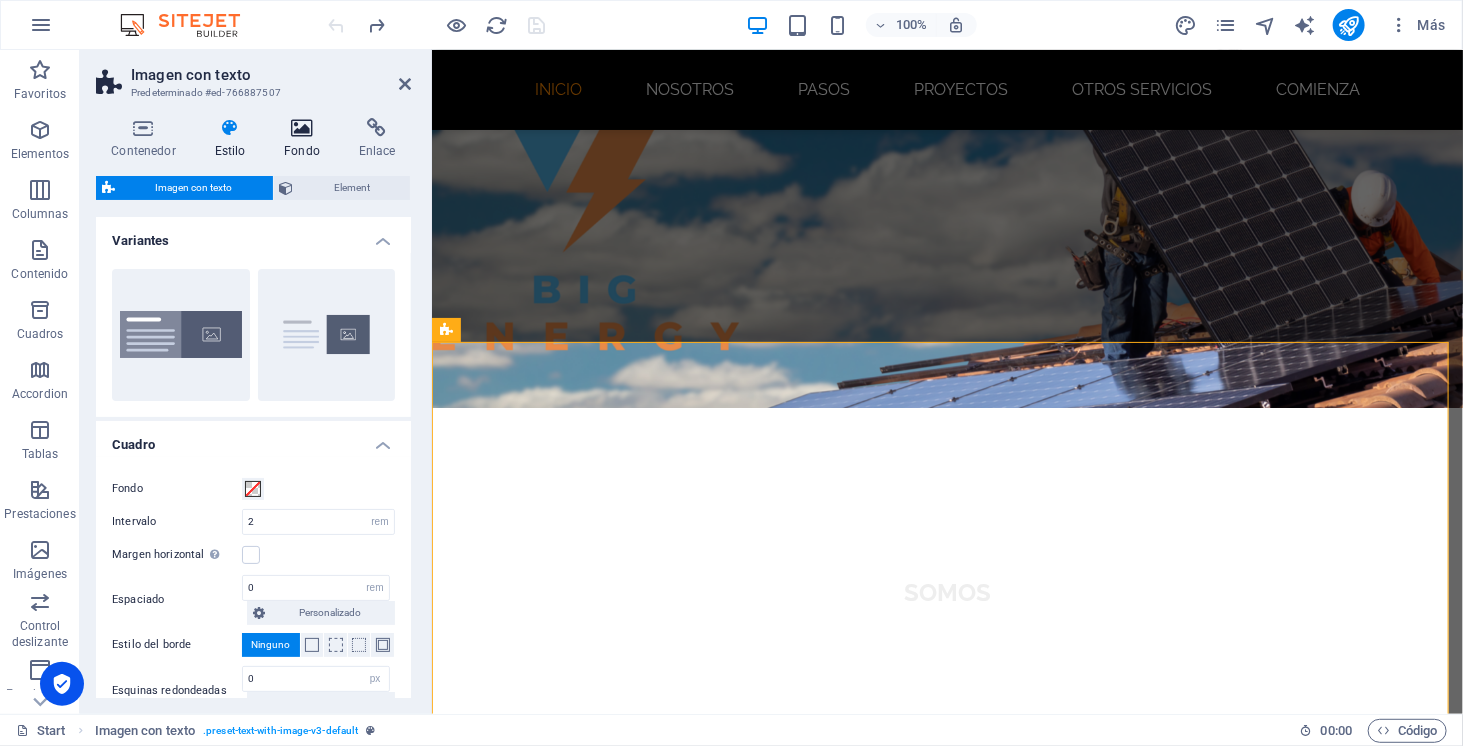 click at bounding box center (302, 128) 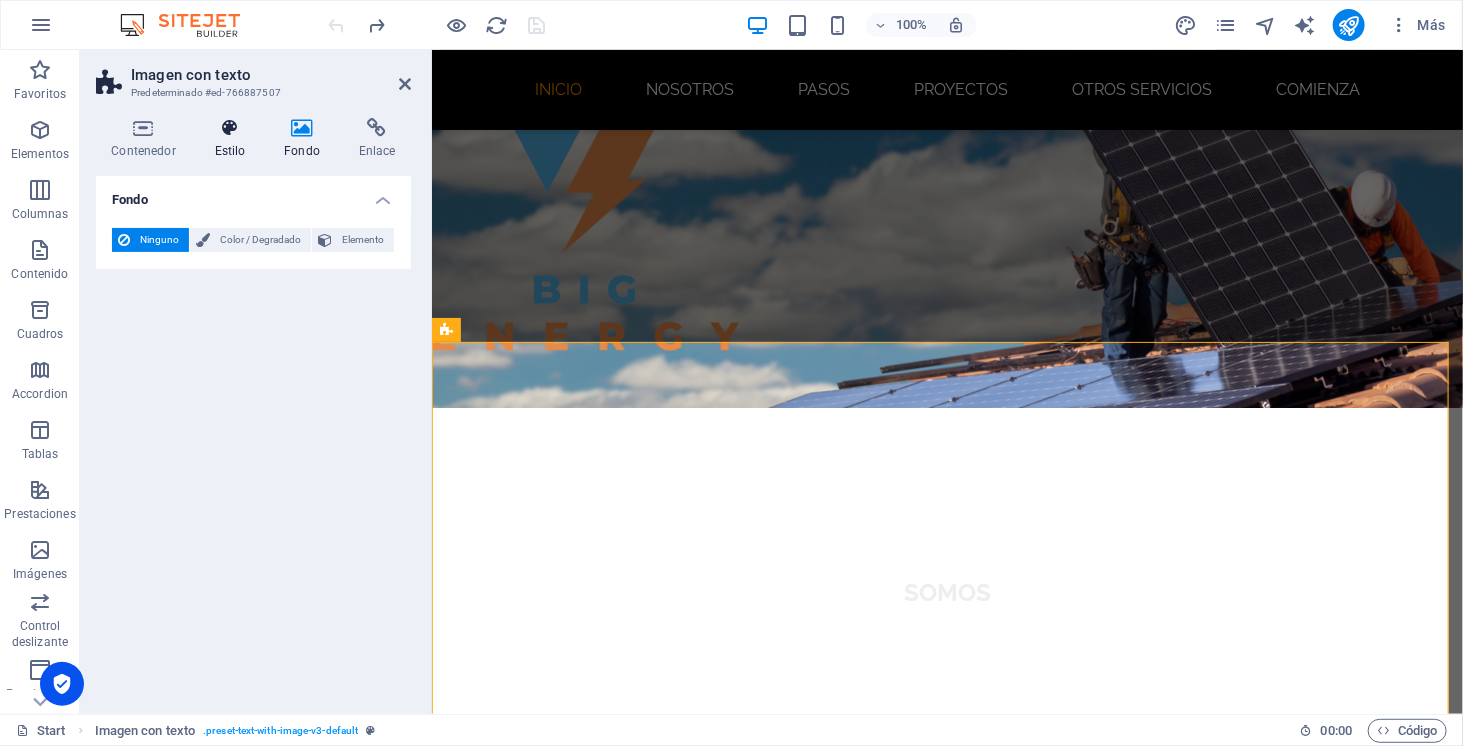 click at bounding box center [230, 128] 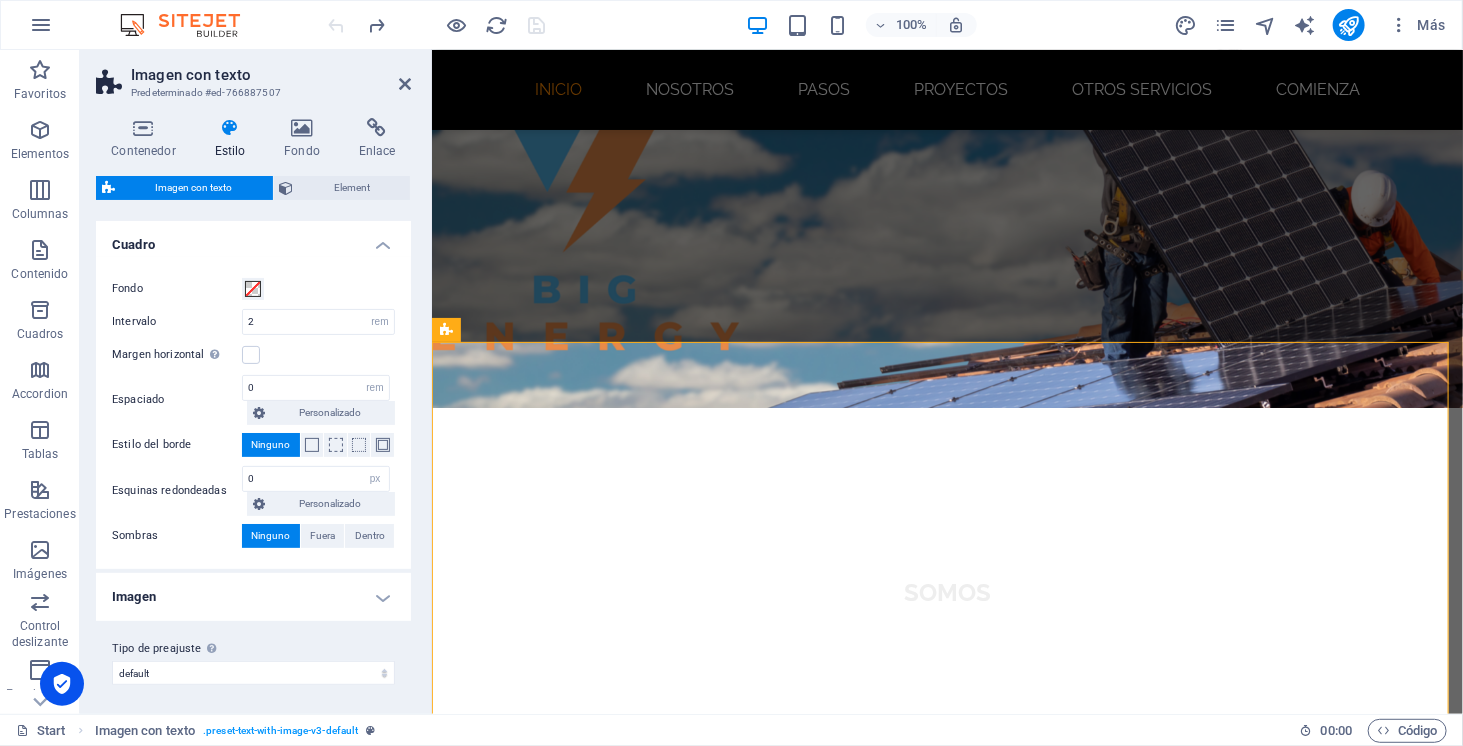 scroll, scrollTop: 0, scrollLeft: 0, axis: both 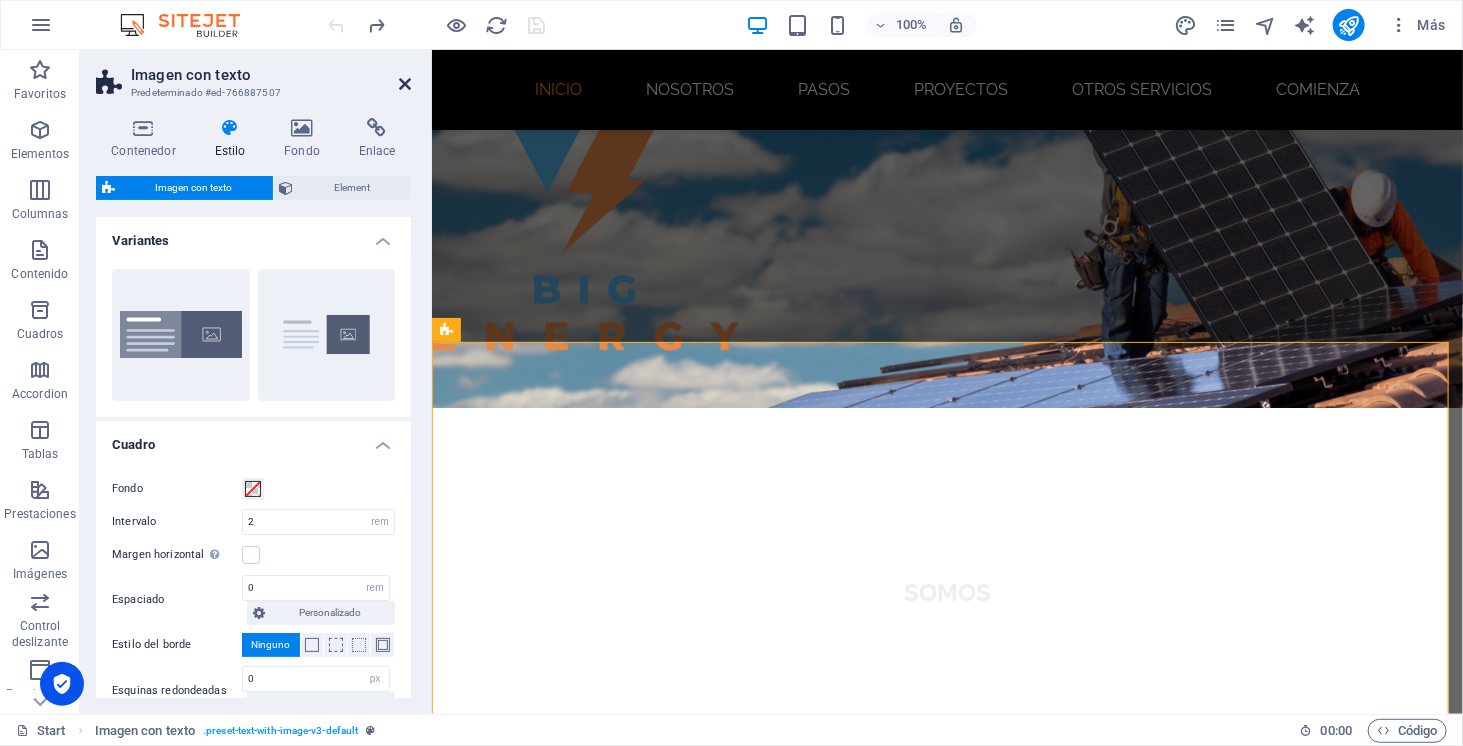 click at bounding box center [405, 84] 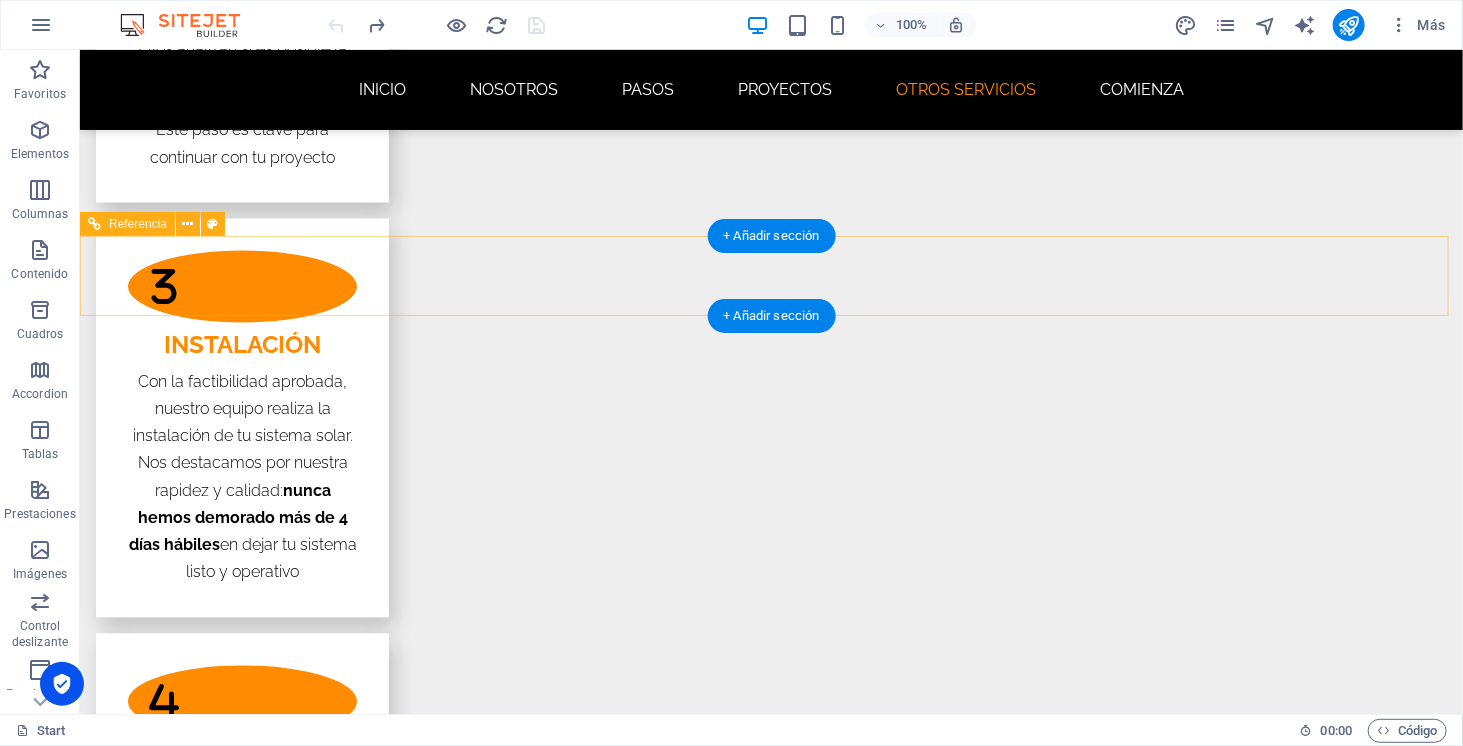 scroll, scrollTop: 4857, scrollLeft: 0, axis: vertical 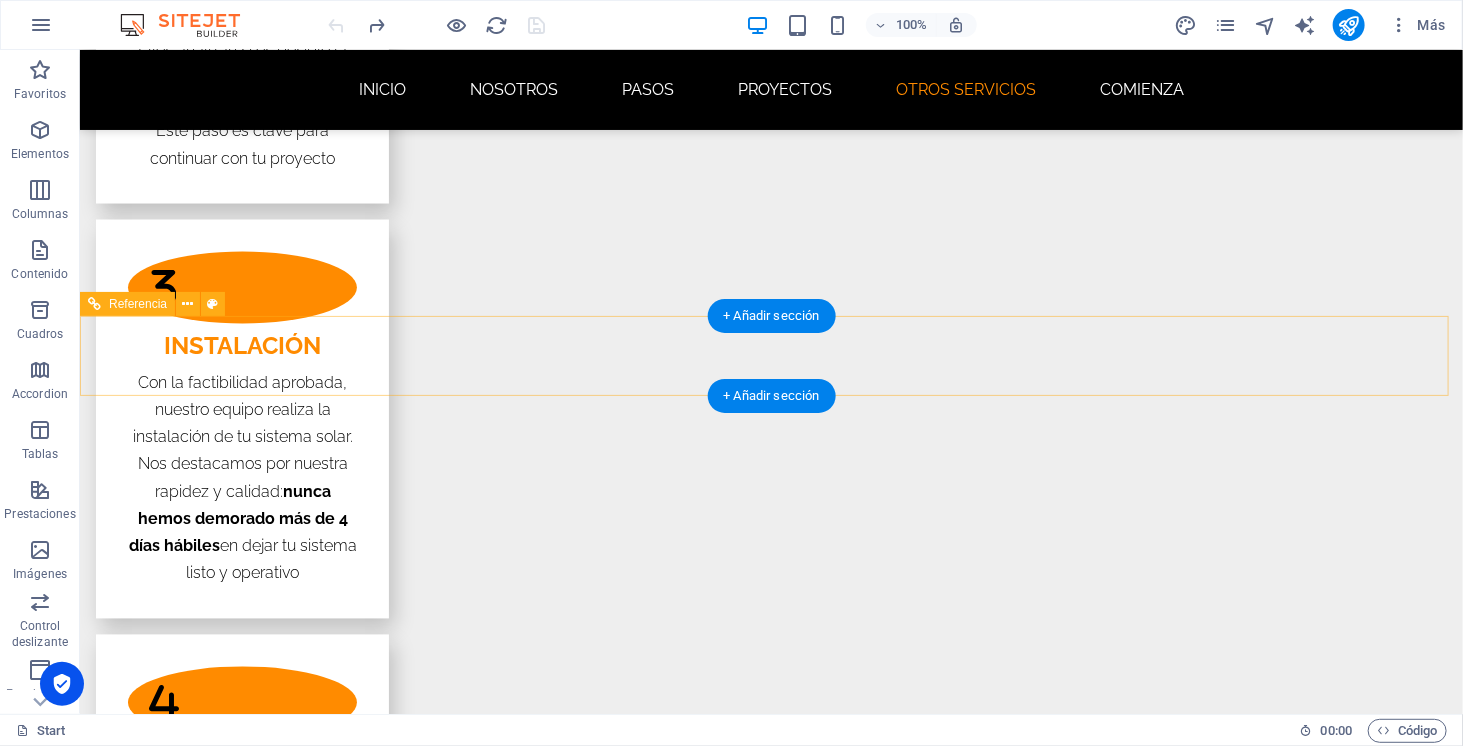 click at bounding box center (770, 5573) 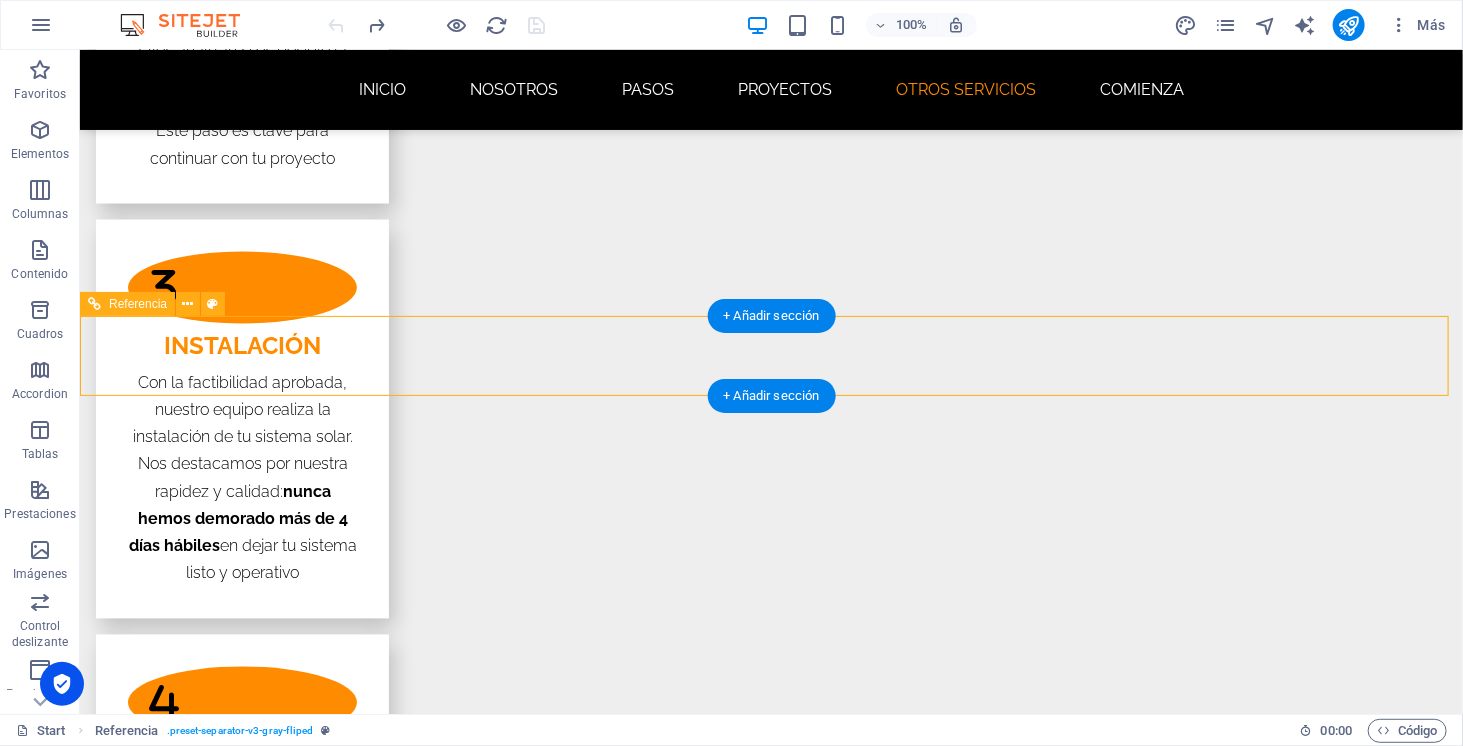 click at bounding box center [770, 5573] 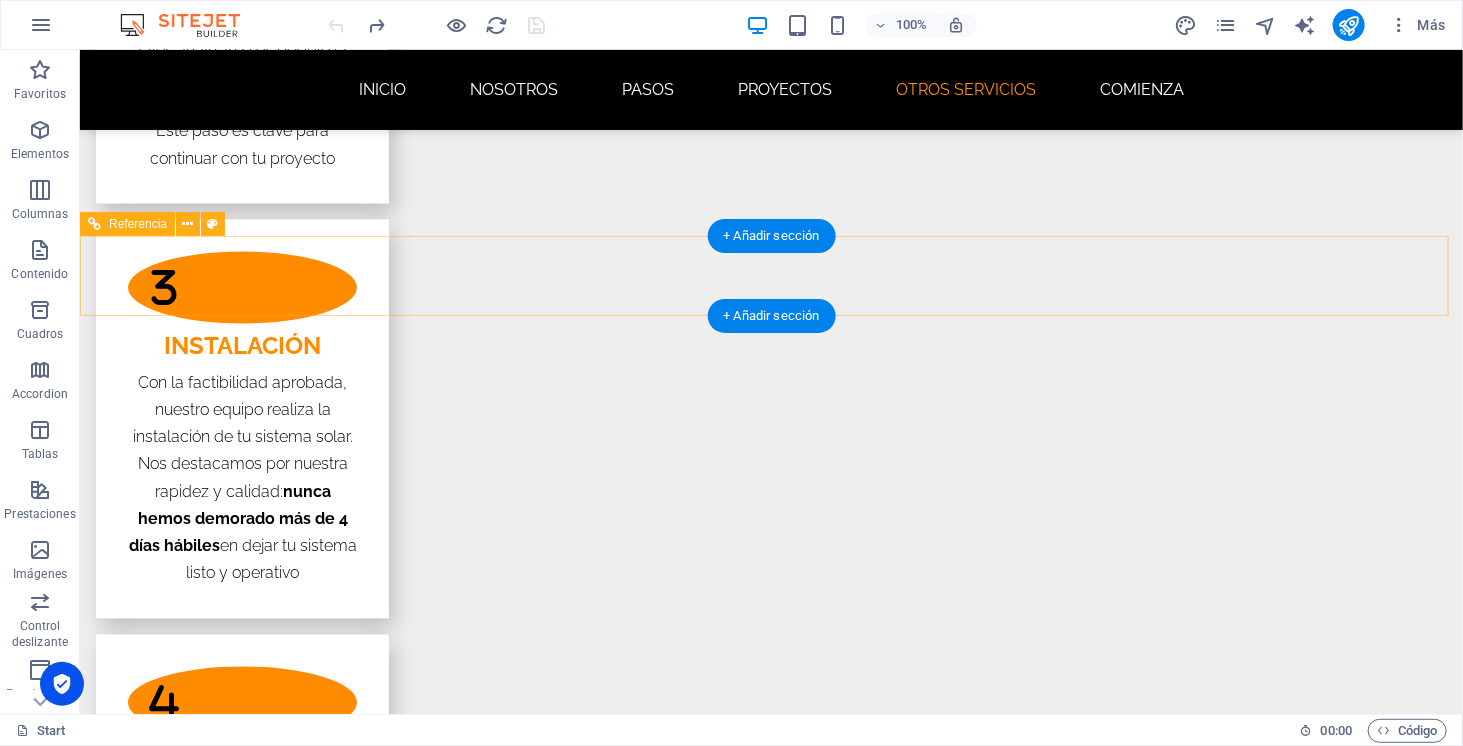 click at bounding box center [770, 5493] 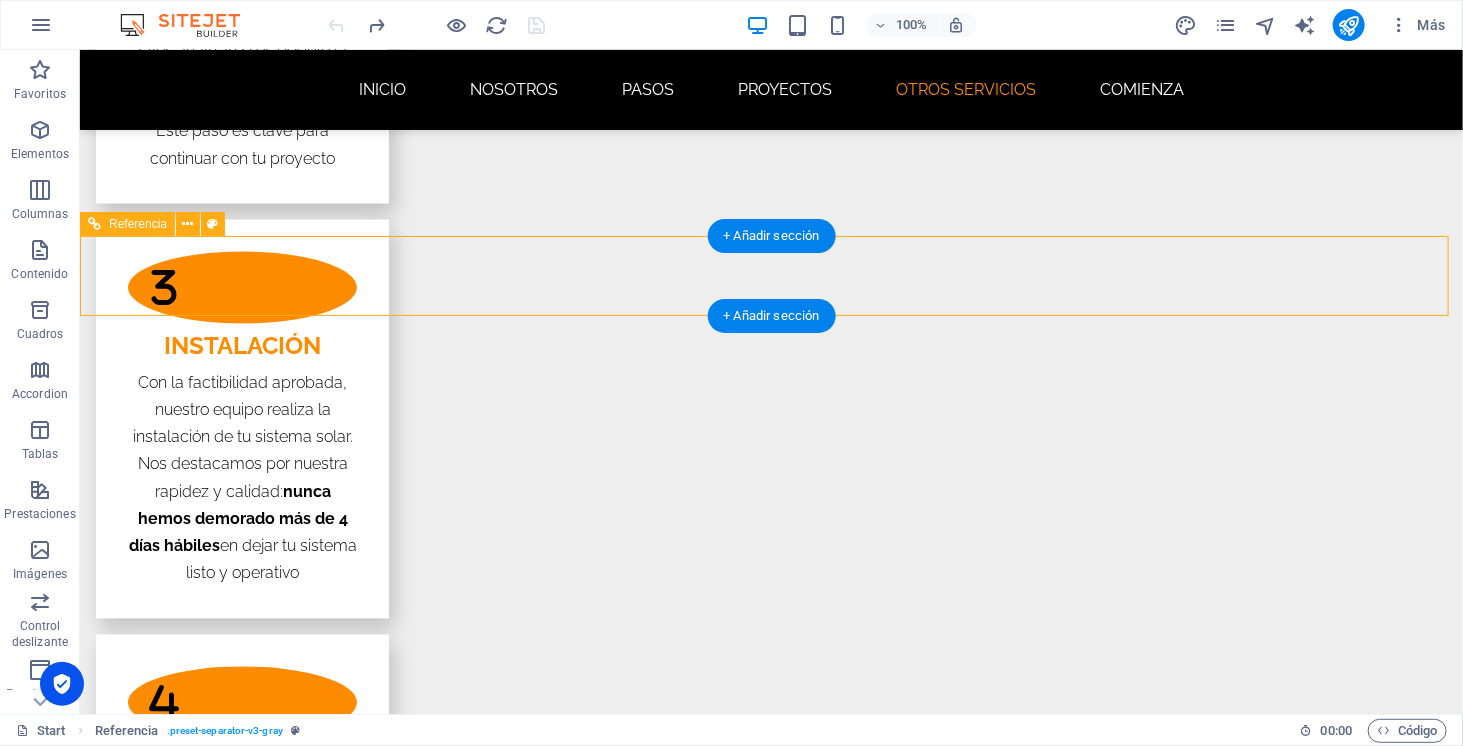 click at bounding box center [770, 5493] 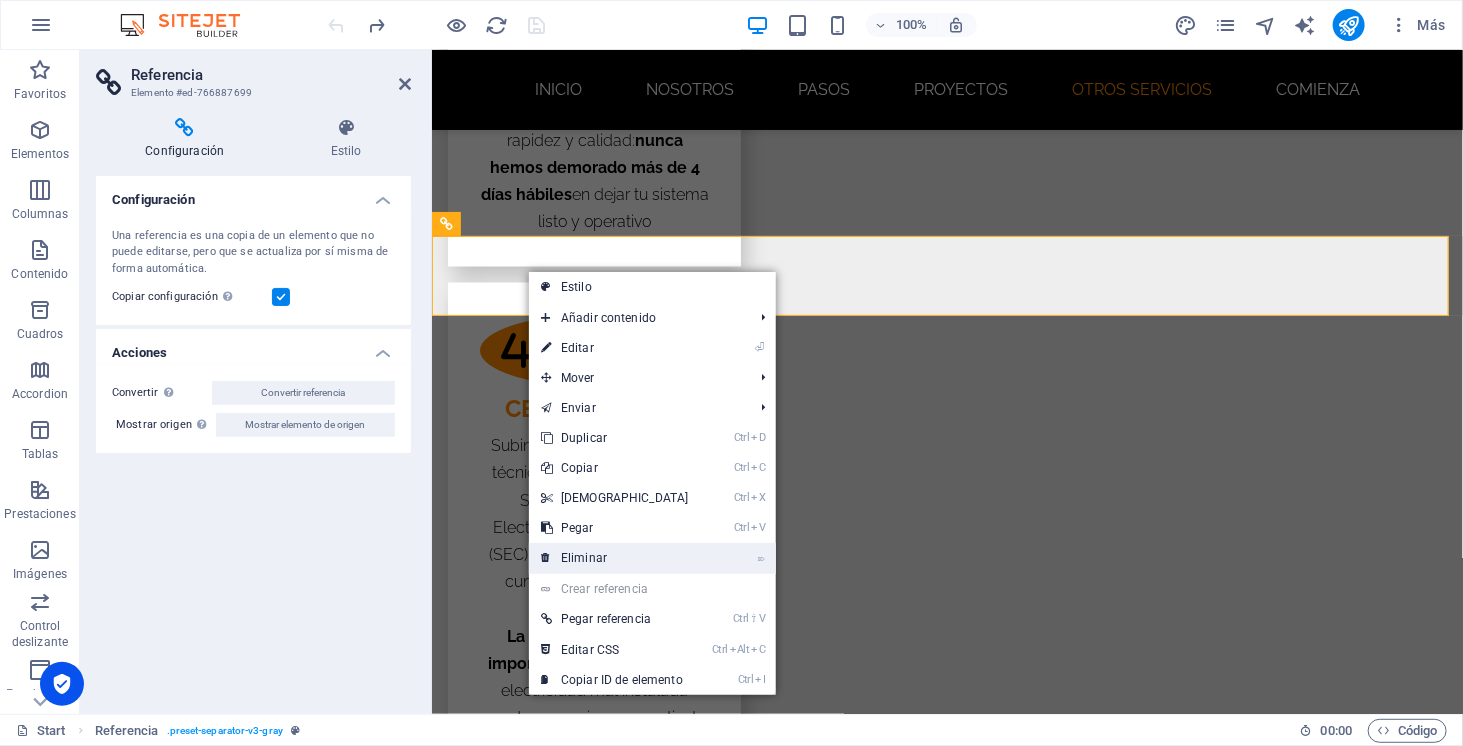 click on "⌦  Eliminar" at bounding box center [615, 558] 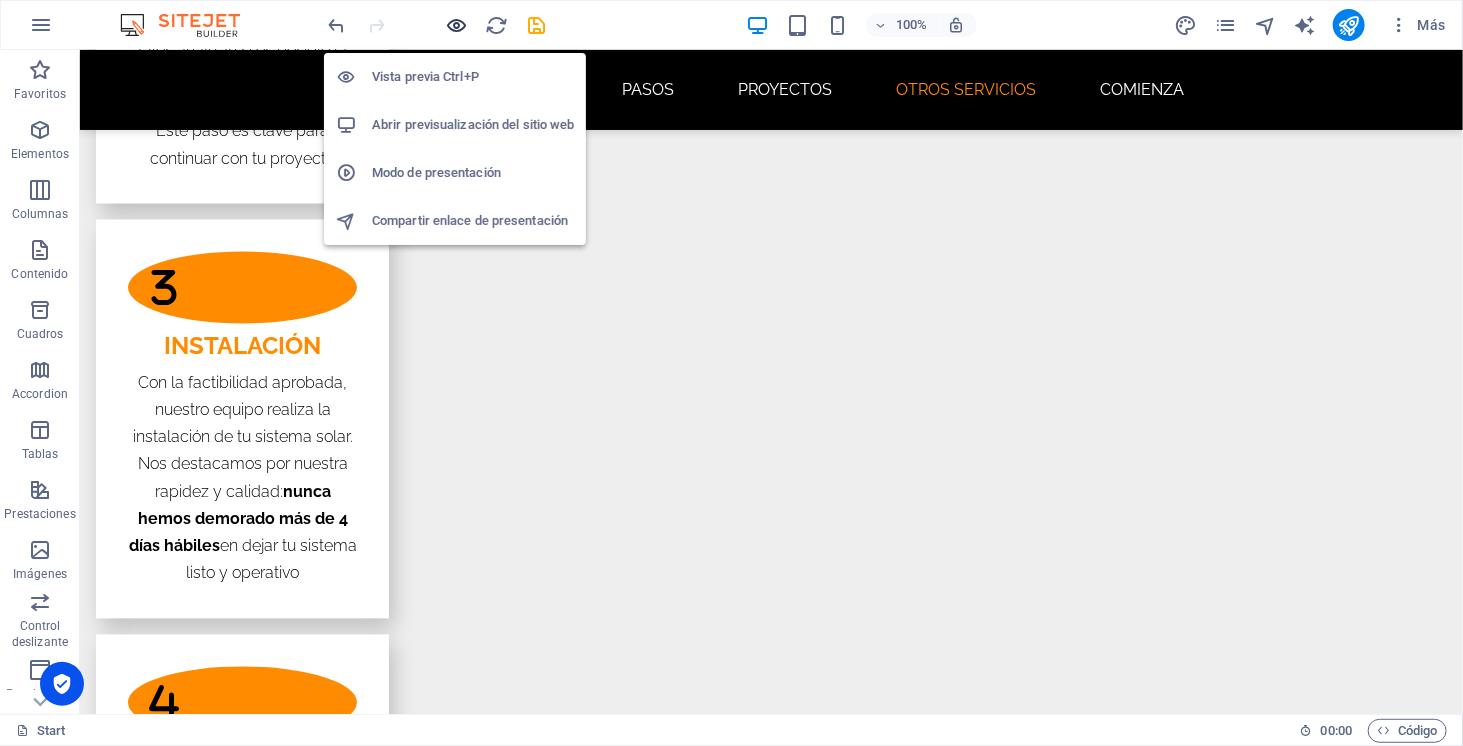 click at bounding box center [457, 25] 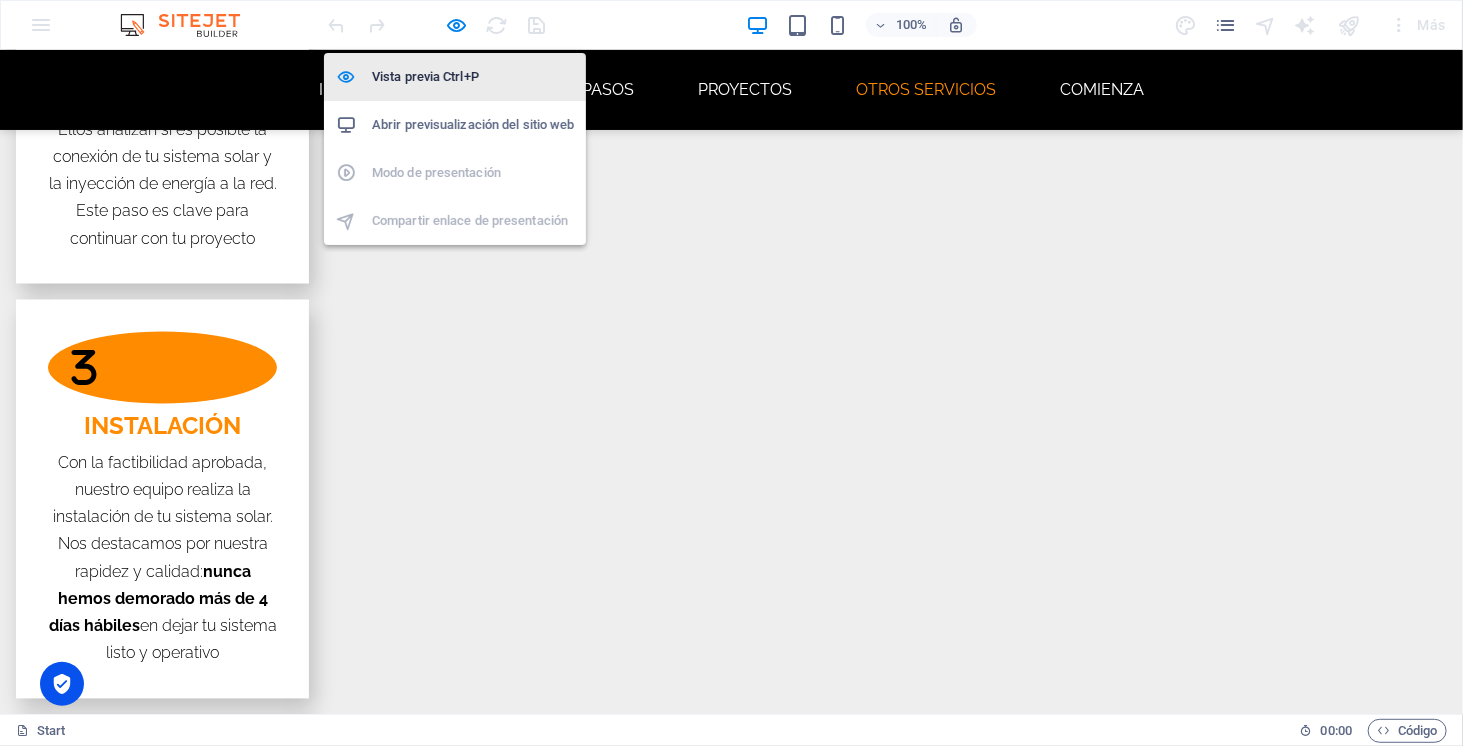click on "Vista previa Ctrl+P" at bounding box center [473, 77] 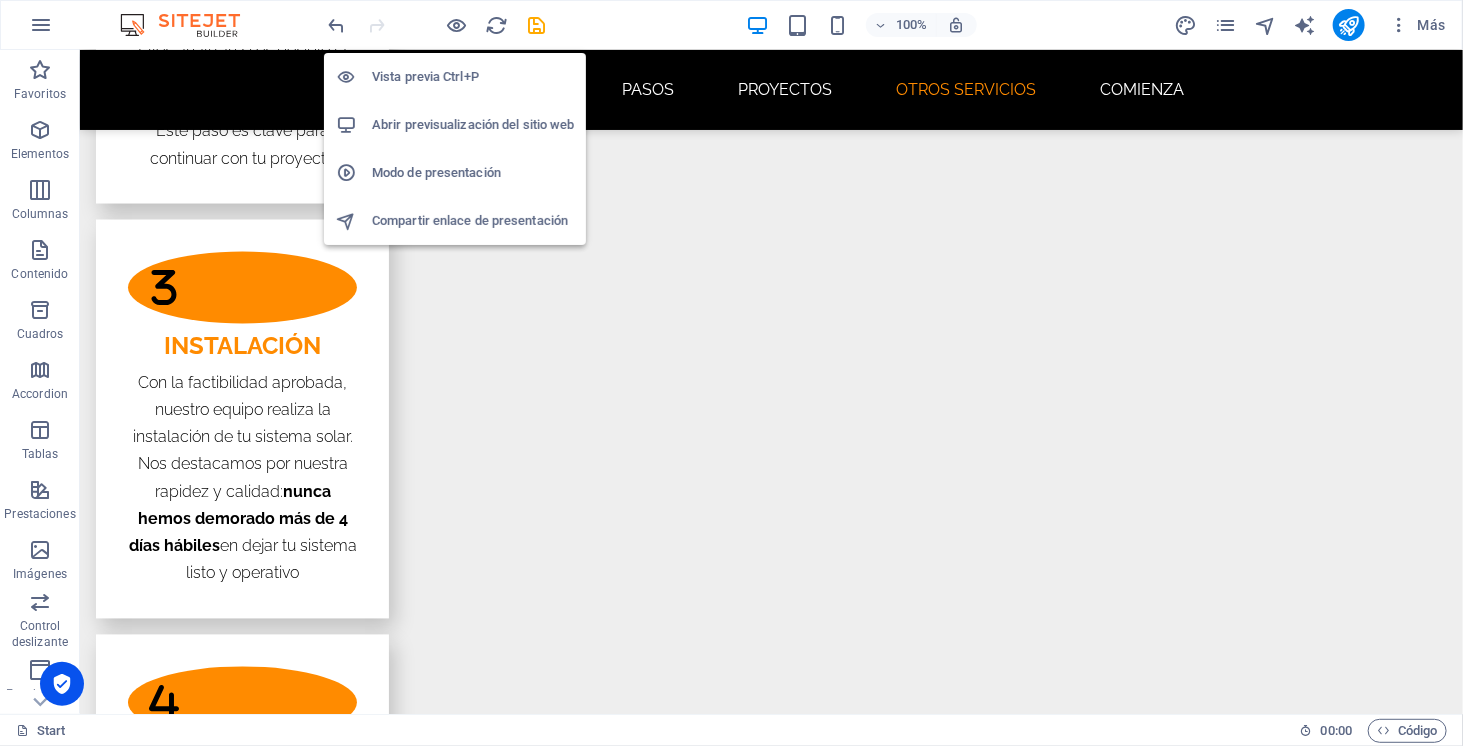 click on "Vista previa Ctrl+P" at bounding box center (455, 77) 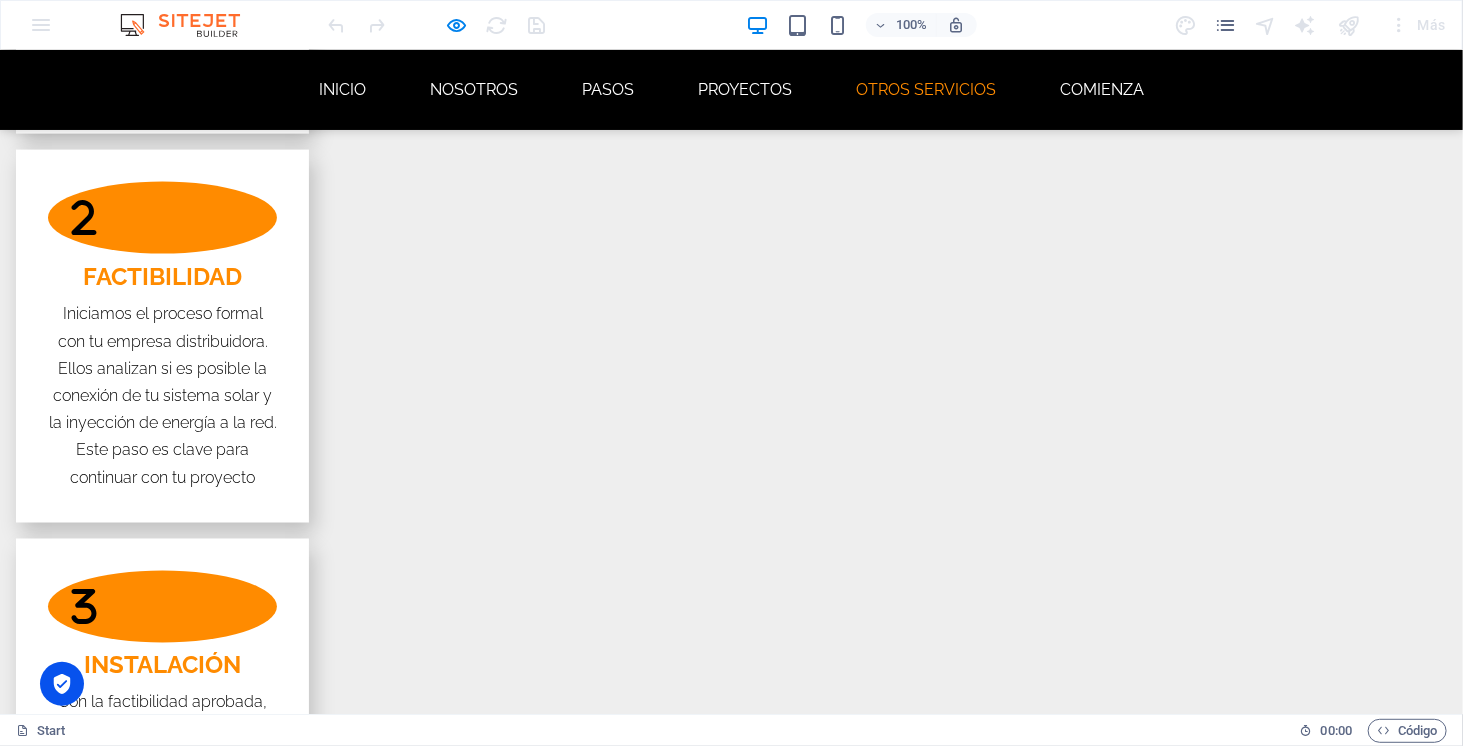 scroll, scrollTop: 4618, scrollLeft: 0, axis: vertical 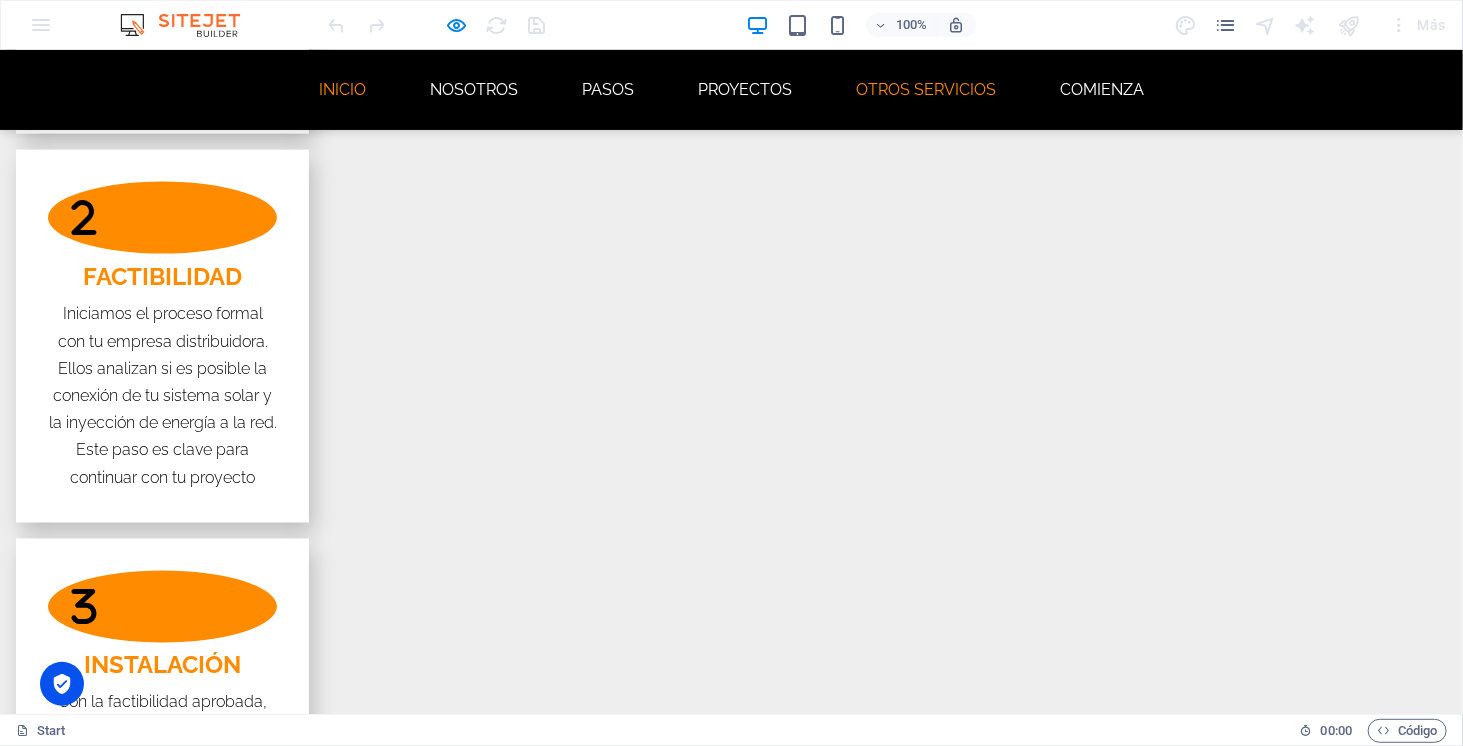 click on "INICIO" at bounding box center (342, 89) 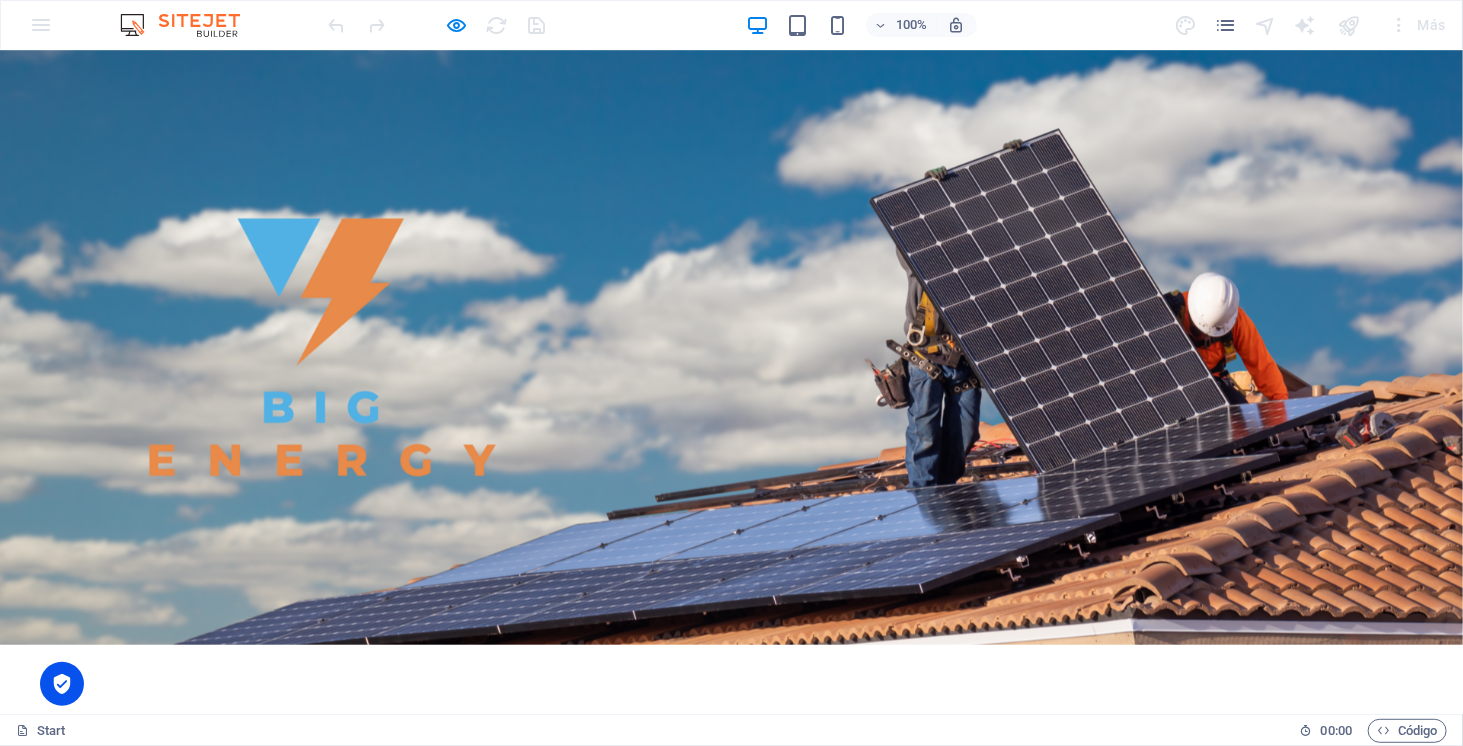 scroll, scrollTop: 0, scrollLeft: 0, axis: both 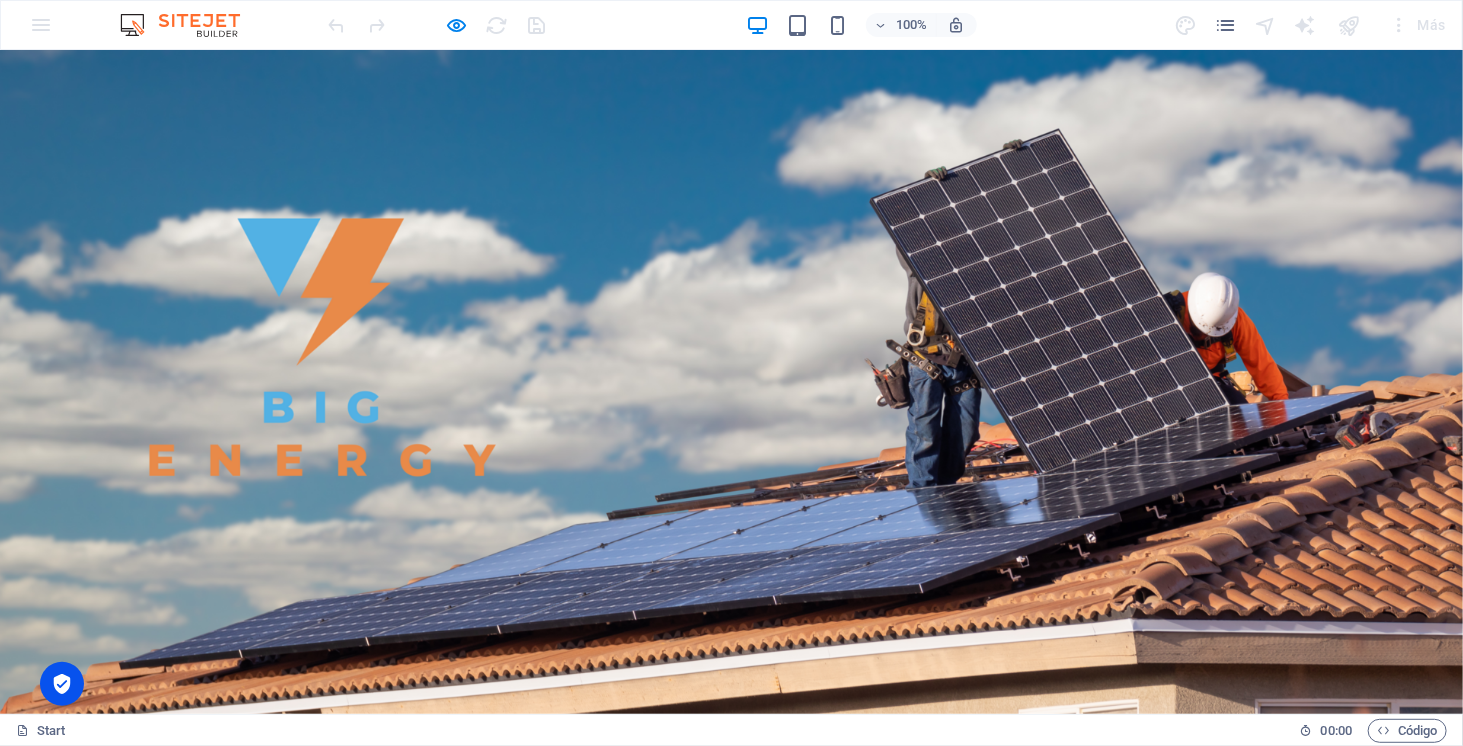 click on "NOSOTROS" at bounding box center [474, 737] 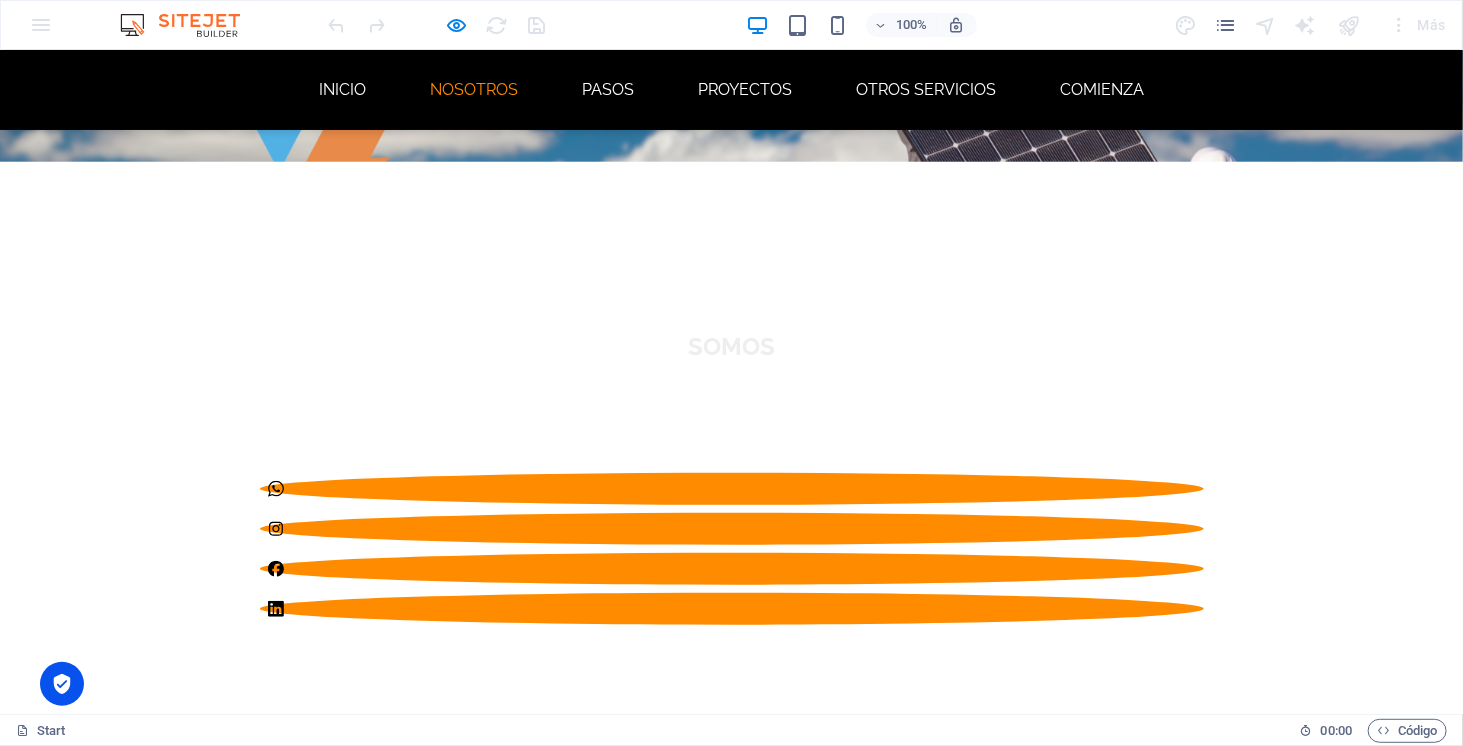 scroll, scrollTop: 502, scrollLeft: 0, axis: vertical 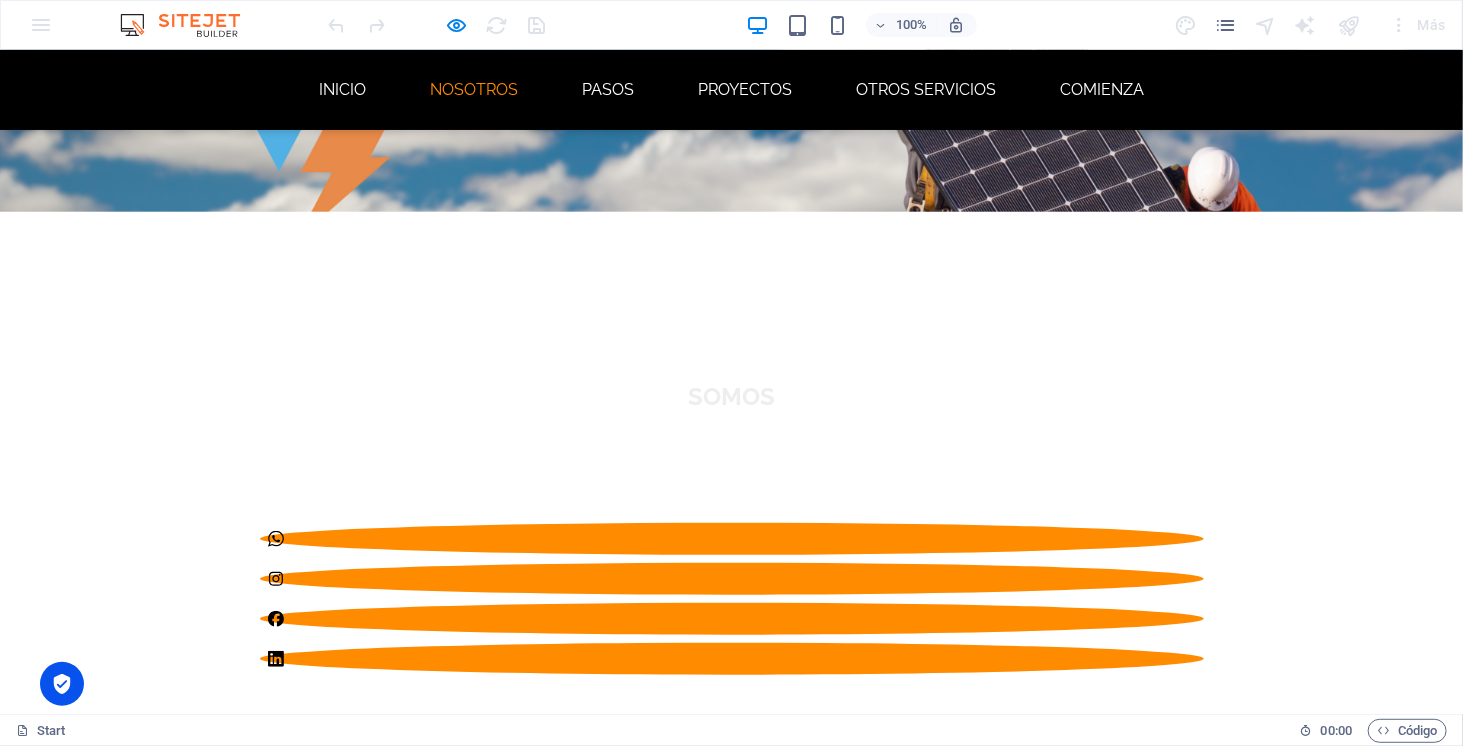click on "NOSOTROS Somos una empresa con más de 3 años de experiencia en la instalación de sistemas solares fotovoltaicos en todo Chile. A lo largo de estos años, hemos ayudado a decenas de personas y negocios a dar el paso hacia una energía más inteligente, económica y sustentable. Nuestro enfoque es claro:  reducir tu cuenta de luz al mínimo, y en la mayoría de los casos, a 0$ . Diseñamos e instalamos sistemas que cubren casi la totalidad de tu consumo eléctrico, y si generas más de los que usas, ese excedente  se inyecta a la red y la distribuidora te paga por ello. Nos encargamos de todo el proceso: evaluación, diseño, trámites con la distribuidora local, certificación, instalación y puesta en marcha. Tú solo te preocupas de  ver cómo baja tu cuenta y aumenta tu independencia energética. ¡Así puedes ahorrar y, además, generar ingresos! Además, cada instalación solar reduce tu huella de carbono y ayuda a construir un futuro más limpio. Porque ahorrar también puede significar aportar." at bounding box center (731, 2245) 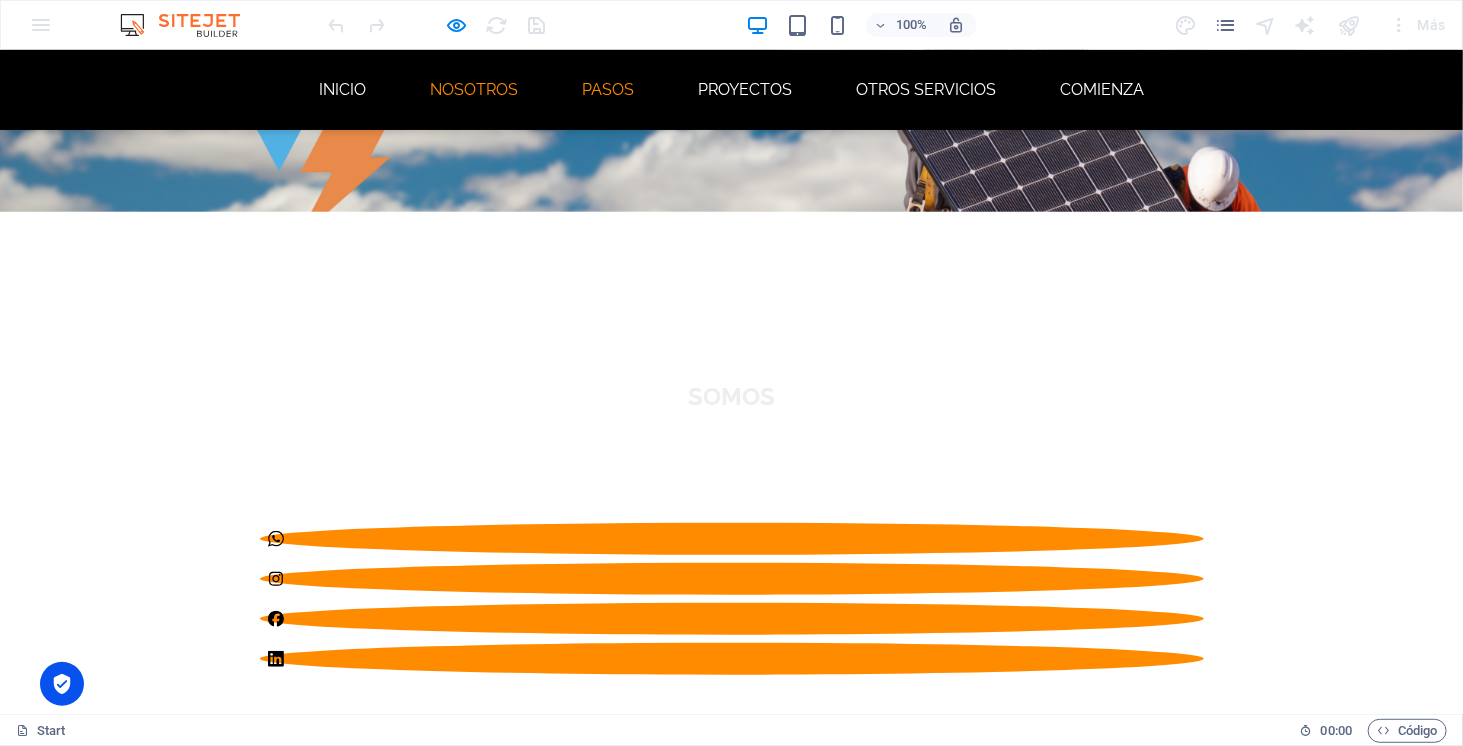 click on "PASOS" at bounding box center [608, 89] 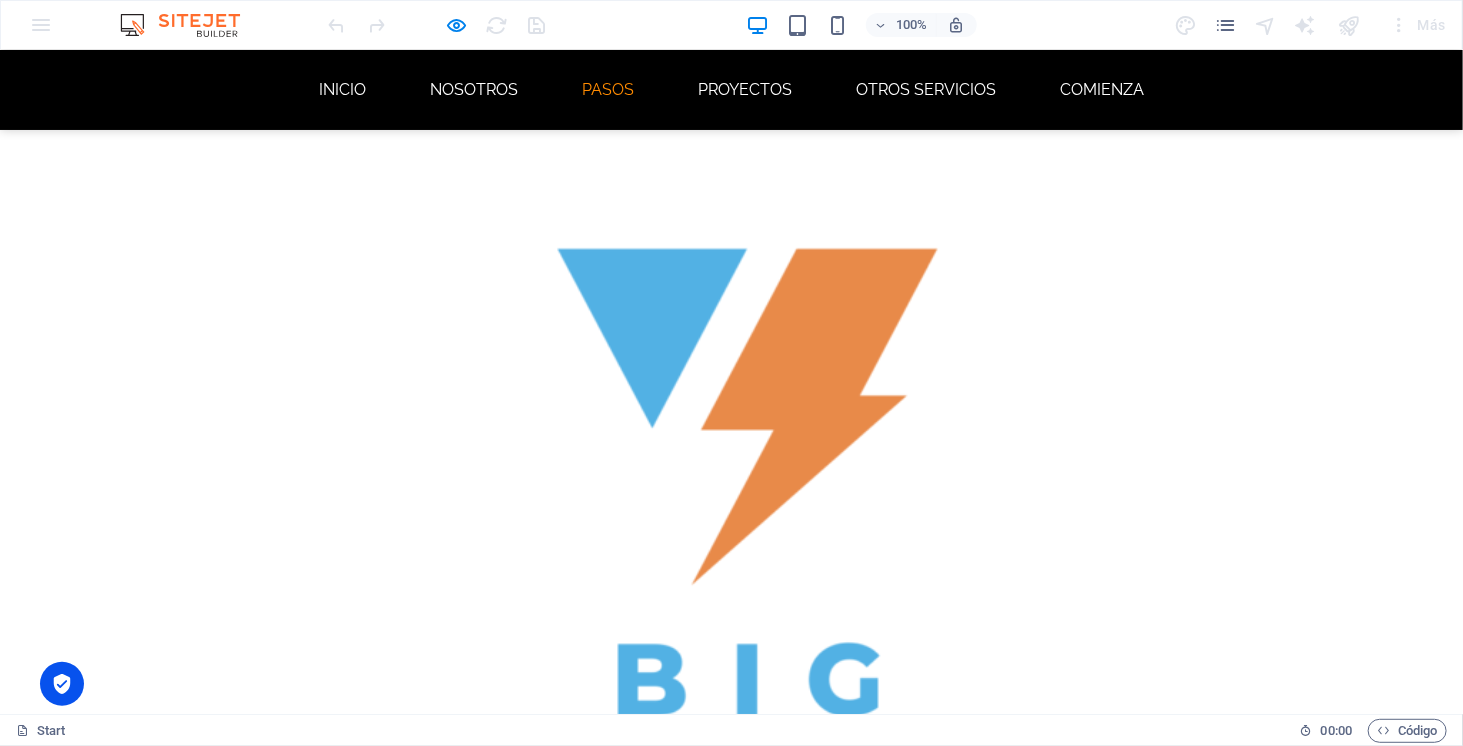 scroll, scrollTop: 1784, scrollLeft: 0, axis: vertical 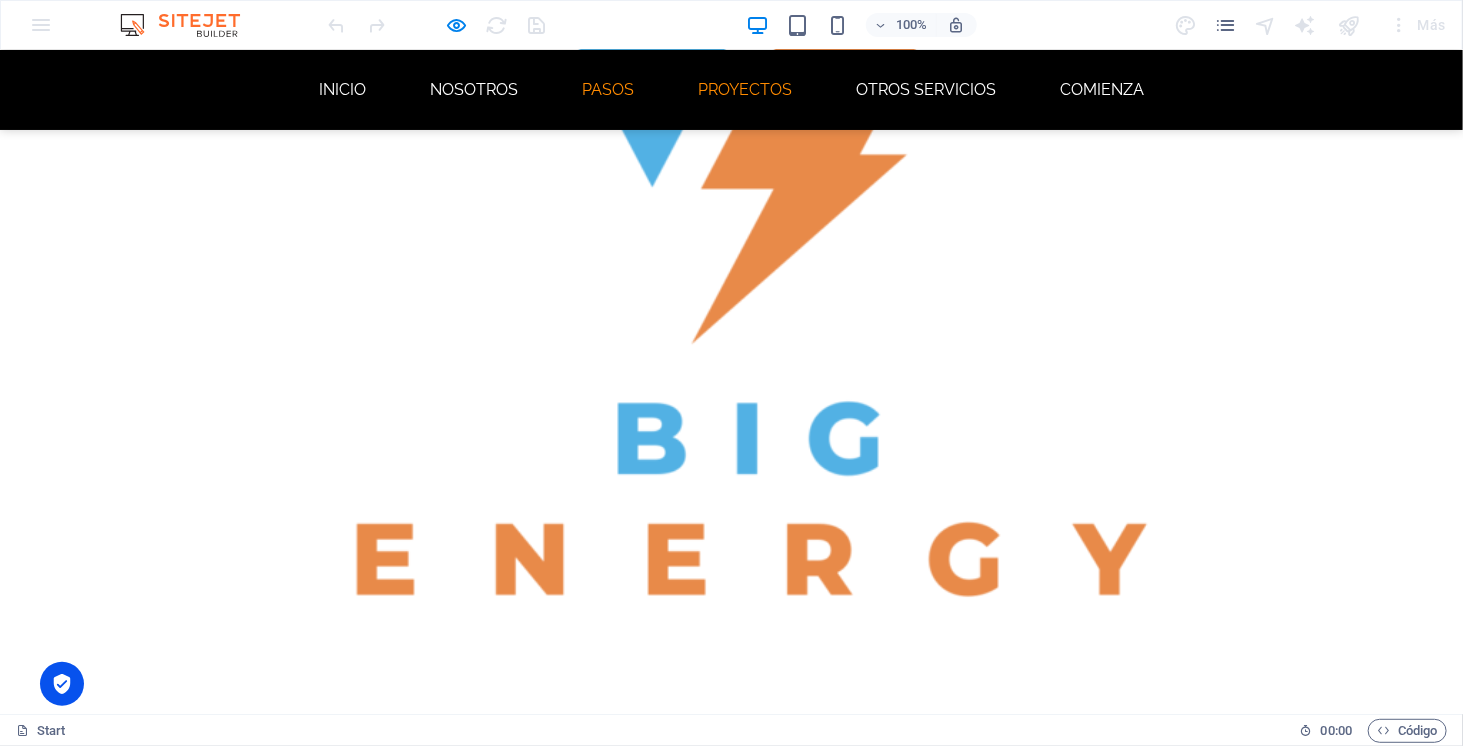 click on "PROYECTOS" at bounding box center (745, 89) 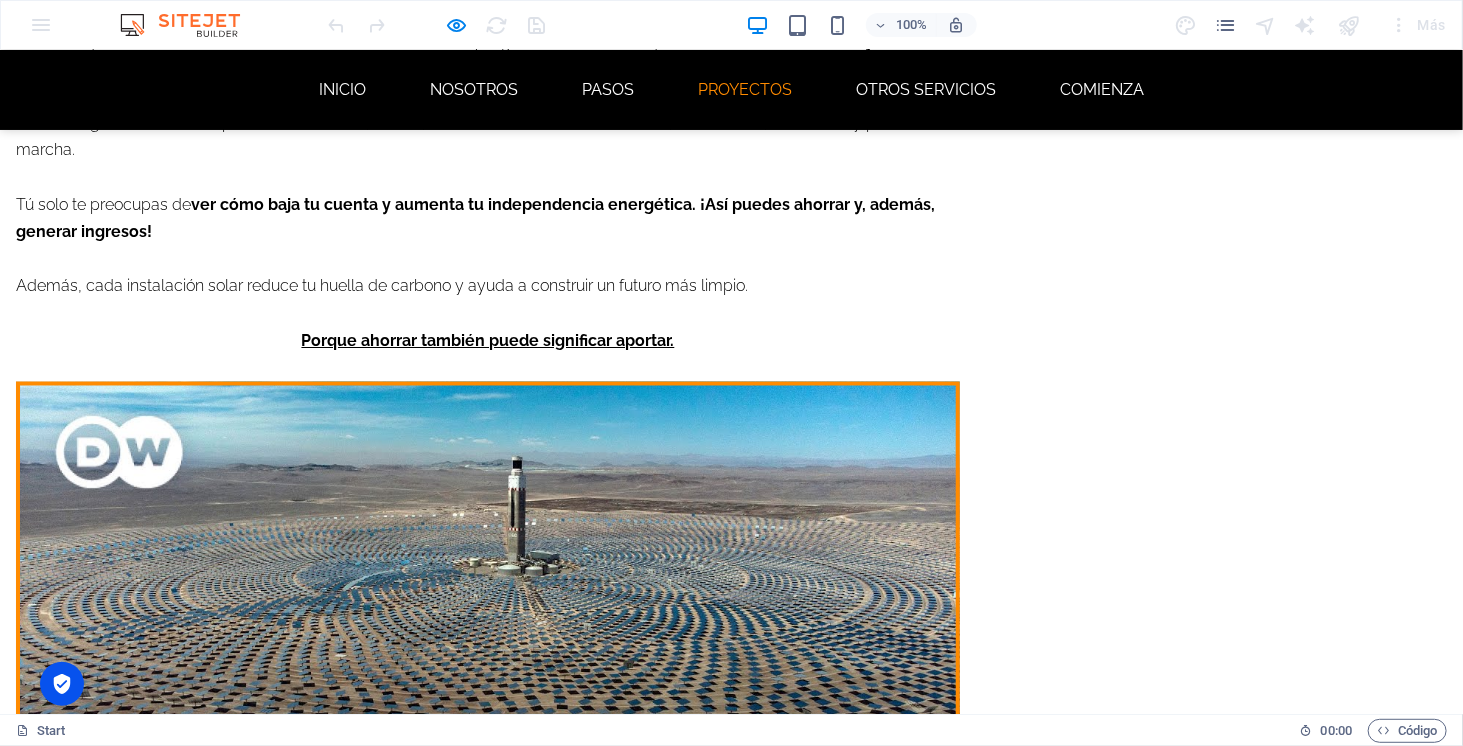 scroll, scrollTop: 3153, scrollLeft: 0, axis: vertical 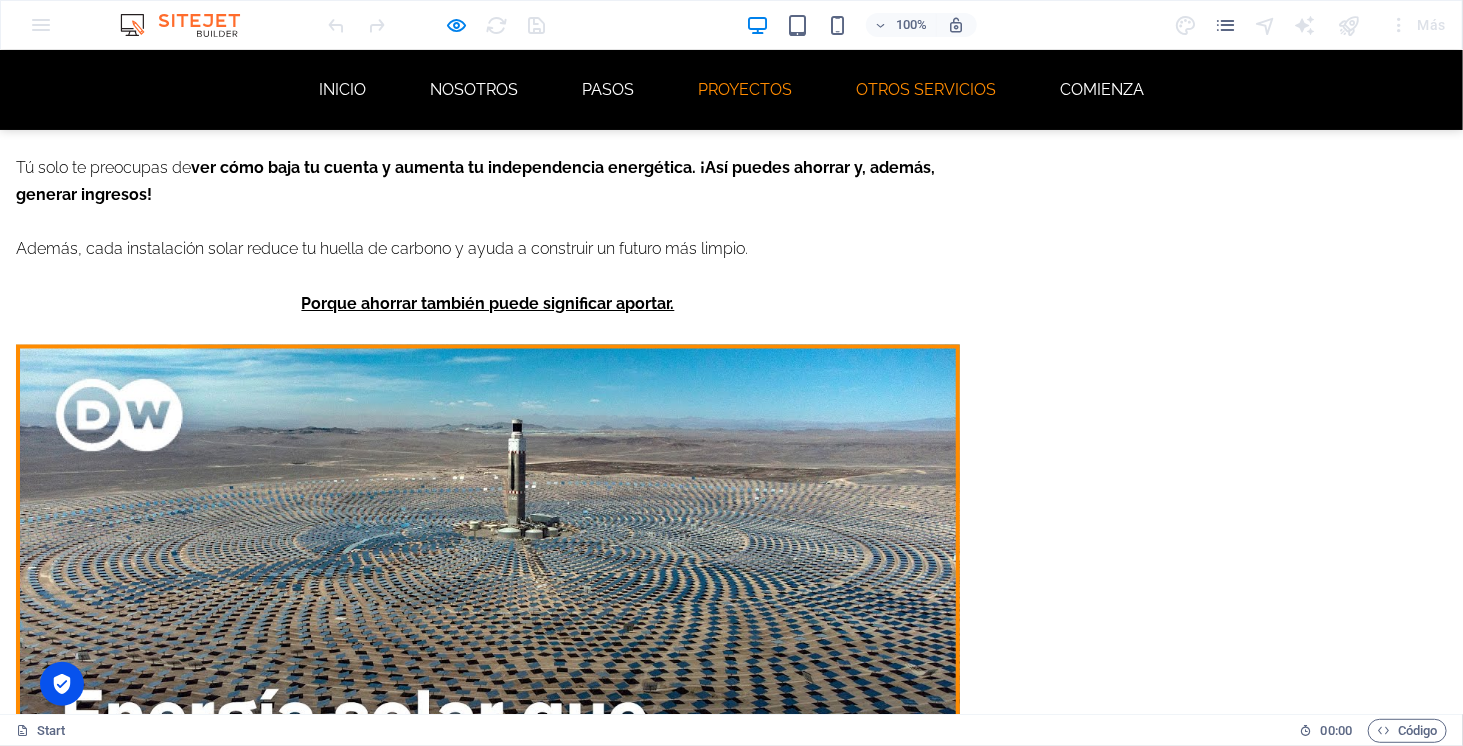 click on "OTROS SERVICIOS" at bounding box center [926, 89] 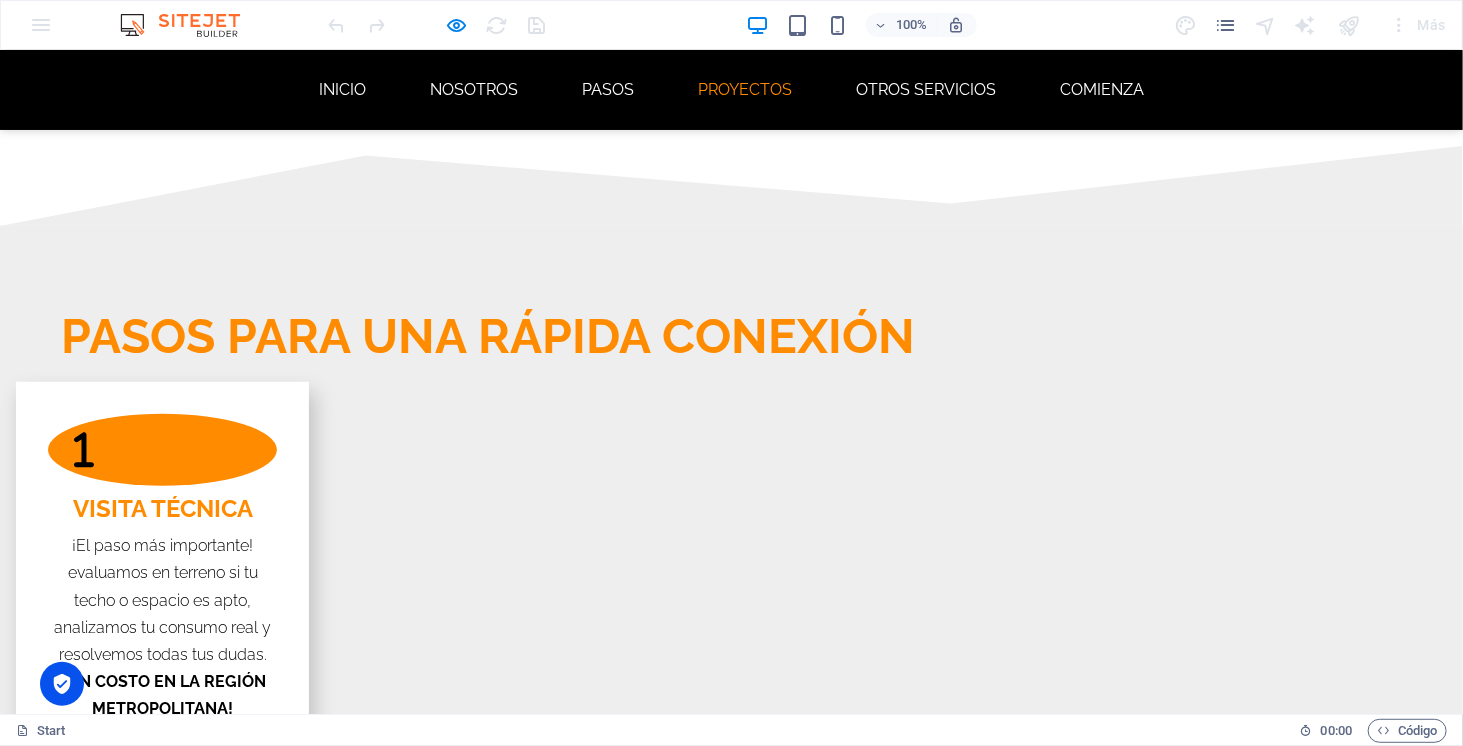 scroll, scrollTop: 3825, scrollLeft: 0, axis: vertical 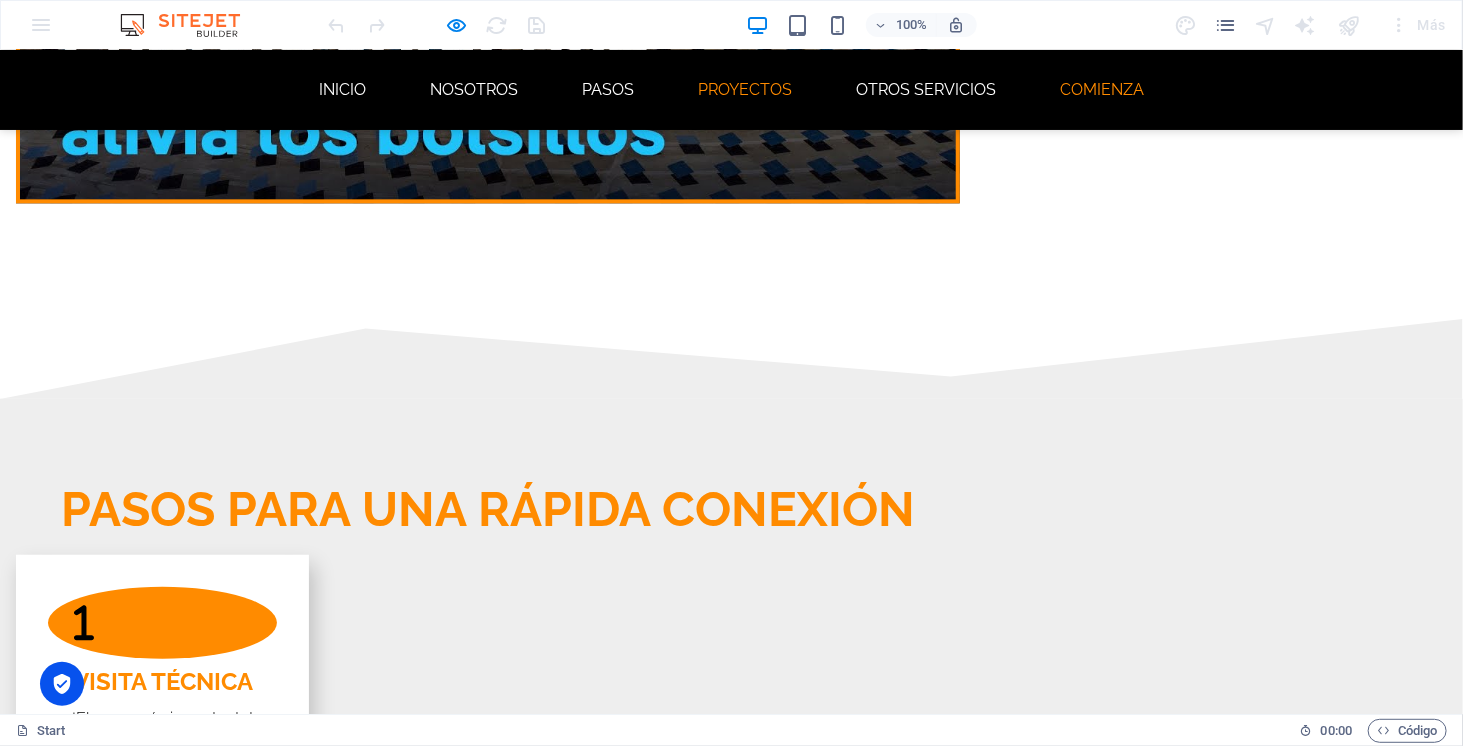 click on "COMIENZA" at bounding box center (1102, 89) 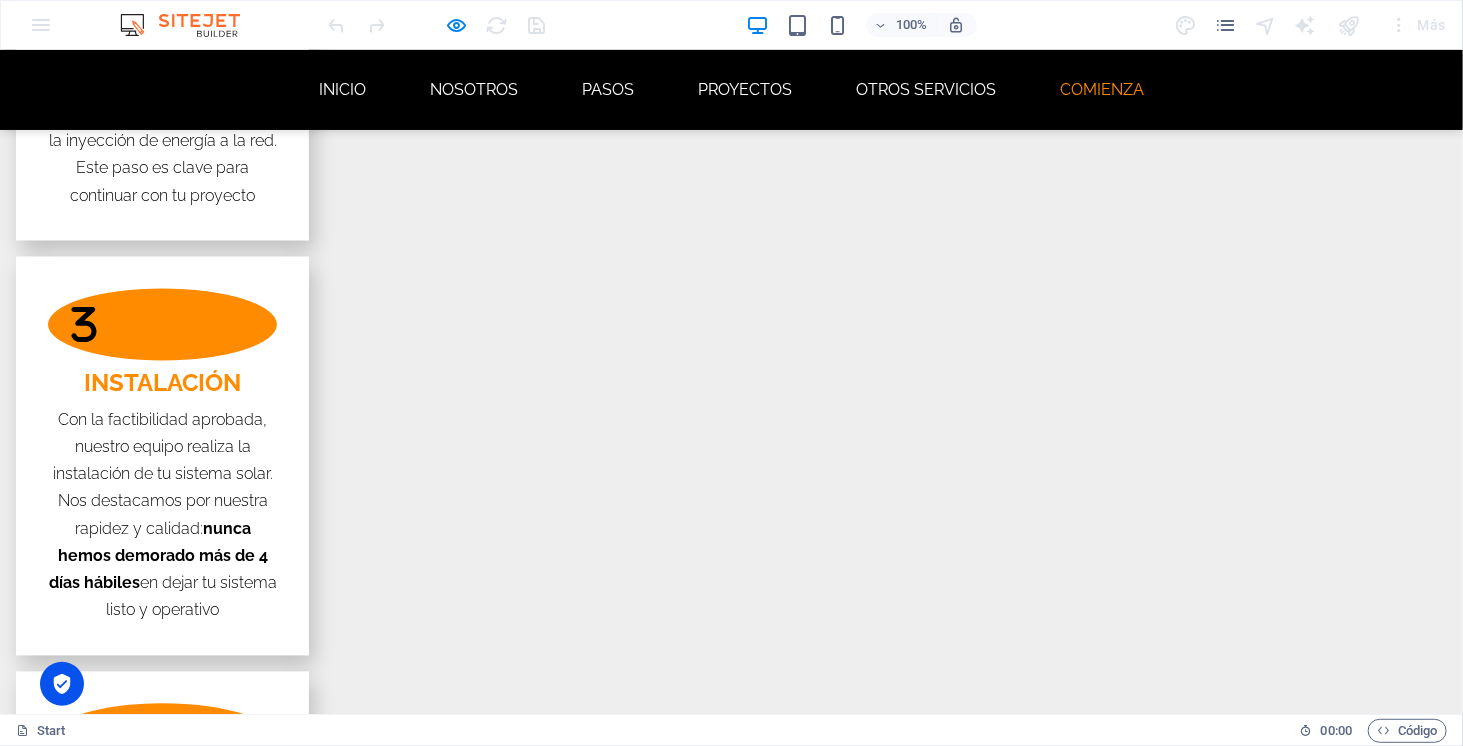 scroll, scrollTop: 4897, scrollLeft: 0, axis: vertical 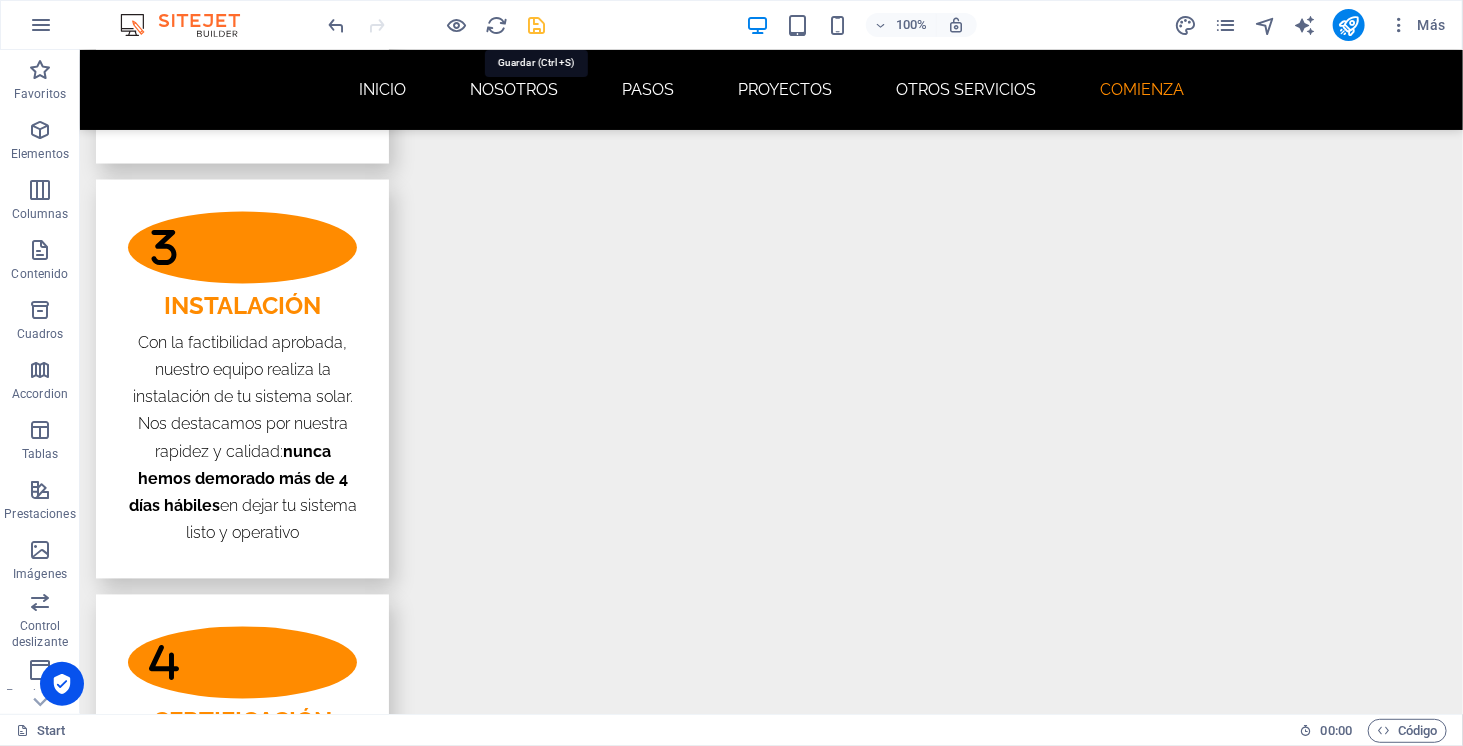 click at bounding box center [537, 25] 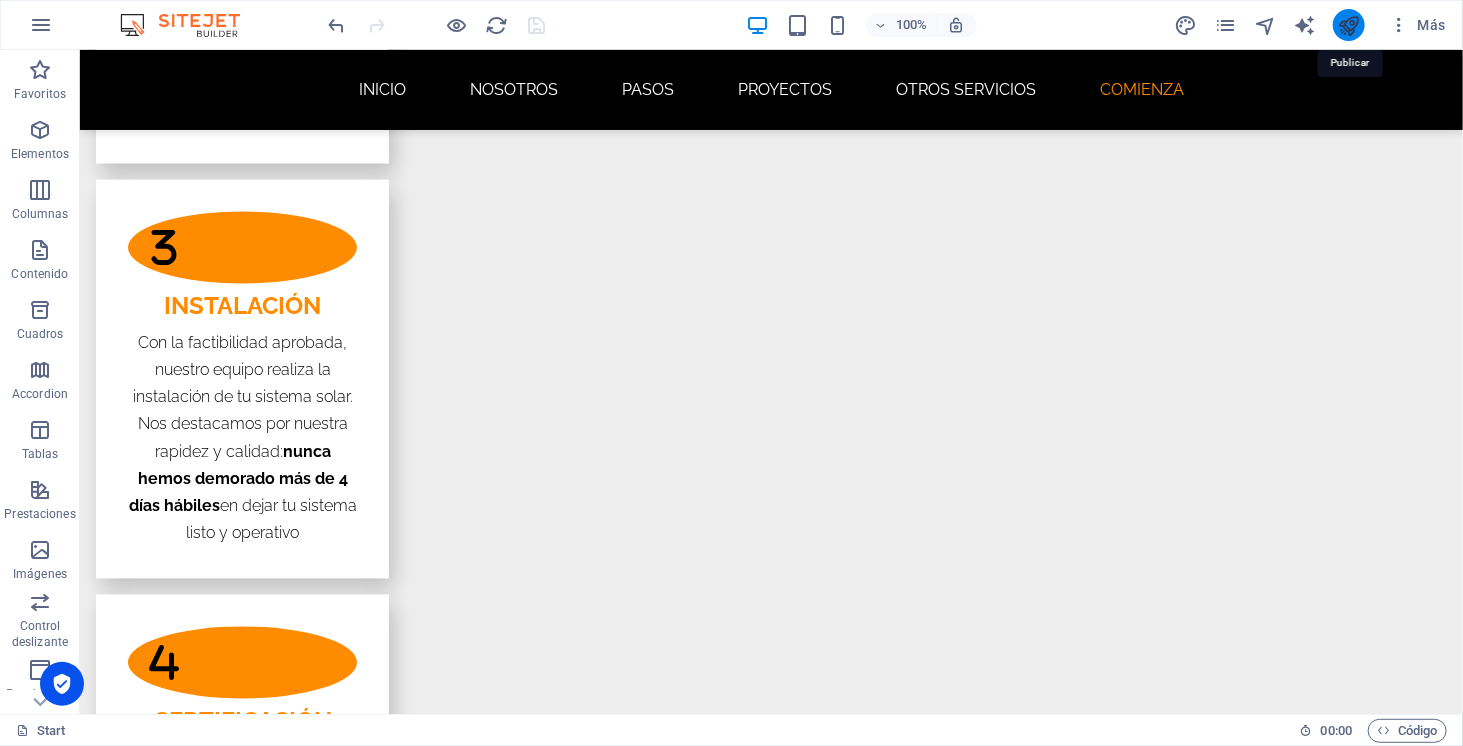 click at bounding box center (1349, 25) 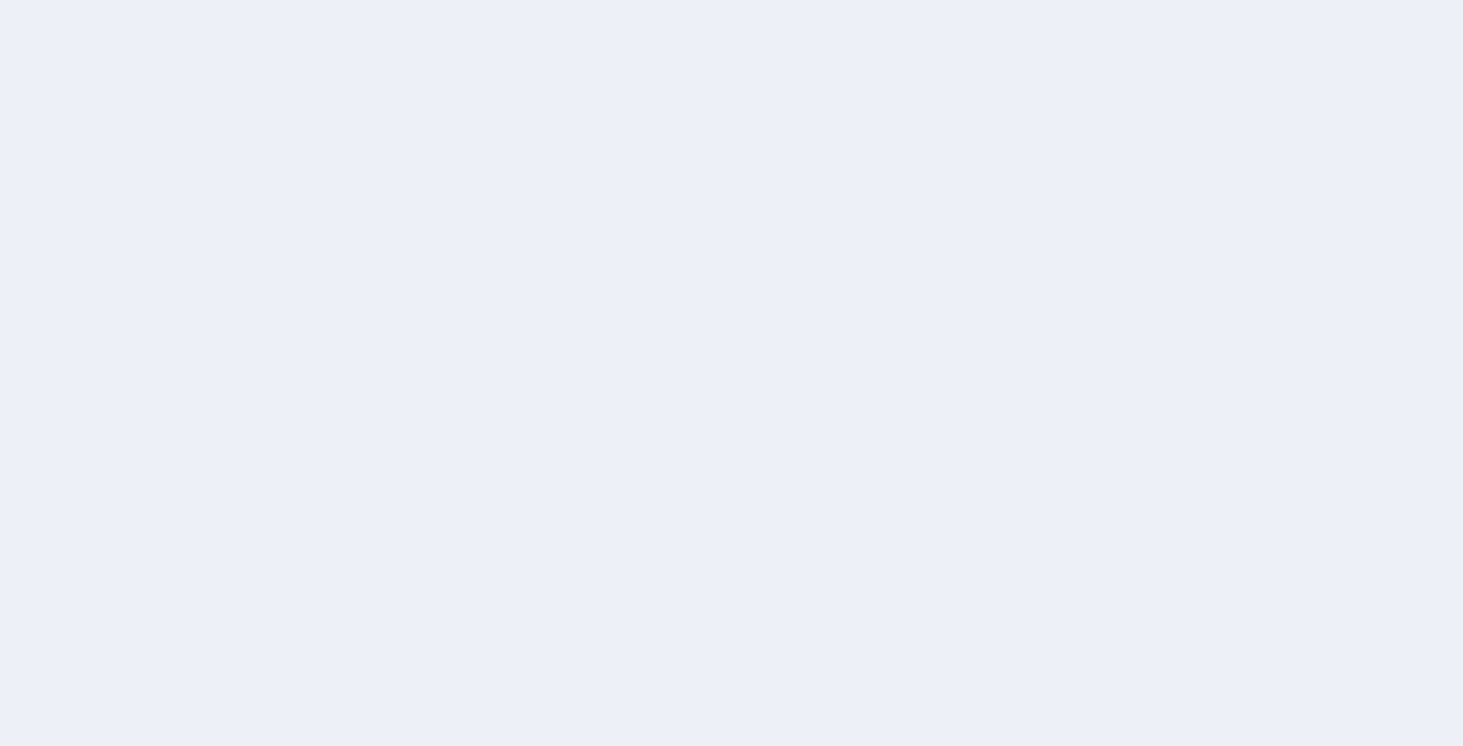 scroll, scrollTop: 0, scrollLeft: 0, axis: both 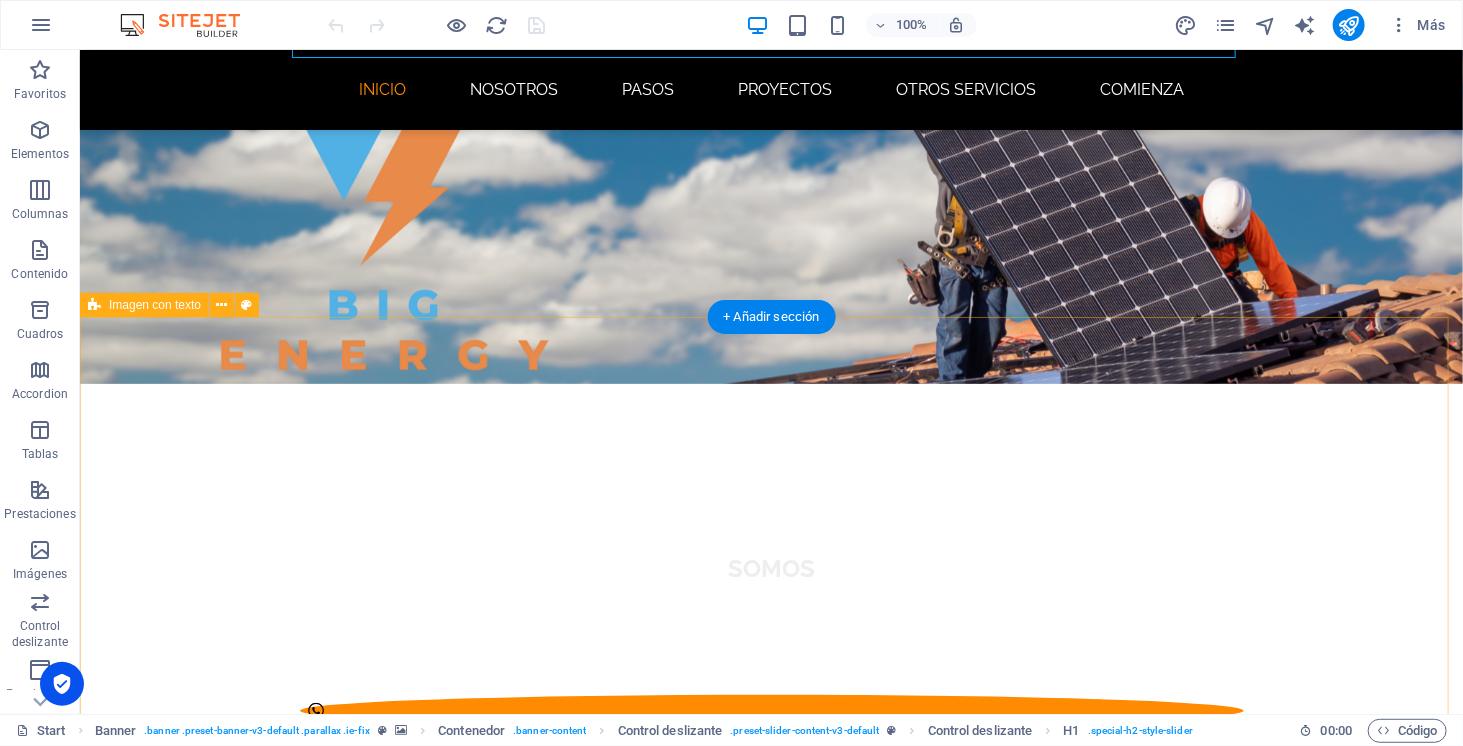 click on "NOSOTROS Somos una empresa con más de 3 años de experiencia en la instalación de sistemas solares fotovoltaicos en todo [GEOGRAPHIC_DATA]. A lo largo de estos años, [PERSON_NAME] ayudado a decenas de personas y negocios a dar el paso hacia una energía más inteligente, económica y sustentable. Nuestro enfoque es claro:  reducir tu cuenta de luz al mínimo, y en la mayoría de los casos, a 0$ . Diseñamos e instalamos sistemas que cubren casi la totalidad de tu consumo eléctrico, y si generas más de los que usas, ese excedente  se inyecta a la red y la distribuidora te paga por ello. Nos encargamos de todo el proceso: evaluación, diseño, trámites con la distribuidora local, certificación, instalación y puesta en marcha. Tú solo te preocupas de  ver cómo baja tu cuenta y aumenta tu independencia energética. ¡Así puedes ahorrar y, además, generar ingresos! Además, cada instalación solar reduce tu huella de carbono y ayuda a construir un futuro más limpio. Porque ahorrar también puede significar aportar." at bounding box center (770, 2377) 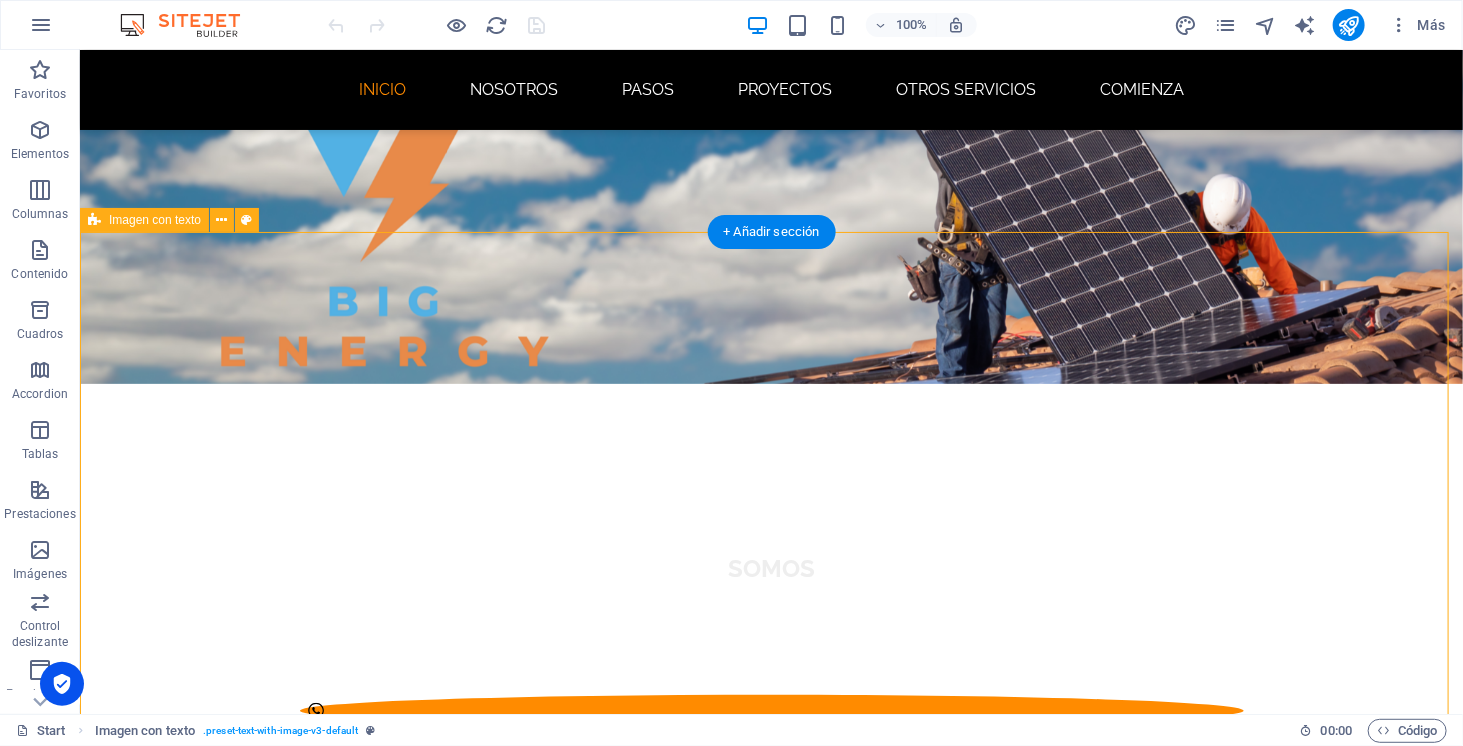 scroll, scrollTop: 326, scrollLeft: 0, axis: vertical 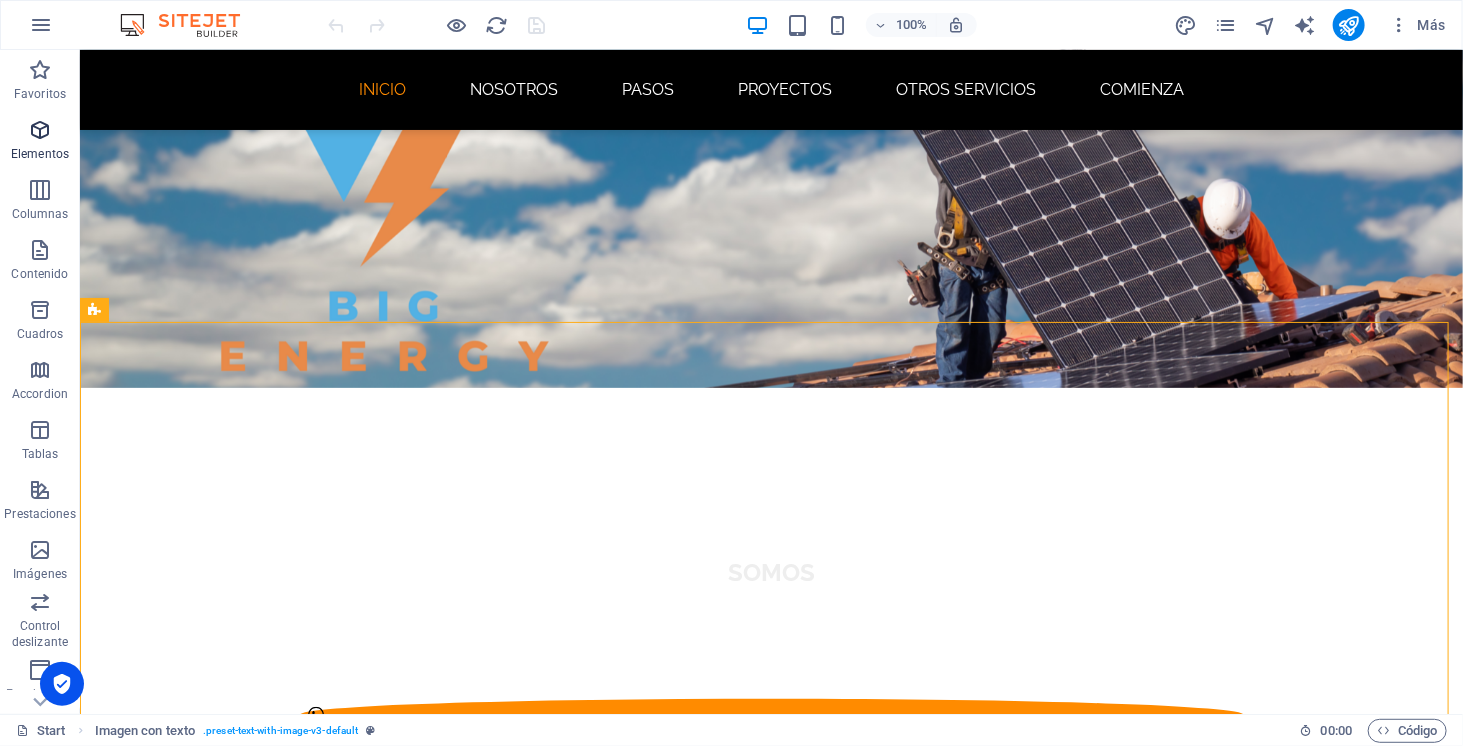click on "Elementos" at bounding box center [40, 142] 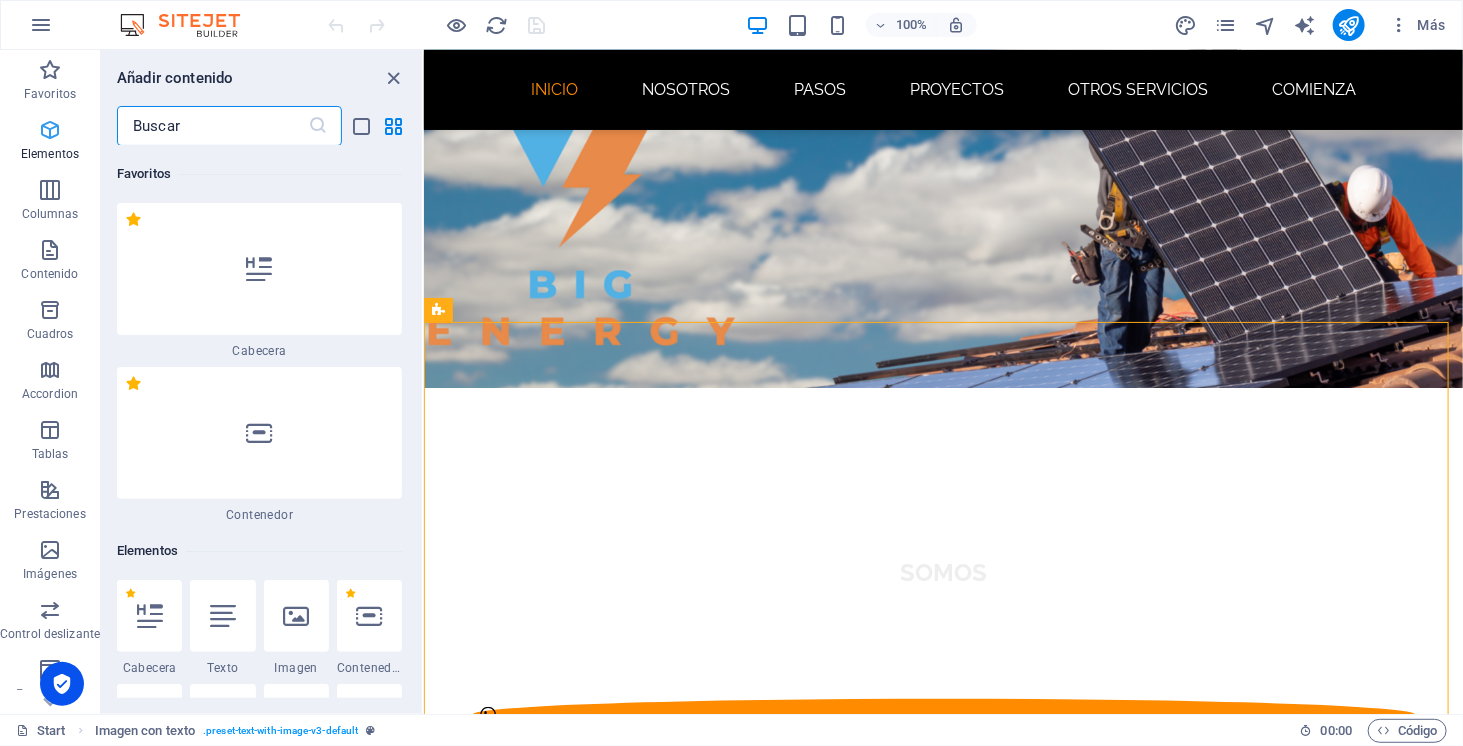 scroll, scrollTop: 377, scrollLeft: 0, axis: vertical 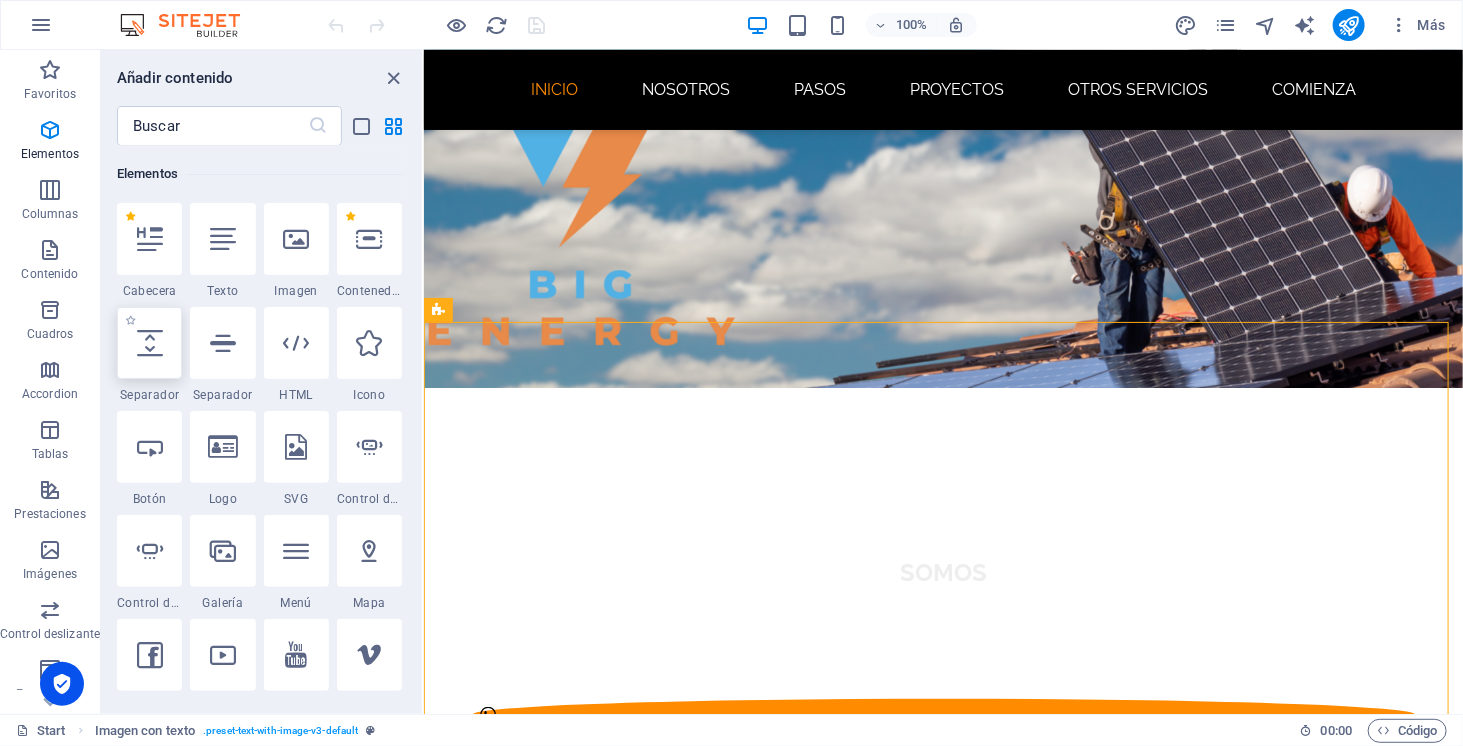 click at bounding box center [150, 343] 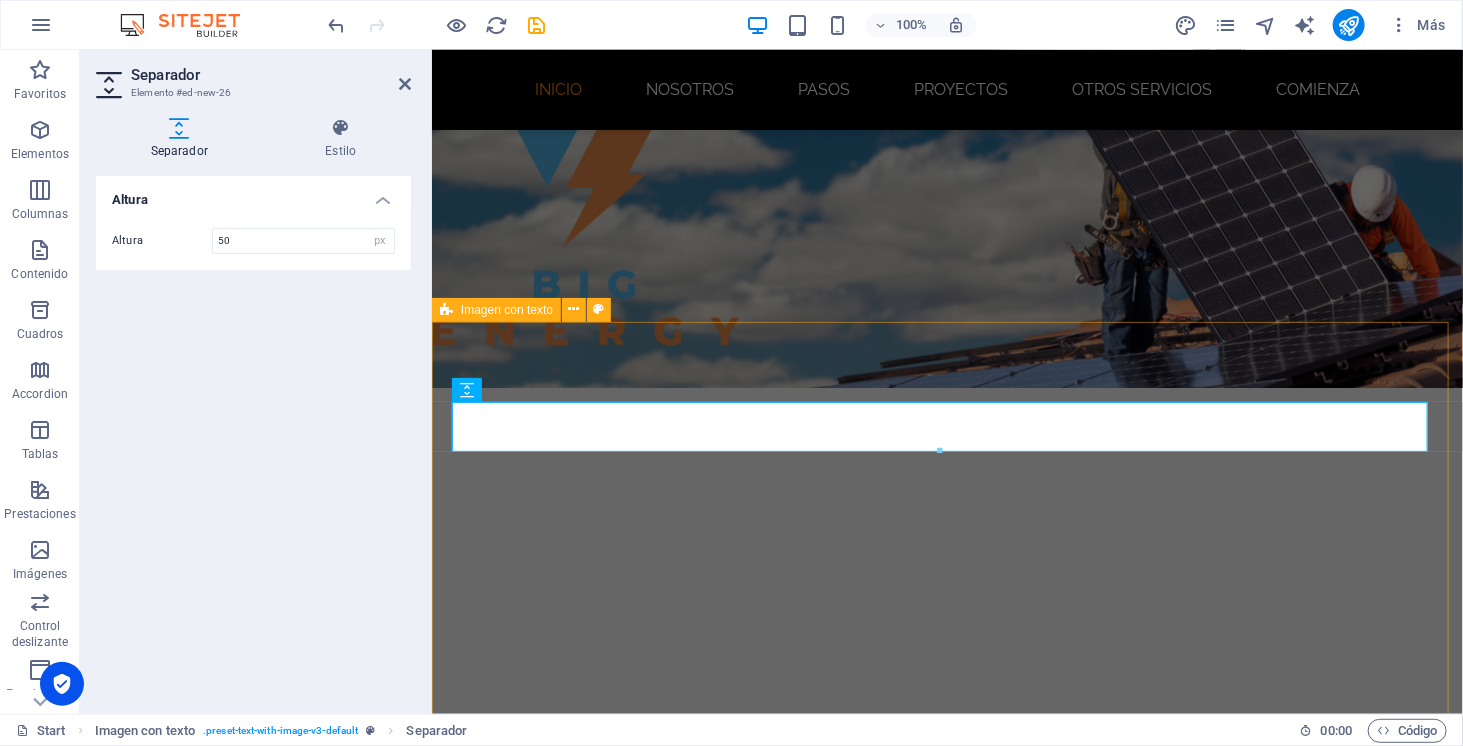 click on "NOSOTROS Somos una empresa con más de 3 años de experiencia en la instalación de sistemas solares fotovoltaicos en todo [GEOGRAPHIC_DATA]. A lo largo de estos años, [PERSON_NAME] ayudado a decenas de personas y negocios a dar el paso hacia una energía más inteligente, económica y sustentable. Nuestro enfoque es claro:  reducir tu cuenta de luz al mínimo, y en la mayoría de los casos, a 0$ . Diseñamos e instalamos sistemas que cubren casi la totalidad de tu consumo eléctrico, y si generas más de los que usas, ese excedente  se inyecta a la red y la distribuidora te paga por ello. Nos encargamos de todo el proceso: evaluación, diseño, trámites con la distribuidora local, certificación, instalación y puesta en marcha. Tú solo te preocupas de  ver cómo baja tu cuenta y aumenta tu independencia energética. ¡Así puedes ahorrar y, además, generar ingresos! Además, cada instalación solar reduce tu huella de carbono y ayuda a construir un futuro más limpio. Porque ahorrar también puede significar aportar." at bounding box center (946, 2508) 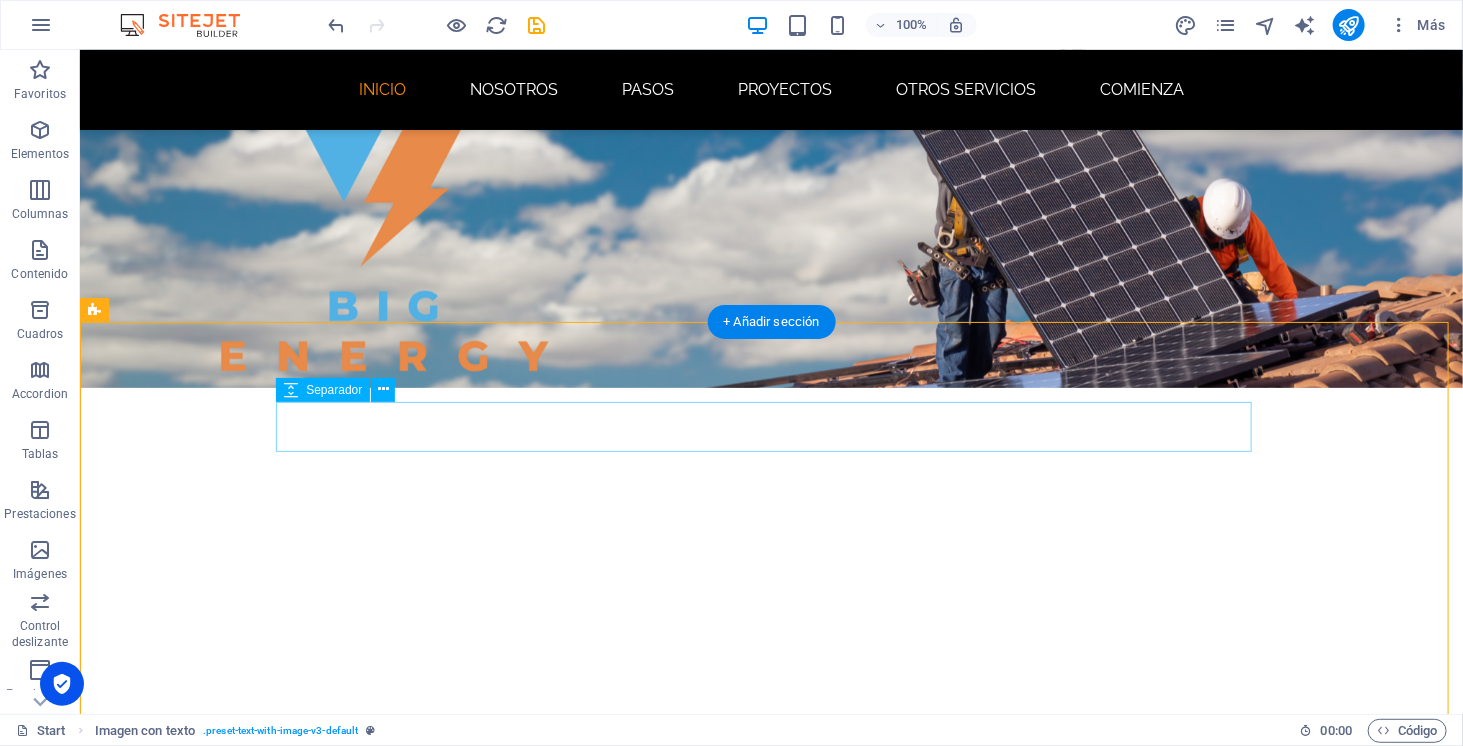 click at bounding box center [567, 1409] 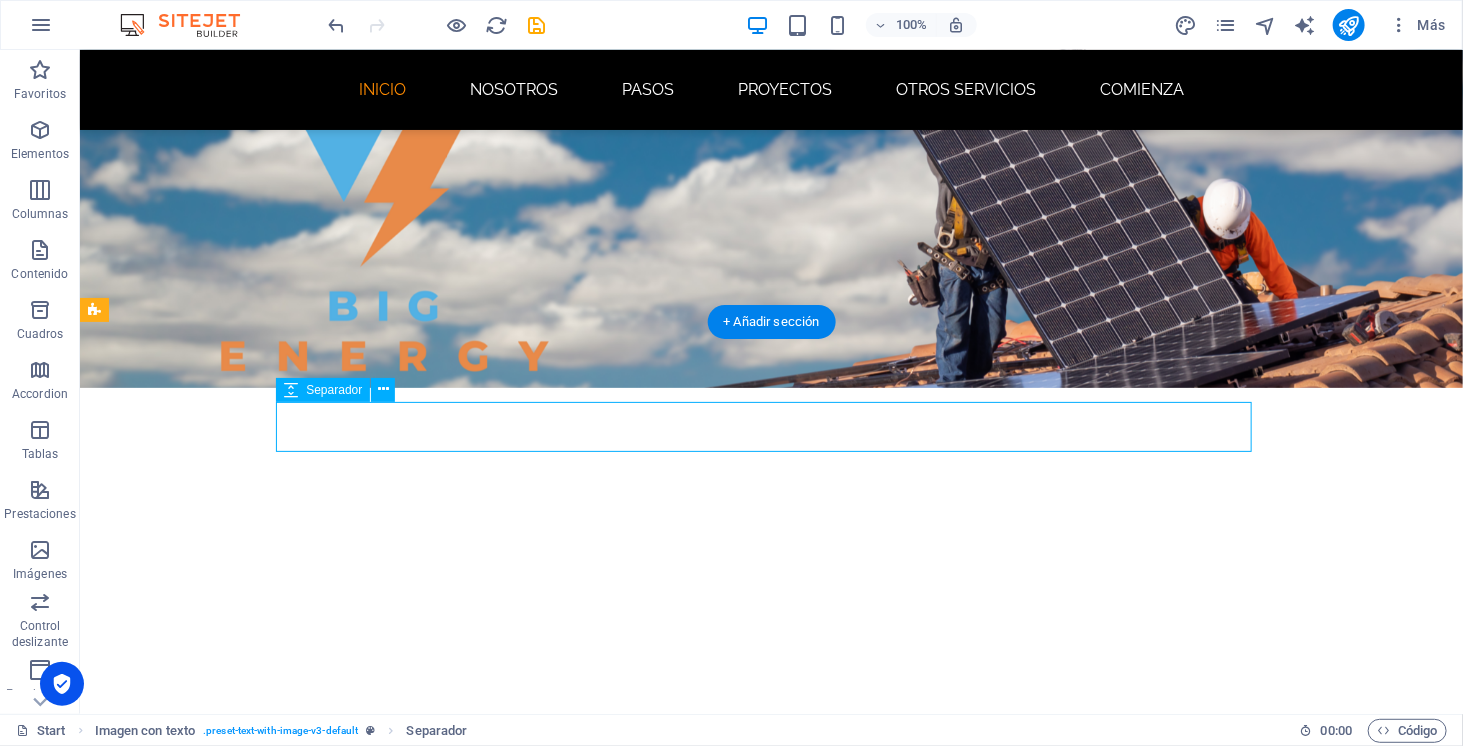 click at bounding box center [567, 1409] 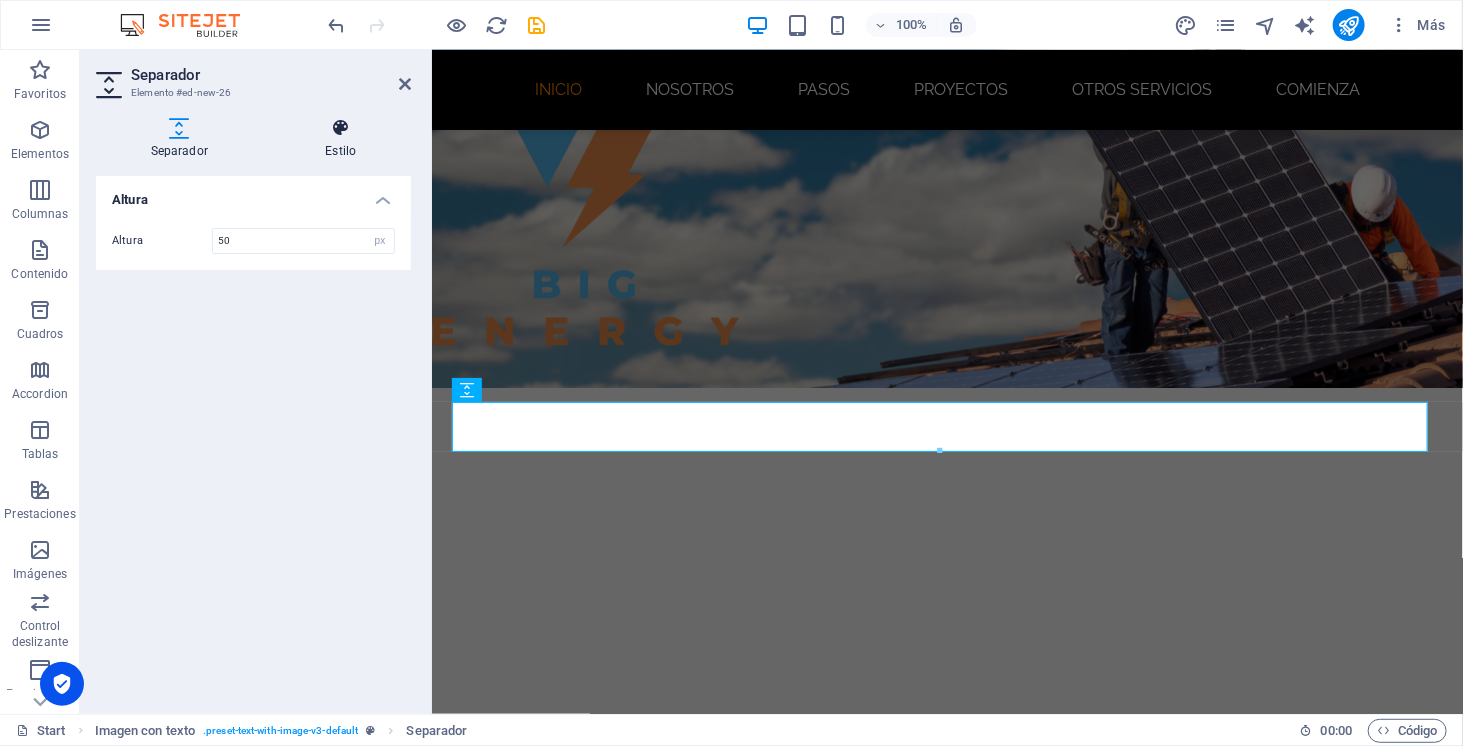 click on "Estilo" at bounding box center [341, 139] 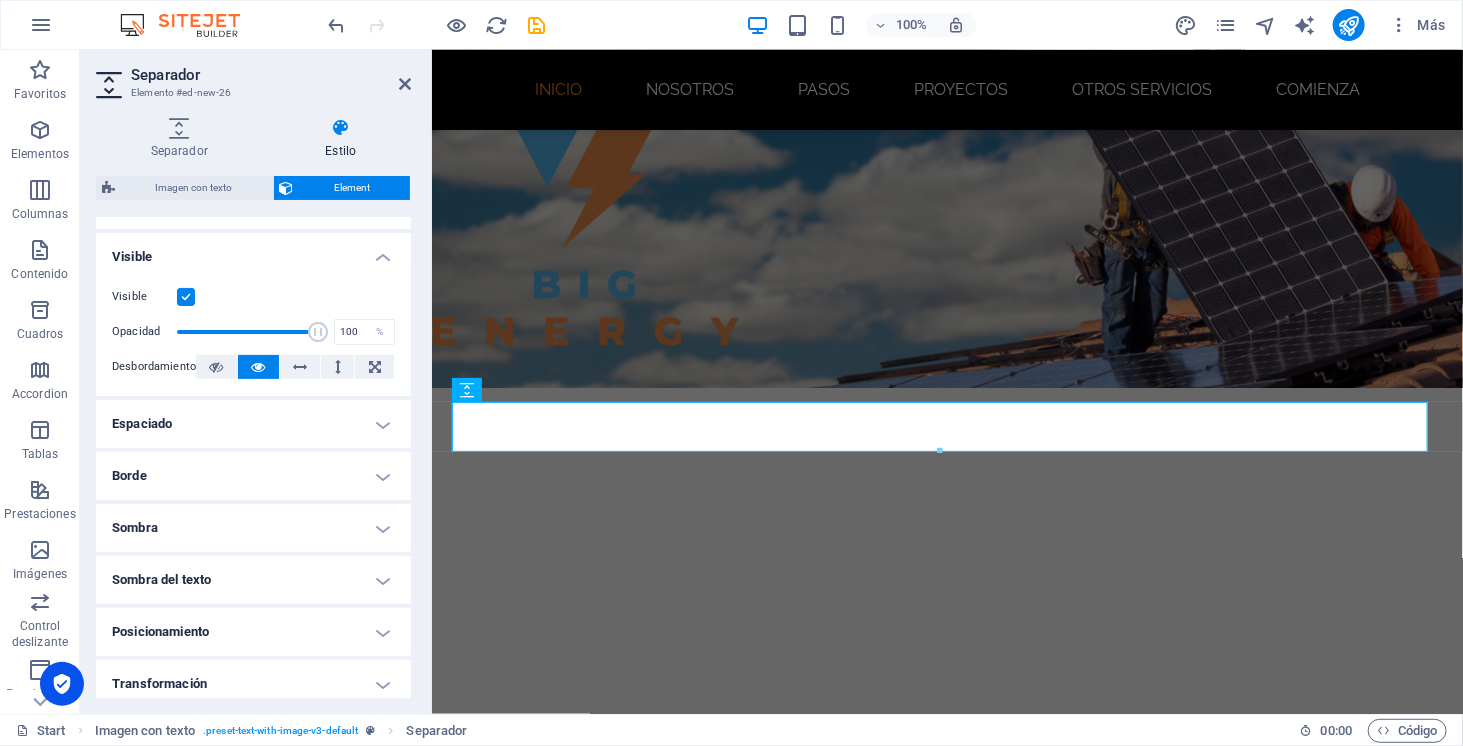 scroll, scrollTop: 0, scrollLeft: 0, axis: both 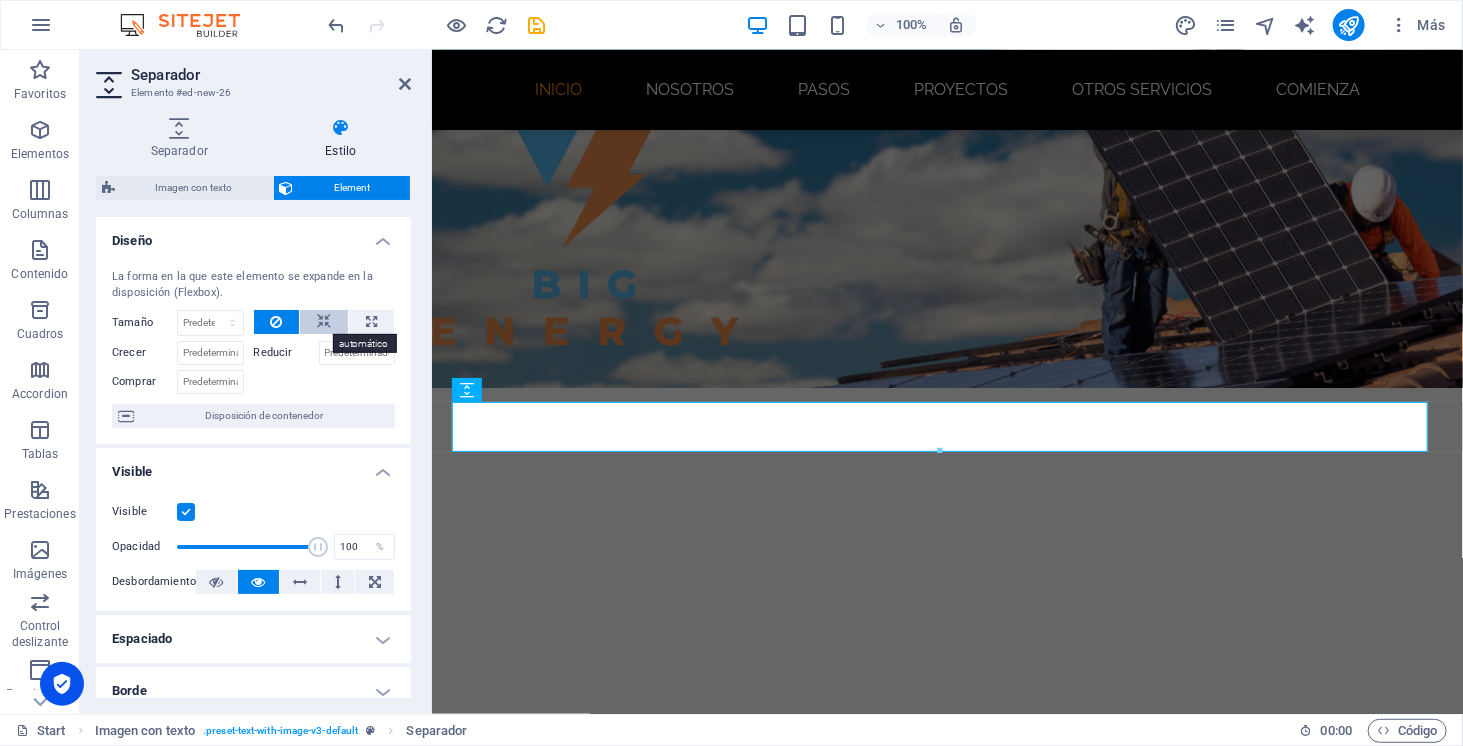 click at bounding box center (324, 322) 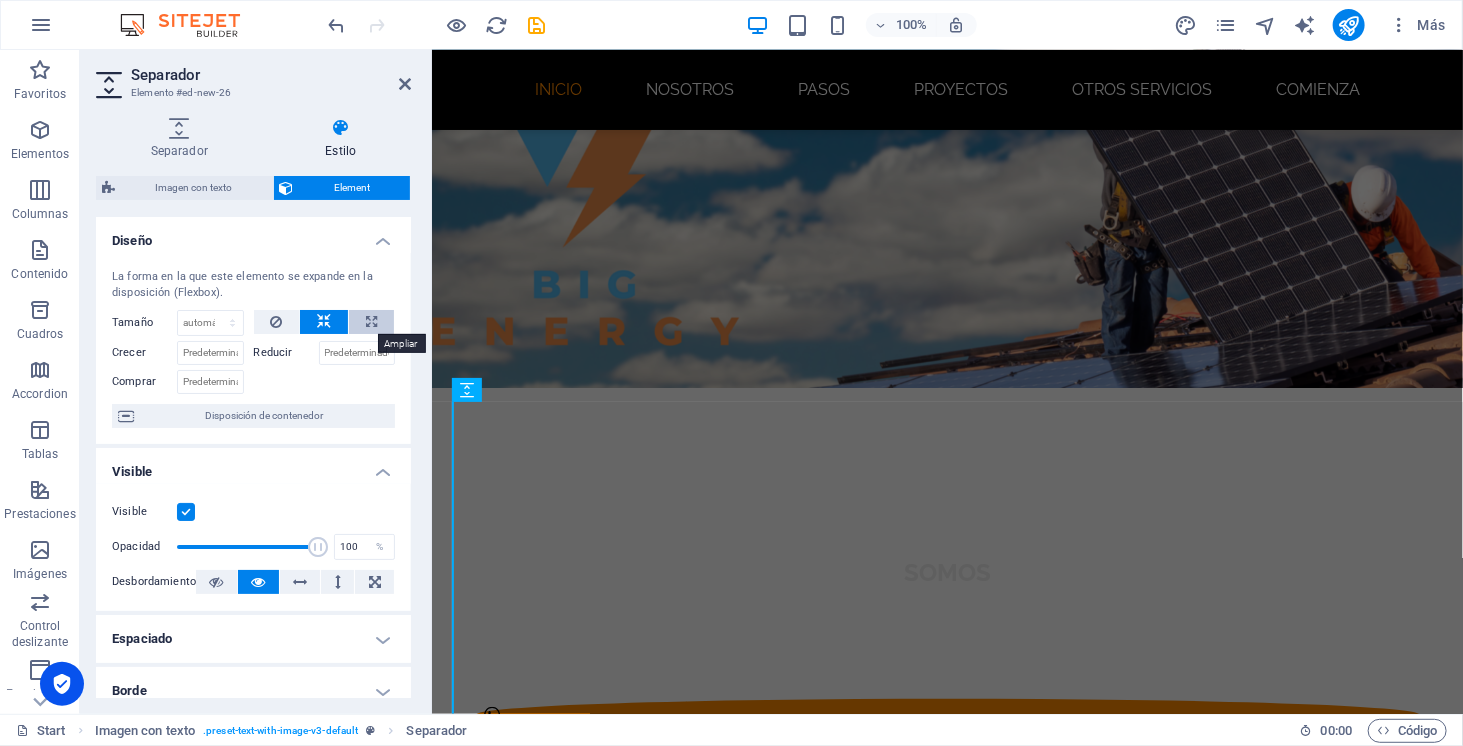 click at bounding box center (371, 322) 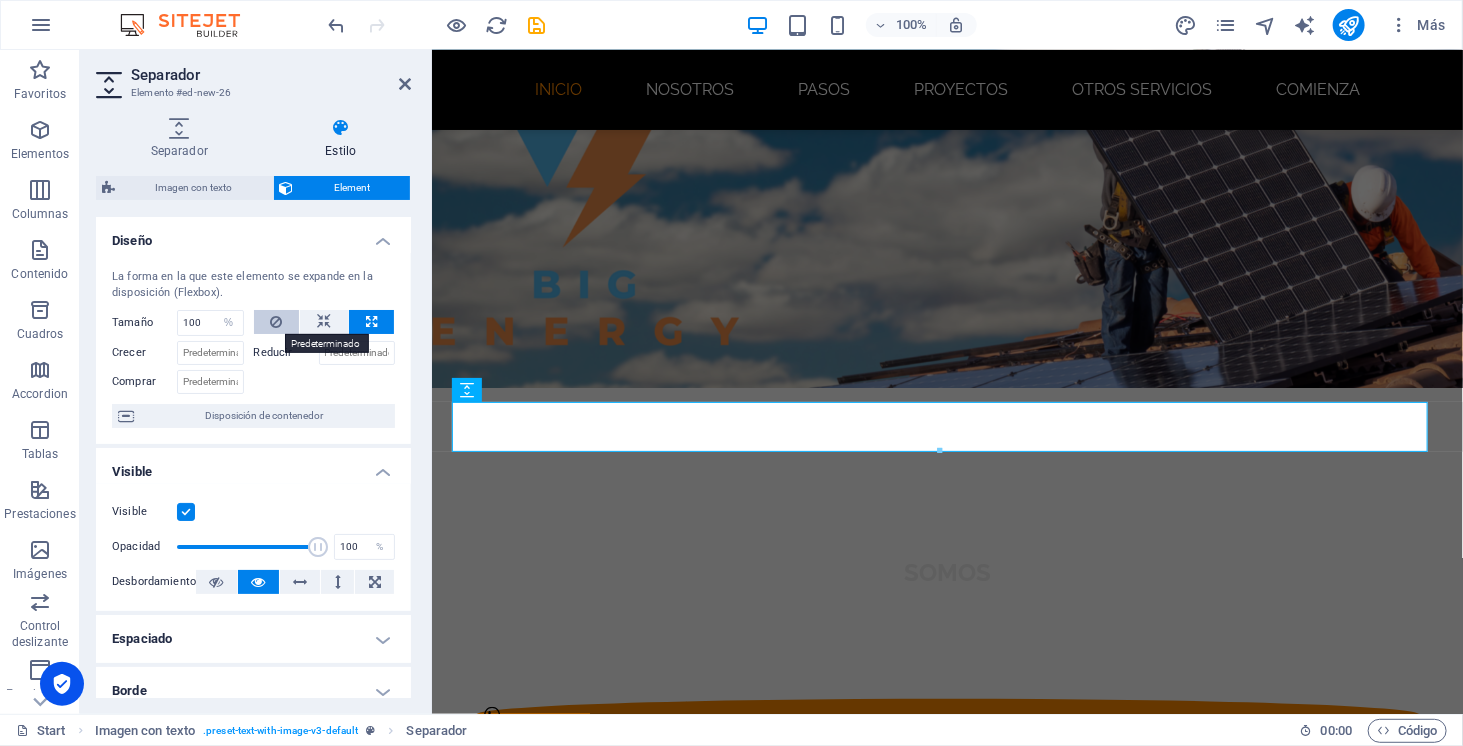 type 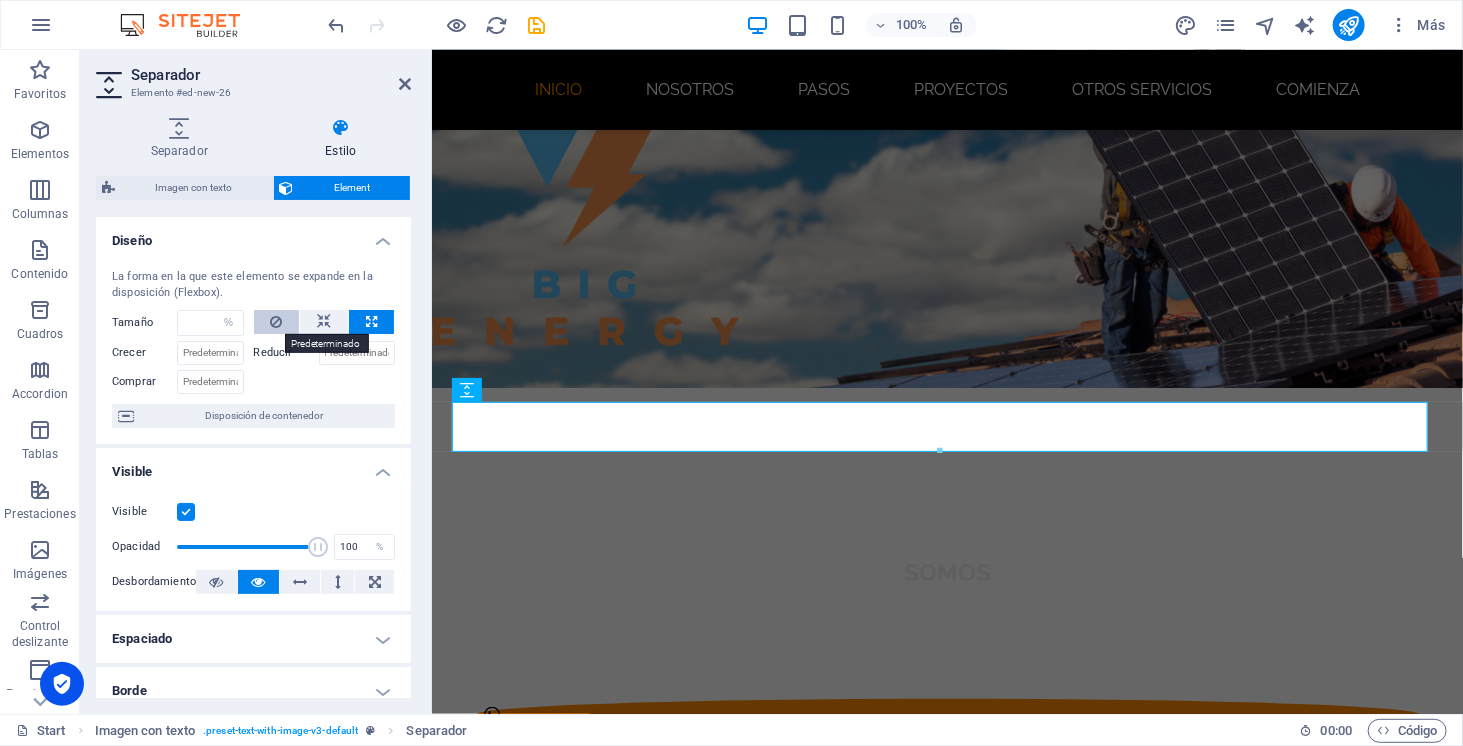 select on "DISABLED_OPTION_VALUE" 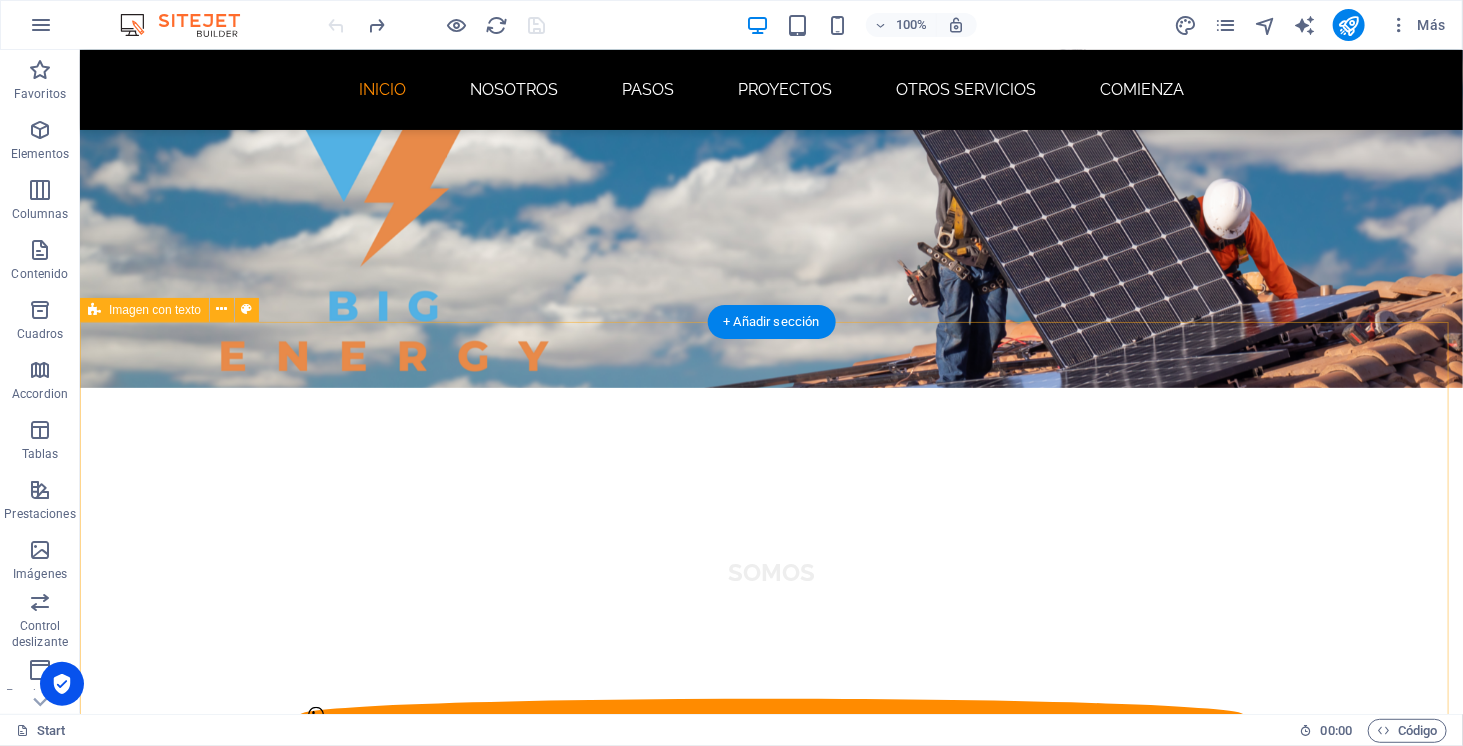 click on "NOSOTROS Somos una empresa con más de 3 años de experiencia en la instalación de sistemas solares fotovoltaicos en todo [GEOGRAPHIC_DATA]. A lo largo de estos años, [PERSON_NAME] ayudado a decenas de personas y negocios a dar el paso hacia una energía más inteligente, económica y sustentable. Nuestro enfoque es claro:  reducir tu cuenta de luz al mínimo, y en la mayoría de los casos, a 0$ . Diseñamos e instalamos sistemas que cubren casi la totalidad de tu consumo eléctrico, y si generas más de los que usas, ese excedente  se inyecta a la red y la distribuidora te paga por ello. Nos encargamos de todo el proceso: evaluación, diseño, trámites con la distribuidora local, certificación, instalación y puesta en marcha. Tú solo te preocupas de  ver cómo baja tu cuenta y aumenta tu independencia energética. ¡Así puedes ahorrar y, además, generar ingresos! Además, cada instalación solar reduce tu huella de carbono y ayuda a construir un futuro más limpio. Porque ahorrar también puede significar aportar." at bounding box center (770, 2381) 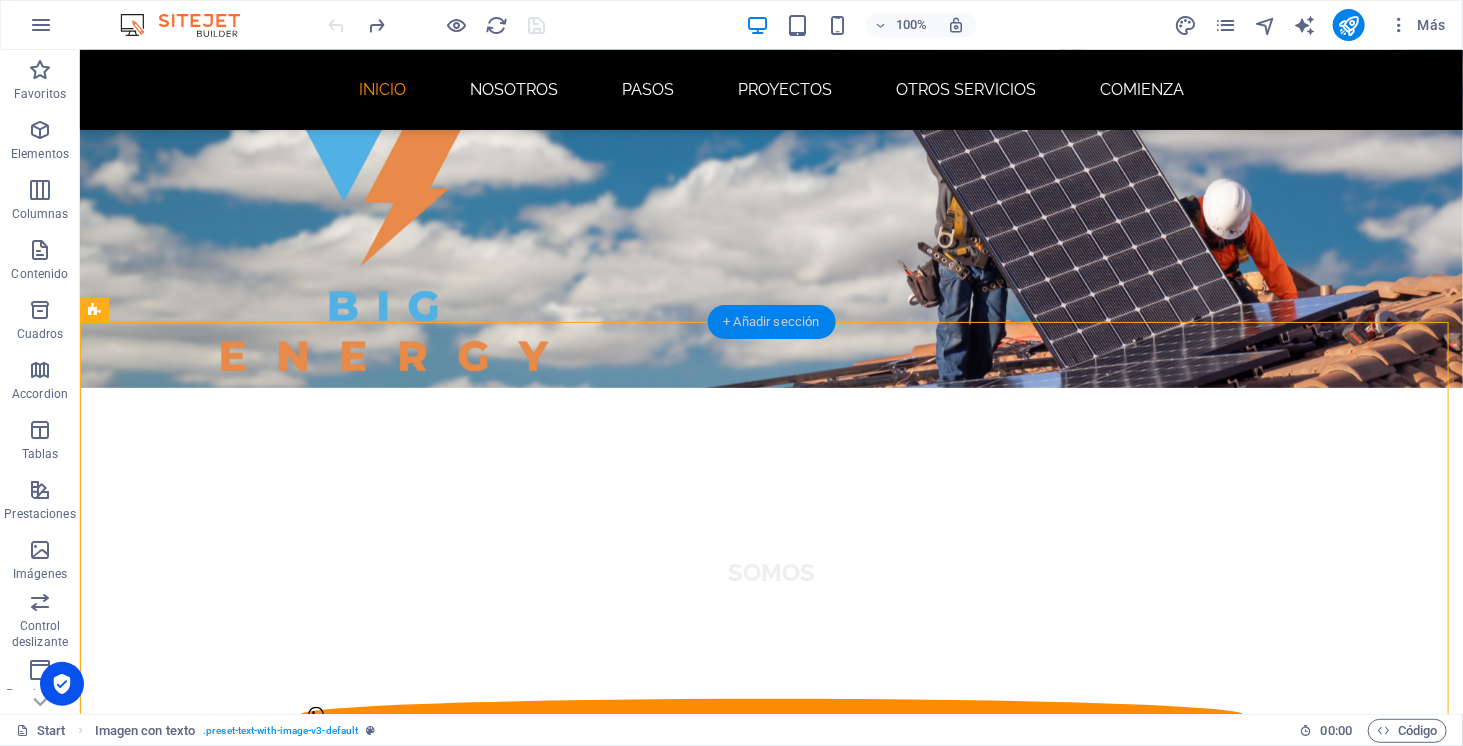 click on "+ Añadir sección" at bounding box center [771, 322] 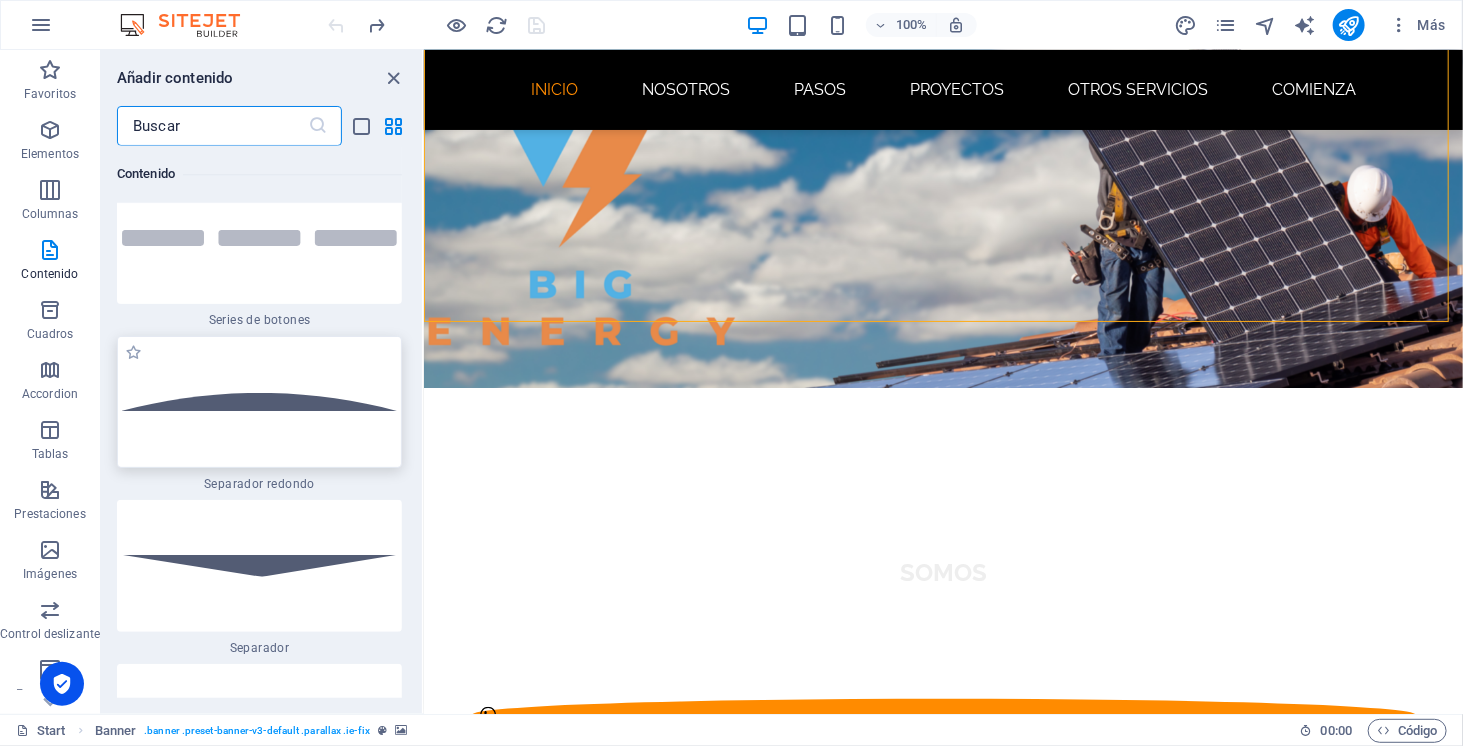 scroll, scrollTop: 9250, scrollLeft: 0, axis: vertical 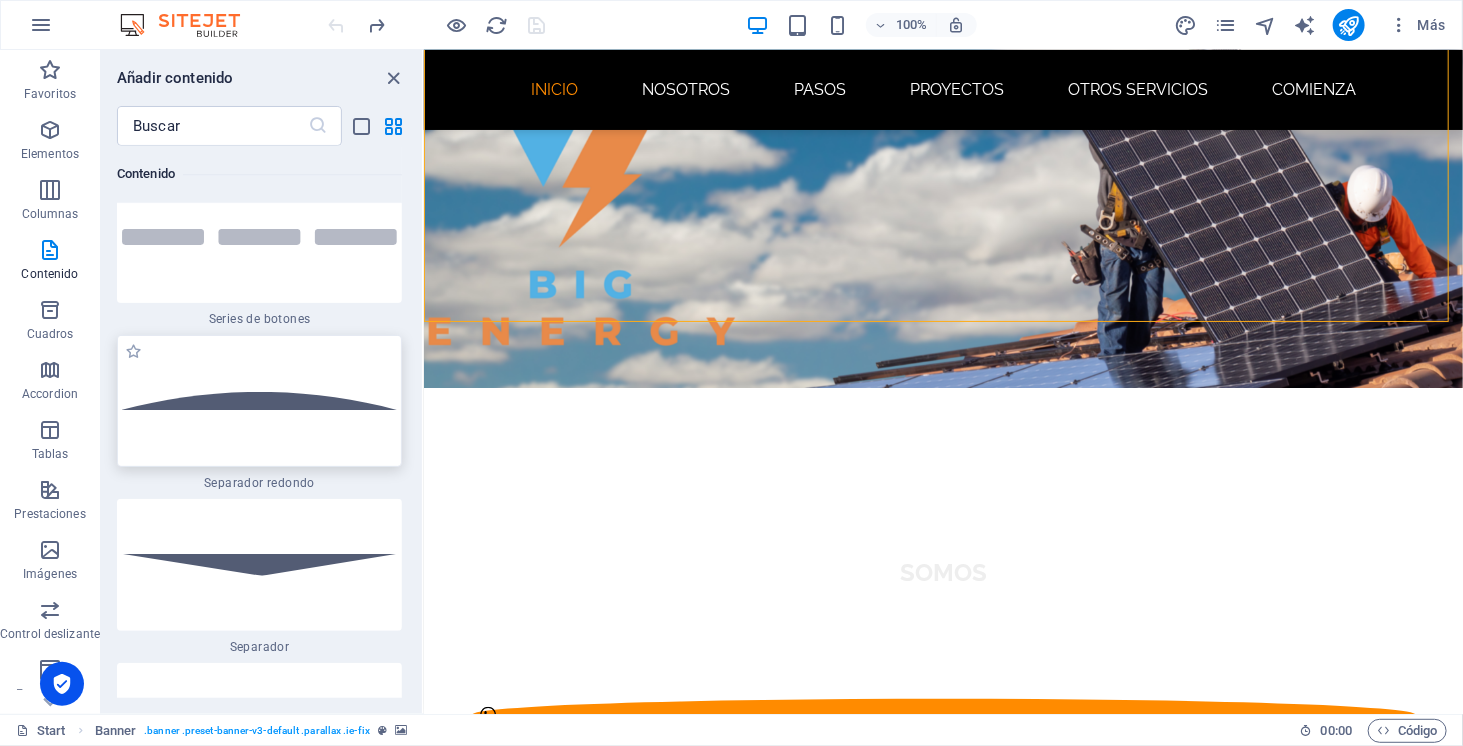 click at bounding box center [259, 401] 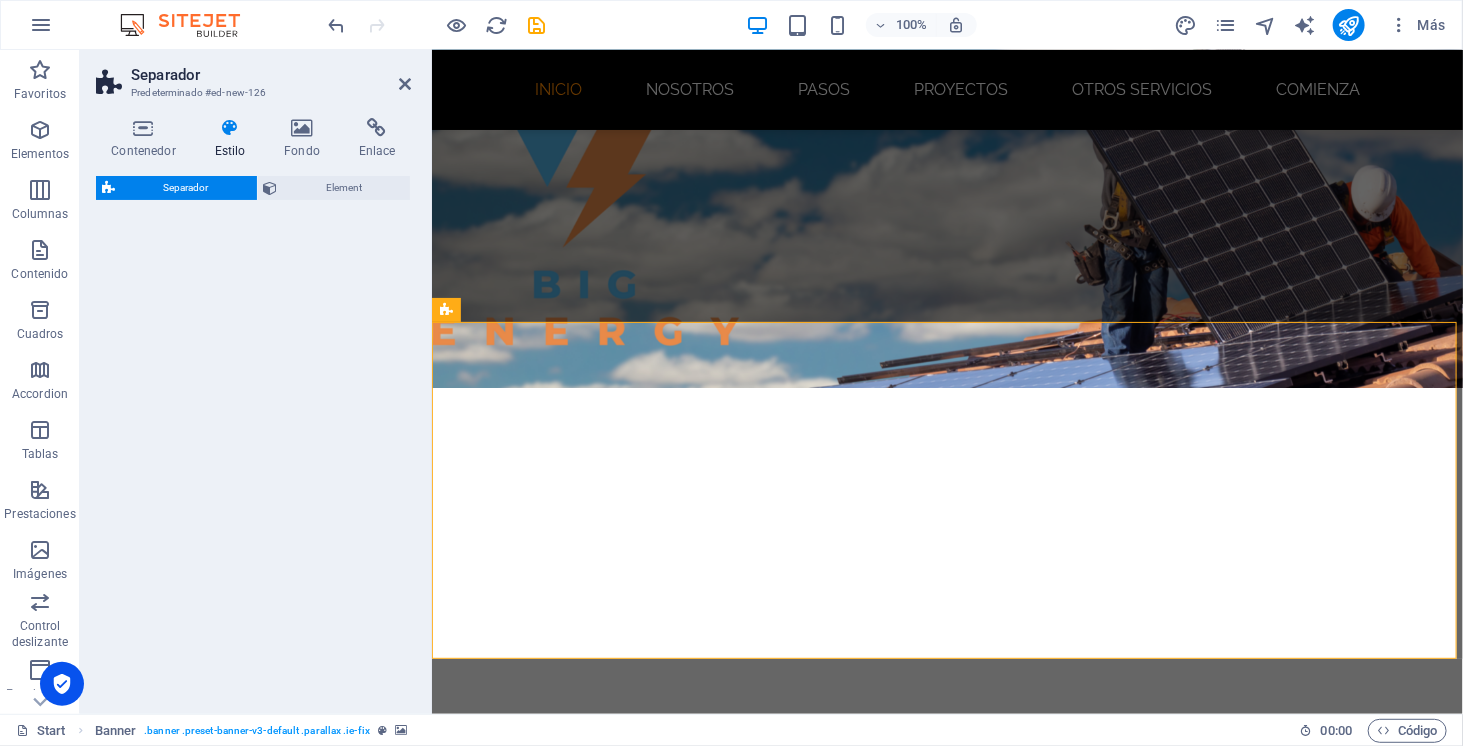 click on "Separador Element" at bounding box center [253, 437] 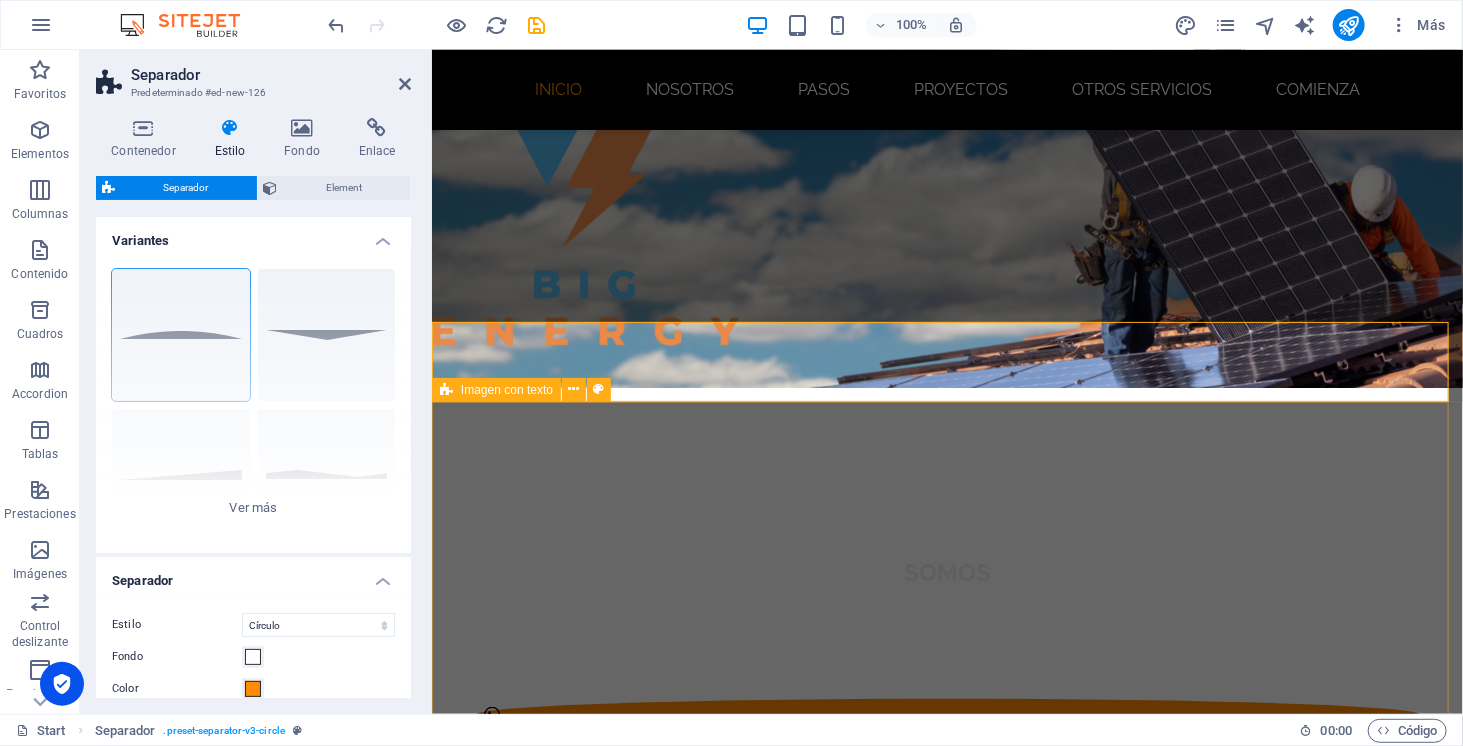 click on "NOSOTROS Somos una empresa con más de 3 años de experiencia en la instalación de sistemas solares fotovoltaicos en todo Chile. A lo largo de estos años, hemos ayudado a decenas de personas y negocios a dar el paso hacia una energía más inteligente, económica y sustentable. Nuestro enfoque es claro:  reducir tu cuenta de luz al mínimo, y en la mayoría de los casos, a 0$ . Diseñamos e instalamos sistemas que cubren casi la totalidad de tu consumo eléctrico, y si generas más de los que usas, ese excedente  se inyecta a la red y la distribuidora te paga por ello. Nos encargamos de todo el proceso: evaluación, diseño, trámites con la distribuidora local, certificación, instalación y puesta en marcha. Tú solo te preocupas de  ver cómo baja tu cuenta y aumenta tu independencia energética. ¡Así puedes ahorrar y, además, generar ingresos! Además, cada instalación solar reduce tu huella de carbono y ayuda a construir un futuro más limpio. Porque ahorrar también puede significar aportar." at bounding box center (946, 2285) 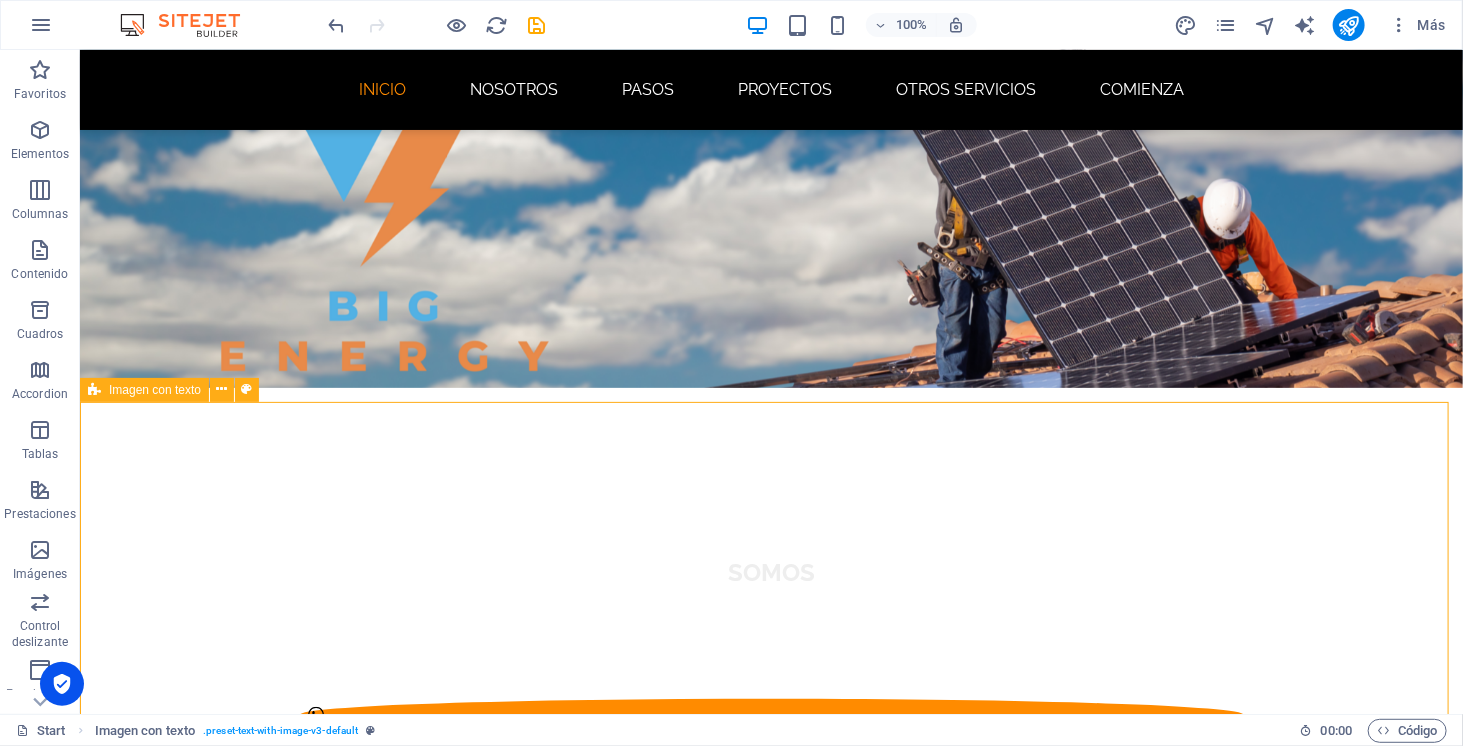 click on "NOSOTROS Somos una empresa con más de 3 años de experiencia en la instalación de sistemas solares fotovoltaicos en todo Chile. A lo largo de estos años, hemos ayudado a decenas de personas y negocios a dar el paso hacia una energía más inteligente, económica y sustentable. Nuestro enfoque es claro:  reducir tu cuenta de luz al mínimo, y en la mayoría de los casos, a 0$ . Diseñamos e instalamos sistemas que cubren casi la totalidad de tu consumo eléctrico, y si generas más de los que usas, ese excedente  se inyecta a la red y la distribuidora te paga por ello. Nos encargamos de todo el proceso: evaluación, diseño, trámites con la distribuidora local, certificación, instalación y puesta en marcha. Tú solo te preocupas de  ver cómo baja tu cuenta y aumenta tu independencia energética. ¡Así puedes ahorrar y, además, generar ingresos! Además, cada instalación solar reduce tu huella de carbono y ayuda a construir un futuro más limpio. Porque ahorrar también puede significar aportar." at bounding box center (770, 2461) 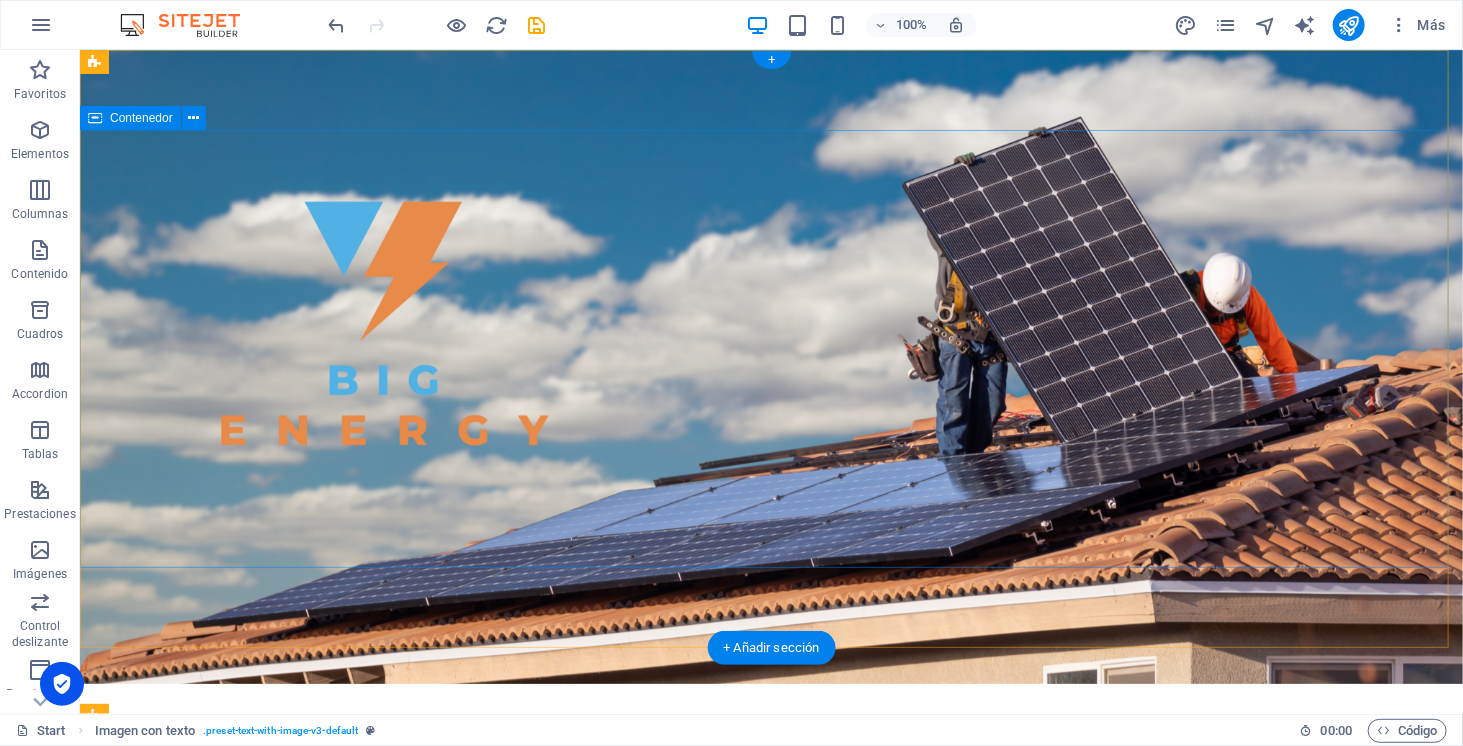 scroll, scrollTop: 0, scrollLeft: 0, axis: both 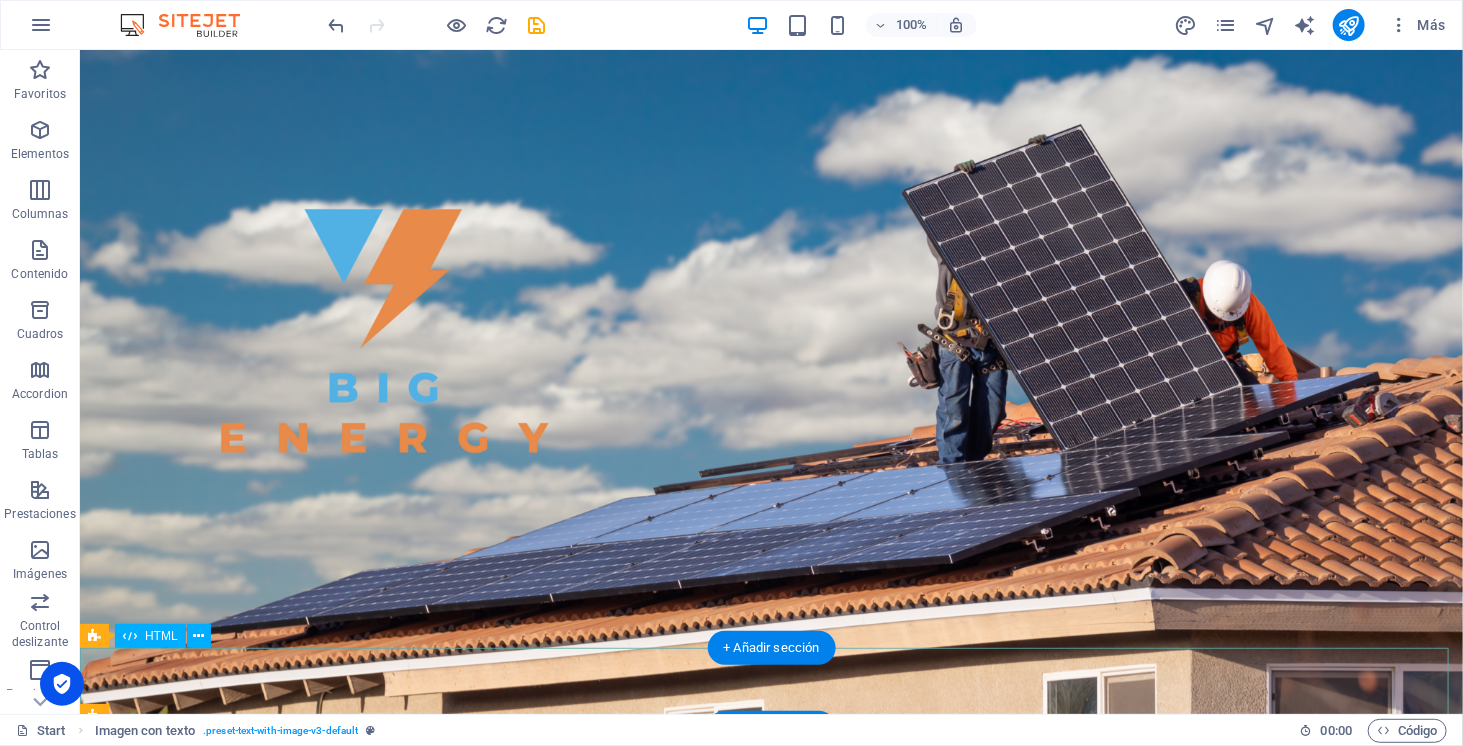 click at bounding box center (770, 1392) 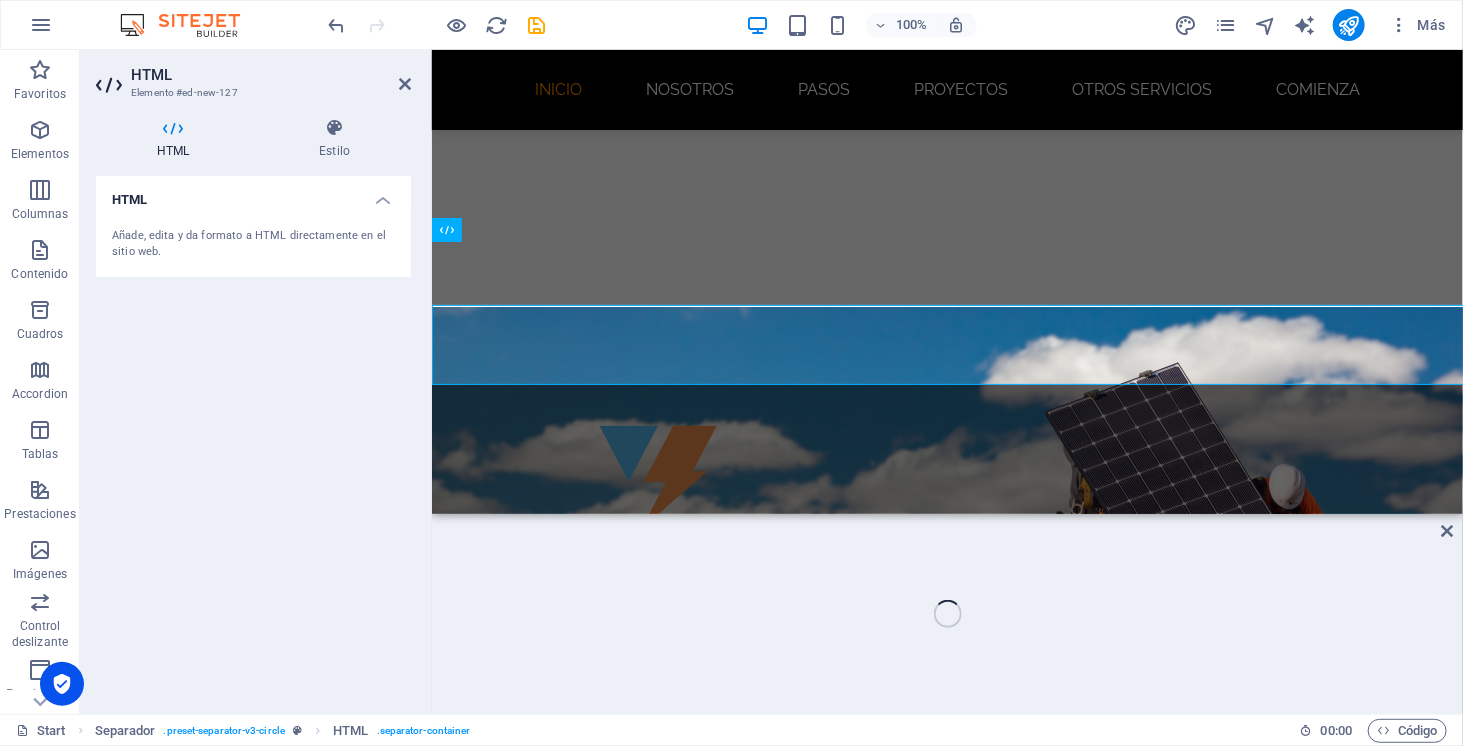 scroll, scrollTop: 342, scrollLeft: 0, axis: vertical 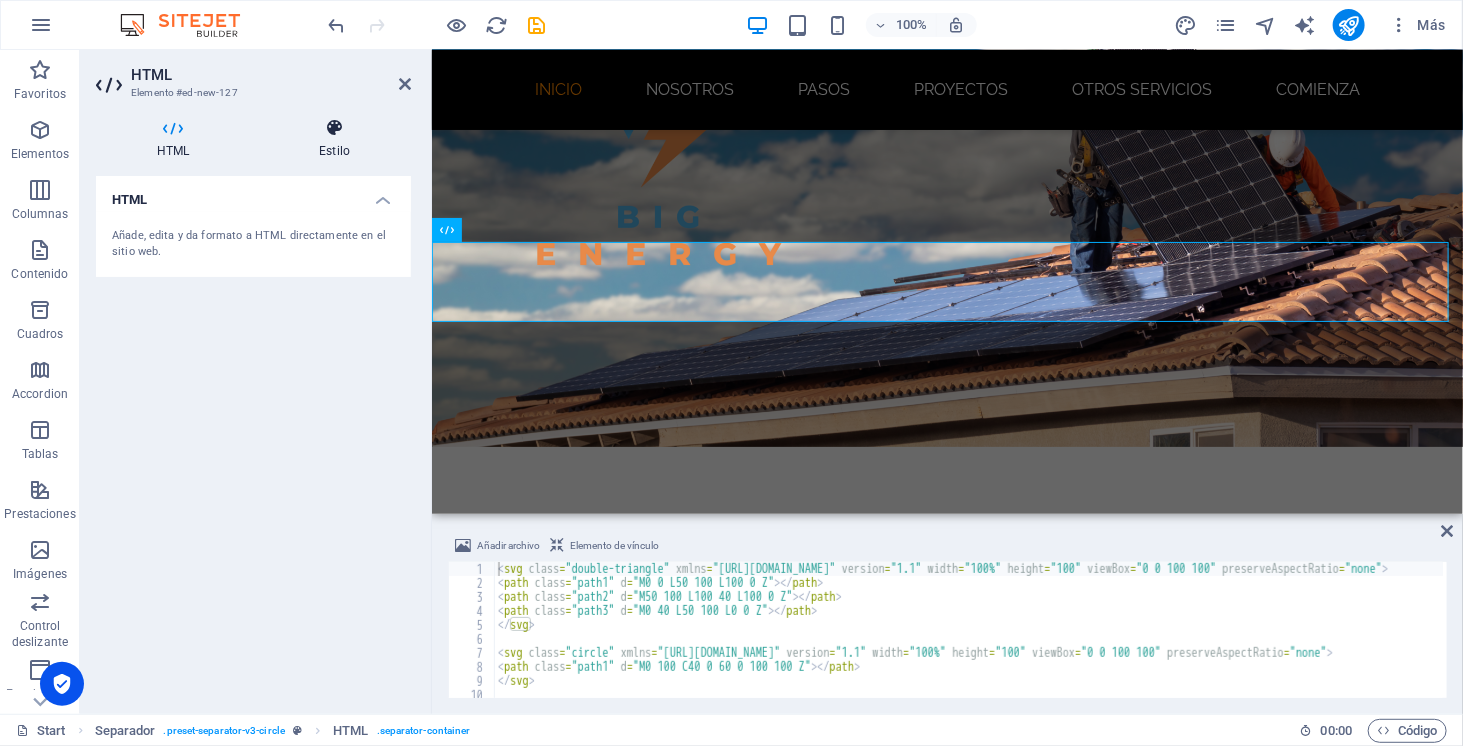 click at bounding box center [334, 128] 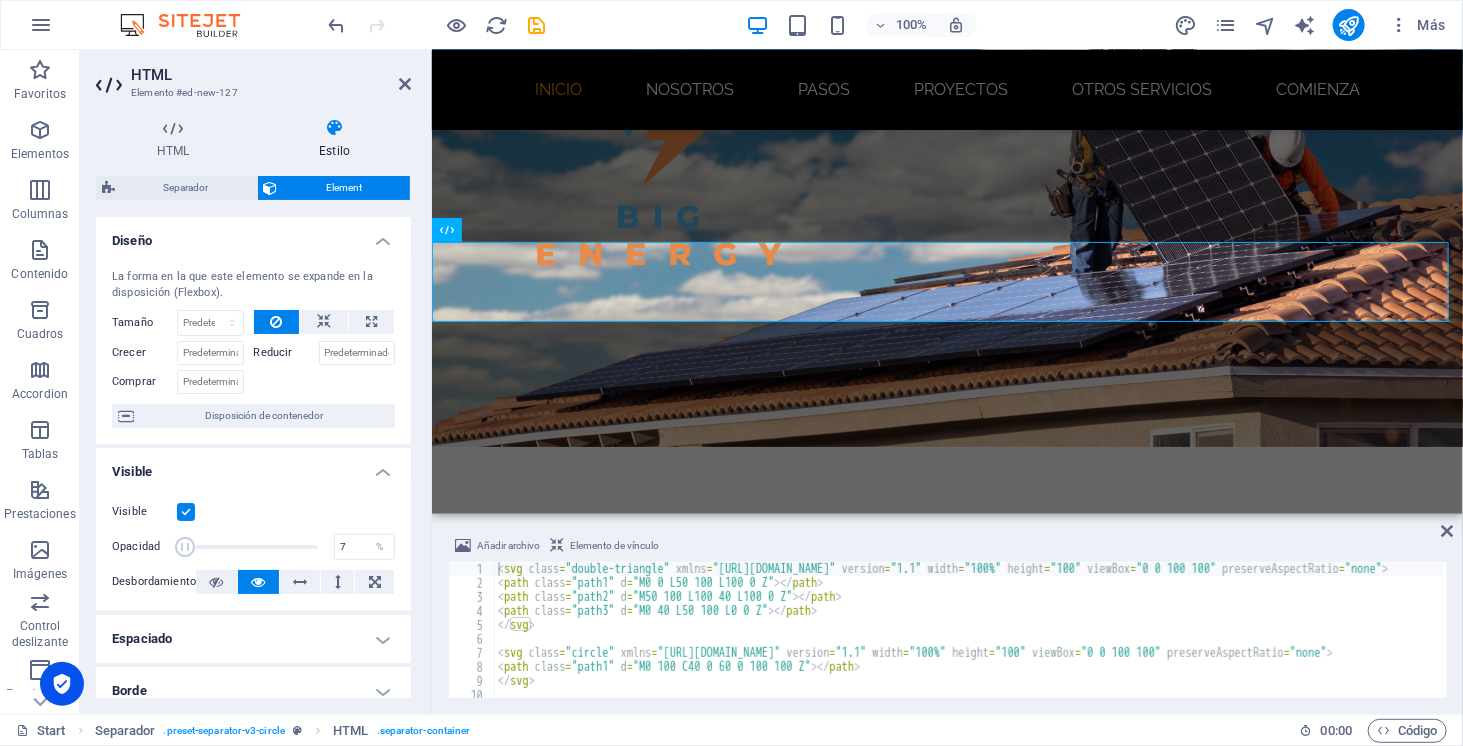 drag, startPoint x: 317, startPoint y: 547, endPoint x: 186, endPoint y: 545, distance: 131.01526 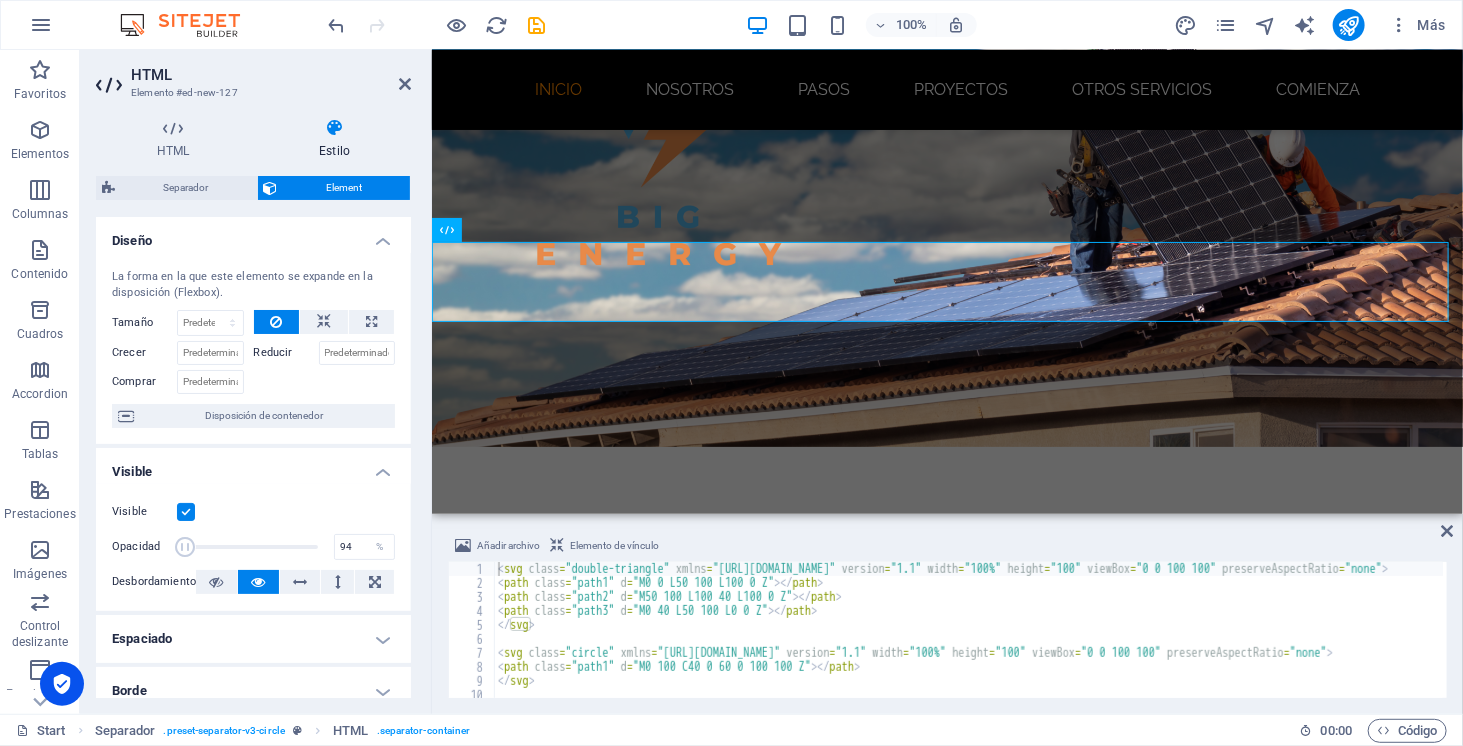 type on "100" 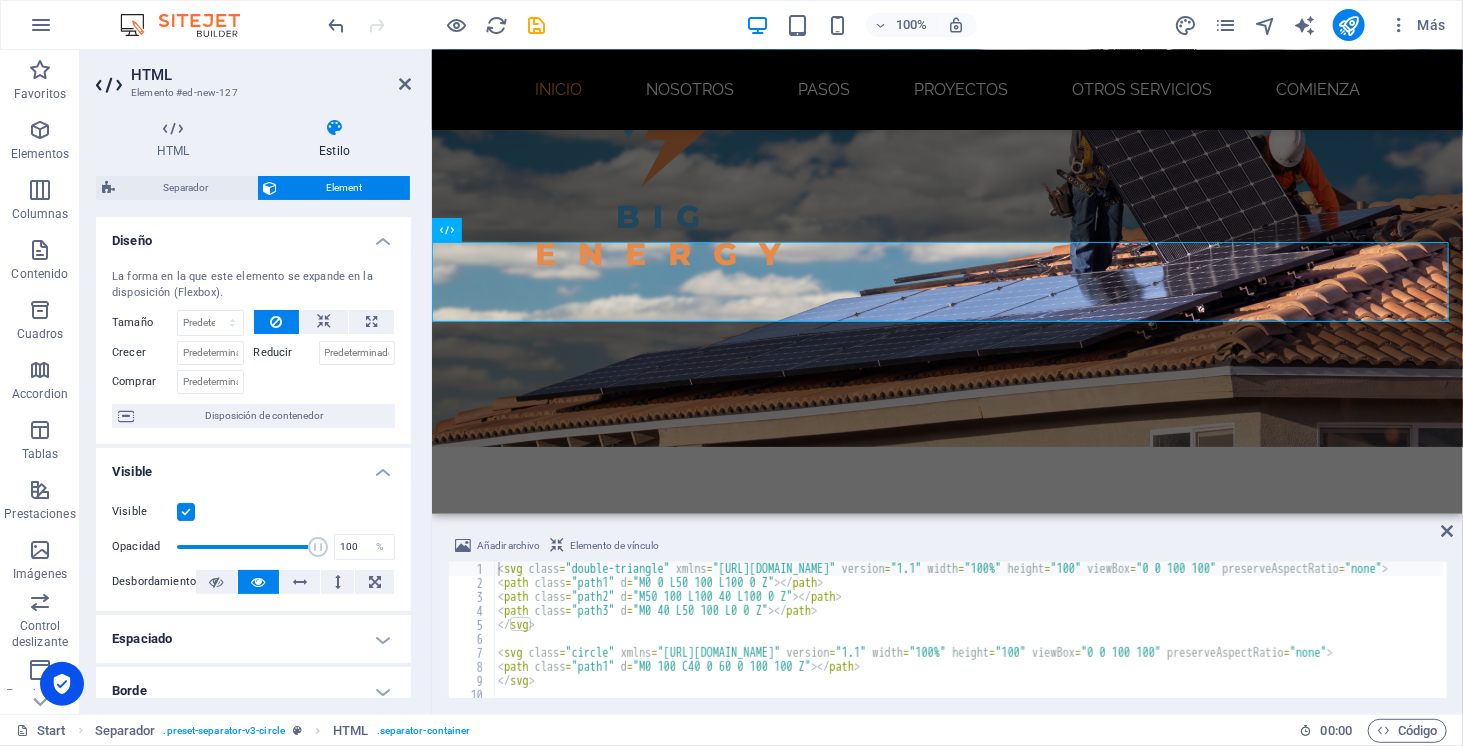 drag, startPoint x: 186, startPoint y: 545, endPoint x: 440, endPoint y: 541, distance: 254.0315 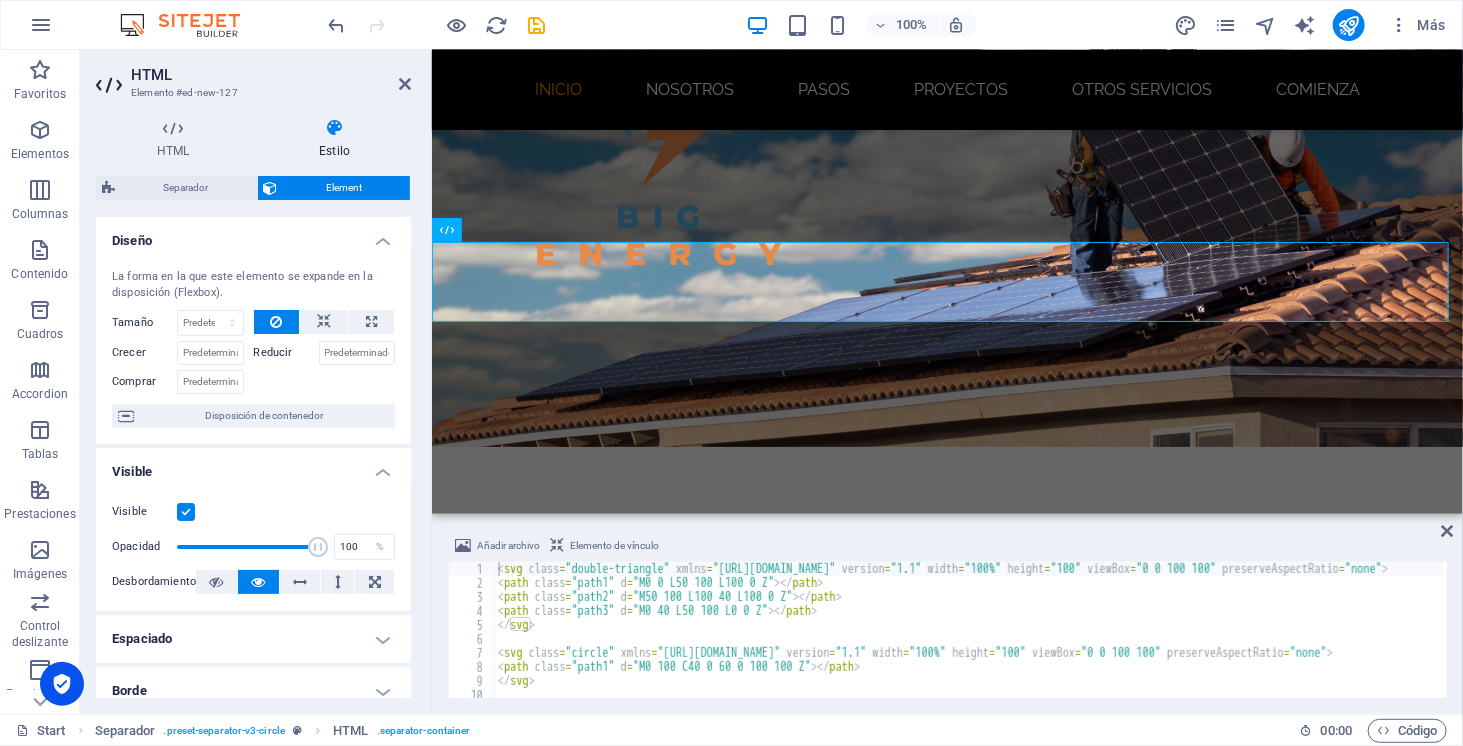 click at bounding box center (186, 512) 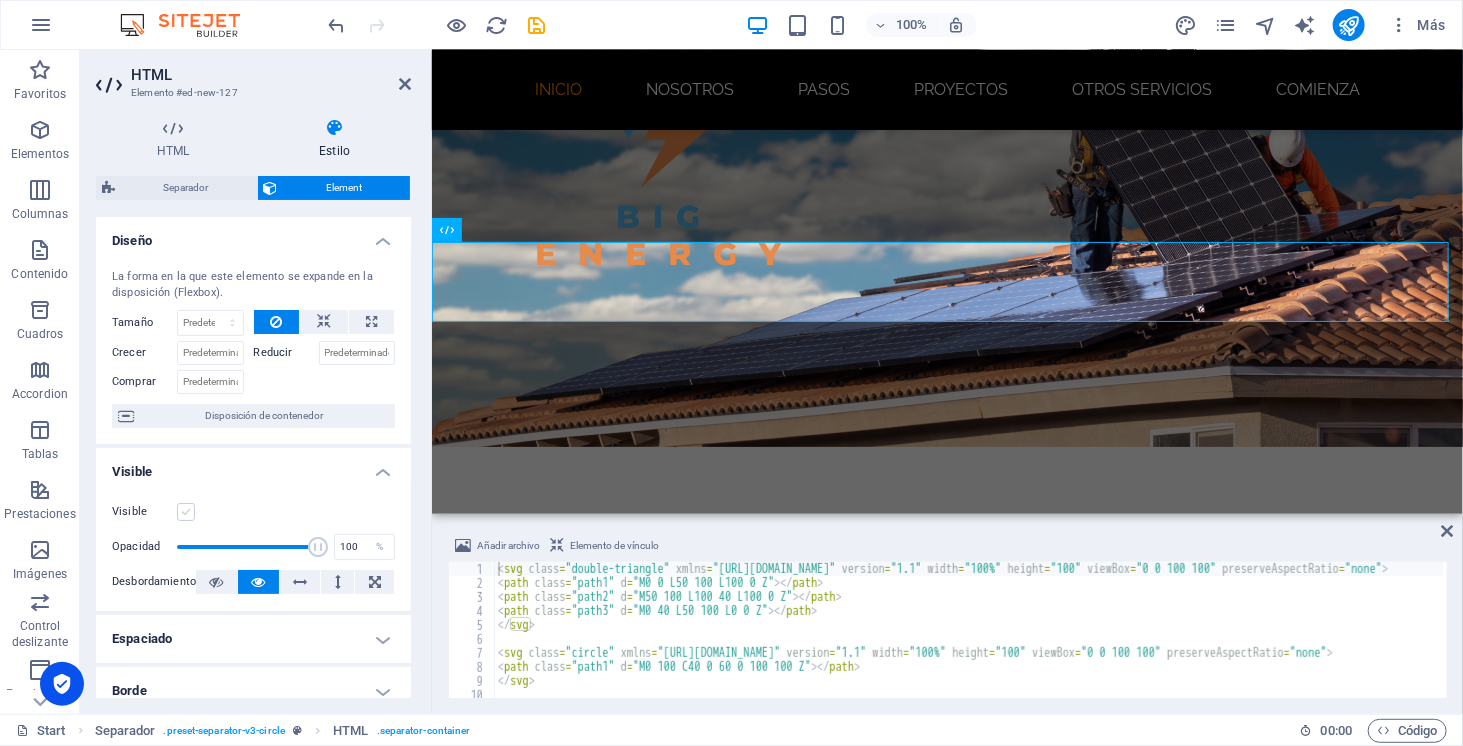 click at bounding box center [186, 512] 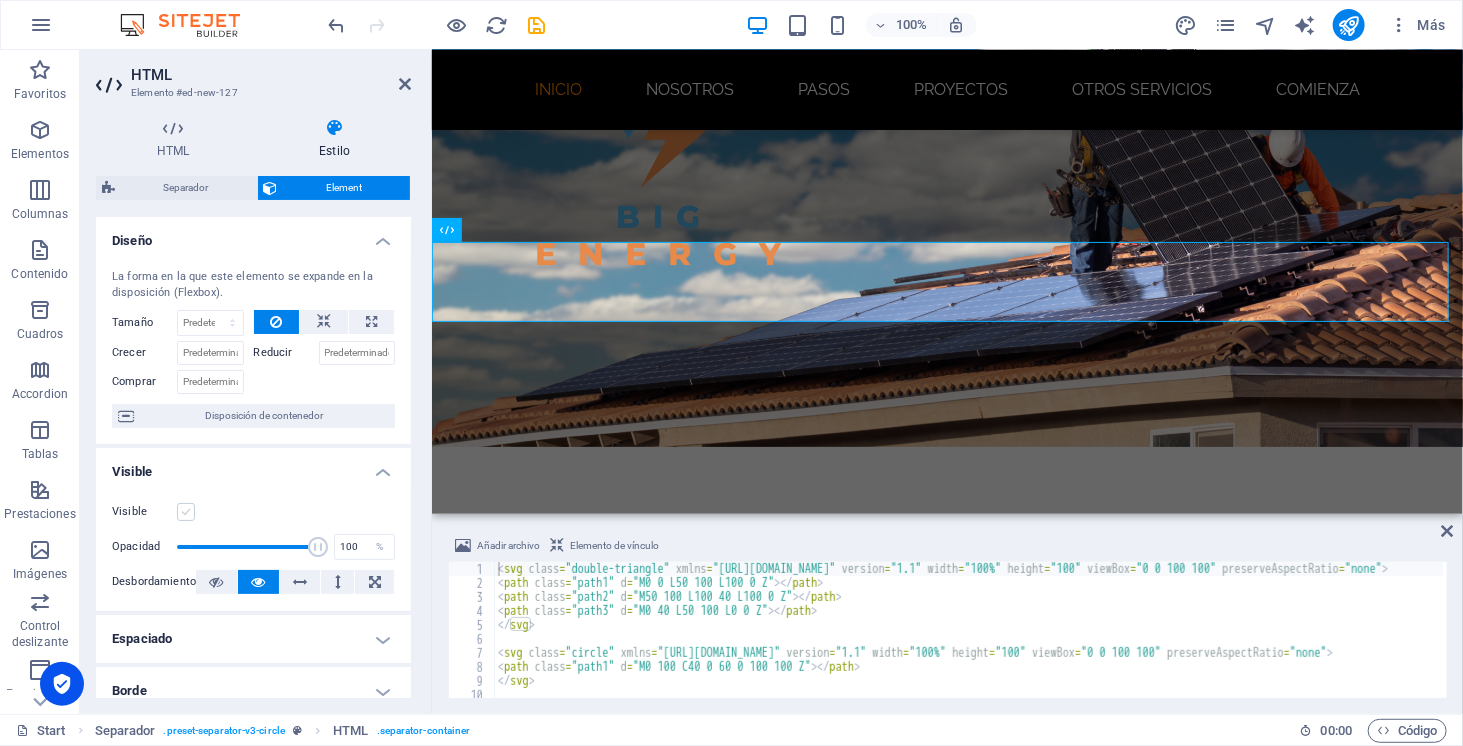 click on "Visible" at bounding box center [0, 0] 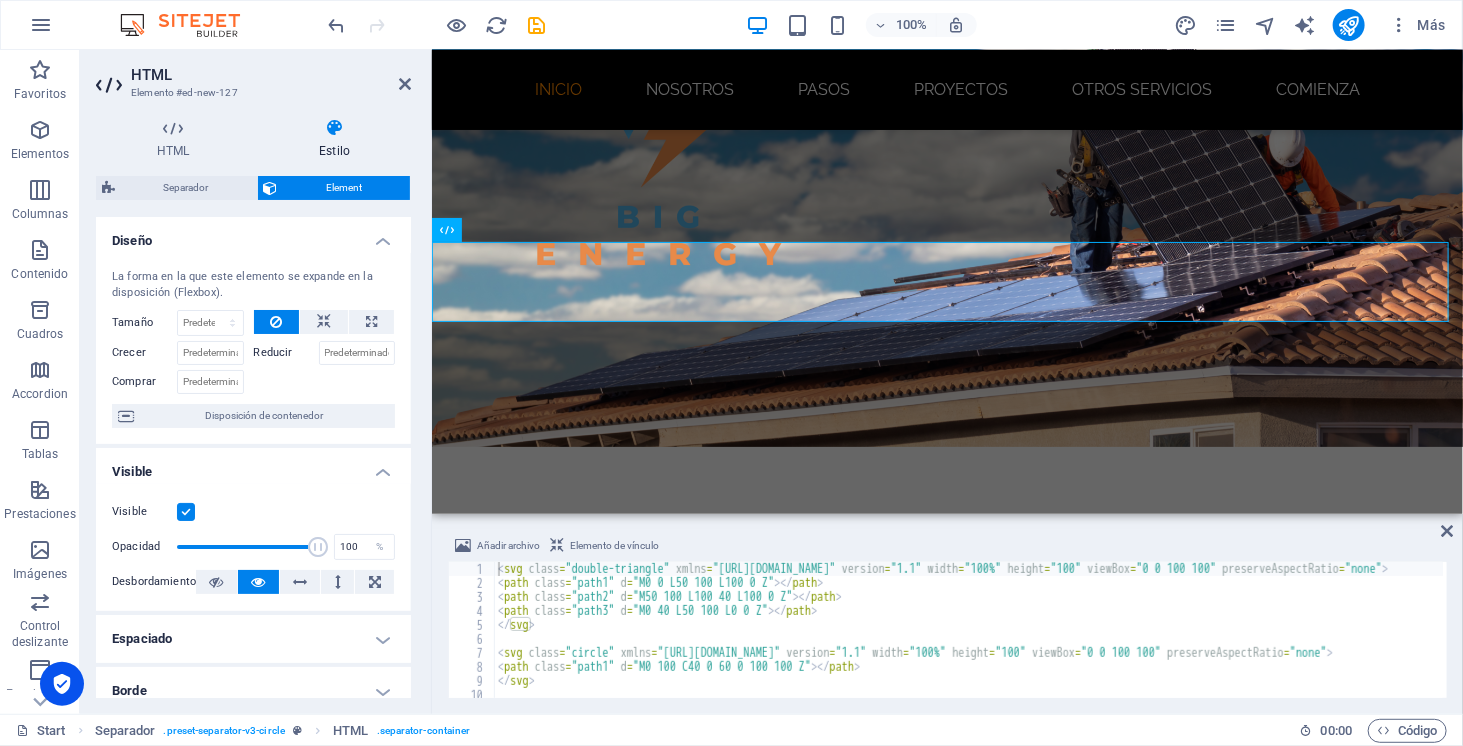 click at bounding box center [186, 512] 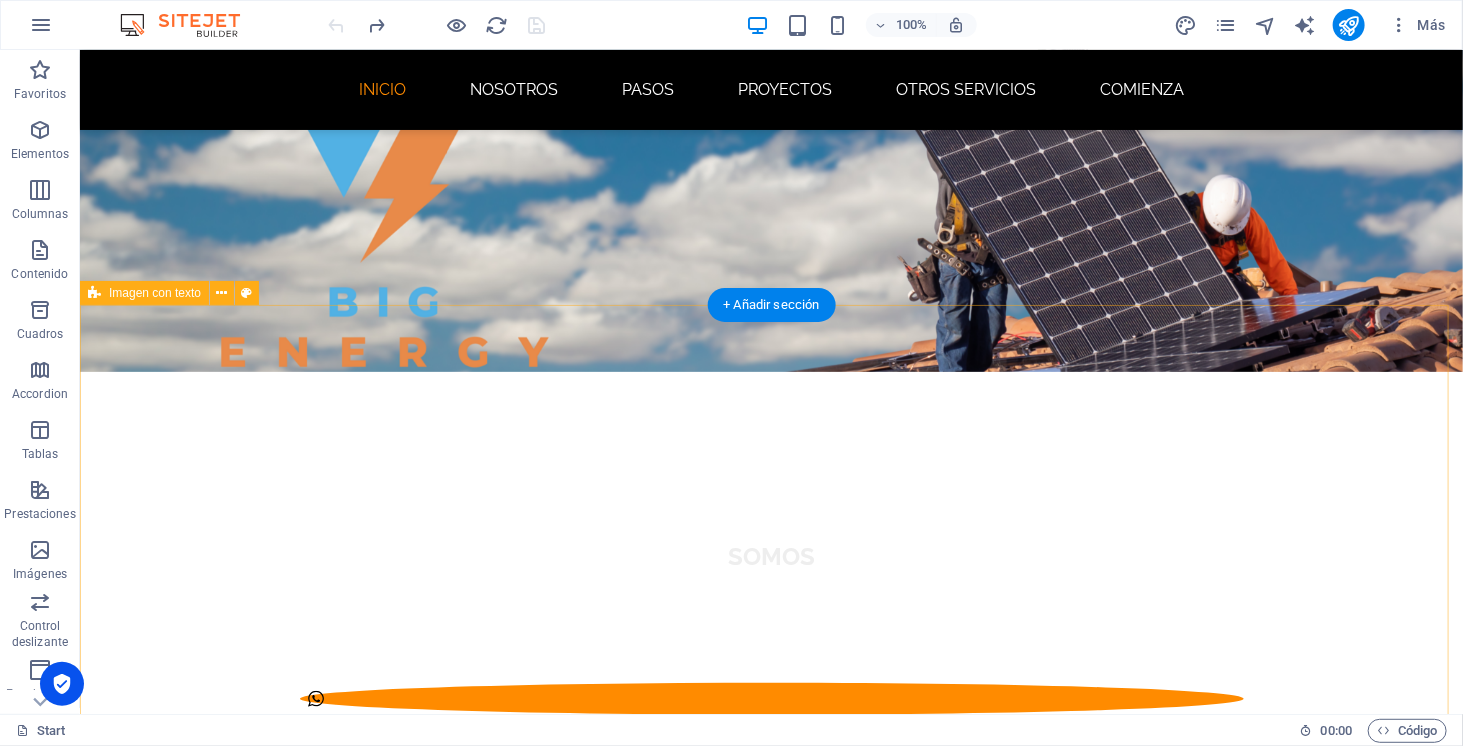 click on "NOSOTROS Somos una empresa con más de 3 años de experiencia en la instalación de sistemas solares fotovoltaicos en todo Chile. A lo largo de estos años, hemos ayudado a decenas de personas y negocios a dar el paso hacia una energía más inteligente, económica y sustentable. Nuestro enfoque es claro:  reducir tu cuenta de luz al mínimo, y en la mayoría de los casos, a 0$ . Diseñamos e instalamos sistemas que cubren casi la totalidad de tu consumo eléctrico, y si generas más de los que usas, ese excedente  se inyecta a la red y la distribuidora te paga por ello. Nos encargamos de todo el proceso: evaluación, diseño, trámites con la distribuidora local, certificación, instalación y puesta en marcha. Tú solo te preocupas de  ver cómo baja tu cuenta y aumenta tu independencia energética. ¡Así puedes ahorrar y, además, generar ingresos! Además, cada instalación solar reduce tu huella de carbono y ayuda a construir un futuro más limpio. Porque ahorrar también puede significar aportar." at bounding box center (770, 2365) 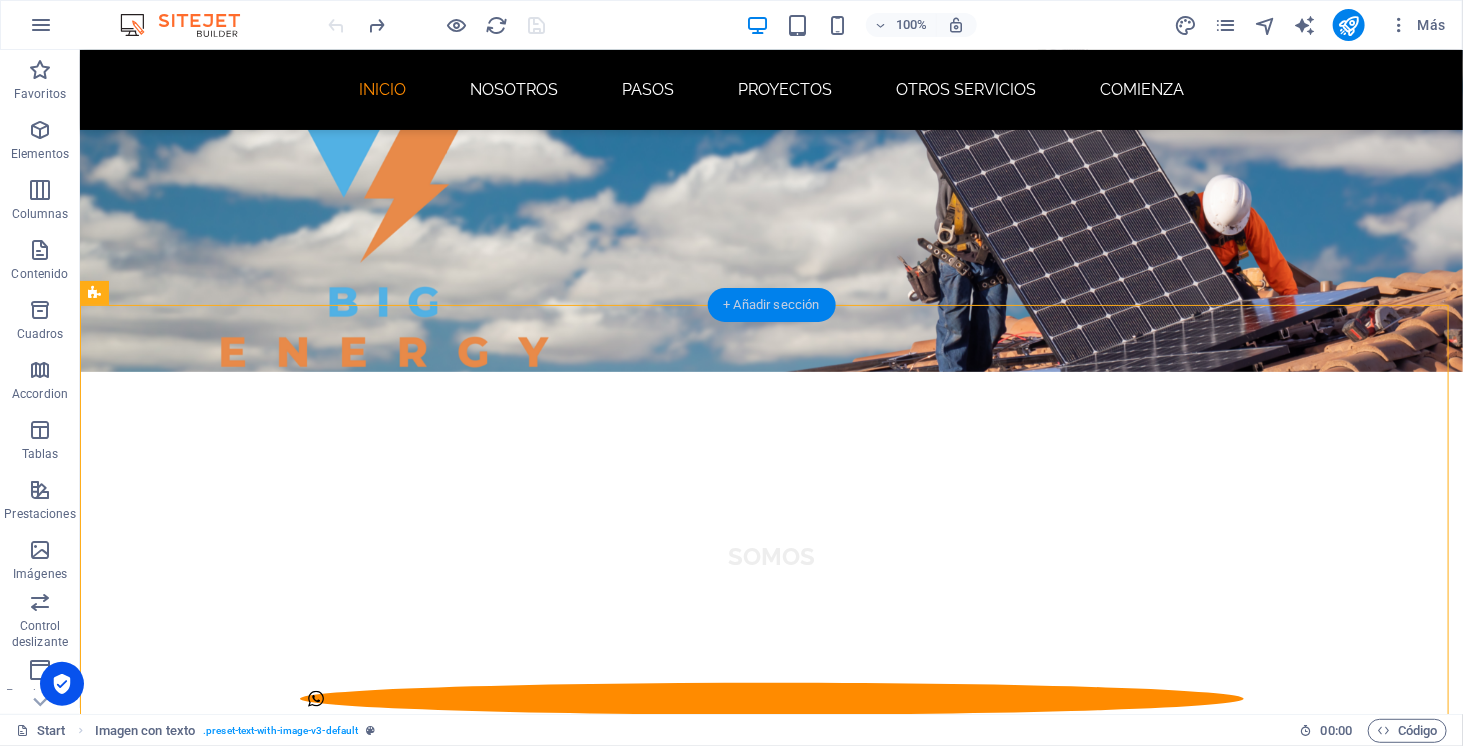 click on "+ Añadir sección" at bounding box center (771, 305) 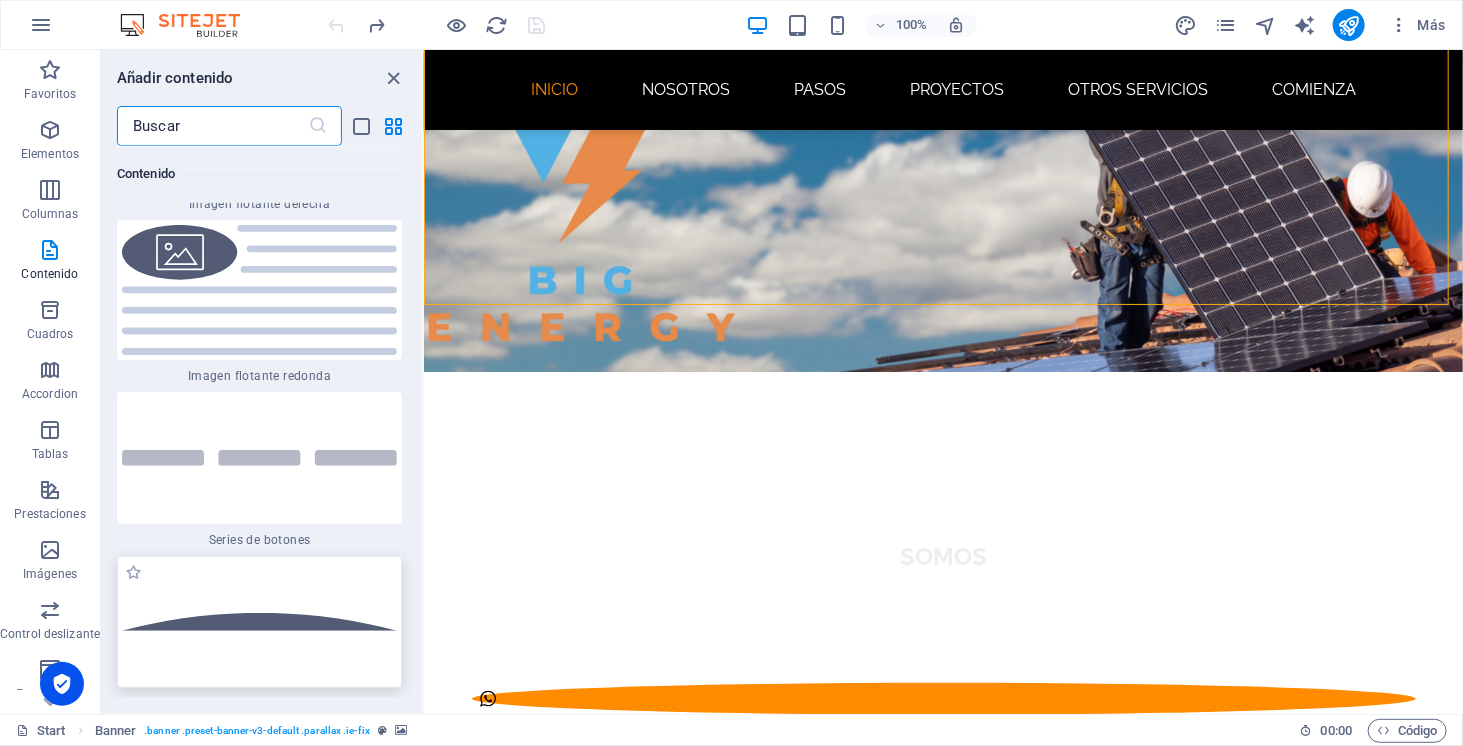 scroll, scrollTop: 9028, scrollLeft: 0, axis: vertical 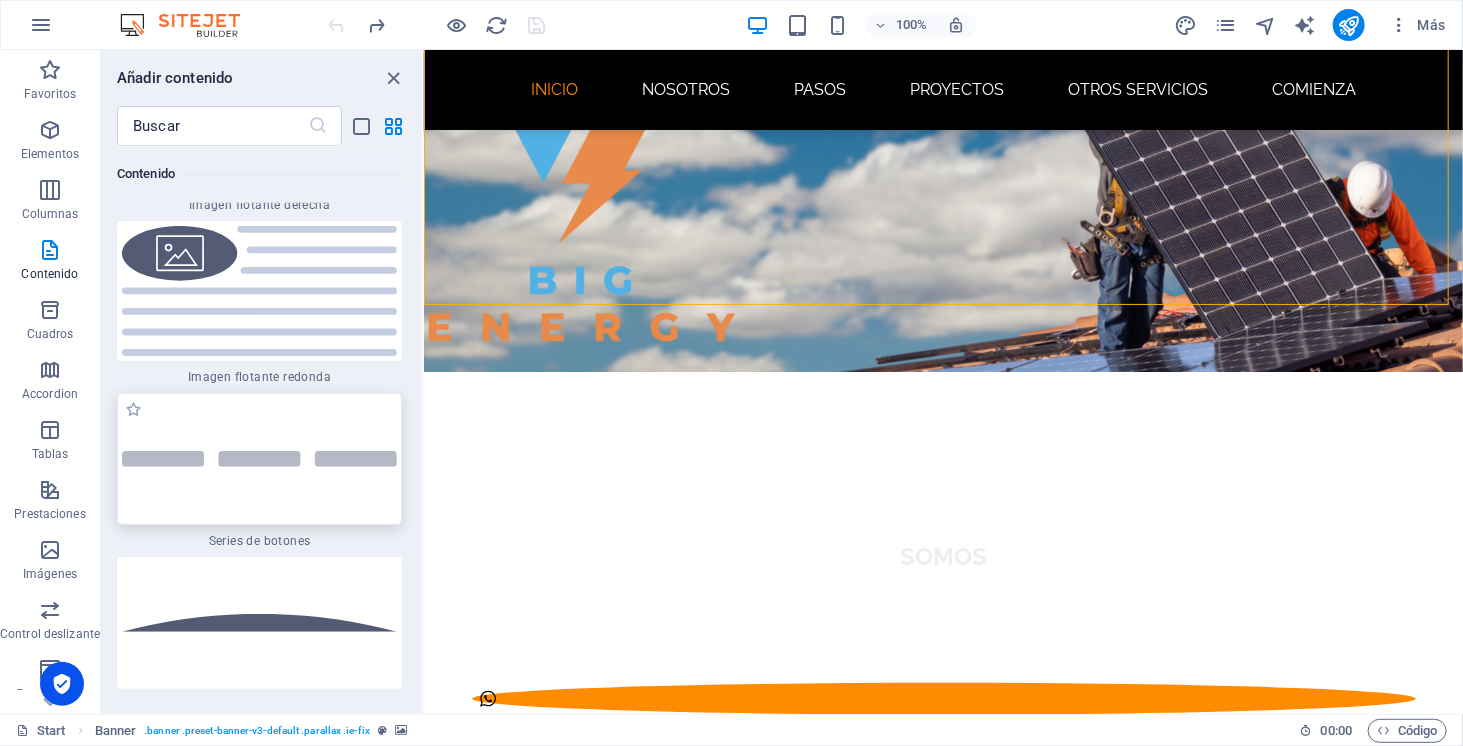 click at bounding box center (259, 459) 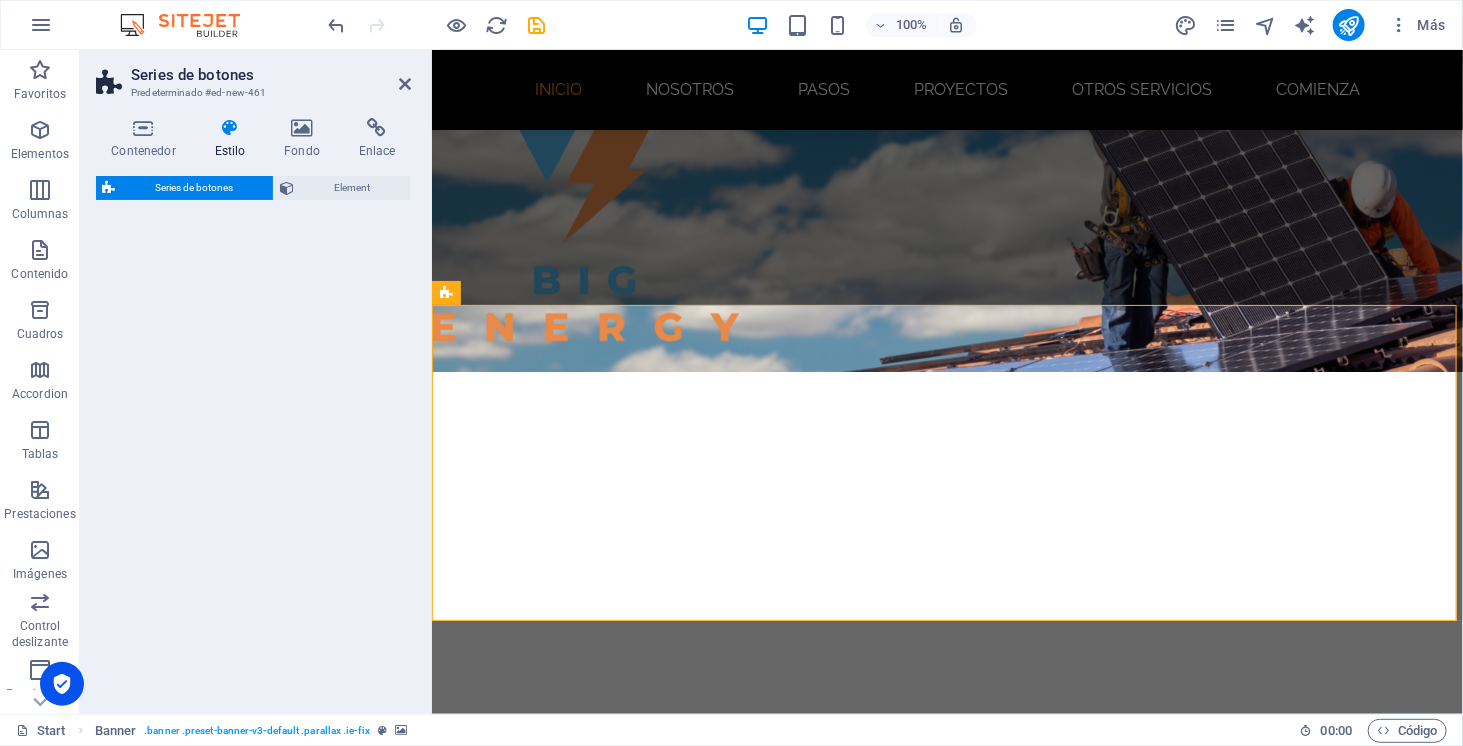 select on "rem" 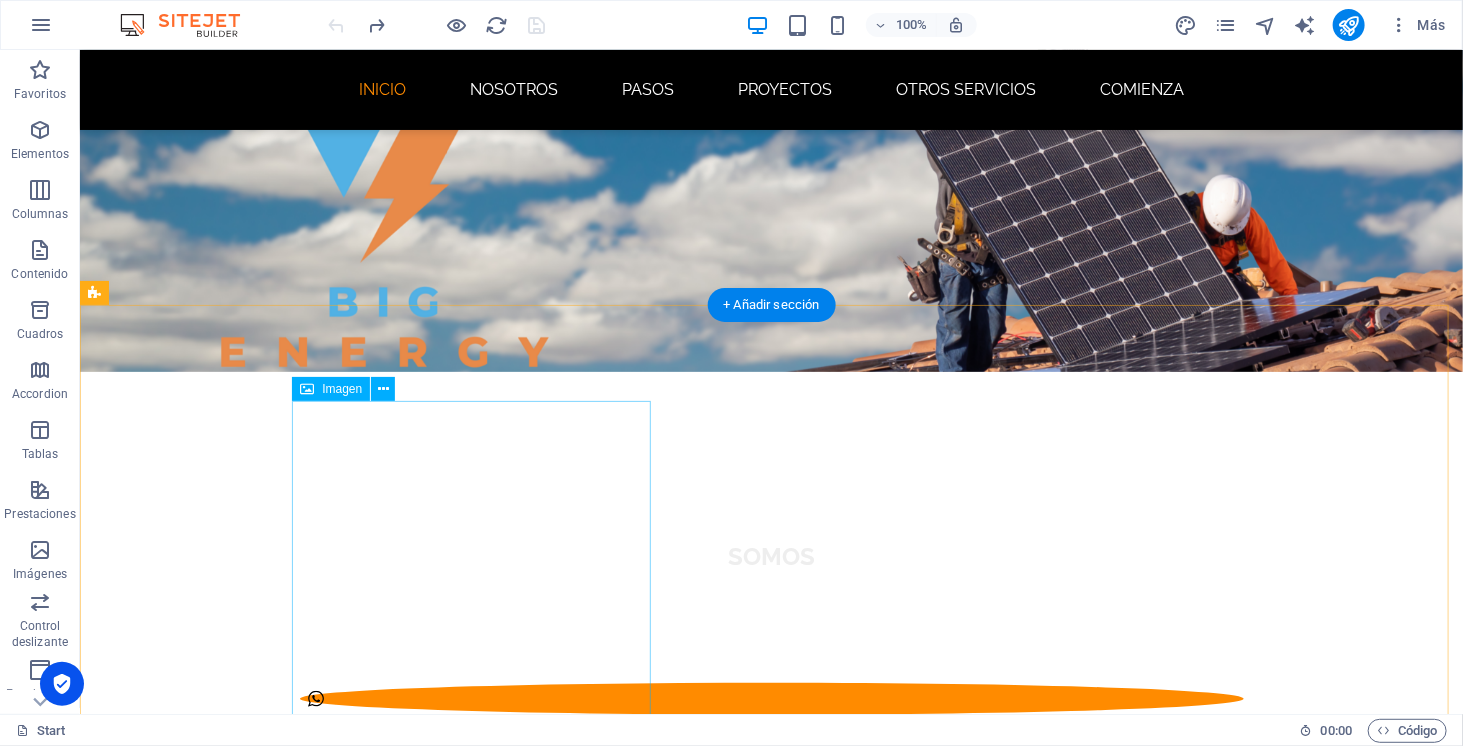 scroll, scrollTop: 0, scrollLeft: 0, axis: both 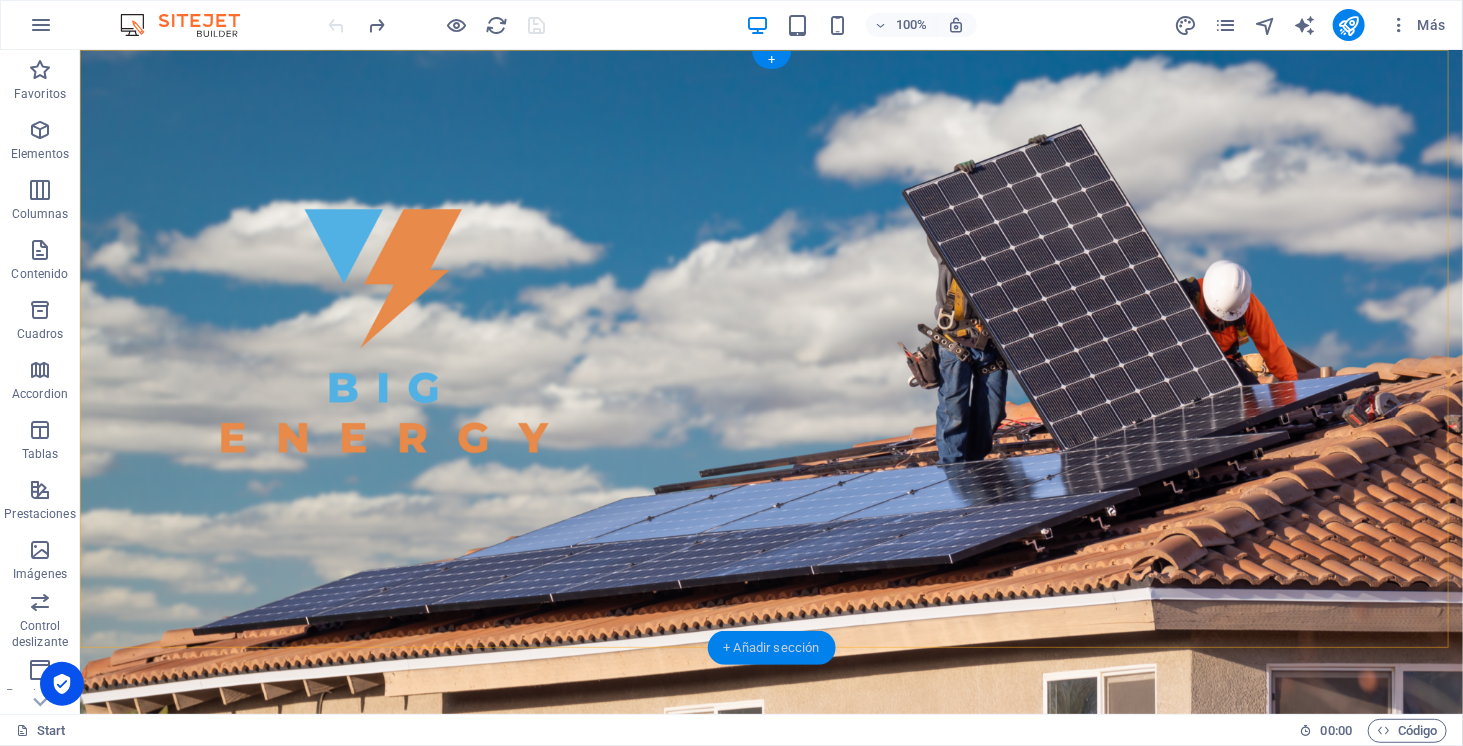 click on "+ Añadir sección" at bounding box center (771, 648) 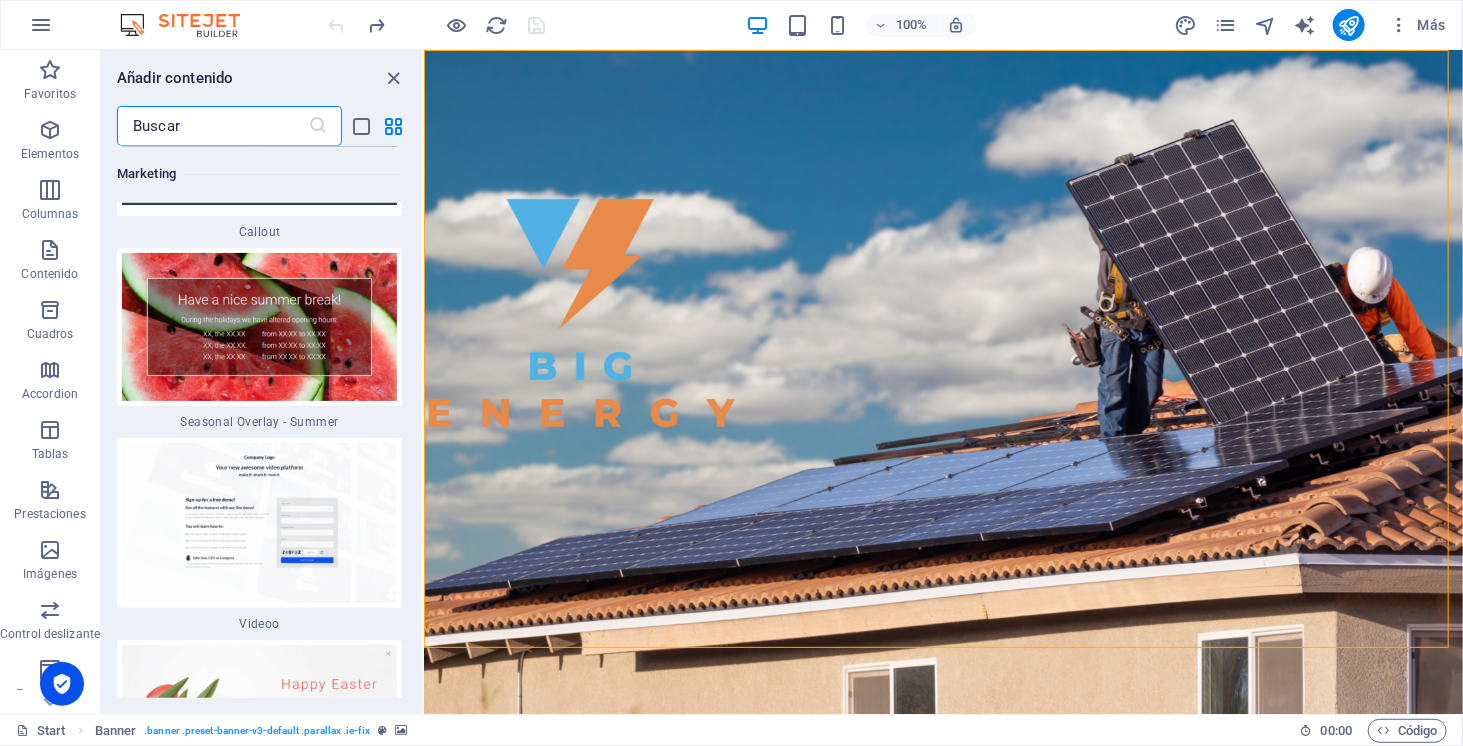 scroll, scrollTop: 33116, scrollLeft: 0, axis: vertical 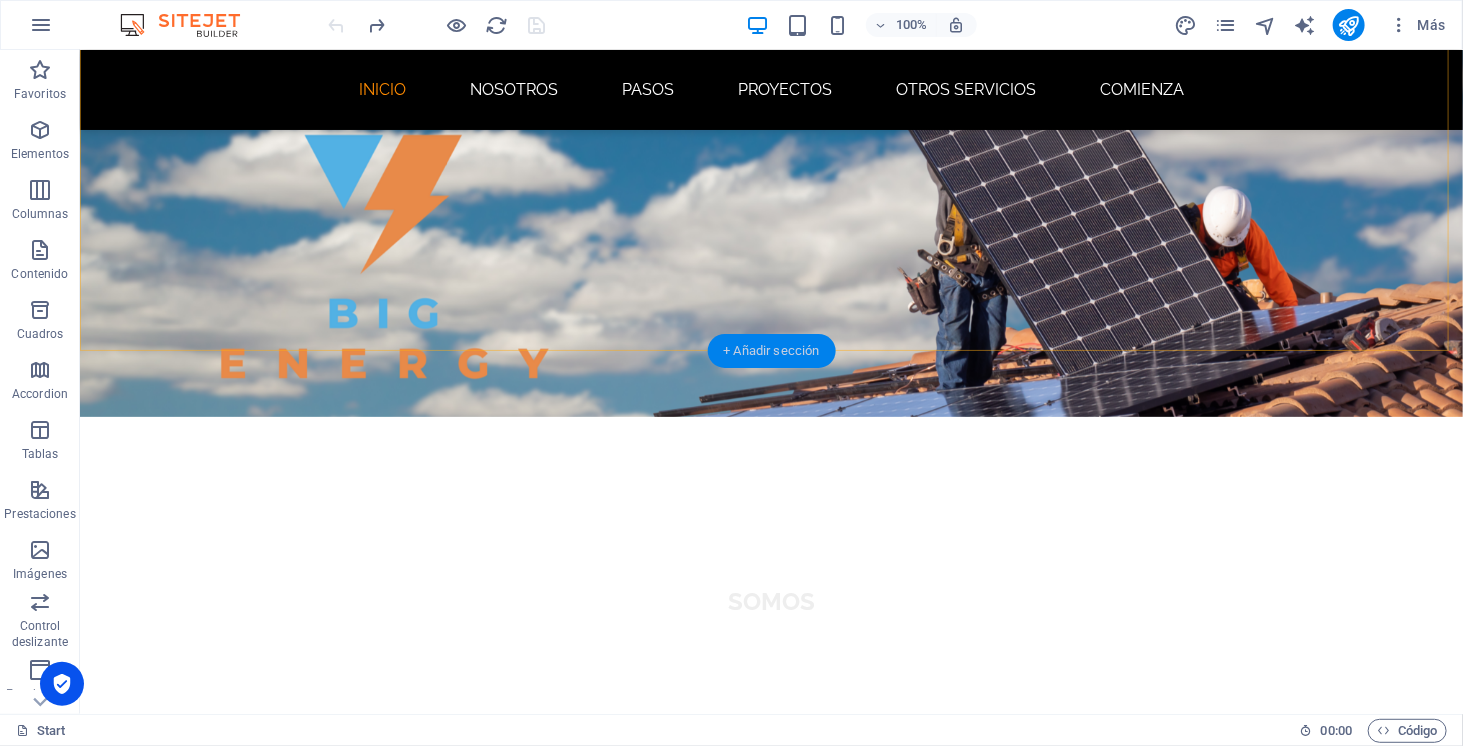 click on "+ Añadir sección" at bounding box center (771, 351) 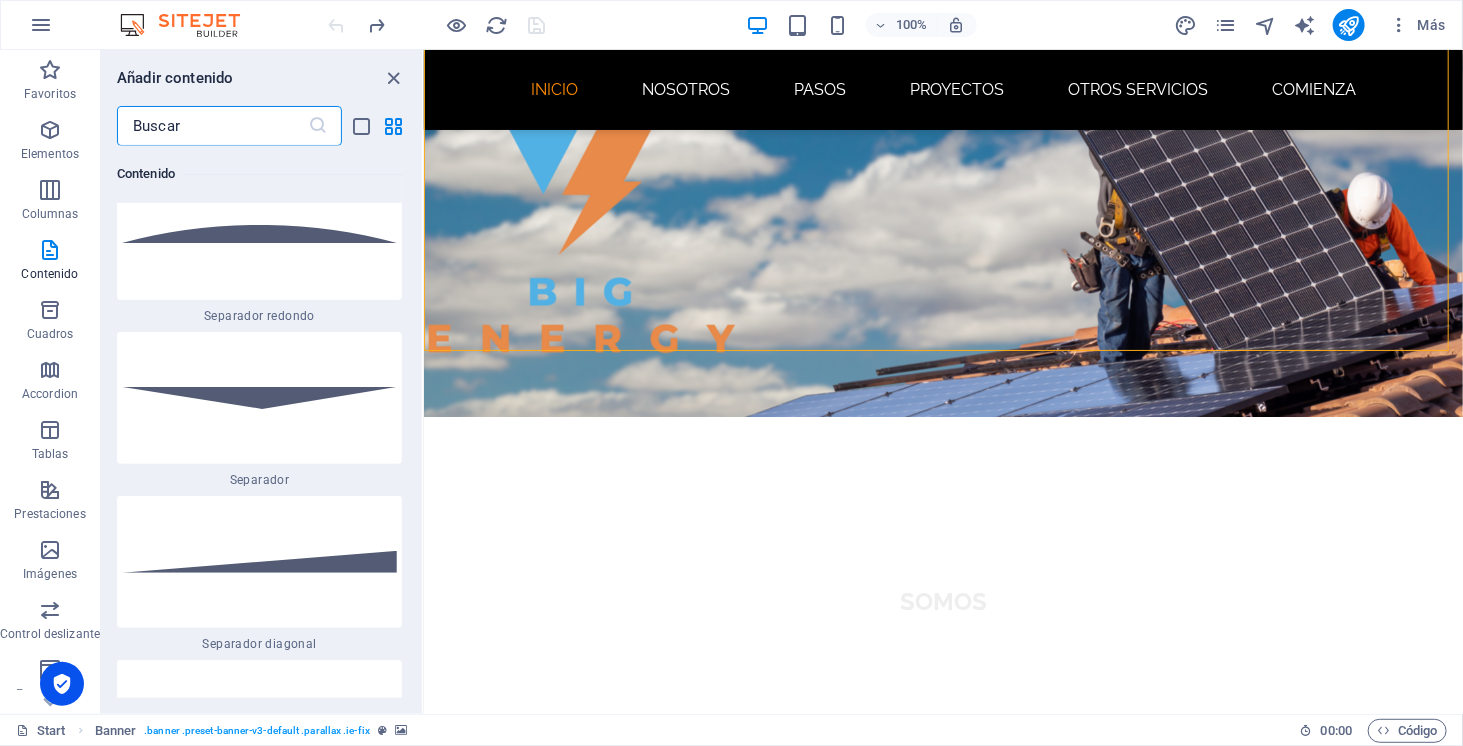 scroll, scrollTop: 9418, scrollLeft: 0, axis: vertical 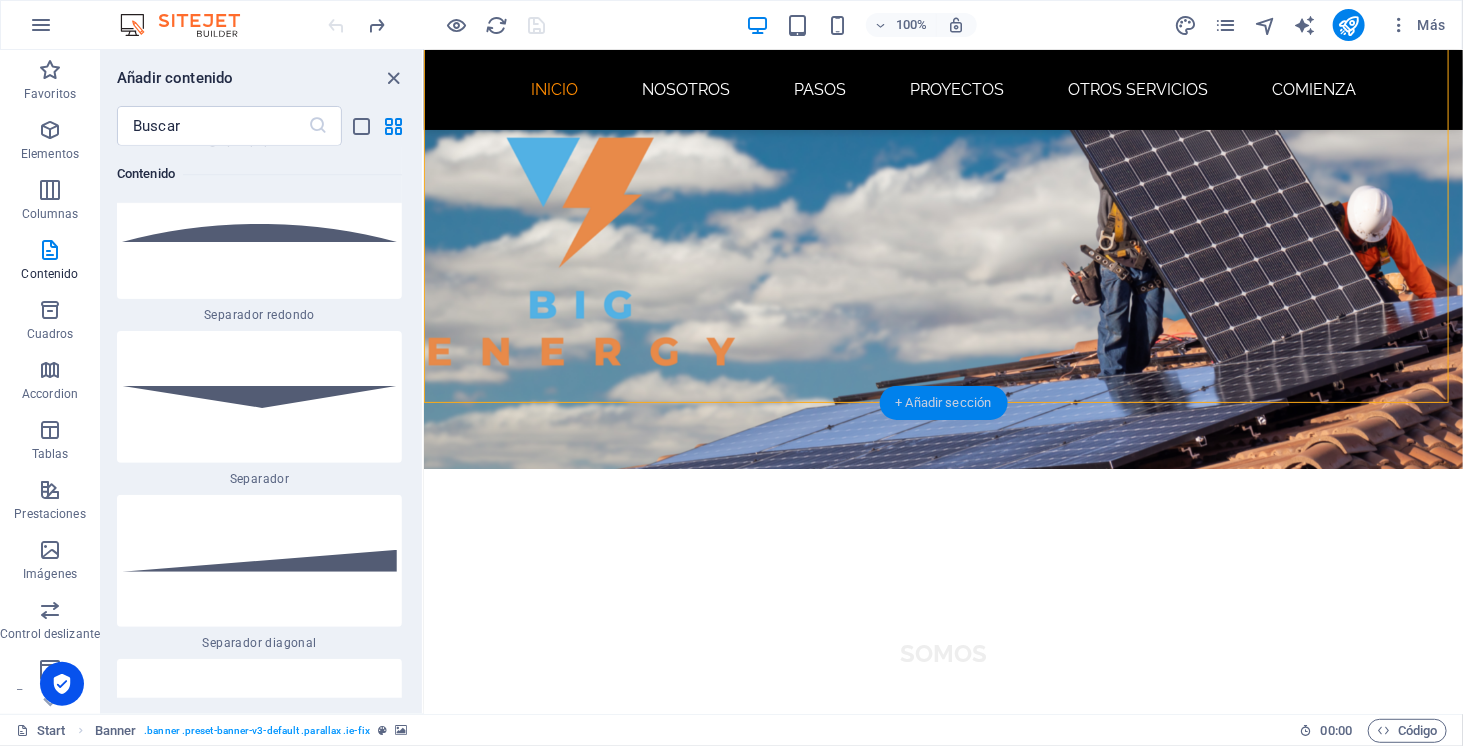 click on "+ Añadir sección" at bounding box center (943, 403) 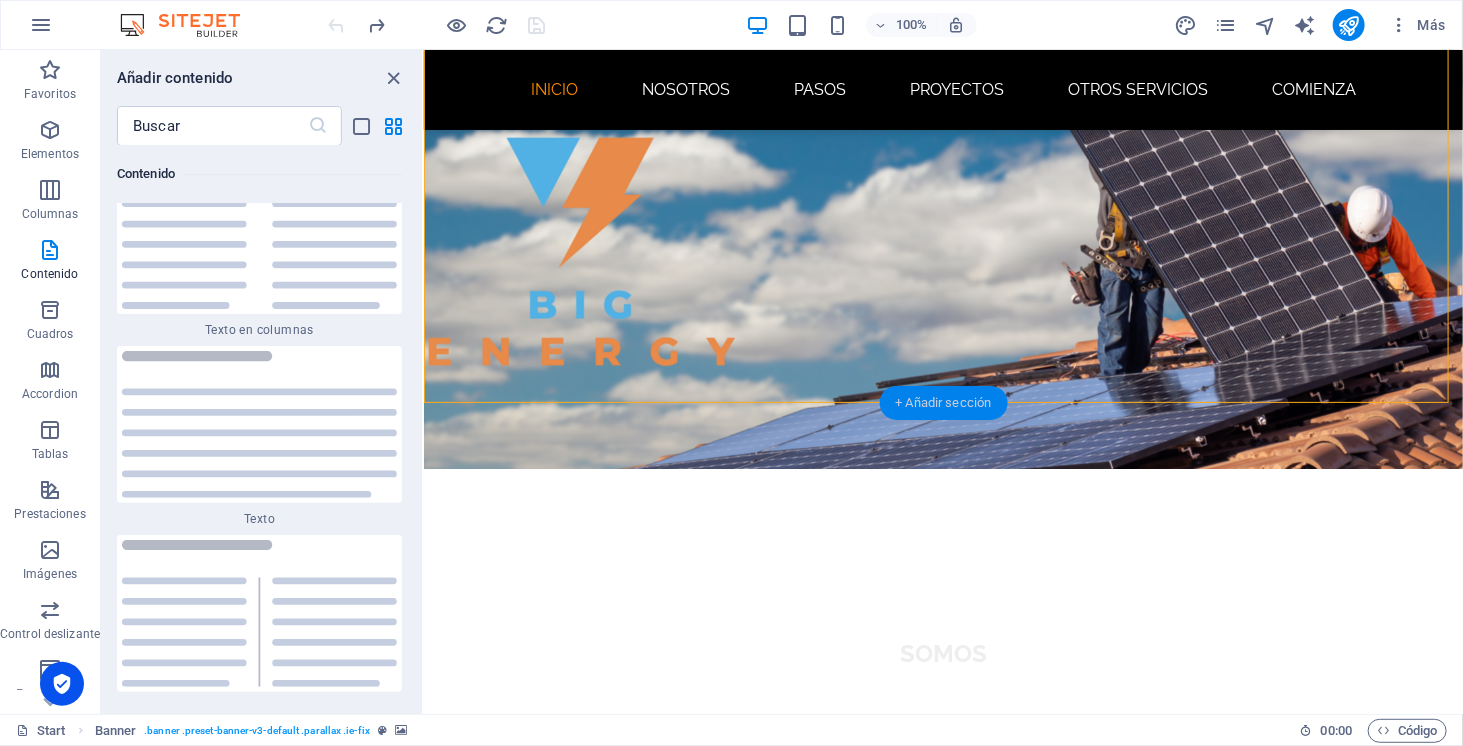 scroll, scrollTop: 6796, scrollLeft: 0, axis: vertical 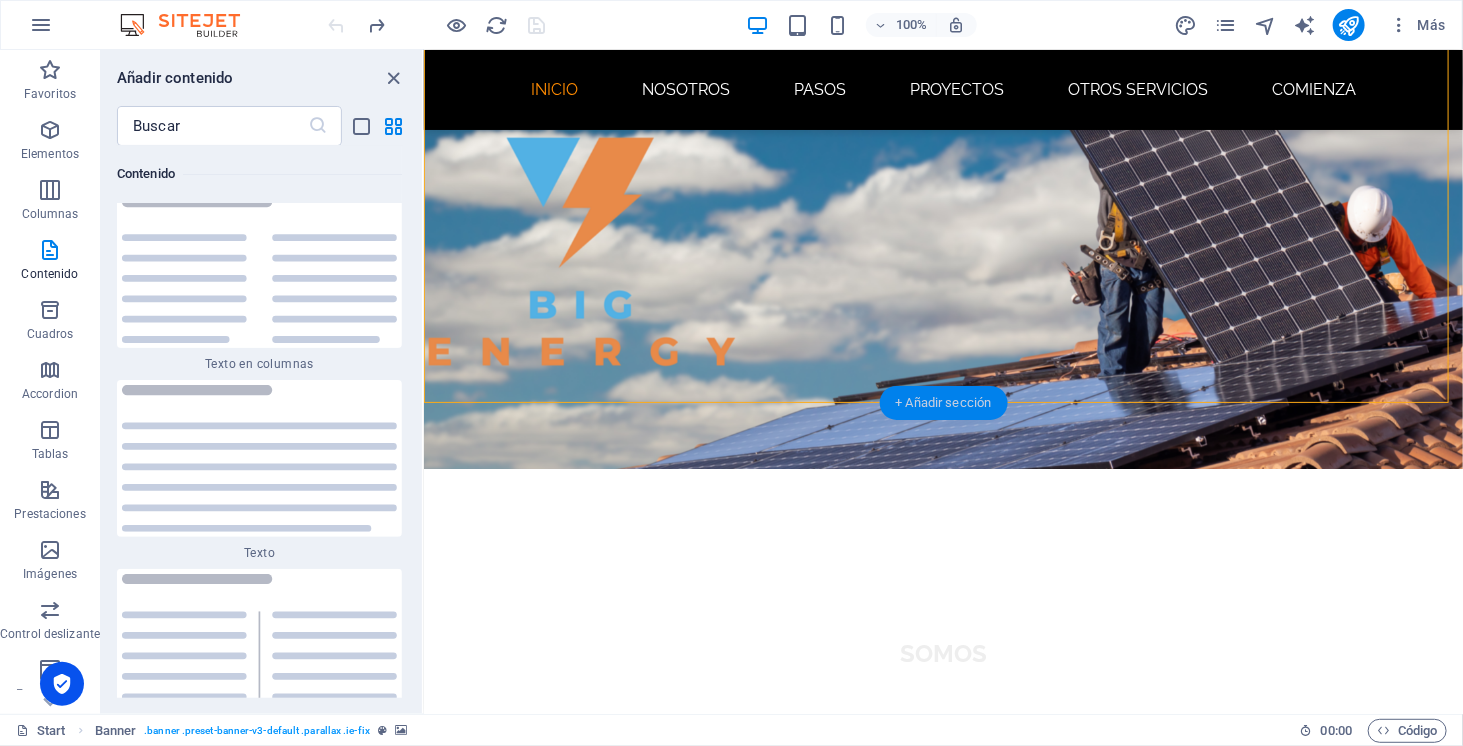 click on "+ Añadir sección" at bounding box center (943, 403) 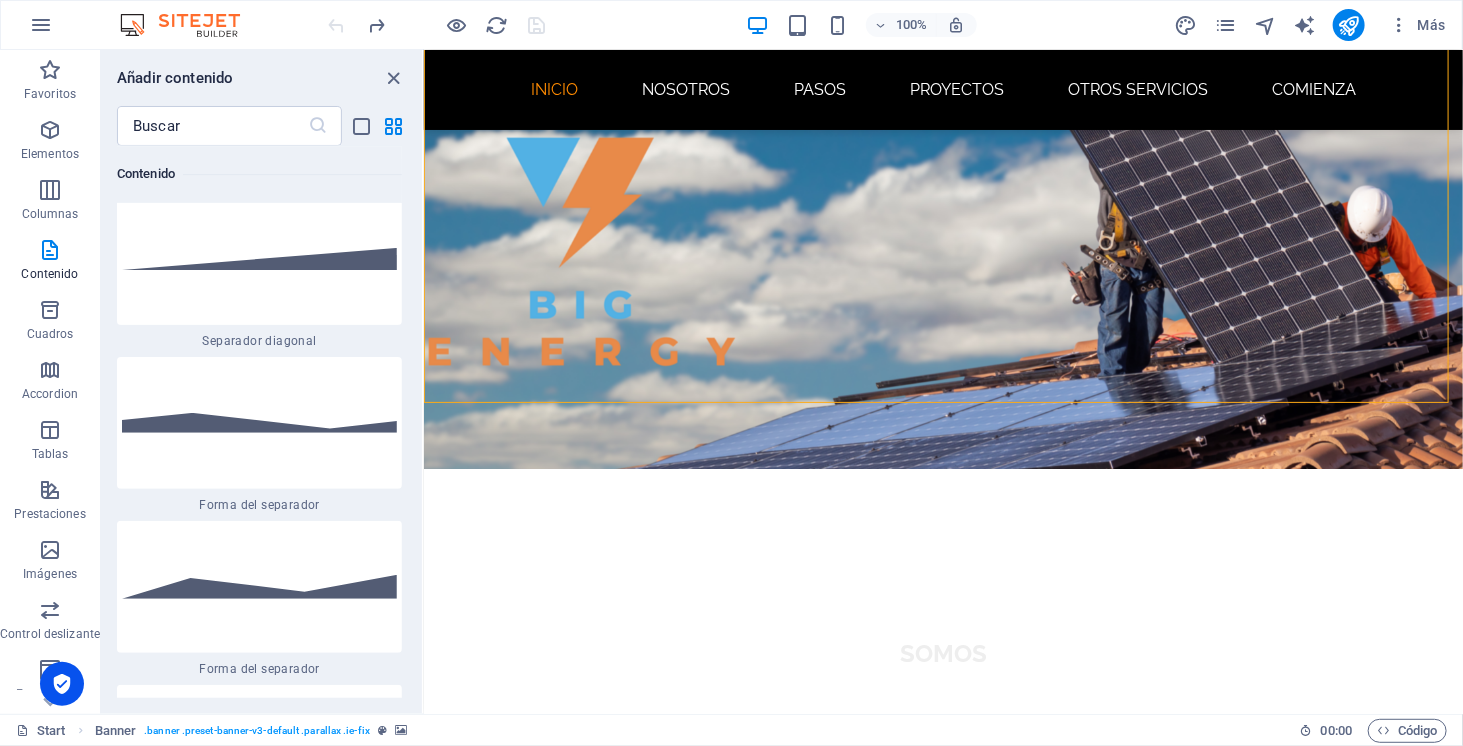 scroll, scrollTop: 9732, scrollLeft: 0, axis: vertical 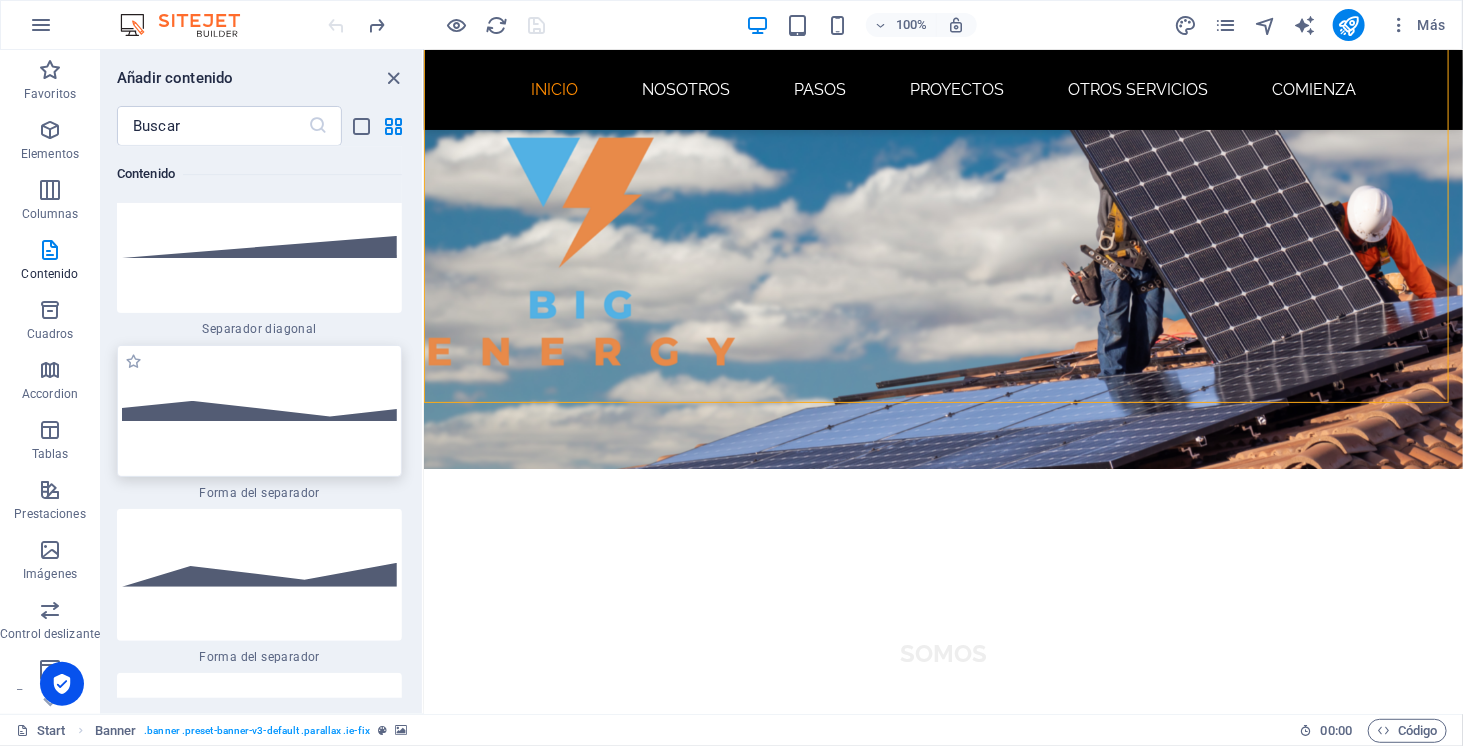 click at bounding box center (259, 411) 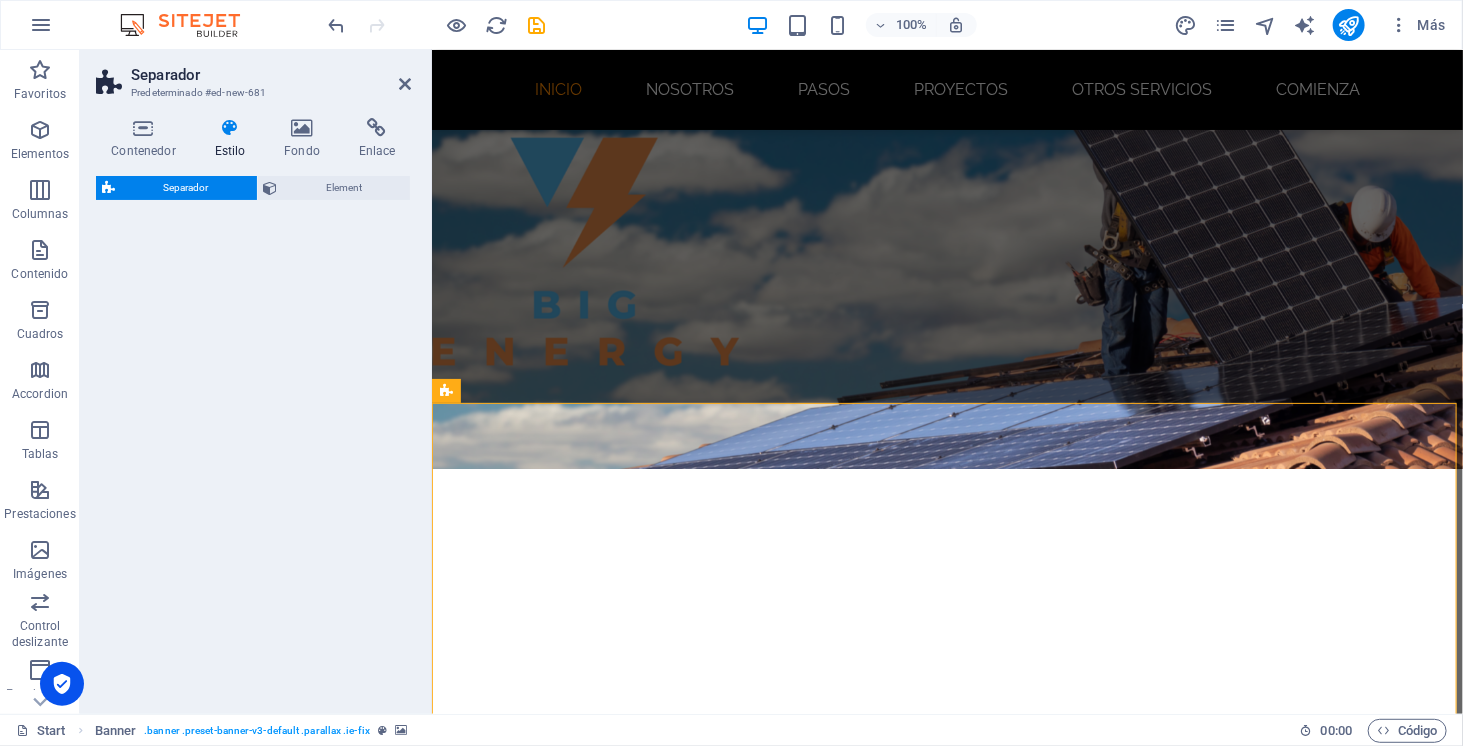 select on "polygon1" 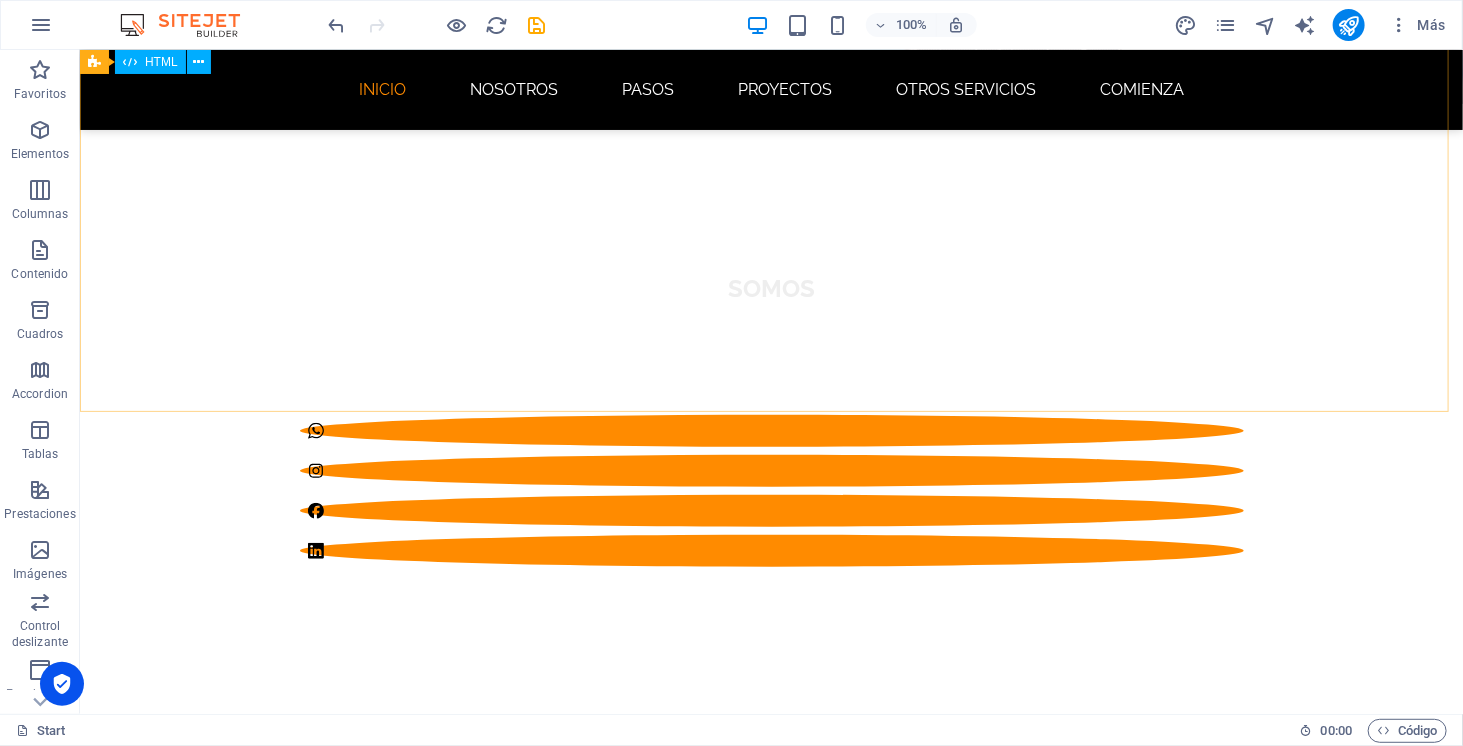 scroll, scrollTop: 390, scrollLeft: 0, axis: vertical 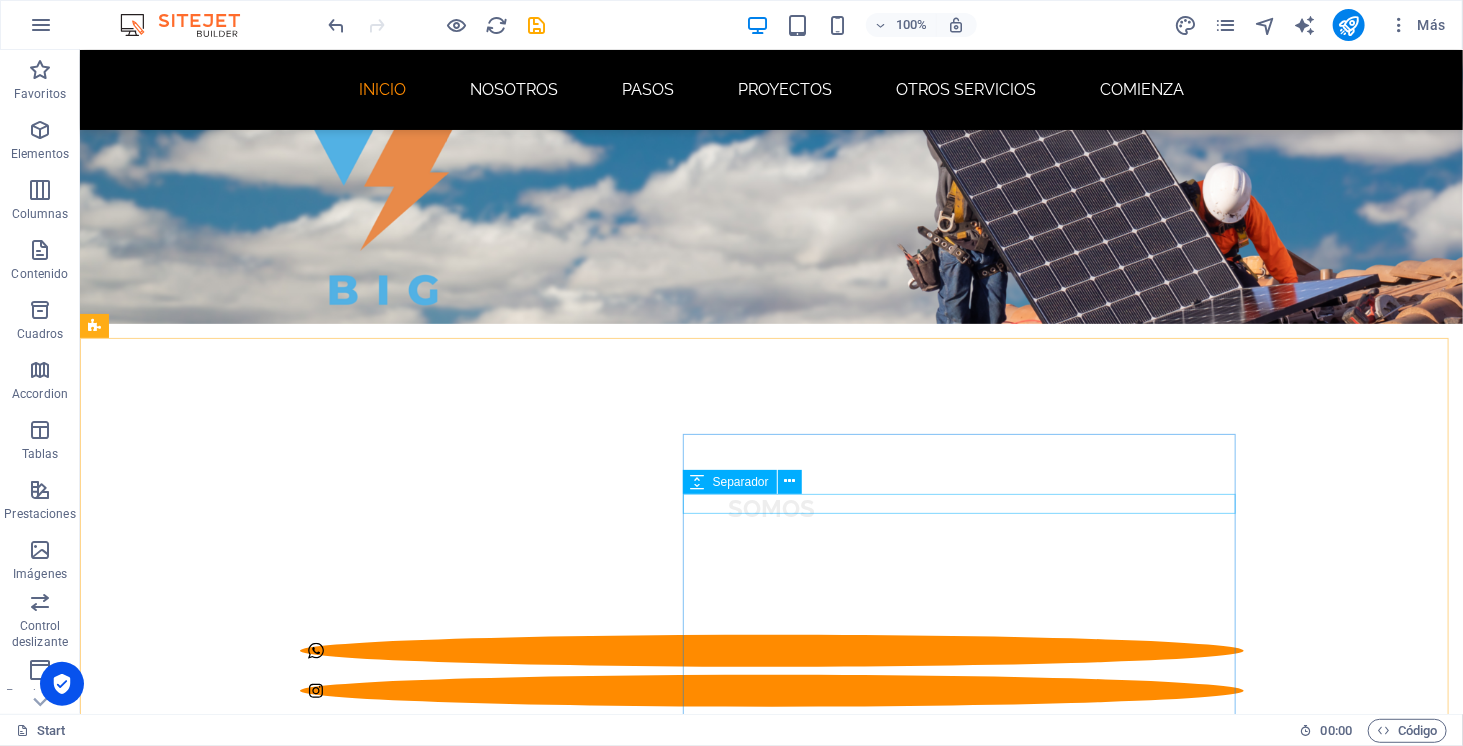 click on "Separador" at bounding box center (749, 482) 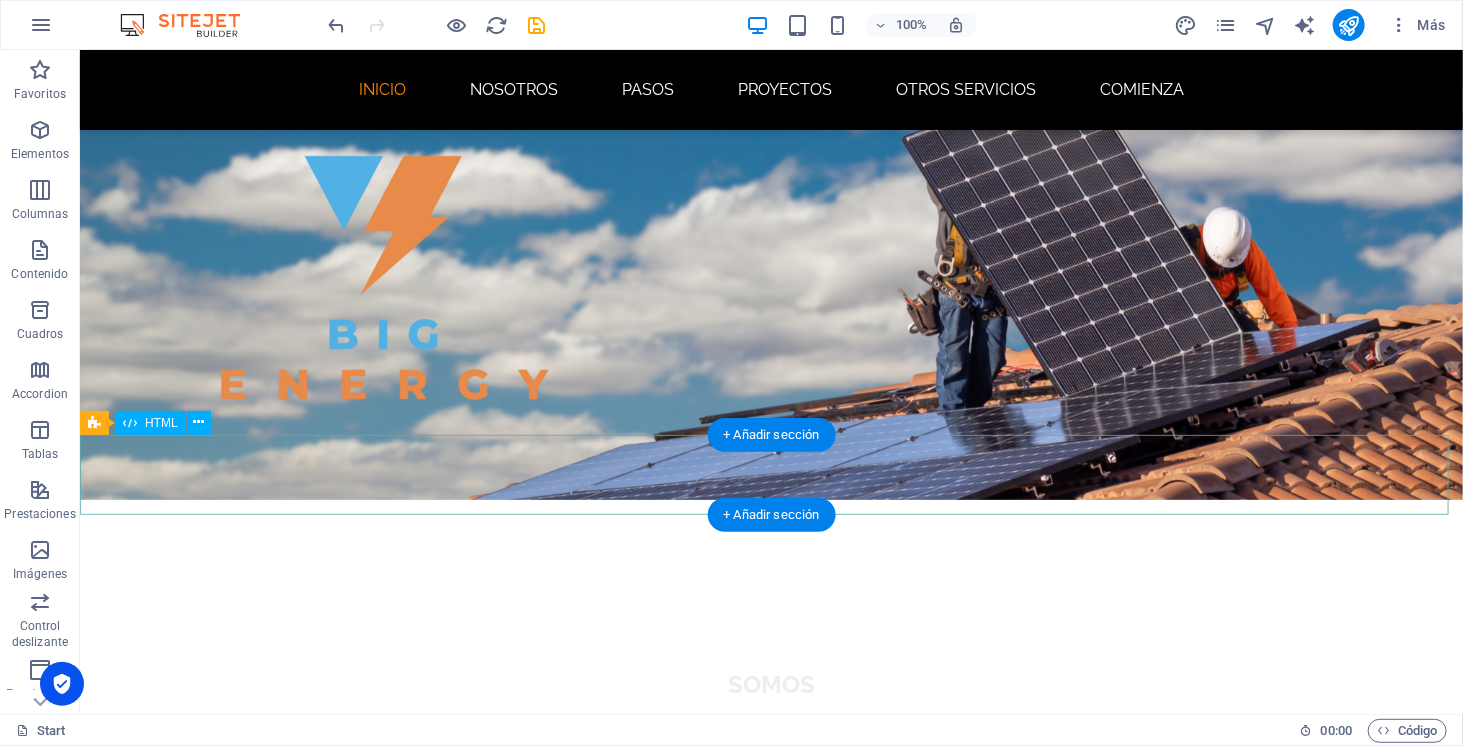 scroll, scrollTop: 213, scrollLeft: 0, axis: vertical 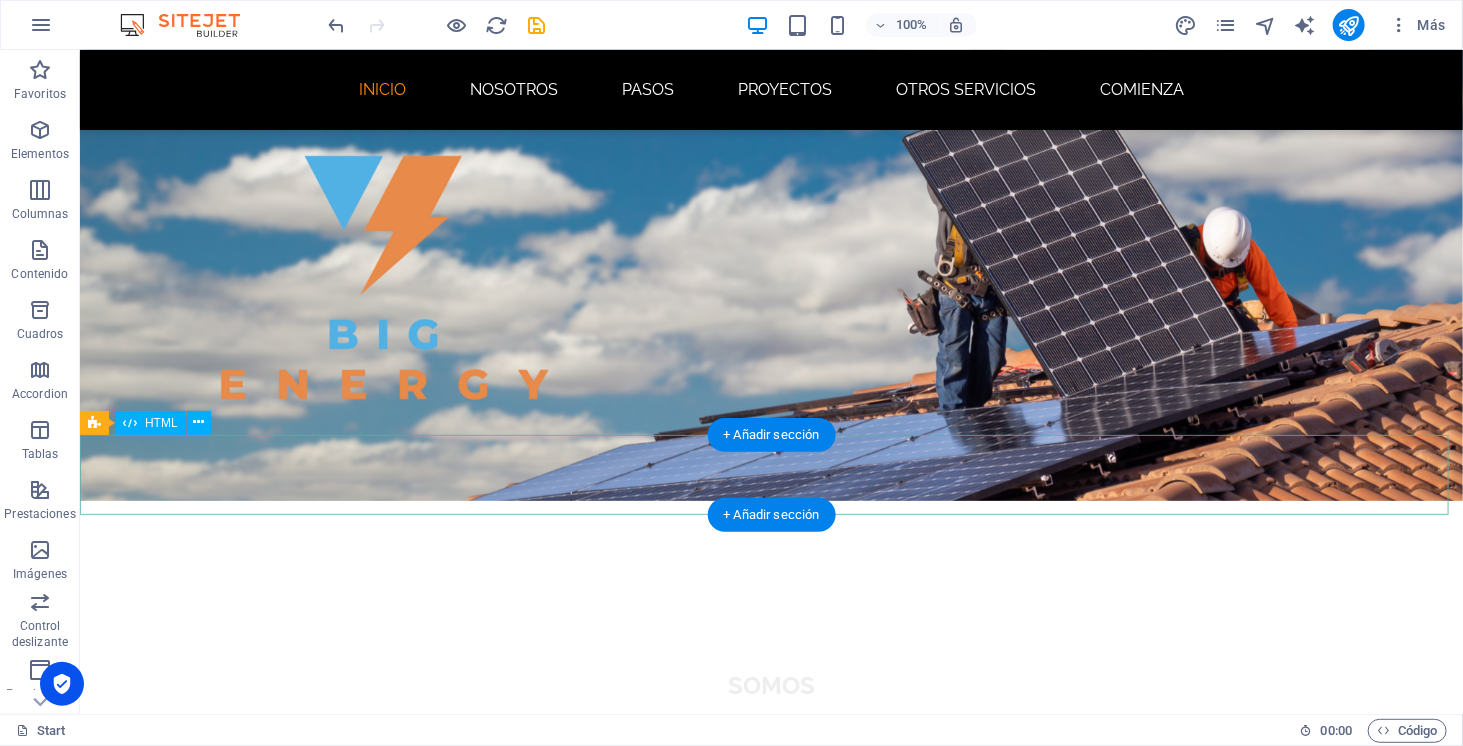 click at bounding box center [770, 1179] 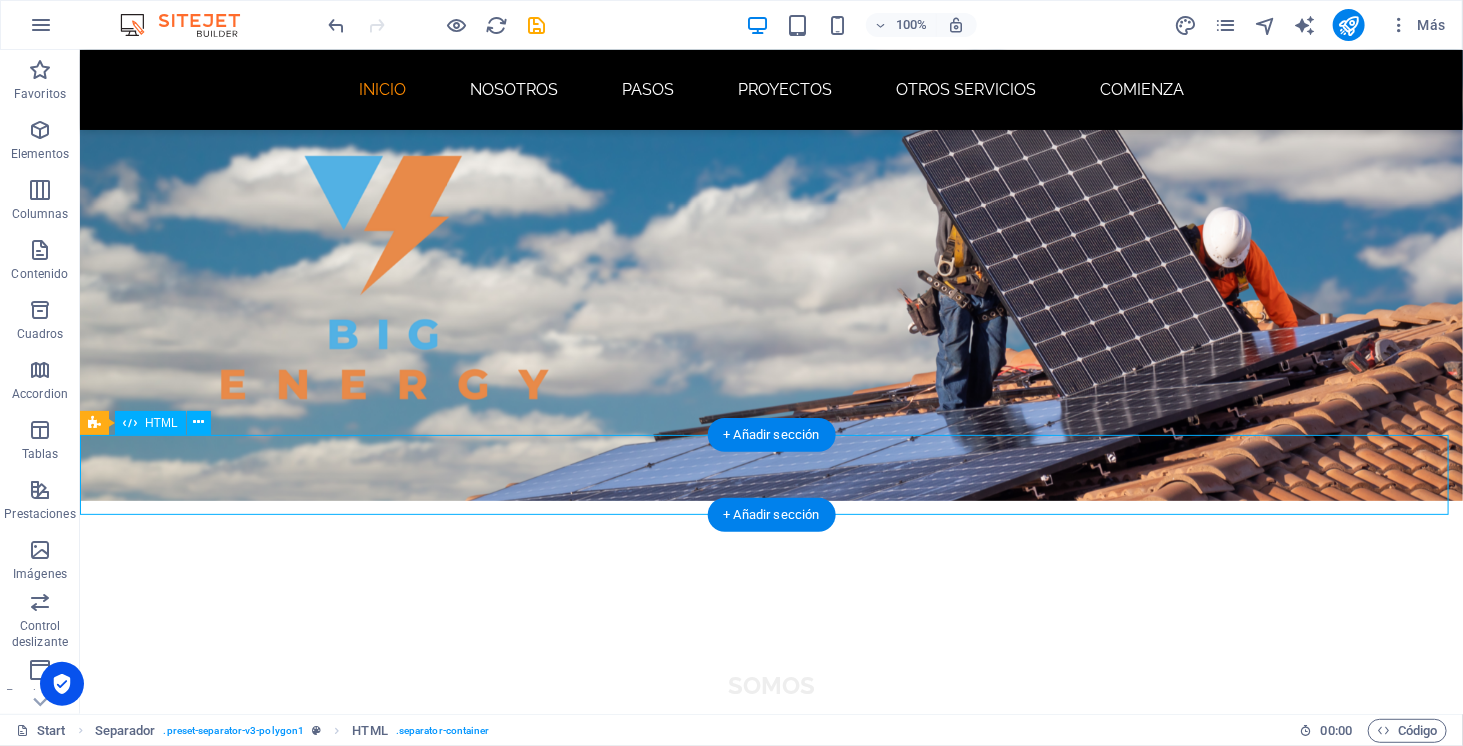 click at bounding box center (770, 1179) 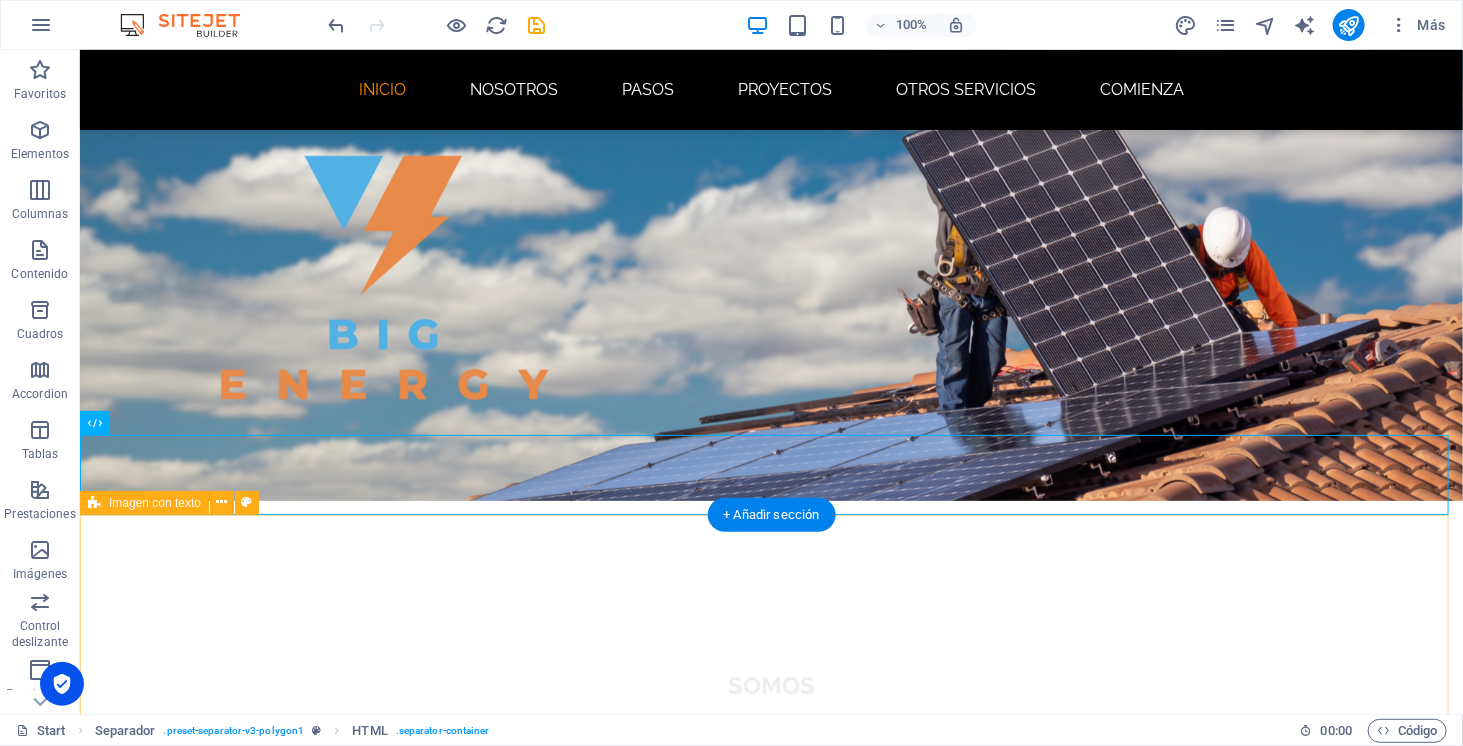 click on "NOSOTROS Somos una empresa con más de 3 años de experiencia en la instalación de sistemas solares fotovoltaicos en todo Chile. A lo largo de estos años, hemos ayudado a decenas de personas y negocios a dar el paso hacia una energía más inteligente, económica y sustentable. Nuestro enfoque es claro:  reducir tu cuenta de luz al mínimo, y en la mayoría de los casos, a 0$ . Diseñamos e instalamos sistemas que cubren casi la totalidad de tu consumo eléctrico, y si generas más de los que usas, ese excedente  se inyecta a la red y la distribuidora te paga por ello. Nos encargamos de todo el proceso: evaluación, diseño, trámites con la distribuidora local, certificación, instalación y puesta en marcha. Tú solo te preocupas de  ver cómo baja tu cuenta y aumenta tu independencia energética. ¡Así puedes ahorrar y, además, generar ingresos! Además, cada instalación solar reduce tu huella de carbono y ayuda a construir un futuro más limpio. Porque ahorrar también puede significar aportar." at bounding box center [770, 2574] 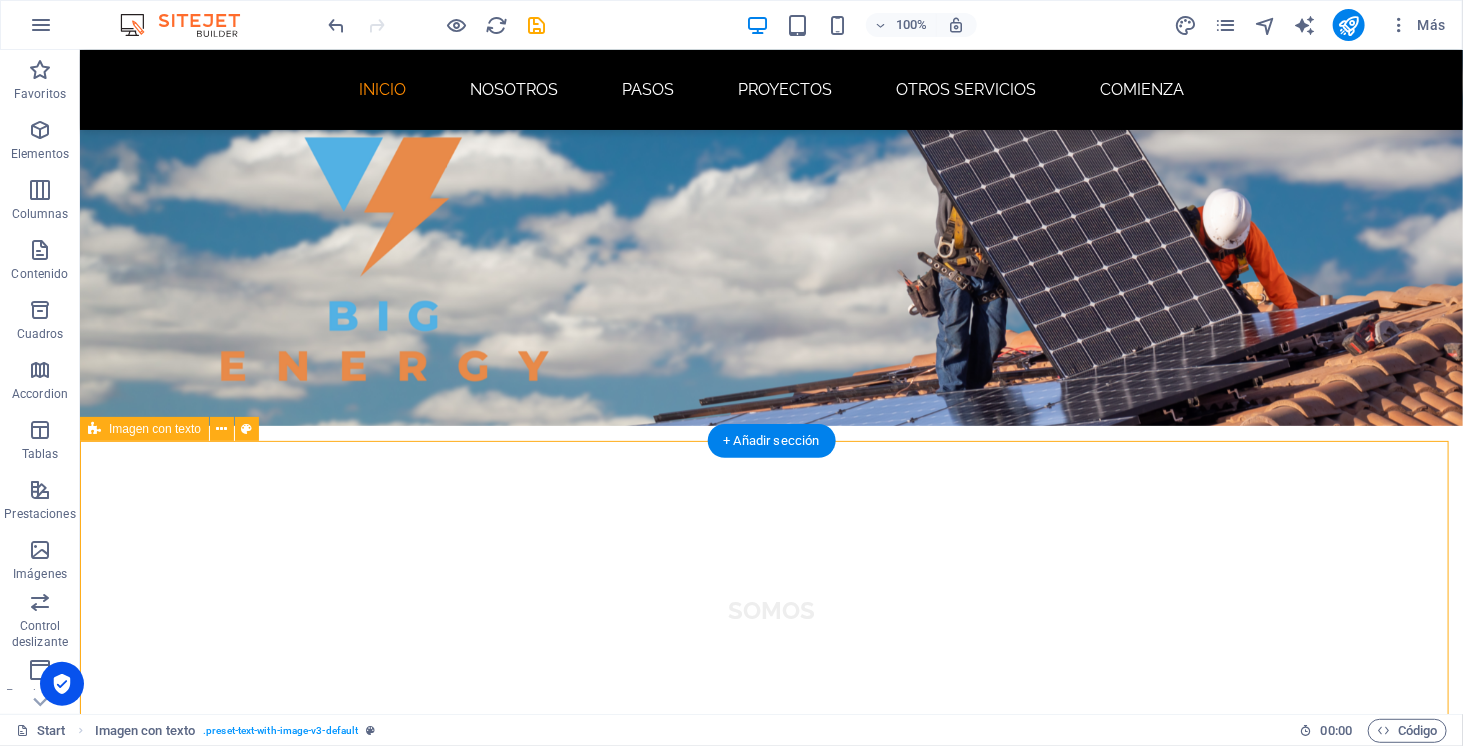 scroll, scrollTop: 286, scrollLeft: 0, axis: vertical 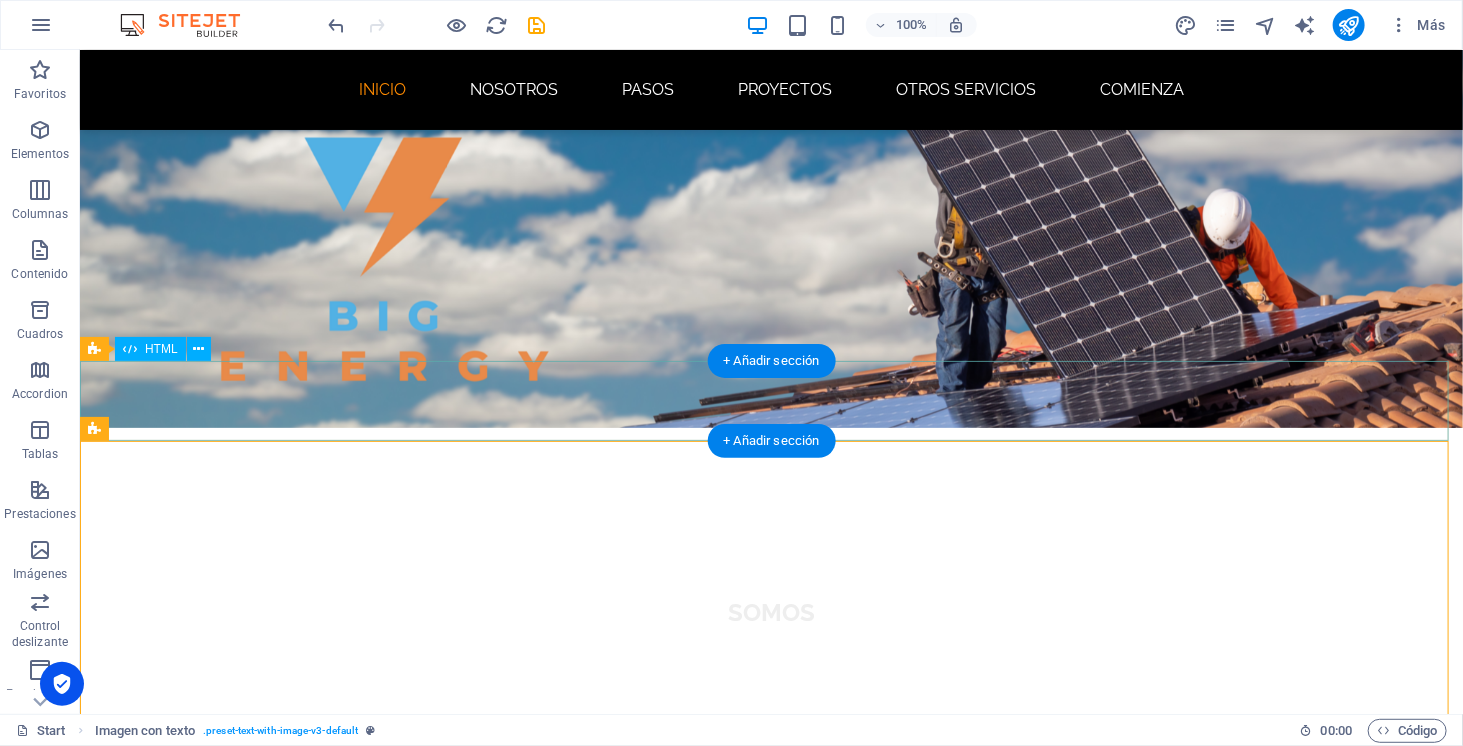 click at bounding box center (770, 1106) 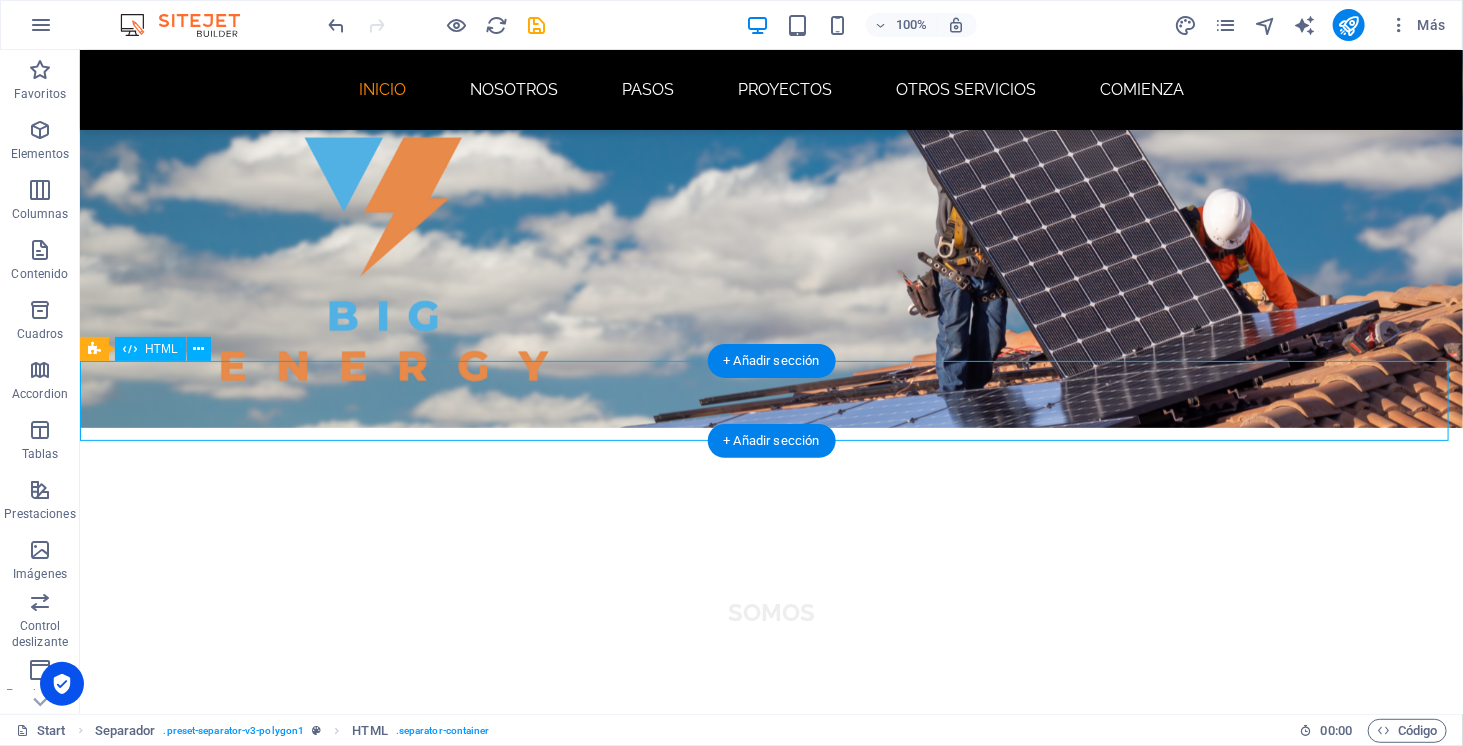 click at bounding box center [770, 1106] 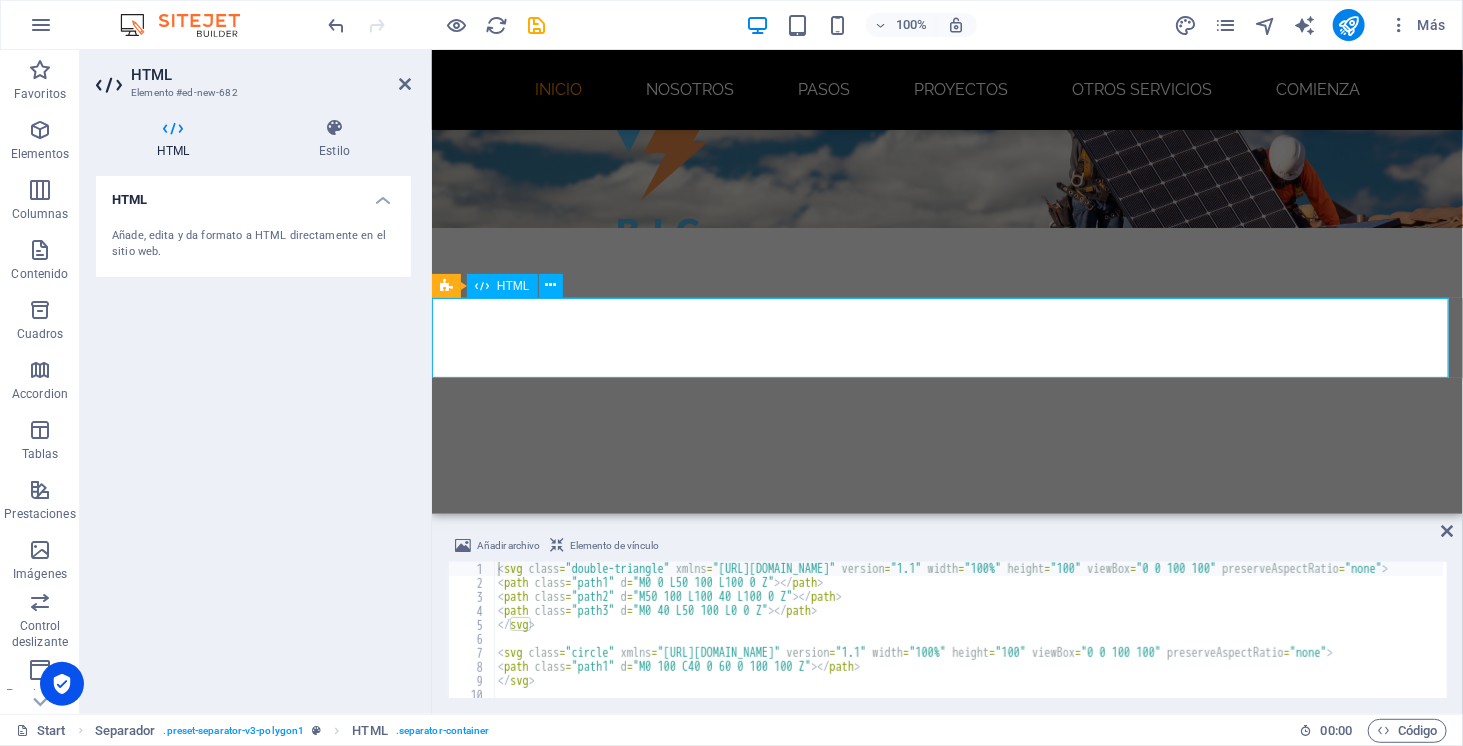 click at bounding box center (946, 1106) 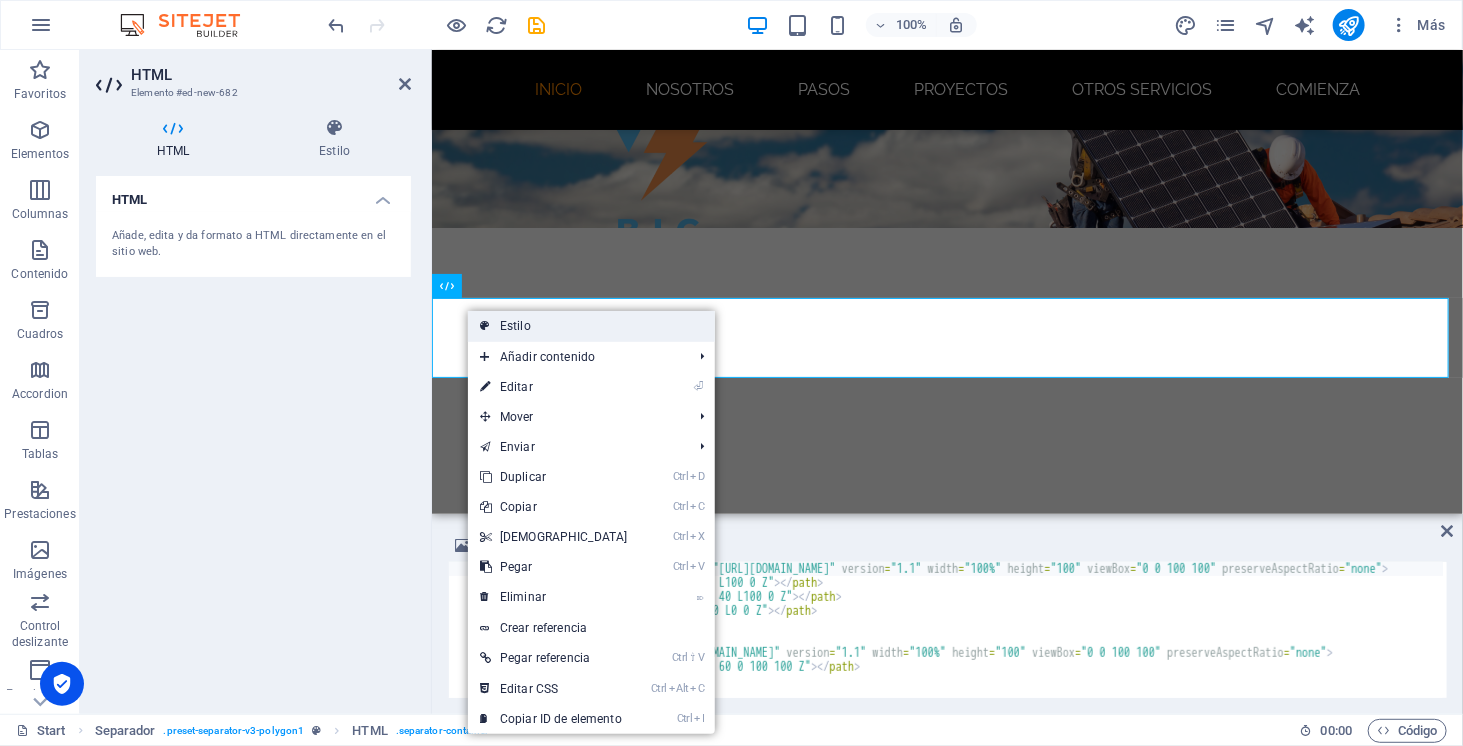click on "Estilo" at bounding box center [591, 326] 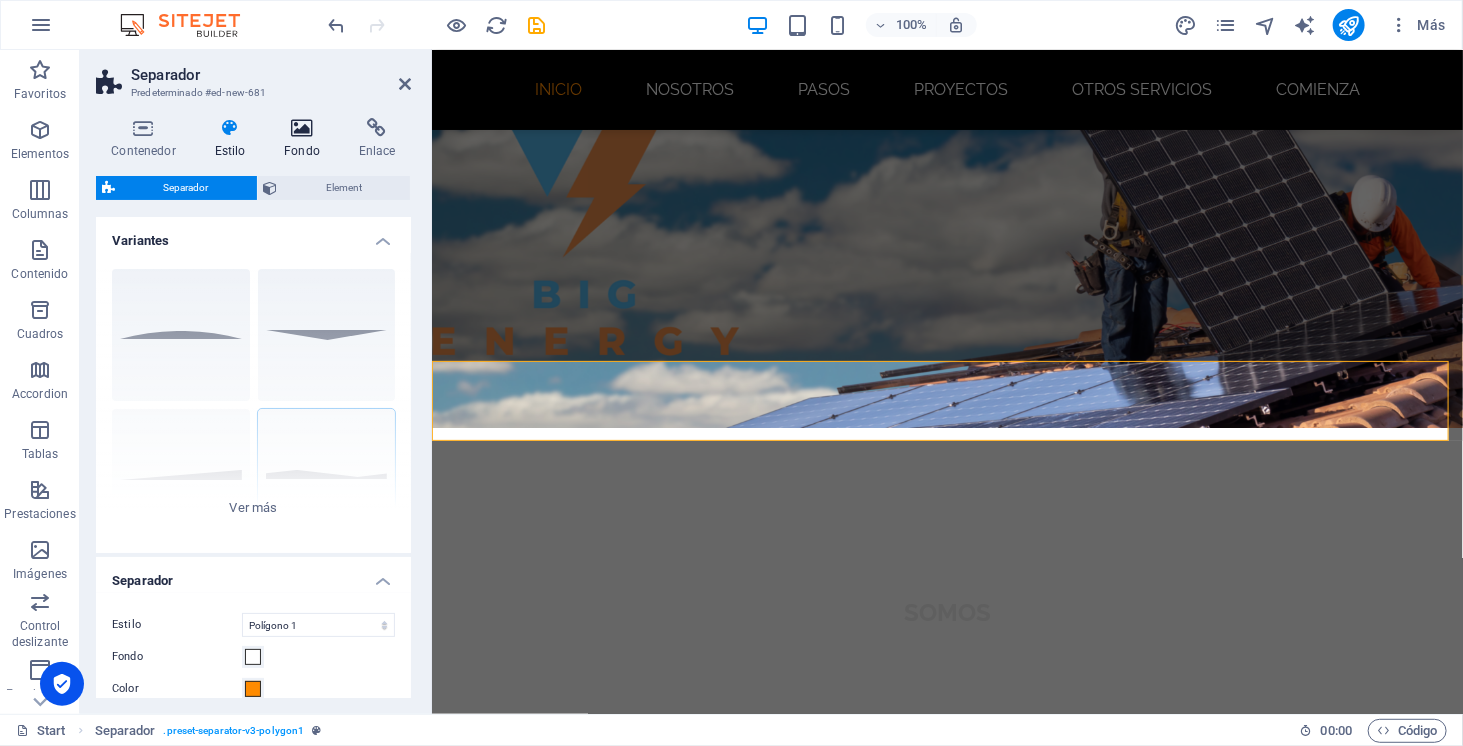click on "Fondo" at bounding box center [306, 139] 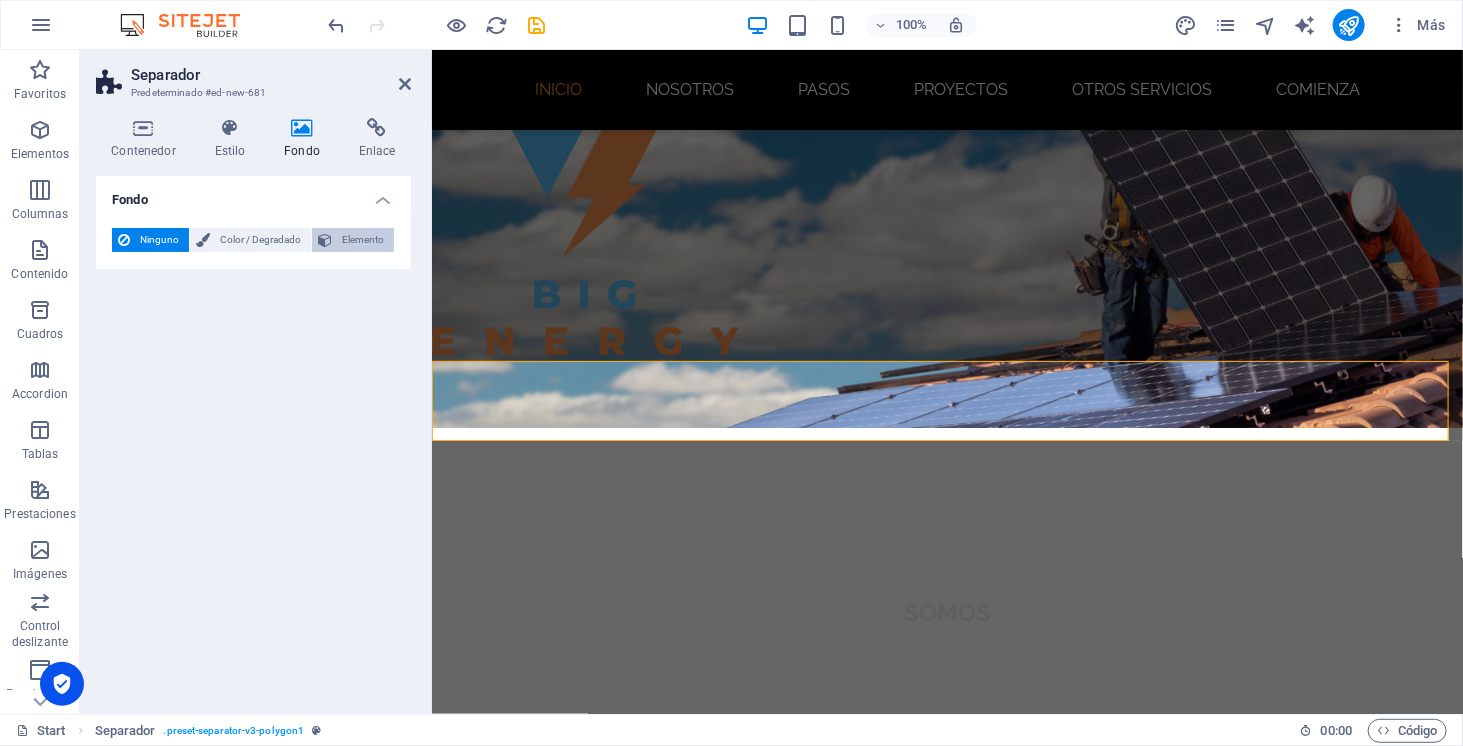 click on "Elemento" at bounding box center (363, 240) 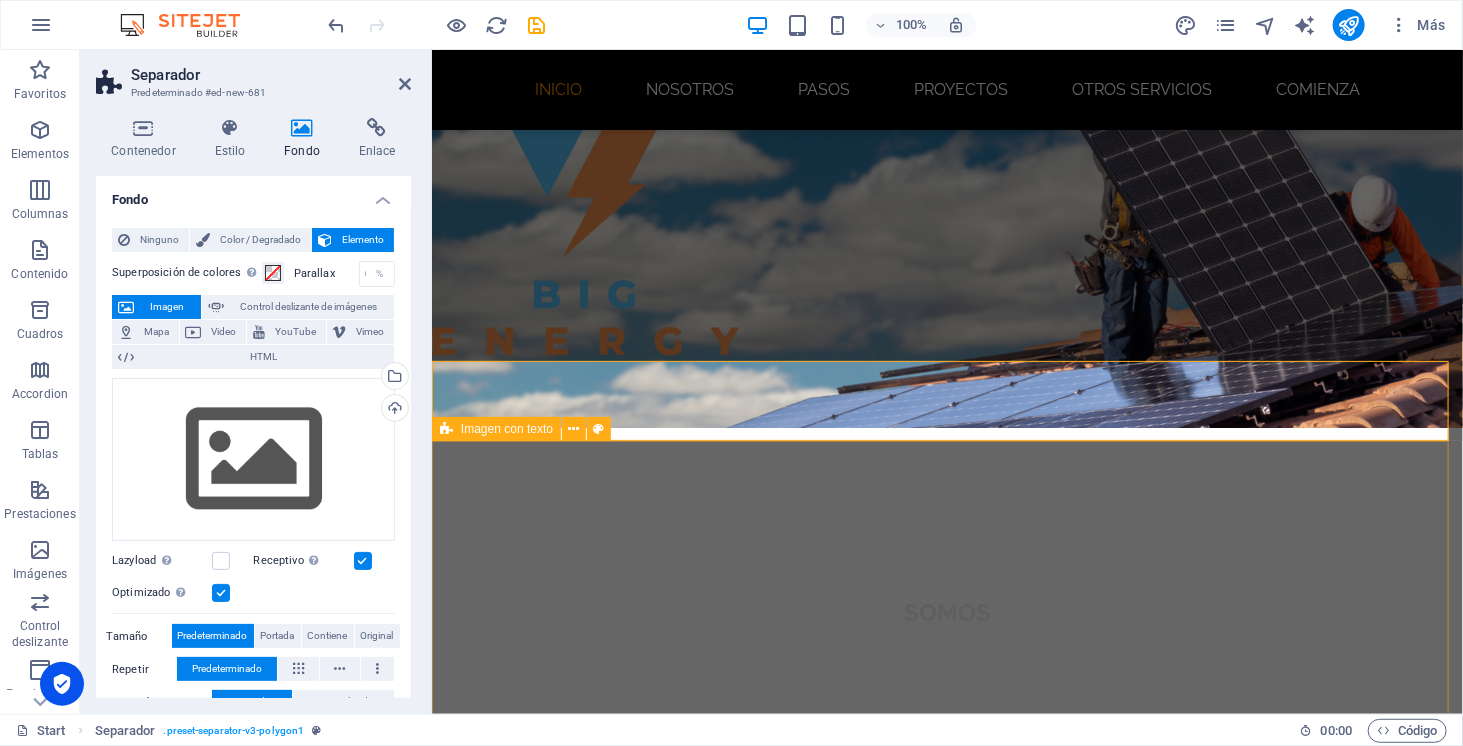 click on "NOSOTROS Somos una empresa con más de 3 años de experiencia en la instalación de sistemas solares fotovoltaicos en todo Chile. A lo largo de estos años, hemos ayudado a decenas de personas y negocios a dar el paso hacia una energía más inteligente, económica y sustentable. Nuestro enfoque es claro:  reducir tu cuenta de luz al mínimo, y en la mayoría de los casos, a 0$ . Diseñamos e instalamos sistemas que cubren casi la totalidad de tu consumo eléctrico, y si generas más de los que usas, ese excedente  se inyecta a la red y la distribuidora te paga por ello. Nos encargamos de todo el proceso: evaluación, diseño, trámites con la distribuidora local, certificación, instalación y puesta en marcha. Tú solo te preocupas de  ver cómo baja tu cuenta y aumenta tu independencia energética. ¡Así puedes ahorrar y, además, generar ingresos! Además, cada instalación solar reduce tu huella de carbono y ayuda a construir un futuro más limpio. Porque ahorrar también puede significar aportar." at bounding box center (946, 2405) 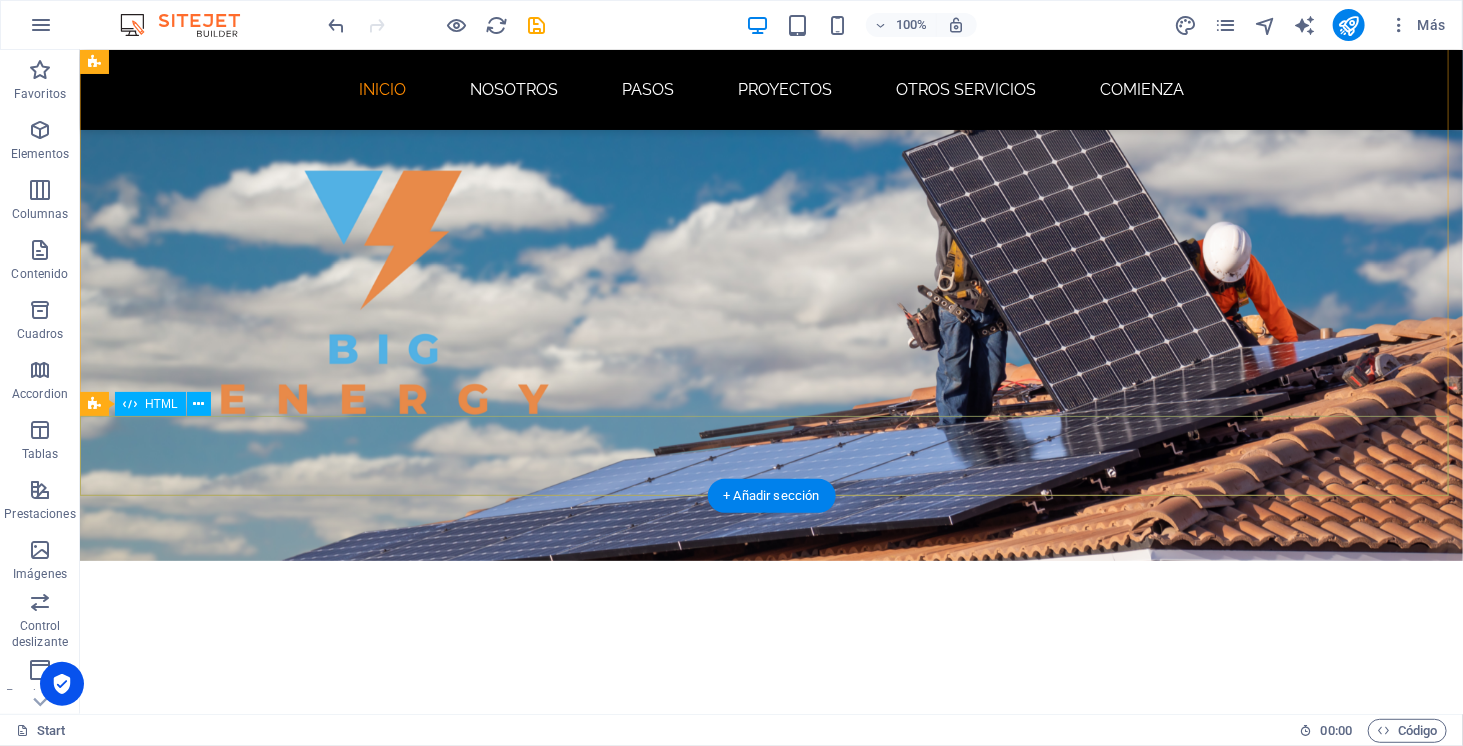 scroll, scrollTop: 157, scrollLeft: 0, axis: vertical 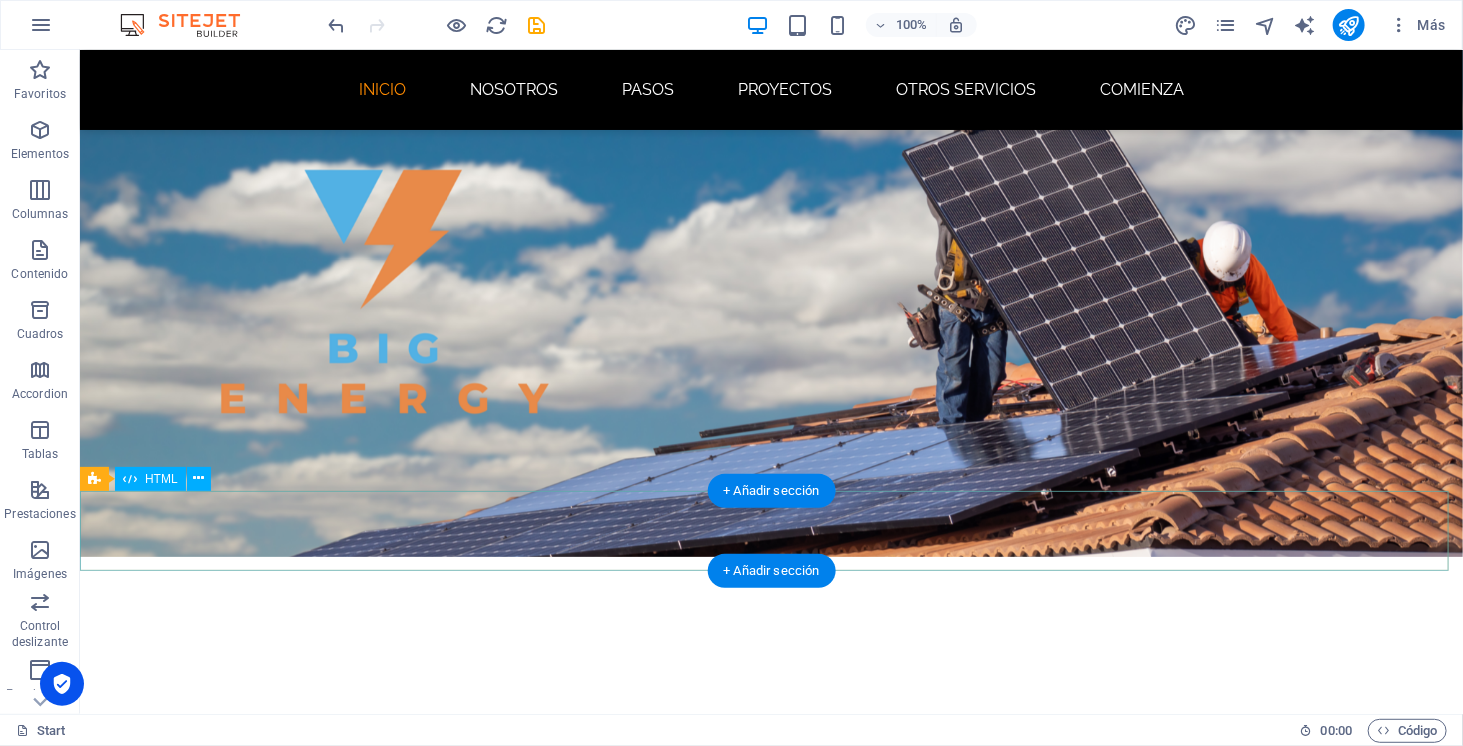 click at bounding box center (770, 1315) 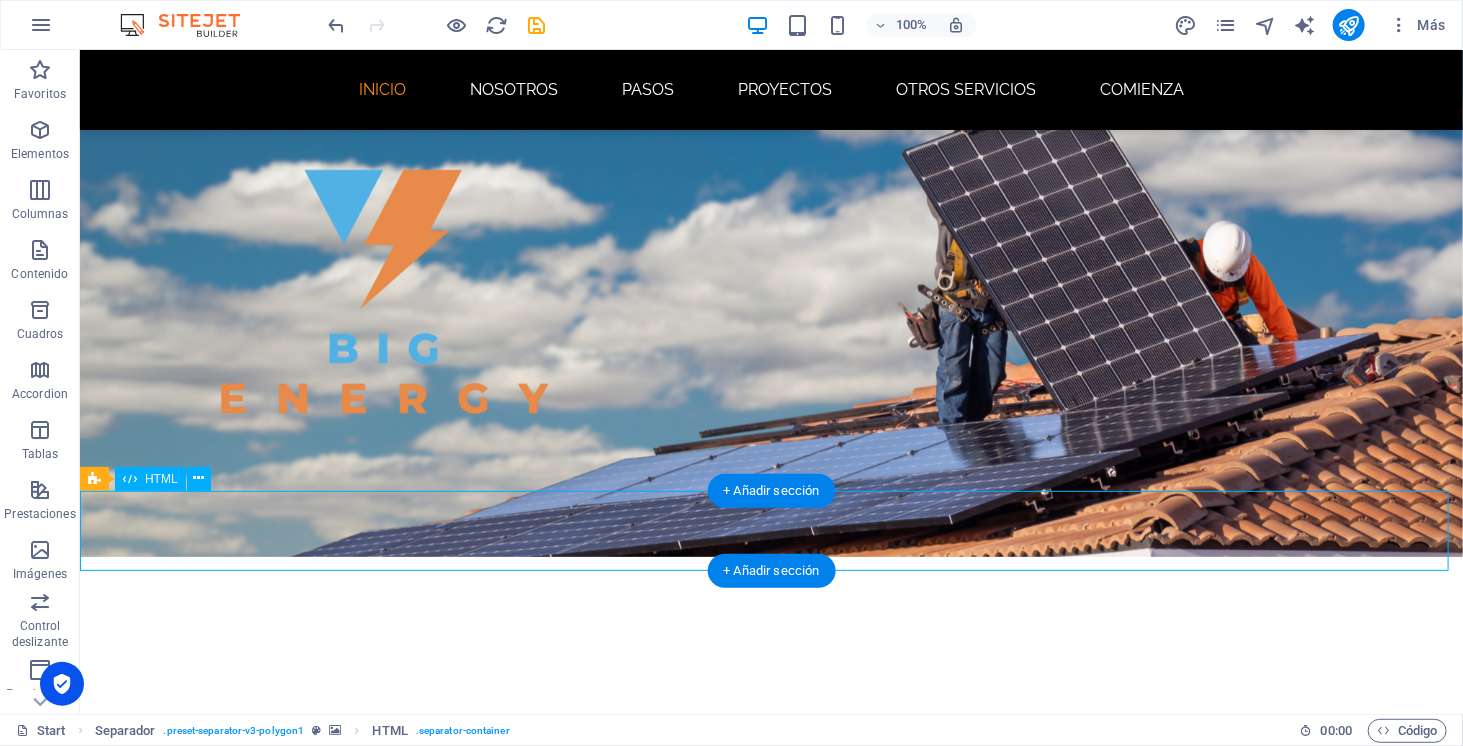 click at bounding box center (770, 1315) 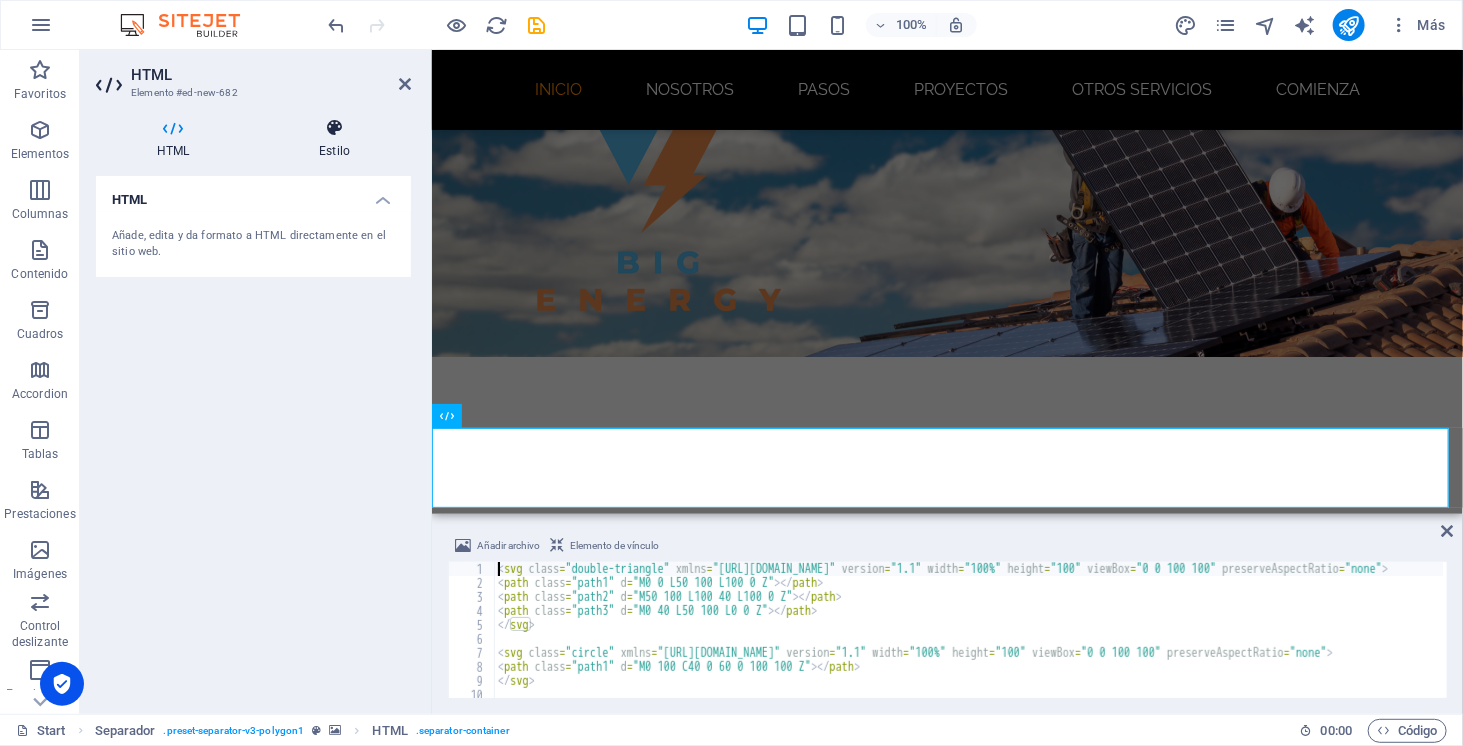 click at bounding box center (334, 128) 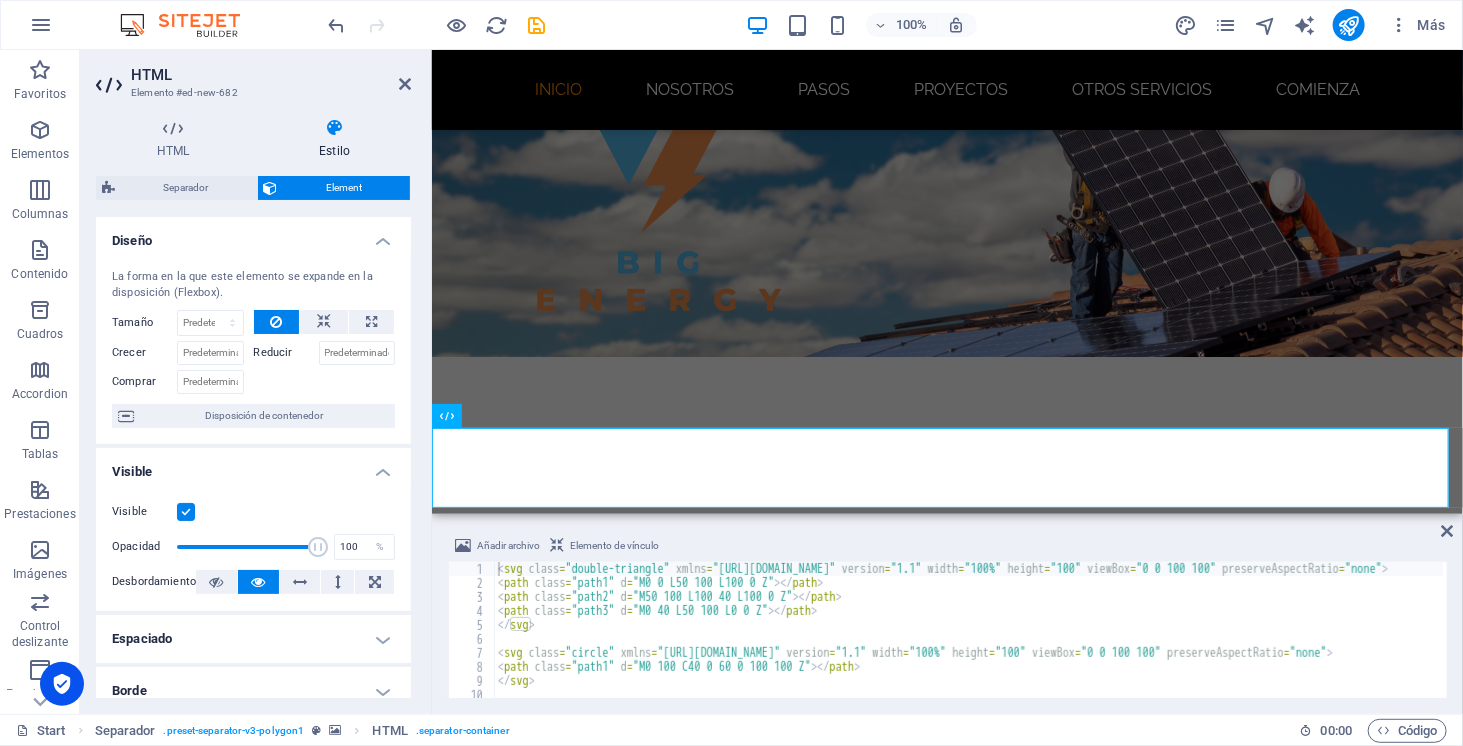 click at bounding box center [334, 128] 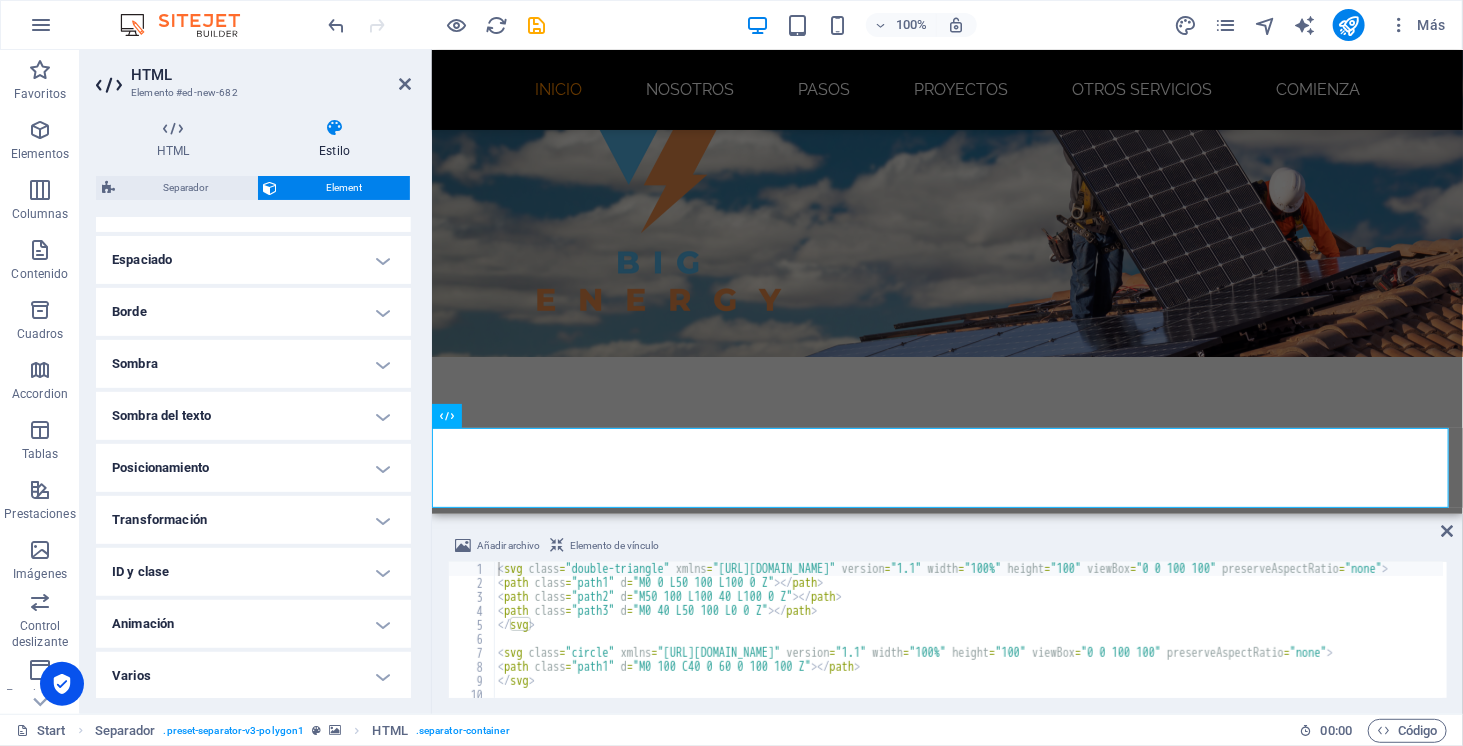 scroll, scrollTop: 0, scrollLeft: 0, axis: both 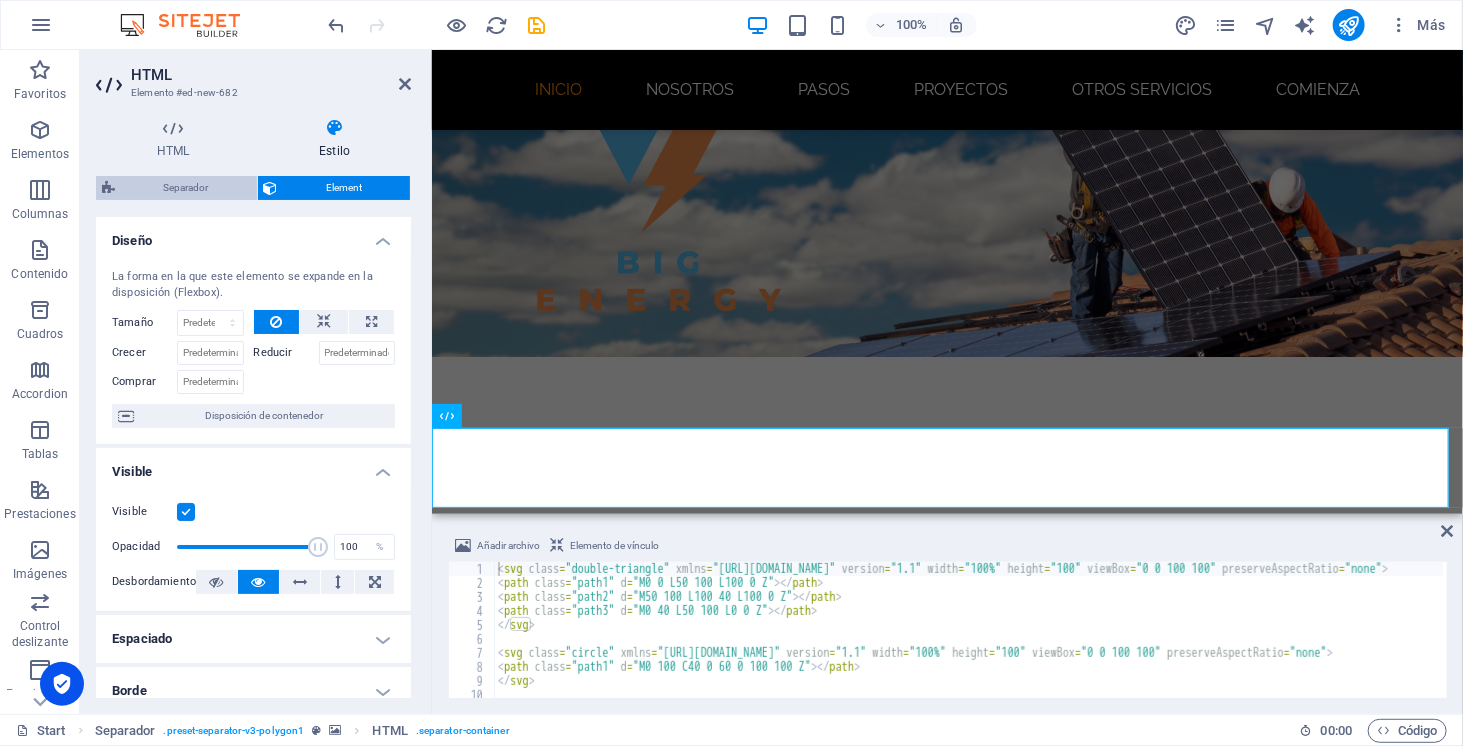 click on "Separador" at bounding box center (186, 188) 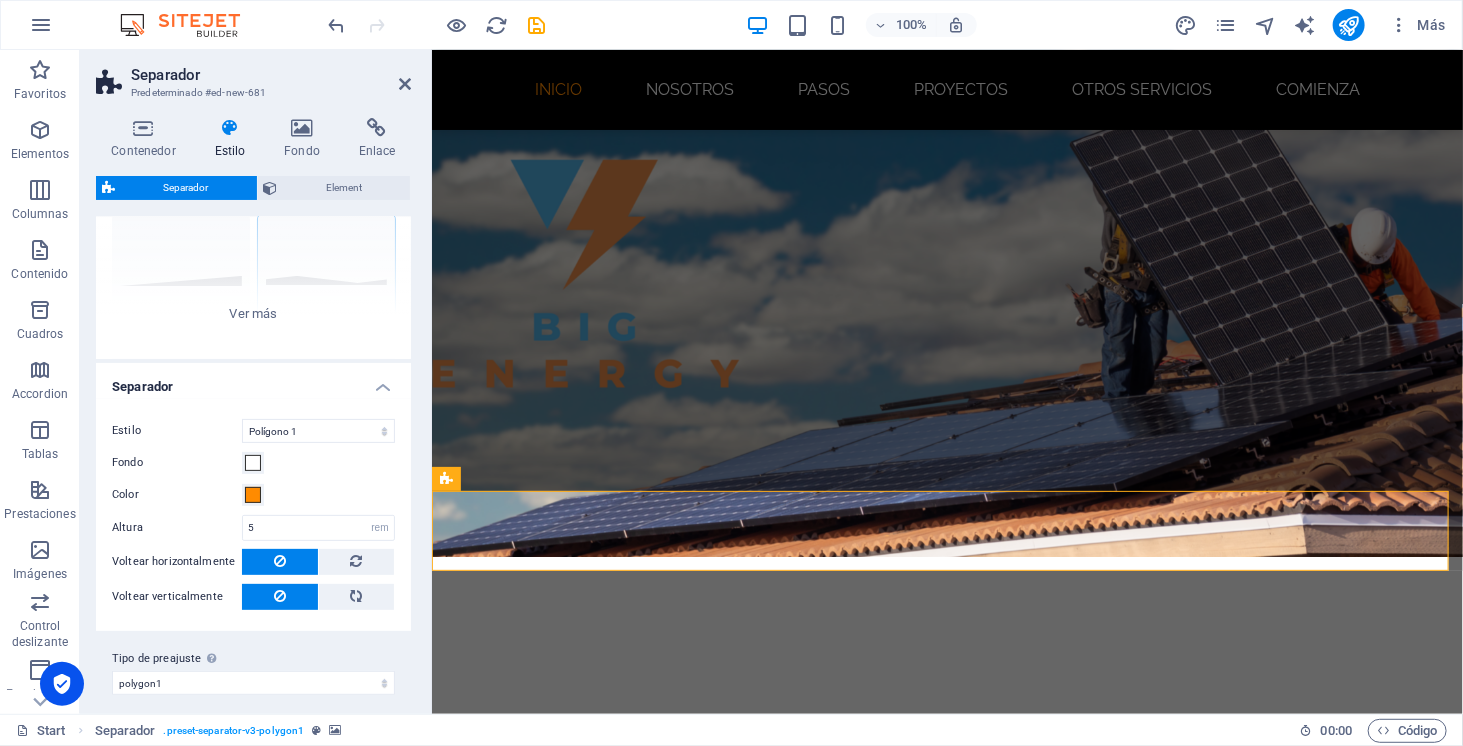 scroll, scrollTop: 204, scrollLeft: 0, axis: vertical 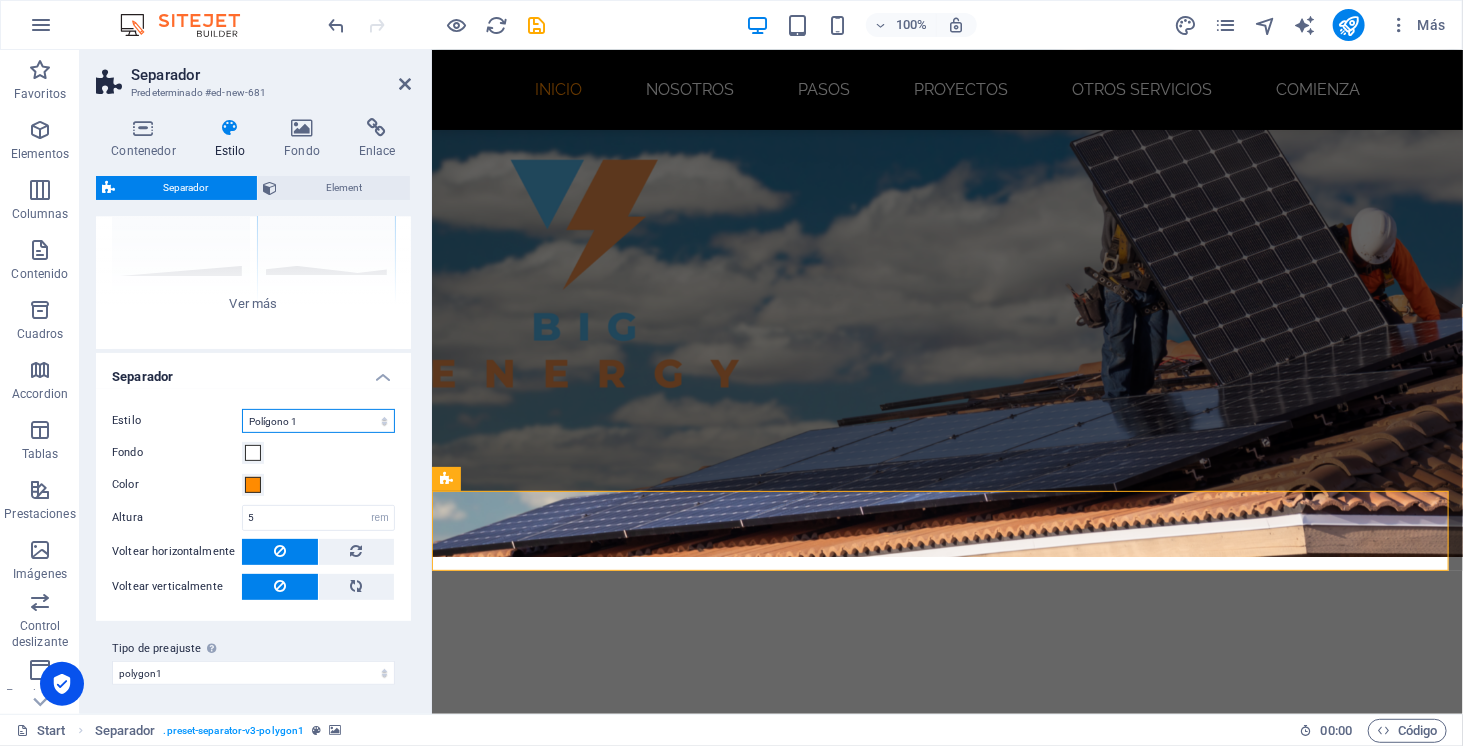 click on "Triángulo Círculo Diagonal Zigzag Polígono 1 Polígono 2 Cuadrado" at bounding box center (318, 421) 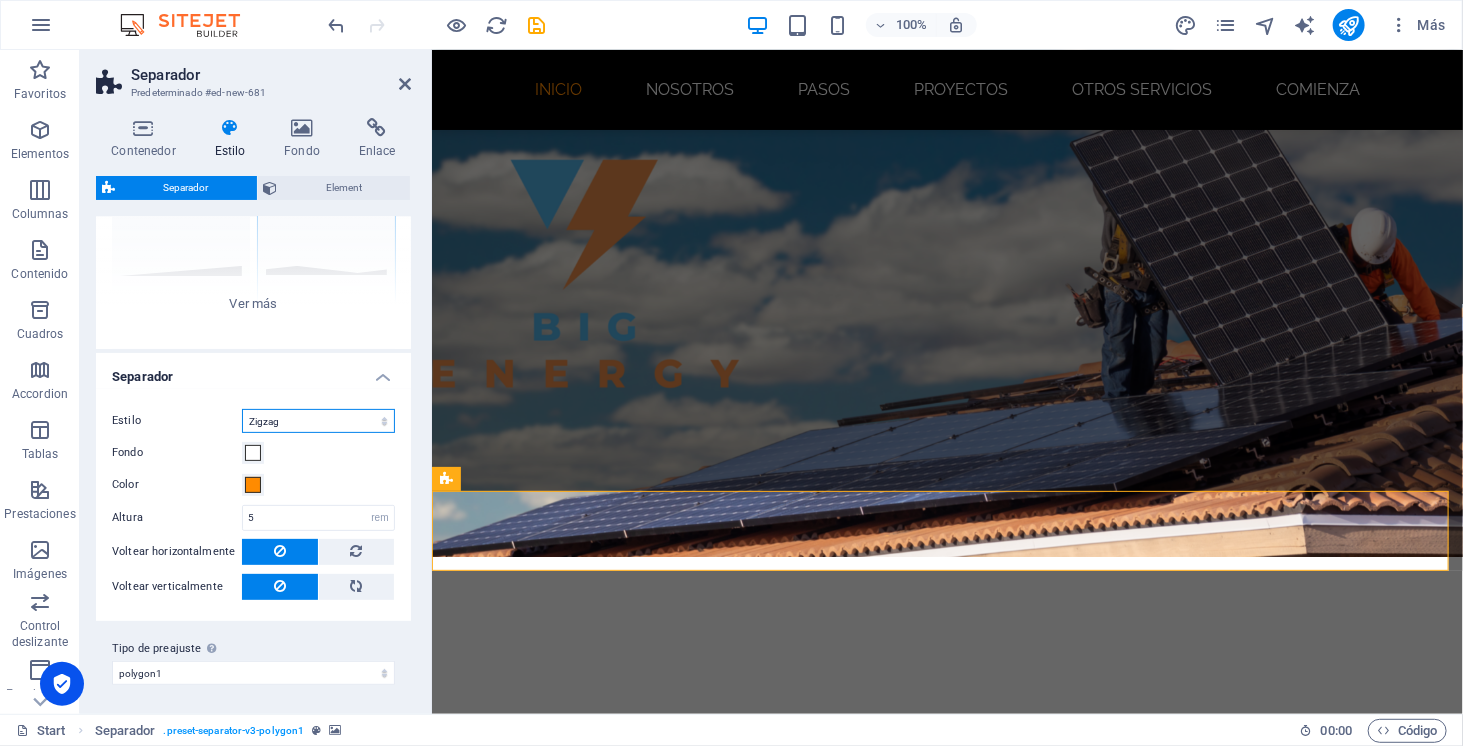 click on "Triángulo Círculo Diagonal Zigzag Polígono 1 Polígono 2 Cuadrado" at bounding box center (318, 421) 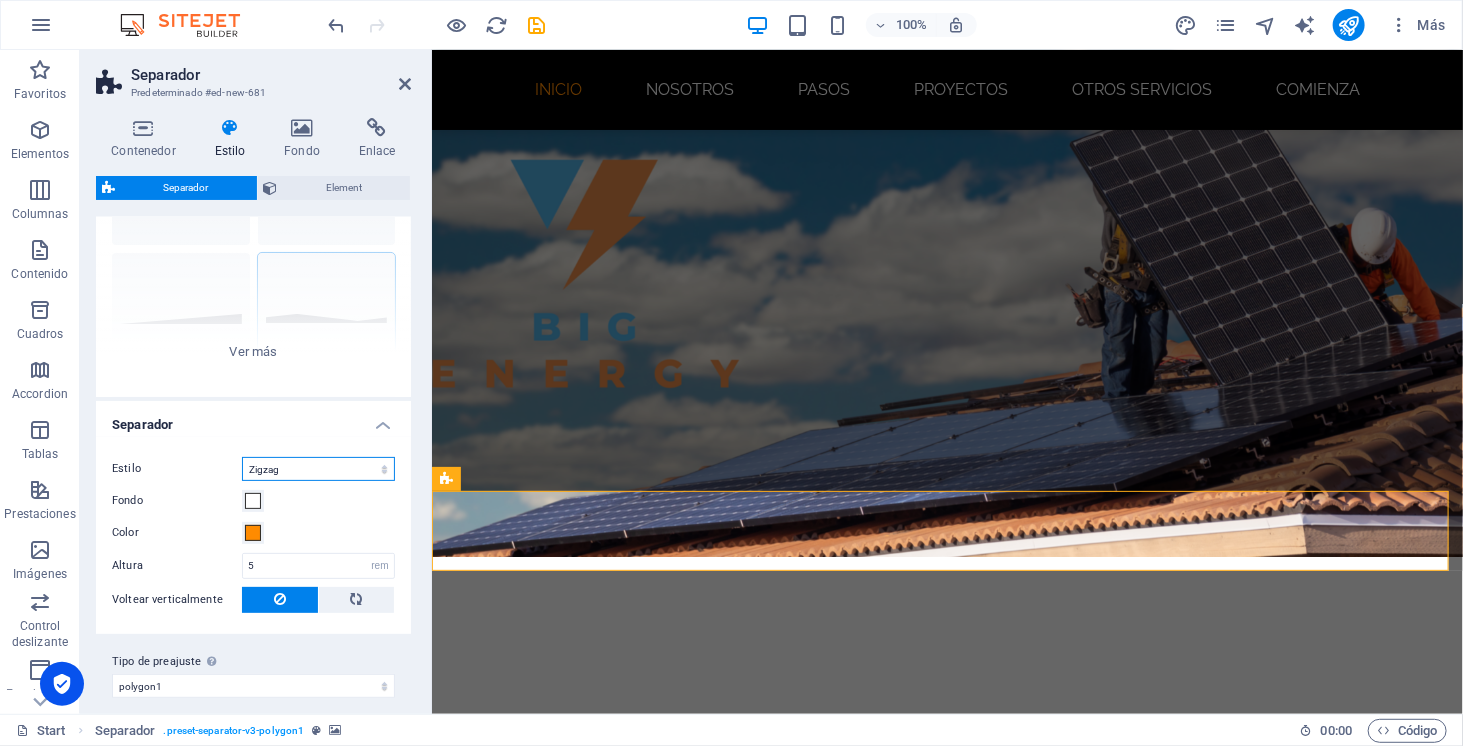 scroll, scrollTop: 158, scrollLeft: 0, axis: vertical 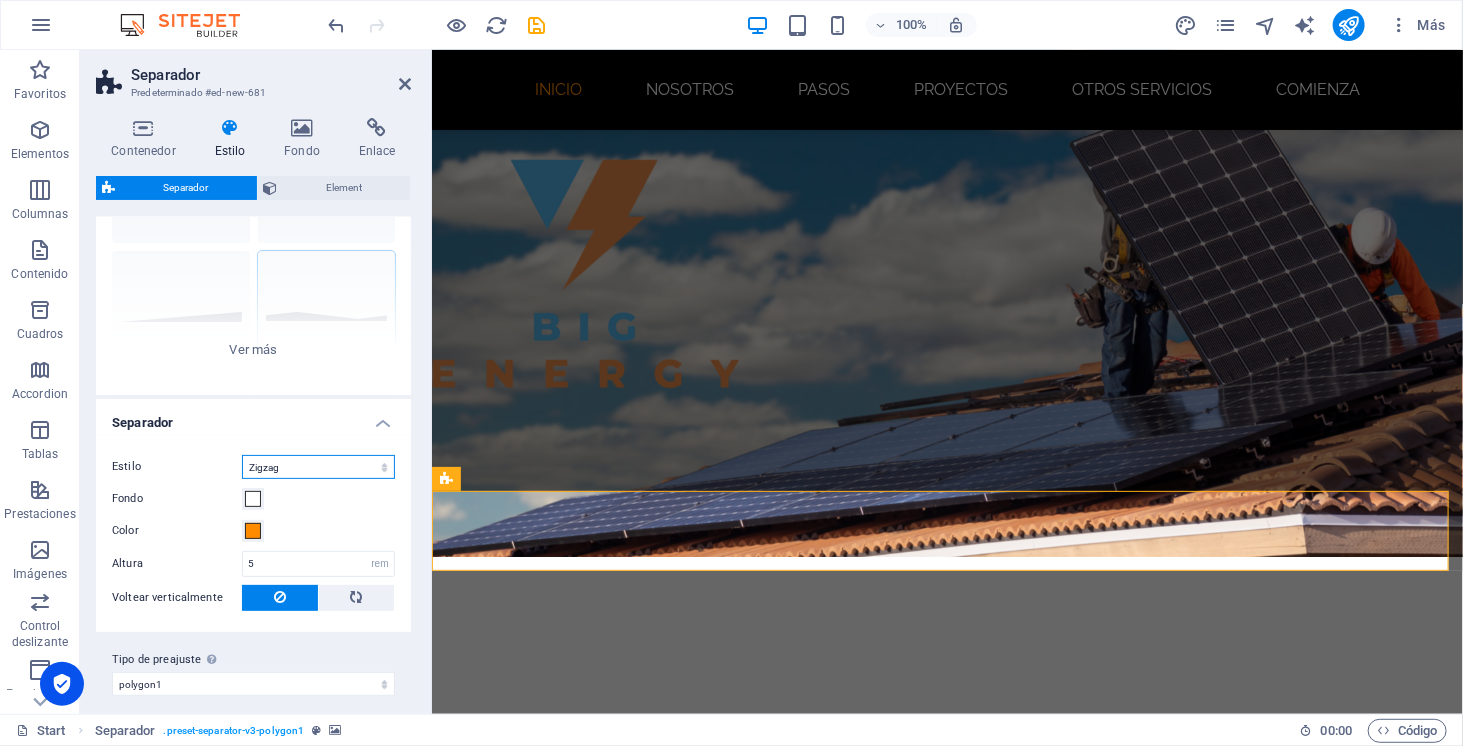 click on "Triángulo Círculo Diagonal Zigzag Polígono 1 Polígono 2 Cuadrado" at bounding box center (318, 467) 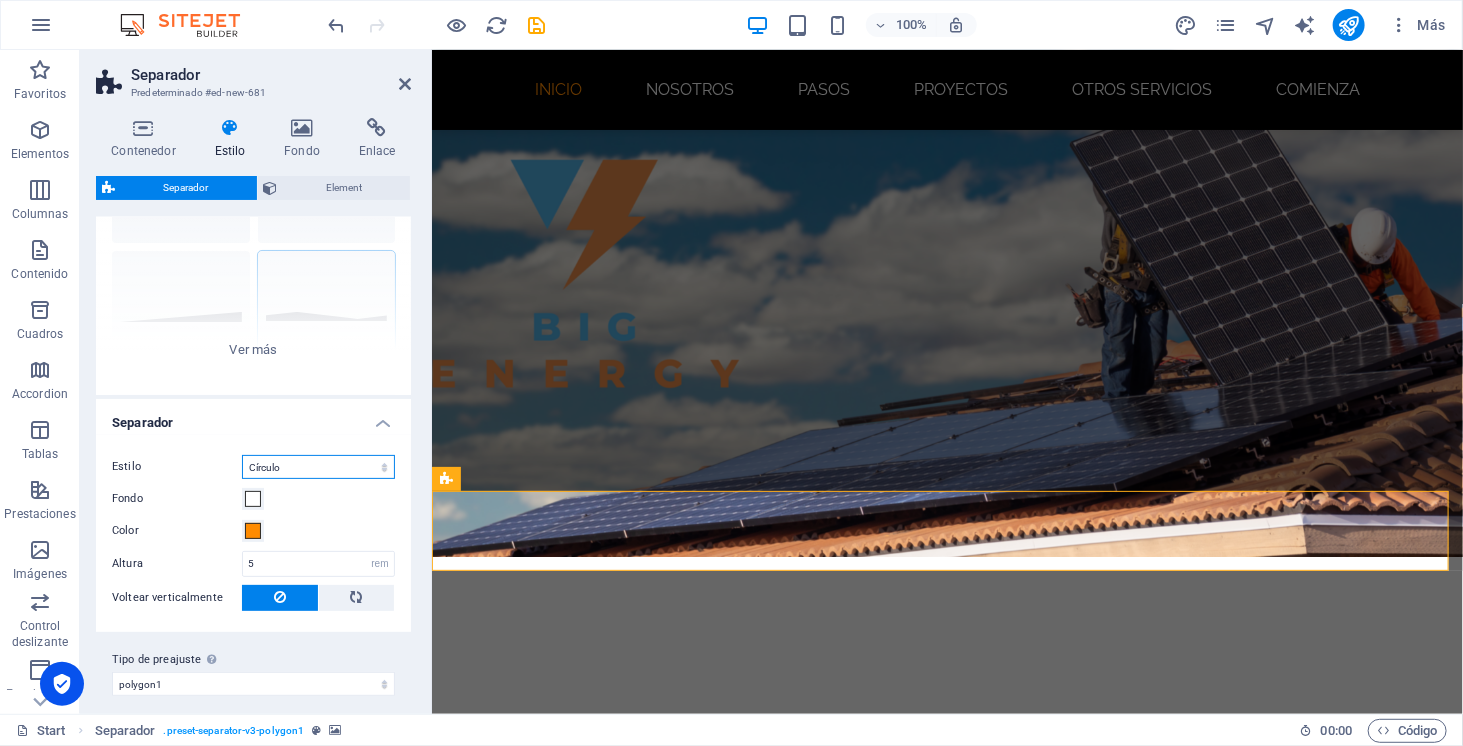 click on "Triángulo Círculo Diagonal Zigzag Polígono 1 Polígono 2 Cuadrado" at bounding box center [318, 467] 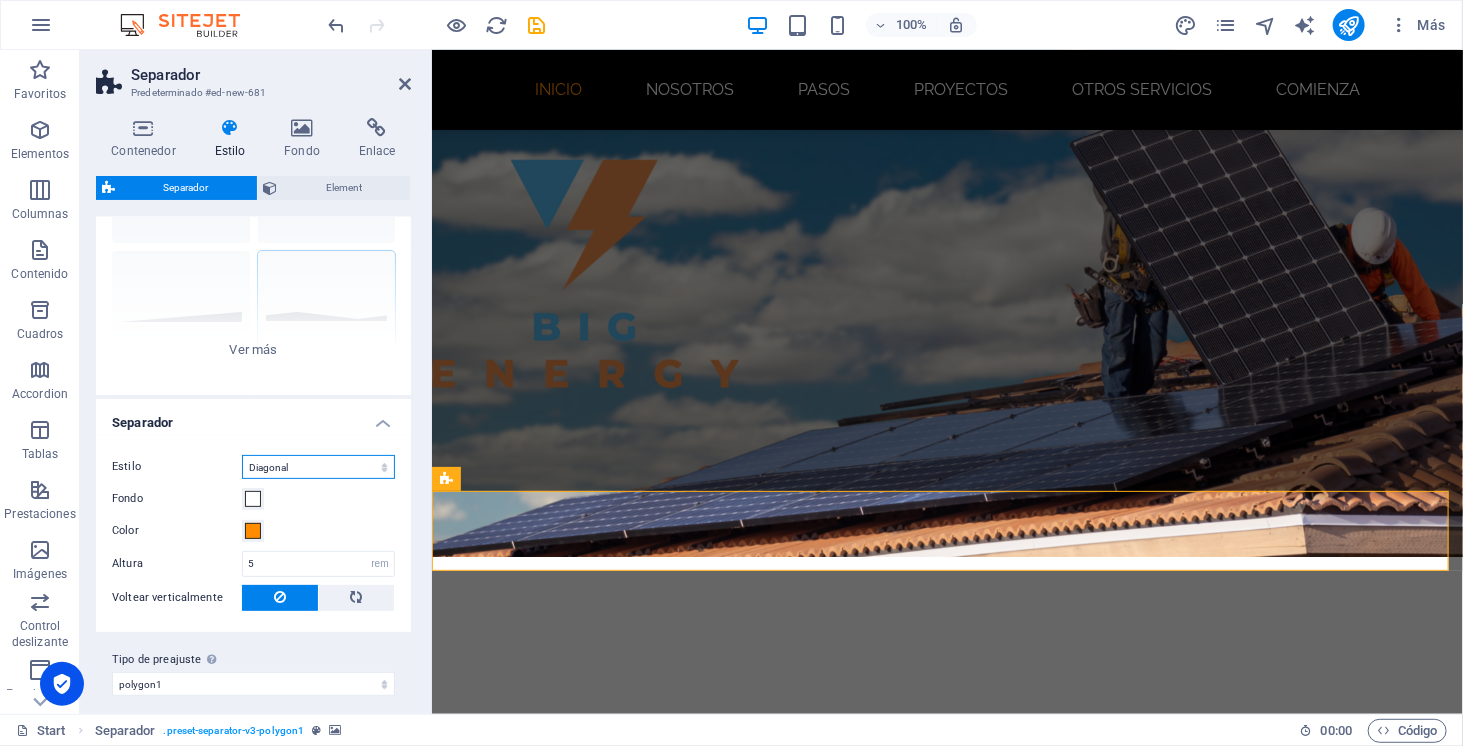 click on "Triángulo Círculo Diagonal Zigzag Polígono 1 Polígono 2 Cuadrado" at bounding box center [318, 467] 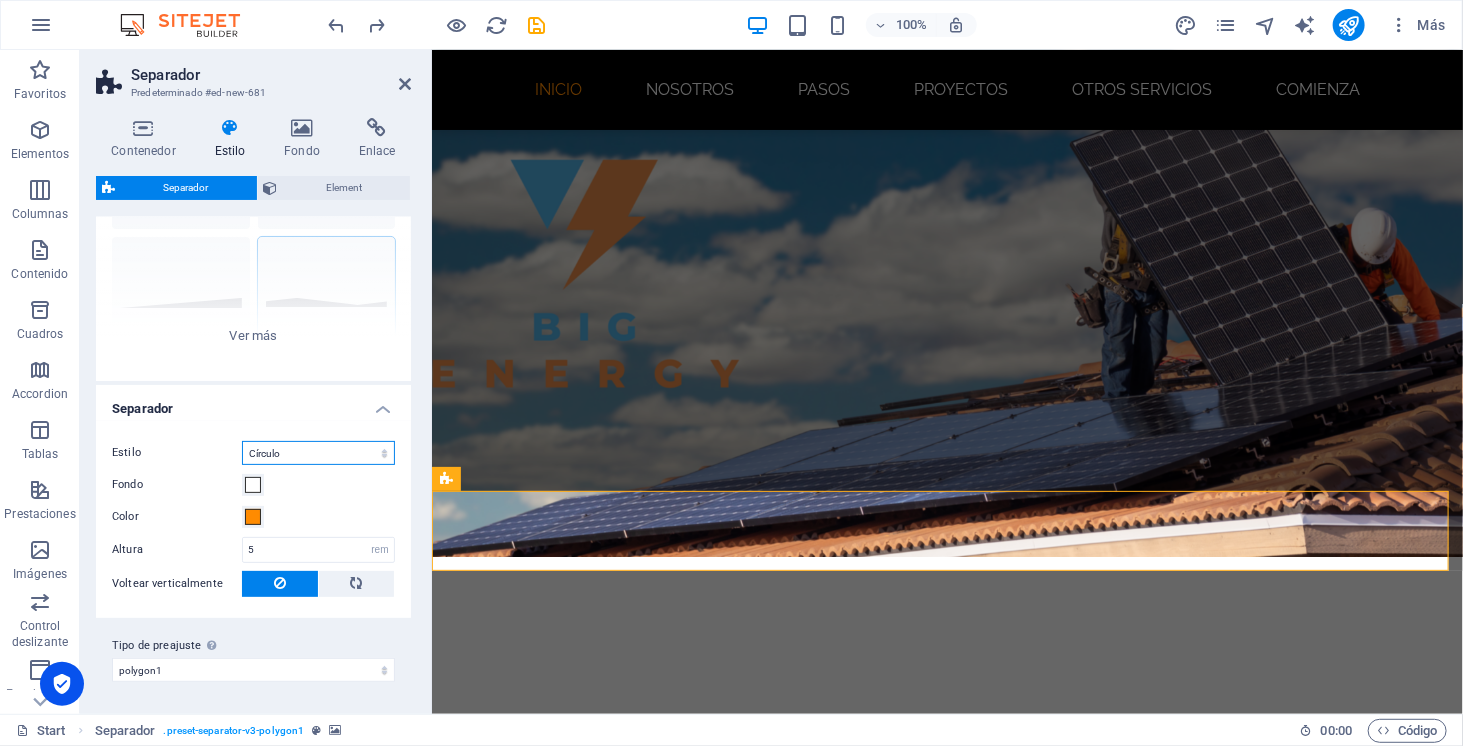 scroll, scrollTop: 169, scrollLeft: 0, axis: vertical 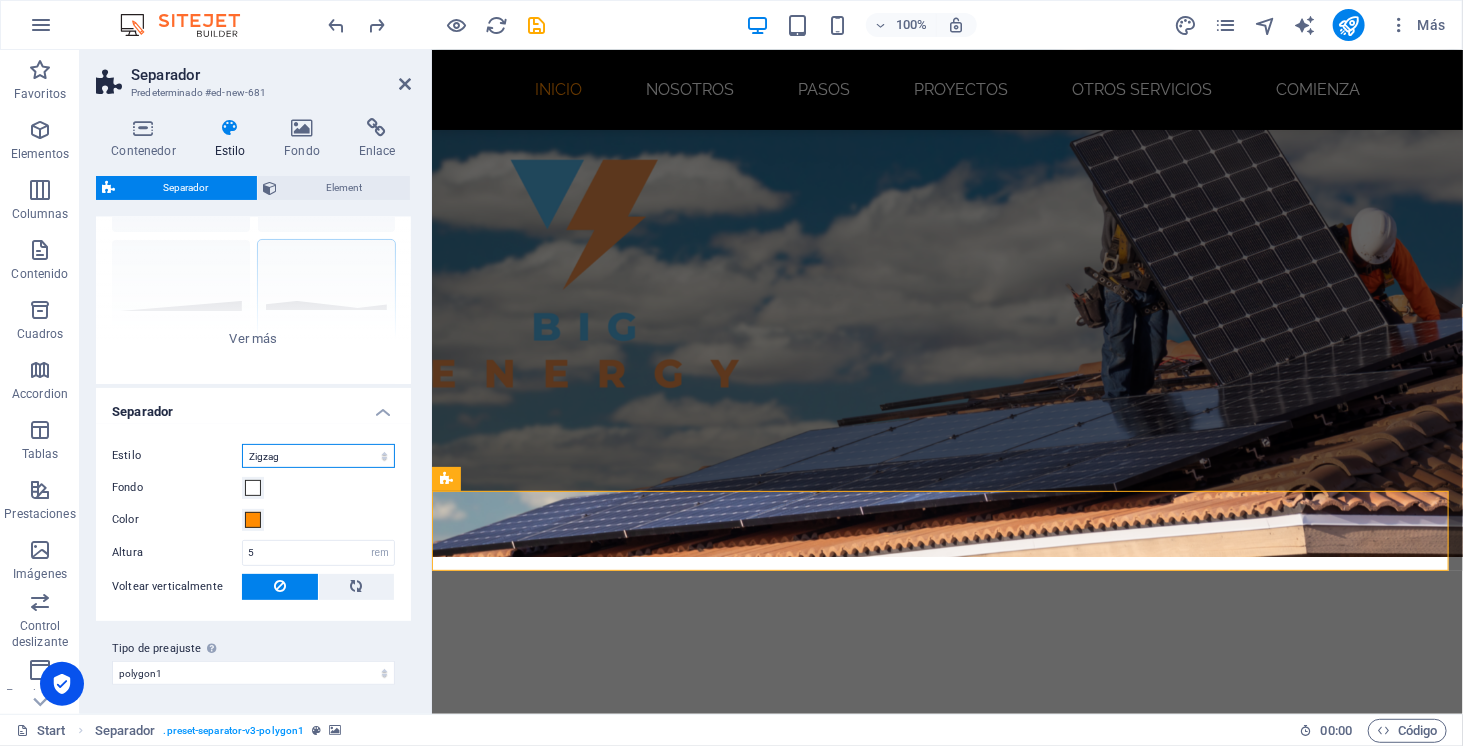 select on "polygon1" 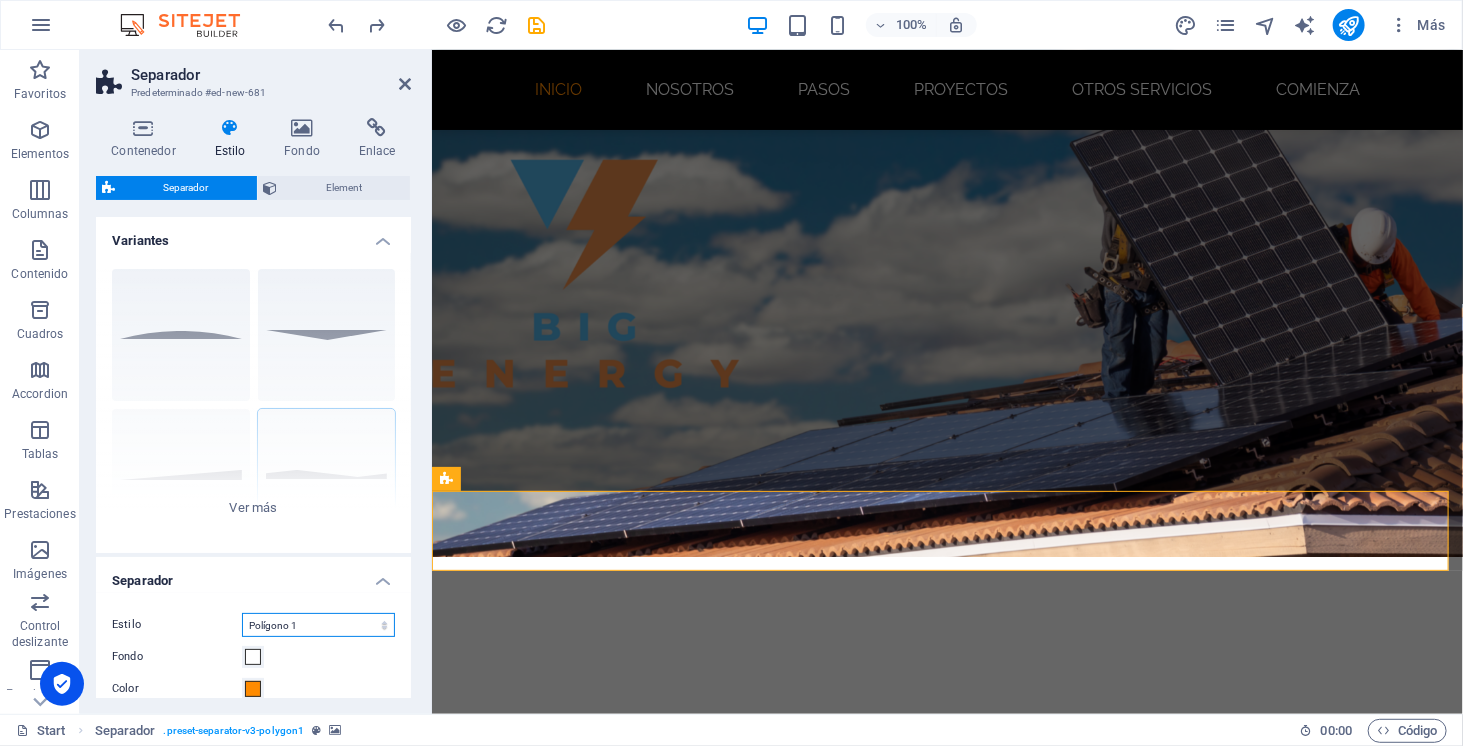 scroll, scrollTop: 204, scrollLeft: 0, axis: vertical 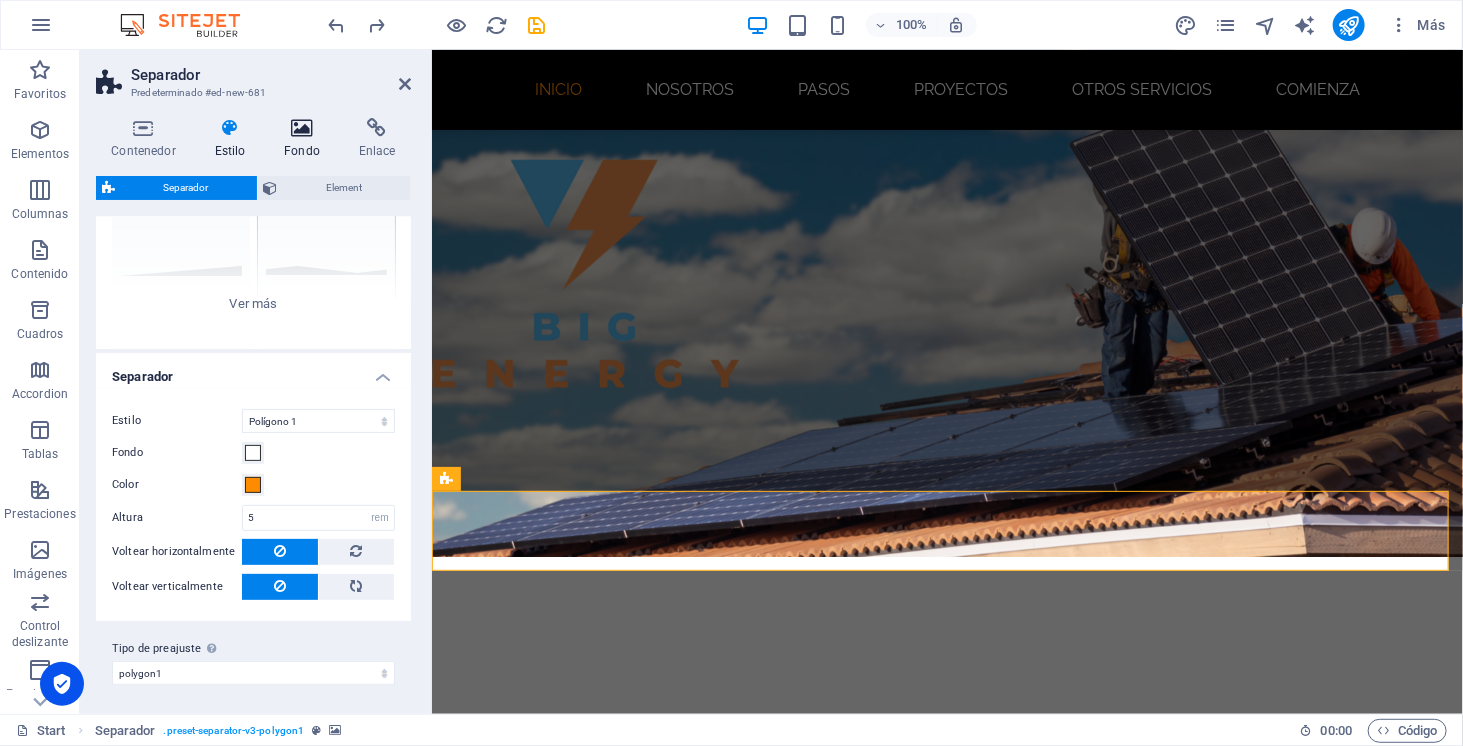 click on "Fondo" at bounding box center [306, 139] 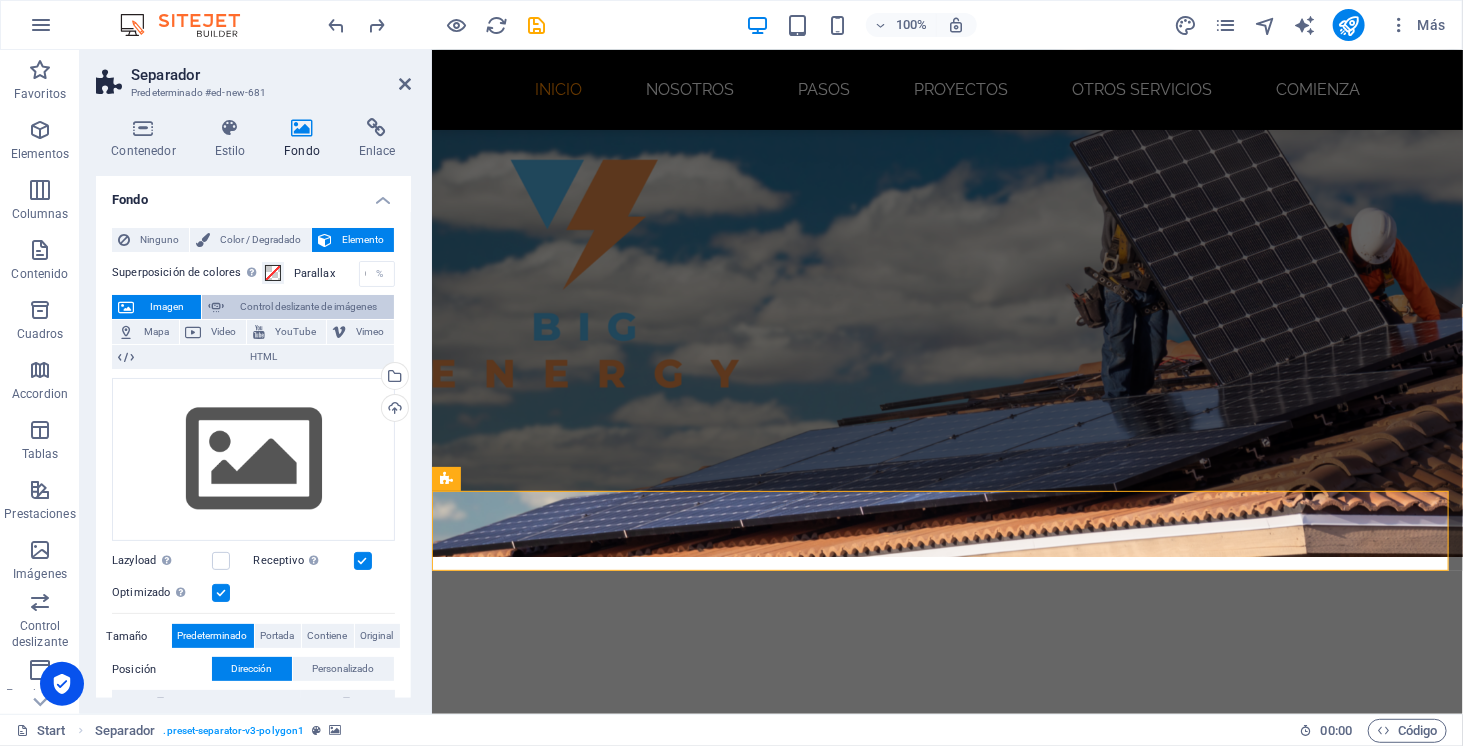 click on "Control deslizante de imágenes" at bounding box center [309, 307] 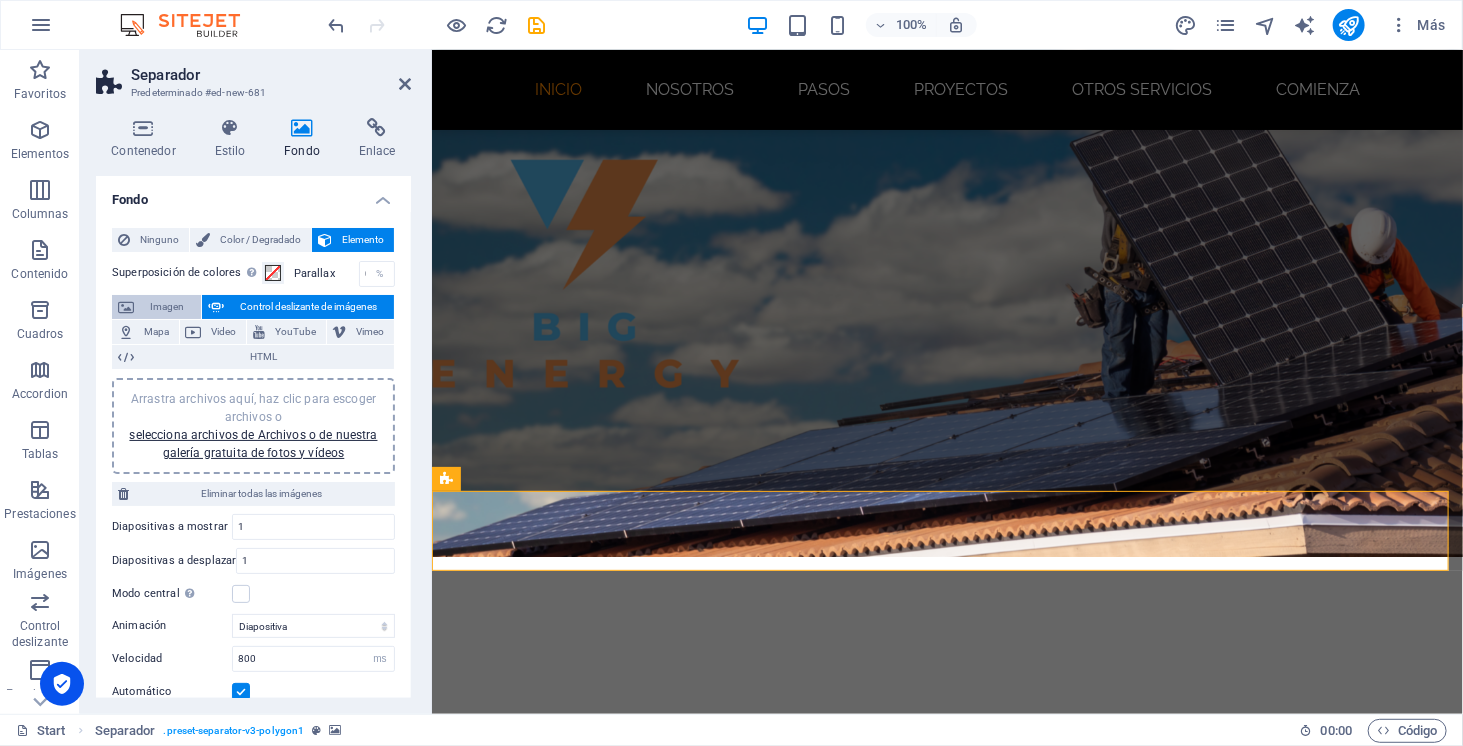 click on "Imagen" at bounding box center (167, 307) 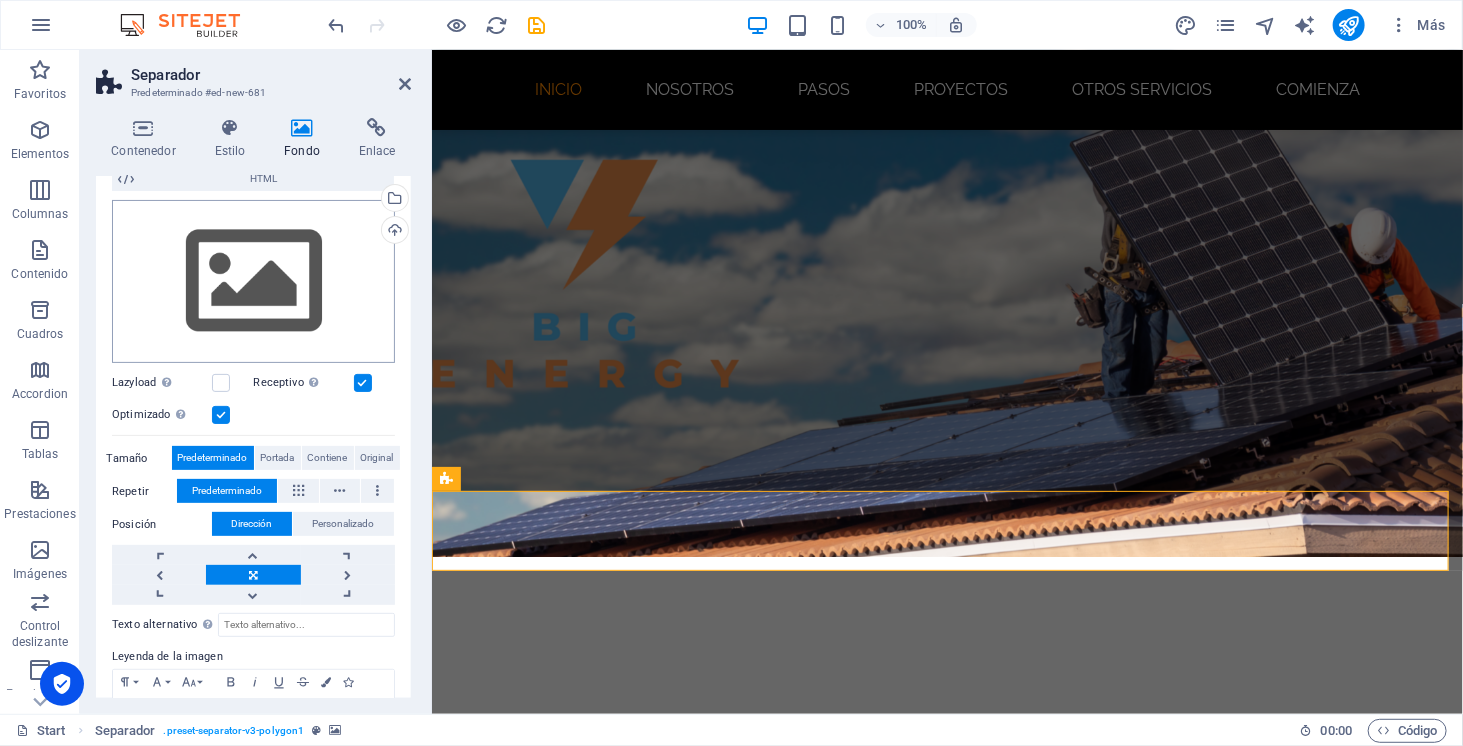 scroll, scrollTop: 178, scrollLeft: 0, axis: vertical 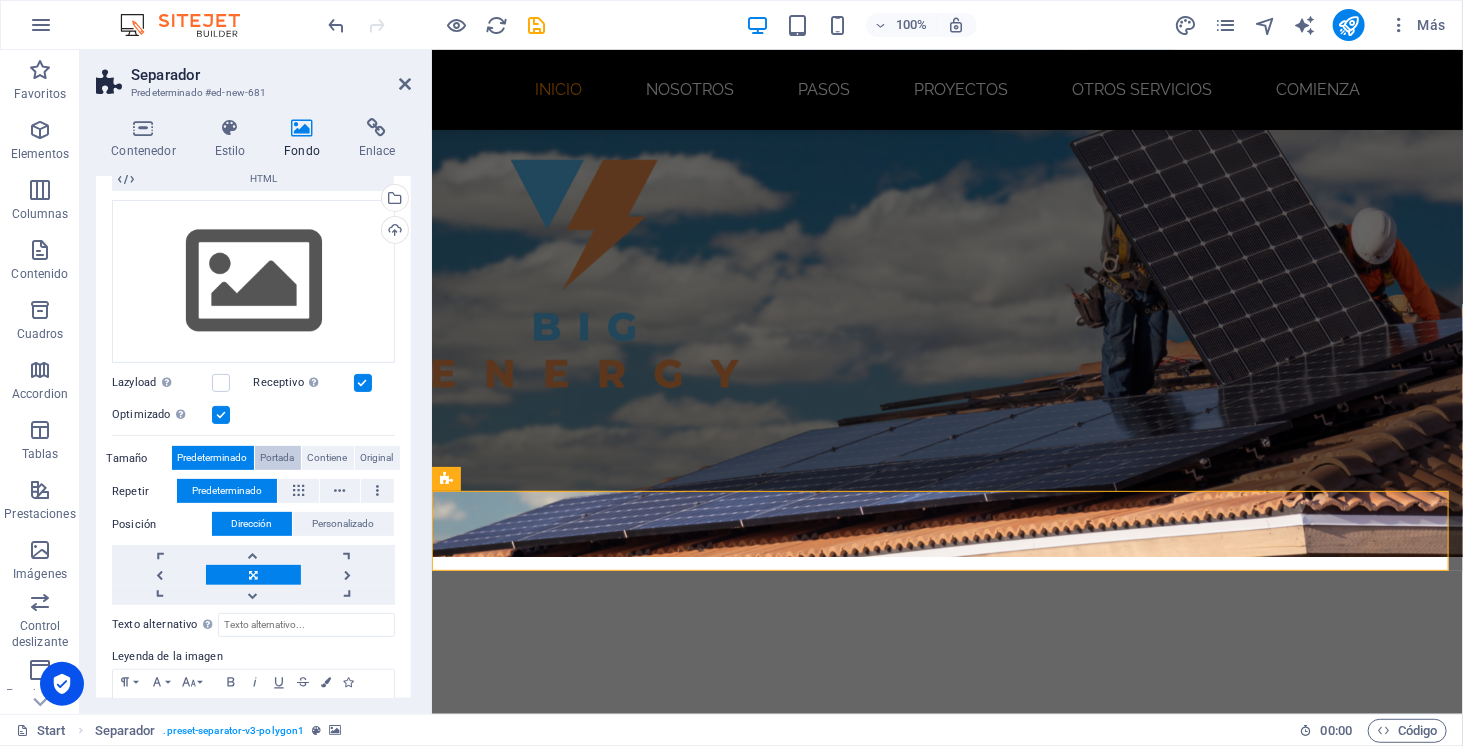 click on "Portada" at bounding box center [278, 458] 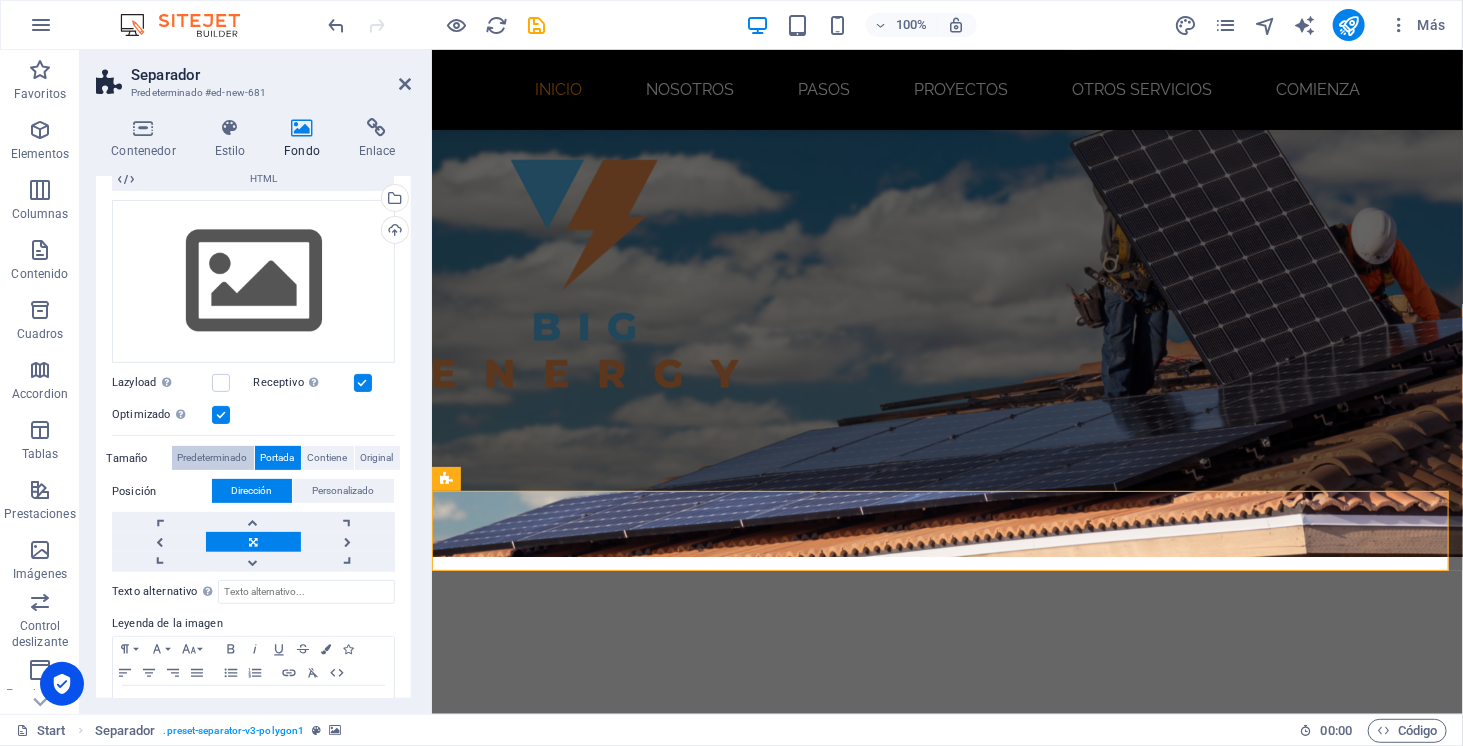 click on "Predeterminado" at bounding box center [213, 458] 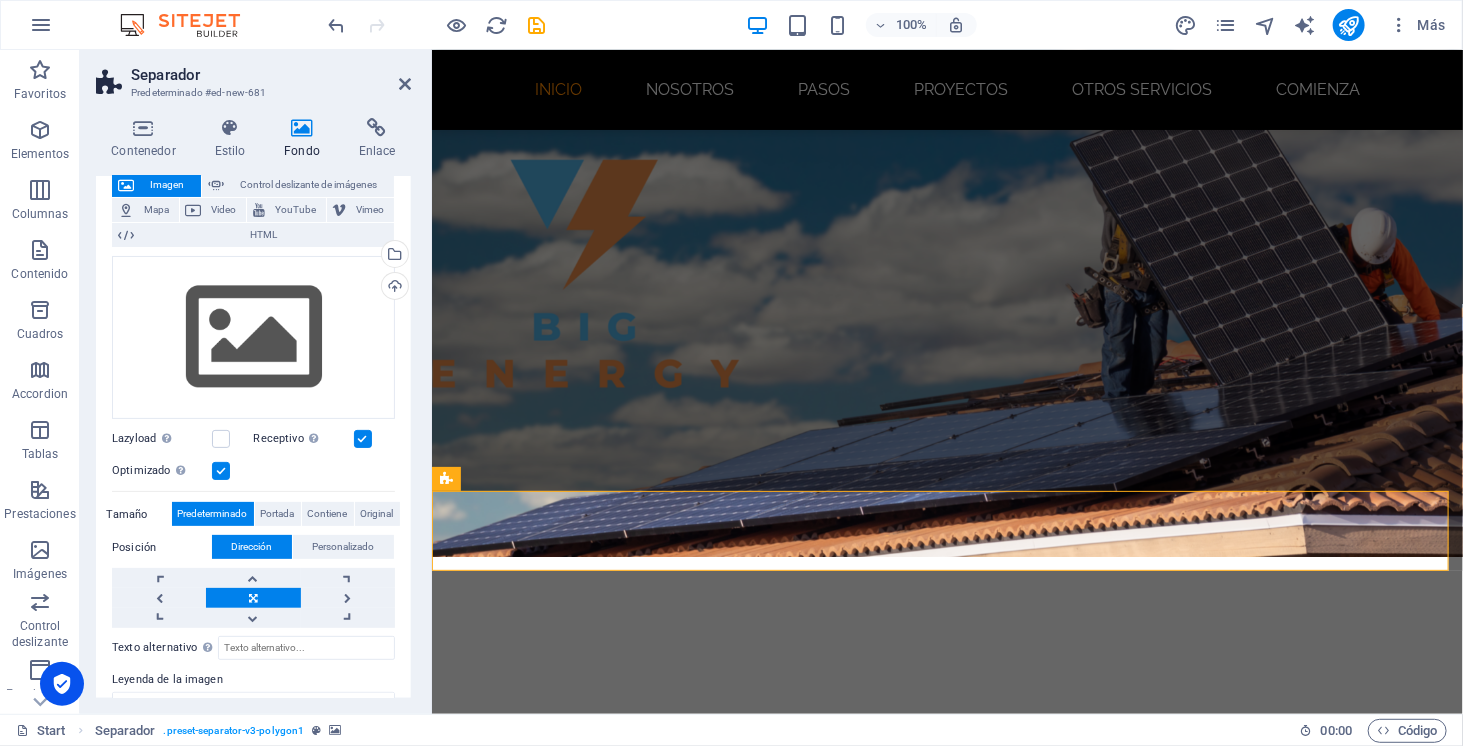 scroll, scrollTop: 120, scrollLeft: 0, axis: vertical 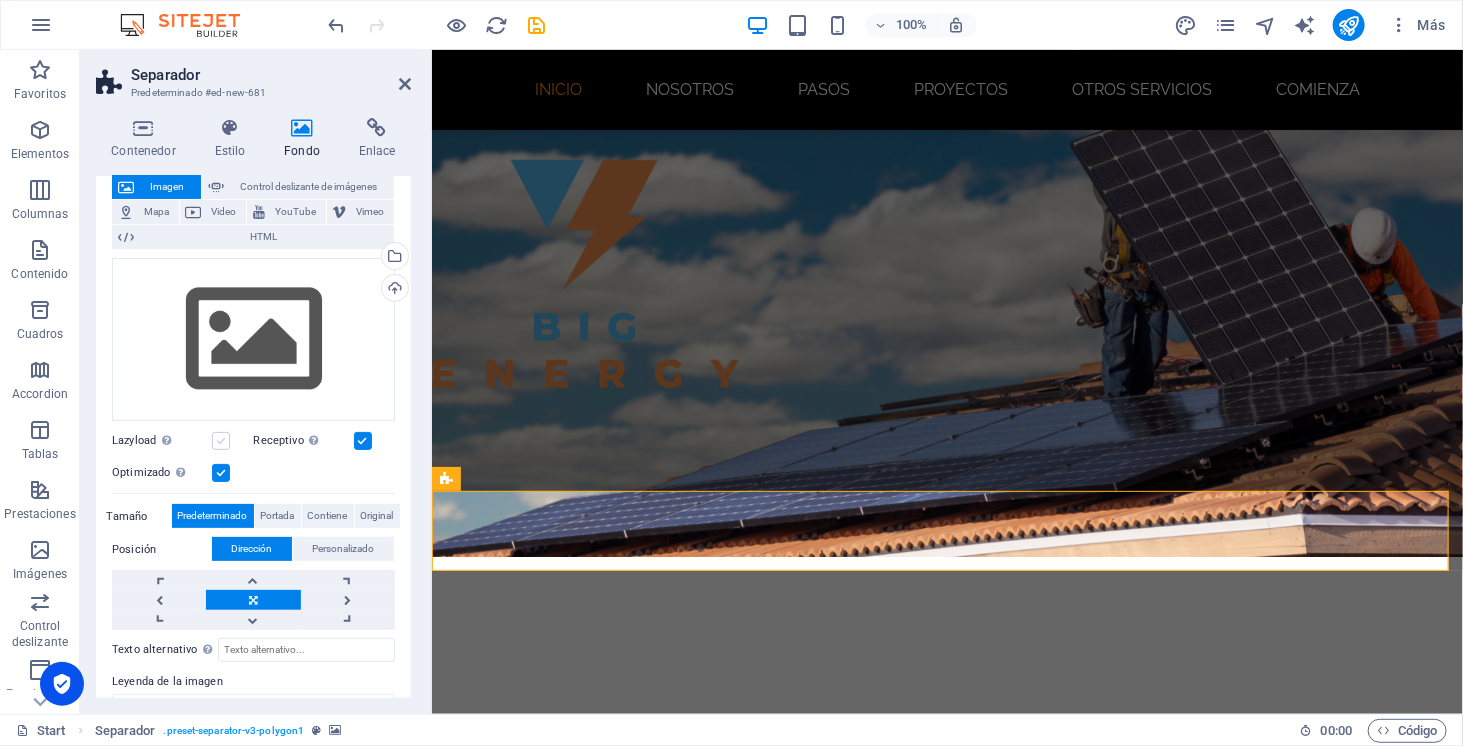 click at bounding box center [221, 441] 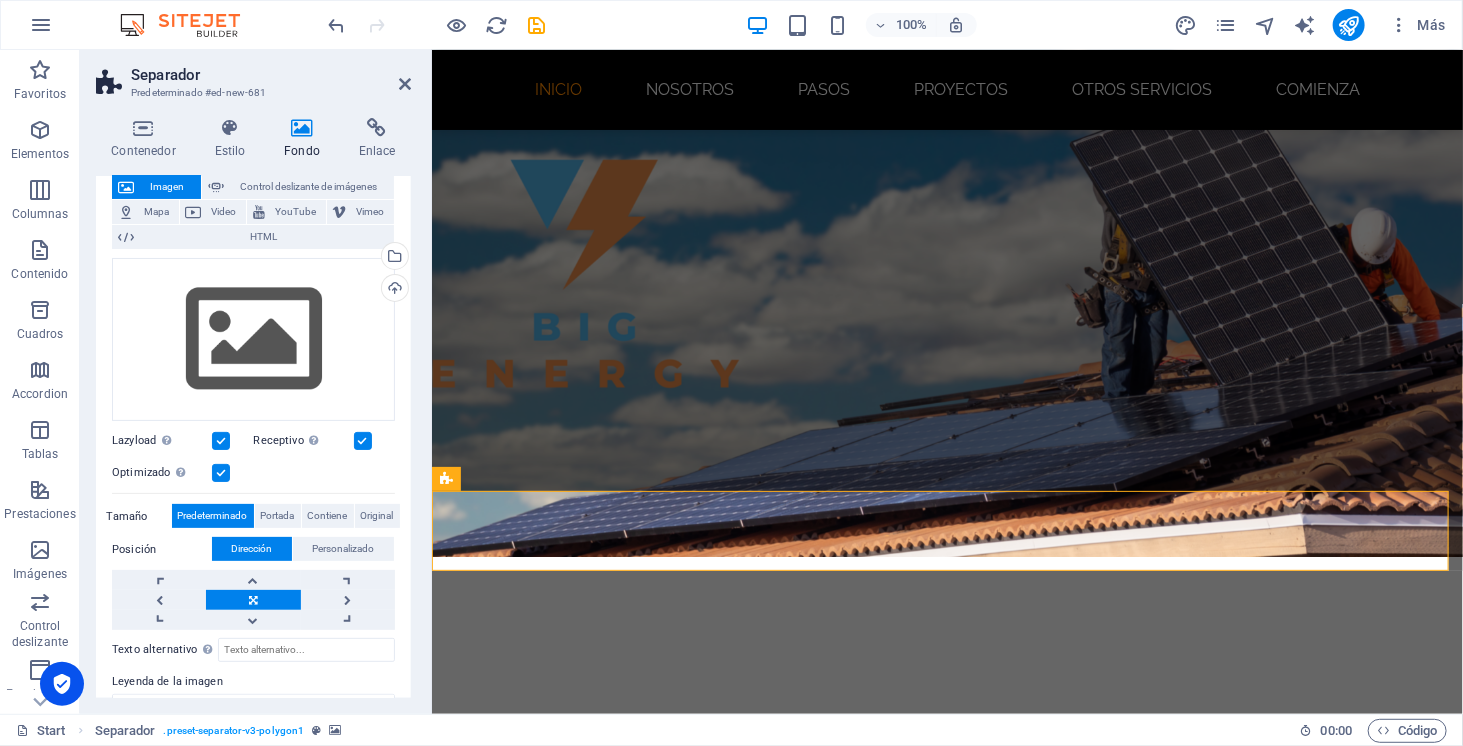 scroll, scrollTop: 0, scrollLeft: 0, axis: both 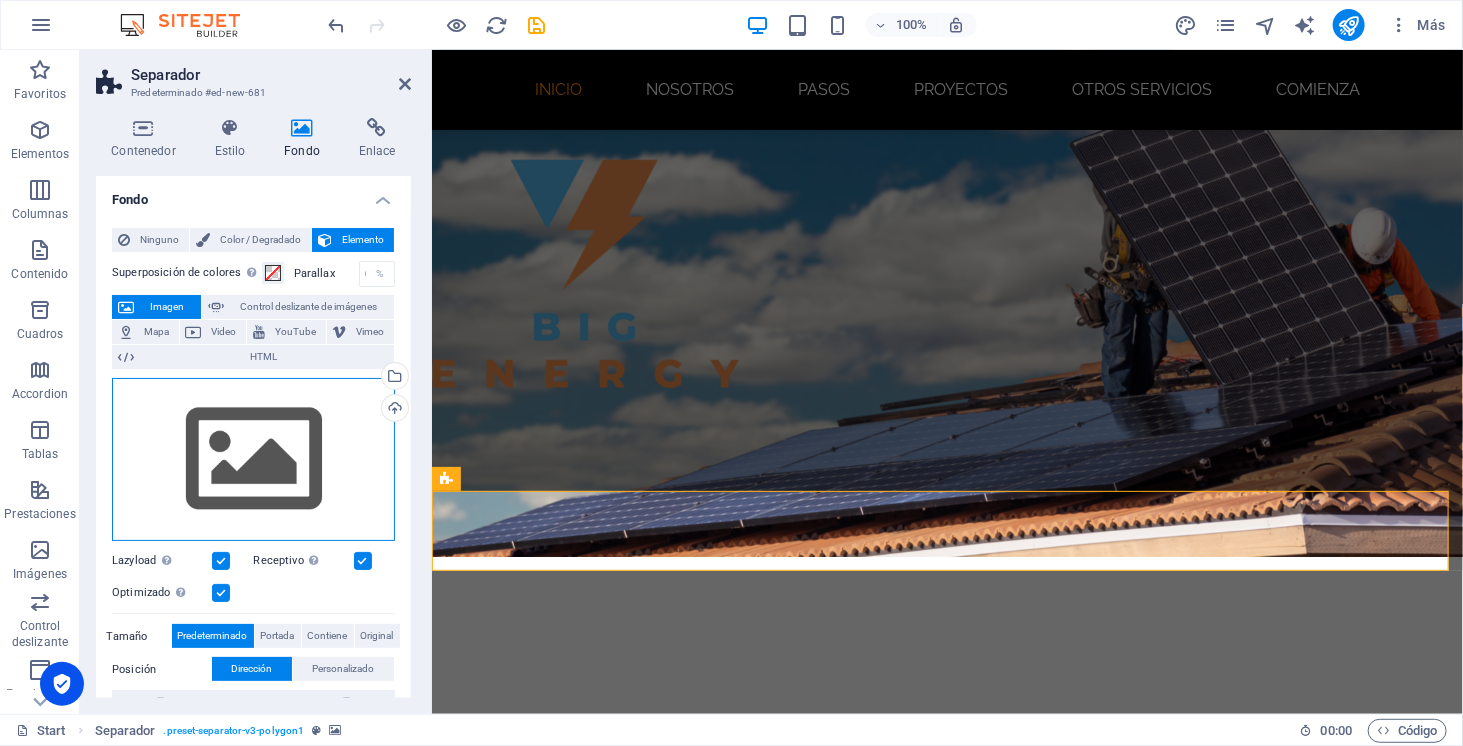 click on "Arrastra archivos aquí, haz clic para escoger archivos o  selecciona archivos de Archivos o de nuestra galería gratuita de fotos y vídeos" at bounding box center [253, 460] 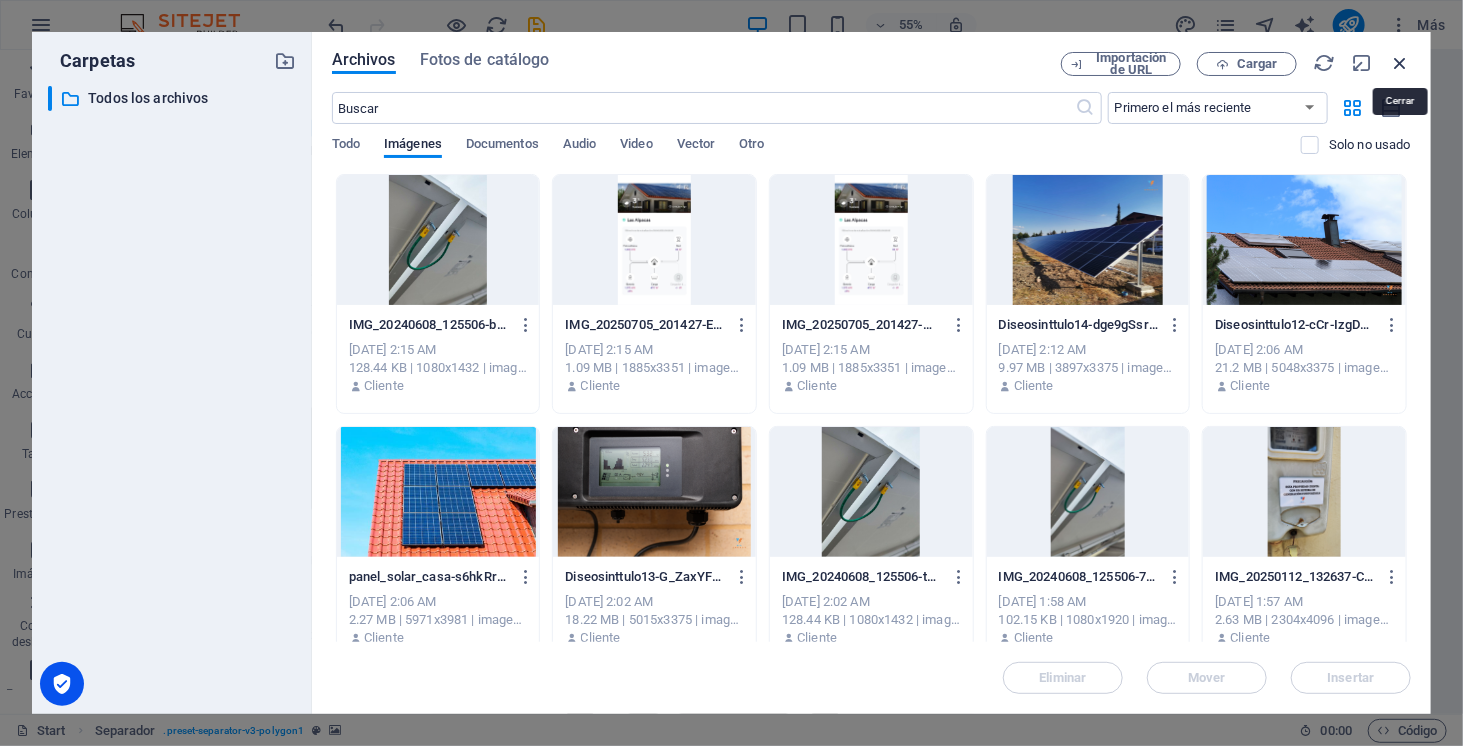 click at bounding box center [1400, 63] 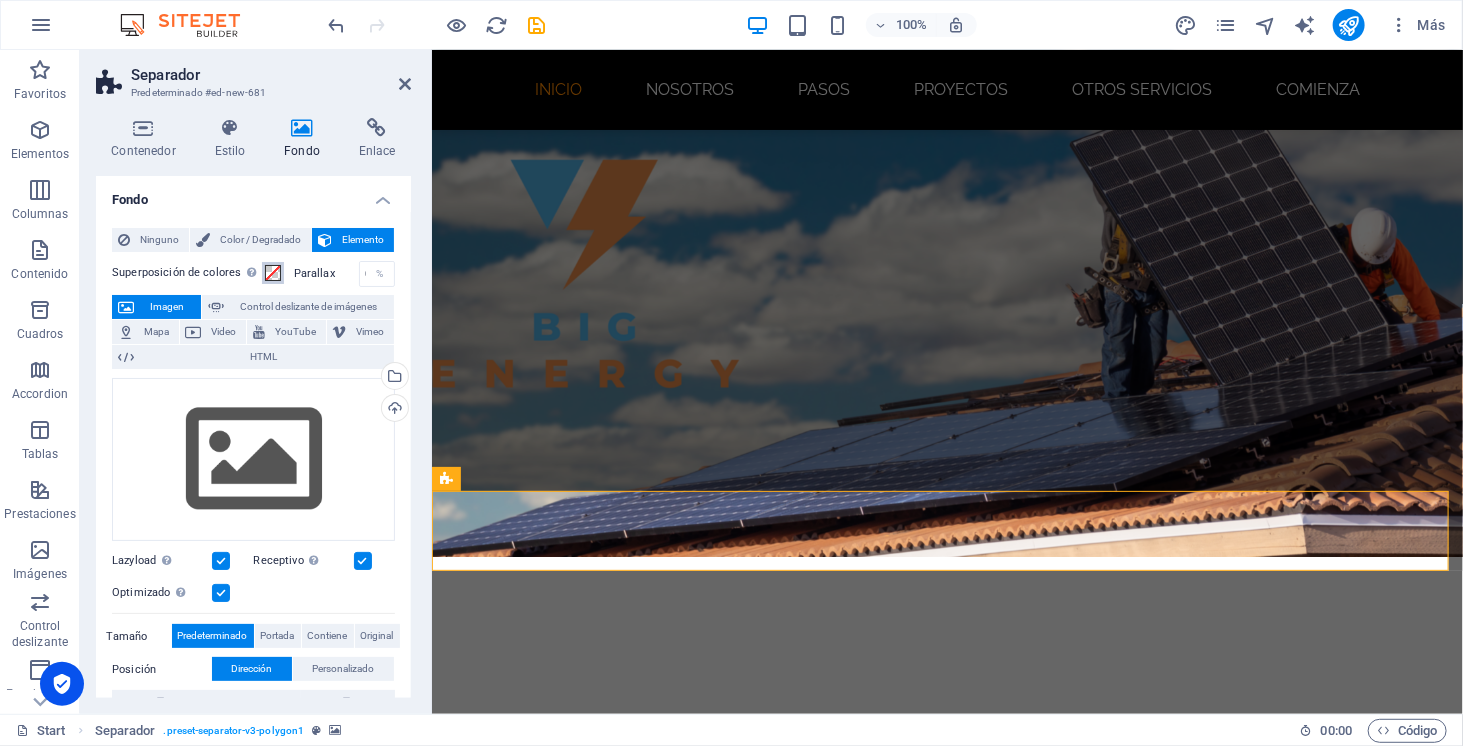 click at bounding box center (273, 273) 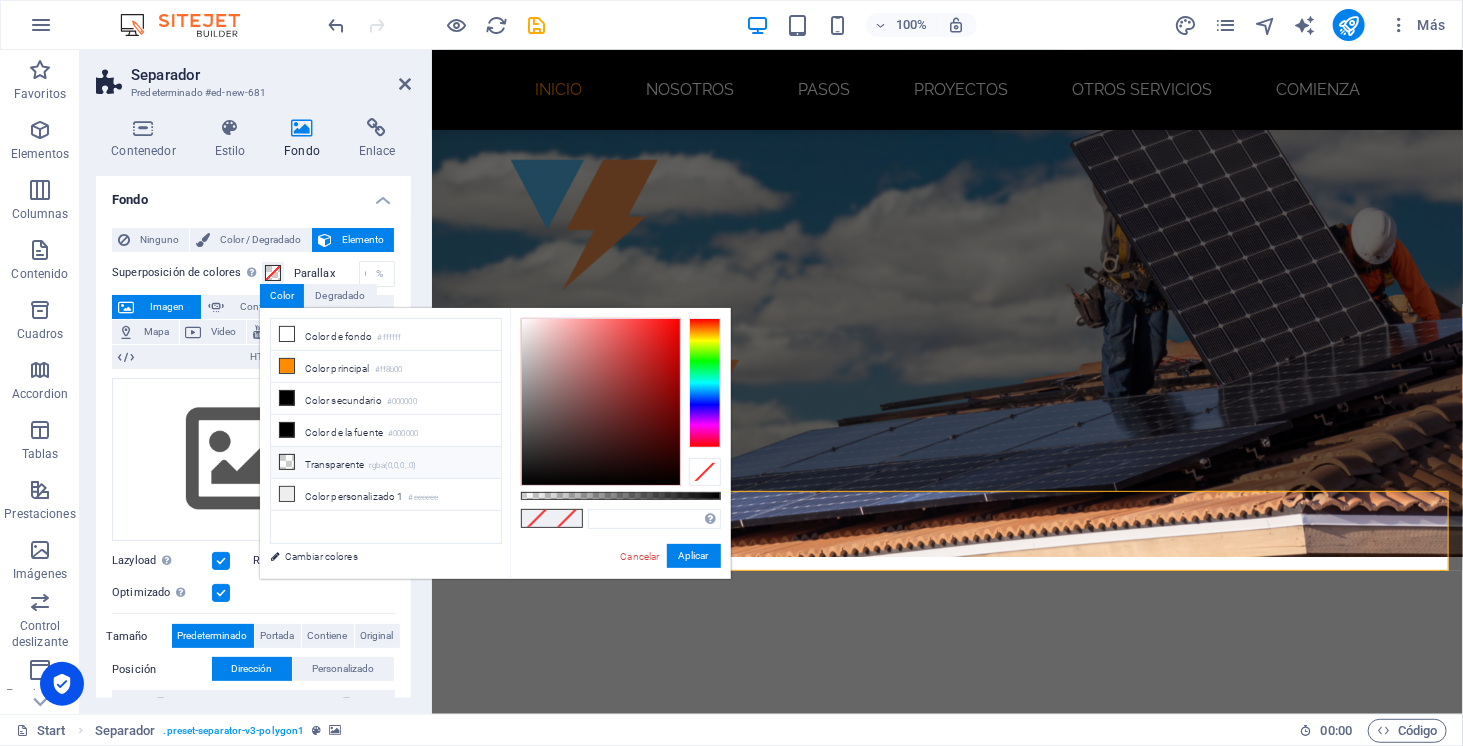 click on "Transparente
rgba(0,0,0,.0)" at bounding box center [386, 463] 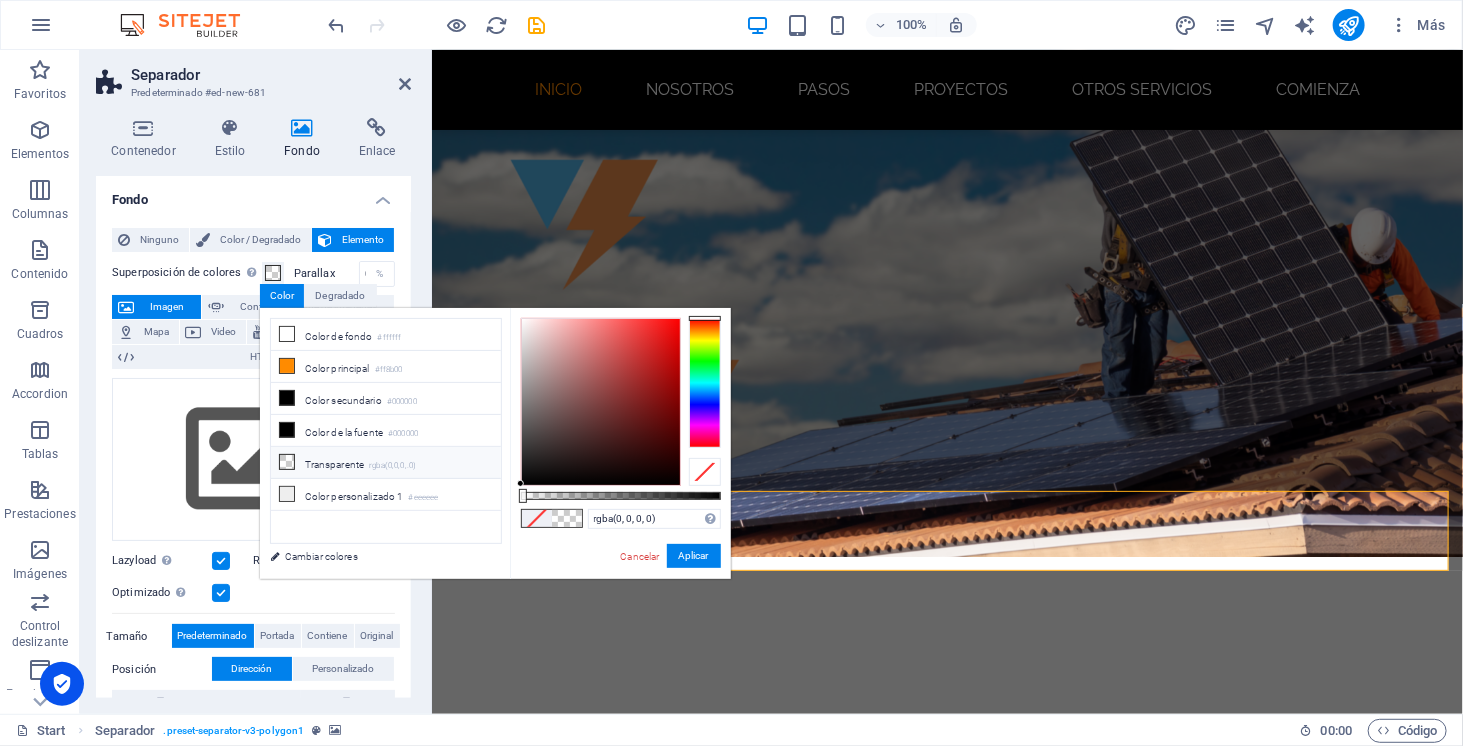 click on "Transparente
rgba(0,0,0,.0)" at bounding box center (386, 463) 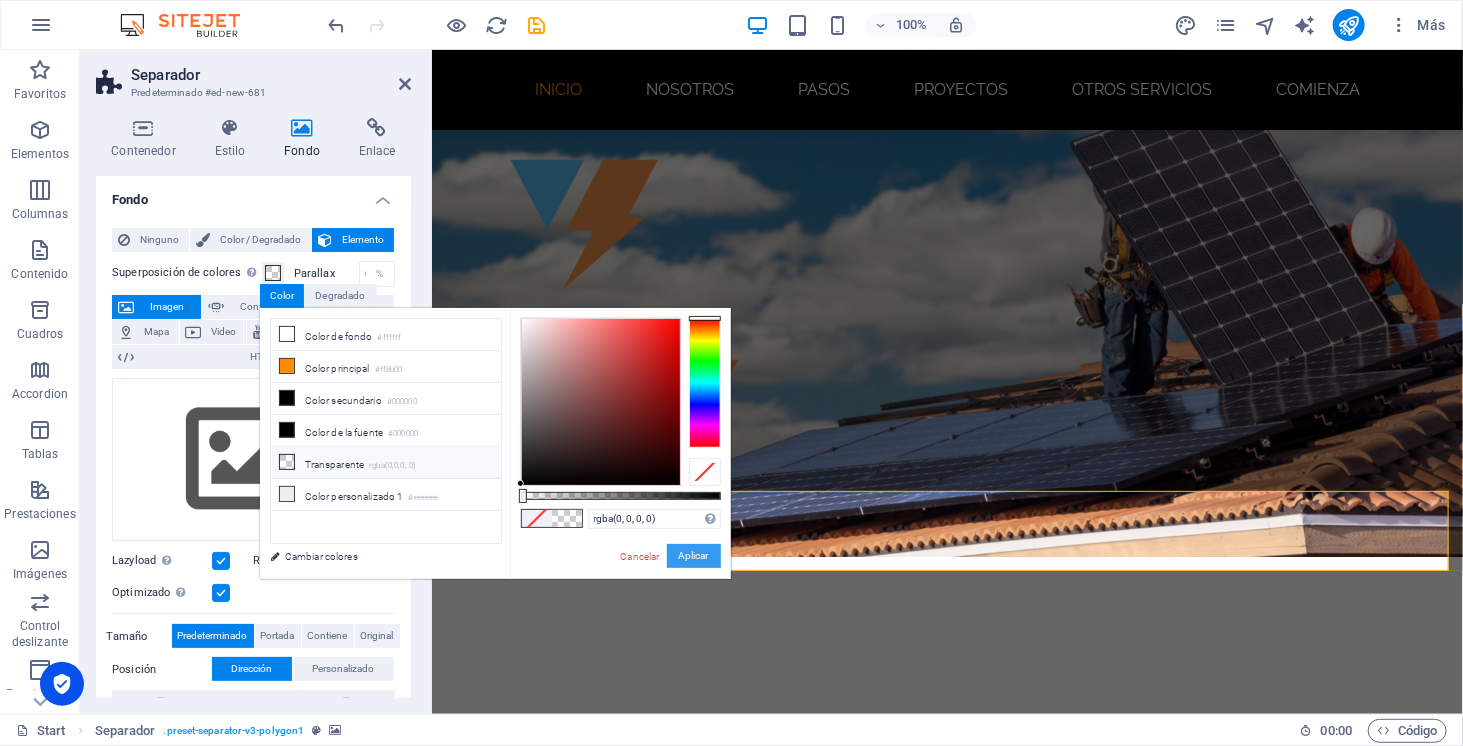 click on "Aplicar" at bounding box center (694, 556) 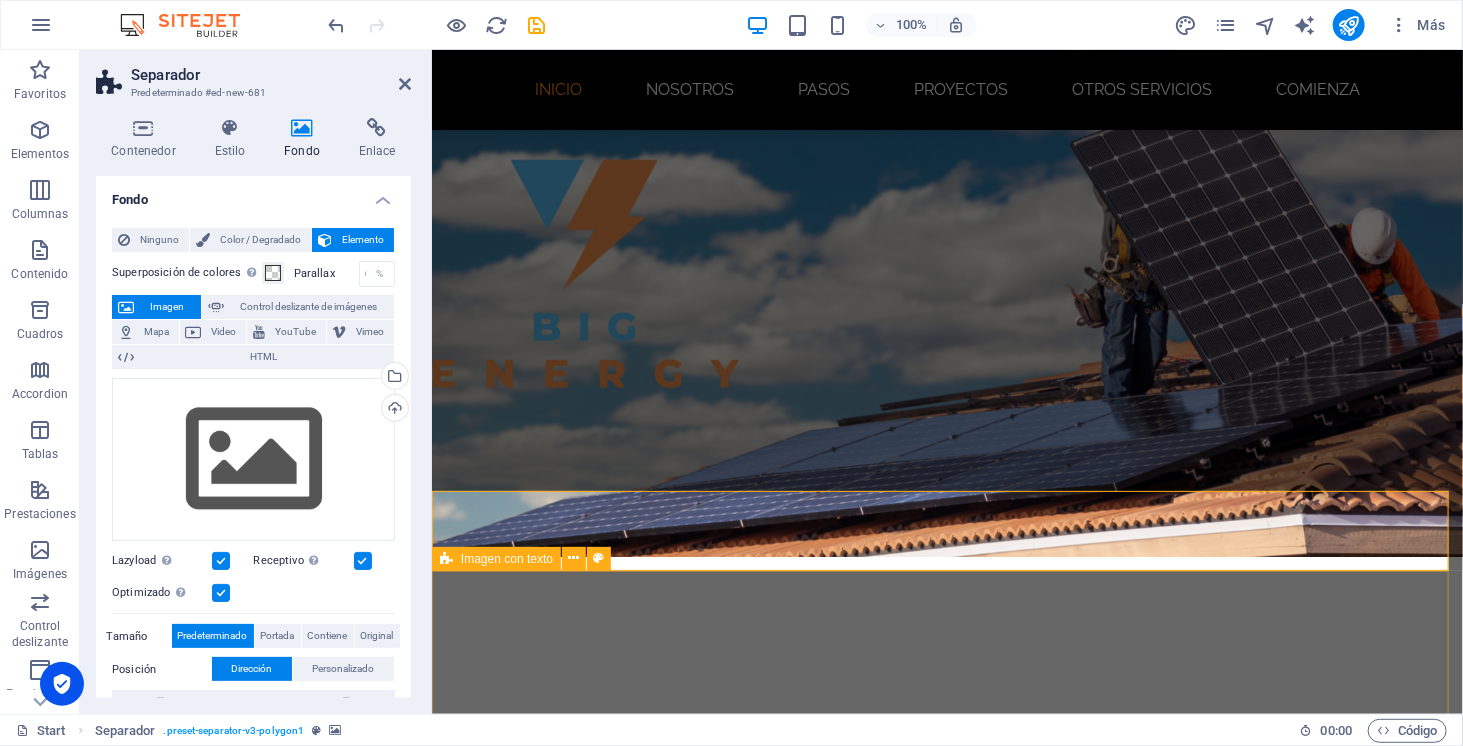 click on "NOSOTROS Somos una empresa con más de 3 años de experiencia en la instalación de sistemas solares fotovoltaicos en todo Chile. A lo largo de estos años, hemos ayudado a decenas de personas y negocios a dar el paso hacia una energía más inteligente, económica y sustentable. Nuestro enfoque es claro:  reducir tu cuenta de luz al mínimo, y en la mayoría de los casos, a 0$ . Diseñamos e instalamos sistemas que cubren casi la totalidad de tu consumo eléctrico, y si generas más de los que usas, ese excedente  se inyecta a la red y la distribuidora te paga por ello. Nos encargamos de todo el proceso: evaluación, diseño, trámites con la distribuidora local, certificación, instalación y puesta en marcha. Tú solo te preocupas de  ver cómo baja tu cuenta y aumenta tu independencia energética. ¡Así puedes ahorrar y, además, generar ingresos! Además, cada instalación solar reduce tu huella de carbono y ayuda a construir un futuro más limpio. Porque ahorrar también puede significar aportar." at bounding box center [946, 2534] 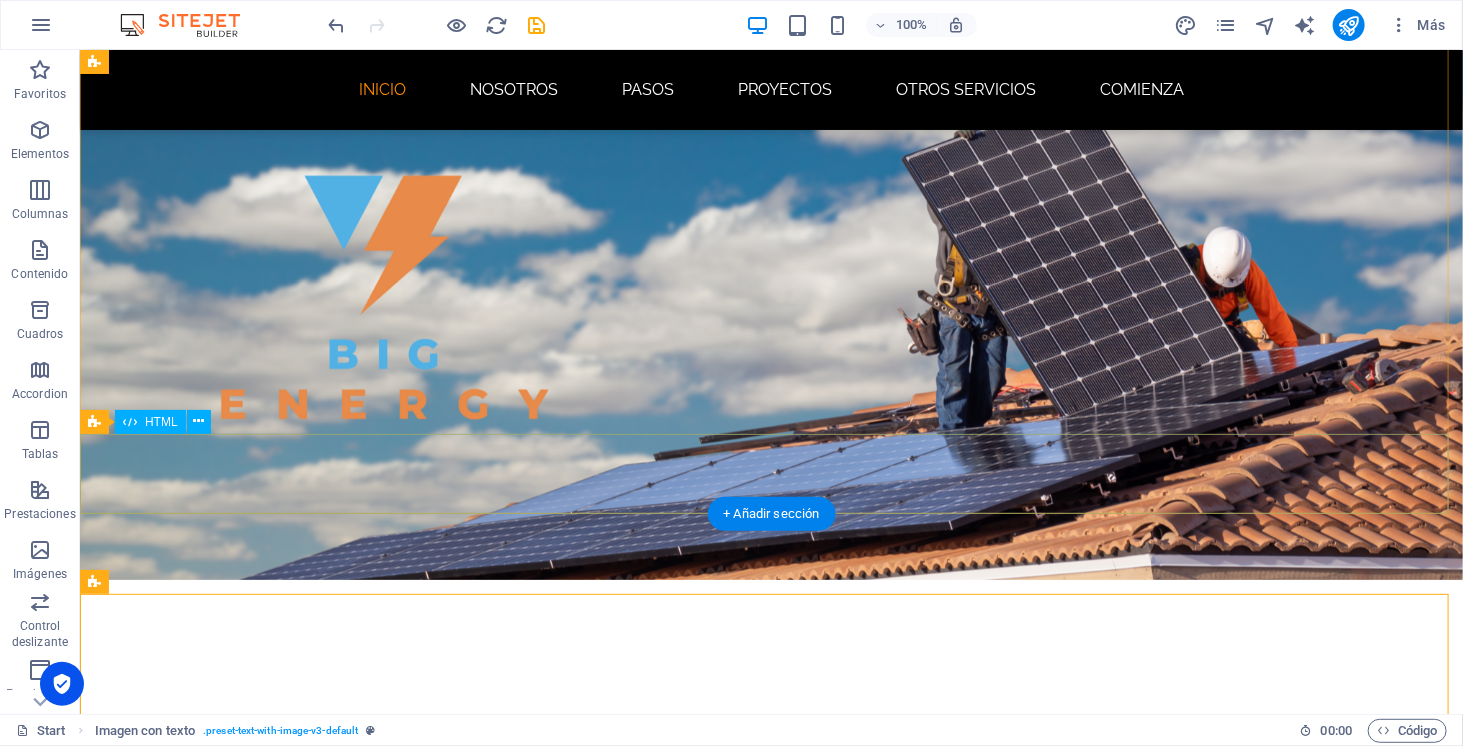 scroll, scrollTop: 0, scrollLeft: 0, axis: both 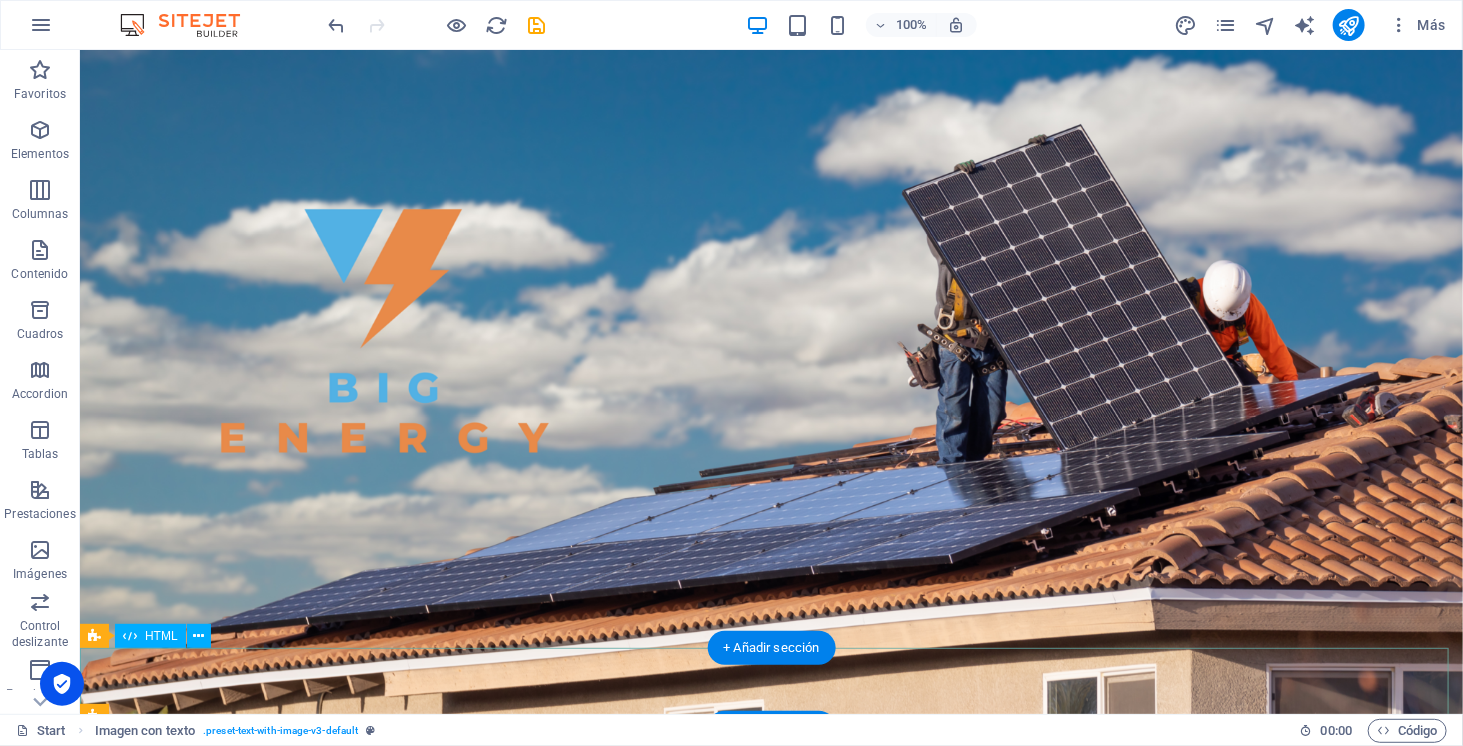 click at bounding box center (770, 1472) 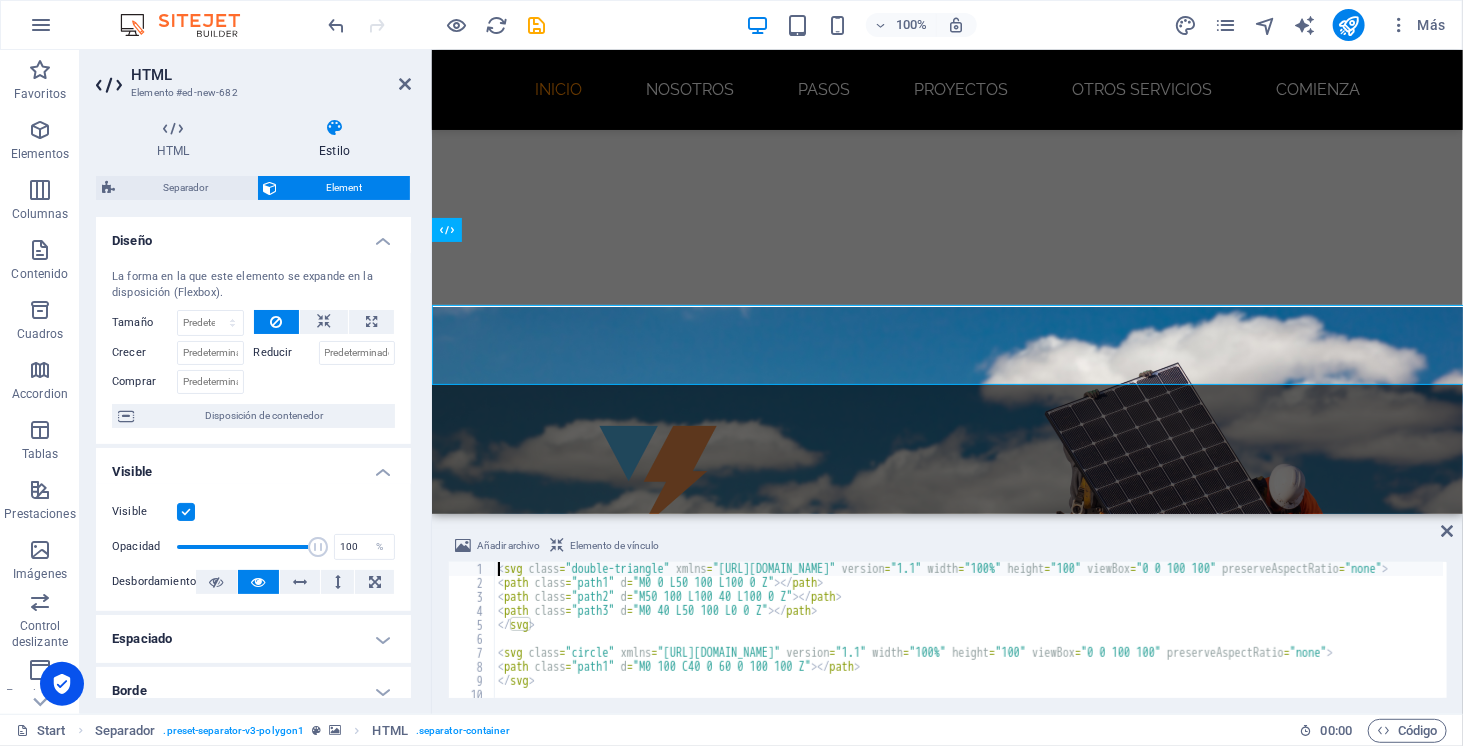 scroll, scrollTop: 342, scrollLeft: 0, axis: vertical 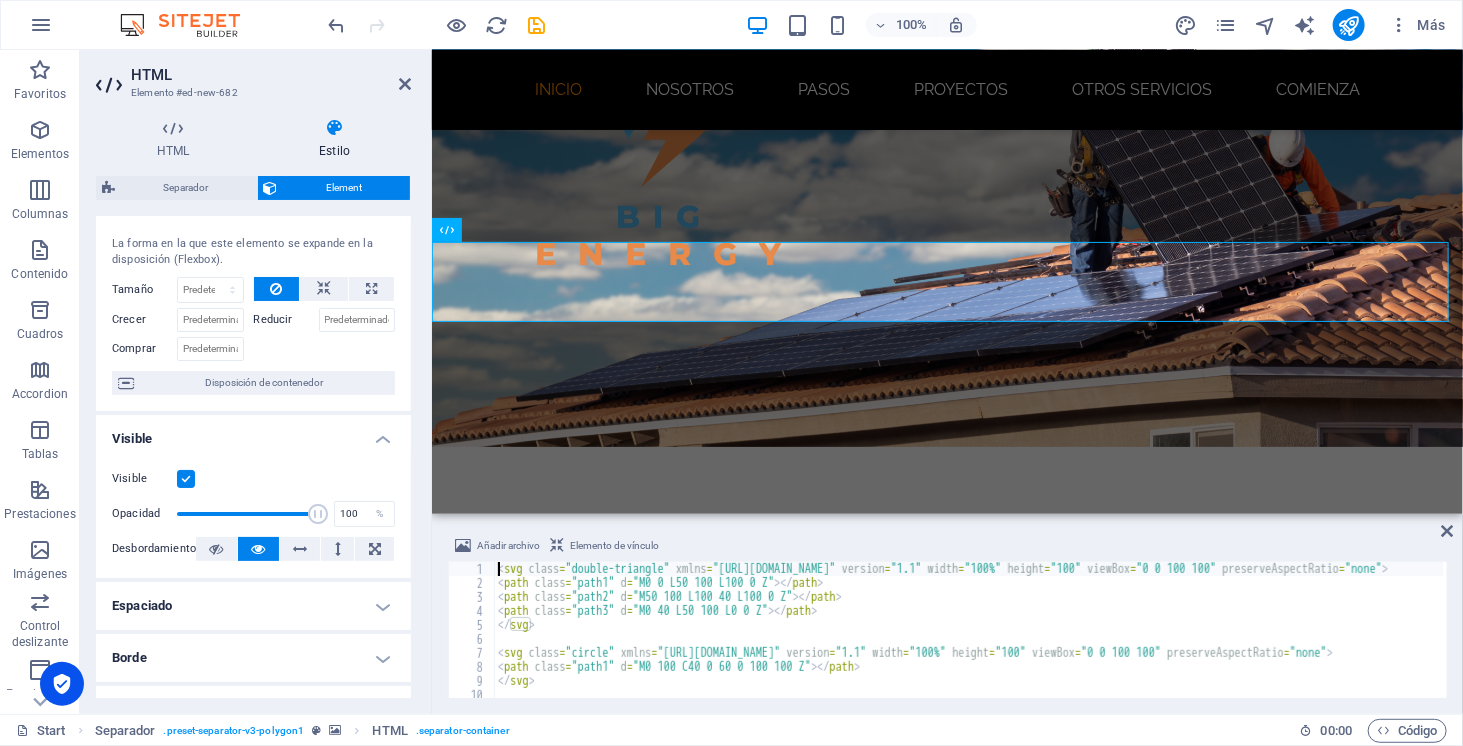 click at bounding box center (186, 479) 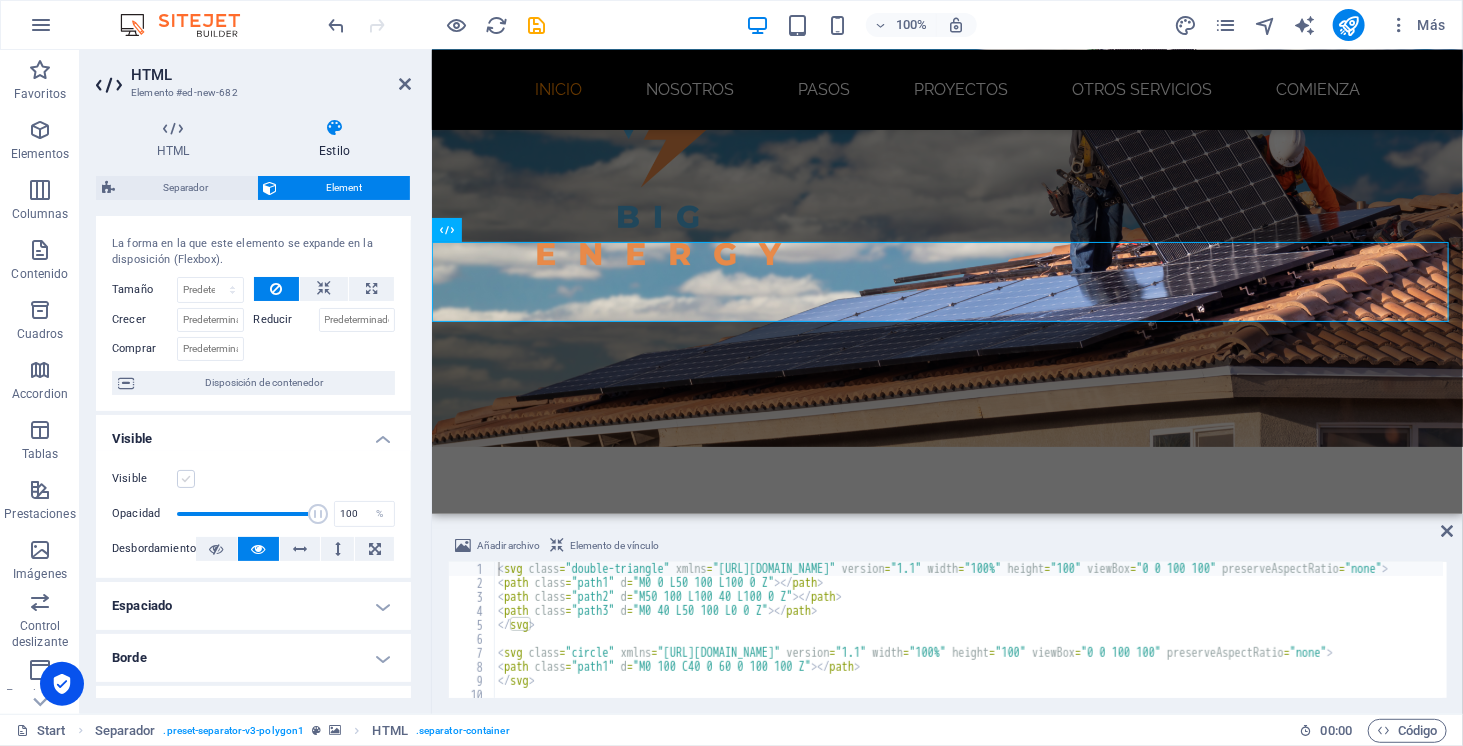 click at bounding box center [186, 479] 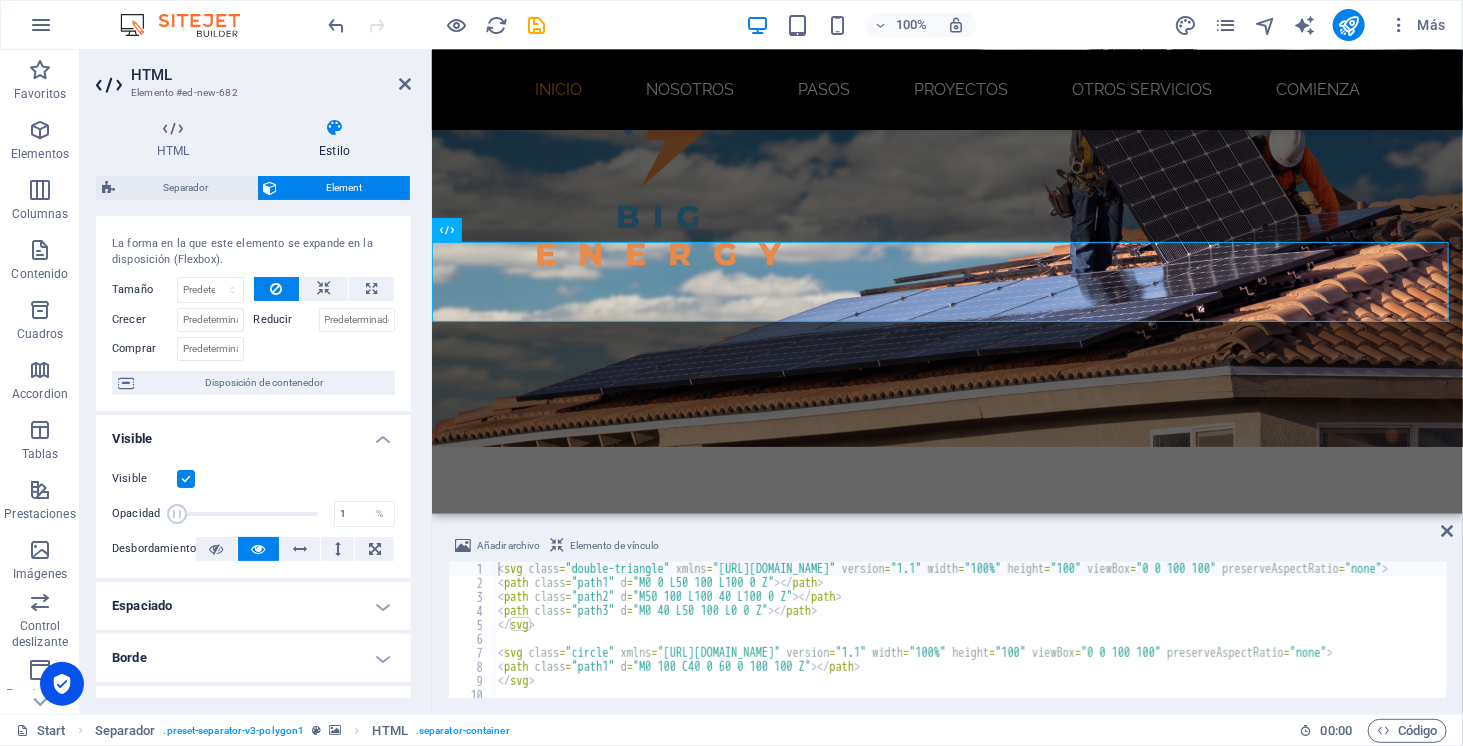 drag, startPoint x: 314, startPoint y: 509, endPoint x: 132, endPoint y: 514, distance: 182.06866 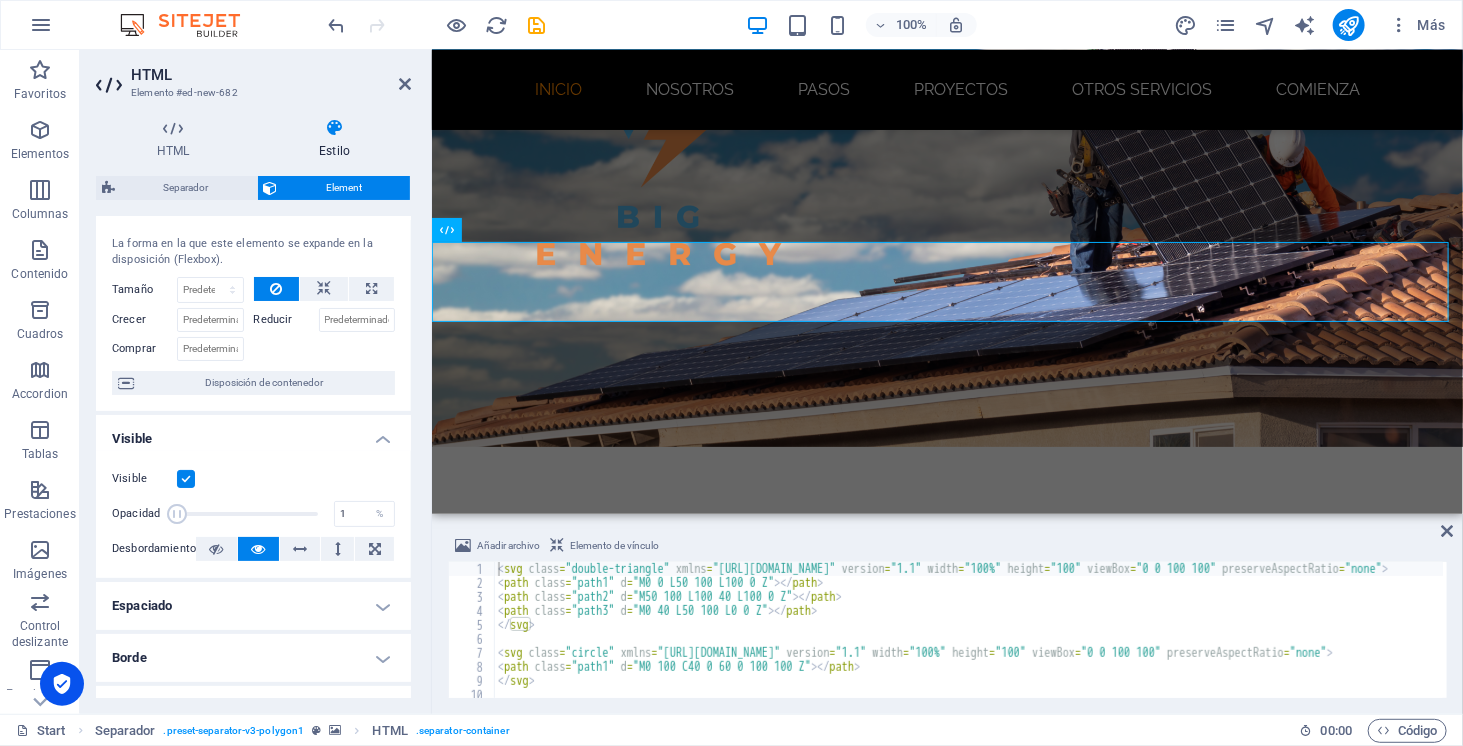 click on "Opacidad 1 %" at bounding box center [253, 514] 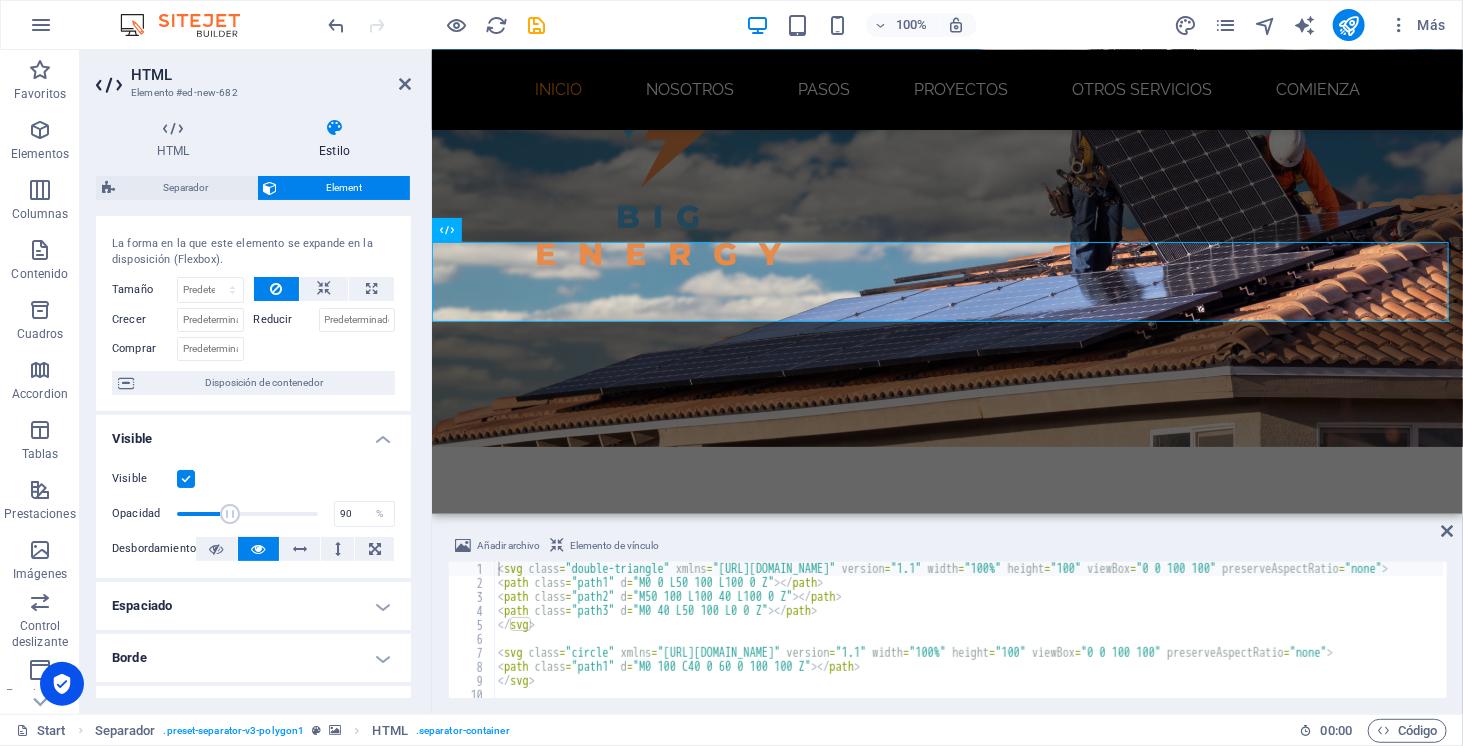 type on "100" 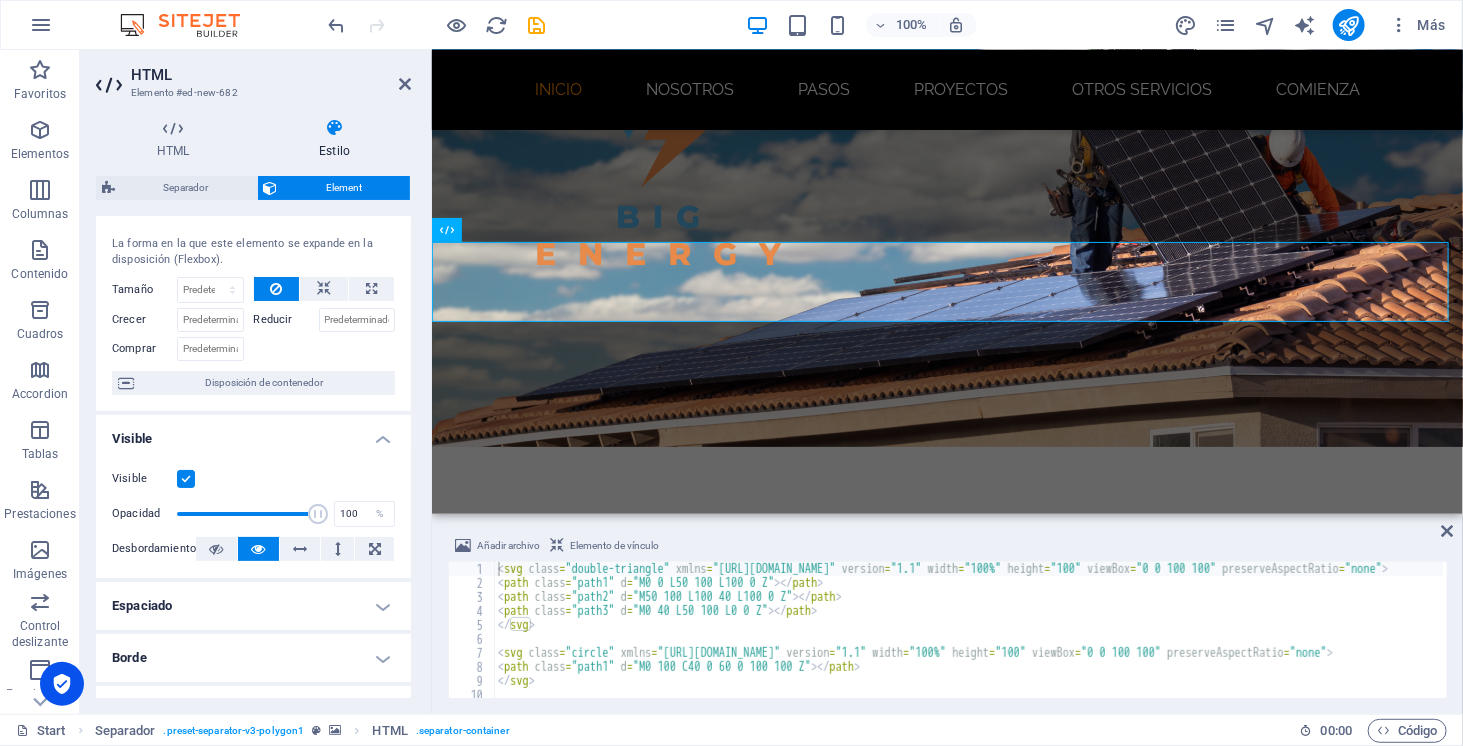 drag, startPoint x: 173, startPoint y: 515, endPoint x: 405, endPoint y: 496, distance: 232.77672 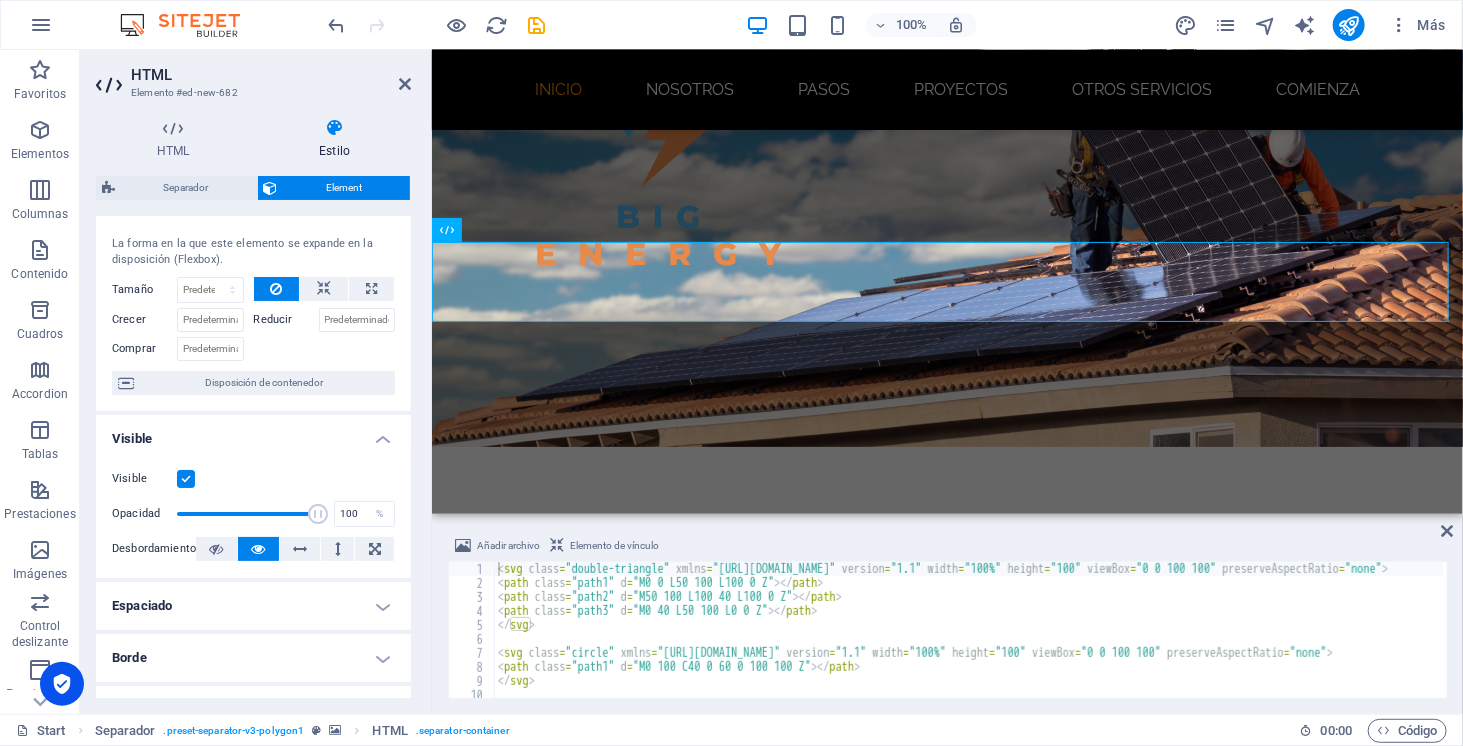 click on "Visible Opacidad 100 % Desbordamiento" at bounding box center [253, 514] 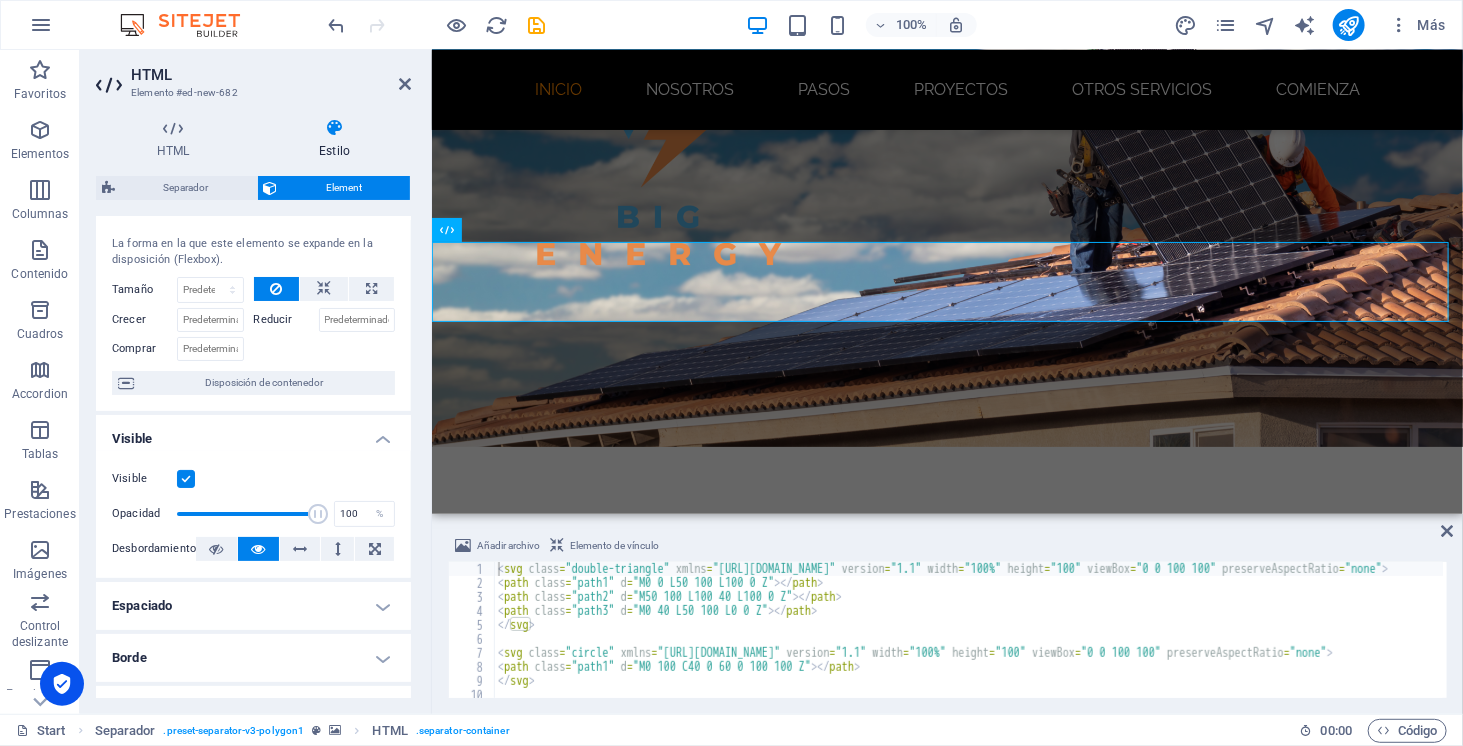 scroll, scrollTop: 0, scrollLeft: 0, axis: both 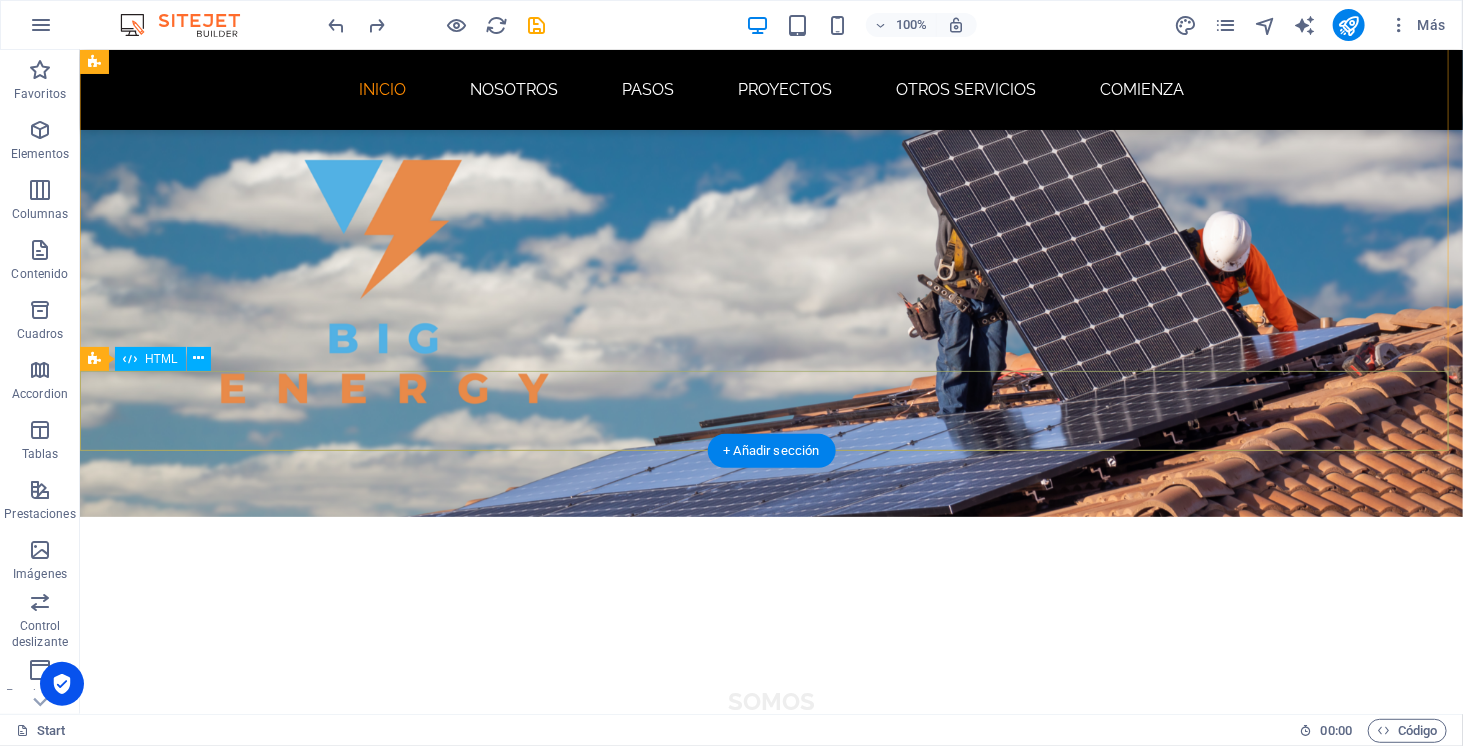 click at bounding box center [770, 1115] 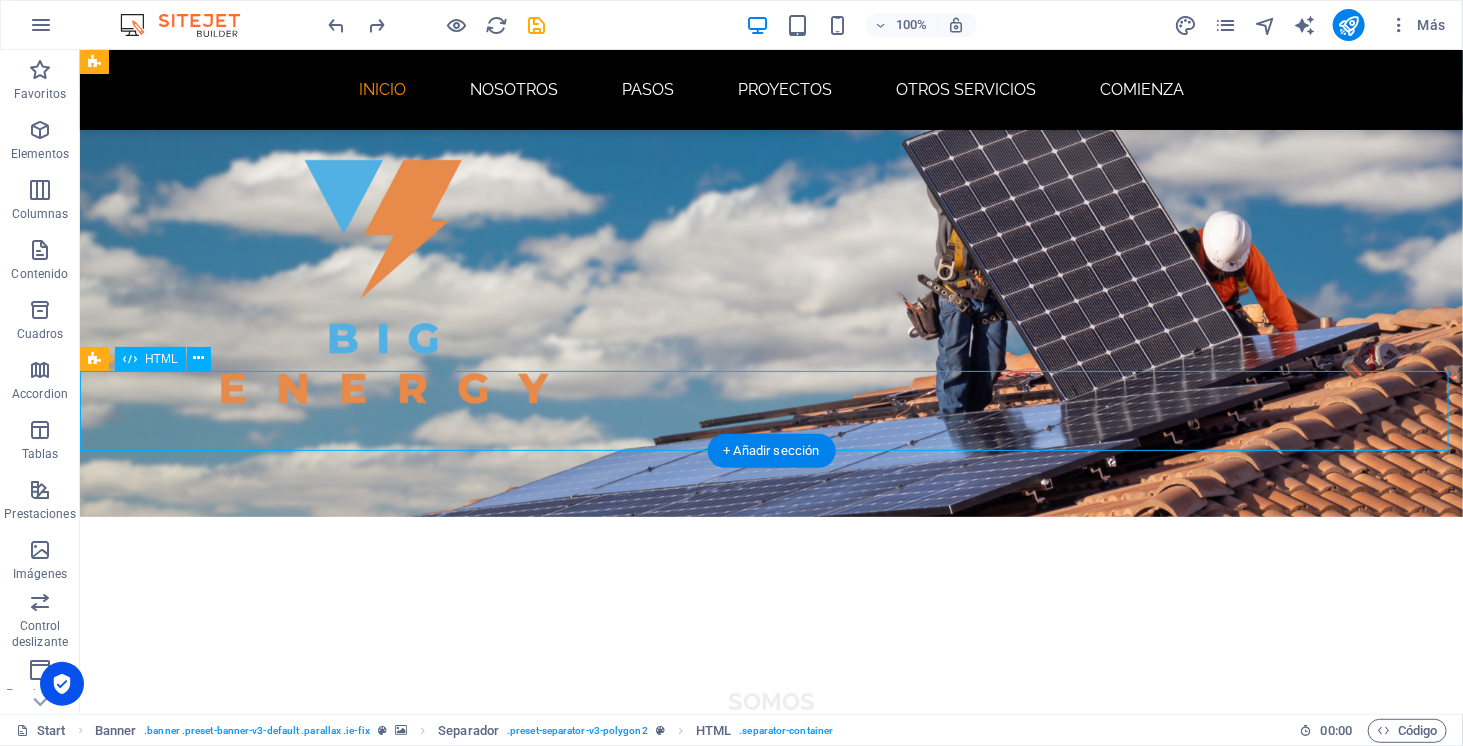 click at bounding box center (770, 1115) 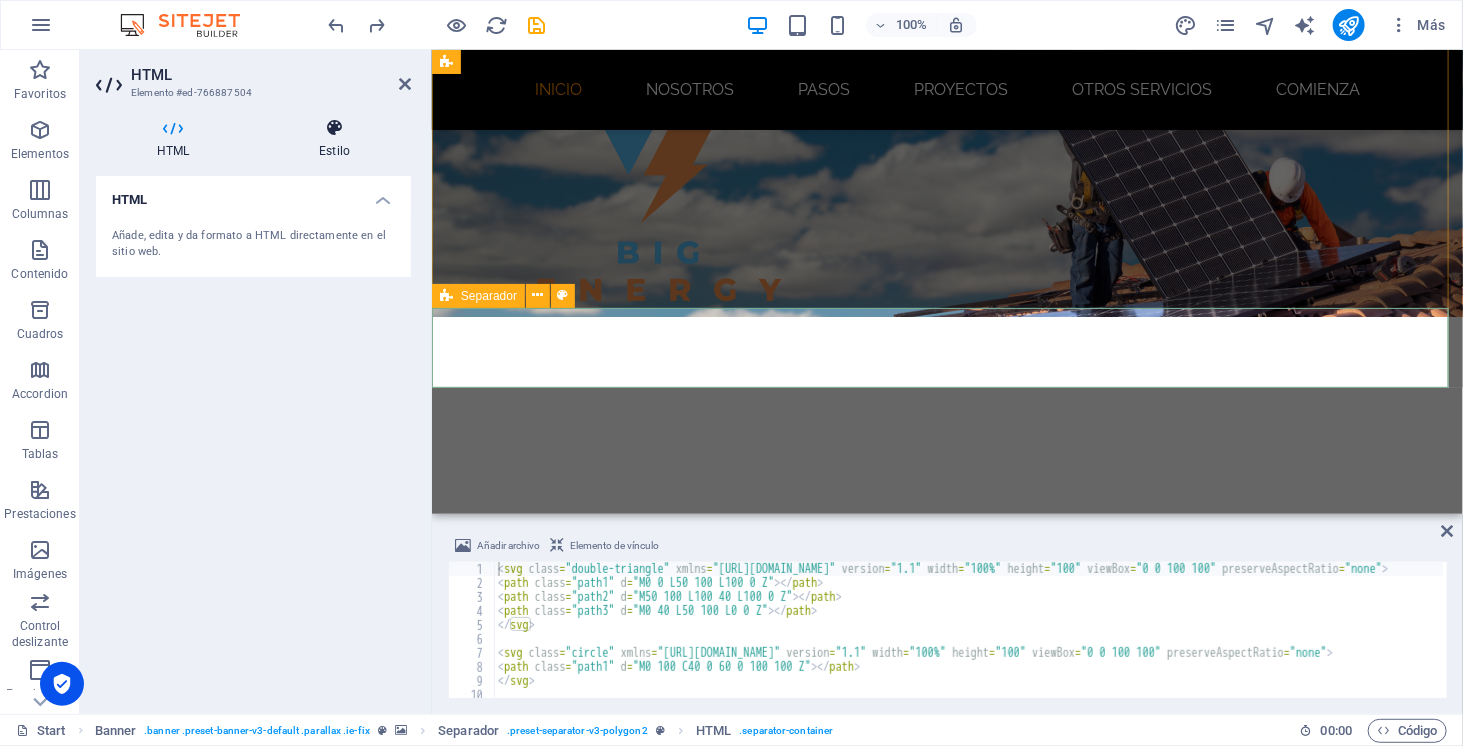 click at bounding box center [334, 128] 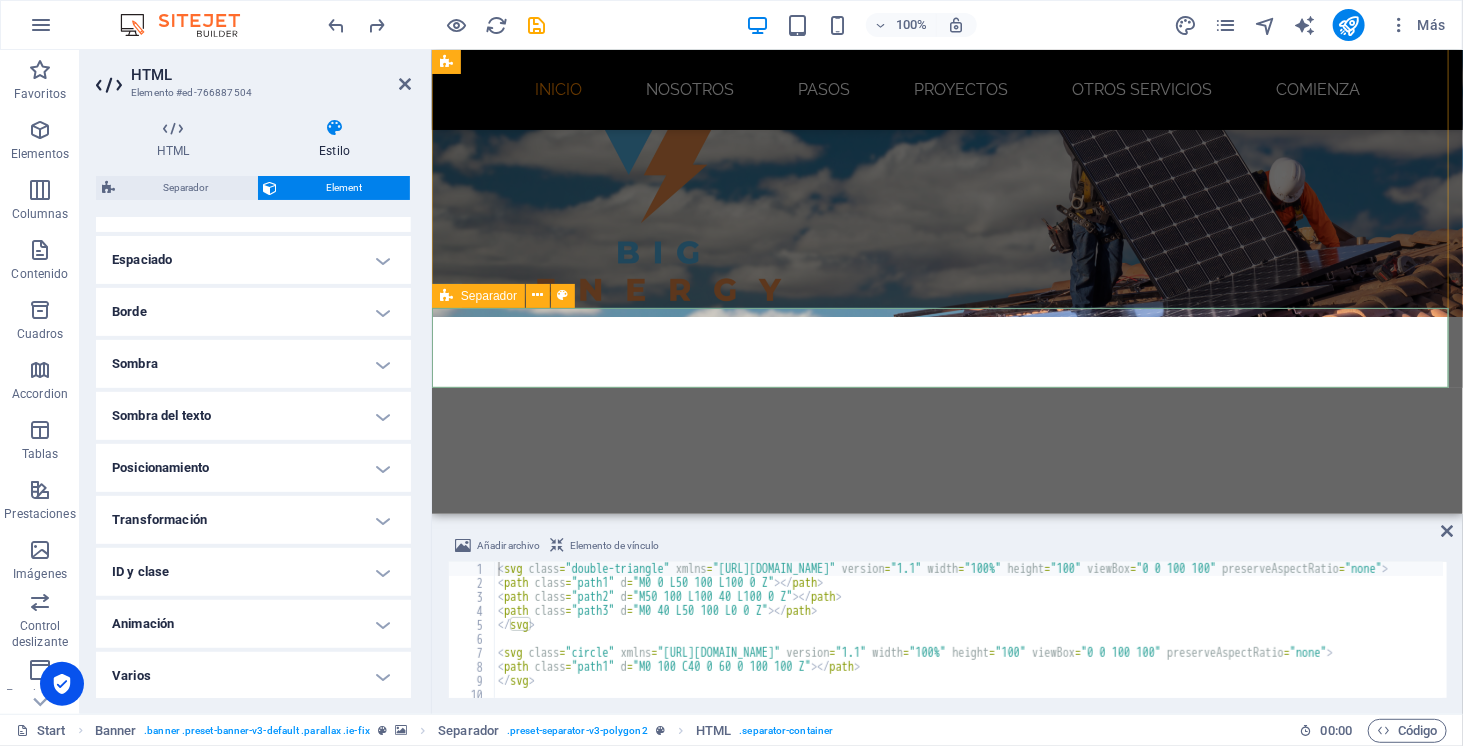 scroll, scrollTop: 0, scrollLeft: 0, axis: both 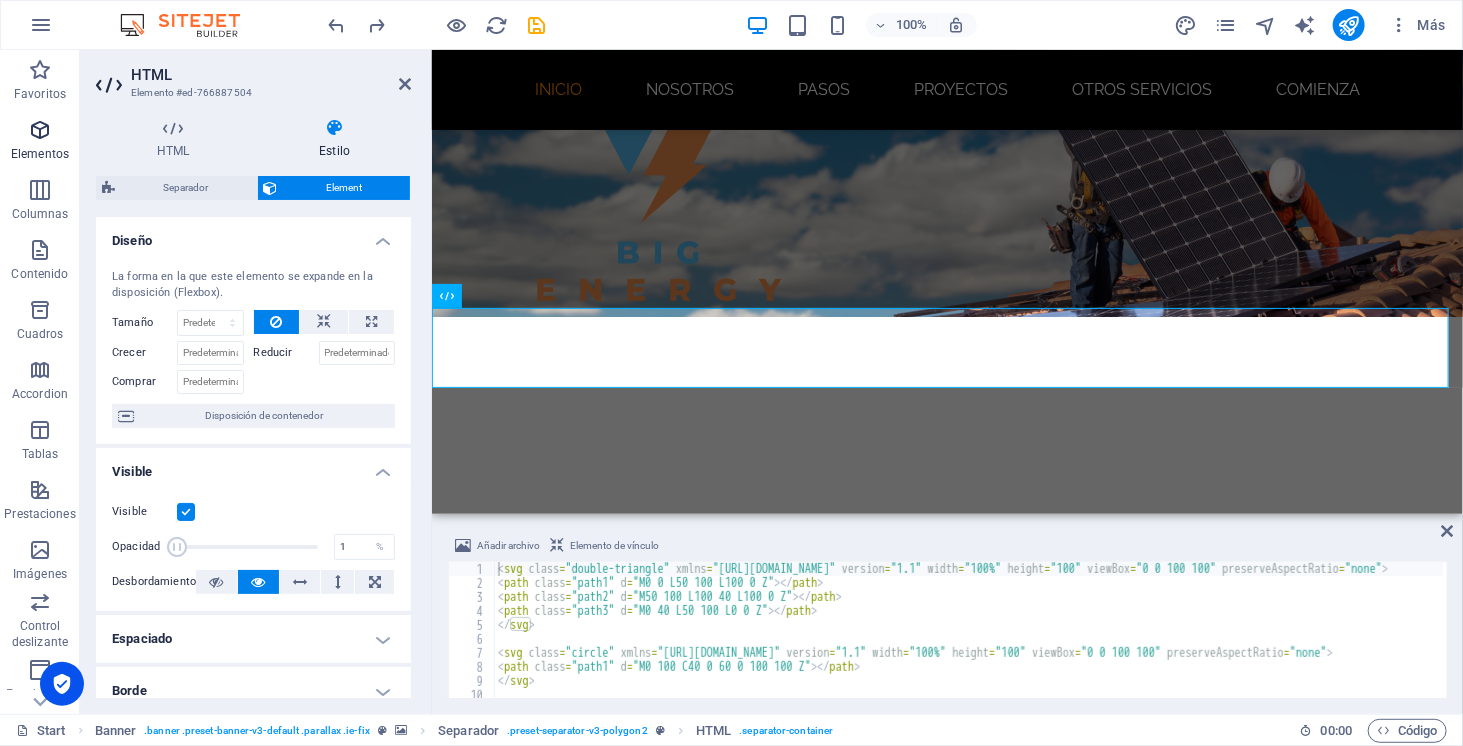 click on "Elementos" at bounding box center (40, 140) 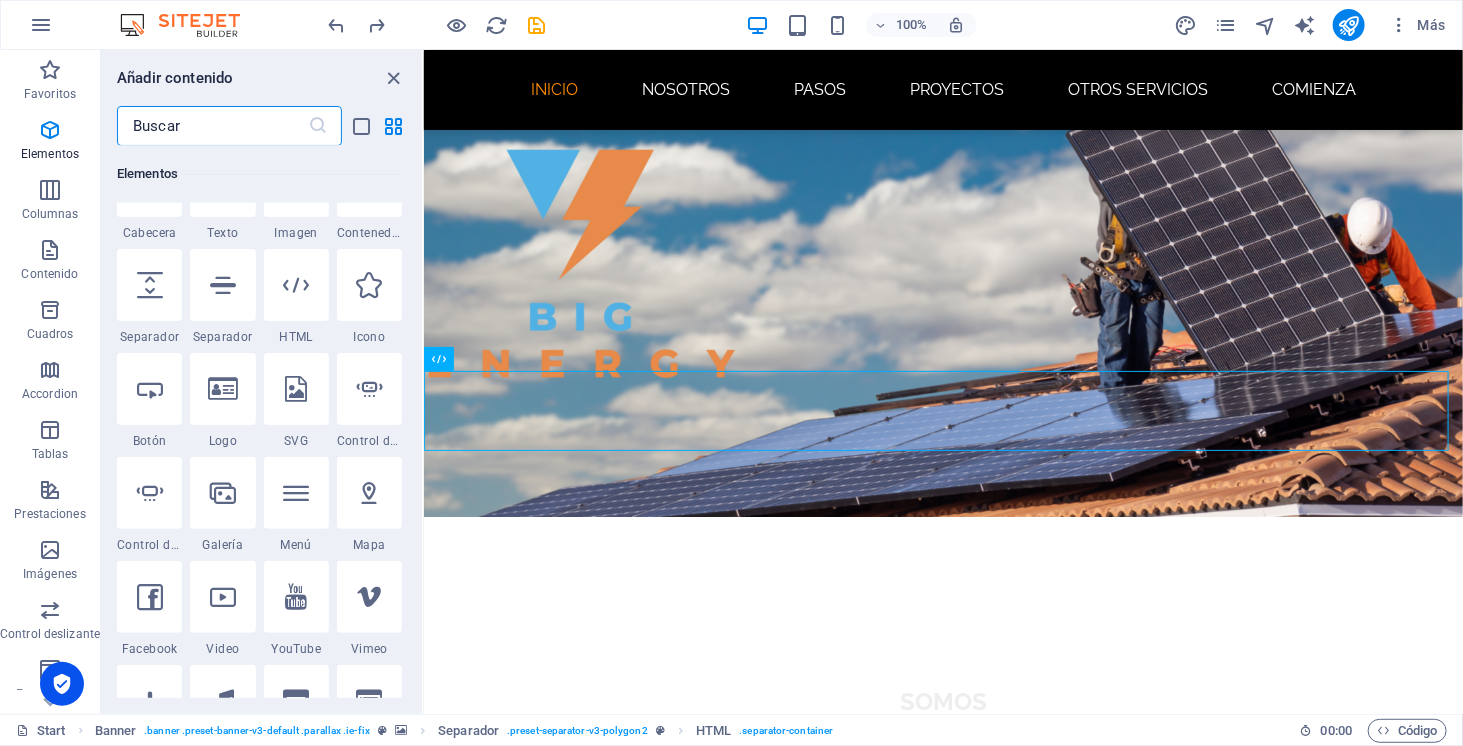 scroll, scrollTop: 434, scrollLeft: 0, axis: vertical 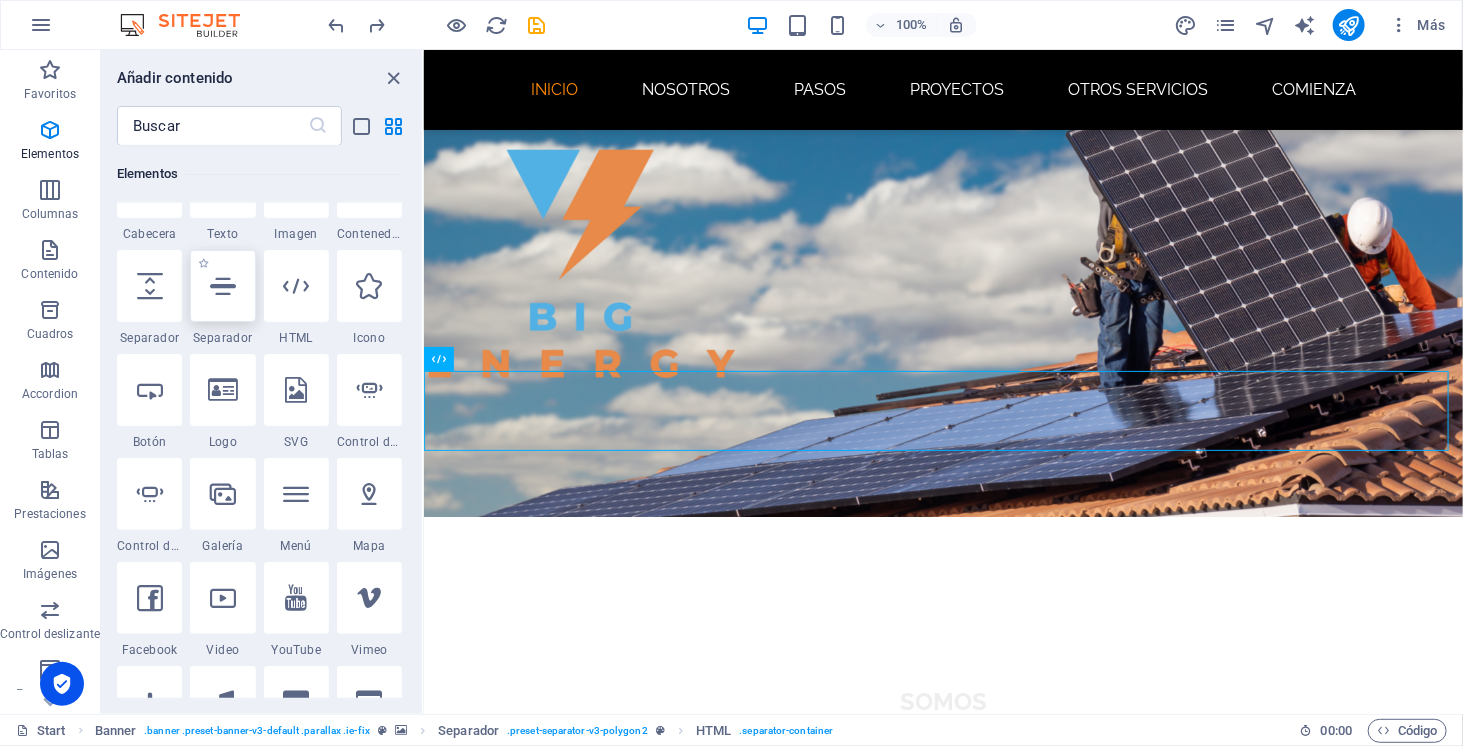 click at bounding box center [223, 286] 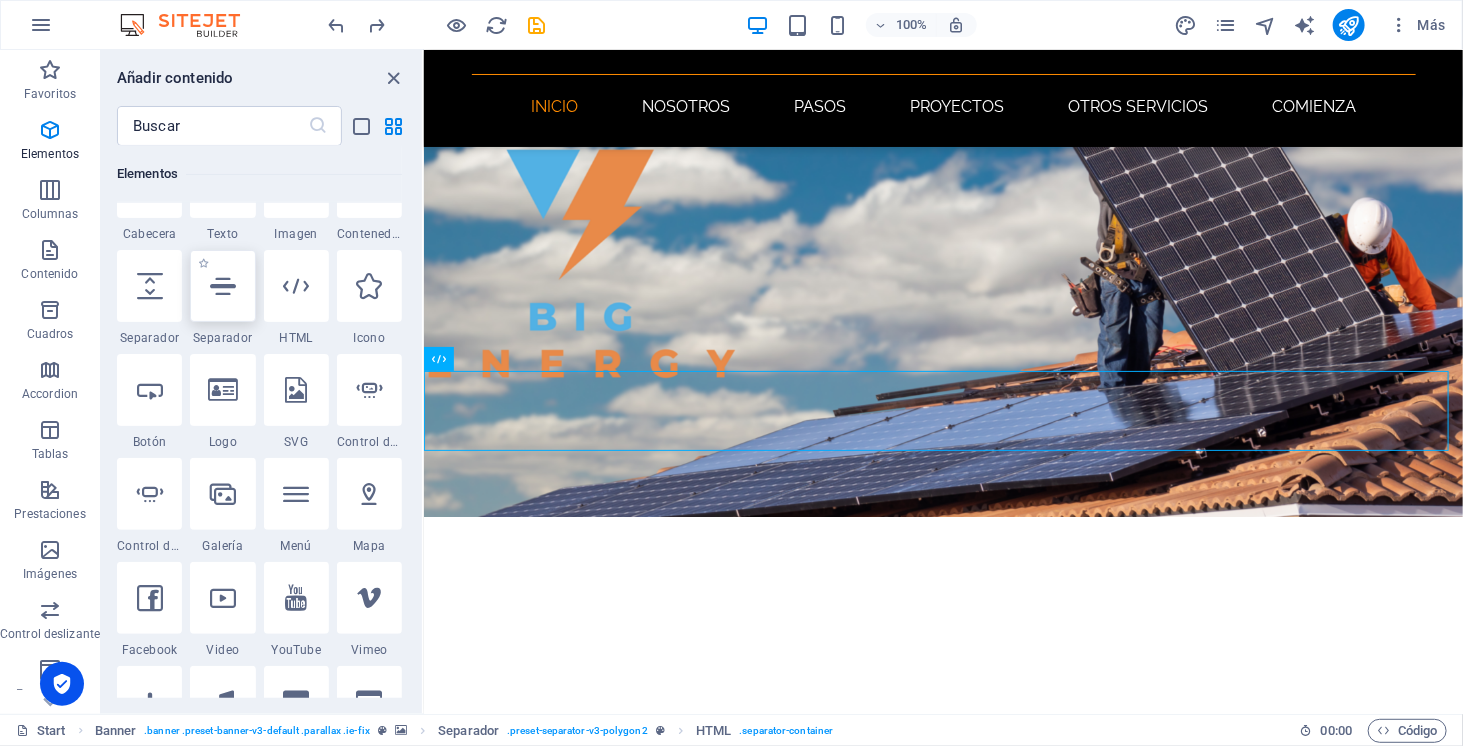 select on "%" 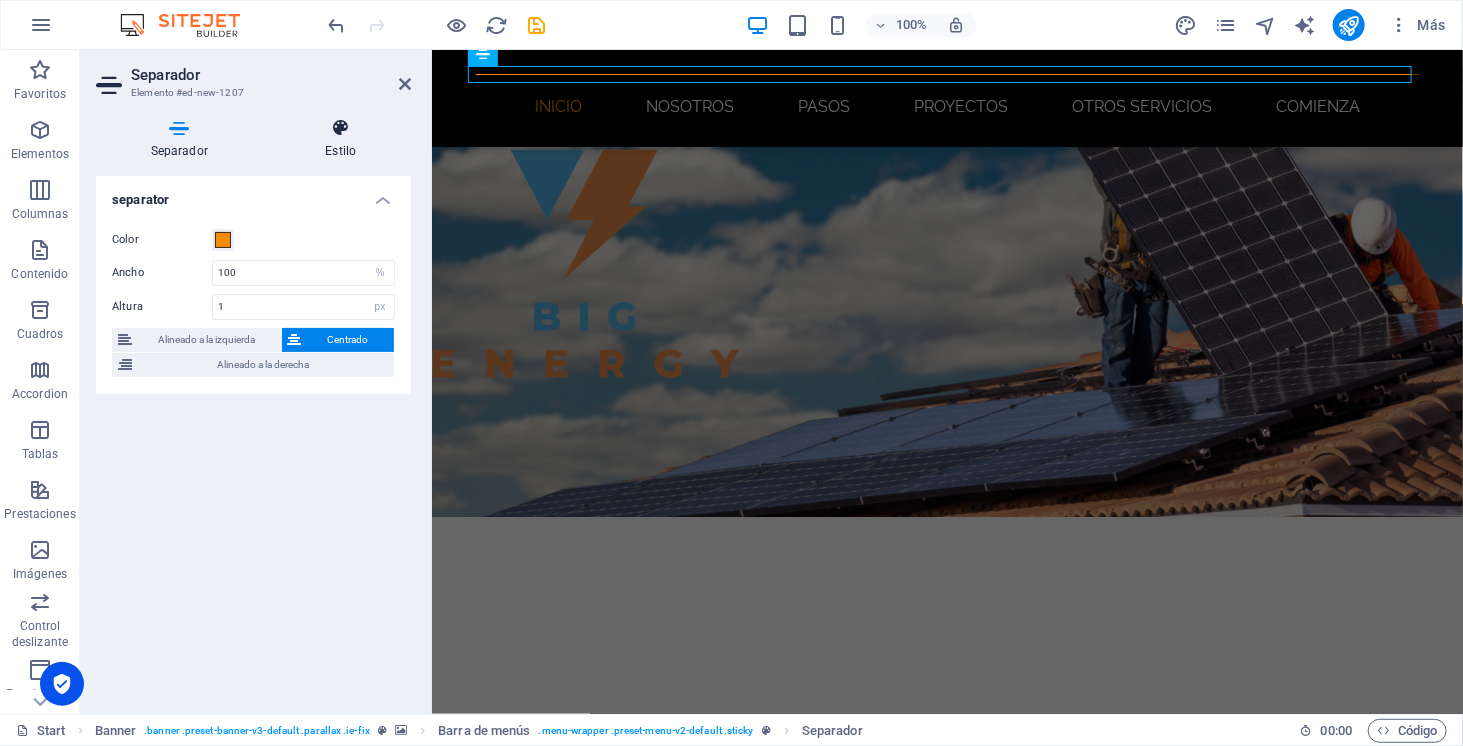 click at bounding box center (341, 128) 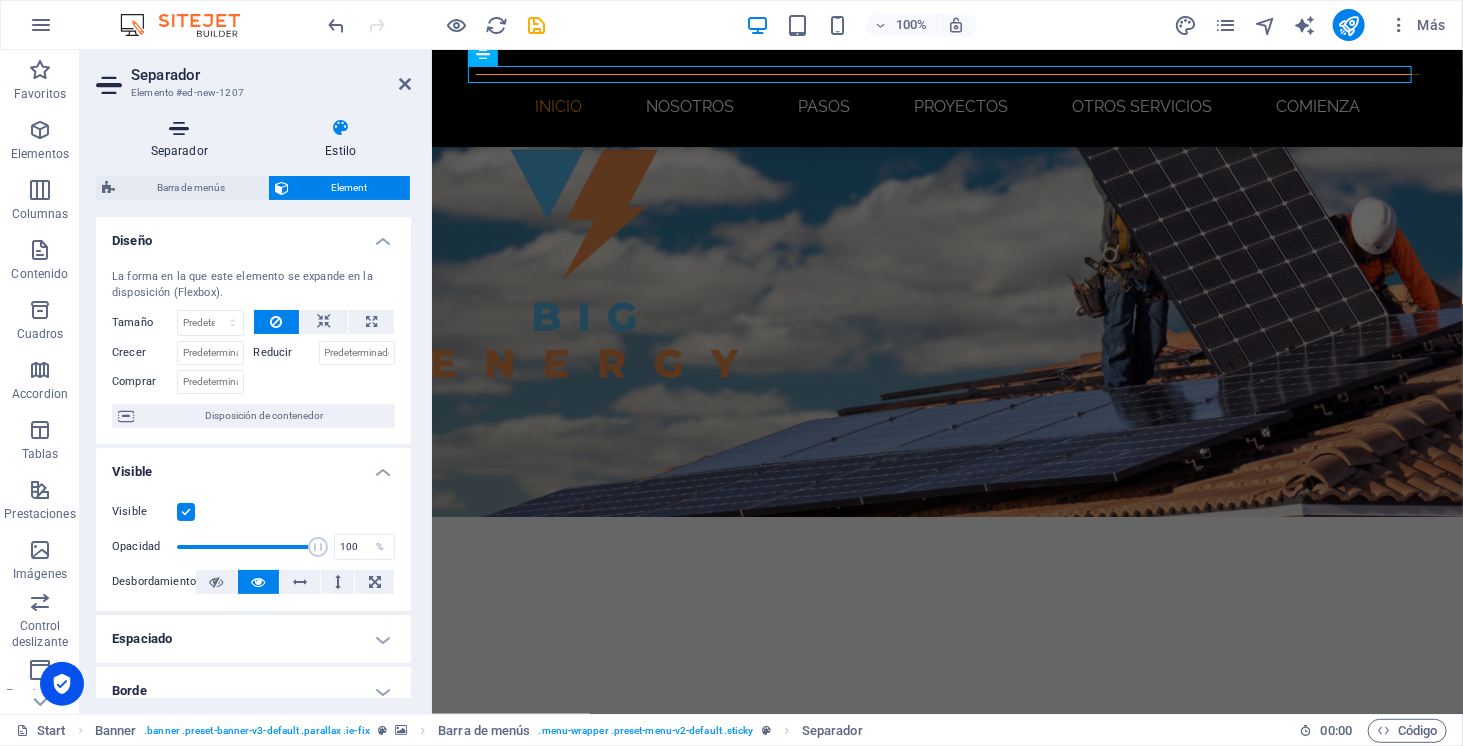 click on "Separador" at bounding box center [183, 139] 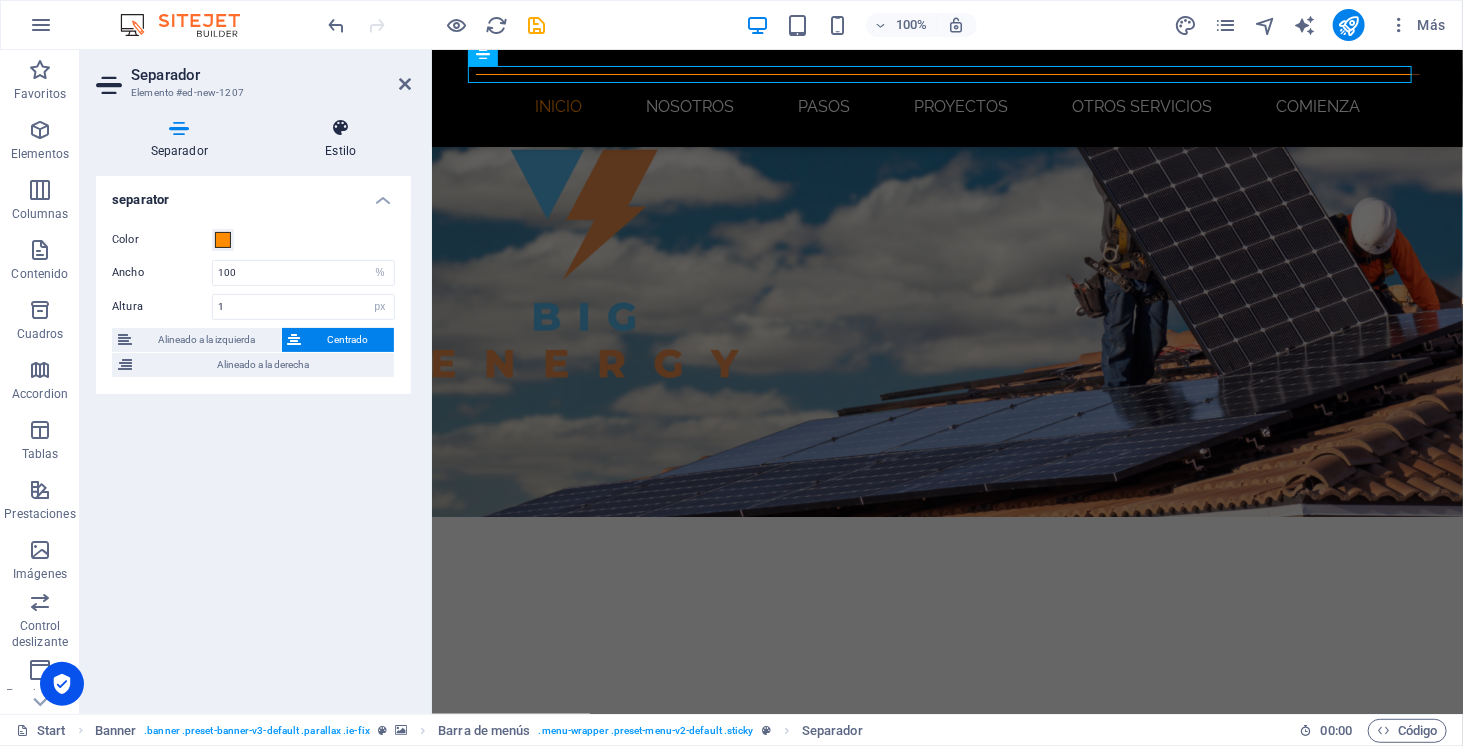 click on "Estilo" at bounding box center [341, 139] 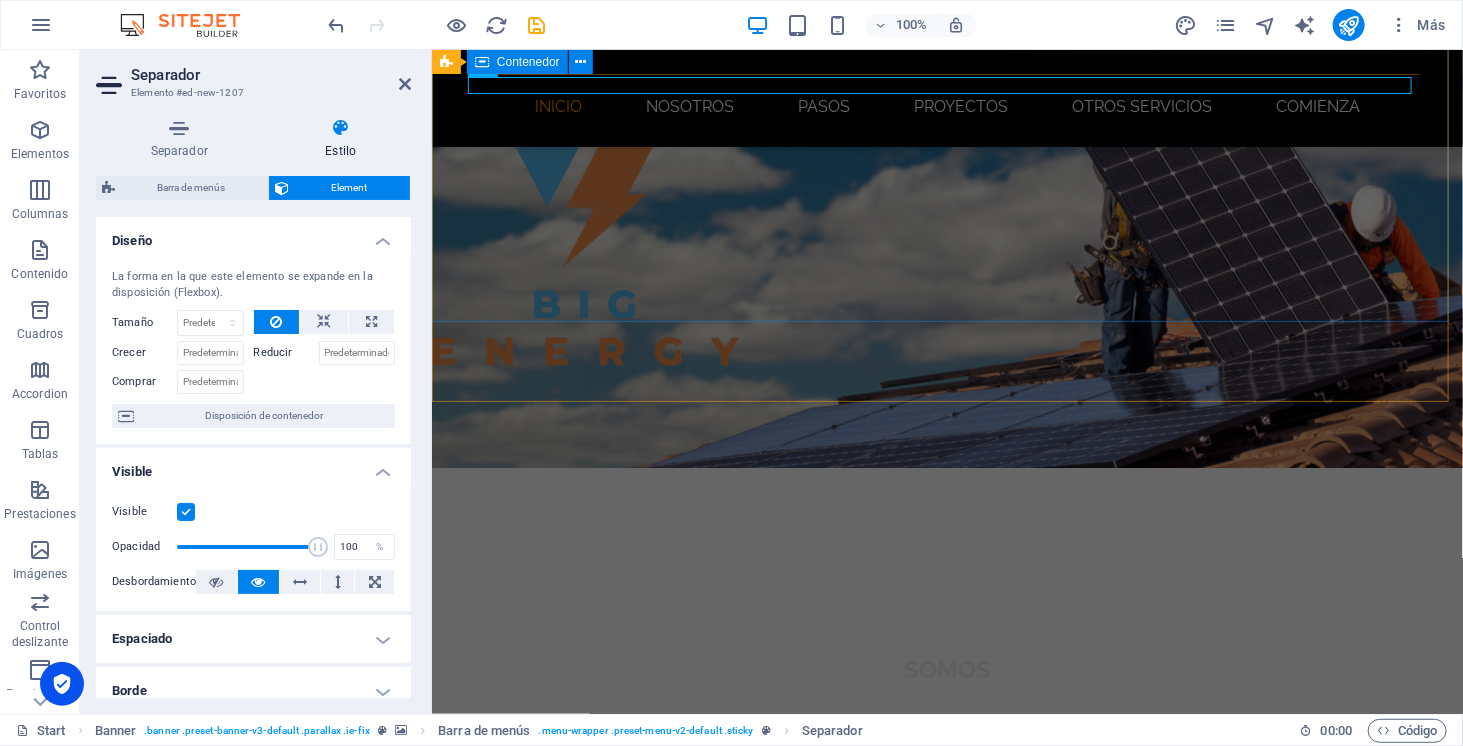 scroll, scrollTop: 245, scrollLeft: 0, axis: vertical 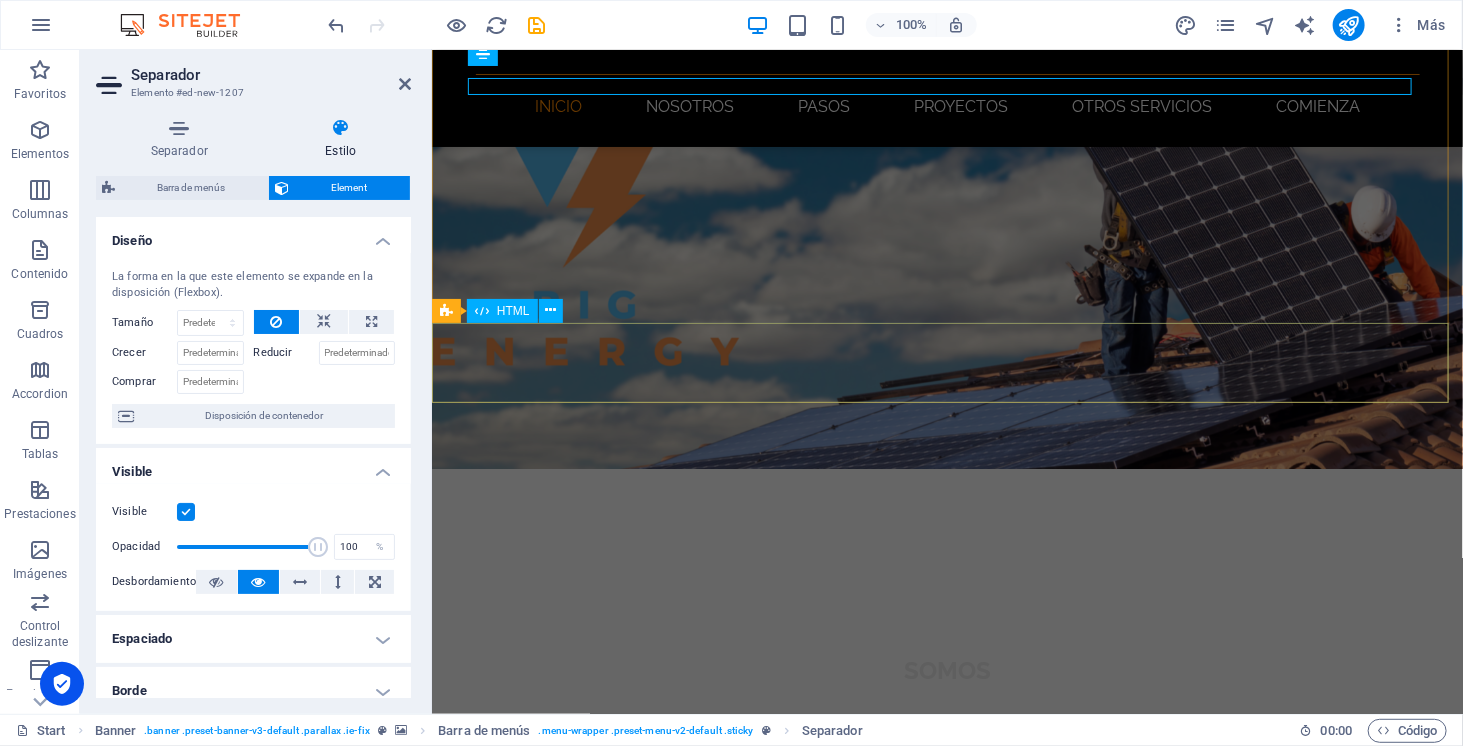click at bounding box center (946, 1084) 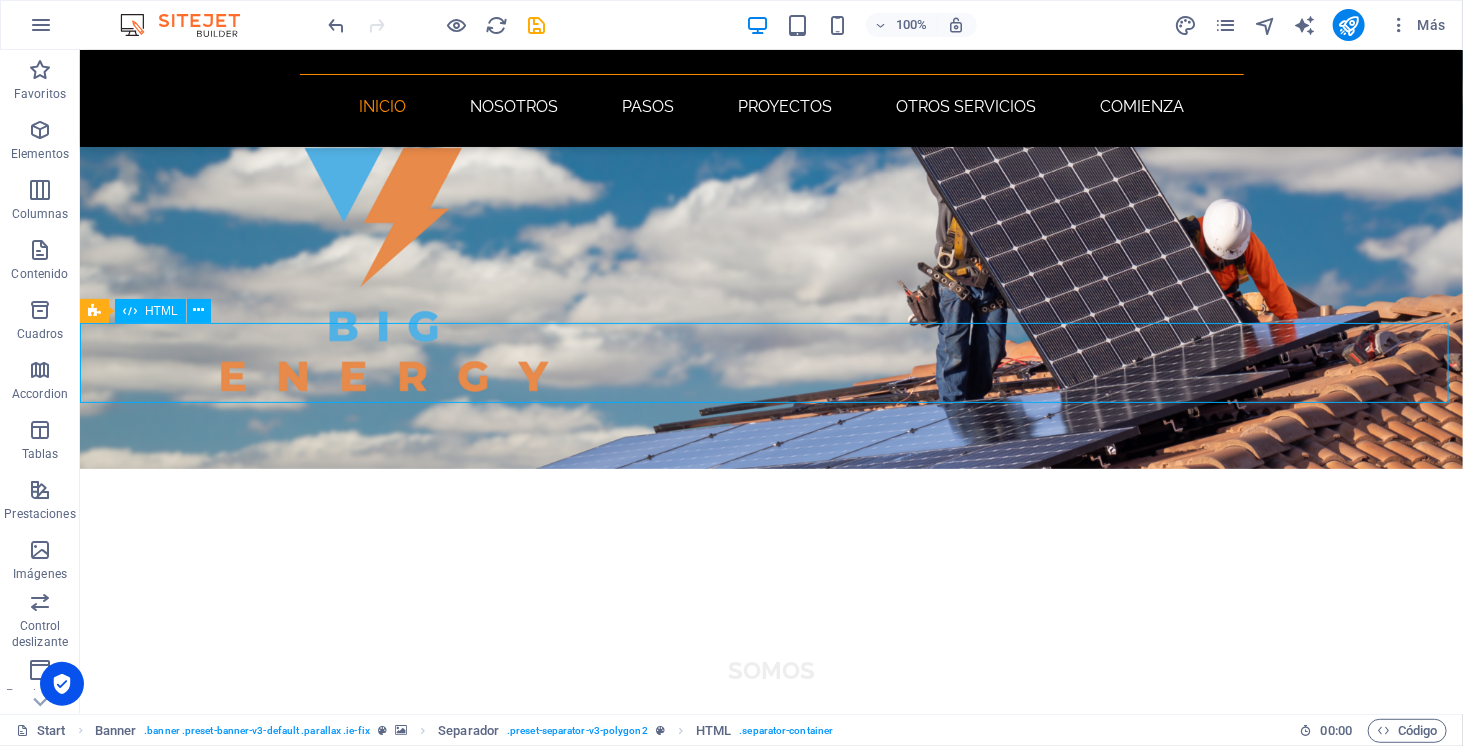click at bounding box center (770, 1084) 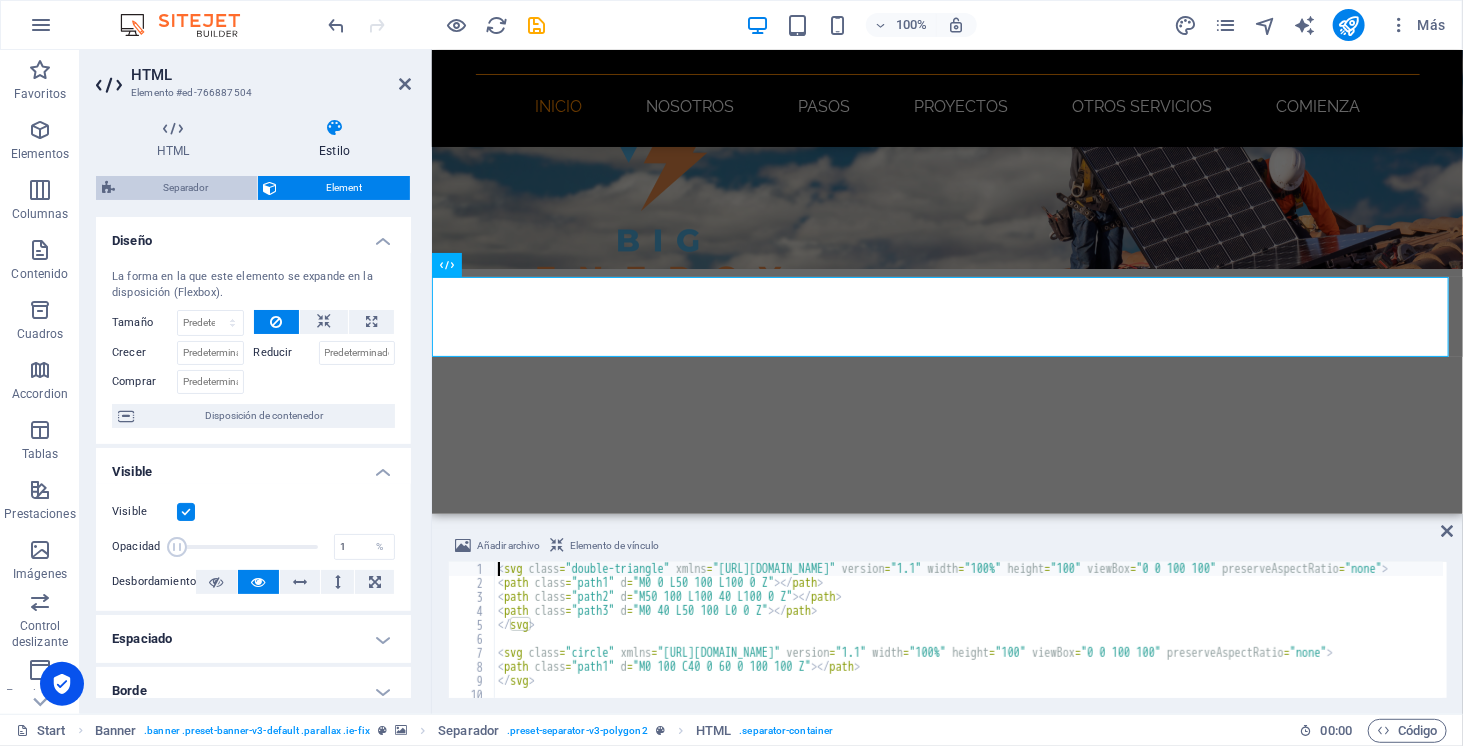 click on "Separador" at bounding box center [186, 188] 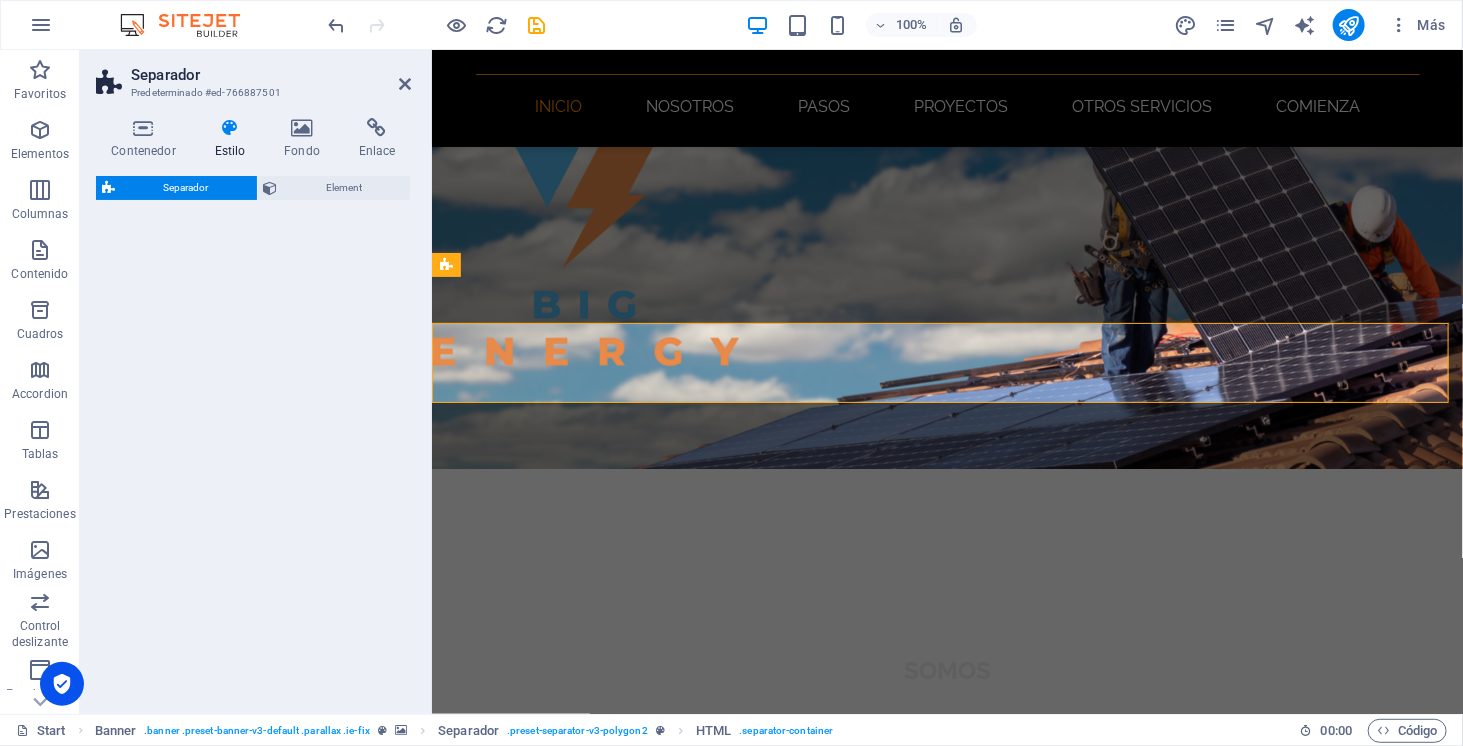 select on "polygon2" 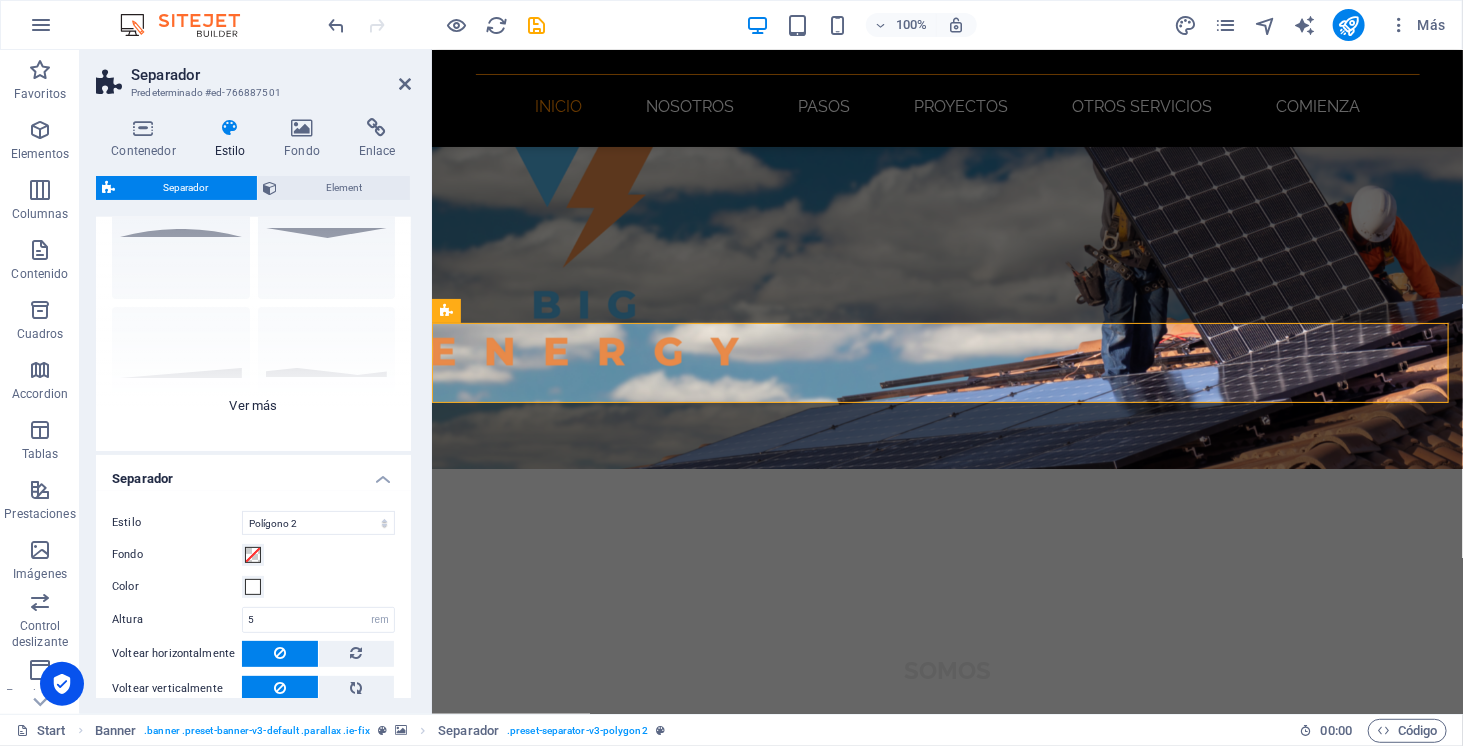 scroll, scrollTop: 46, scrollLeft: 0, axis: vertical 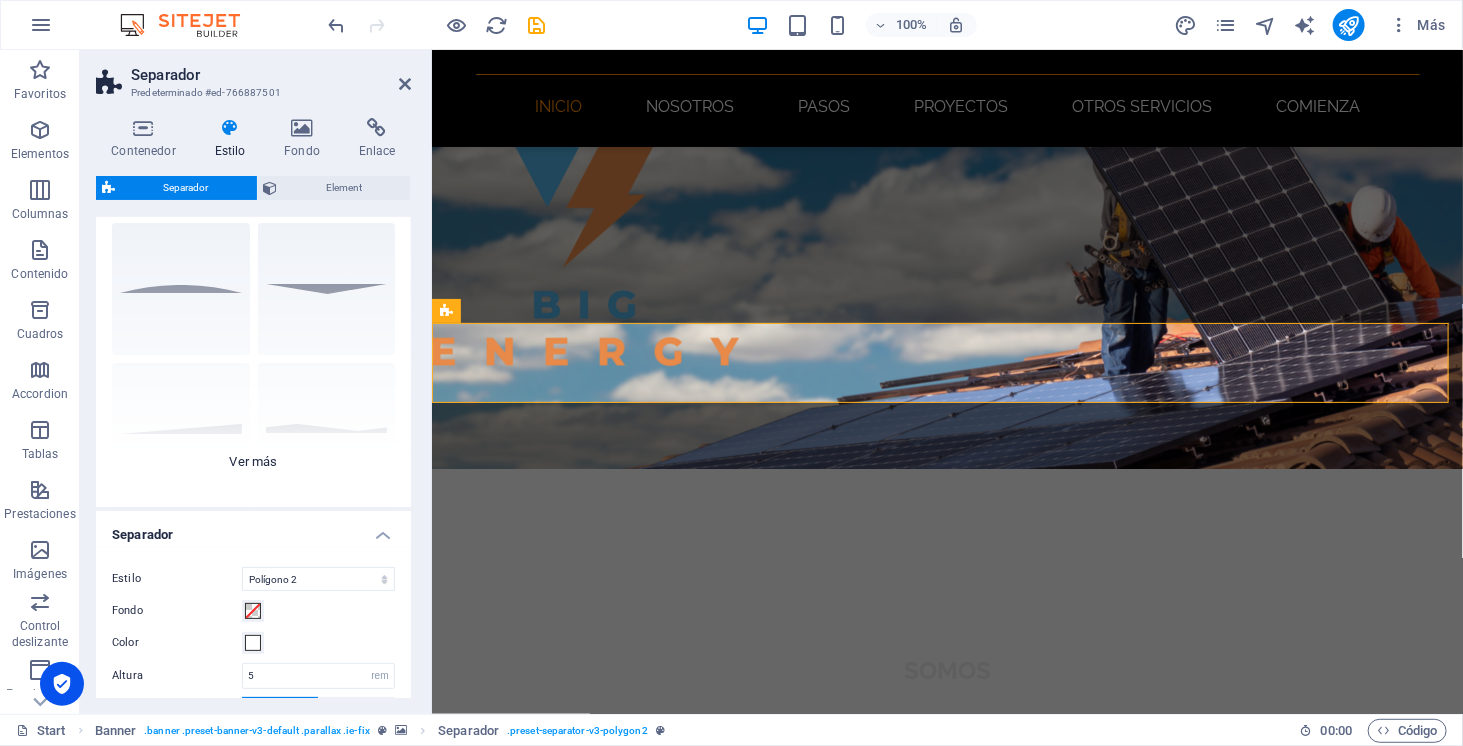 click on "Círculo Predeterminado Diagonal Polígono 1 Polígono 2 Cuadrado Zigzag" at bounding box center (253, 357) 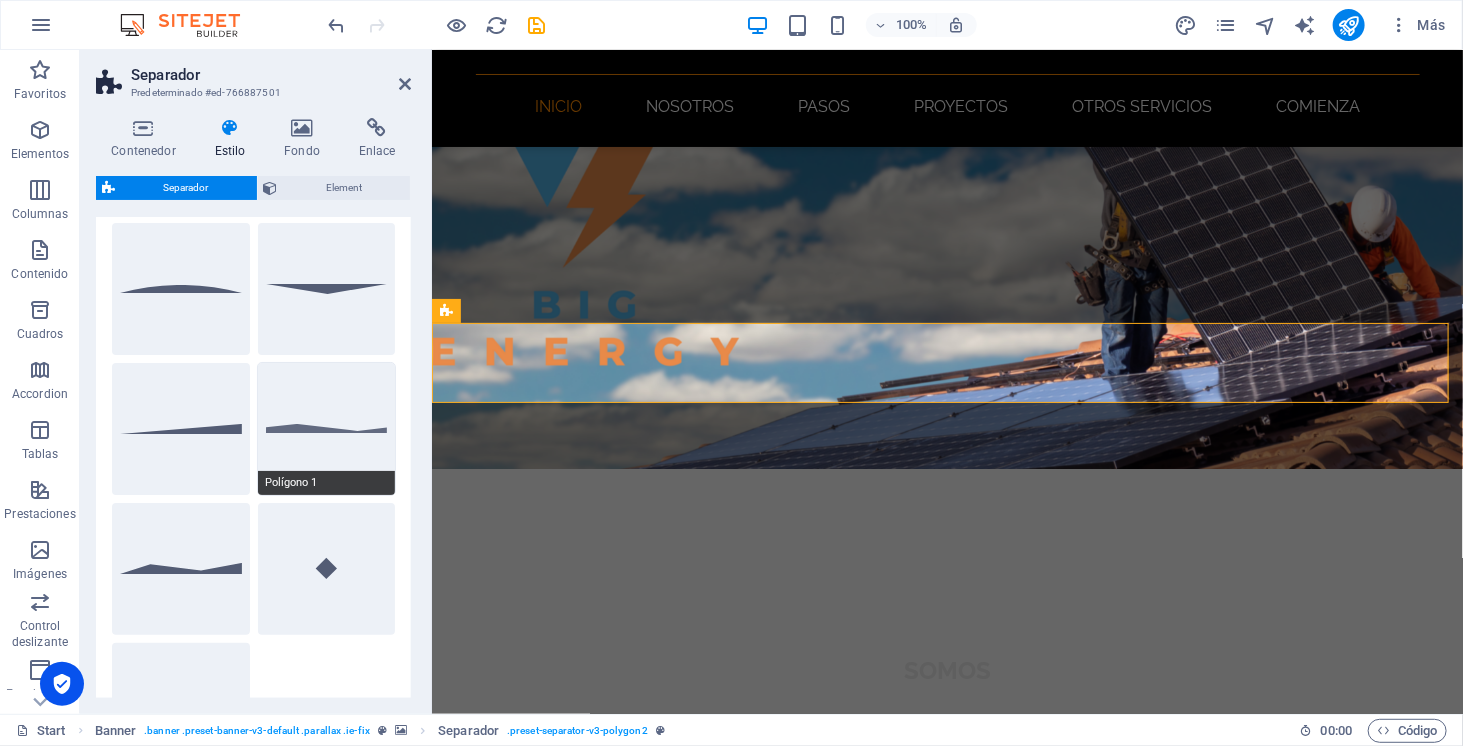 click on "Polígono 1" at bounding box center [327, 429] 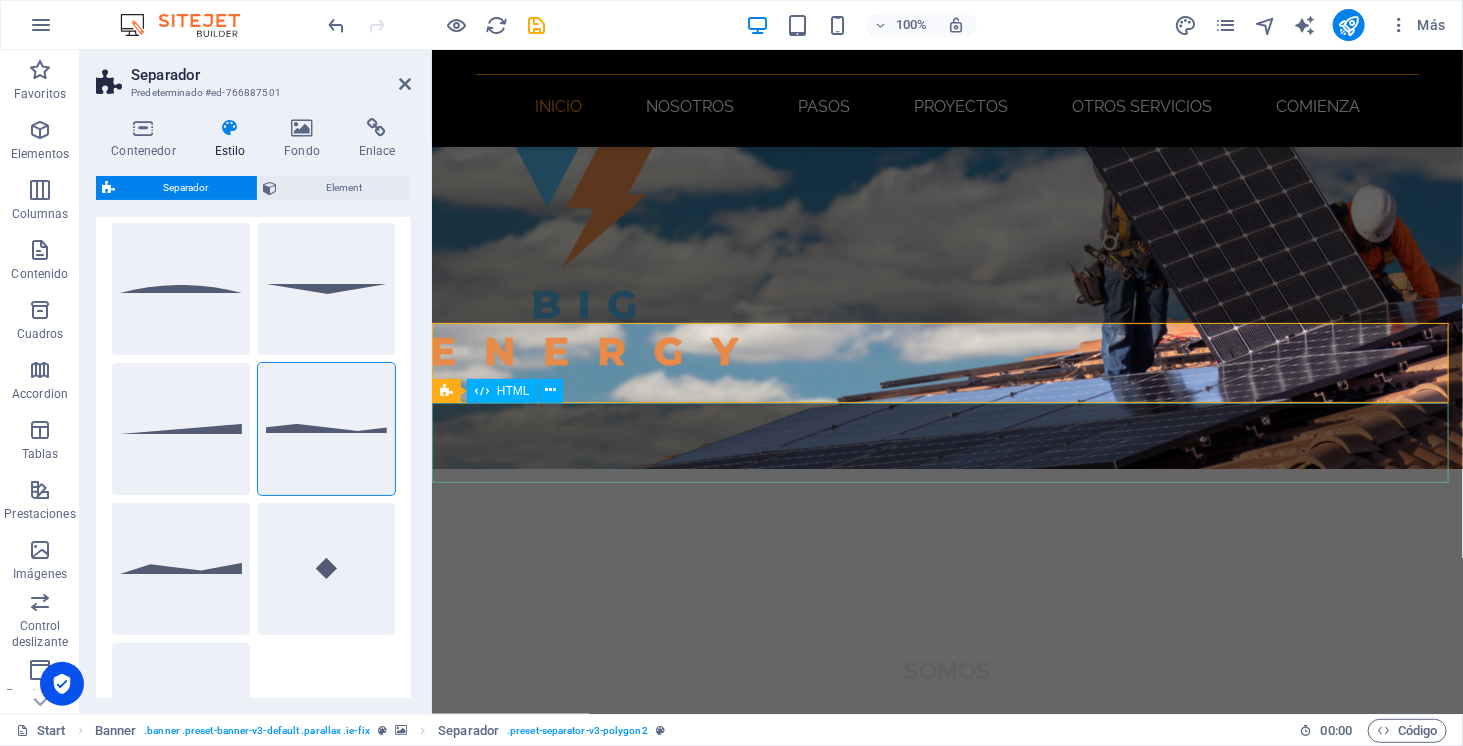 click at bounding box center [946, 1244] 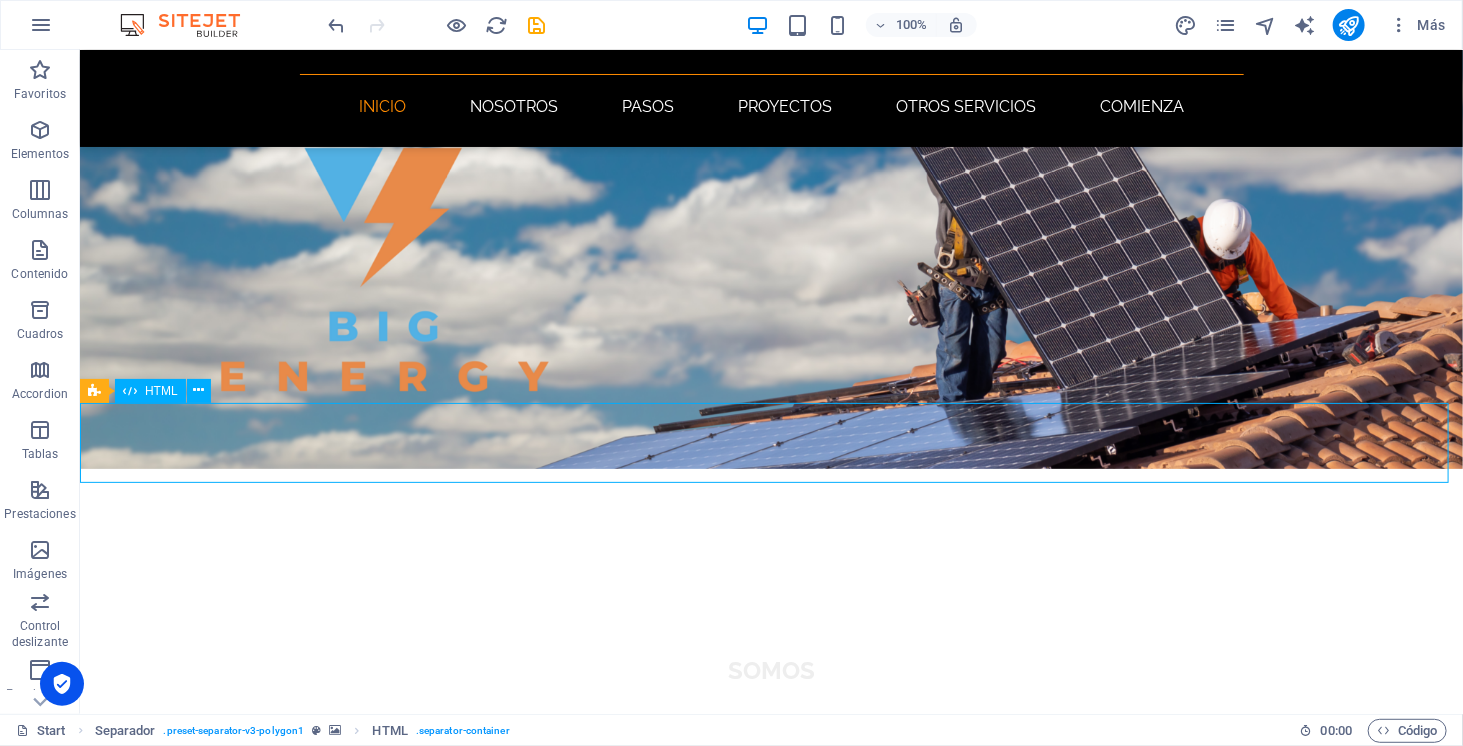 click at bounding box center (770, 1244) 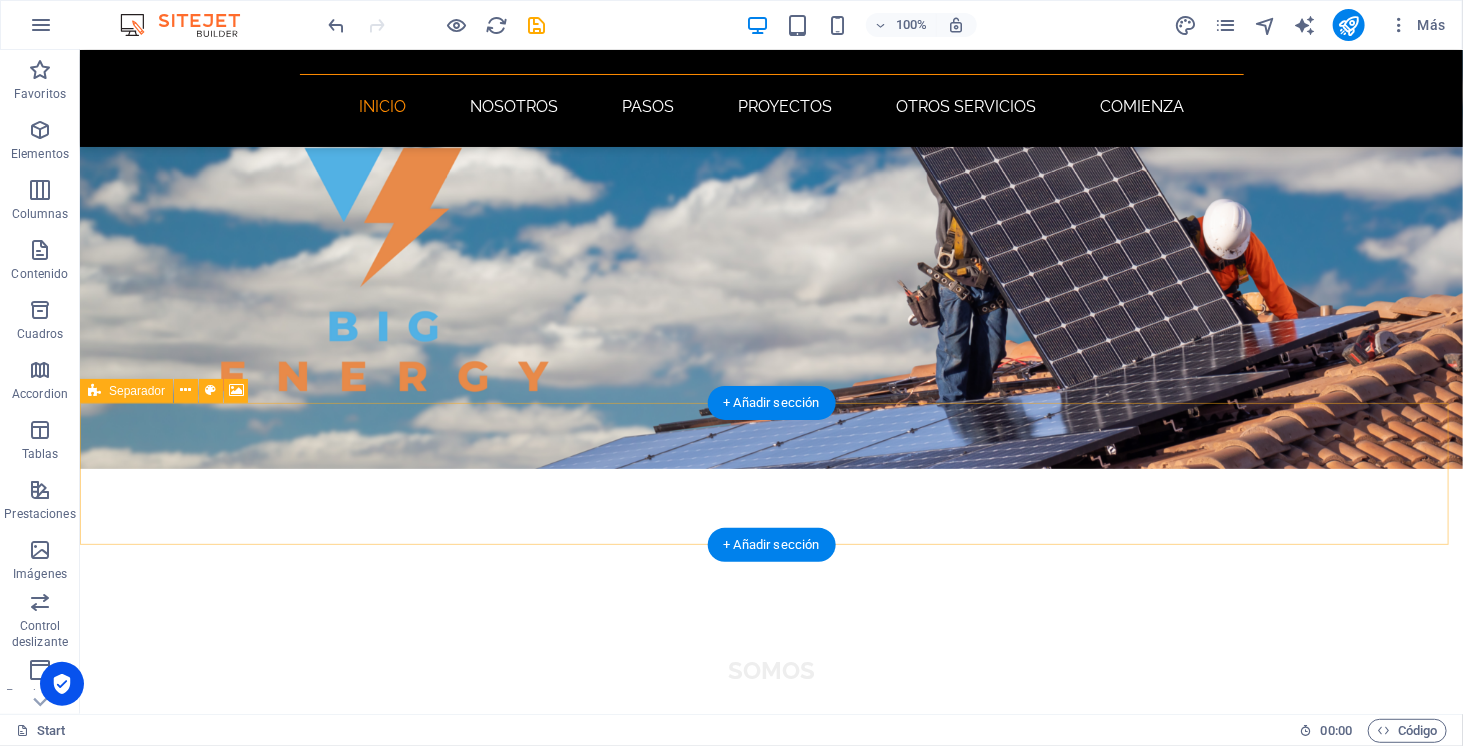 click on "Suelta el contenido aquí o  Añadir elementos  Pegar portapapeles" at bounding box center (770, 1337) 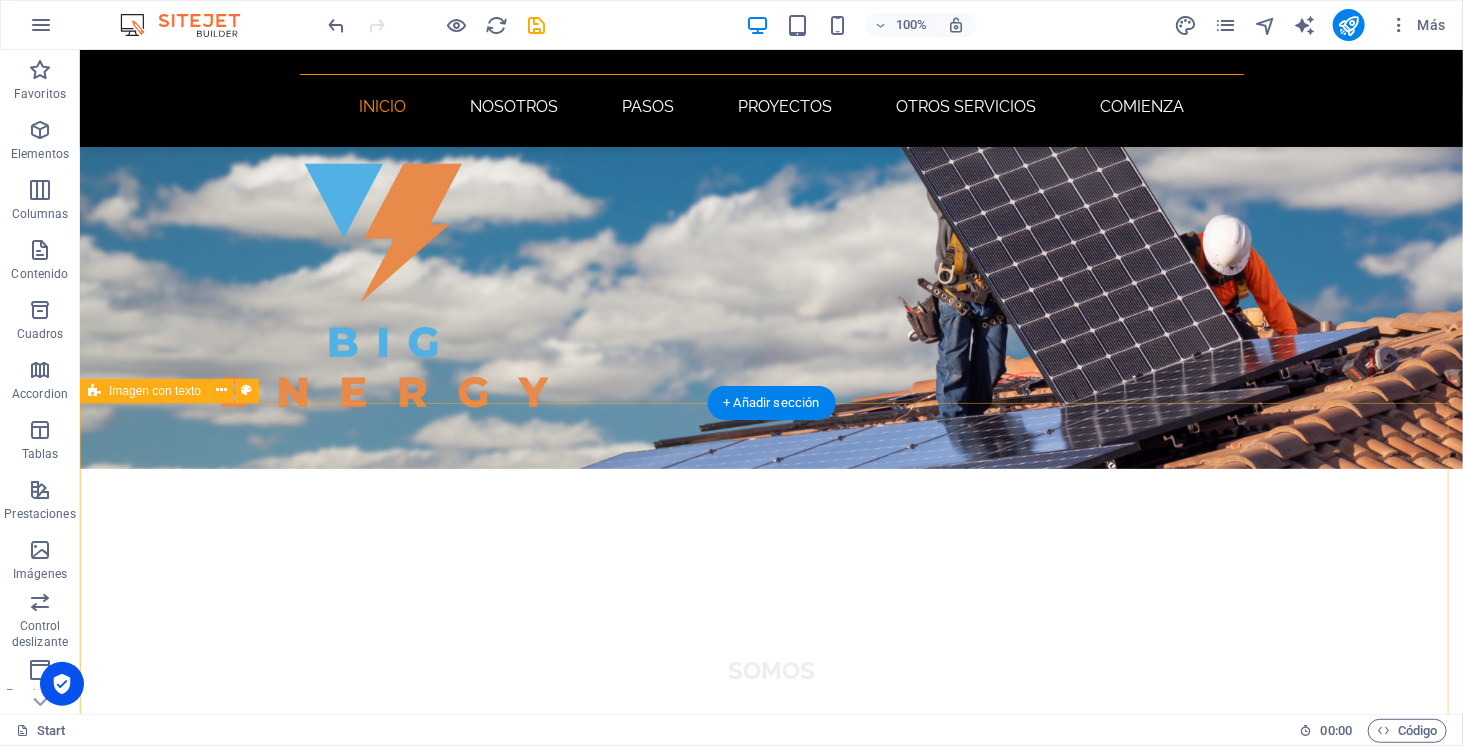 scroll, scrollTop: 181, scrollLeft: 0, axis: vertical 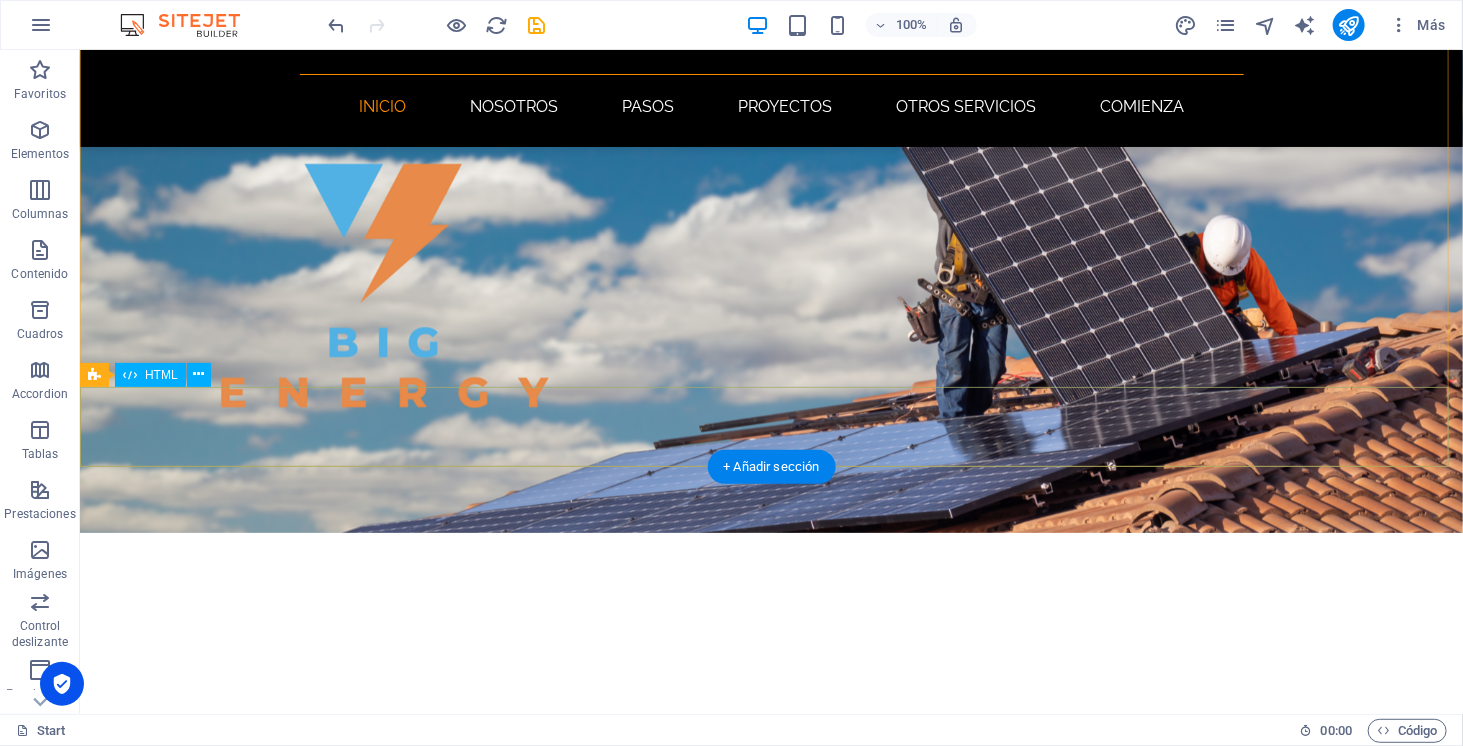 click at bounding box center (770, 1148) 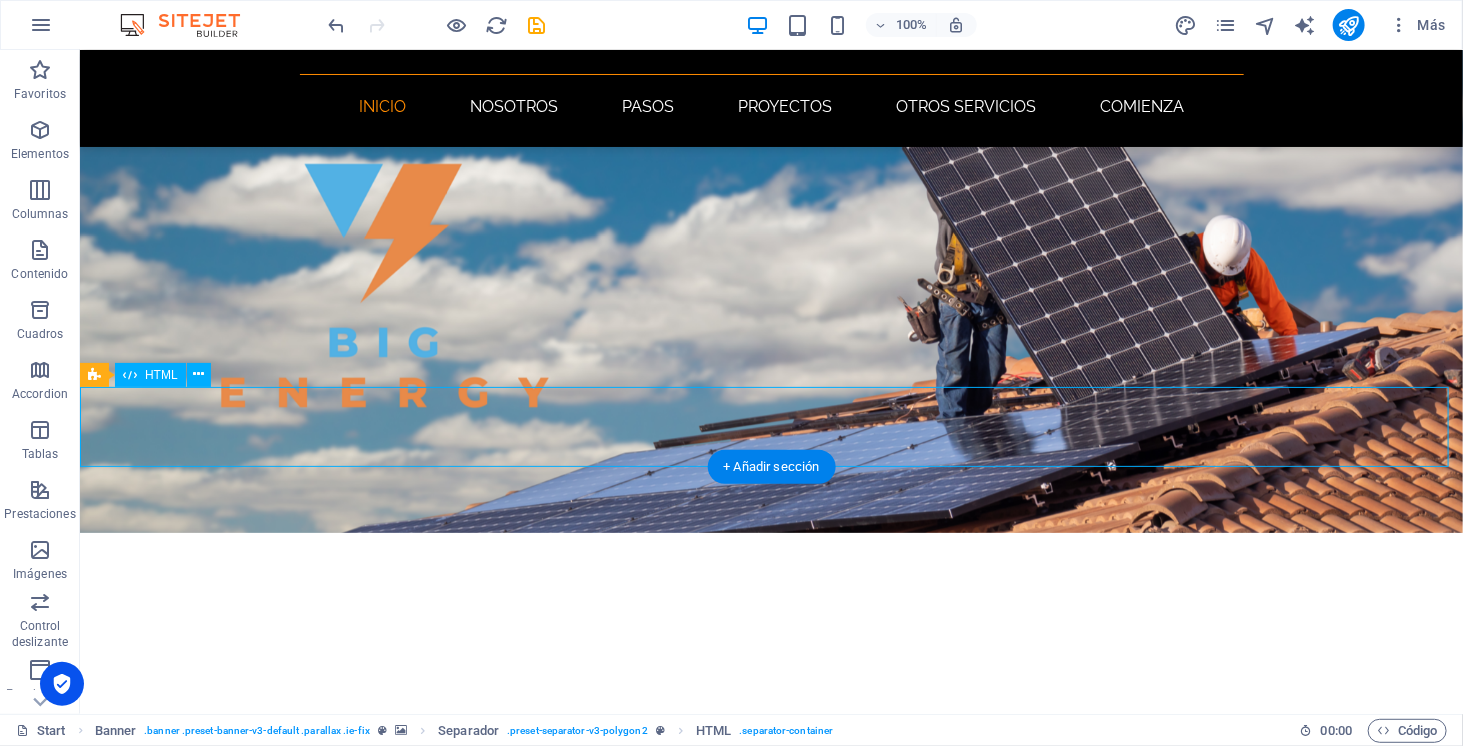 click at bounding box center [770, 1148] 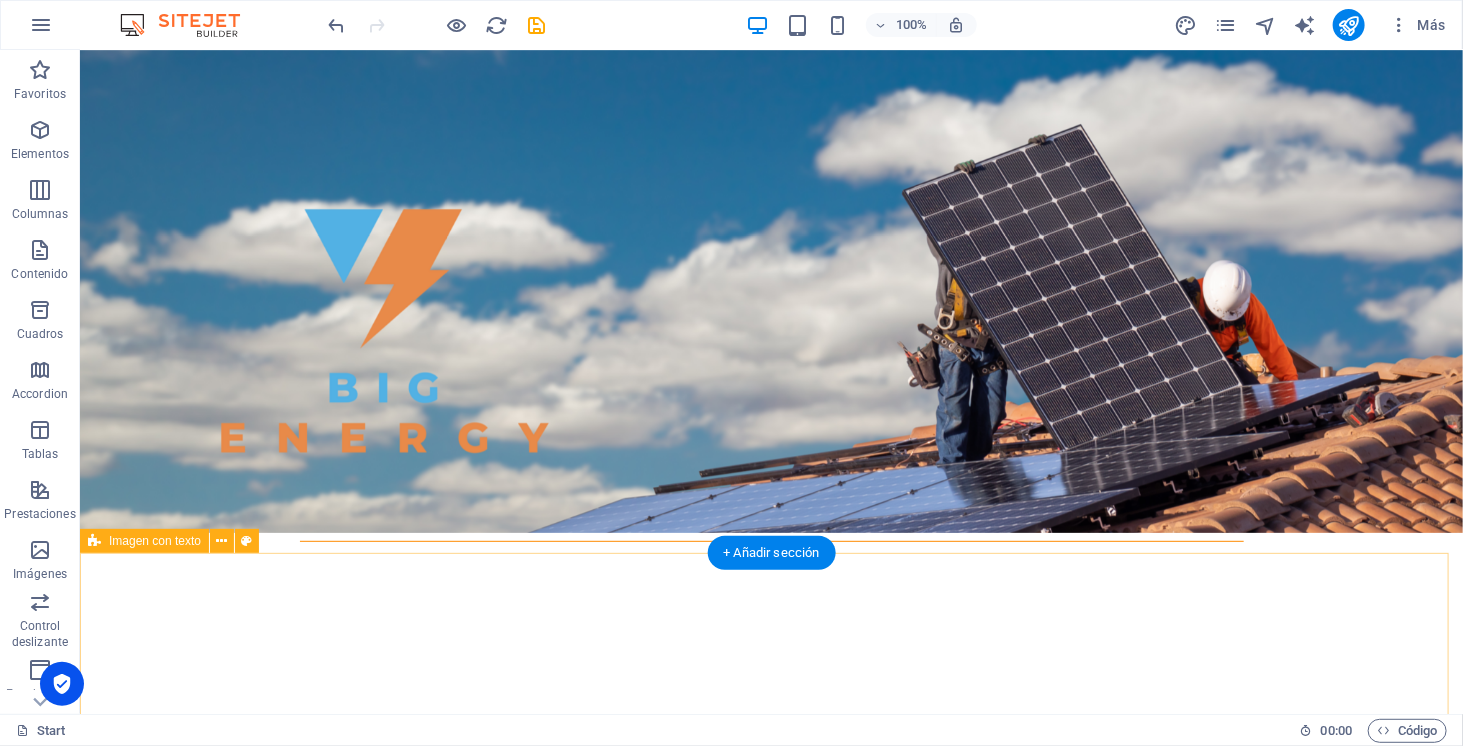 scroll, scrollTop: 0, scrollLeft: 0, axis: both 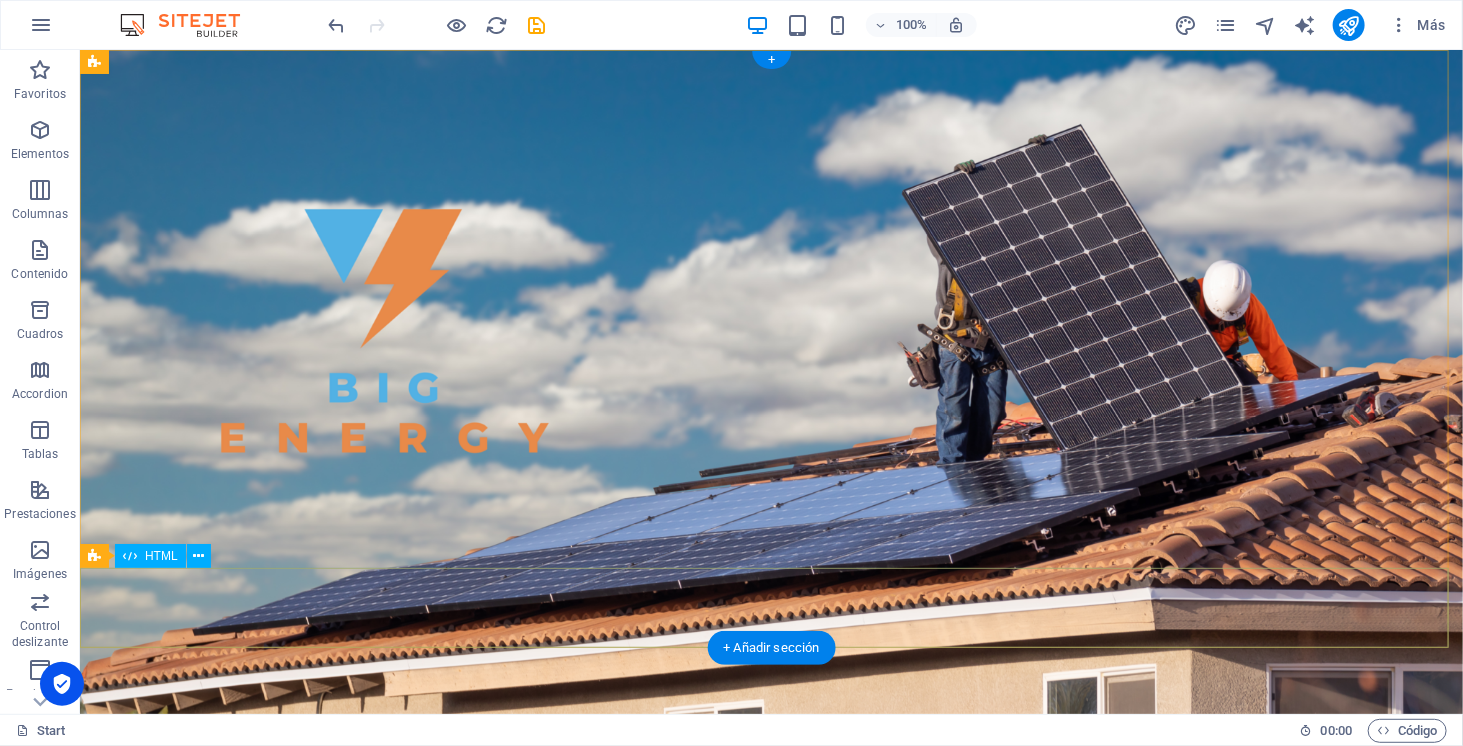 click at bounding box center [770, 1329] 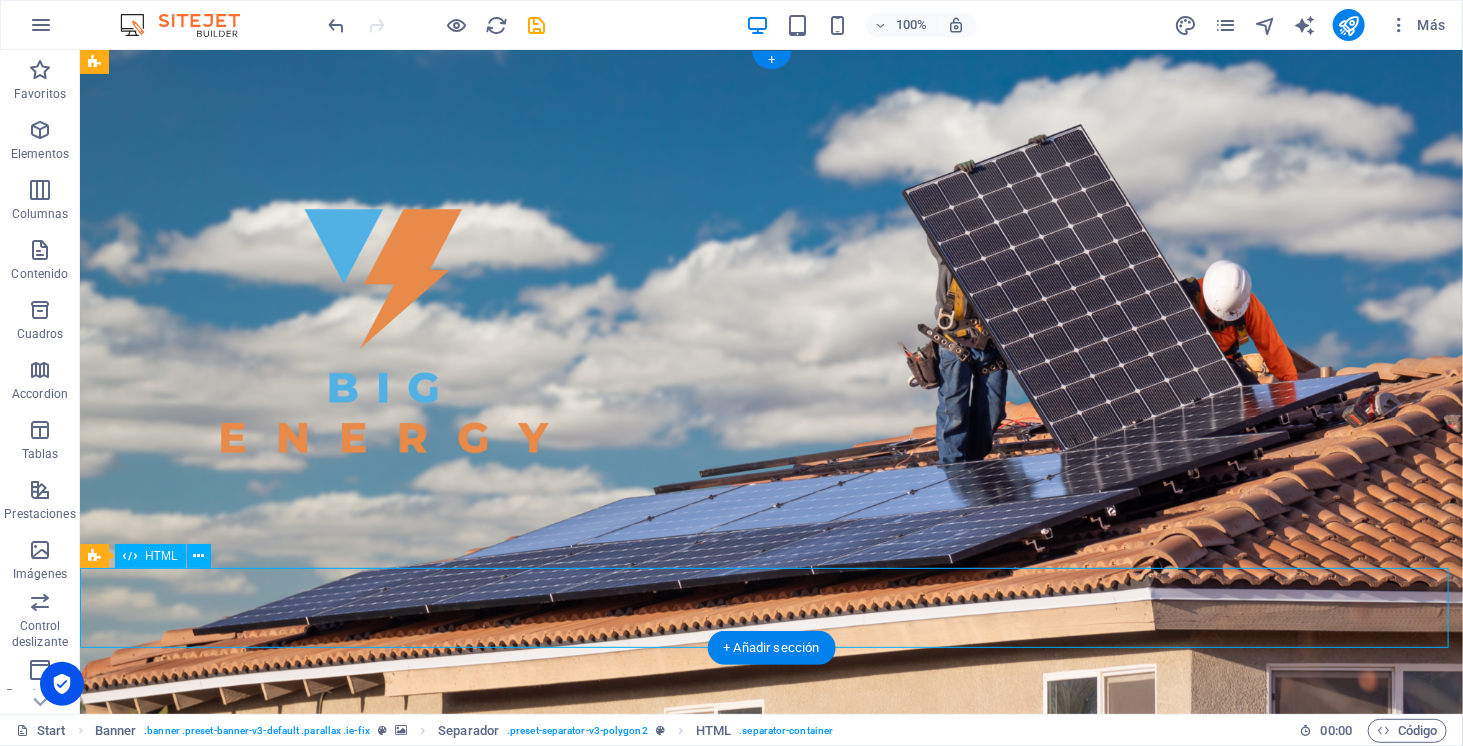 click at bounding box center [770, 1329] 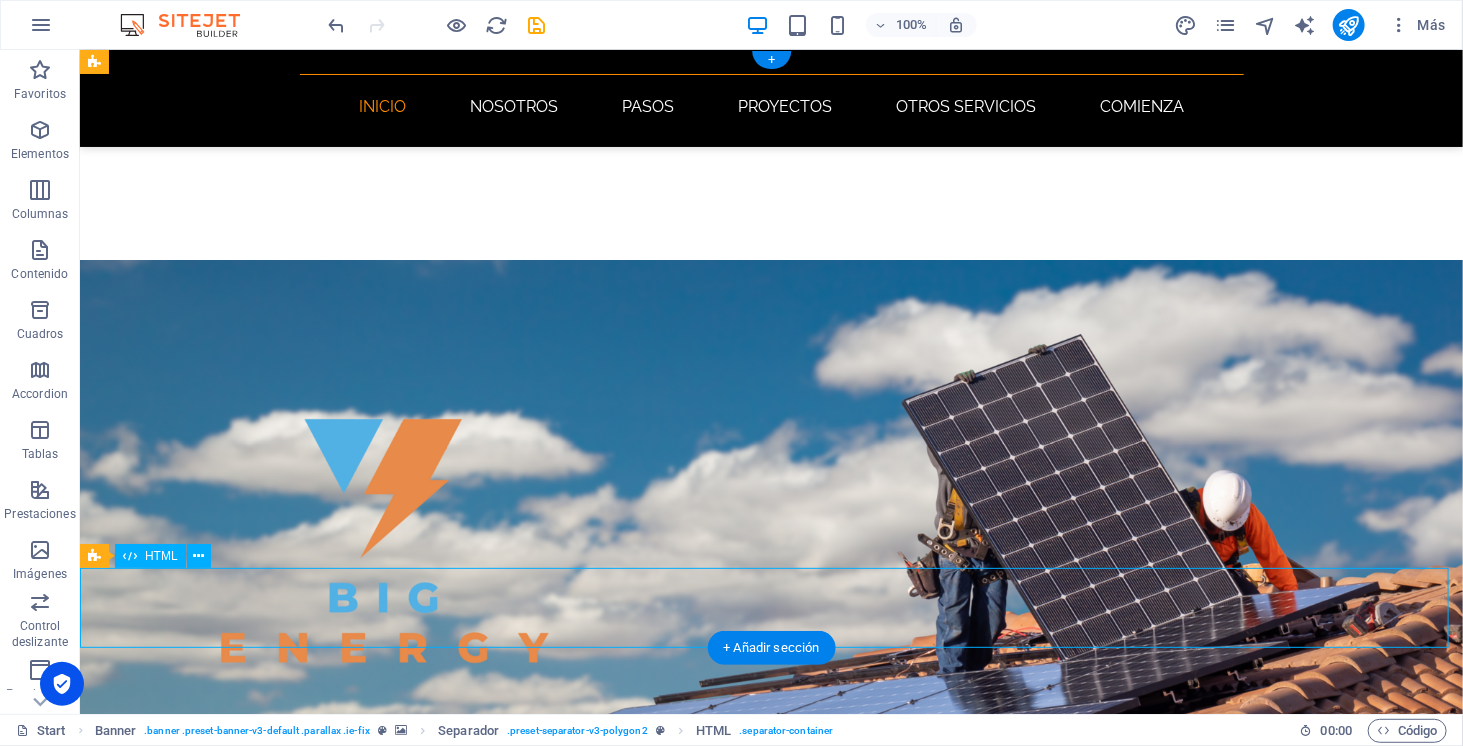 scroll, scrollTop: 280, scrollLeft: 0, axis: vertical 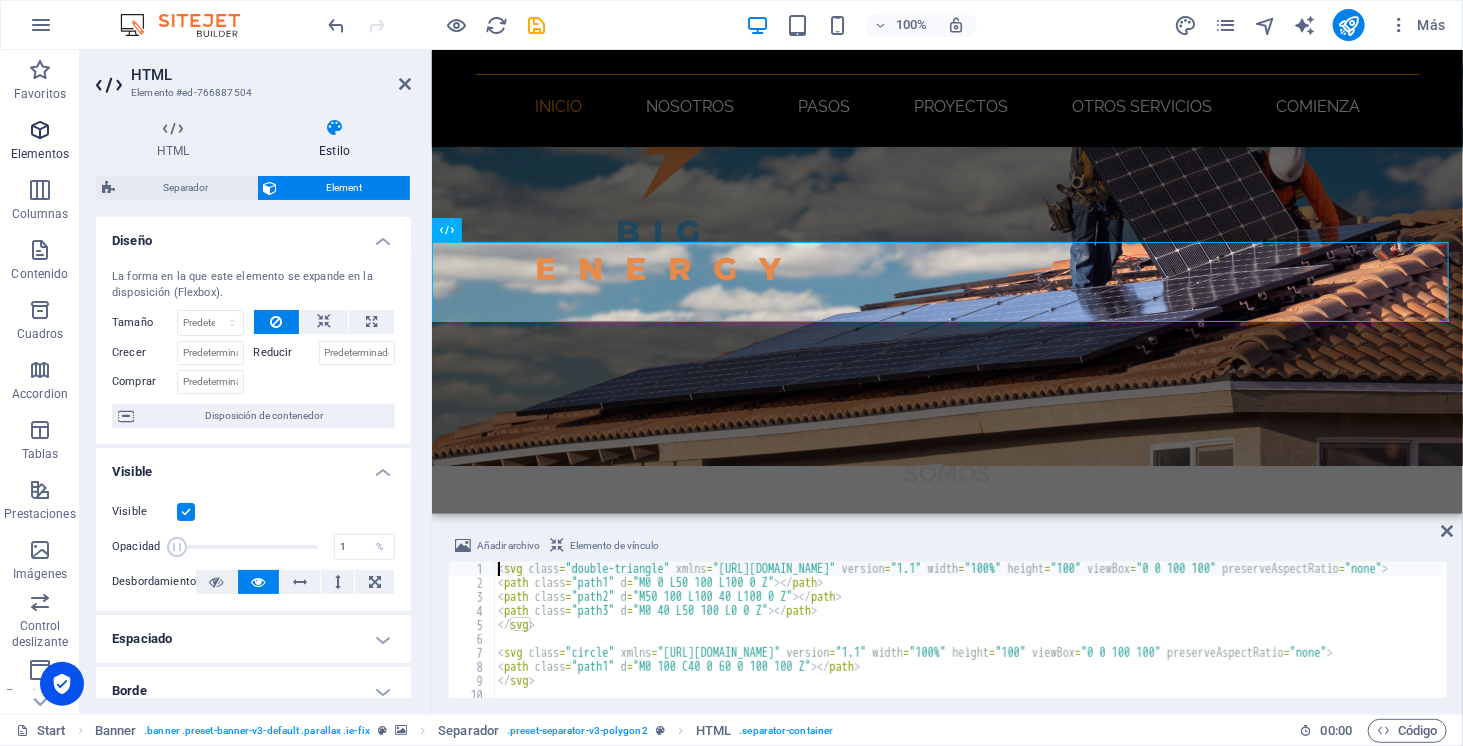 click at bounding box center [40, 130] 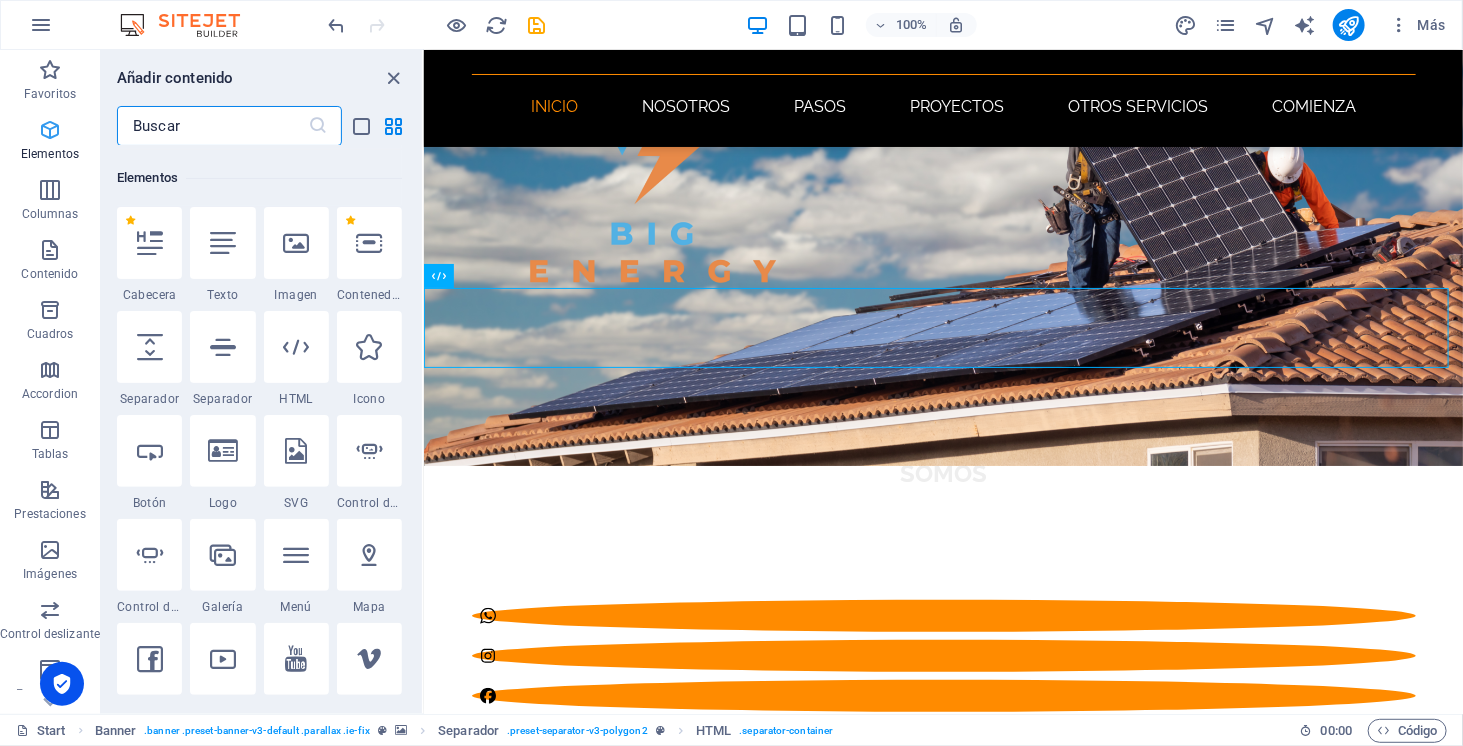 scroll, scrollTop: 377, scrollLeft: 0, axis: vertical 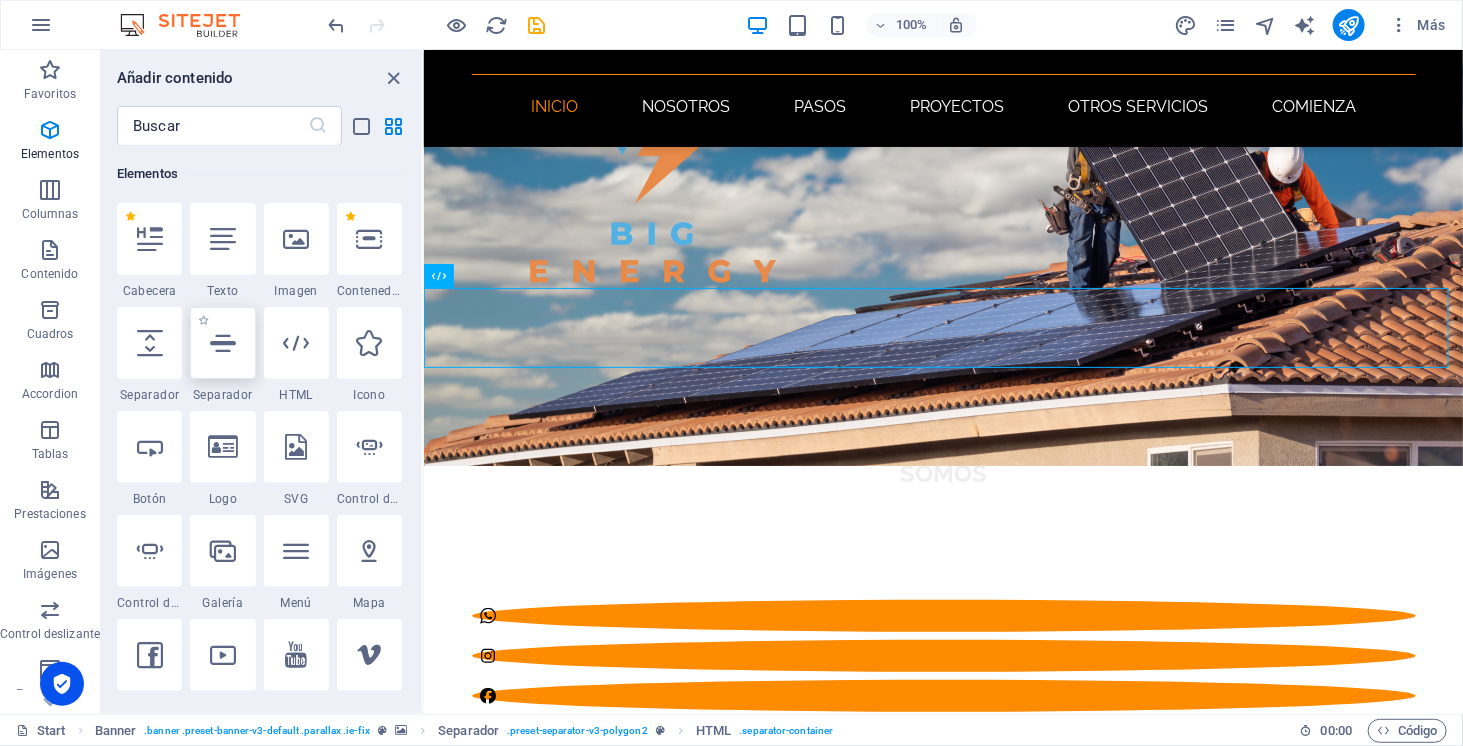 click at bounding box center (223, 343) 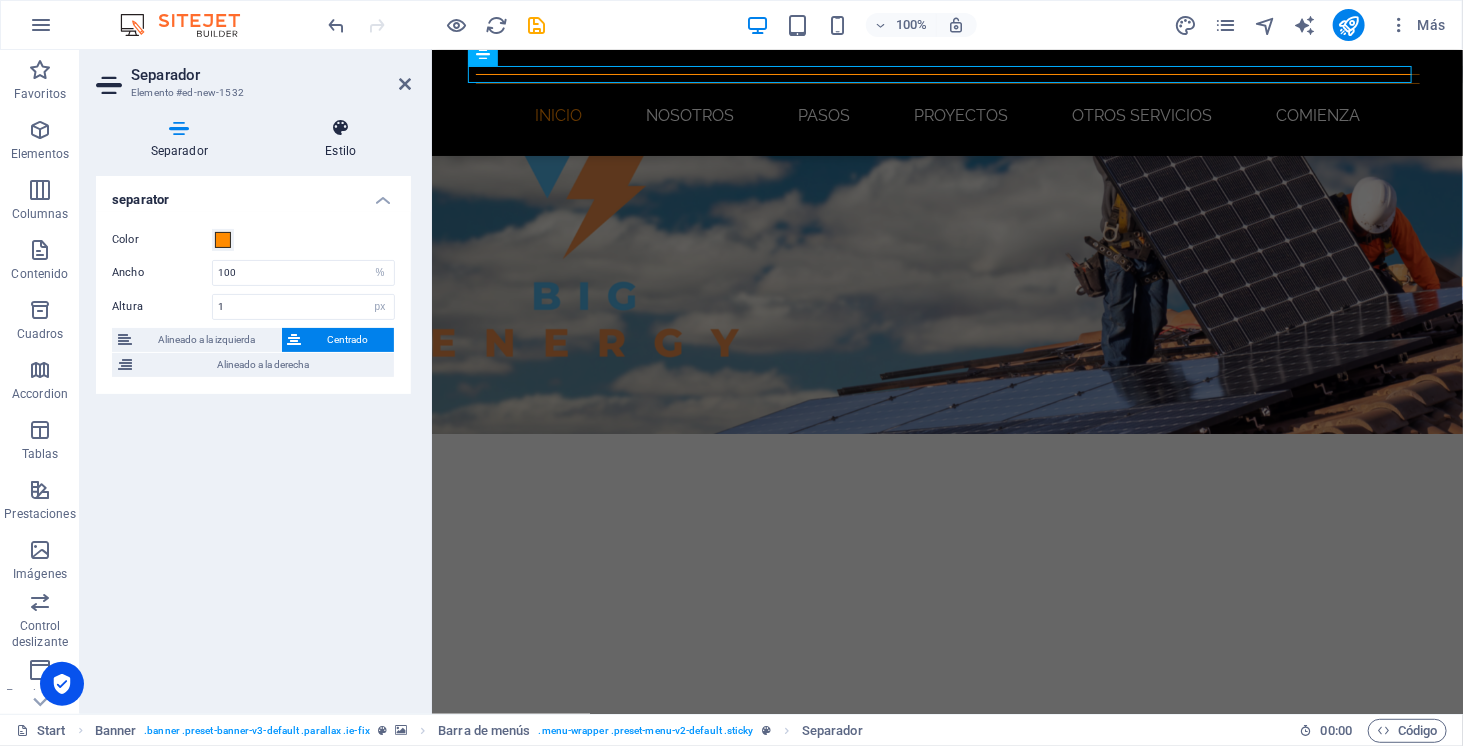 click on "Estilo" at bounding box center (341, 139) 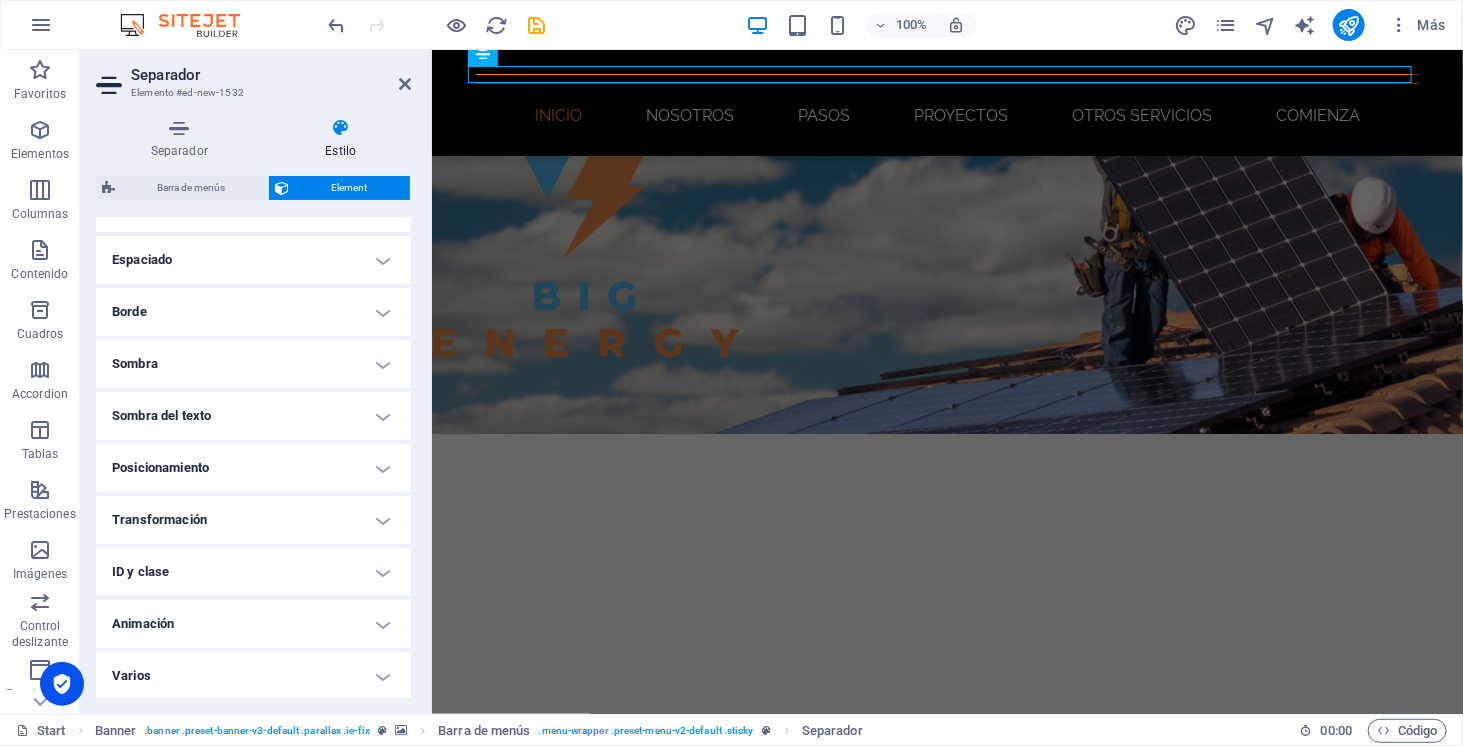 scroll, scrollTop: 0, scrollLeft: 0, axis: both 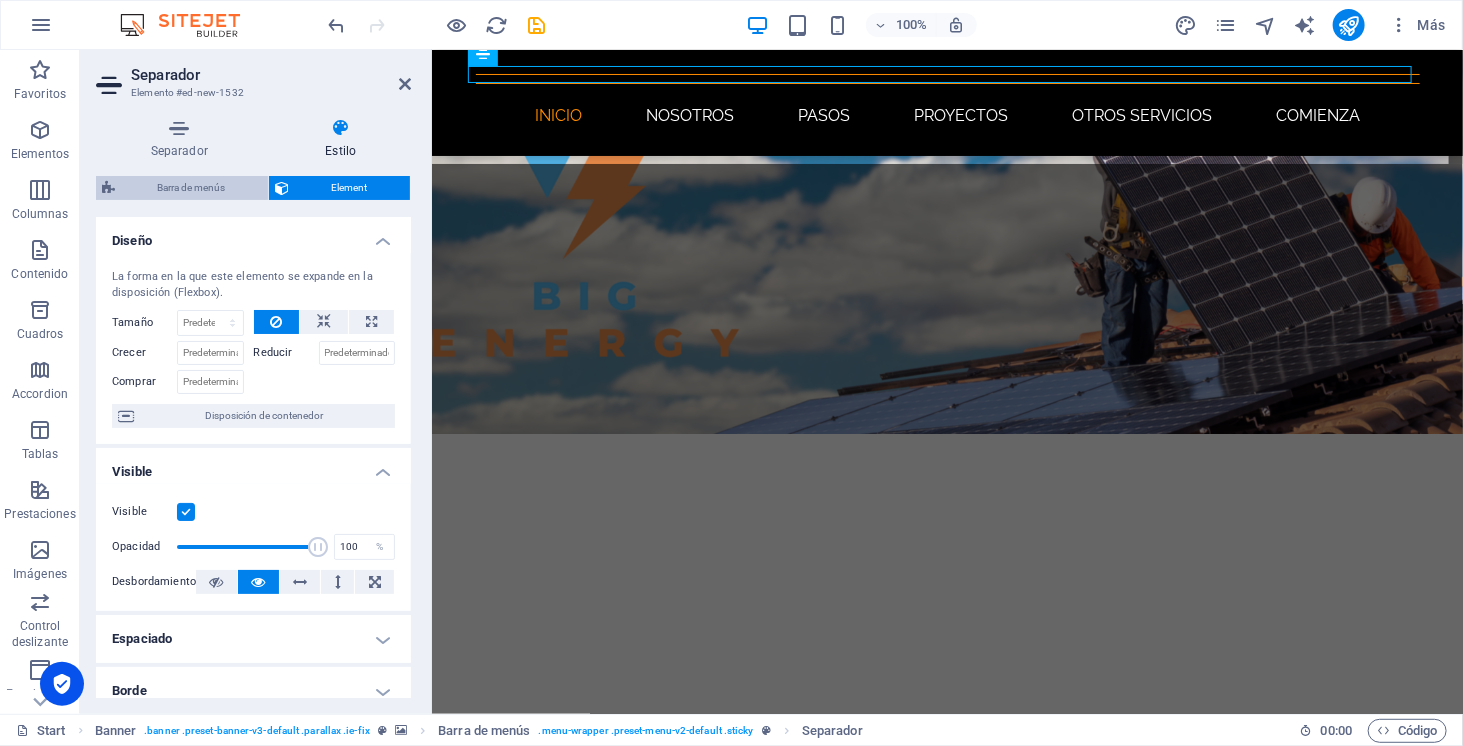 click on "Barra de menús" at bounding box center [191, 188] 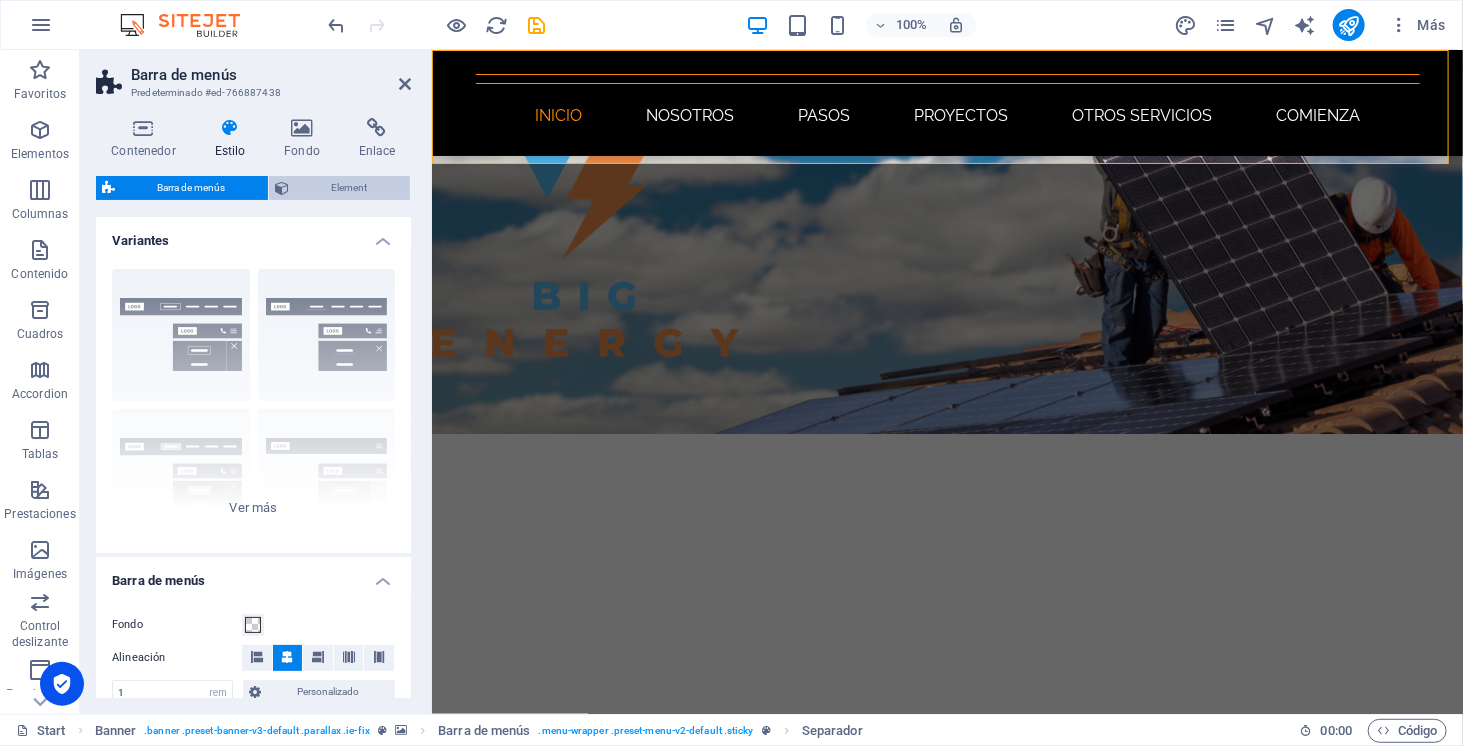 click on "Element" at bounding box center [349, 188] 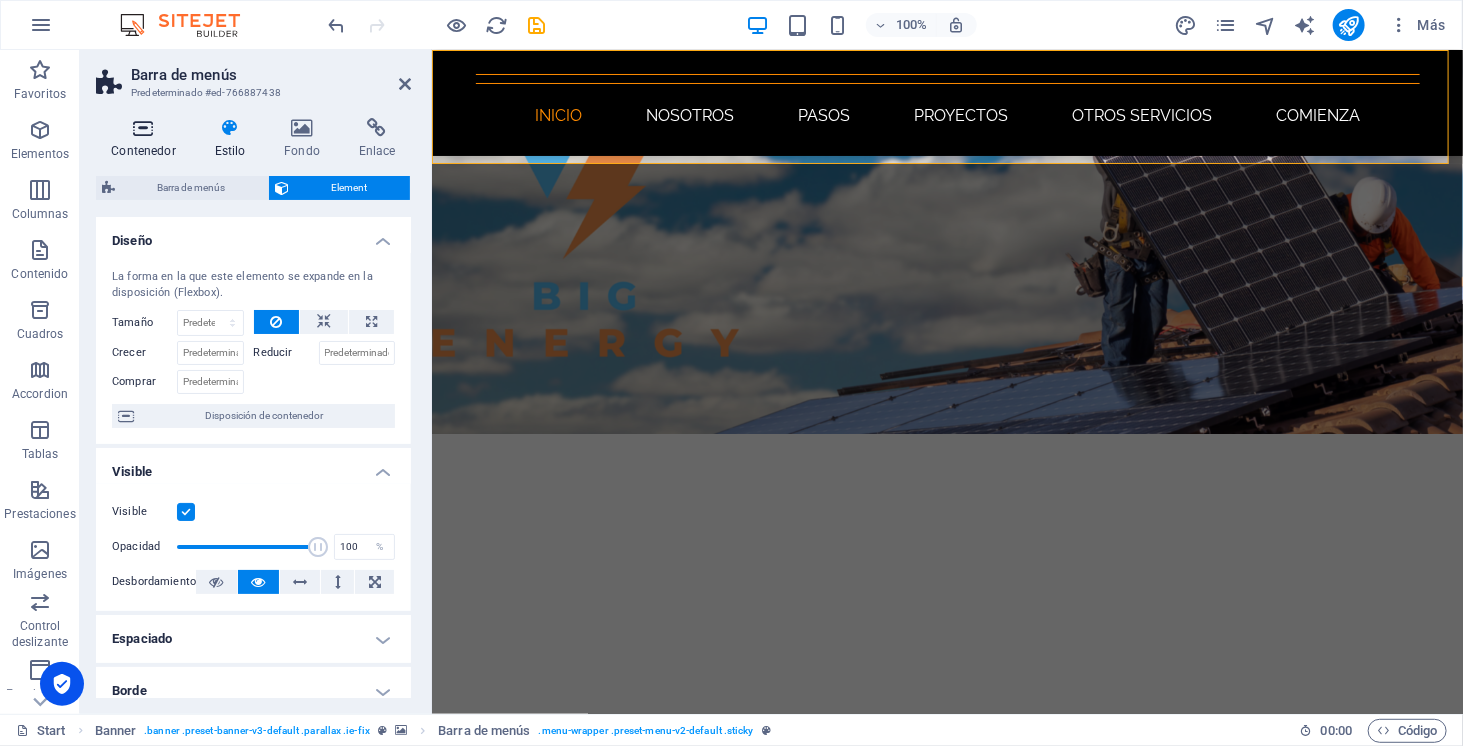 click on "Contenedor" at bounding box center (147, 139) 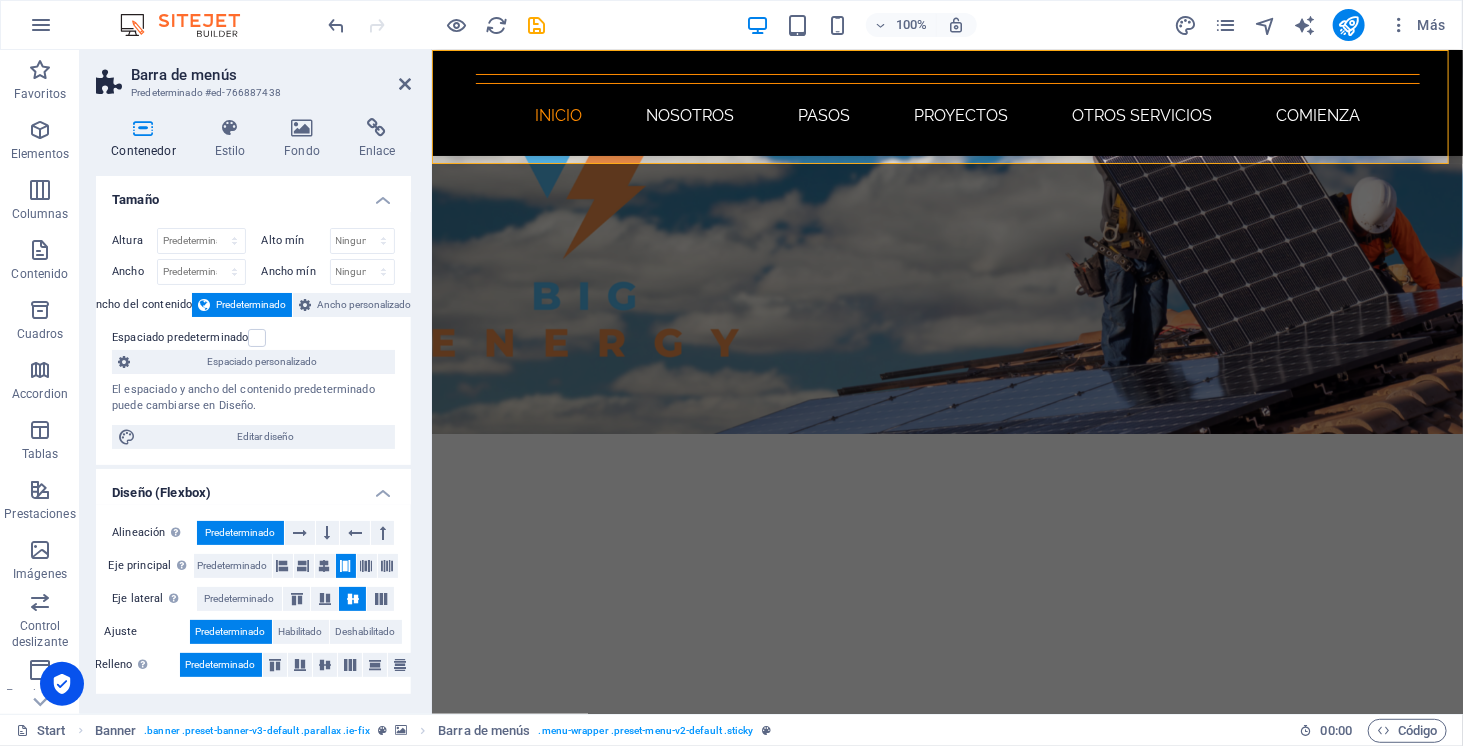 scroll, scrollTop: 274, scrollLeft: 0, axis: vertical 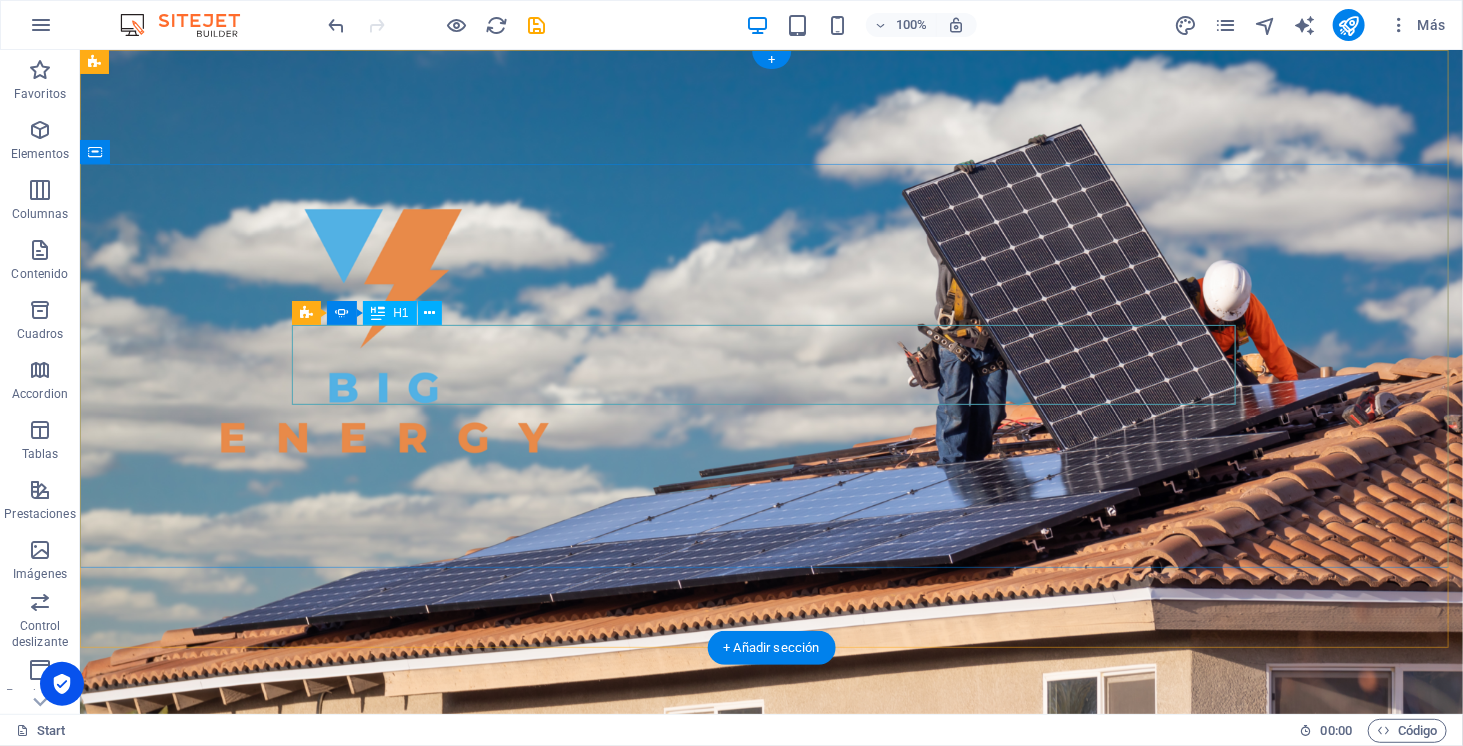 click on "ALMACENAMIENTO" at bounding box center (-1117, 1150) 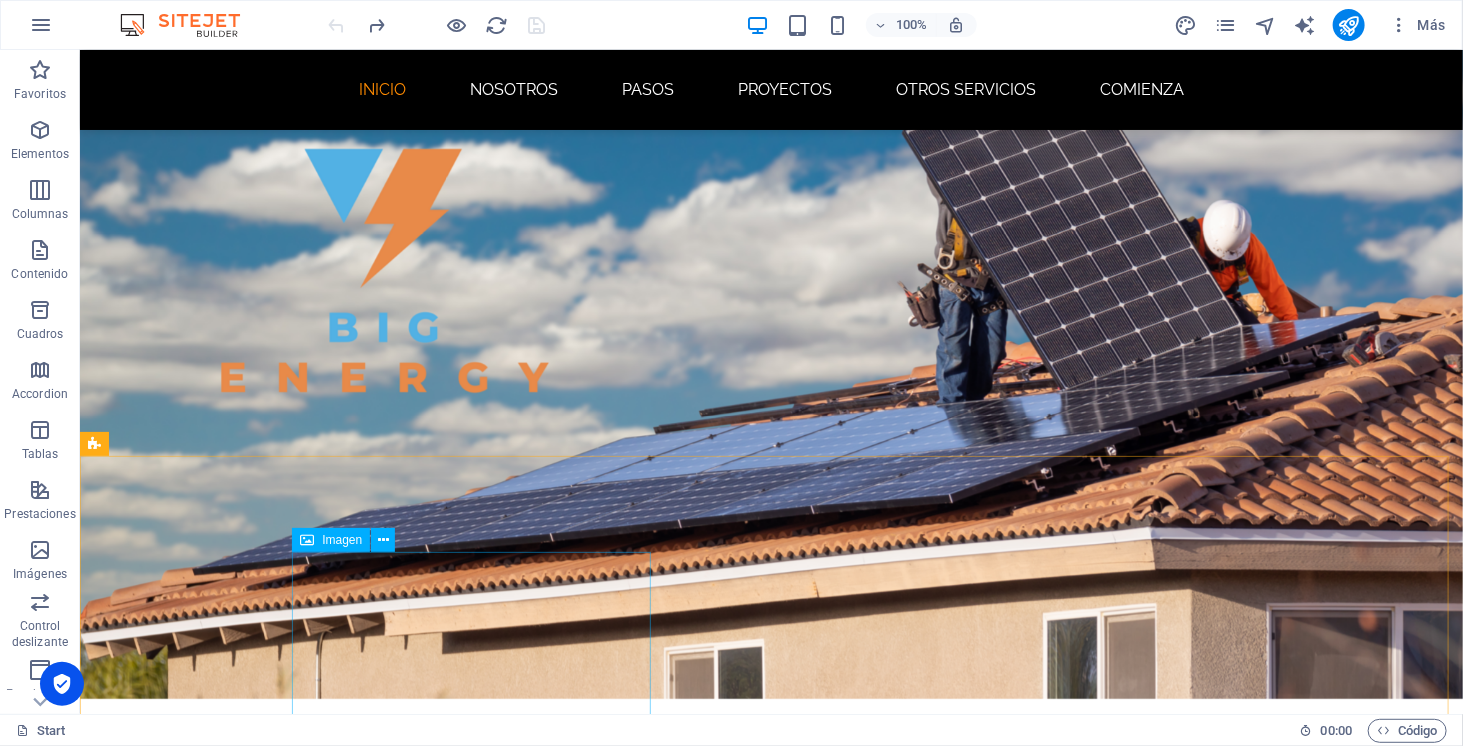 scroll, scrollTop: 265, scrollLeft: 0, axis: vertical 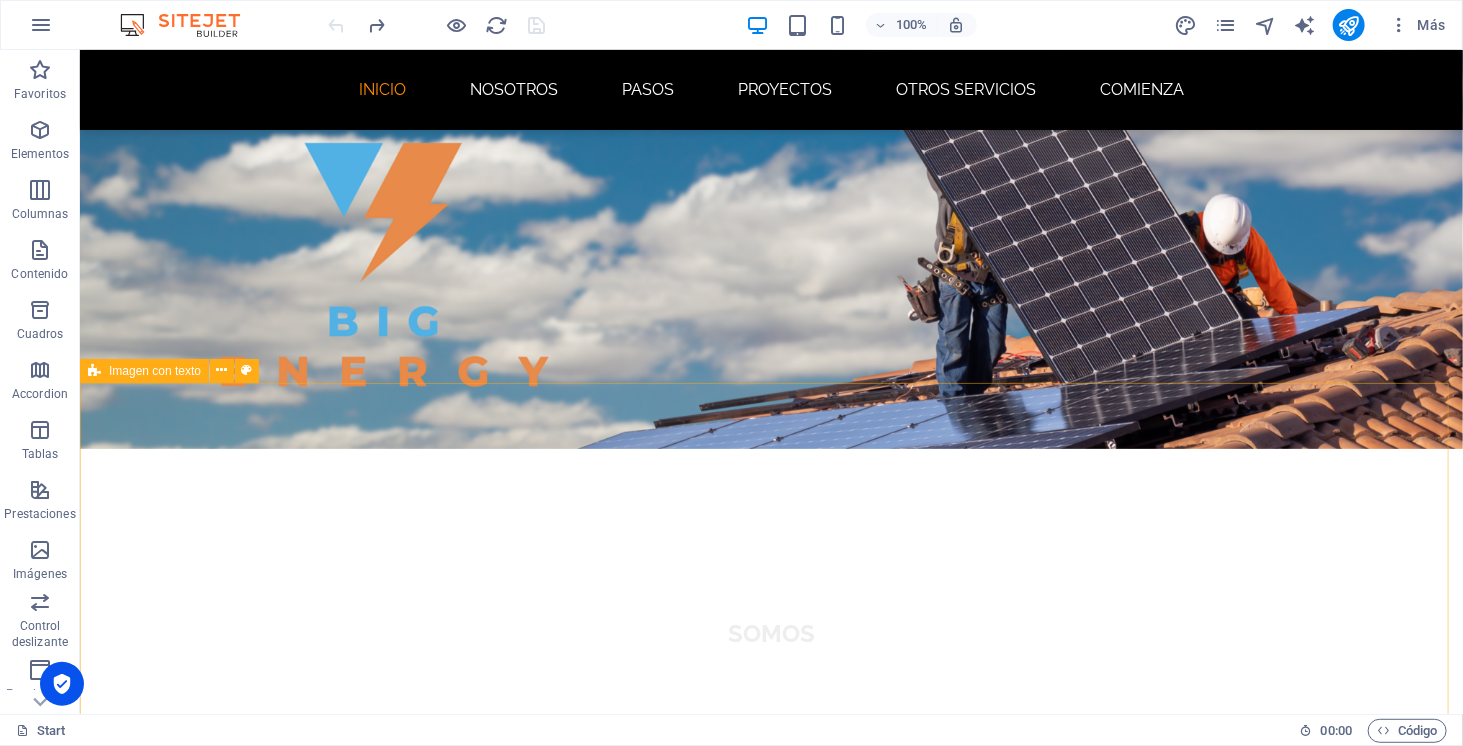 click on "NOSOTROS Somos una empresa con más de 3 años de experiencia en la instalación de sistemas solares fotovoltaicos en todo Chile. A lo largo de estos años, hemos ayudado a decenas de personas y negocios a dar el paso hacia una energía más inteligente, económica y sustentable. Nuestro enfoque es claro:  reducir tu cuenta de luz al mínimo, y en la mayoría de los casos, a 0$ . Diseñamos e instalamos sistemas que cubren casi la totalidad de tu consumo eléctrico, y si generas más de los que usas, ese excedente  se inyecta a la red y la distribuidora te paga por ello. Nos encargamos de todo el proceso: evaluación, diseño, trámites con la distribuidora local, certificación, instalación y puesta en marcha. Tú solo te preocupas de  ver cómo baja tu cuenta y aumenta tu independencia energética. ¡Así puedes ahorrar y, además, generar ingresos! Además, cada instalación solar reduce tu huella de carbono y ayuda a construir un futuro más limpio. Porque ahorrar también puede significar aportar." at bounding box center (770, 2442) 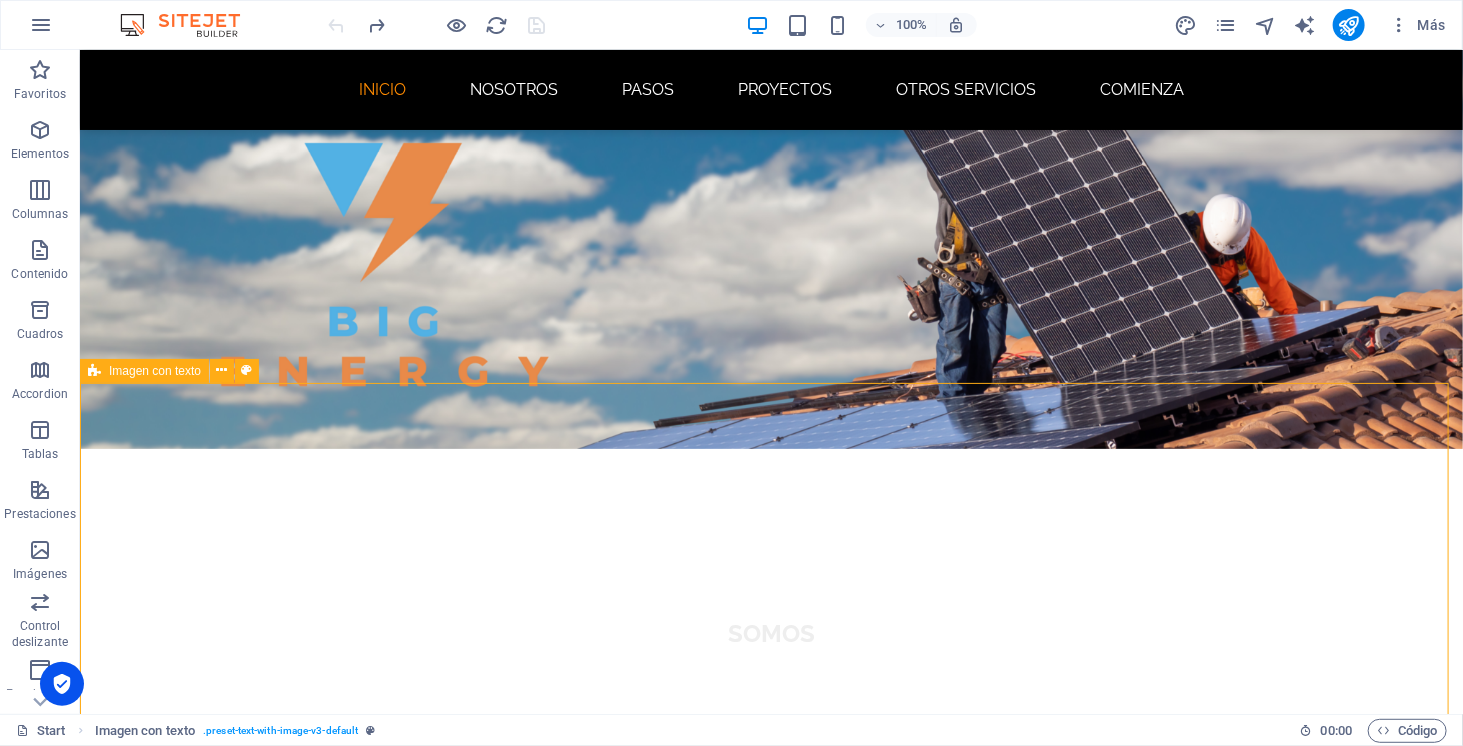 click on "NOSOTROS Somos una empresa con más de 3 años de experiencia en la instalación de sistemas solares fotovoltaicos en todo Chile. A lo largo de estos años, hemos ayudado a decenas de personas y negocios a dar el paso hacia una energía más inteligente, económica y sustentable. Nuestro enfoque es claro:  reducir tu cuenta de luz al mínimo, y en la mayoría de los casos, a 0$ . Diseñamos e instalamos sistemas que cubren casi la totalidad de tu consumo eléctrico, y si generas más de los que usas, ese excedente  se inyecta a la red y la distribuidora te paga por ello. Nos encargamos de todo el proceso: evaluación, diseño, trámites con la distribuidora local, certificación, instalación y puesta en marcha. Tú solo te preocupas de  ver cómo baja tu cuenta y aumenta tu independencia energética. ¡Así puedes ahorrar y, además, generar ingresos! Además, cada instalación solar reduce tu huella de carbono y ayuda a construir un futuro más limpio. Porque ahorrar también puede significar aportar." at bounding box center [770, 2442] 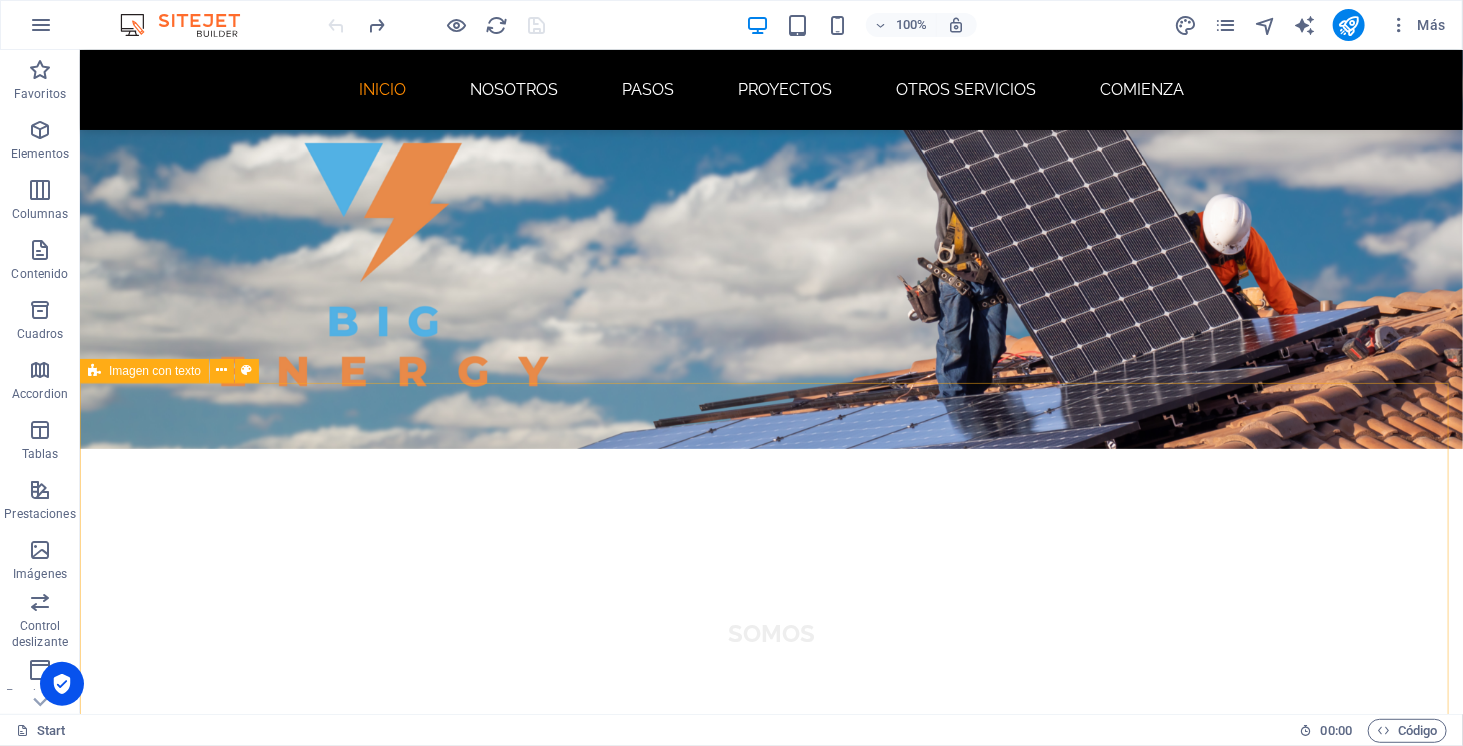 scroll, scrollTop: 0, scrollLeft: 0, axis: both 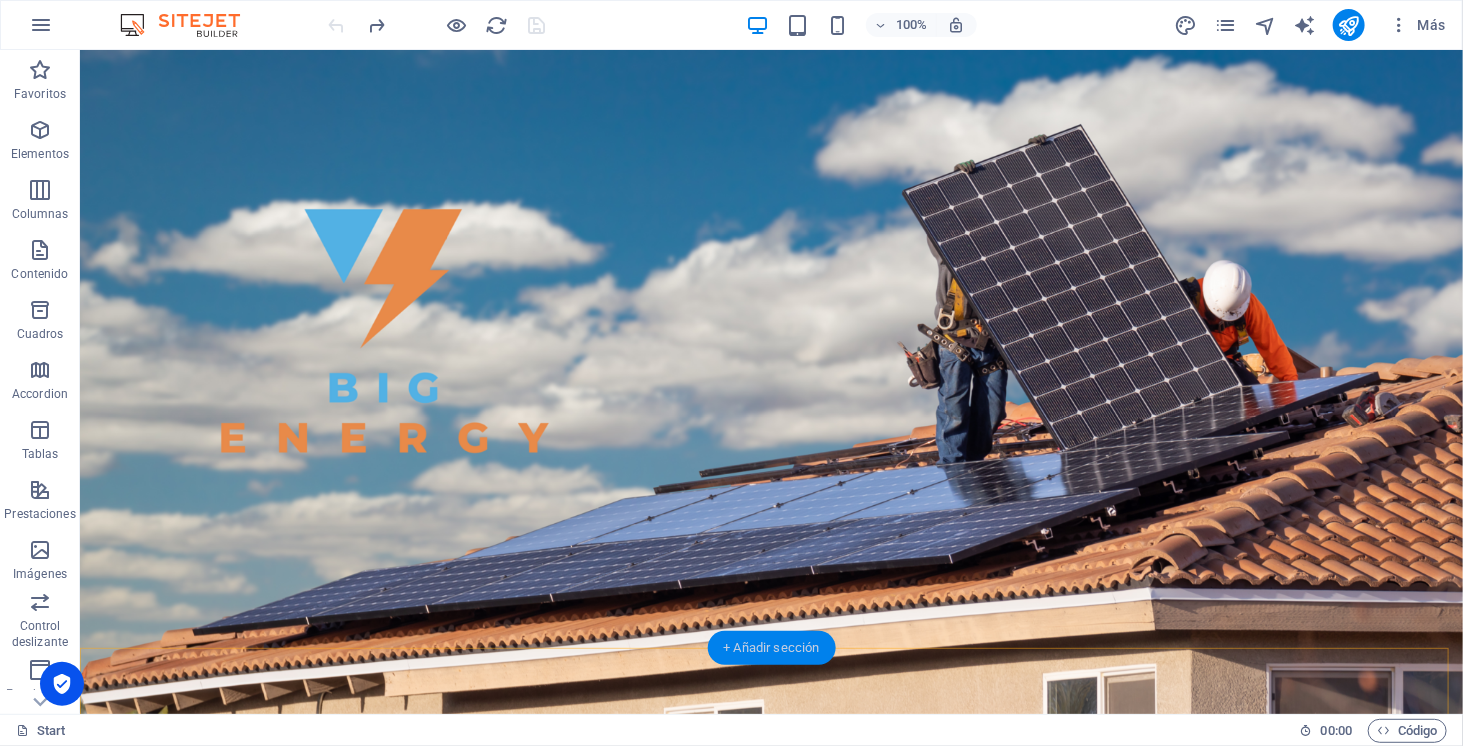 click on "+ Añadir sección" at bounding box center [771, 648] 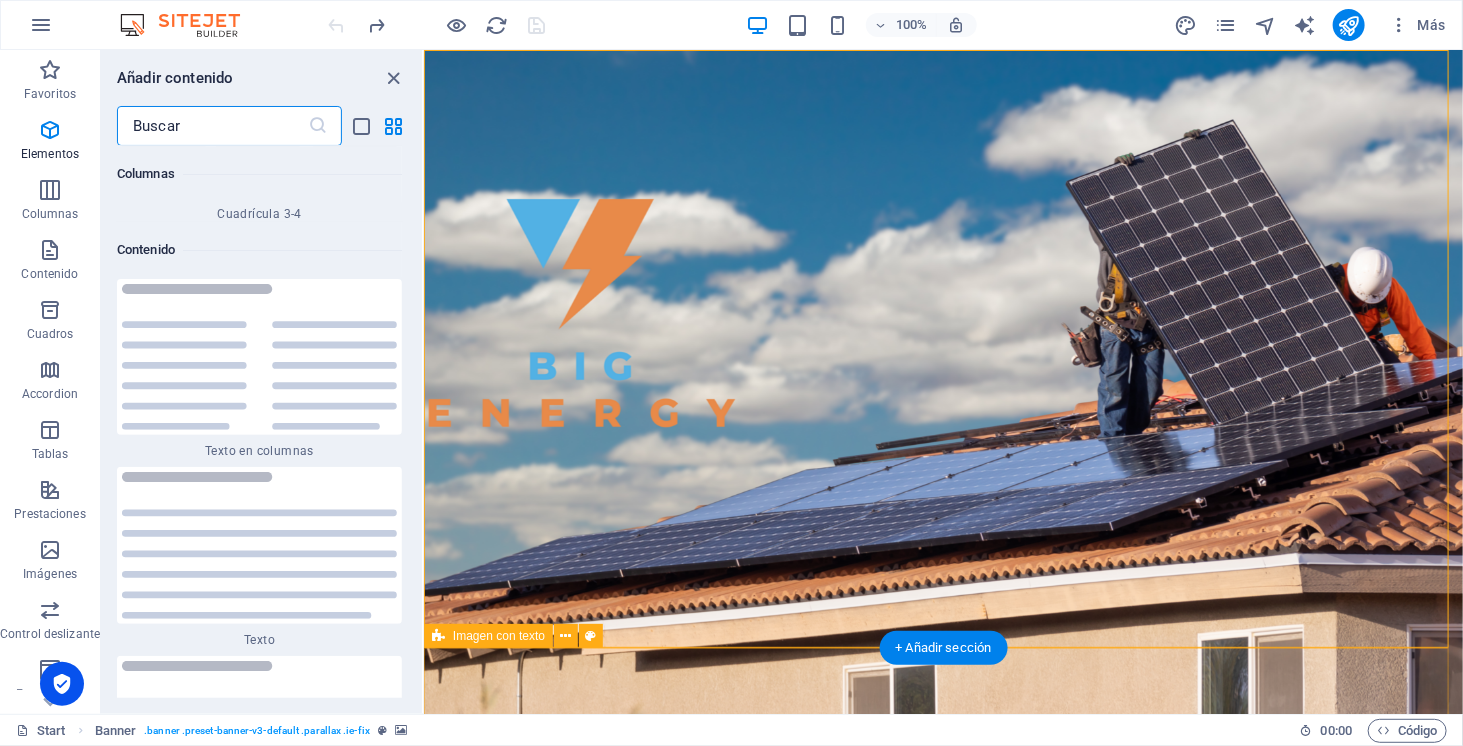 scroll, scrollTop: 6796, scrollLeft: 0, axis: vertical 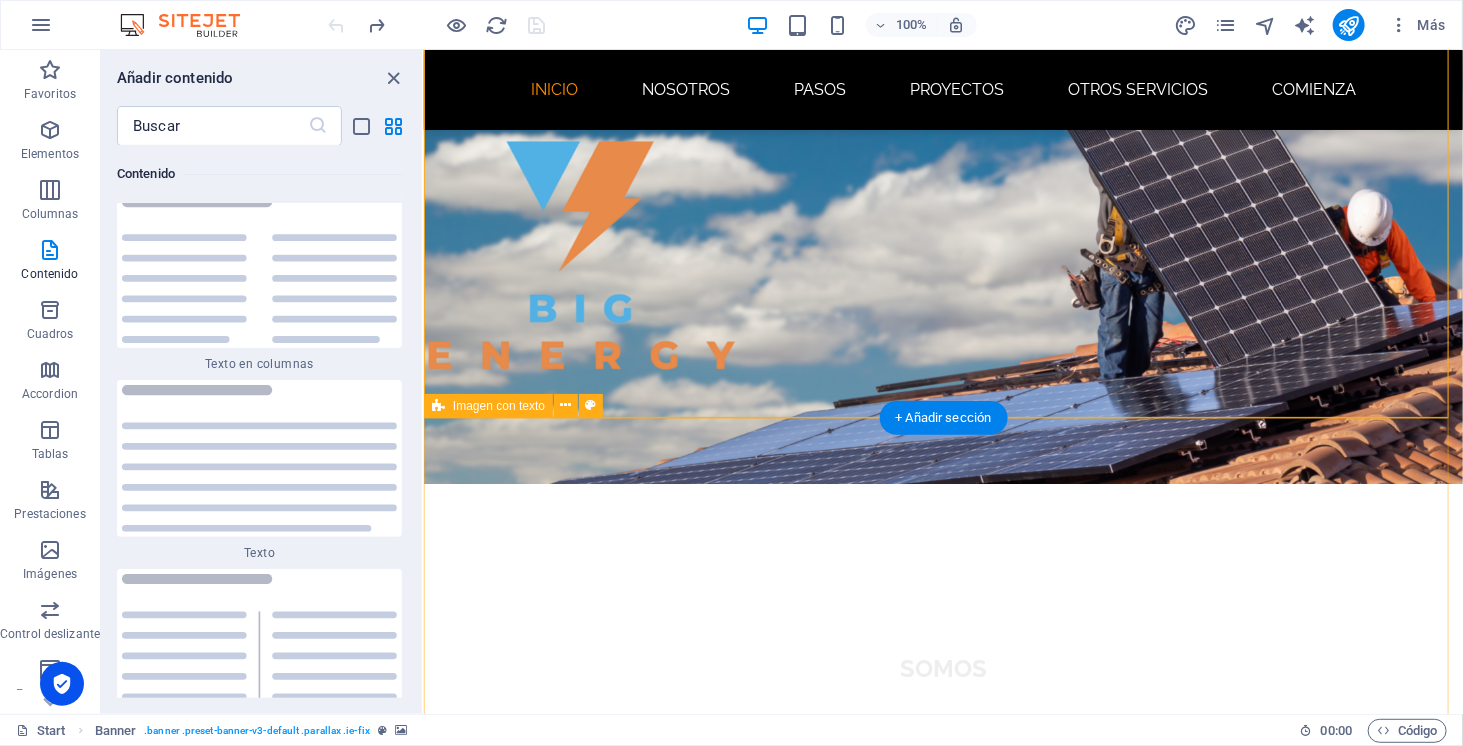 click on "NOSOTROS Somos una empresa con más de 3 años de experiencia en la instalación de sistemas solares fotovoltaicos en todo Chile. A lo largo de estos años, hemos ayudado a decenas de personas y negocios a dar el paso hacia una energía más inteligente, económica y sustentable. Nuestro enfoque es claro:  reducir tu cuenta de luz al mínimo, y en la mayoría de los casos, a 0$ . Diseñamos e instalamos sistemas que cubren casi la totalidad de tu consumo eléctrico, y si generas más de los que usas, ese excedente  se inyecta a la red y la distribuidora te paga por ello. Nos encargamos de todo el proceso: evaluación, diseño, trámites con la distribuidora local, certificación, instalación y puesta en marcha. Tú solo te preocupas de  ver cómo baja tu cuenta y aumenta tu independencia energética. ¡Así puedes ahorrar y, además, generar ingresos! Además, cada instalación solar reduce tu huella de carbono y ayuda a construir un futuro más limpio. Porque ahorrar también puede significar aportar." at bounding box center (942, 2305) 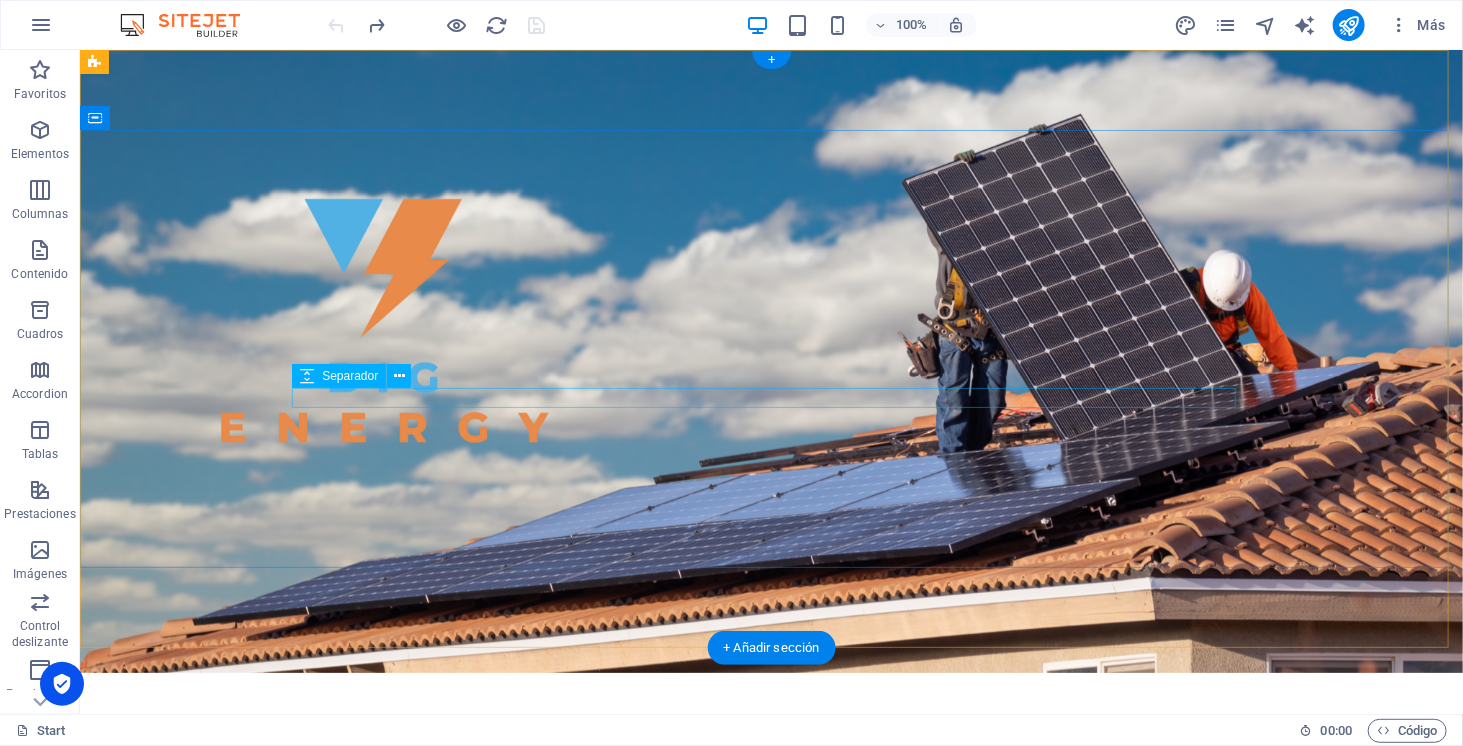 scroll, scrollTop: 0, scrollLeft: 0, axis: both 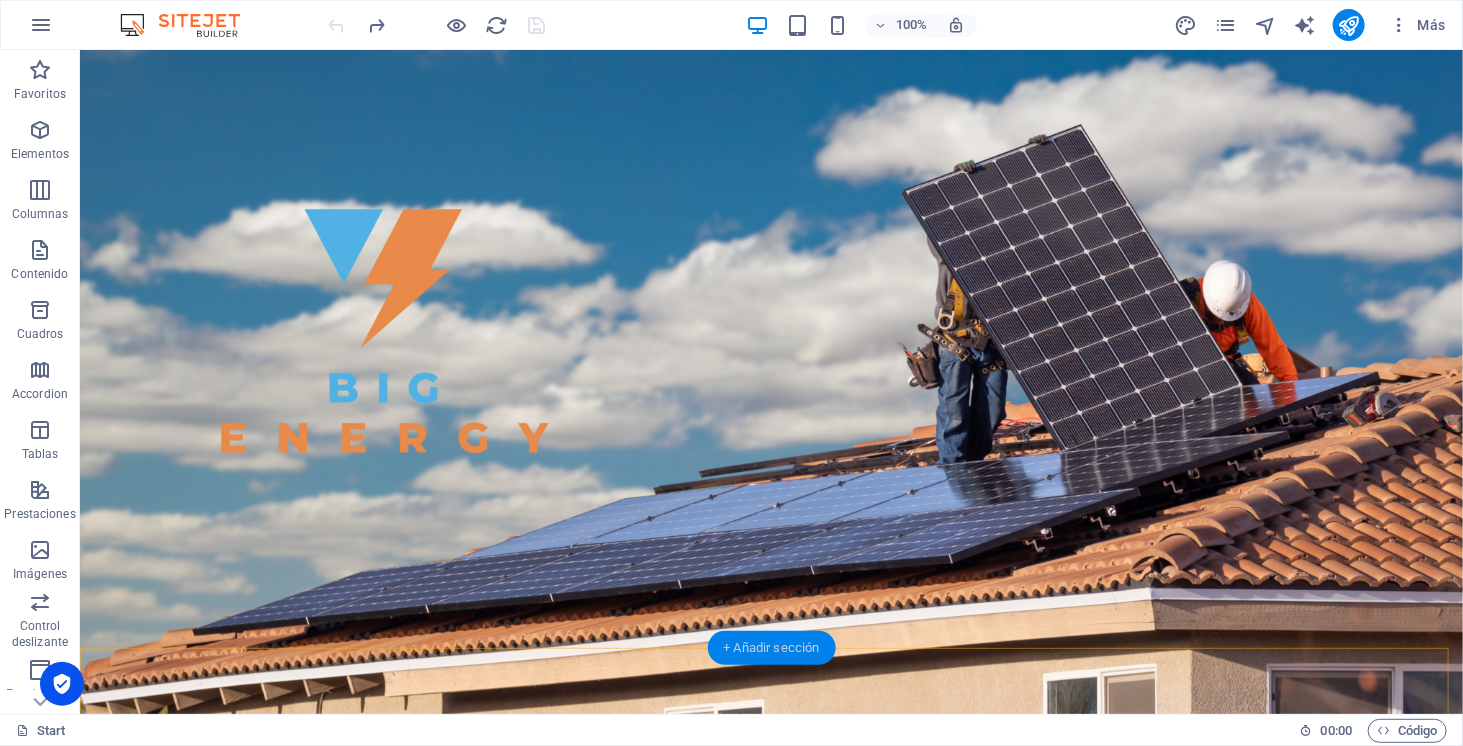 click on "+ Añadir sección" at bounding box center [771, 648] 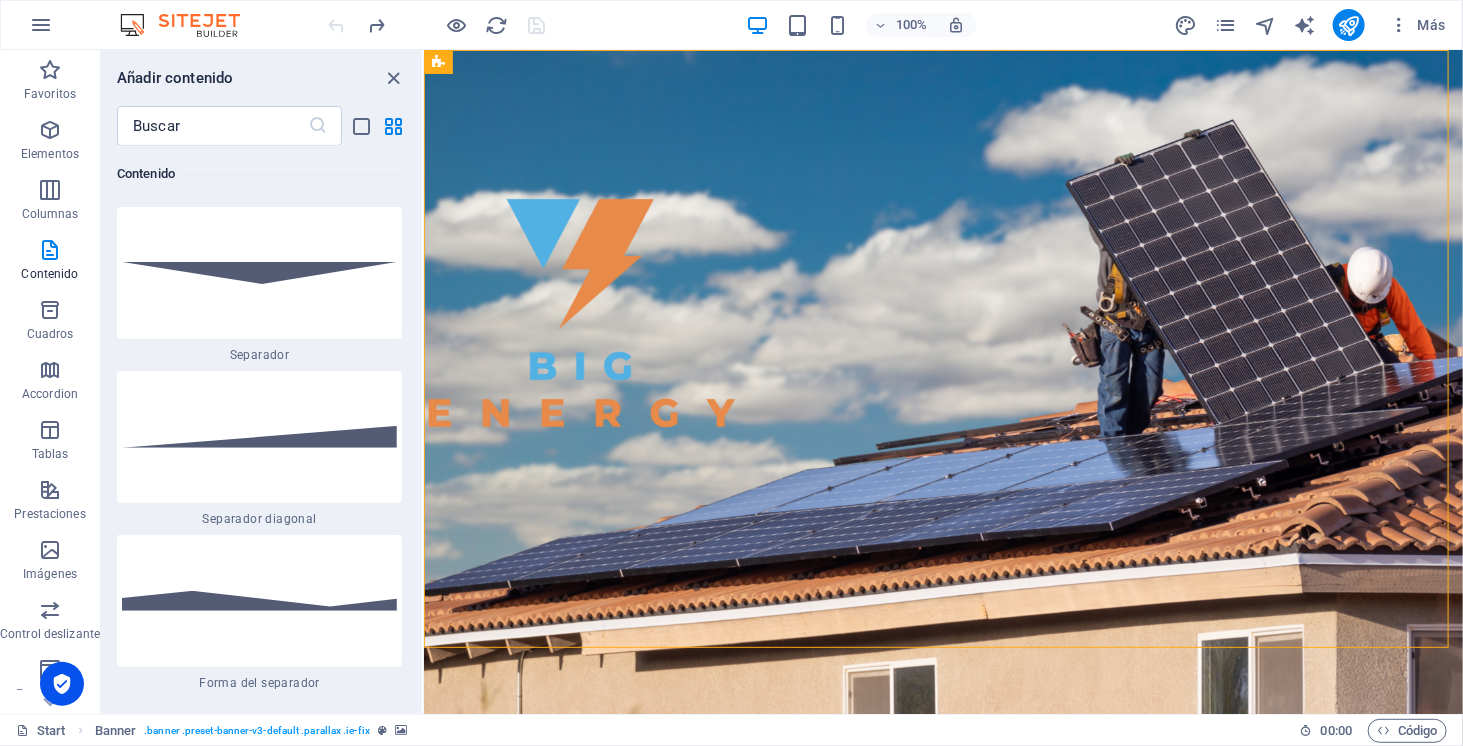 scroll, scrollTop: 9602, scrollLeft: 0, axis: vertical 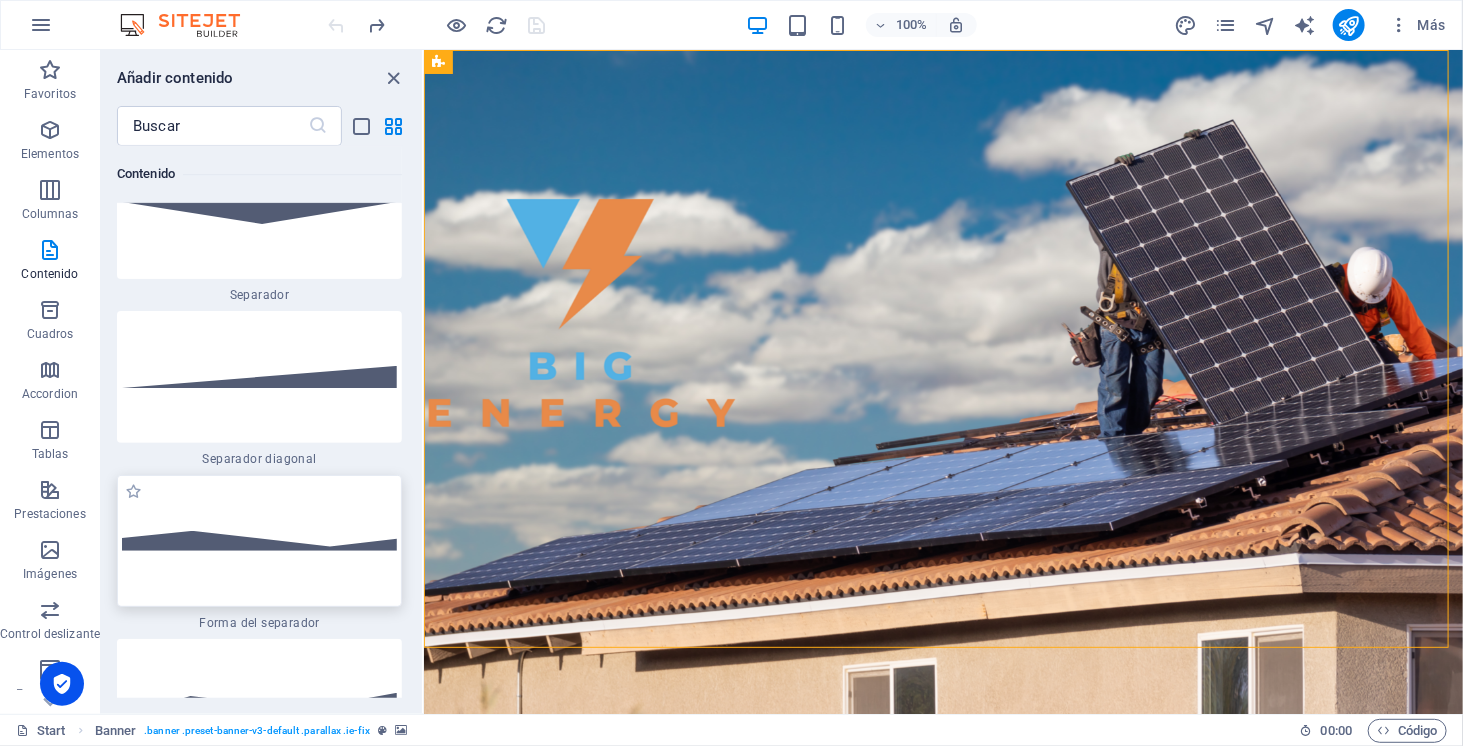 click at bounding box center (259, 541) 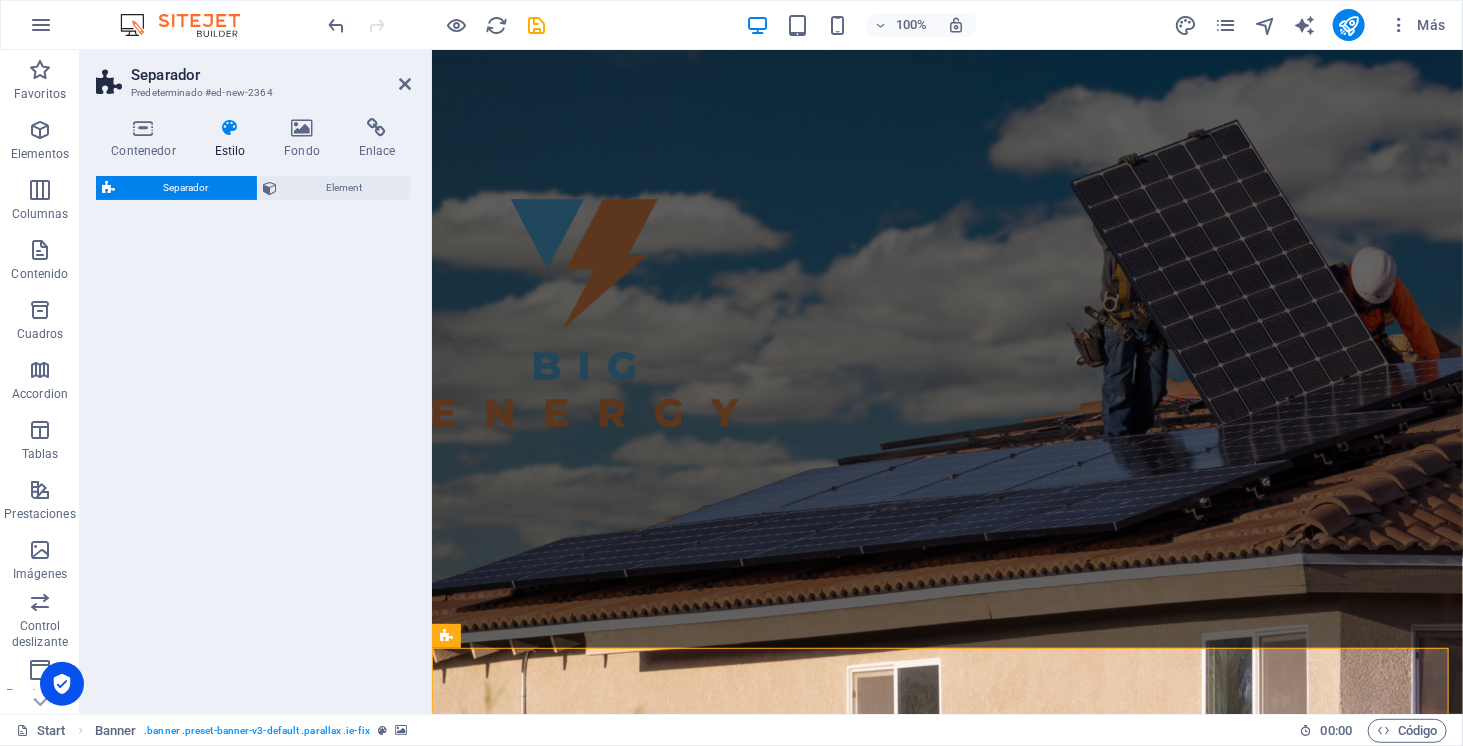 select on "polygon1" 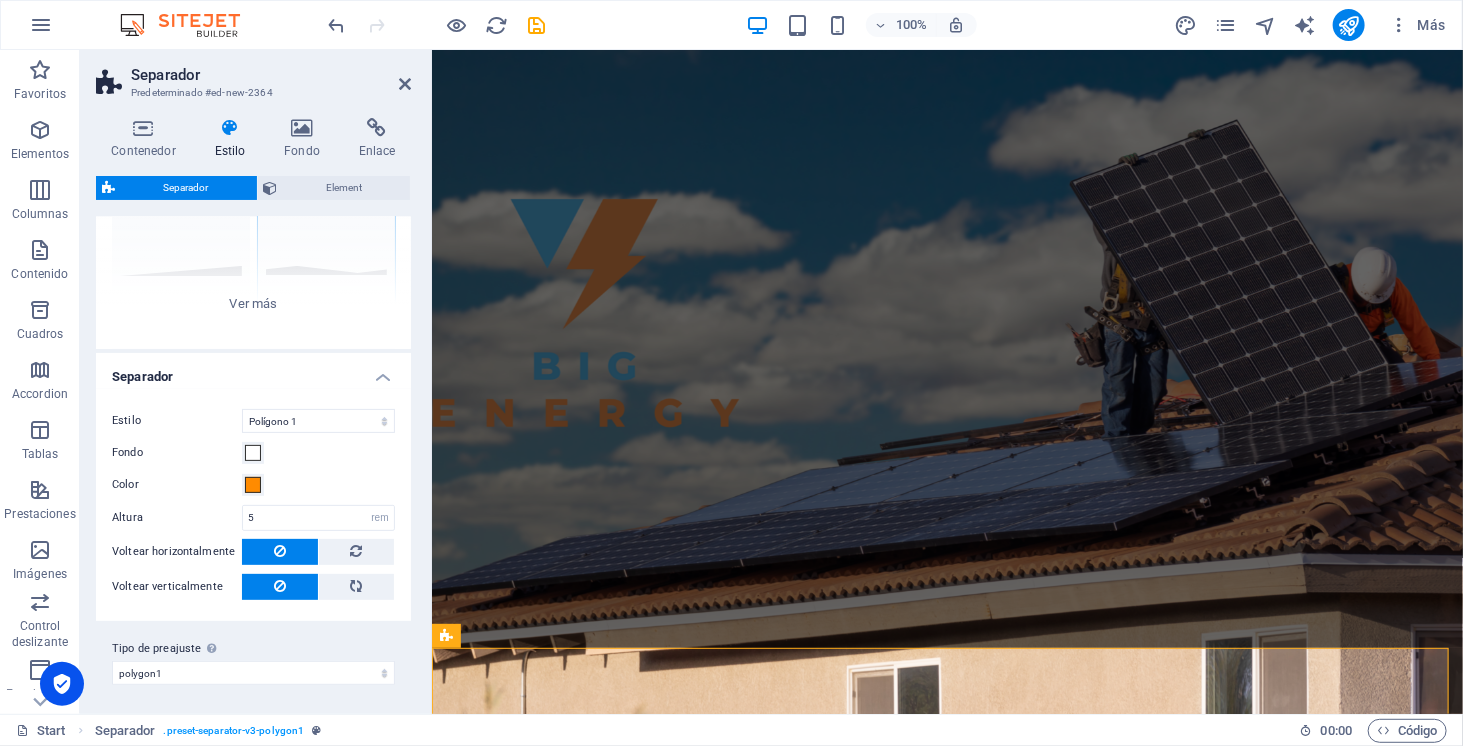 scroll, scrollTop: 202, scrollLeft: 0, axis: vertical 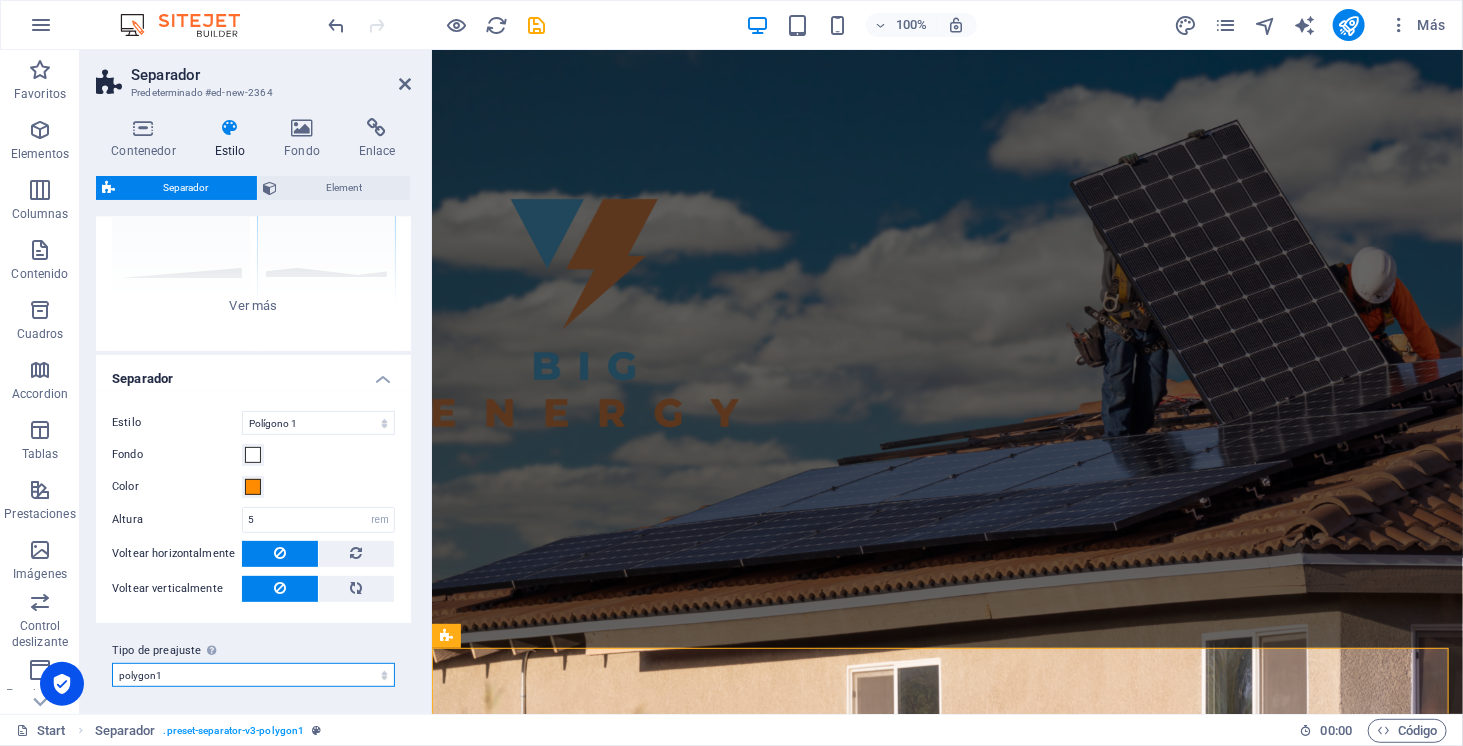 click on "polygon2 gray gray-fliped black circle polygon1 Añadir tipo de preajuste" at bounding box center (253, 675) 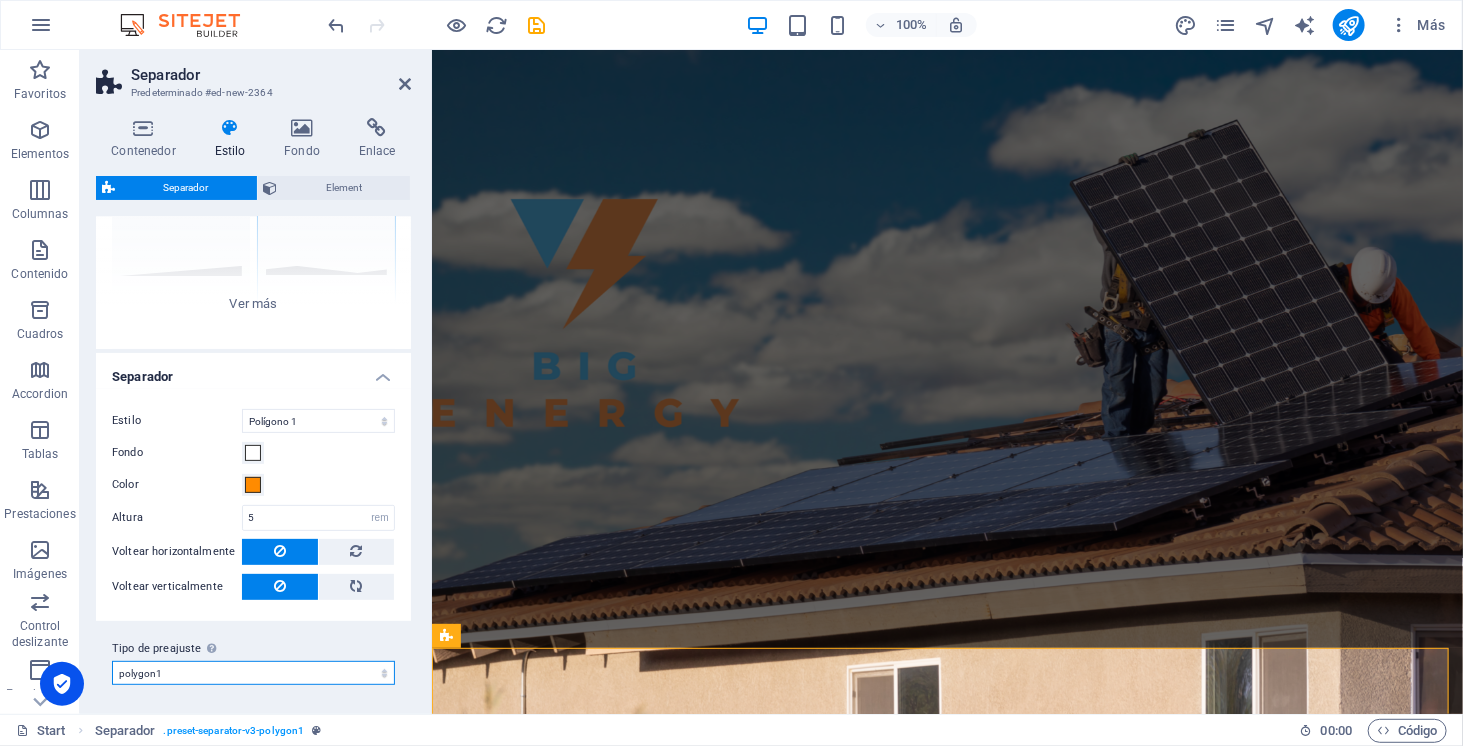 scroll, scrollTop: 0, scrollLeft: 0, axis: both 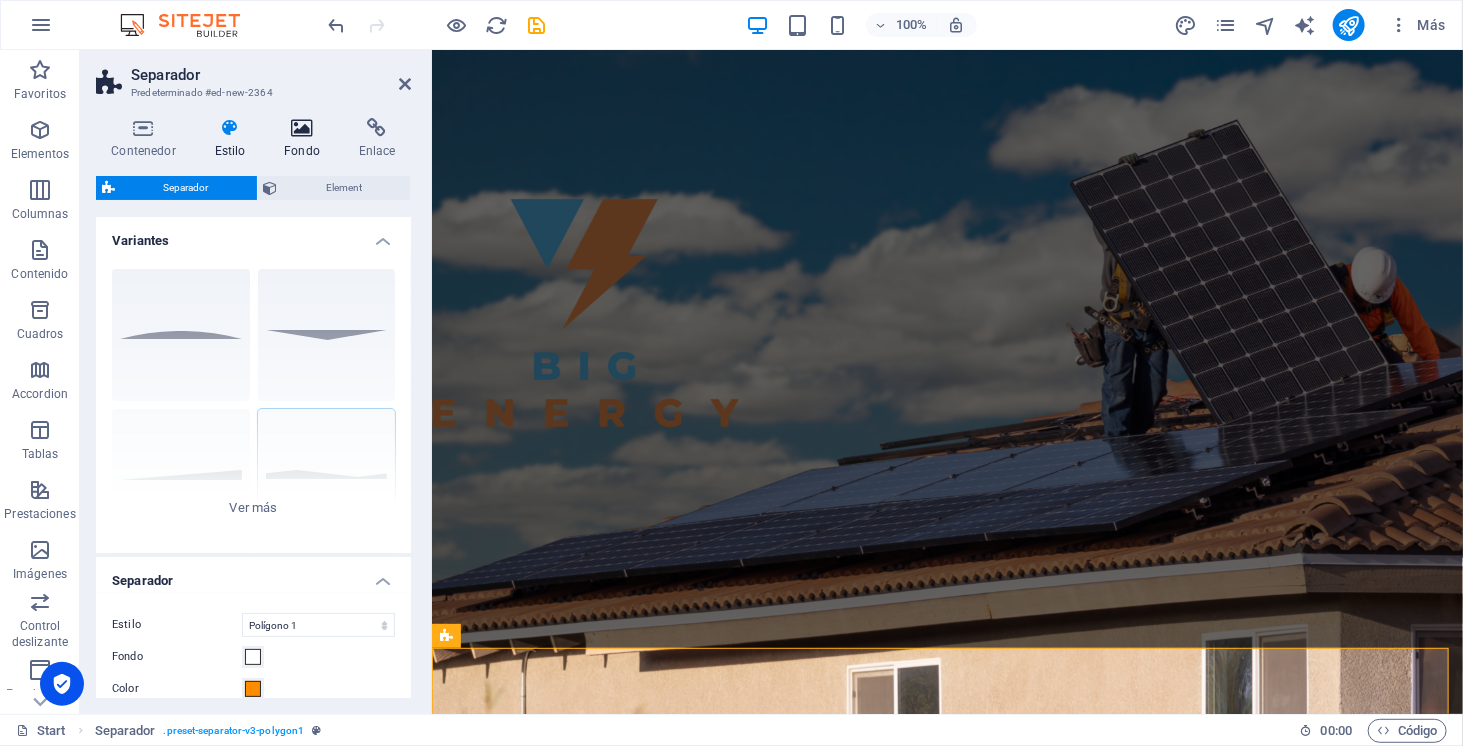 click on "Fondo" at bounding box center (306, 139) 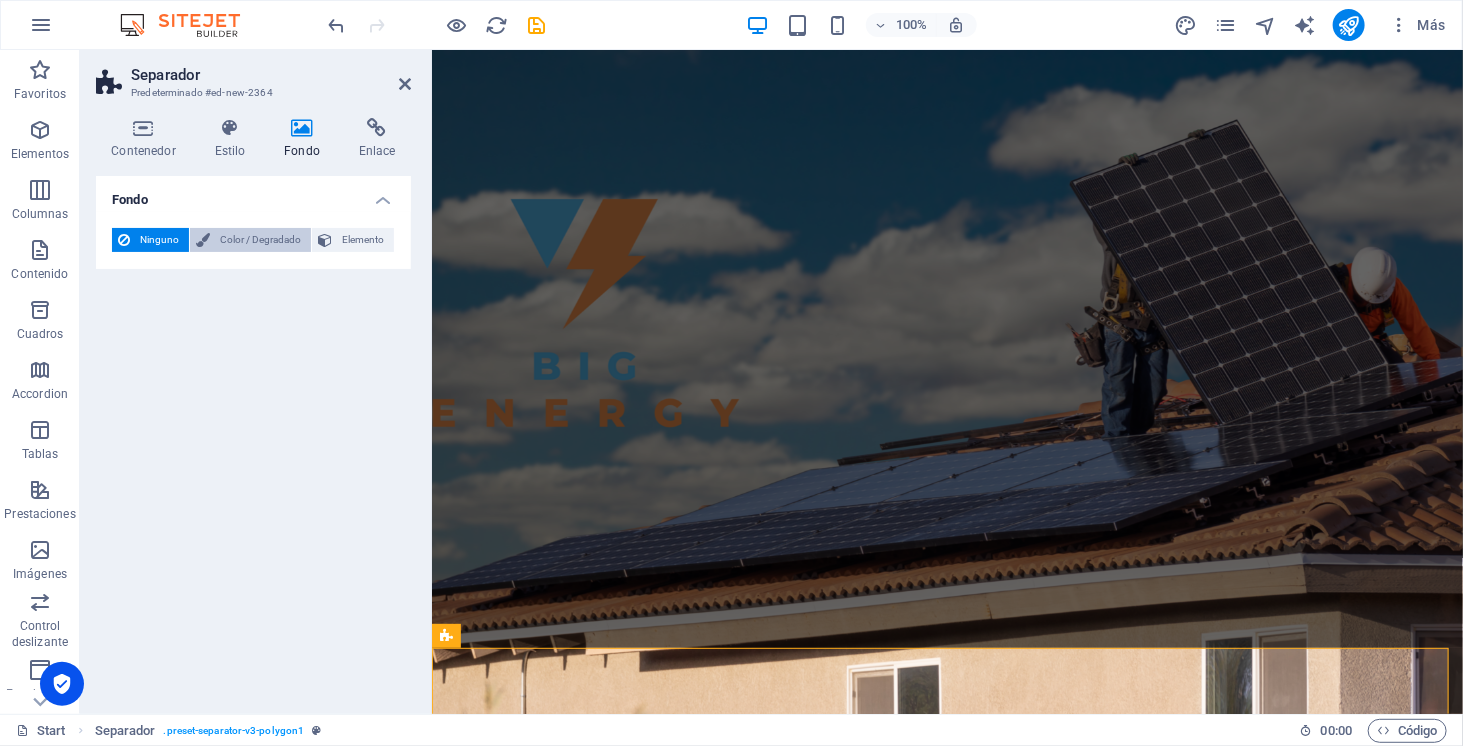 click on "Color / Degradado" at bounding box center [260, 240] 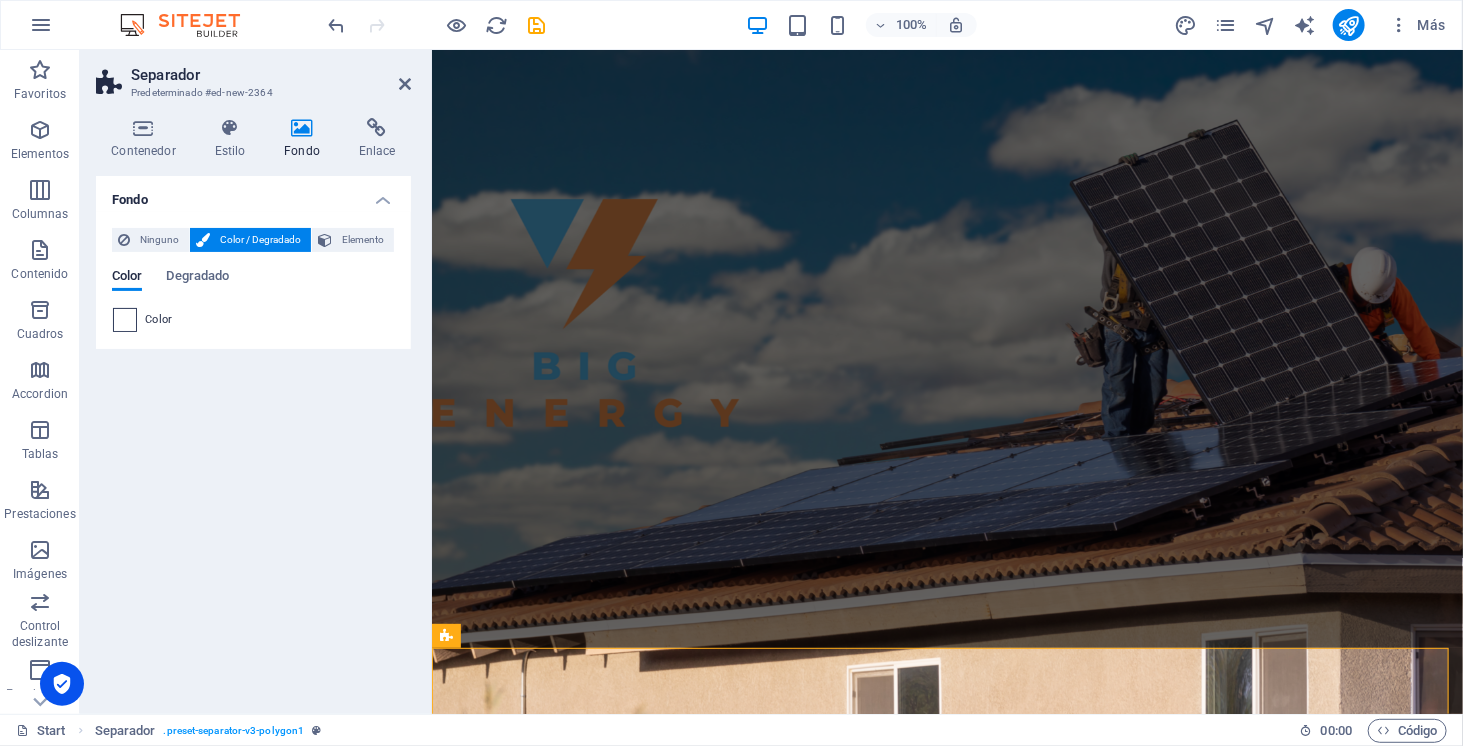 click at bounding box center (125, 320) 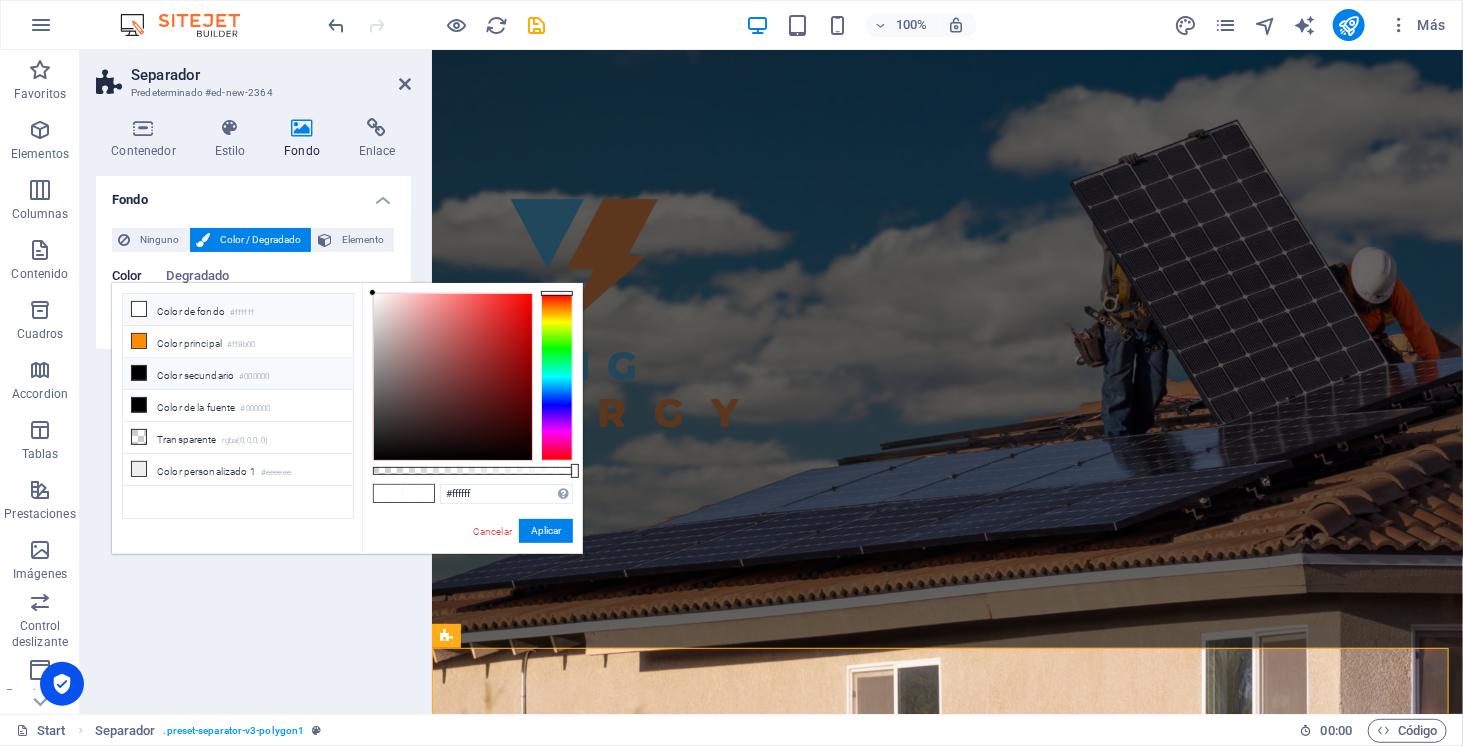 click on "Color de fondo
#ffffff" at bounding box center (238, 310) 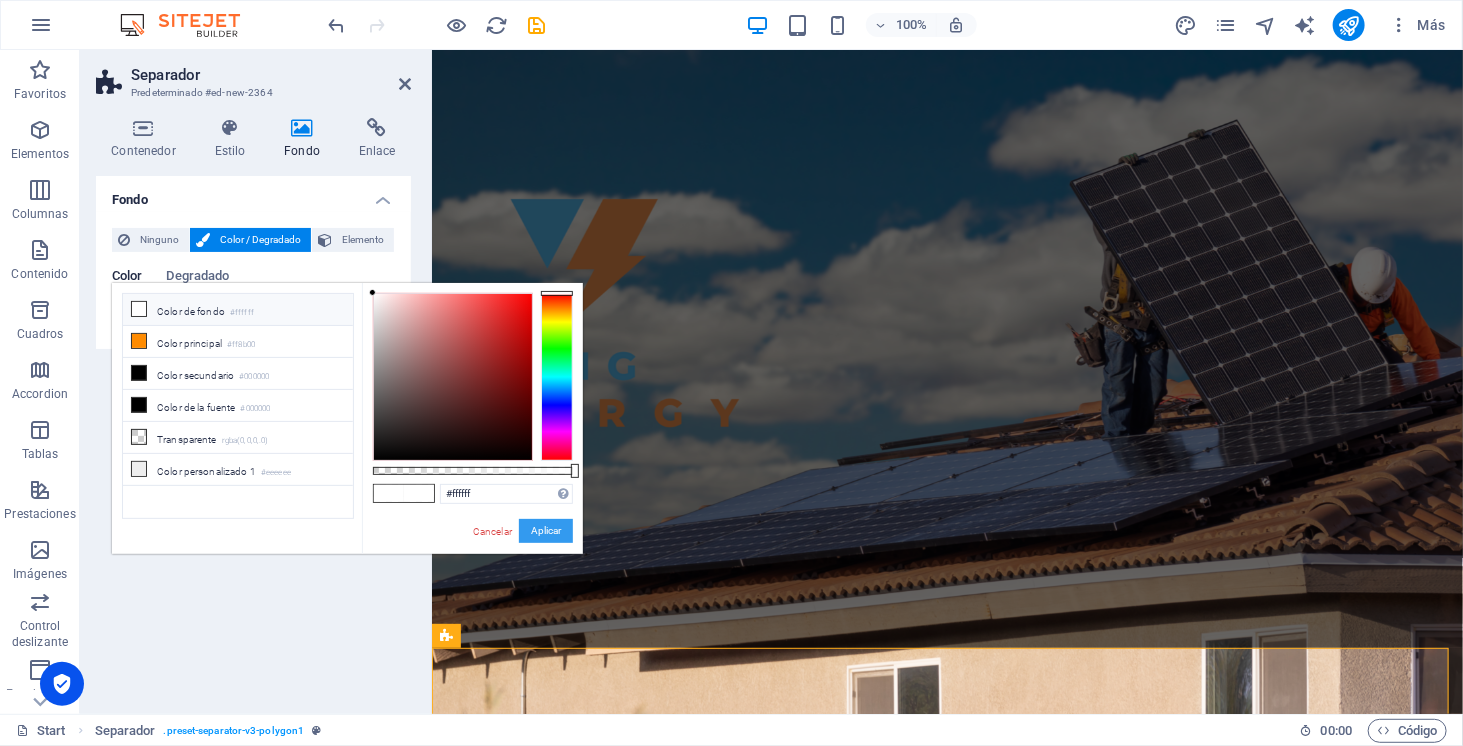 click on "Aplicar" at bounding box center (546, 531) 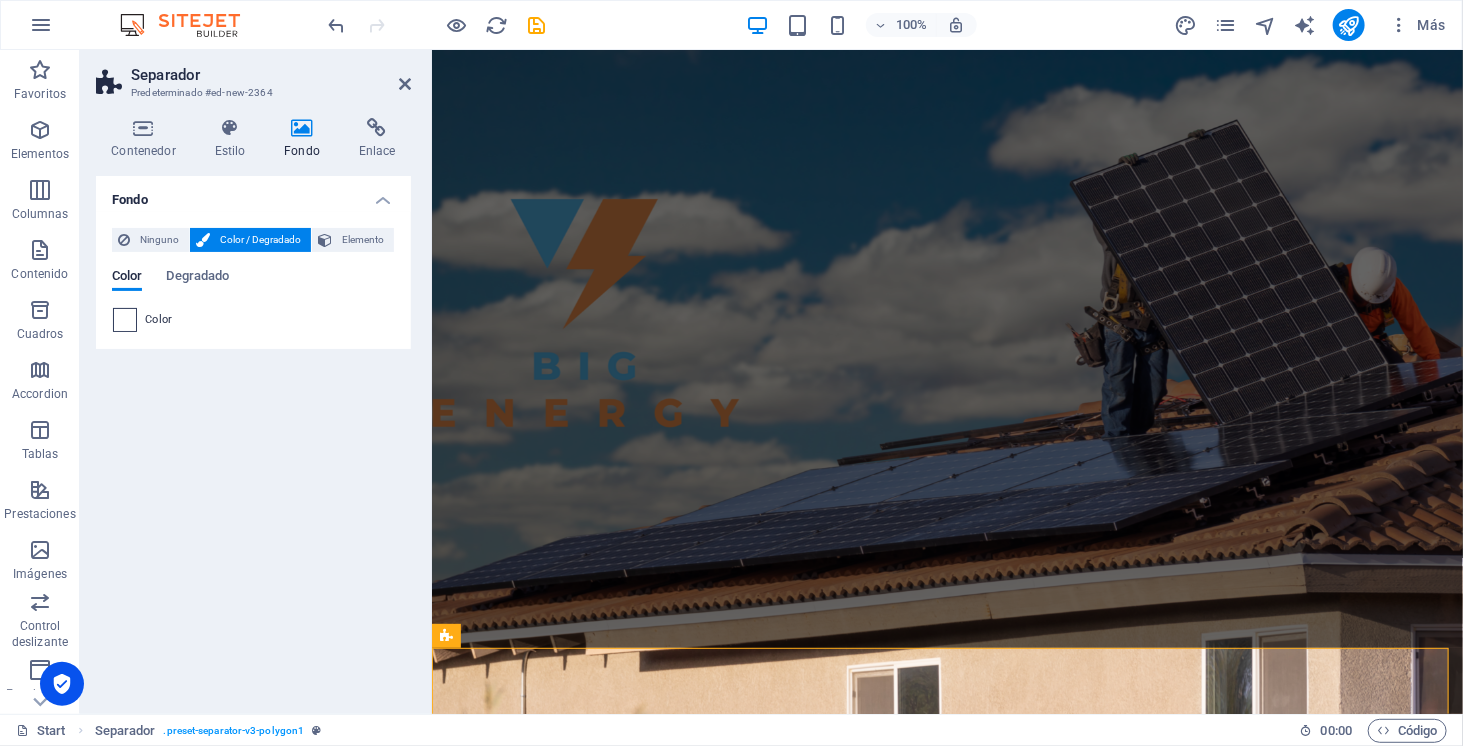 click on "Color" at bounding box center [253, 320] 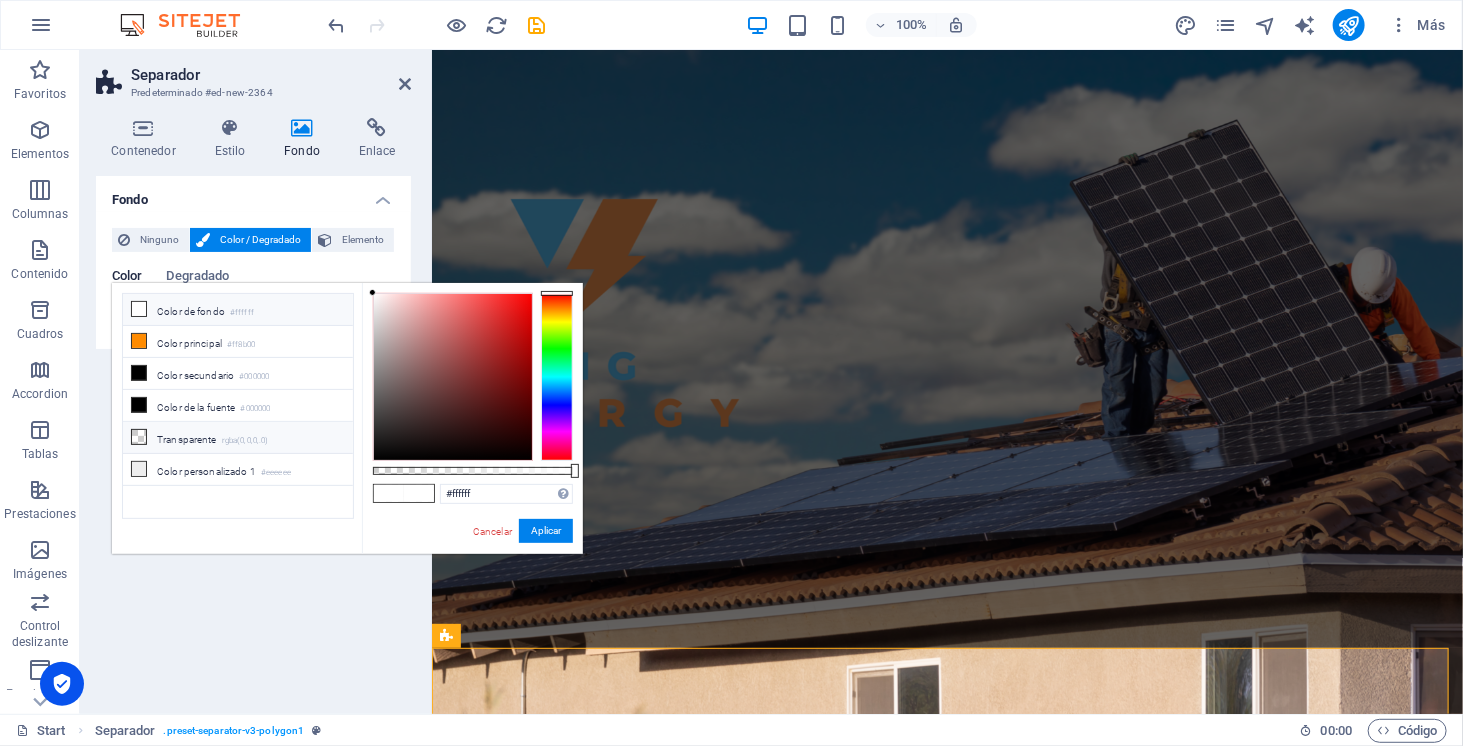 click on "Transparente
rgba(0,0,0,.0)" at bounding box center [238, 438] 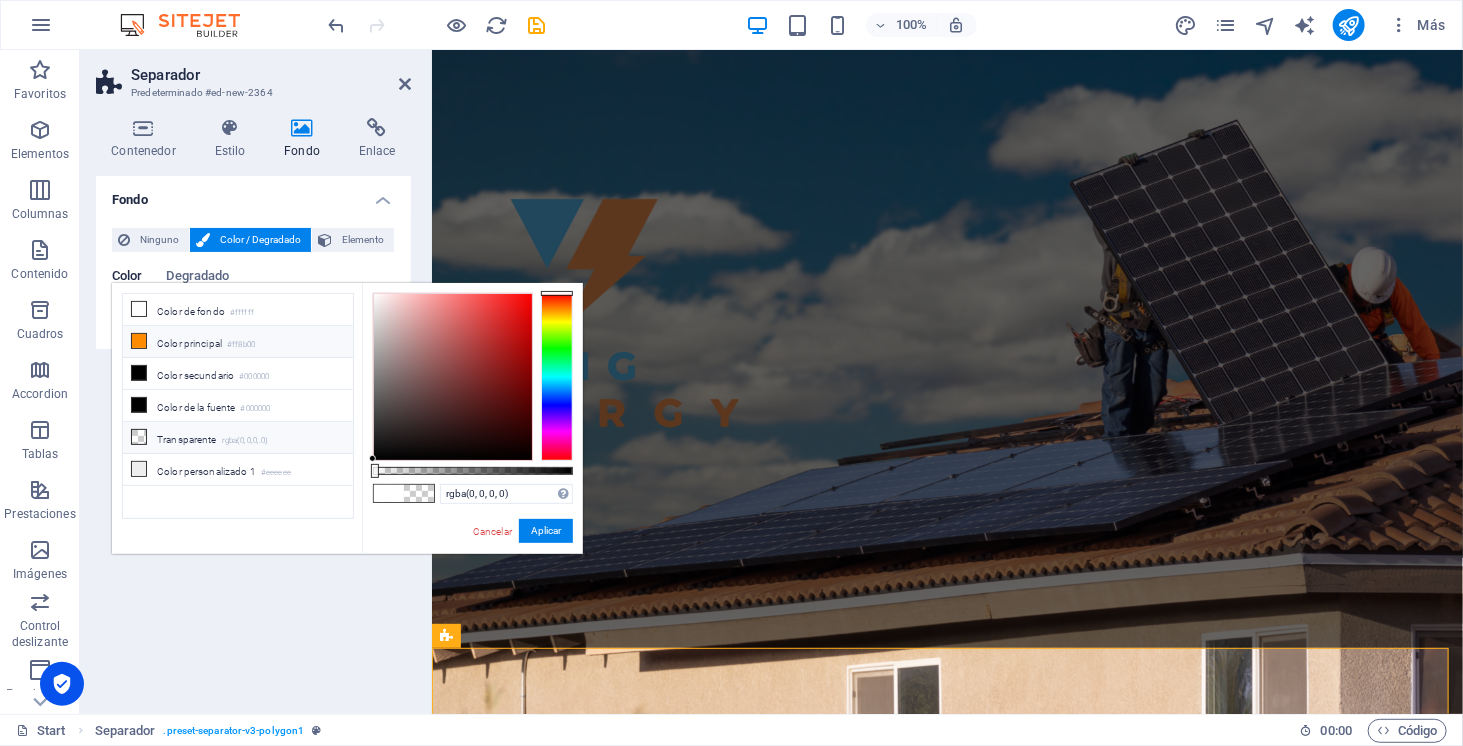 click on "Color principal
#ff8b00" at bounding box center (238, 342) 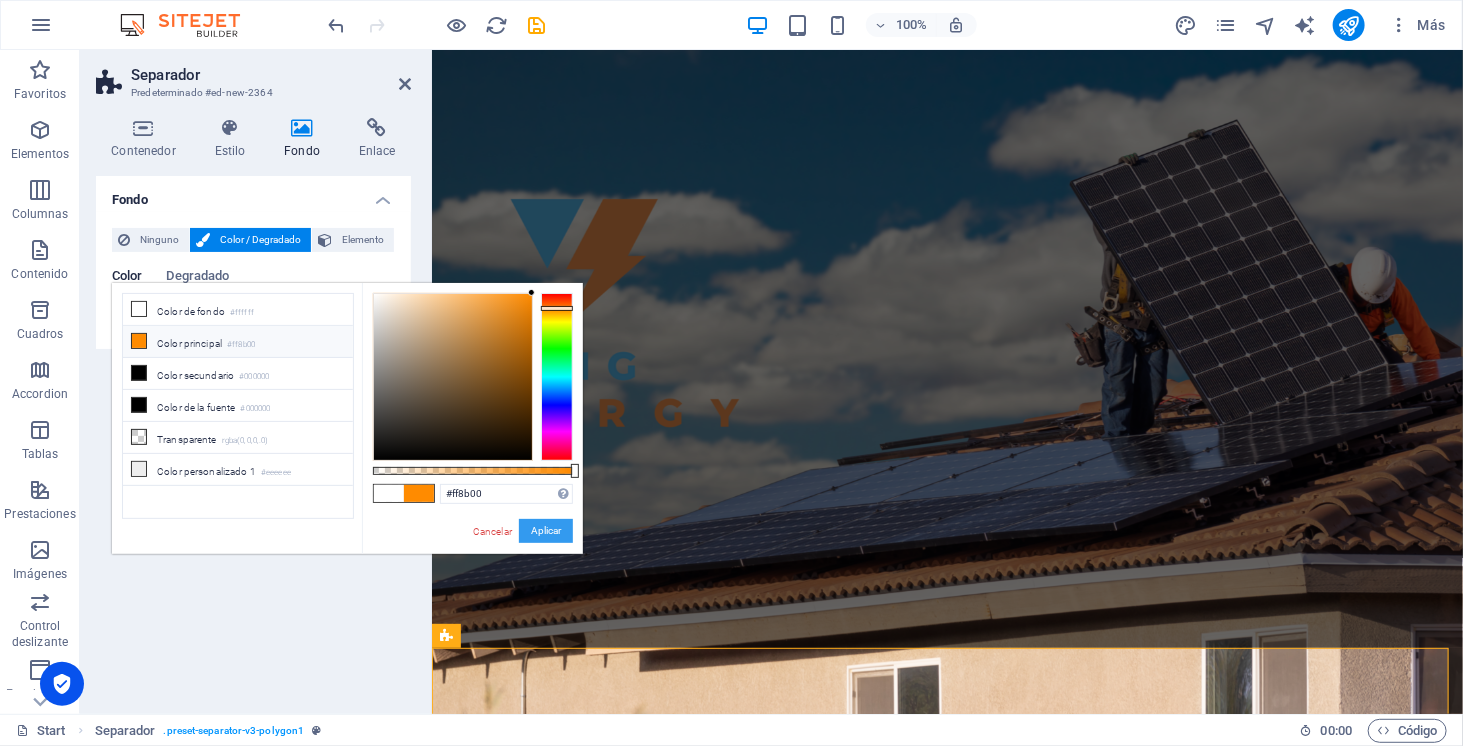 click on "Aplicar" at bounding box center [546, 531] 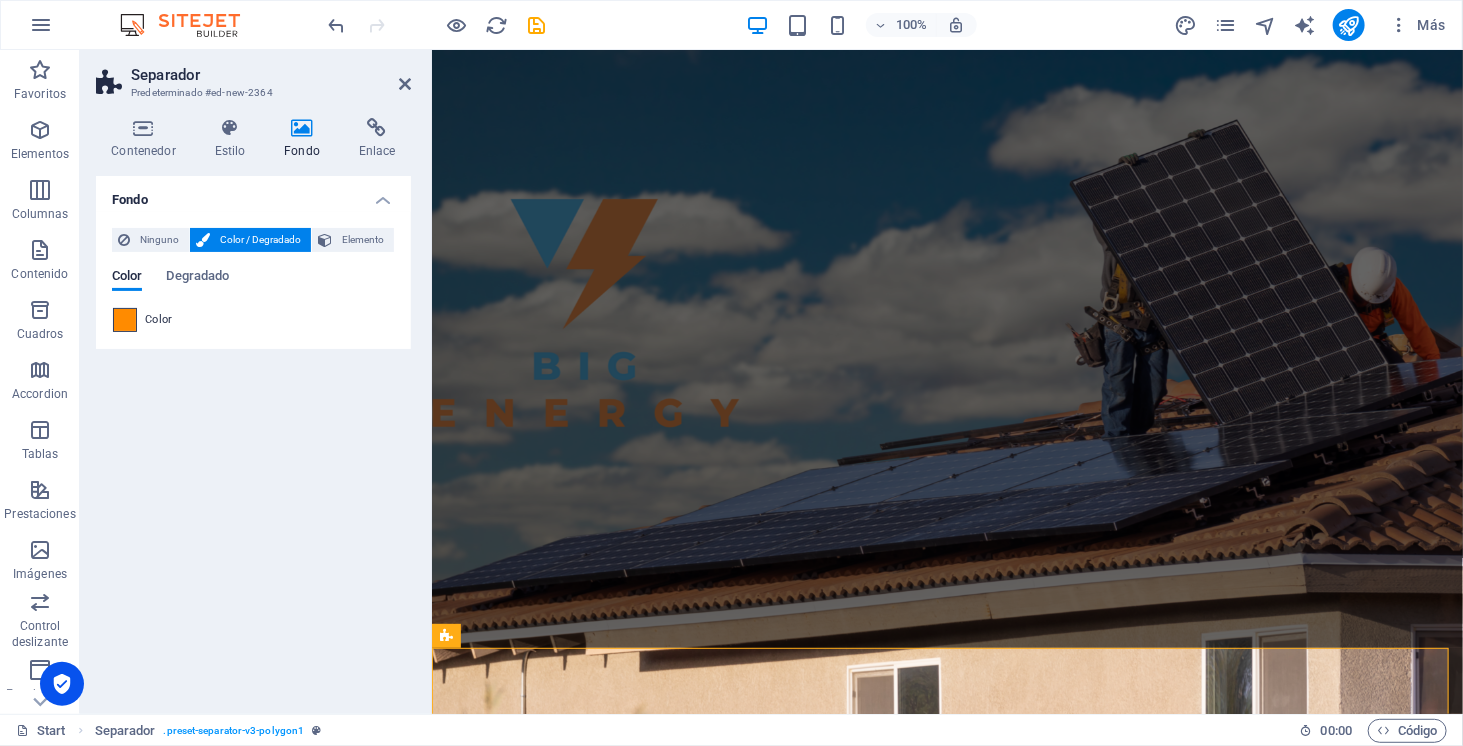click at bounding box center [125, 320] 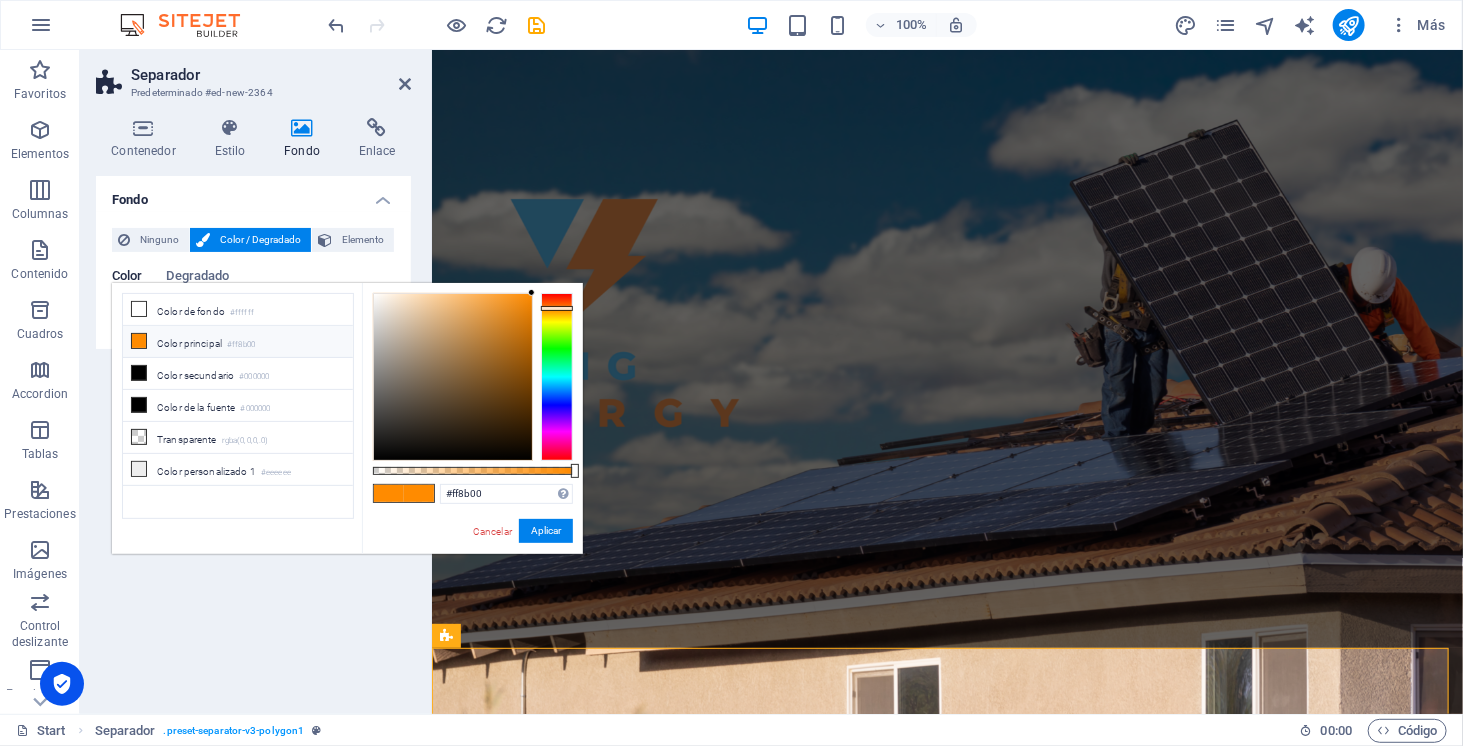 type on "#ff2800" 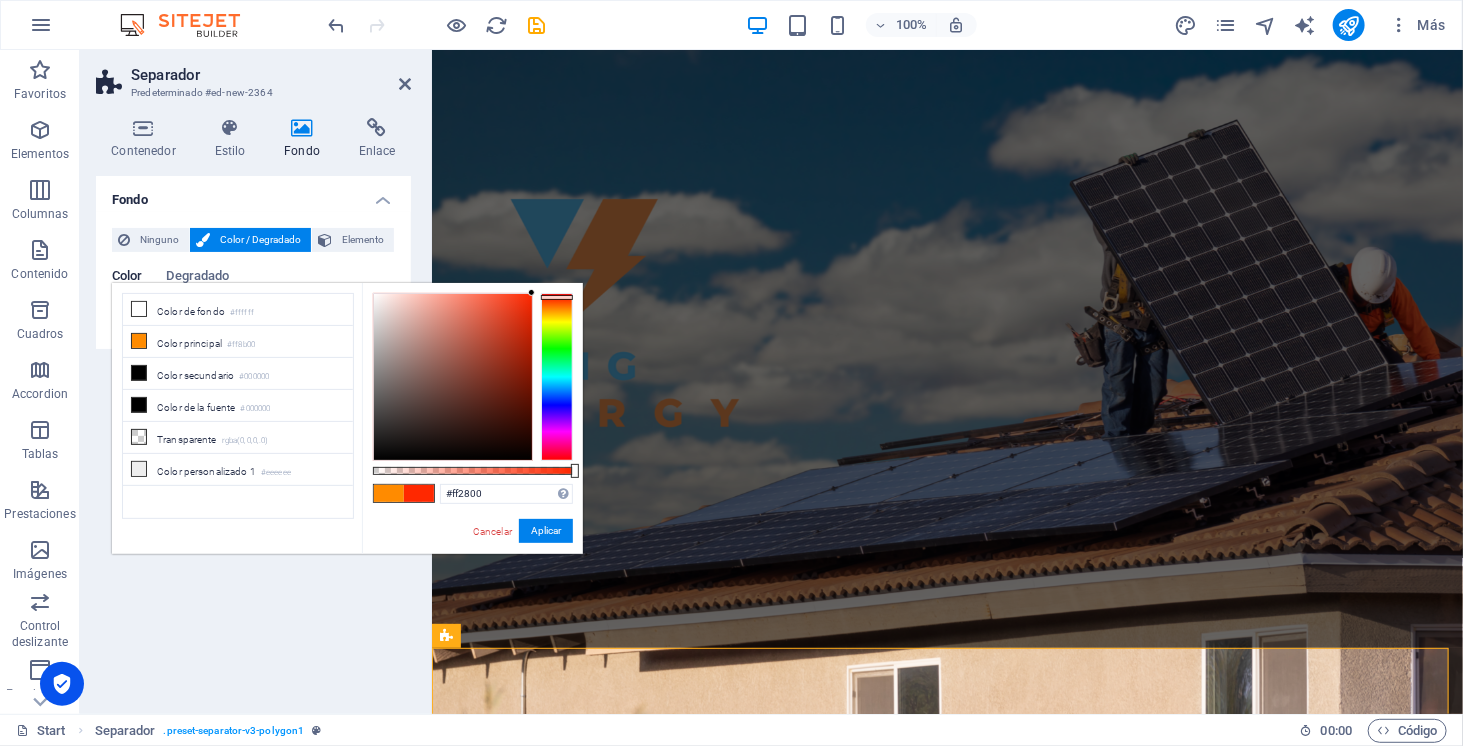 click at bounding box center (557, 377) 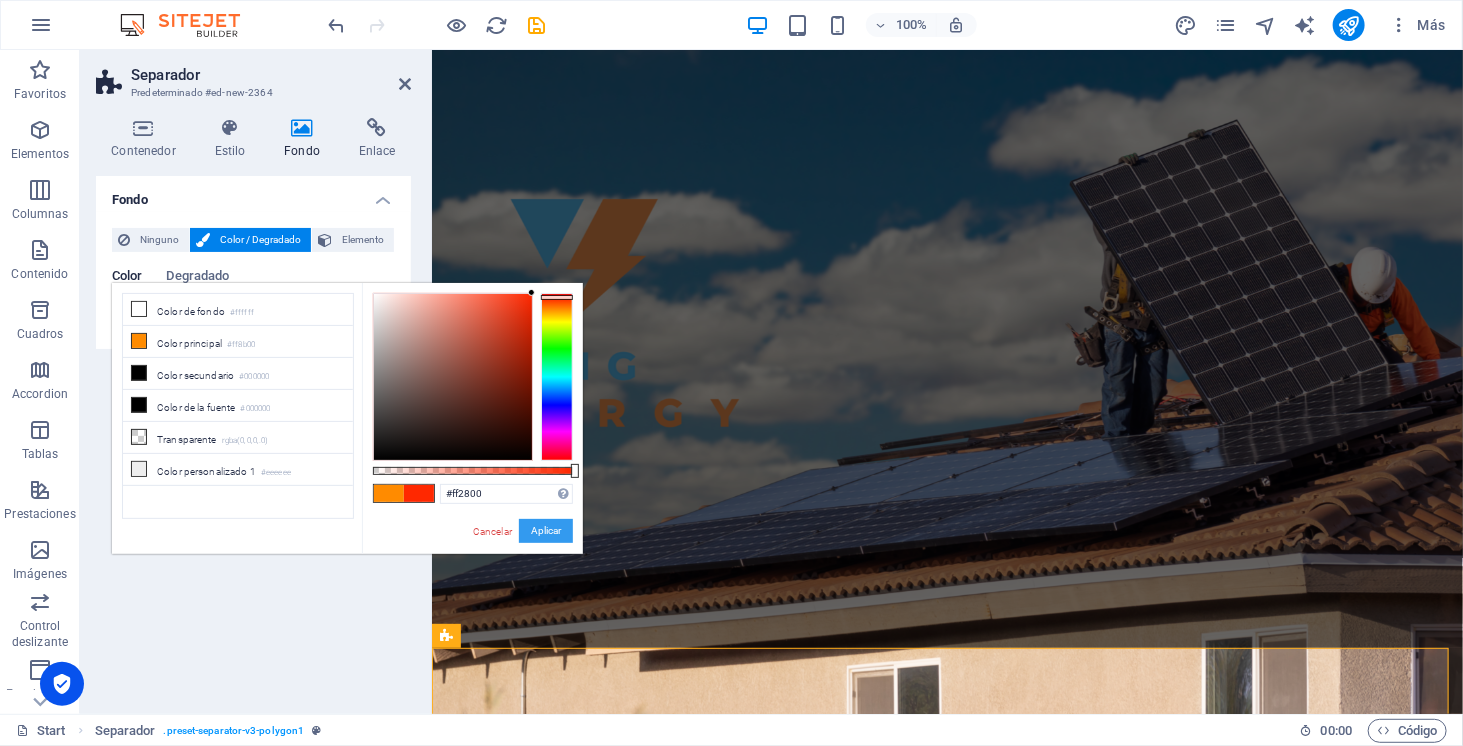 click on "Aplicar" at bounding box center (546, 531) 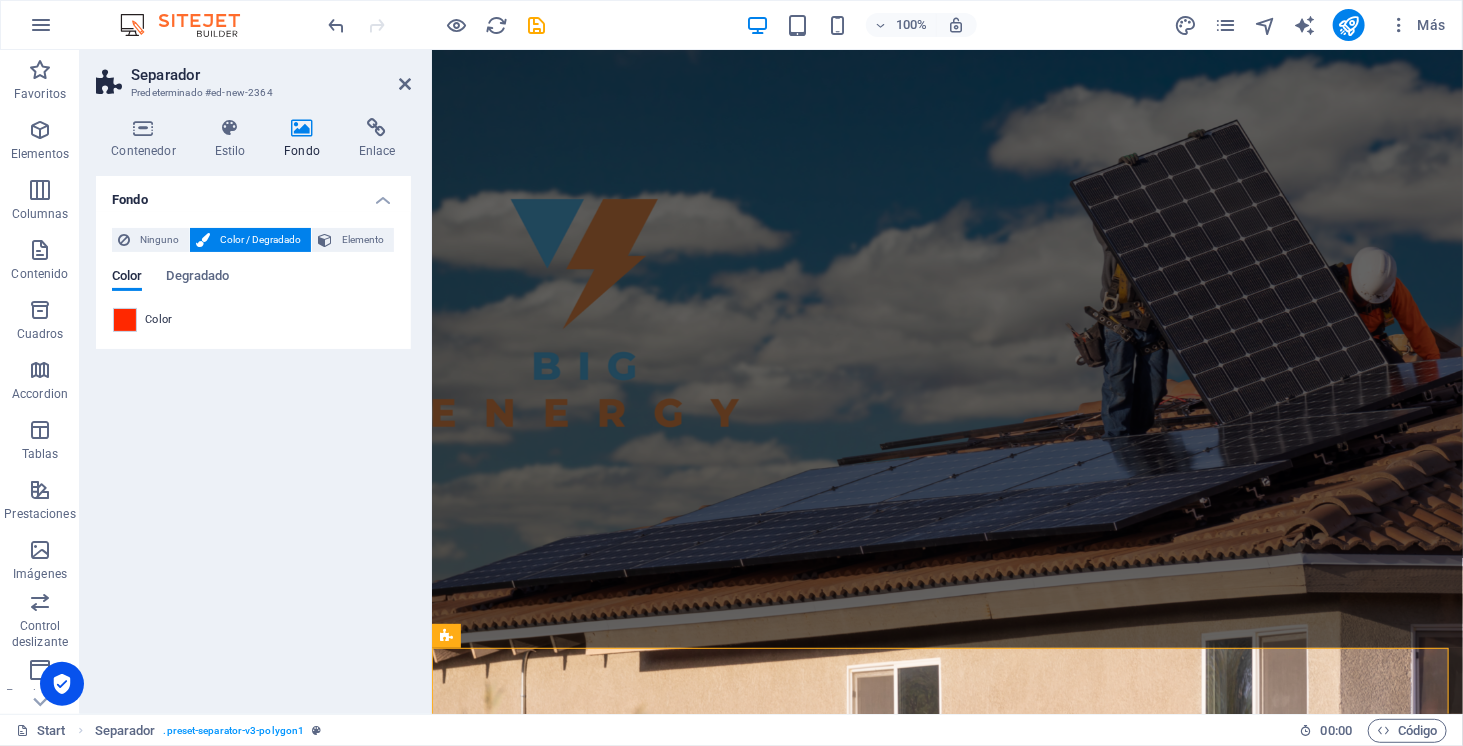 click on "Fondo Ninguno Color / Degradado Elemento Estirar fondo a ancho completo Superposición de colores Sitúa una superposición sobre el fondo para colorearla Parallax 0 % Imagen Control deslizante de imágenes Mapa Video YouTube Vimeo HTML Color Degradado Color Un elemento principal contiene un fondo. Editar fondo en el elemento principal" at bounding box center [253, 437] 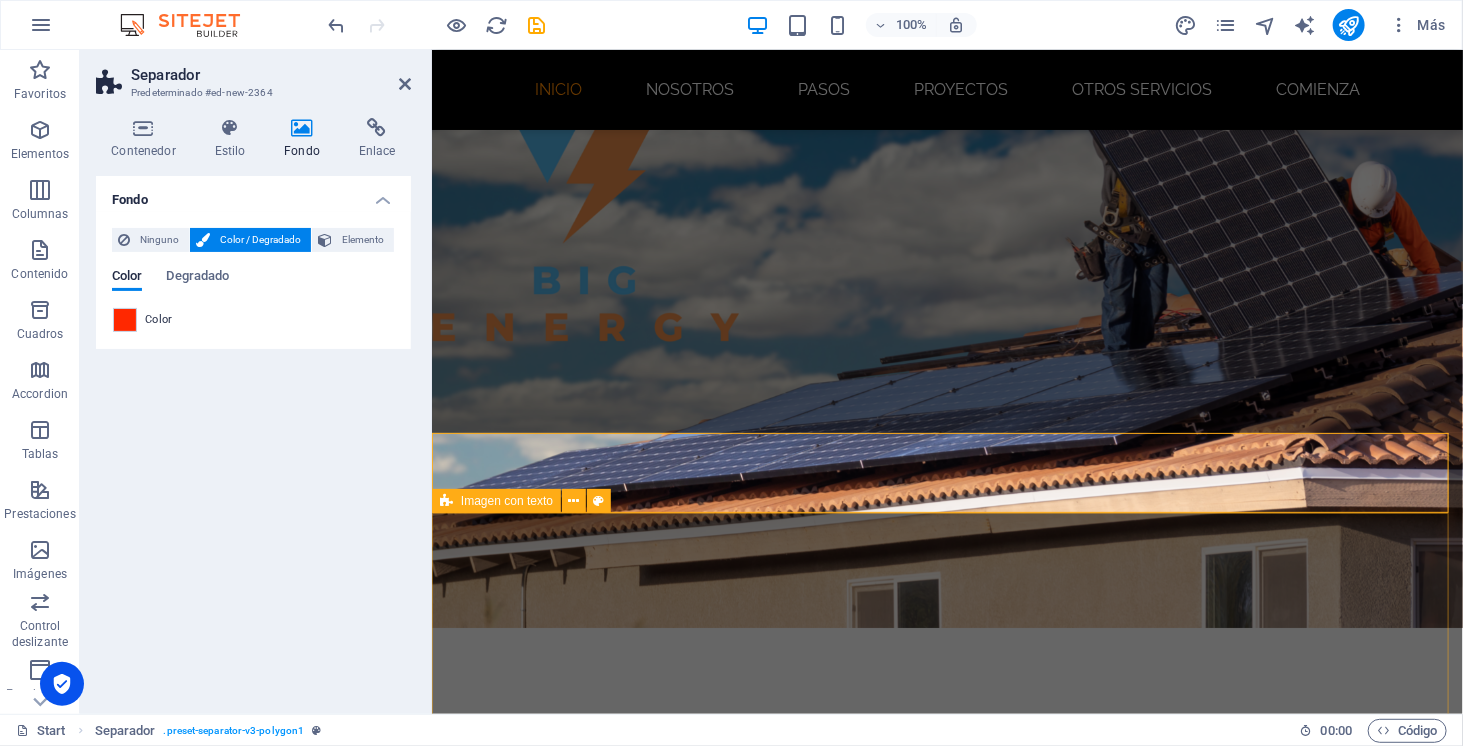 scroll, scrollTop: 406, scrollLeft: 0, axis: vertical 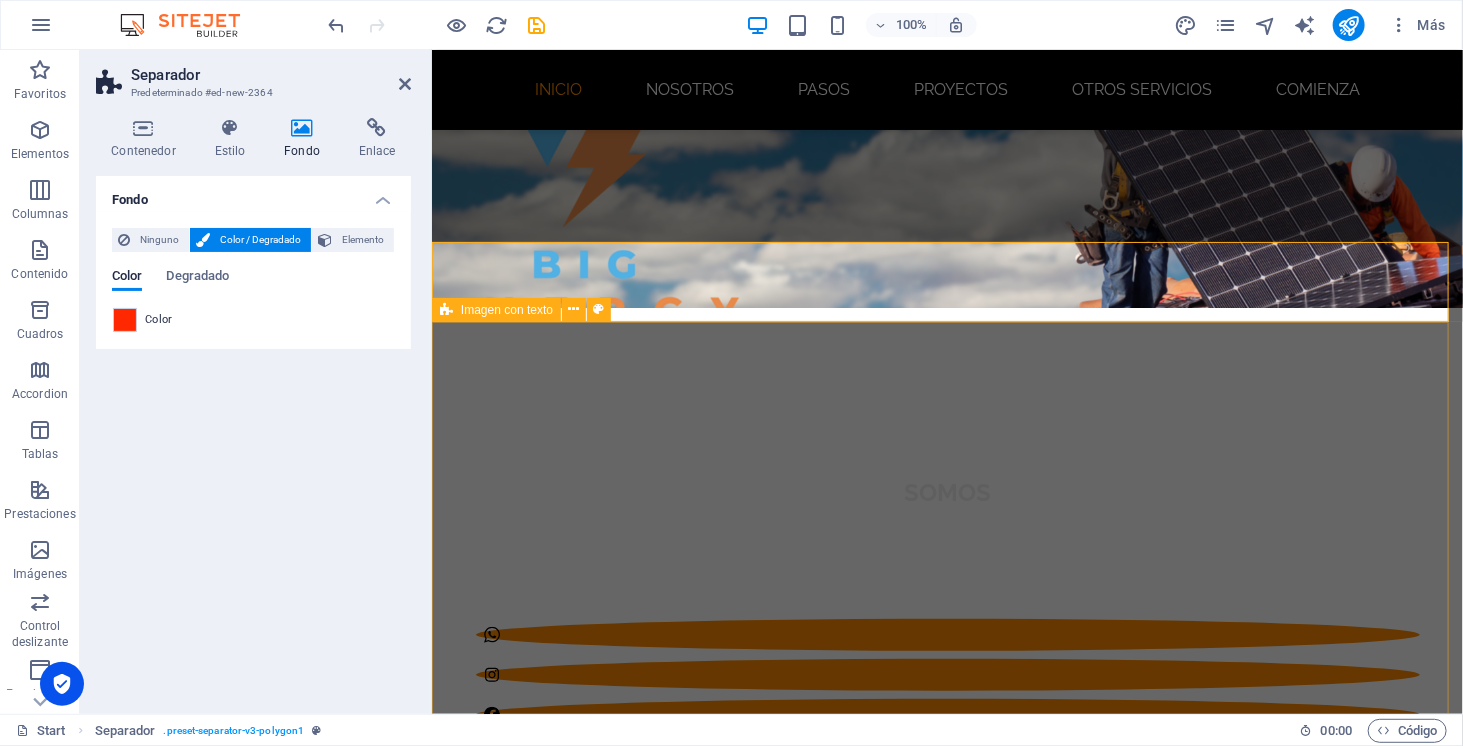 click on "NOSOTROS Somos una empresa con más de 3 años de experiencia en la instalación de sistemas solares fotovoltaicos en todo Chile. A lo largo de estos años, hemos ayudado a decenas de personas y negocios a dar el paso hacia una energía más inteligente, económica y sustentable. Nuestro enfoque es claro:  reducir tu cuenta de luz al mínimo, y en la mayoría de los casos, a 0$ . Diseñamos e instalamos sistemas que cubren casi la totalidad de tu consumo eléctrico, y si generas más de los que usas, ese excedente  se inyecta a la red y la distribuidora te paga por ello. Nos encargamos de todo el proceso: evaluación, diseño, trámites con la distribuidora local, certificación, instalación y puesta en marcha. Tú solo te preocupas de  ver cómo baja tu cuenta y aumenta tu independencia energética. ¡Así puedes ahorrar y, además, generar ingresos! Además, cada instalación solar reduce tu huella de carbono y ayuda a construir un futuro más limpio. Porque ahorrar también puede significar aportar." at bounding box center (946, 2205) 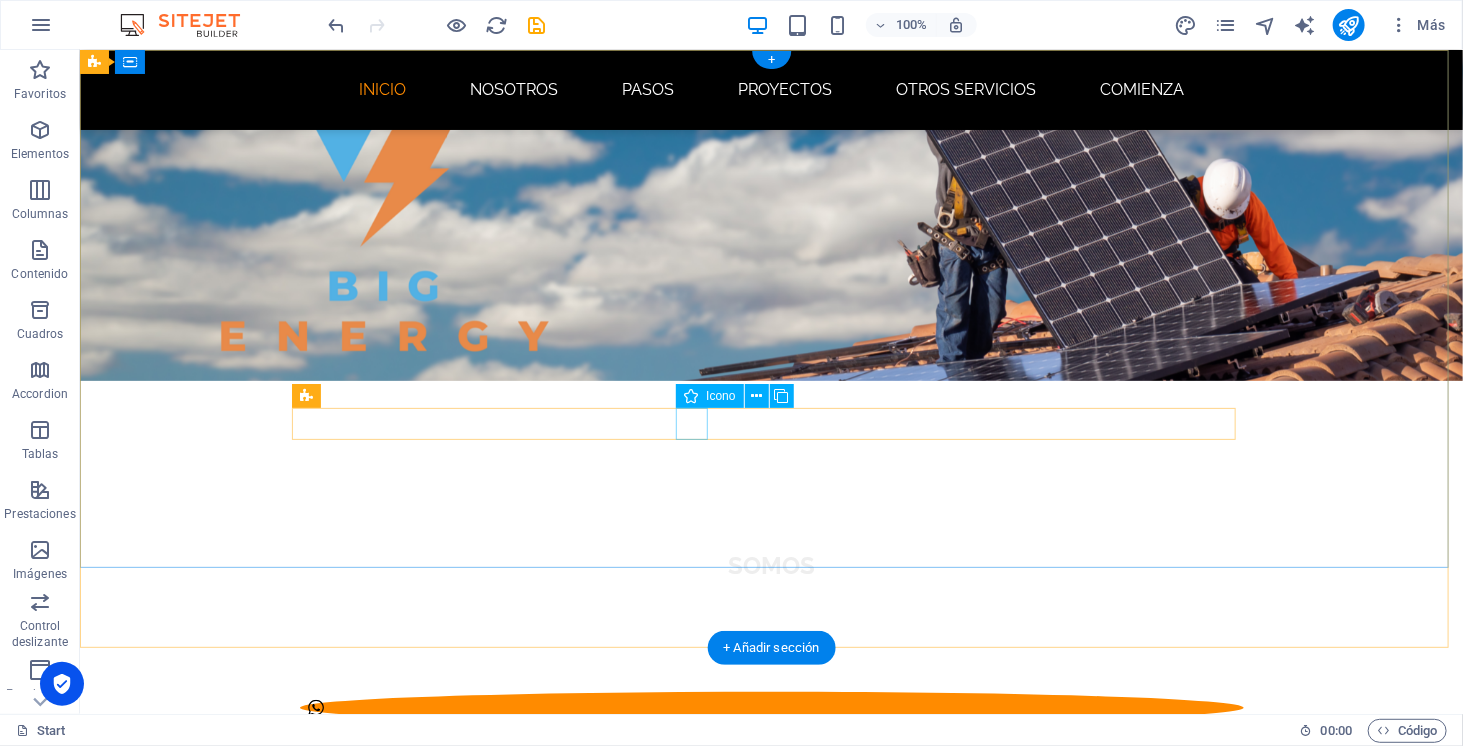 scroll, scrollTop: 0, scrollLeft: 0, axis: both 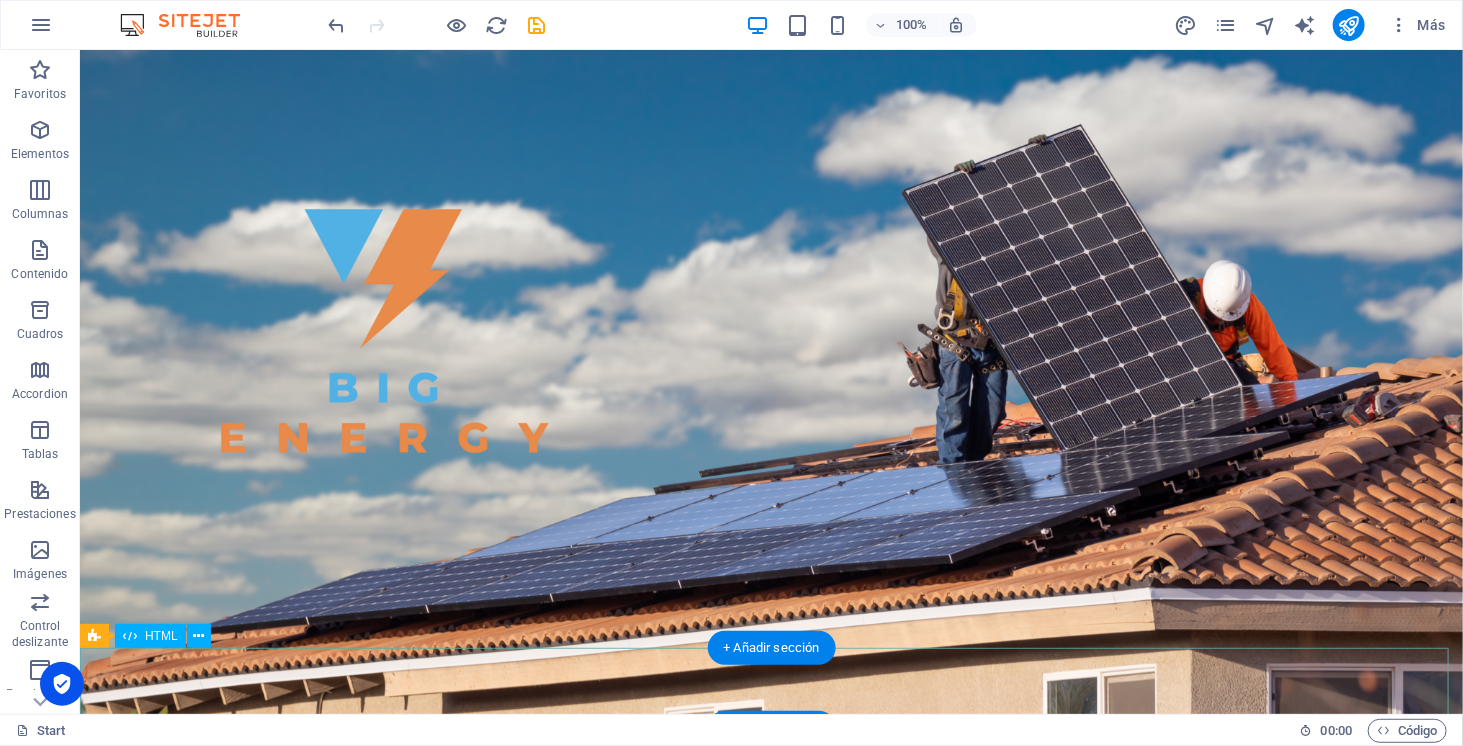 click at bounding box center (770, 1392) 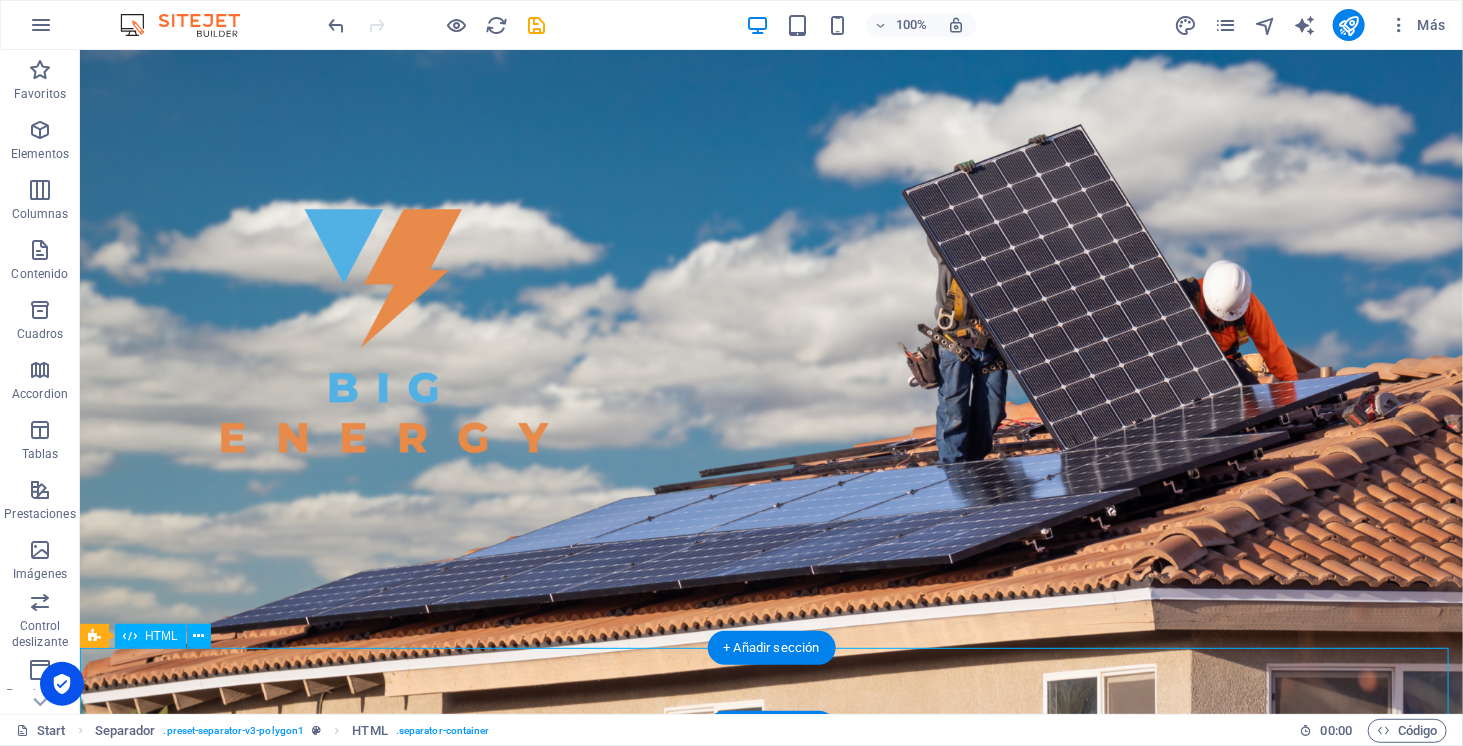 click at bounding box center [770, 1392] 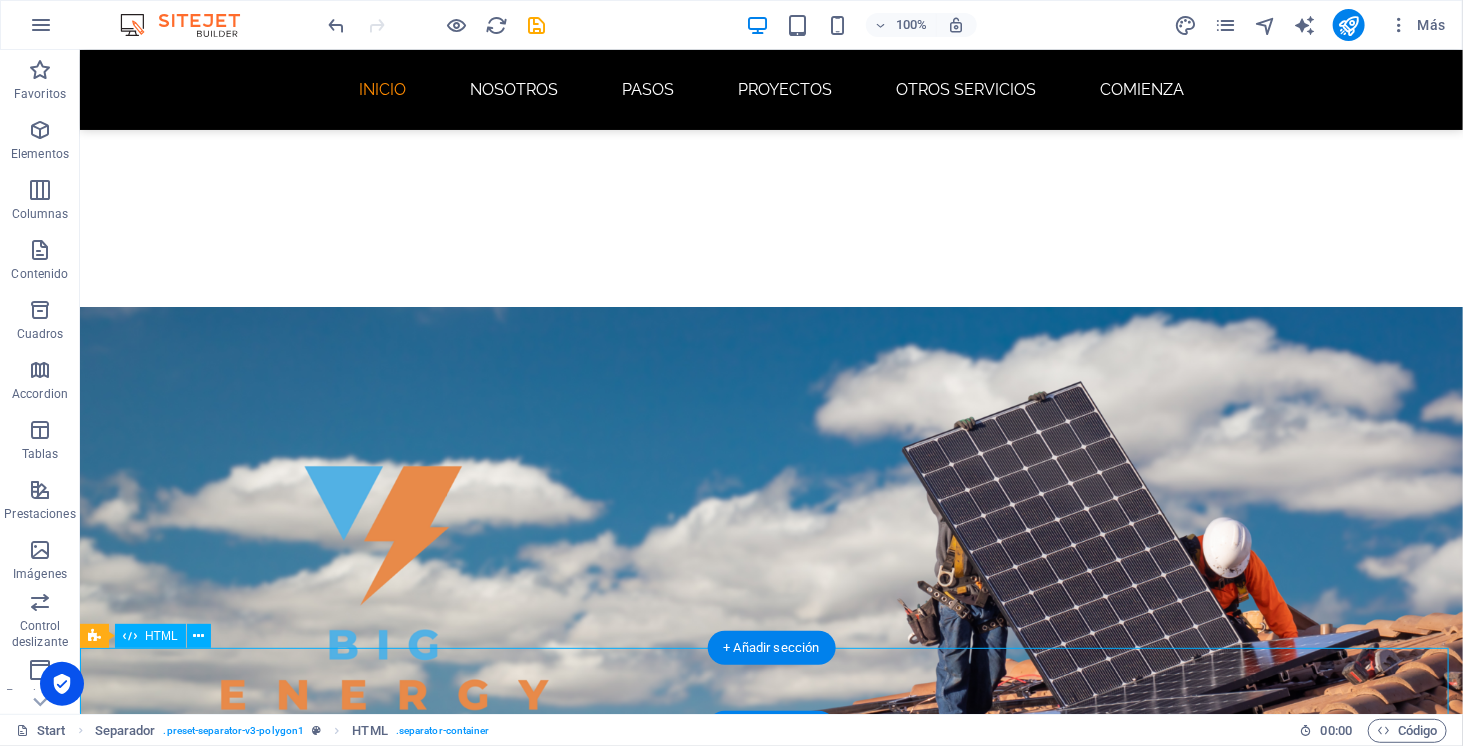 scroll, scrollTop: 342, scrollLeft: 0, axis: vertical 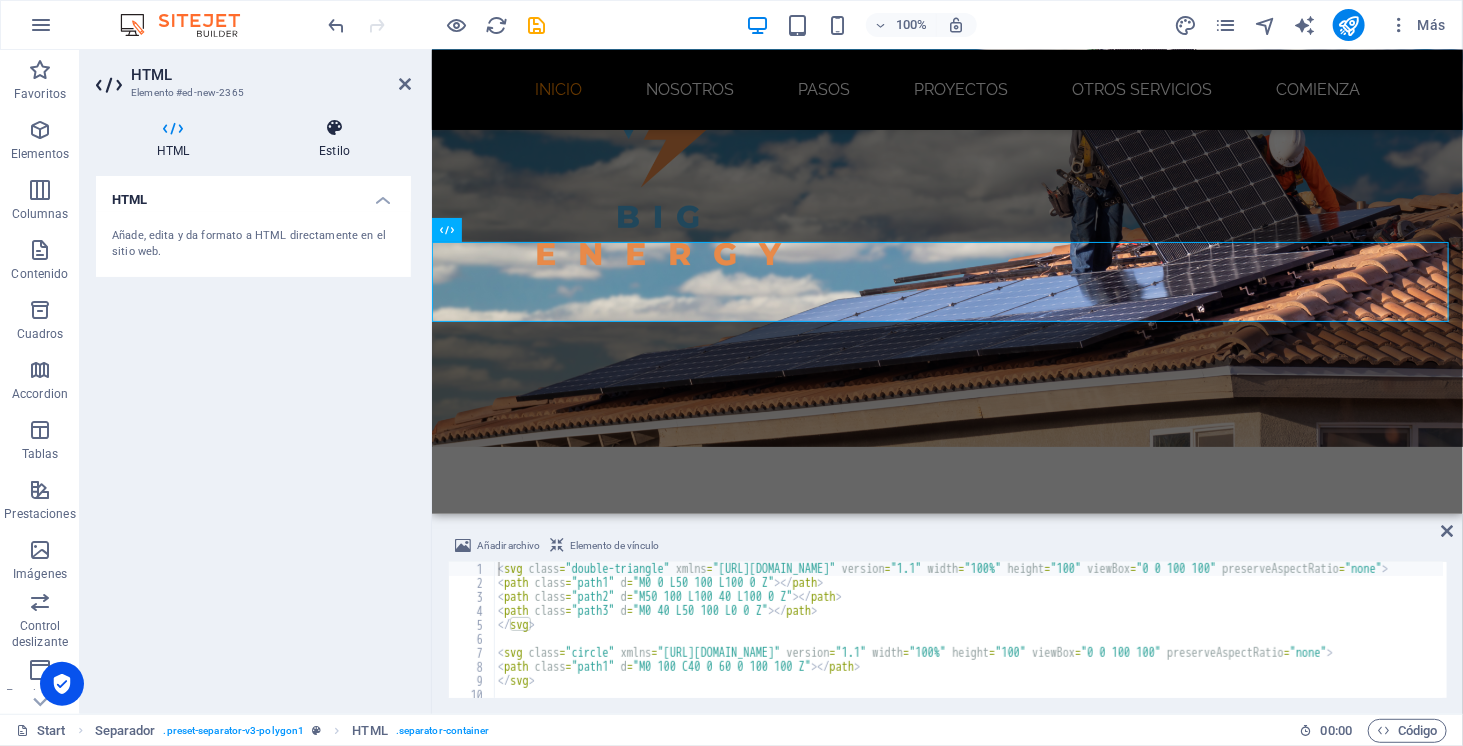 click at bounding box center (334, 128) 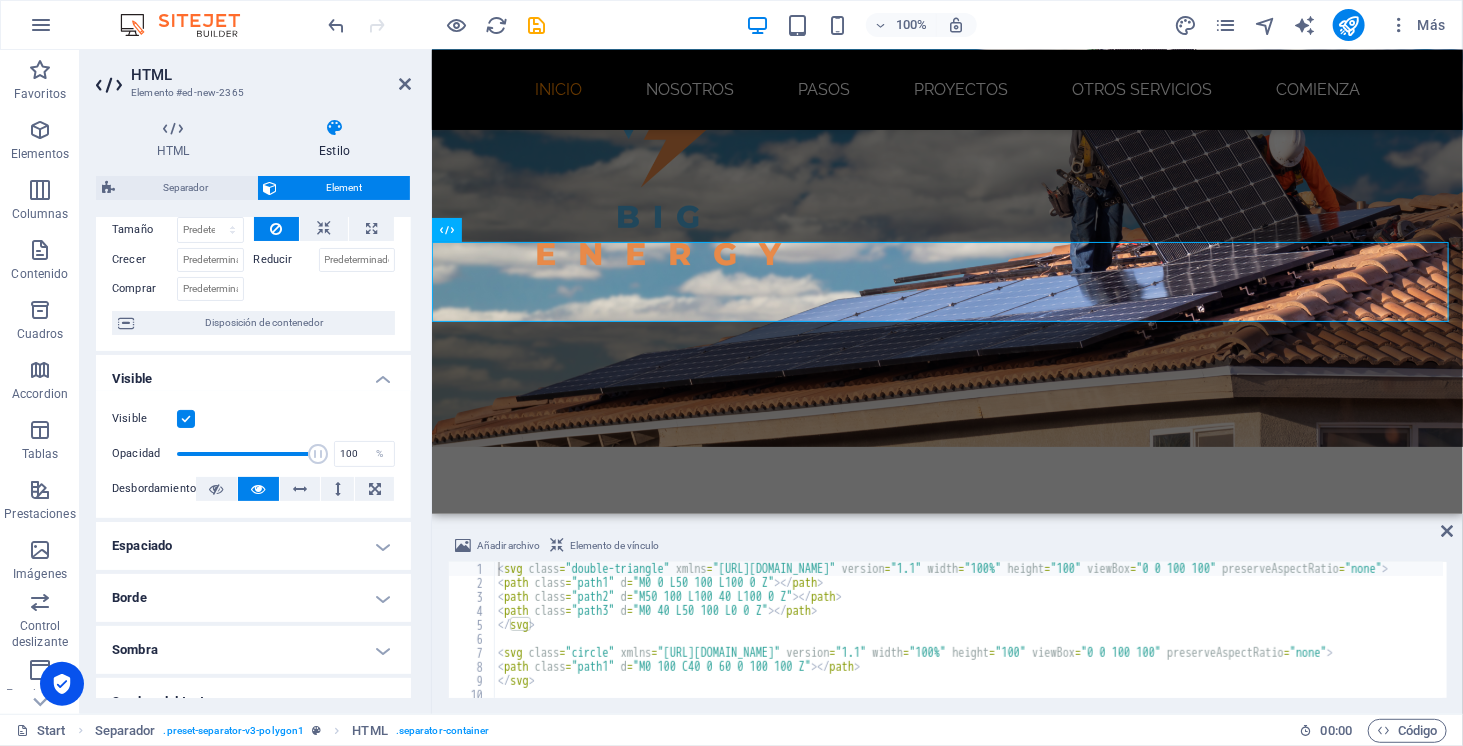 scroll, scrollTop: 92, scrollLeft: 0, axis: vertical 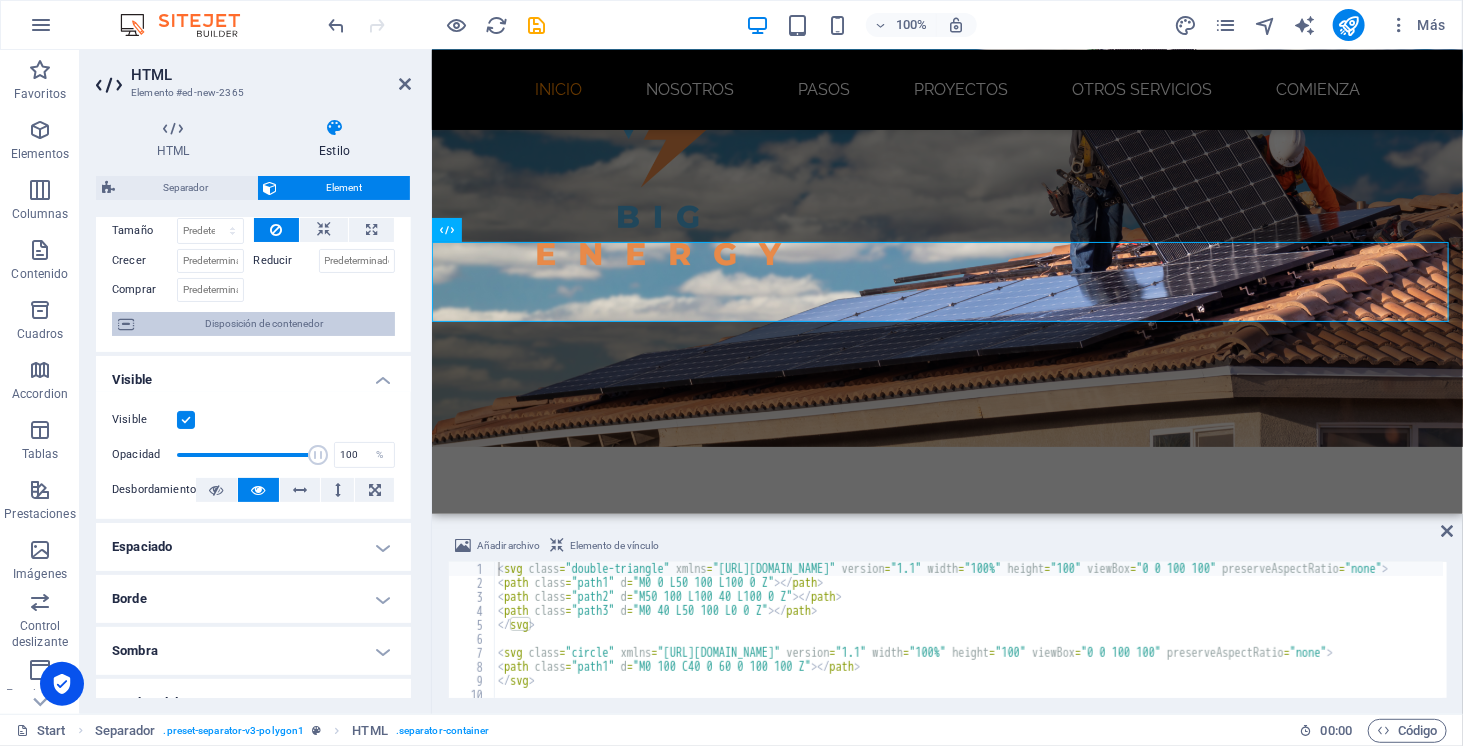 click on "Disposición de contenedor" at bounding box center [264, 324] 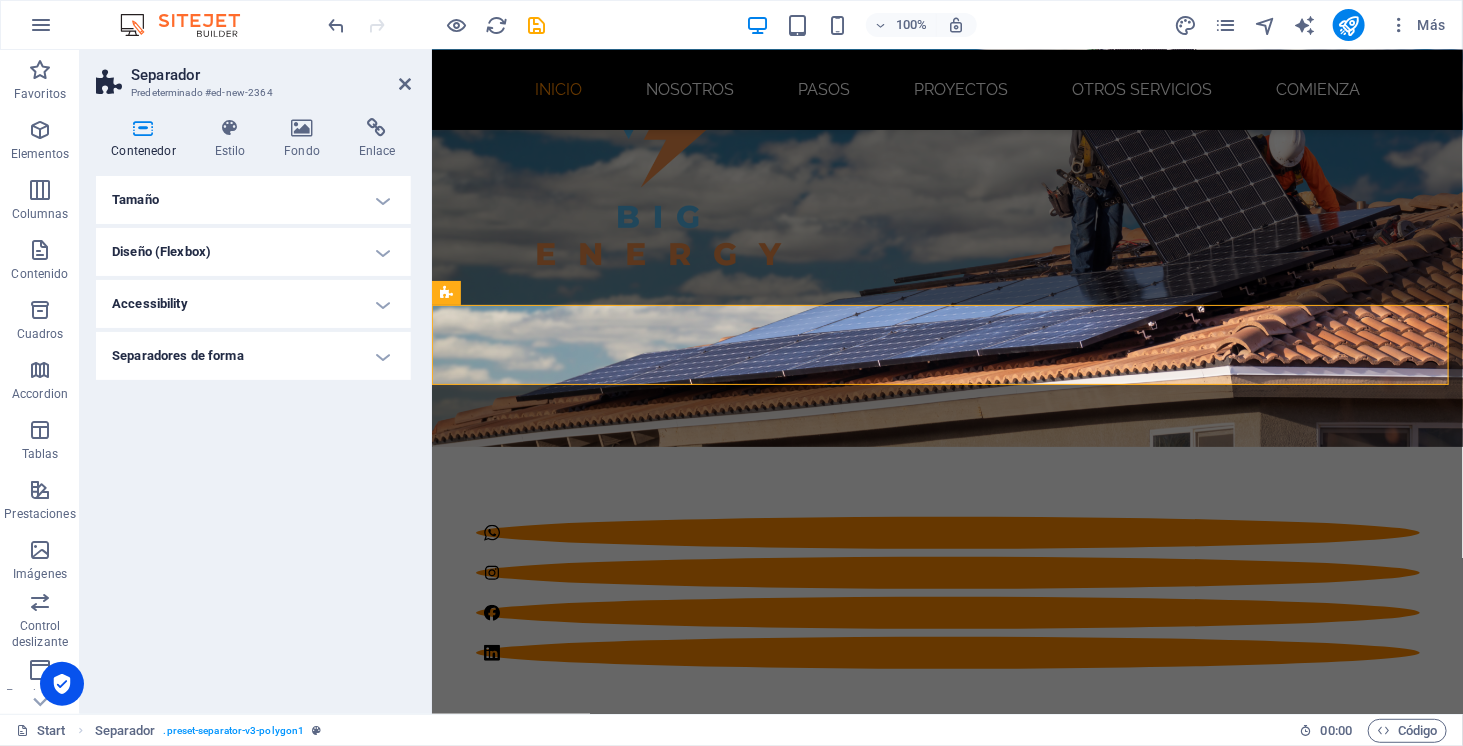 click on "Separadores de forma" at bounding box center [253, 356] 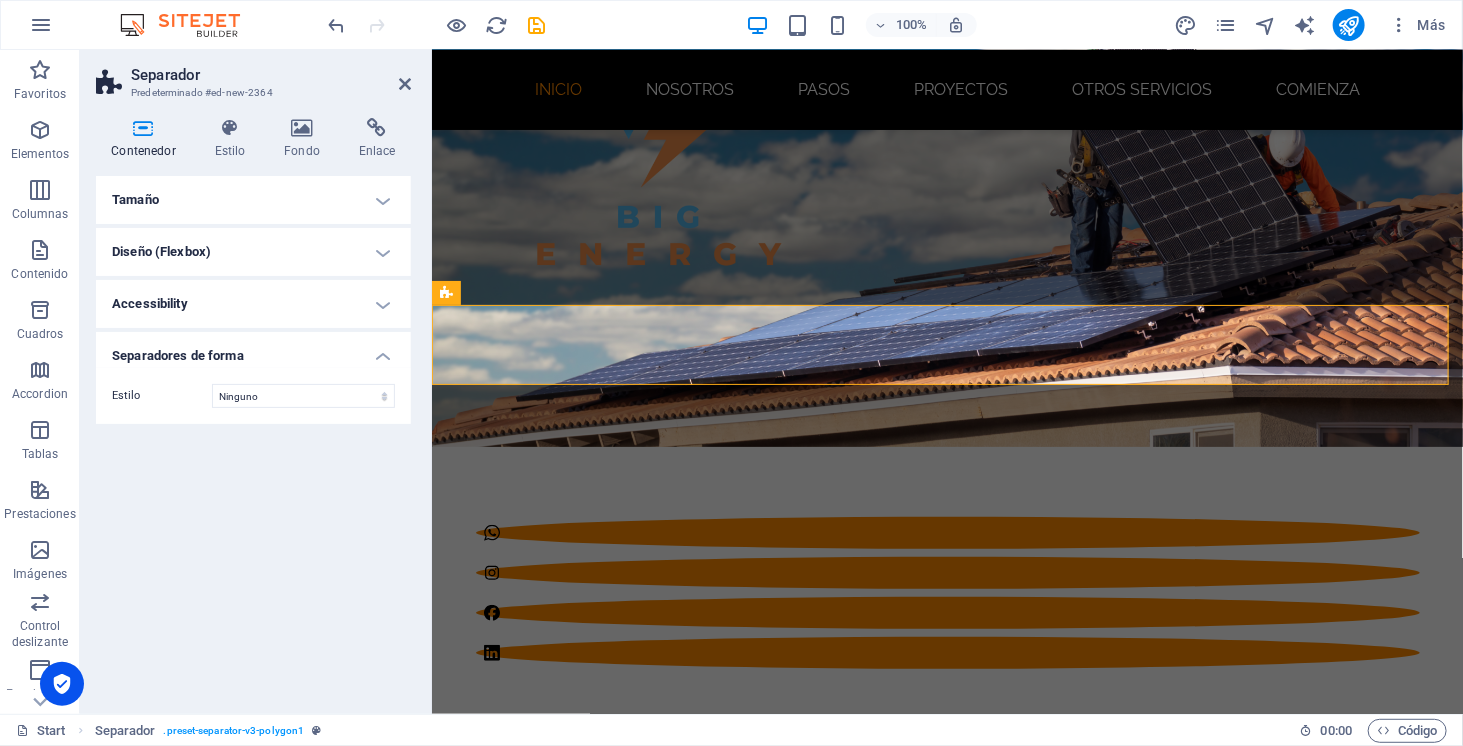 click on "Estilo Ninguno Triángulo Cuadrado Diagonal Polígono 1 Polígono 2 Zigzag Múltiples zigzags Olas Múltiples olas Medio círculo Círculo Sombra de círculo Bloques Hexágonos Nubes Múltiples nubes Ventilador Pirámides Libro Gota de pintura Fuego Papel desmenuzado Flecha Fondo Cambiar fondo Color Segundo color Tercer color Ancho 100 % Altura automático px rem em vh vw Posición horiz. 0 % Posición Voltear Invertir Animación  - Dirección  - Duración 60 s" at bounding box center [253, 396] 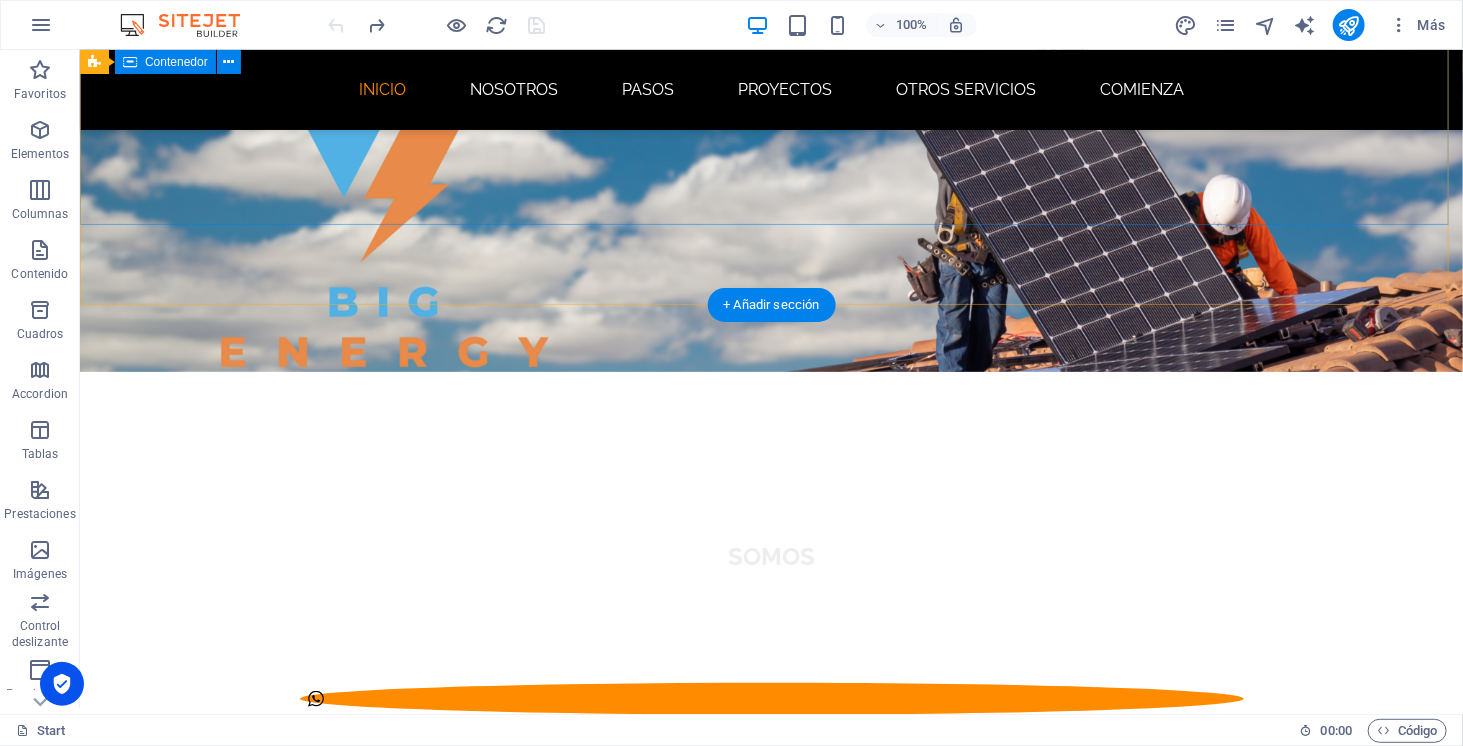 click on "SOMOS    ENERGÍA SOLAR ELECTROMOVILIDAD ALMACENAMIENTO" at bounding box center [770, 642] 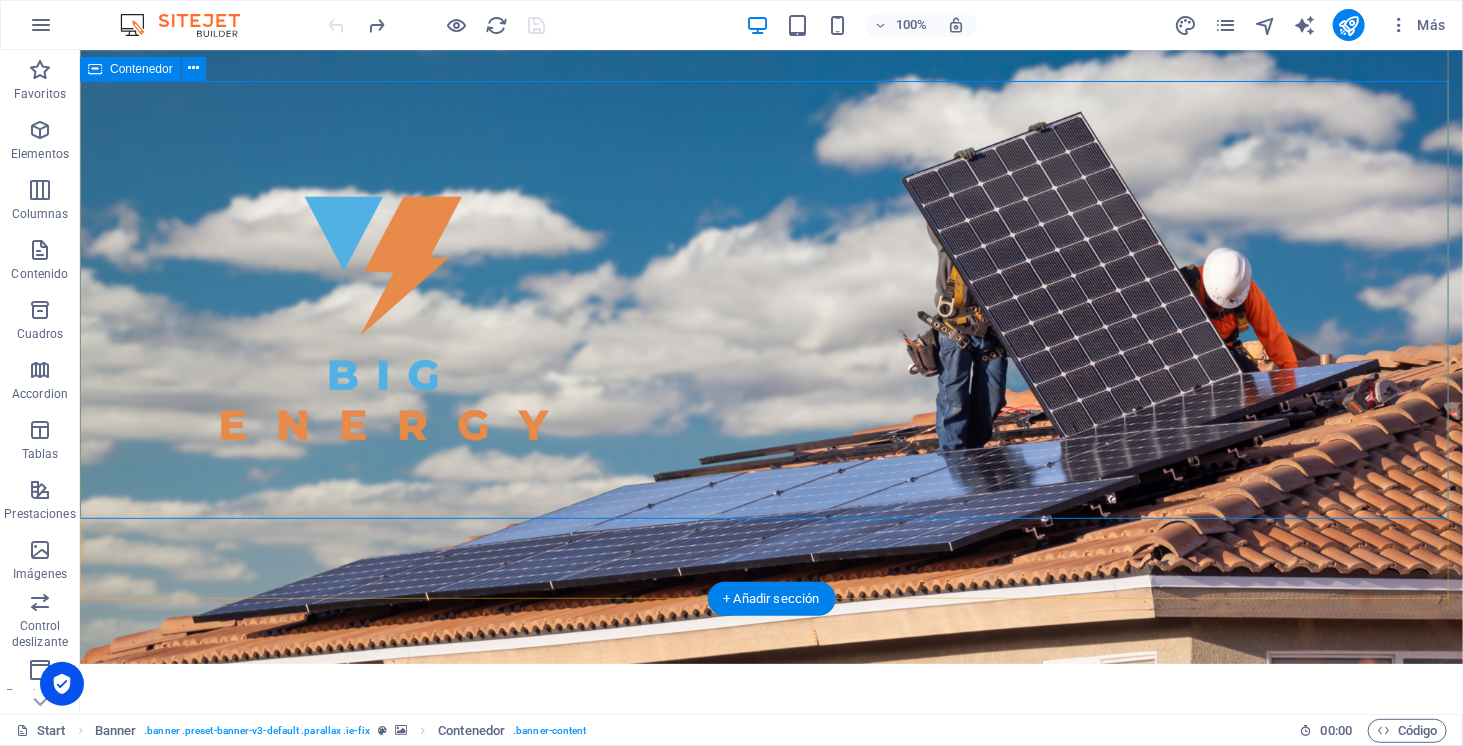 scroll, scrollTop: 0, scrollLeft: 0, axis: both 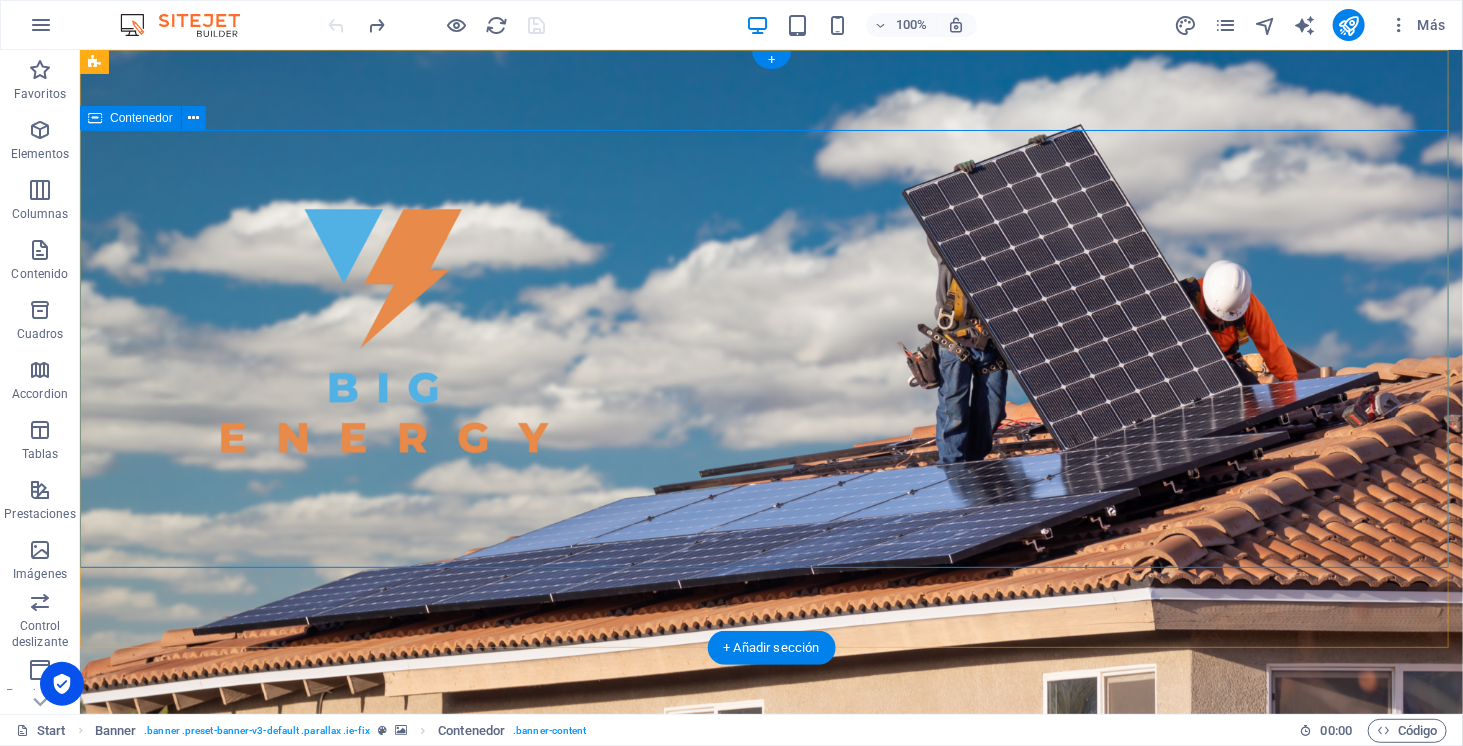 click on "SOMOS    ENERGÍA SOLAR ELECTROMOVILIDAD ALMACENAMIENTO" at bounding box center (770, 1024) 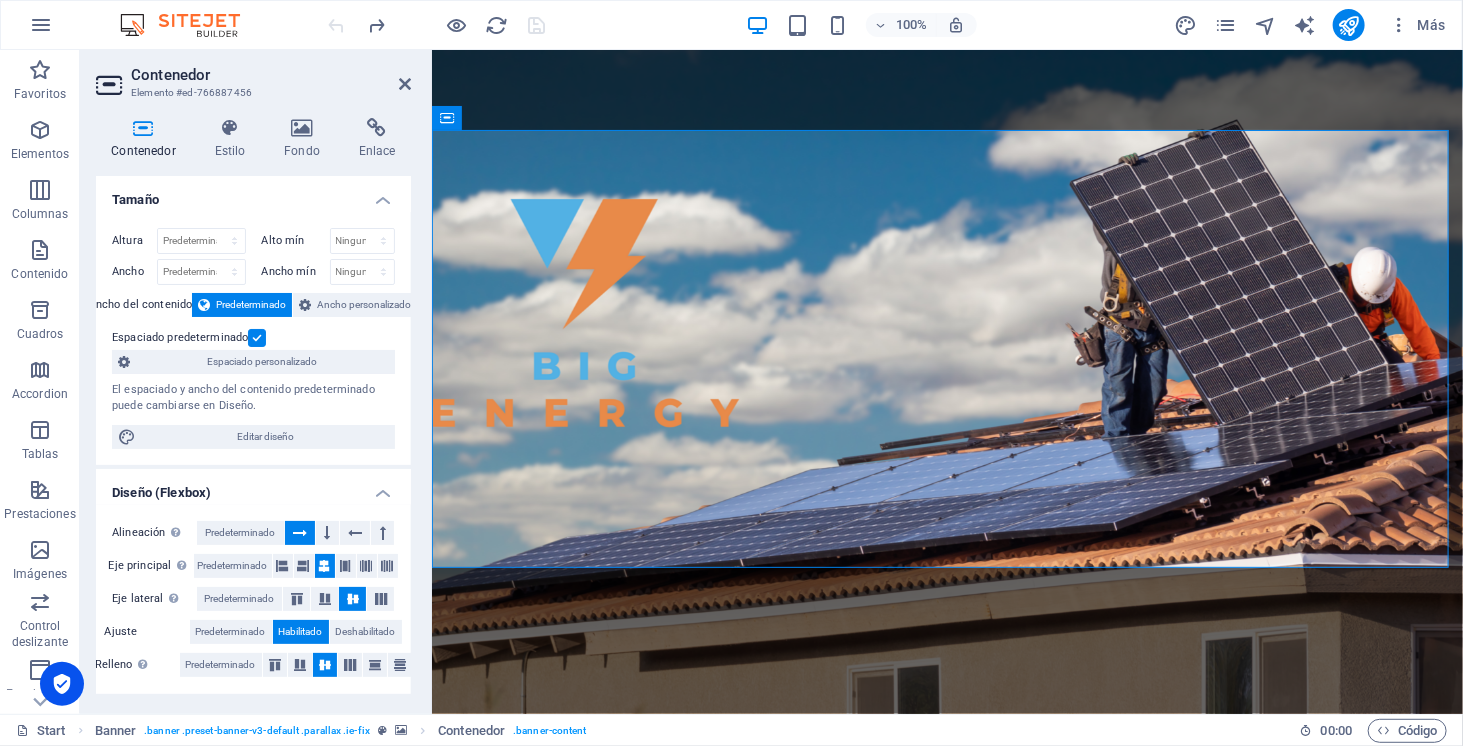scroll, scrollTop: 274, scrollLeft: 0, axis: vertical 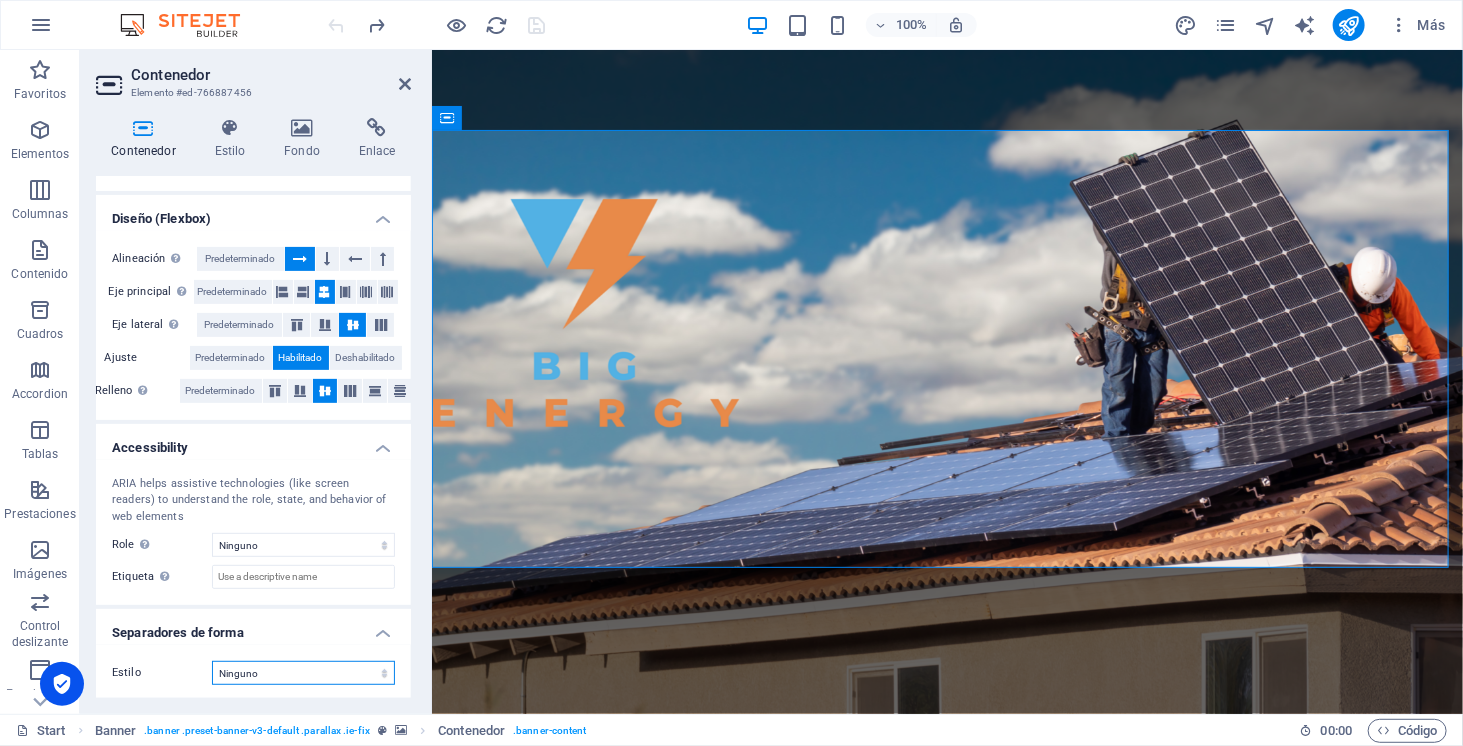 click on "Ninguno Triángulo Cuadrado Diagonal Polígono 1 Polígono 2 Zigzag Múltiples zigzags Olas Múltiples olas Medio círculo Círculo Sombra de círculo Bloques Hexágonos Nubes Múltiples nubes Ventilador Pirámides Libro Gota de pintura Fuego Papel desmenuzado Flecha" at bounding box center [303, 673] 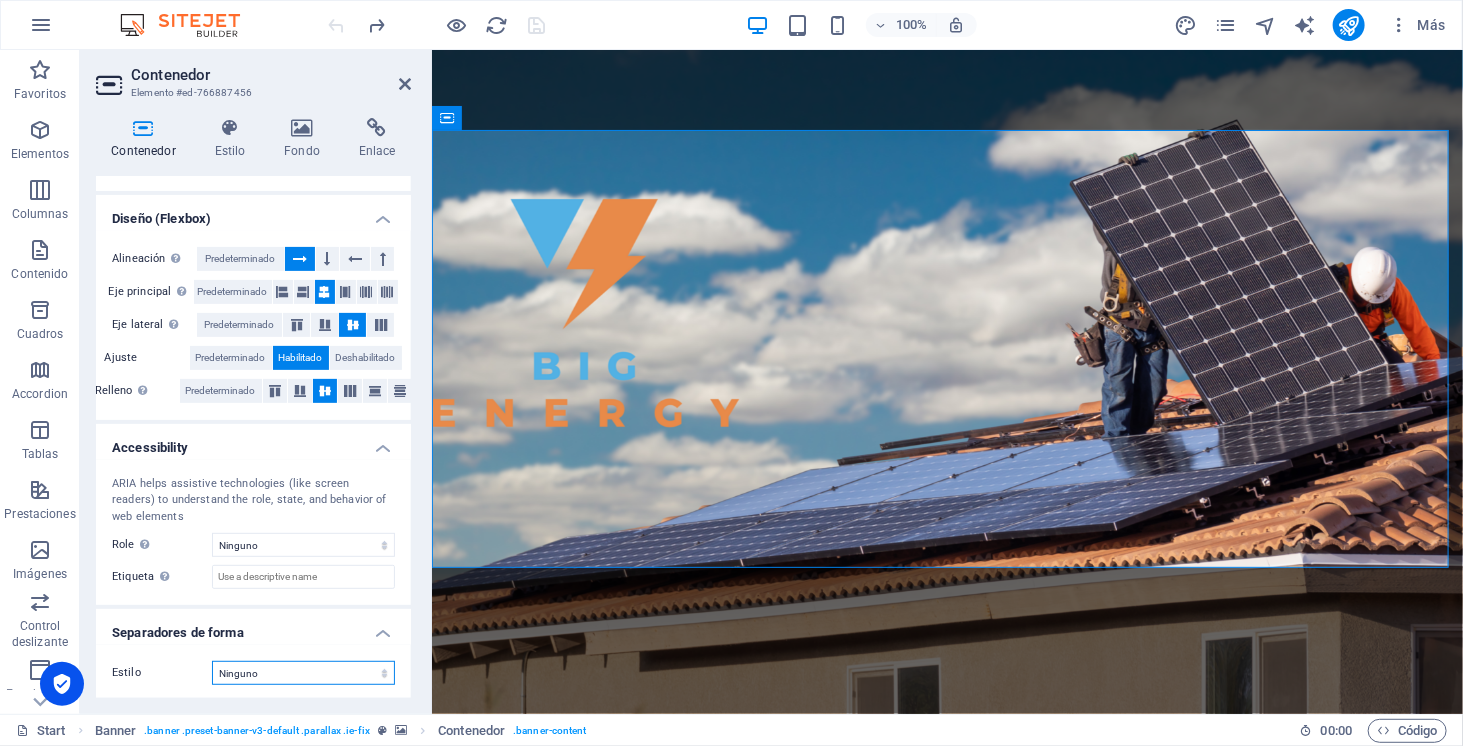 select on "polygon-1" 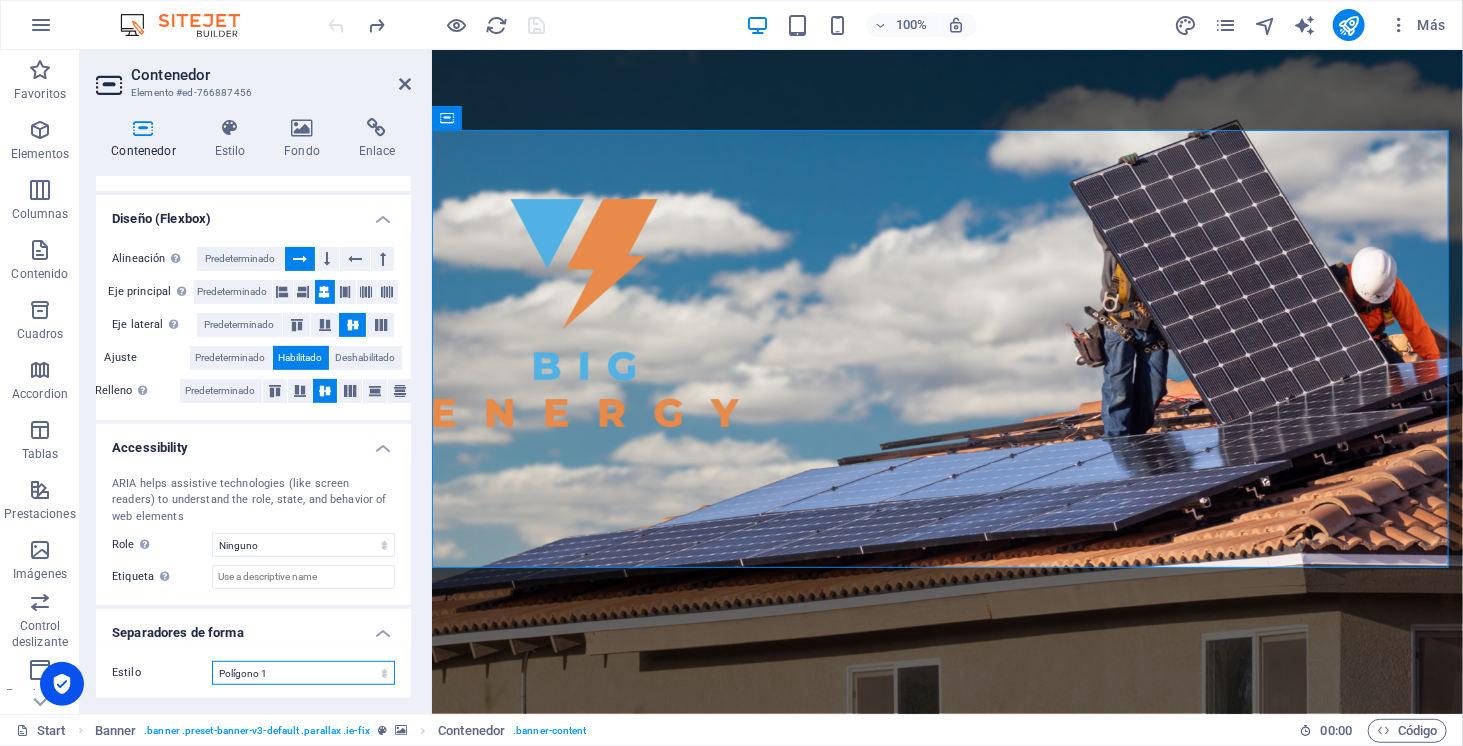 click on "Ninguno Triángulo Cuadrado Diagonal Polígono 1 Polígono 2 Zigzag Múltiples zigzags Olas Múltiples olas Medio círculo Círculo Sombra de círculo Bloques Hexágonos Nubes Múltiples nubes Ventilador Pirámides Libro Gota de pintura Fuego Papel desmenuzado Flecha" at bounding box center [303, 673] 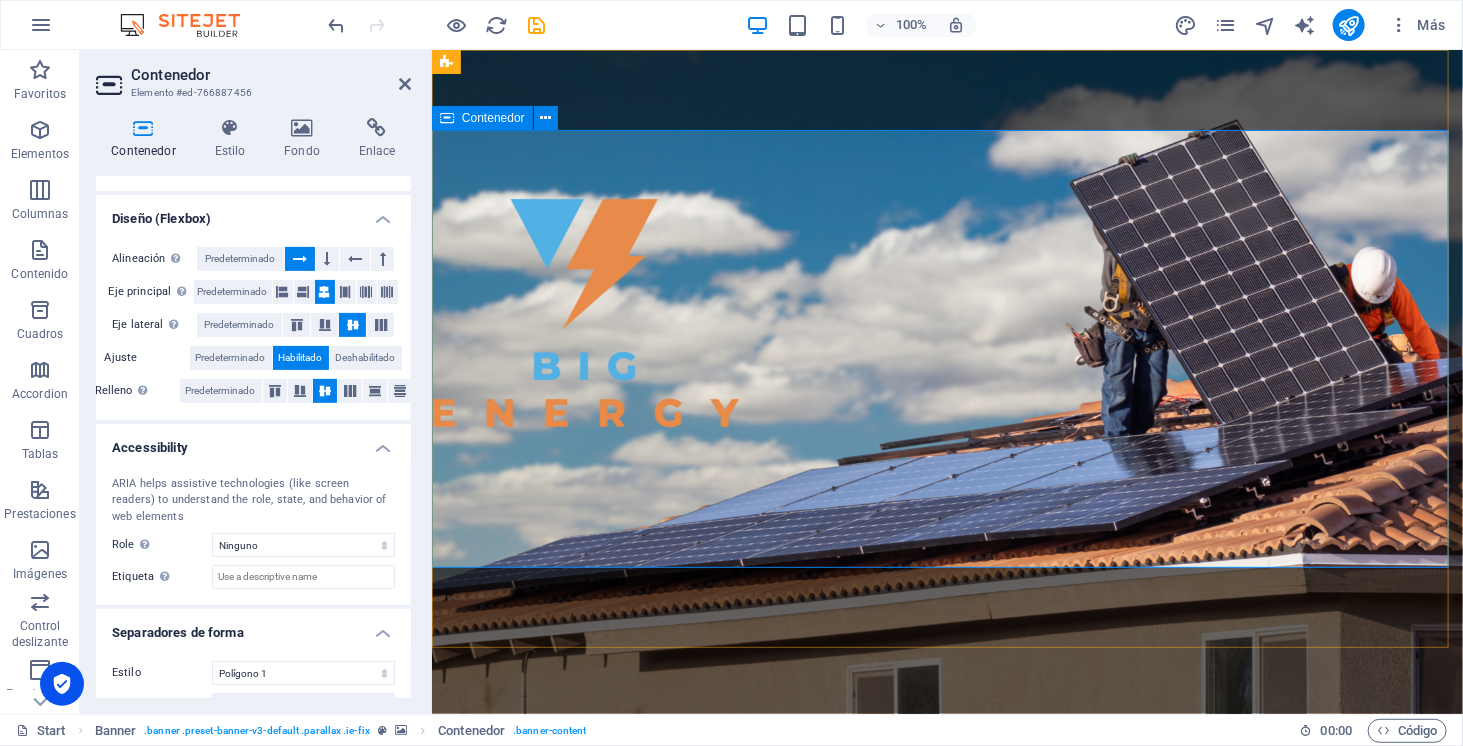 click on "SOMOS    ENERGÍA SOLAR ELECTROMOVILIDAD ALMACENAMIENTO" at bounding box center (946, 1085) 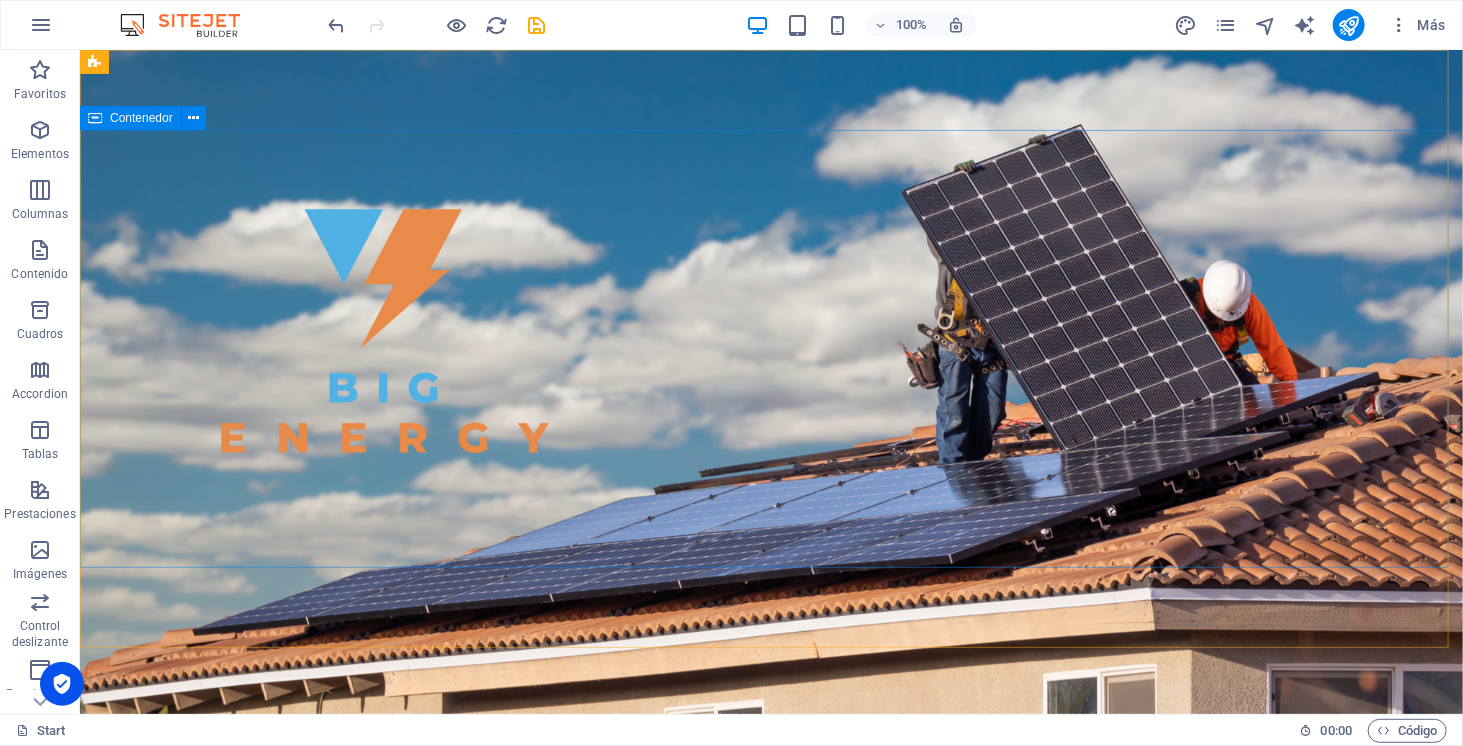 click on "SOMOS    ENERGÍA SOLAR ELECTROMOVILIDAD ALMACENAMIENTO" at bounding box center (770, 1104) 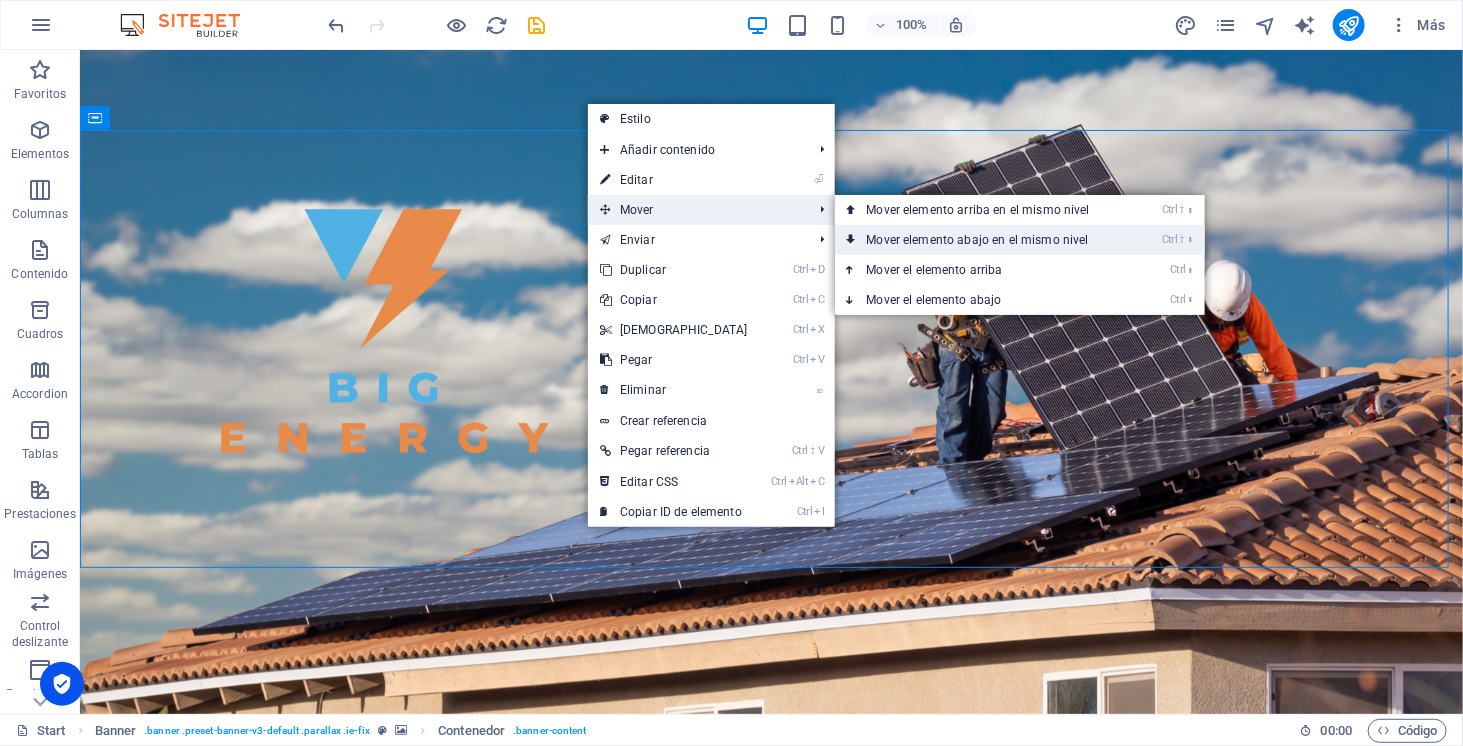 click on "Ctrl ⇧ ⬇  Mover elemento abajo en el mismo nivel" at bounding box center (982, 240) 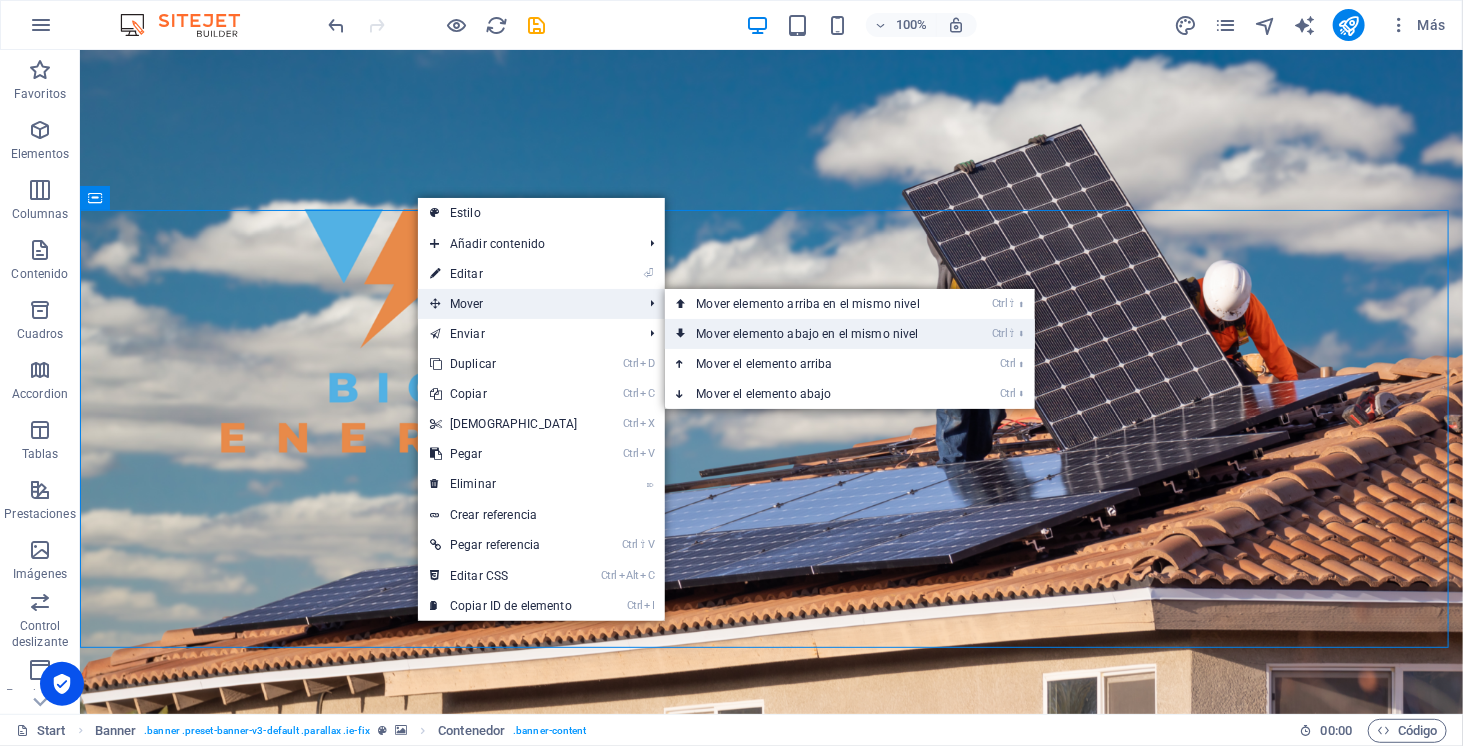 click on "Ctrl ⇧ ⬇  Mover elemento abajo en el mismo nivel" at bounding box center [812, 334] 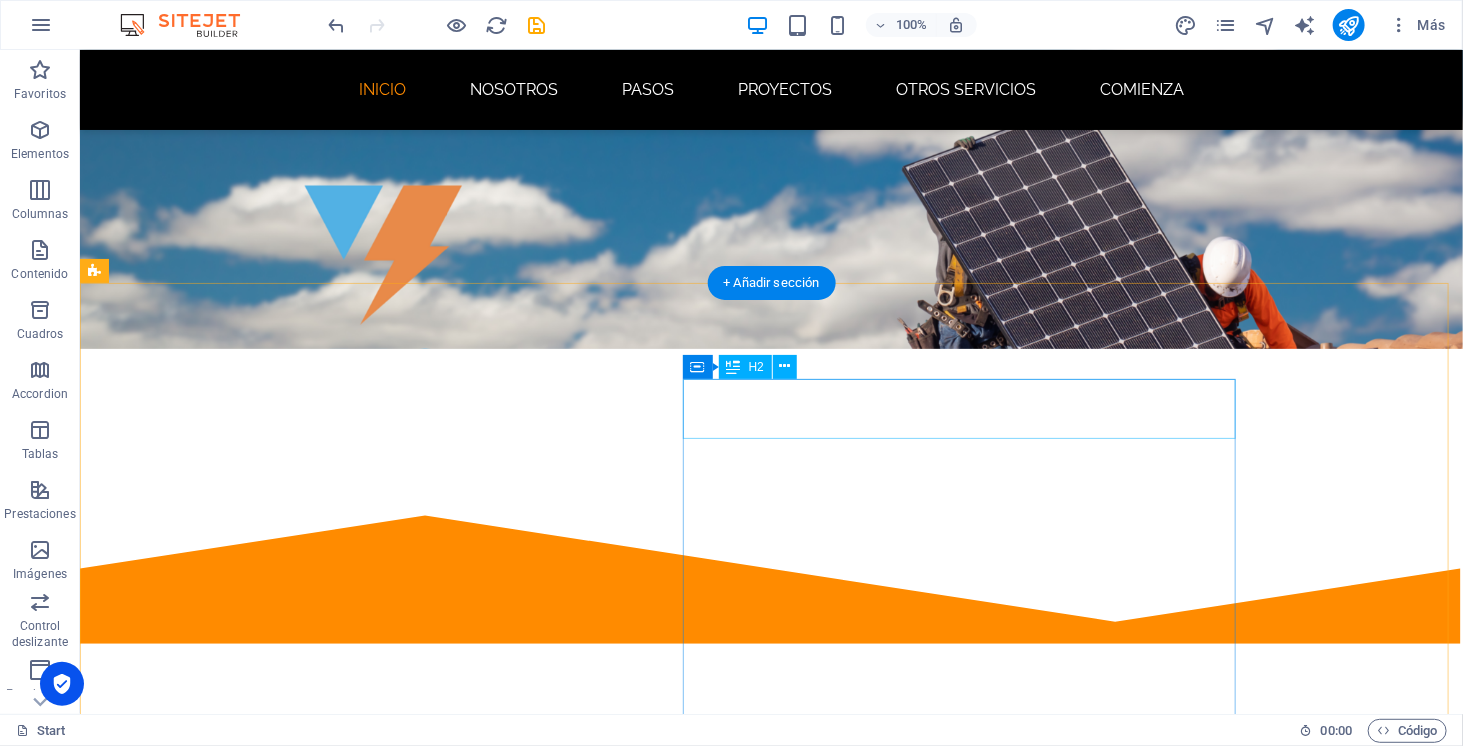 scroll, scrollTop: 0, scrollLeft: 0, axis: both 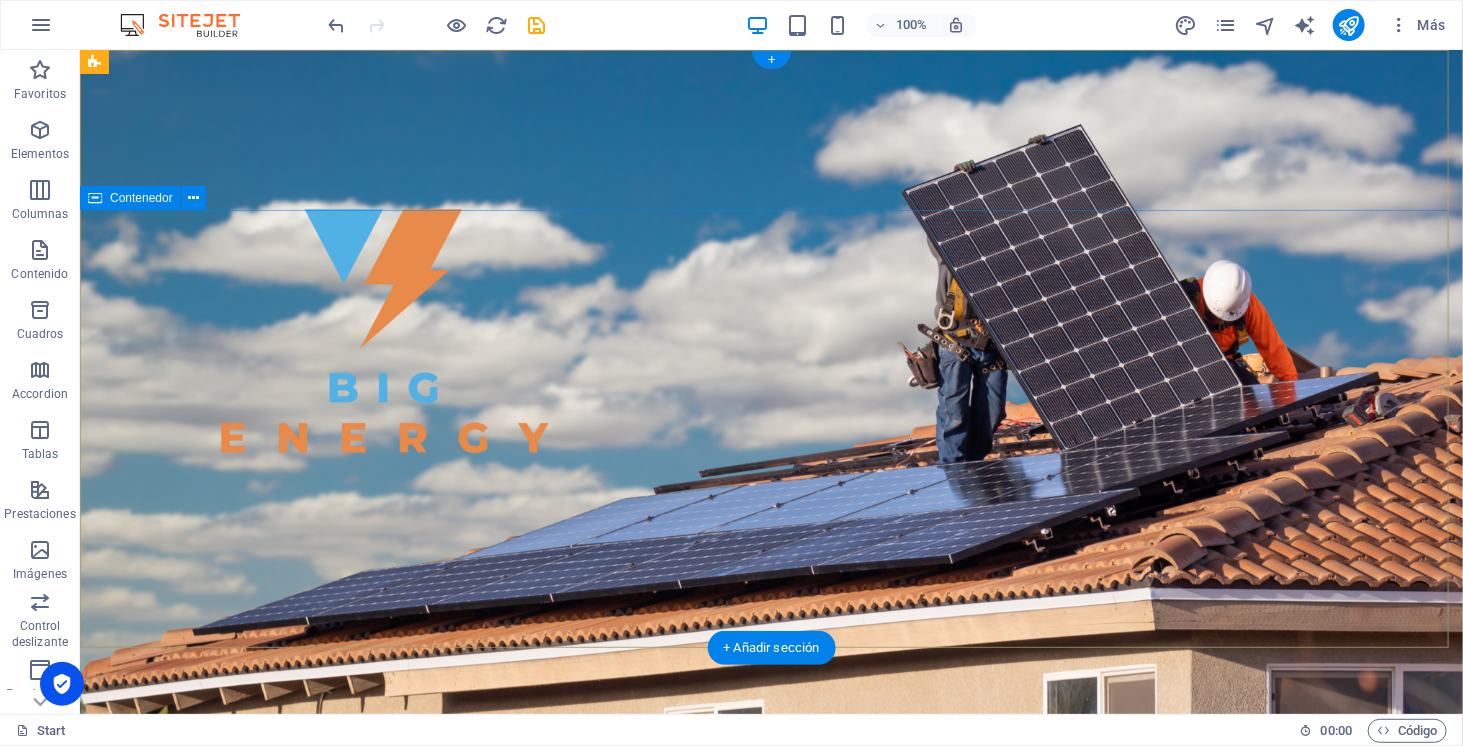click on "SOMOS    ENERGÍA SOLAR ELECTROMOVILIDAD ALMACENAMIENTO" at bounding box center [770, 1184] 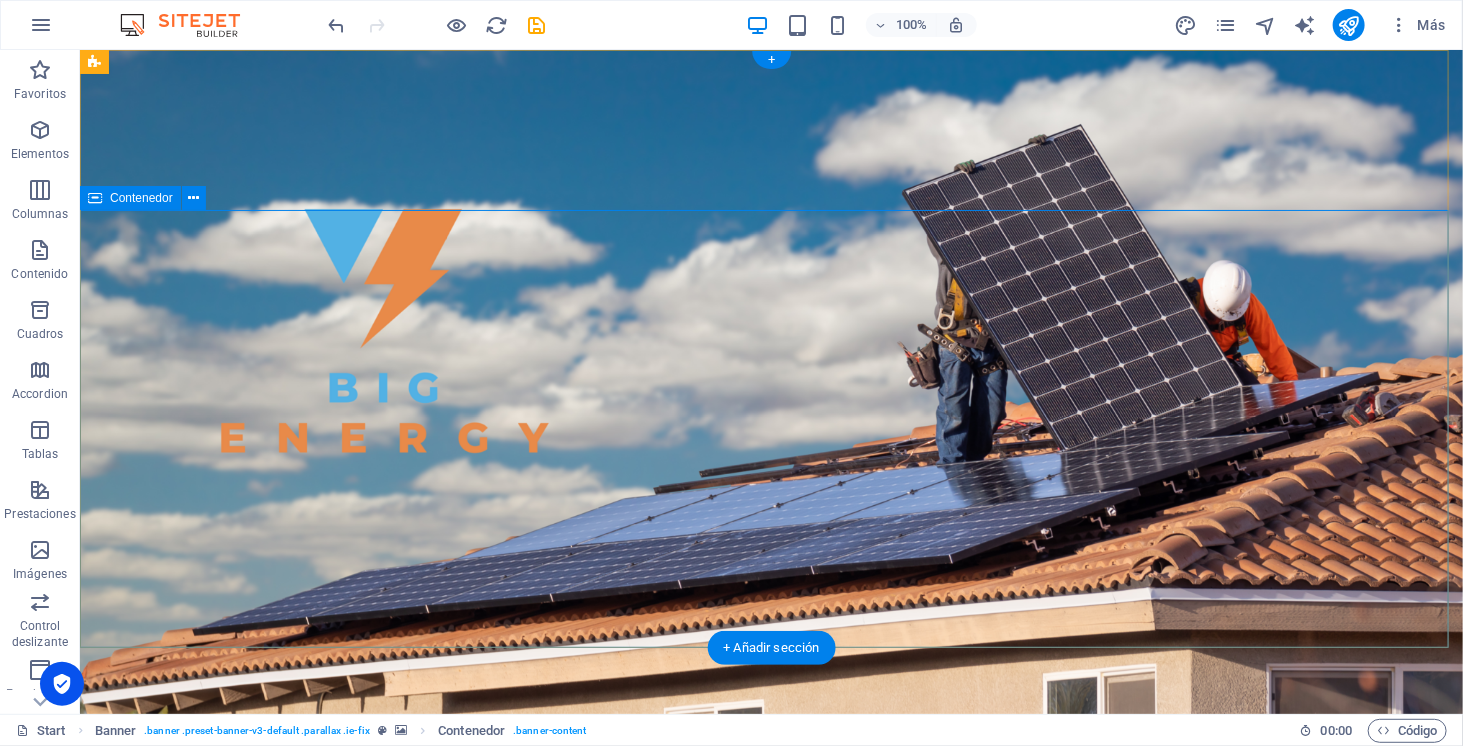 click on "SOMOS    ENERGÍA SOLAR ELECTROMOVILIDAD ALMACENAMIENTO" at bounding box center (770, 1184) 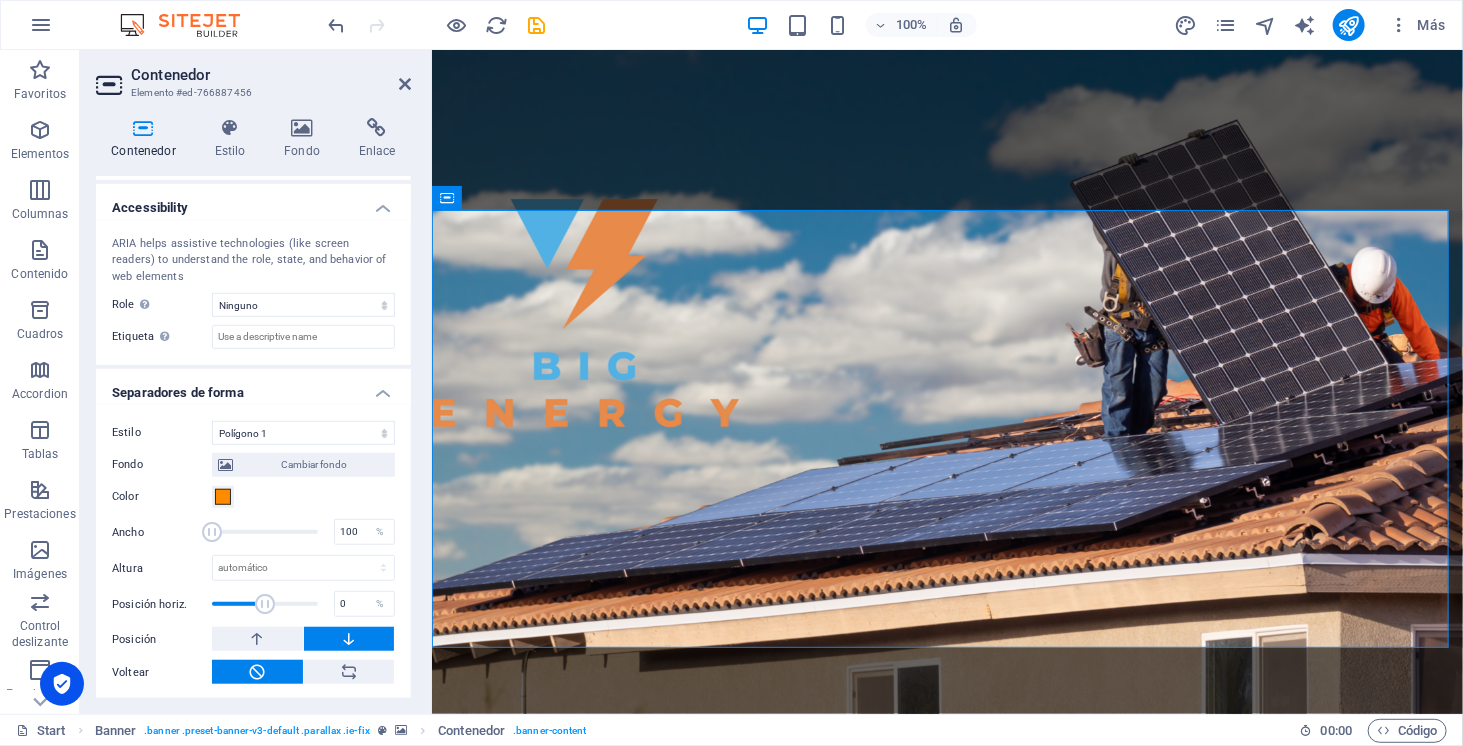 scroll, scrollTop: 513, scrollLeft: 0, axis: vertical 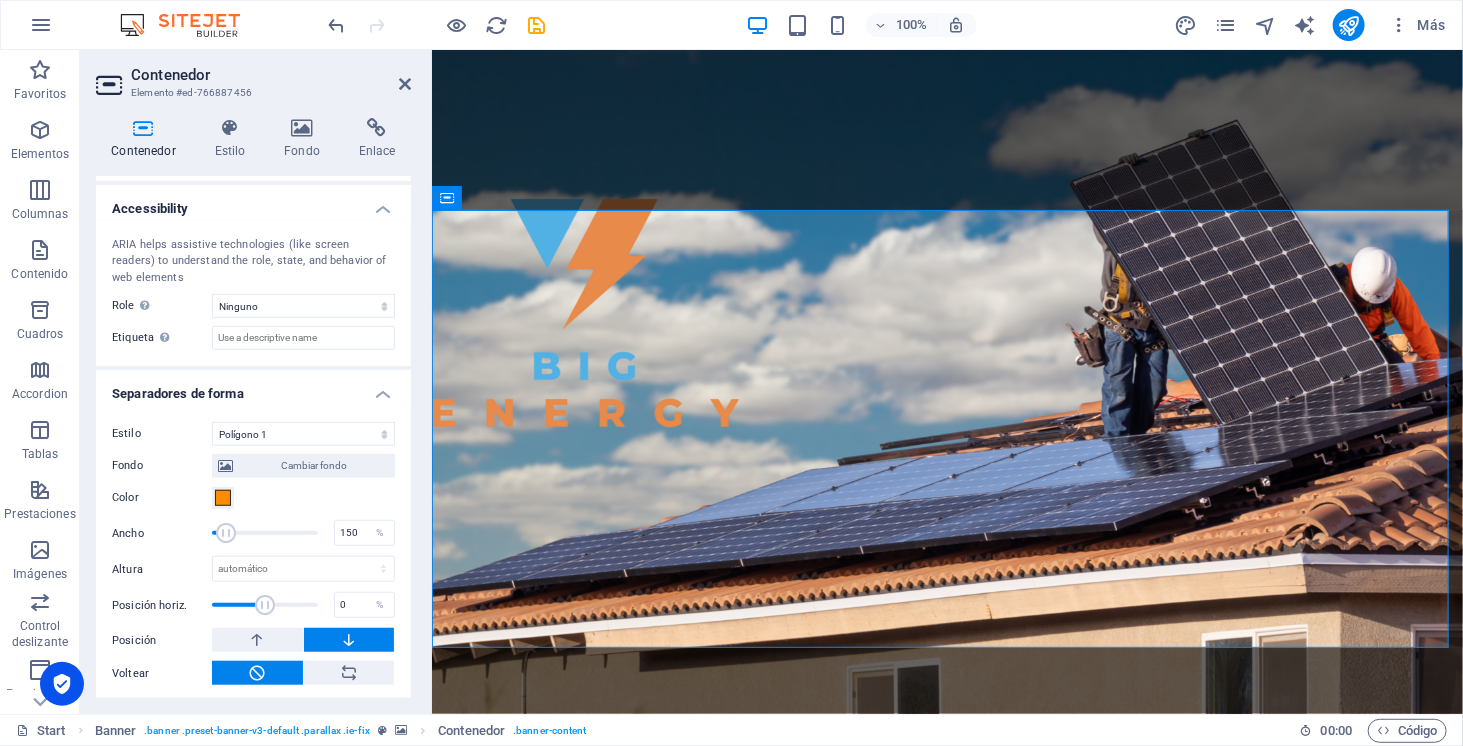 drag, startPoint x: 214, startPoint y: 530, endPoint x: 229, endPoint y: 530, distance: 15 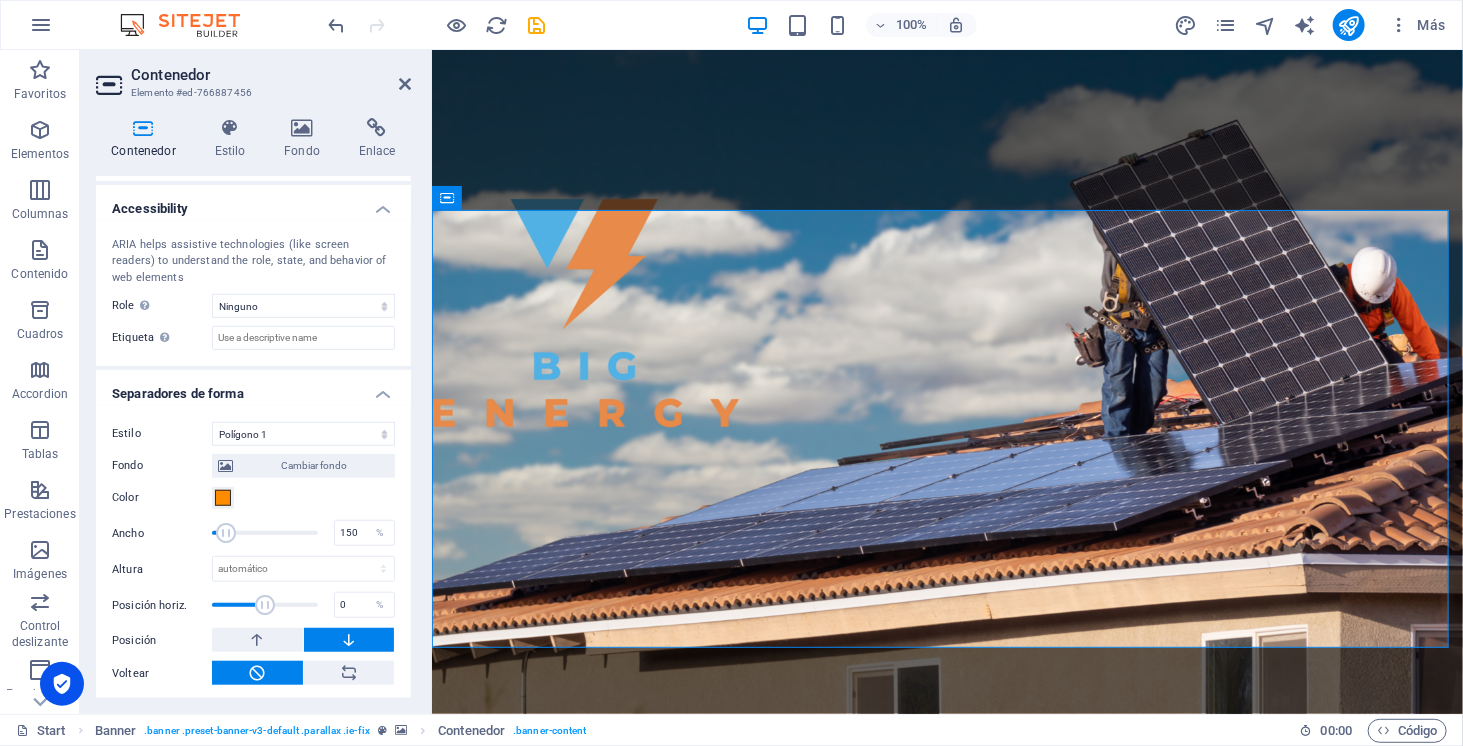 click at bounding box center (226, 533) 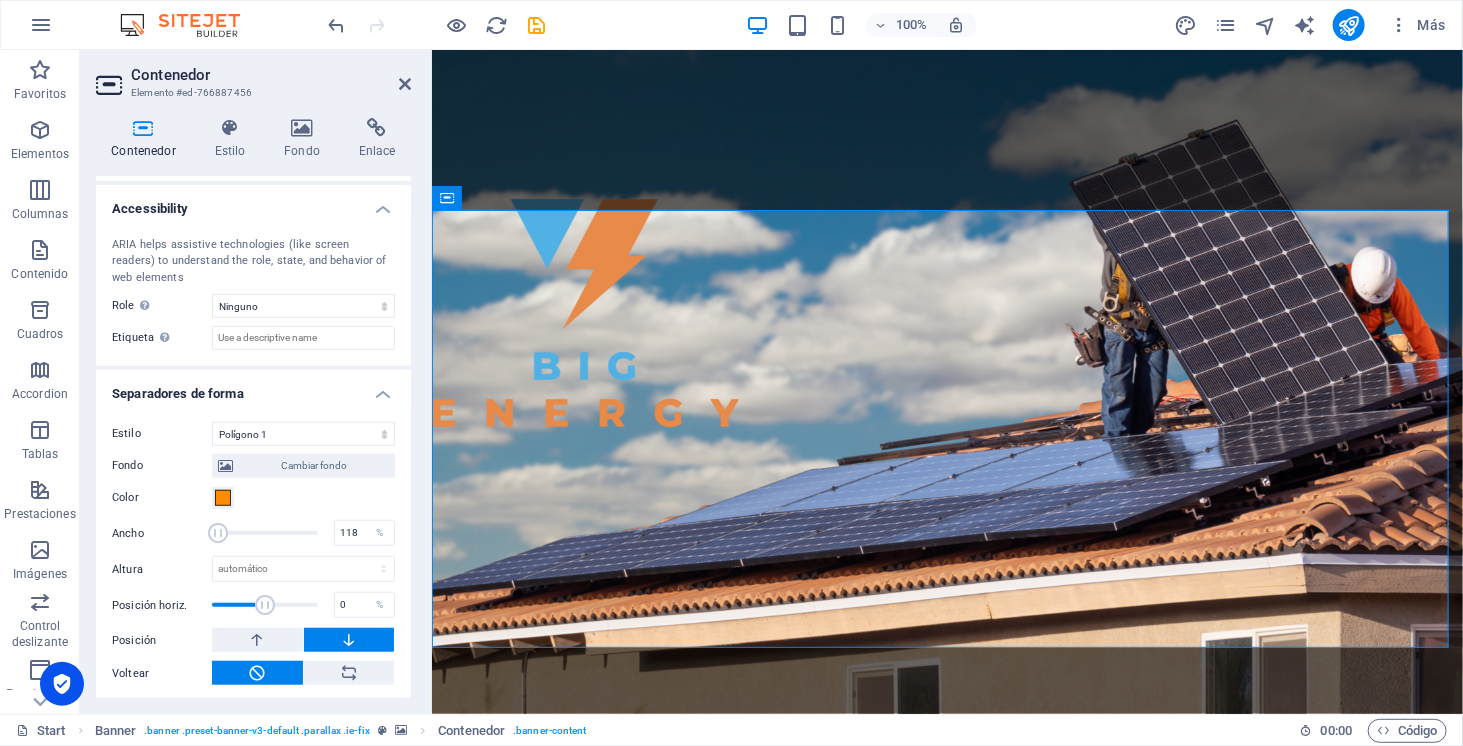 type on "100" 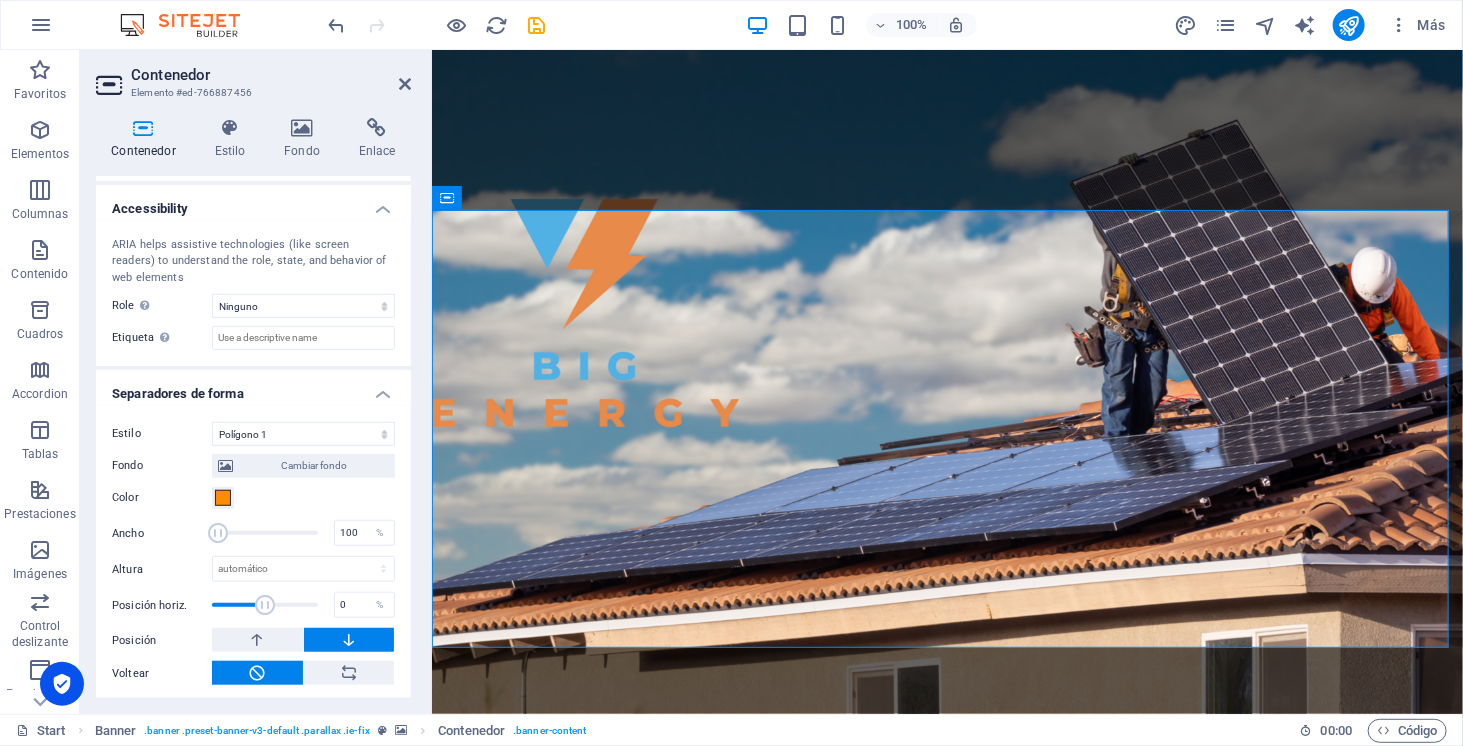 drag, startPoint x: 229, startPoint y: 530, endPoint x: 157, endPoint y: 537, distance: 72.33948 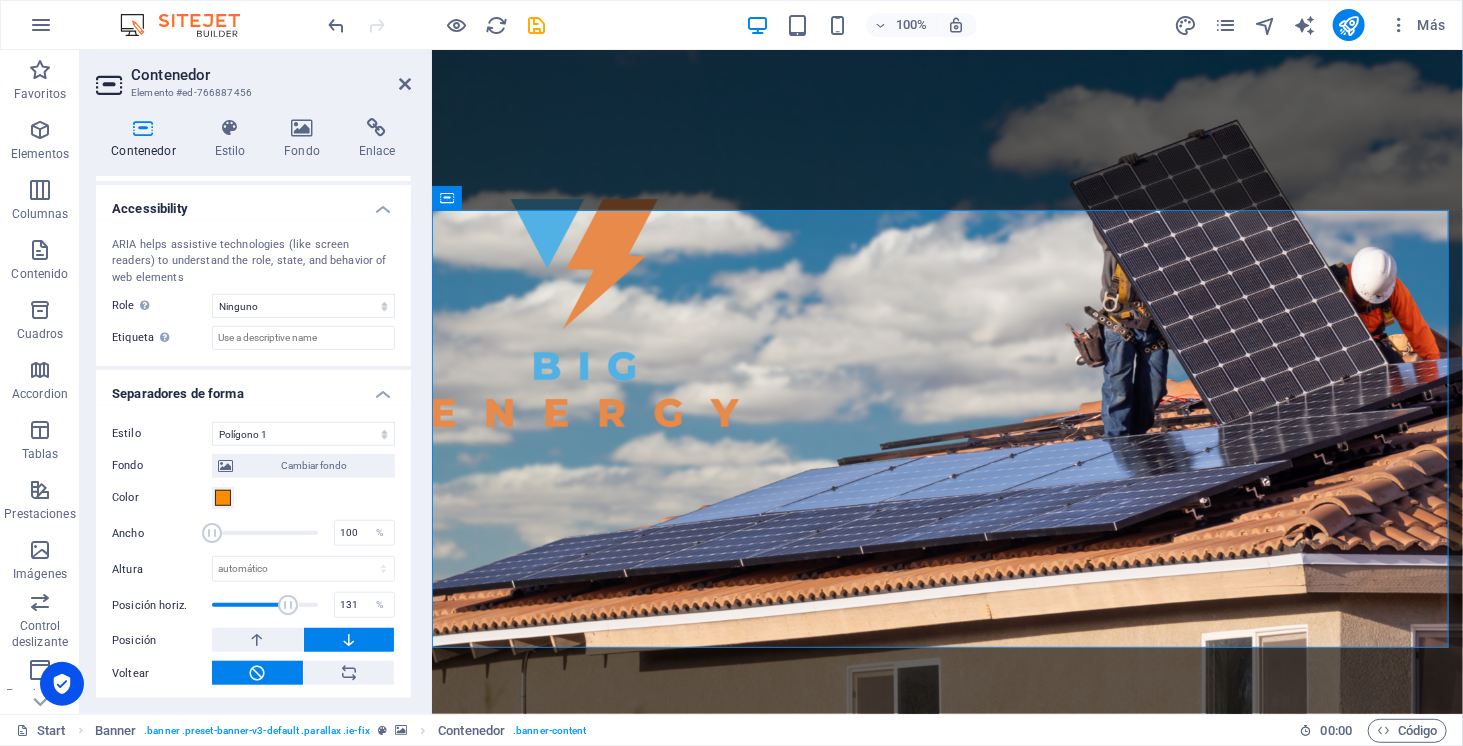 drag, startPoint x: 262, startPoint y: 598, endPoint x: 290, endPoint y: 598, distance: 28 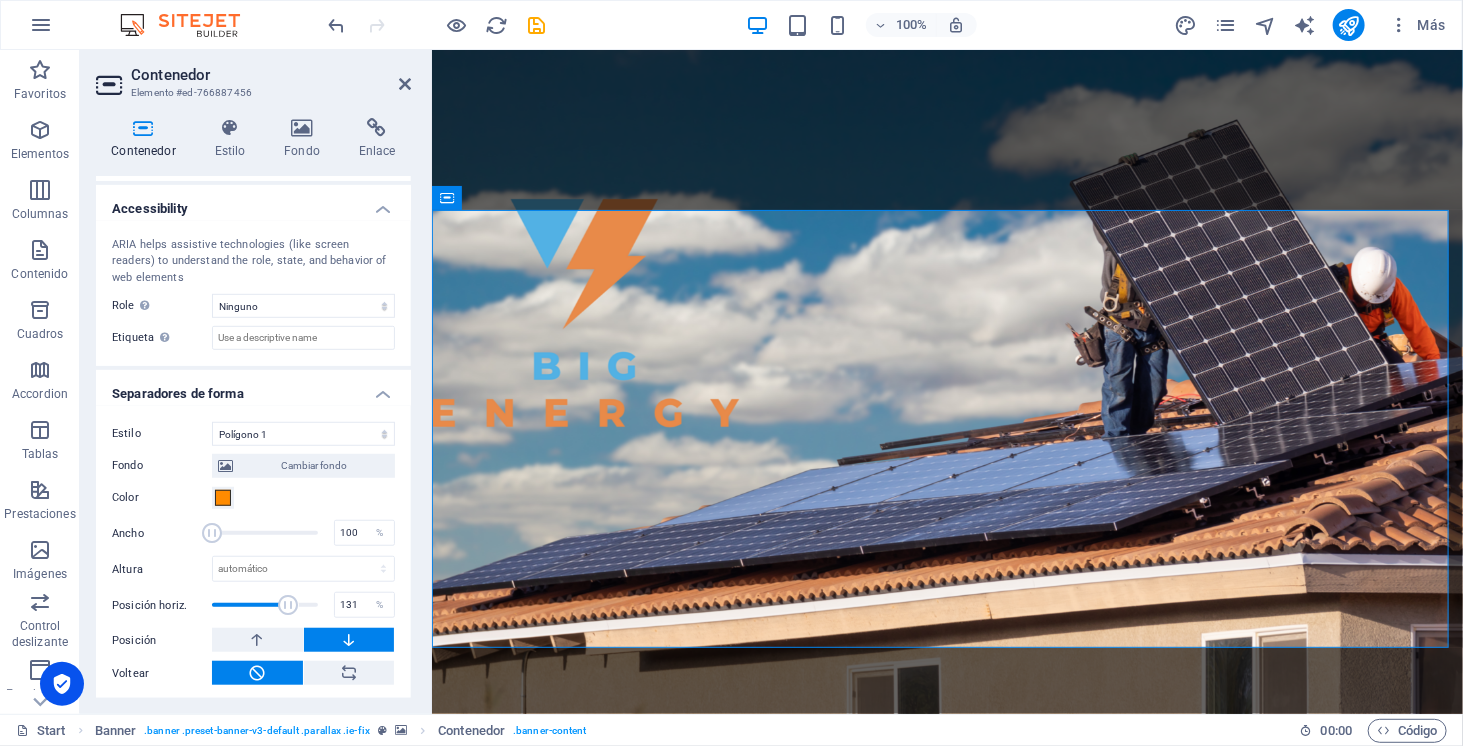 click at bounding box center (289, 605) 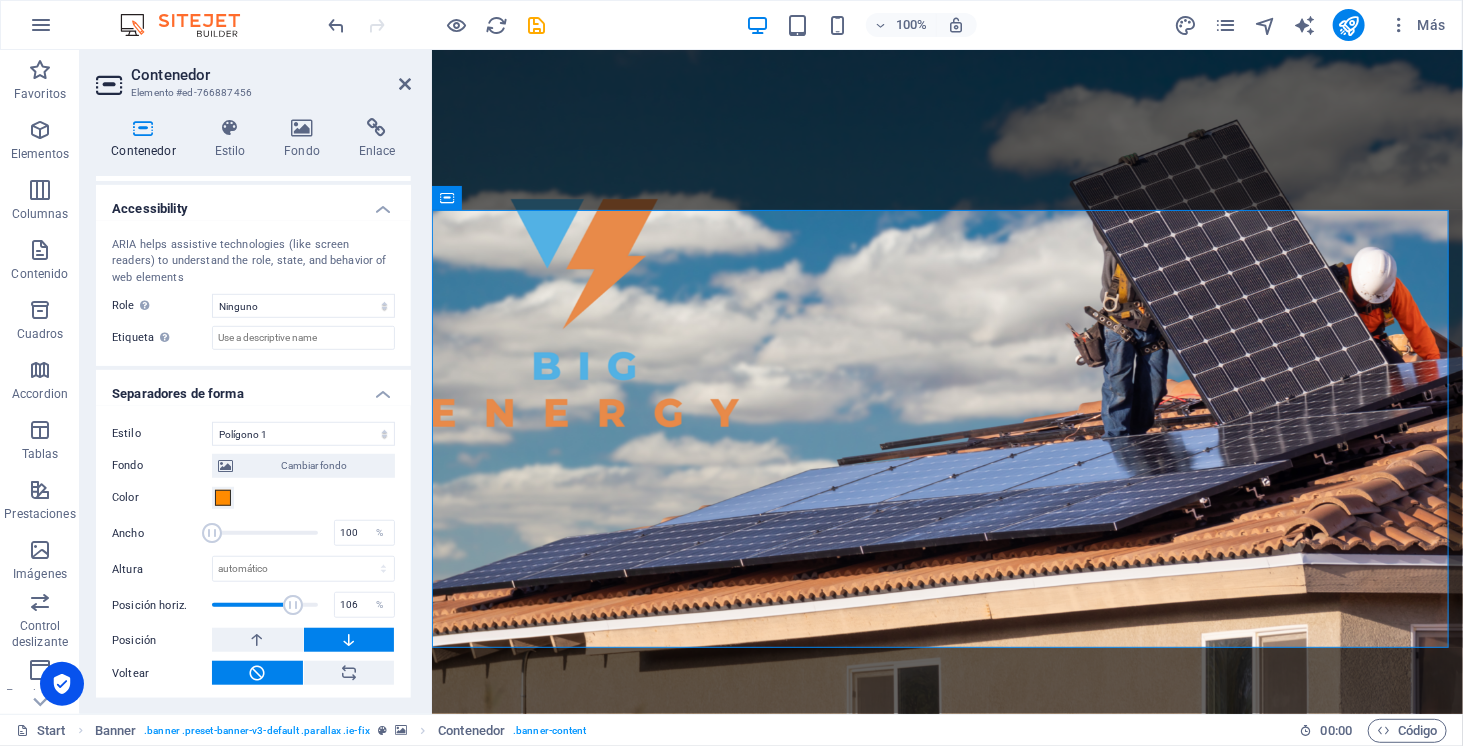 click at bounding box center [293, 605] 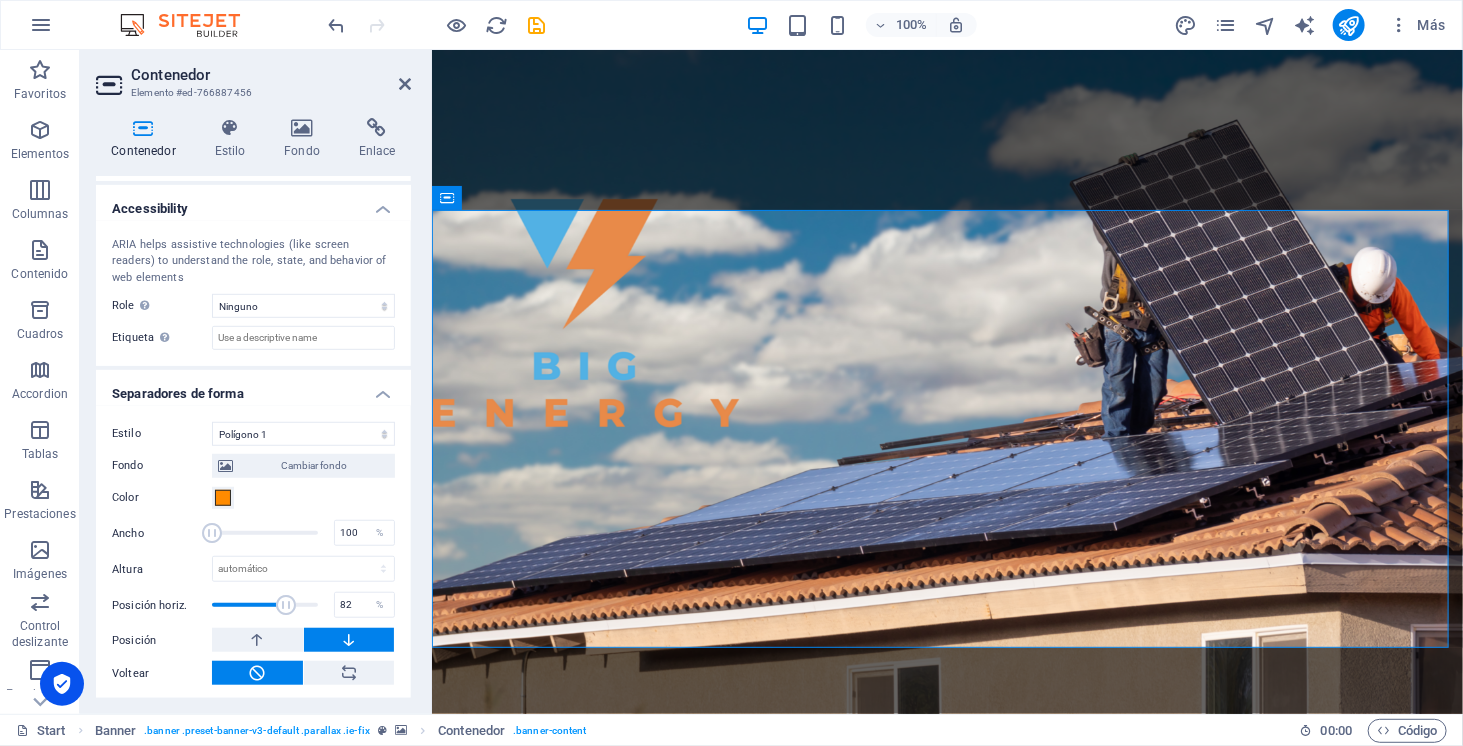 click at bounding box center (286, 605) 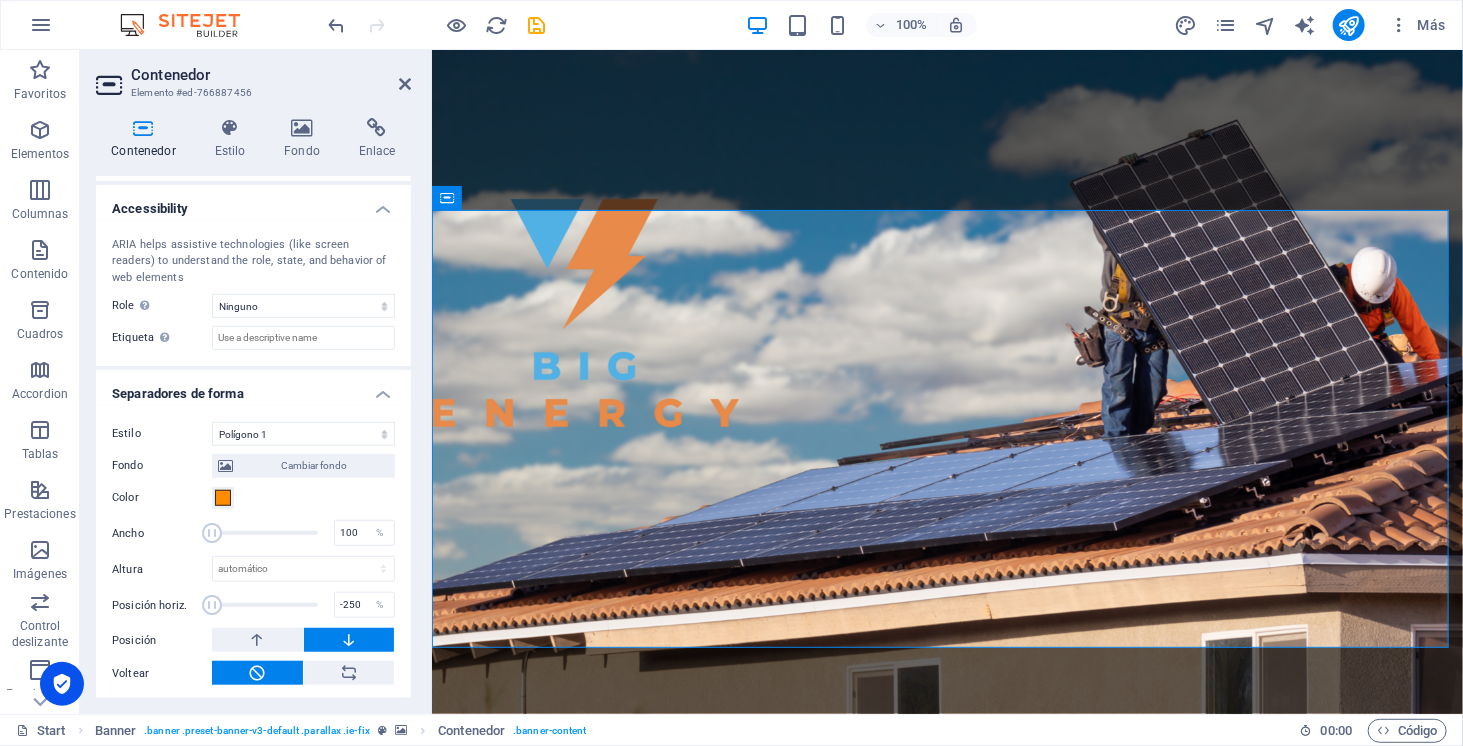 drag, startPoint x: 280, startPoint y: 599, endPoint x: 197, endPoint y: 607, distance: 83.38465 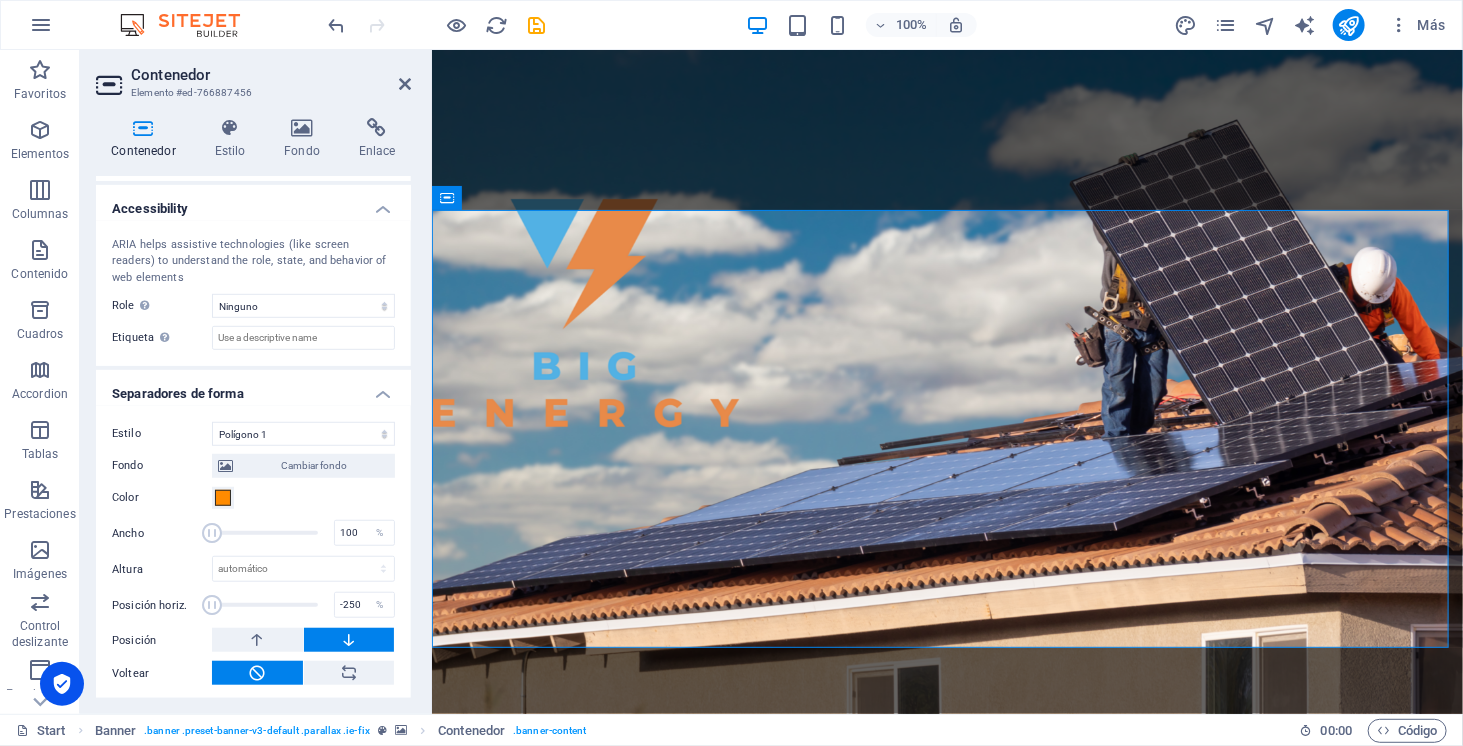 click on "Posición horiz. -250 %" at bounding box center [253, 605] 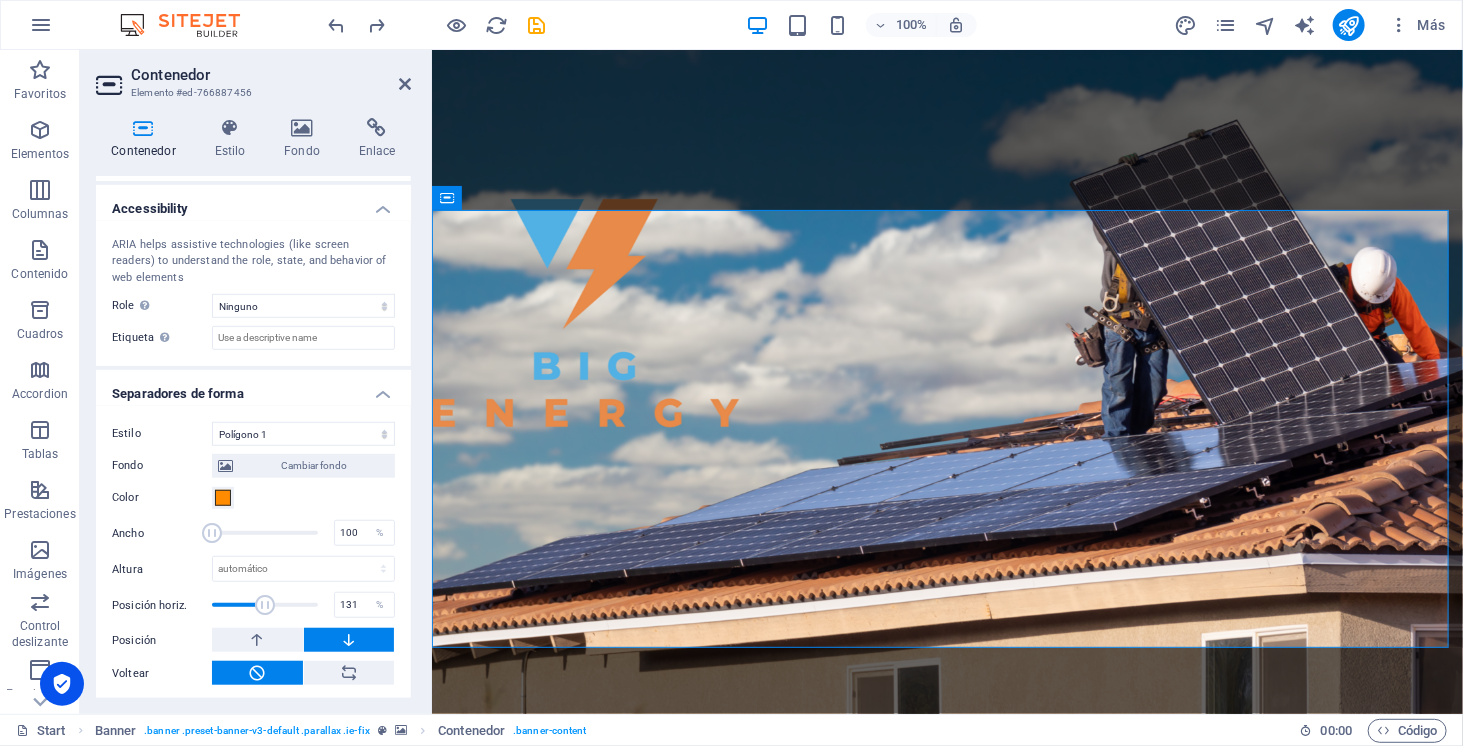 type on "0" 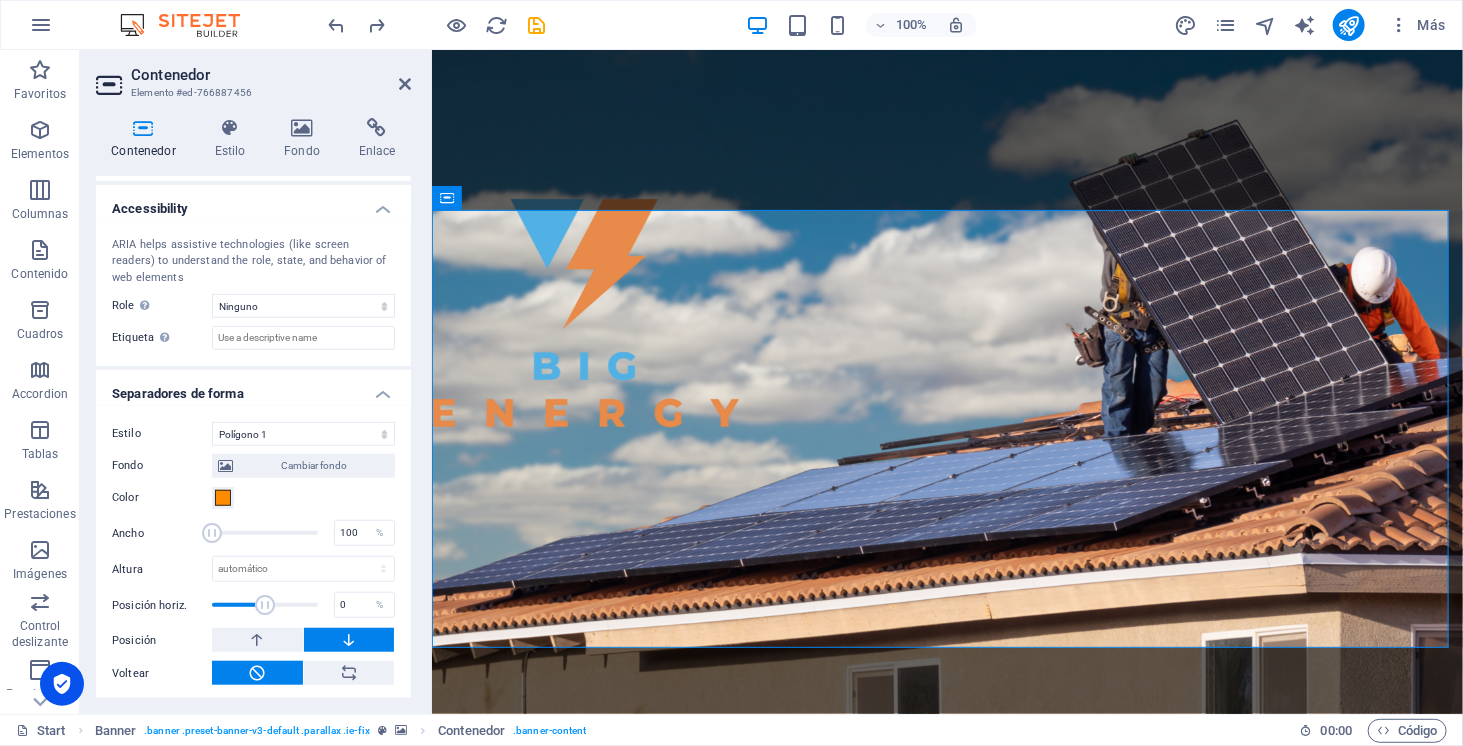 scroll, scrollTop: 514, scrollLeft: 0, axis: vertical 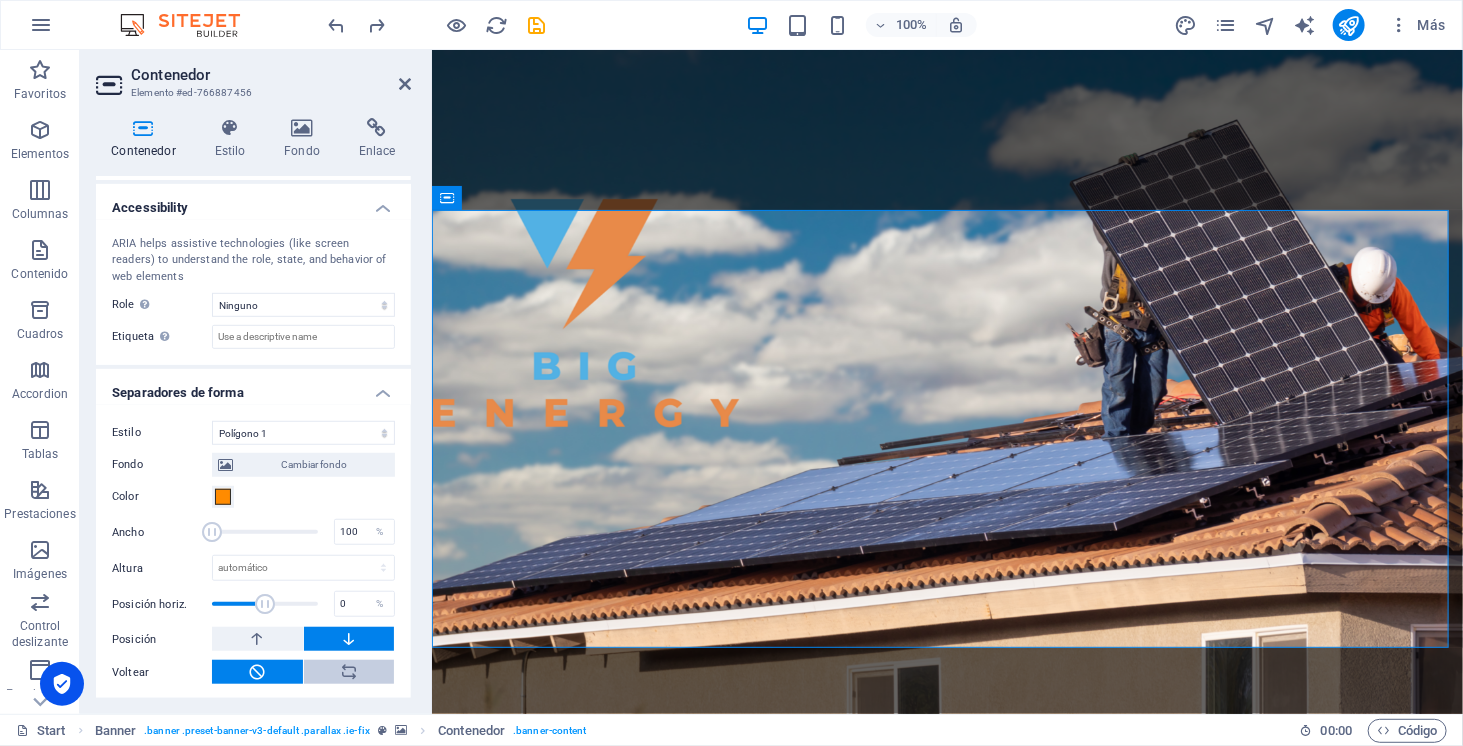 click at bounding box center (349, 672) 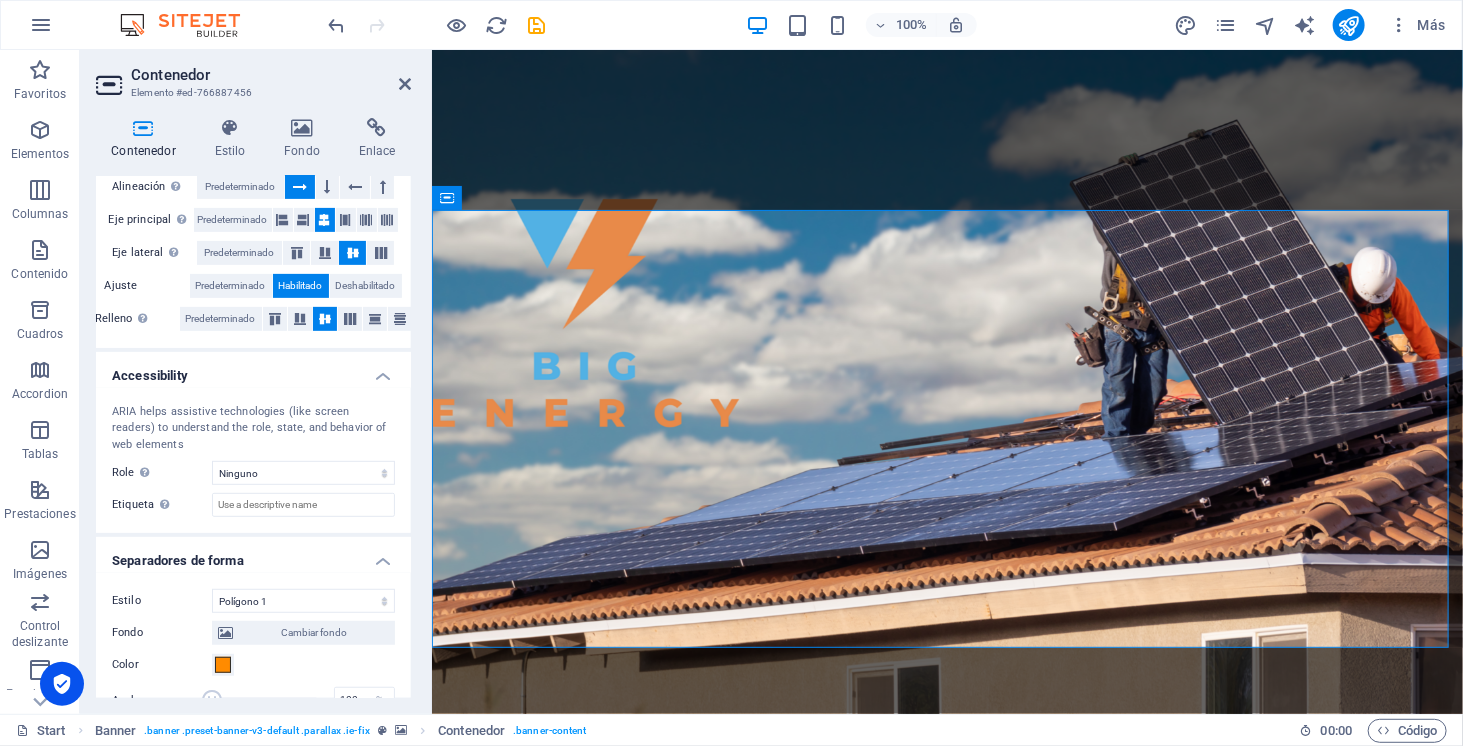scroll, scrollTop: 345, scrollLeft: 0, axis: vertical 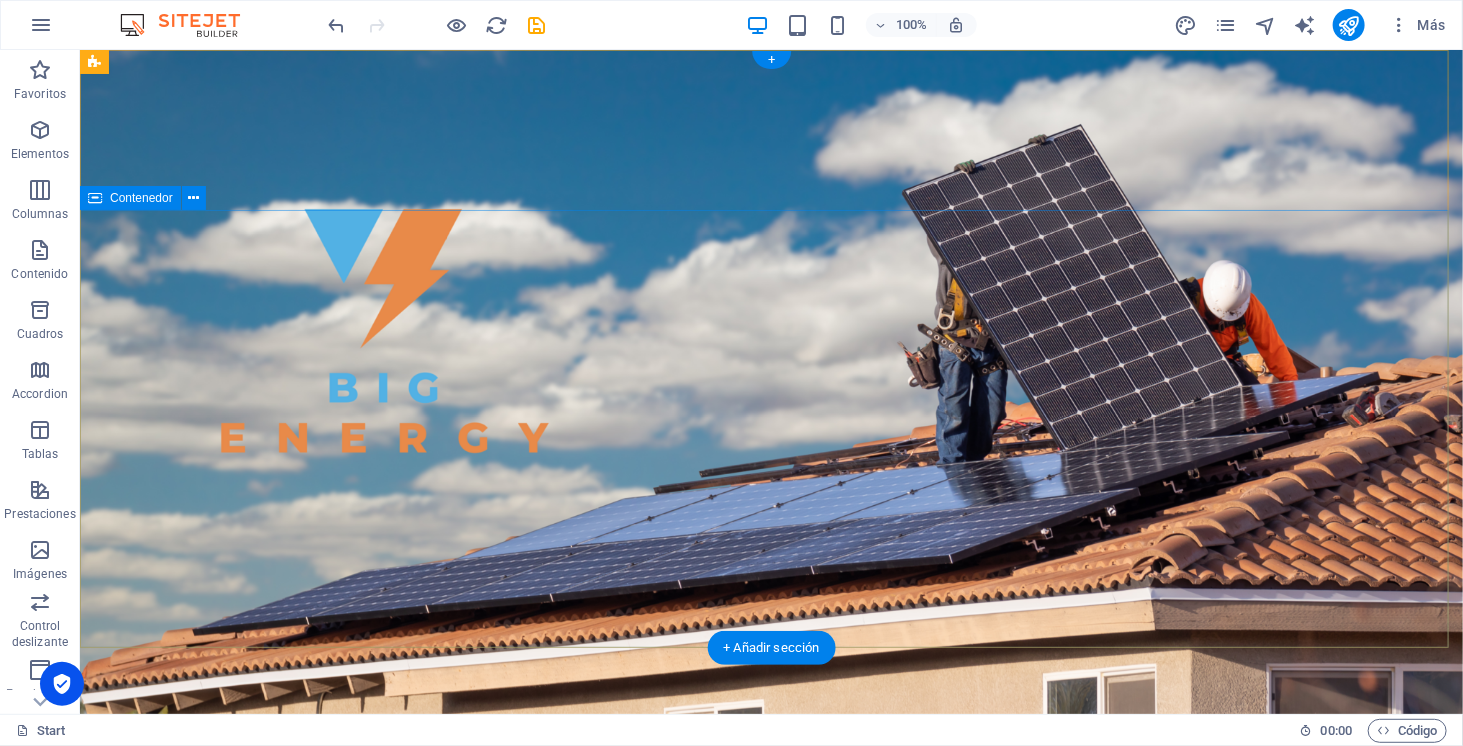 click on "SOMOS    ENERGÍA SOLAR ELECTROMOVILIDAD ALMACENAMIENTO" at bounding box center (770, 1184) 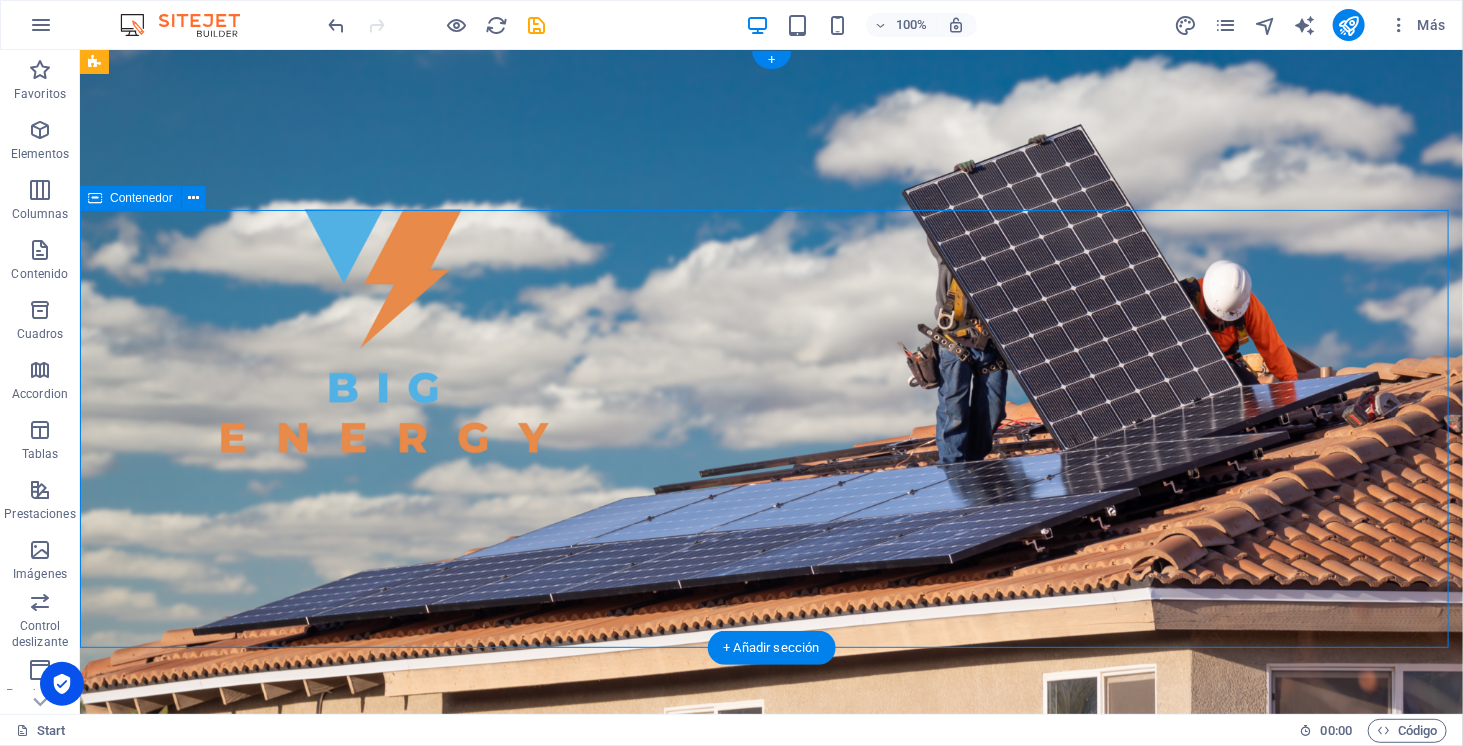 click on "SOMOS    ENERGÍA SOLAR ELECTROMOVILIDAD ALMACENAMIENTO" at bounding box center [770, 1184] 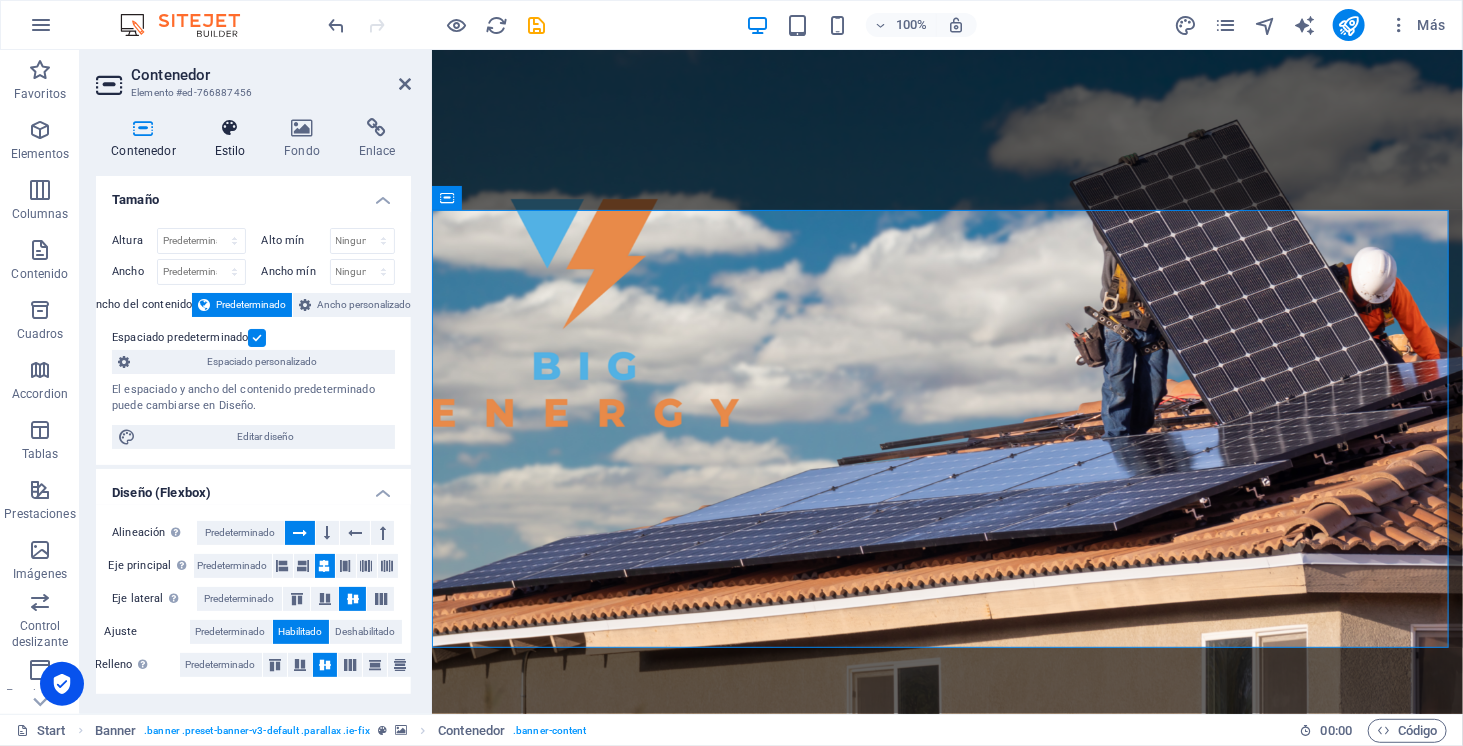 click at bounding box center [230, 128] 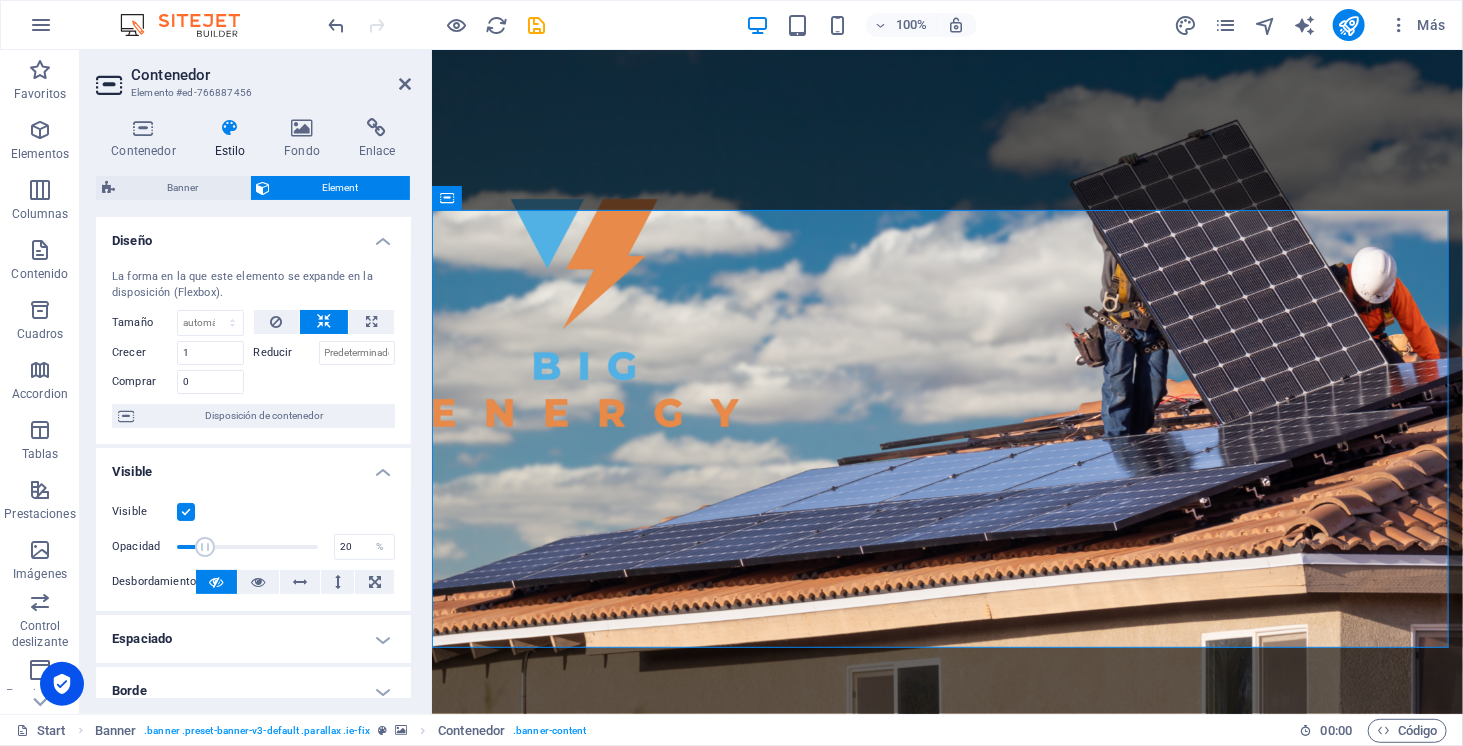 drag, startPoint x: 316, startPoint y: 544, endPoint x: 204, endPoint y: 529, distance: 113 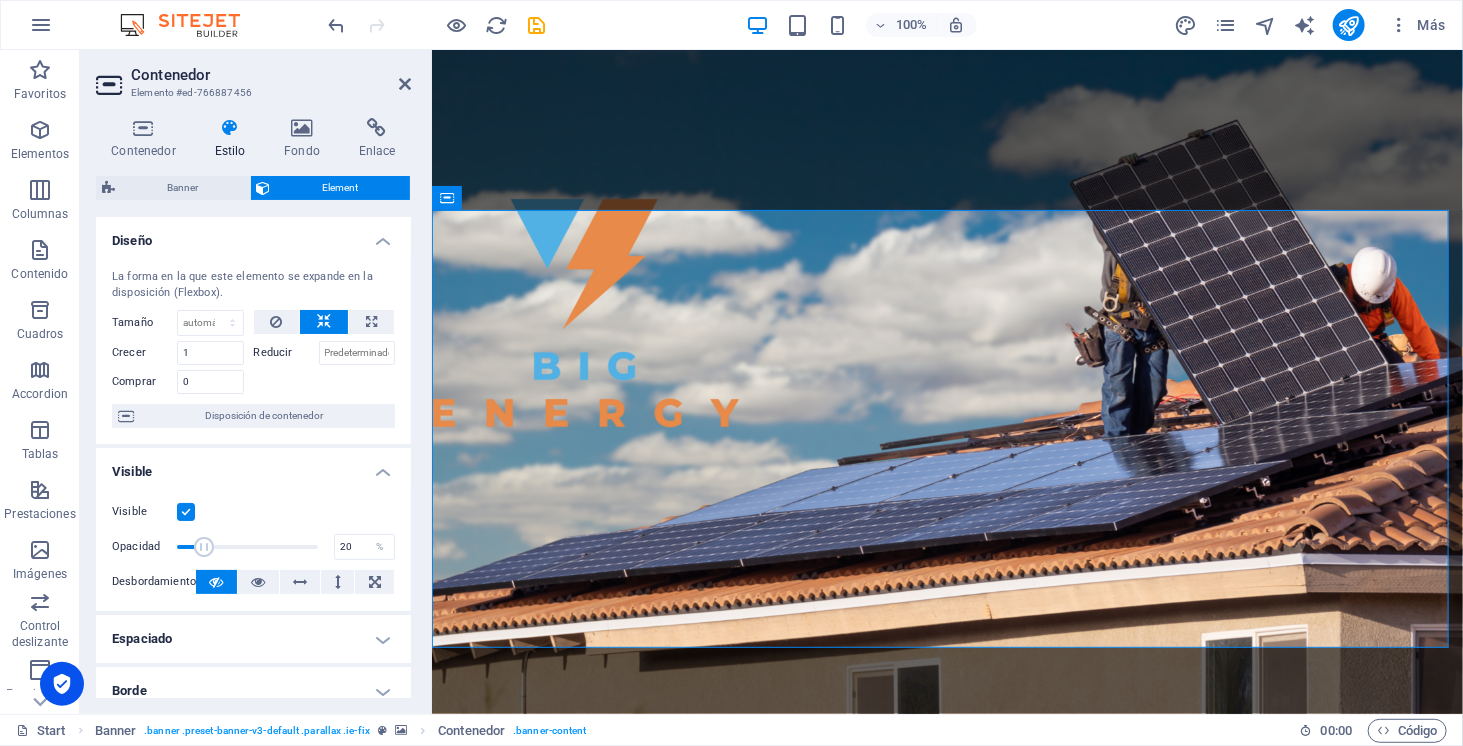 drag, startPoint x: 204, startPoint y: 529, endPoint x: 258, endPoint y: 539, distance: 54.91812 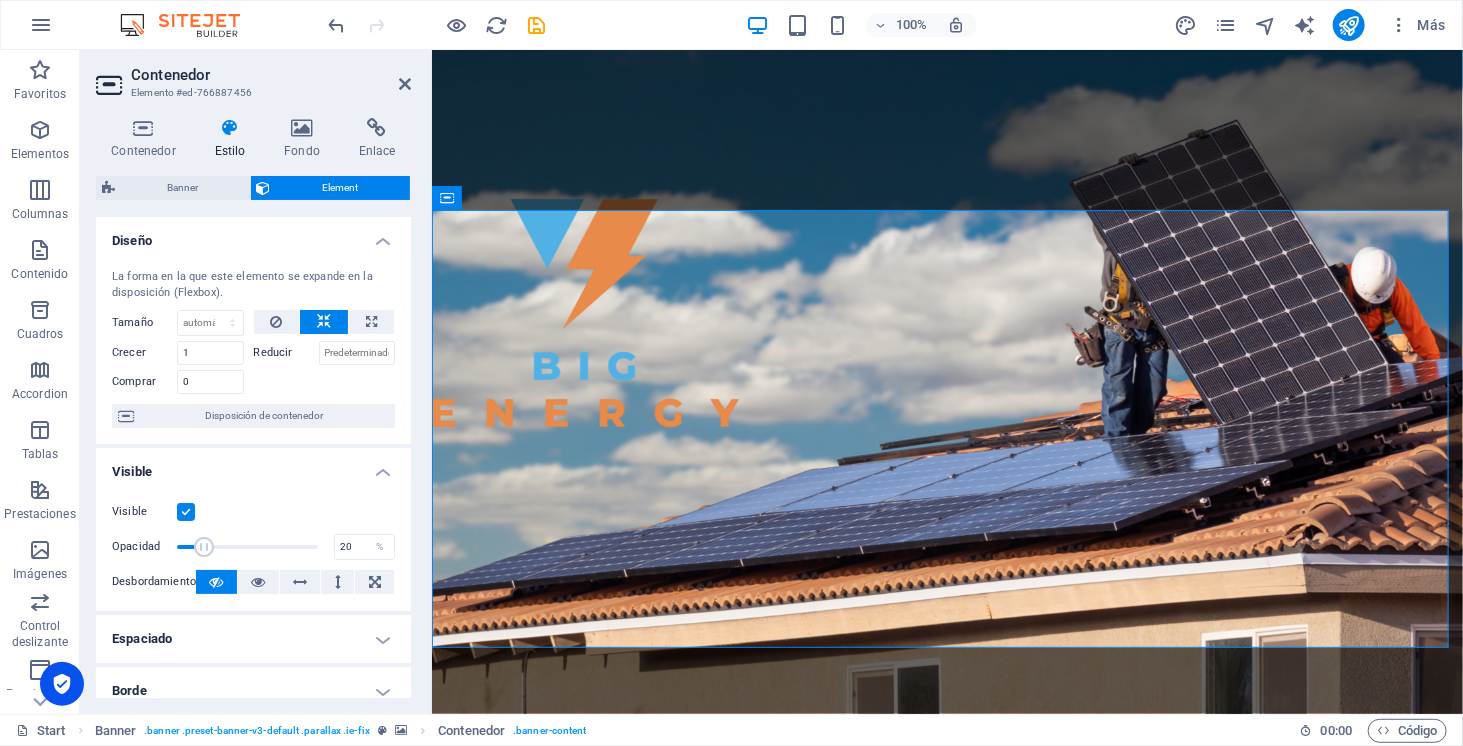 click on "Visible Opacidad 20 % Desbordamiento" at bounding box center (253, 547) 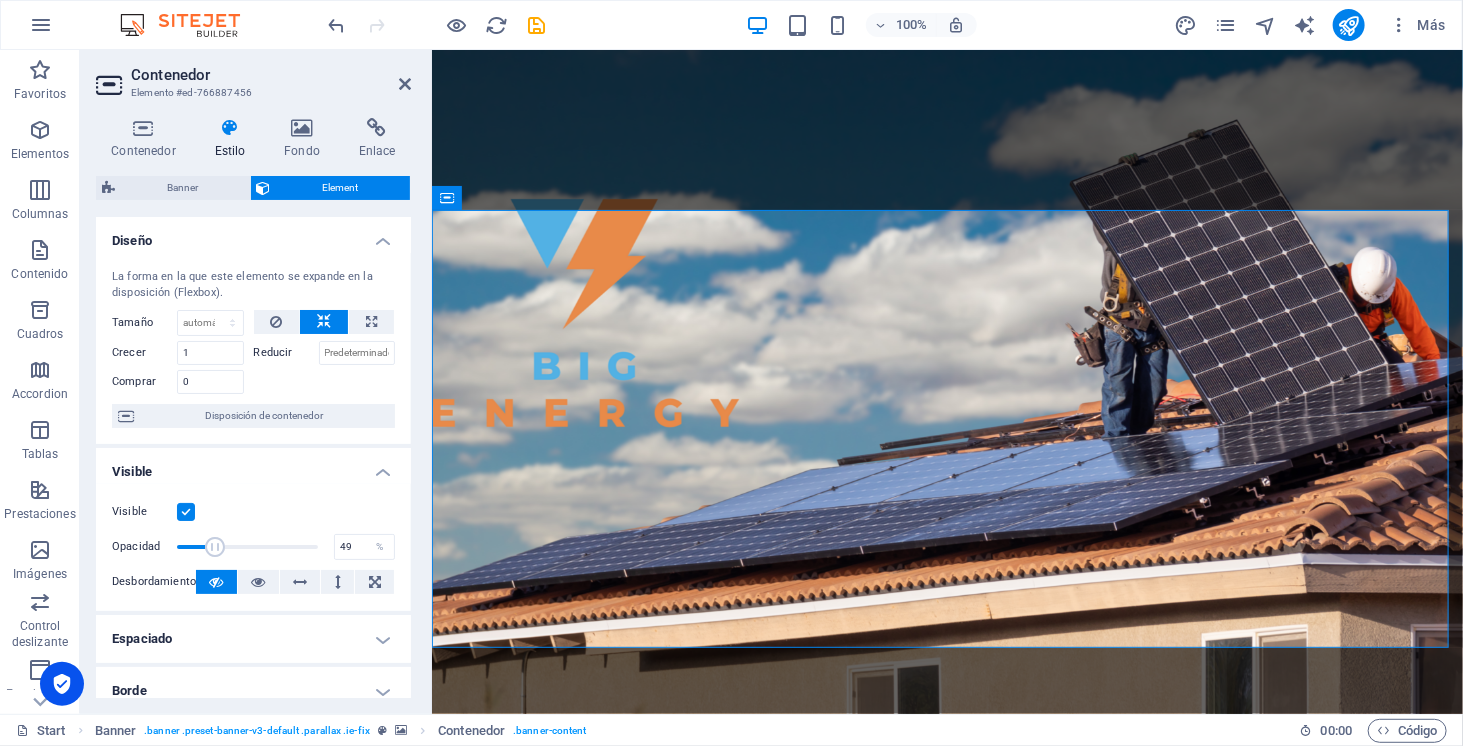 type on "50" 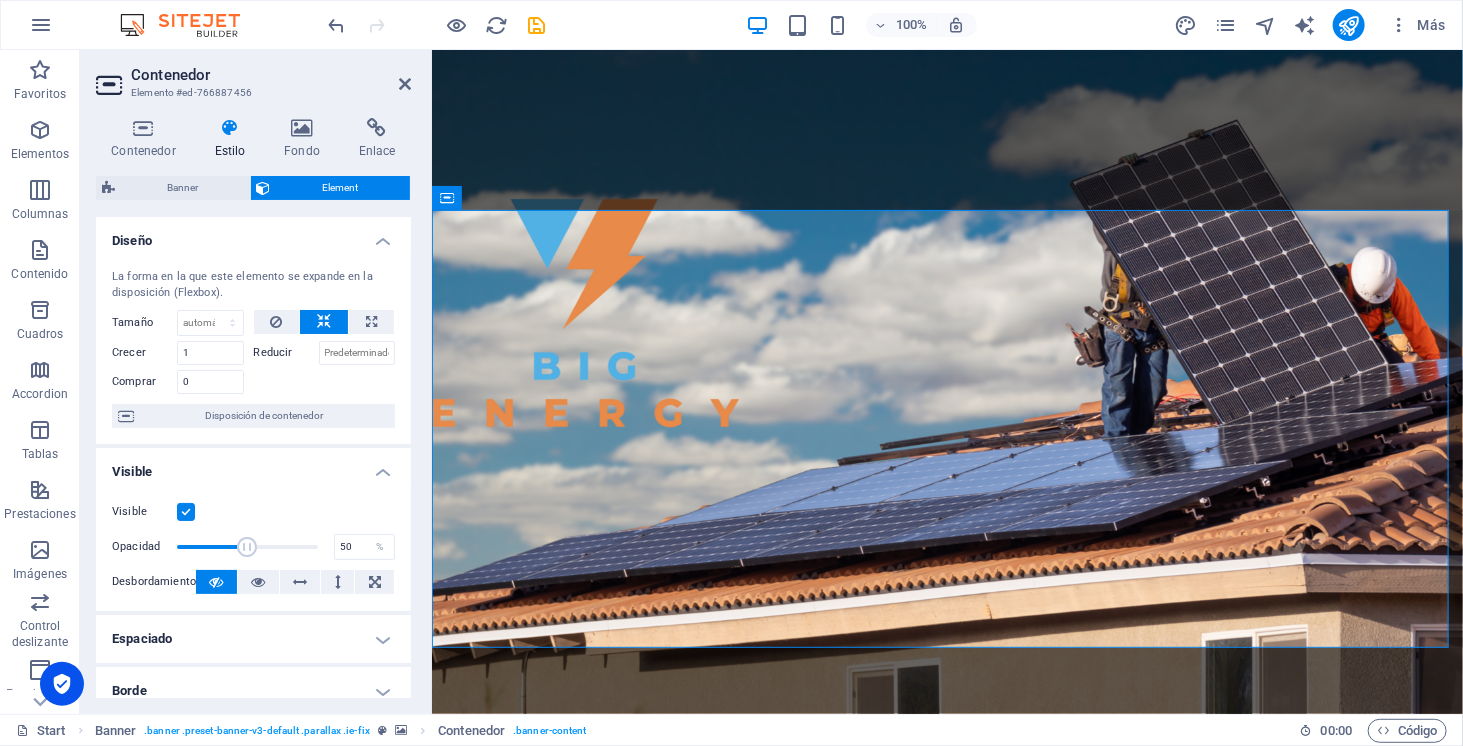 drag, startPoint x: 200, startPoint y: 539, endPoint x: 245, endPoint y: 547, distance: 45.705578 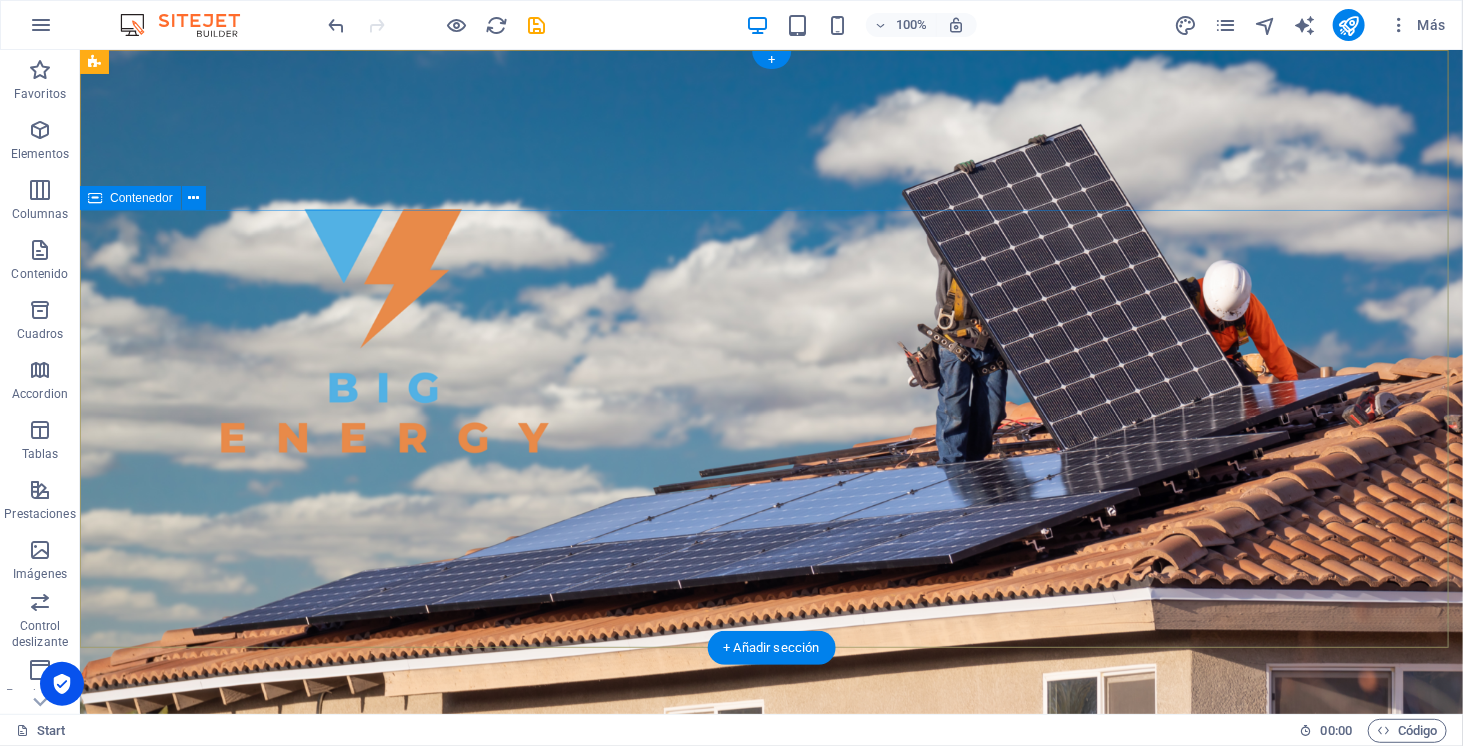 click on "SOMOS    ENERGÍA SOLAR ELECTROMOVILIDAD ALMACENAMIENTO" at bounding box center [770, 1184] 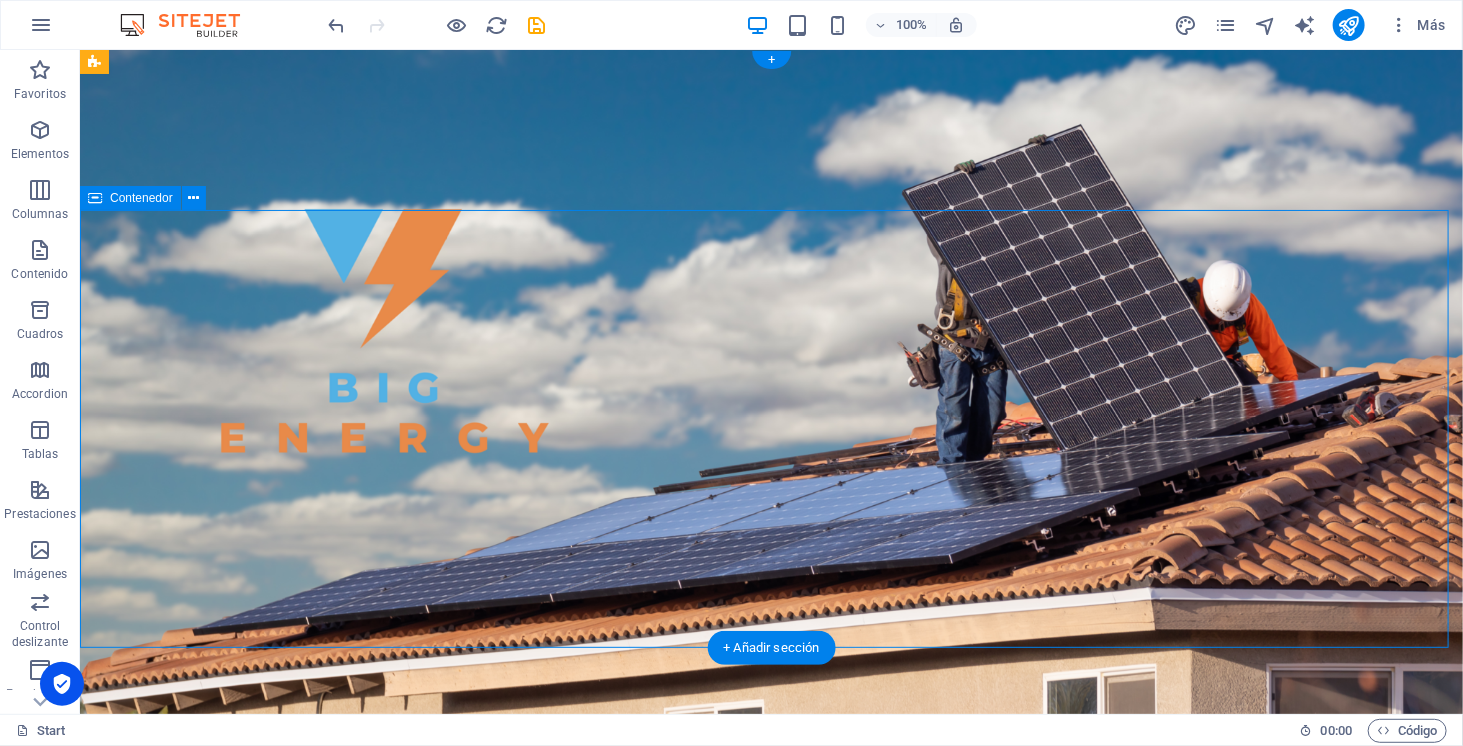 click on "SOMOS    ENERGÍA SOLAR ELECTROMOVILIDAD ALMACENAMIENTO" at bounding box center [770, 1184] 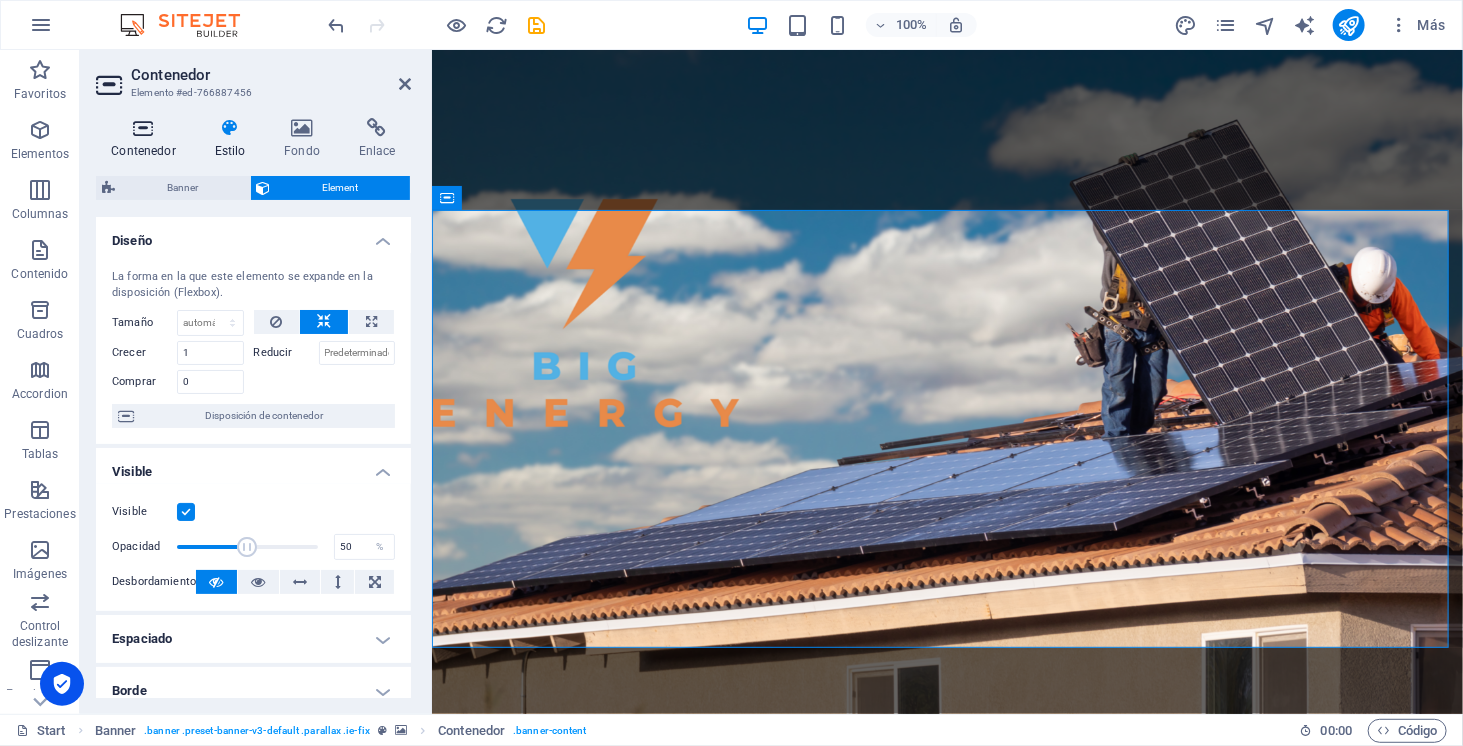 click at bounding box center [143, 128] 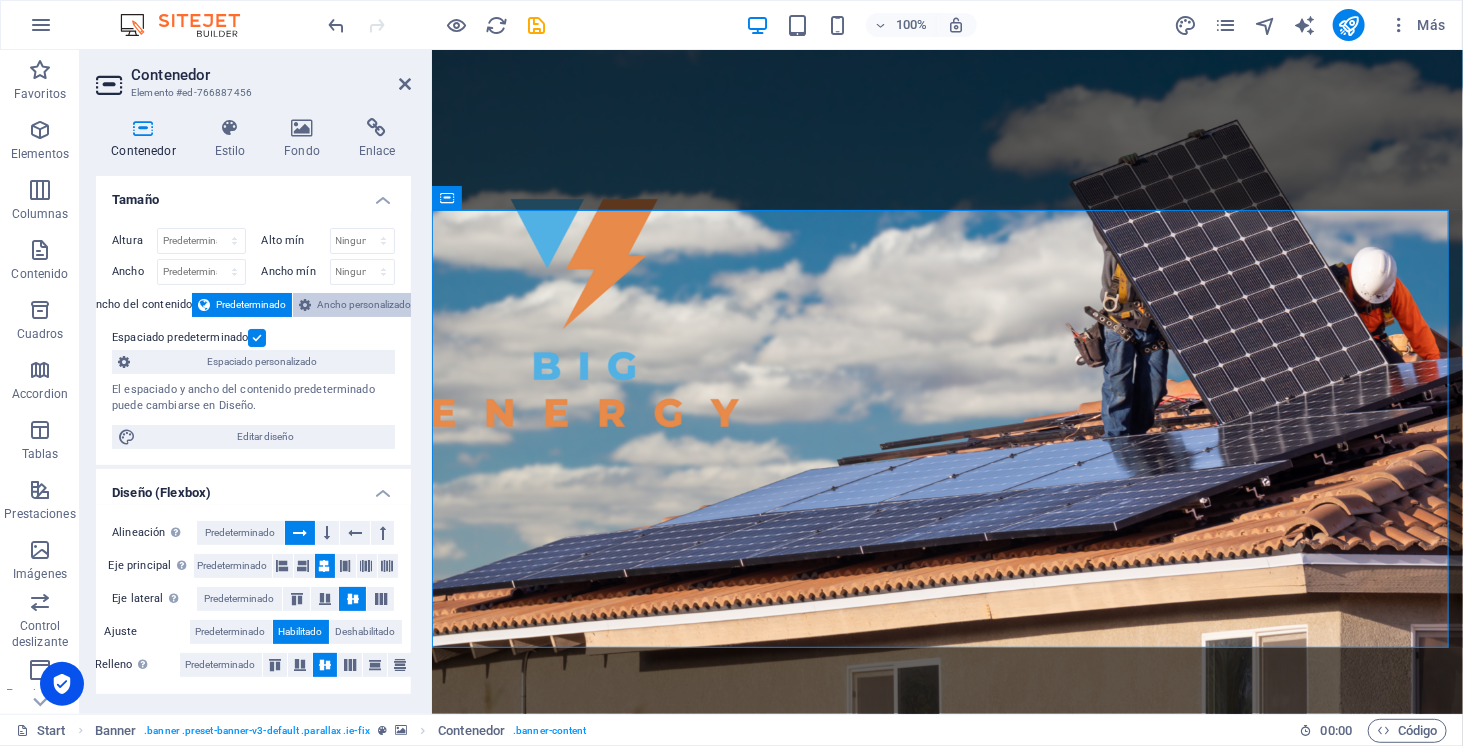 click on "Ancho personalizado" at bounding box center [364, 305] 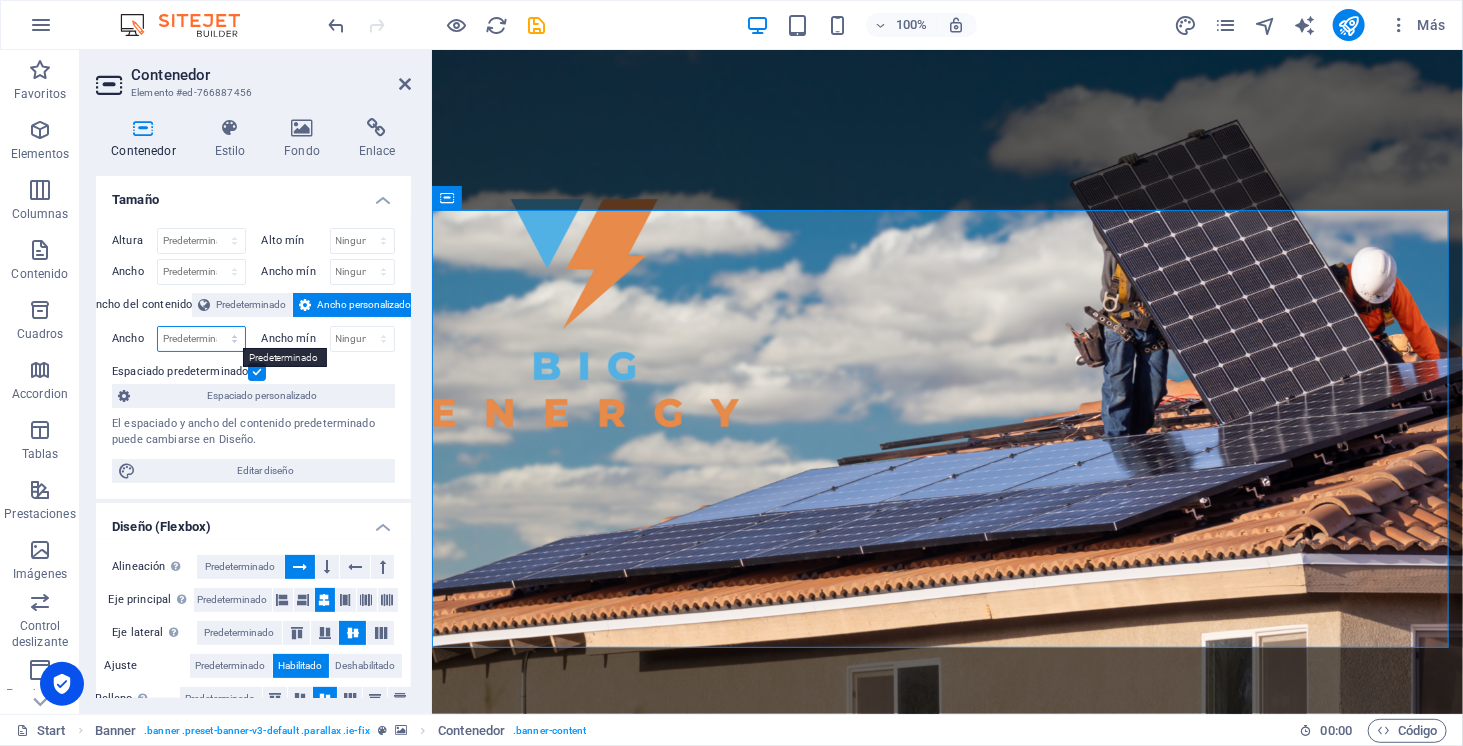 click on "Predeterminado px rem % em vh vw" at bounding box center [201, 339] 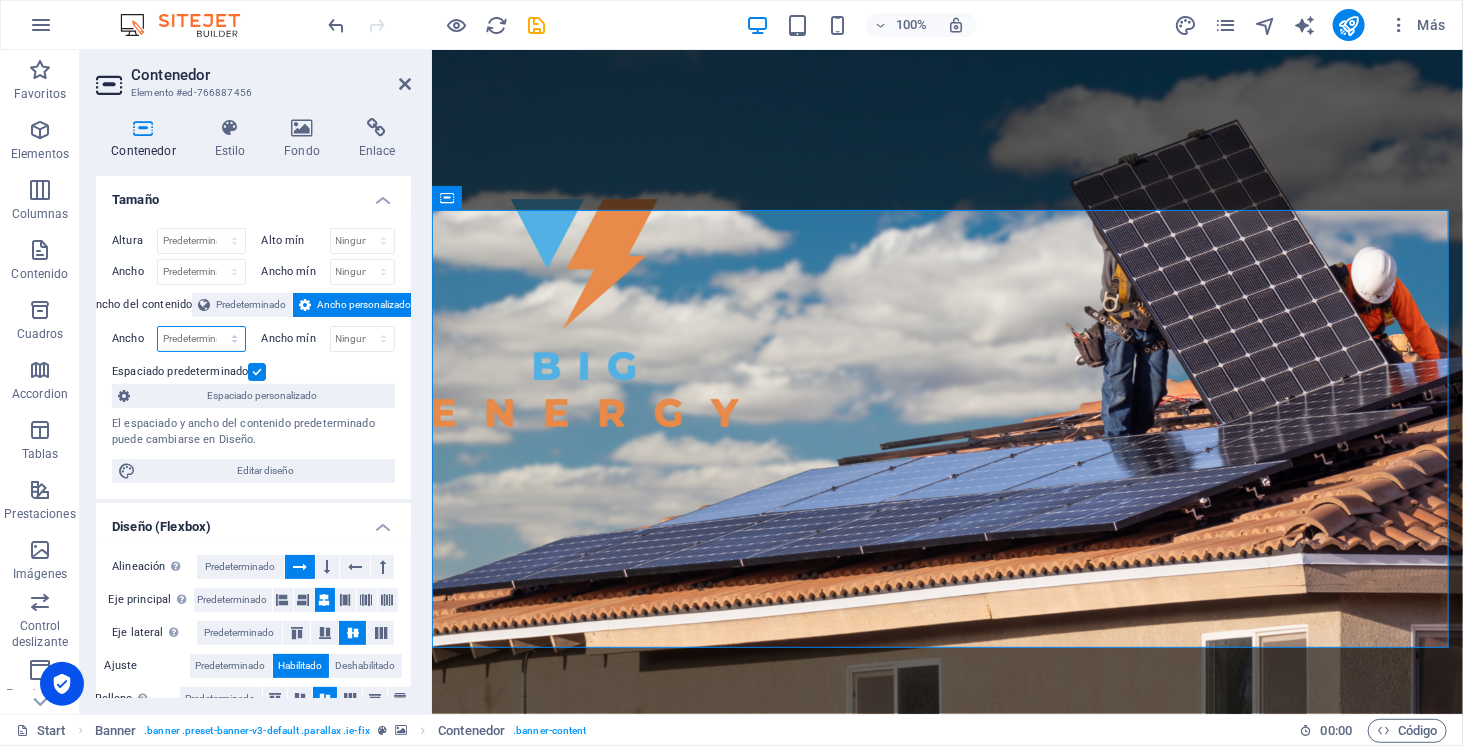 click on "Predeterminado px rem % em vh vw" at bounding box center (201, 339) 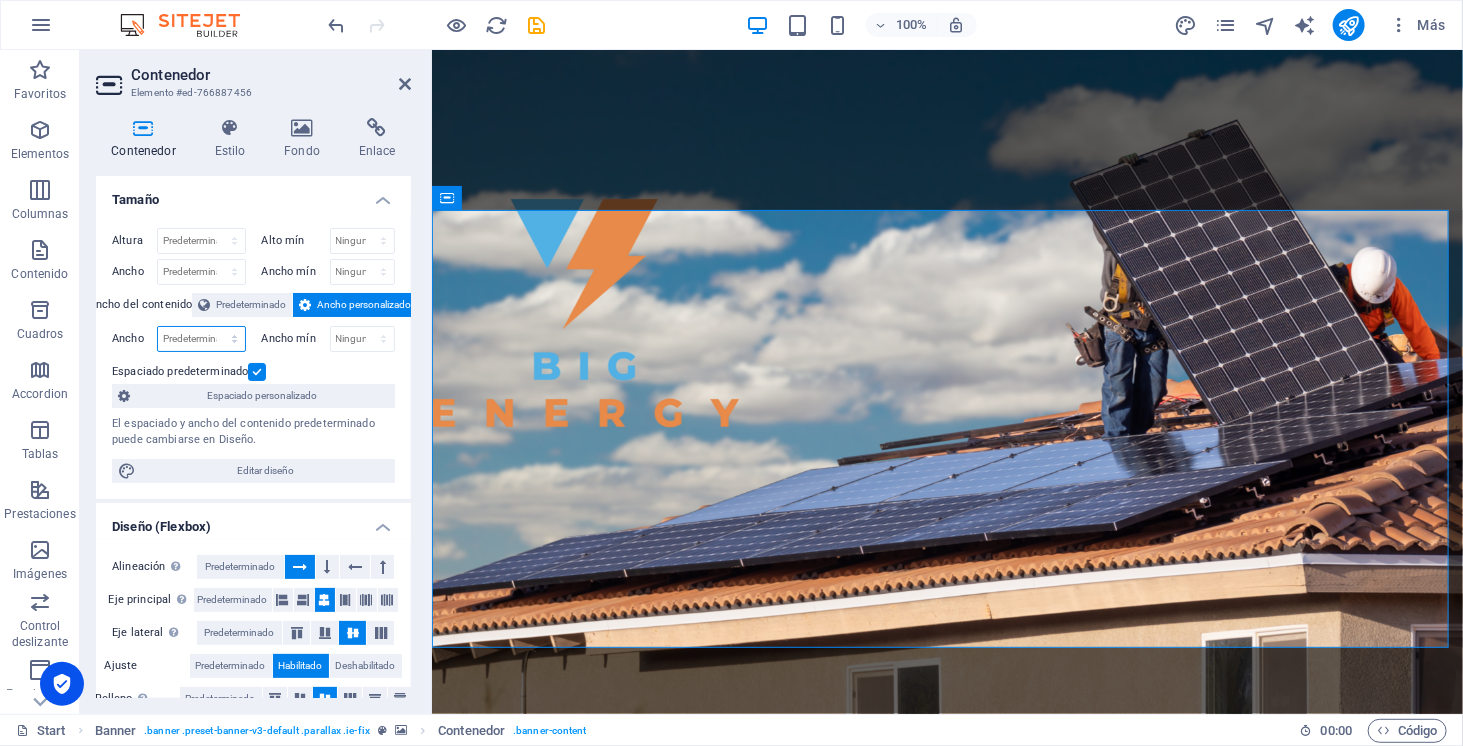 click on "Predeterminado px rem % em vh vw" at bounding box center (201, 339) 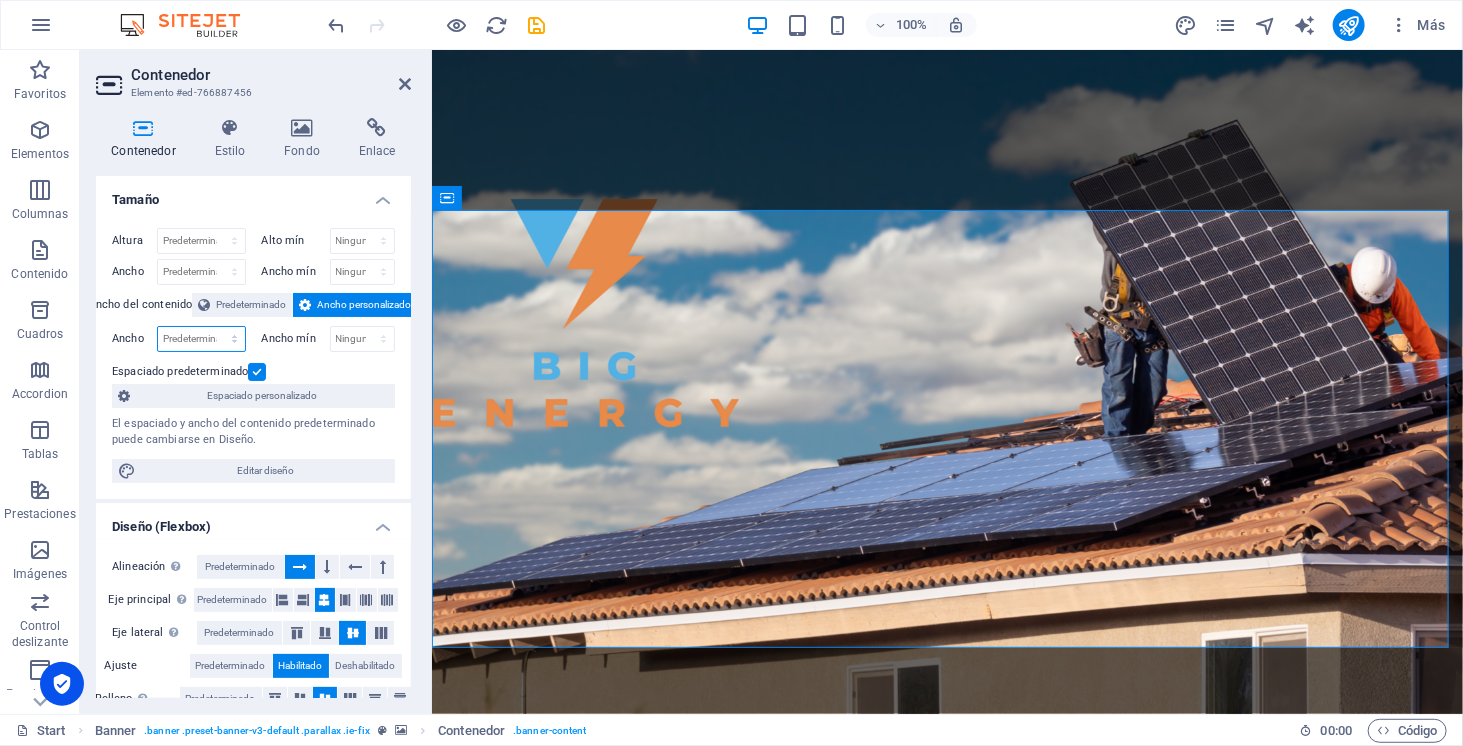 click on "Predeterminado px rem % em vh vw" at bounding box center [201, 339] 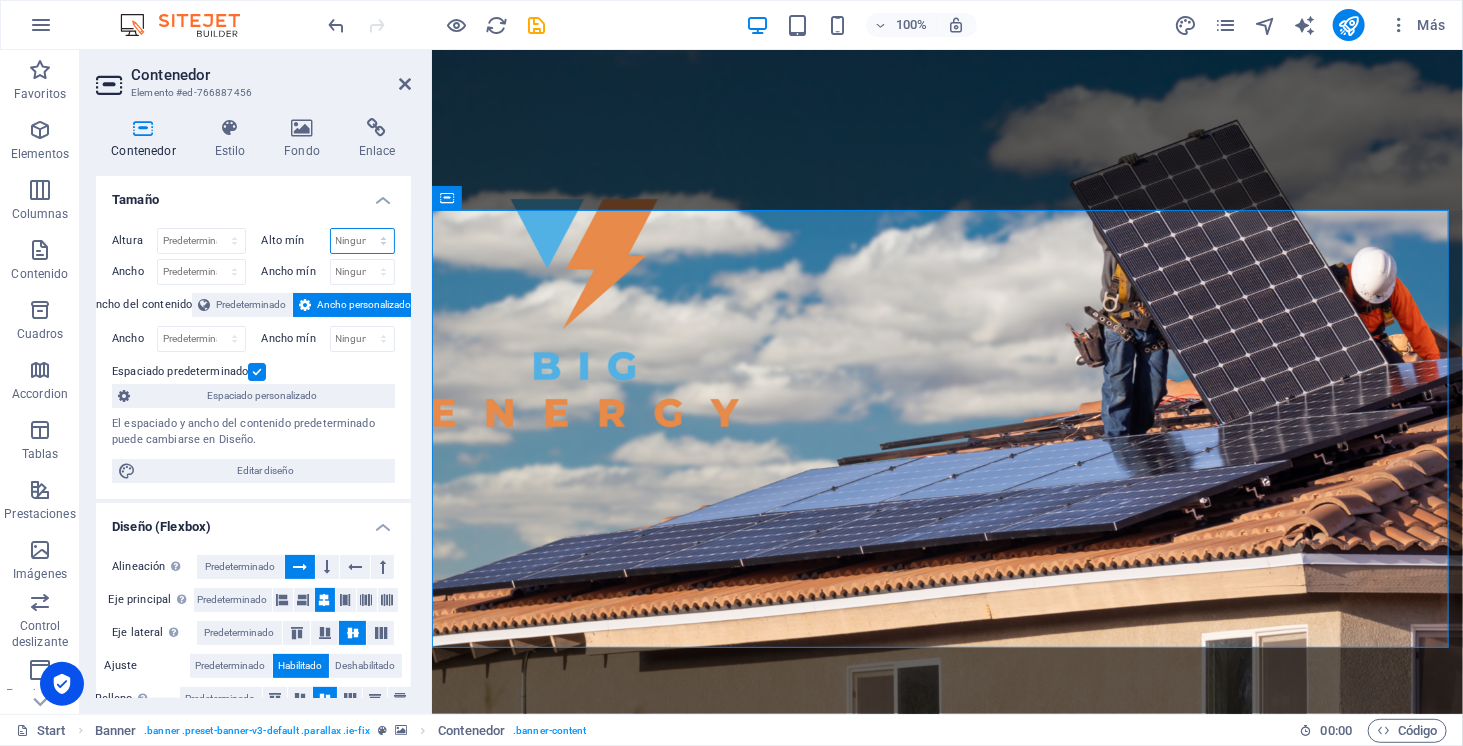 click on "Ninguno px rem % vh vw" at bounding box center (363, 241) 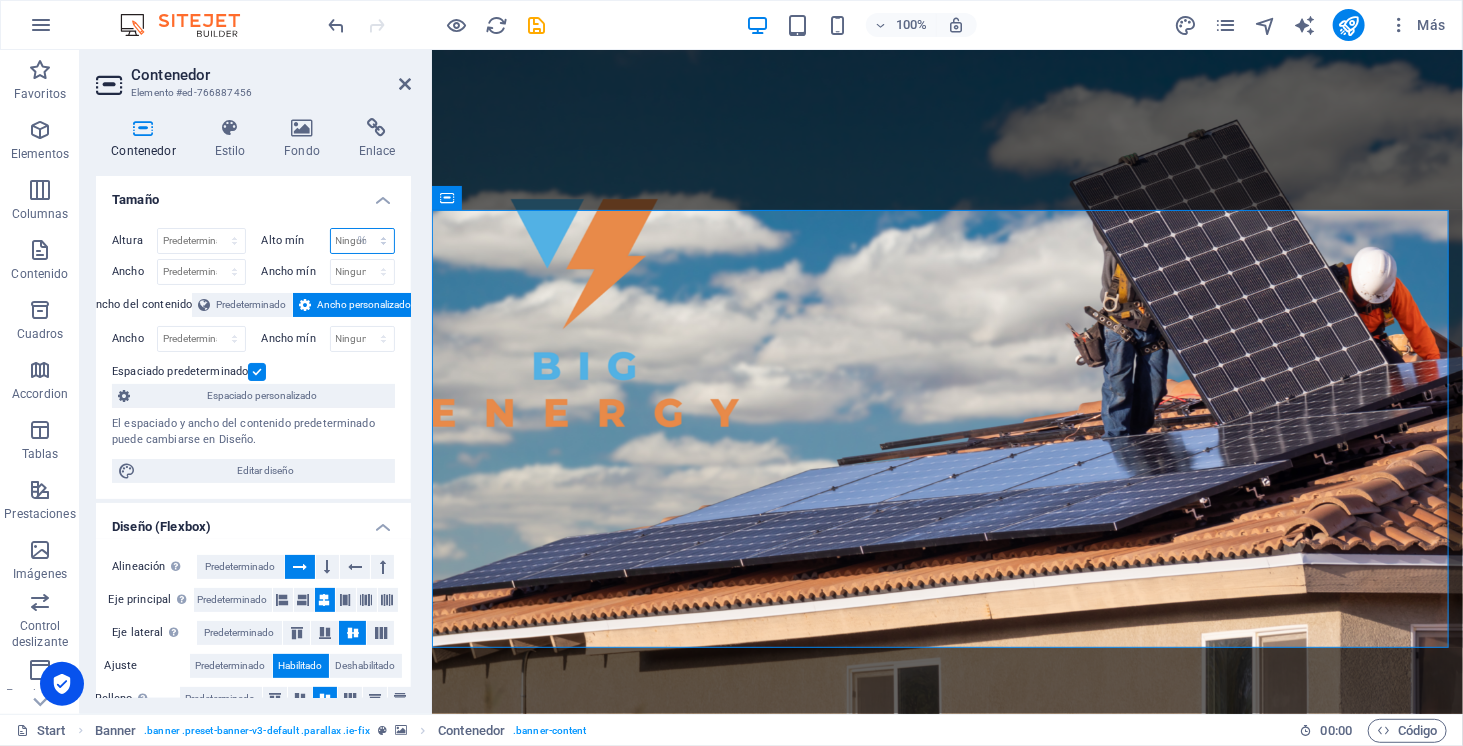 click on "Ninguno px rem % vh vw" at bounding box center (363, 241) 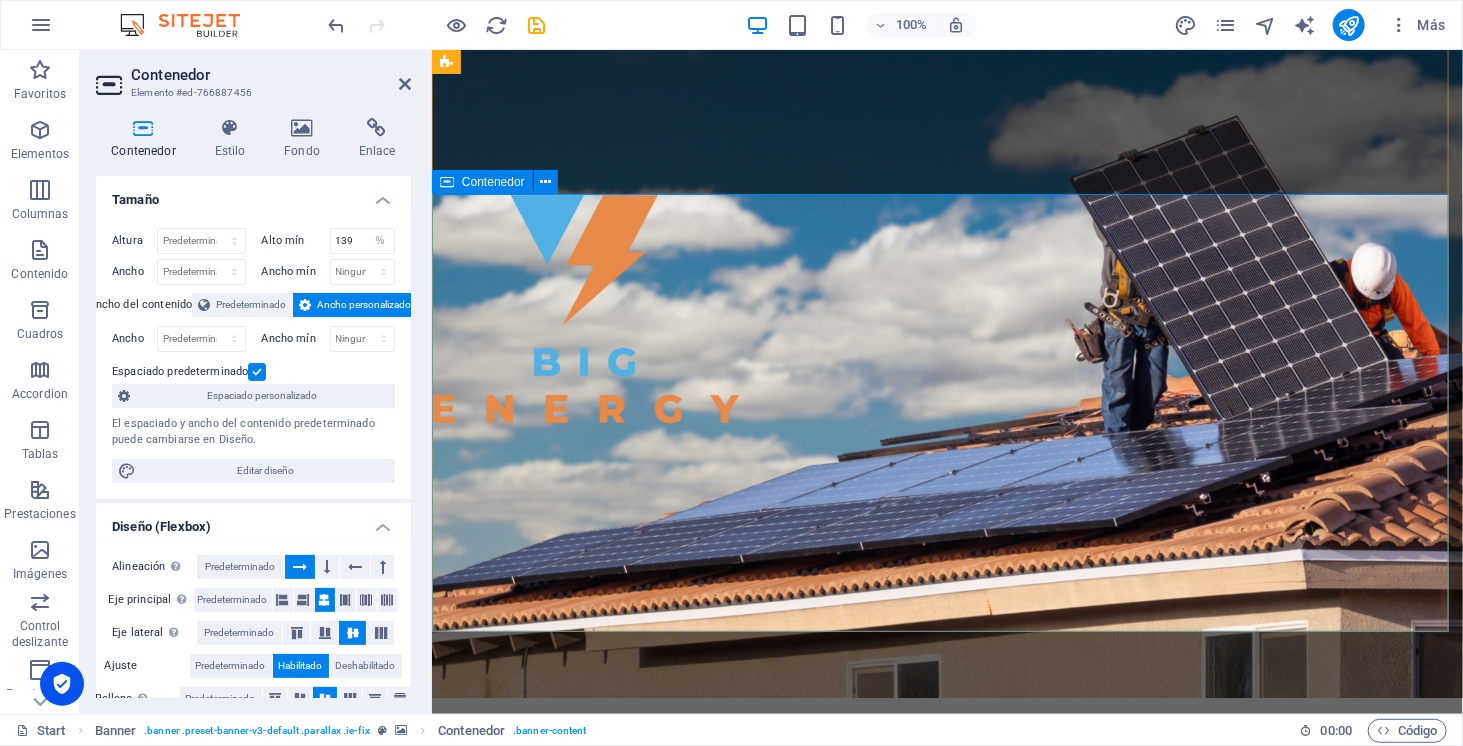 scroll, scrollTop: 0, scrollLeft: 0, axis: both 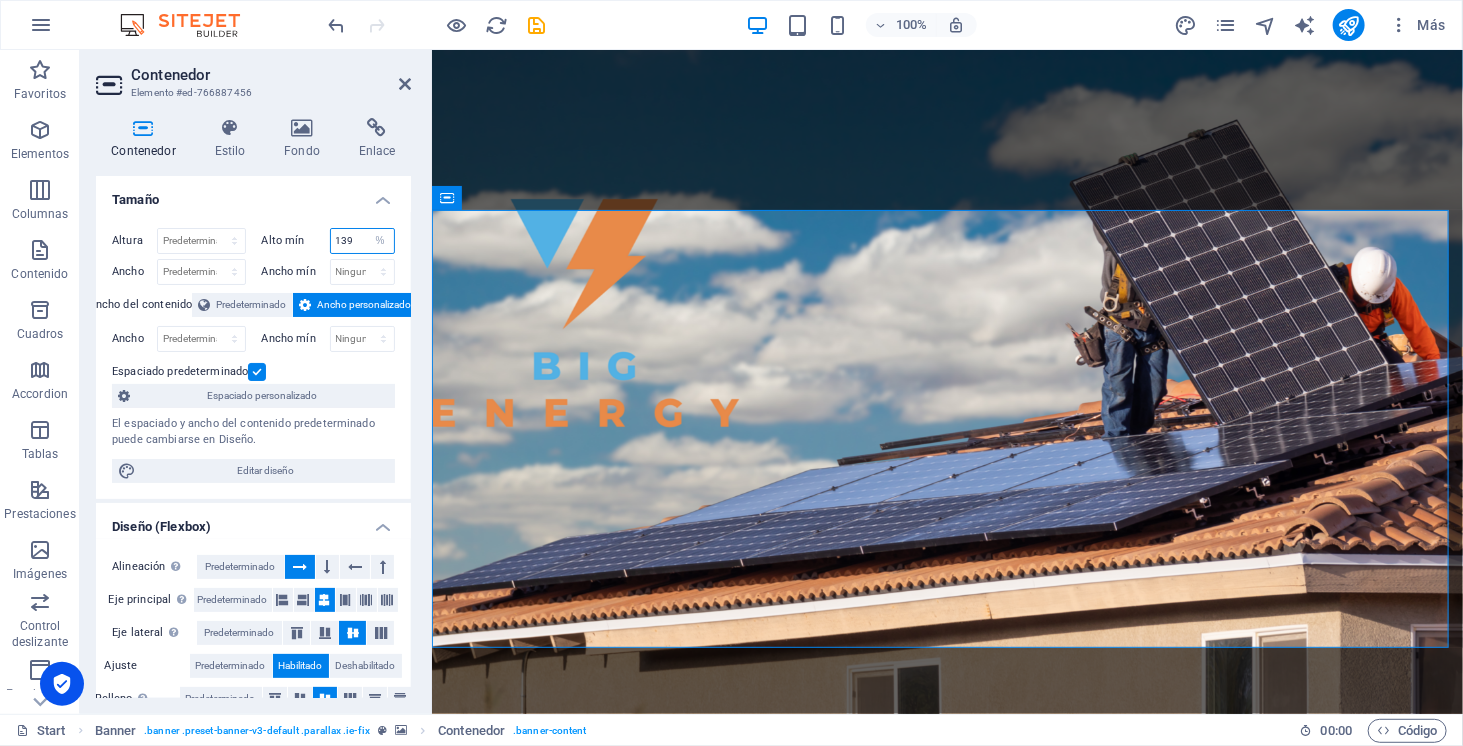 click on "139" at bounding box center (363, 241) 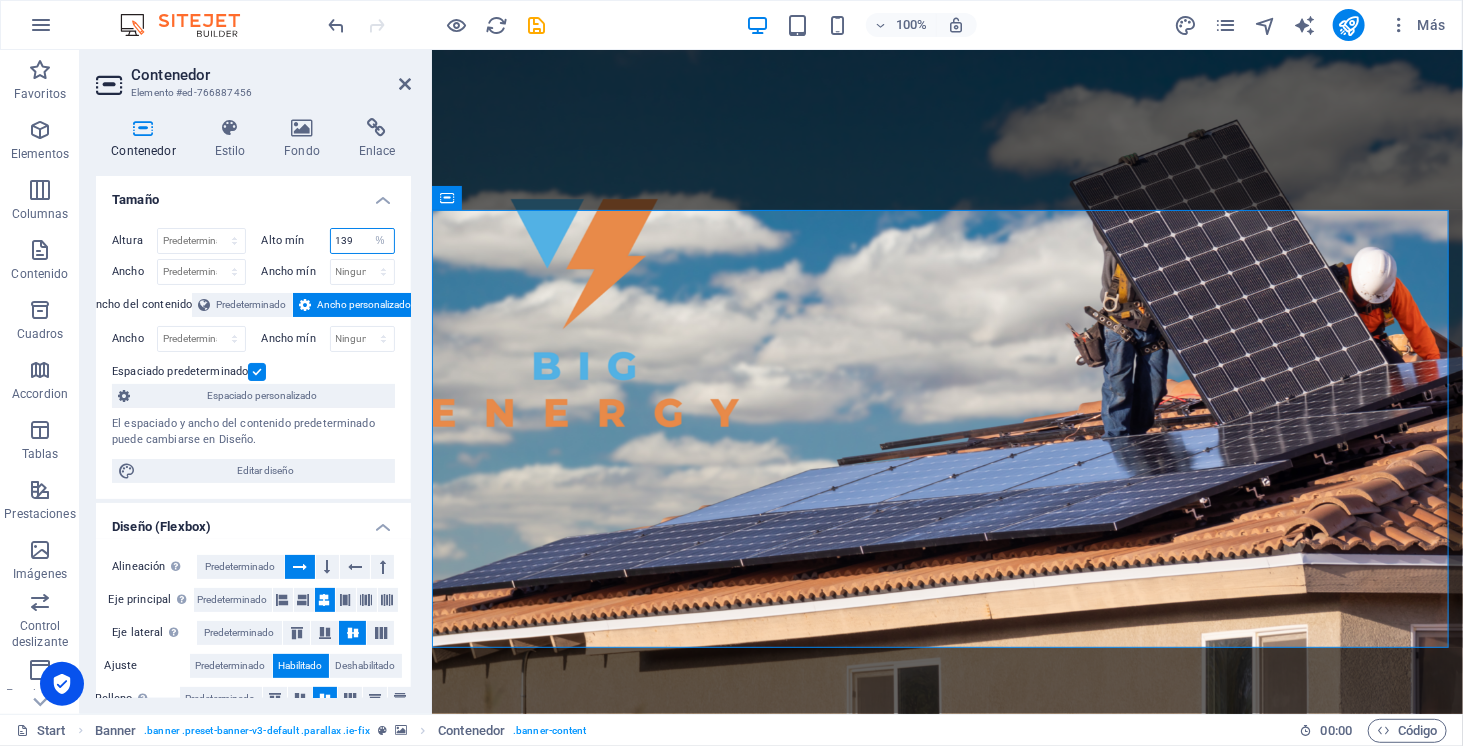 click on "139" at bounding box center (363, 241) 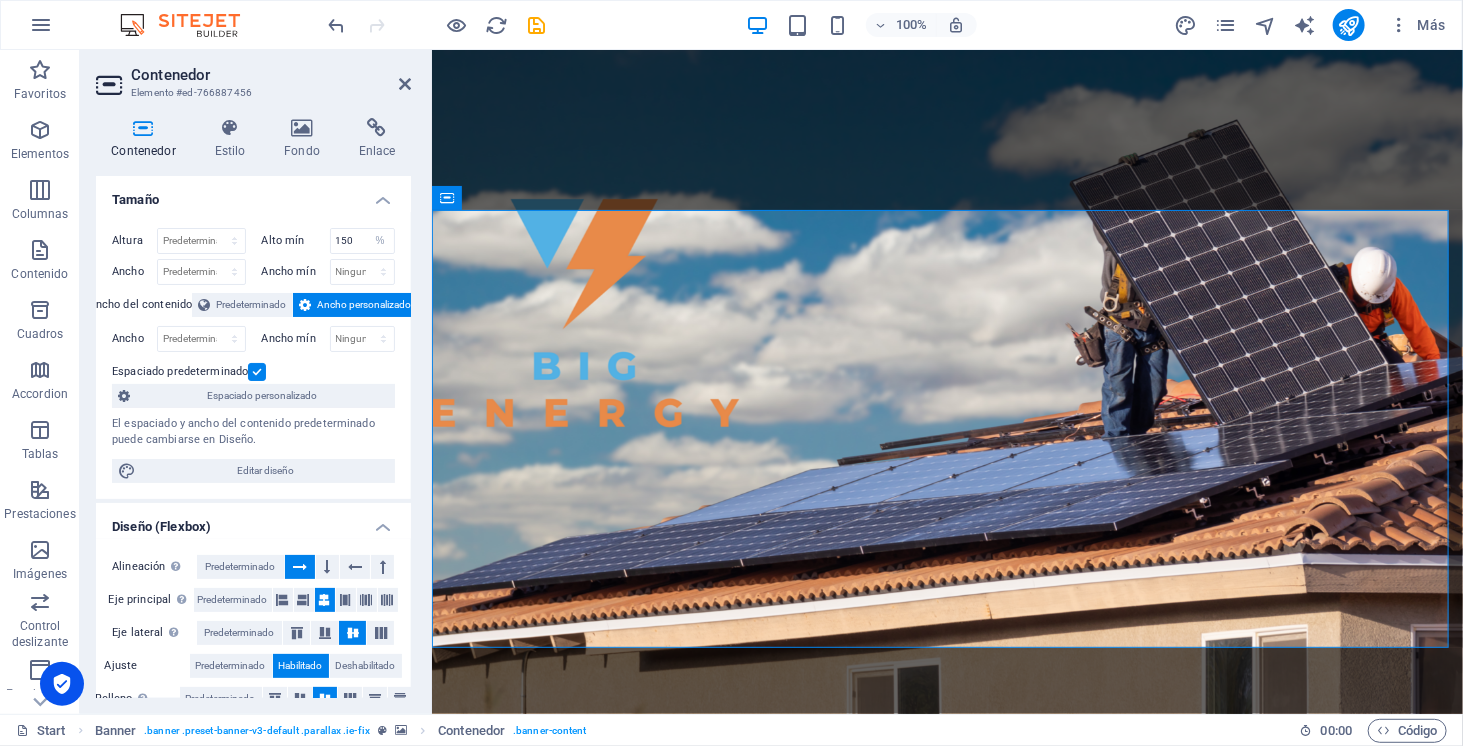 type on "139" 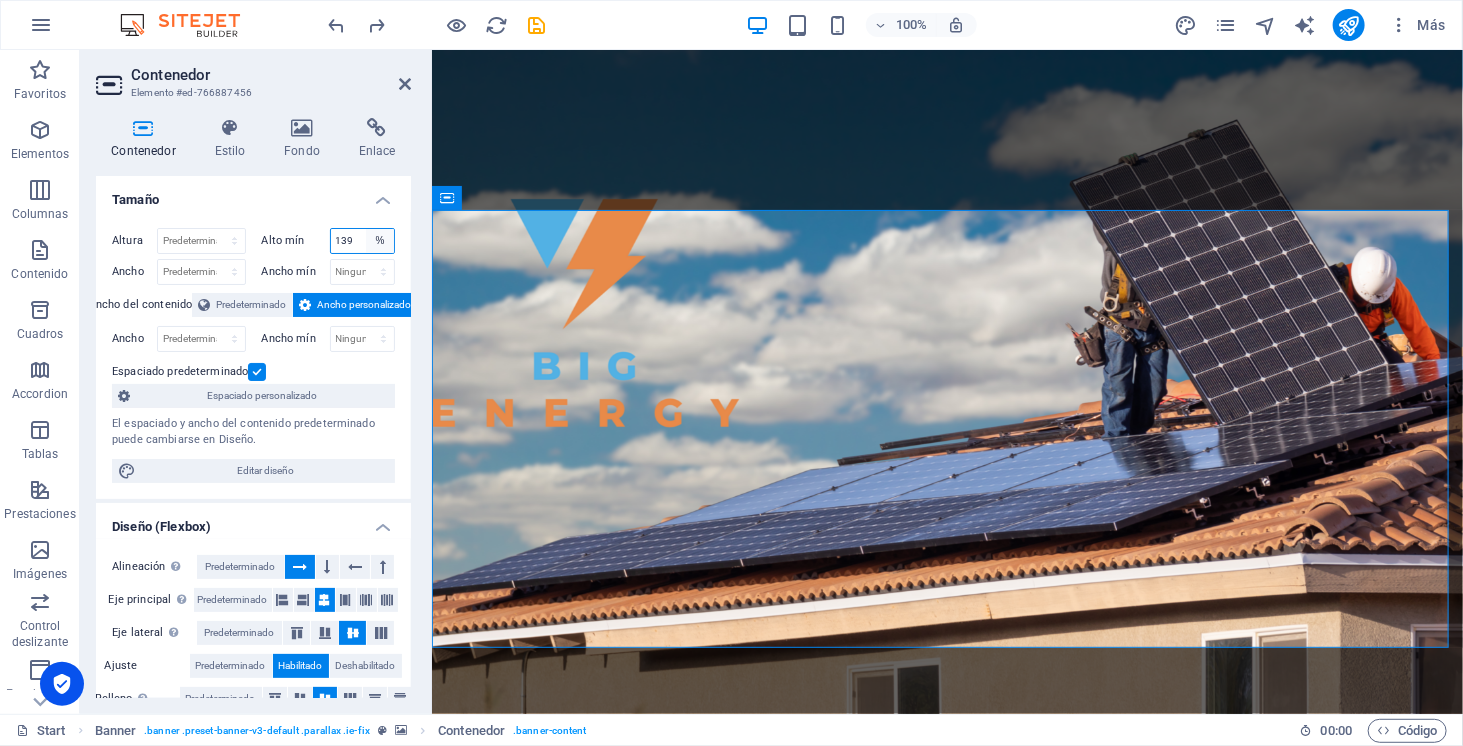 click on "Ninguno px rem % vh vw" at bounding box center [380, 241] 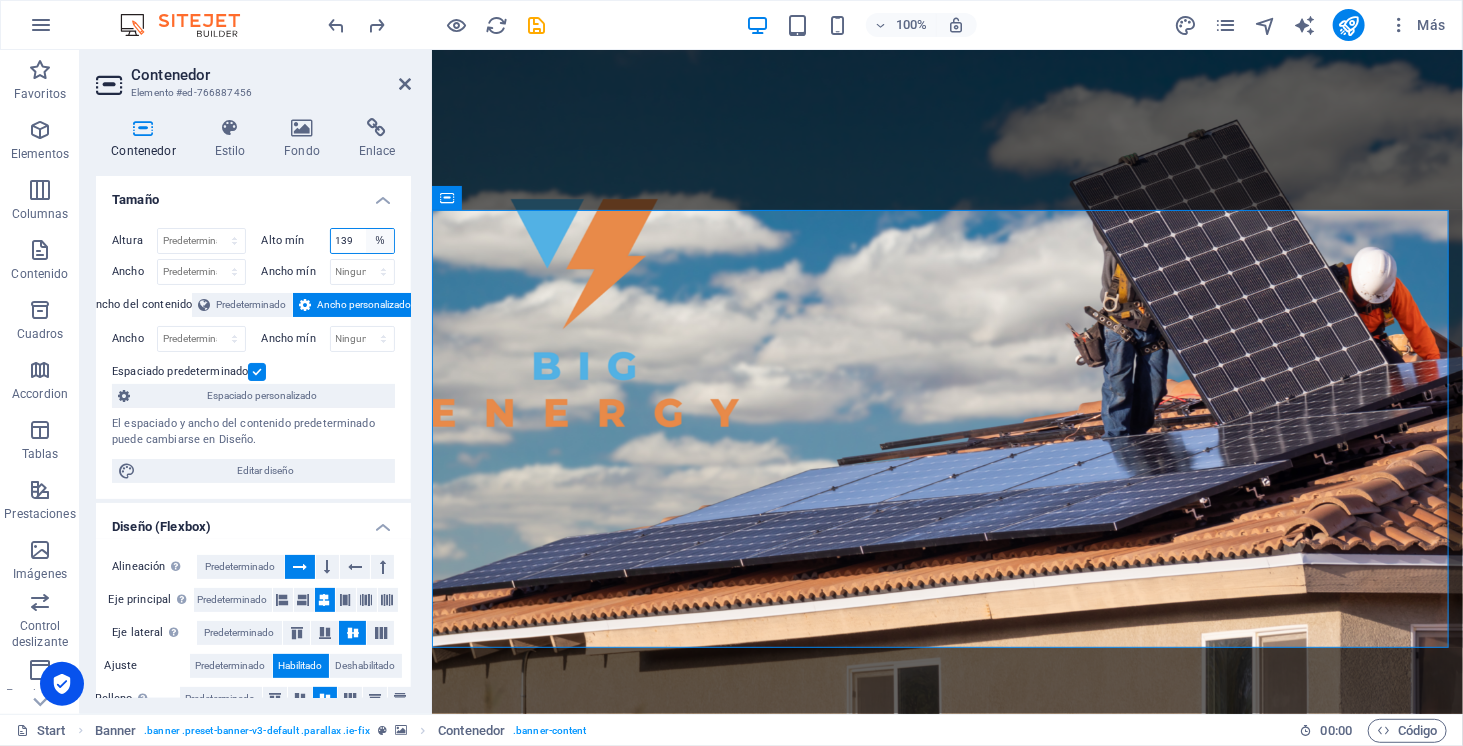 click on "Ninguno px rem % vh vw" at bounding box center [380, 241] 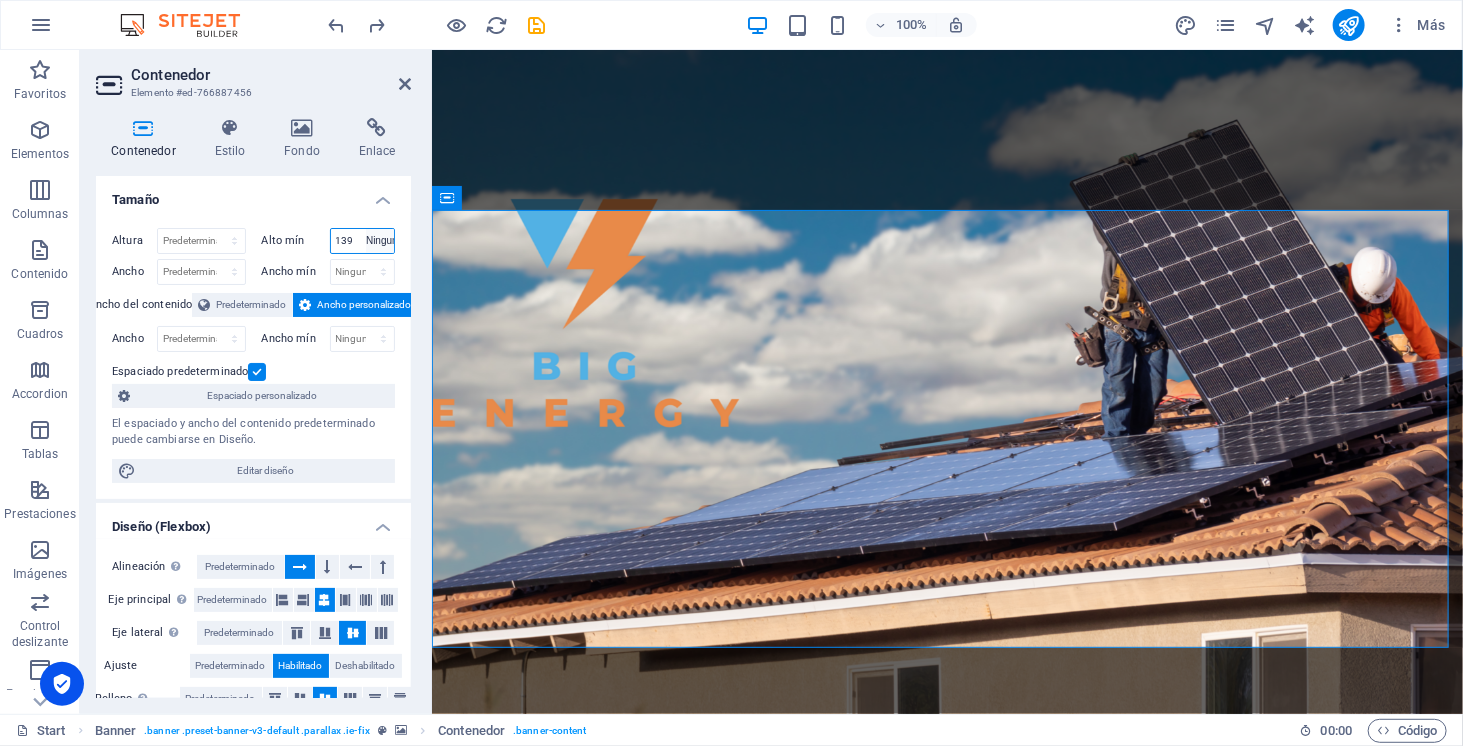 click on "Ninguno px rem % vh vw" at bounding box center (380, 241) 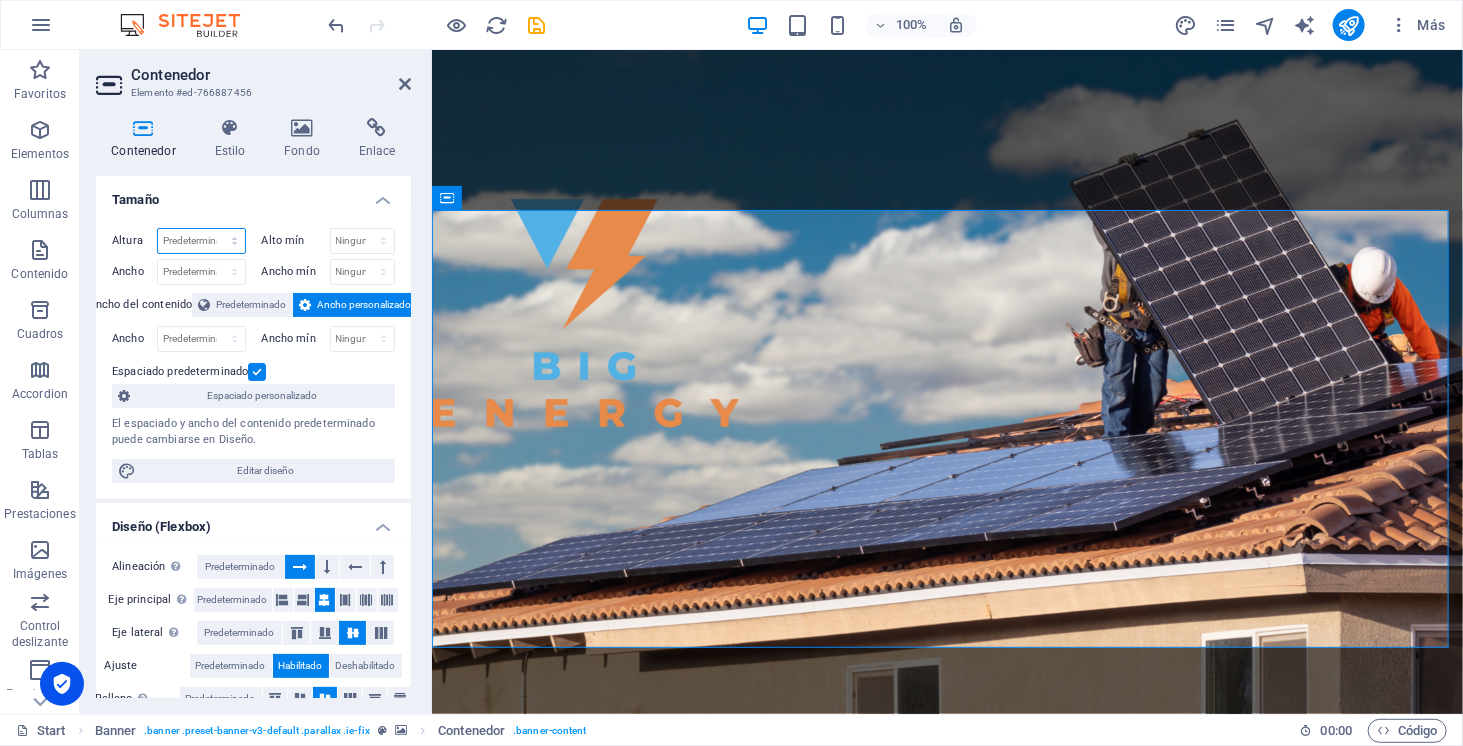 click on "Predeterminado px rem % vh vw" at bounding box center (201, 241) 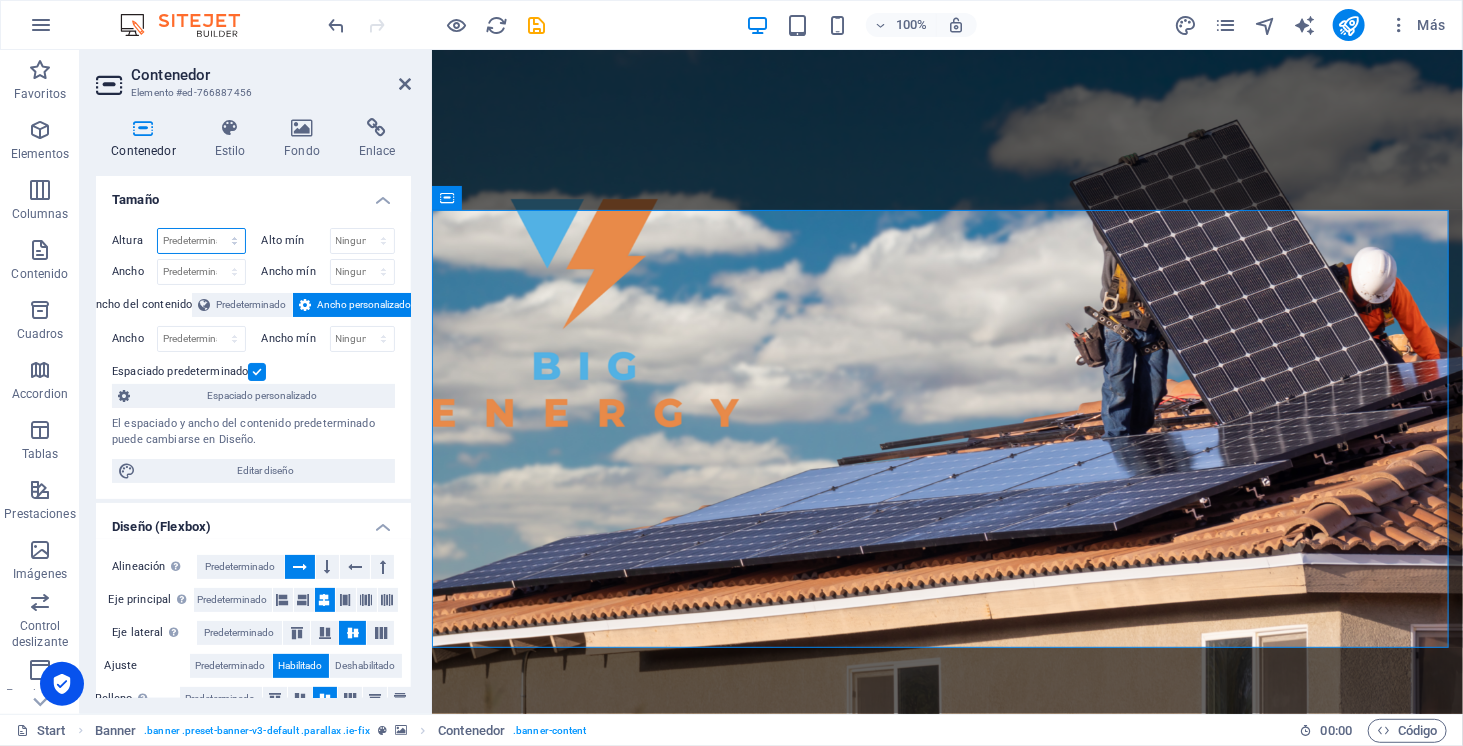 select on "%" 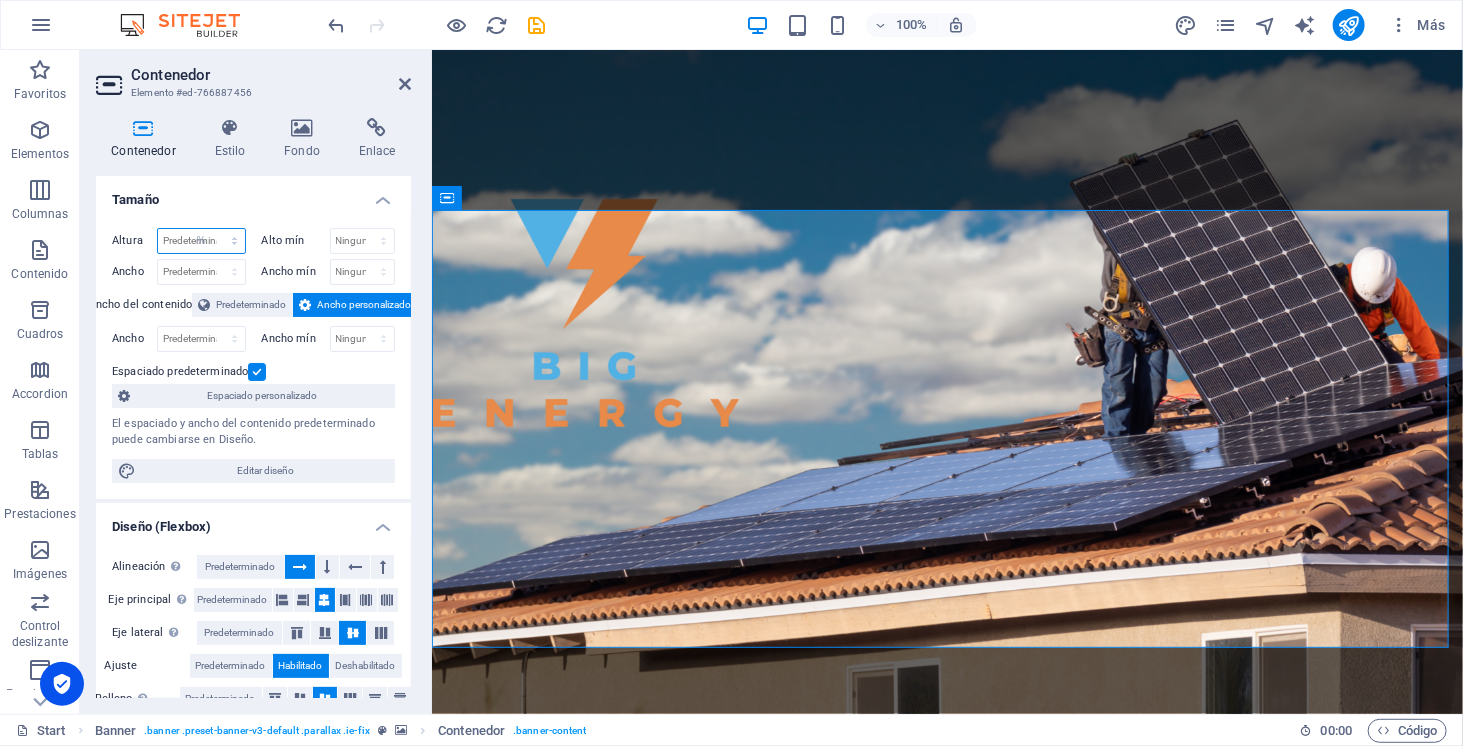 click on "Predeterminado px rem % vh vw" at bounding box center [201, 241] 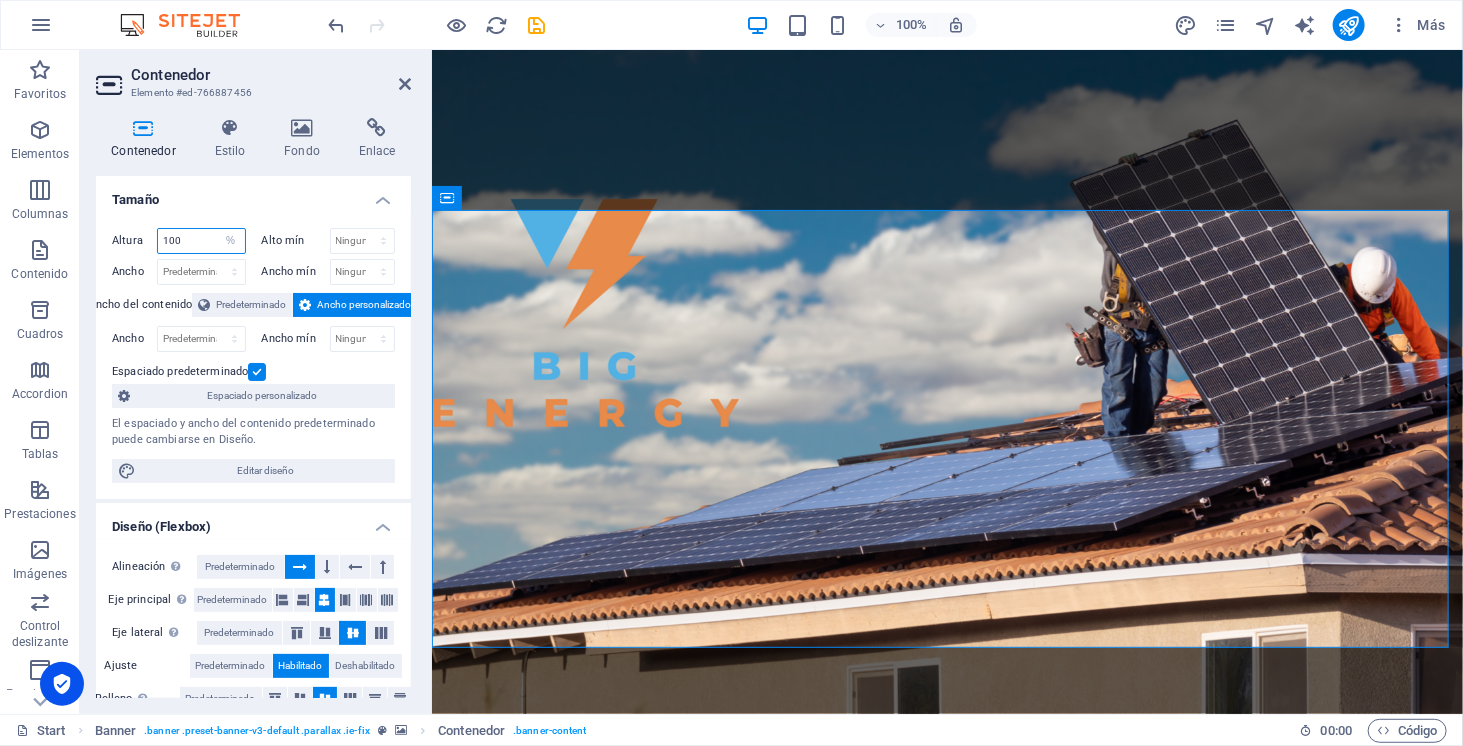 click on "100" at bounding box center (201, 241) 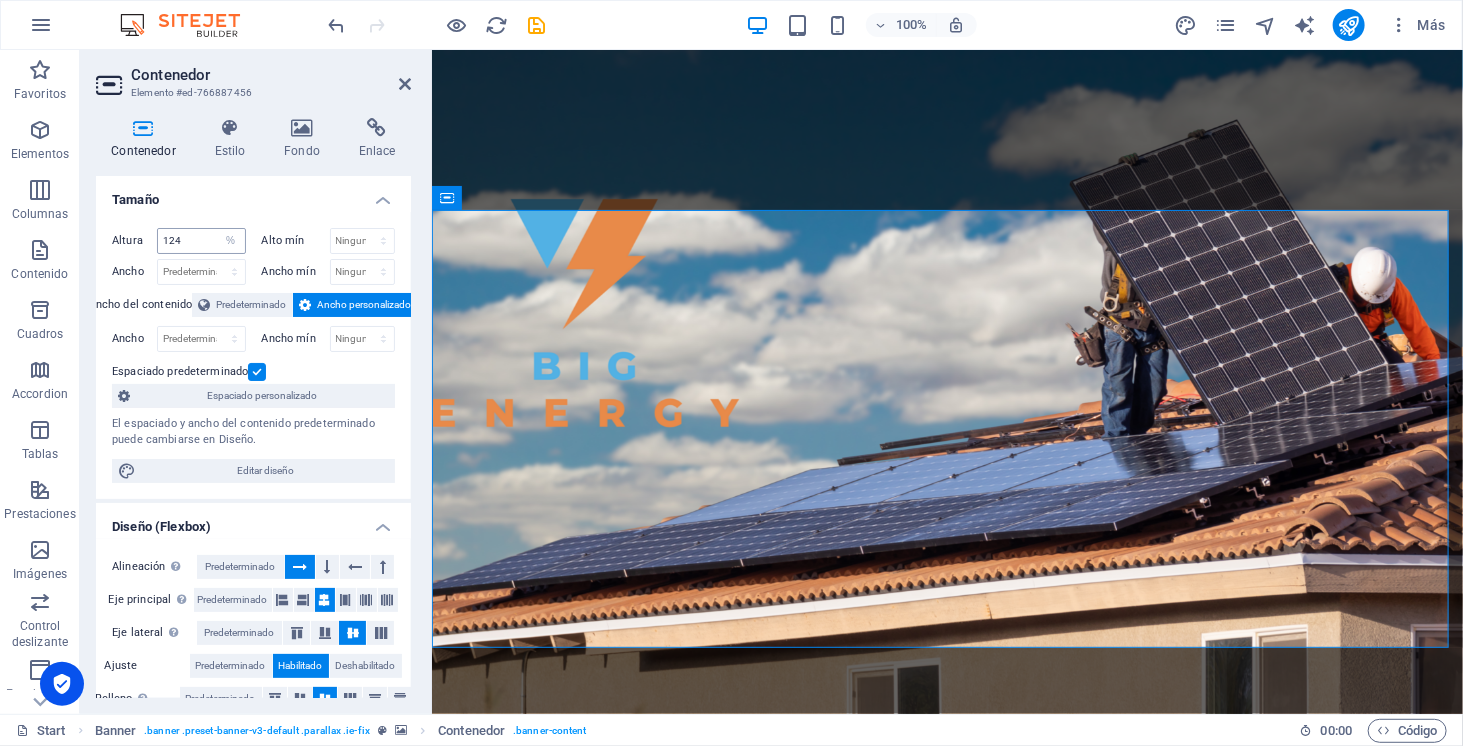 type on "100" 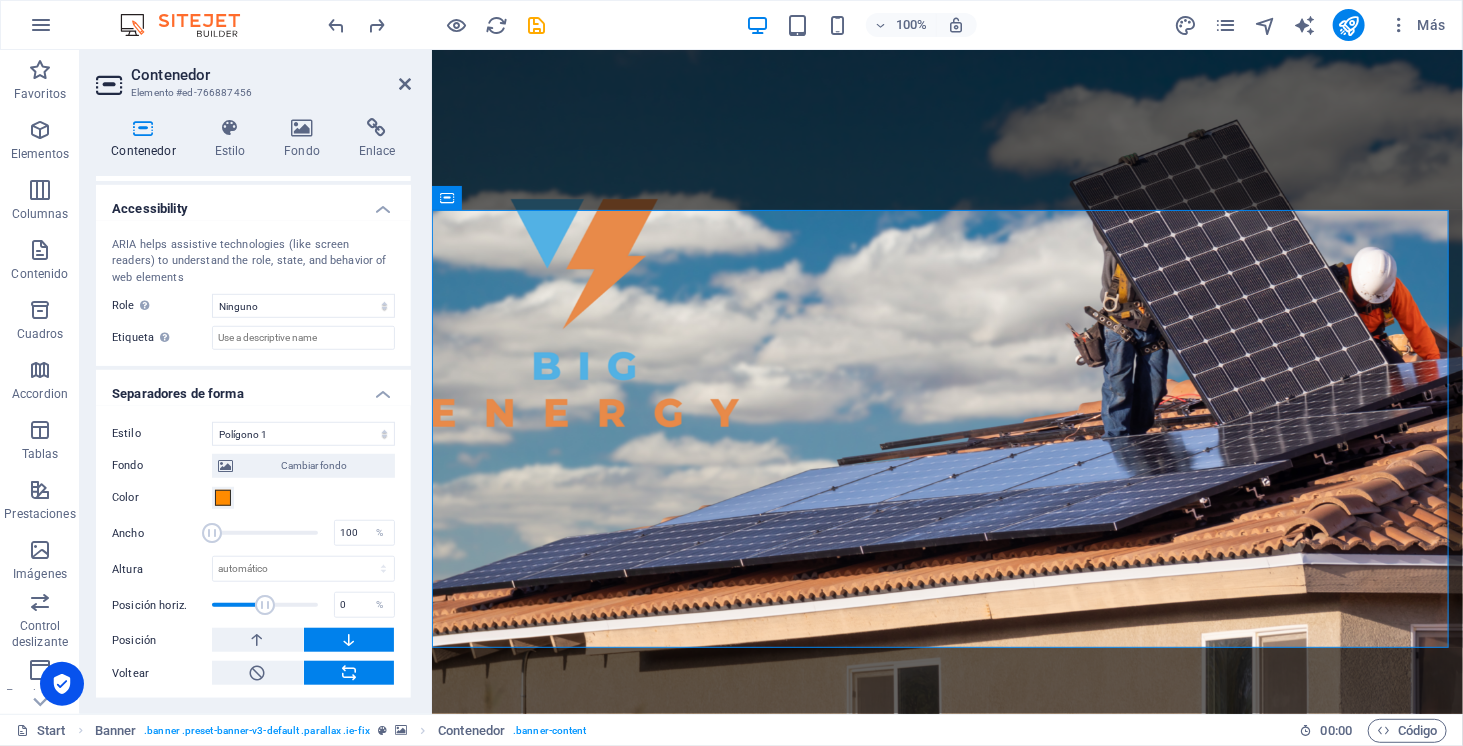 scroll, scrollTop: 0, scrollLeft: 0, axis: both 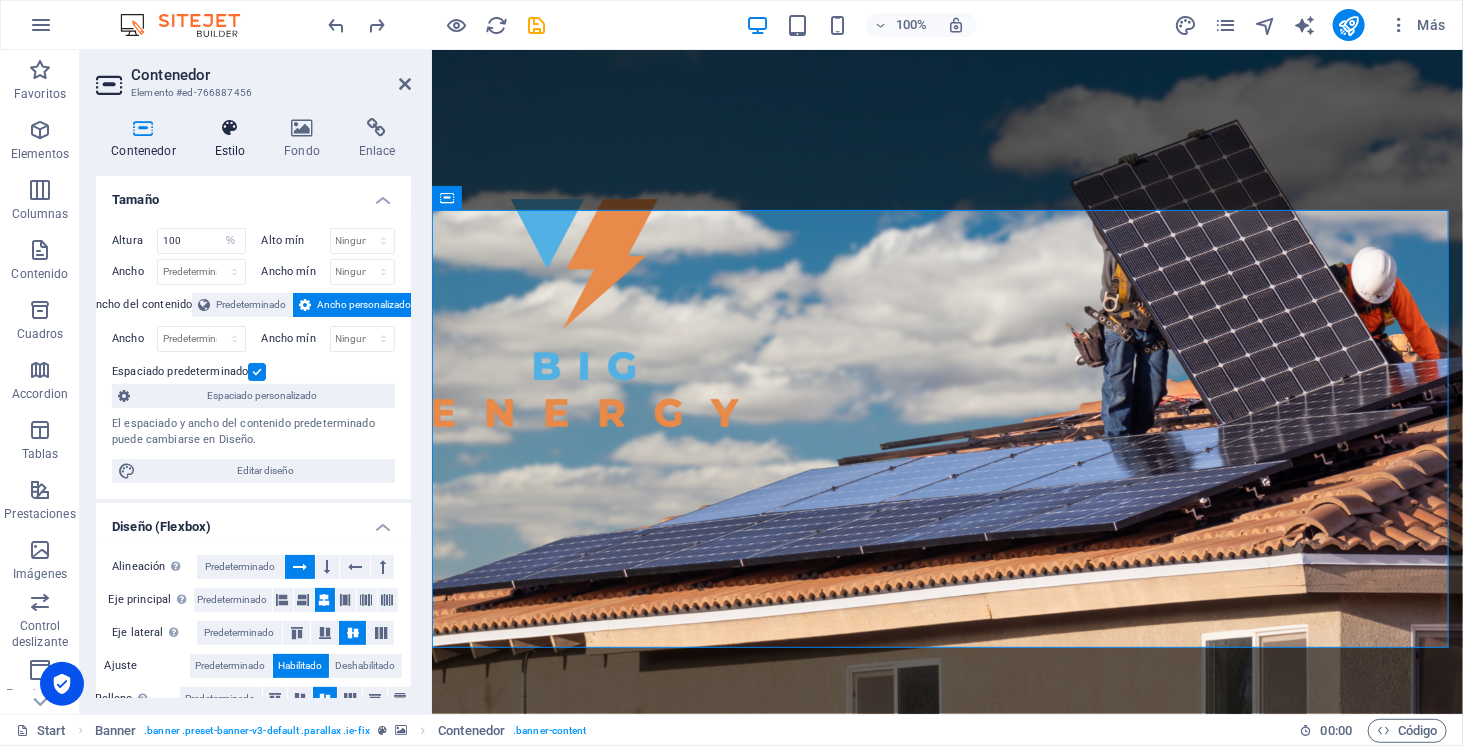 click at bounding box center [230, 128] 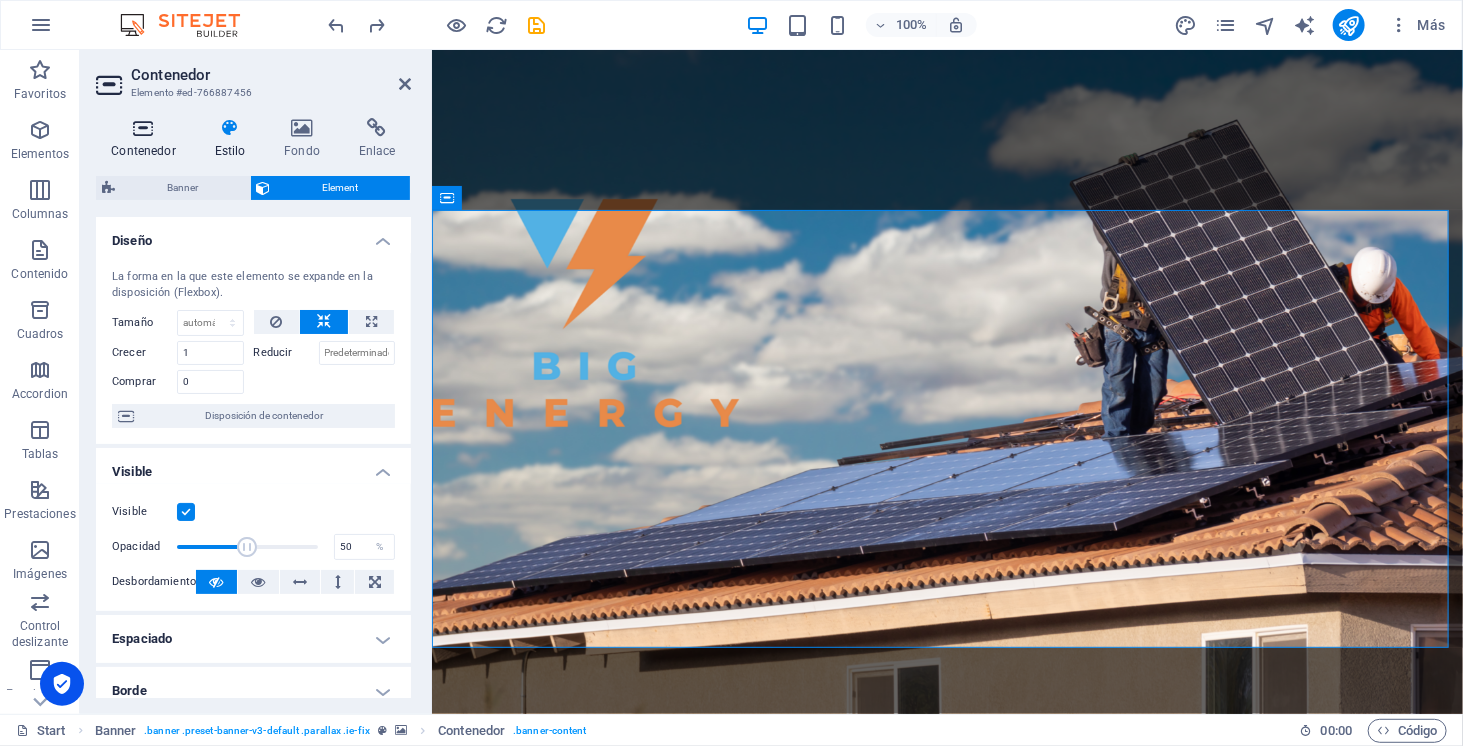 click at bounding box center [143, 128] 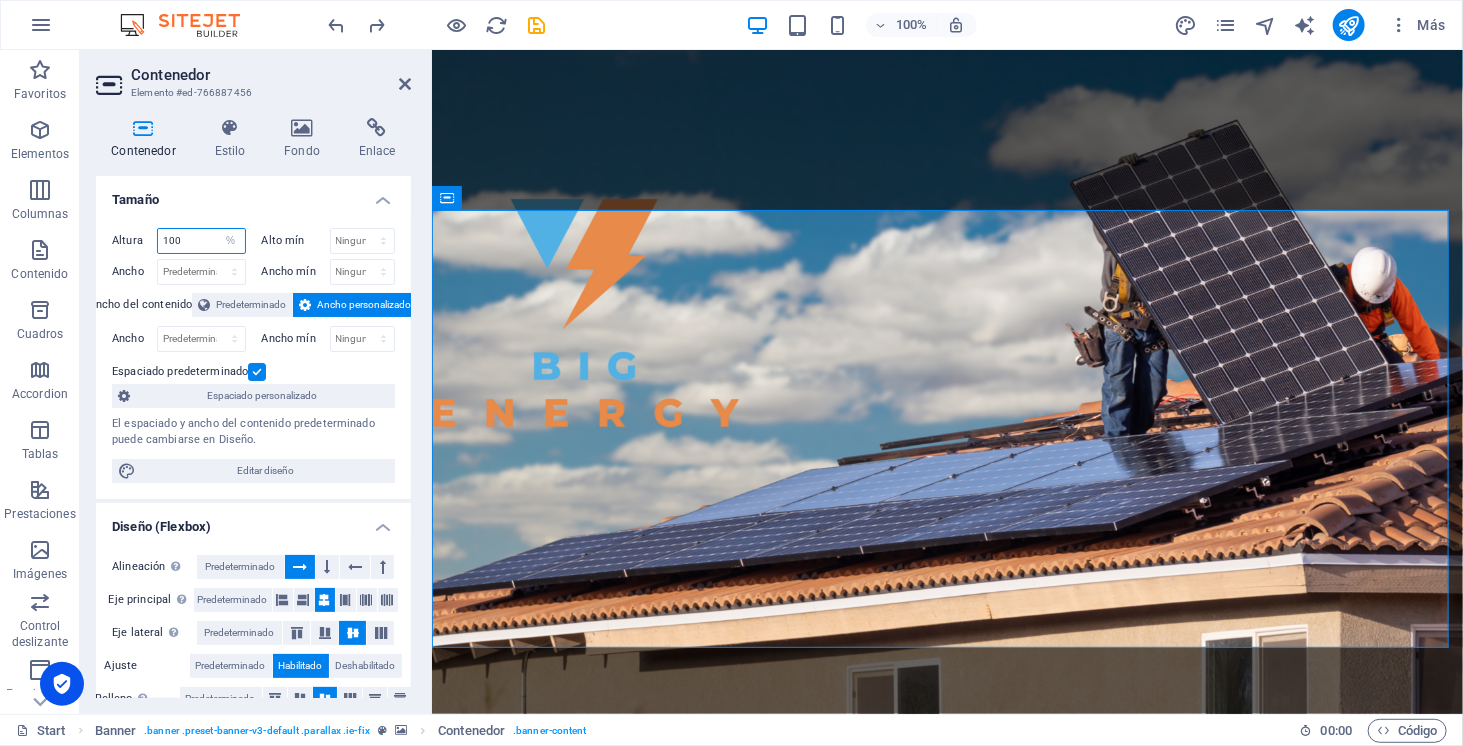 click on "100" at bounding box center (201, 241) 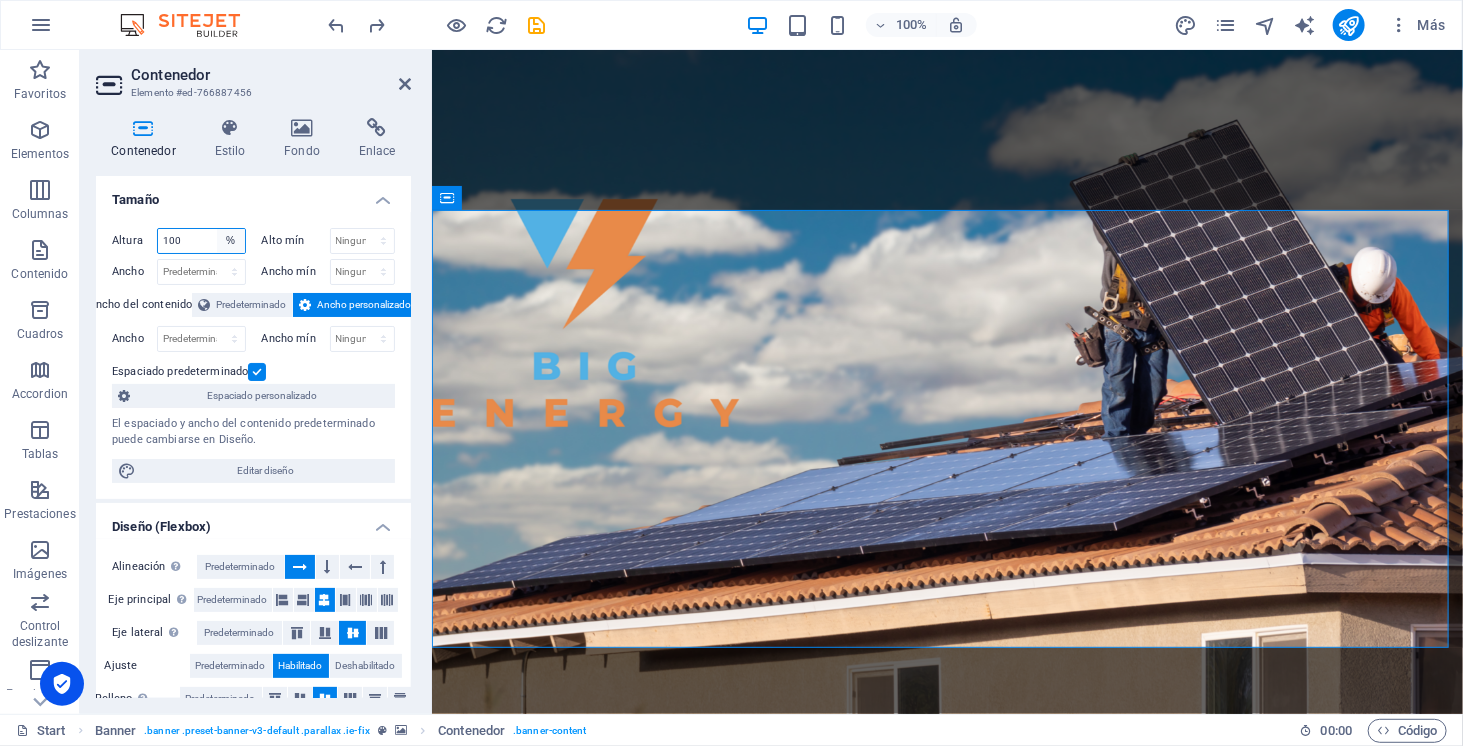click on "Predeterminado px rem % vh vw" at bounding box center [231, 241] 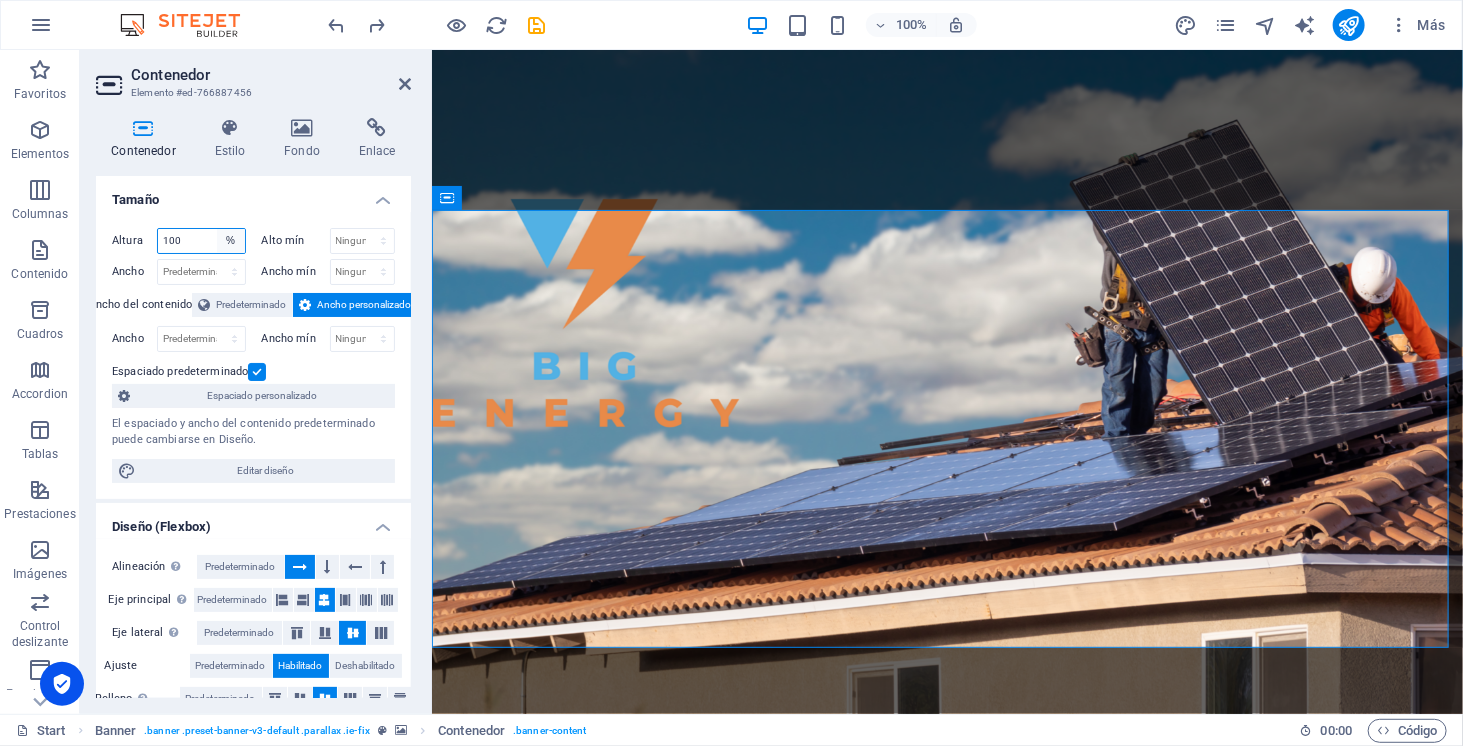 select on "rem" 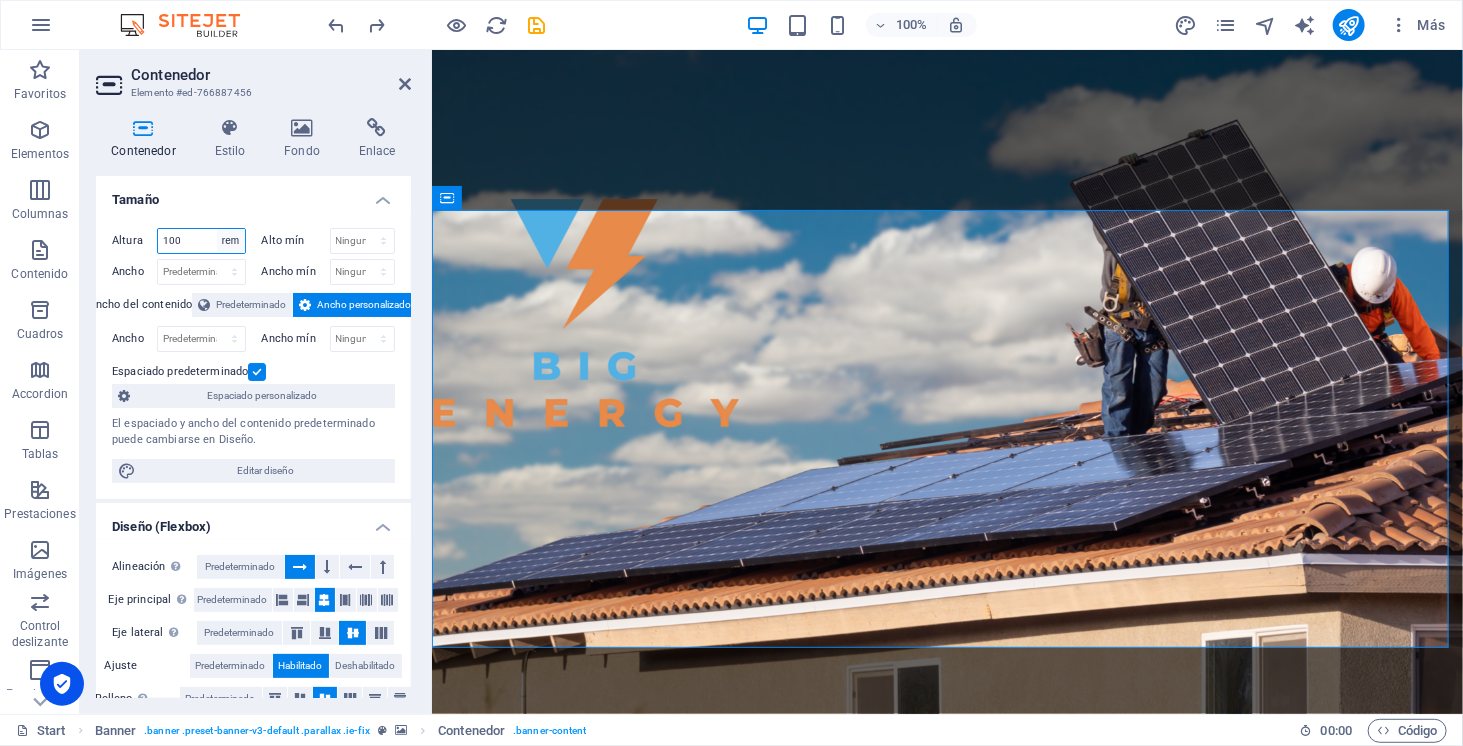 click on "Predeterminado px rem % vh vw" at bounding box center [231, 241] 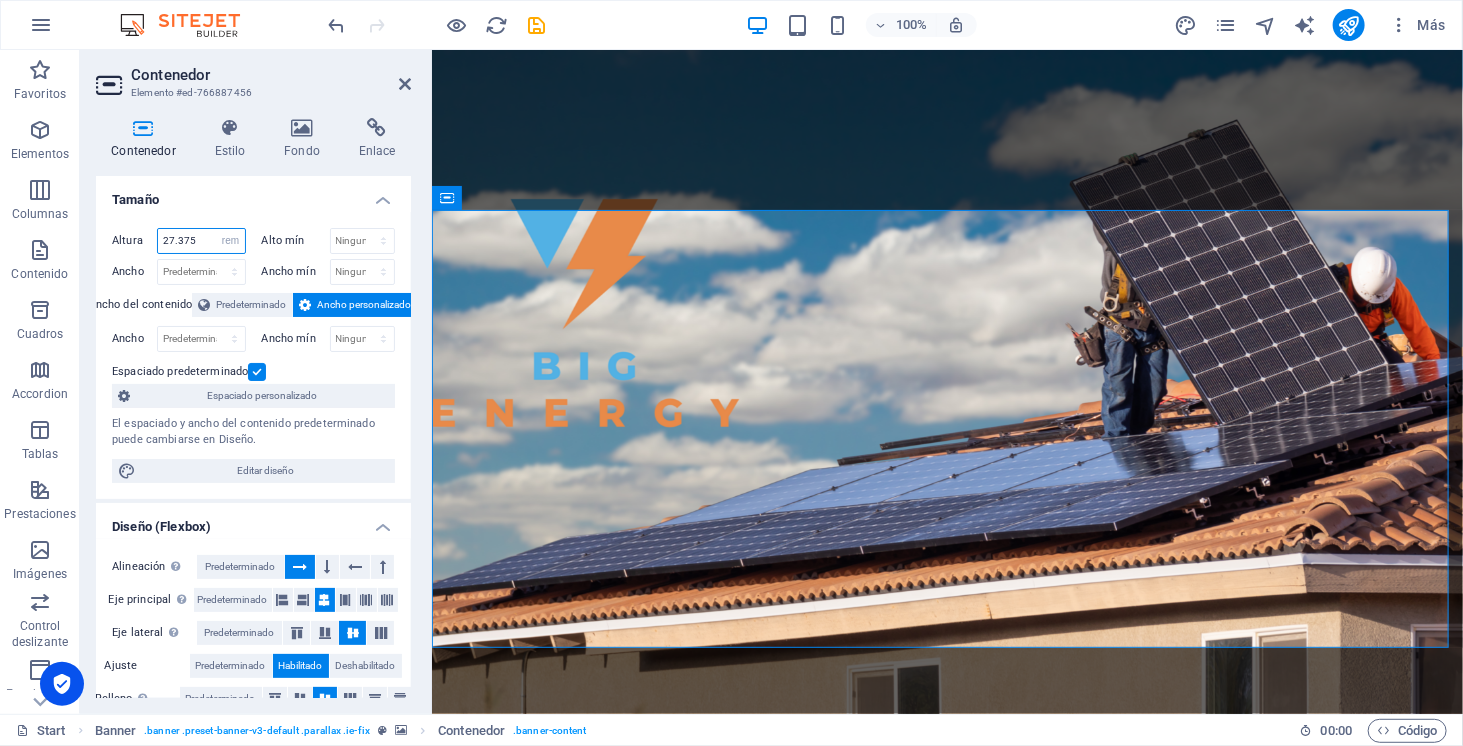 click on "27.375" at bounding box center [201, 241] 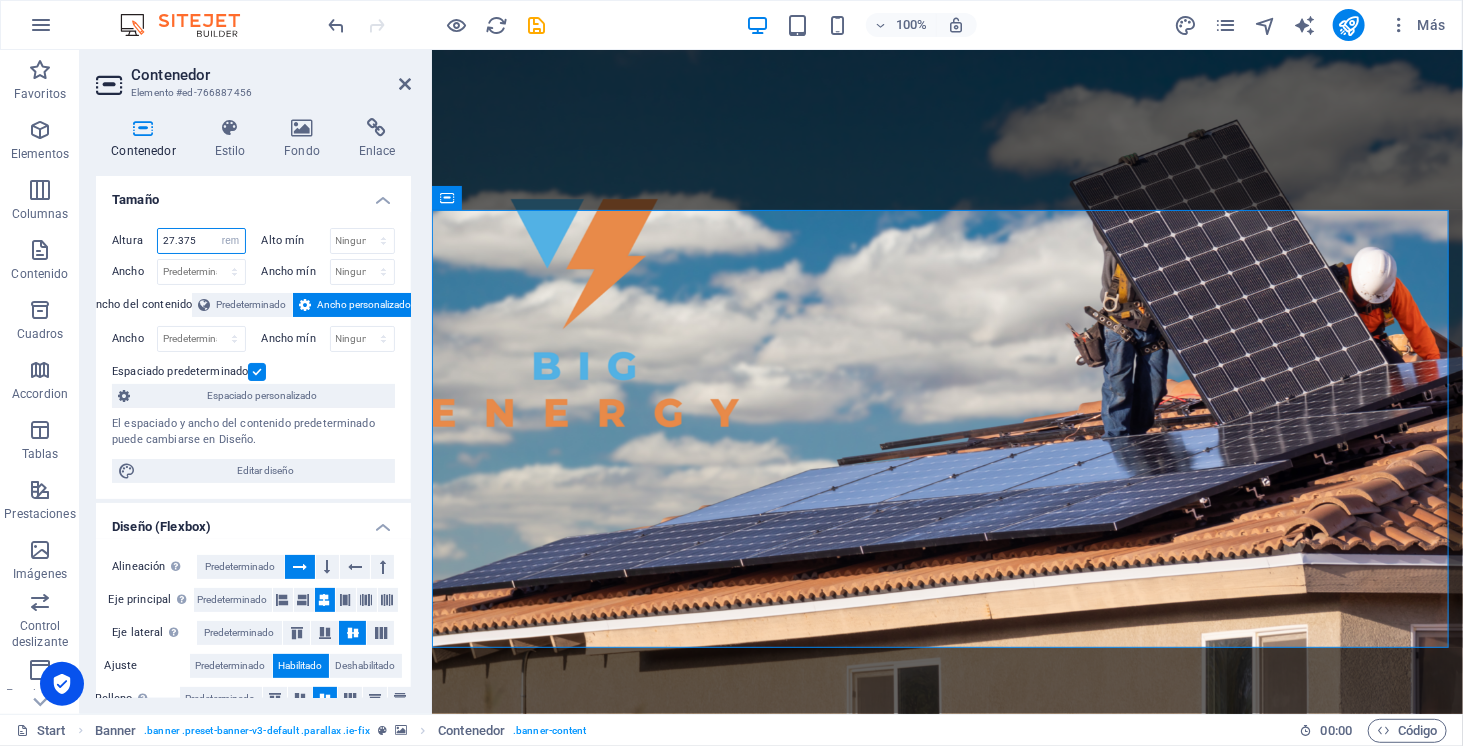 click on "27.375" at bounding box center (201, 241) 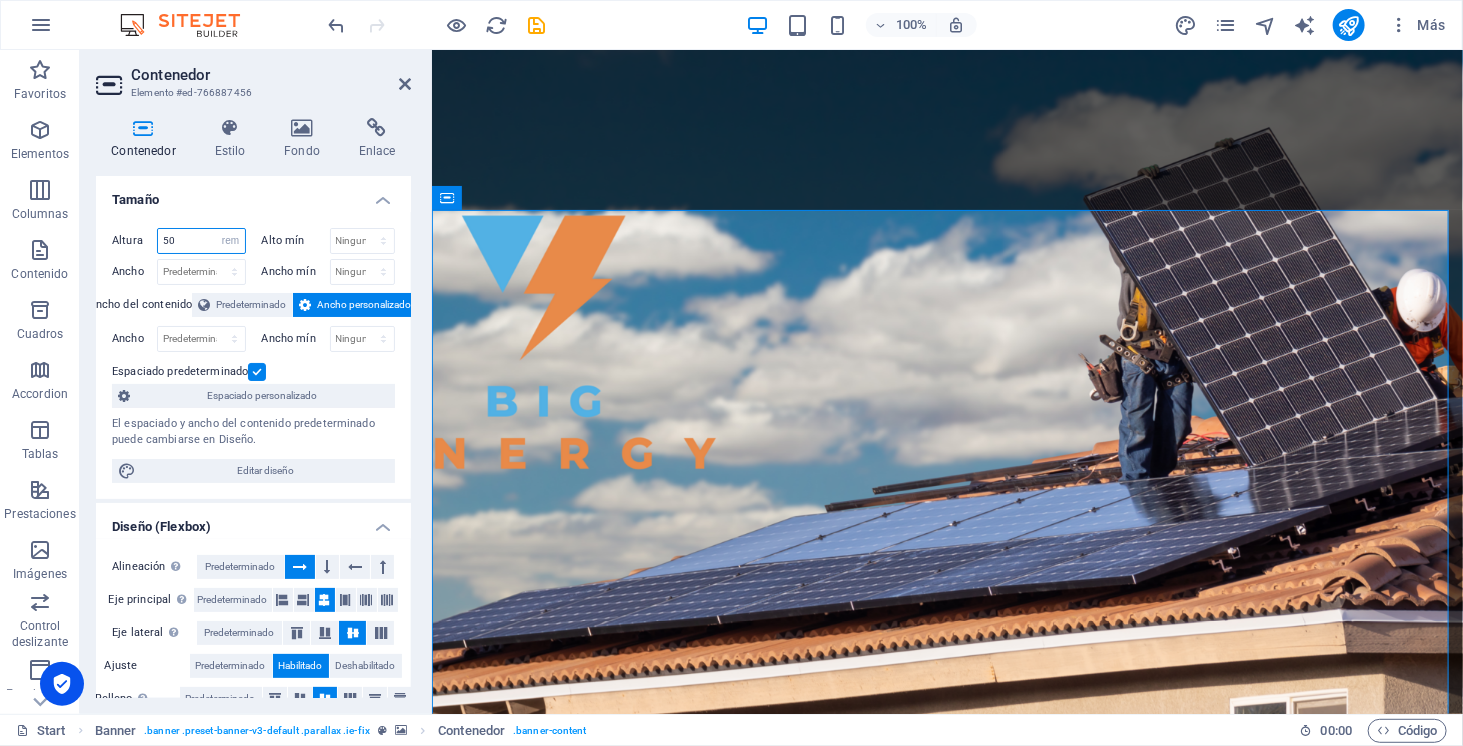 click on "50" at bounding box center [201, 241] 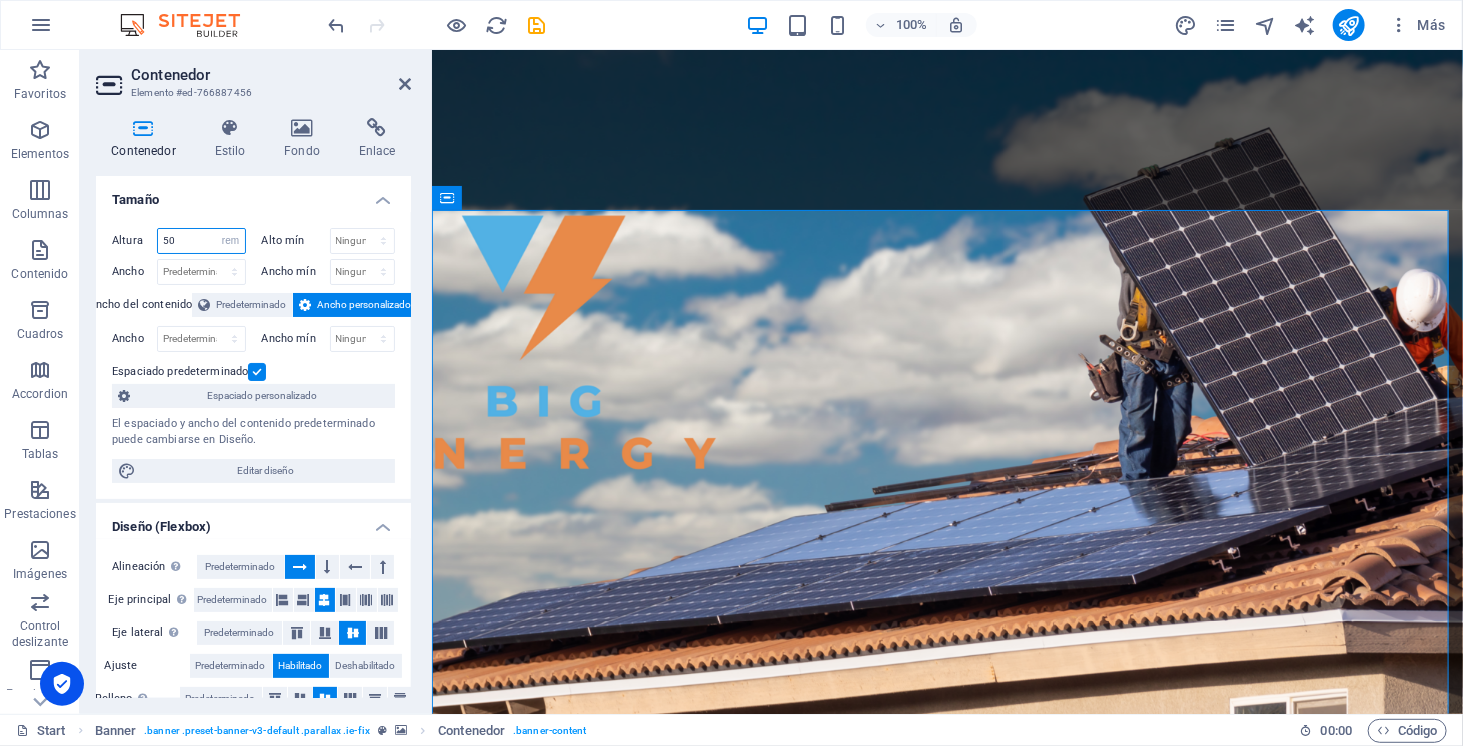 click on "50" at bounding box center (201, 241) 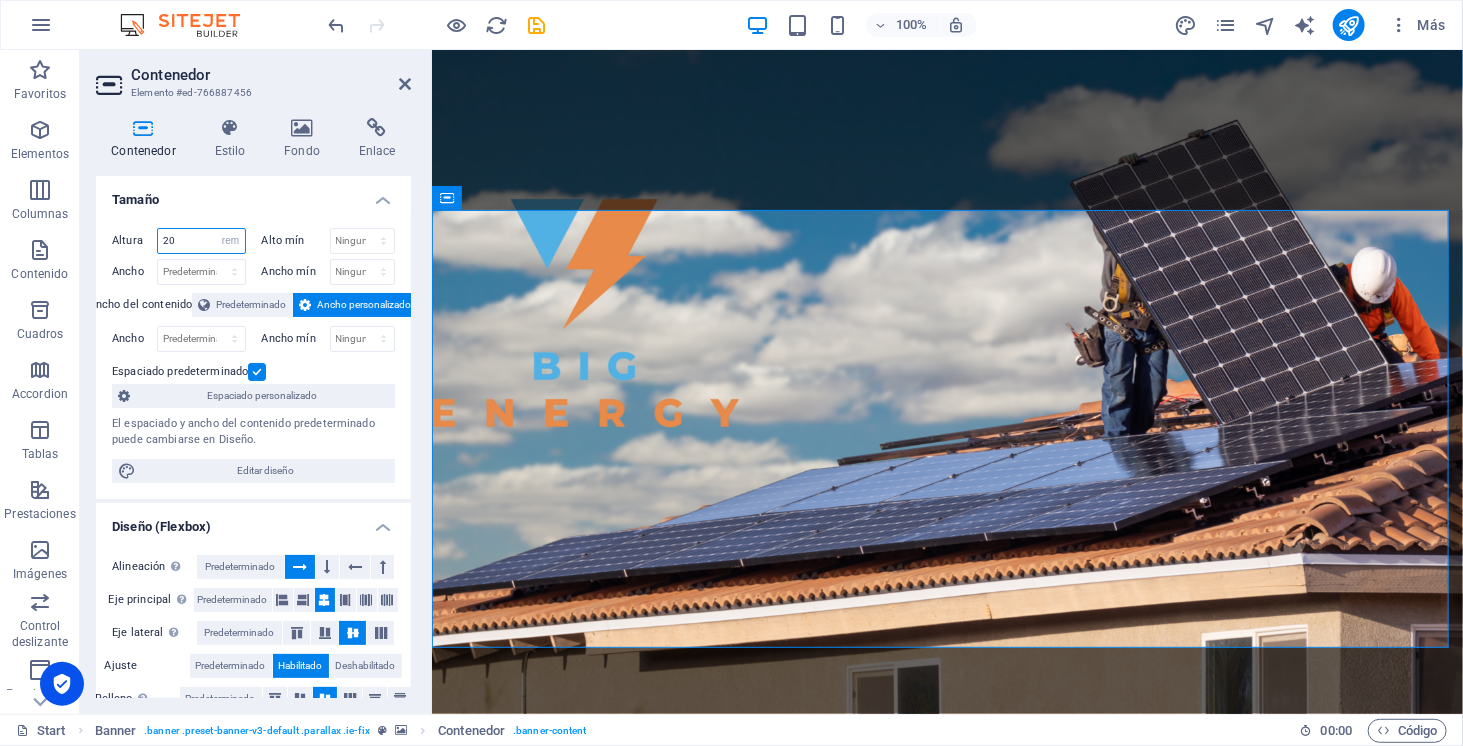 click on "20" at bounding box center (201, 241) 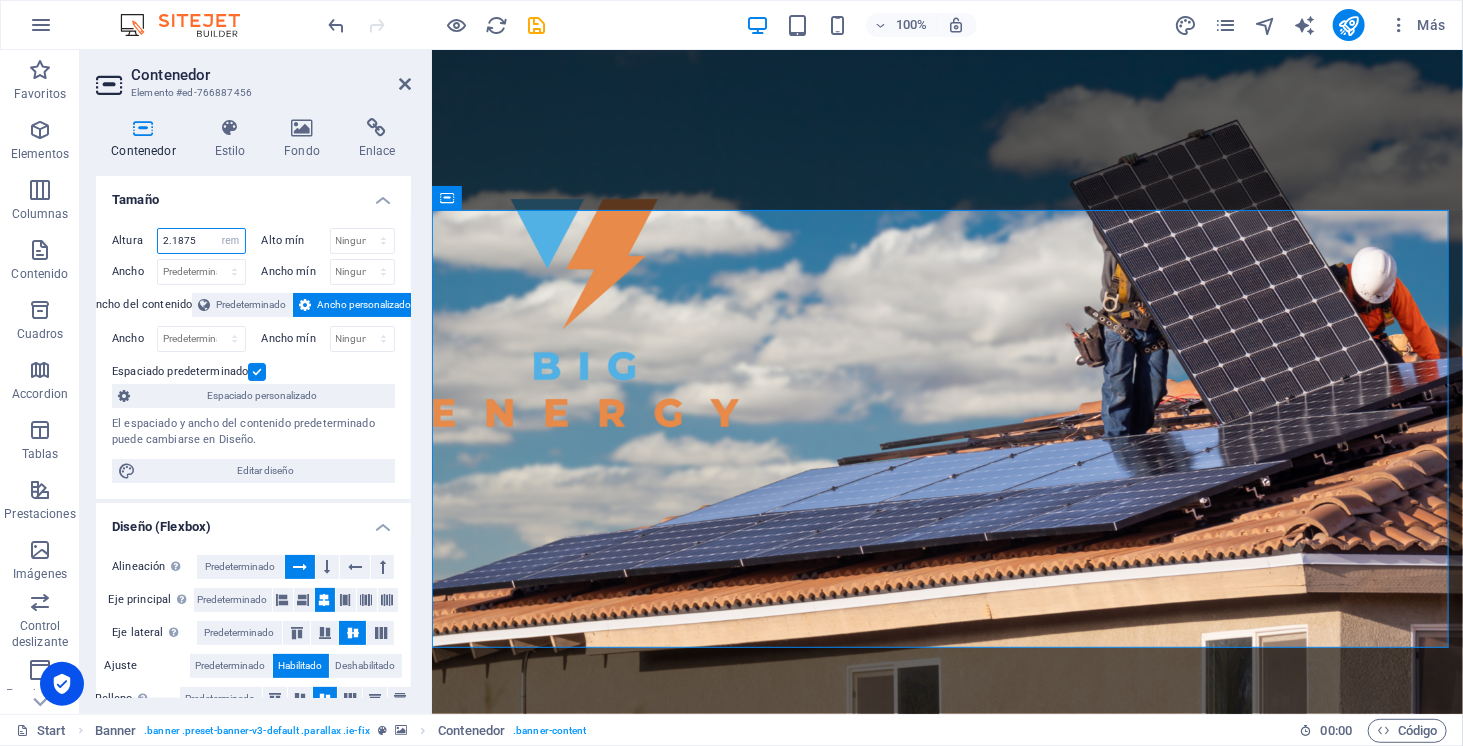 click on "2.1875" at bounding box center [201, 241] 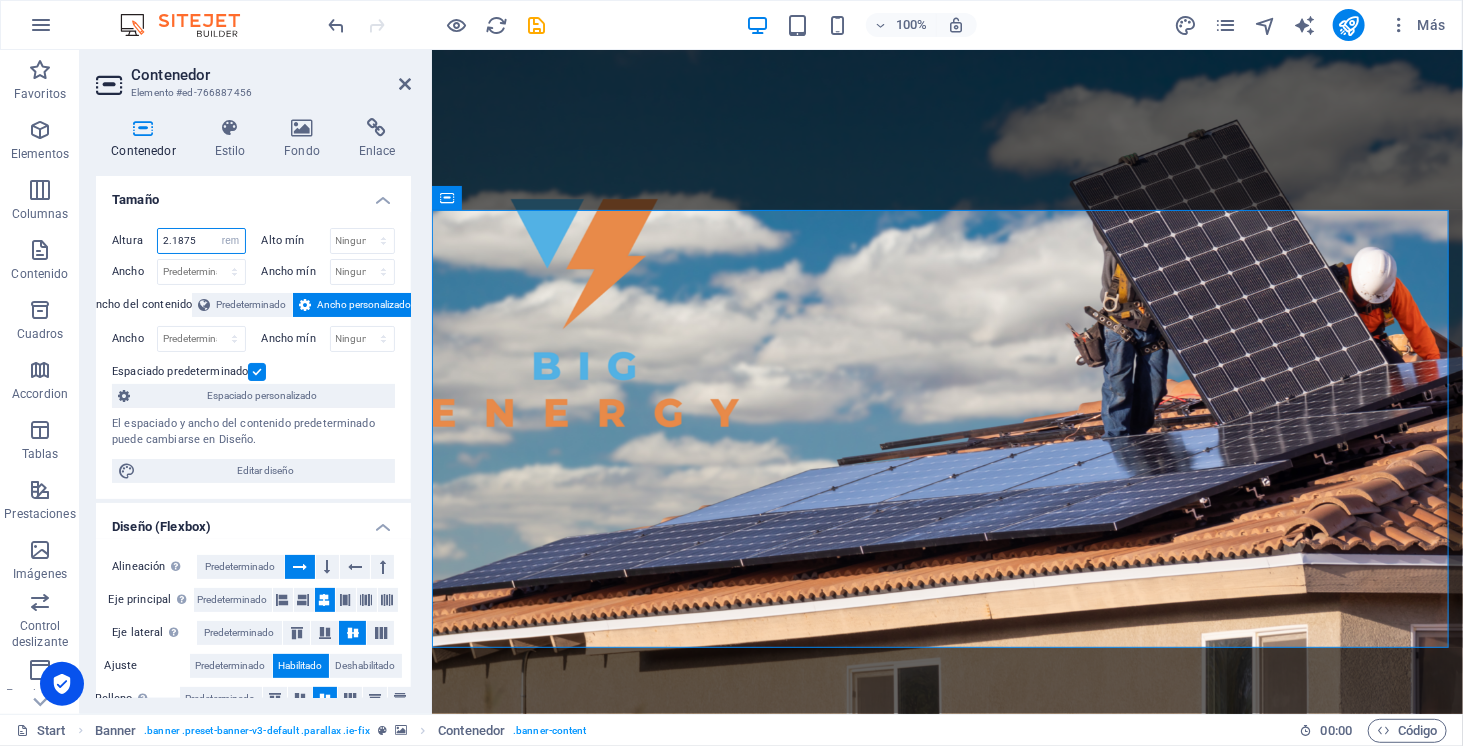 click on "2.1875" at bounding box center [201, 241] 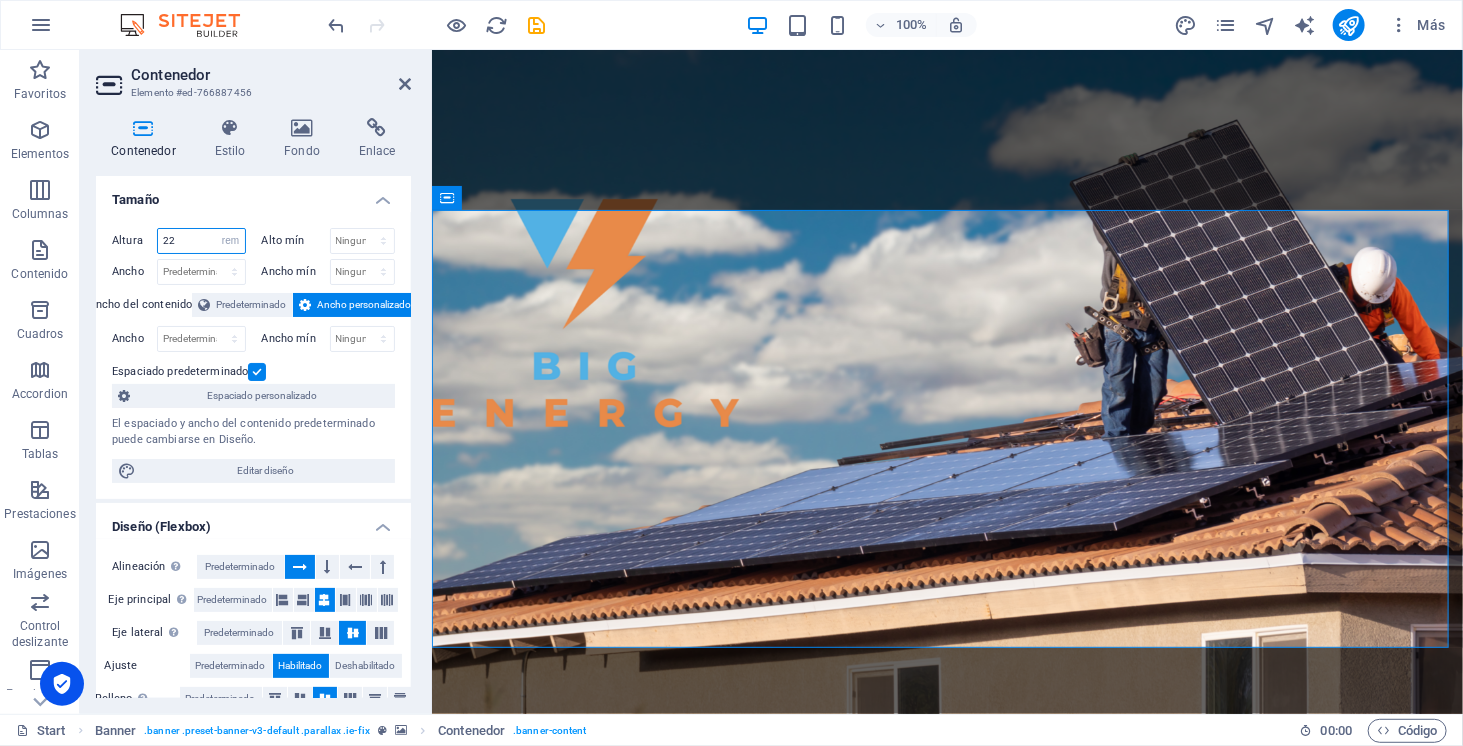 click on "22" at bounding box center (201, 241) 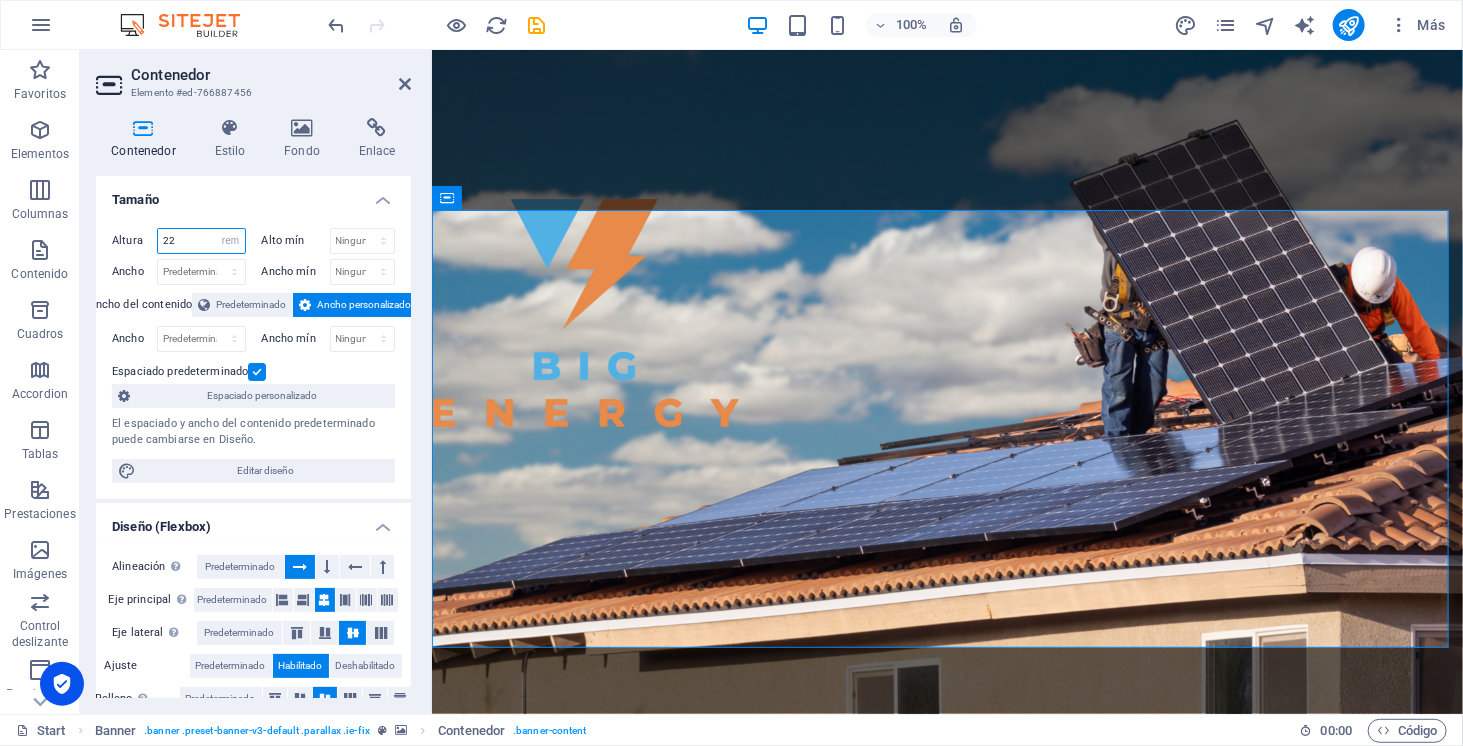 click on "22" at bounding box center [201, 241] 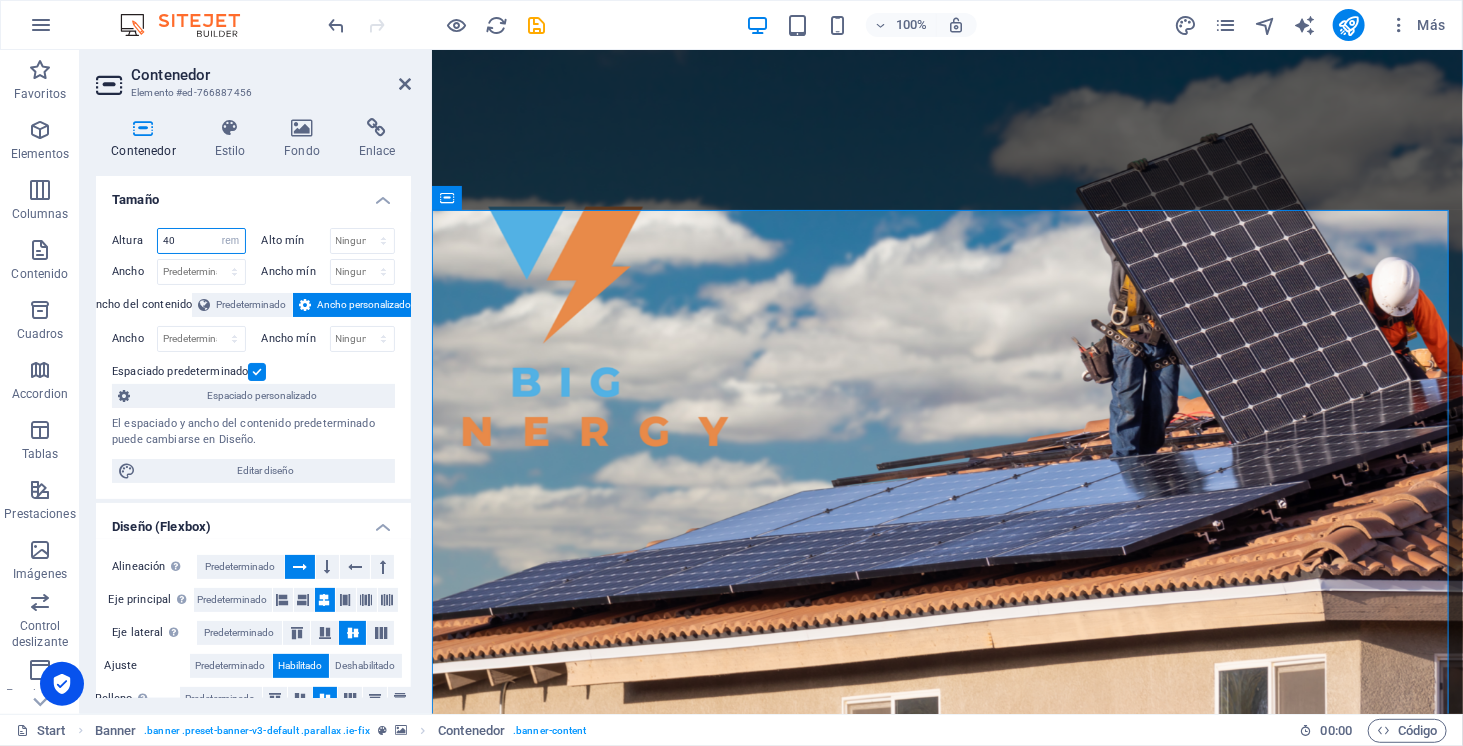 click on "40" at bounding box center (201, 241) 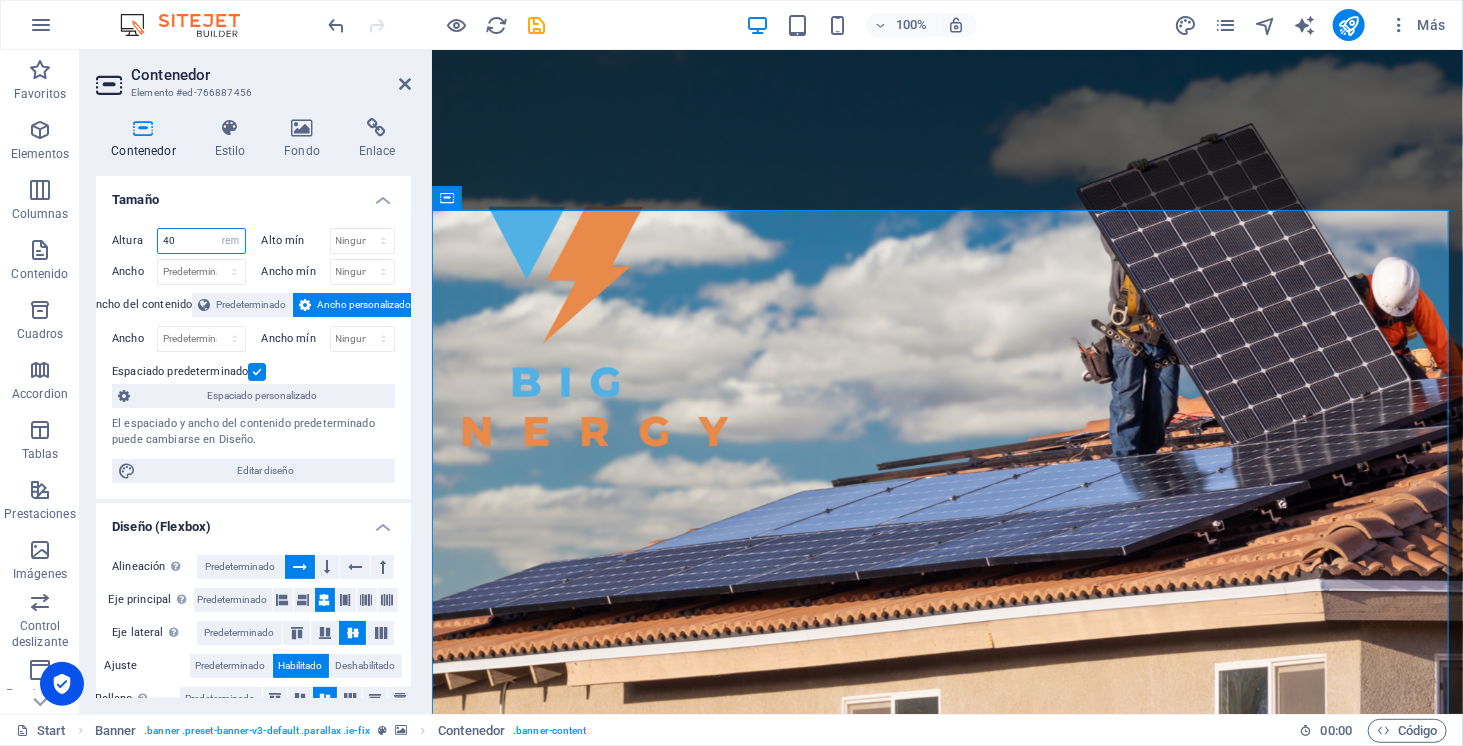 click on "40" at bounding box center (201, 241) 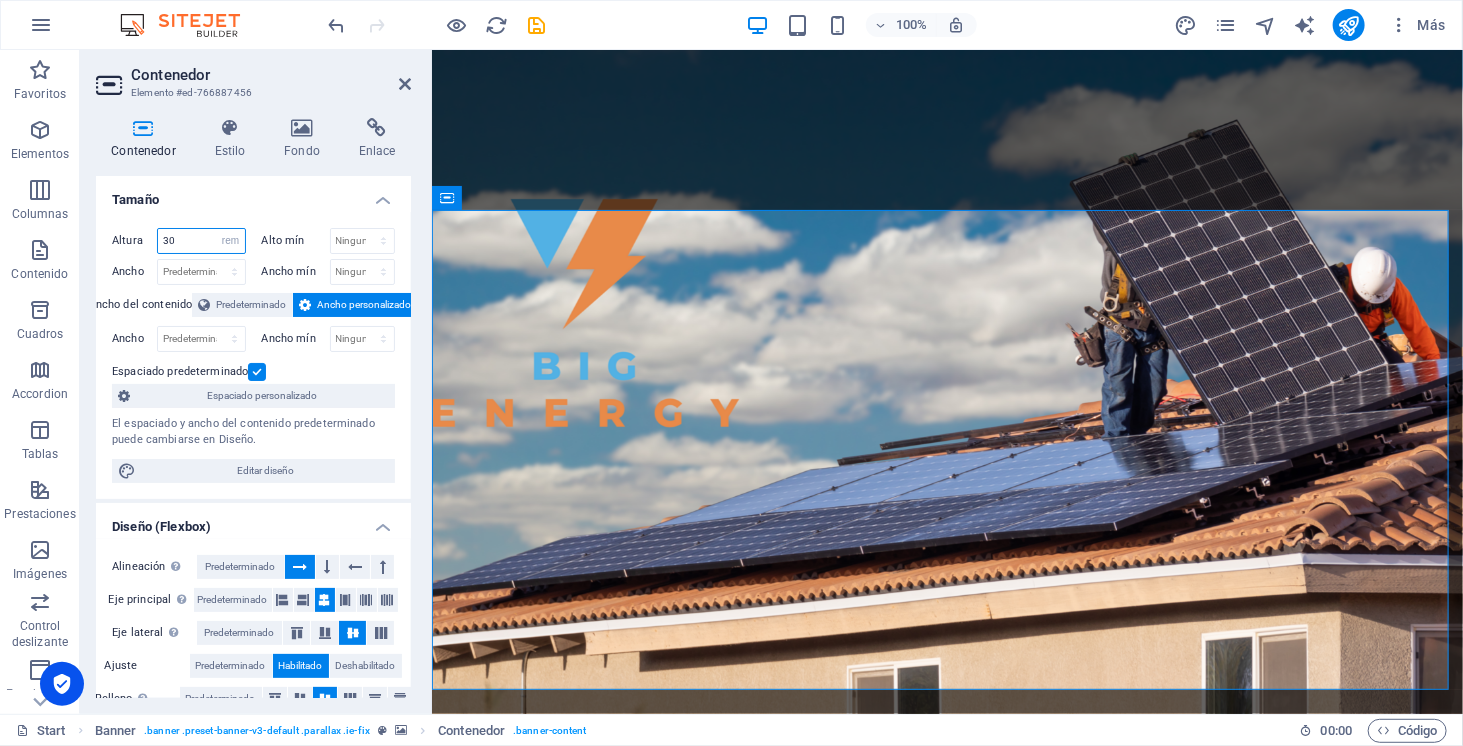 click on "30" at bounding box center (201, 241) 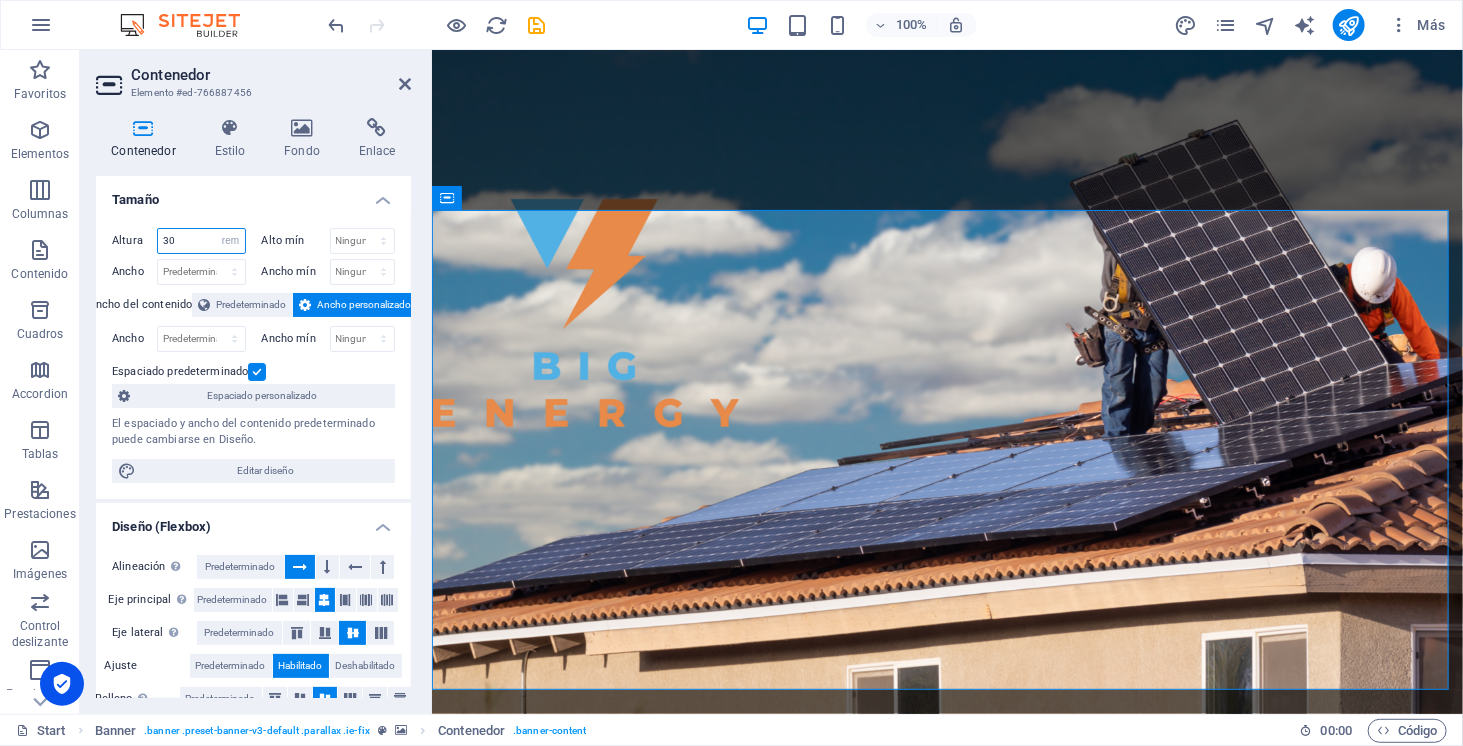 click on "30" at bounding box center (201, 241) 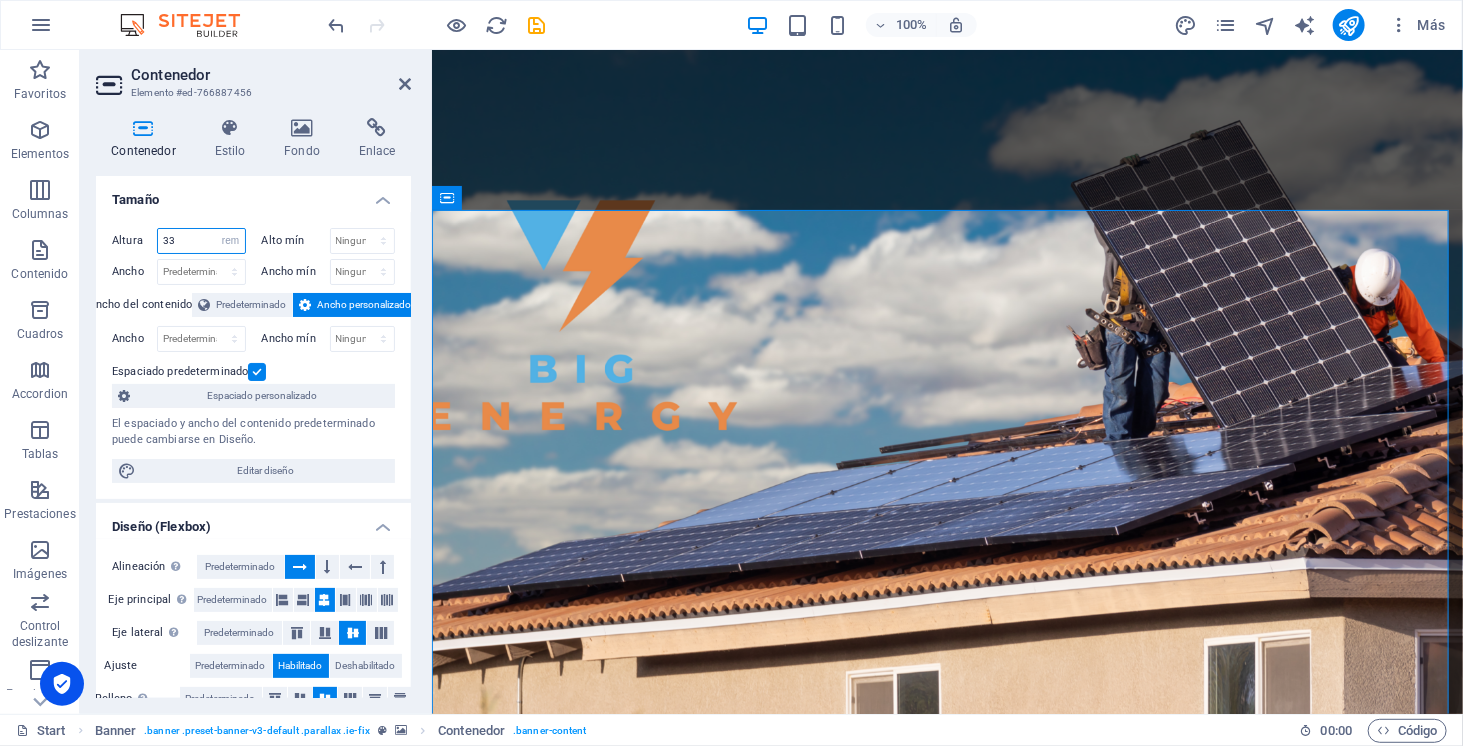 click on "33" at bounding box center [201, 241] 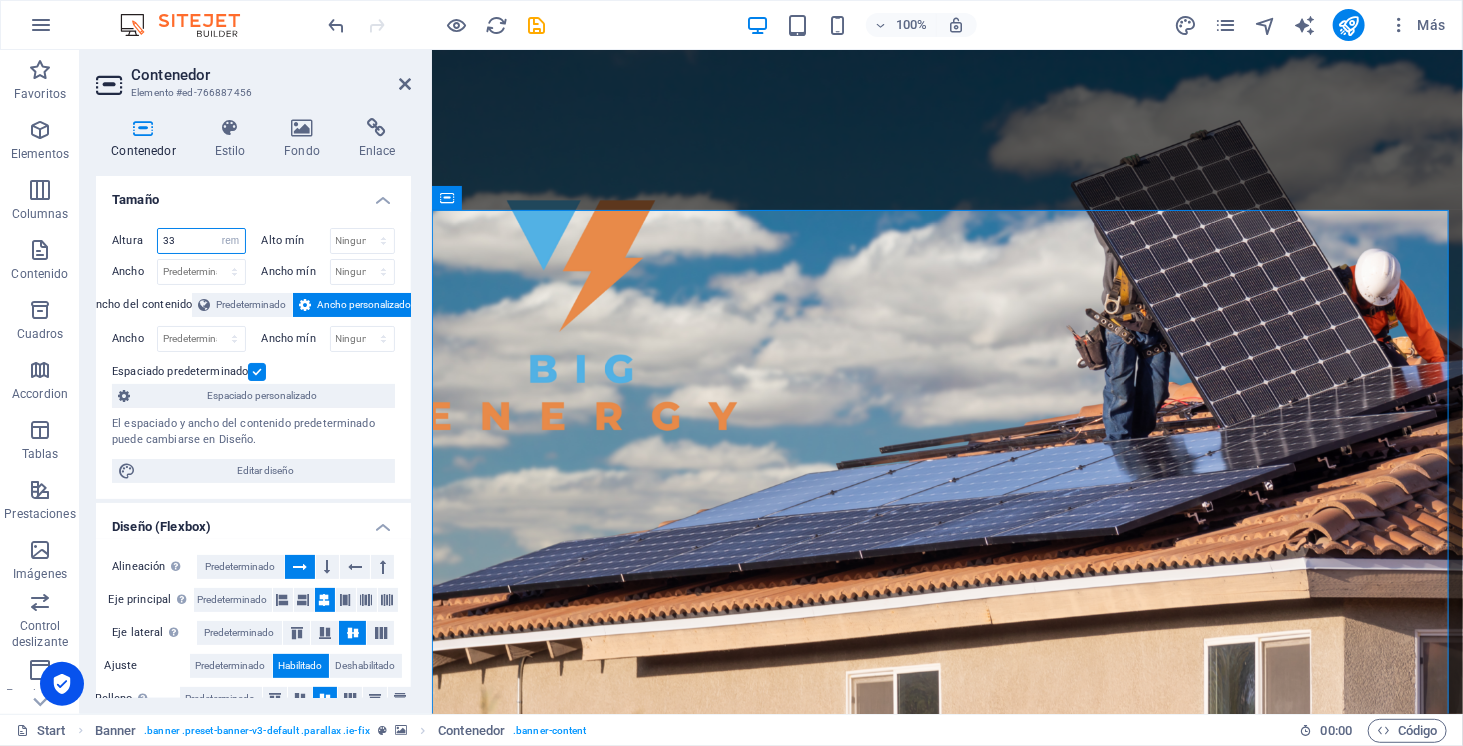 click on "33" at bounding box center [201, 241] 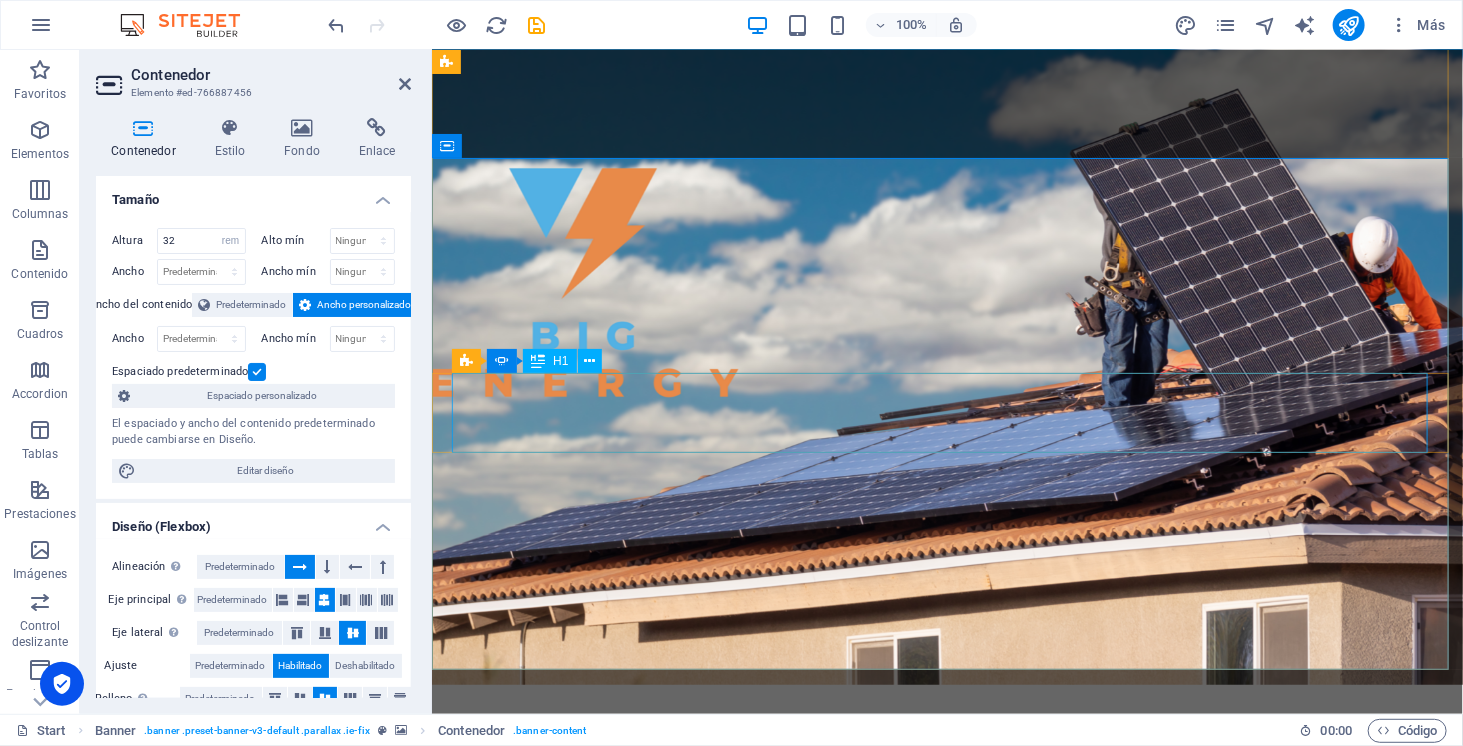 scroll, scrollTop: 0, scrollLeft: 0, axis: both 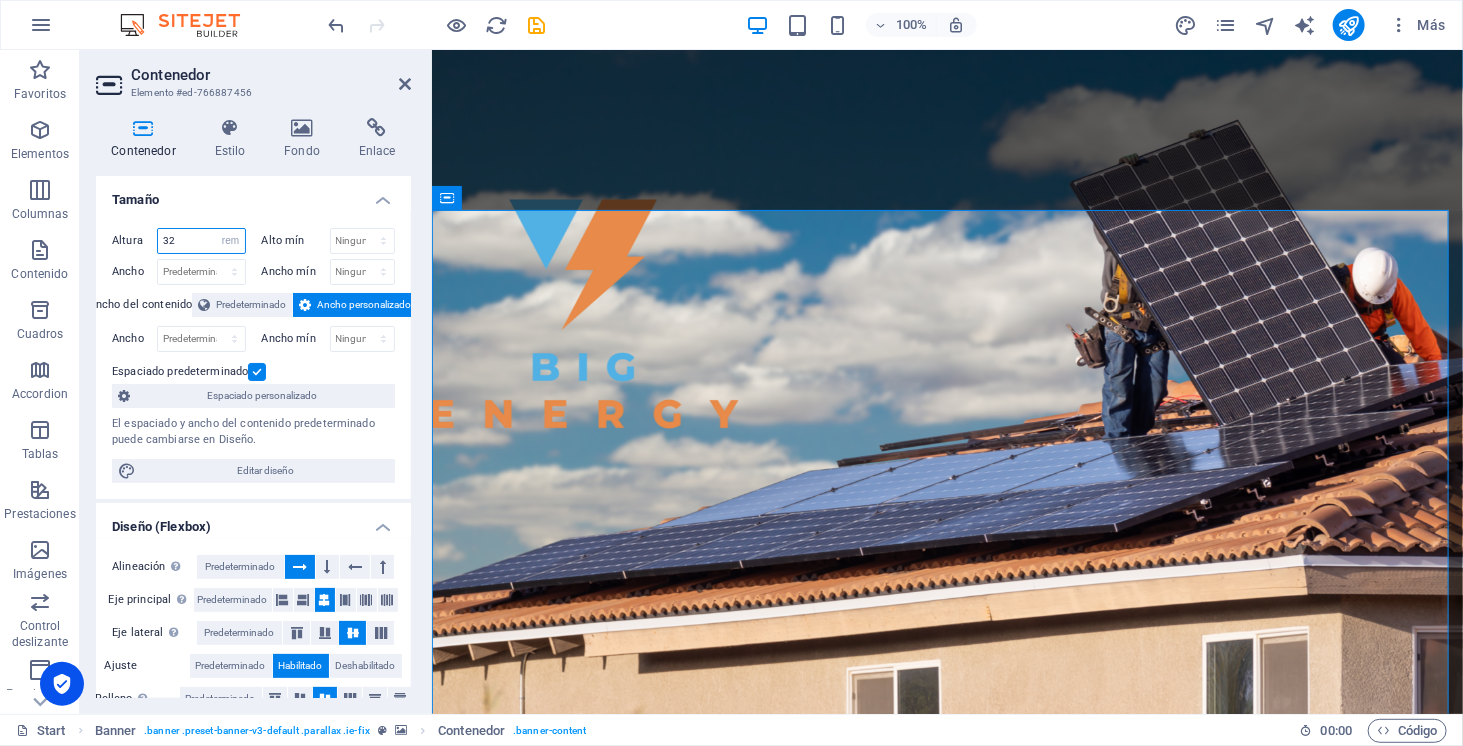 click on "32" at bounding box center [201, 241] 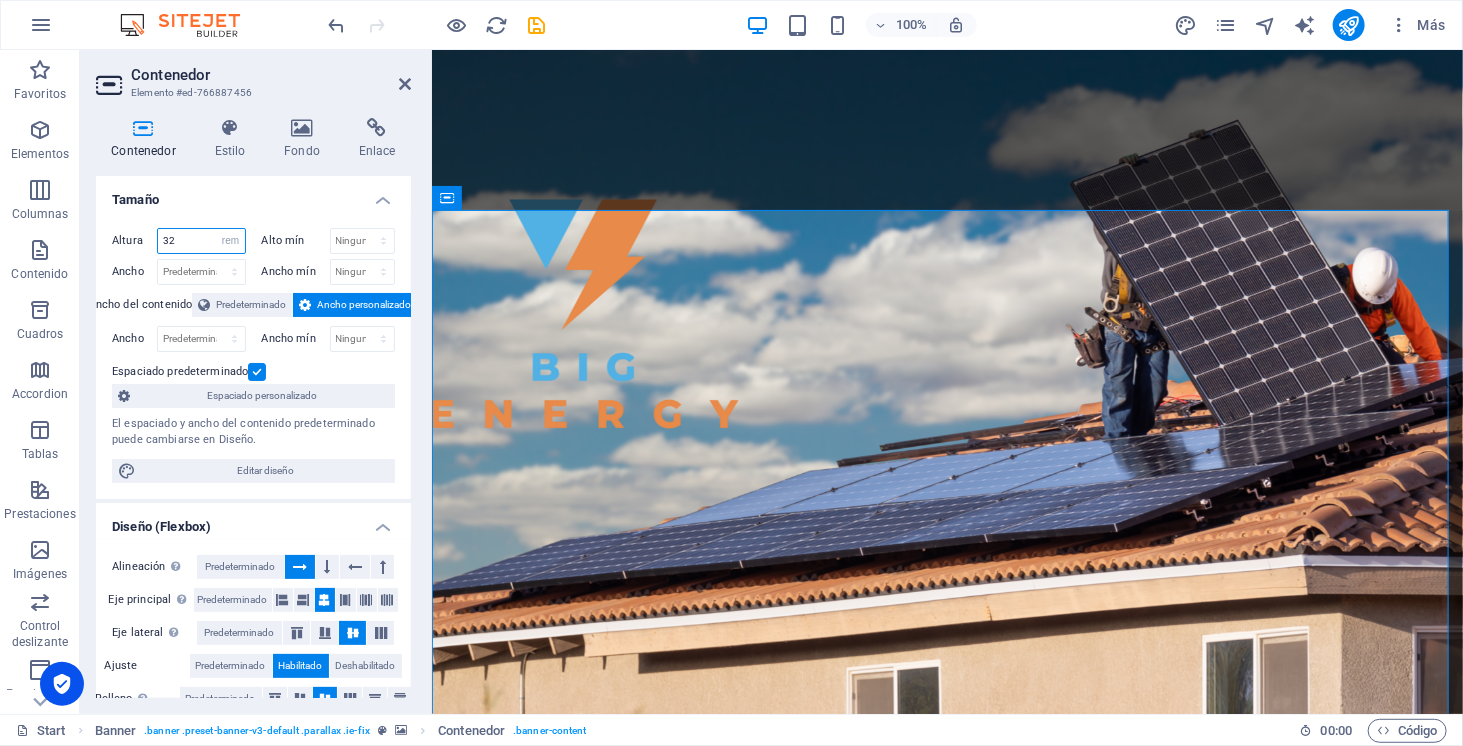 click on "32" at bounding box center (201, 241) 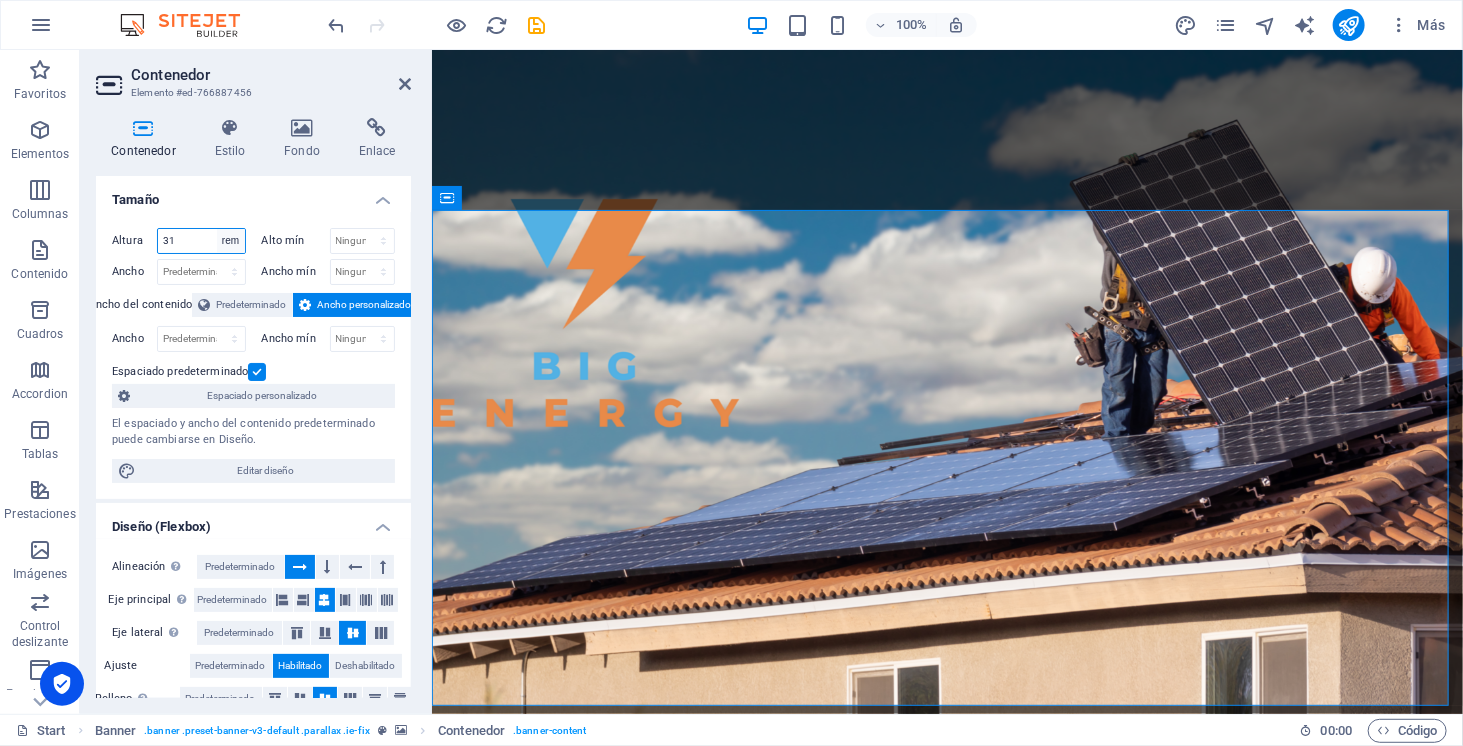click on "Predeterminado px rem % vh vw" at bounding box center [231, 241] 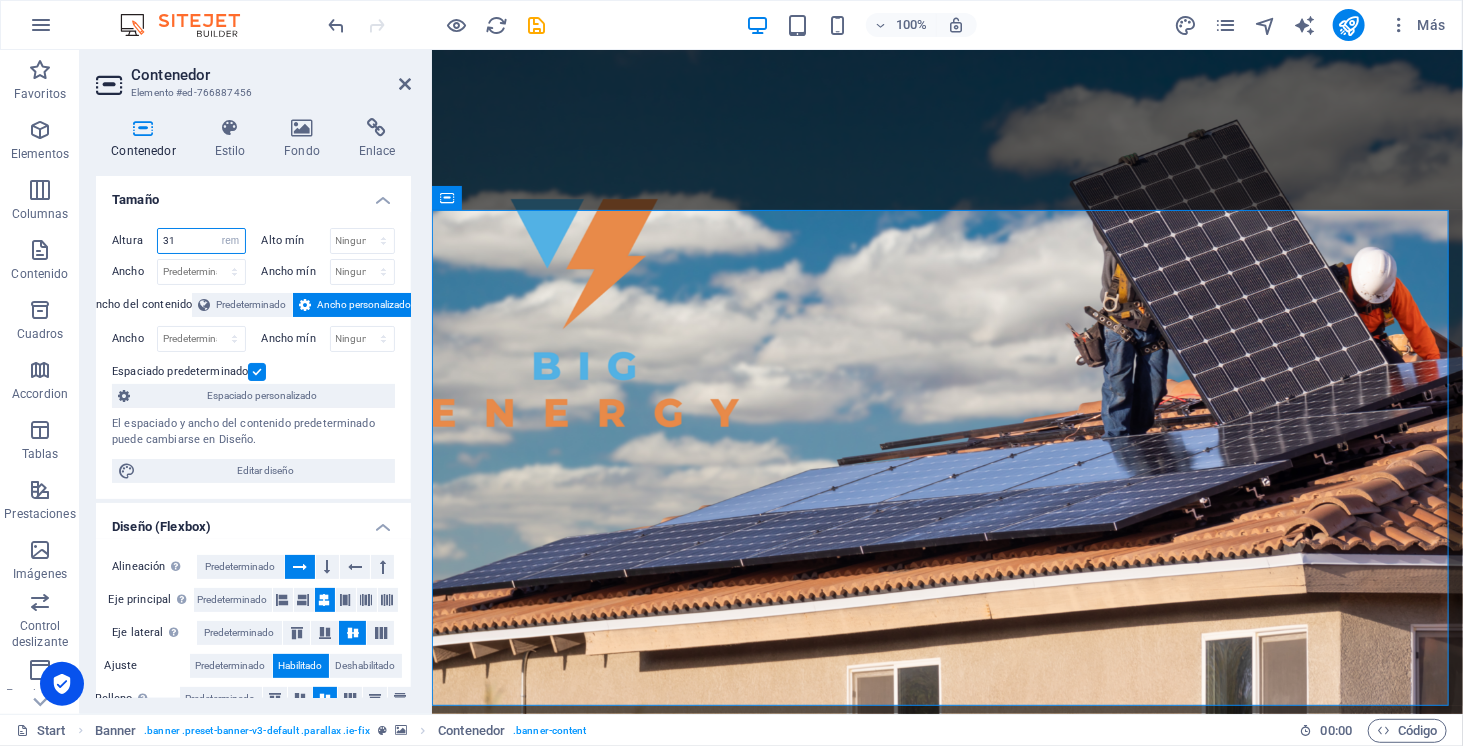 click on "31" at bounding box center [201, 241] 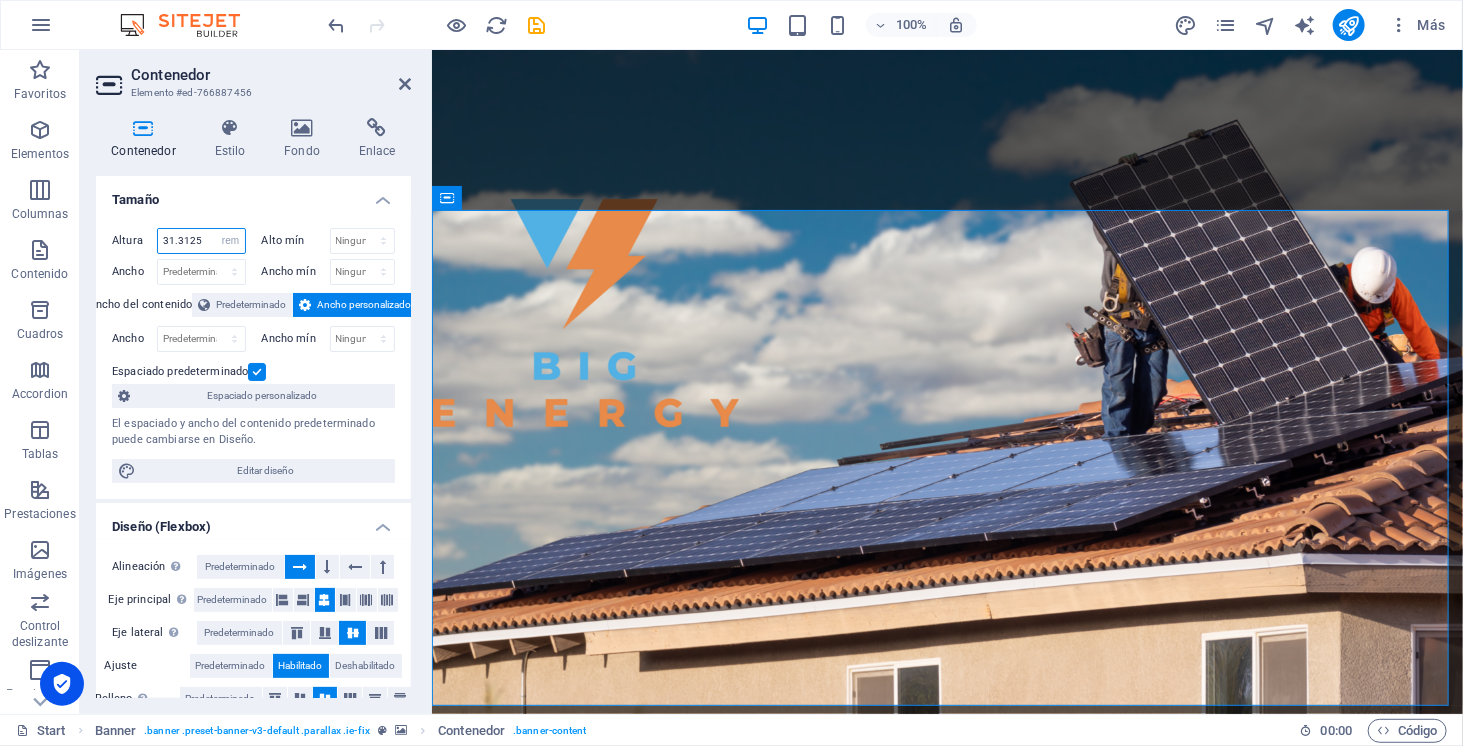 type on "31.375" 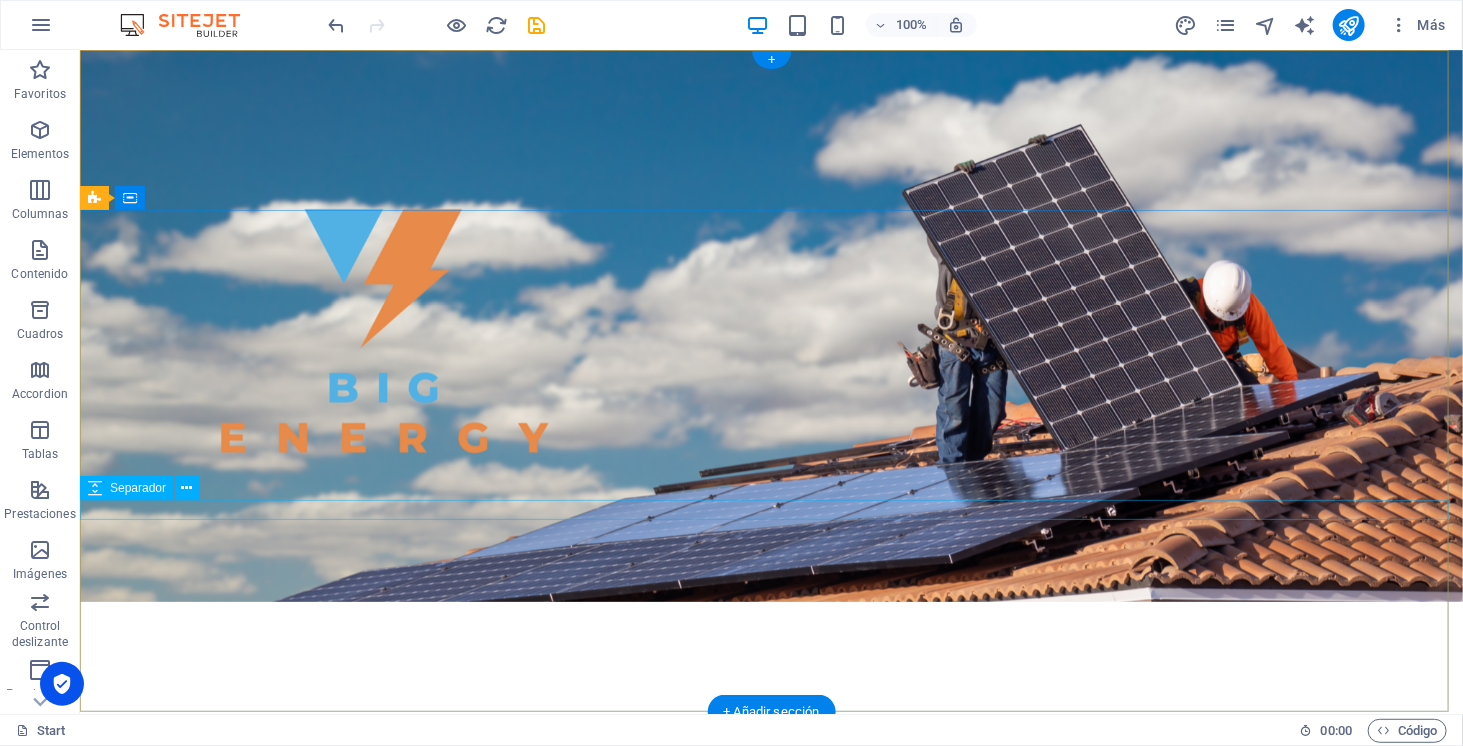 scroll, scrollTop: 0, scrollLeft: 0, axis: both 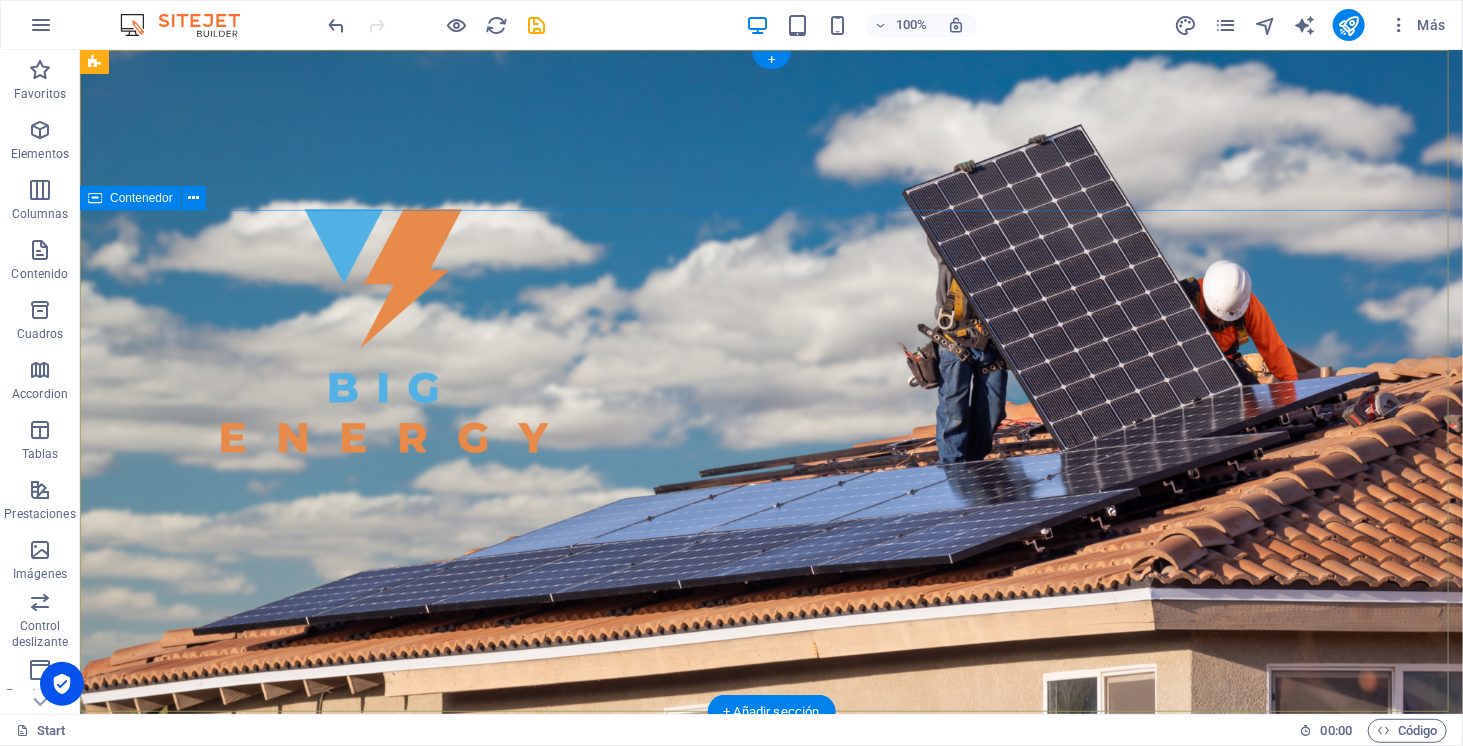 click on "SOMOS    ENERGÍA SOLAR ELECTROMOVILIDAD ALMACENAMIENTO" at bounding box center (770, 1124) 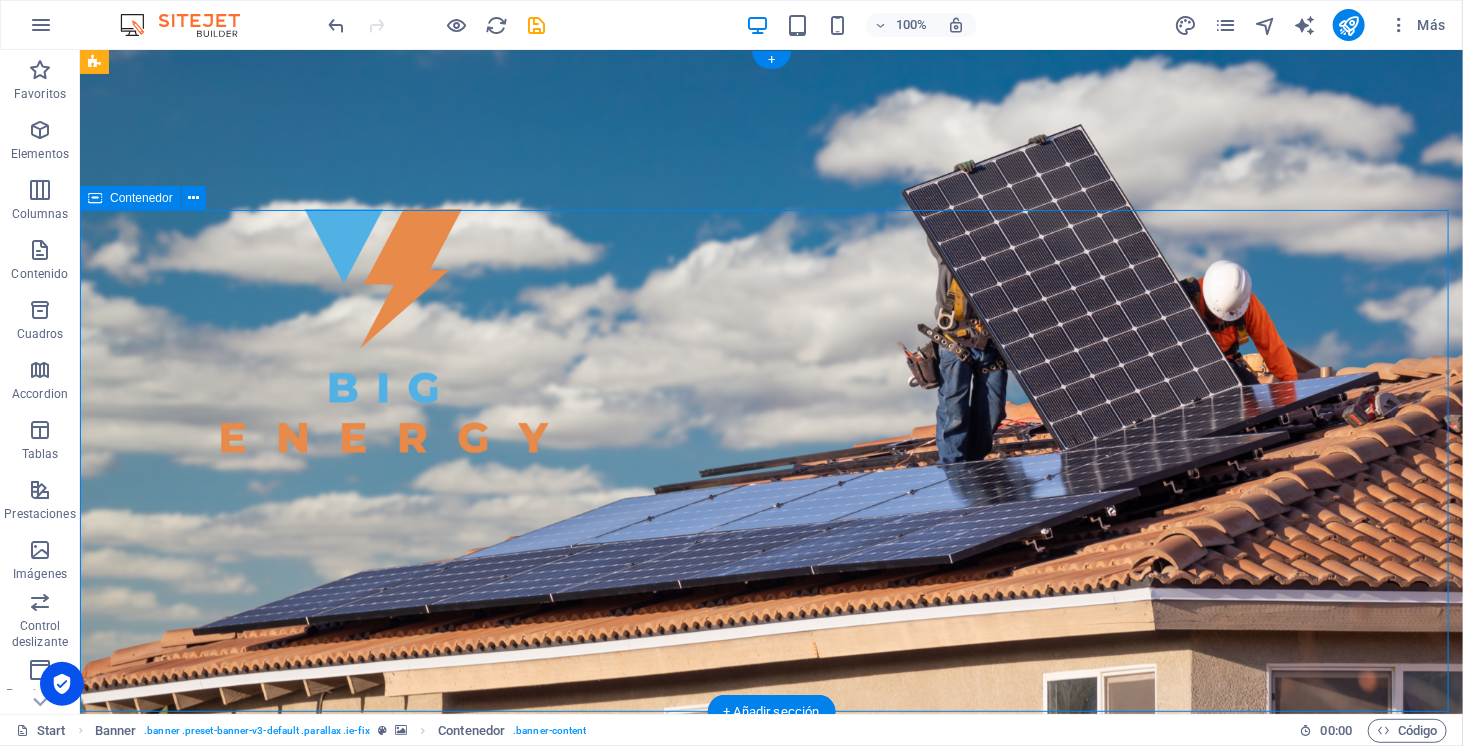 click on "SOMOS    ENERGÍA SOLAR ELECTROMOVILIDAD ALMACENAMIENTO" at bounding box center [770, 1124] 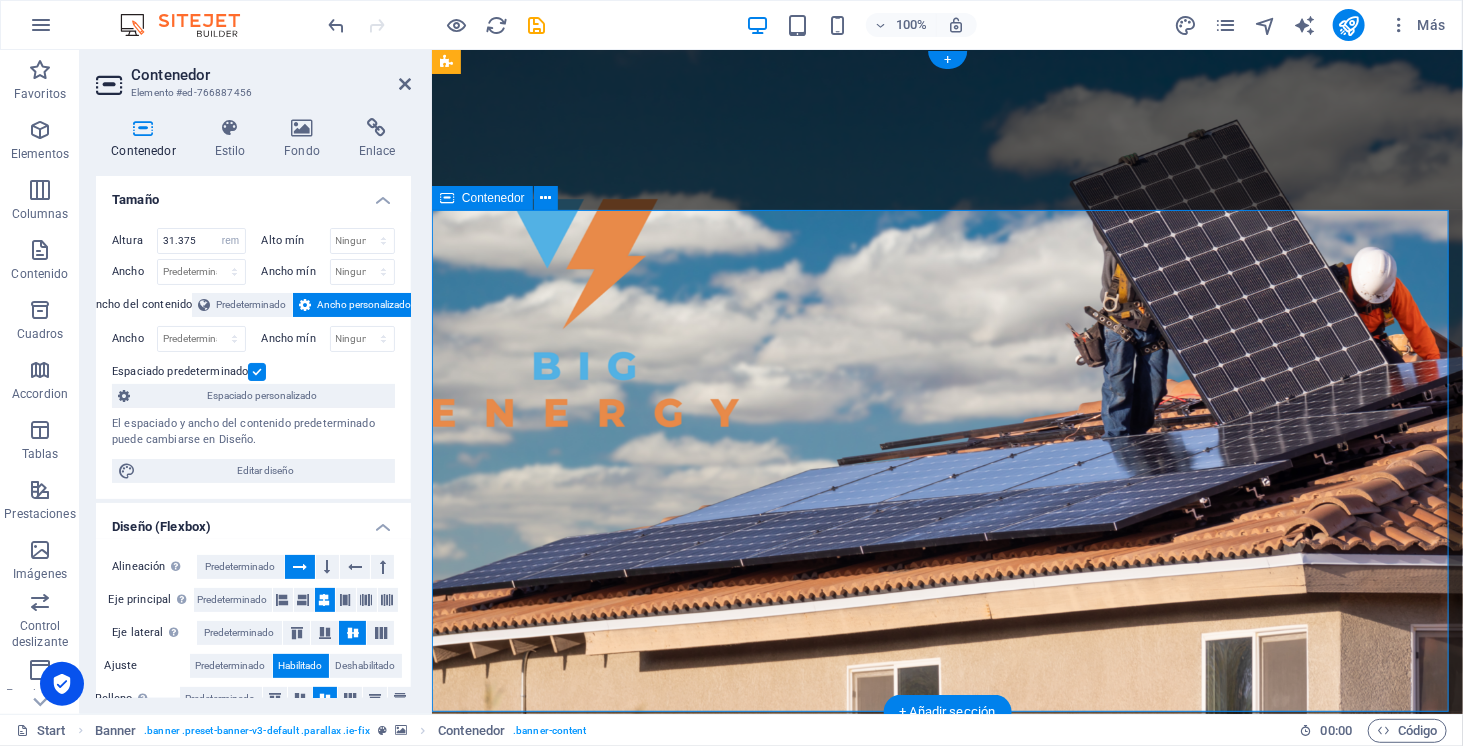click on "SOMOS    ENERGÍA SOLAR ELECTROMOVILIDAD ALMACENAMIENTO" at bounding box center [946, 1124] 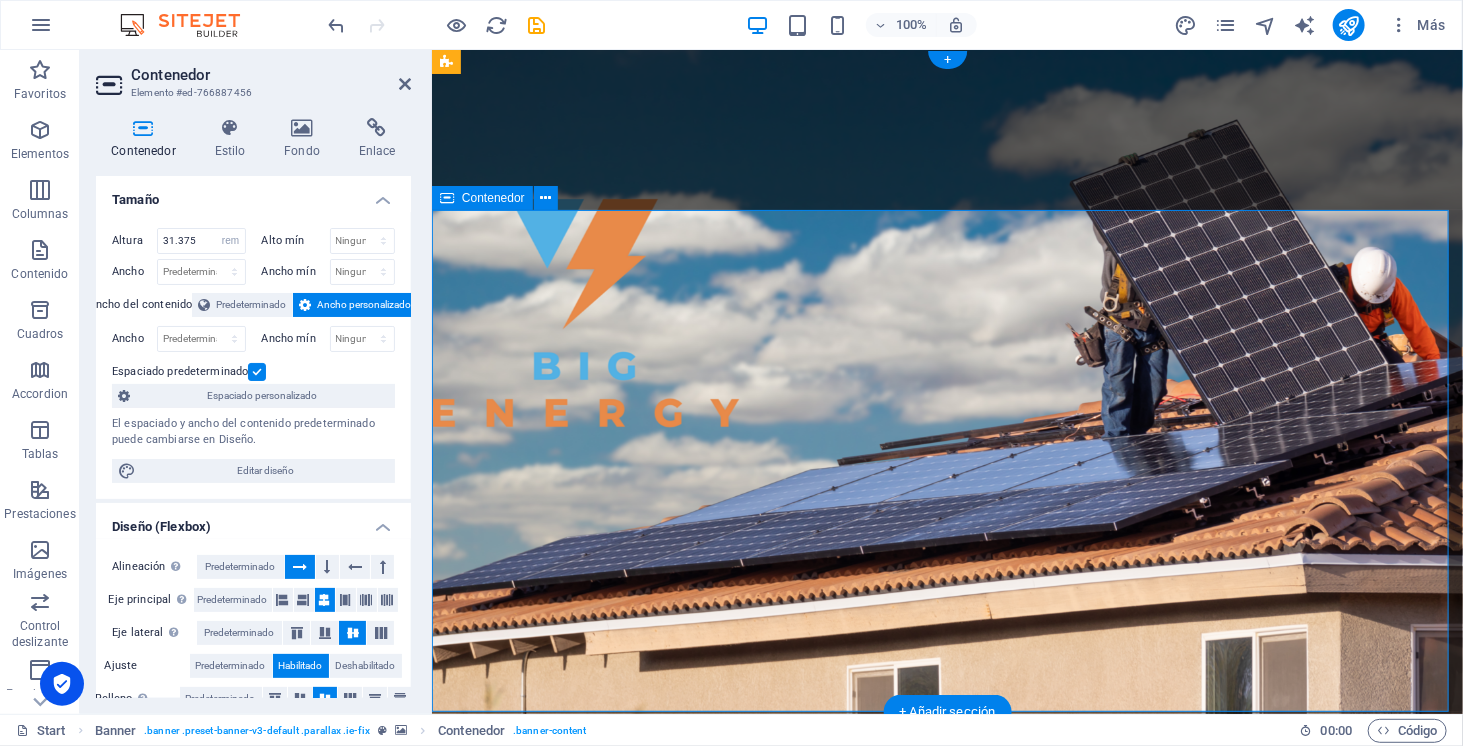 click on "SOMOS    ENERGÍA SOLAR ELECTROMOVILIDAD ALMACENAMIENTO" at bounding box center (946, 1124) 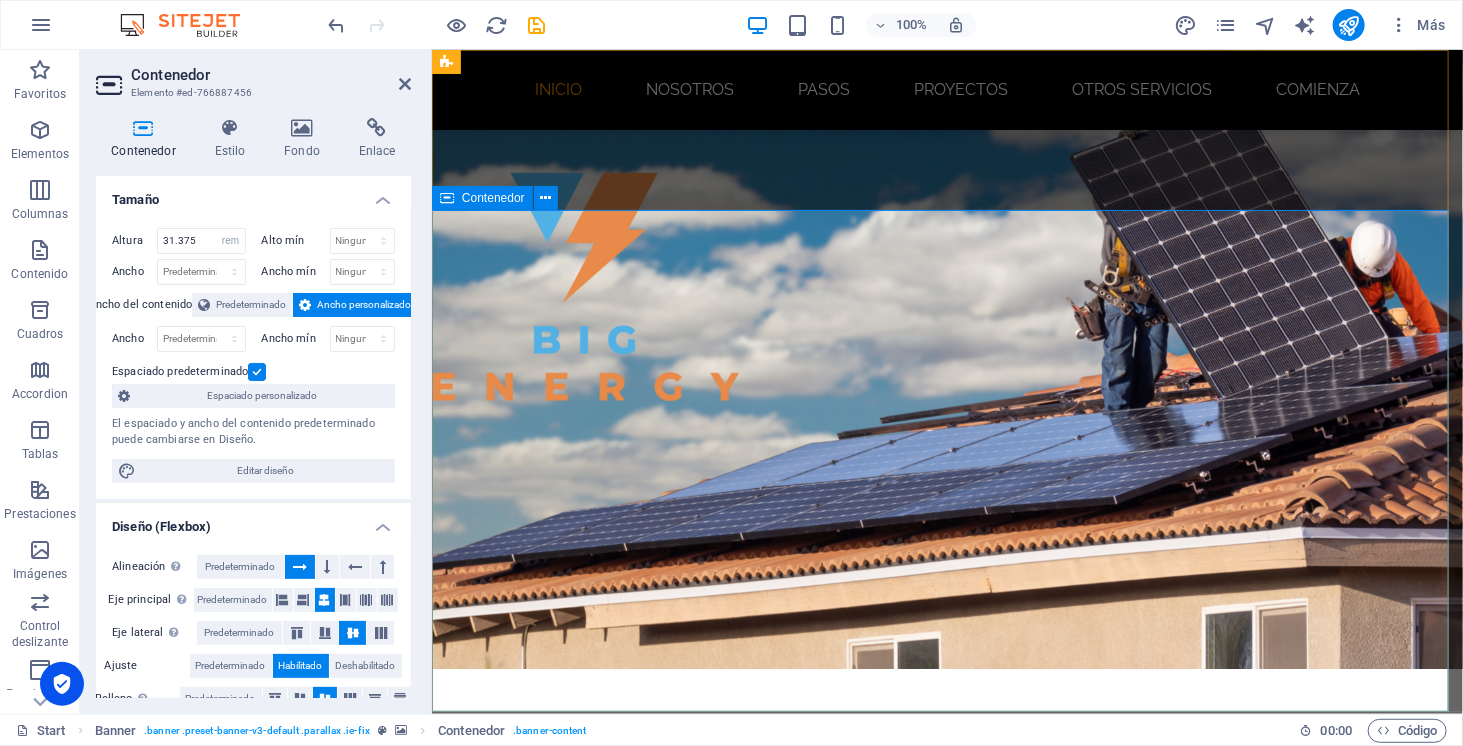scroll, scrollTop: 0, scrollLeft: 0, axis: both 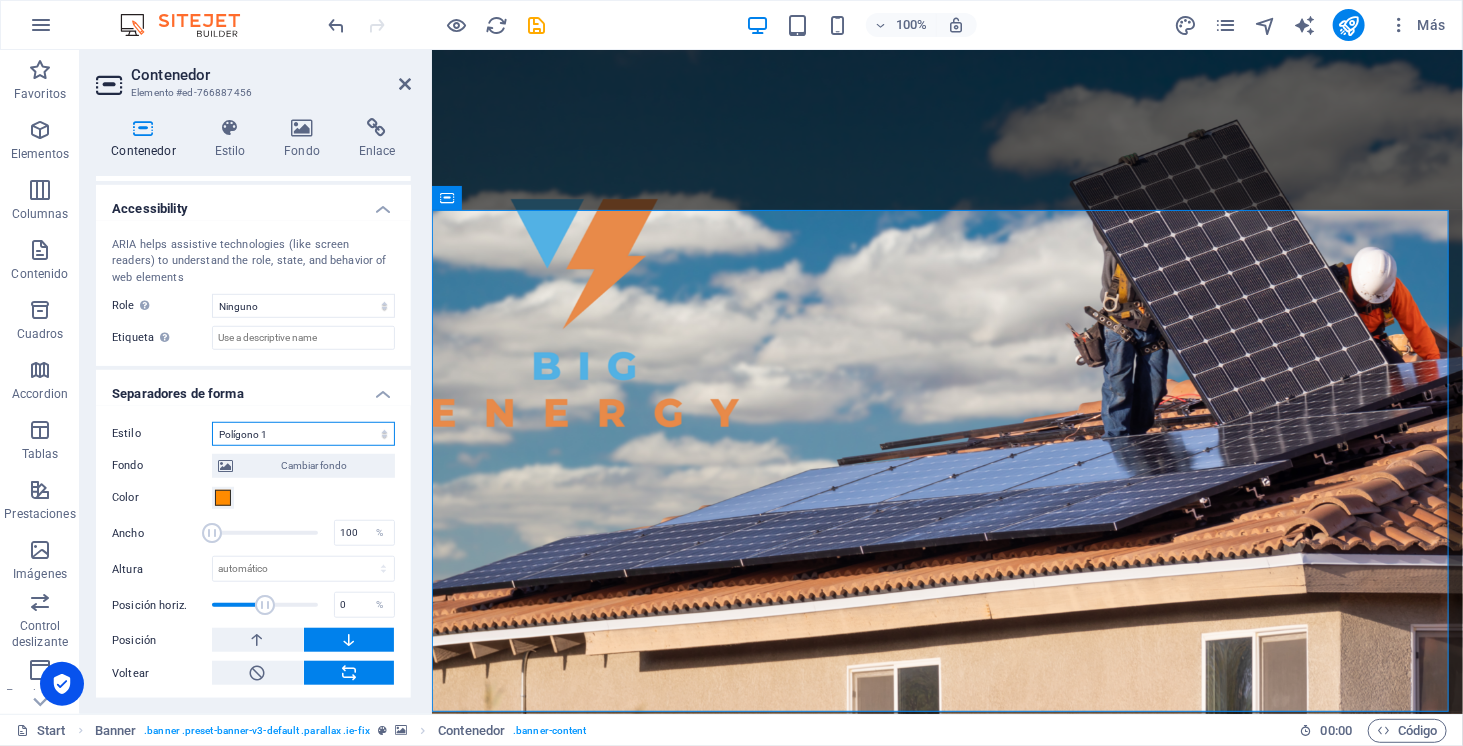 click on "Ninguno Triángulo Cuadrado Diagonal Polígono 1 Polígono 2 Zigzag Múltiples zigzags Olas Múltiples olas Medio círculo Círculo Sombra de círculo Bloques Hexágonos Nubes Múltiples nubes Ventilador Pirámides Libro Gota de pintura Fuego Papel desmenuzado Flecha" at bounding box center (303, 434) 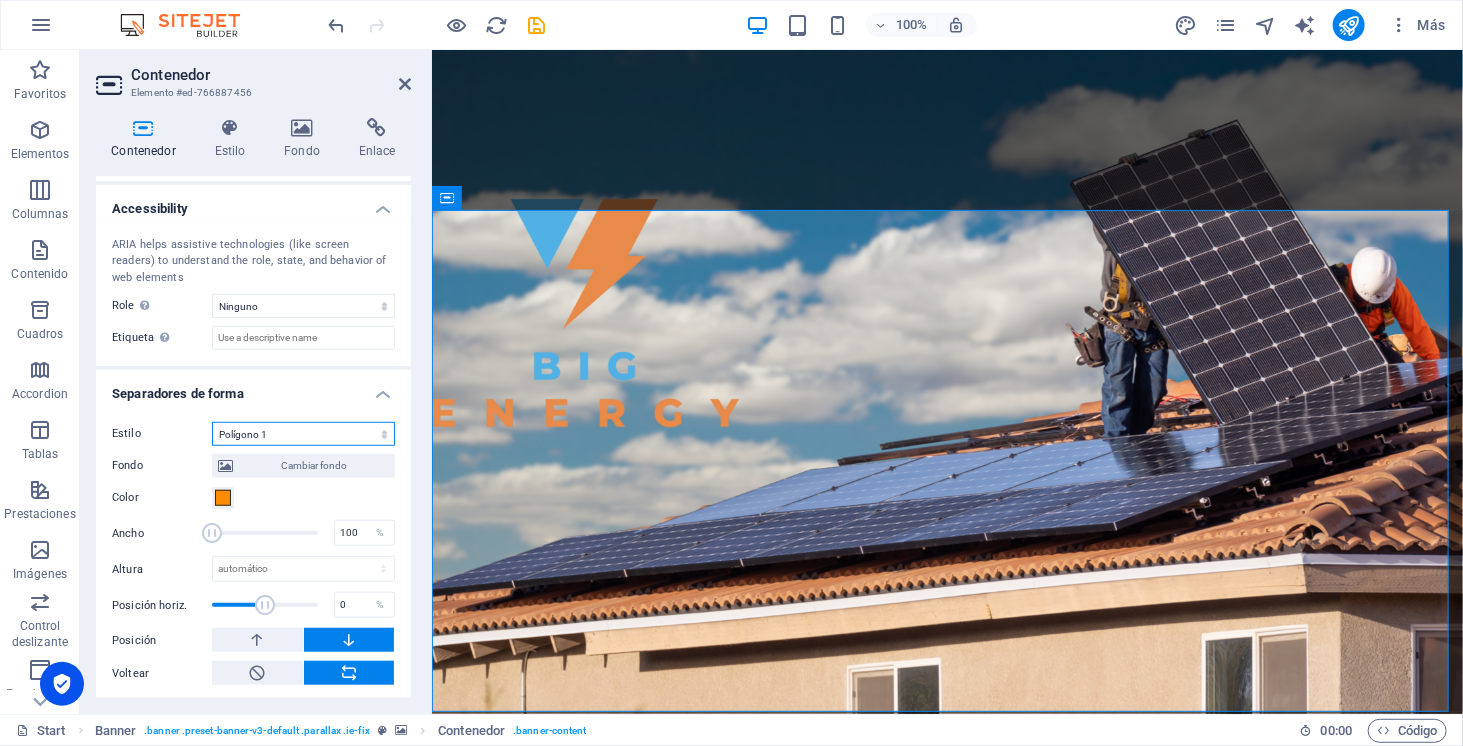 select on "none" 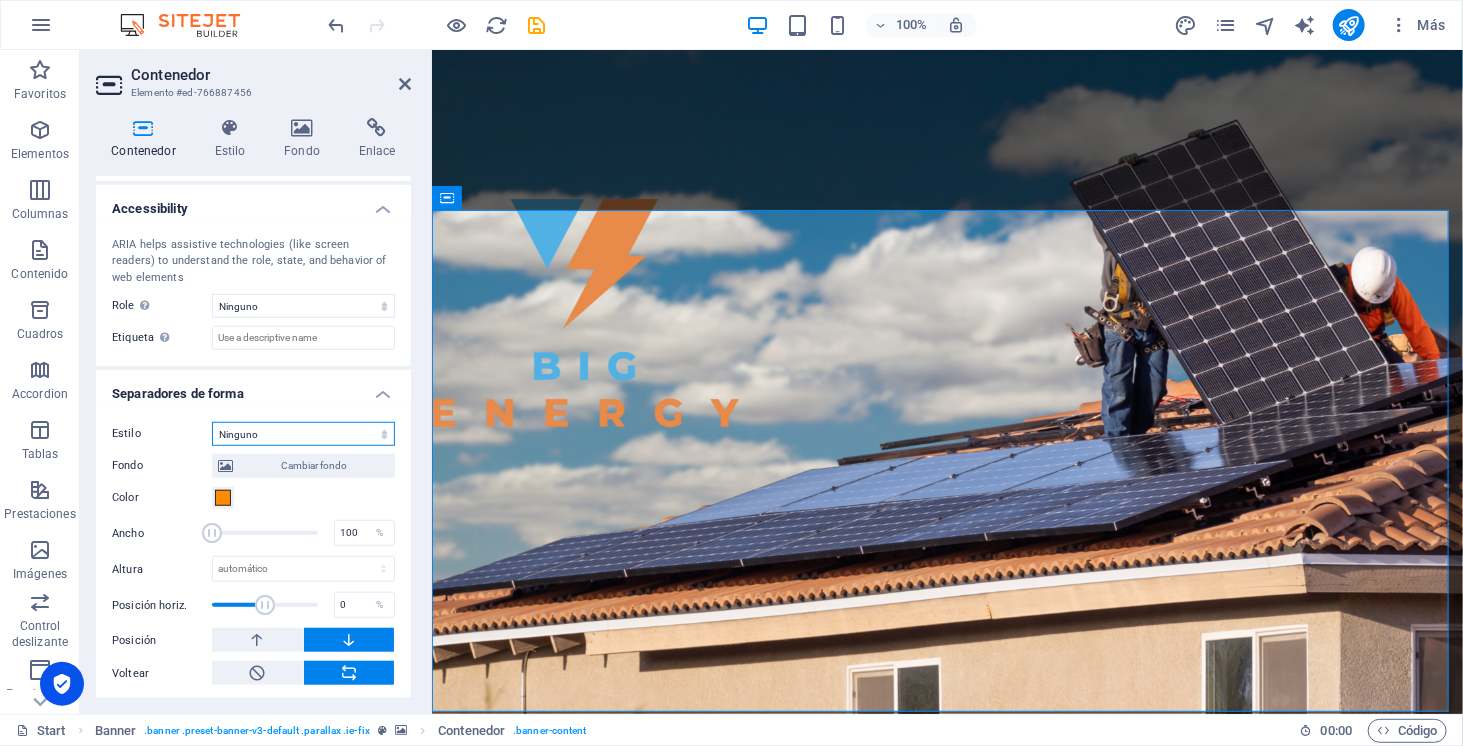 click on "Ninguno Triángulo Cuadrado Diagonal Polígono 1 Polígono 2 Zigzag Múltiples zigzags Olas Múltiples olas Medio círculo Círculo Sombra de círculo Bloques Hexágonos Nubes Múltiples nubes Ventilador Pirámides Libro Gota de pintura Fuego Papel desmenuzado Flecha" at bounding box center (303, 434) 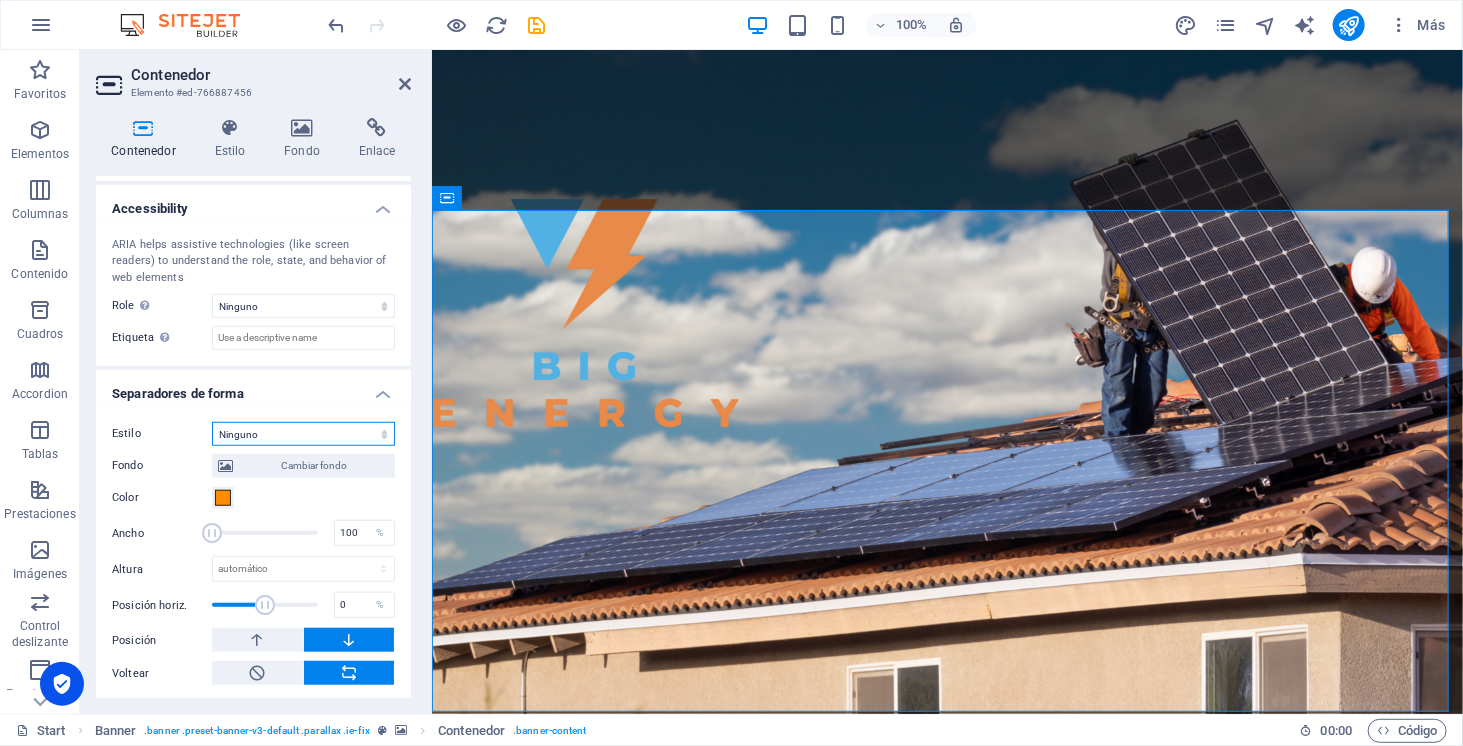 scroll, scrollTop: 308, scrollLeft: 0, axis: vertical 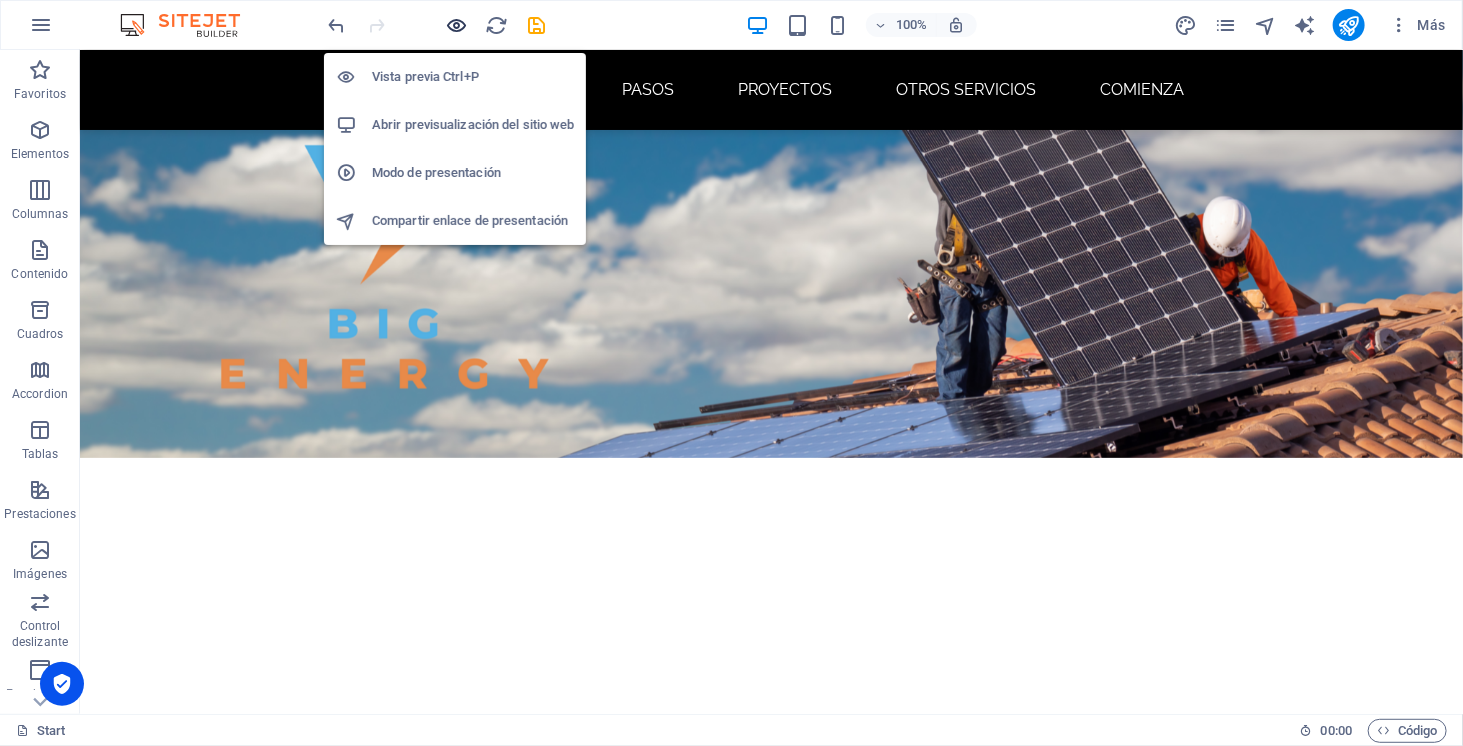 click at bounding box center [457, 25] 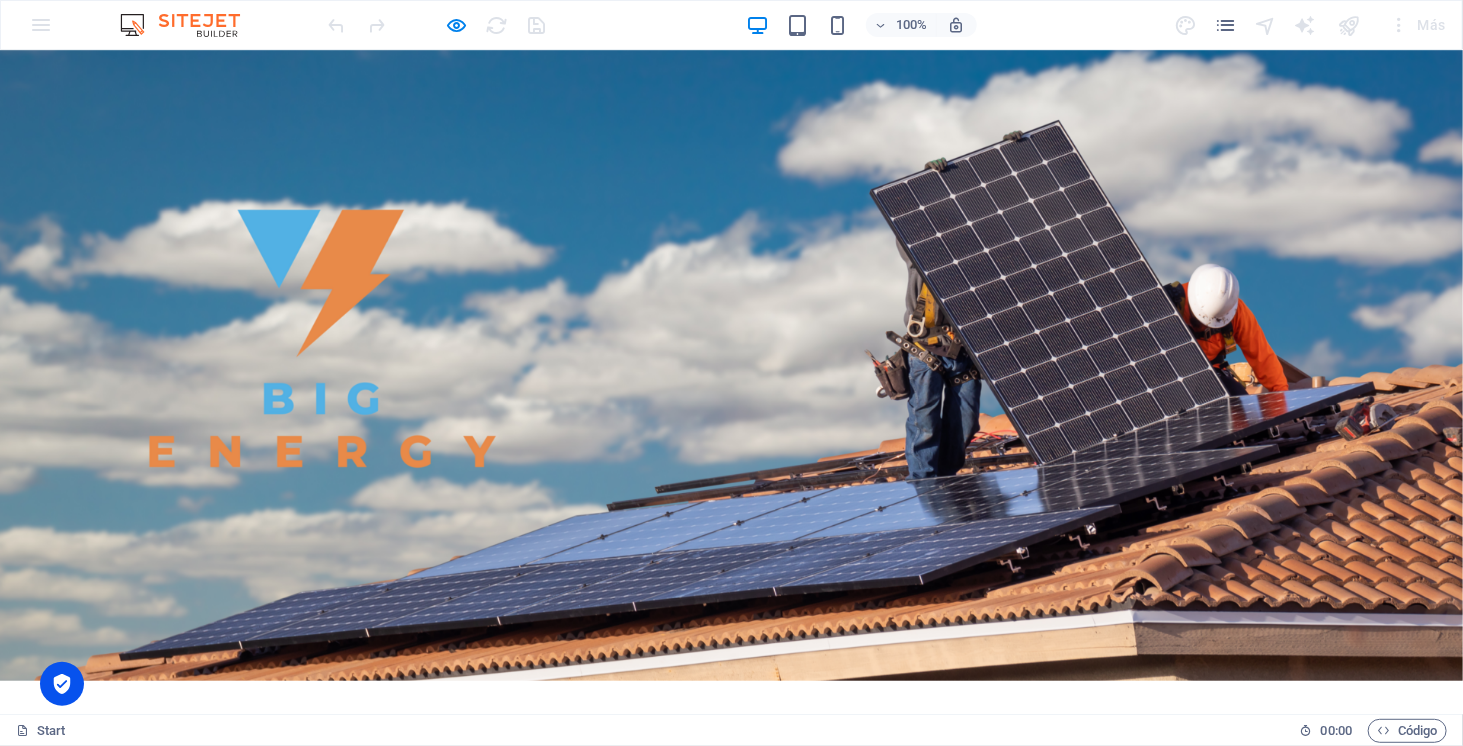 scroll, scrollTop: 0, scrollLeft: 0, axis: both 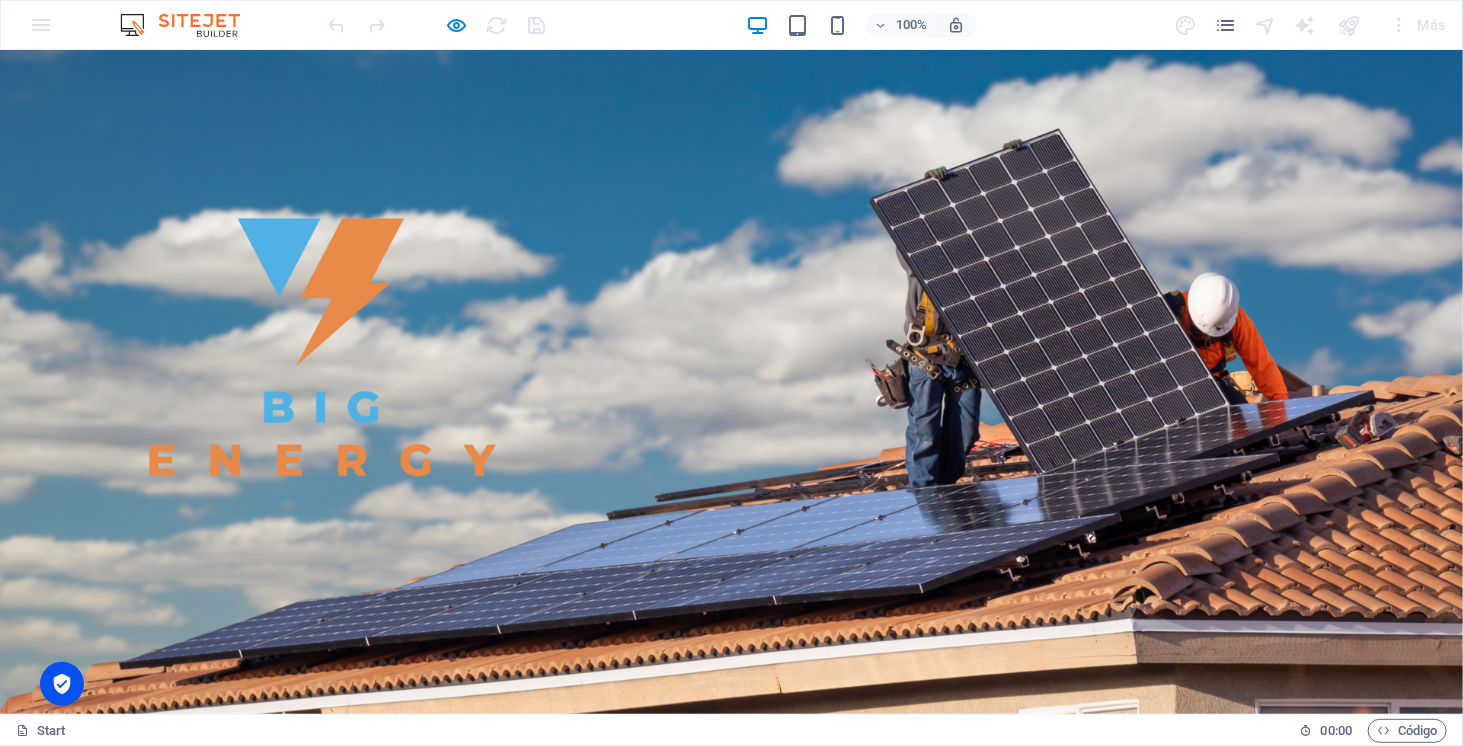 click on "NOSOTROS" at bounding box center [474, 753] 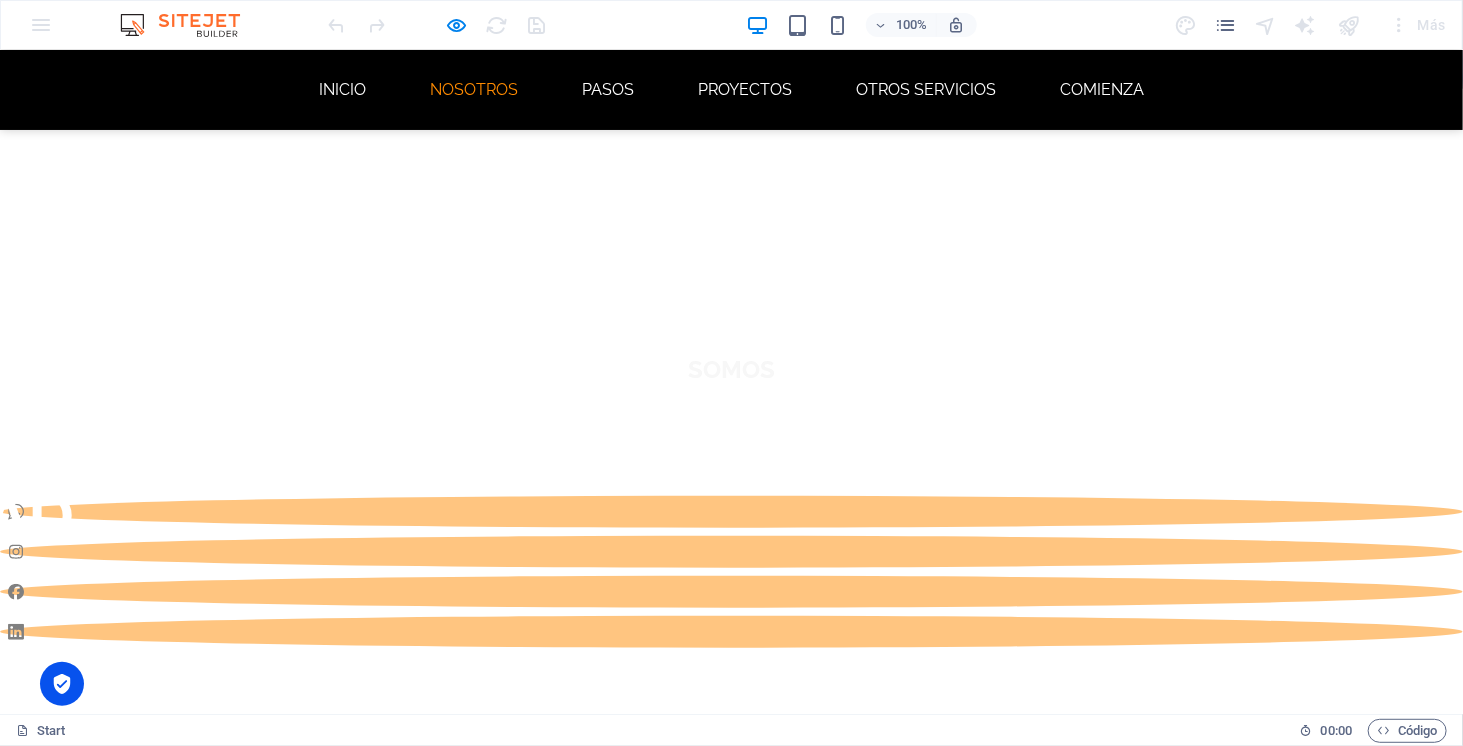 scroll, scrollTop: 566, scrollLeft: 0, axis: vertical 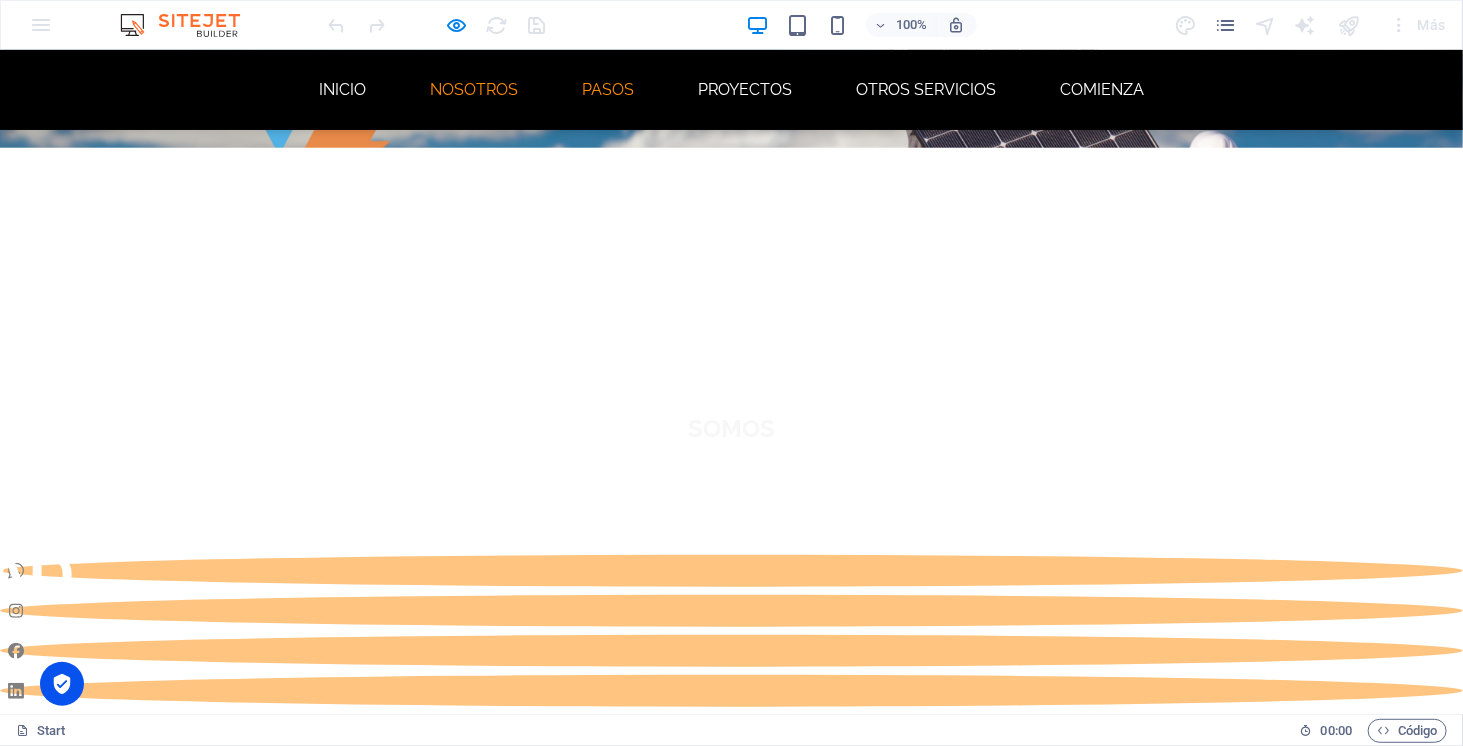 click on "PASOS" at bounding box center (608, 89) 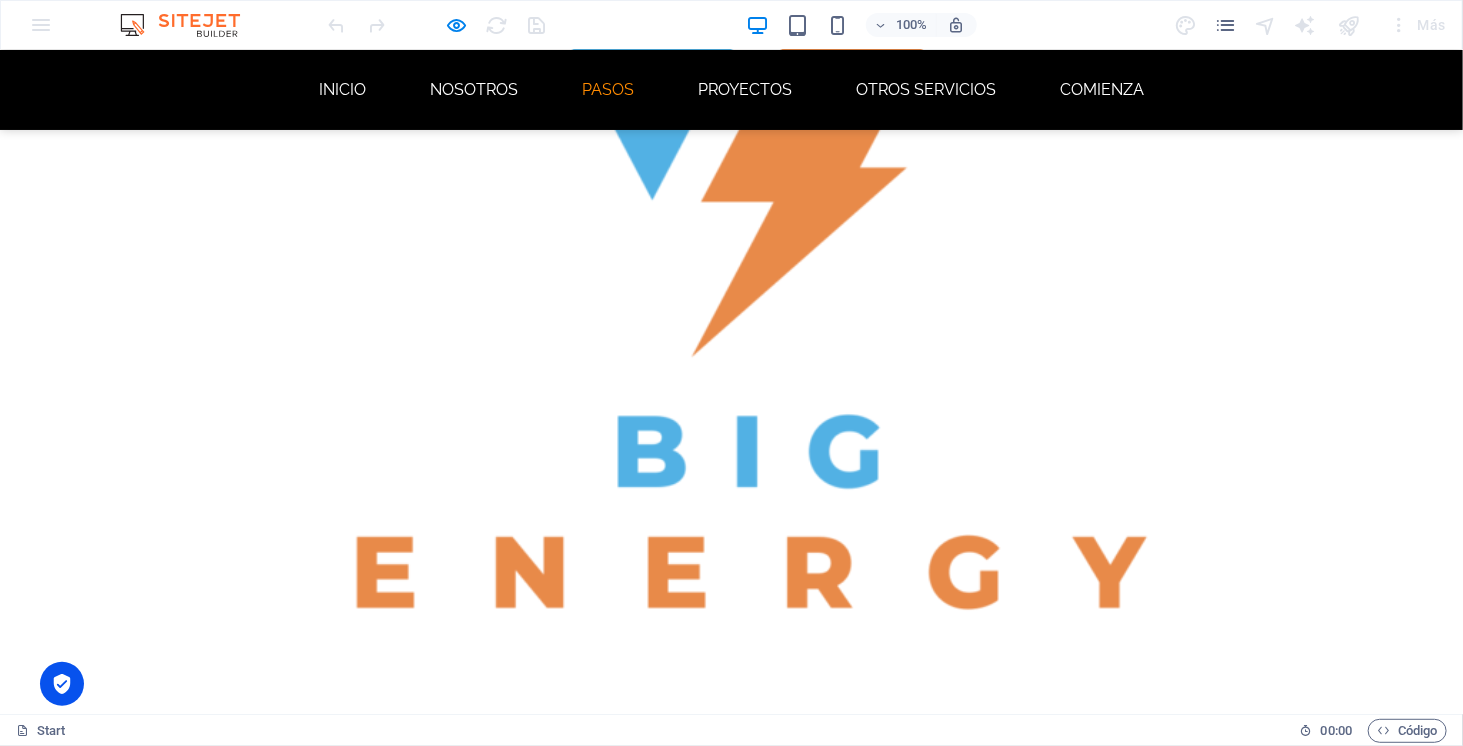 scroll, scrollTop: 1848, scrollLeft: 0, axis: vertical 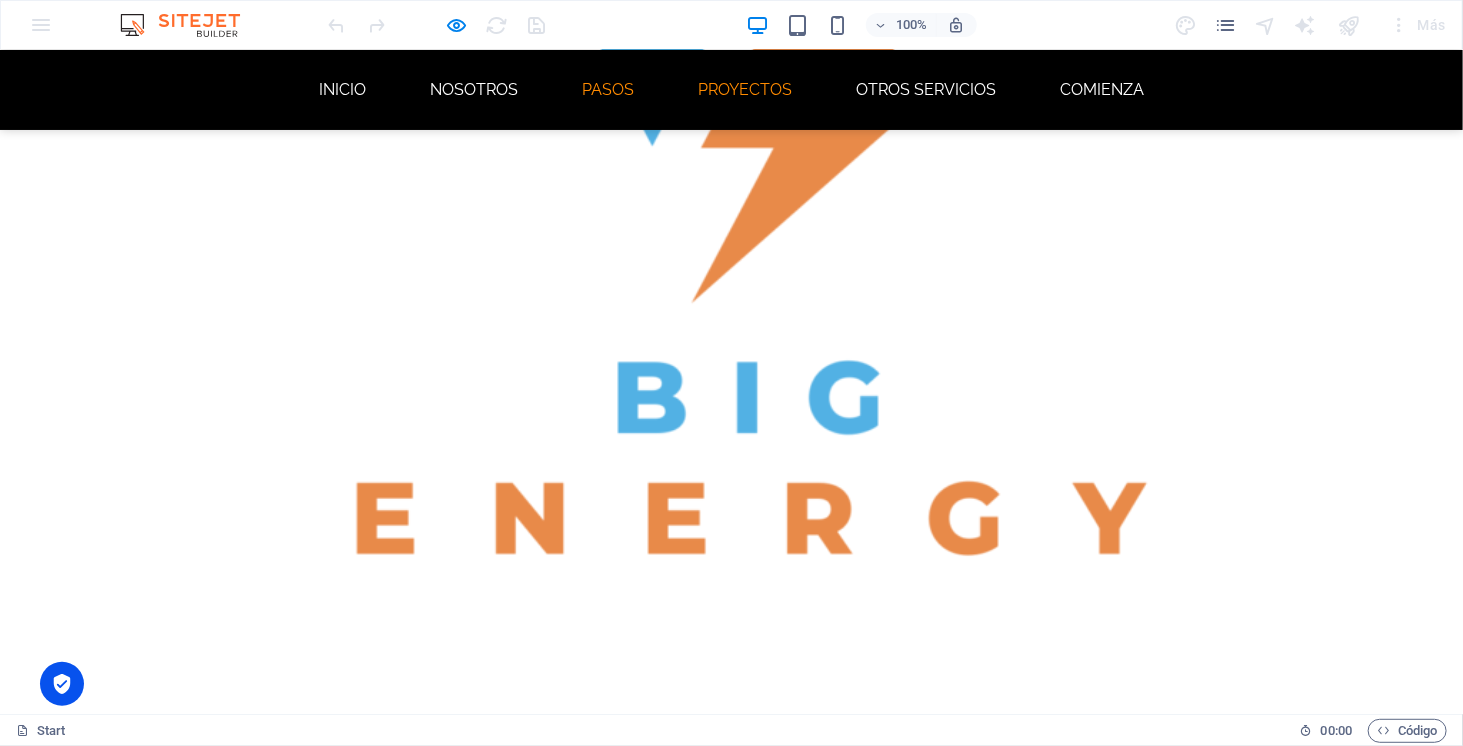 click on "PROYECTOS" at bounding box center (745, 89) 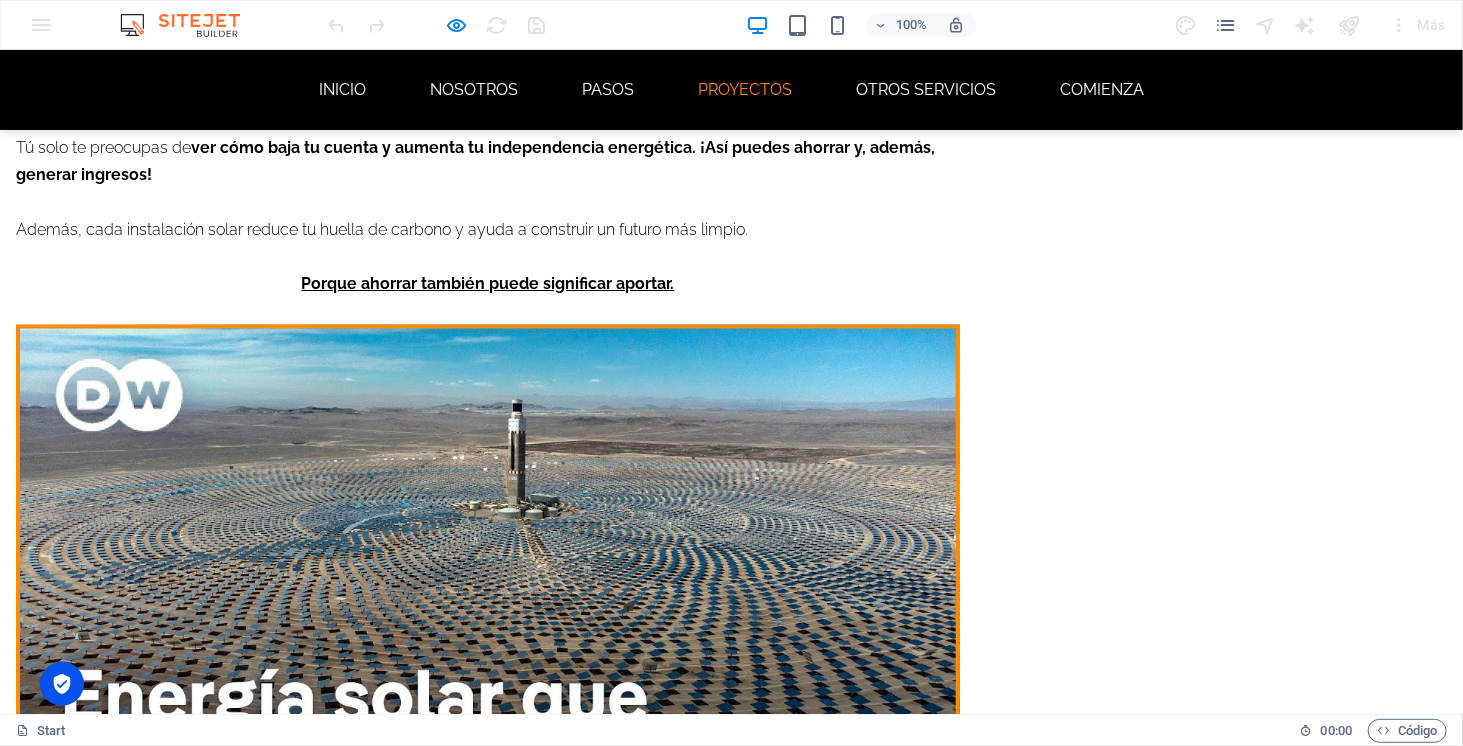 scroll, scrollTop: 3217, scrollLeft: 0, axis: vertical 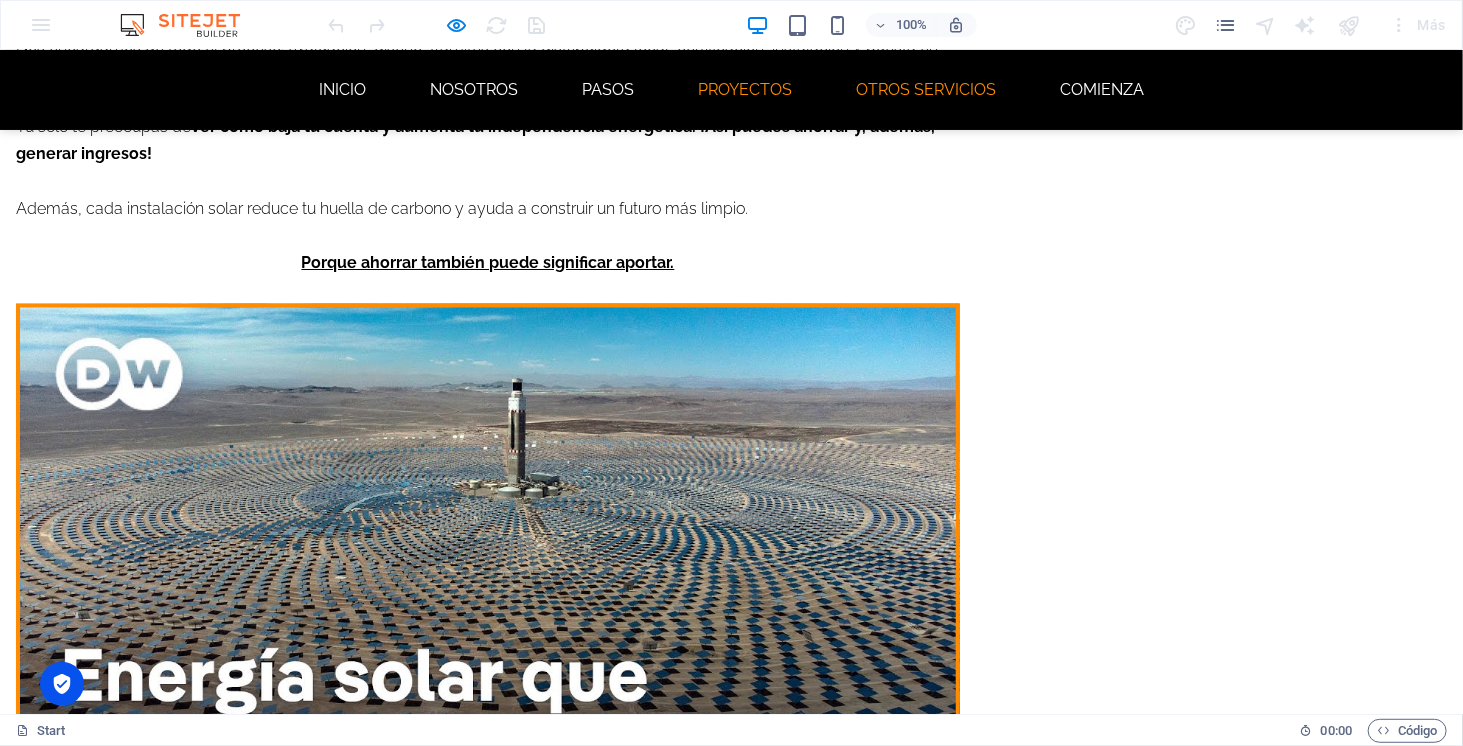 click on "OTROS SERVICIOS" at bounding box center (926, 89) 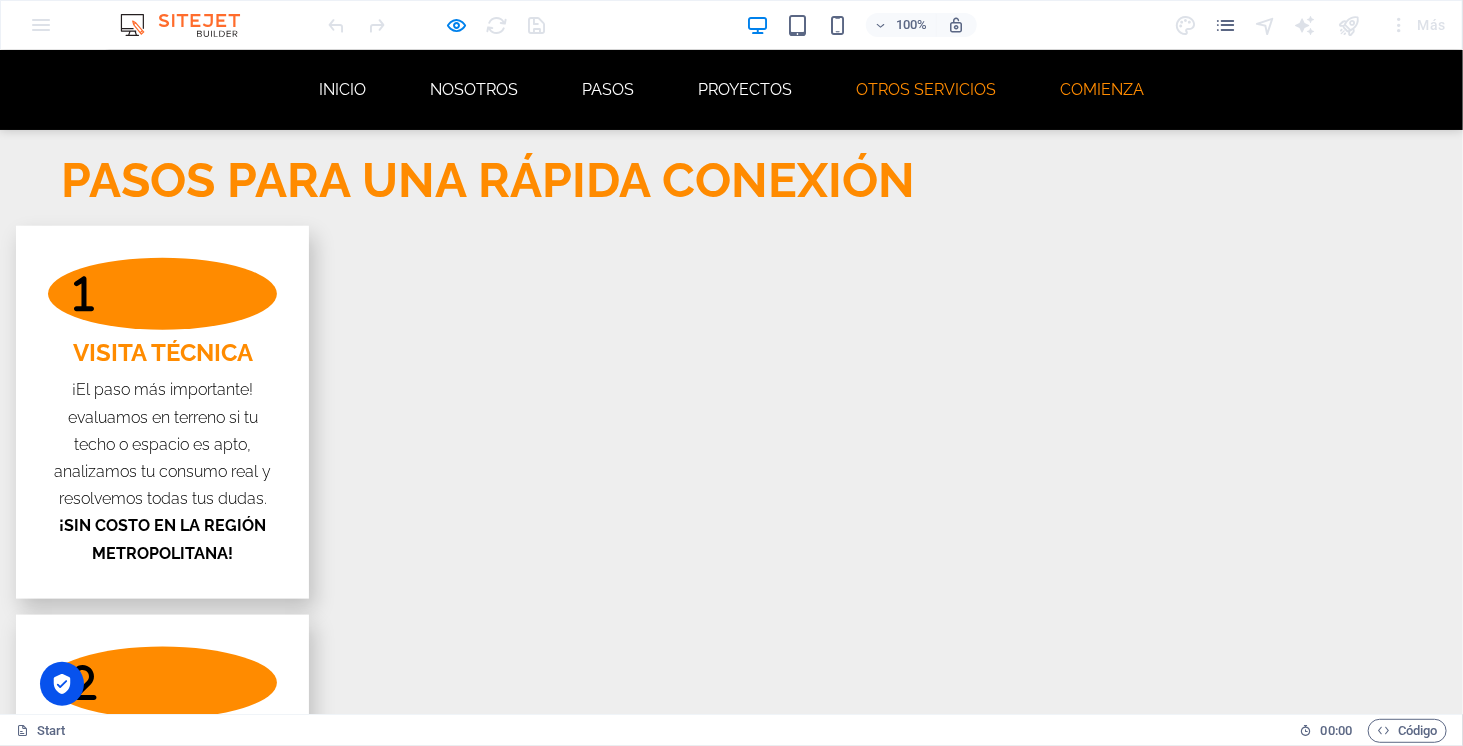 click on "COMIENZA" at bounding box center [1102, 89] 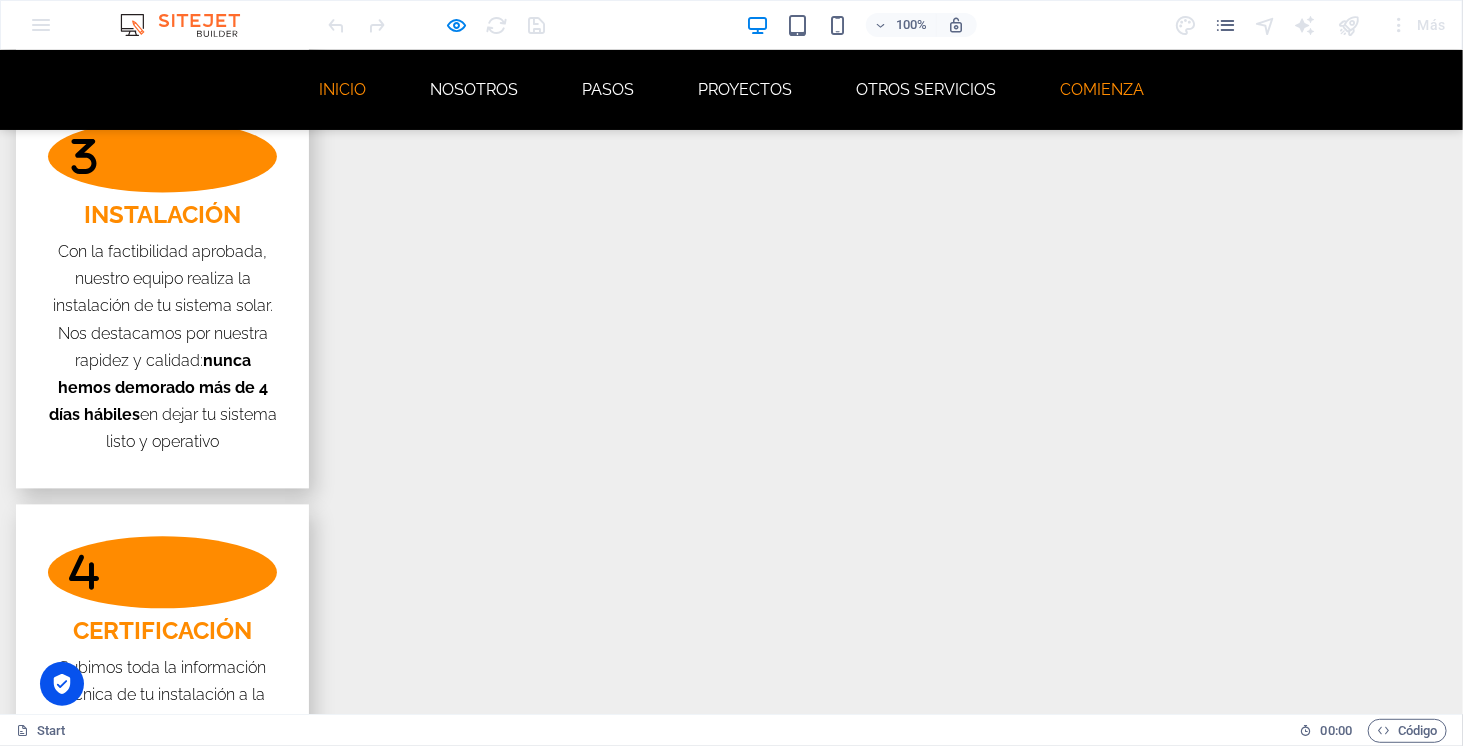 click on "INICIO" at bounding box center (342, 89) 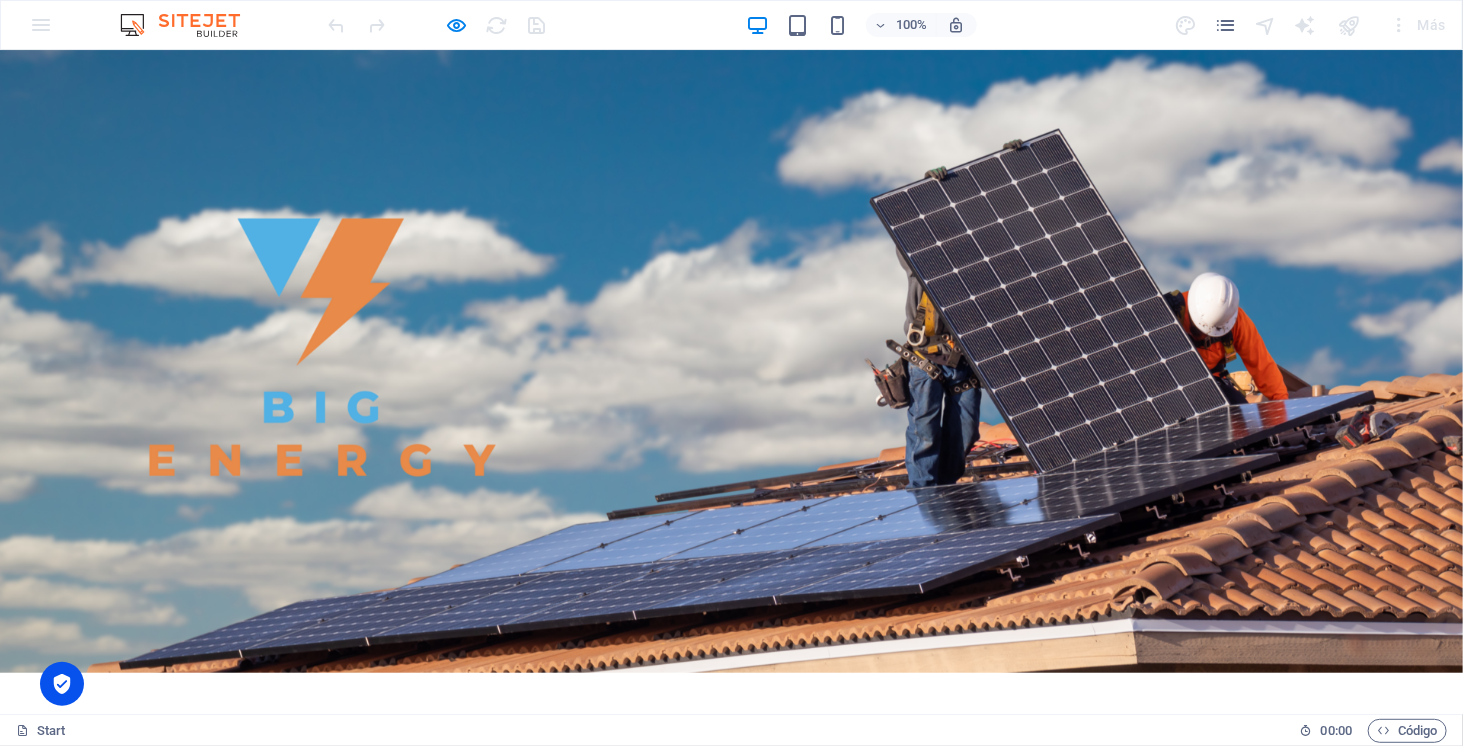 scroll, scrollTop: 0, scrollLeft: 0, axis: both 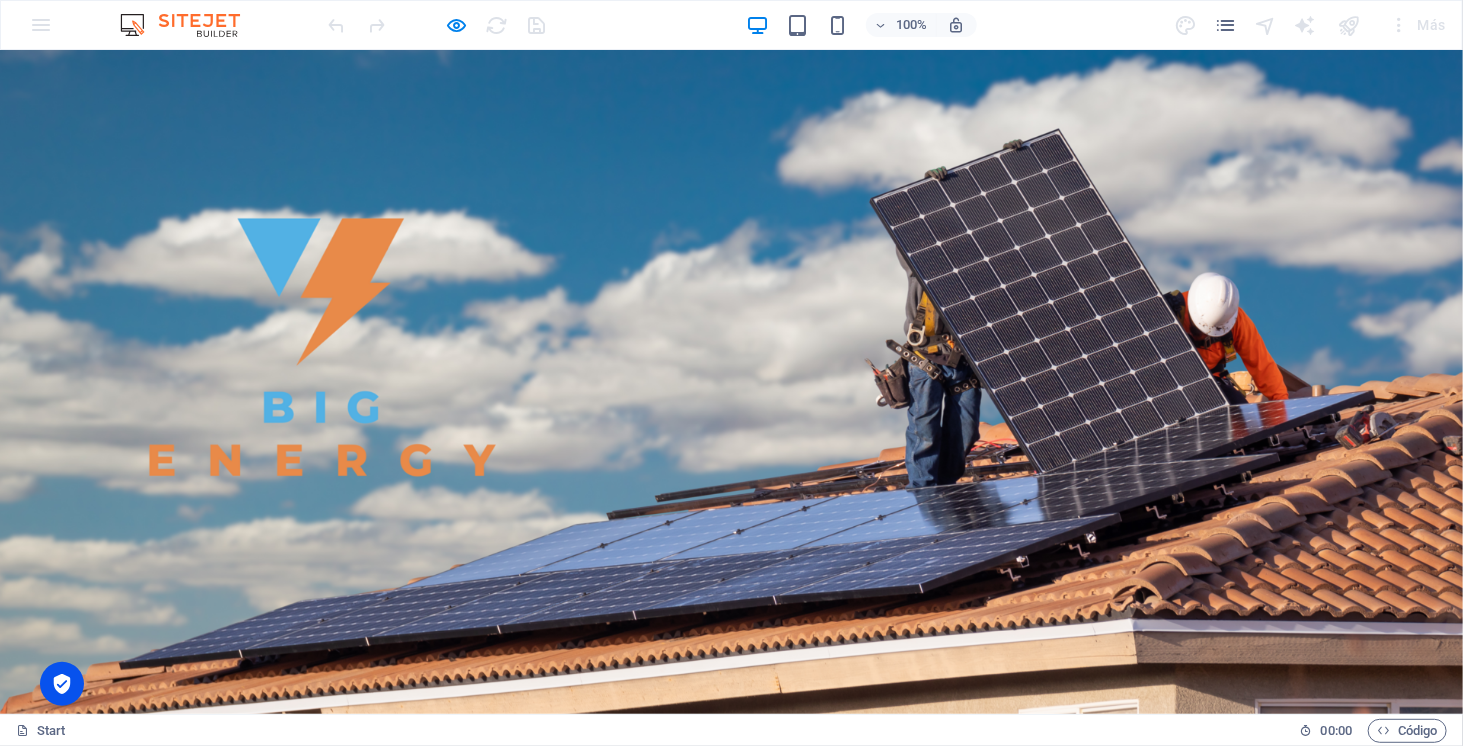 click on "SOMOS    ENERGÍA SOLAR ELECTROMOVILIDAD ALMACENAMIENTO" at bounding box center [731, 1124] 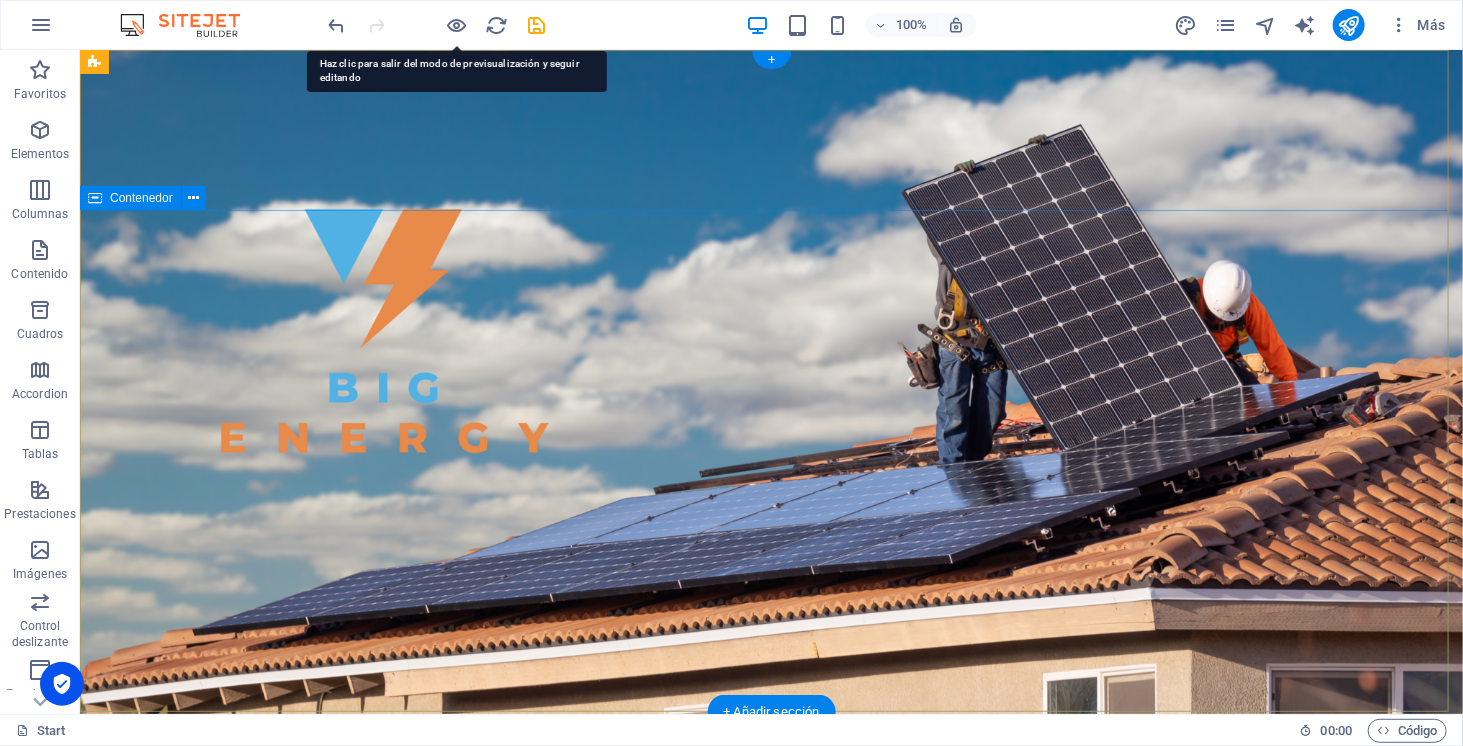 click on "SOMOS    ENERGÍA SOLAR ELECTROMOVILIDAD ALMACENAMIENTO" at bounding box center [770, 1124] 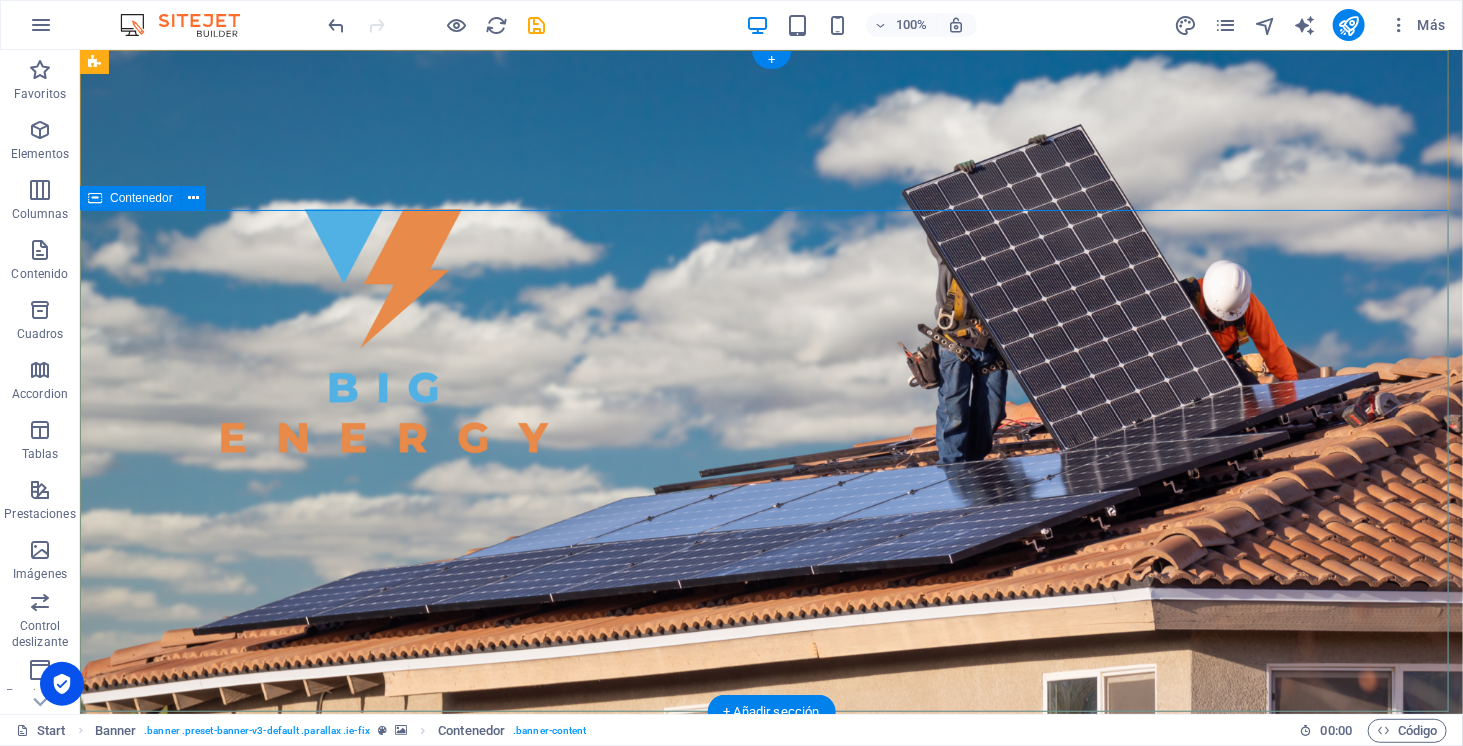 click on "SOMOS    ENERGÍA SOLAR ELECTROMOVILIDAD ALMACENAMIENTO" at bounding box center [770, 1124] 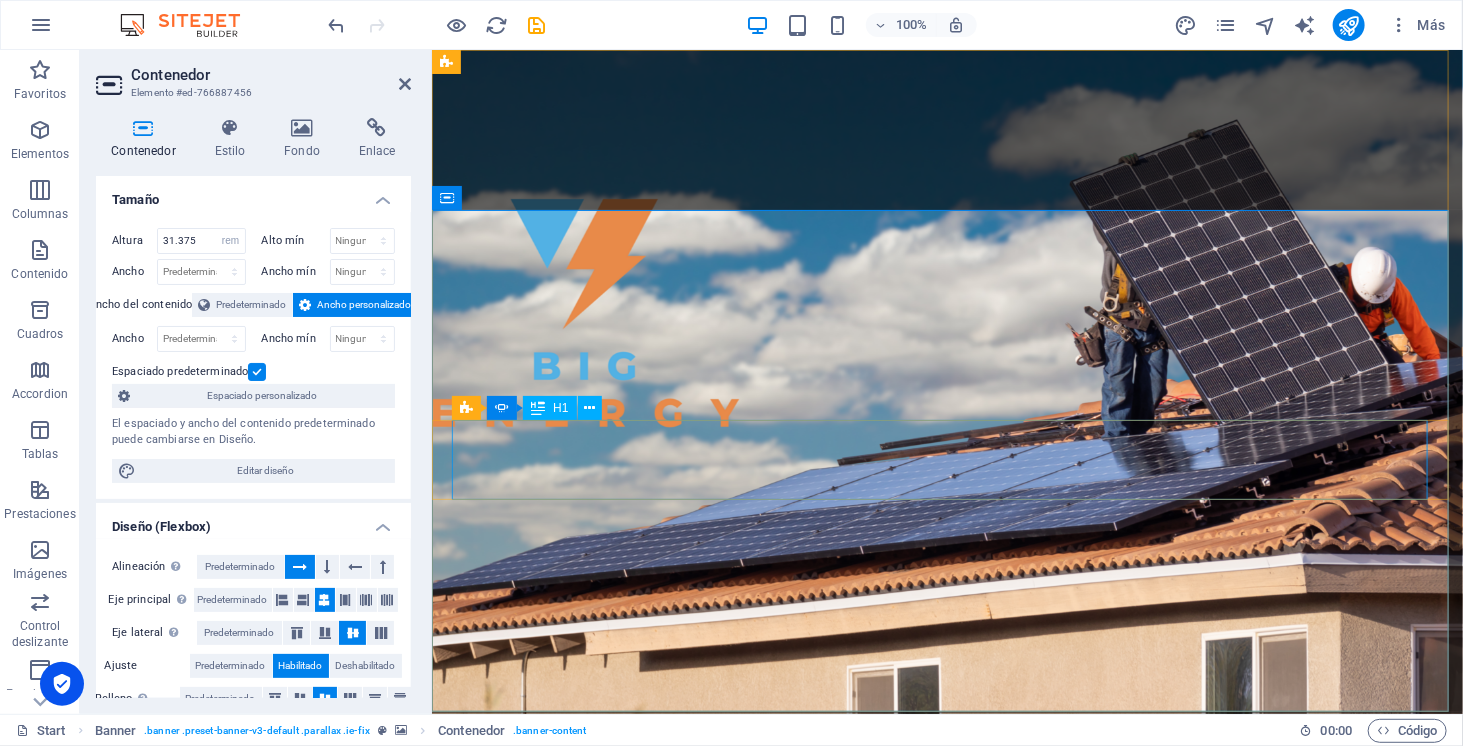 click on "ENERGÍA SOLAR" at bounding box center [947, 1060] 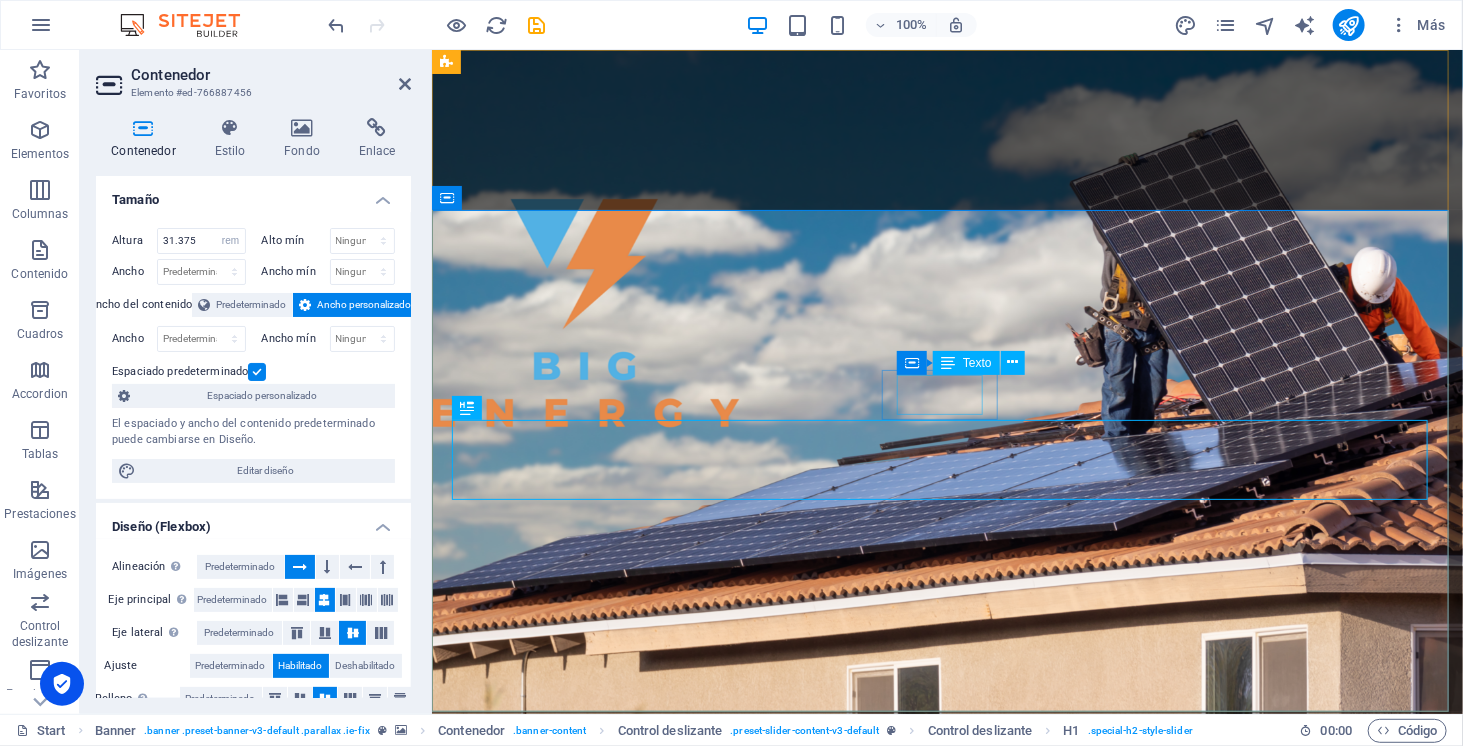 click on "SOMOS" at bounding box center (946, 994) 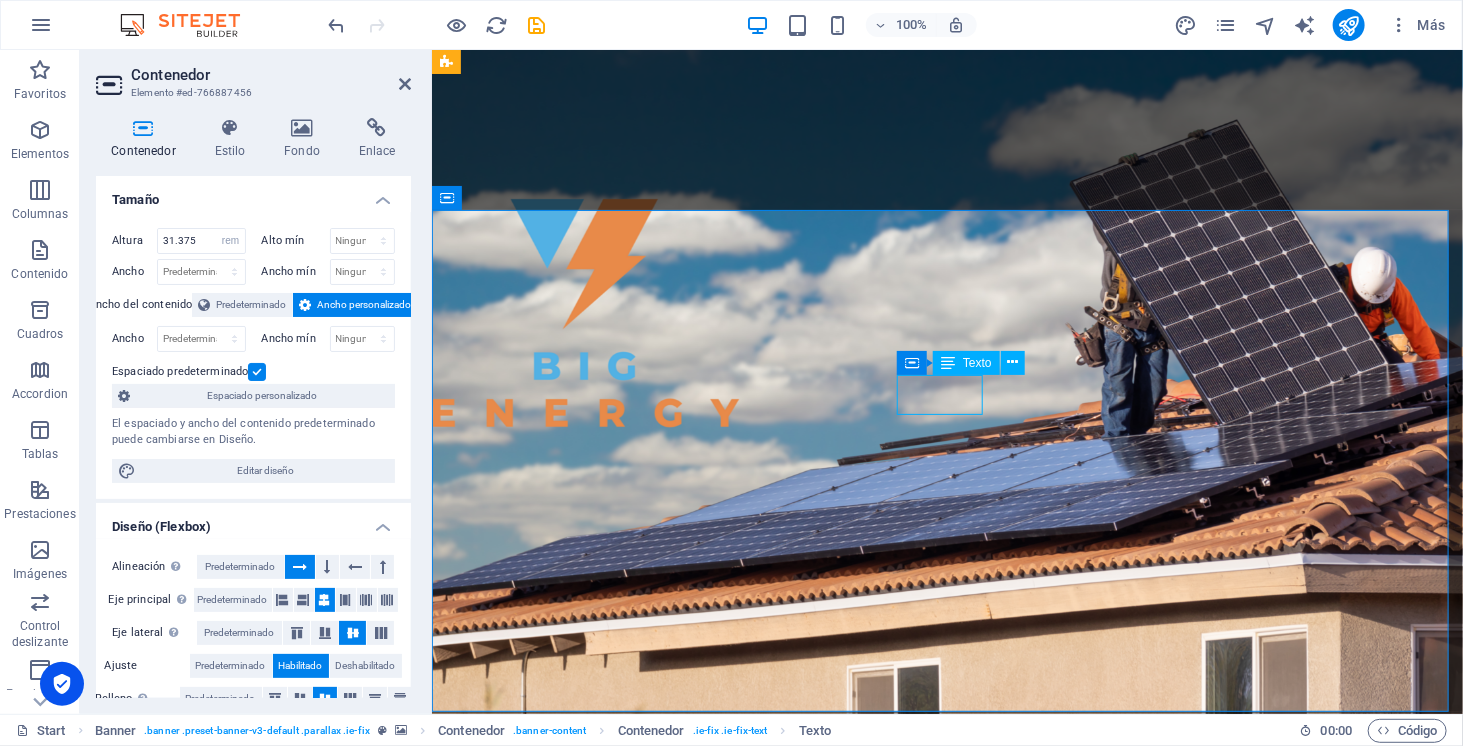 click on "SOMOS" at bounding box center (946, 994) 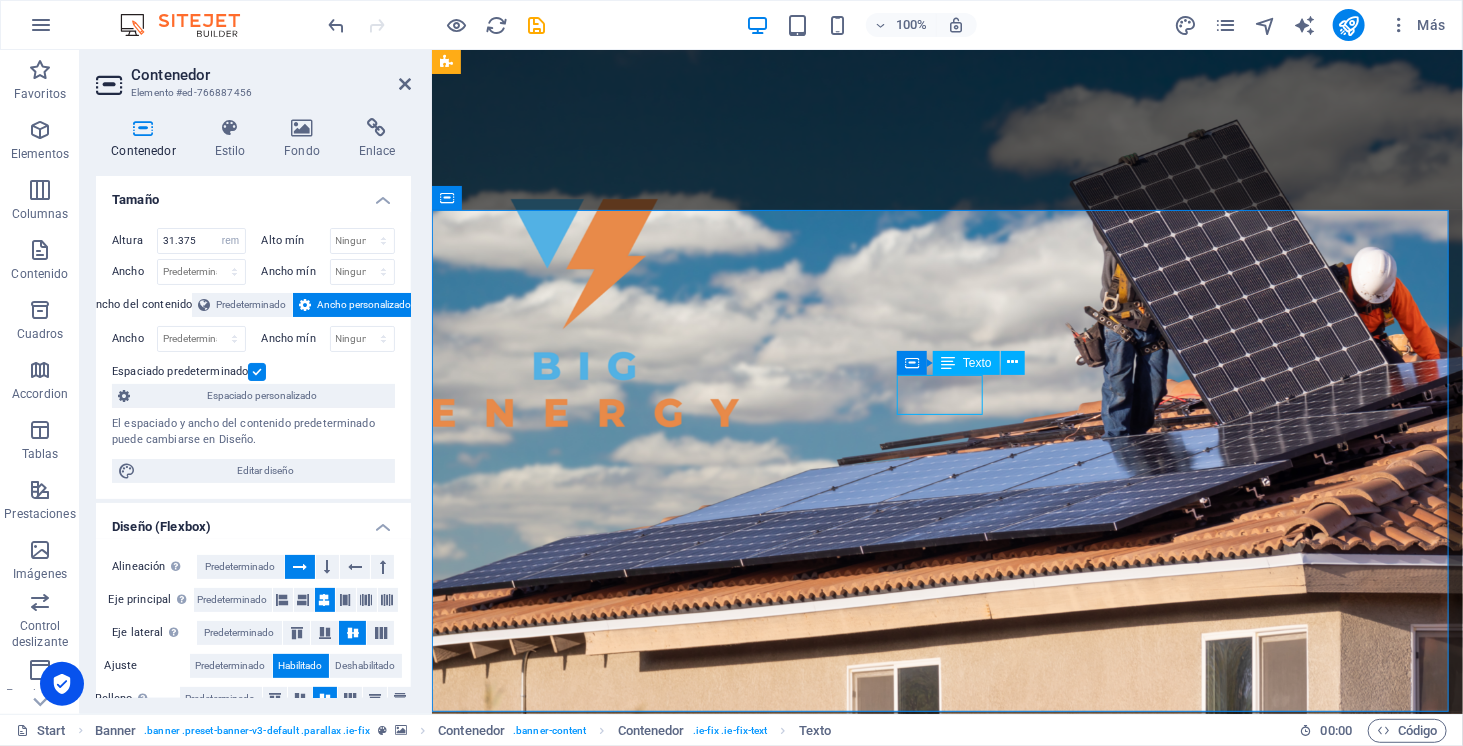 click on "SOMOS" at bounding box center (946, 994) 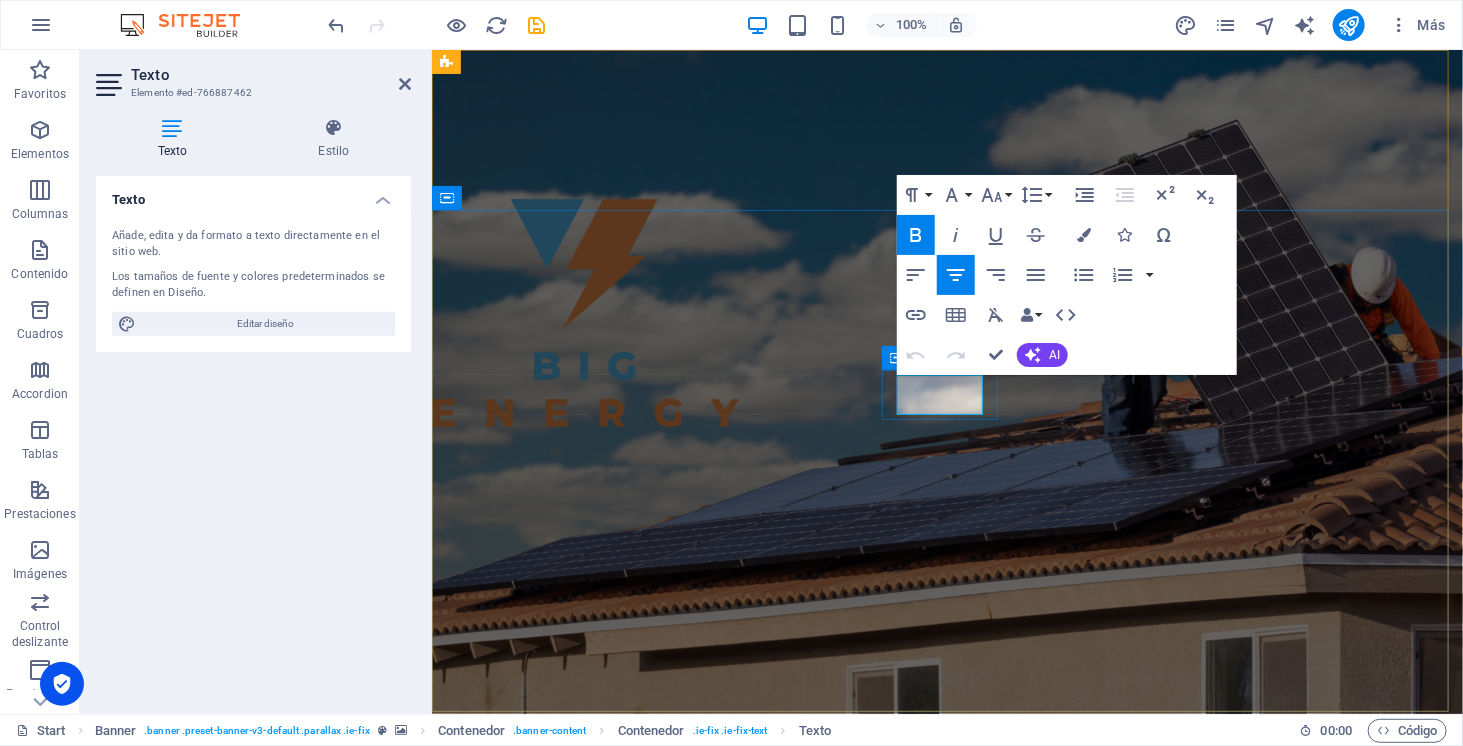 click on "SOMOS" at bounding box center (946, 994) 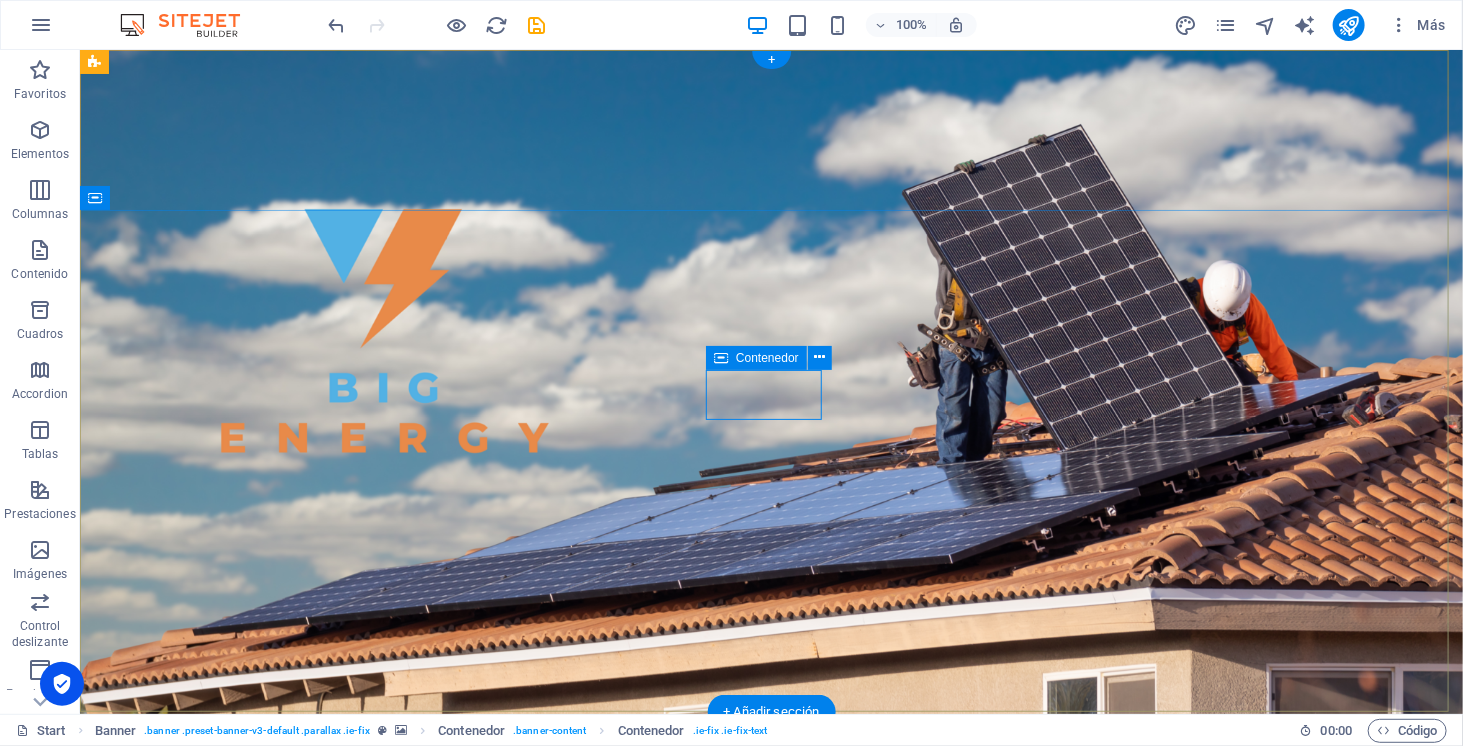 click on "SOMOS" at bounding box center (770, 994) 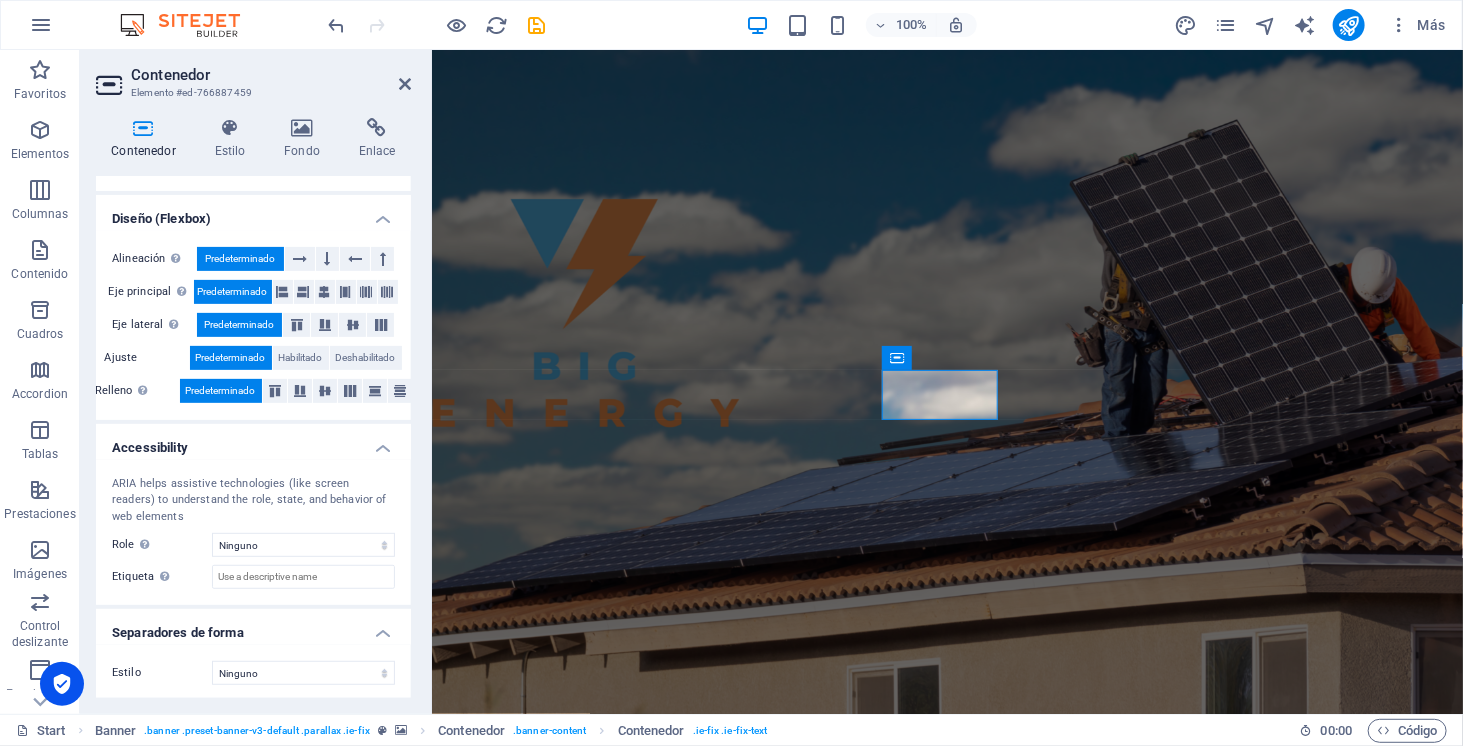 scroll, scrollTop: 0, scrollLeft: 0, axis: both 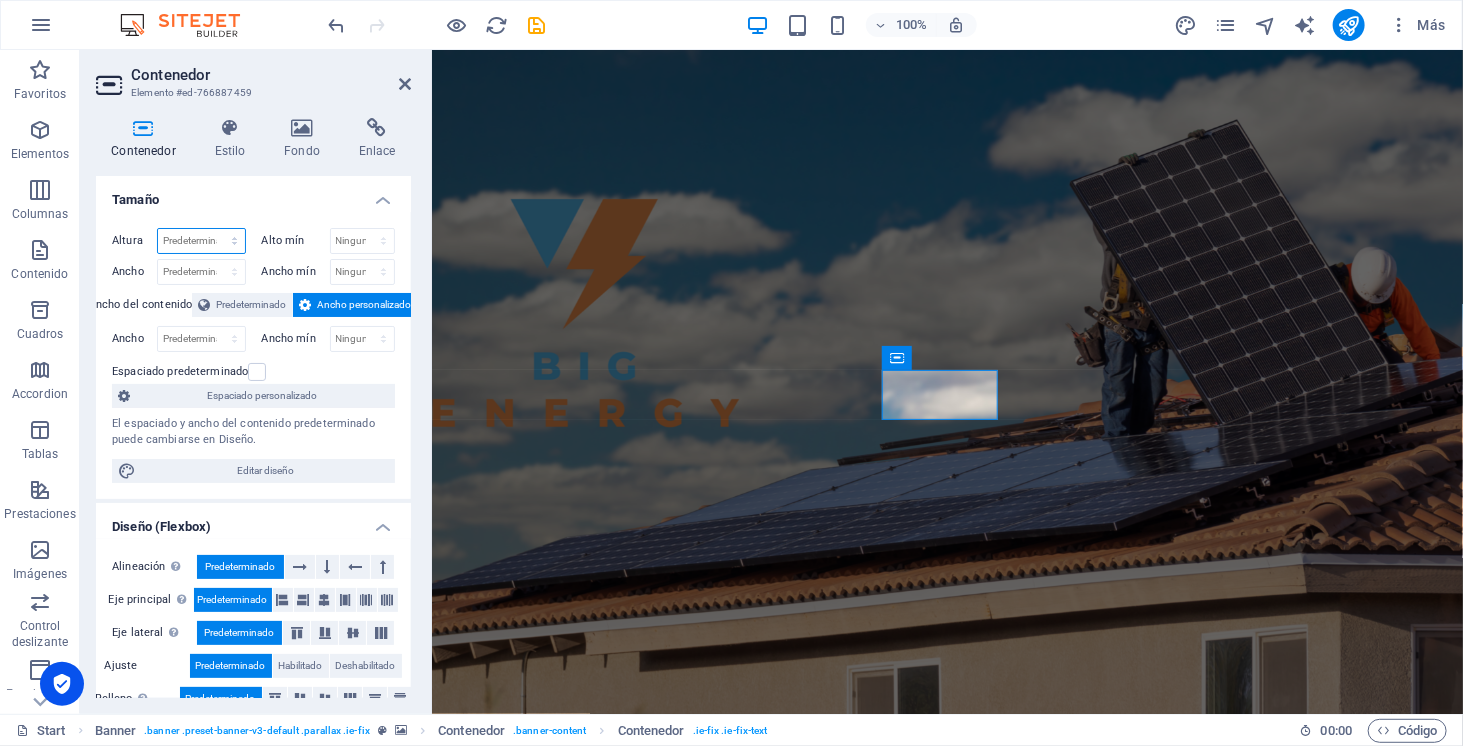click on "Predeterminado px rem % vh vw" at bounding box center (201, 241) 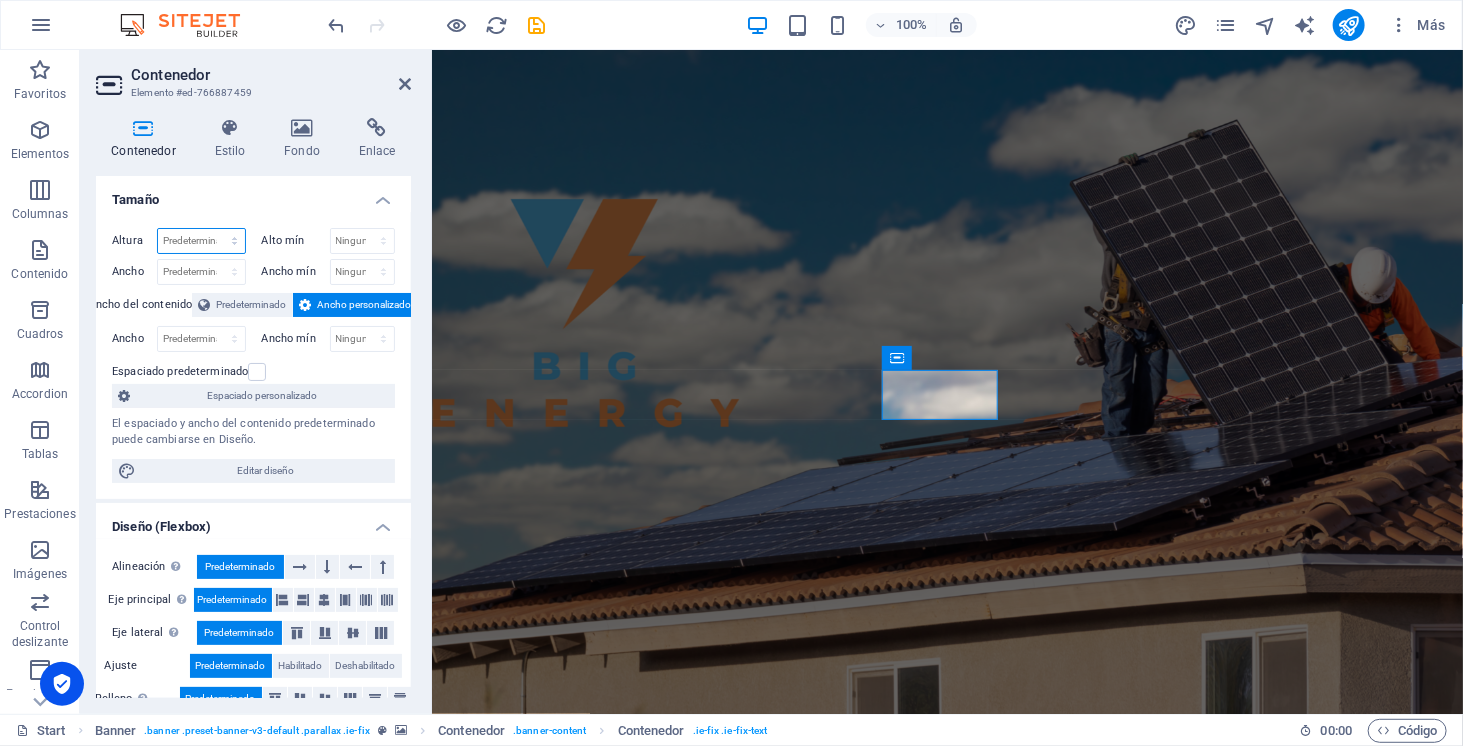 select on "%" 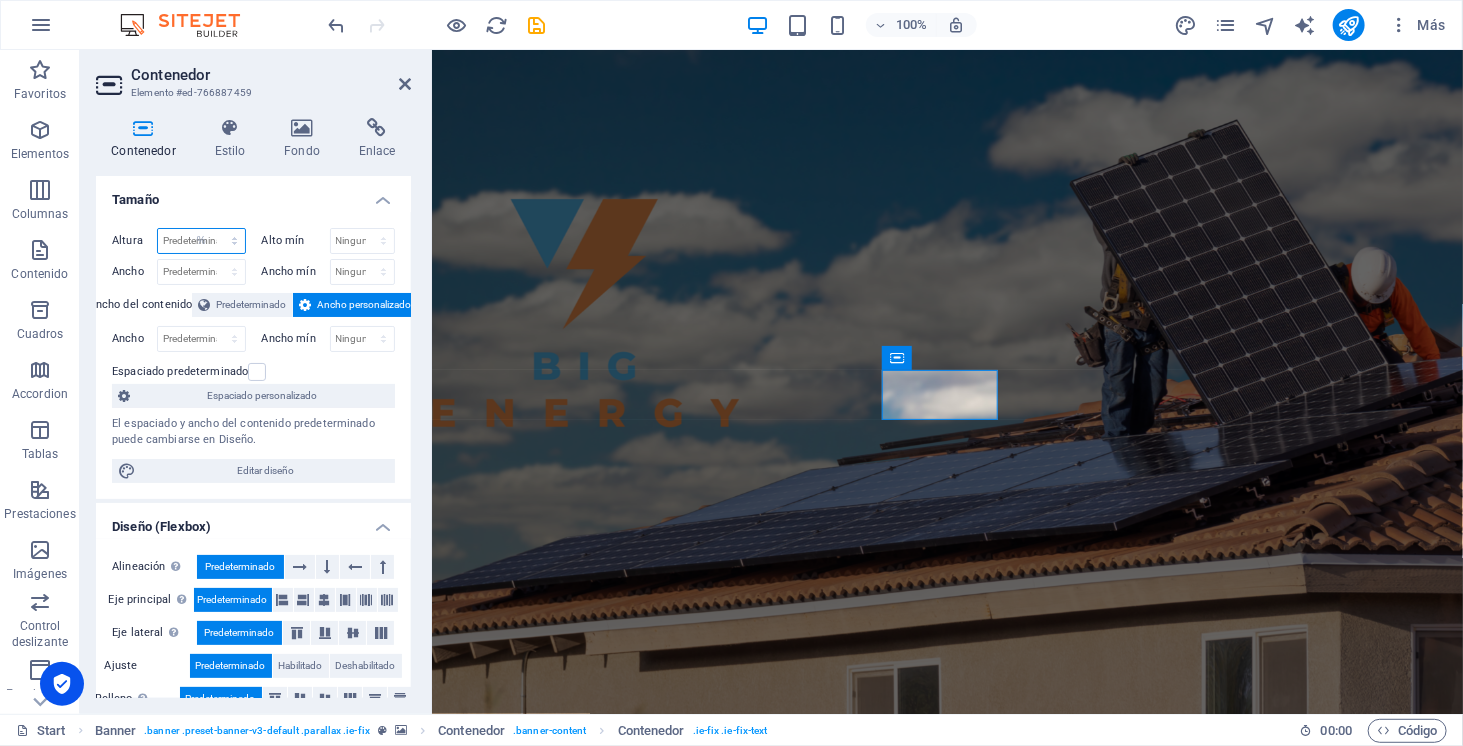 click on "Predeterminado px rem % vh vw" at bounding box center (201, 241) 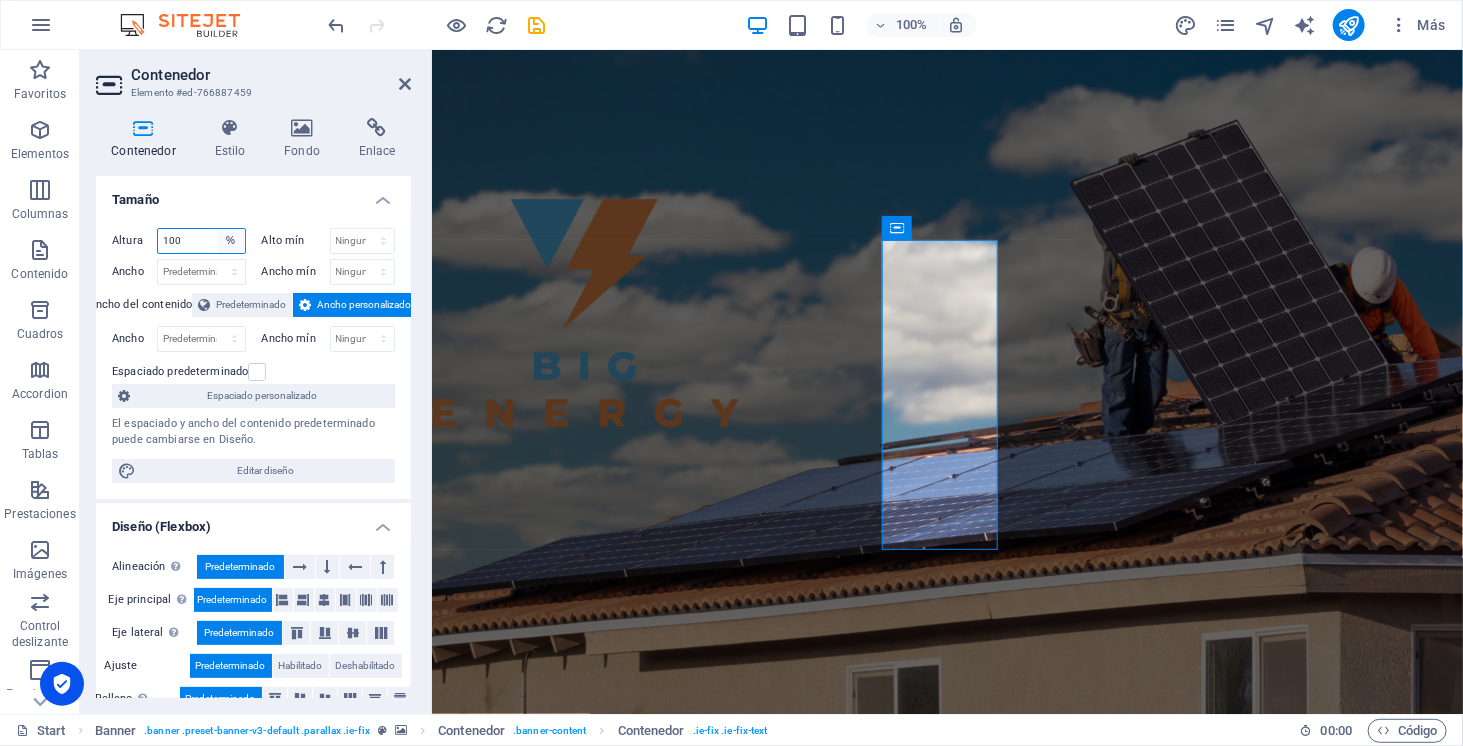 click on "Predeterminado px rem % vh vw" at bounding box center (231, 241) 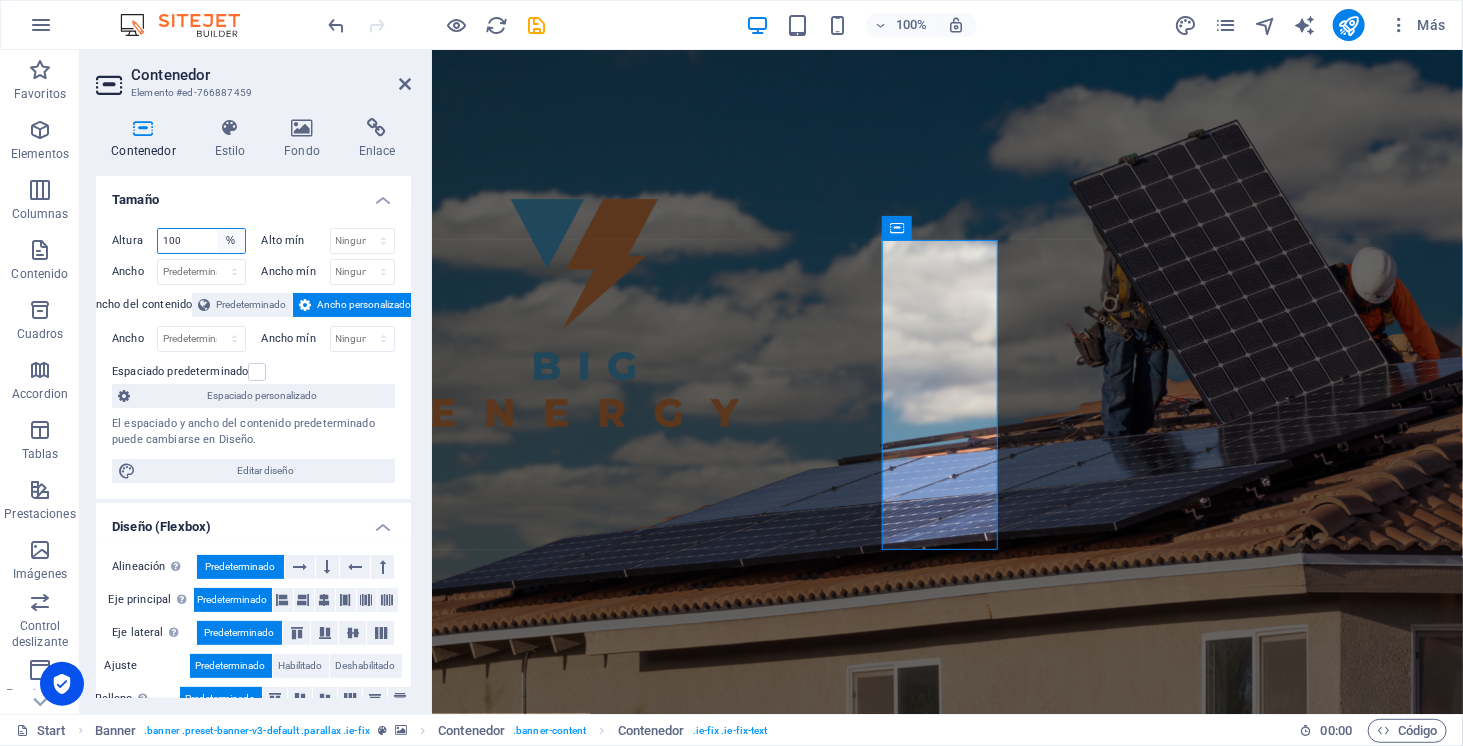 select on "rem" 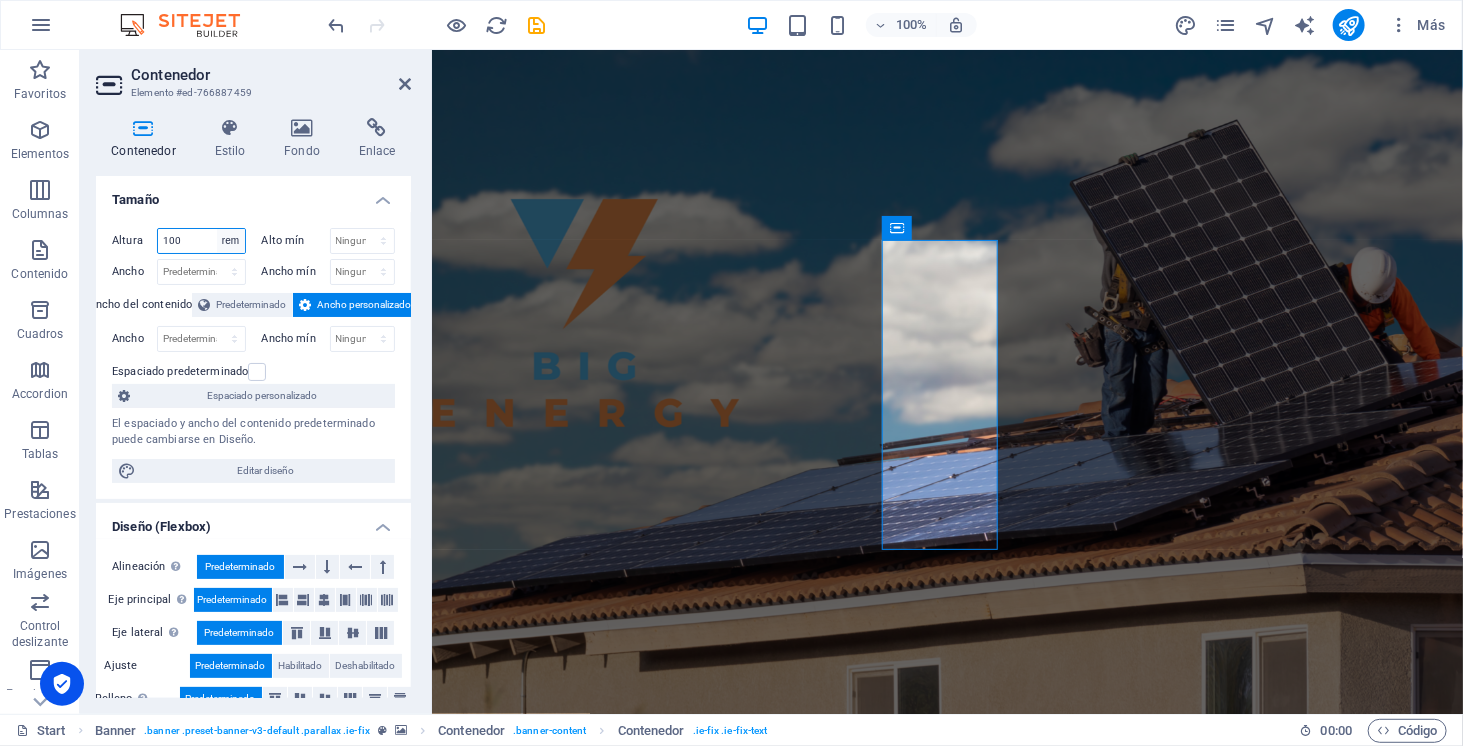 click on "Predeterminado px rem % vh vw" at bounding box center (231, 241) 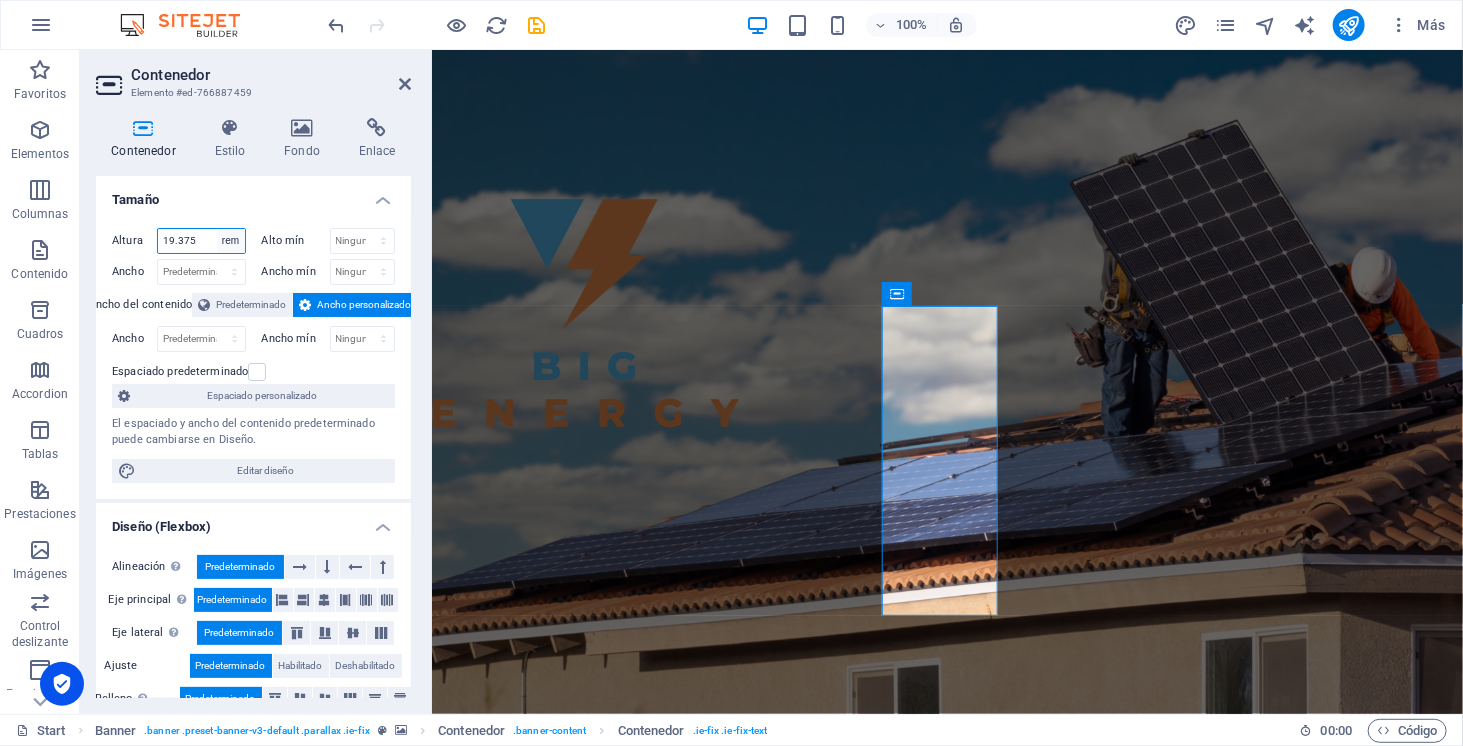 click on "Predeterminado px rem % vh vw" at bounding box center [231, 241] 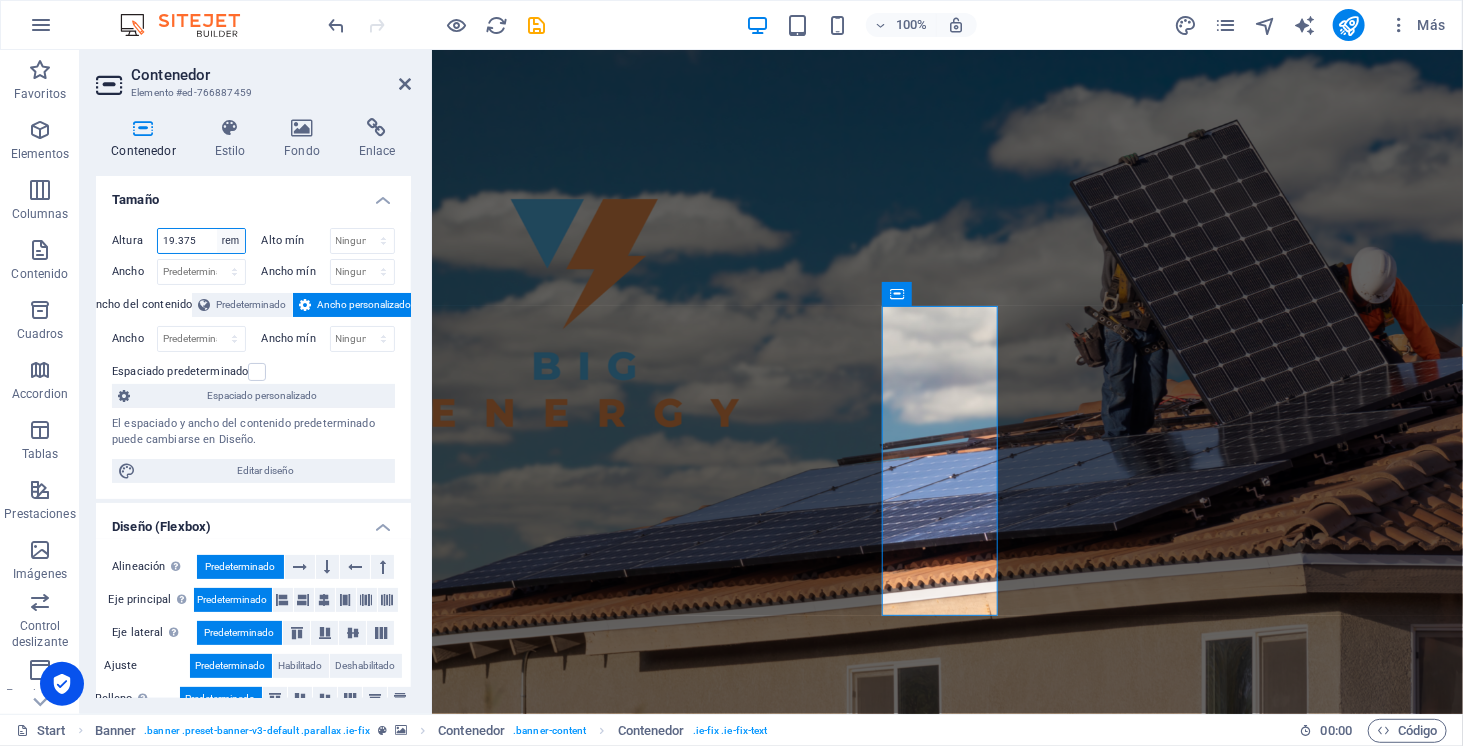 type on "100" 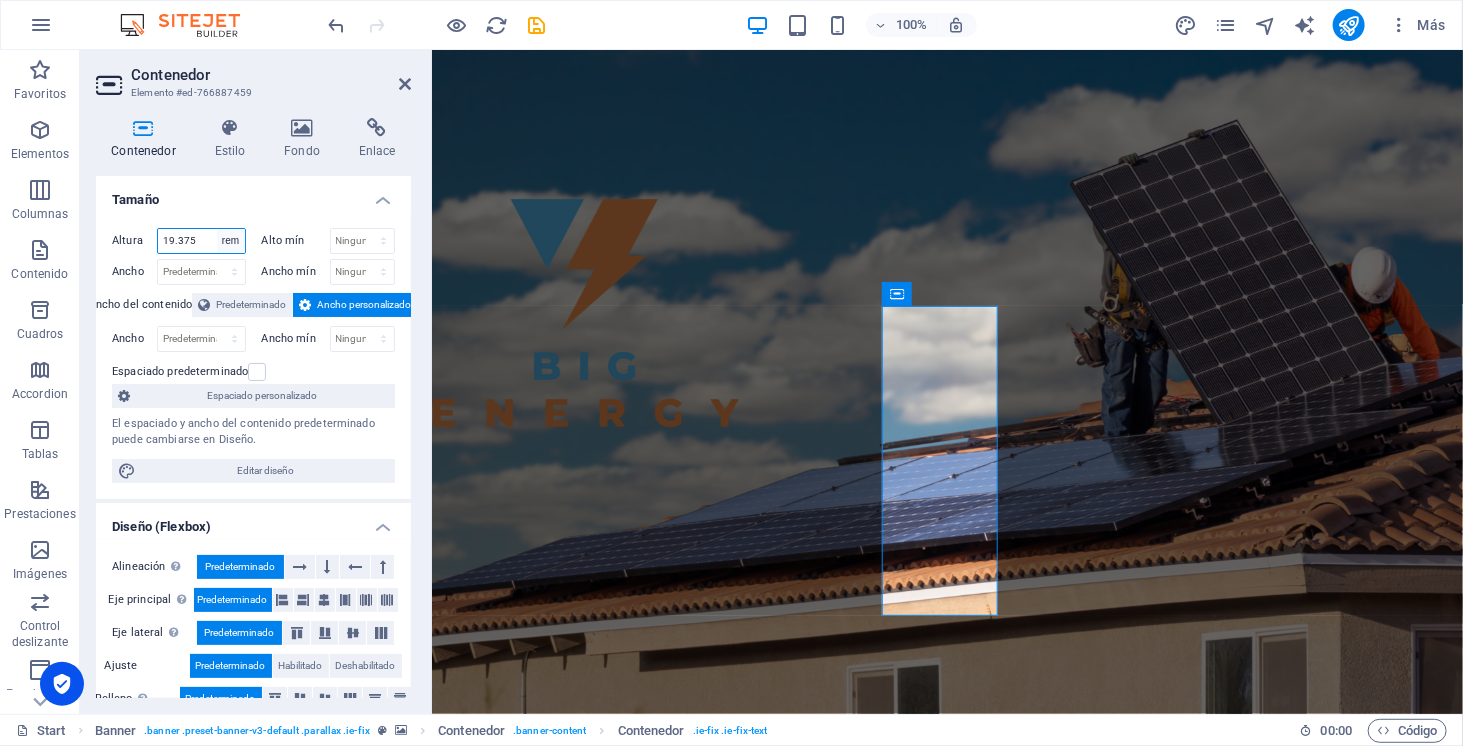 select on "%" 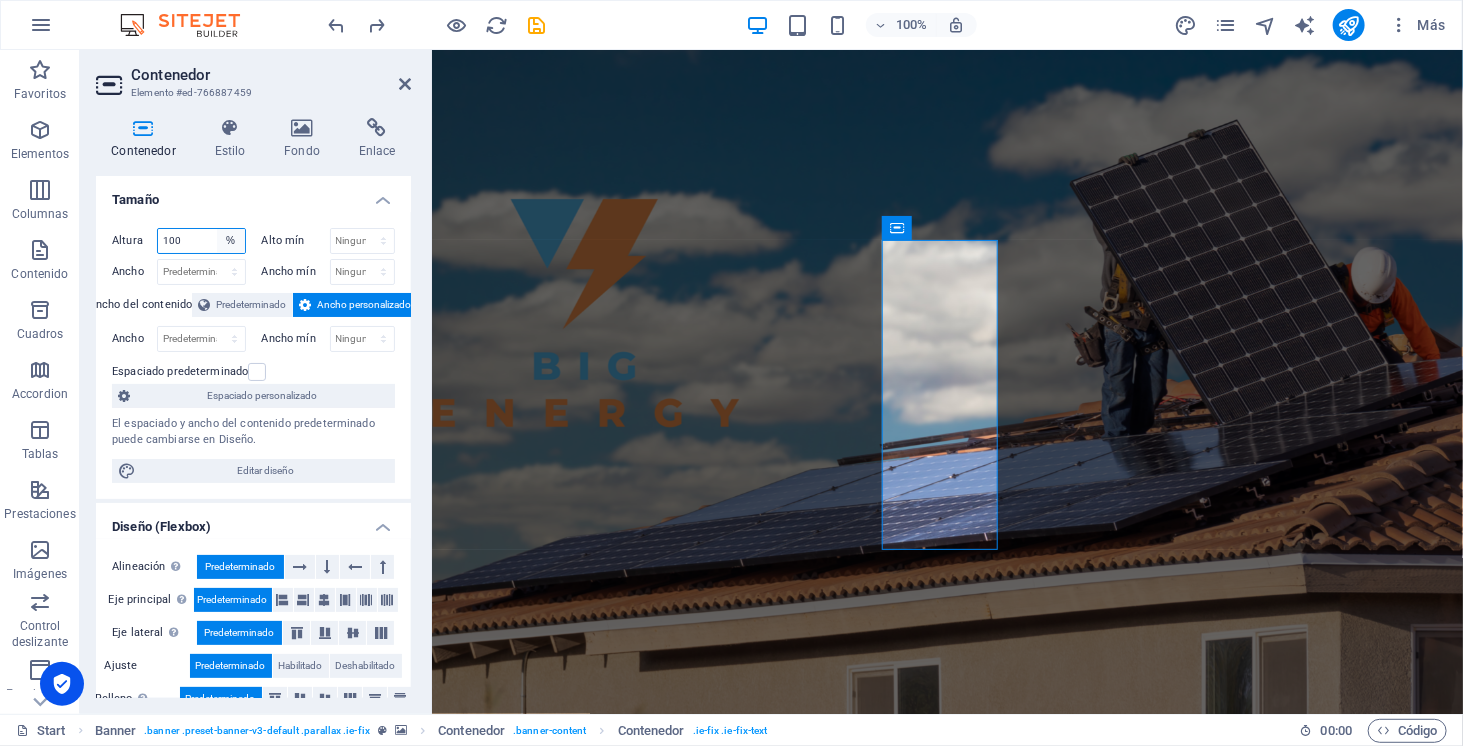 type 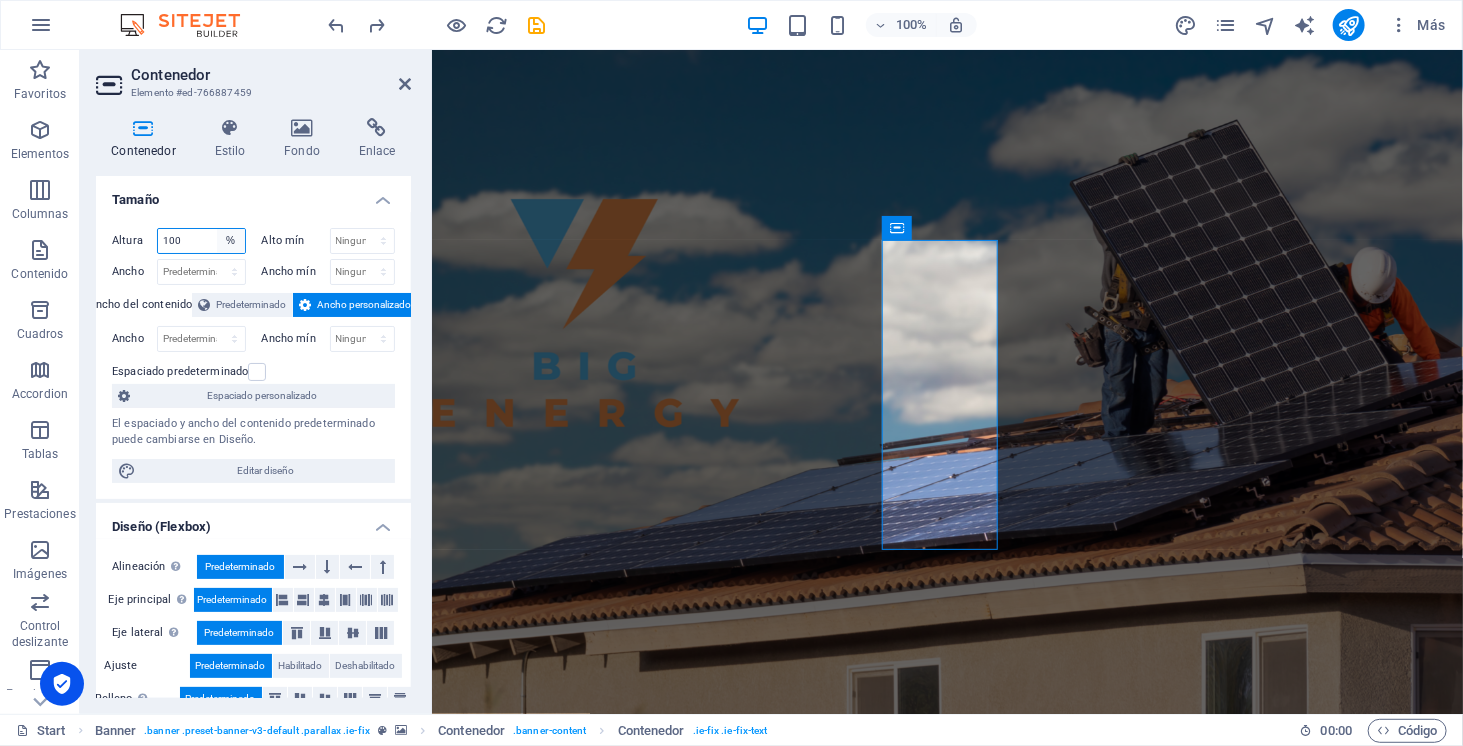 select on "DISABLED_OPTION_VALUE" 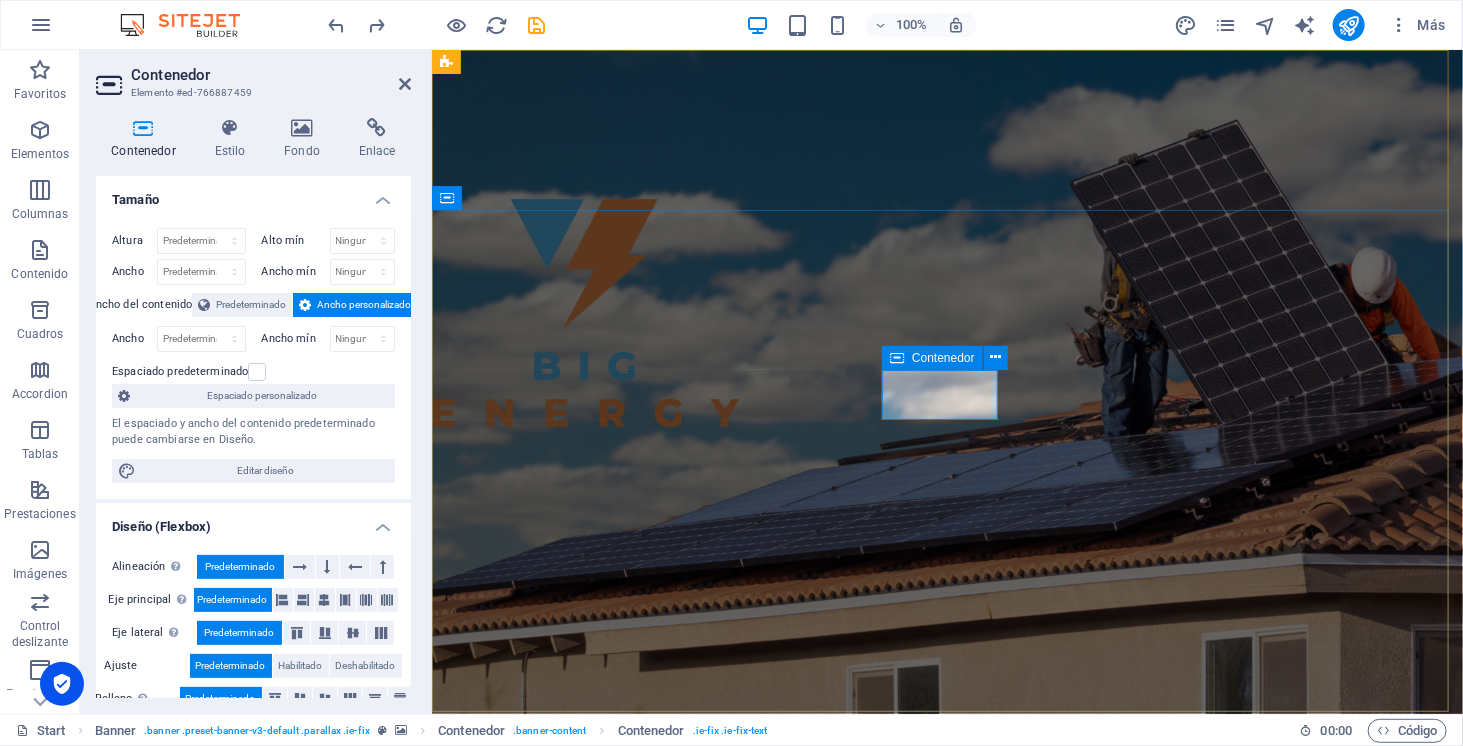 click on "SOMOS" at bounding box center (946, 994) 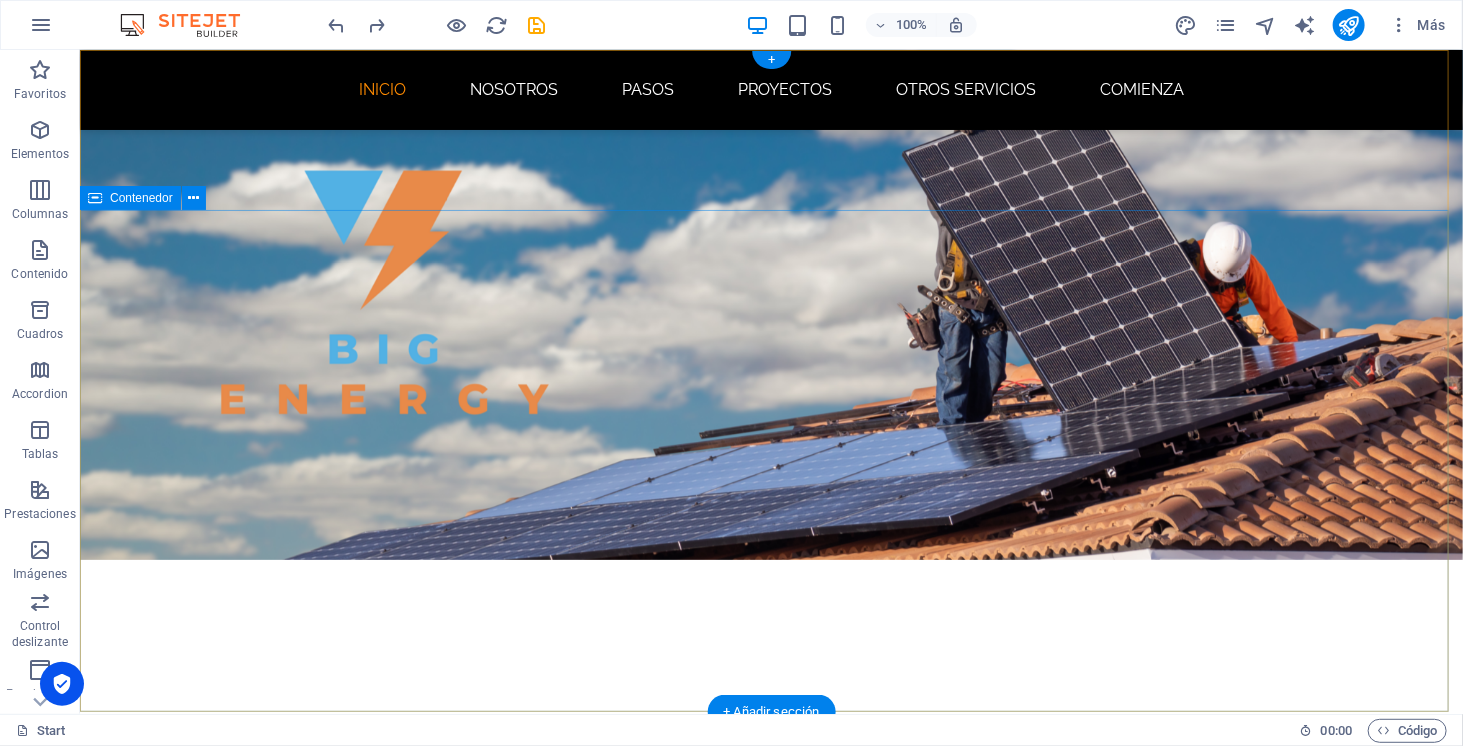 scroll, scrollTop: 0, scrollLeft: 0, axis: both 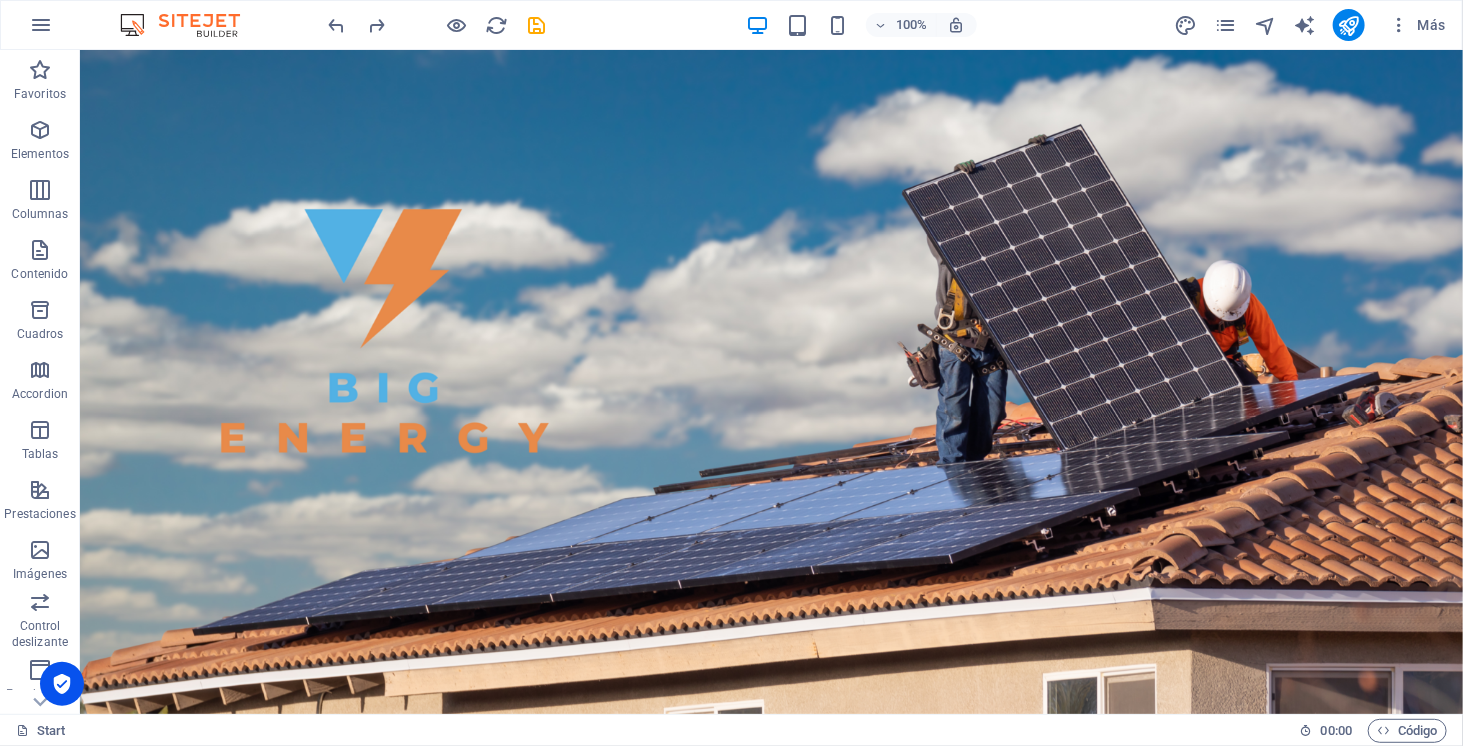 click on "100%" at bounding box center [861, 25] 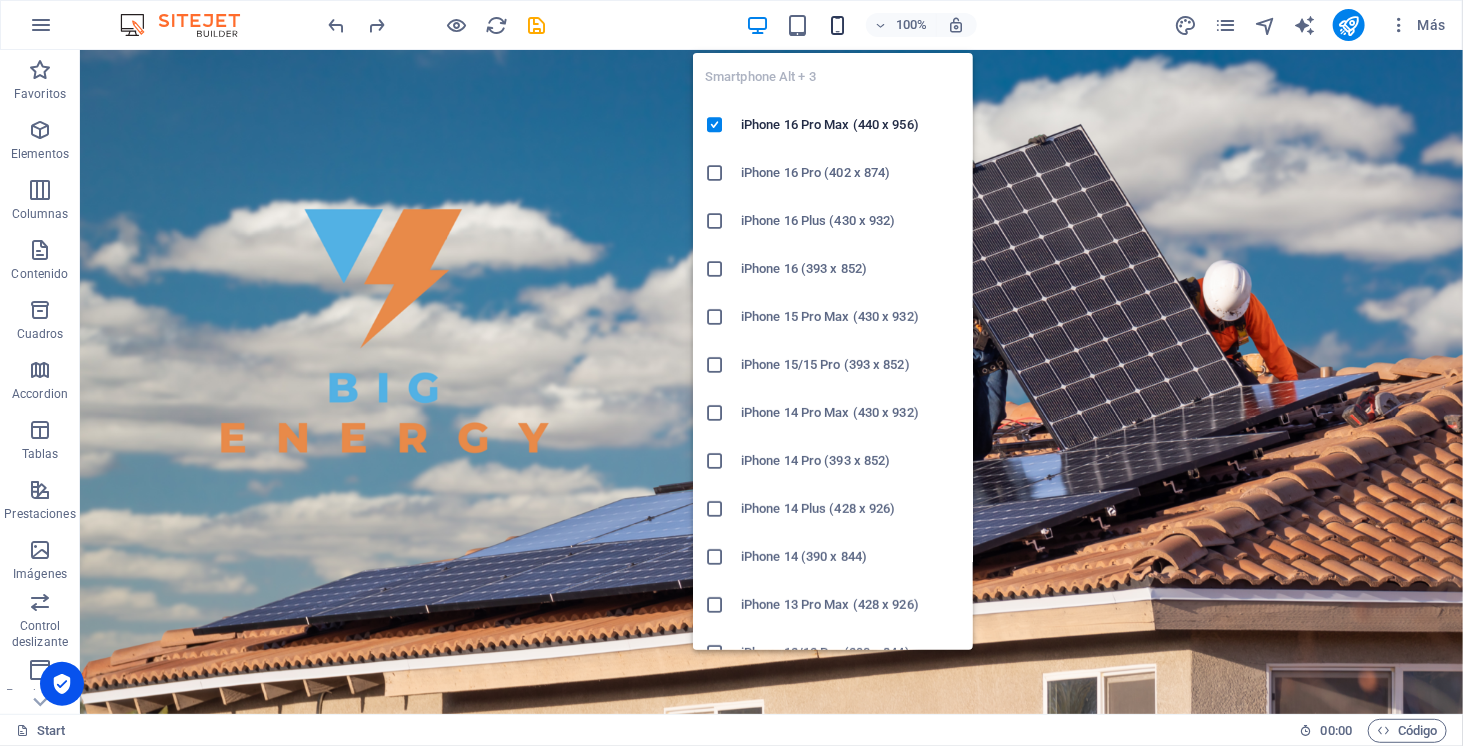 click at bounding box center (837, 25) 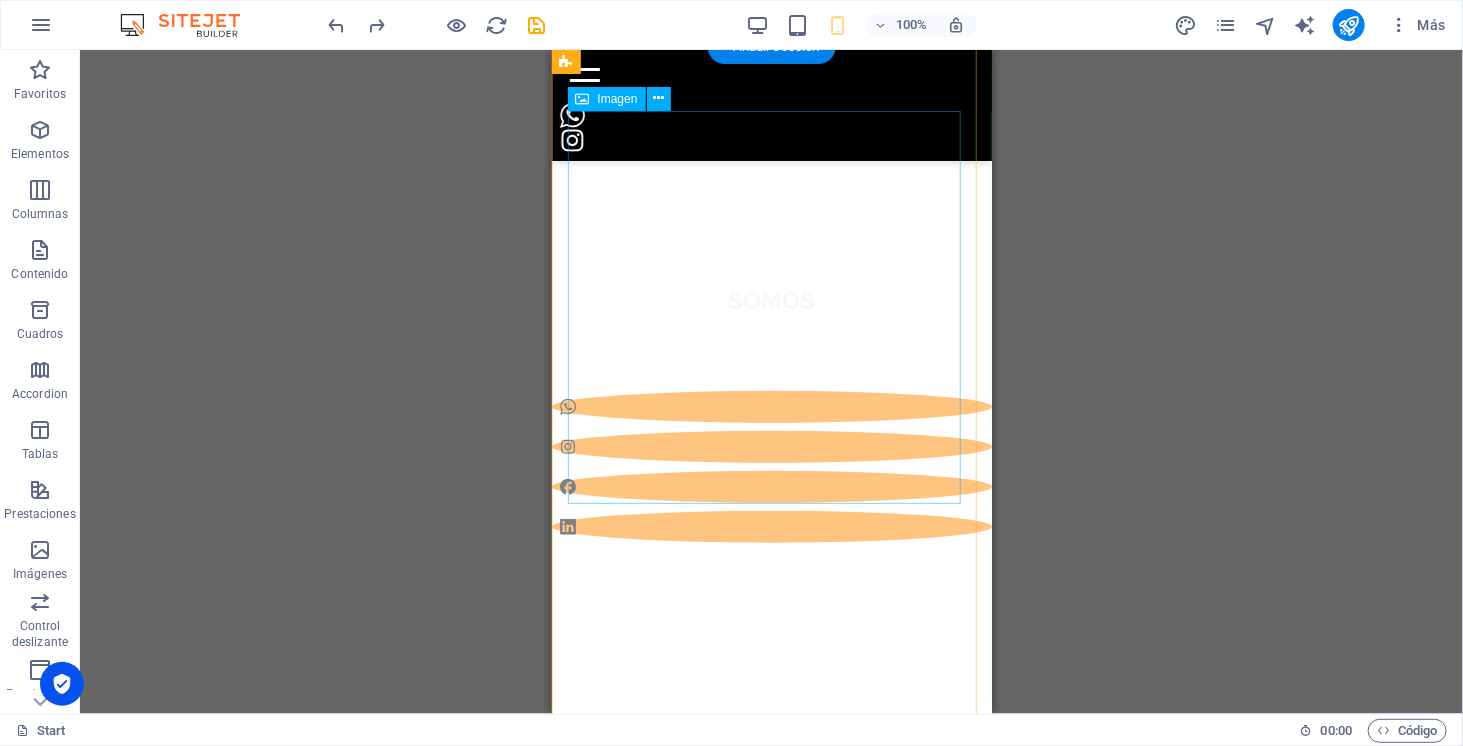 scroll, scrollTop: 598, scrollLeft: 0, axis: vertical 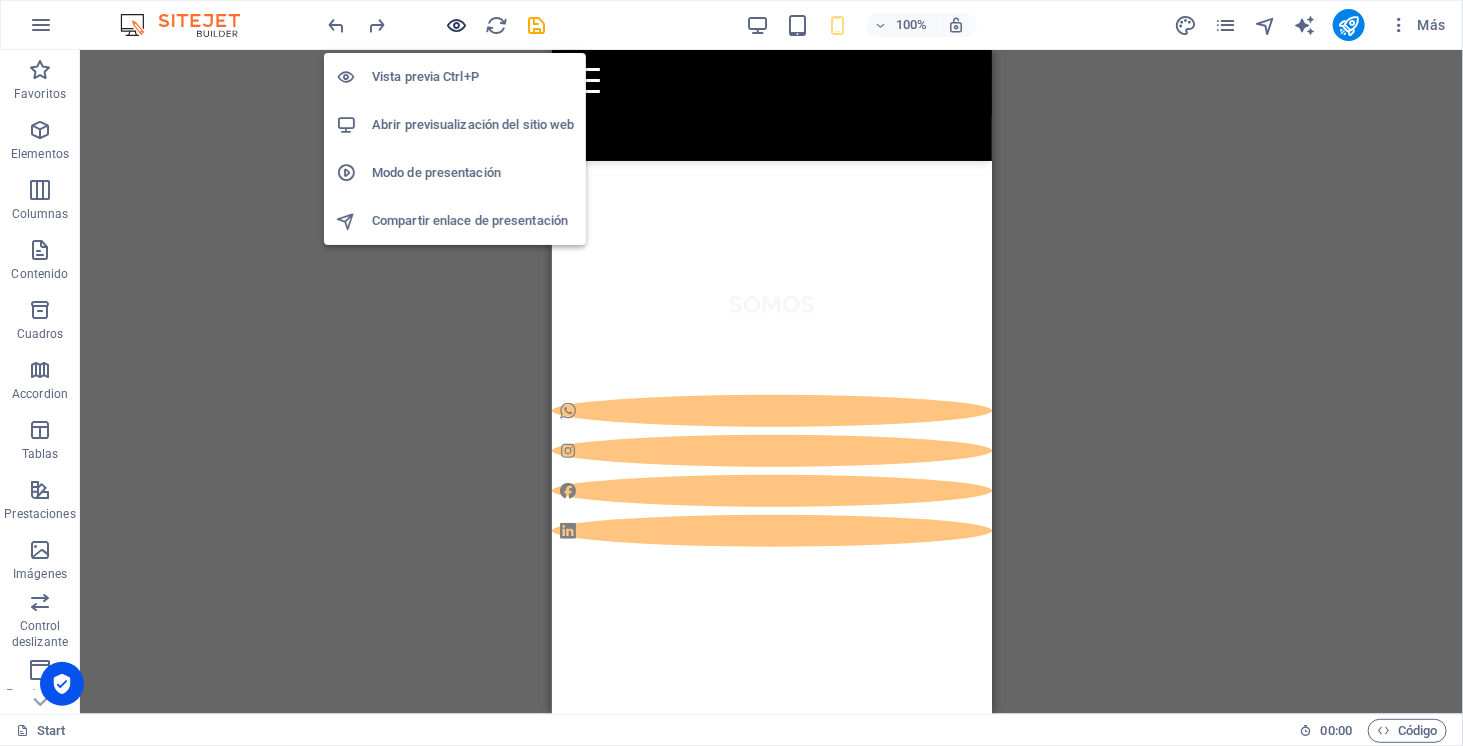 click at bounding box center [457, 25] 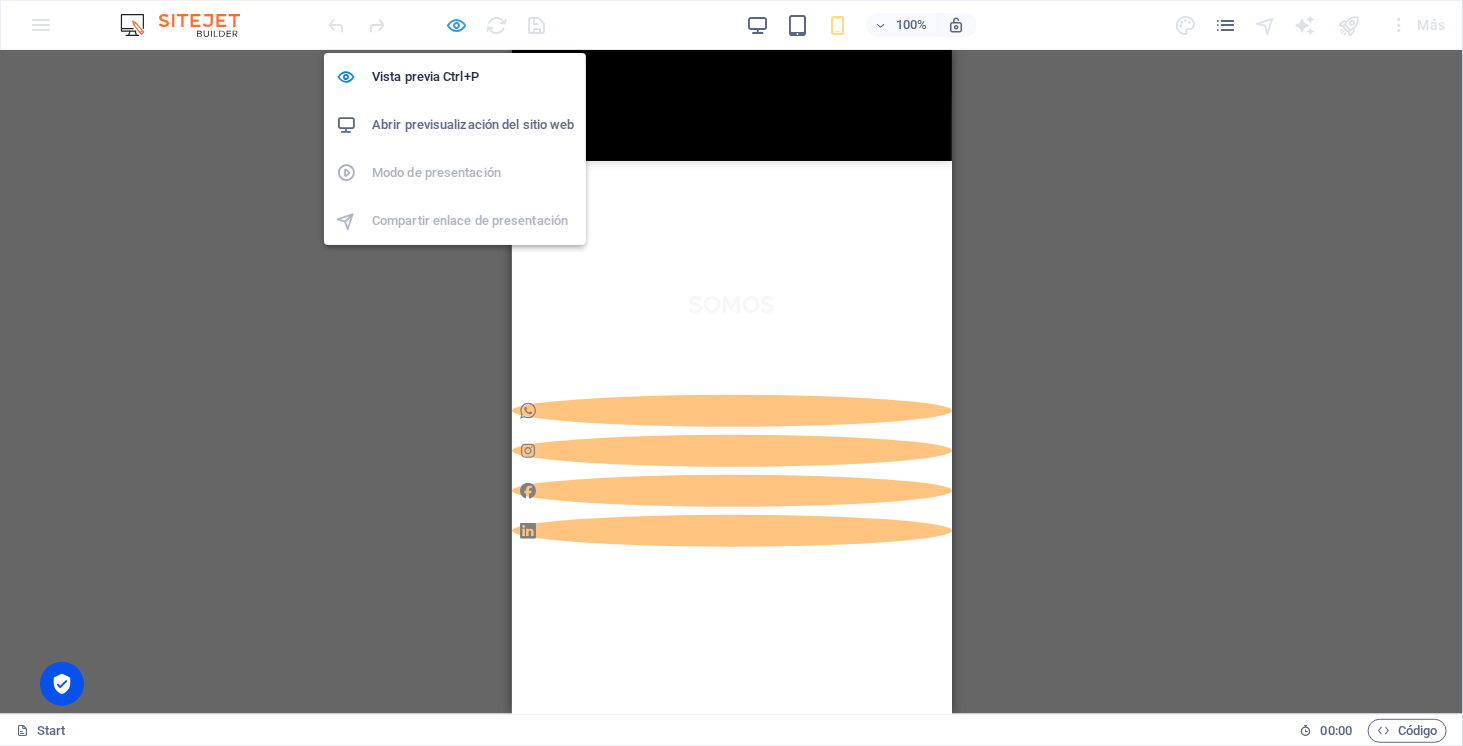 click at bounding box center [457, 25] 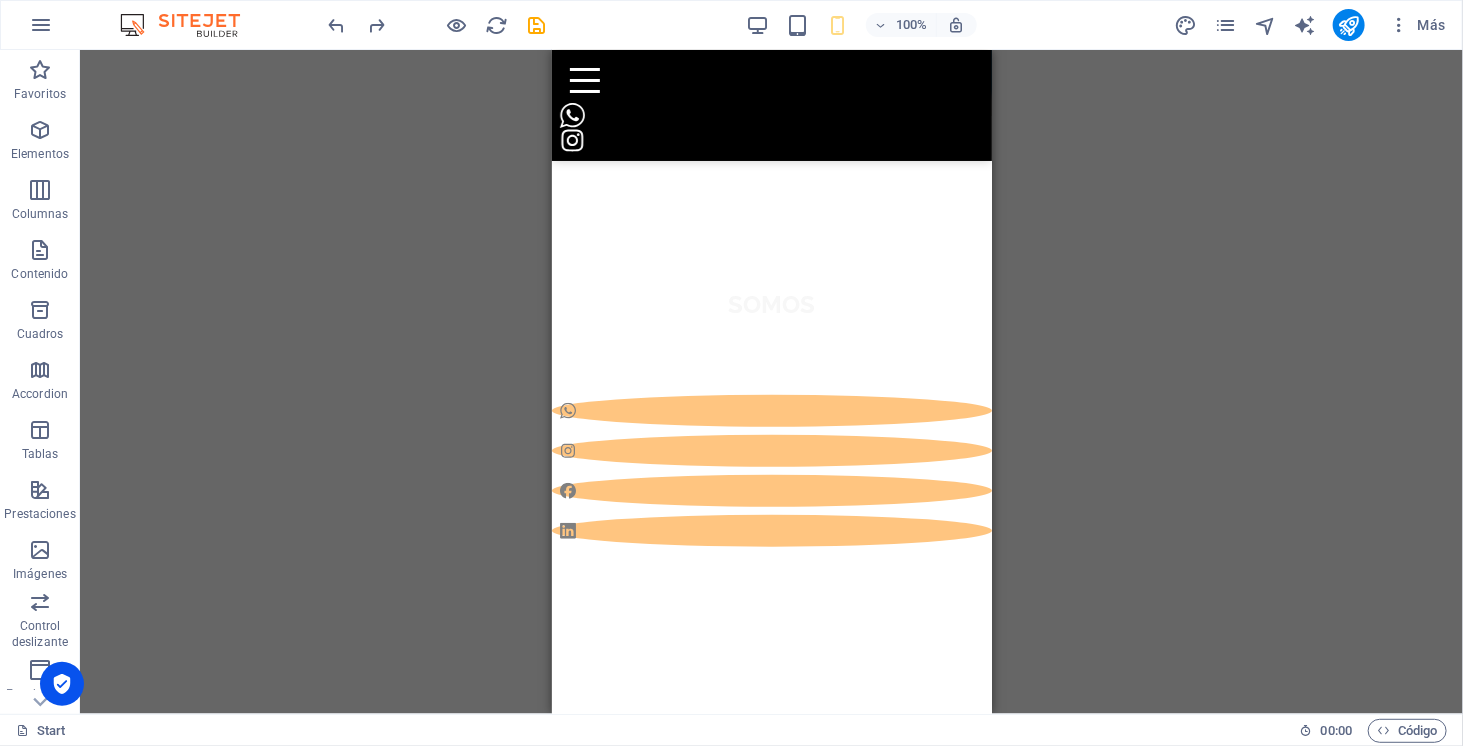 click on "100%" at bounding box center [861, 25] 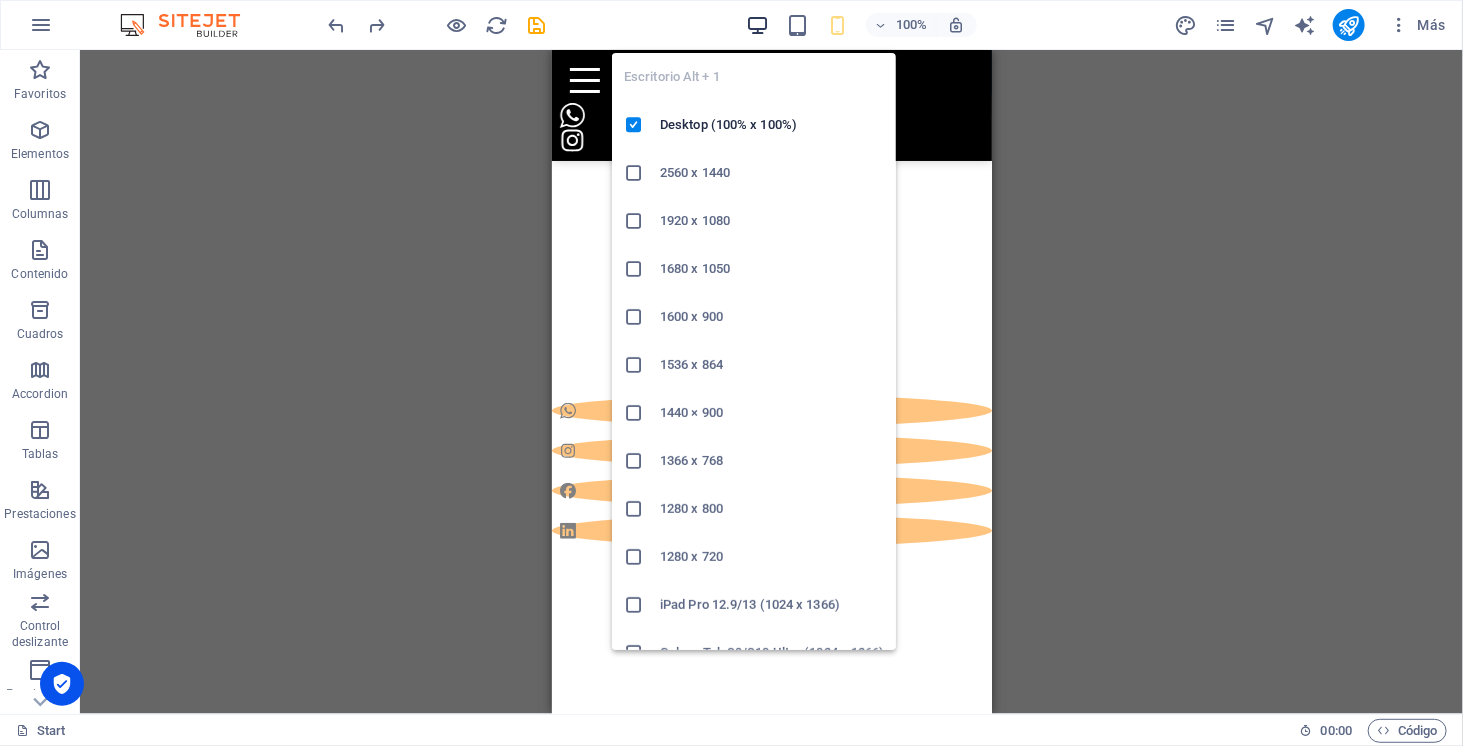 click at bounding box center [757, 25] 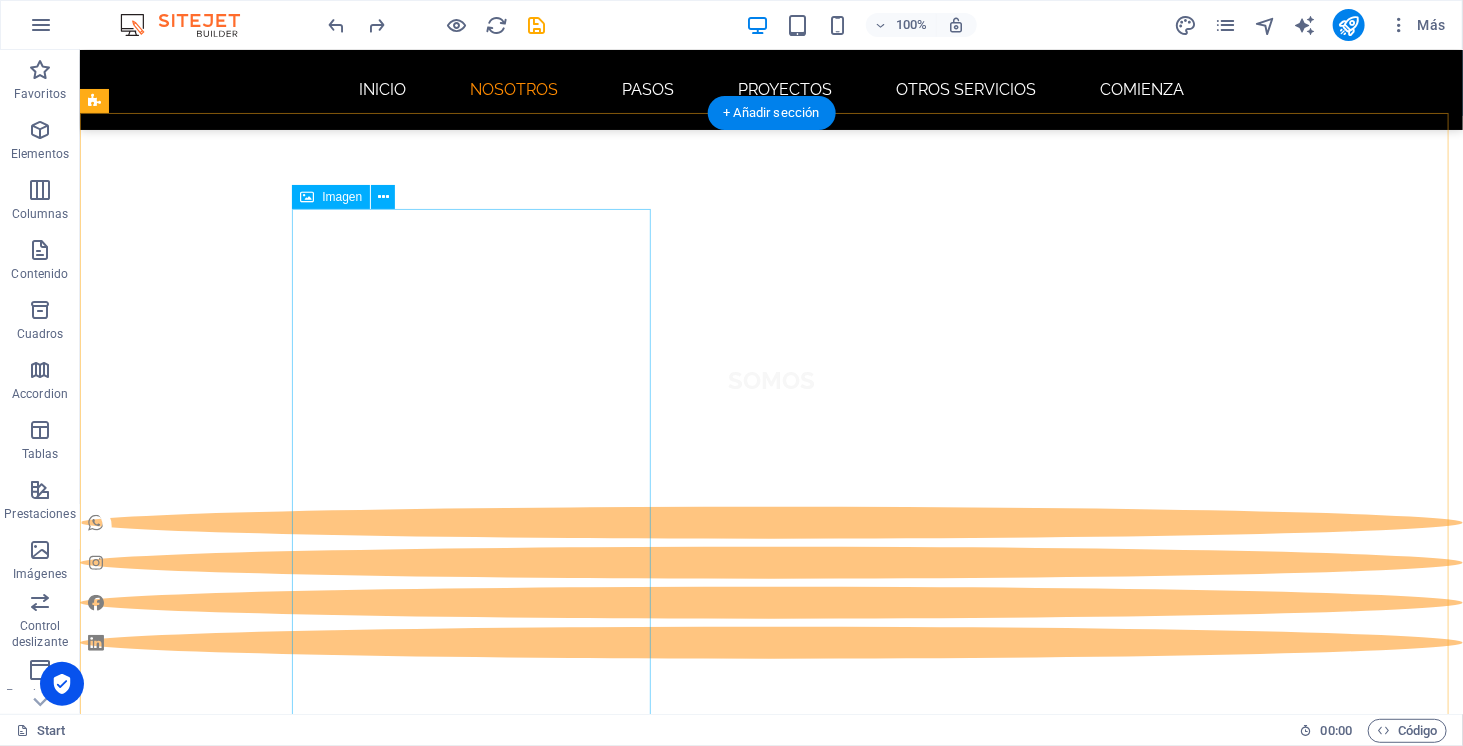 scroll, scrollTop: 0, scrollLeft: 0, axis: both 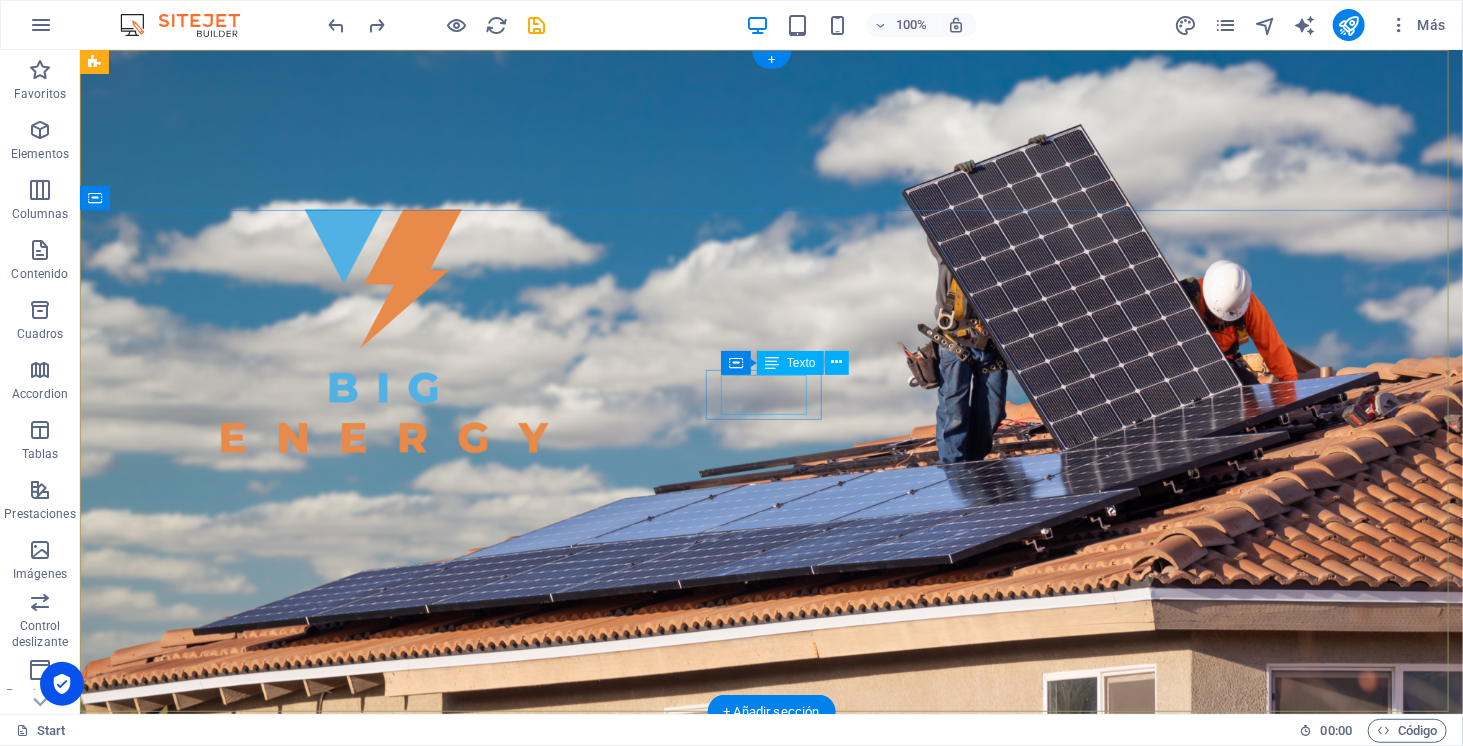click on "SOMOS" at bounding box center (770, 994) 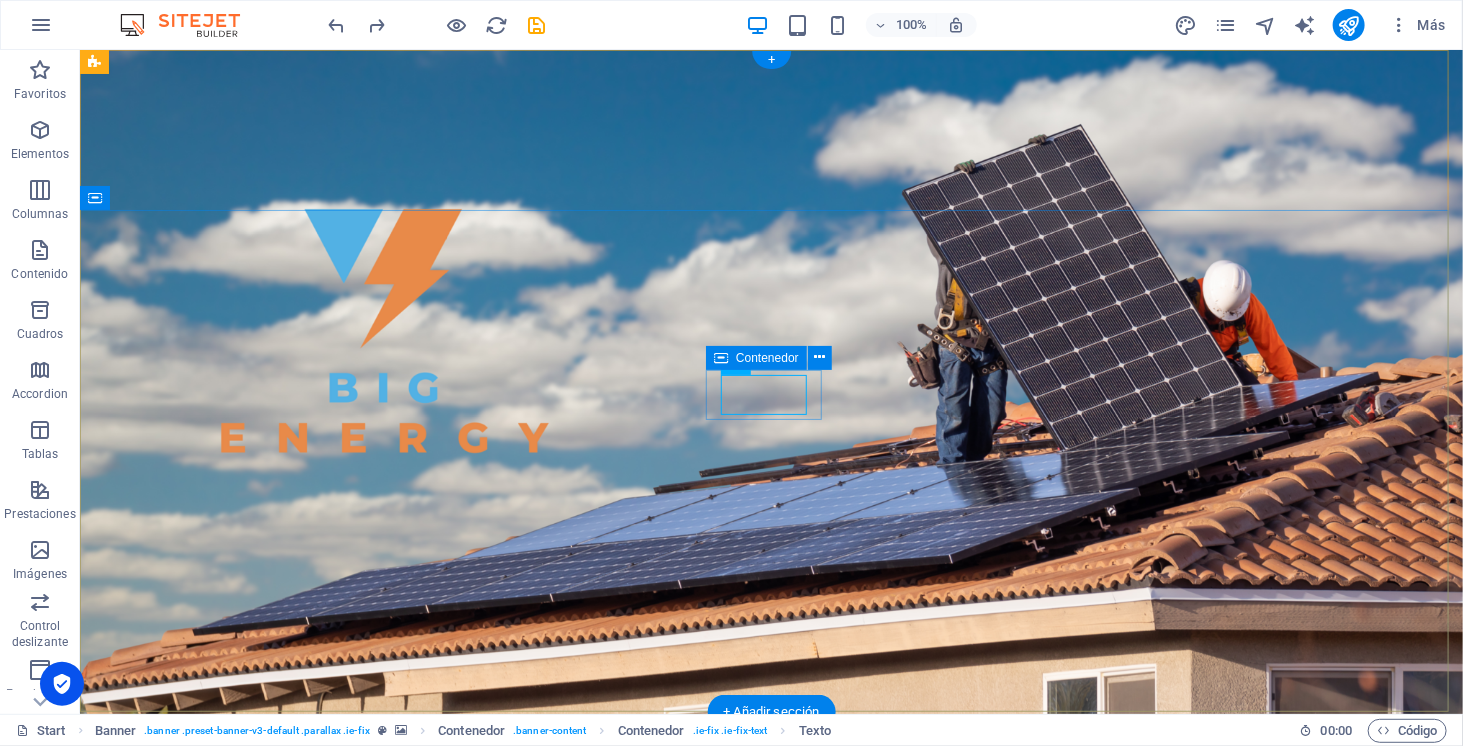 click on "SOMOS" at bounding box center [770, 994] 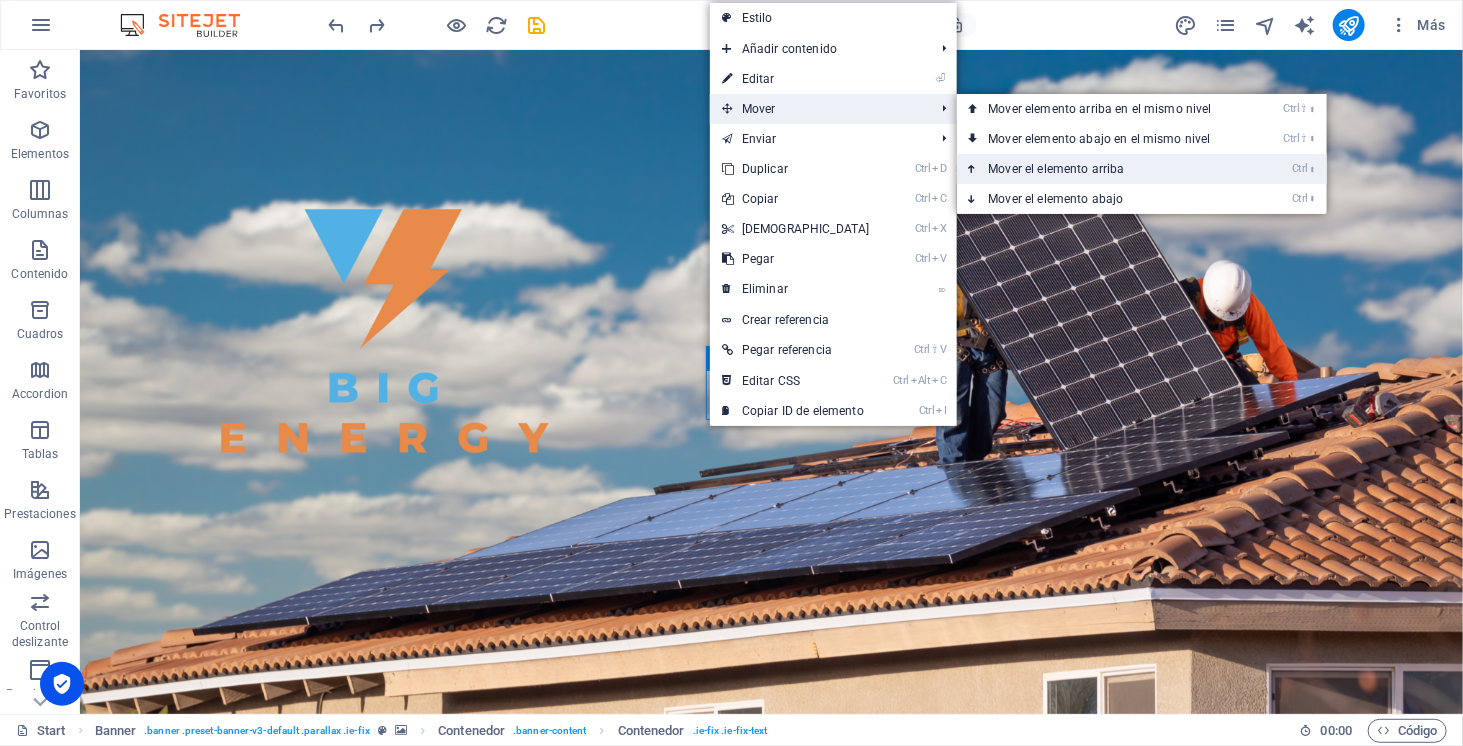 click on "Ctrl ⬆  Mover el elemento arriba" at bounding box center (1104, 169) 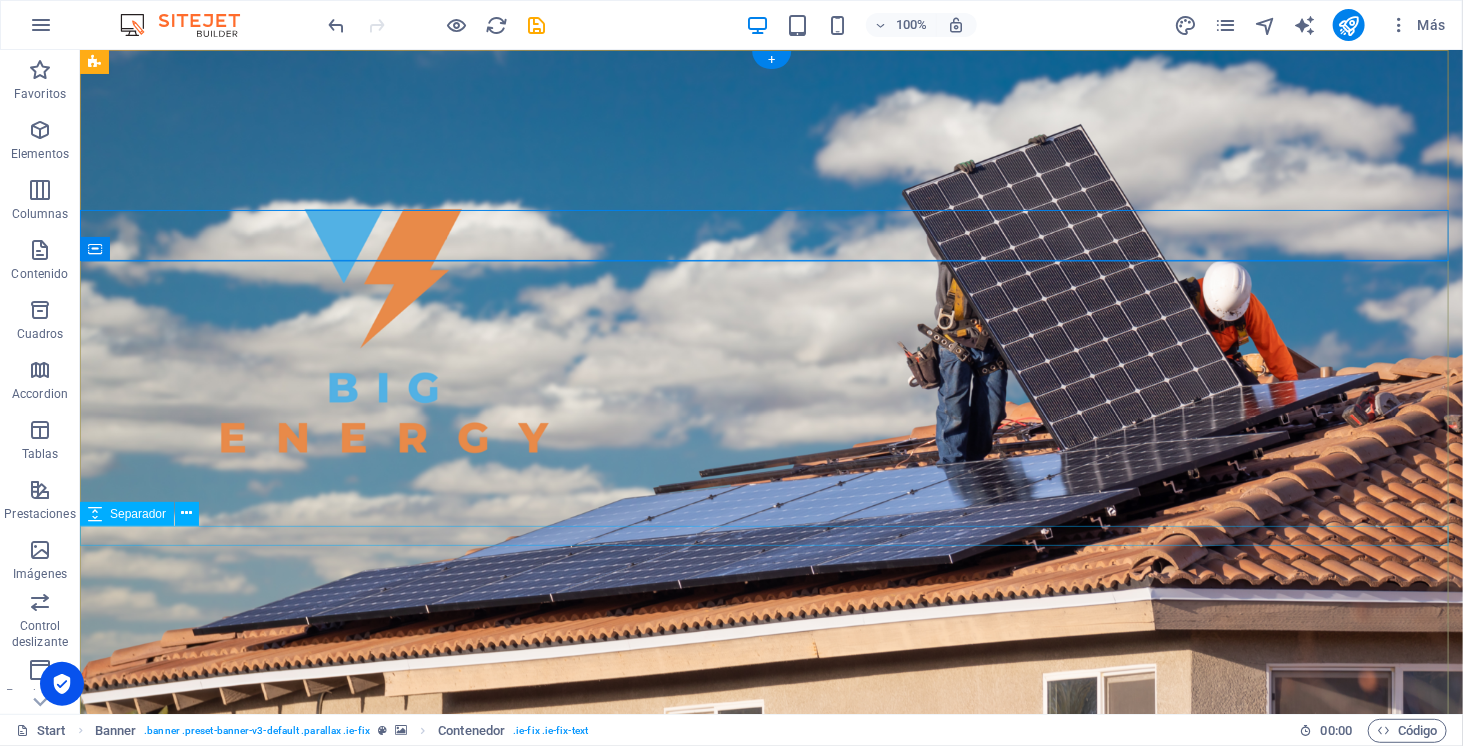 click at bounding box center [770, 1123] 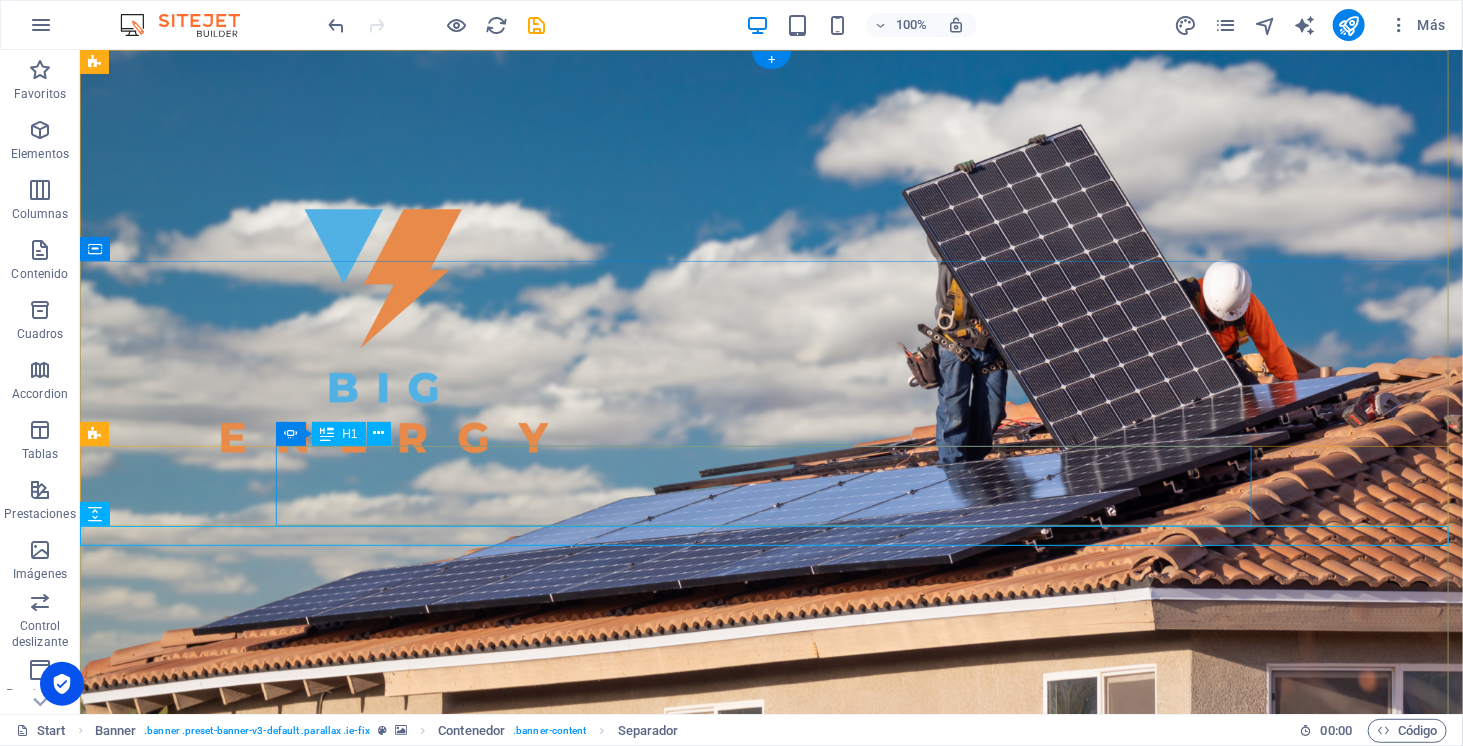 click on "ENERGÍA SOLAR" at bounding box center (771, 1073) 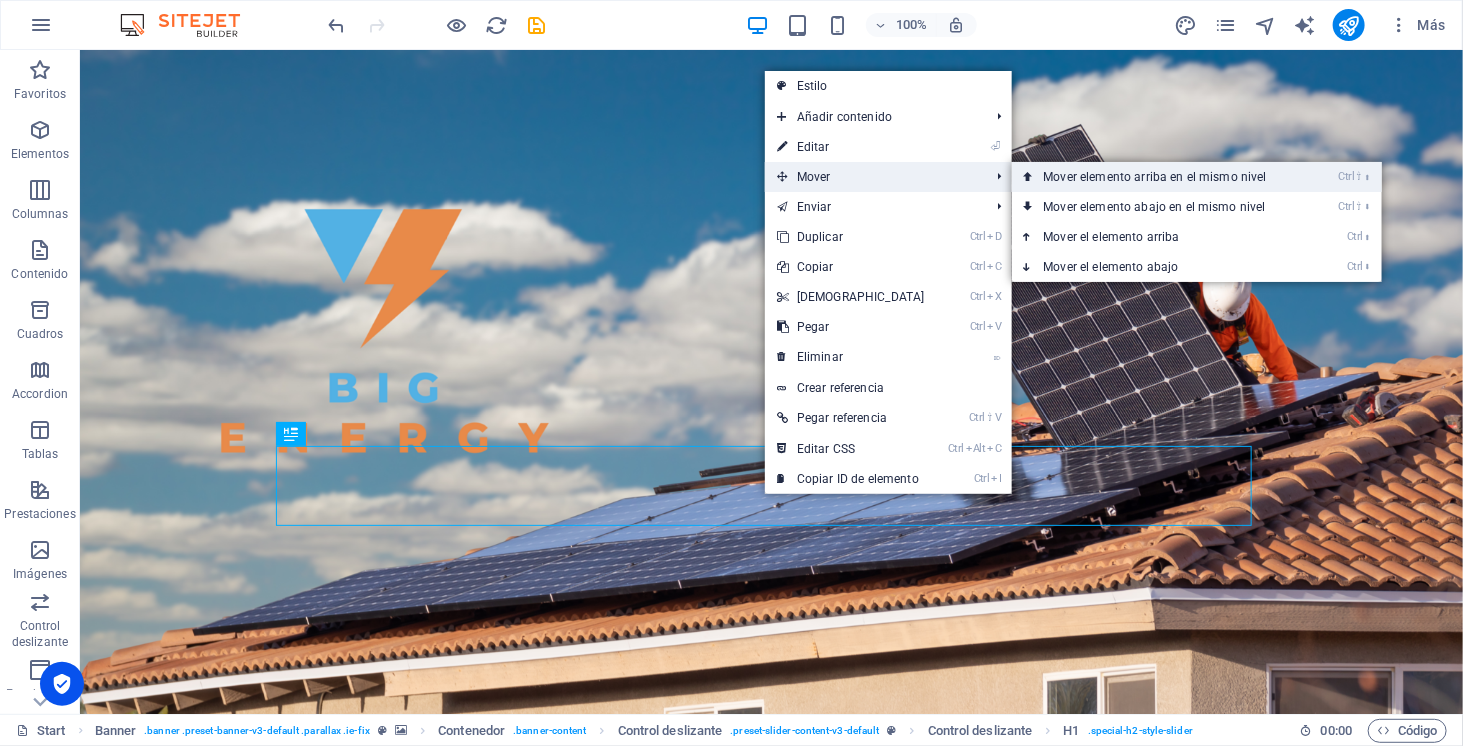 click on "Ctrl ⇧ ⬆  Mover elemento arriba en el mismo nivel" at bounding box center (1159, 177) 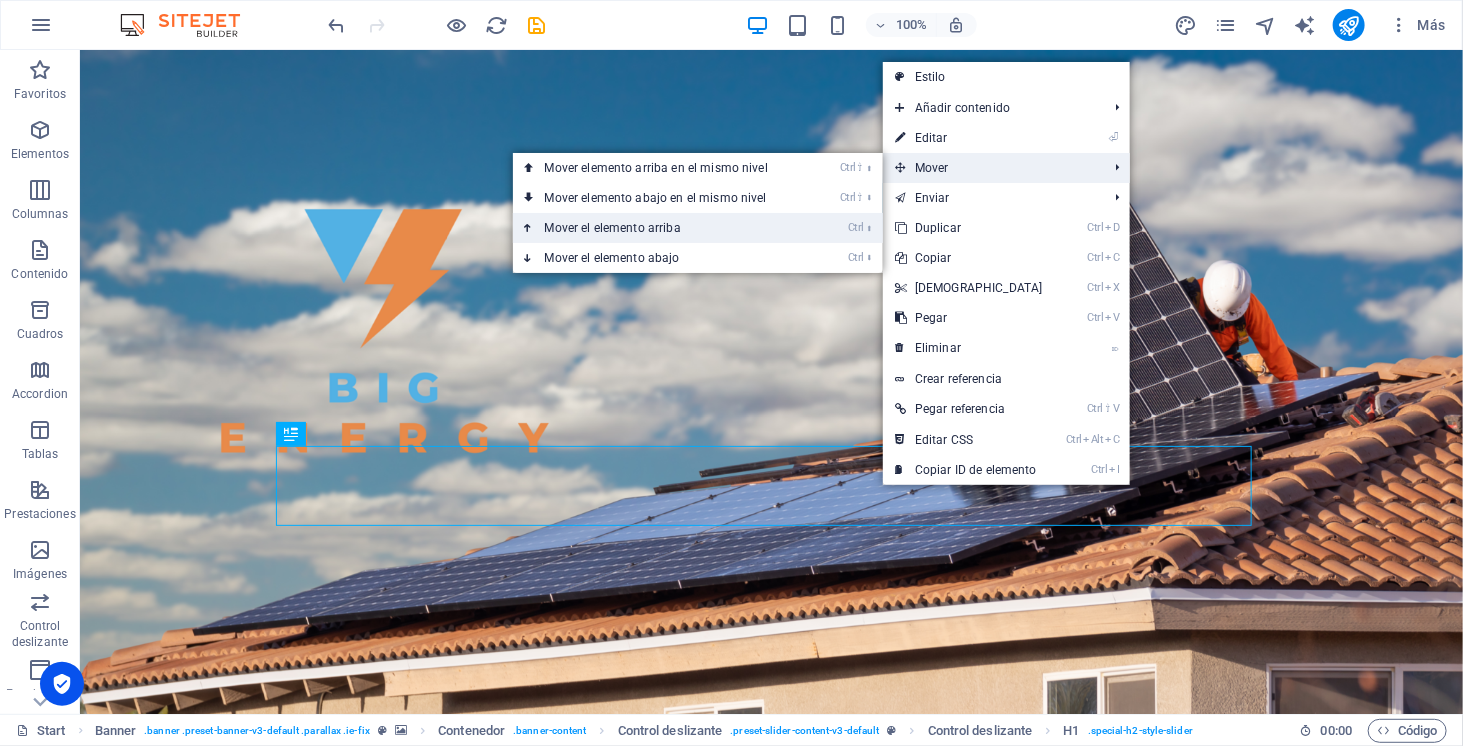 click on "Ctrl ⬆  Mover el elemento arriba" at bounding box center (660, 228) 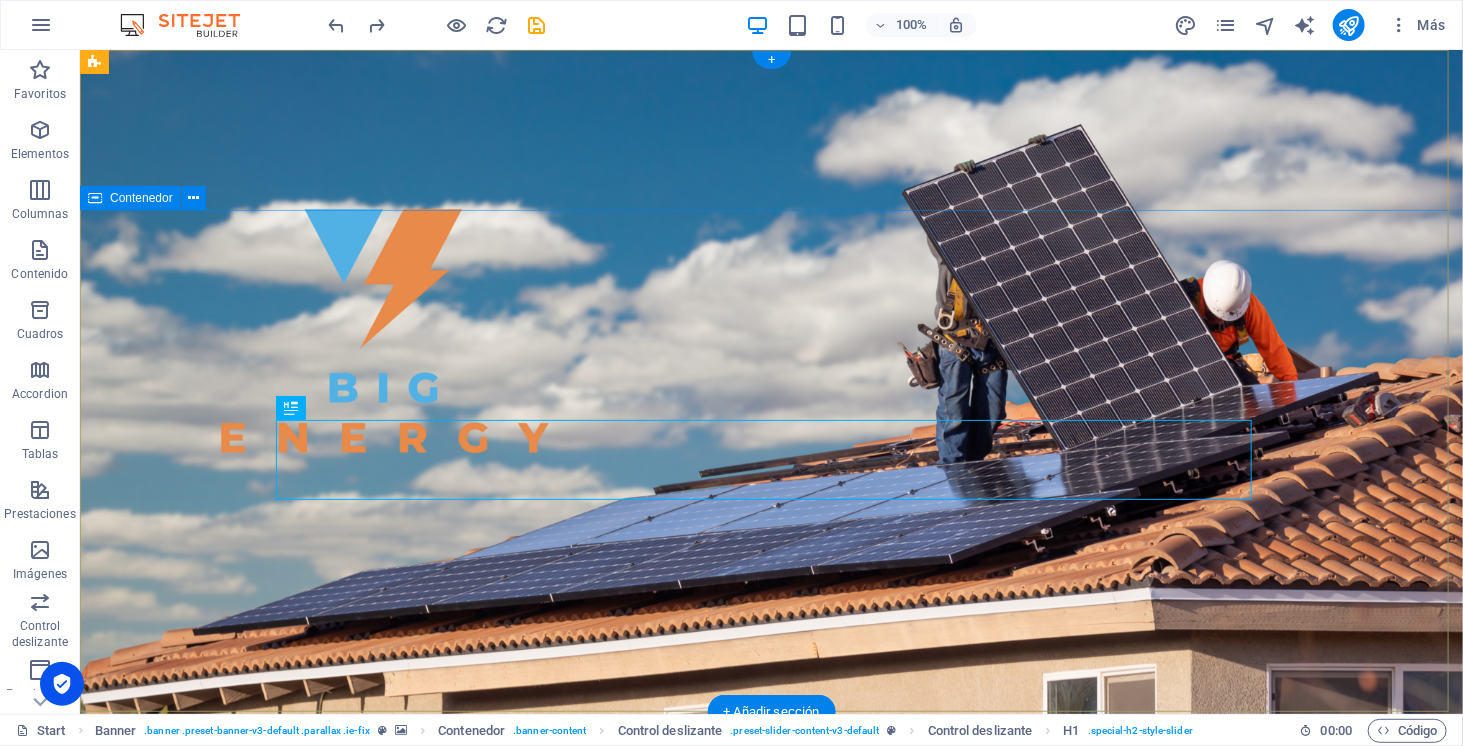 click on "SOMOS    ENERGÍA SOLAR ELECTROMOVILIDAD ALMACENAMIENTO" at bounding box center (770, 1124) 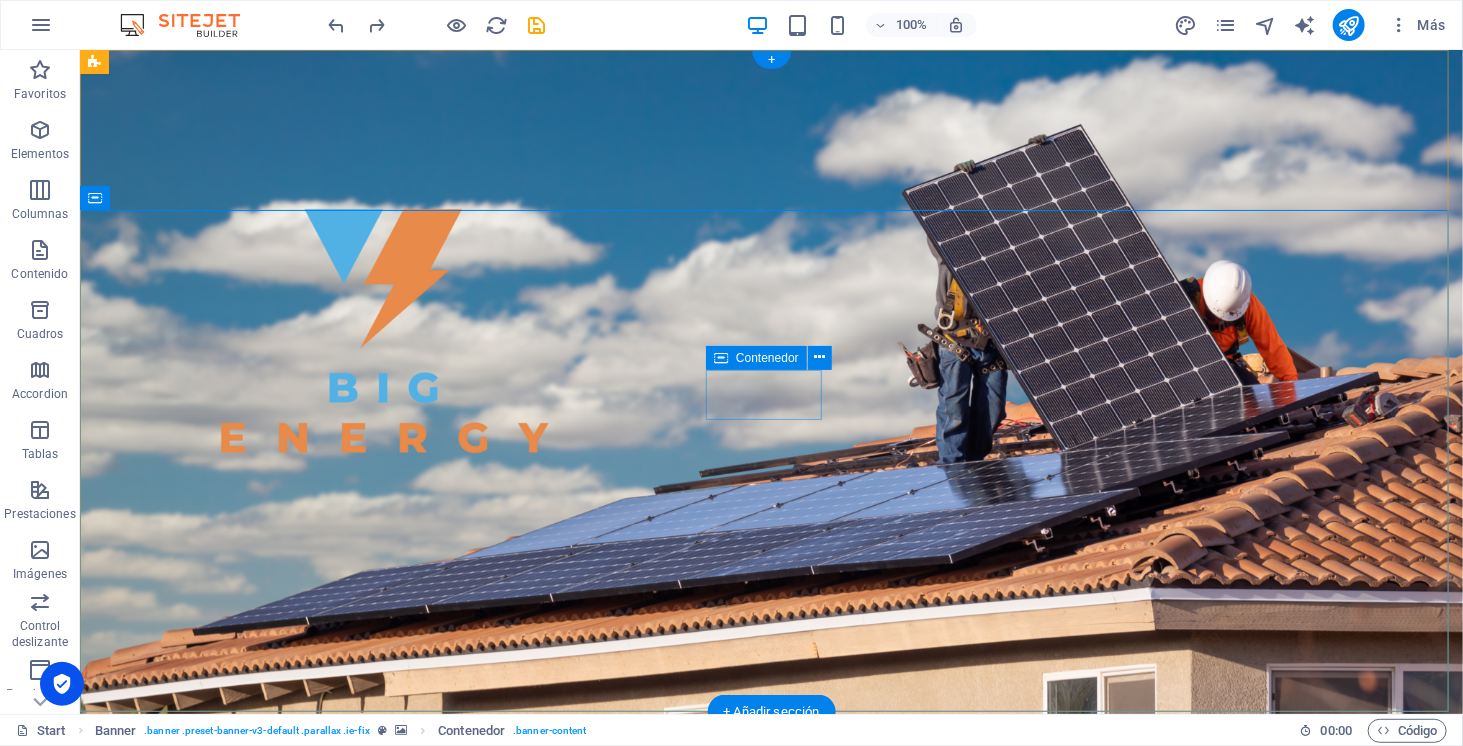 click on "SOMOS" at bounding box center [770, 994] 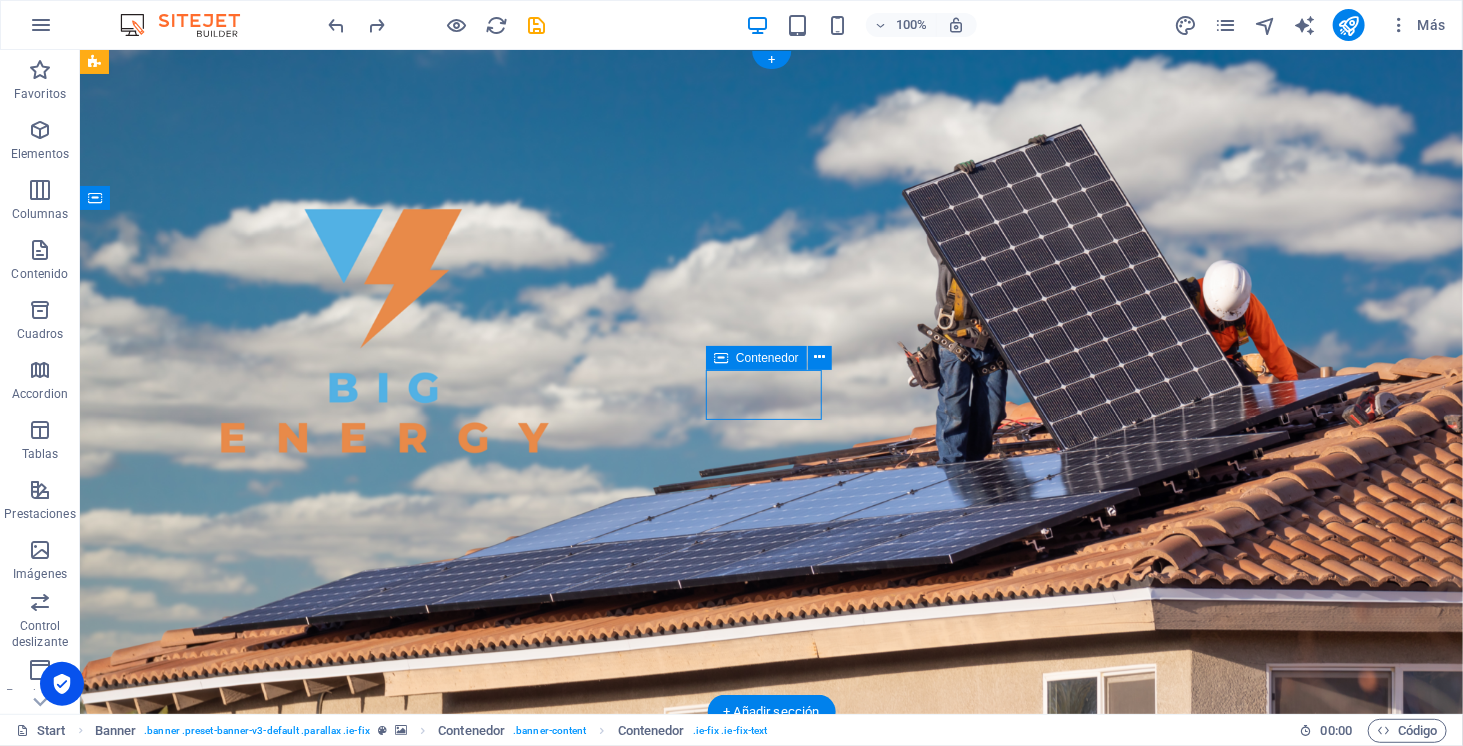 click on "SOMOS" at bounding box center [770, 994] 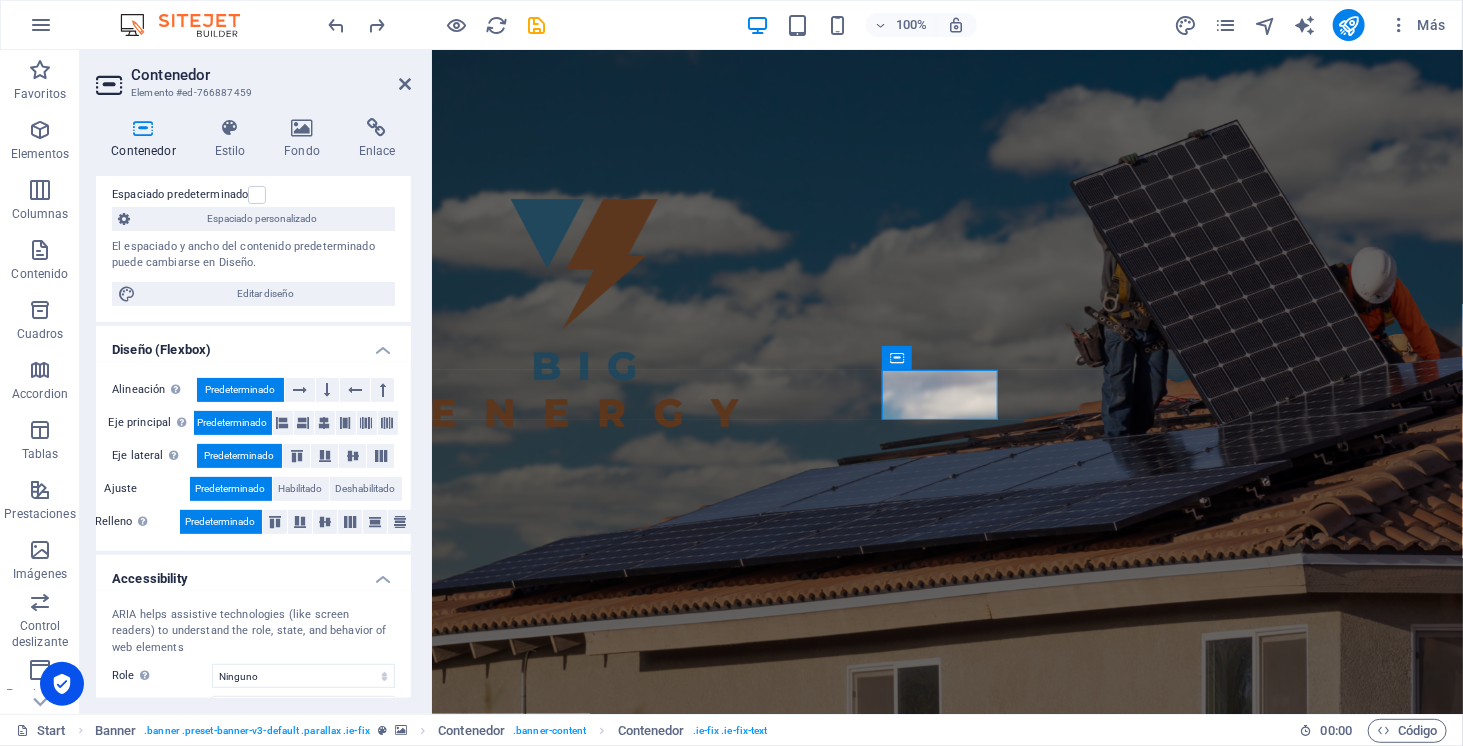 scroll, scrollTop: 180, scrollLeft: 0, axis: vertical 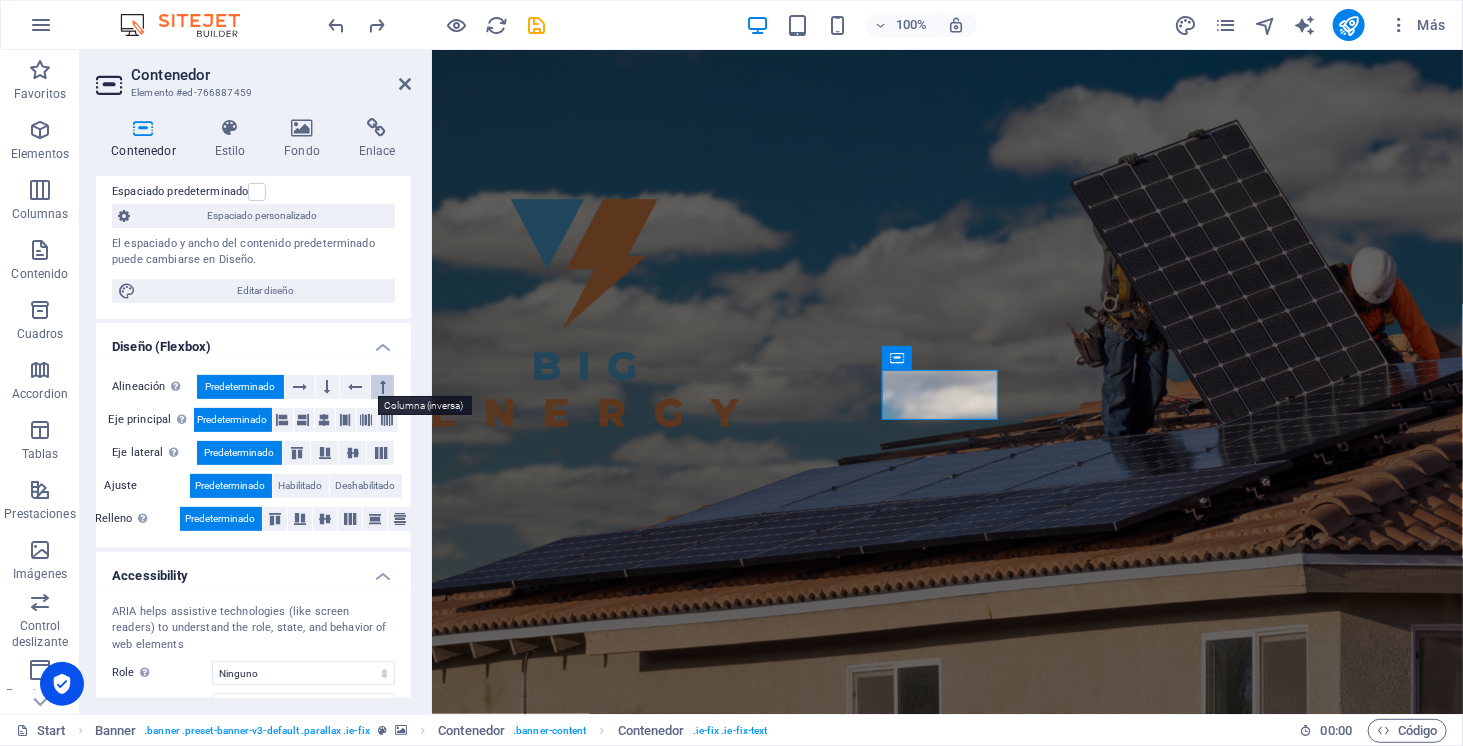 click at bounding box center [383, 387] 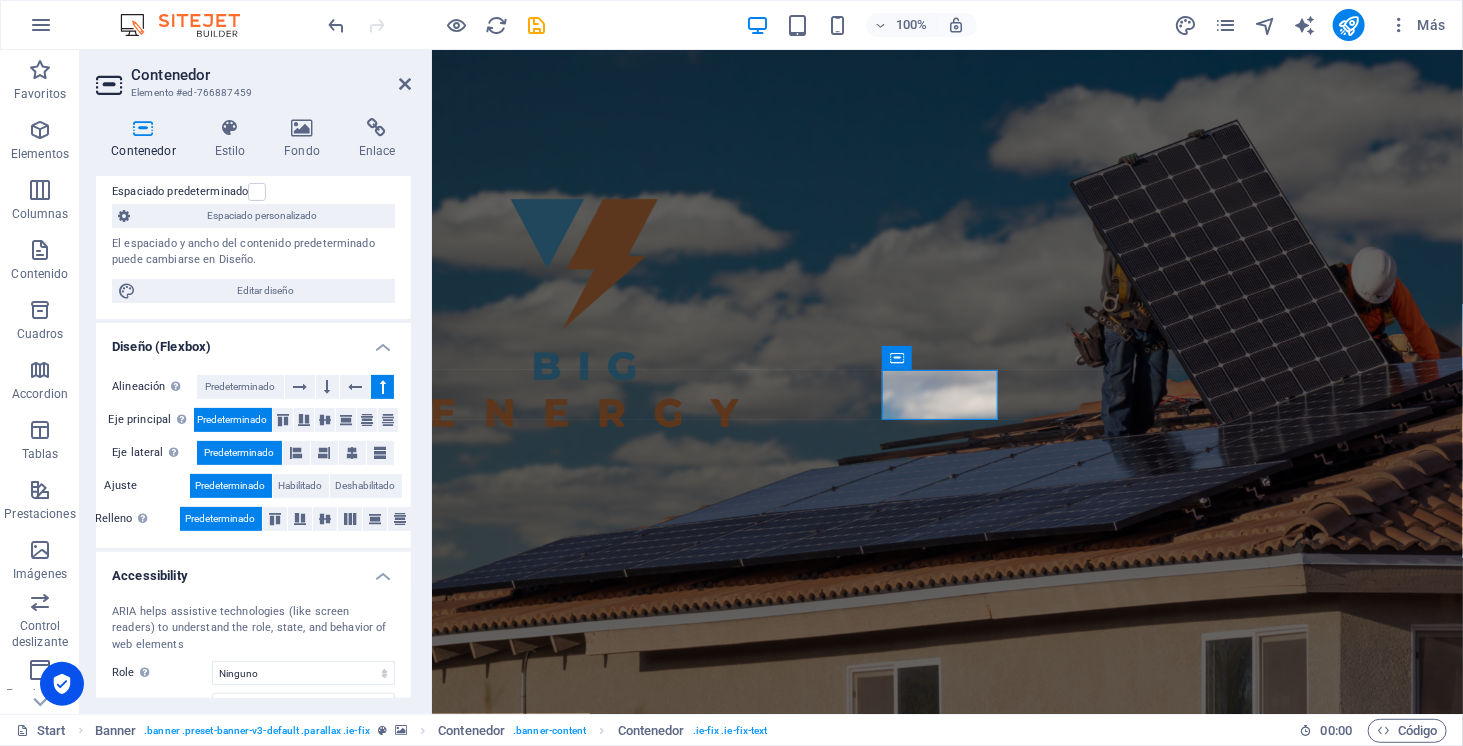 click at bounding box center (383, 387) 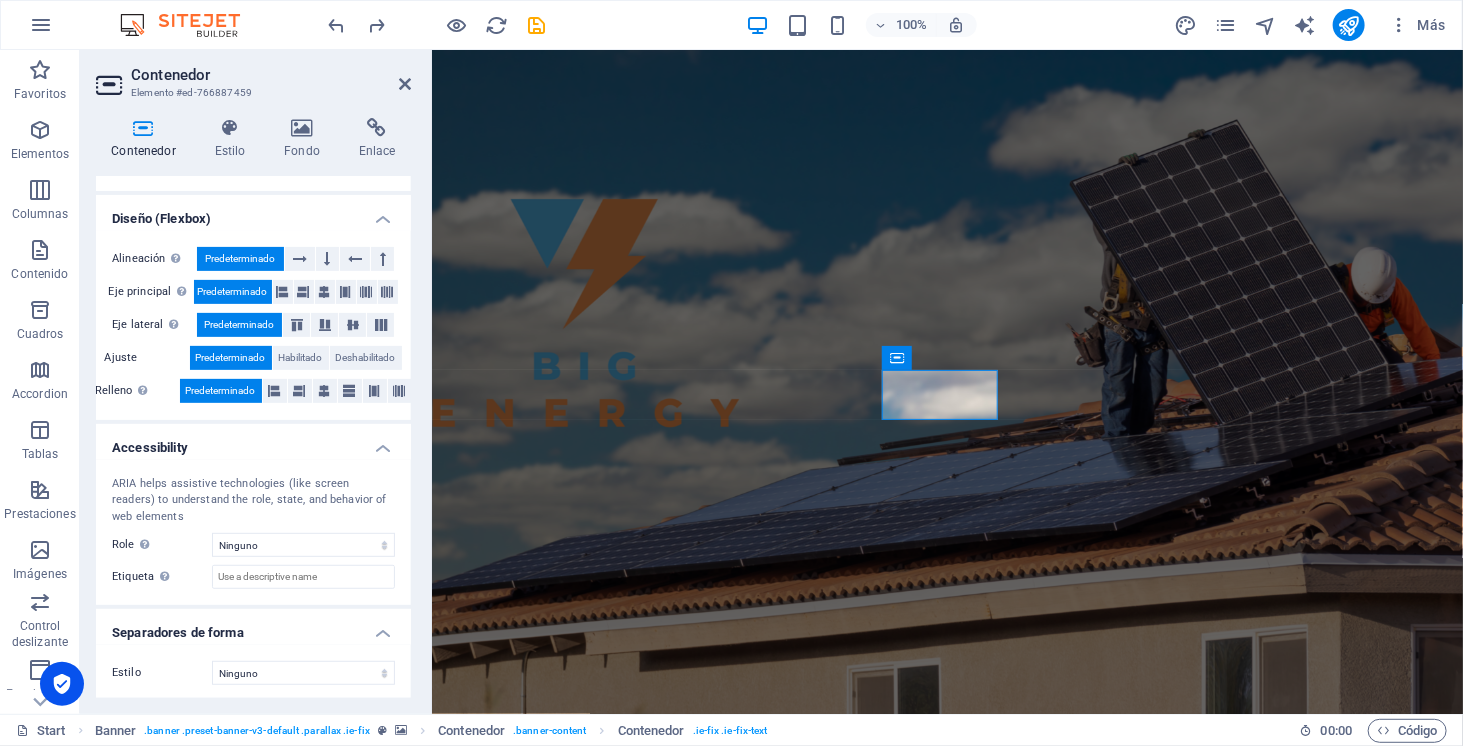 scroll, scrollTop: 0, scrollLeft: 0, axis: both 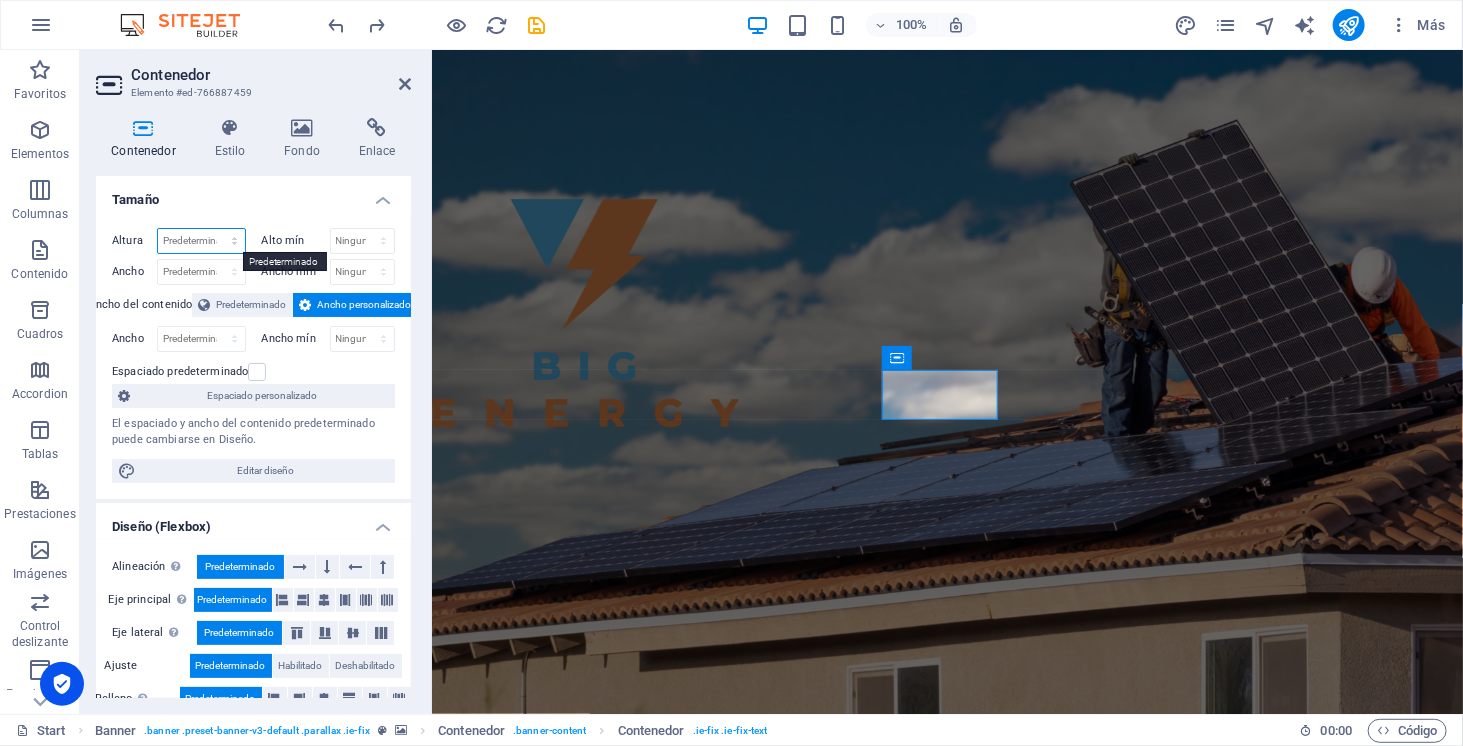 click on "Predeterminado px rem % vh vw" at bounding box center [201, 241] 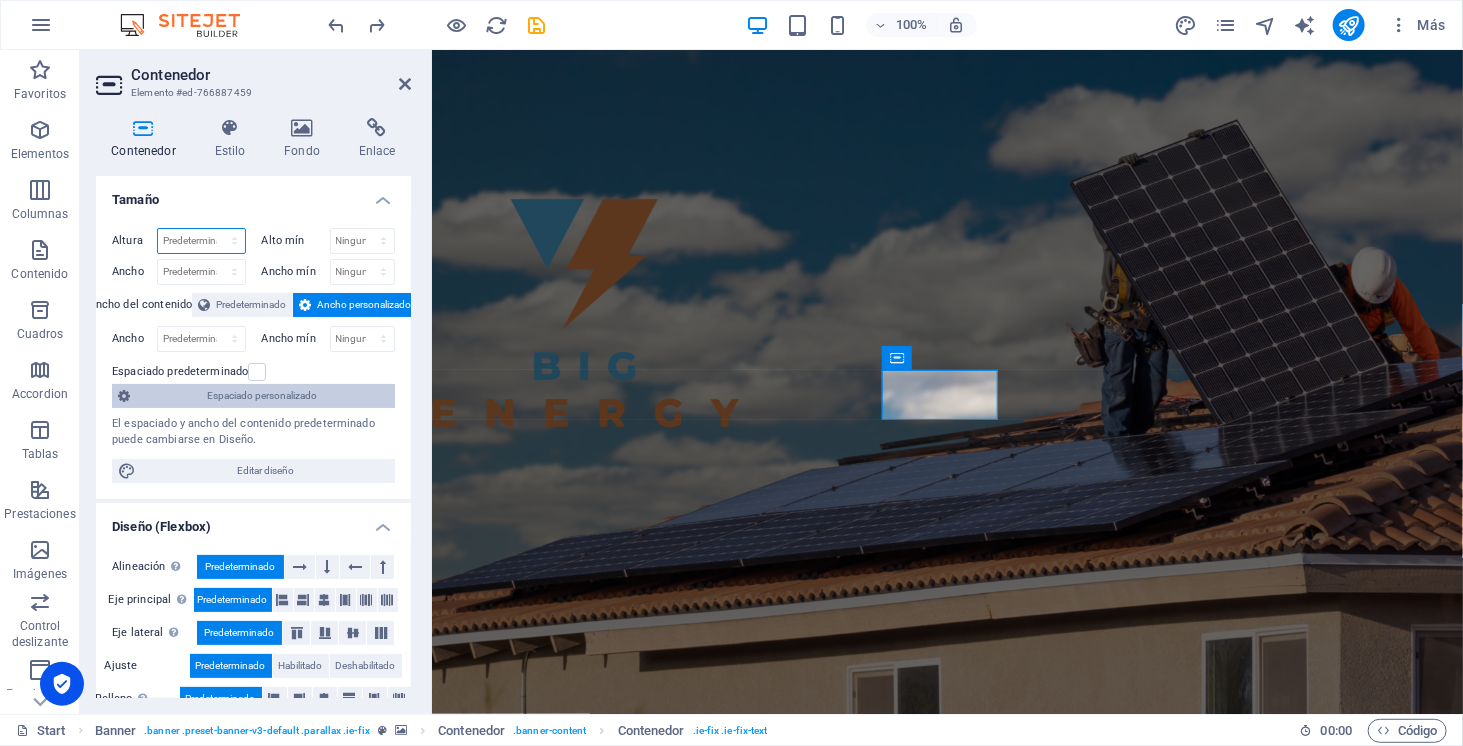 select on "%" 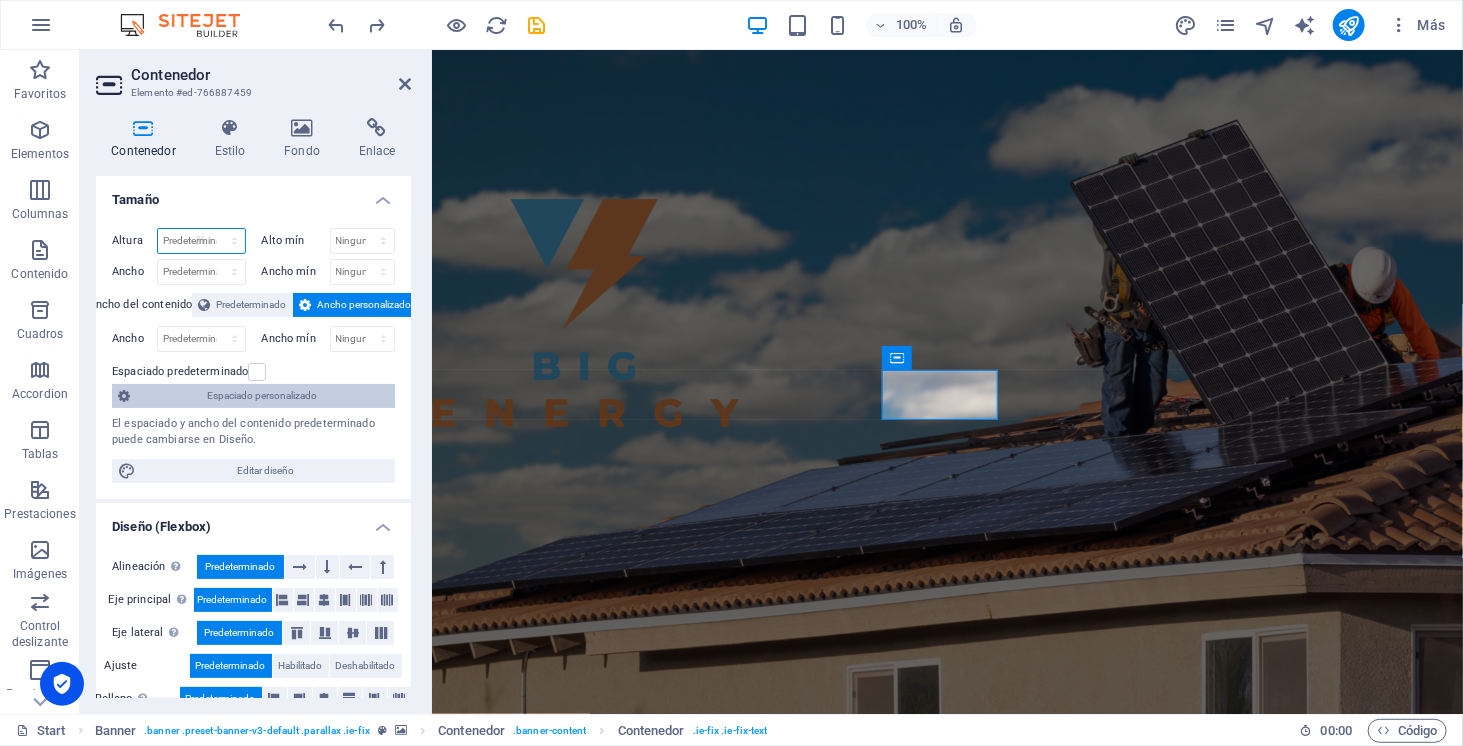 click on "Predeterminado px rem % vh vw" at bounding box center [201, 241] 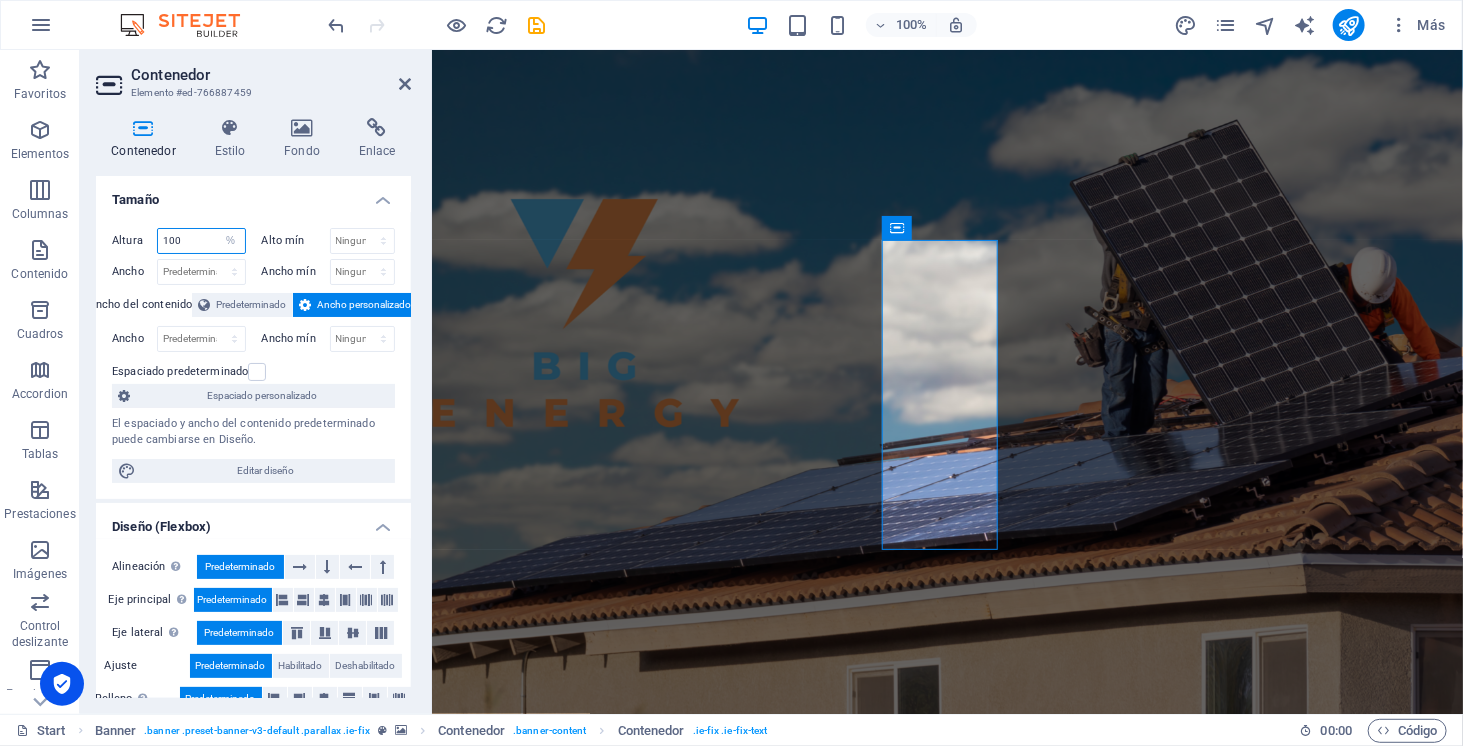 click on "100" at bounding box center (201, 241) 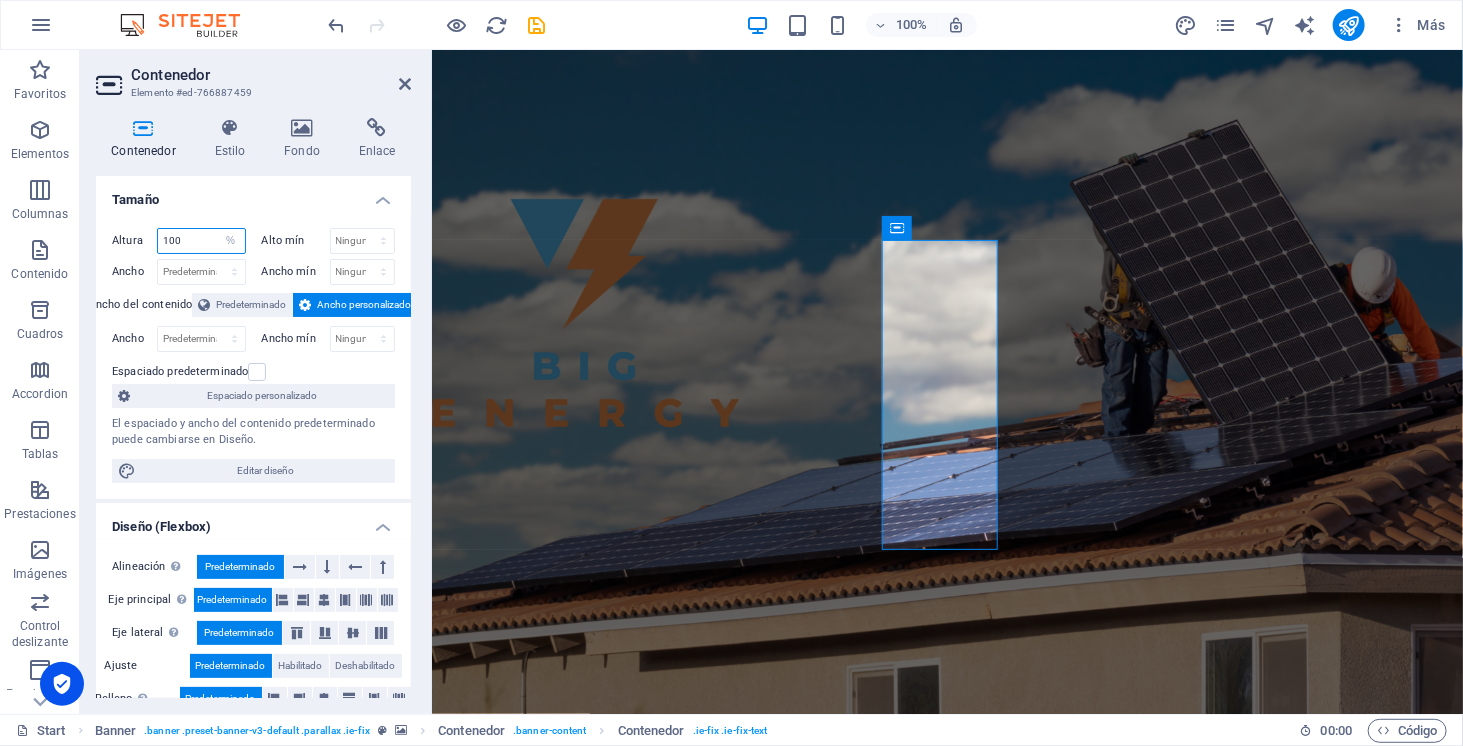 click on "100" at bounding box center [201, 241] 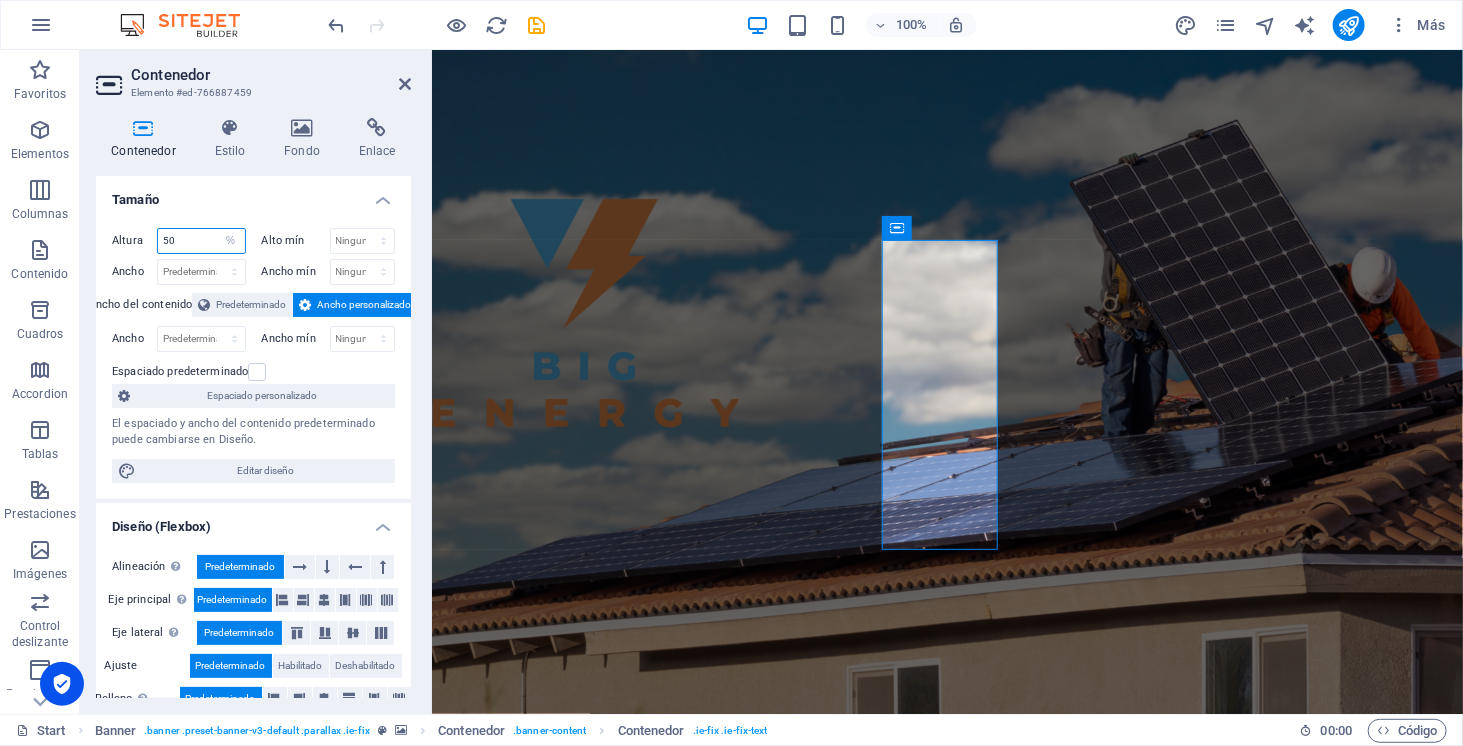 type on "50" 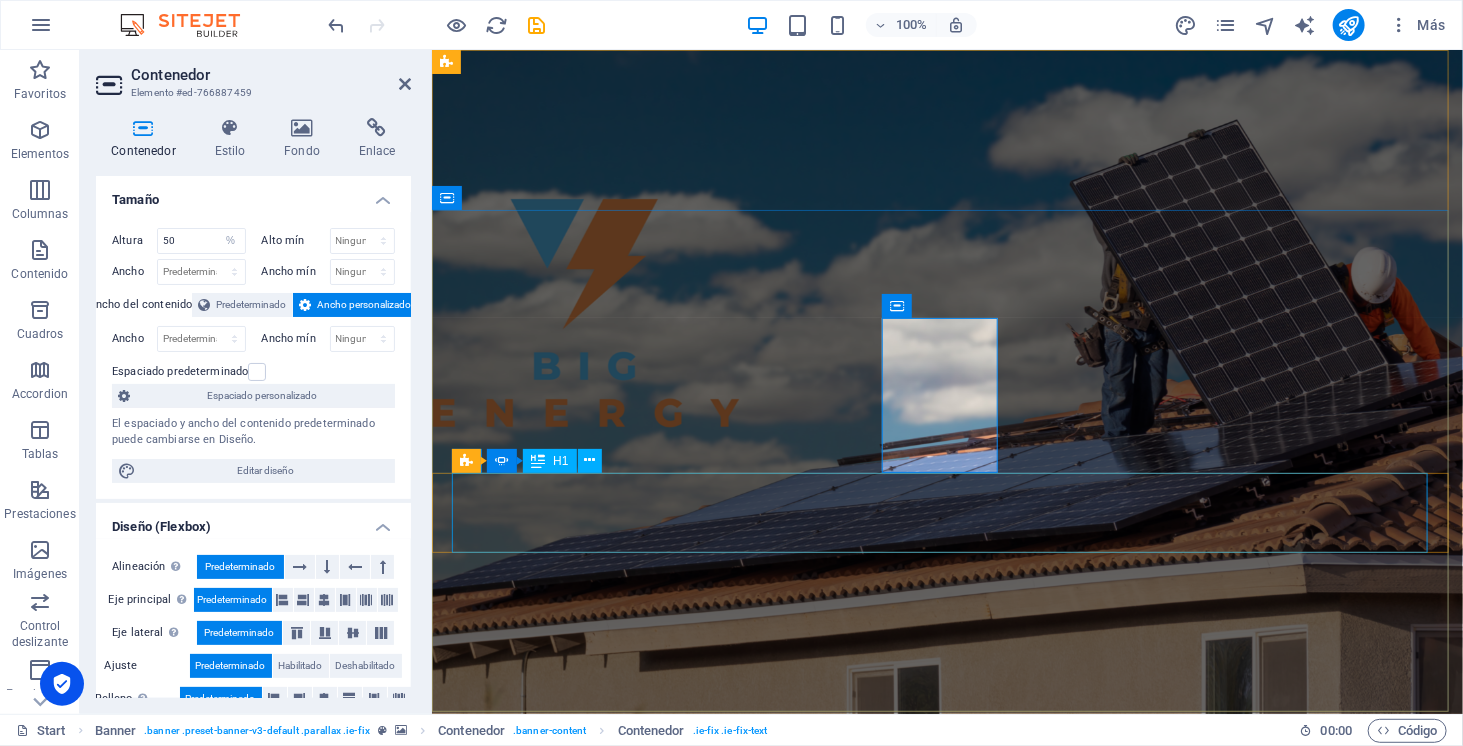 click on "ELECTROMOVILIDAD" at bounding box center [-29, 1140] 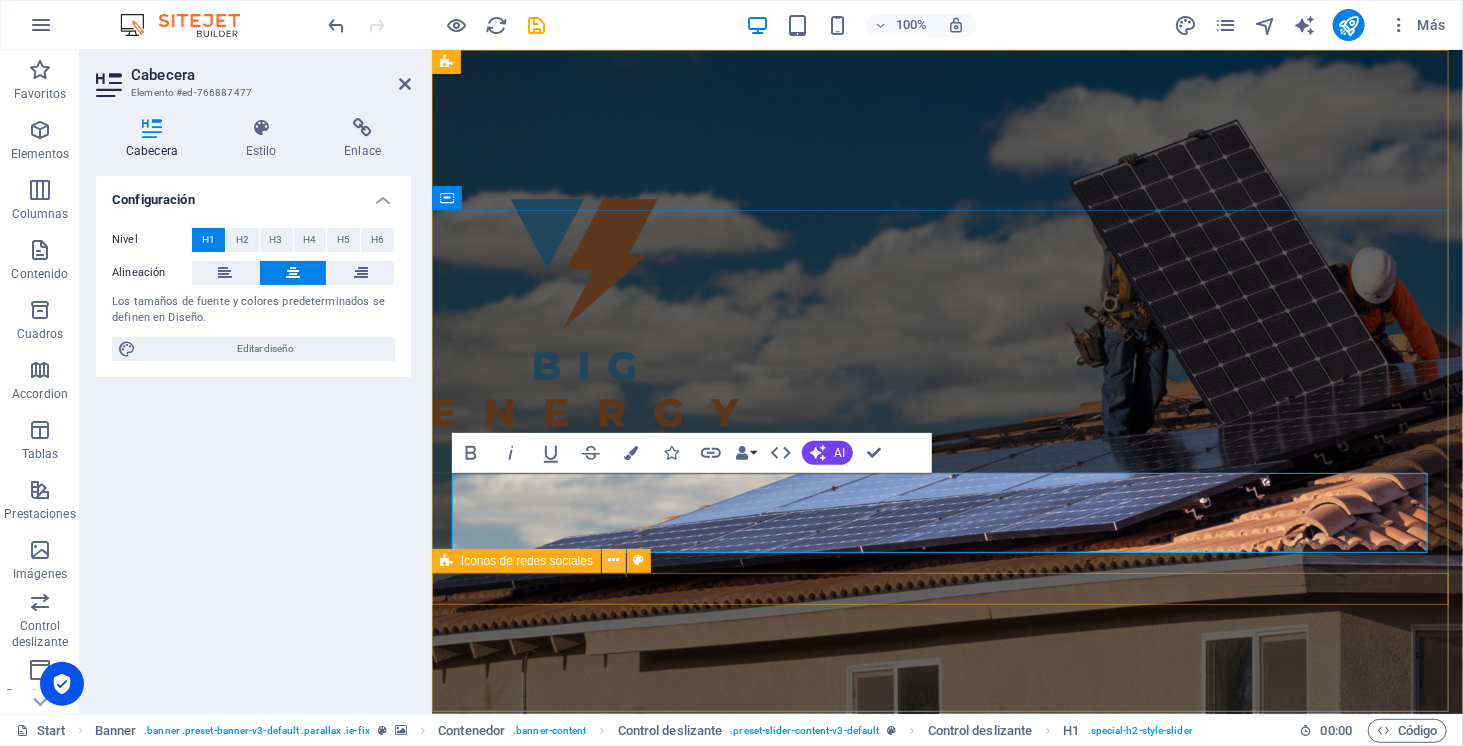 click at bounding box center [614, 561] 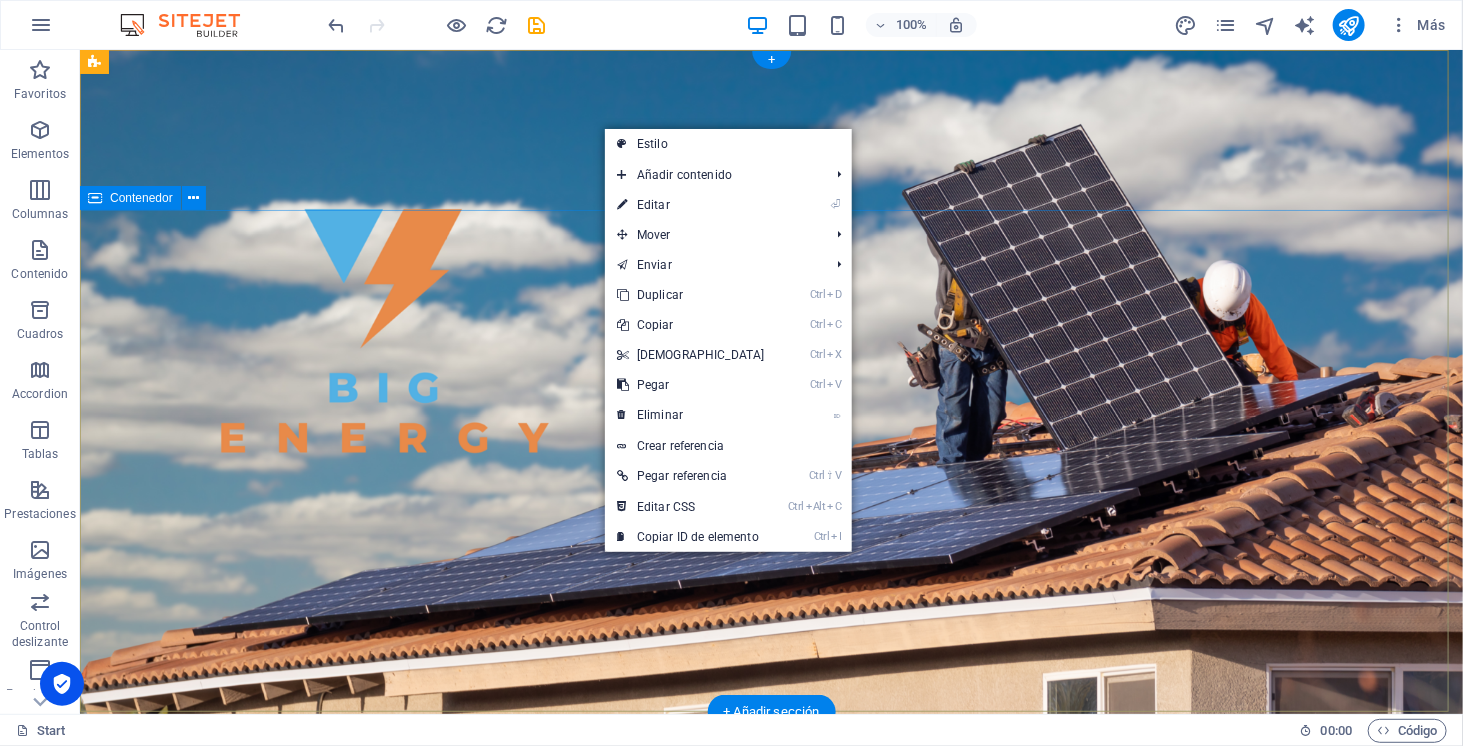 click on "SOMOS    ENERGÍA SOLAR ELECTROMOVILIDAD ALMACENAMIENTO" at bounding box center [770, 1124] 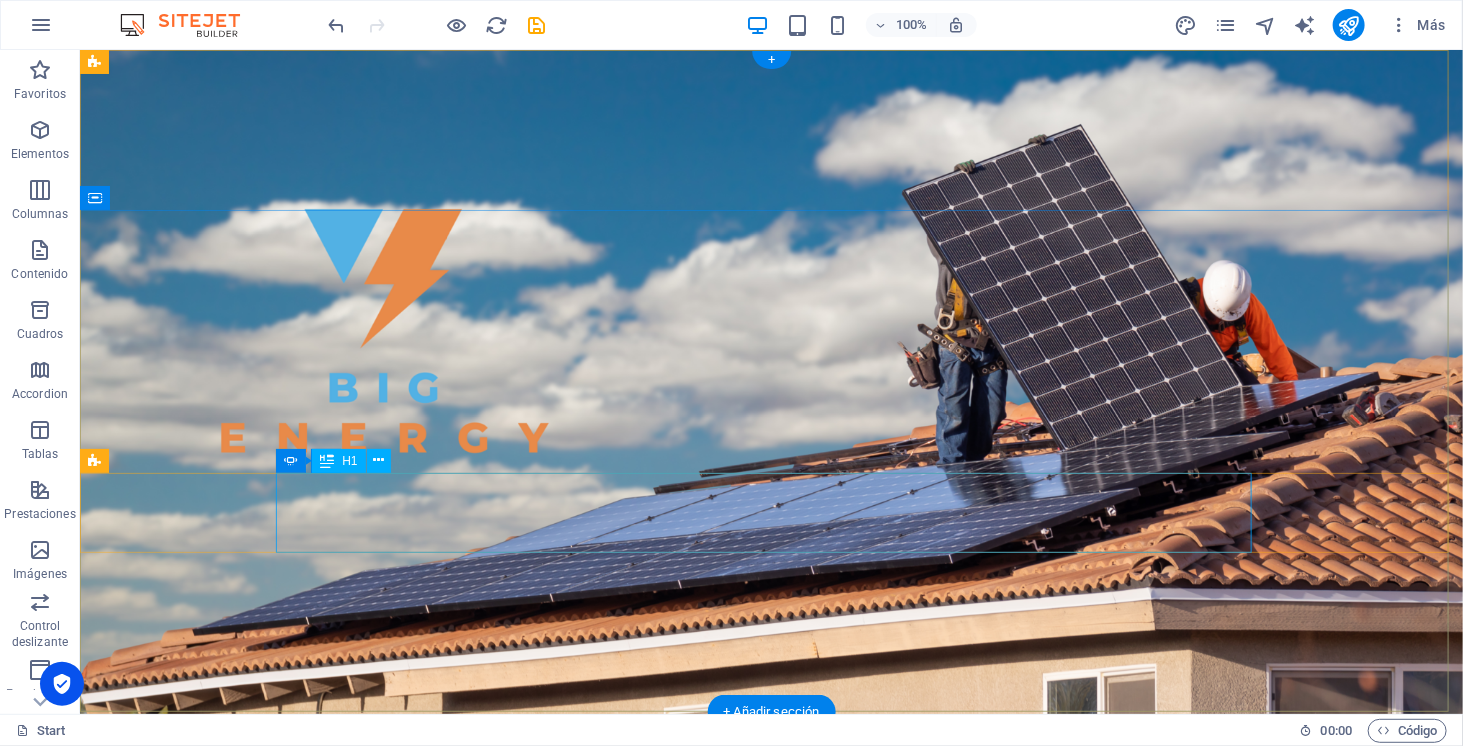 click on "ELECTROMOVILIDAD" at bounding box center (-205, 1140) 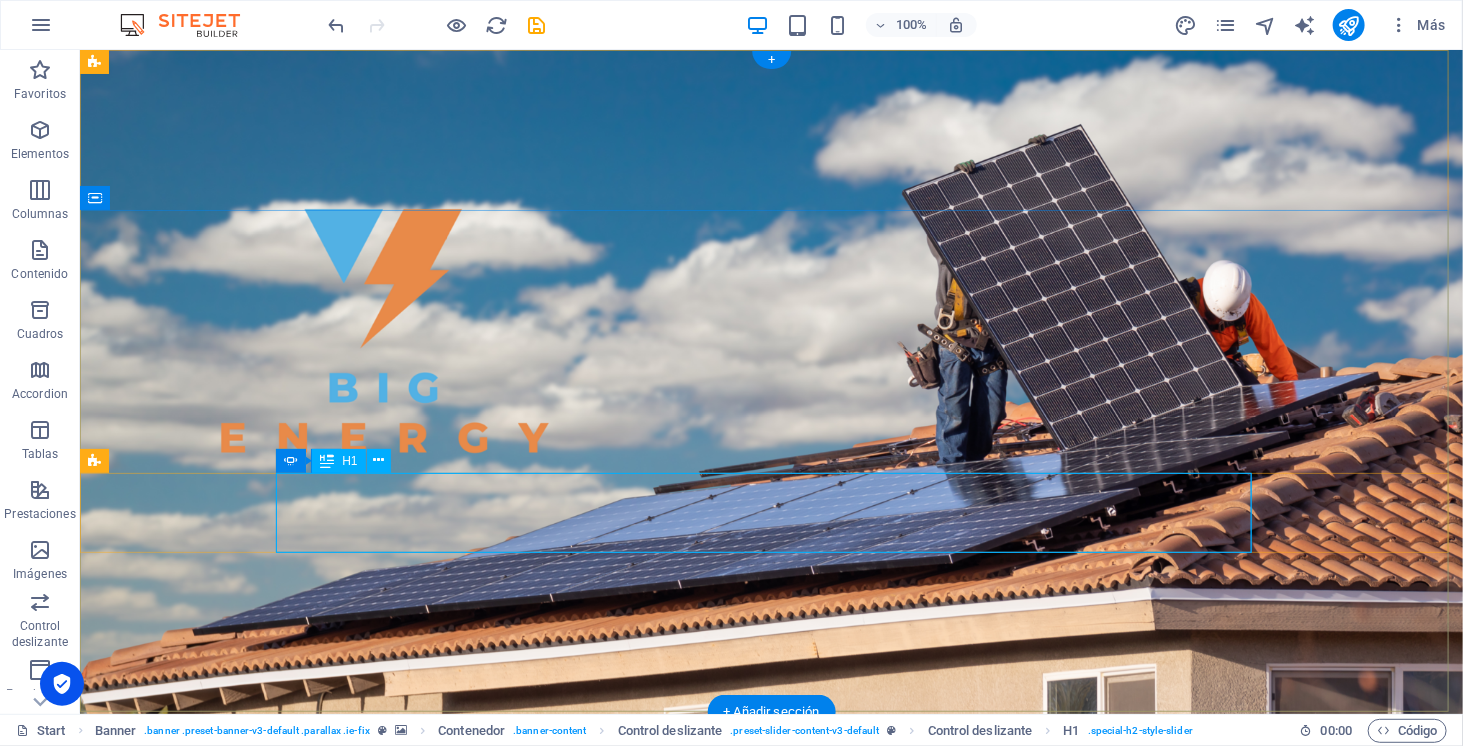 click on "ALMACENAMIENTO" at bounding box center [-1181, 1220] 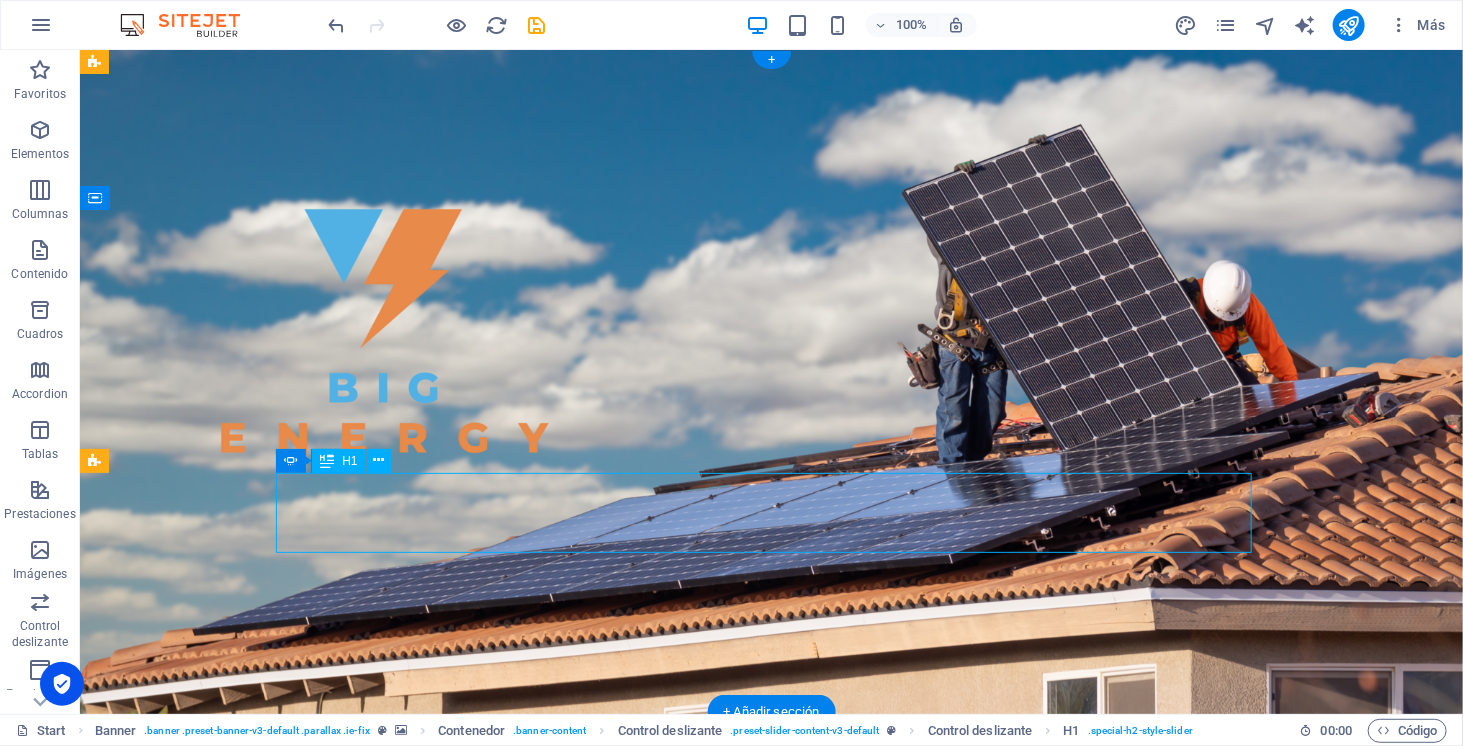 click on "ALMACENAMIENTO" at bounding box center (-1181, 1220) 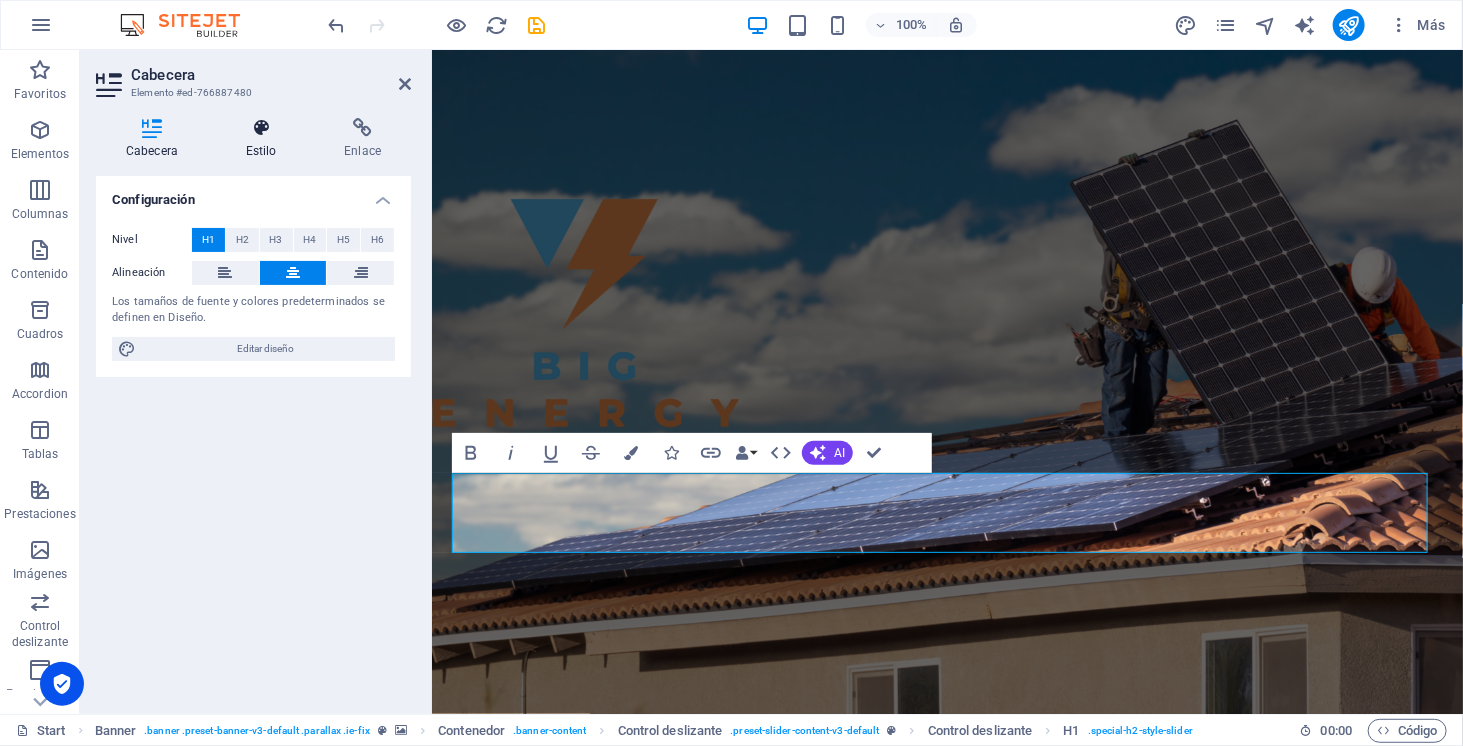 click at bounding box center (261, 128) 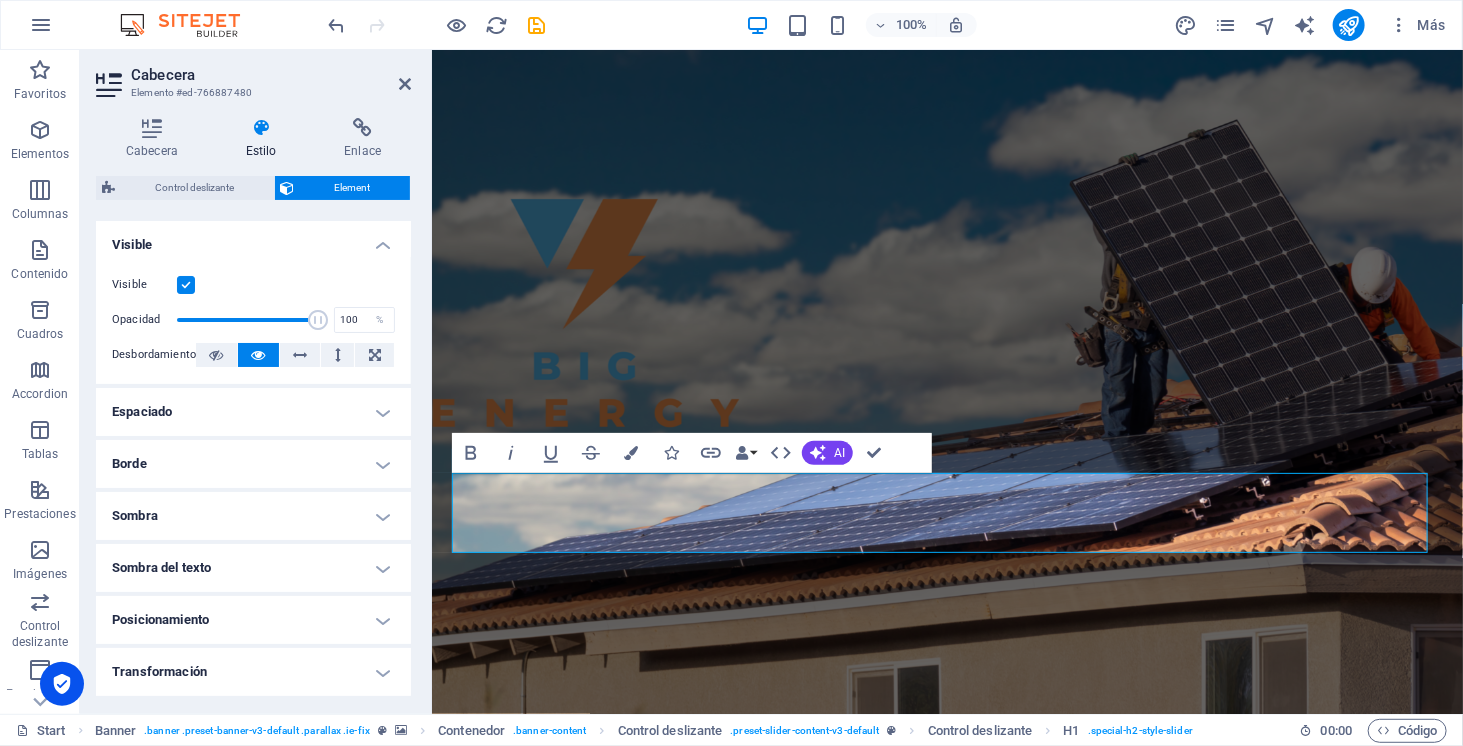 click on "Espaciado" at bounding box center (253, 412) 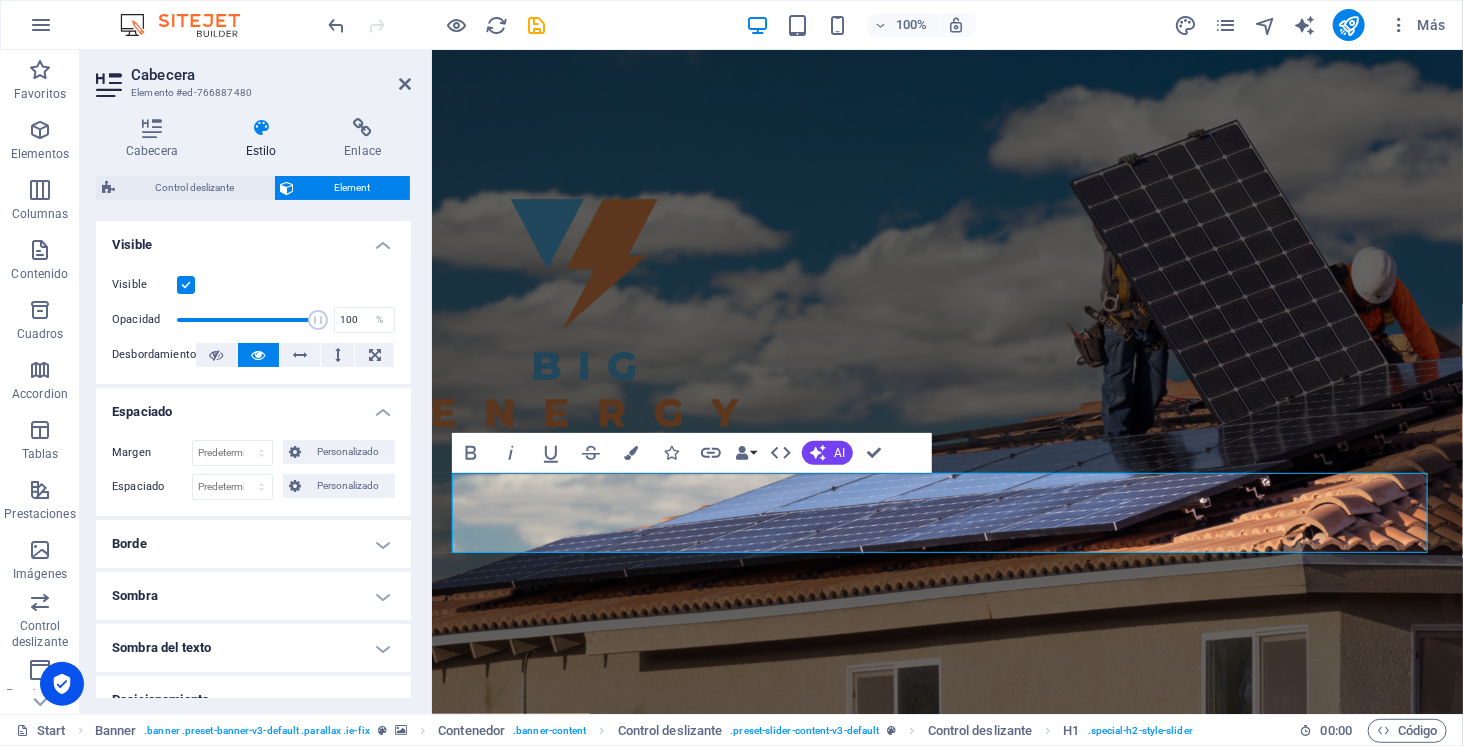click on "Espaciado" at bounding box center (253, 406) 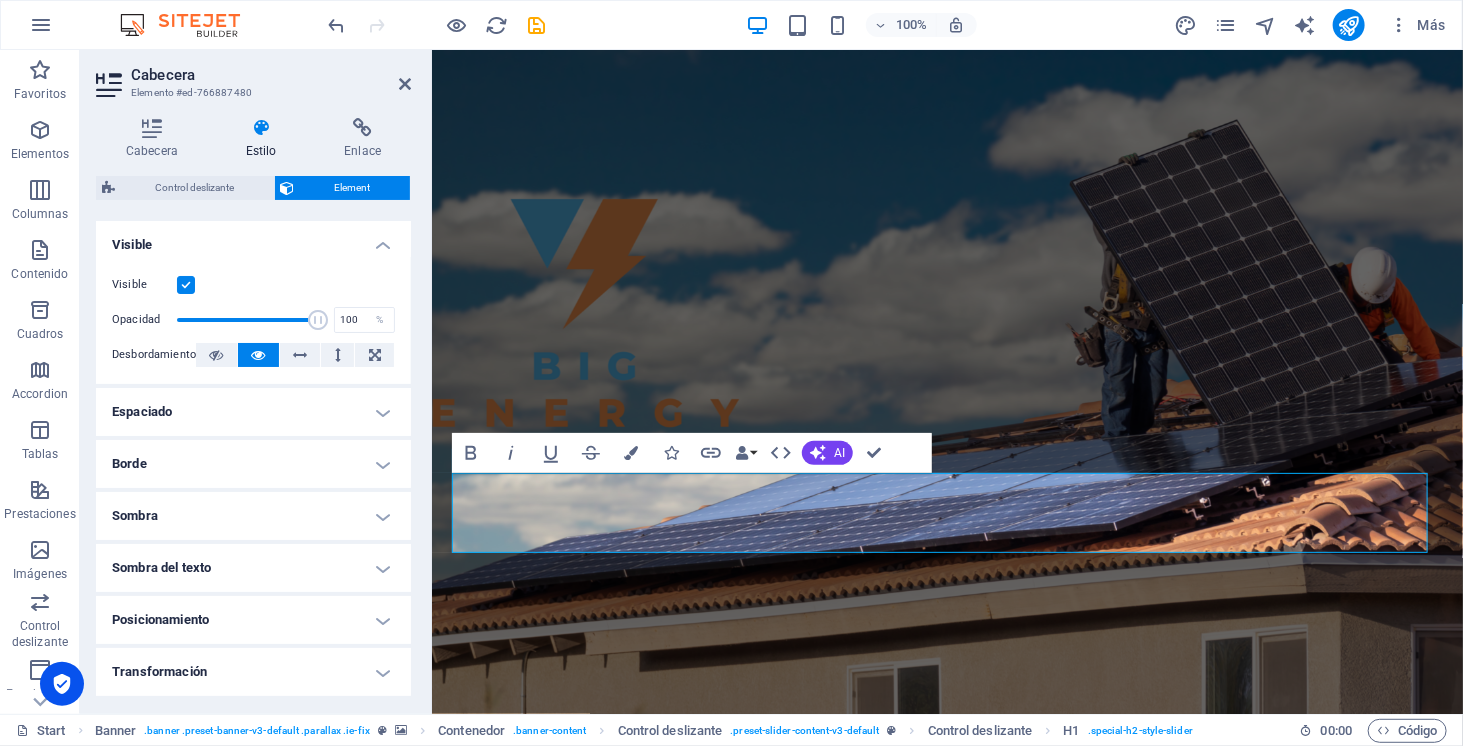 click on "Sombra" at bounding box center (253, 516) 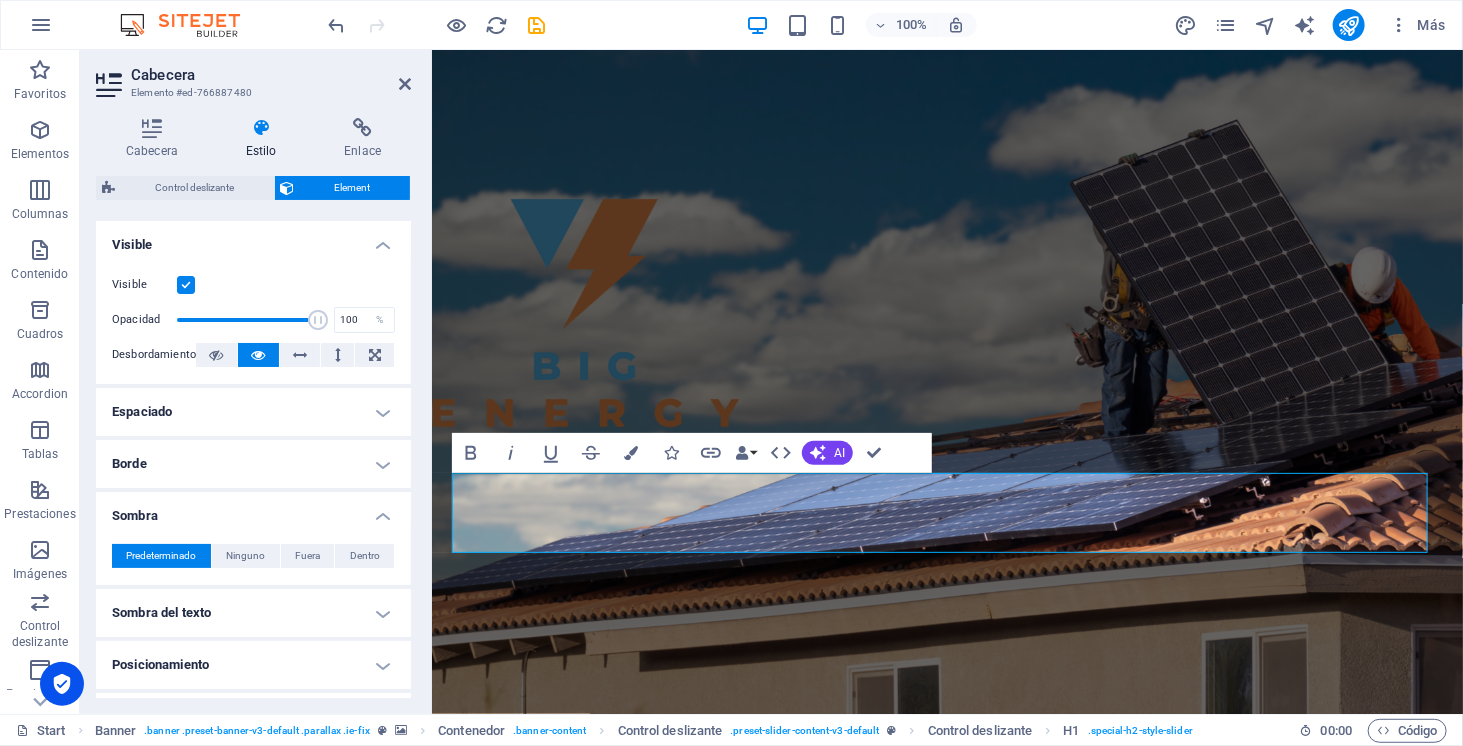 click on "Sombra" at bounding box center [253, 510] 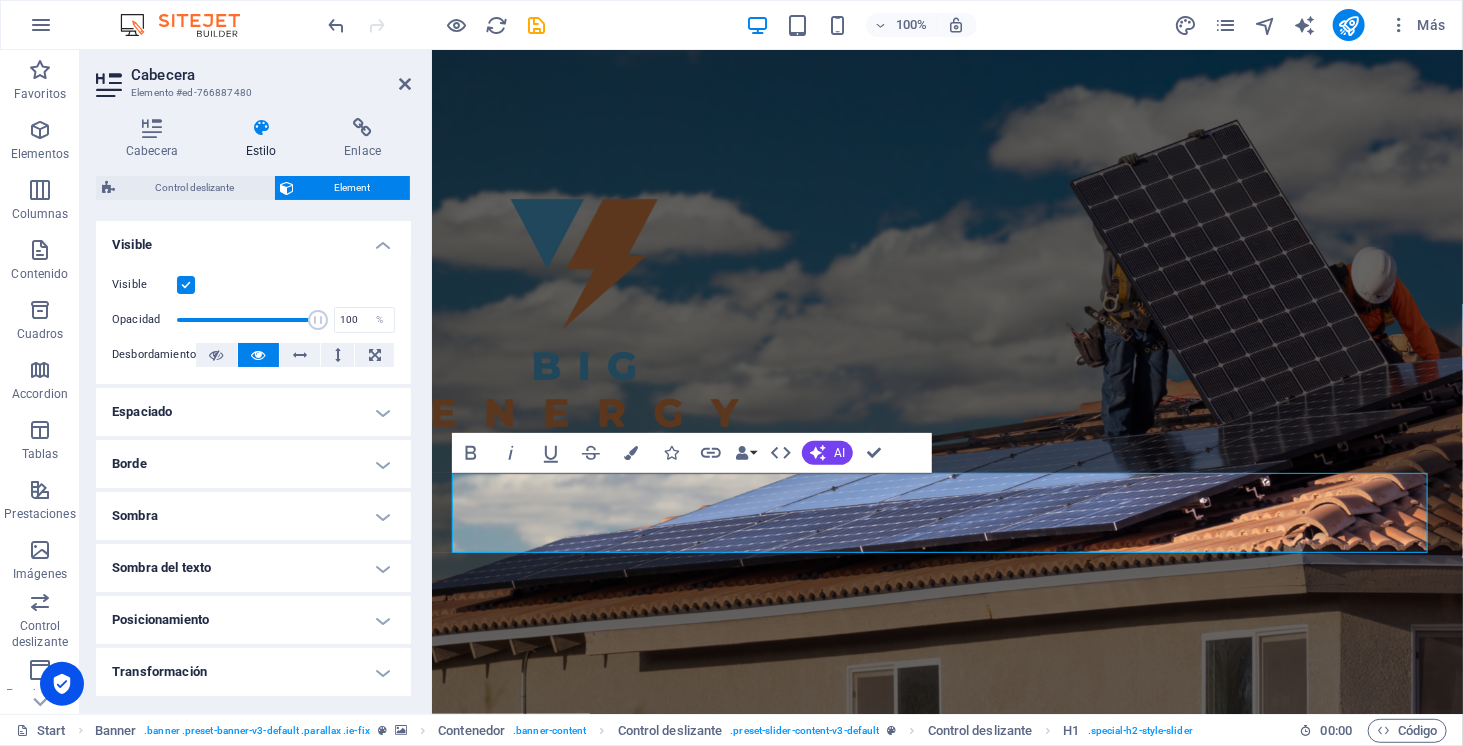 click on "Posicionamiento" at bounding box center (253, 620) 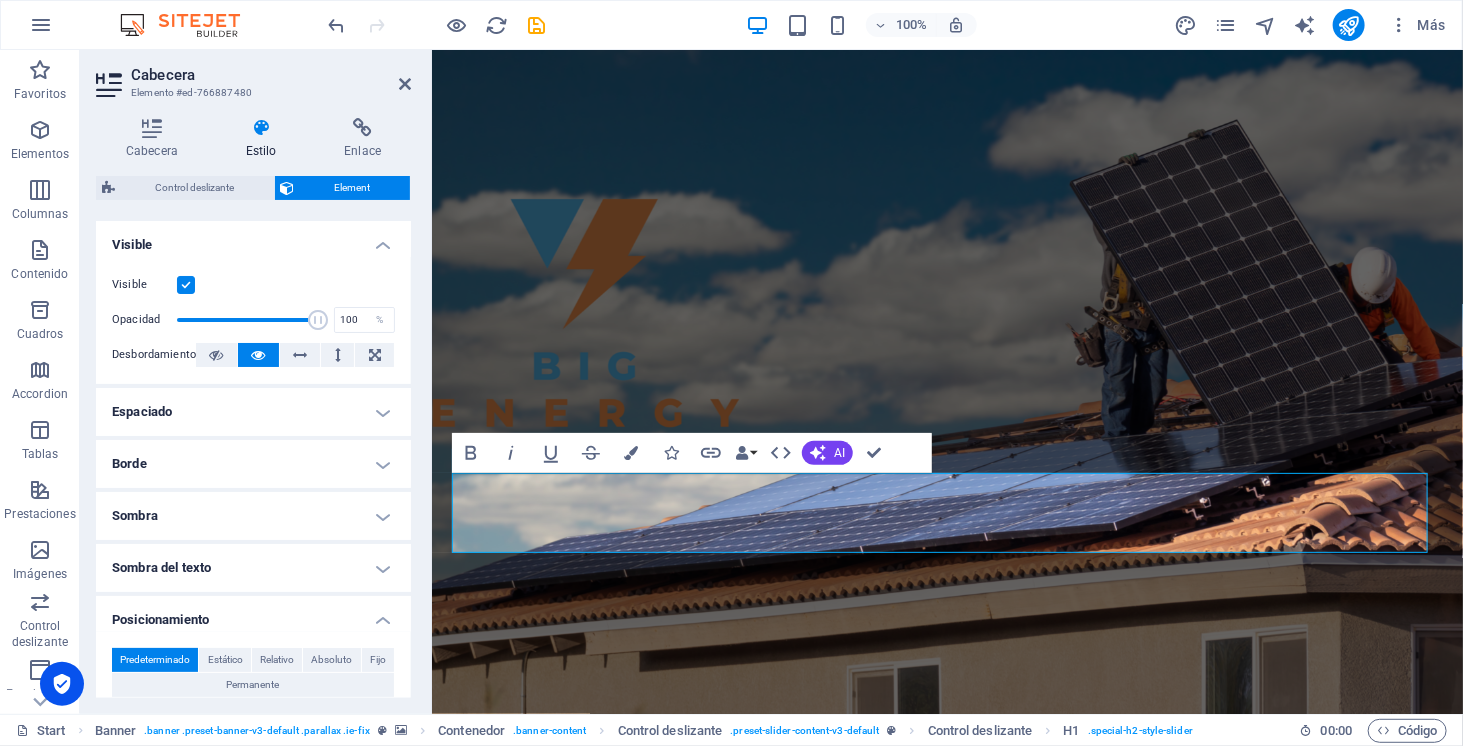 scroll, scrollTop: 248, scrollLeft: 0, axis: vertical 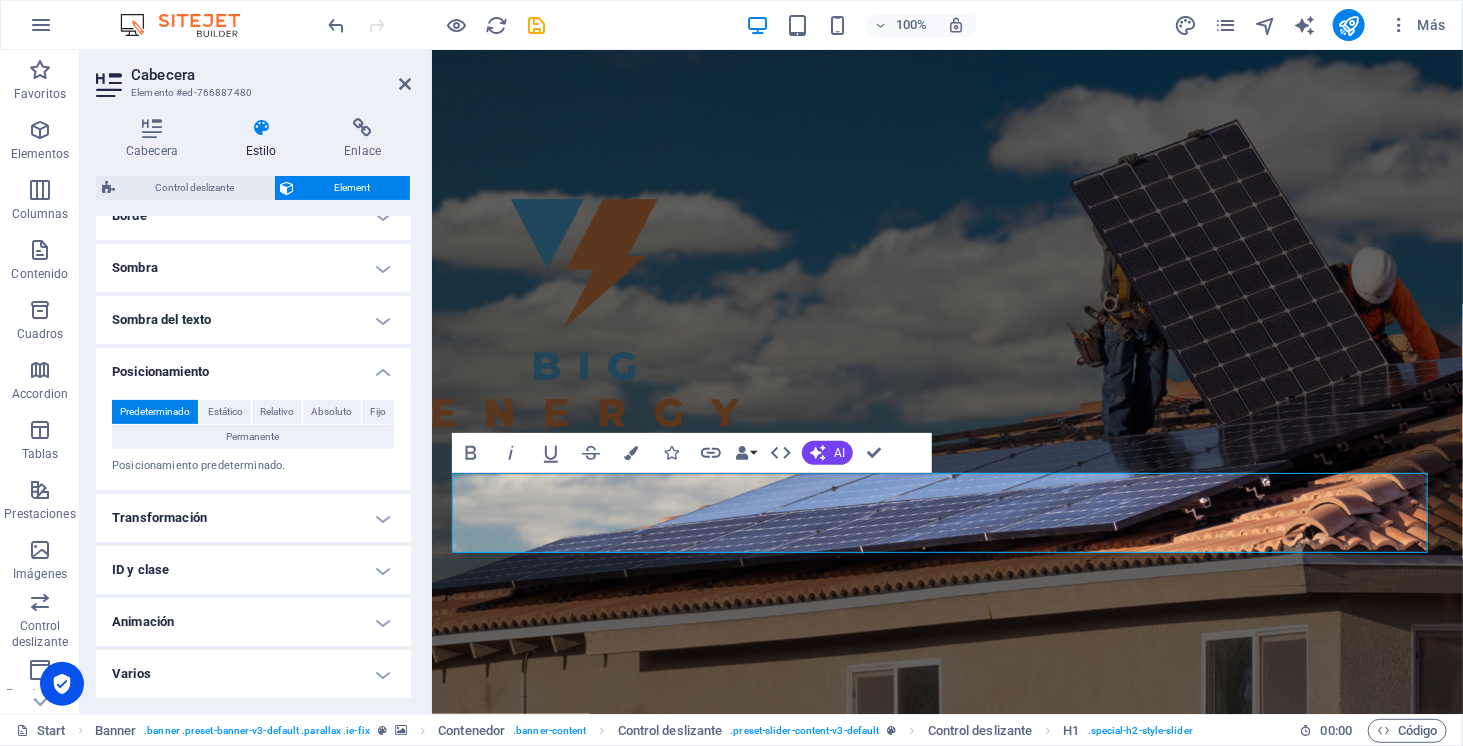 click on "Transformación" at bounding box center (253, 518) 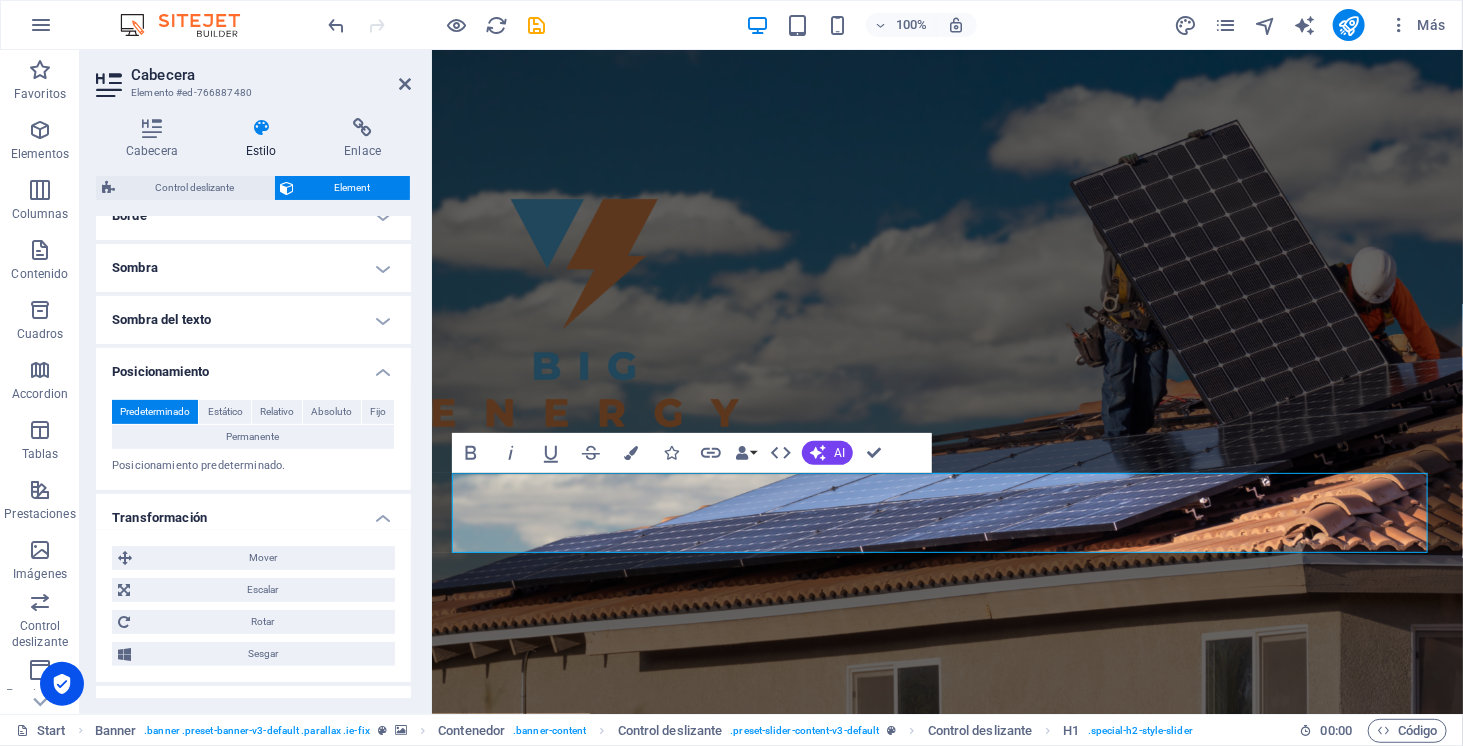click on "Transformación" at bounding box center [253, 512] 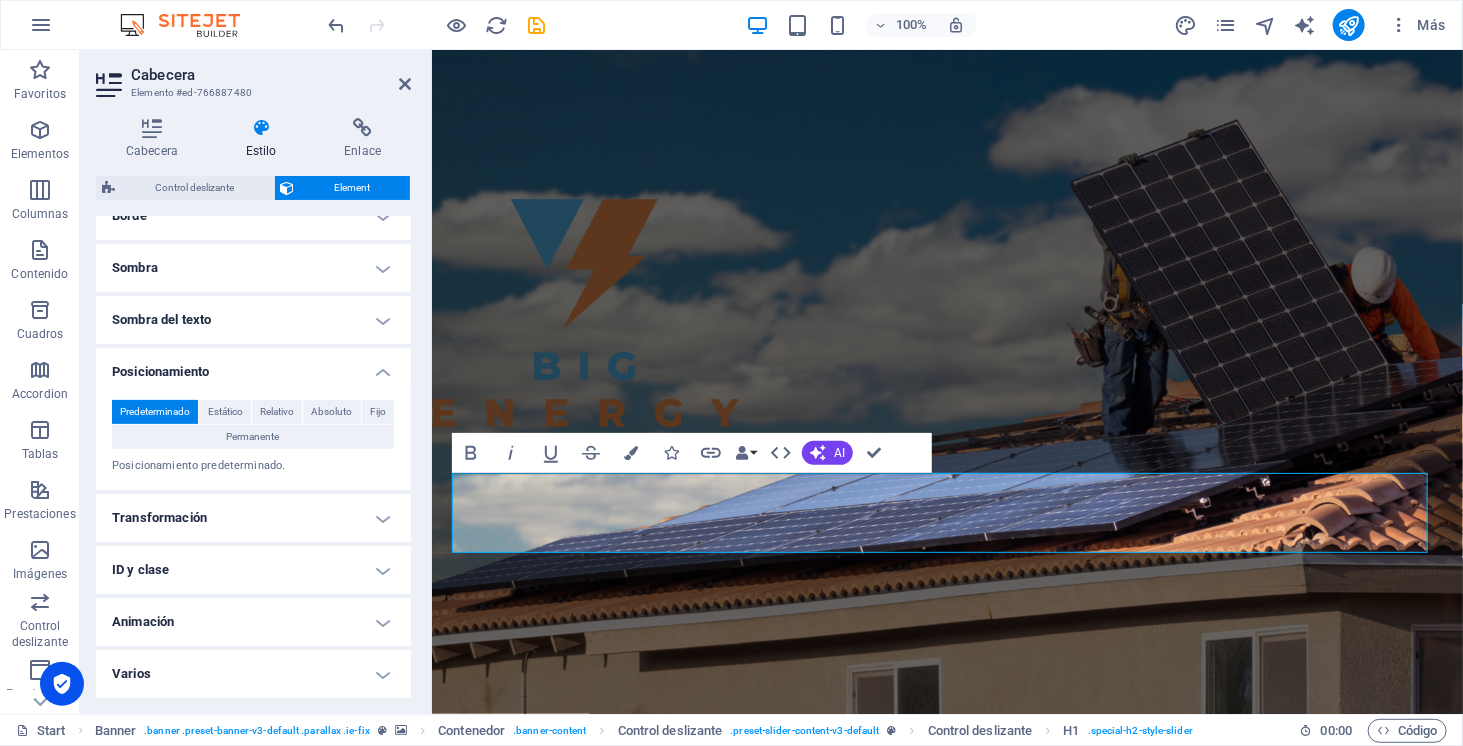 click on "Transformación" at bounding box center [253, 518] 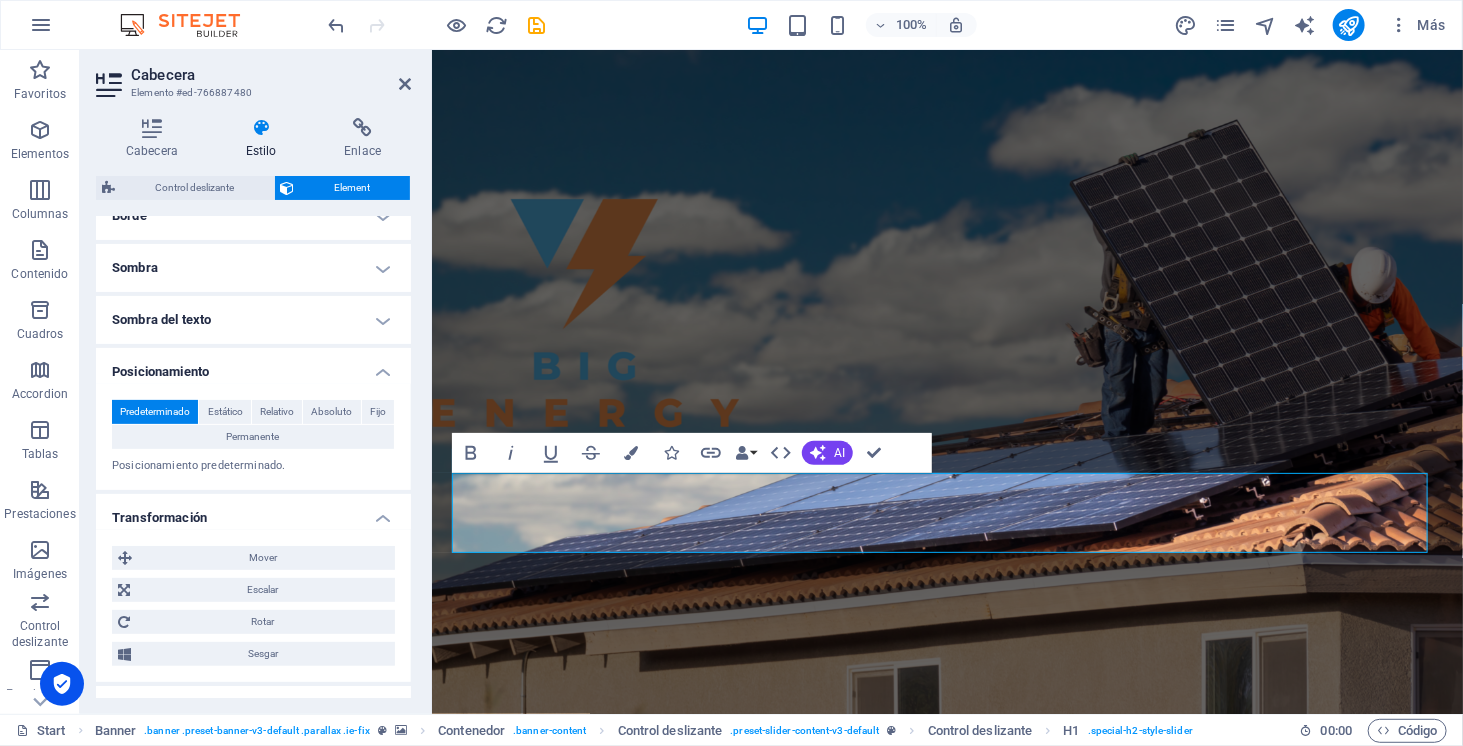 scroll, scrollTop: 0, scrollLeft: 0, axis: both 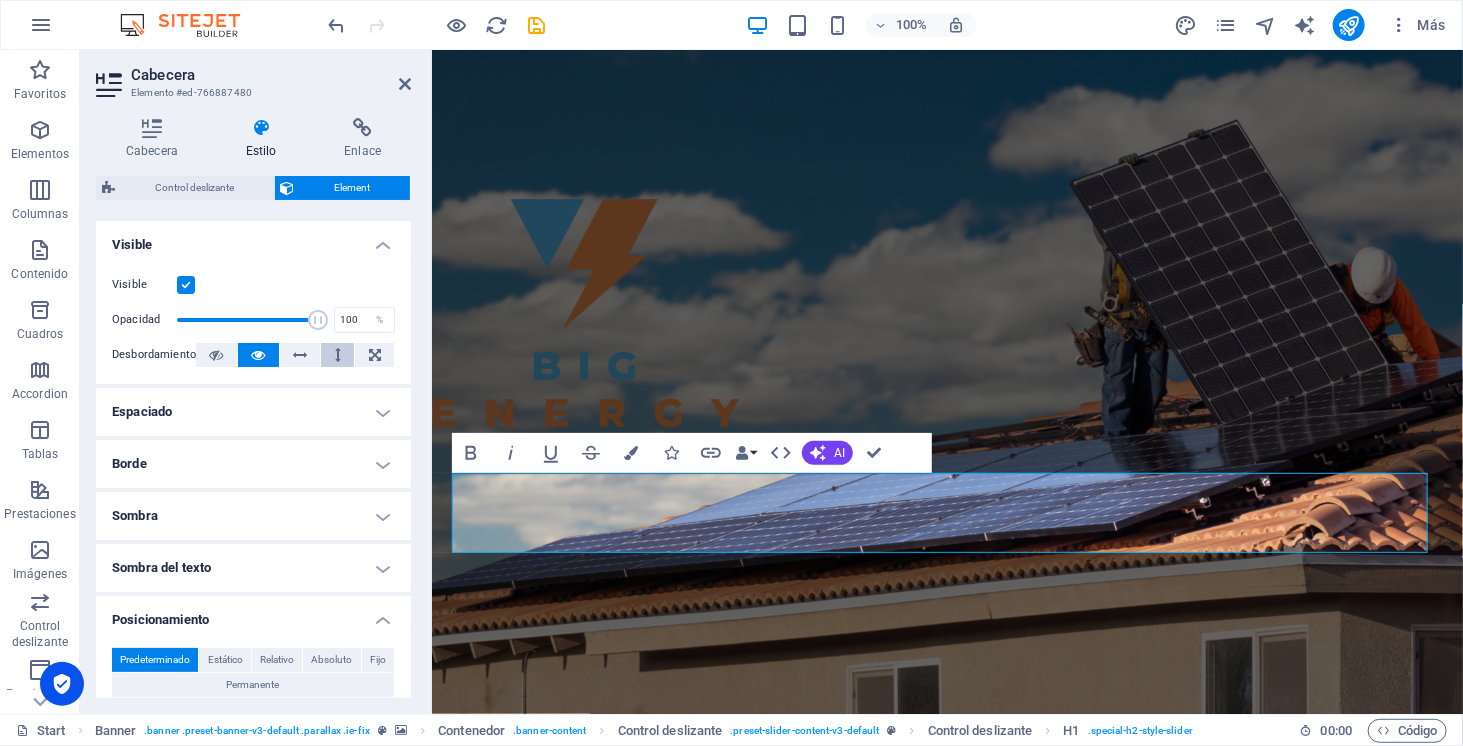 click at bounding box center (338, 355) 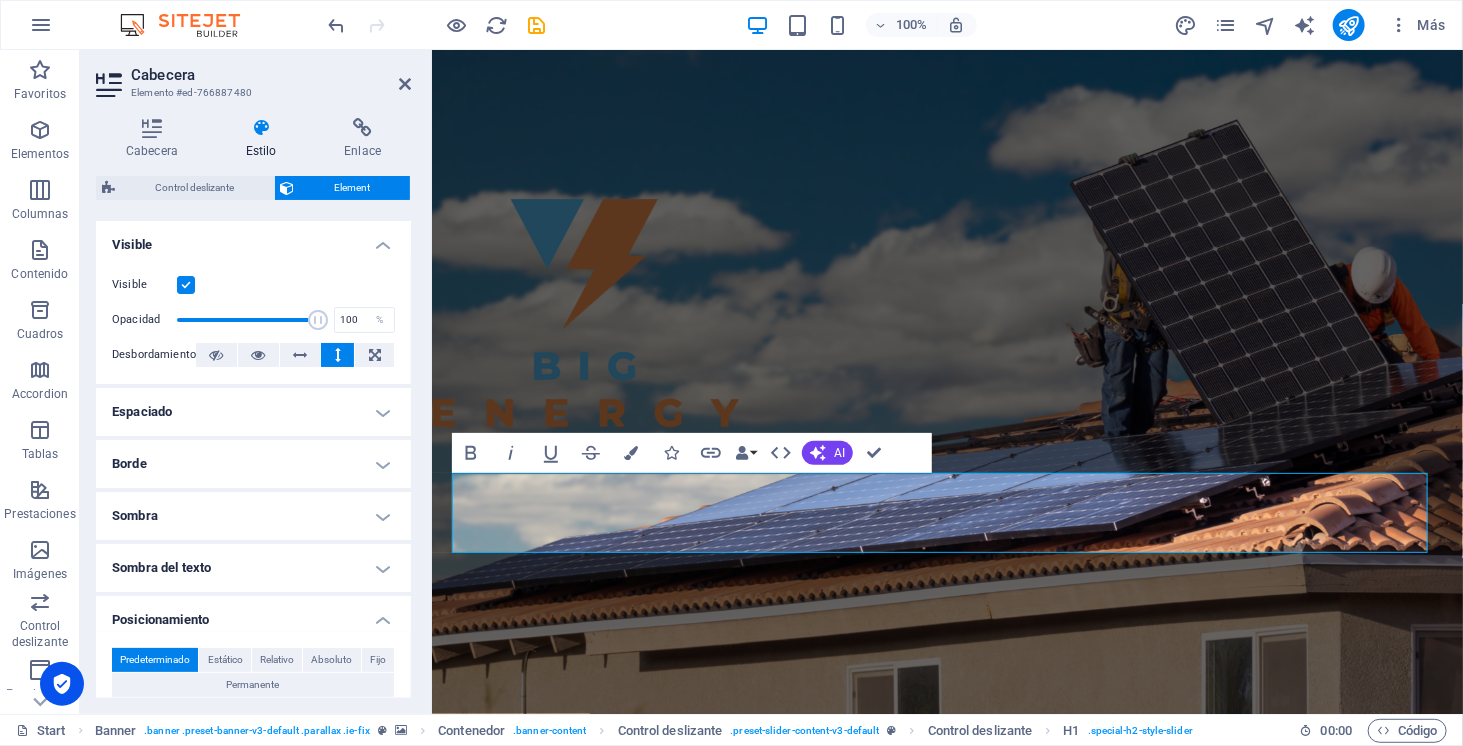 type 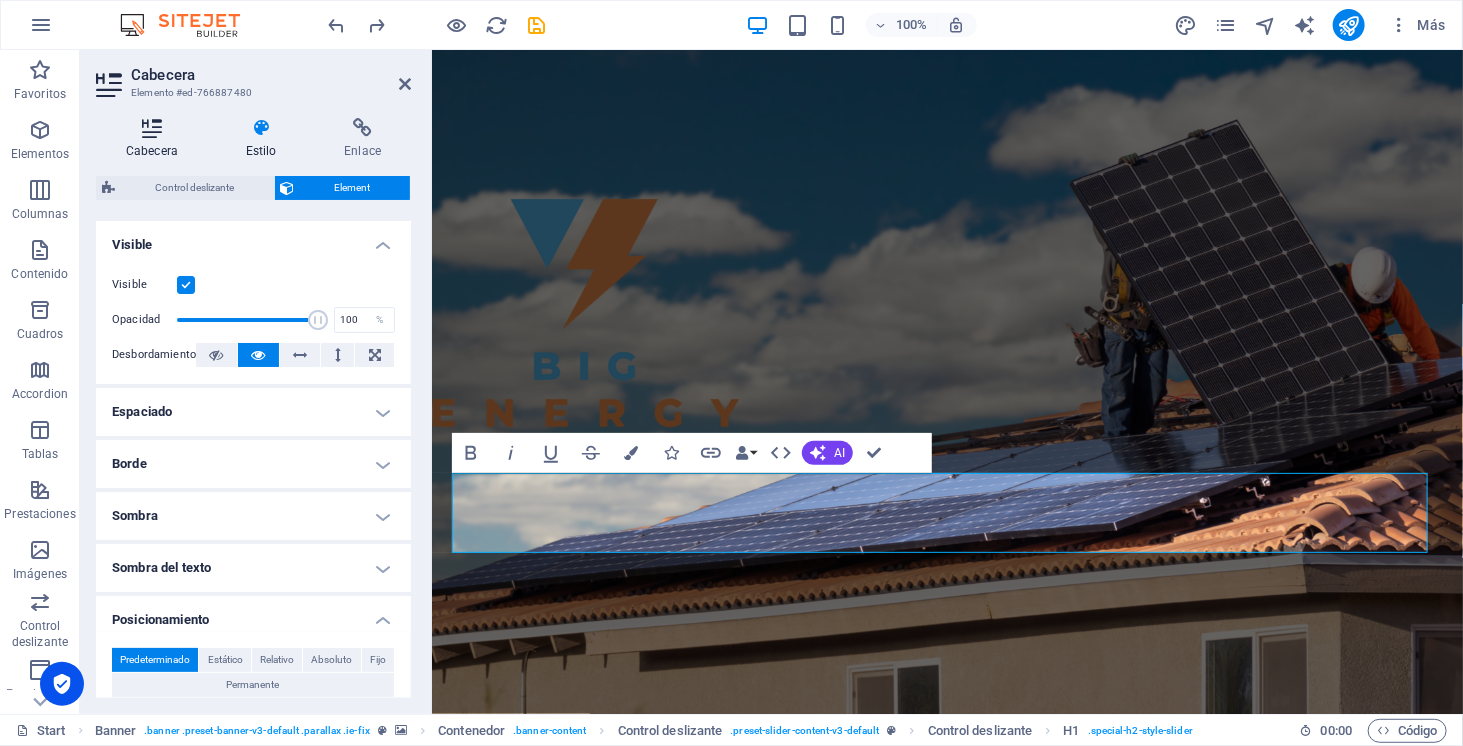 click at bounding box center (152, 128) 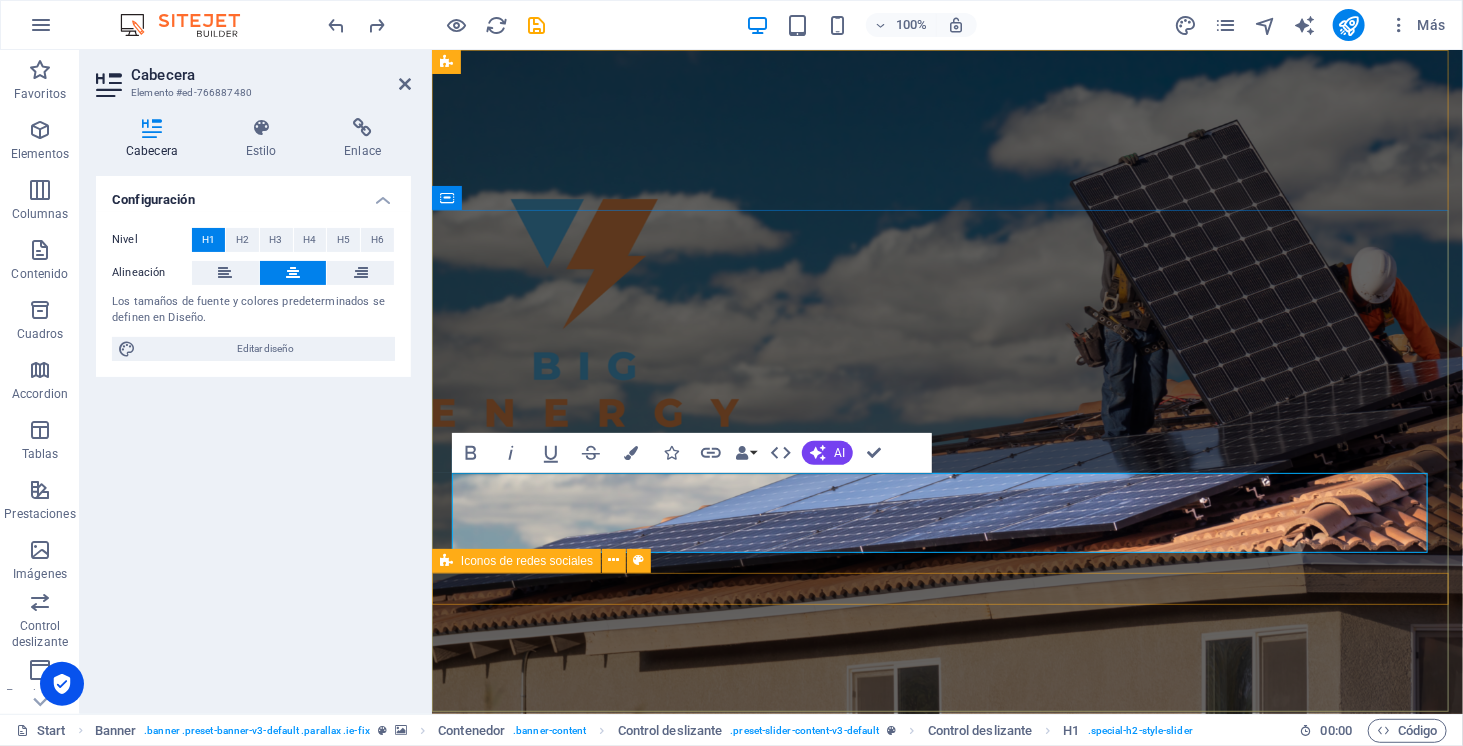 click at bounding box center (946, 1196) 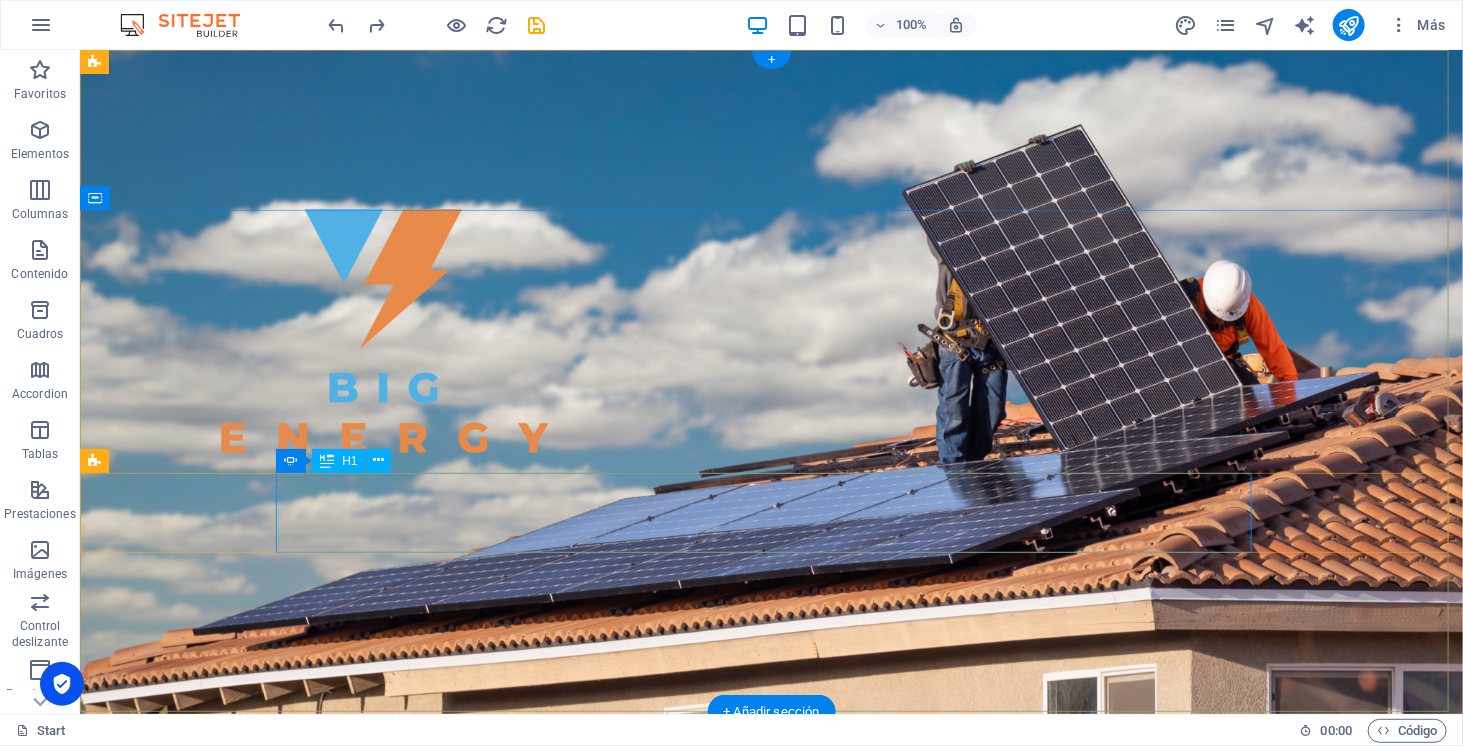 click on "ENERGÍA SOLAR" at bounding box center [771, 1060] 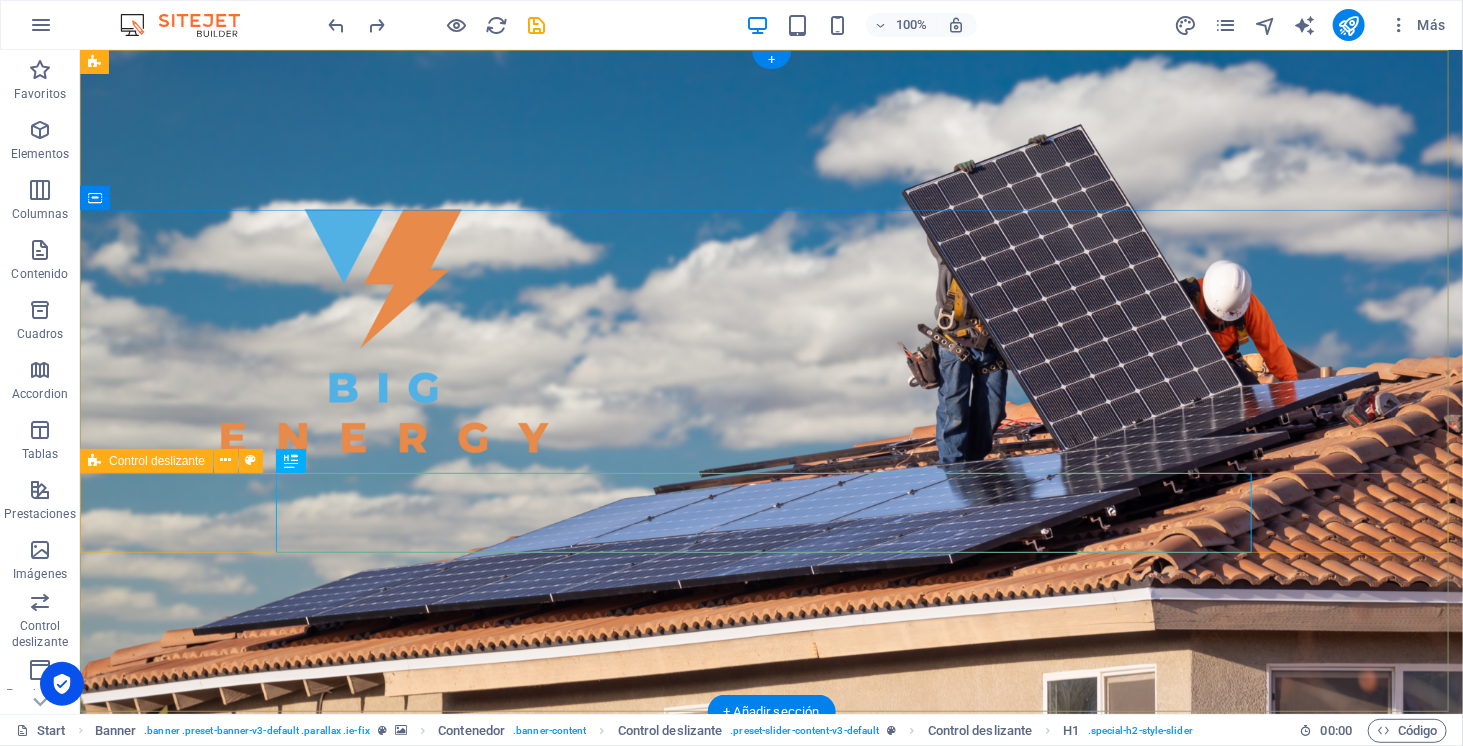 click on "ENERGÍA SOLAR ELECTROMOVILIDAD ALMACENAMIENTO" at bounding box center [770, 1060] 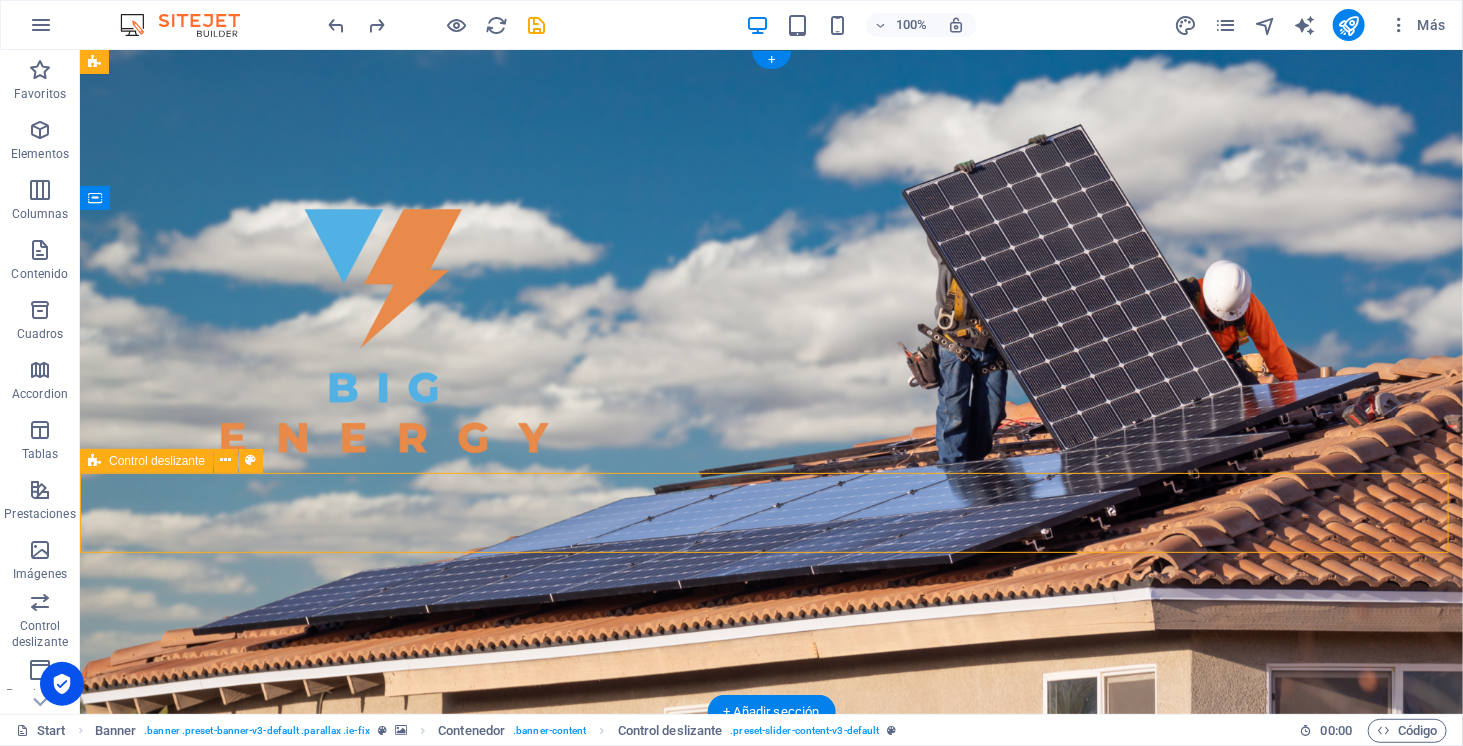 click on "ENERGÍA SOLAR ELECTROMOVILIDAD ALMACENAMIENTO" at bounding box center [770, 1060] 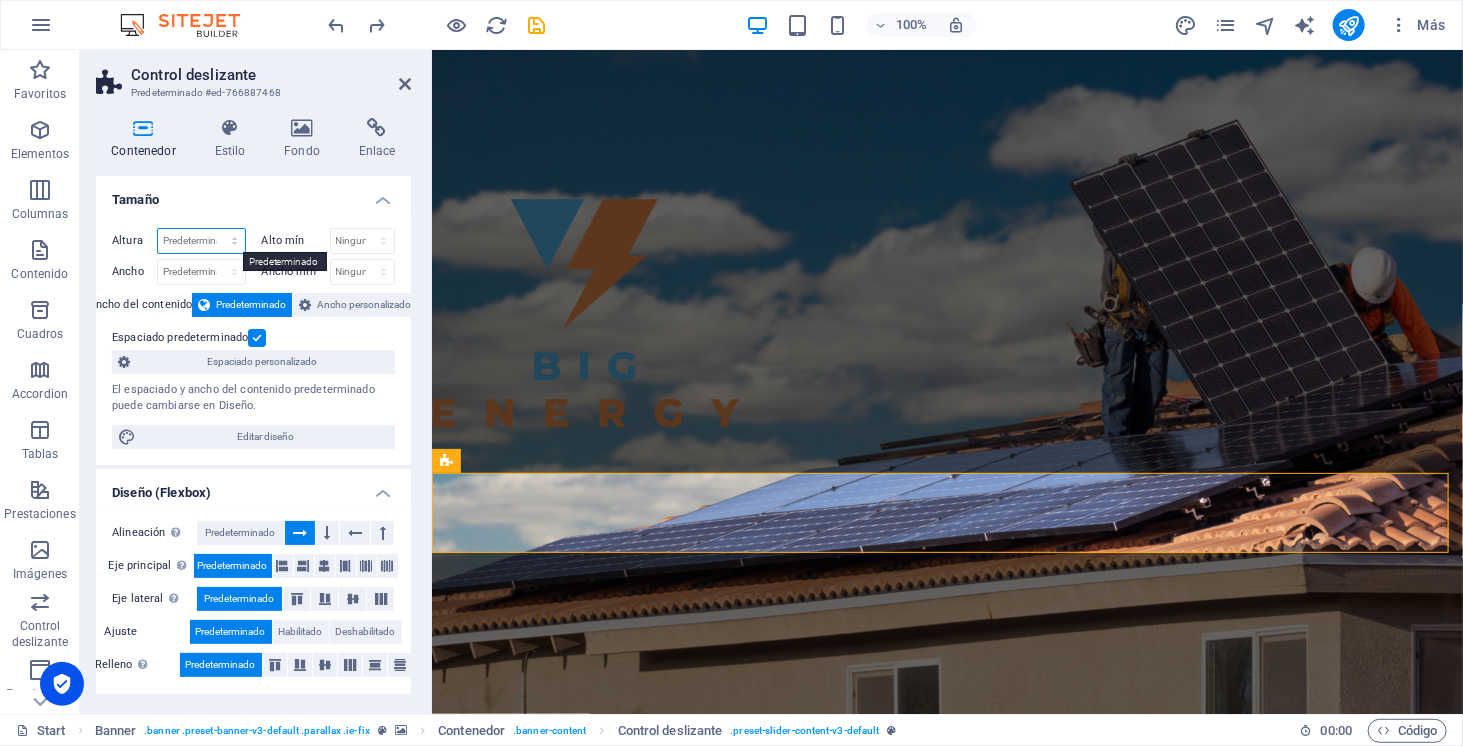 click on "Predeterminado px rem % vh vw" at bounding box center [201, 241] 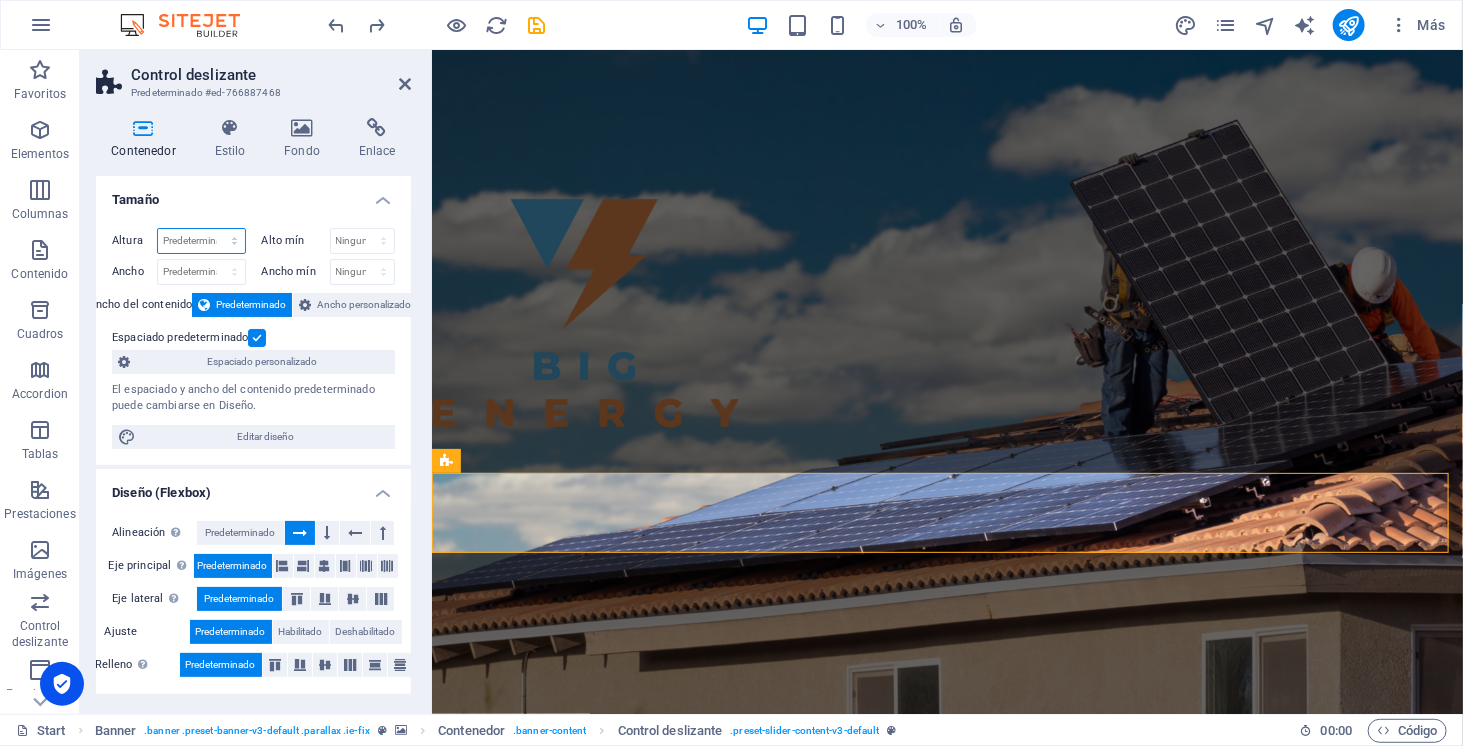 select on "%" 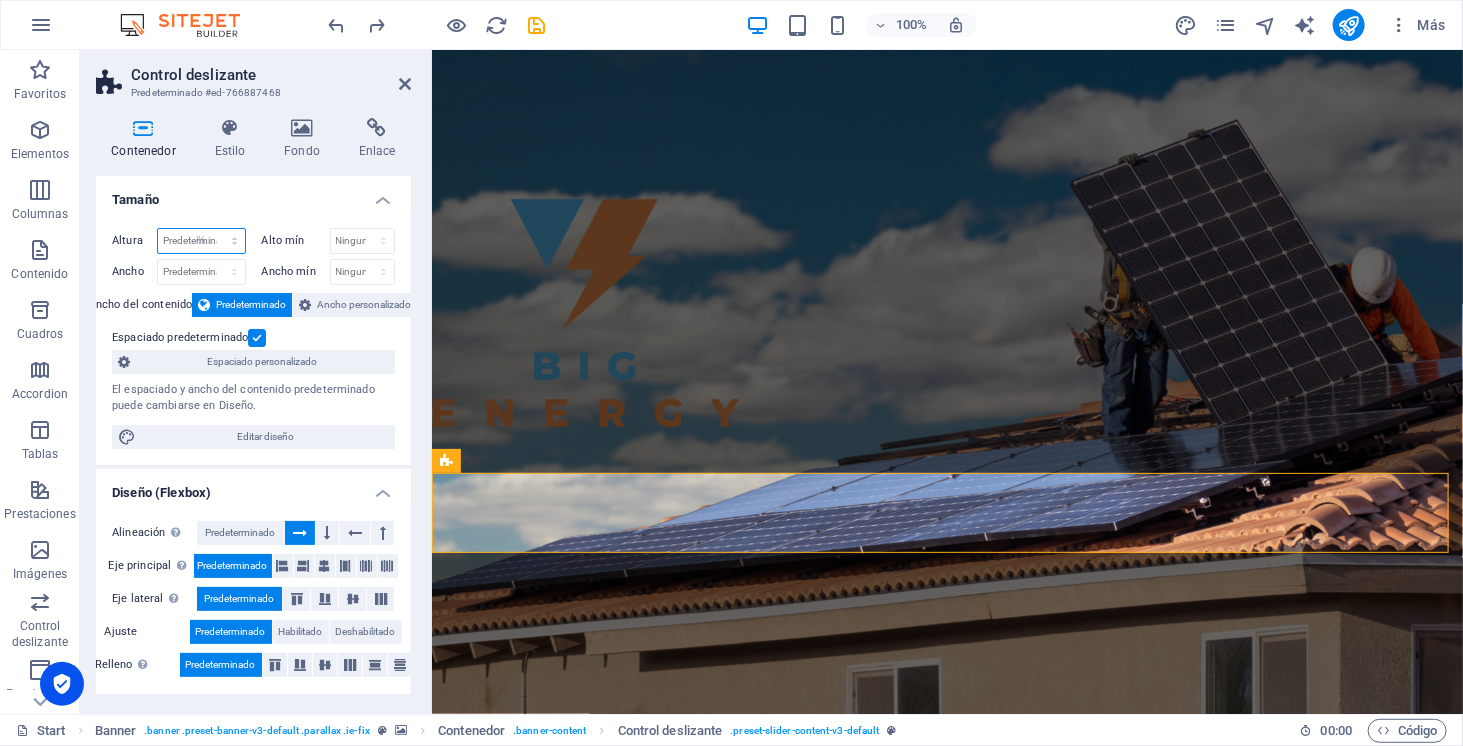 click on "Predeterminado px rem % vh vw" at bounding box center [201, 241] 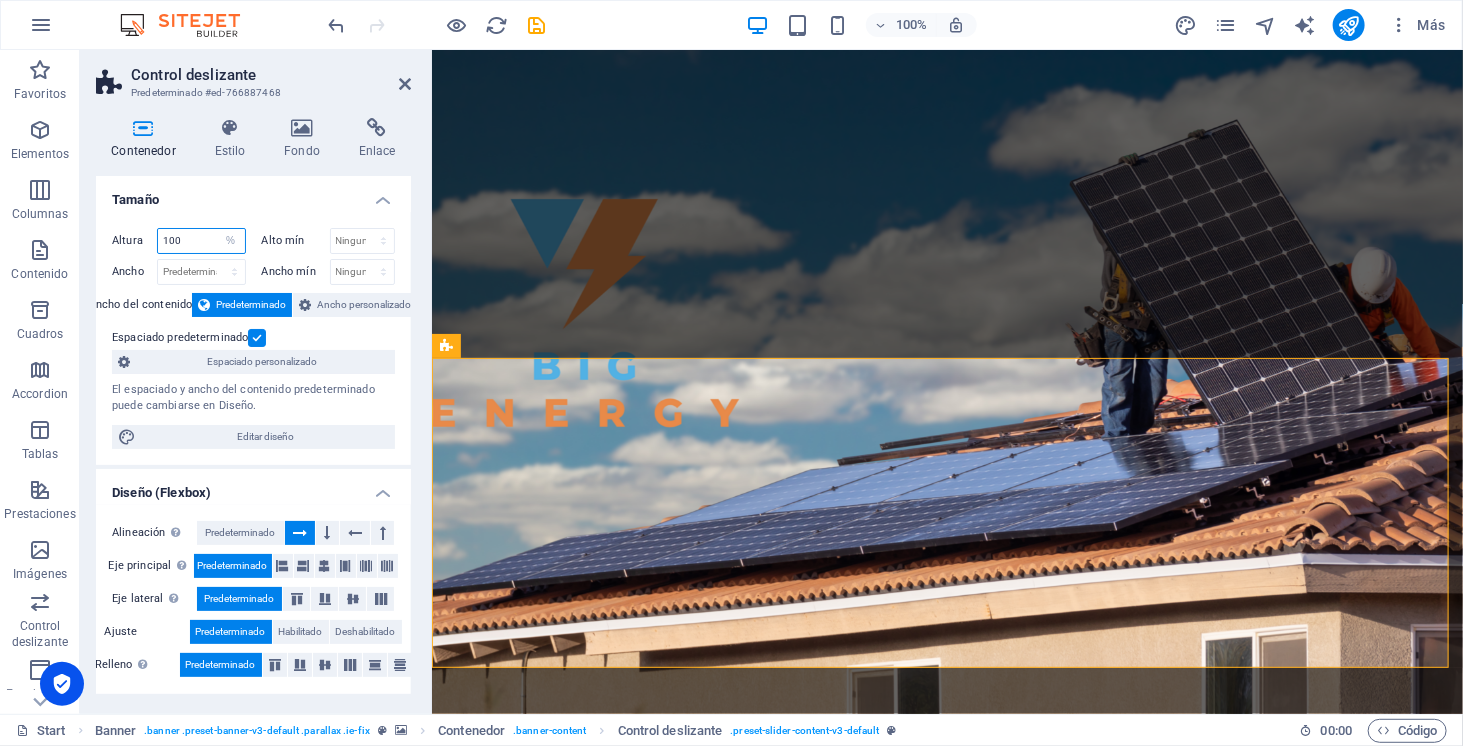 click on "100" at bounding box center [201, 241] 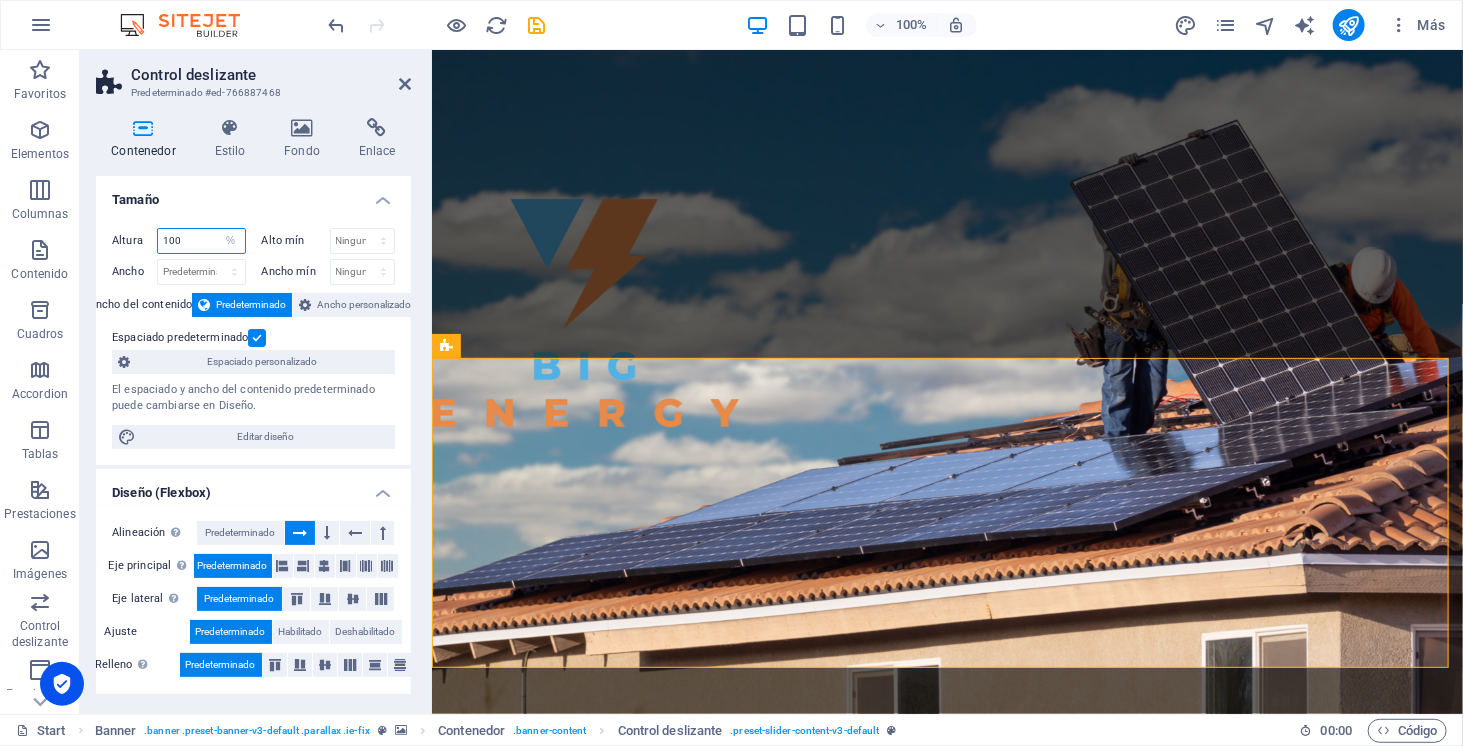click on "100" at bounding box center (201, 241) 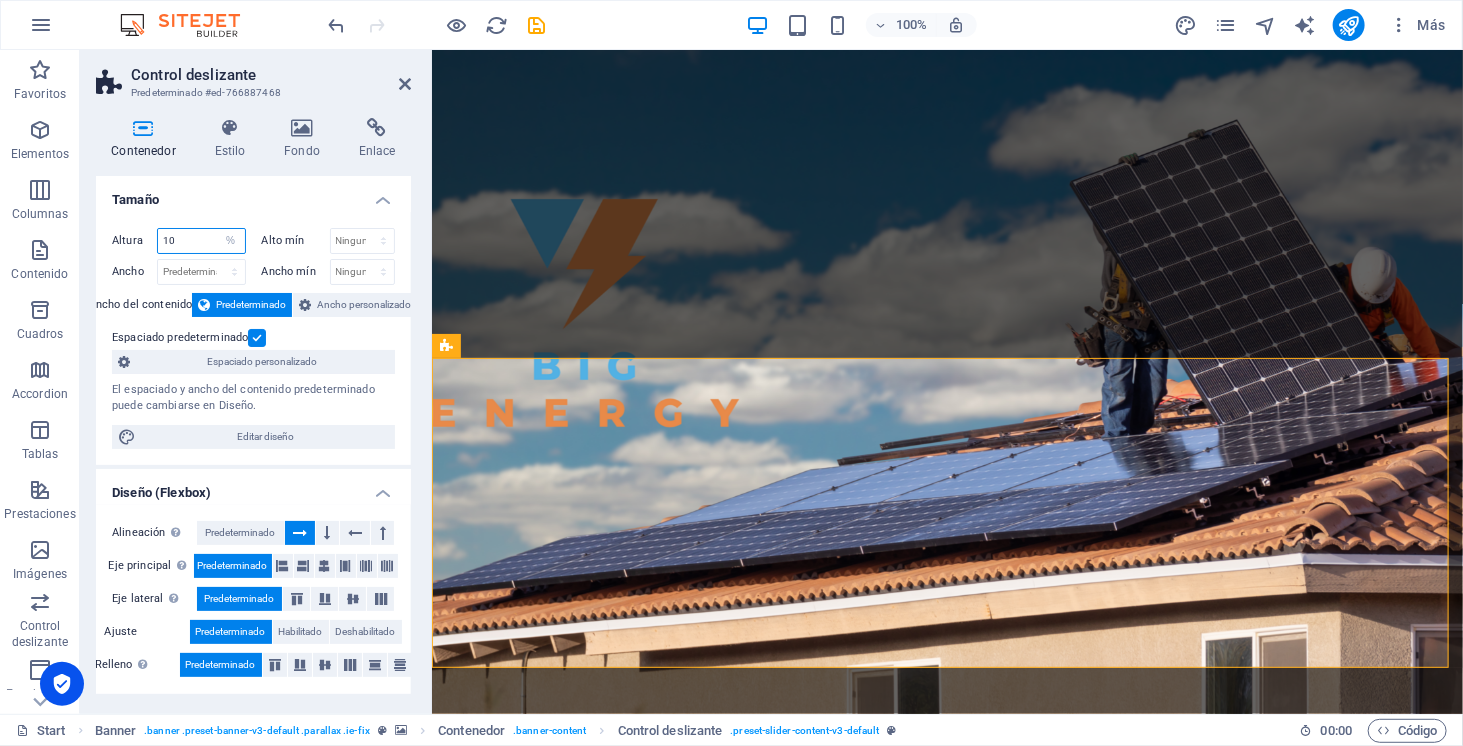 type on "1" 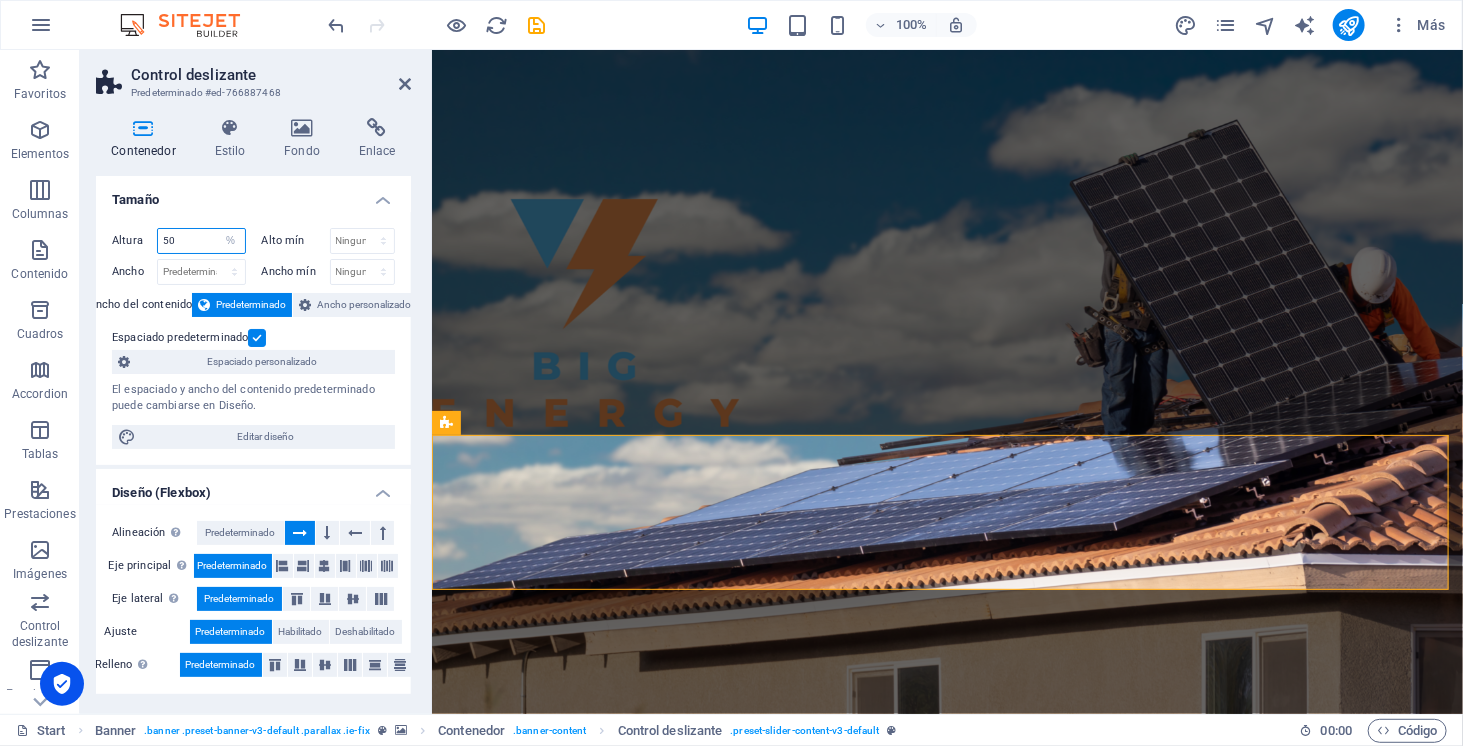 type on "50" 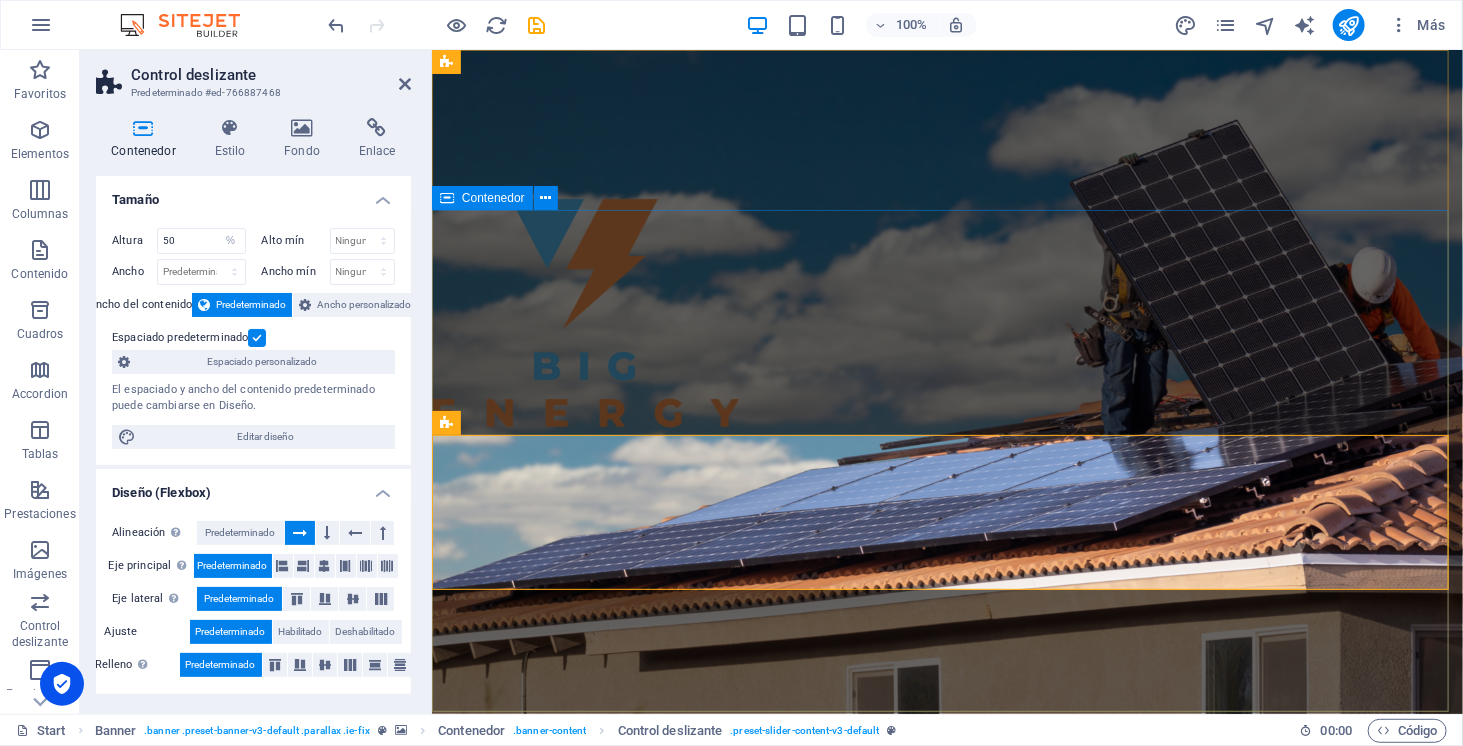 click on "SOMOS    ENERGÍA SOLAR ELECTROMOVILIDAD ALMACENAMIENTO" at bounding box center [946, 1124] 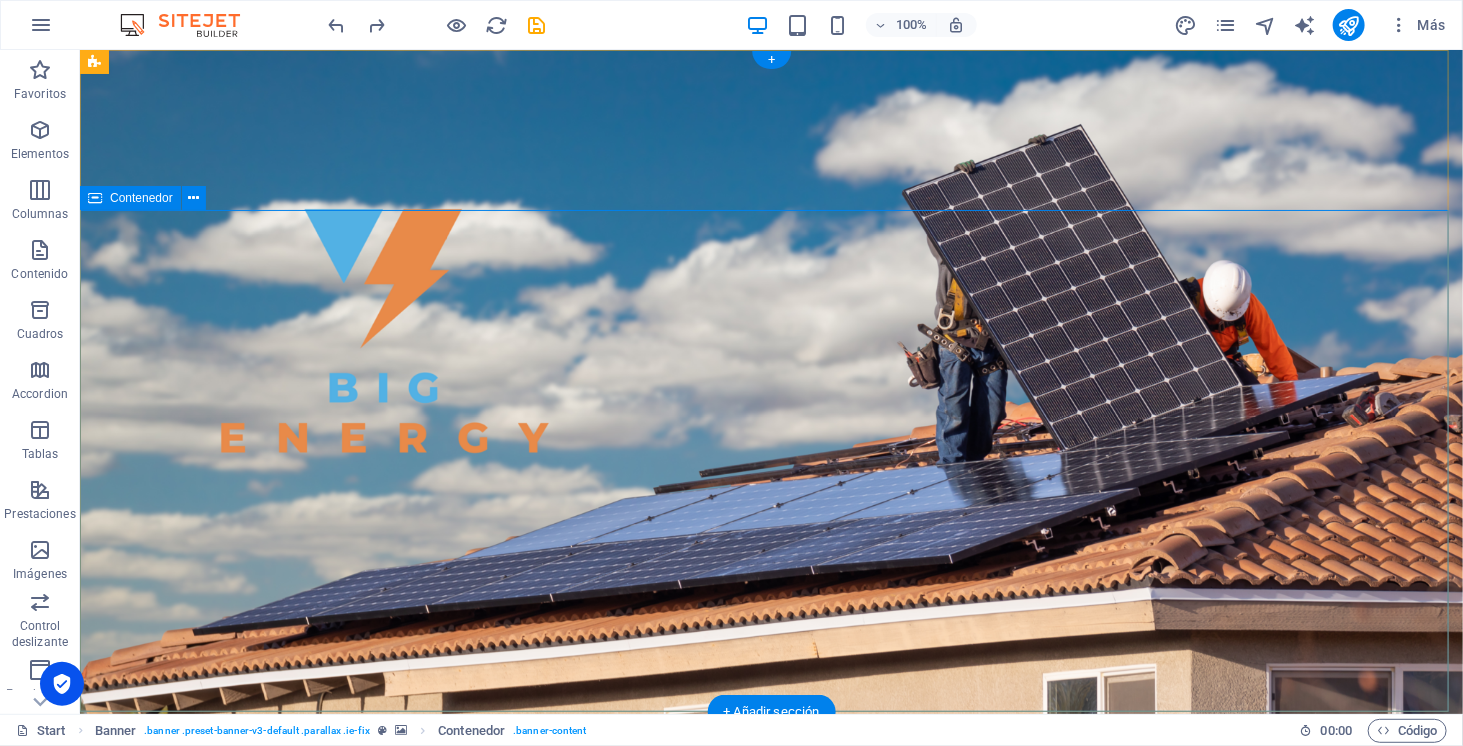click on "SOMOS    ENERGÍA SOLAR ELECTROMOVILIDAD ALMACENAMIENTO" at bounding box center (770, 1124) 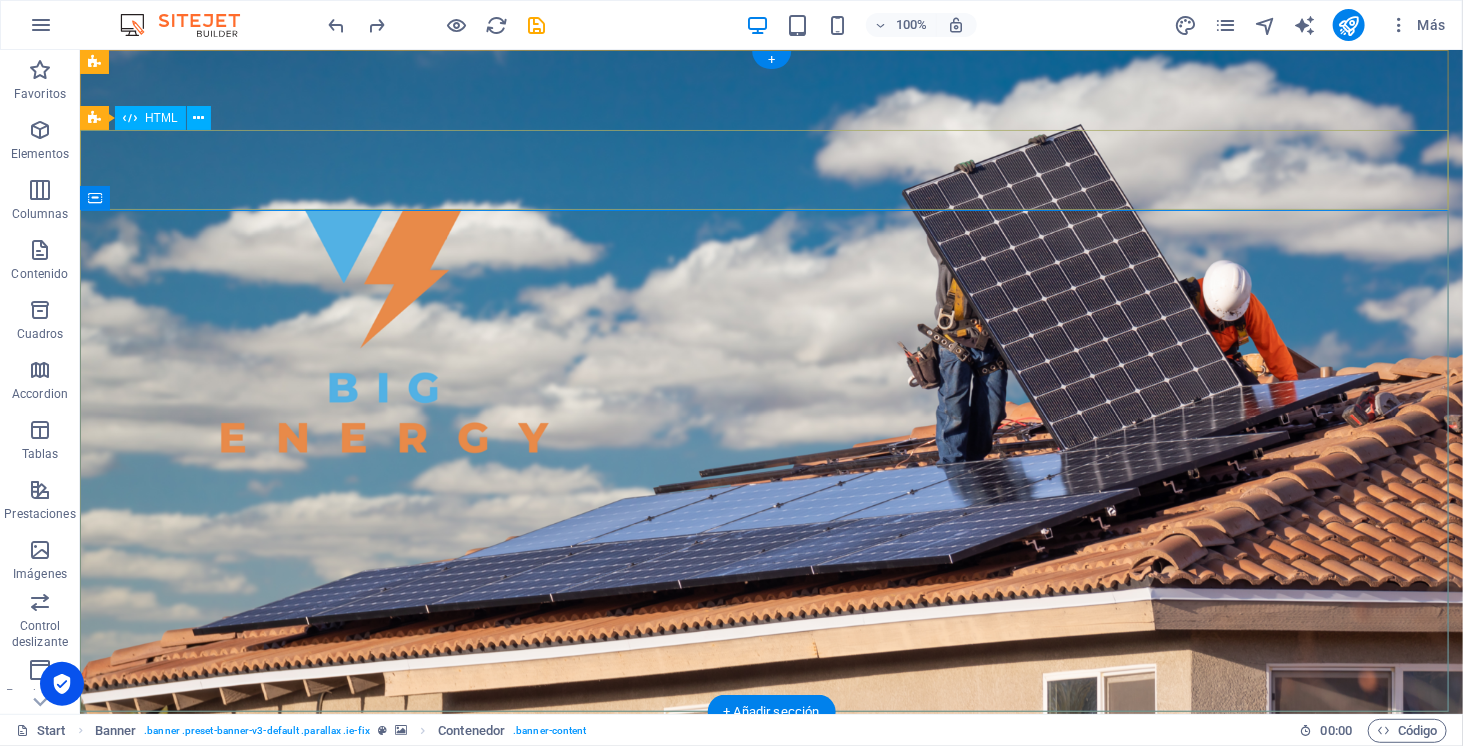 click at bounding box center [770, 833] 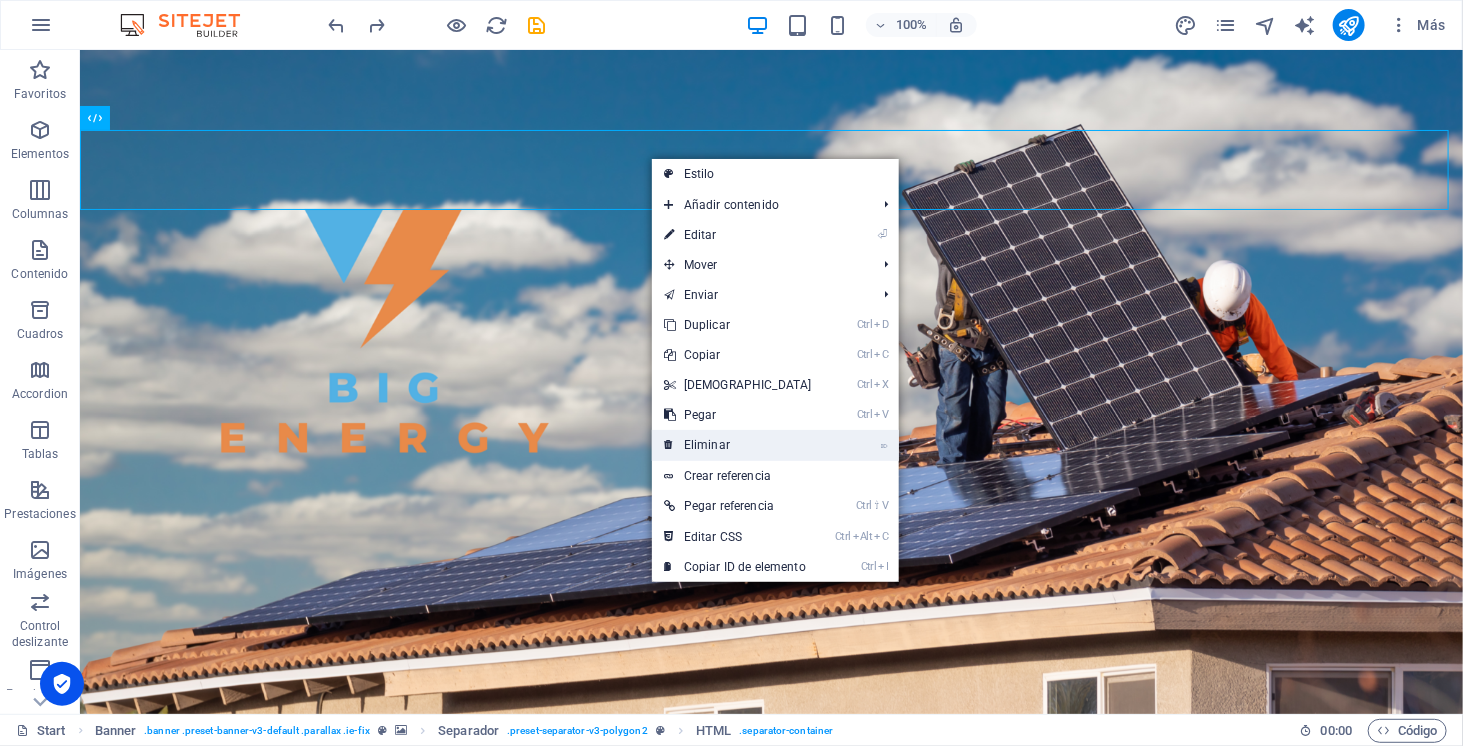 click on "⌦  Eliminar" at bounding box center [738, 445] 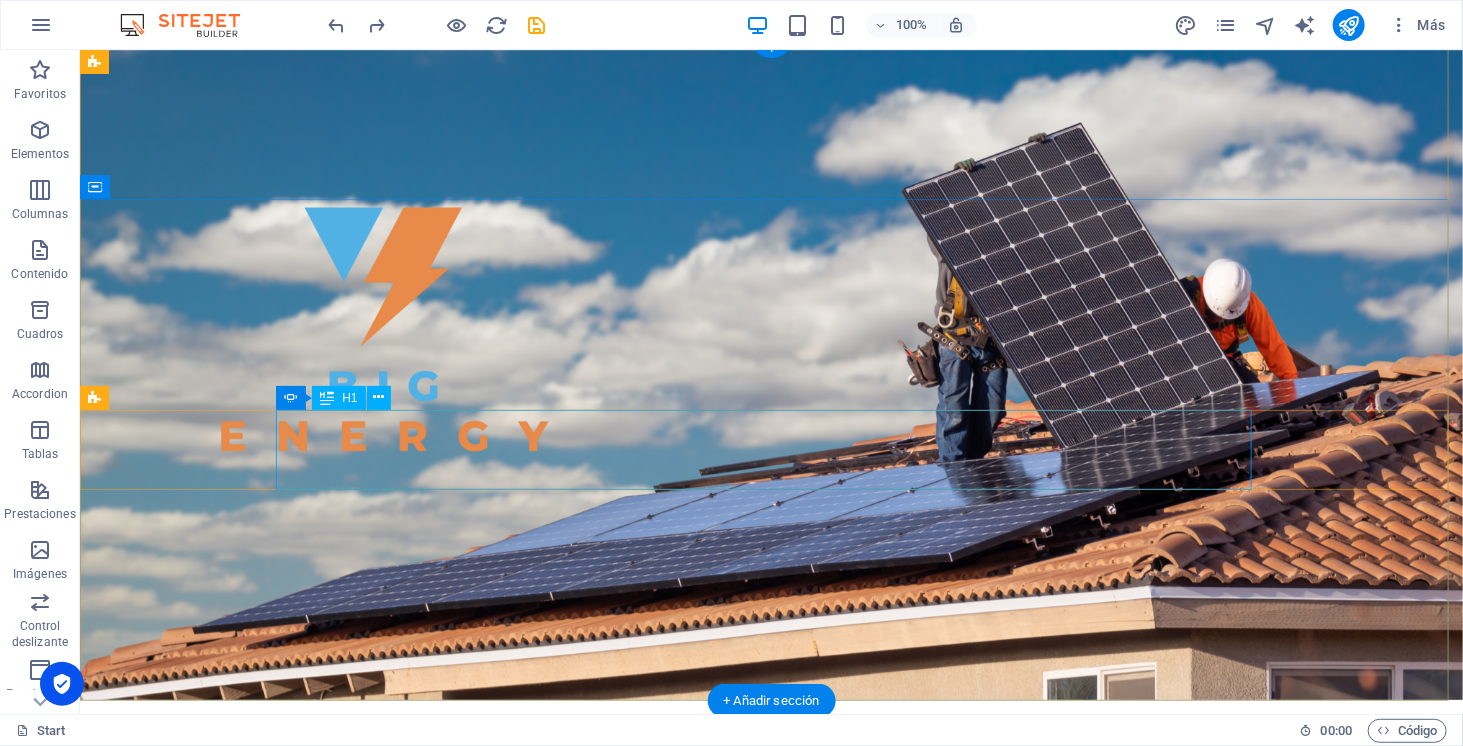 scroll, scrollTop: 0, scrollLeft: 0, axis: both 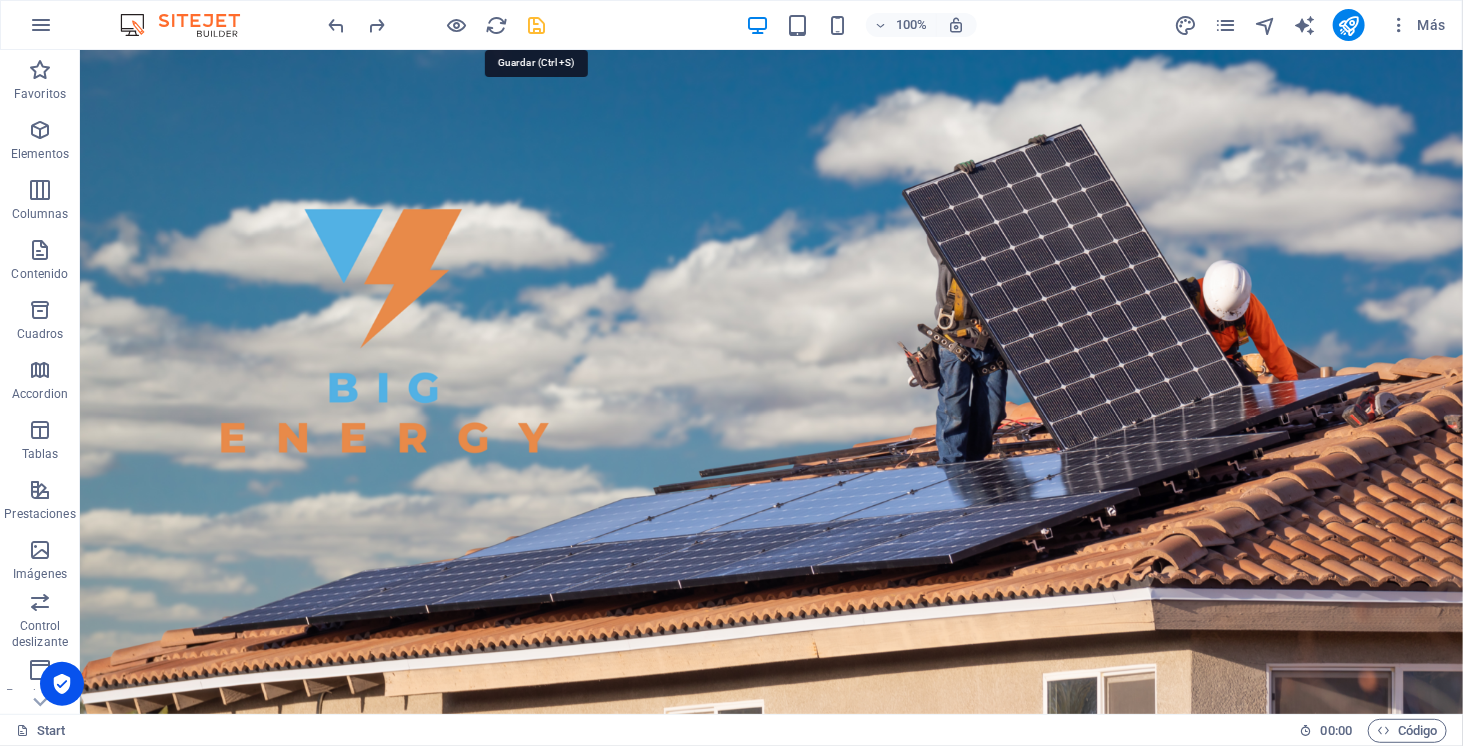 click at bounding box center (537, 25) 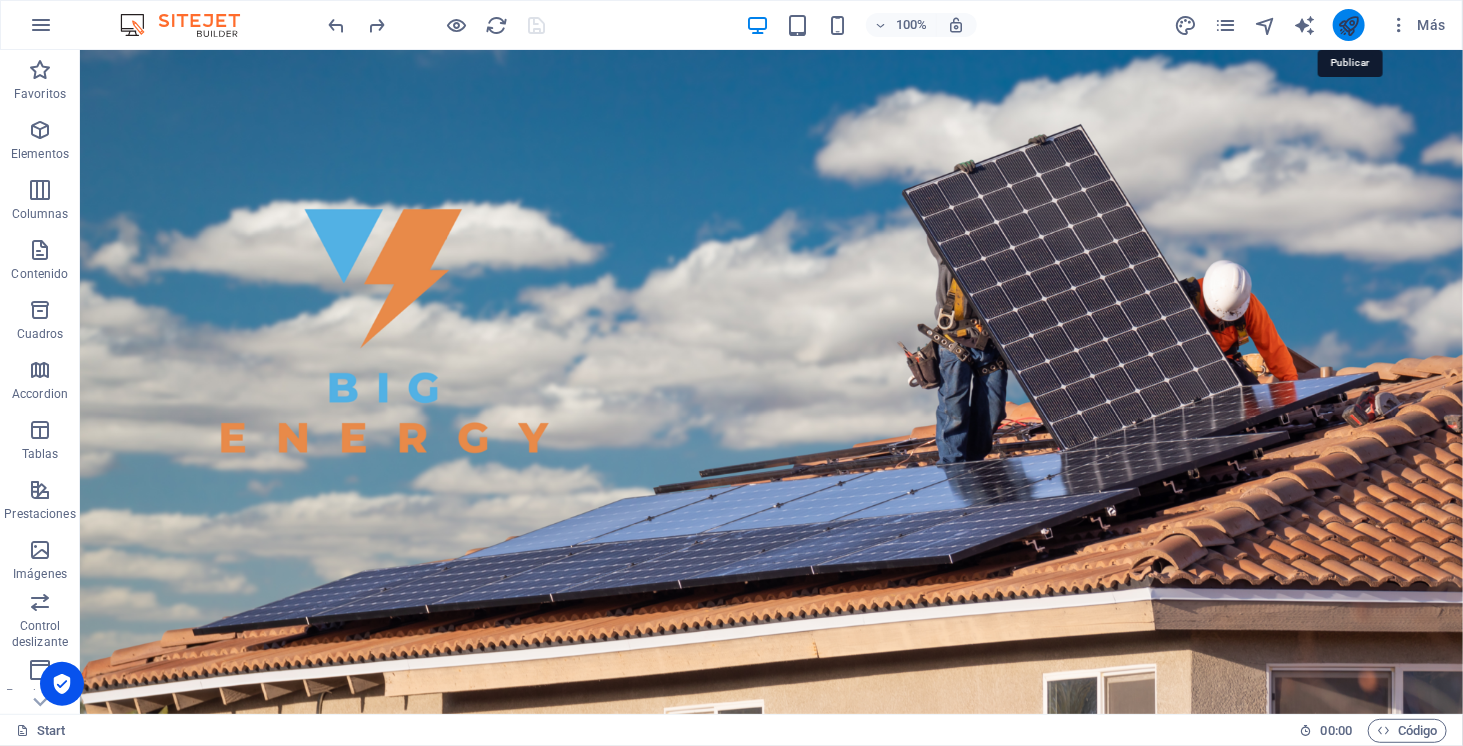 click at bounding box center (1349, 25) 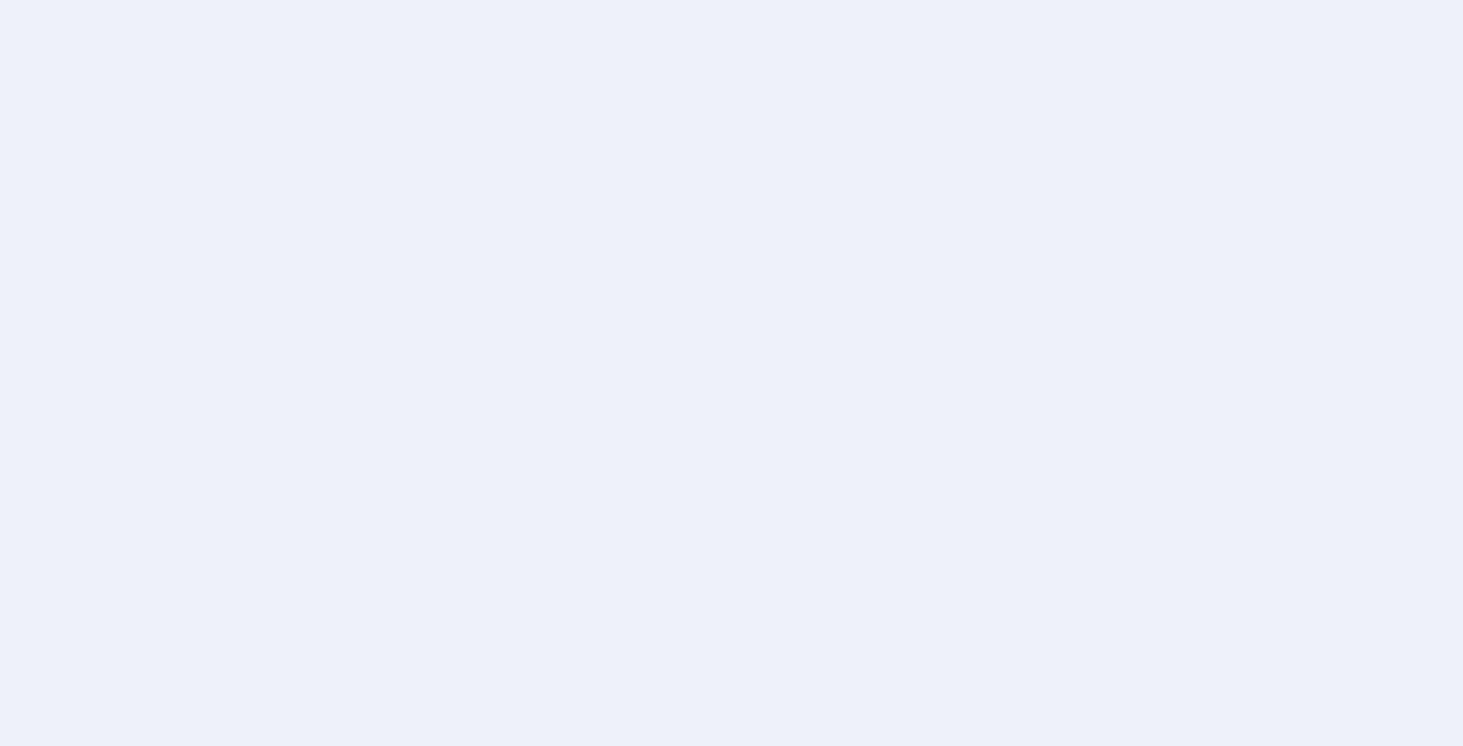 scroll, scrollTop: 0, scrollLeft: 0, axis: both 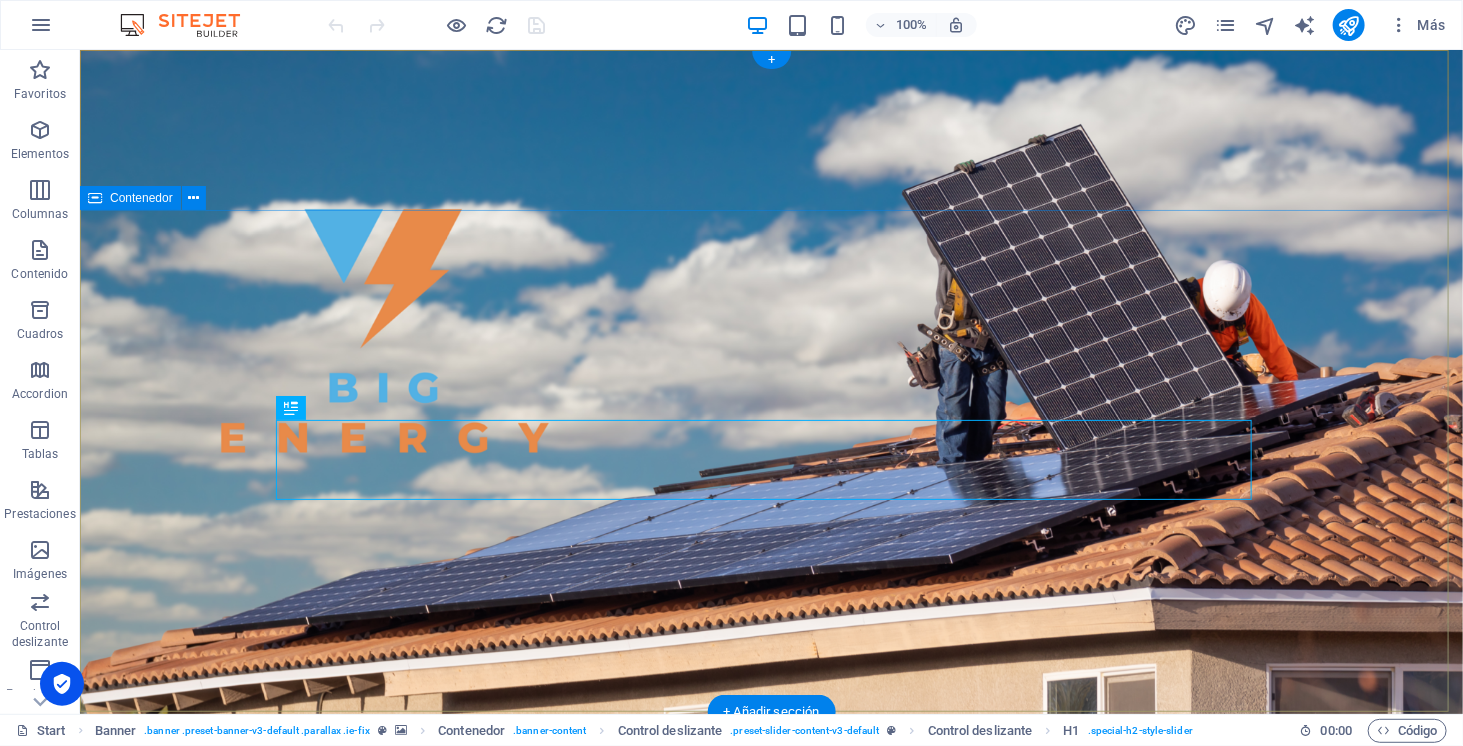 click on "SOMOS    ENERGÍA SOLAR ELECTROMOVILIDAD ALMACENAMIENTO" at bounding box center (770, 1124) 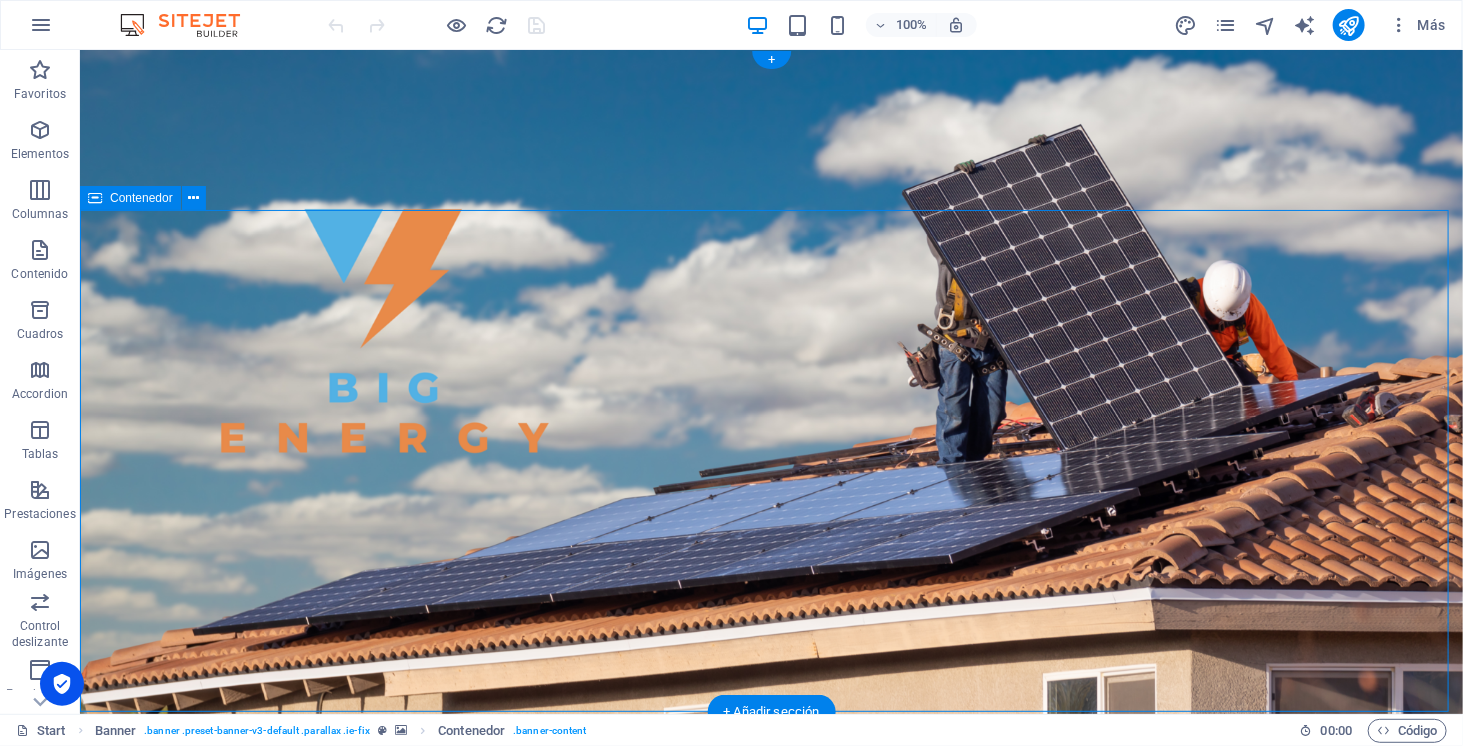 click on "SOMOS    ENERGÍA SOLAR ELECTROMOVILIDAD ALMACENAMIENTO" at bounding box center [770, 1124] 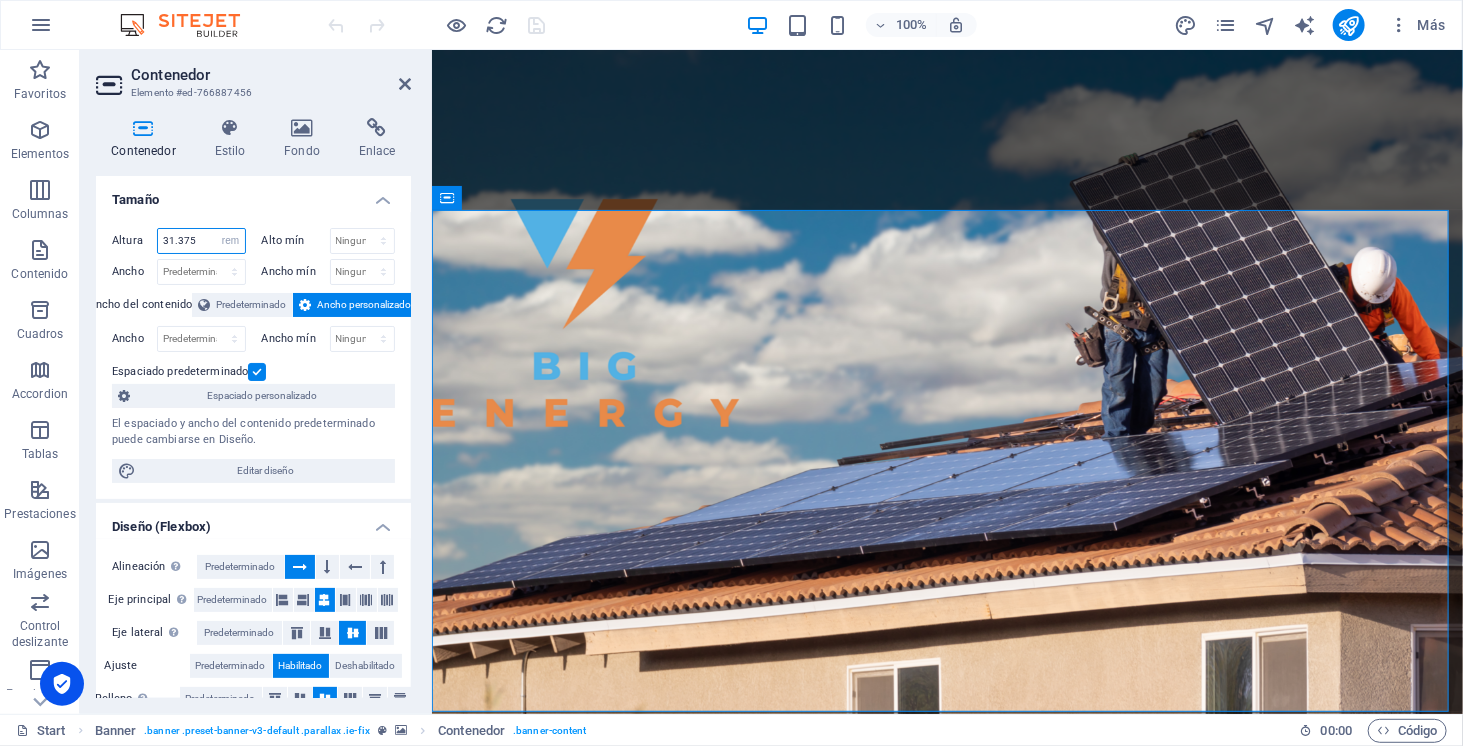 click on "31.375" at bounding box center [201, 241] 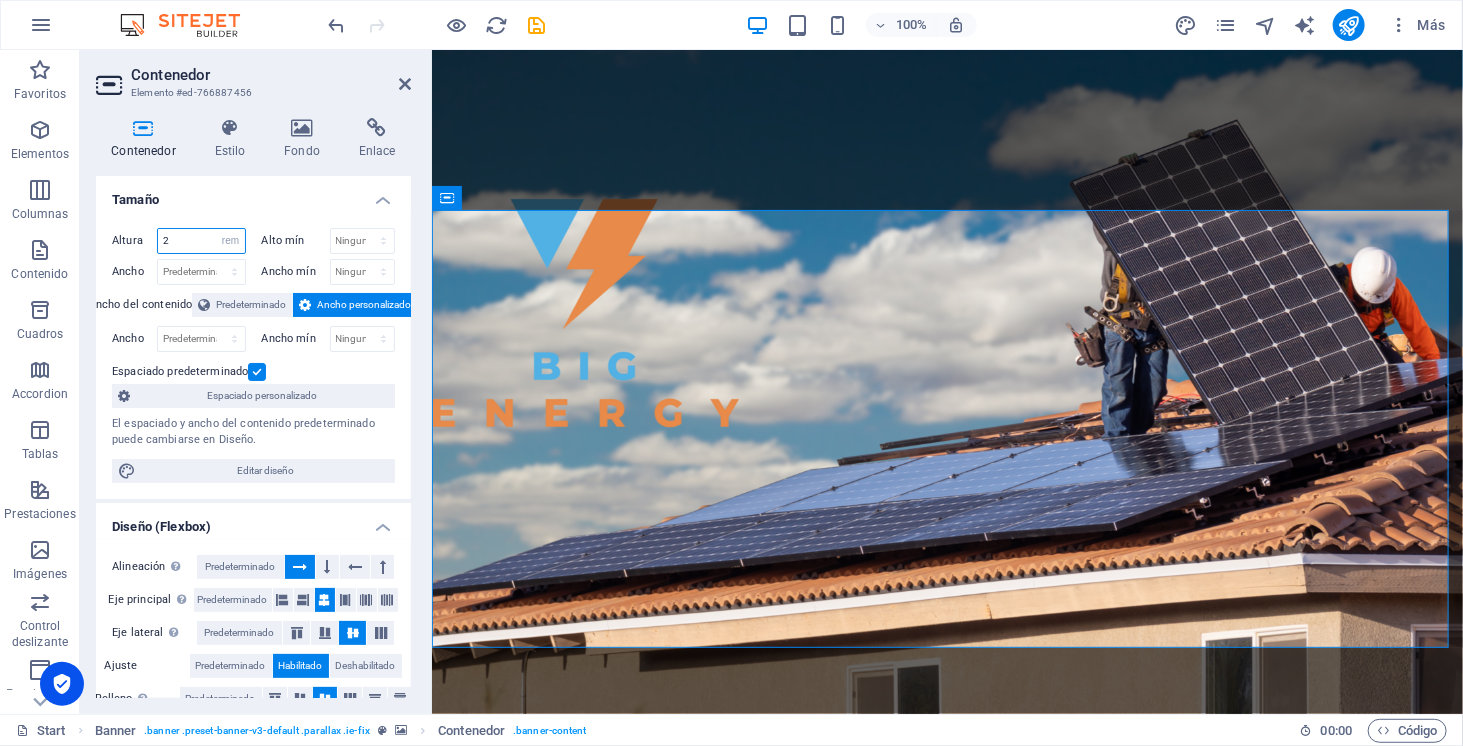 click on "2" at bounding box center (201, 241) 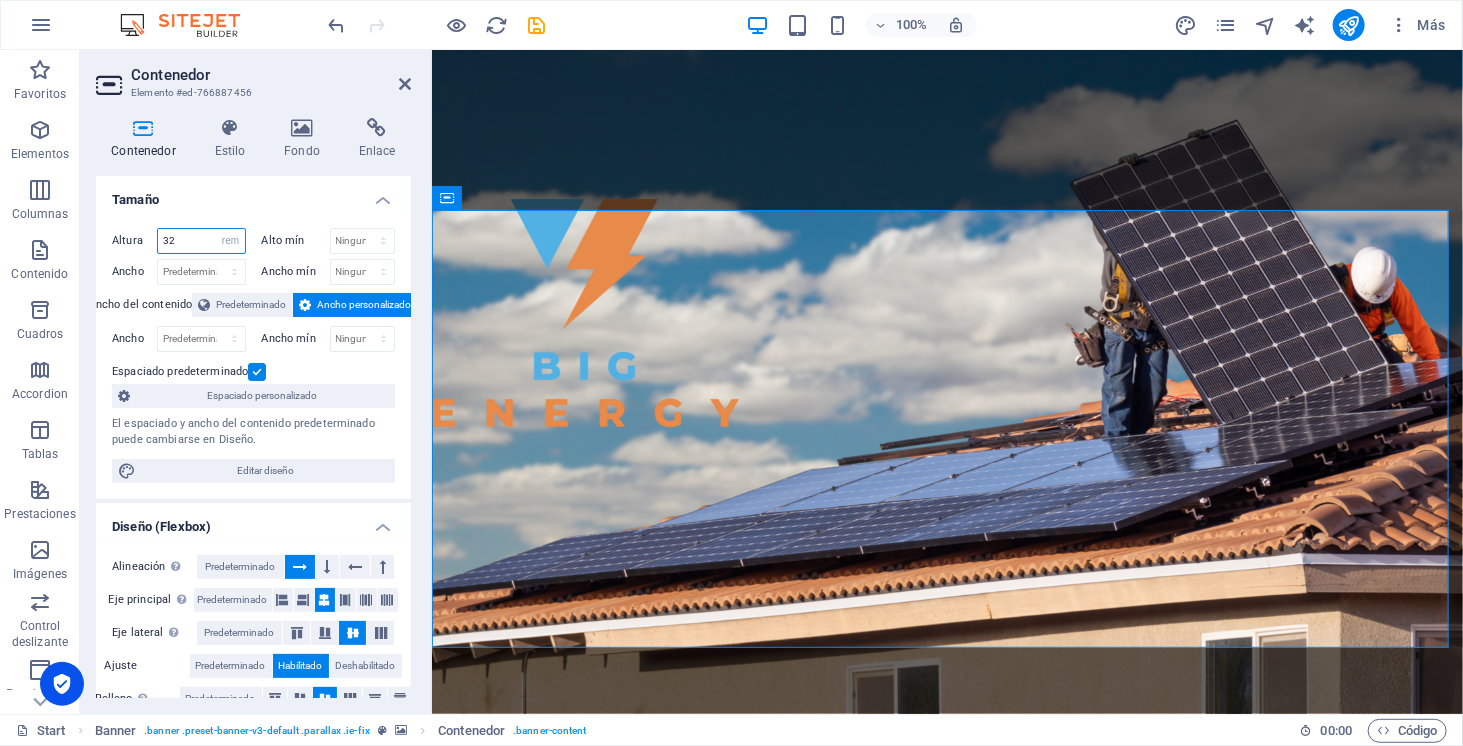 type on "32" 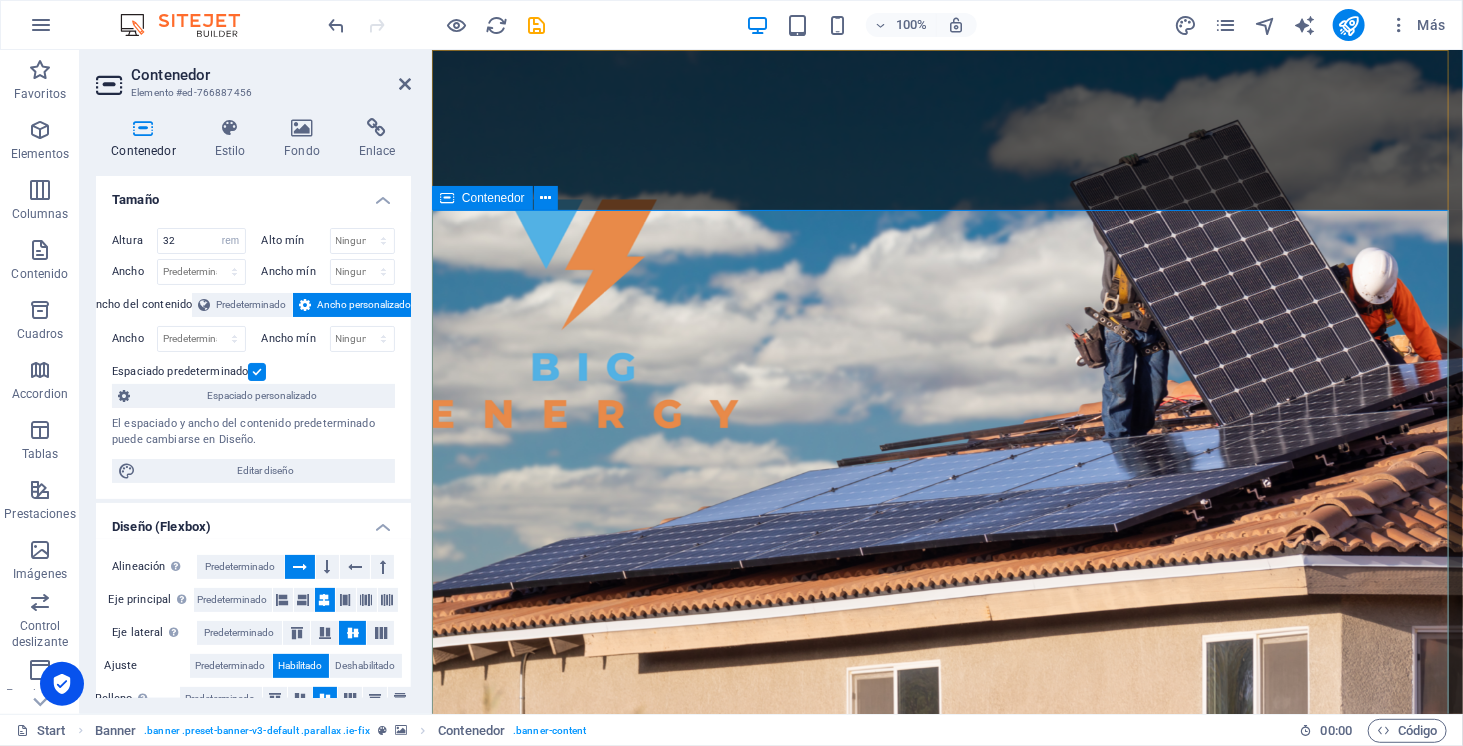 click on "SOMOS    ENERGÍA SOLAR ELECTROMOVILIDAD ALMACENAMIENTO" at bounding box center [946, 1131] 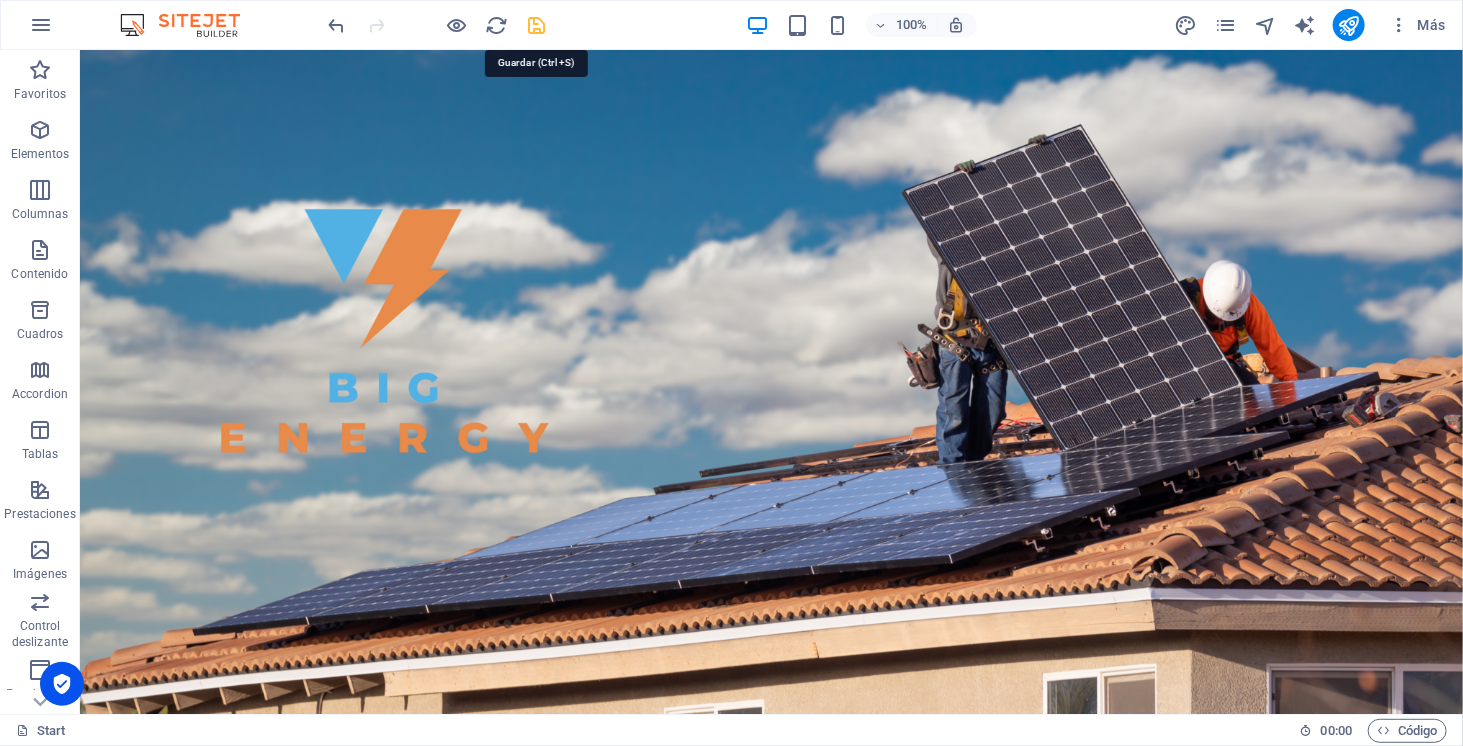 click at bounding box center (537, 25) 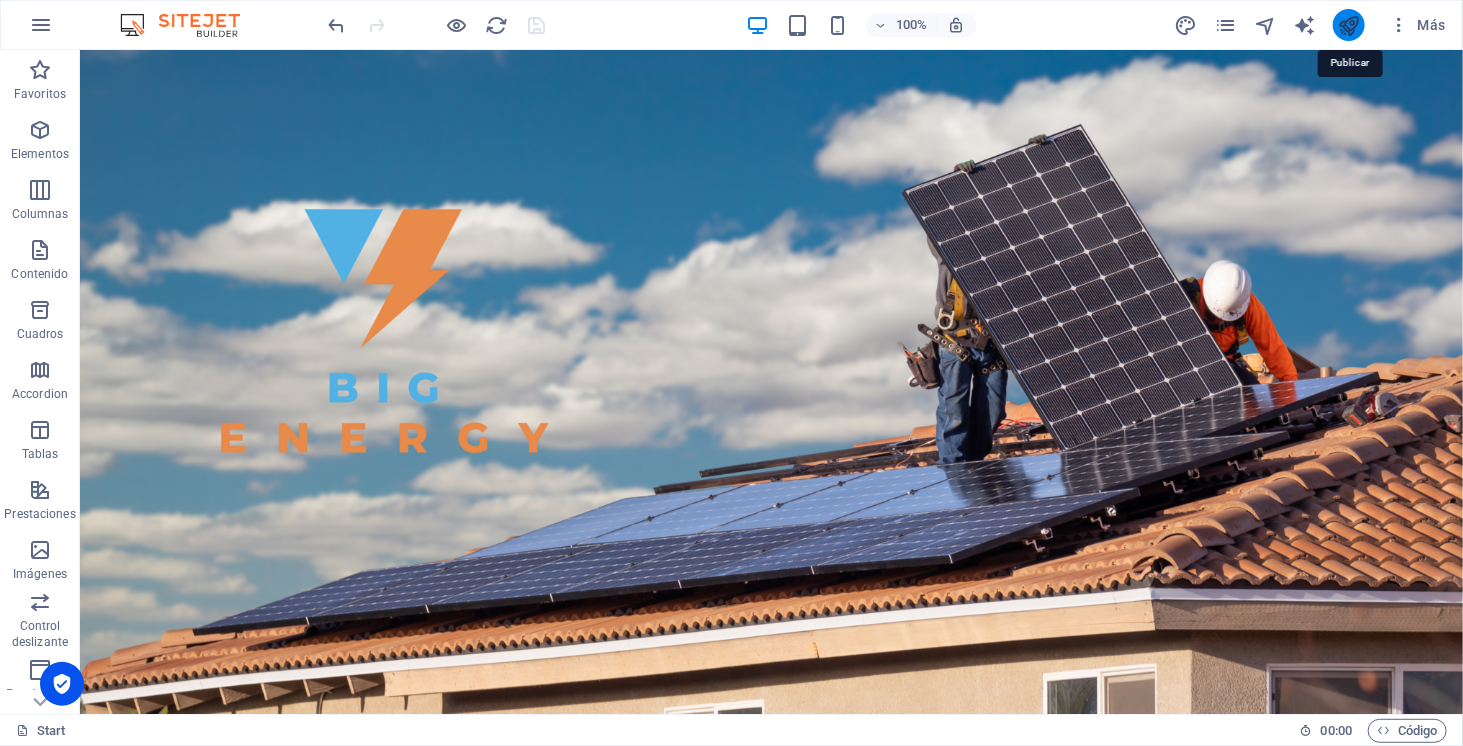 click at bounding box center [1349, 25] 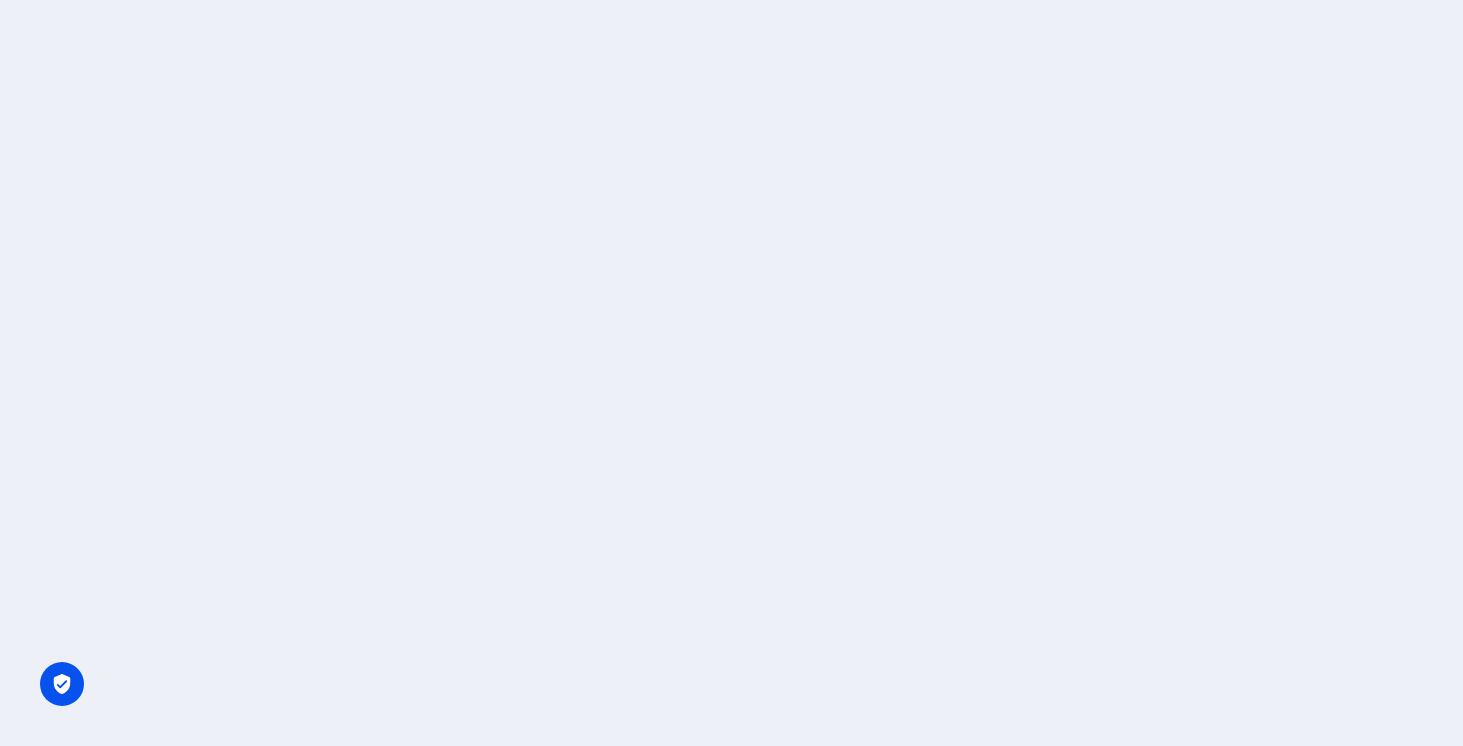 scroll, scrollTop: 0, scrollLeft: 0, axis: both 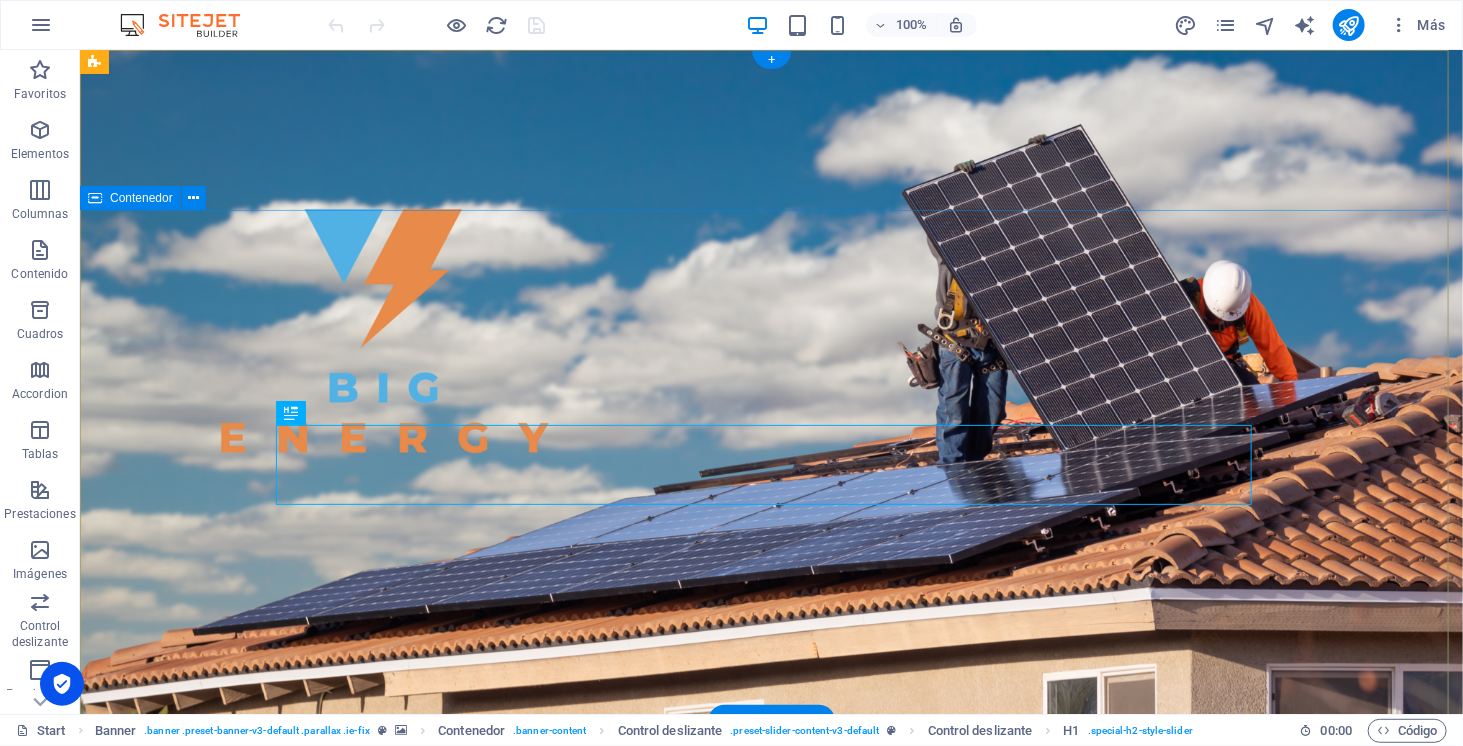 click on "SOMOS    ENERGÍA SOLAR ELECTROMOVILIDAD ALMACENAMIENTO" at bounding box center [770, 1131] 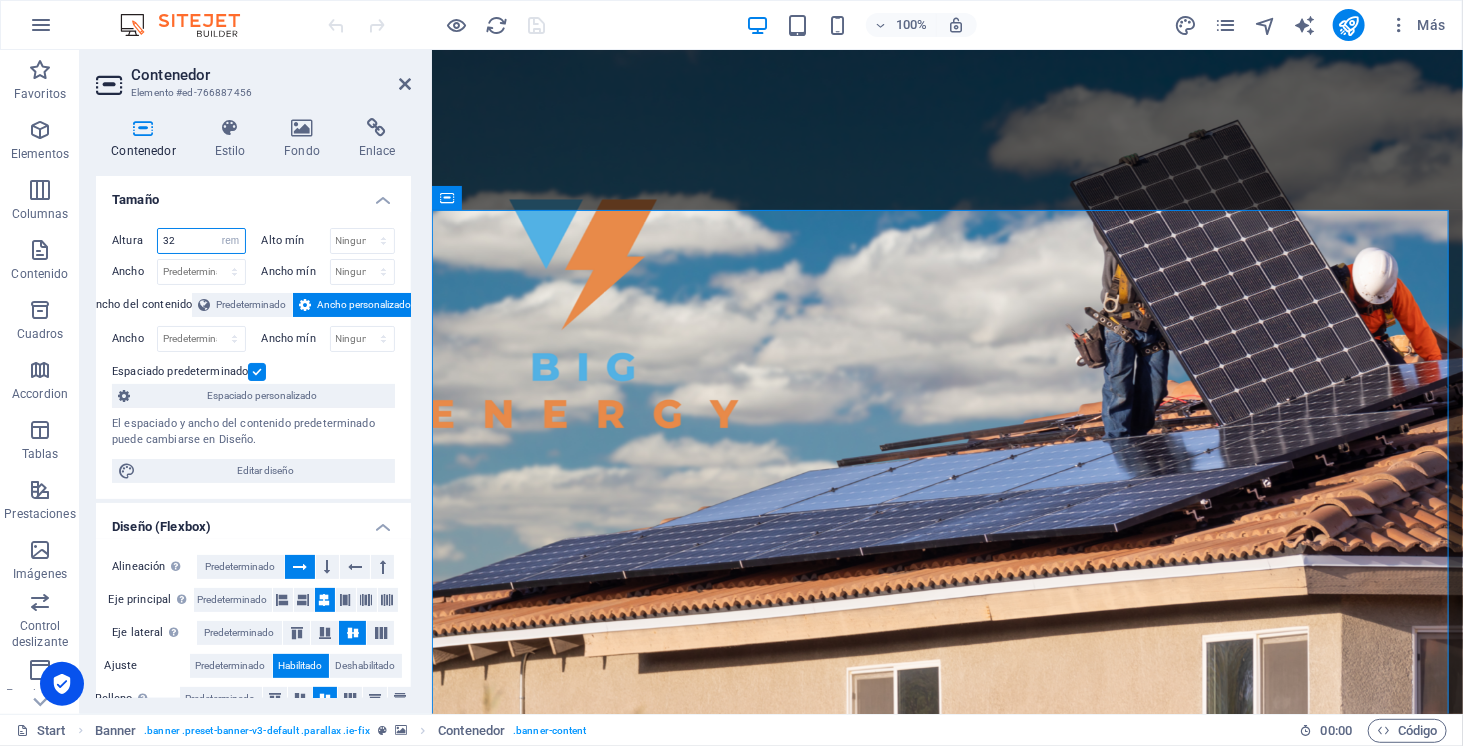 click on "32" at bounding box center [201, 241] 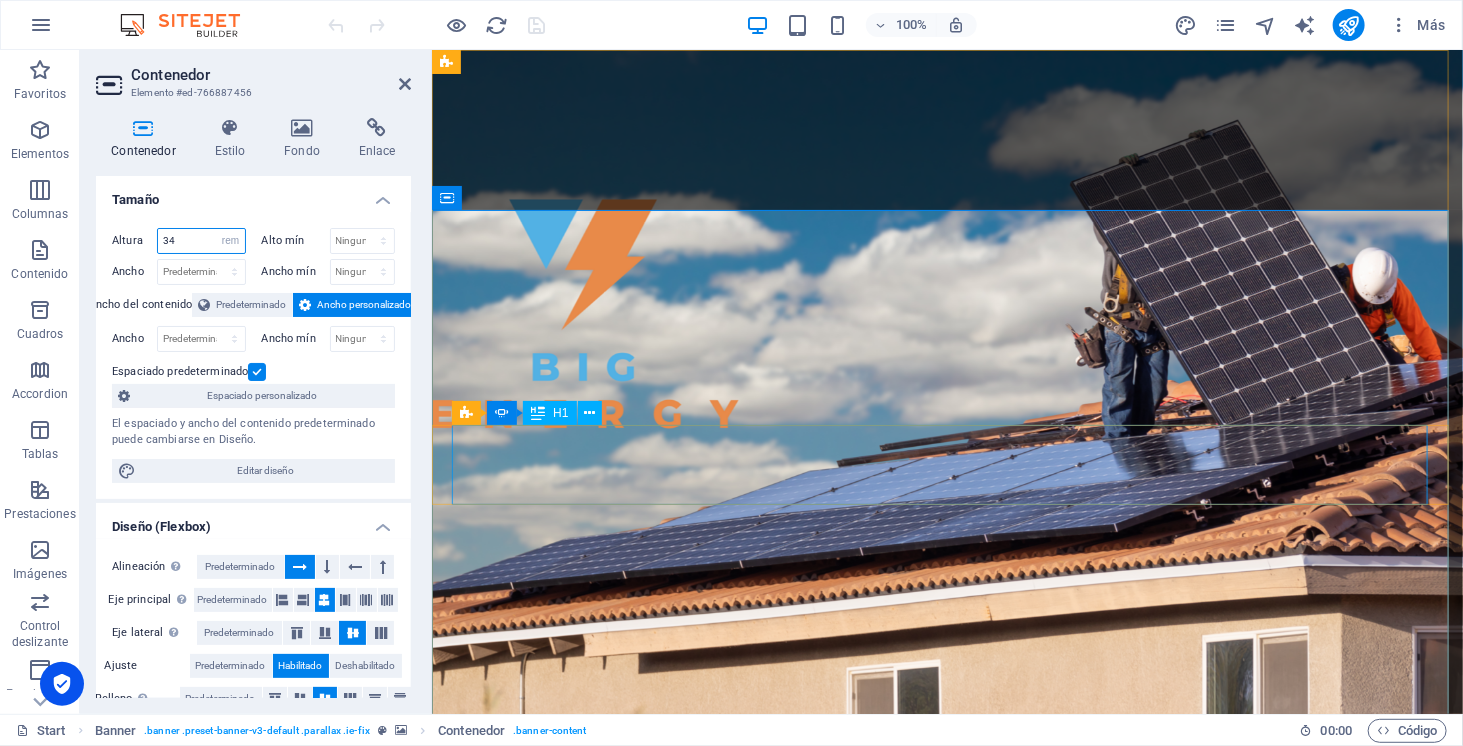 type on "34" 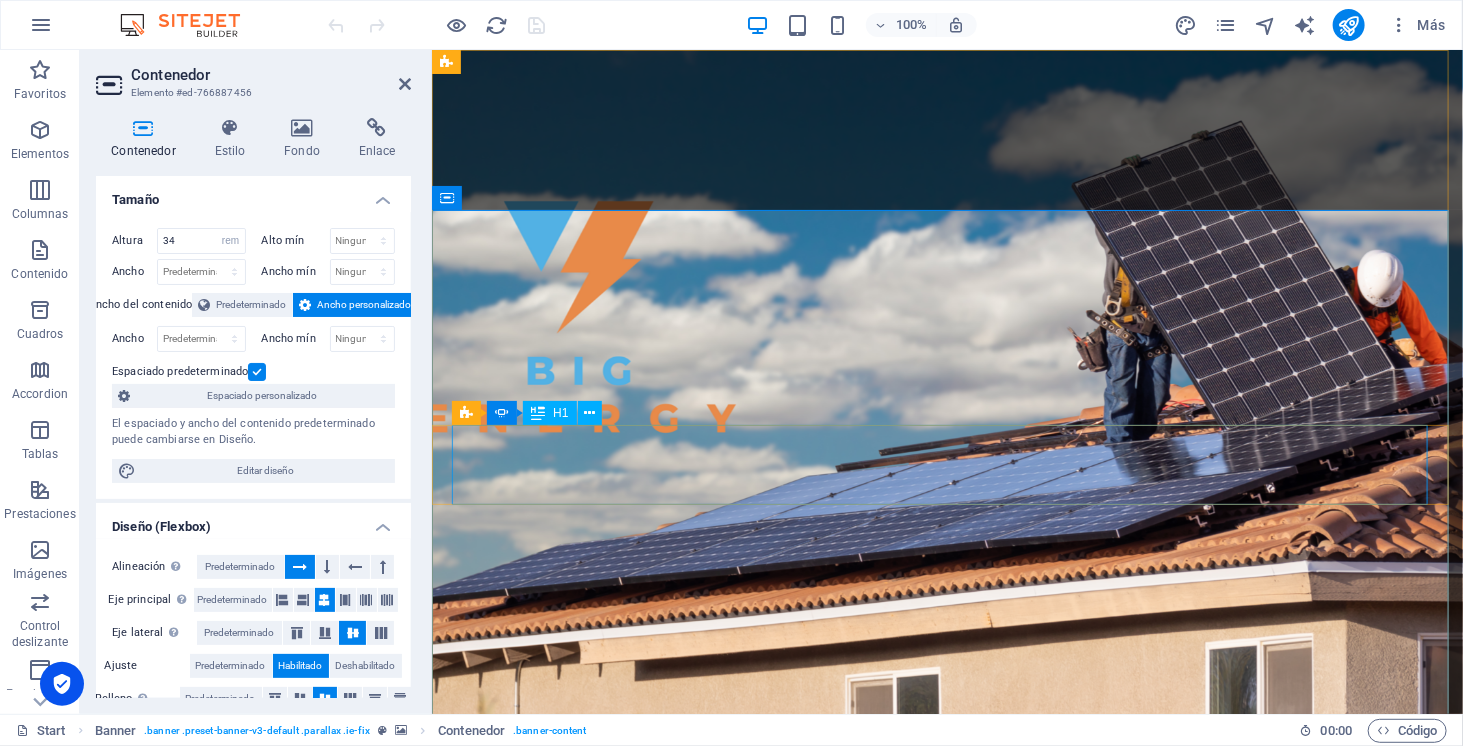 click on "ALMACENAMIENTO" at bounding box center (-1005, 1230) 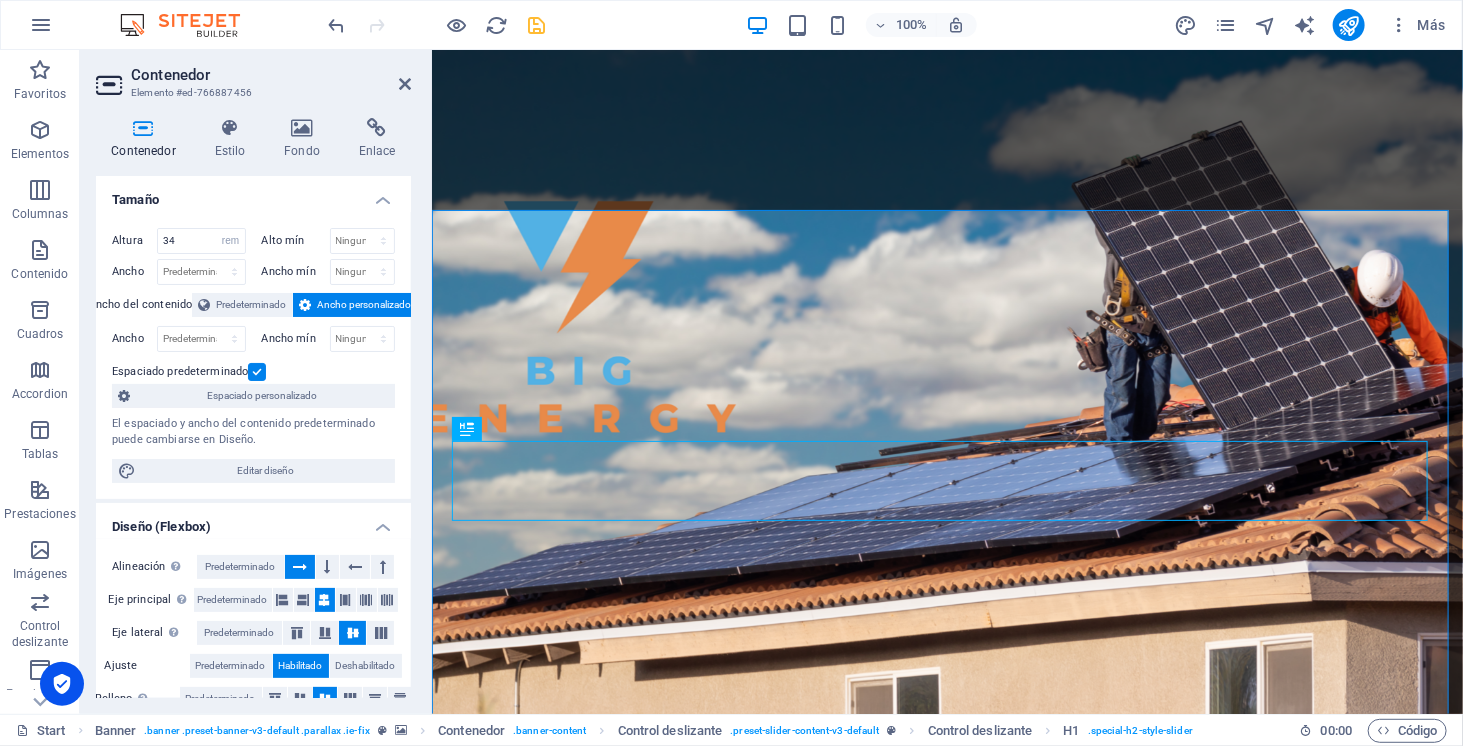 click at bounding box center (537, 25) 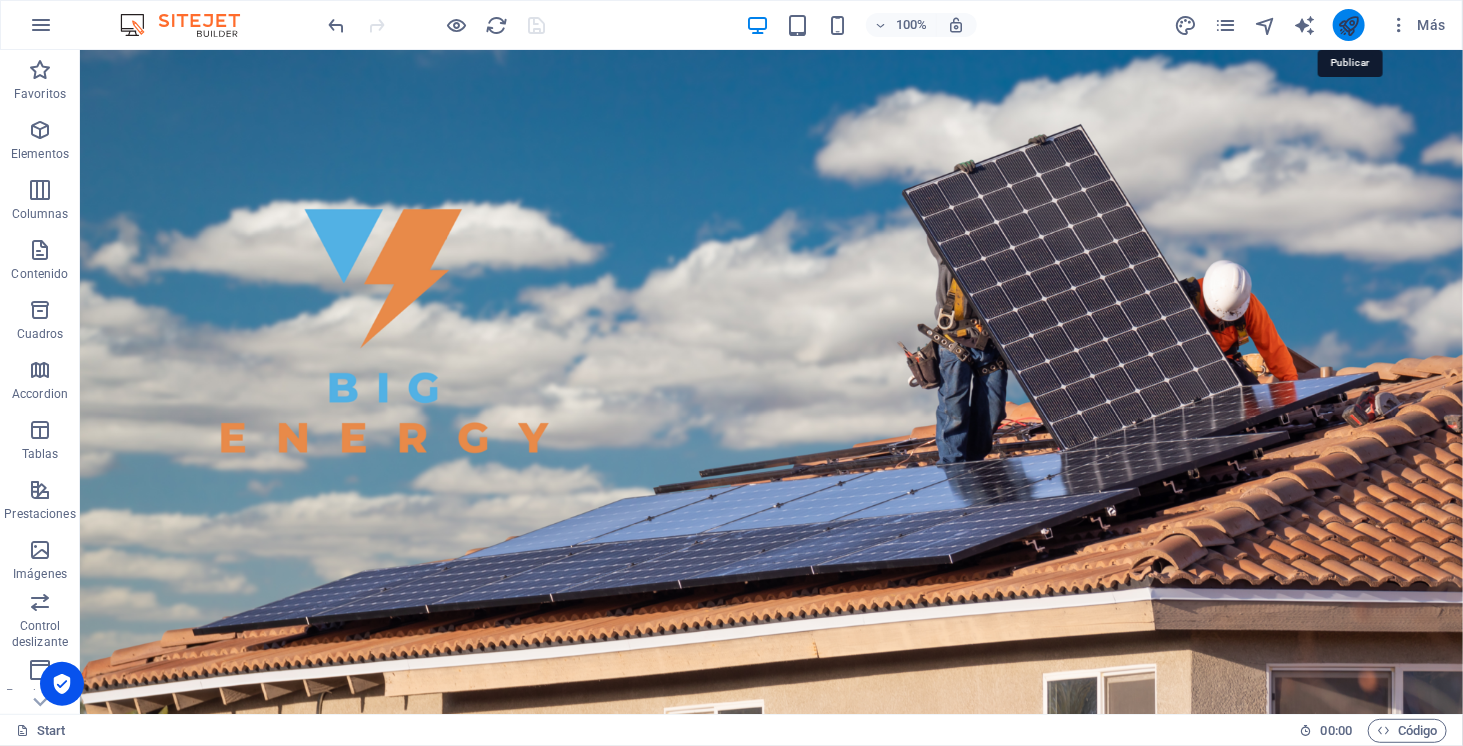 click at bounding box center [1349, 25] 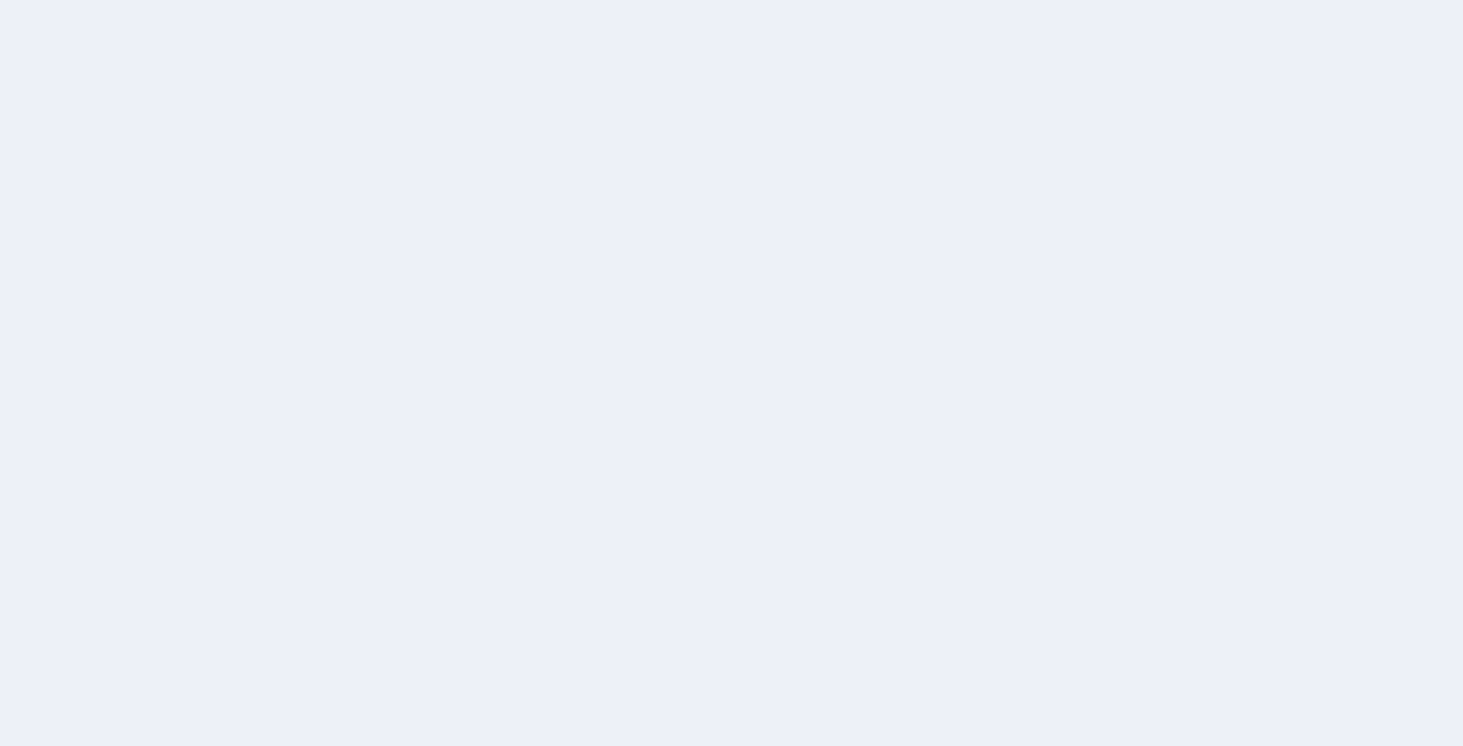 scroll, scrollTop: 0, scrollLeft: 0, axis: both 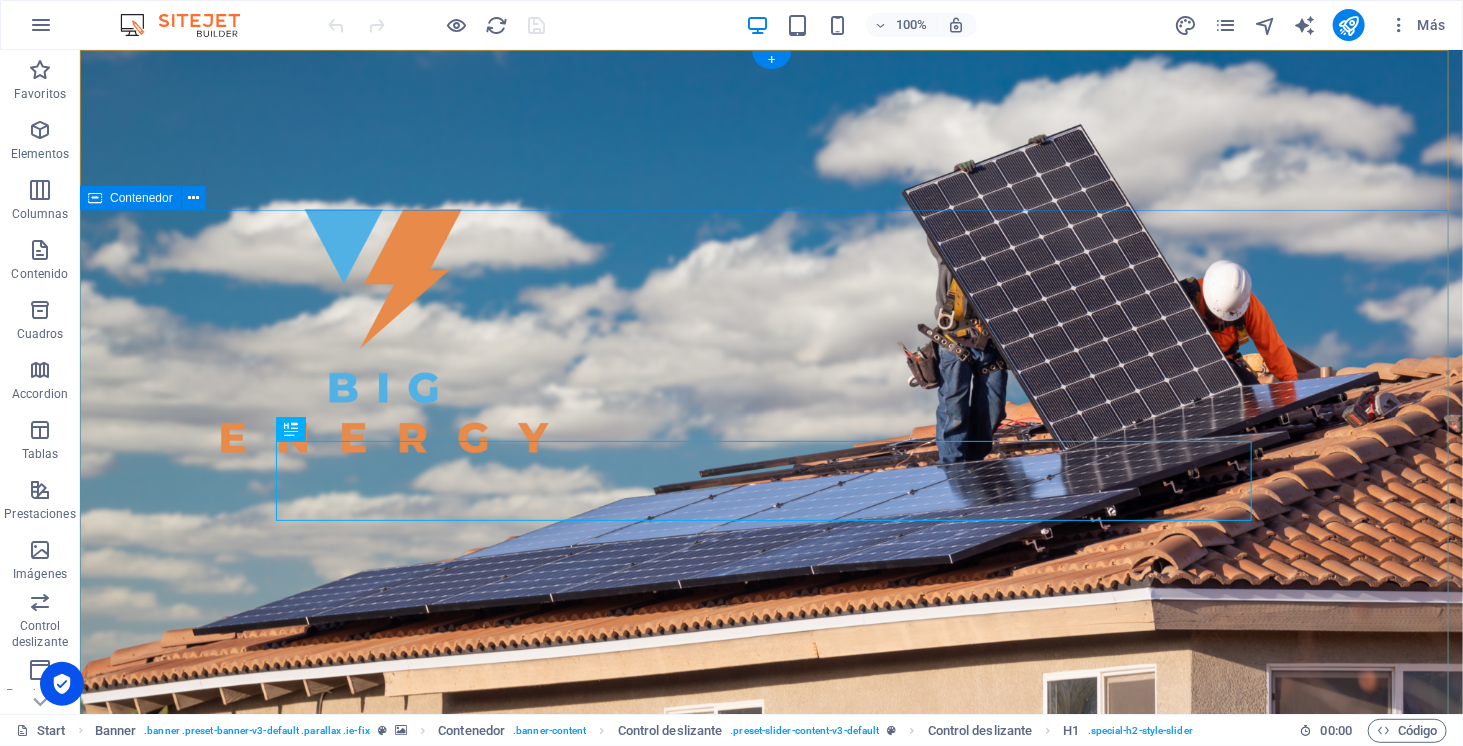 click on "SOMOS    ENERGÍA SOLAR ELECTROMOVILIDAD ALMACENAMIENTO" at bounding box center [770, 1155] 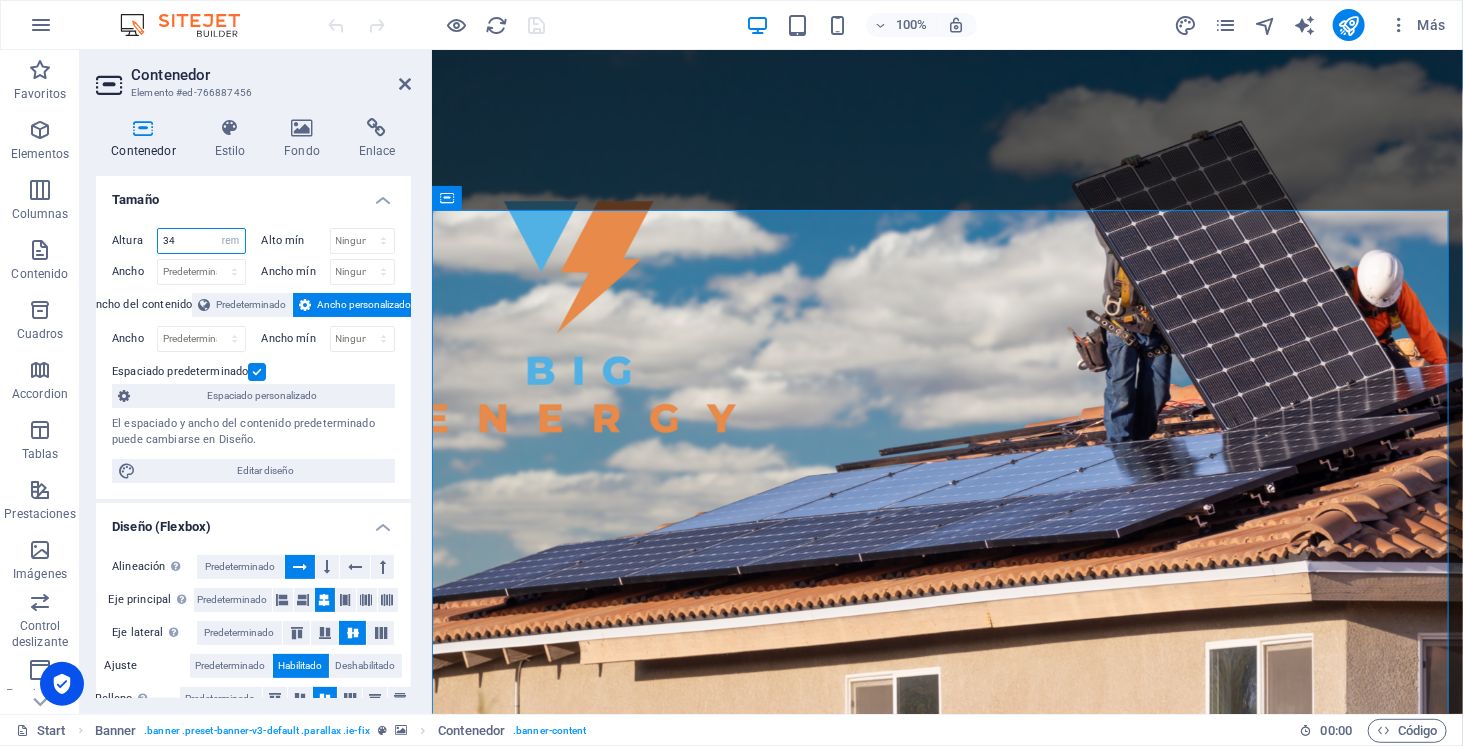 click on "34" at bounding box center [201, 241] 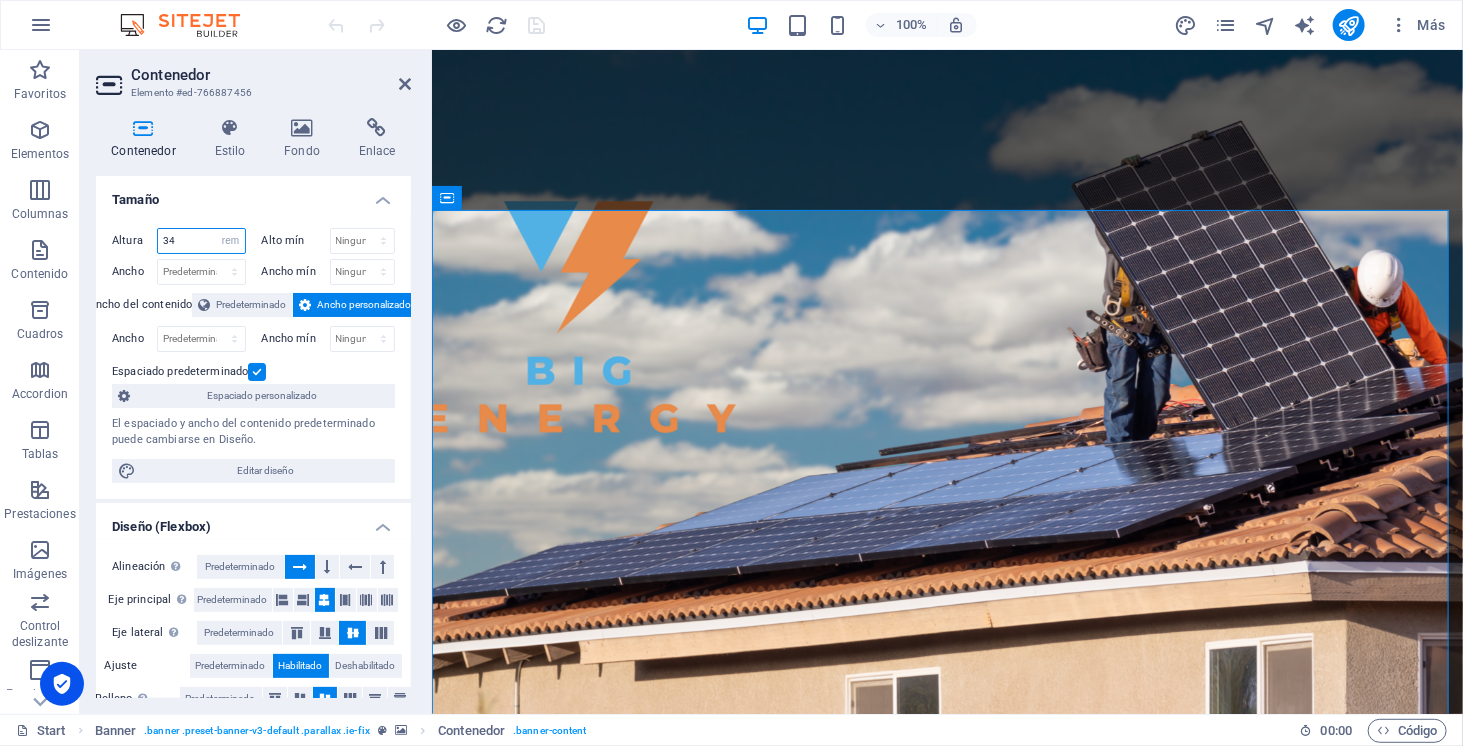 click on "34" at bounding box center (201, 241) 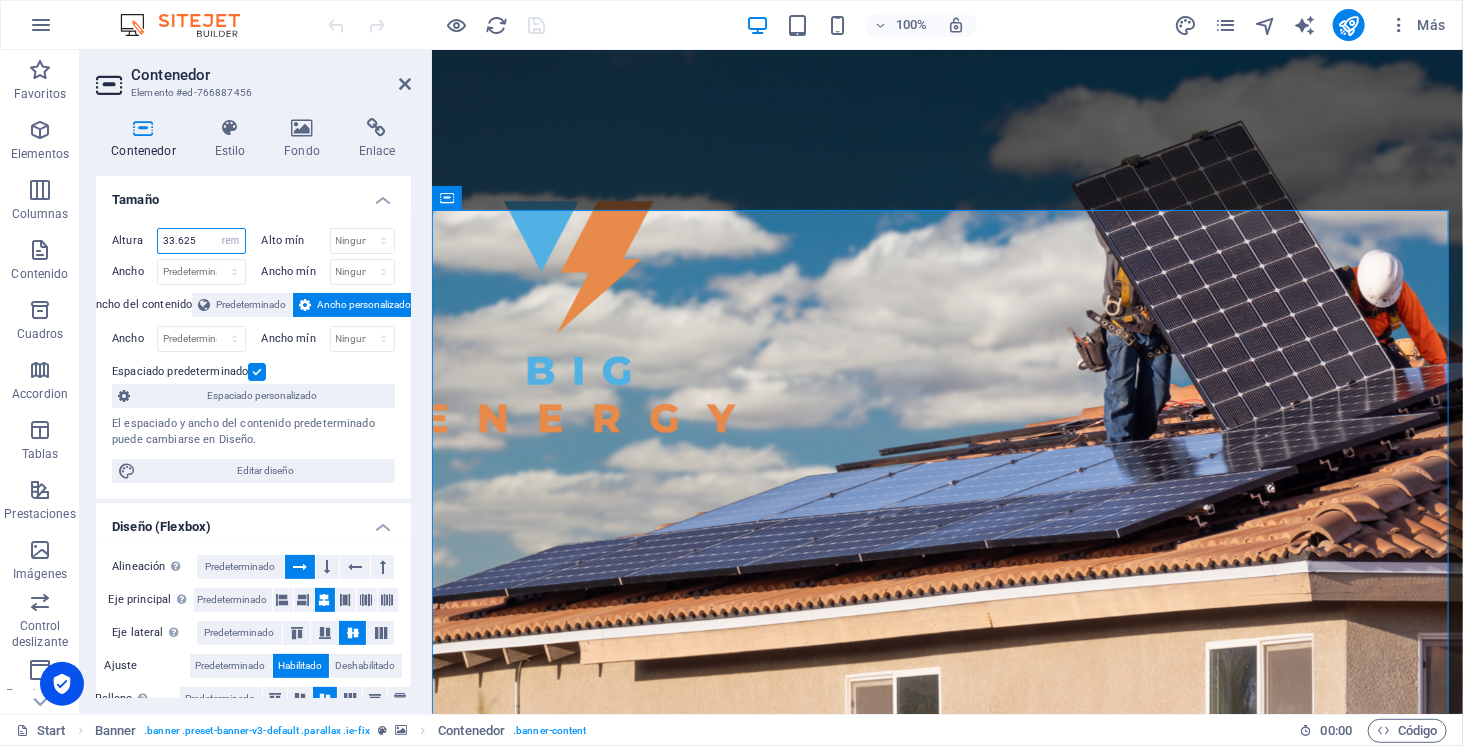type on "33.5625" 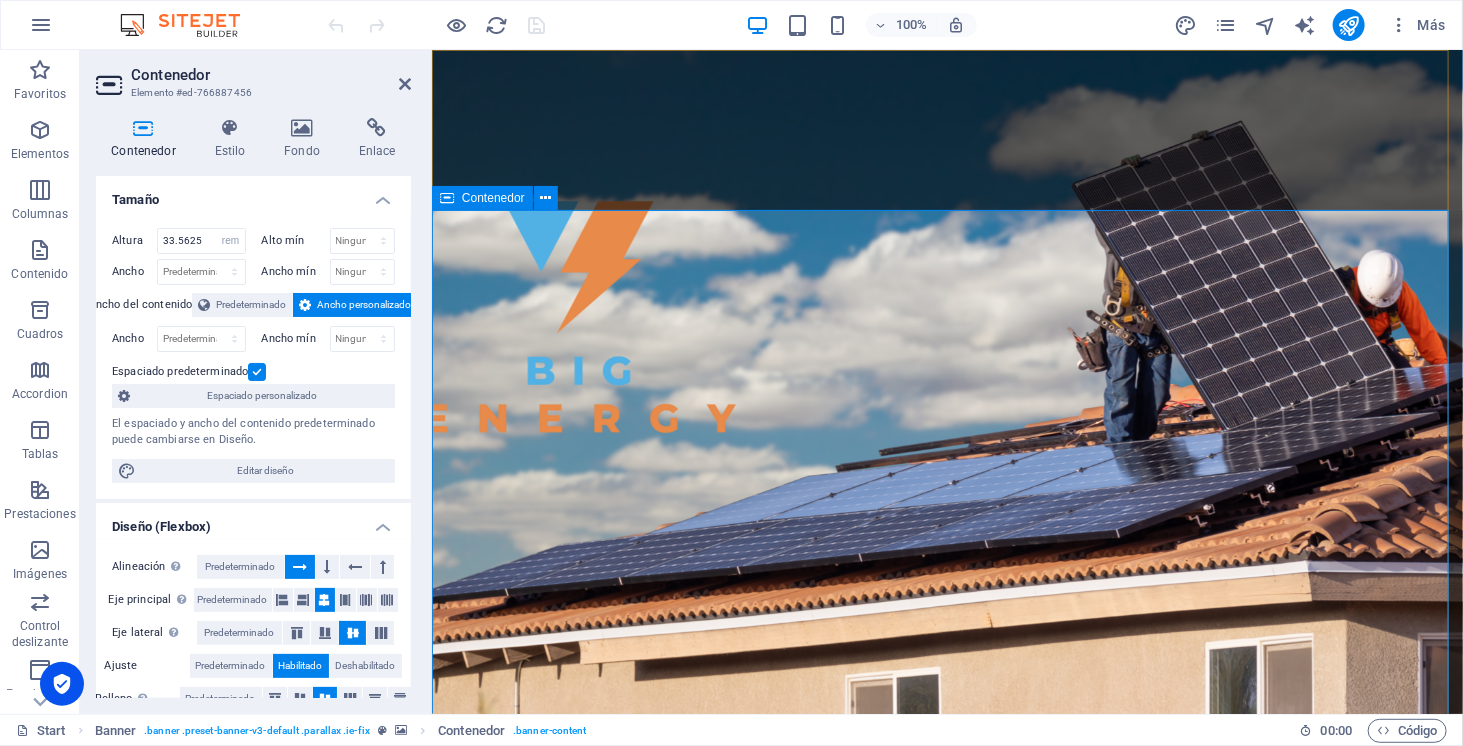 click on "SOMOS    ENERGÍA SOLAR ELECTROMOVILIDAD ALMACENAMIENTO" at bounding box center (946, 1155) 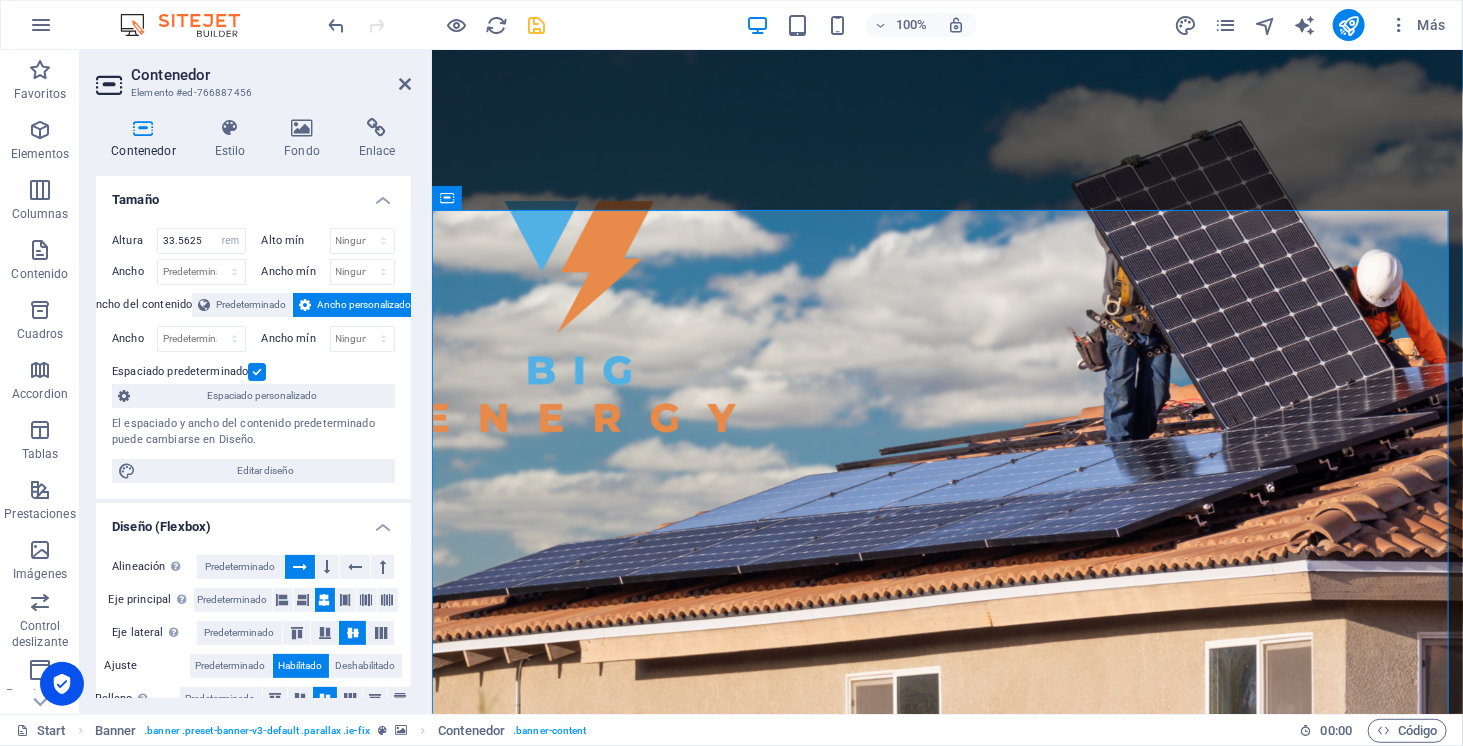 click at bounding box center (537, 25) 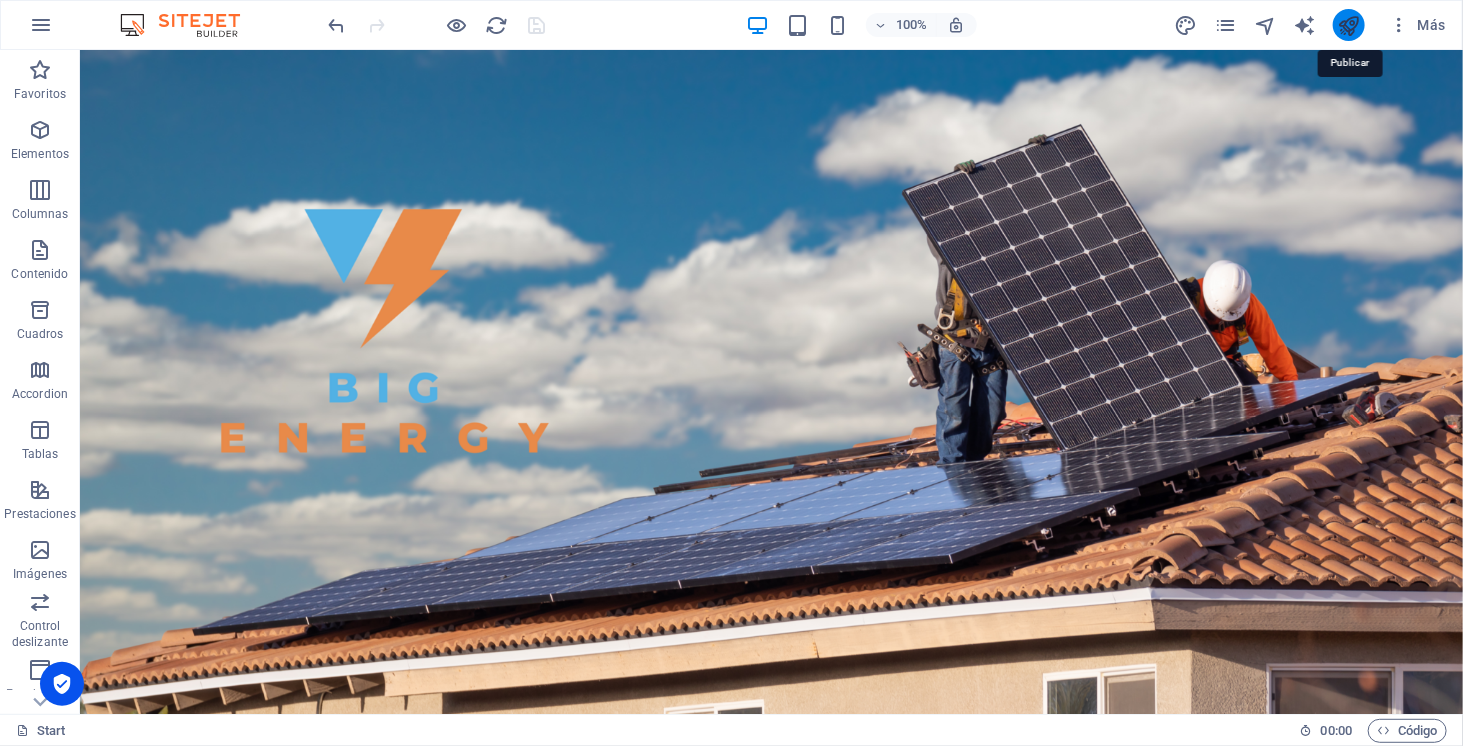 click at bounding box center (1349, 25) 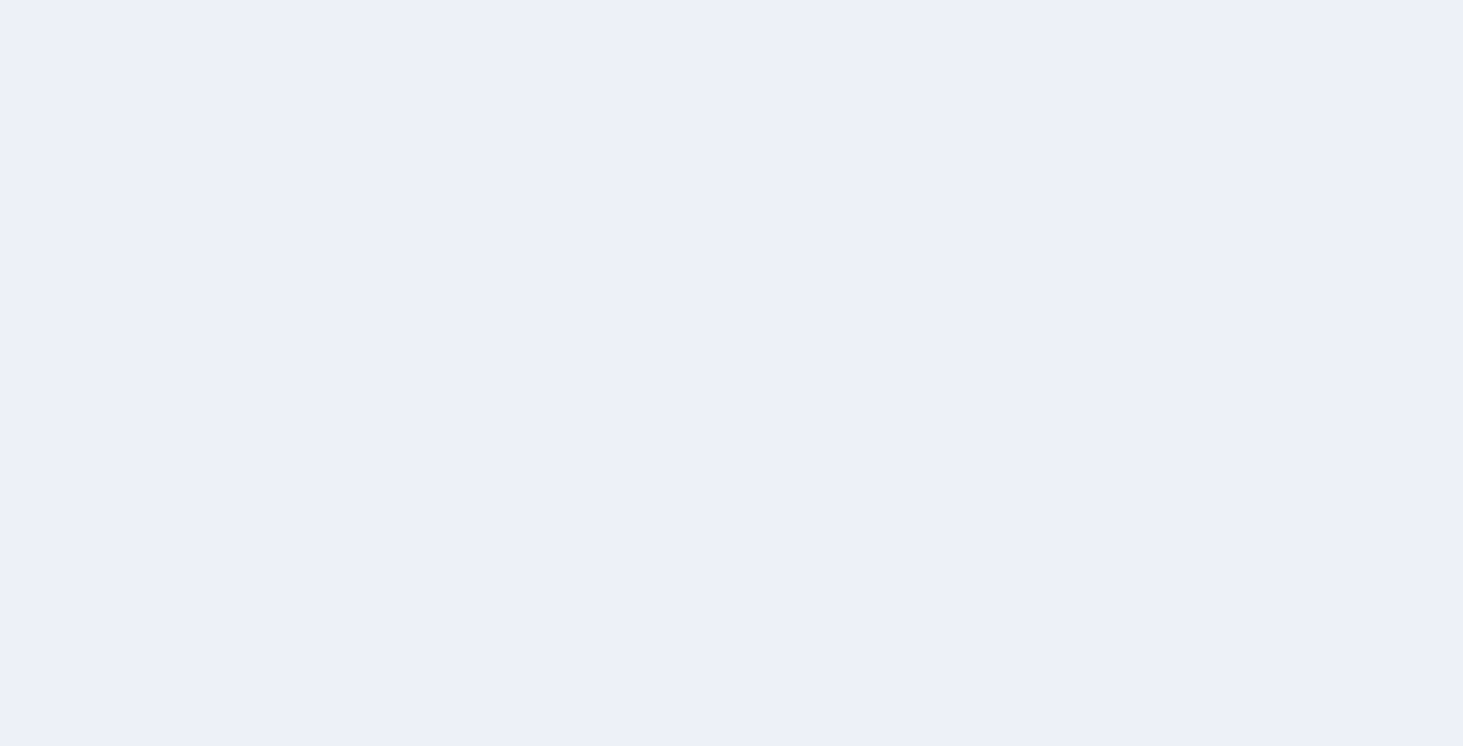 scroll, scrollTop: 0, scrollLeft: 0, axis: both 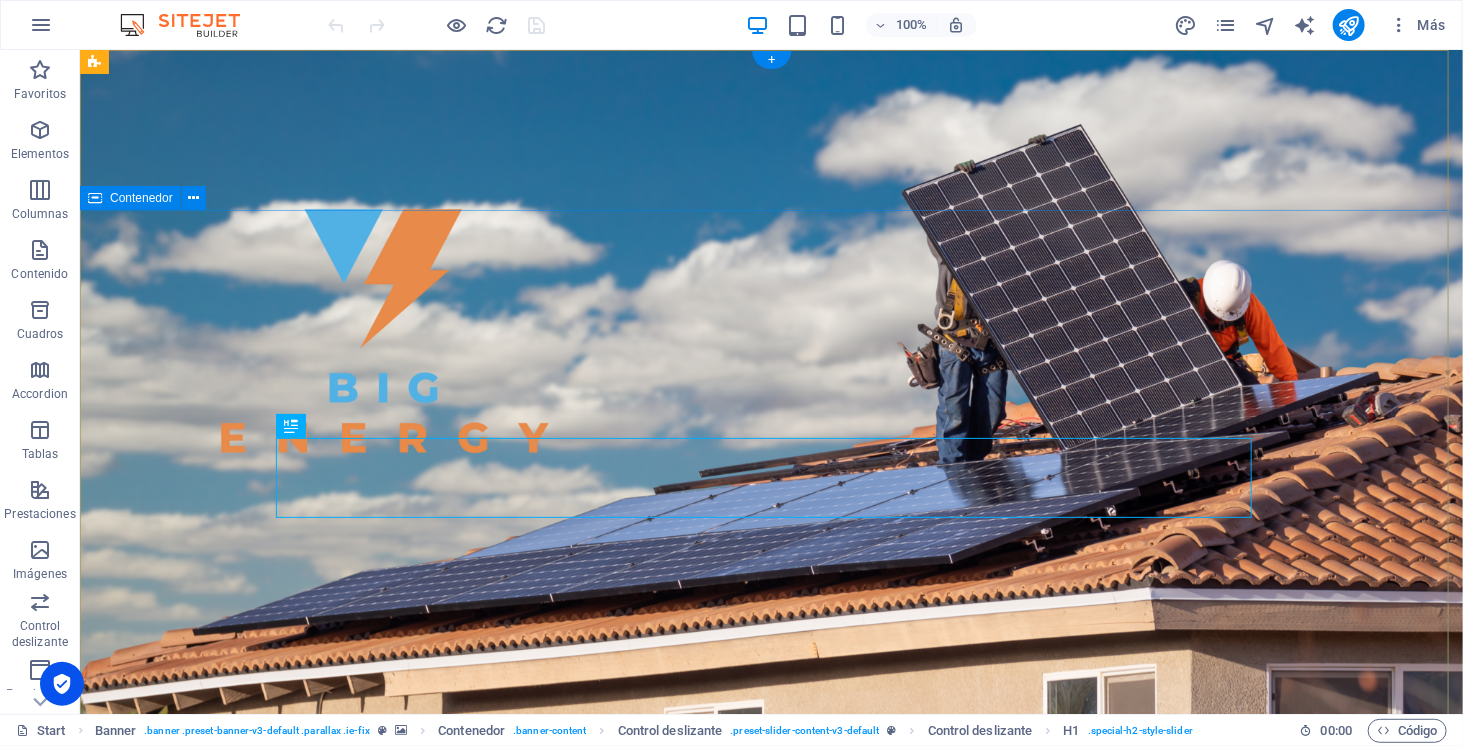 click on "SOMOS    ENERGÍA SOLAR ELECTROMOVILIDAD ALMACENAMIENTO" at bounding box center (770, 1150) 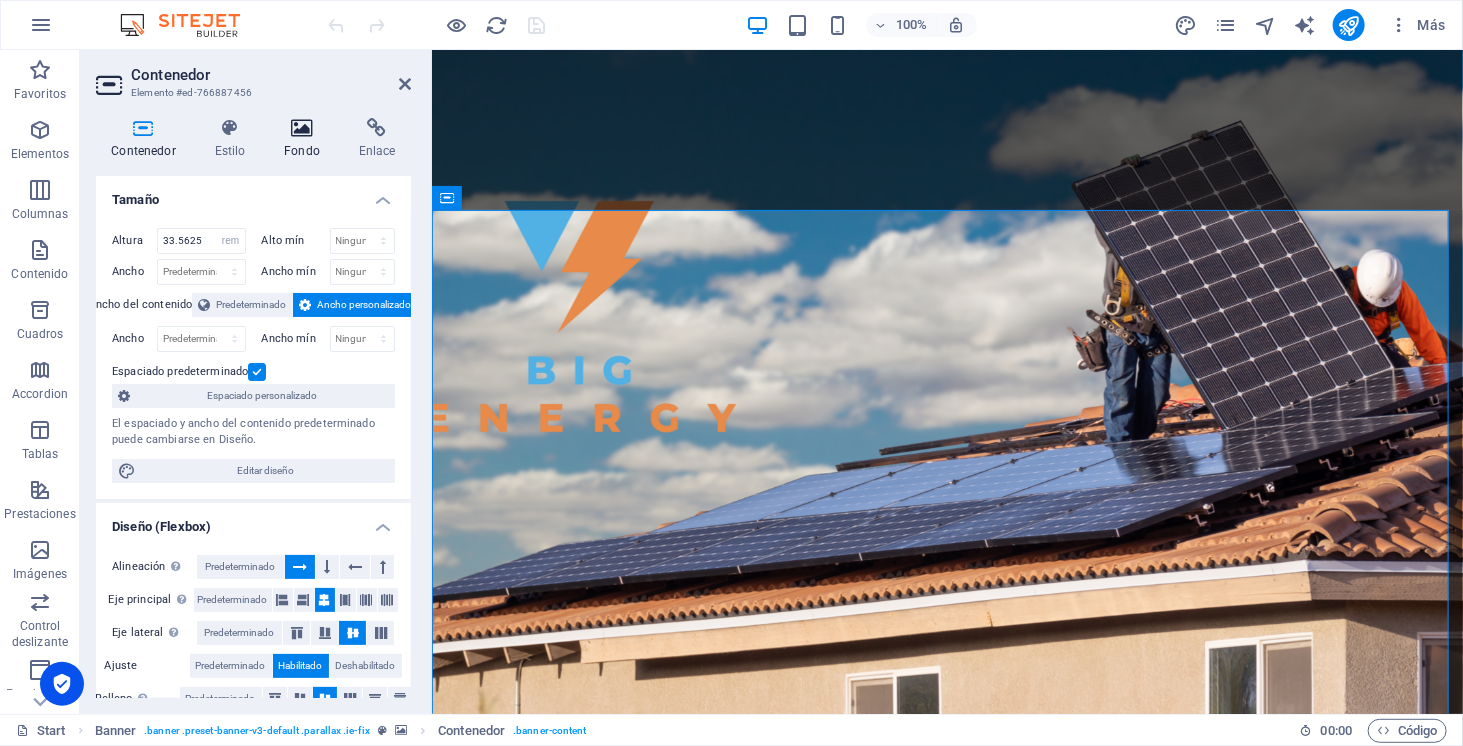 click at bounding box center (302, 128) 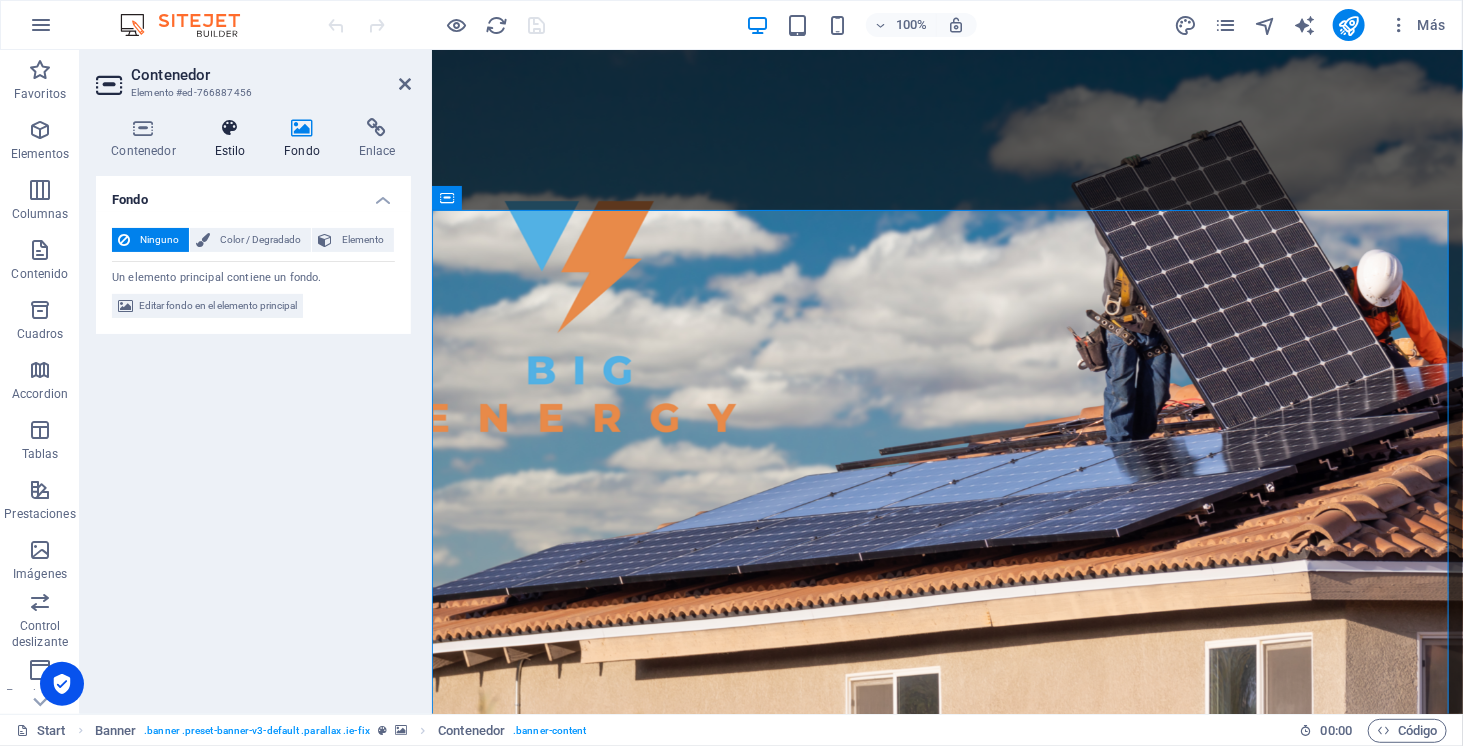 click on "Estilo" at bounding box center [234, 139] 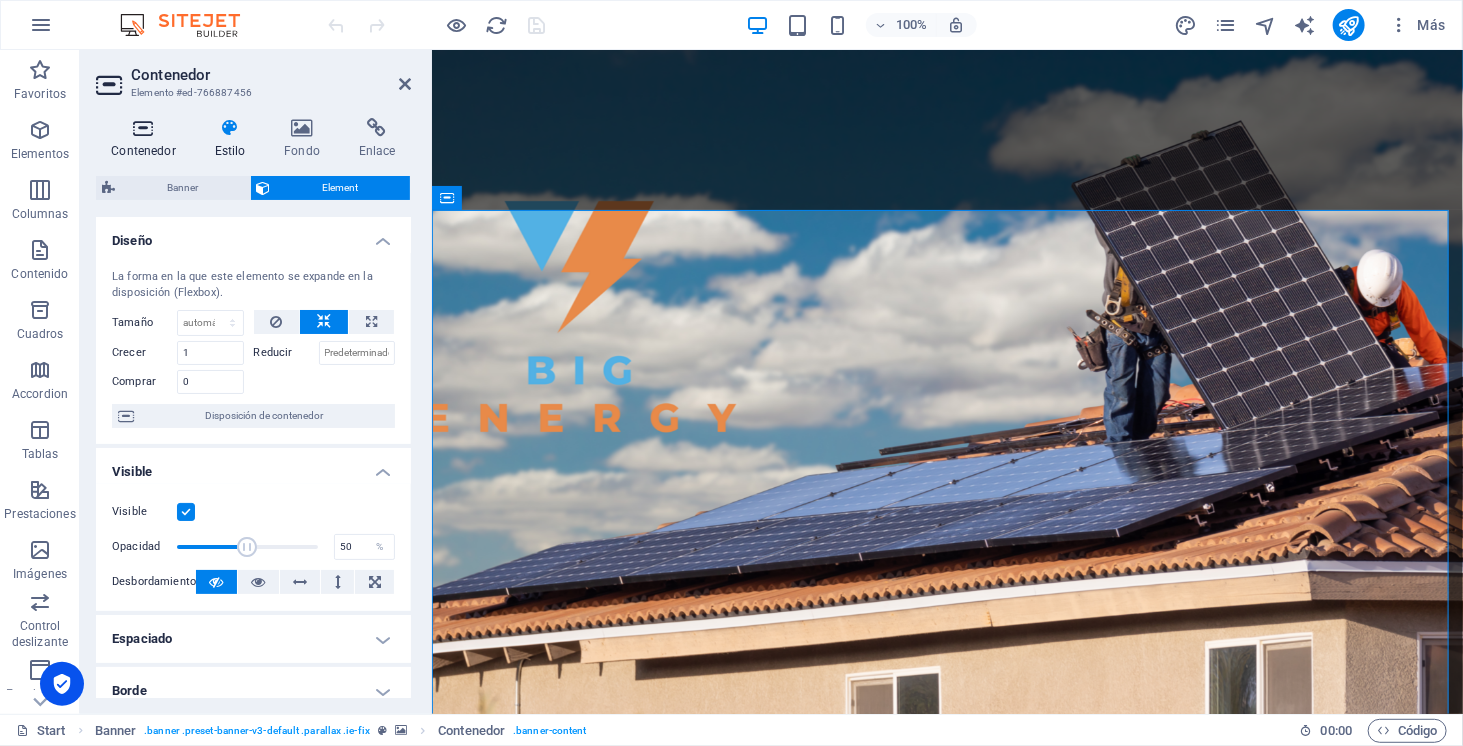 click on "Contenedor" at bounding box center [147, 139] 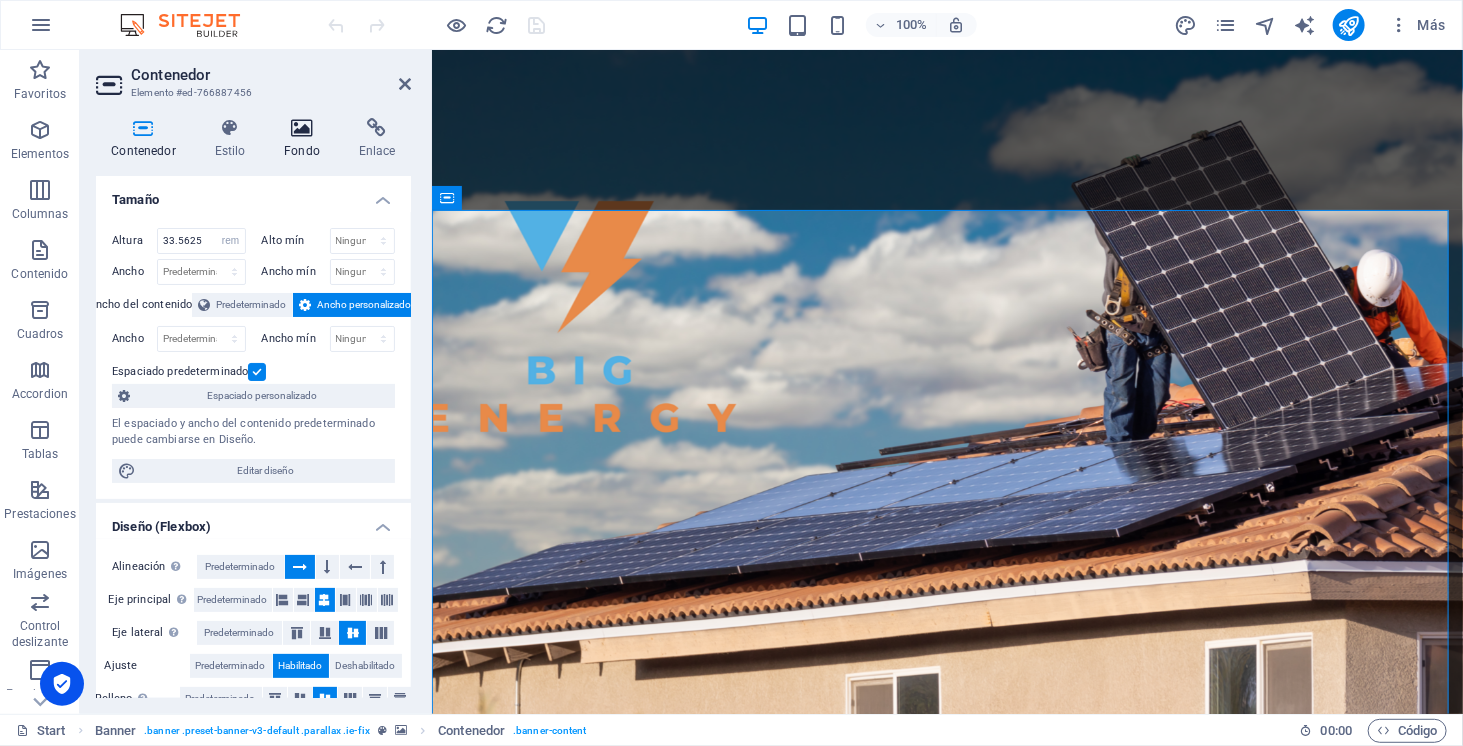 click on "Contenedor Estilo Fondo Enlace Tamaño Altura 33.5625 Predeterminado px rem % vh vw Alto mín Ninguno px rem % vh vw Ancho Predeterminado px rem % em vh vw Ancho mín Ninguno px rem % vh vw Ancho del contenido Predeterminado Ancho personalizado Ancho Predeterminado px rem % em vh vw Ancho mín Ninguno px rem % vh vw Espaciado predeterminado Espaciado personalizado El espaciado y ancho del contenido predeterminado puede cambiarse en Diseño. Editar diseño Diseño (Flexbox) Alineación Determina flex-direction. Predeterminado Eje principal Determina la forma en la que los elementos deberían comportarse por el eje principal en este contenedor (contenido justificado). Predeterminado Eje lateral Controla la dirección vertical del elemento en el contenedor (alinear elementos). Predeterminado Ajuste Predeterminado Habilitado Deshabilitado Relleno Controla las distancias y la dirección de los elementos en el eje Y en varias líneas (alinear contenido). Predeterminado Accessibility Role Ninguno %" at bounding box center [253, 408] 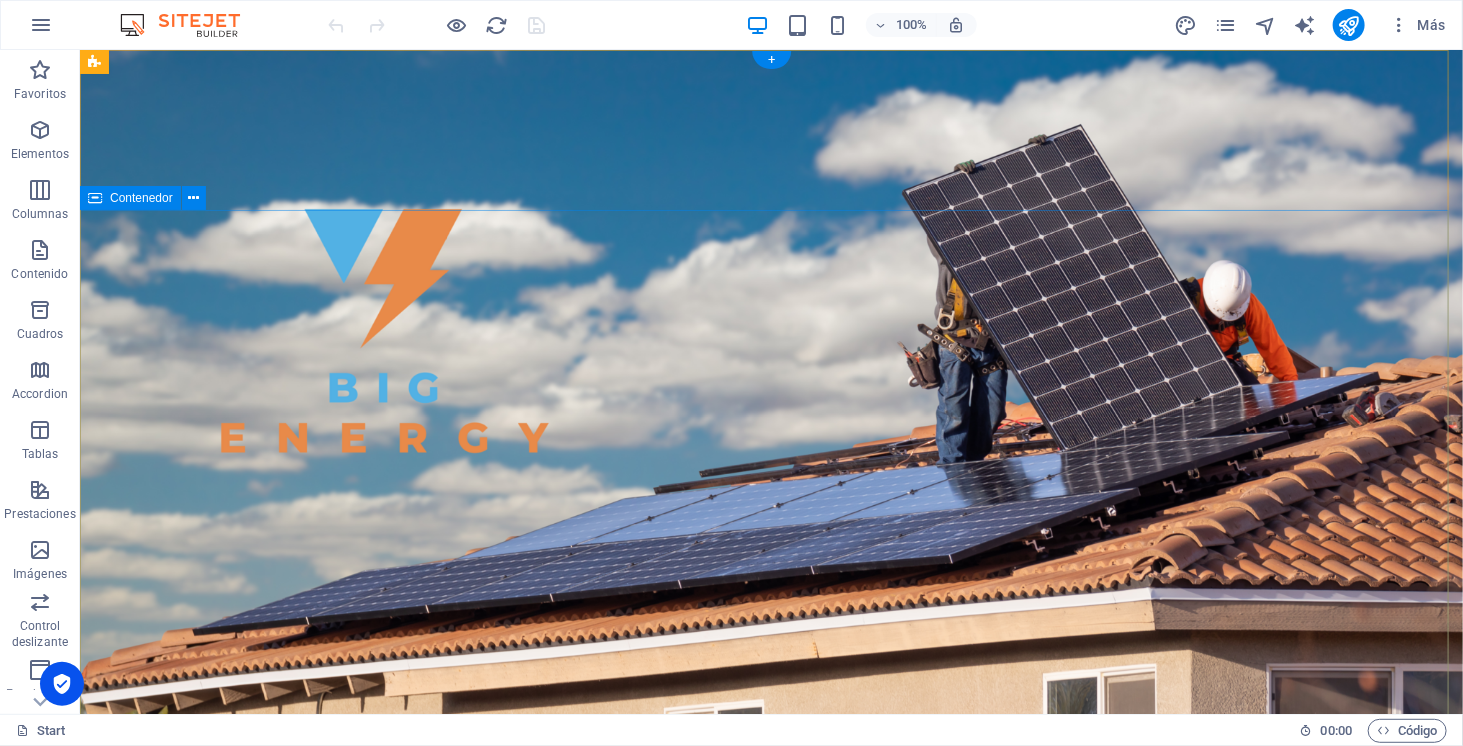 click on "SOMOS    ENERGÍA SOLAR ELECTROMOVILIDAD ALMACENAMIENTO" at bounding box center [770, 1150] 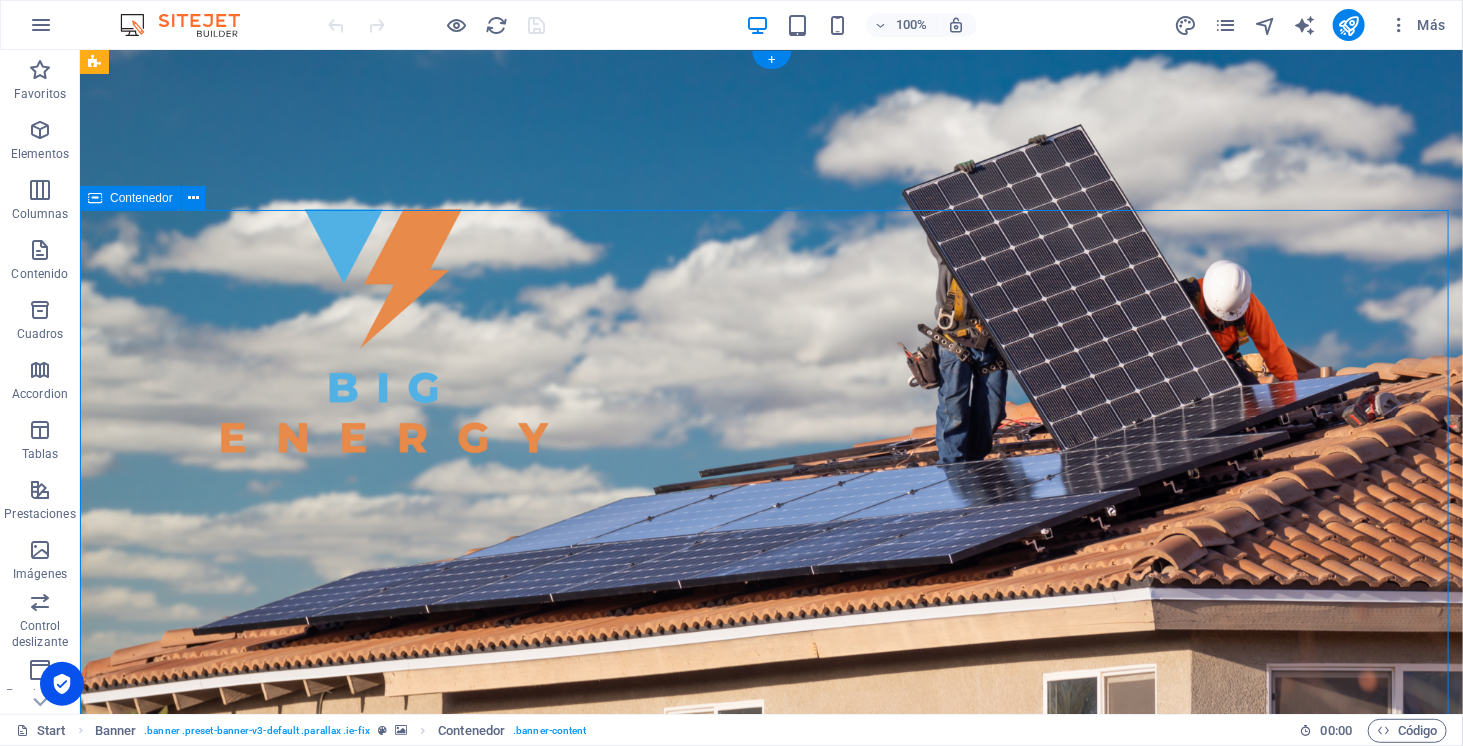 click on "SOMOS    ENERGÍA SOLAR ELECTROMOVILIDAD ALMACENAMIENTO" at bounding box center [770, 1150] 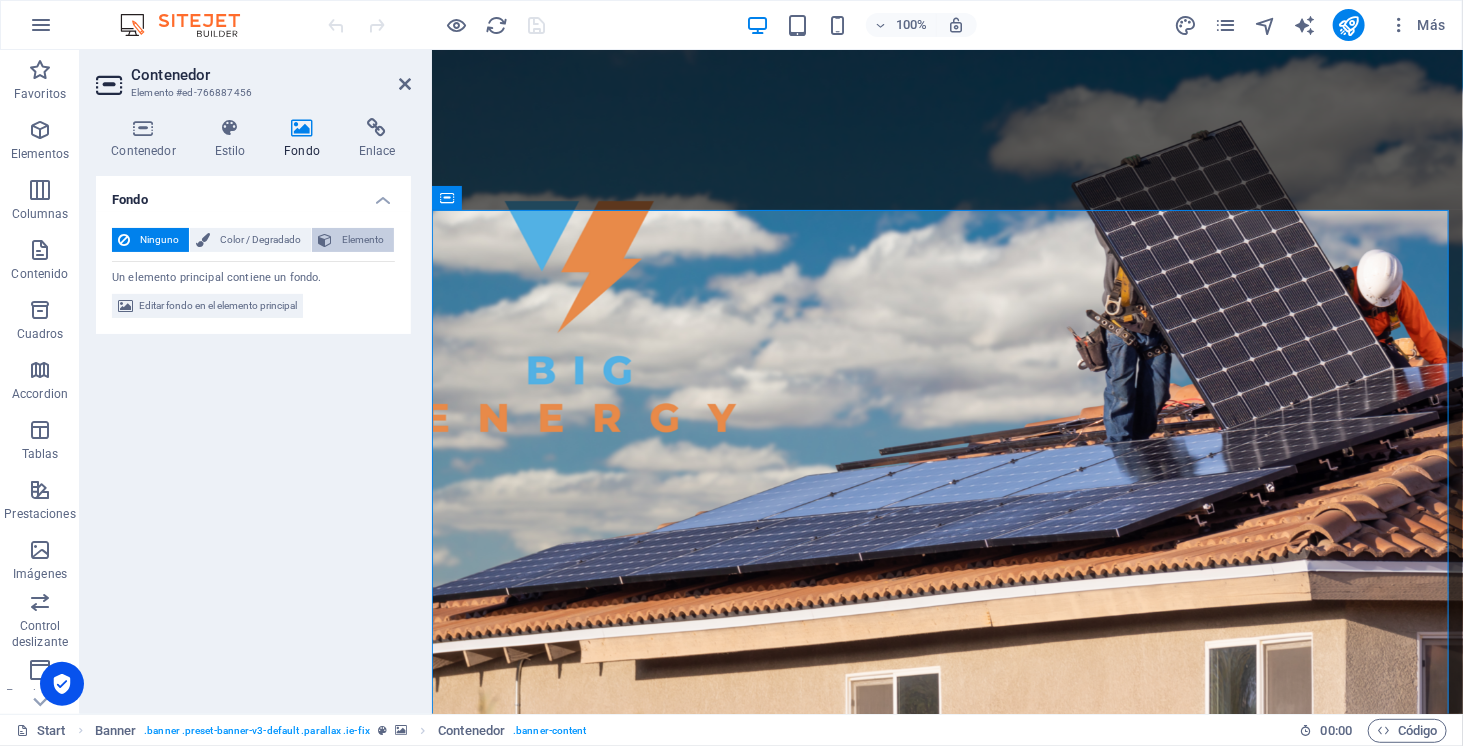 click on "Elemento" at bounding box center (363, 240) 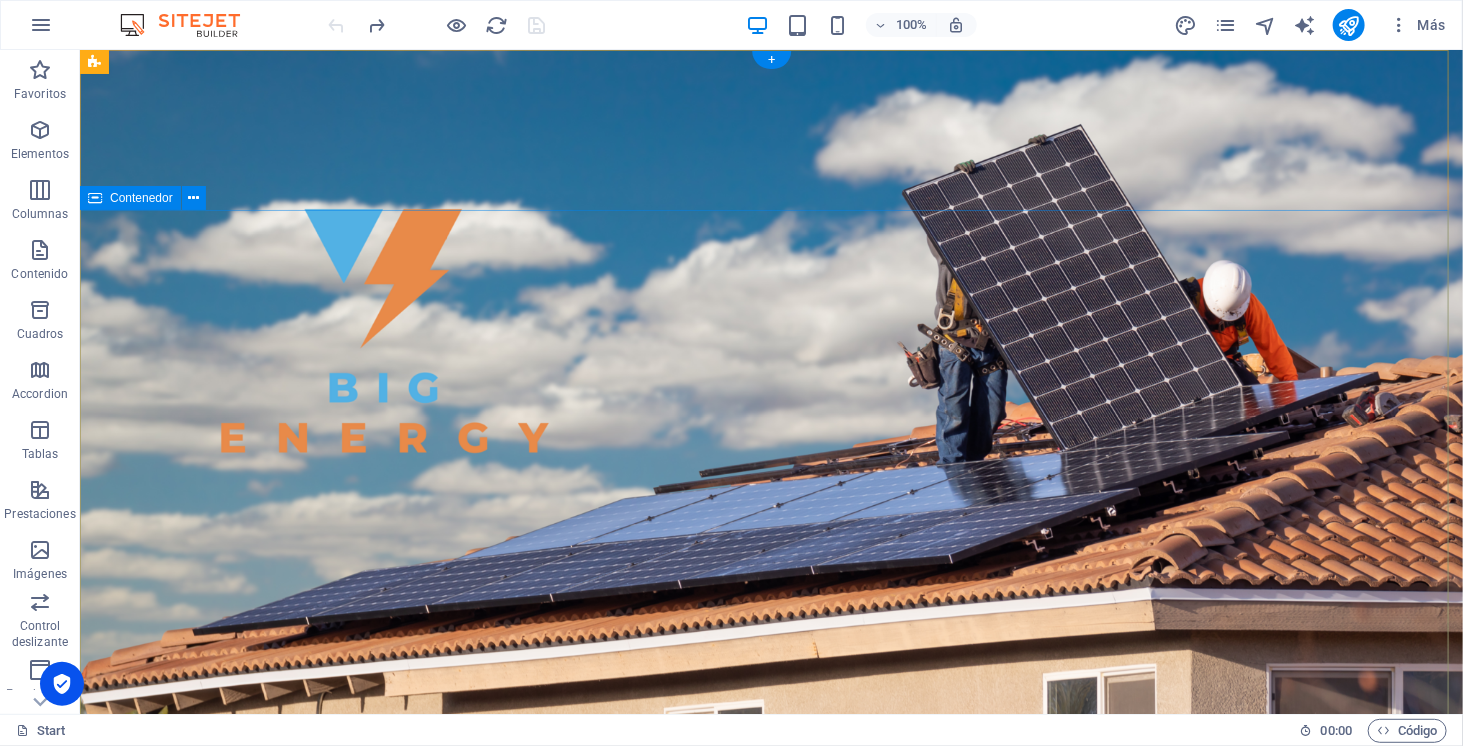 click on "SOMOS    ENERGÍA SOLAR ELECTROMOVILIDAD ALMACENAMIENTO" at bounding box center [770, 1150] 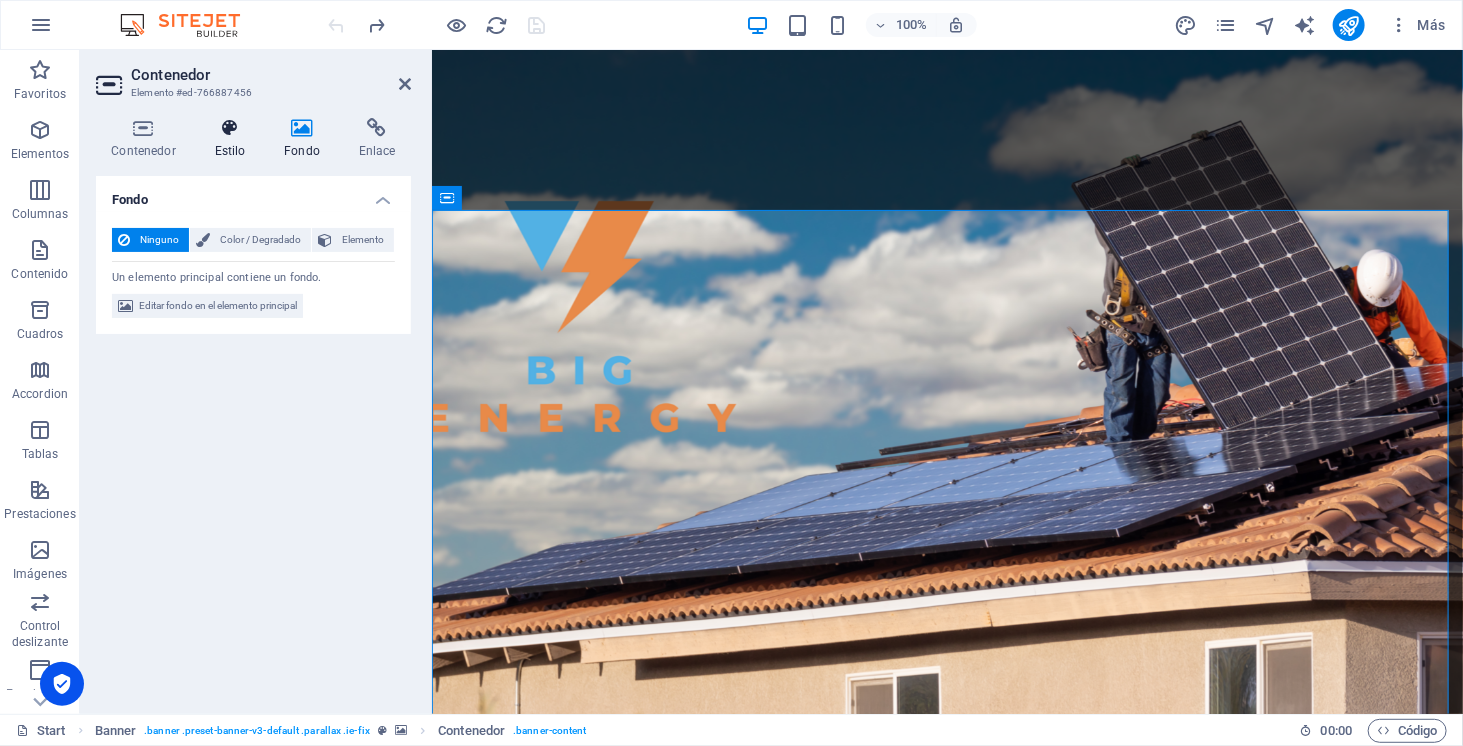 click at bounding box center (230, 128) 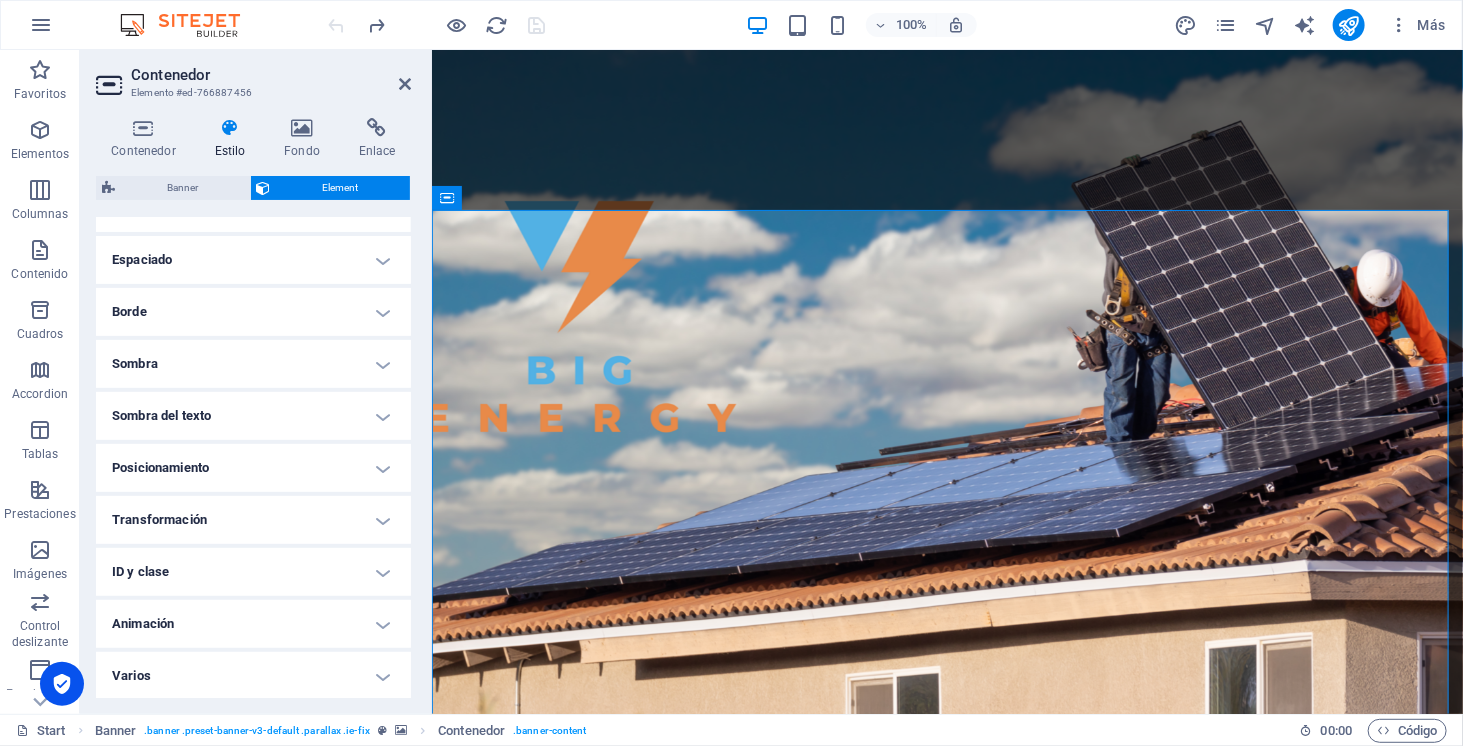 scroll, scrollTop: 0, scrollLeft: 0, axis: both 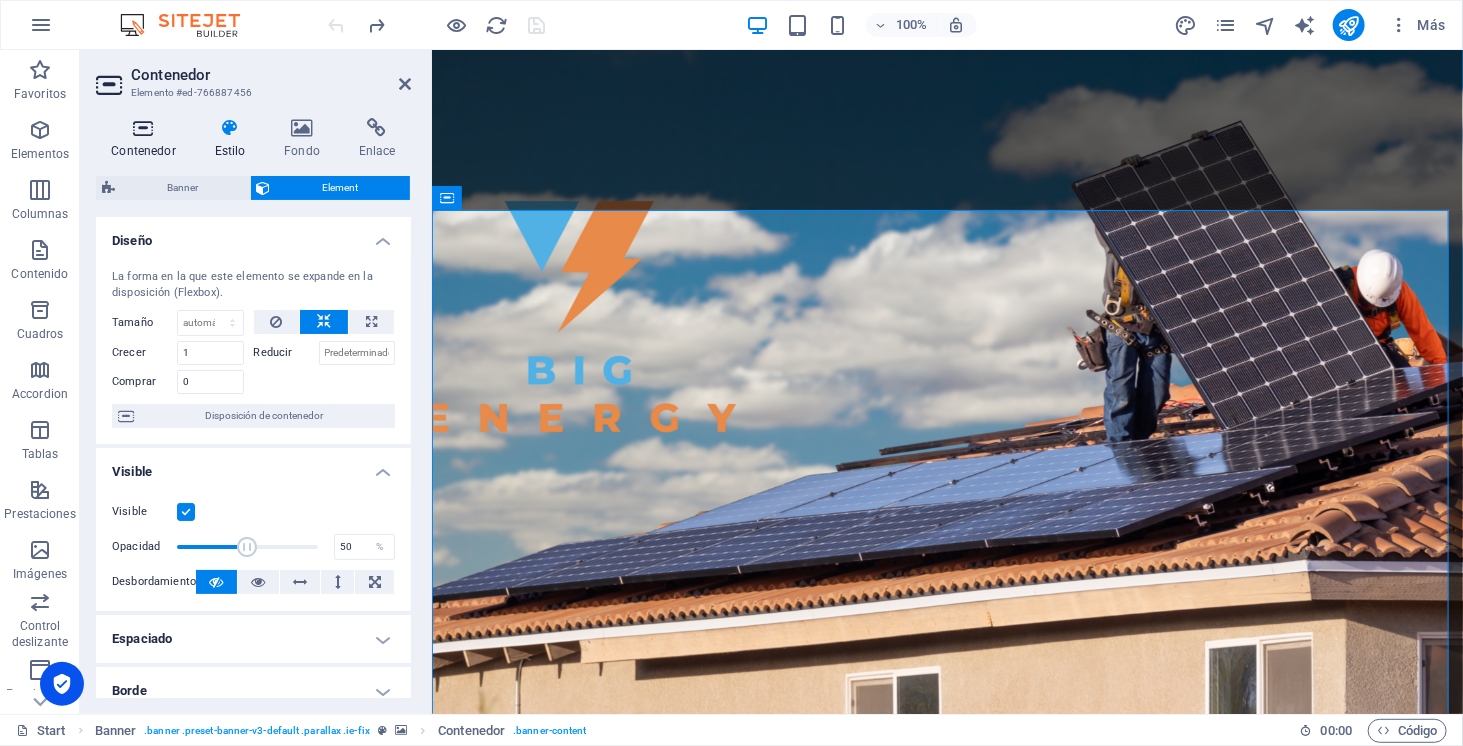 click on "Contenedor" at bounding box center [147, 139] 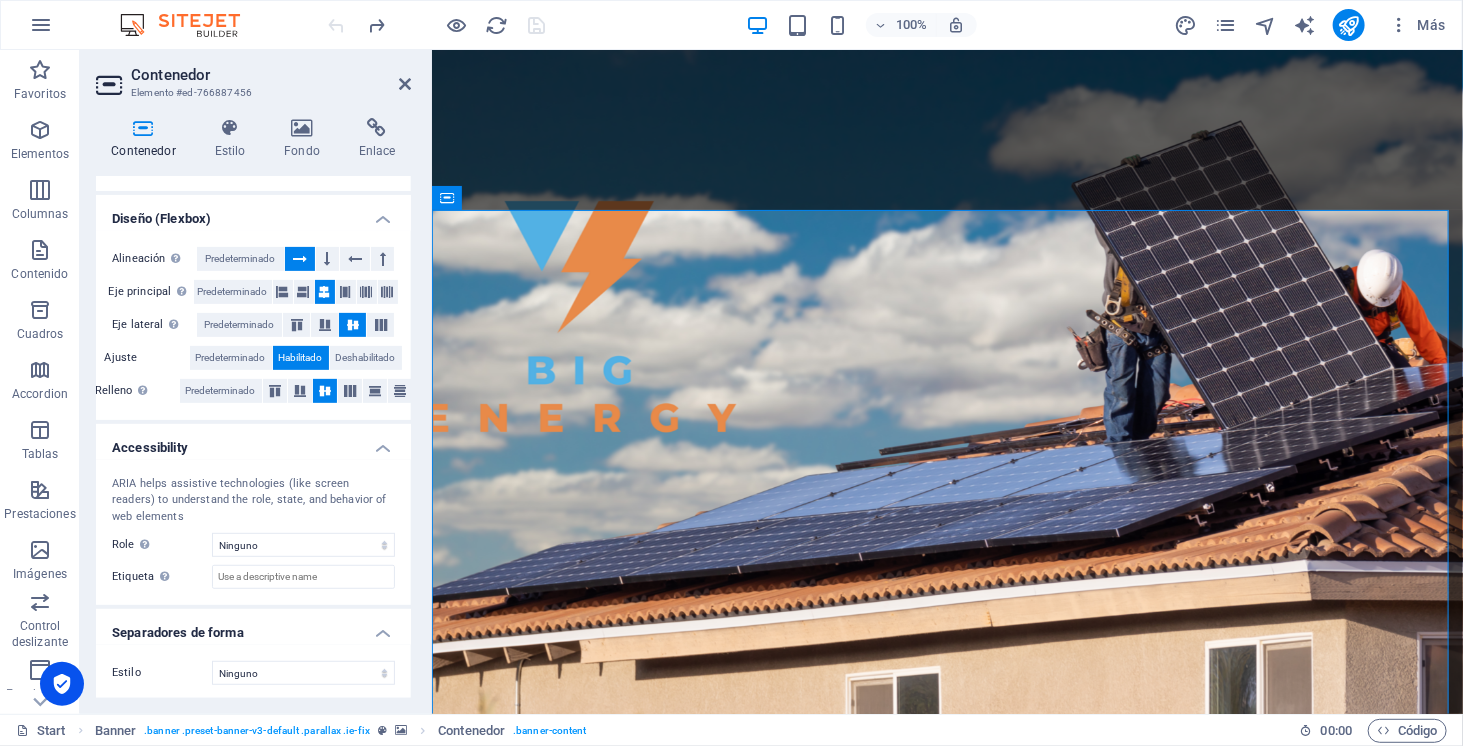scroll, scrollTop: 0, scrollLeft: 0, axis: both 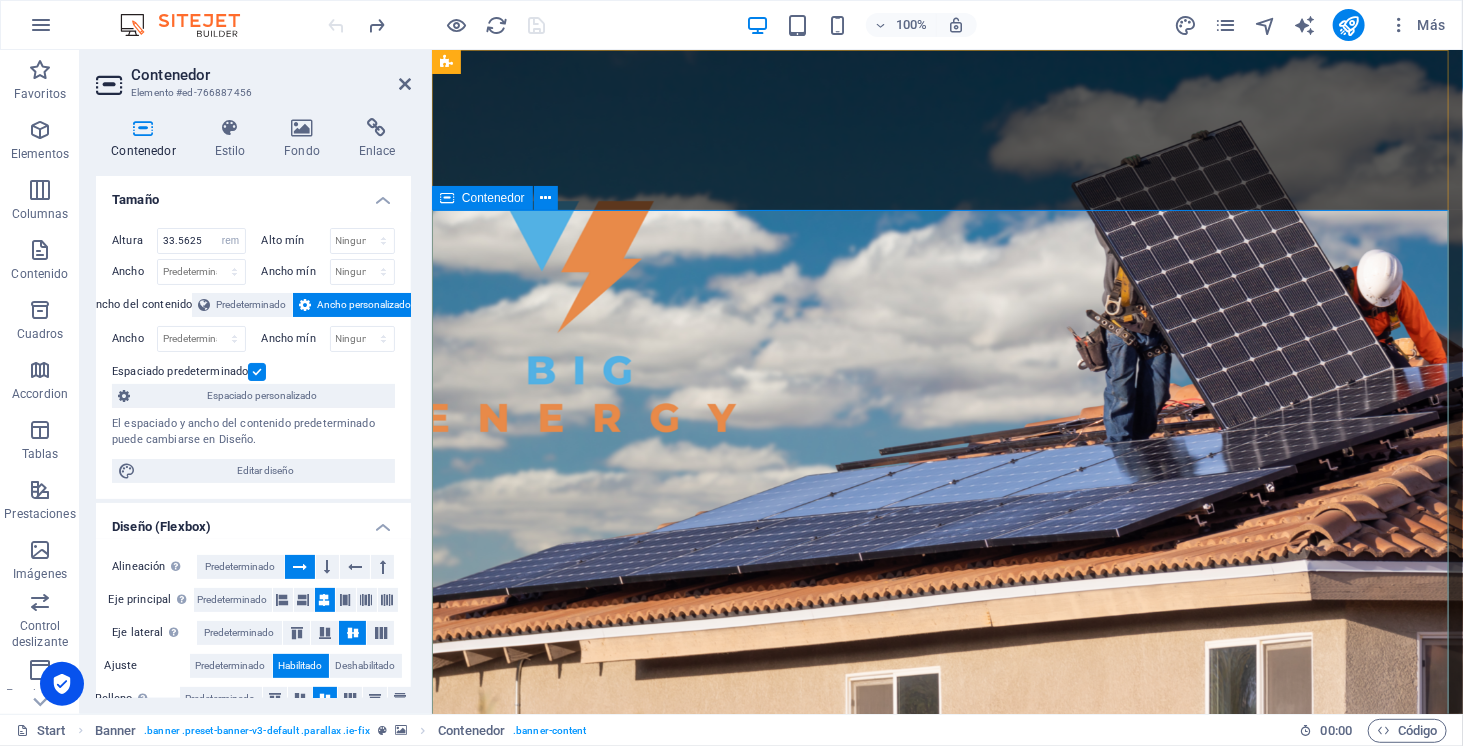 click on "SOMOS    ENERGÍA SOLAR ELECTROMOVILIDAD ALMACENAMIENTO" at bounding box center [946, 1150] 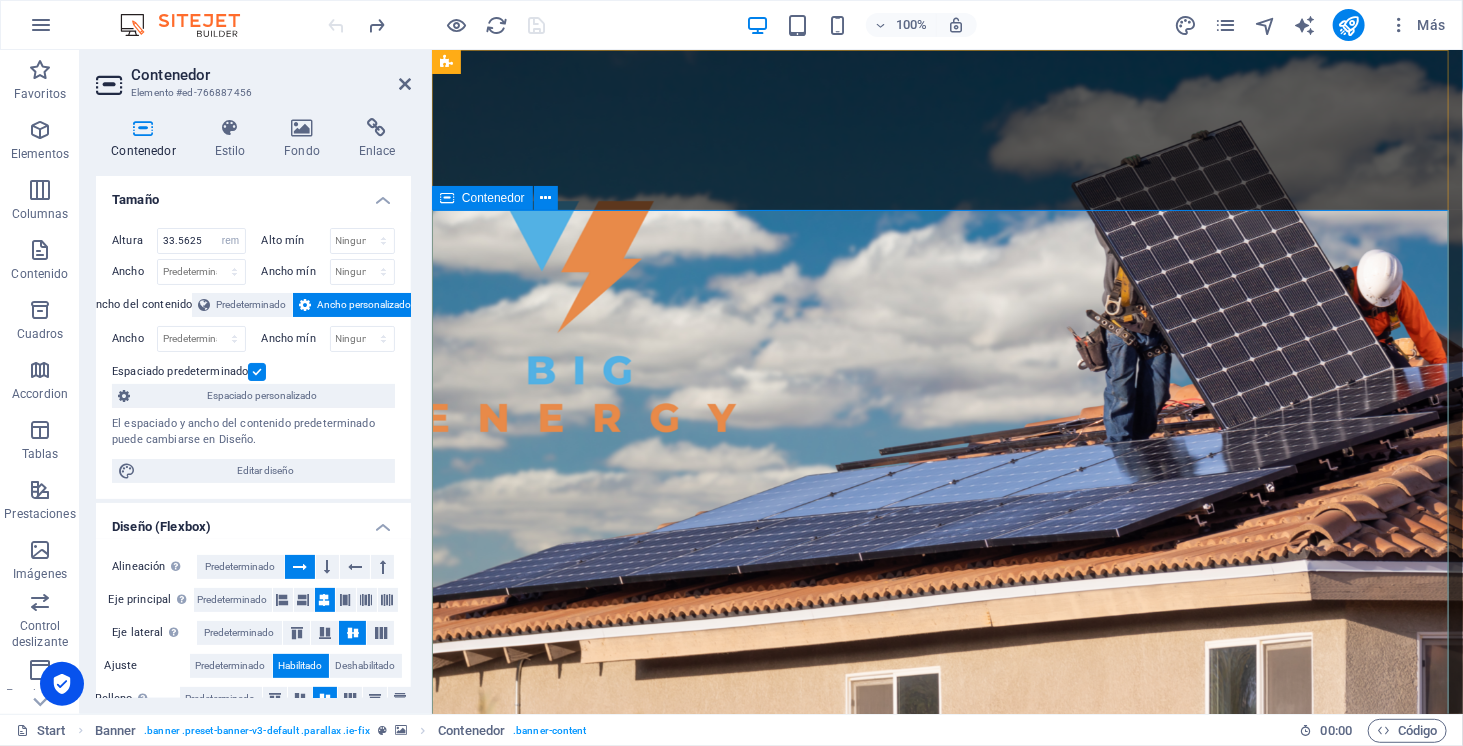 click on "SOMOS    ENERGÍA SOLAR ELECTROMOVILIDAD ALMACENAMIENTO" at bounding box center [946, 1150] 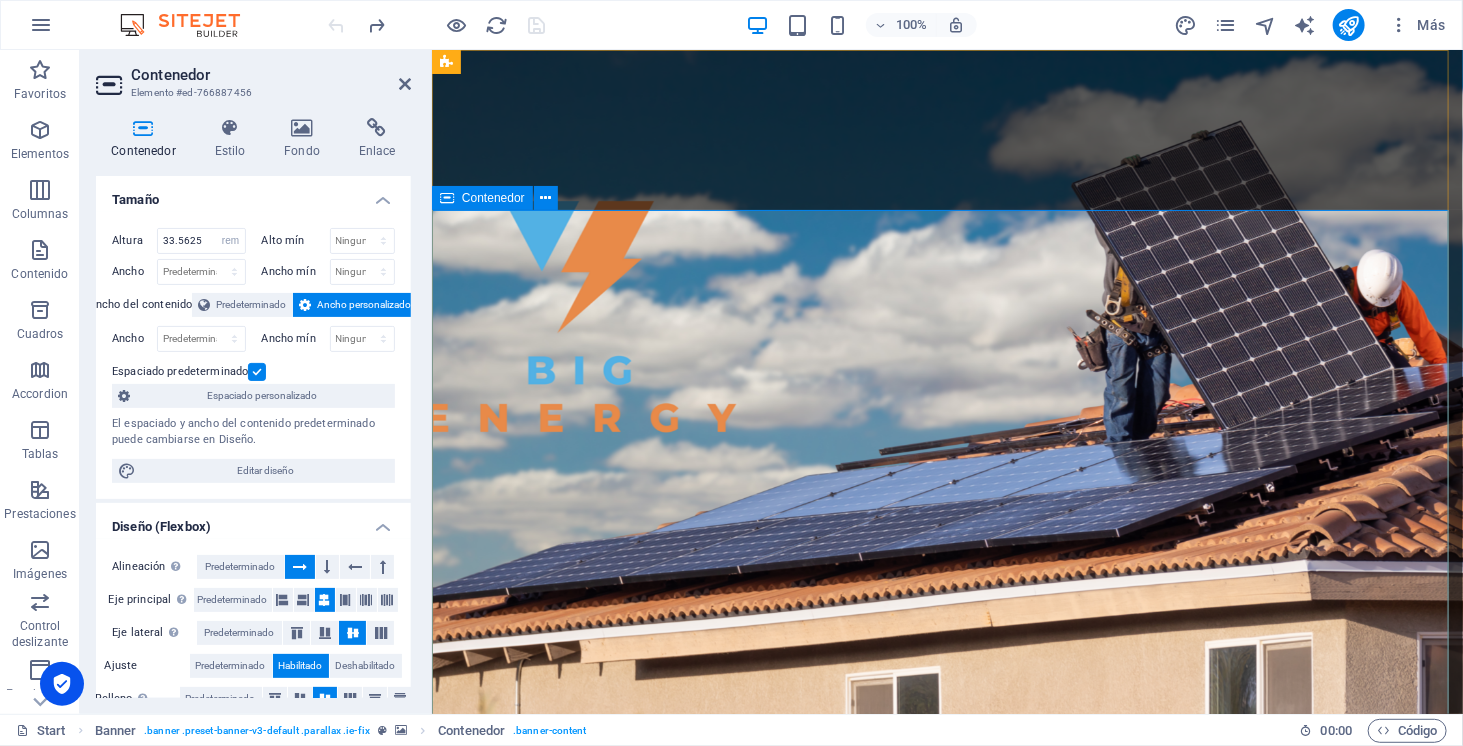 click on "SOMOS    ENERGÍA SOLAR ELECTROMOVILIDAD ALMACENAMIENTO" at bounding box center [946, 1150] 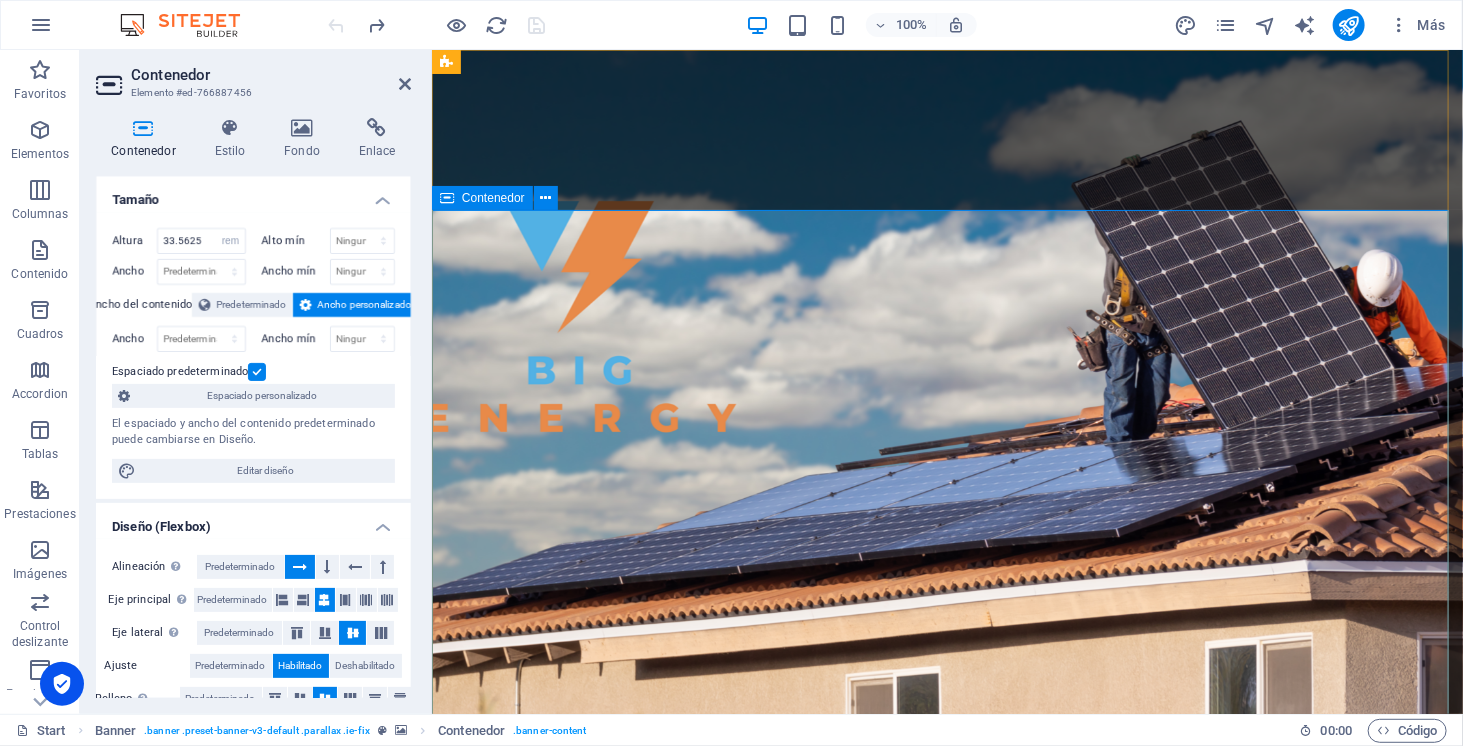 click on "SOMOS    ENERGÍA SOLAR ELECTROMOVILIDAD ALMACENAMIENTO" at bounding box center [946, 1150] 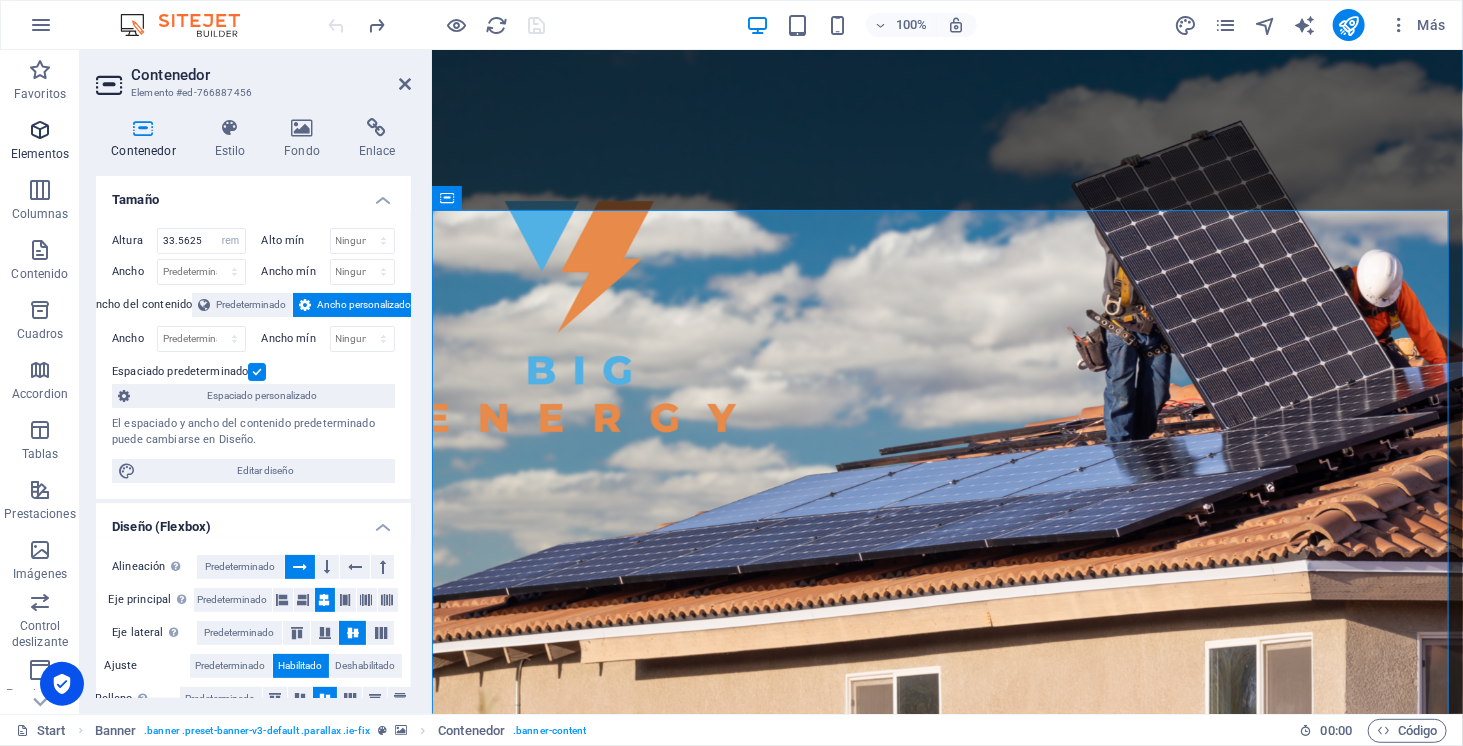 click on "Elementos" at bounding box center (40, 142) 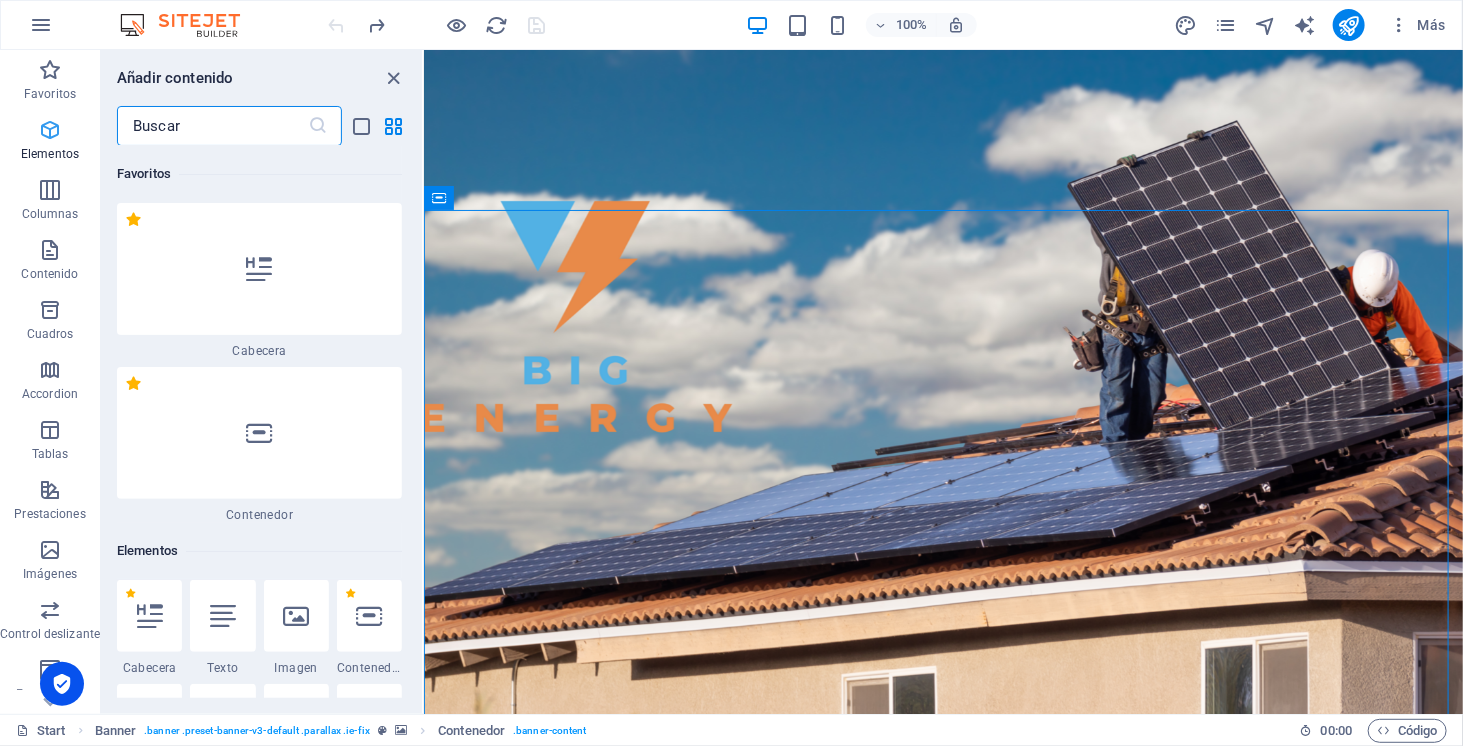 scroll, scrollTop: 377, scrollLeft: 0, axis: vertical 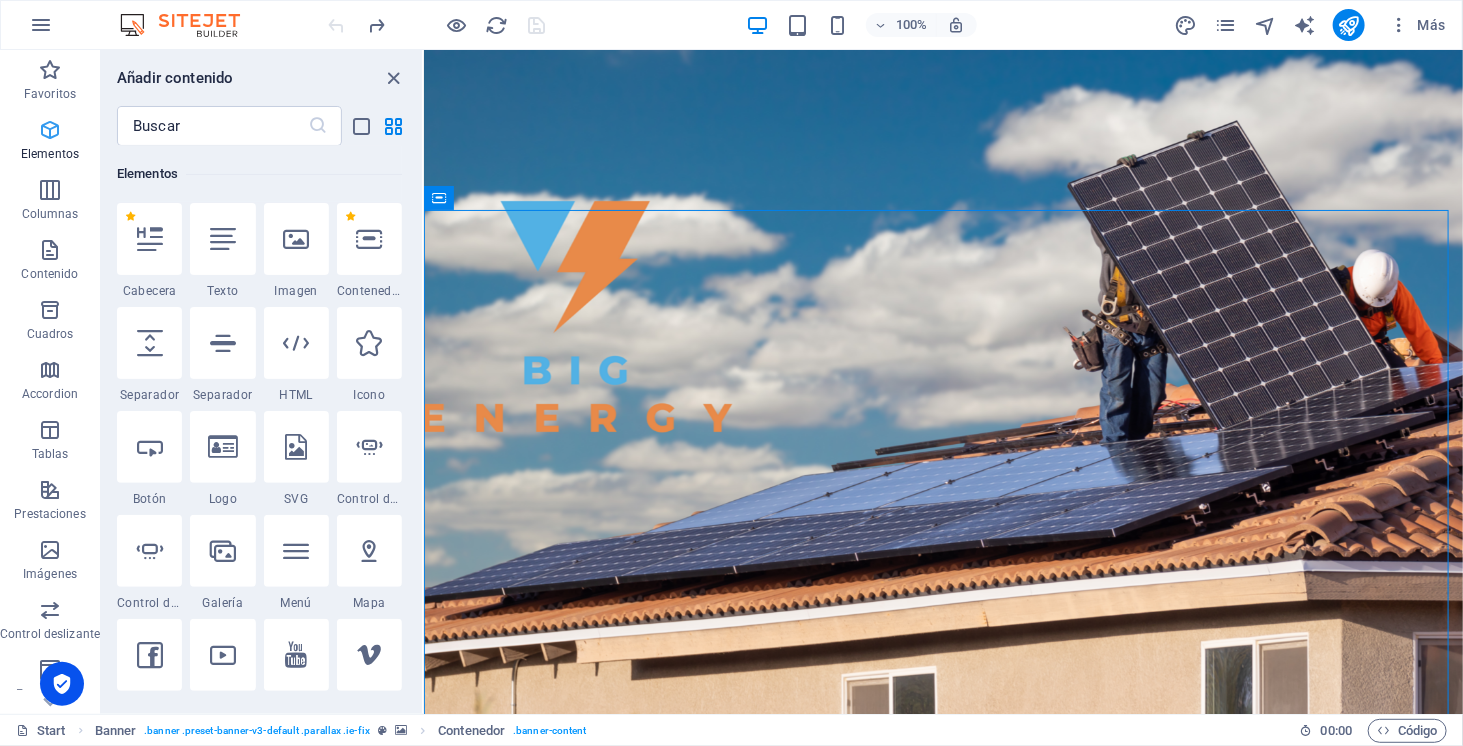 click on "Elementos" at bounding box center [50, 142] 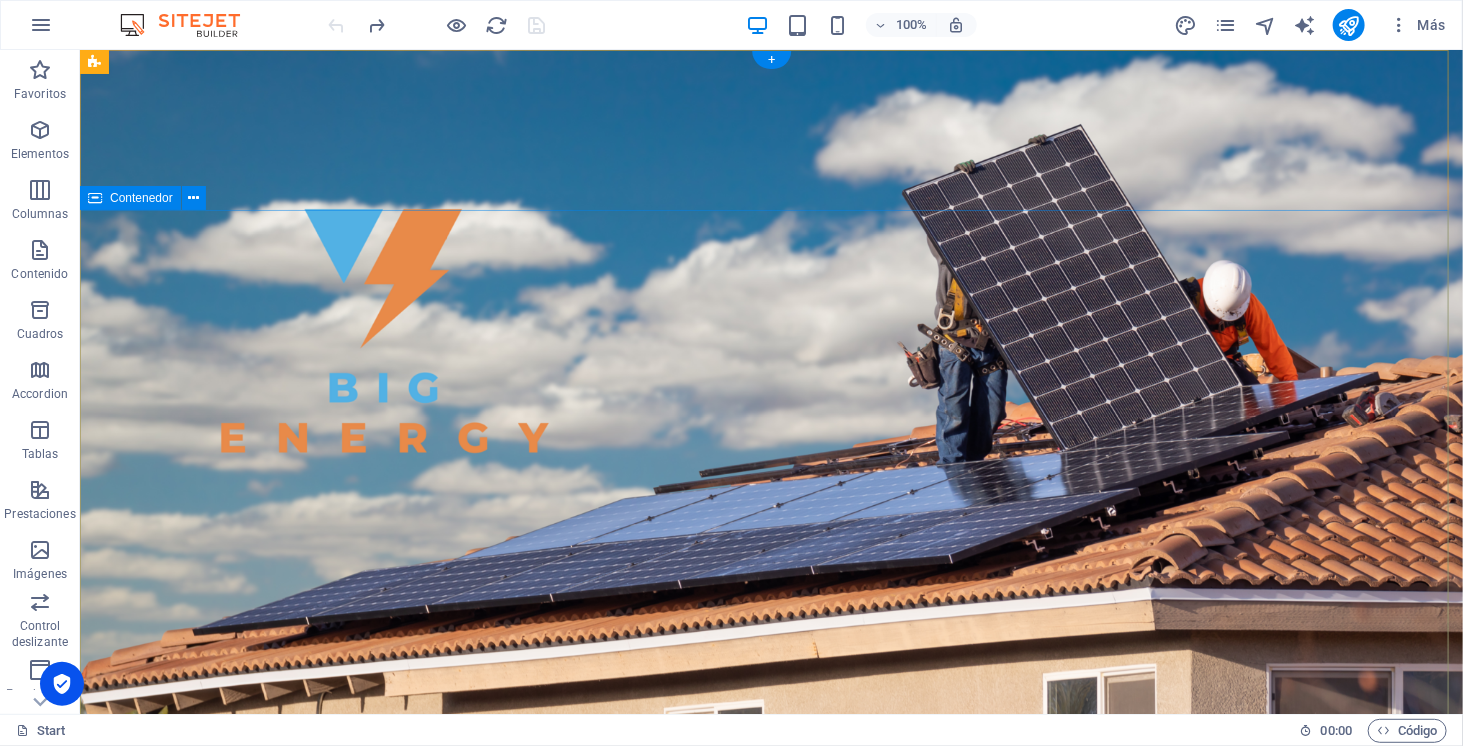 click on "SOMOS    ENERGÍA SOLAR ELECTROMOVILIDAD ALMACENAMIENTO" at bounding box center (770, 1150) 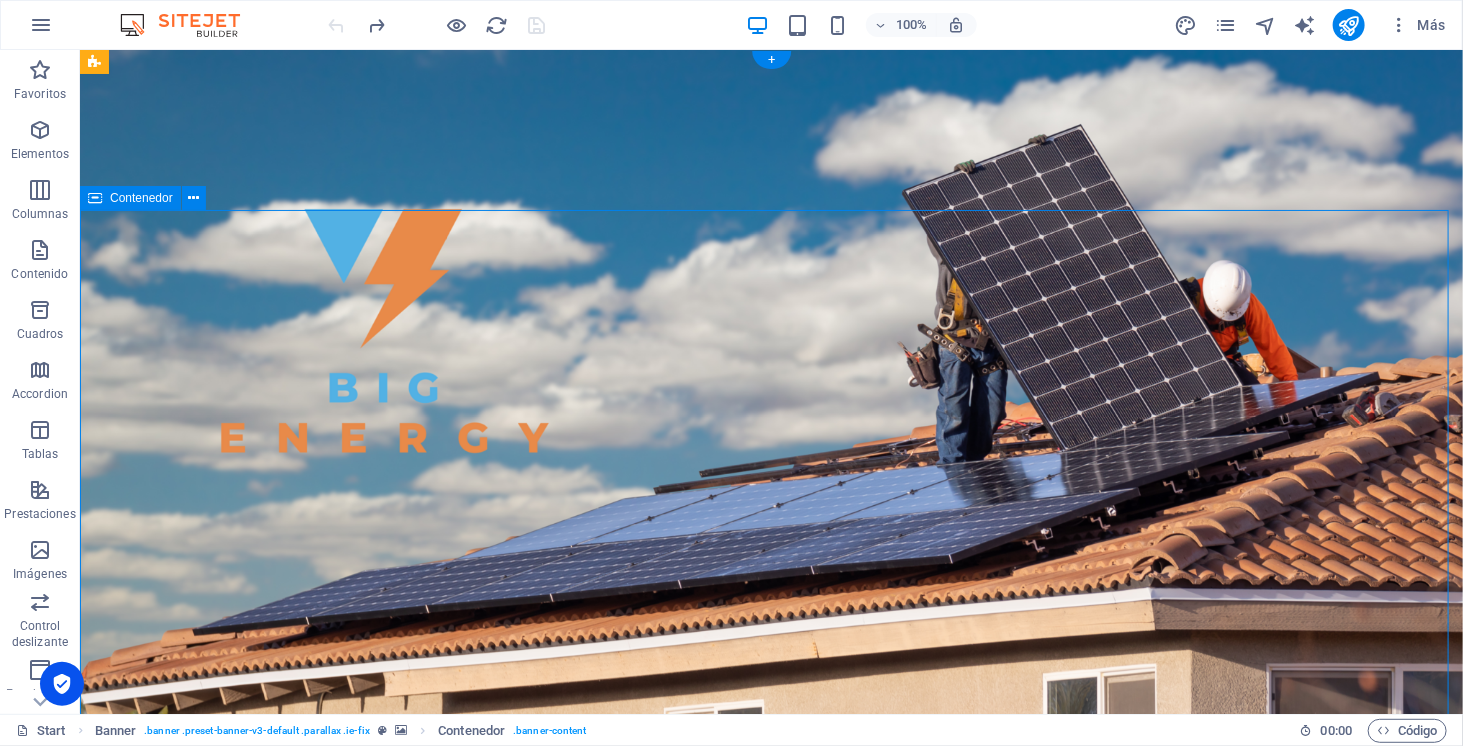 click on "SOMOS    ENERGÍA SOLAR ELECTROMOVILIDAD ALMACENAMIENTO" at bounding box center [770, 1150] 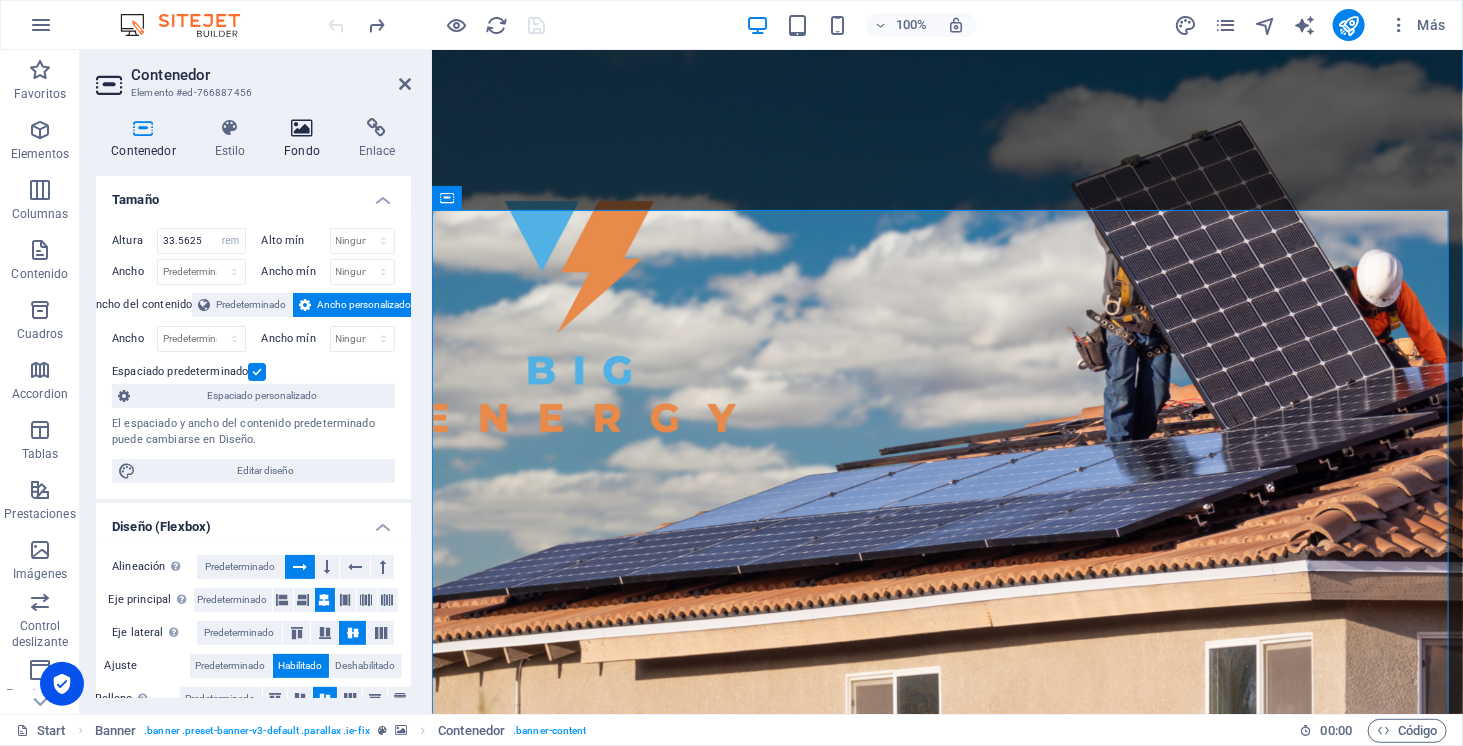 click on "Fondo" at bounding box center [306, 139] 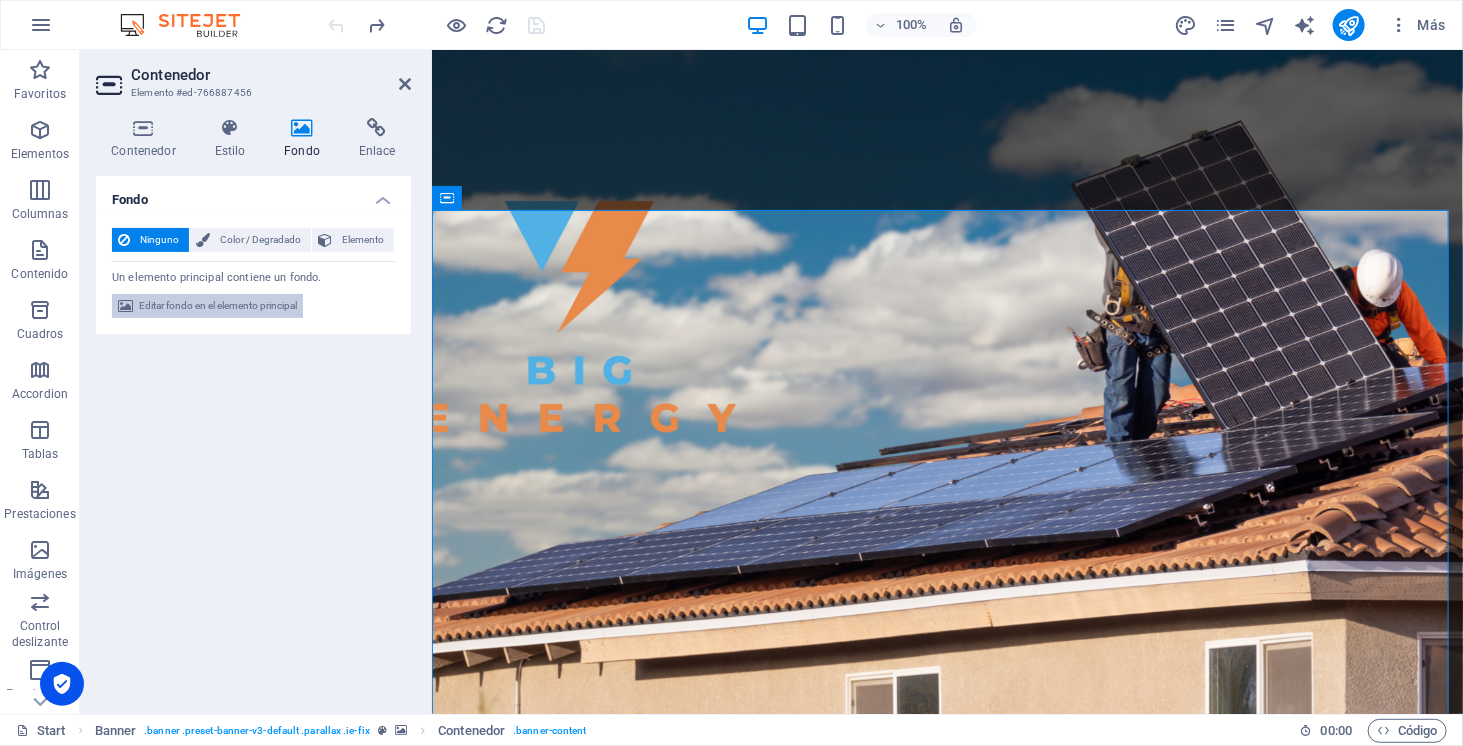 click on "Editar fondo en el elemento principal" at bounding box center (218, 306) 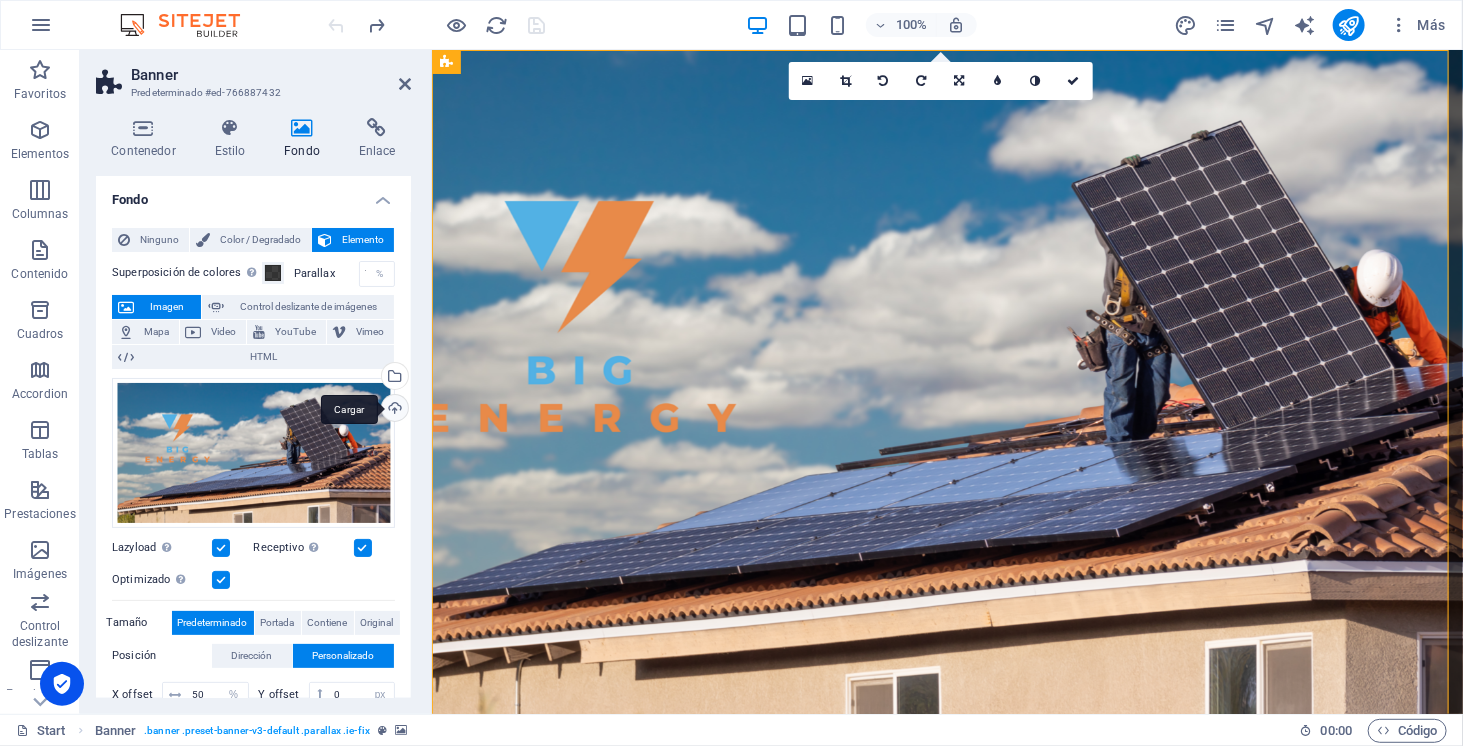 click on "Cargar" at bounding box center [393, 410] 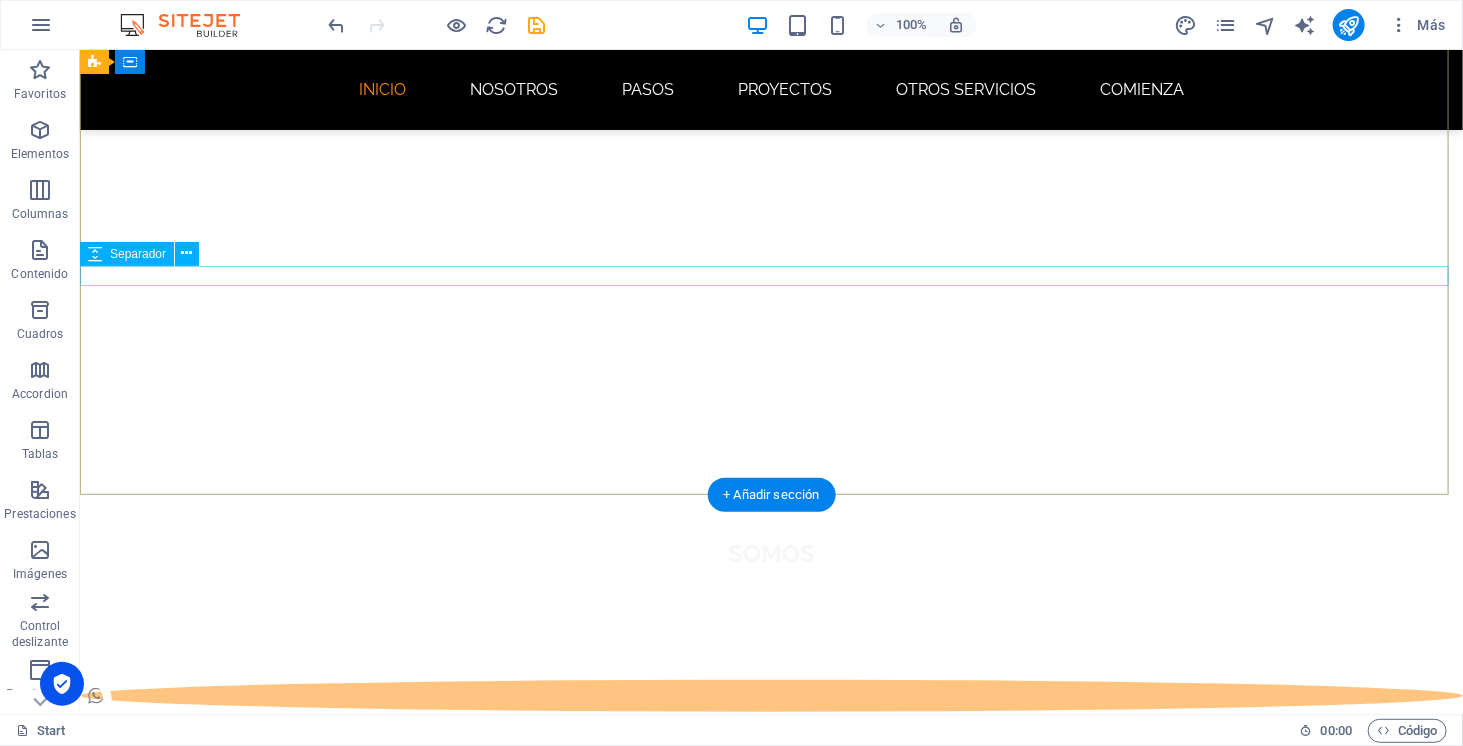scroll, scrollTop: 0, scrollLeft: 0, axis: both 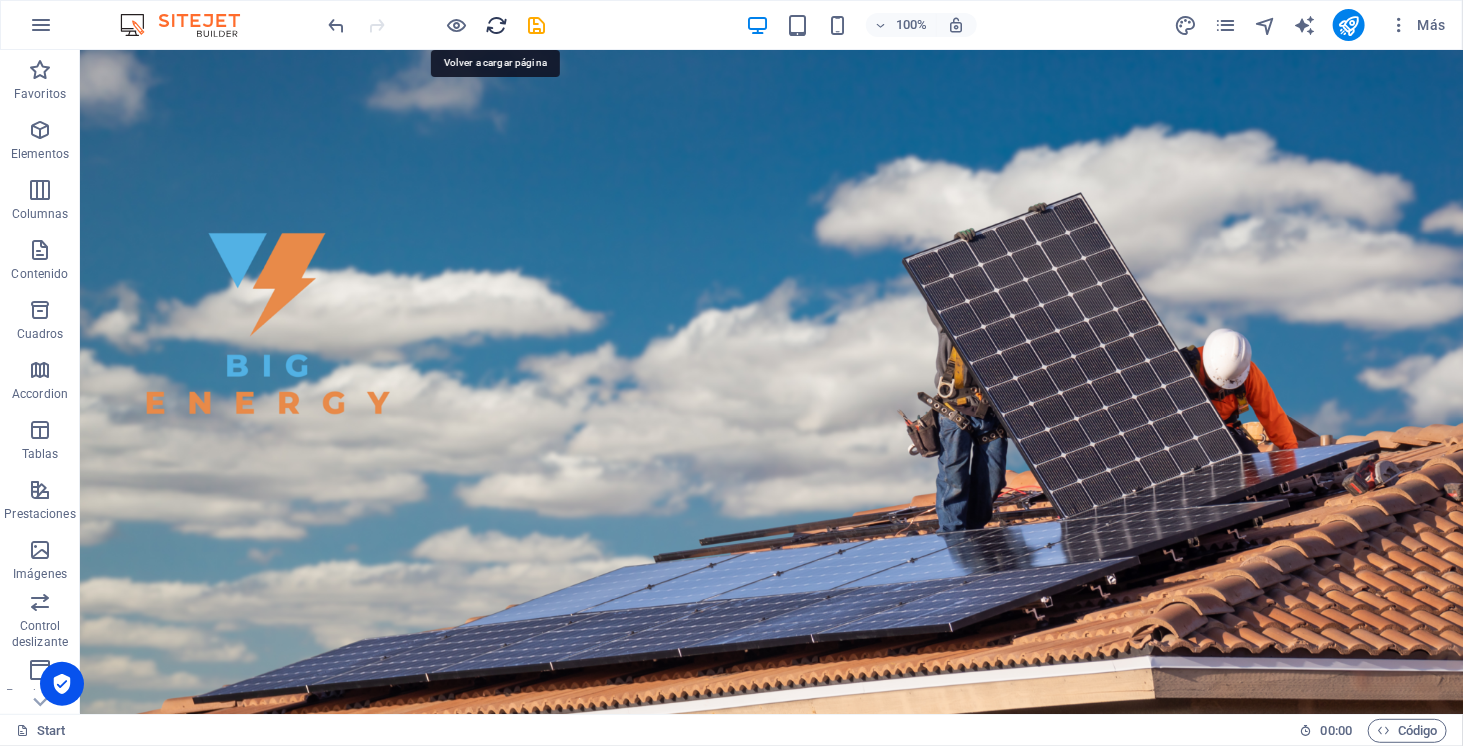 click at bounding box center (497, 25) 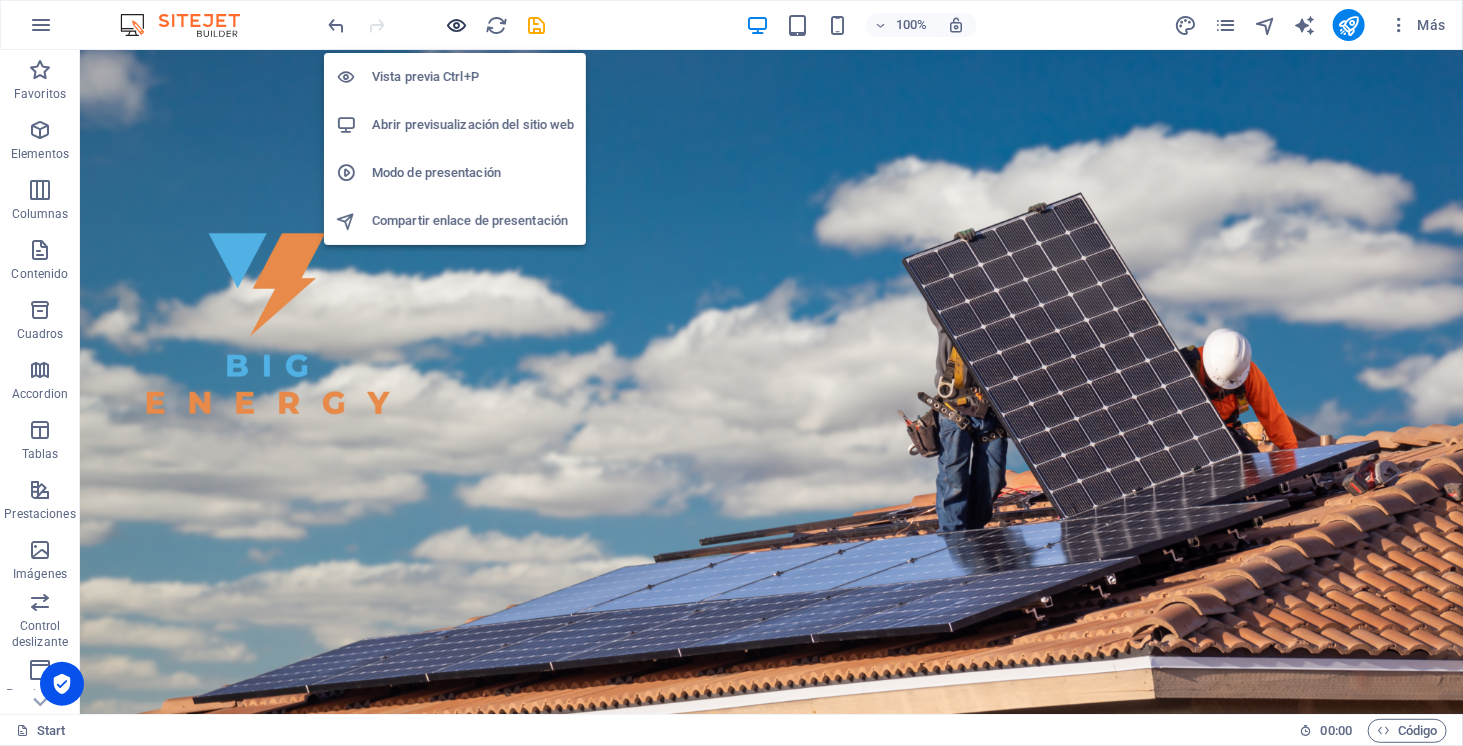 click at bounding box center (457, 25) 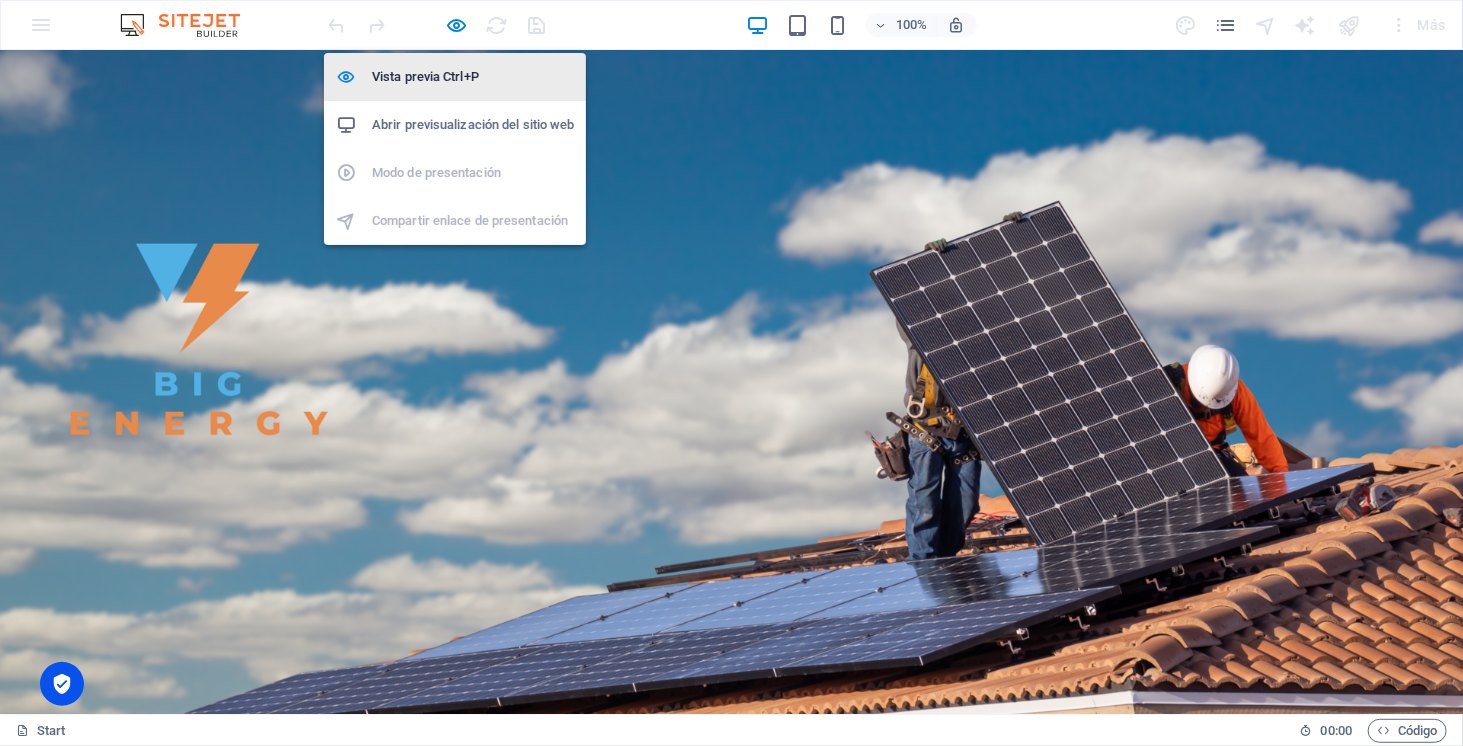 click on "Vista previa Ctrl+P" at bounding box center (455, 77) 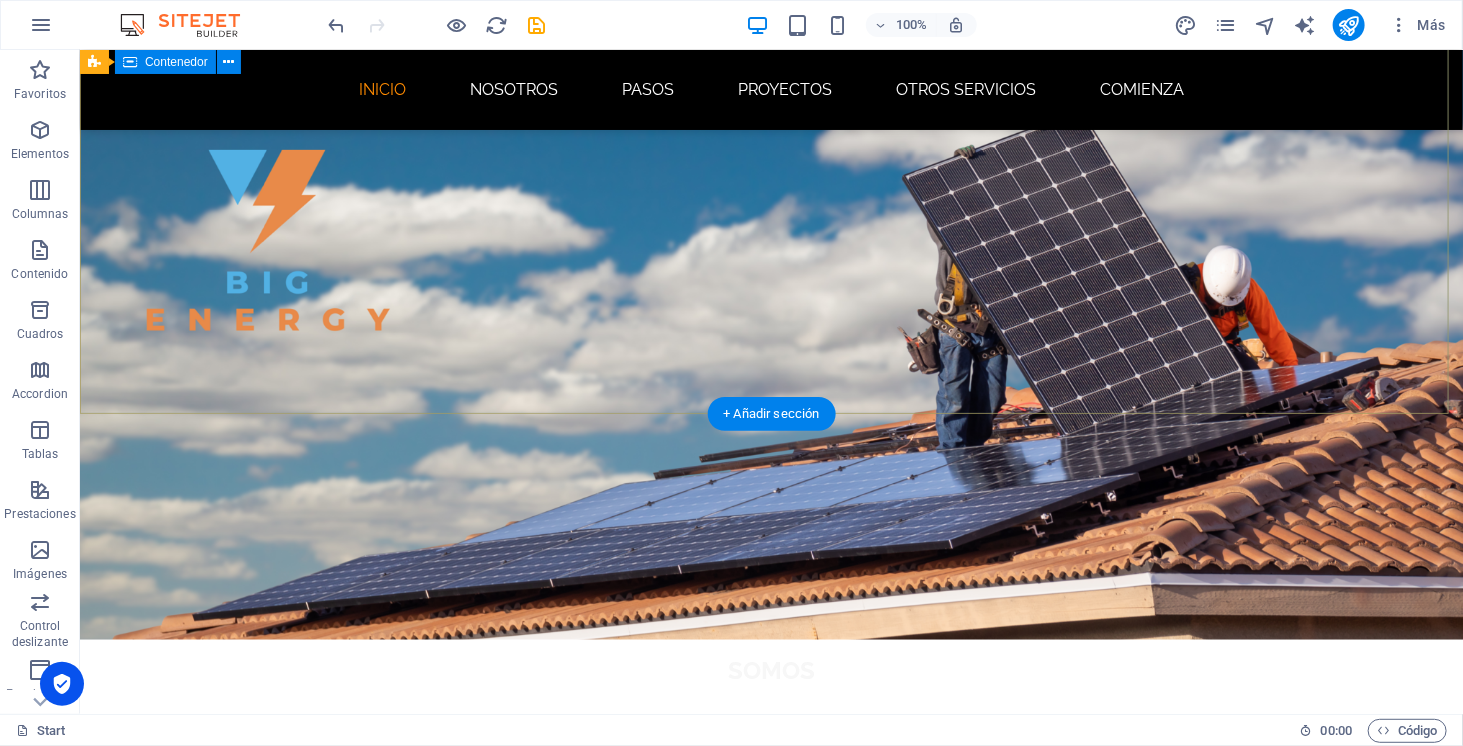 scroll, scrollTop: 0, scrollLeft: 0, axis: both 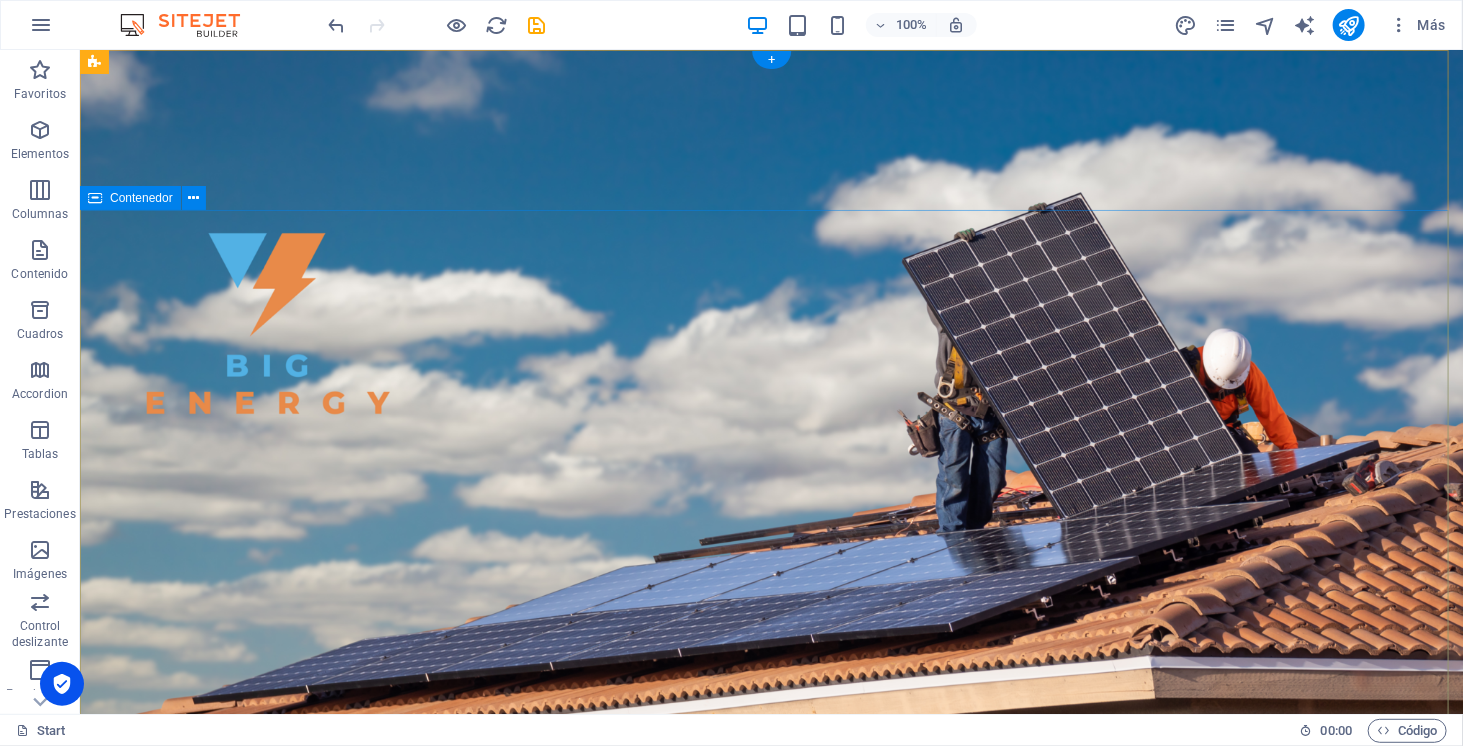 click on "SOMOS    ENERGÍA SOLAR ELECTROMOVILIDAD ALMACENAMIENTO" at bounding box center (770, 1150) 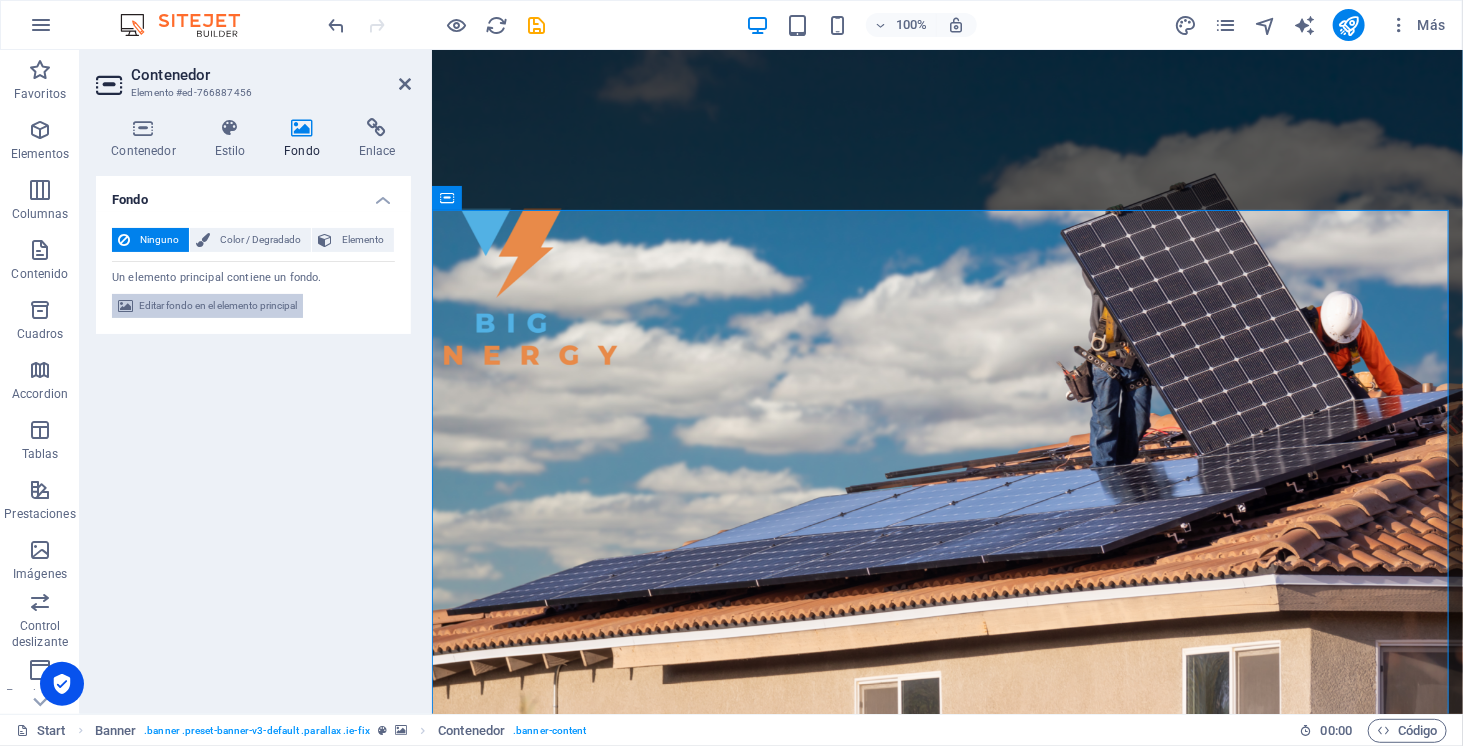 click on "Editar fondo en el elemento principal" at bounding box center (218, 306) 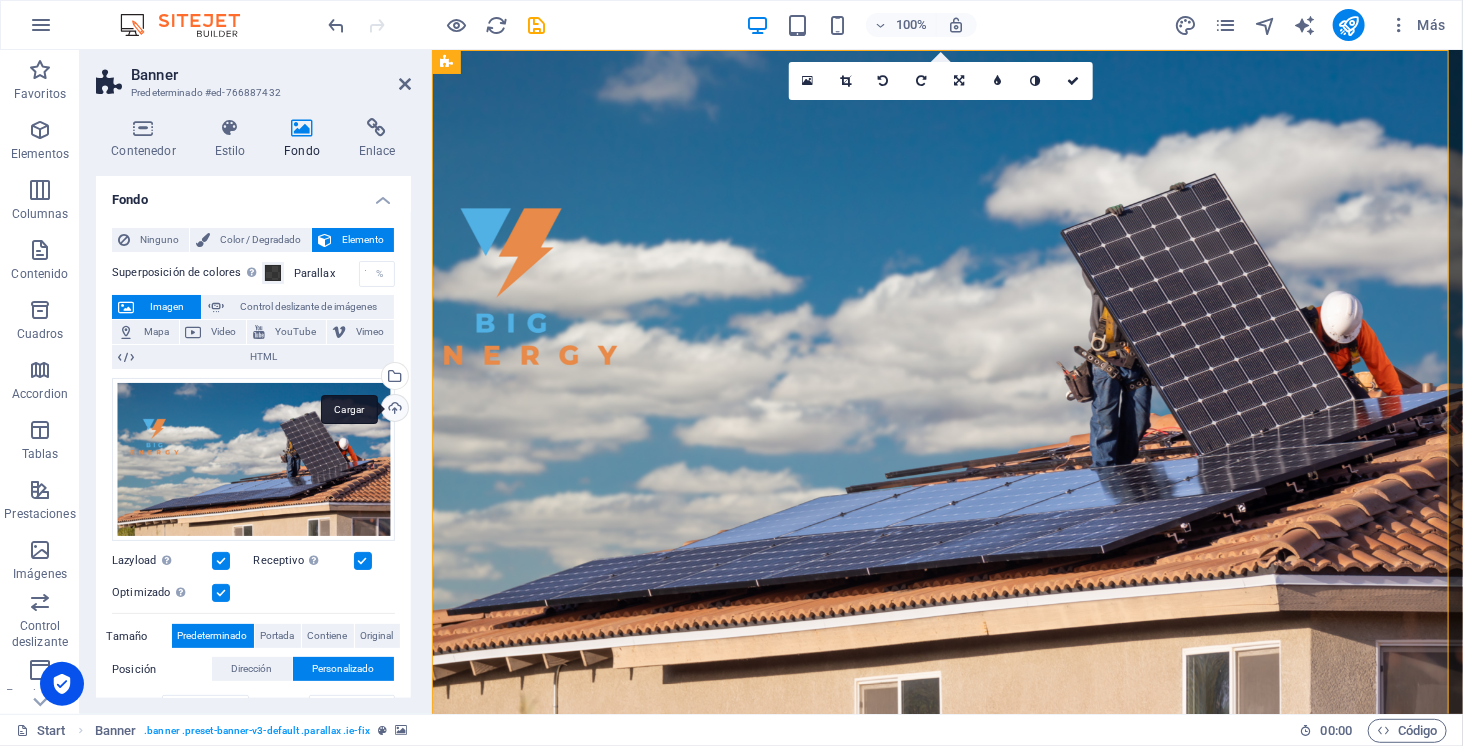 click on "Cargar" at bounding box center (393, 410) 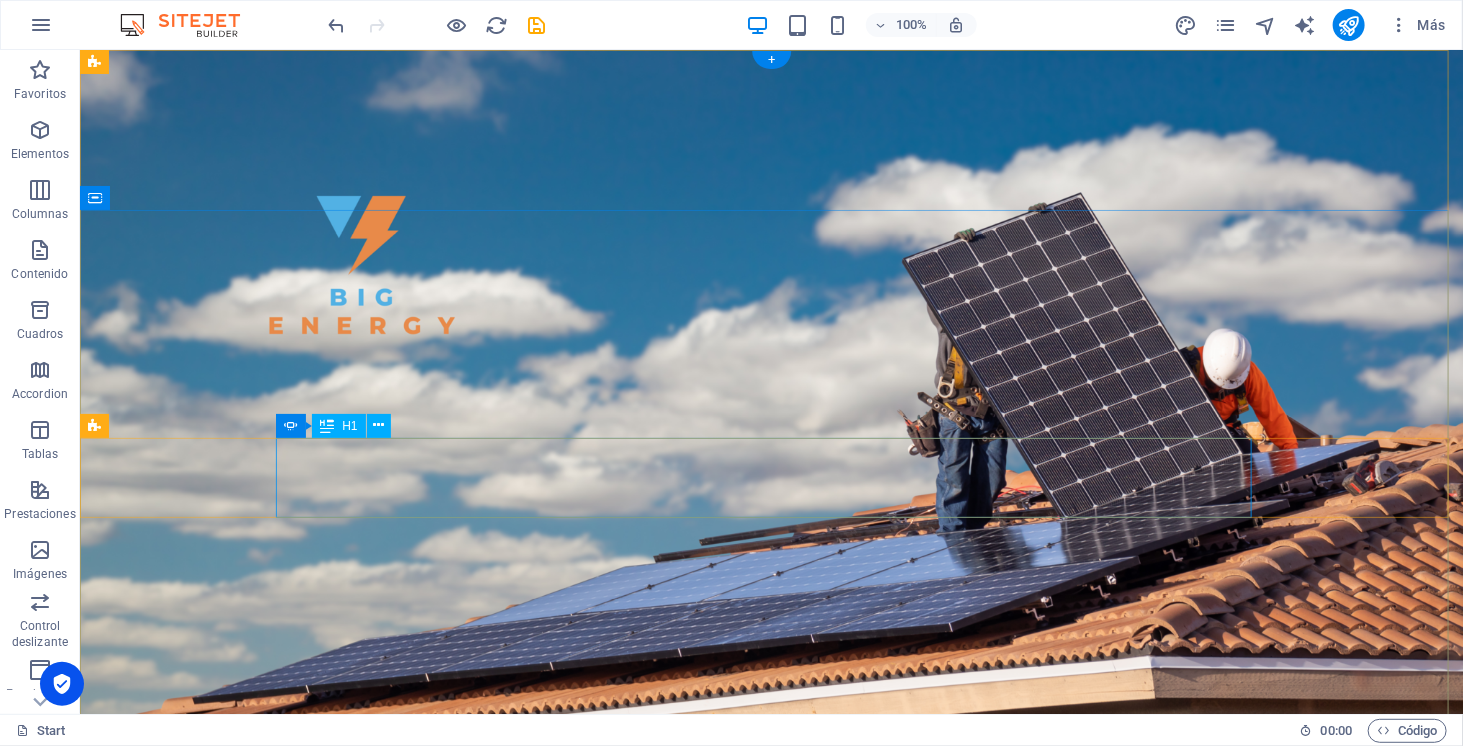 click on "ENERGÍA SOLAR" at bounding box center [771, 1069] 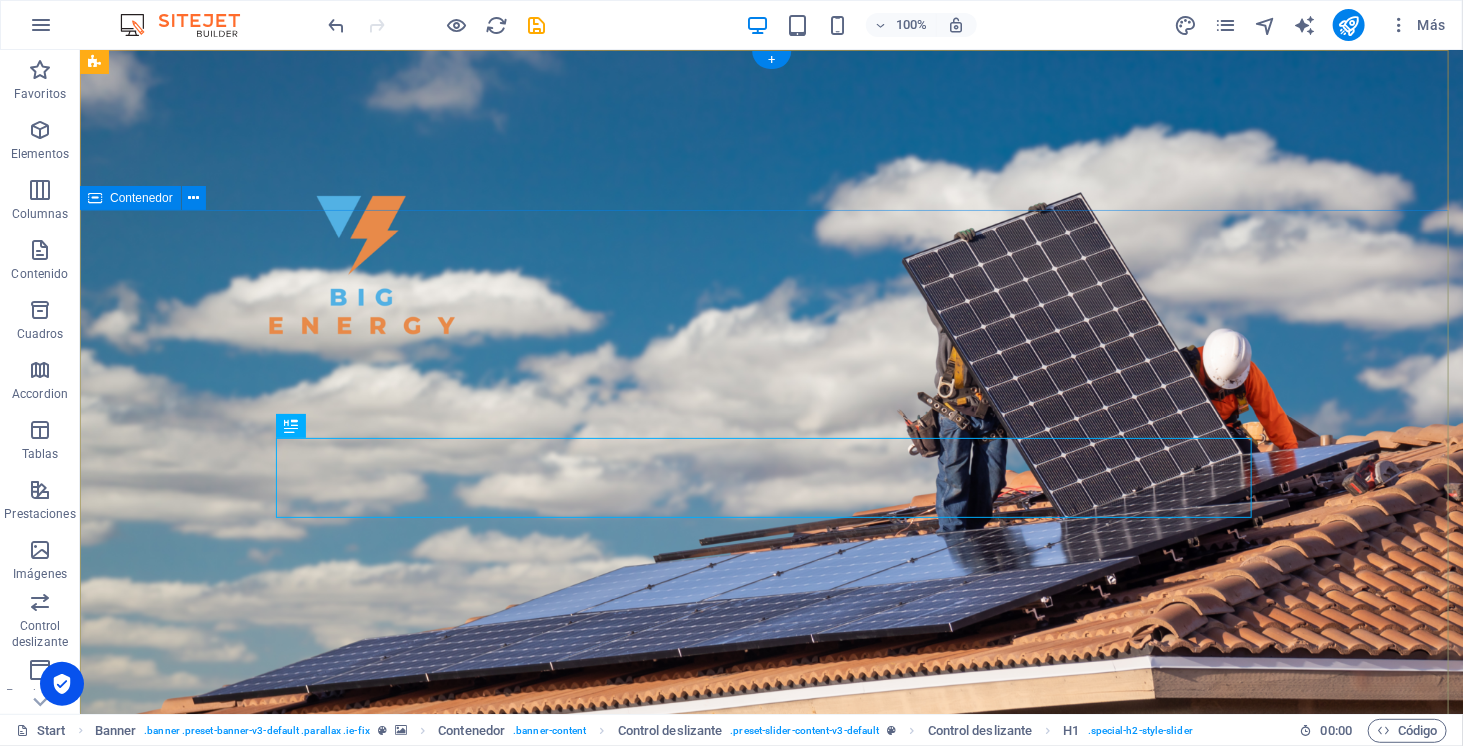 click on "SOMOS    ENERGÍA SOLAR ELECTROMOVILIDAD ALMACENAMIENTO" at bounding box center (770, 1150) 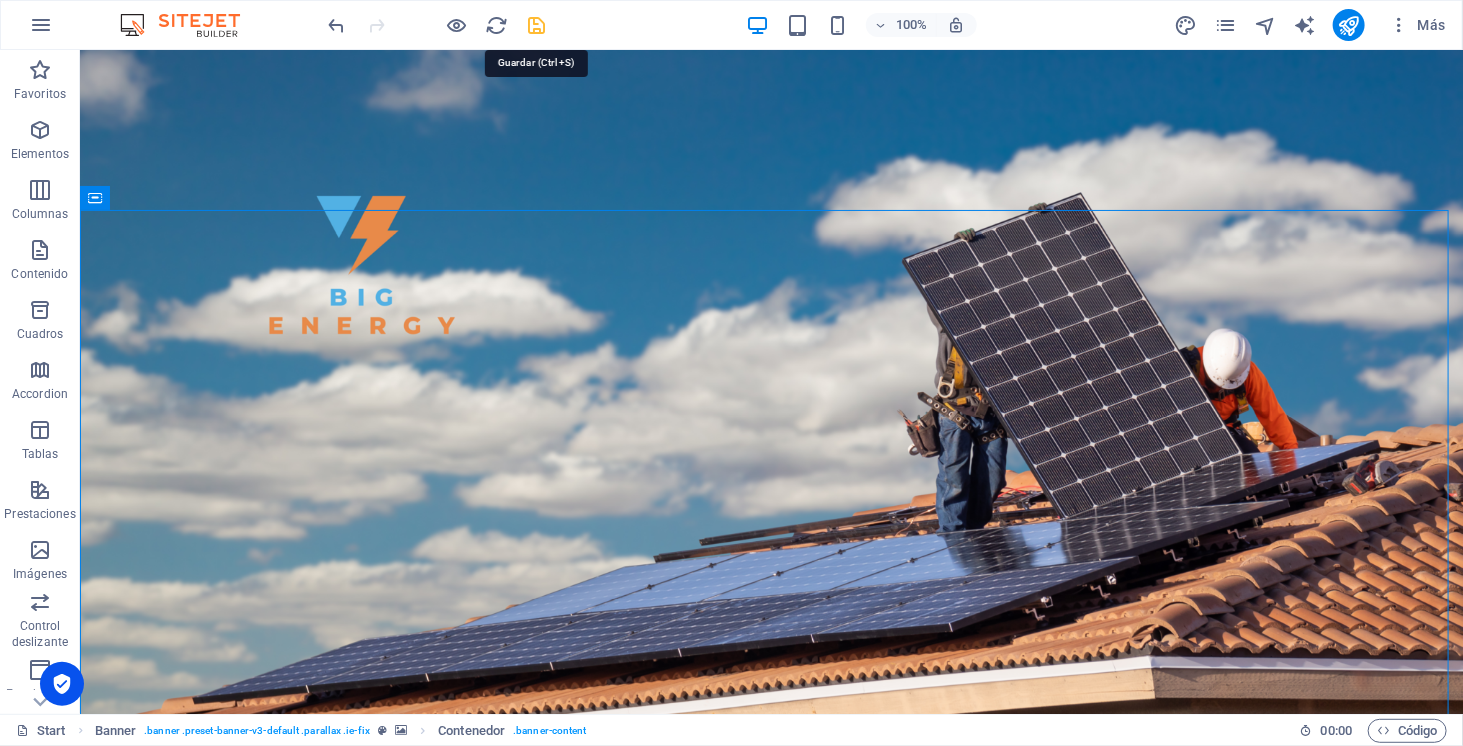 click at bounding box center [537, 25] 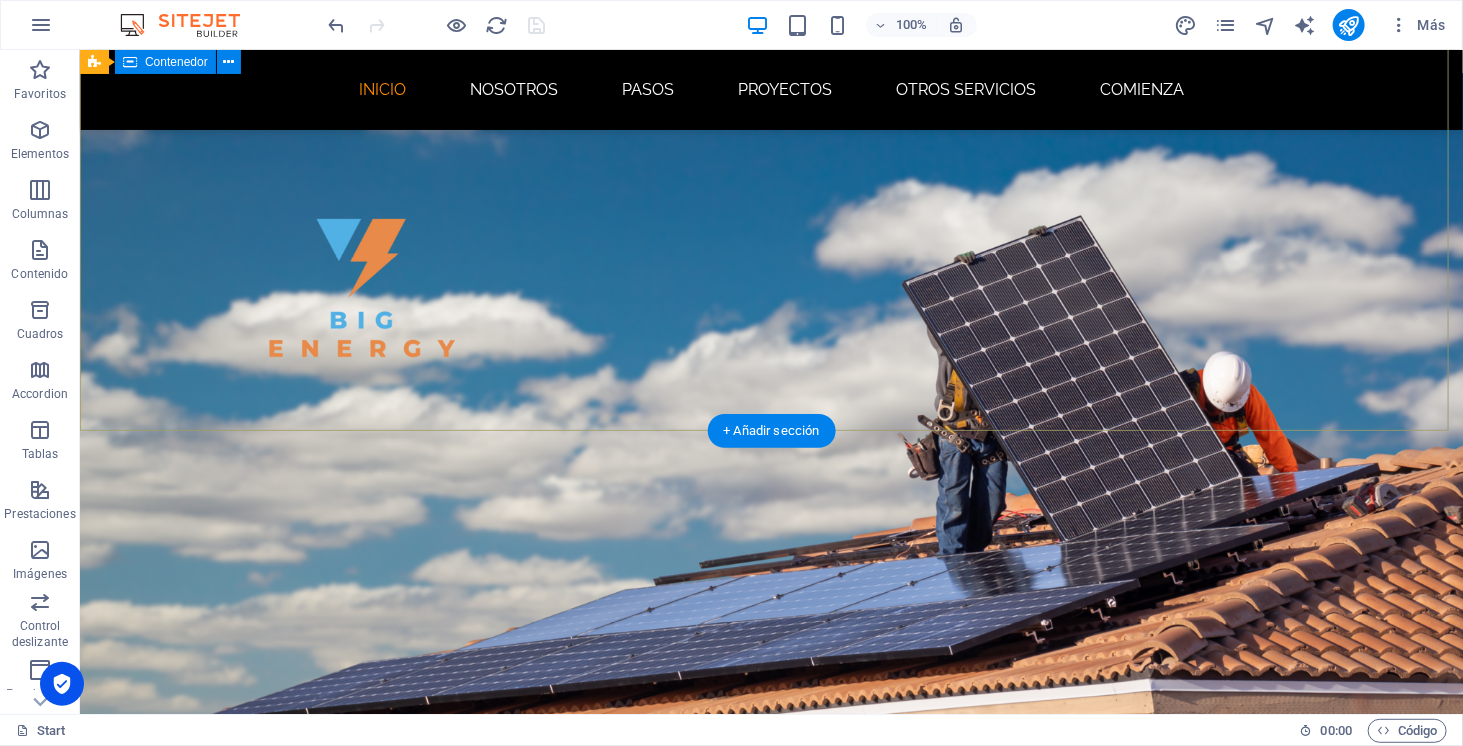 scroll, scrollTop: 0, scrollLeft: 0, axis: both 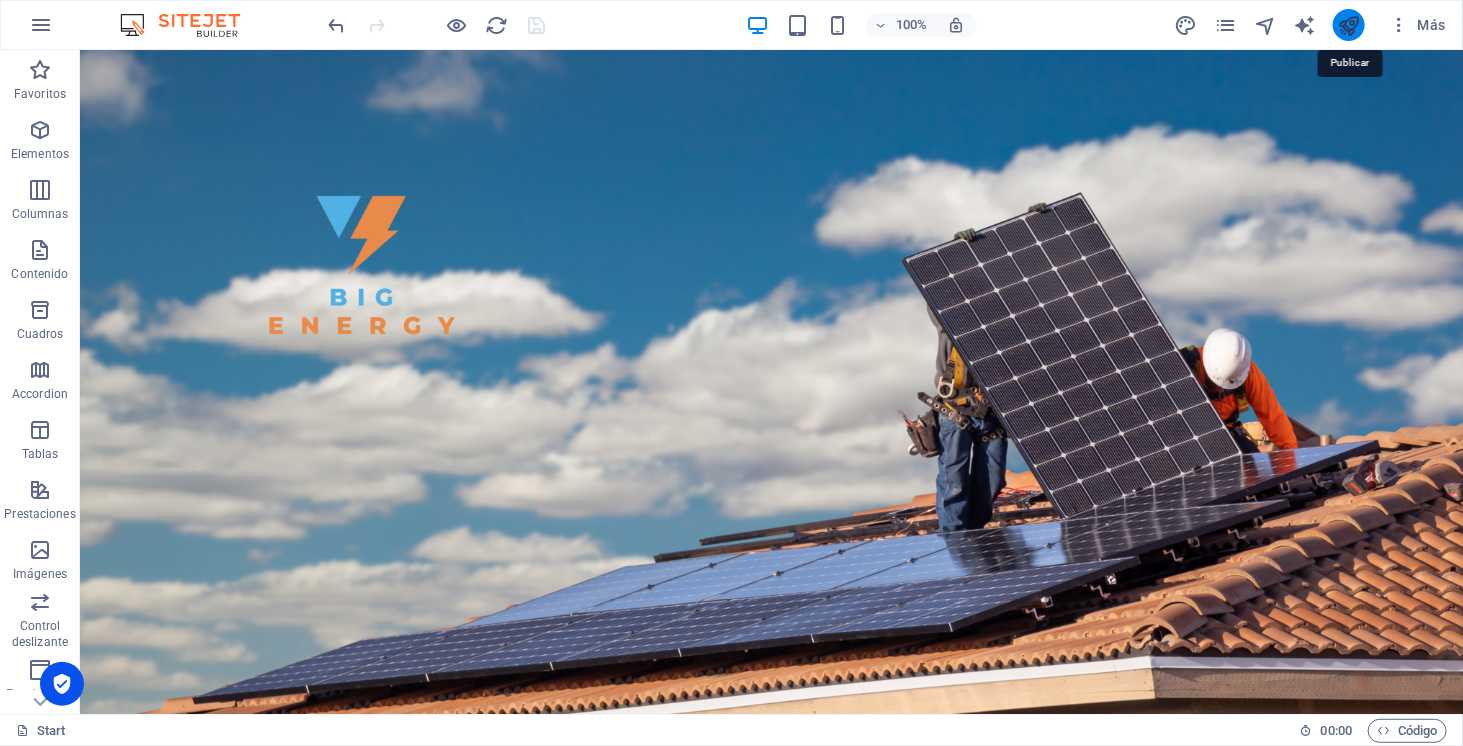 click at bounding box center [1349, 25] 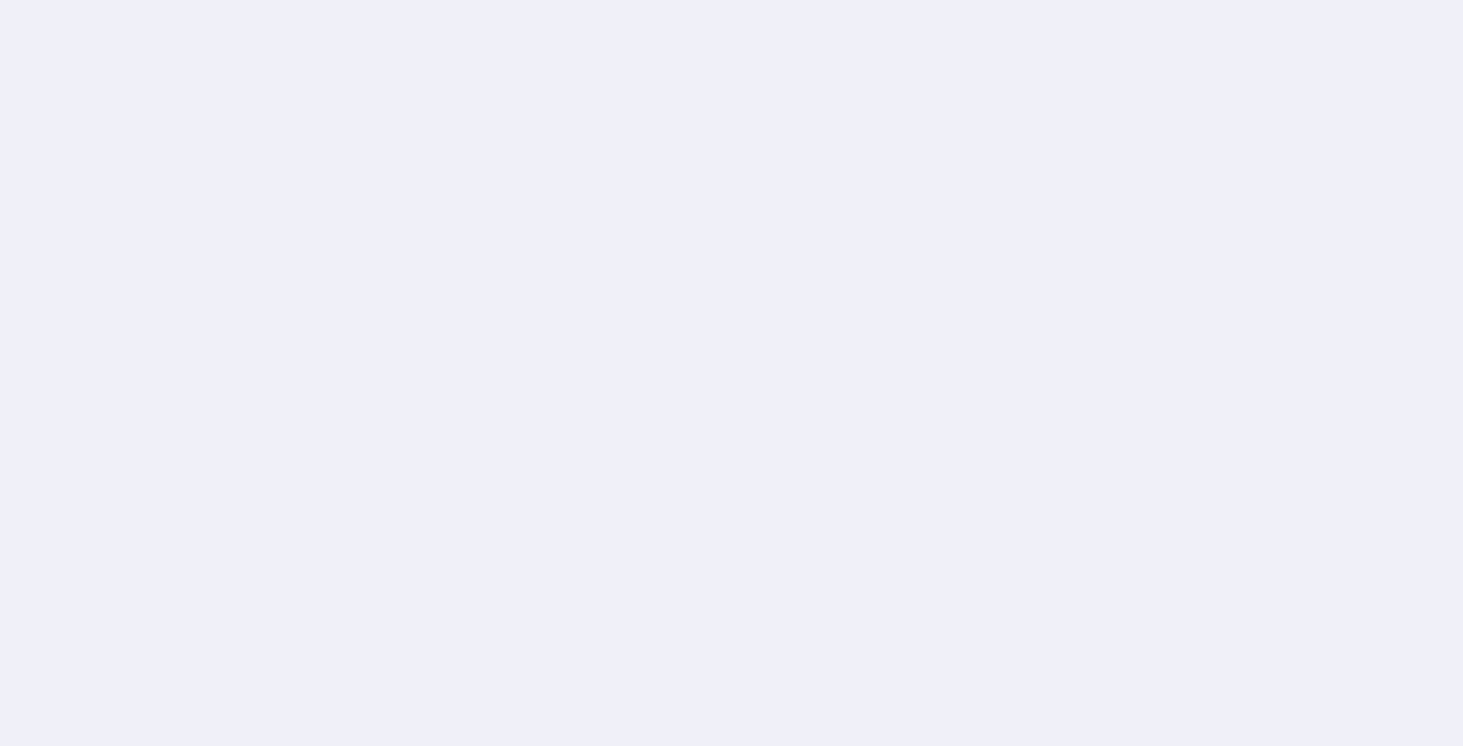 scroll, scrollTop: 0, scrollLeft: 0, axis: both 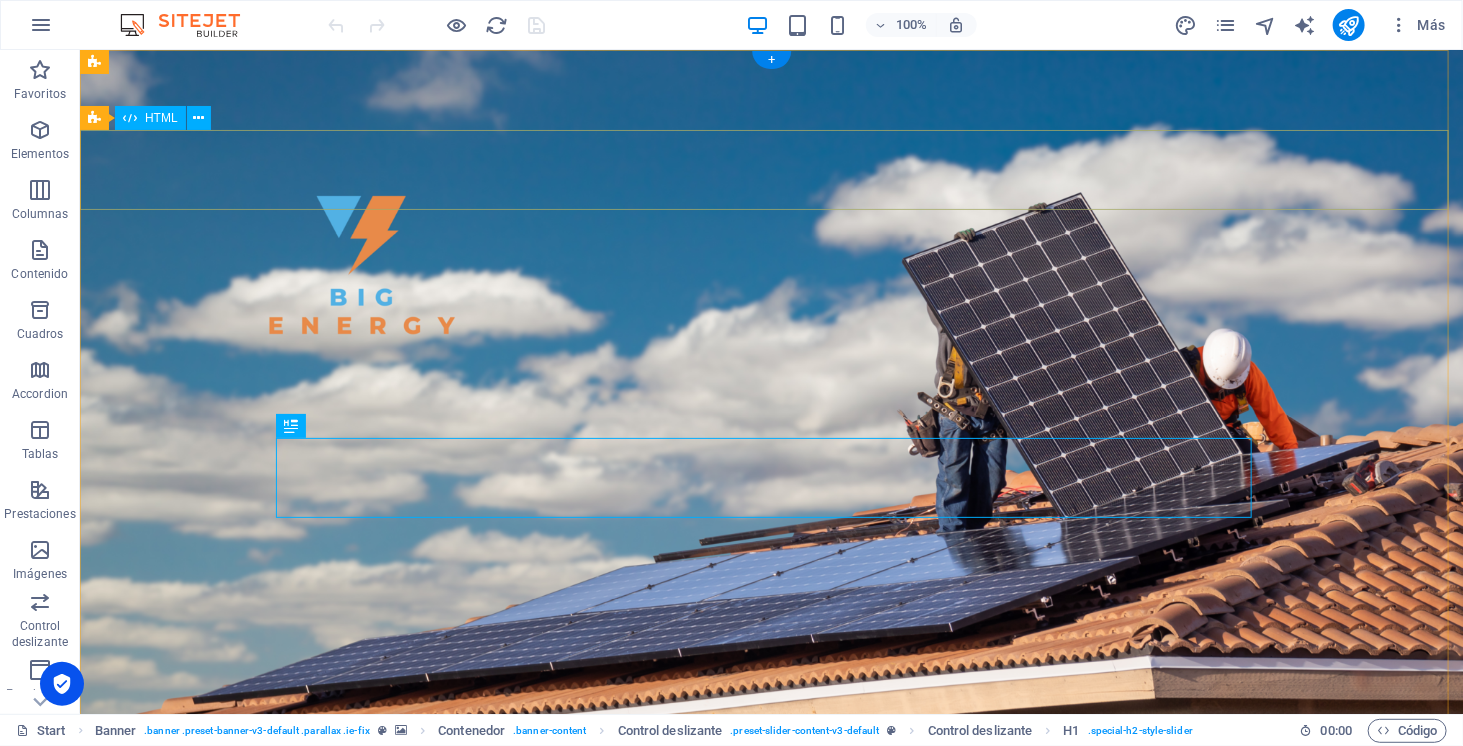 click at bounding box center (770, 842) 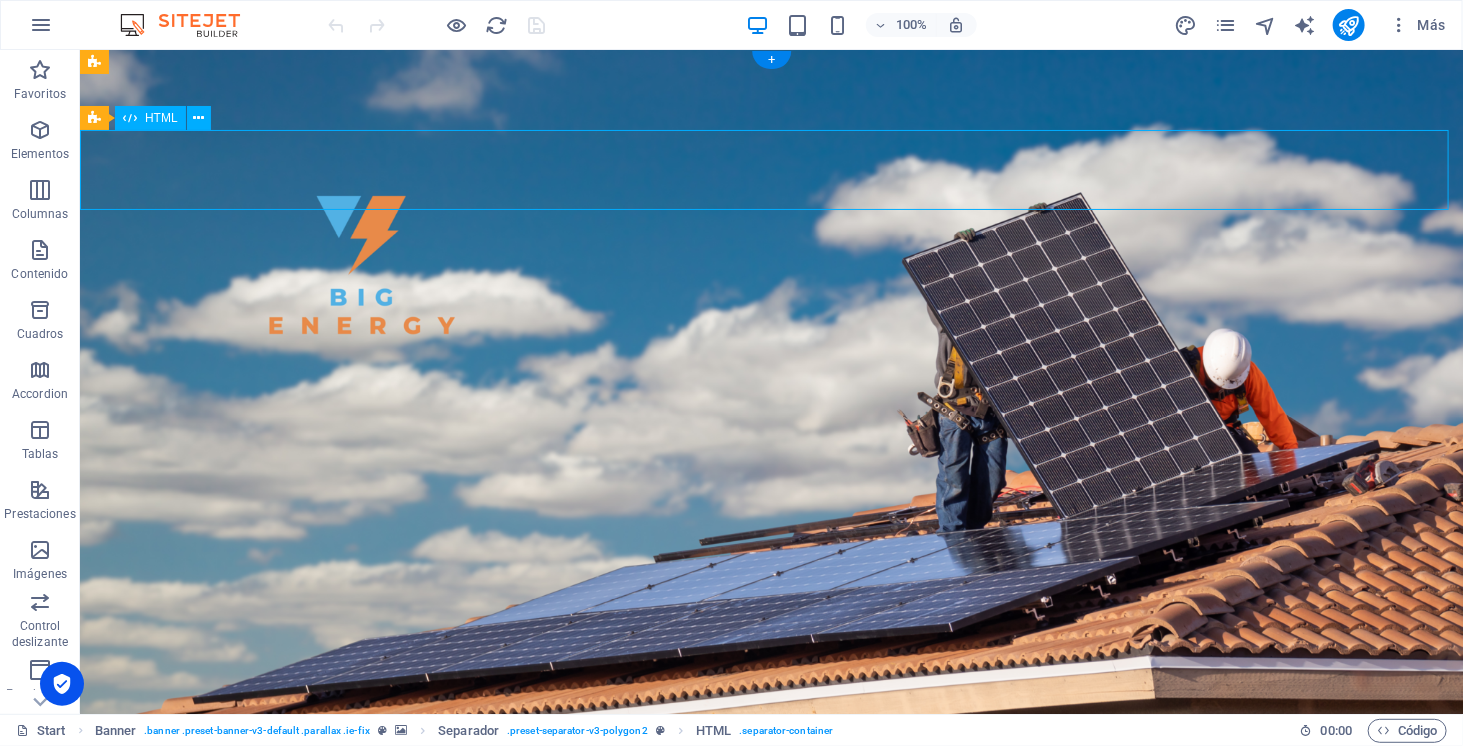 click at bounding box center [770, 842] 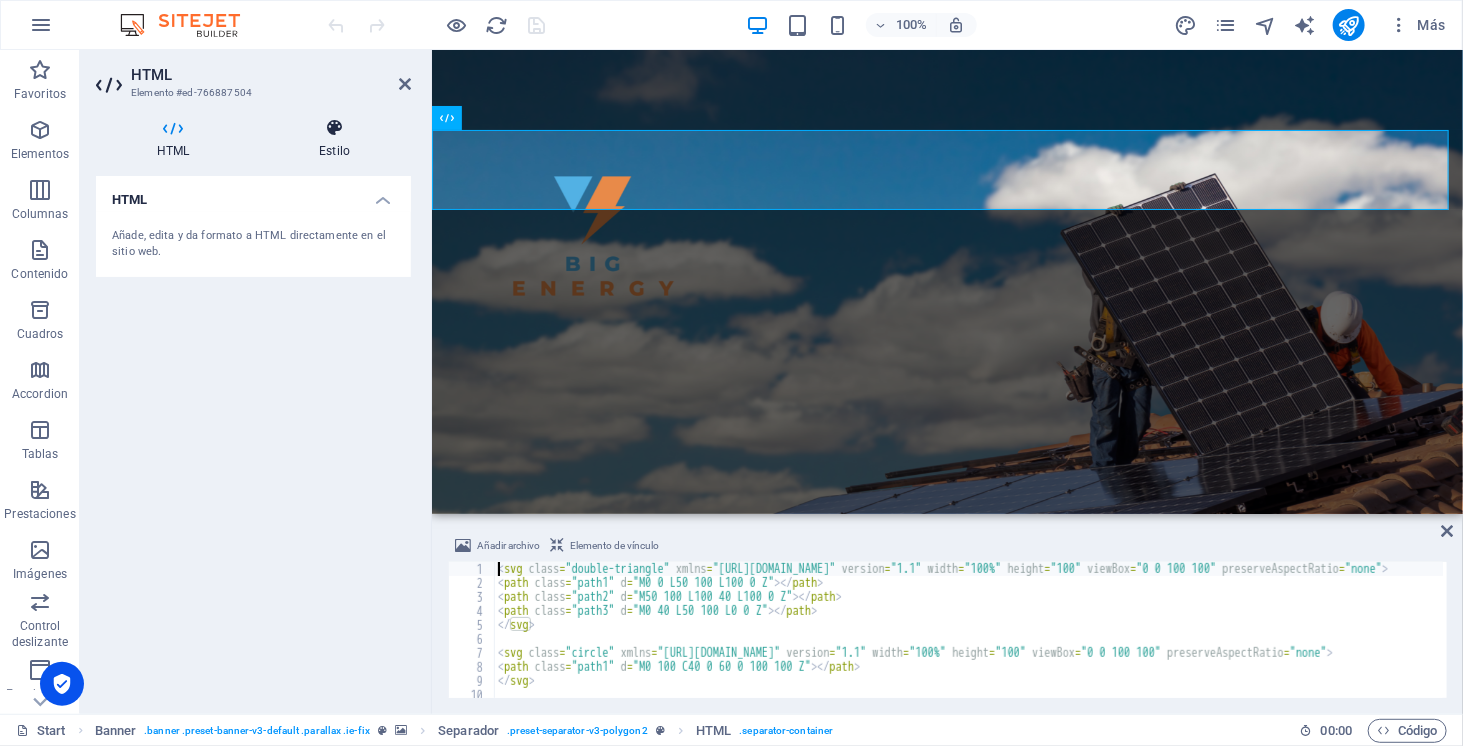 click at bounding box center (334, 128) 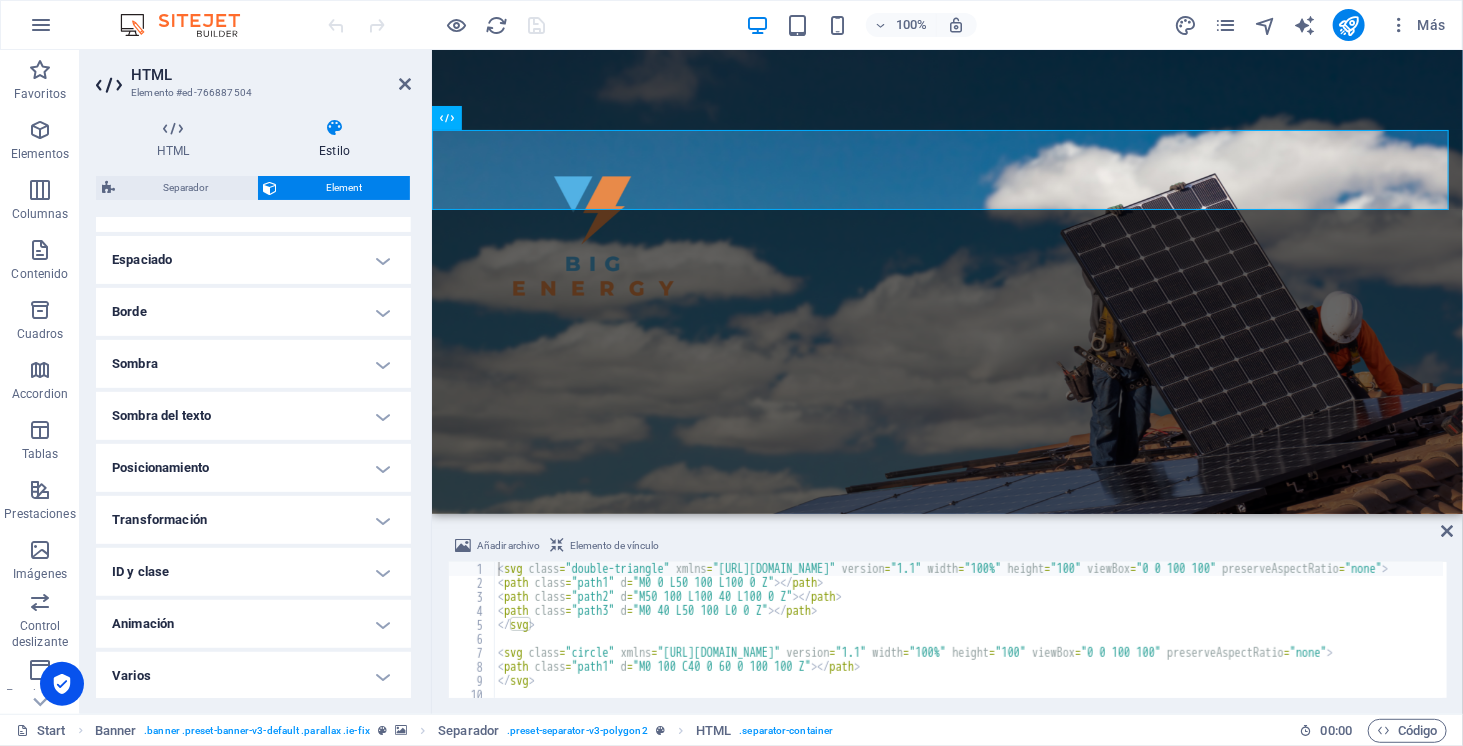 scroll, scrollTop: 0, scrollLeft: 0, axis: both 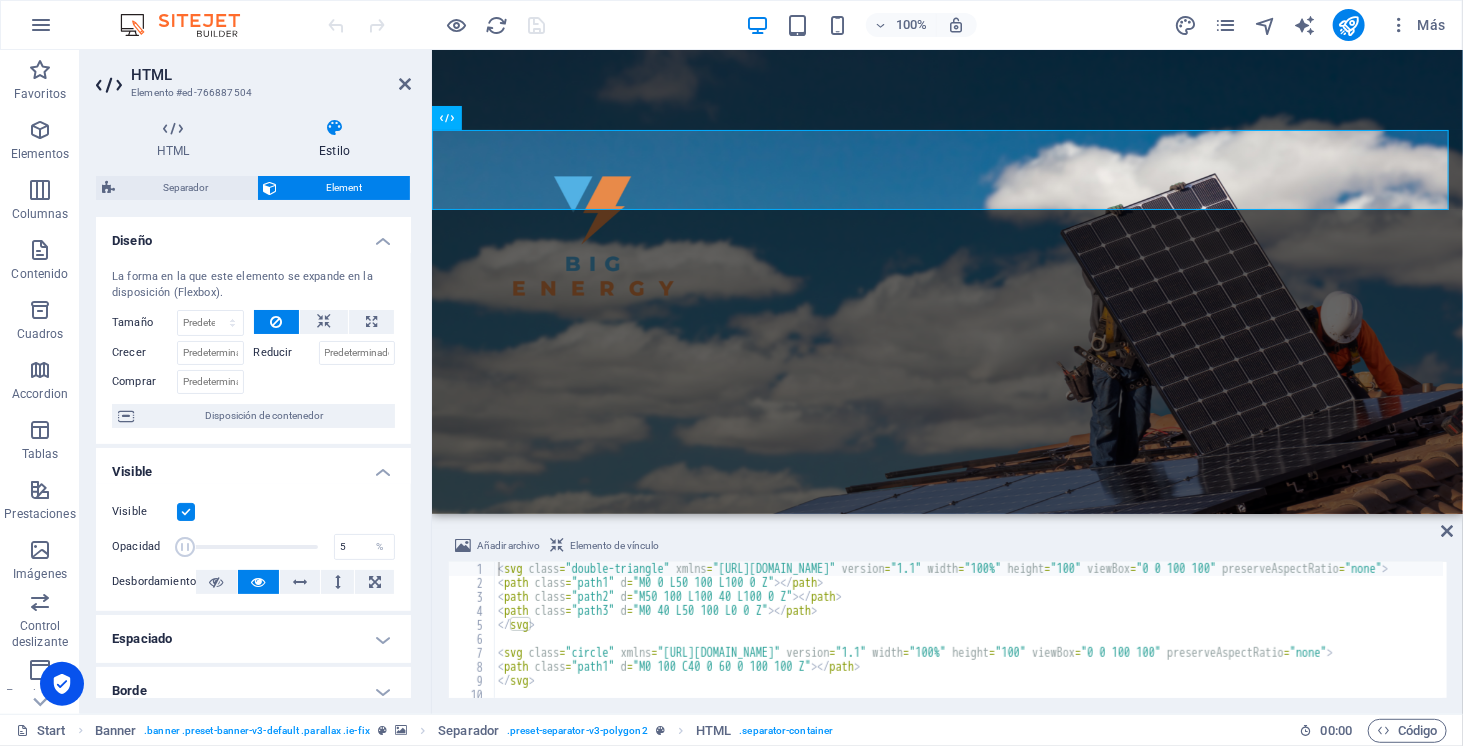 type on "1" 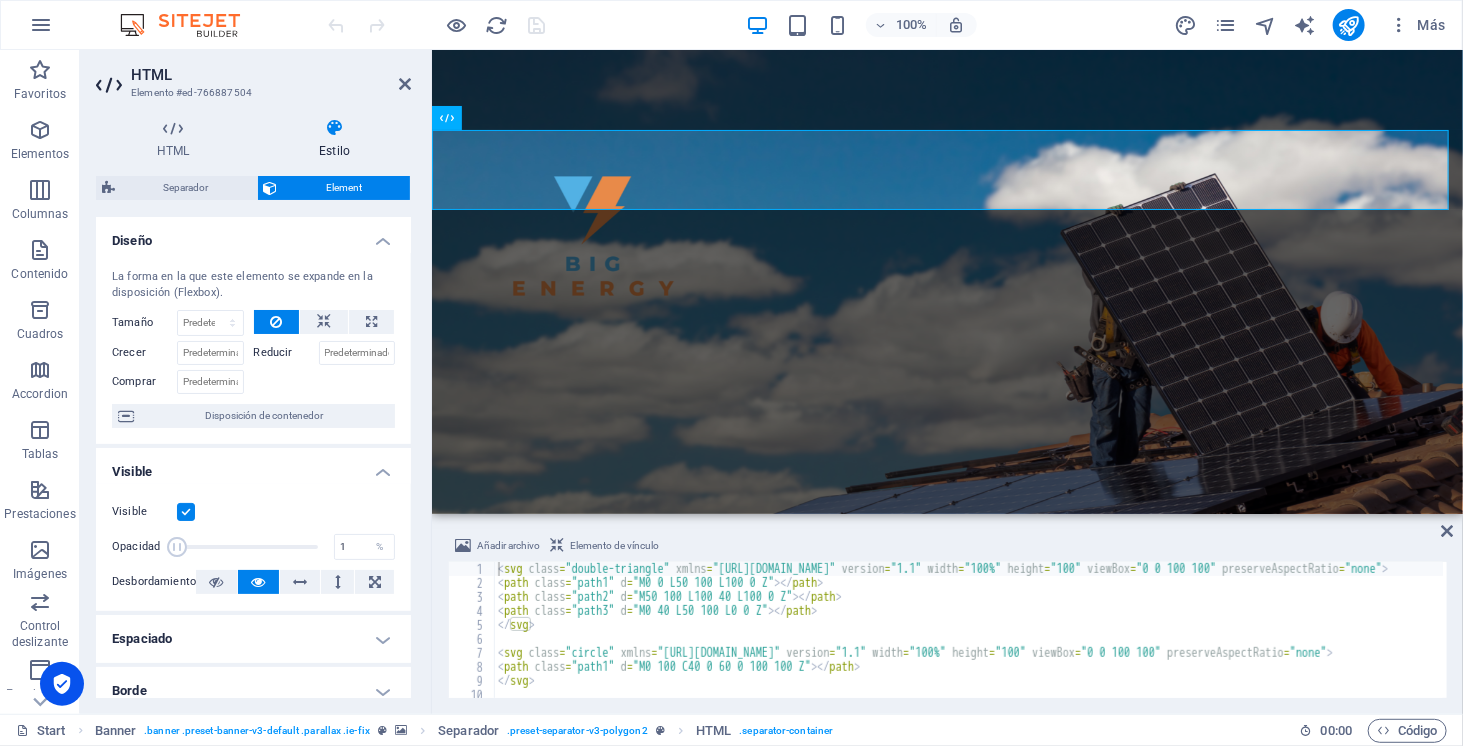 drag, startPoint x: 185, startPoint y: 547, endPoint x: 116, endPoint y: 540, distance: 69.354164 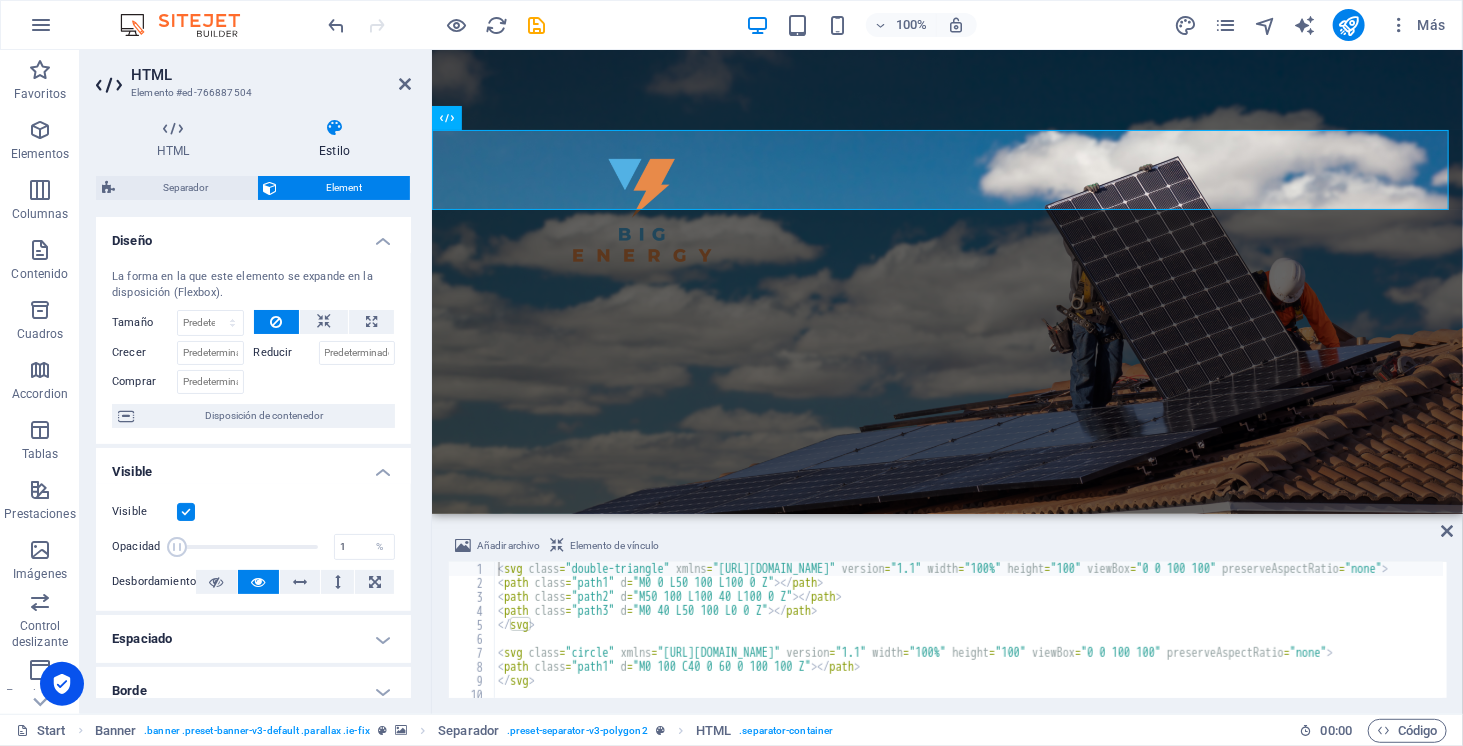 click at bounding box center (186, 512) 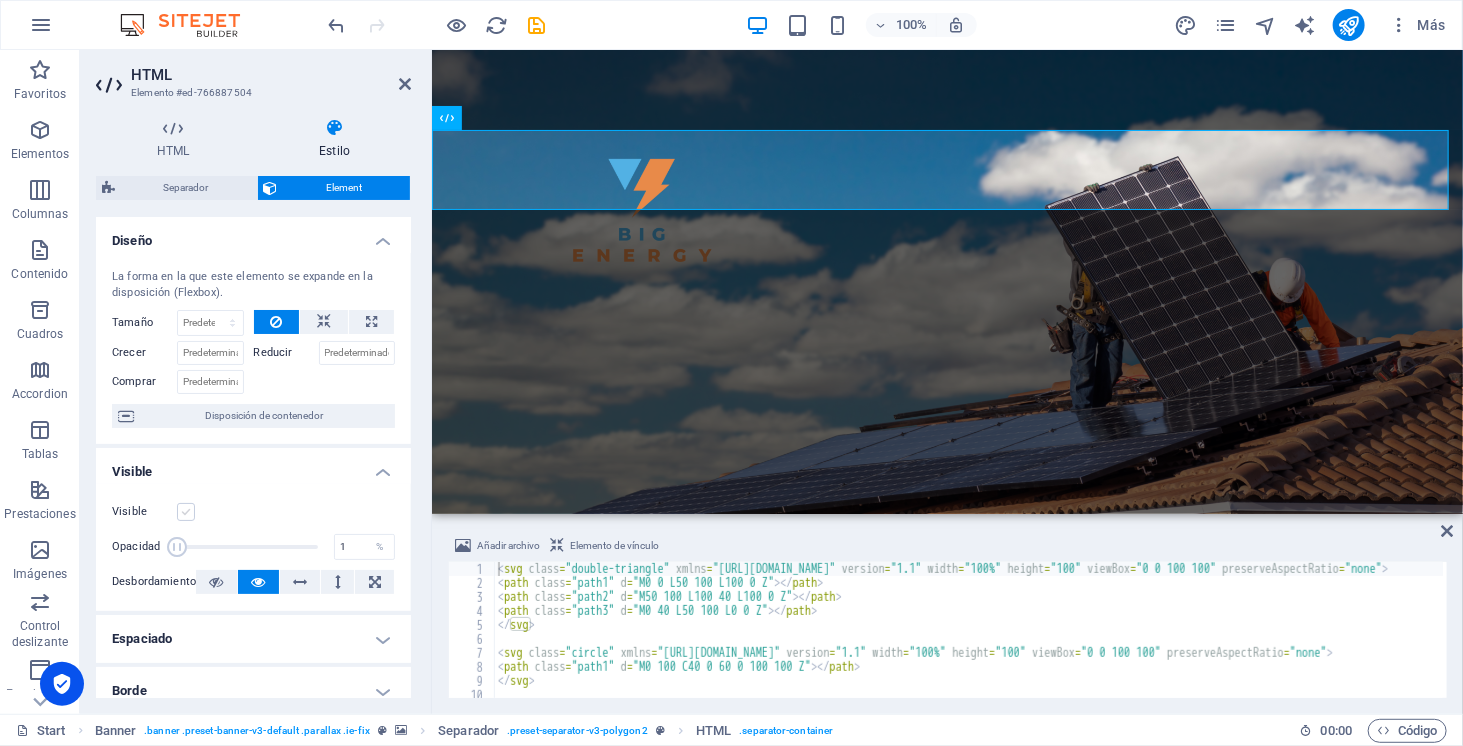 click at bounding box center [186, 512] 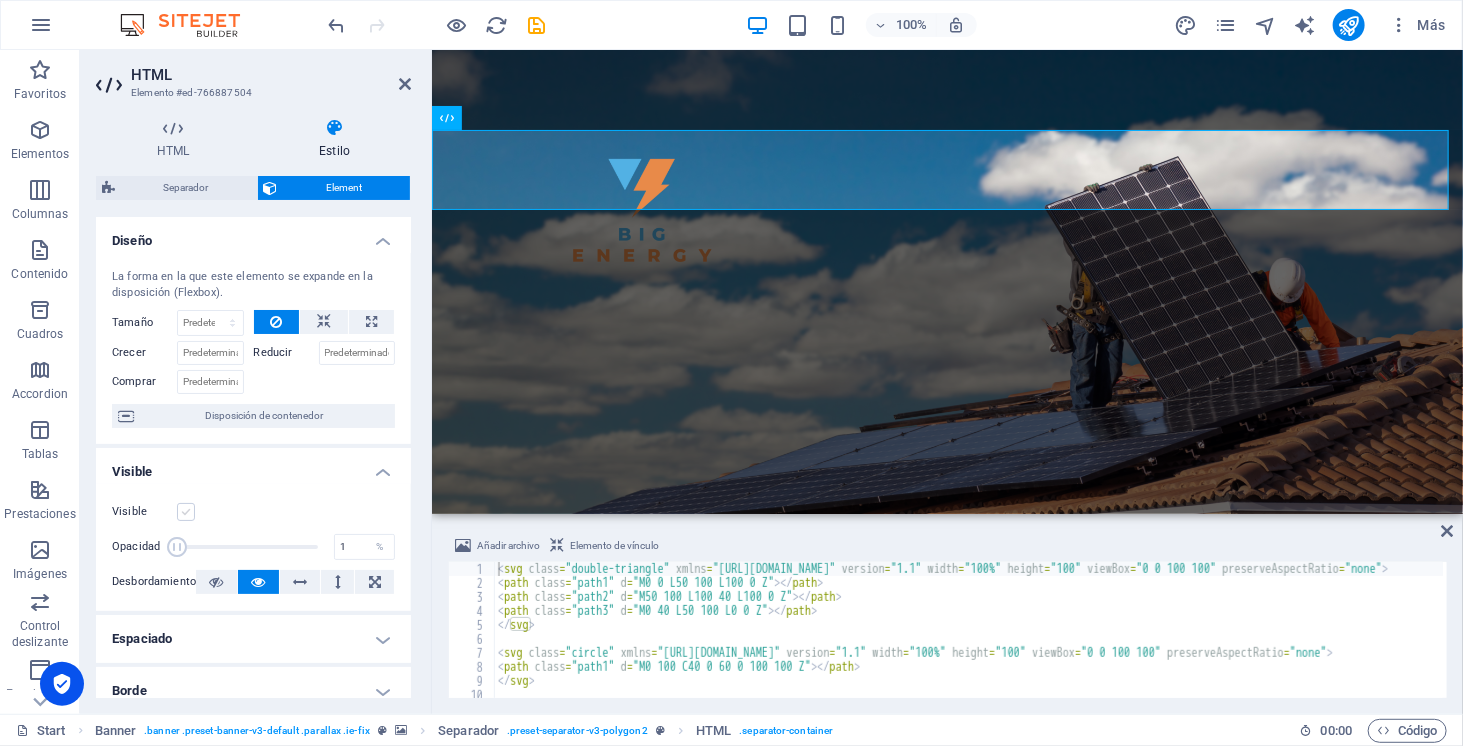 click on "Visible" at bounding box center [0, 0] 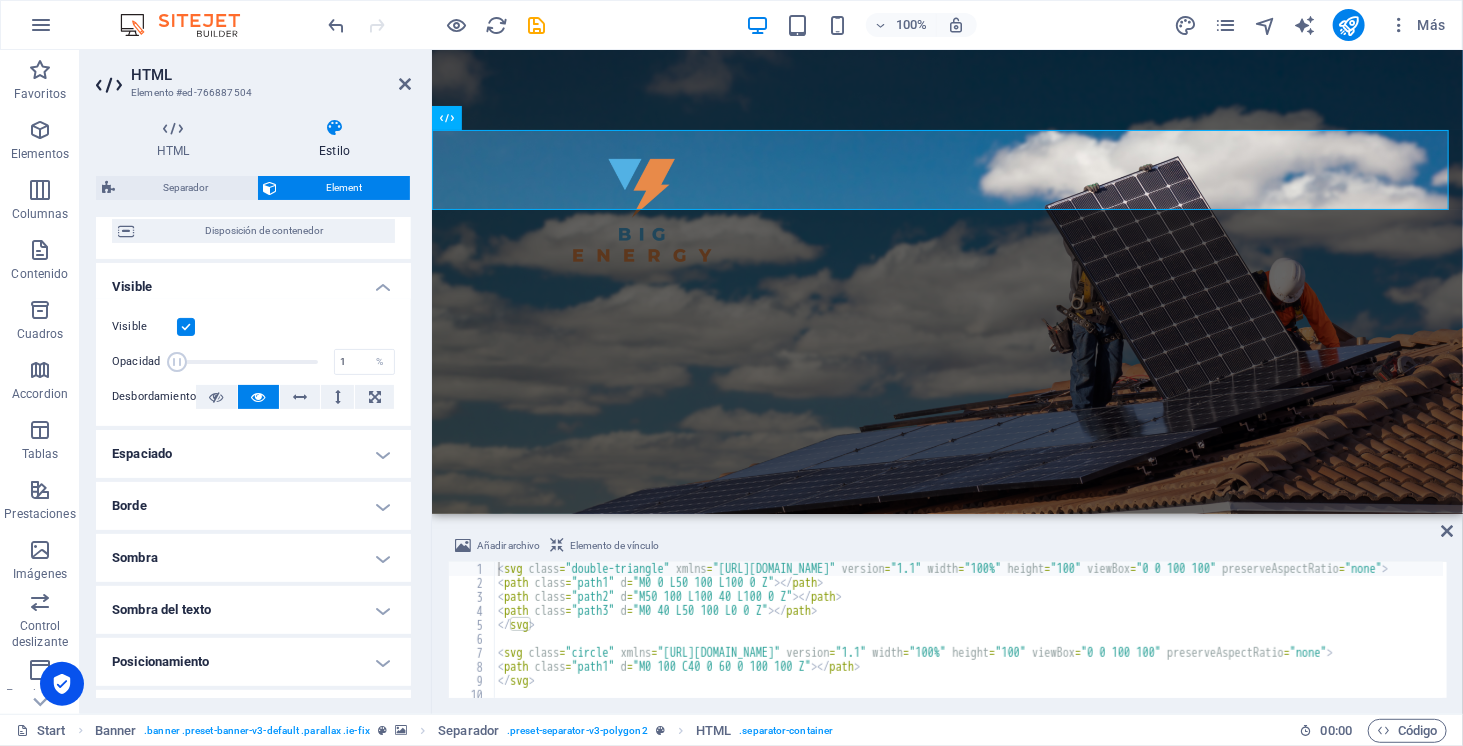 scroll, scrollTop: 193, scrollLeft: 0, axis: vertical 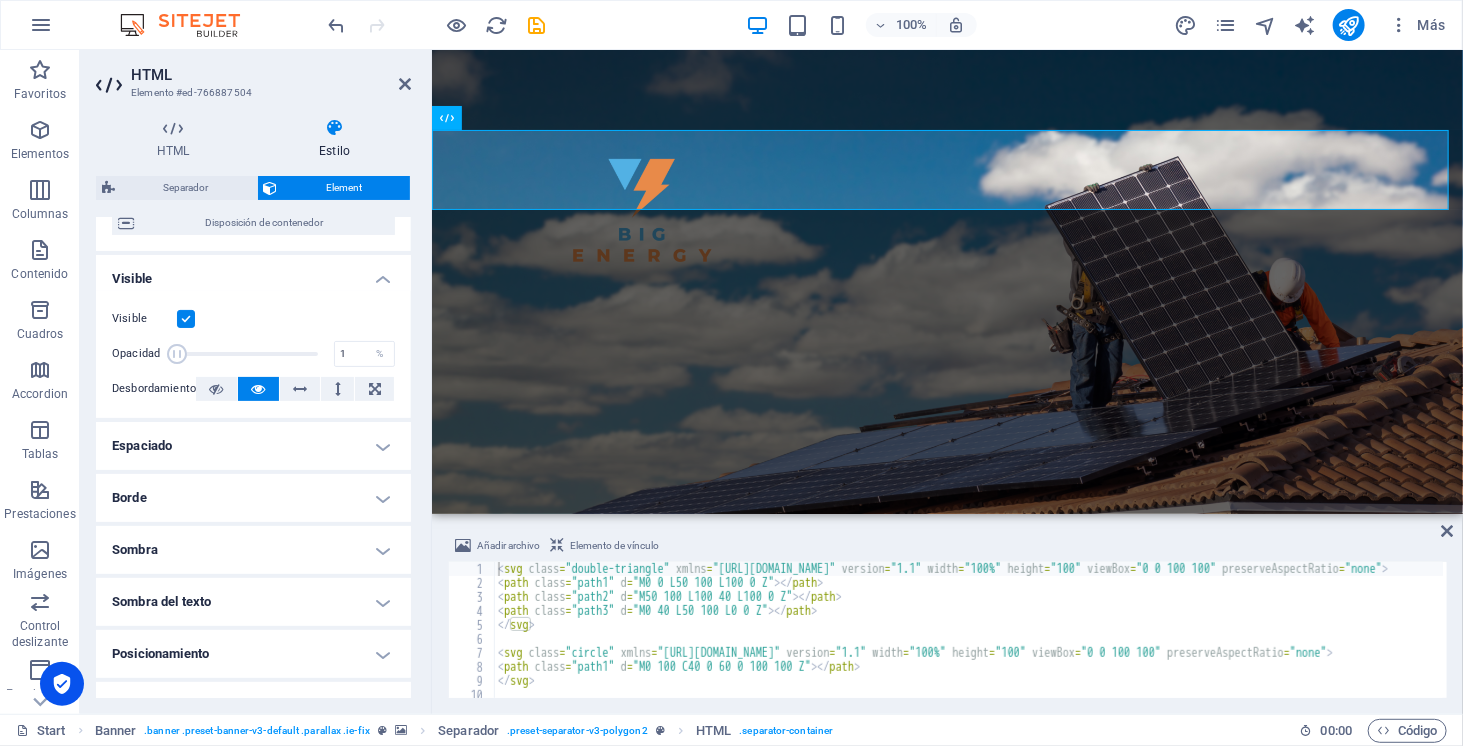 click on "Borde" at bounding box center [253, 498] 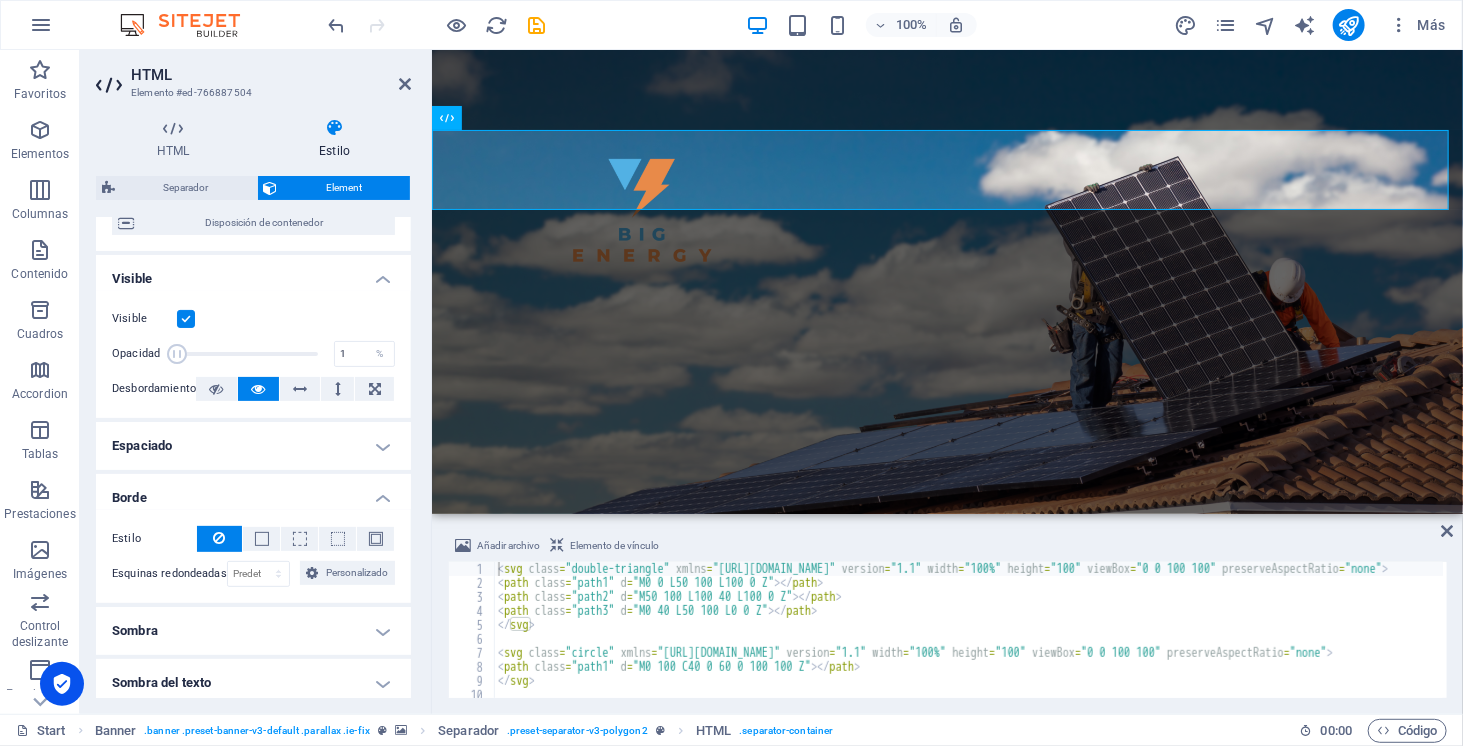 click on "Estilo              - Ancho 1 automático px rem % vh vw Personalizado Personalizado 1 automático px rem % vh vw 1 automático px rem % vh vw 1 automático px rem % vh vw 1 automático px rem % vh vw  - Color Esquinas redondeadas Predeterminado px rem % vh vw Personalizado Personalizado px rem % vh vw px rem % vh vw px rem % vh vw px rem % vh vw" at bounding box center (253, 556) 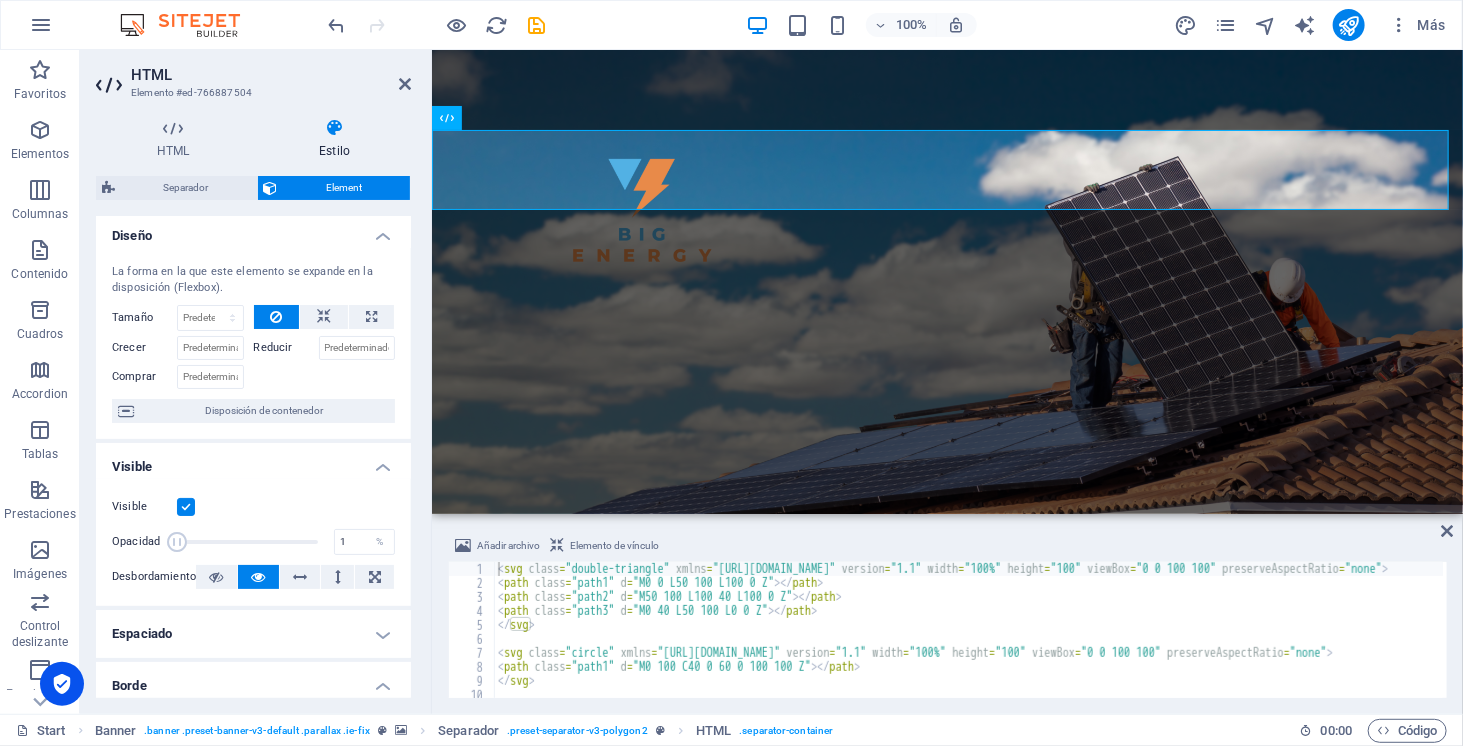 scroll, scrollTop: 0, scrollLeft: 0, axis: both 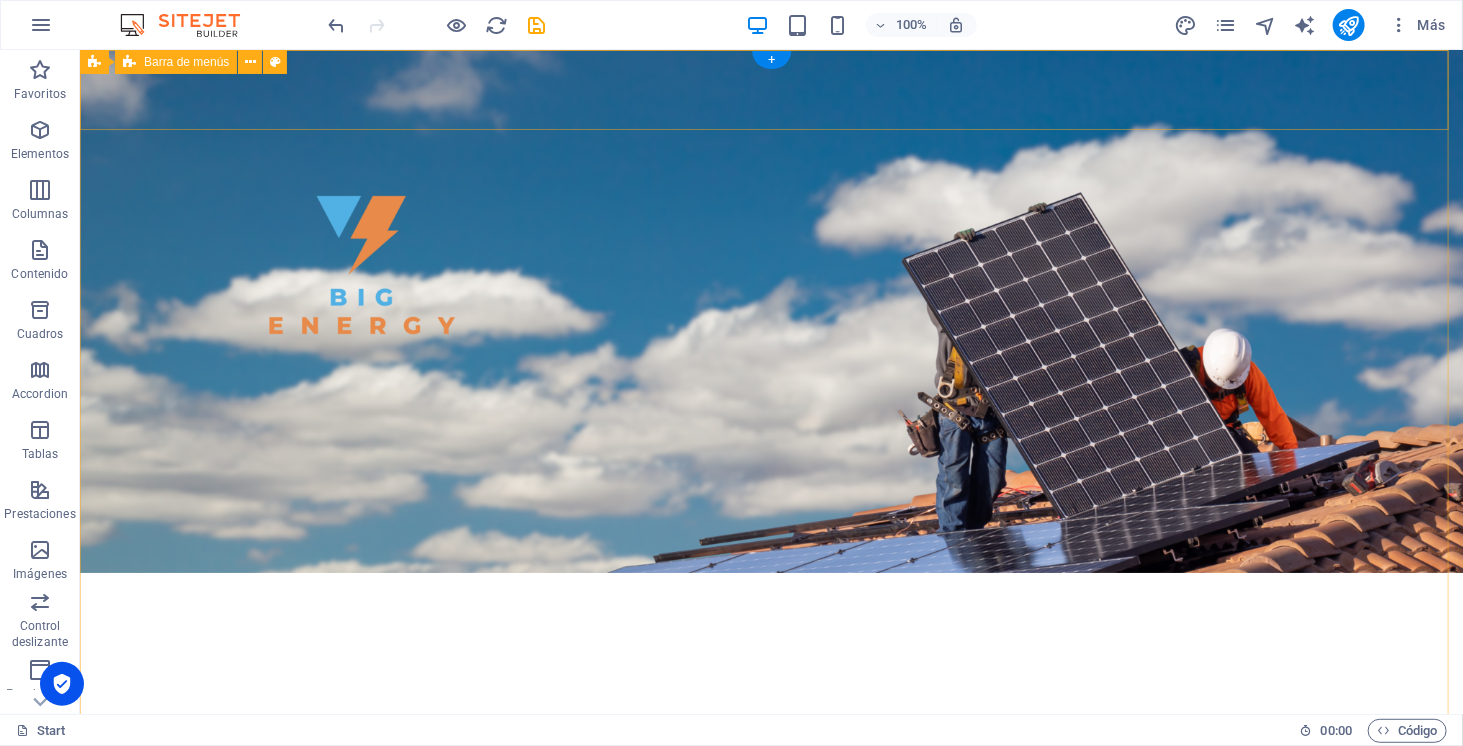 click on "INICIO NOSOTROS PASOS PROYECTOS OTROS SERVICIOS COMIENZA" at bounding box center (770, 612) 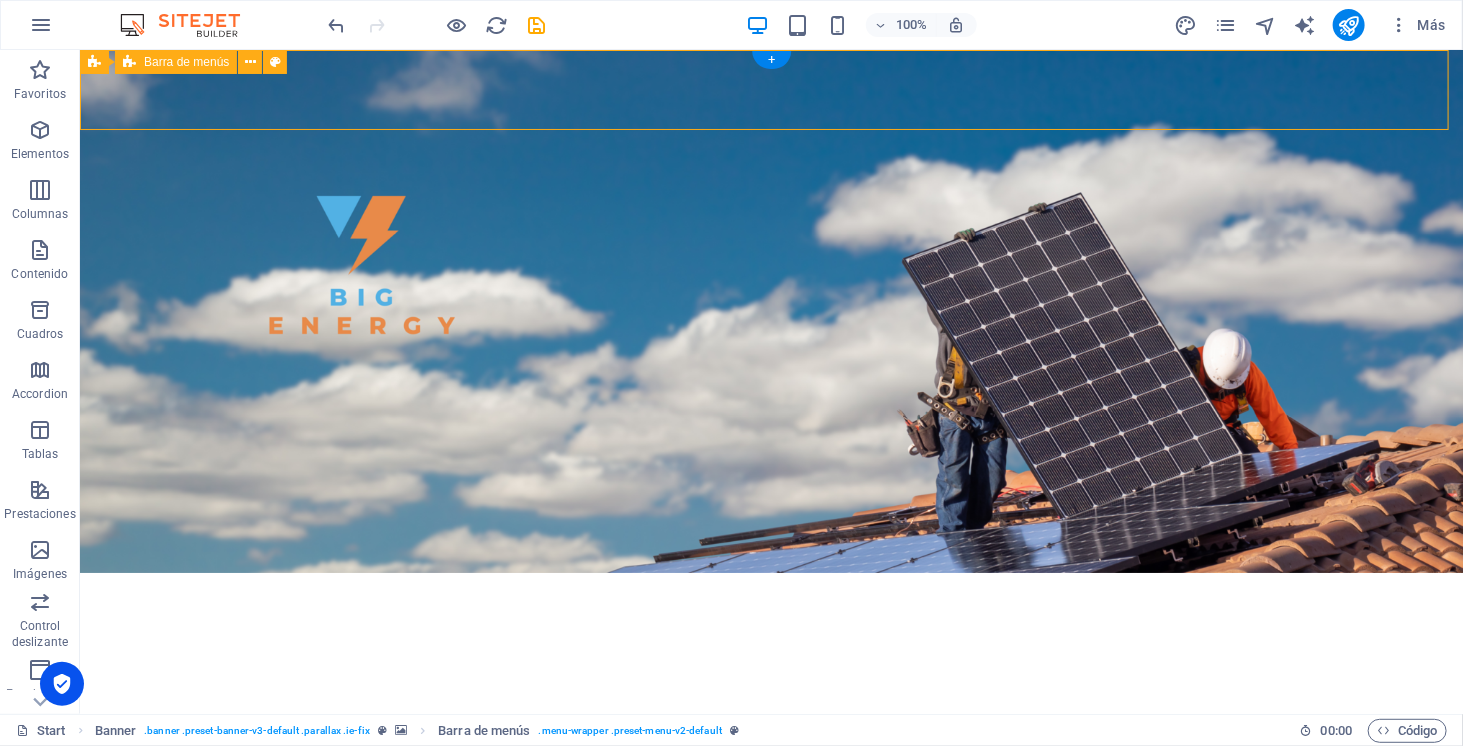 click on "INICIO NOSOTROS PASOS PROYECTOS OTROS SERVICIOS COMIENZA" at bounding box center (770, 612) 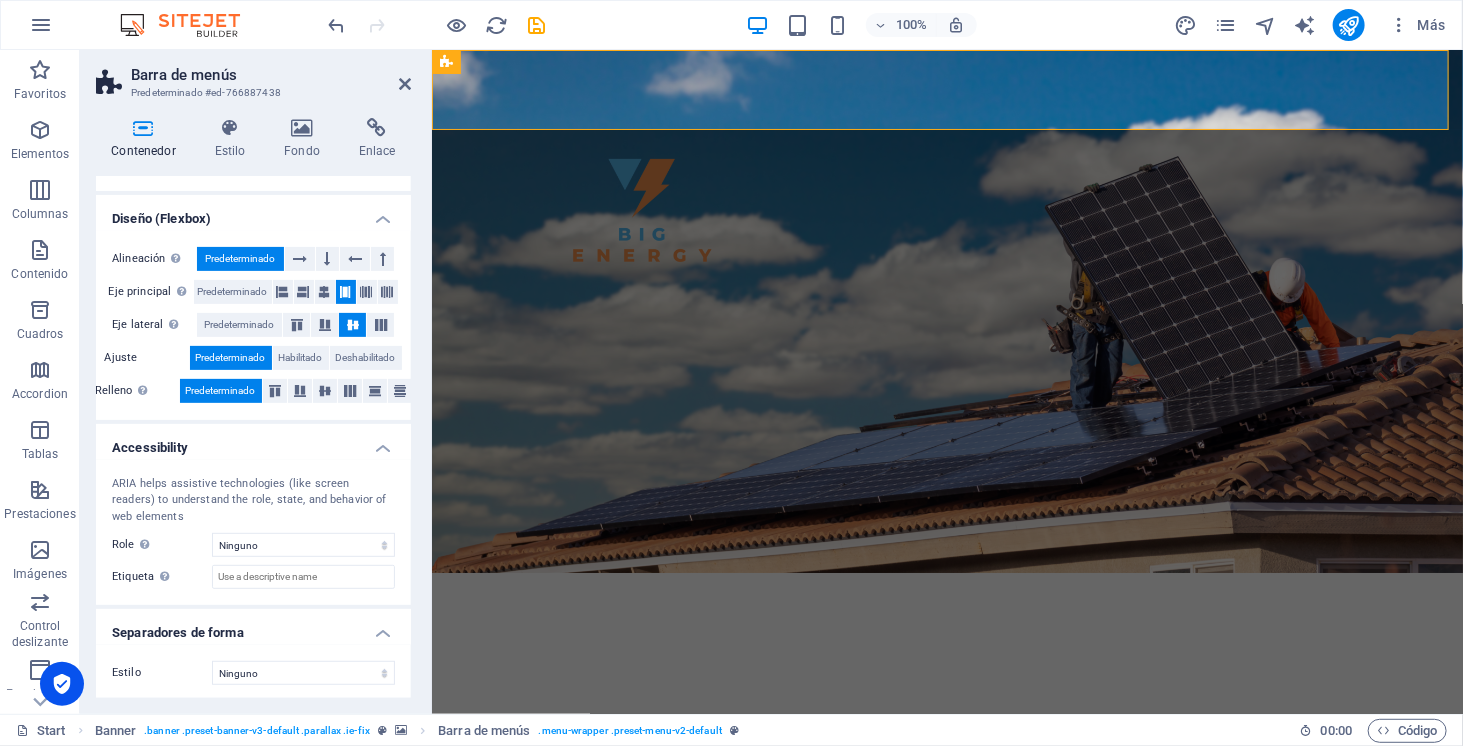 scroll, scrollTop: 0, scrollLeft: 0, axis: both 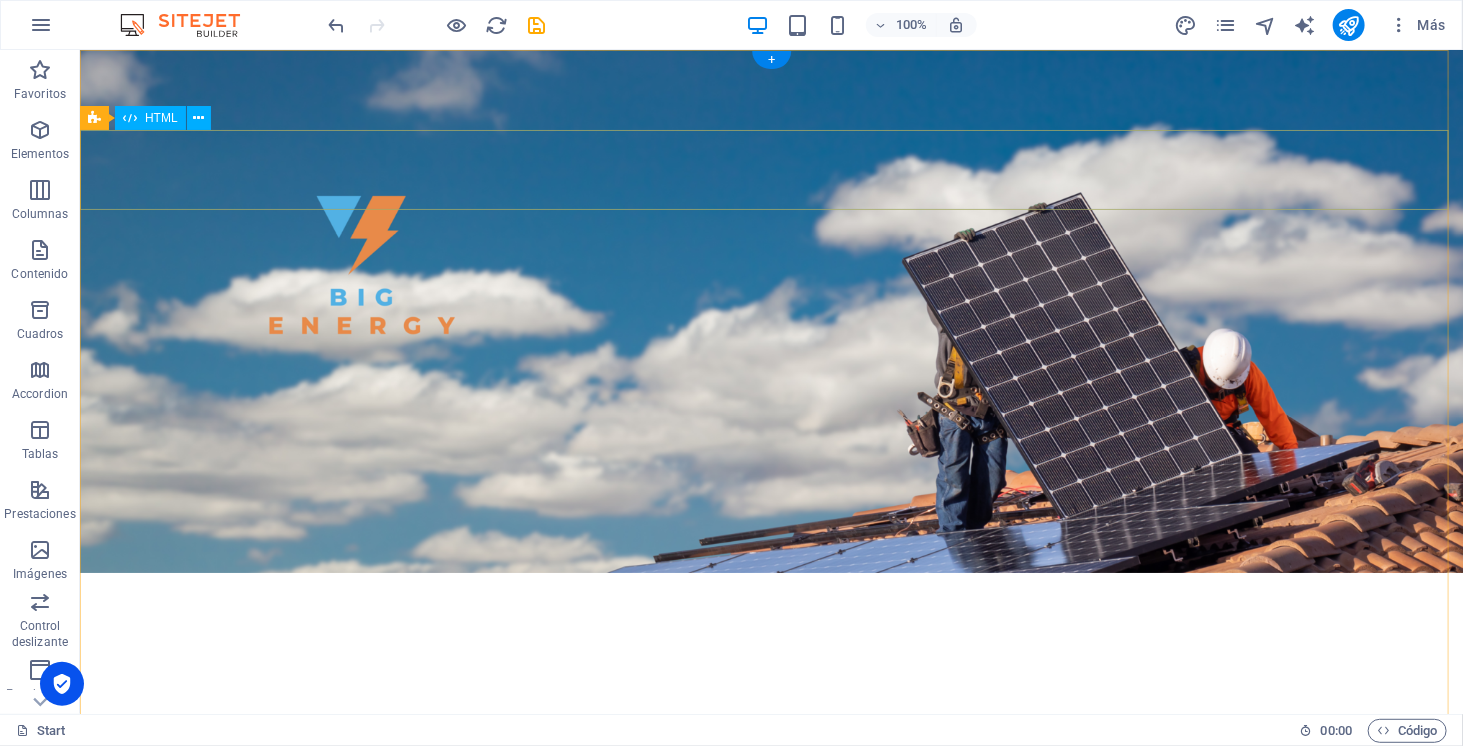 click at bounding box center (770, 692) 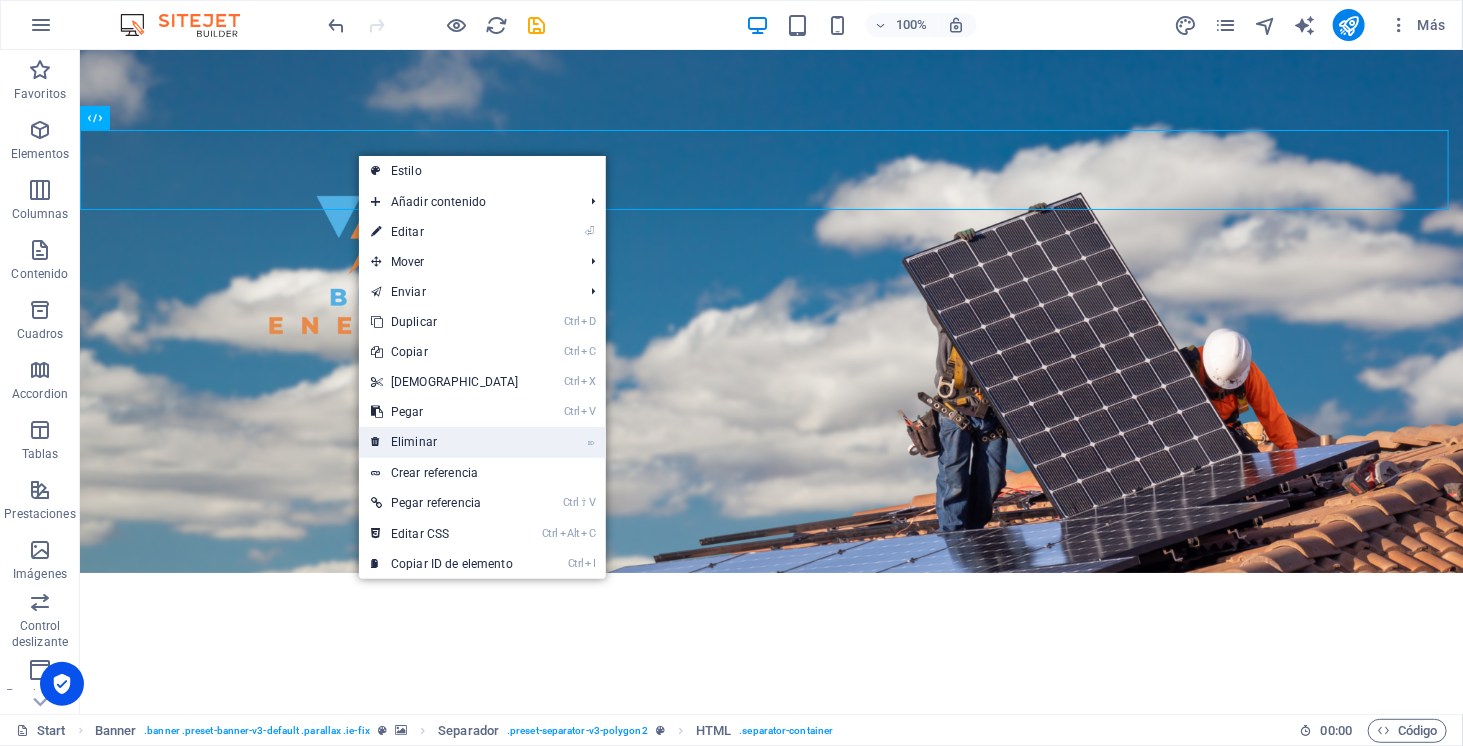 click on "⌦  Eliminar" at bounding box center (445, 442) 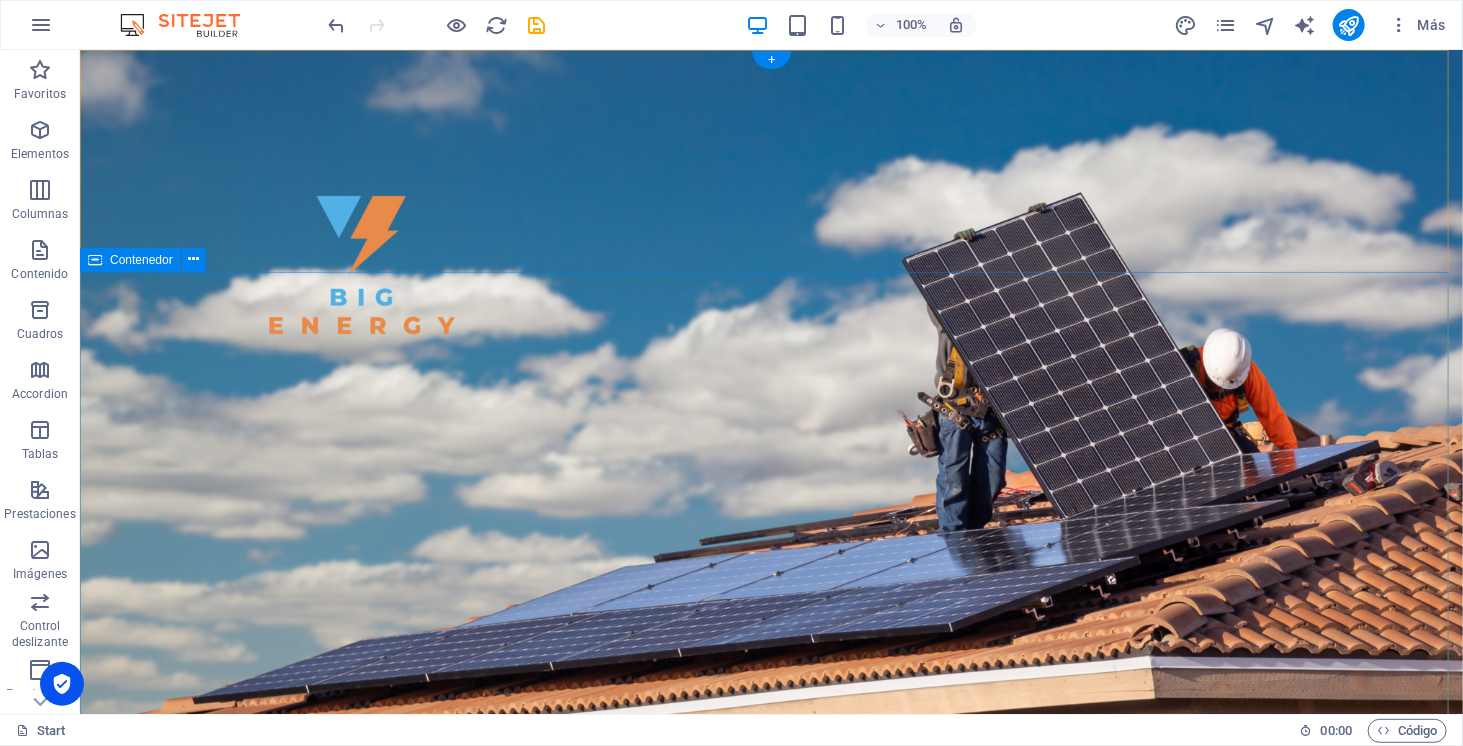 click on "SOMOS    ENERGÍA SOLAR ELECTROMOVILIDAD ALMACENAMIENTO" at bounding box center (770, 1227) 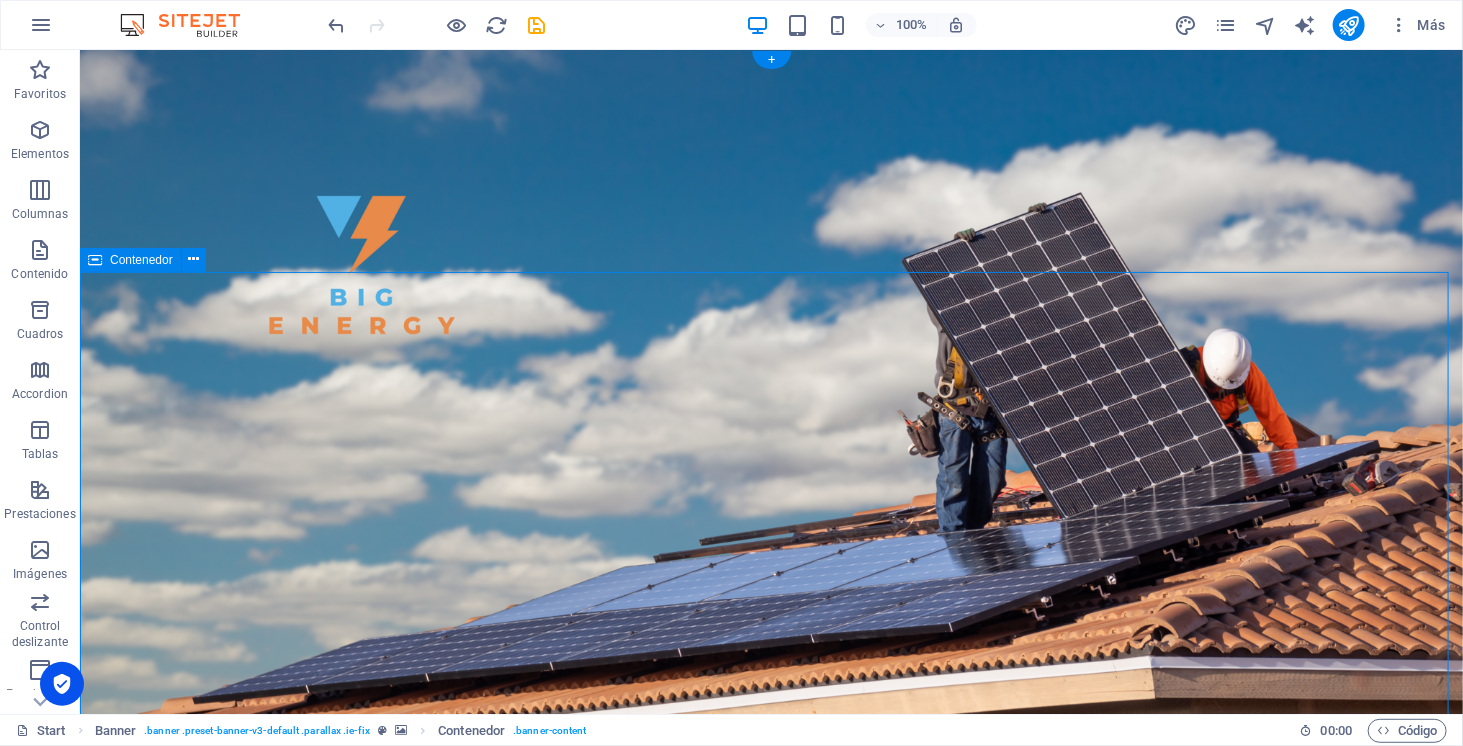 click on "SOMOS    ENERGÍA SOLAR ELECTROMOVILIDAD ALMACENAMIENTO" at bounding box center (770, 1227) 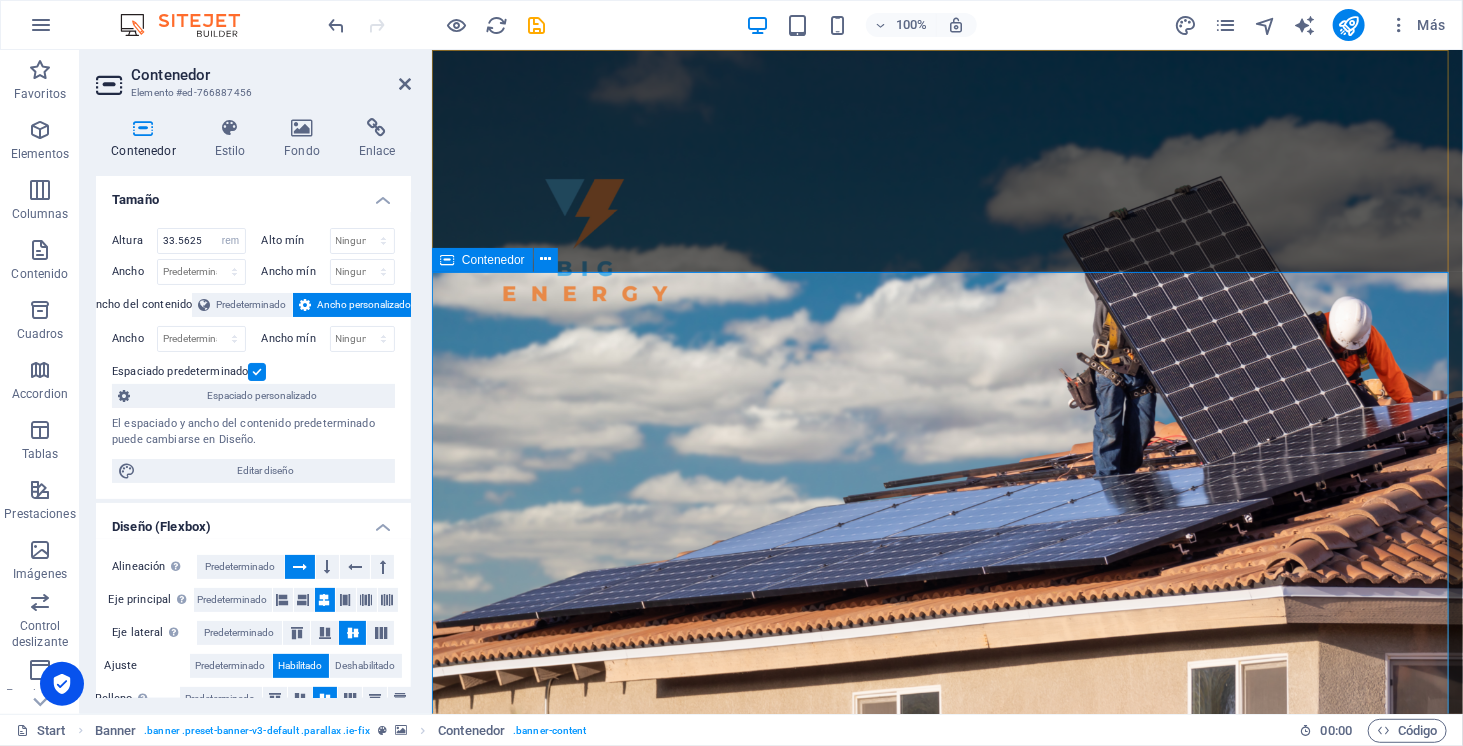 click on "SOMOS    ENERGÍA SOLAR ELECTROMOVILIDAD ALMACENAMIENTO" at bounding box center [946, 1227] 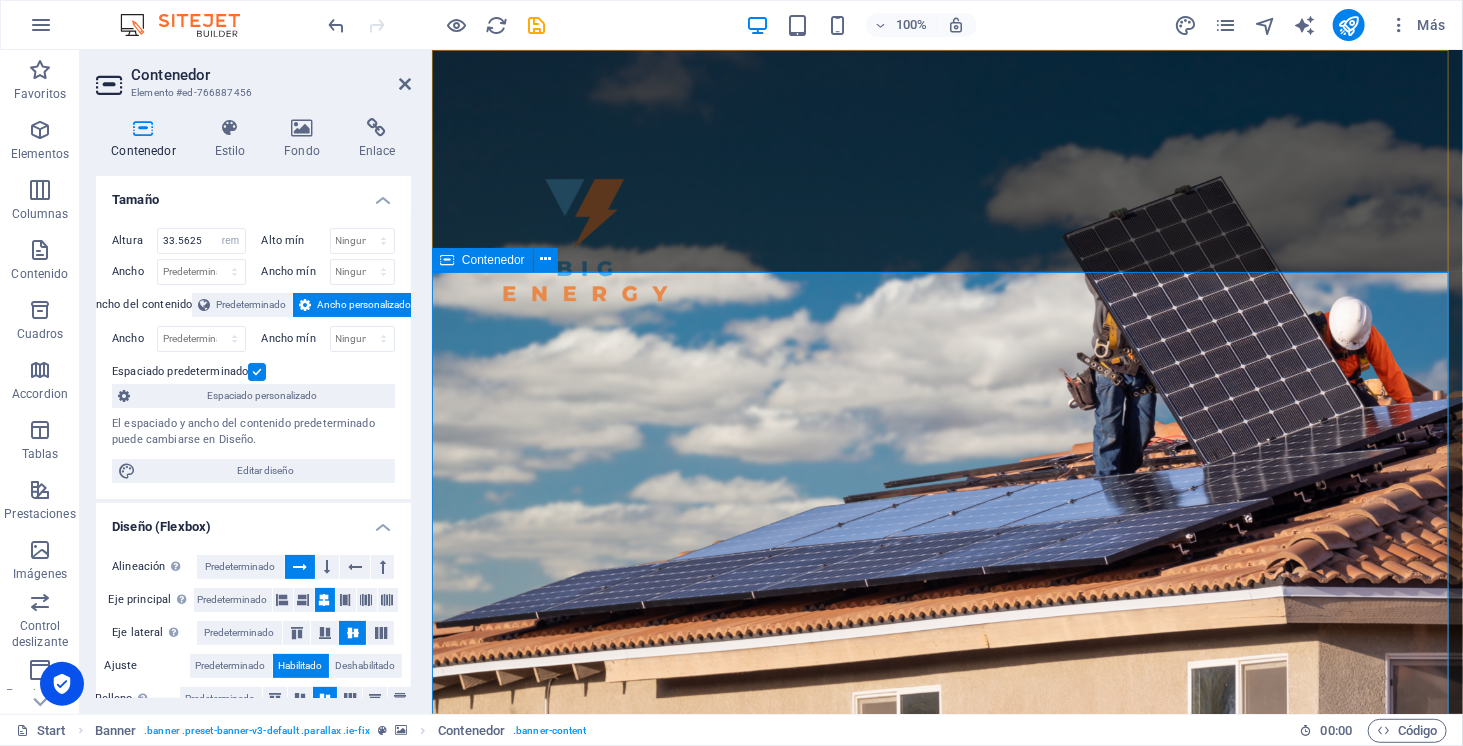 click on "SOMOS    ENERGÍA SOLAR ELECTROMOVILIDAD ALMACENAMIENTO" at bounding box center (946, 1227) 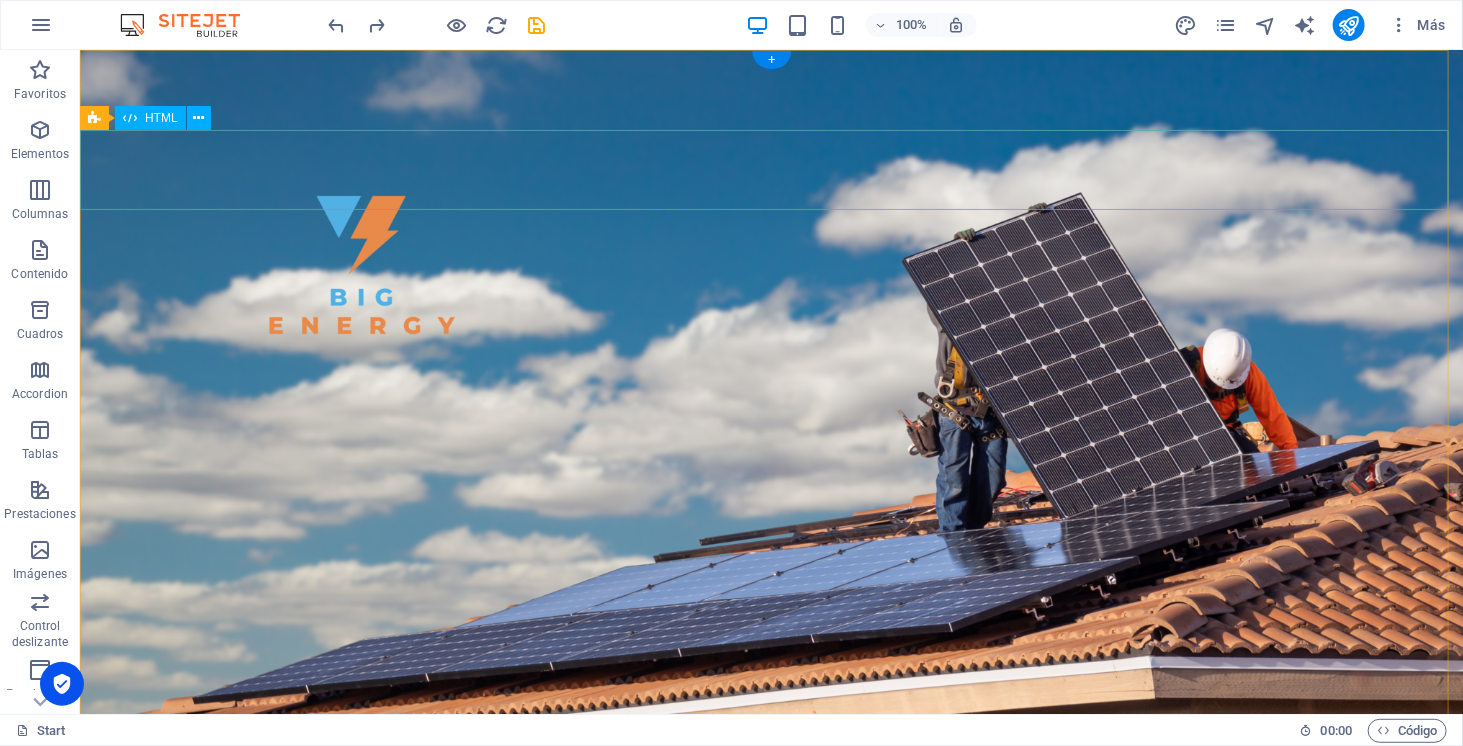 click at bounding box center [770, 842] 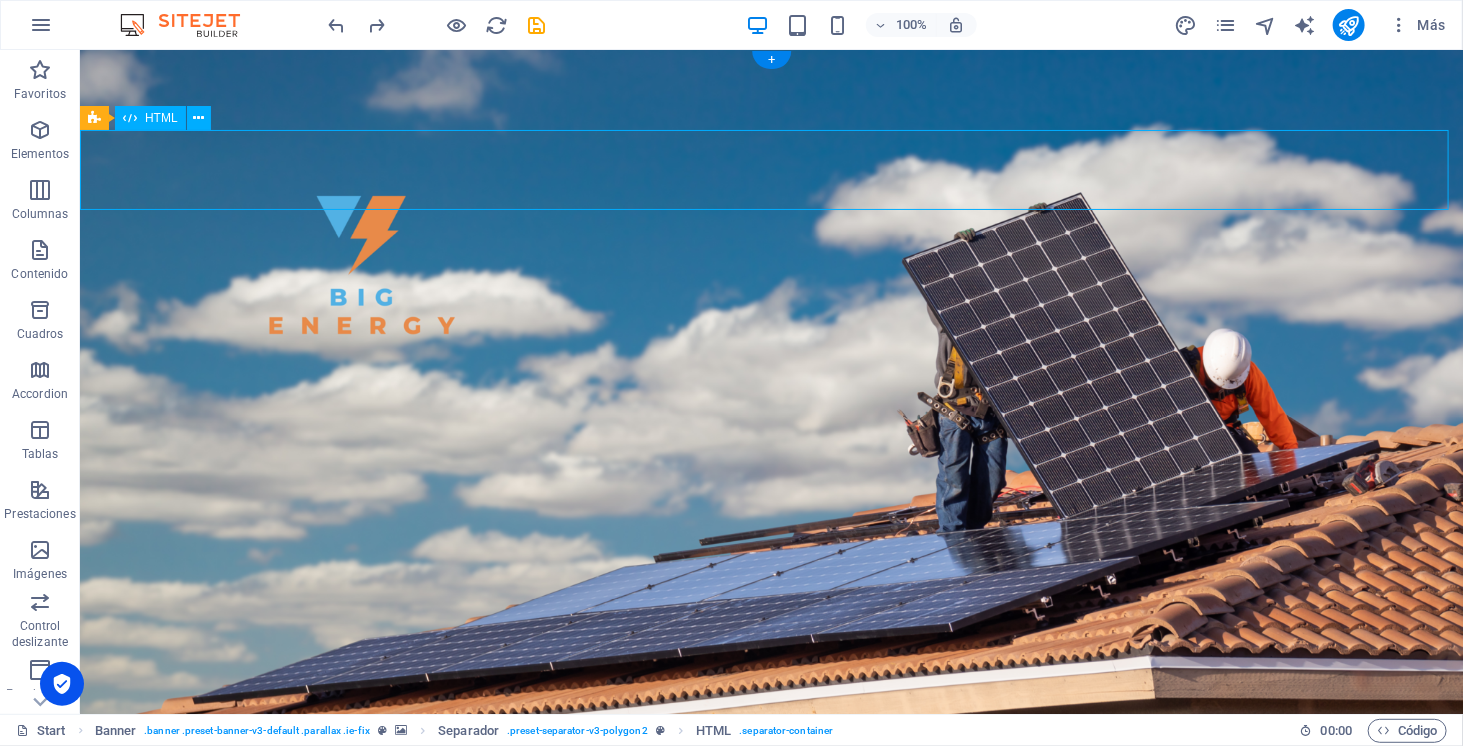 click at bounding box center [770, 842] 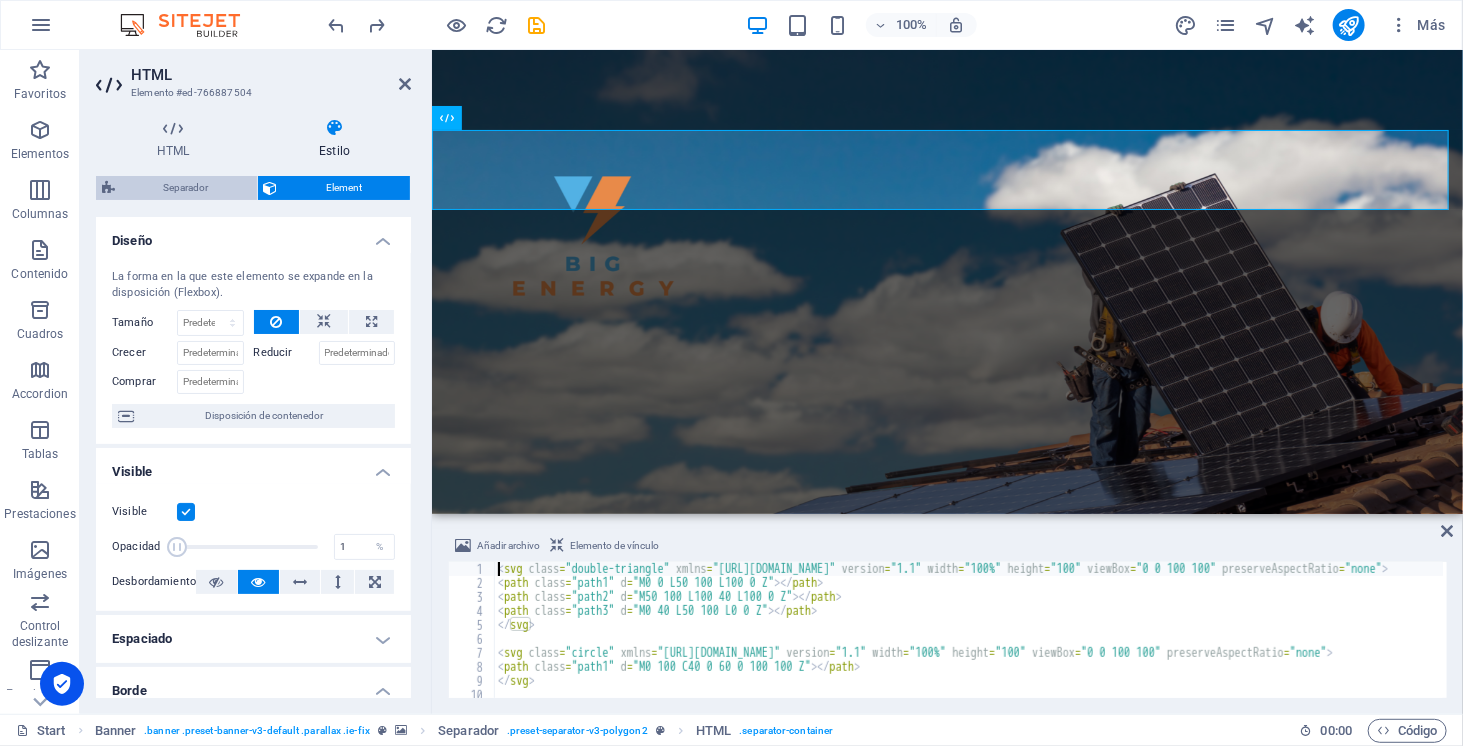 click on "Separador" at bounding box center [186, 188] 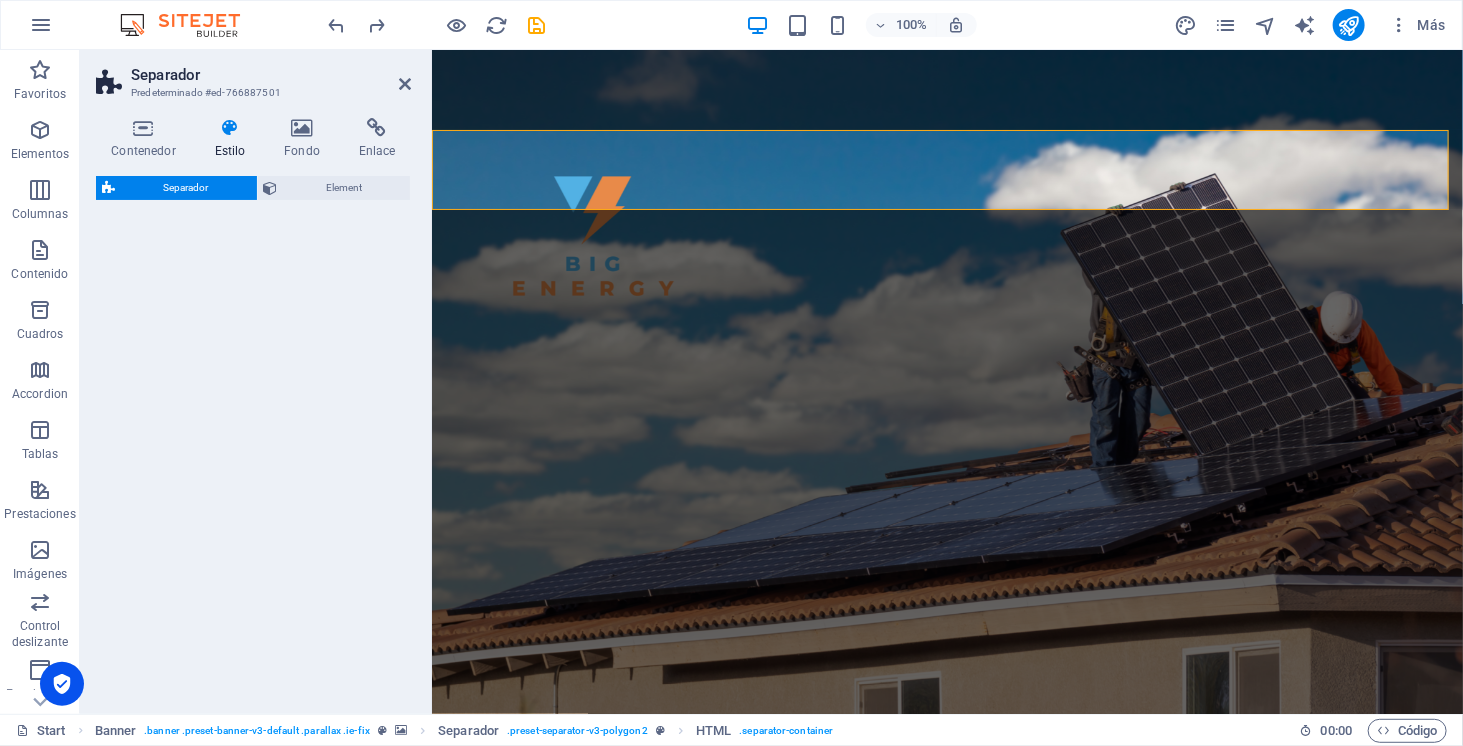 select on "polygon2" 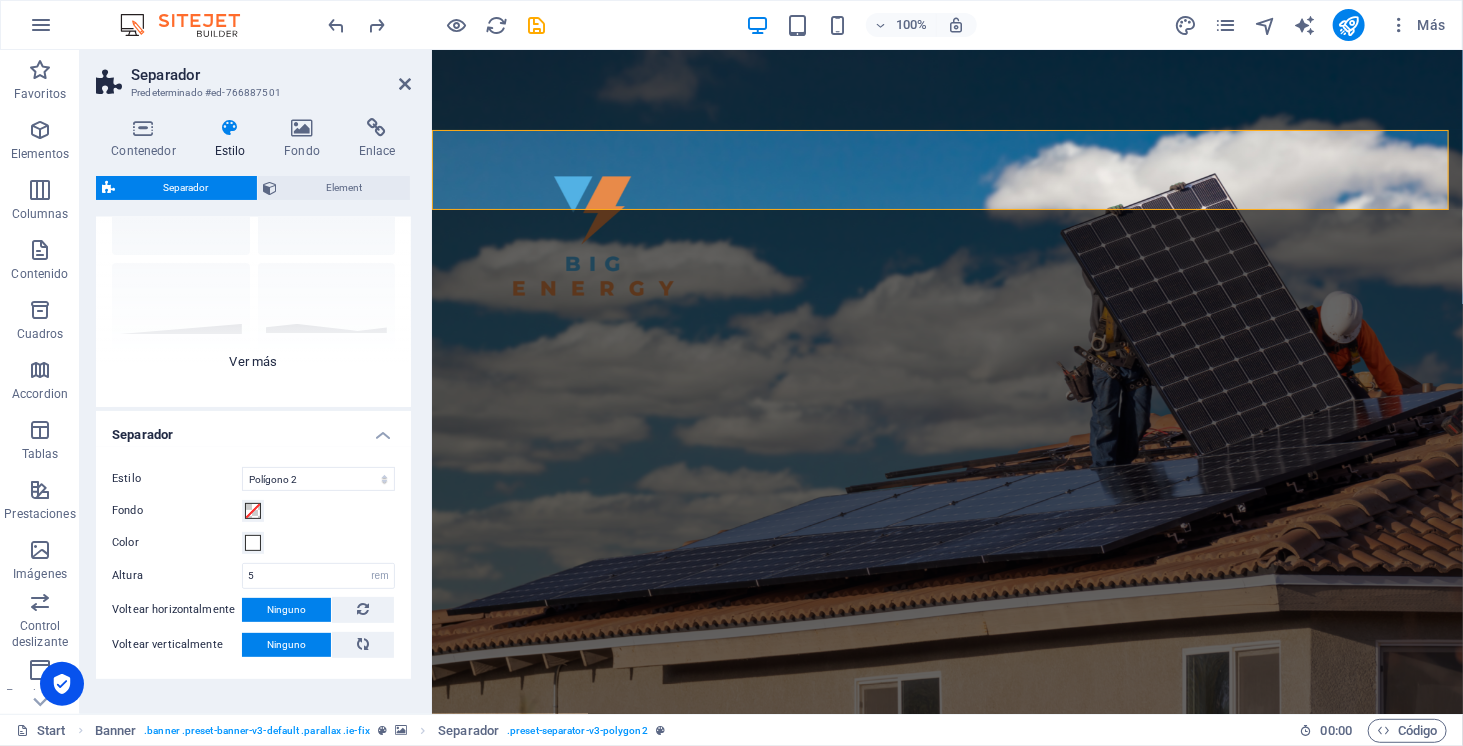 scroll, scrollTop: 149, scrollLeft: 0, axis: vertical 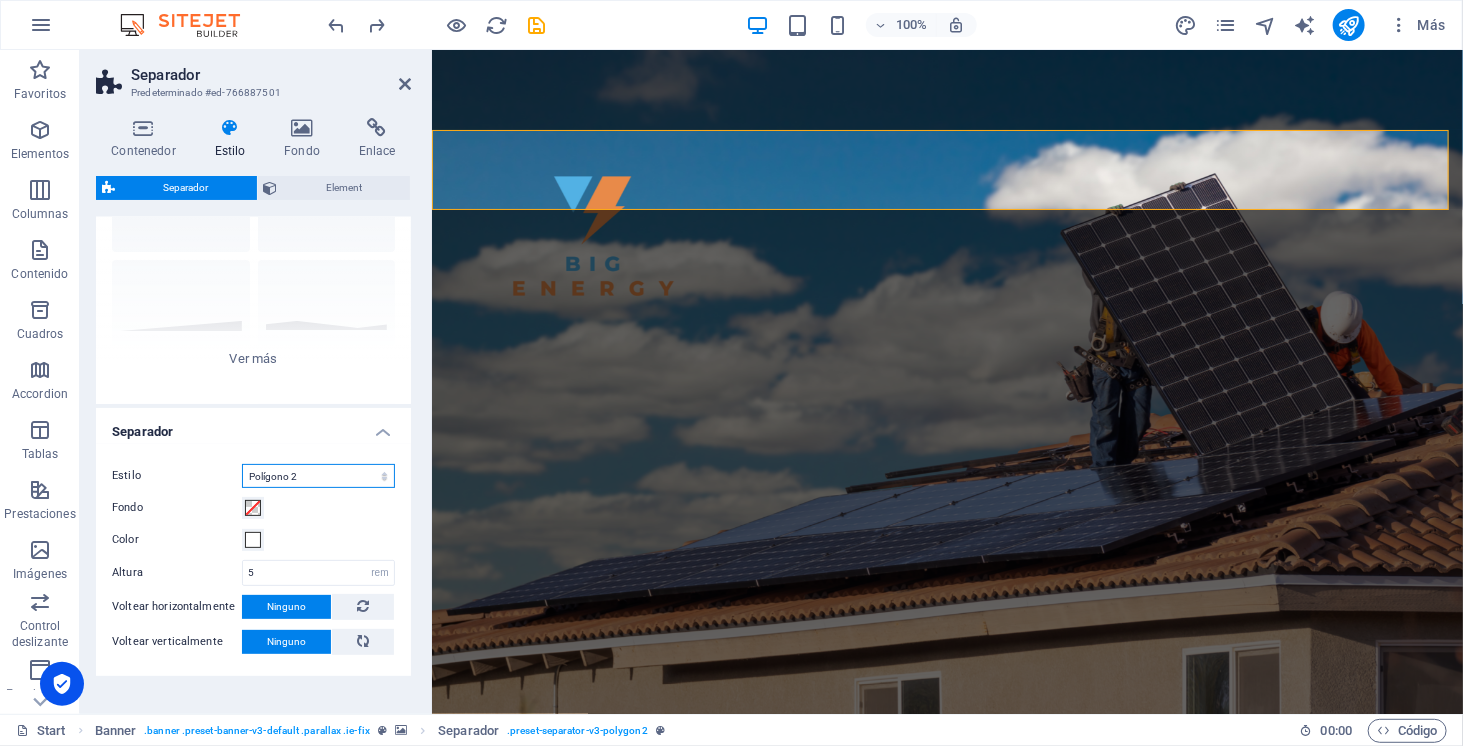 click on "Triángulo Círculo Diagonal Zigzag Polígono 1 Polígono 2 Cuadrado" at bounding box center (318, 476) 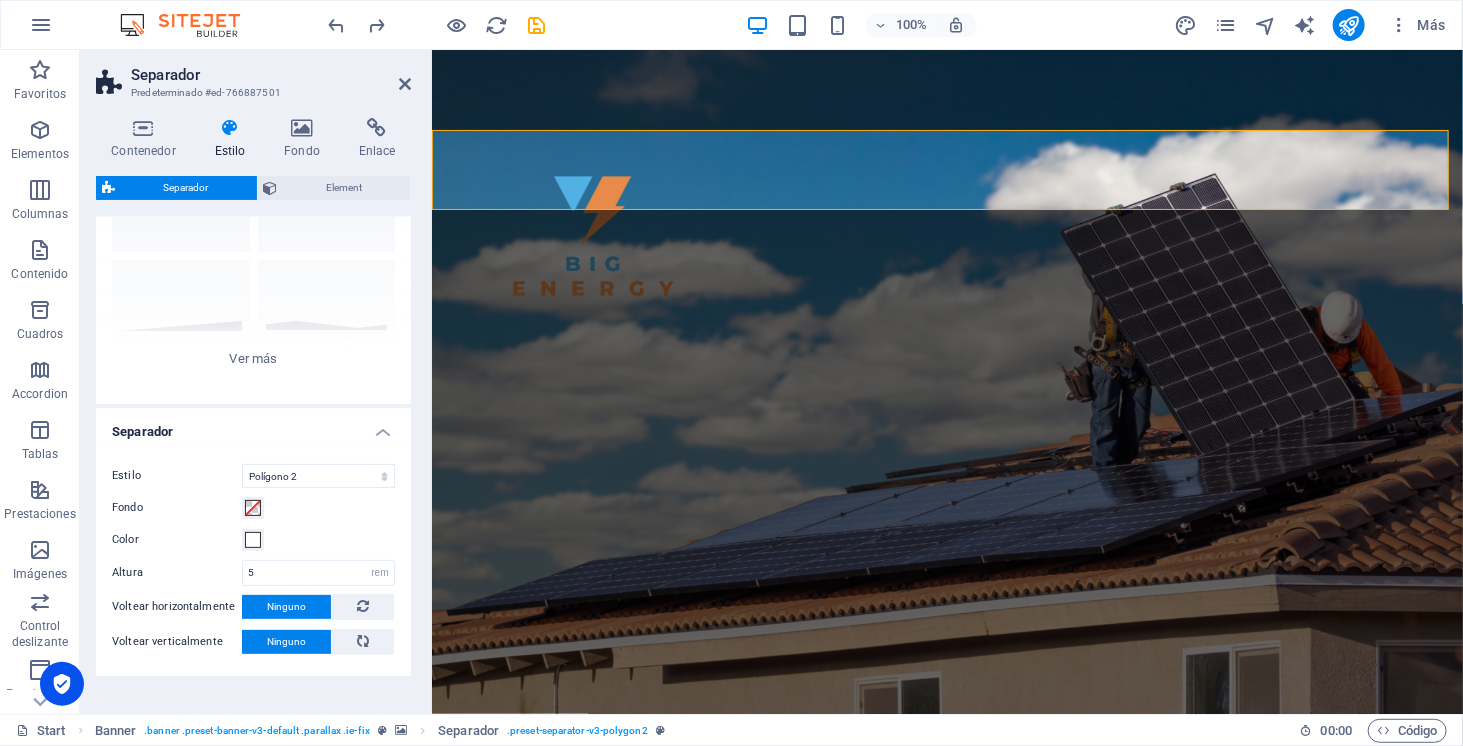 click on "Estilo Triángulo Círculo Diagonal Zigzag Polígono 1 Polígono 2 Cuadrado Fondo Color 2º color Altura 5 rem px vh vw Voltear horizontalmente Ninguno Voltear verticalmente Ninguno" at bounding box center [253, 560] 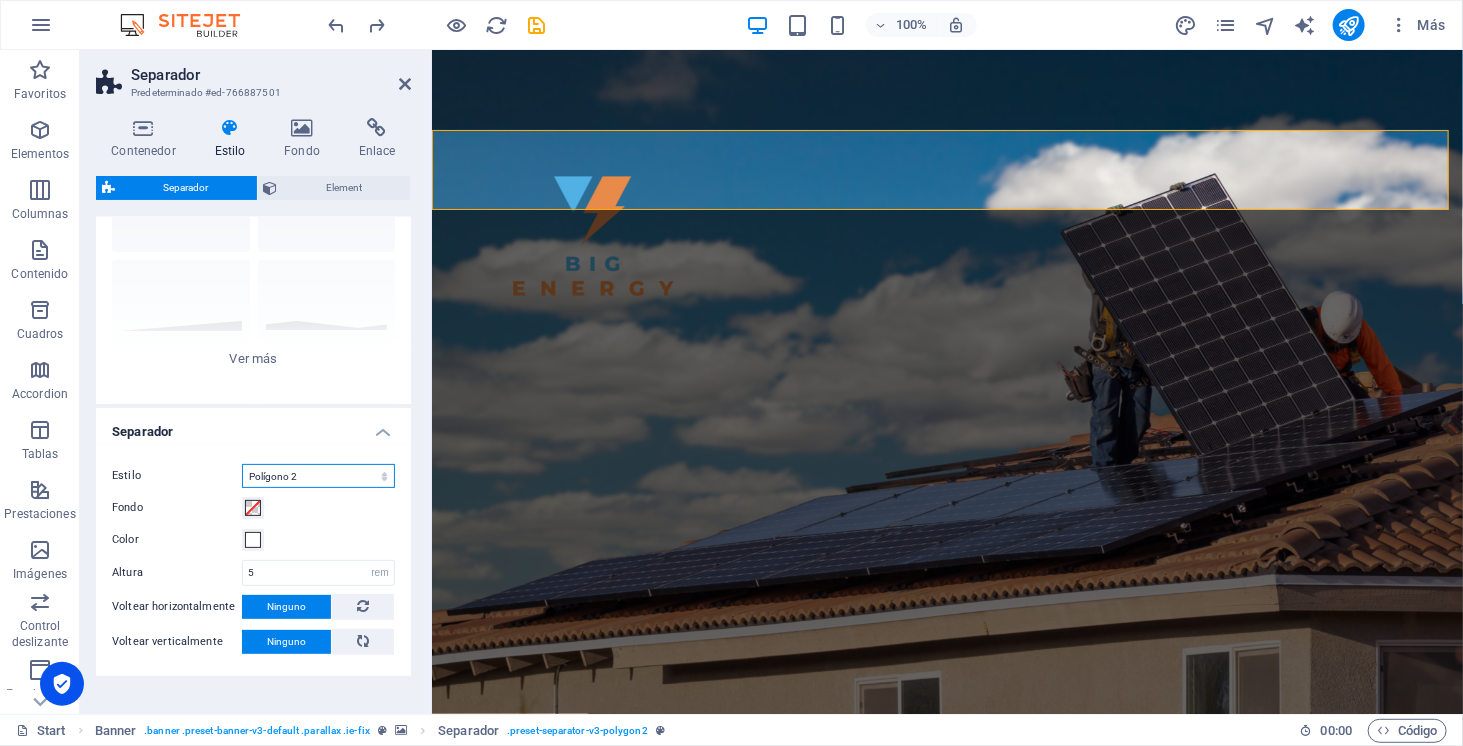 click on "Triángulo Círculo Diagonal Zigzag Polígono 1 Polígono 2 Cuadrado" at bounding box center (318, 476) 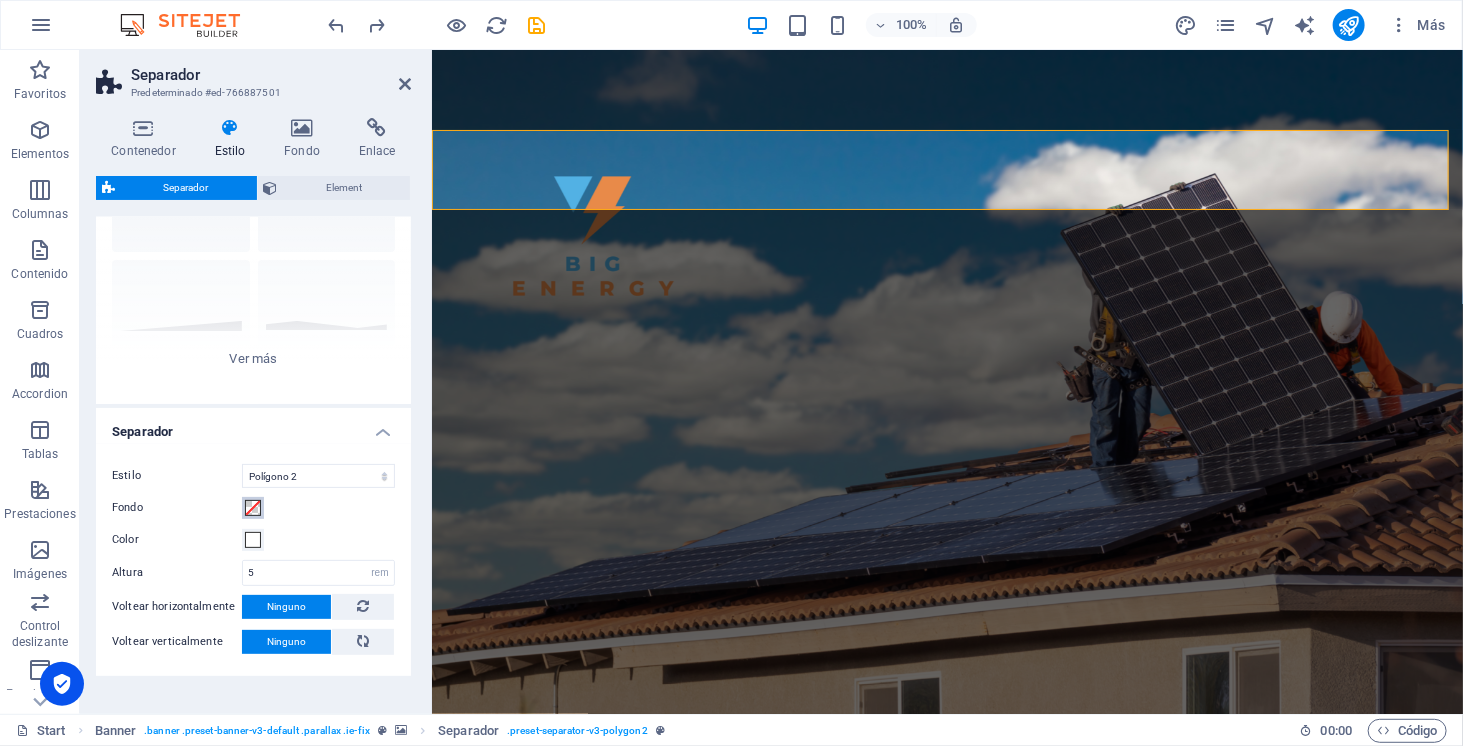 click at bounding box center (253, 508) 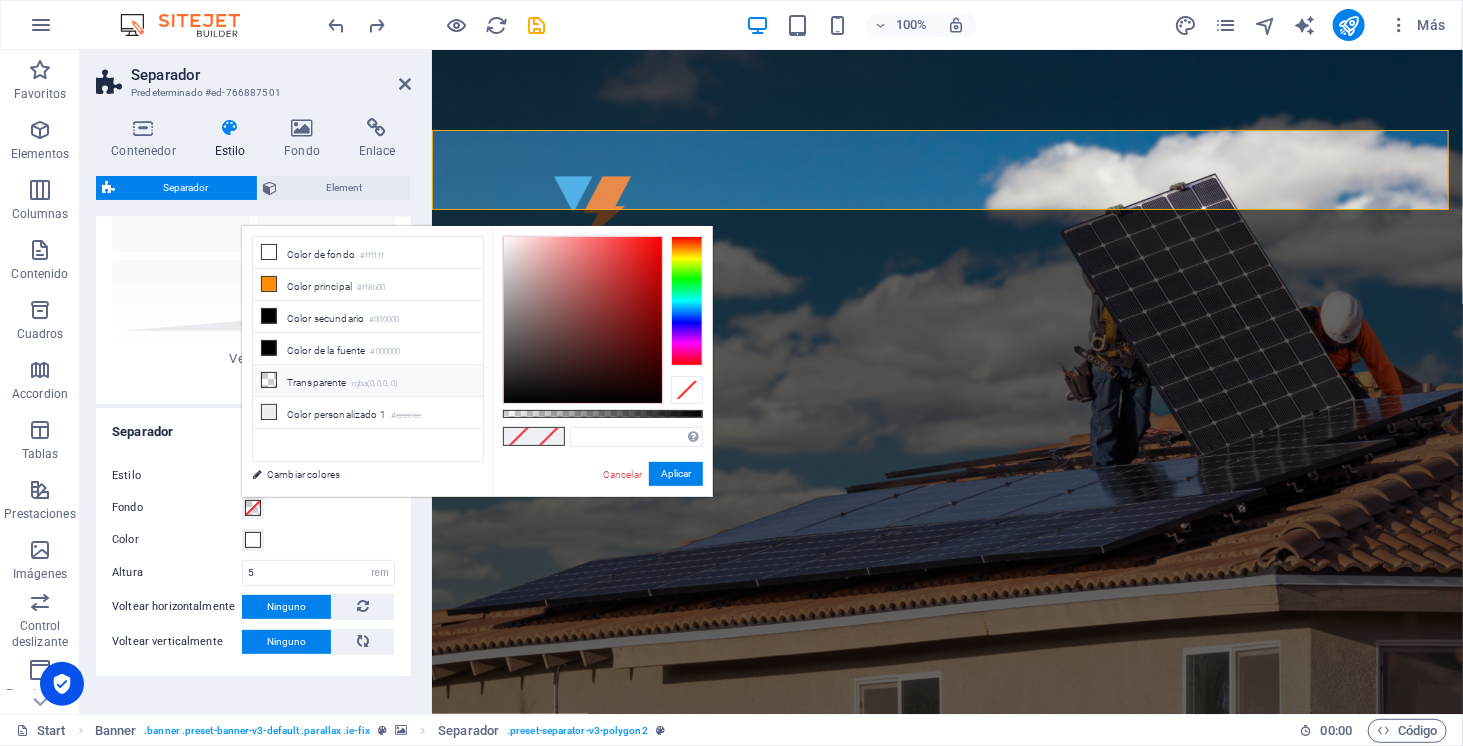 click on "Transparente
rgba(0,0,0,.0)" at bounding box center (368, 381) 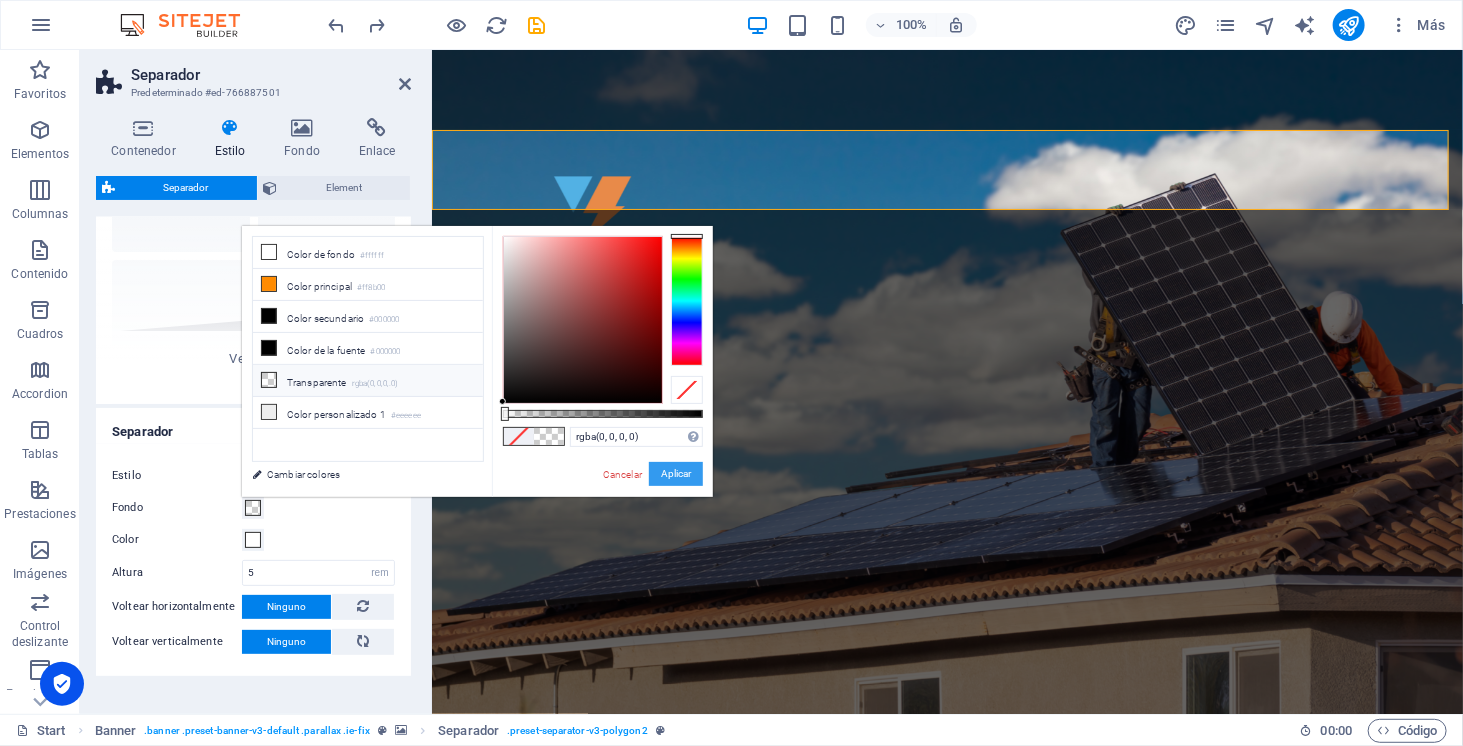 click on "Aplicar" at bounding box center (676, 474) 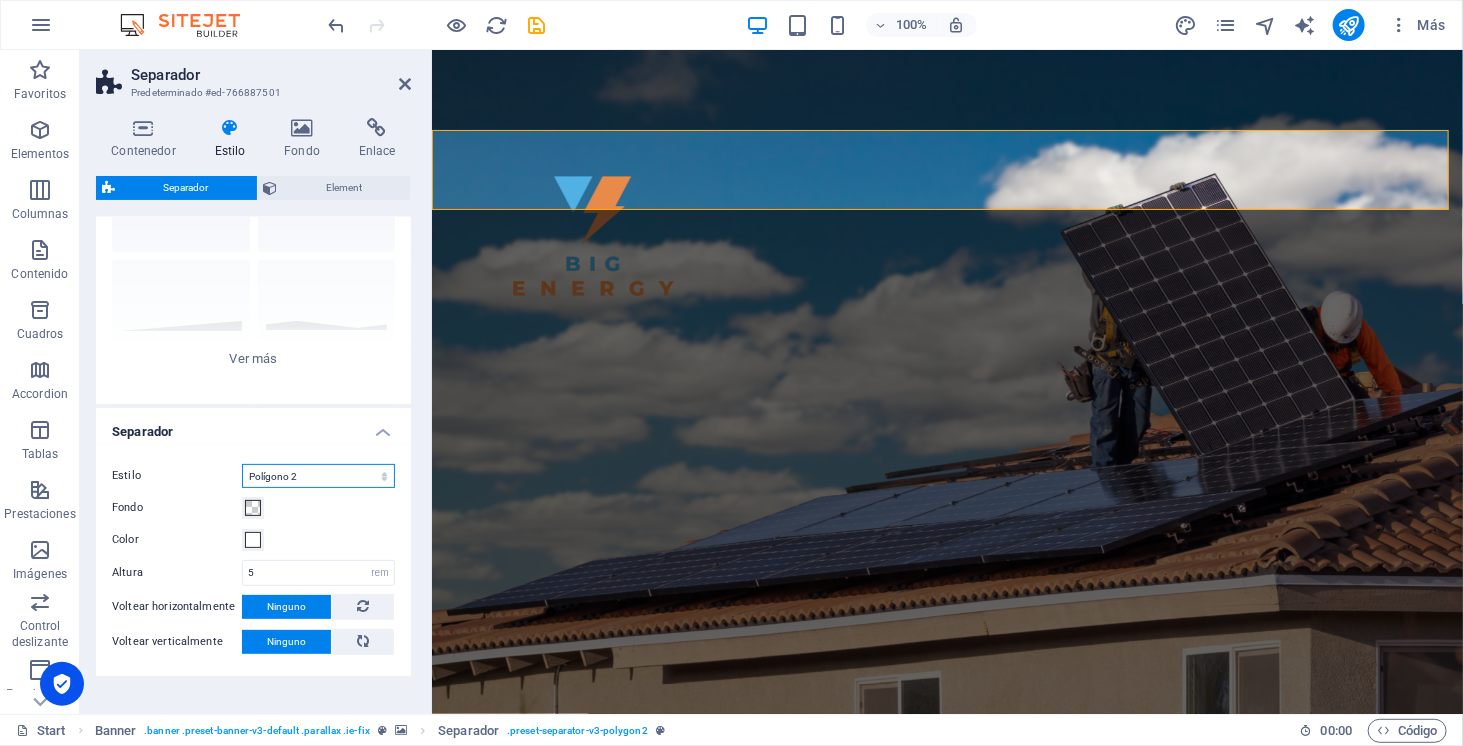 click on "Triángulo Círculo Diagonal Zigzag Polígono 1 Polígono 2 Cuadrado" at bounding box center (318, 476) 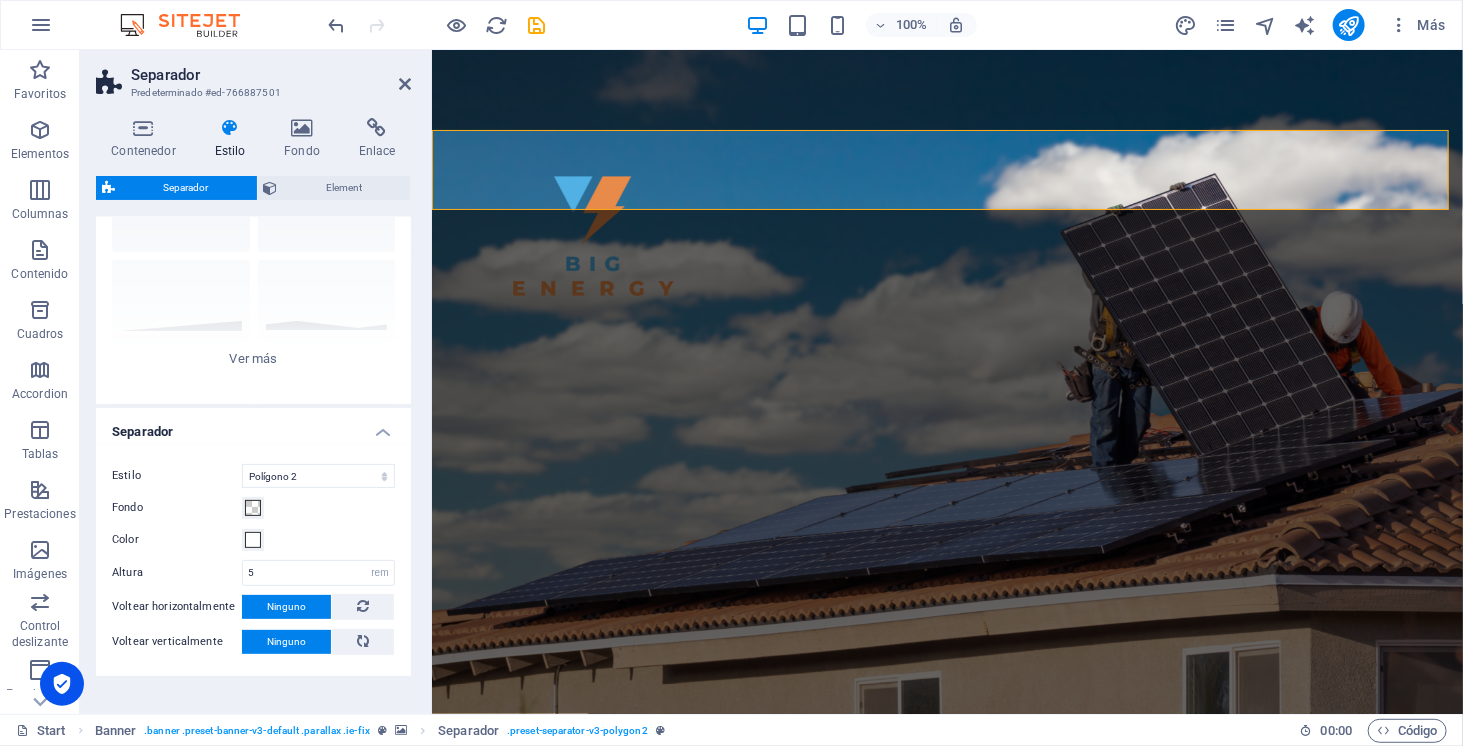 click on "Separador" at bounding box center [253, 426] 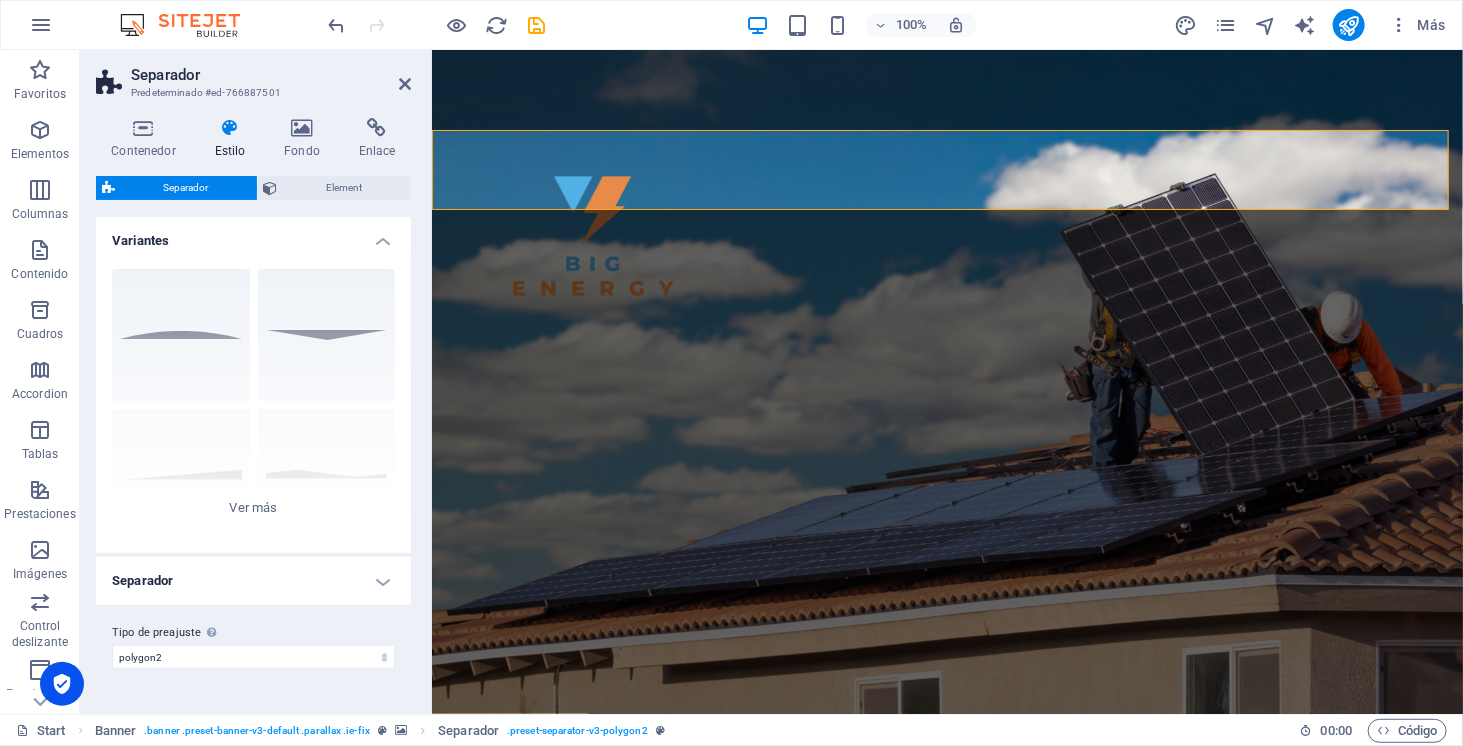 click on "Separador" at bounding box center [186, 188] 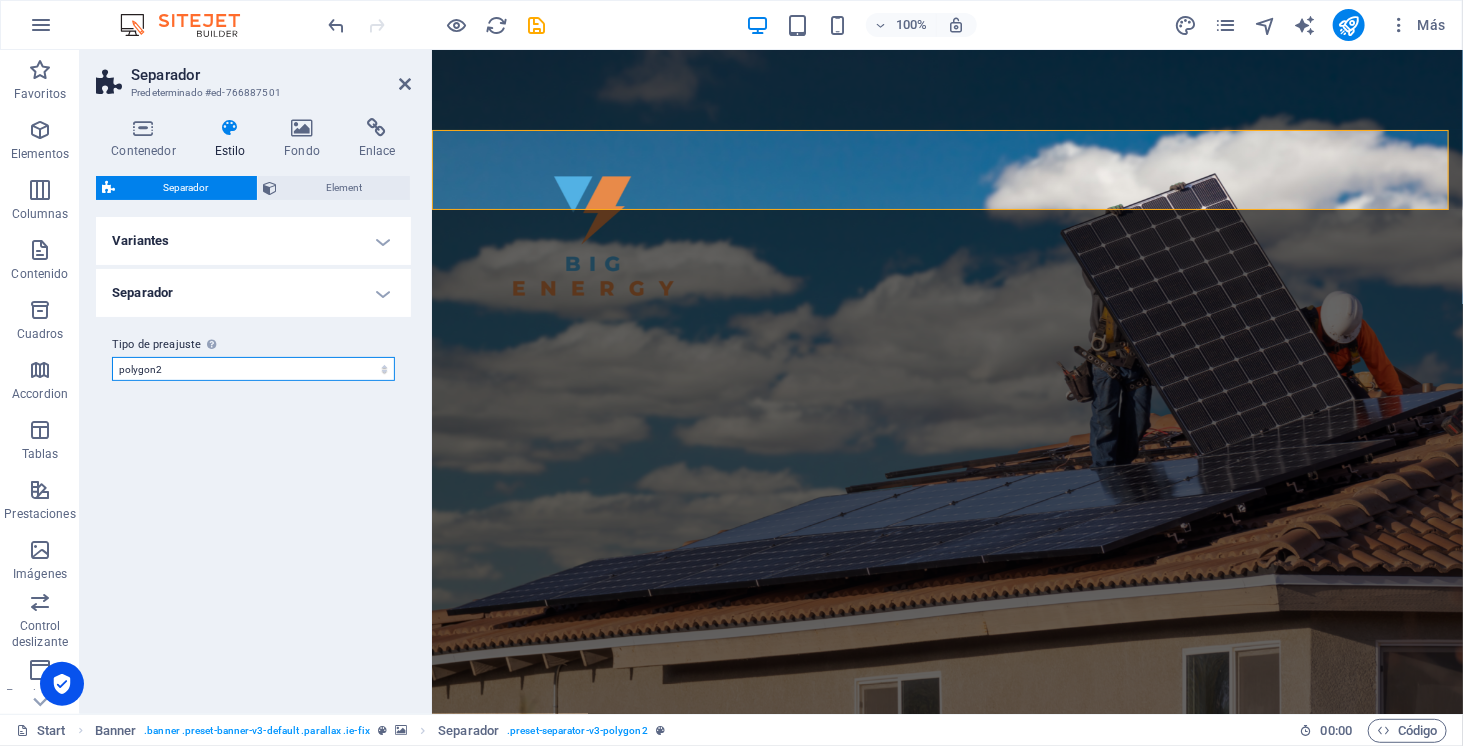 click on "polygon2 gray gray-fliped black circle polygon1 Añadir tipo de preajuste" at bounding box center (253, 369) 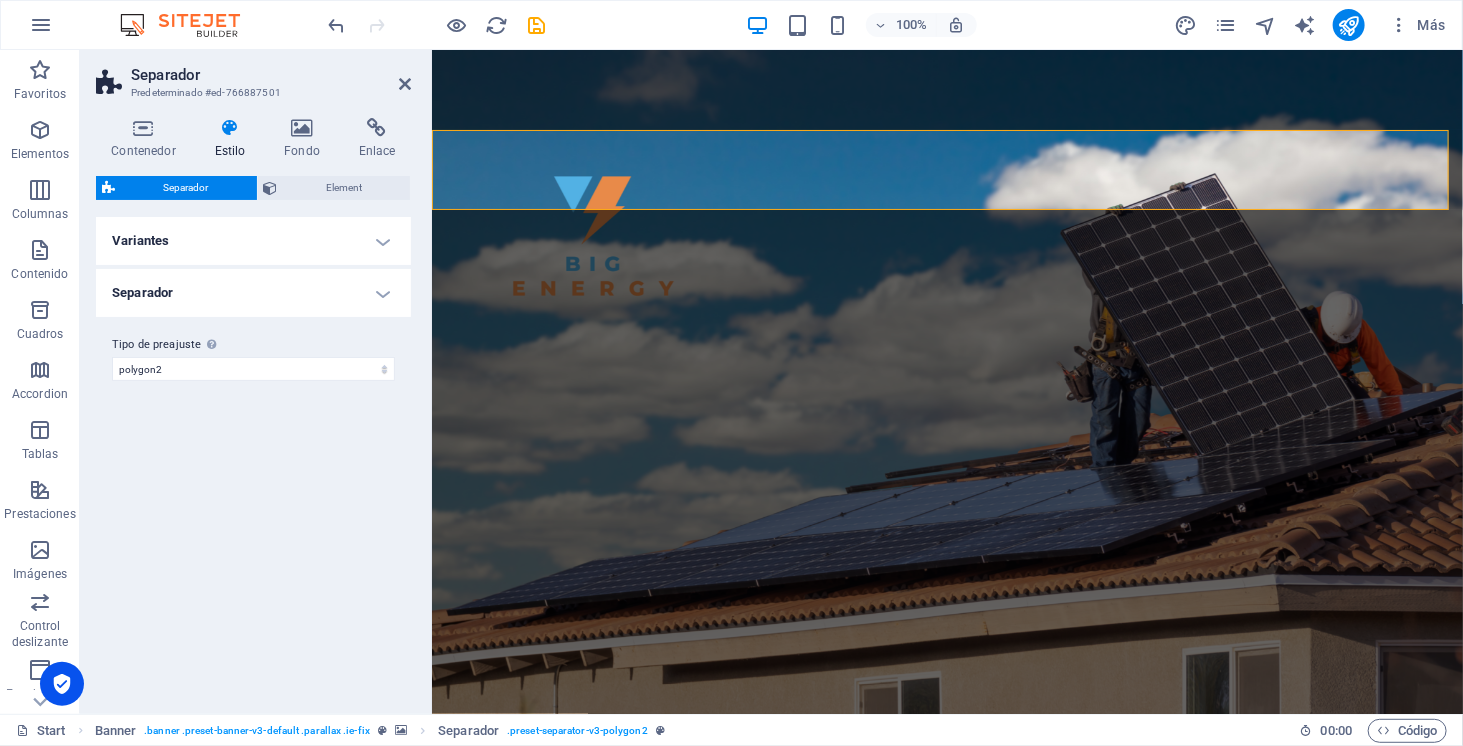 click on "Separador" at bounding box center [253, 293] 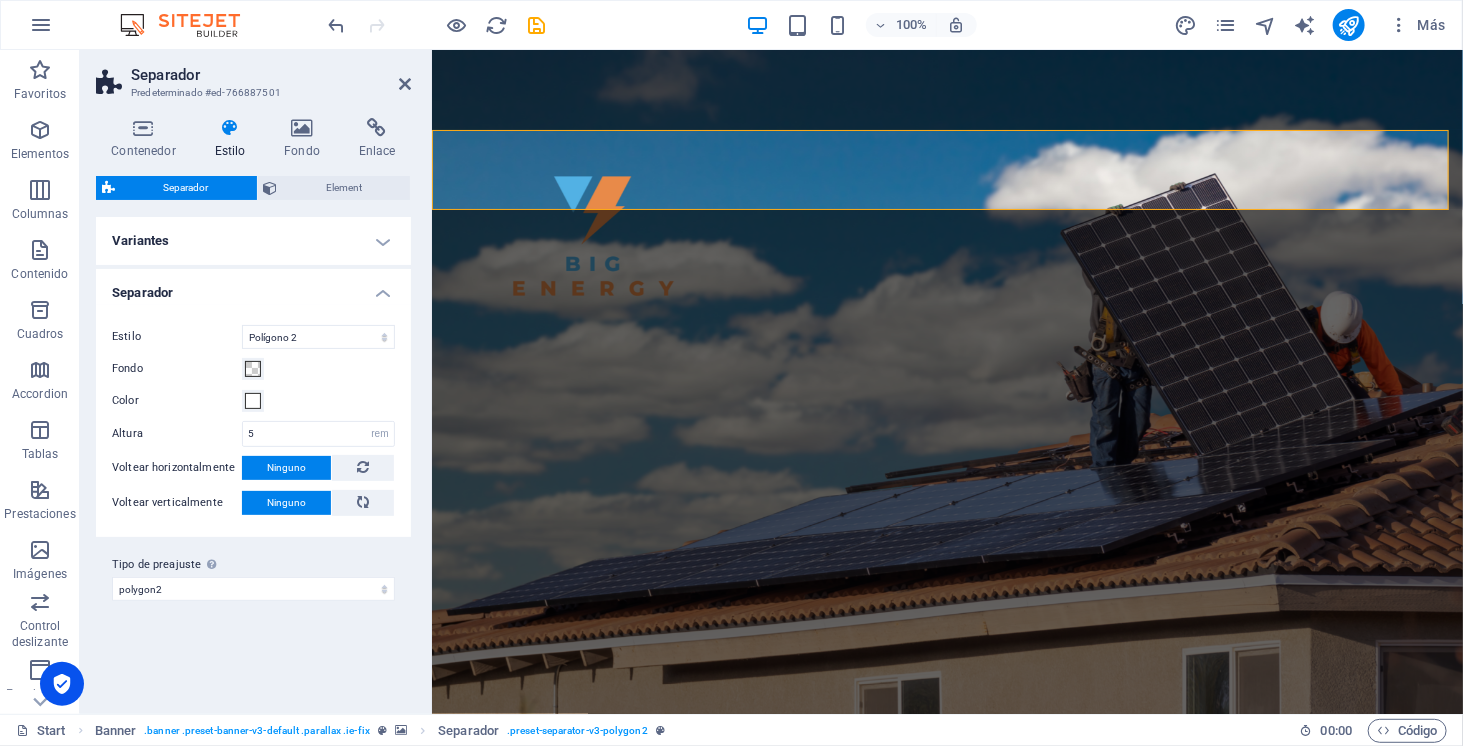 click on "Separador" at bounding box center [253, 287] 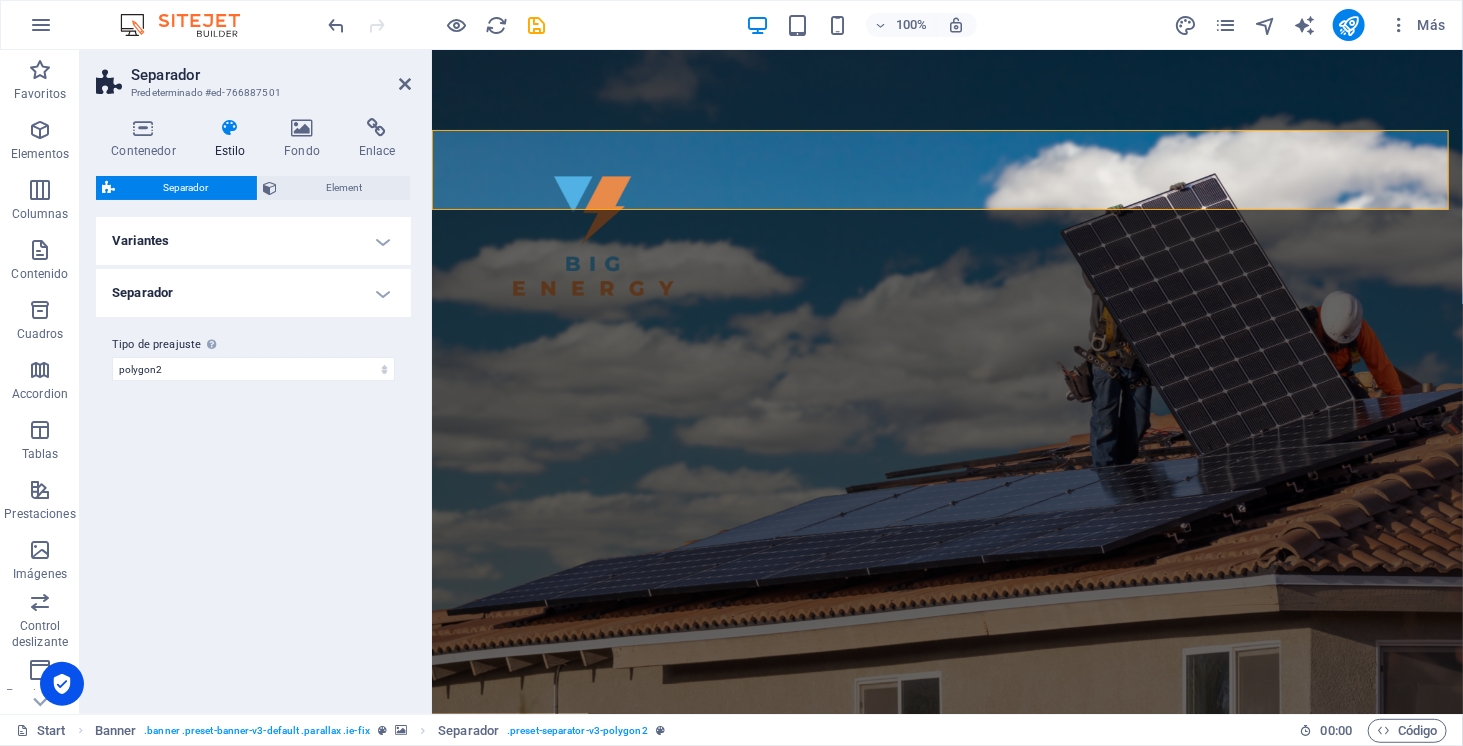 click on "Separador" at bounding box center [186, 188] 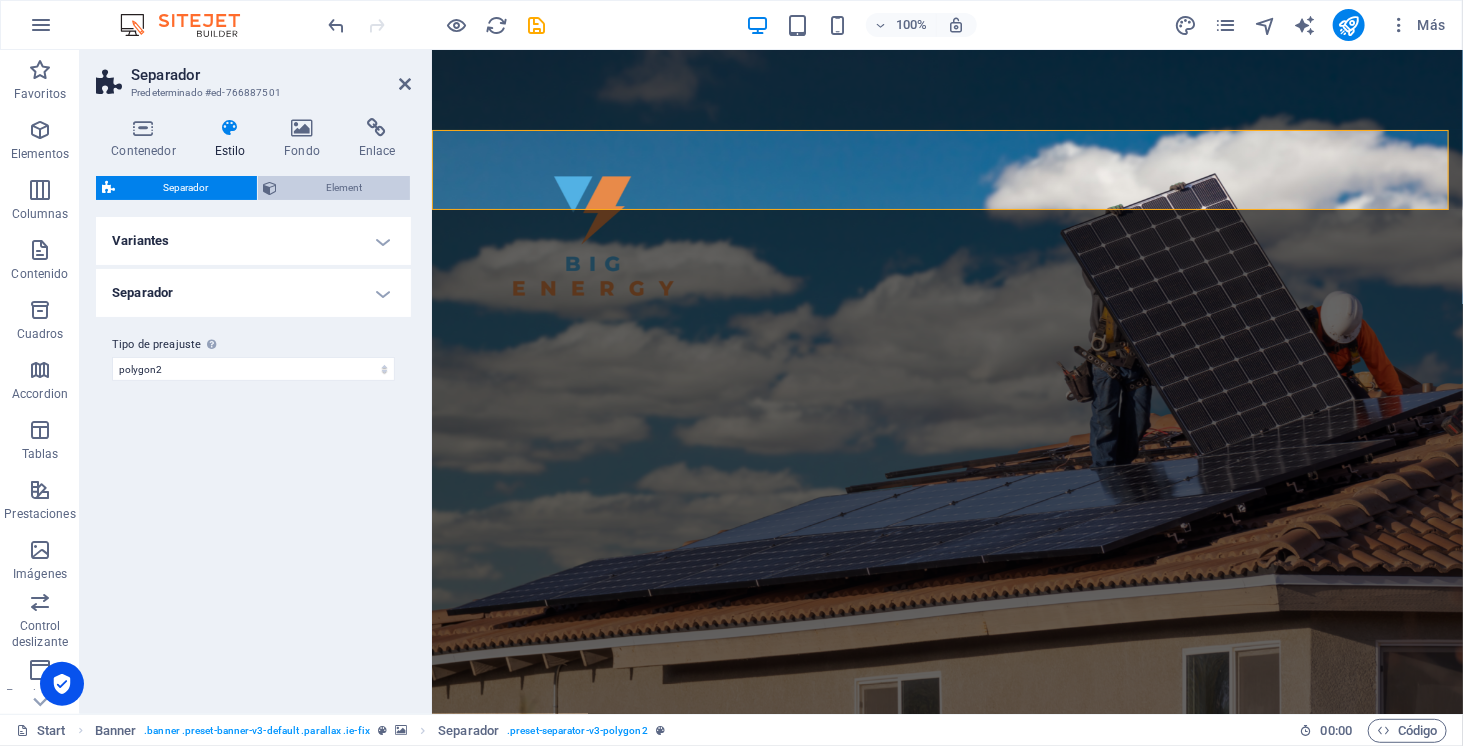 click on "Element" at bounding box center (344, 188) 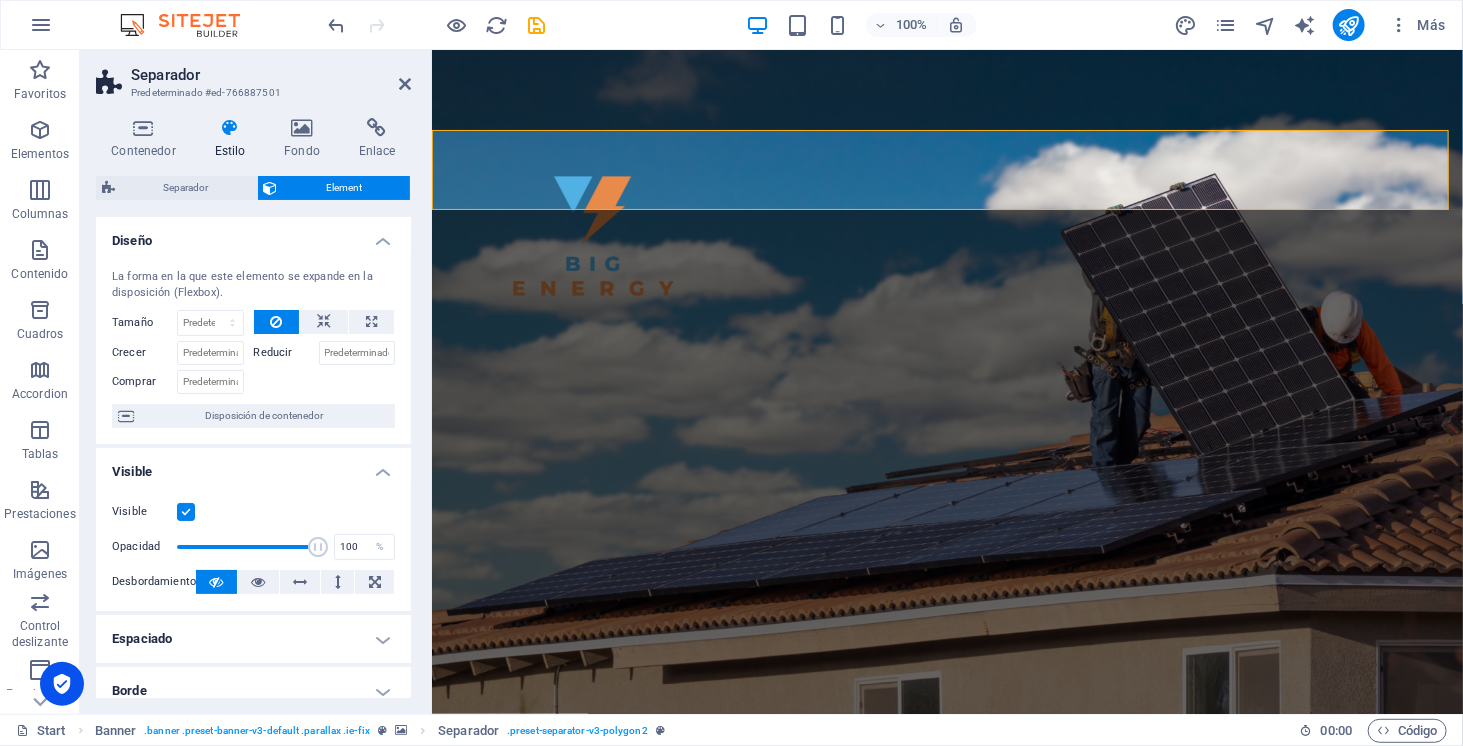 click on "Element" at bounding box center [344, 188] 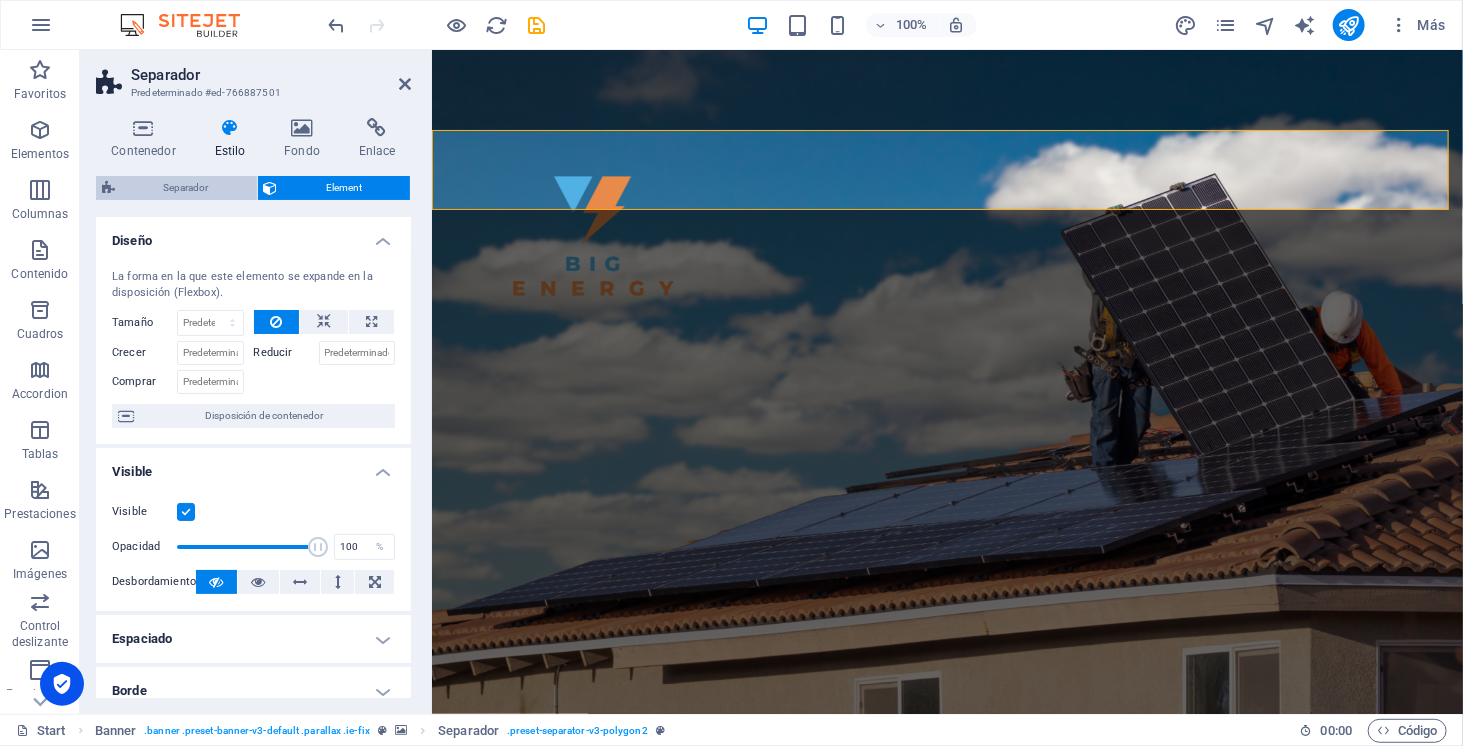 click on "Separador" at bounding box center (186, 188) 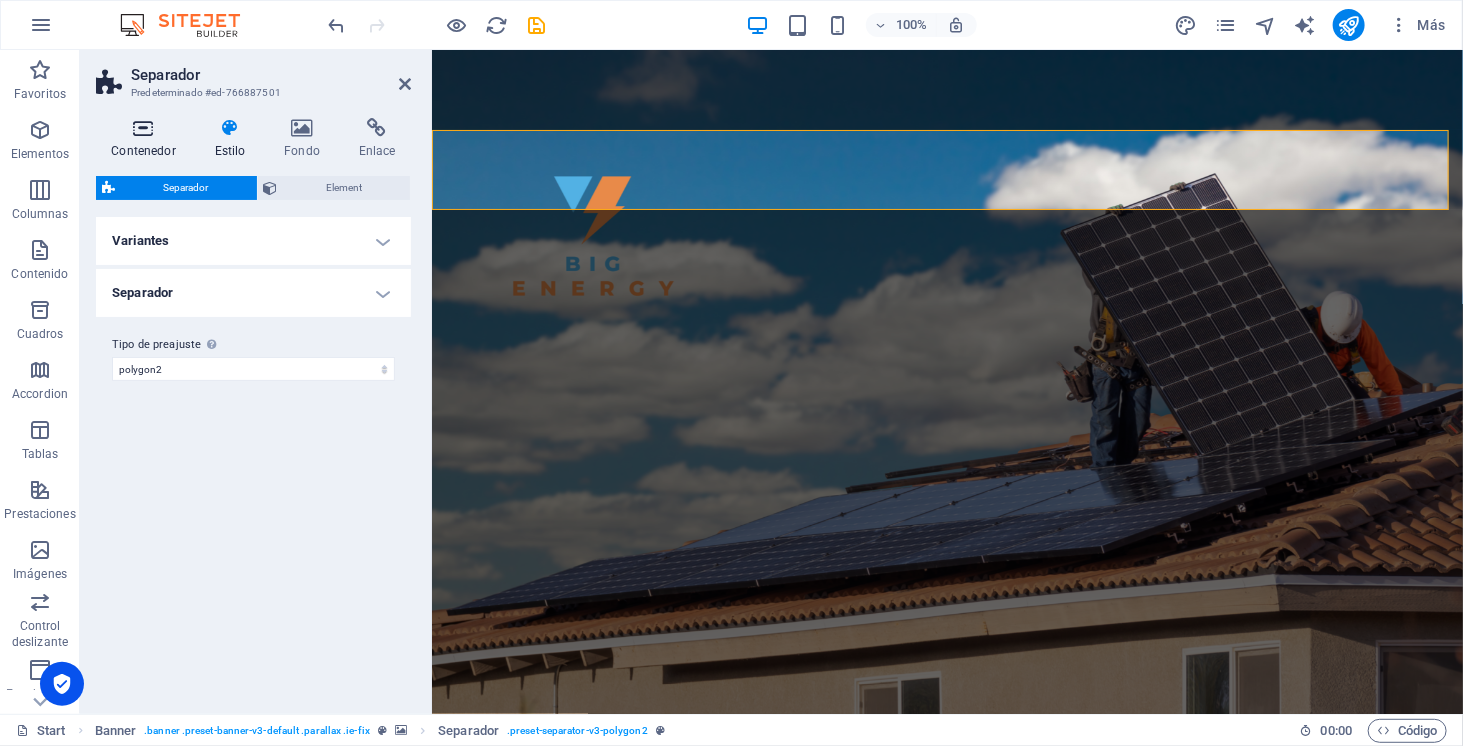 click at bounding box center [143, 128] 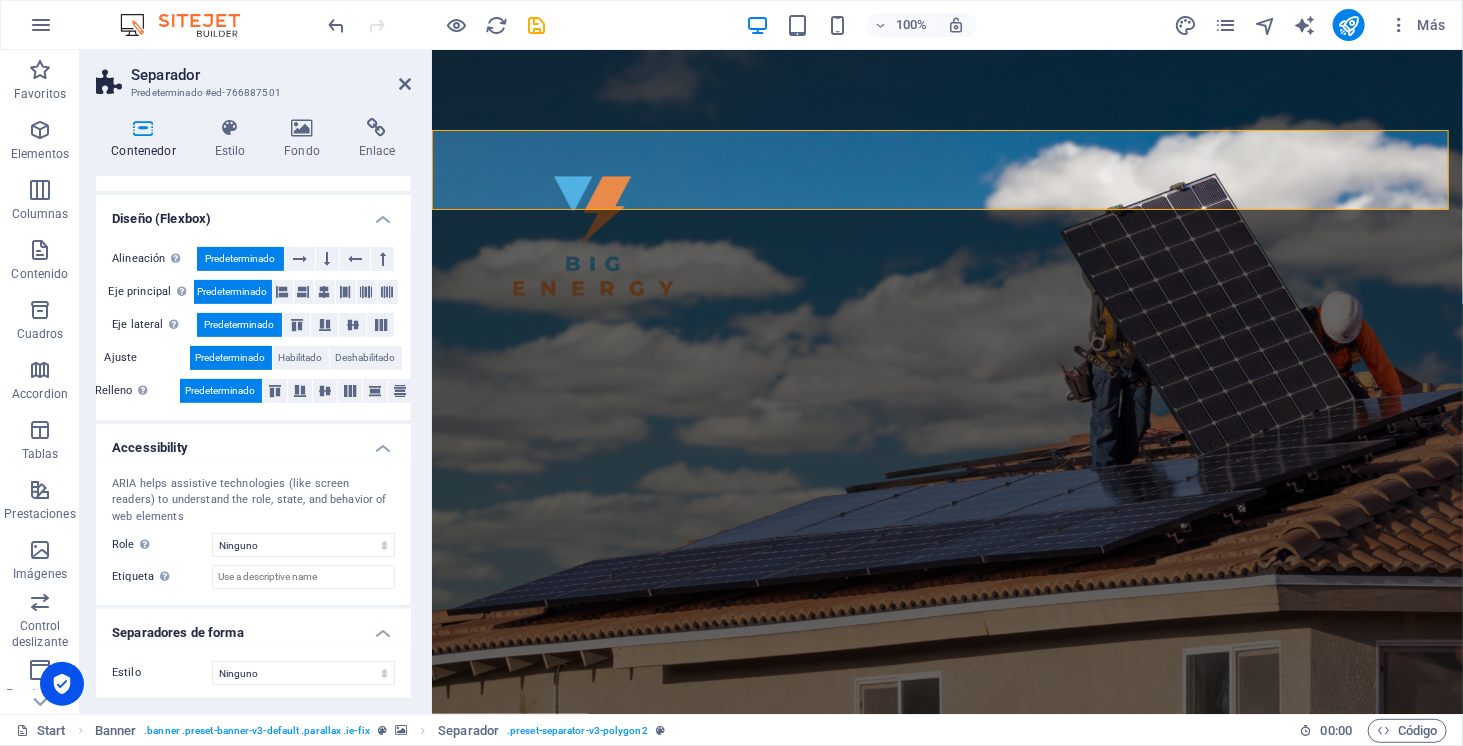 scroll, scrollTop: 0, scrollLeft: 0, axis: both 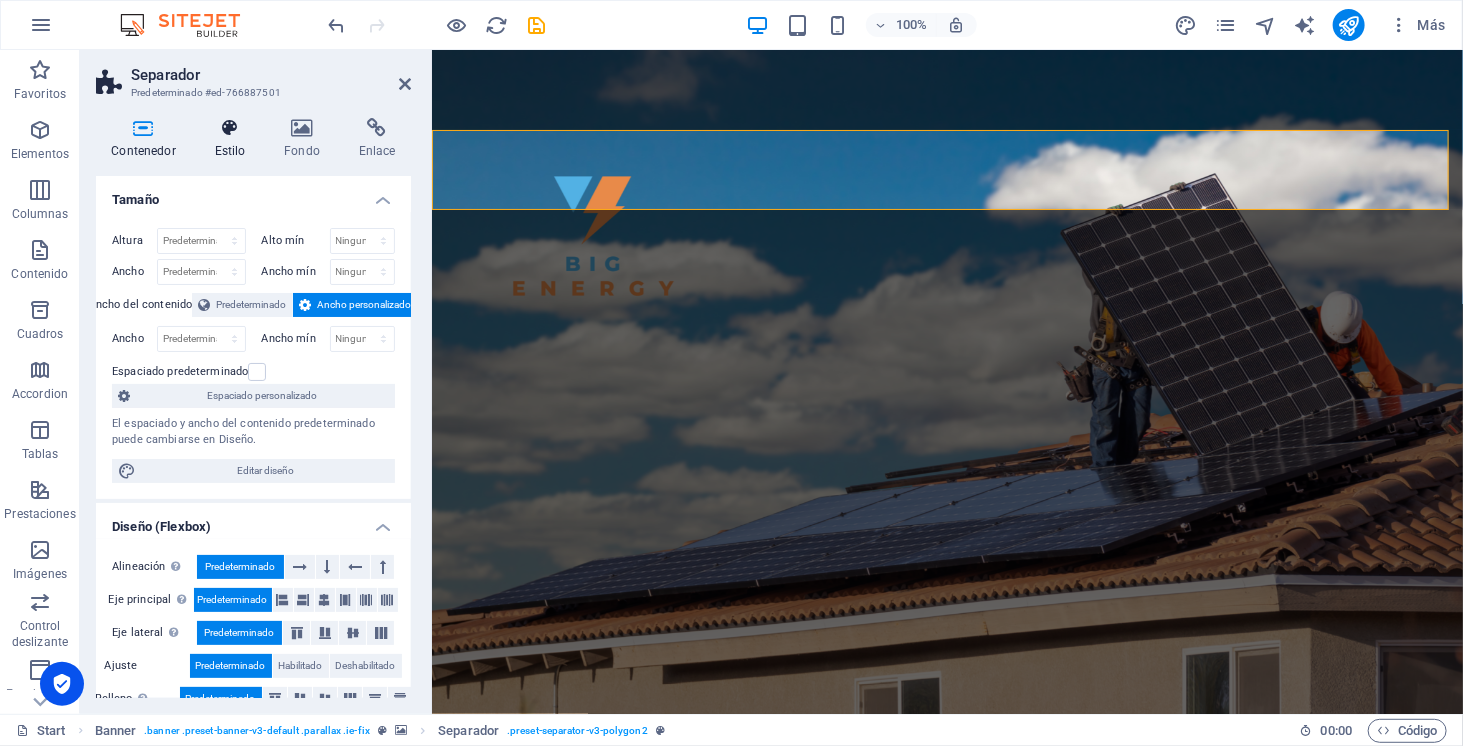 click at bounding box center [230, 128] 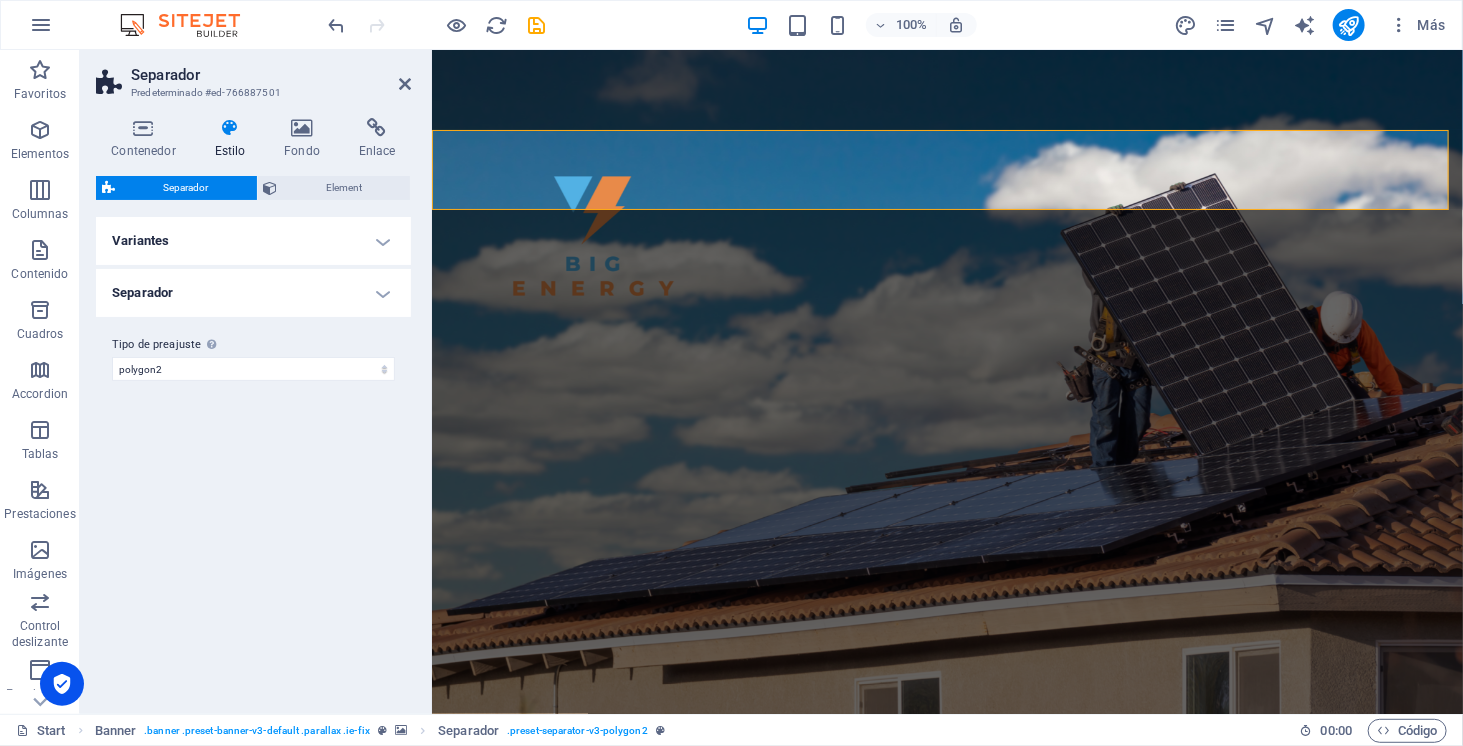 click on "Variantes" at bounding box center (253, 241) 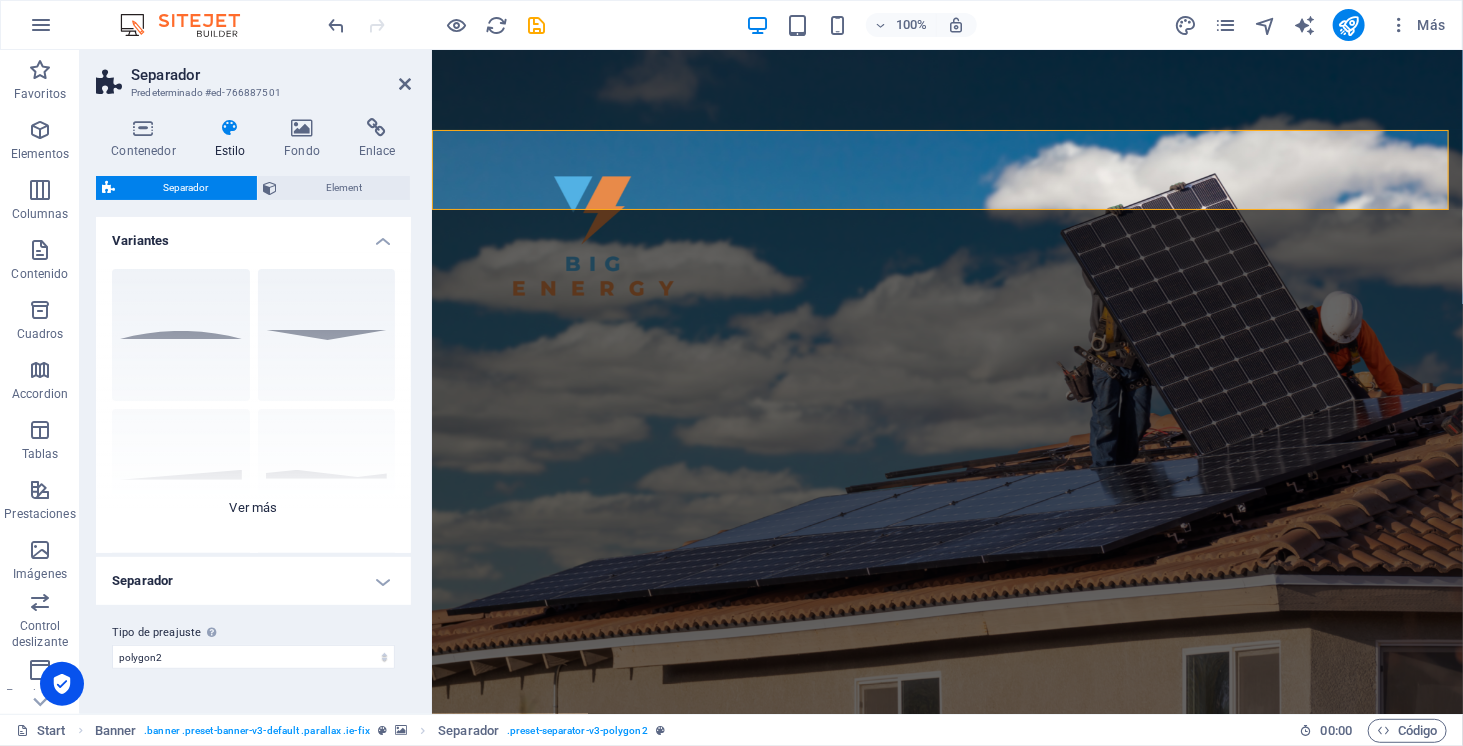 click on "Círculo Predeterminado Diagonal Polígono 1 Polígono 2 Cuadrado Zigzag" at bounding box center (253, 403) 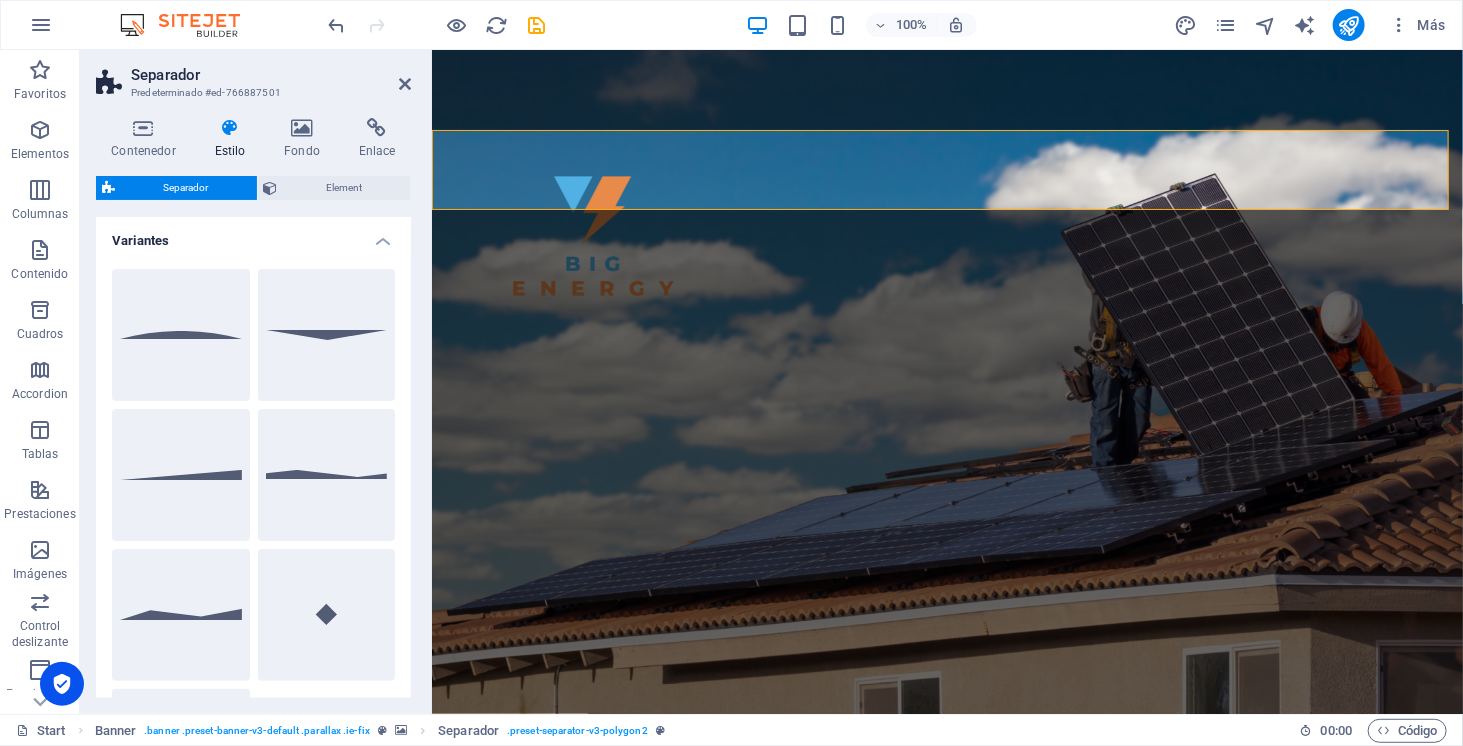 scroll, scrollTop: 270, scrollLeft: 0, axis: vertical 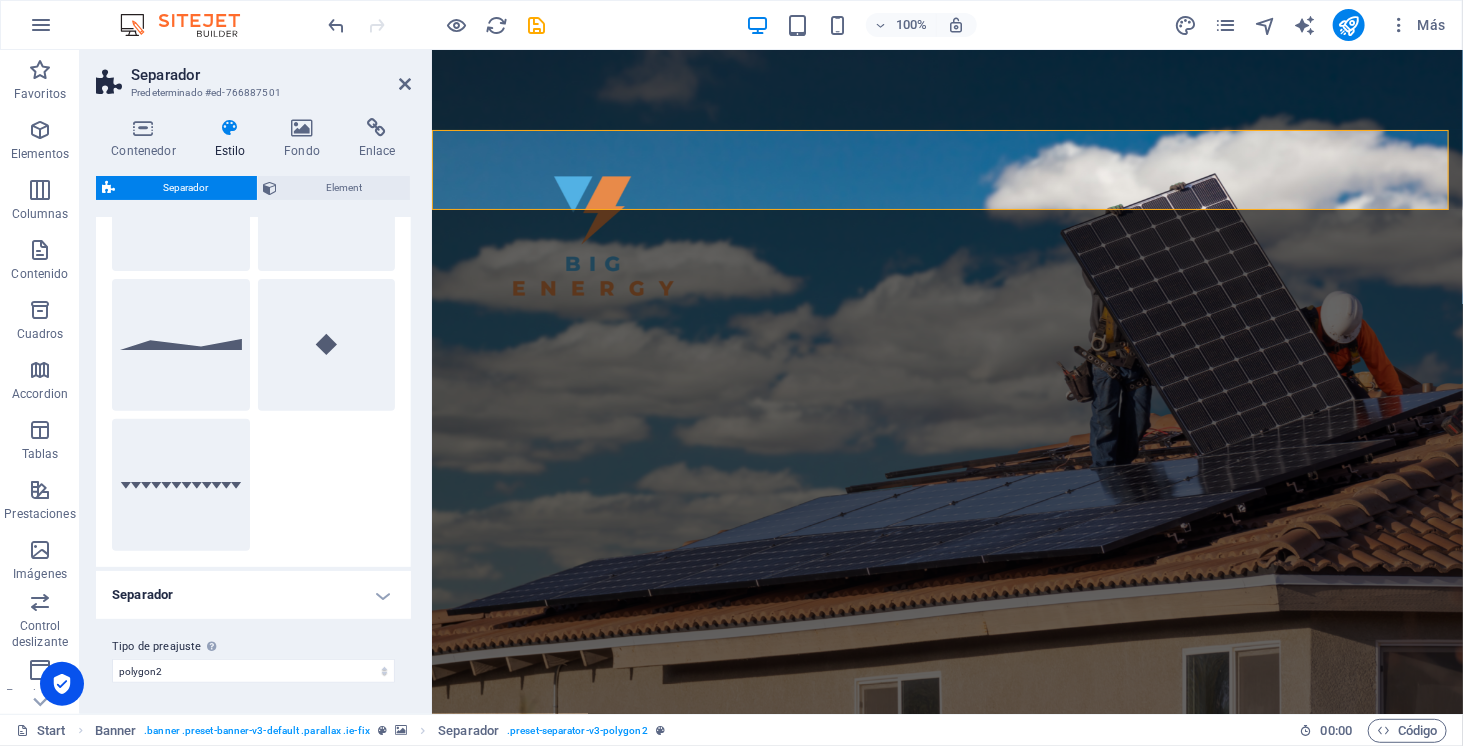 click on "Separador" at bounding box center (253, 595) 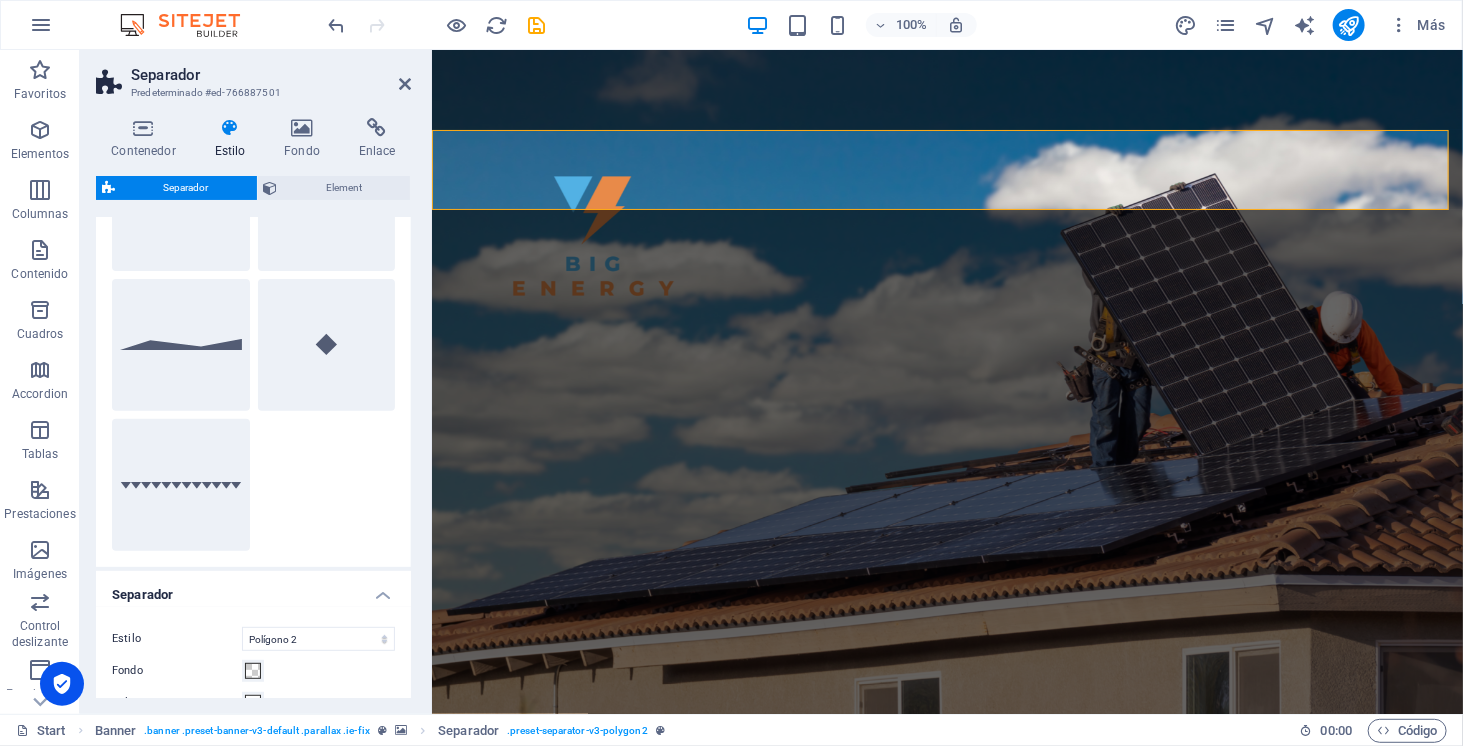 scroll, scrollTop: 488, scrollLeft: 0, axis: vertical 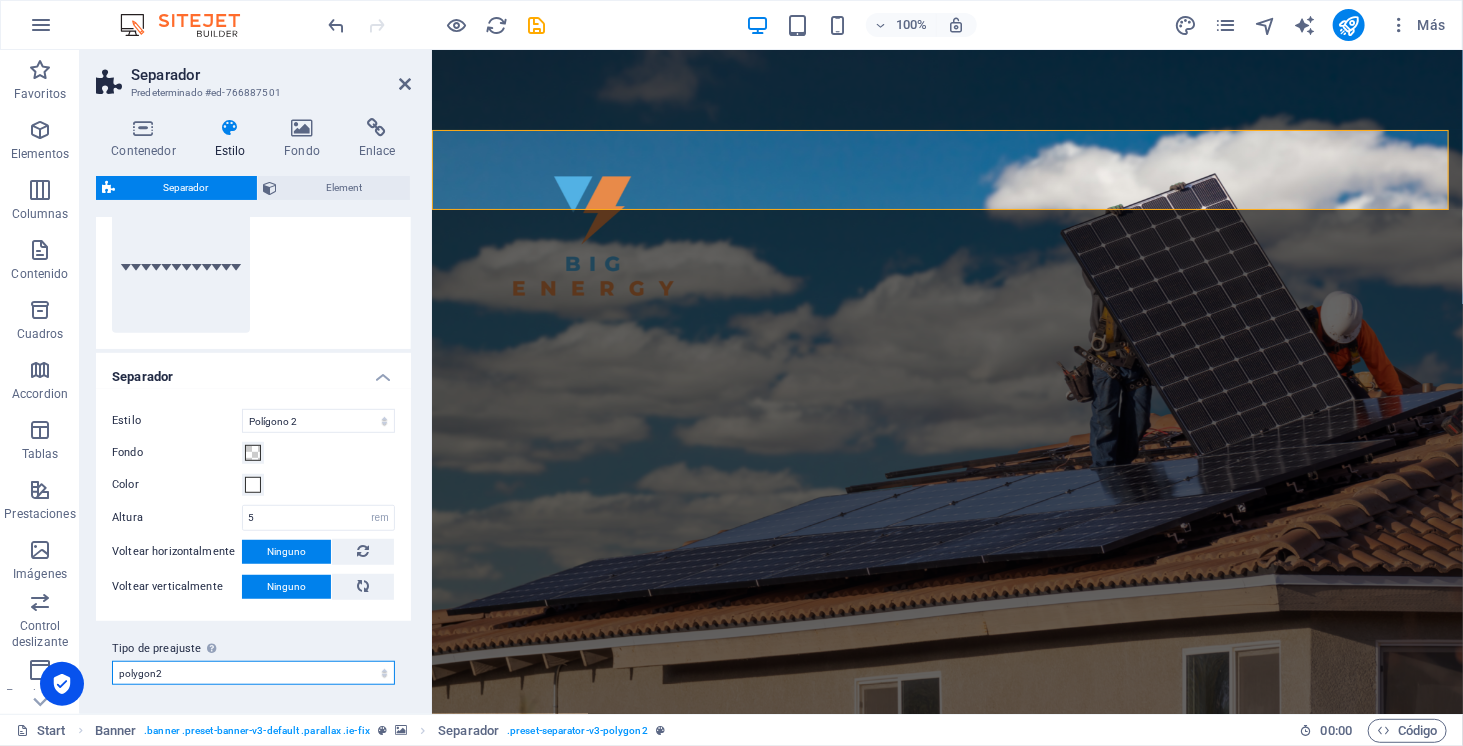click on "polygon2 gray gray-fliped black circle polygon1 Añadir tipo de preajuste" at bounding box center [253, 673] 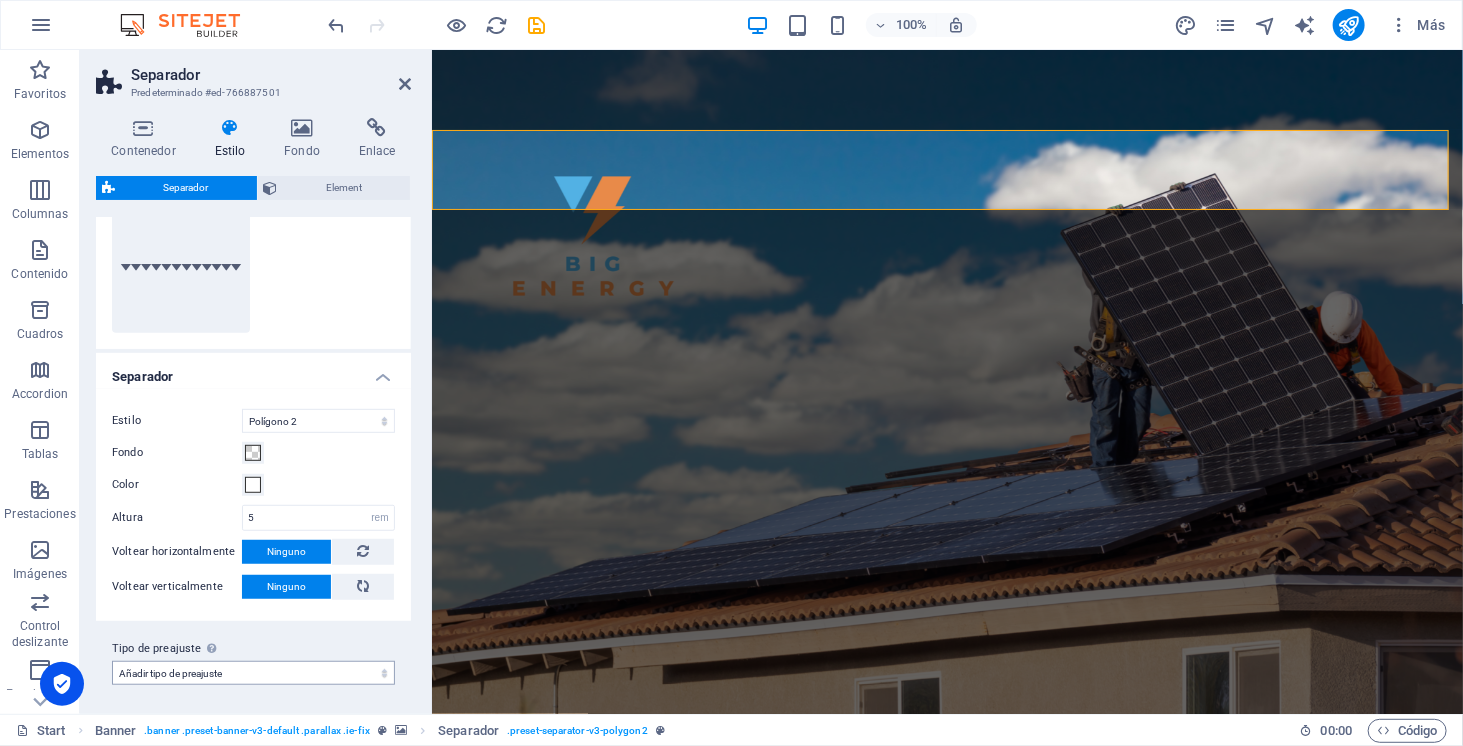 click on "polygon2 gray gray-fliped black circle polygon1 Añadir tipo de preajuste" at bounding box center (253, 673) 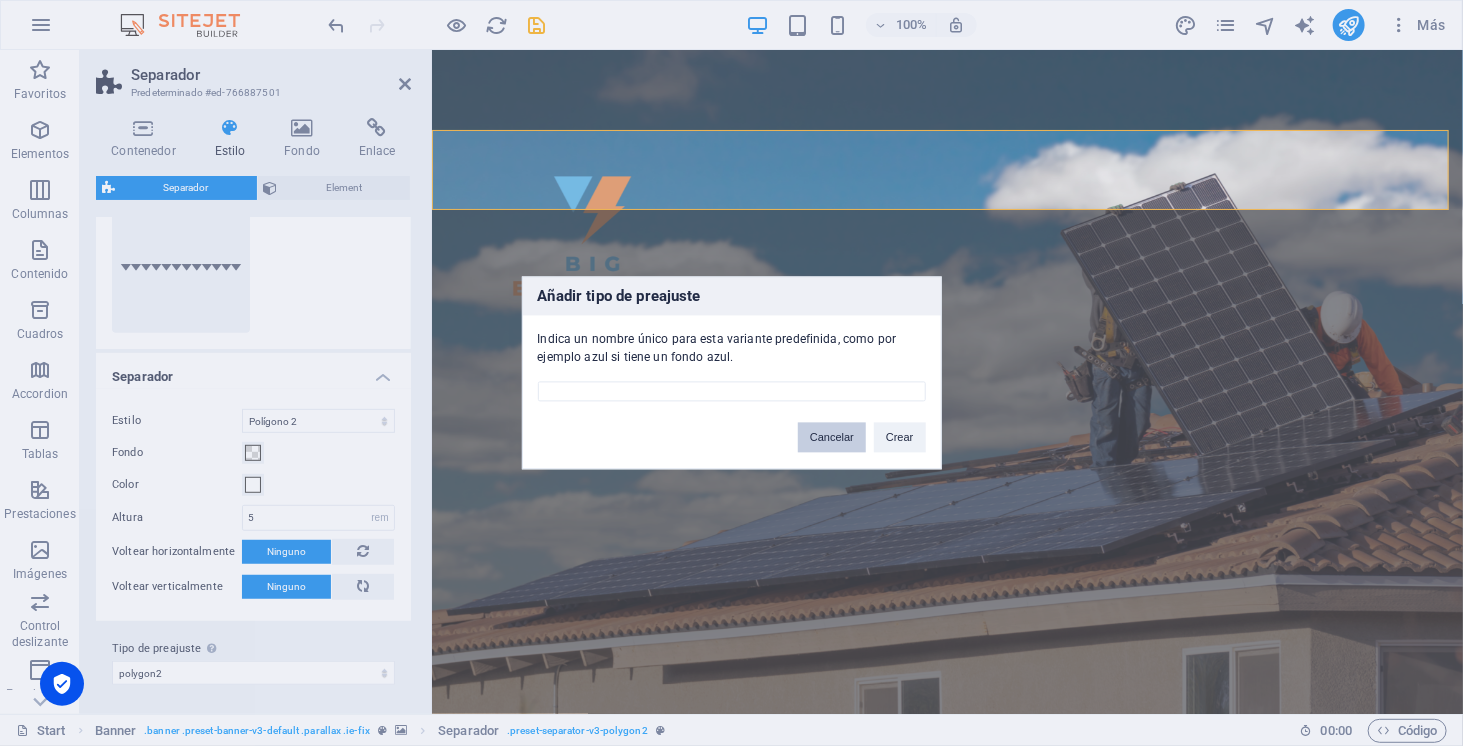 click on "Cancelar" at bounding box center [832, 438] 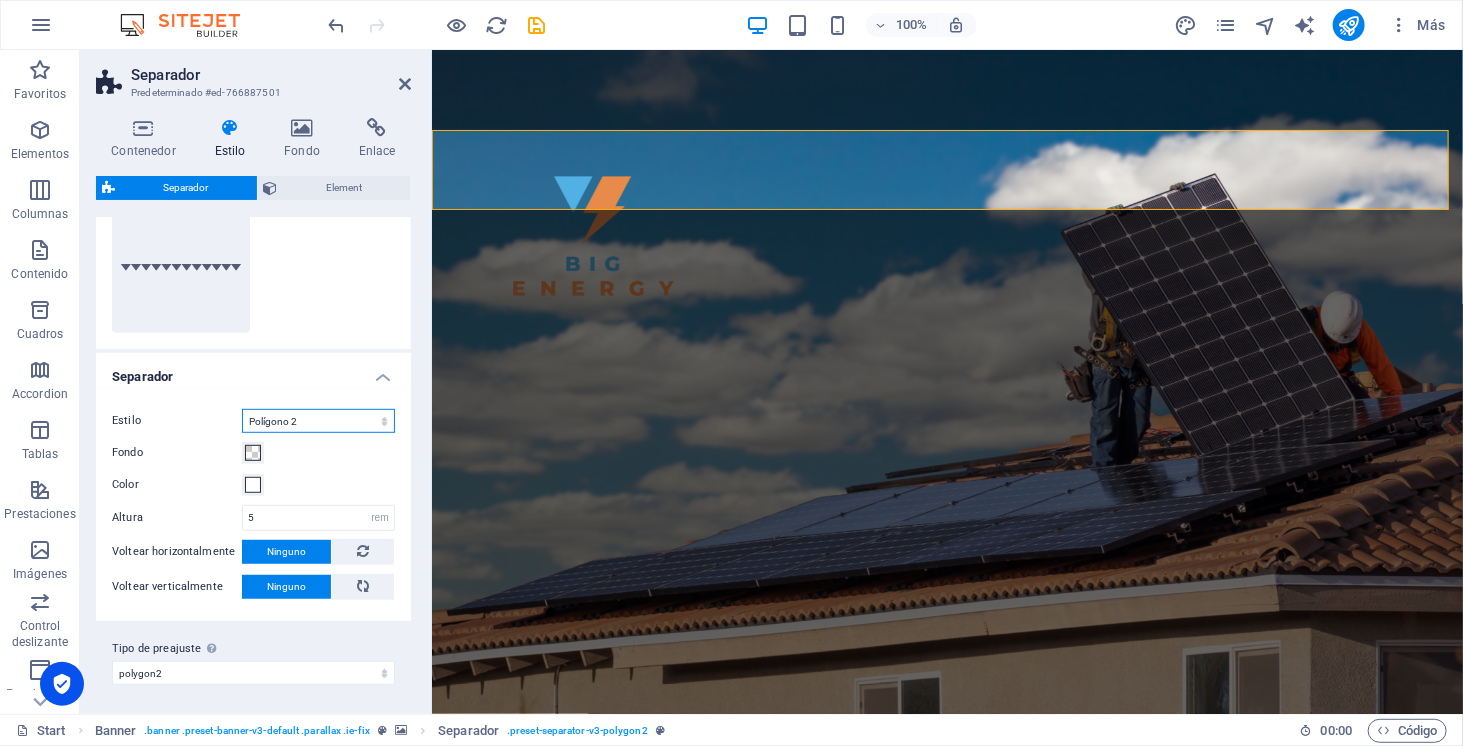 click on "Triángulo Círculo Diagonal Zigzag Polígono 1 Polígono 2 Cuadrado" at bounding box center (318, 421) 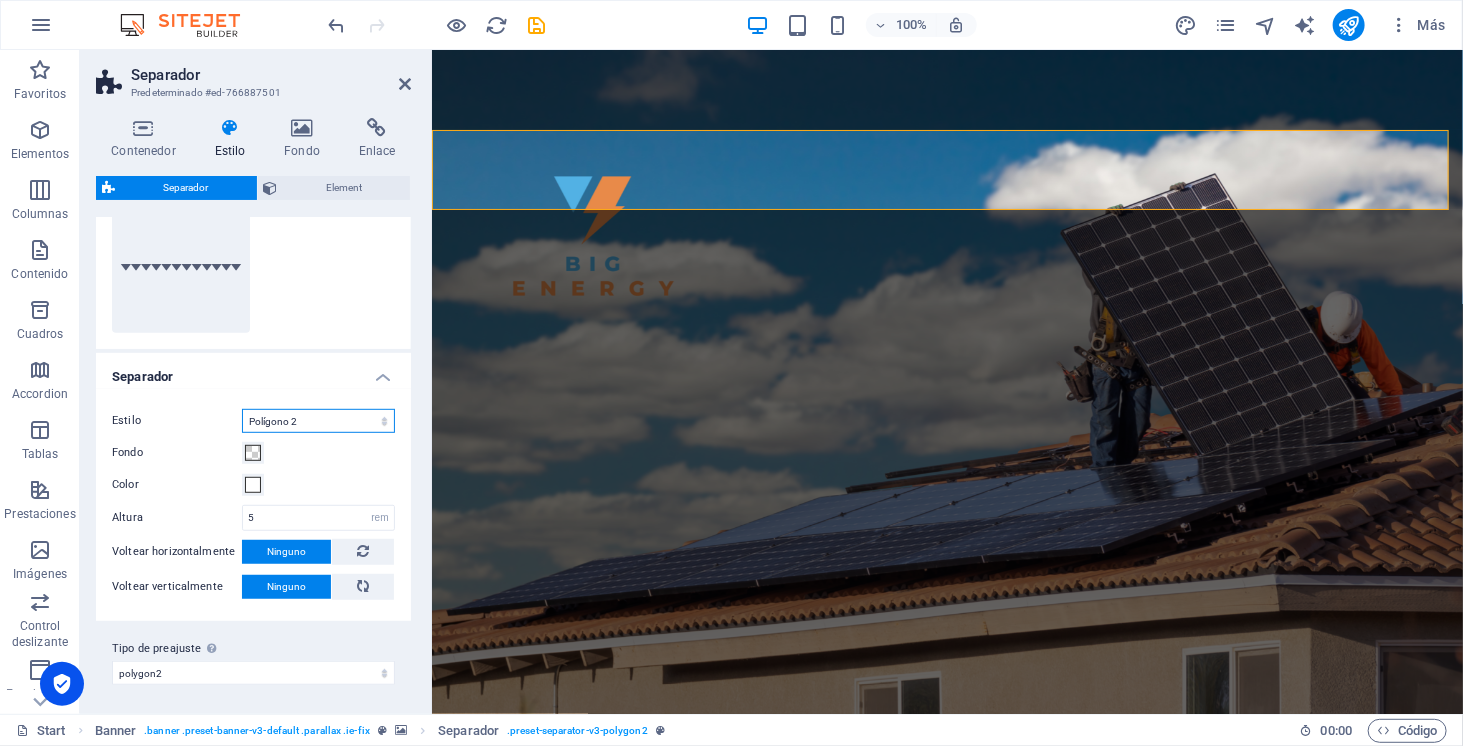 select on "triangle" 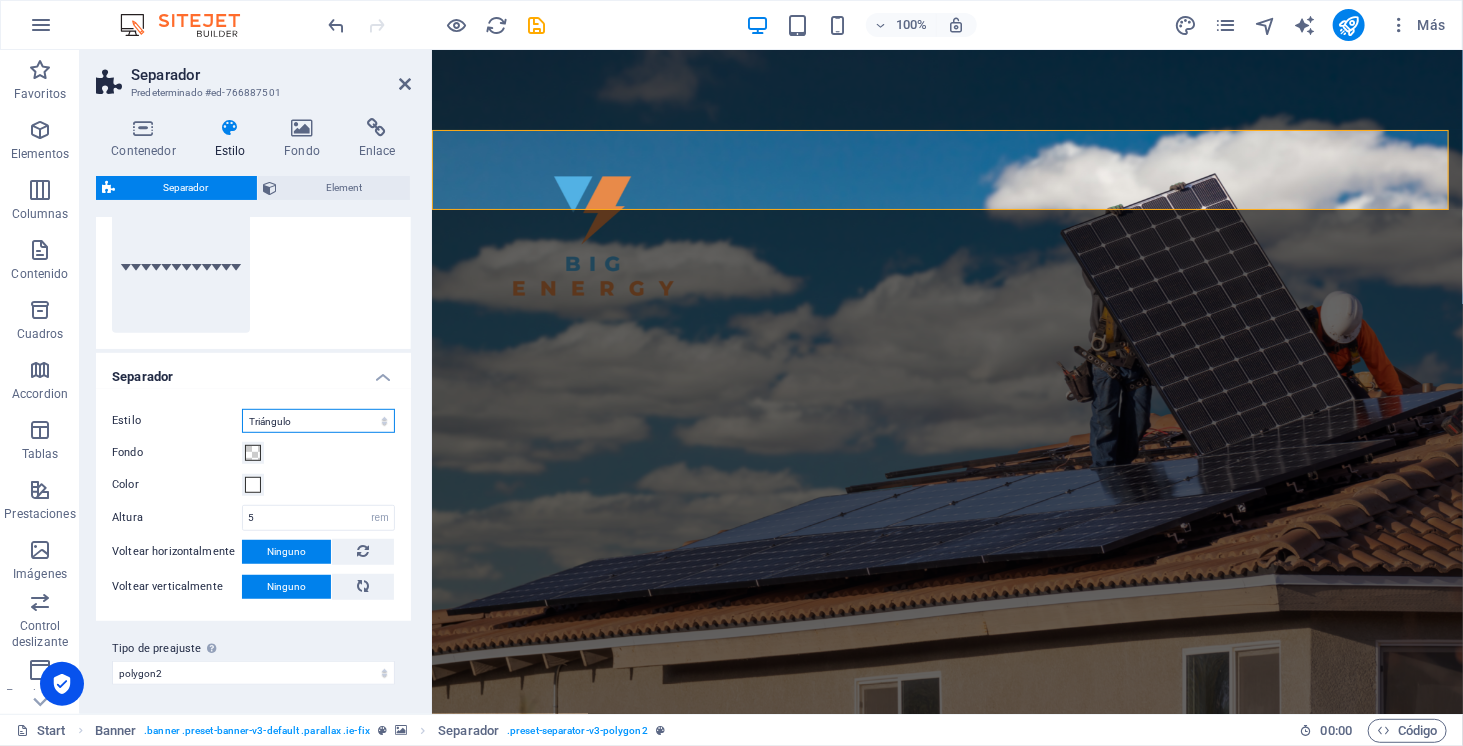 click on "Triángulo Círculo Diagonal Zigzag Polígono 1 Polígono 2 Cuadrado" at bounding box center [318, 421] 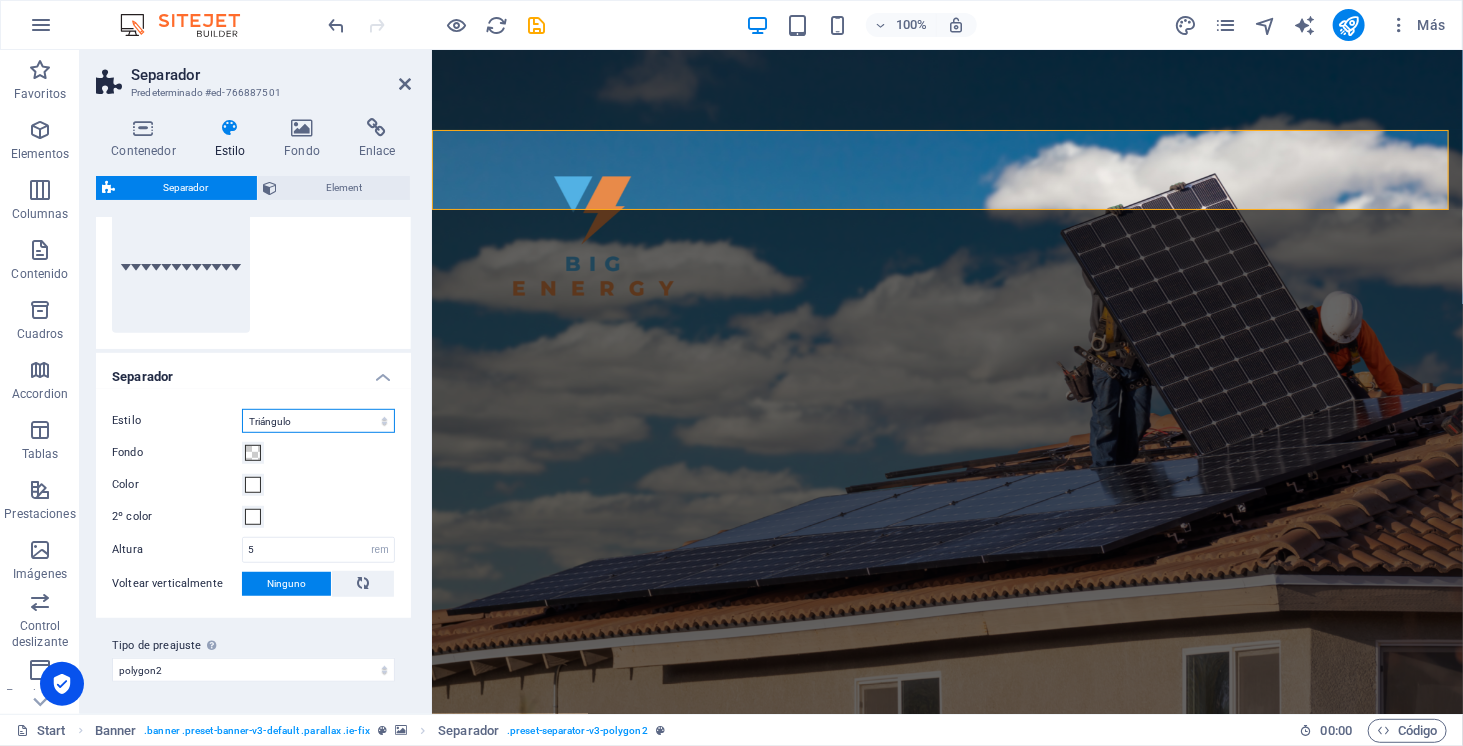 scroll, scrollTop: 485, scrollLeft: 0, axis: vertical 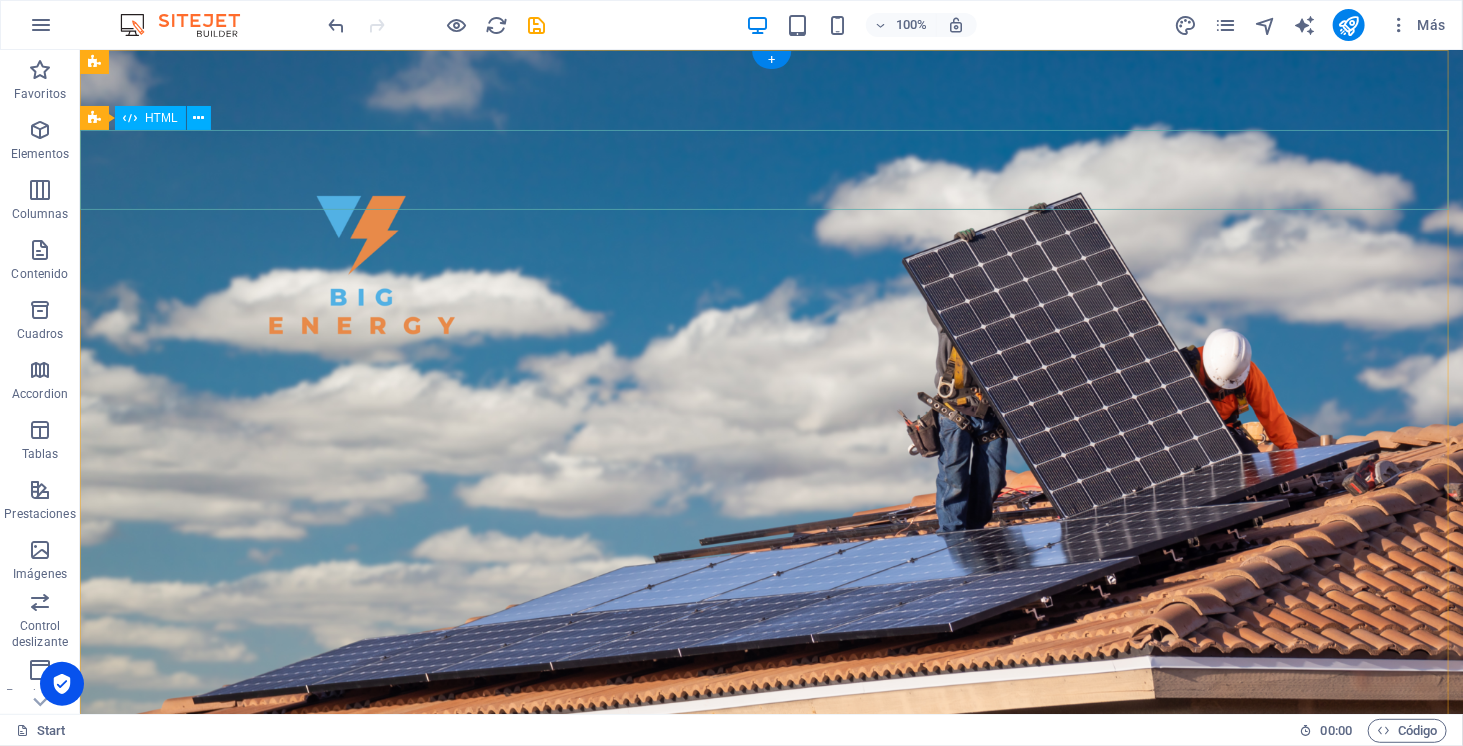 click at bounding box center (770, 842) 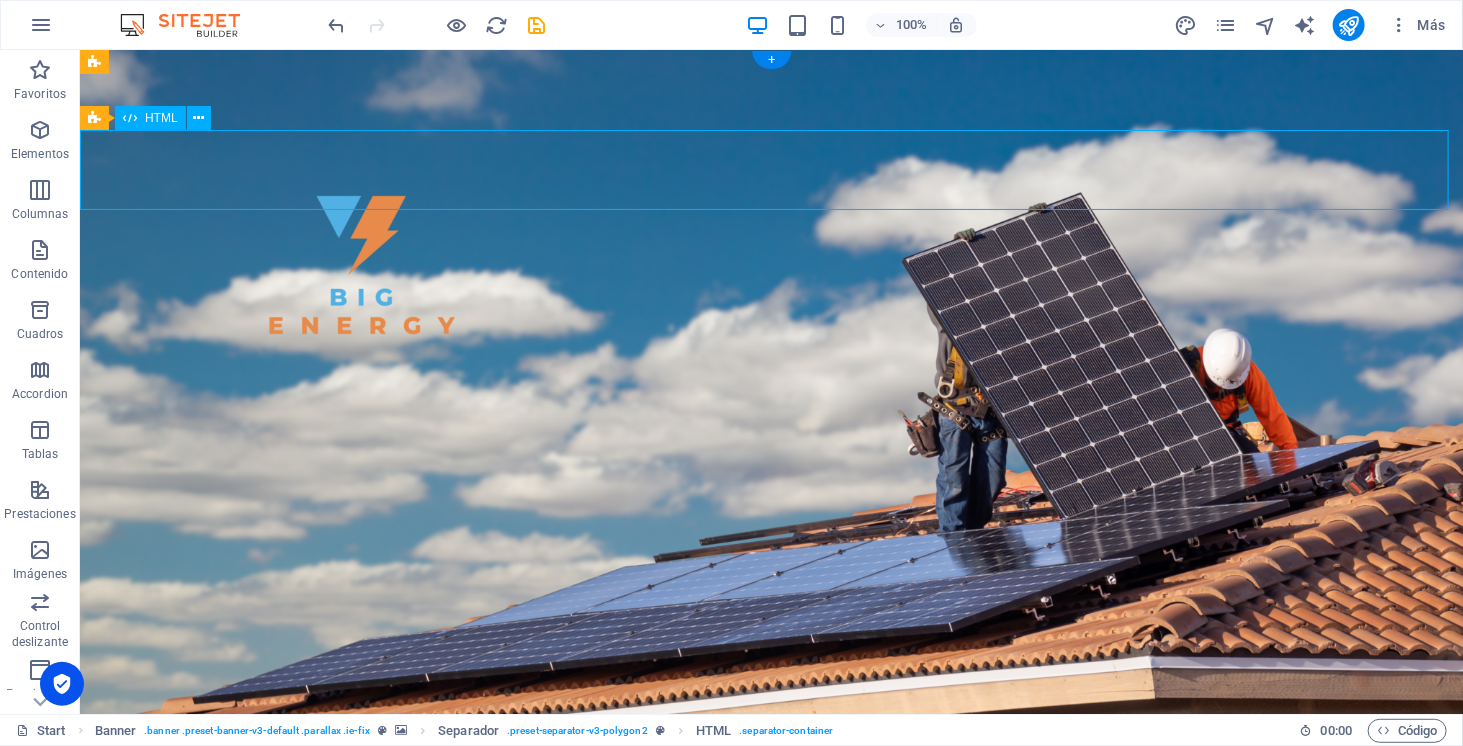 click at bounding box center [770, 842] 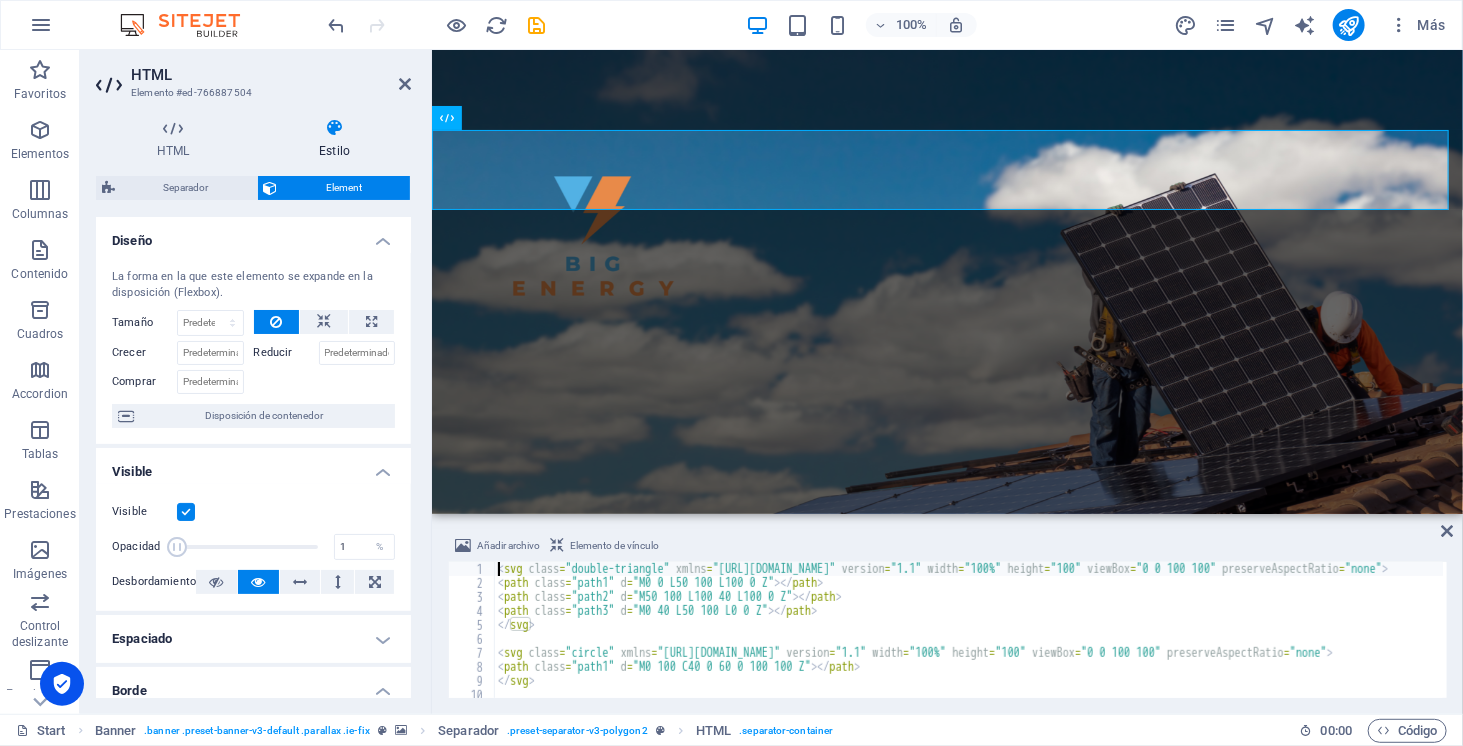 click at bounding box center (186, 512) 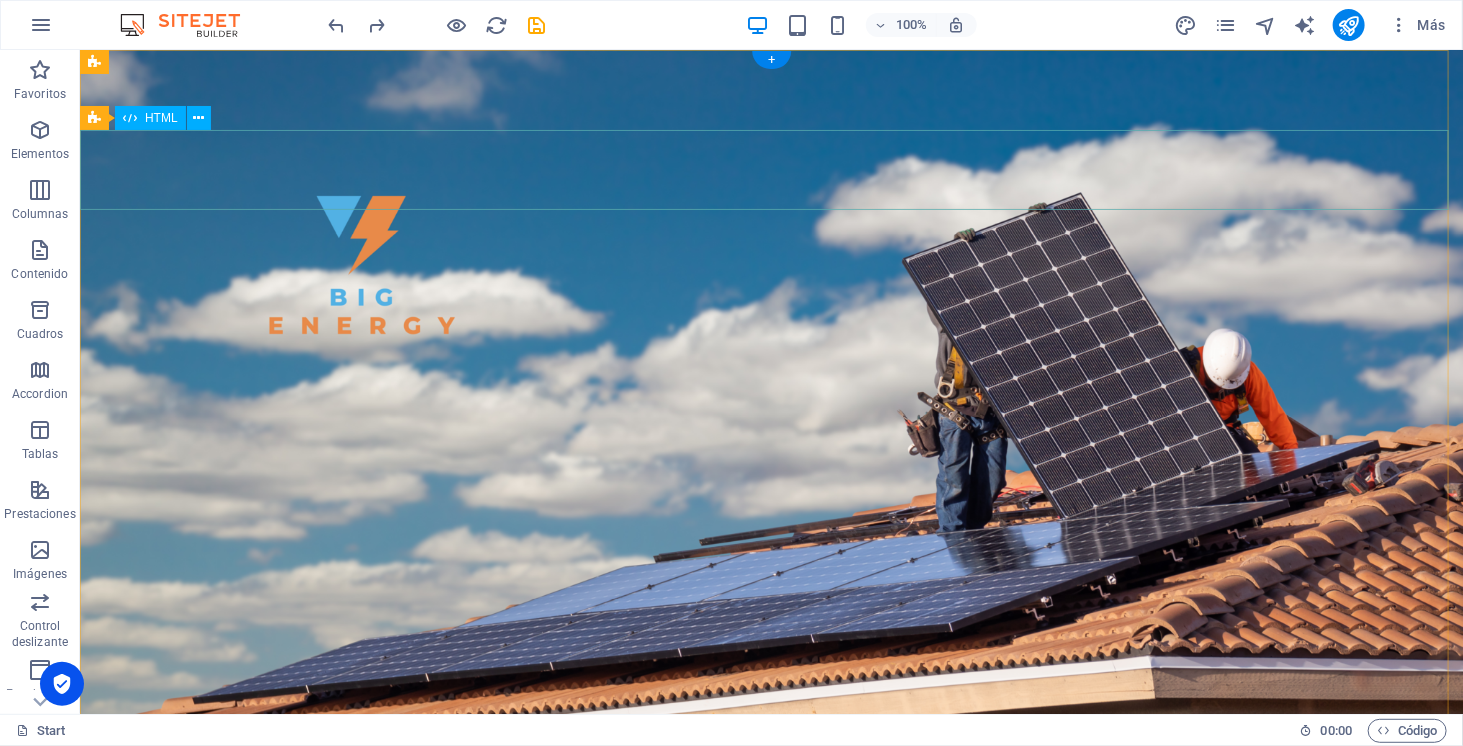 click at bounding box center [770, 842] 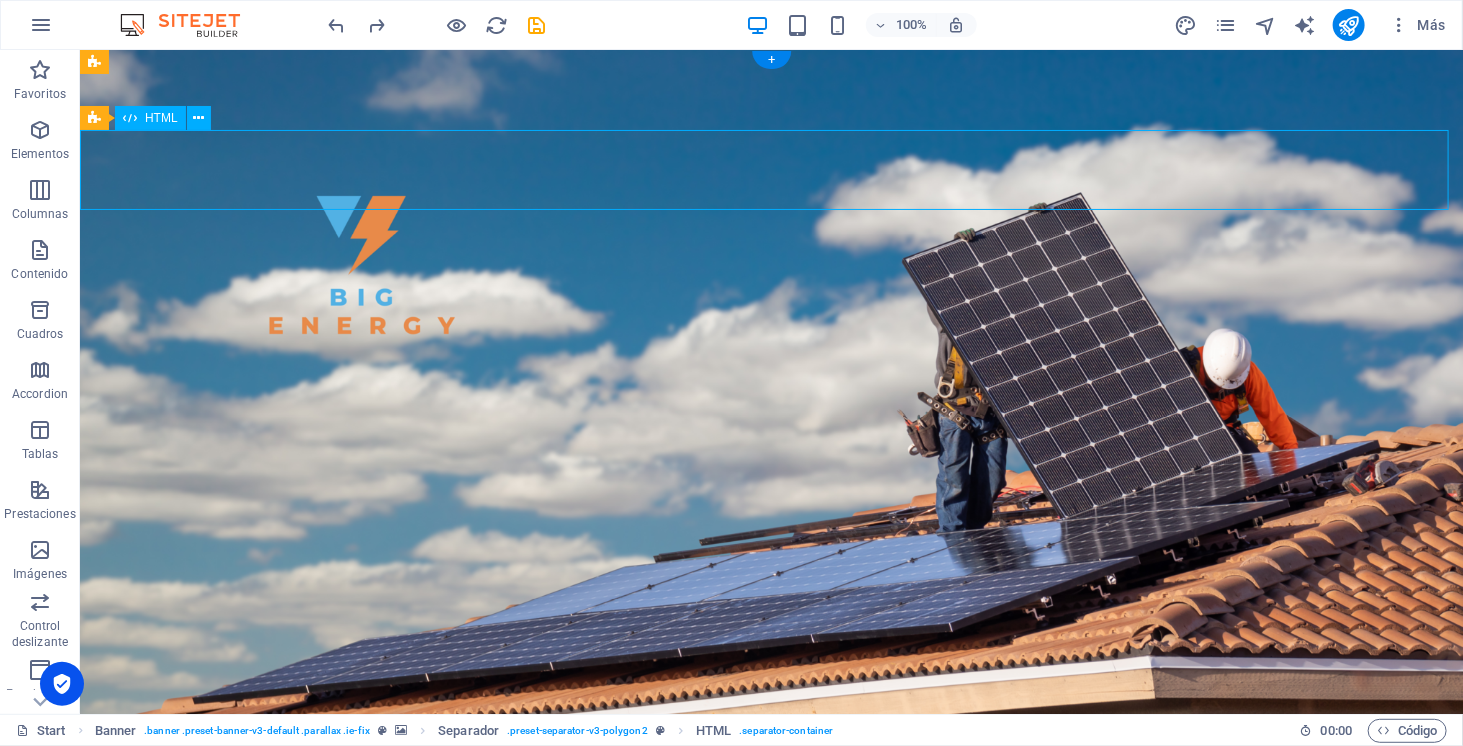 click at bounding box center (770, 842) 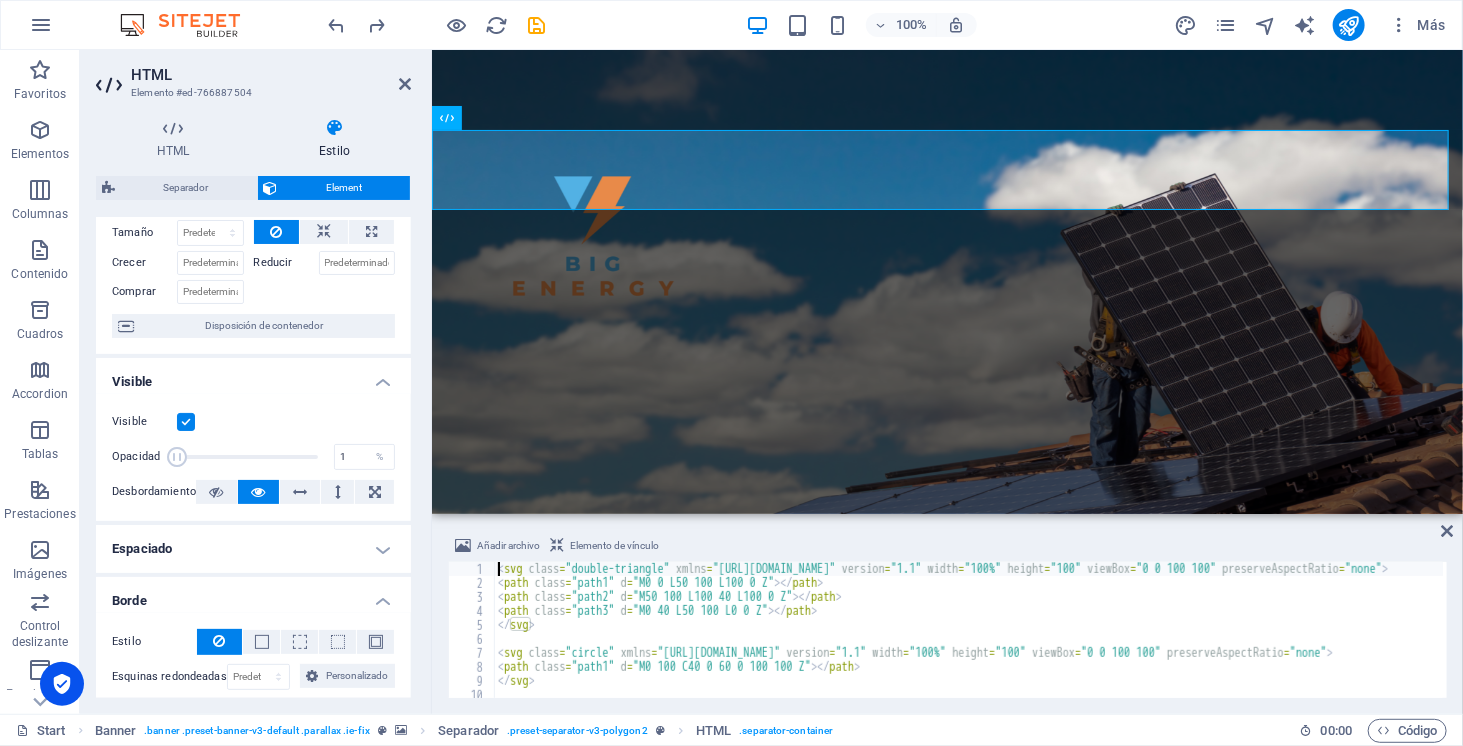 scroll, scrollTop: 90, scrollLeft: 0, axis: vertical 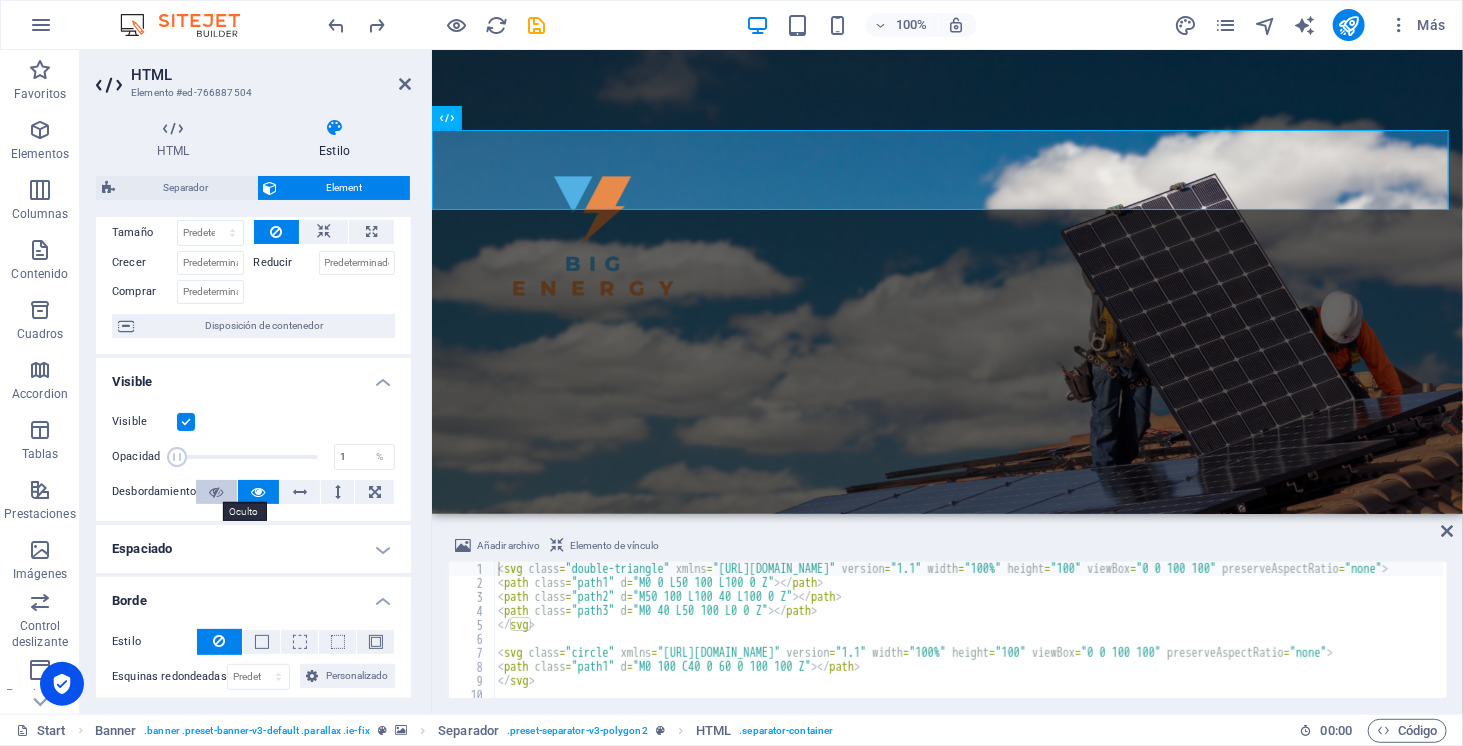 click at bounding box center [216, 492] 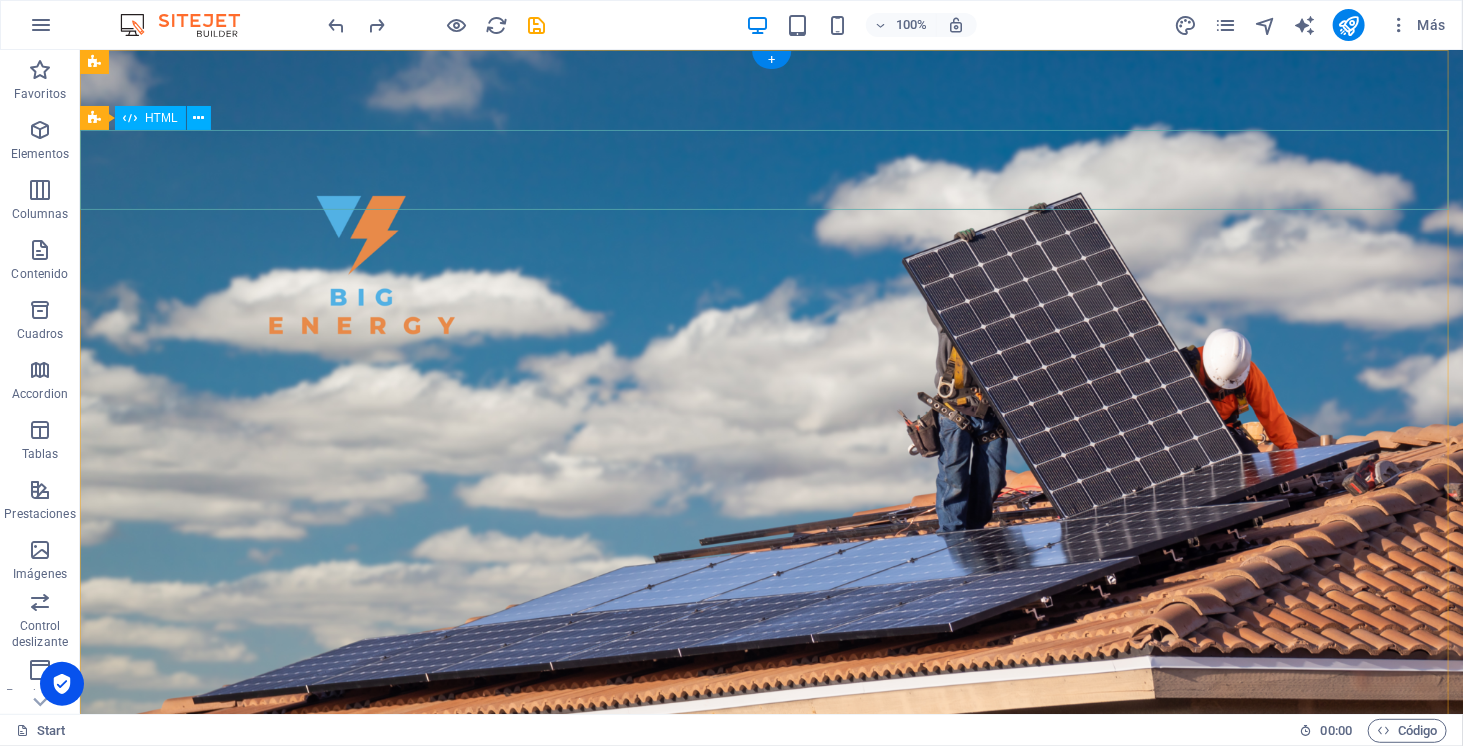 click at bounding box center (770, 842) 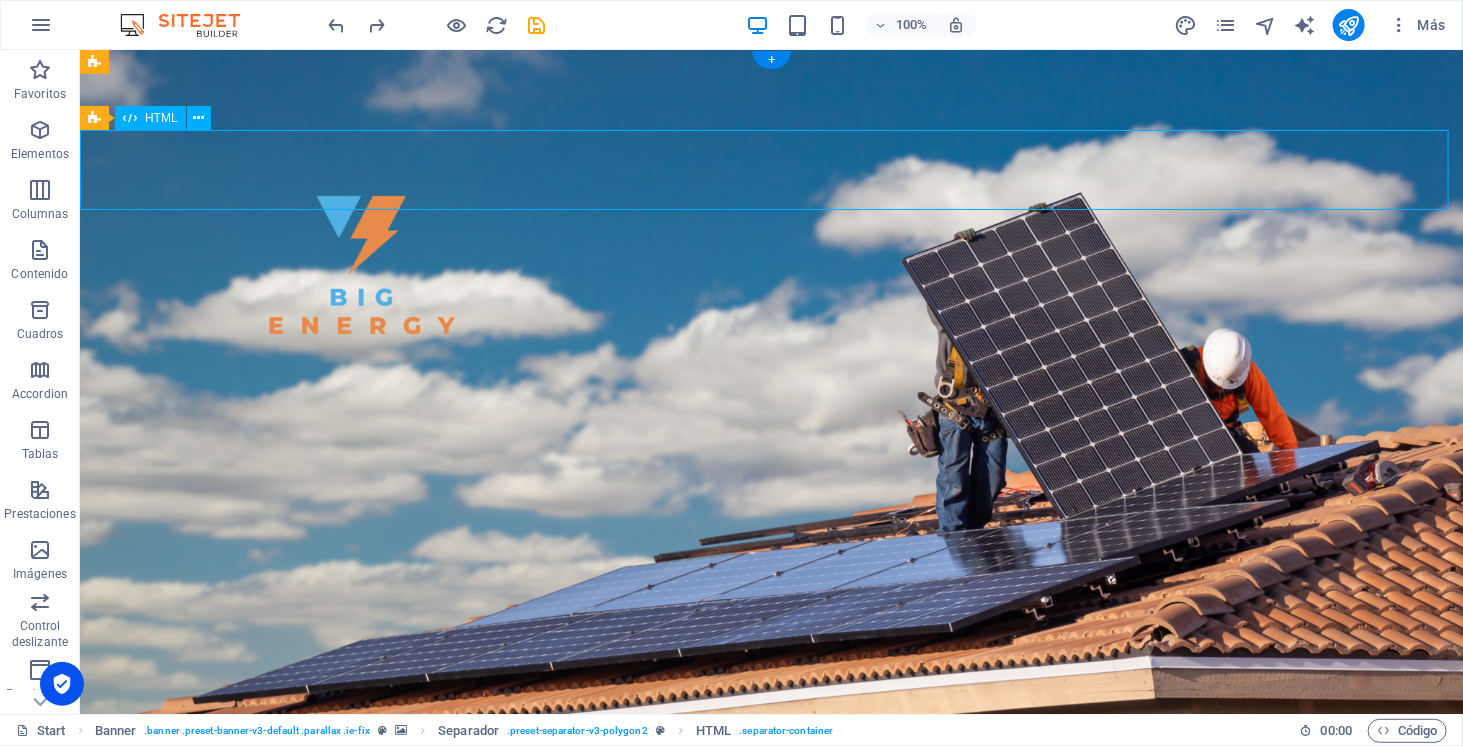 click at bounding box center [770, 842] 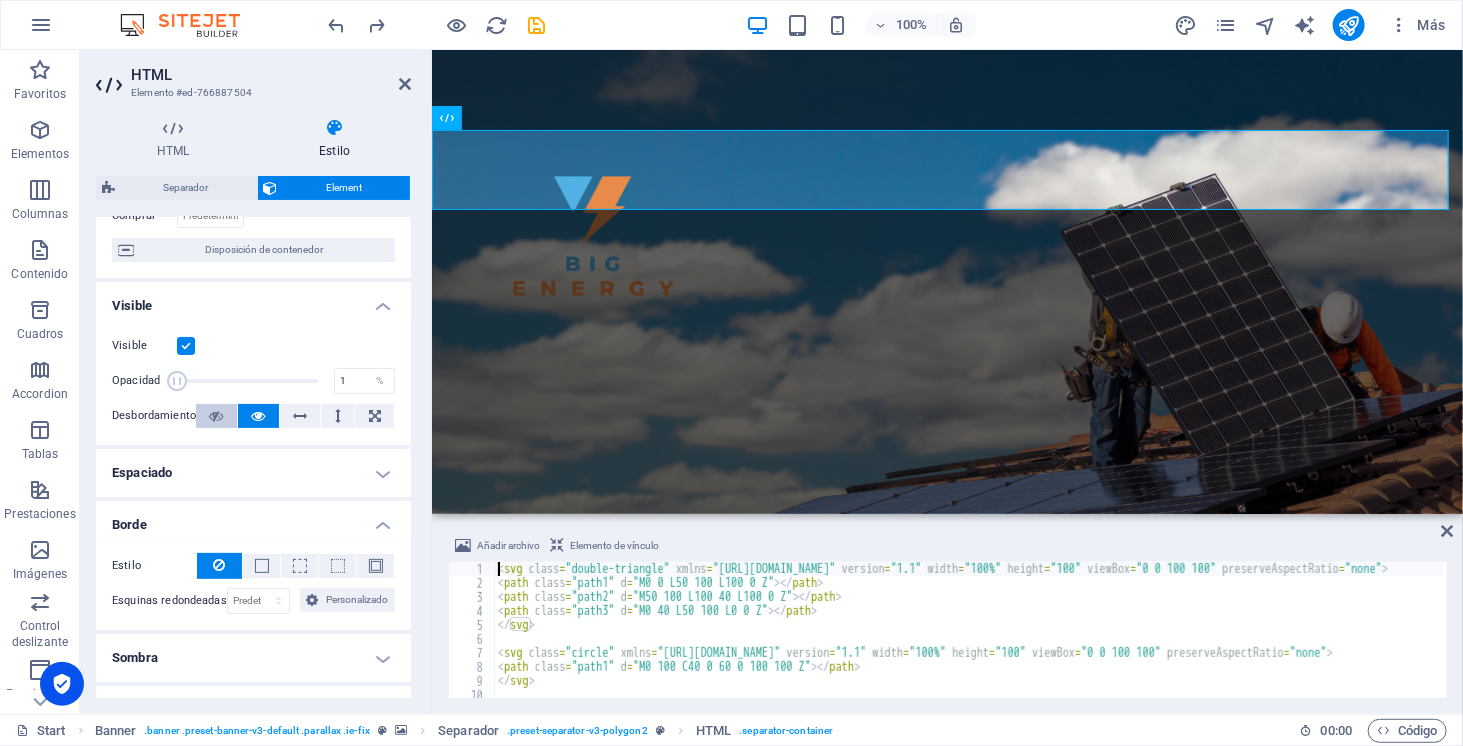 scroll, scrollTop: 170, scrollLeft: 0, axis: vertical 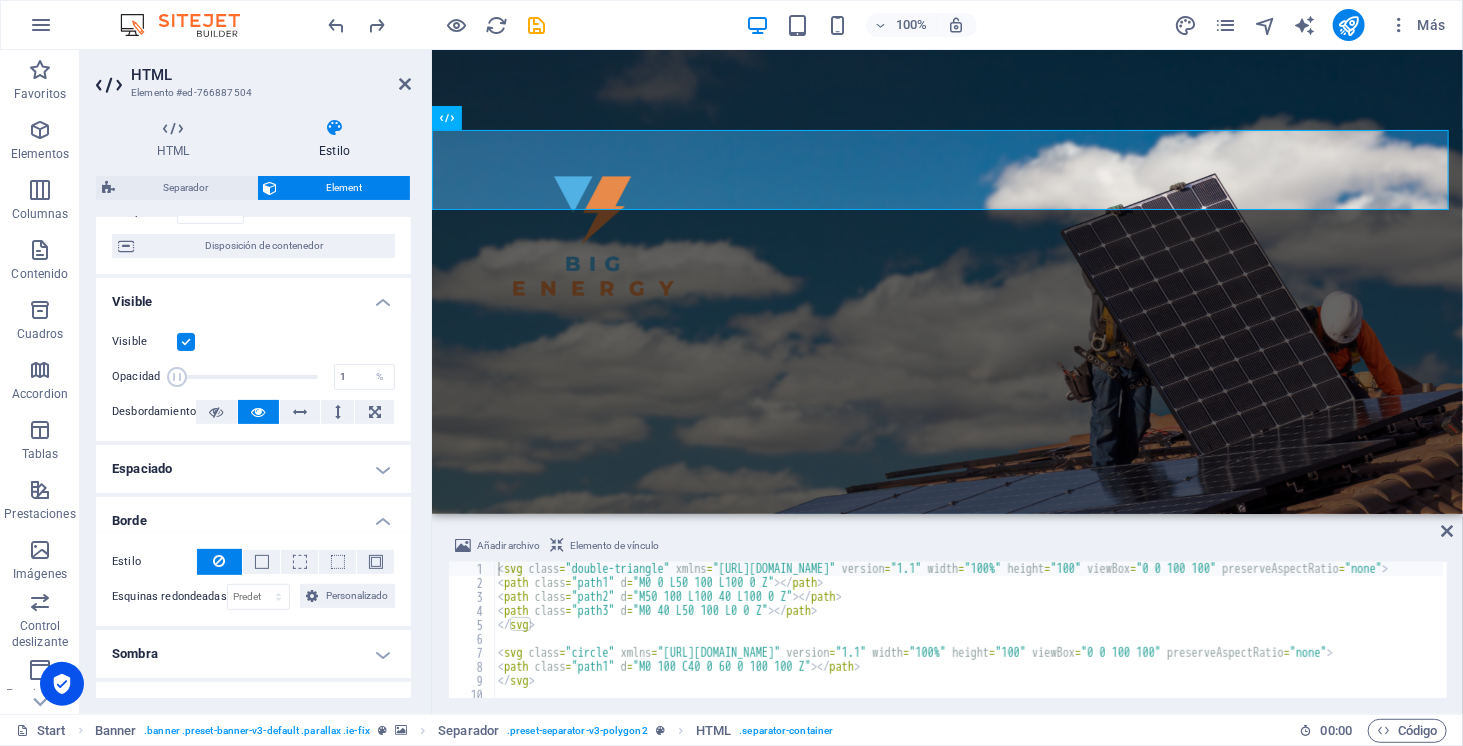 click on "Espaciado" at bounding box center [253, 469] 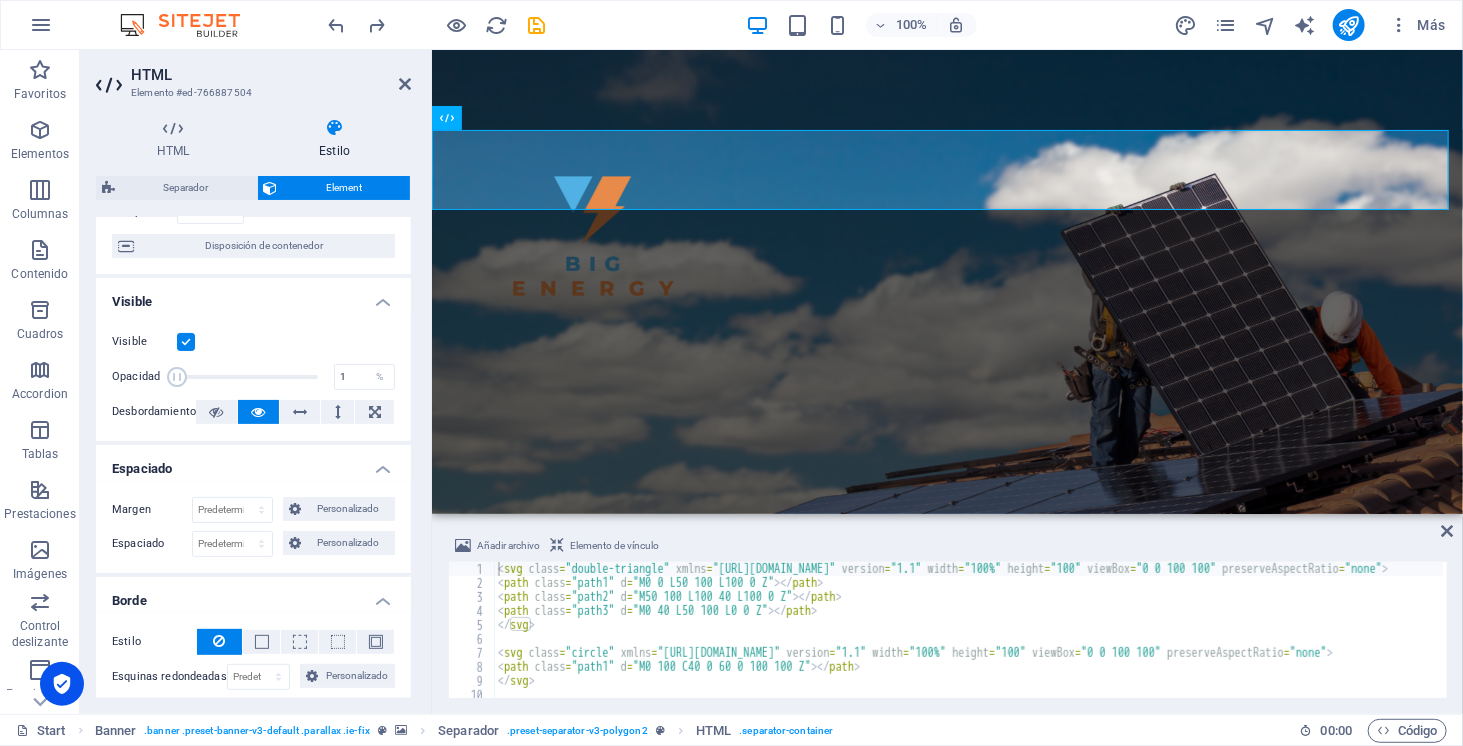 click on "Espaciado" at bounding box center (253, 463) 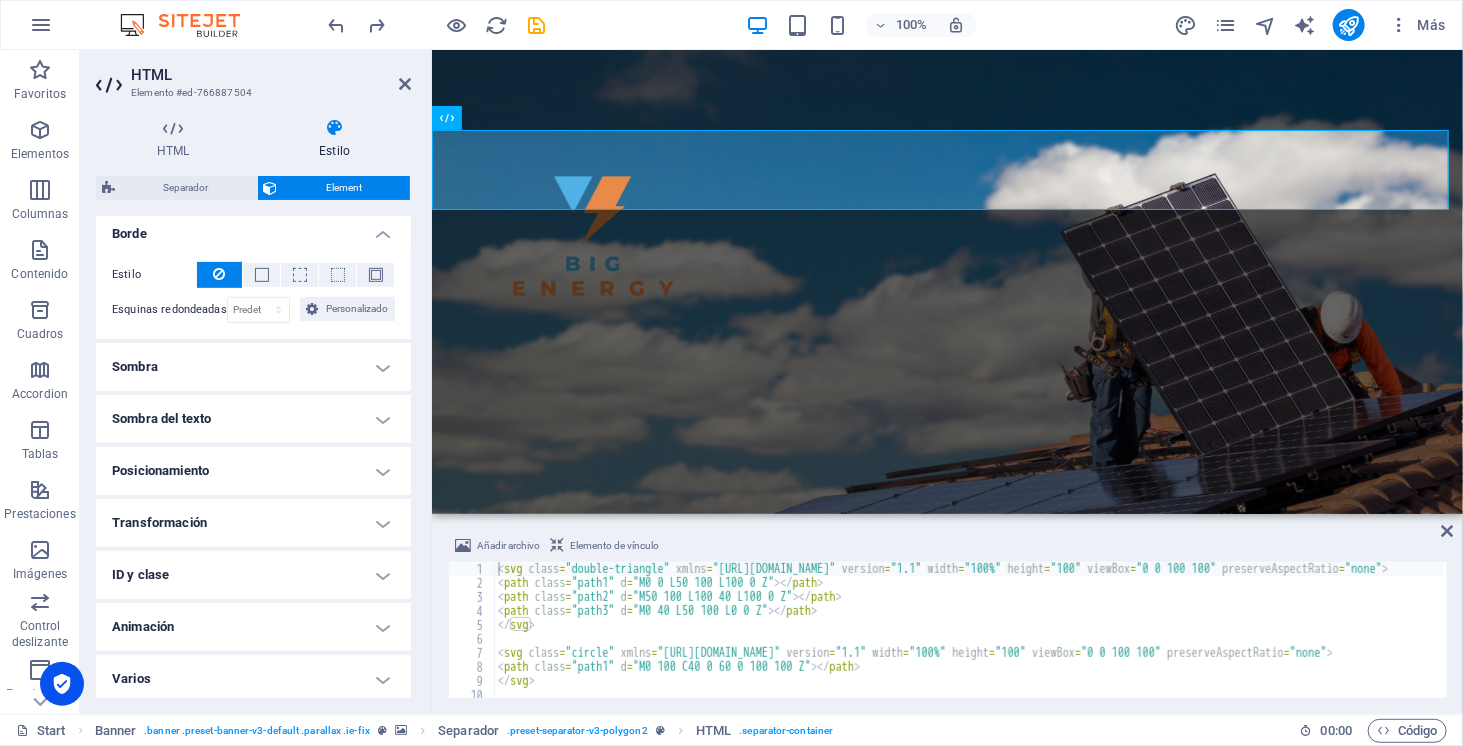scroll, scrollTop: 0, scrollLeft: 0, axis: both 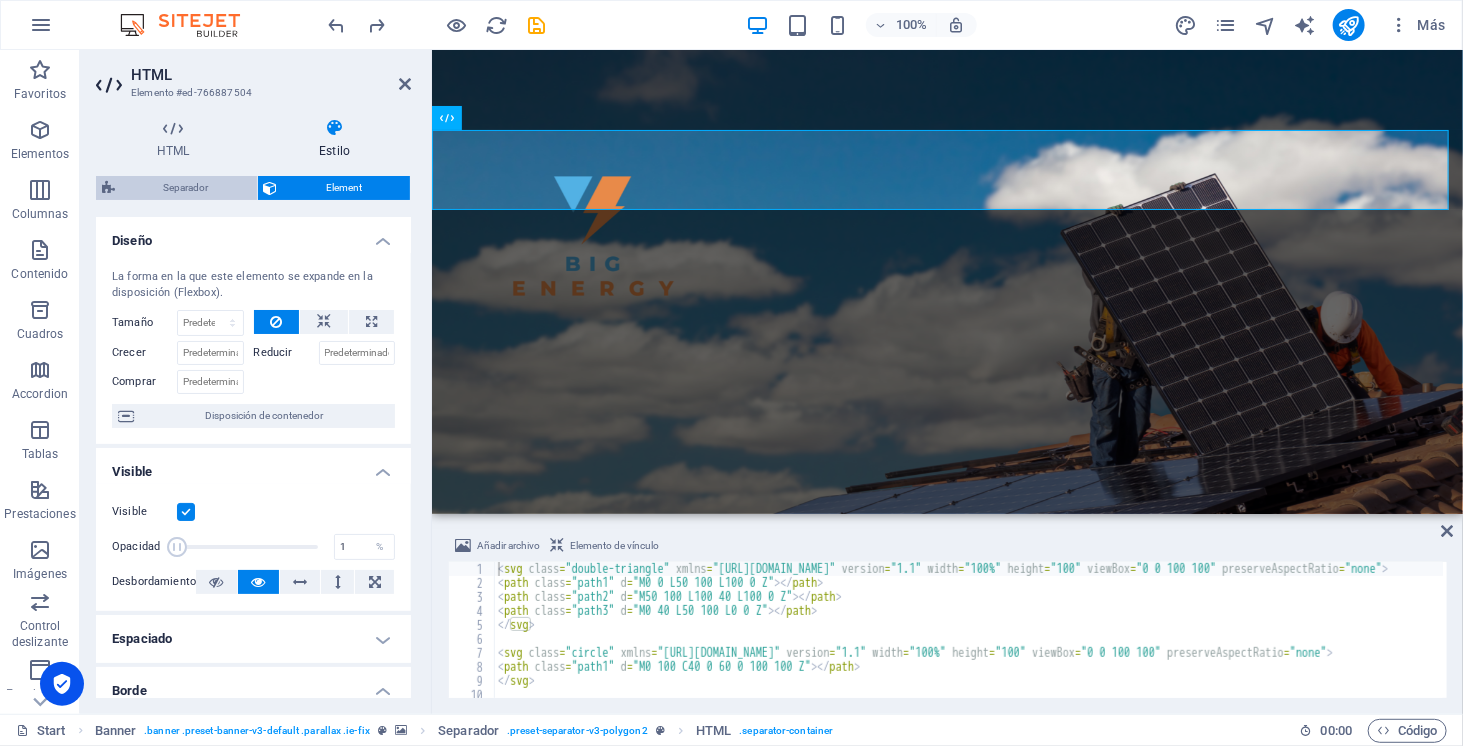 click on "Separador" at bounding box center (186, 188) 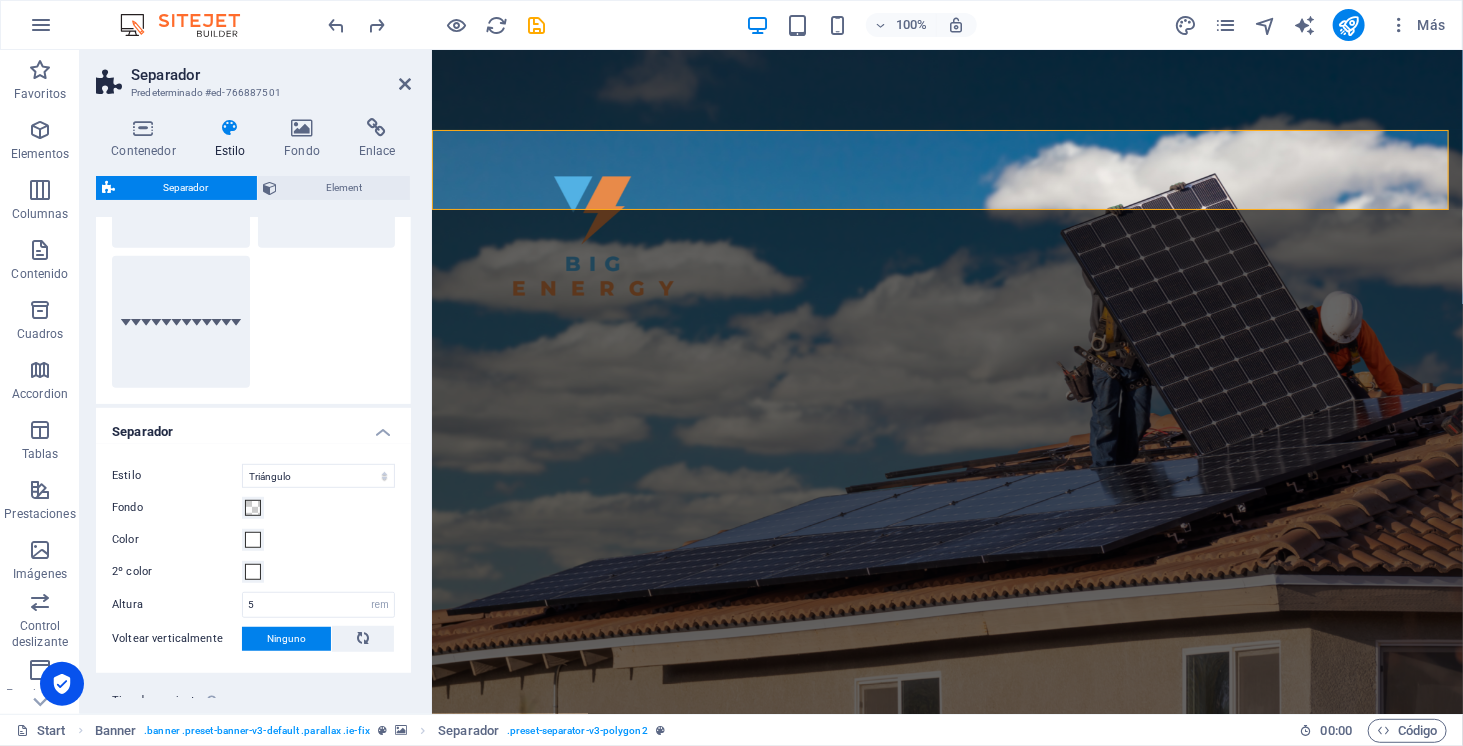 scroll, scrollTop: 485, scrollLeft: 0, axis: vertical 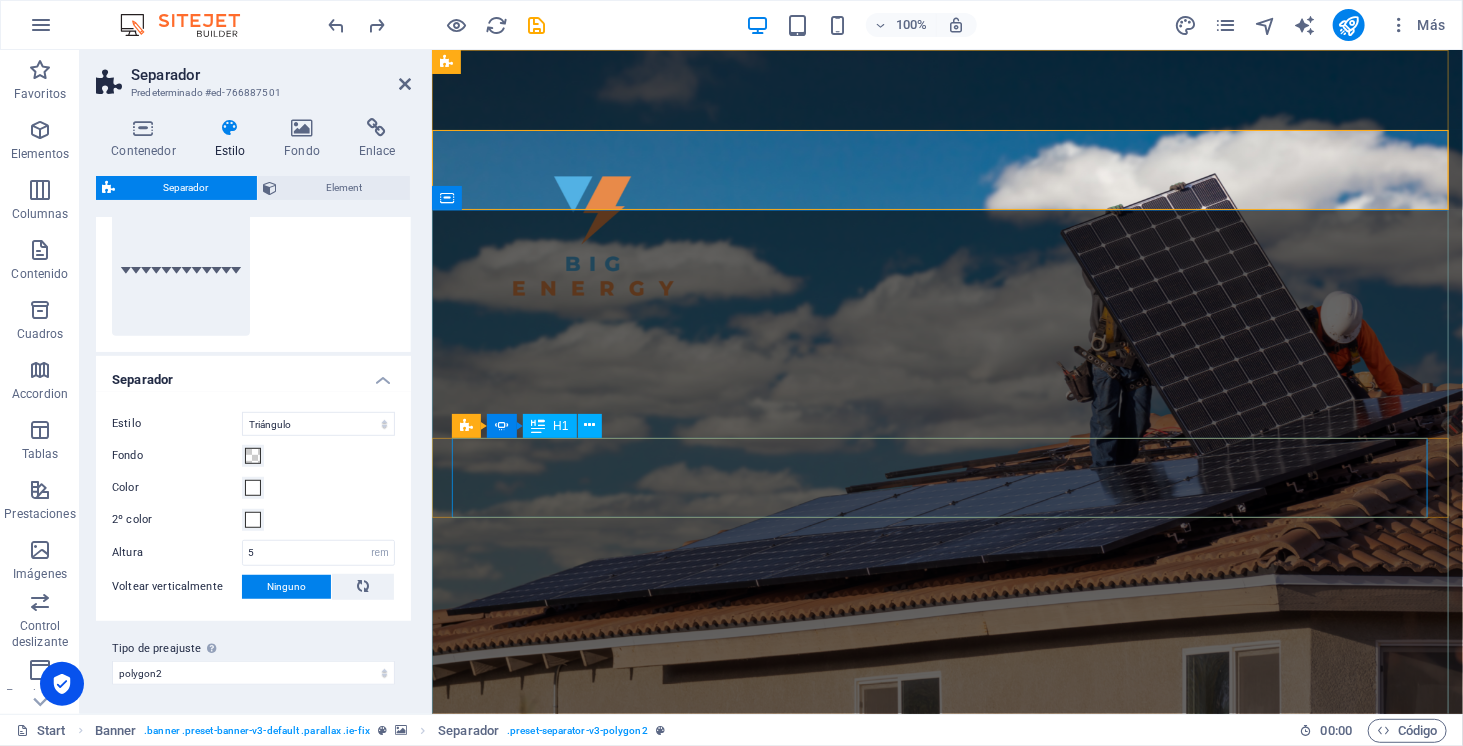 click on "Control deslizante   Control deslizante   H1" at bounding box center [533, 426] 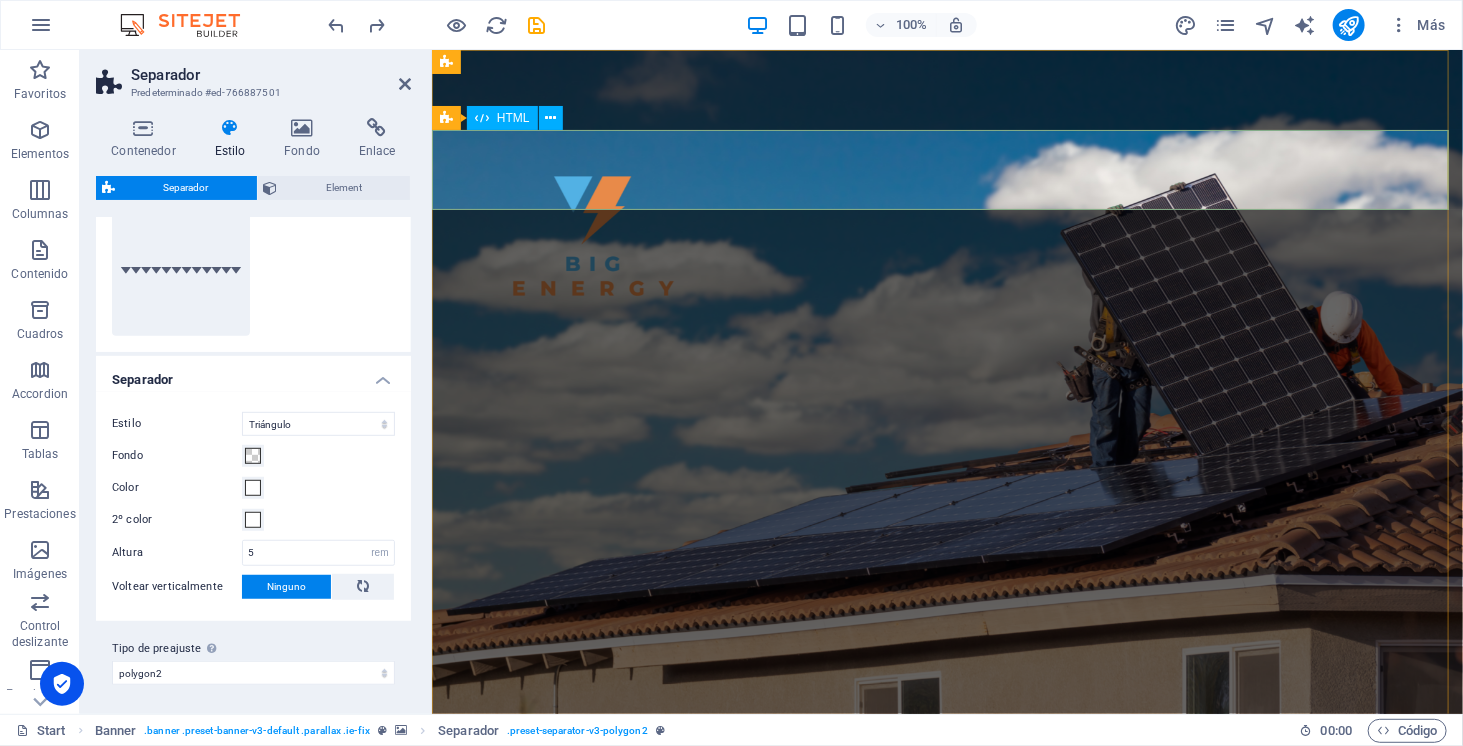 click at bounding box center (946, 842) 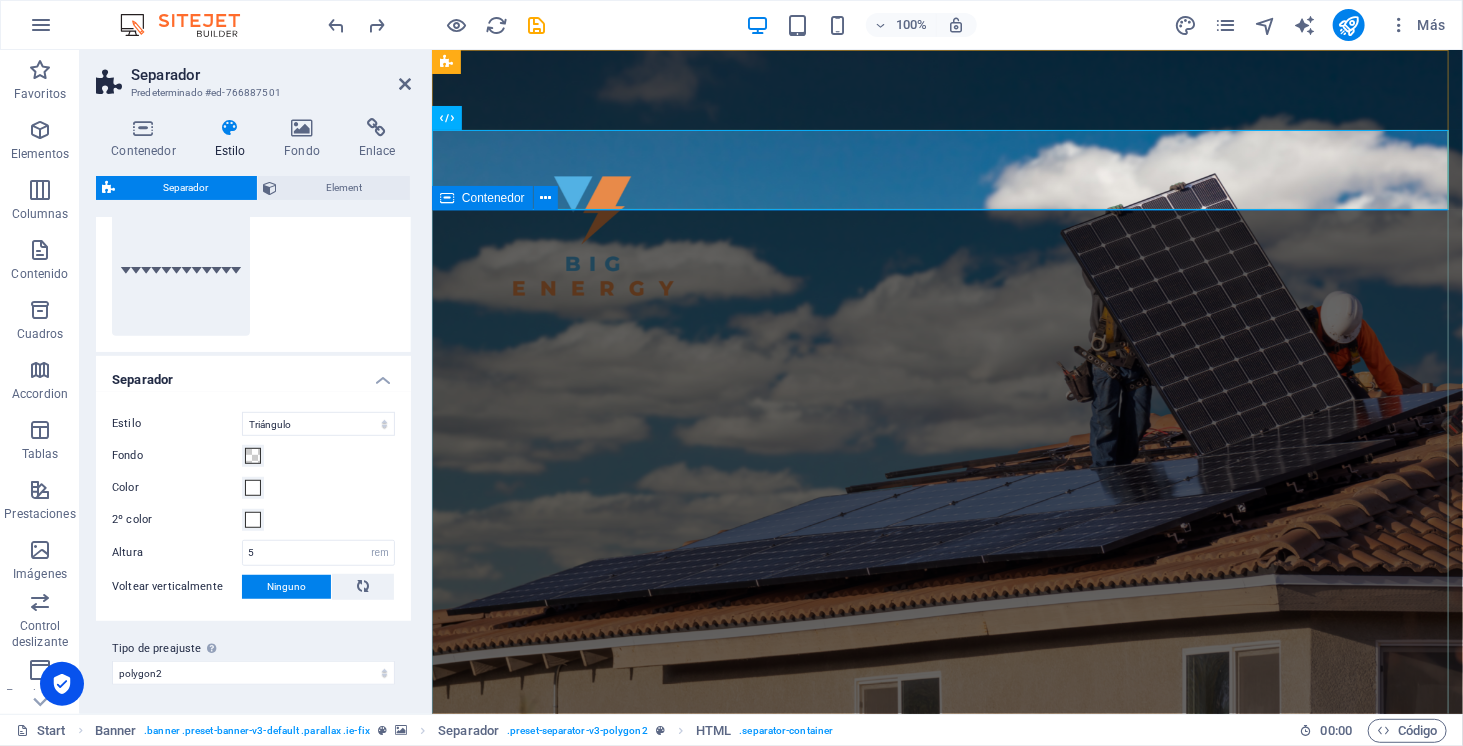 click on "SOMOS    ENERGÍA SOLAR ELECTROMOVILIDAD ALMACENAMIENTO" at bounding box center [946, 1150] 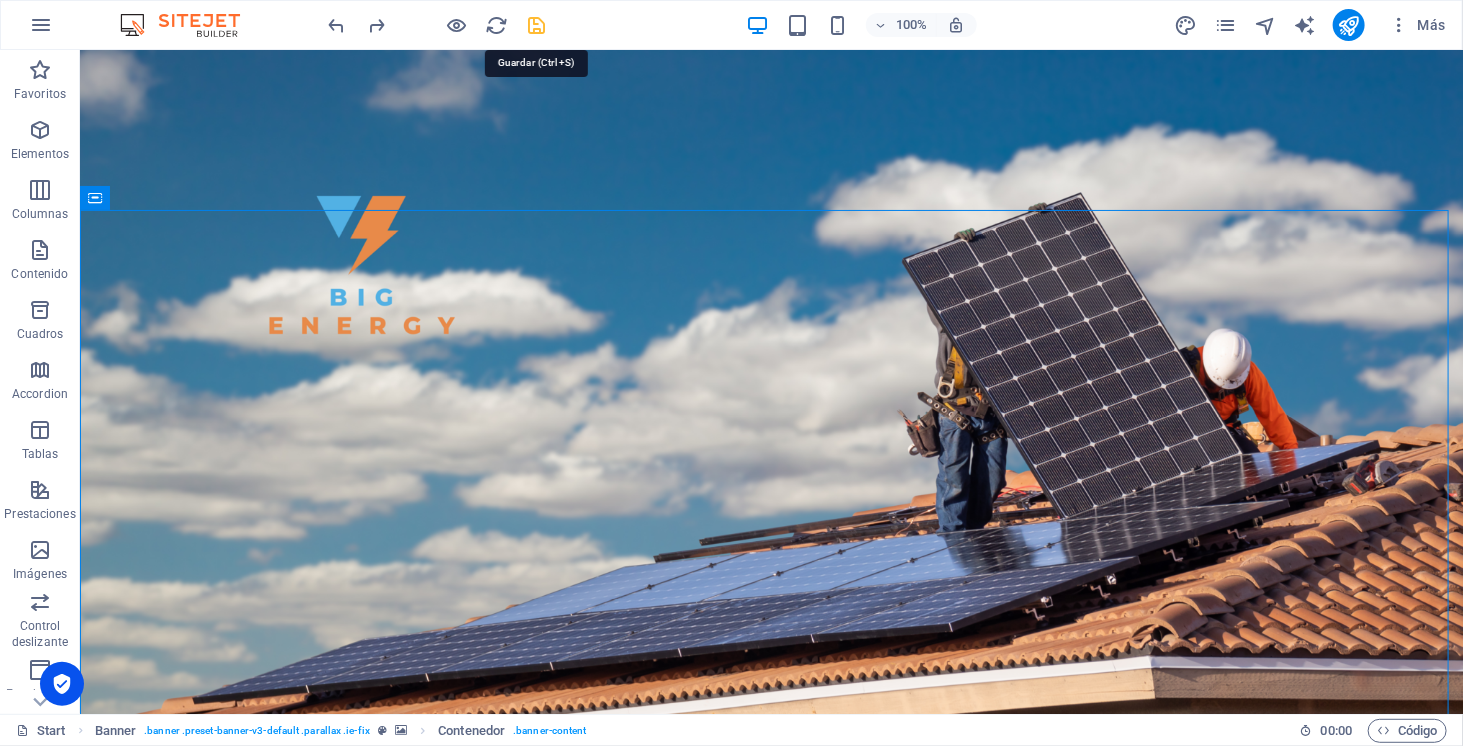 click at bounding box center [537, 25] 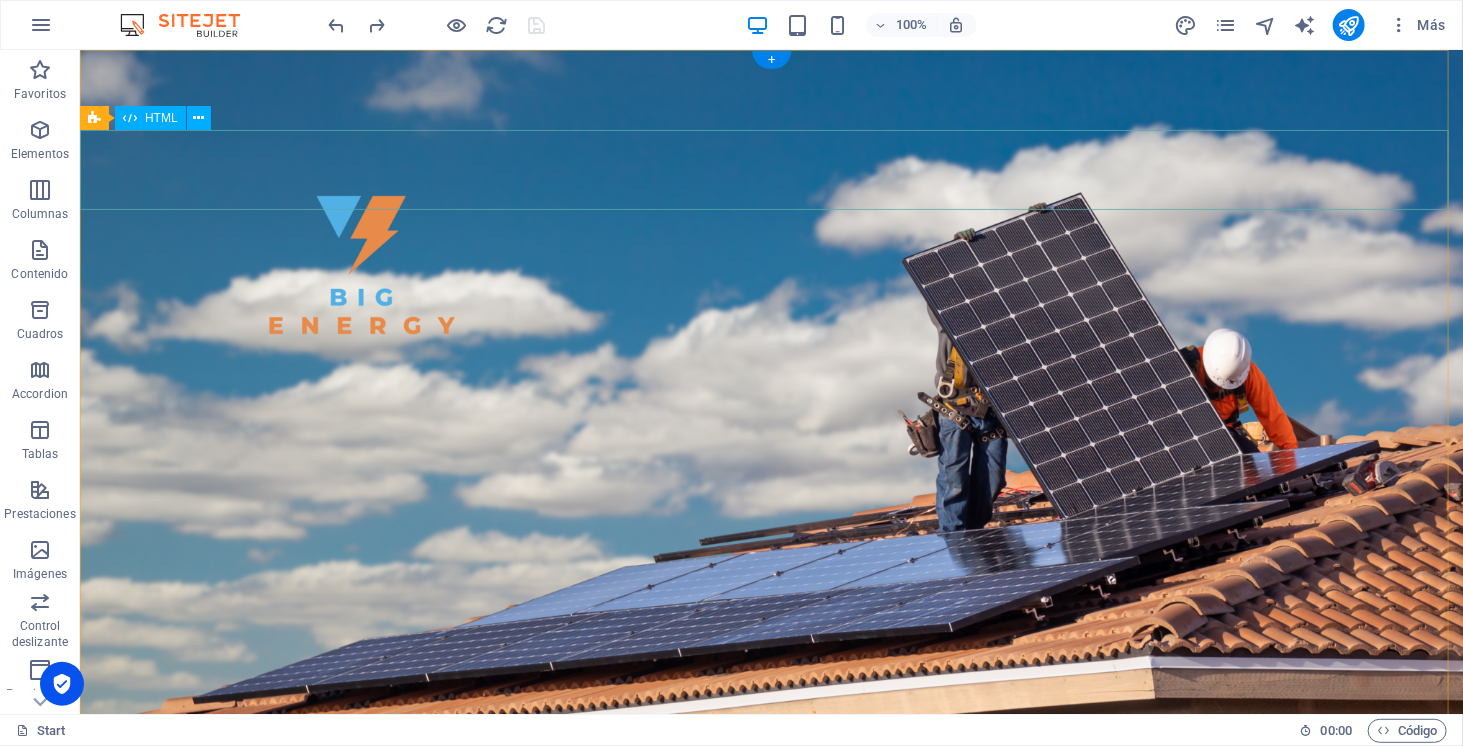 click at bounding box center [770, 842] 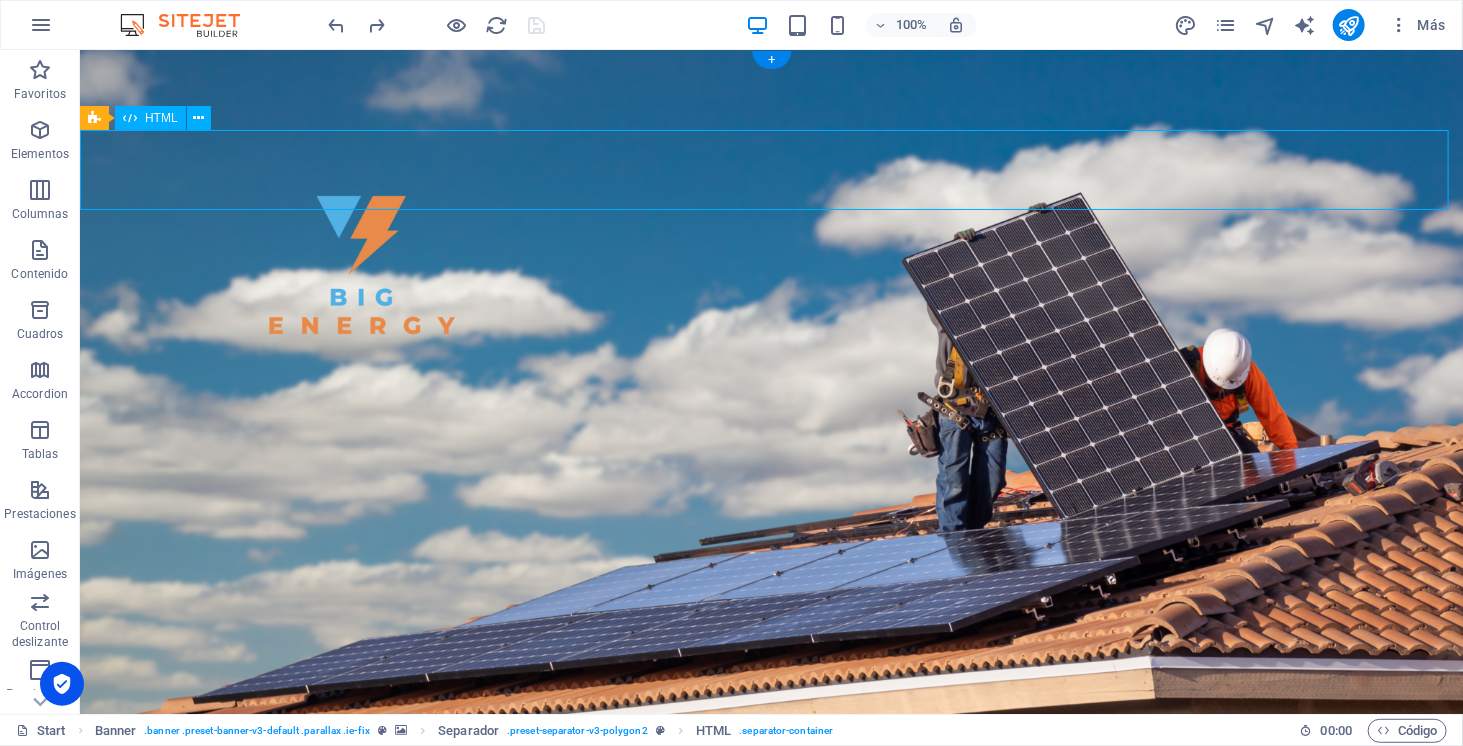 click at bounding box center (770, 842) 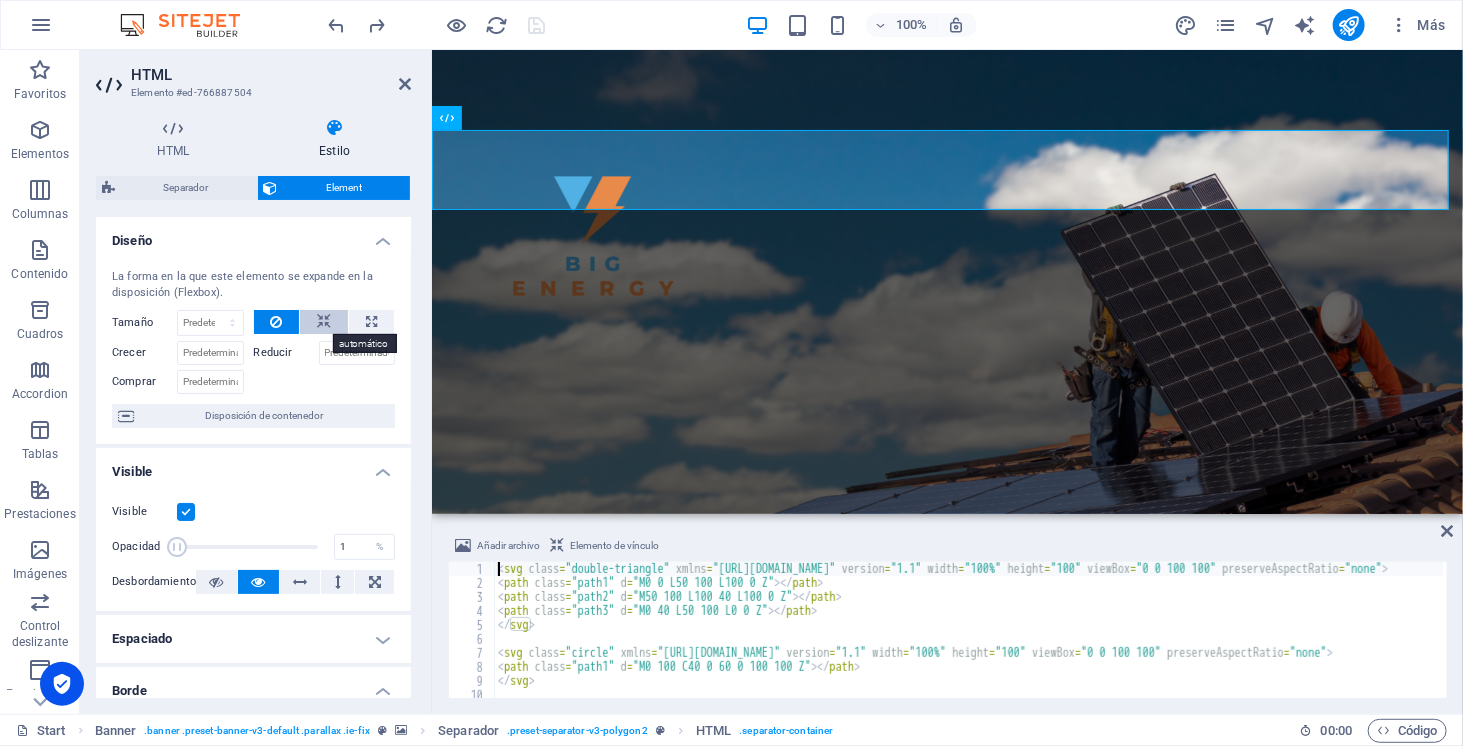 click at bounding box center [324, 322] 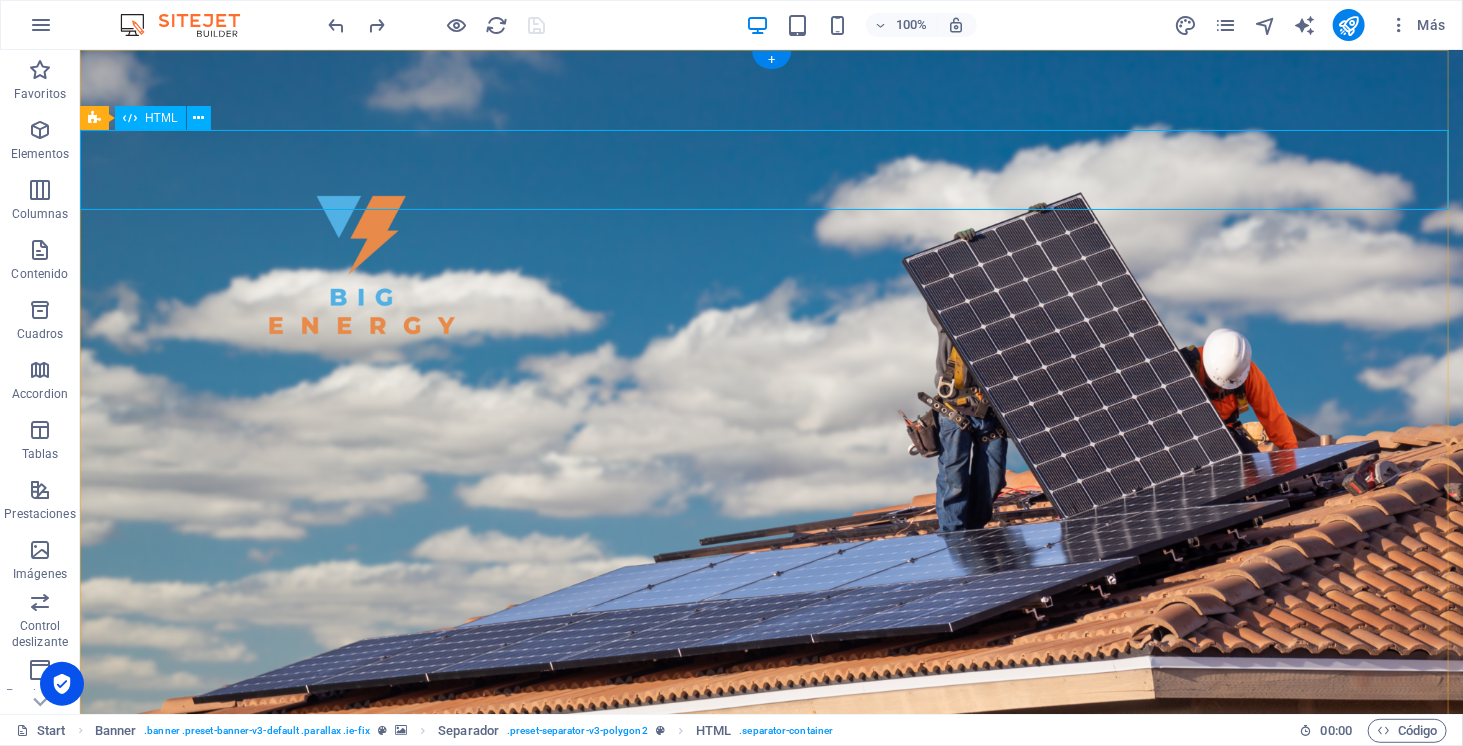click at bounding box center [770, 842] 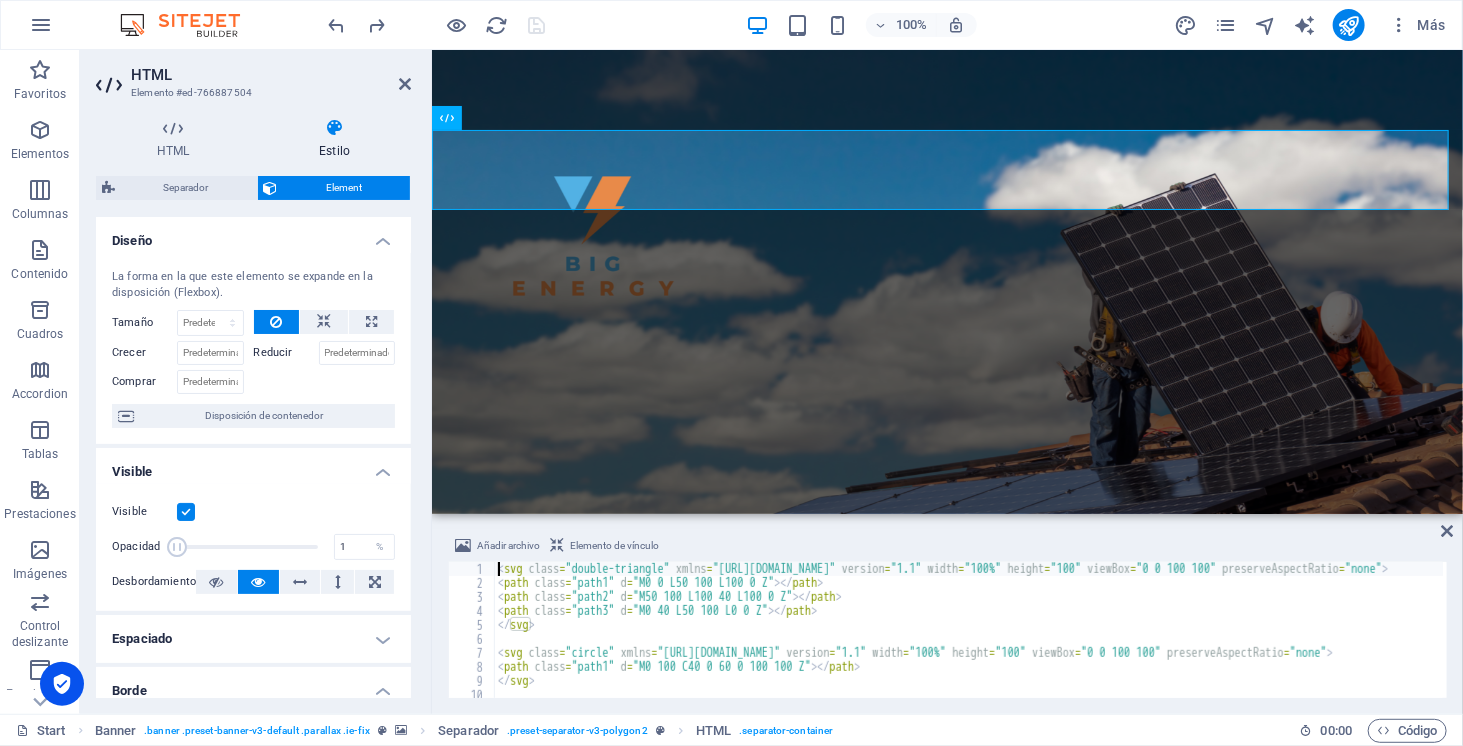 scroll, scrollTop: 458, scrollLeft: 0, axis: vertical 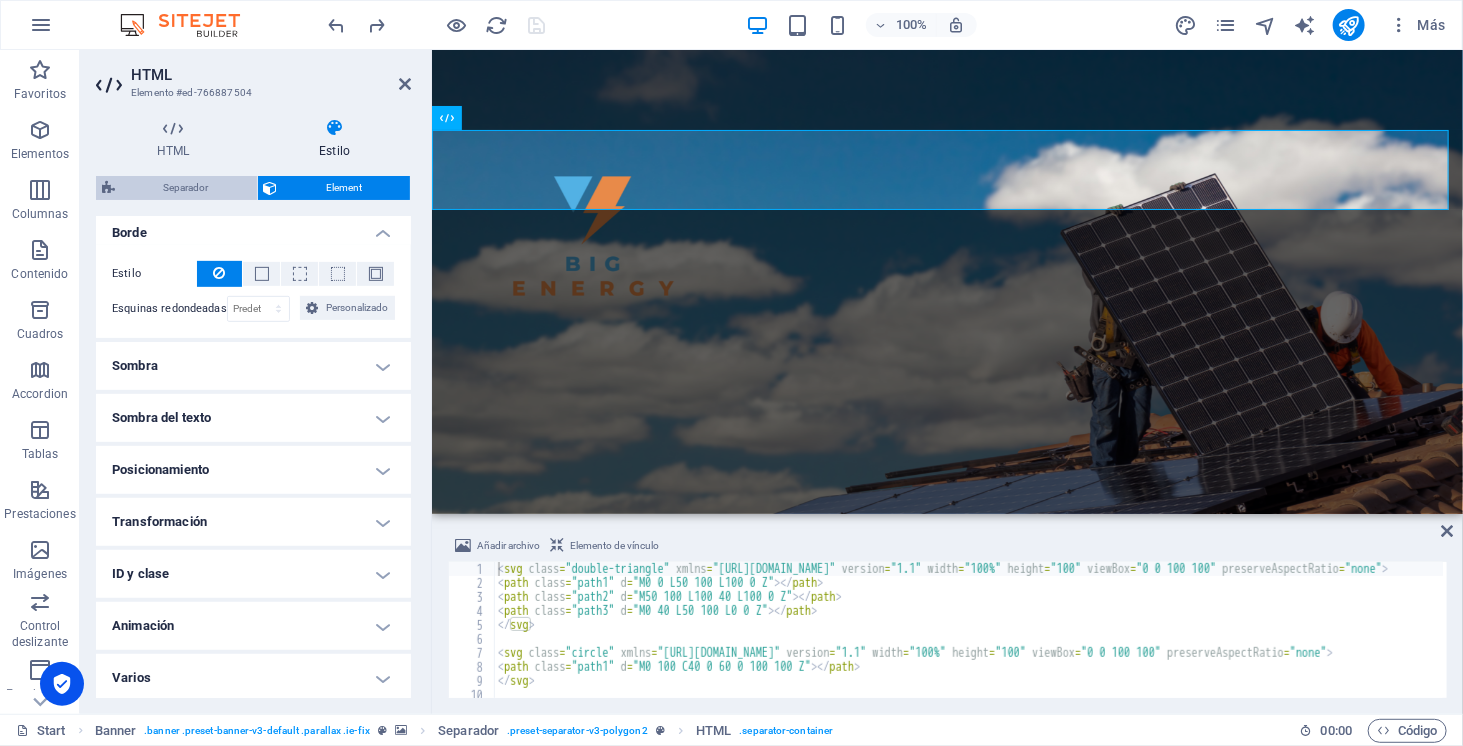 click on "Separador" at bounding box center (186, 188) 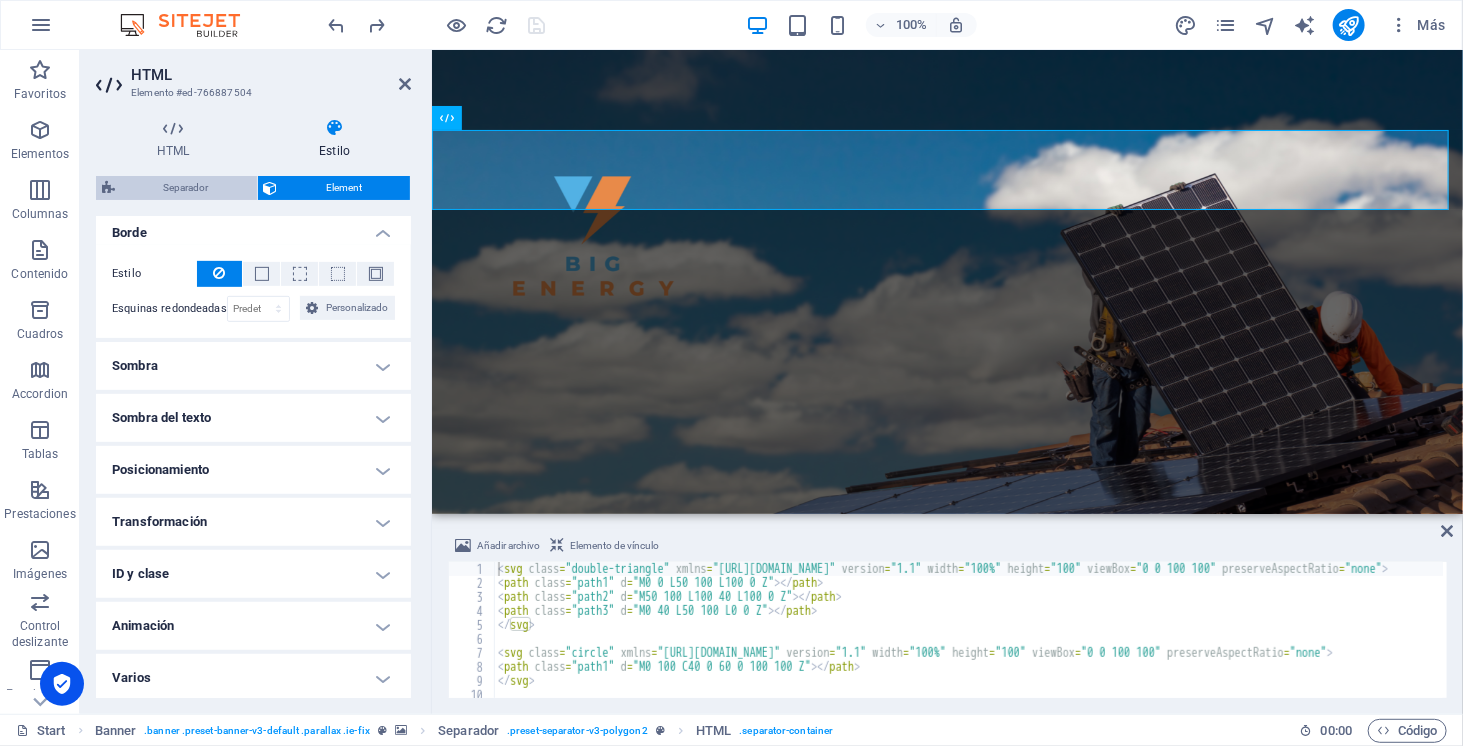 select on "rem" 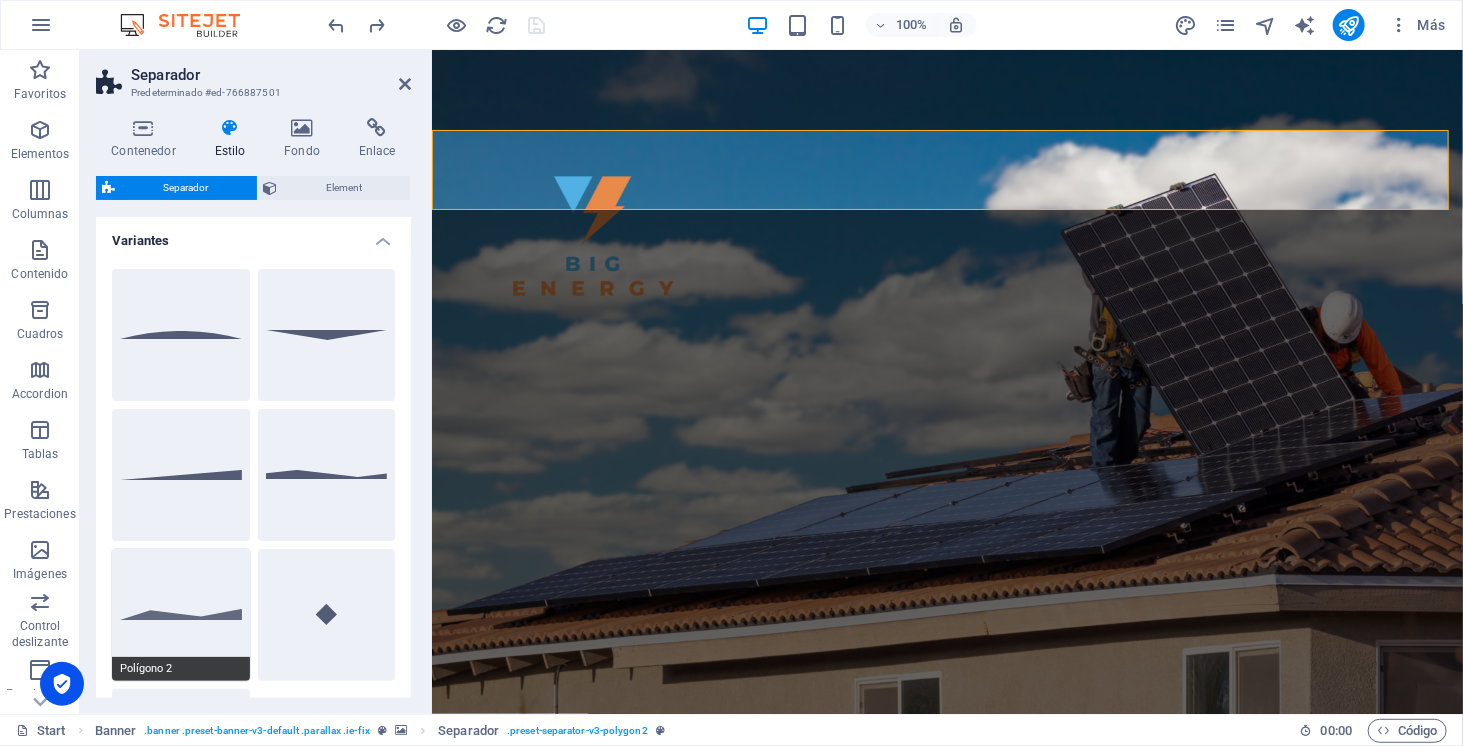scroll, scrollTop: 485, scrollLeft: 0, axis: vertical 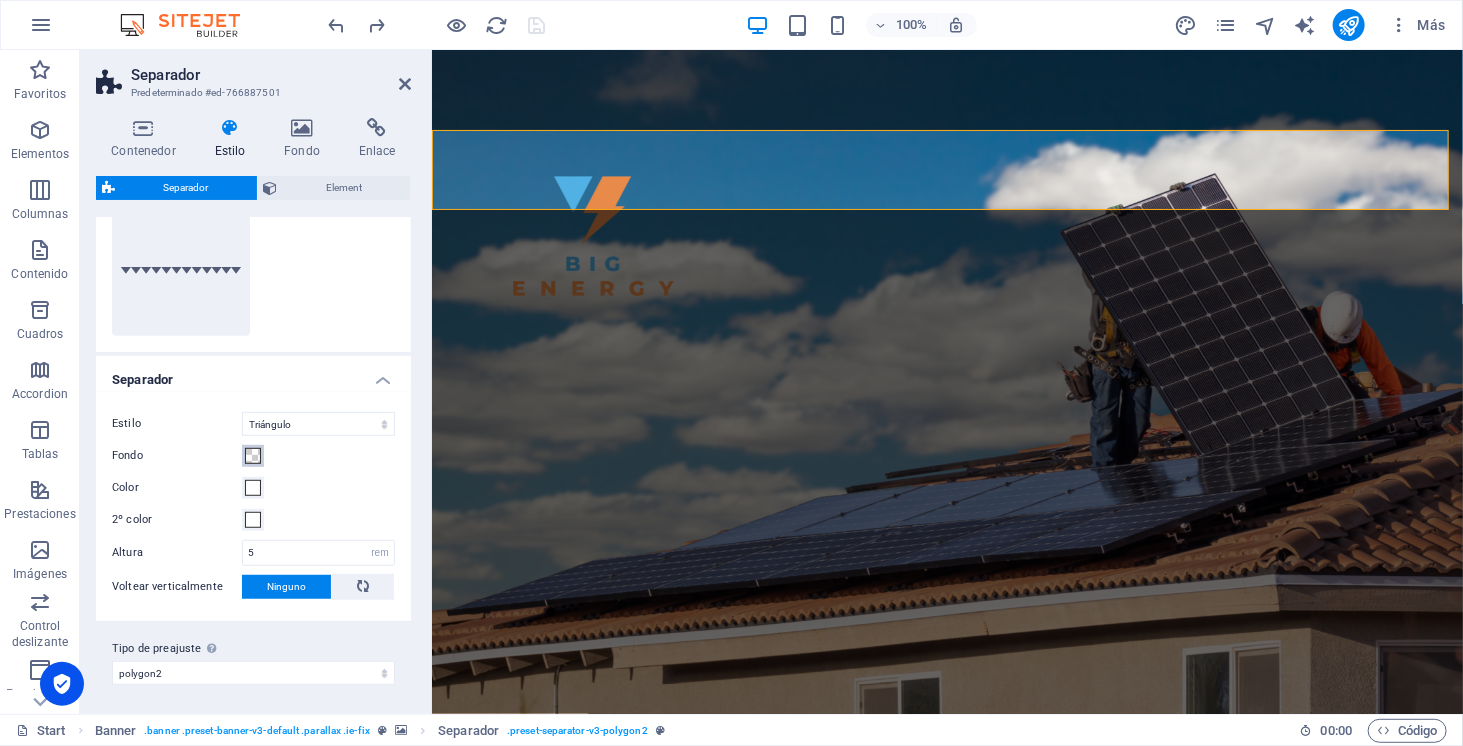 click at bounding box center (253, 456) 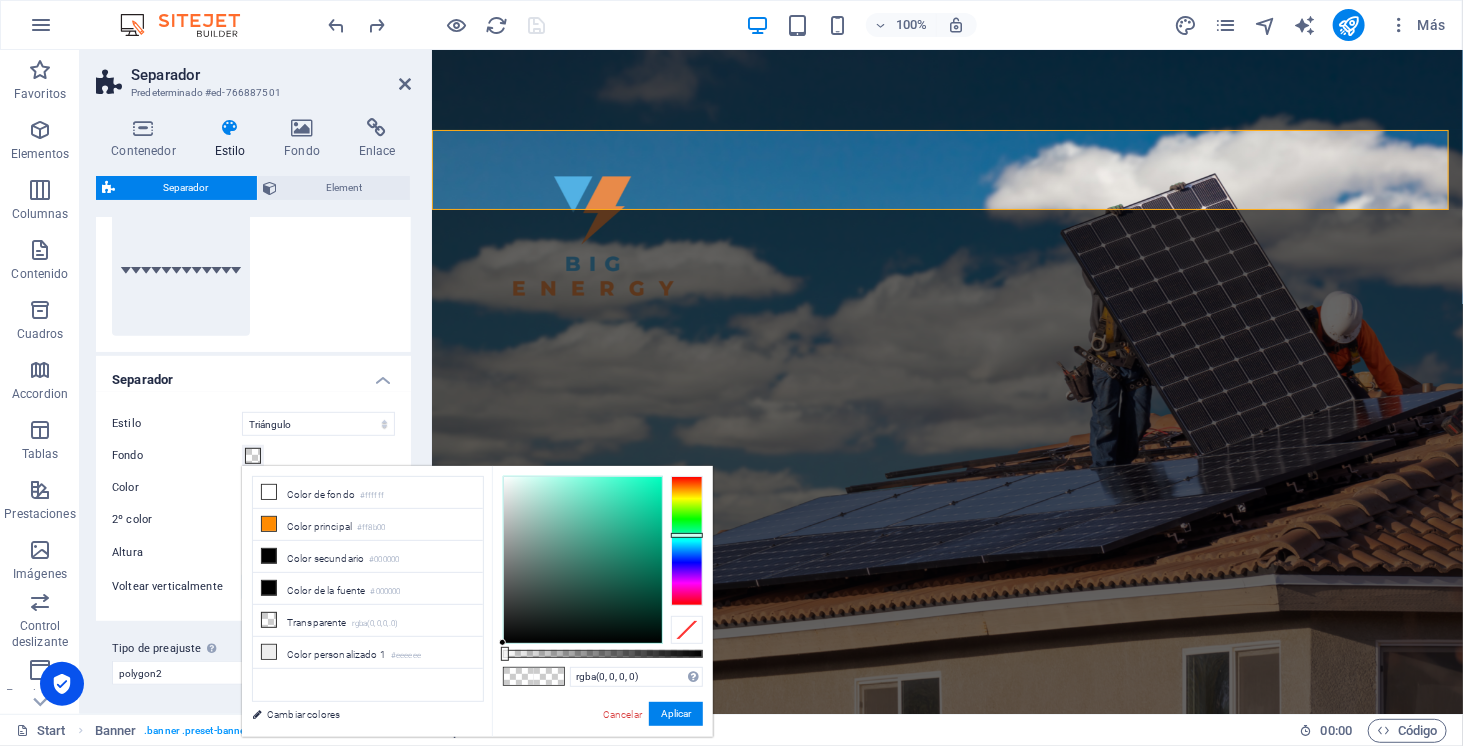 click at bounding box center [687, 541] 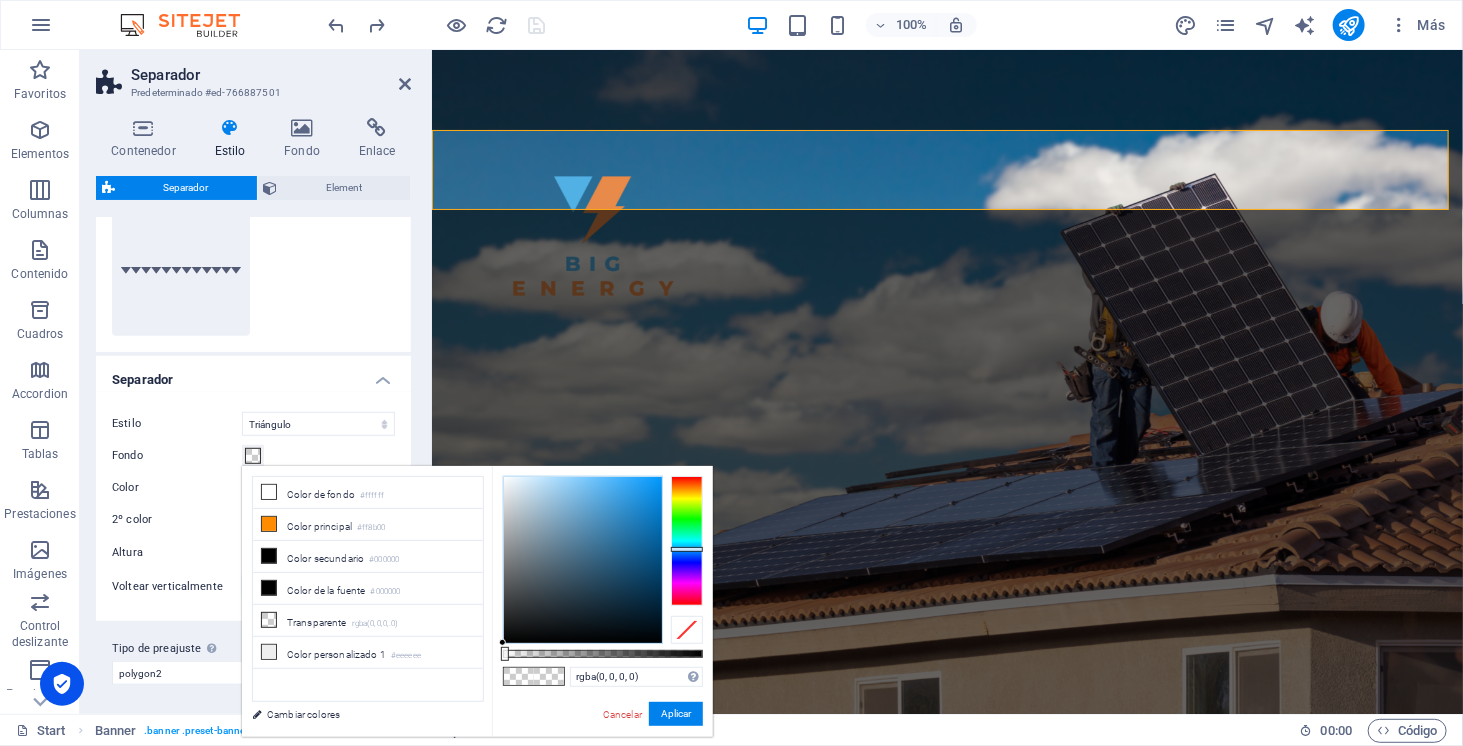 drag, startPoint x: 694, startPoint y: 535, endPoint x: 682, endPoint y: 548, distance: 17.691807 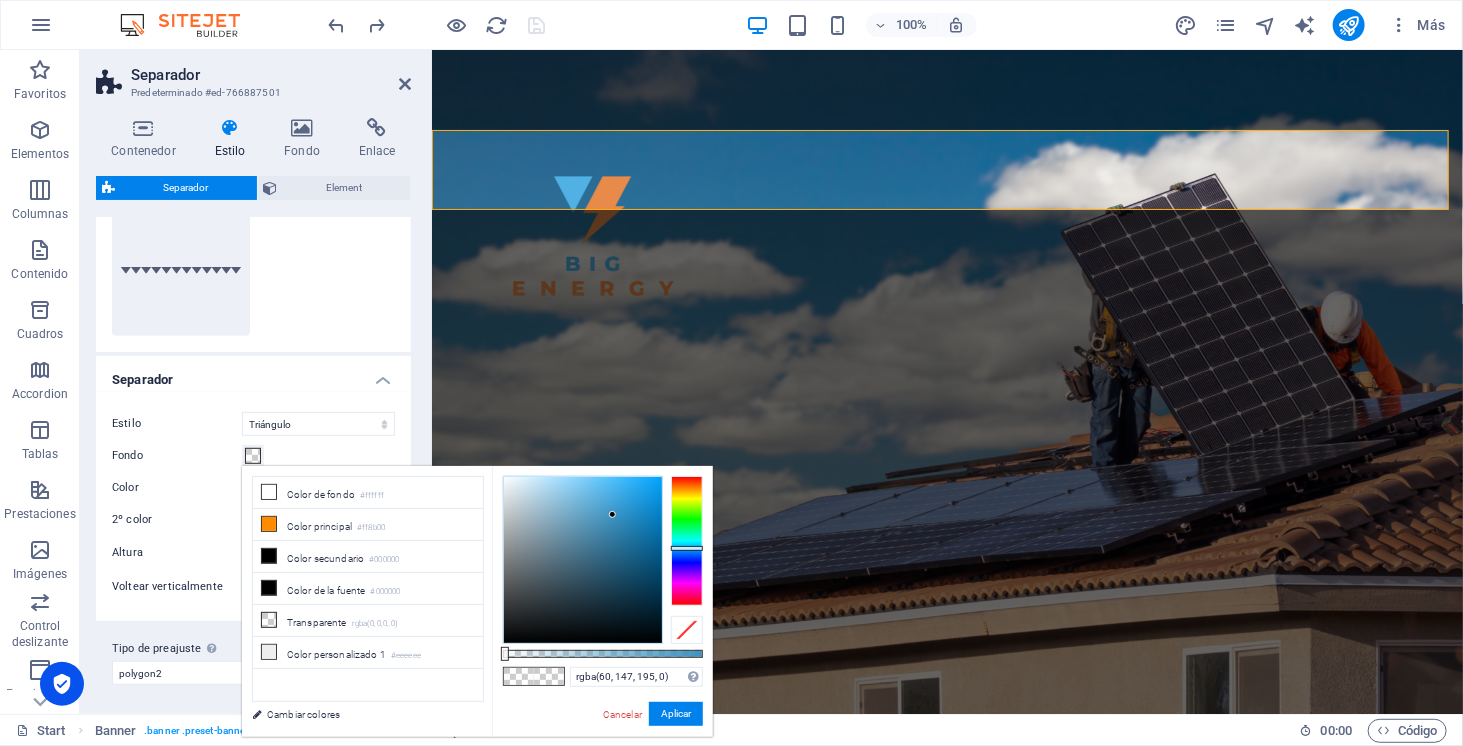 click at bounding box center [583, 560] 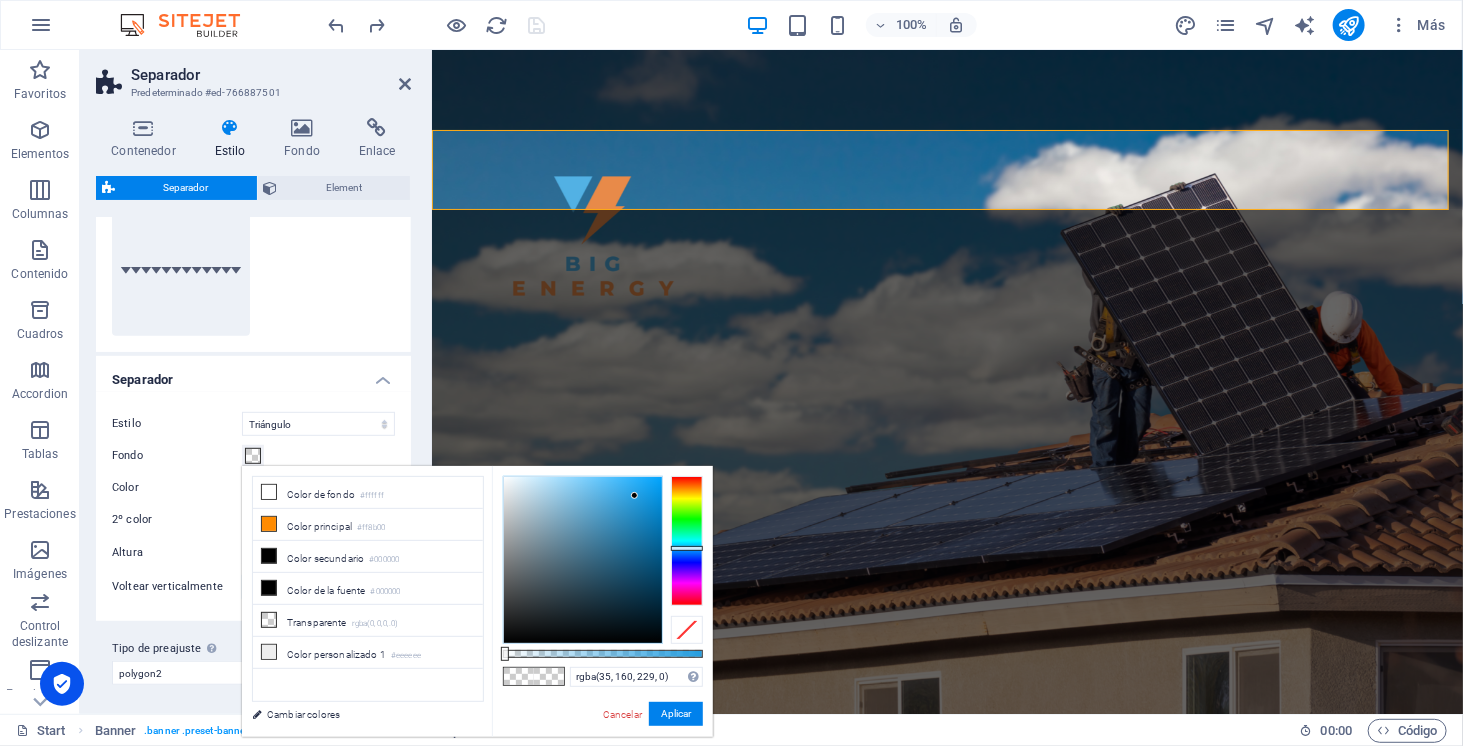 type on "rgba(35, 162, 230, 0)" 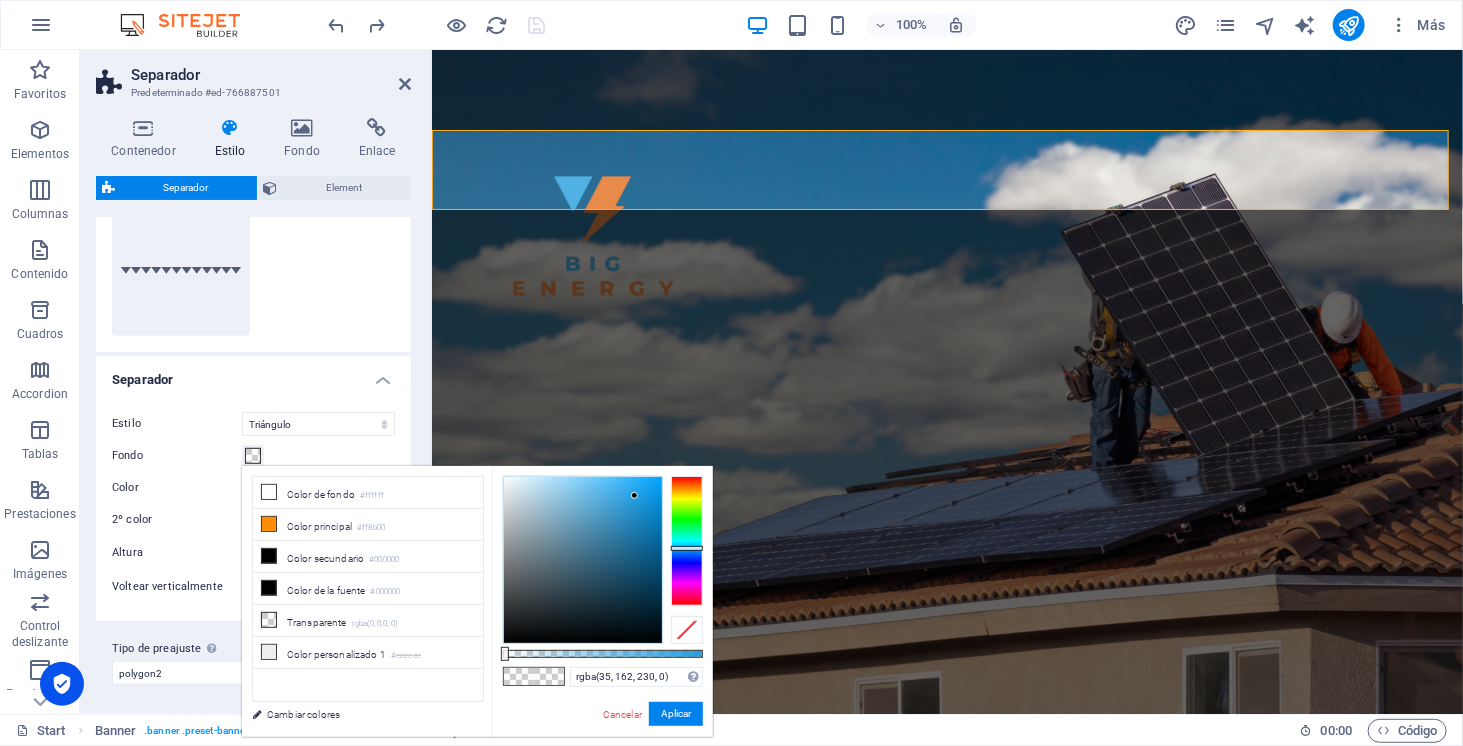 drag, startPoint x: 613, startPoint y: 515, endPoint x: 637, endPoint y: 492, distance: 33.24154 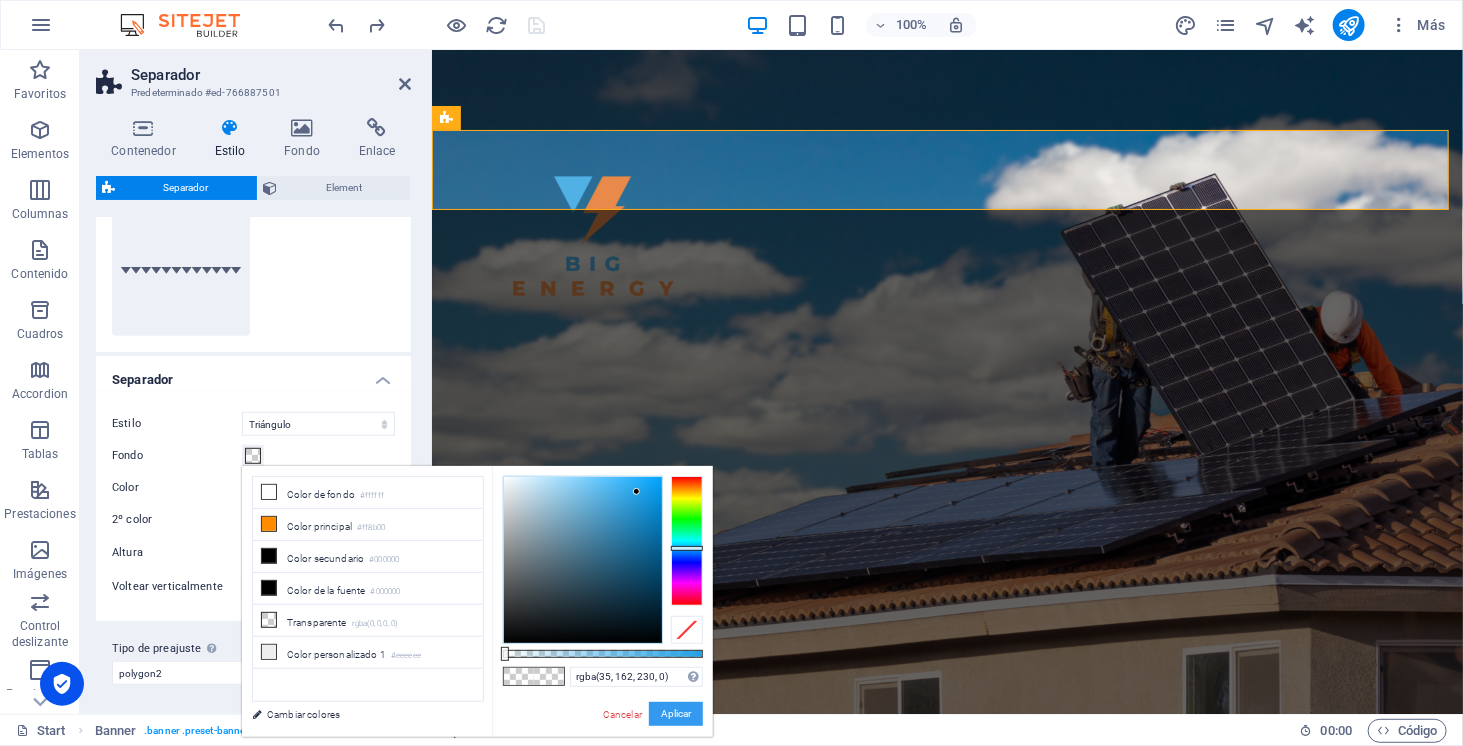 click on "Aplicar" at bounding box center [676, 714] 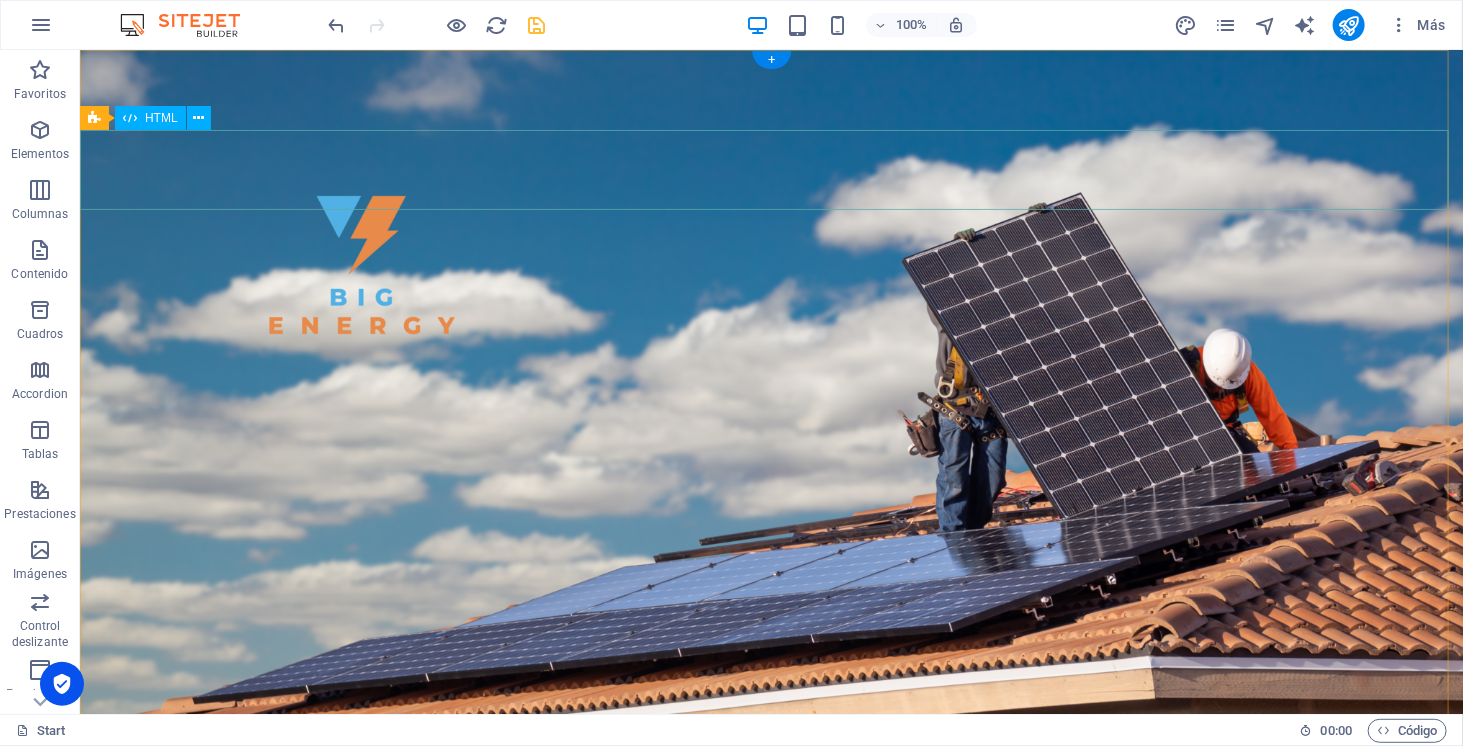 click at bounding box center [770, 842] 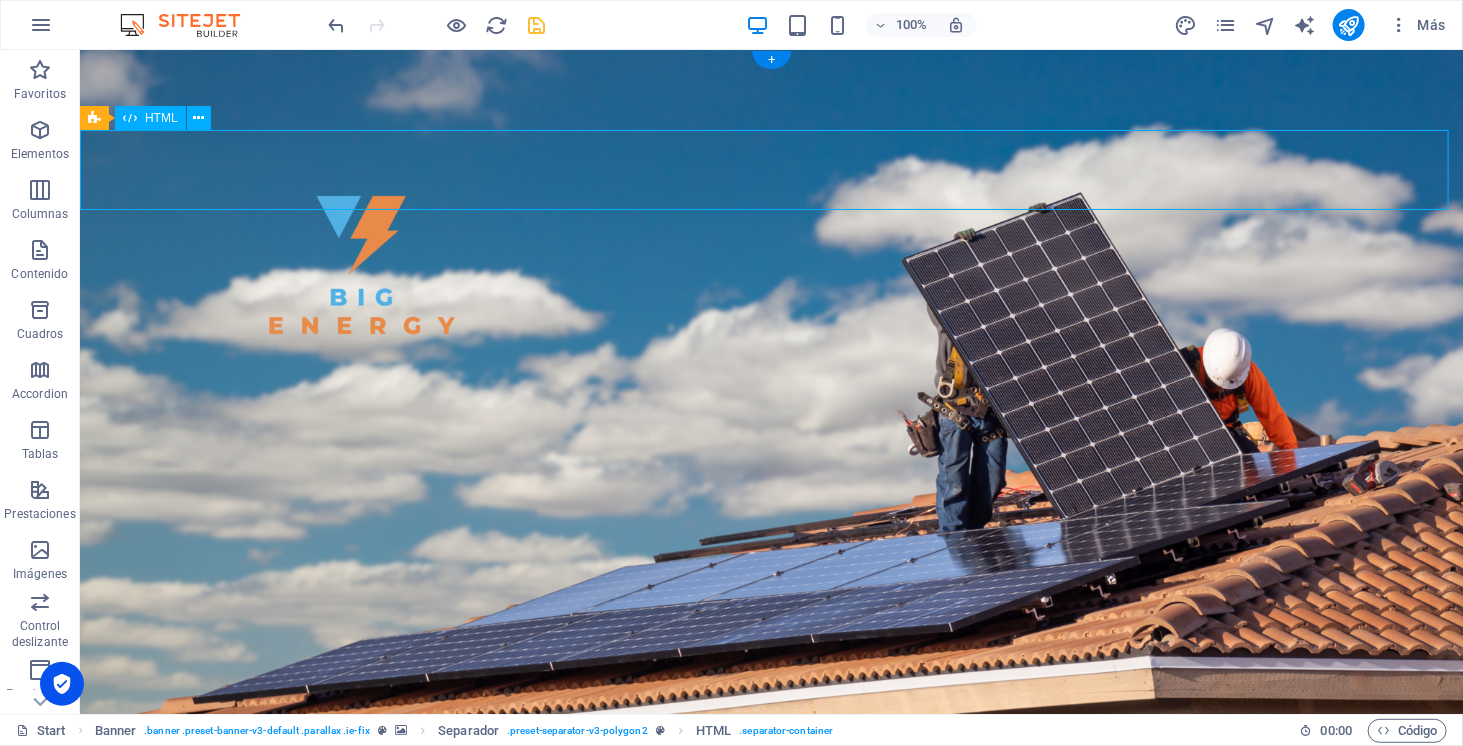 click at bounding box center [770, 842] 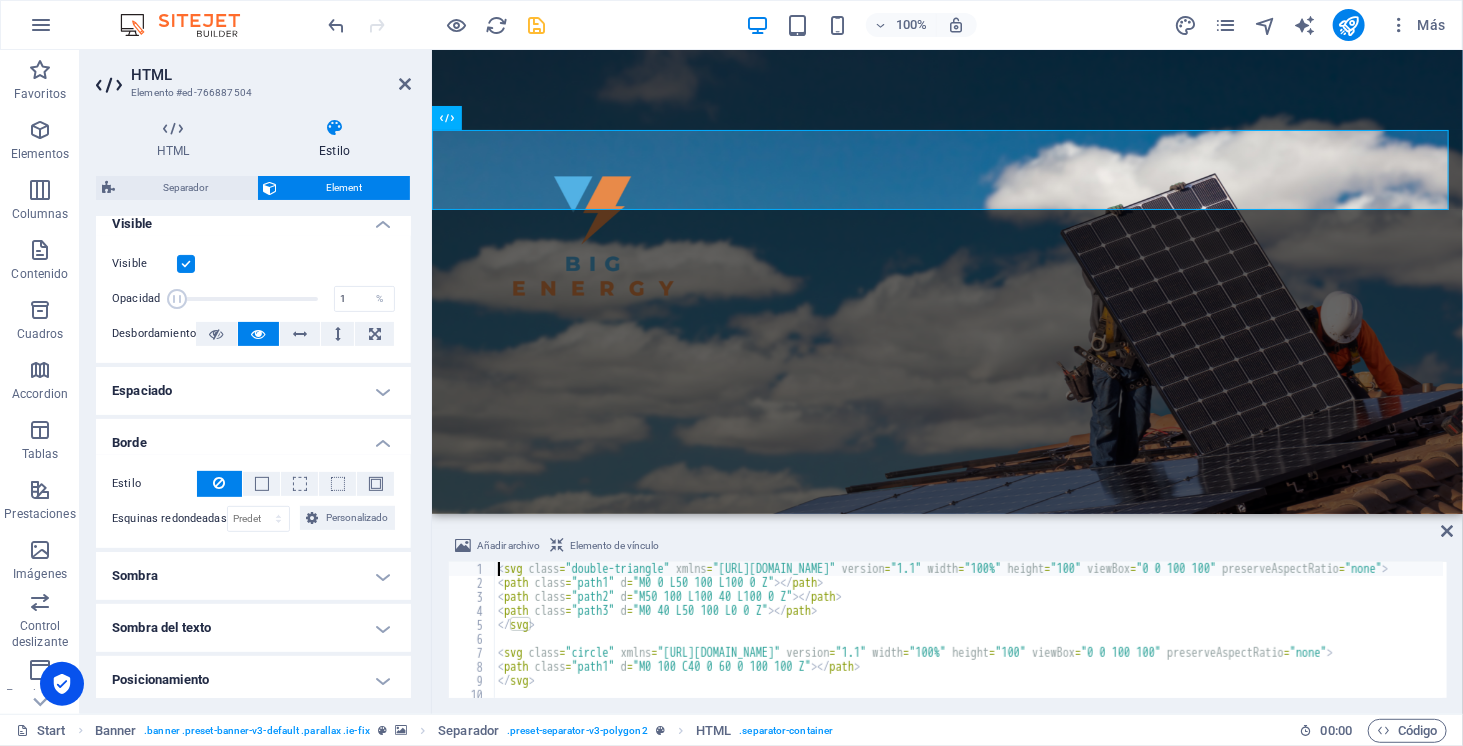 scroll, scrollTop: 0, scrollLeft: 0, axis: both 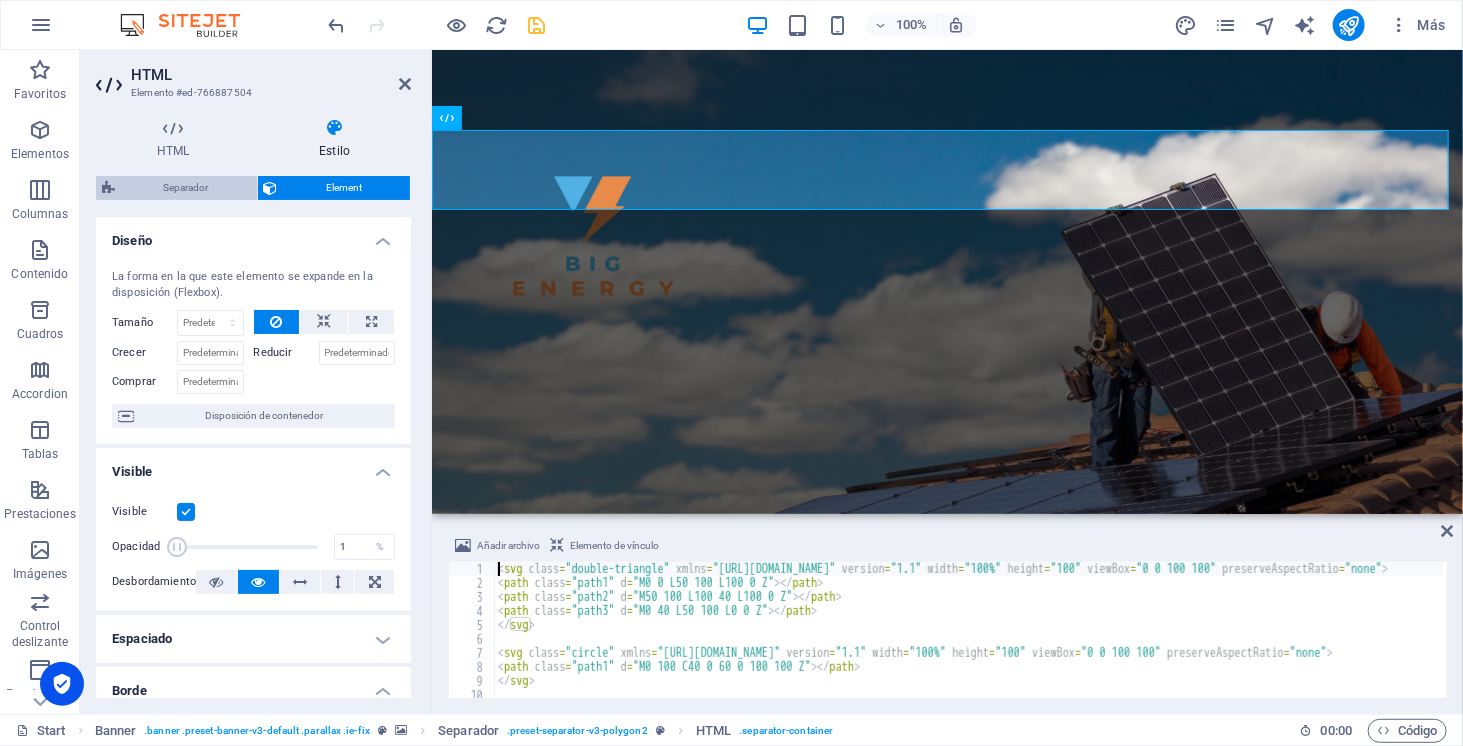 click on "Separador" at bounding box center (186, 188) 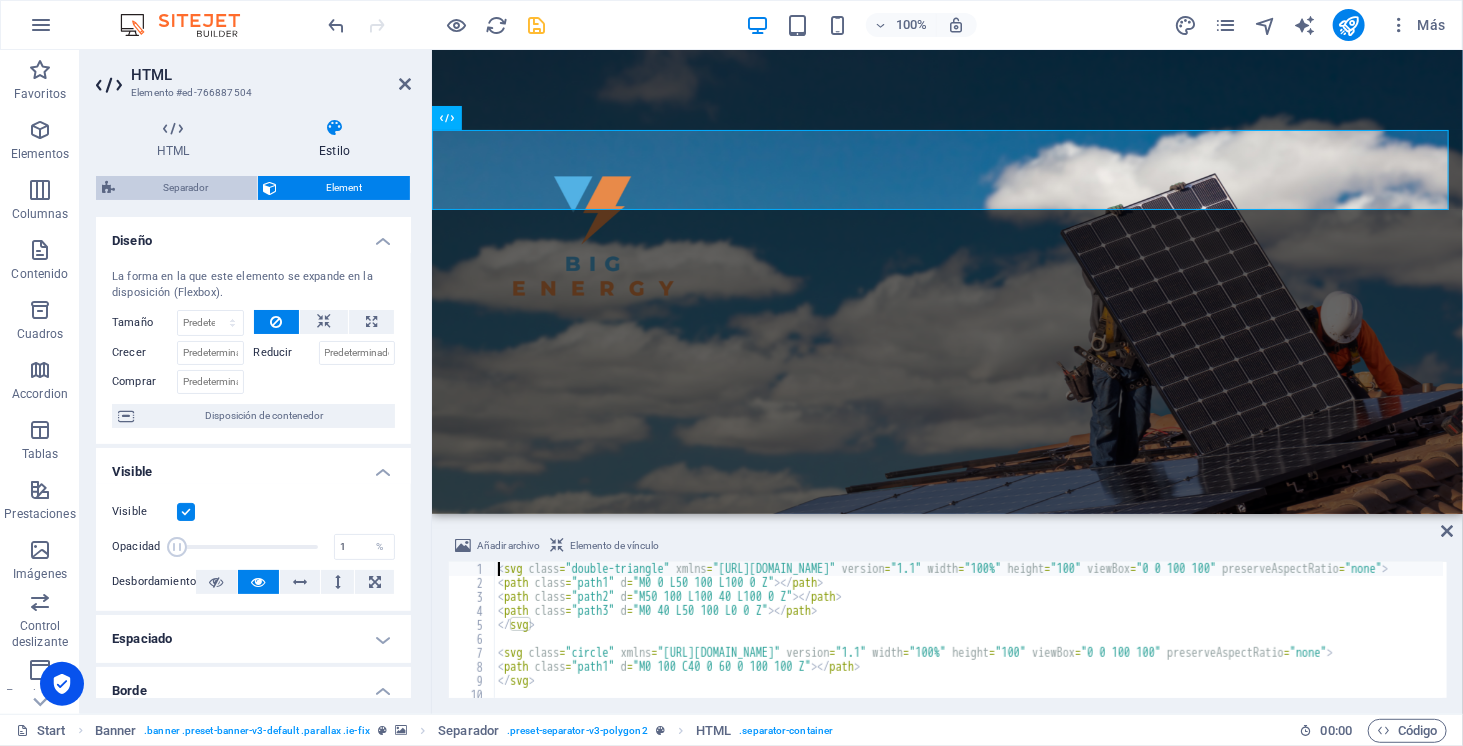select on "rem" 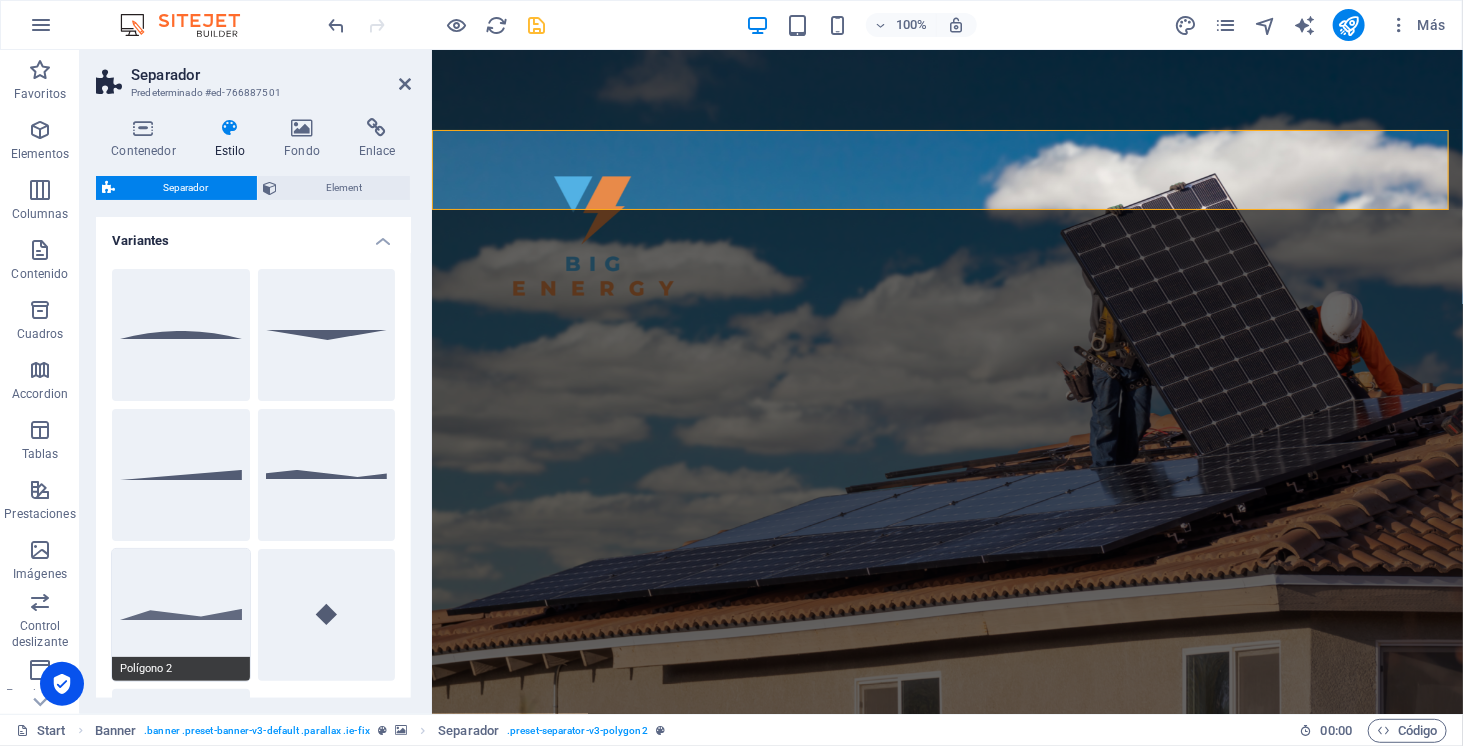 scroll, scrollTop: 485, scrollLeft: 0, axis: vertical 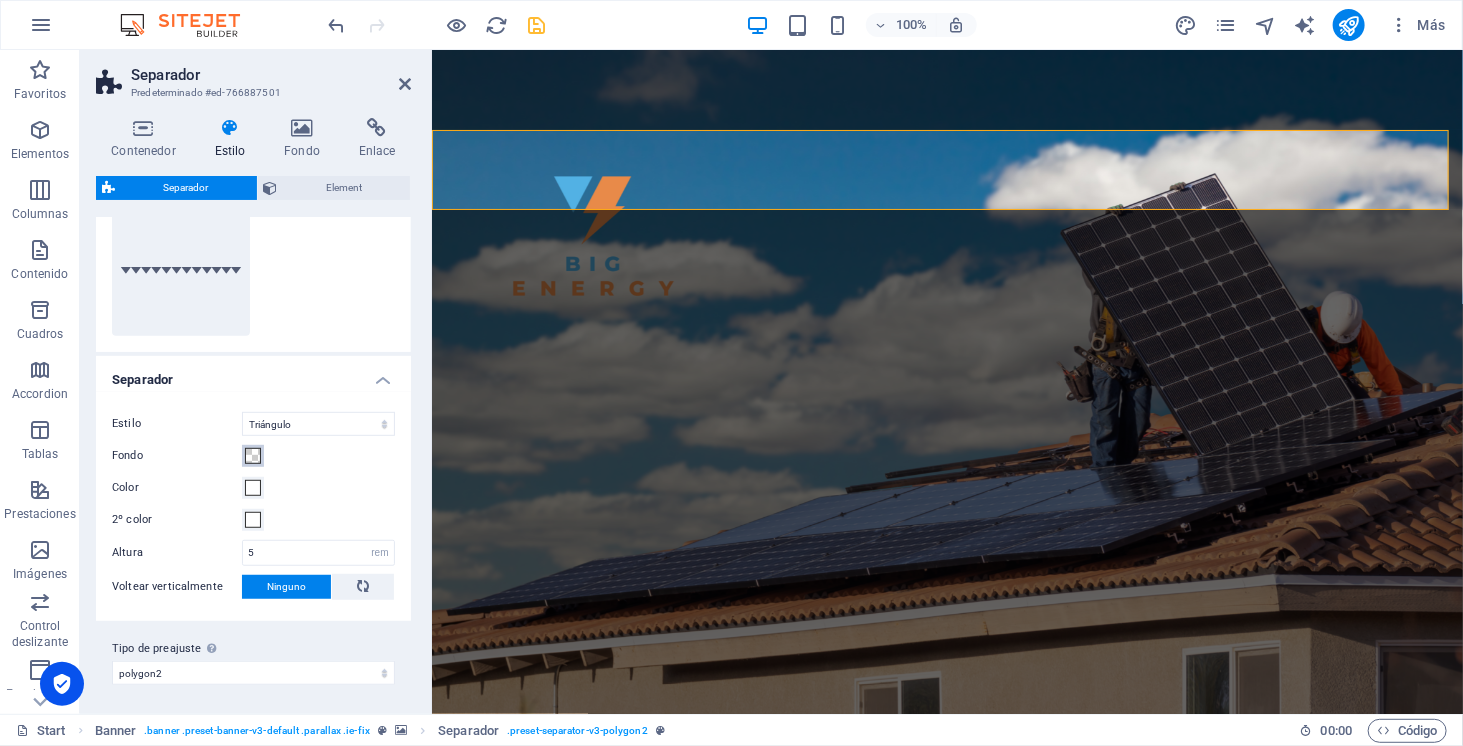 click at bounding box center (253, 456) 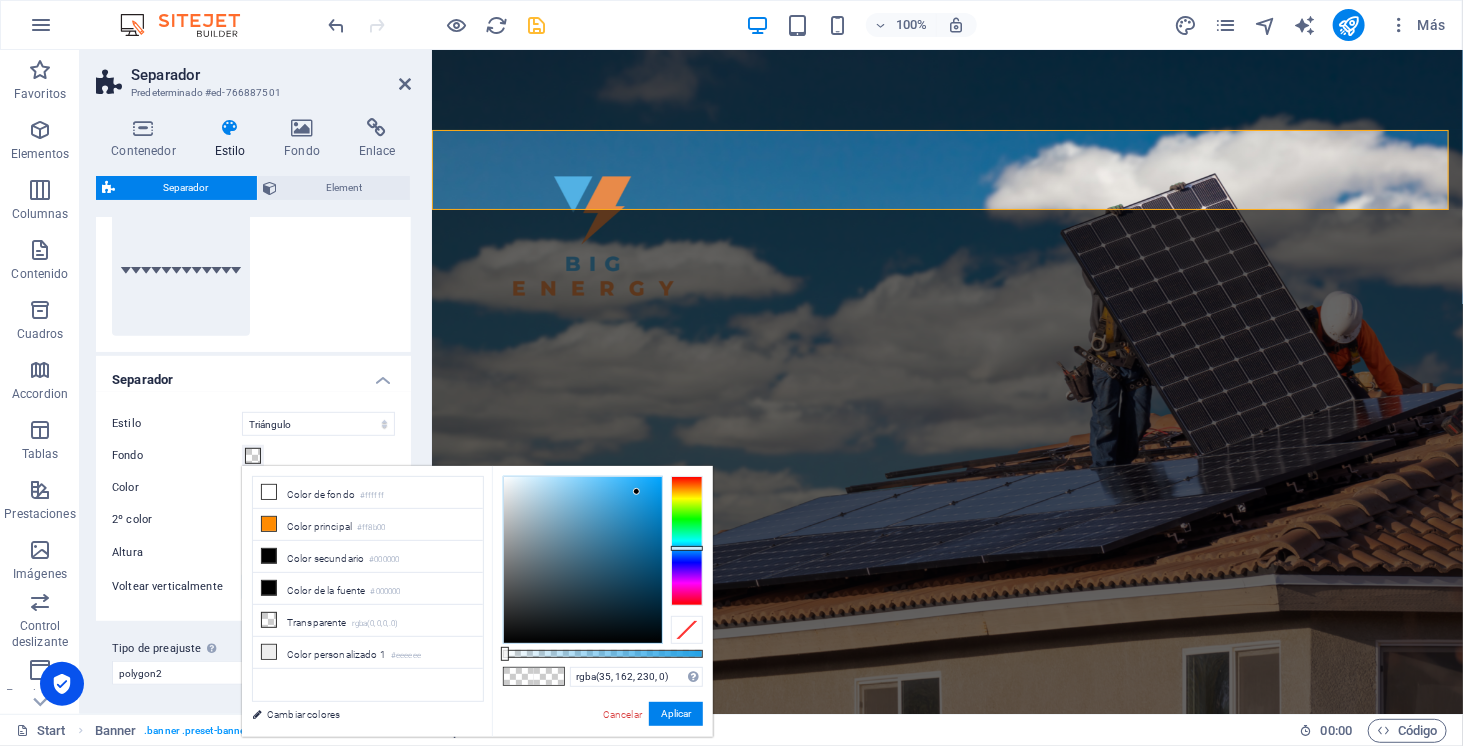 click at bounding box center (253, 456) 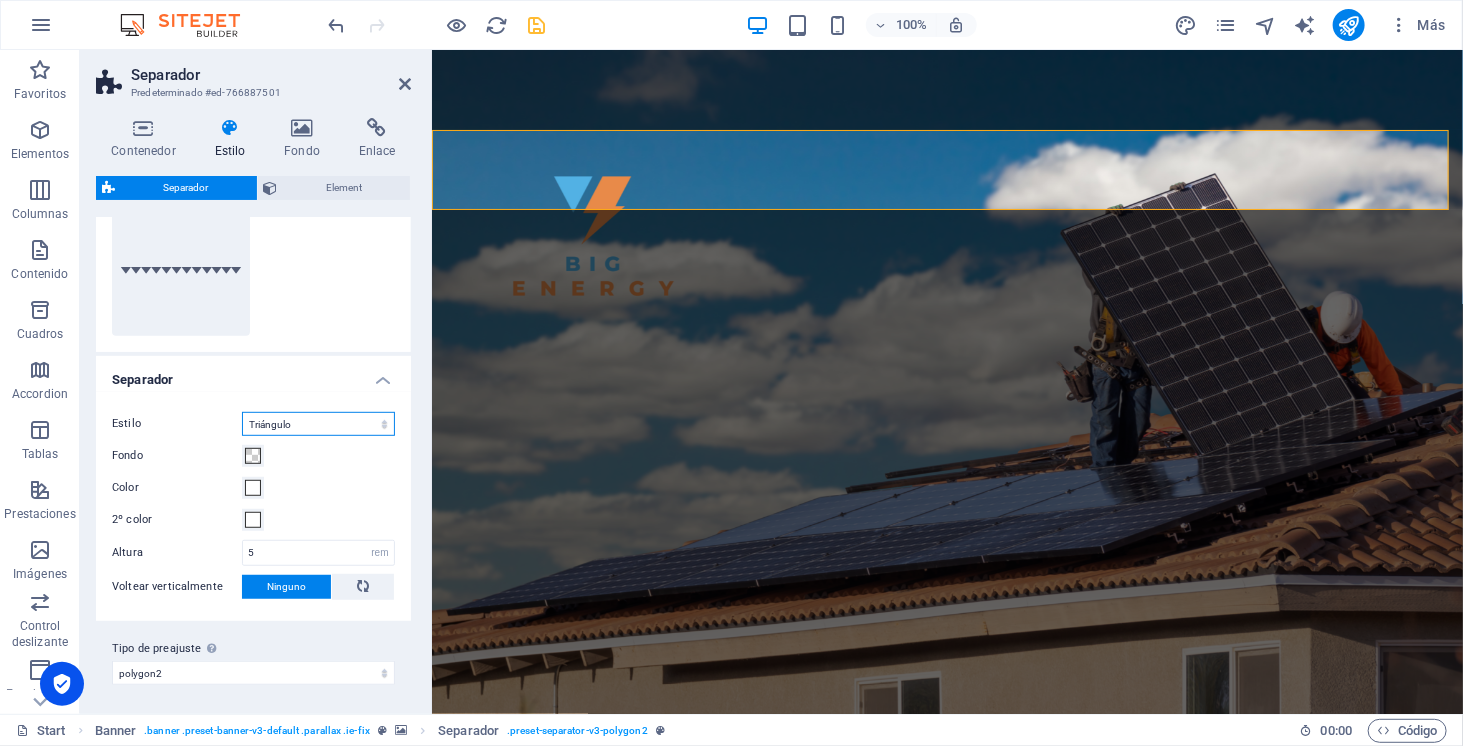 click on "Triángulo Círculo Diagonal Zigzag Polígono 1 Polígono 2 Cuadrado" at bounding box center (318, 424) 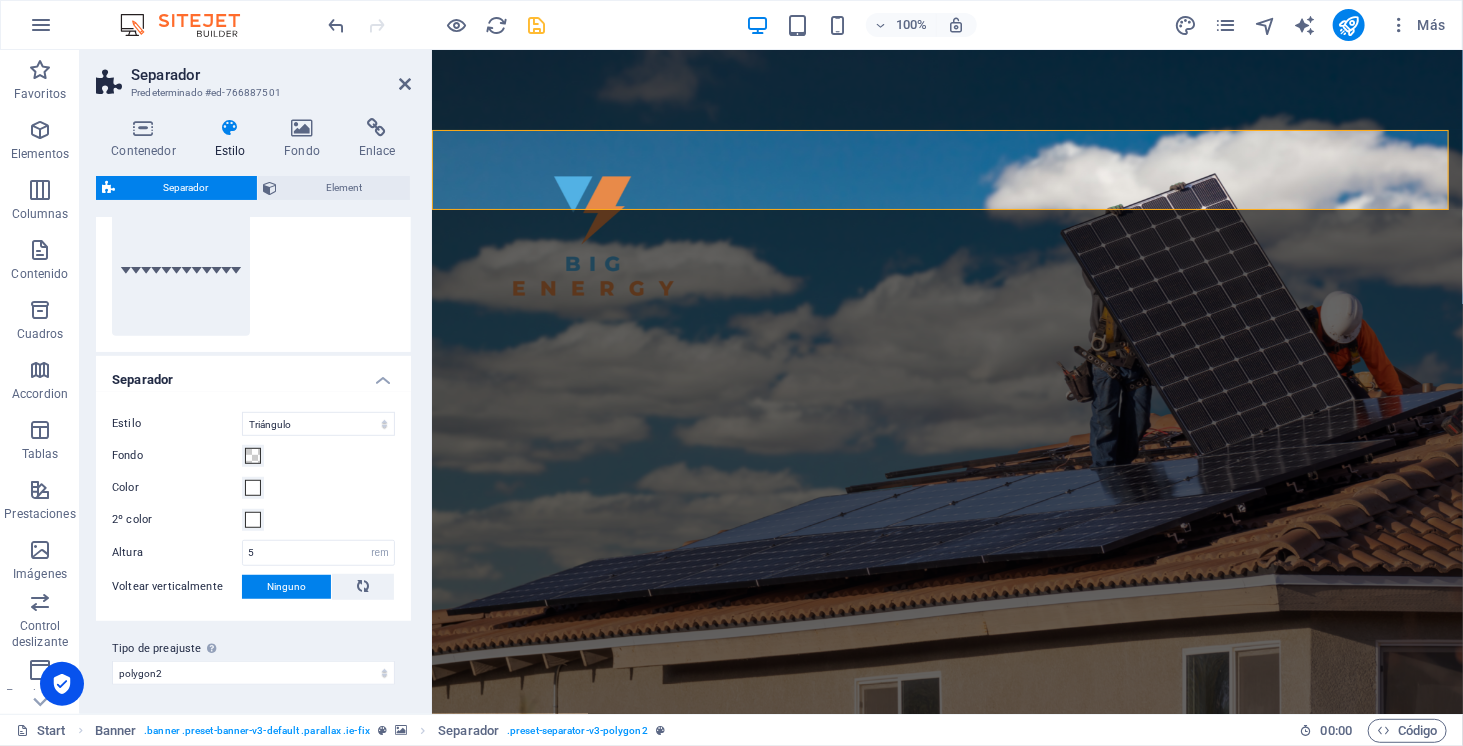 click on "Estilo Triángulo Círculo Diagonal Zigzag Polígono 1 Polígono 2 Cuadrado Fondo Color 2º color Altura 5 rem px vh vw Voltear horizontalmente Ninguno Voltear verticalmente Ninguno" at bounding box center [253, 506] 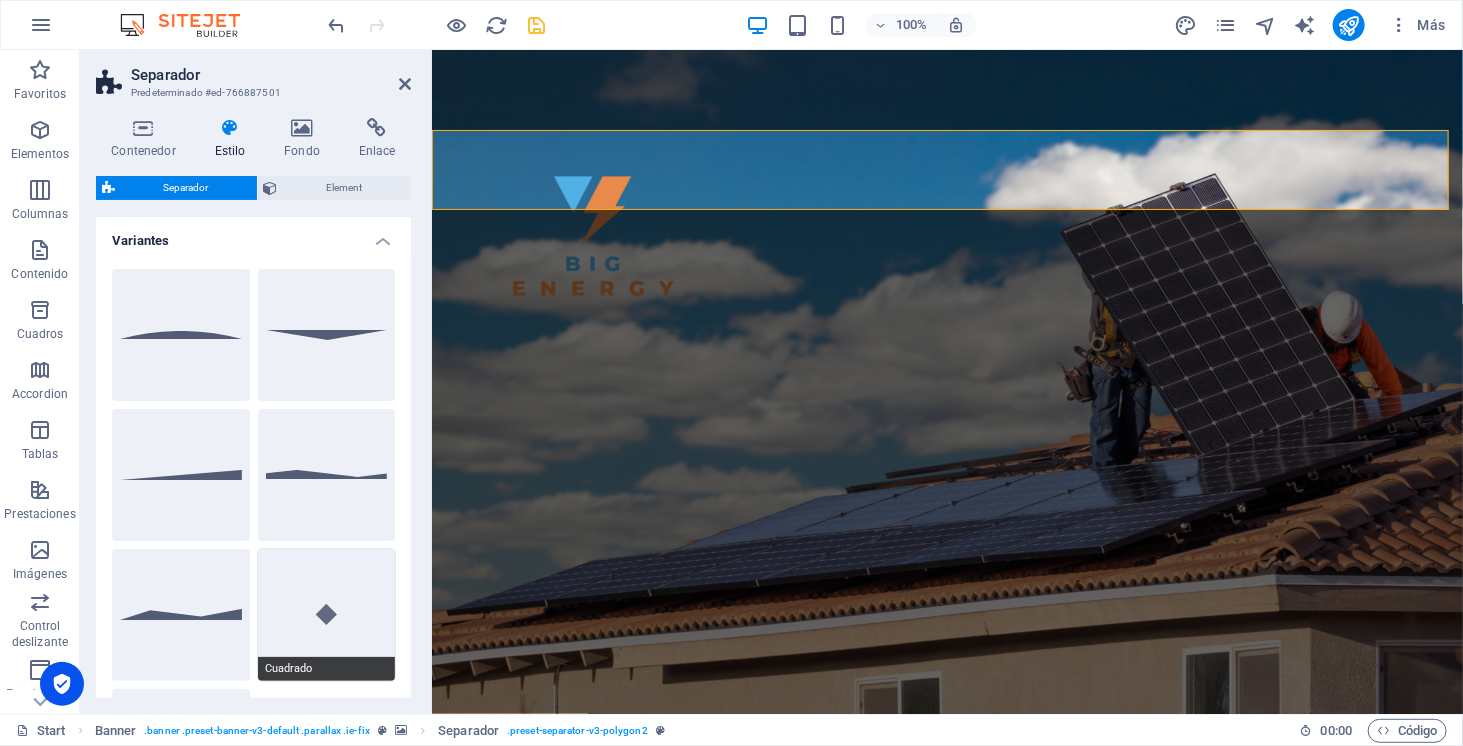 click on "Cuadrado" at bounding box center (327, 615) 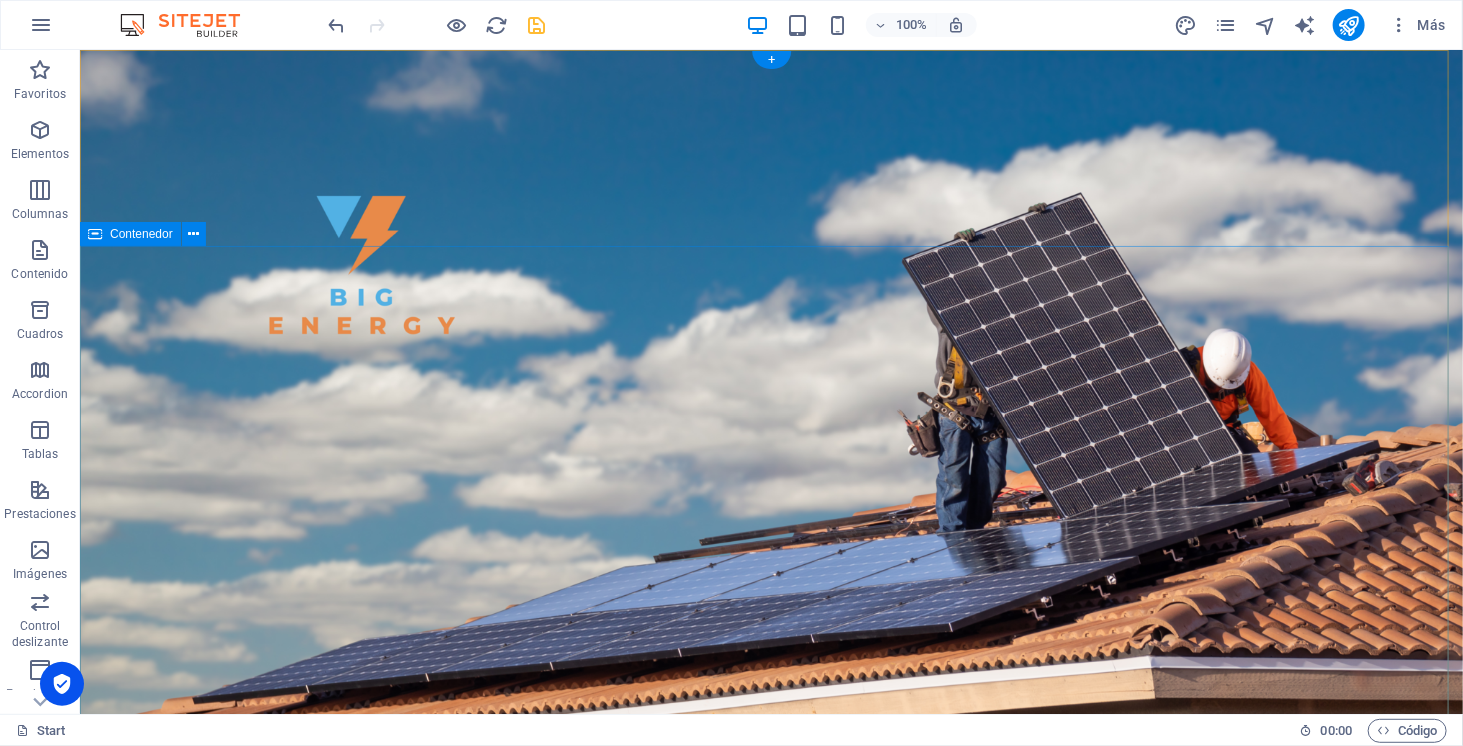 click on "SOMOS    ENERGÍA SOLAR ELECTROMOVILIDAD ALMACENAMIENTO" at bounding box center (770, 1195) 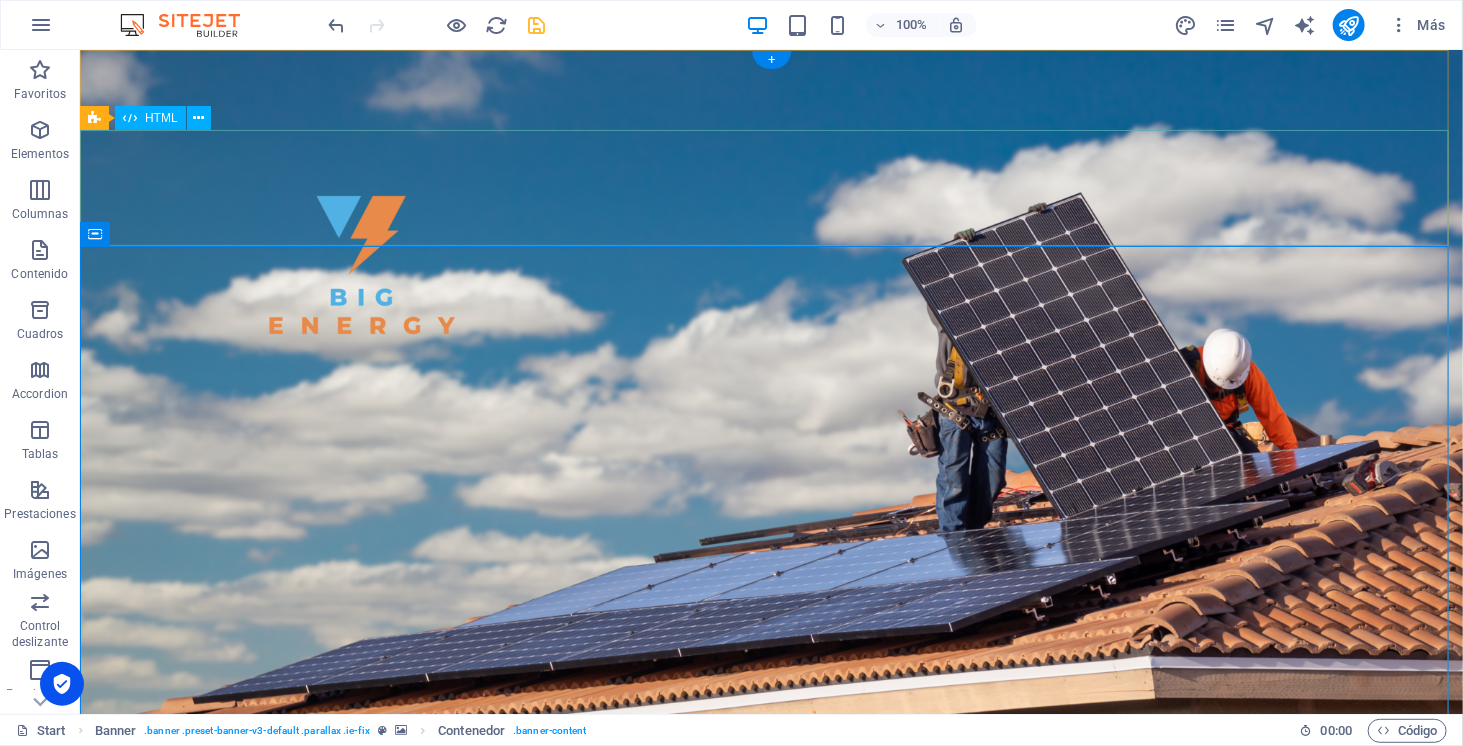 click at bounding box center (770, 869) 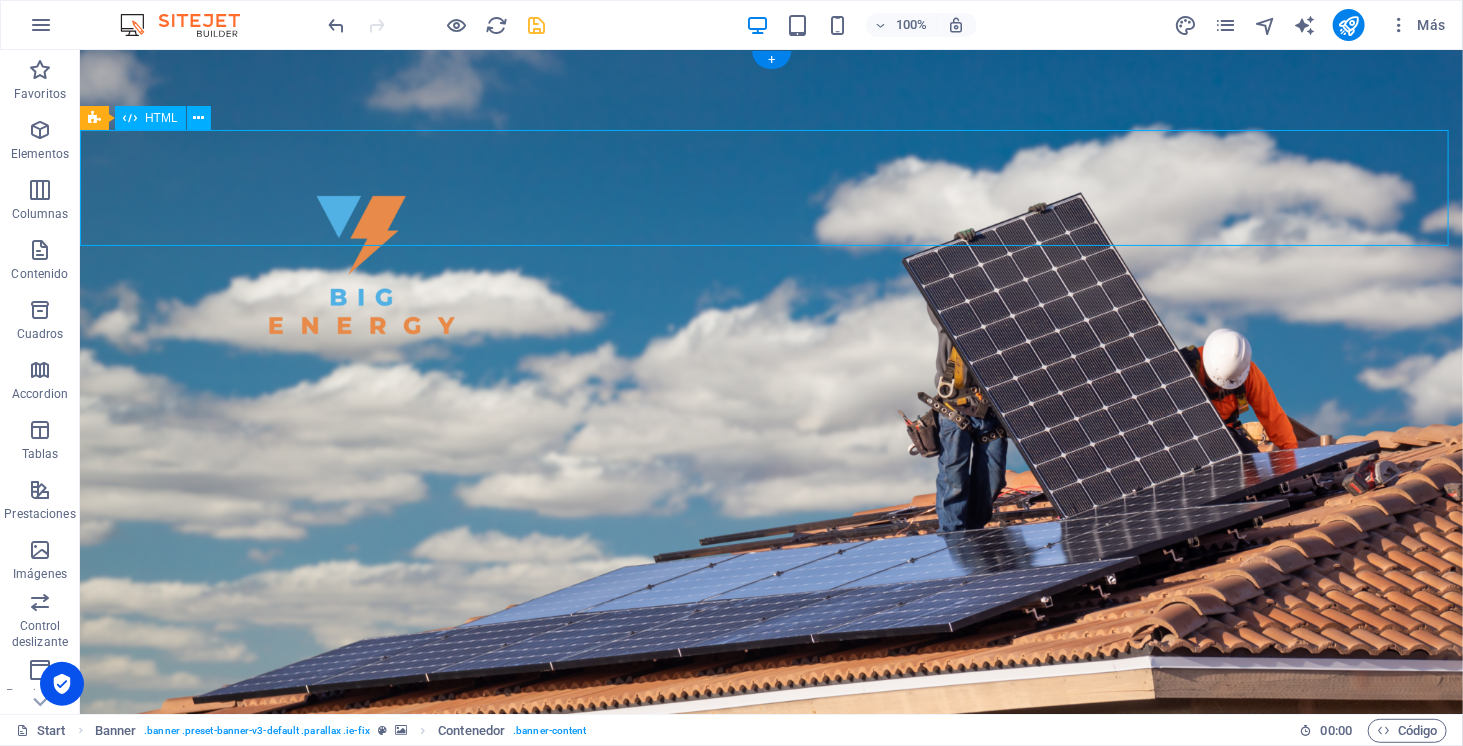 click at bounding box center [770, 869] 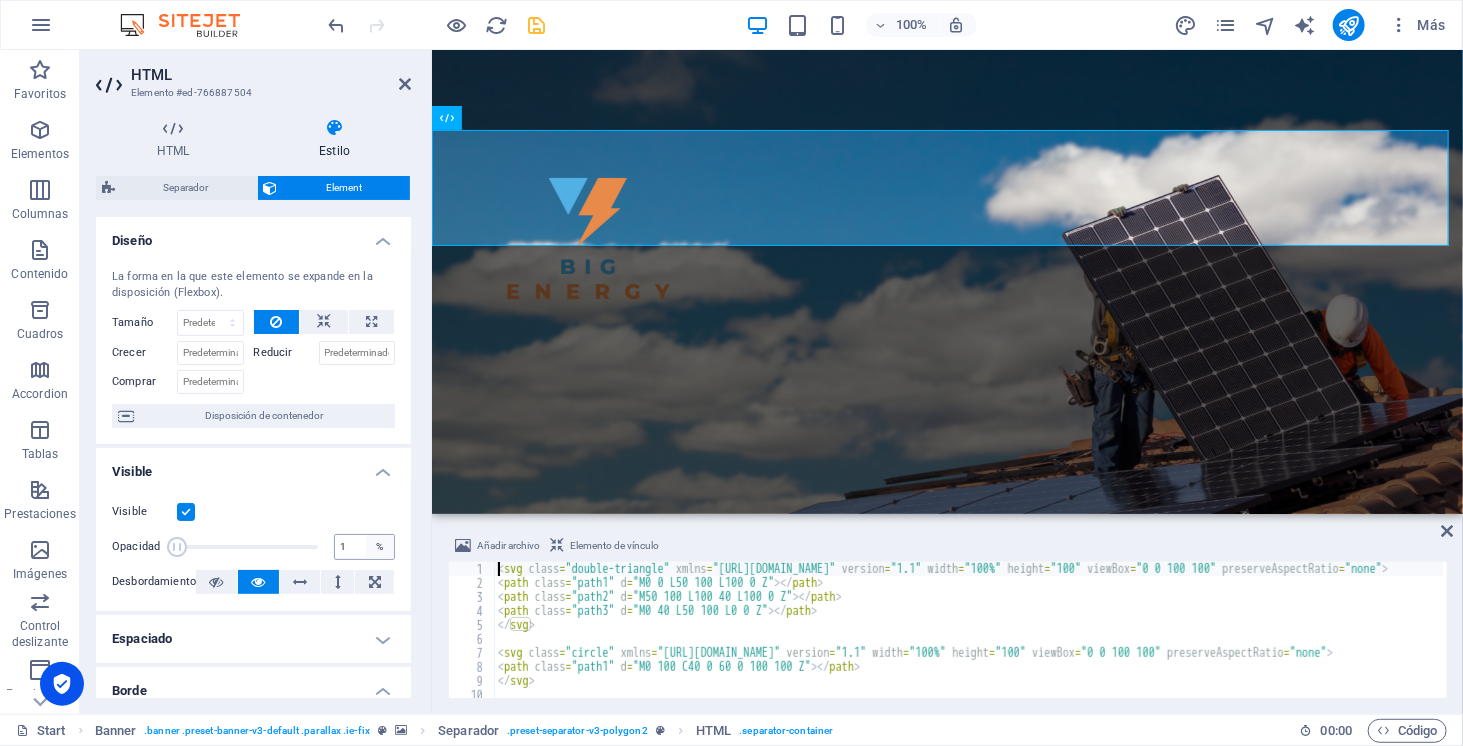 click on "%" at bounding box center [380, 547] 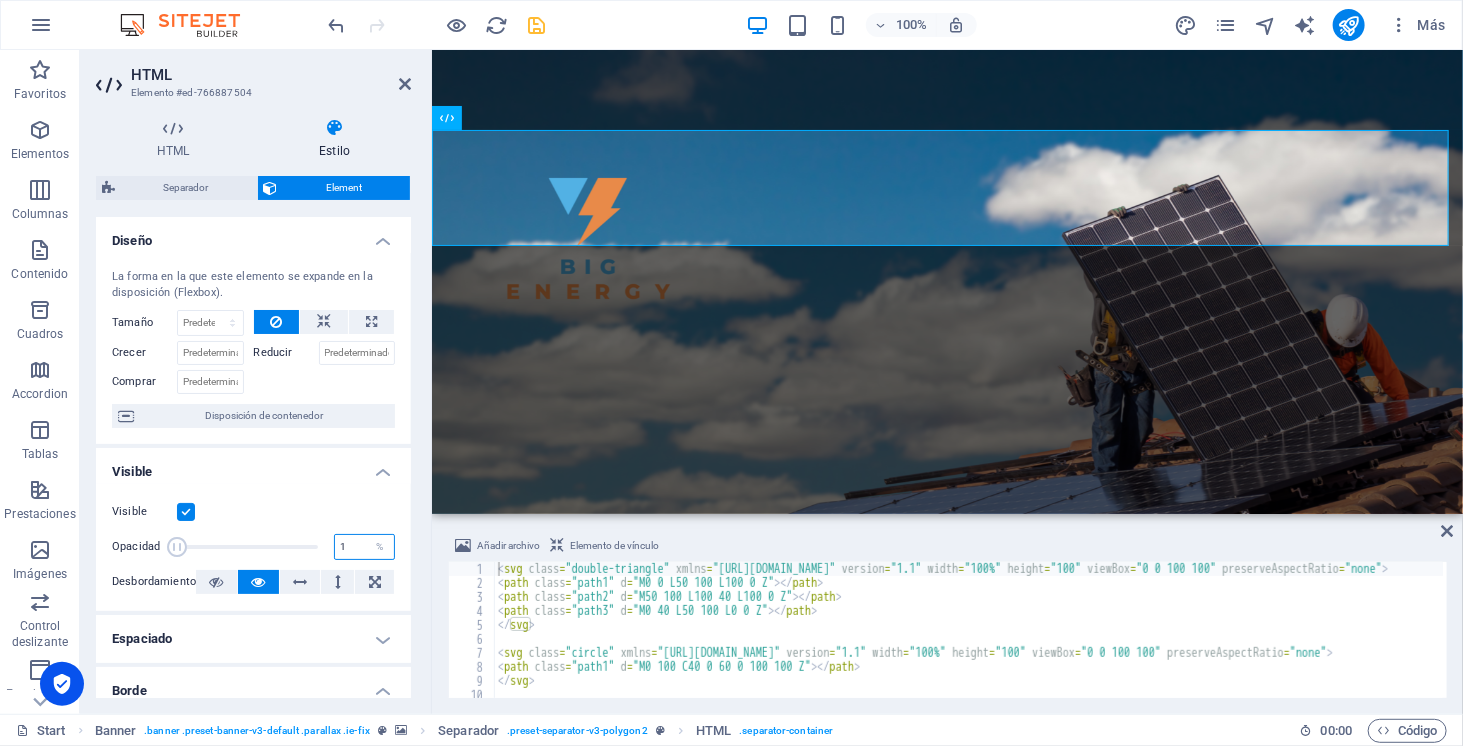 click on "1" at bounding box center [364, 547] 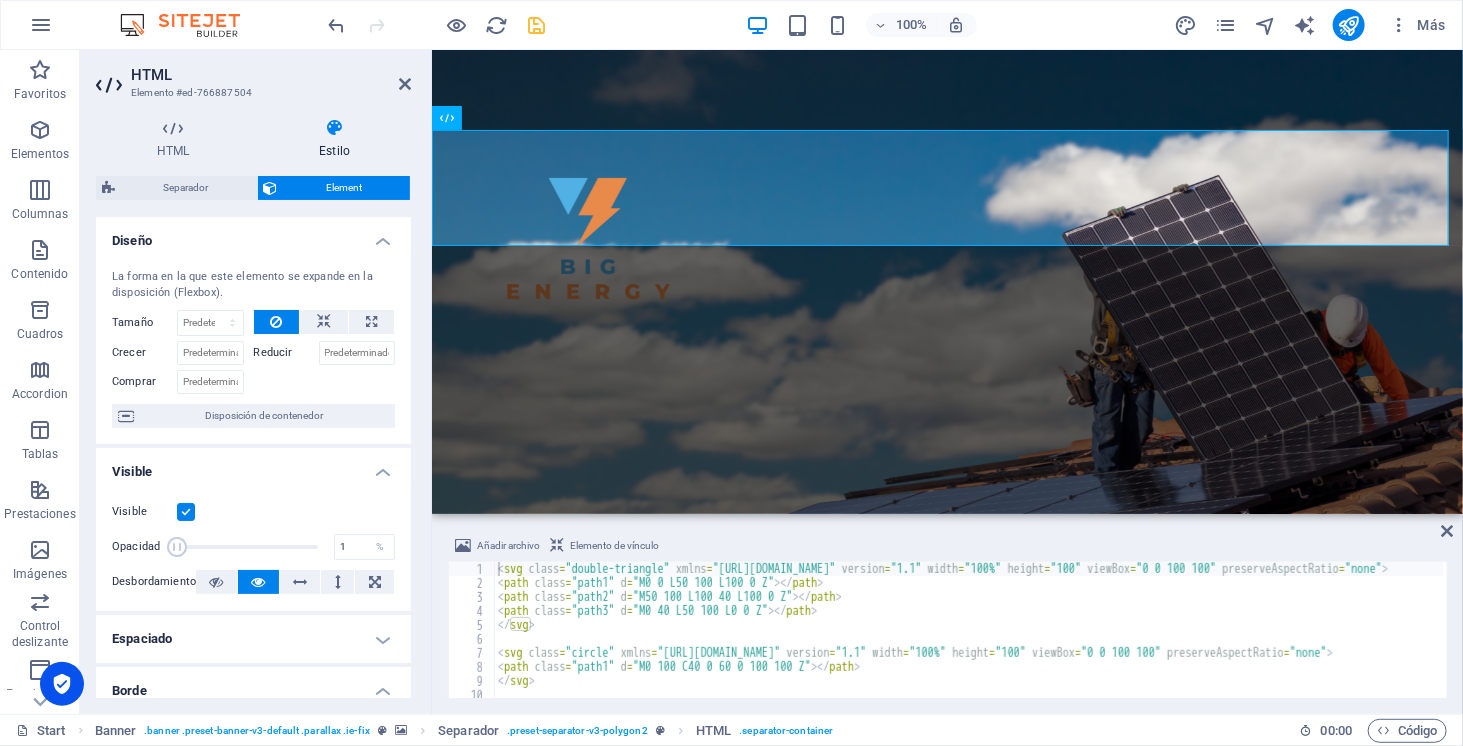 click on "Visible" 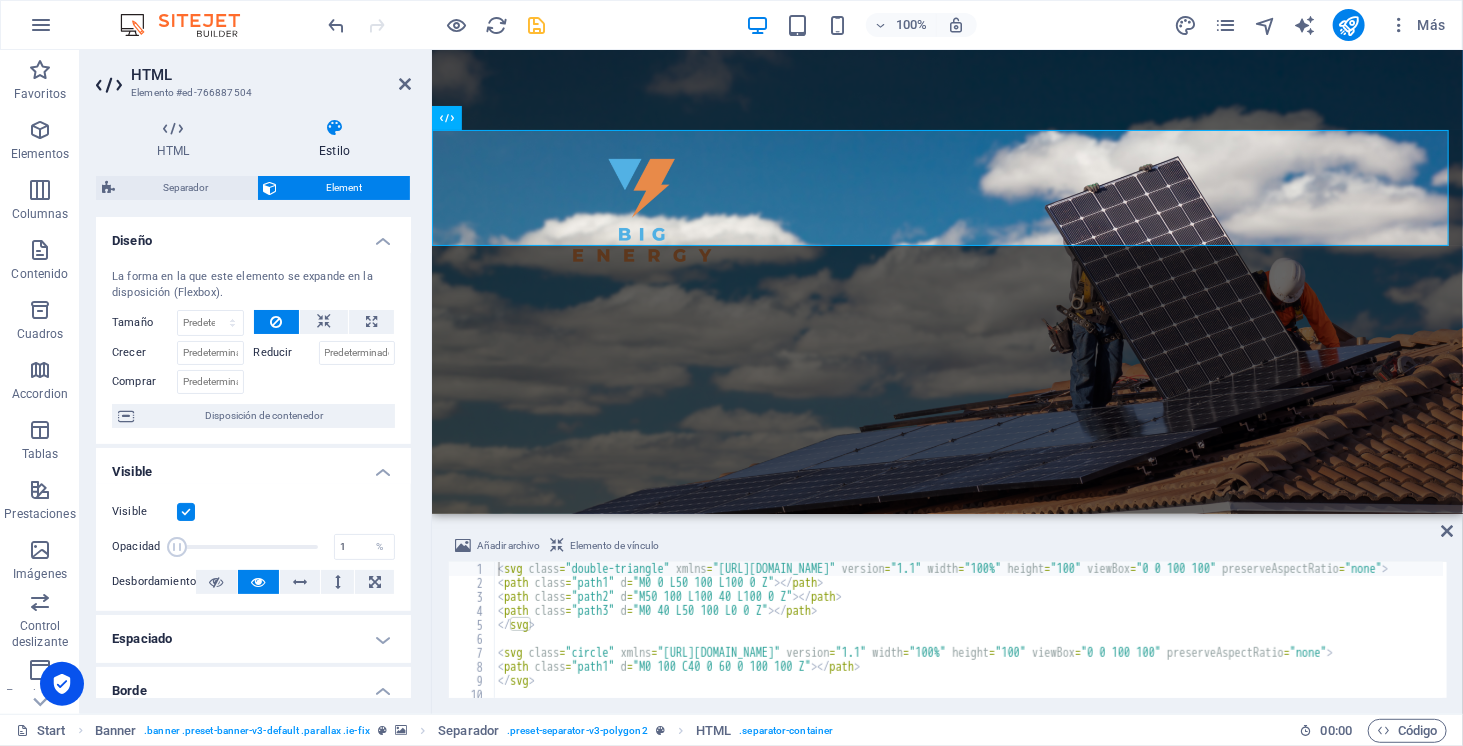 type on "100" 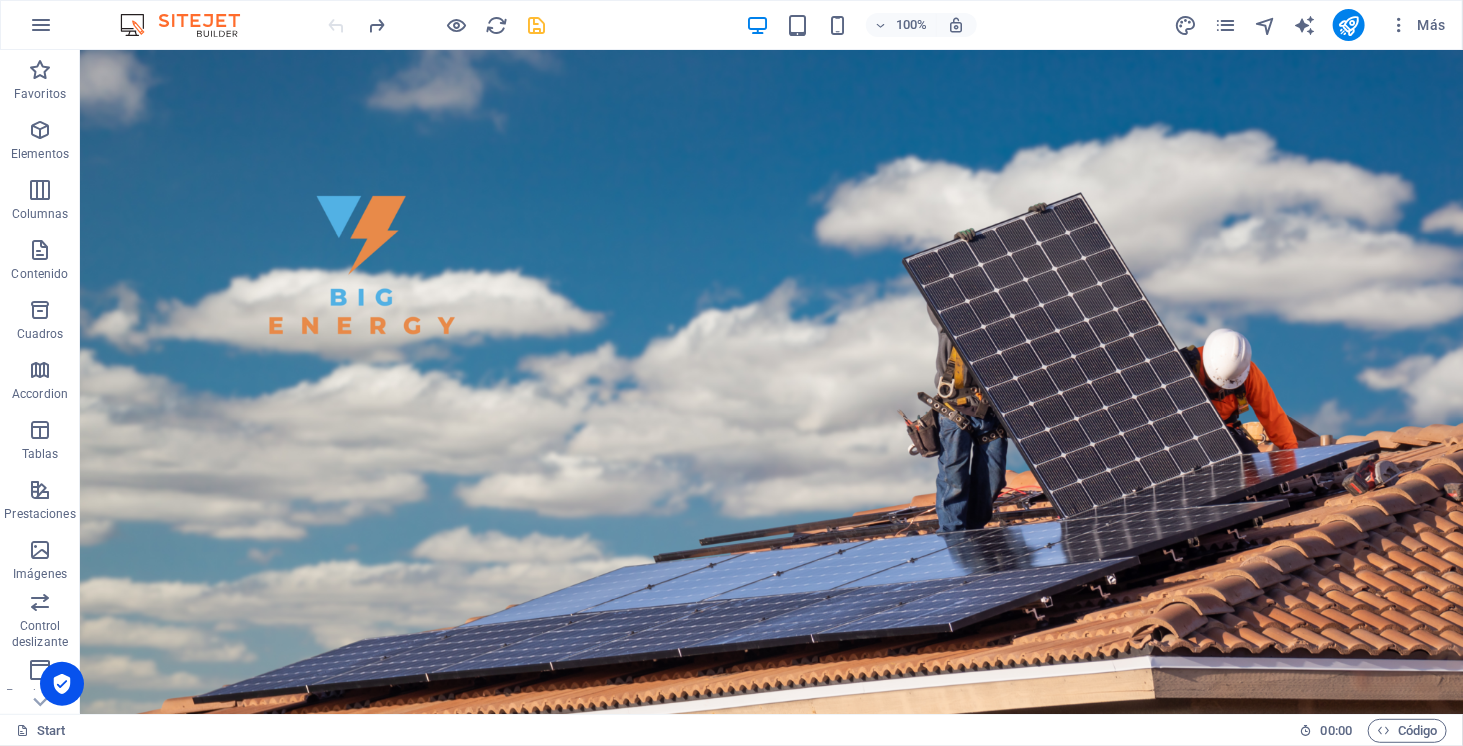 click 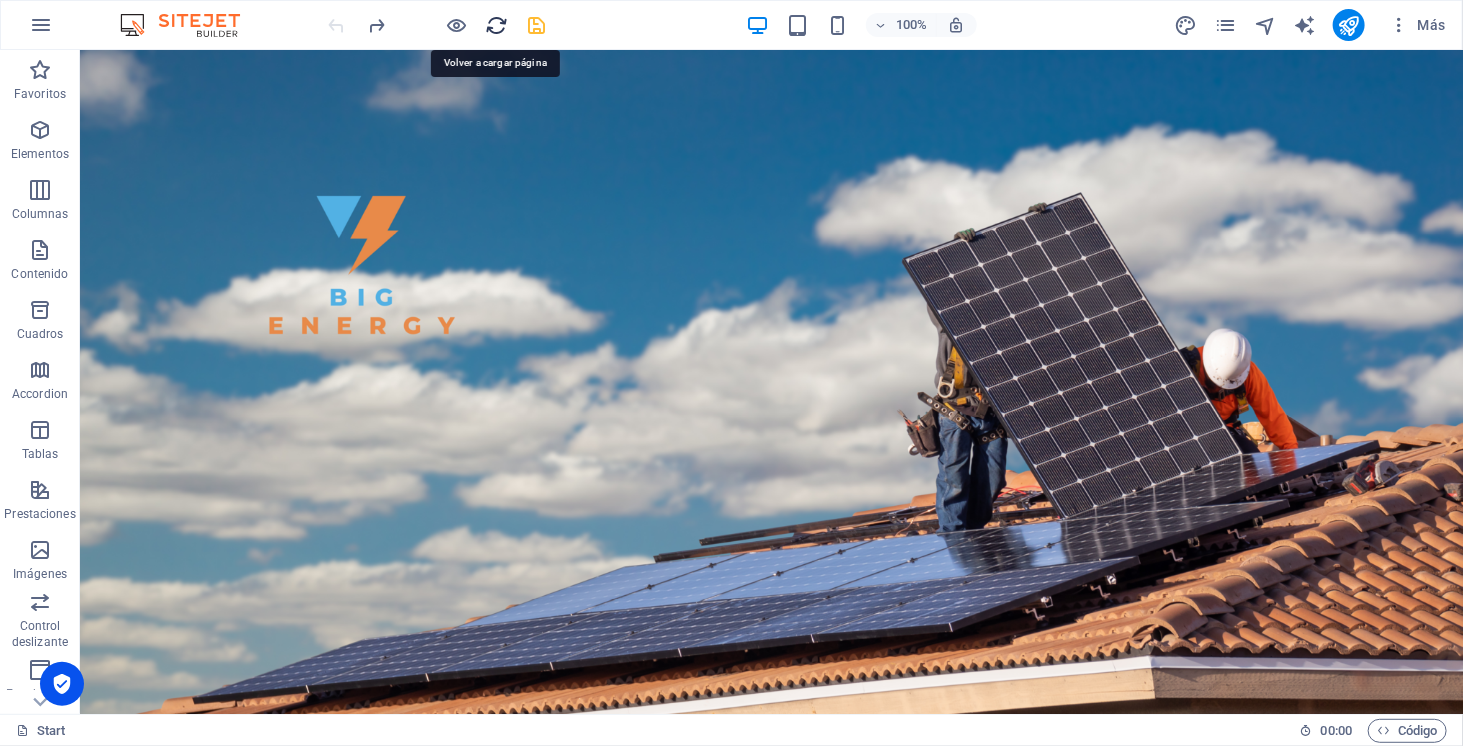 click 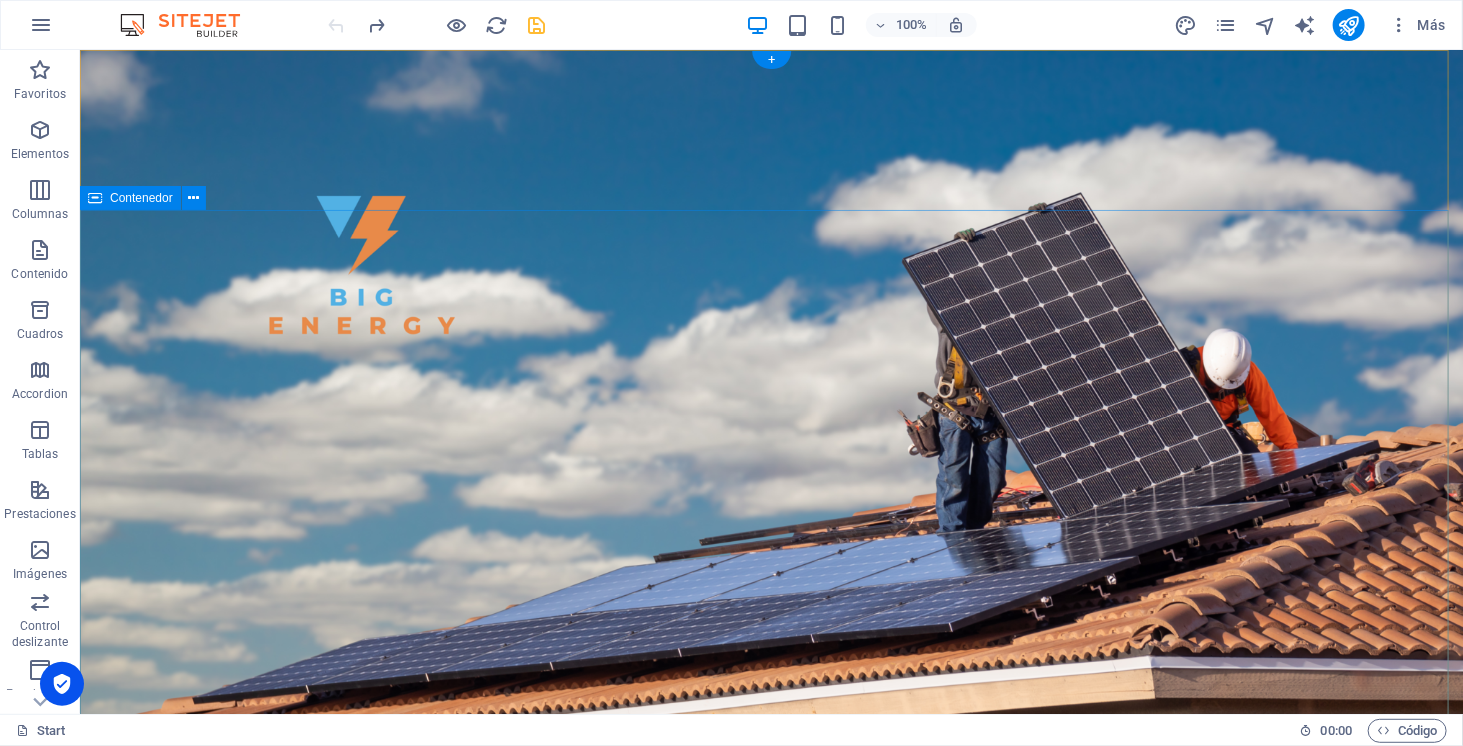 click on "SOMOS    ENERGÍA SOLAR ELECTROMOVILIDAD ALMACENAMIENTO" 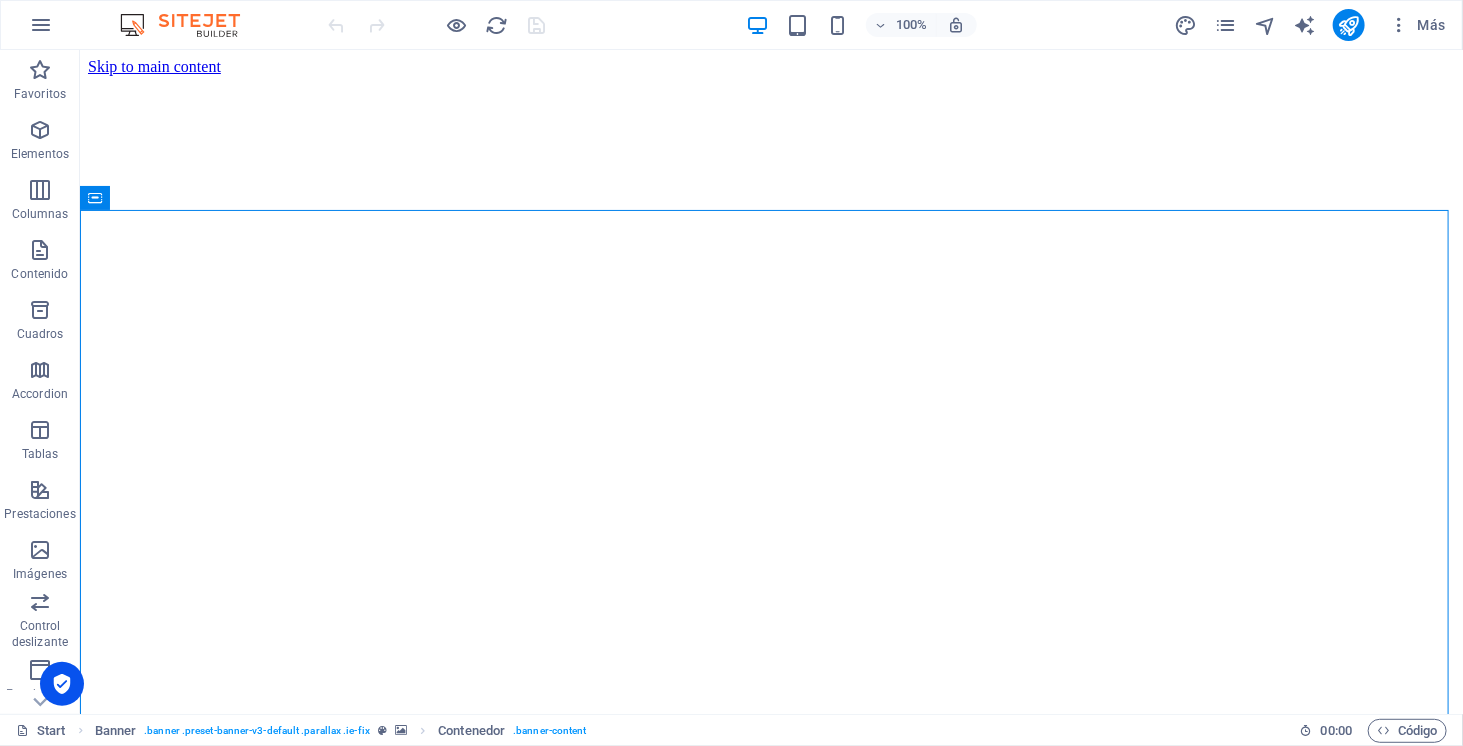 scroll, scrollTop: 0, scrollLeft: 0, axis: both 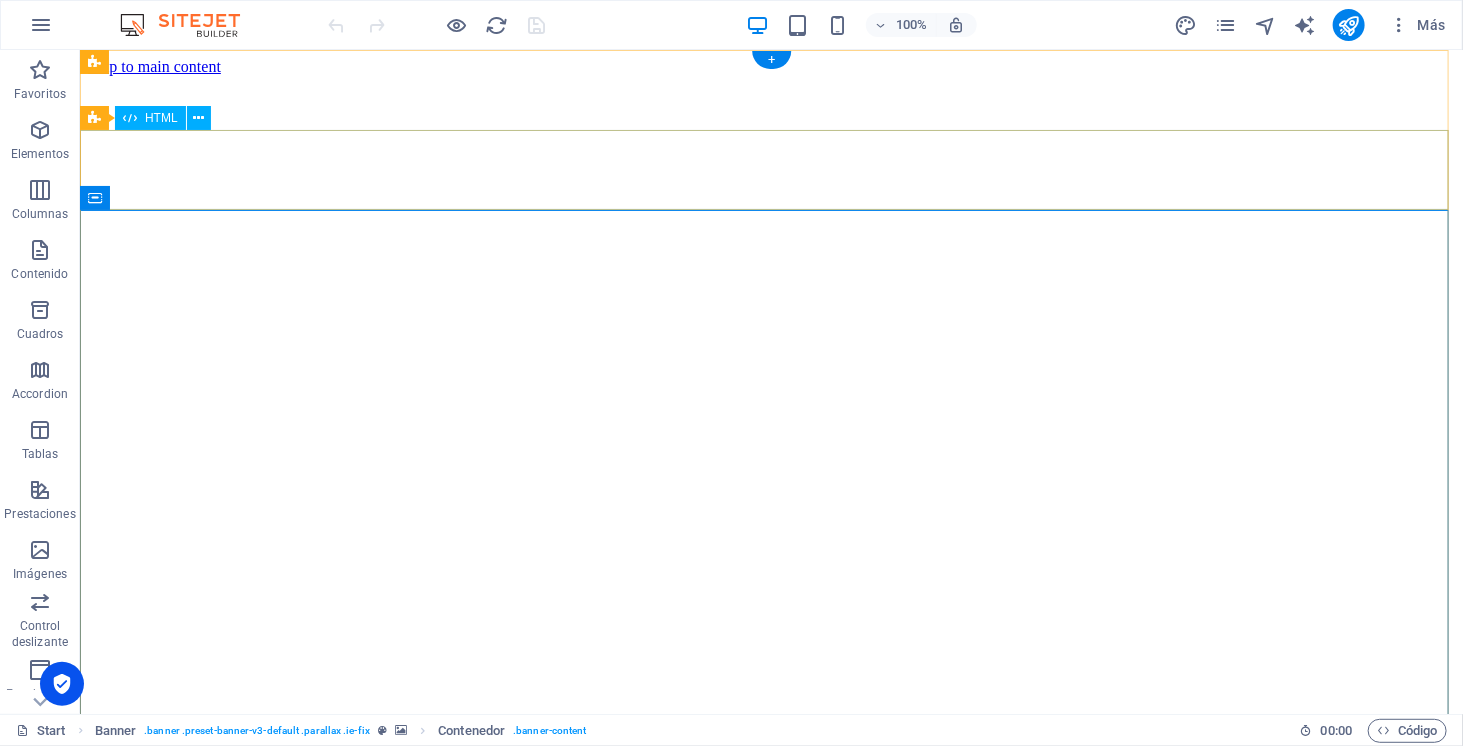 click 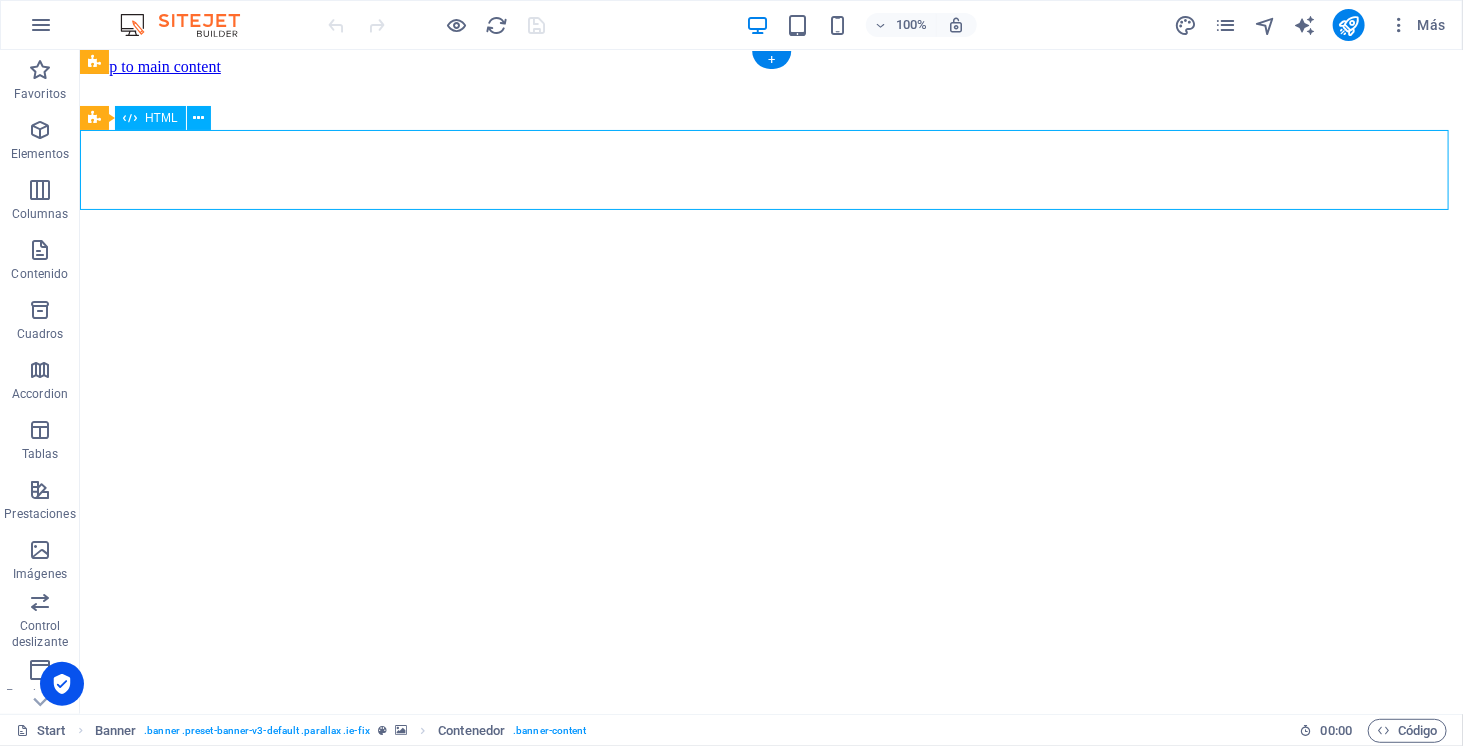 click 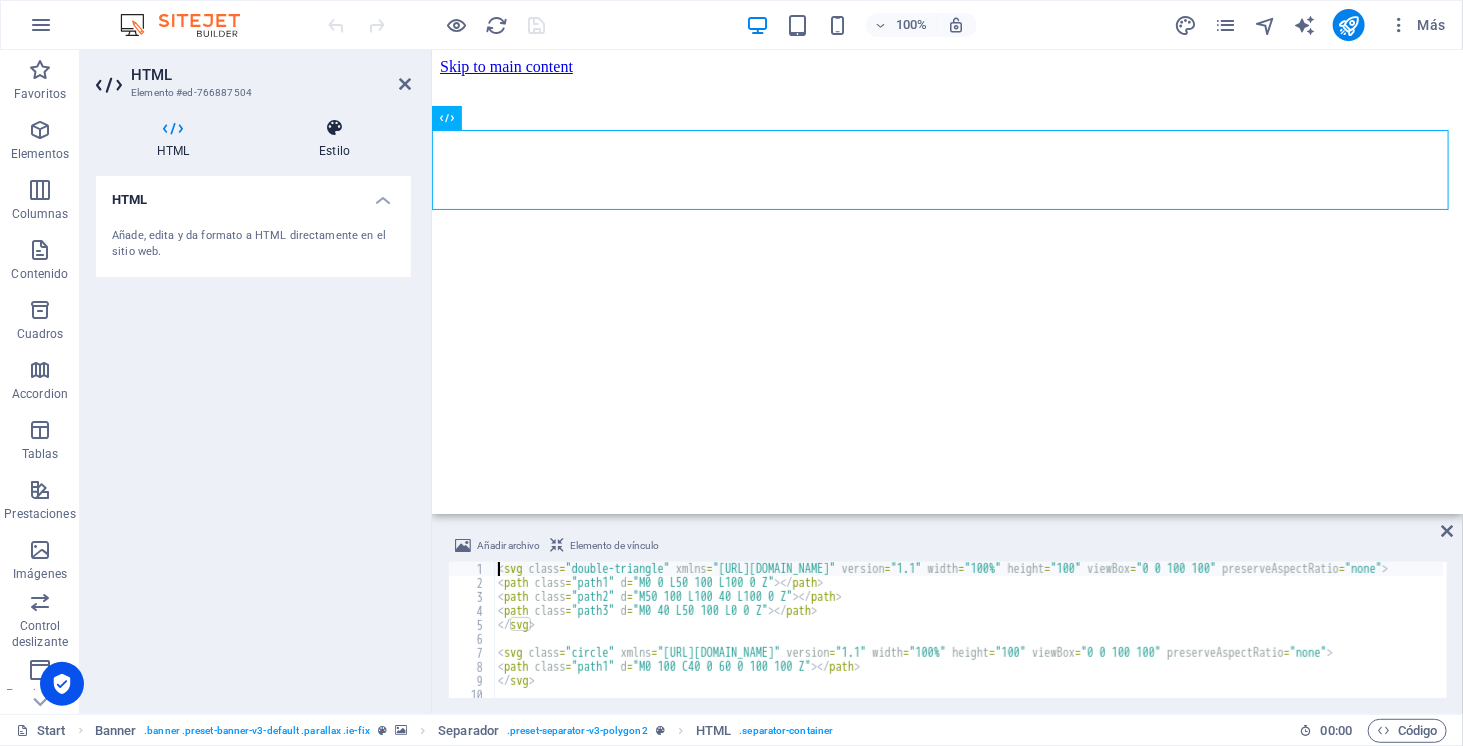click on "Estilo" 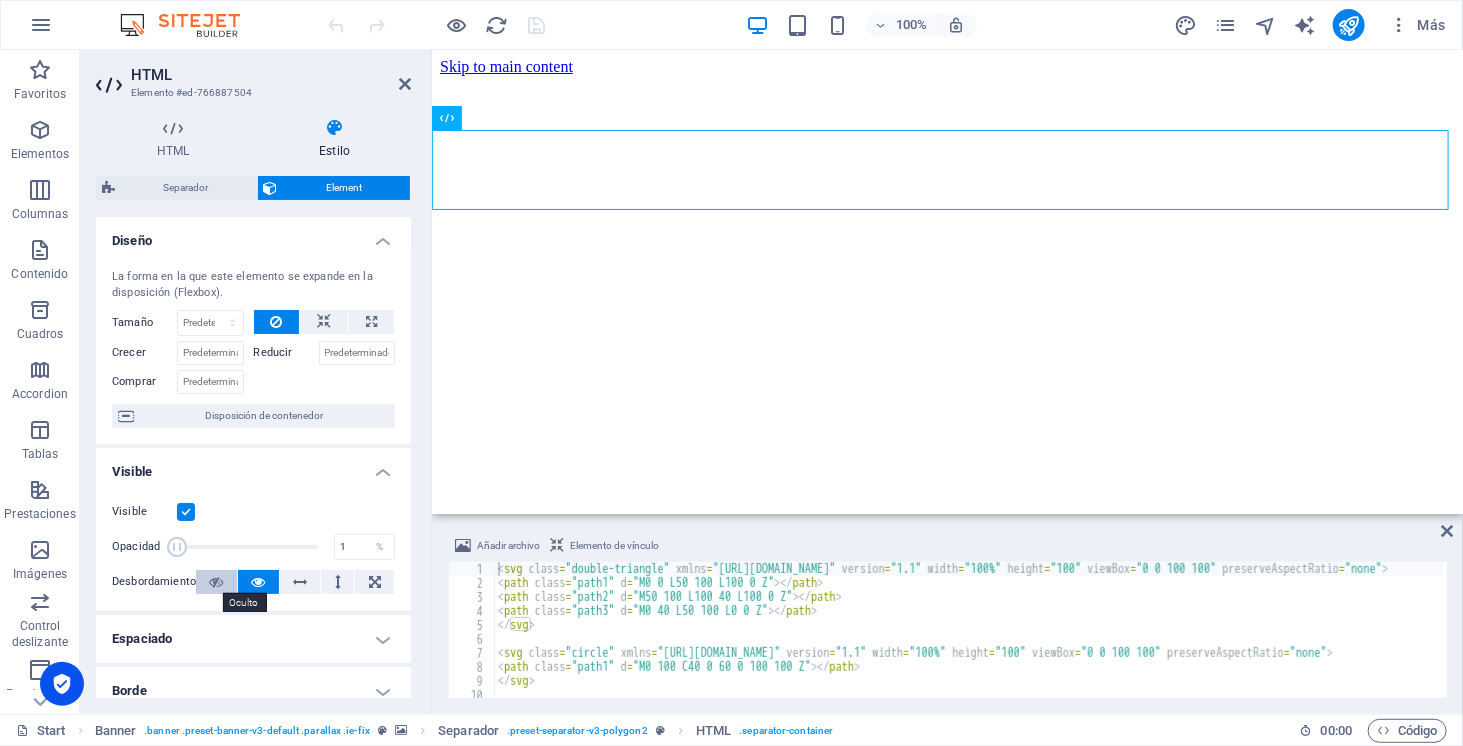 click 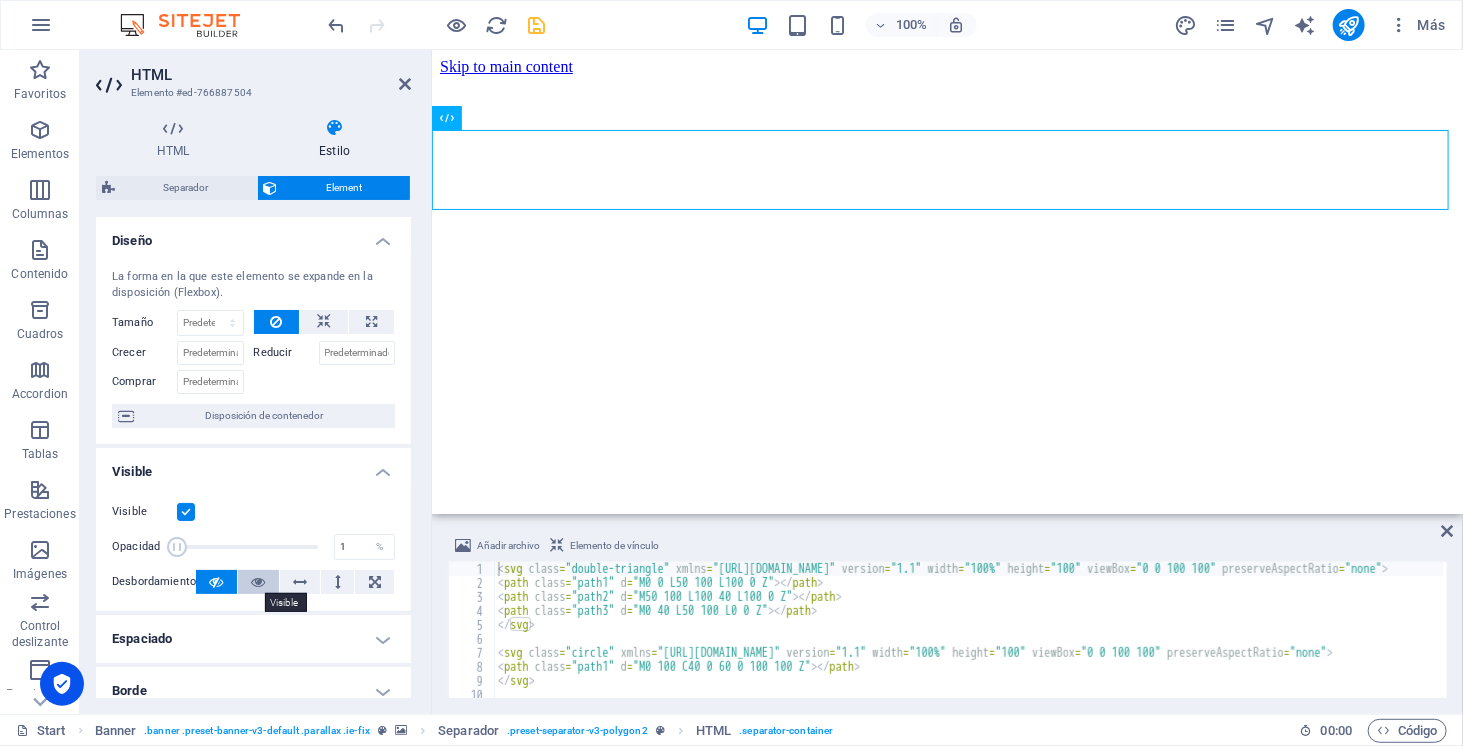click 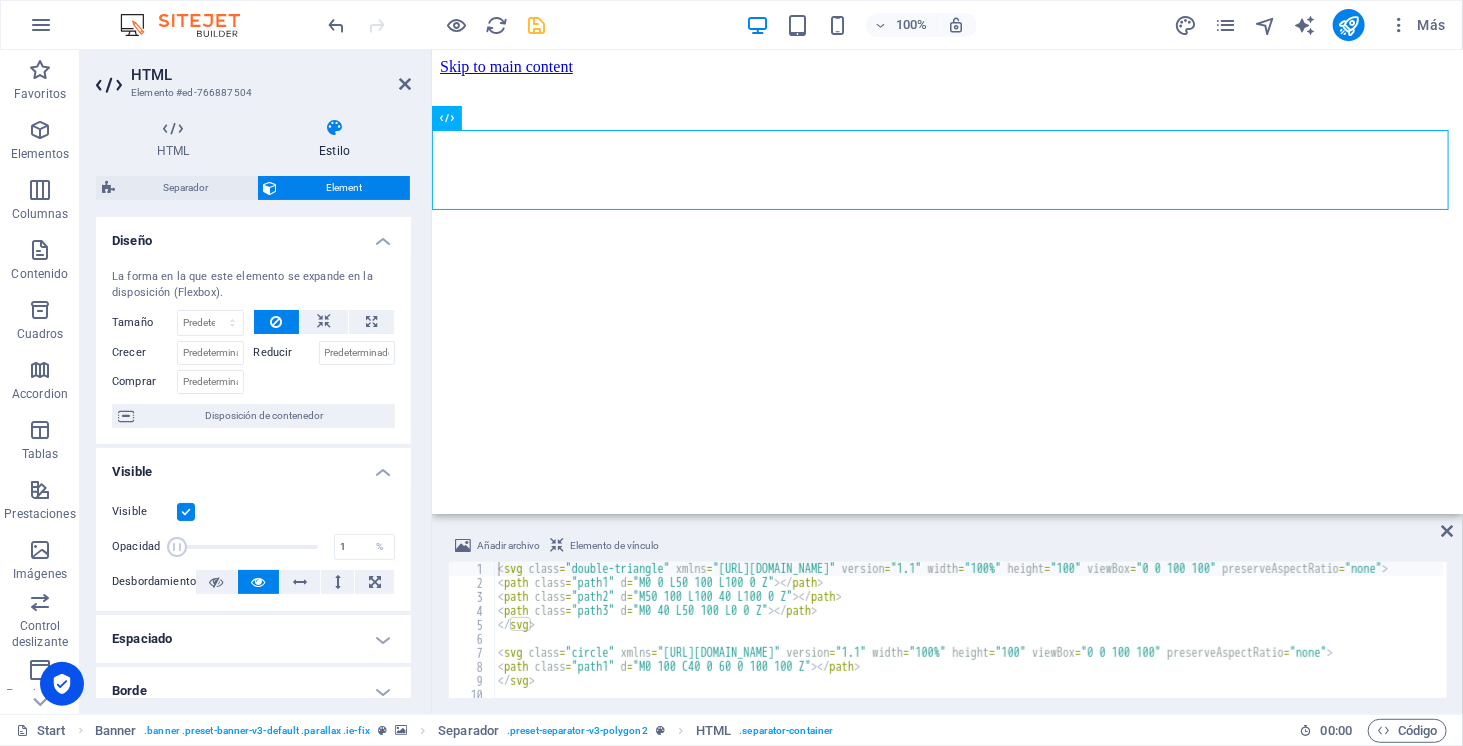 click 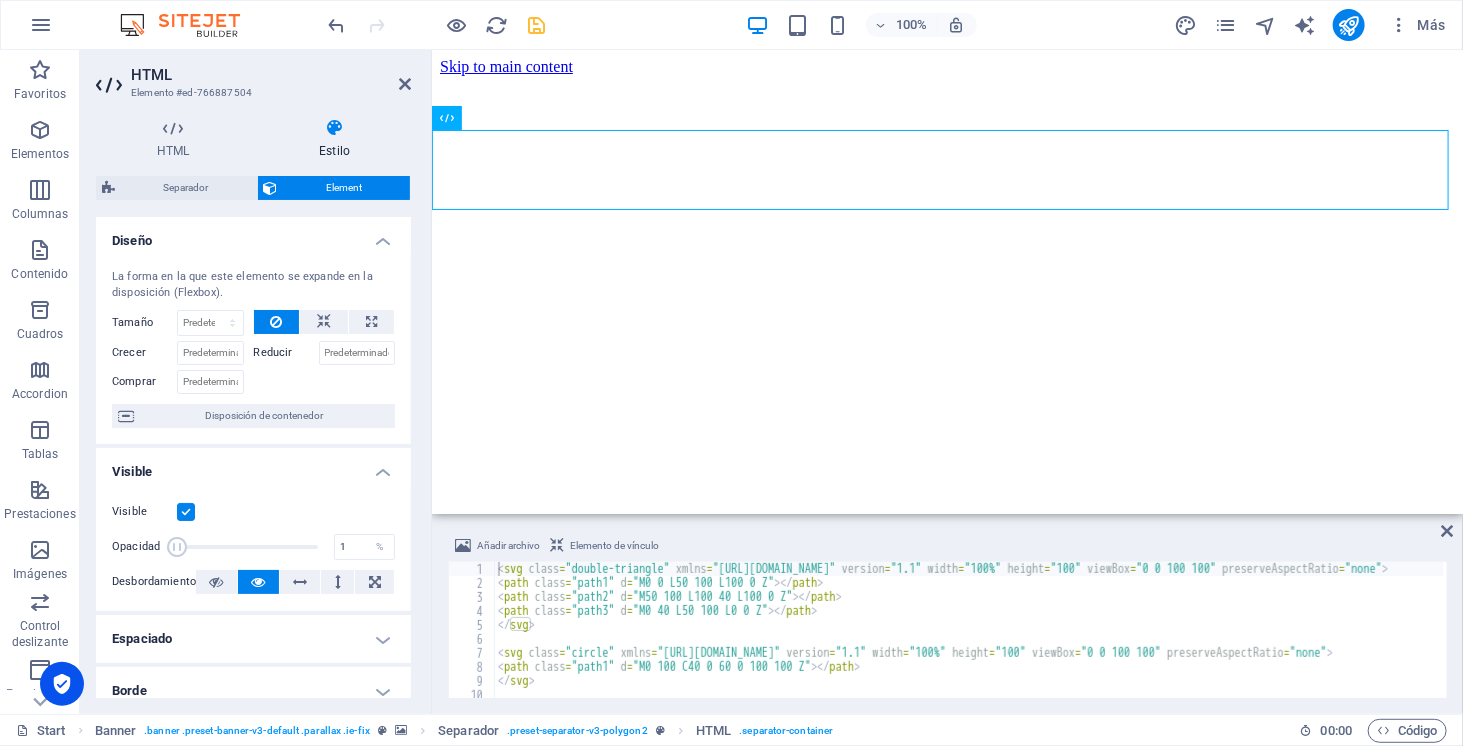 click on "Visible" 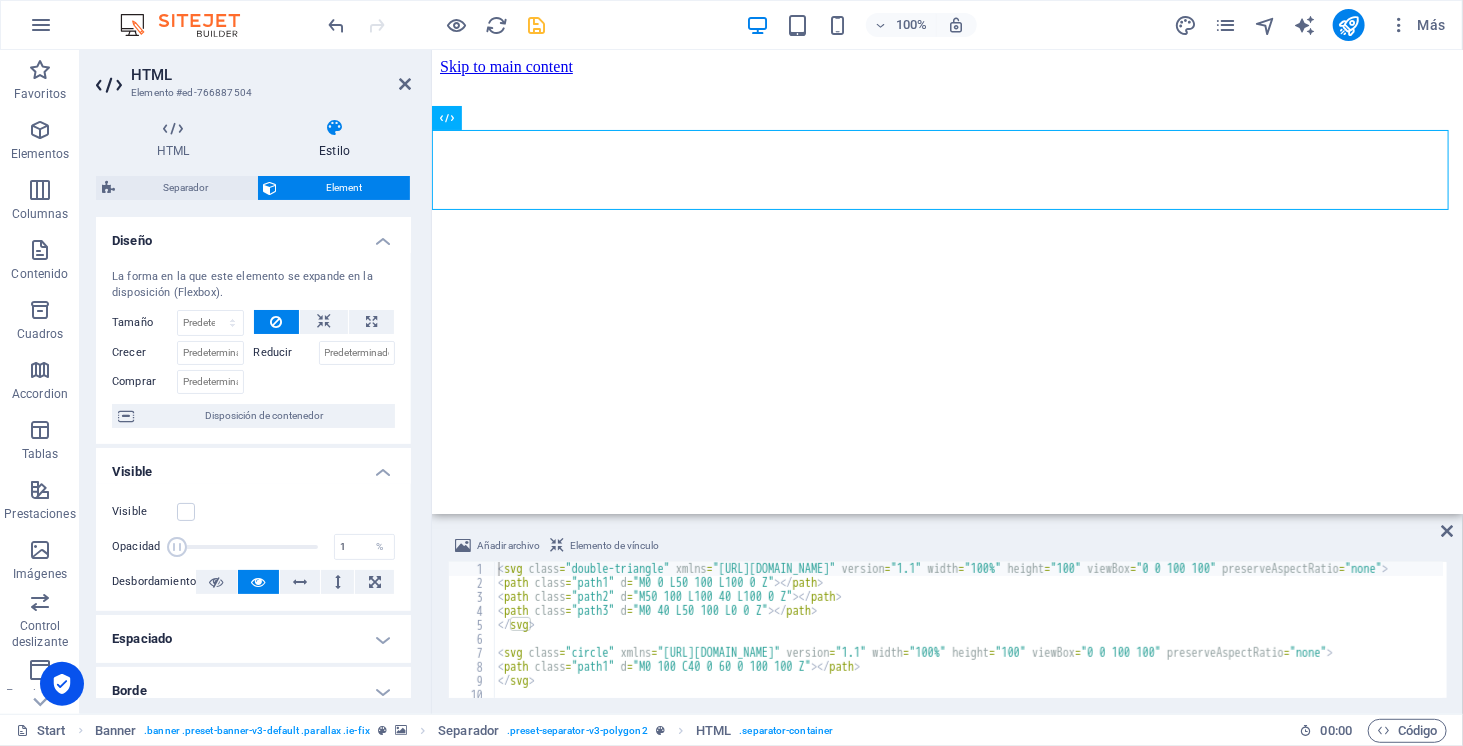 click on "Visible" 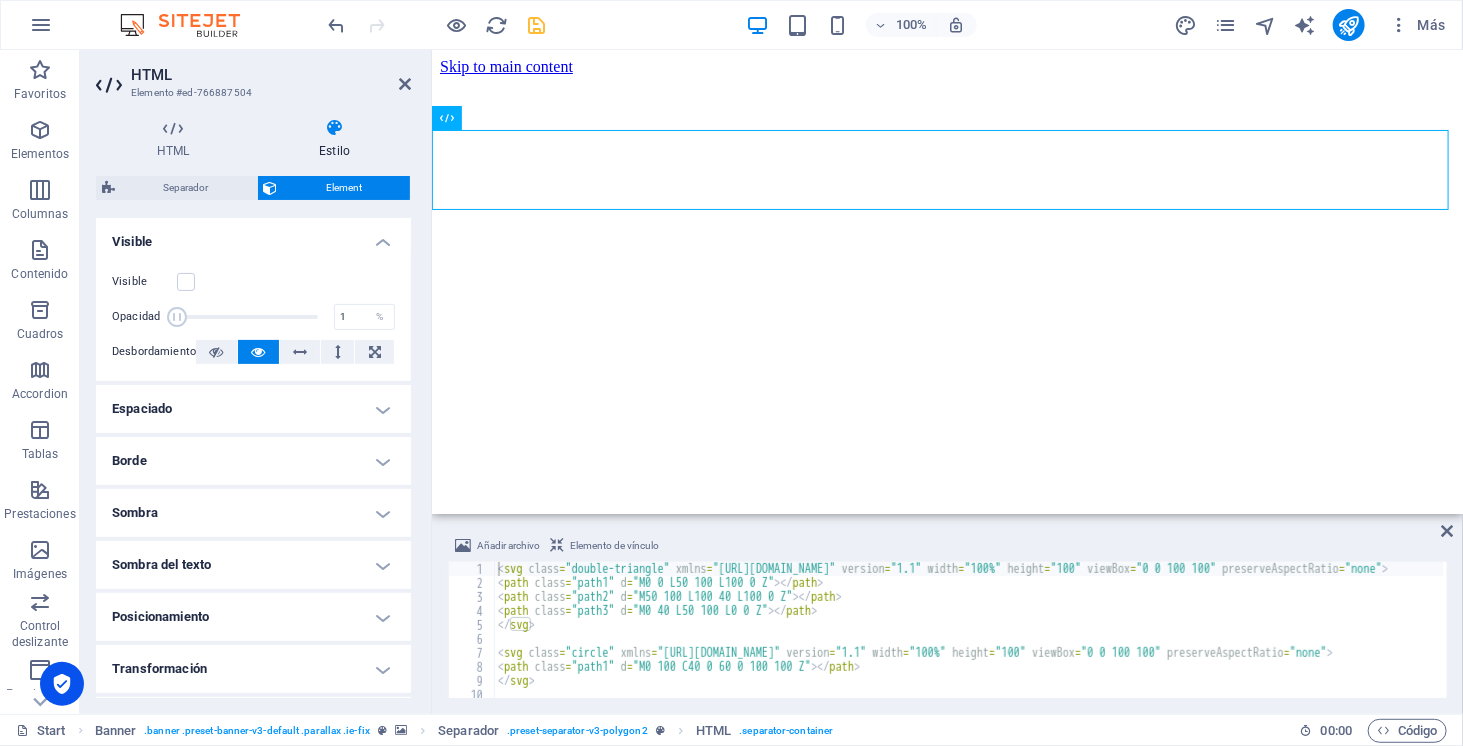 scroll, scrollTop: 234, scrollLeft: 0, axis: vertical 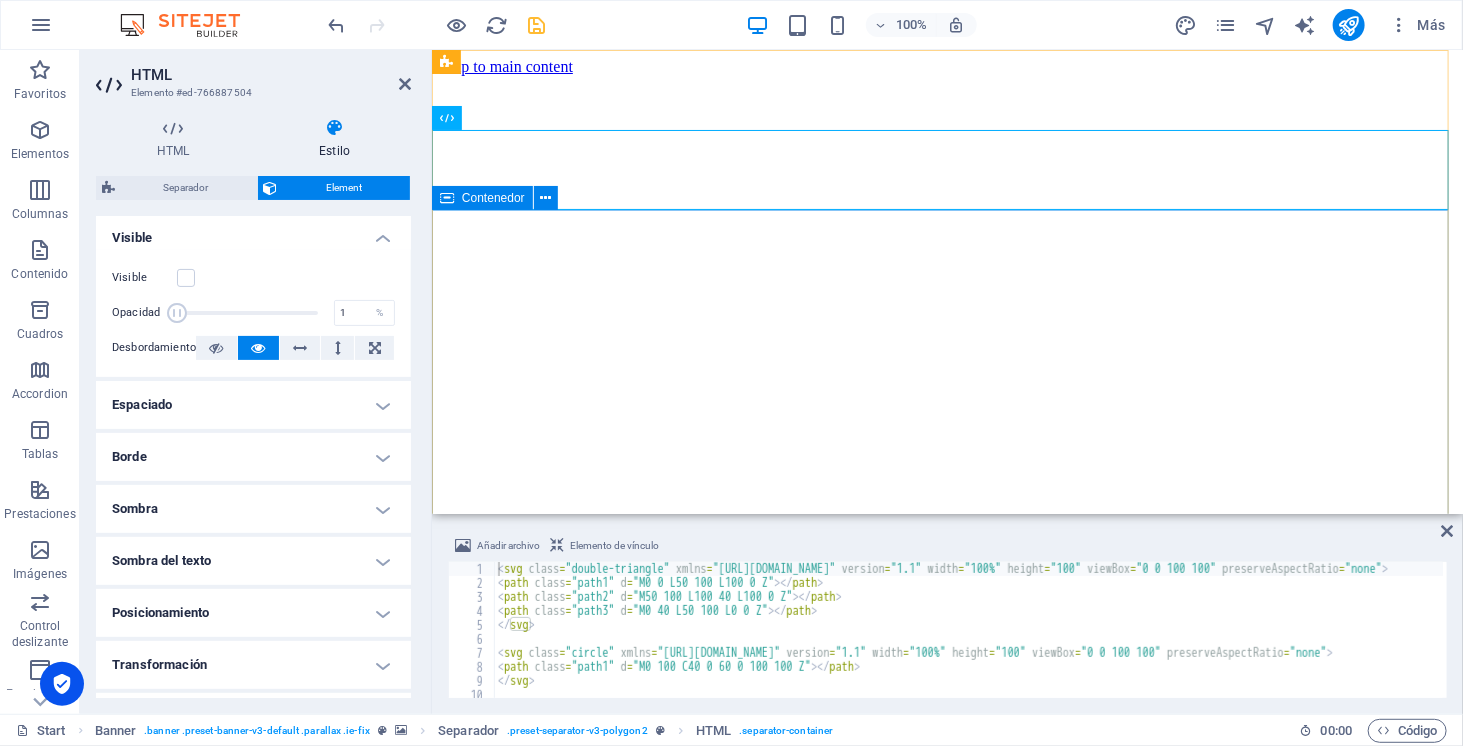 click on "SOMOS    ENERGÍA SOLAR ELECTROMOVILIDAD ALMACENAMIENTO" 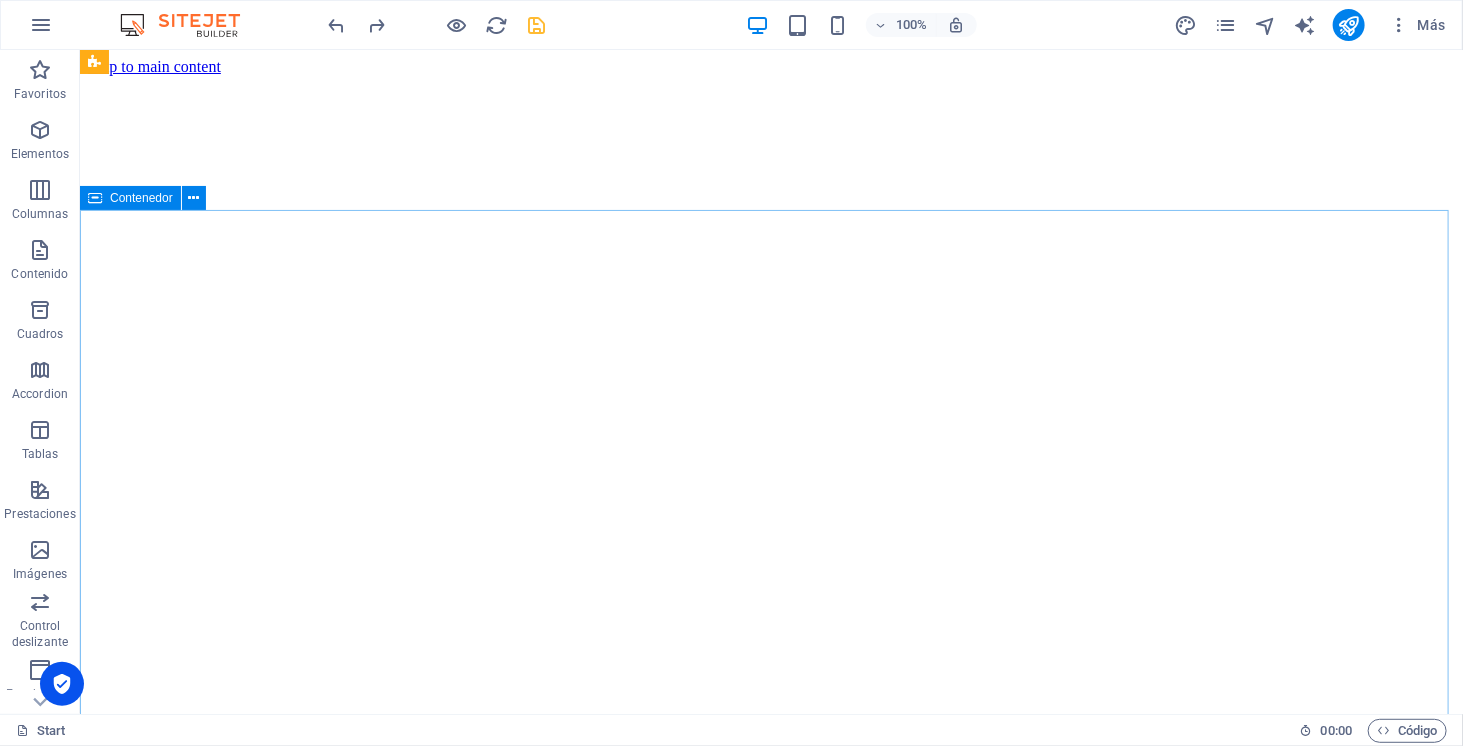 click on "SOMOS    ENERGÍA SOLAR ELECTROMOVILIDAD ALMACENAMIENTO" 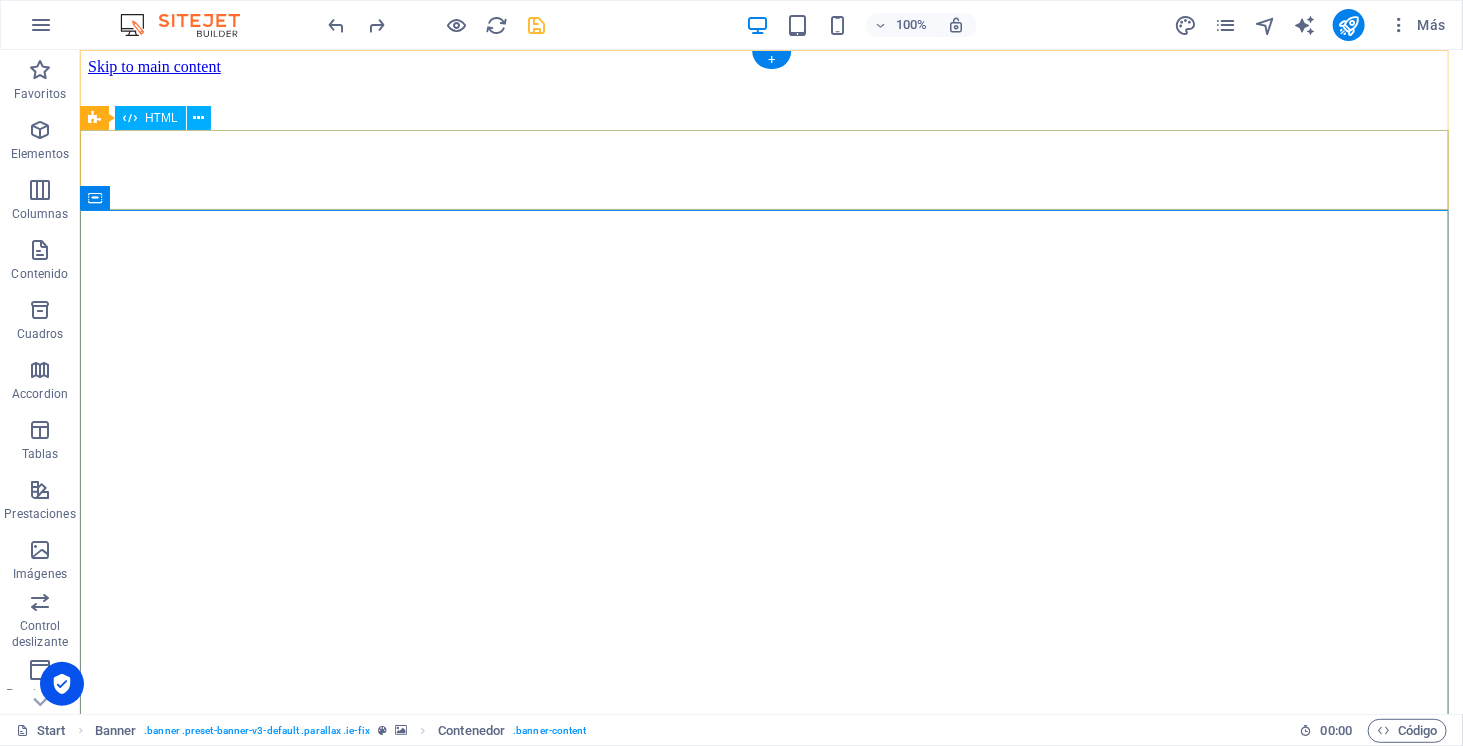 click 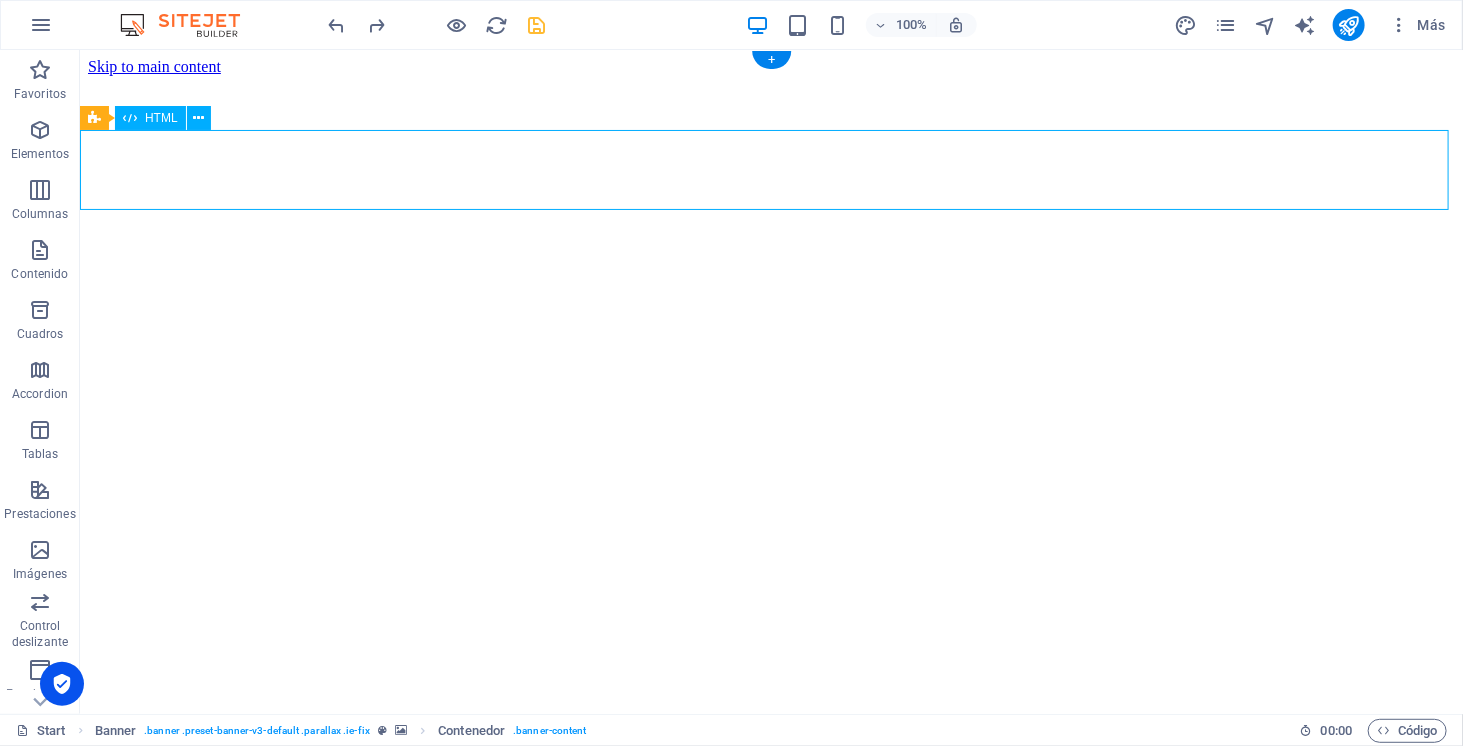 click 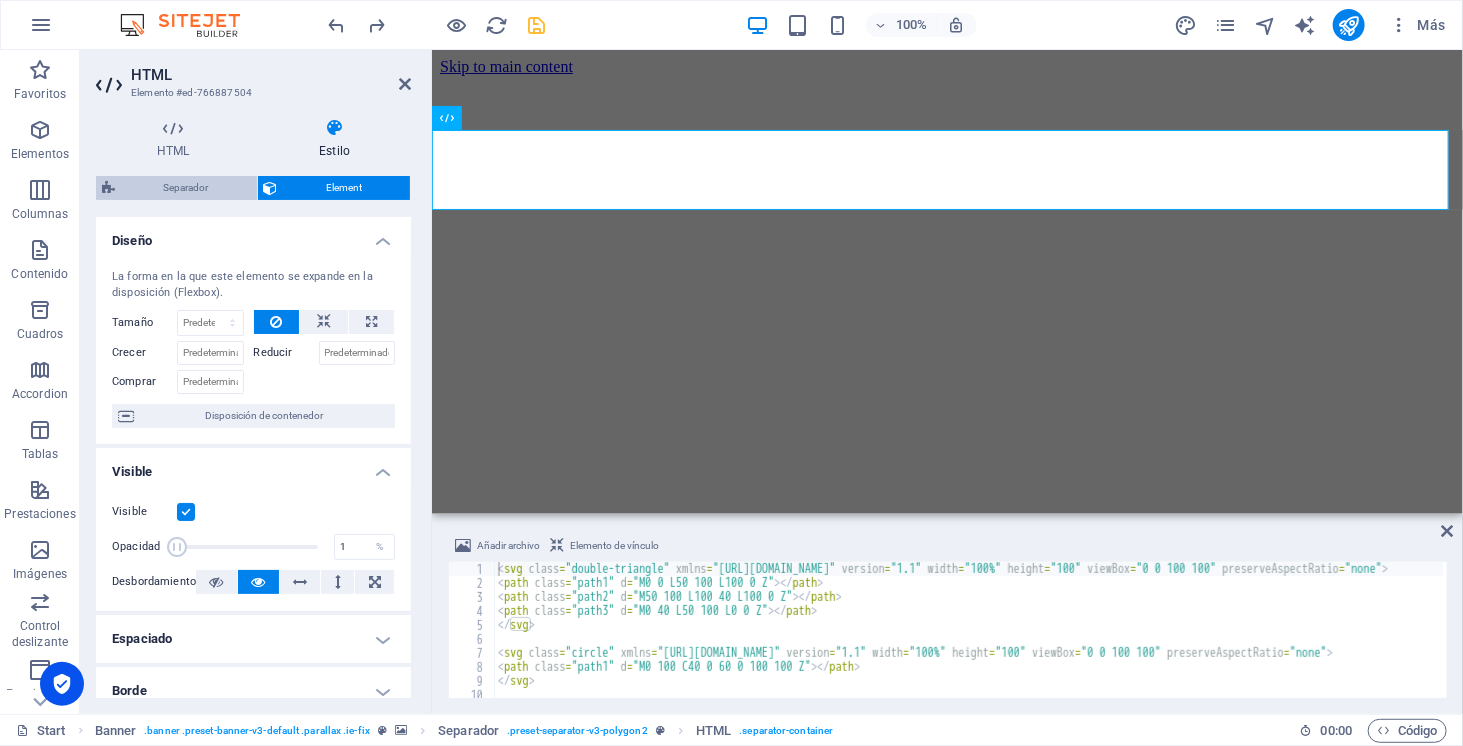 click on "Separador" 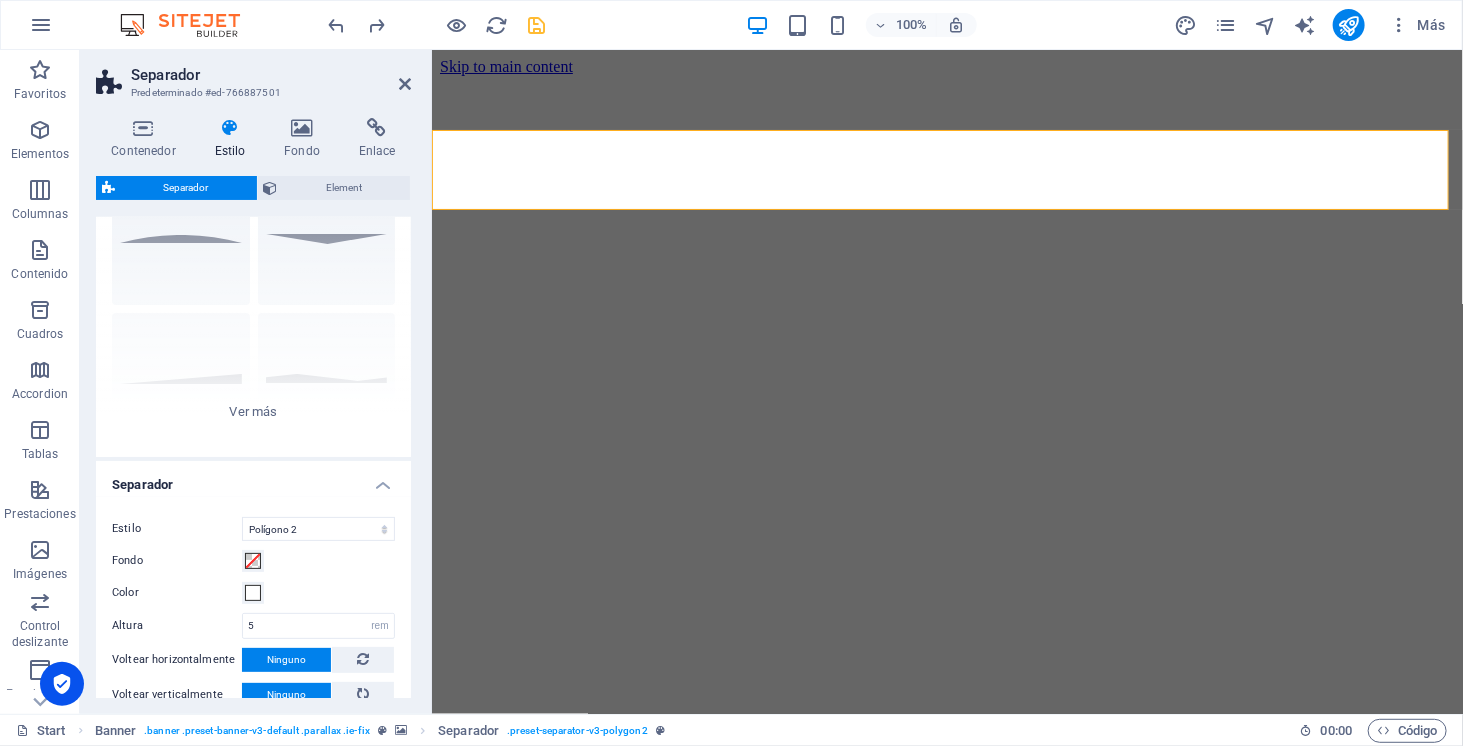 scroll, scrollTop: 89, scrollLeft: 0, axis: vertical 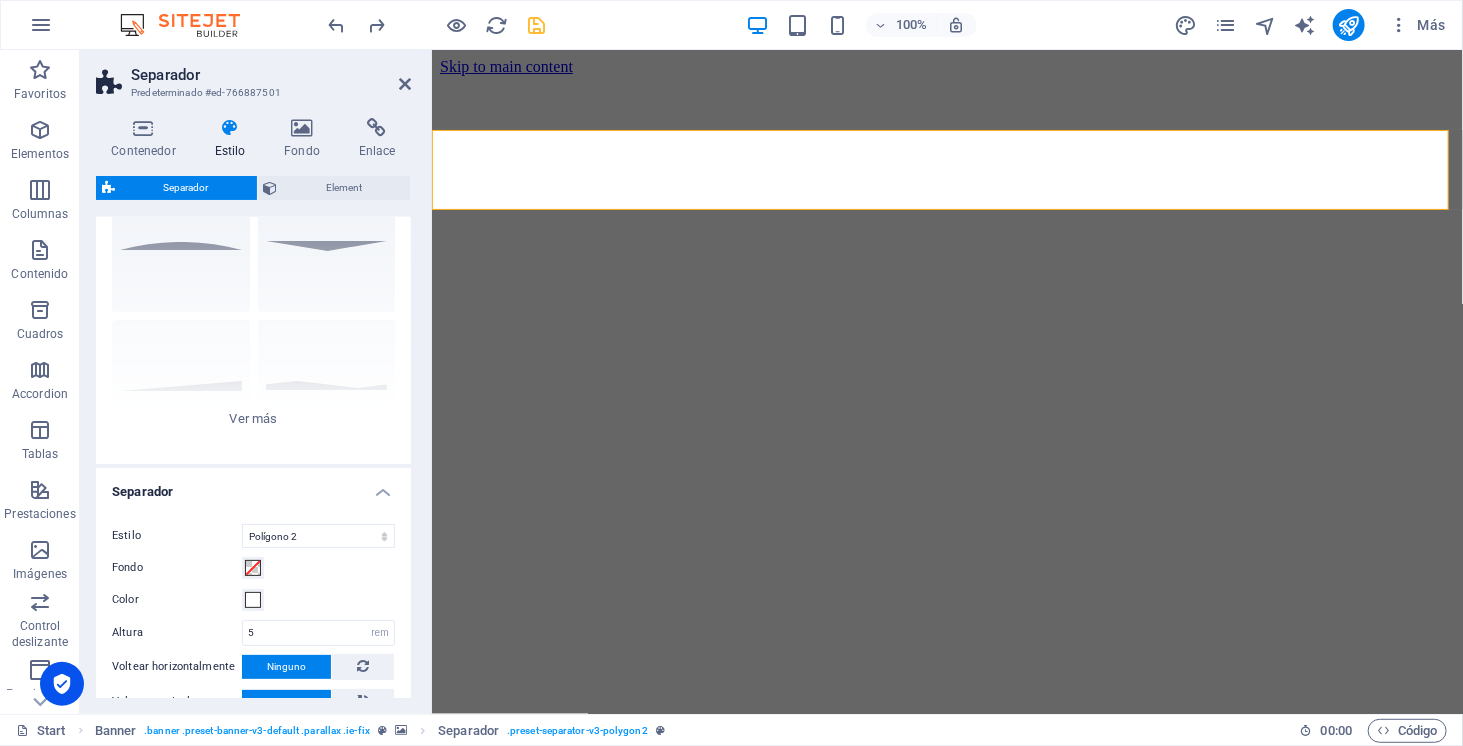 click on "Círculo Predeterminado Diagonal Polígono 1 Polígono 2 Cuadrado Zigzag" 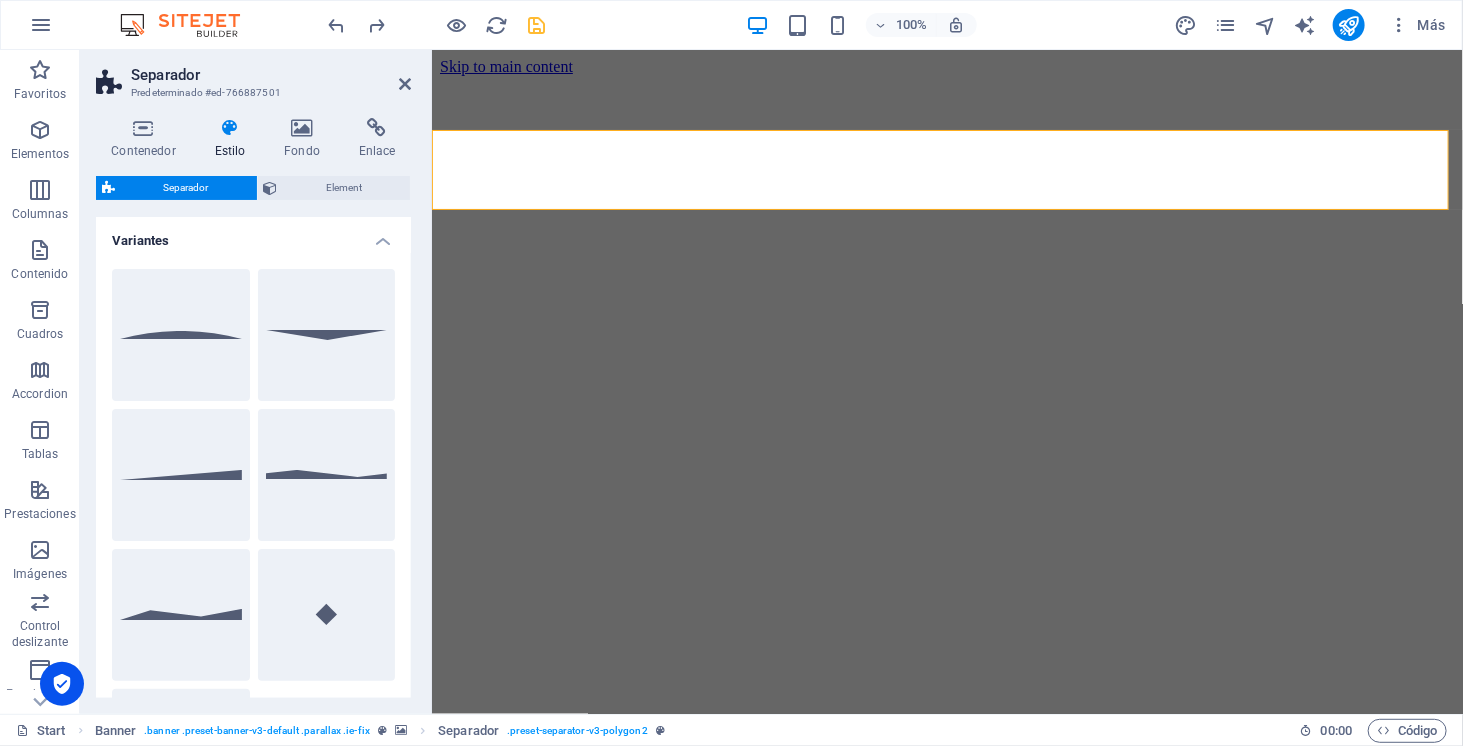 scroll, scrollTop: 488, scrollLeft: 0, axis: vertical 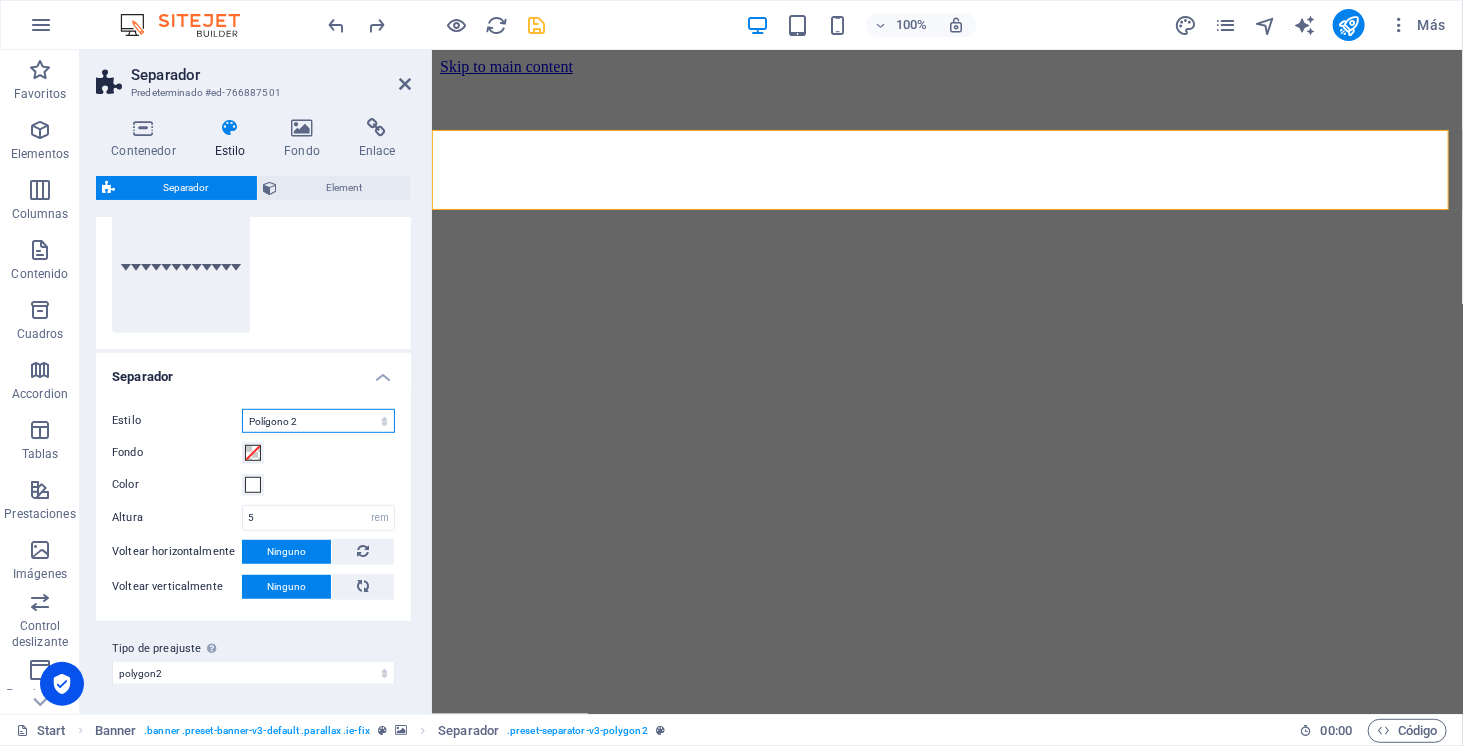 click on "Triángulo Círculo Diagonal Zigzag Polígono 1 Polígono 2 Cuadrado" 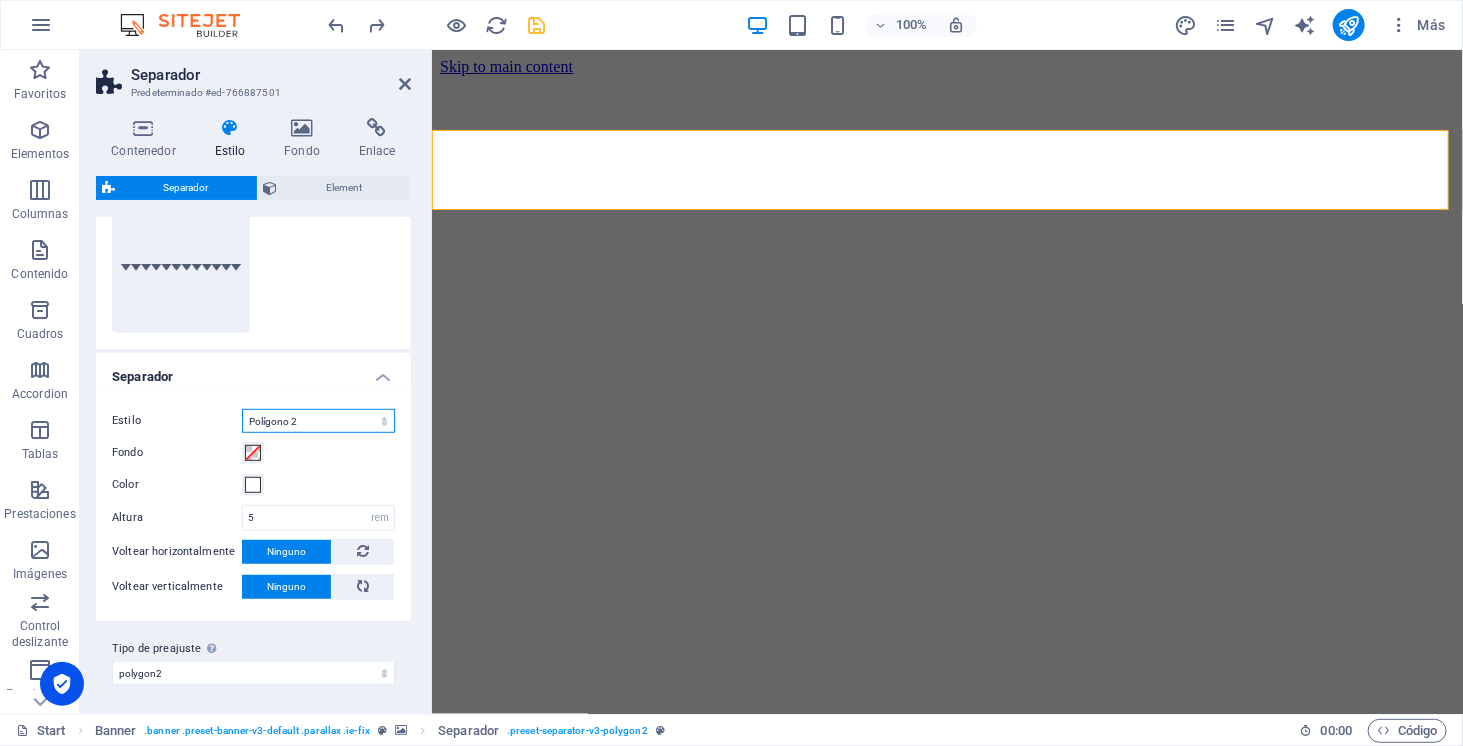 select on "square" 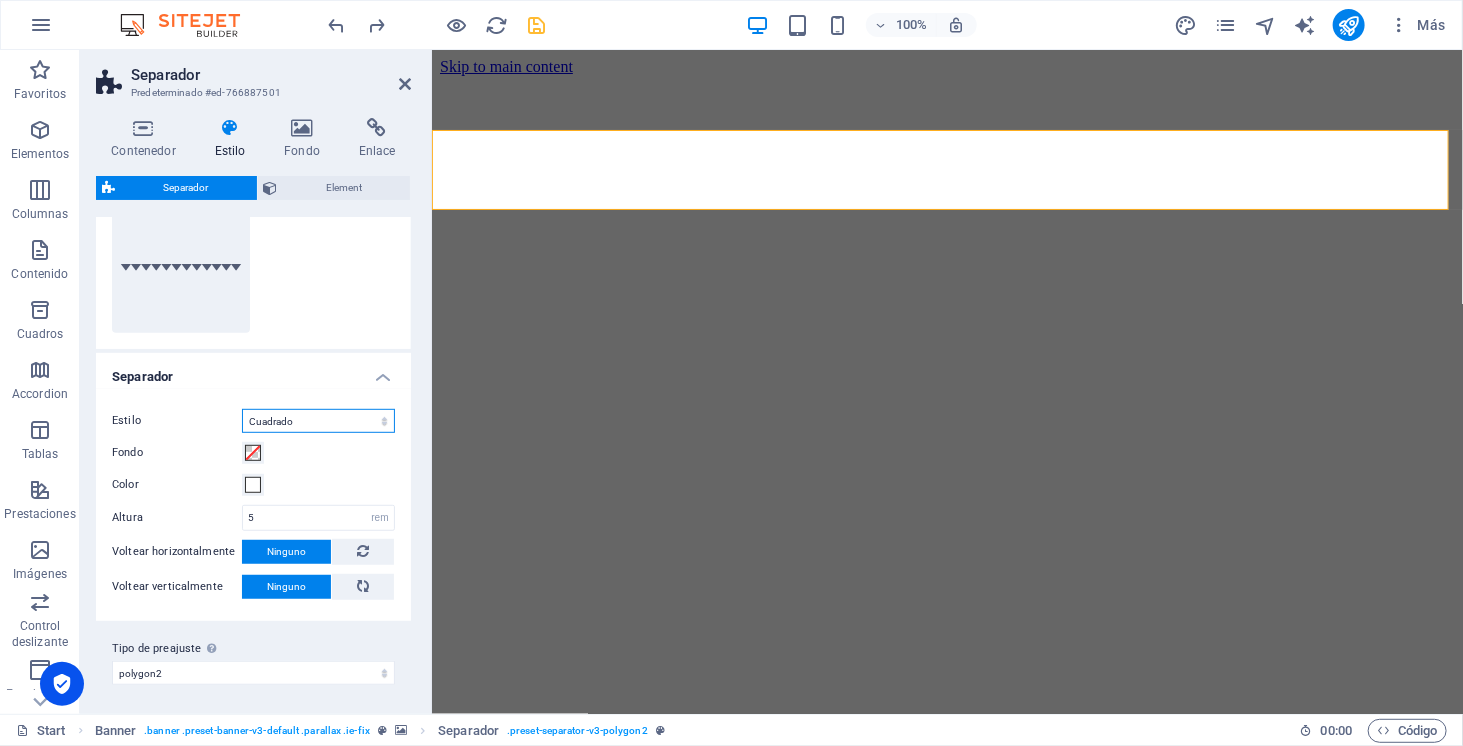 click on "Triángulo Círculo Diagonal Zigzag Polígono 1 Polígono 2 Cuadrado" 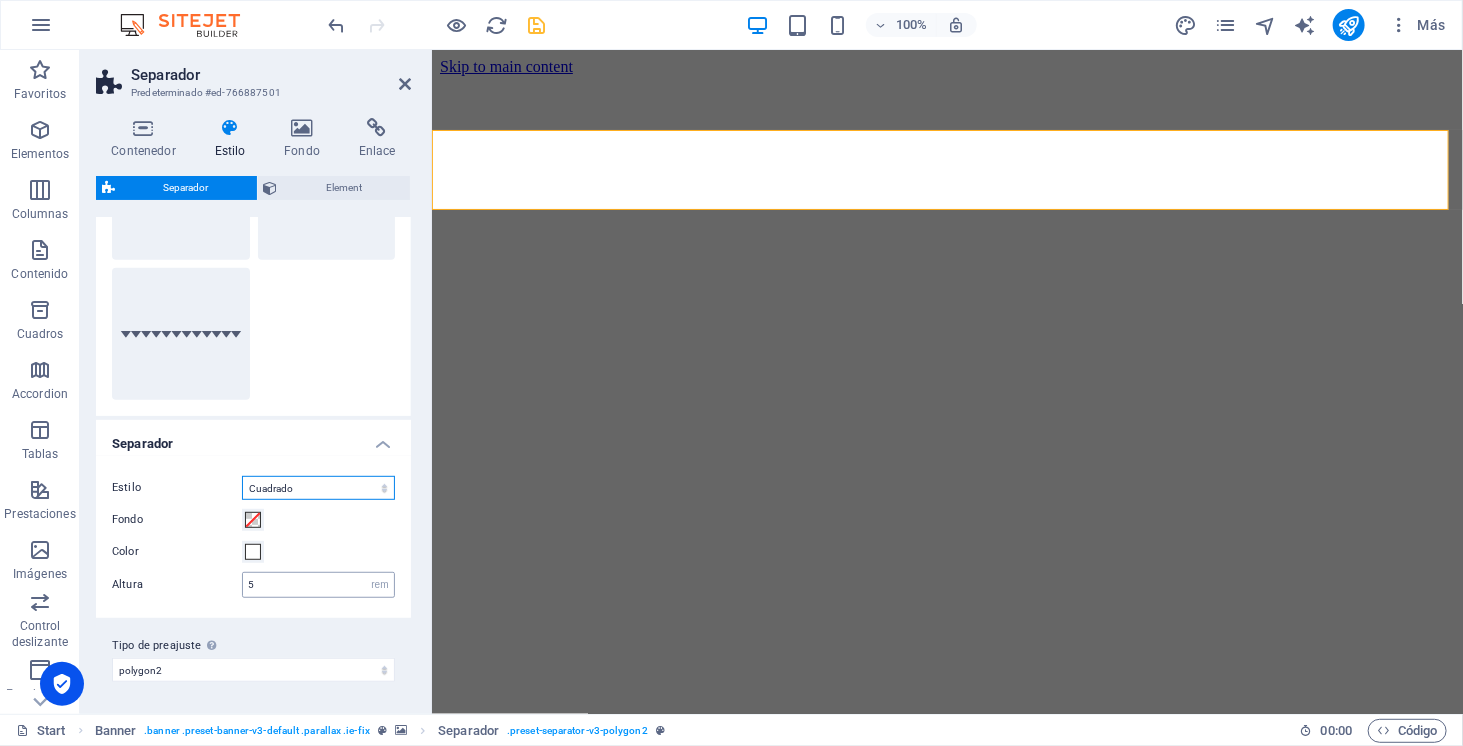 scroll, scrollTop: 419, scrollLeft: 0, axis: vertical 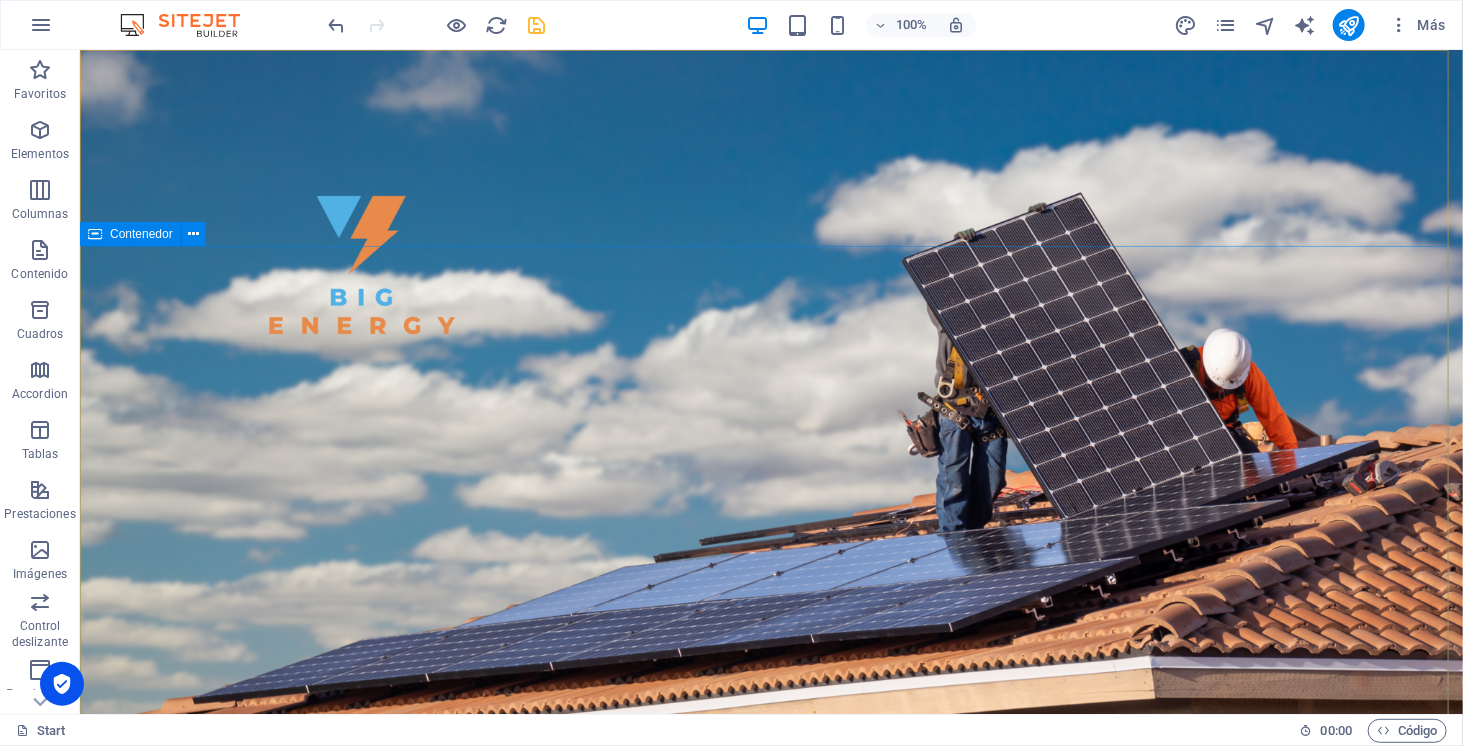 click on "SOMOS    ENERGÍA SOLAR ELECTROMOVILIDAD ALMACENAMIENTO" 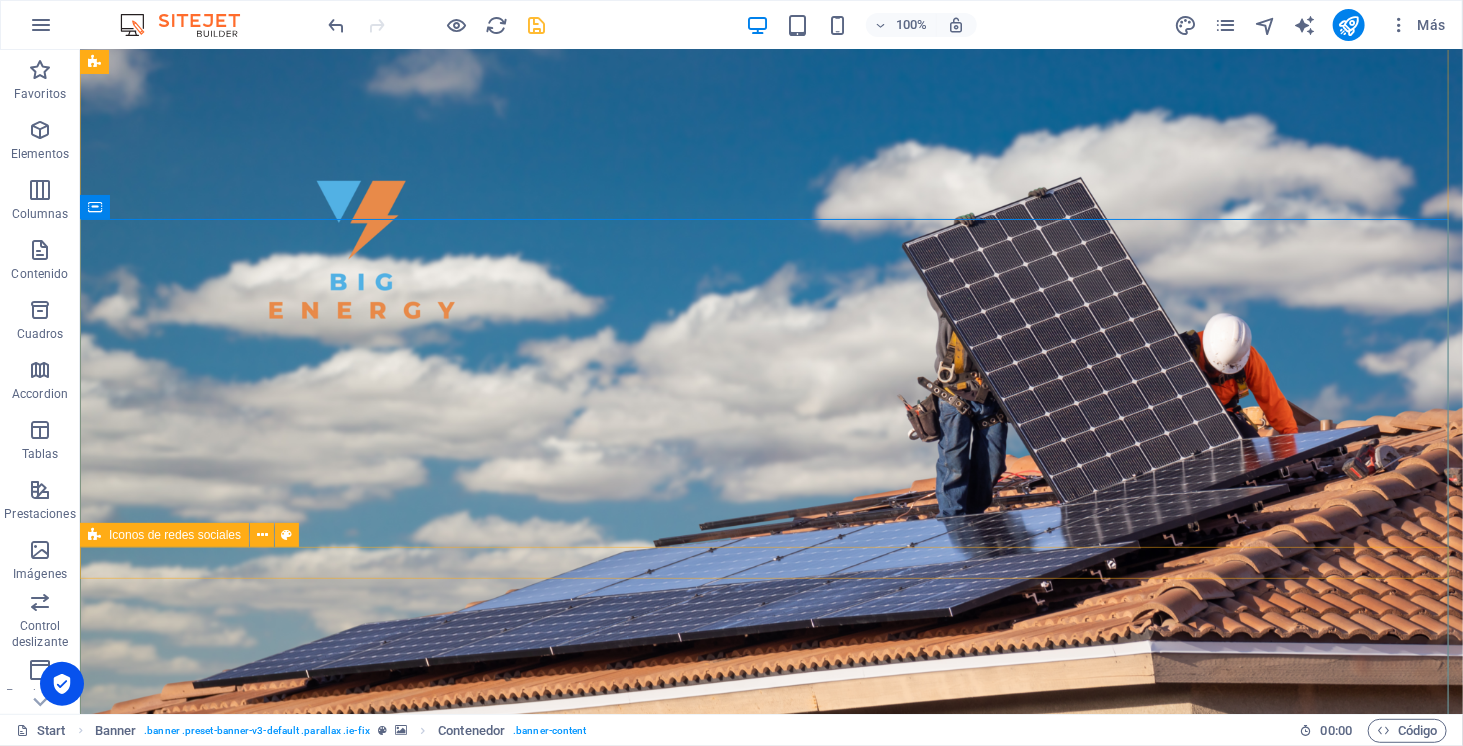 scroll, scrollTop: 0, scrollLeft: 0, axis: both 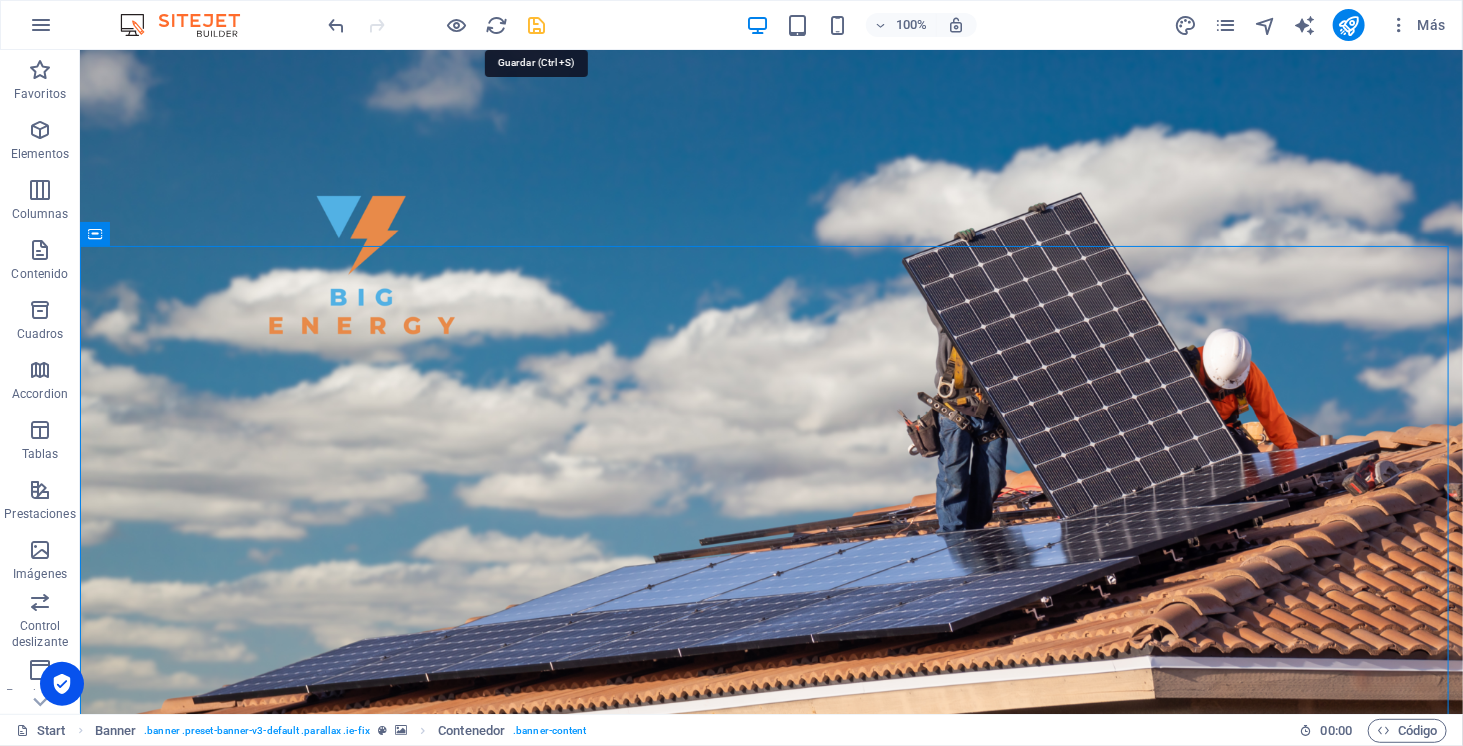 click 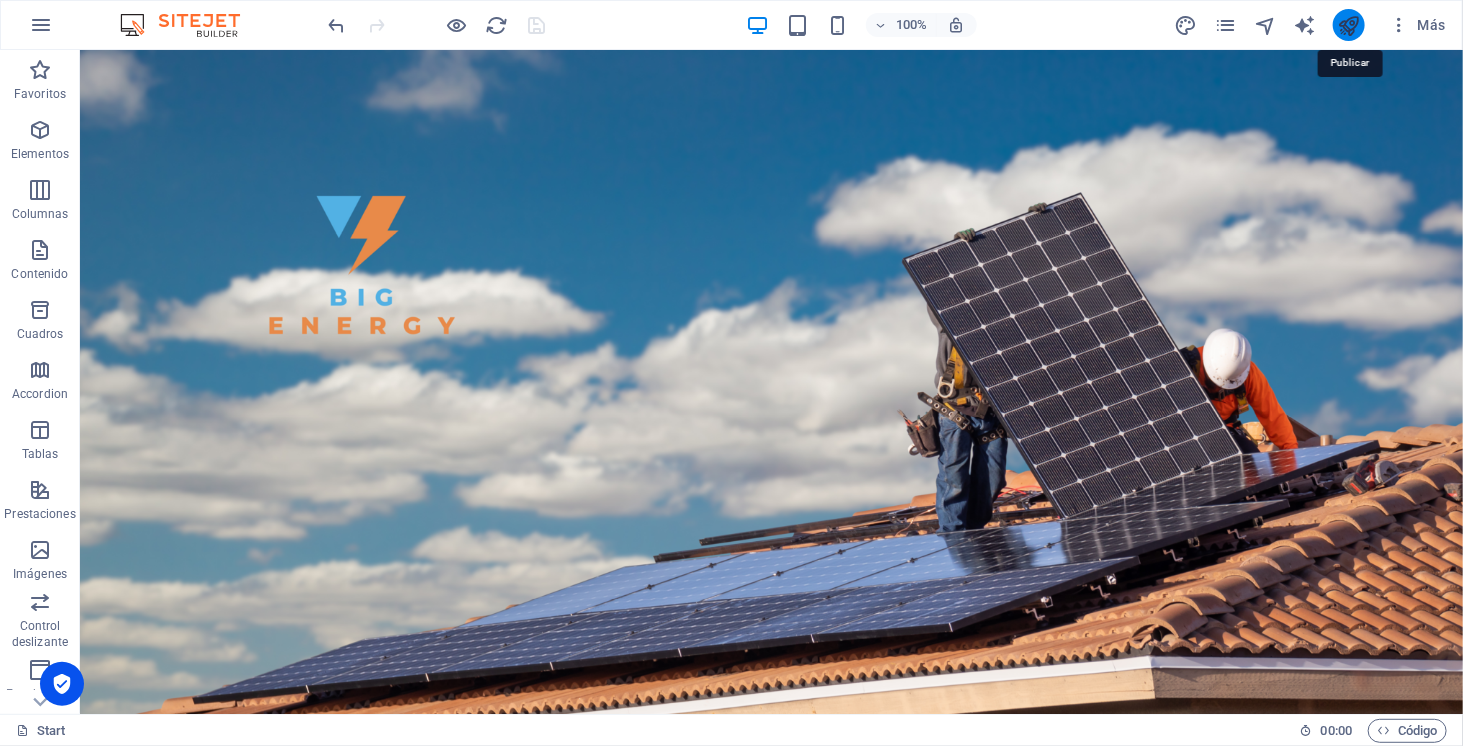 click 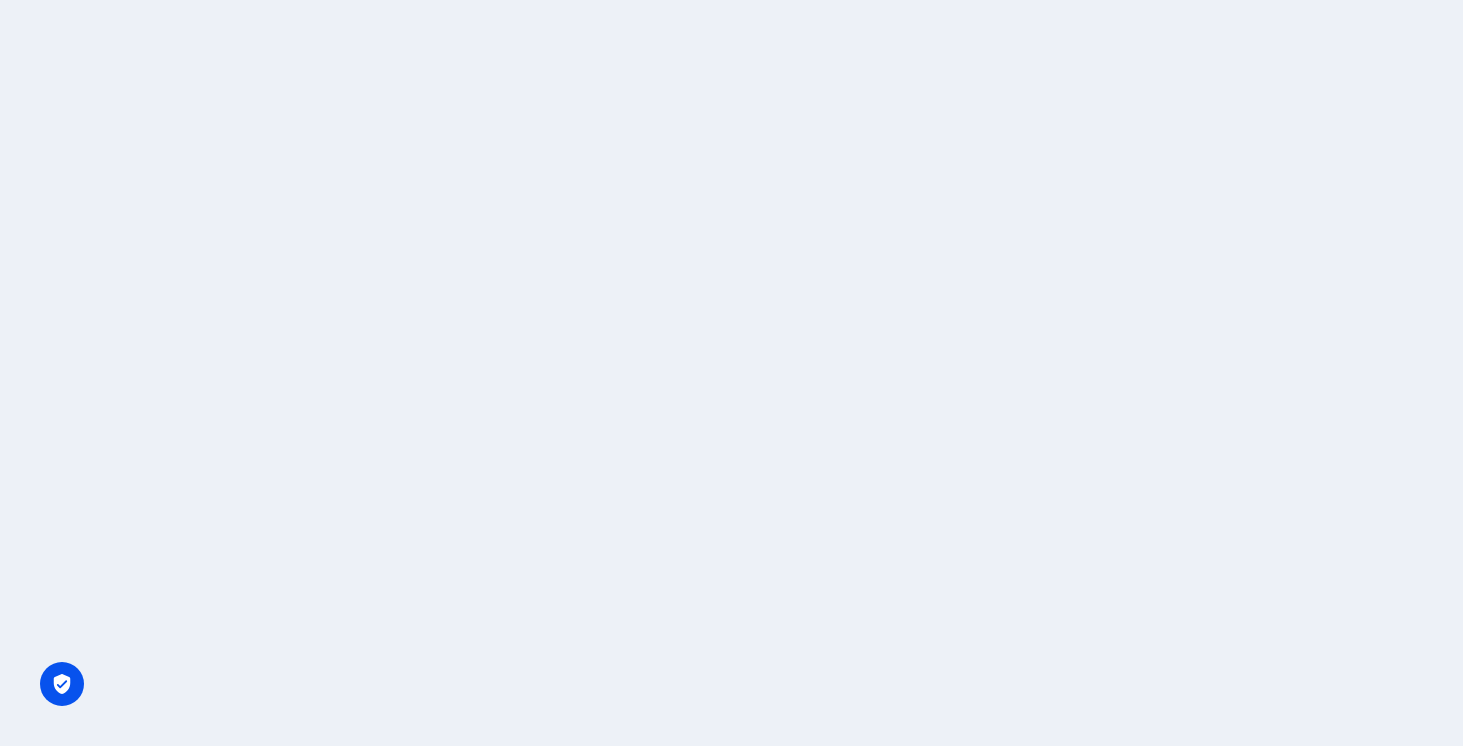 scroll, scrollTop: 0, scrollLeft: 0, axis: both 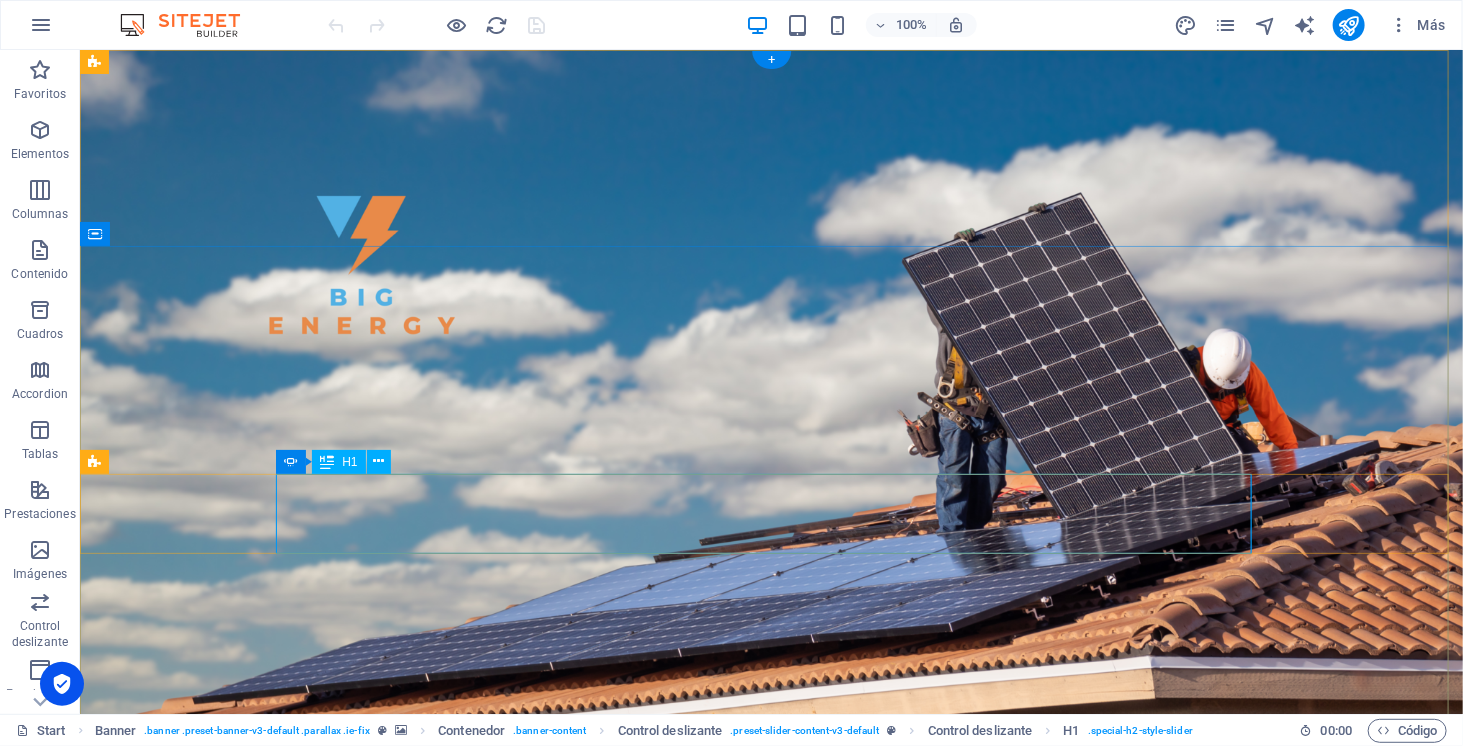 click on "ENERGÍA SOLAR" at bounding box center (771, 1114) 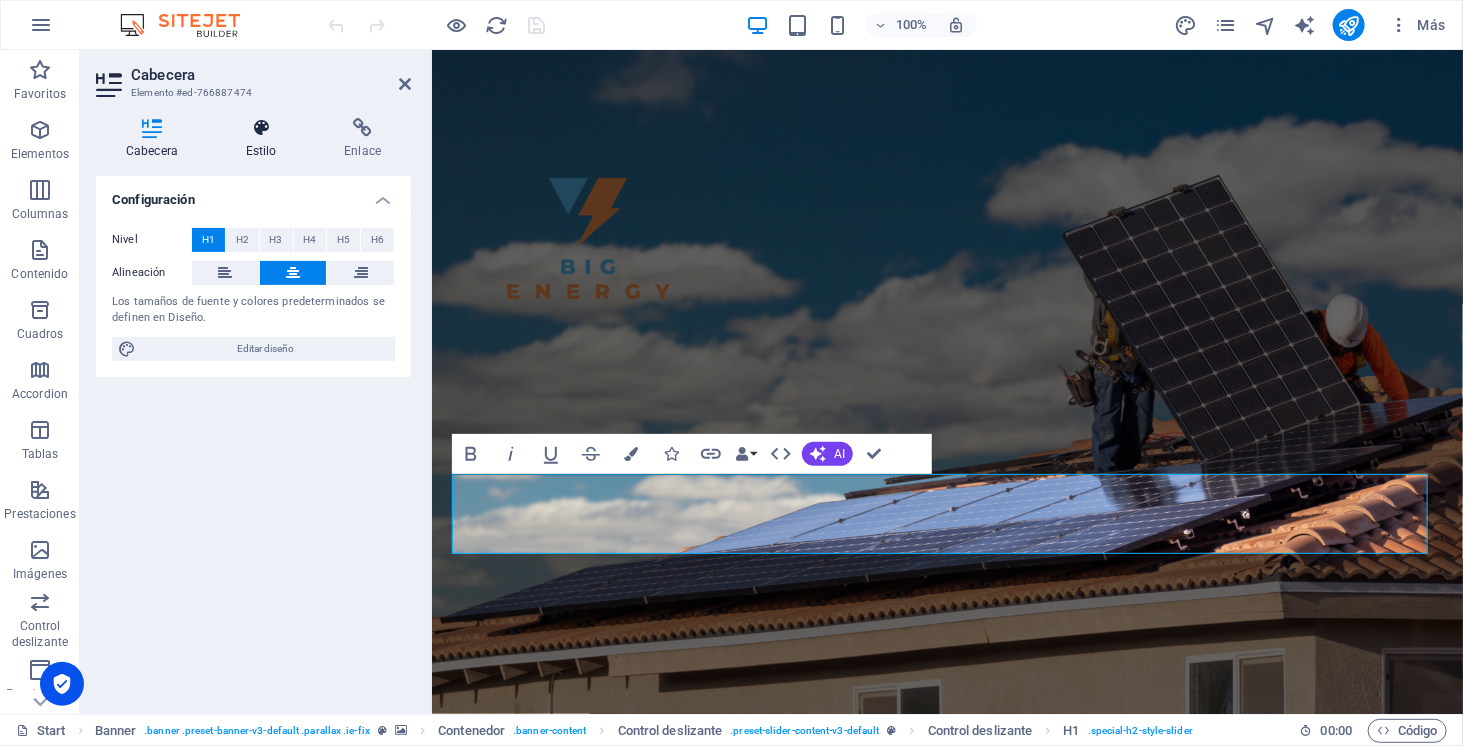 click on "Estilo" at bounding box center (265, 139) 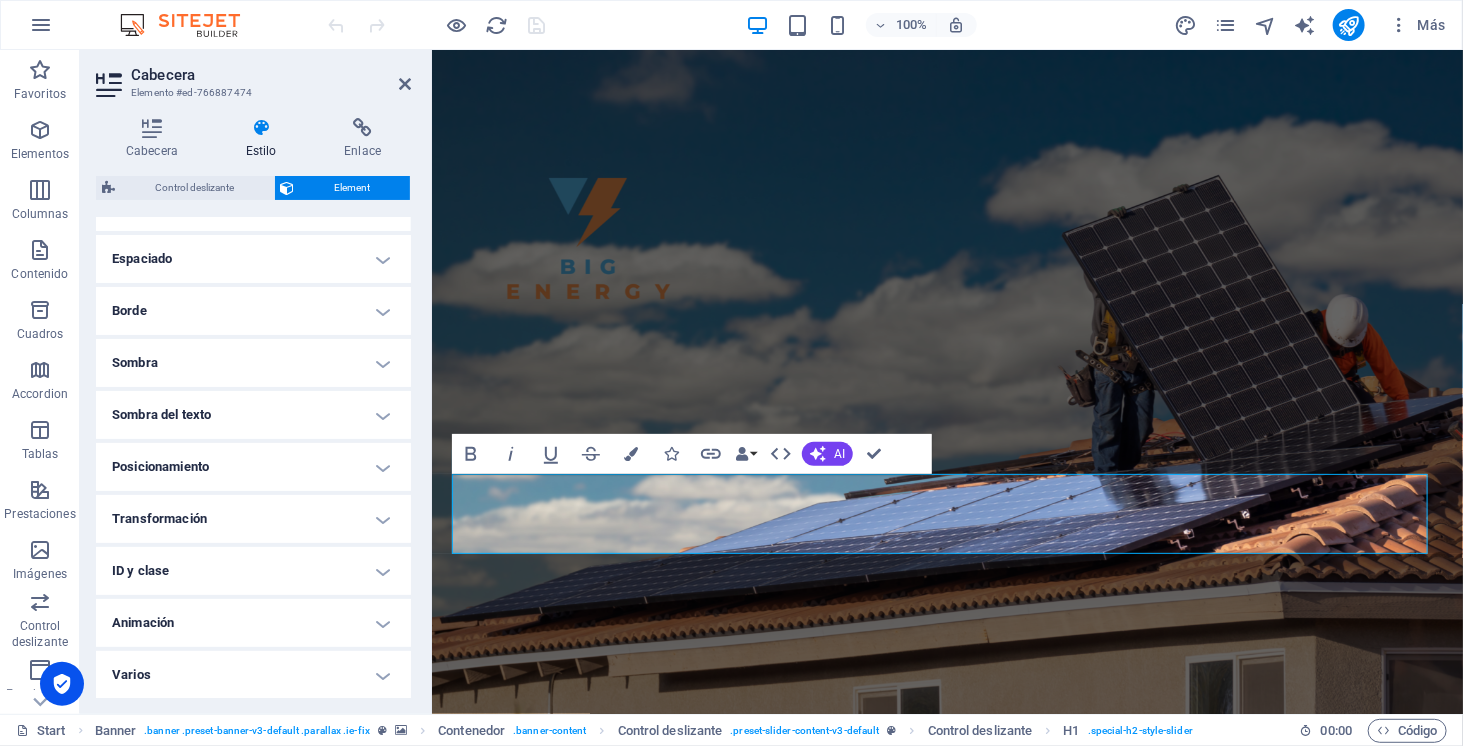 scroll, scrollTop: 0, scrollLeft: 0, axis: both 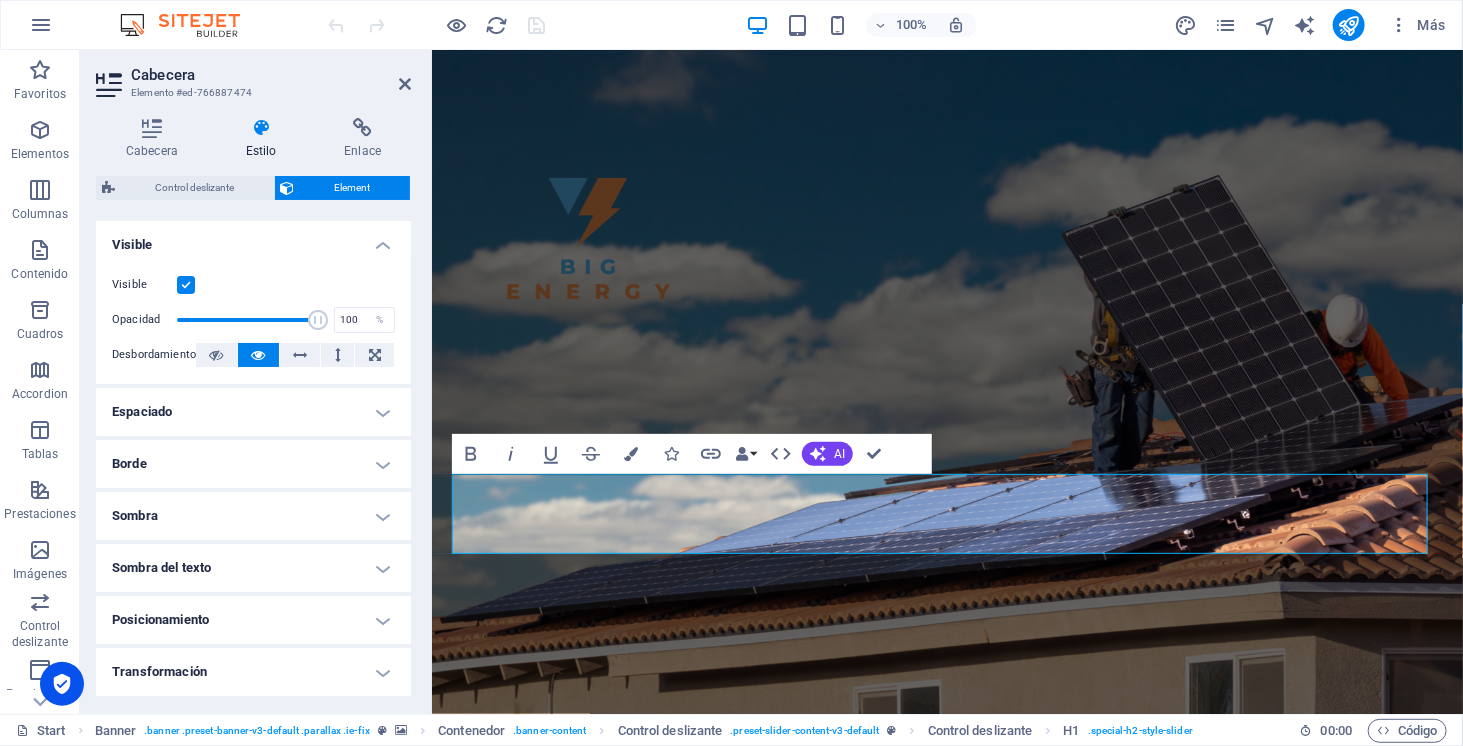 click on "Espaciado" at bounding box center [253, 412] 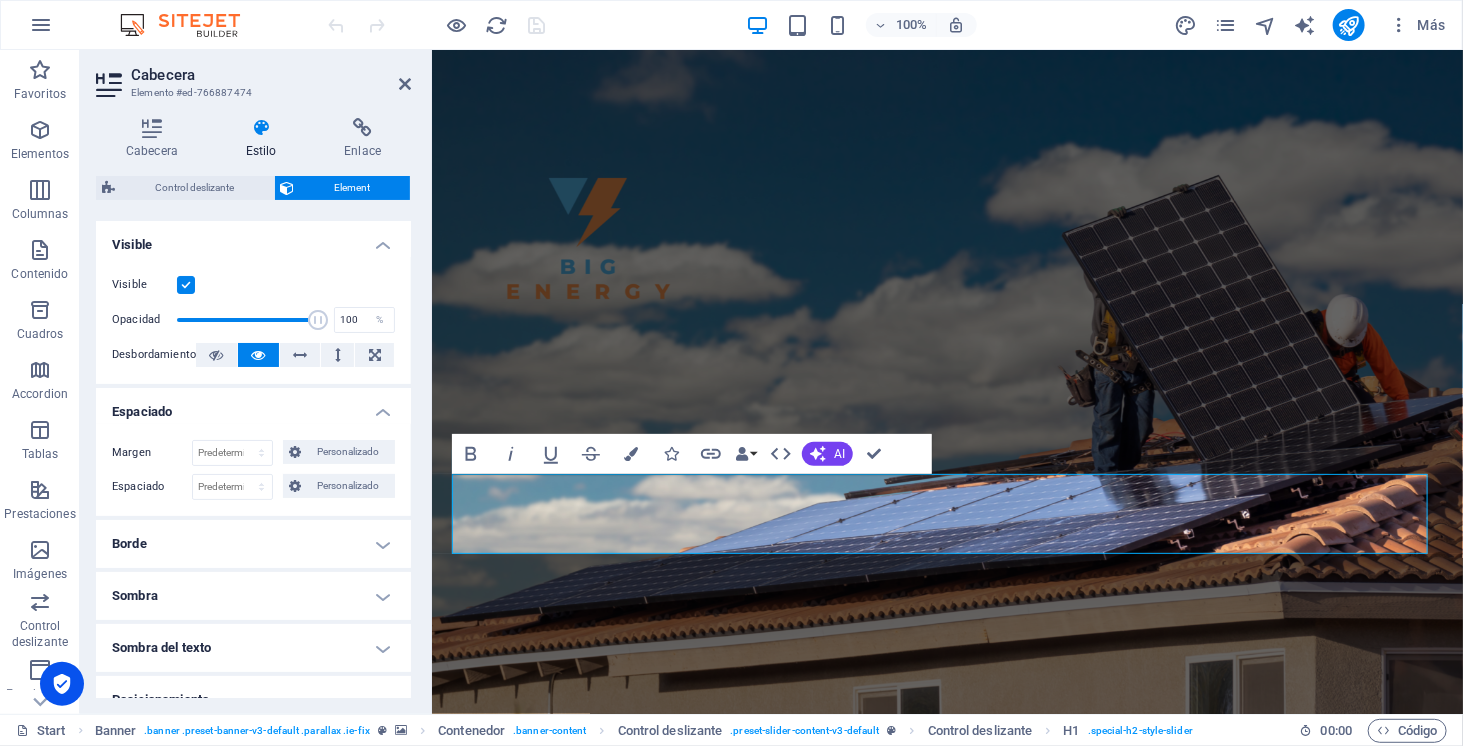 click on "Margen Predeterminado automático px % rem vw vh Personalizado Personalizado automático px % rem vw vh automático px % rem vw vh automático px % rem vw vh automático px % rem vw vh Espaciado Predeterminado px rem % vh vw Personalizado Personalizado px rem % vh vw px rem % vh vw px rem % vh vw px rem % vh vw" at bounding box center [253, 470] 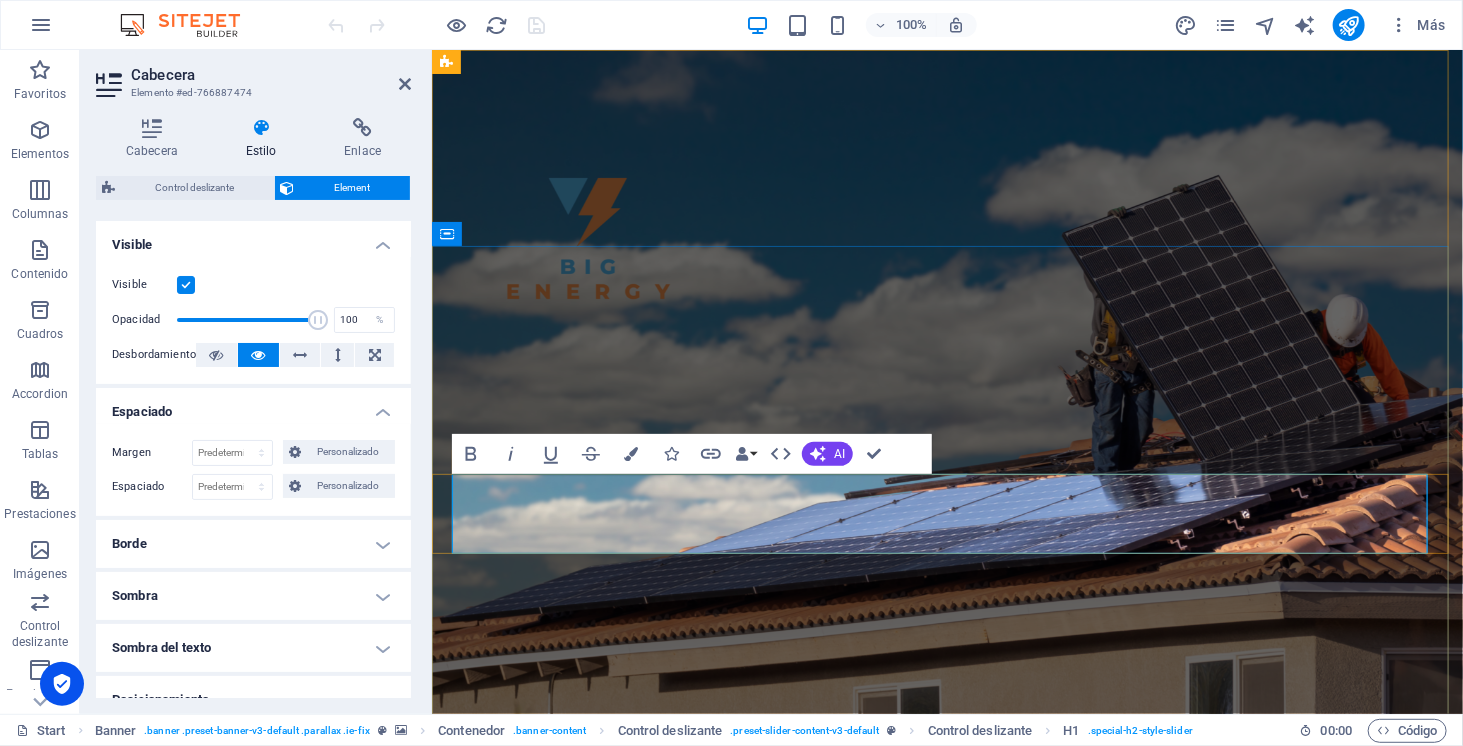 click on "ENERGÍA SOLAR" at bounding box center (947, 1113) 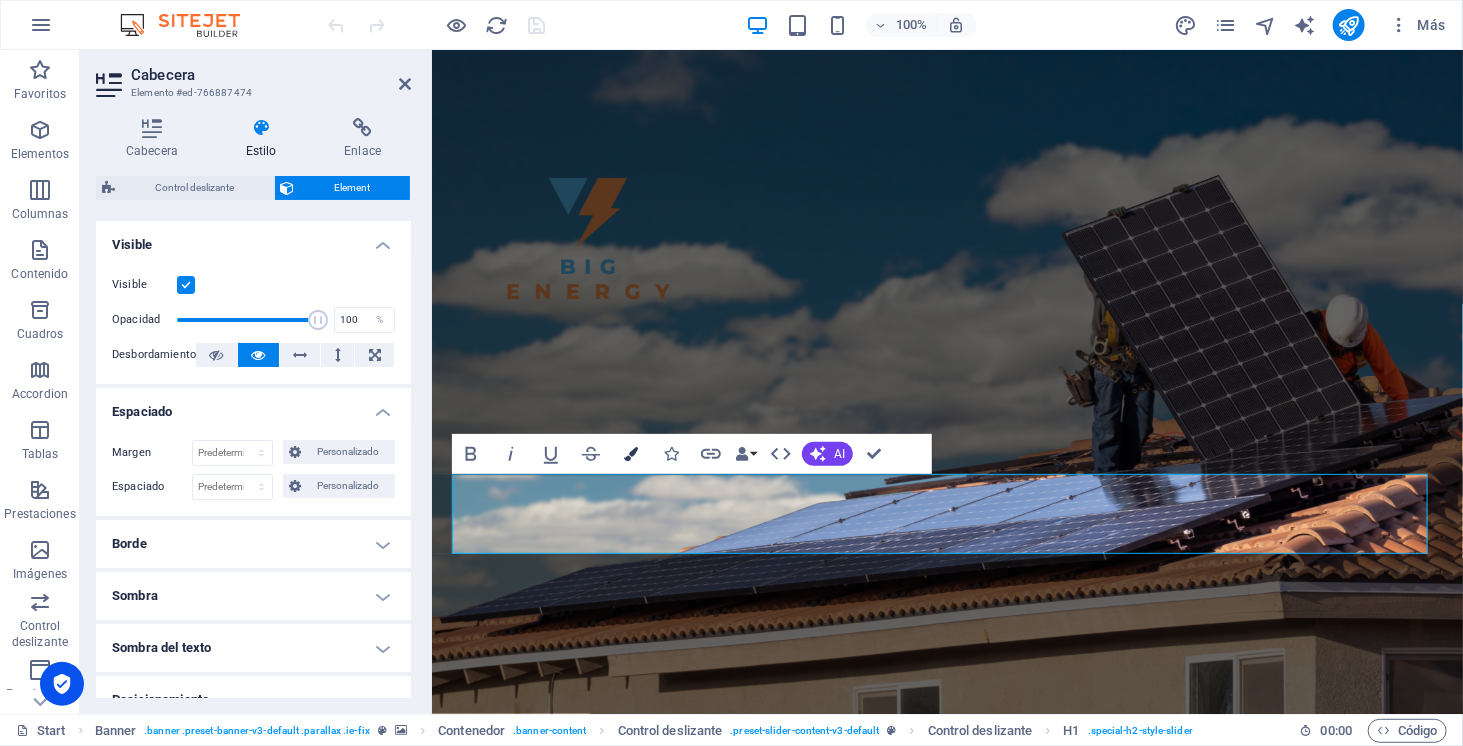 click on "Colors" at bounding box center [631, 454] 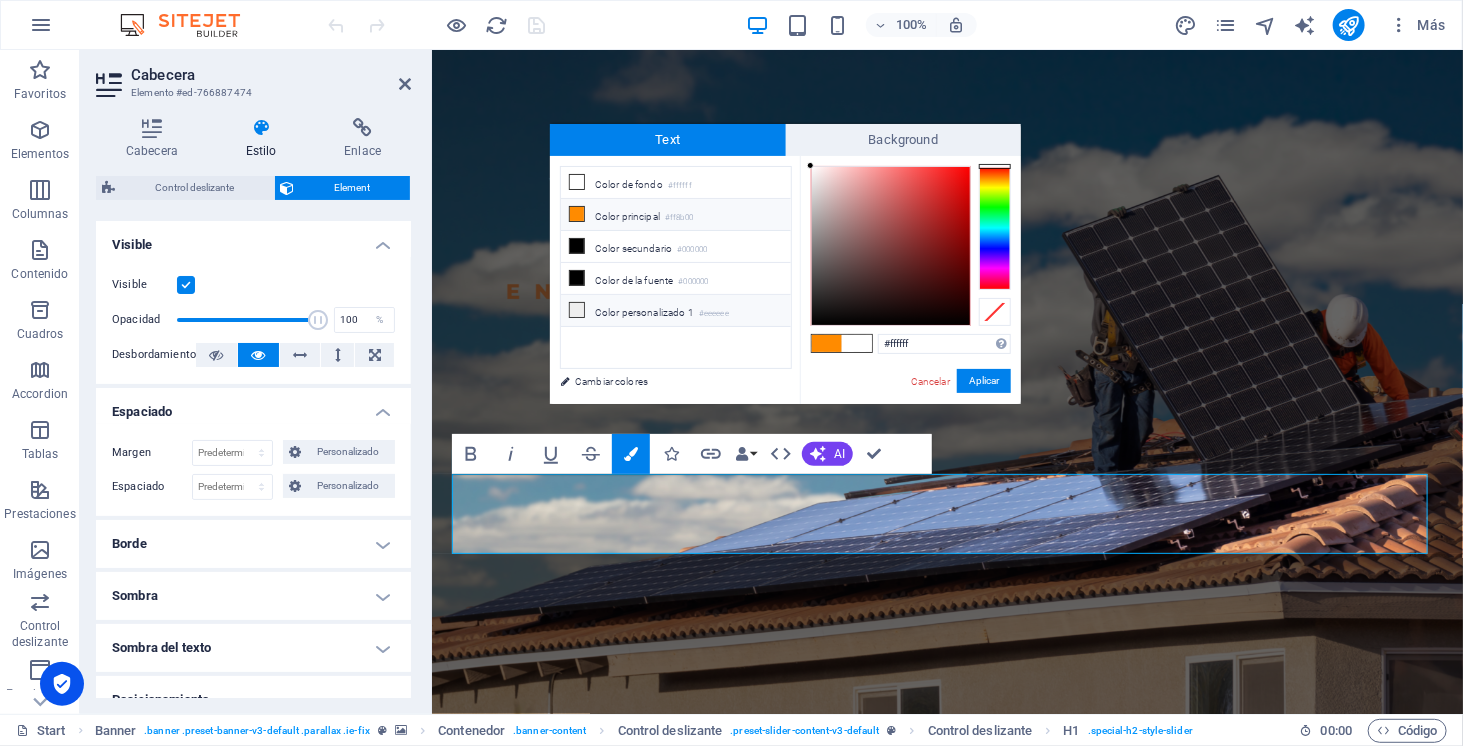 click on "Color personalizado 1
#eeeeee" at bounding box center (676, 311) 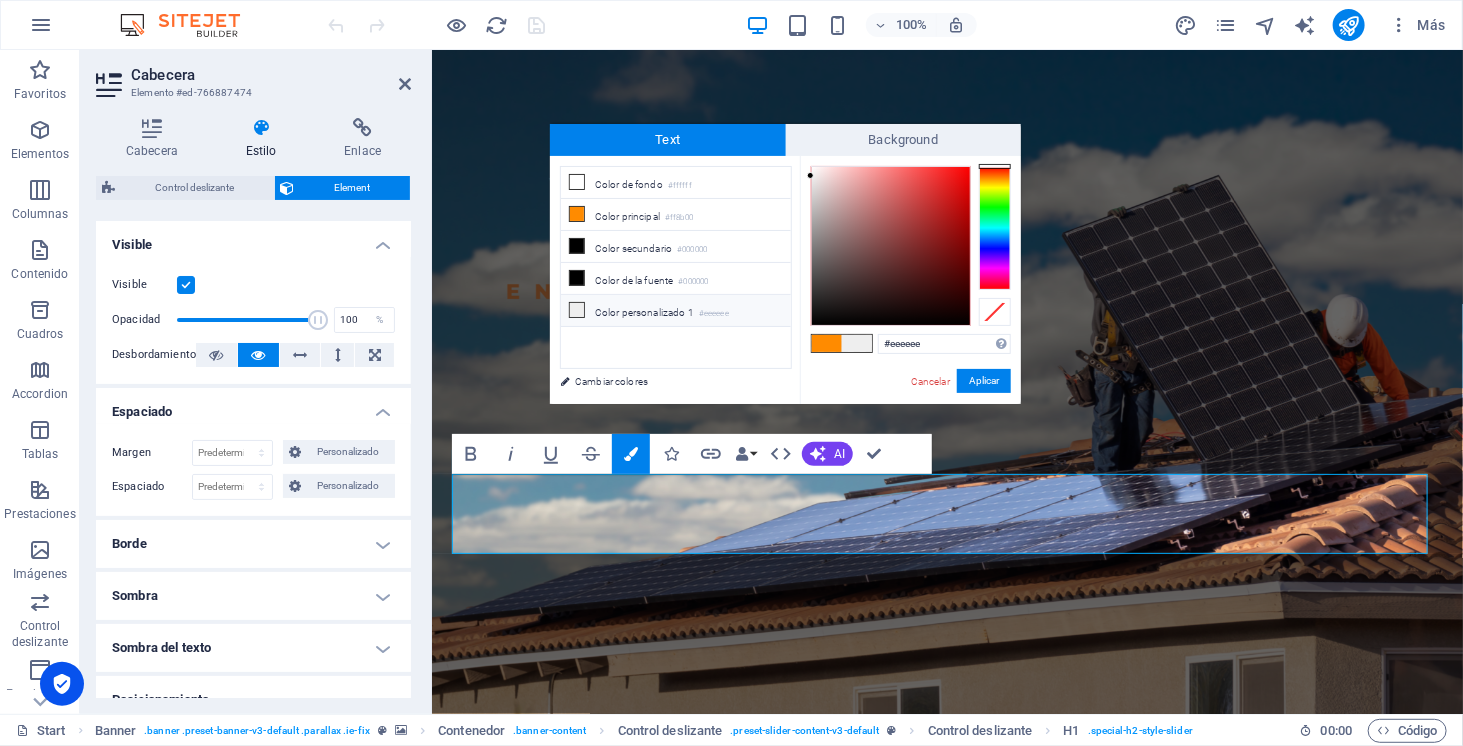click at bounding box center (995, 228) 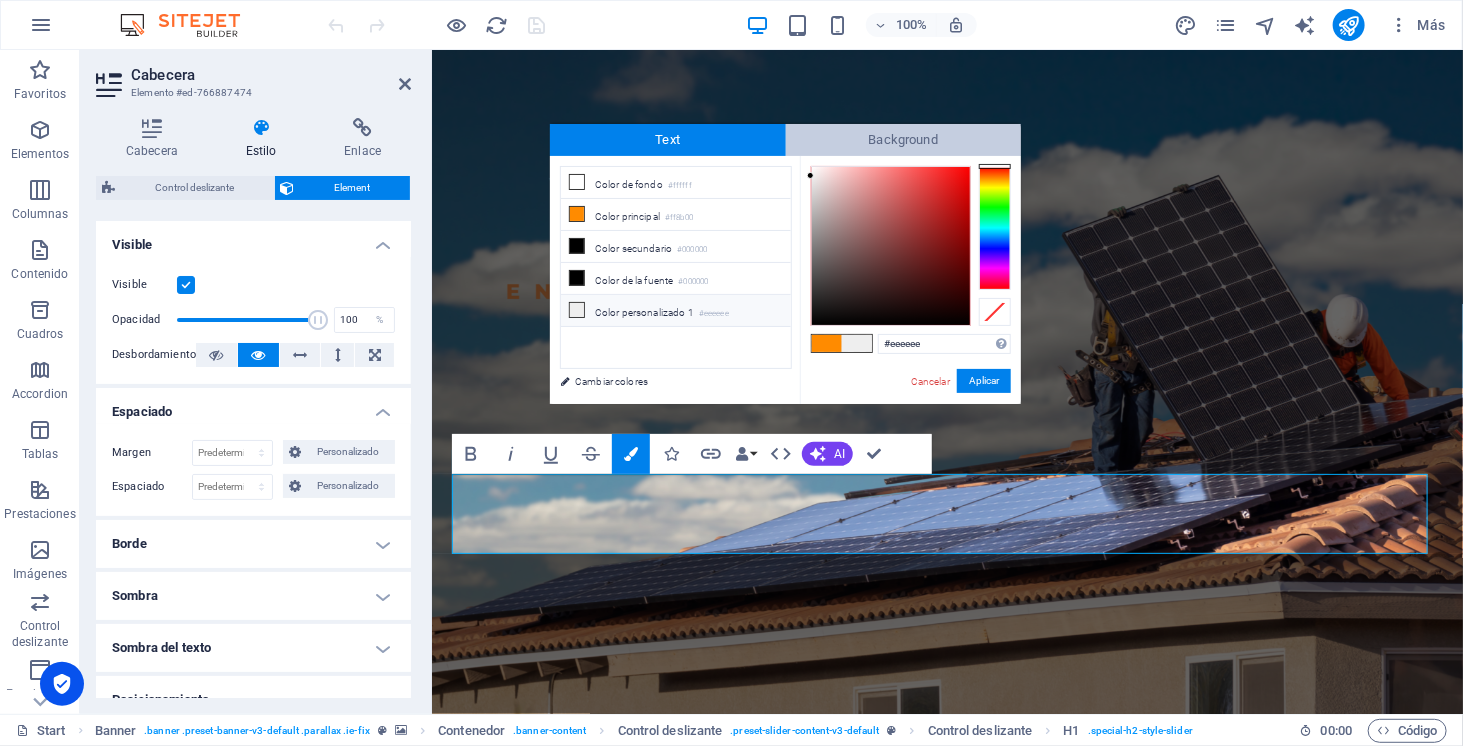drag, startPoint x: 994, startPoint y: 238, endPoint x: 1000, endPoint y: 144, distance: 94.19129 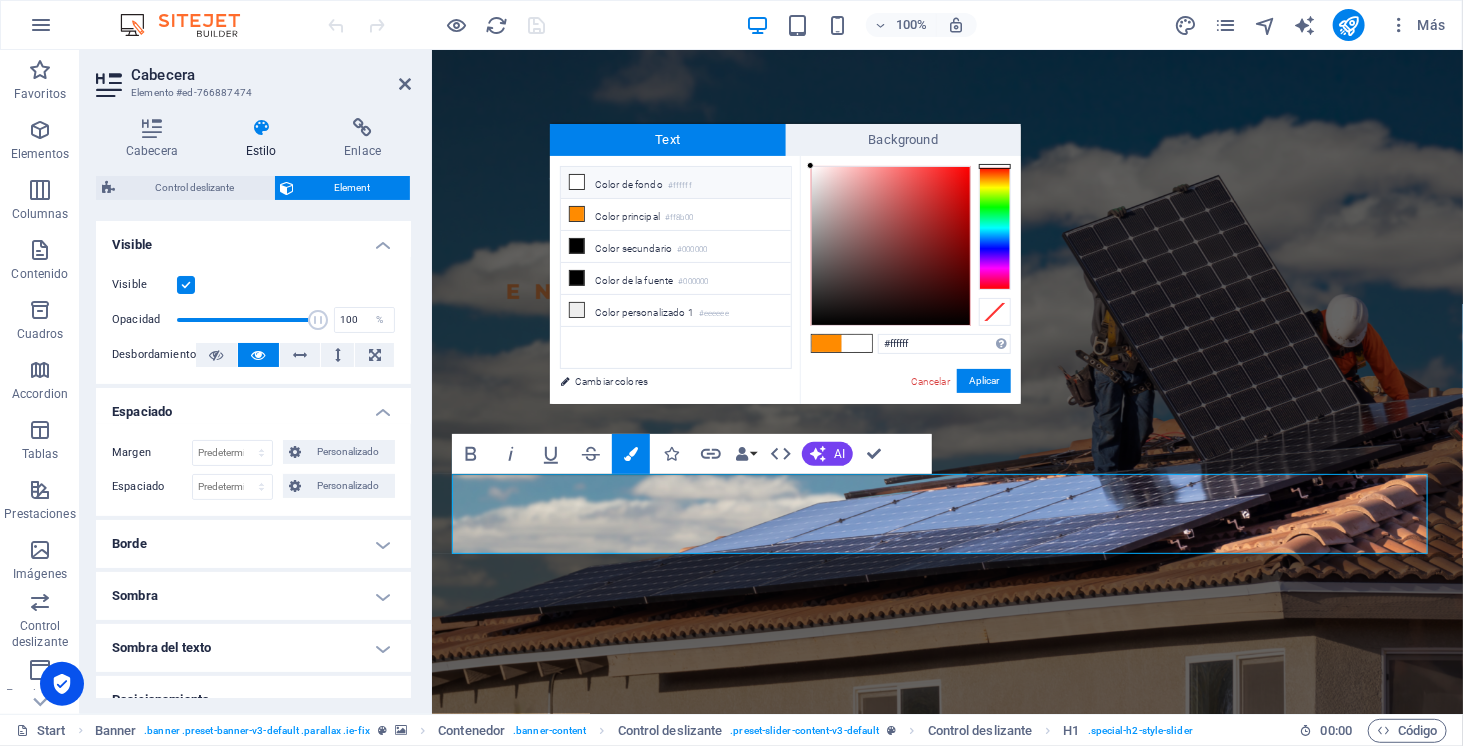 drag, startPoint x: 810, startPoint y: 178, endPoint x: 791, endPoint y: 118, distance: 62.936478 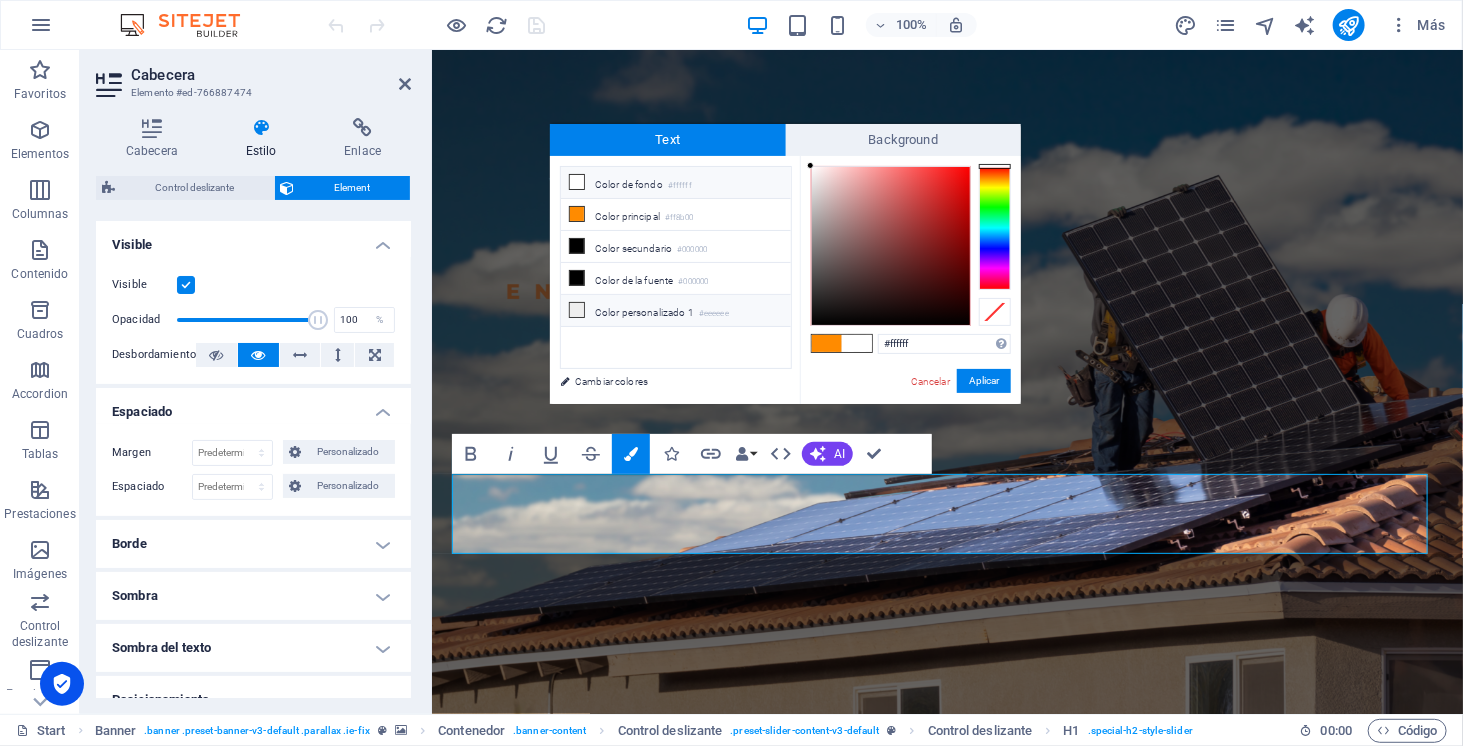click on "Color personalizado 1
#eeeeee" at bounding box center [676, 311] 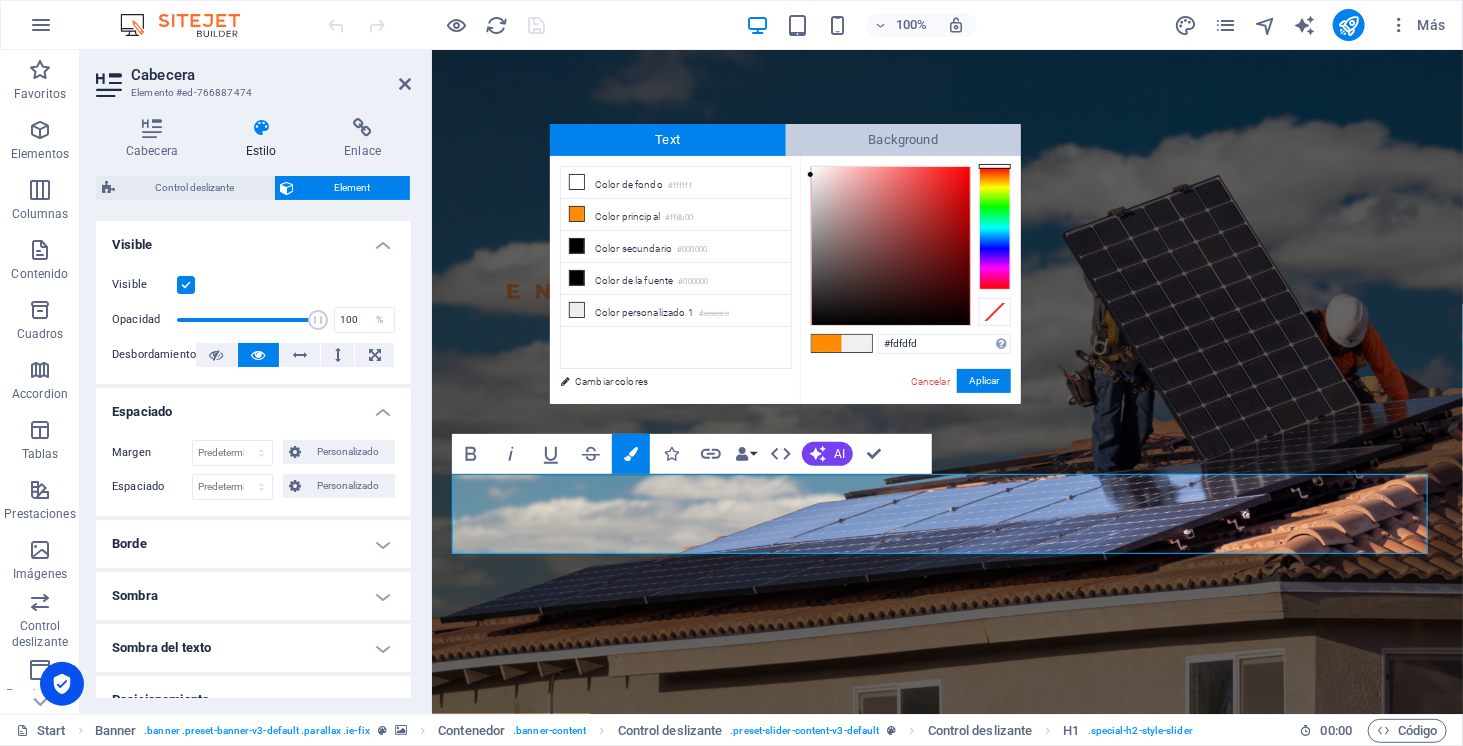 type on "#ffffff" 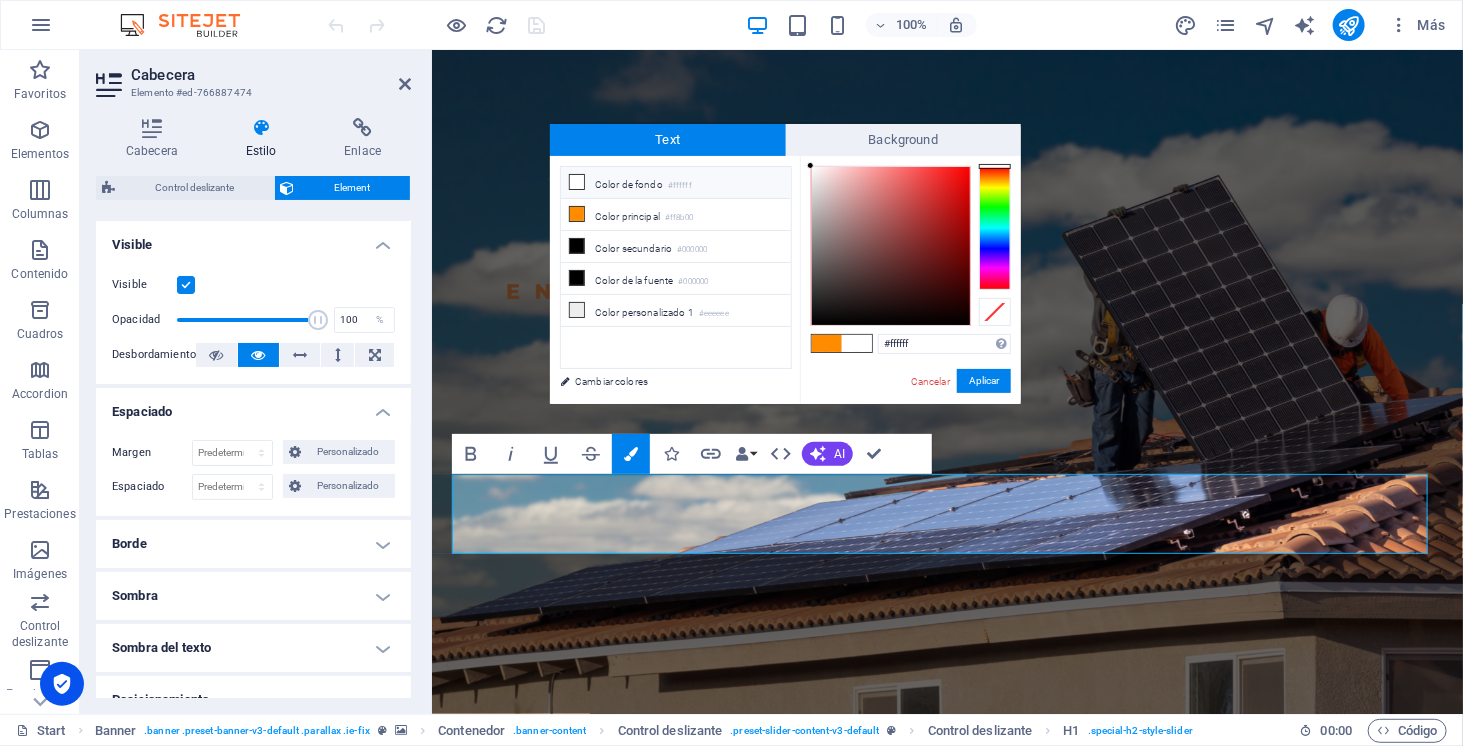 drag, startPoint x: 810, startPoint y: 175, endPoint x: 799, endPoint y: 93, distance: 82.73451 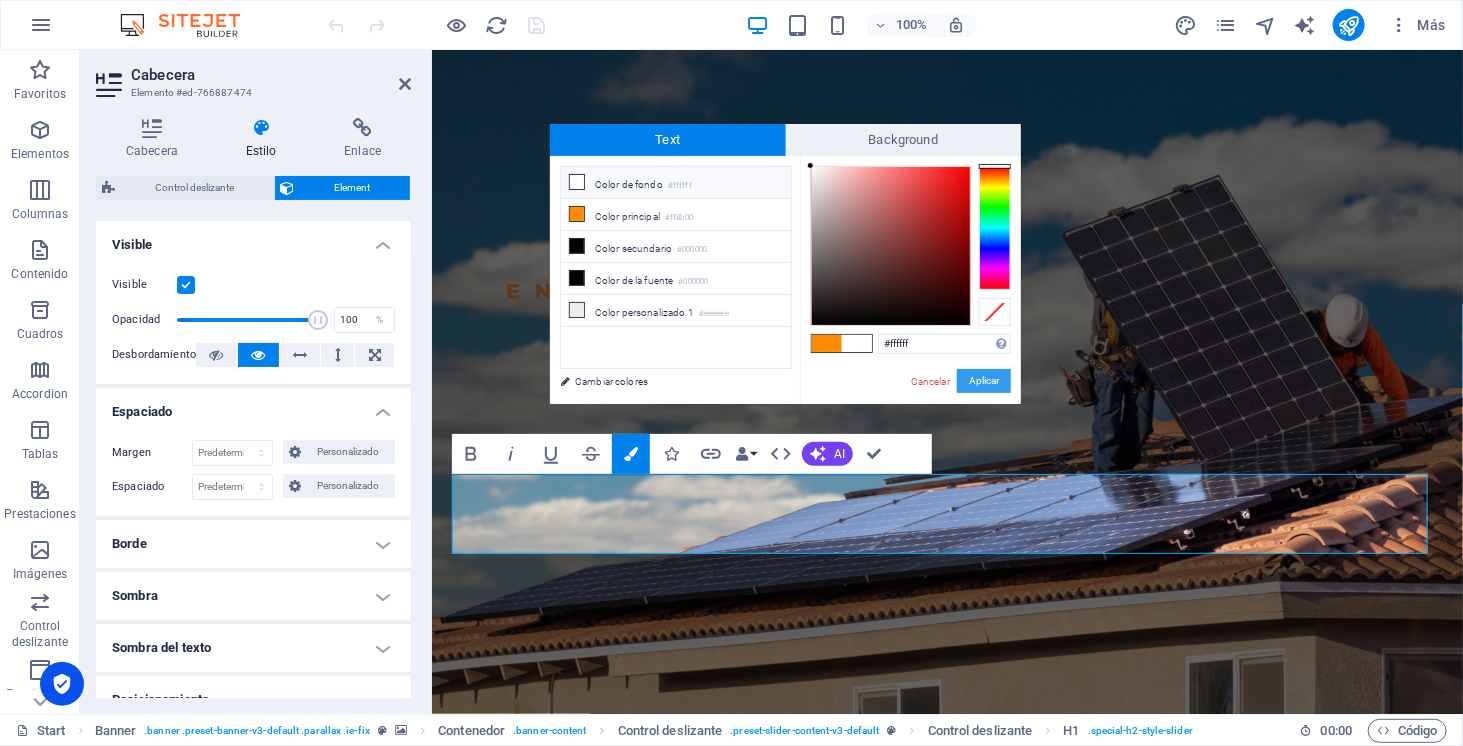 click on "Aplicar" at bounding box center (984, 381) 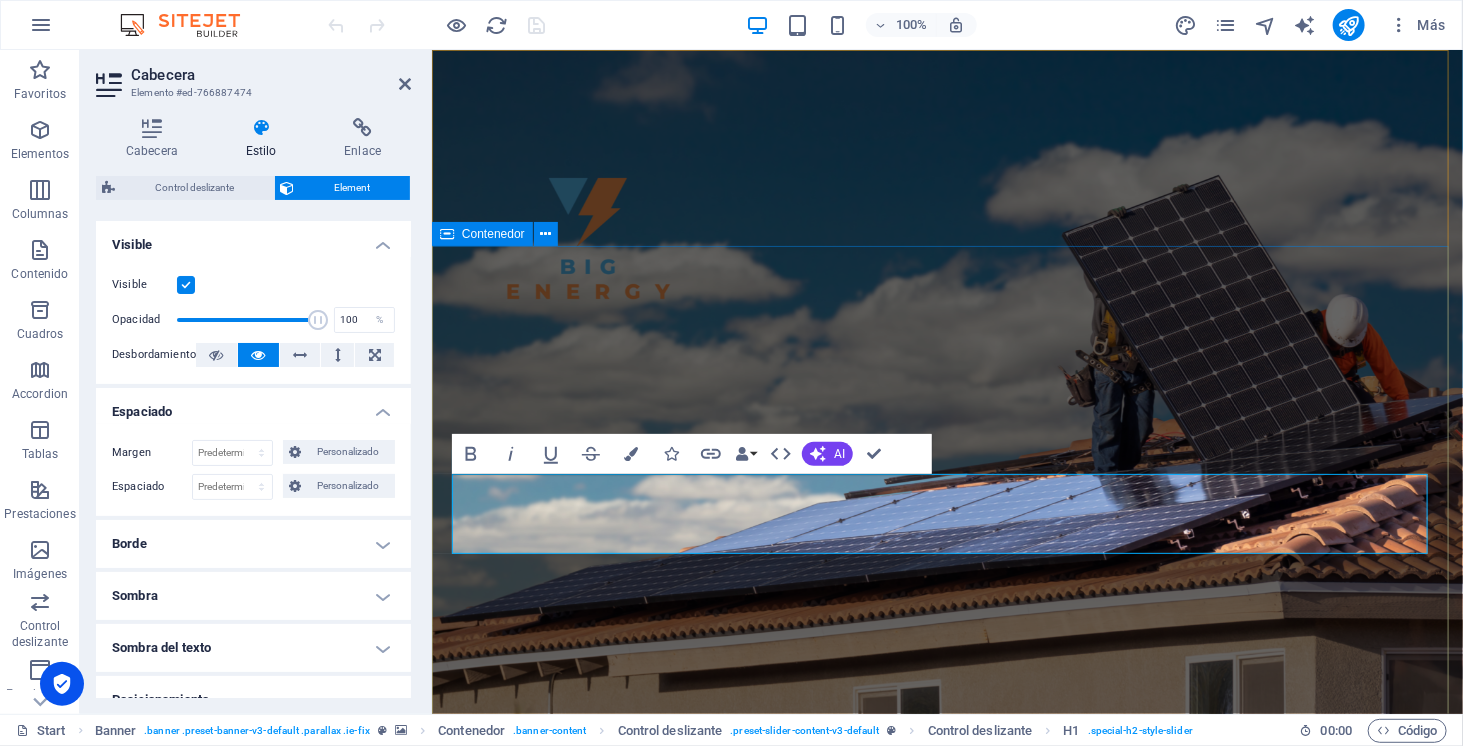 click on "SOMOS    ENERGÍA SOLAR ELECTROMOVILIDAD ALMACENAMIENTO" at bounding box center (946, 1195) 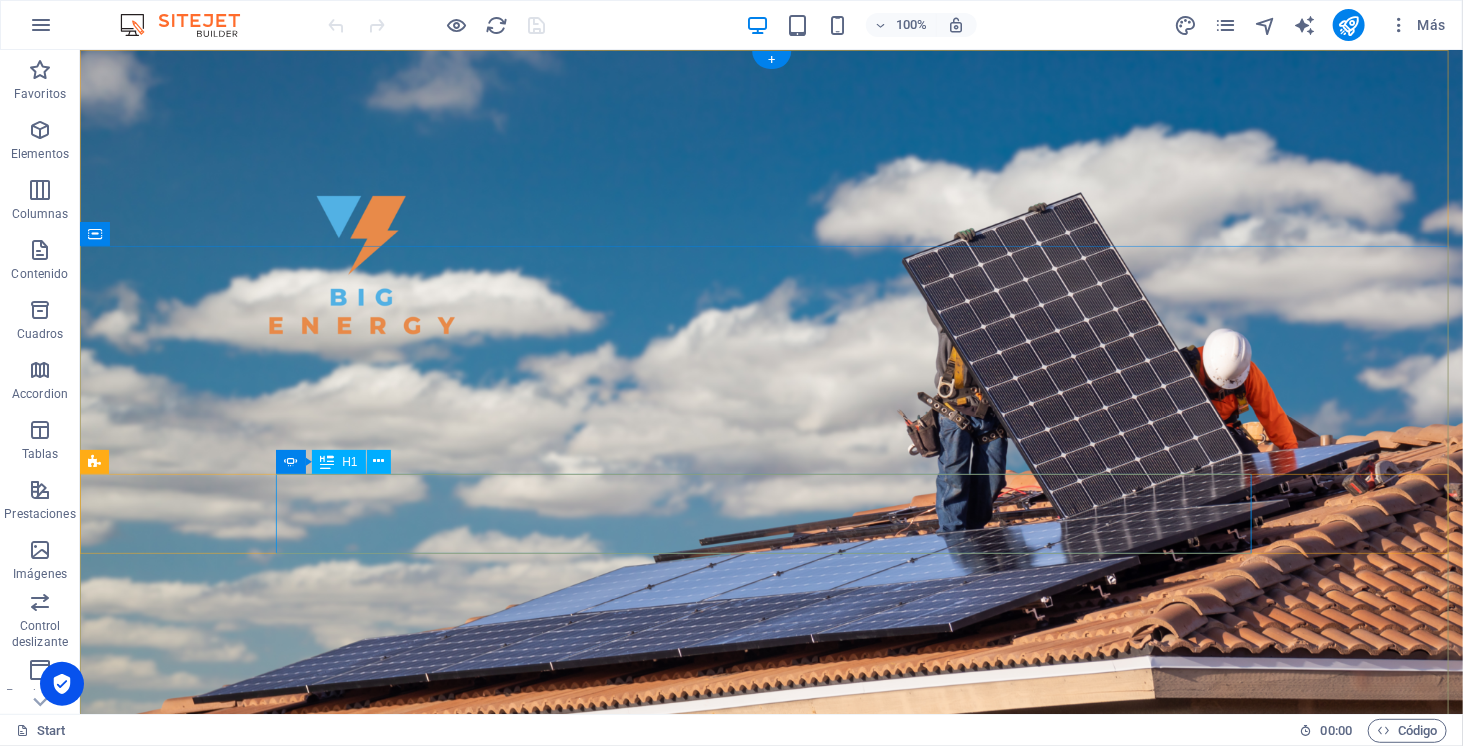 click on "ENERGÍA SOLAR" at bounding box center [771, 1114] 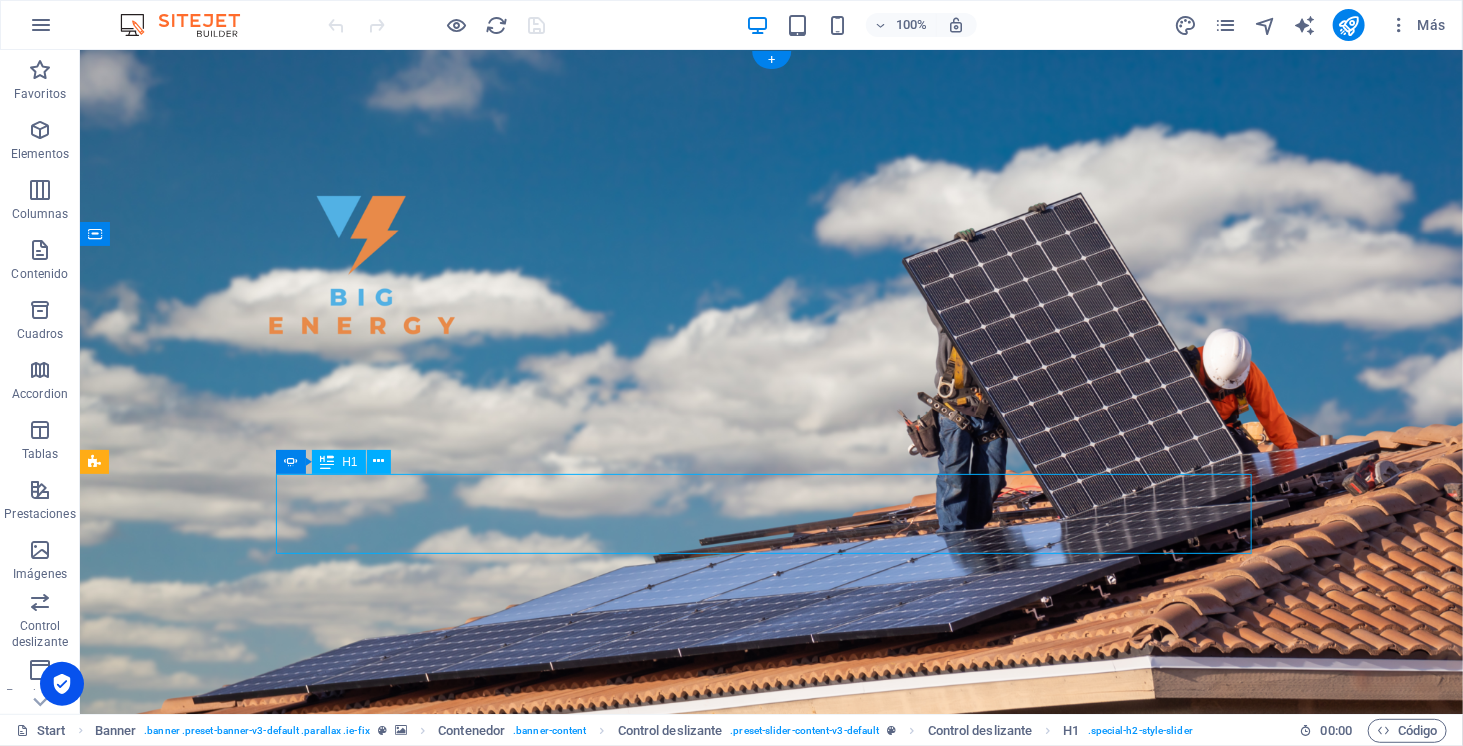 click on "ENERGÍA SOLAR" at bounding box center [771, 1114] 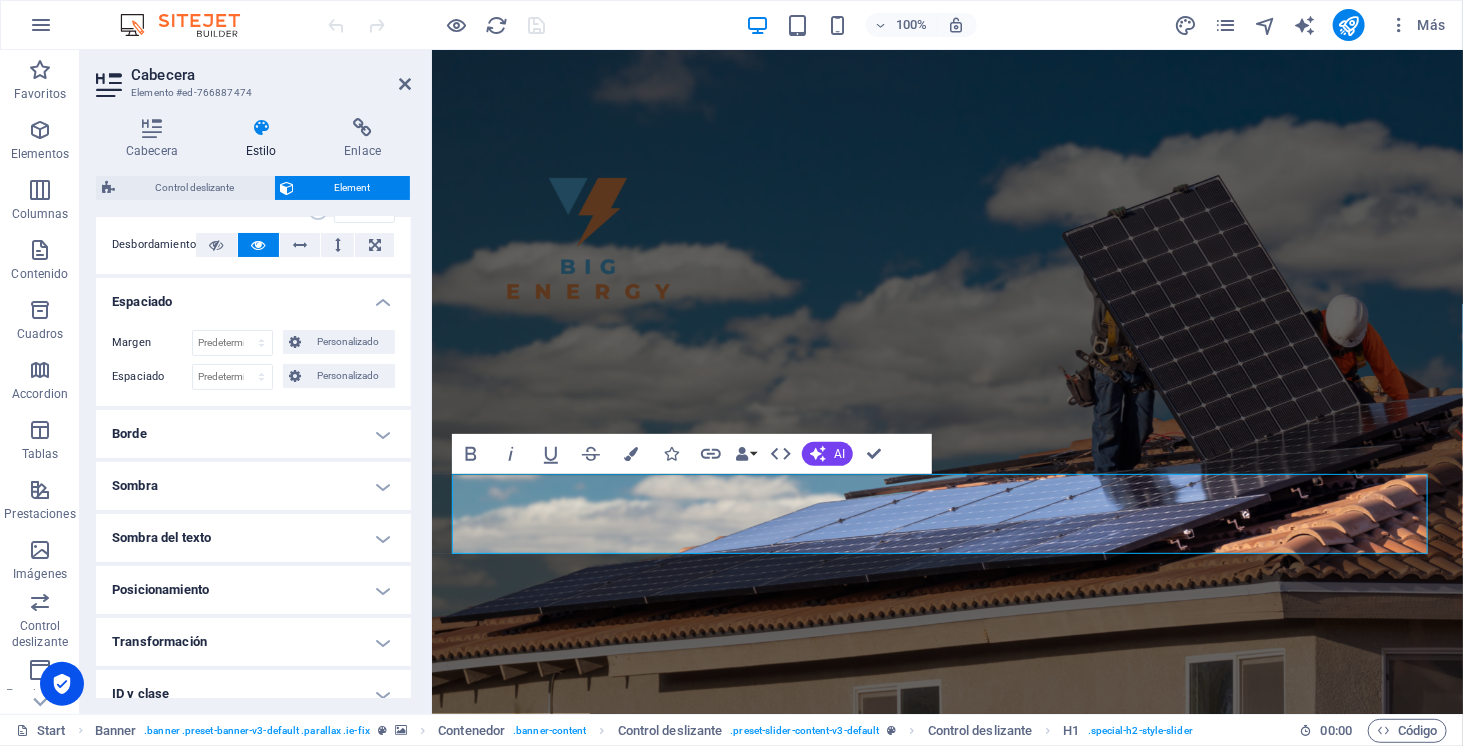 scroll, scrollTop: 112, scrollLeft: 0, axis: vertical 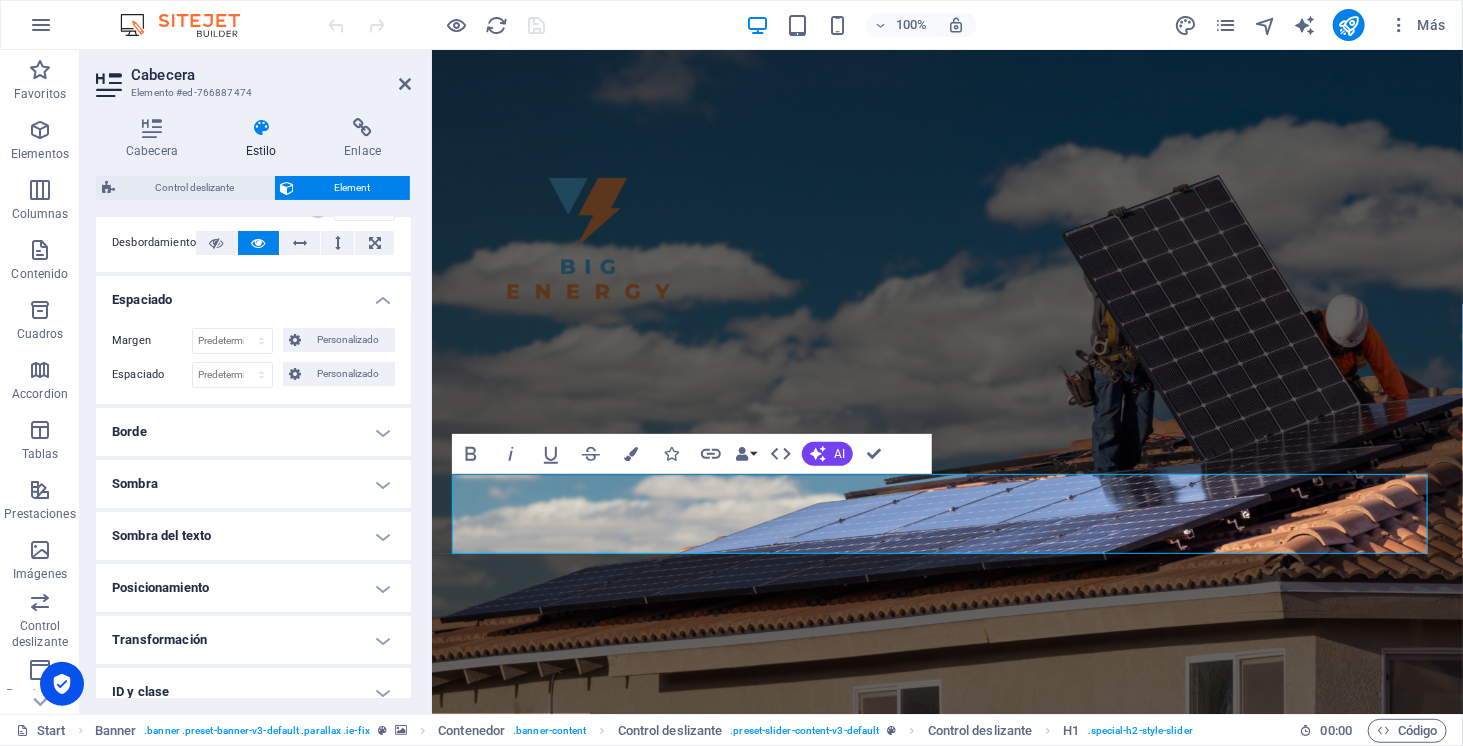click on "Posicionamiento" at bounding box center [253, 588] 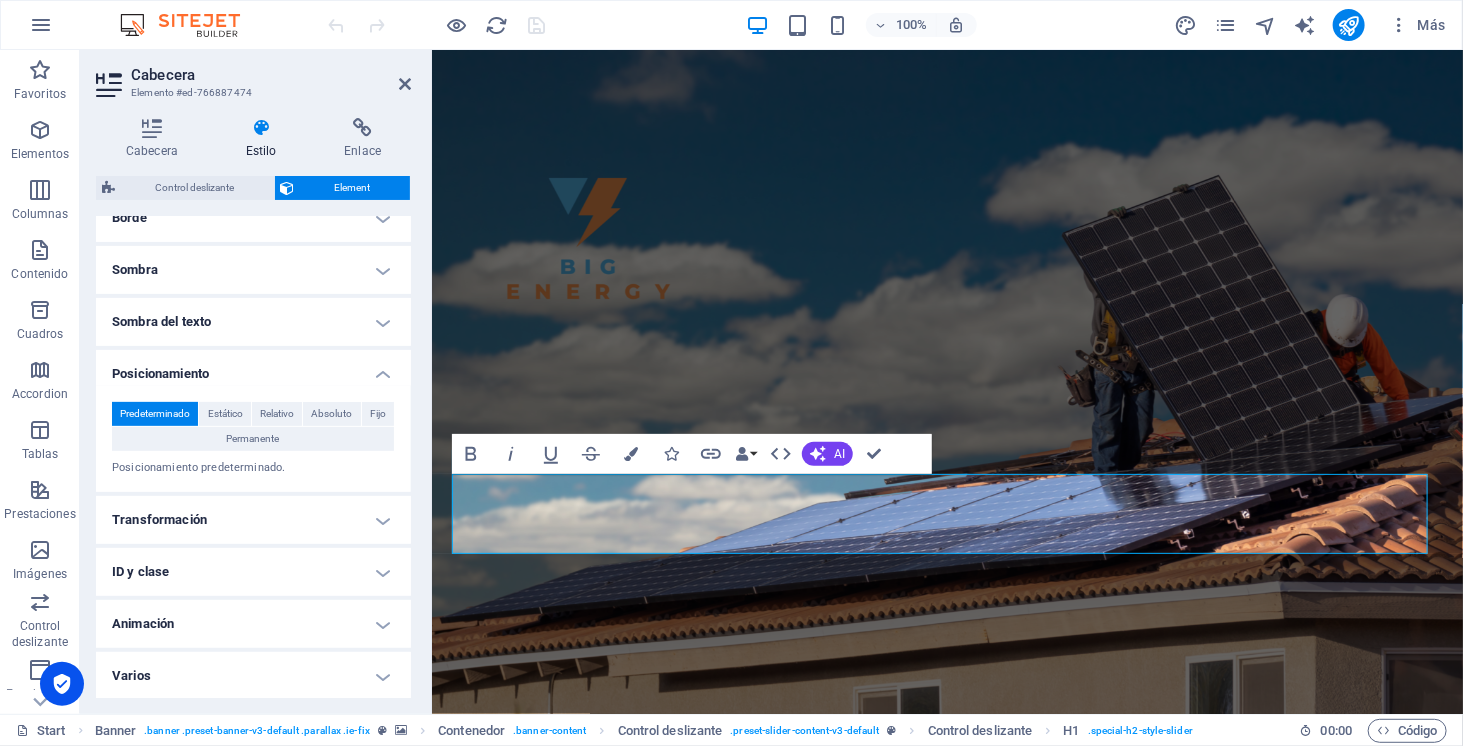 scroll, scrollTop: 0, scrollLeft: 0, axis: both 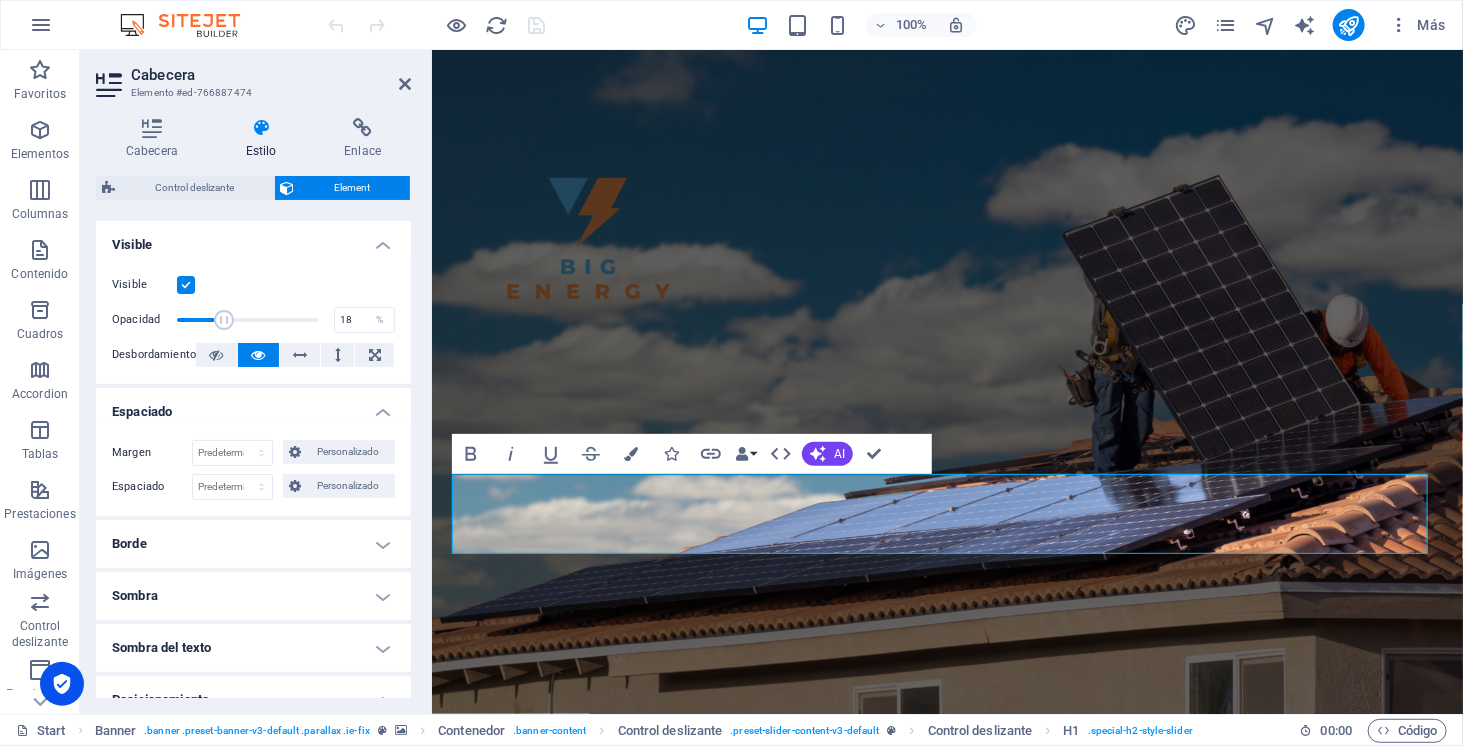 drag, startPoint x: 305, startPoint y: 324, endPoint x: 200, endPoint y: 327, distance: 105.04285 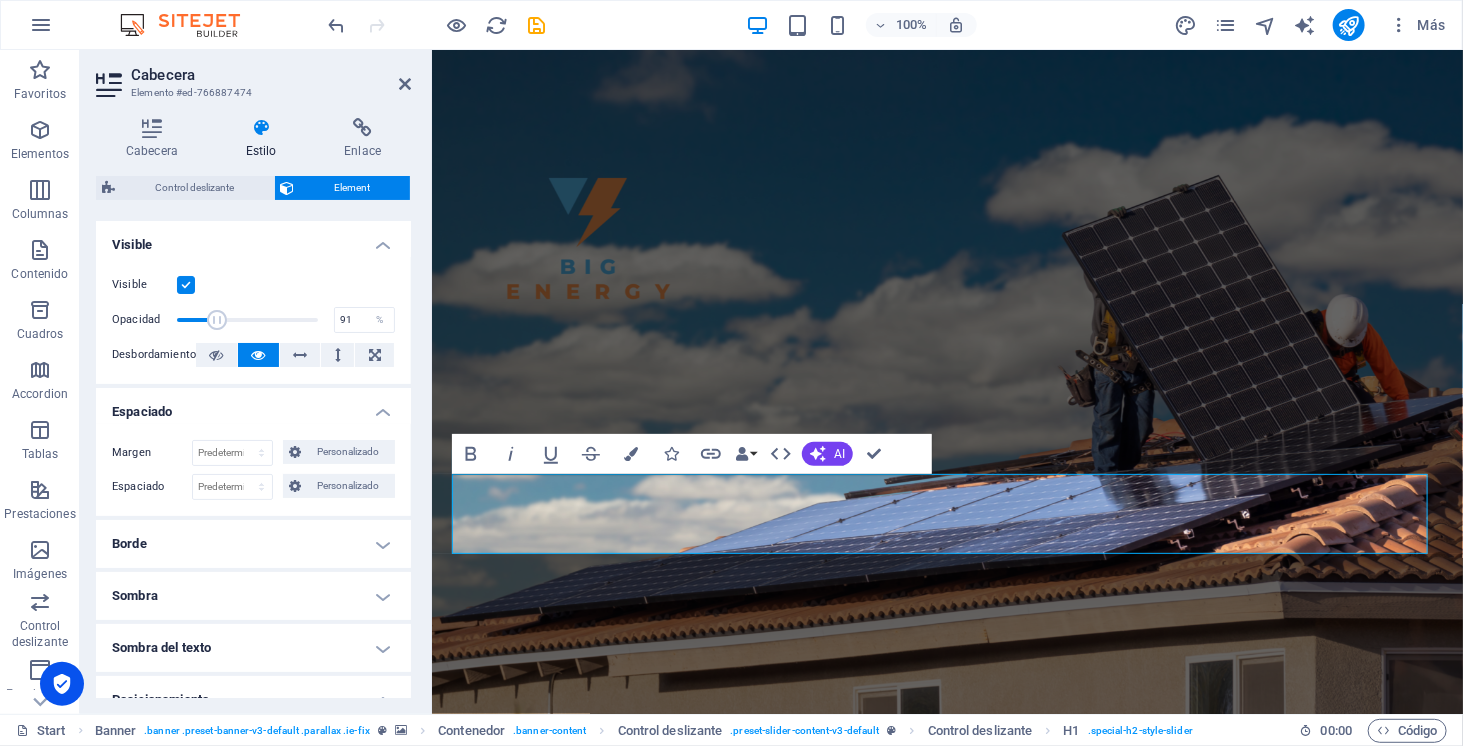type on "100" 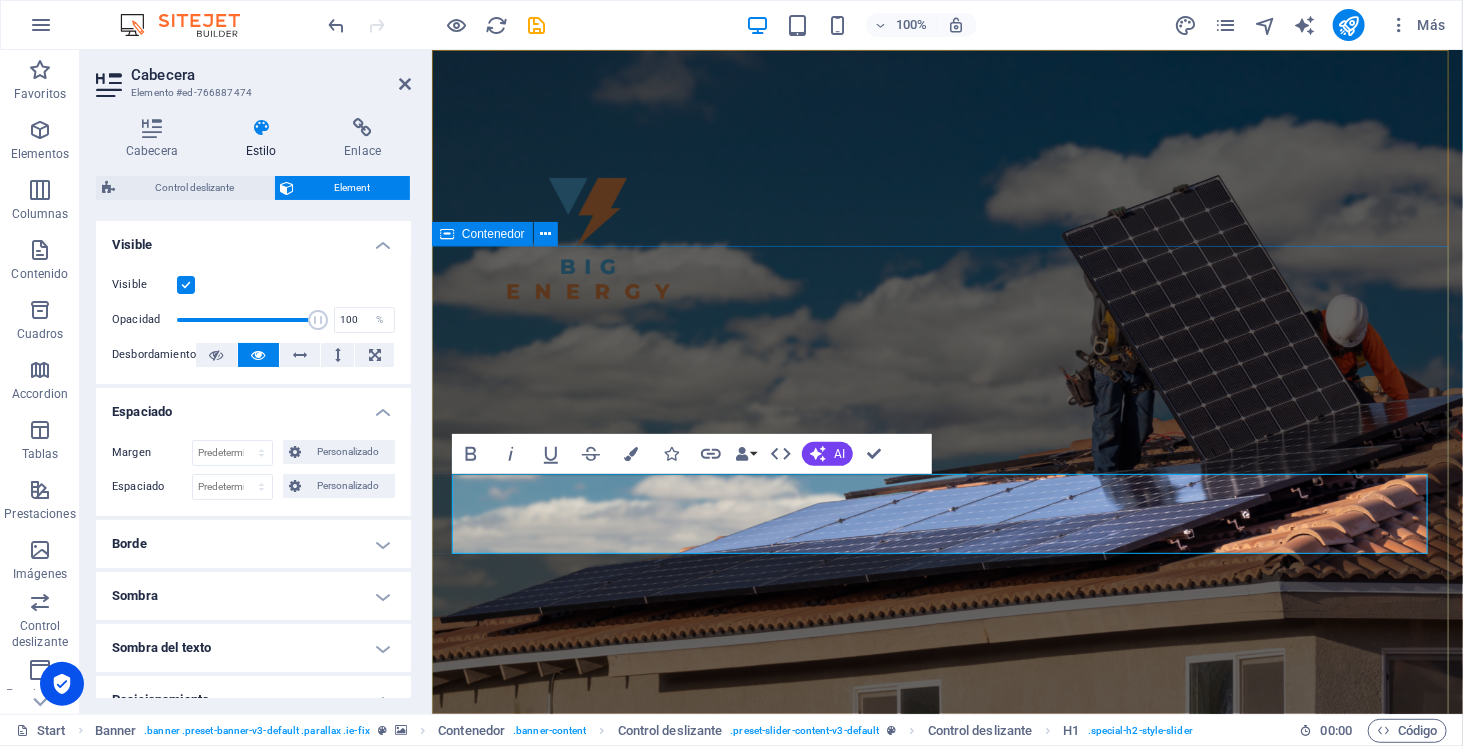drag, startPoint x: 634, startPoint y: 375, endPoint x: 440, endPoint y: 315, distance: 203.0665 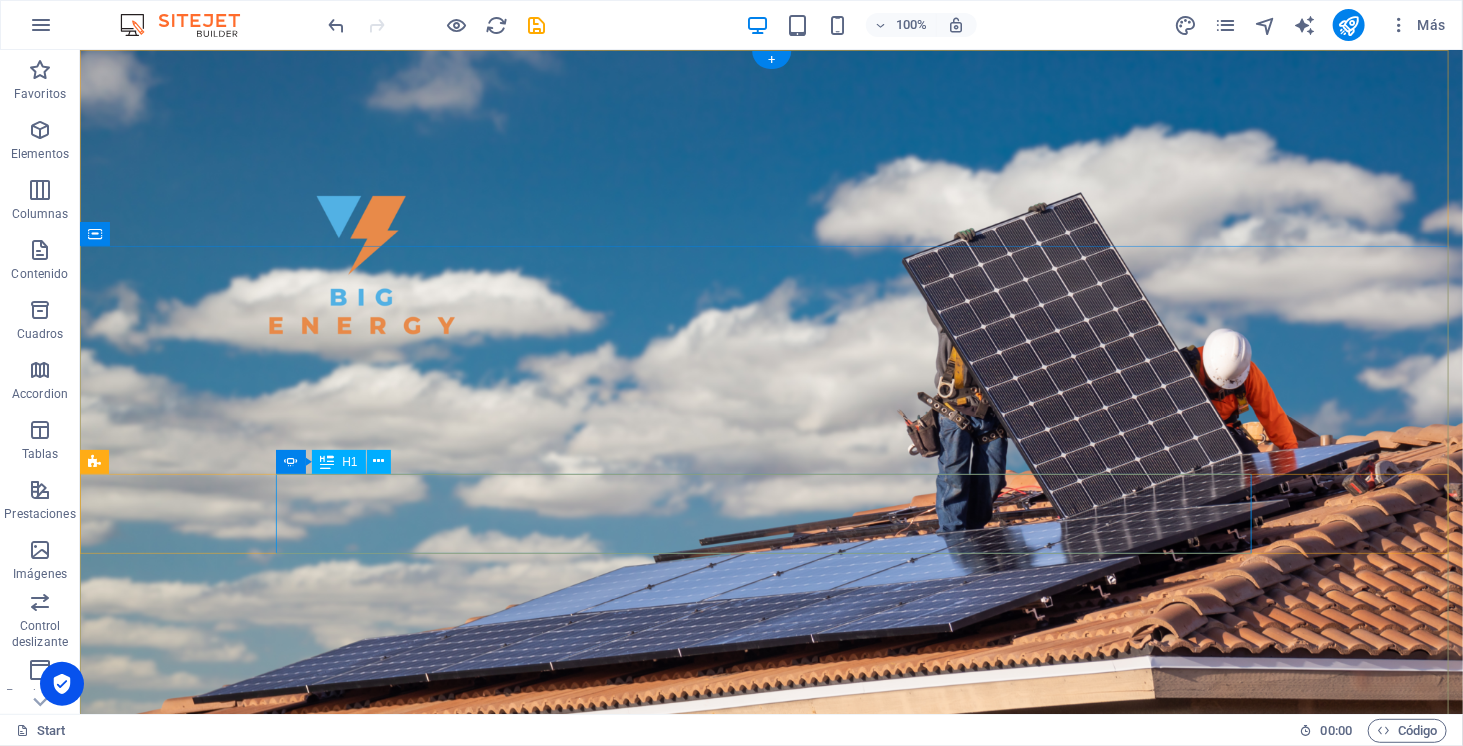 click on "ENERGÍA SOLAR" at bounding box center [771, 1114] 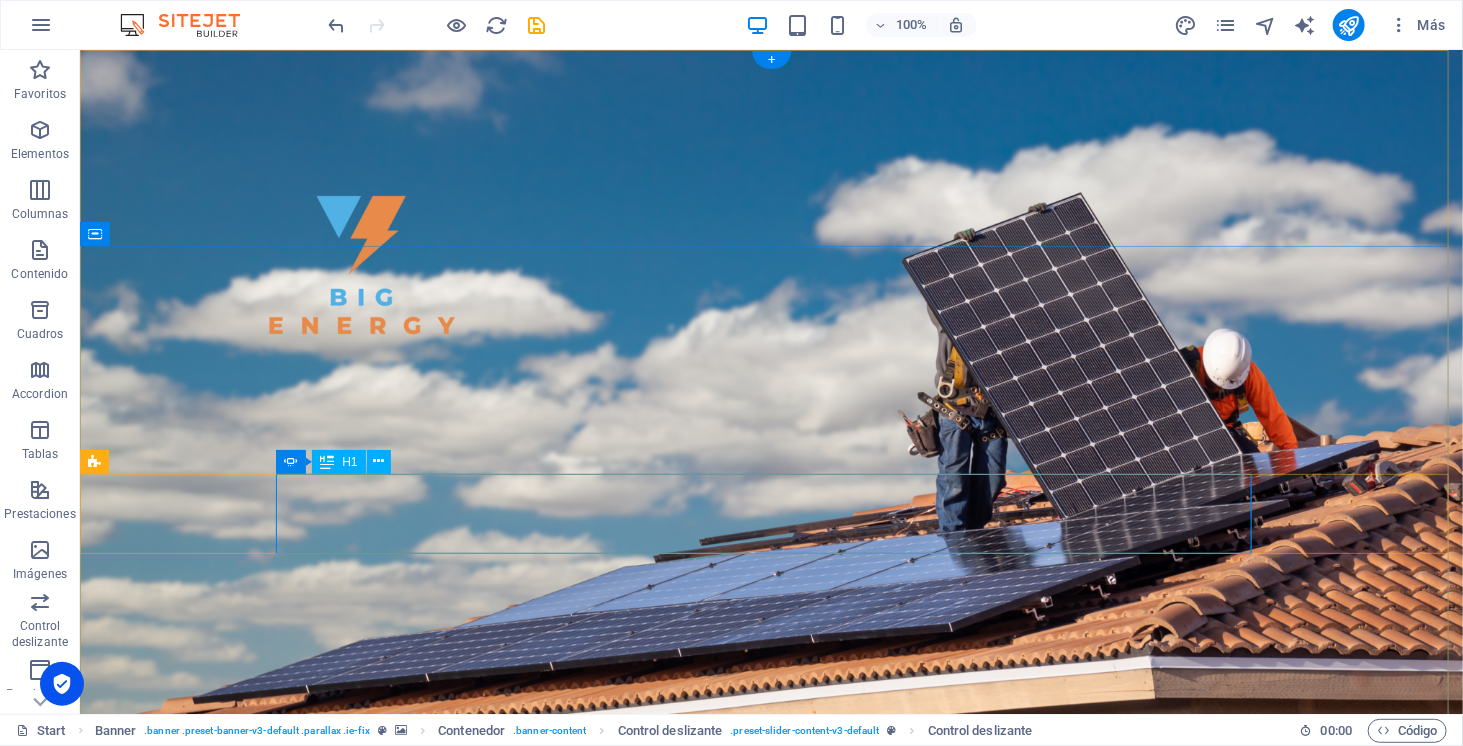 click on "ENERGÍA SOLAR" at bounding box center [771, 1114] 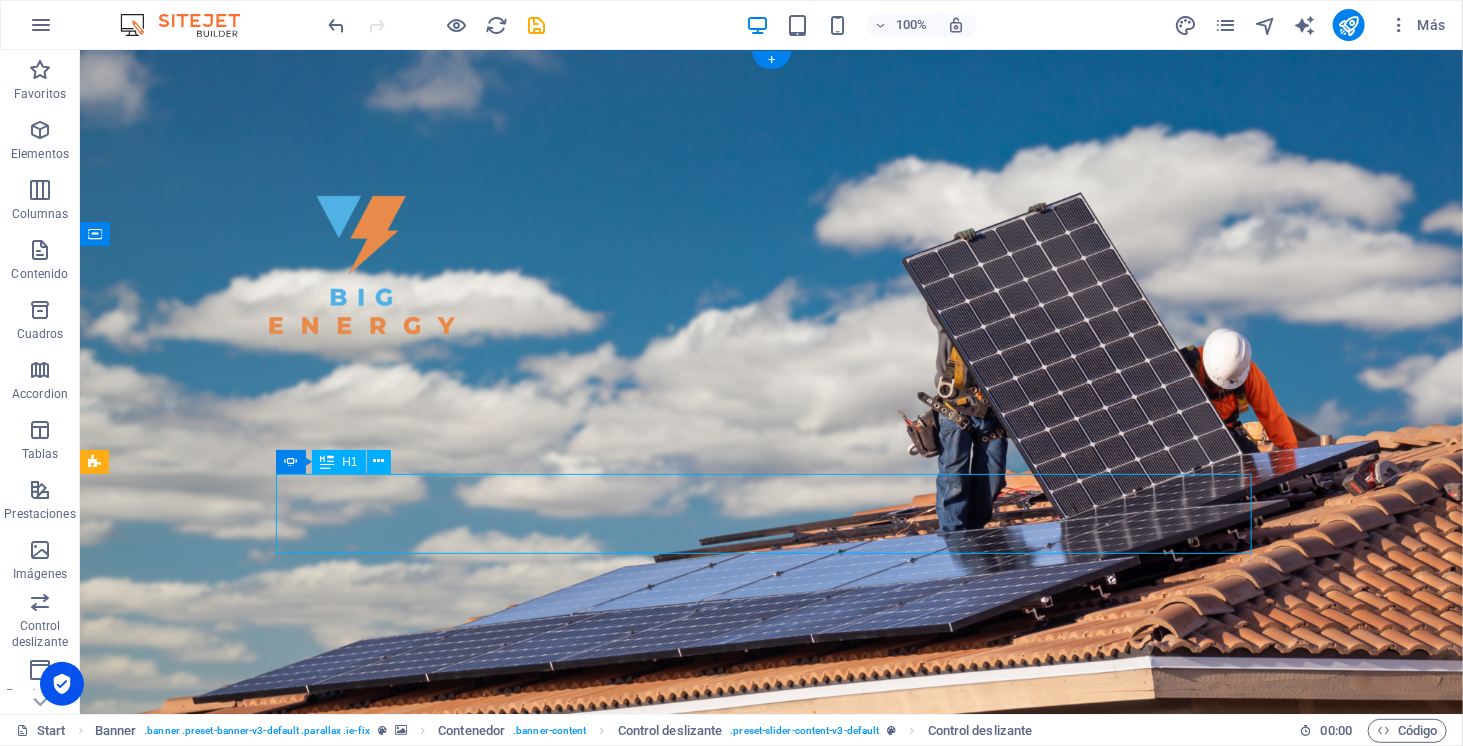 click on "ENERGÍA SOLAR" at bounding box center (771, 1114) 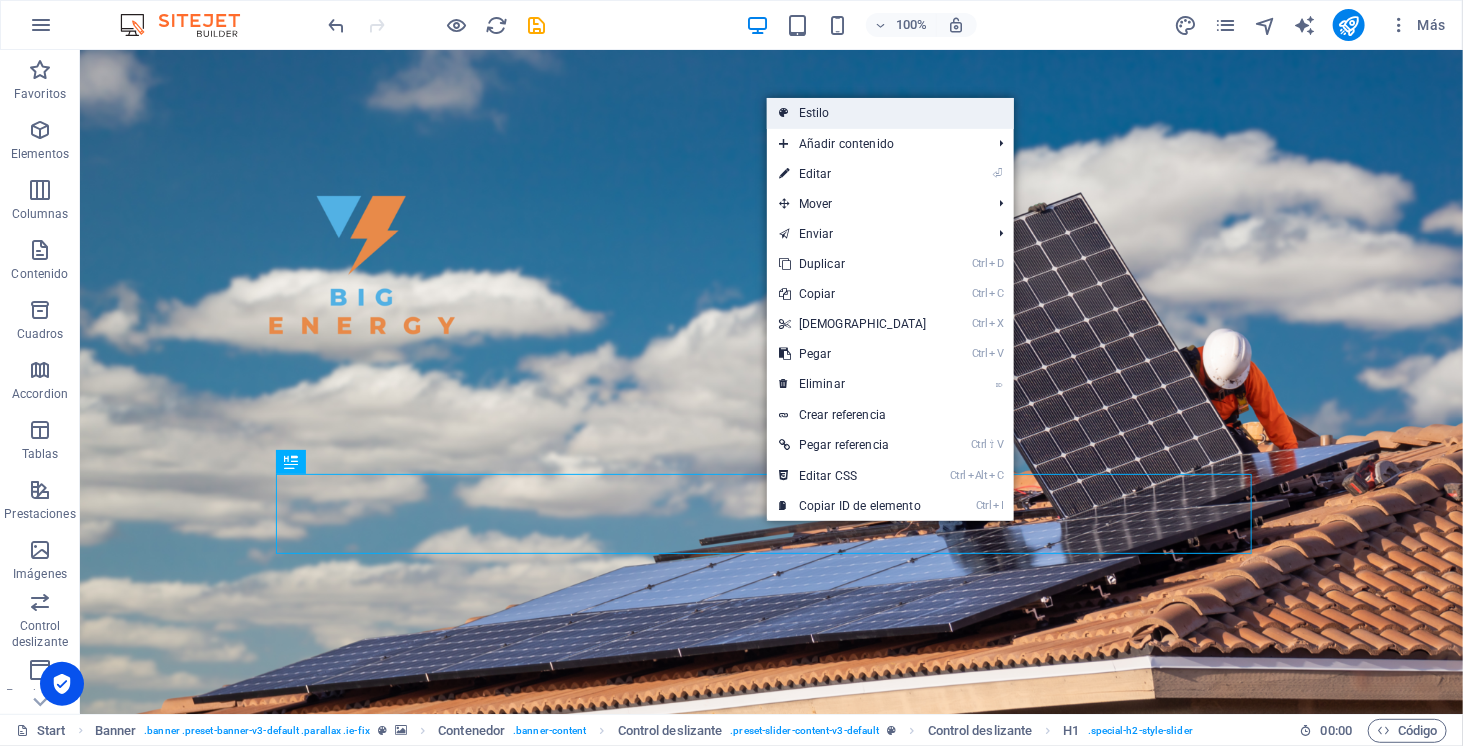 click on "Estilo" at bounding box center [890, 113] 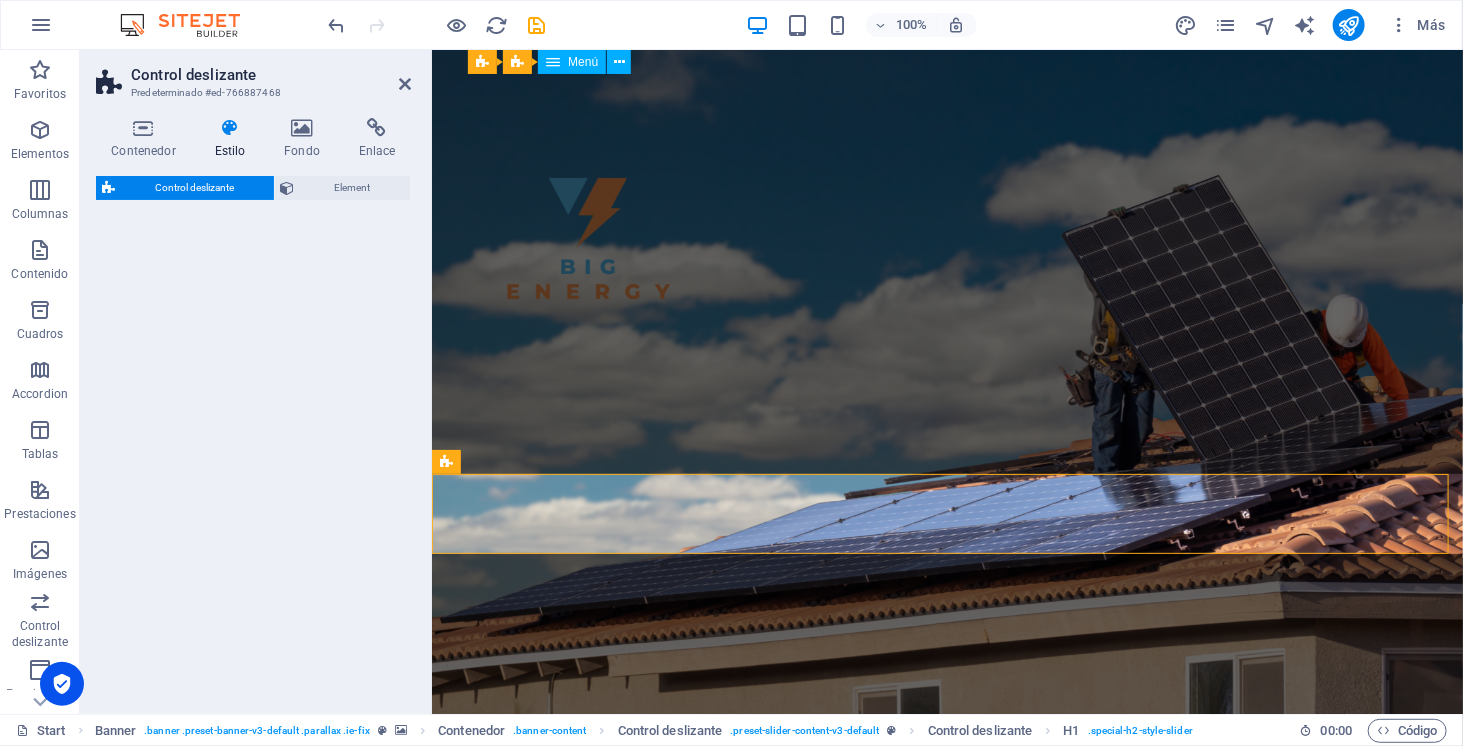 select on "rem" 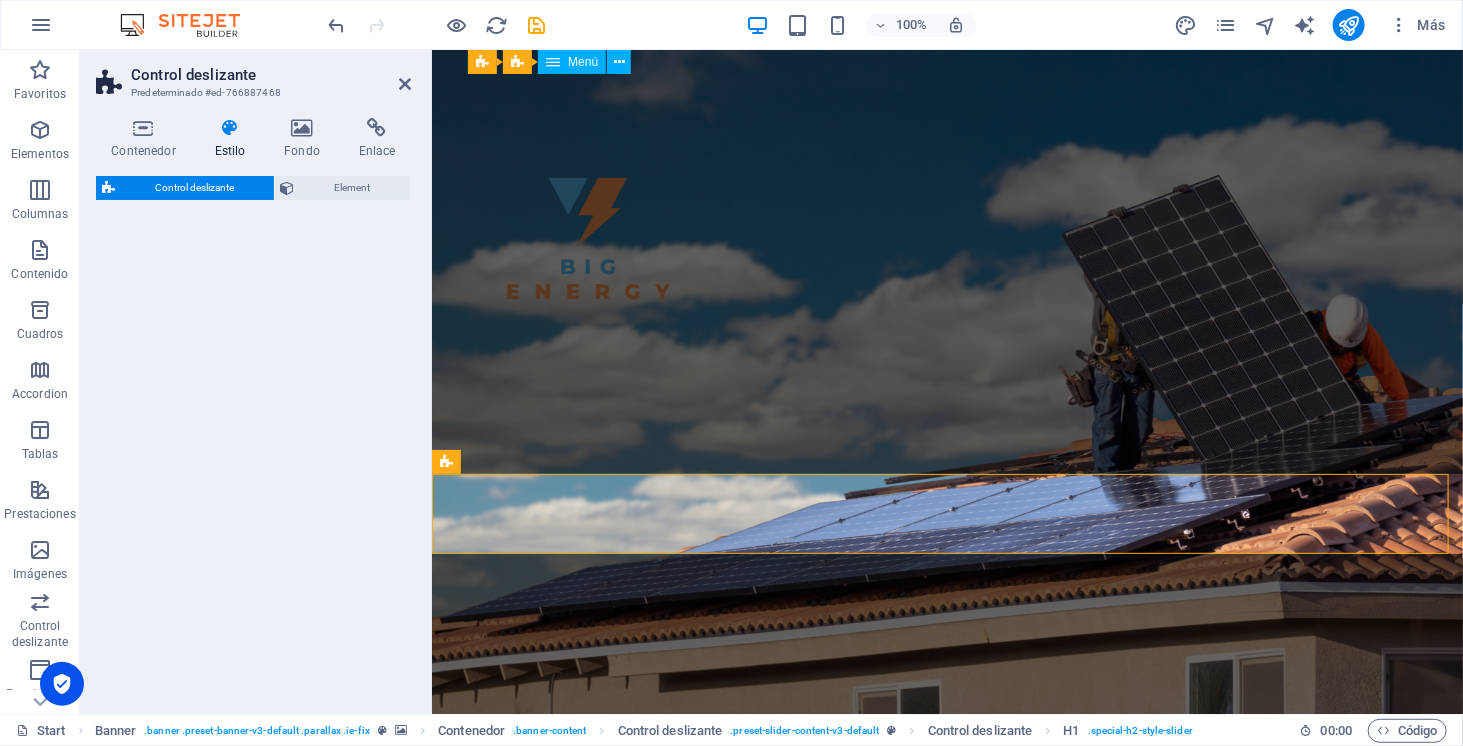 select on "rem" 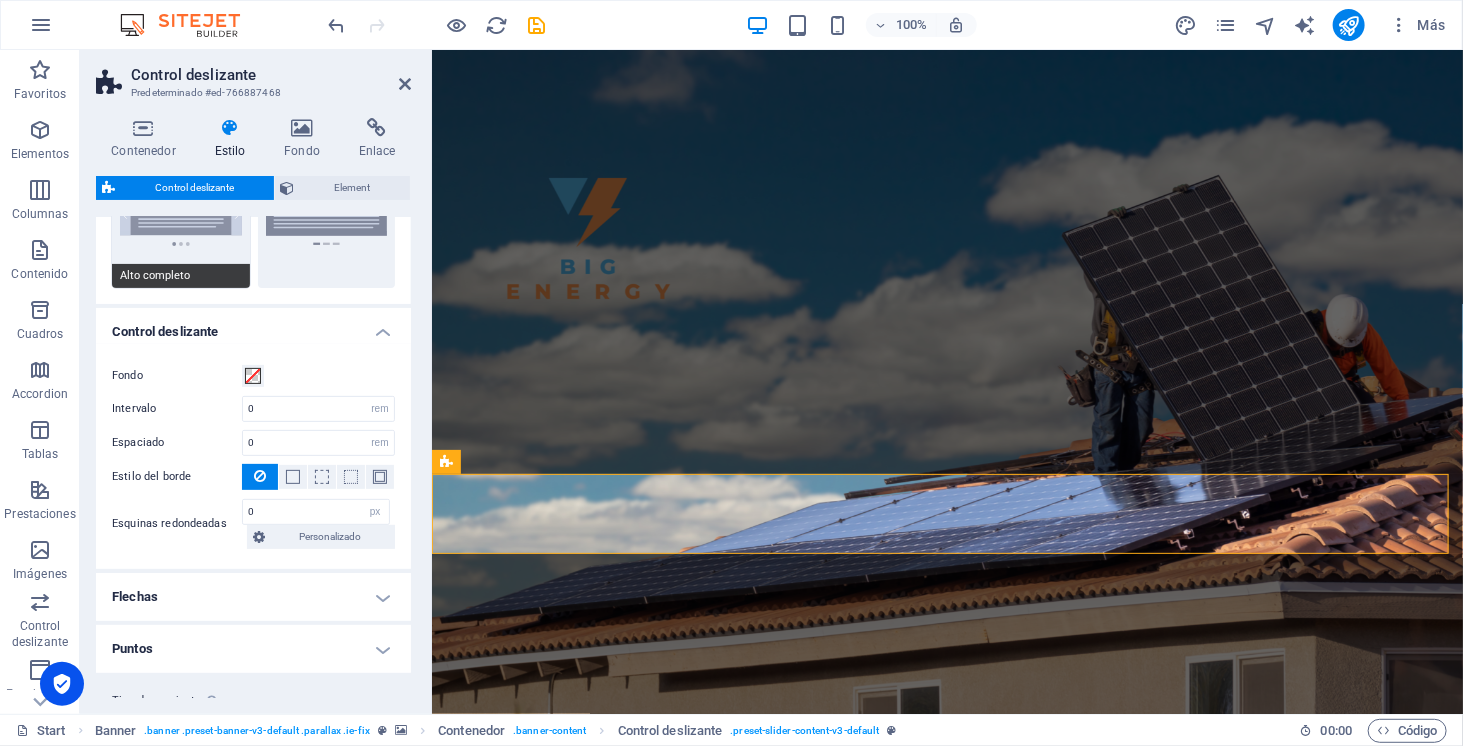 scroll, scrollTop: 304, scrollLeft: 0, axis: vertical 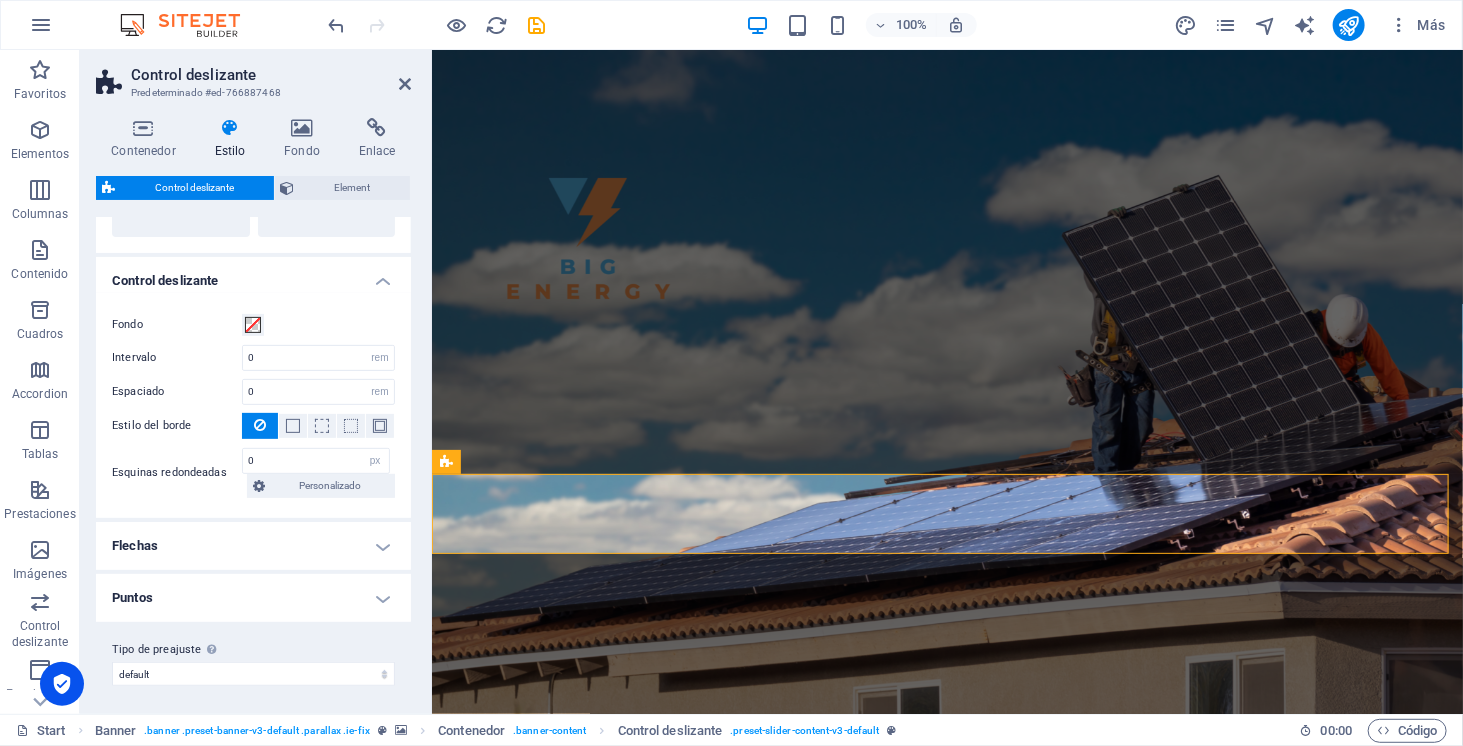 click on "Flechas" at bounding box center (253, 546) 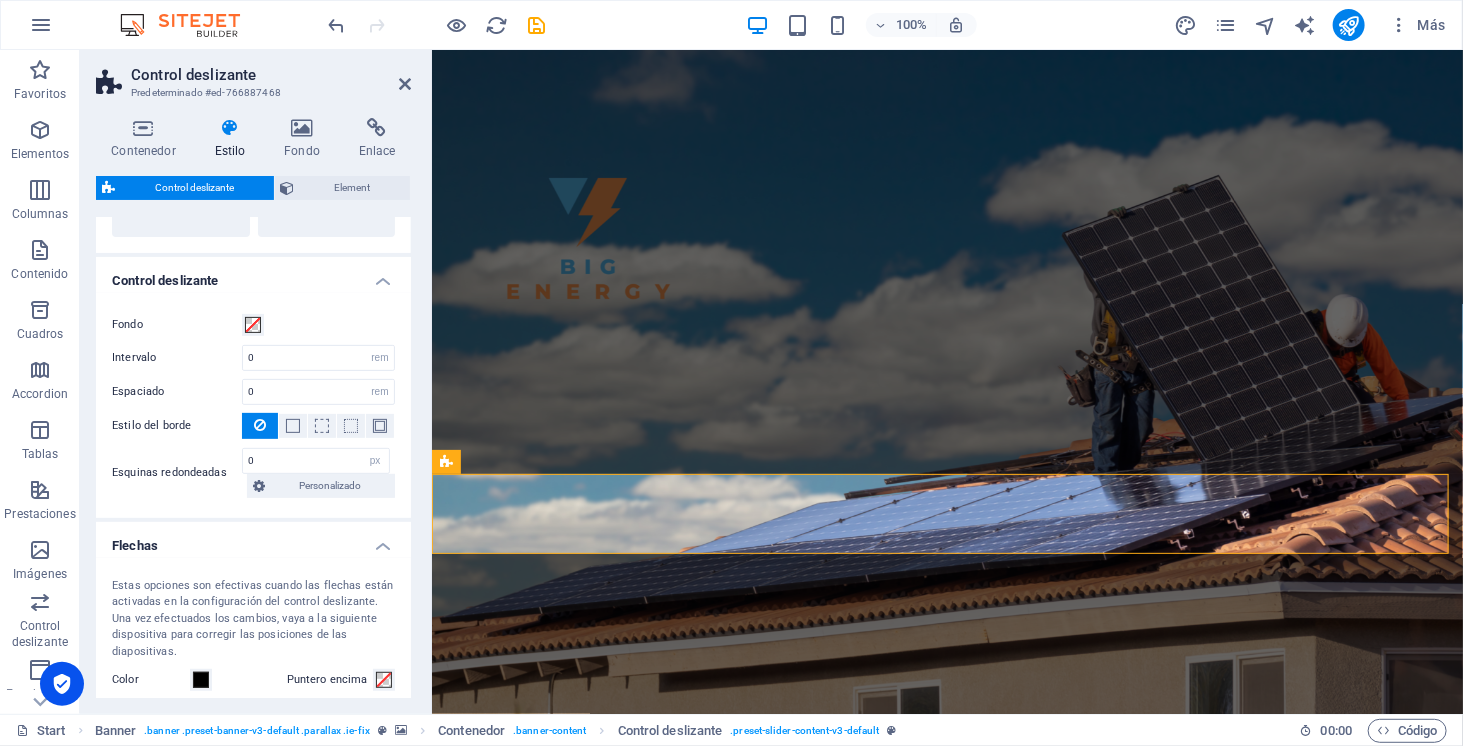 scroll, scrollTop: 775, scrollLeft: 0, axis: vertical 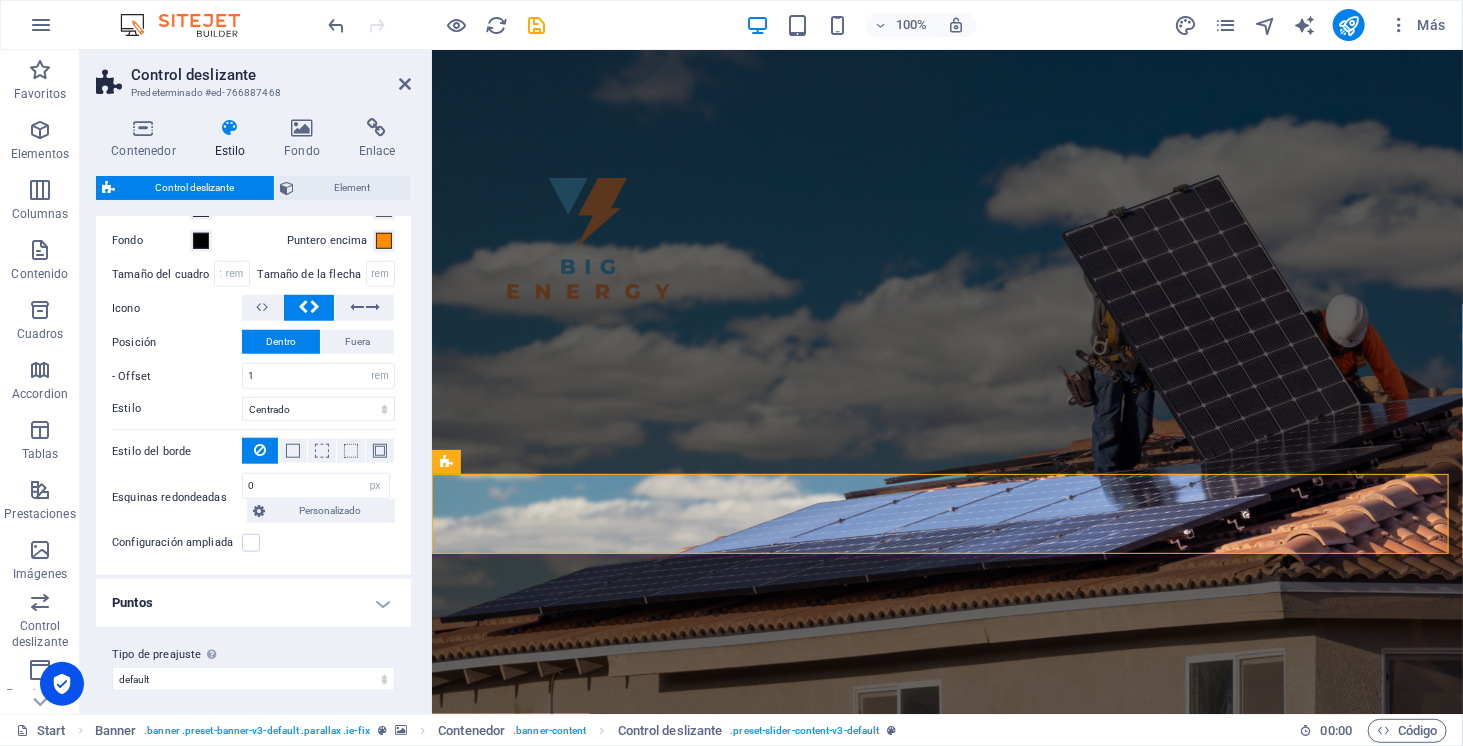 click on "Puntos" at bounding box center [253, 603] 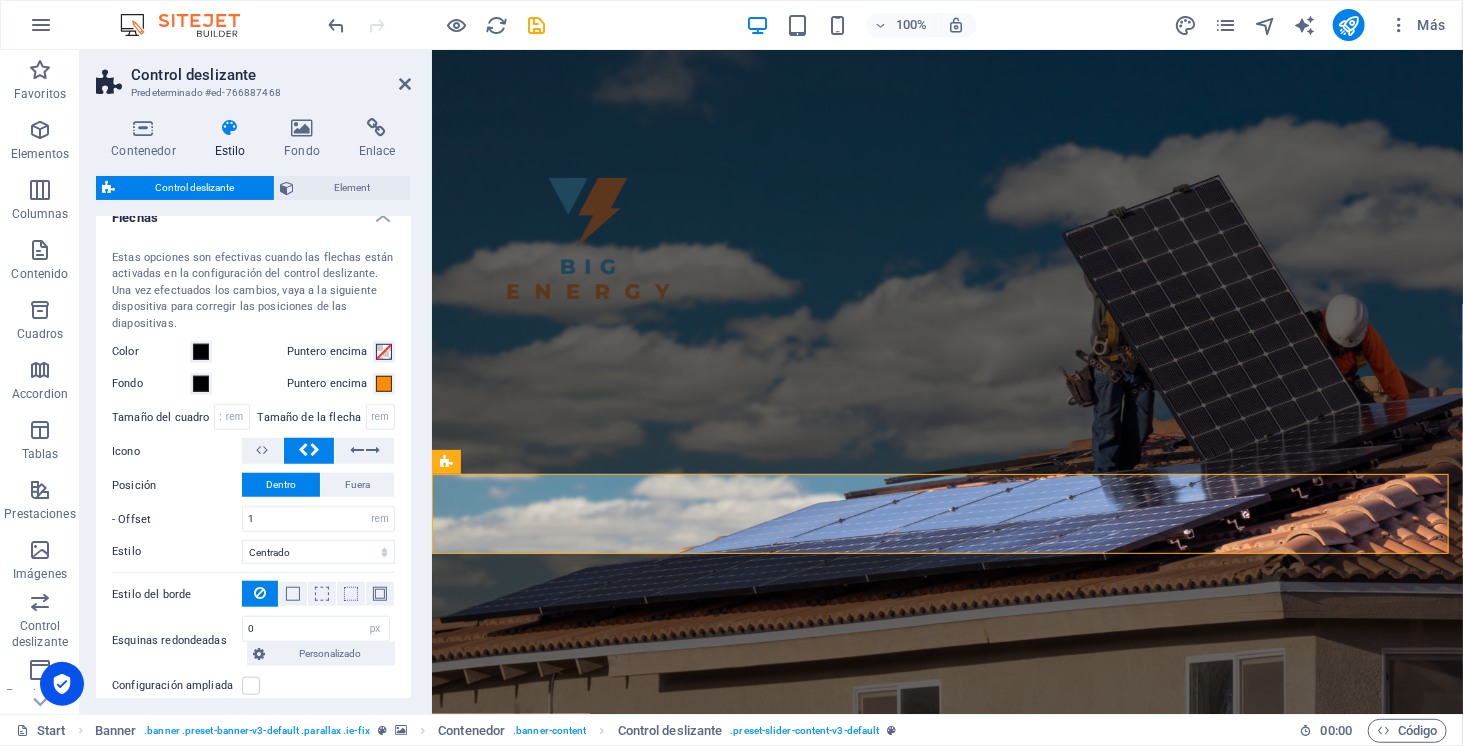 scroll, scrollTop: 284, scrollLeft: 0, axis: vertical 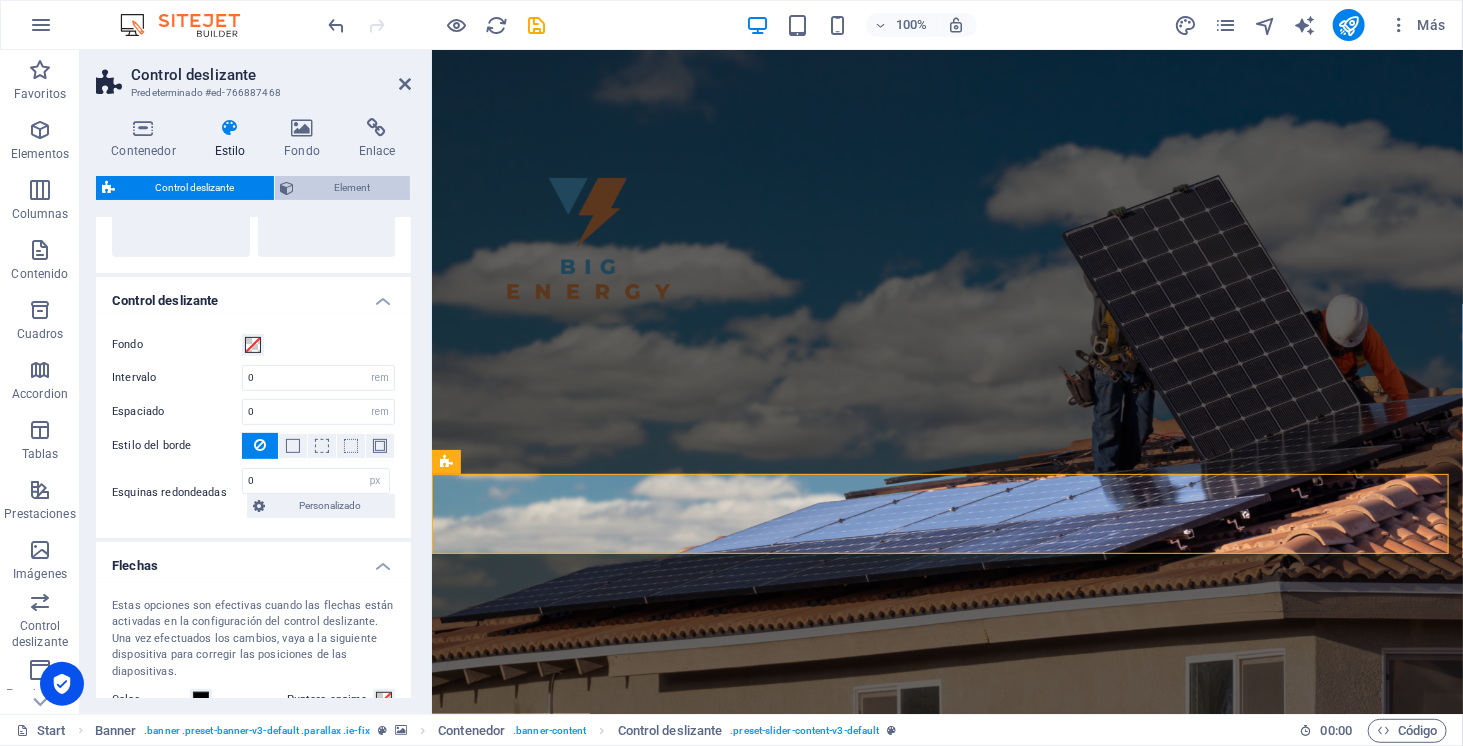 click on "Element" at bounding box center (353, 188) 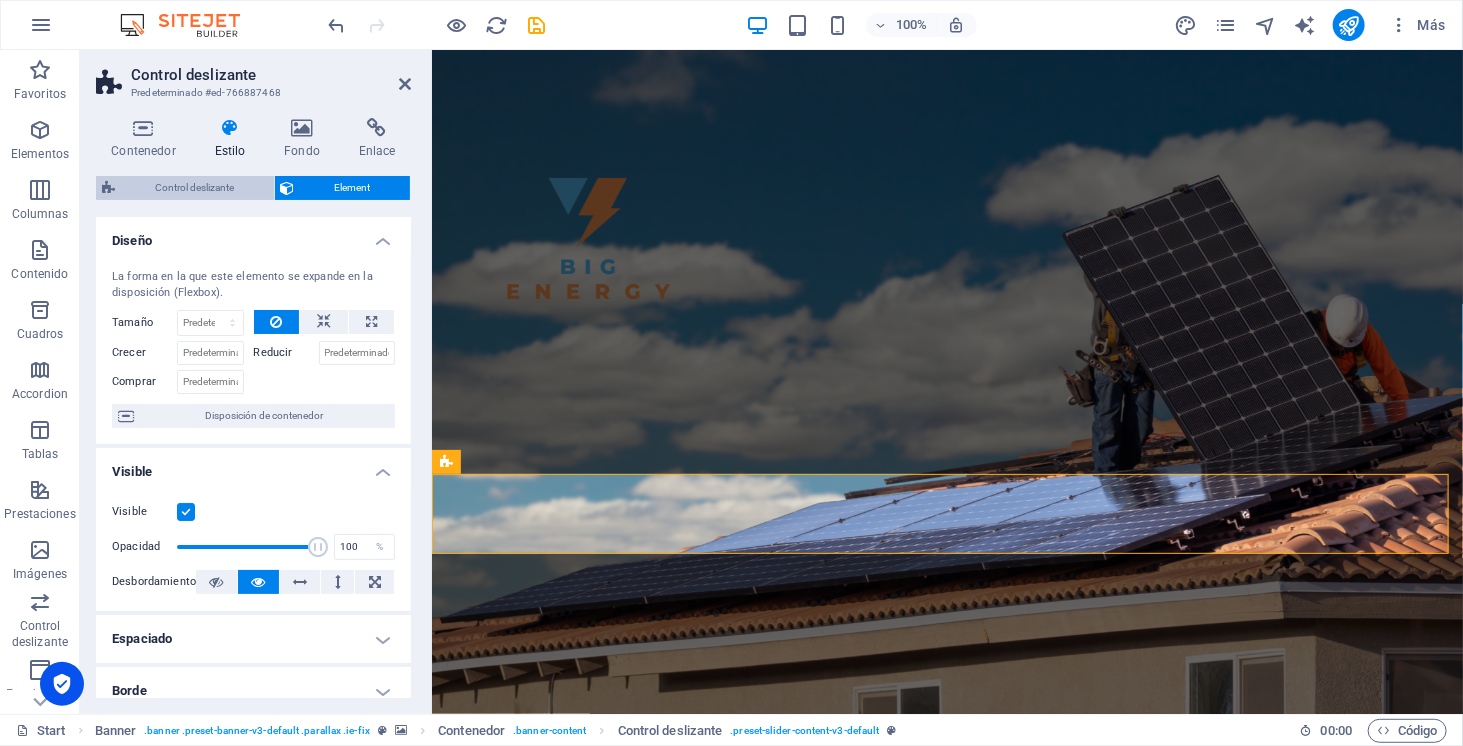 click on "Control deslizante" at bounding box center [194, 188] 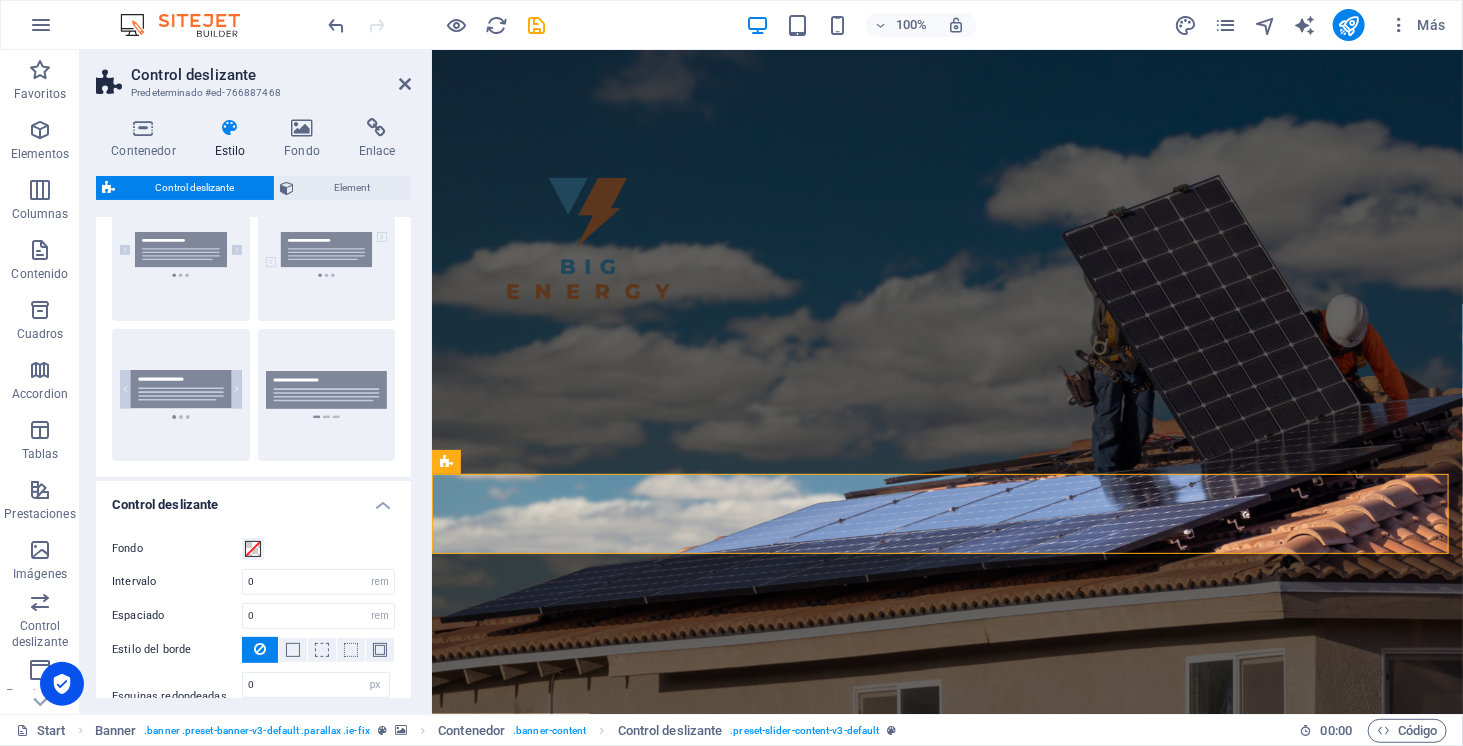 scroll, scrollTop: 0, scrollLeft: 0, axis: both 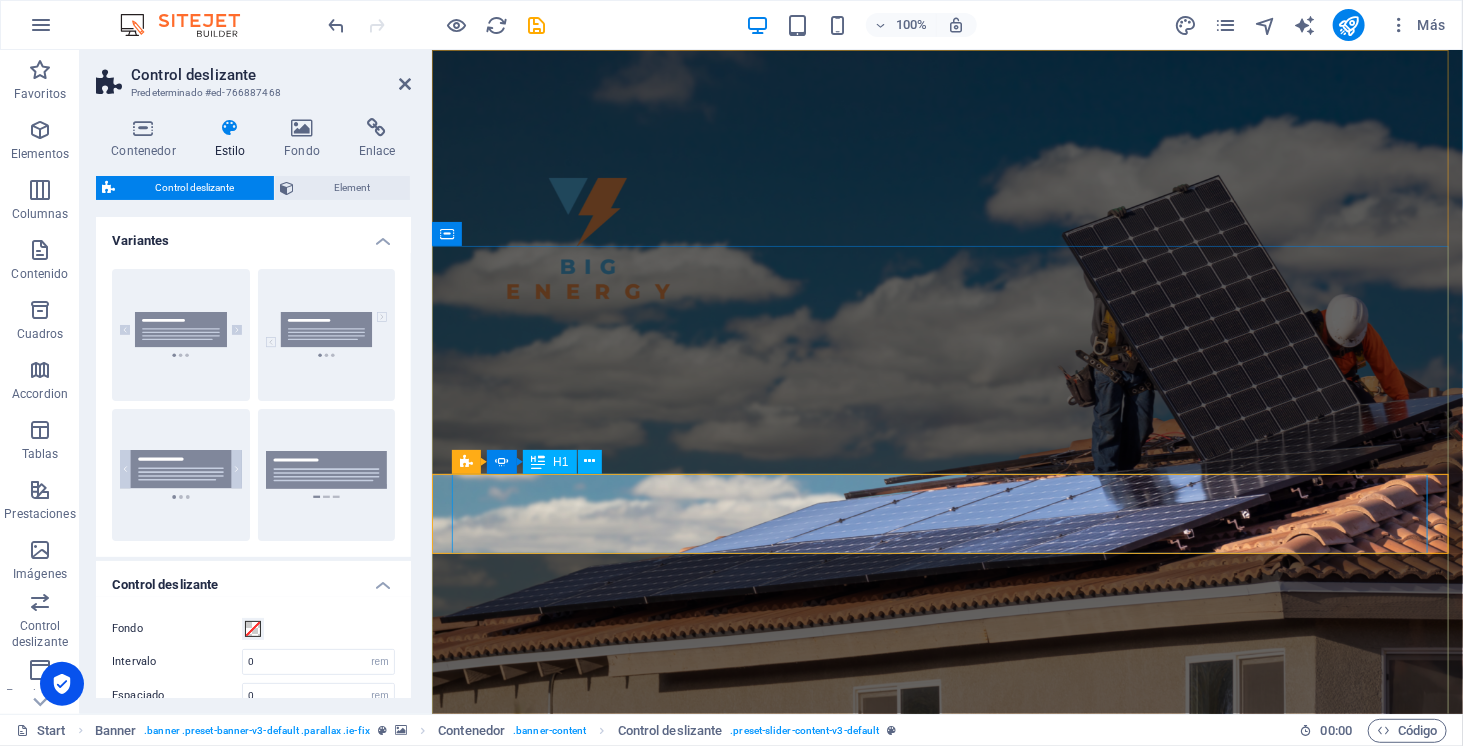 click on "ENERGÍA SOLAR" at bounding box center [947, 1114] 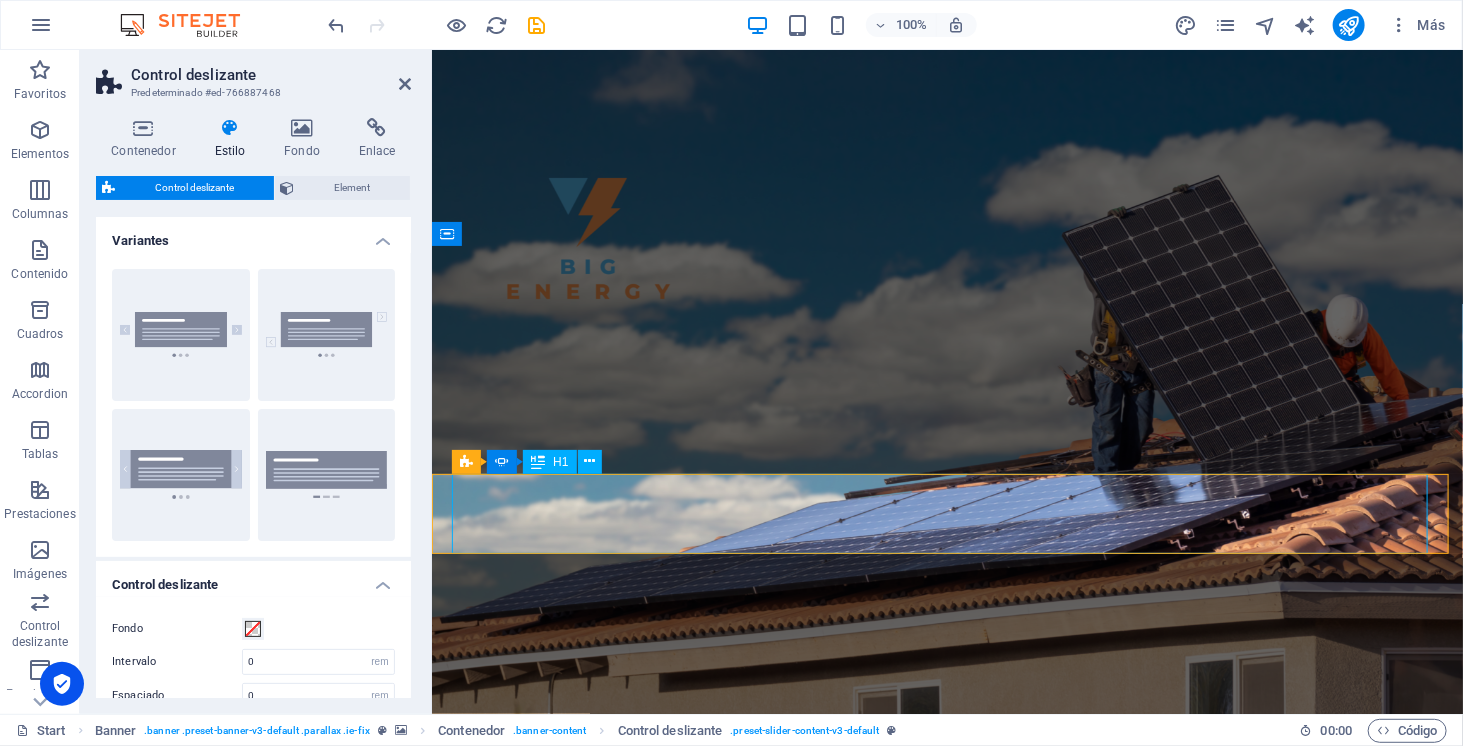 click on "ENERGÍA SOLAR" at bounding box center [947, 1114] 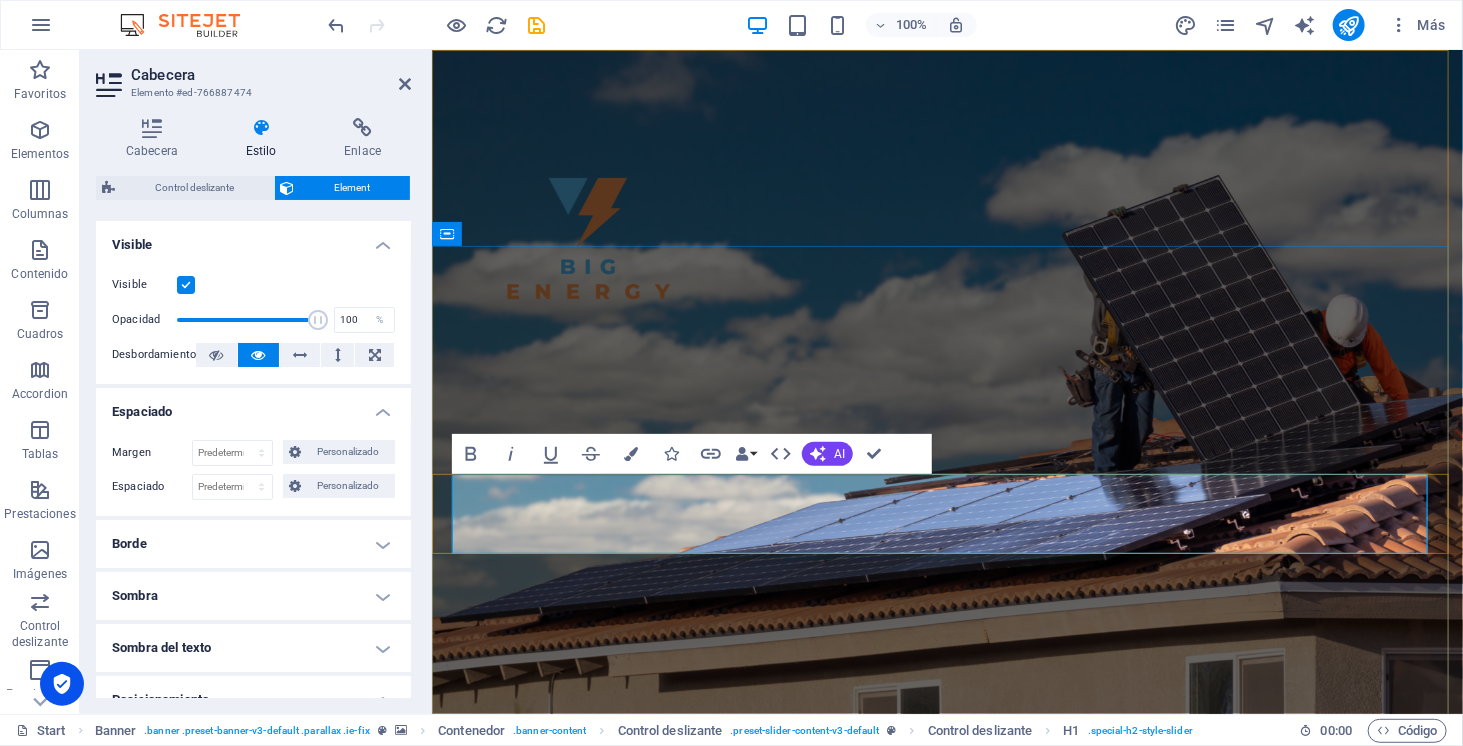 click on "ENERGÍA SOLAR" at bounding box center [947, 1113] 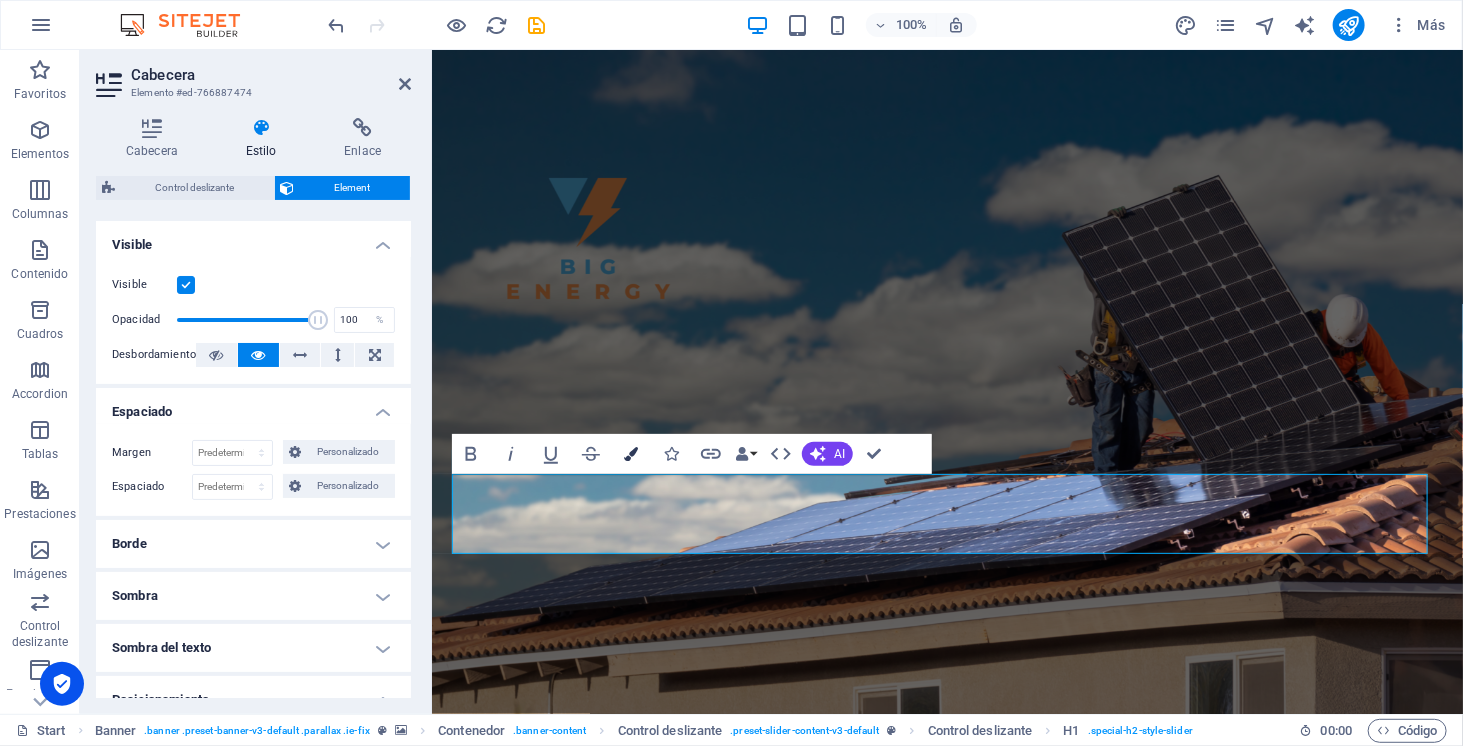click at bounding box center (631, 454) 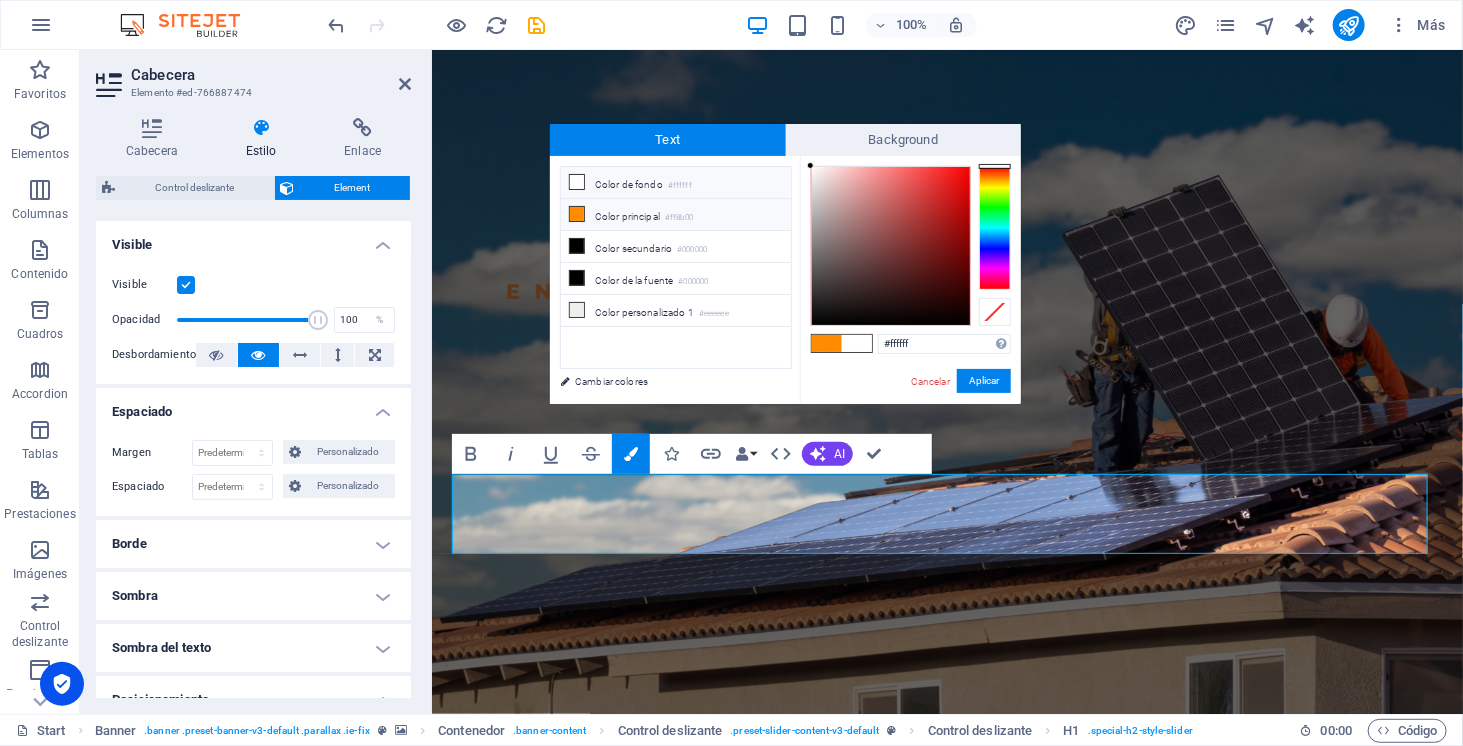 click on "Color de fondo
#ffffff" at bounding box center [676, 183] 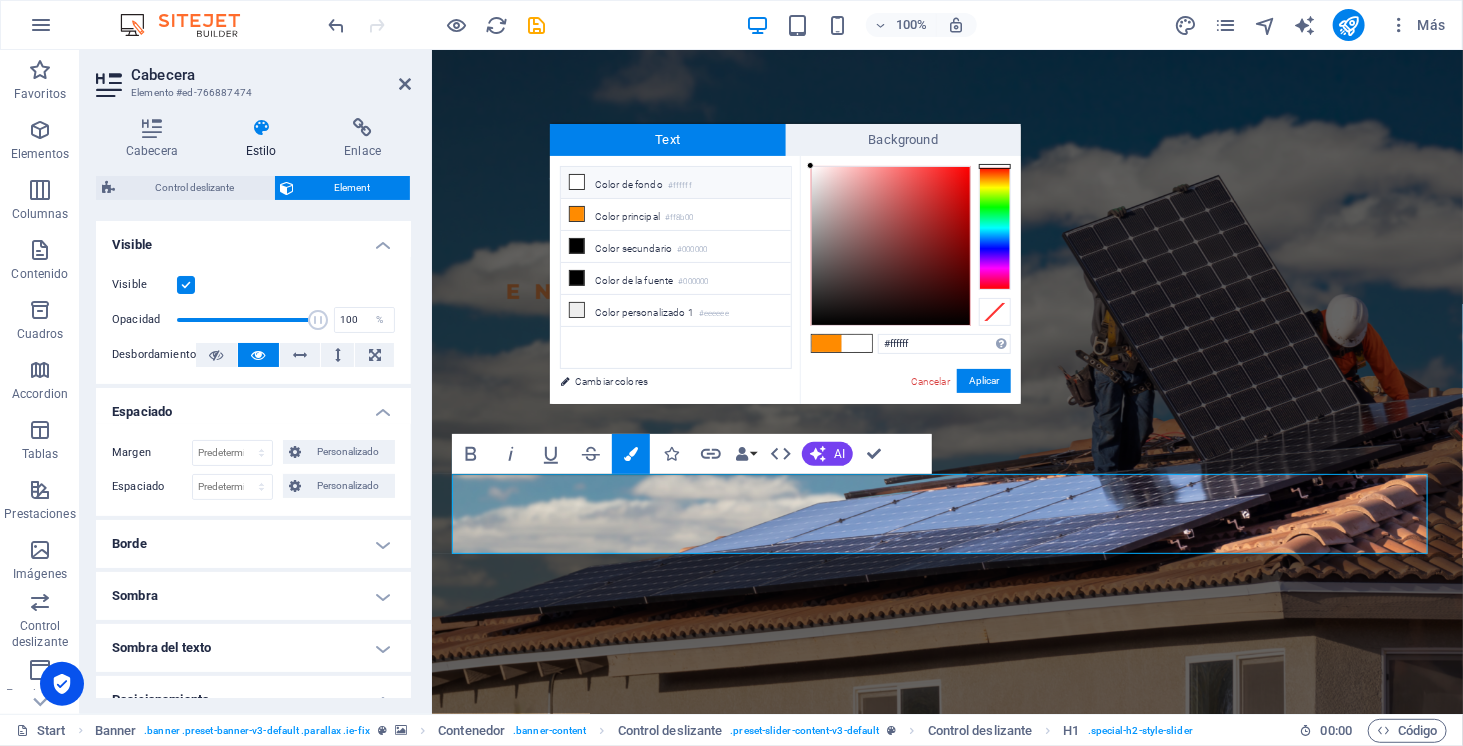 click on "Color de fondo
#ffffff" at bounding box center [676, 183] 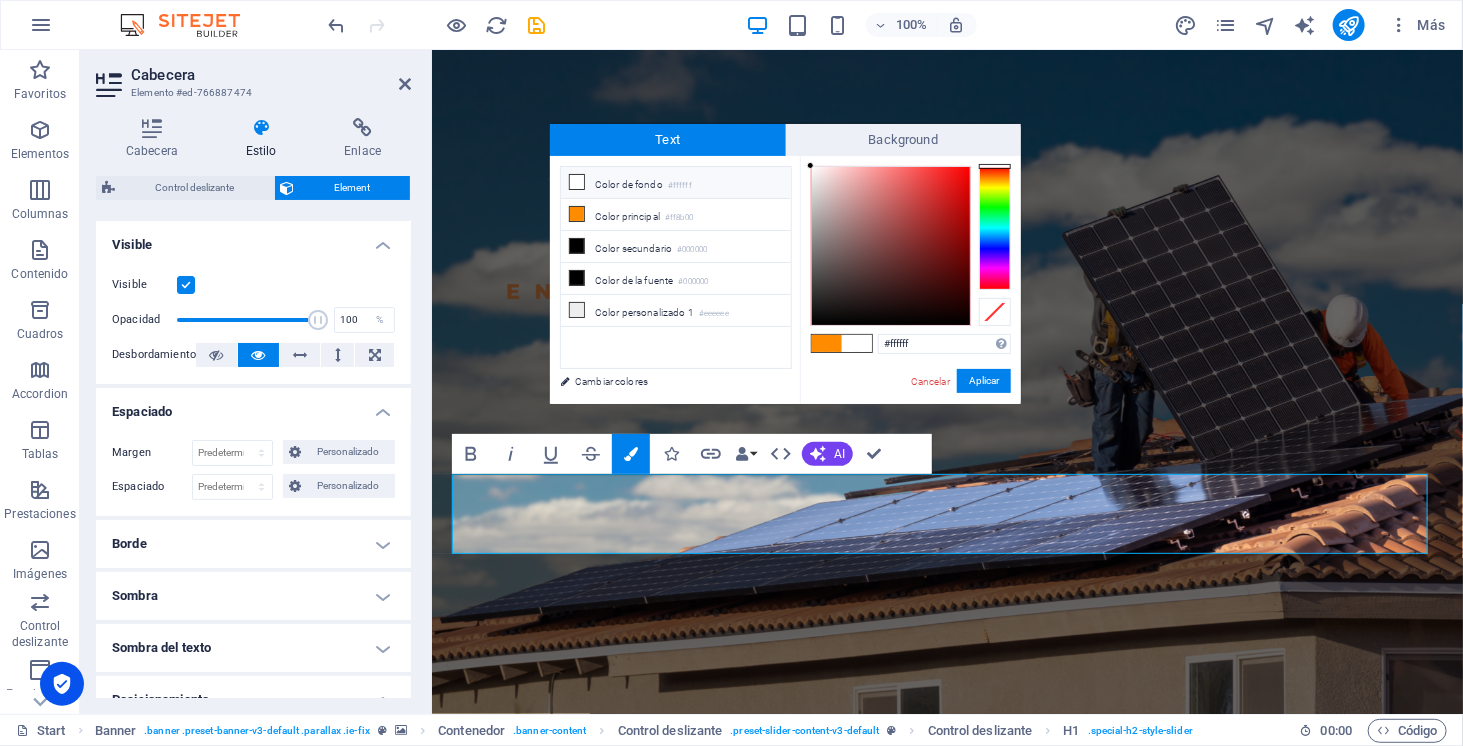 click on "Color de fondo
#ffffff" at bounding box center (676, 183) 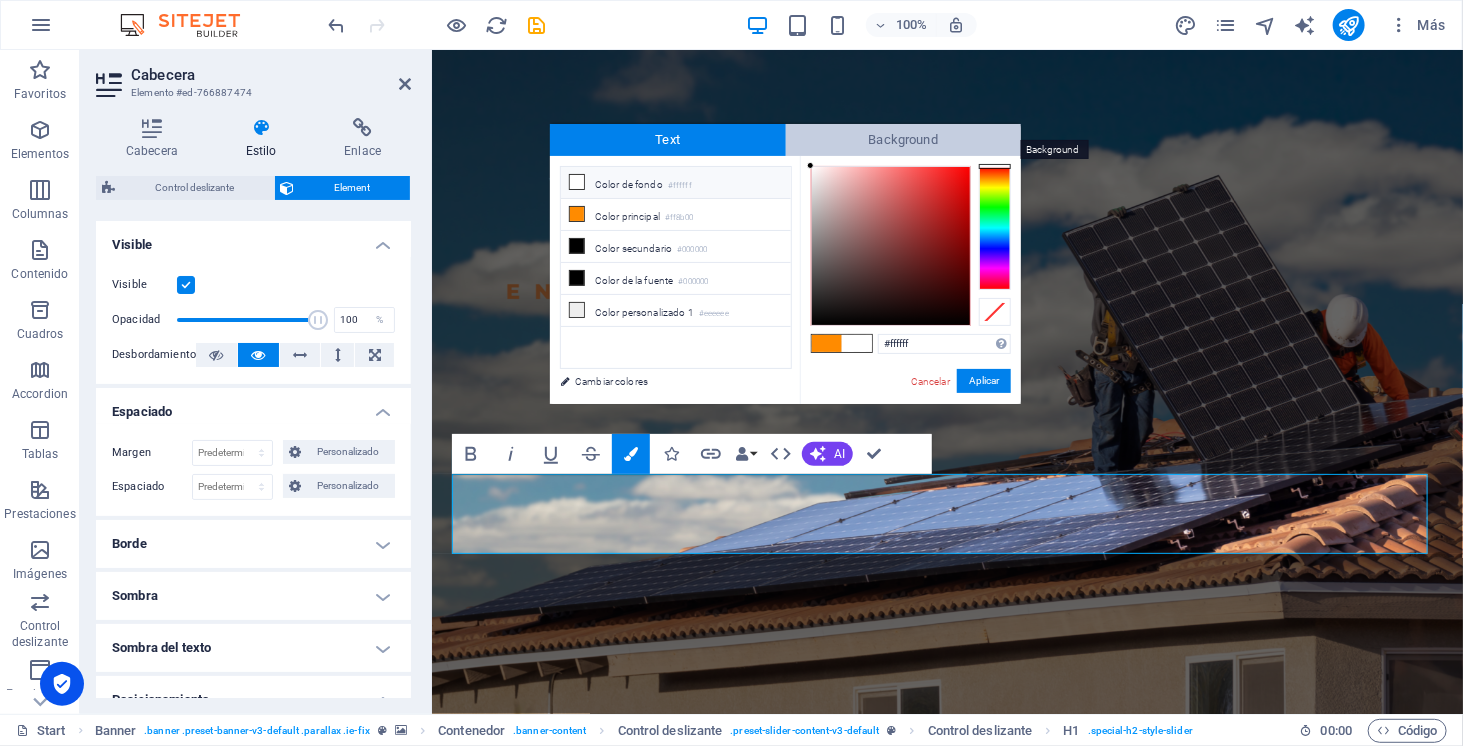 click on "Background" at bounding box center [904, 140] 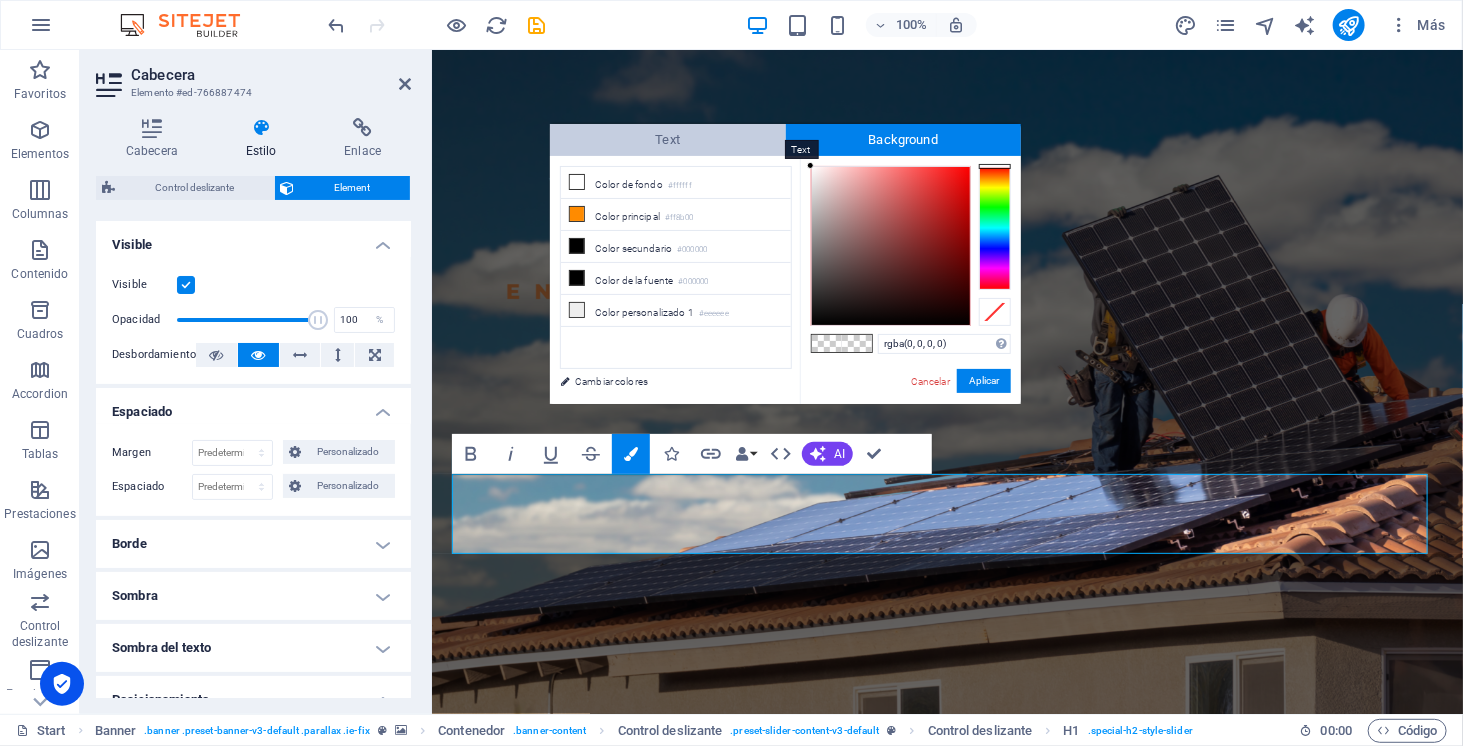 click on "Text" at bounding box center [668, 140] 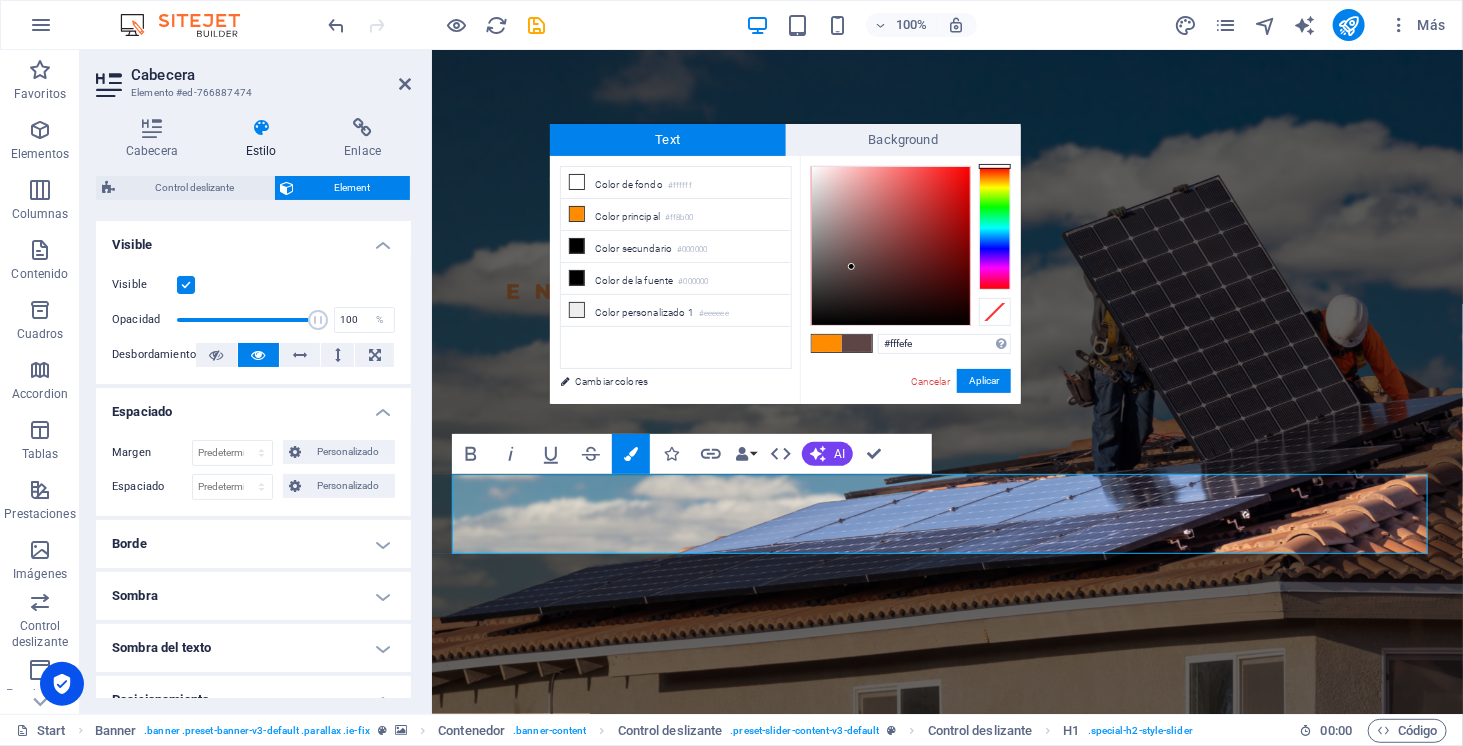 type on "#ffffff" 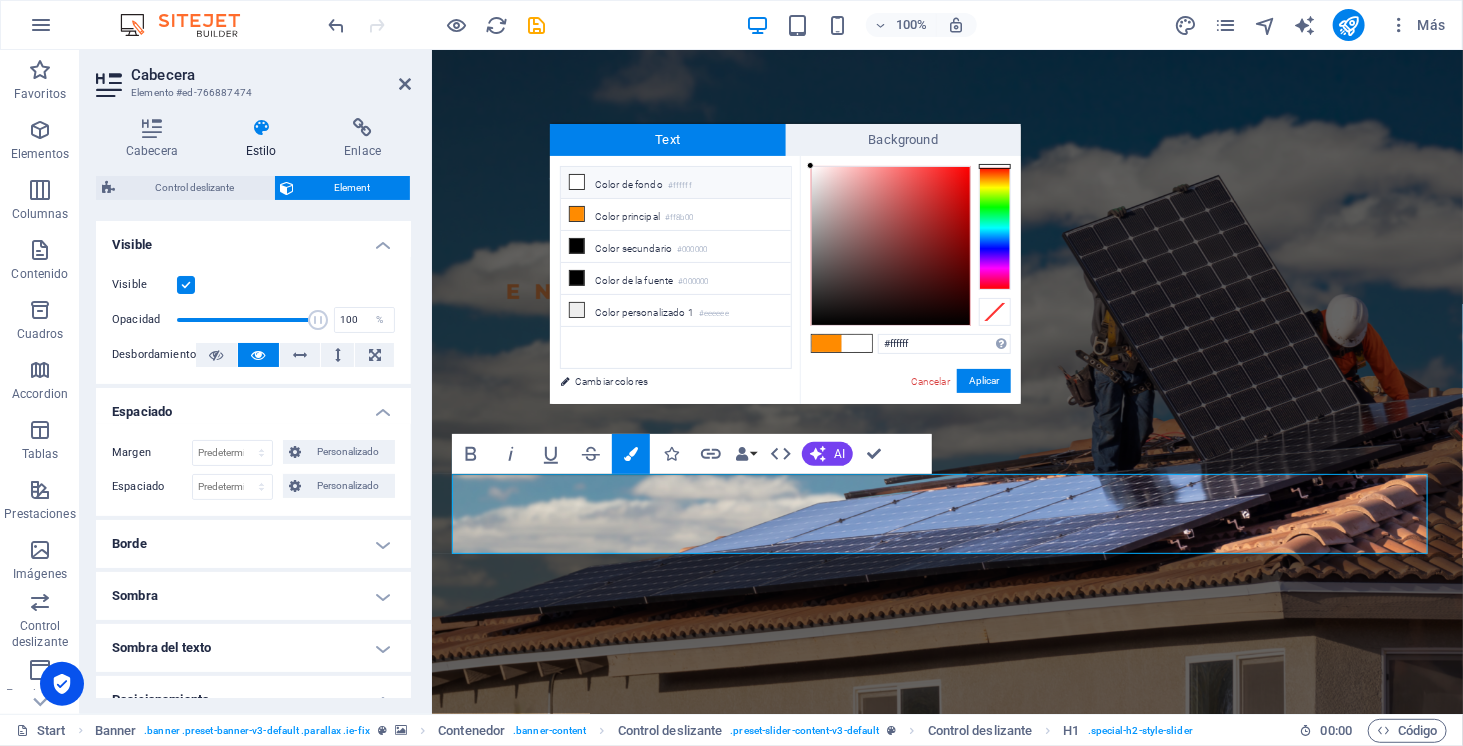 drag, startPoint x: 852, startPoint y: 267, endPoint x: 741, endPoint y: 29, distance: 262.61188 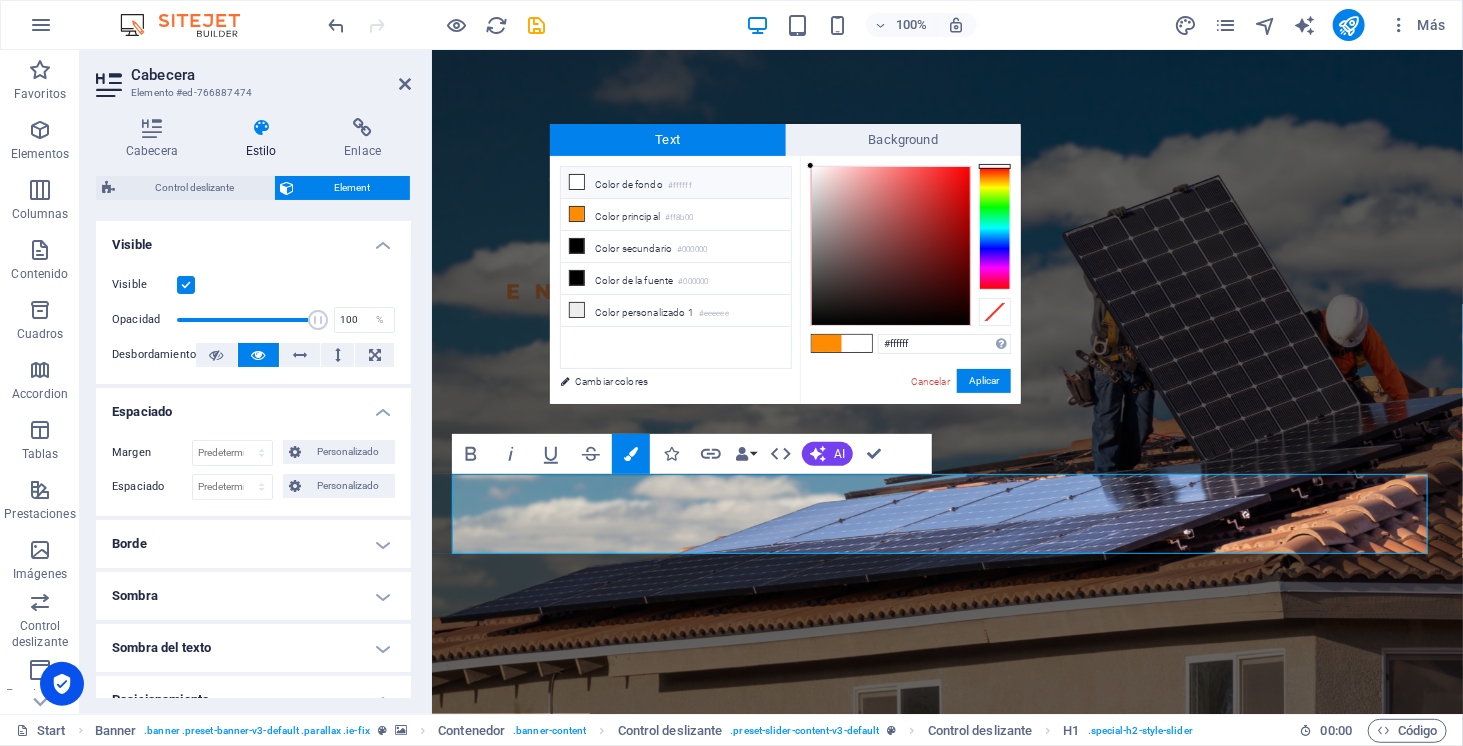 click on "Color de fondo
#ffffff" at bounding box center (676, 183) 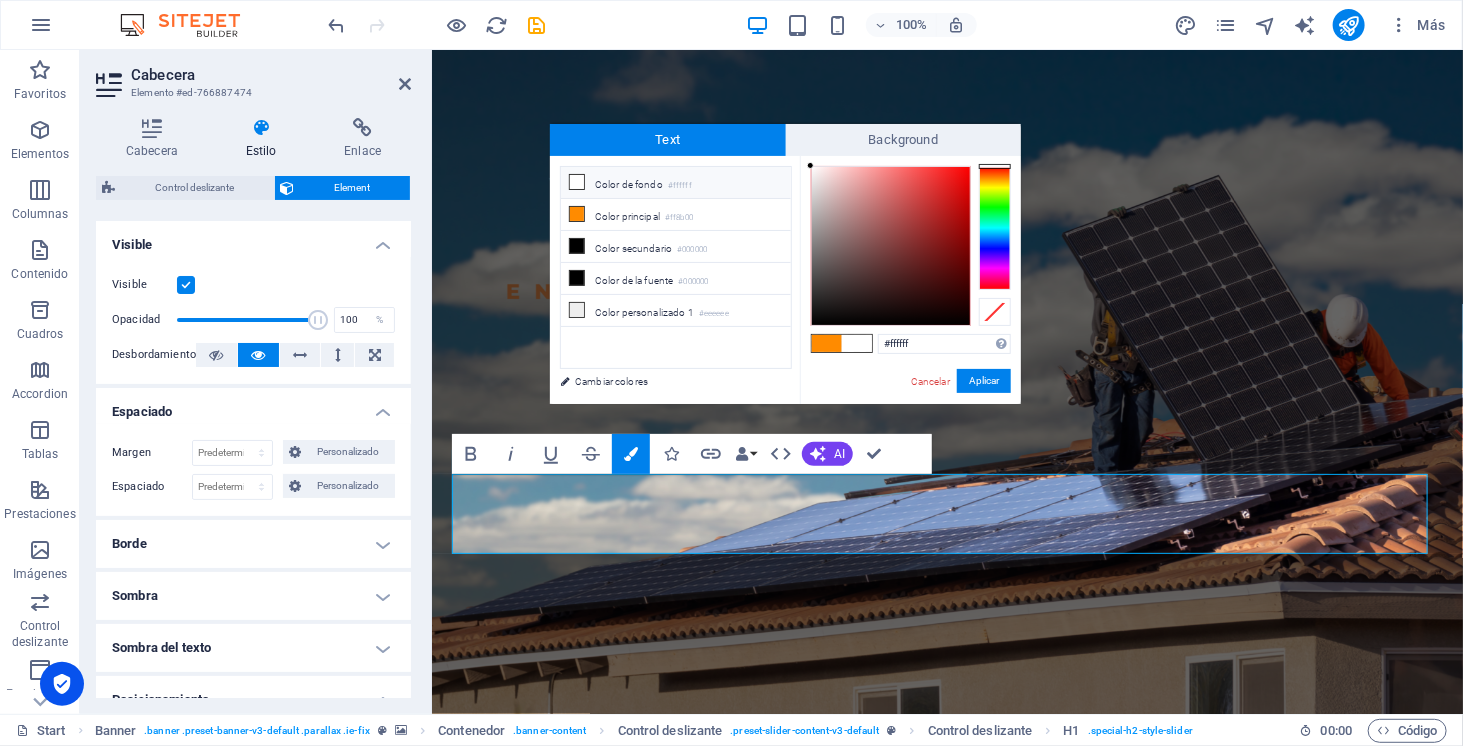 click on "Color de fondo
#ffffff" at bounding box center (676, 183) 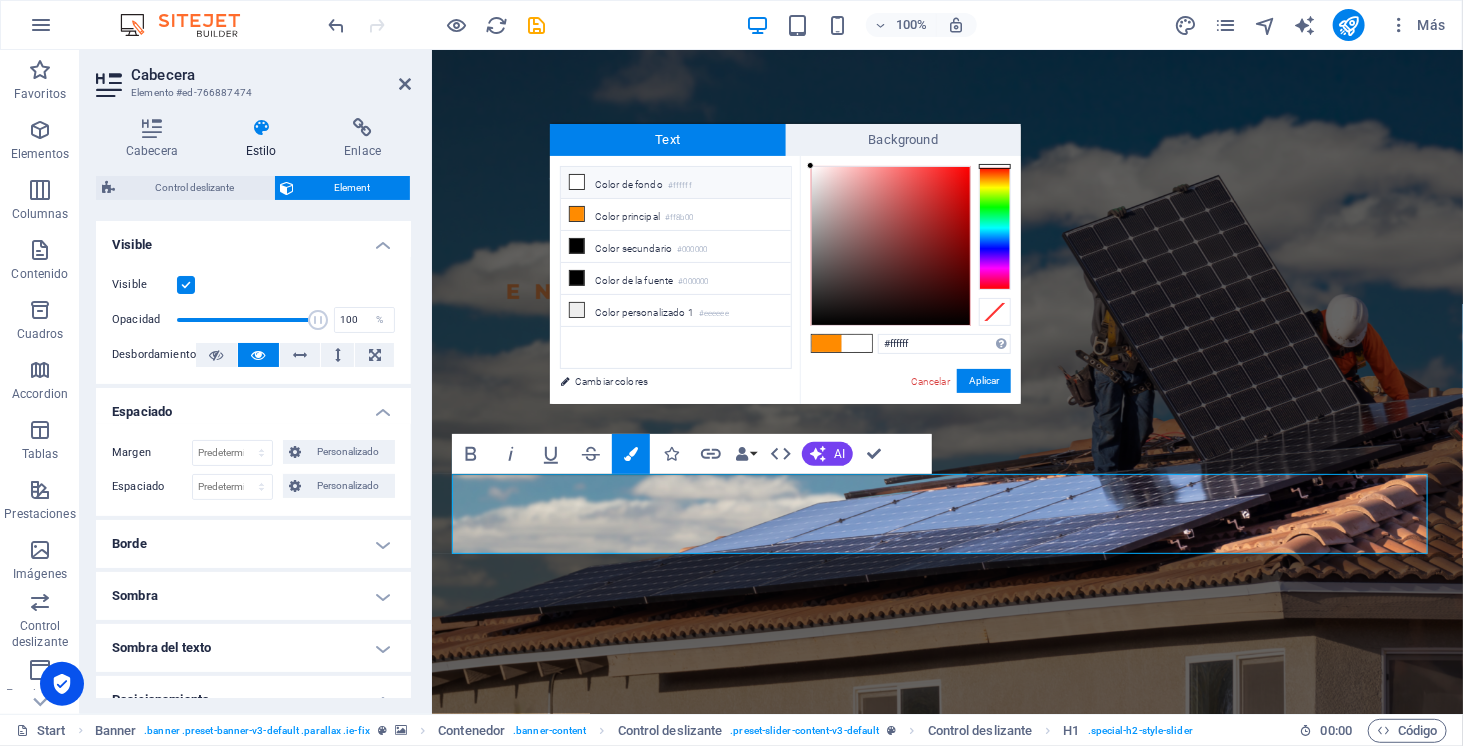click on "Color de fondo
#ffffff" at bounding box center (676, 183) 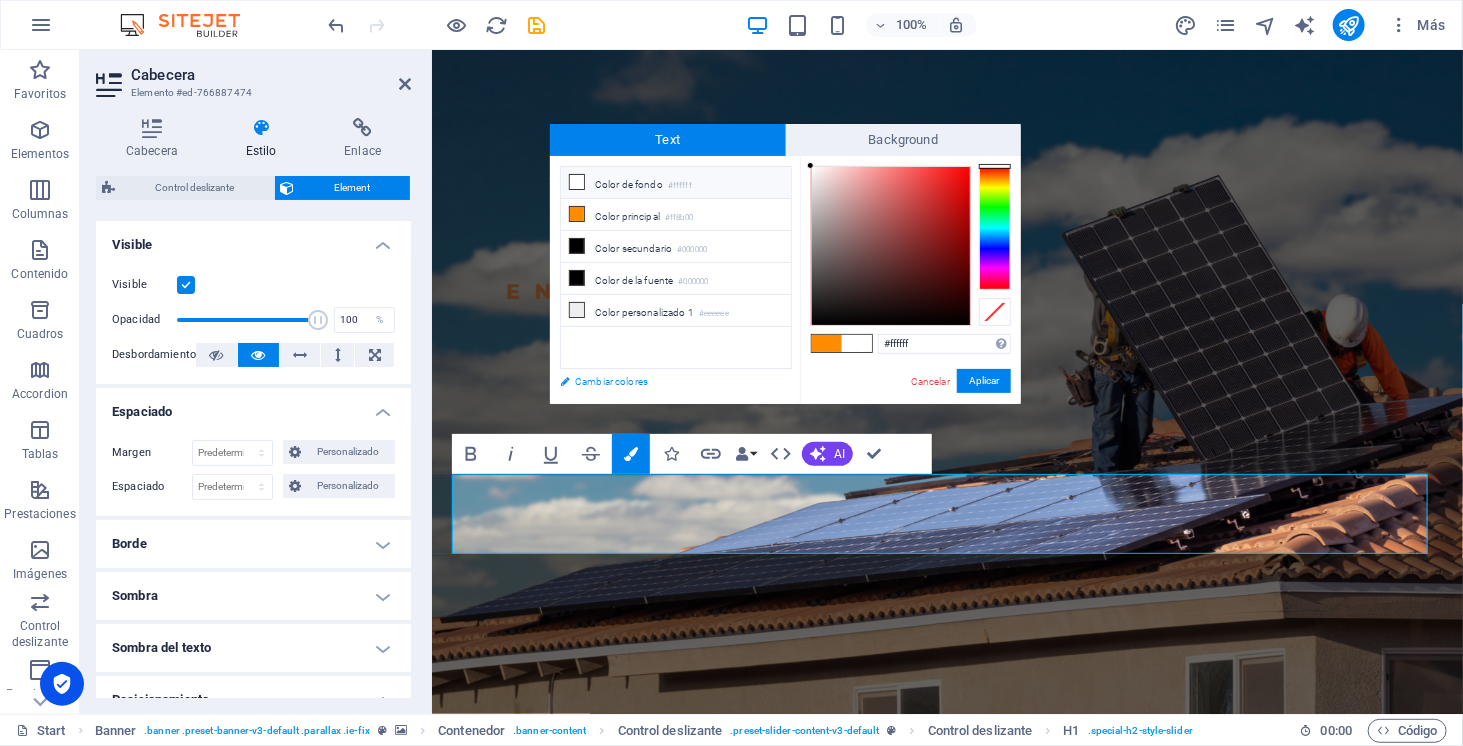 click on "Cambiar colores" at bounding box center (666, 381) 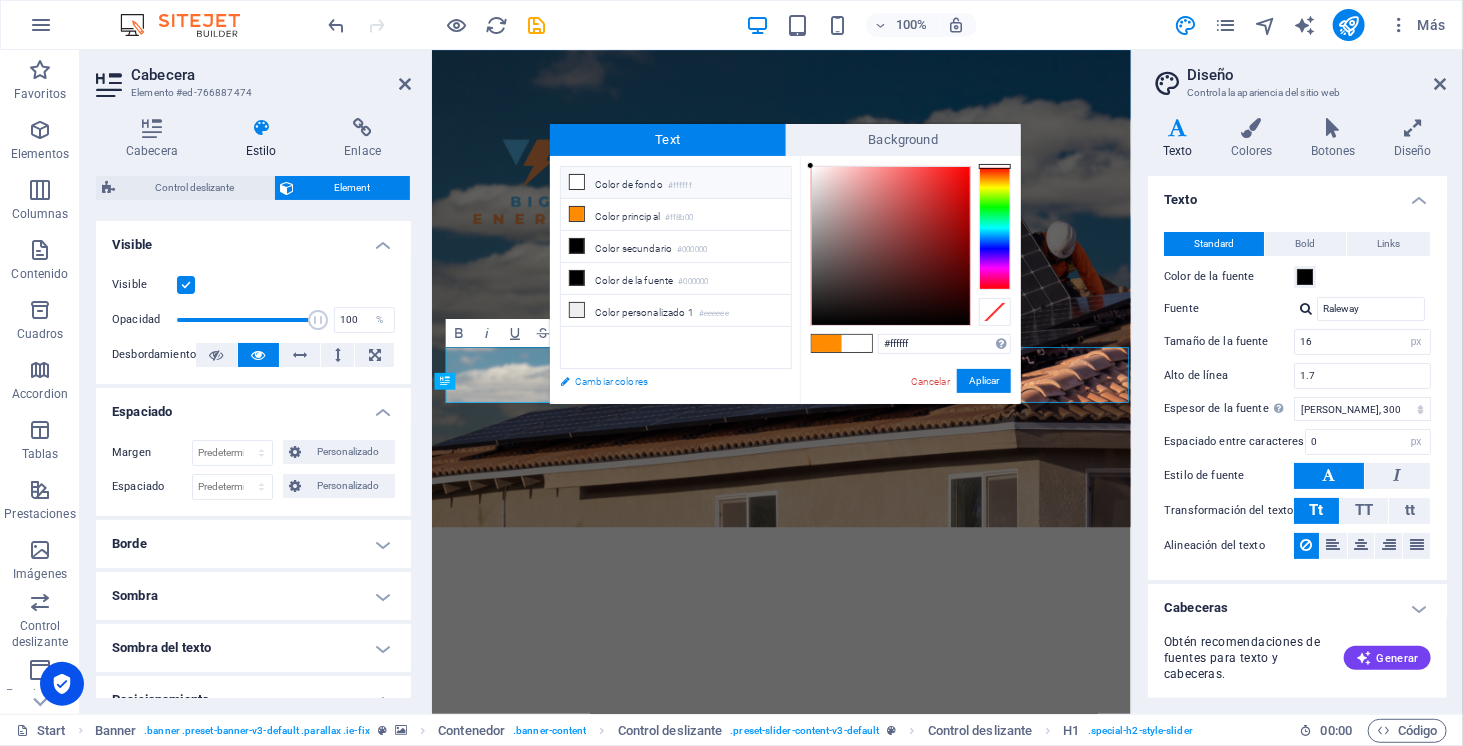 click at bounding box center (1441, 84) 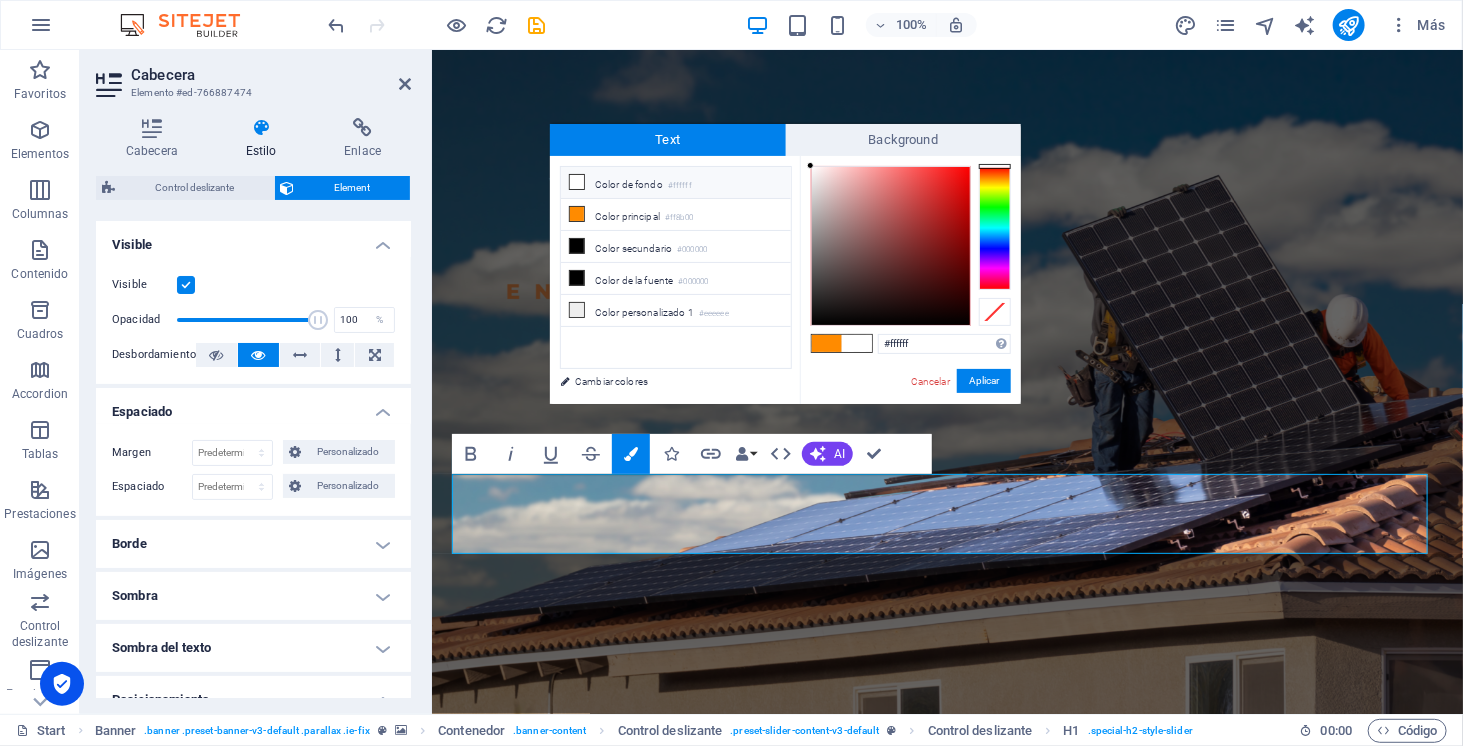 click on "Color de fondo
#ffffff" at bounding box center (676, 183) 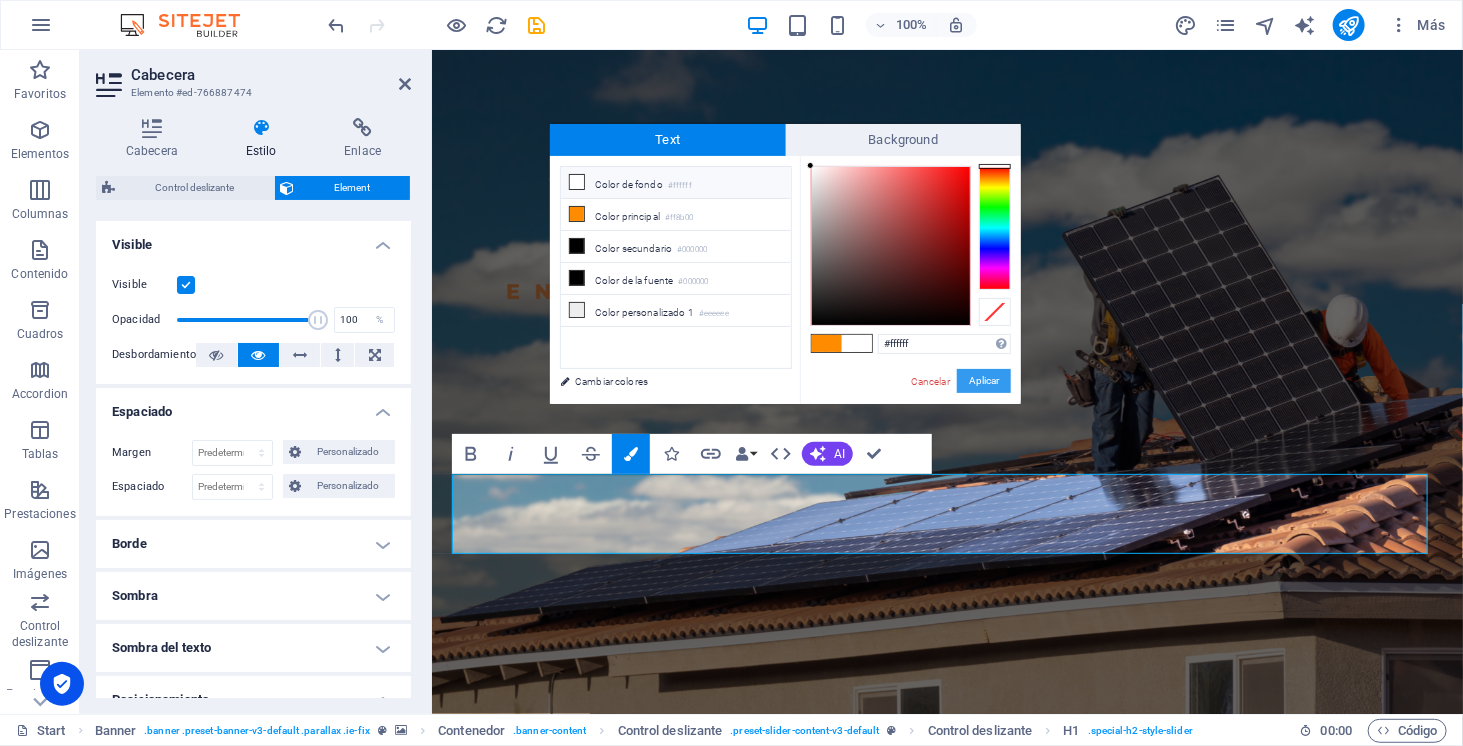 click on "Aplicar" at bounding box center [984, 381] 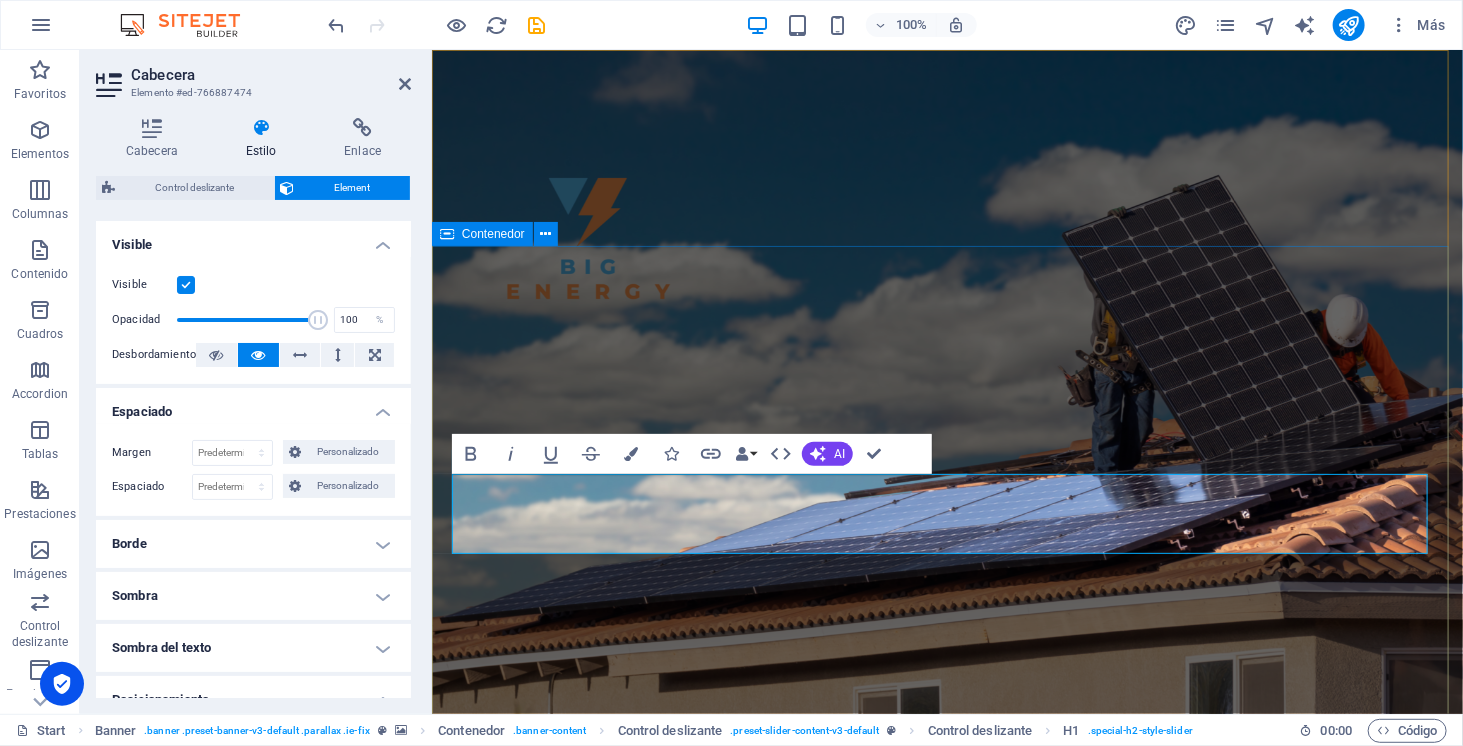 click on "SOMOS    ENERGÍA SOLAR ELECTROMOVILIDAD ALMACENAMIENTO" at bounding box center (946, 1195) 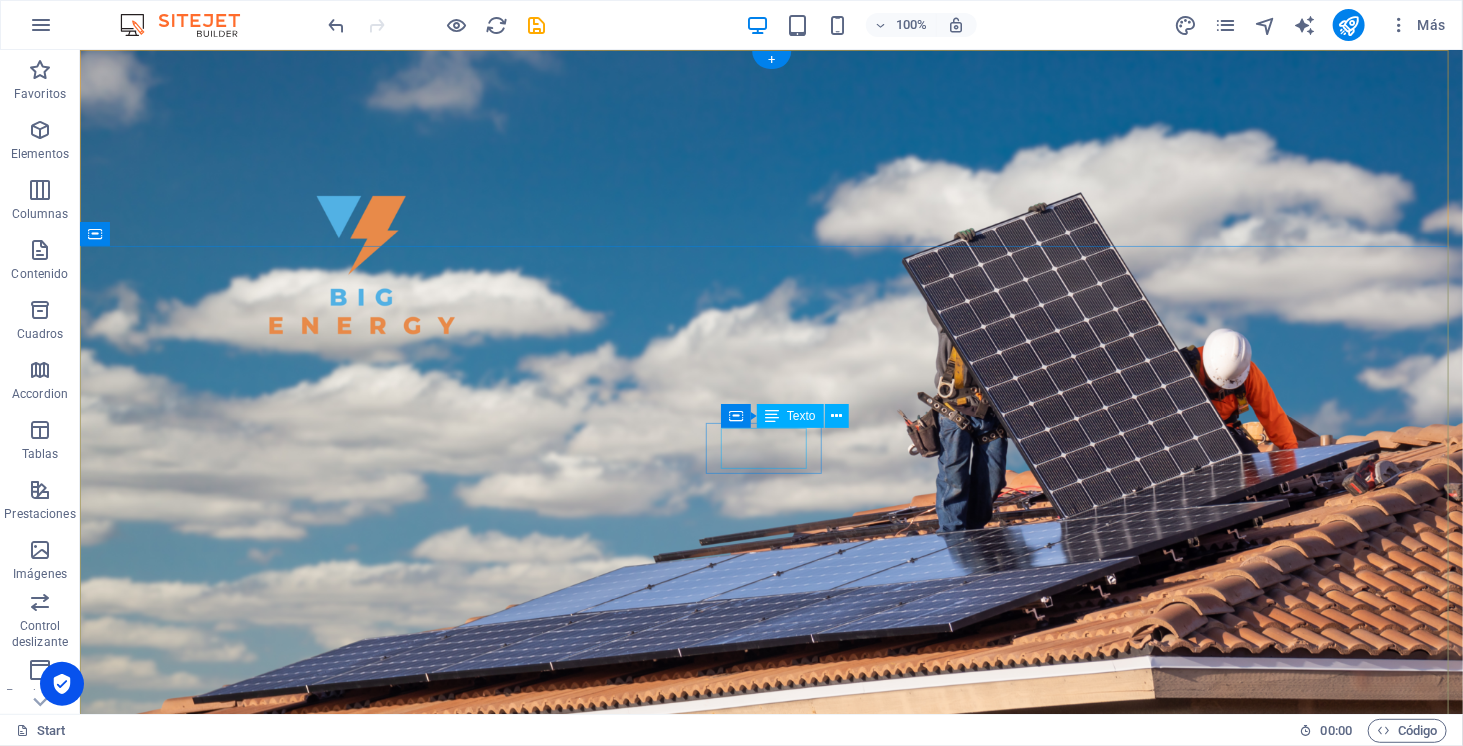 click on "SOMOS" at bounding box center [770, 1048] 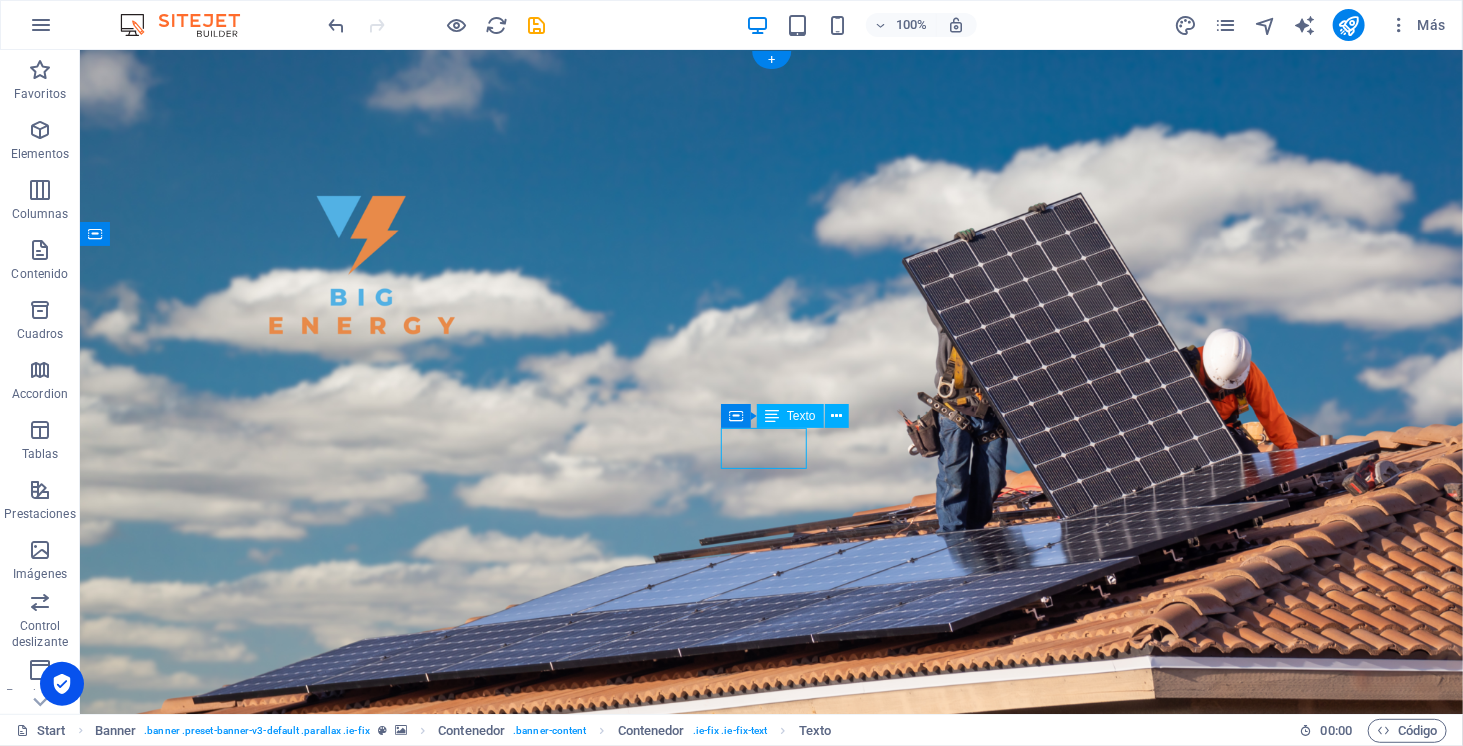 click on "SOMOS" at bounding box center (770, 1048) 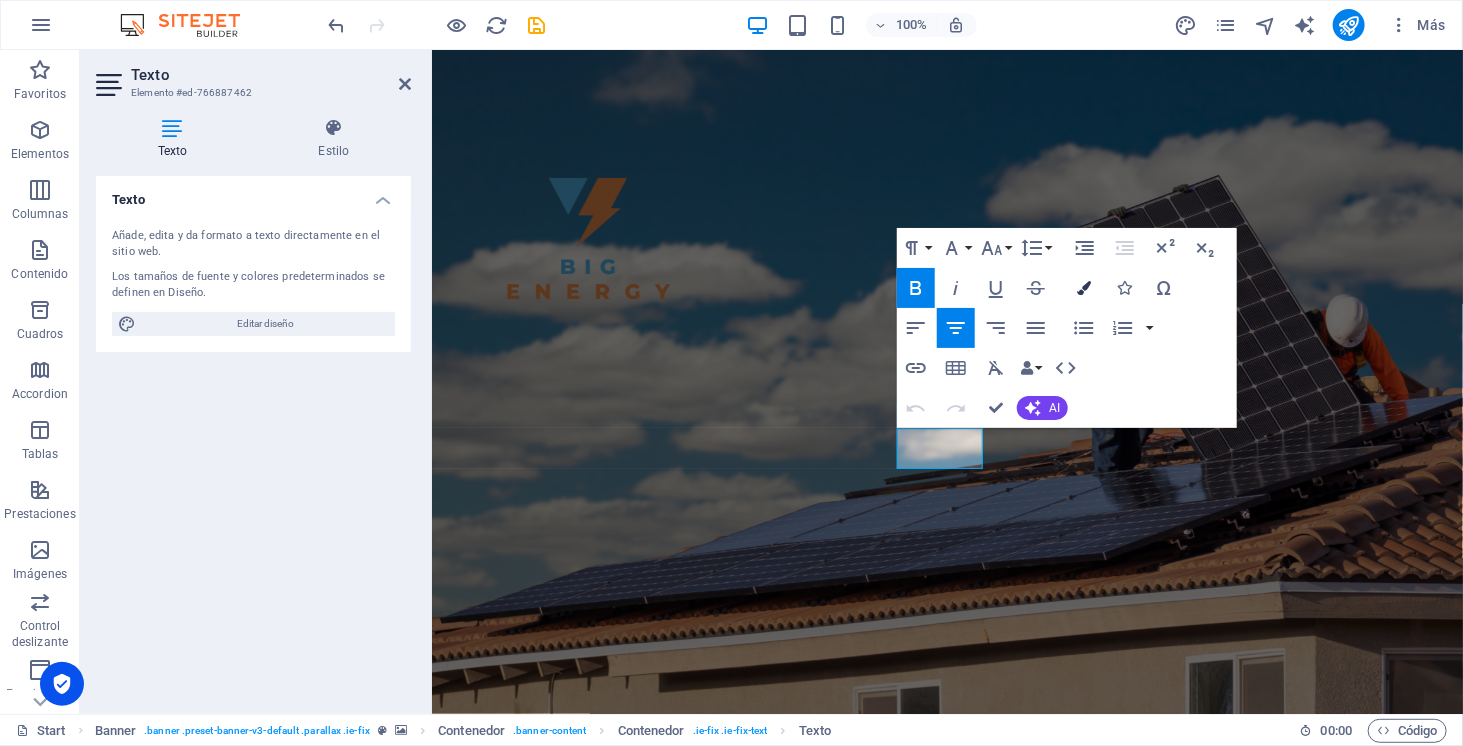 click at bounding box center [1084, 288] 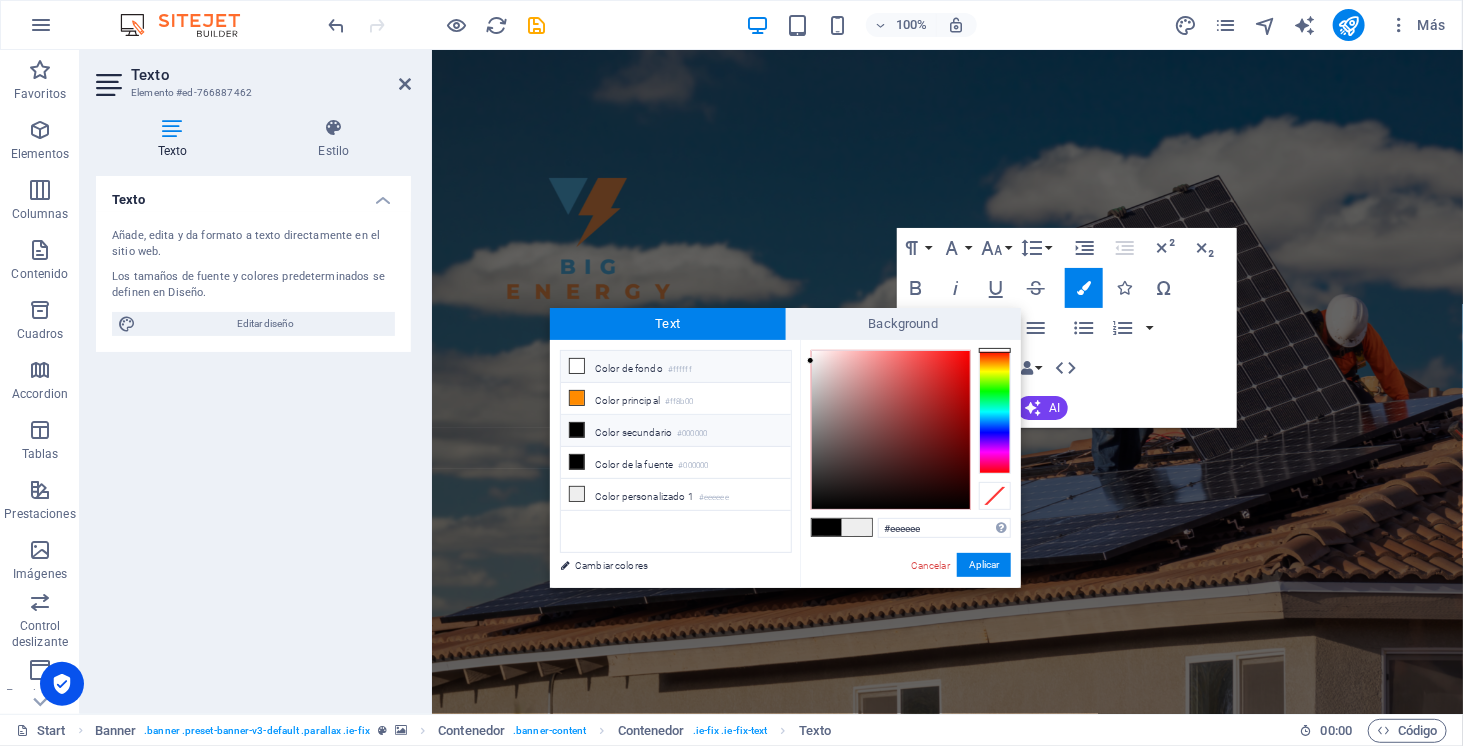 click on "Color de fondo
#ffffff" at bounding box center [676, 367] 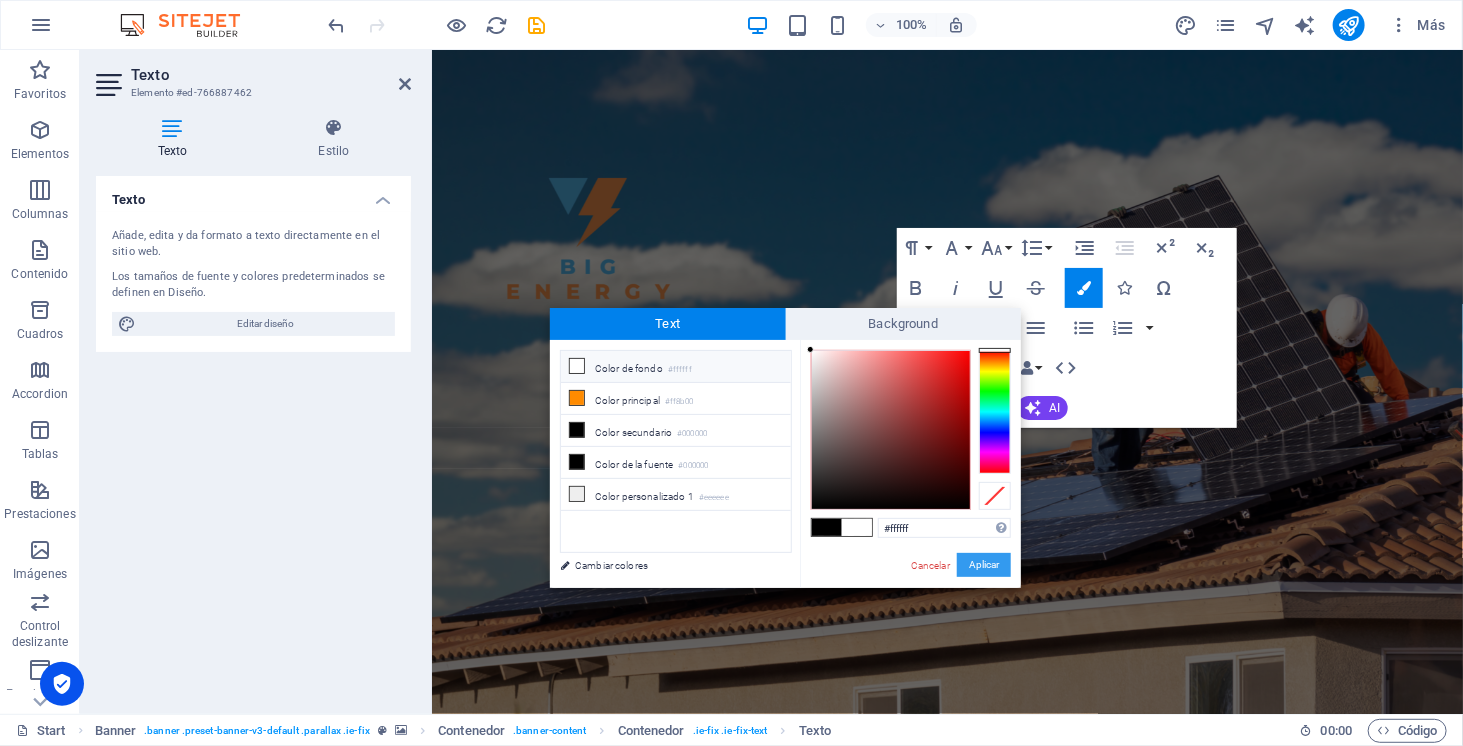 click on "Aplicar" at bounding box center [984, 565] 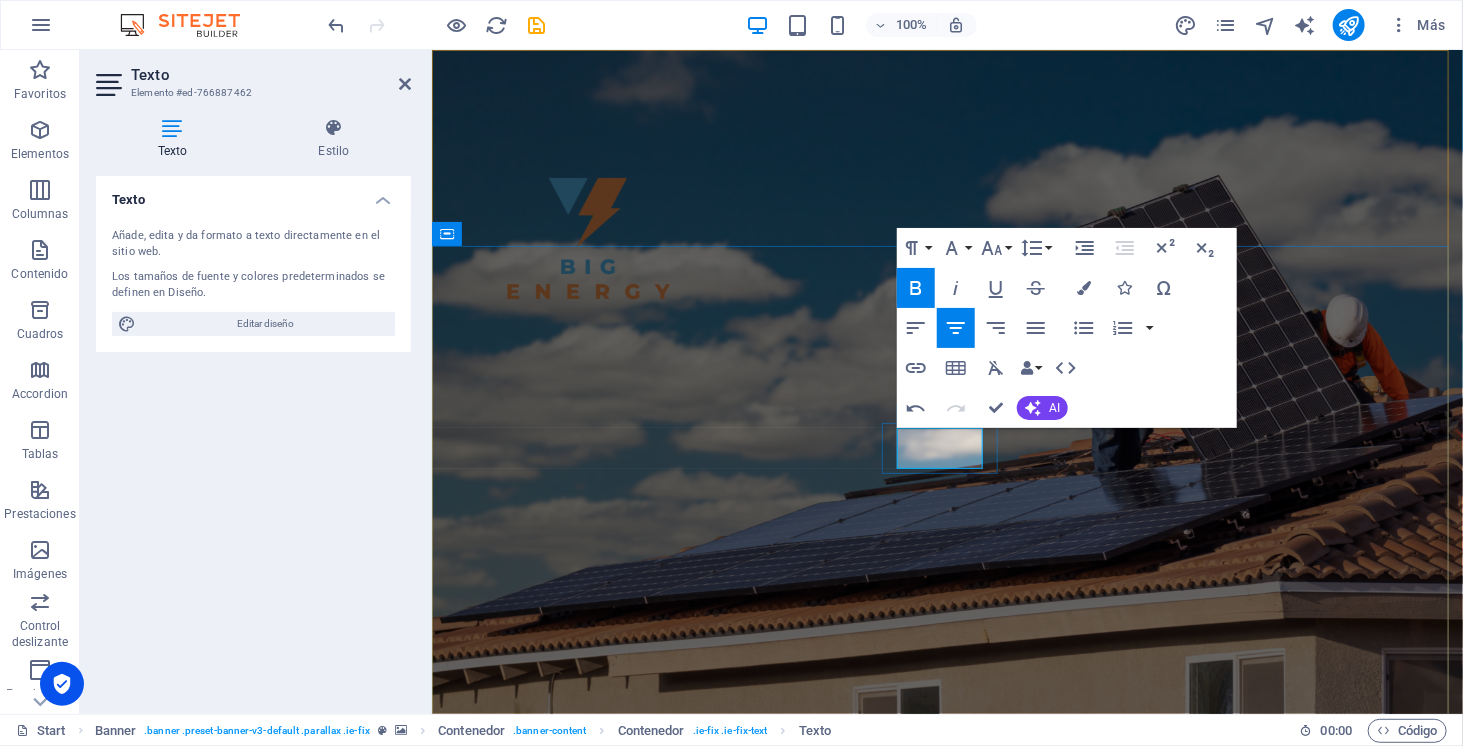click on "​ ​ SOMOS" at bounding box center [946, 1047] 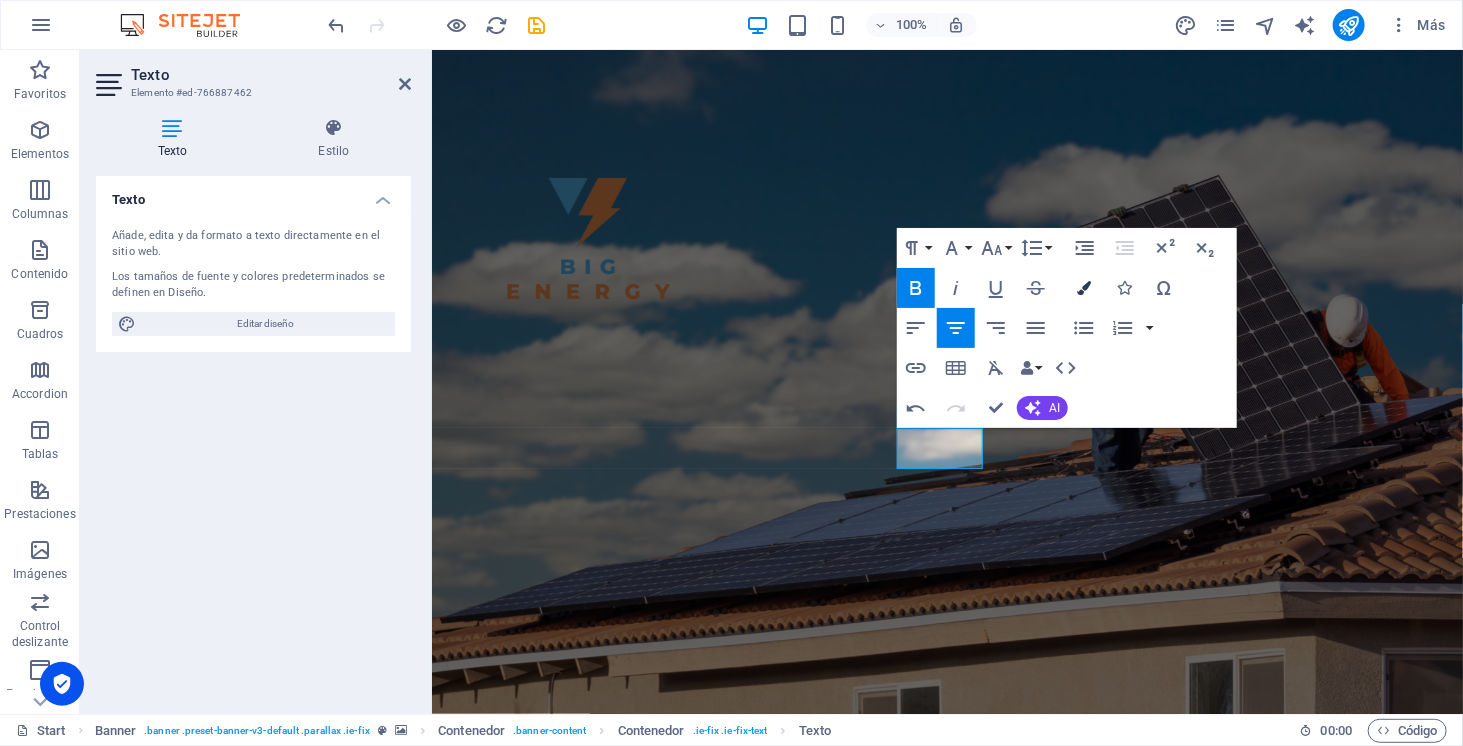 click at bounding box center (1084, 288) 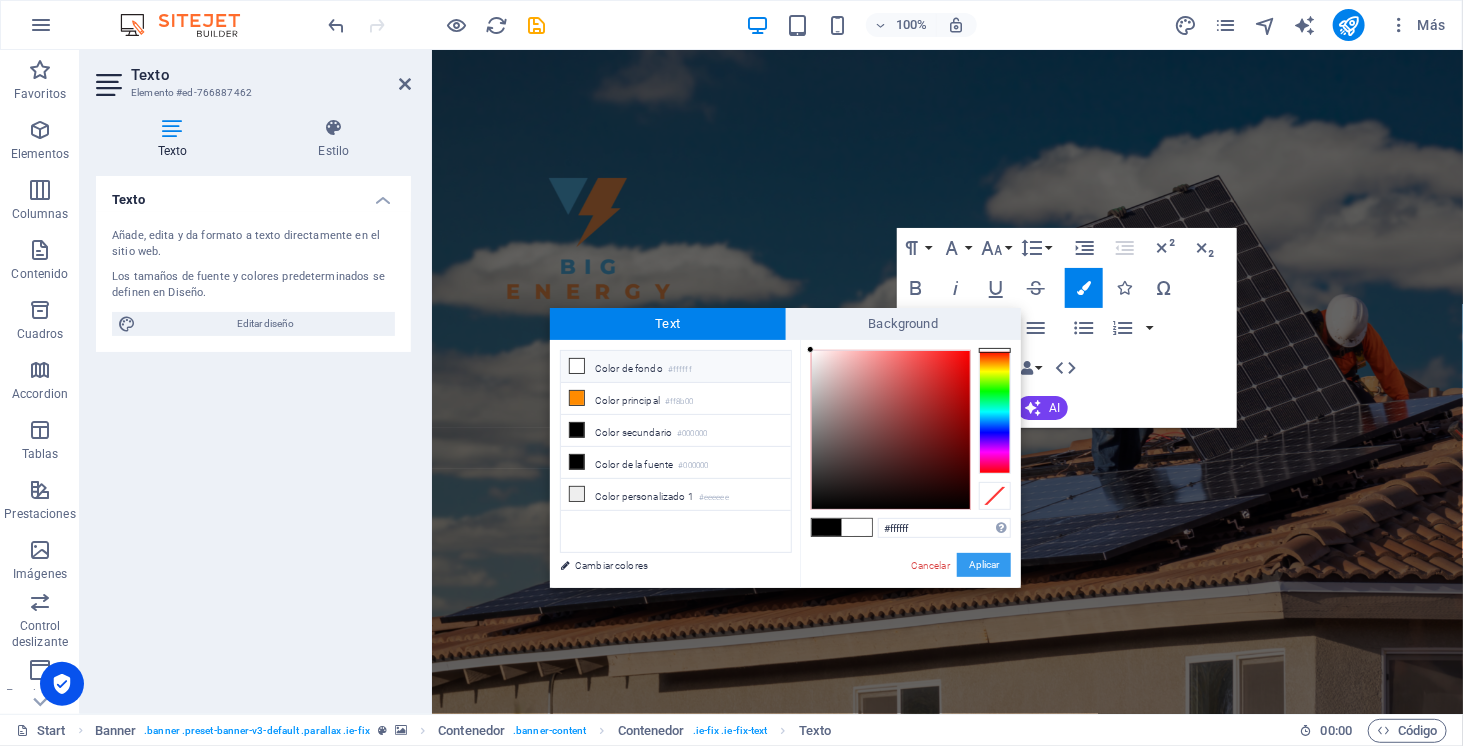 click on "Aplicar" at bounding box center [984, 565] 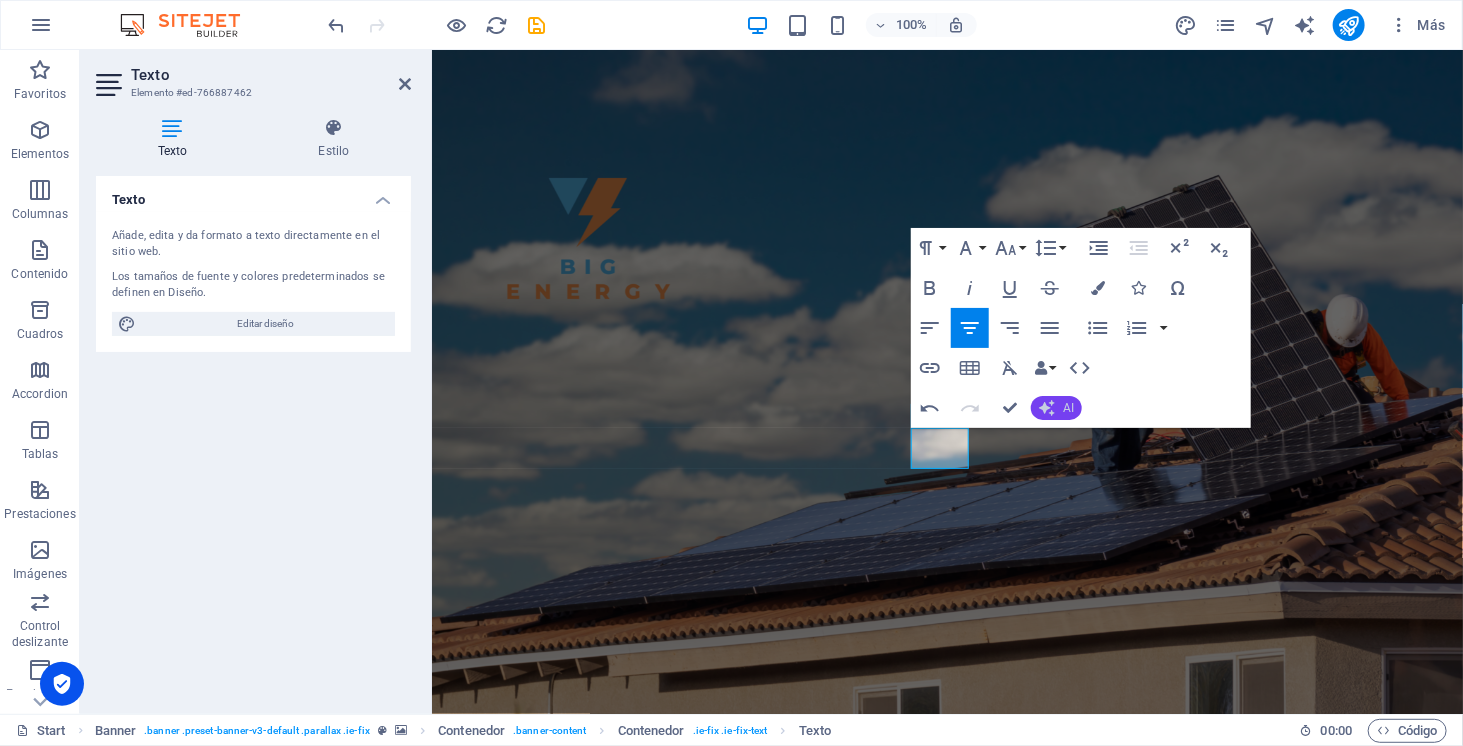 click 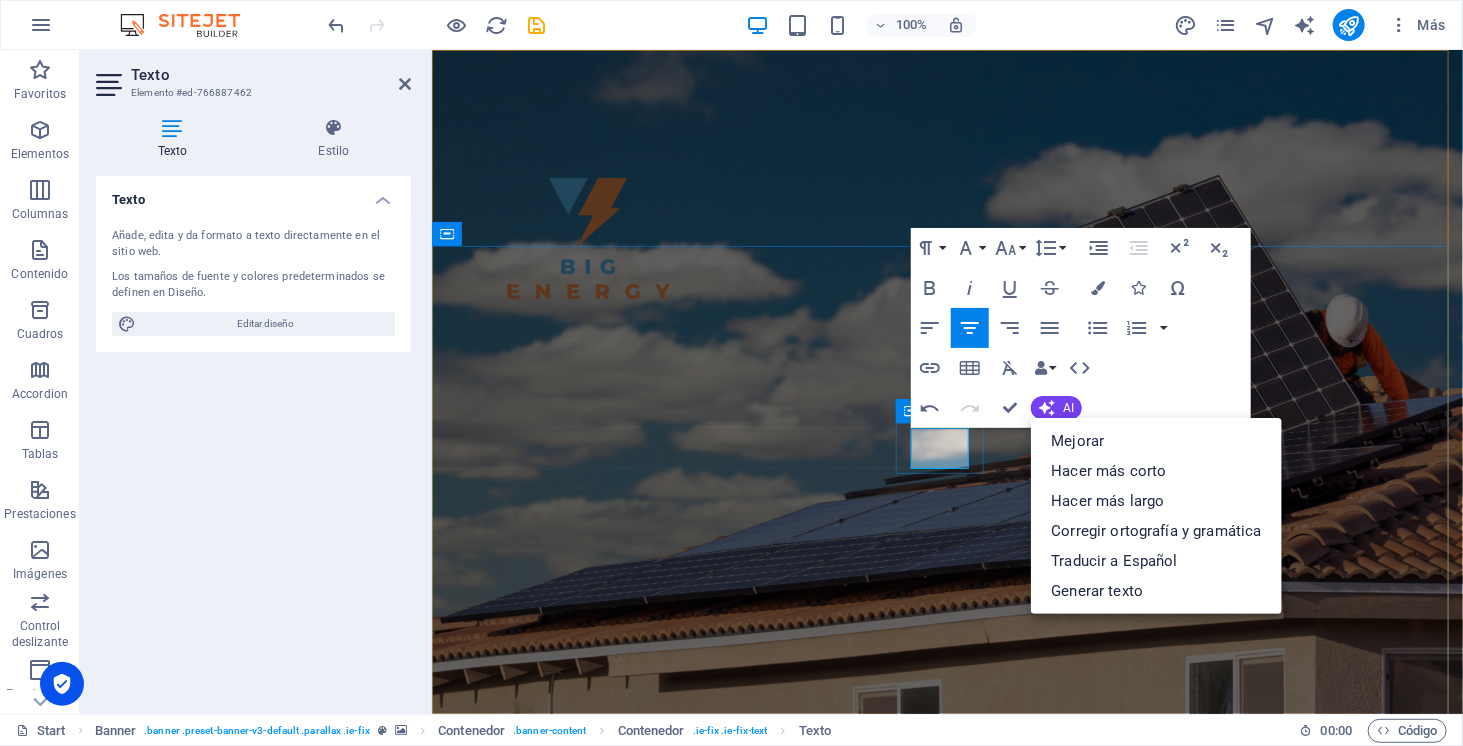 type 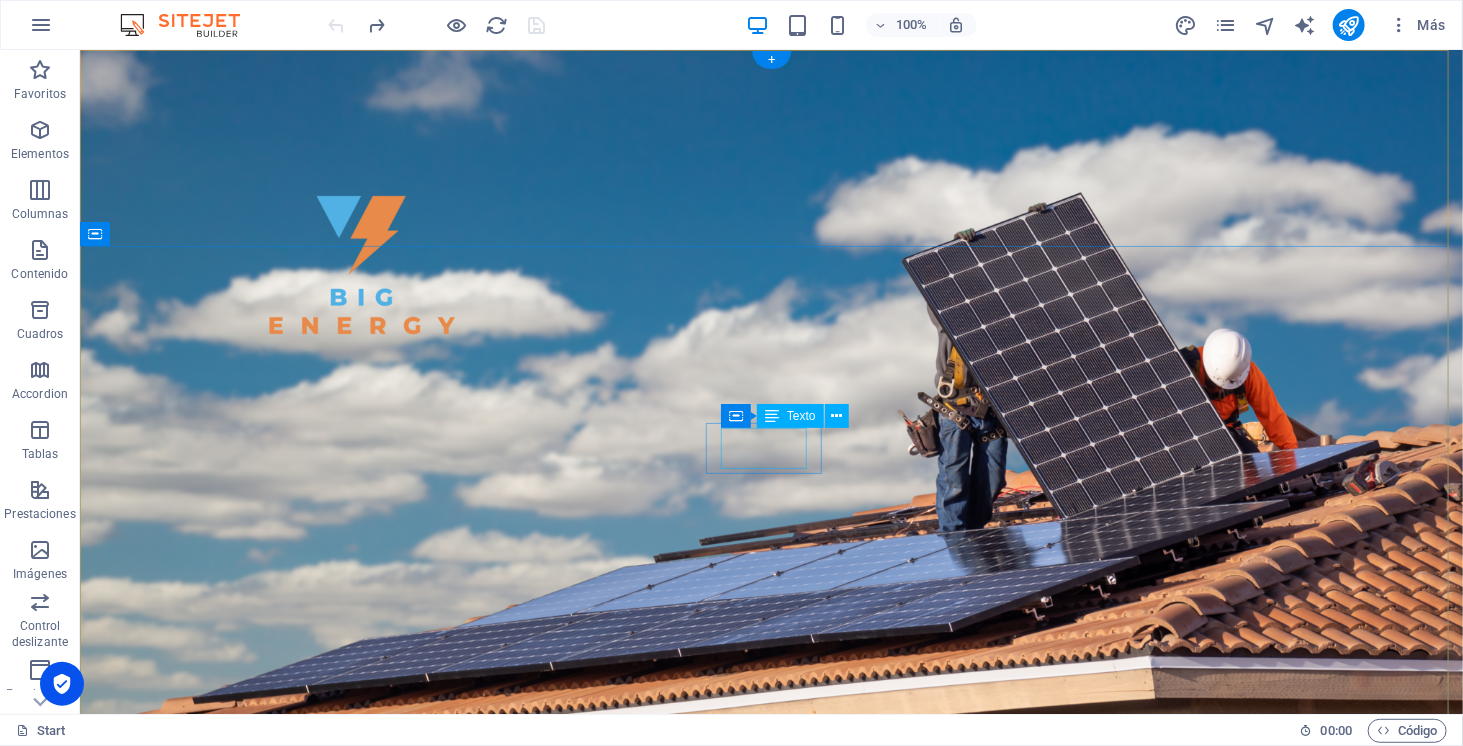 click on "SOMOS" at bounding box center (770, 1048) 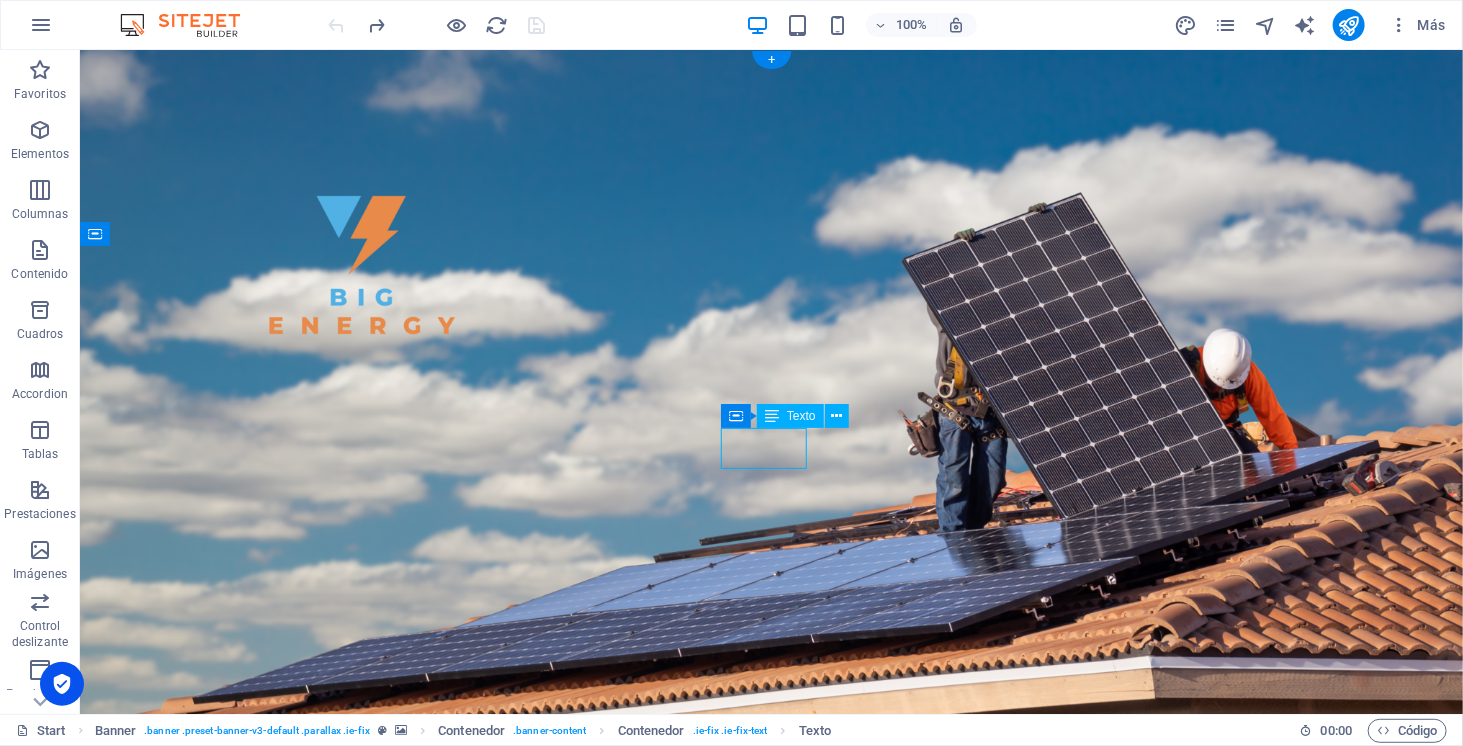 click on "SOMOS" at bounding box center (770, 1048) 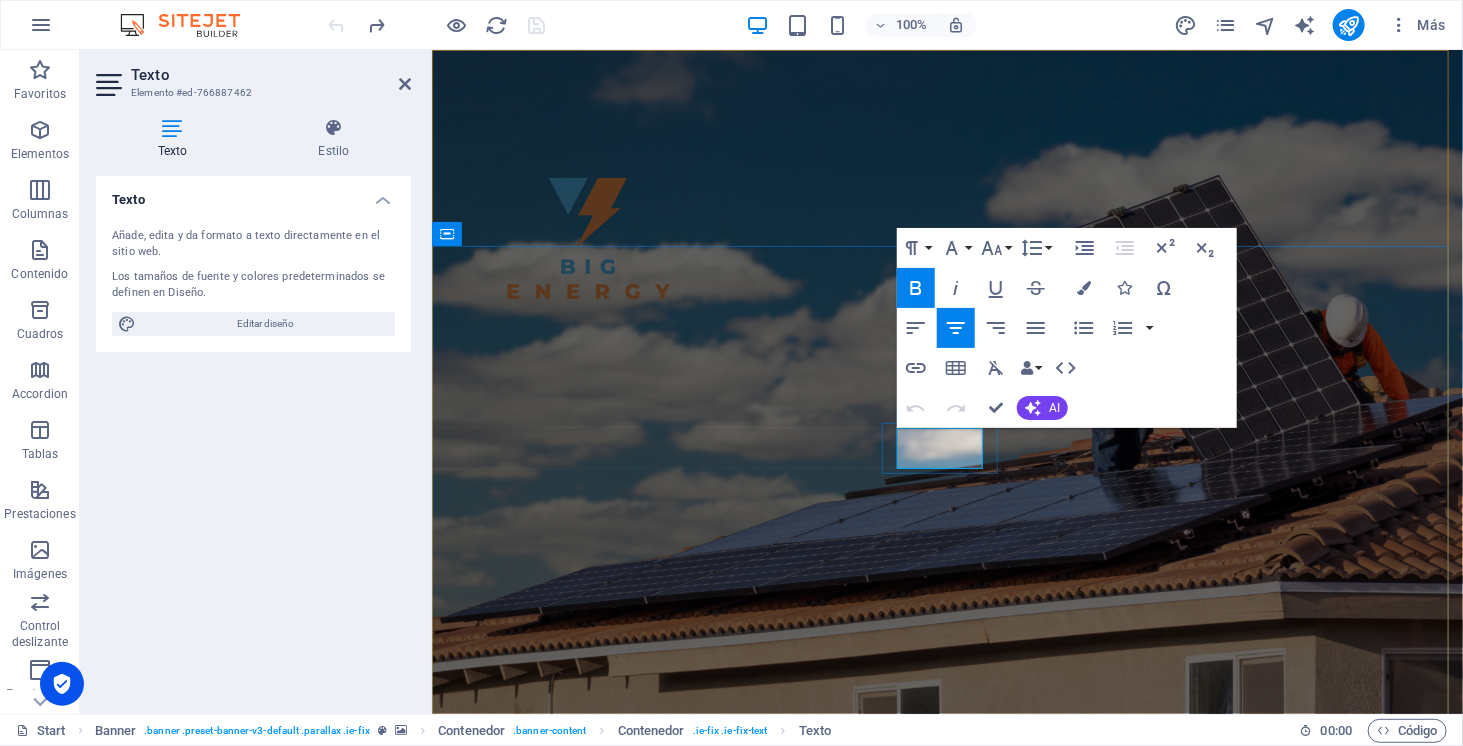 click on "SOMOS" at bounding box center [946, 1047] 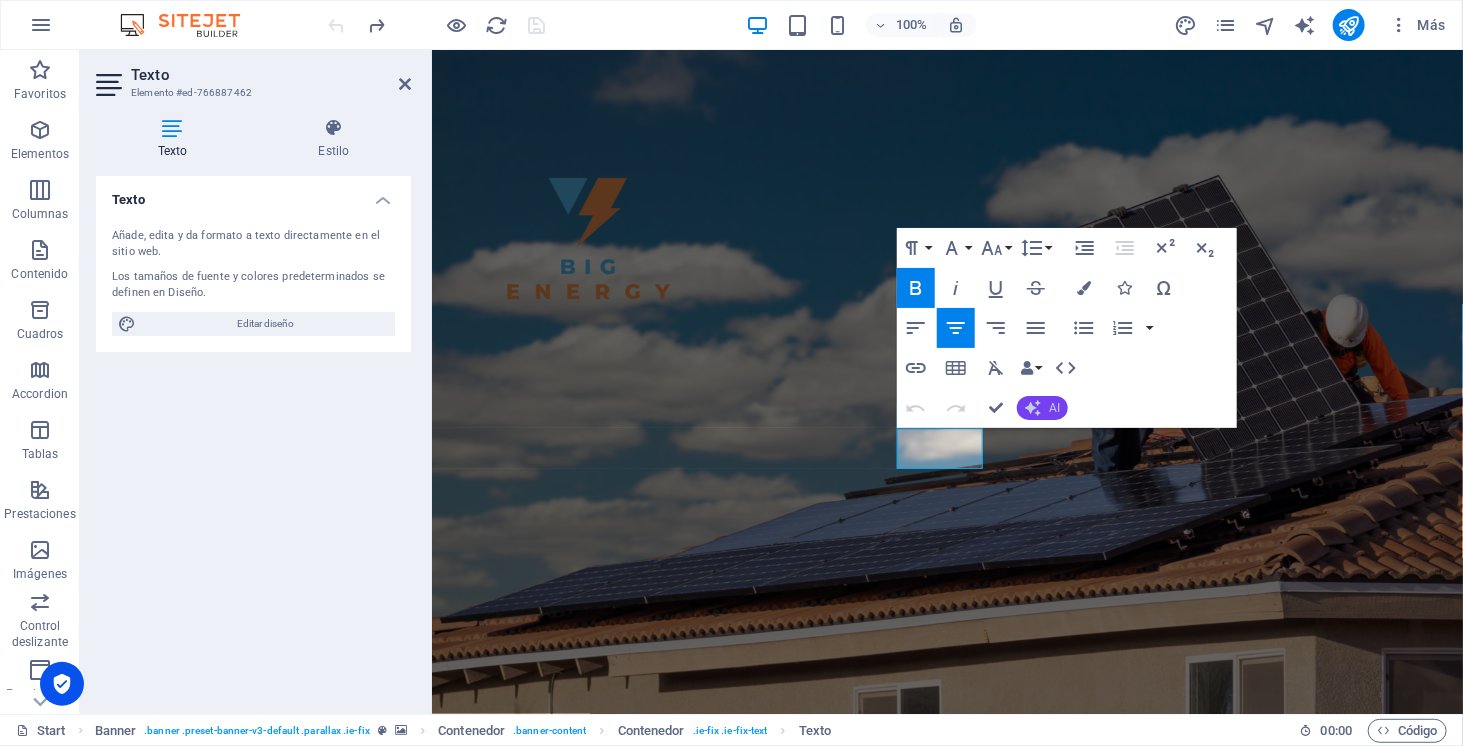 click 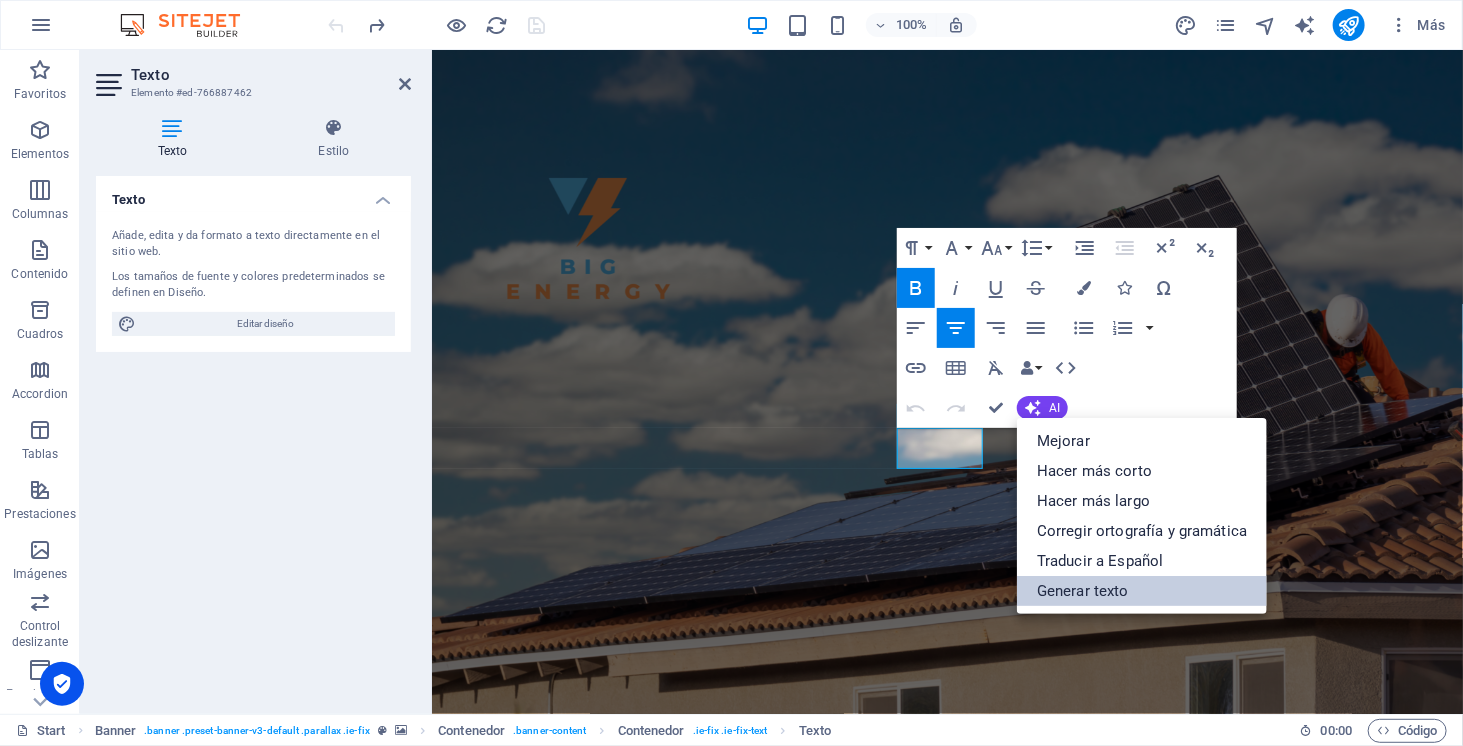type 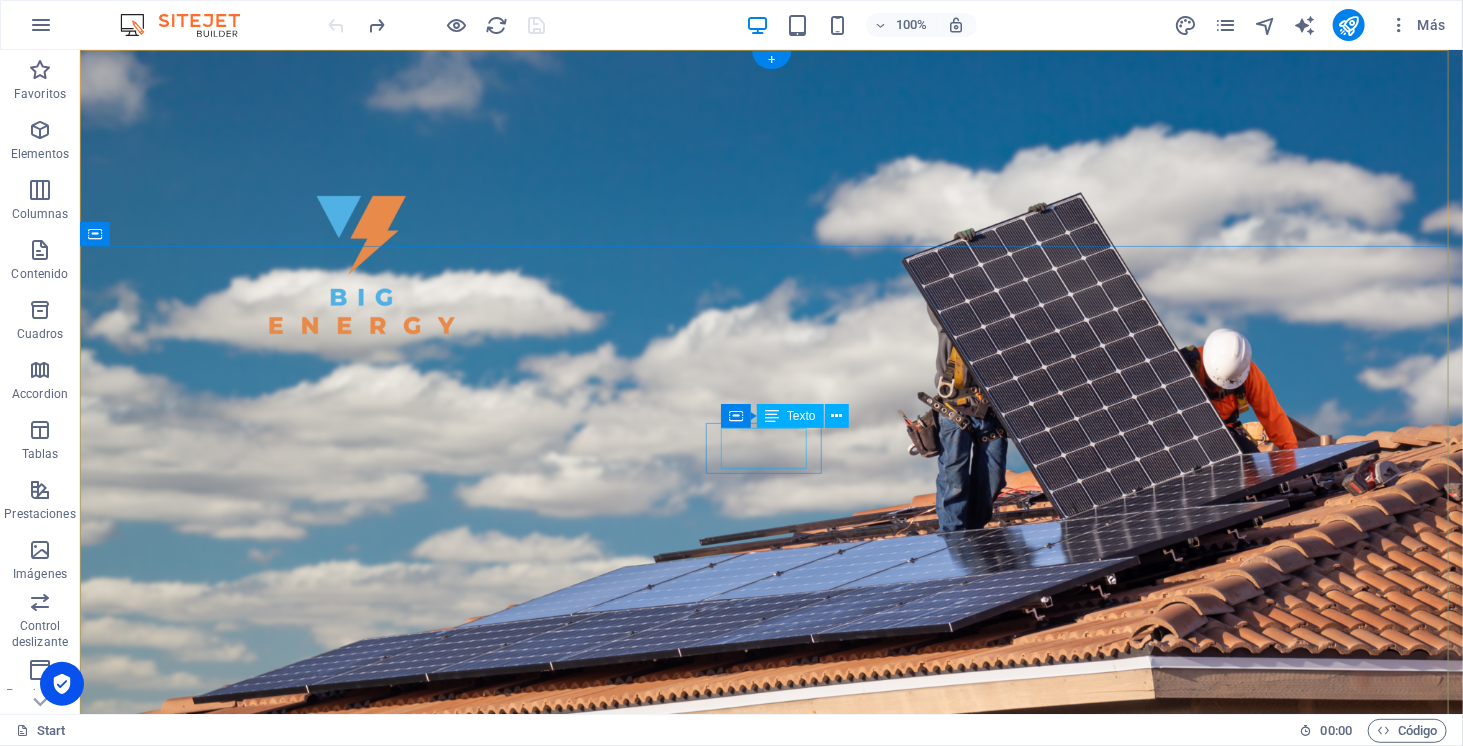 click on "SOMOS" at bounding box center [770, 1048] 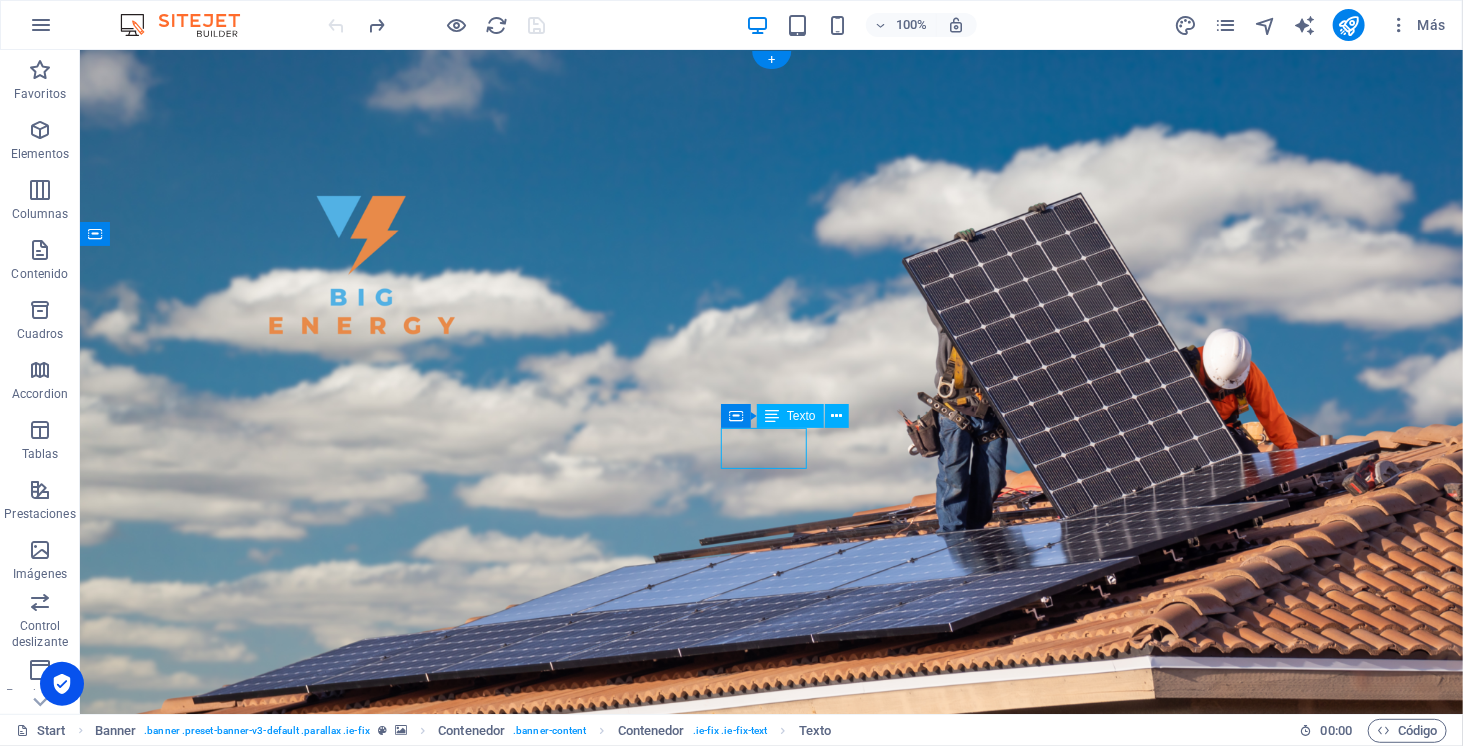 click on "SOMOS" at bounding box center (770, 1048) 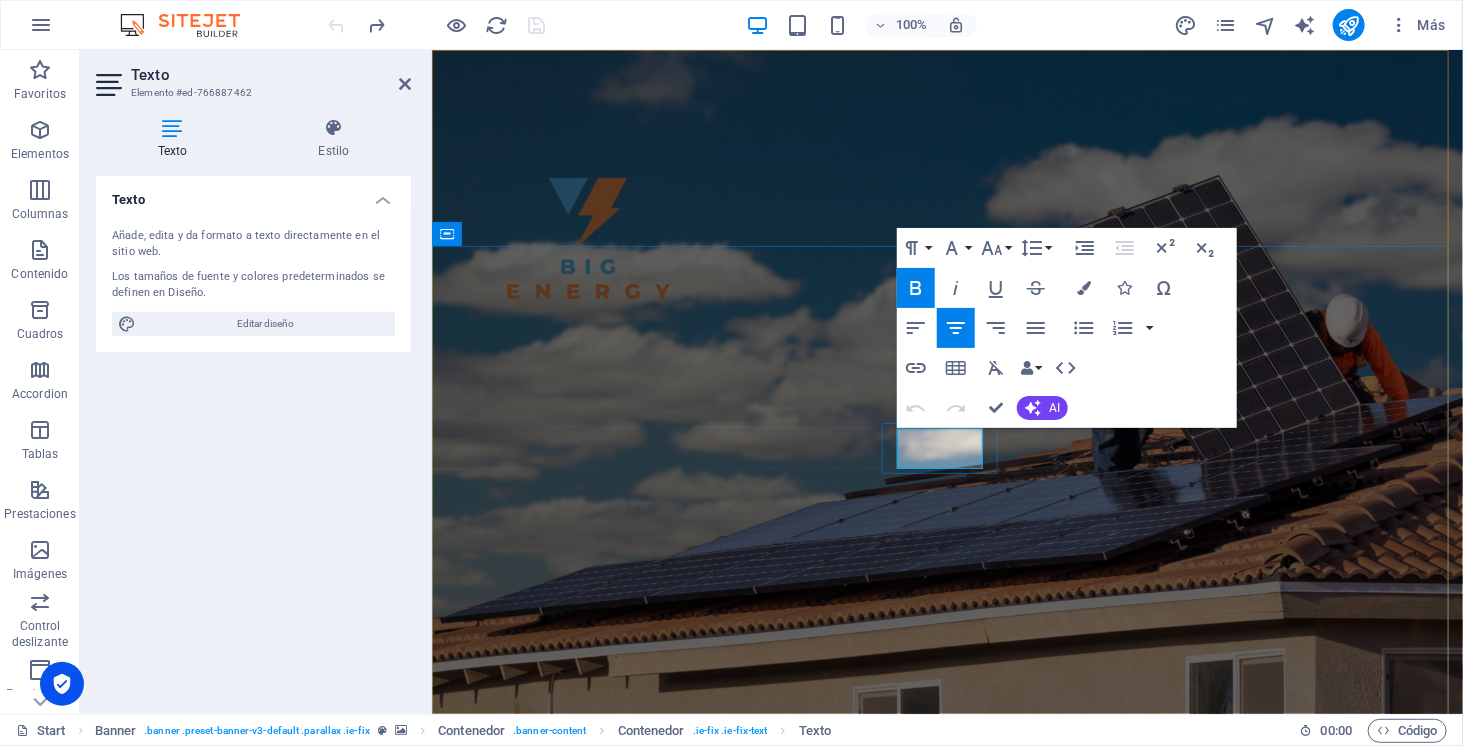 click on "SOMOS" at bounding box center [946, 1047] 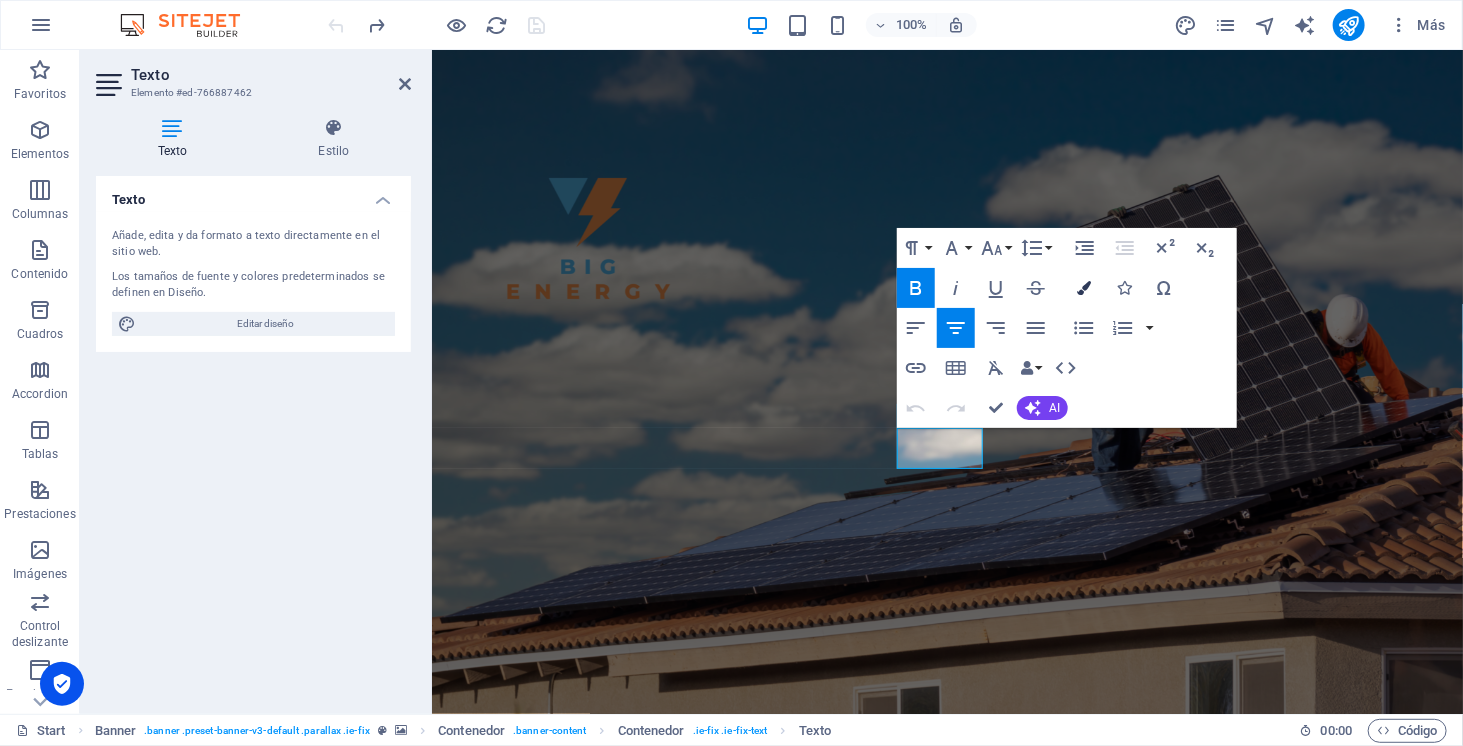 click on "Colors" at bounding box center [1084, 288] 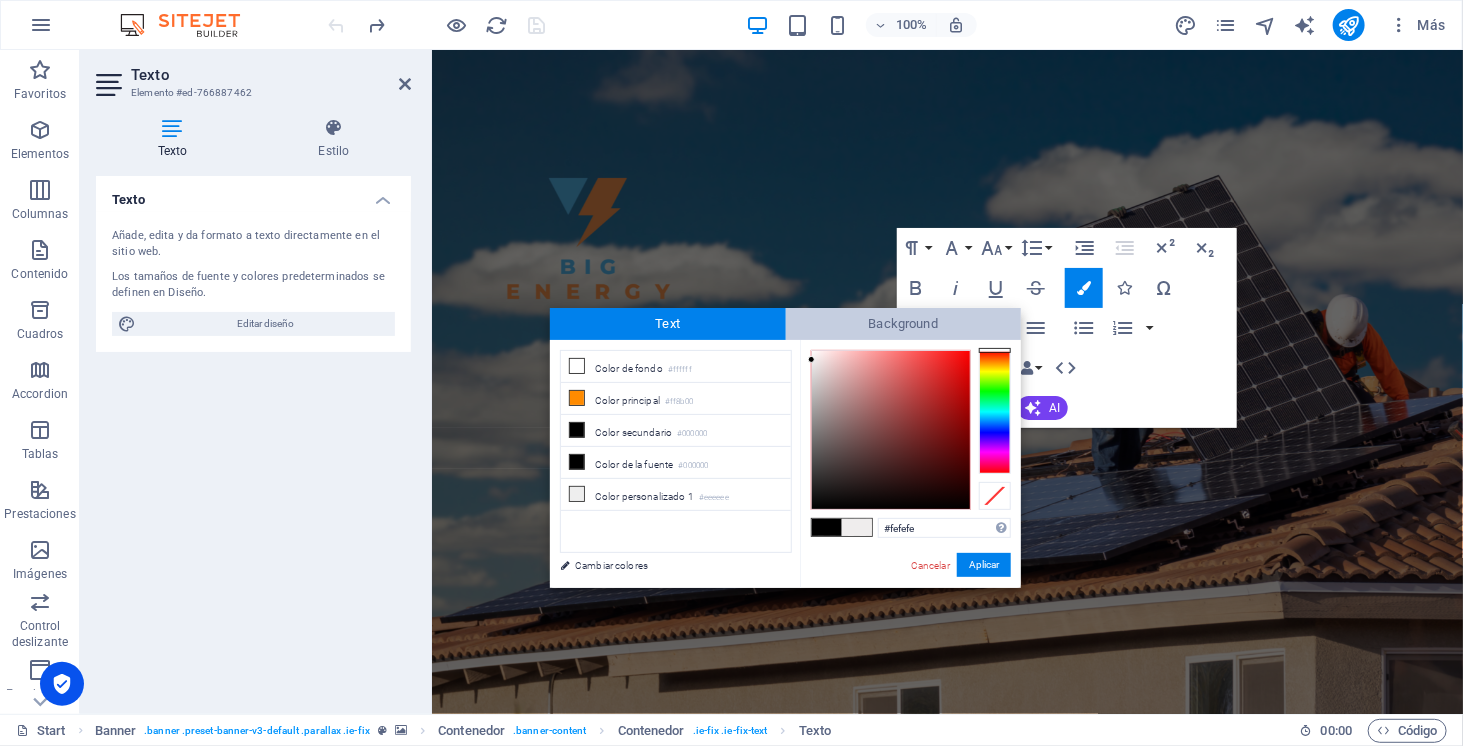 type on "#ffffff" 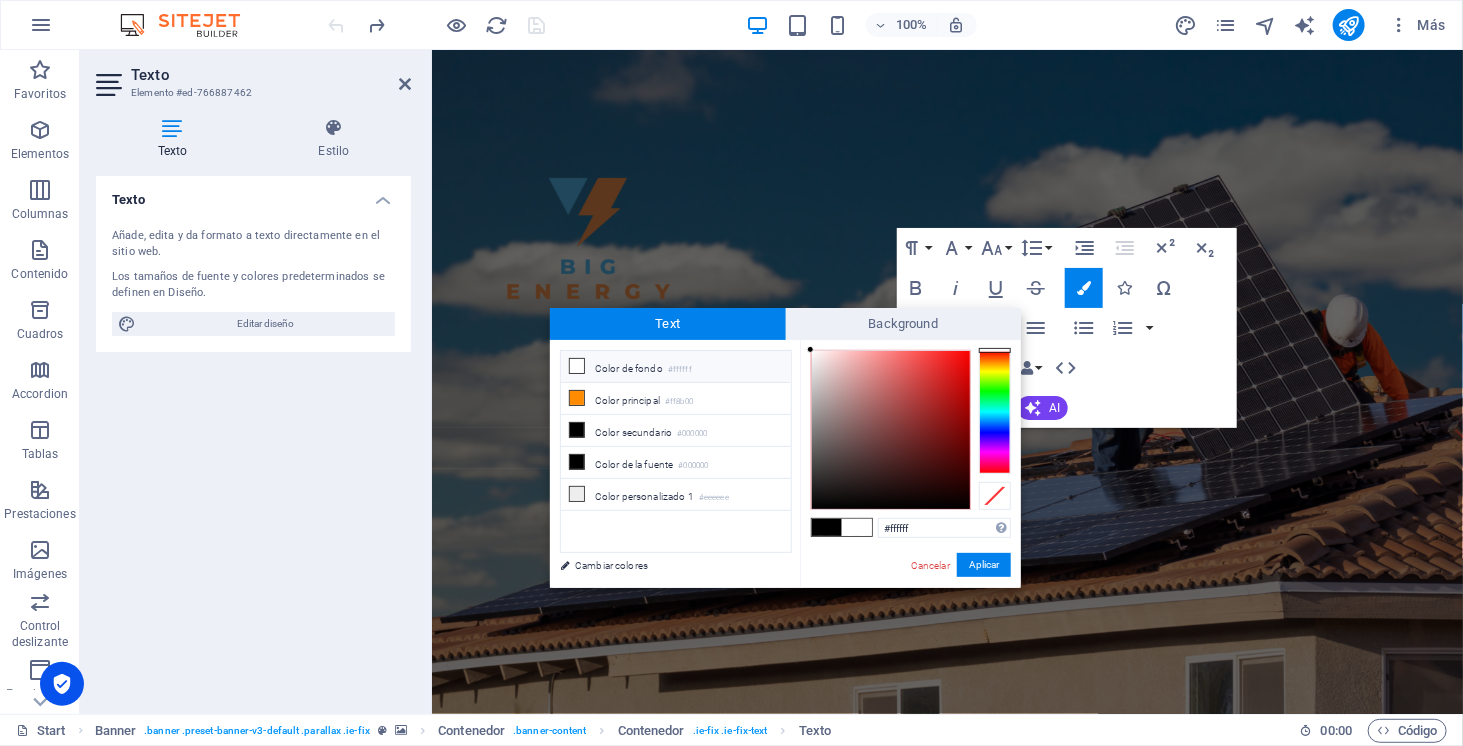 drag, startPoint x: 812, startPoint y: 360, endPoint x: 792, endPoint y: 291, distance: 71.8401 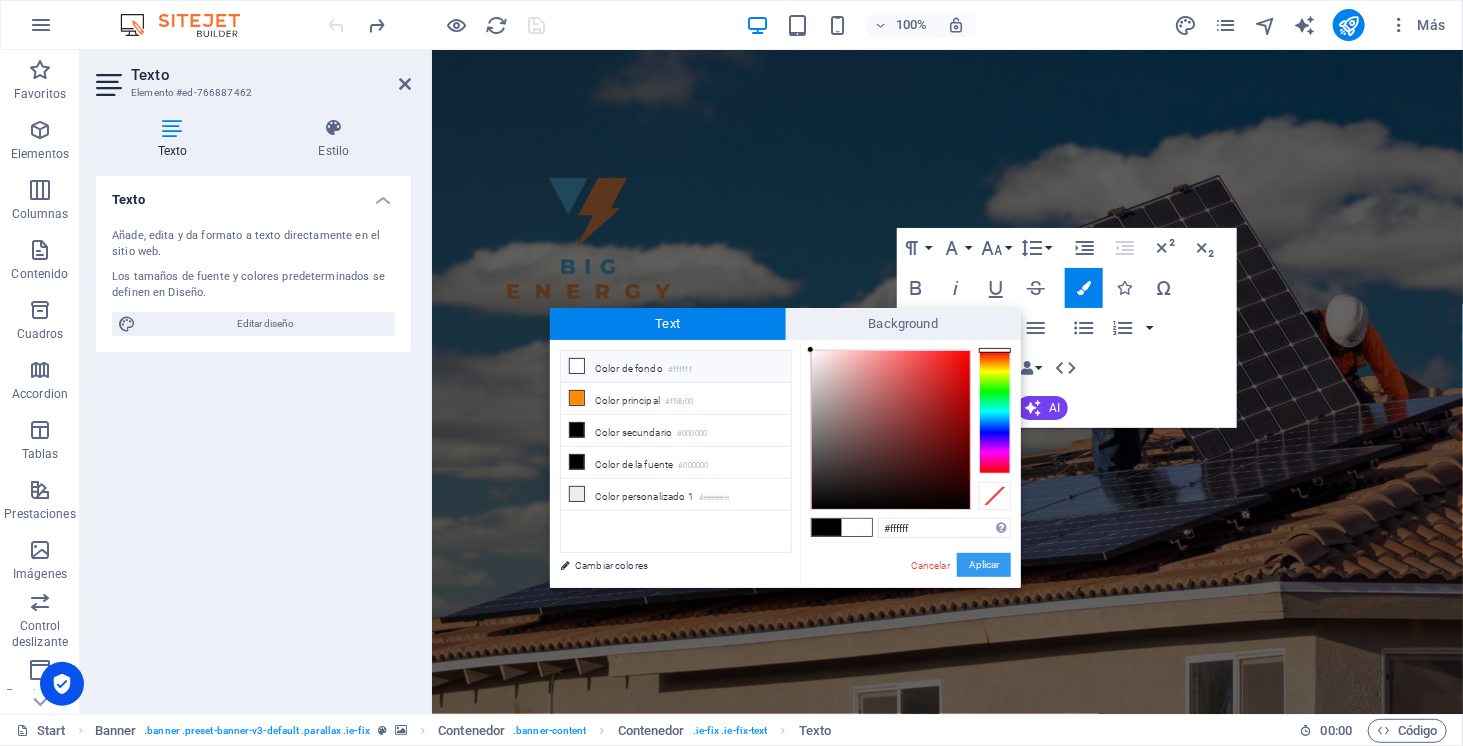 click on "Aplicar" at bounding box center (984, 565) 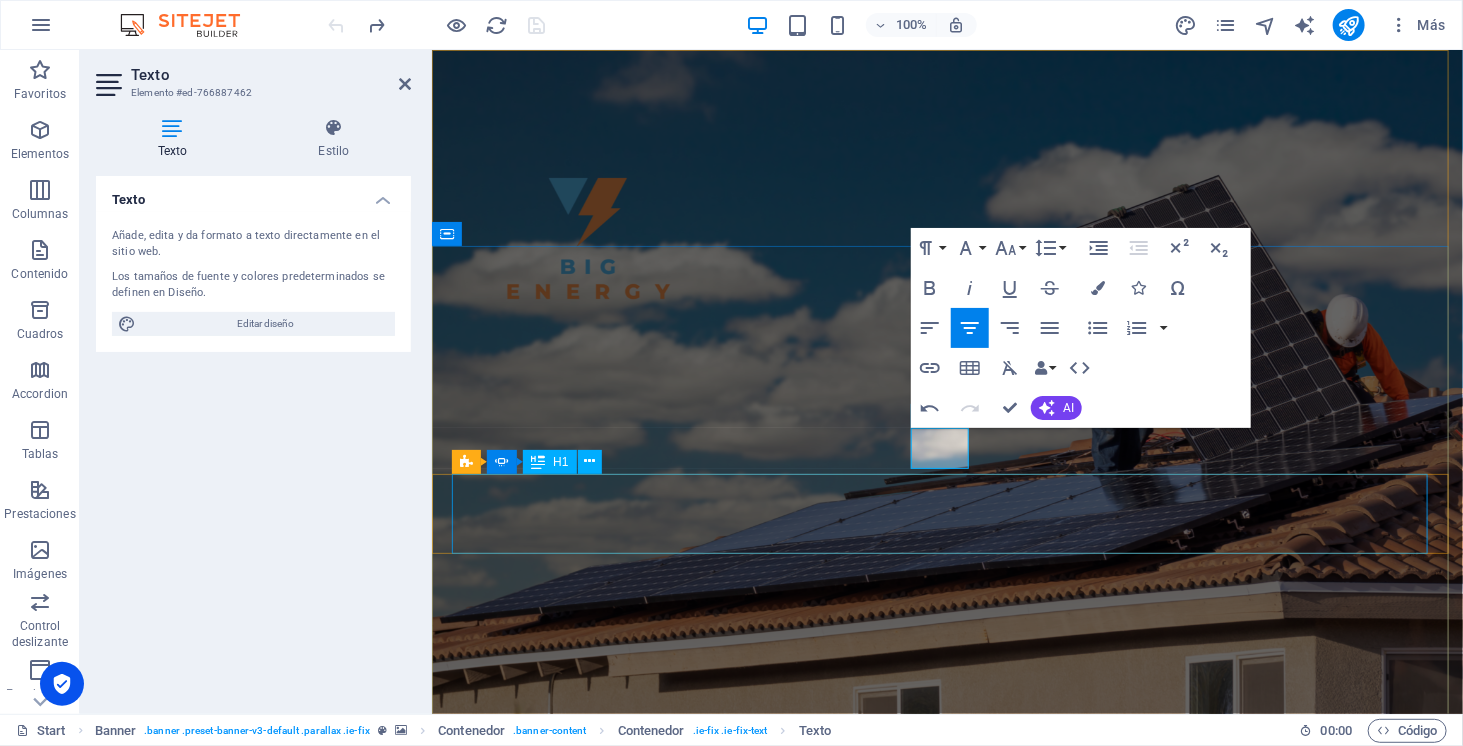 click on "ELECTROMOVILIDAD" at bounding box center (-29, 1194) 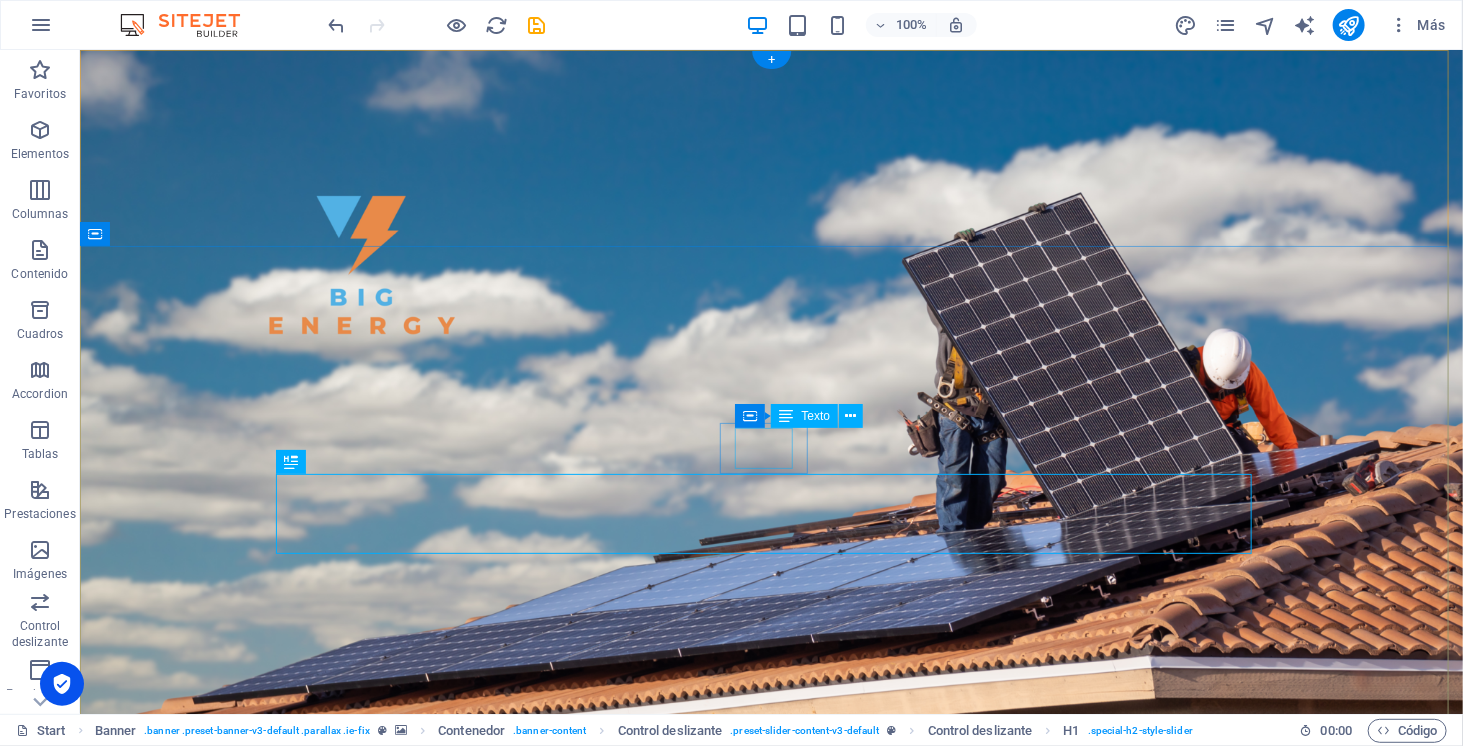 click on "SOMOS" at bounding box center [770, 1048] 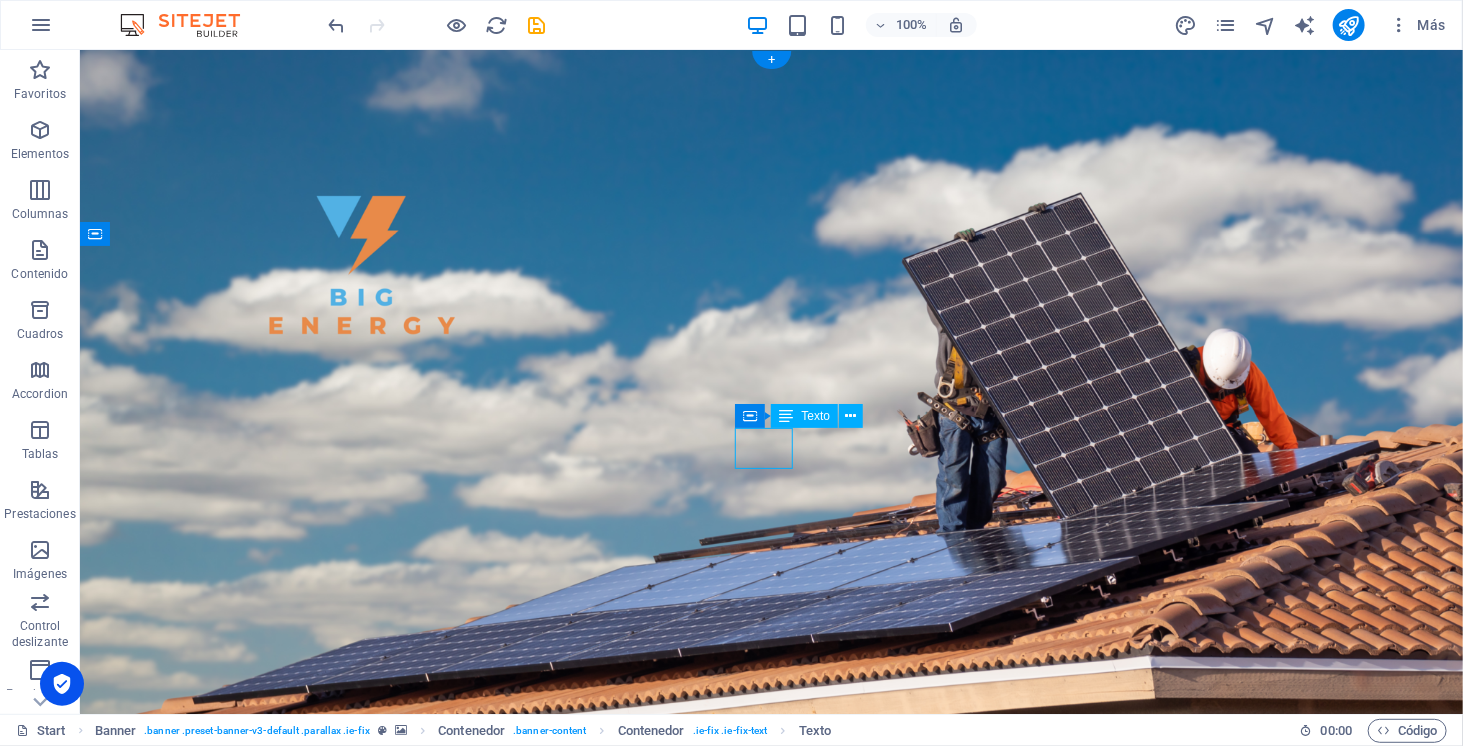 click on "SOMOS" at bounding box center (770, 1048) 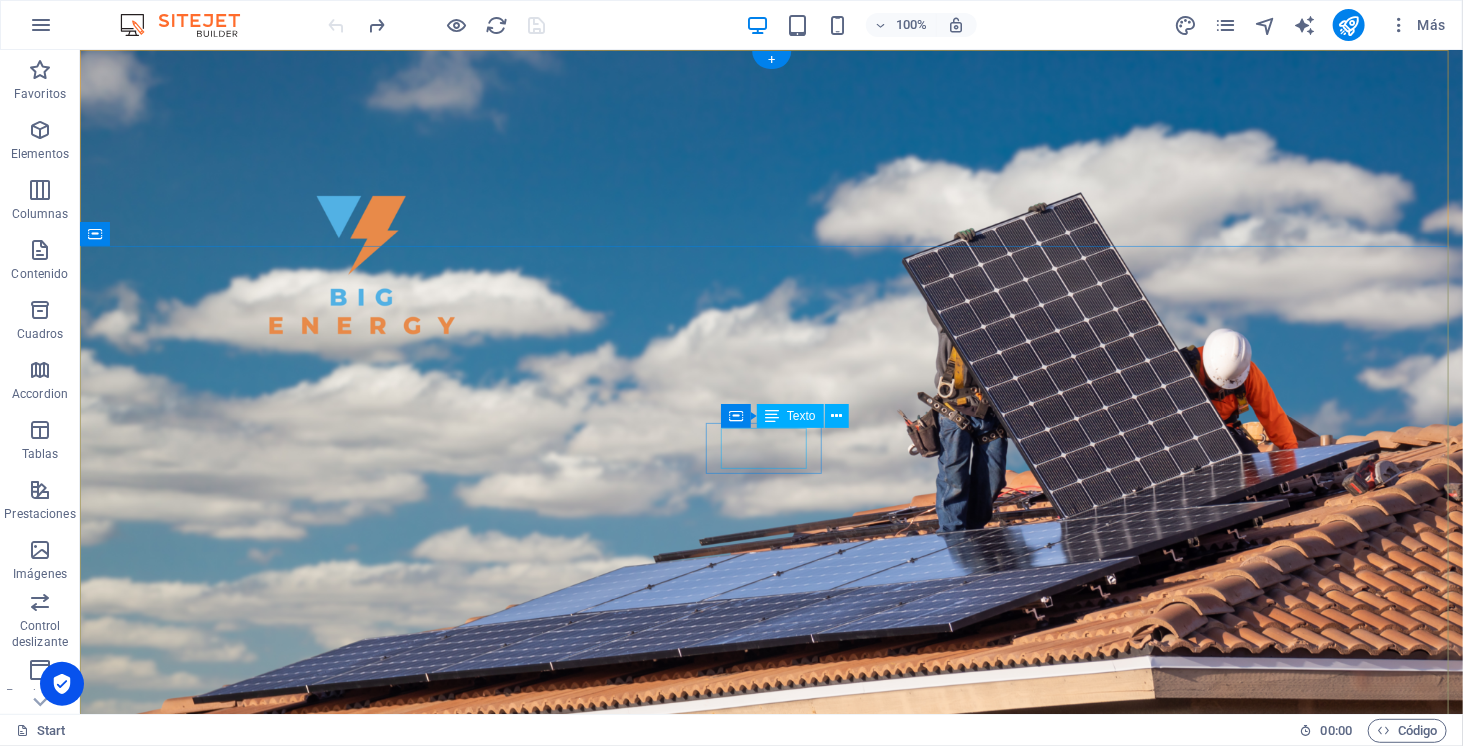 click on "SOMOS" at bounding box center (770, 1048) 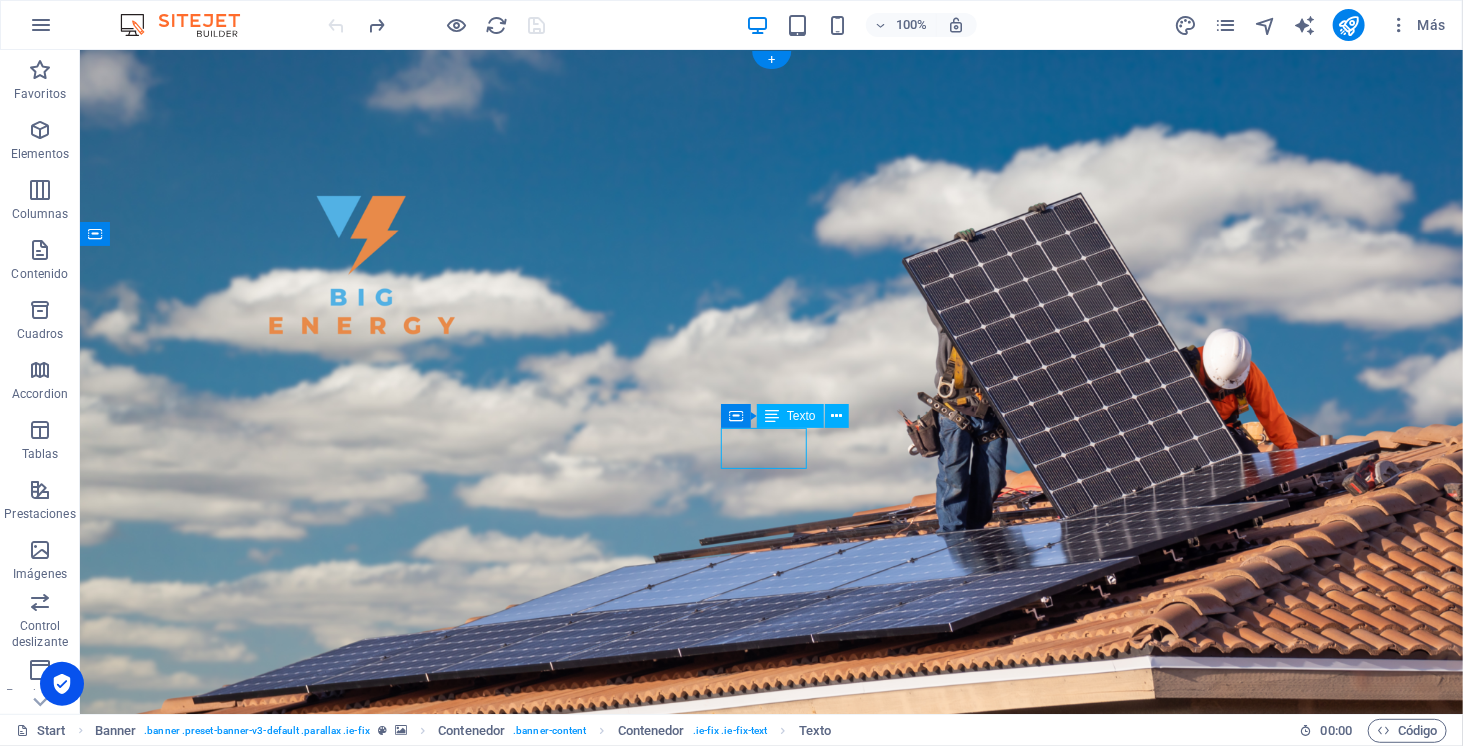 click on "SOMOS" at bounding box center [770, 1048] 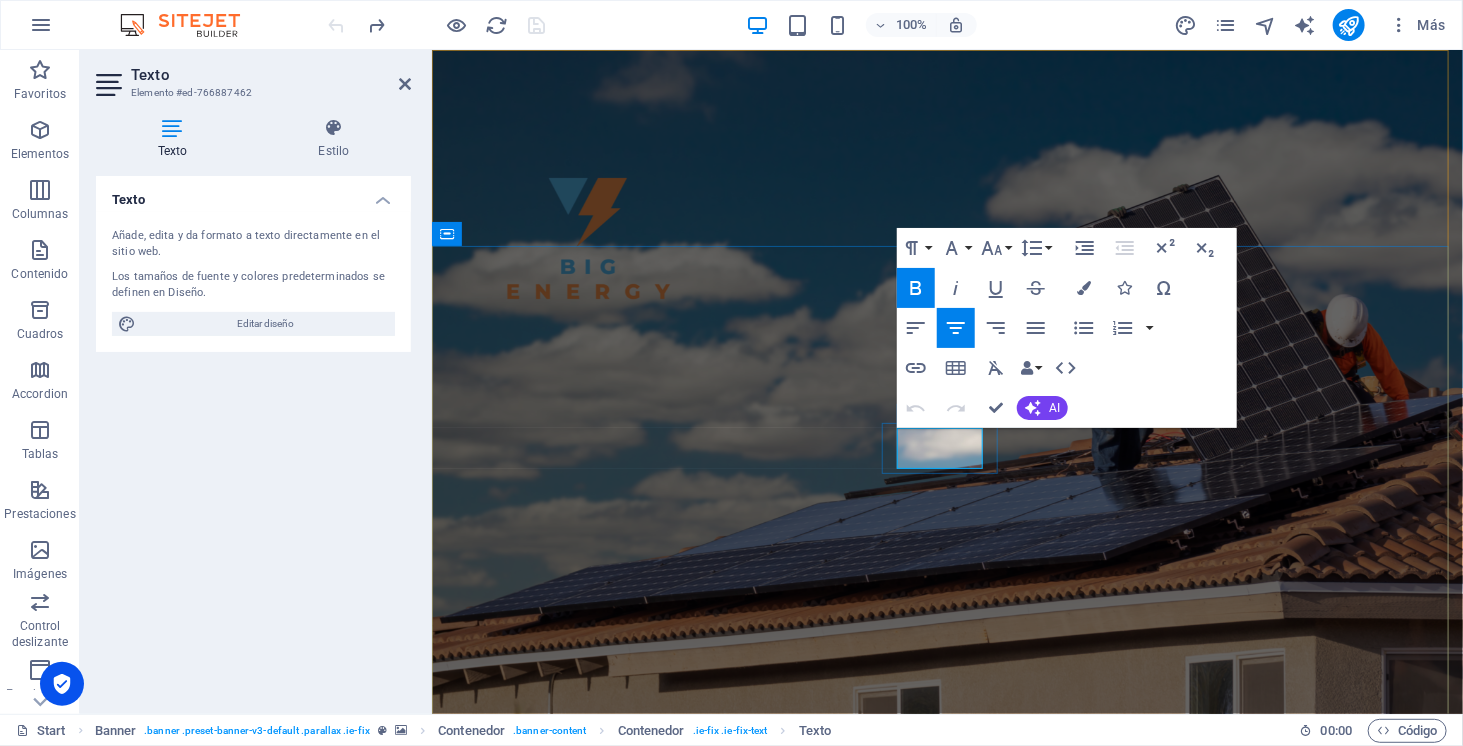 click on "SOMOS" at bounding box center (946, 1047) 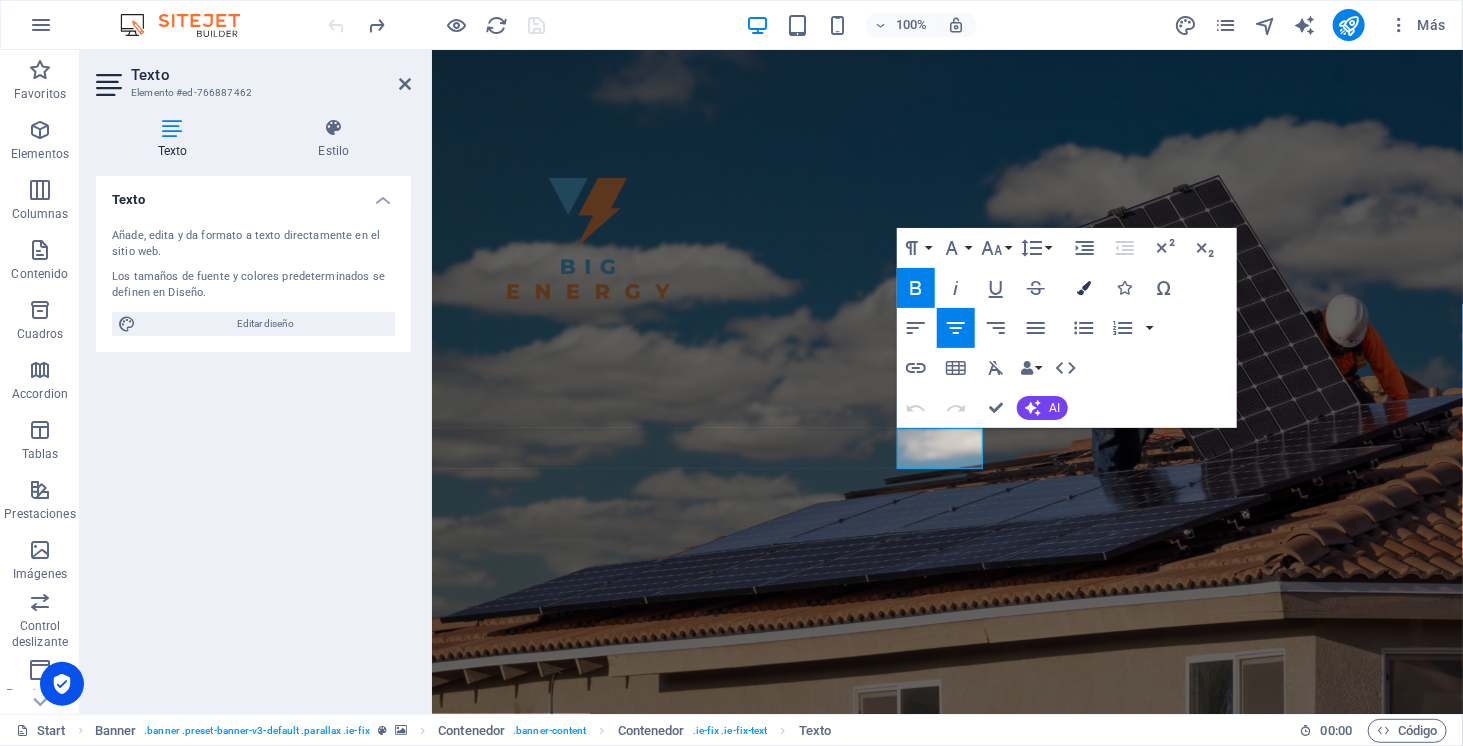 click on "Colors" at bounding box center [1084, 288] 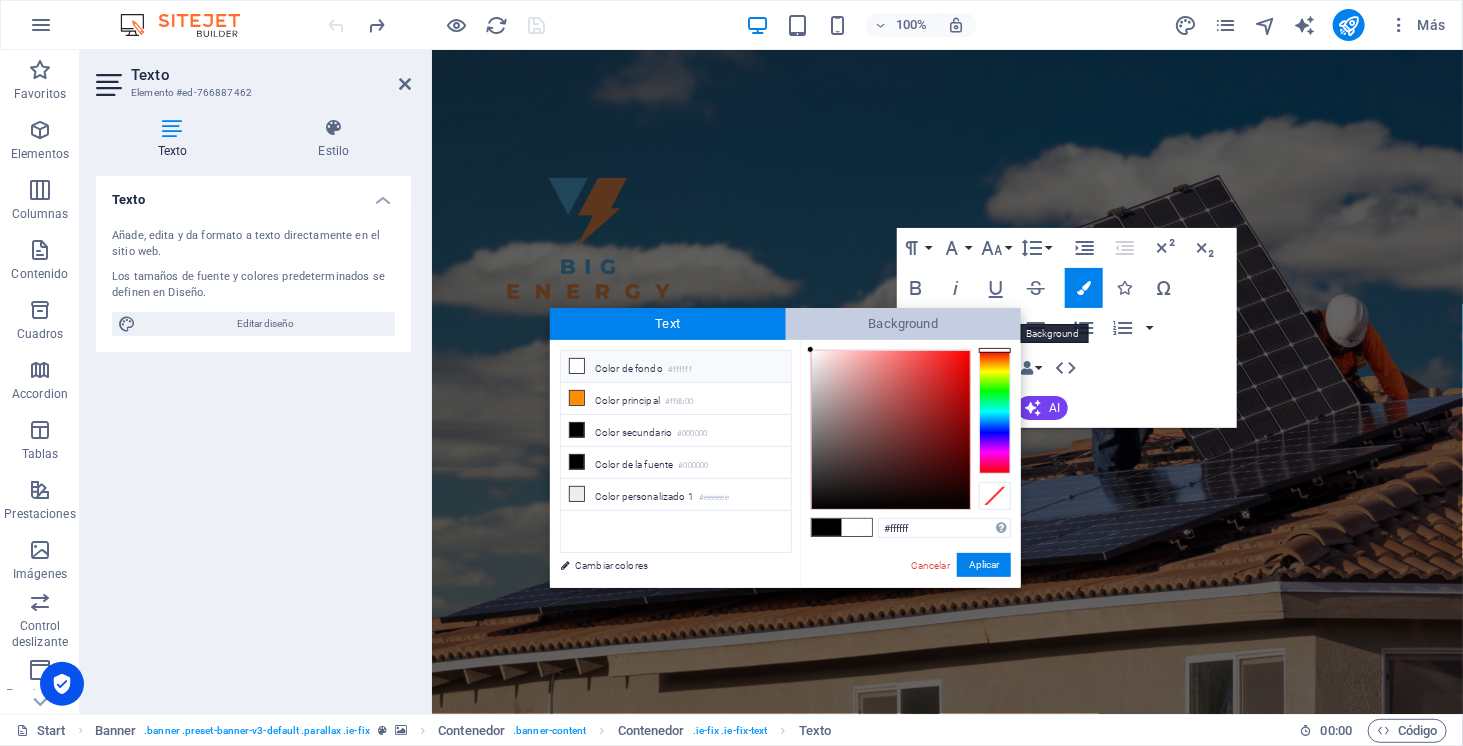 drag, startPoint x: 810, startPoint y: 357, endPoint x: 802, endPoint y: 310, distance: 47.67599 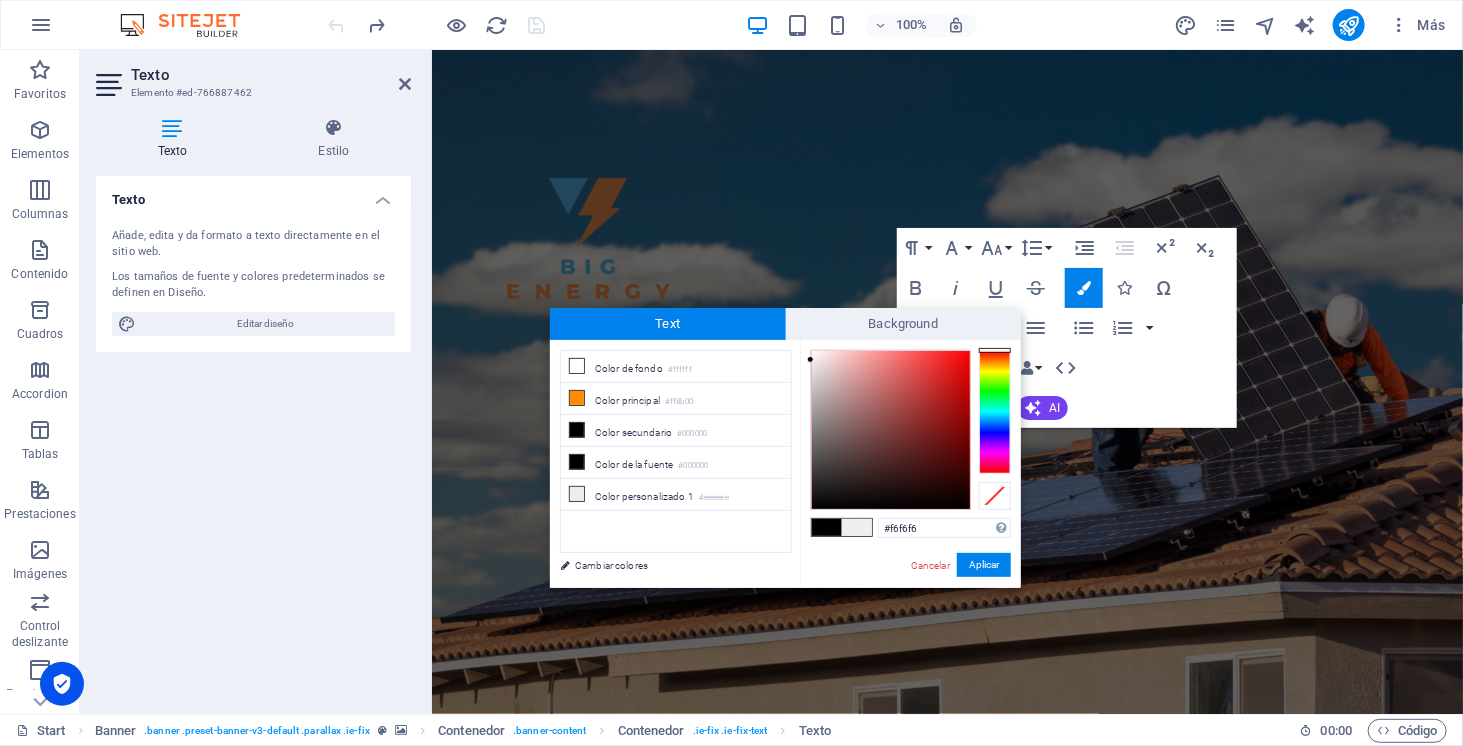 type on "#ffffff" 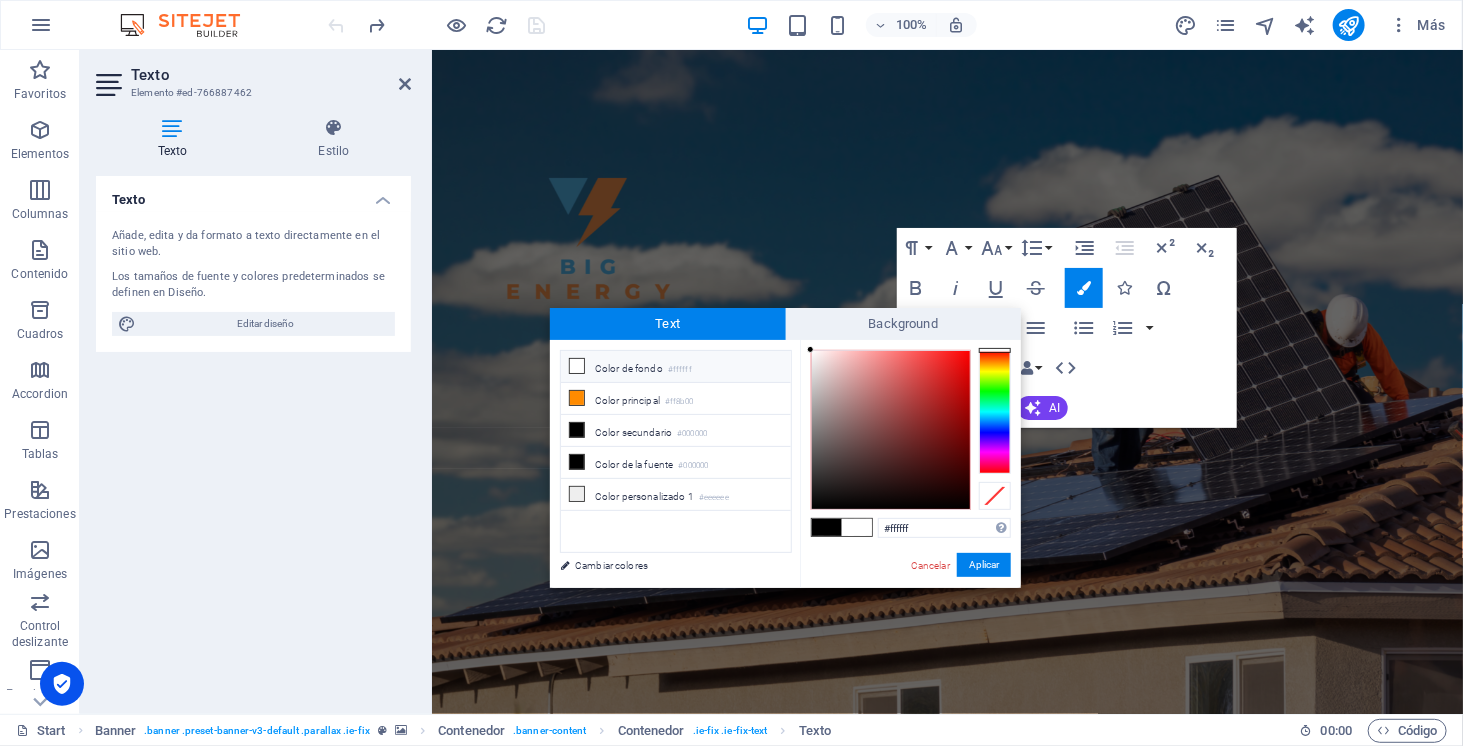 click on "Control deslizante   Control deslizante   H1   Banner   Contenedor   Control deslizante   Control deslizante   Icono   Iconos de redes sociales   Separador   Icono   Banner   Barra de menús   Banner   Menú   Icono   Separador   HTML   Separador   Contenedor   Texto   Control deslizante   Control deslizante   H1   Control deslizante   H1 Paragraph Format Normal Heading 1 Heading 2 Heading 3 Heading 4 Heading 5 Heading 6 Code Font Family Arial Georgia Impact Tahoma Times New Roman Verdana Raleway Font Size 8 9 10 11 12 14 18 24 30 36 48 60 72 96 Line Height Default Single 1.15 1.5 Double Increase Indent Decrease Indent Superscript Subscript Bold Italic Underline Strikethrough Colors Icons Special Characters Align Left Align Center Align Right Align Justify Unordered List   Default Circle Disc Square    Ordered List   Default Lower Alpha Lower Greek Lower Roman Upper Alpha Upper Roman    Insert Link Insert Table Clear Formatting Data Bindings Empresa Nombre Apellidos Calle Código postal AI" at bounding box center [947, 382] 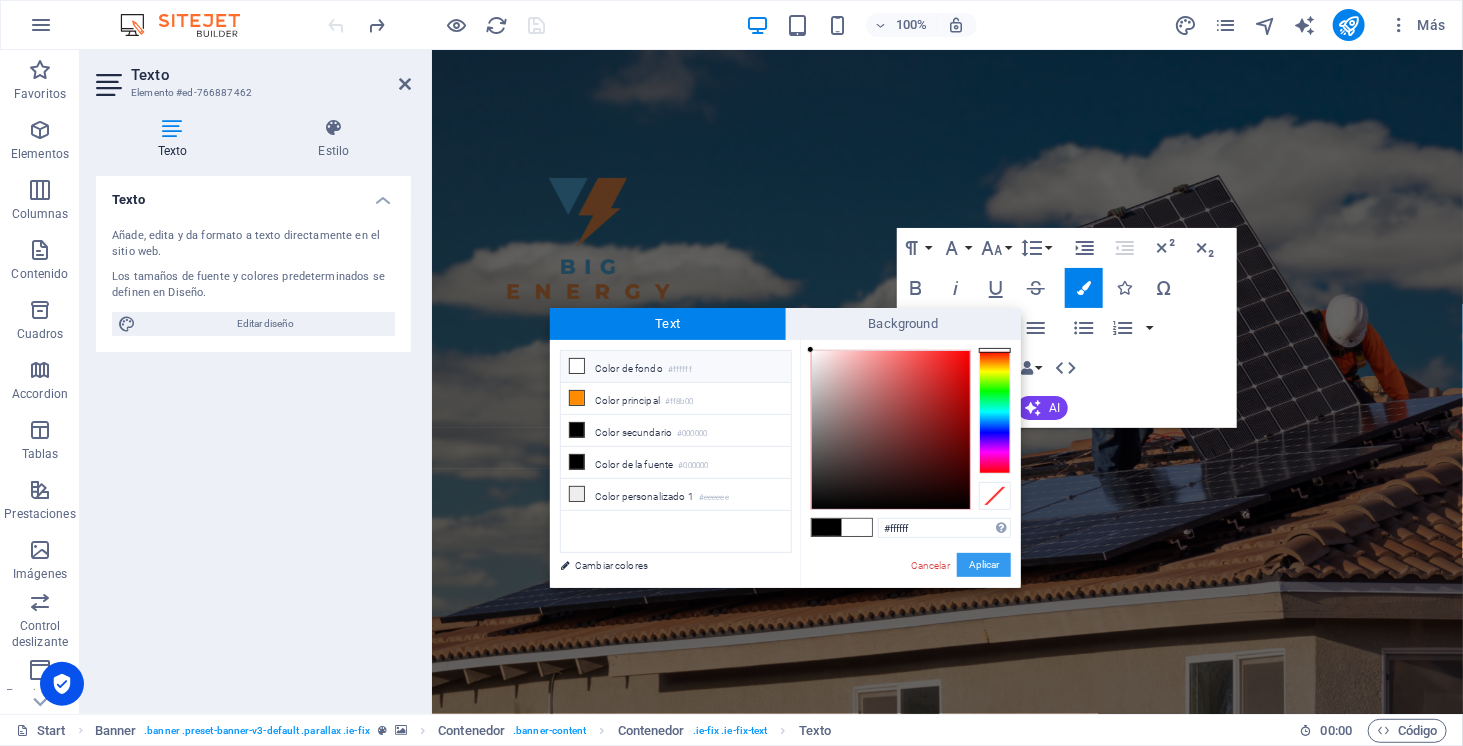 click on "Aplicar" at bounding box center [984, 565] 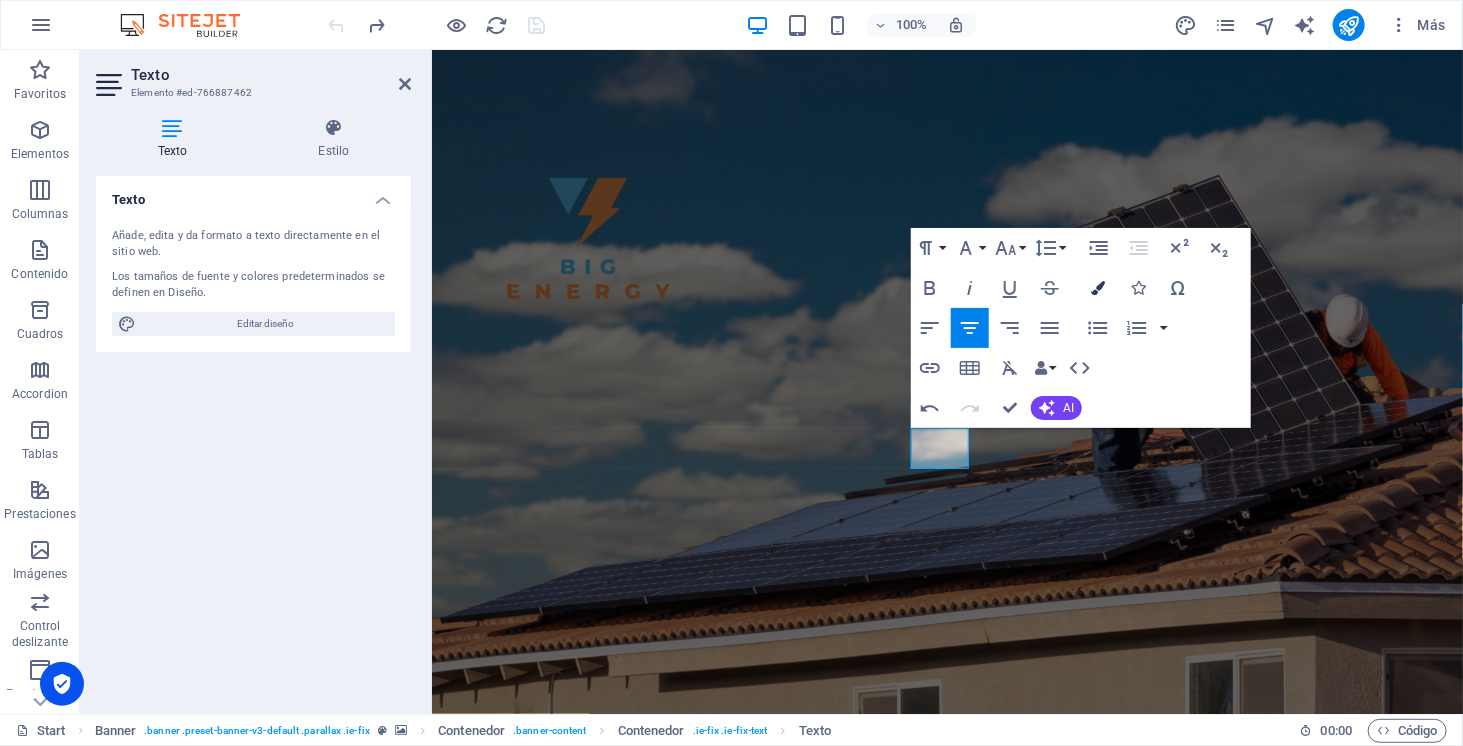 click at bounding box center [1098, 288] 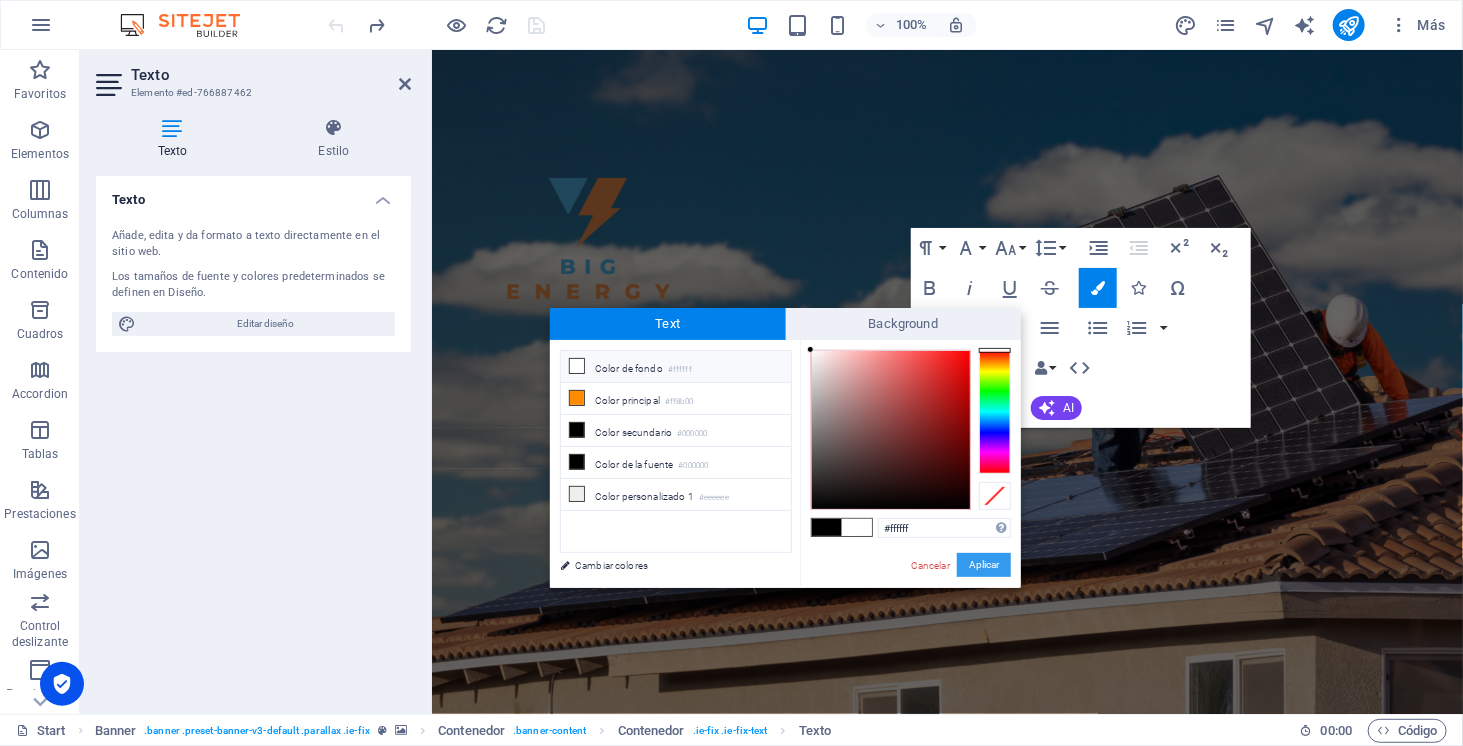 click on "Aplicar" at bounding box center [984, 565] 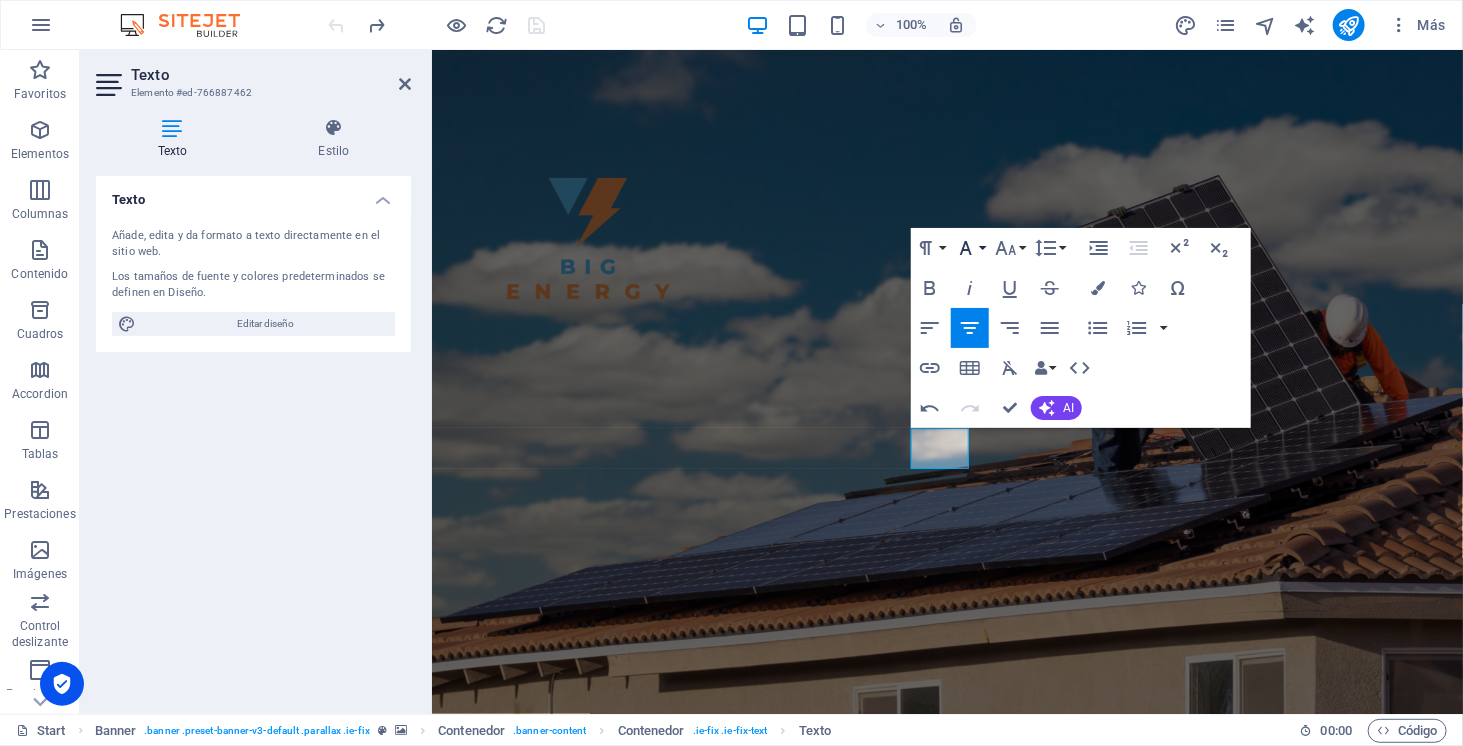 click on "Font Family" at bounding box center [970, 248] 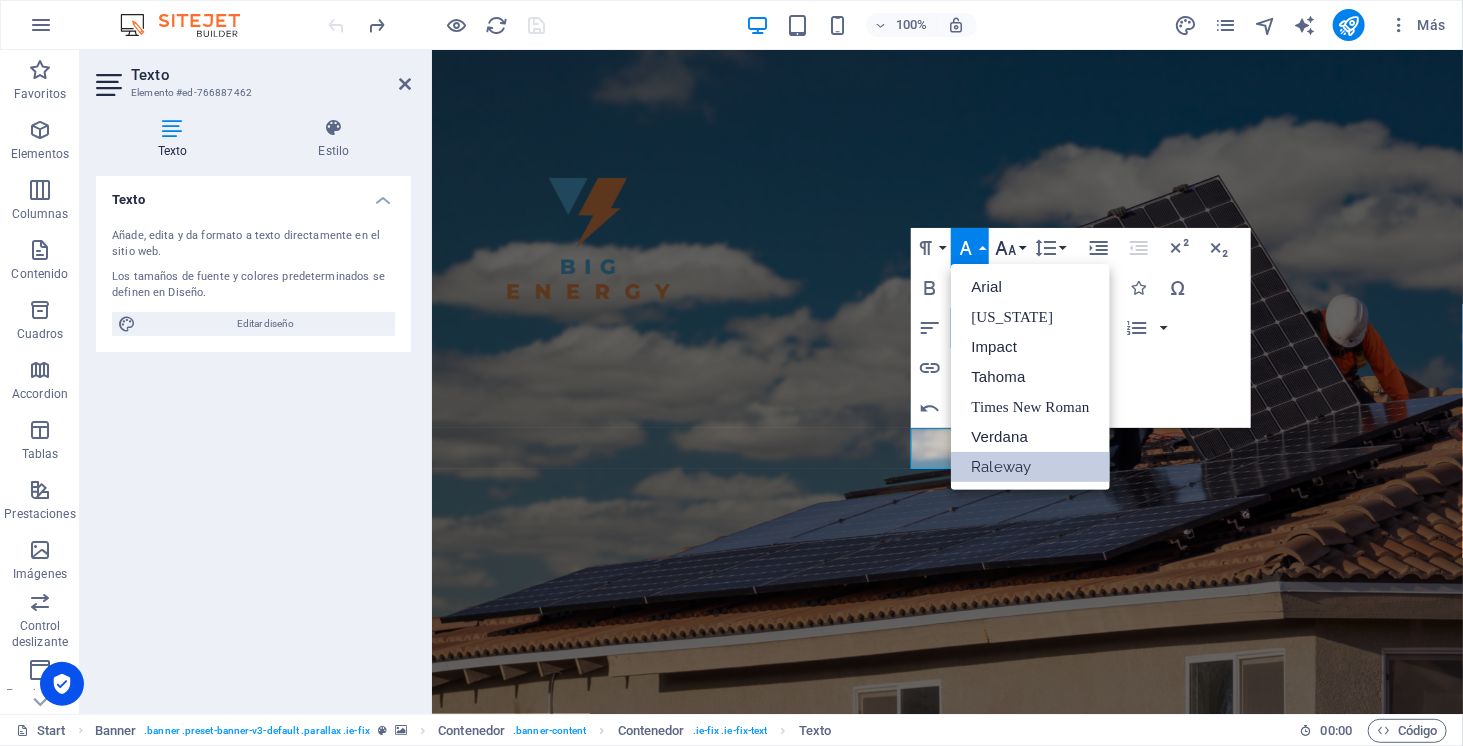 scroll, scrollTop: 0, scrollLeft: 0, axis: both 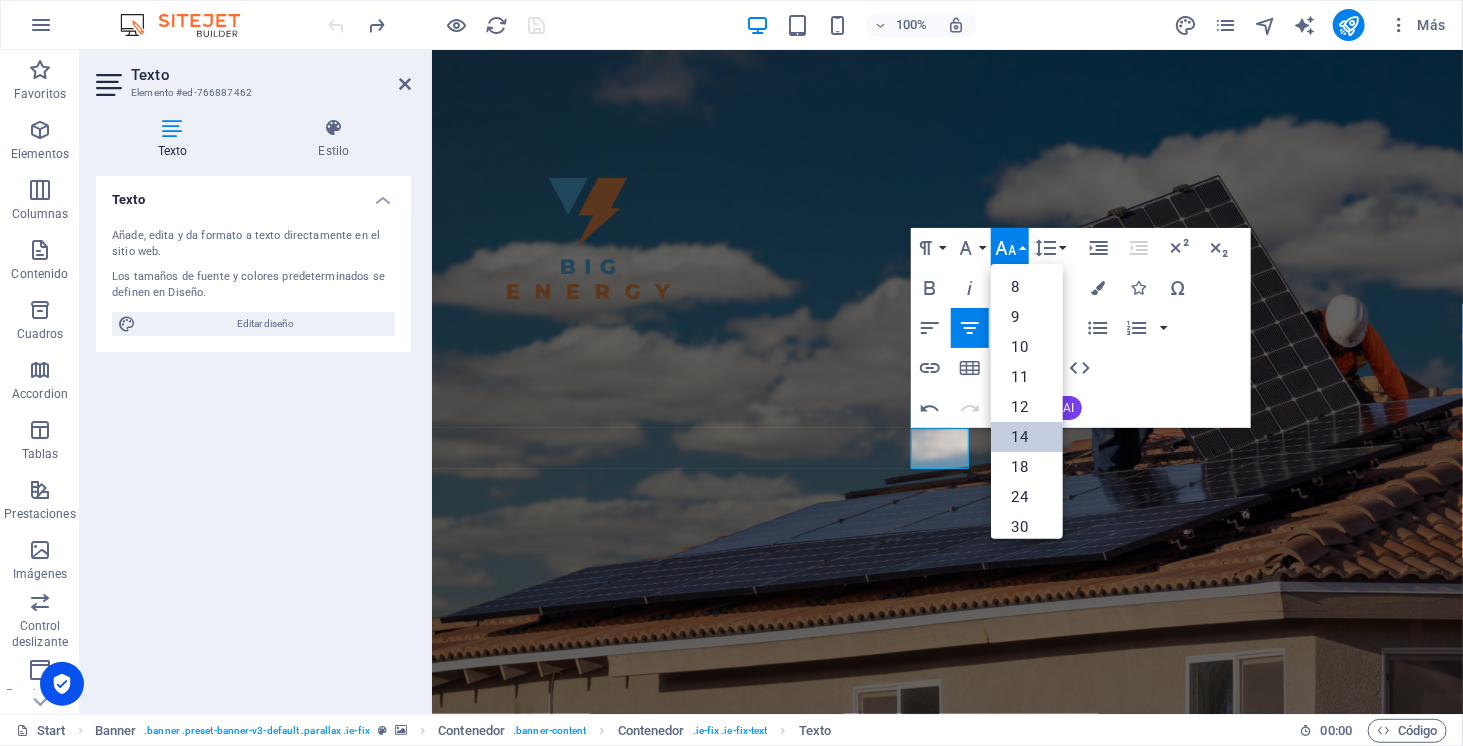 click on "14" at bounding box center (1027, 437) 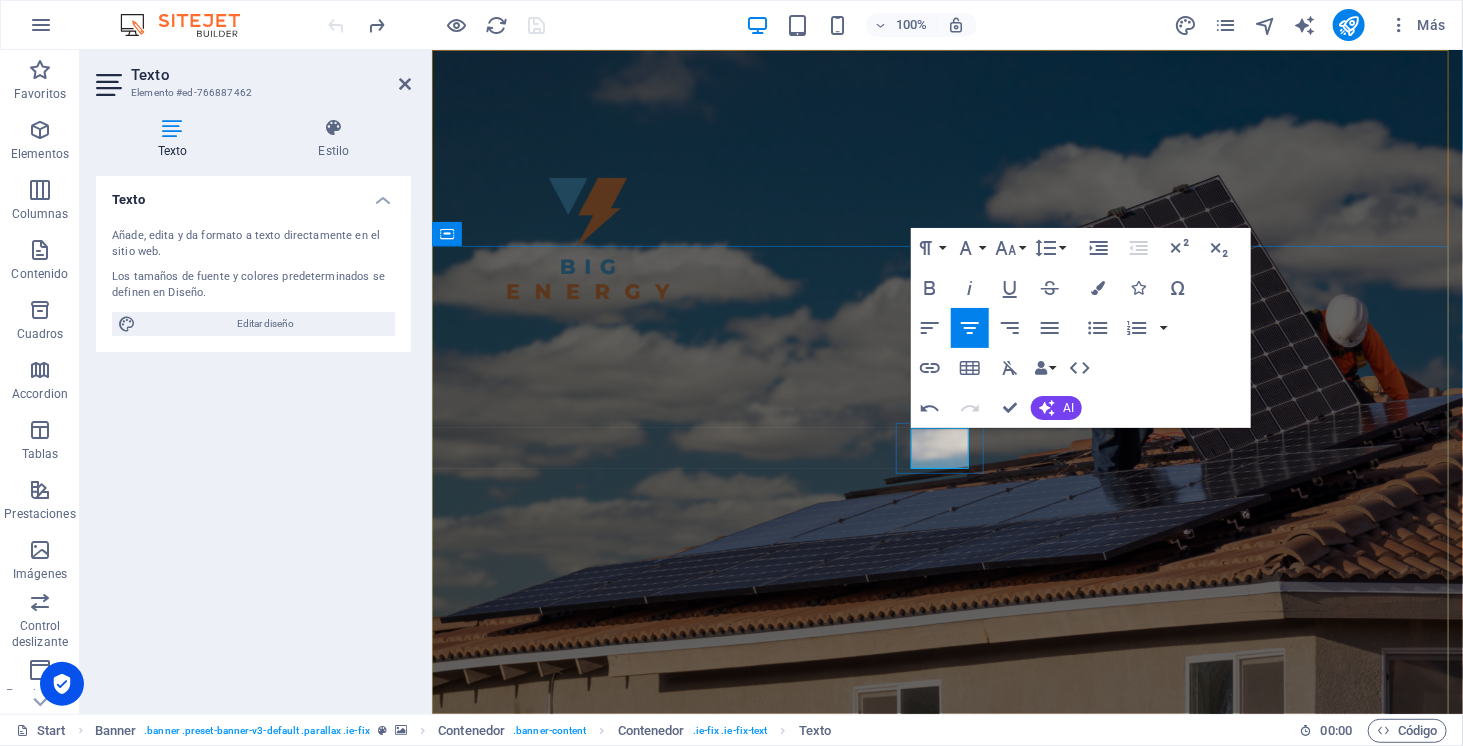 click on "SOMOS" at bounding box center (947, 1050) 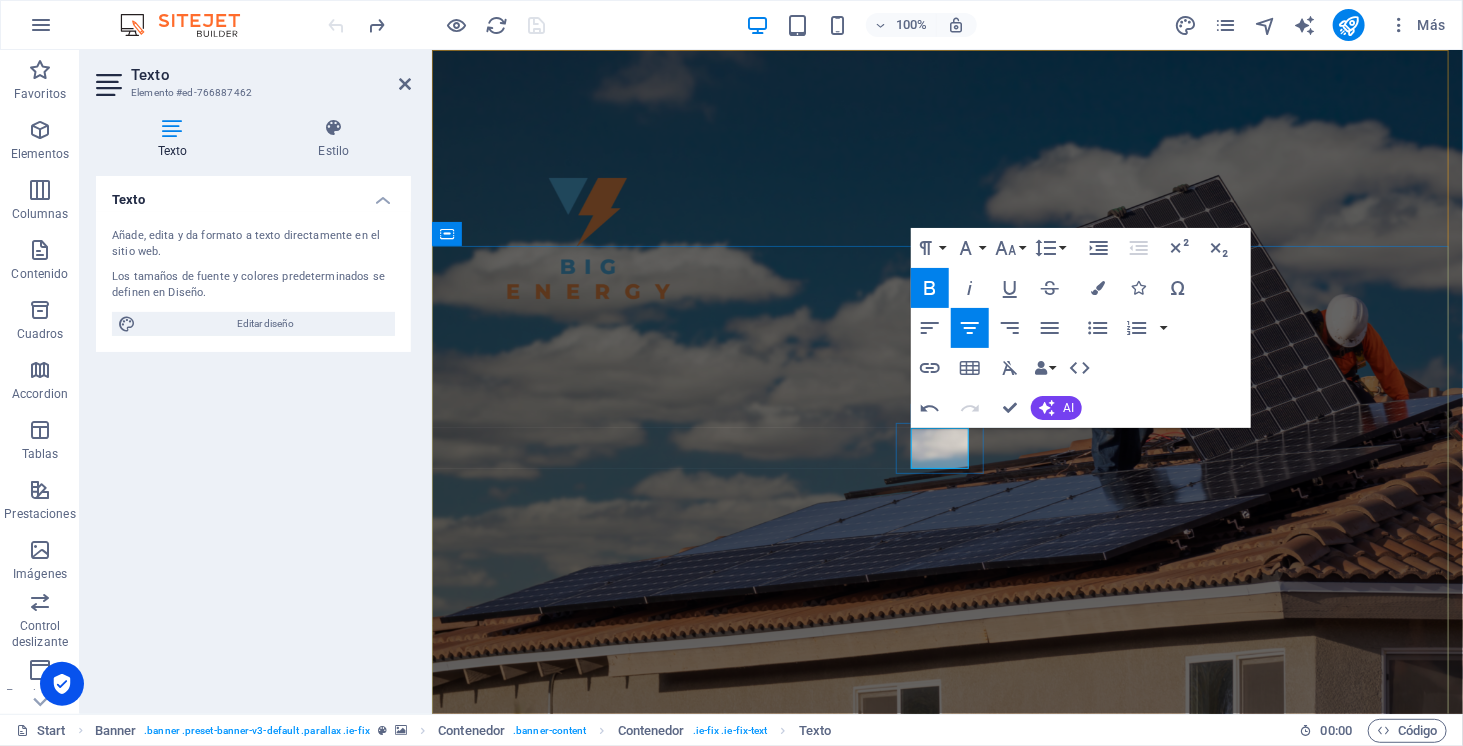 click on "SOMOS" at bounding box center (947, 1050) 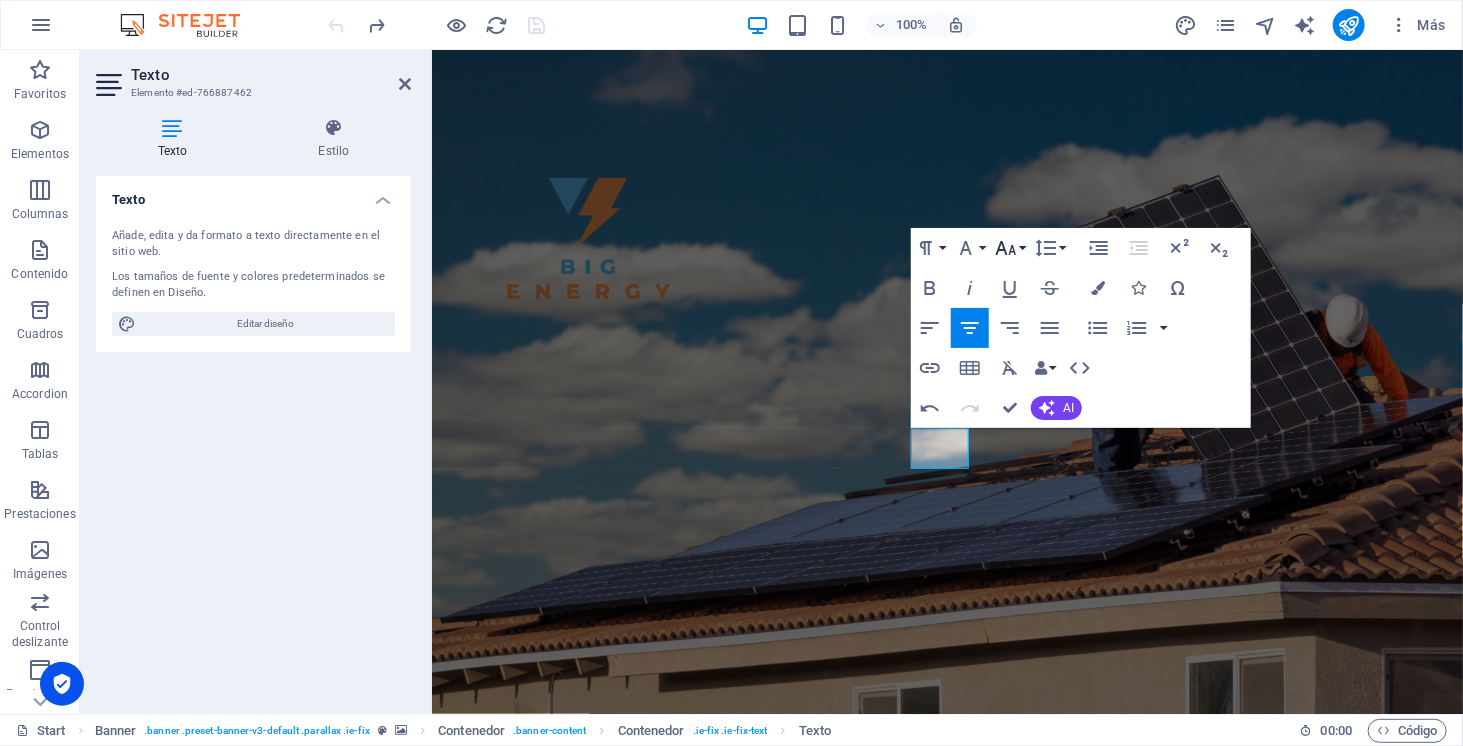 click 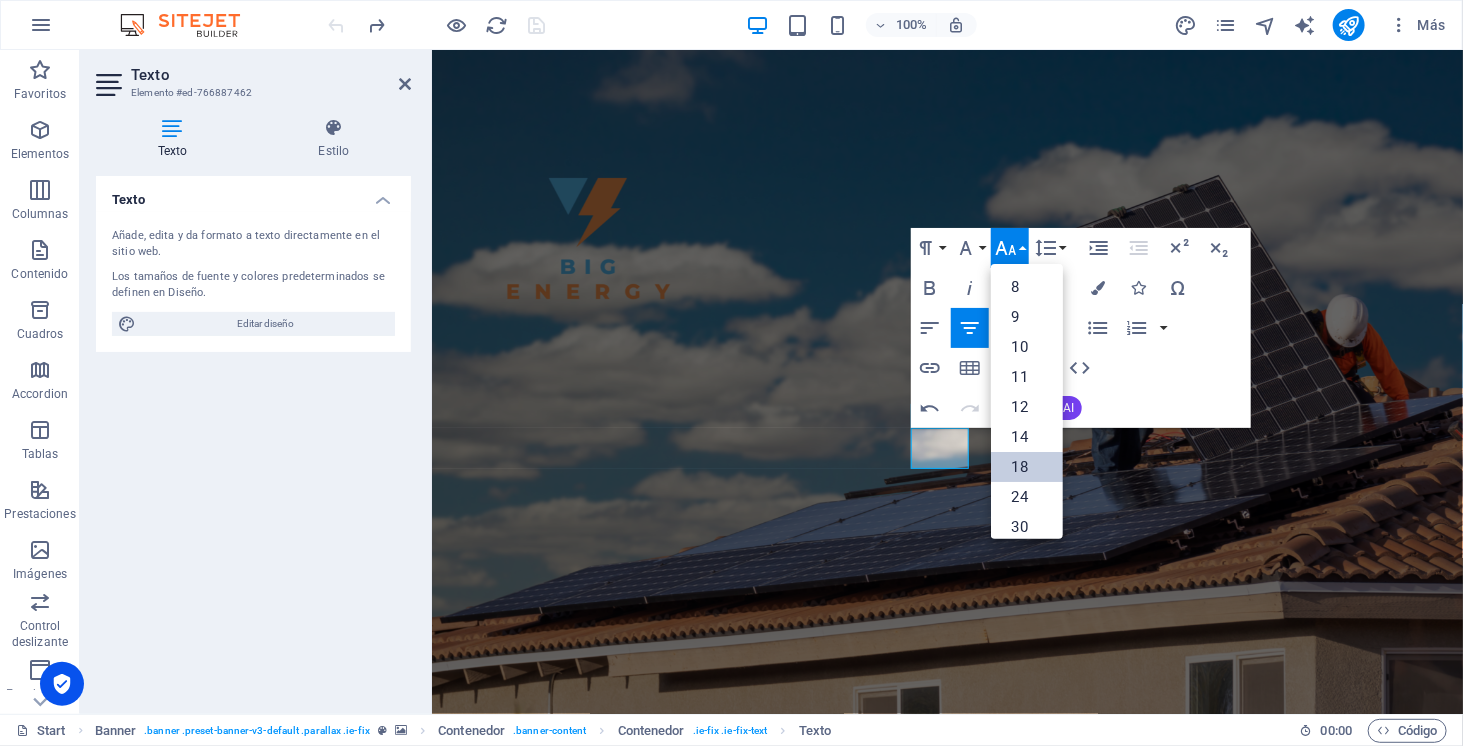click on "18" at bounding box center (1027, 467) 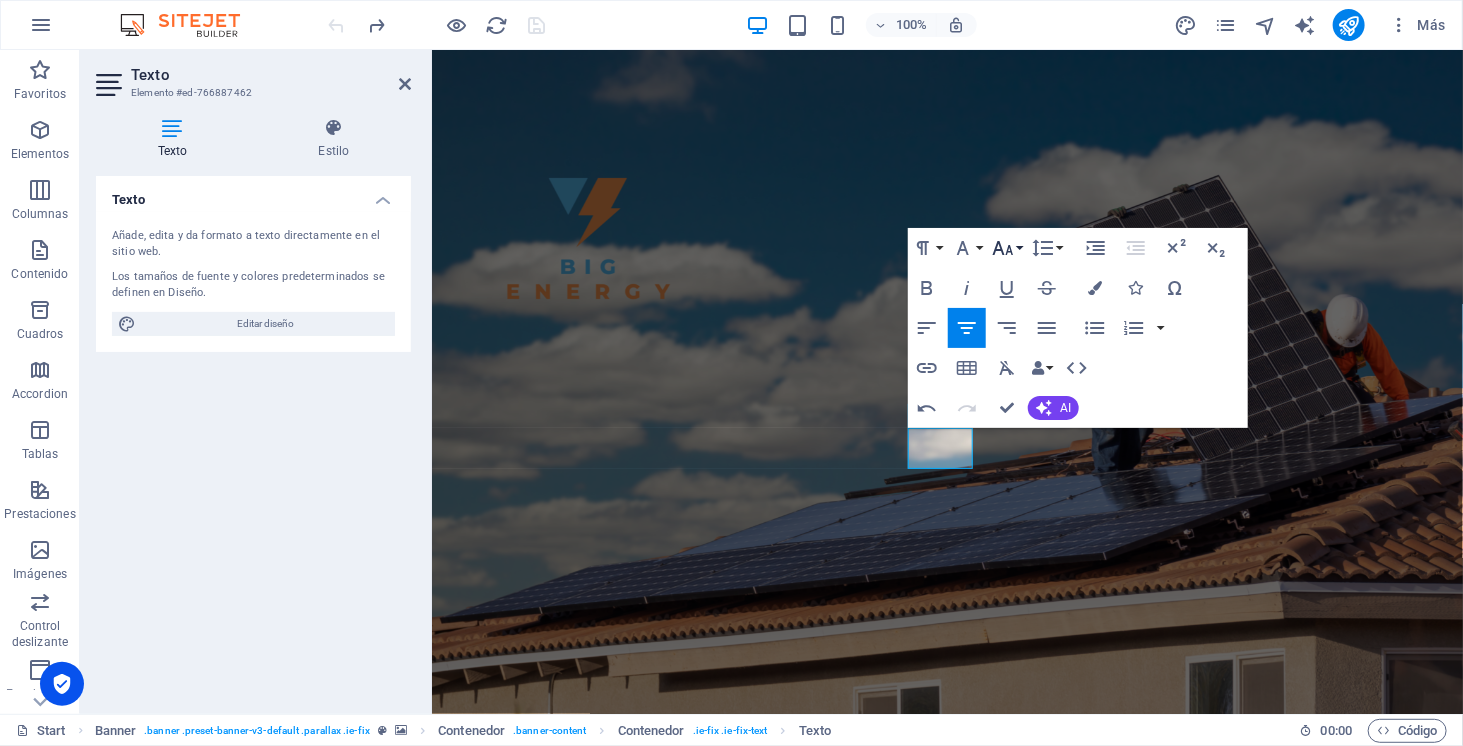 click 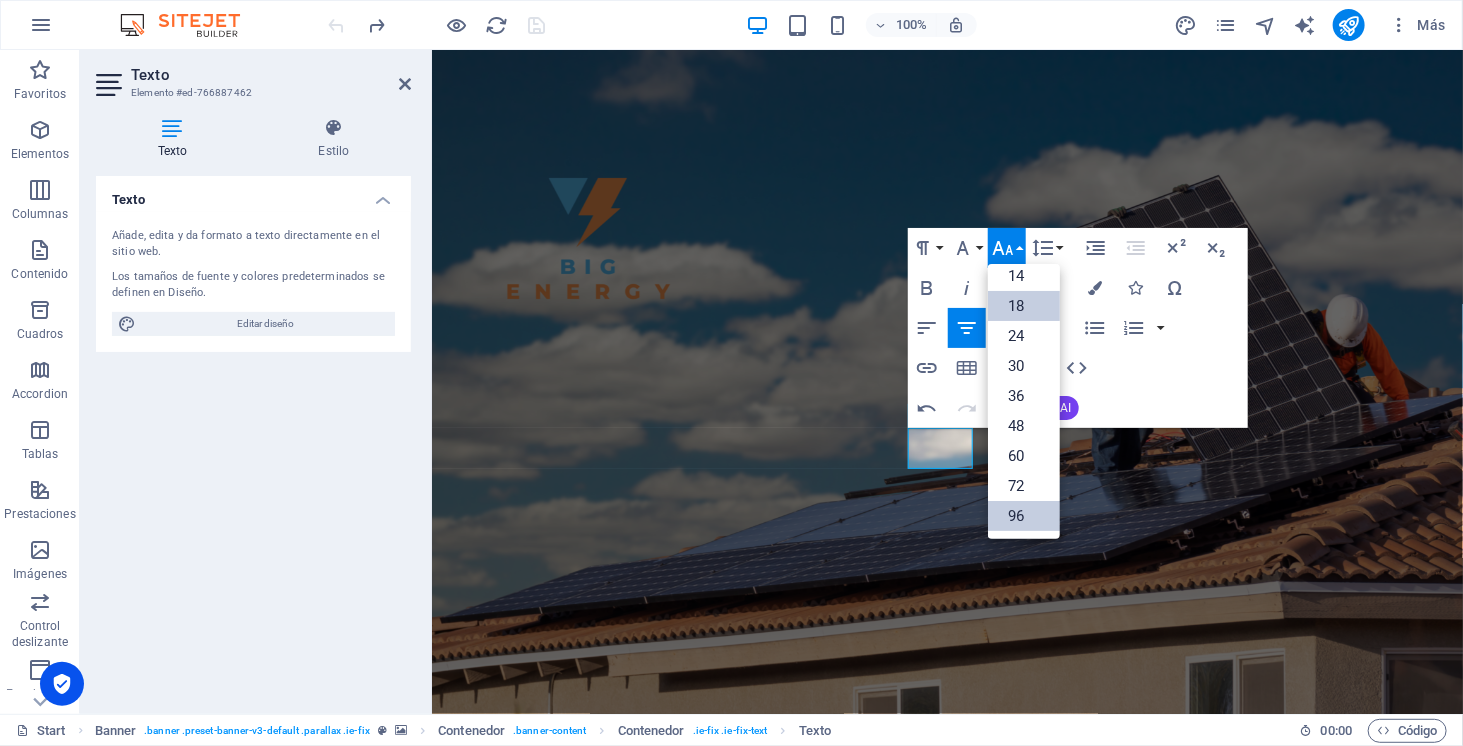 scroll, scrollTop: 161, scrollLeft: 0, axis: vertical 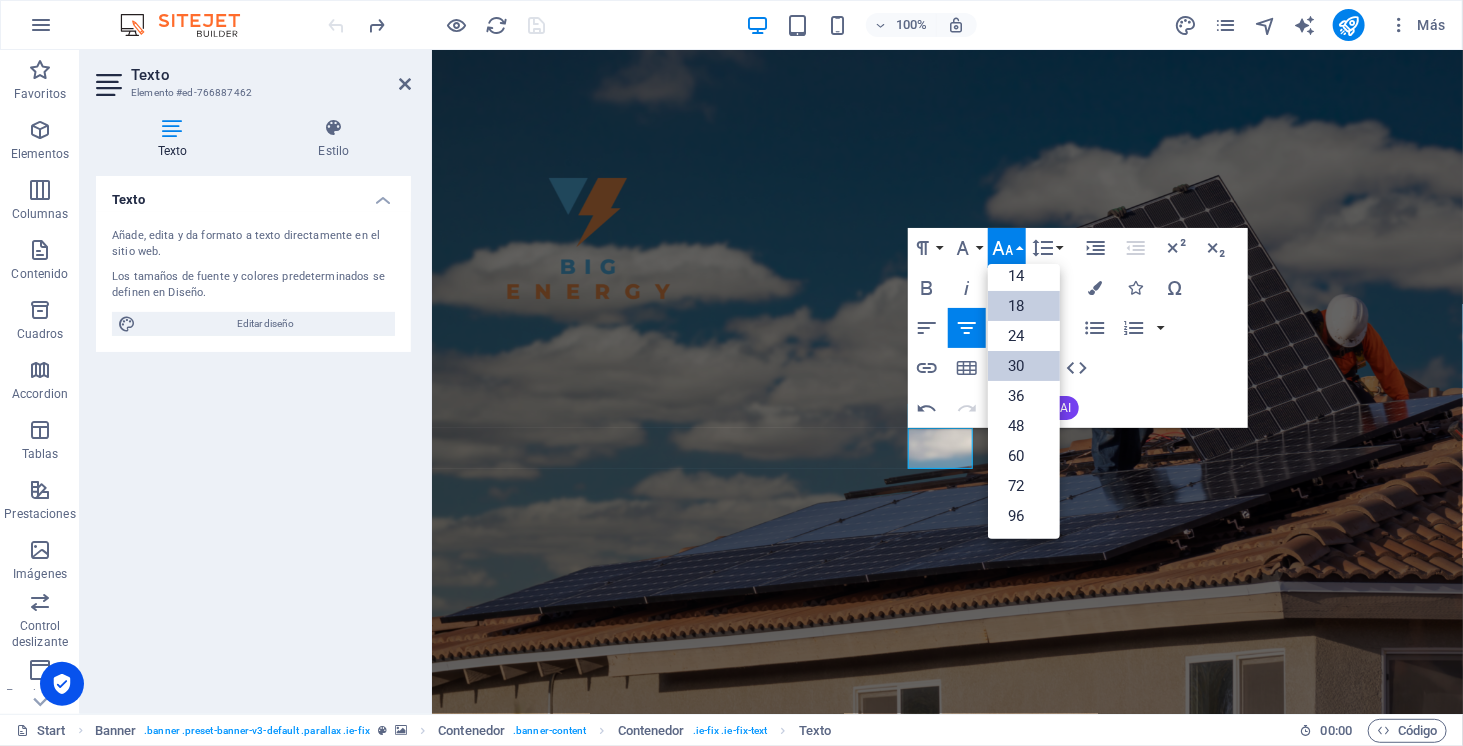 click on "30" at bounding box center [1024, 366] 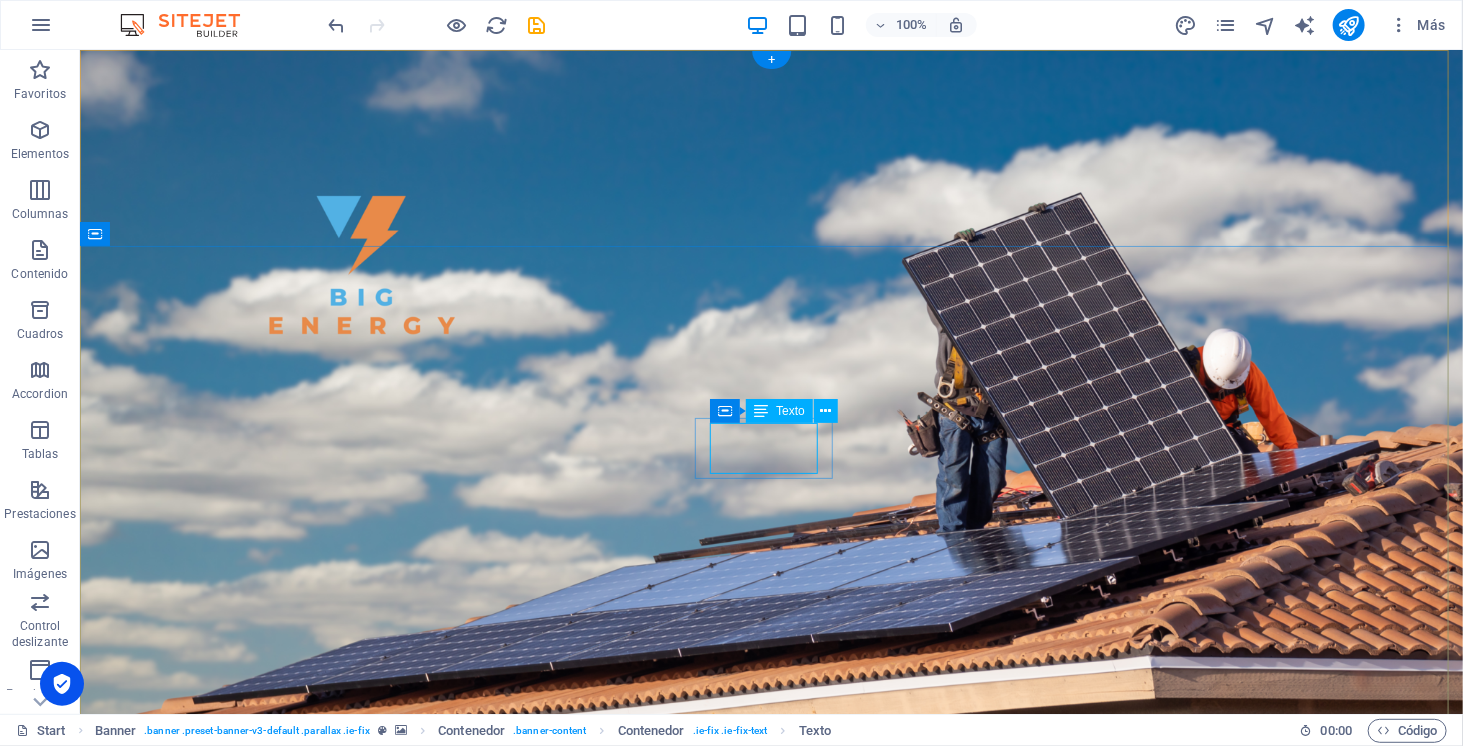 click on "SOMOS" at bounding box center [770, 1053] 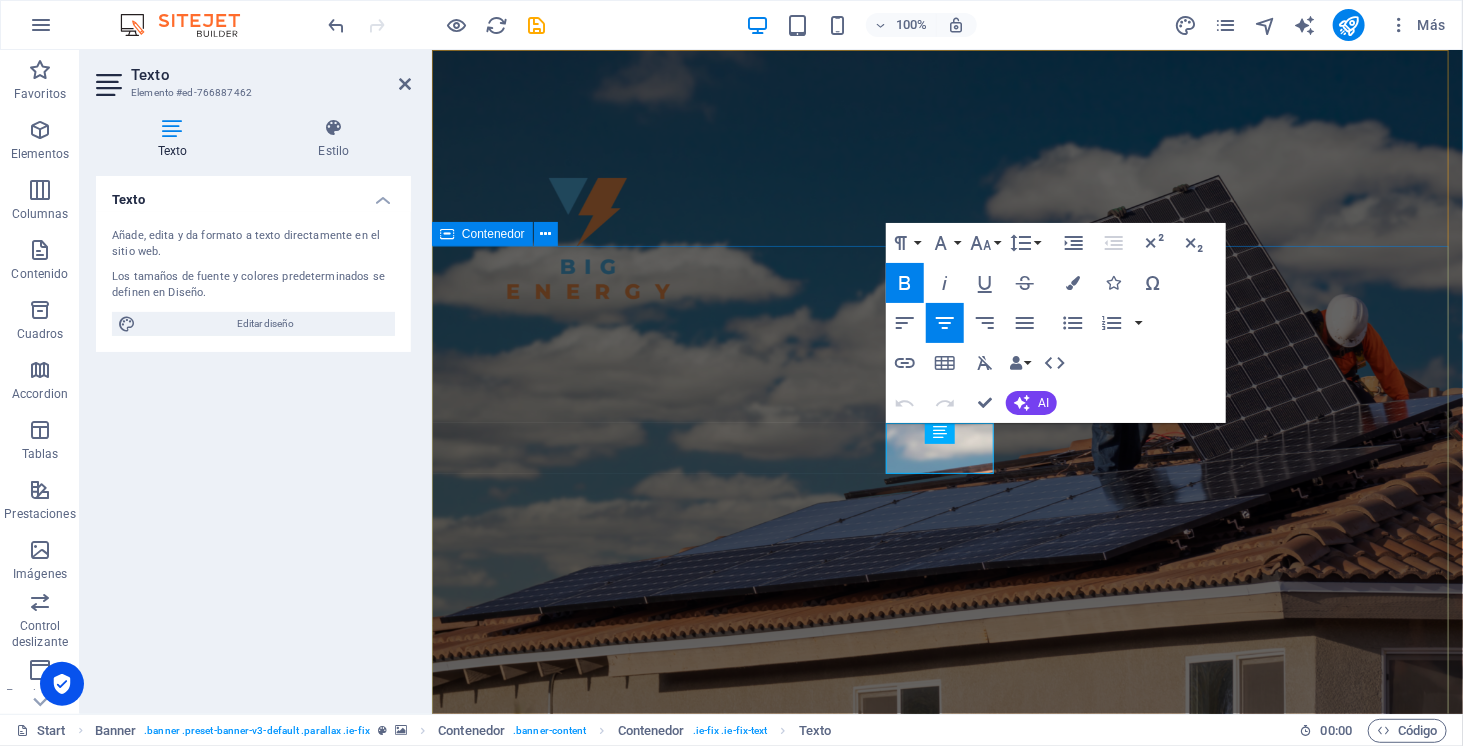 click on "SOMOS    ENERGÍA SOLAR ELECTROMOVILIDAD ALMACENAMIENTO" at bounding box center [946, 1195] 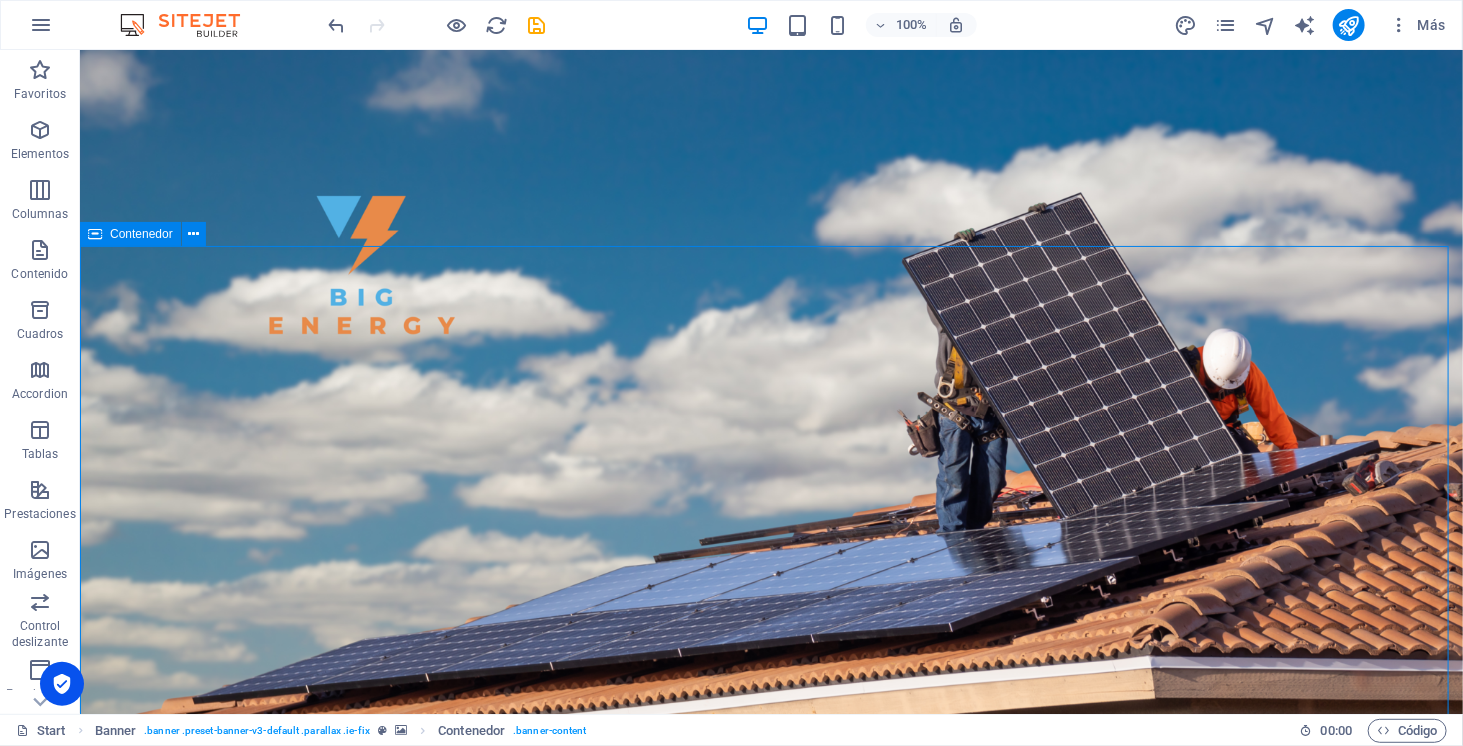 click on "SOMOS    ENERGÍA SOLAR ELECTROMOVILIDAD ALMACENAMIENTO" at bounding box center (770, 1195) 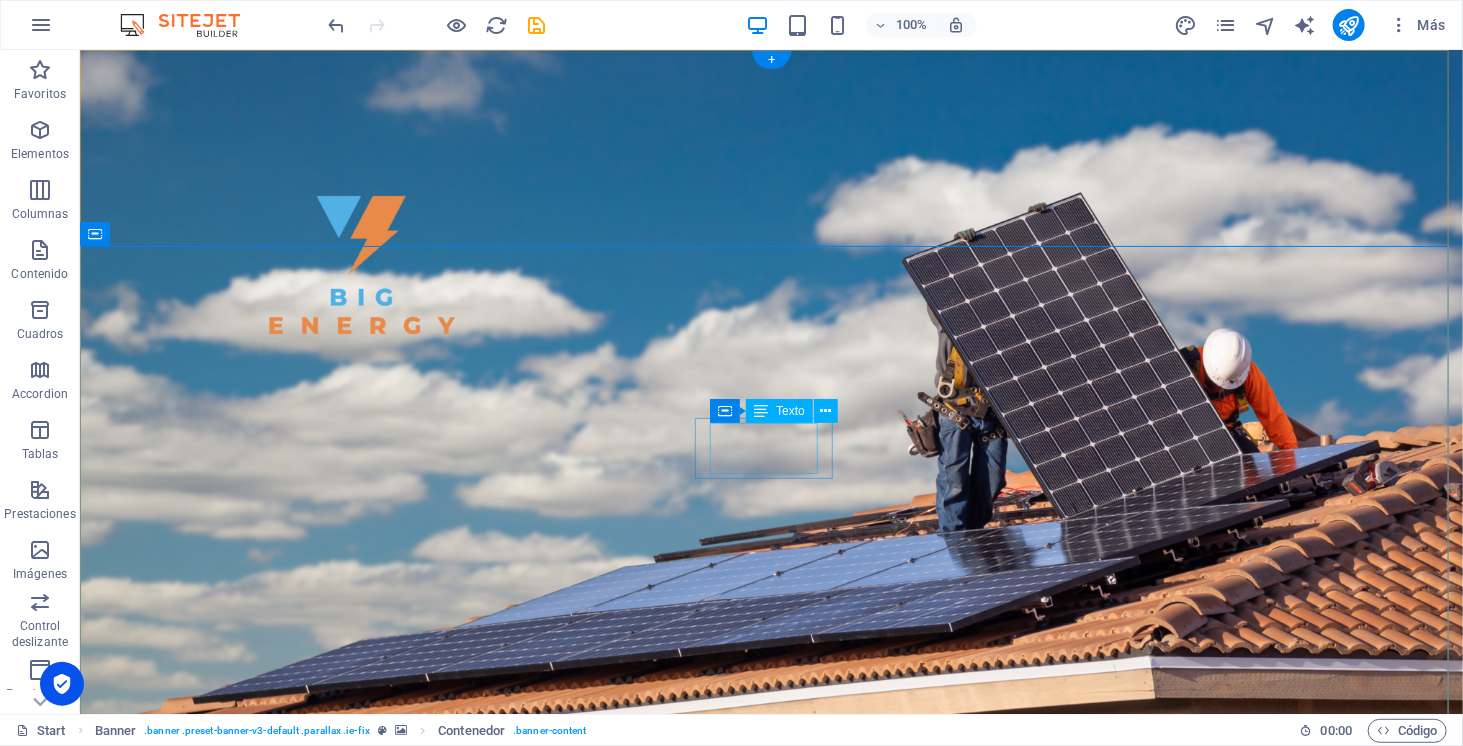 click on "SOMOS" at bounding box center (770, 1053) 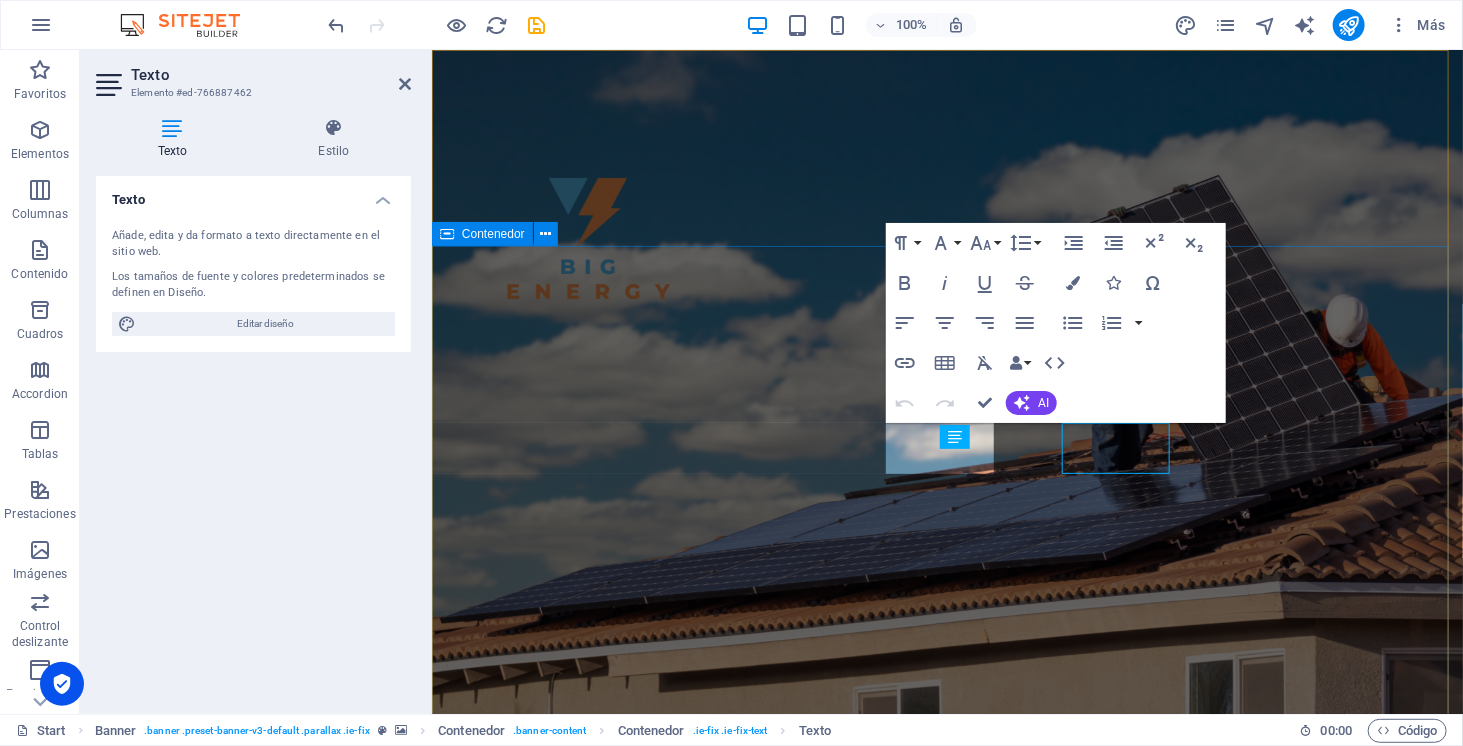click on "SOMOS    ENERGÍA SOLAR ELECTROMOVILIDAD ALMACENAMIENTO" at bounding box center [946, 1195] 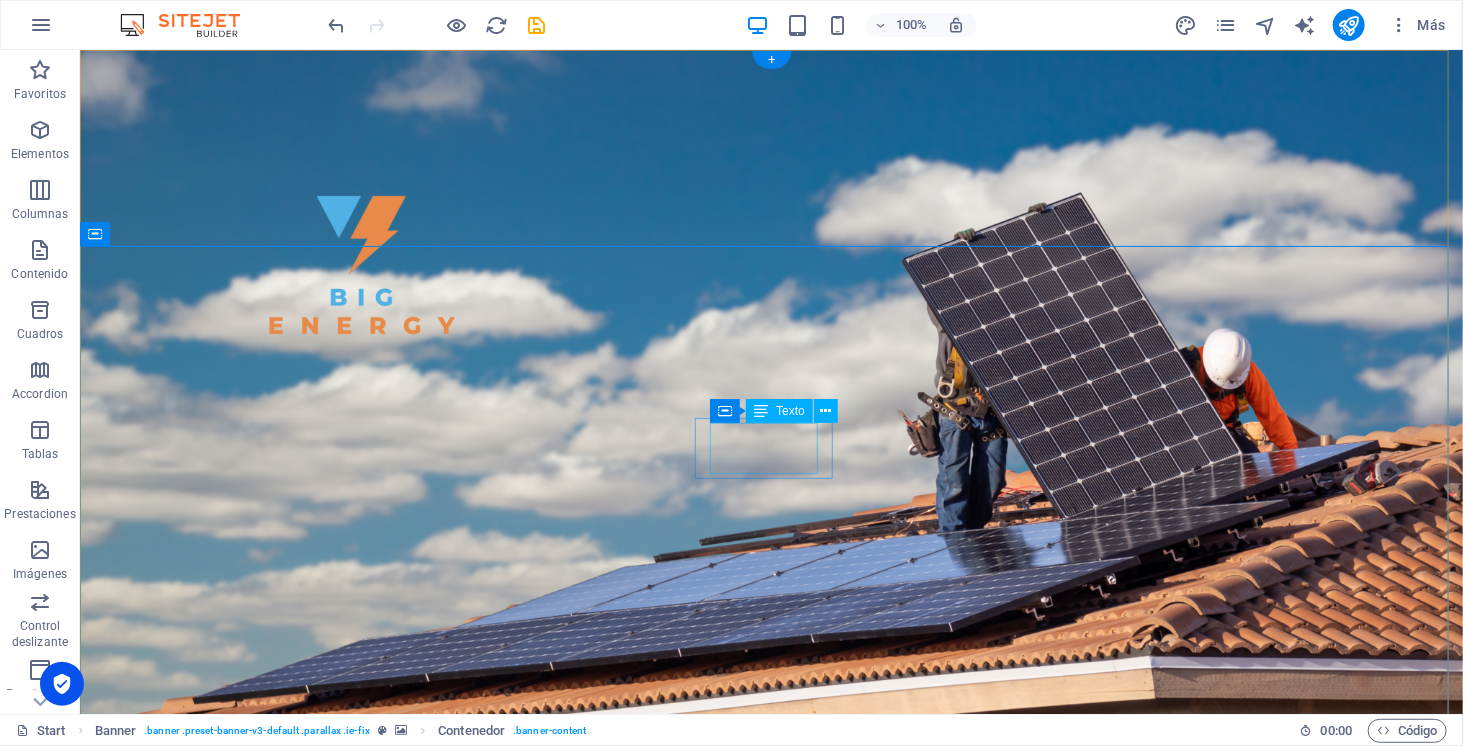 click on "SOMOS" at bounding box center [770, 1053] 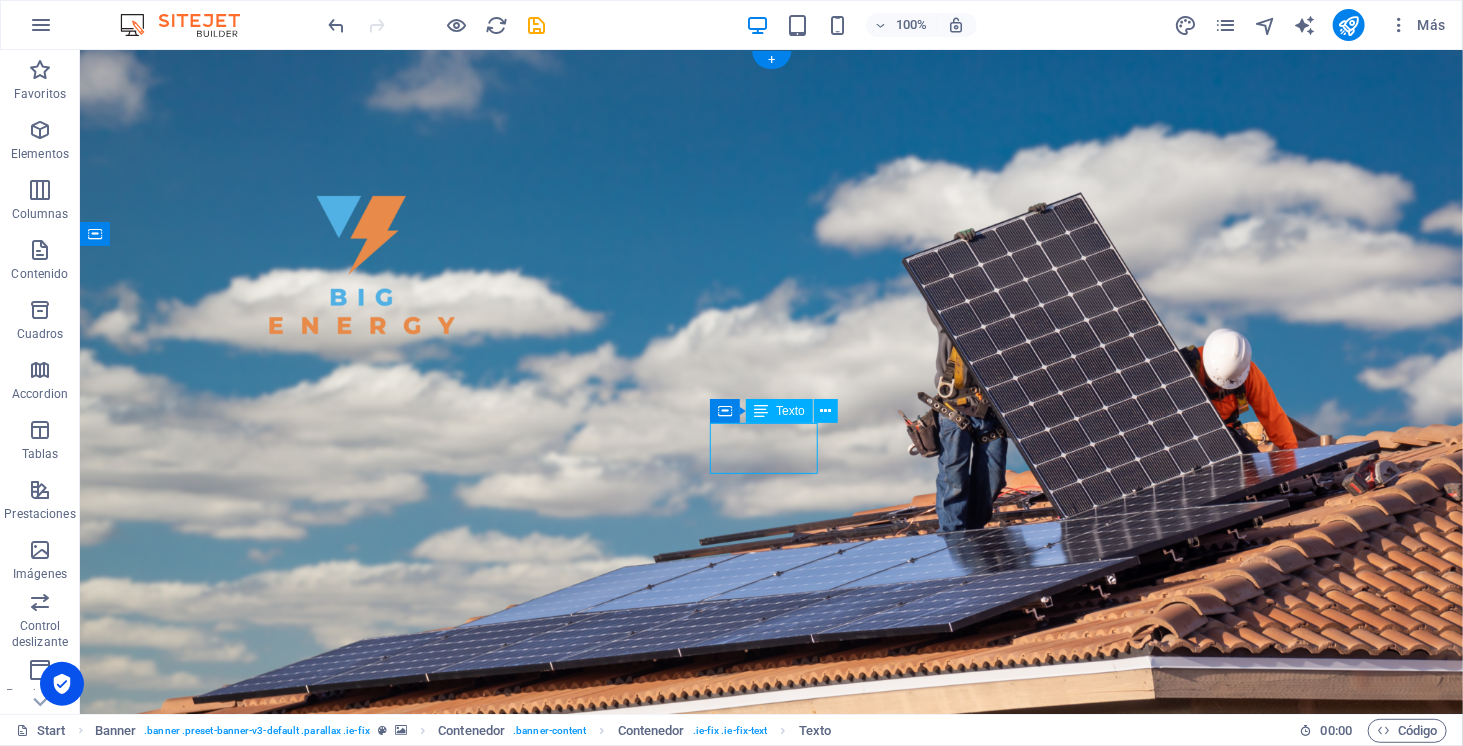 click on "SOMOS" at bounding box center [770, 1053] 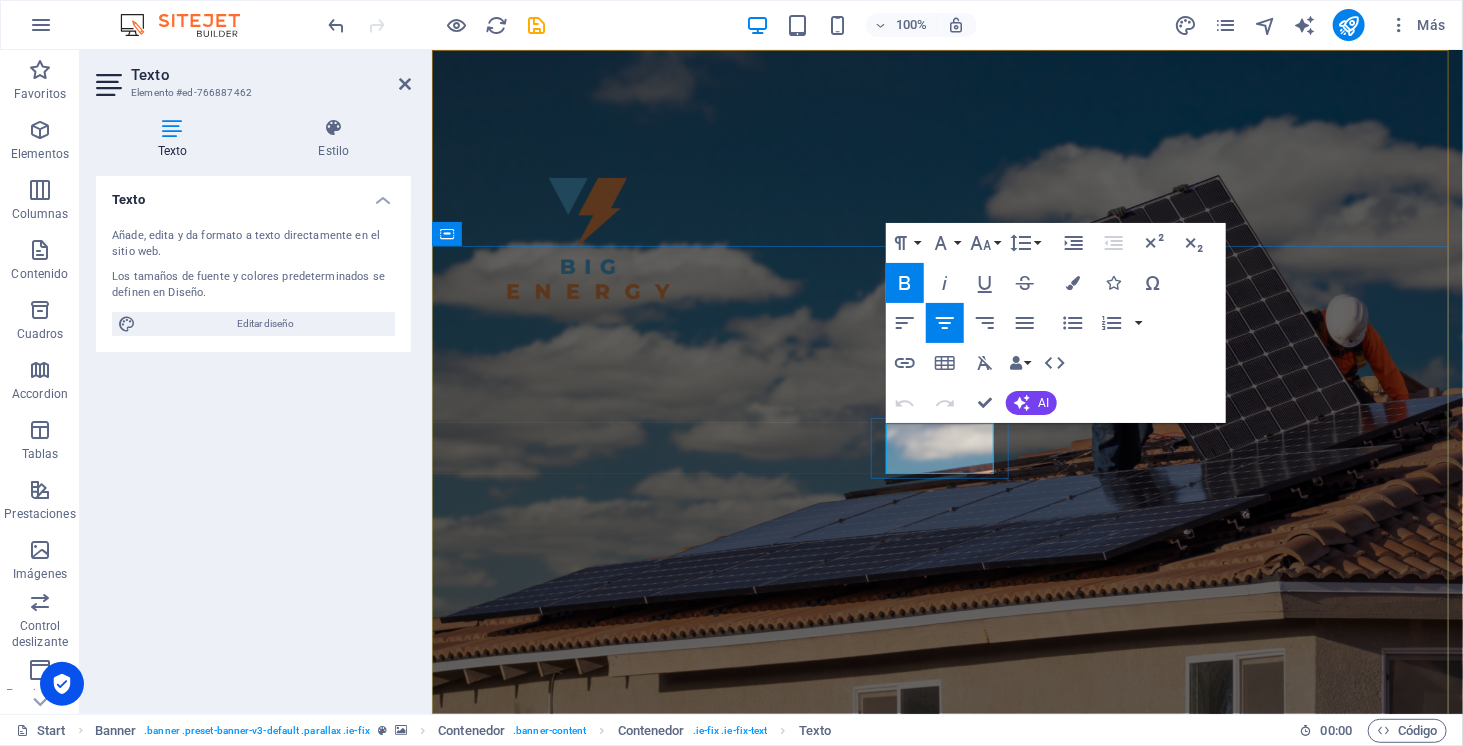 click on "SOMOS" at bounding box center [947, 1053] 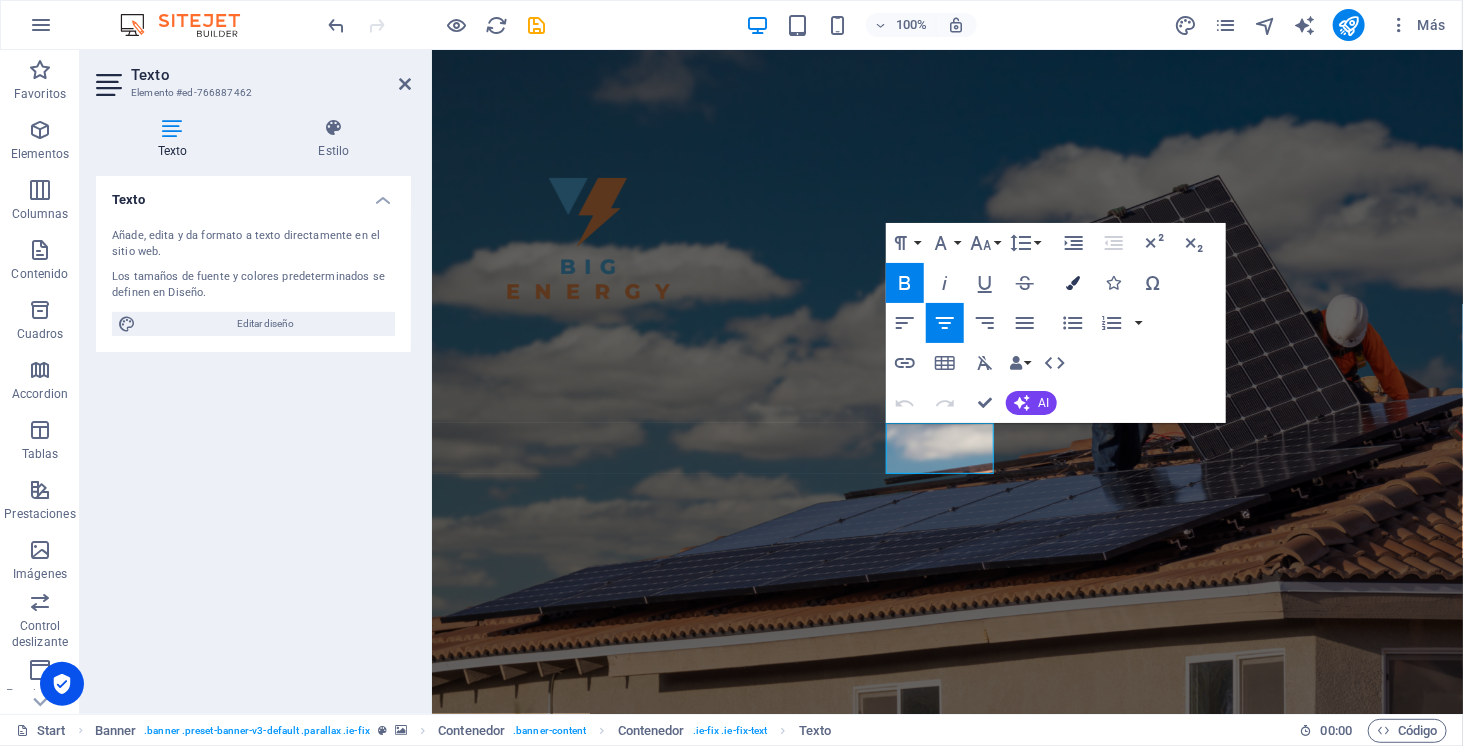click at bounding box center (1073, 283) 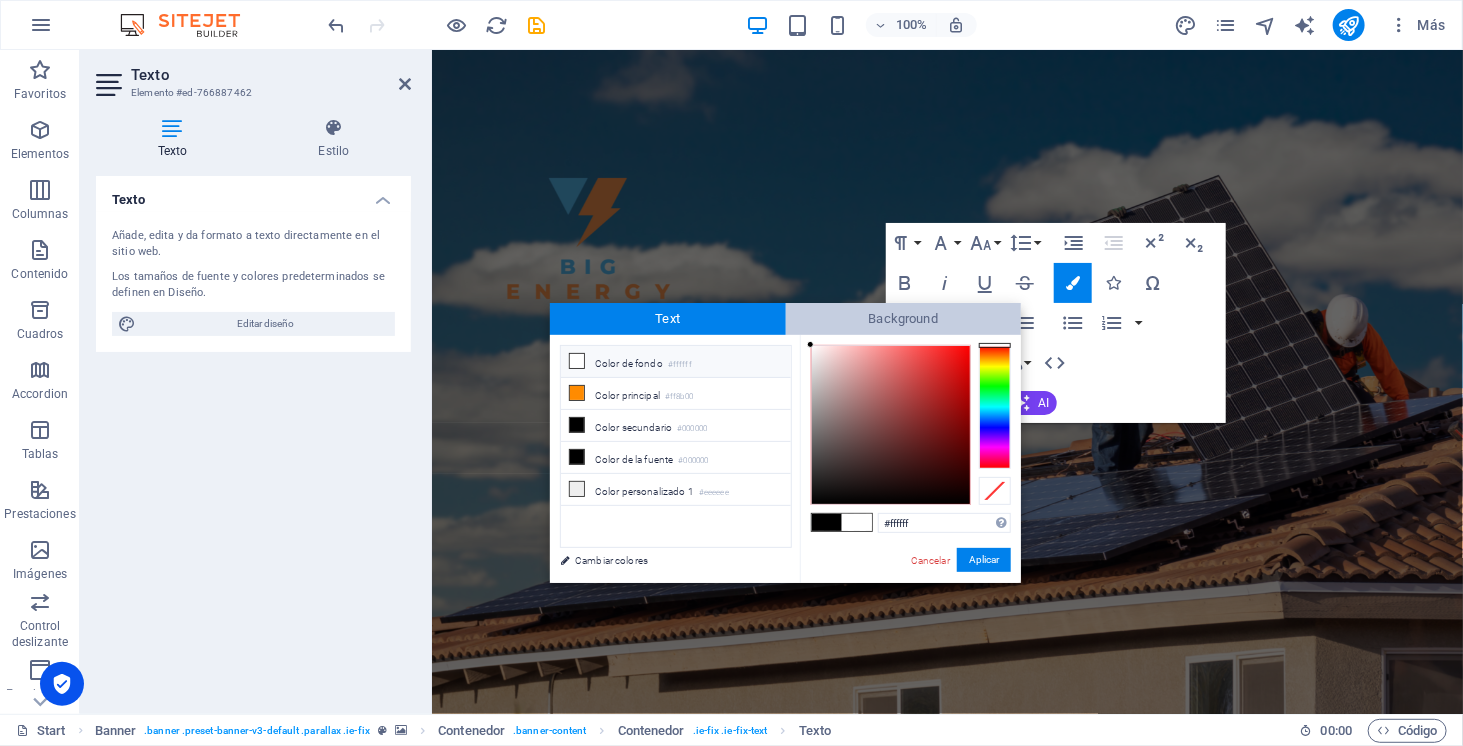 drag, startPoint x: 808, startPoint y: 501, endPoint x: 808, endPoint y: 331, distance: 170 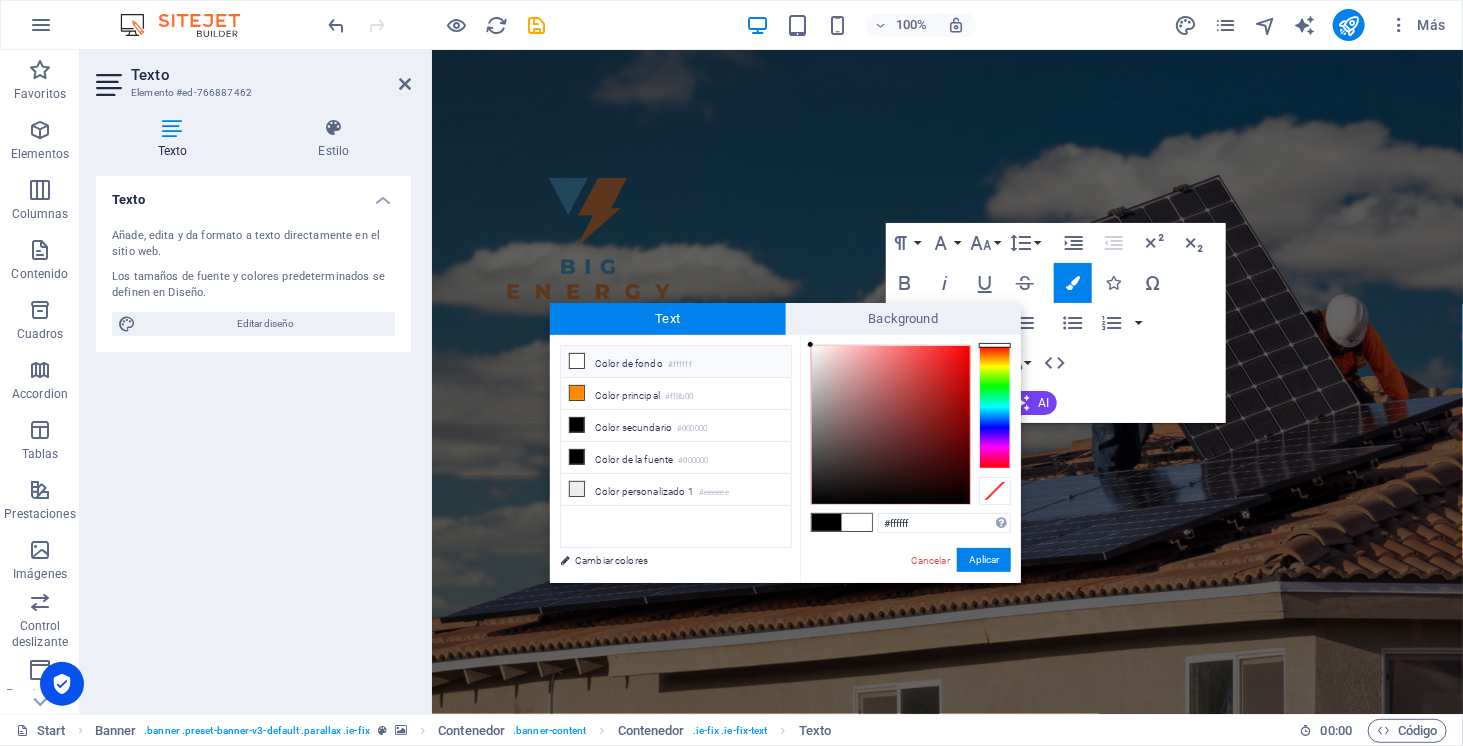 click on "#ffffff Formatos soportados #0852ed rgb(8, 82, 237) rgba(8, 82, 237, 90%) hsv(221,97,93) hsl(221, 93%, 48%) Cancelar Aplicar" at bounding box center (910, 604) 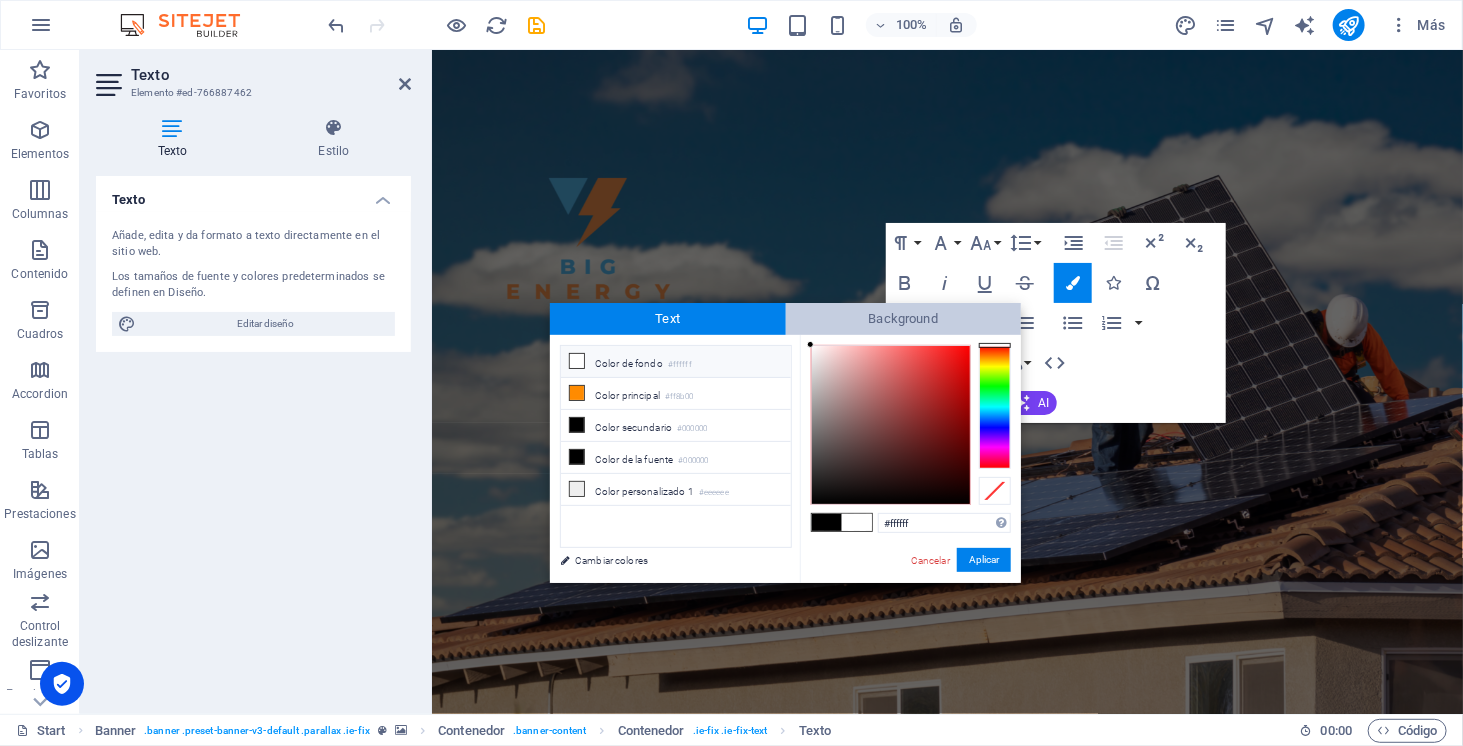 click on "Background" at bounding box center [904, 319] 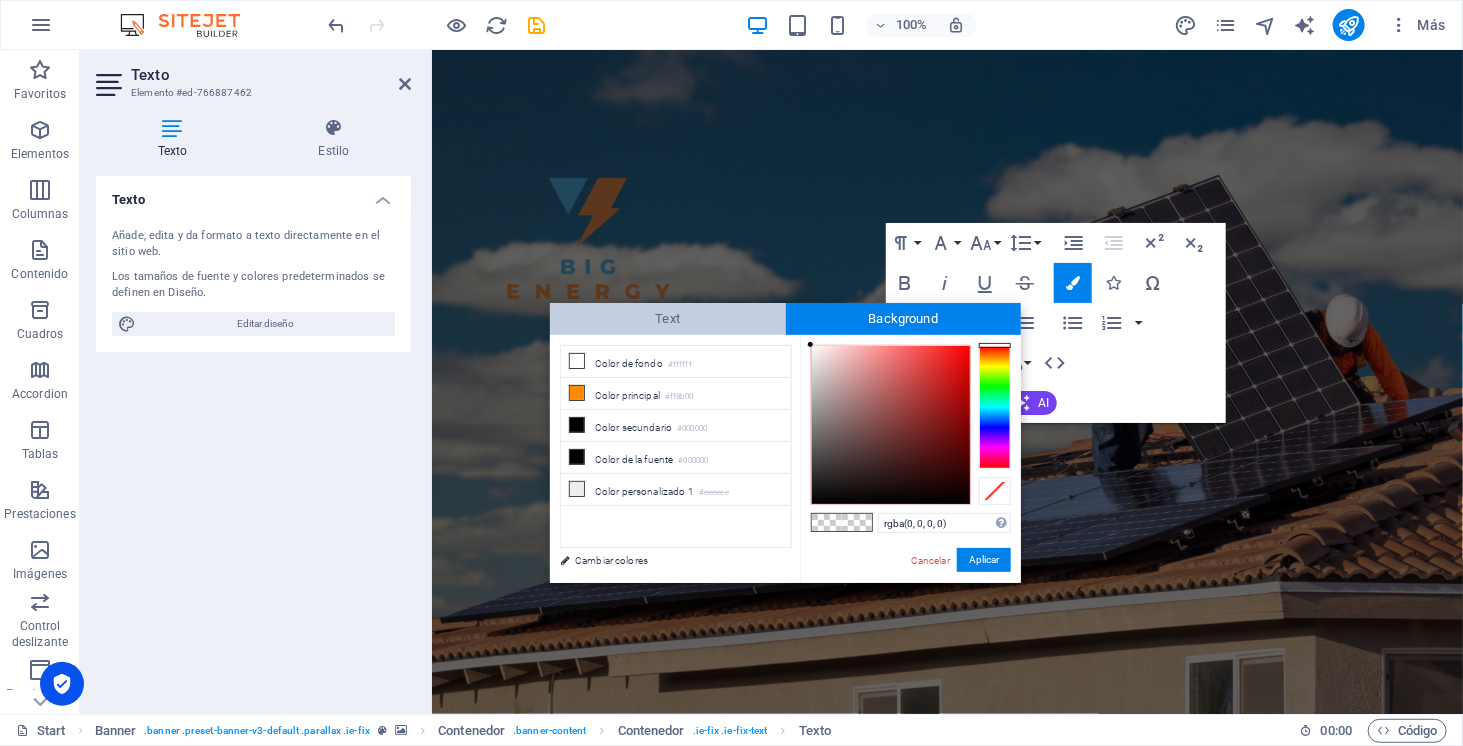 click on "Text" at bounding box center [668, 319] 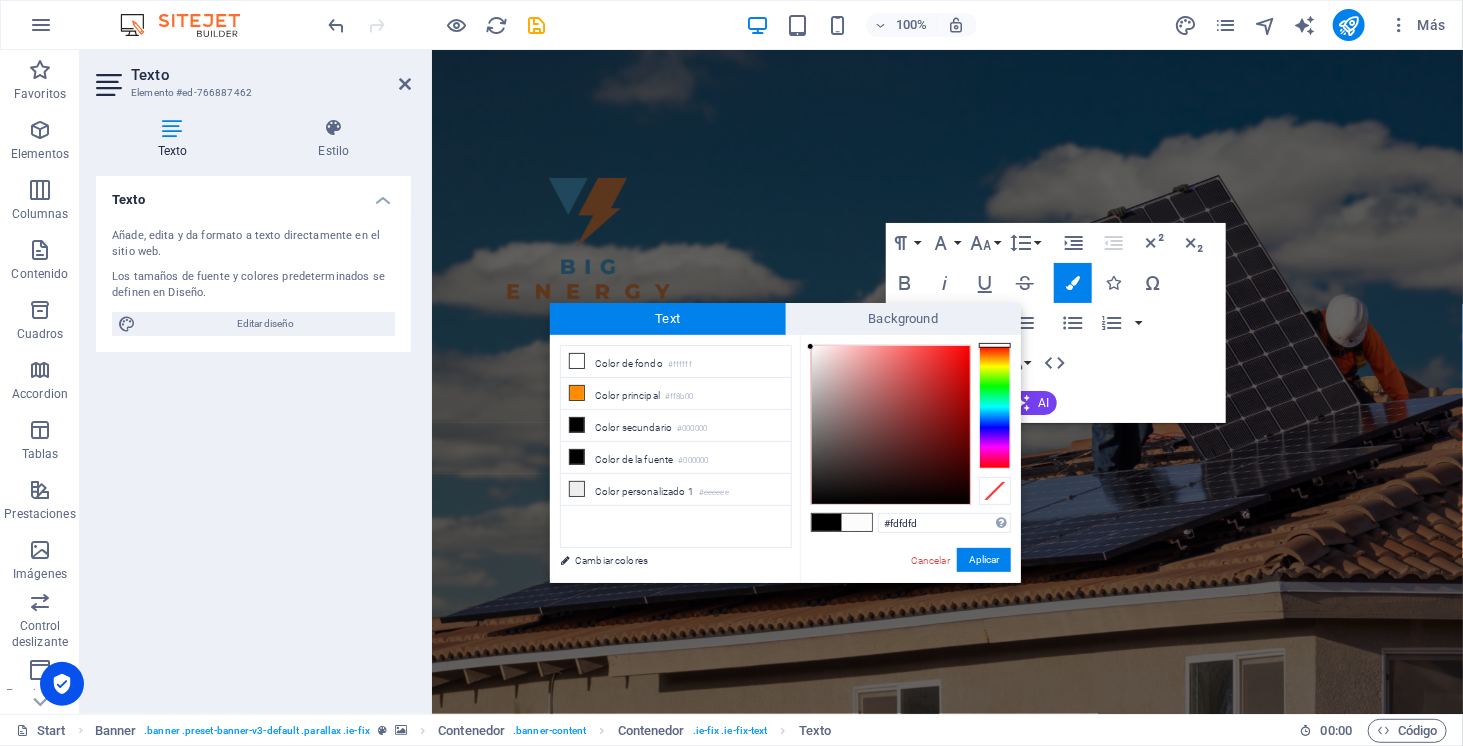 type on "#ffffff" 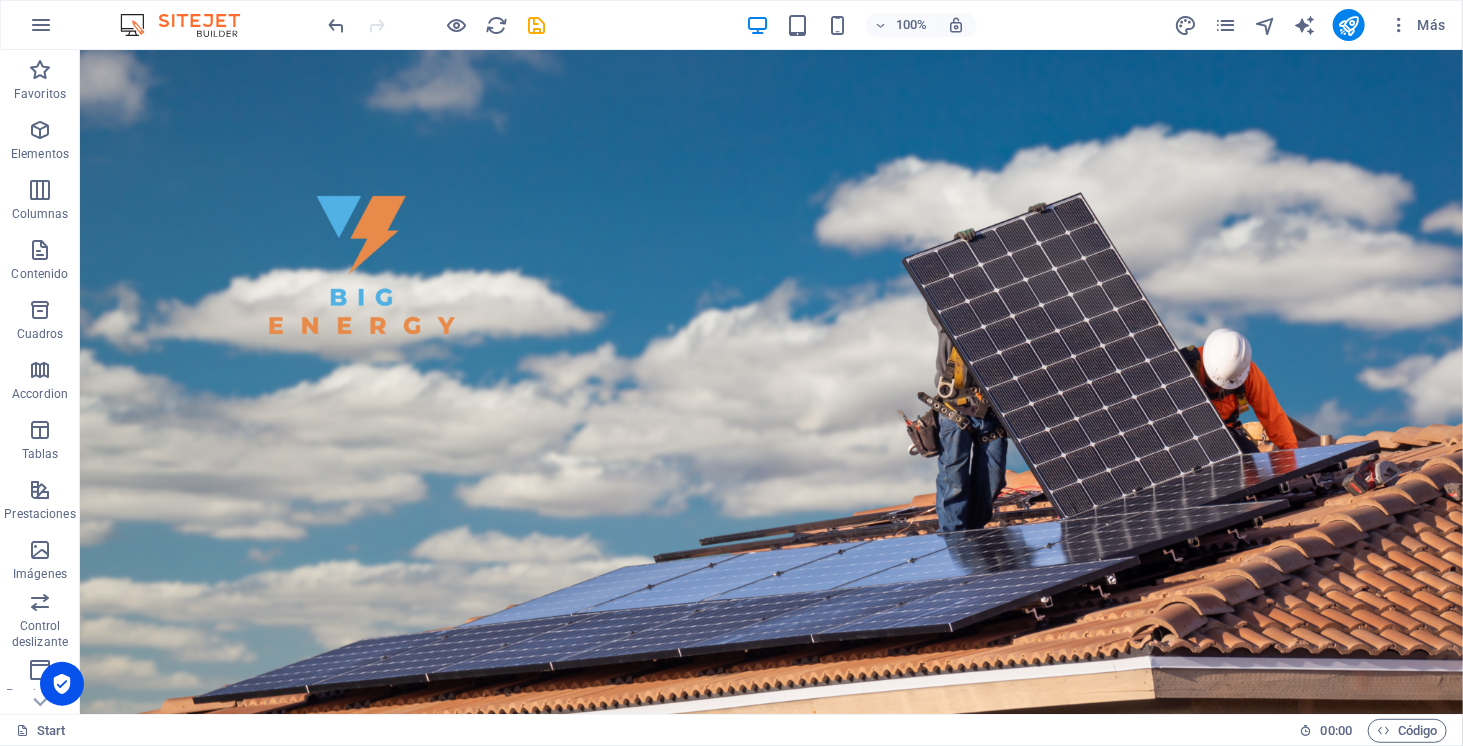click on "Control deslizante   Control deslizante   H1   Banner   Contenedor   Control deslizante   Control deslizante   Control deslizante   Icono   Iconos de redes sociales   Separador   Icono   Banner   Barra de menús   Banner   Menú   Icono   Separador   HTML   Separador   Contenedor   Texto   Control deslizante   Control deslizante   H1   Control deslizante   Control deslizante   H1" at bounding box center (771, 382) 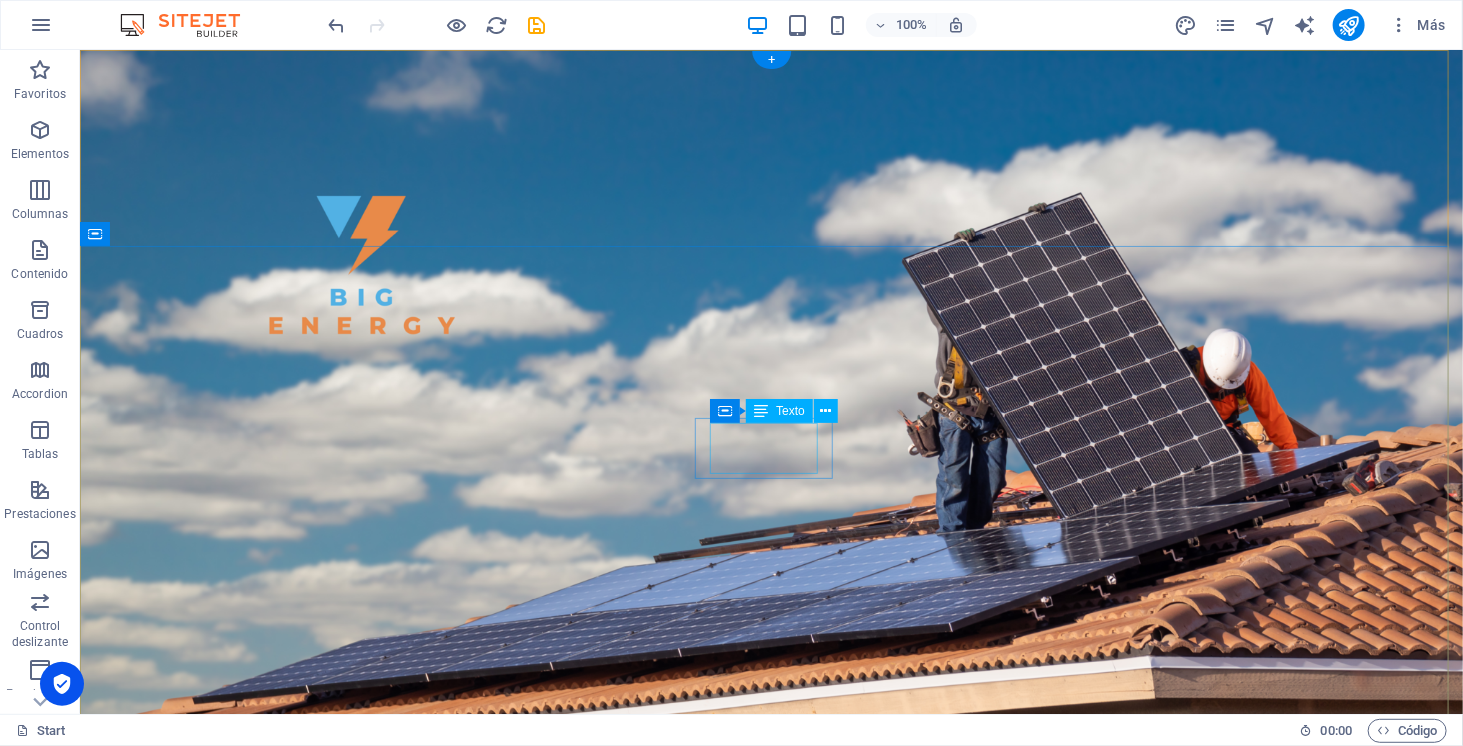 click on "SOMOS" at bounding box center (770, 1053) 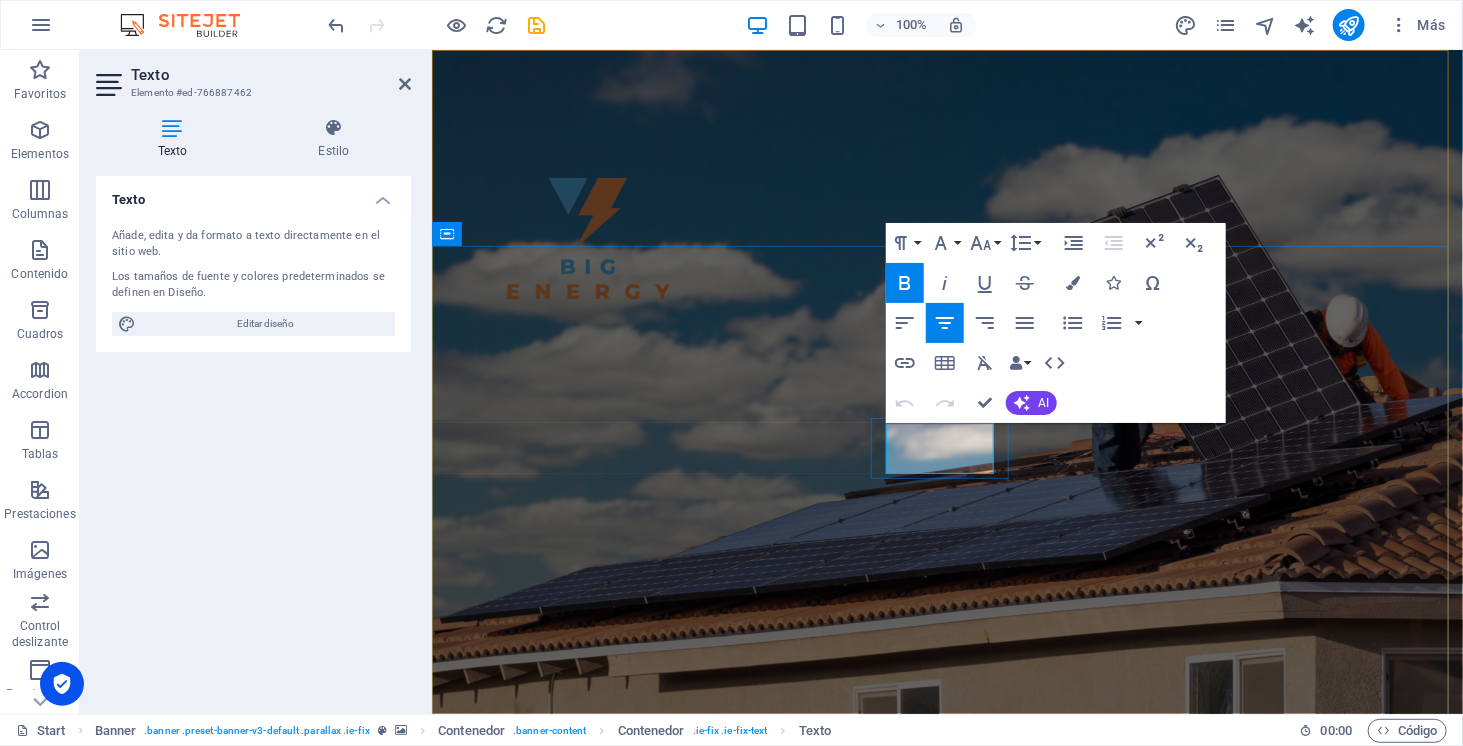click on "SOMOS" at bounding box center (947, 1053) 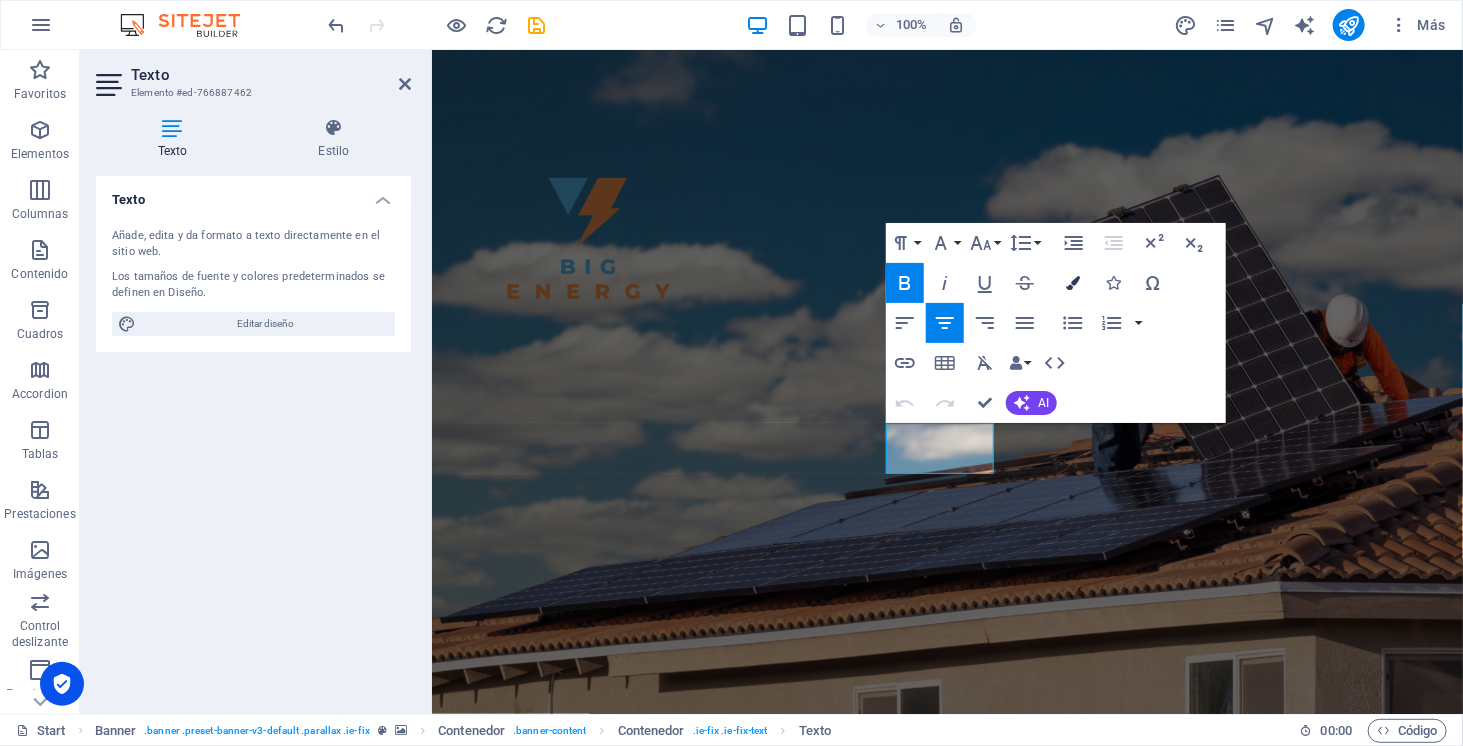 click at bounding box center [1073, 283] 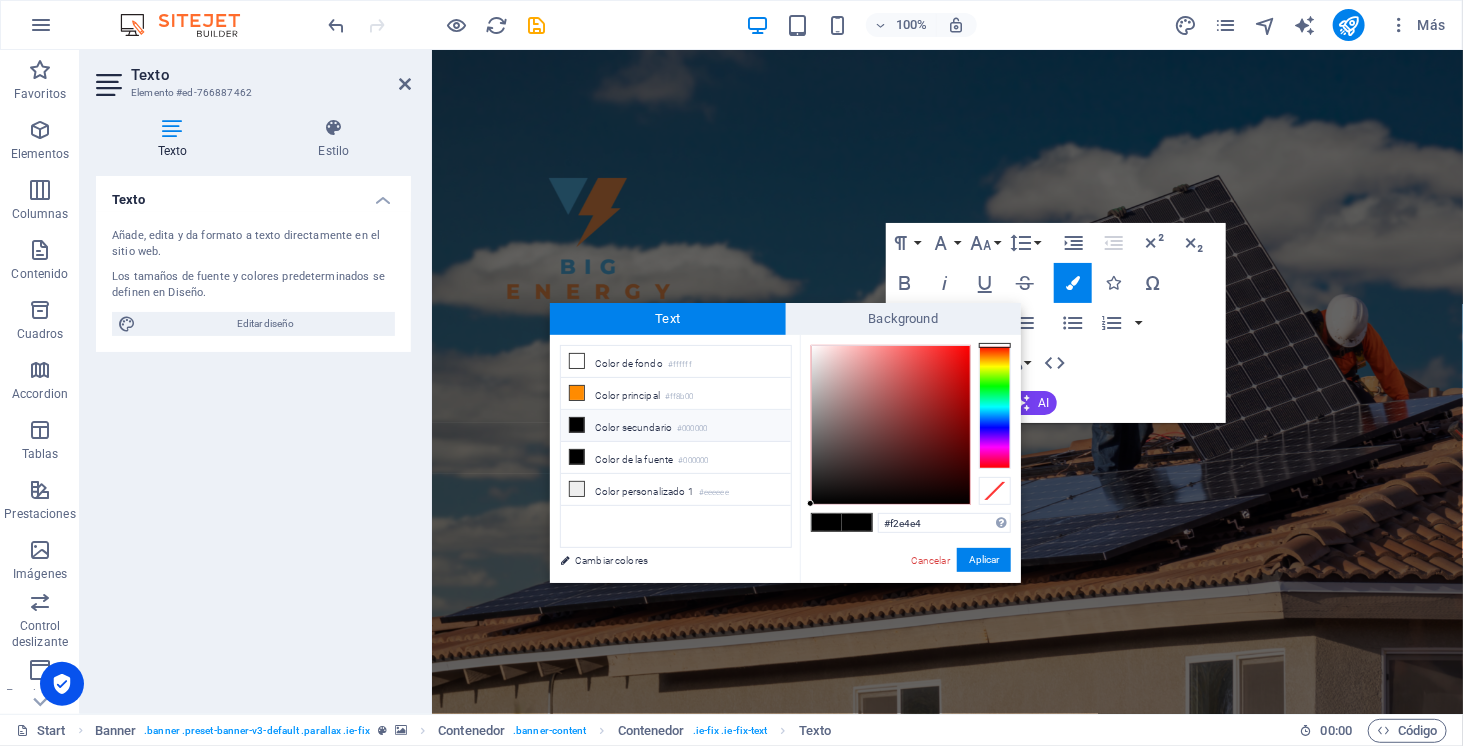 click at bounding box center (891, 425) 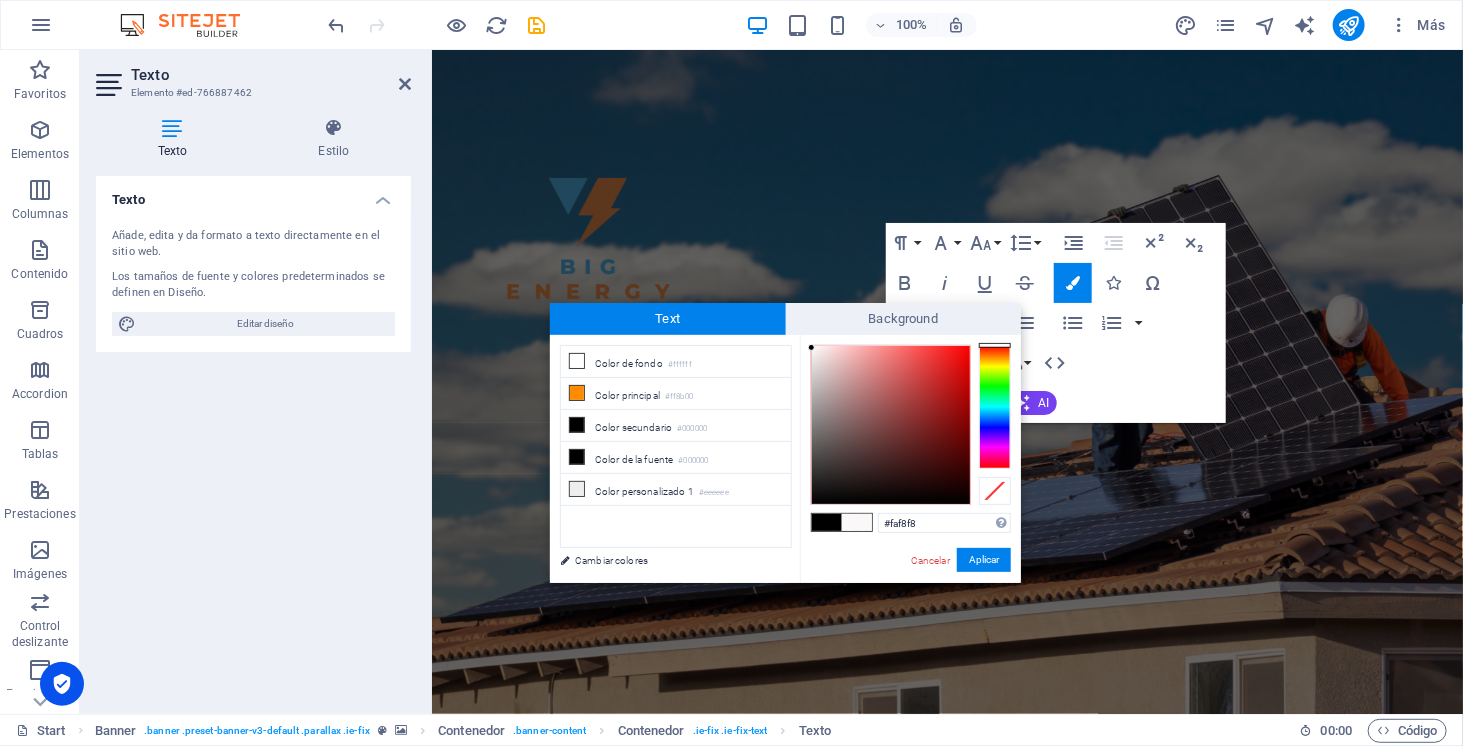 click at bounding box center [891, 425] 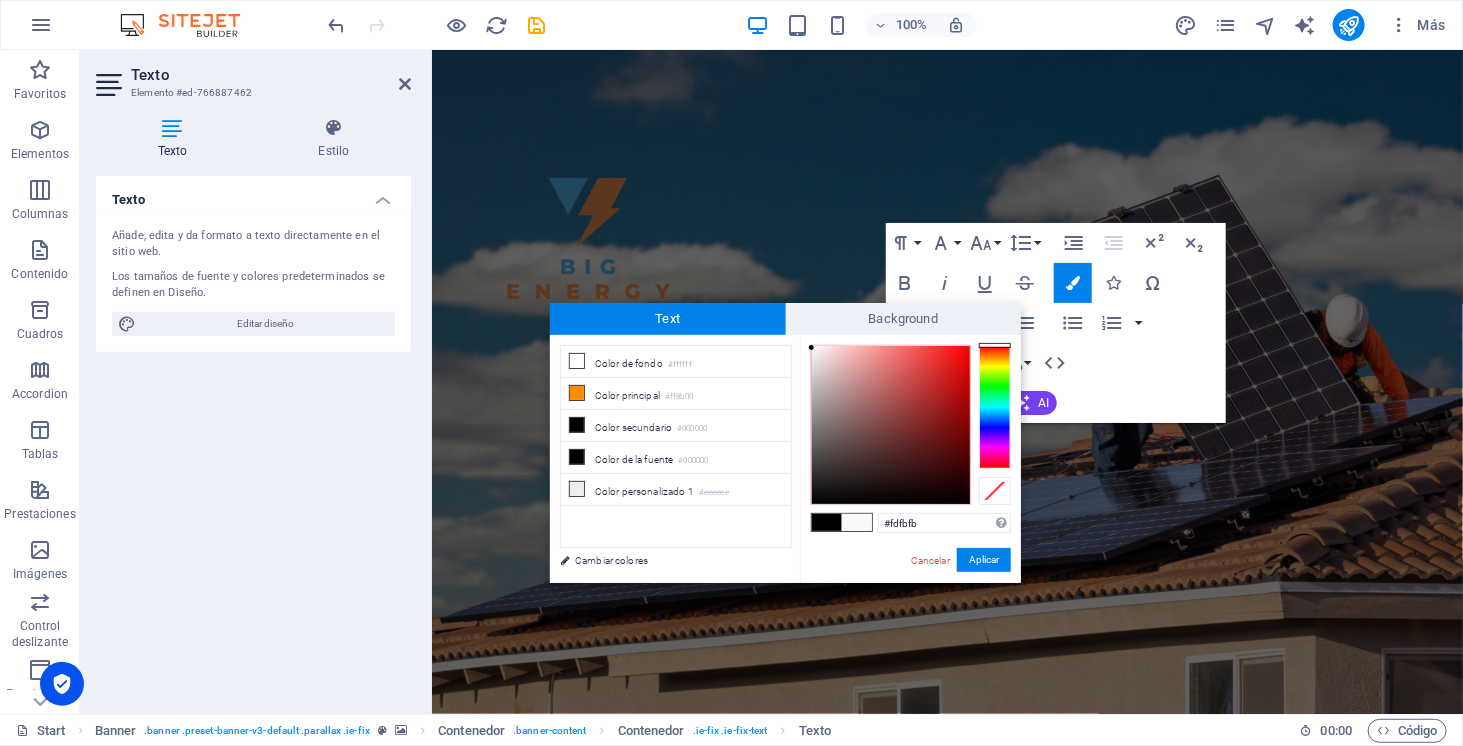 click at bounding box center (811, 347) 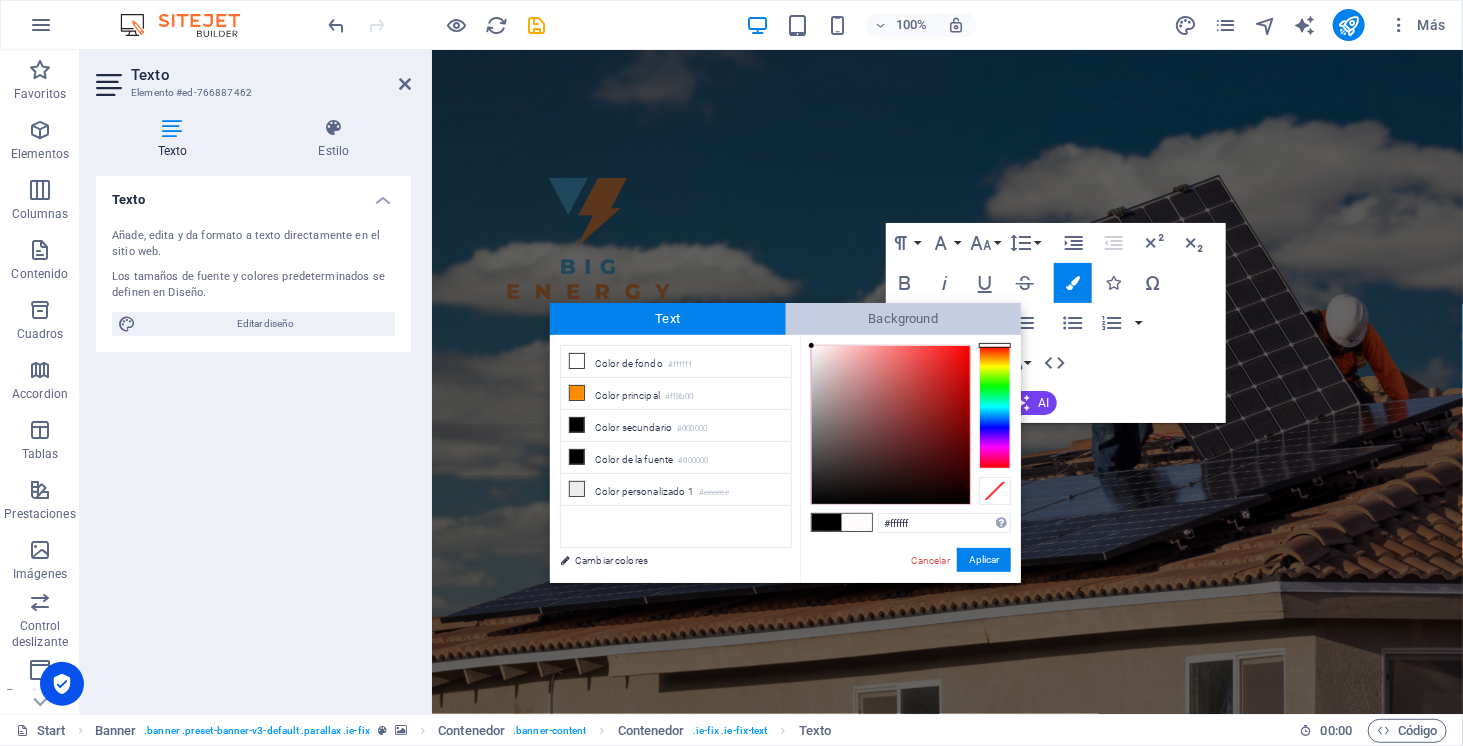 drag, startPoint x: 809, startPoint y: 344, endPoint x: 806, endPoint y: 328, distance: 16.27882 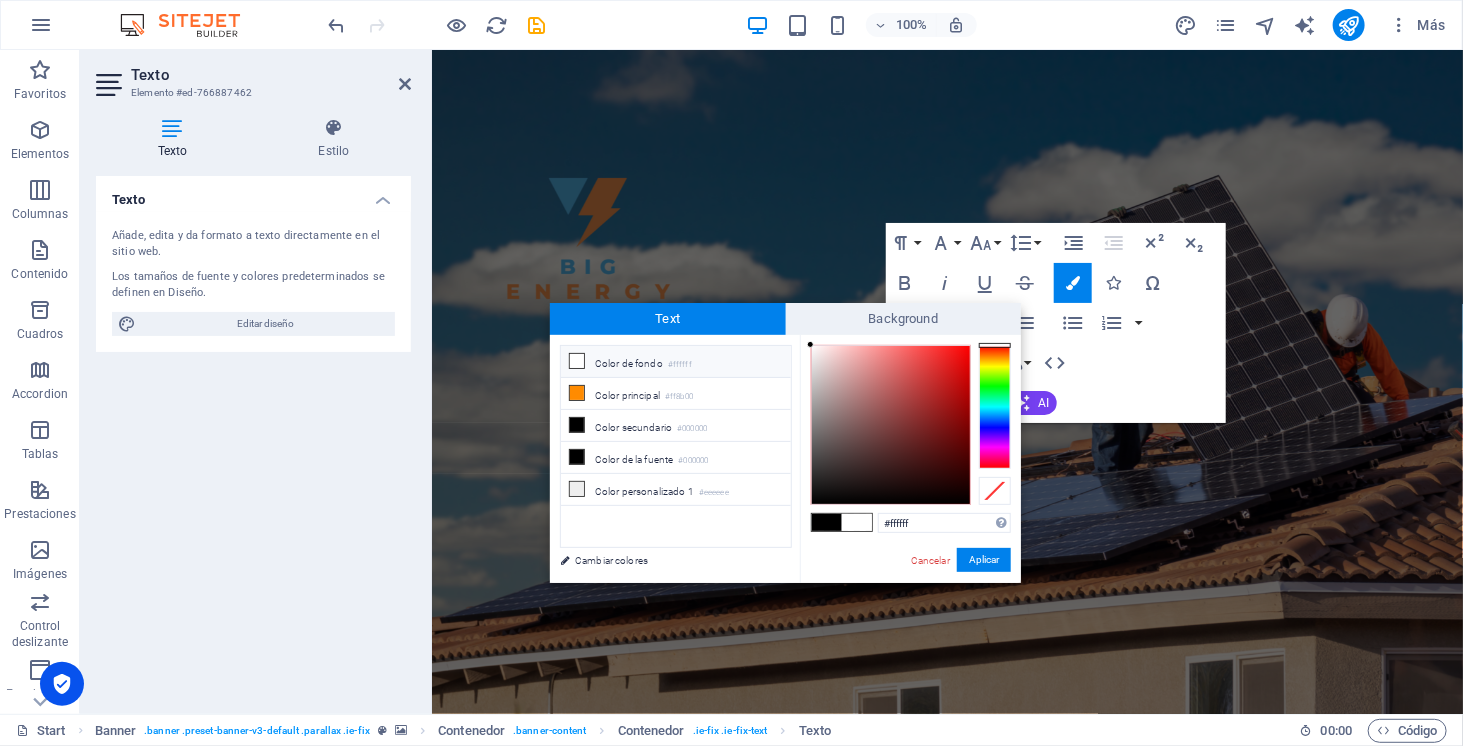 click on "less
Color de fondo
#ffffff
Color principal
#ff8b00
Color secundario
#000000
Color de la fuente" at bounding box center (785, 459) 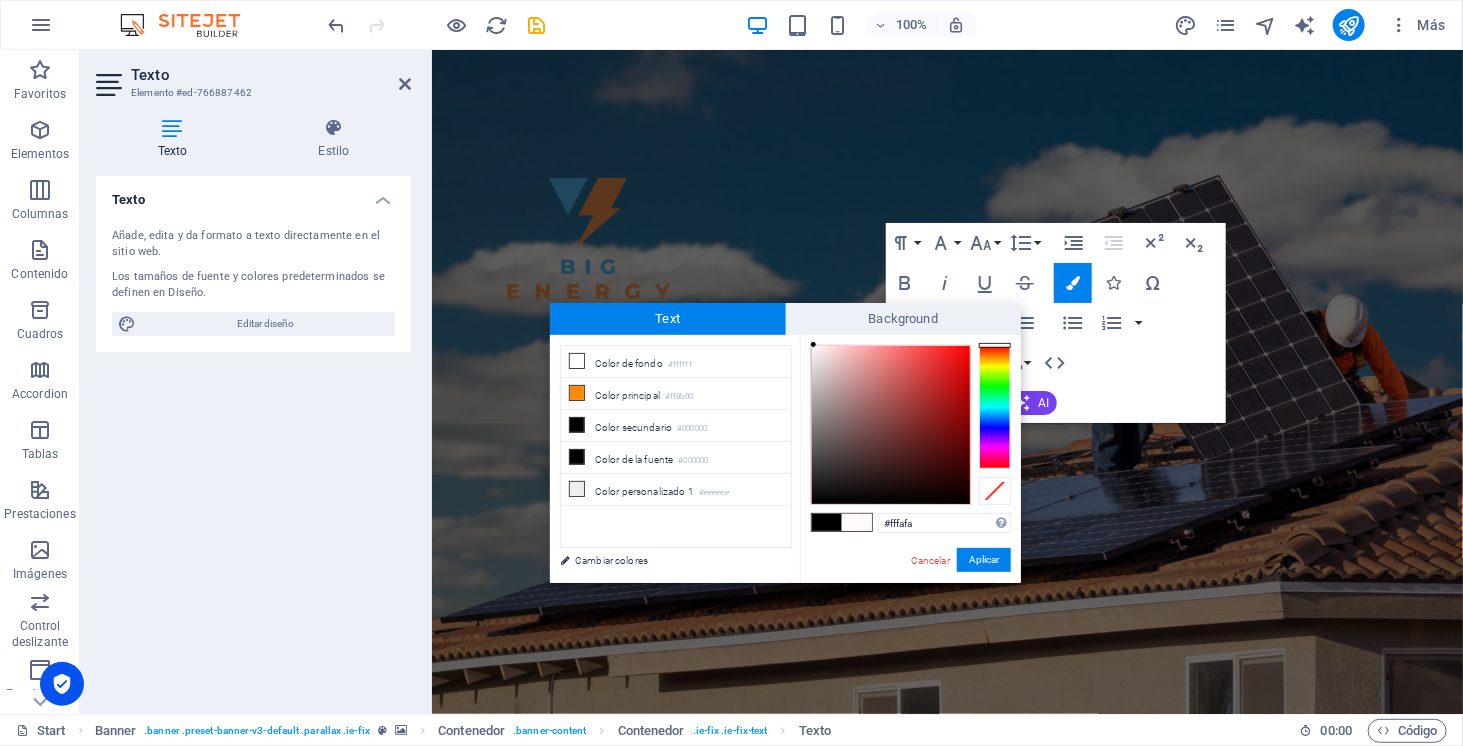 click at bounding box center (813, 344) 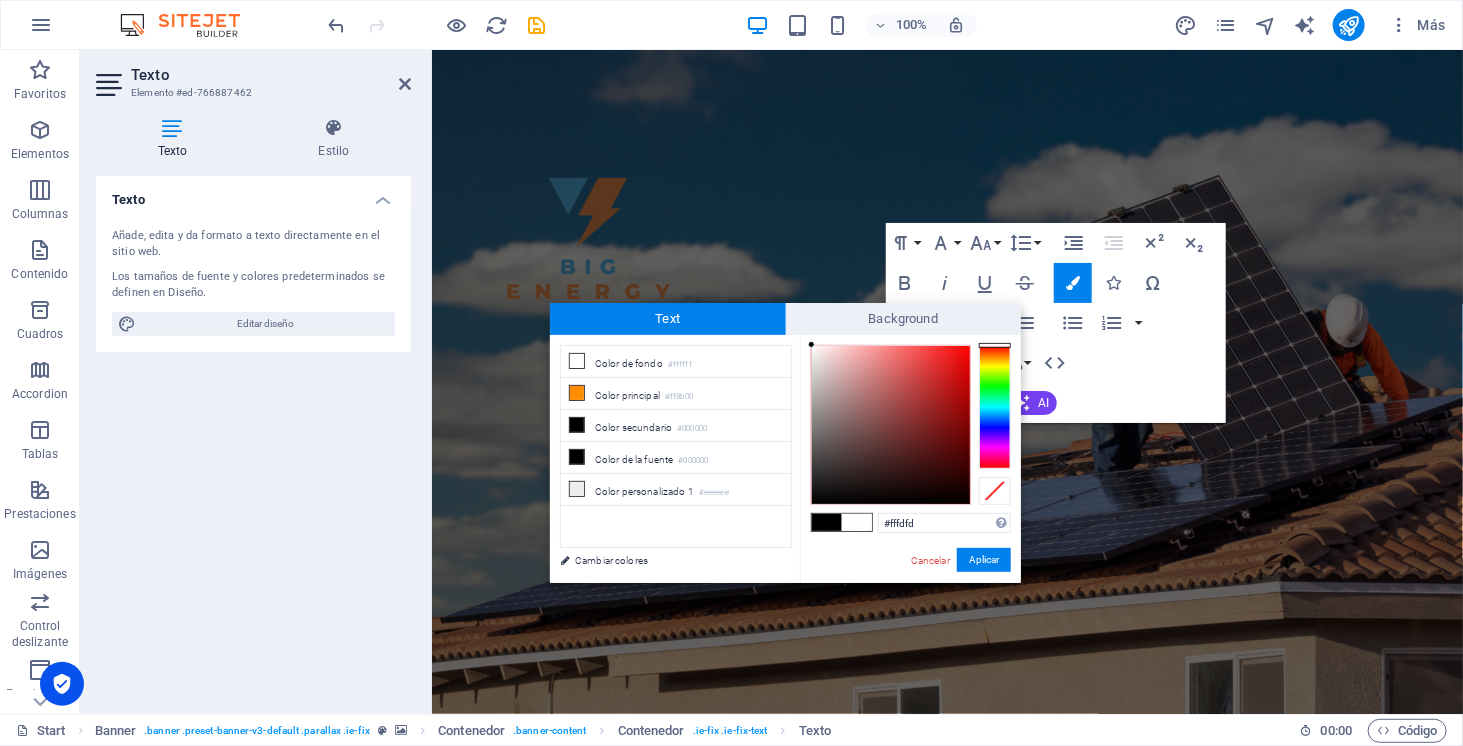 click at bounding box center (811, 344) 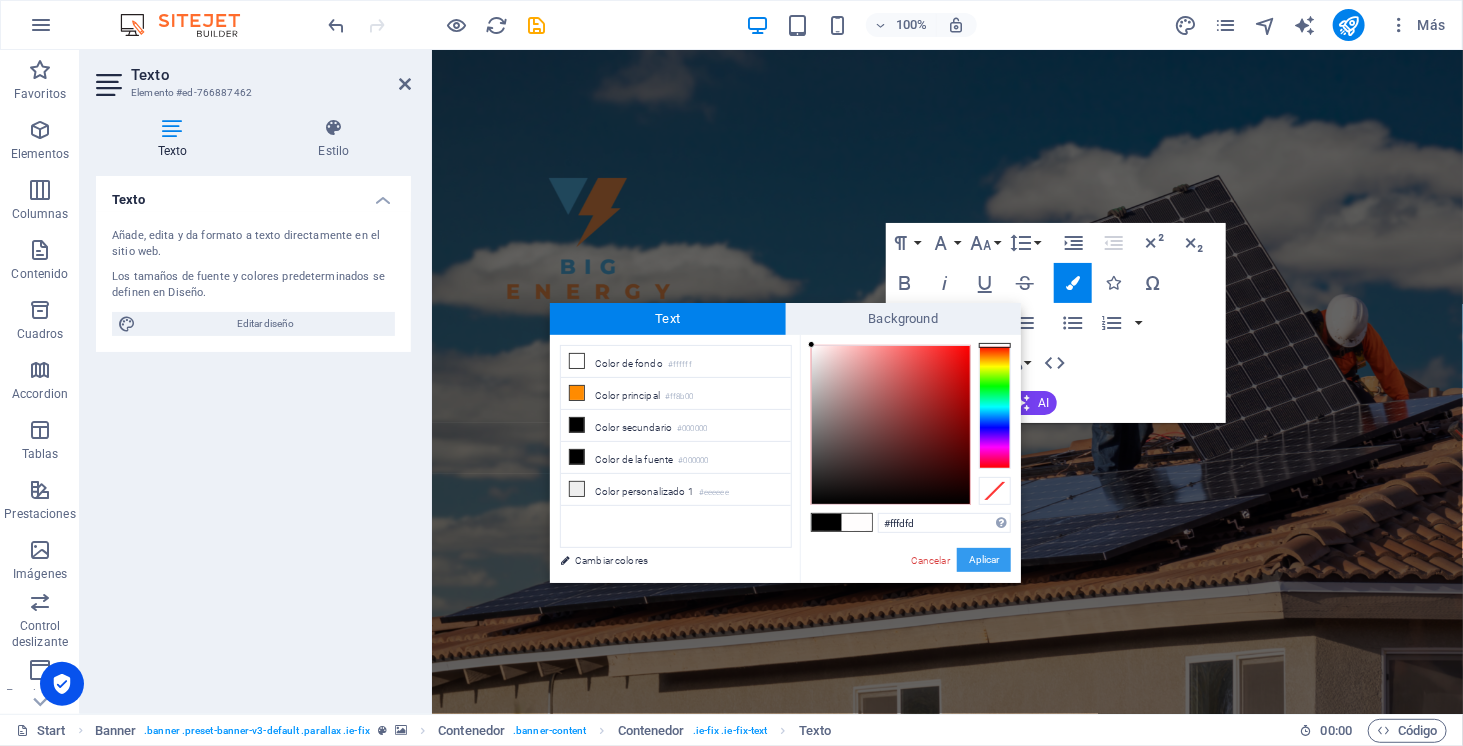 click on "Aplicar" at bounding box center (984, 560) 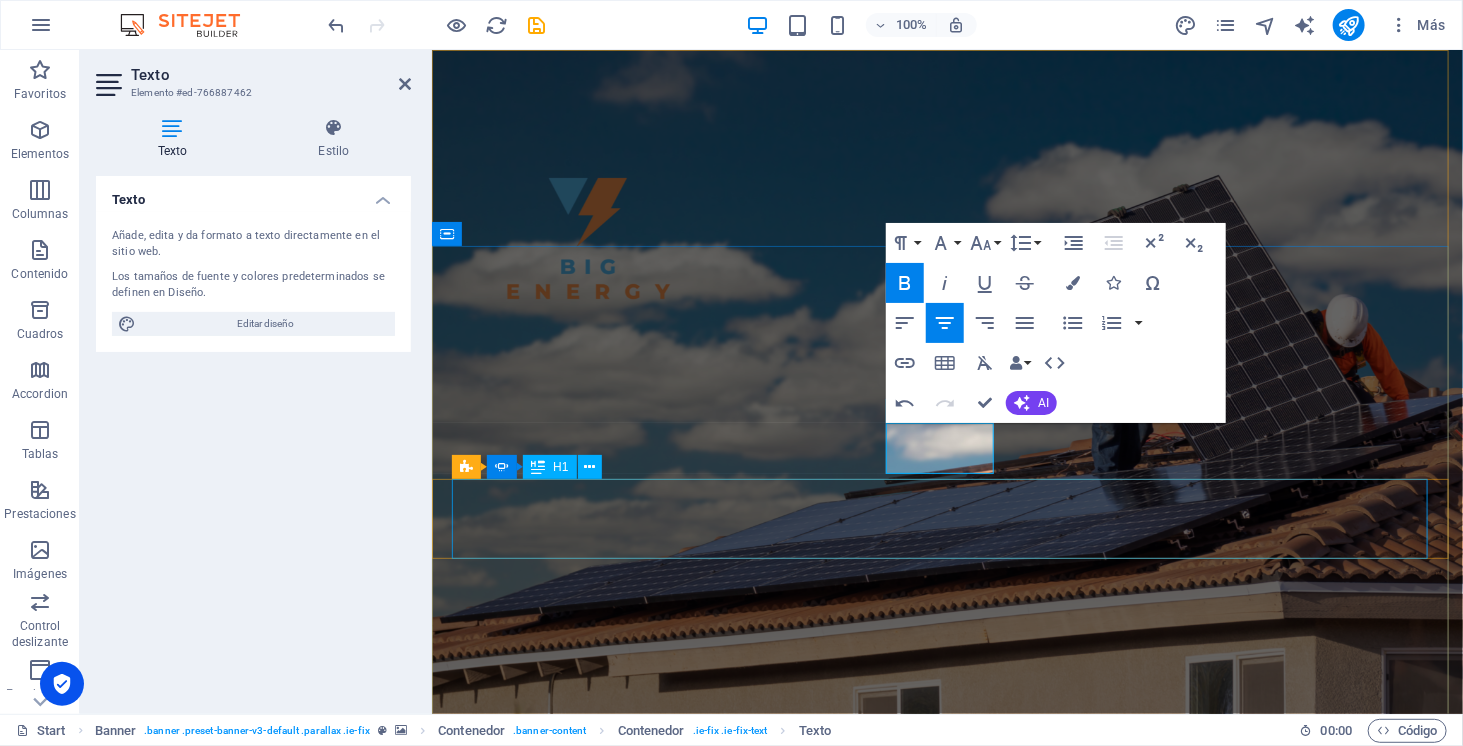 click on "ELECTROMOVILIDAD" at bounding box center [-29, 1204] 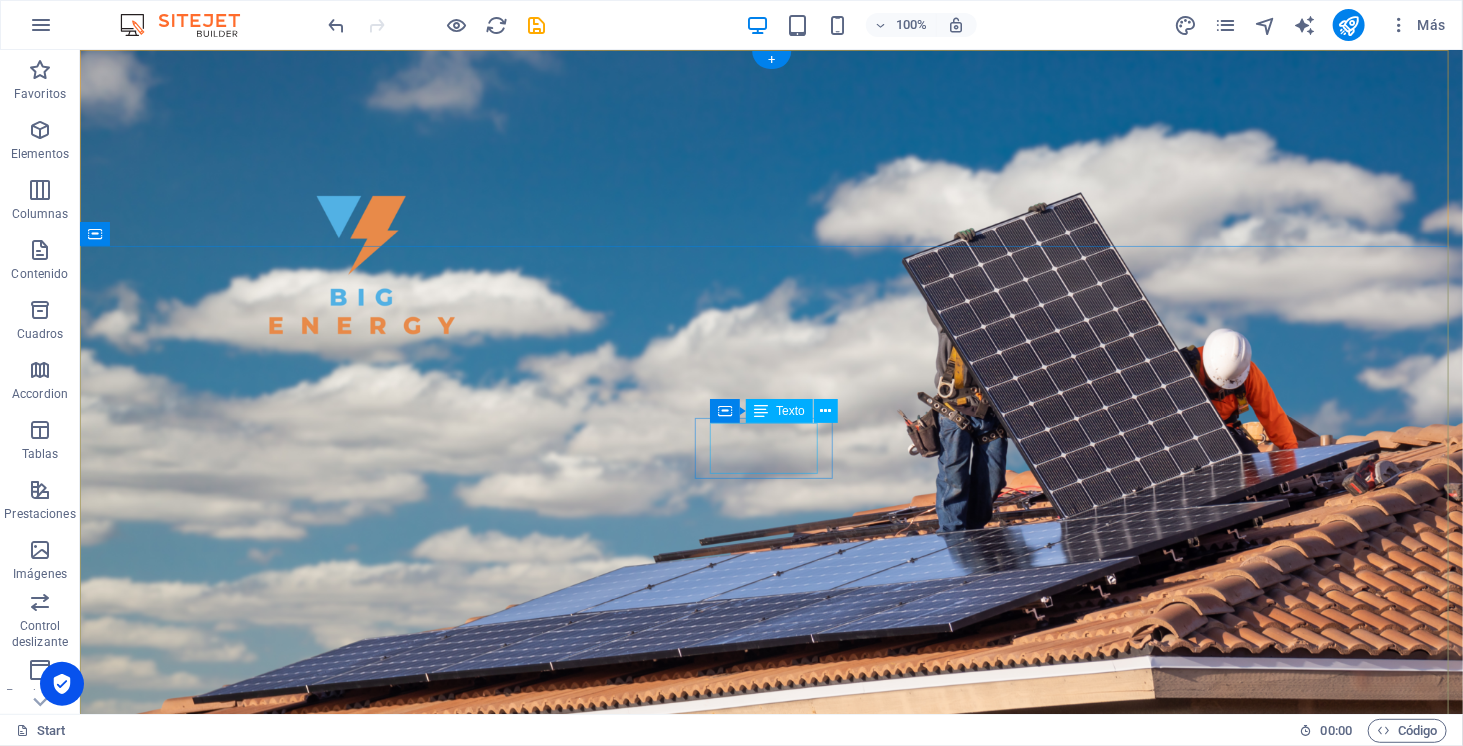 click on "SOMOS" at bounding box center (770, 1053) 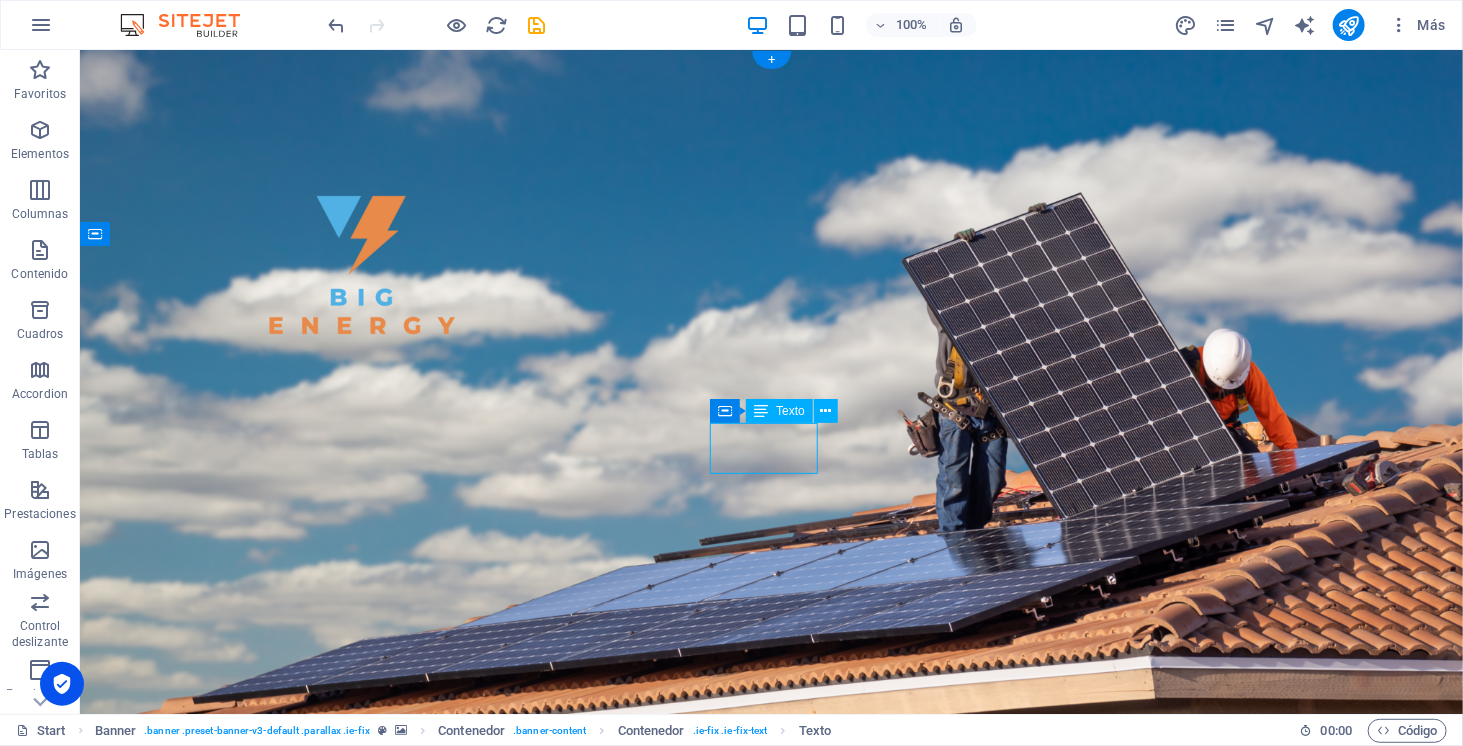 click on "SOMOS" at bounding box center (770, 1053) 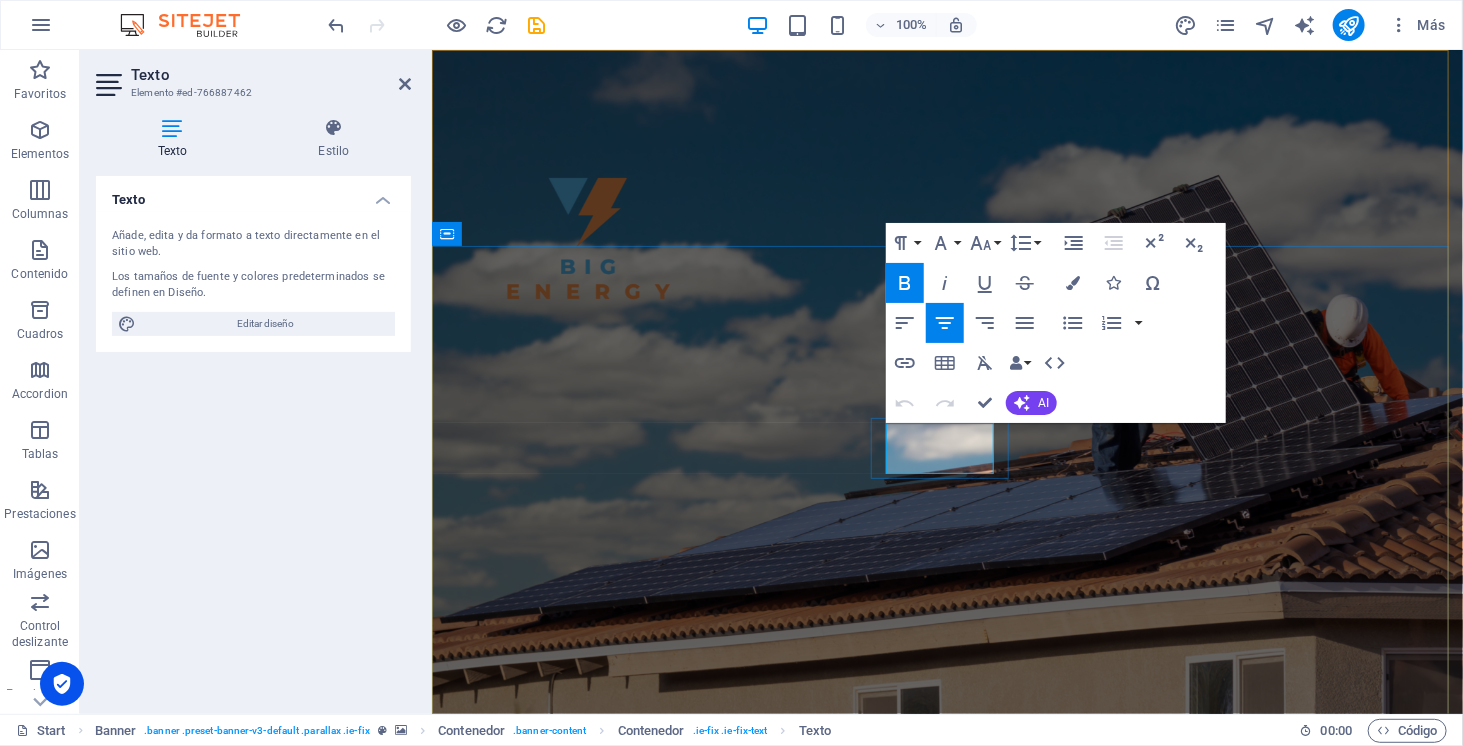 click on "SOMOS" at bounding box center [947, 1053] 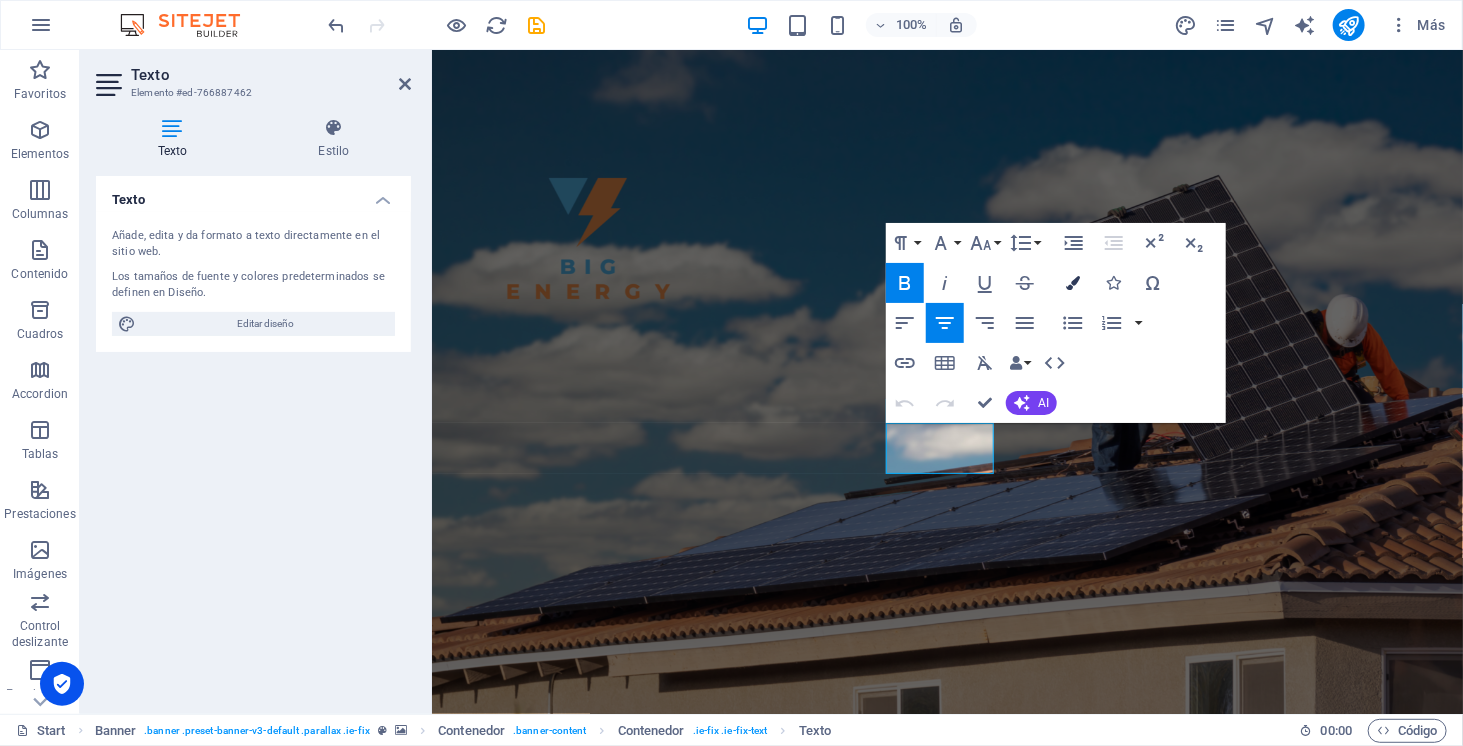 click at bounding box center [1073, 283] 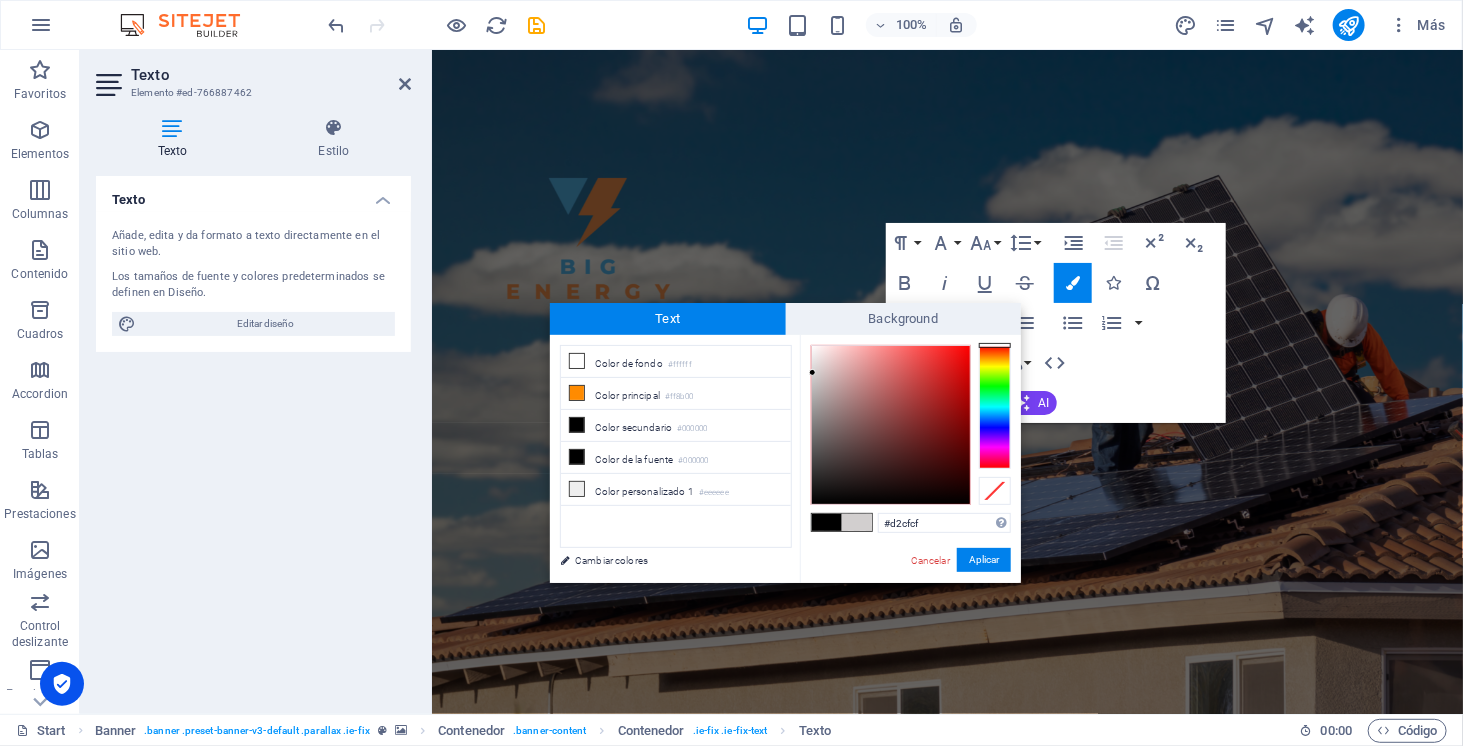 click at bounding box center [891, 425] 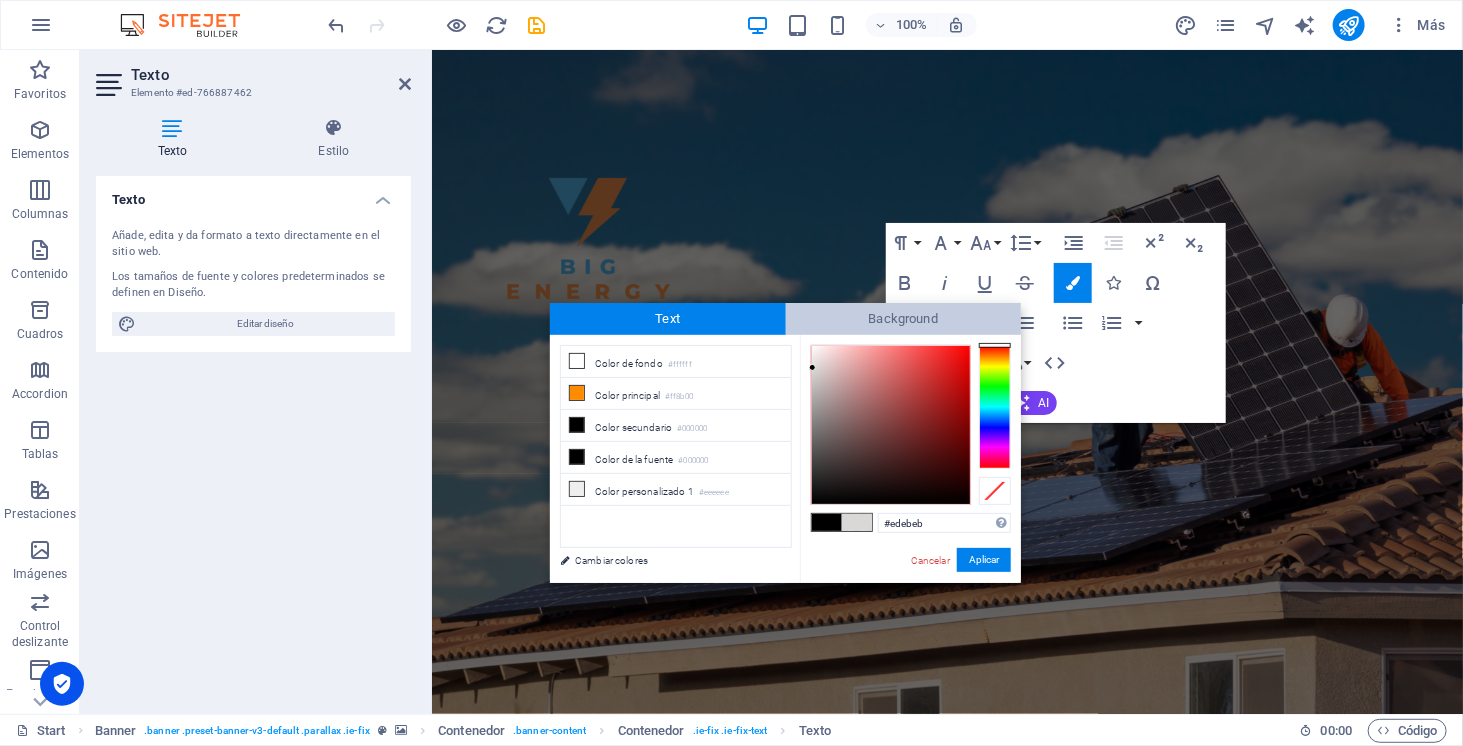 type on "#ffffff" 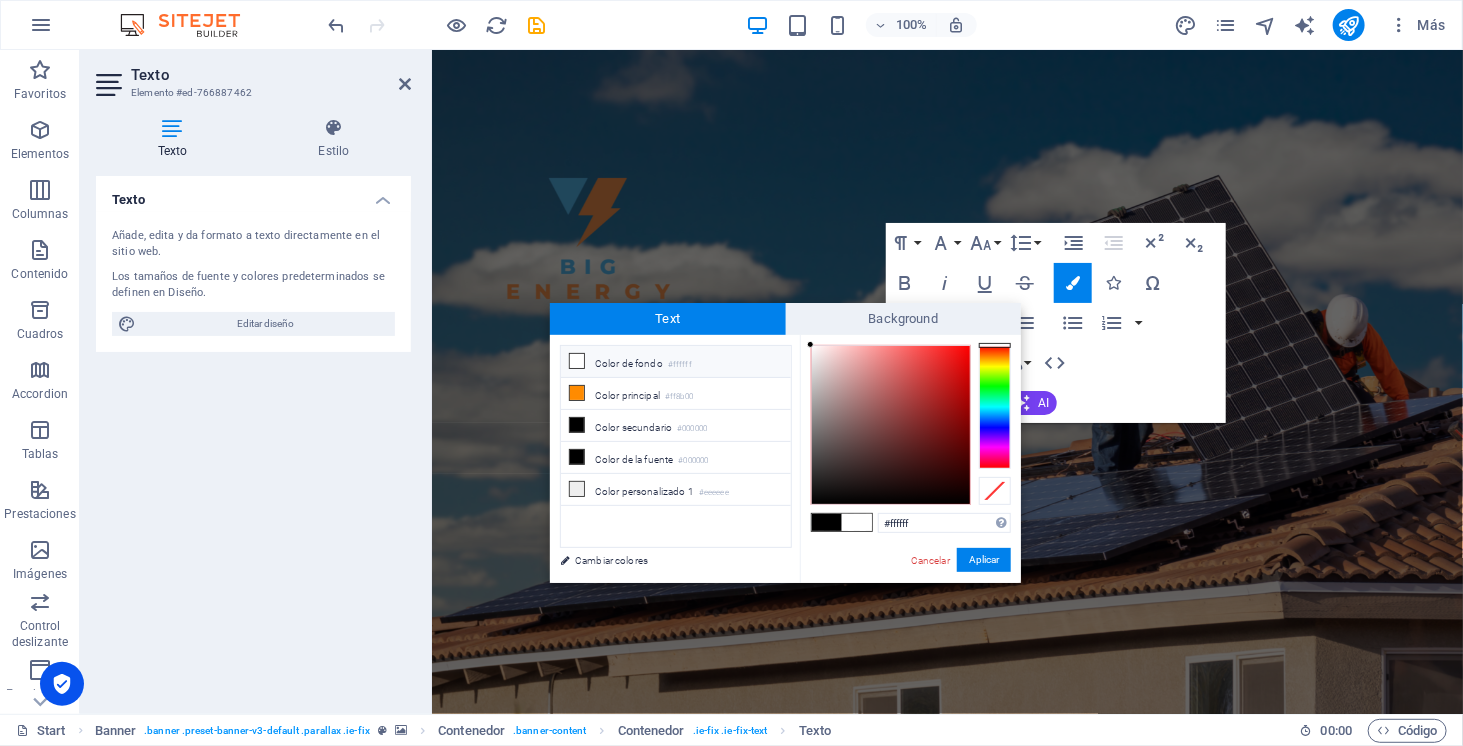 drag, startPoint x: 813, startPoint y: 368, endPoint x: 802, endPoint y: 301, distance: 67.89698 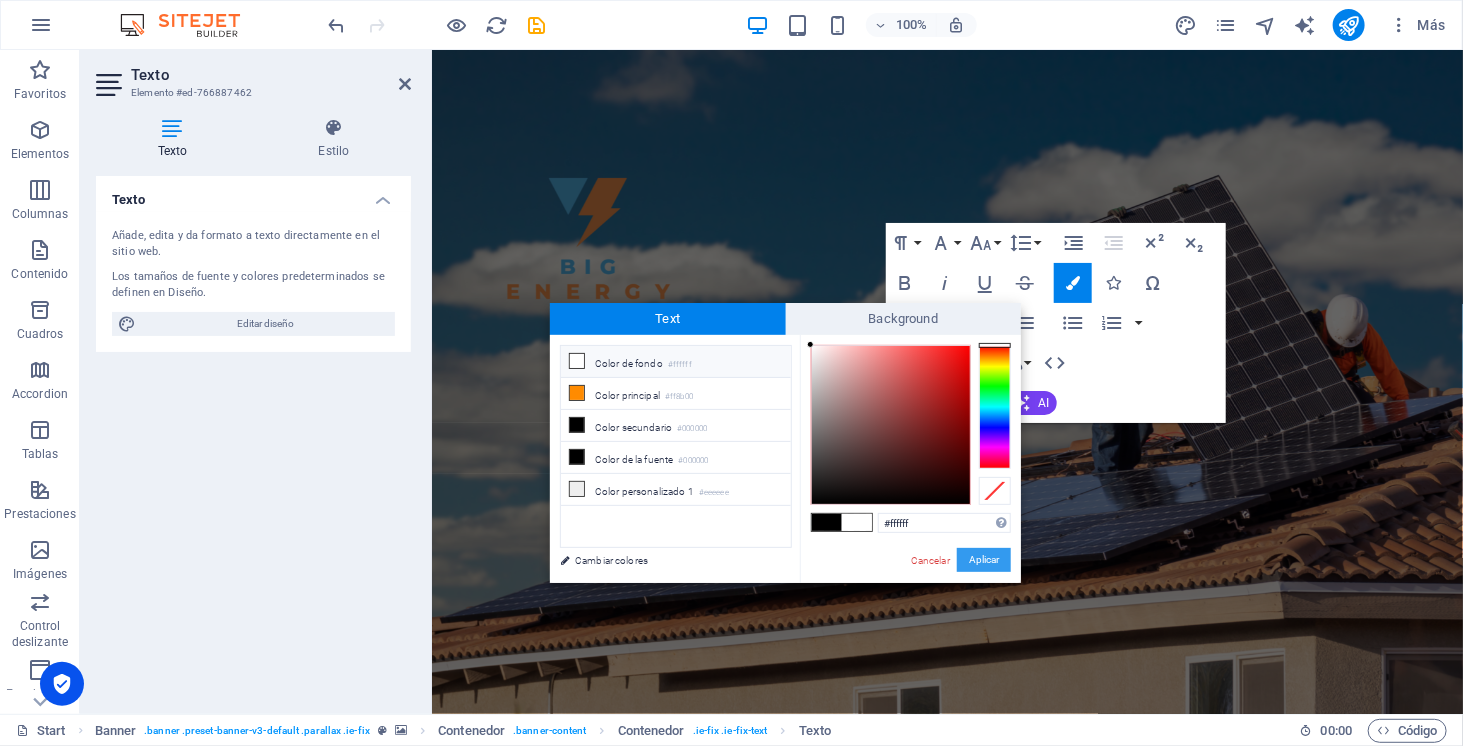 click on "Aplicar" at bounding box center (984, 560) 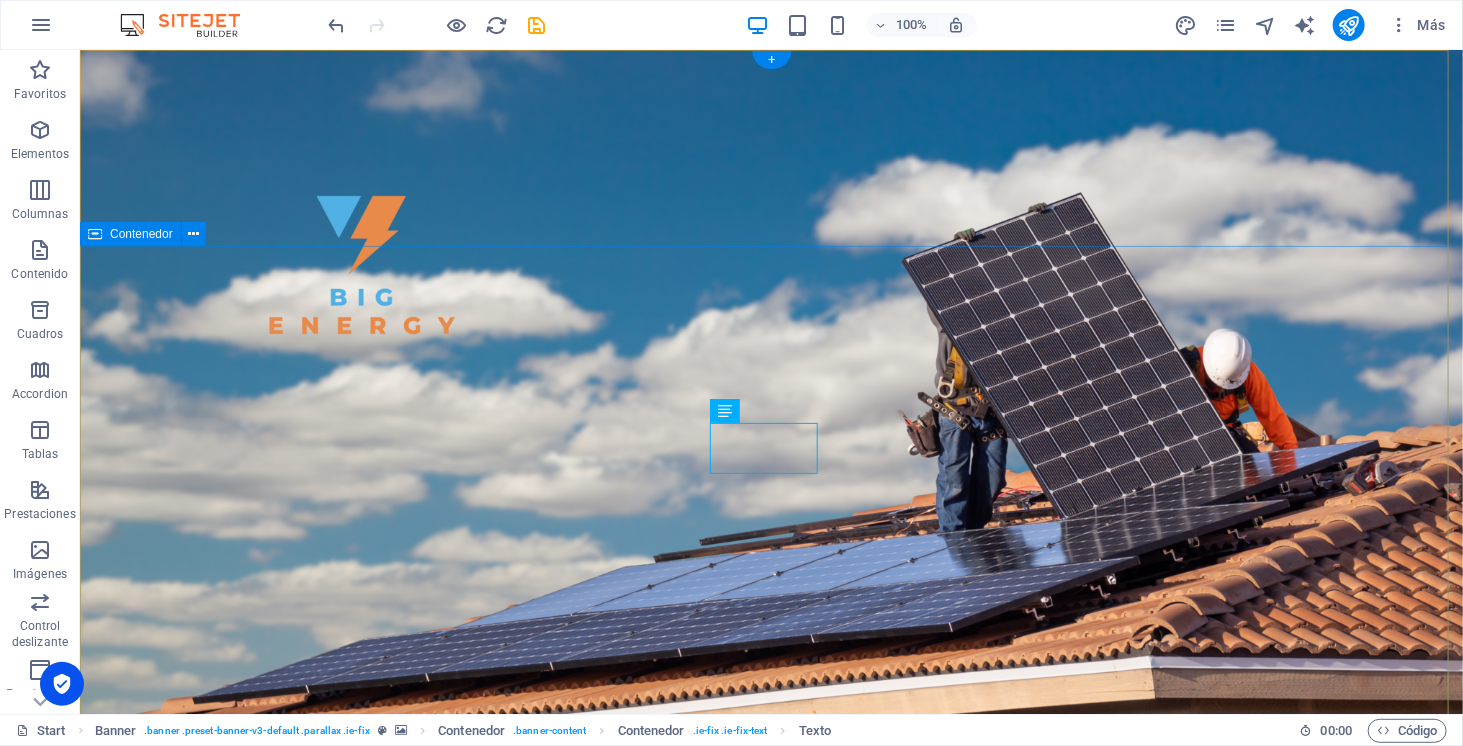click on "SOMOS    ENERGÍA SOLAR ELECTROMOVILIDAD ALMACENAMIENTO" at bounding box center (770, 1195) 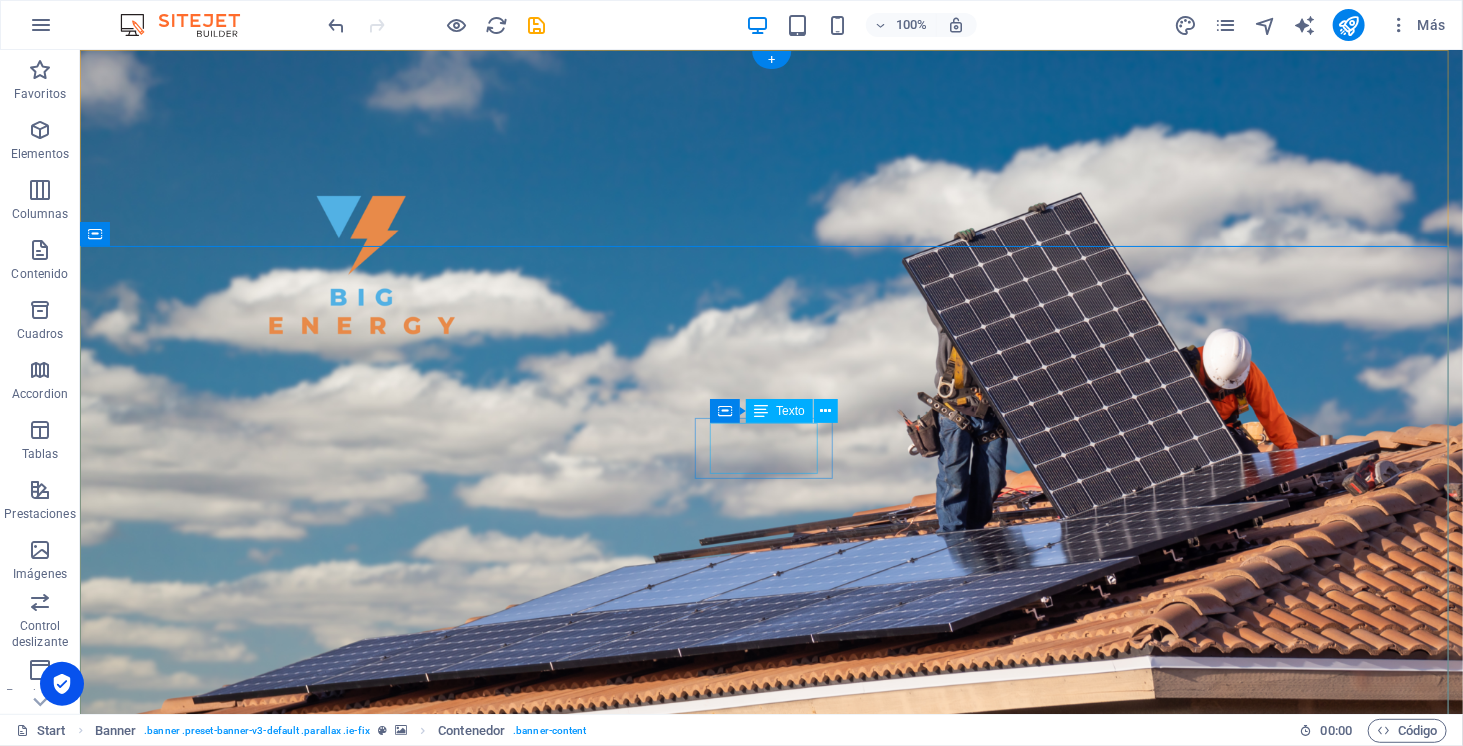 click on "SOMOS" at bounding box center [770, 1053] 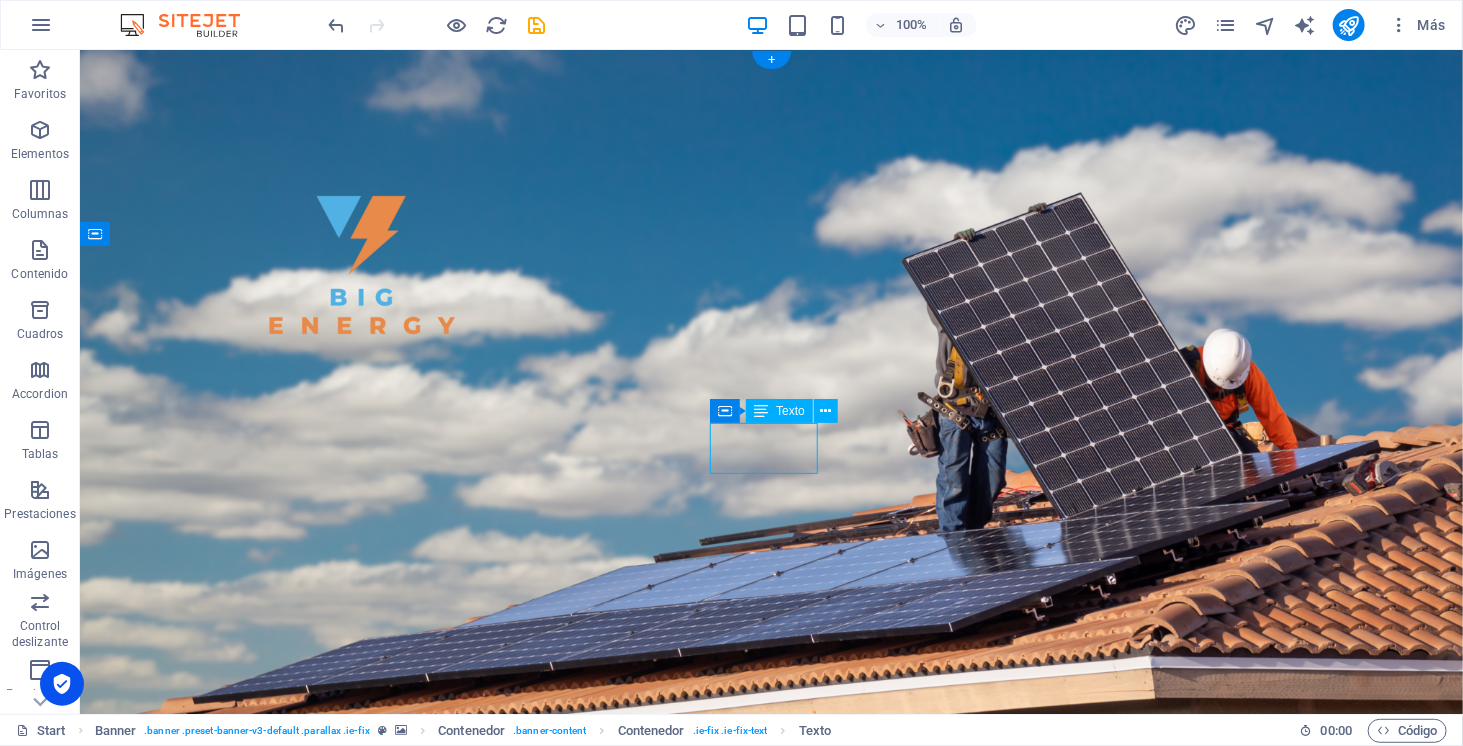 click on "SOMOS" at bounding box center [770, 1053] 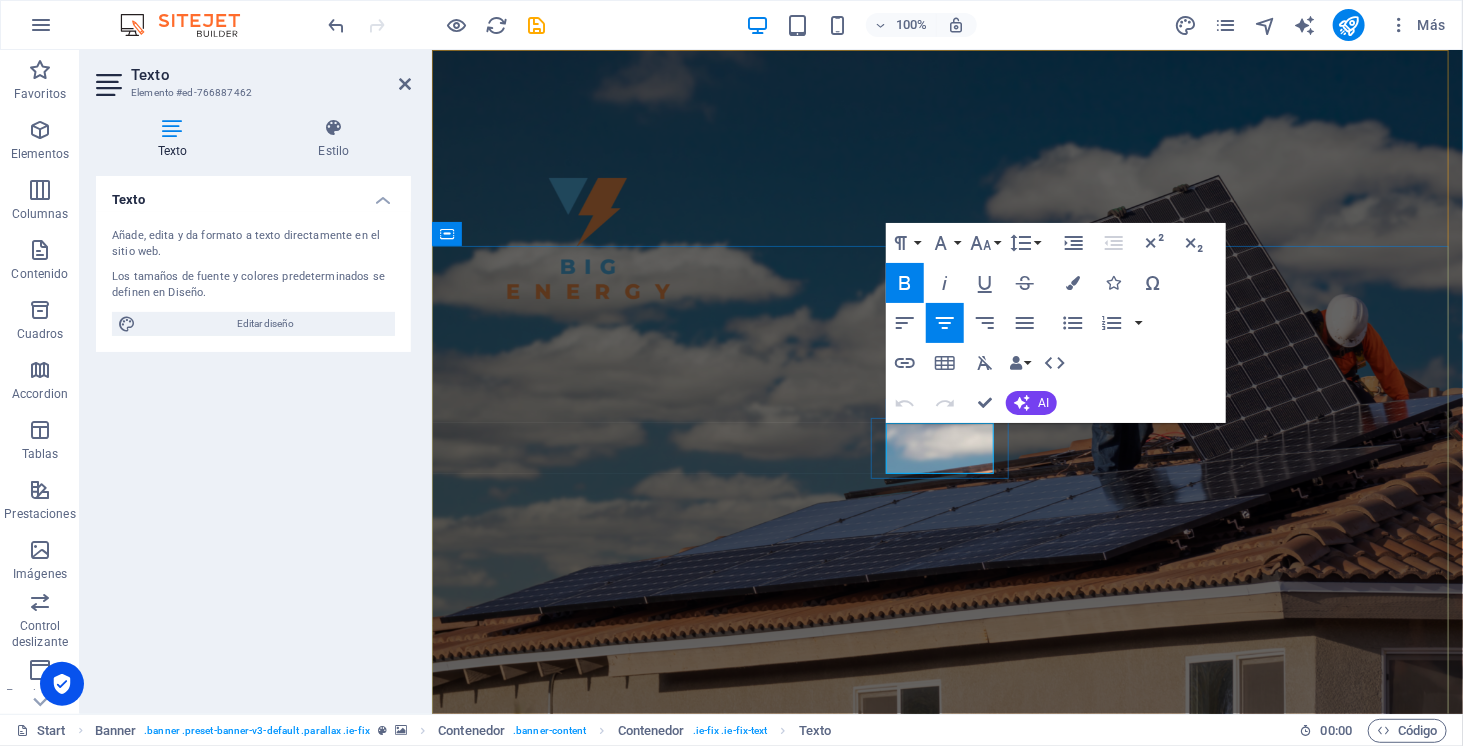 click on "SOMOS" at bounding box center (947, 1053) 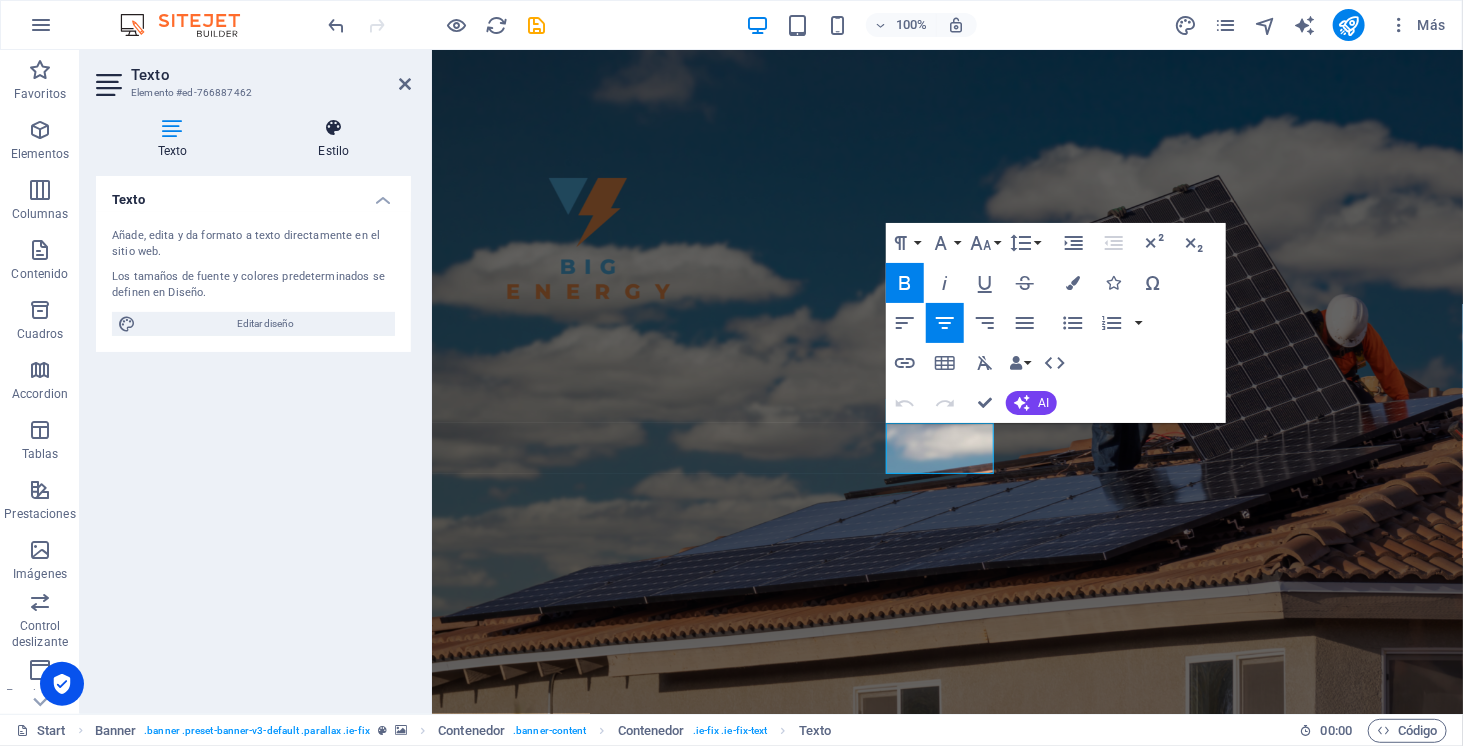click on "Estilo" at bounding box center (334, 139) 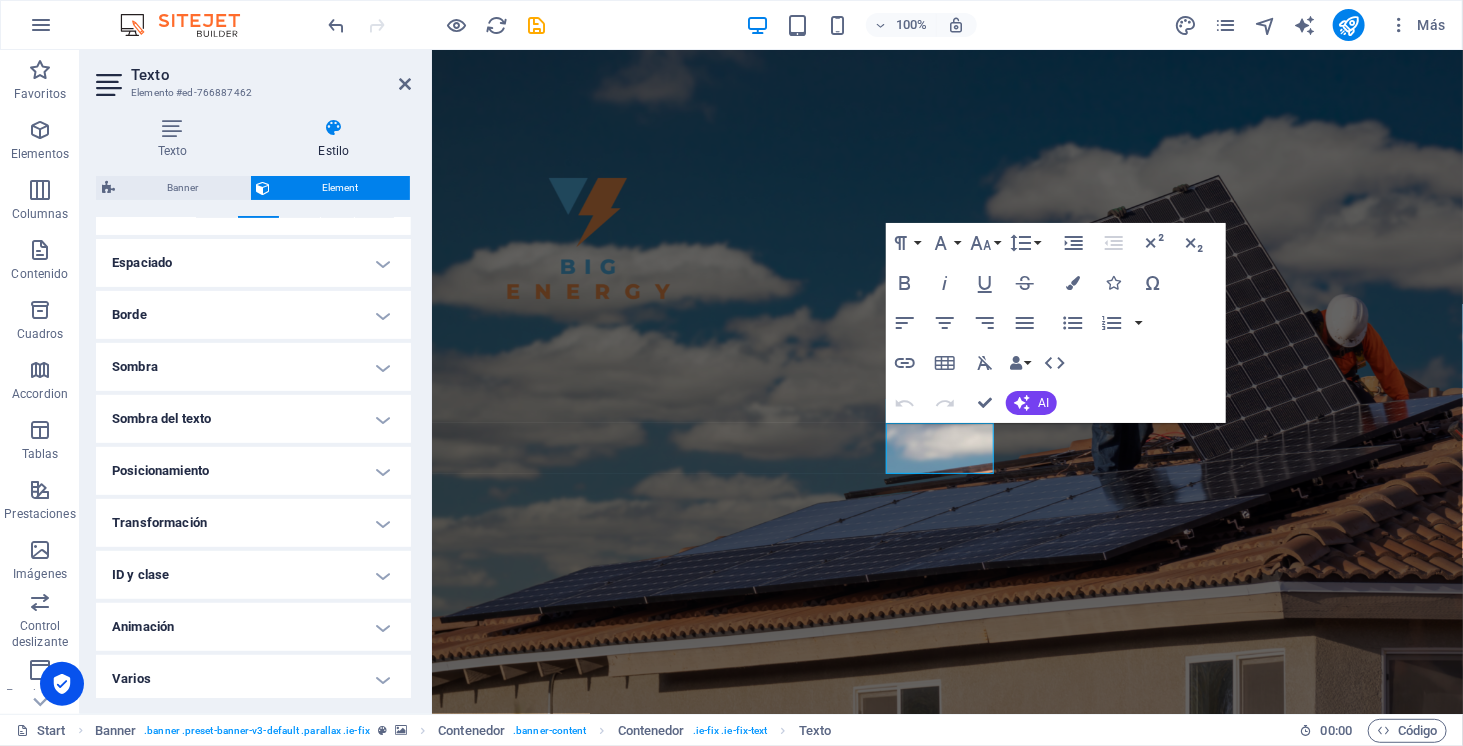 scroll, scrollTop: 379, scrollLeft: 0, axis: vertical 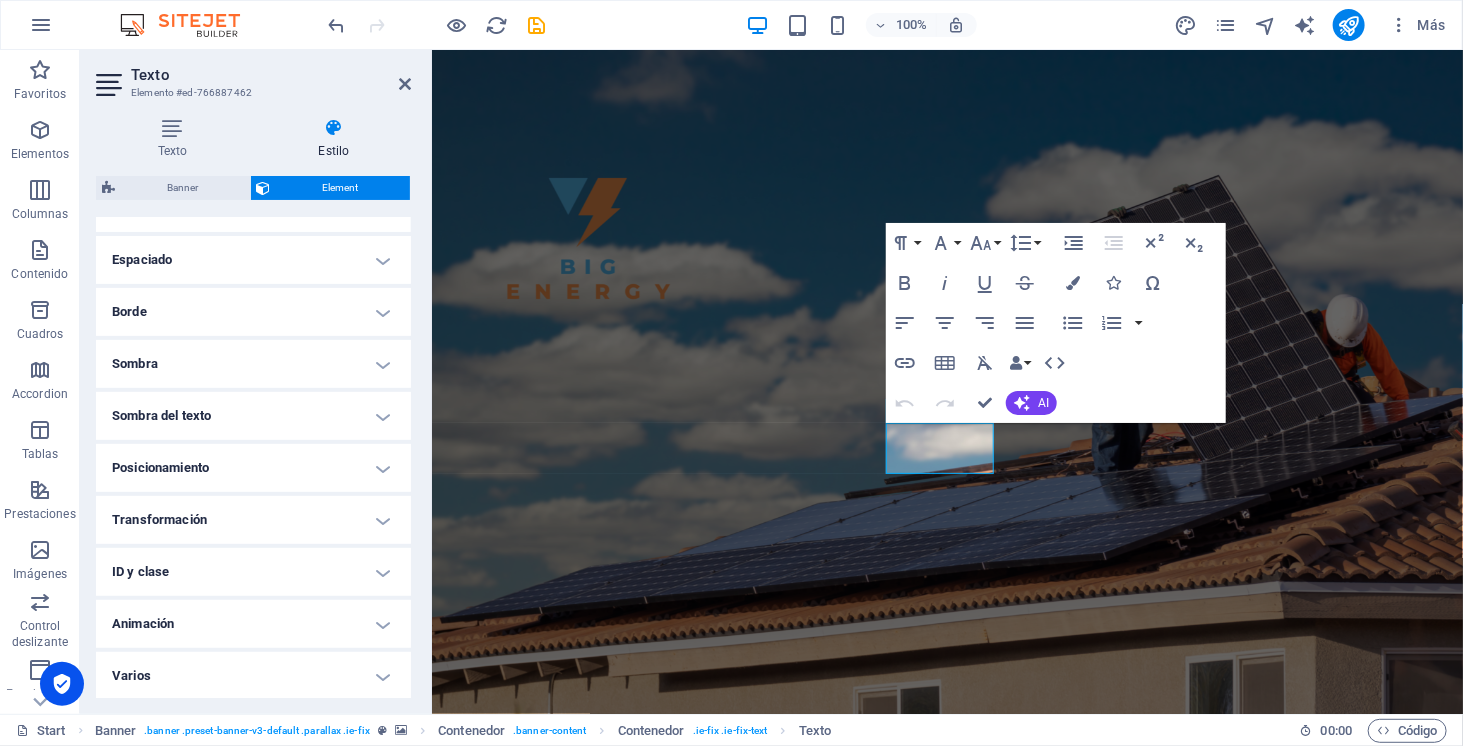 click on "Transformación" at bounding box center [253, 520] 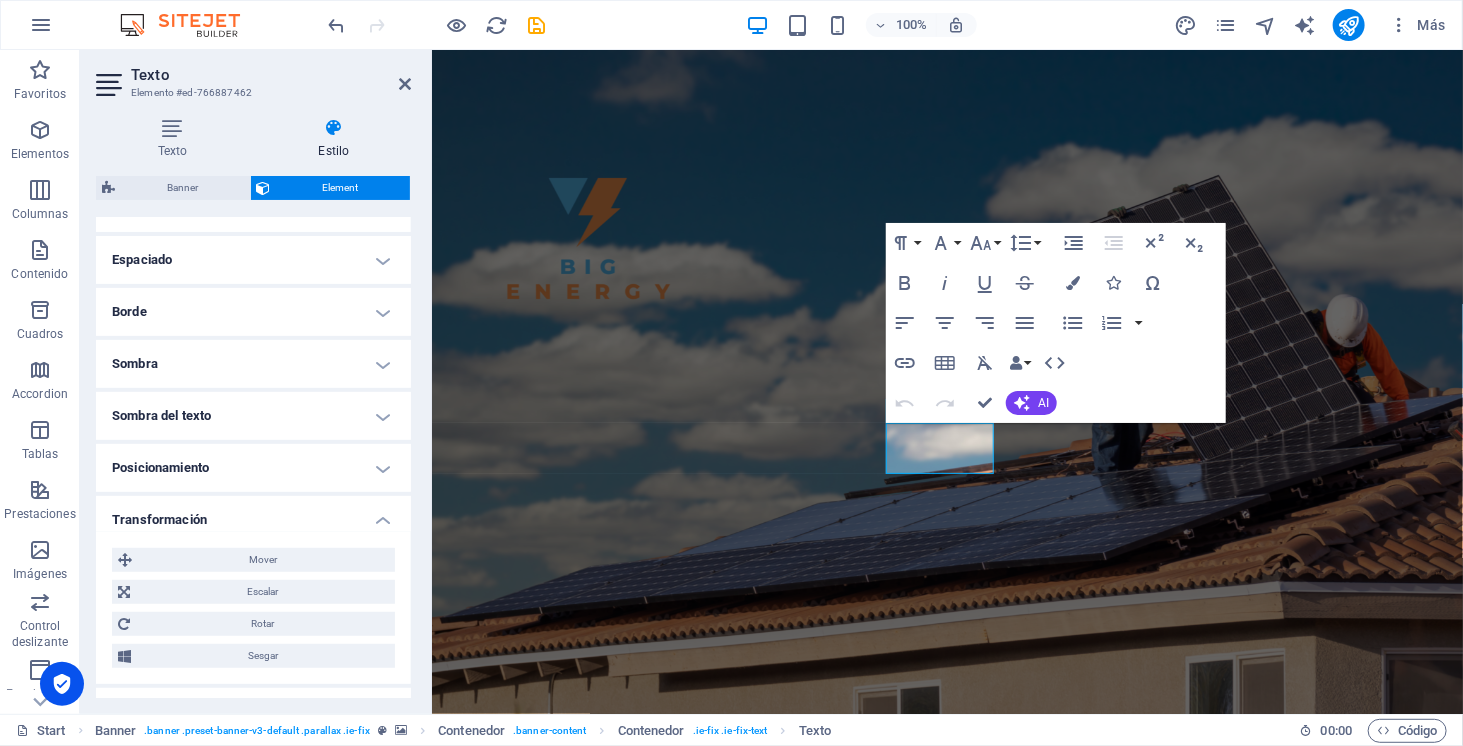 scroll, scrollTop: 519, scrollLeft: 0, axis: vertical 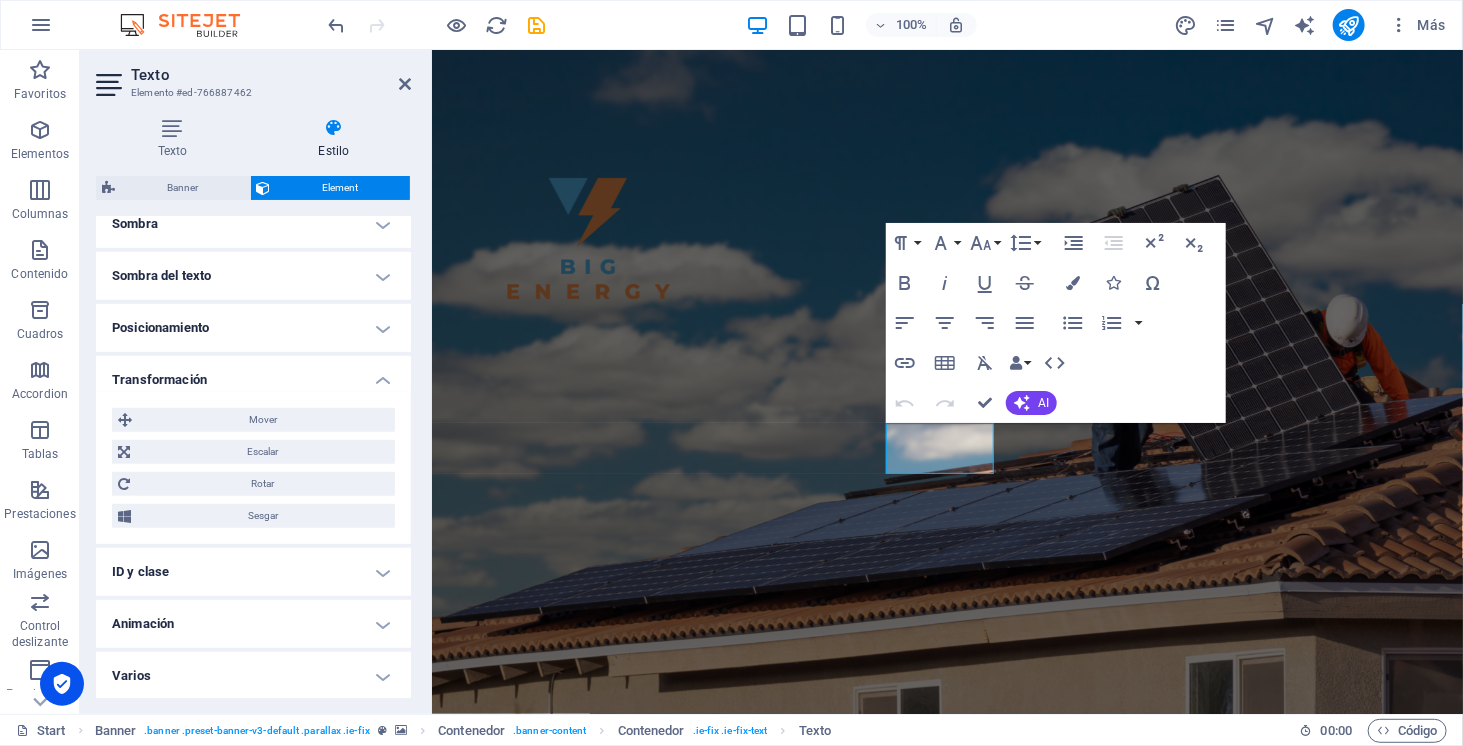 click on "Animación" at bounding box center [253, 624] 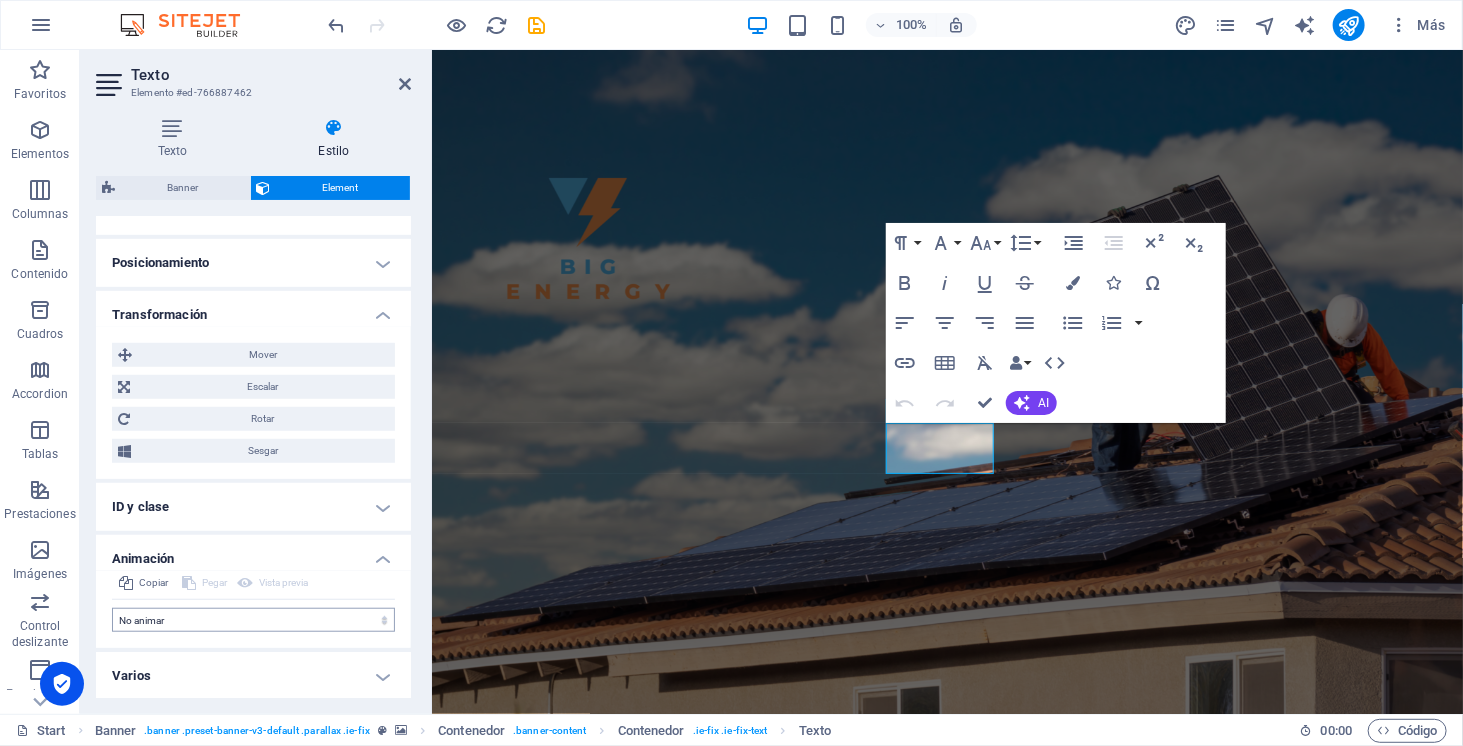 scroll, scrollTop: 0, scrollLeft: 0, axis: both 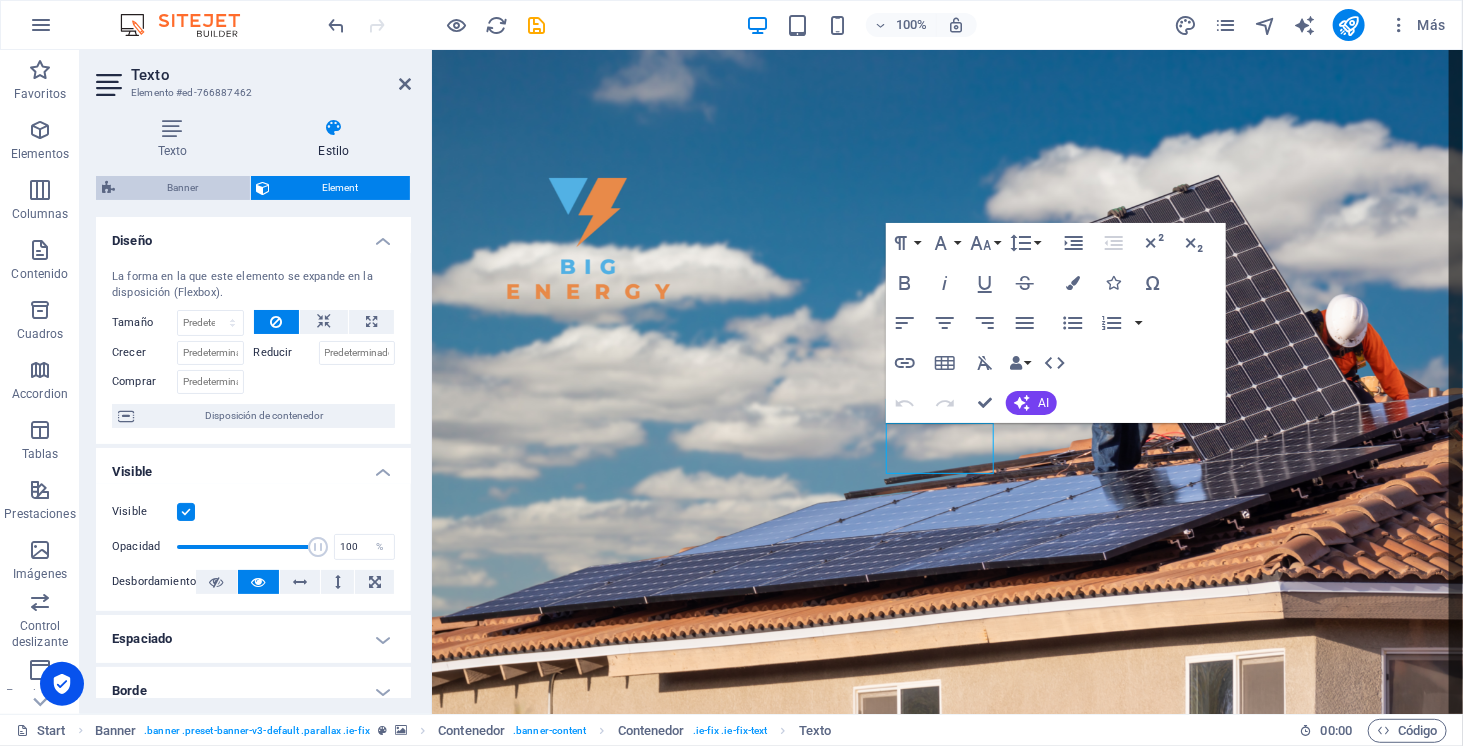 click on "Banner" at bounding box center [182, 188] 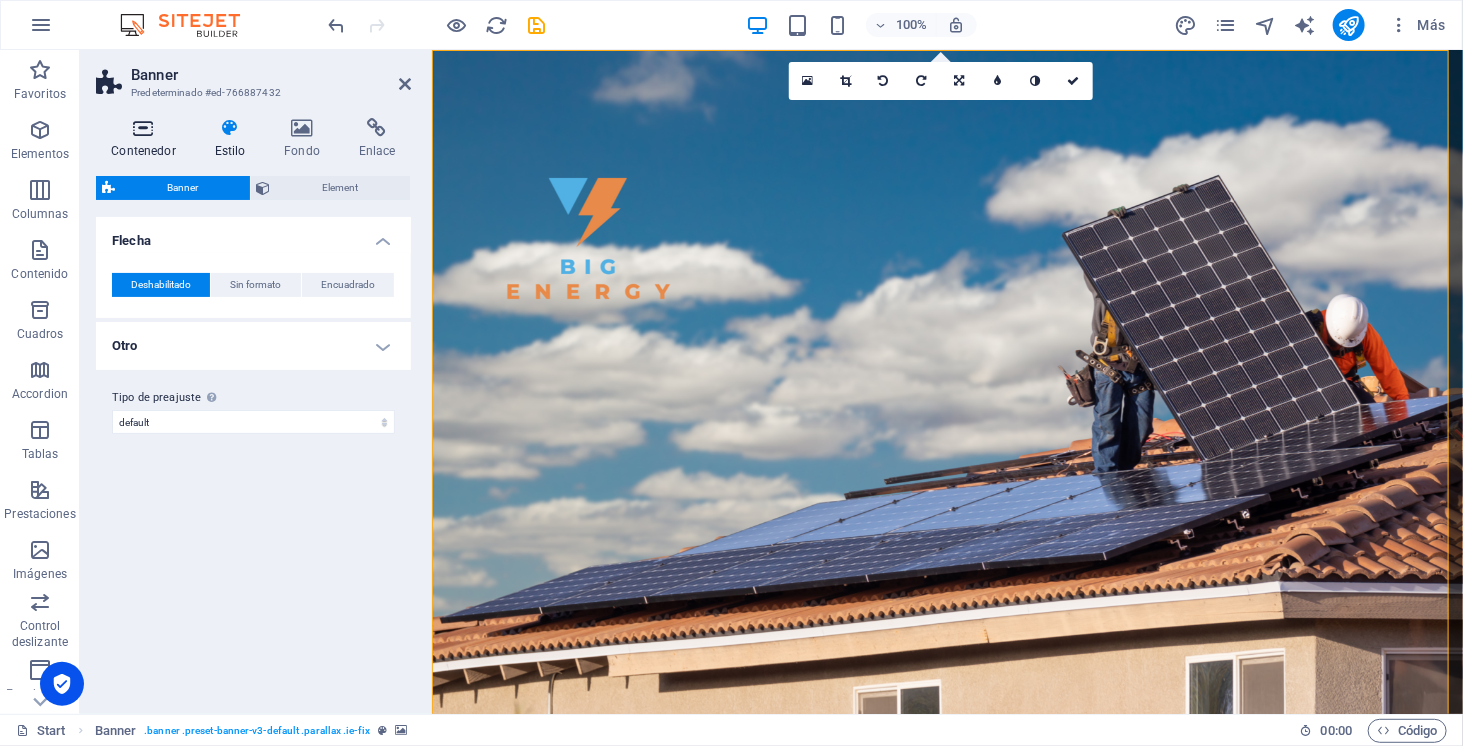 click at bounding box center [143, 128] 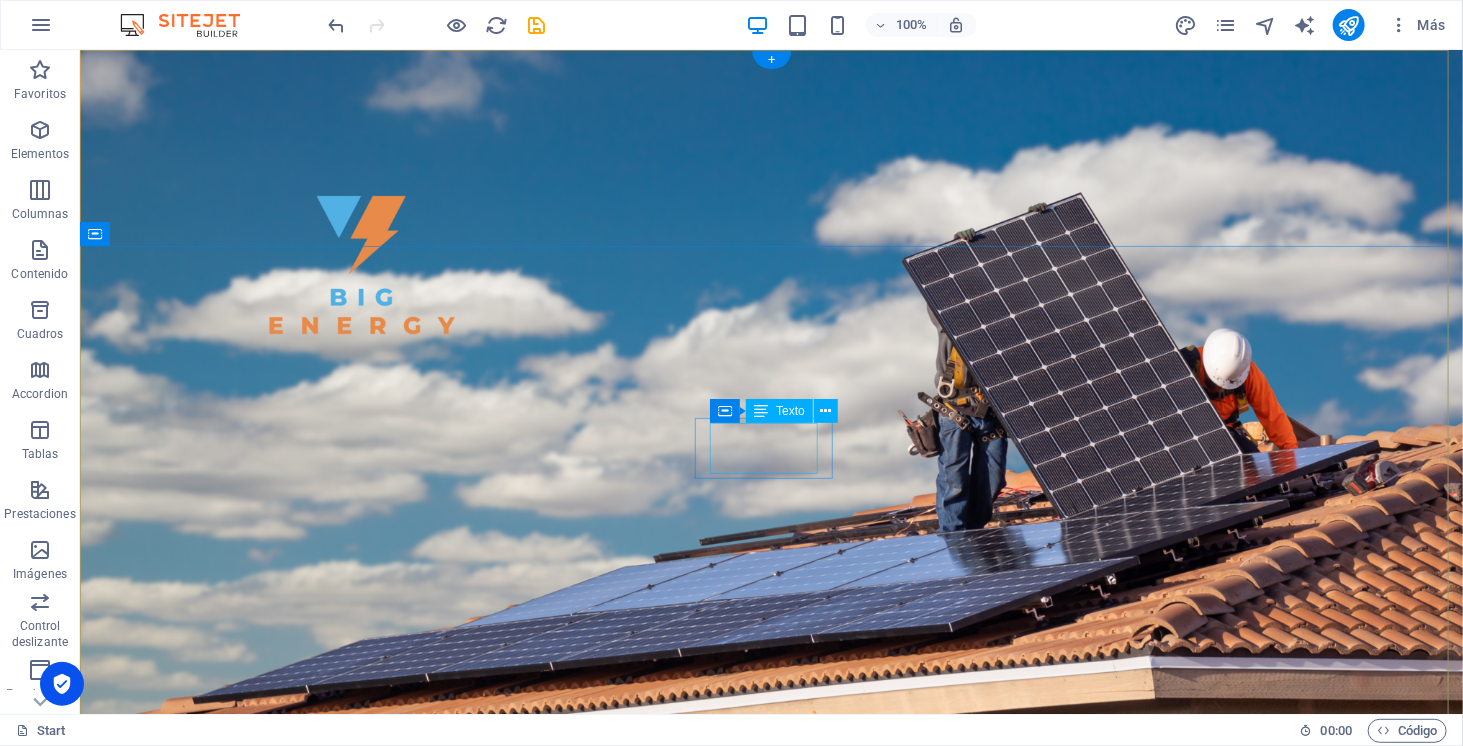 click on "SOMOS" at bounding box center [770, 1053] 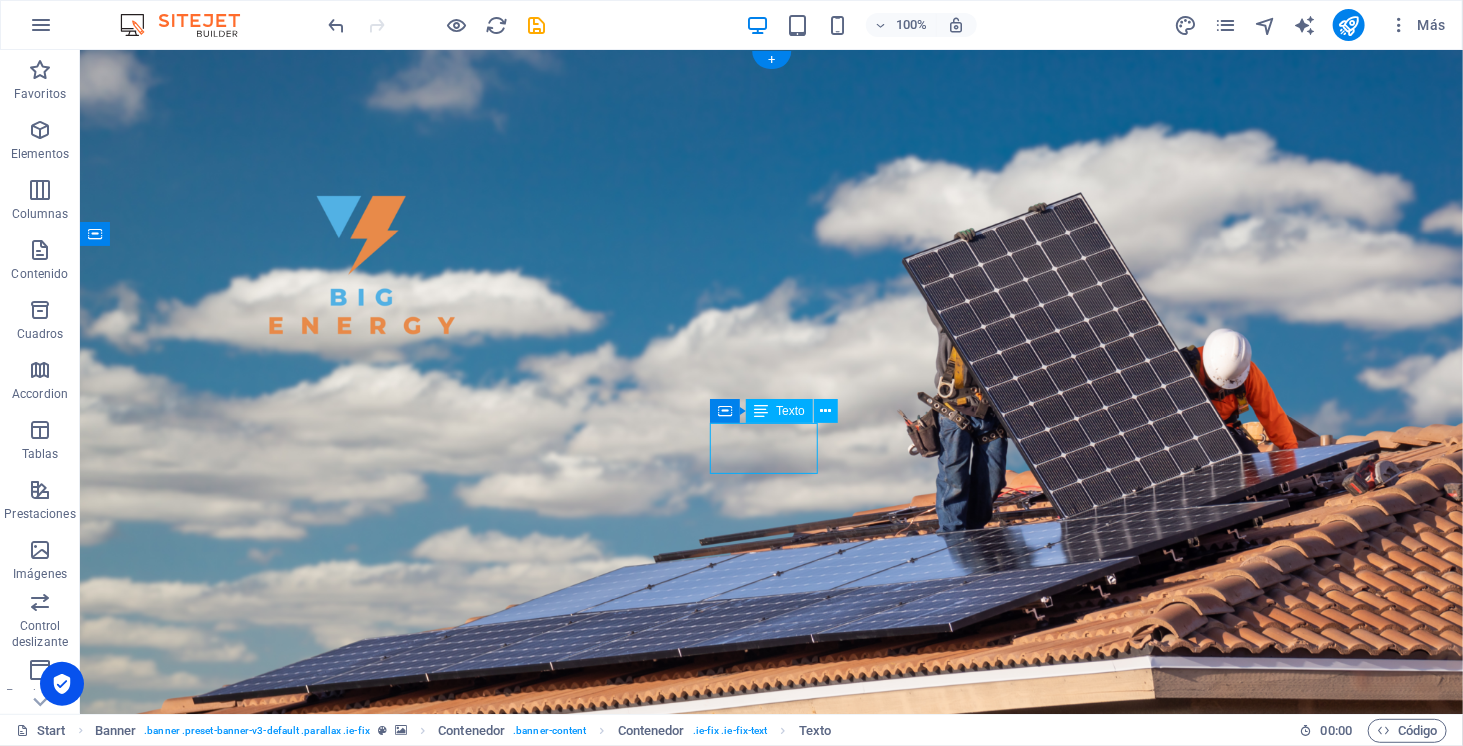 click on "SOMOS" at bounding box center (770, 1053) 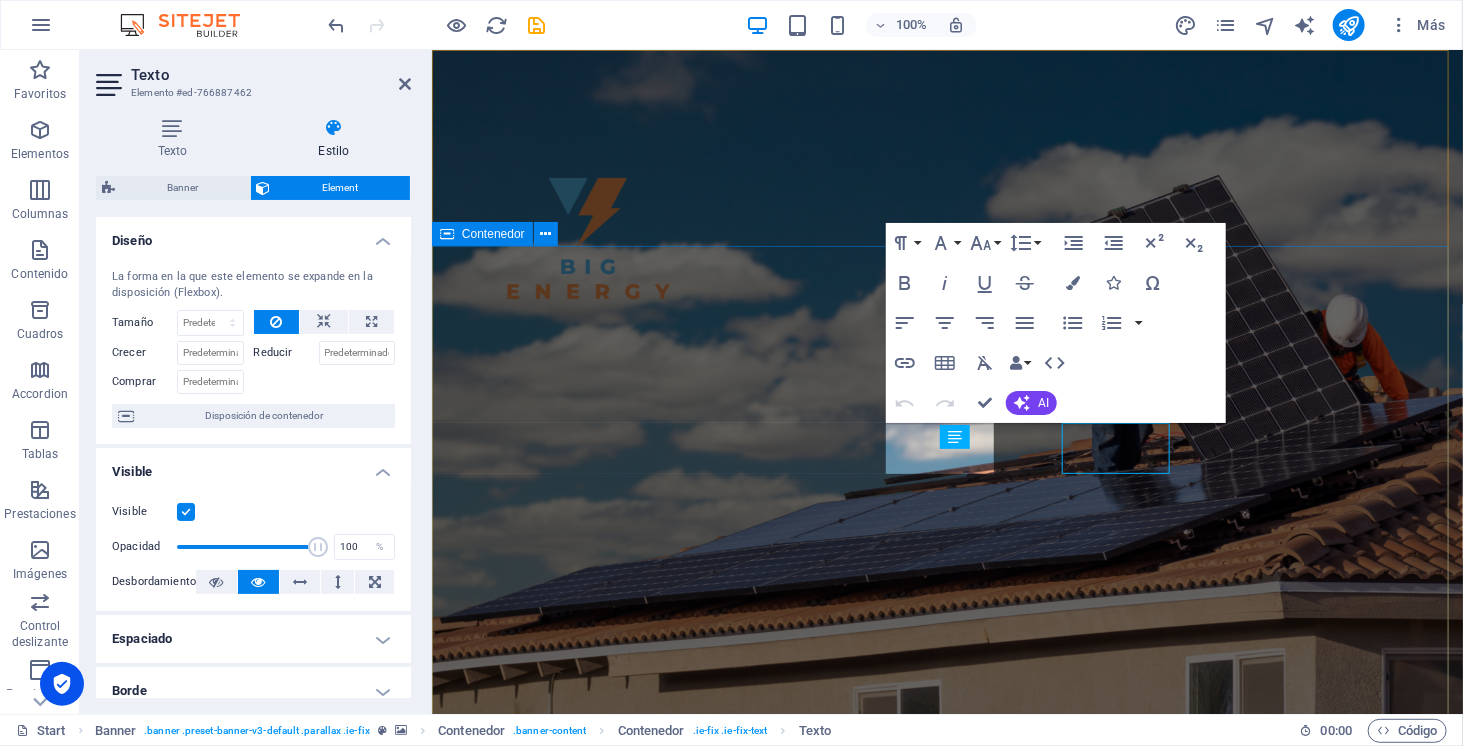 click on "SOMOS    ENERGÍA SOLAR ELECTROMOVILIDAD ALMACENAMIENTO" at bounding box center [946, 1195] 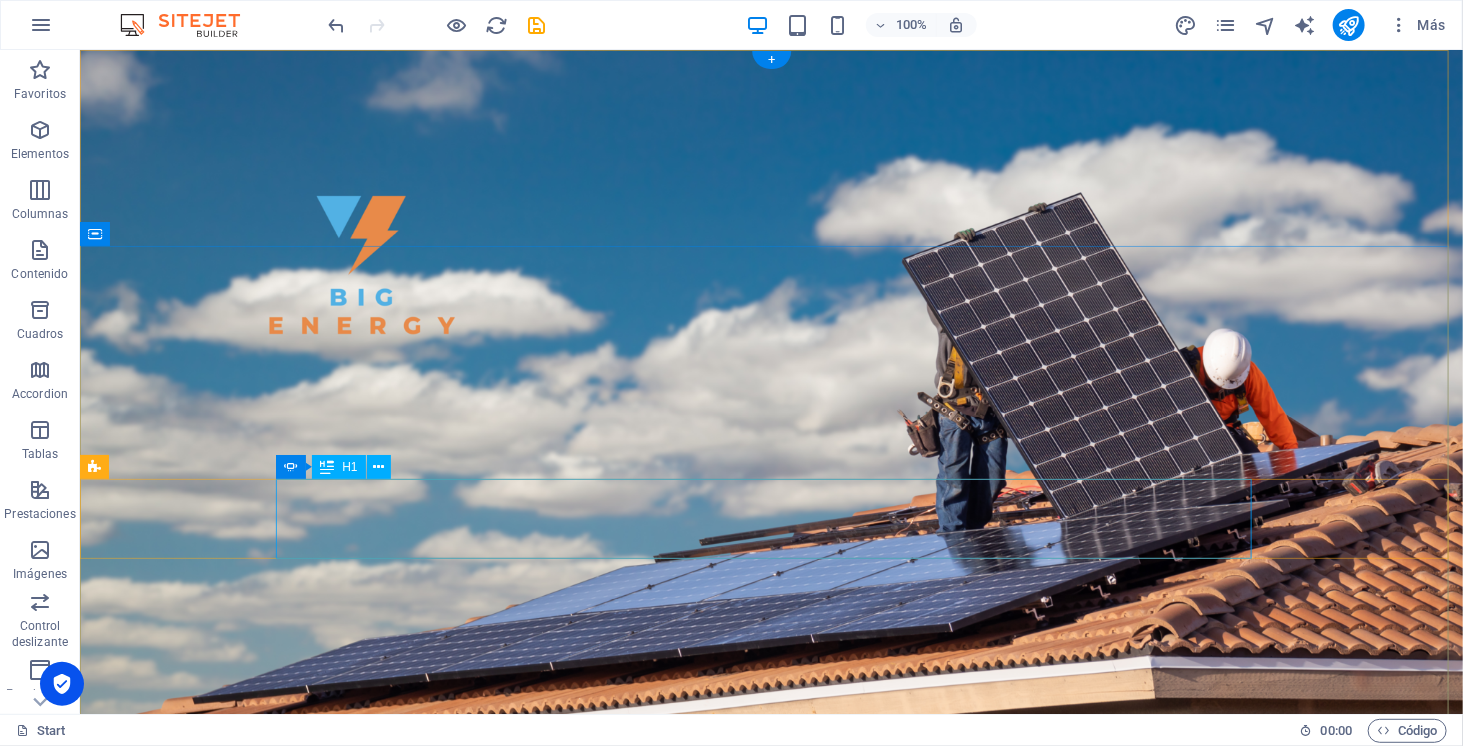 click on "ELECTROMOVILIDAD" at bounding box center [-205, 1204] 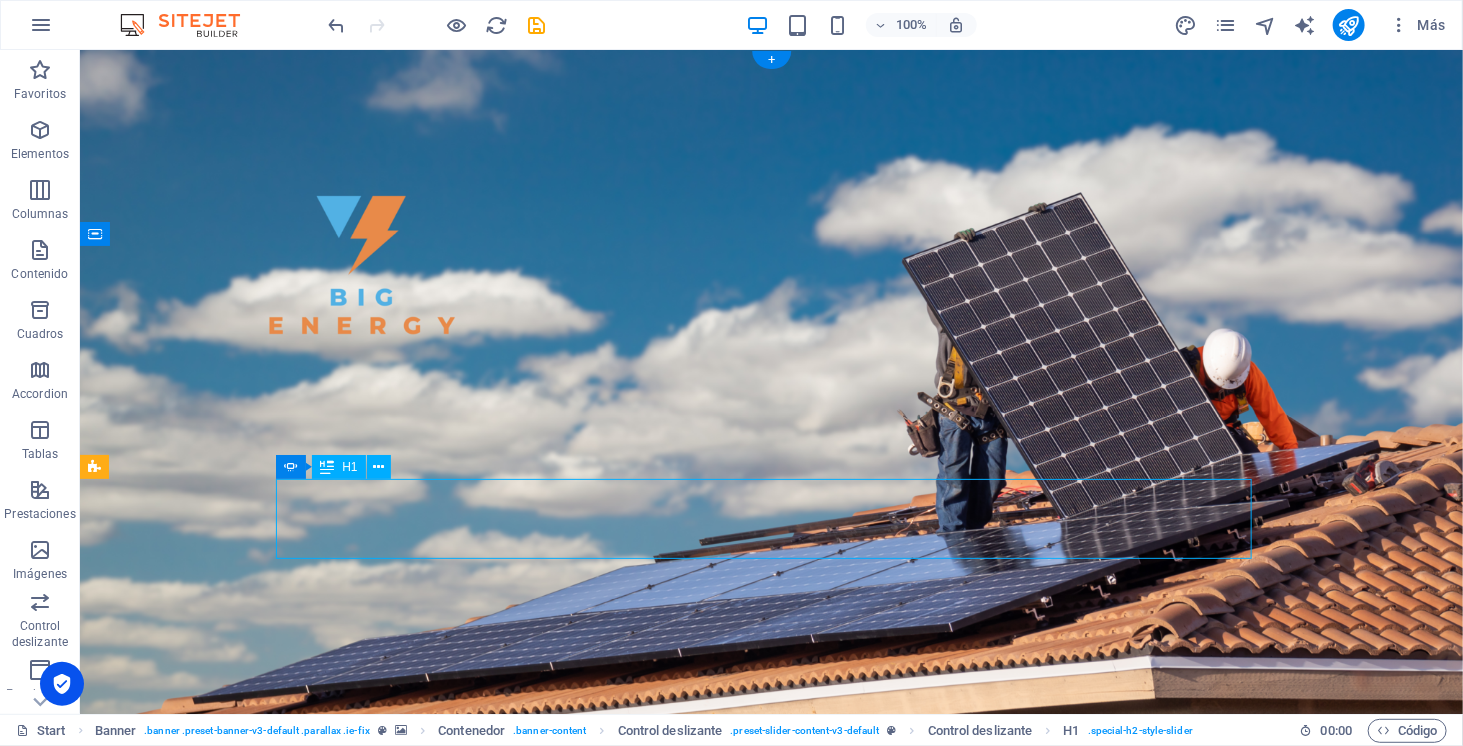 click on "ELECTROMOVILIDAD" at bounding box center (-205, 1204) 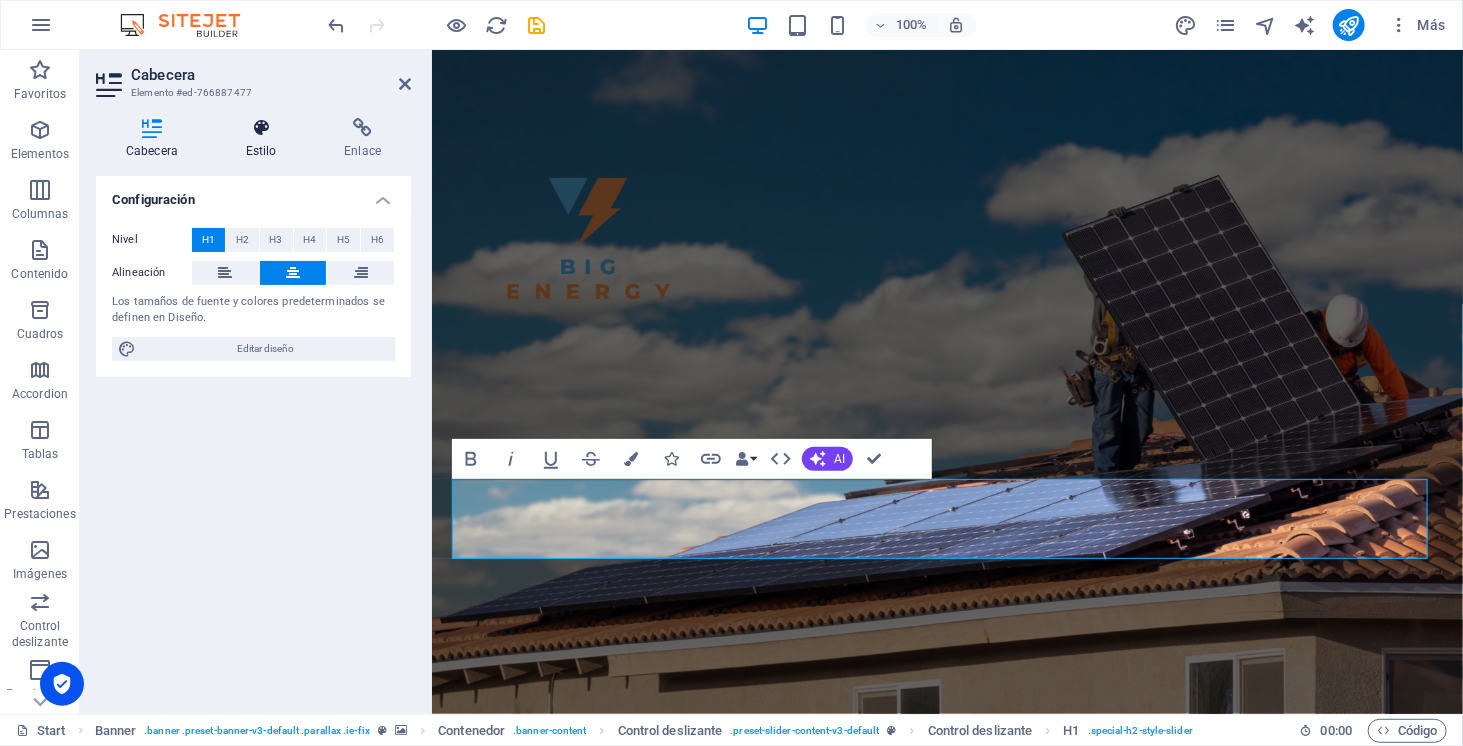 click on "Estilo" at bounding box center [265, 139] 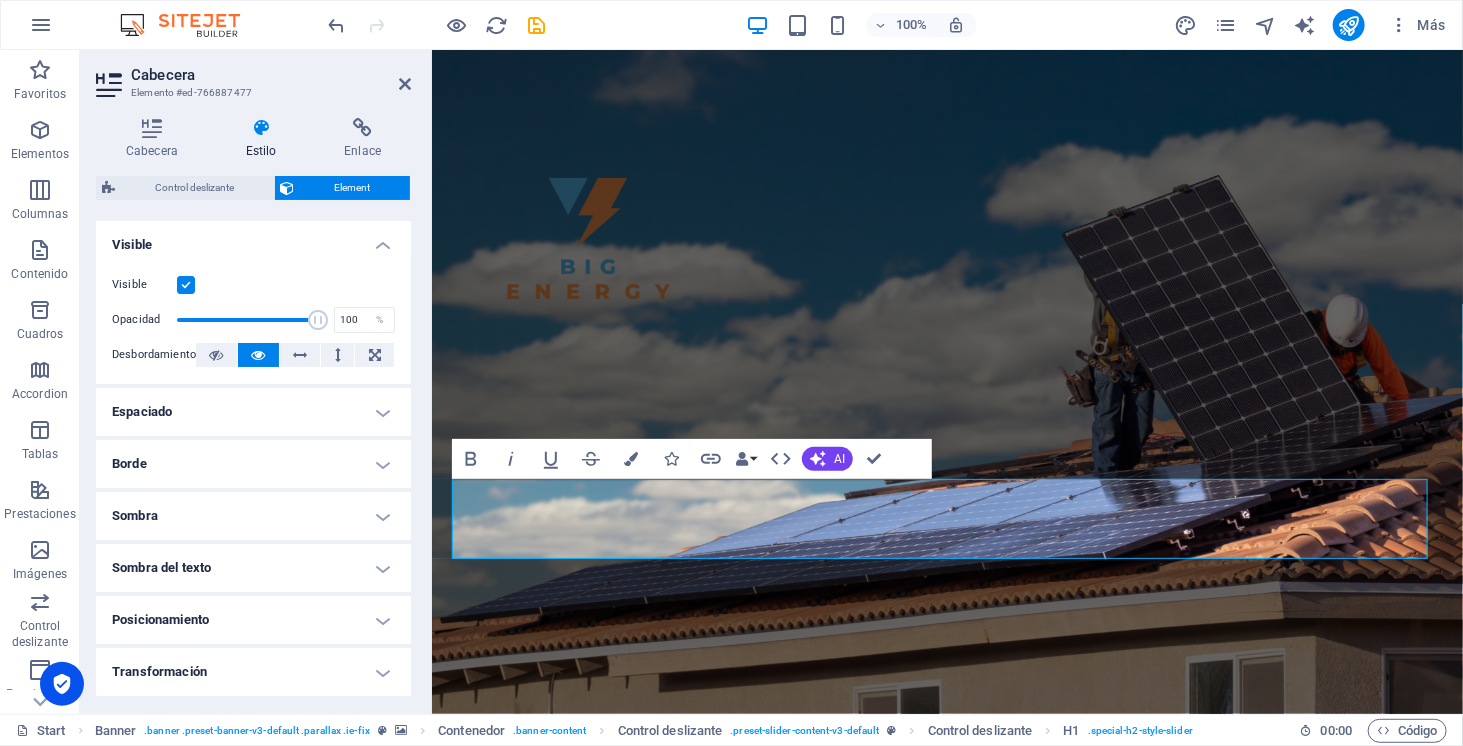 scroll, scrollTop: 153, scrollLeft: 0, axis: vertical 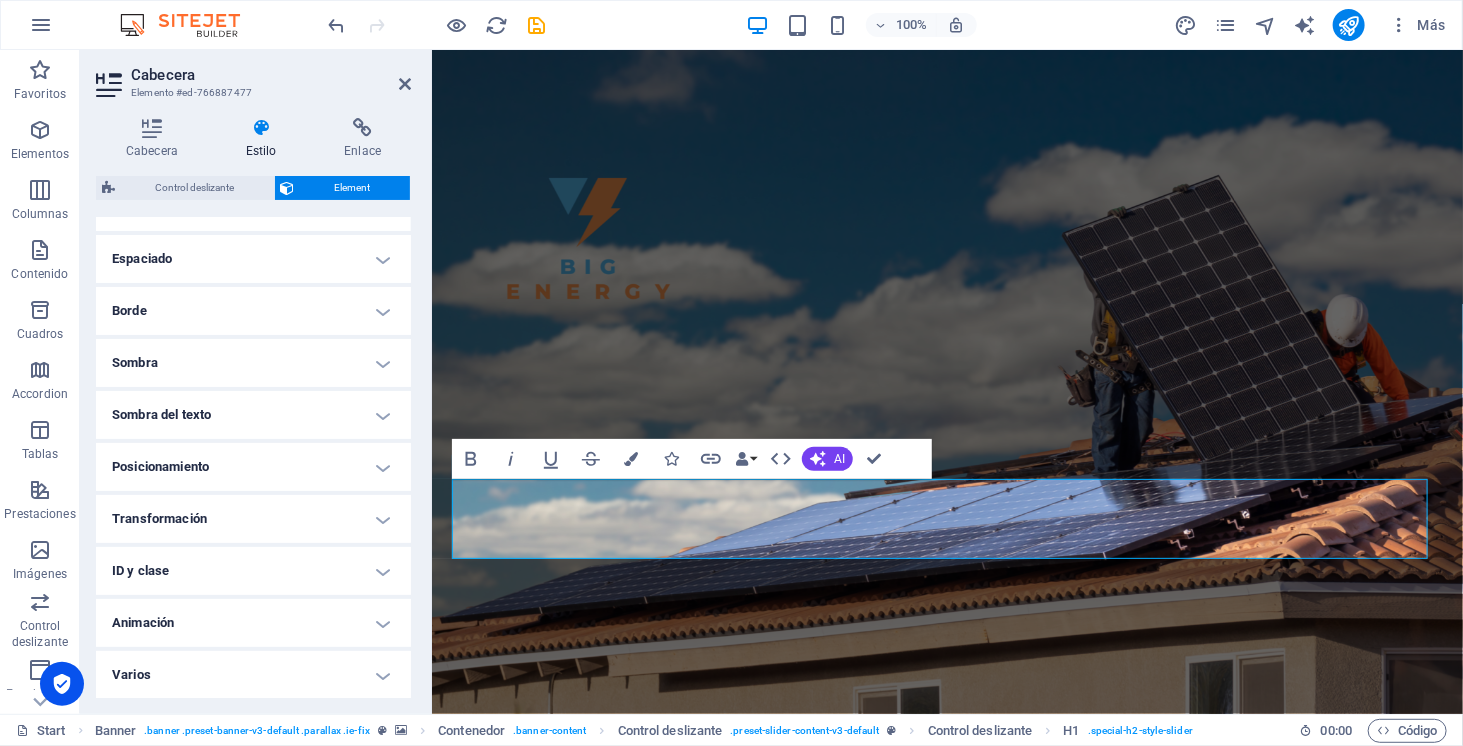 click on "Varios" at bounding box center [253, 675] 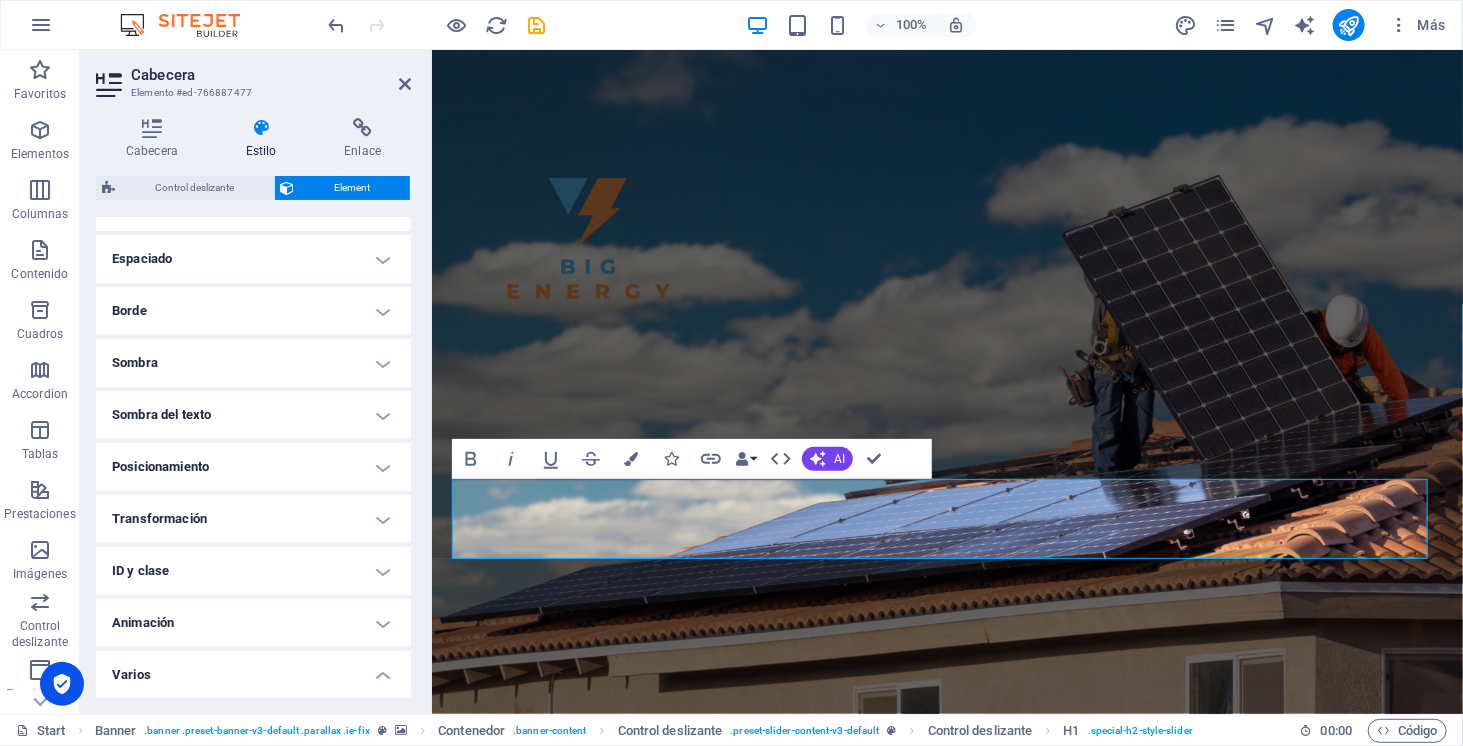 click on "Animación" at bounding box center (253, 623) 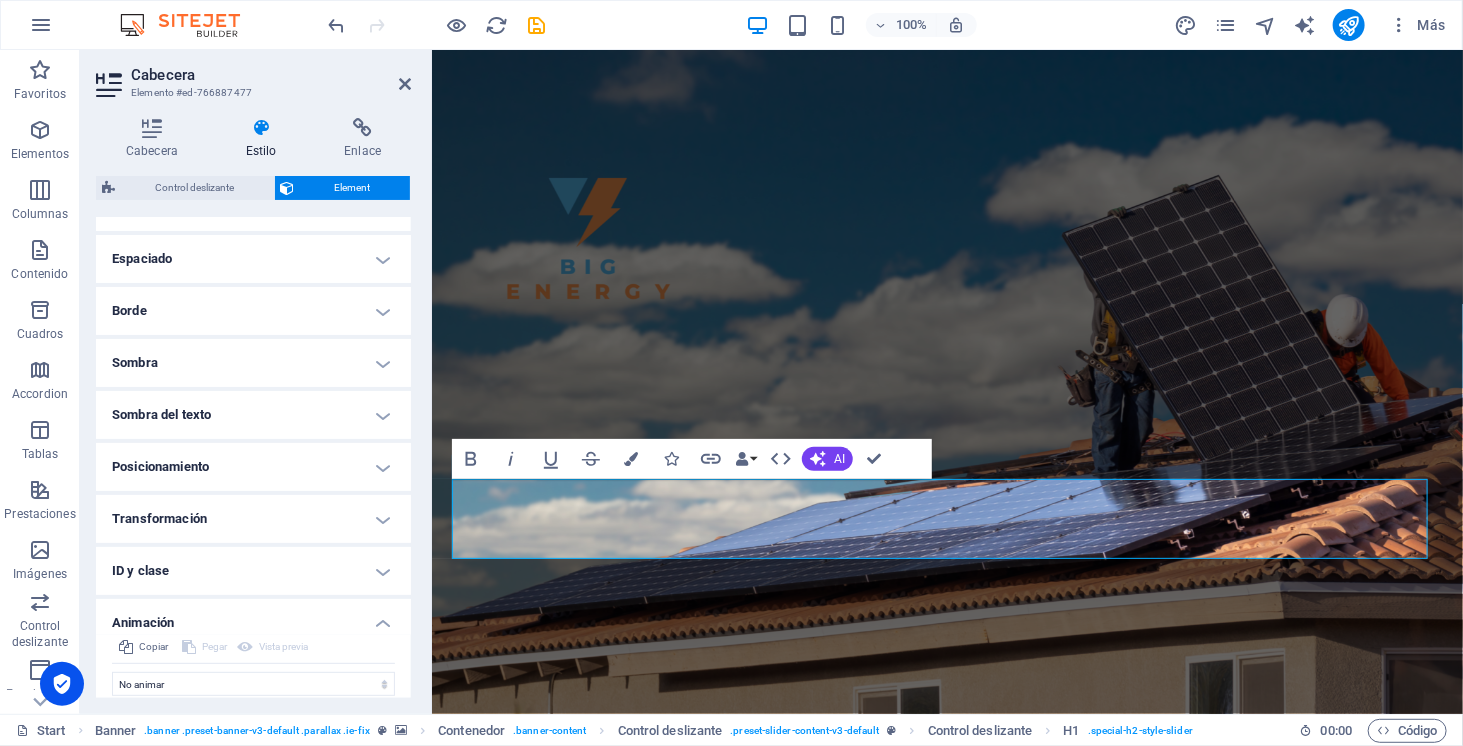 click on "Animación" at bounding box center (253, 617) 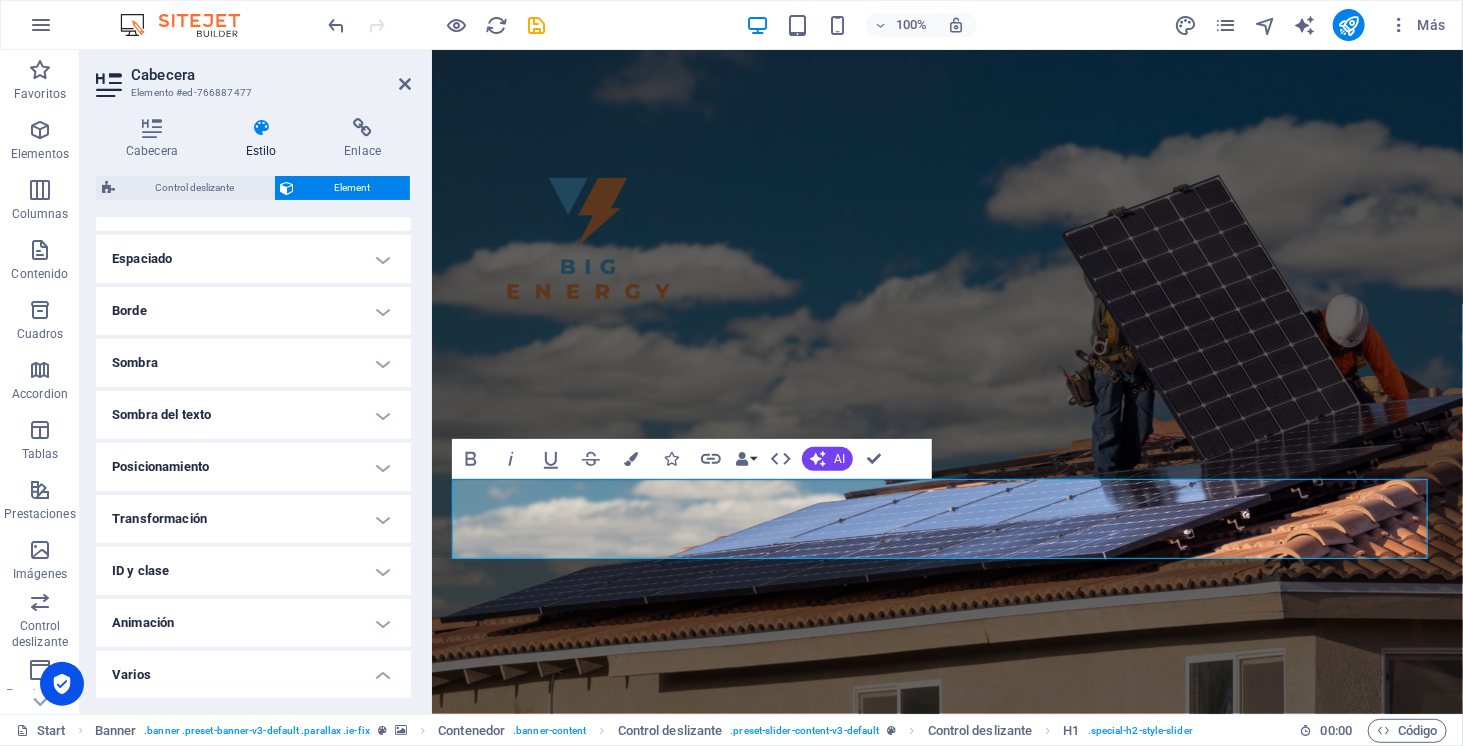 scroll, scrollTop: 275, scrollLeft: 0, axis: vertical 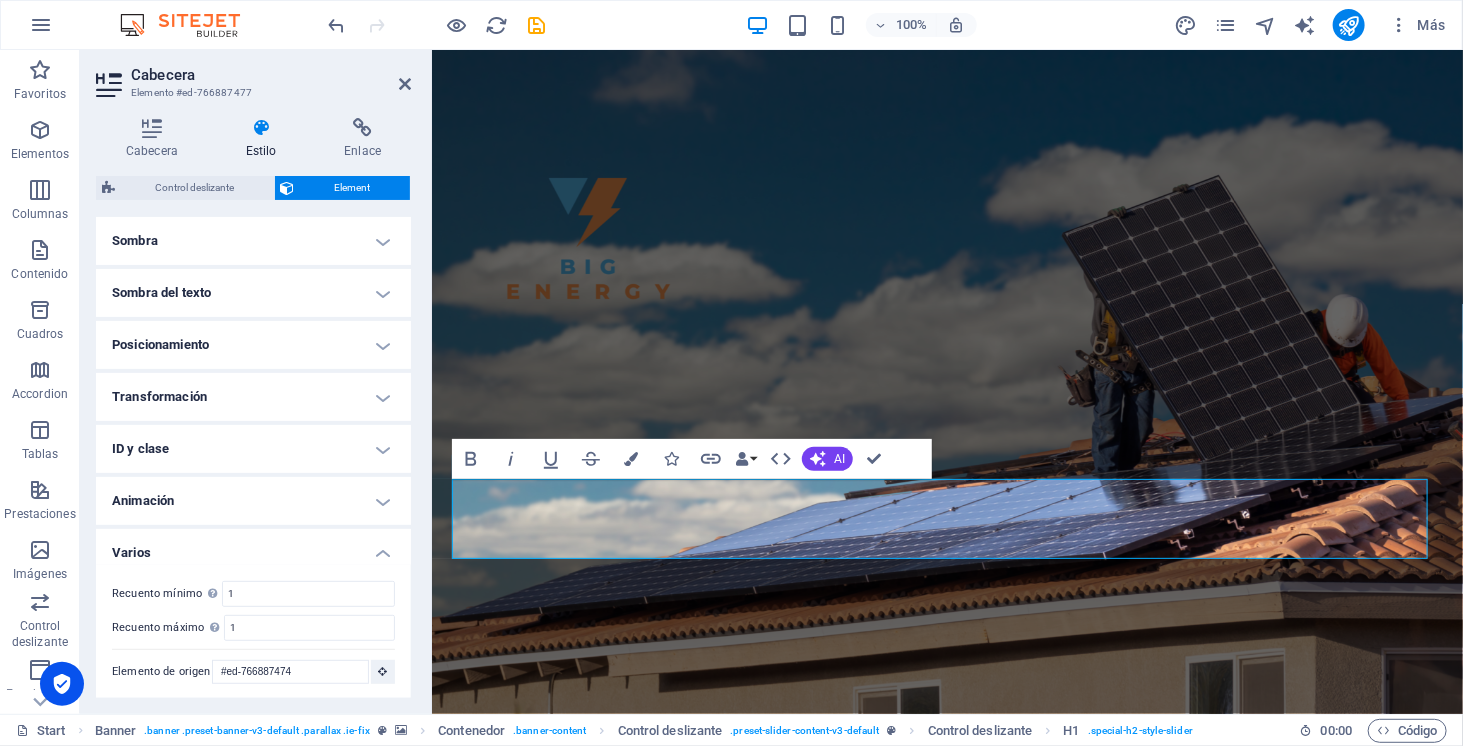 click on "ID y clase" at bounding box center [253, 449] 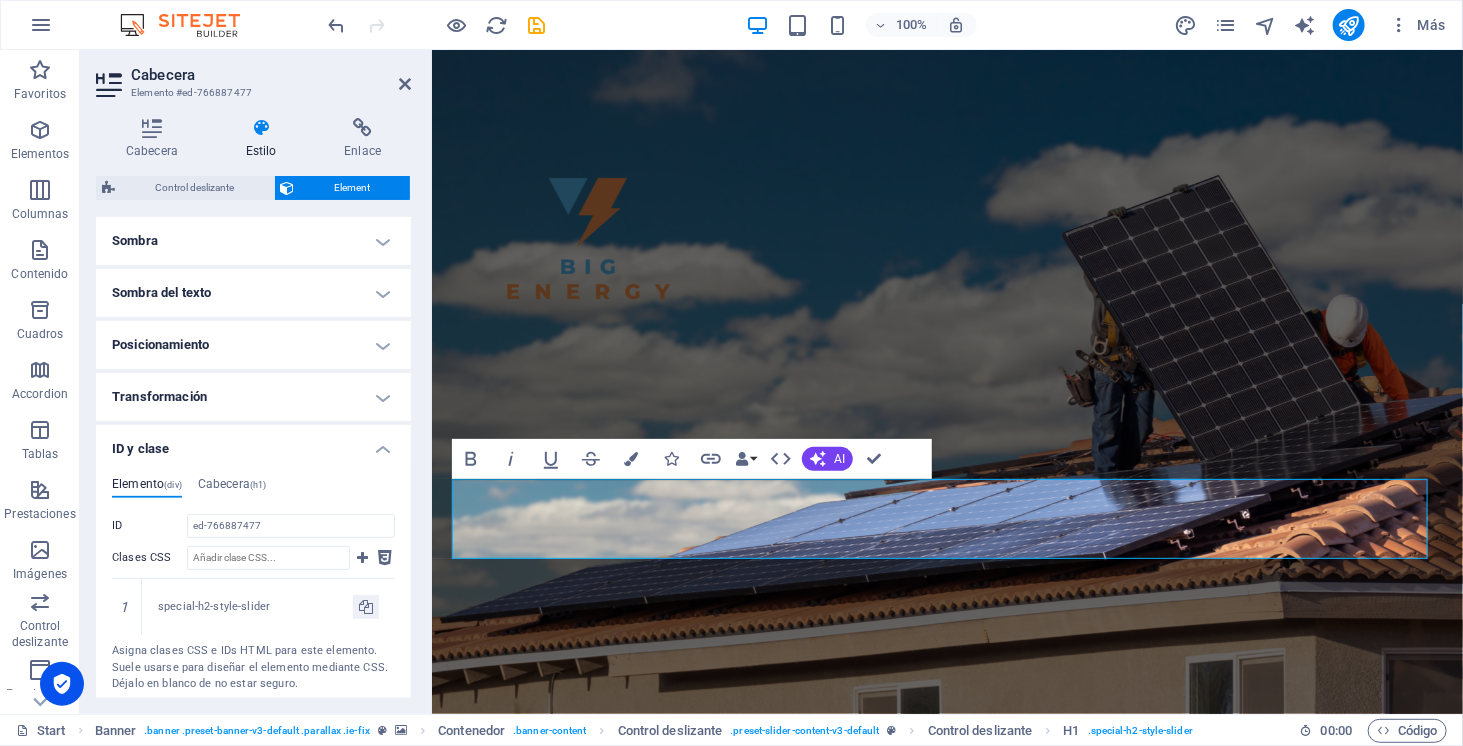 scroll, scrollTop: 510, scrollLeft: 0, axis: vertical 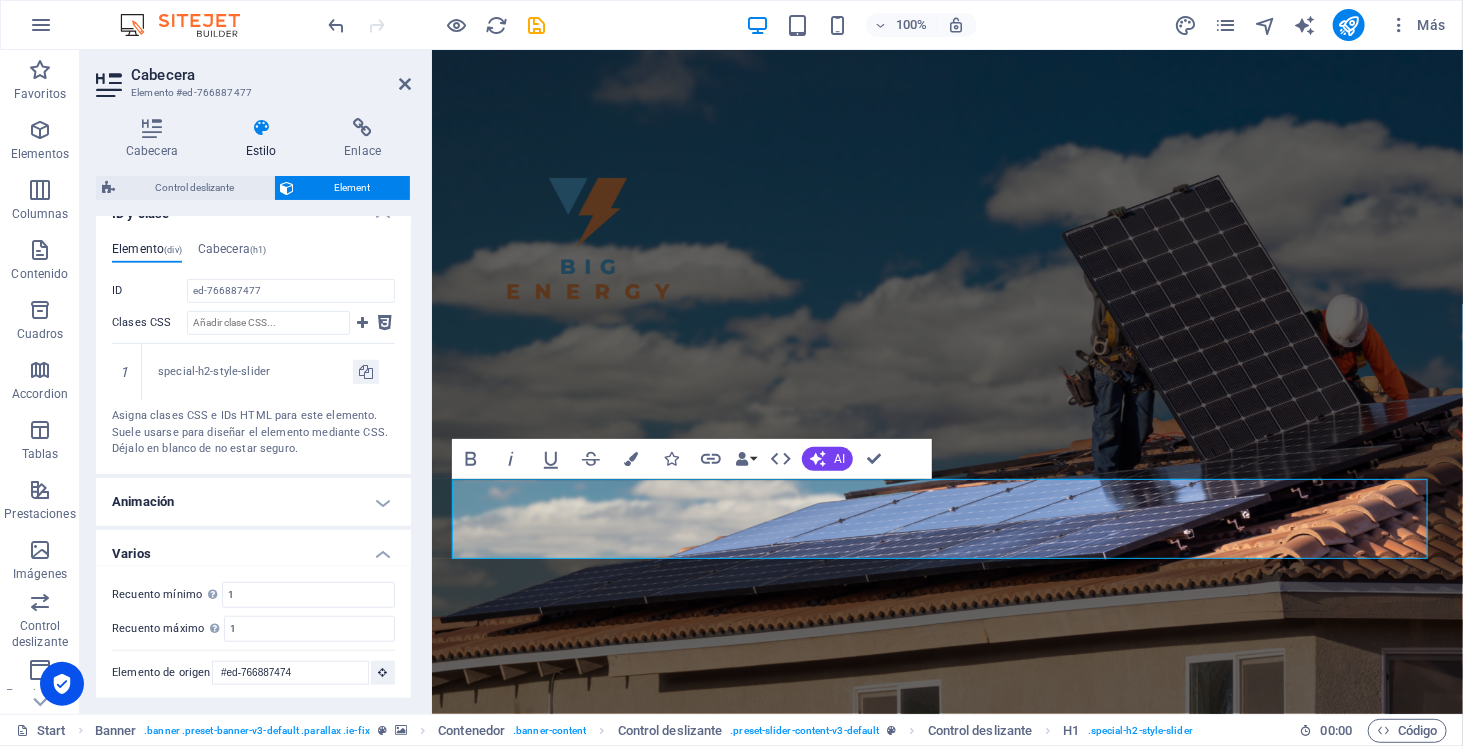 click on "Animación" at bounding box center [253, 502] 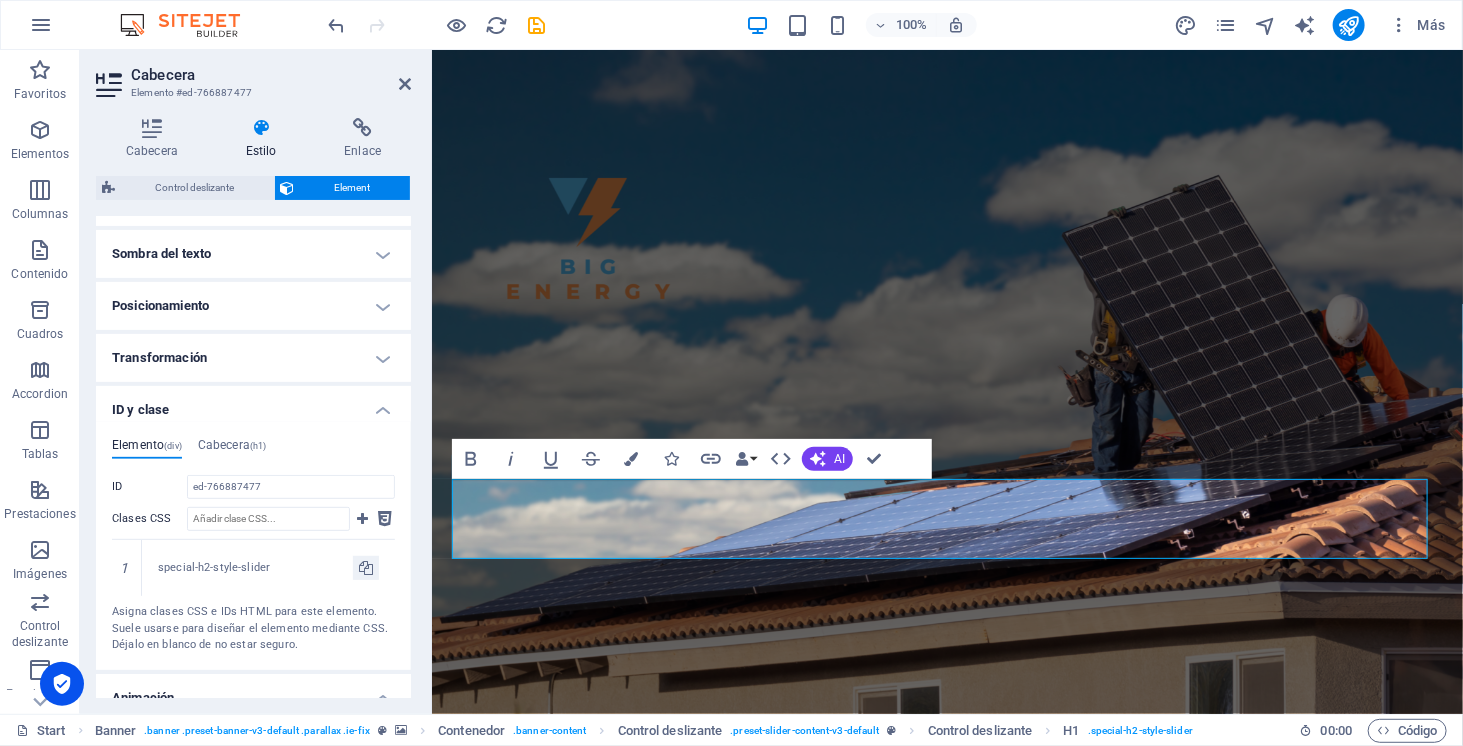 scroll, scrollTop: 310, scrollLeft: 0, axis: vertical 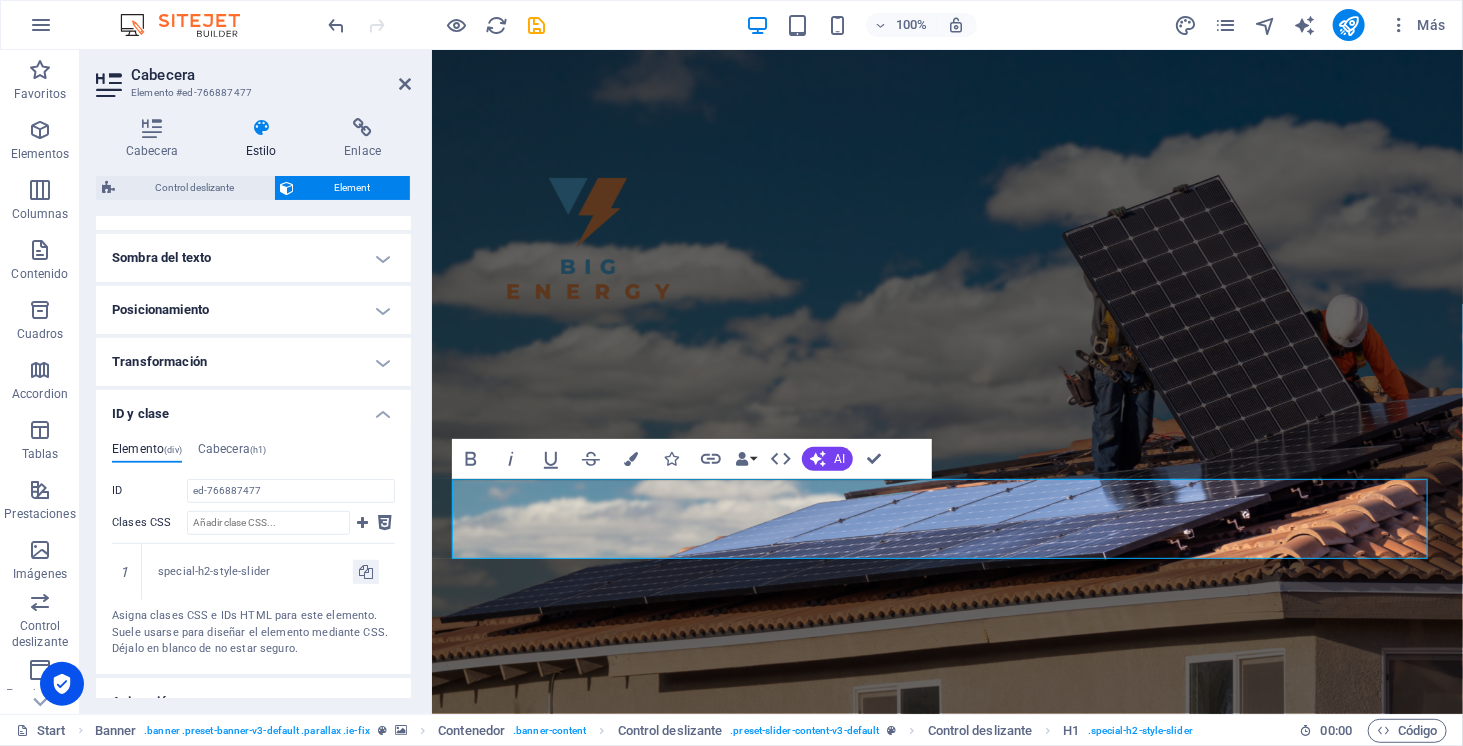 click on "Transformación" at bounding box center (253, 362) 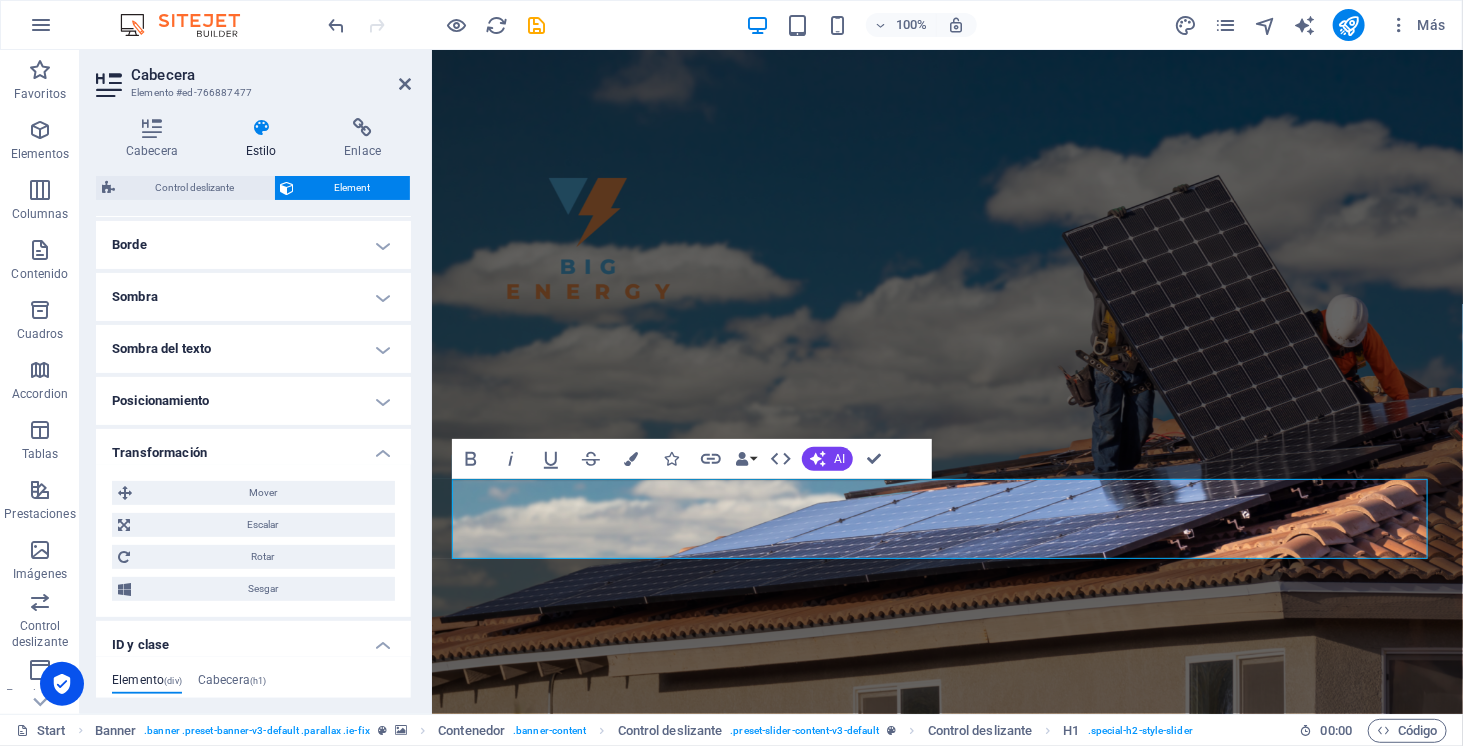 scroll, scrollTop: 218, scrollLeft: 0, axis: vertical 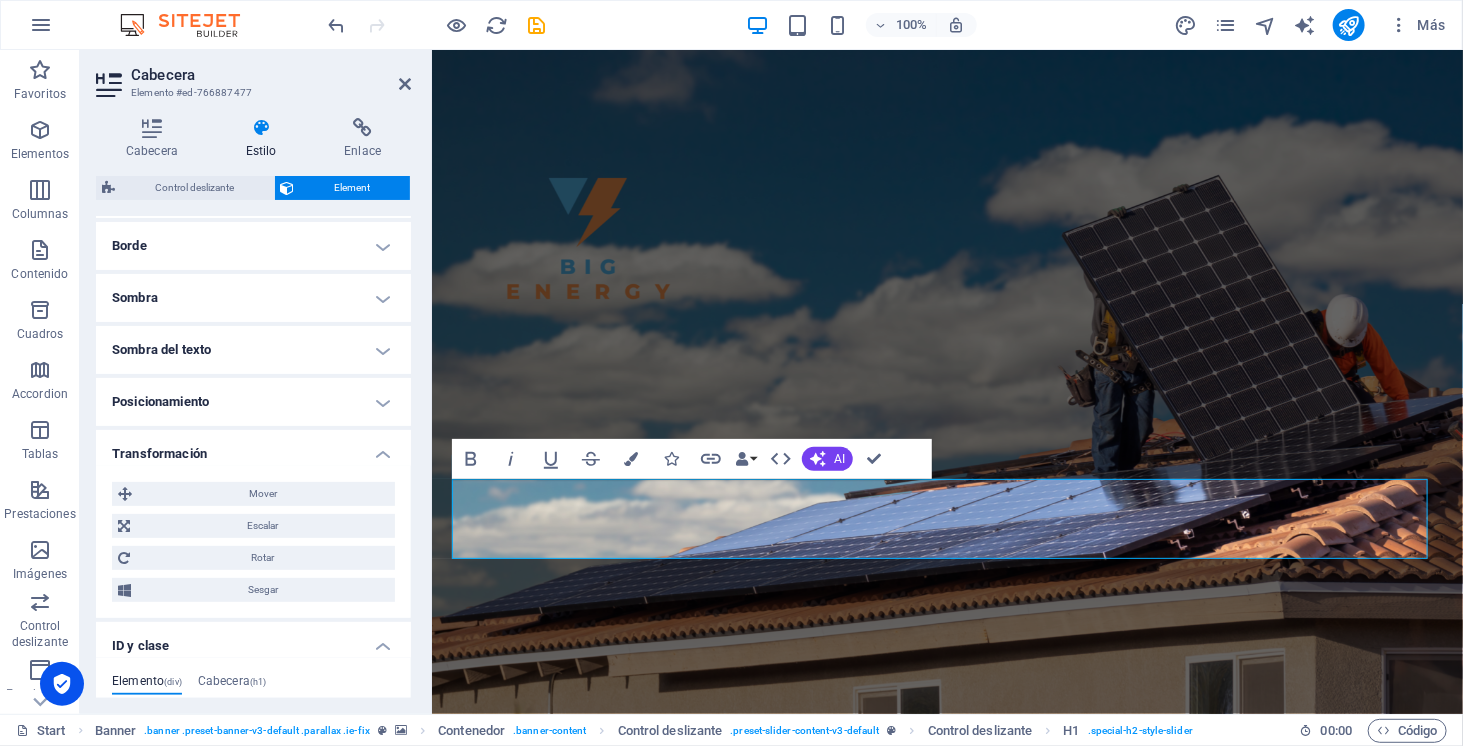 click on "Posicionamiento" at bounding box center [253, 402] 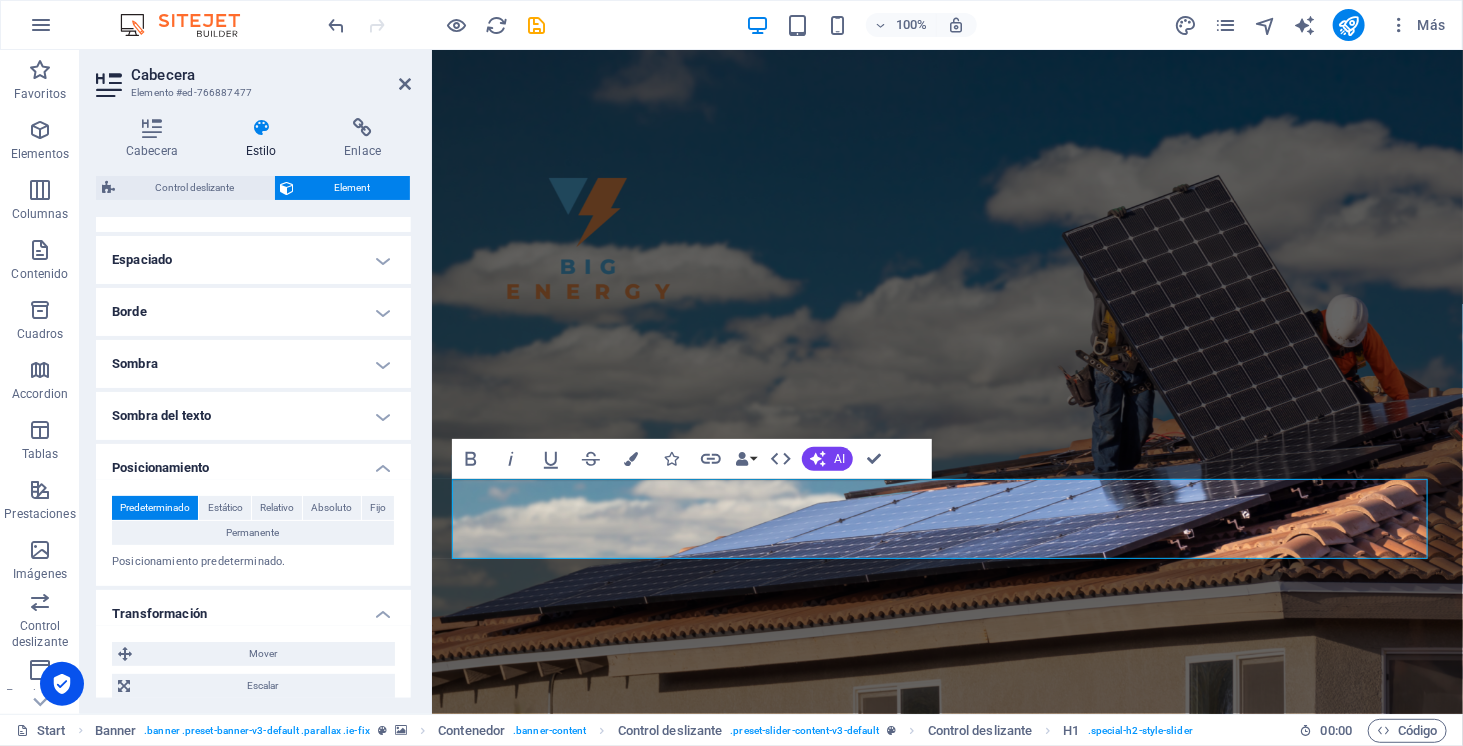 scroll, scrollTop: 151, scrollLeft: 0, axis: vertical 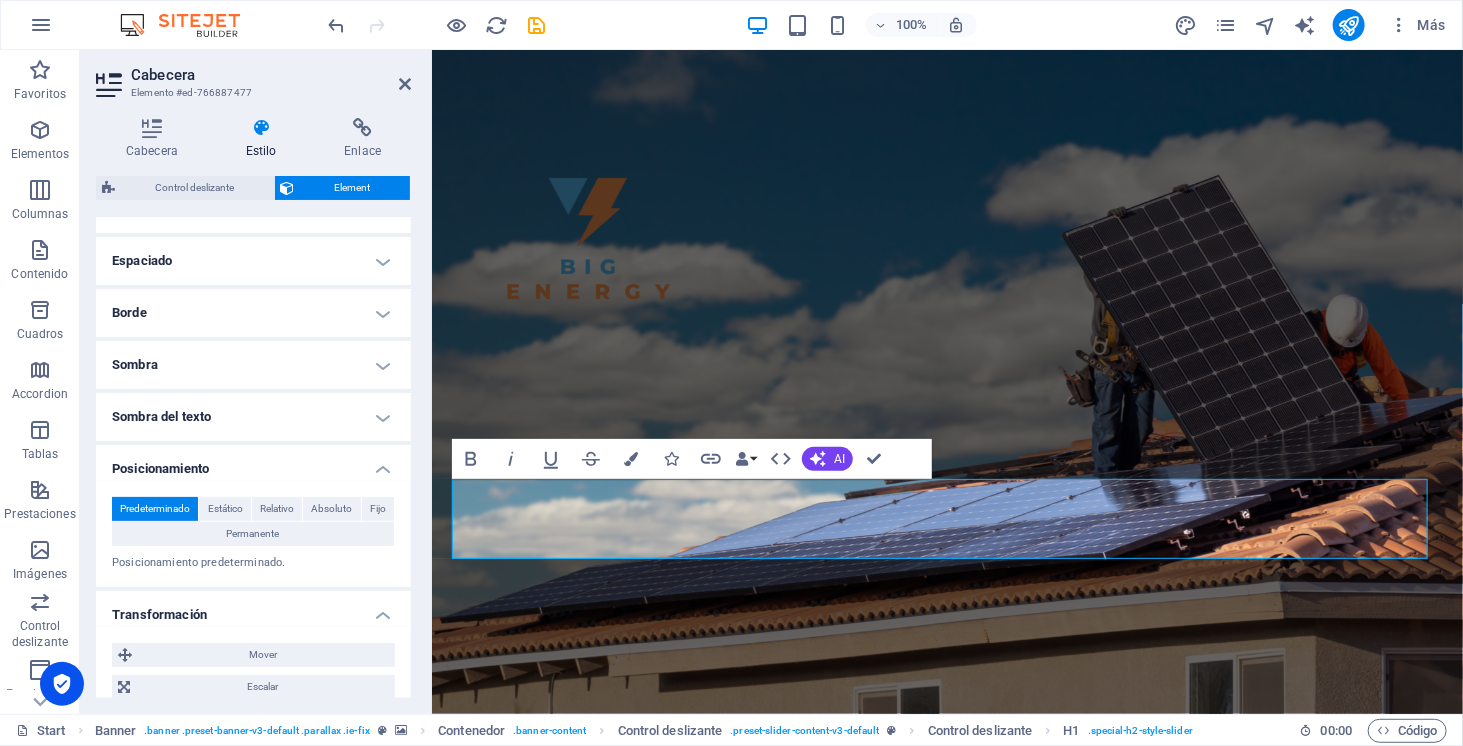 click on "Sombra del texto" at bounding box center (253, 417) 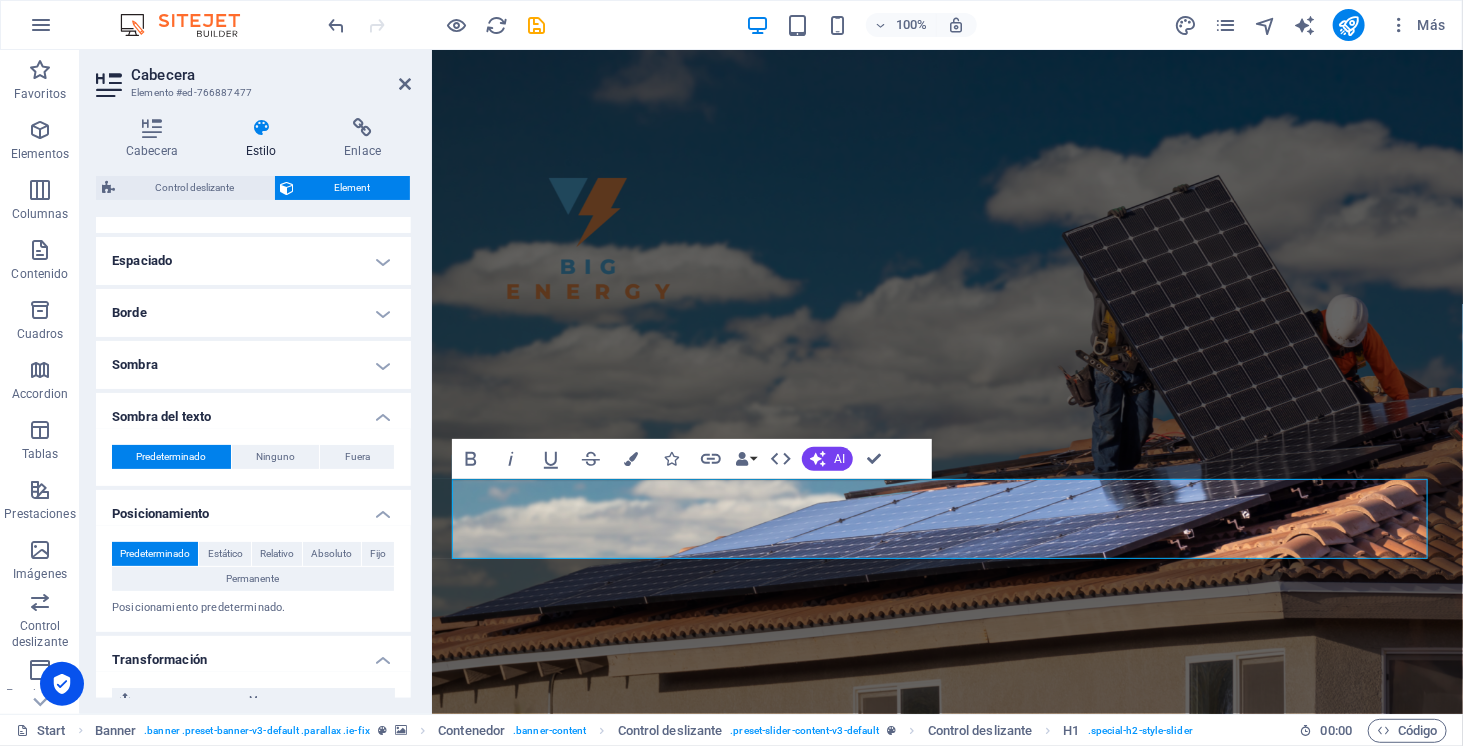 scroll, scrollTop: 93, scrollLeft: 0, axis: vertical 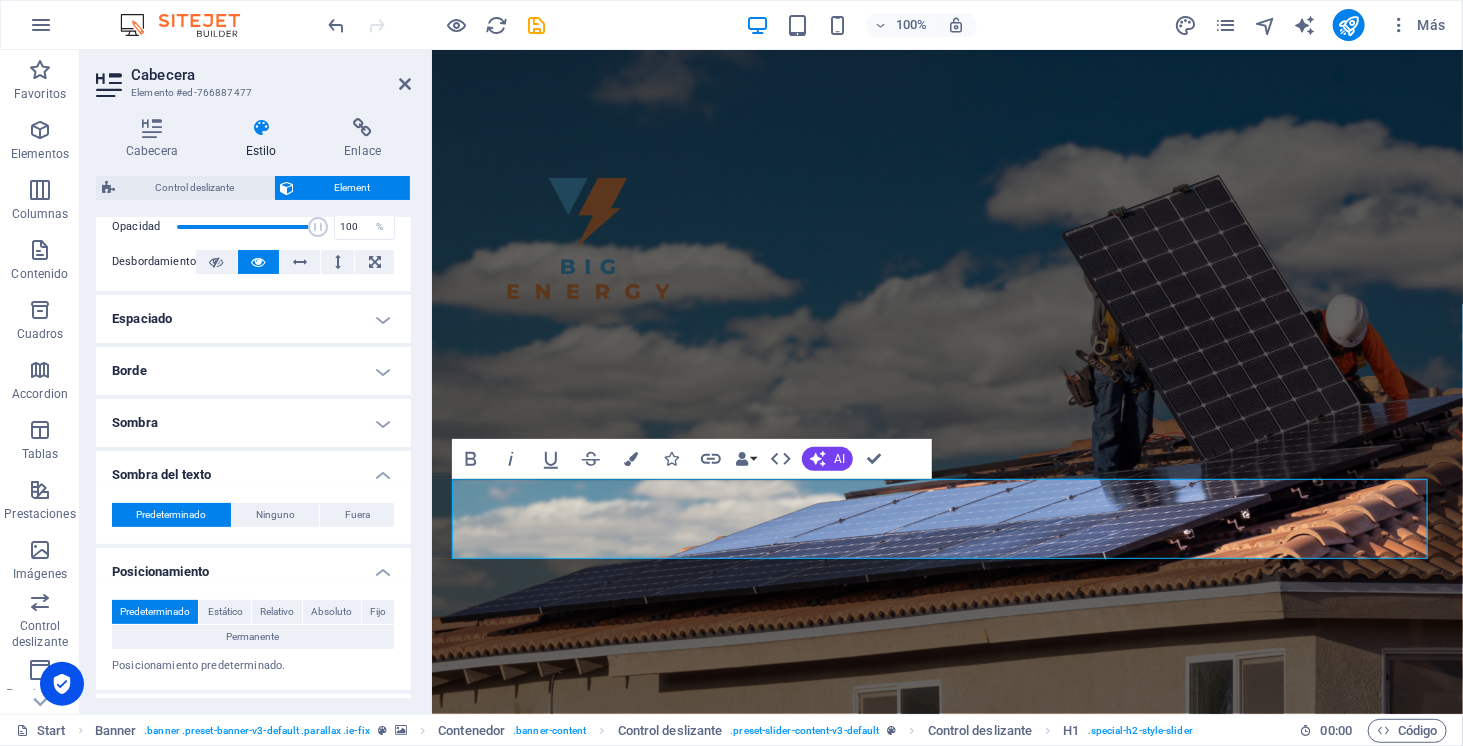 click on "Sombra" at bounding box center [253, 423] 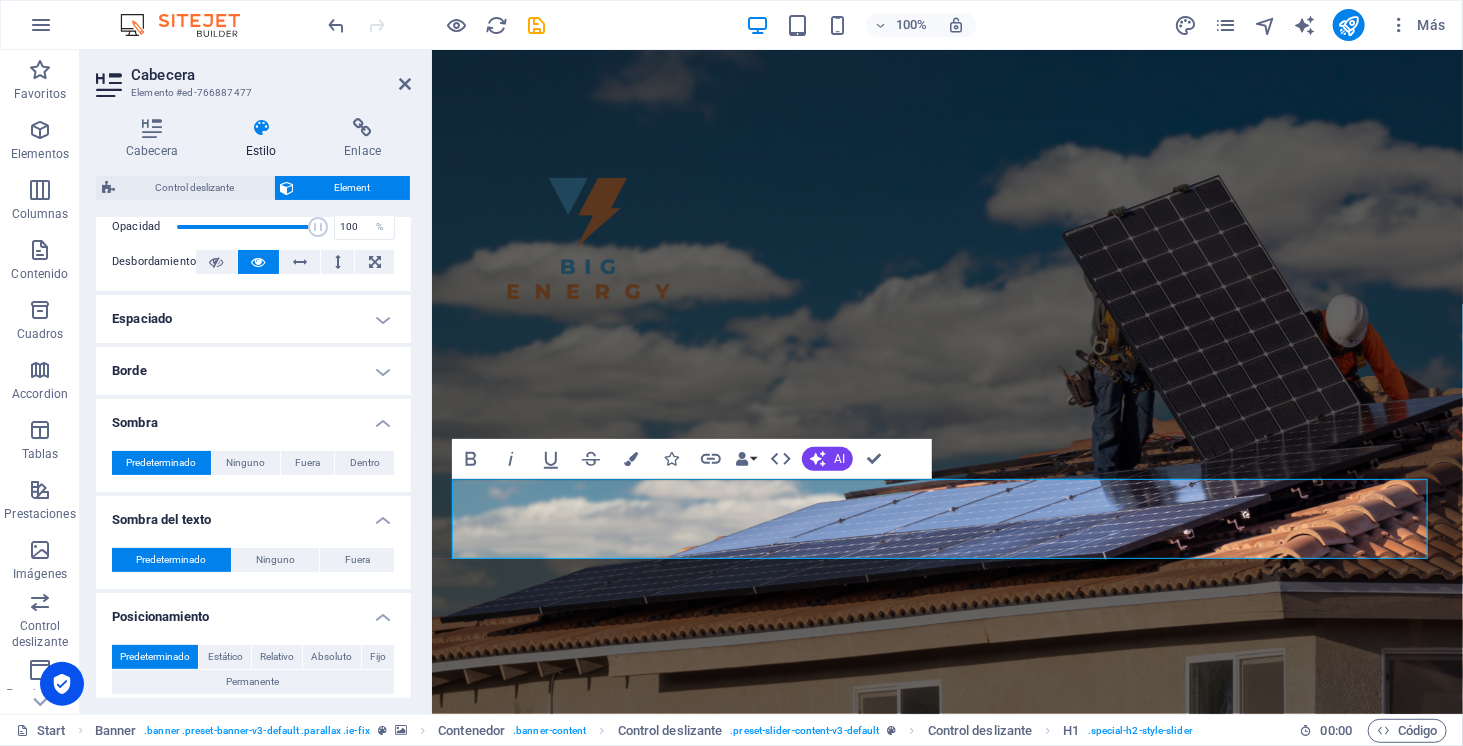 click on "Borde" at bounding box center (253, 371) 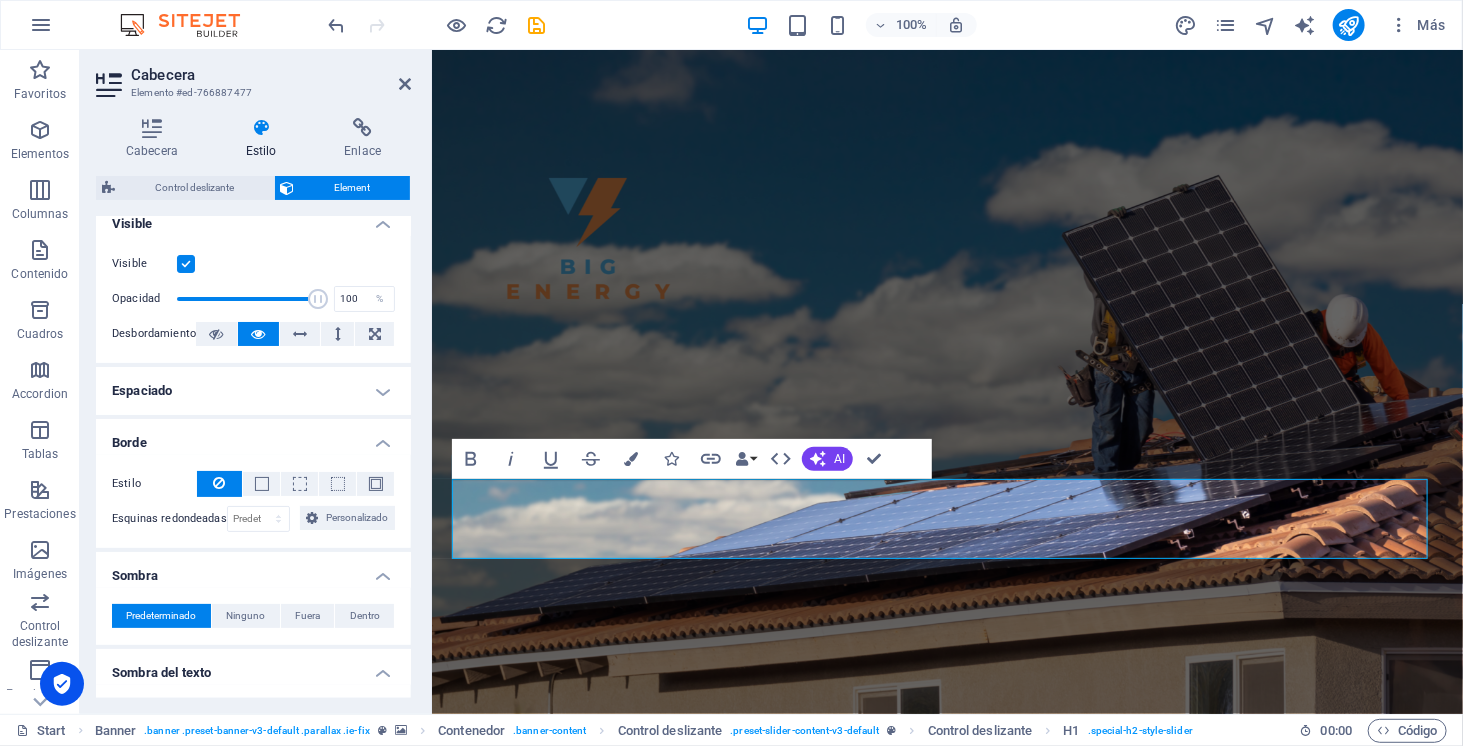 scroll, scrollTop: 20, scrollLeft: 0, axis: vertical 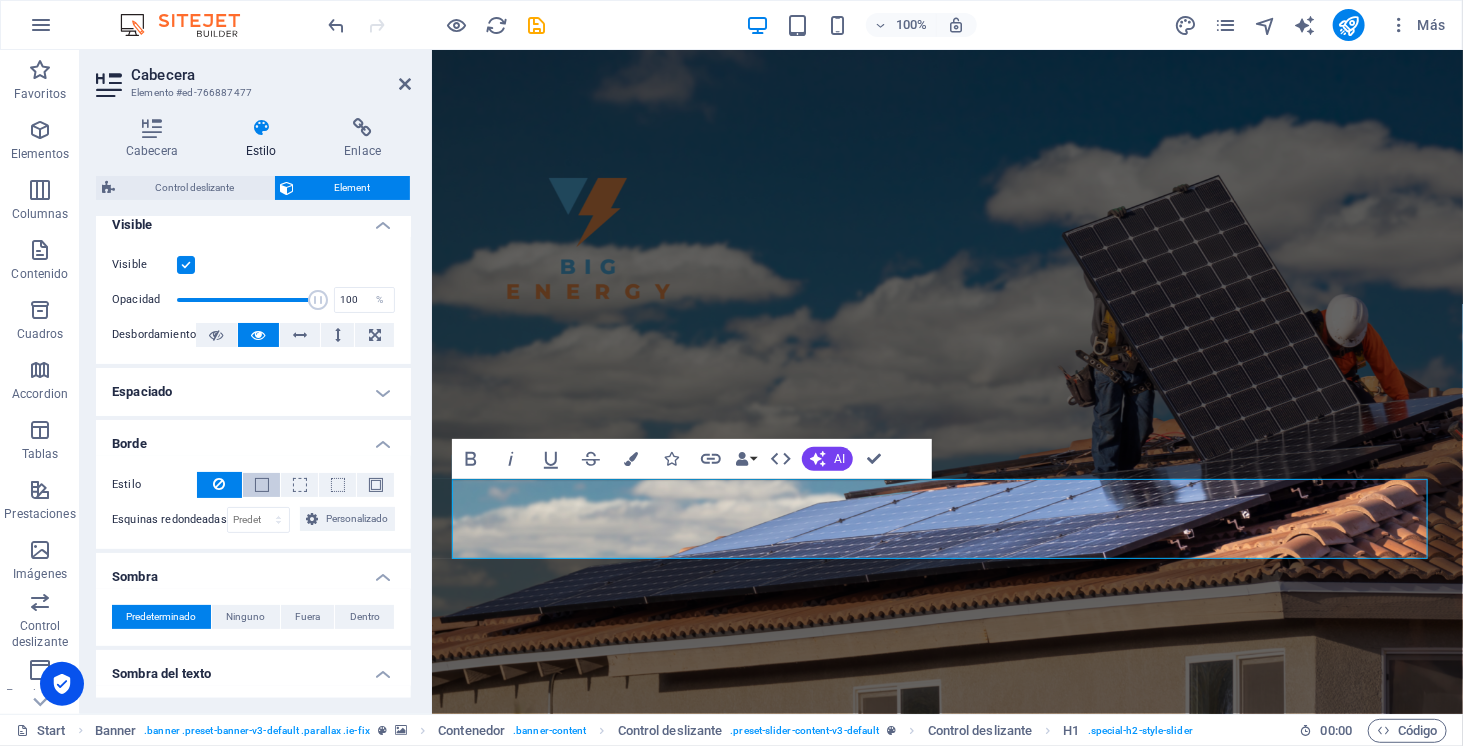 click at bounding box center [261, 485] 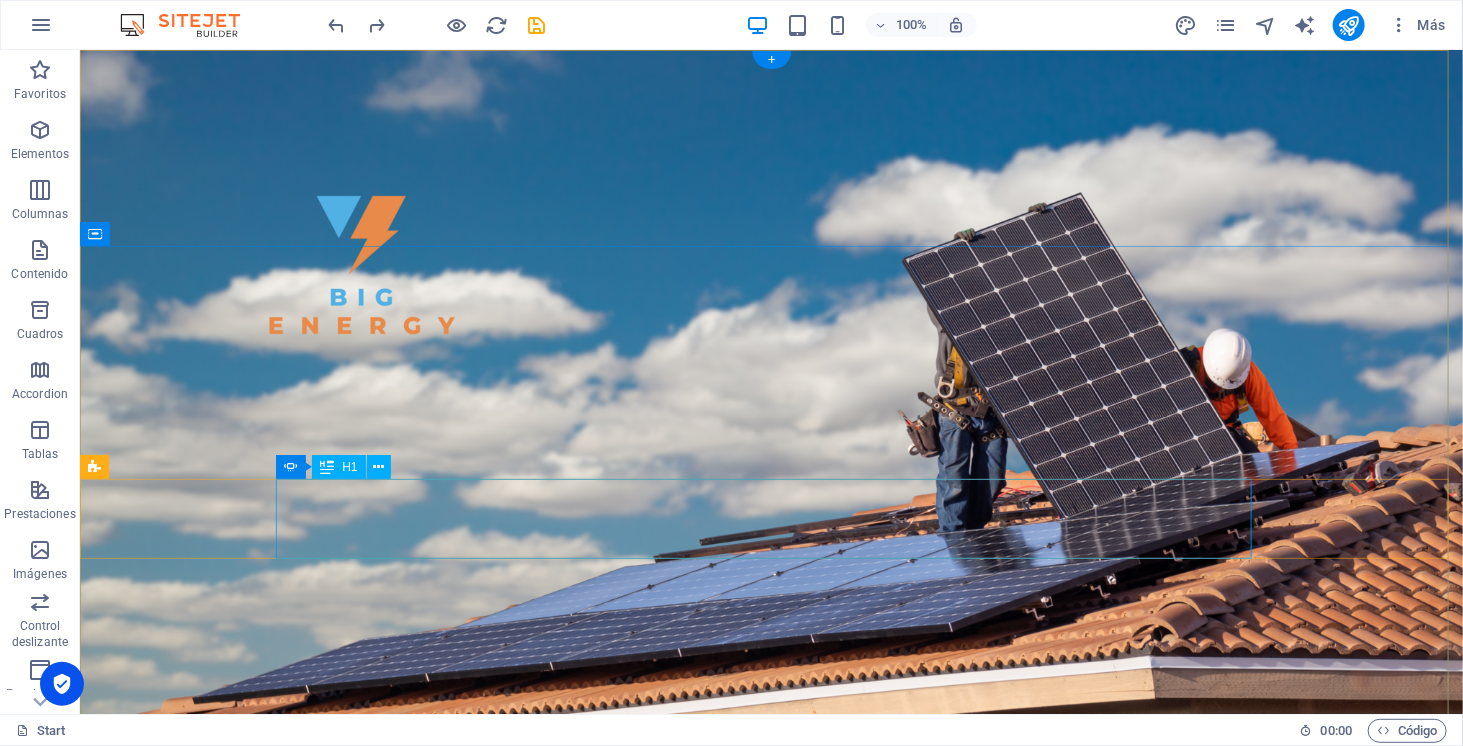 click on "ELECTROMOVILIDAD" at bounding box center (-205, 1204) 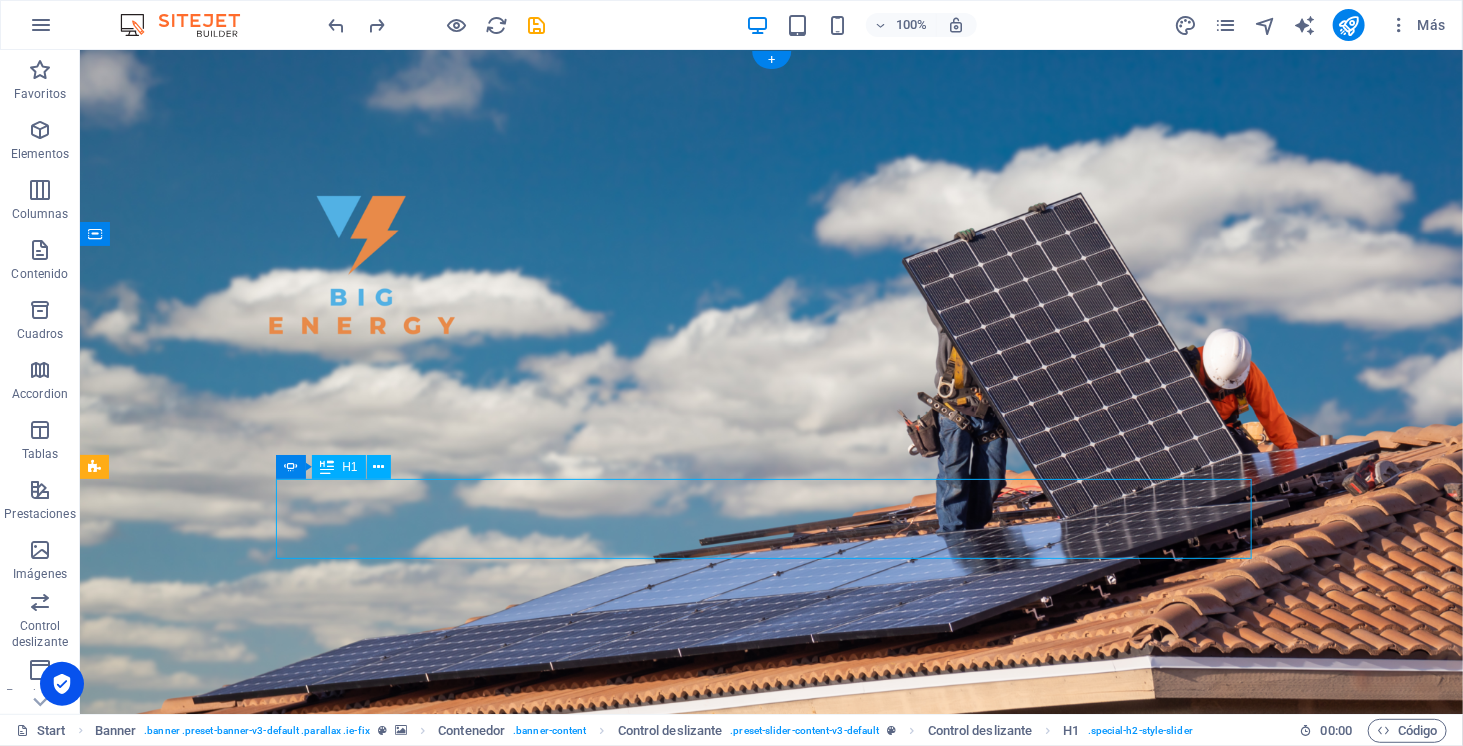 click on "ELECTROMOVILIDAD" at bounding box center [-205, 1204] 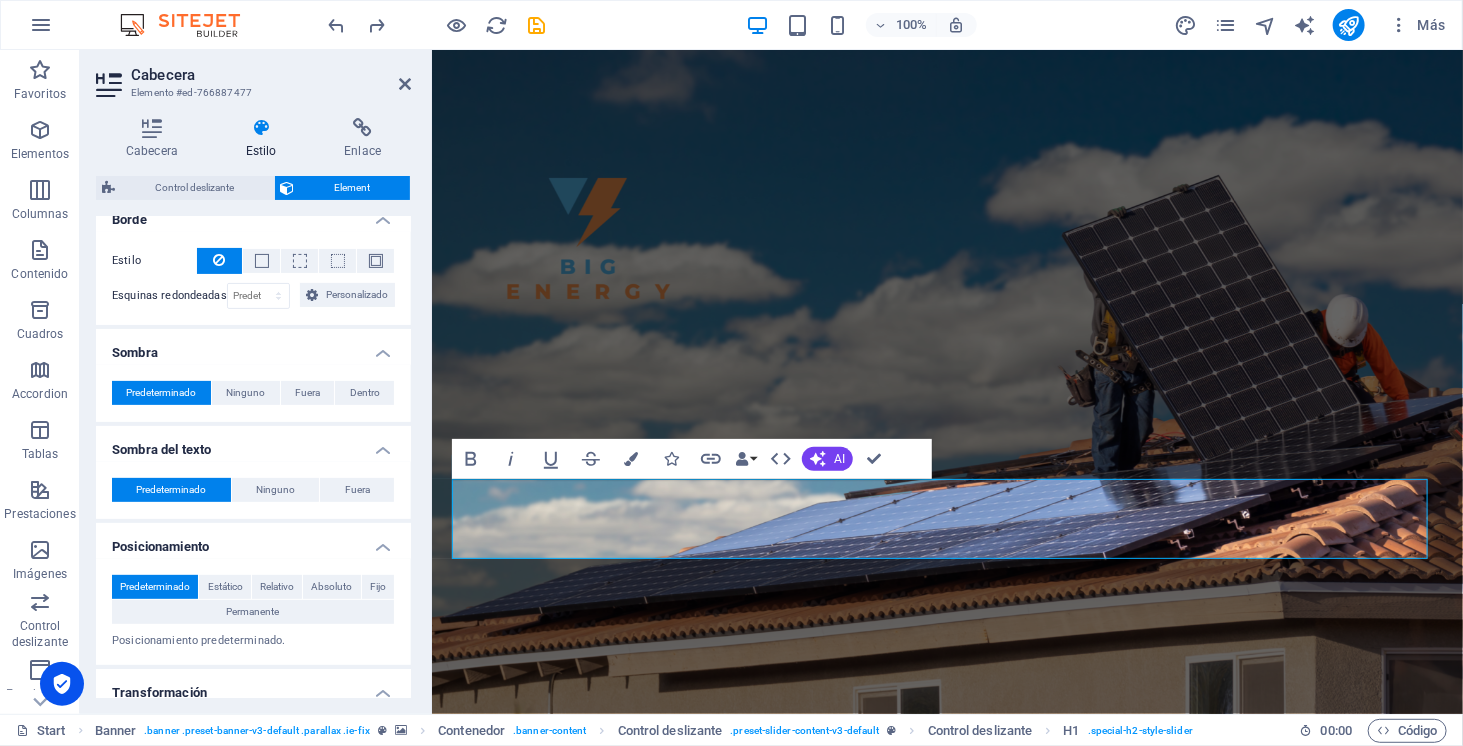 scroll, scrollTop: 245, scrollLeft: 0, axis: vertical 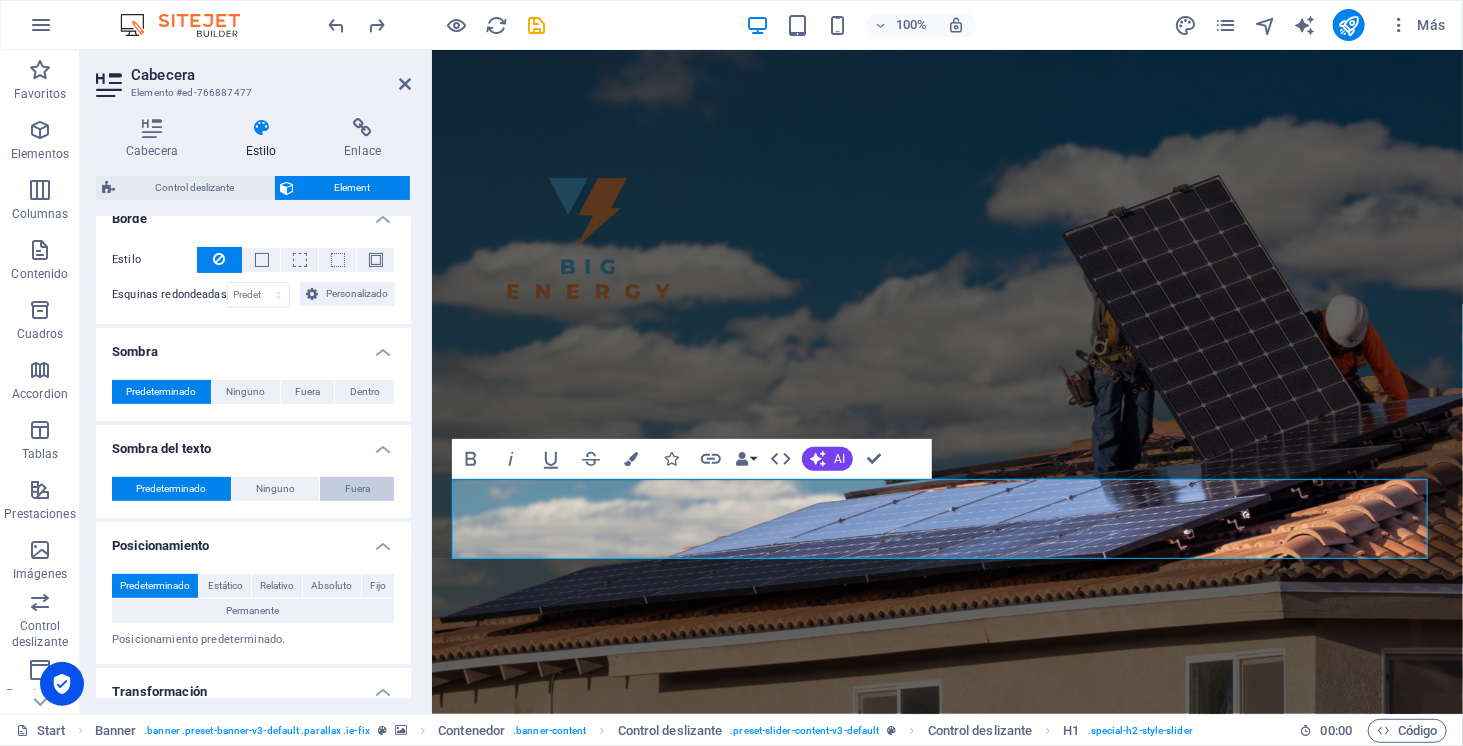 click on "Fuera" at bounding box center (357, 489) 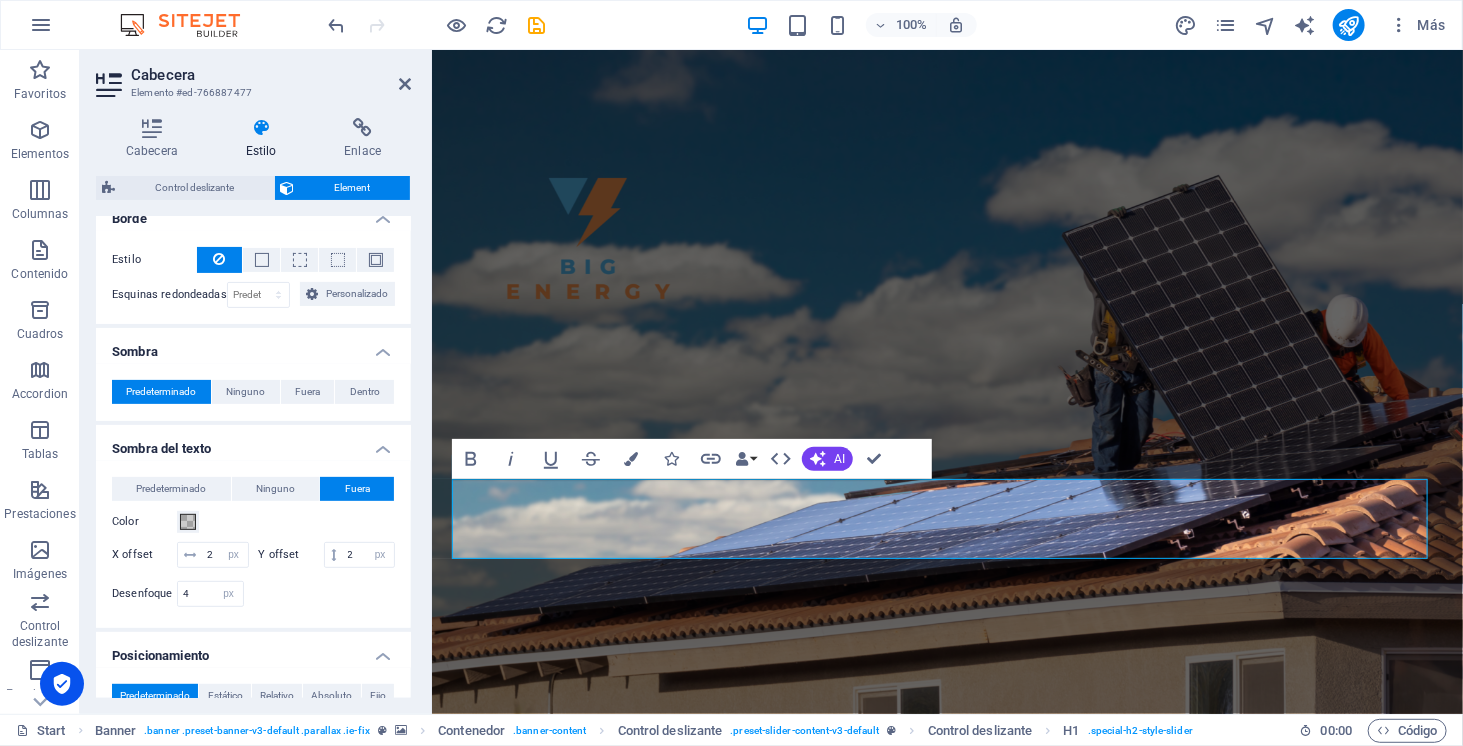 click on "Color" at bounding box center (253, 522) 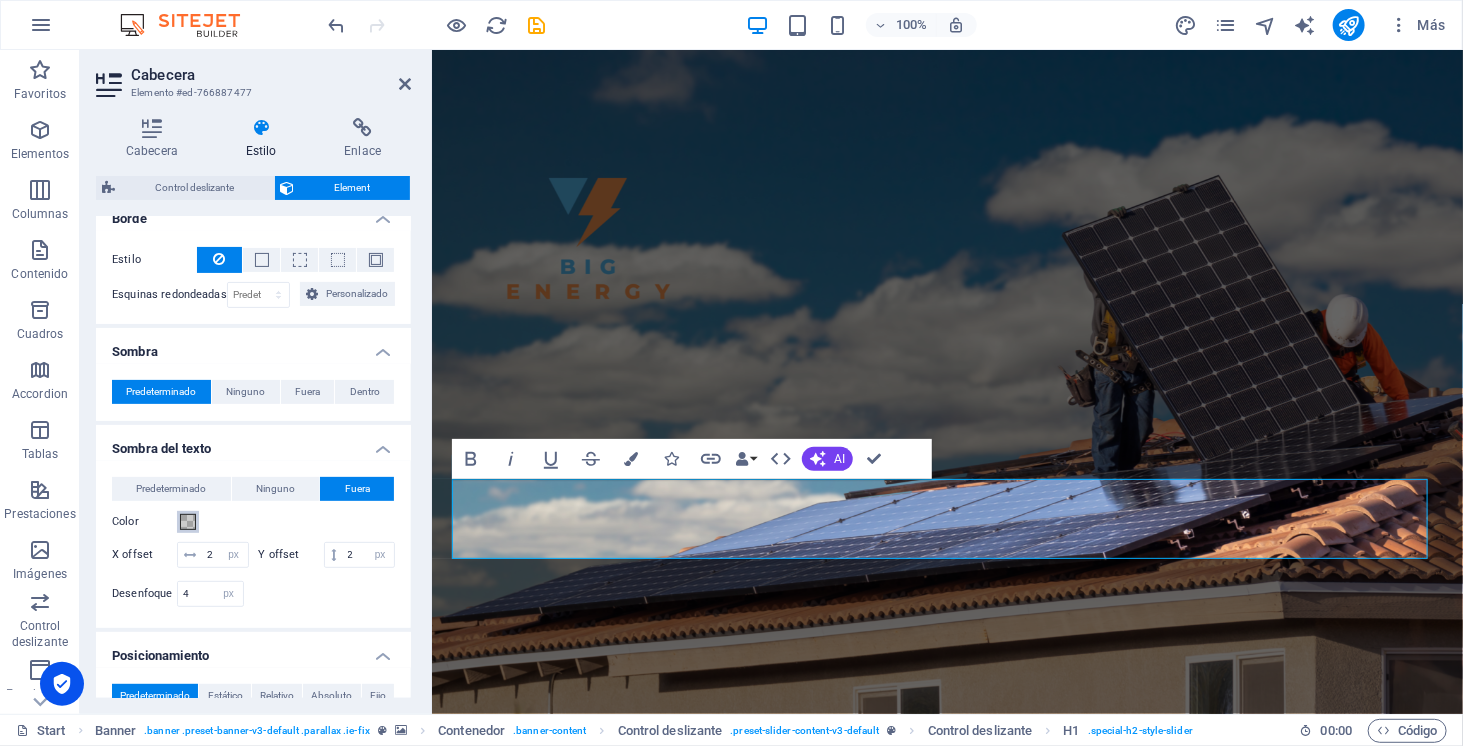 click at bounding box center (188, 522) 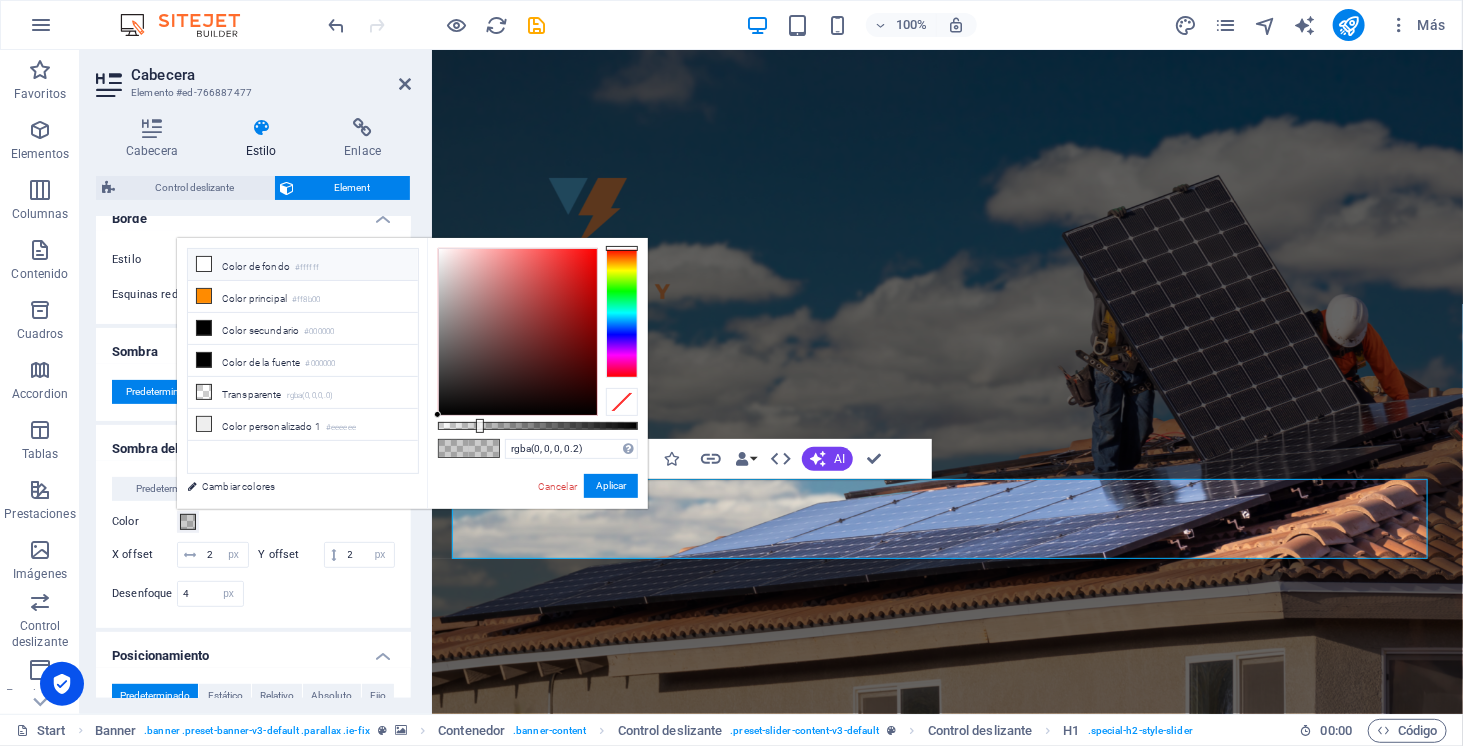 click on "Color de fondo
#ffffff" at bounding box center (303, 265) 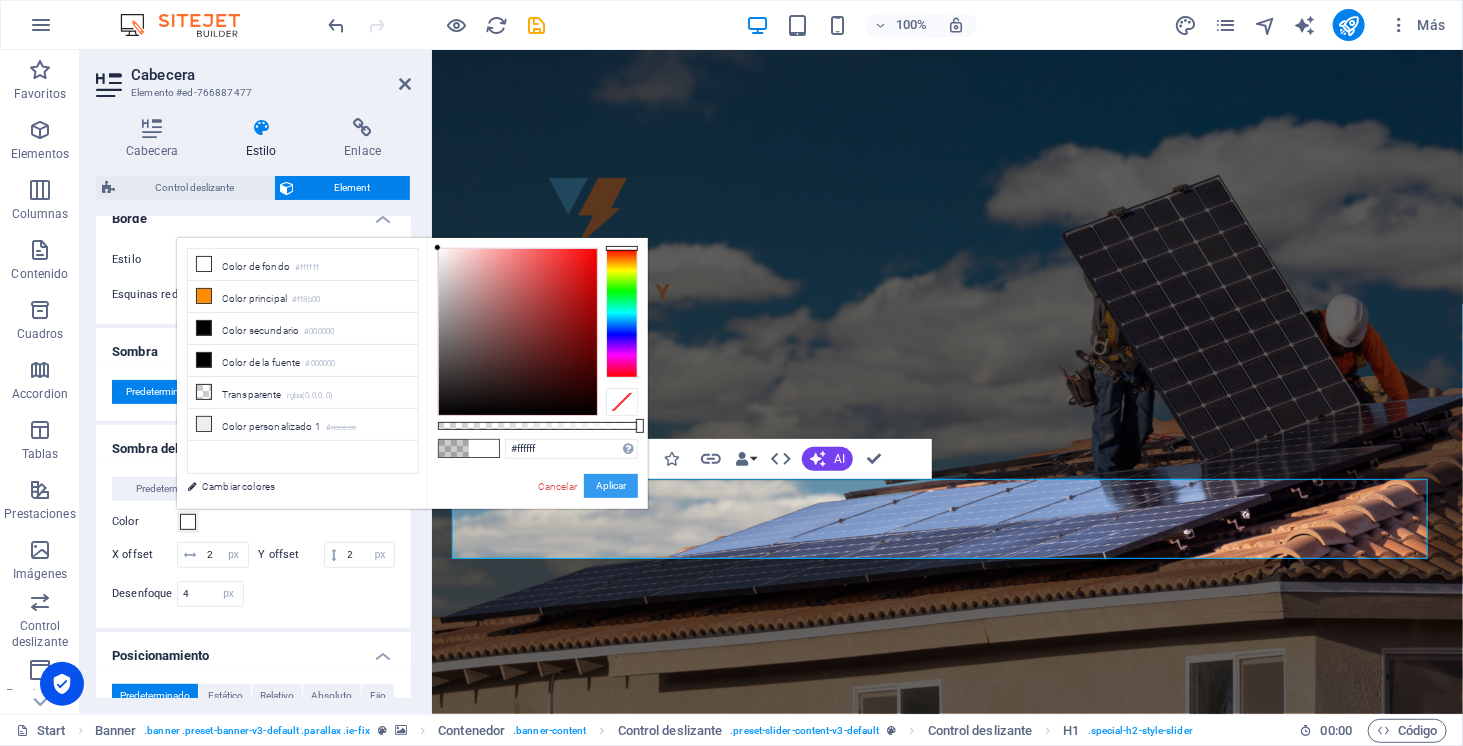 click on "Aplicar" at bounding box center (611, 486) 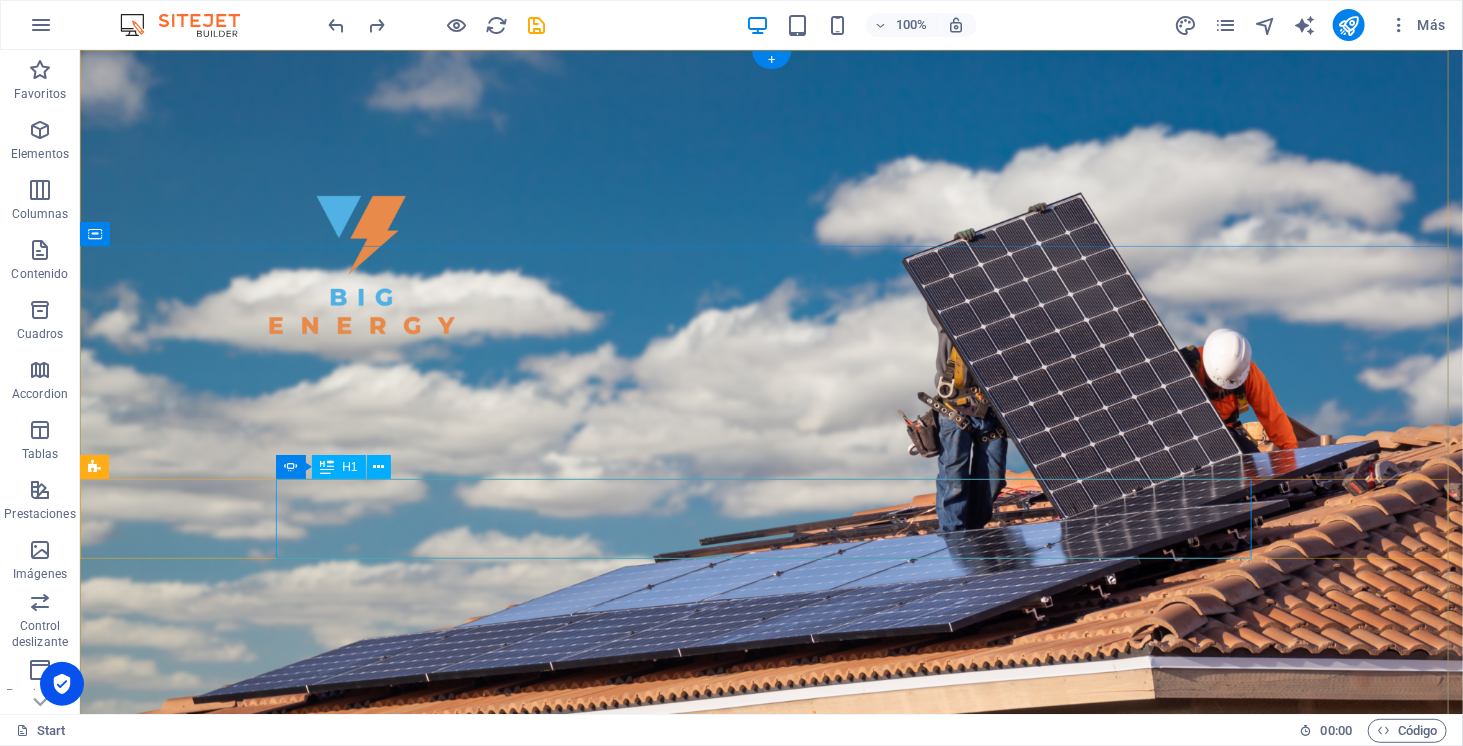 click on "ELECTROMOVILIDAD" at bounding box center [-205, 1204] 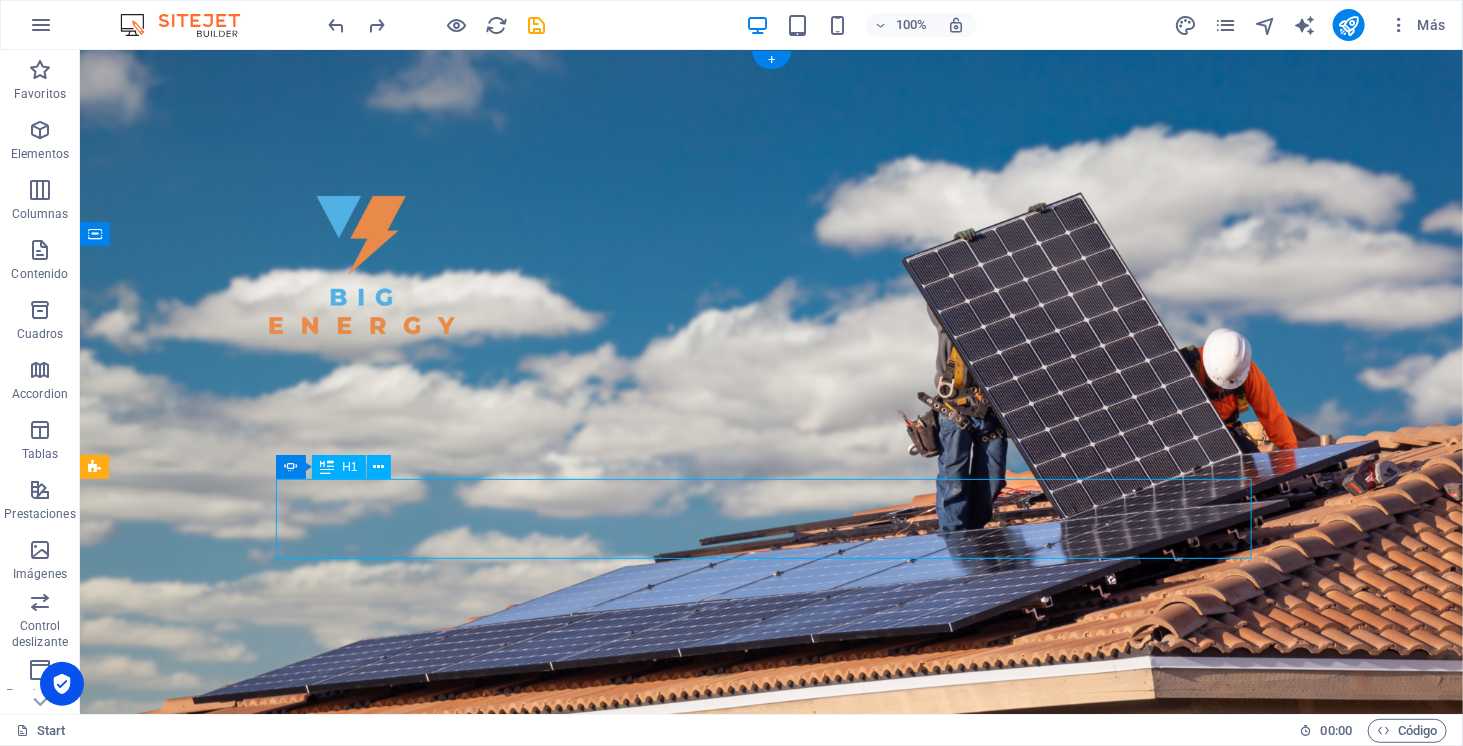 click on "ELECTROMOVILIDAD" at bounding box center [-205, 1204] 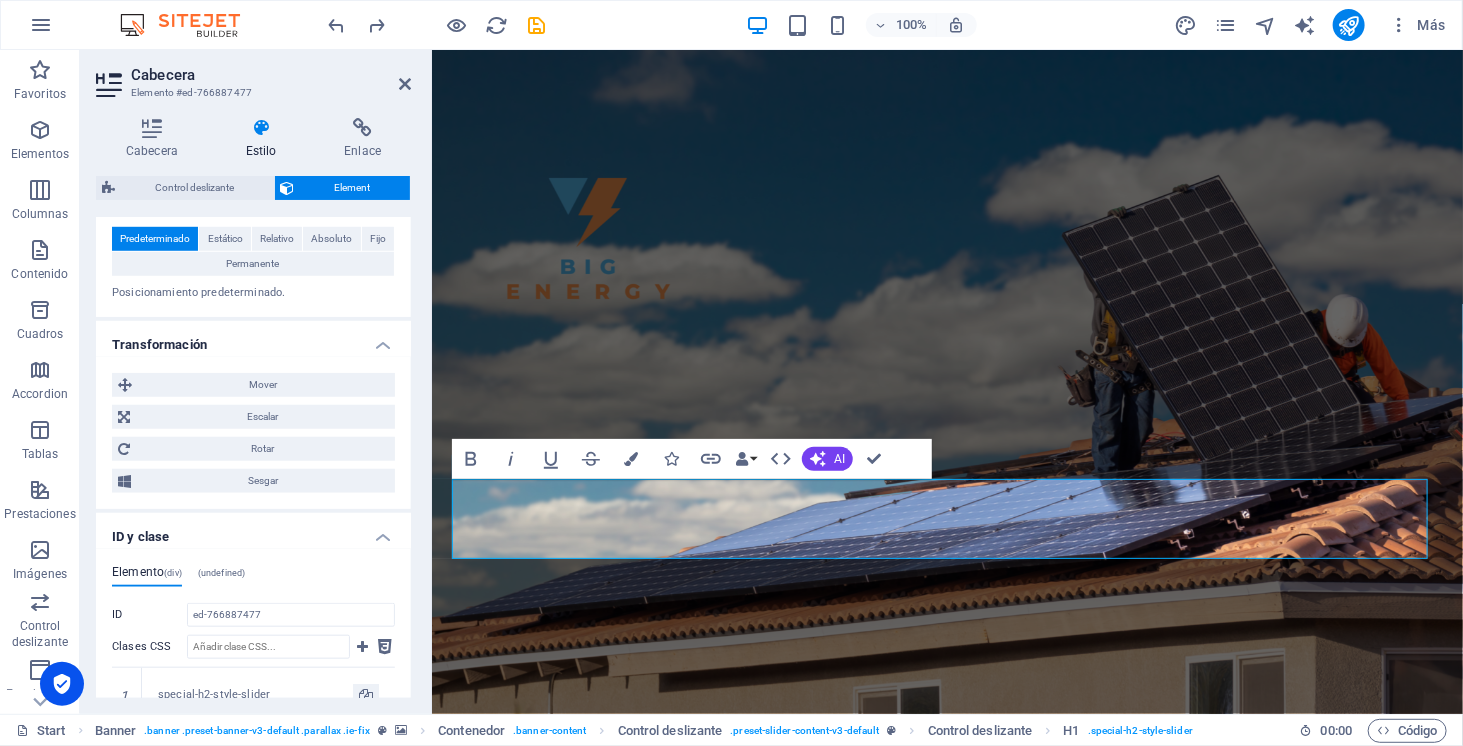 scroll, scrollTop: 0, scrollLeft: 0, axis: both 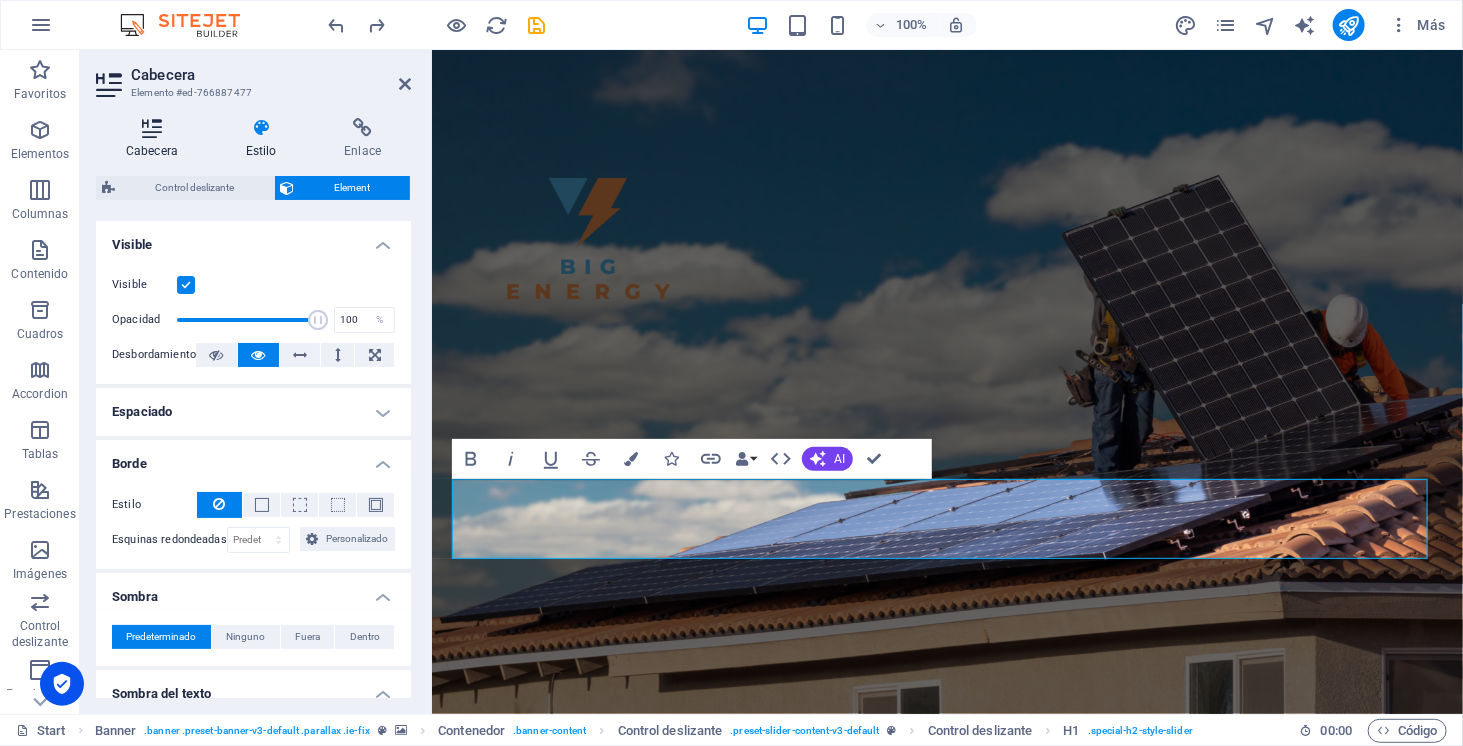 click at bounding box center [152, 128] 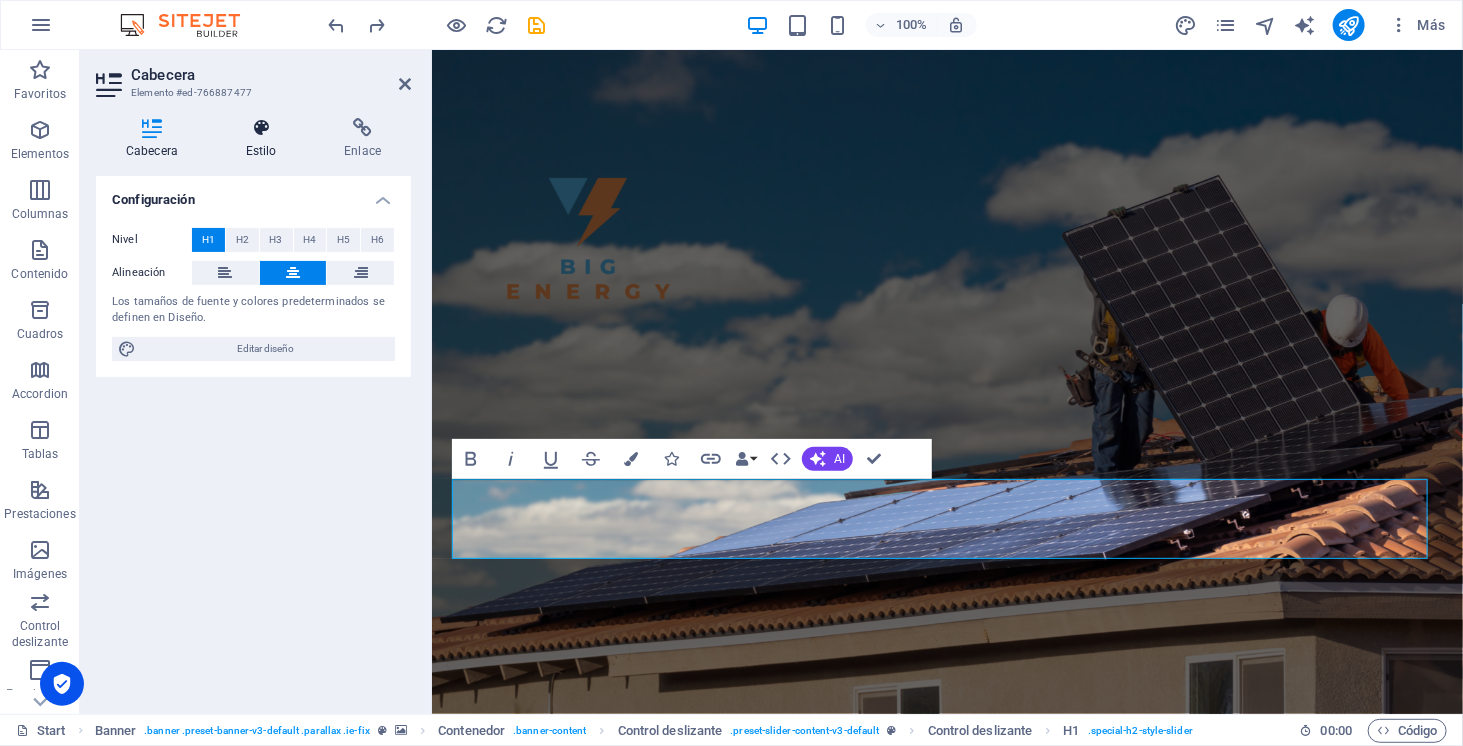 click at bounding box center (261, 128) 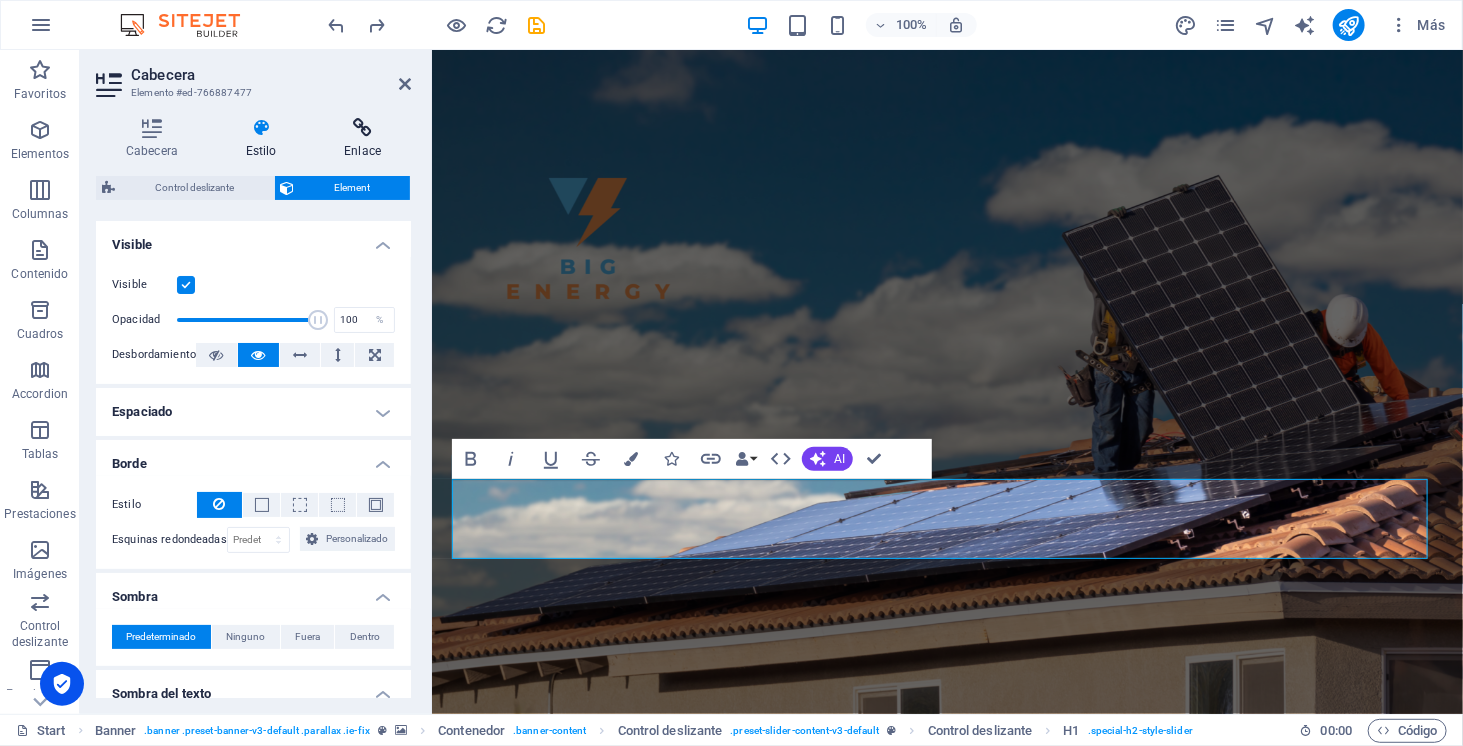 click at bounding box center (362, 128) 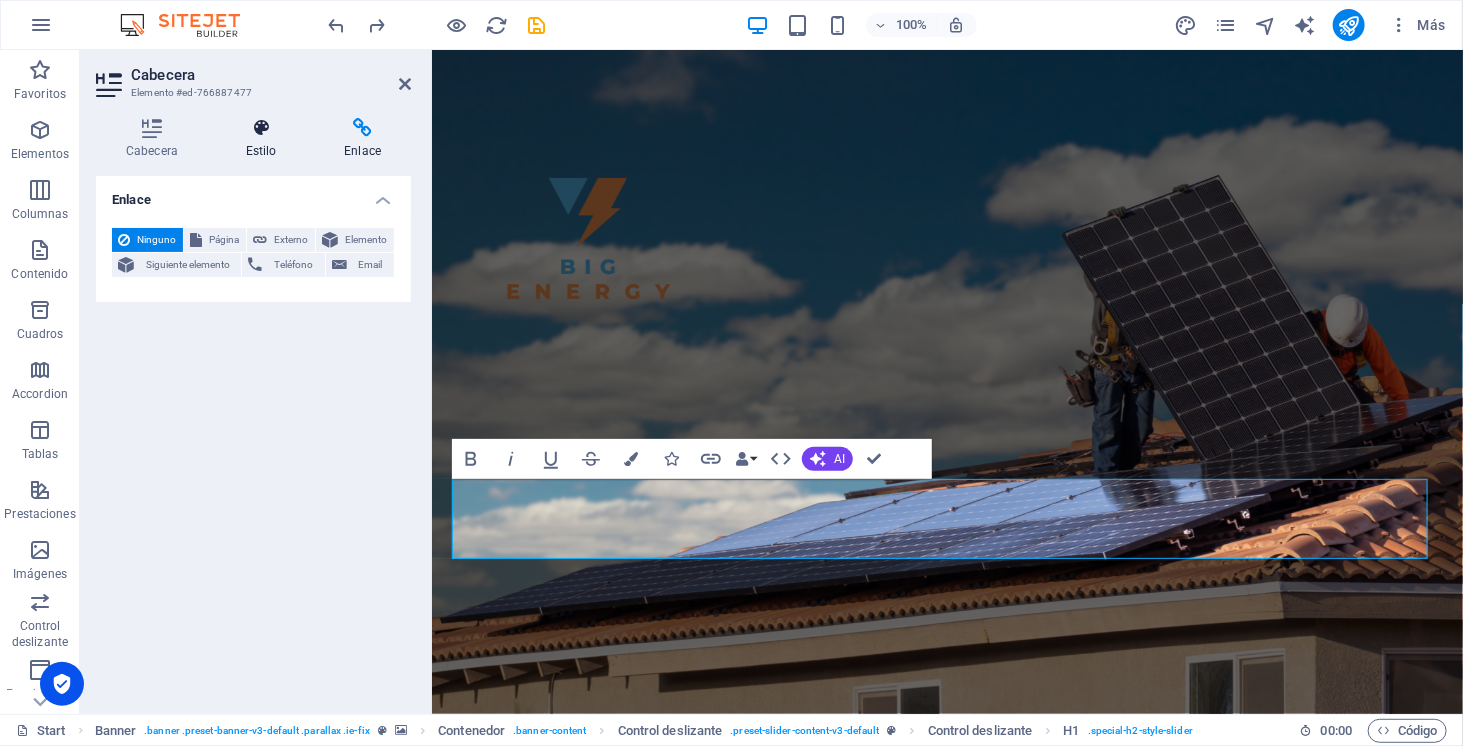 click on "Estilo" at bounding box center [265, 139] 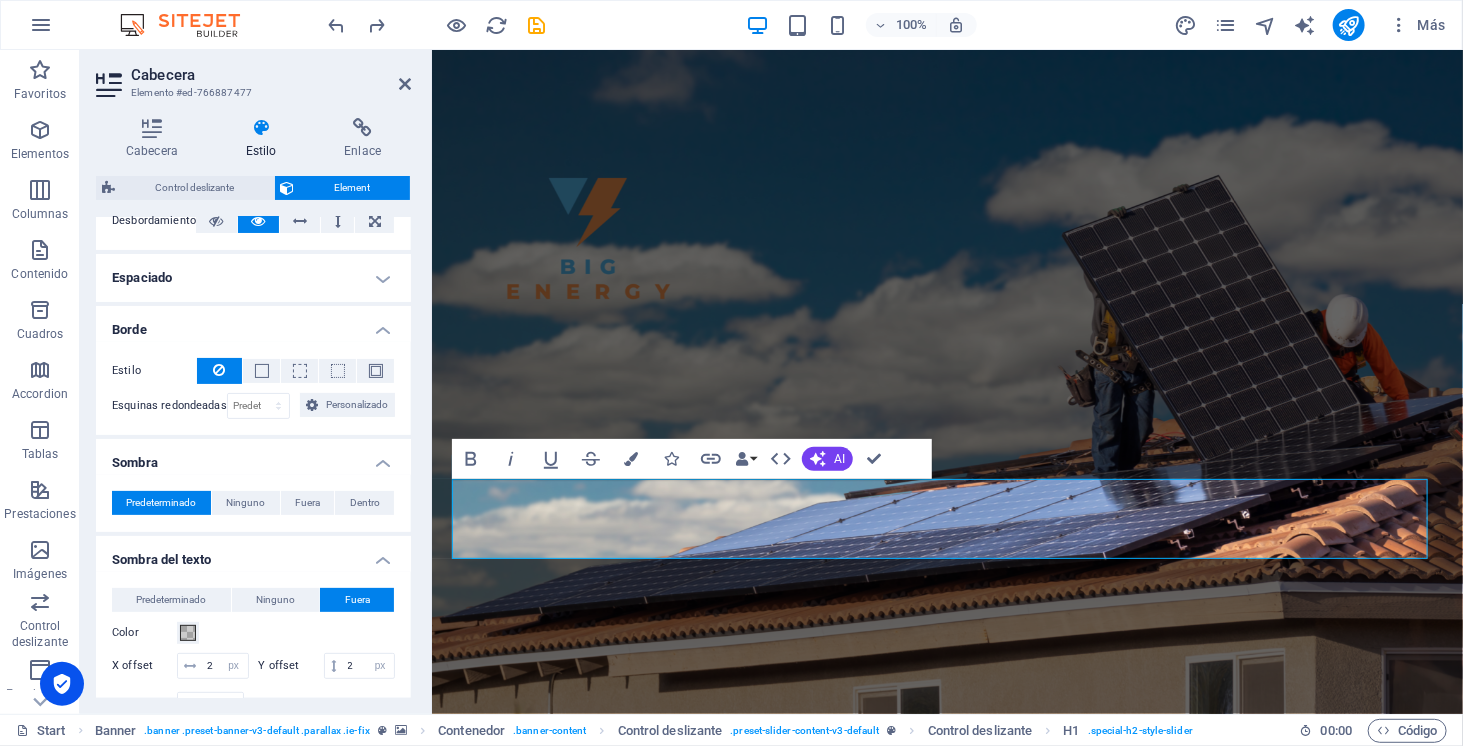 scroll, scrollTop: 133, scrollLeft: 0, axis: vertical 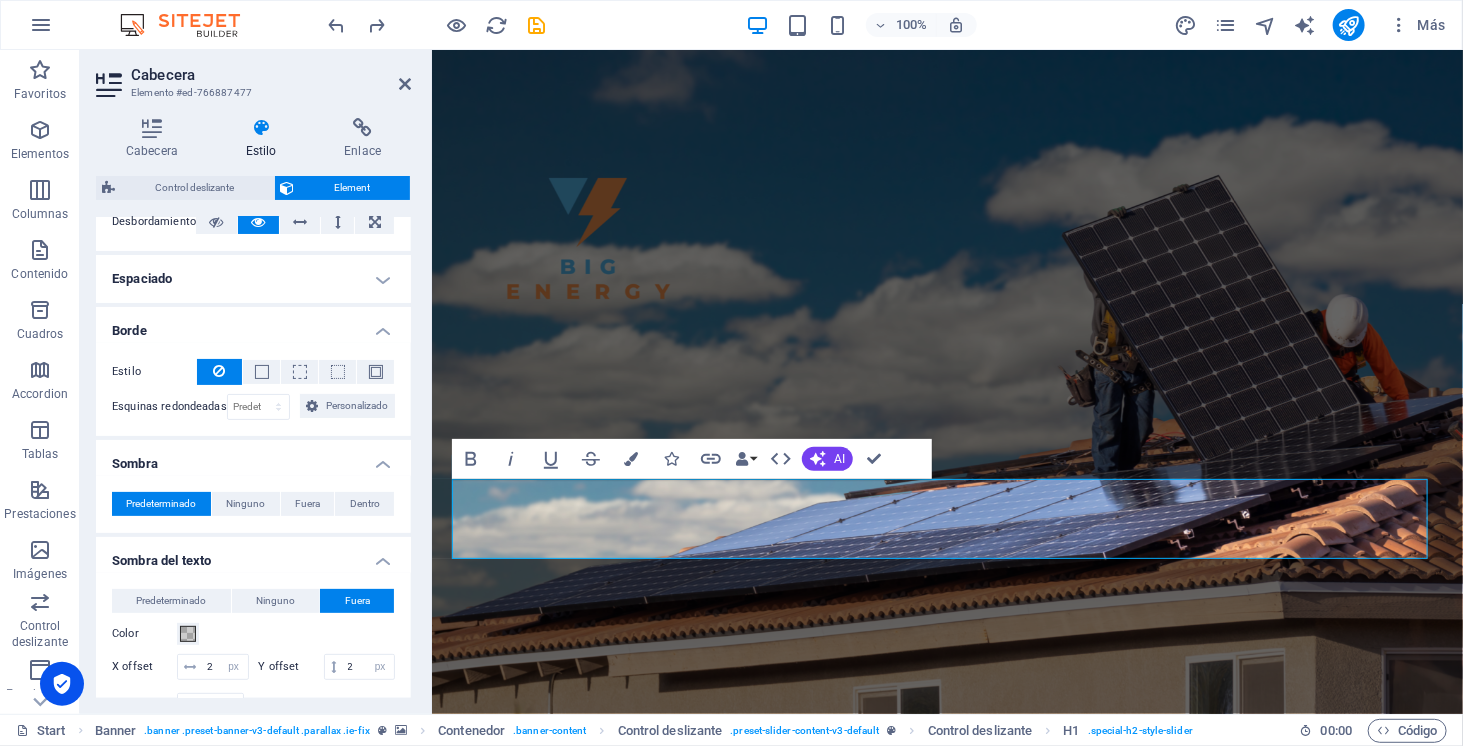 click on "Espaciado" at bounding box center (253, 279) 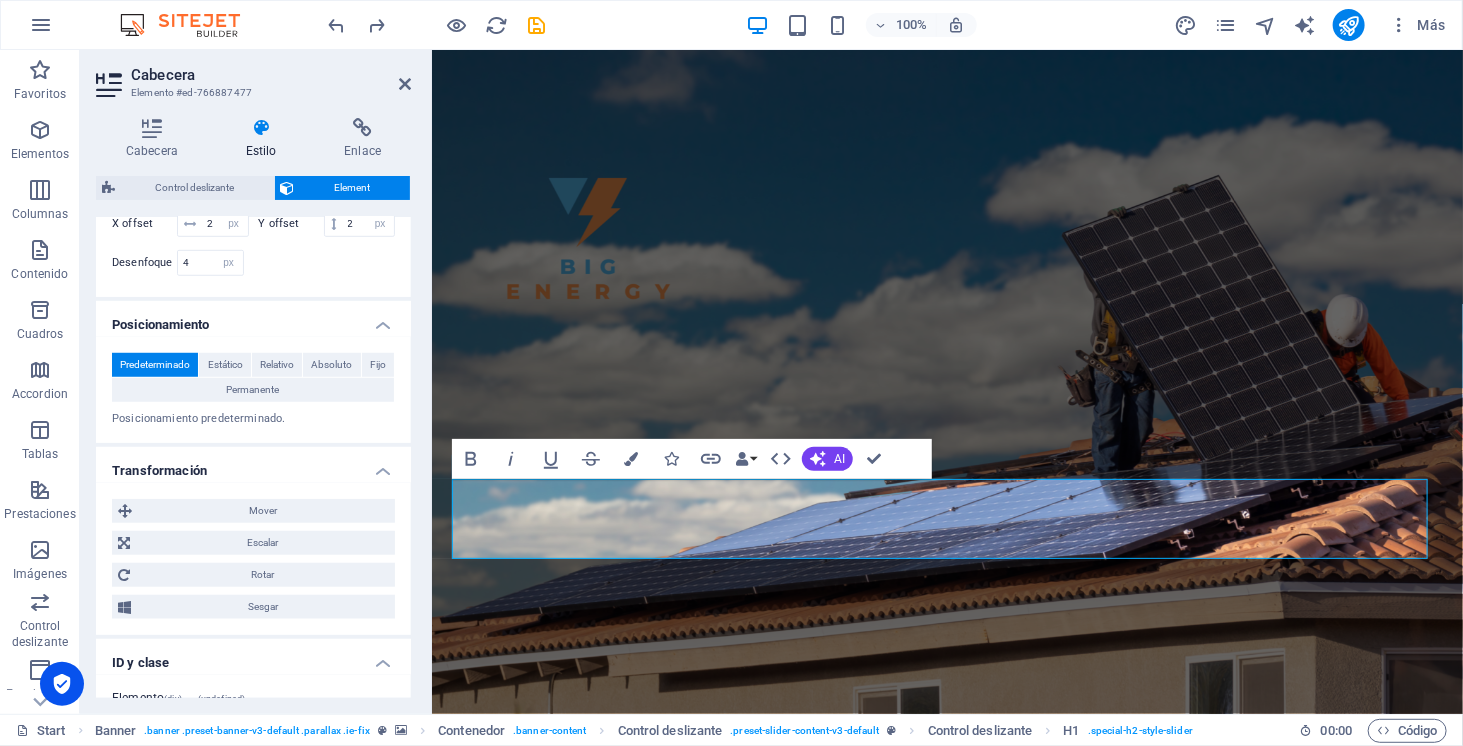 scroll, scrollTop: 649, scrollLeft: 0, axis: vertical 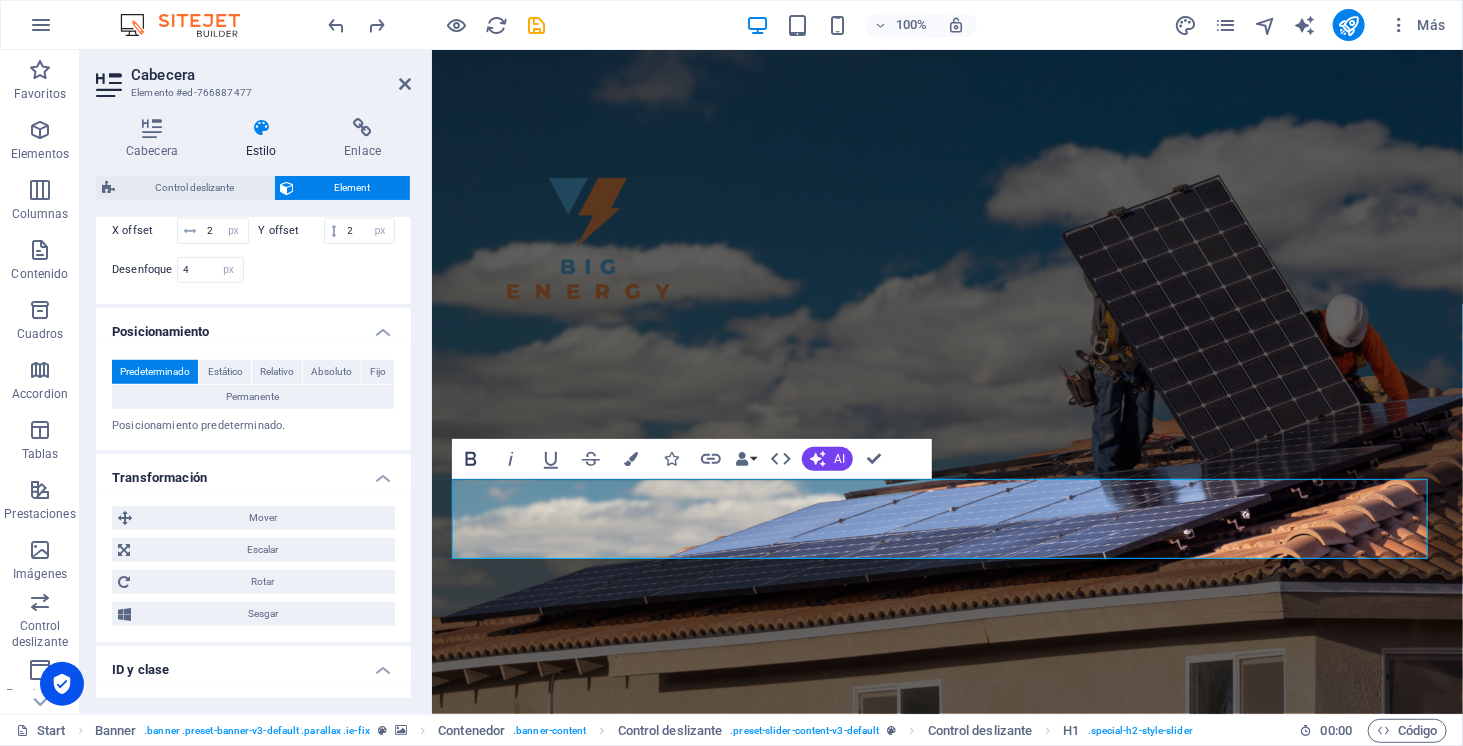 click 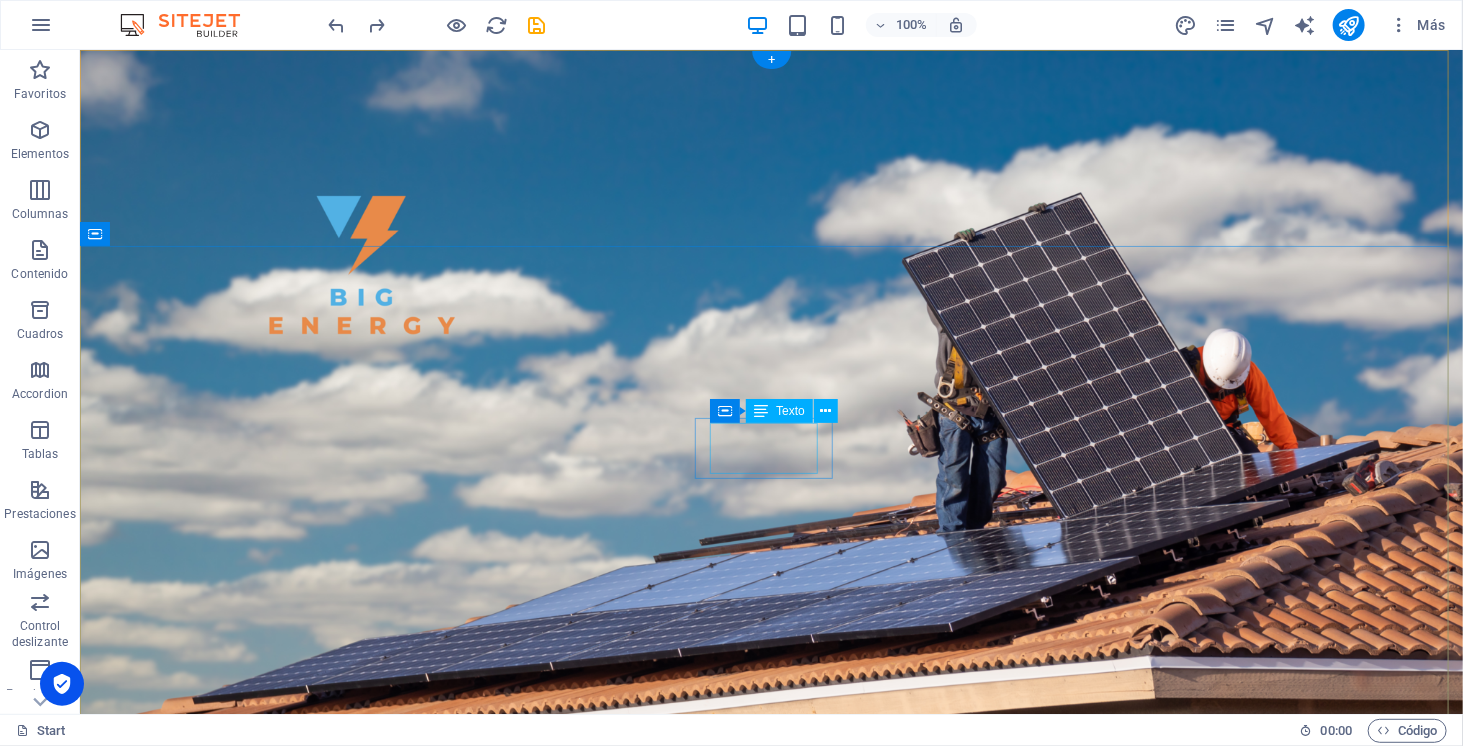 click on "SOMOS" at bounding box center [770, 1053] 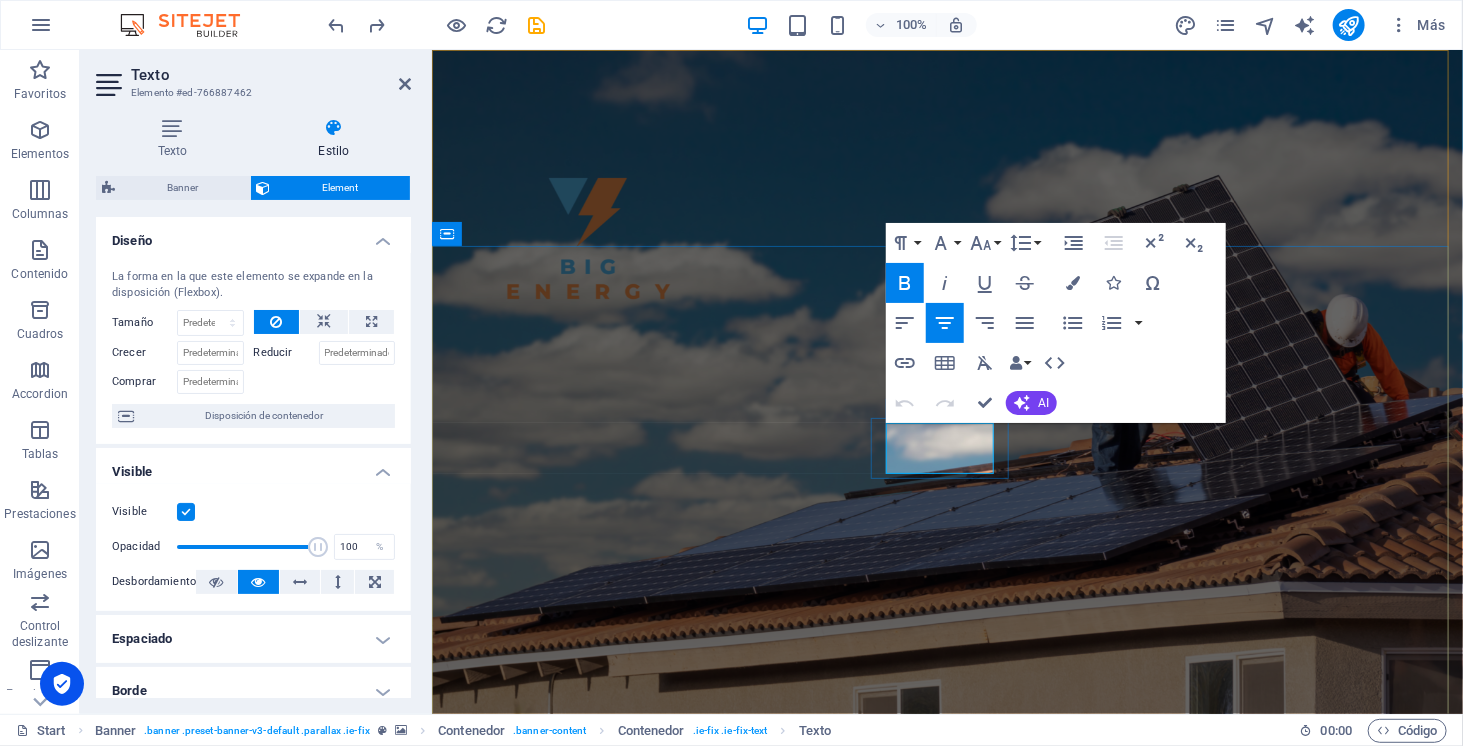 click on "SOMOS" at bounding box center [947, 1053] 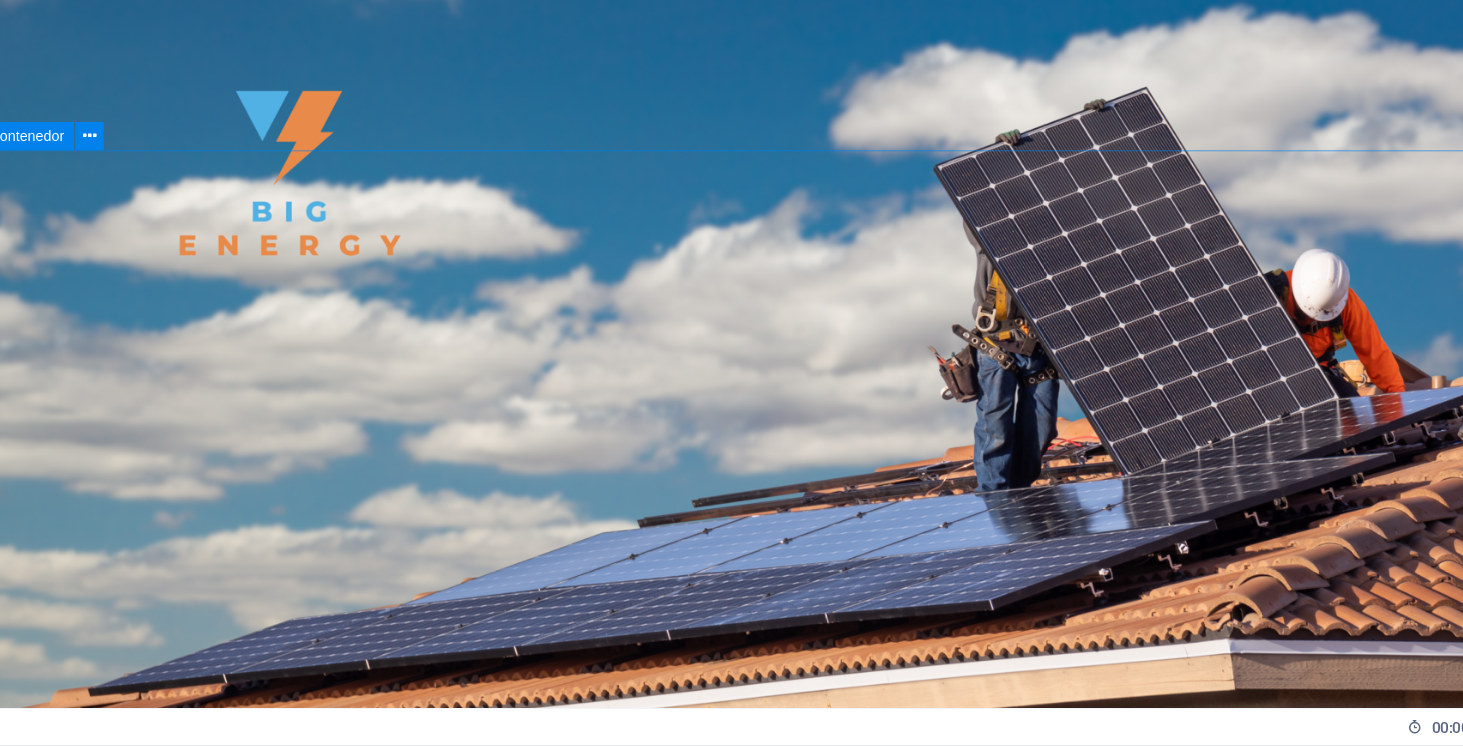 scroll, scrollTop: 0, scrollLeft: 0, axis: both 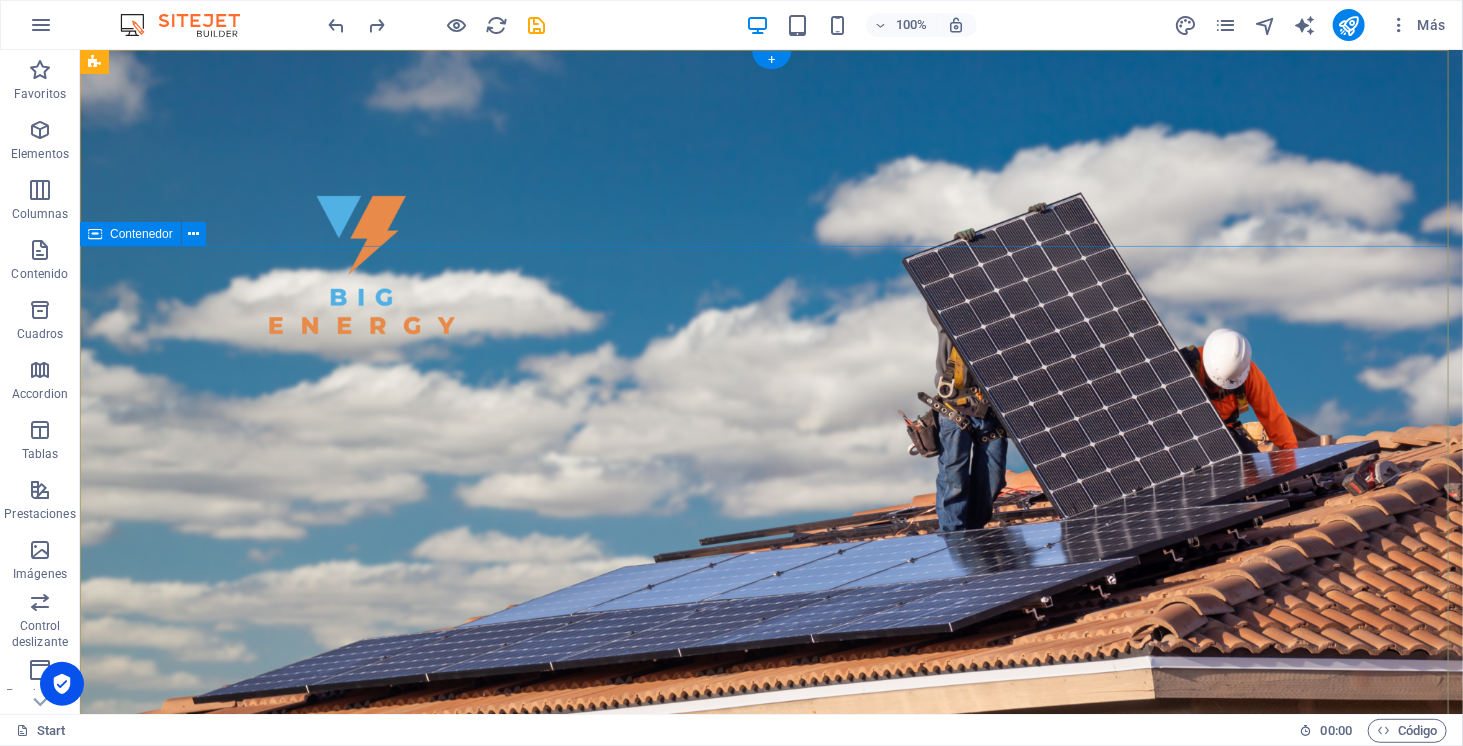 click on "SOMOS    ENERGÍA SOLAR ELECTROMOVILIDAD ALMACENAMIENTO" at bounding box center [770, 1195] 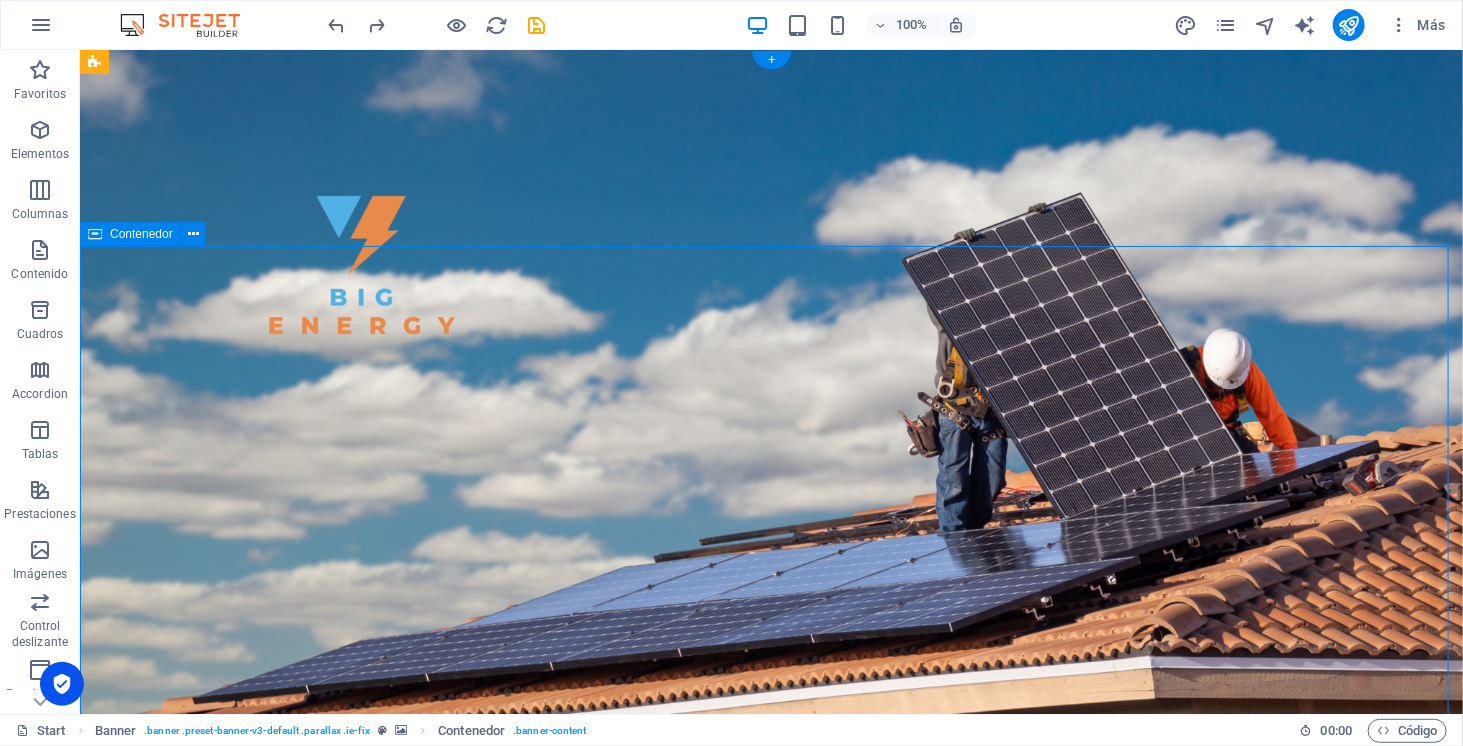 click on "SOMOS    ENERGÍA SOLAR ELECTROMOVILIDAD ALMACENAMIENTO" at bounding box center [770, 1195] 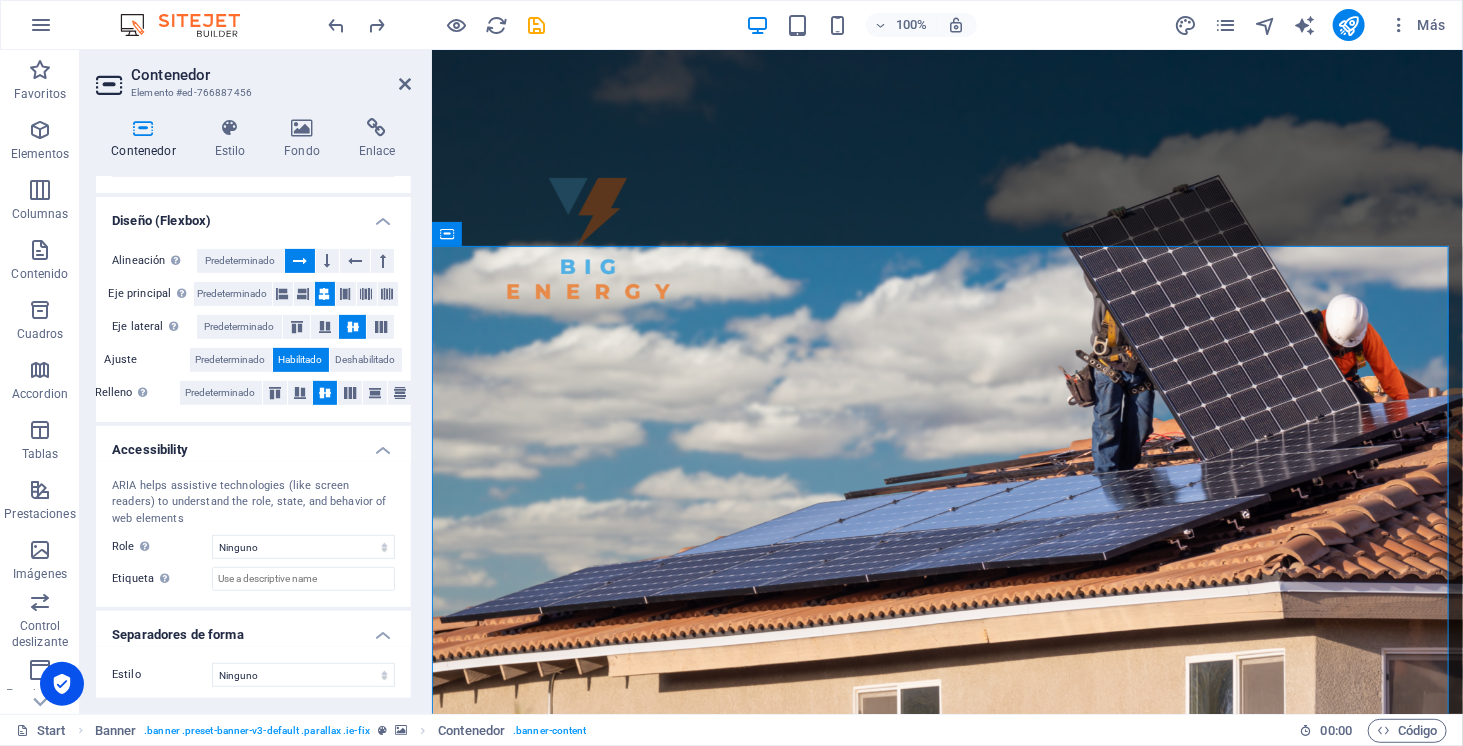 scroll, scrollTop: 0, scrollLeft: 0, axis: both 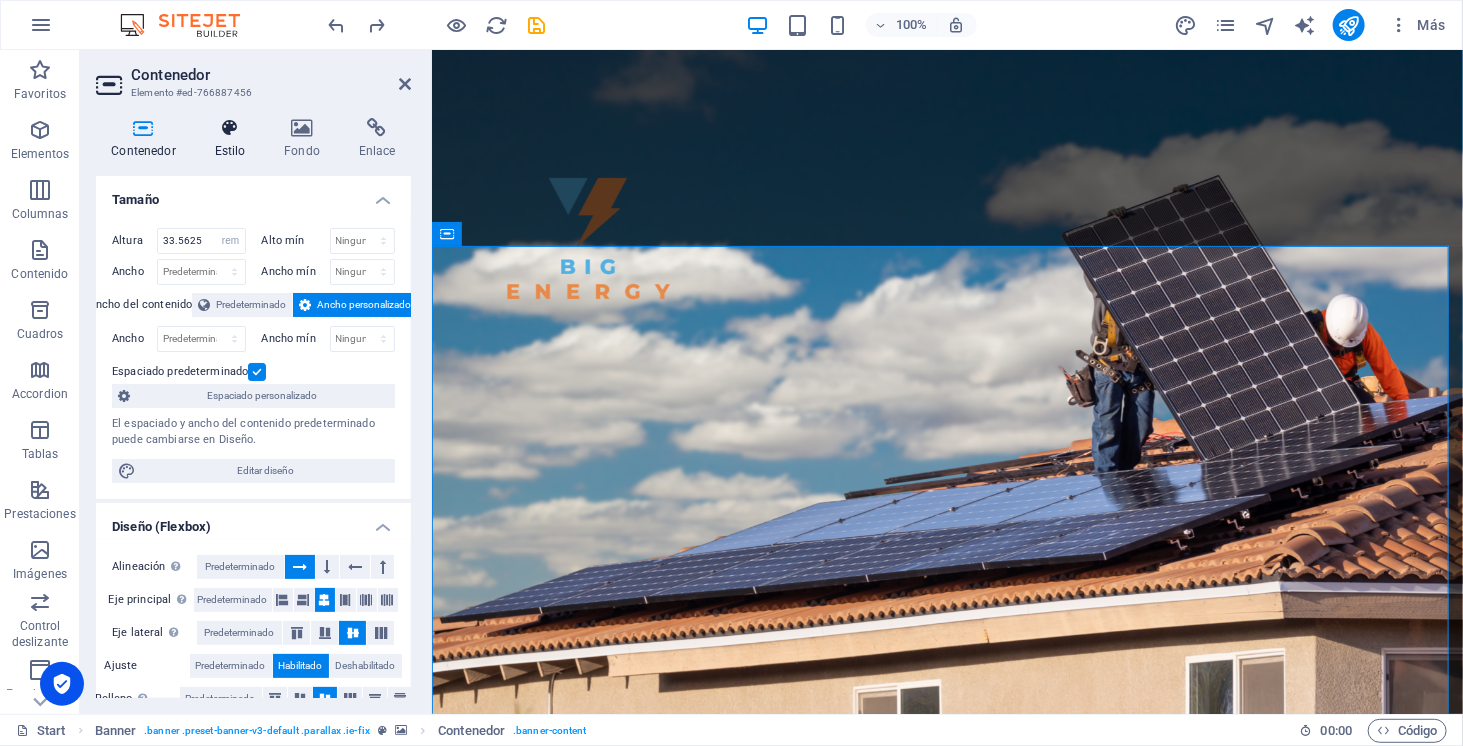 click on "Estilo" at bounding box center [234, 139] 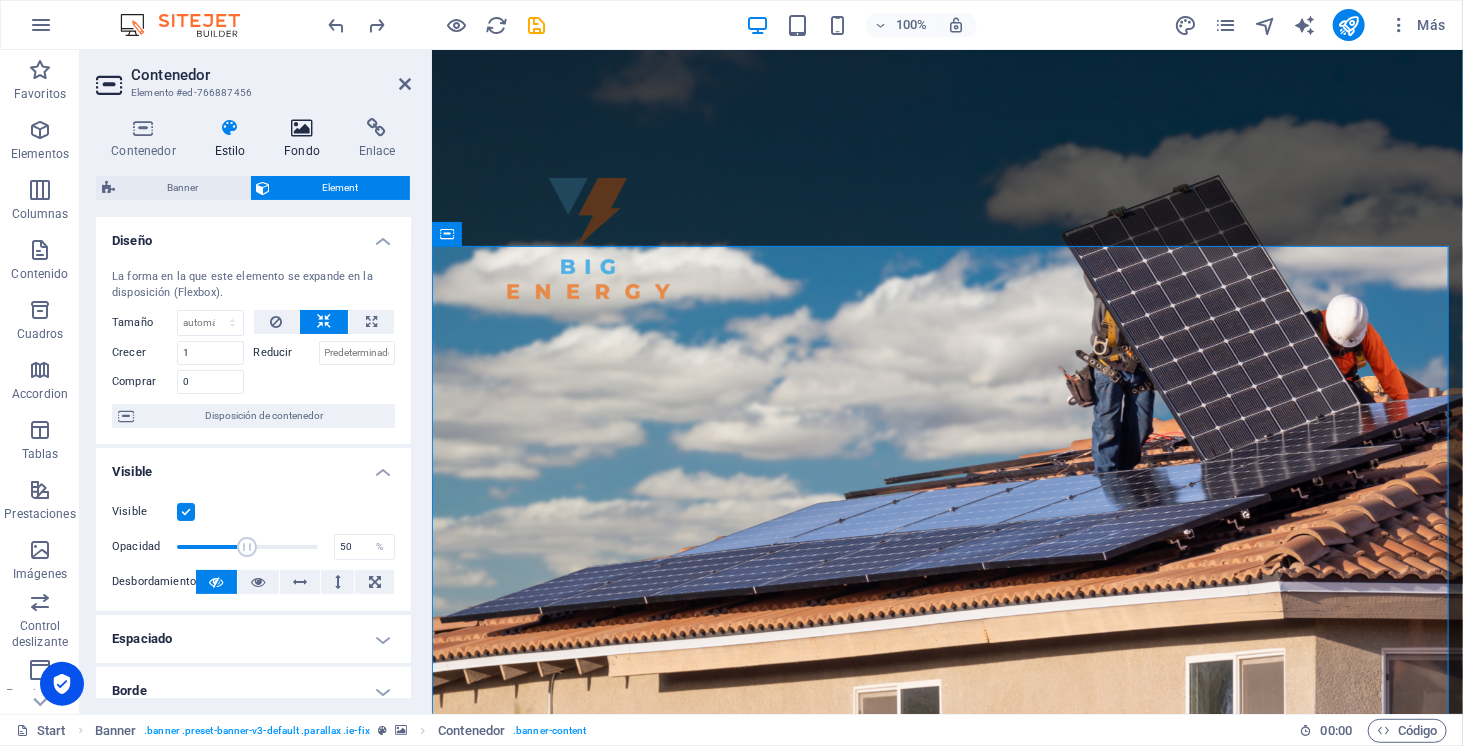 click at bounding box center (302, 128) 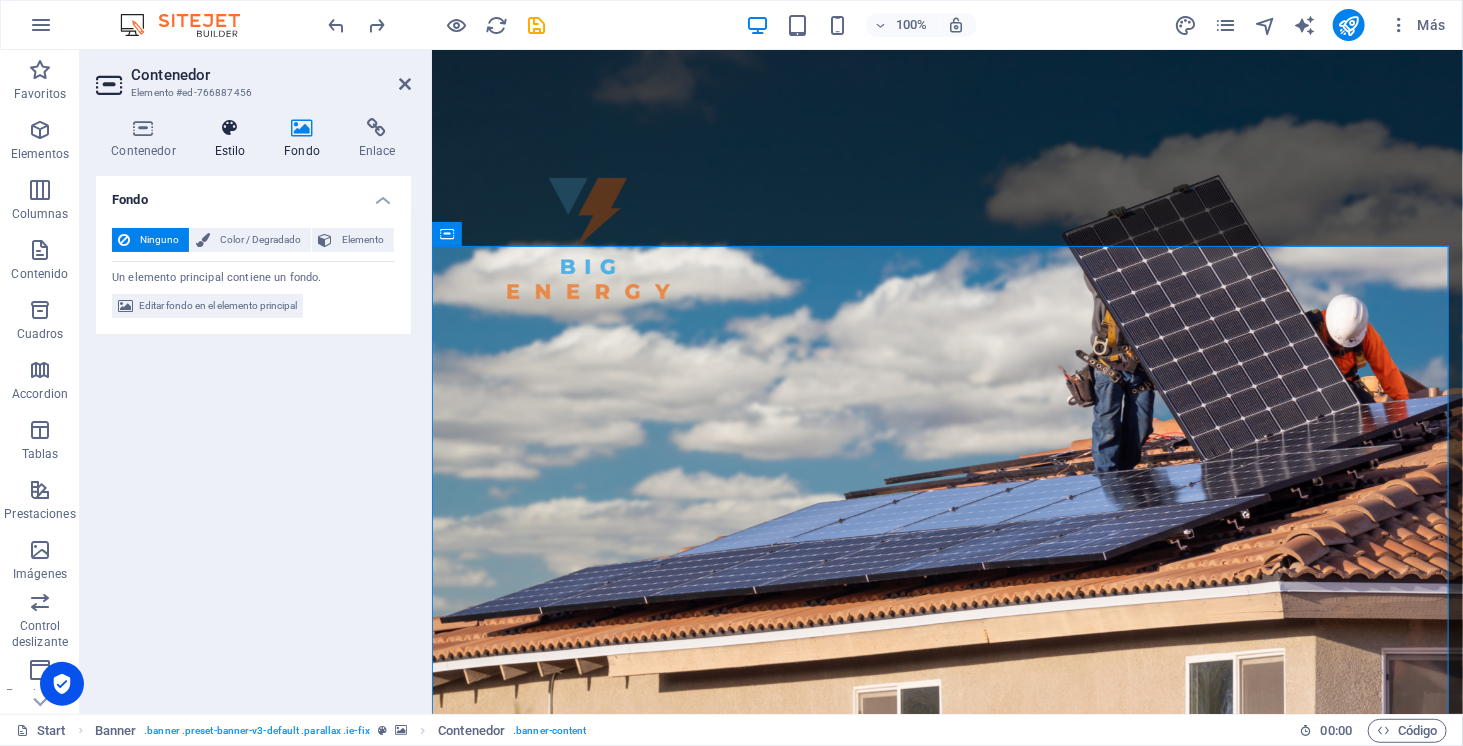click on "Estilo" at bounding box center (234, 139) 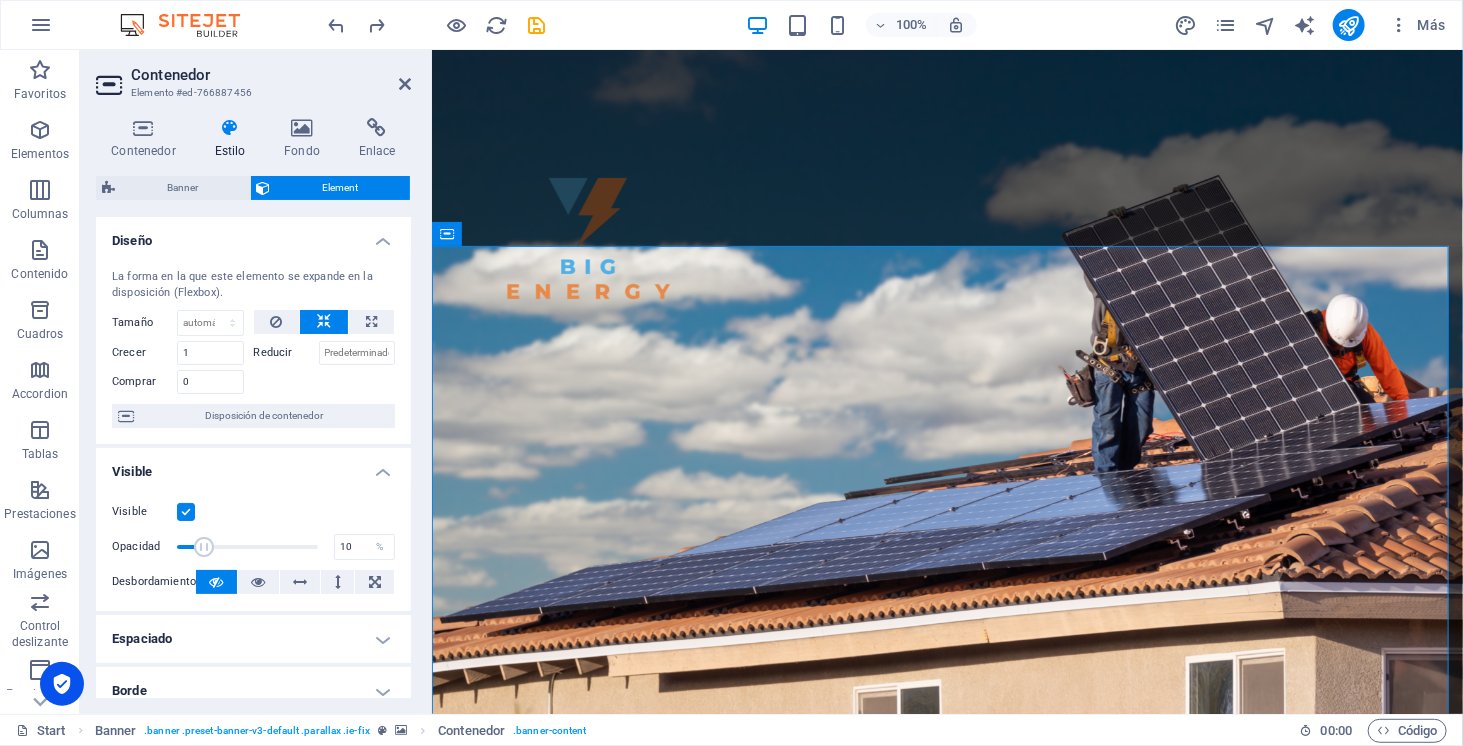 drag, startPoint x: 242, startPoint y: 543, endPoint x: 188, endPoint y: 551, distance: 54.589375 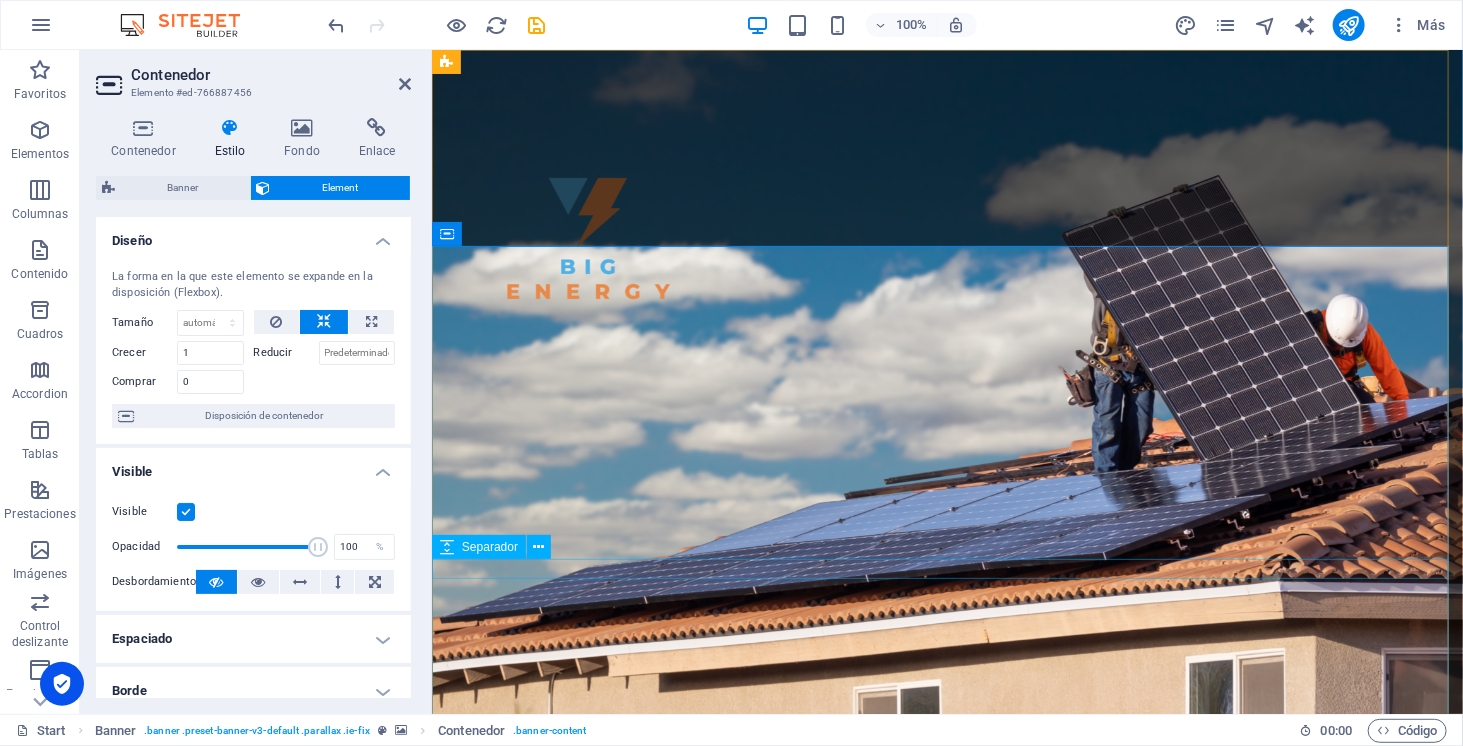 drag, startPoint x: 619, startPoint y: 600, endPoint x: 861, endPoint y: 612, distance: 242.29733 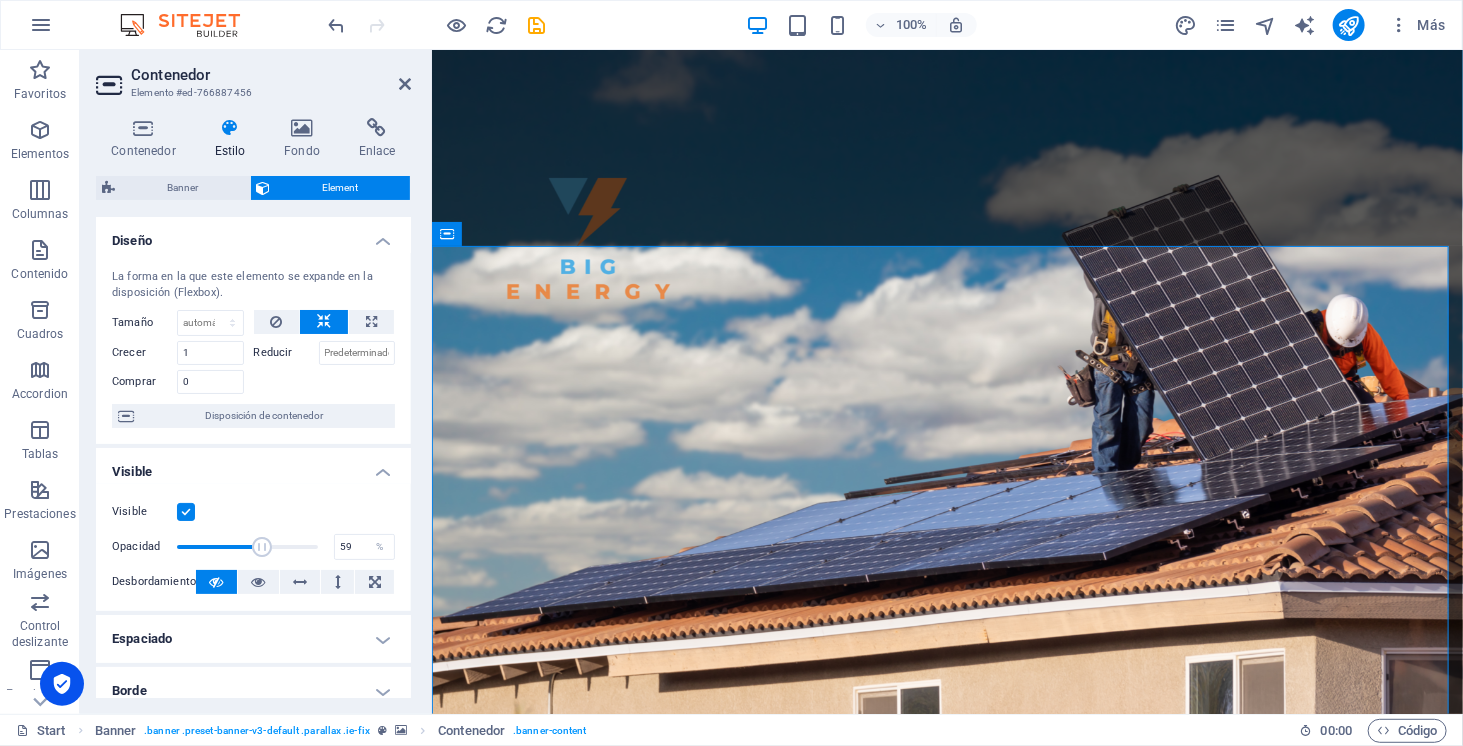 drag, startPoint x: 301, startPoint y: 543, endPoint x: 258, endPoint y: 529, distance: 45.221676 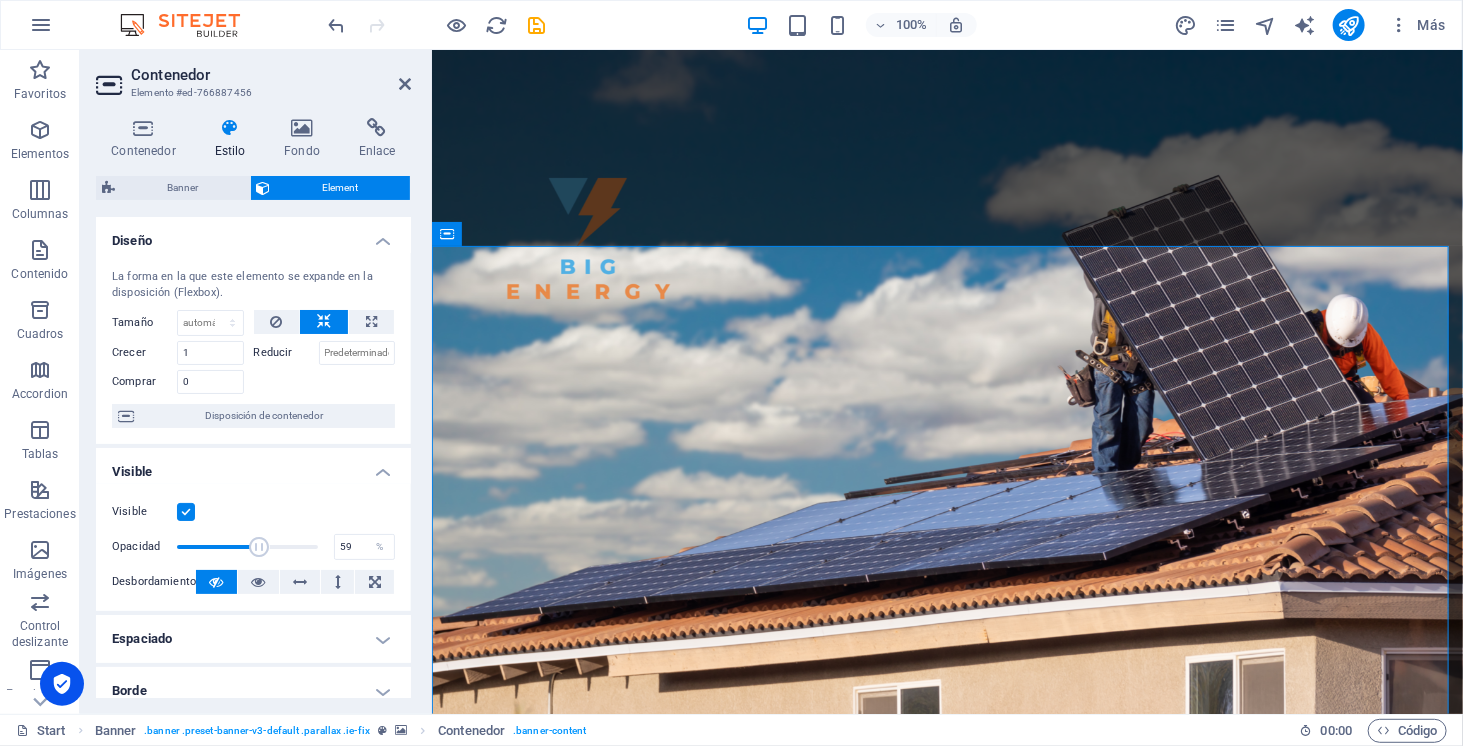 drag, startPoint x: 258, startPoint y: 529, endPoint x: 246, endPoint y: 531, distance: 12.165525 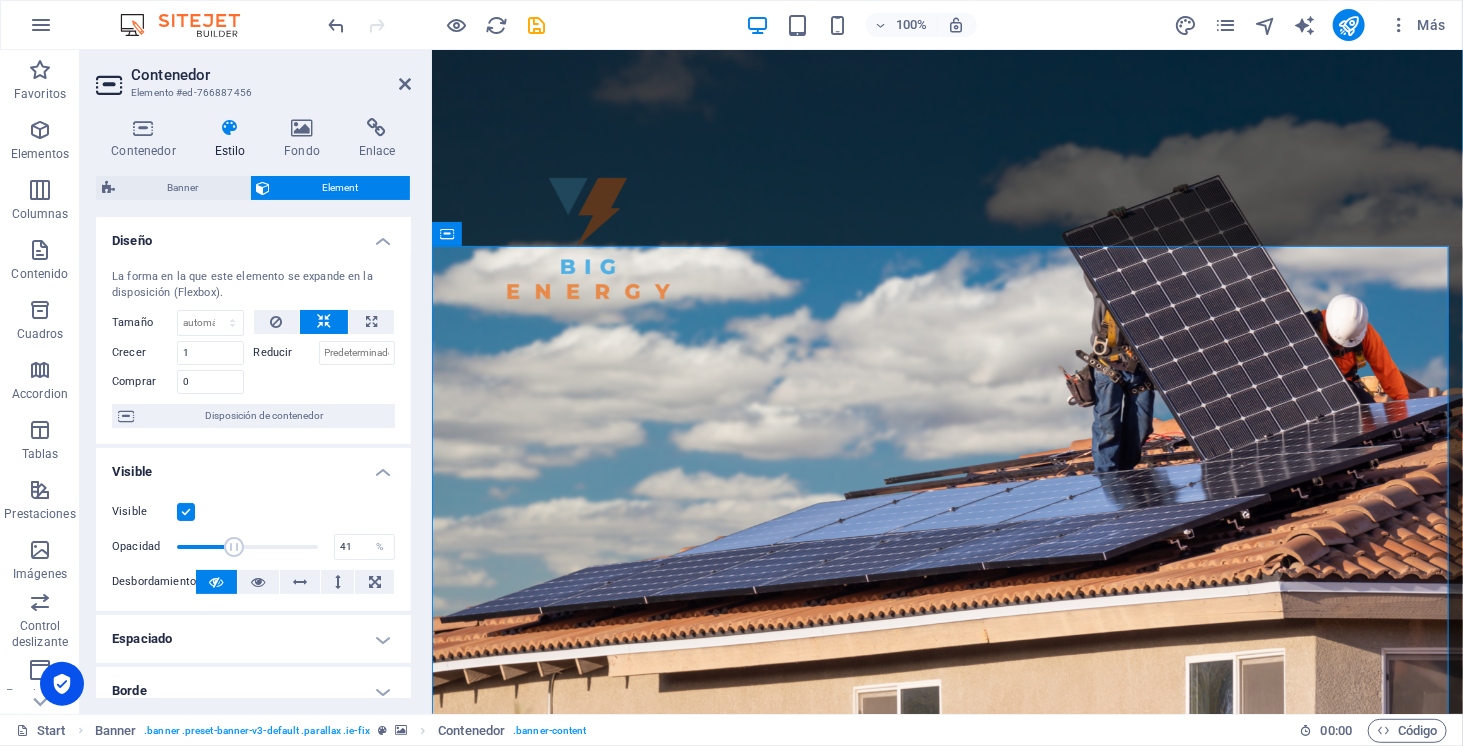 drag, startPoint x: 249, startPoint y: 538, endPoint x: 232, endPoint y: 535, distance: 17.262676 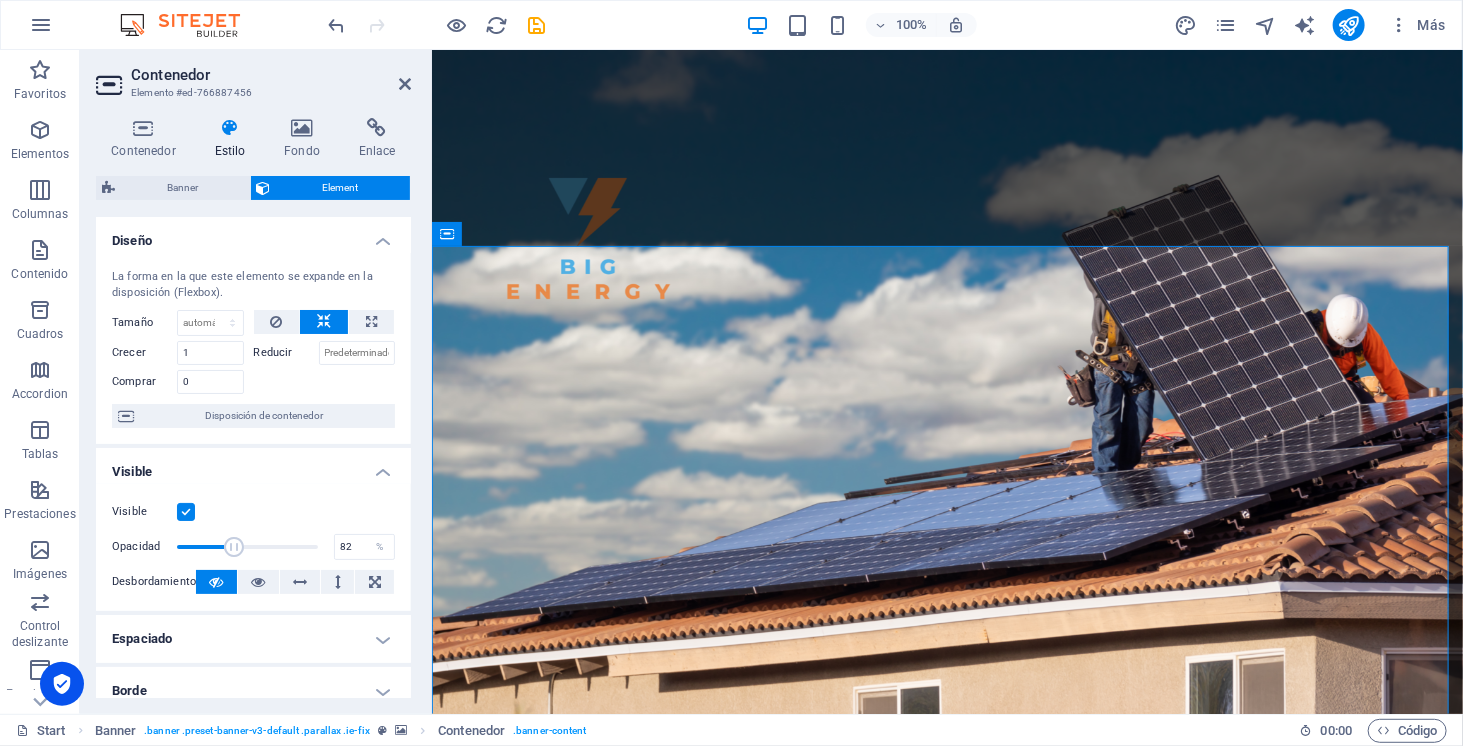 drag, startPoint x: 232, startPoint y: 535, endPoint x: 290, endPoint y: 535, distance: 58 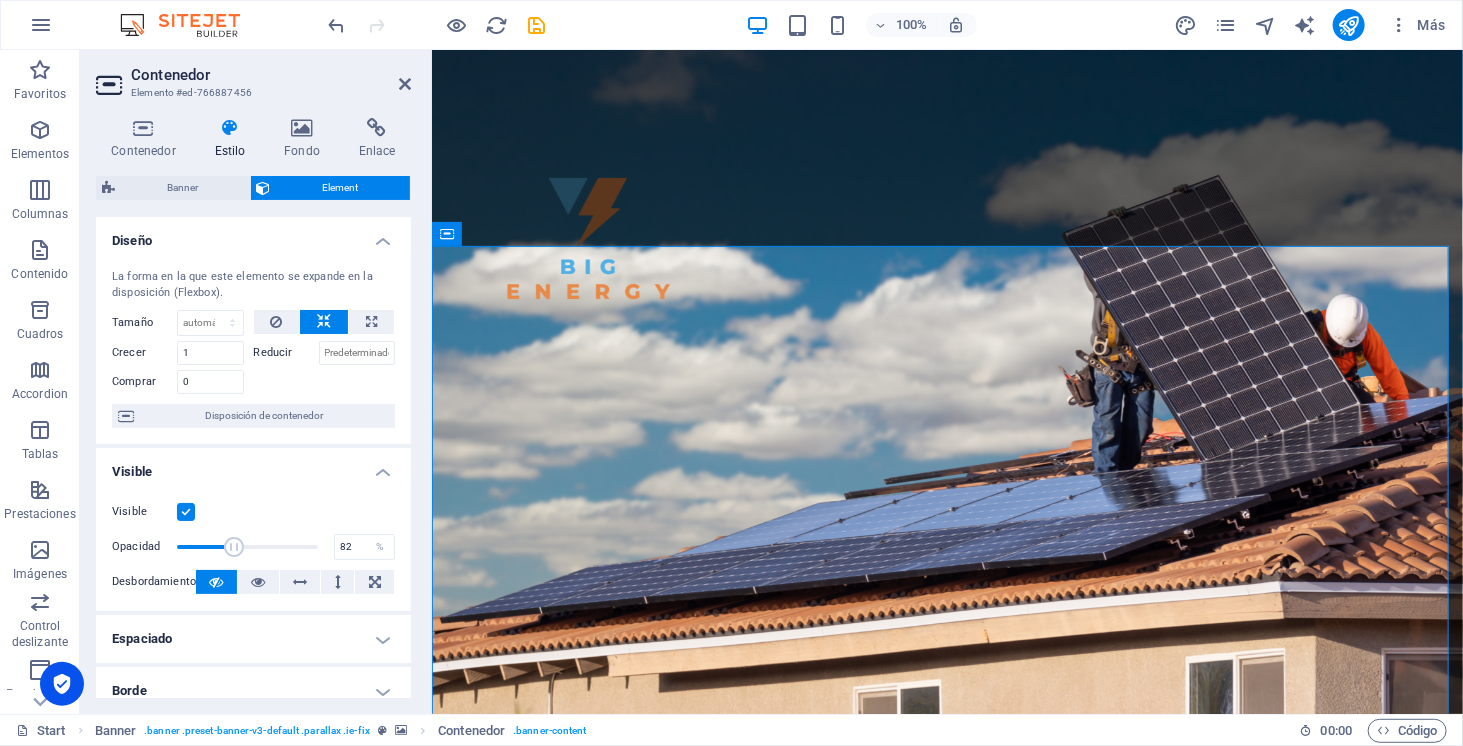 click at bounding box center [234, 547] 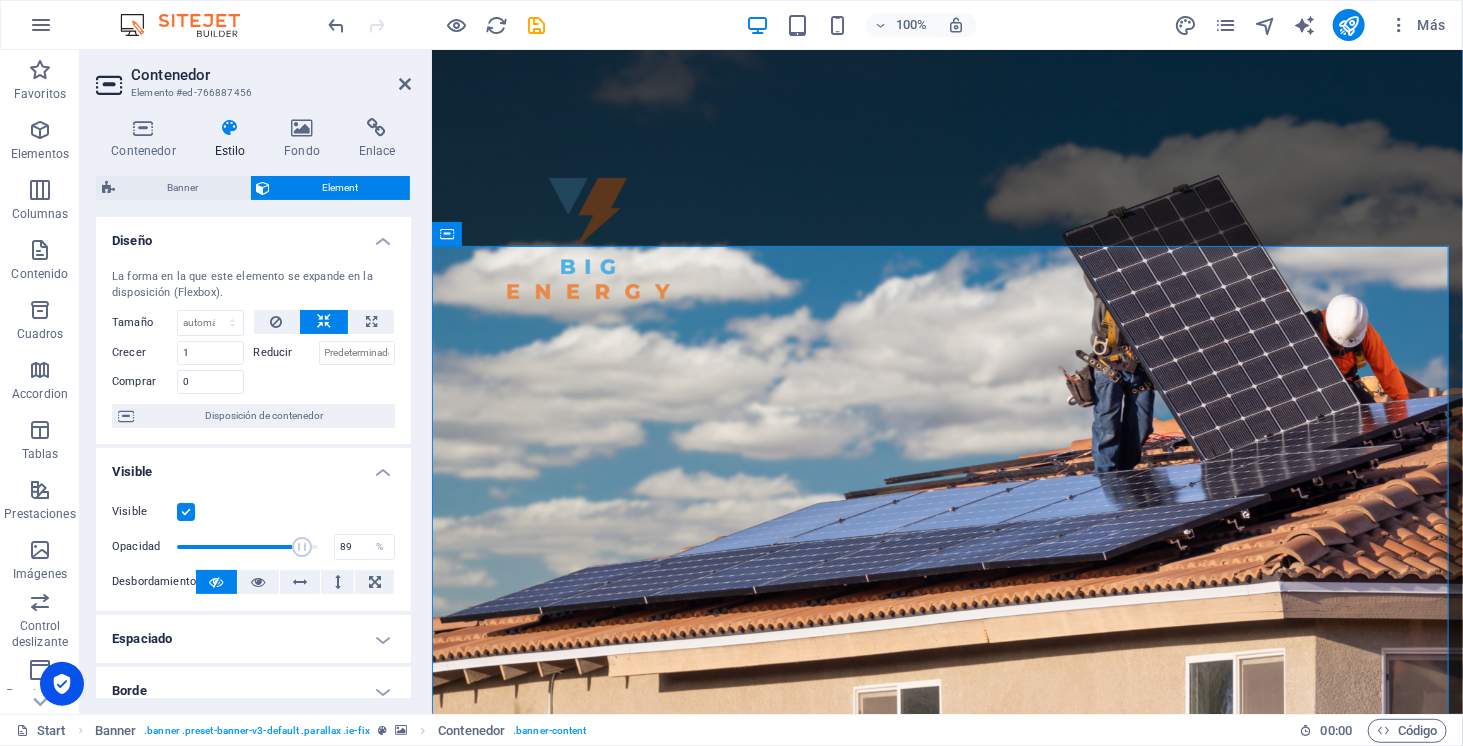 click at bounding box center (302, 547) 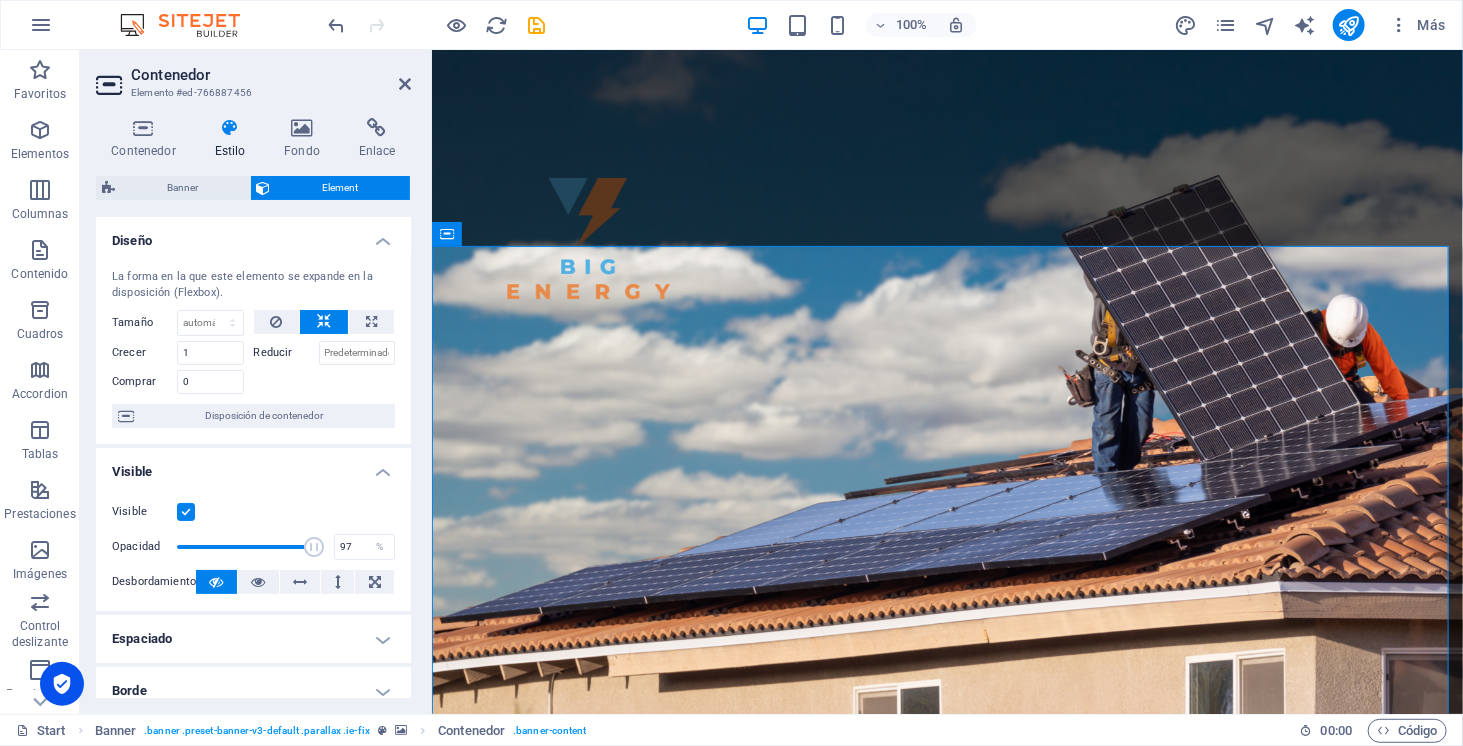 drag, startPoint x: 299, startPoint y: 539, endPoint x: 309, endPoint y: 540, distance: 10.049875 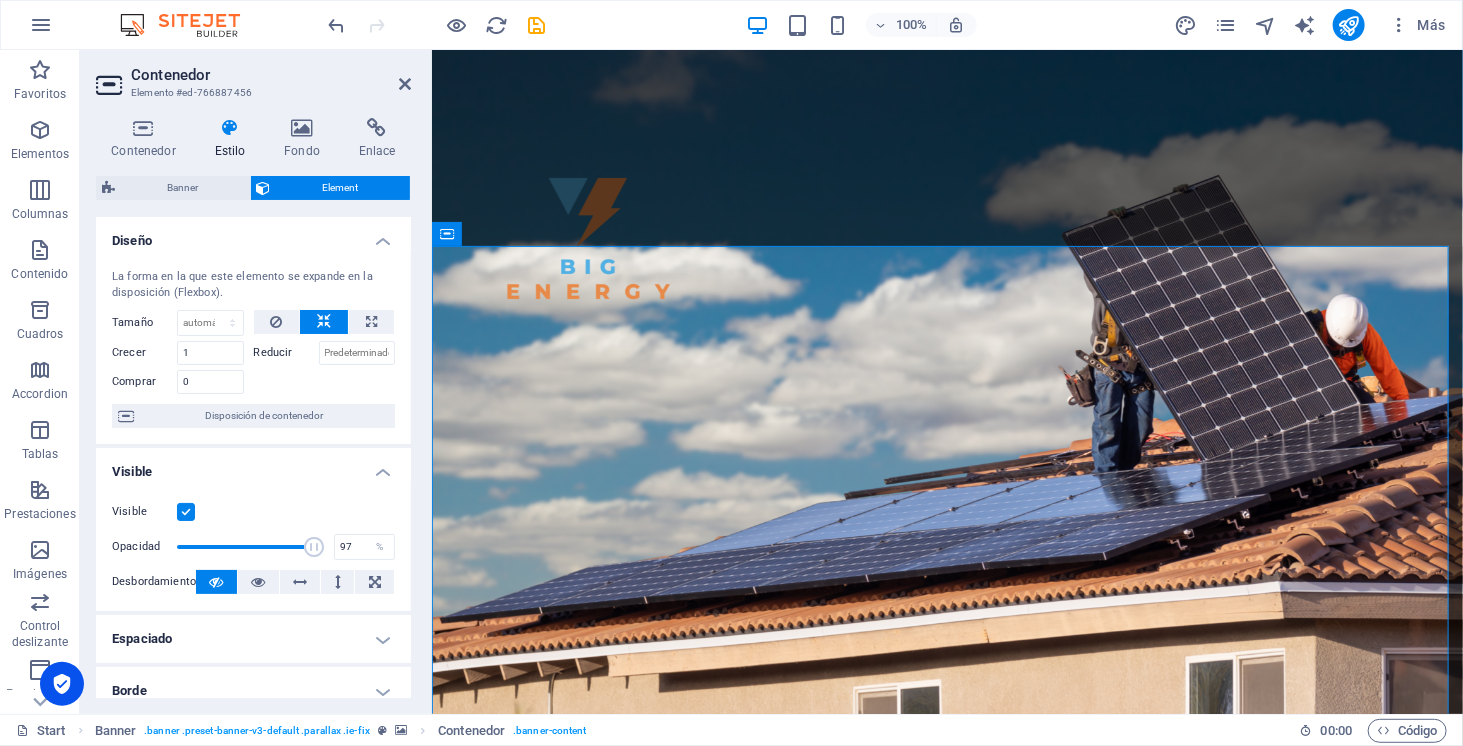 click at bounding box center [314, 547] 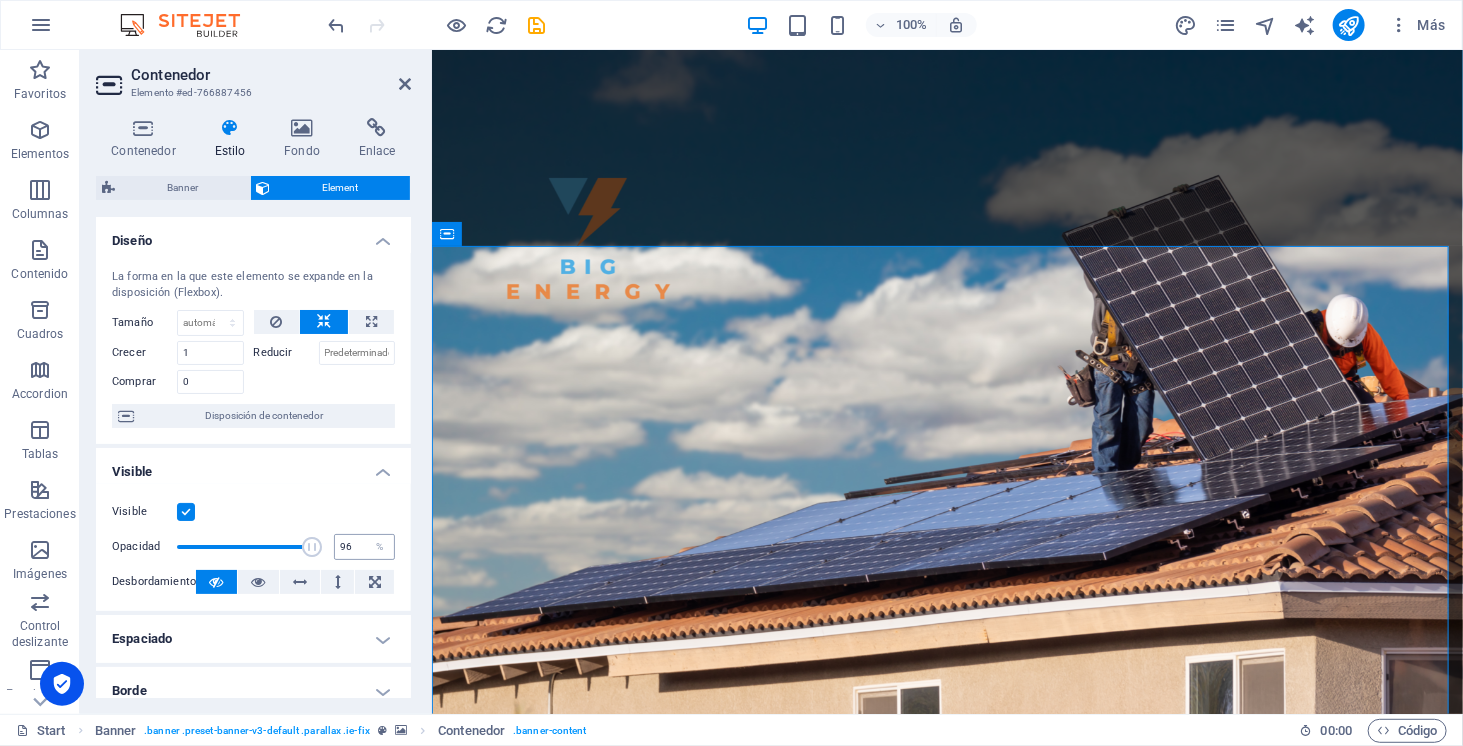 type on "100" 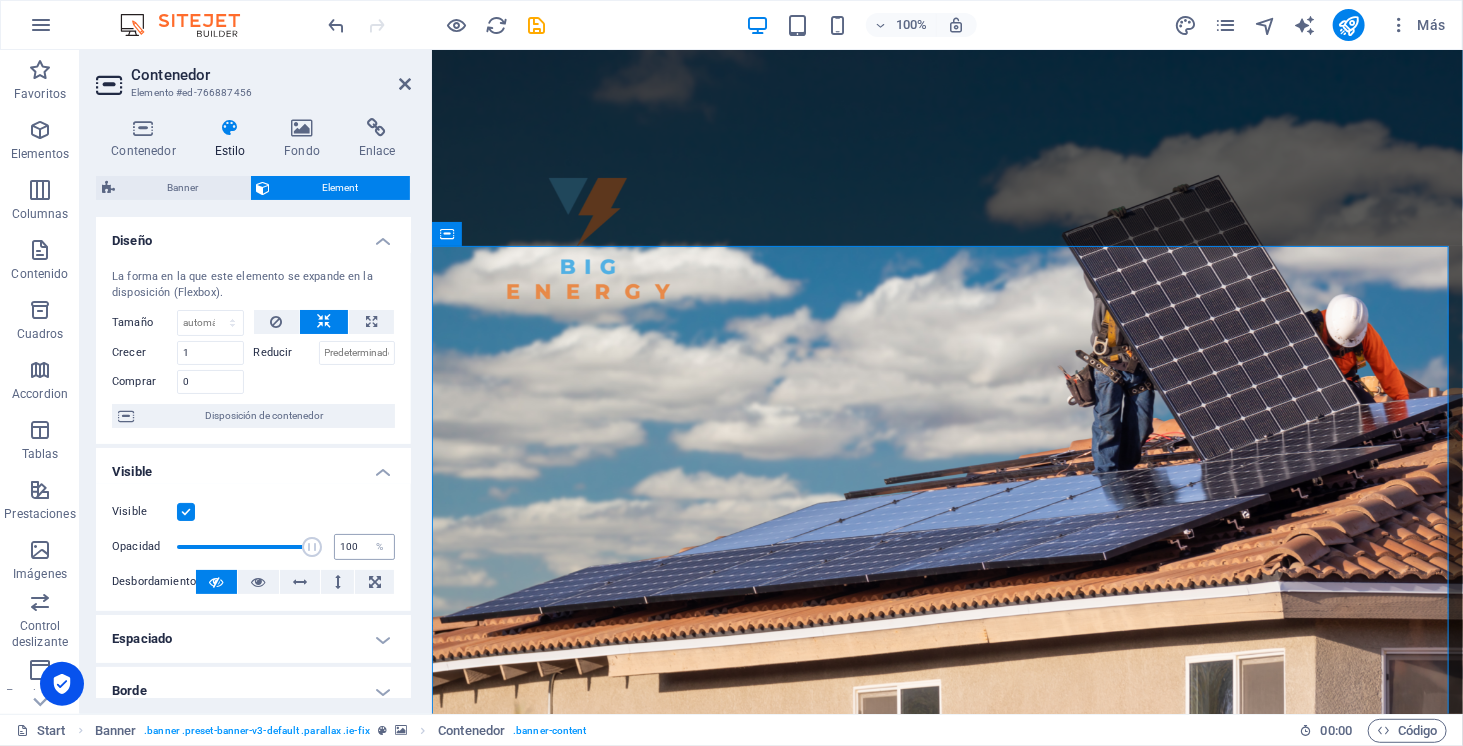 drag, startPoint x: 309, startPoint y: 540, endPoint x: 343, endPoint y: 541, distance: 34.0147 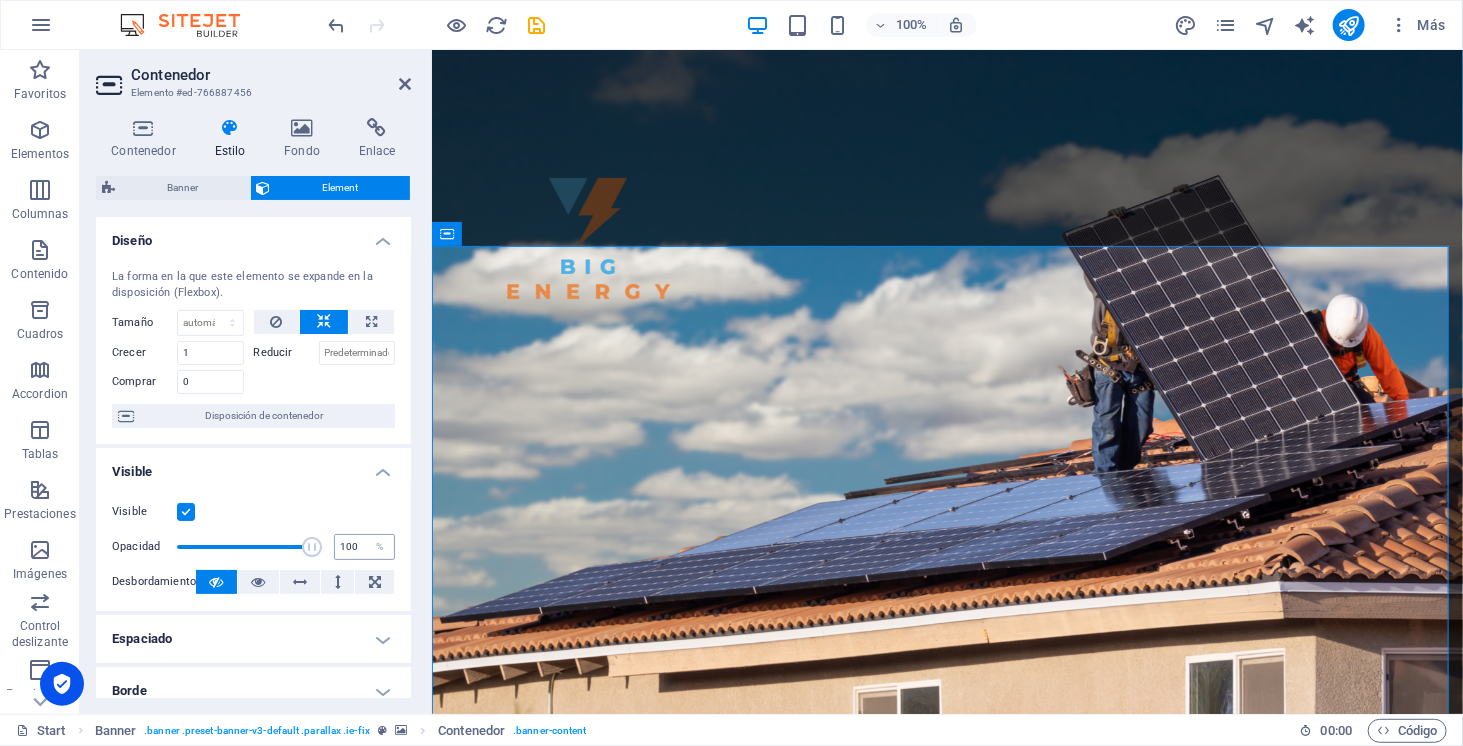 click on "Opacidad 100 %" at bounding box center [253, 547] 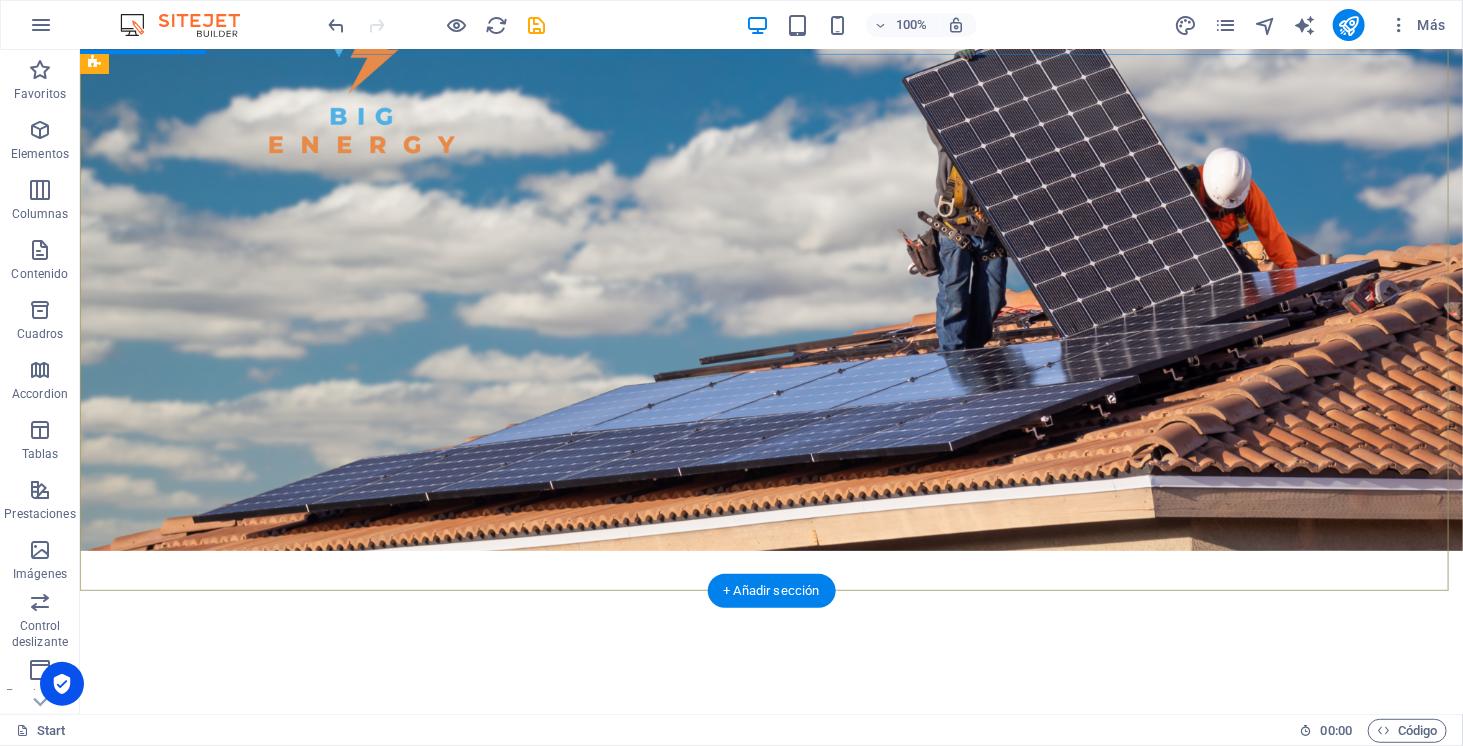 scroll, scrollTop: 0, scrollLeft: 0, axis: both 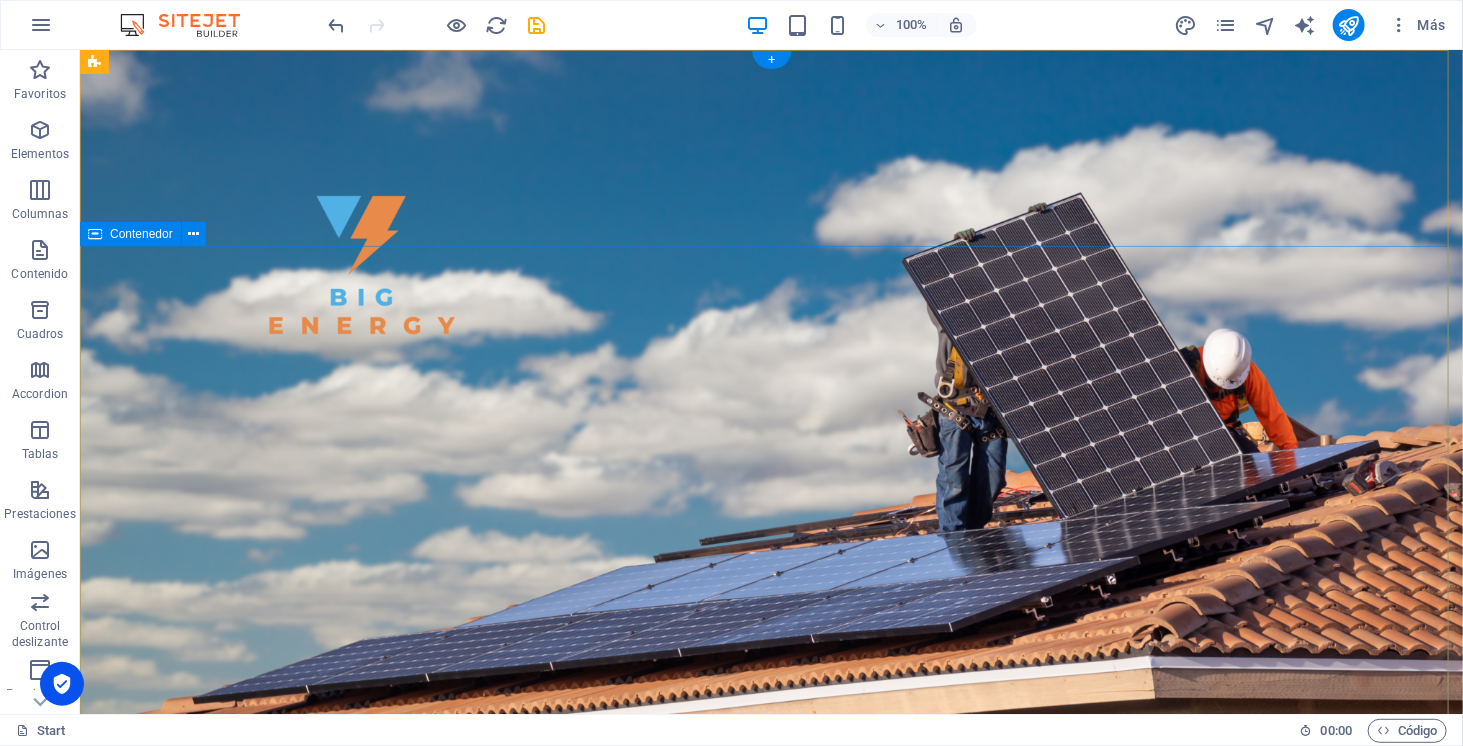 click on "SOMOS    ENERGÍA SOLAR ELECTROMOVILIDAD ALMACENAMIENTO" at bounding box center (770, 1195) 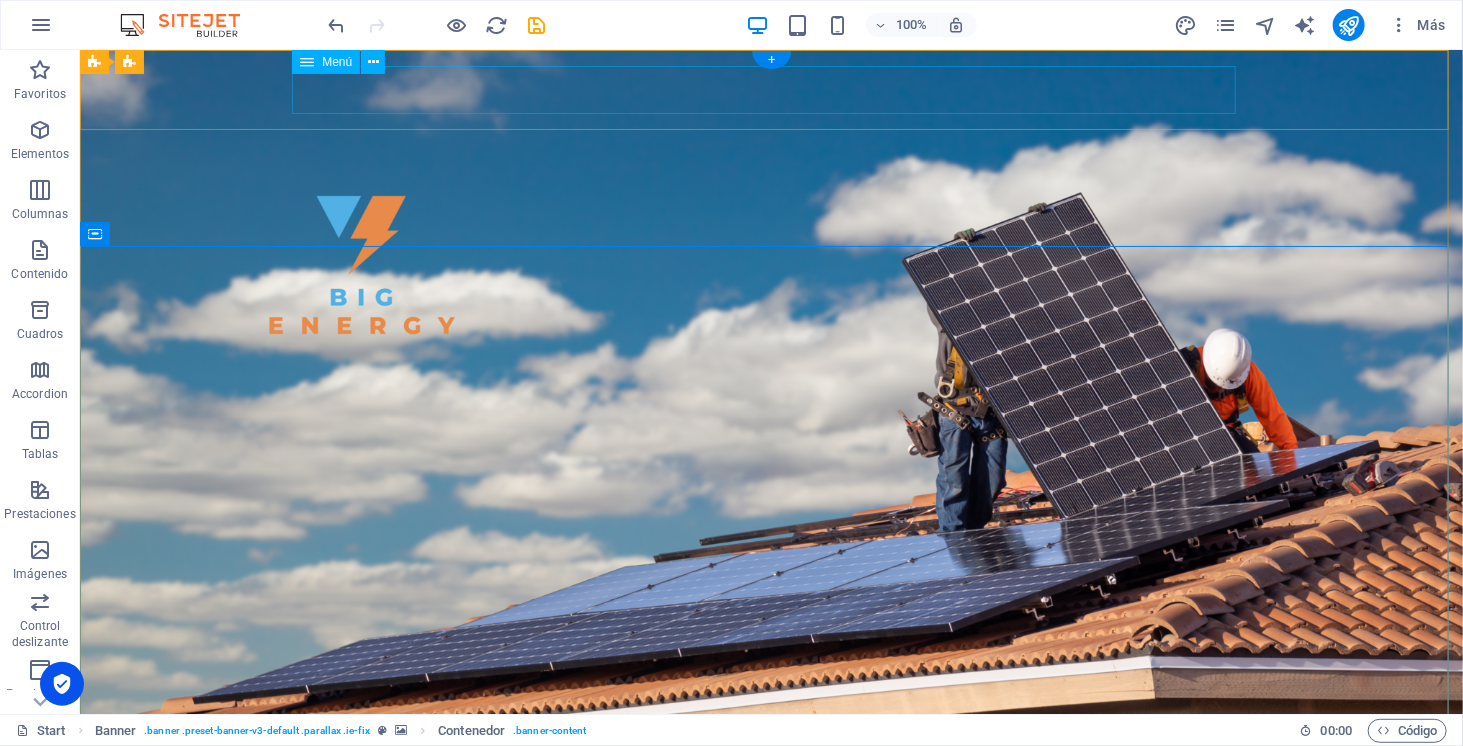 click on "INICIO NOSOTROS PASOS PROYECTOS OTROS SERVICIOS COMIENZA" at bounding box center (771, 771) 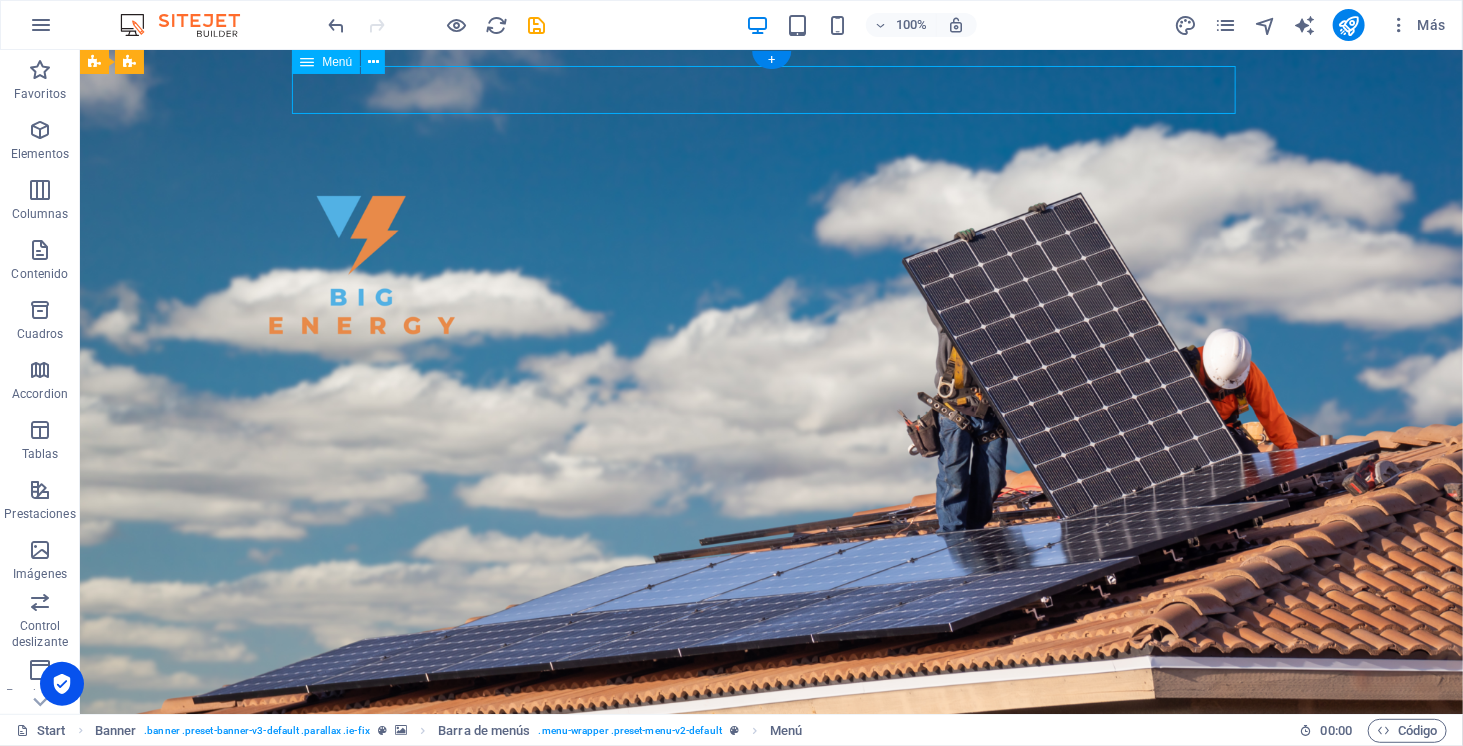 click on "INICIO NOSOTROS PASOS PROYECTOS OTROS SERVICIOS COMIENZA" at bounding box center [771, 771] 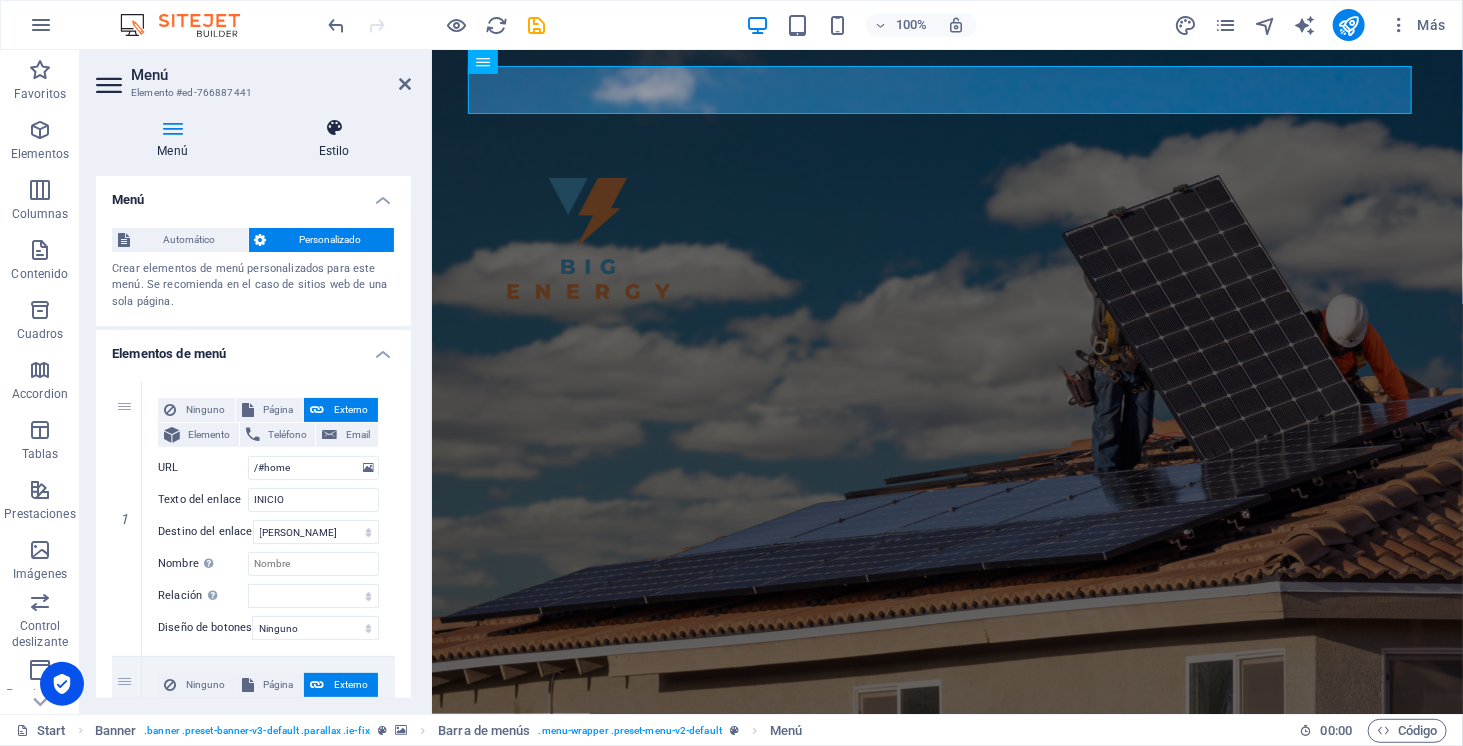 click at bounding box center (334, 128) 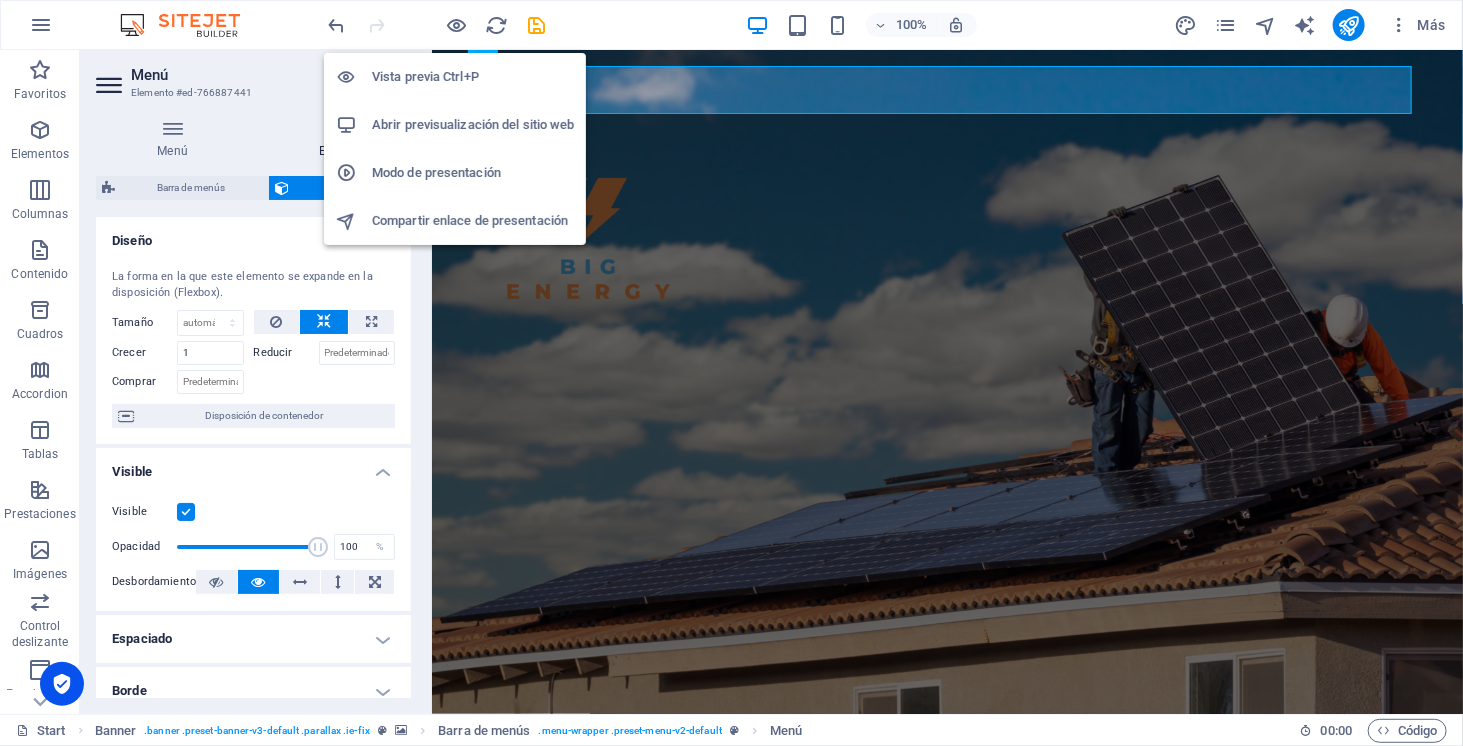 click on "Vista previa Ctrl+P" at bounding box center (473, 77) 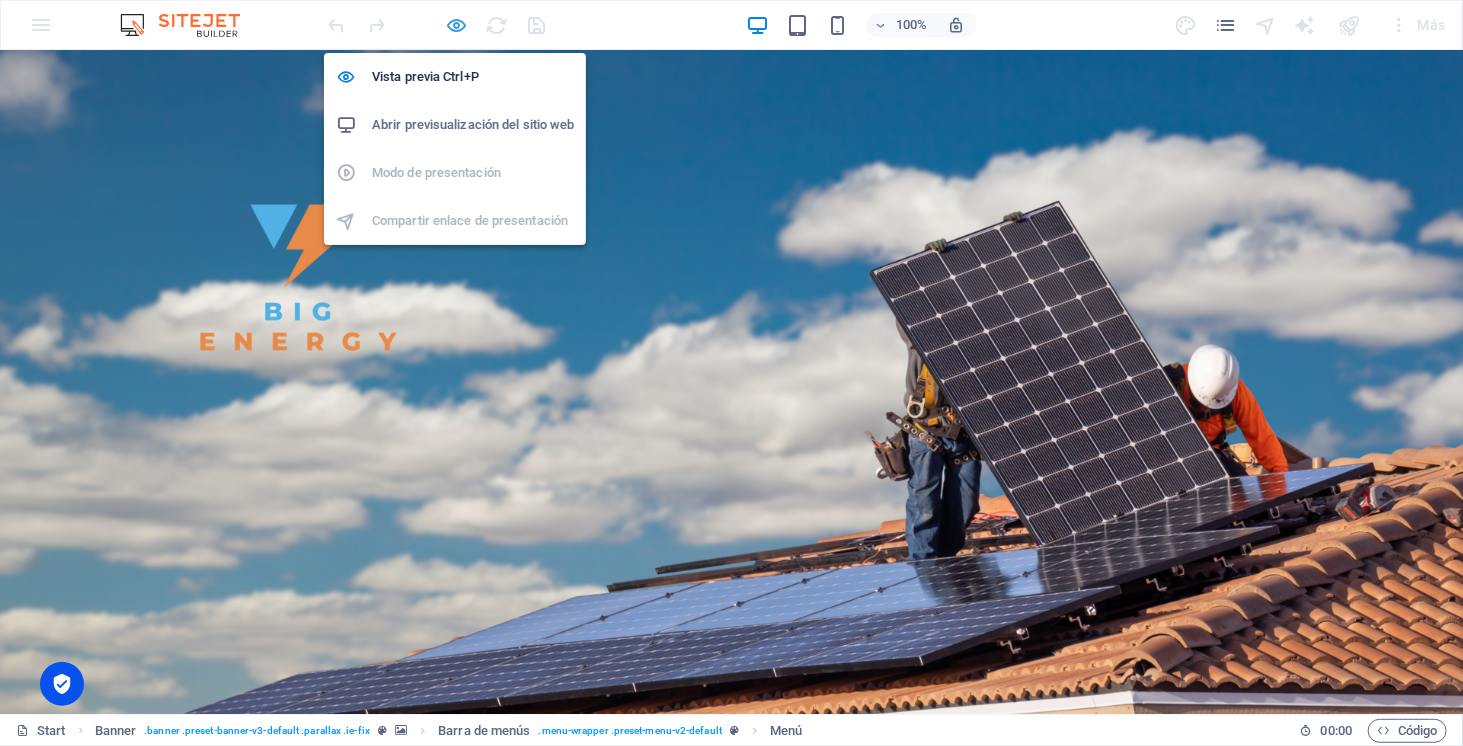 click at bounding box center (457, 25) 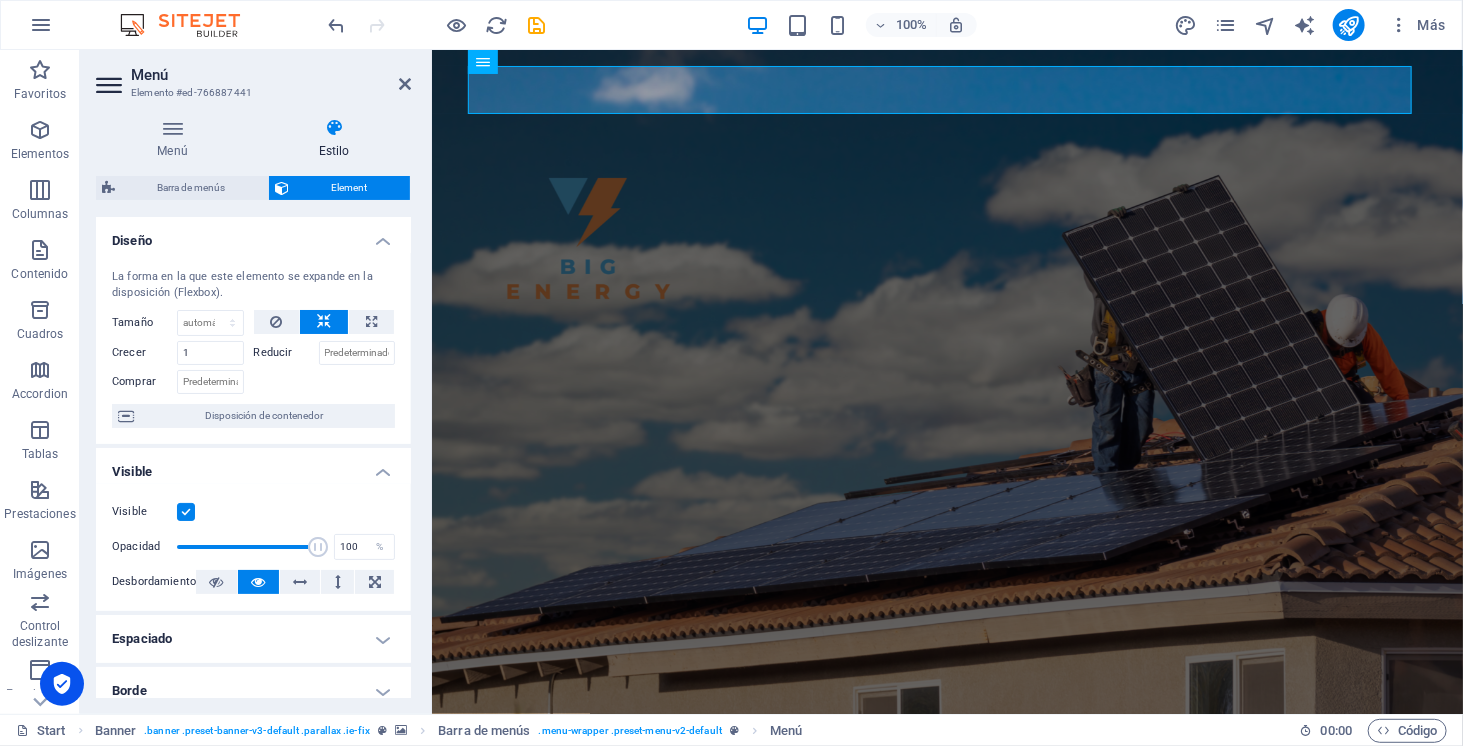 click on "100% Más" at bounding box center [889, 25] 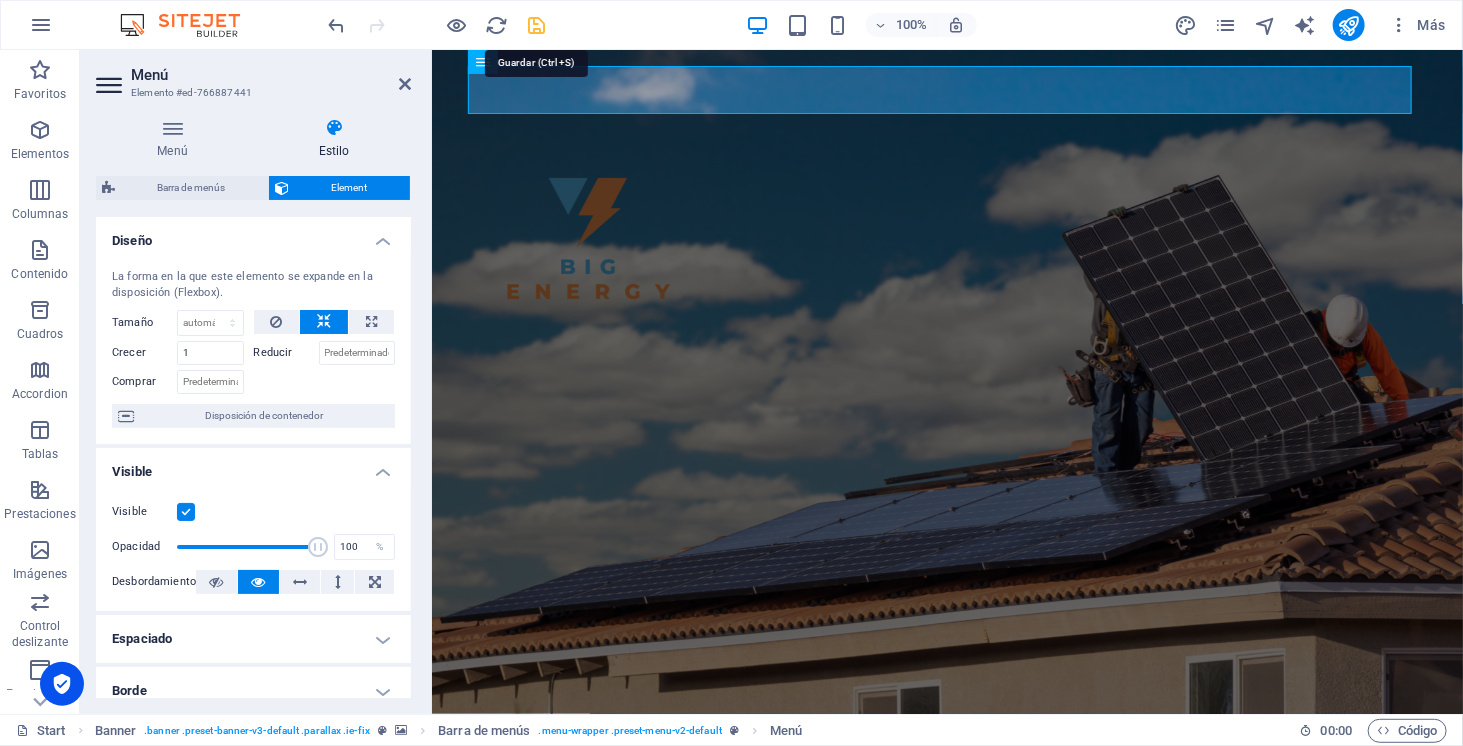 click at bounding box center [537, 25] 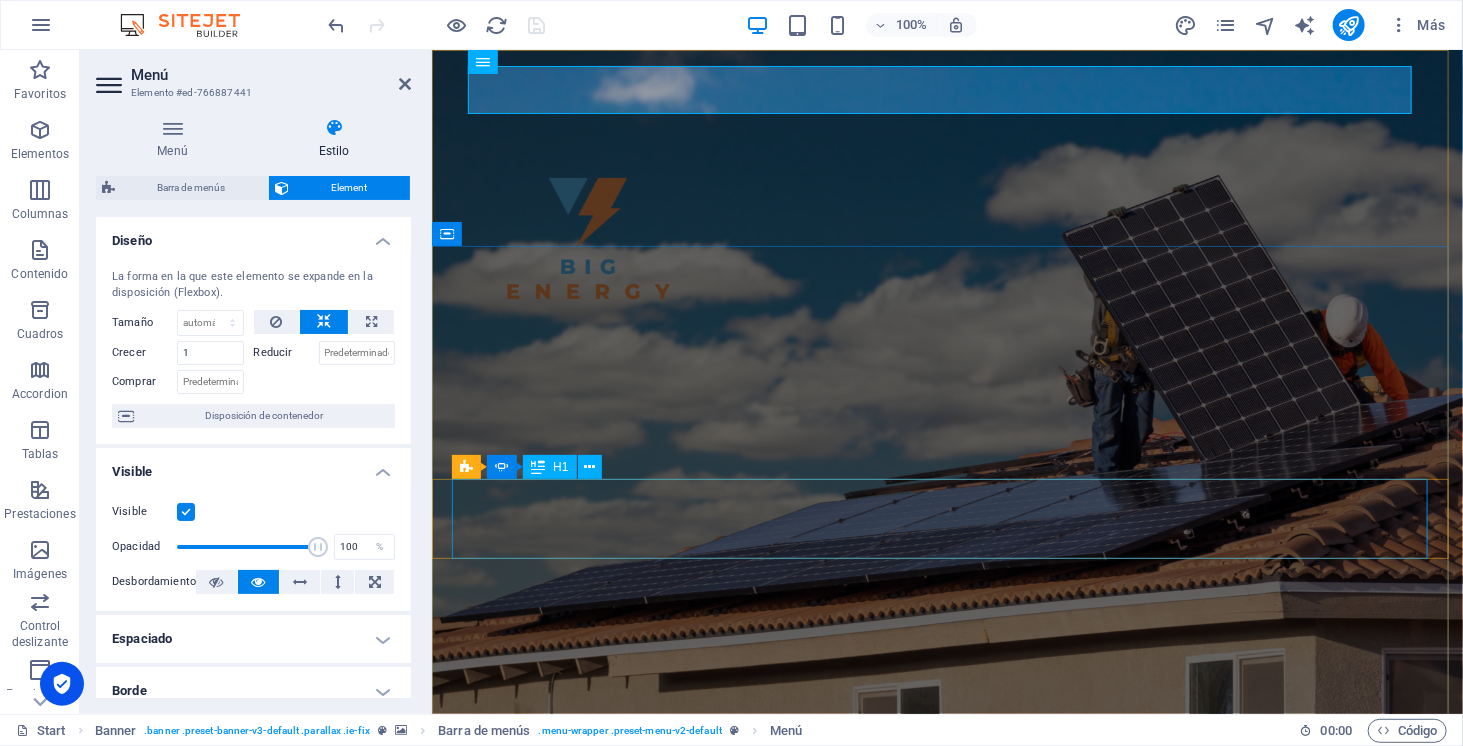 click on "ALMACENAMIENTO" at bounding box center (-1005, 1284) 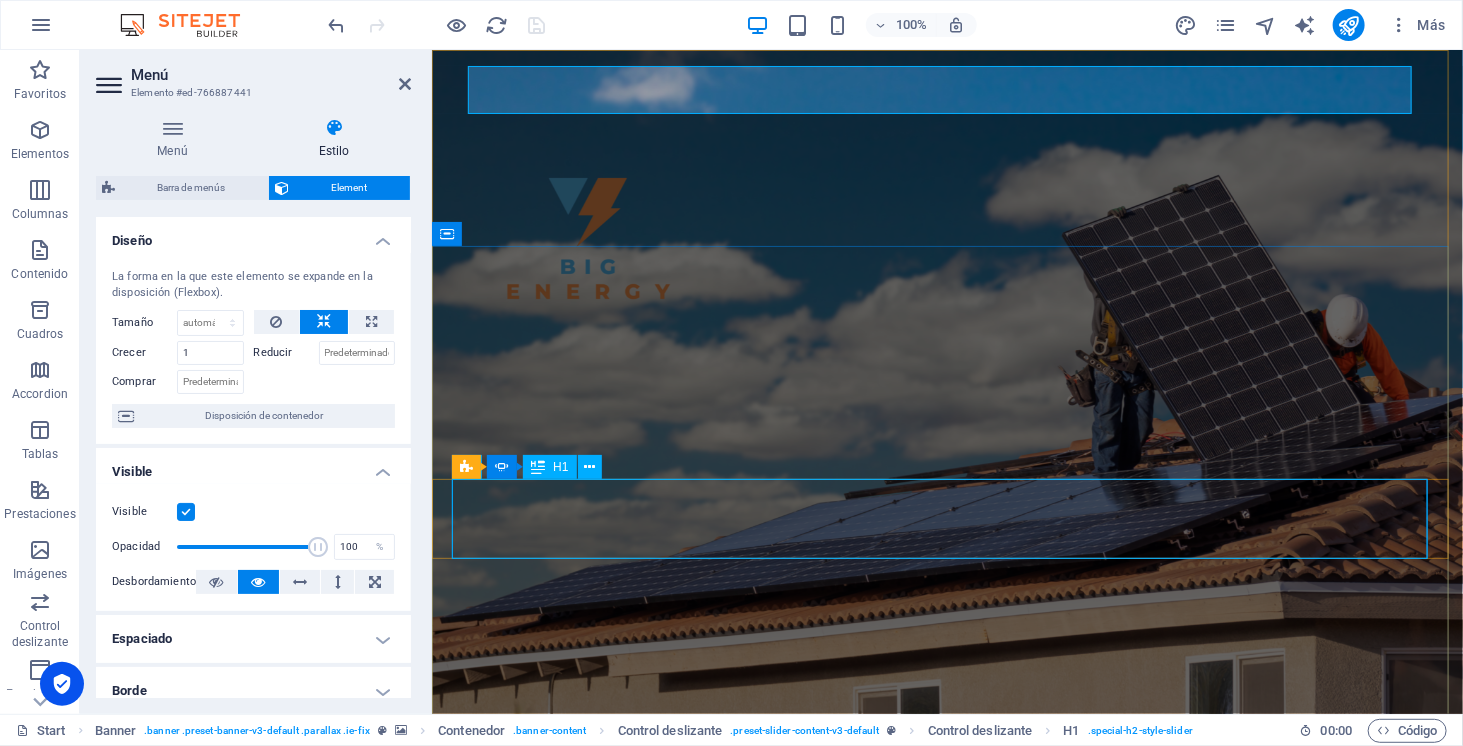 click on "ENERGÍA SOLAR" at bounding box center (947, 1124) 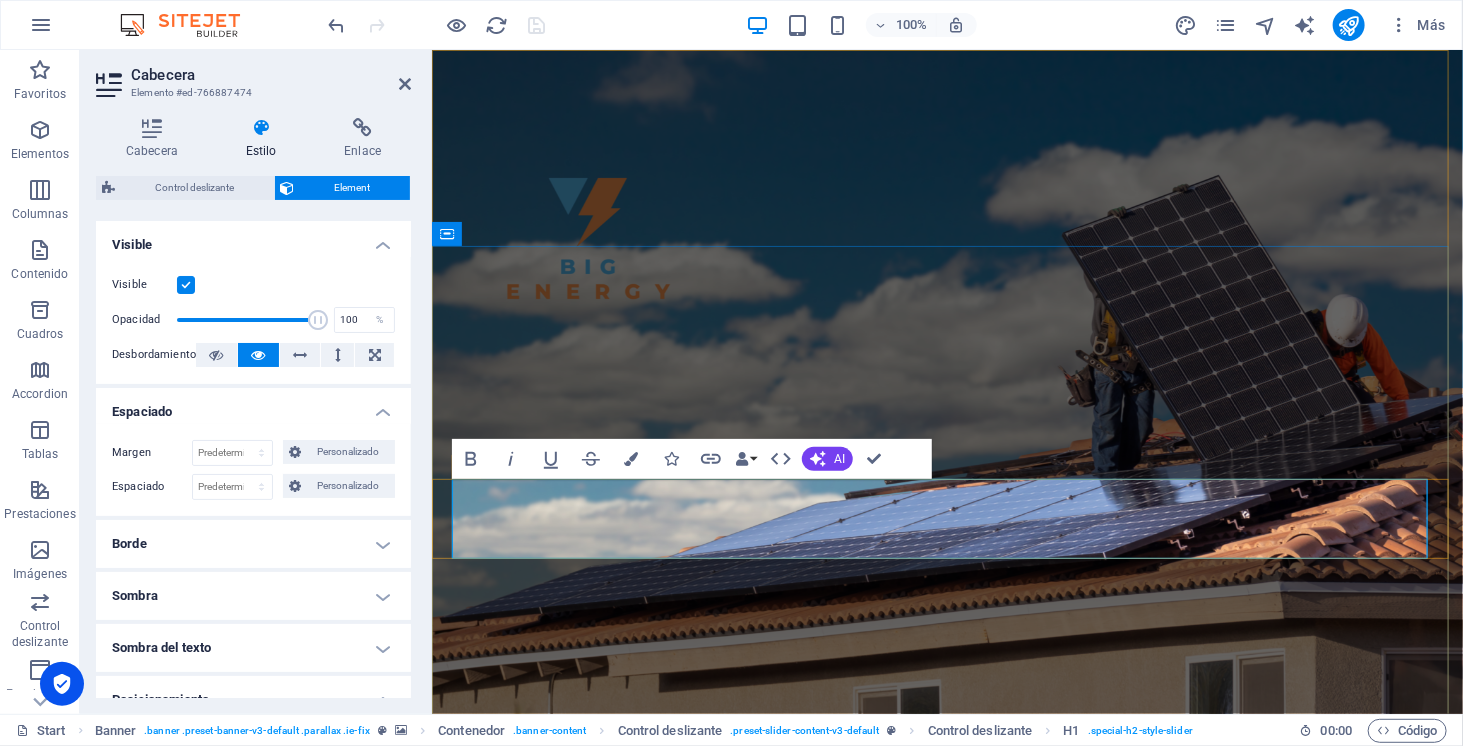 click on "ENERGÍA SOLAR" at bounding box center [947, 1124] 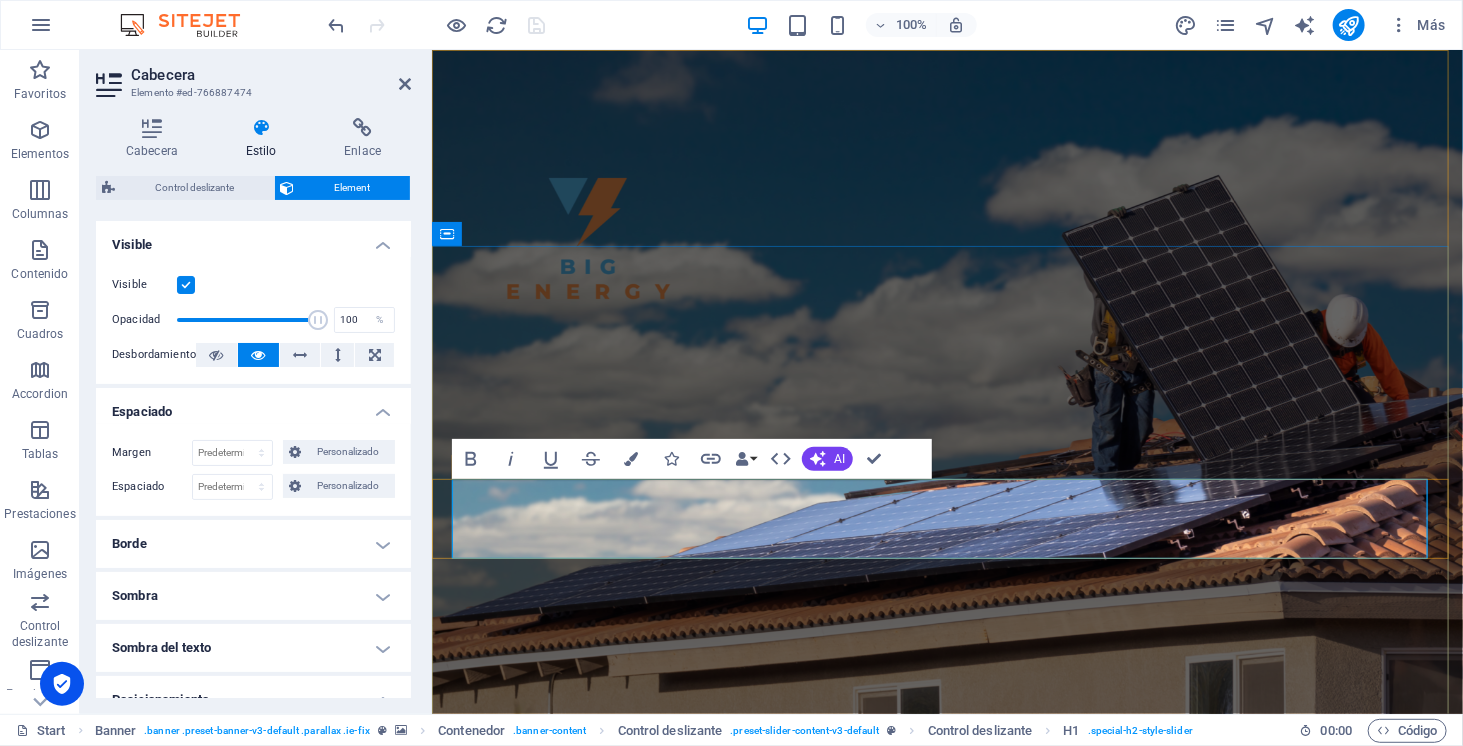 click on "ENERGÍA SOLAR" at bounding box center [947, 1124] 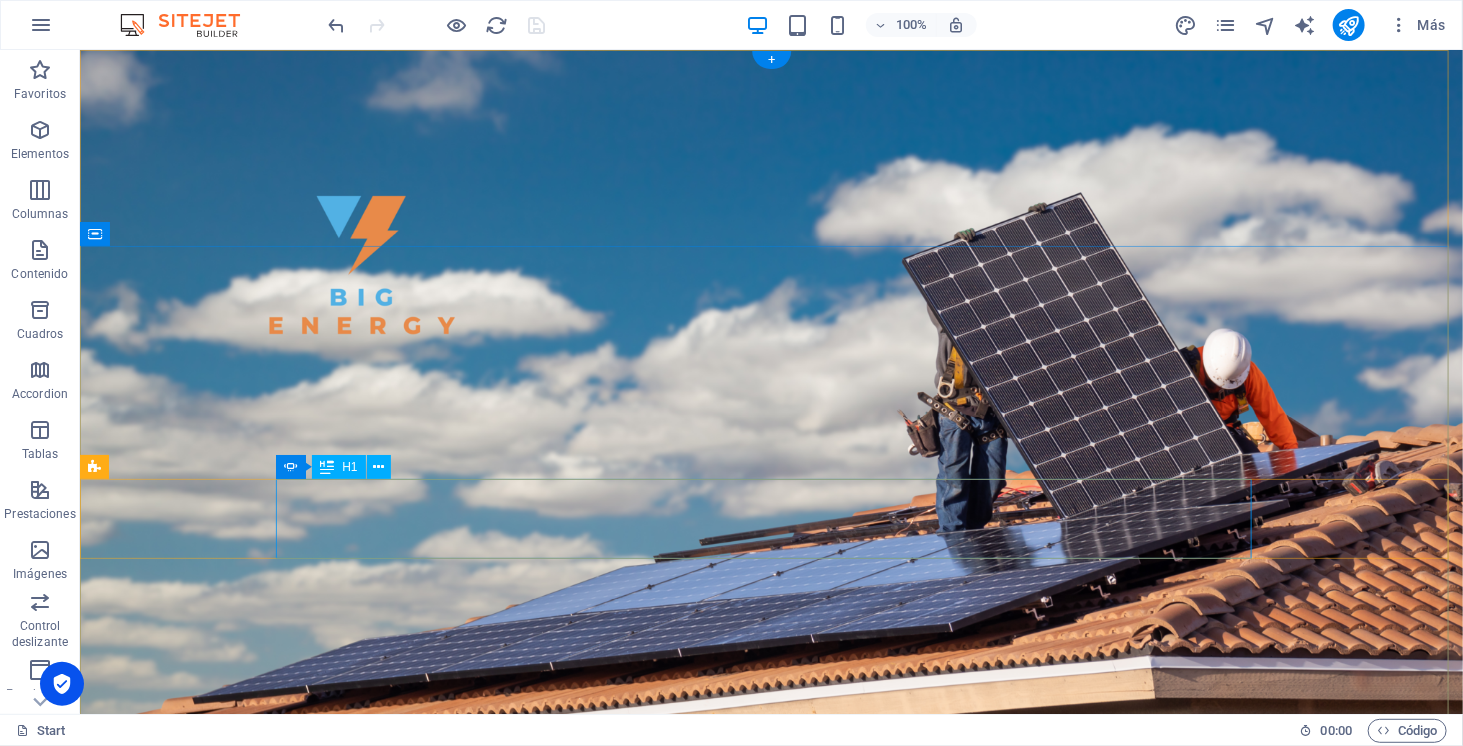 click on "ENERGÍA SOLAR" at bounding box center (771, 1124) 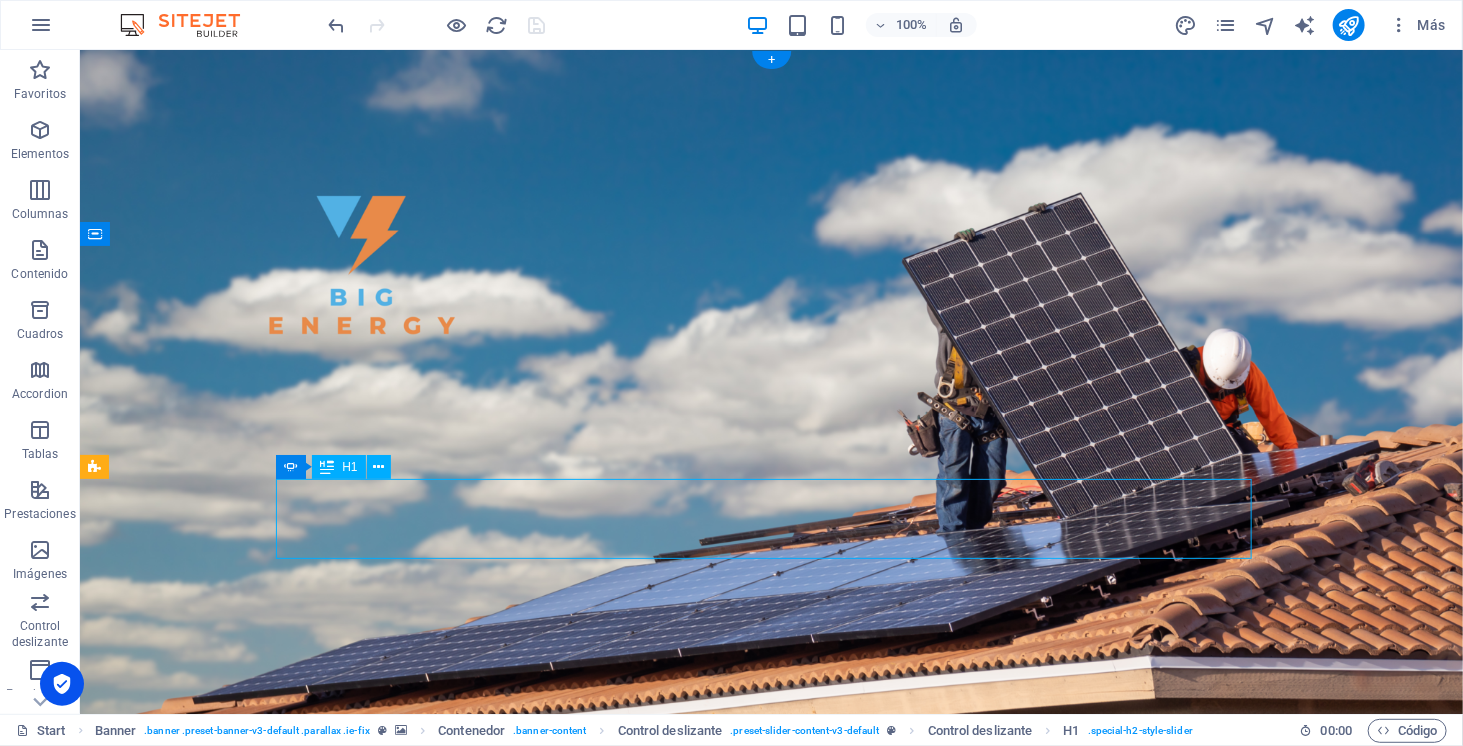 click on "ENERGÍA SOLAR" at bounding box center (771, 1124) 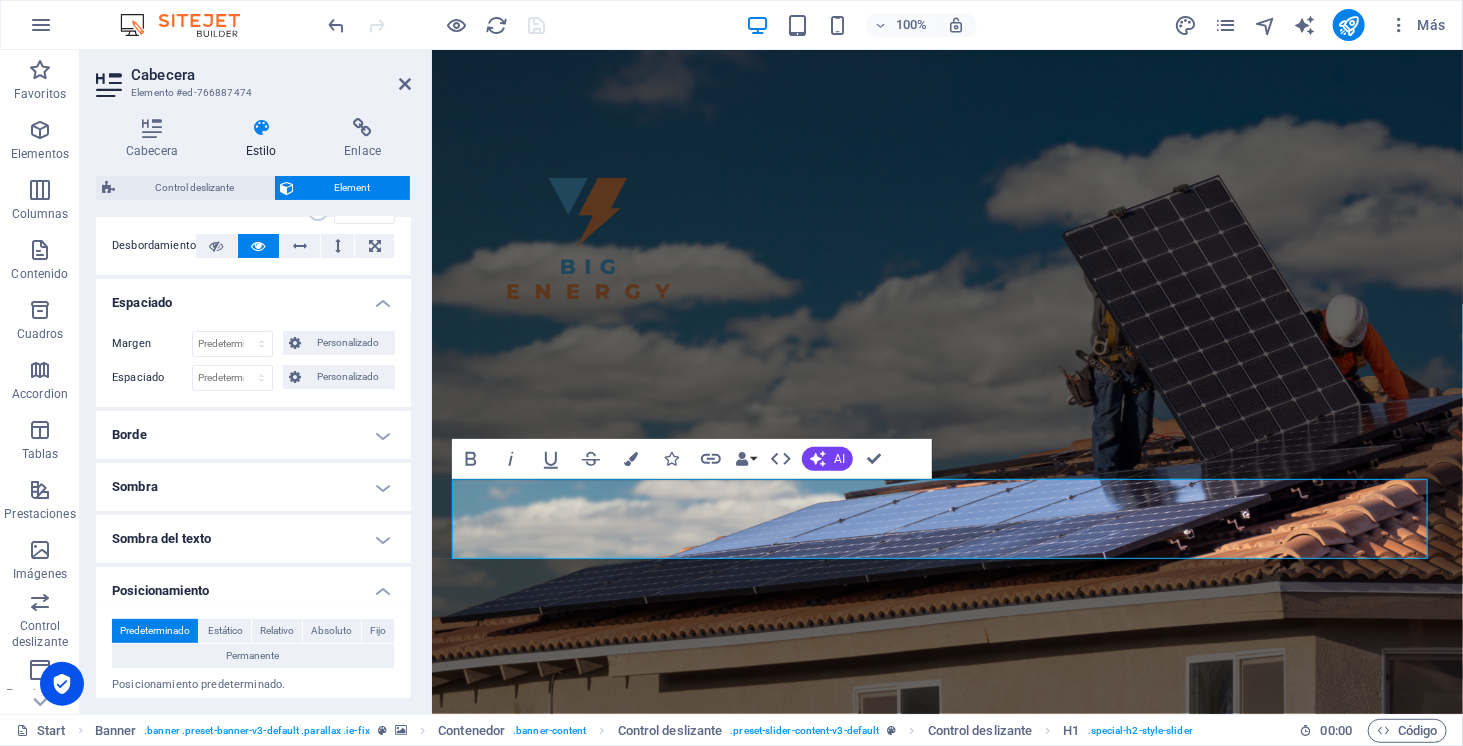 scroll, scrollTop: 326, scrollLeft: 0, axis: vertical 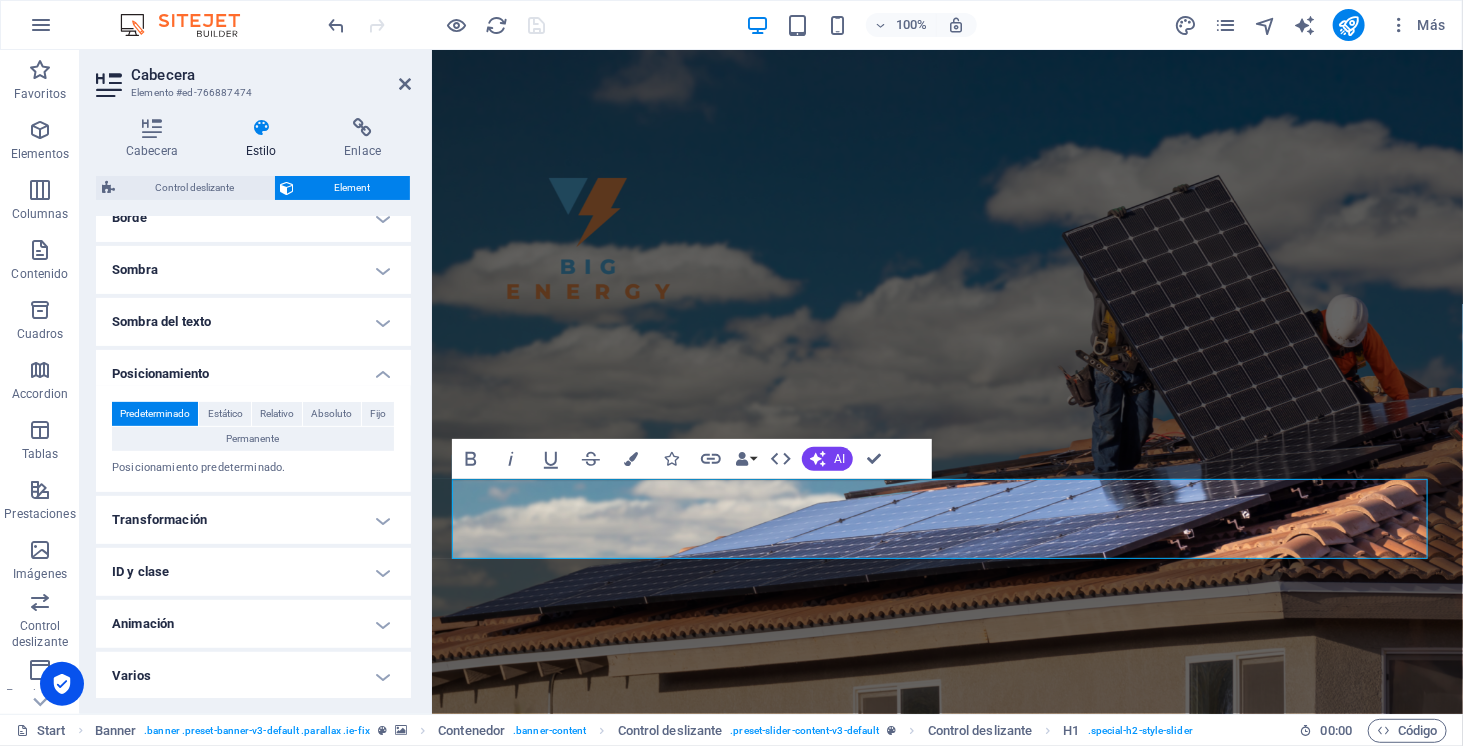 click on "Varios" at bounding box center (253, 676) 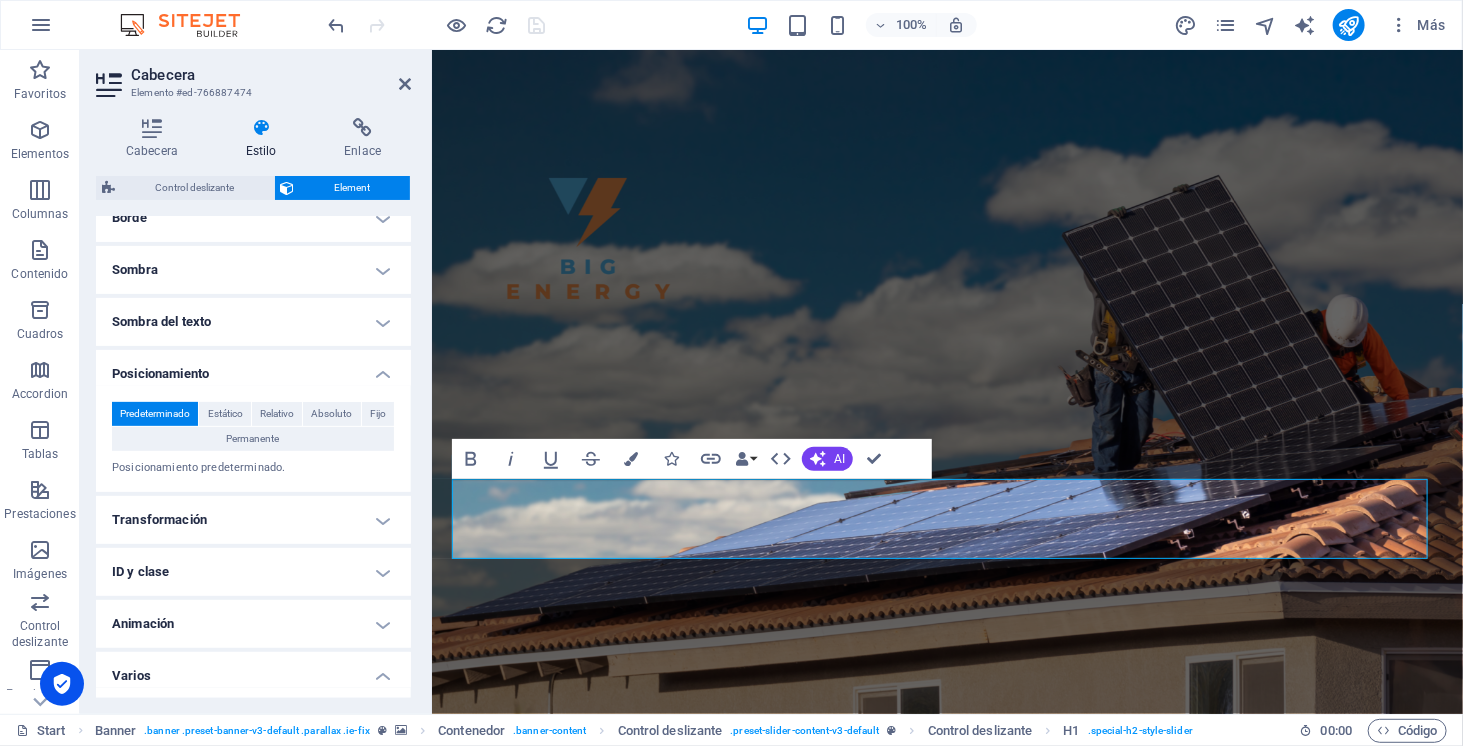 scroll, scrollTop: 448, scrollLeft: 0, axis: vertical 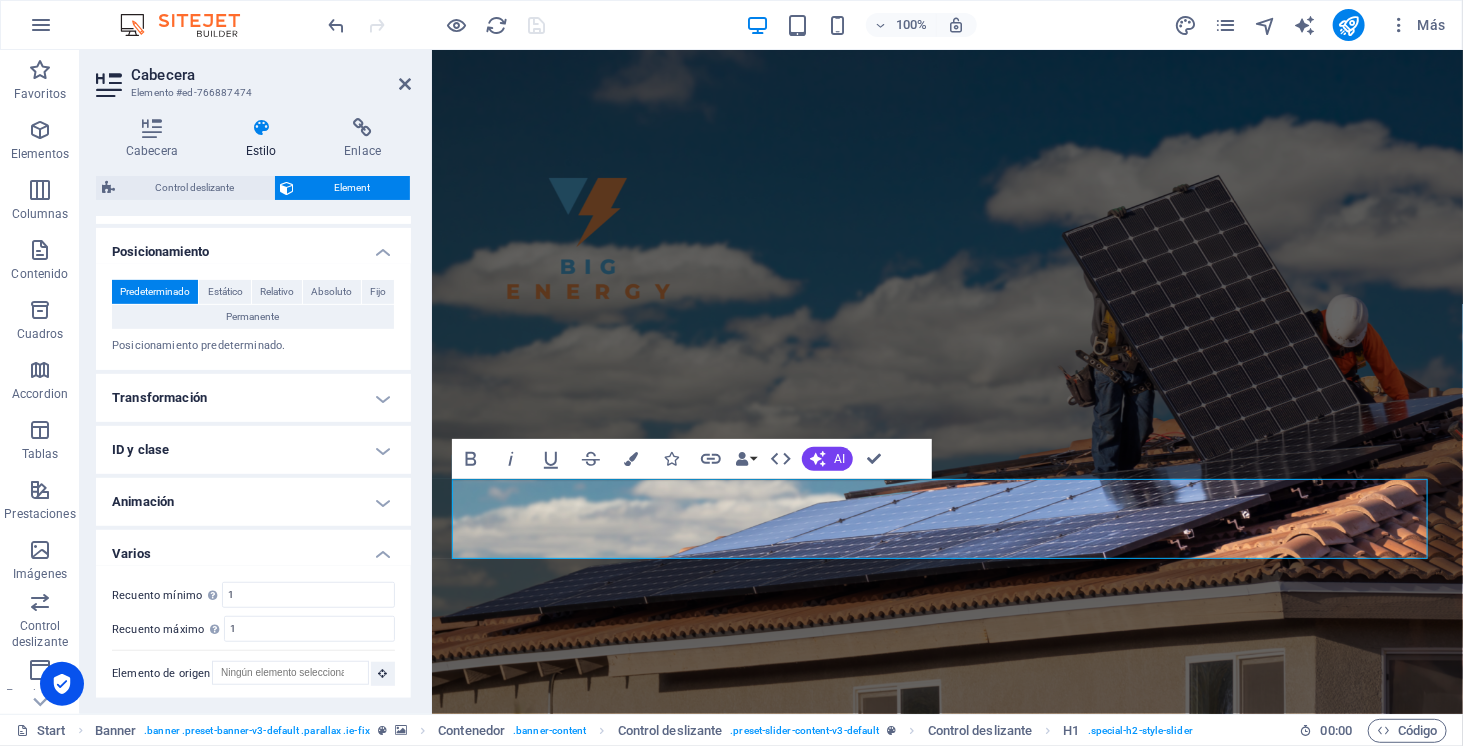 click on "Animación" at bounding box center (253, 502) 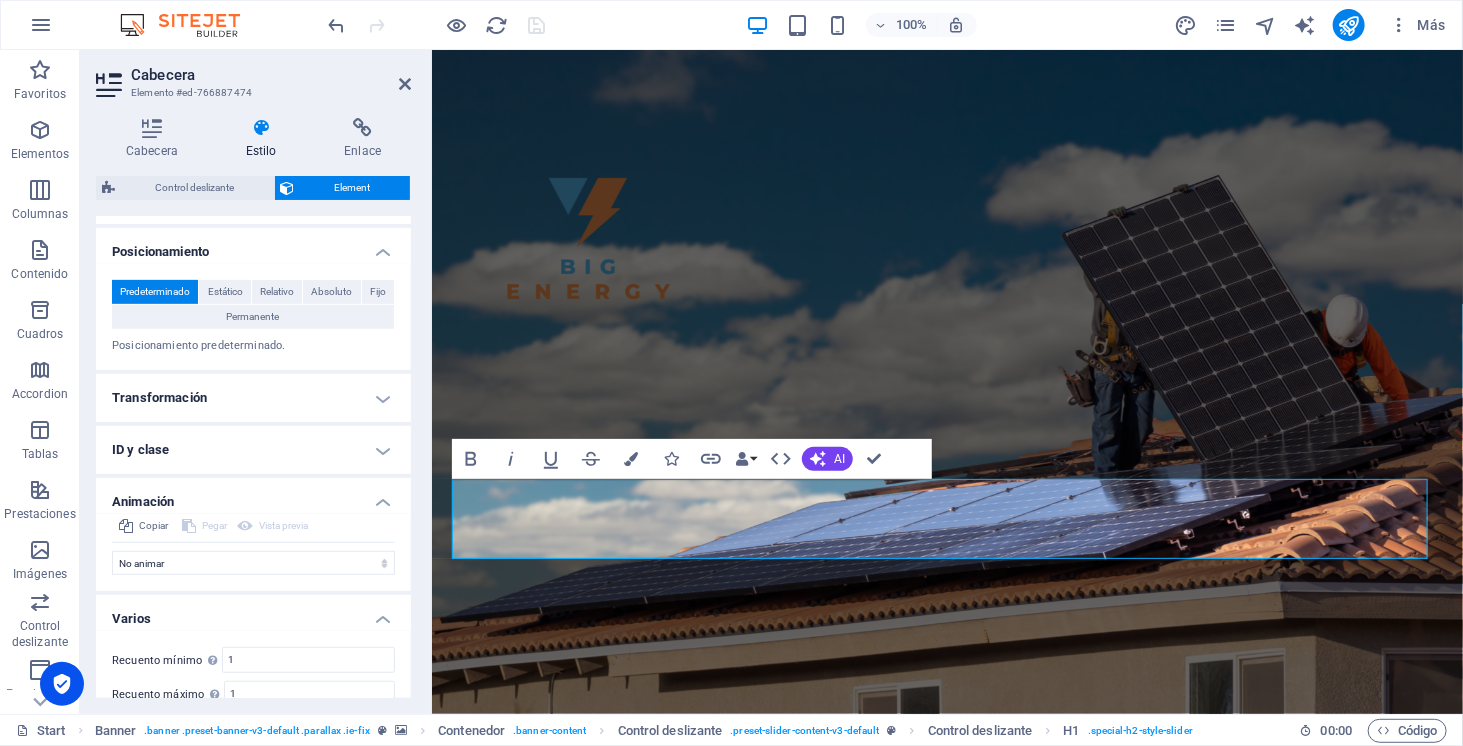 scroll, scrollTop: 513, scrollLeft: 0, axis: vertical 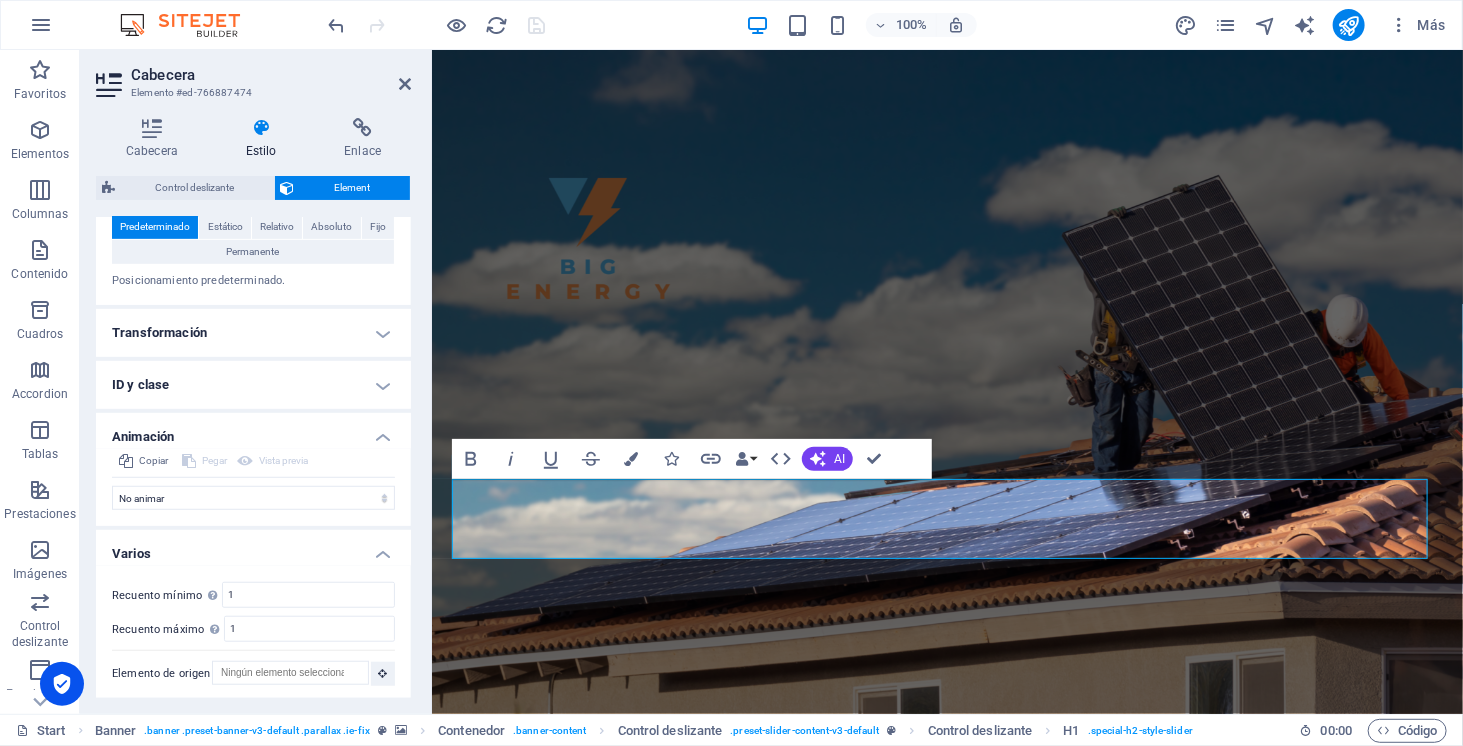 click on "ID y clase" at bounding box center (253, 385) 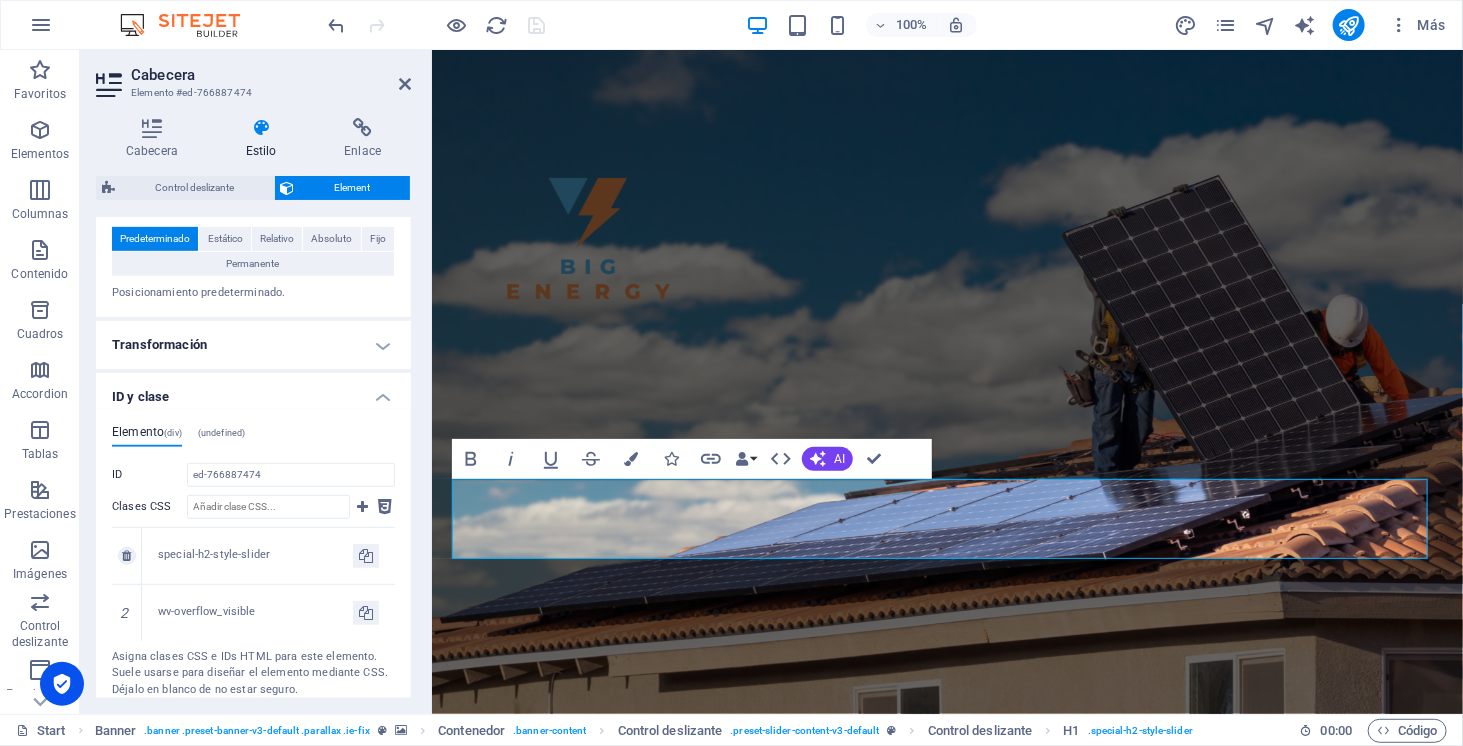 scroll, scrollTop: 498, scrollLeft: 0, axis: vertical 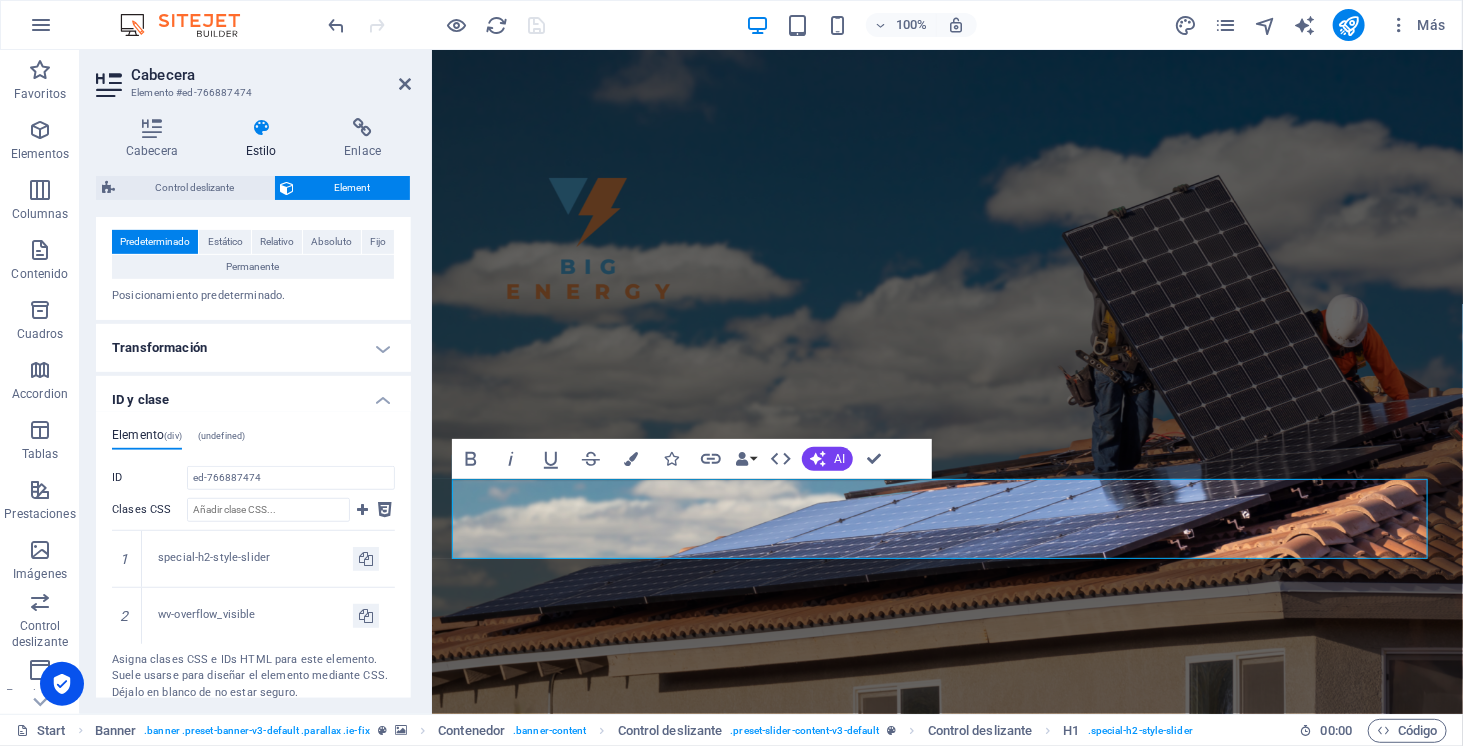 click on "Transformación" at bounding box center (253, 348) 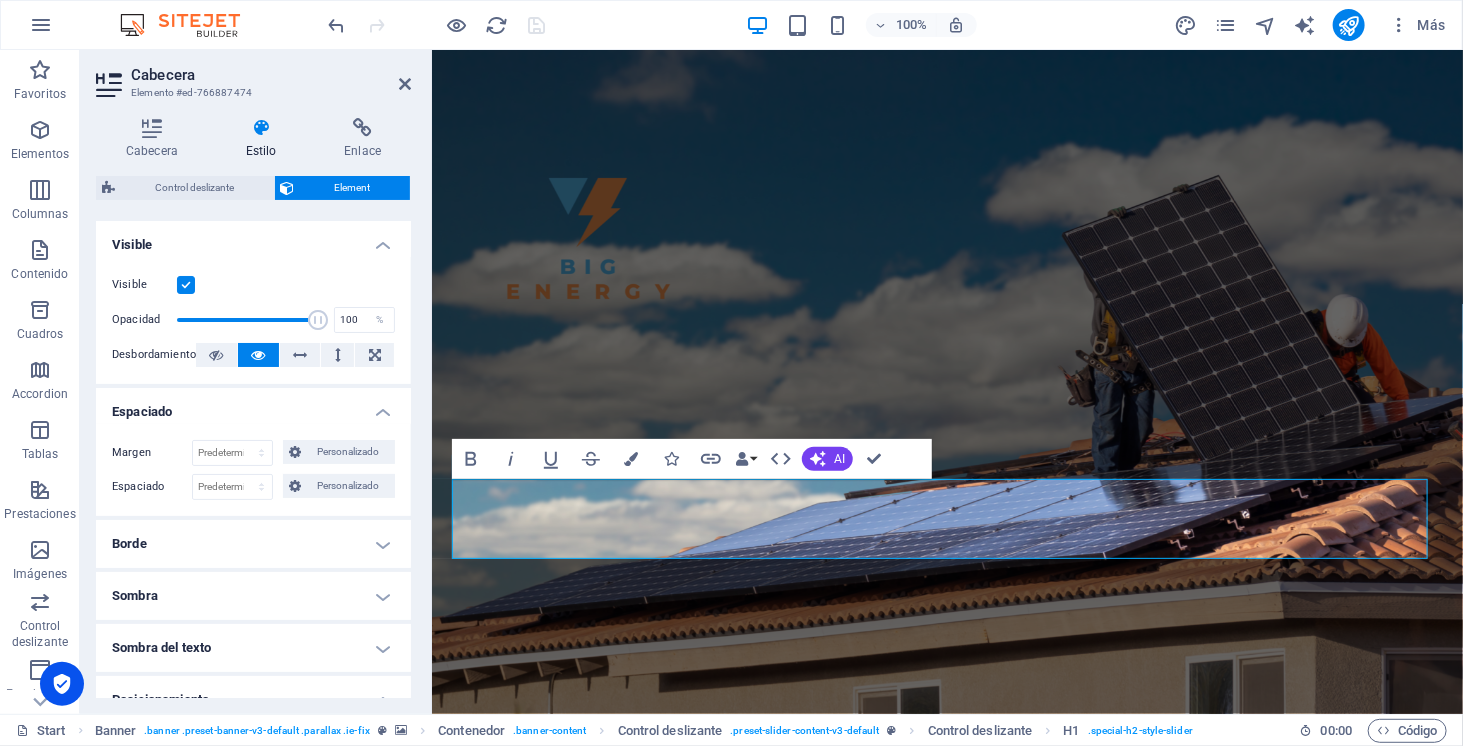 scroll, scrollTop: 0, scrollLeft: 0, axis: both 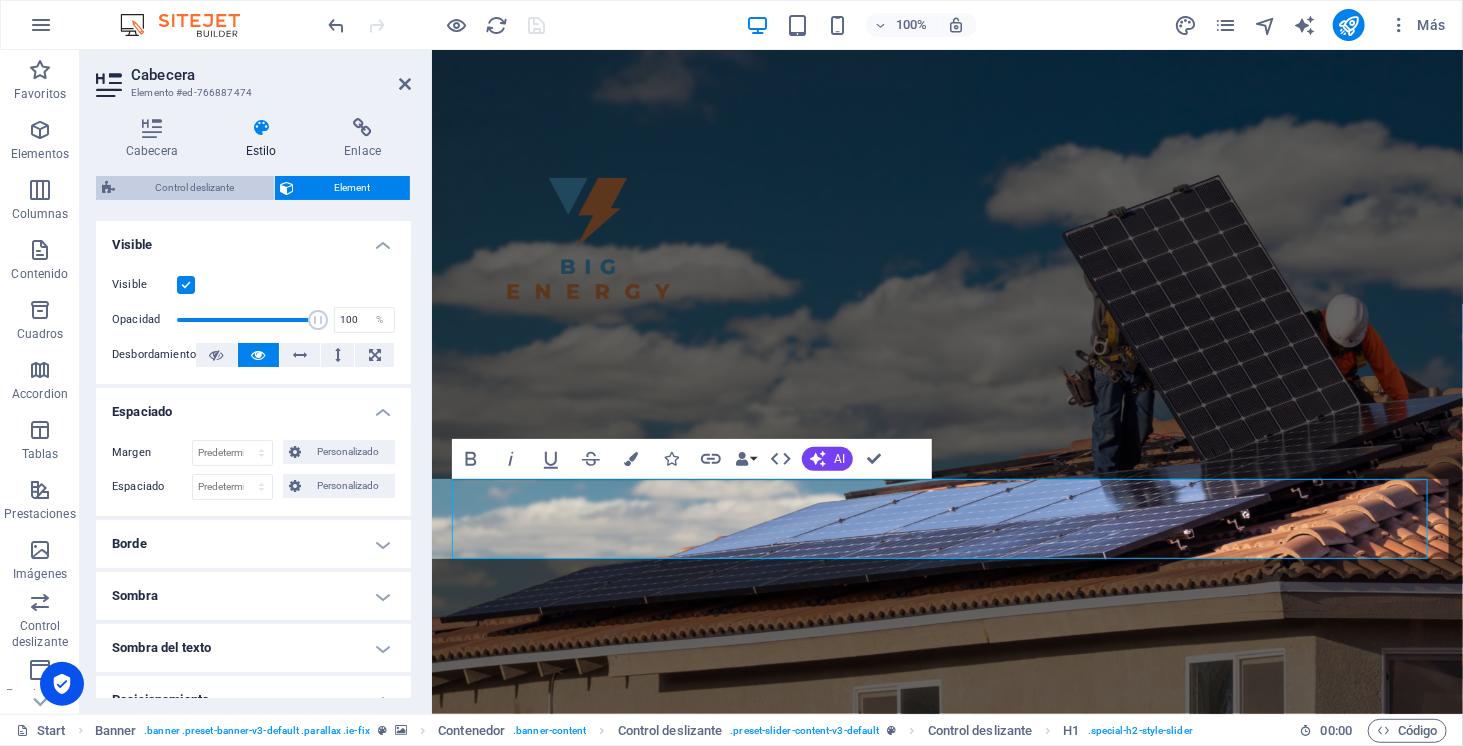 click on "Control deslizante" at bounding box center [194, 188] 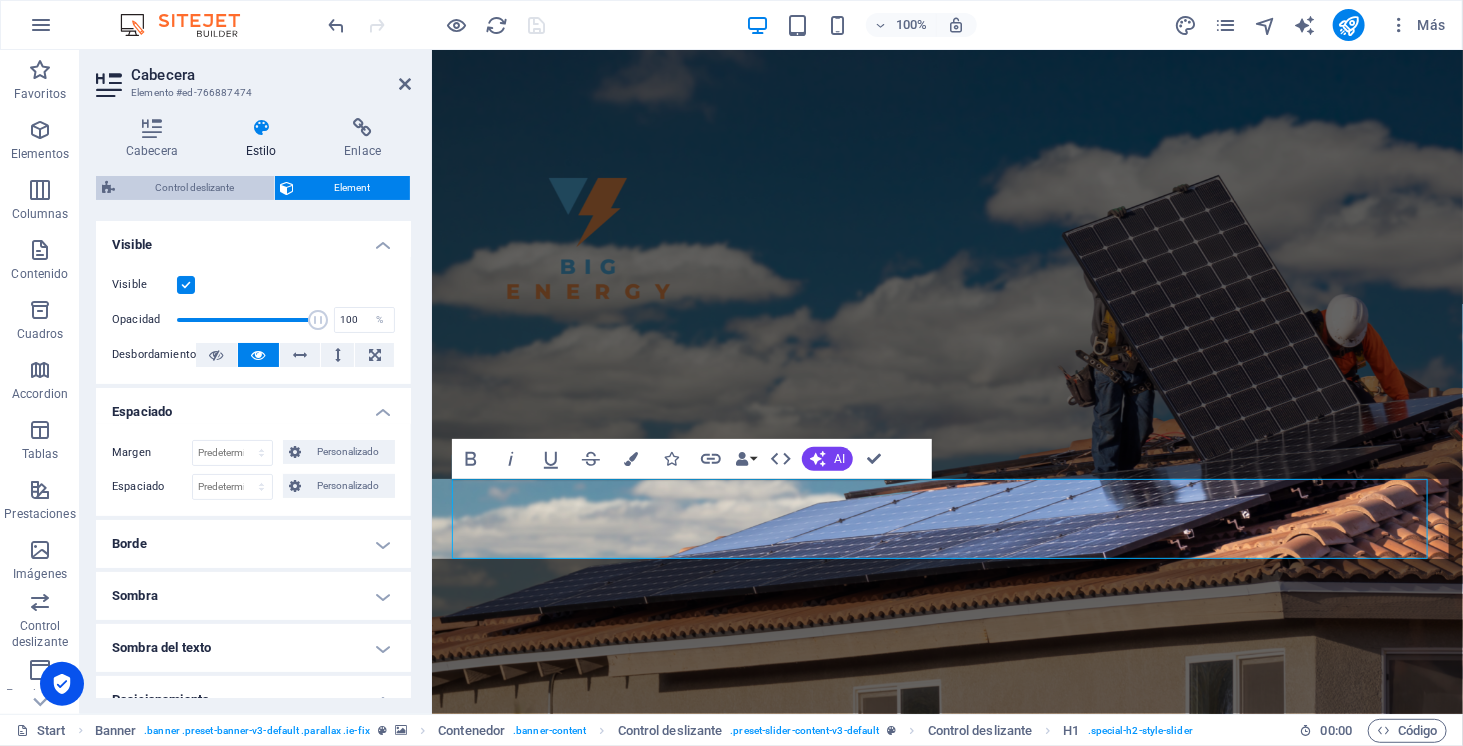 select on "rem" 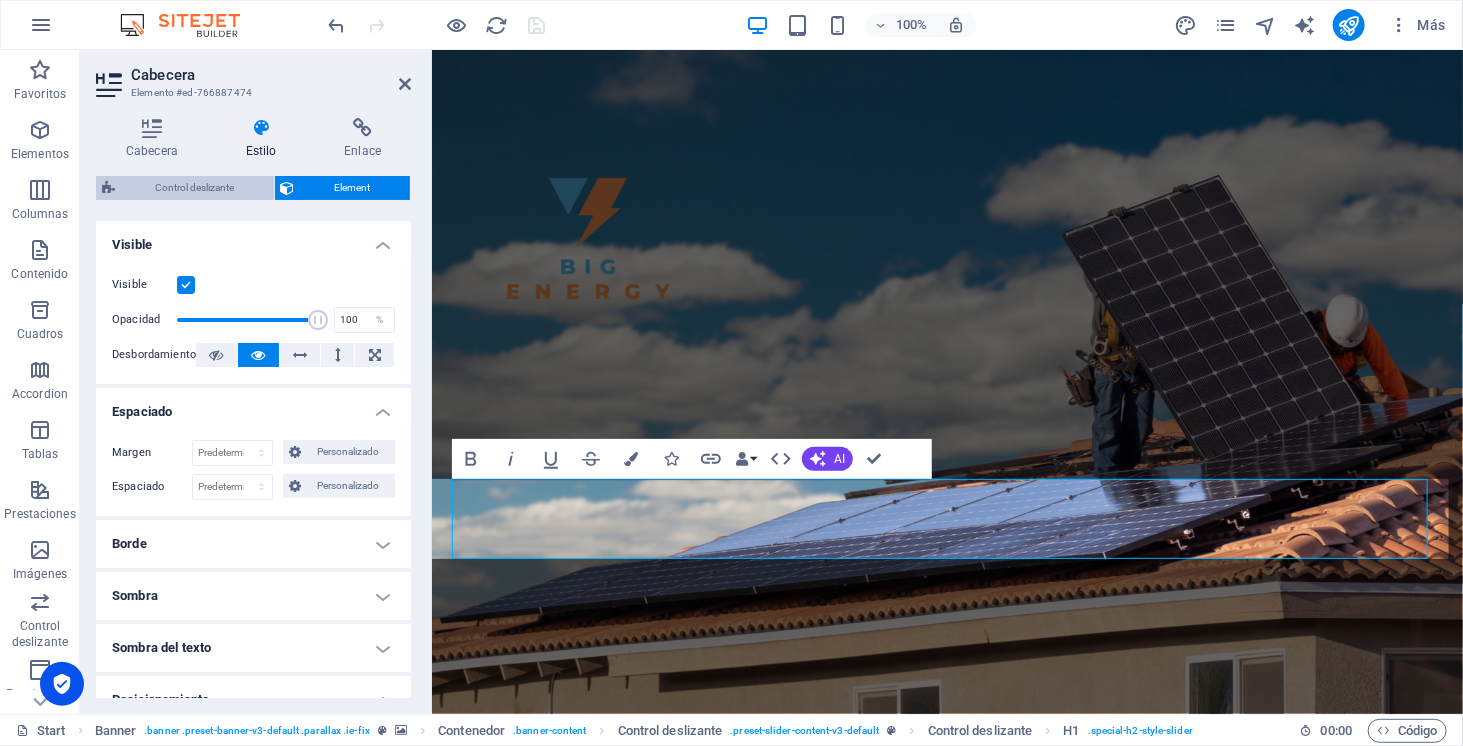 select on "px" 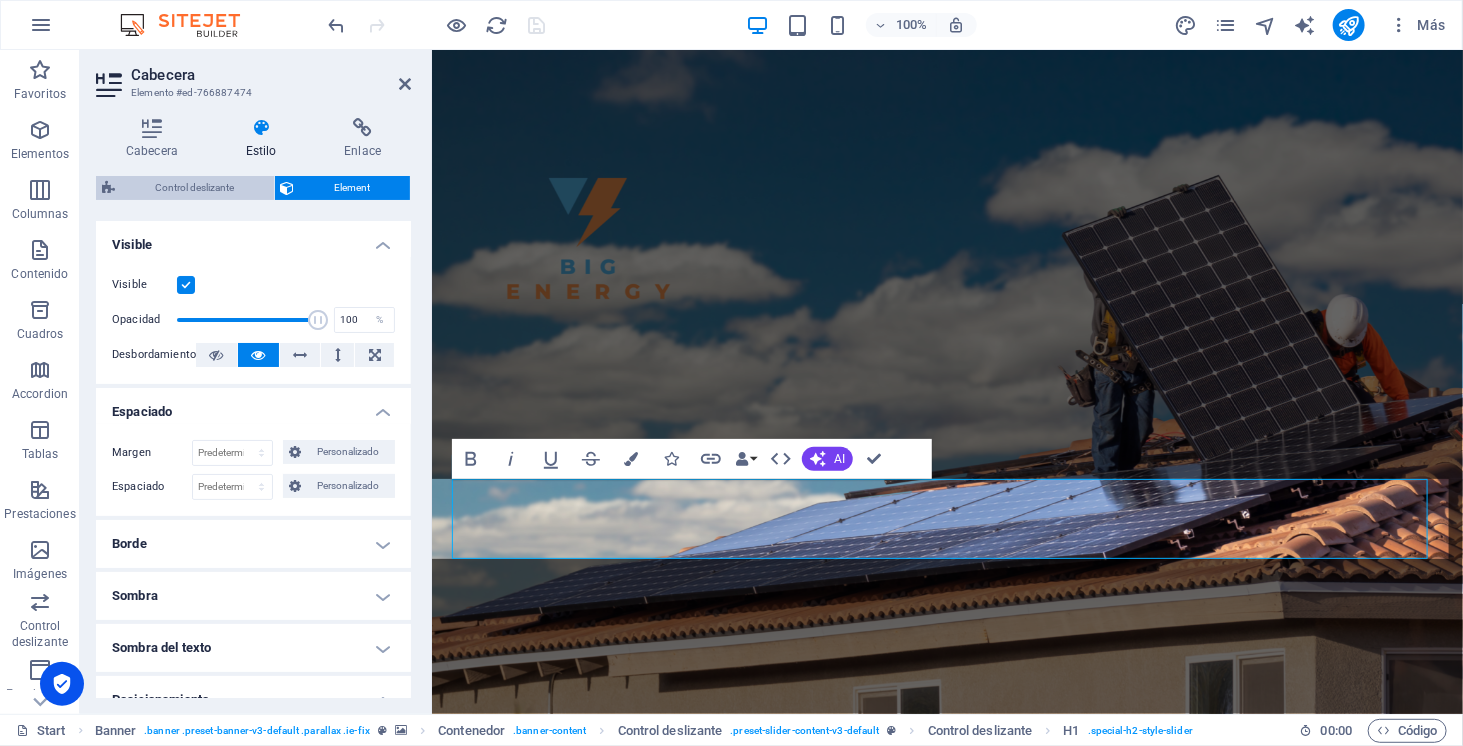 select on "rem" 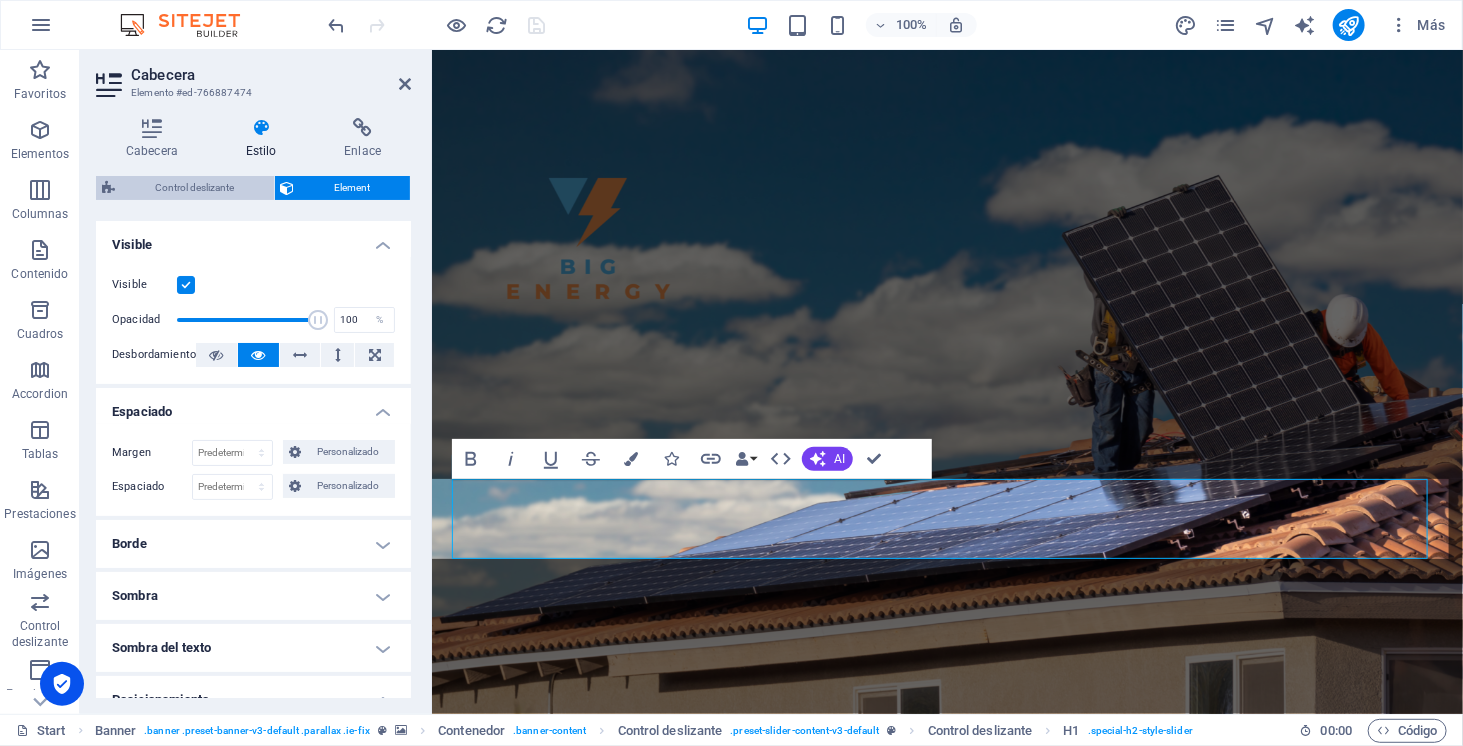 select on "rem" 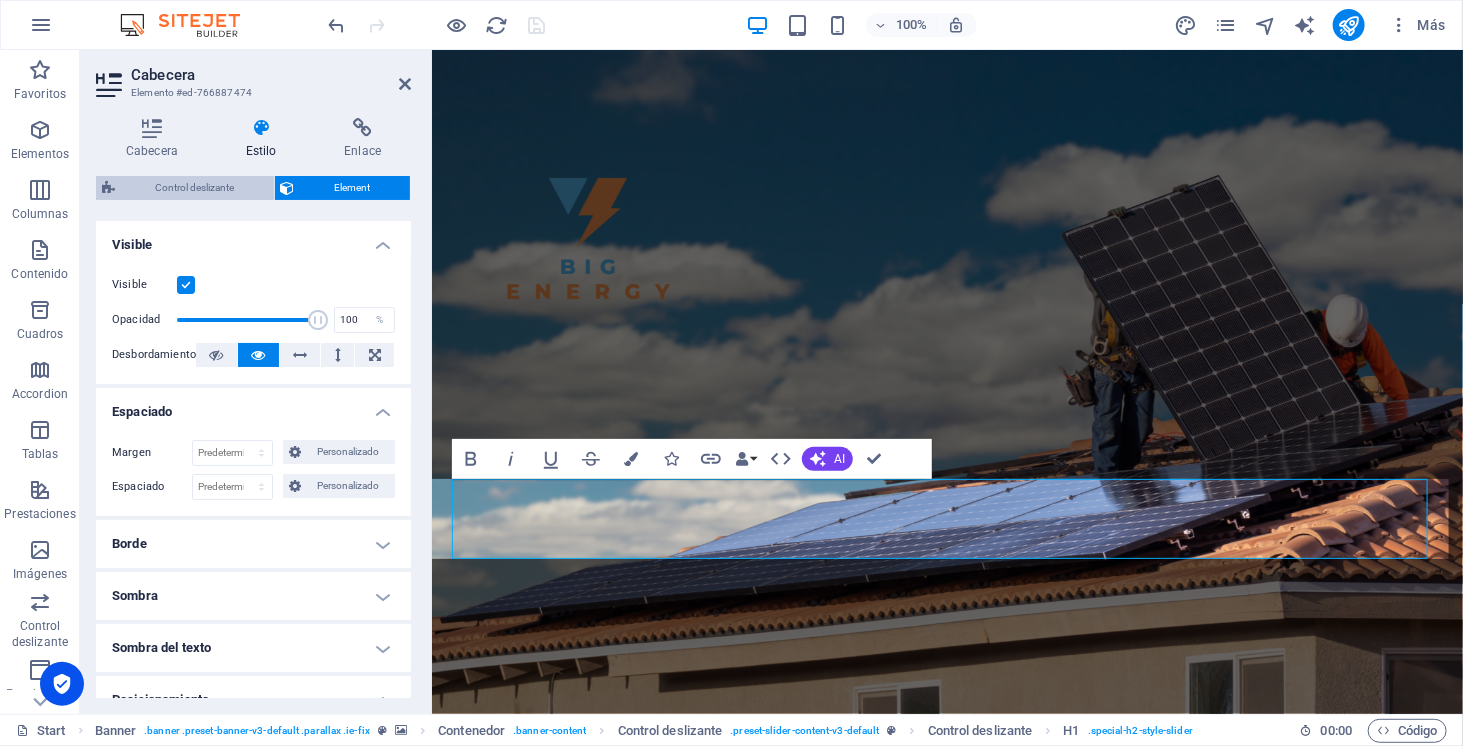 select on "px" 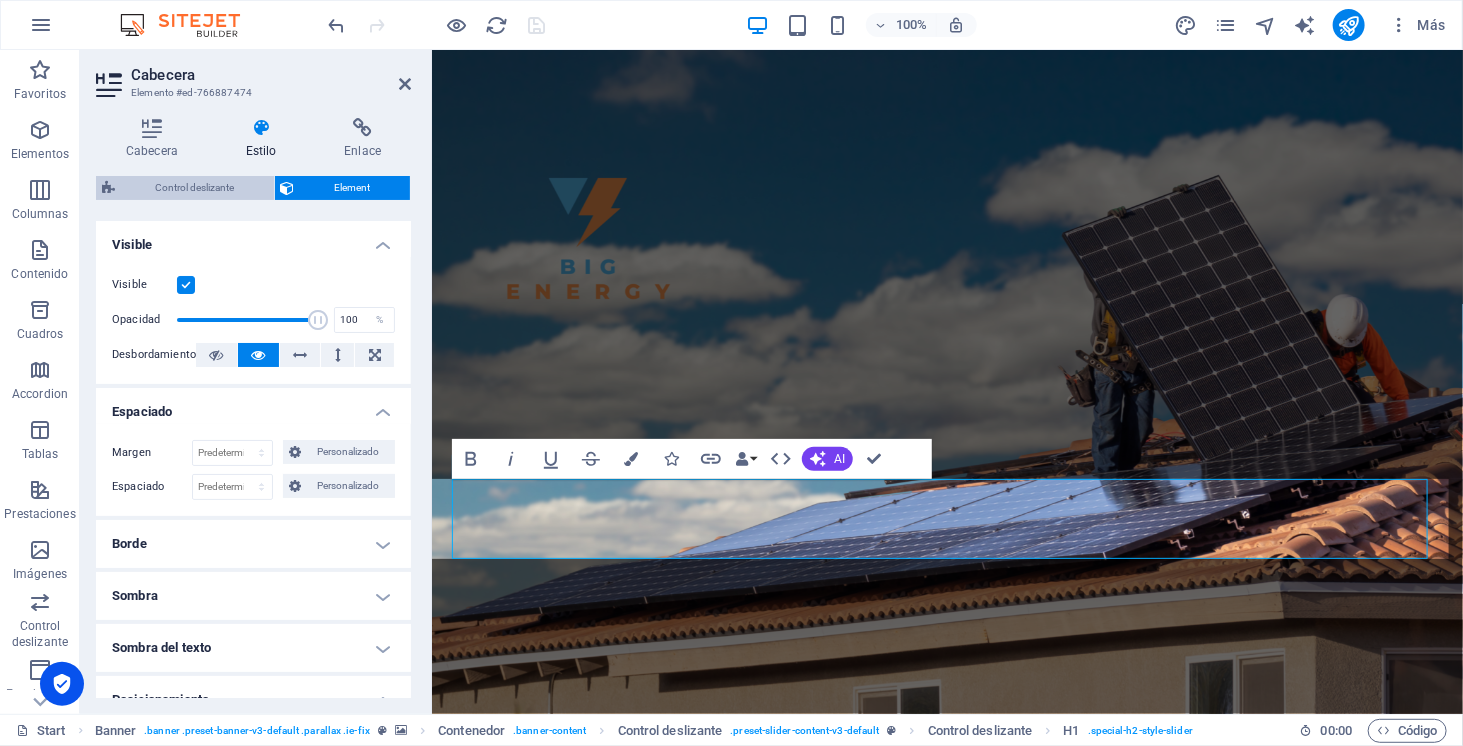 select on "rem" 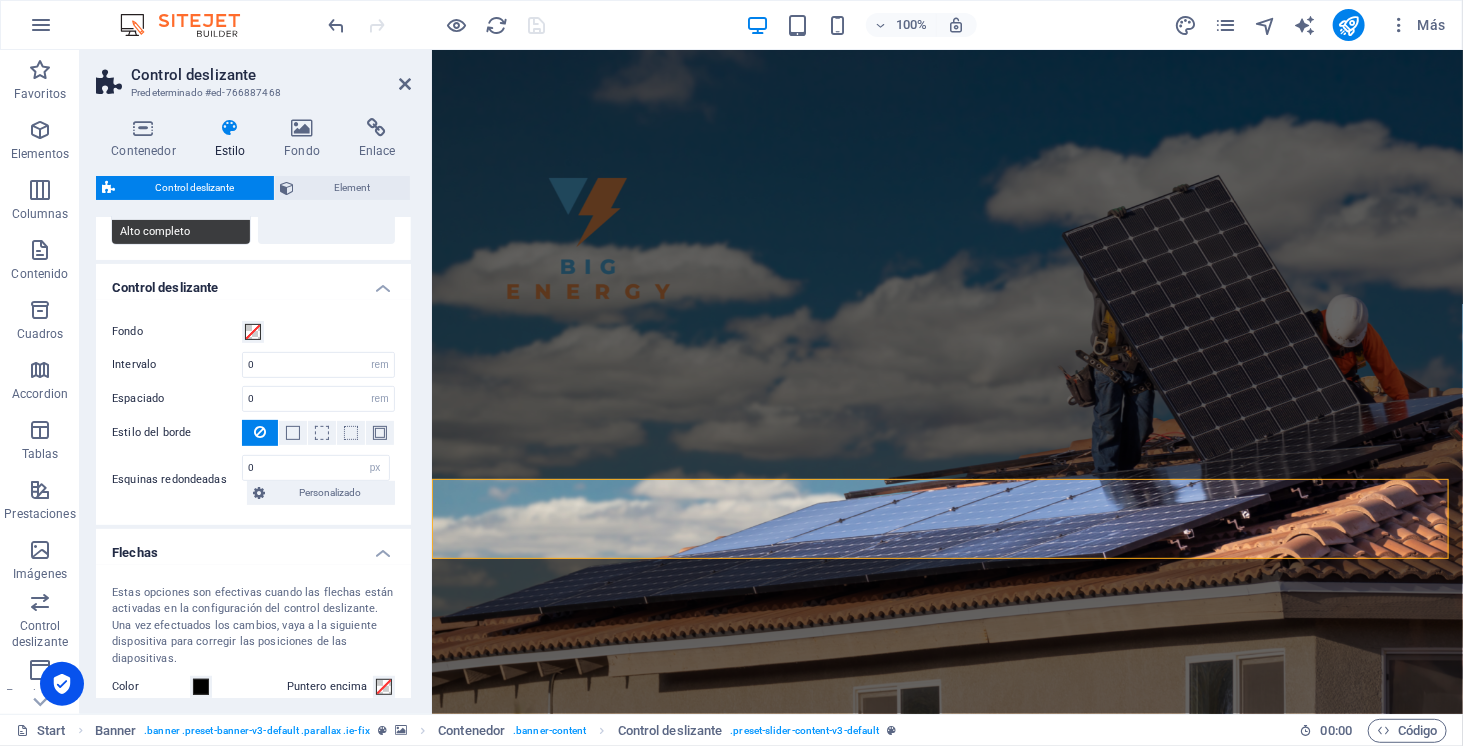 scroll, scrollTop: 306, scrollLeft: 0, axis: vertical 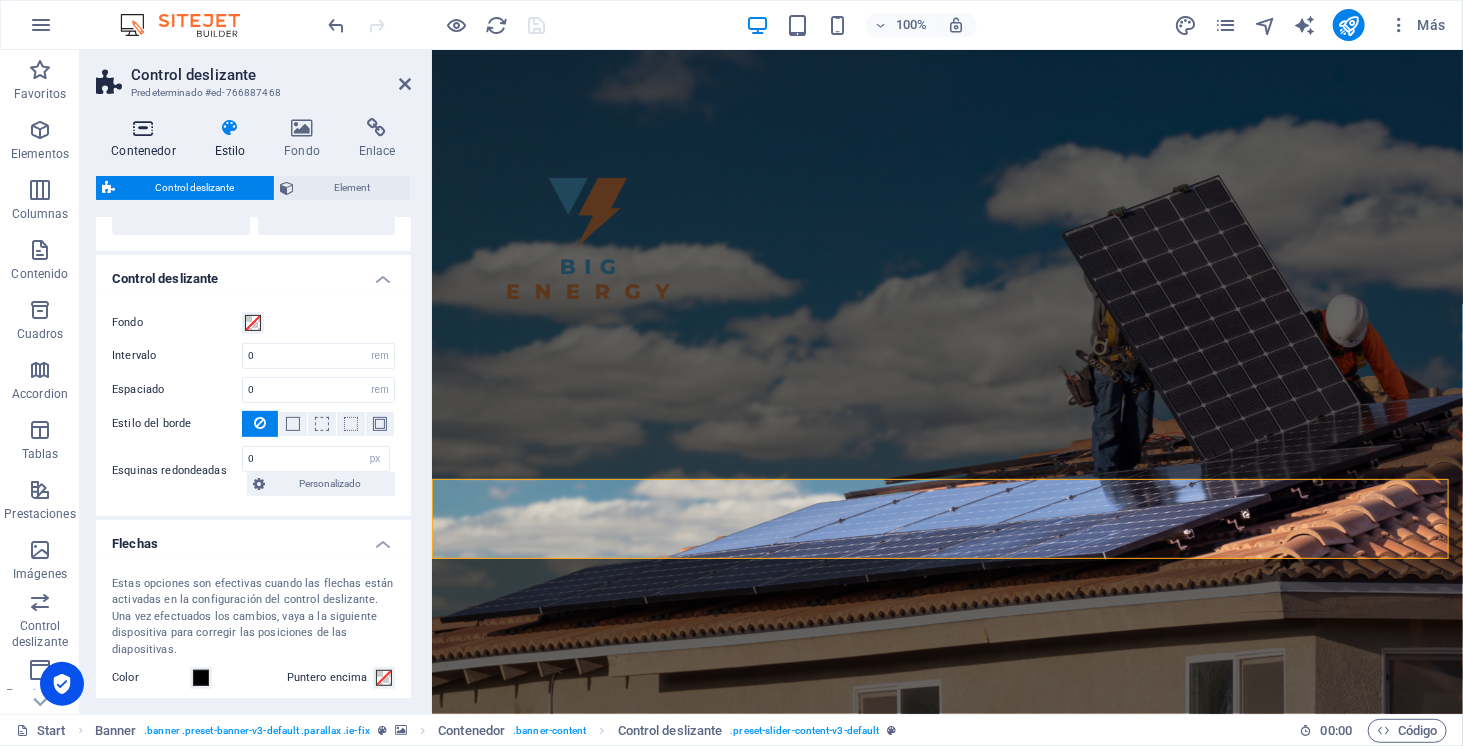 click on "Contenedor" at bounding box center (147, 139) 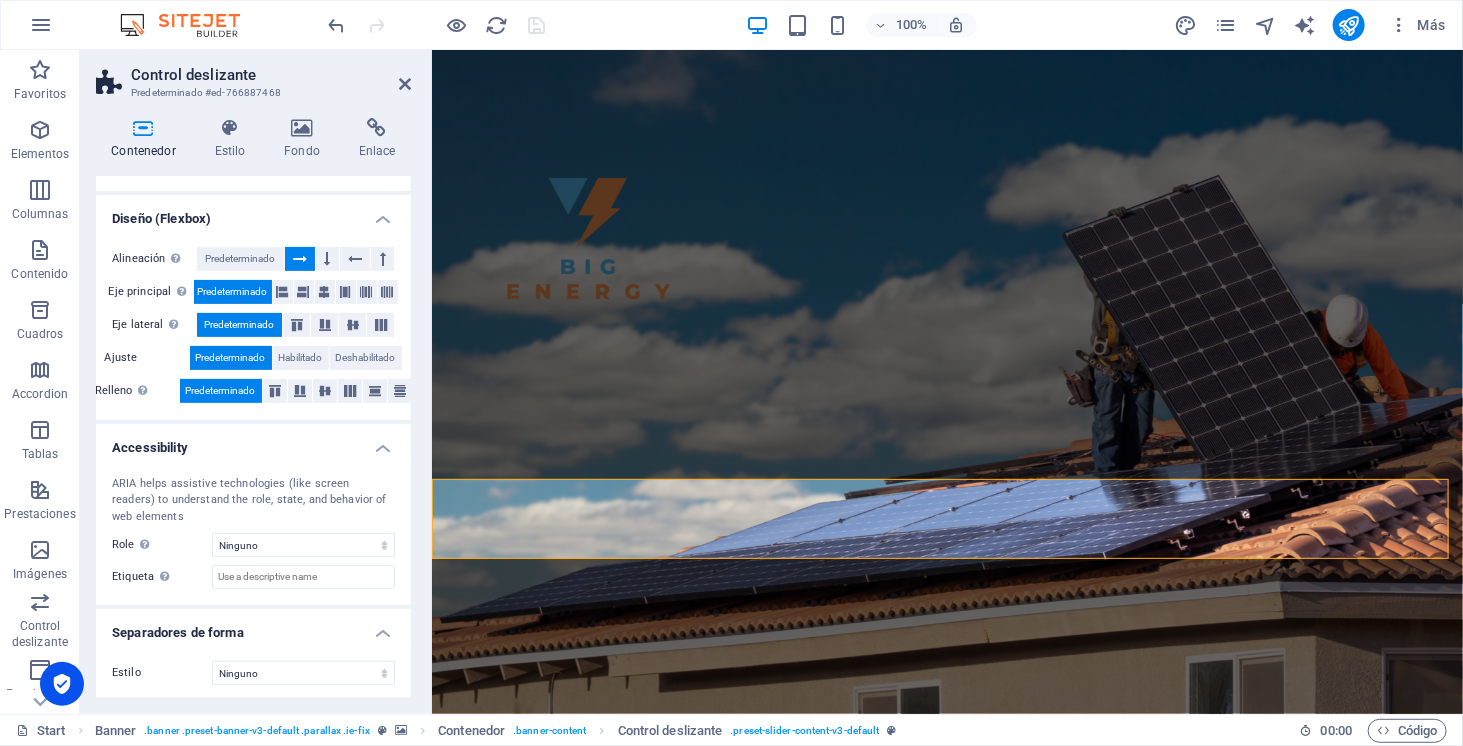 scroll, scrollTop: 0, scrollLeft: 0, axis: both 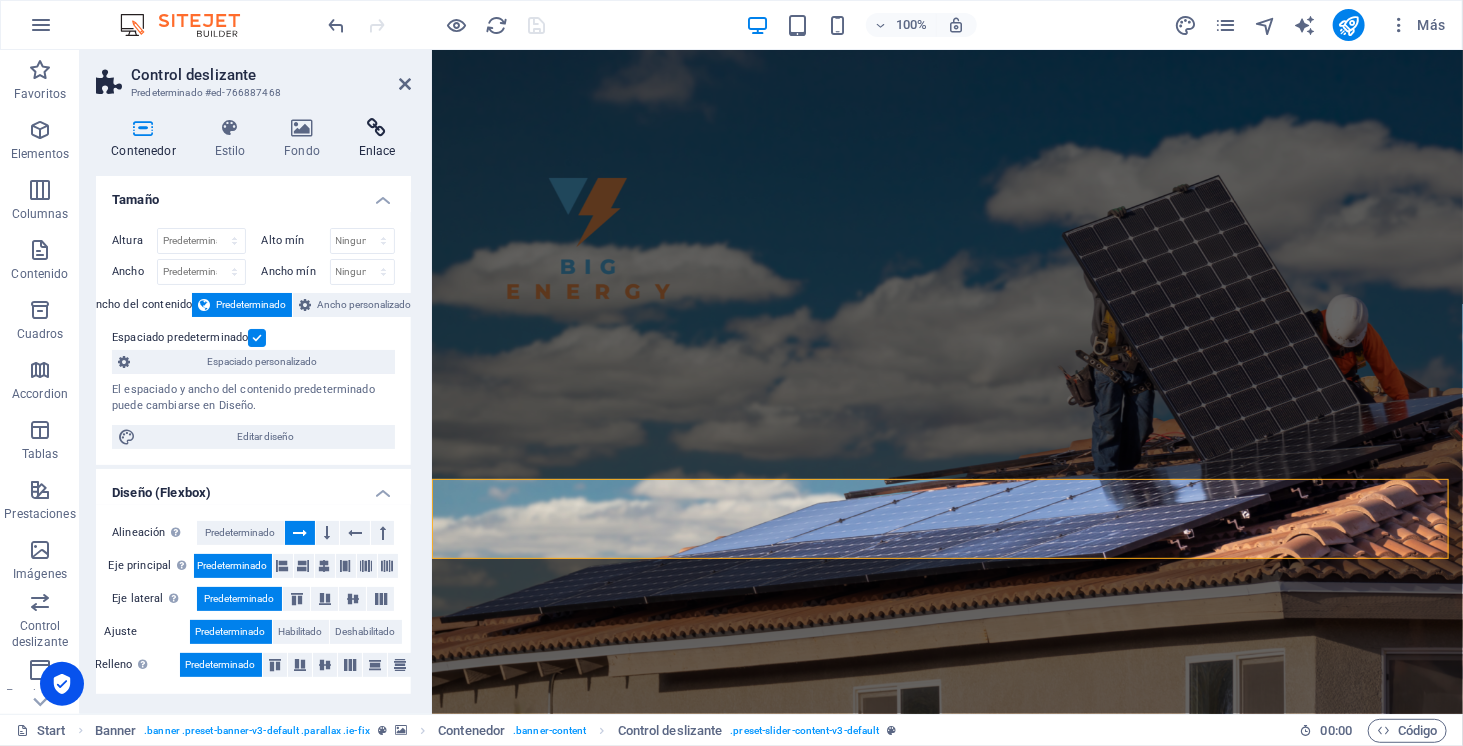 click on "Enlace" at bounding box center (377, 139) 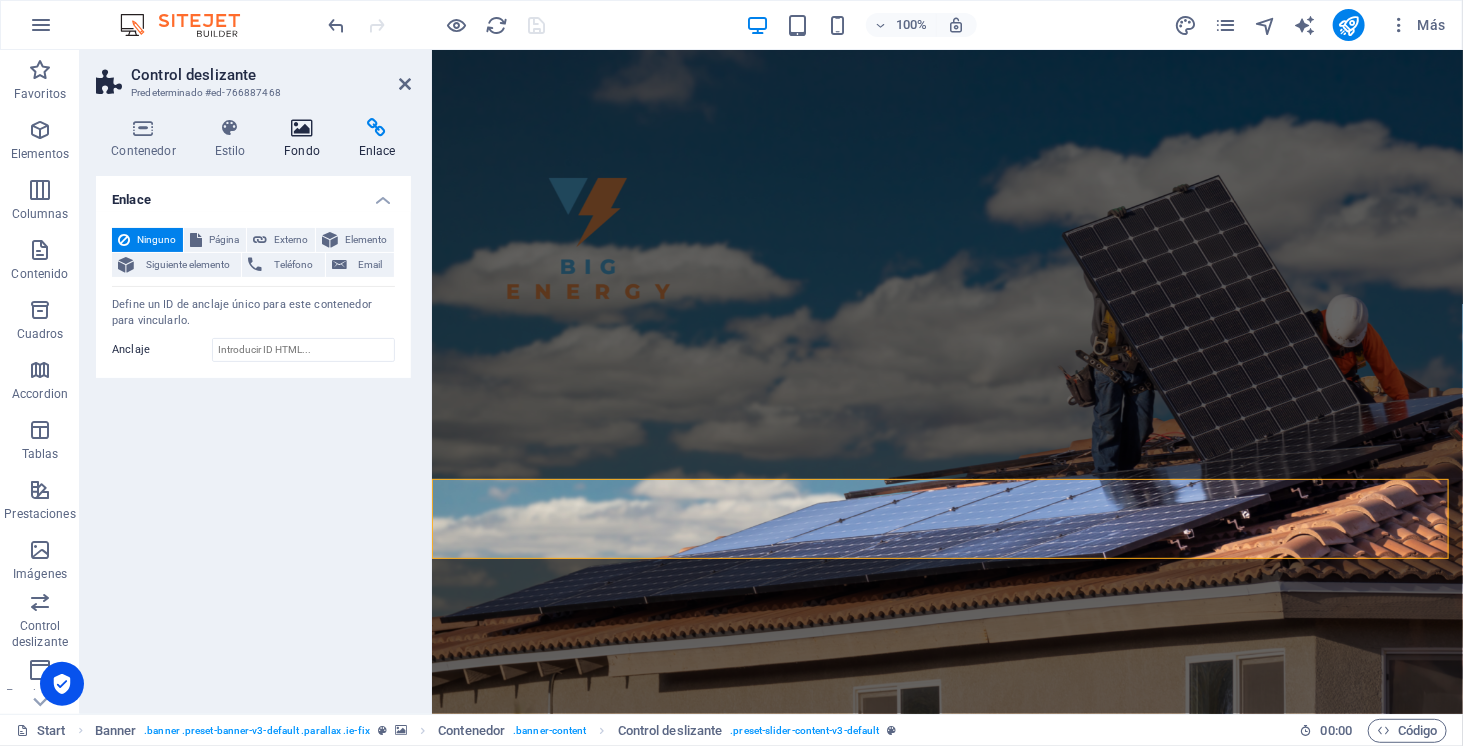 click at bounding box center (302, 128) 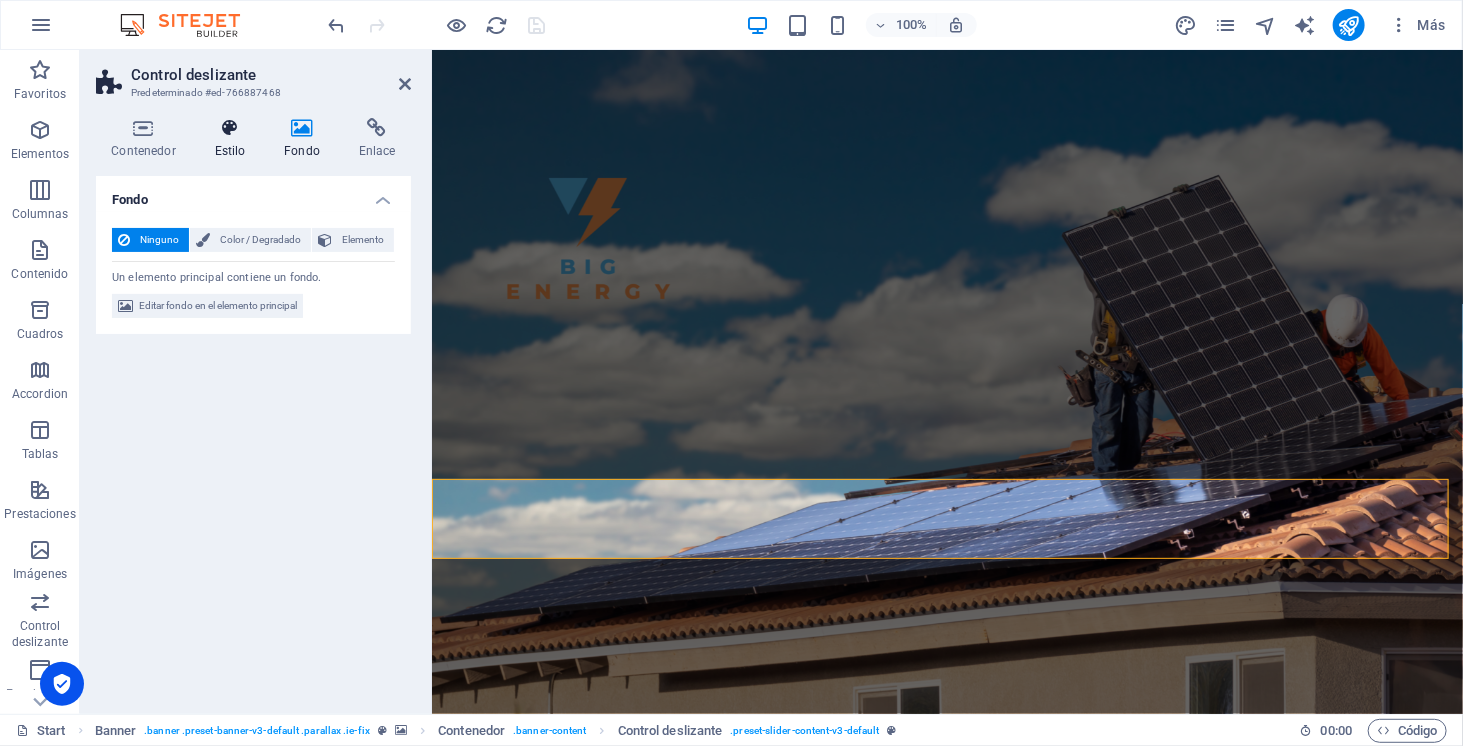 click at bounding box center [230, 128] 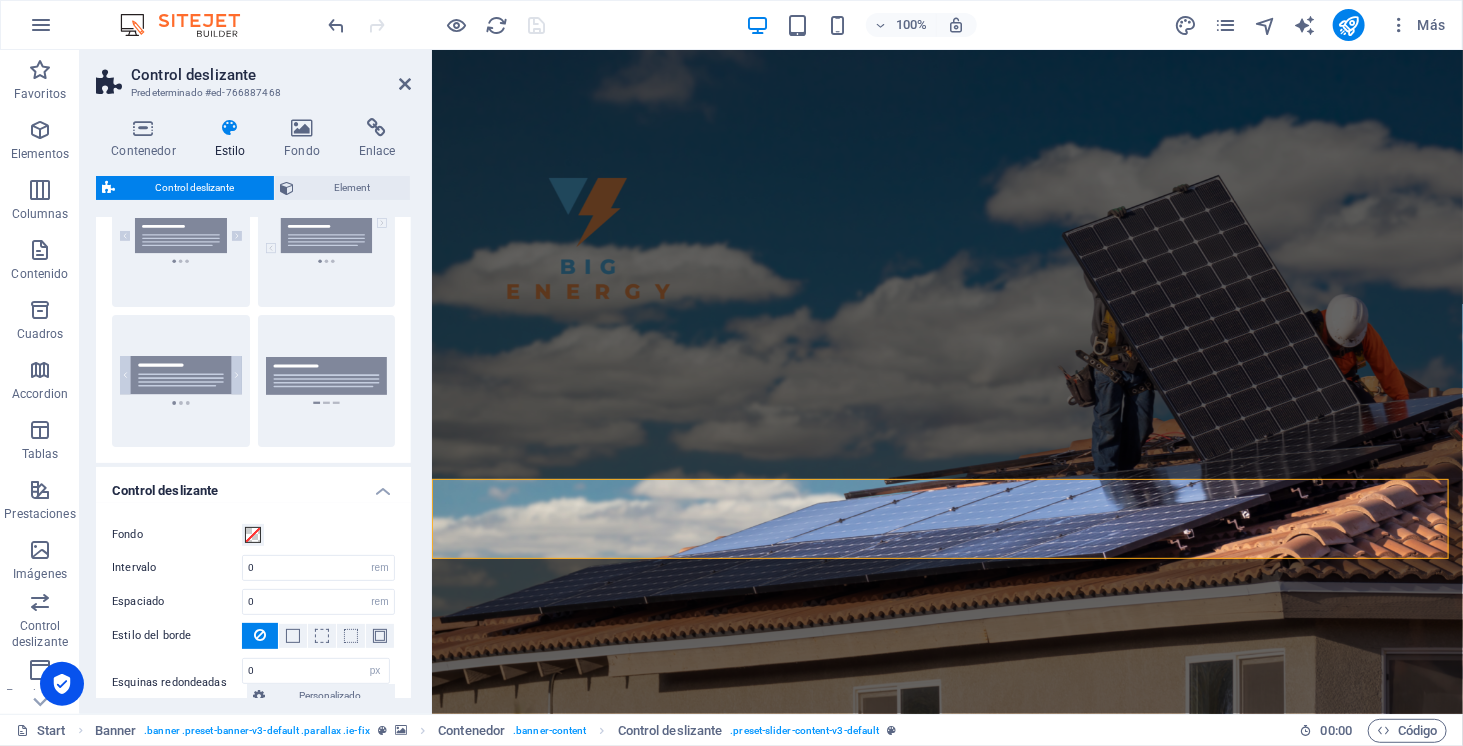 scroll, scrollTop: 0, scrollLeft: 0, axis: both 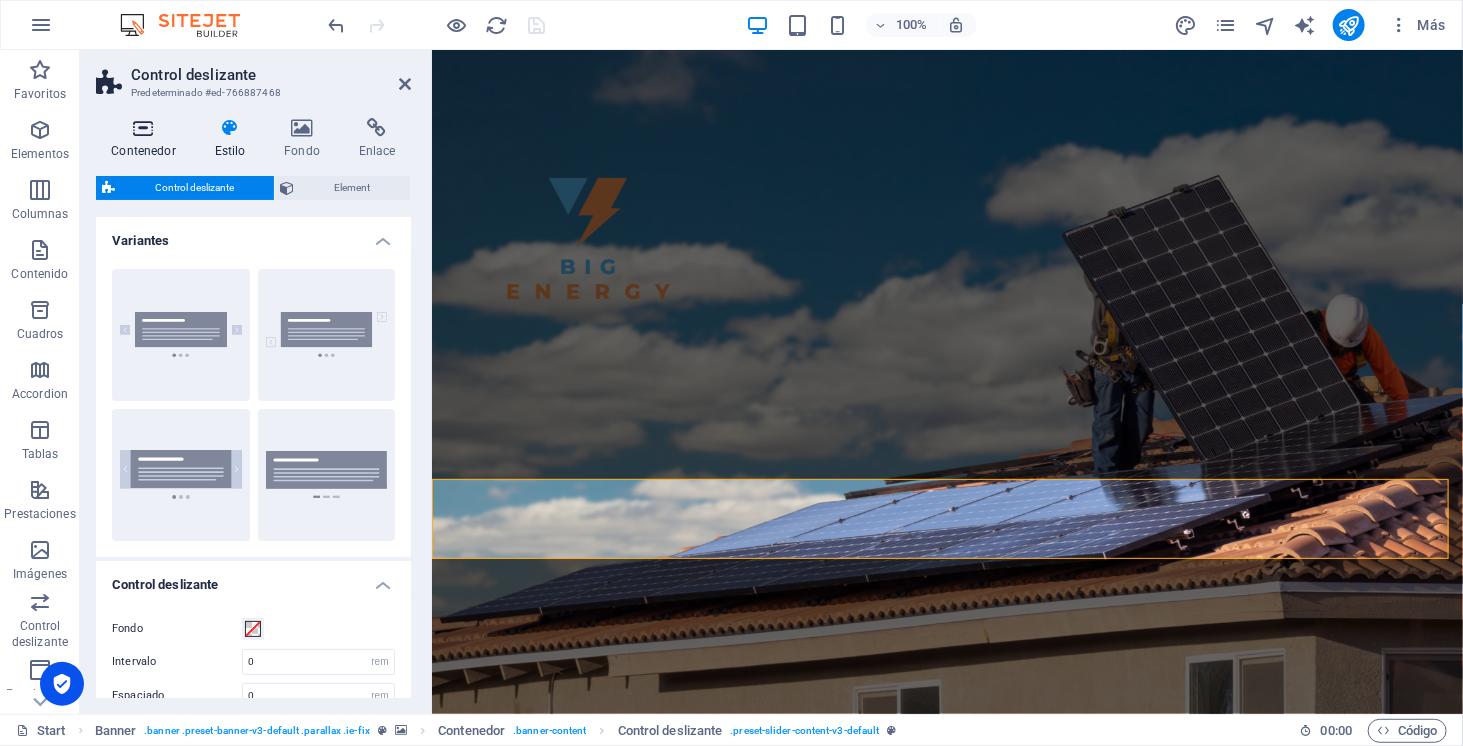 click at bounding box center (143, 128) 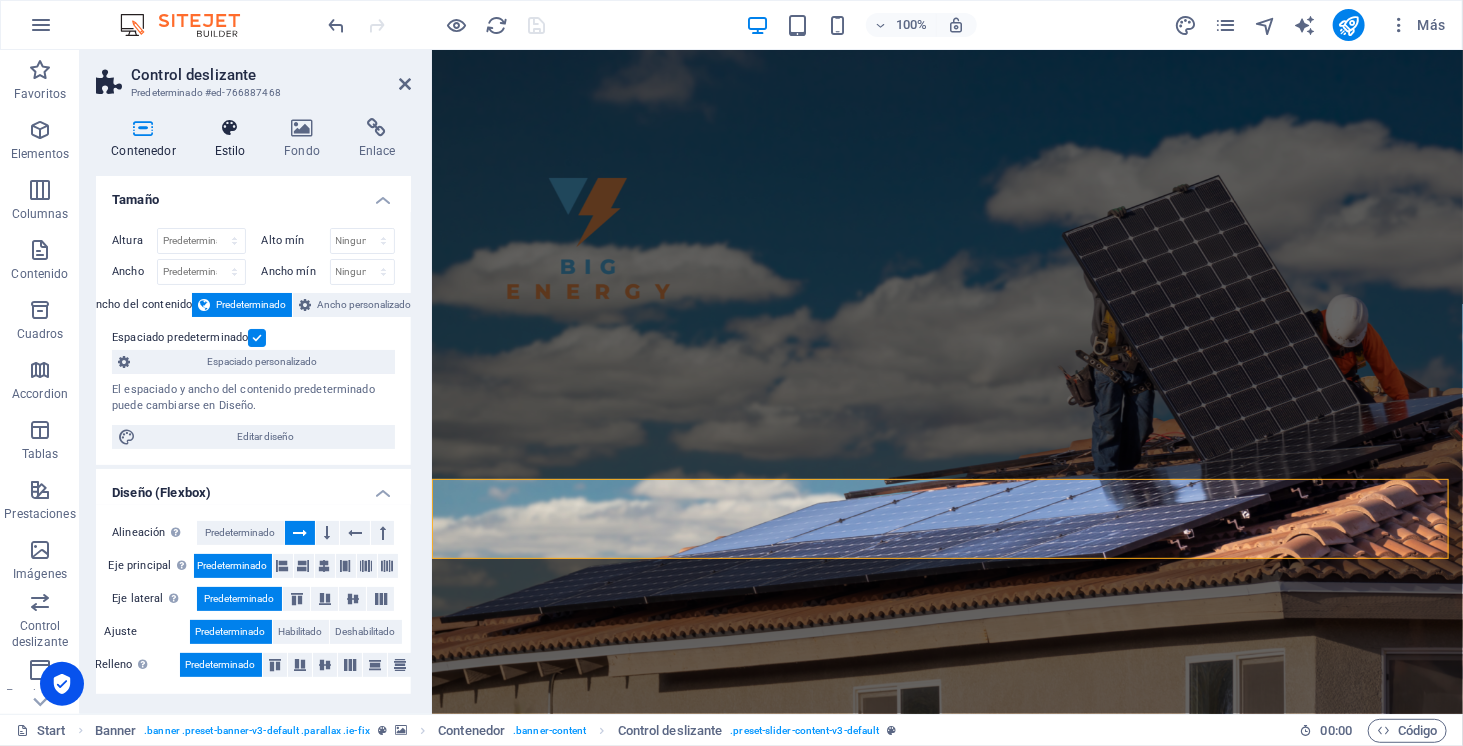 click at bounding box center [230, 128] 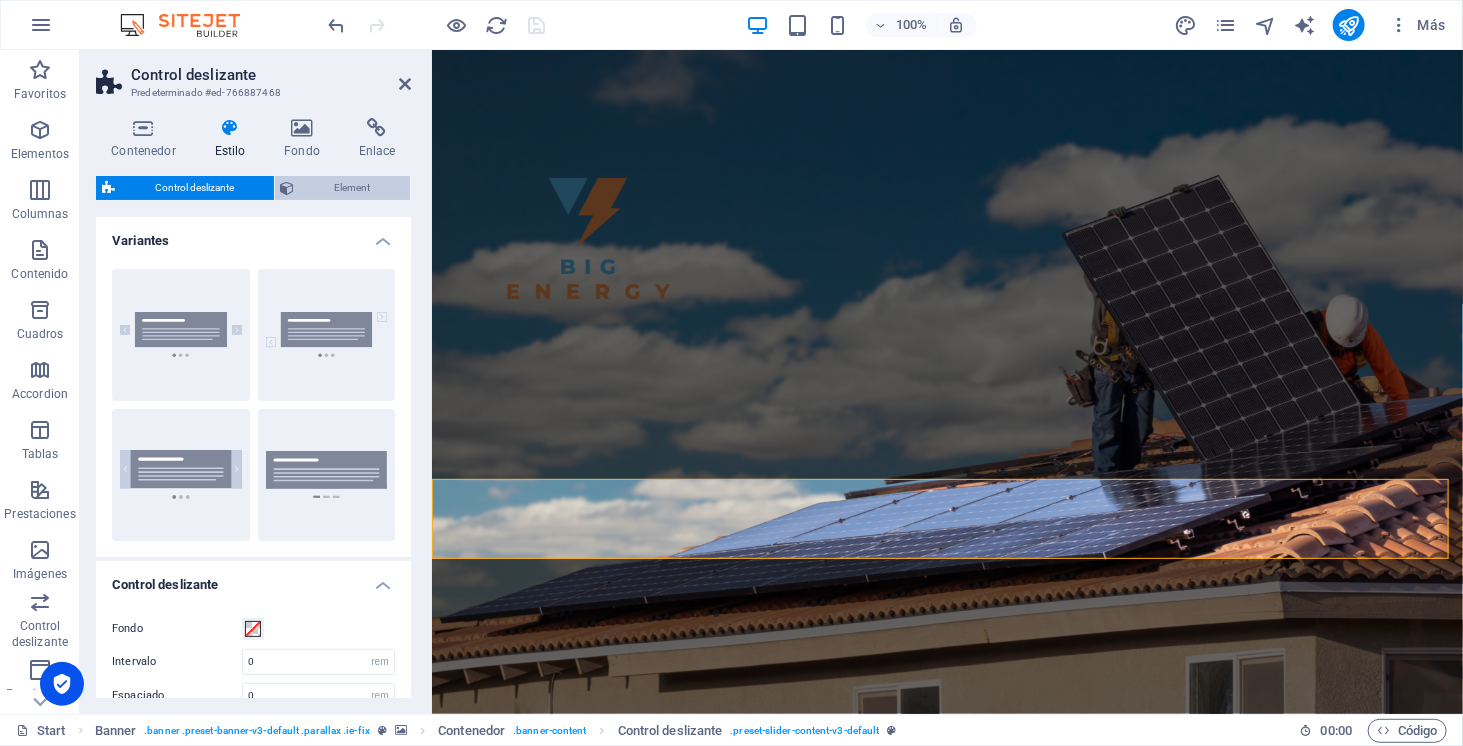 click on "Element" at bounding box center (353, 188) 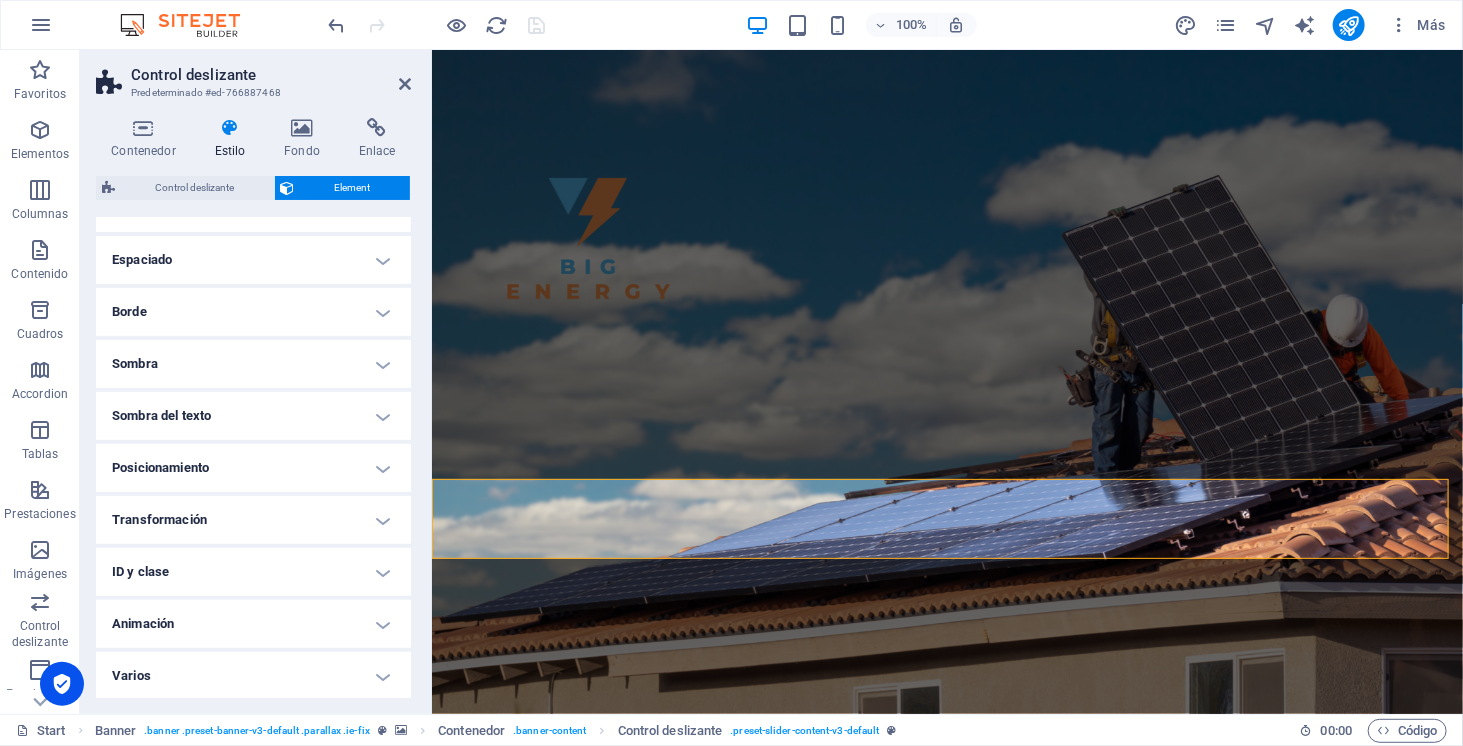 scroll, scrollTop: 0, scrollLeft: 0, axis: both 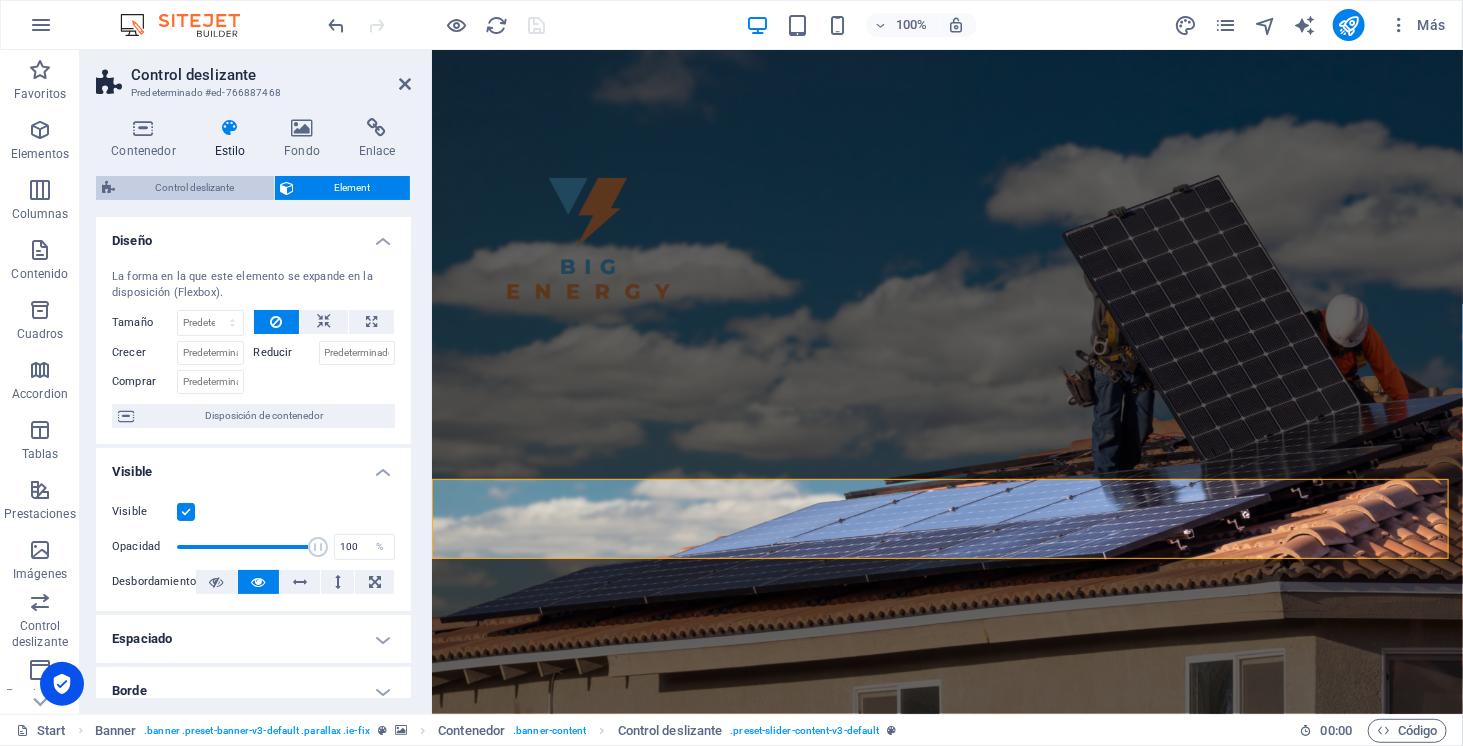 click on "Control deslizante" at bounding box center [194, 188] 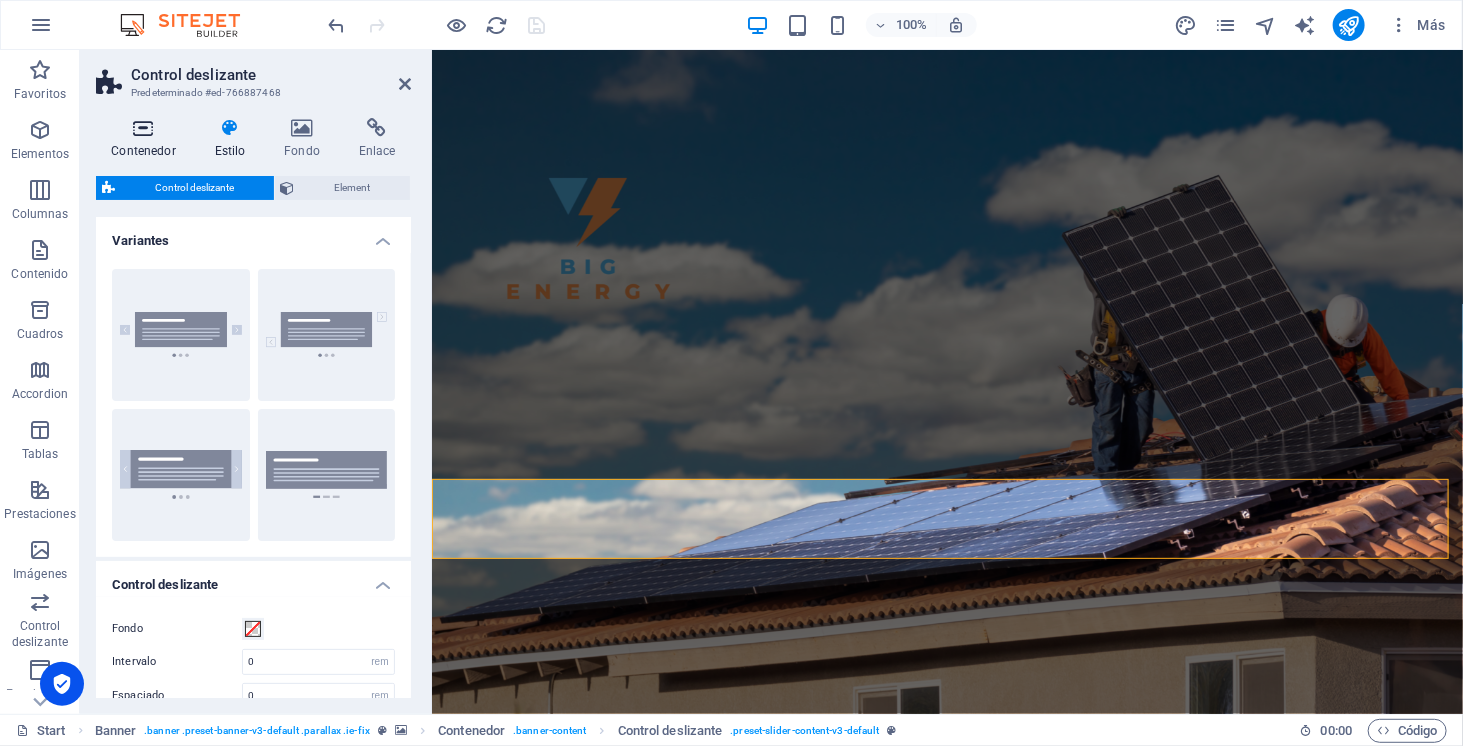 click at bounding box center (143, 128) 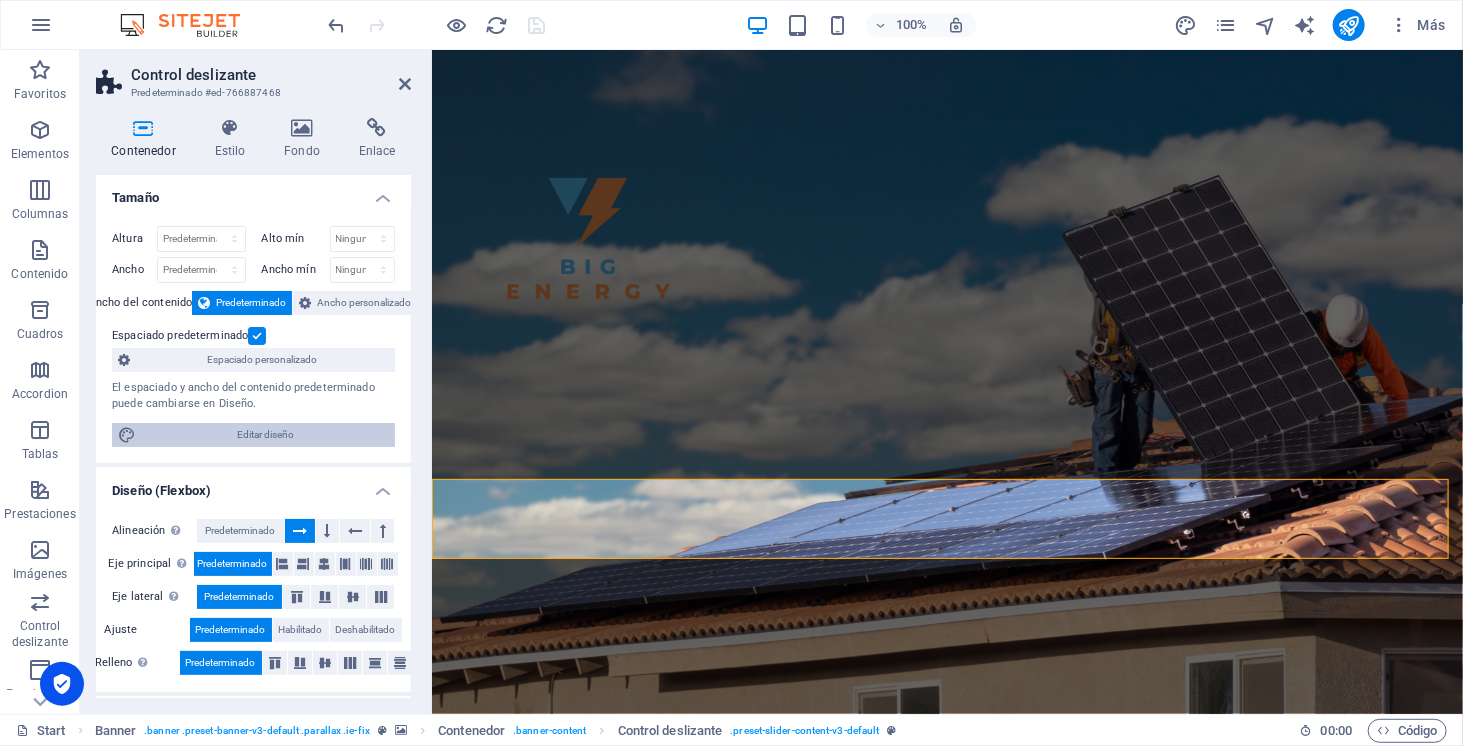 scroll, scrollTop: 0, scrollLeft: 0, axis: both 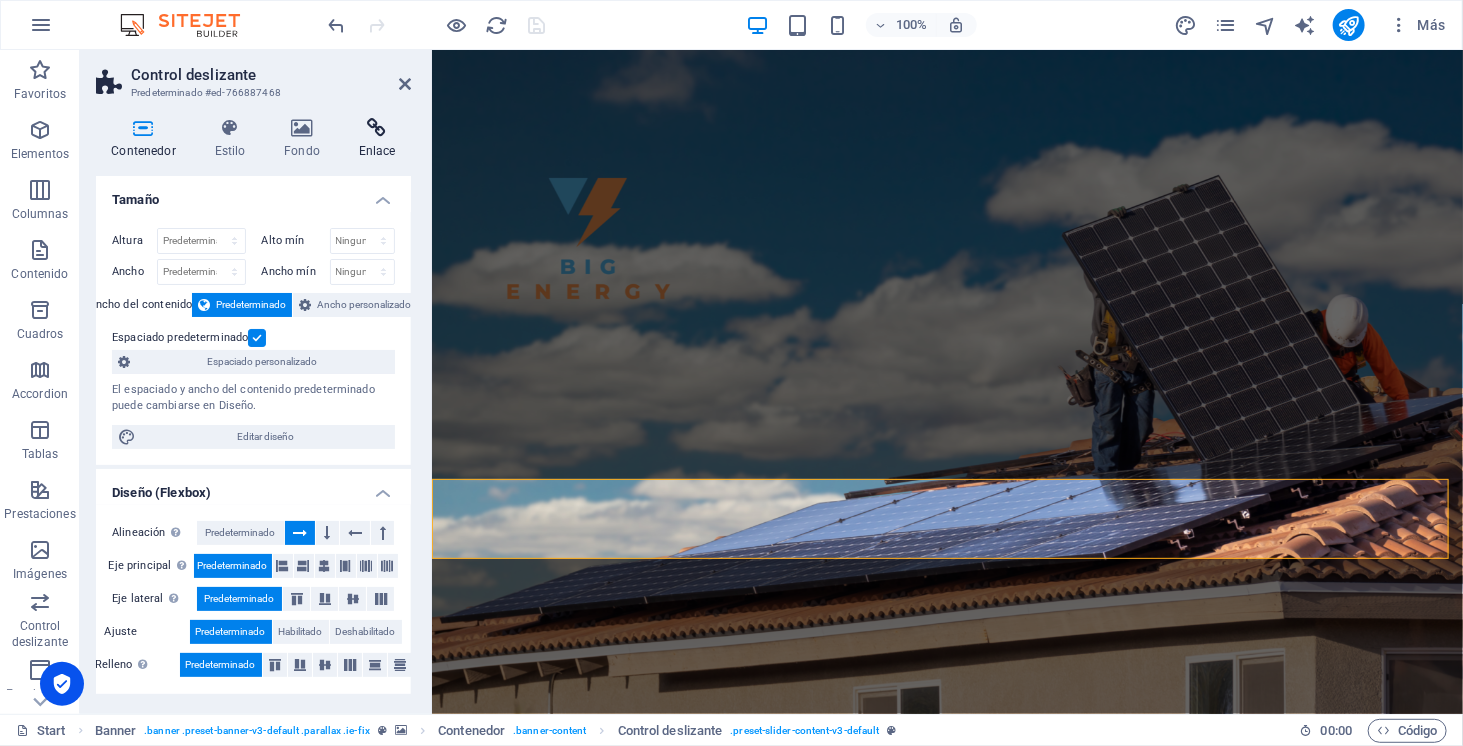 click on "Enlace" at bounding box center (377, 139) 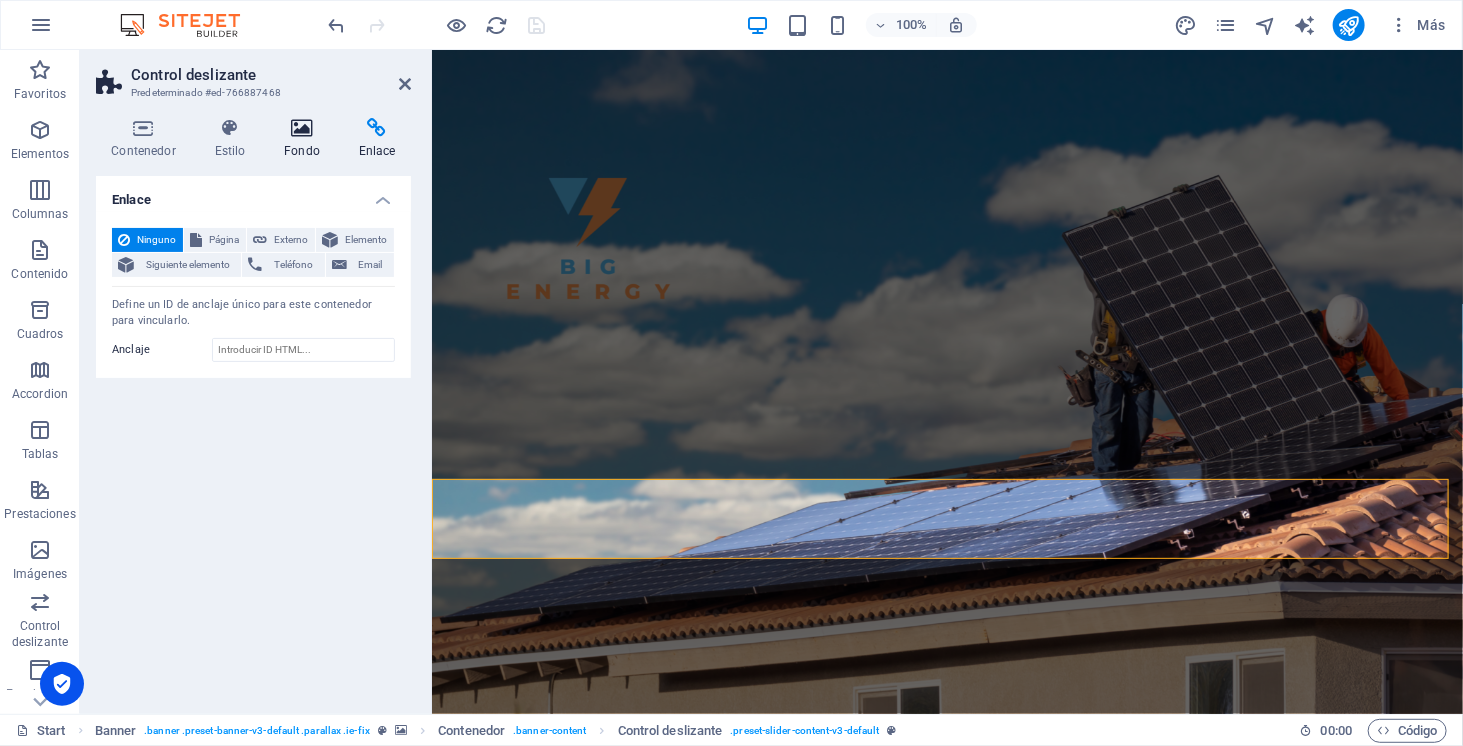 click at bounding box center (302, 128) 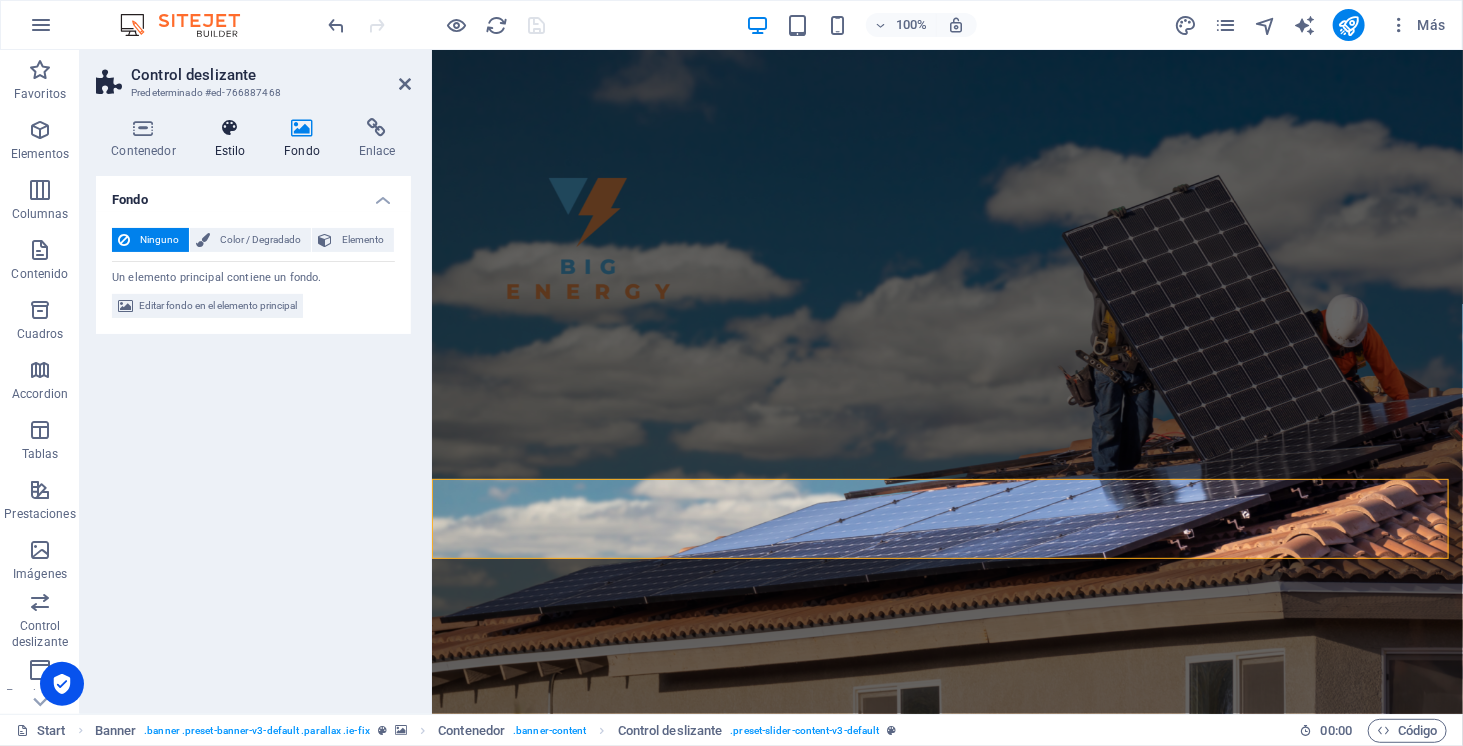 click at bounding box center [230, 128] 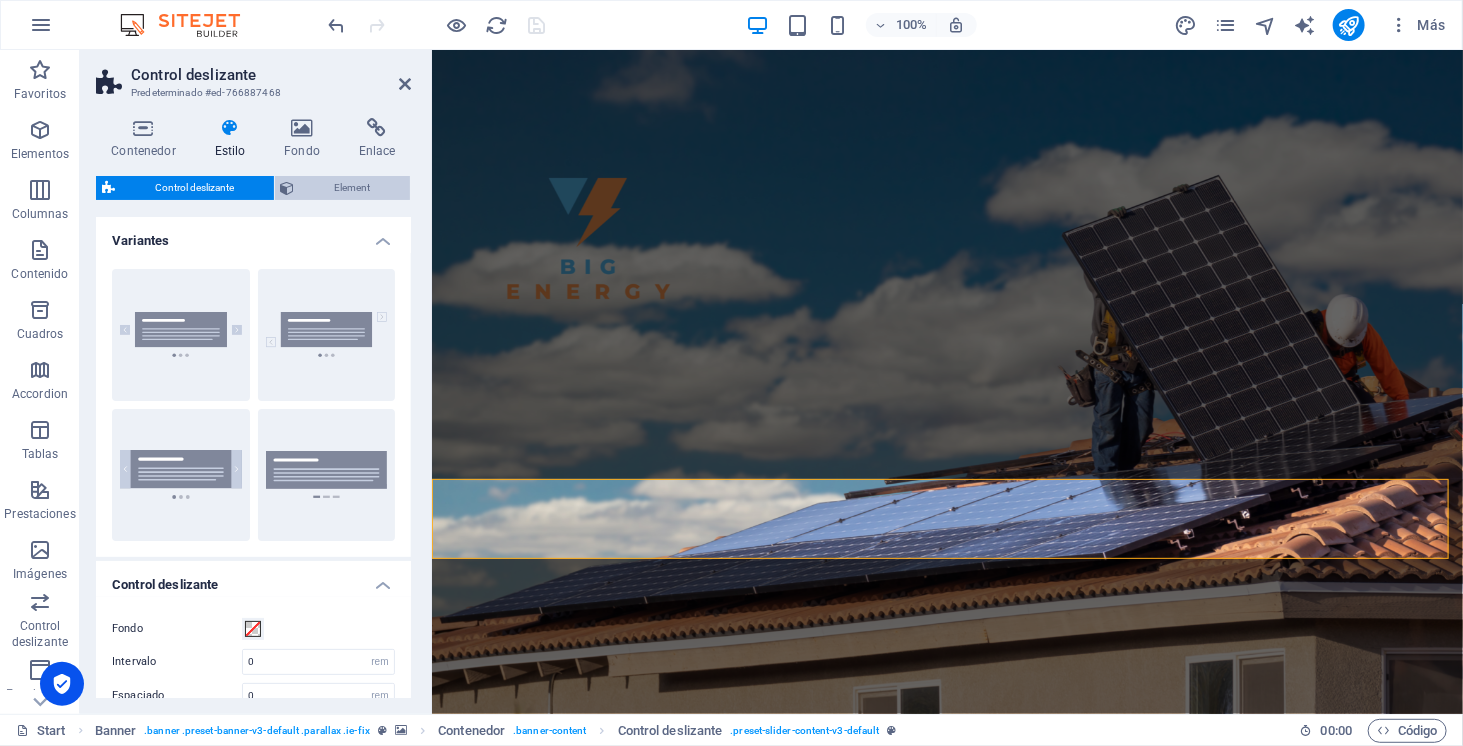 click on "Element" at bounding box center (353, 188) 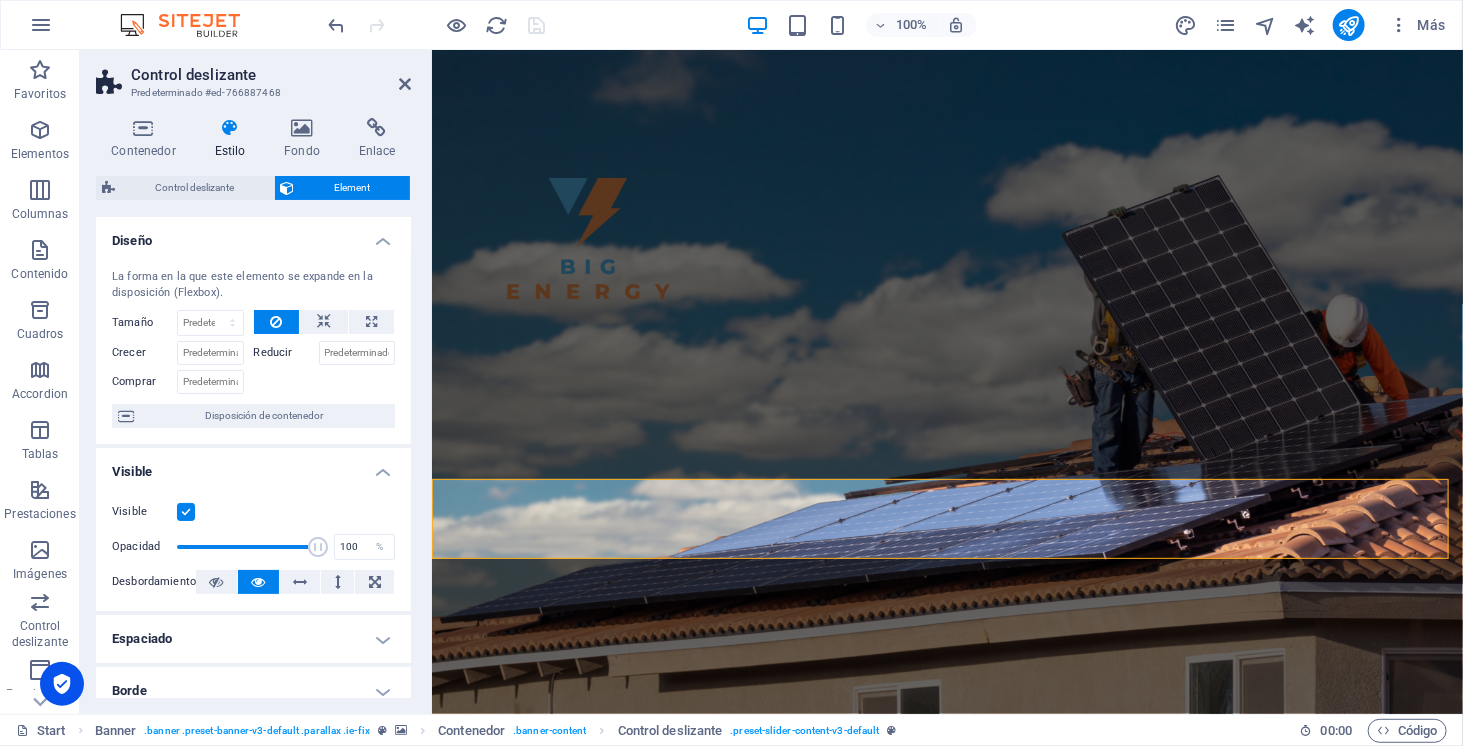 scroll, scrollTop: 379, scrollLeft: 0, axis: vertical 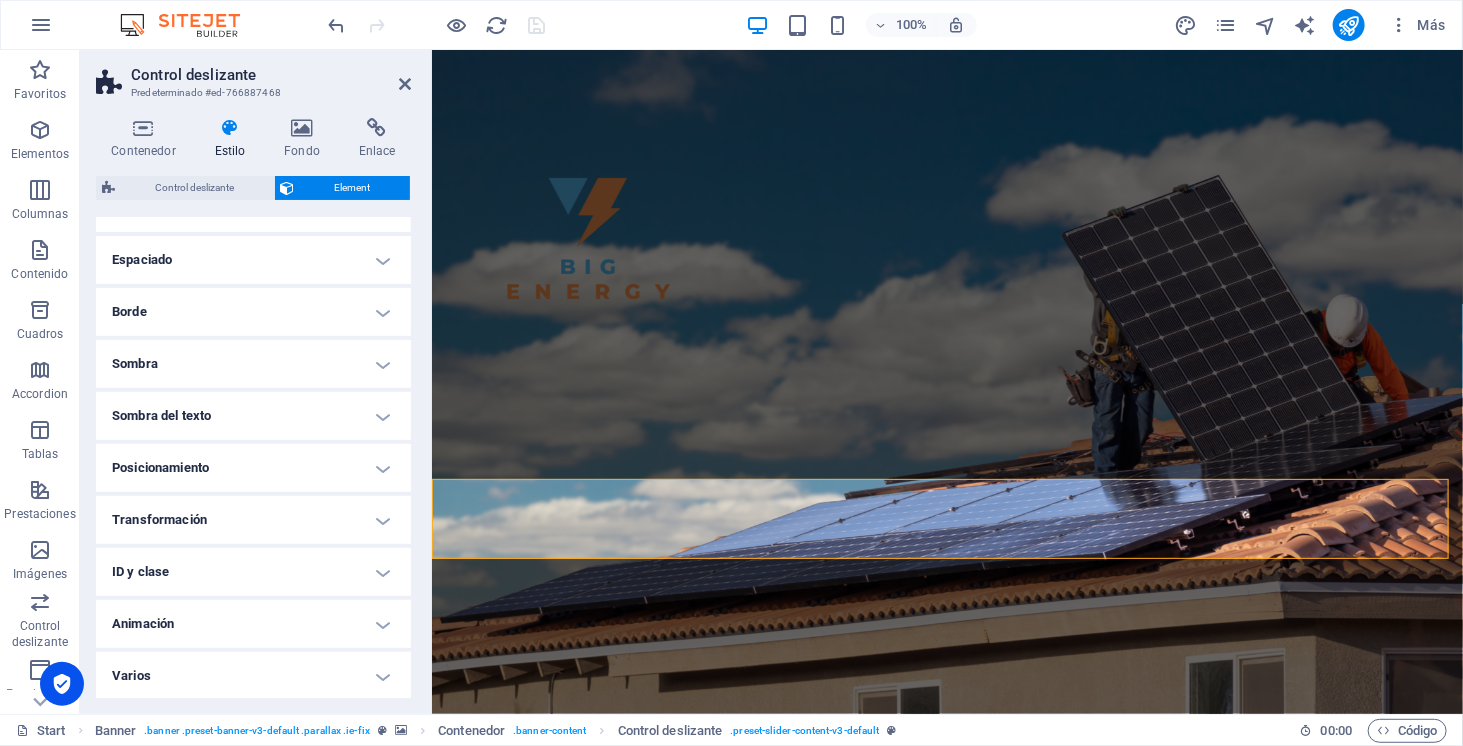click on "Varios" at bounding box center [253, 676] 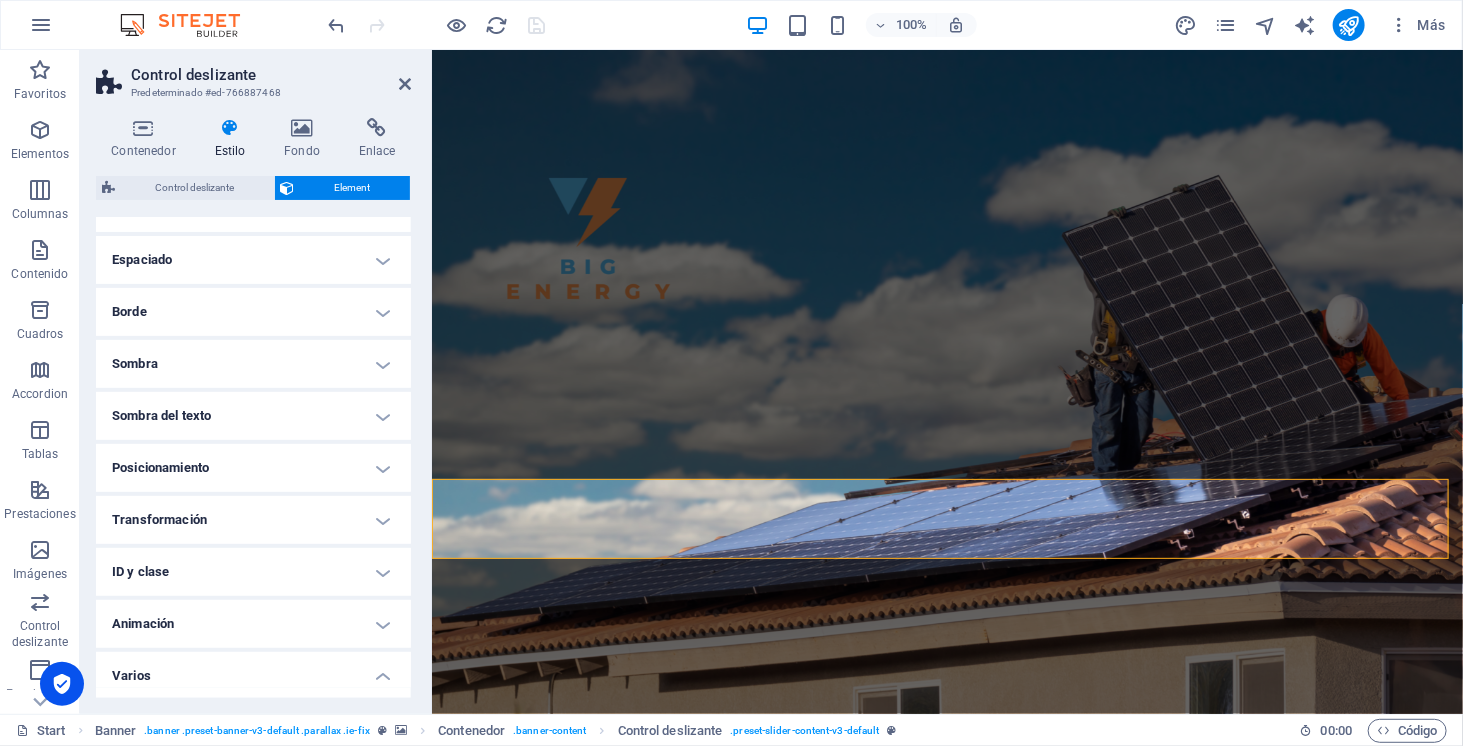 scroll, scrollTop: 501, scrollLeft: 0, axis: vertical 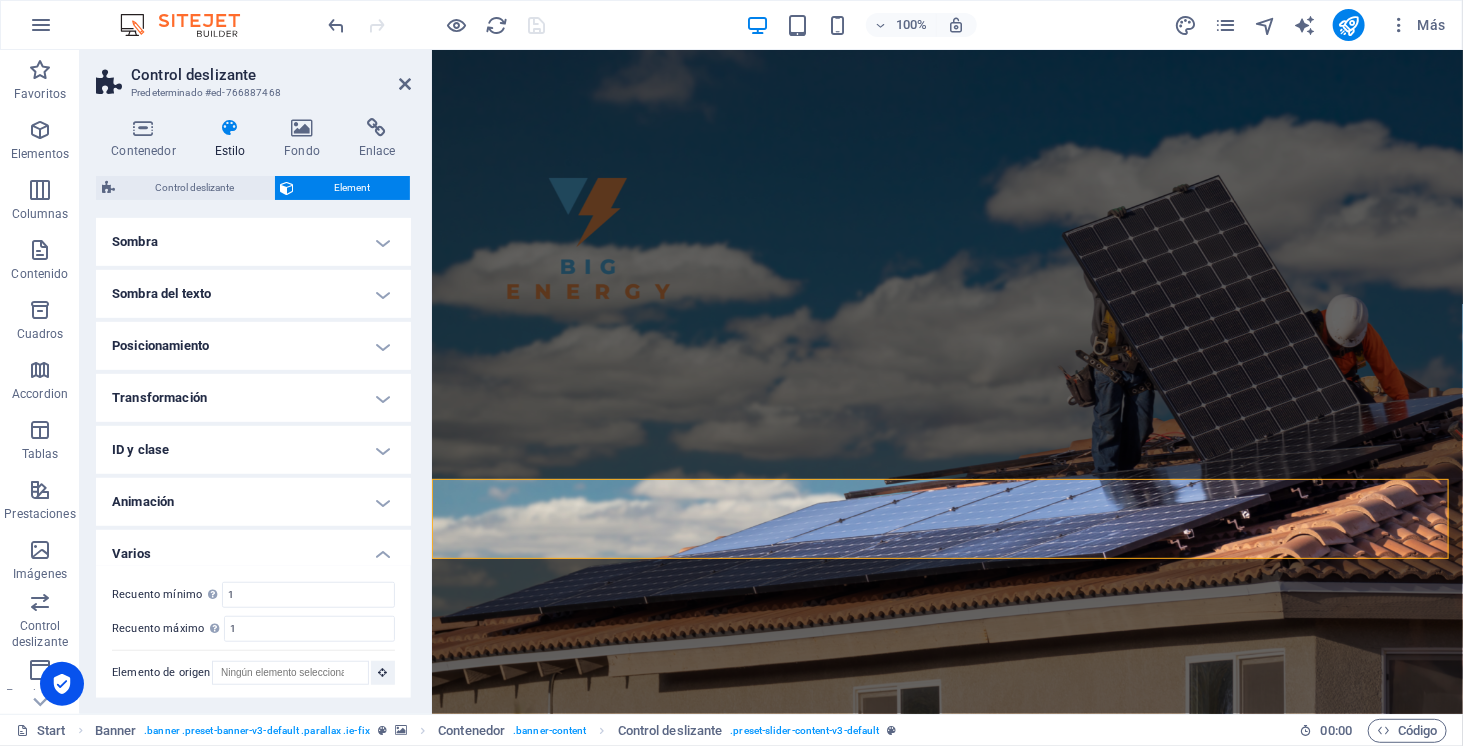 click on "Animación" at bounding box center (253, 502) 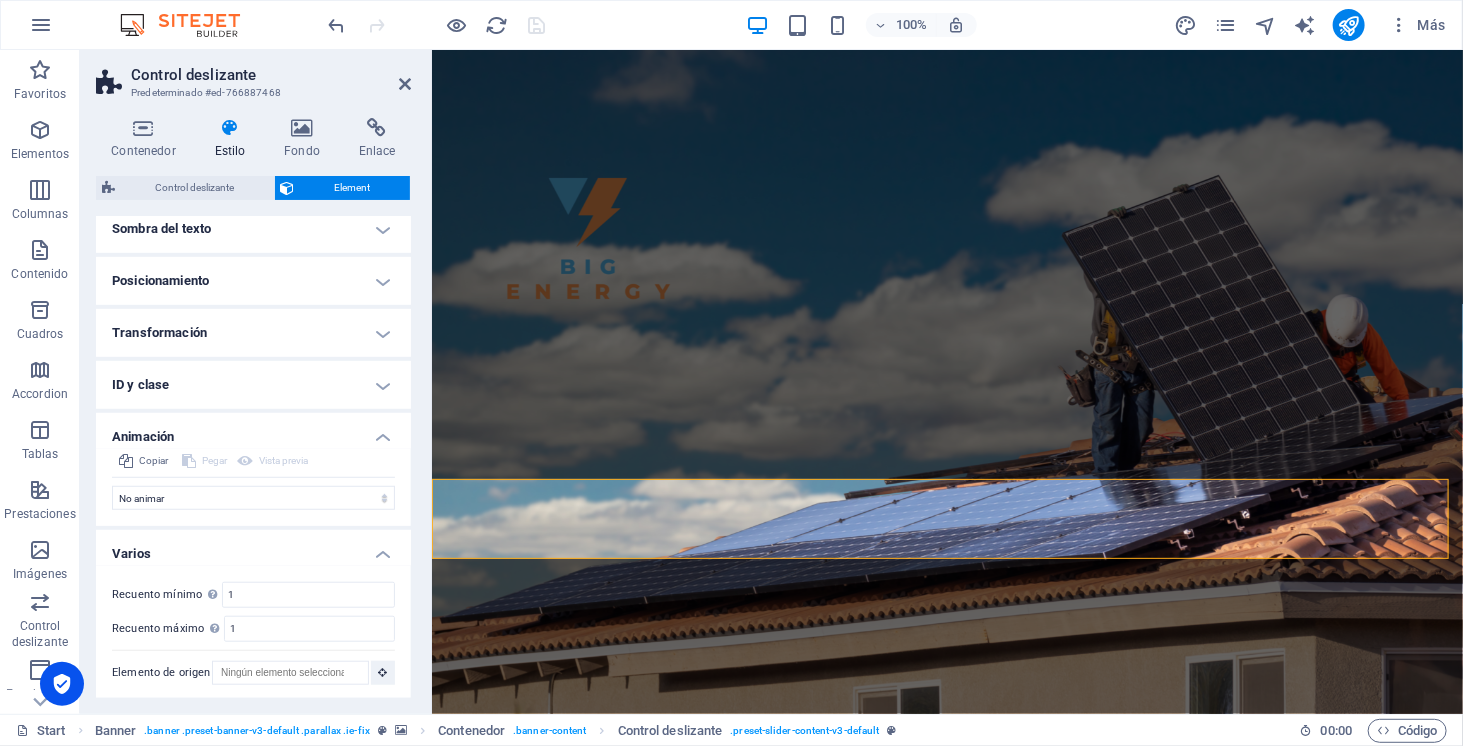 scroll, scrollTop: 508, scrollLeft: 0, axis: vertical 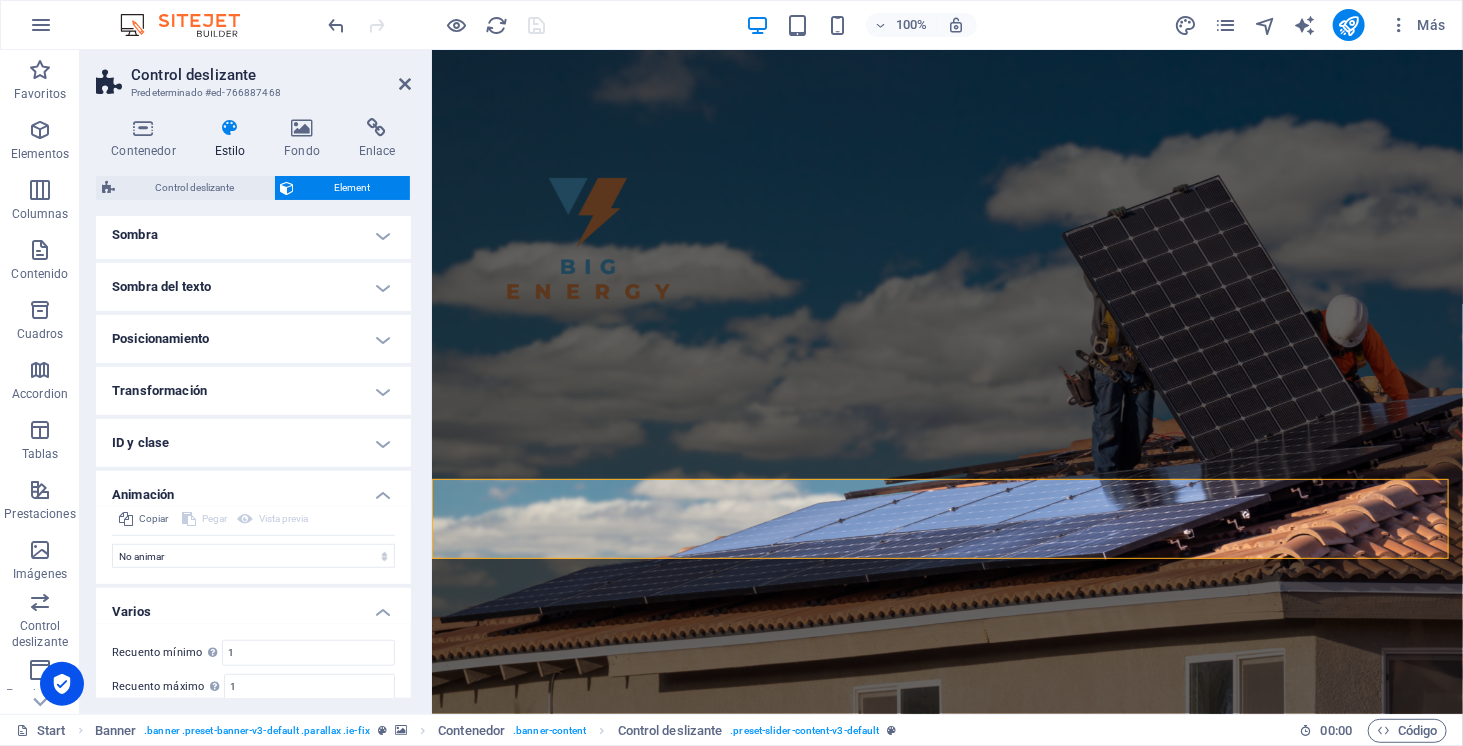 click on "ID y clase" at bounding box center [253, 443] 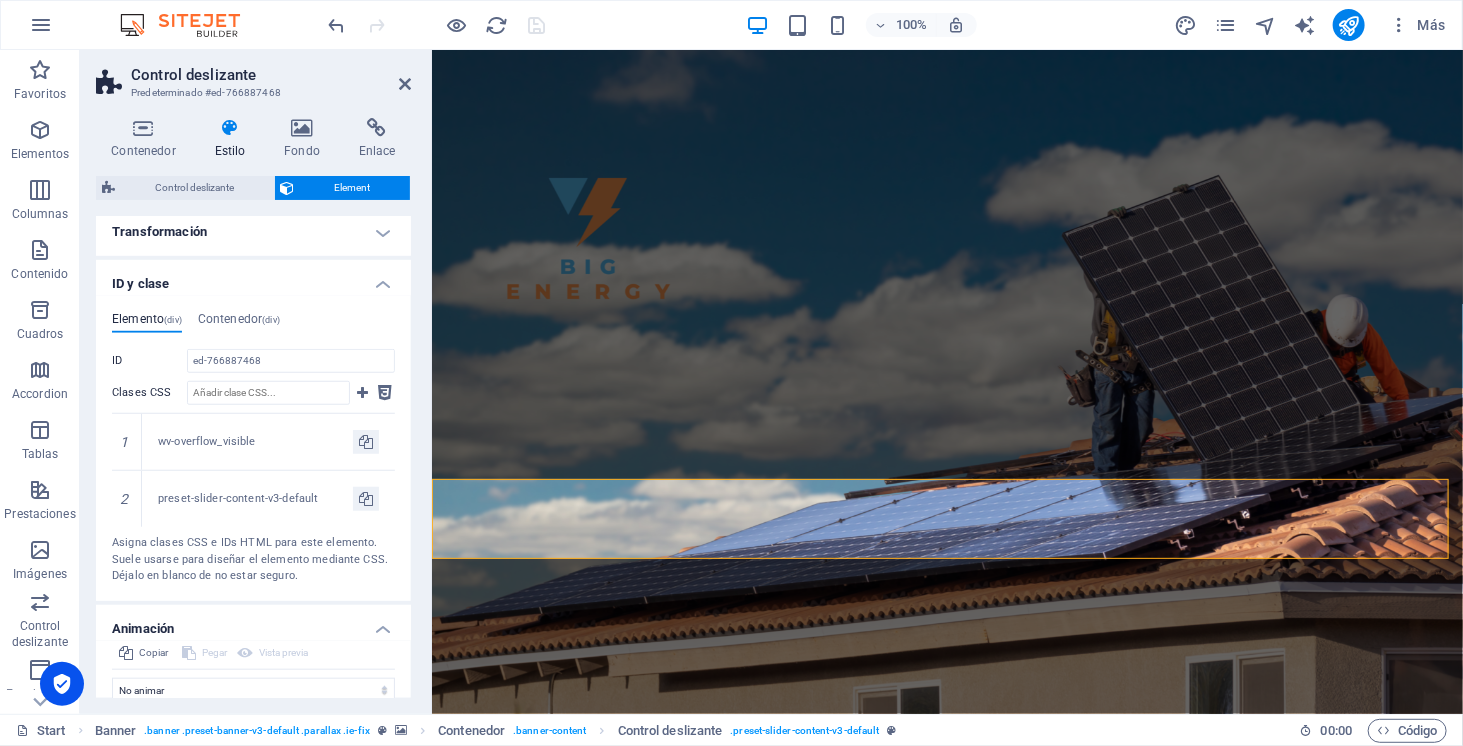 scroll, scrollTop: 670, scrollLeft: 0, axis: vertical 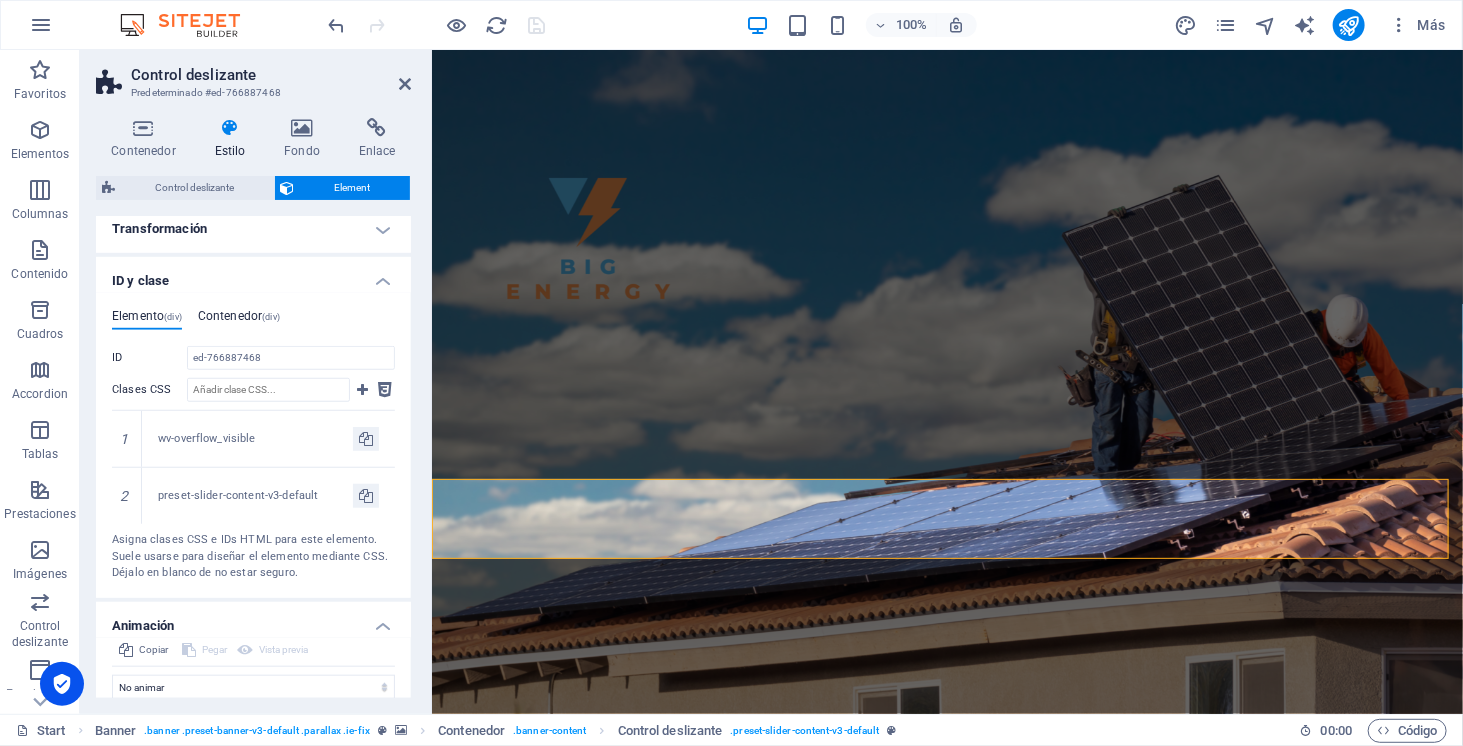 click on "Contenedor  (div)" at bounding box center (239, 320) 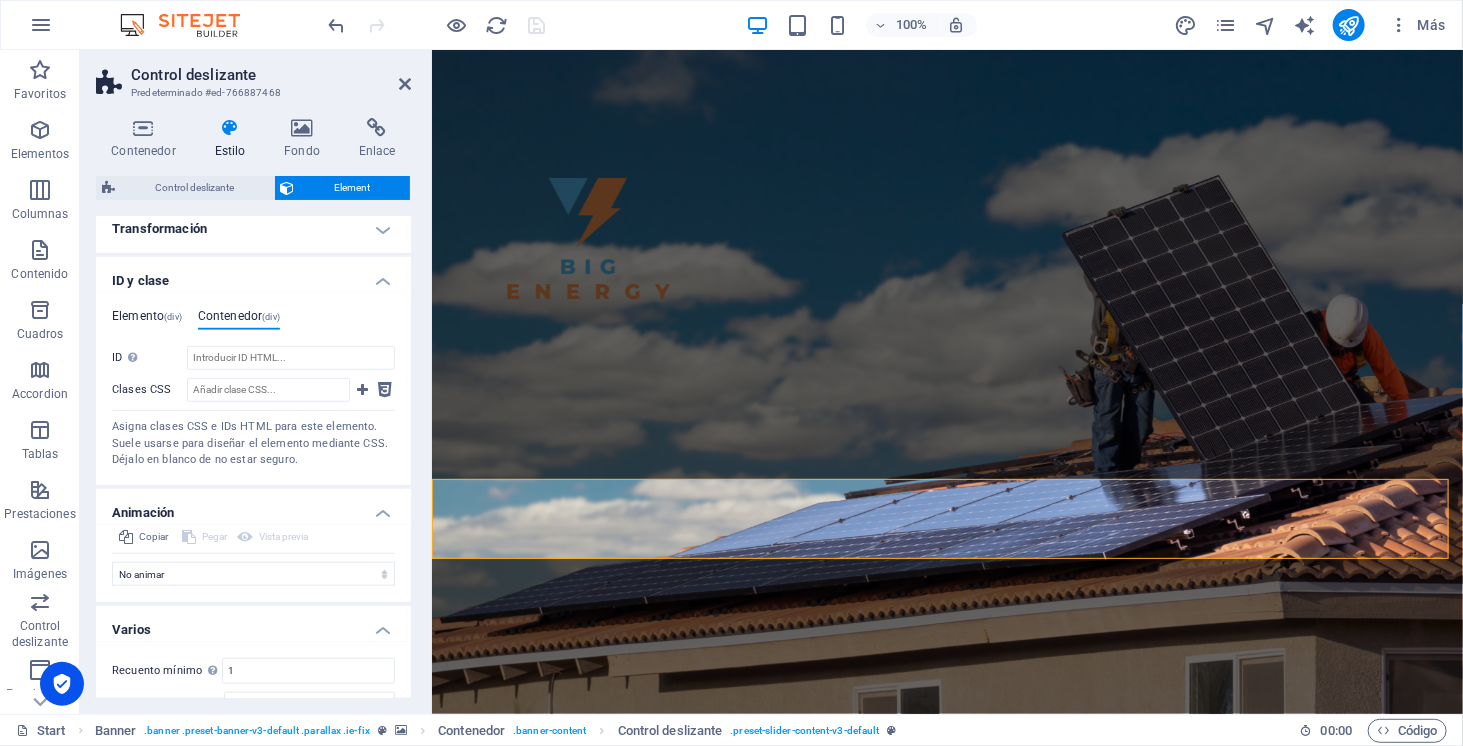 click on "Elemento  (div)" at bounding box center (147, 320) 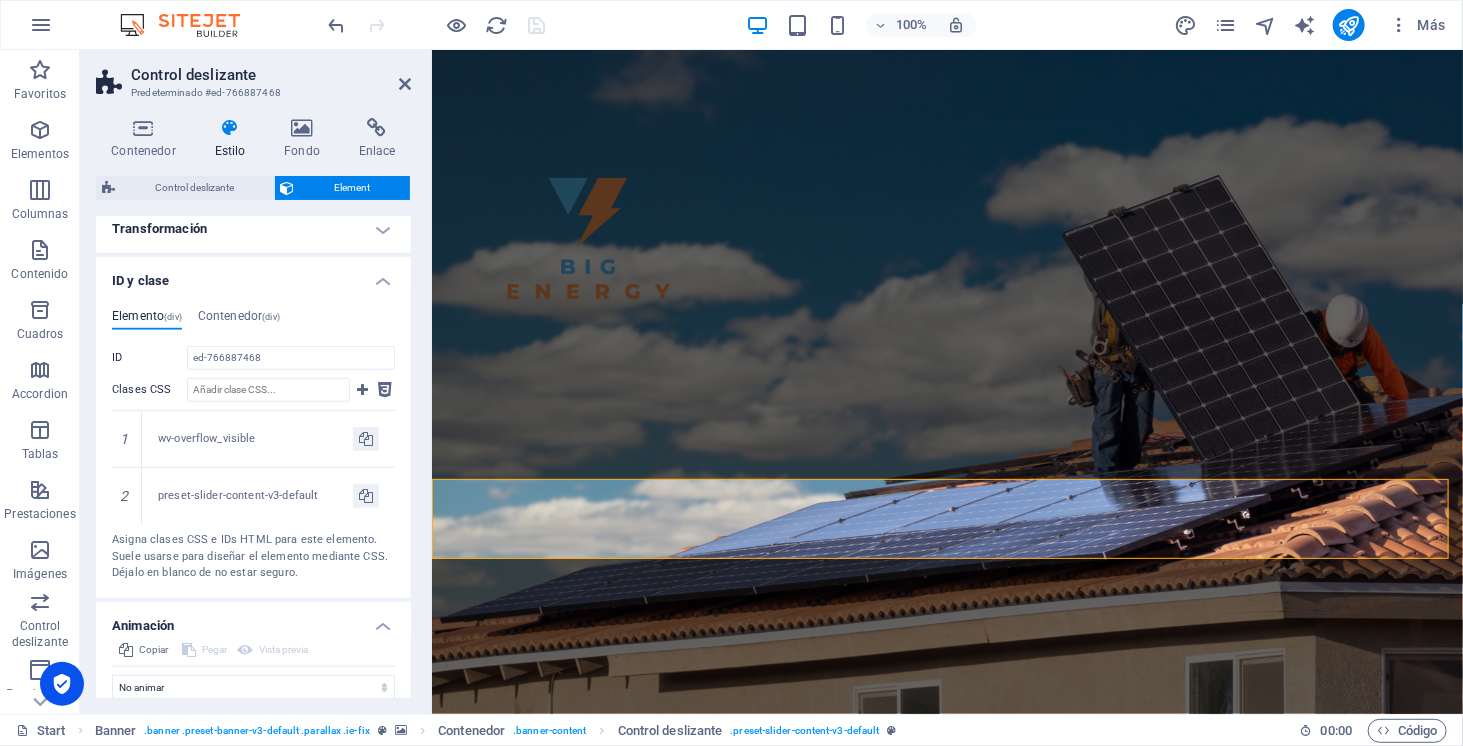 scroll, scrollTop: 632, scrollLeft: 0, axis: vertical 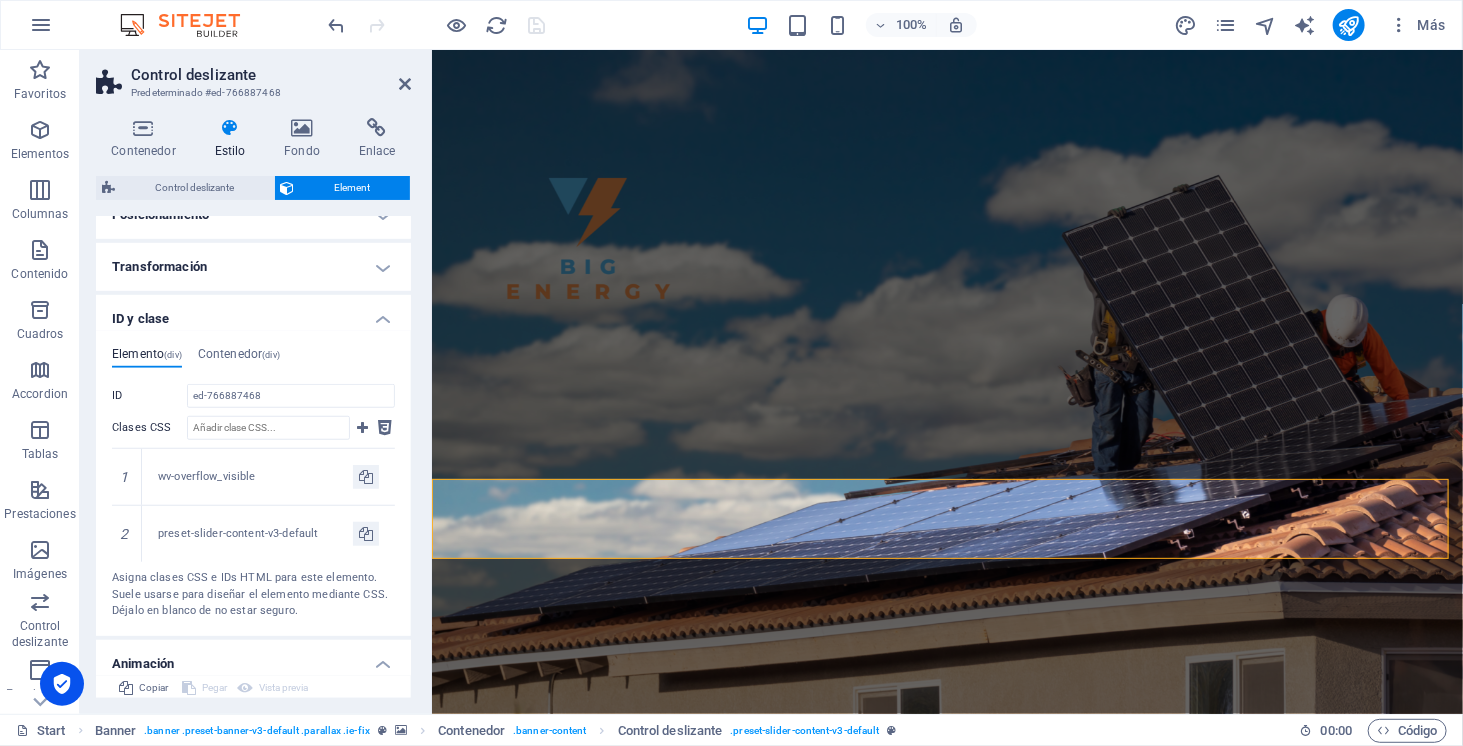 click on "Transformación" at bounding box center [253, 267] 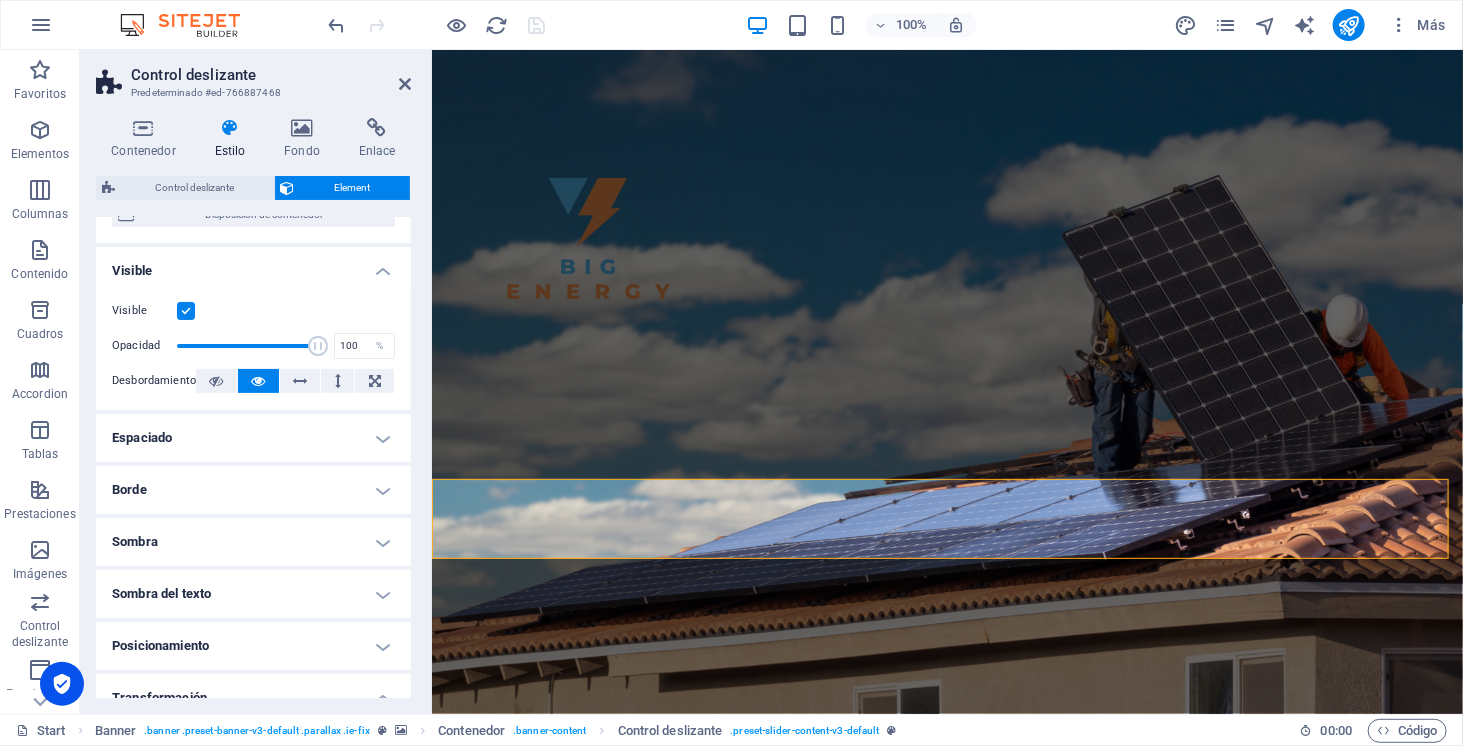 scroll, scrollTop: 0, scrollLeft: 0, axis: both 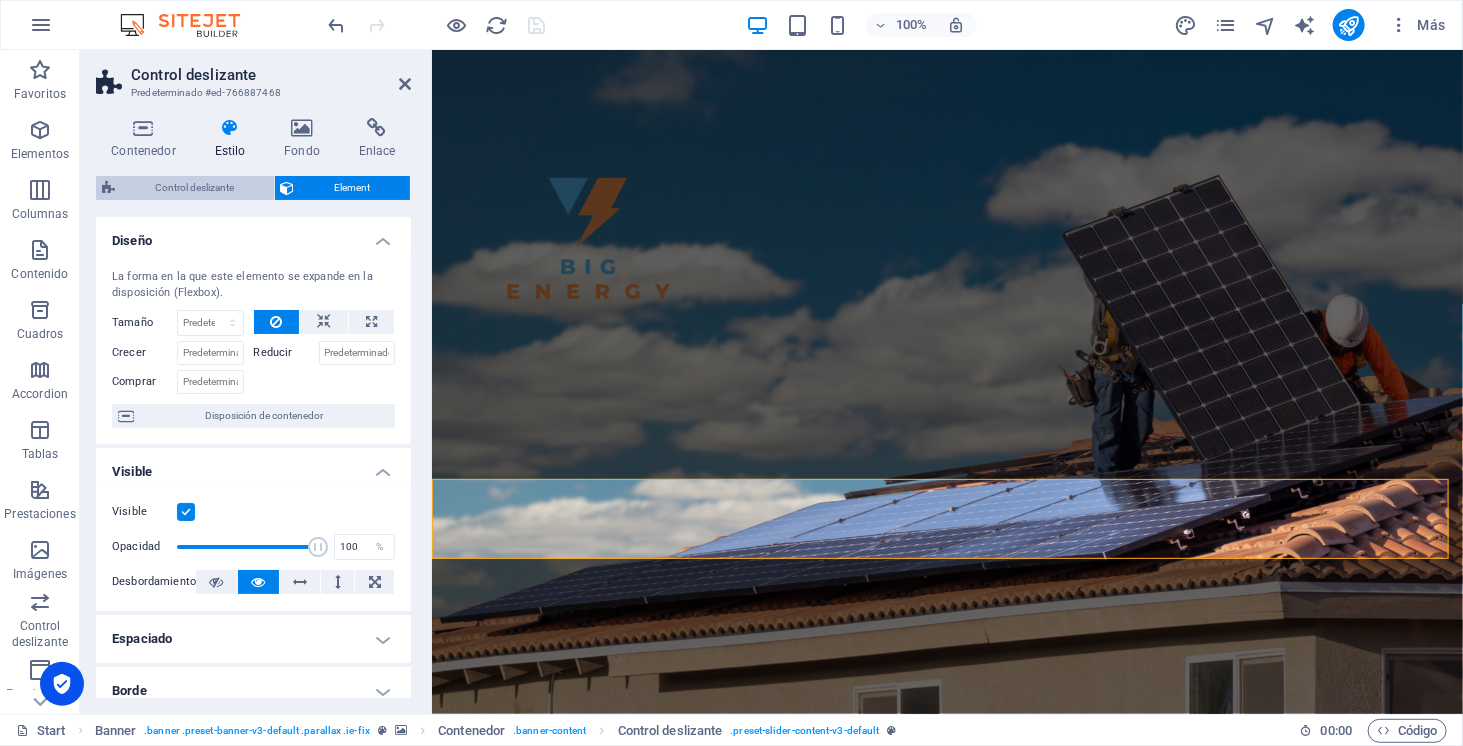 click on "Control deslizante" at bounding box center (194, 188) 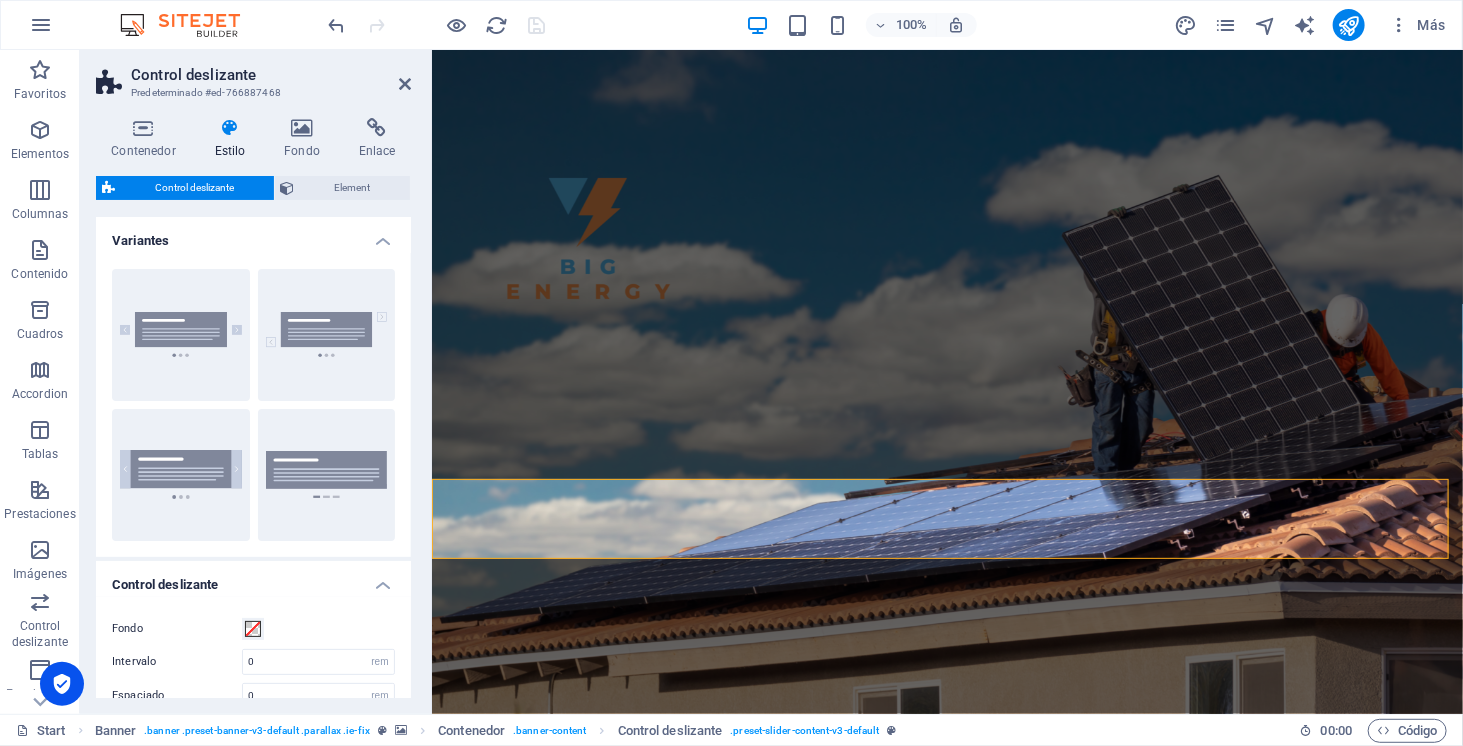 click on "Variantes" at bounding box center [253, 235] 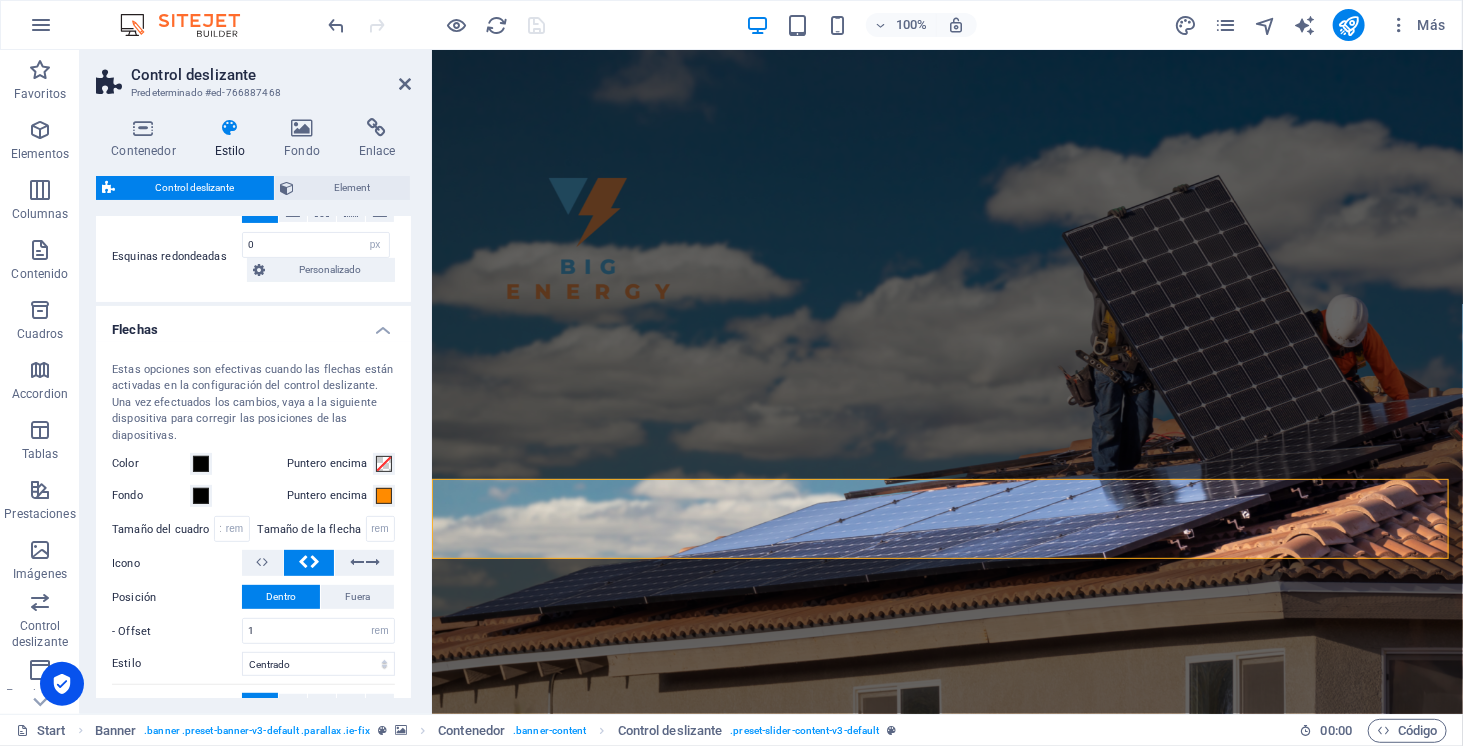 scroll, scrollTop: 402, scrollLeft: 0, axis: vertical 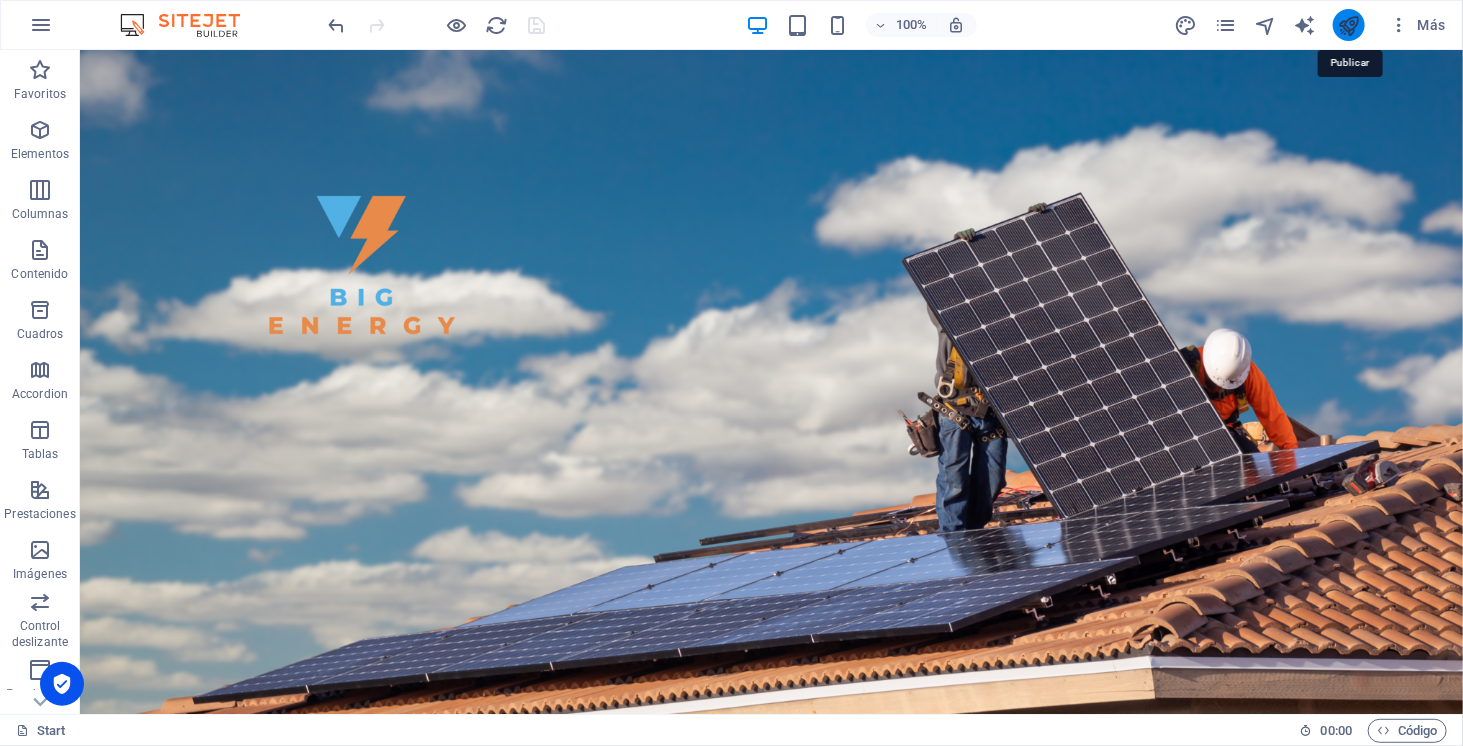 click at bounding box center [1349, 25] 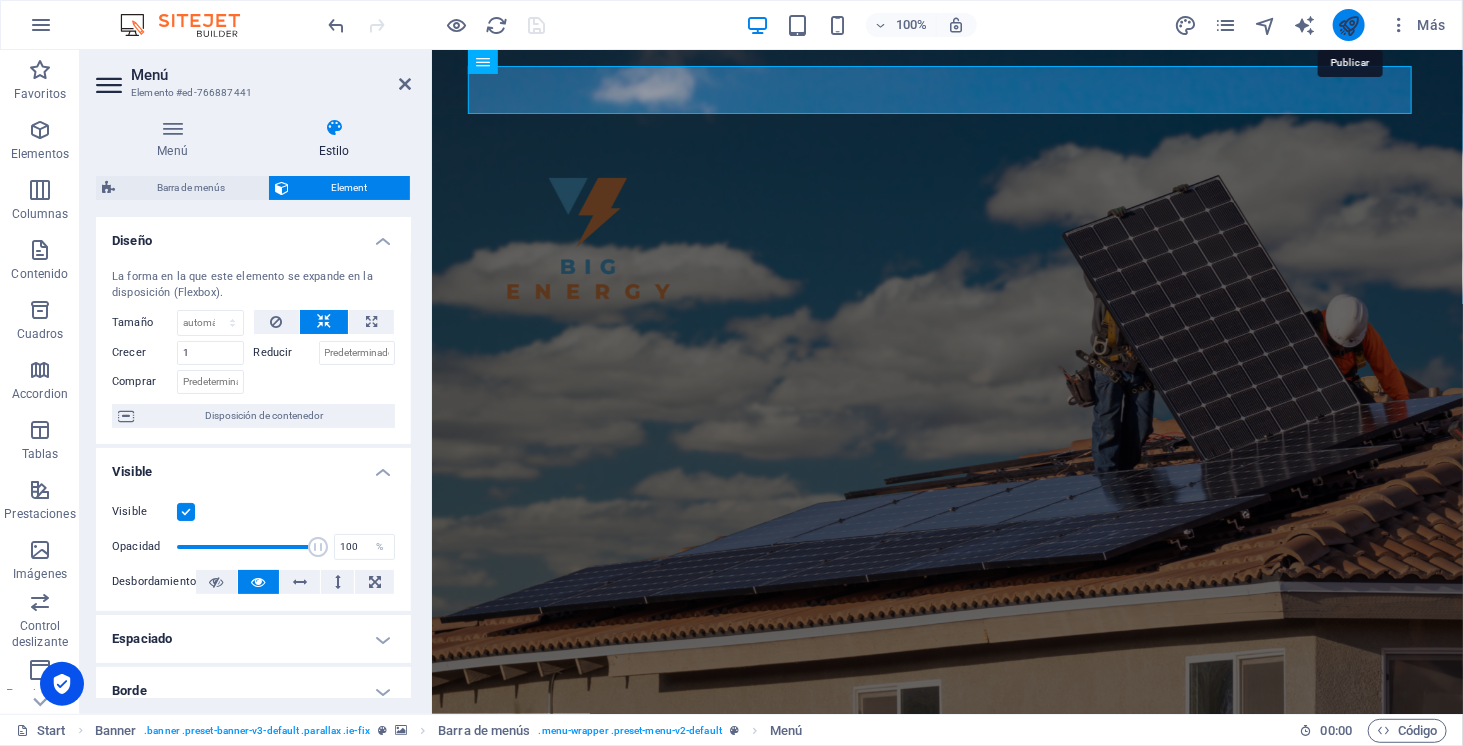 click at bounding box center [1349, 25] 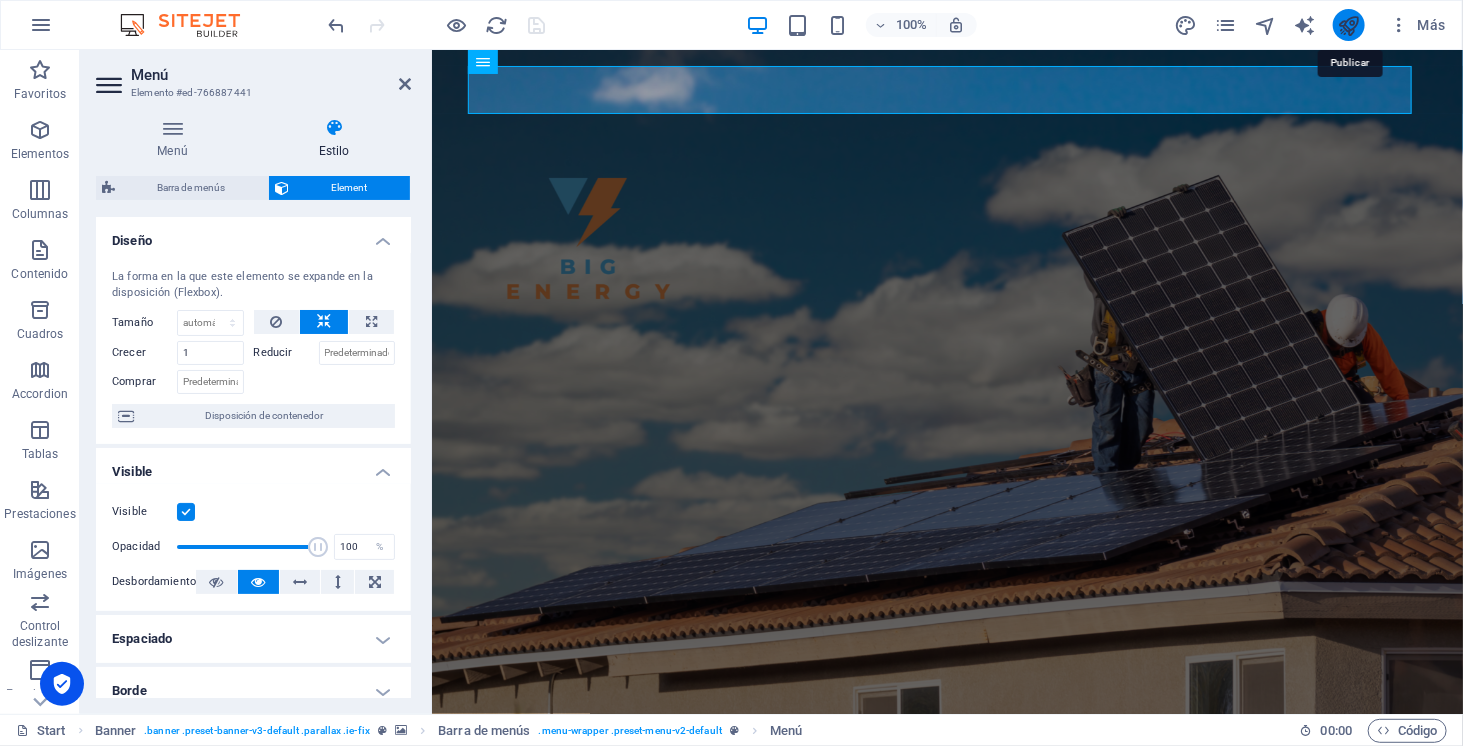 click 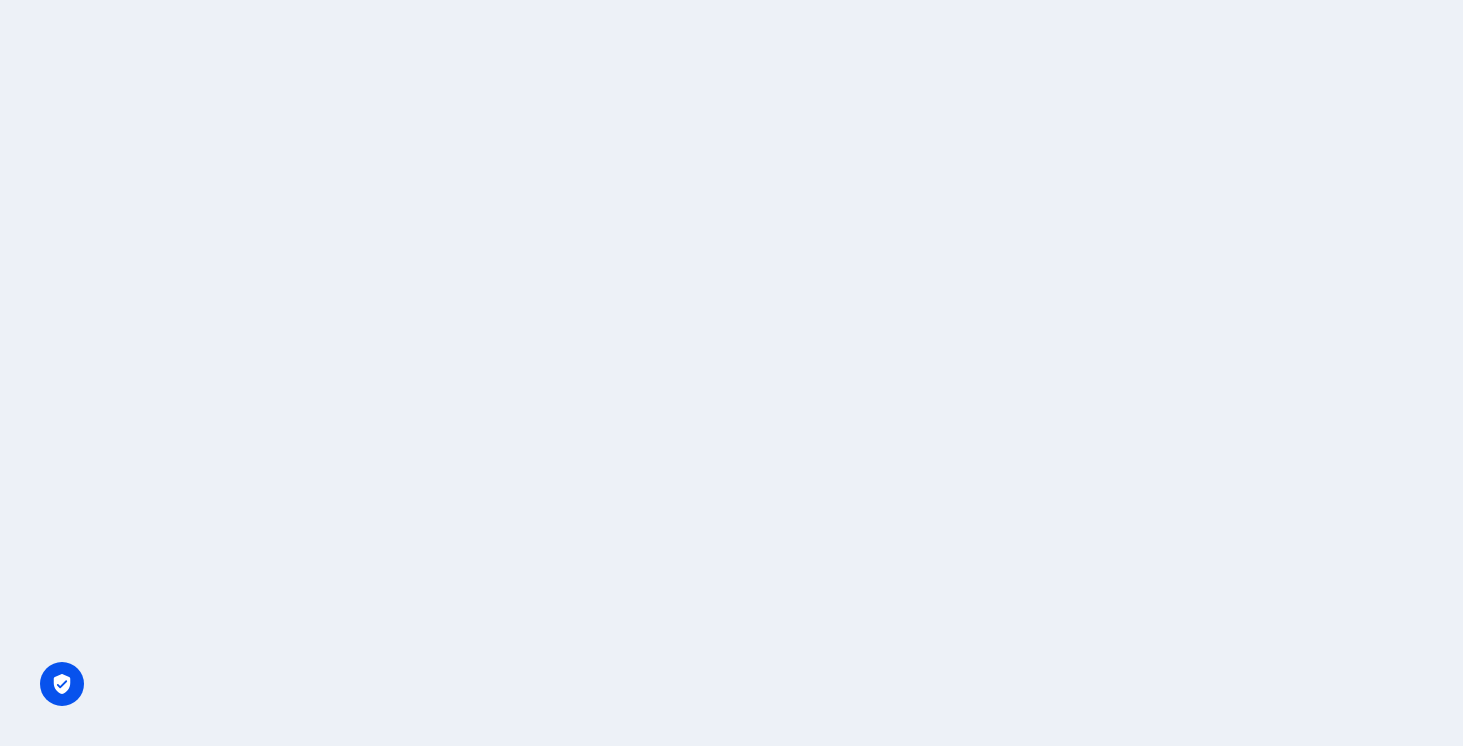 scroll, scrollTop: 0, scrollLeft: 0, axis: both 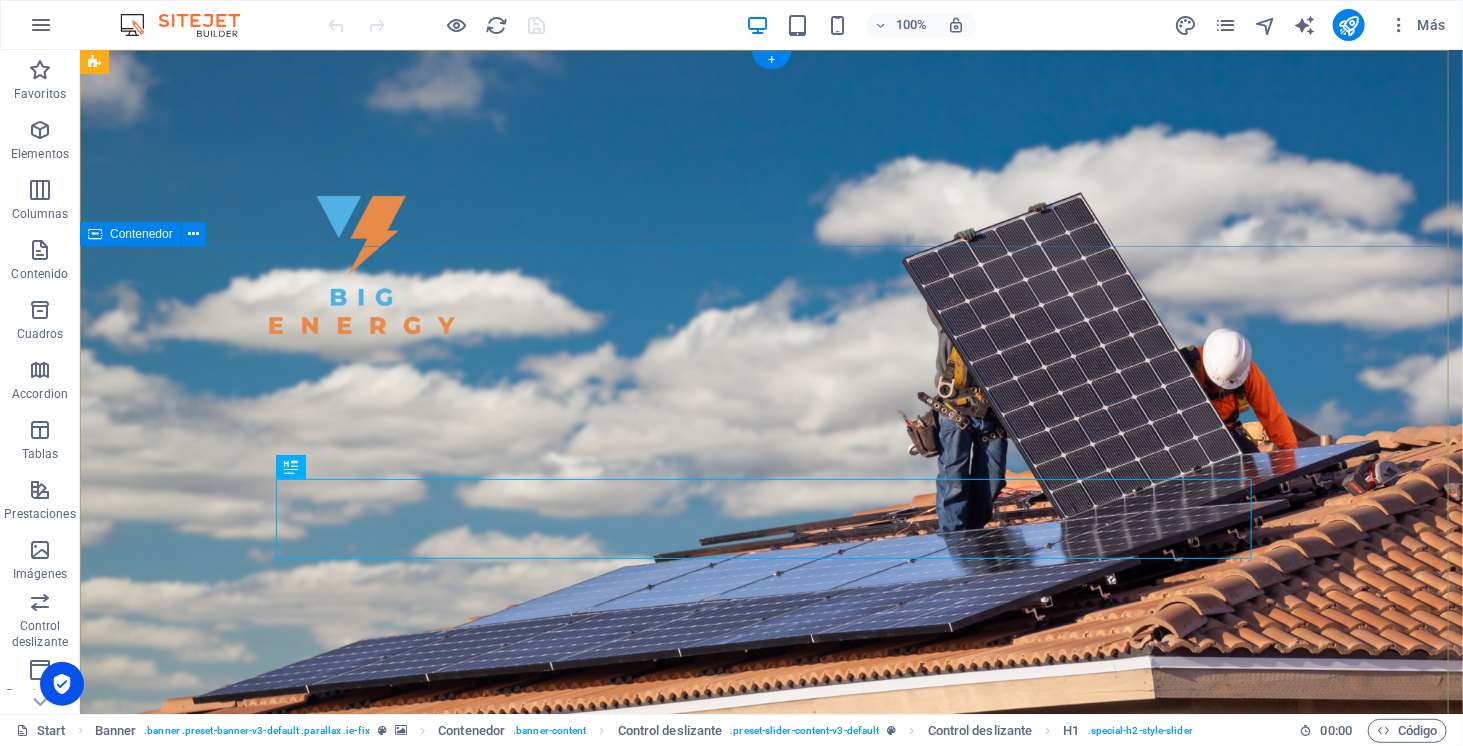 click on "SOMOS    ENERGÍA SOLAR ELECTROMOVILIDAD ALMACENAMIENTO" at bounding box center (770, 1195) 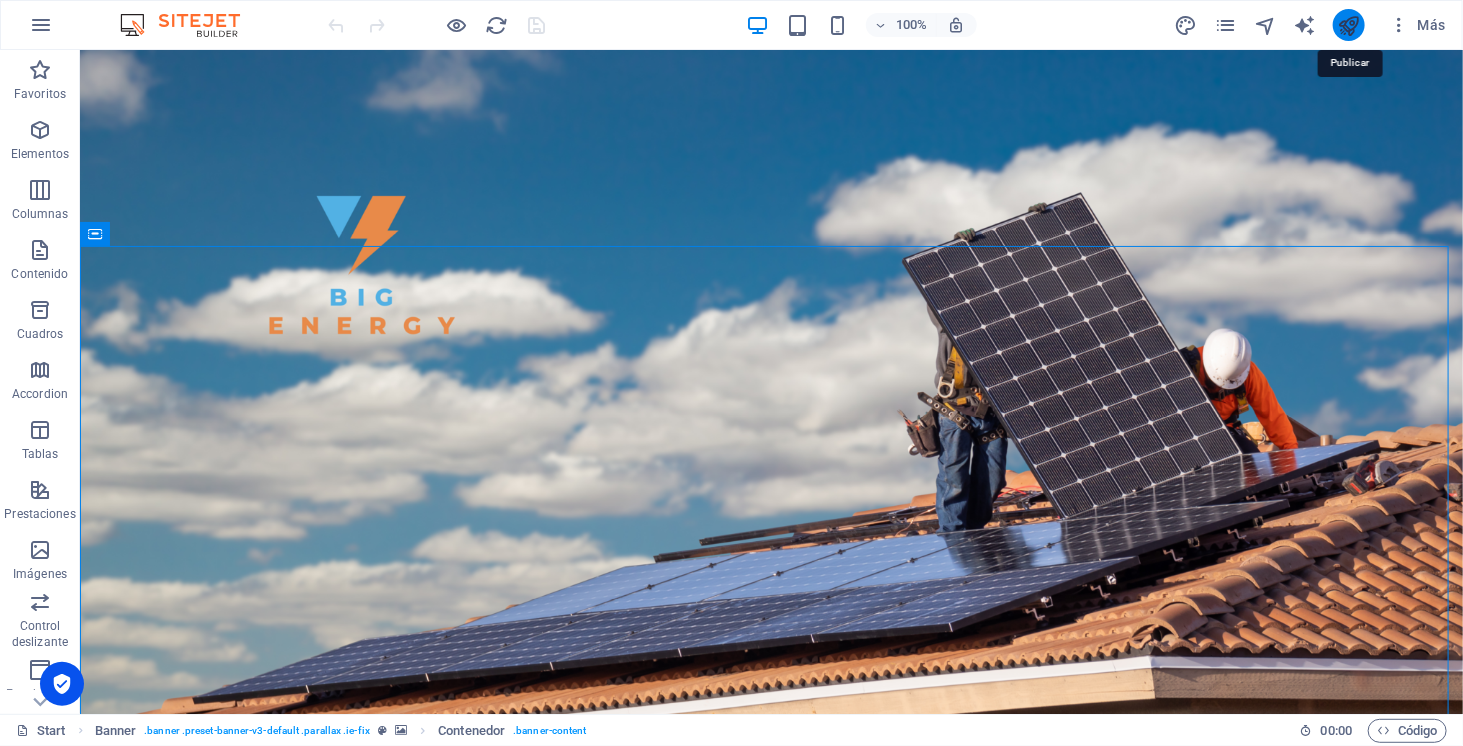 click at bounding box center [1349, 25] 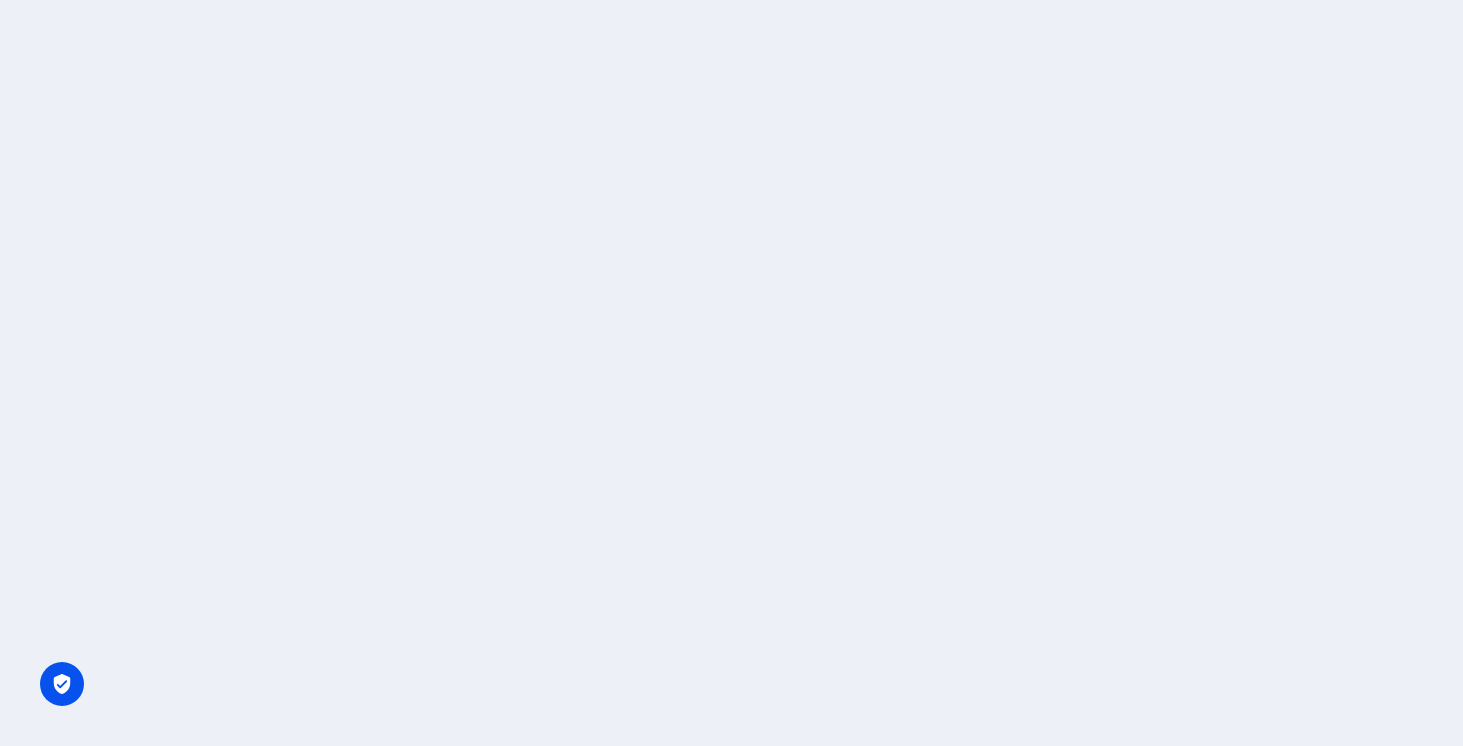 scroll, scrollTop: 0, scrollLeft: 0, axis: both 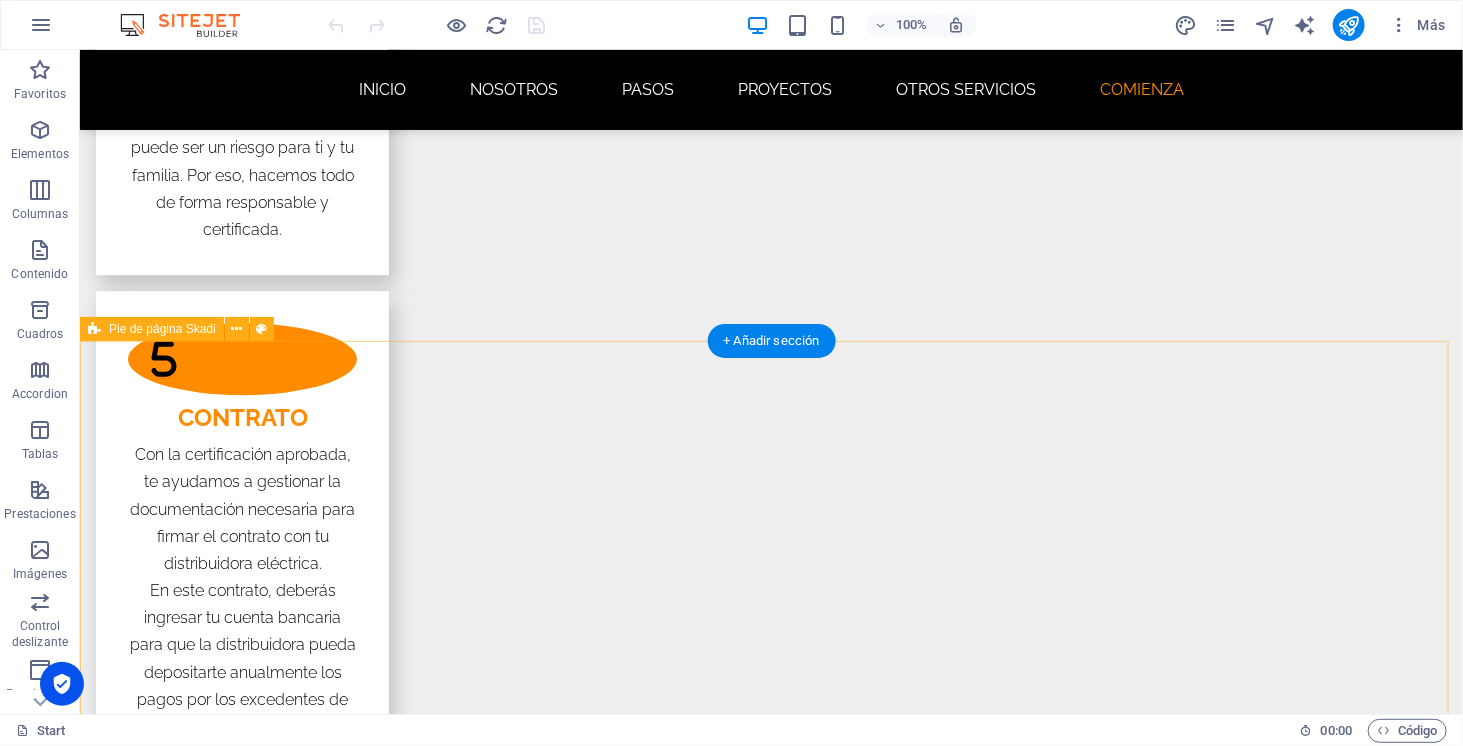 click on "Legal Notice  |  Privacy Policy" at bounding box center (770, 5854) 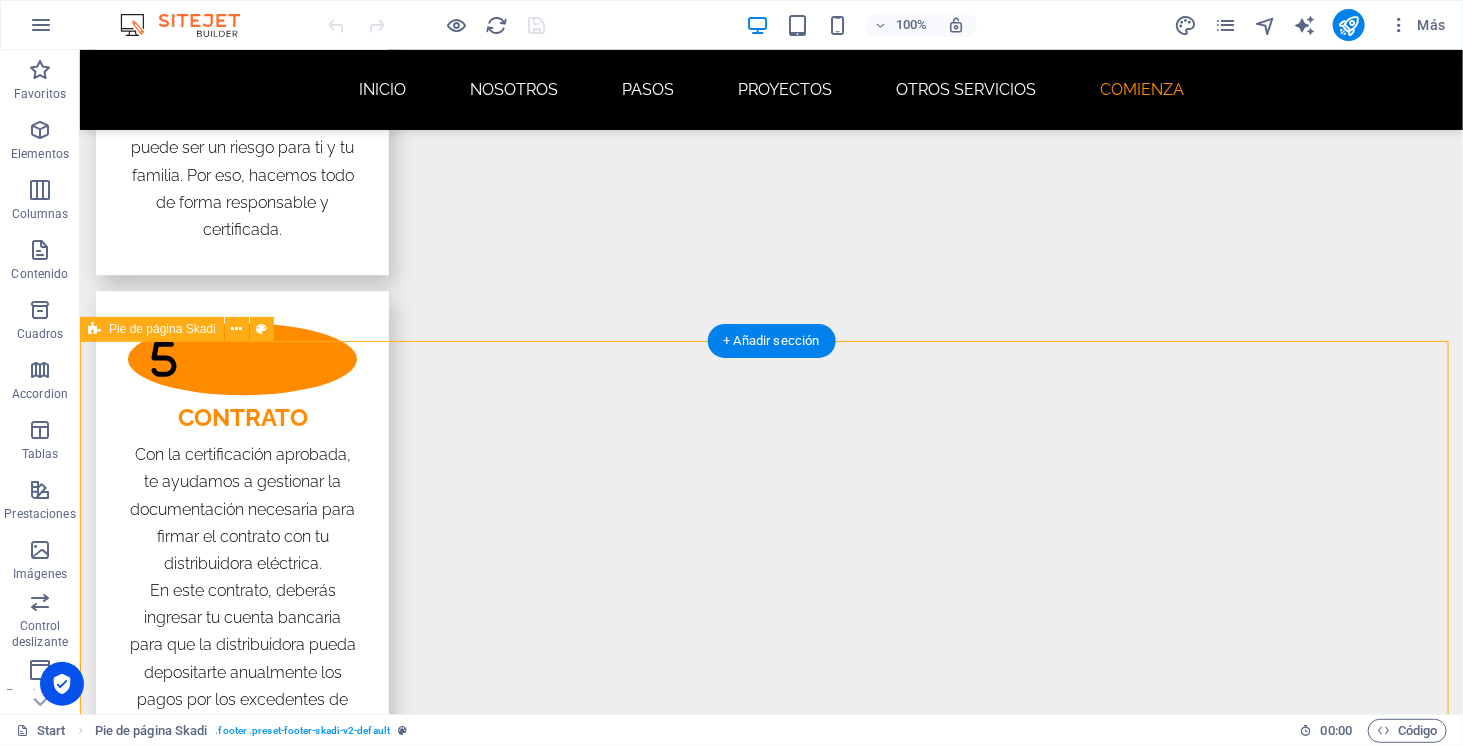 click on "Legal Notice  |  Privacy Policy" at bounding box center (770, 5854) 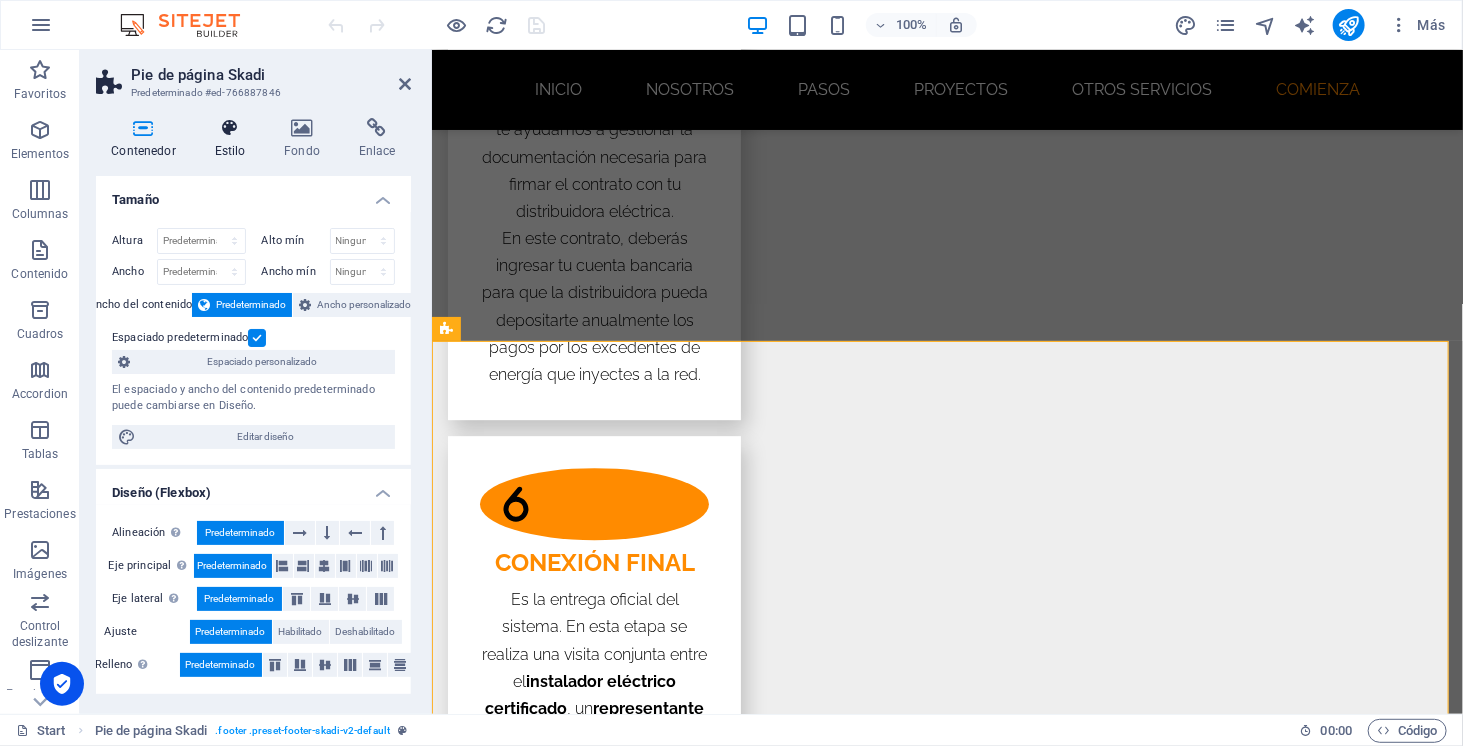 click on "Estilo" at bounding box center (234, 139) 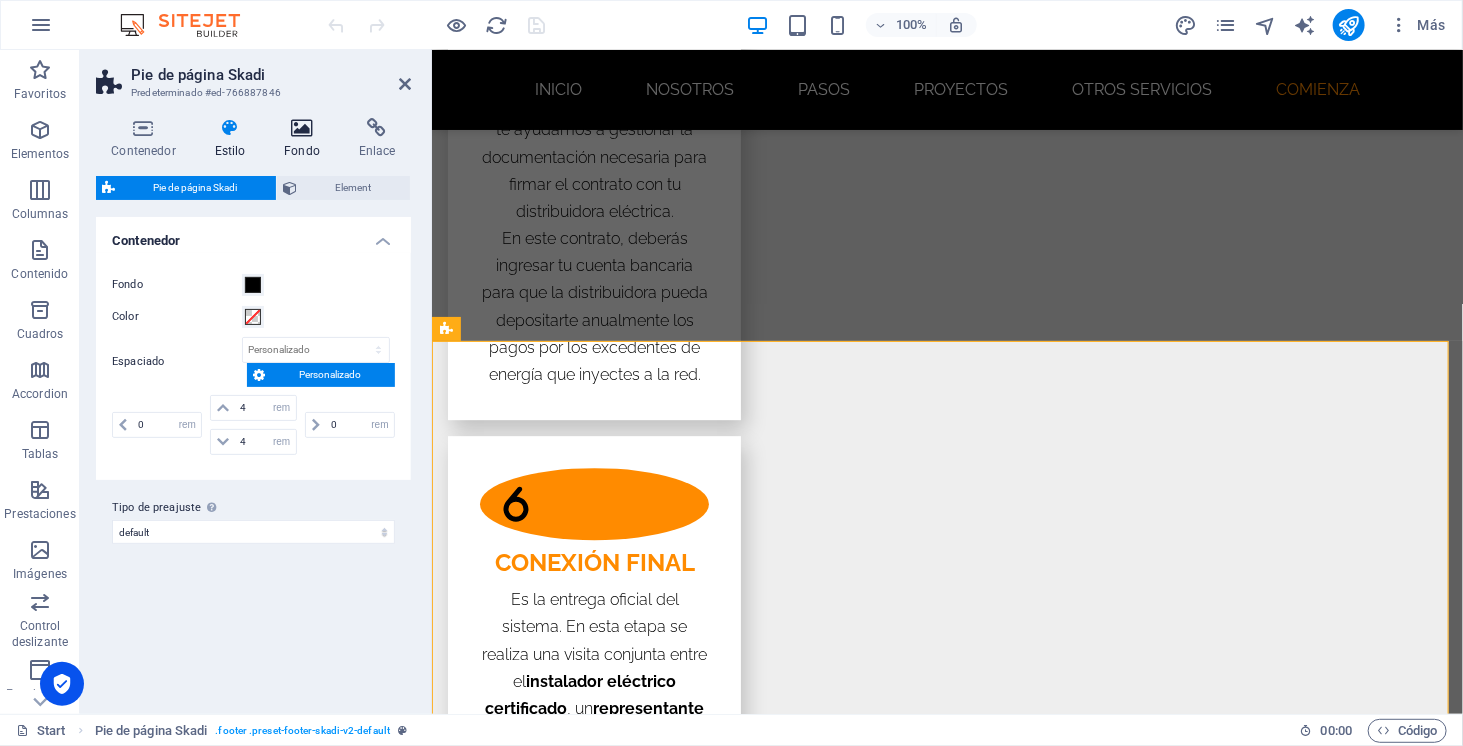 click on "Fondo" at bounding box center [306, 139] 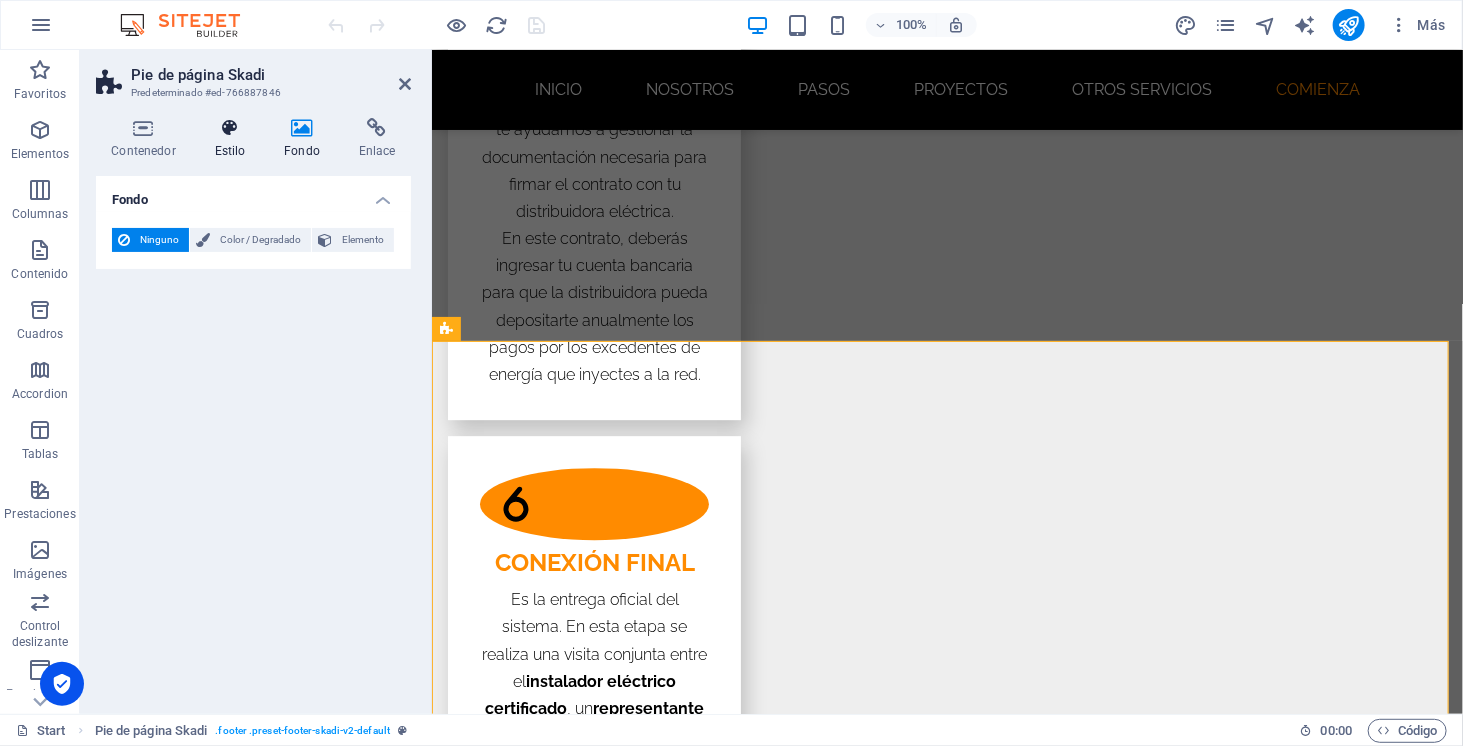 click at bounding box center [230, 128] 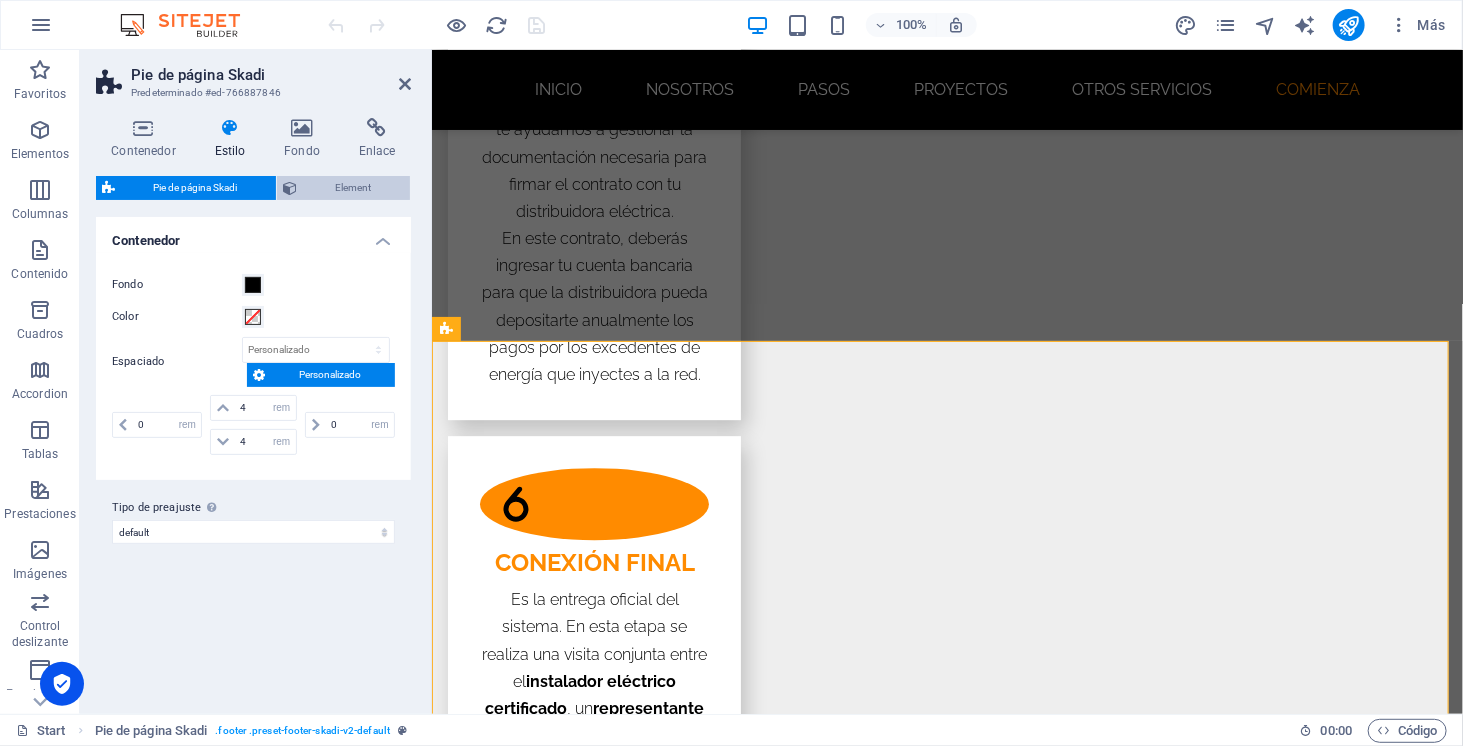 click on "Element" at bounding box center (353, 188) 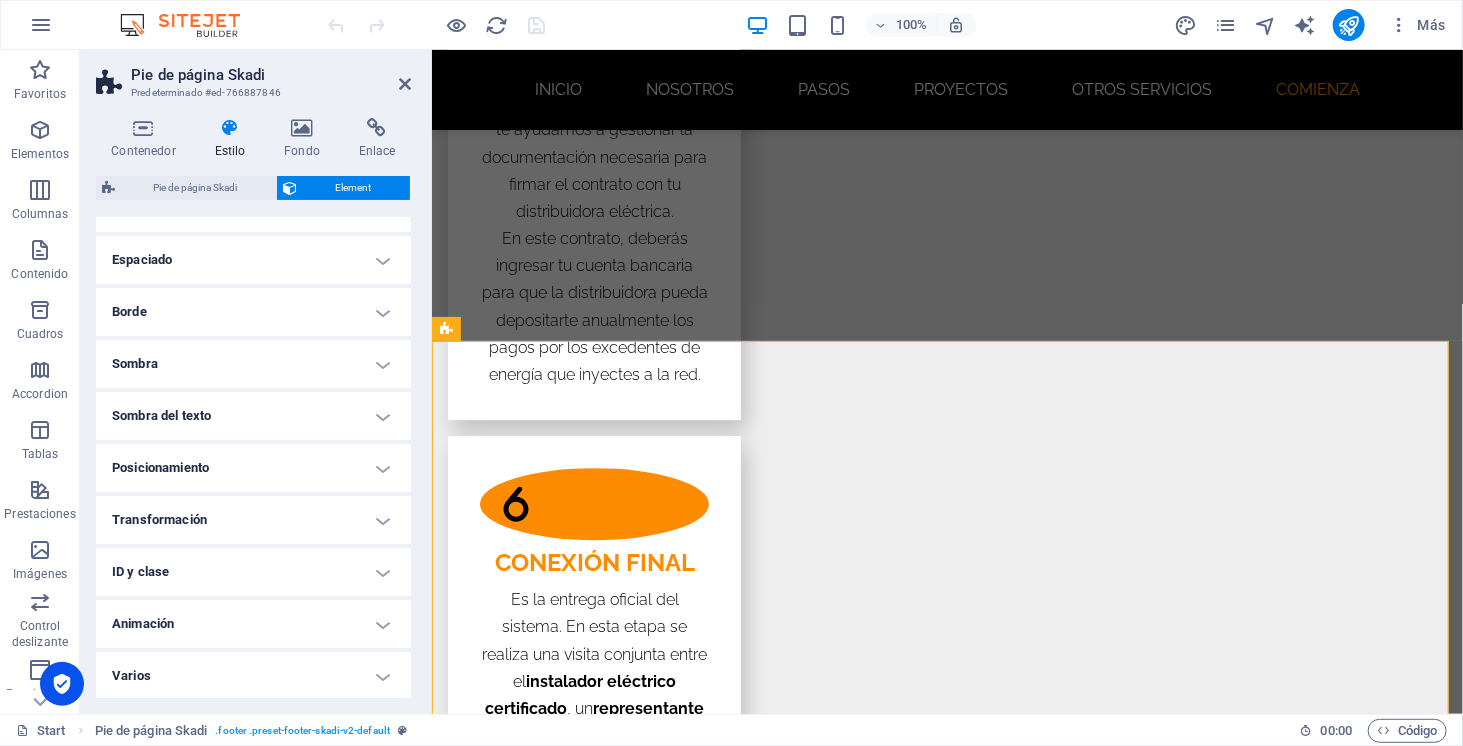 scroll, scrollTop: 151, scrollLeft: 0, axis: vertical 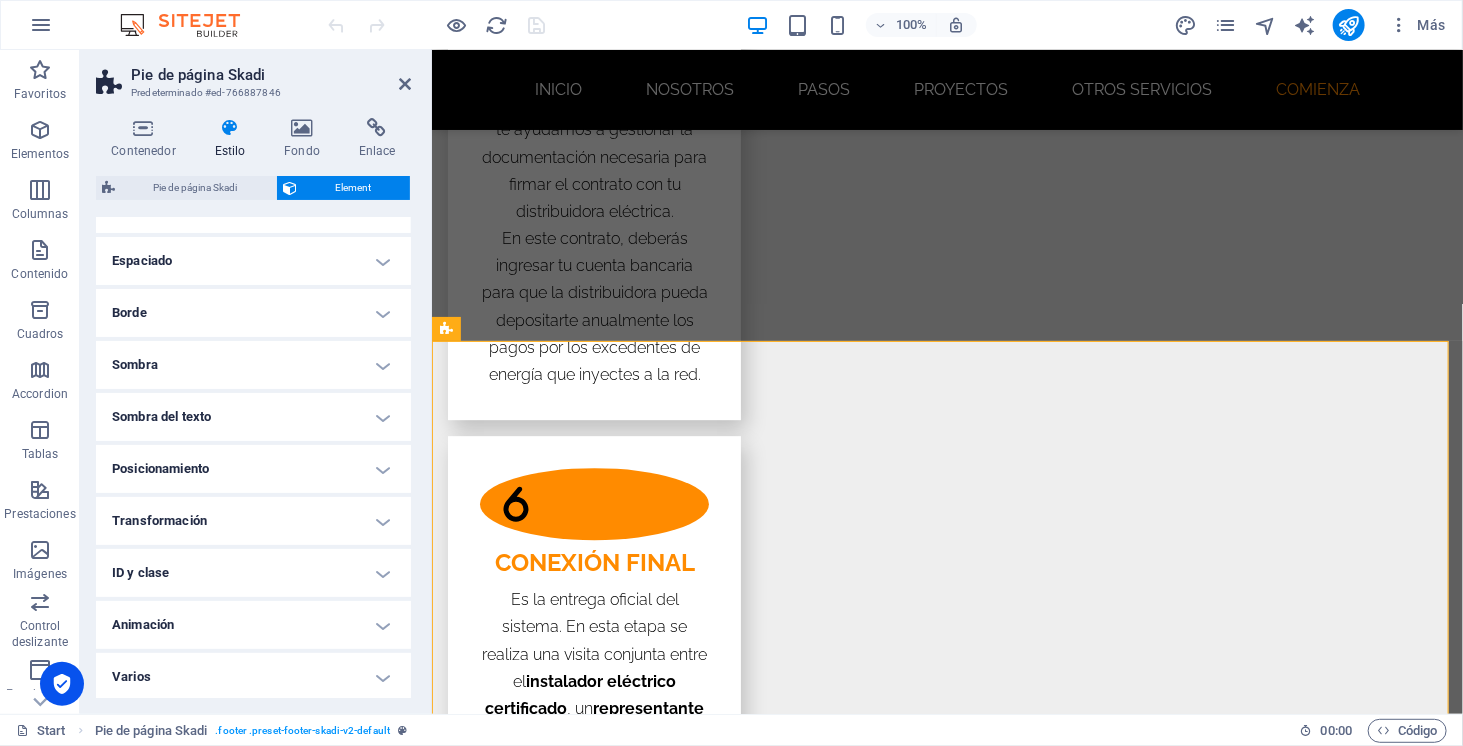 click on "Borde" at bounding box center [253, 313] 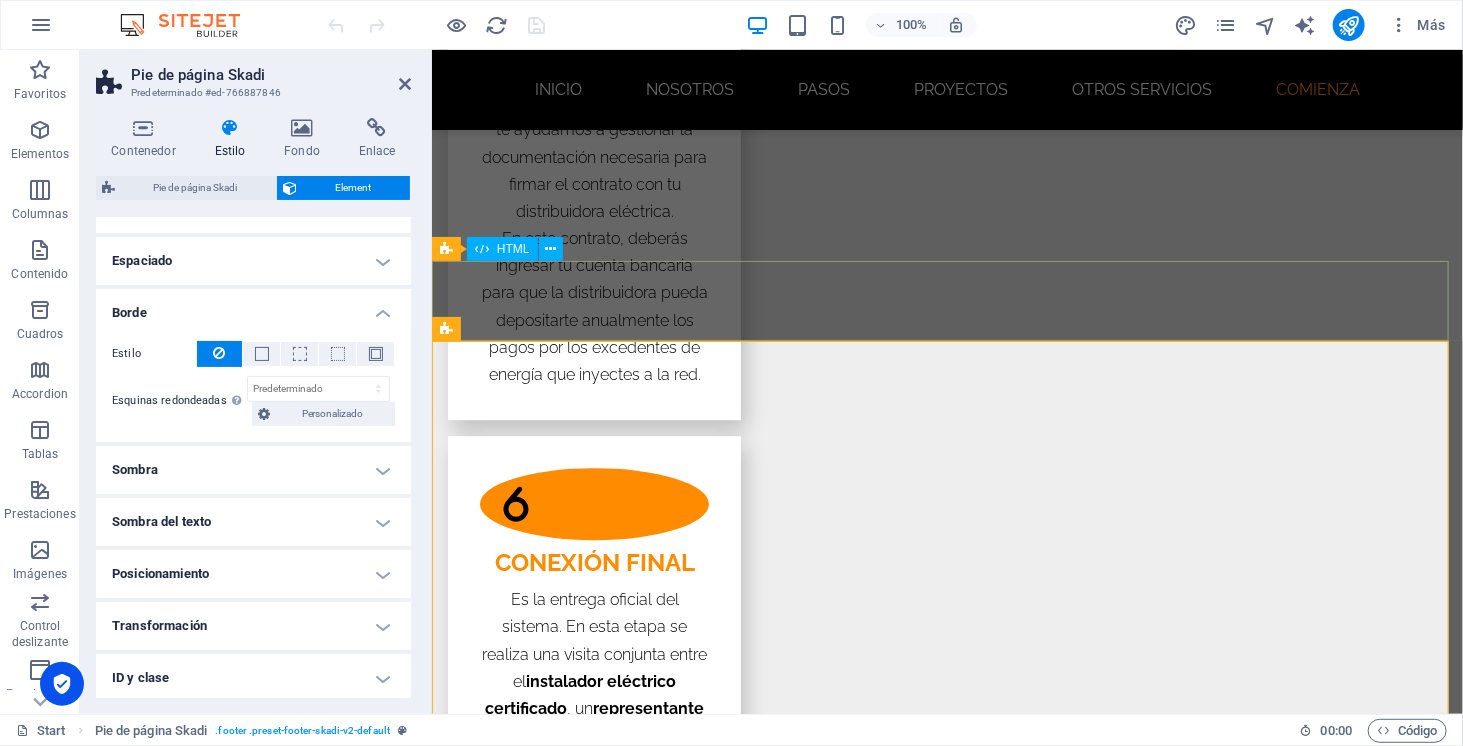 click at bounding box center (946, 5159) 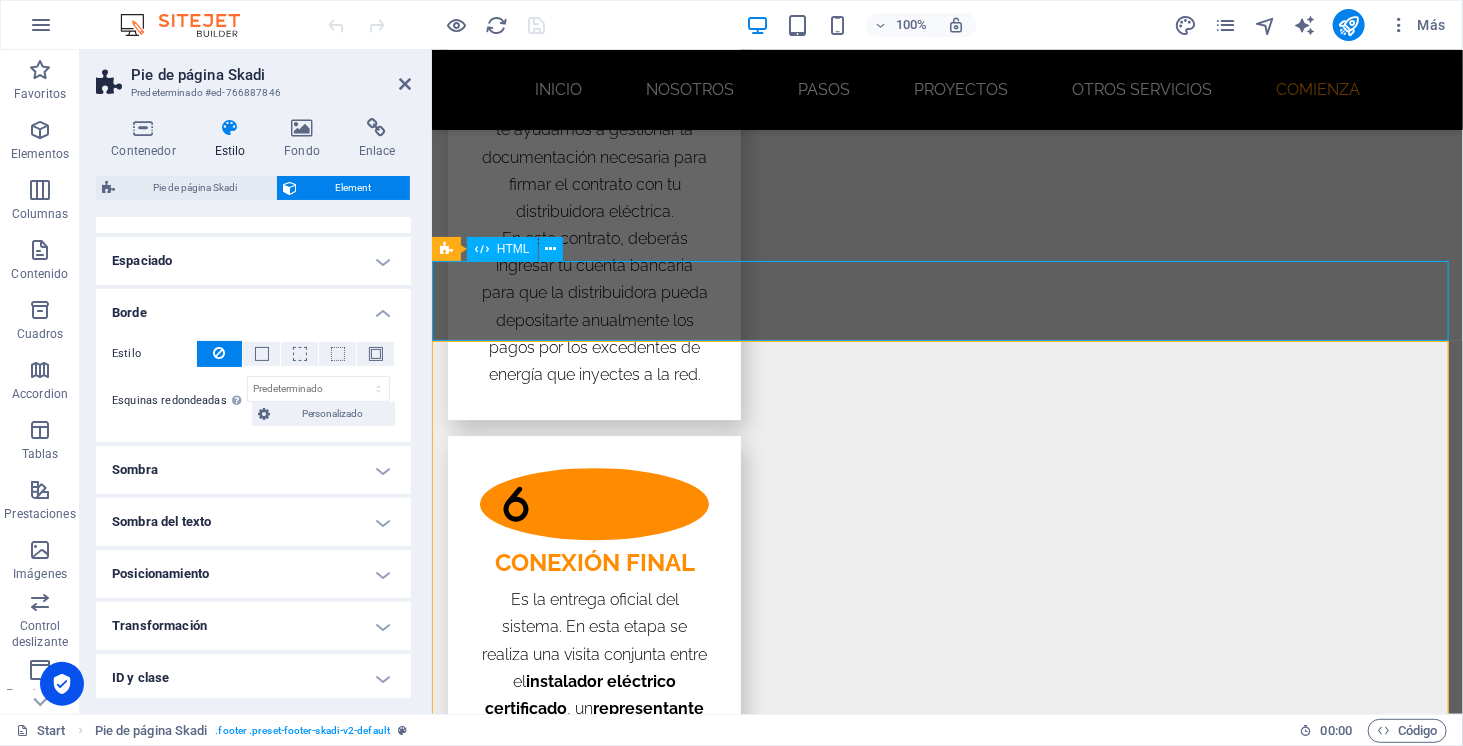 click at bounding box center [946, 5159] 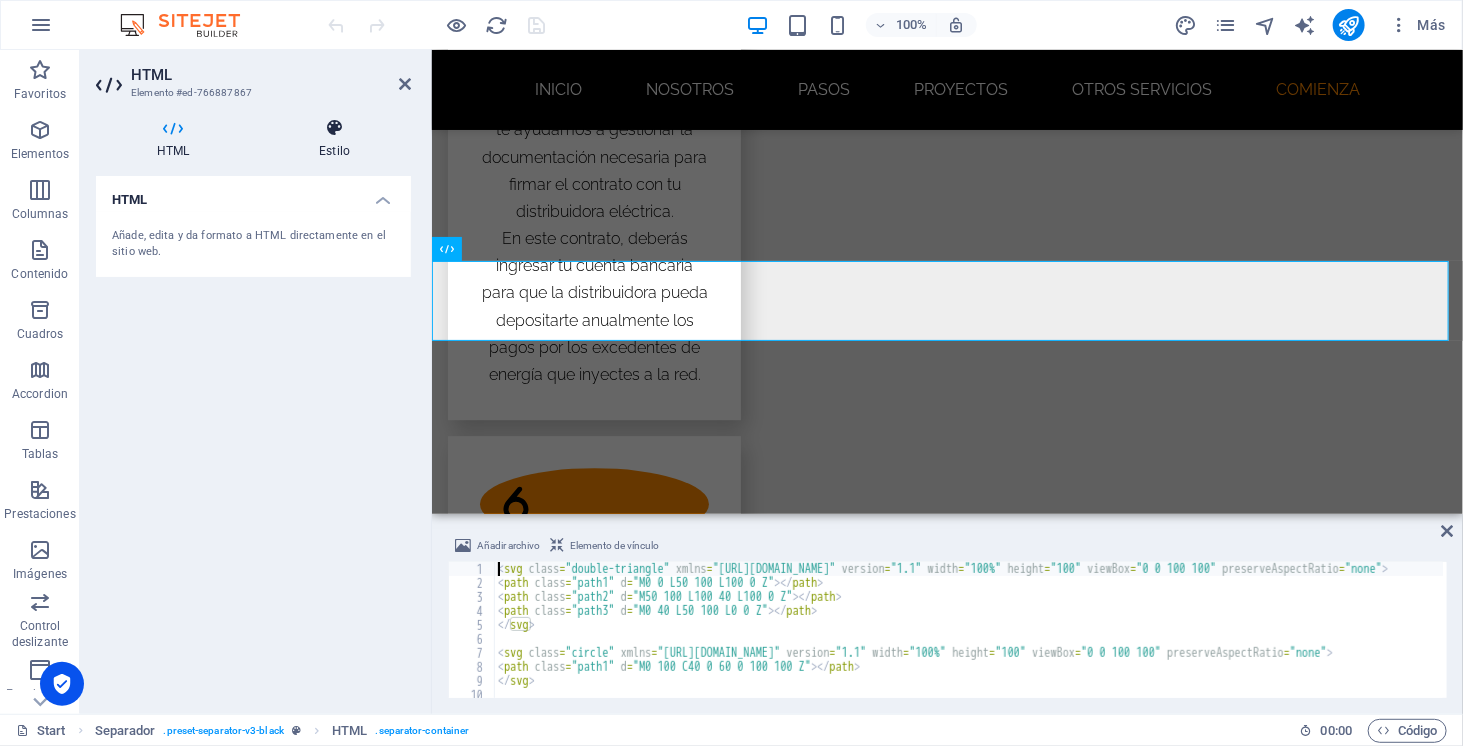 click on "Estilo" at bounding box center (334, 139) 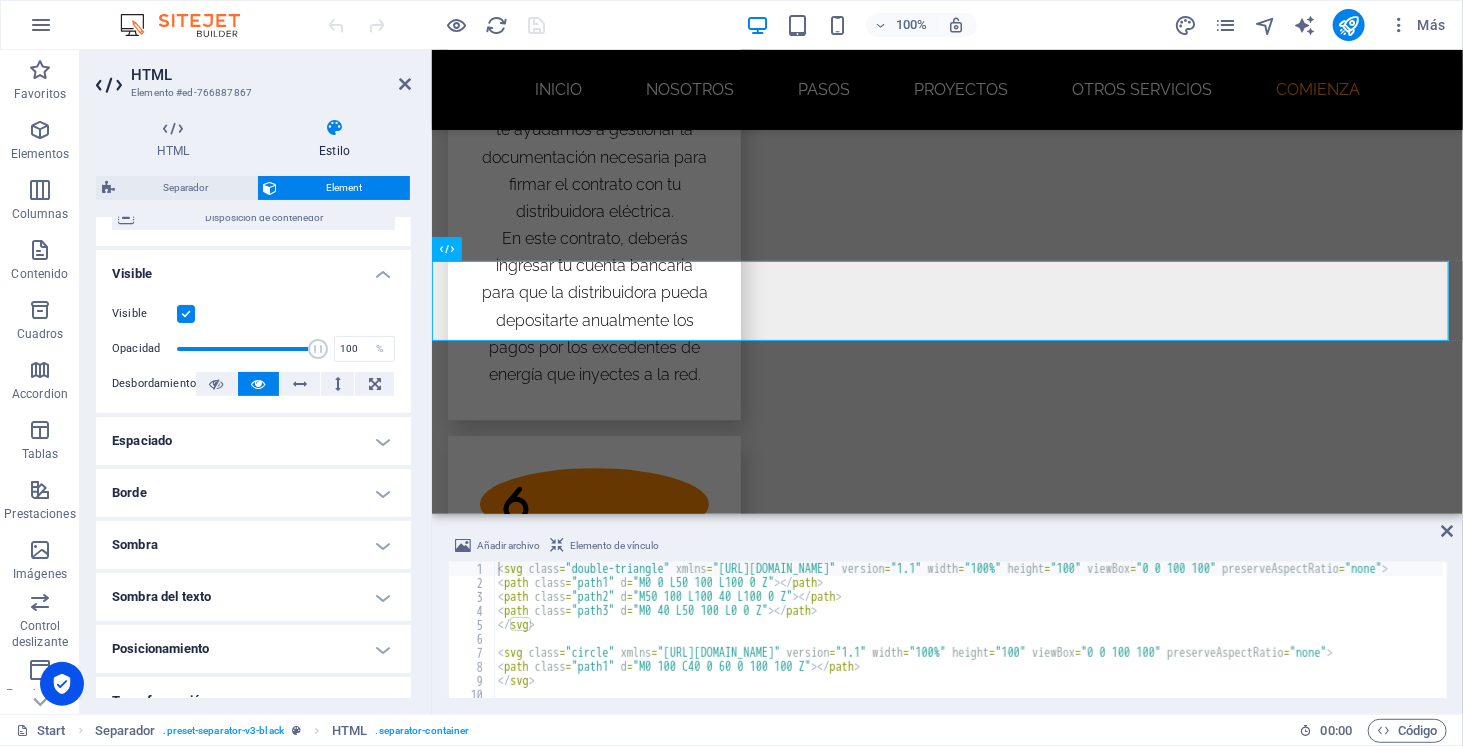 scroll, scrollTop: 204, scrollLeft: 0, axis: vertical 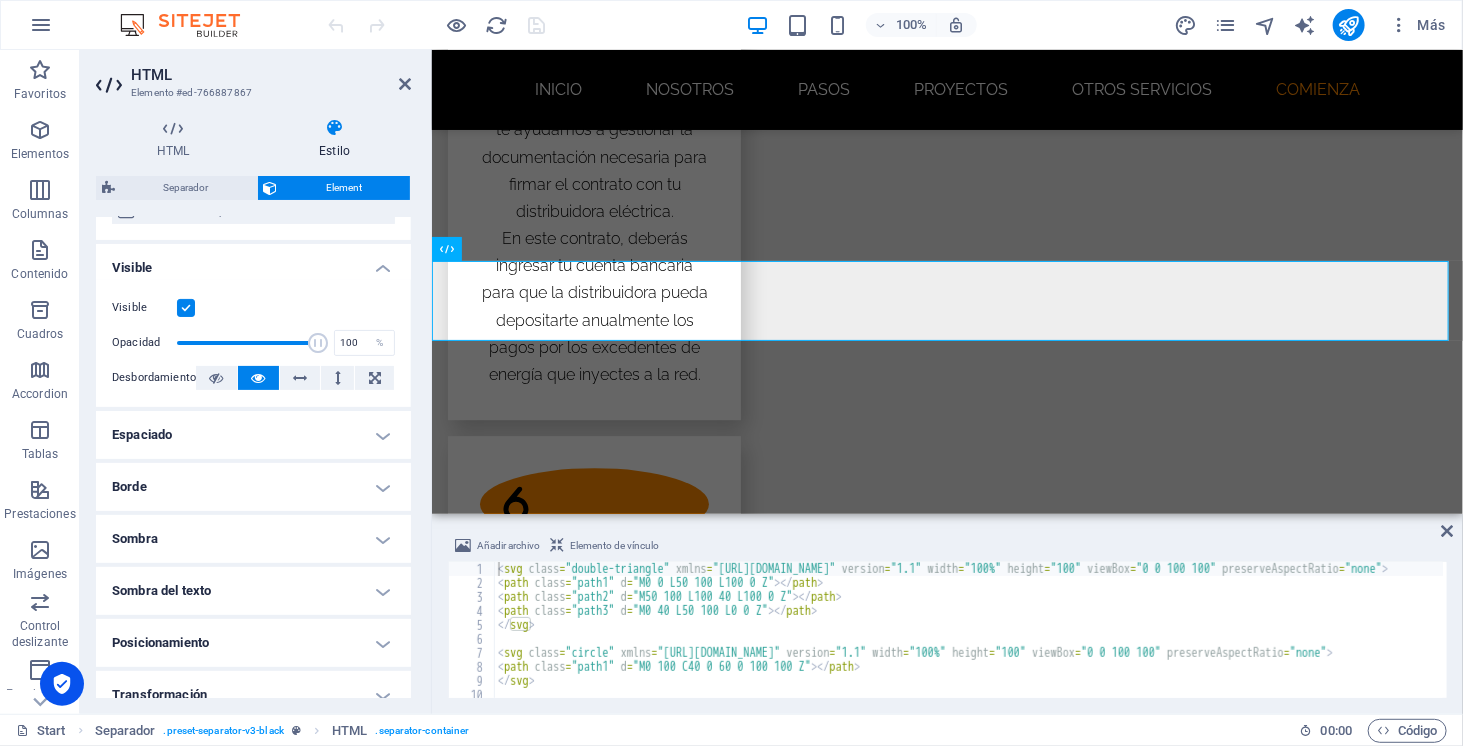 click on "Borde" at bounding box center (253, 487) 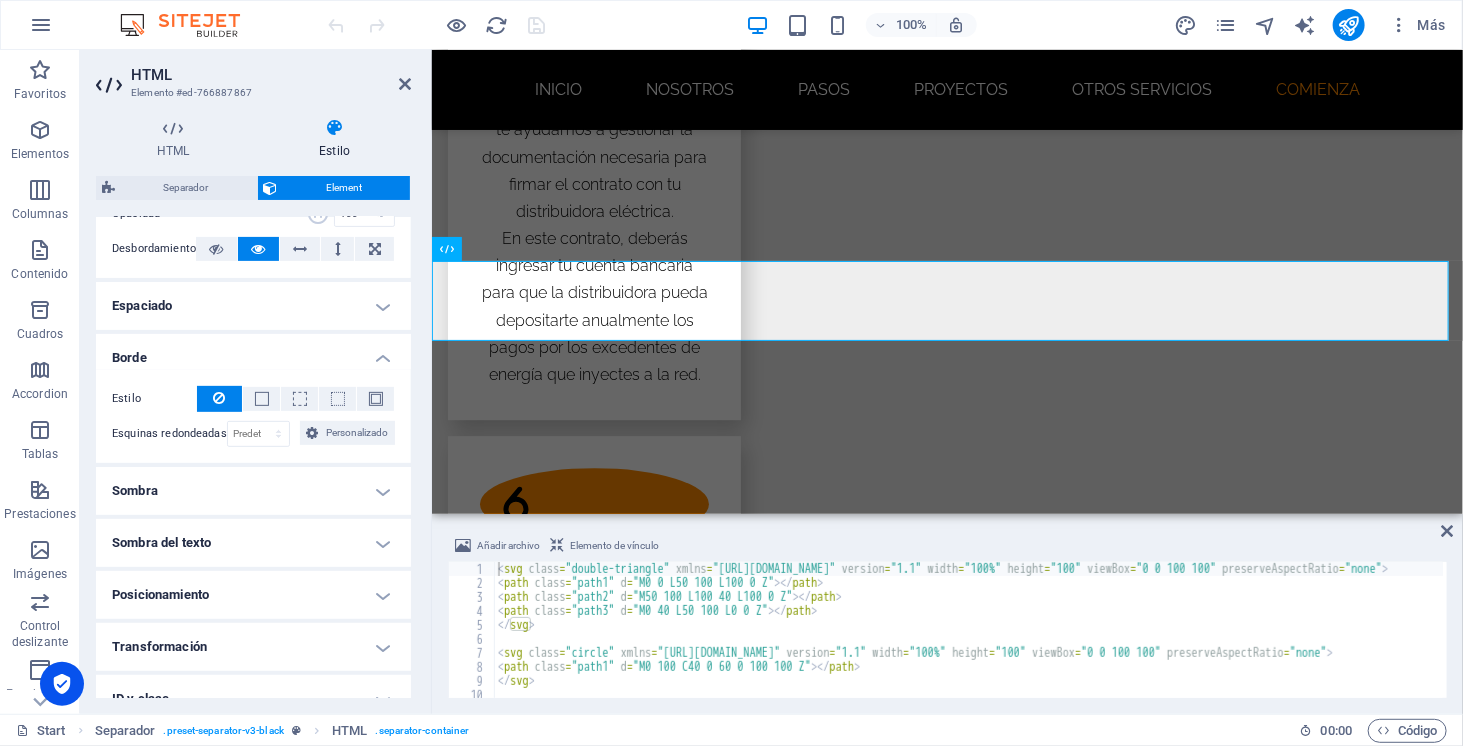 scroll, scrollTop: 458, scrollLeft: 0, axis: vertical 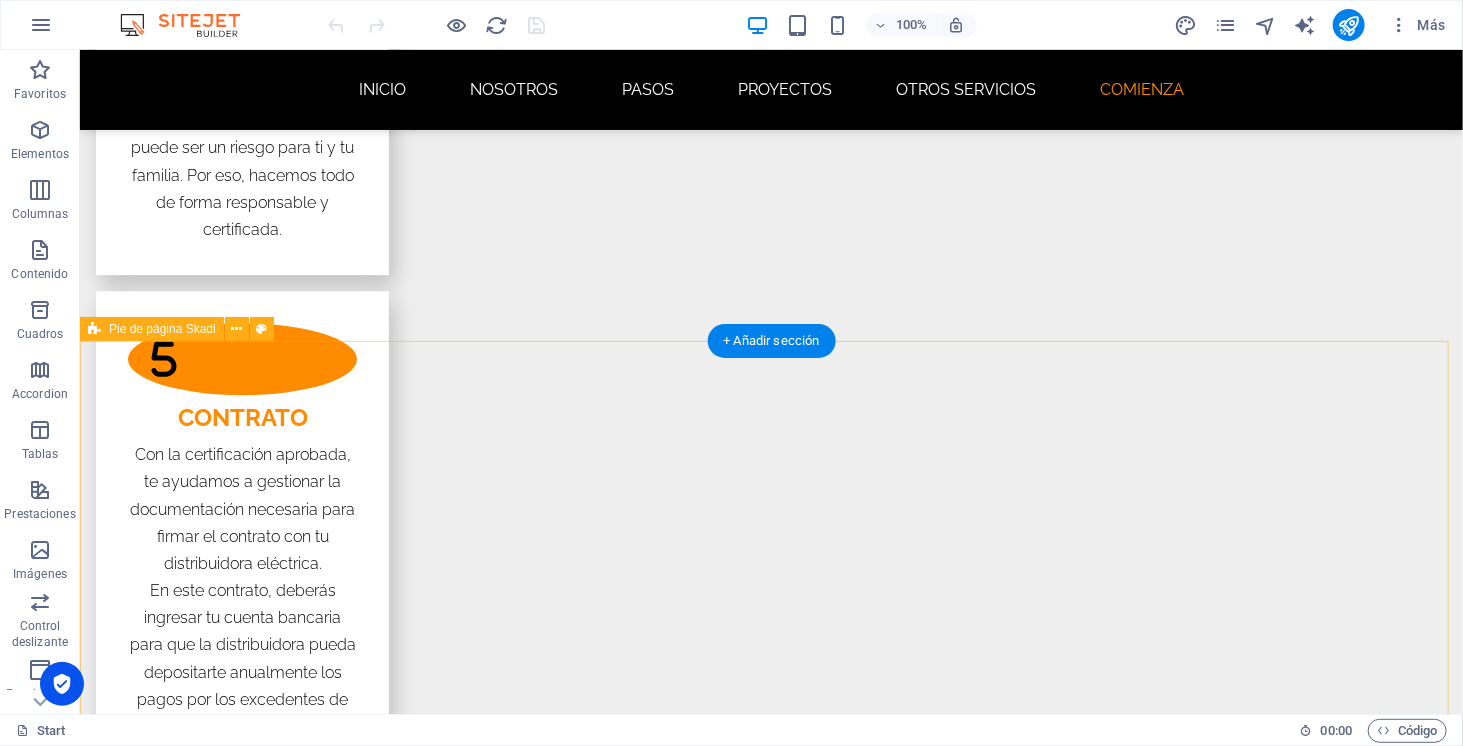 click on "Legal Notice  |  Privacy Policy" at bounding box center [770, 5854] 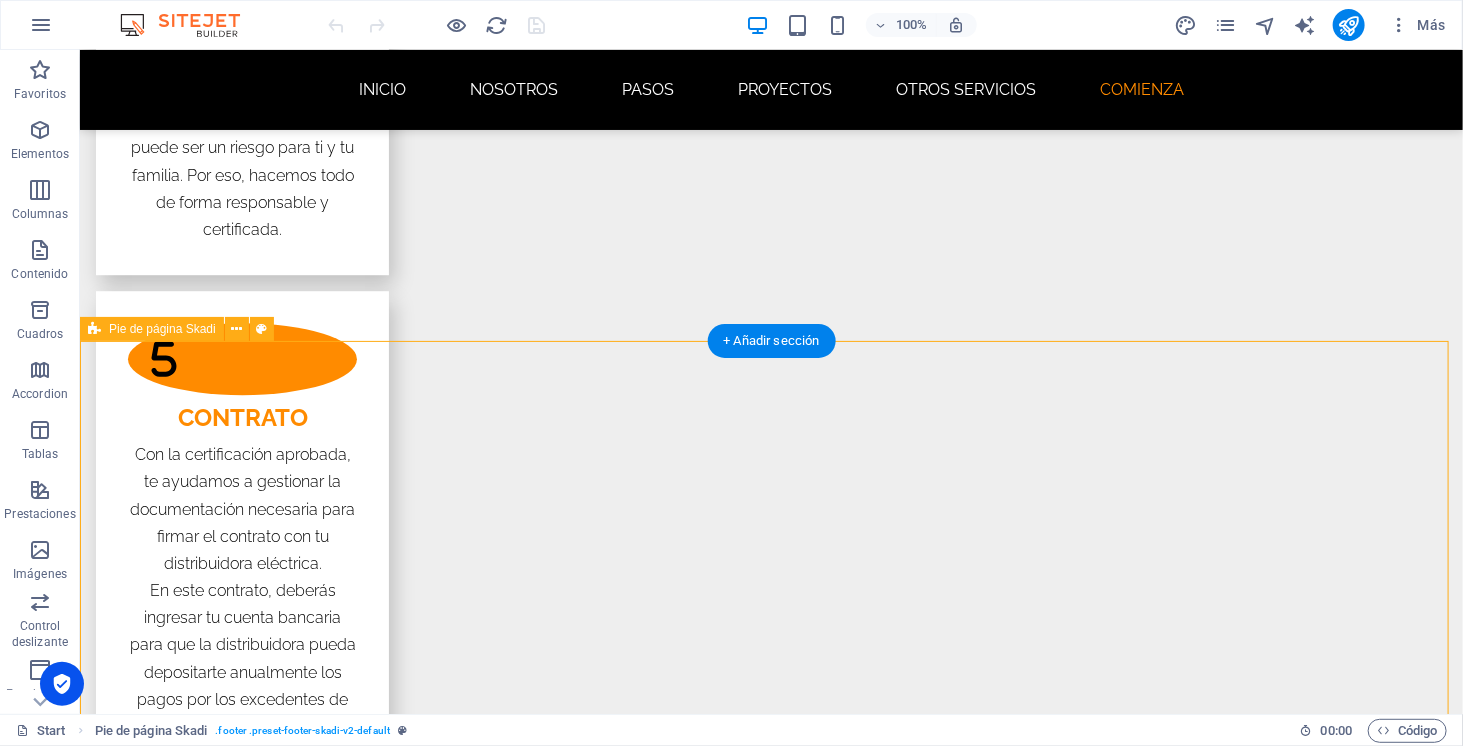 click on "Legal Notice  |  Privacy Policy" at bounding box center (770, 5854) 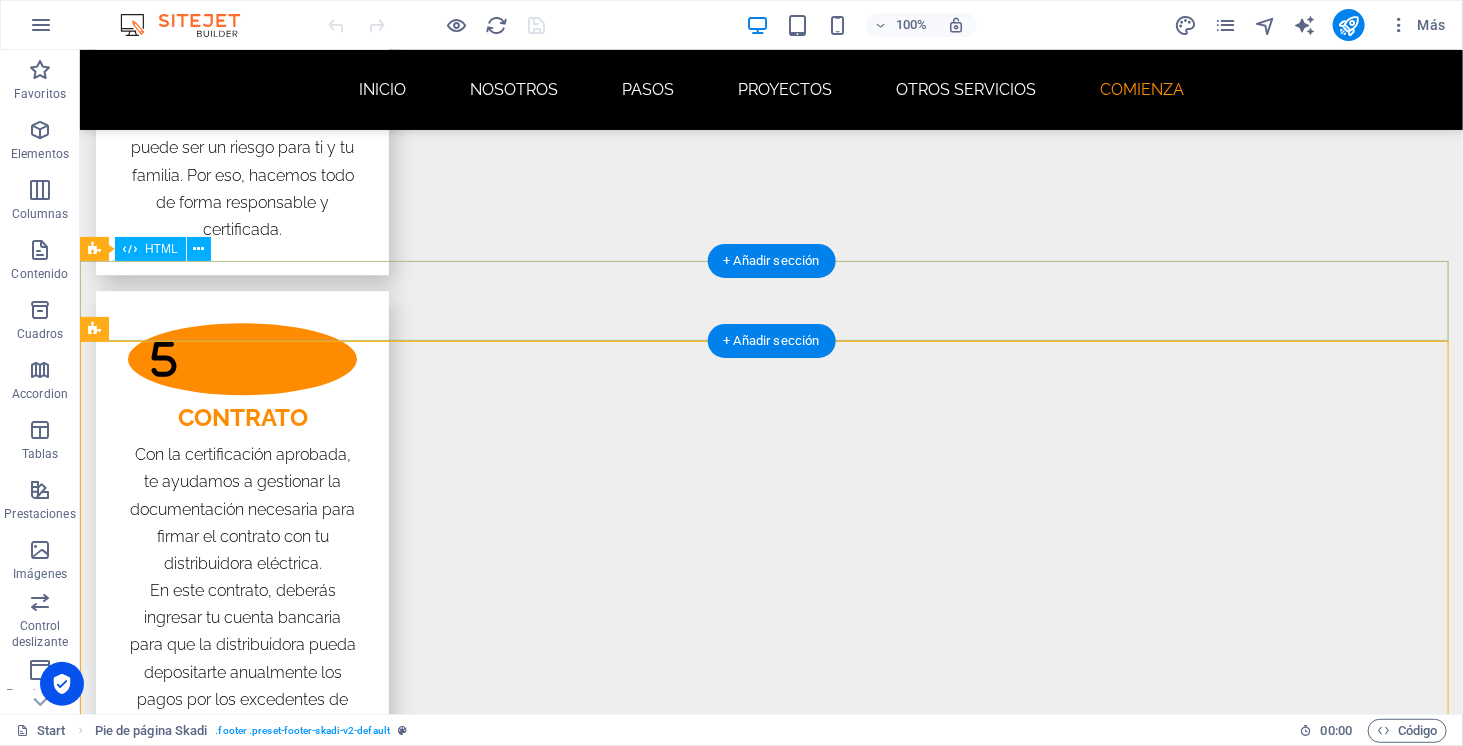 click at bounding box center [770, 5511] 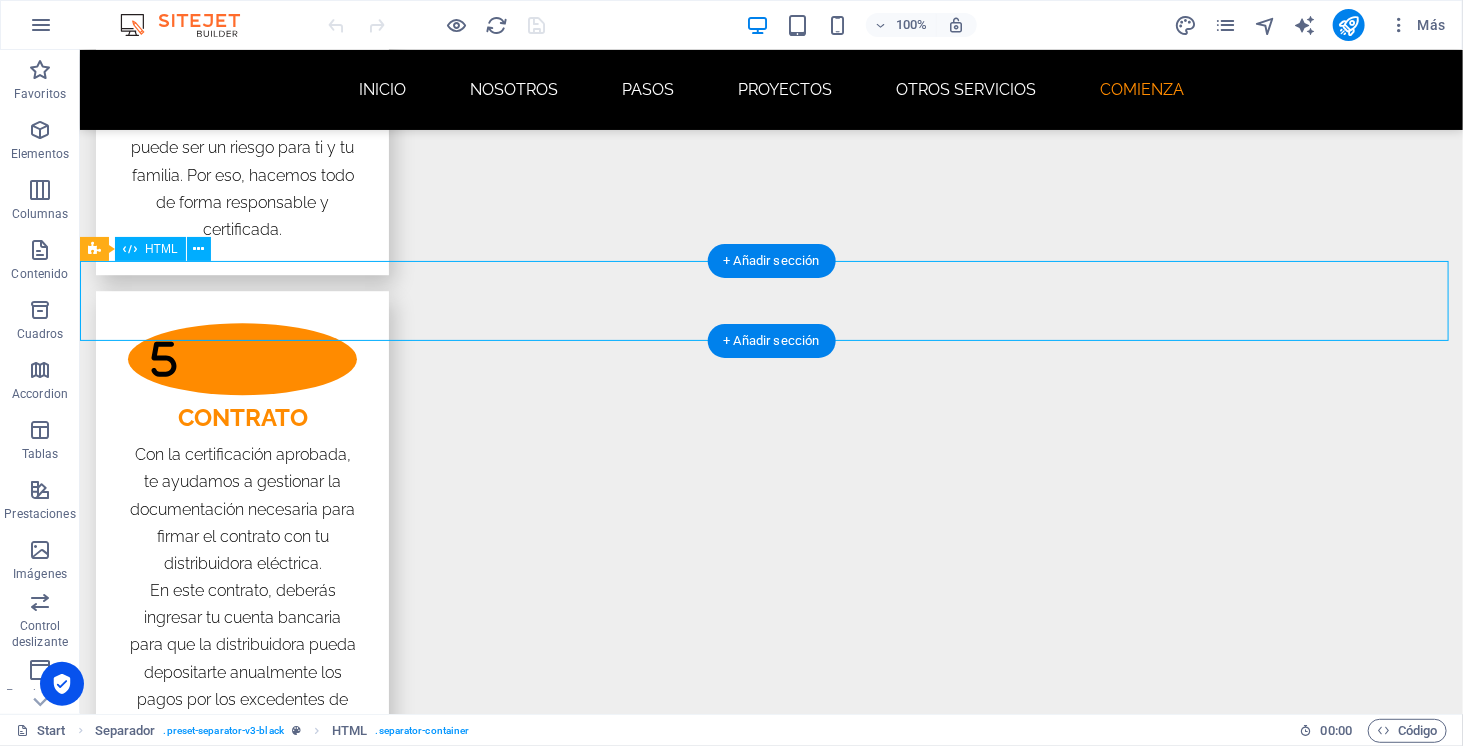 click at bounding box center [770, 5511] 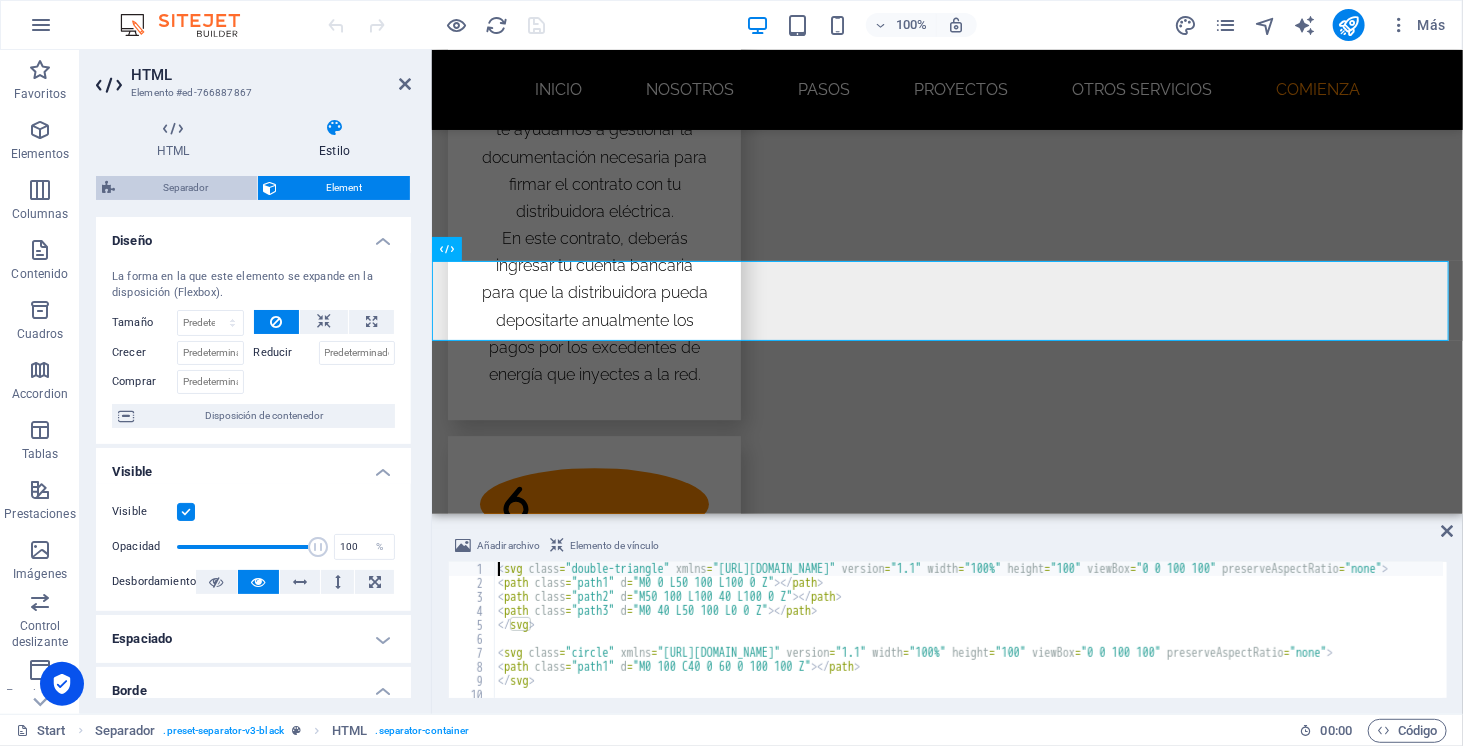 click on "Separador" at bounding box center (186, 188) 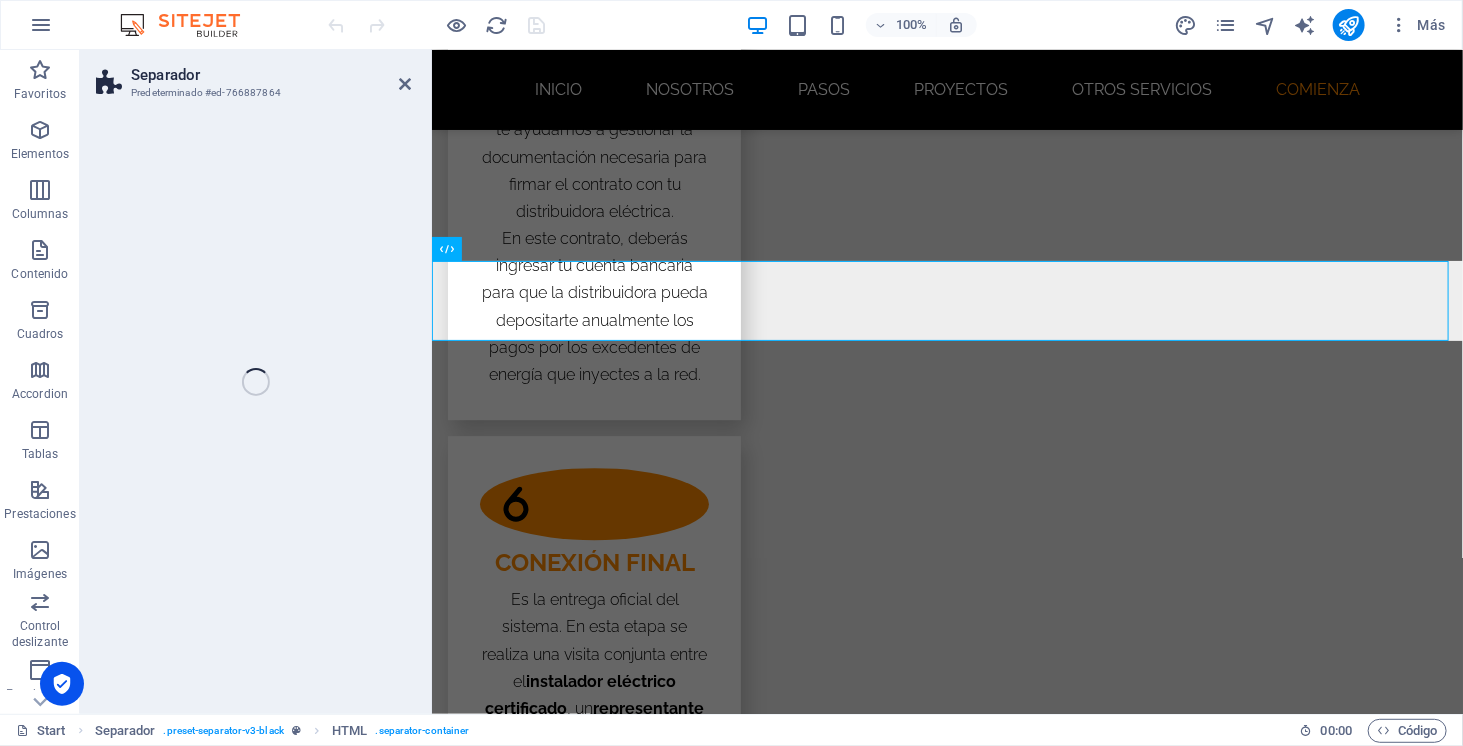 select on "polygon2" 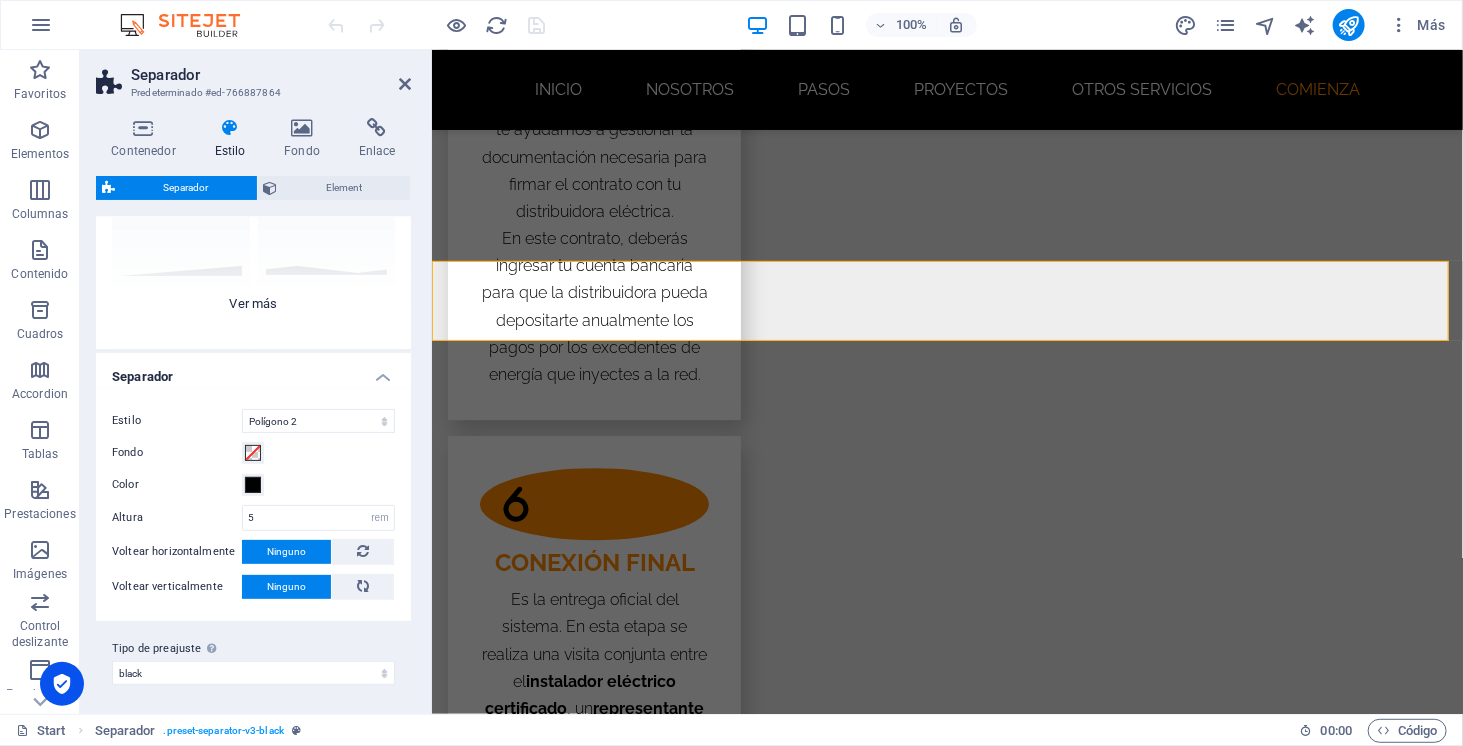 scroll, scrollTop: 202, scrollLeft: 0, axis: vertical 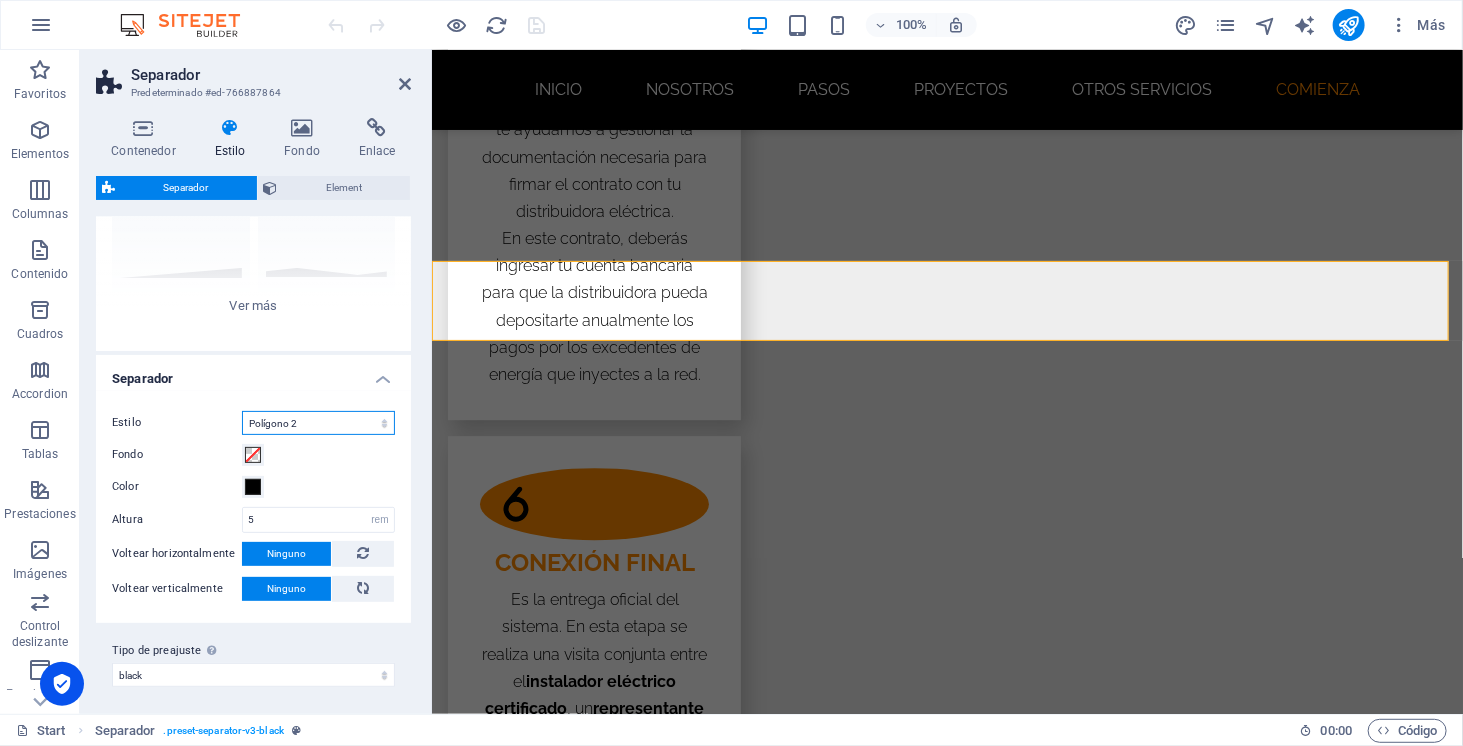 click on "Triángulo Círculo Diagonal Zigzag Polígono 1 Polígono 2 Cuadrado" at bounding box center [318, 423] 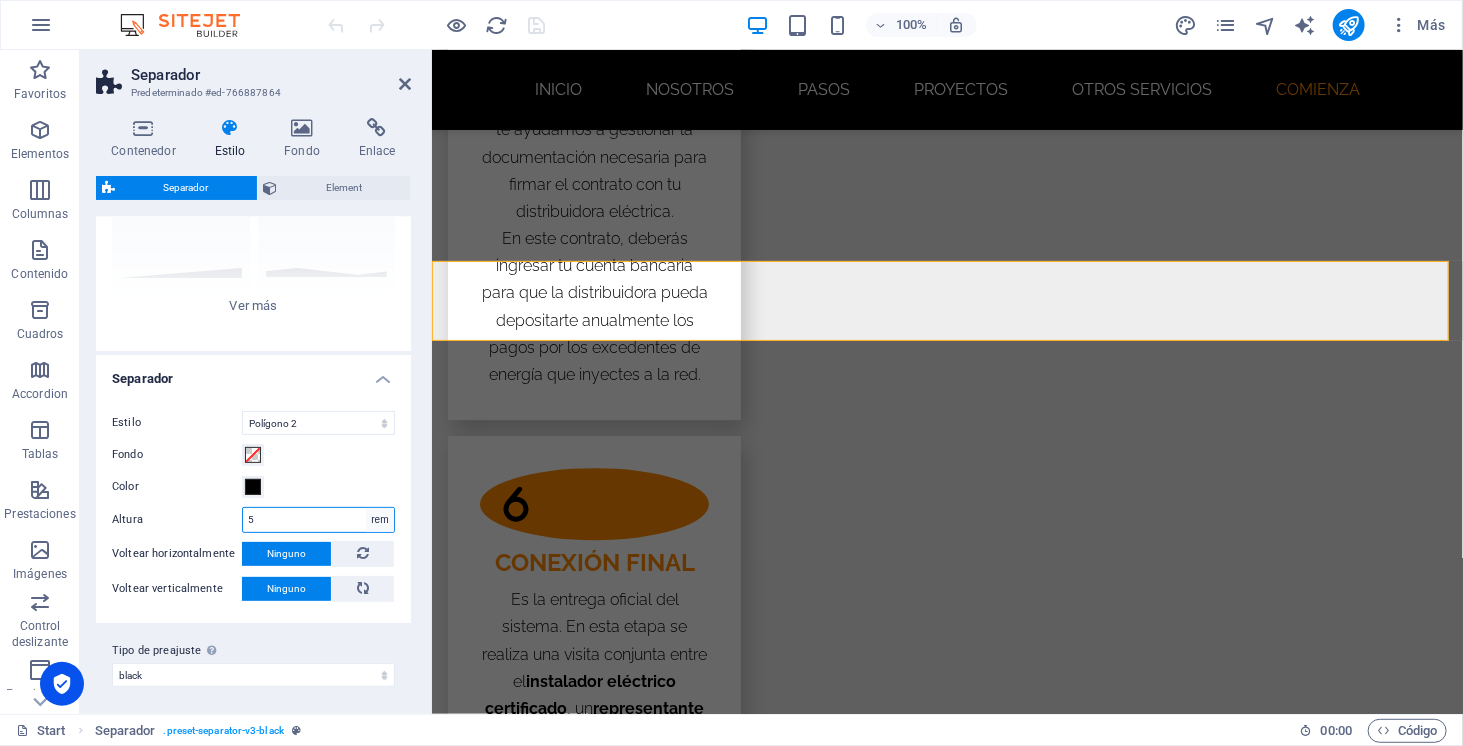 click on "rem px vh vw" at bounding box center [380, 520] 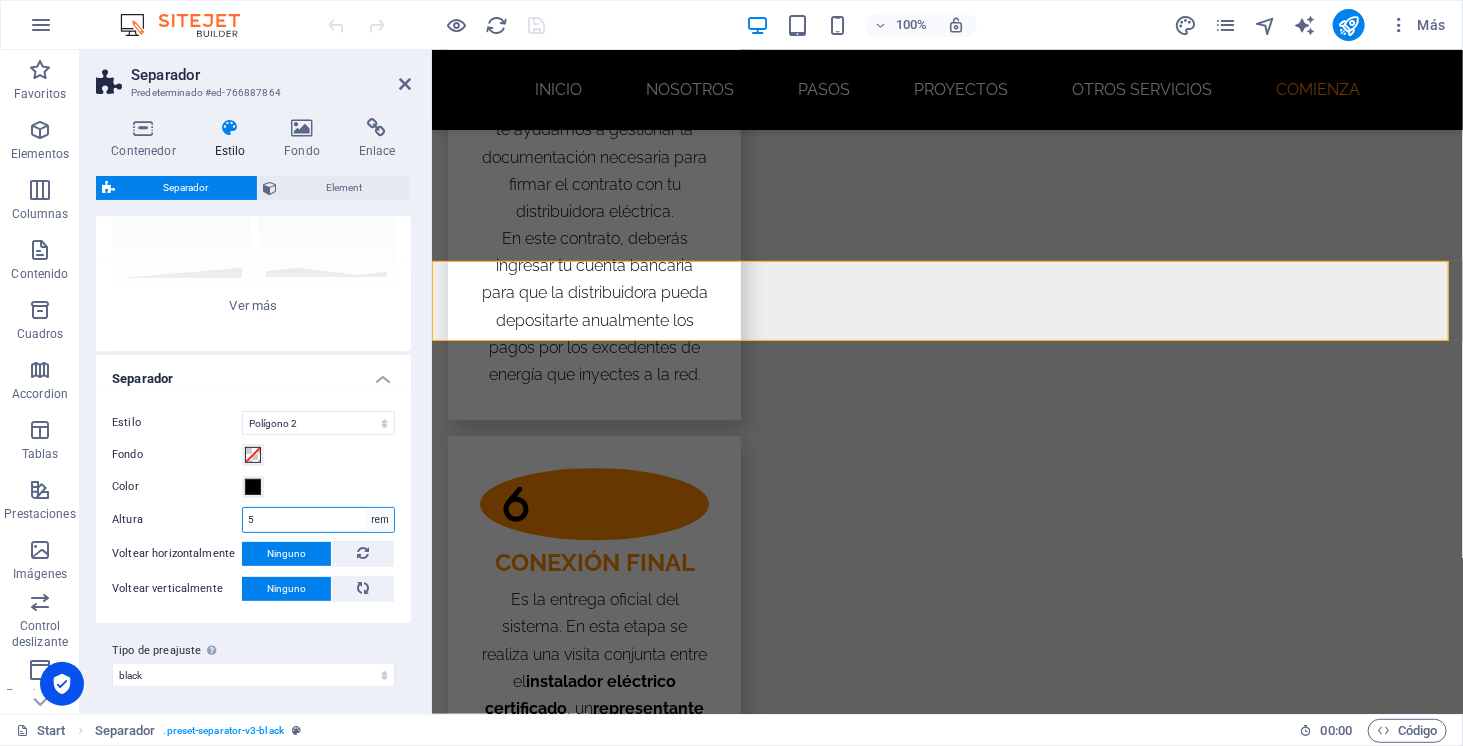 select on "px" 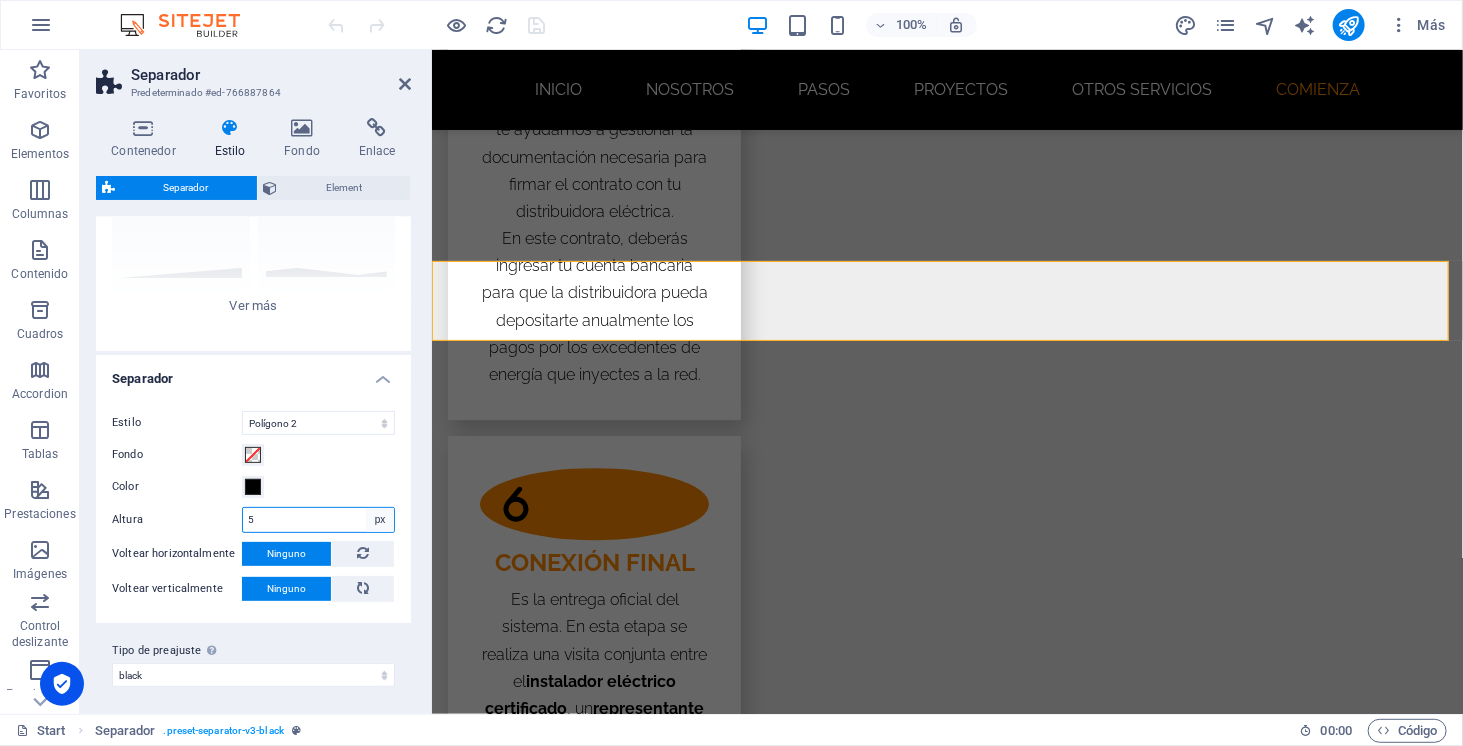 click on "rem px vh vw" at bounding box center (380, 520) 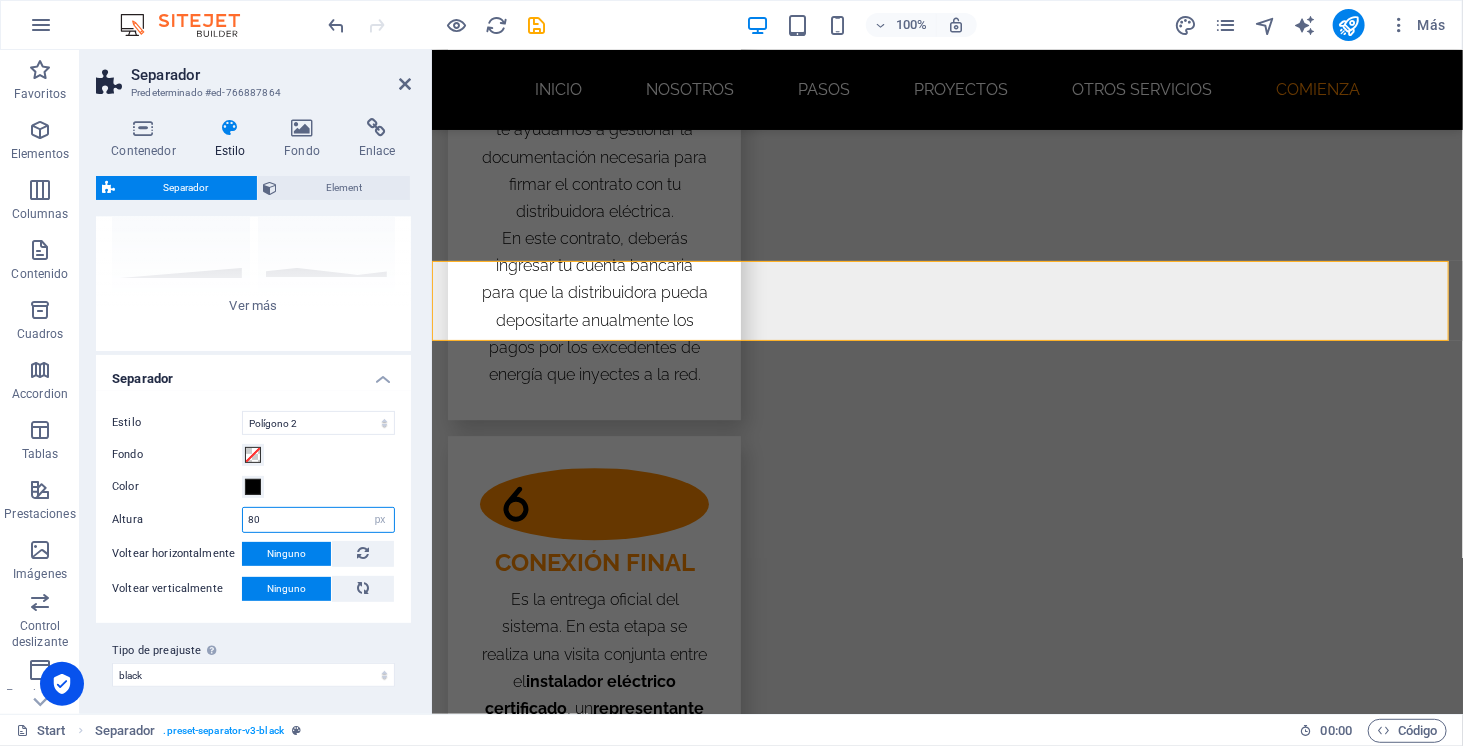 click on "80" at bounding box center [318, 520] 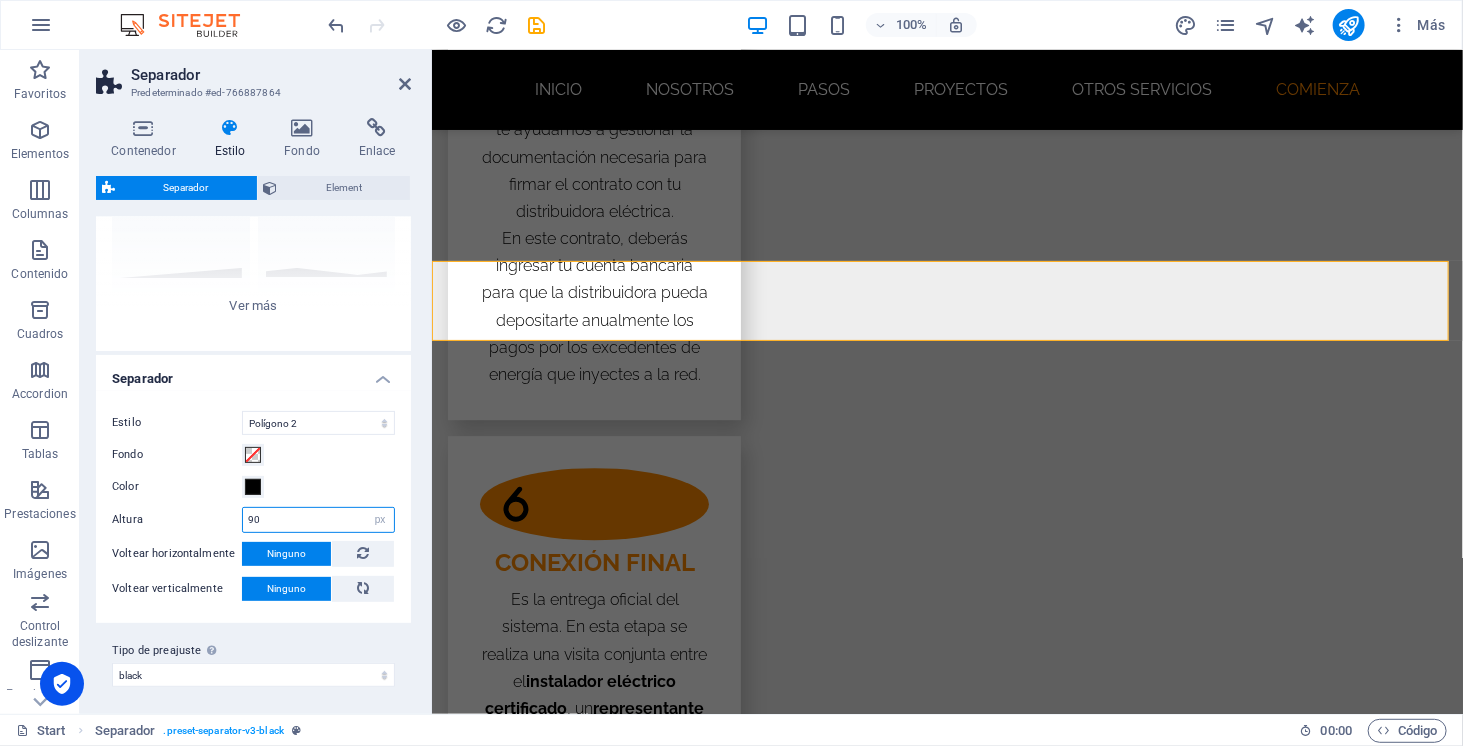 type on "90" 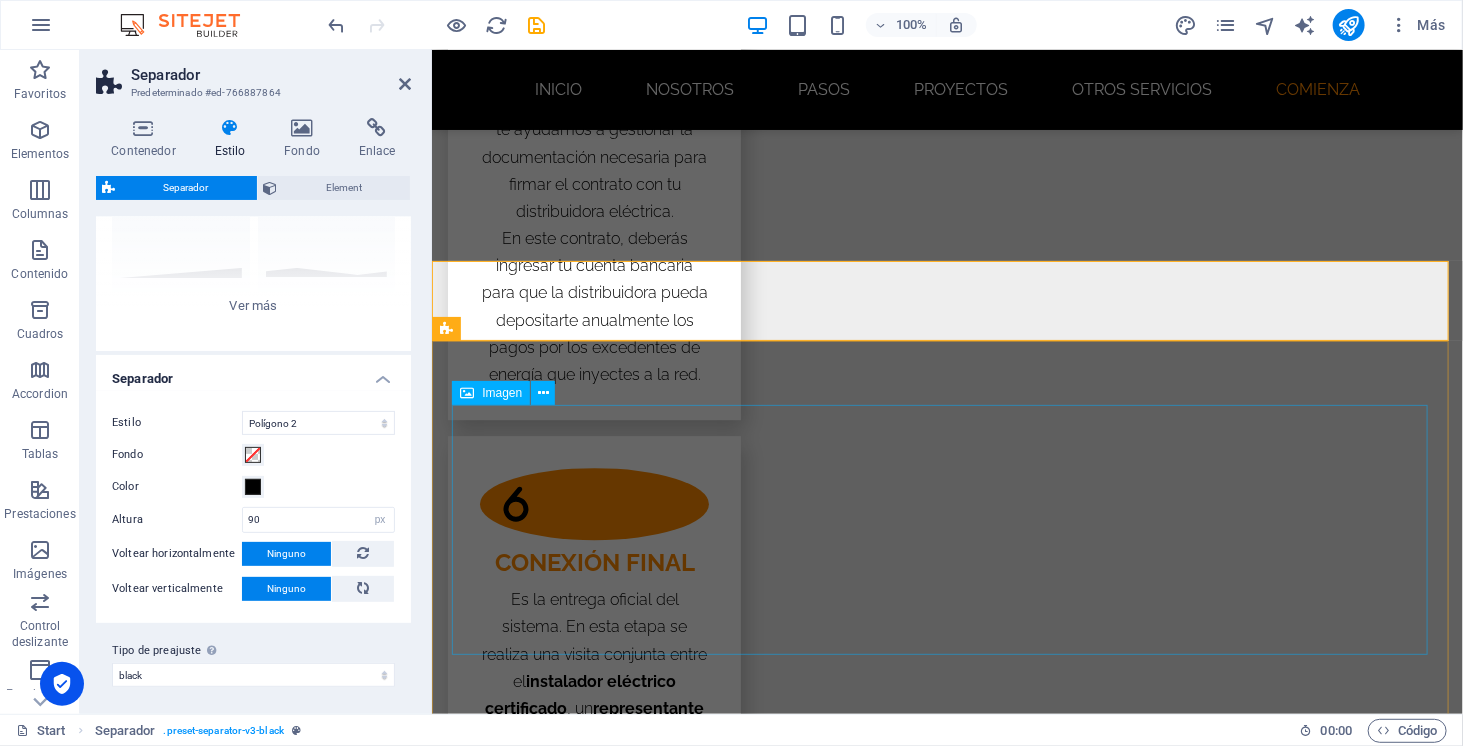 click at bounding box center [947, 5388] 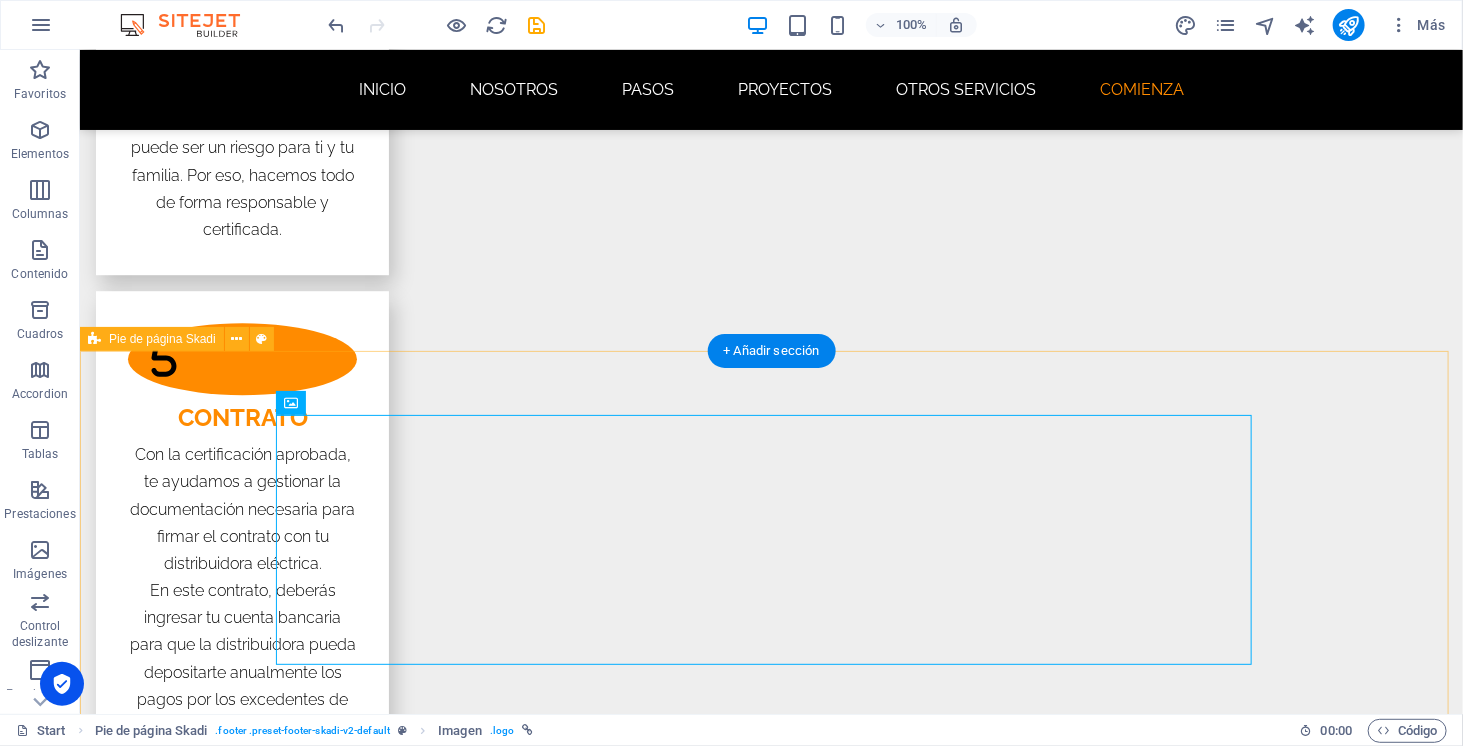 click on "Legal Notice  |  Privacy Policy" at bounding box center (770, 5864) 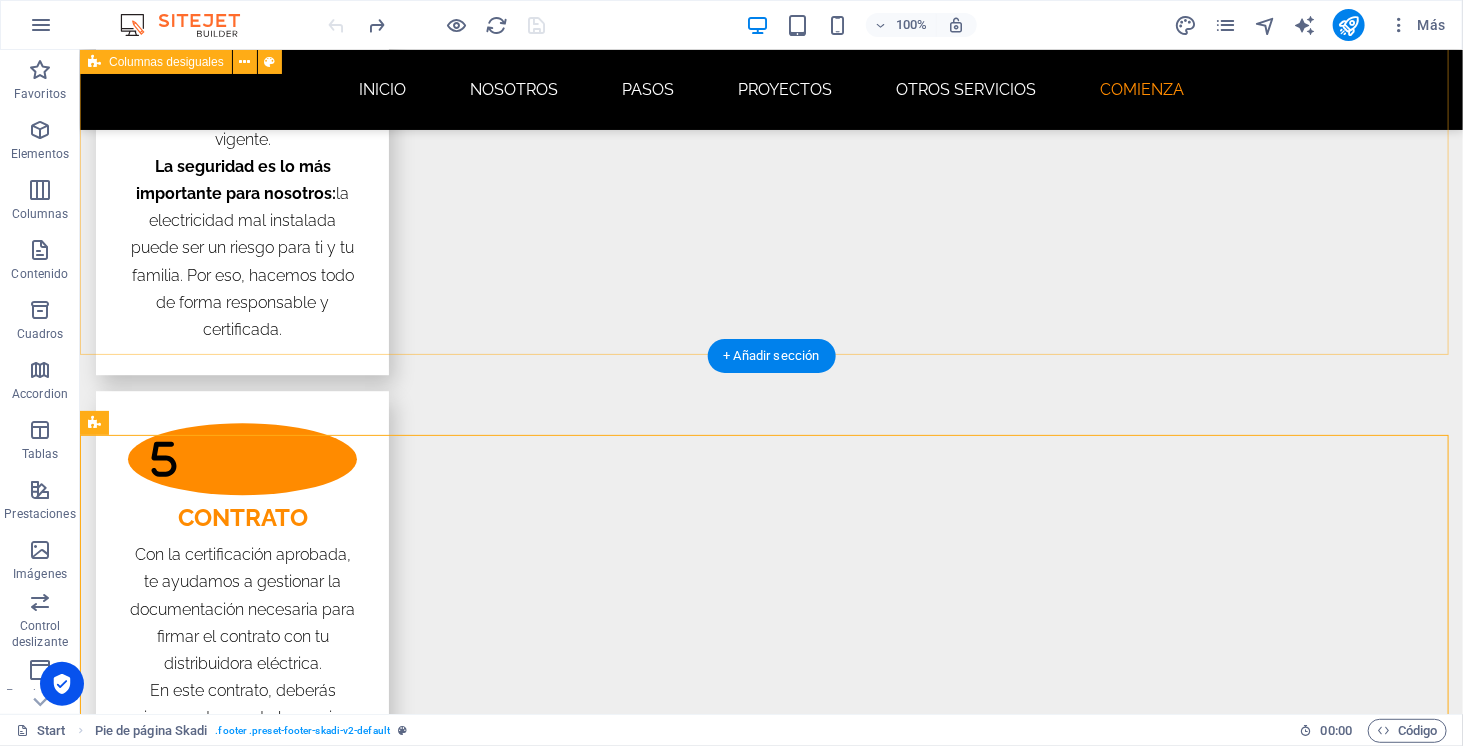 scroll, scrollTop: 5792, scrollLeft: 0, axis: vertical 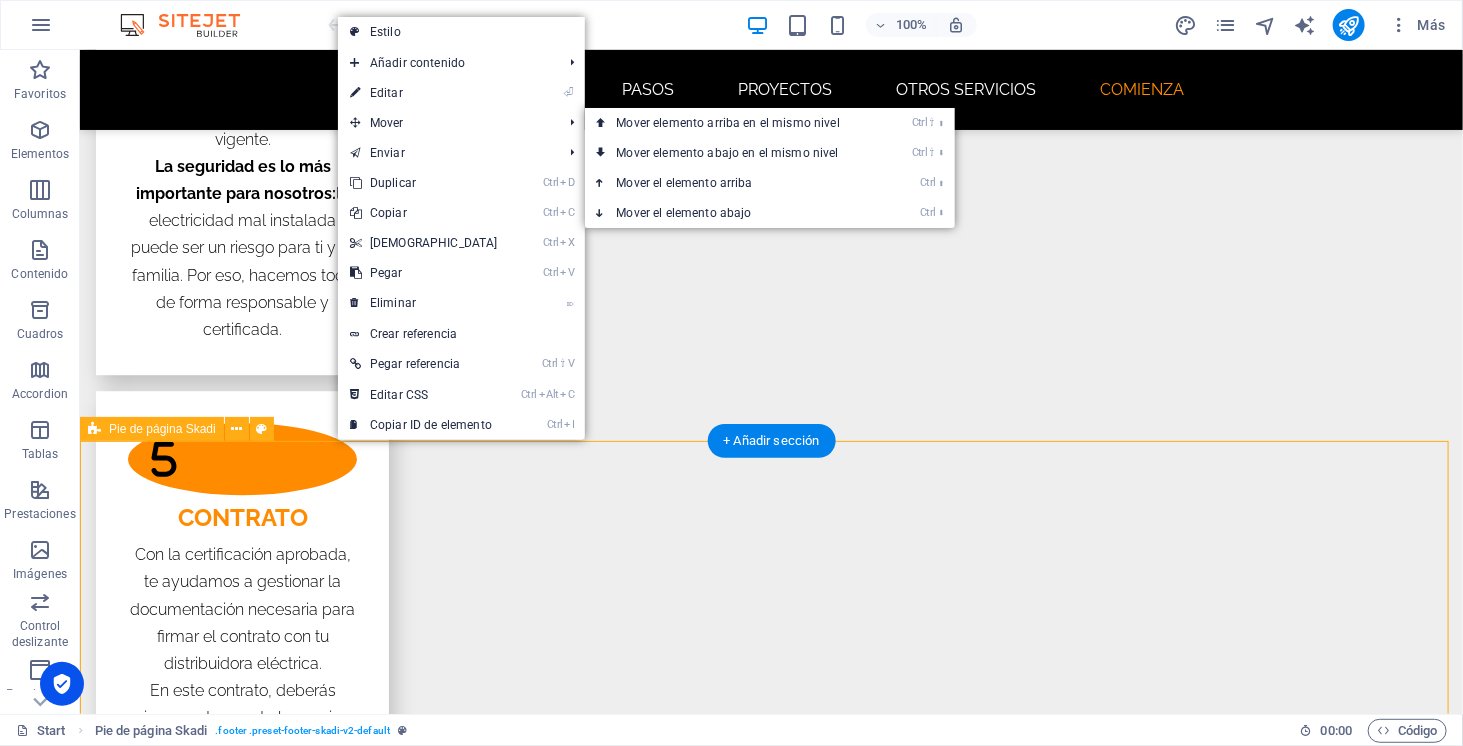 click on "Legal Notice  |  Privacy Policy" at bounding box center [770, 5954] 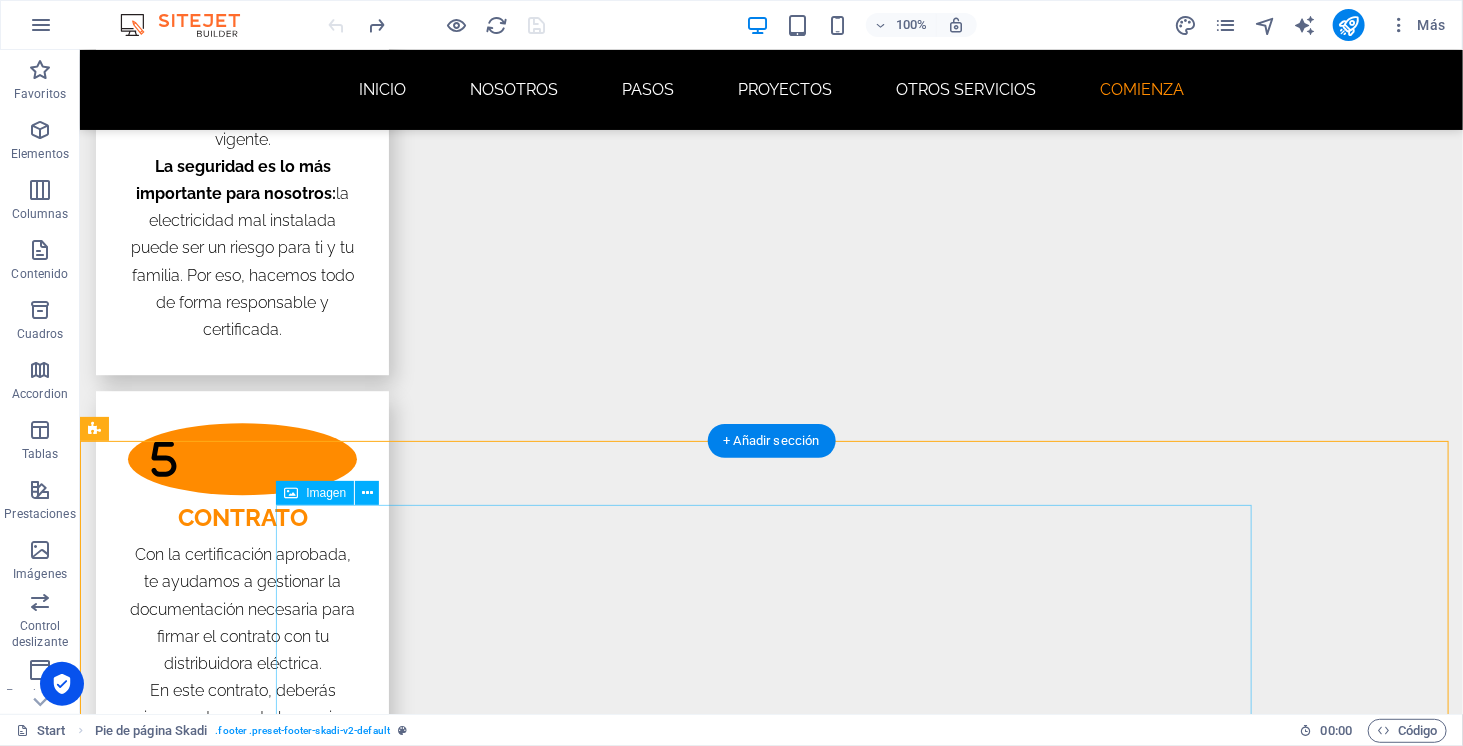 click at bounding box center [771, 5840] 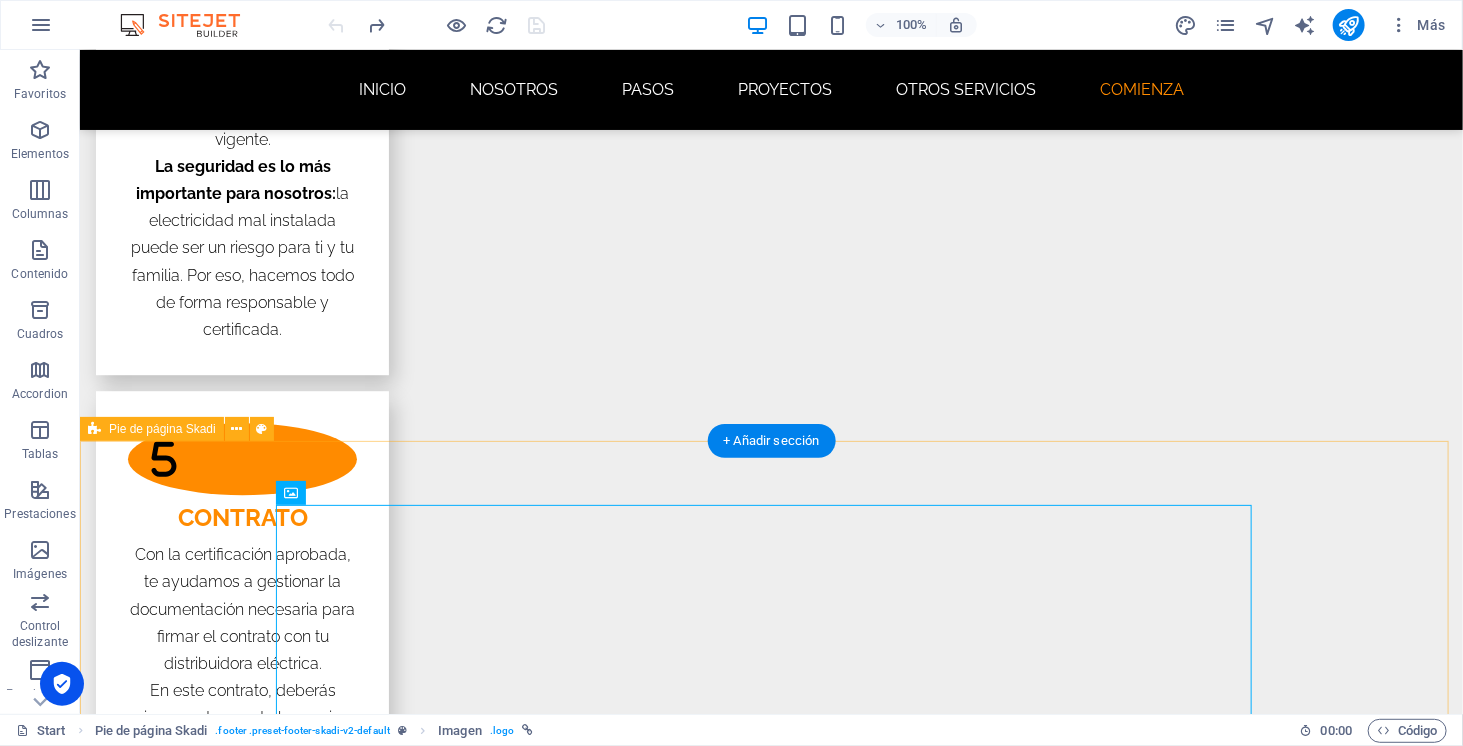 click on "Legal Notice  |  Privacy Policy" at bounding box center (770, 5954) 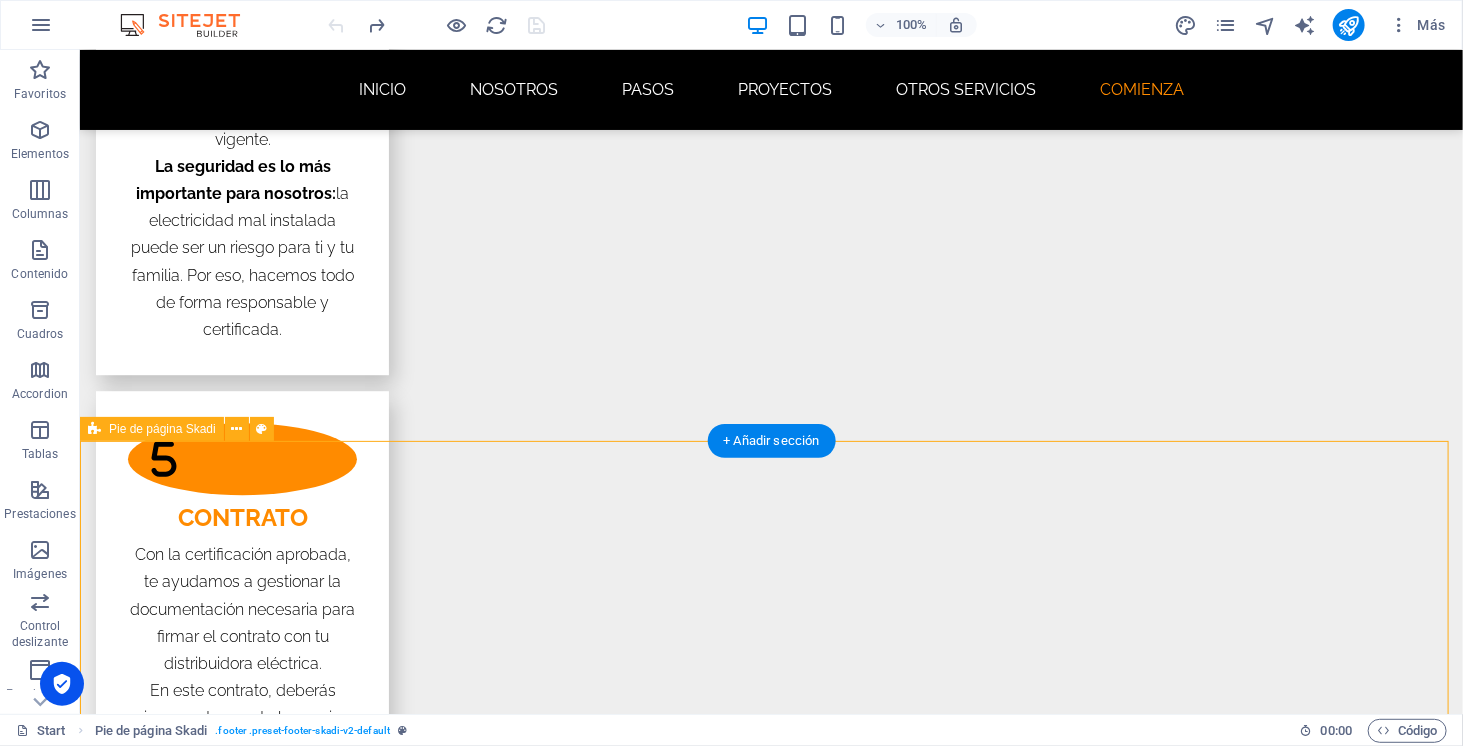 click on "Legal Notice  |  Privacy Policy" at bounding box center (770, 5954) 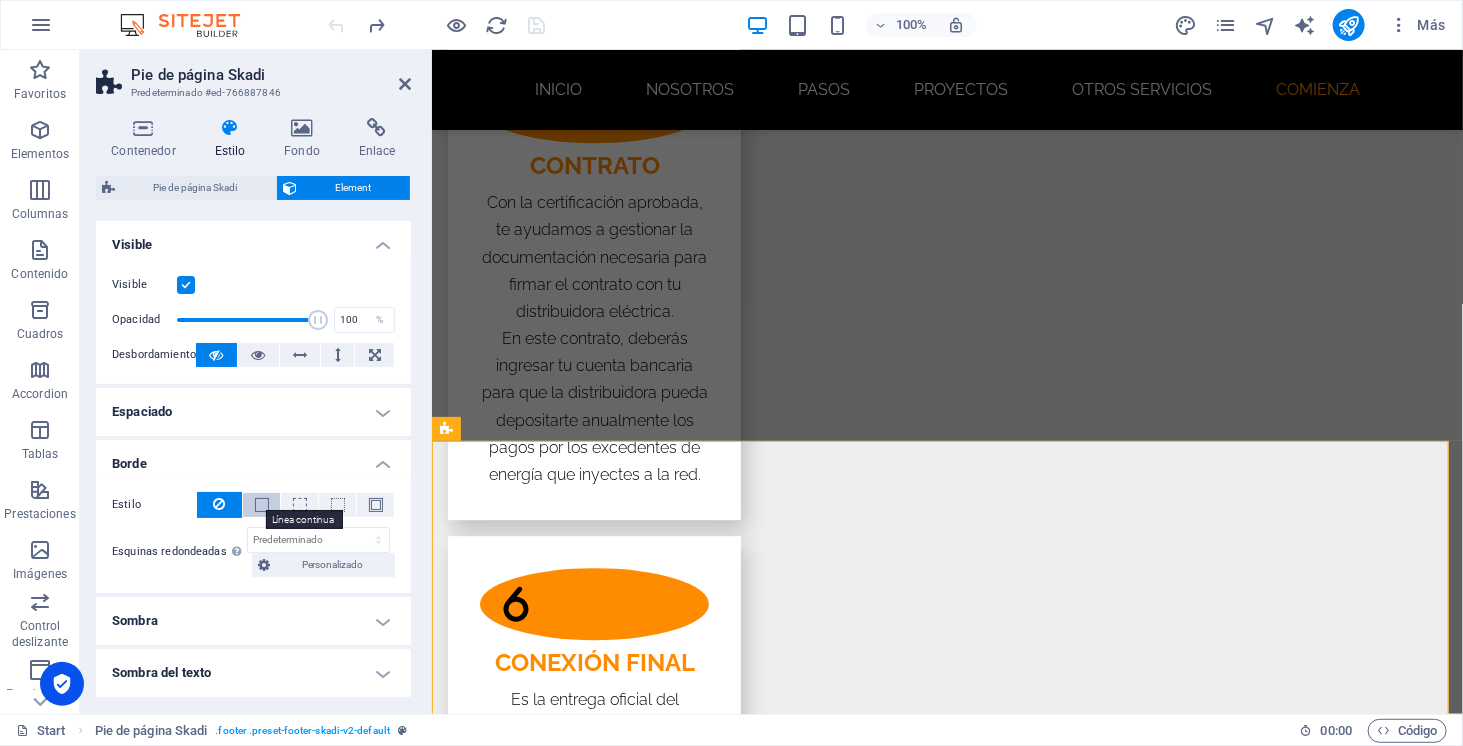 click at bounding box center (262, 505) 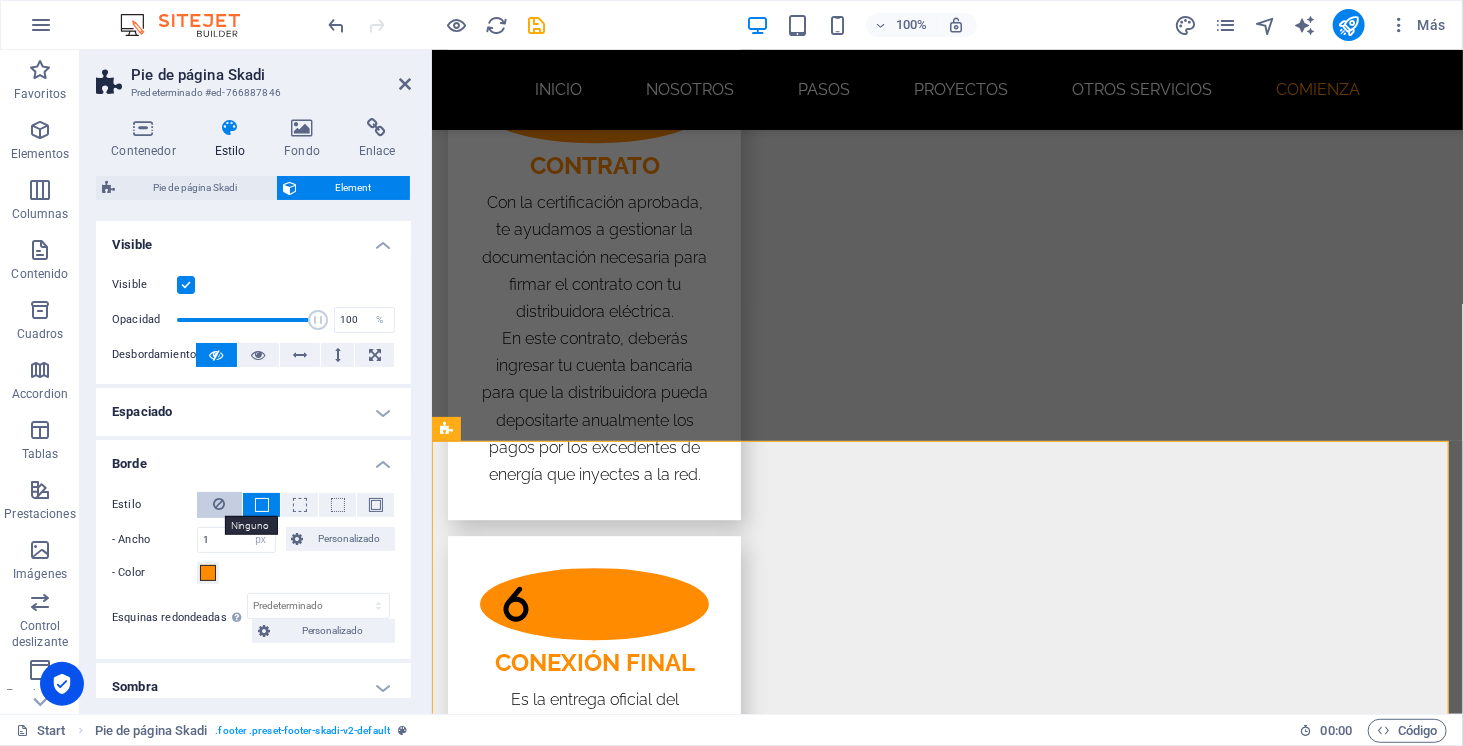 click at bounding box center (220, 504) 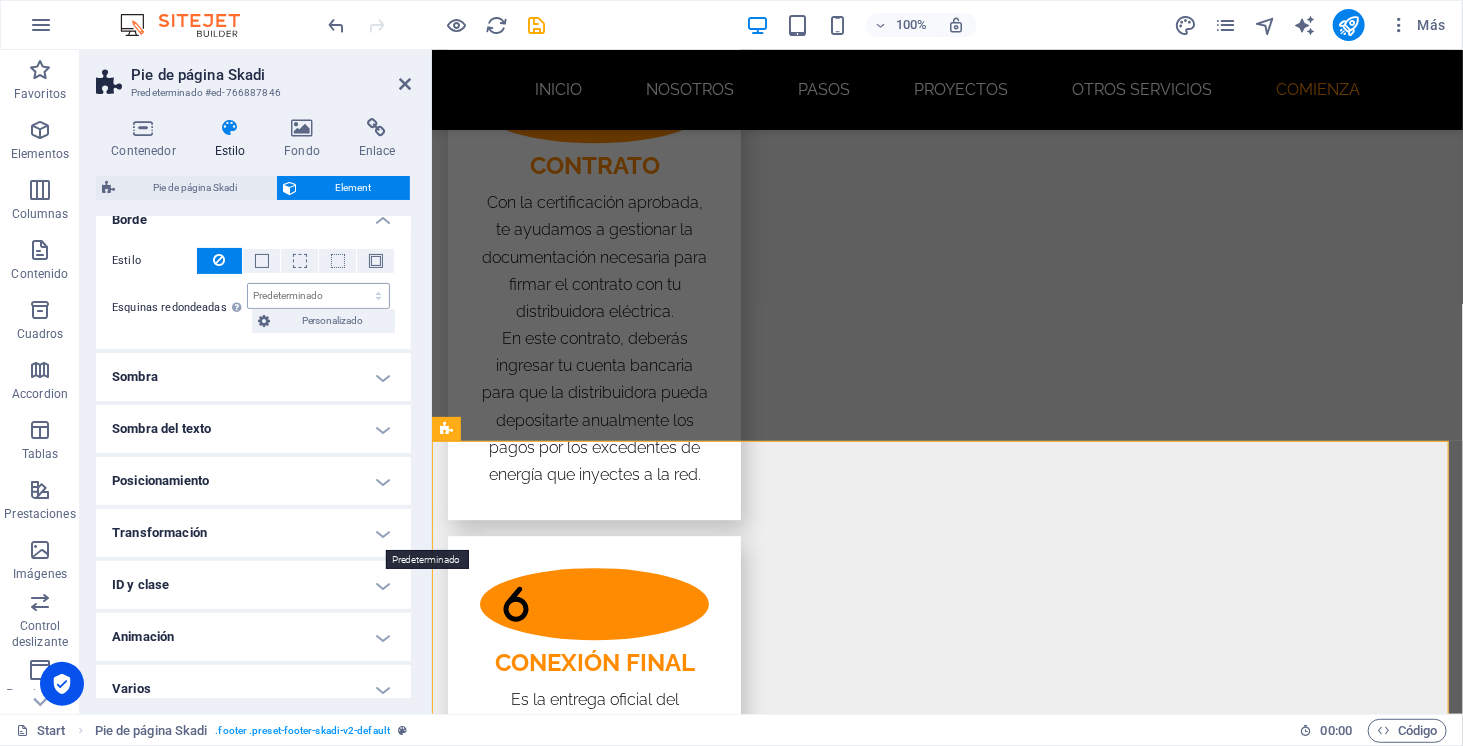scroll, scrollTop: 241, scrollLeft: 0, axis: vertical 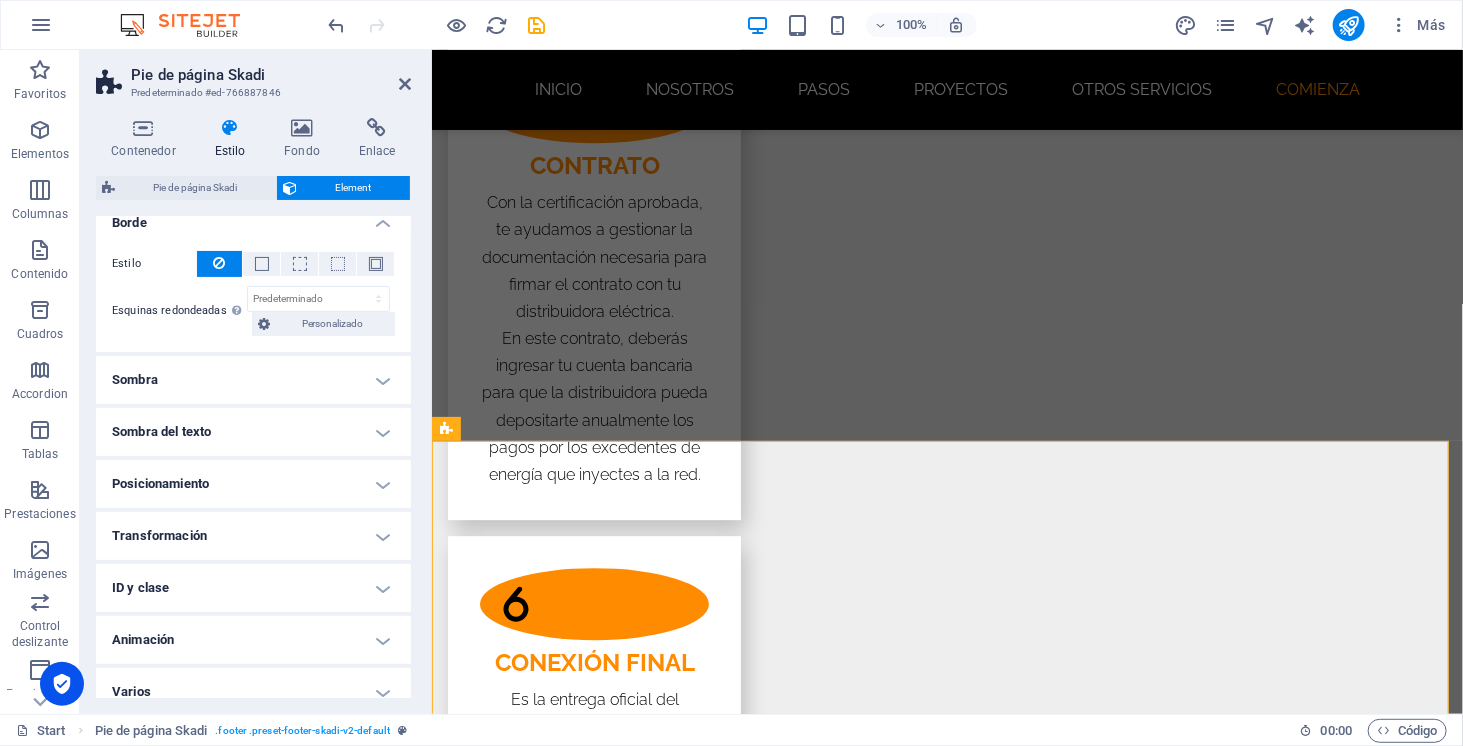 click on "Sombra" at bounding box center (253, 380) 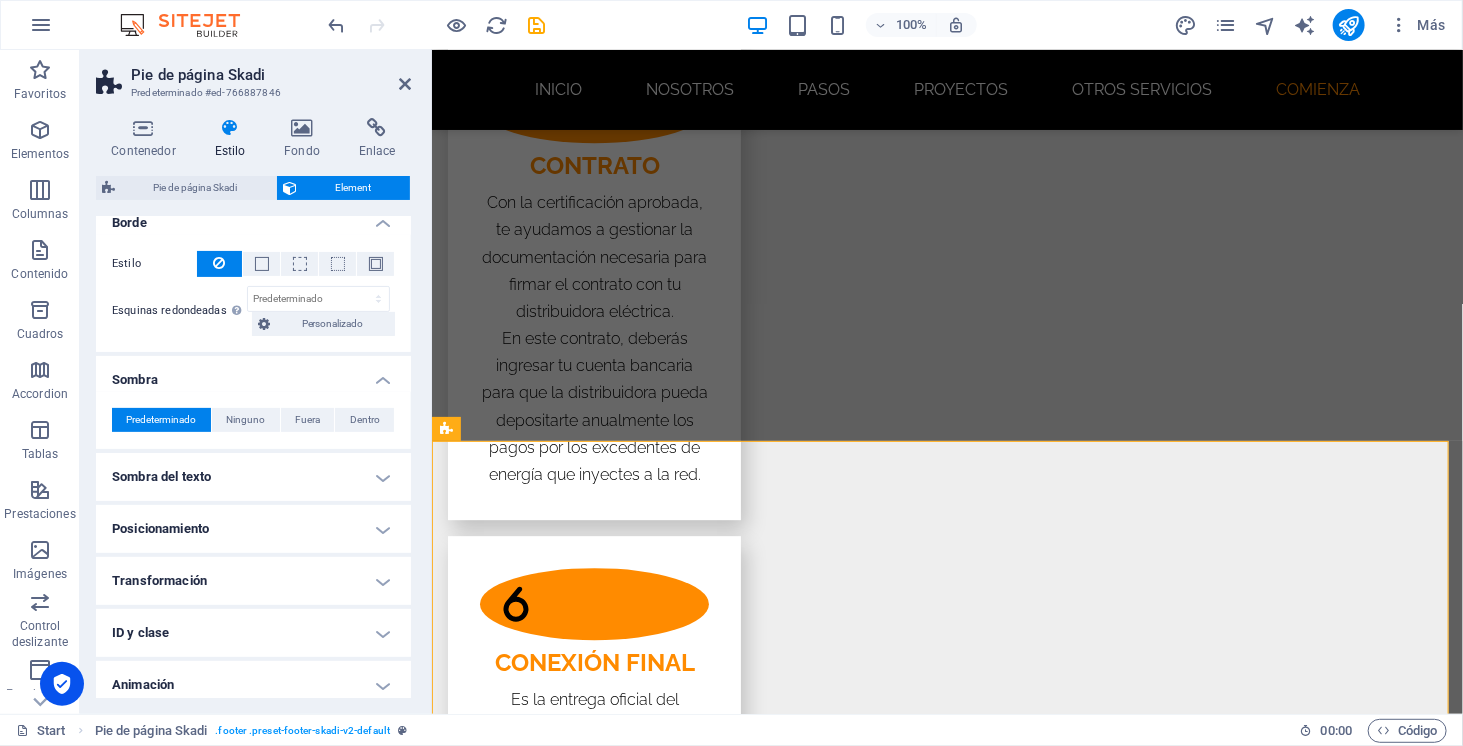 click on "Sombra" at bounding box center [253, 374] 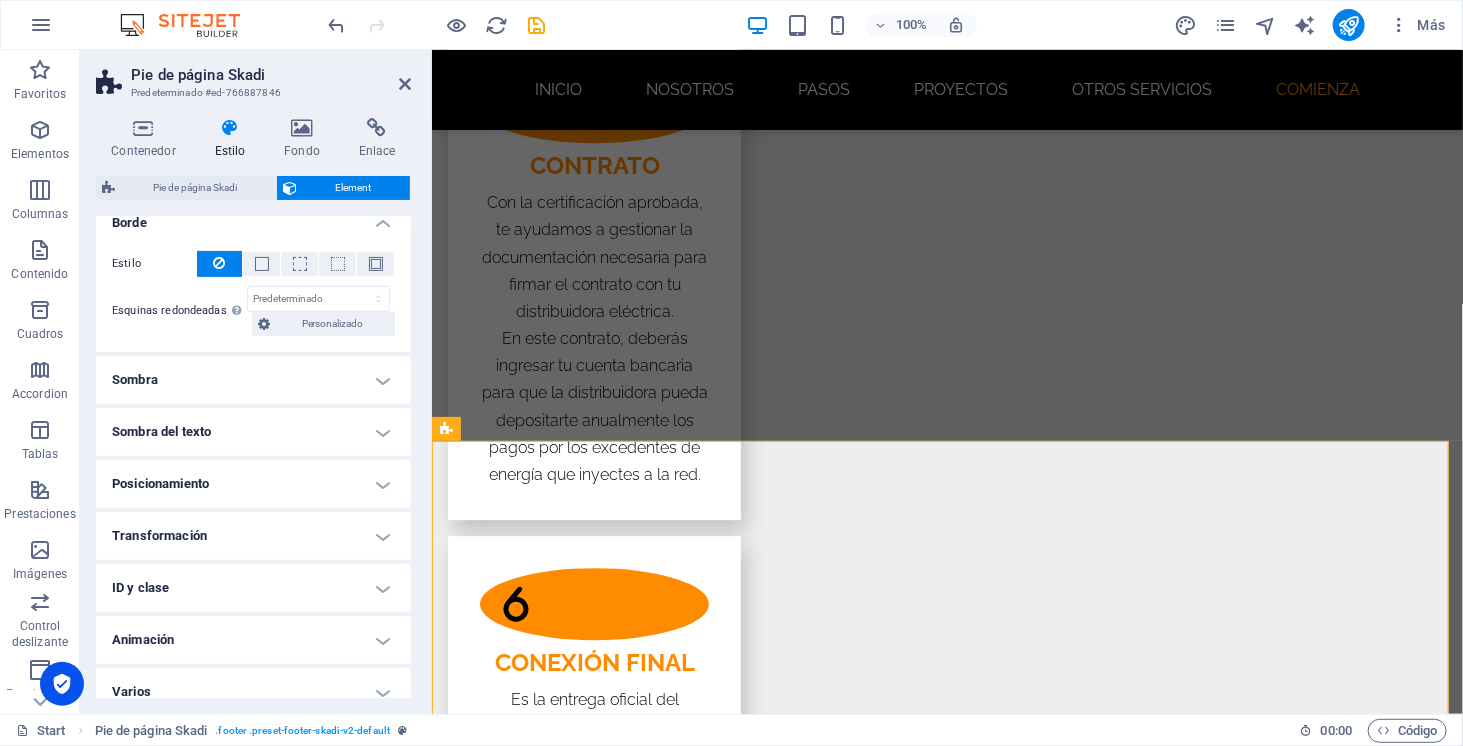 click on "Sombra del texto" at bounding box center [253, 432] 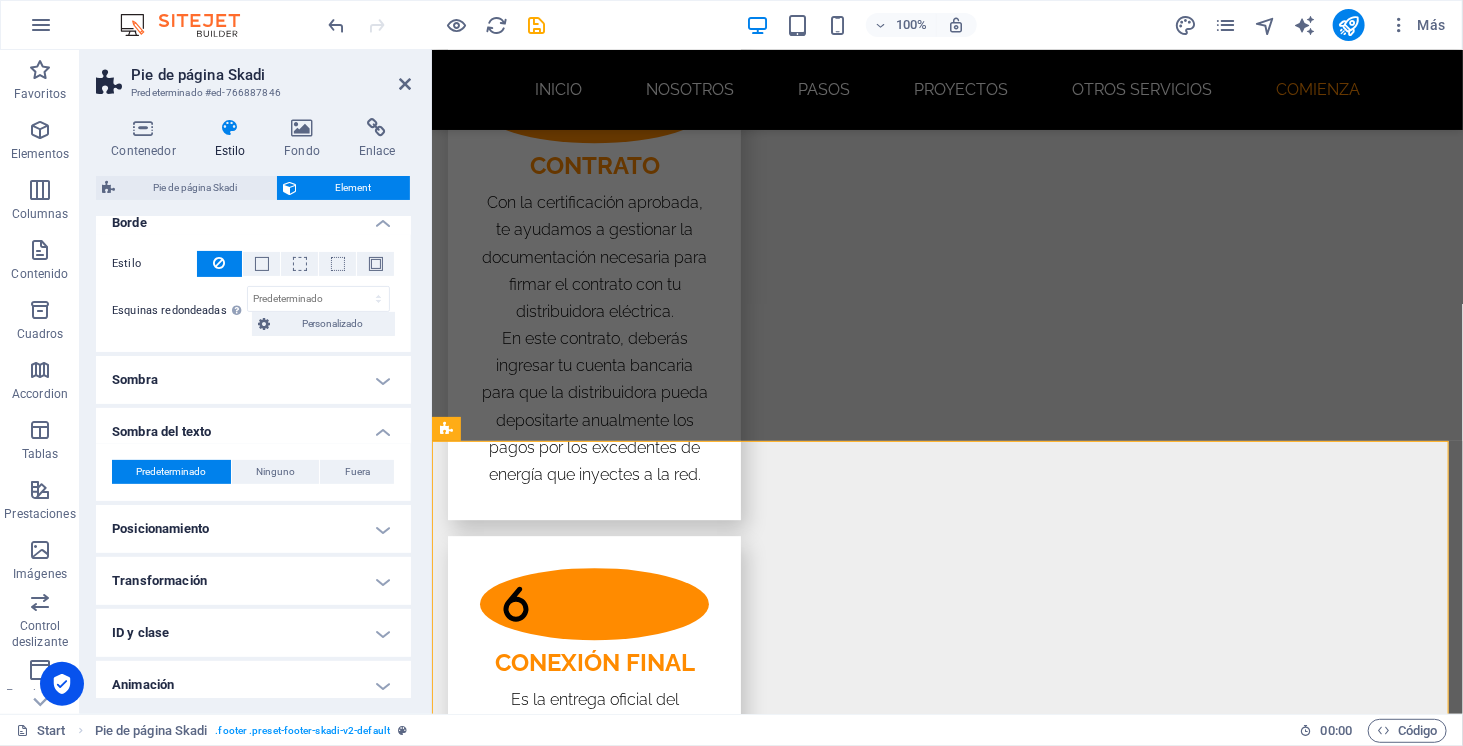 click on "Posicionamiento" at bounding box center (253, 529) 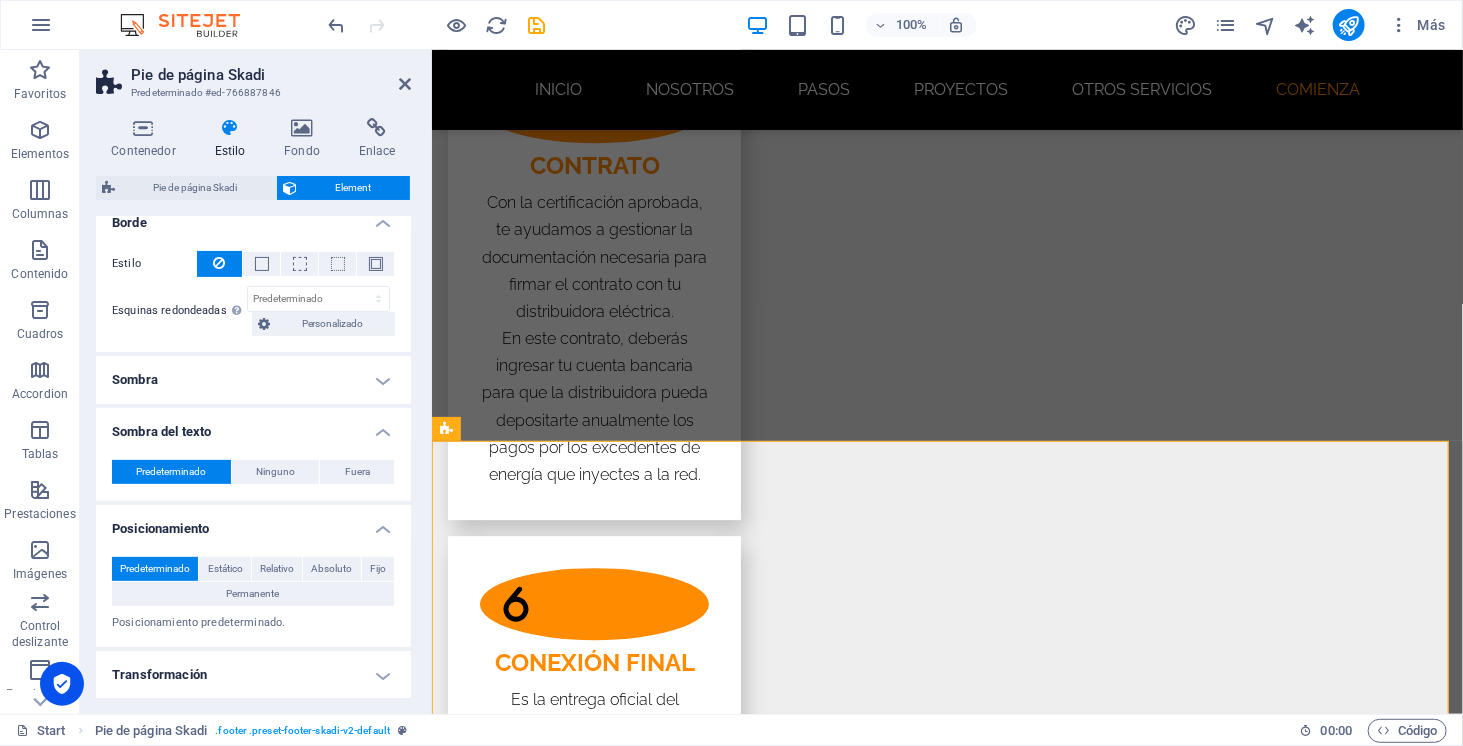 scroll, scrollTop: 396, scrollLeft: 0, axis: vertical 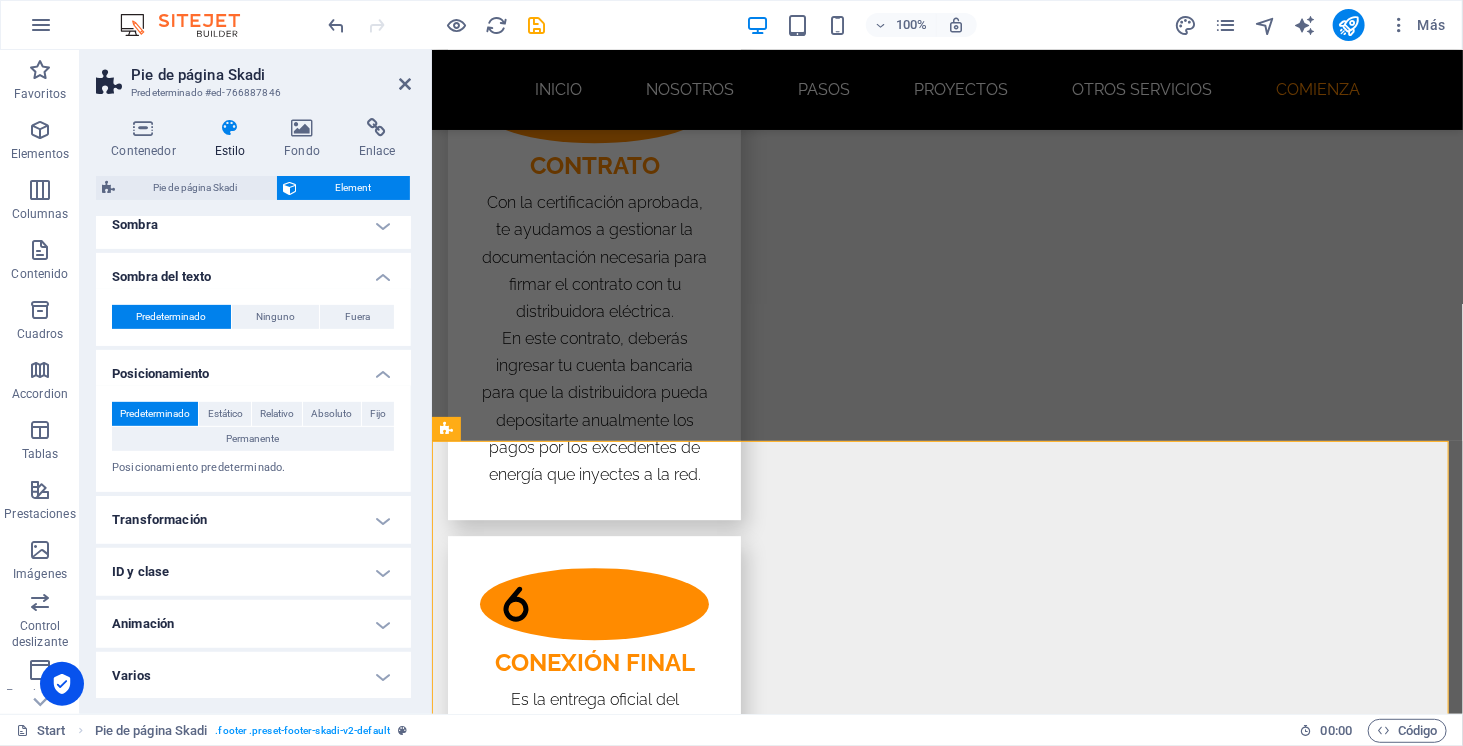 click on "Diseño La forma en la que este elemento se expande en la disposición (Flexbox). Tamaño Predeterminado automático px % 1/1 1/2 1/3 1/4 1/5 1/6 1/7 1/8 1/9 1/10 Crecer Reducir Comprar Disposición de contenedor Visible Visible Opacidad 100 % Desbordamiento Espaciado Margen Predeterminado automático px % rem vw vh Personalizado Personalizado automático px % rem vw vh automático px % rem vw vh automático px % rem vw vh automático px % rem vw vh Espaciado Predeterminado px rem % vh vw Personalizado Personalizado px rem % vh vw px rem % vh vw px rem % vh vw px rem % vh vw Borde Estilo              - Ancho 1 automático px rem % vh vw Personalizado Personalizado 1 automático px rem % vh vw 1 automático px rem % vh vw 1 automático px rem % vh vw 1 automático px rem % vh vw  - Color Esquinas redondeadas En el caso de imágenes y superposición de fondo, el desbordamiento debe estar oculto para que así las esquinas redondas sean visibles Predeterminado px rem % vh vw Personalizado Personalizado" at bounding box center (253, 263) 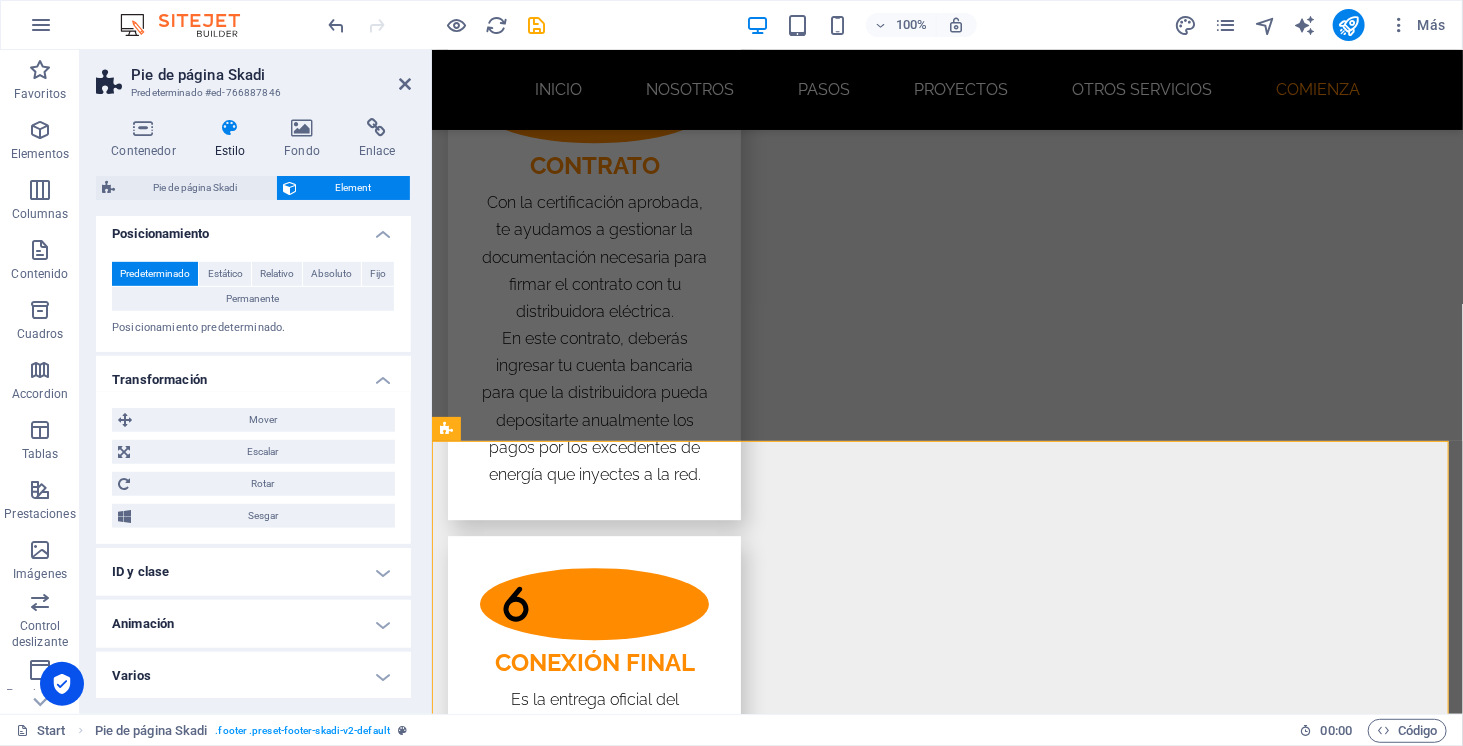 scroll, scrollTop: 0, scrollLeft: 0, axis: both 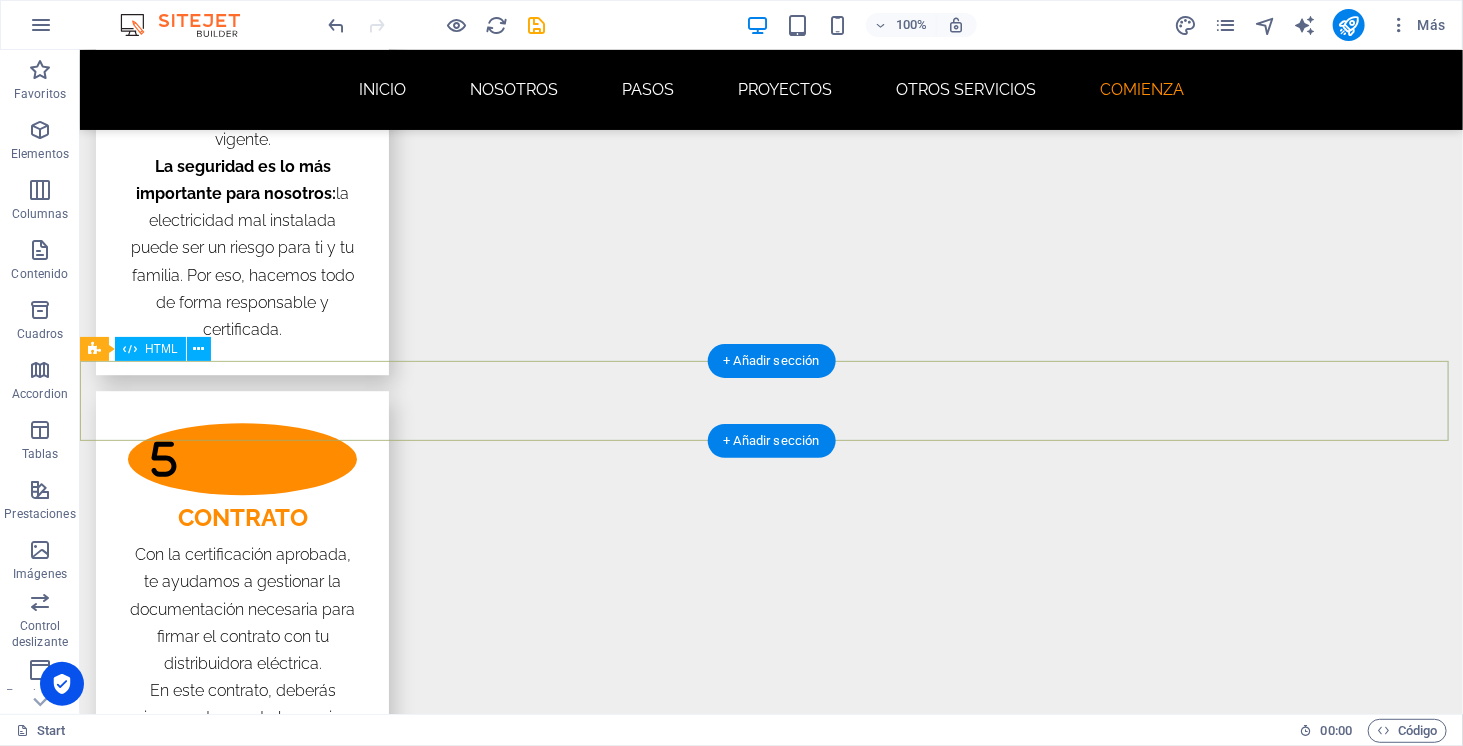 click at bounding box center [770, 5611] 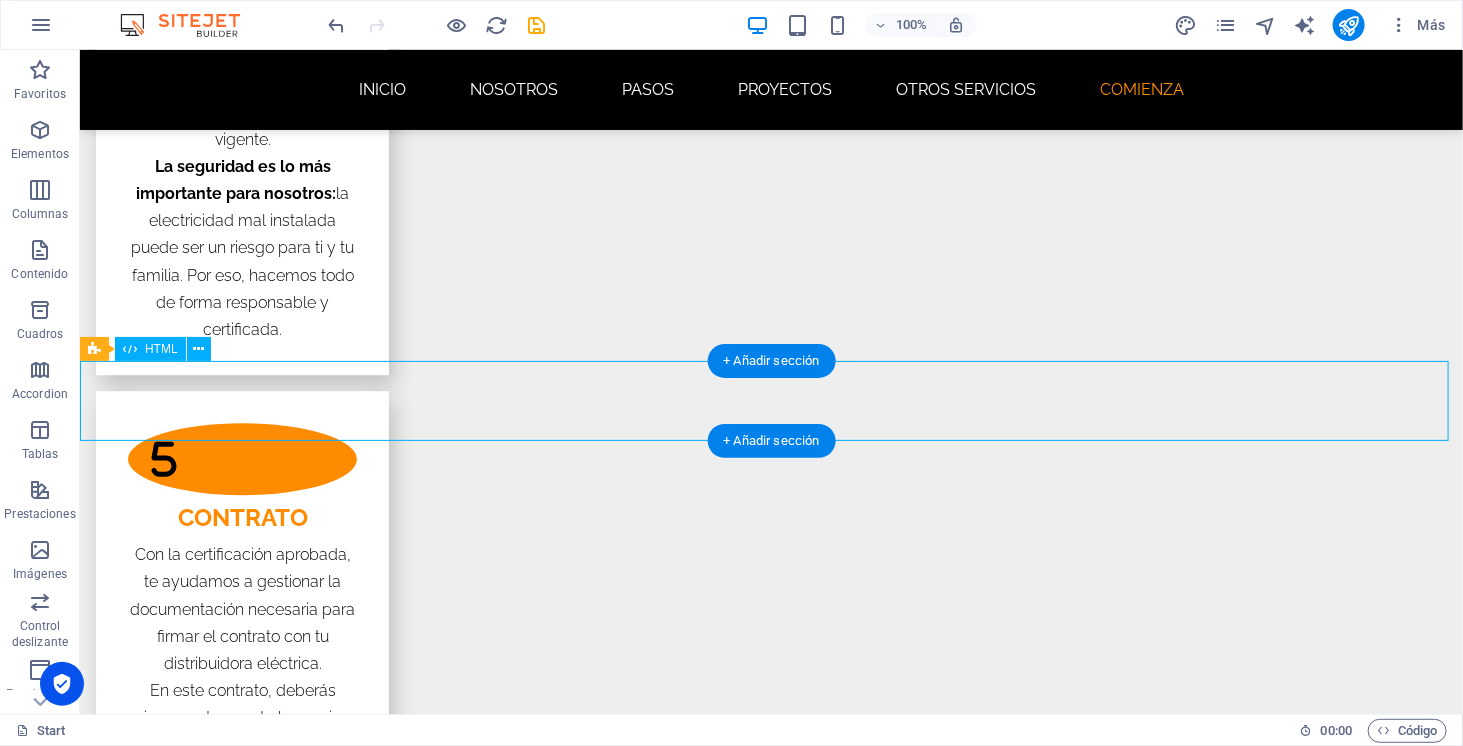 click at bounding box center [770, 5611] 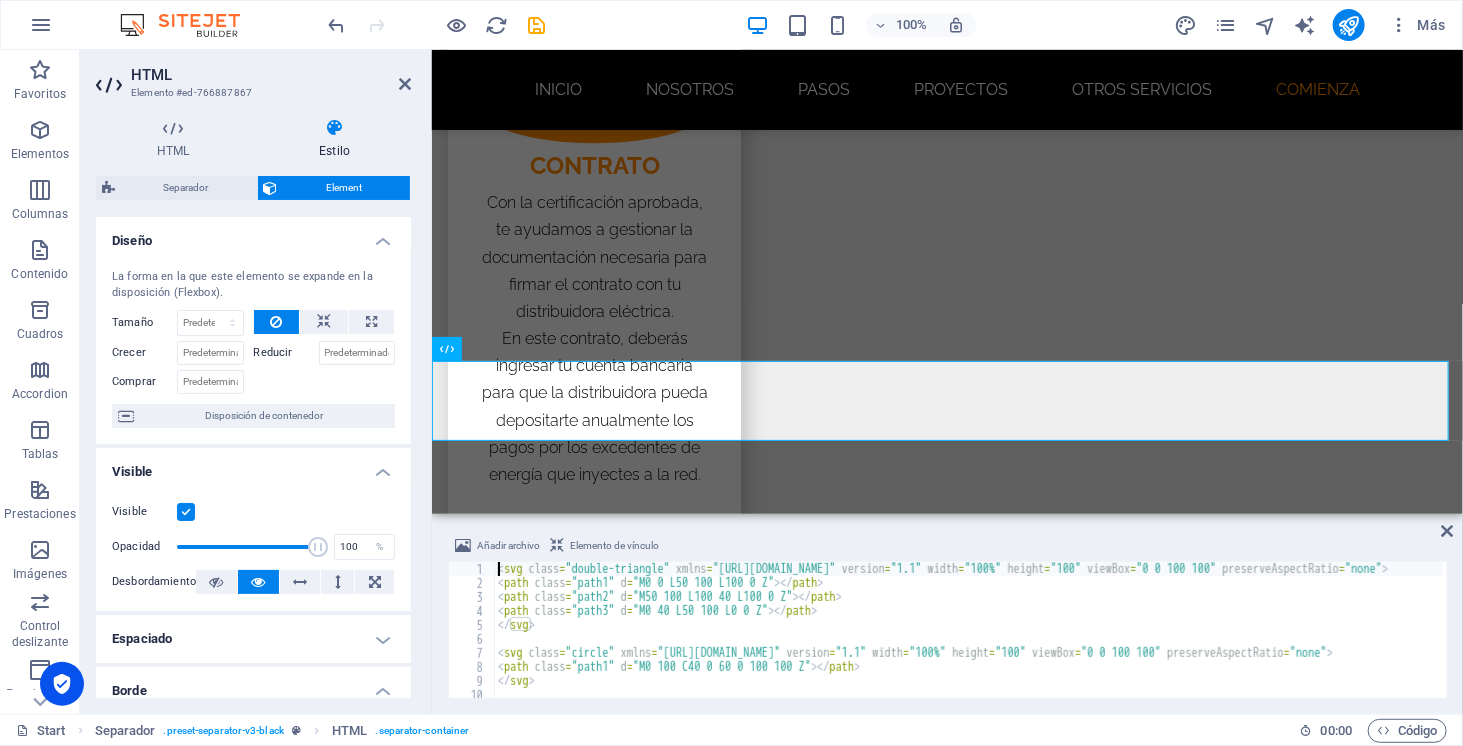 click at bounding box center [186, 512] 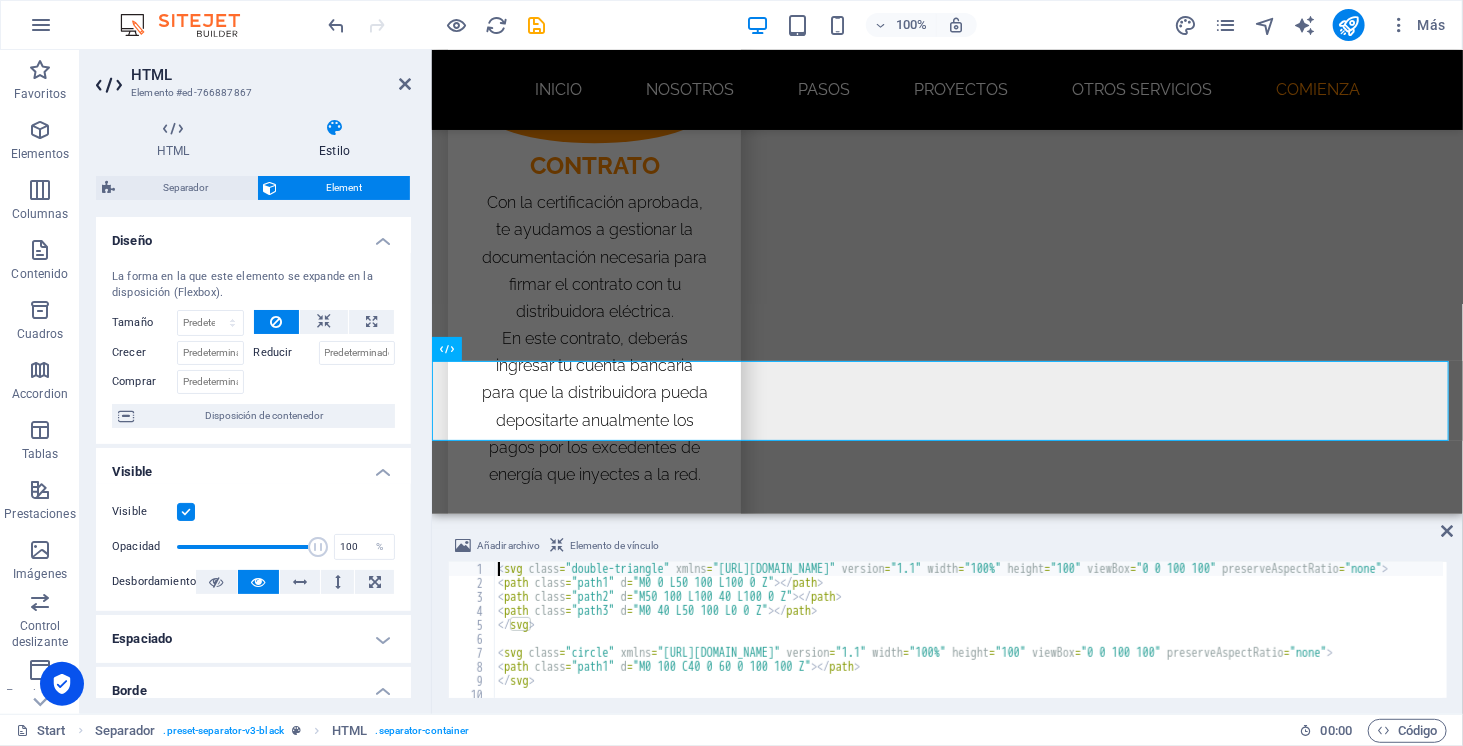 click on "Visible" at bounding box center (0, 0) 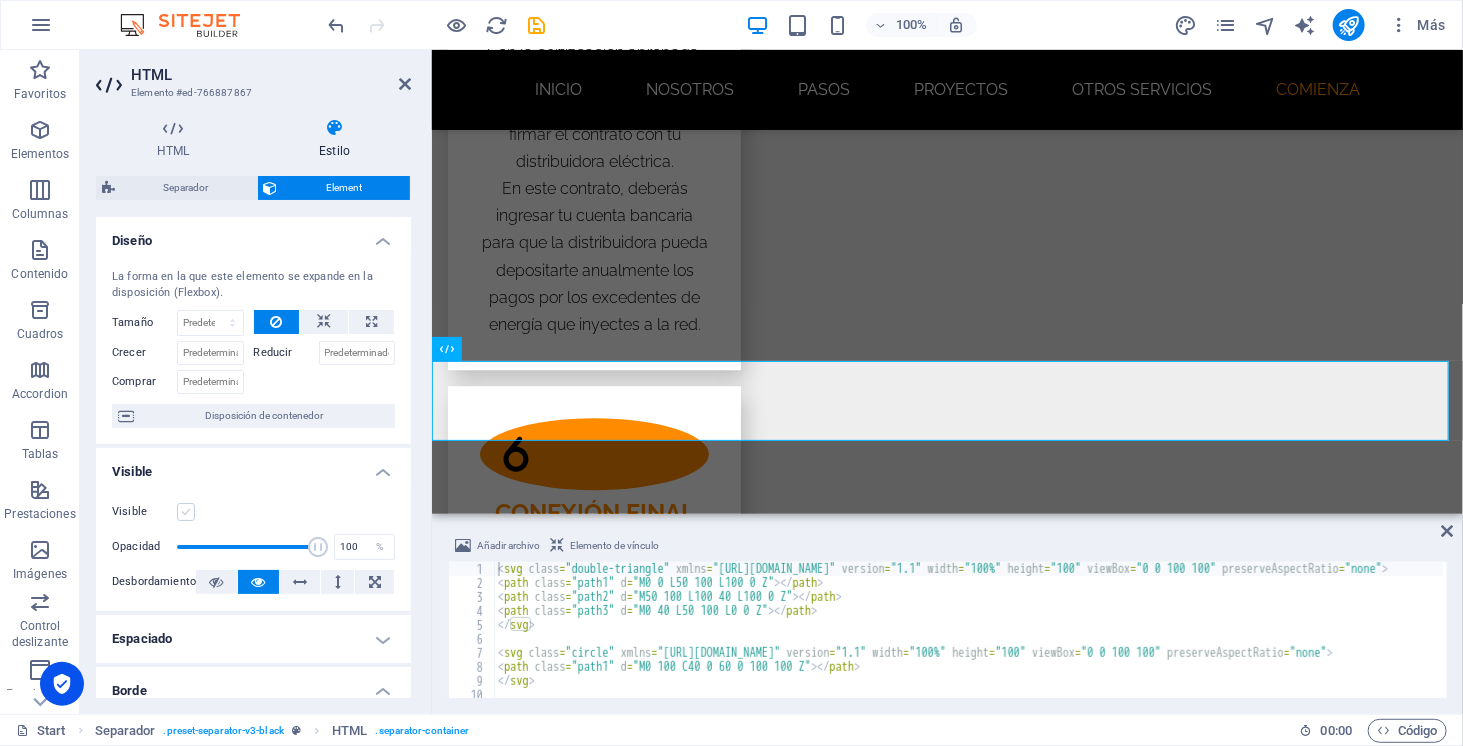 click at bounding box center [186, 512] 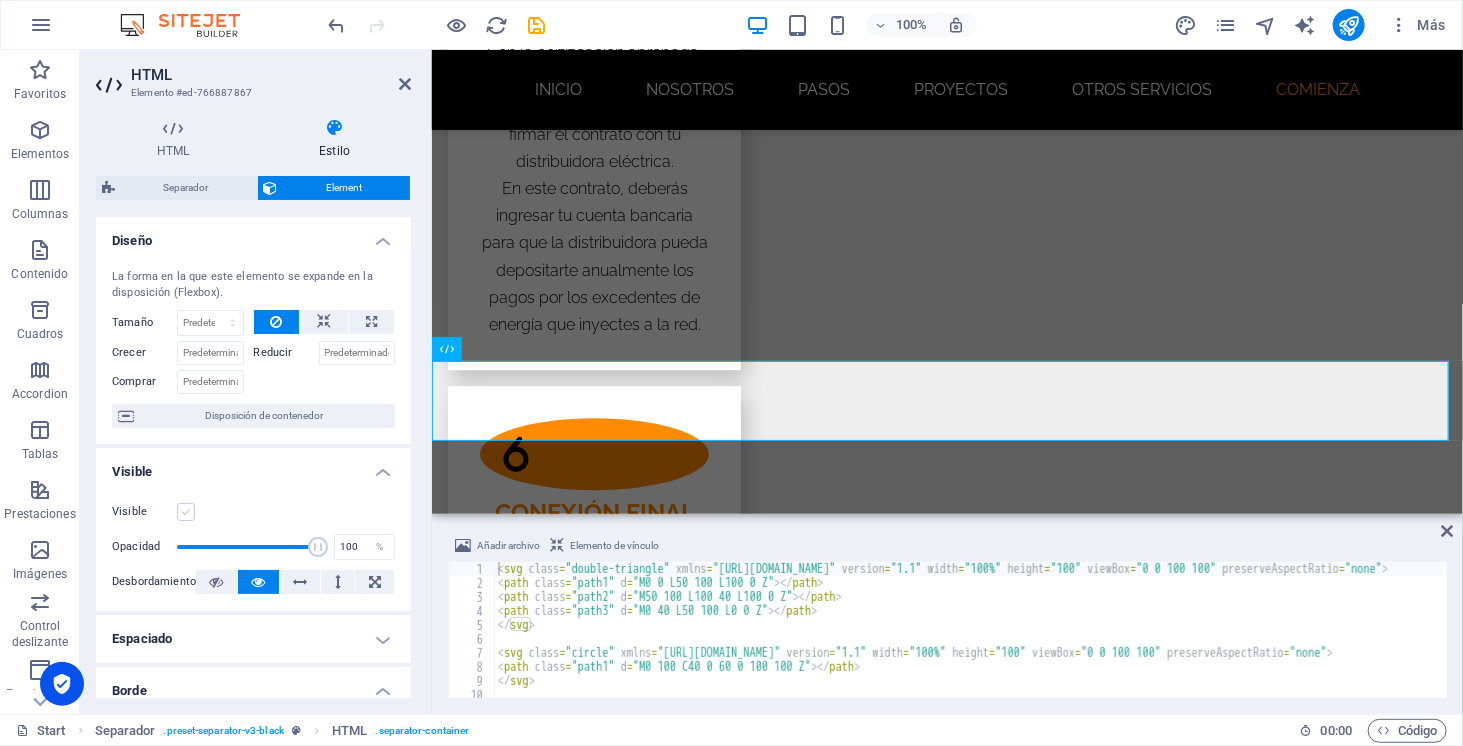click on "Visible" at bounding box center (0, 0) 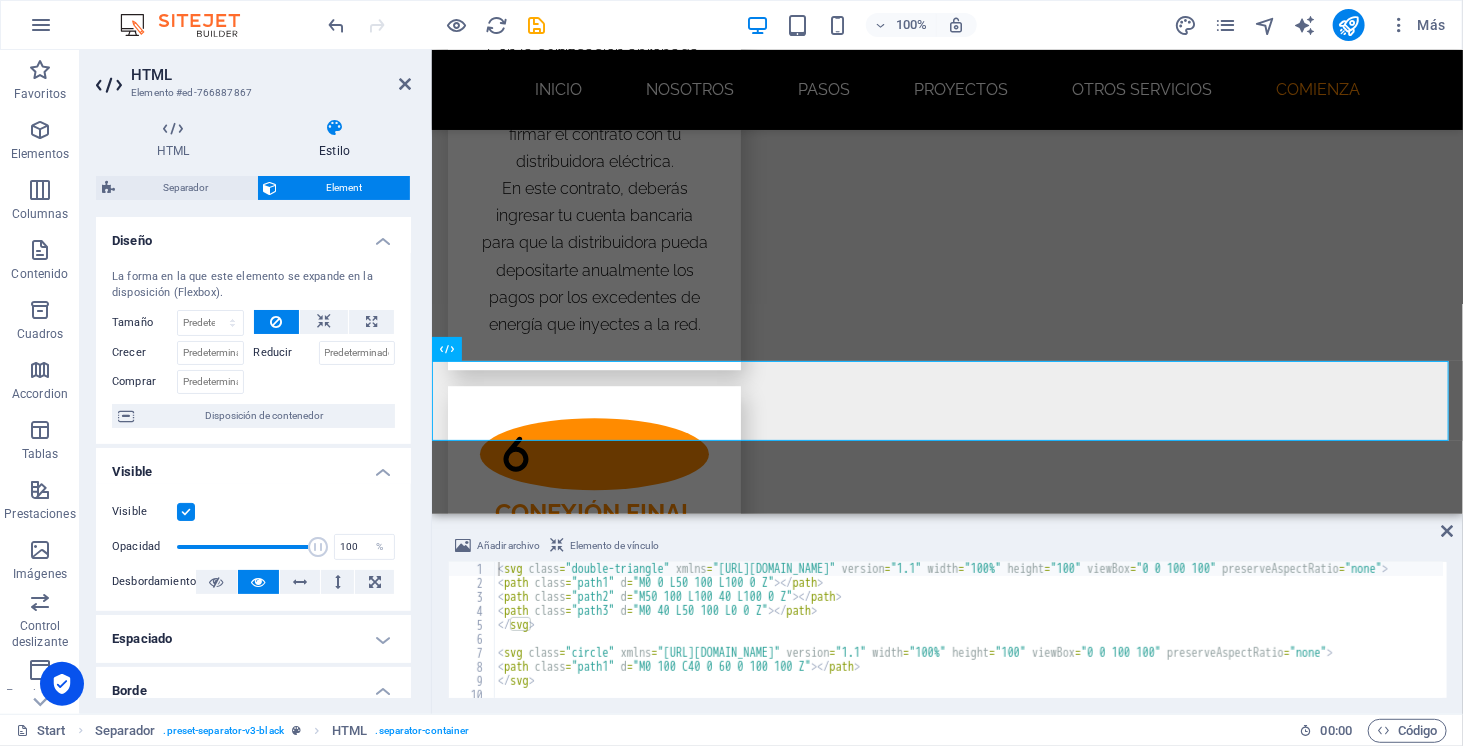 click at bounding box center (186, 512) 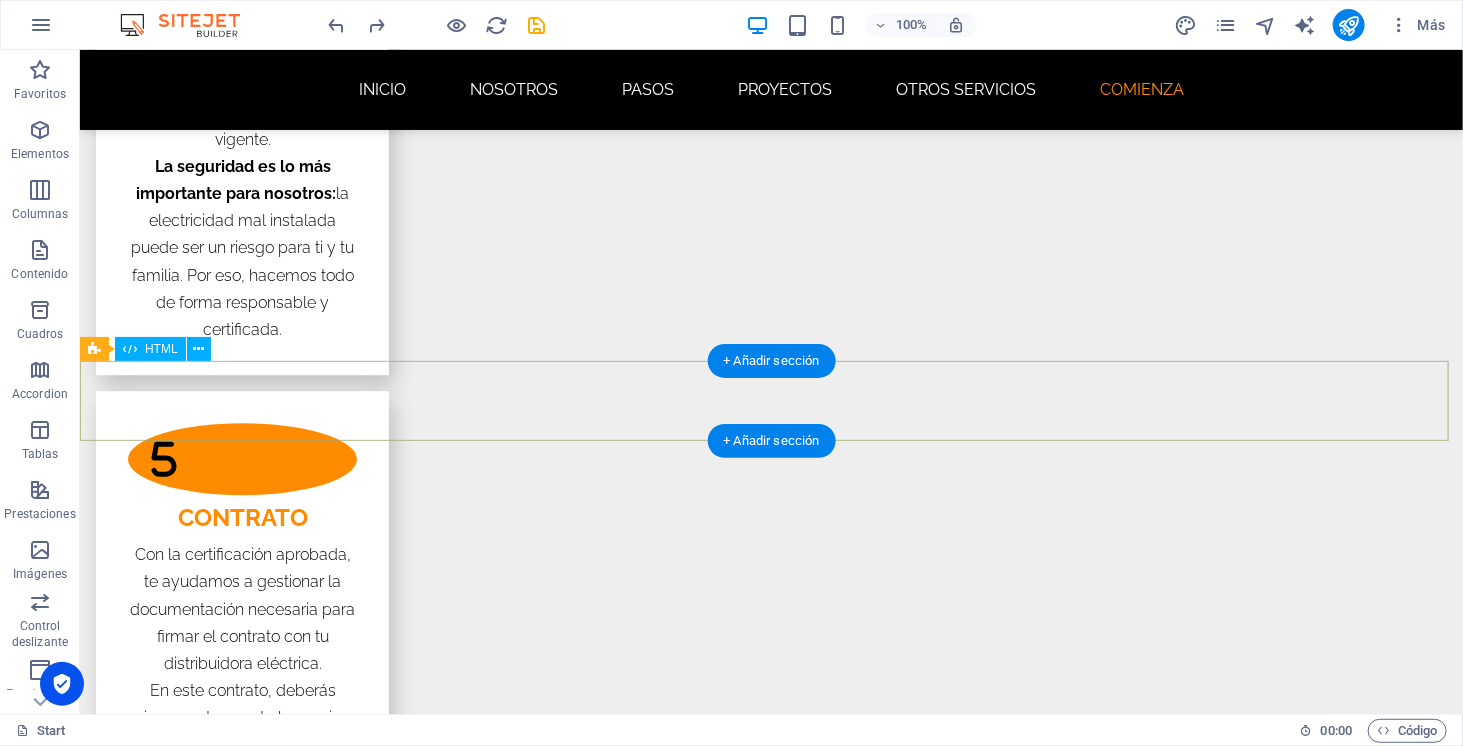 click at bounding box center [770, 5611] 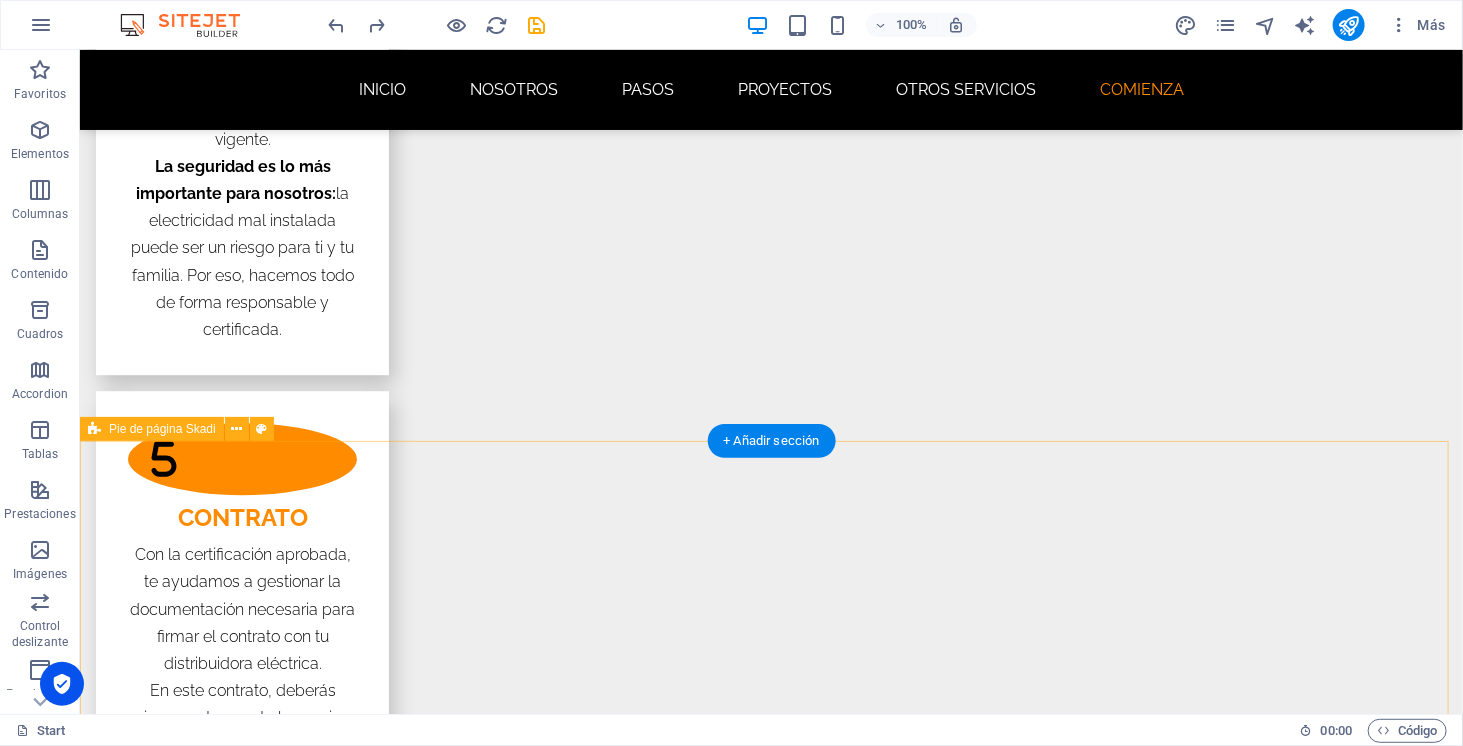 click on "Legal Notice  |  Privacy Policy" at bounding box center (770, 5954) 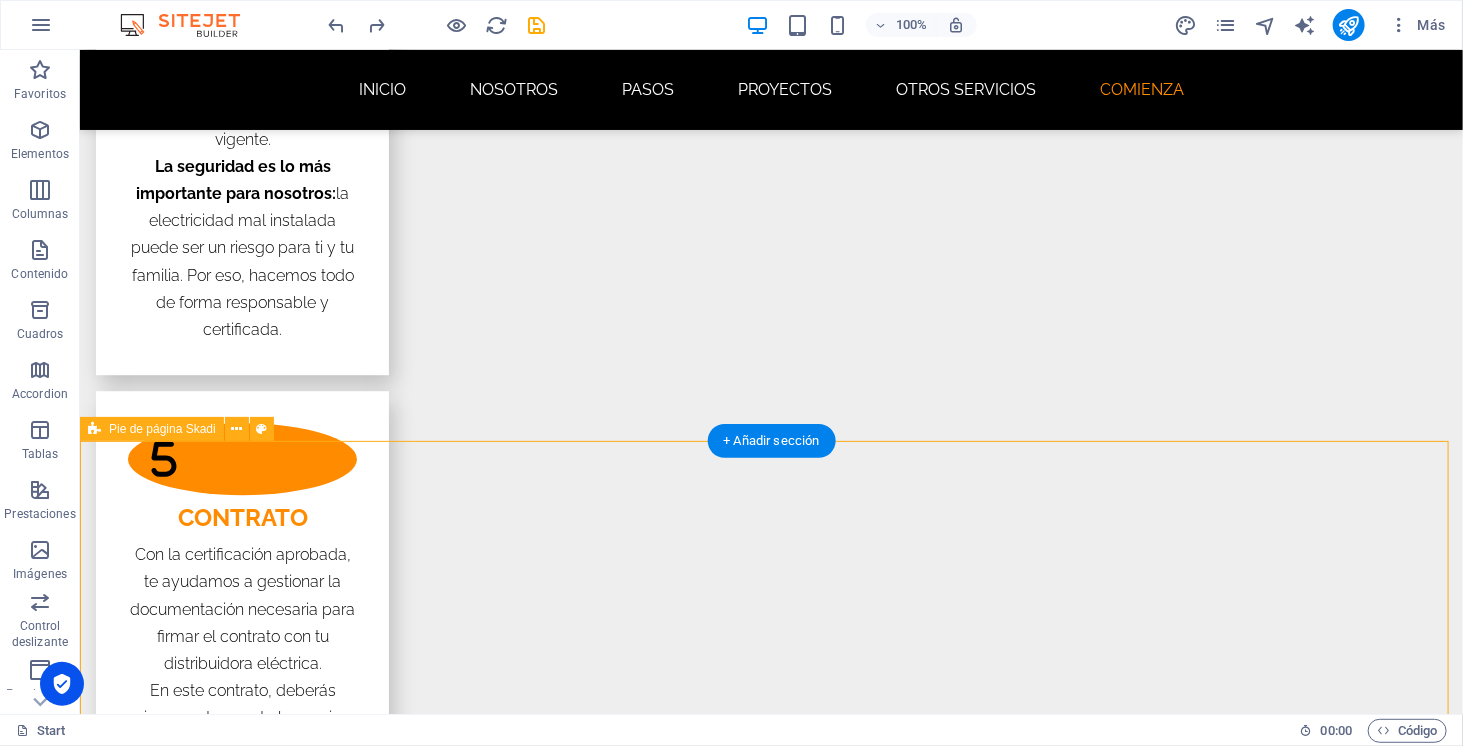 click on "Legal Notice  |  Privacy Policy" at bounding box center (770, 5954) 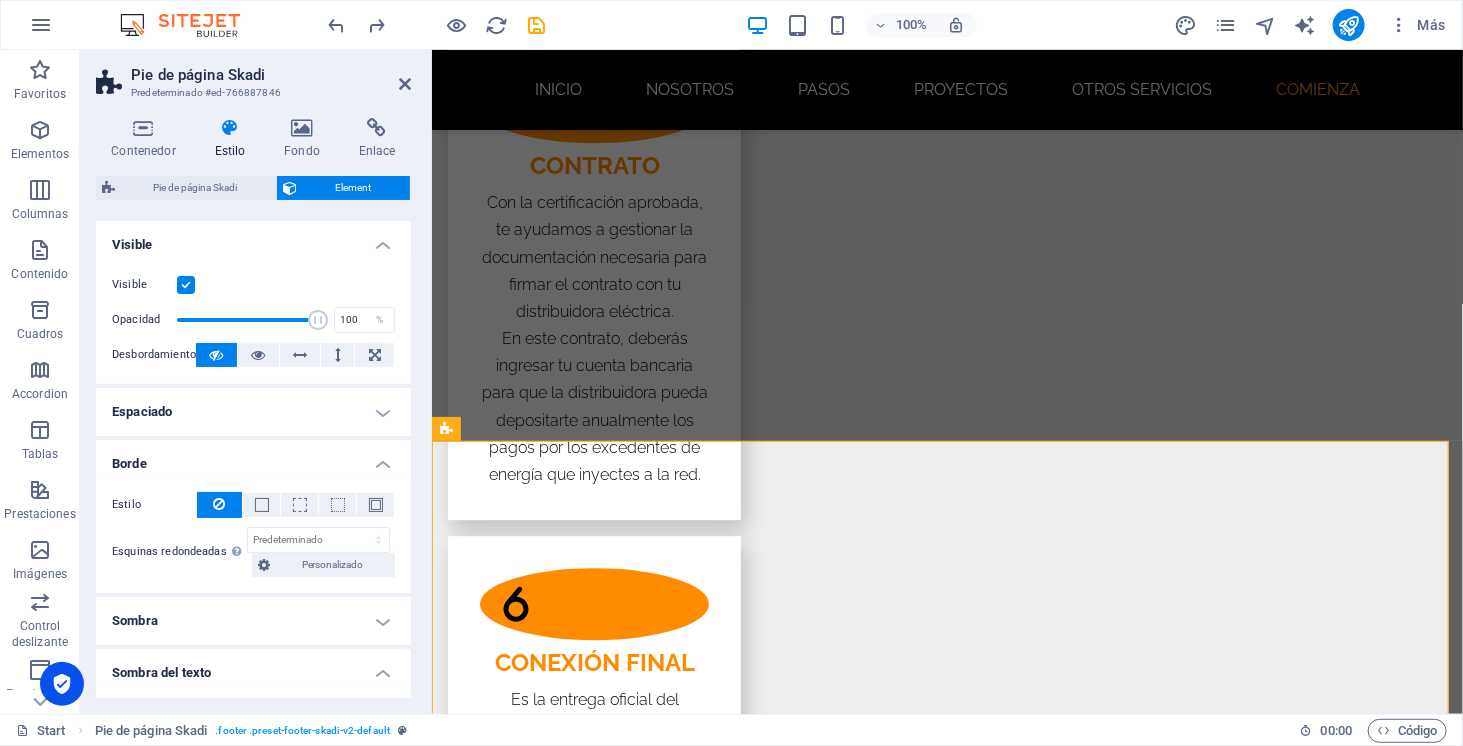 click at bounding box center (186, 285) 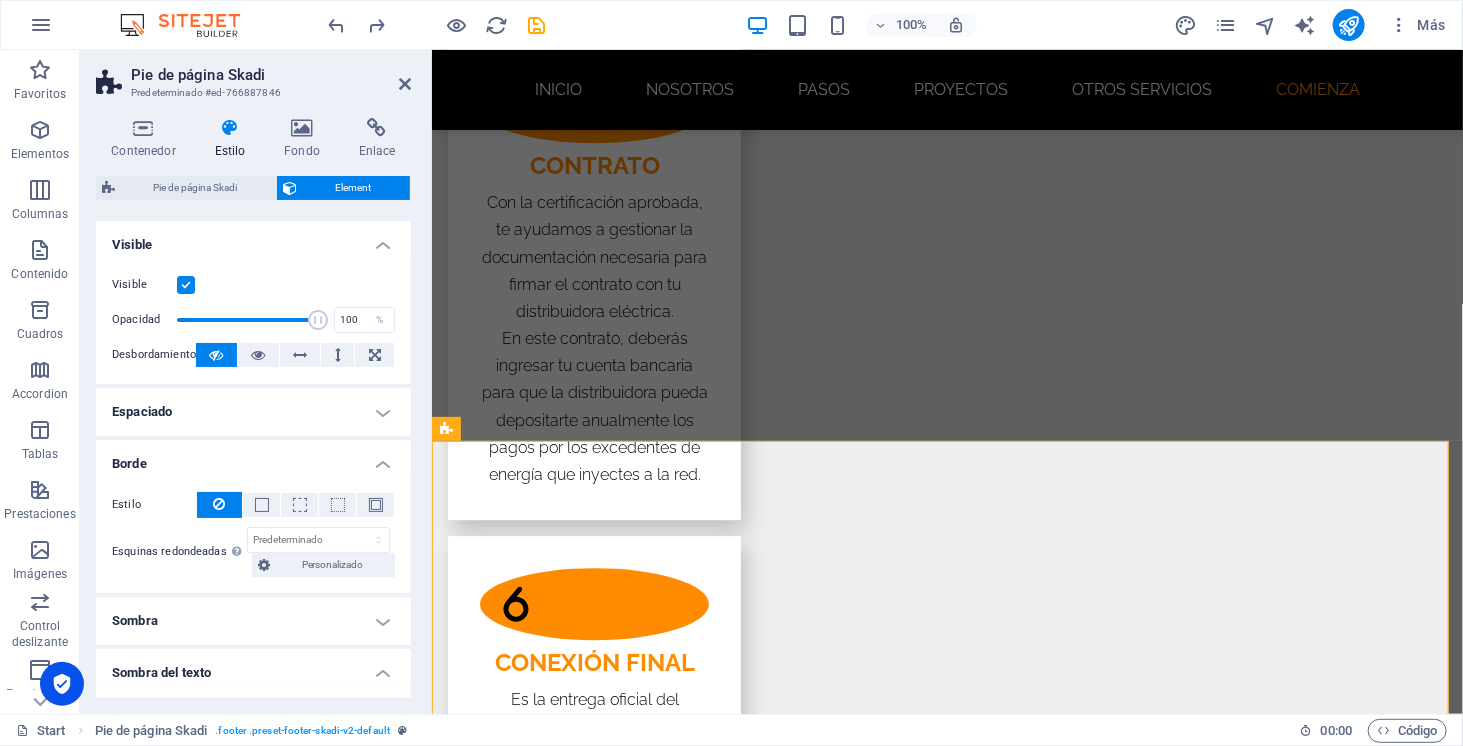 click on "Visible" at bounding box center [0, 0] 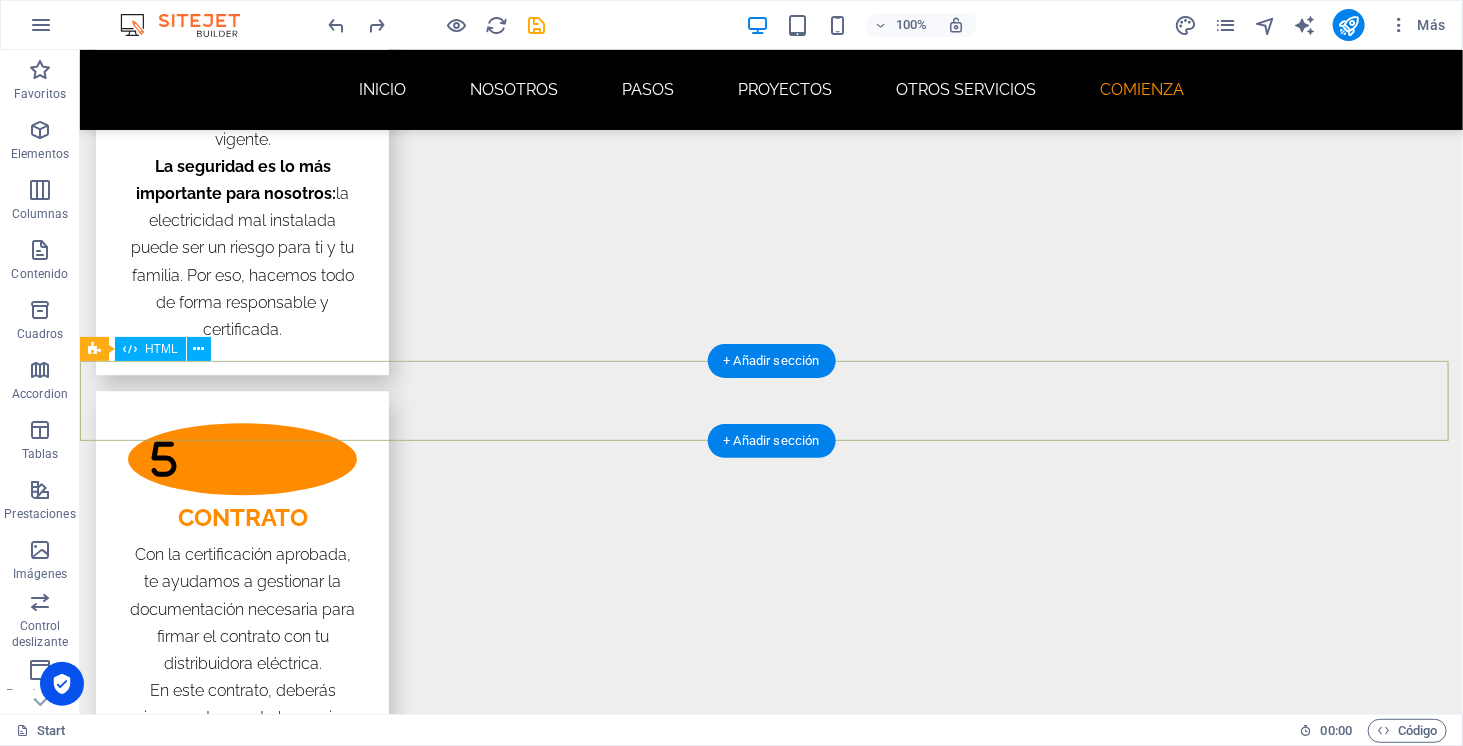 click at bounding box center (770, 5611) 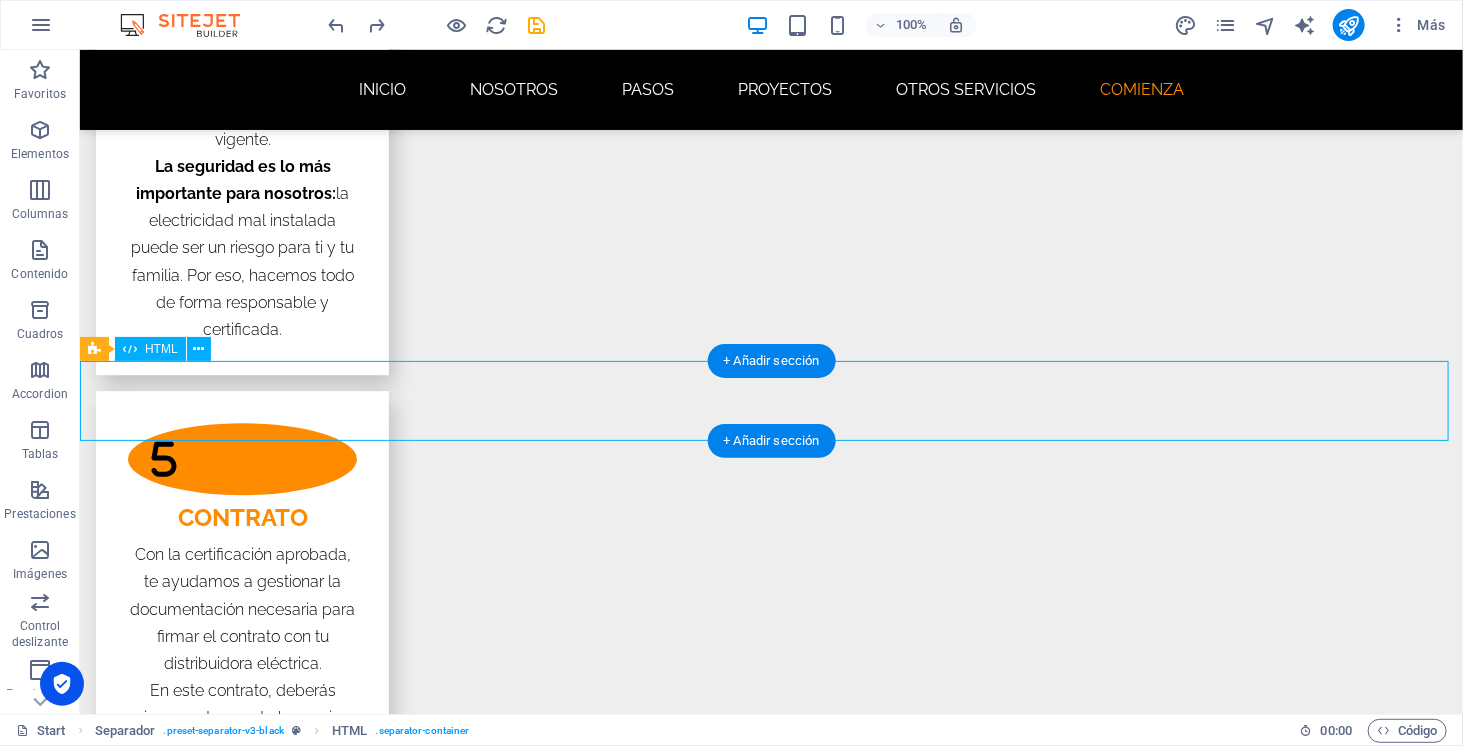 click at bounding box center (770, 5611) 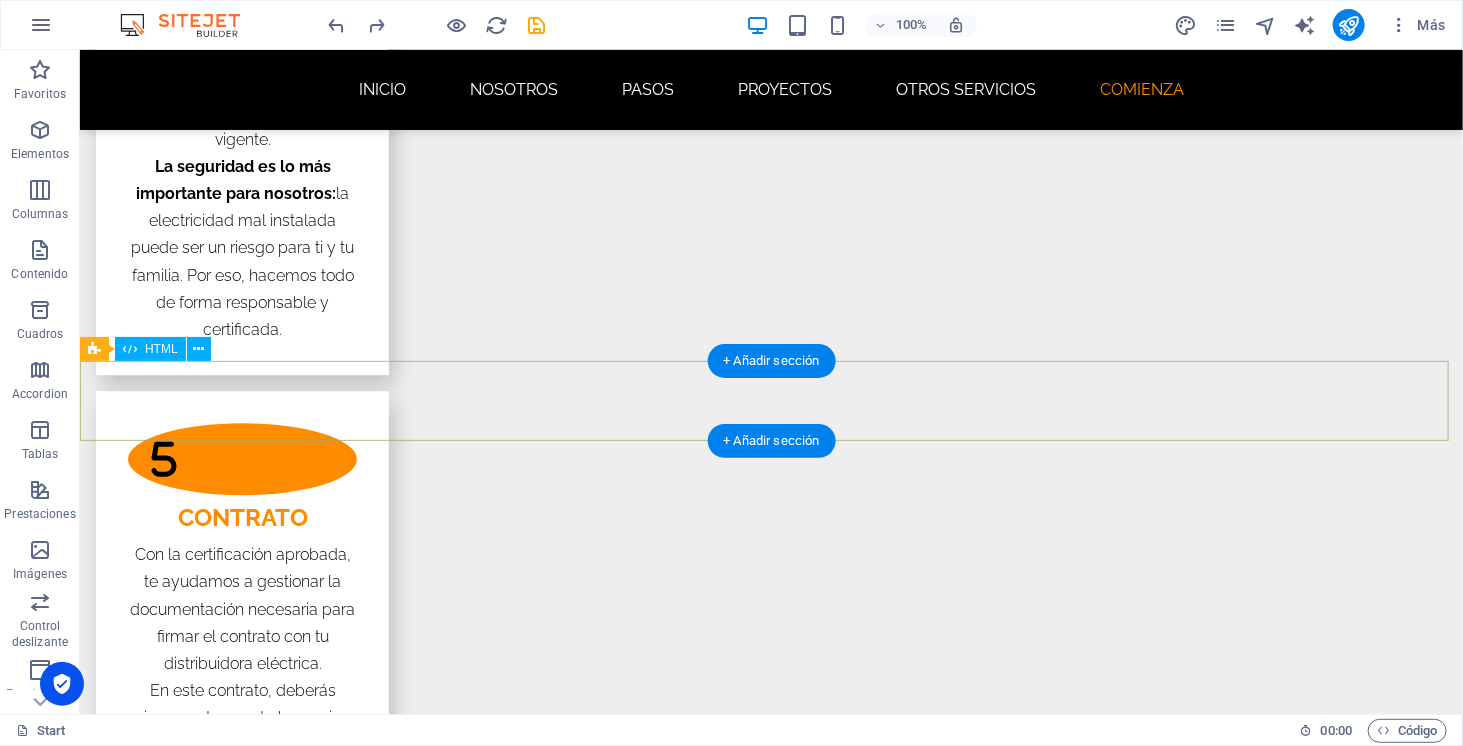 click at bounding box center [770, 5611] 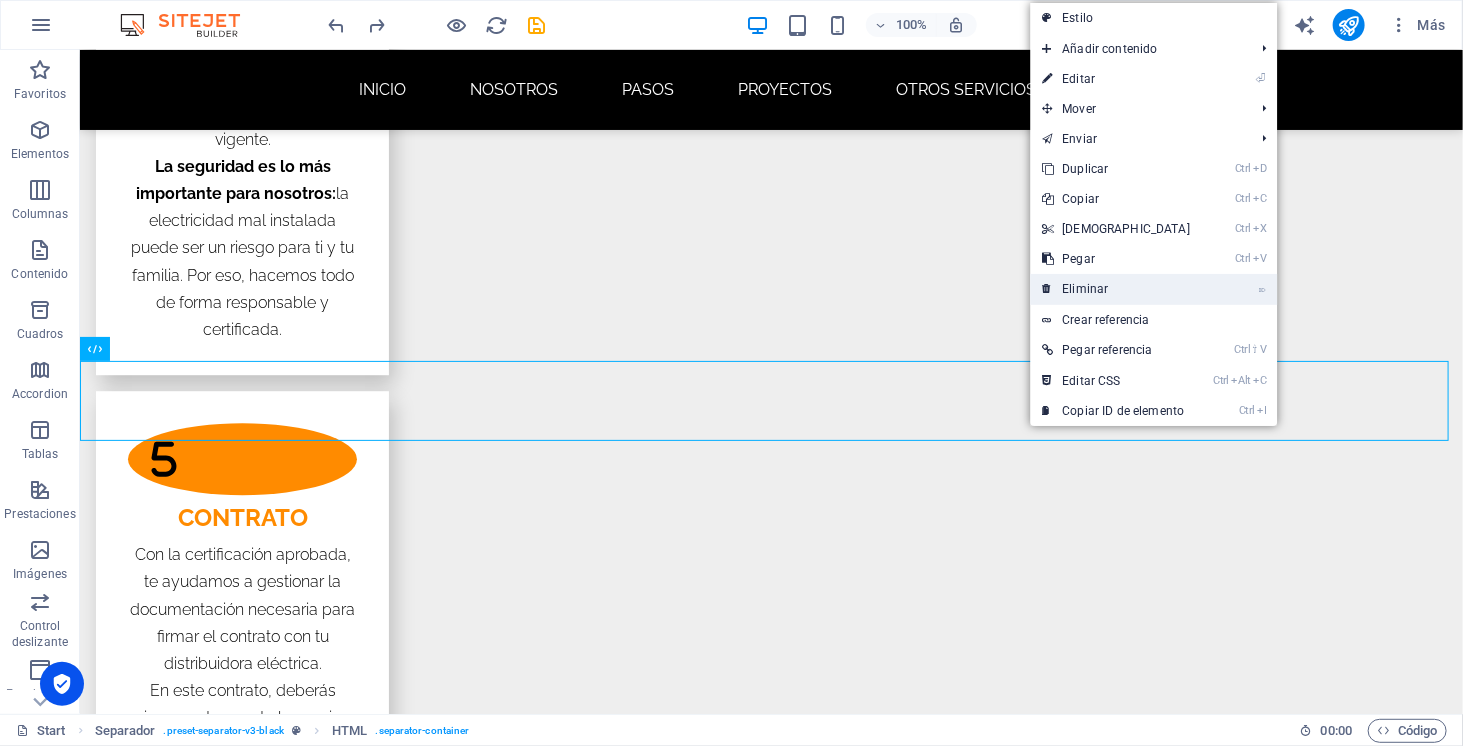 click on "⌦  Eliminar" at bounding box center [1153, 289] 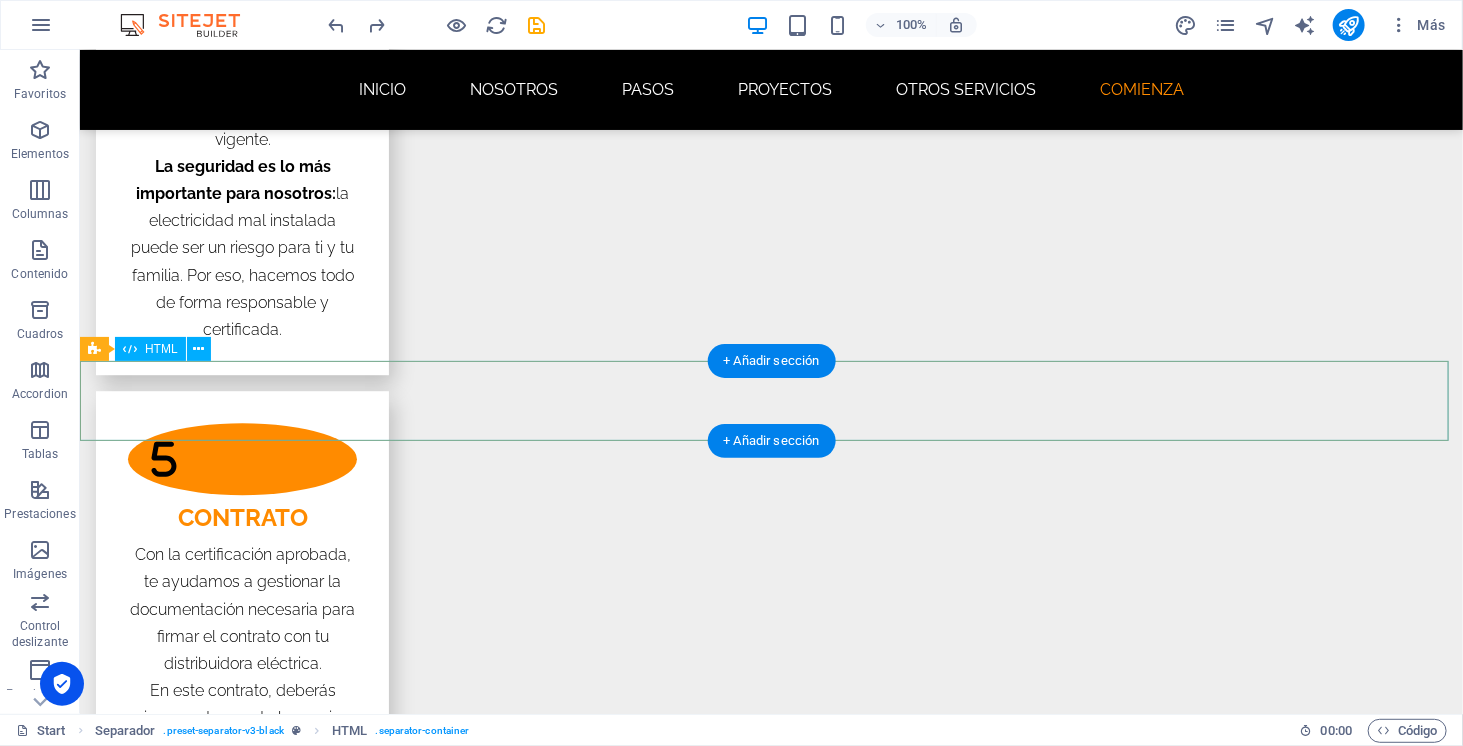 click at bounding box center (770, 5611) 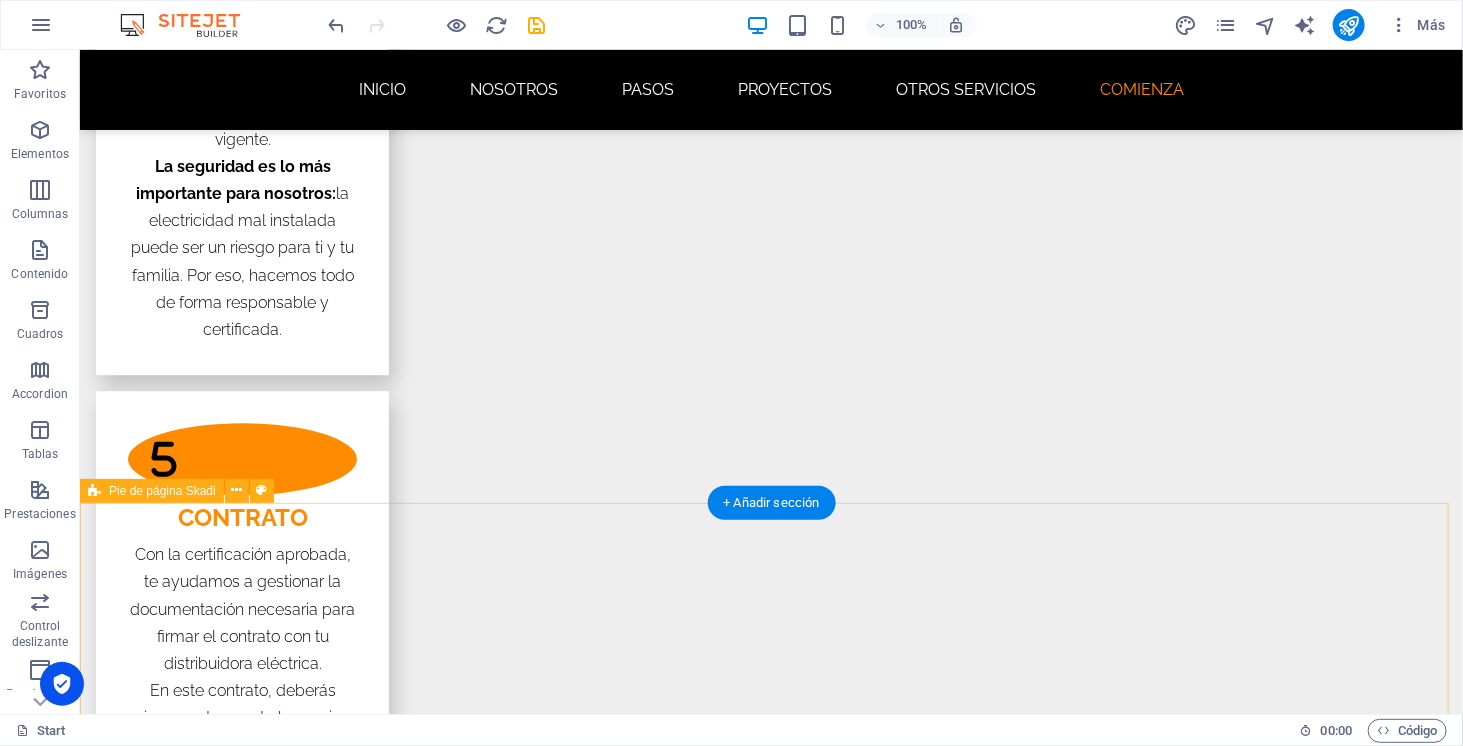 click on "Legal Notice  |  Privacy Policy" at bounding box center [770, 6016] 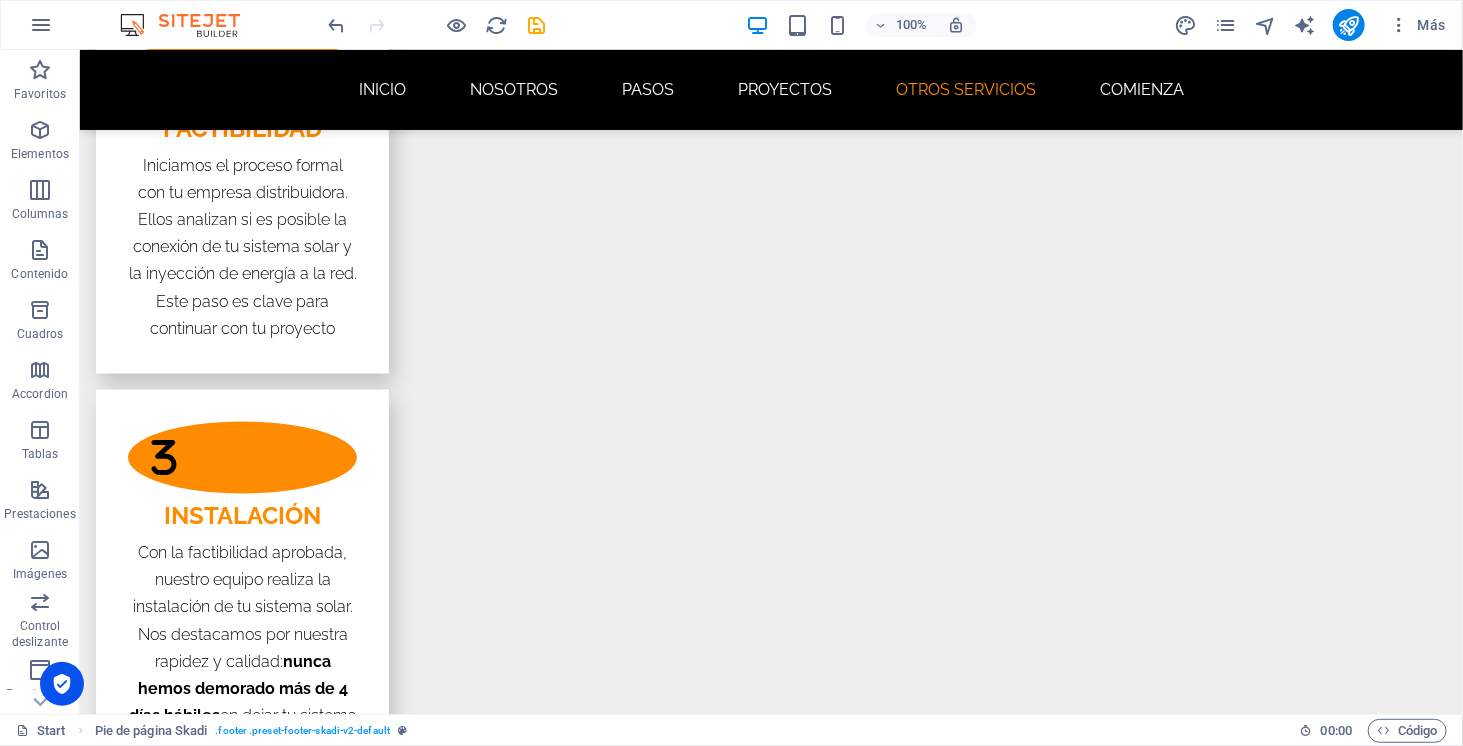 drag, startPoint x: 232, startPoint y: 636, endPoint x: 453, endPoint y: 26, distance: 648.7997 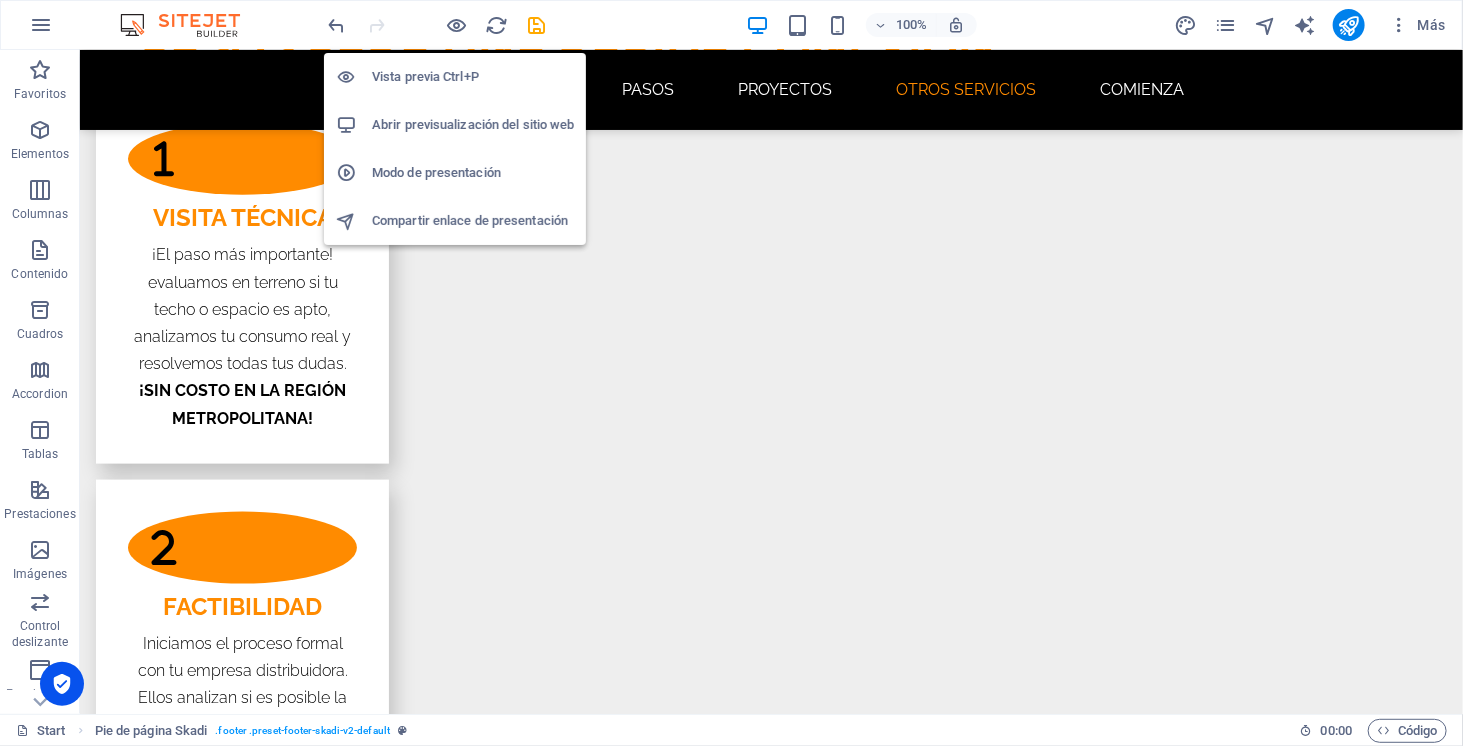 scroll, scrollTop: 4295, scrollLeft: 0, axis: vertical 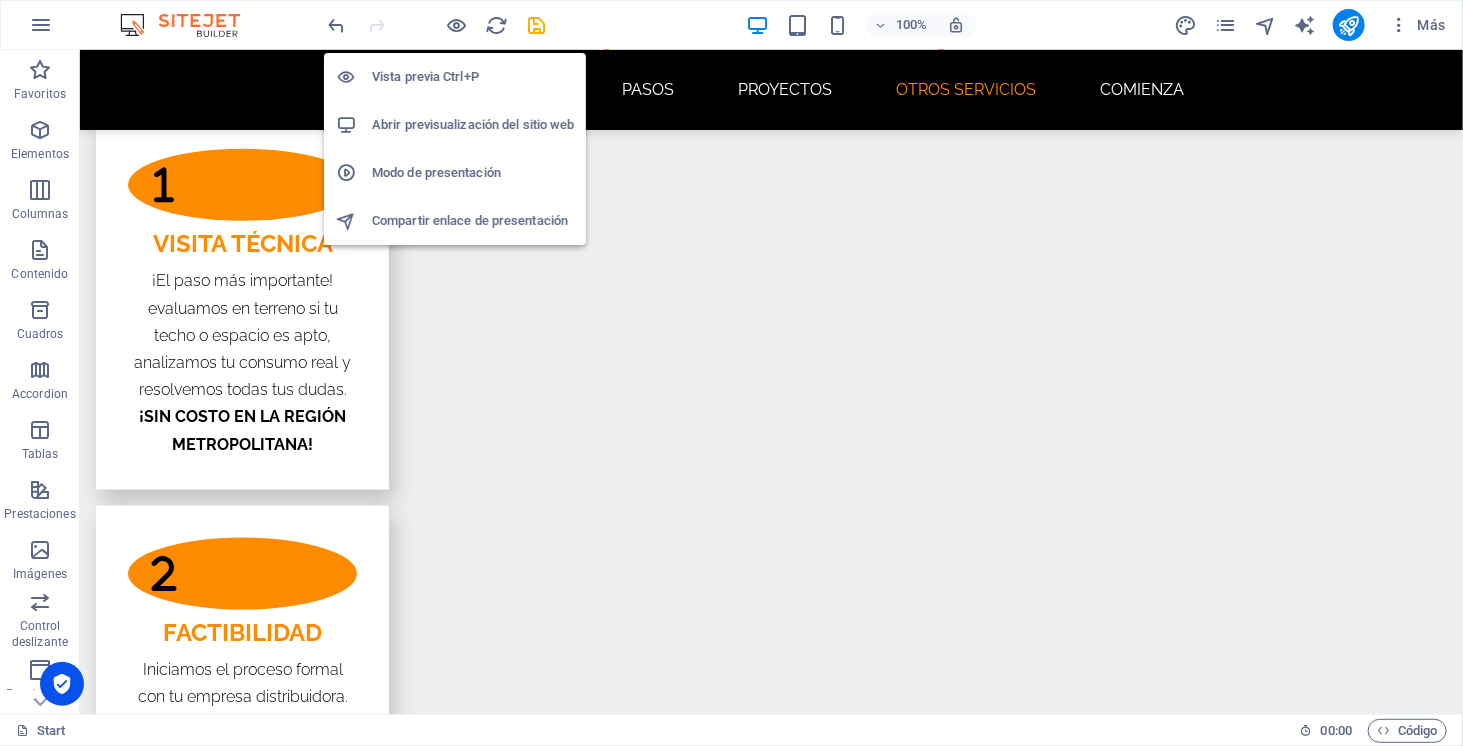 click on "Vista previa Ctrl+P" at bounding box center (473, 77) 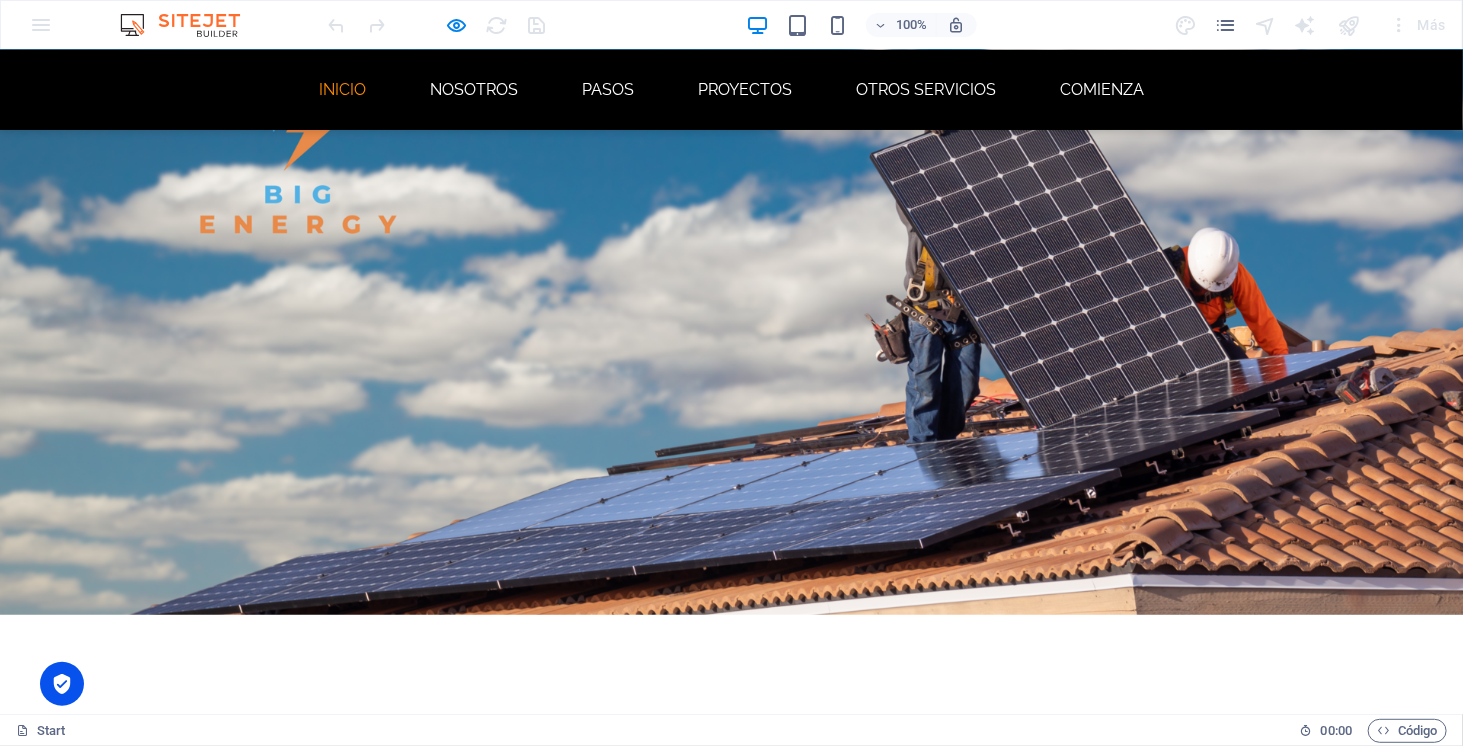 scroll, scrollTop: 445, scrollLeft: 0, axis: vertical 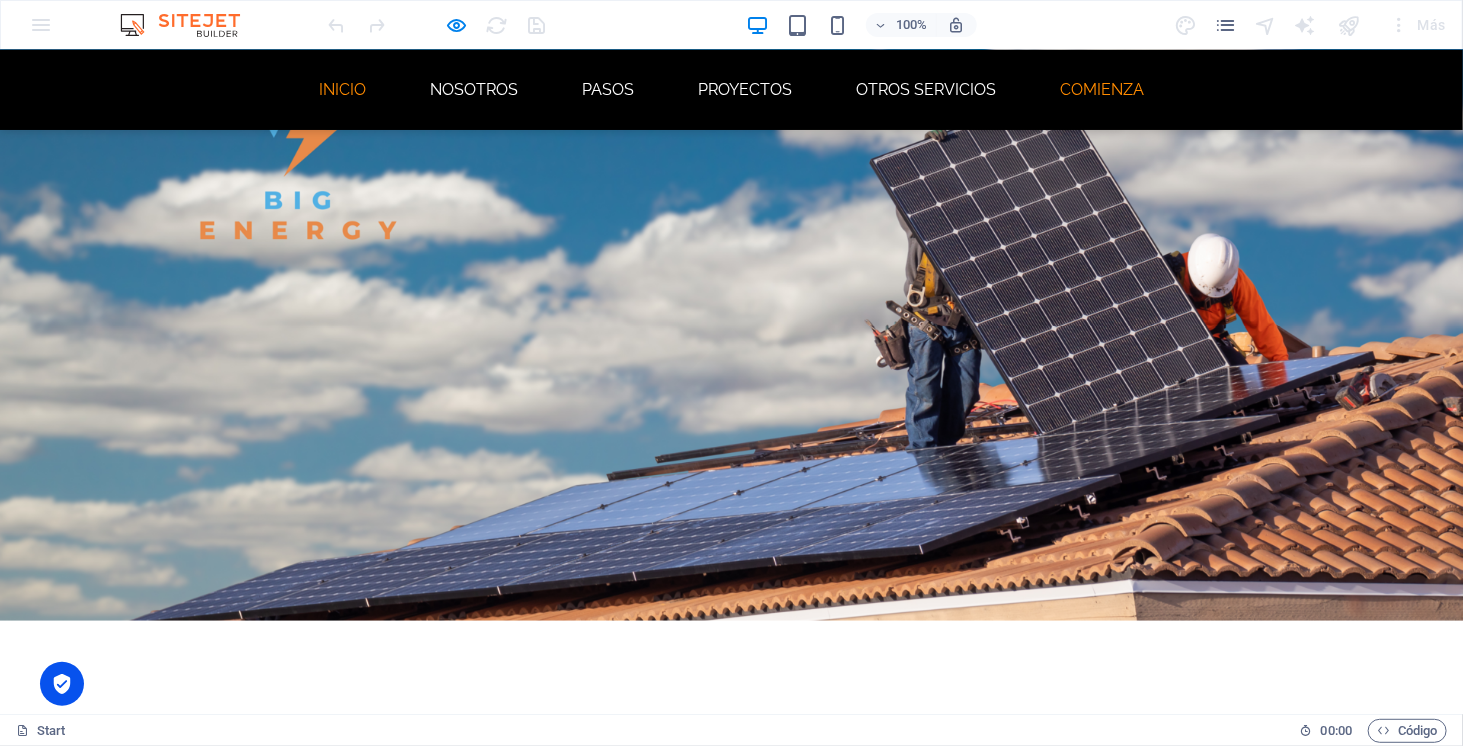 click on "COMIENZA" at bounding box center (1102, 89) 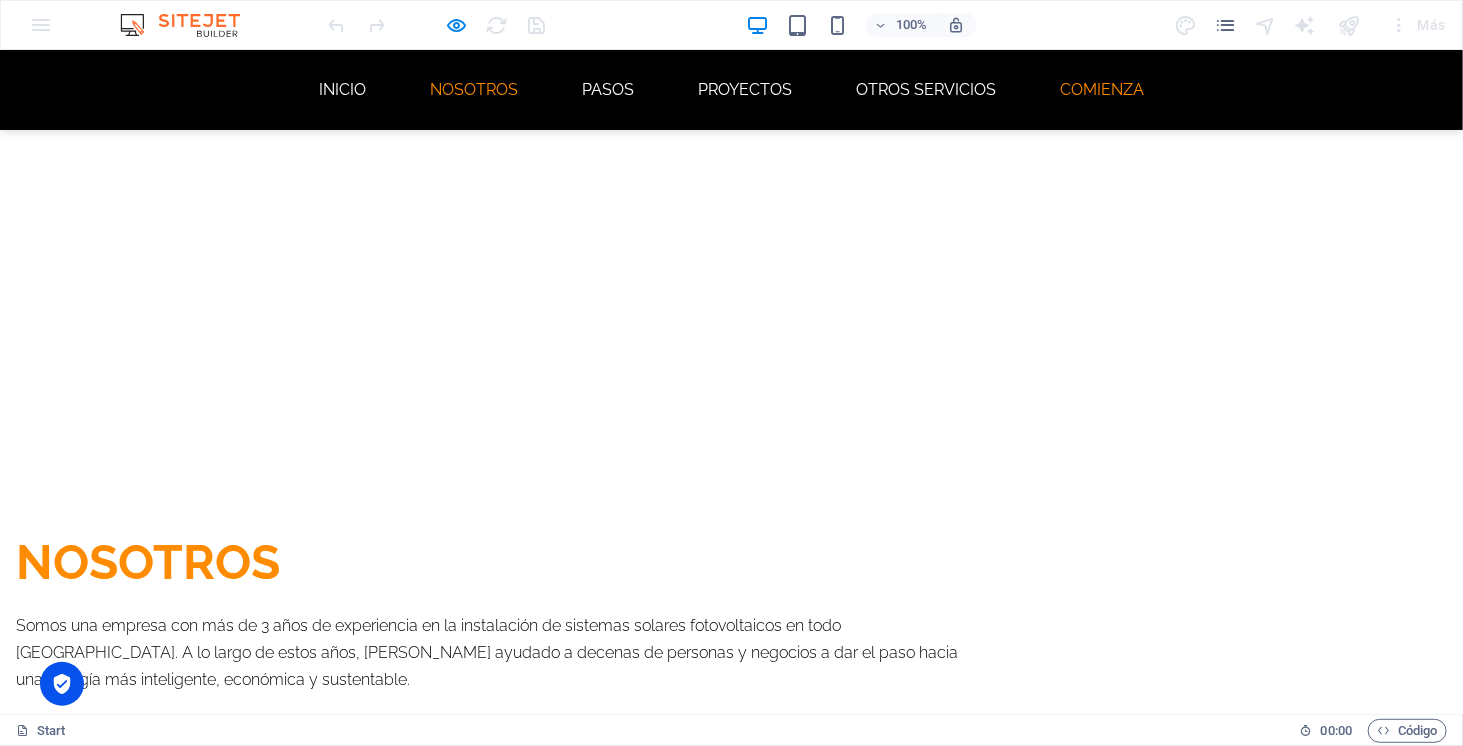 click on "COMIENZA" at bounding box center (1102, 89) 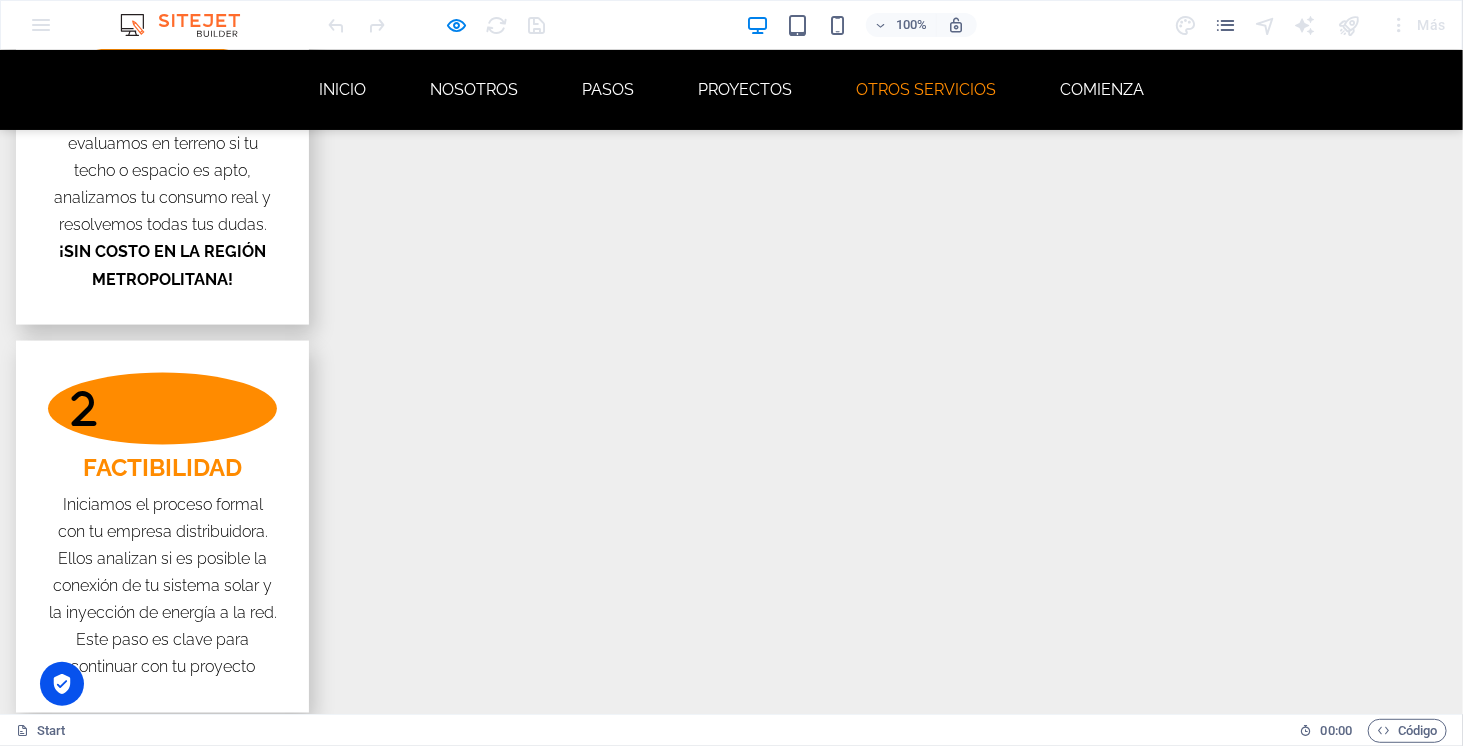 scroll, scrollTop: 4539, scrollLeft: 0, axis: vertical 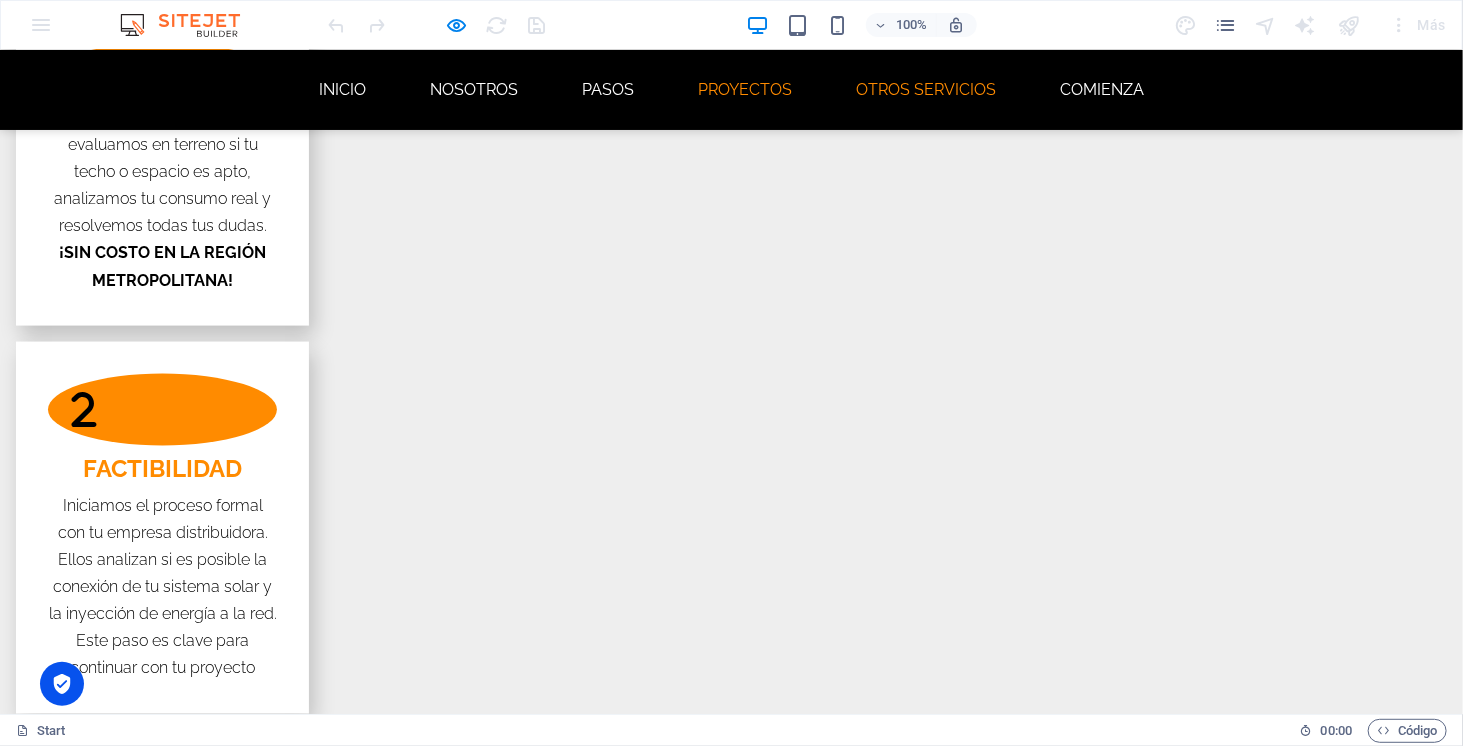 click on "PROYECTOS" at bounding box center [745, 89] 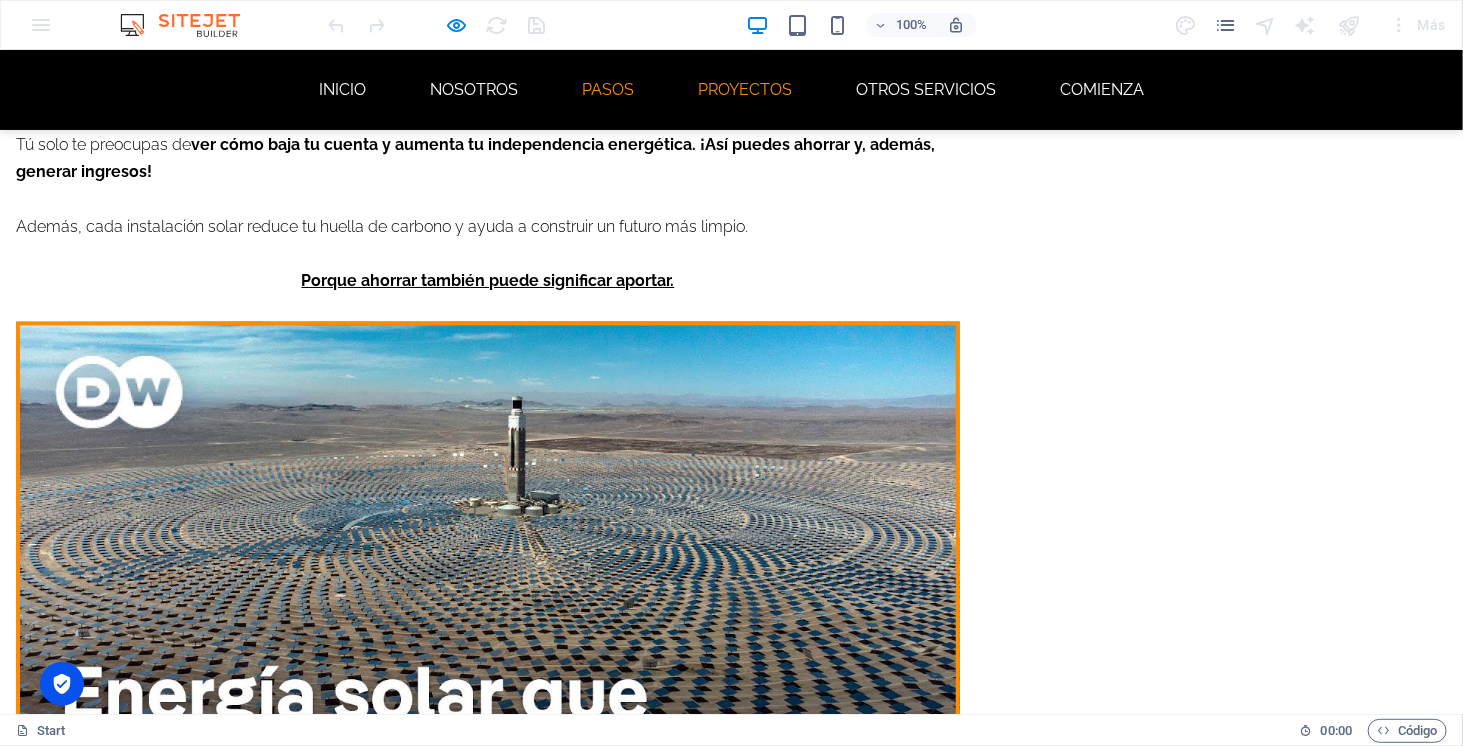 click on "PASOS" at bounding box center [608, 89] 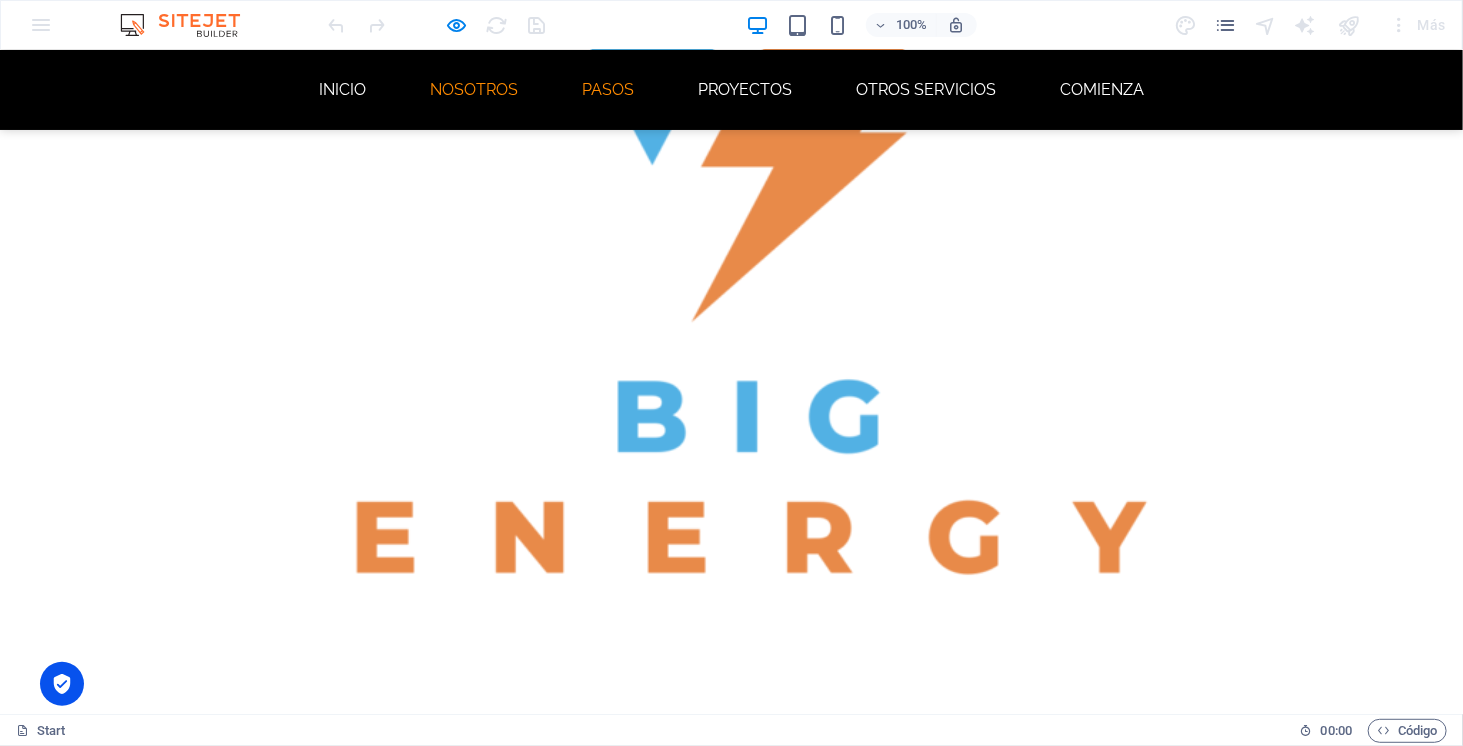 click on "NOSOTROS" at bounding box center [474, 89] 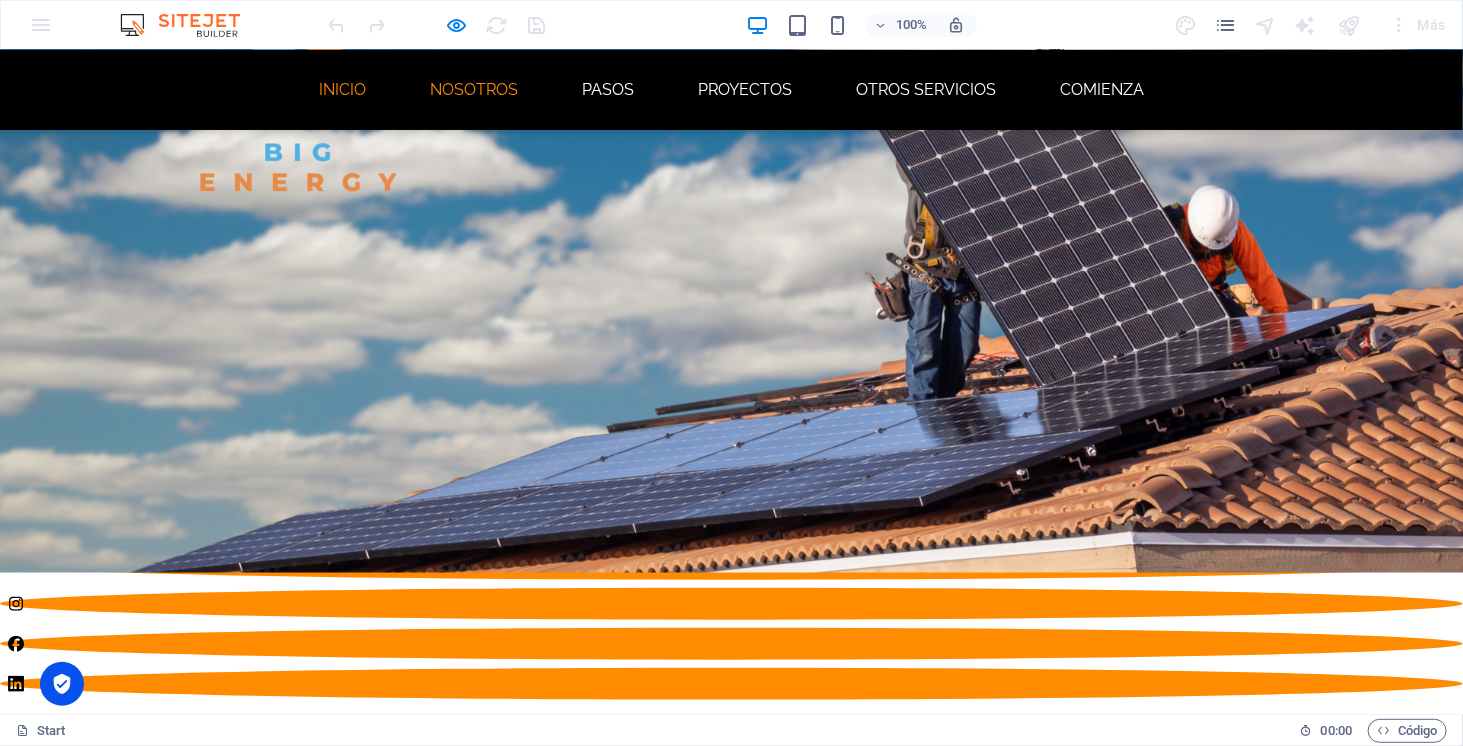 click on "INICIO" at bounding box center [342, 89] 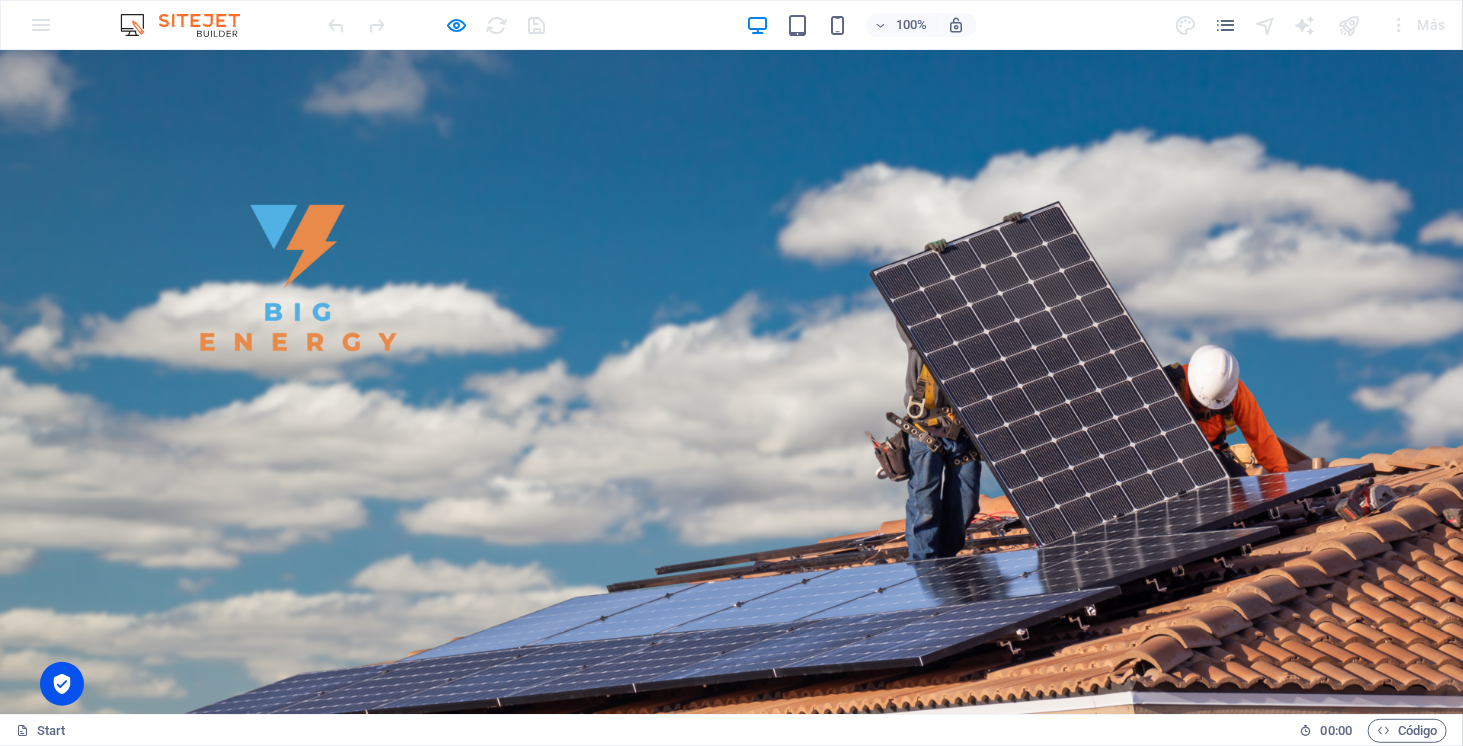scroll, scrollTop: 0, scrollLeft: 0, axis: both 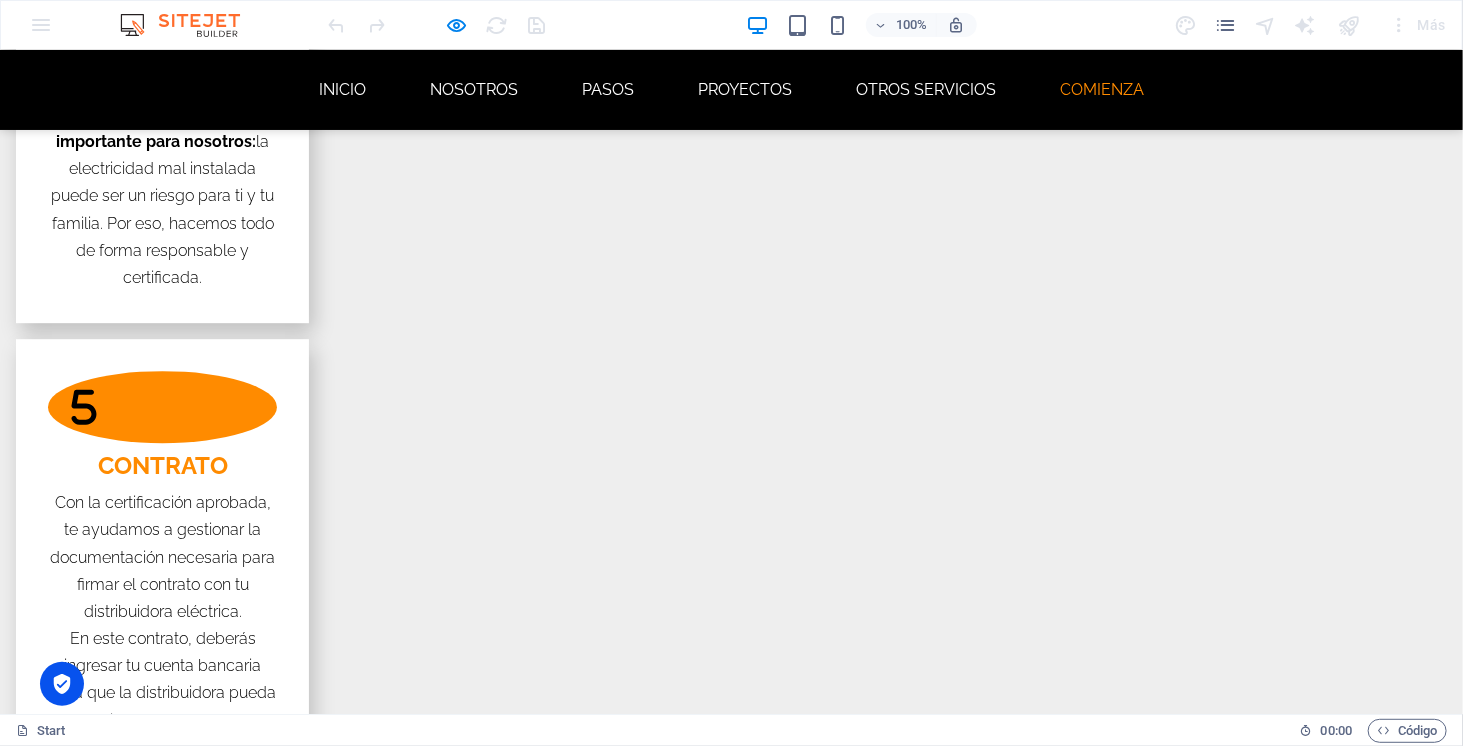 click on "Legal Notice  |  Privacy Policy" at bounding box center (731, 5820) 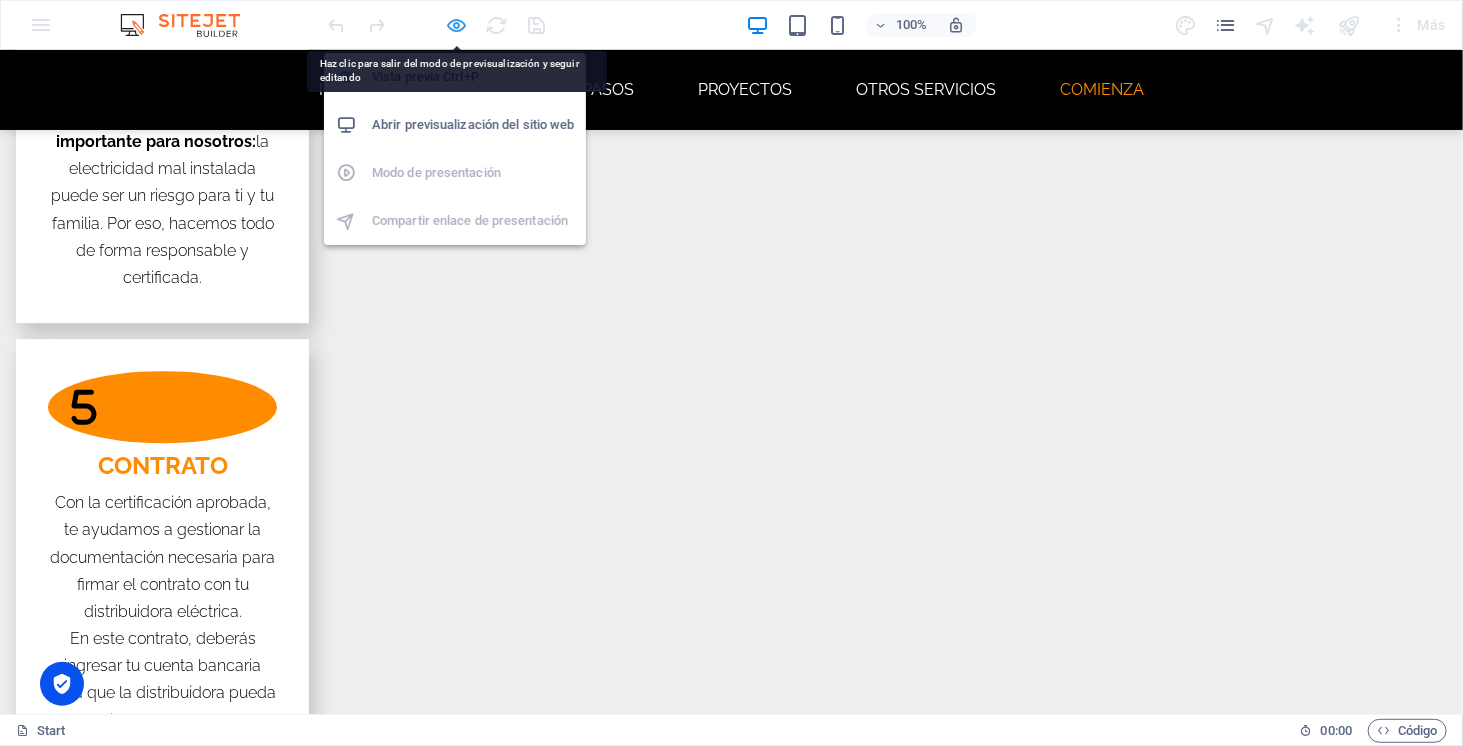 click at bounding box center (457, 25) 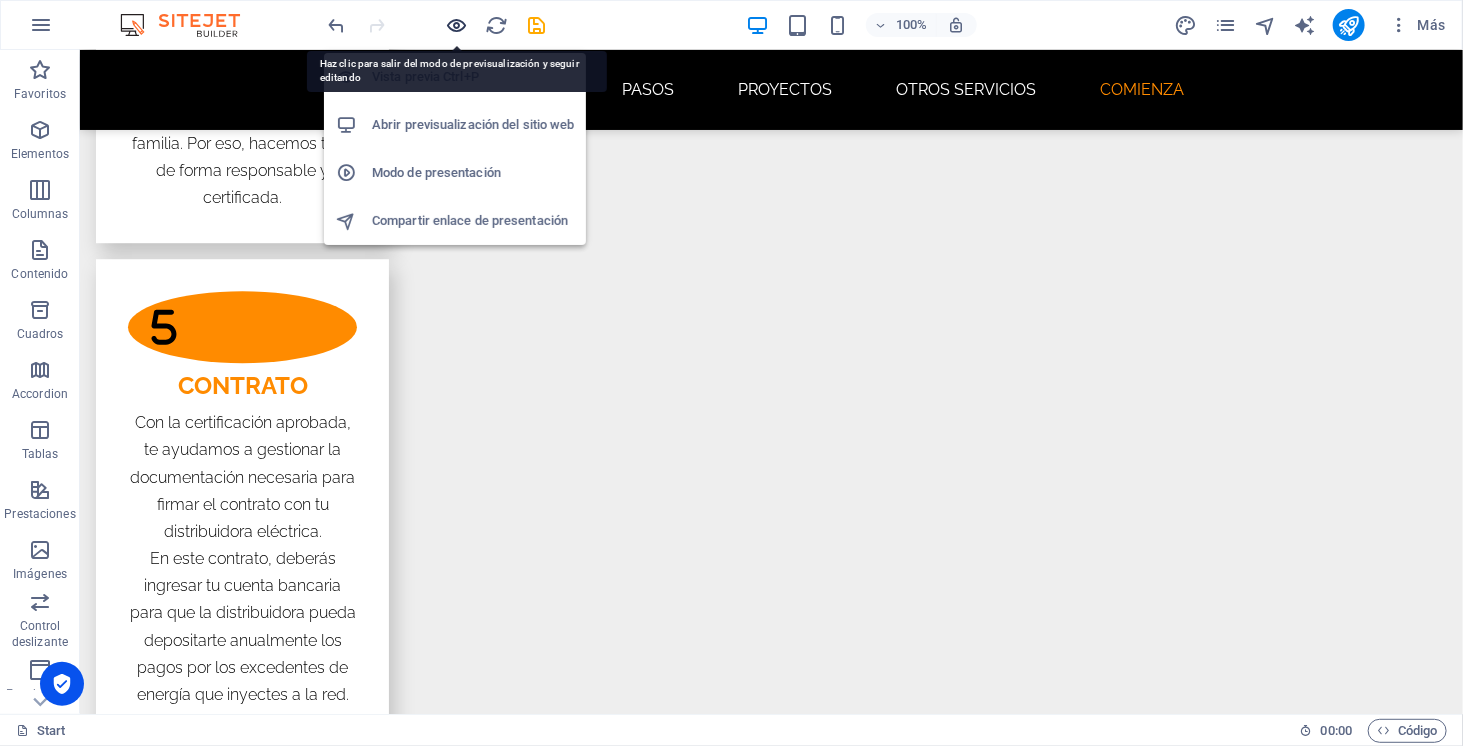 scroll, scrollTop: 5925, scrollLeft: 0, axis: vertical 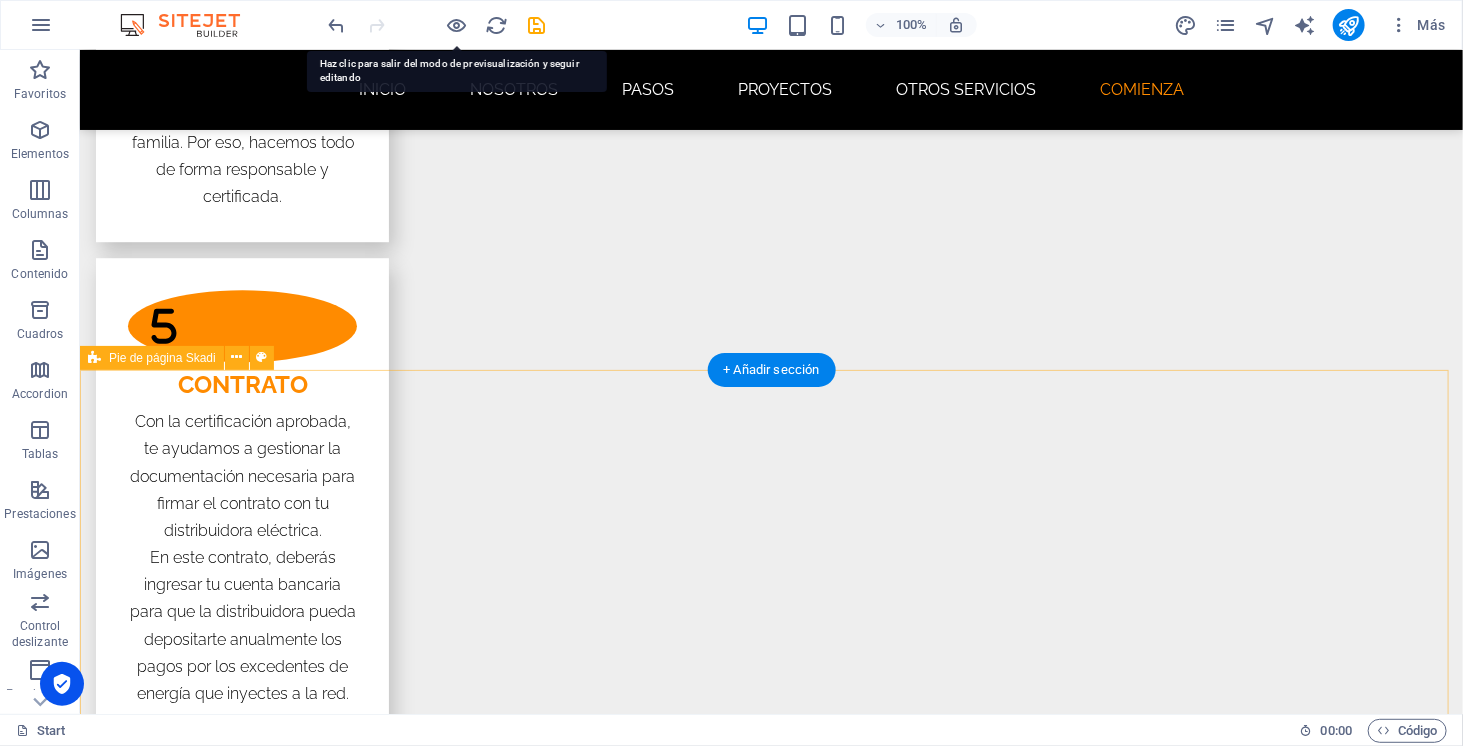 click on "Legal Notice  |  Privacy Policy" at bounding box center (770, 5883) 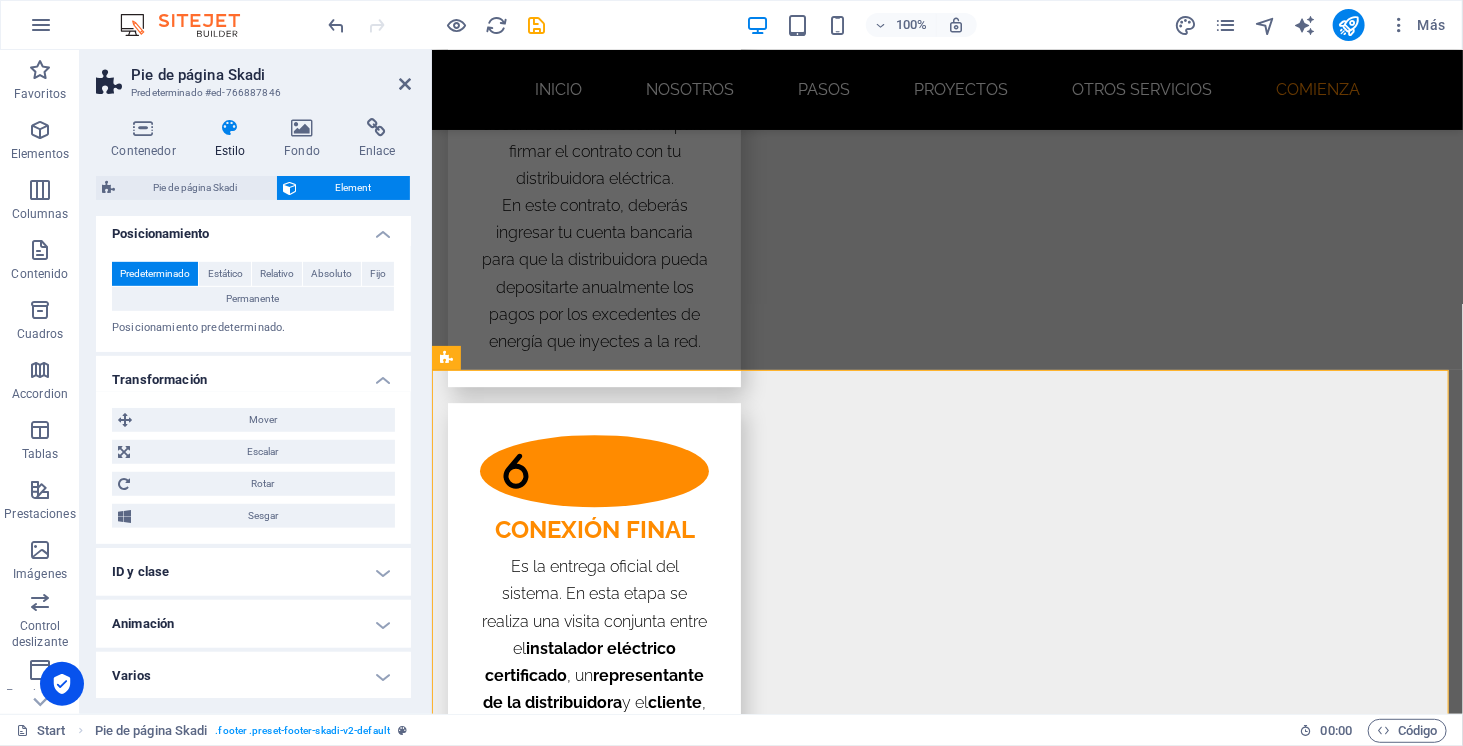 scroll, scrollTop: 0, scrollLeft: 0, axis: both 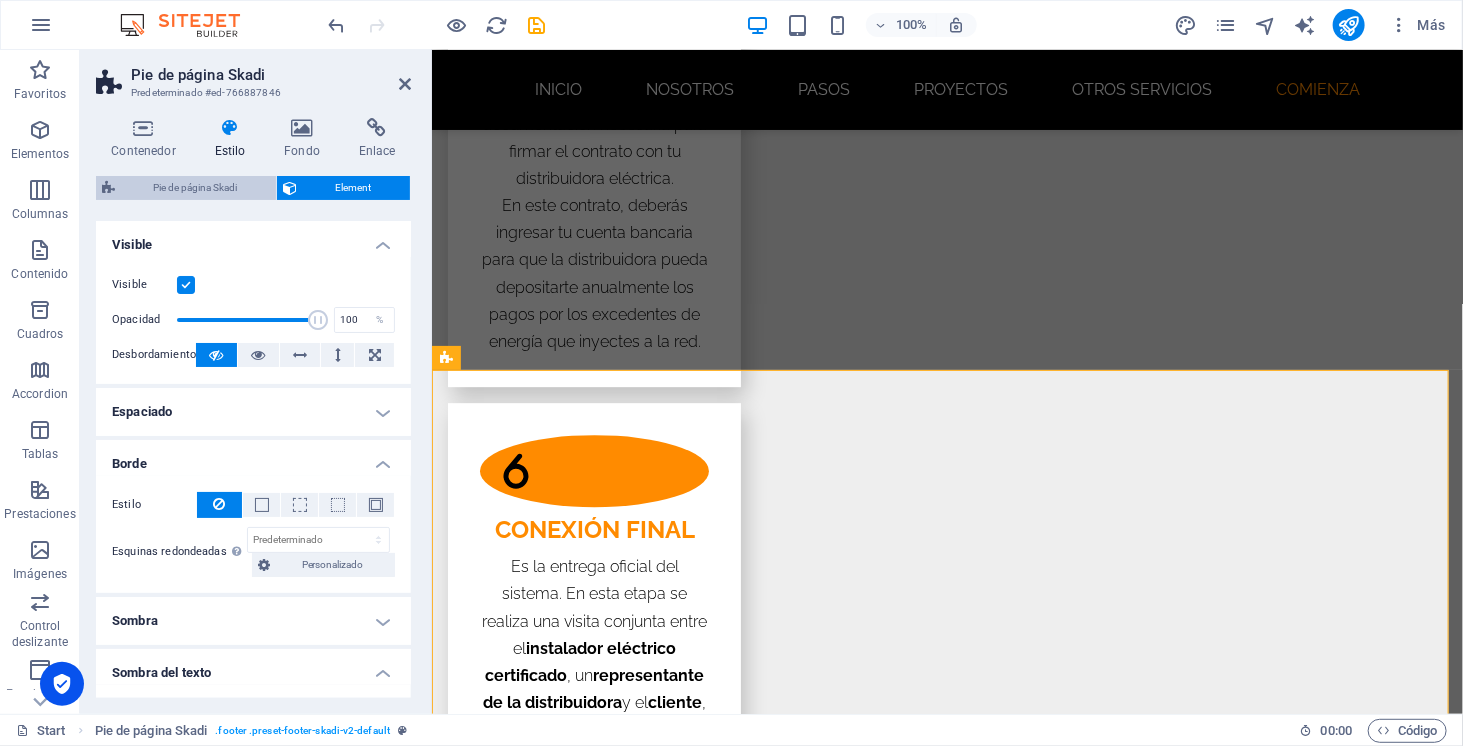 click on "Pie de página Skadi" at bounding box center [195, 188] 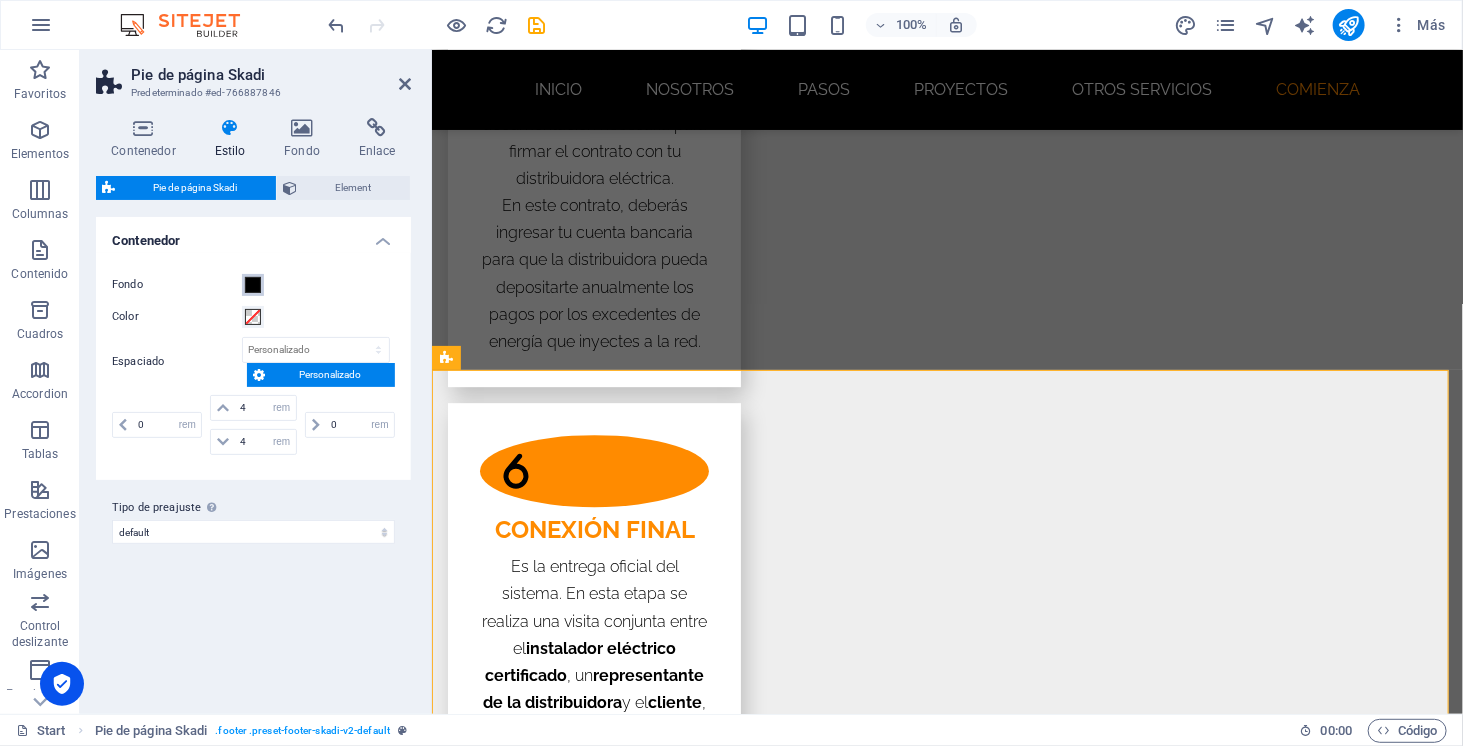 click at bounding box center [253, 285] 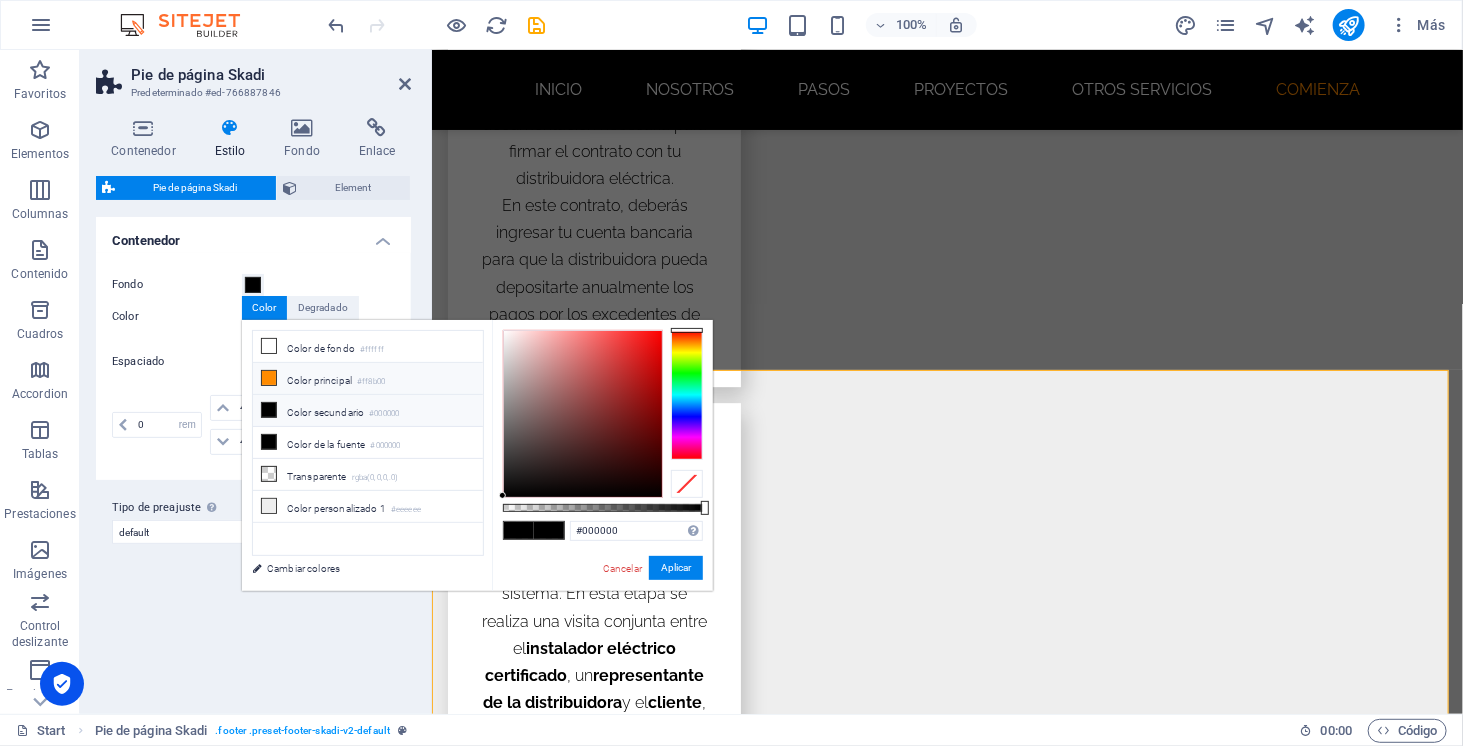 click at bounding box center (269, 378) 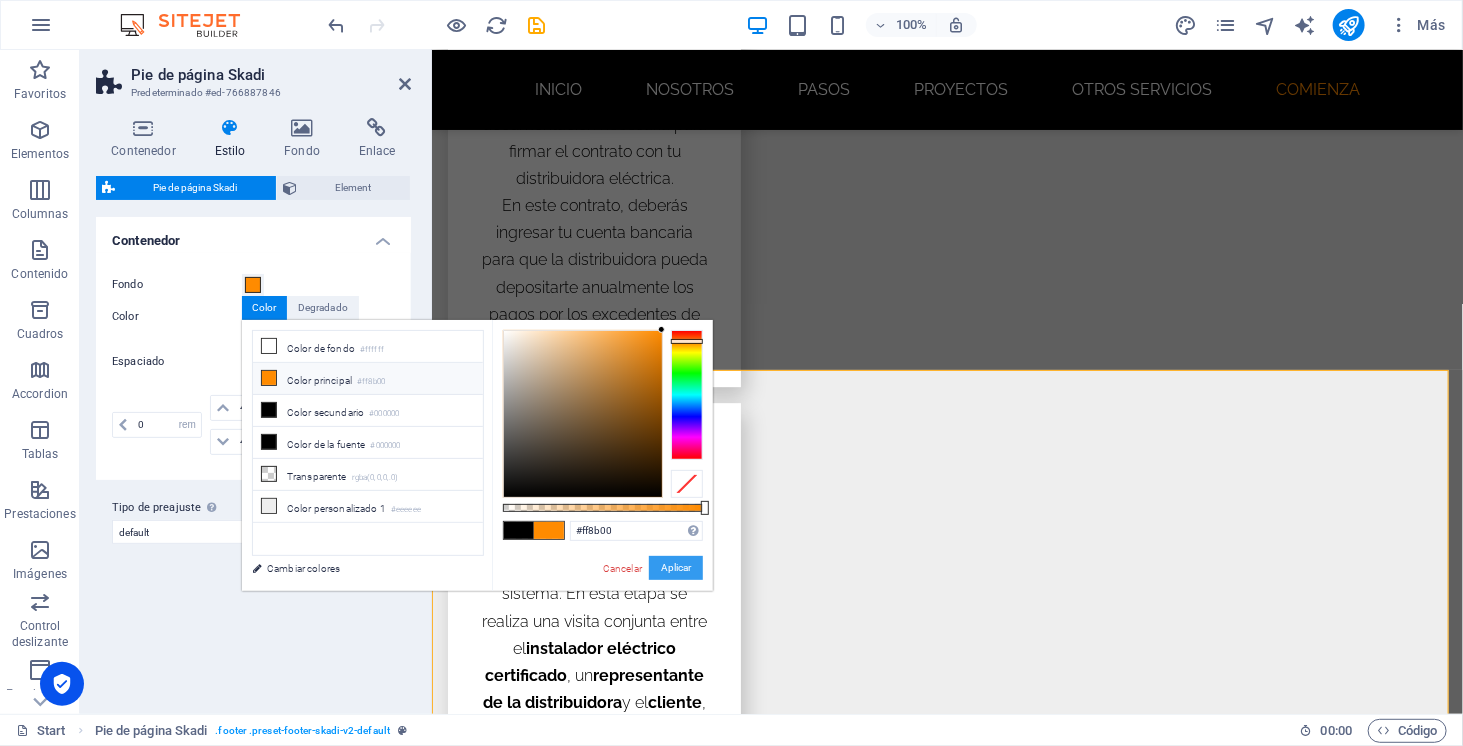 click on "Aplicar" at bounding box center [676, 568] 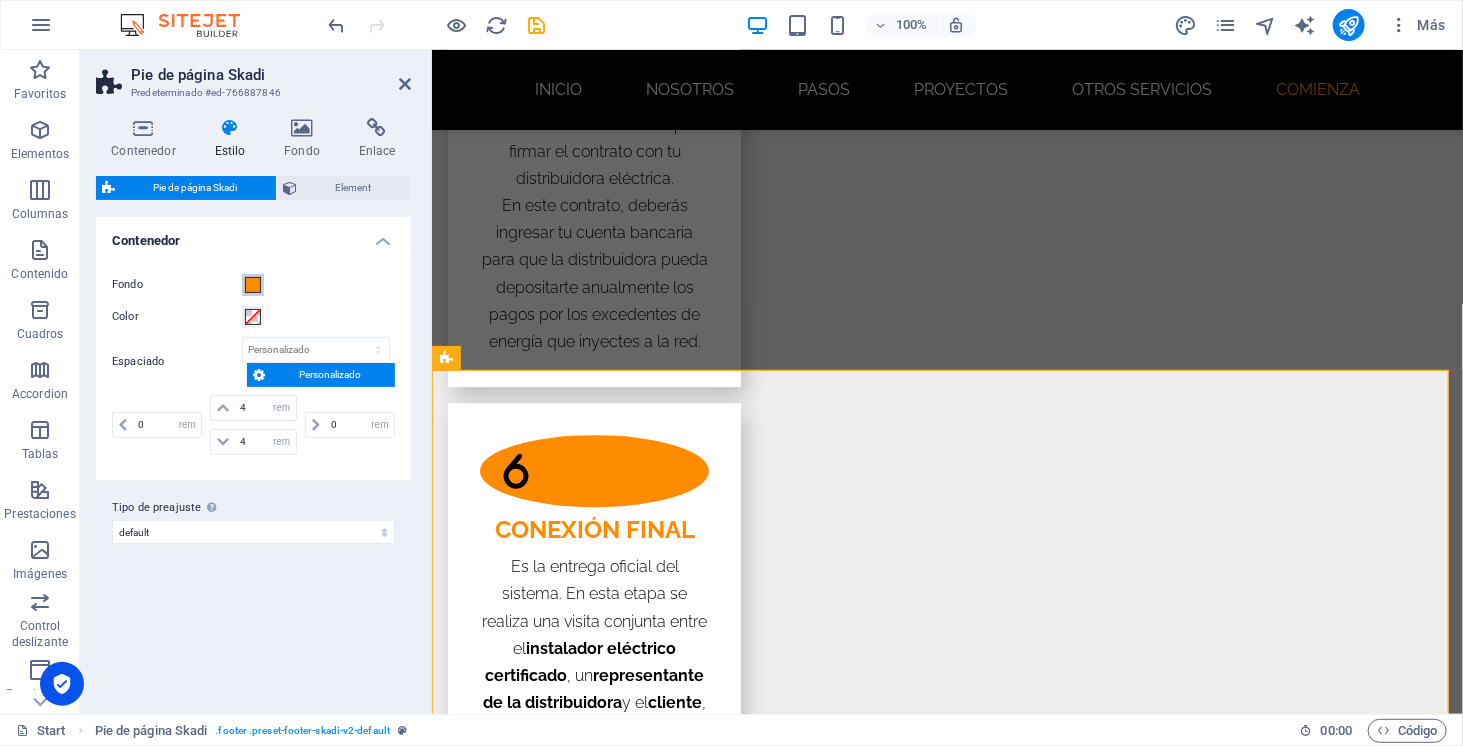 click at bounding box center (253, 285) 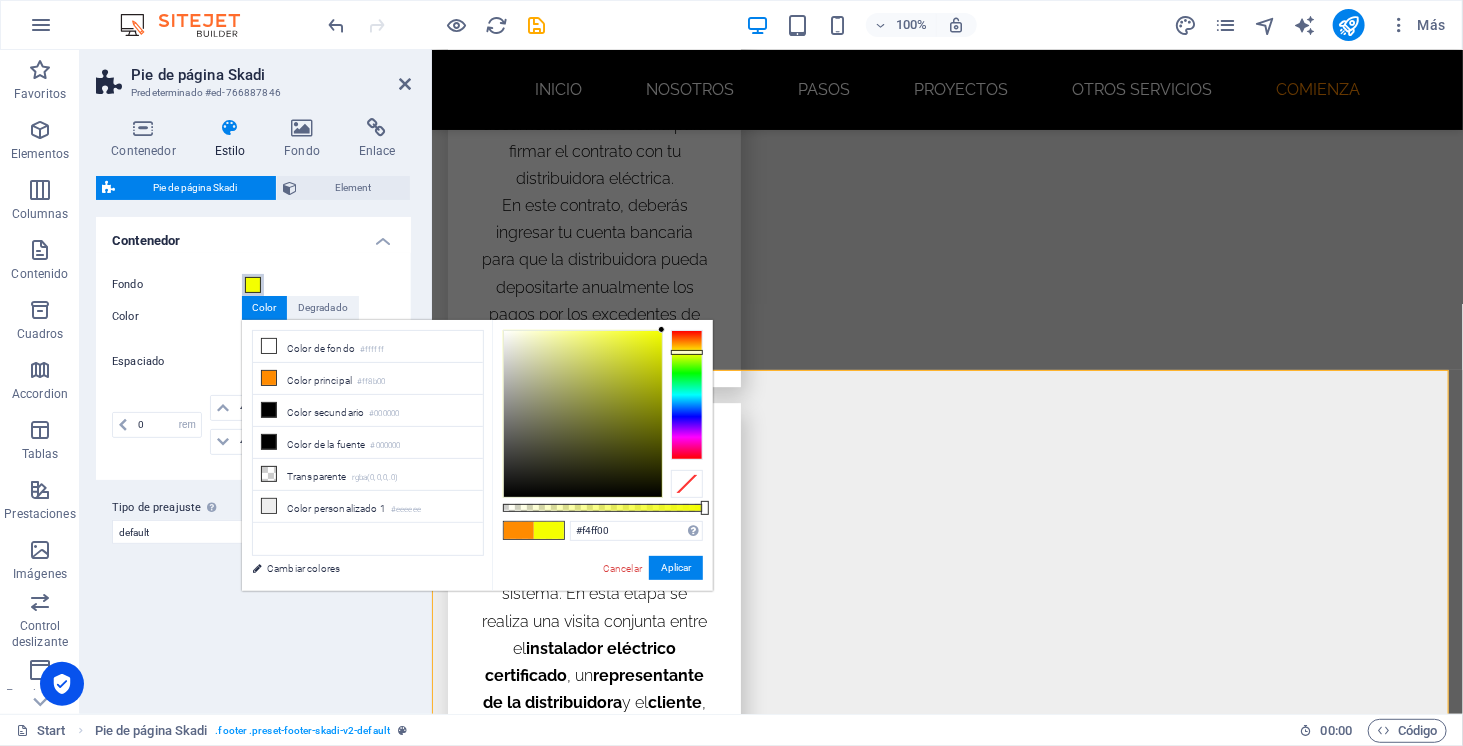click at bounding box center (687, 395) 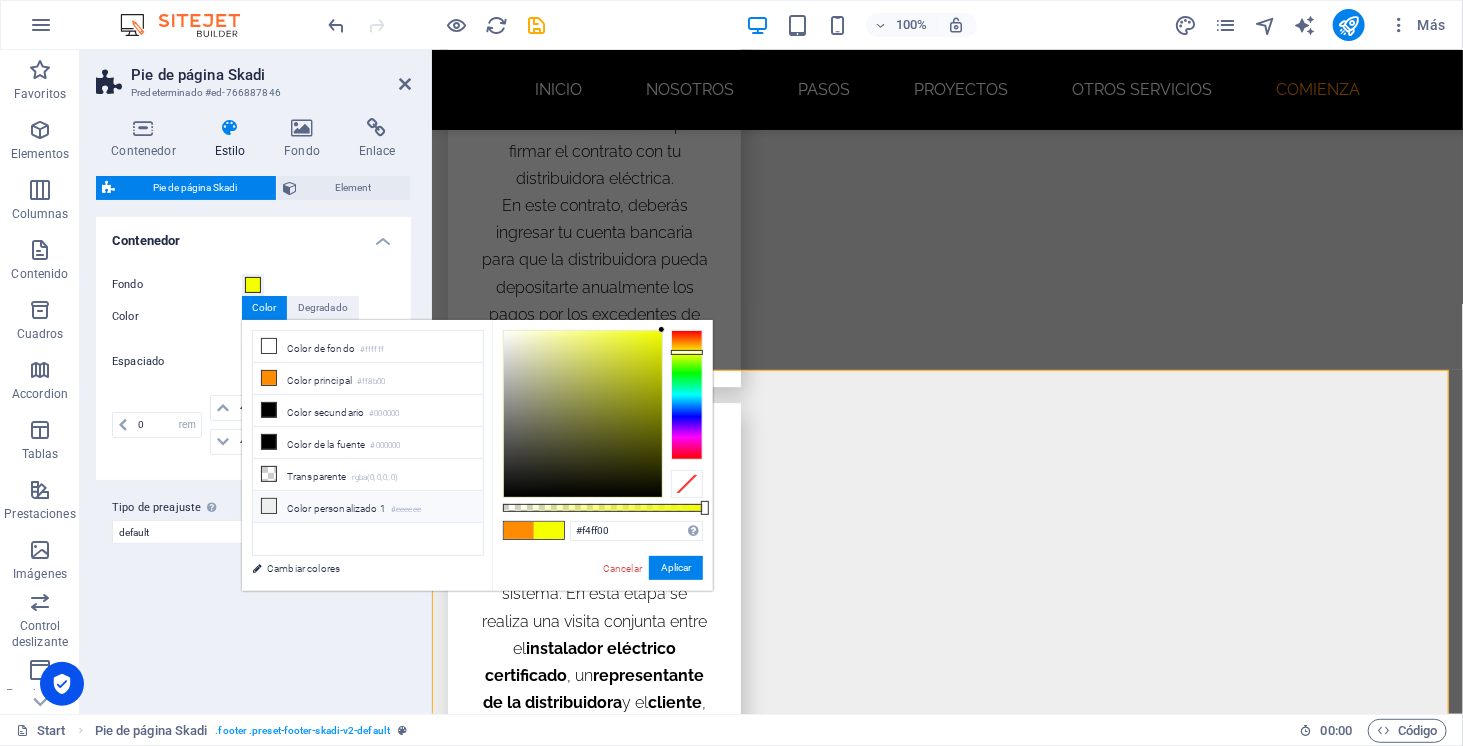 click on "Color personalizado 1
#eeeeee" at bounding box center (368, 507) 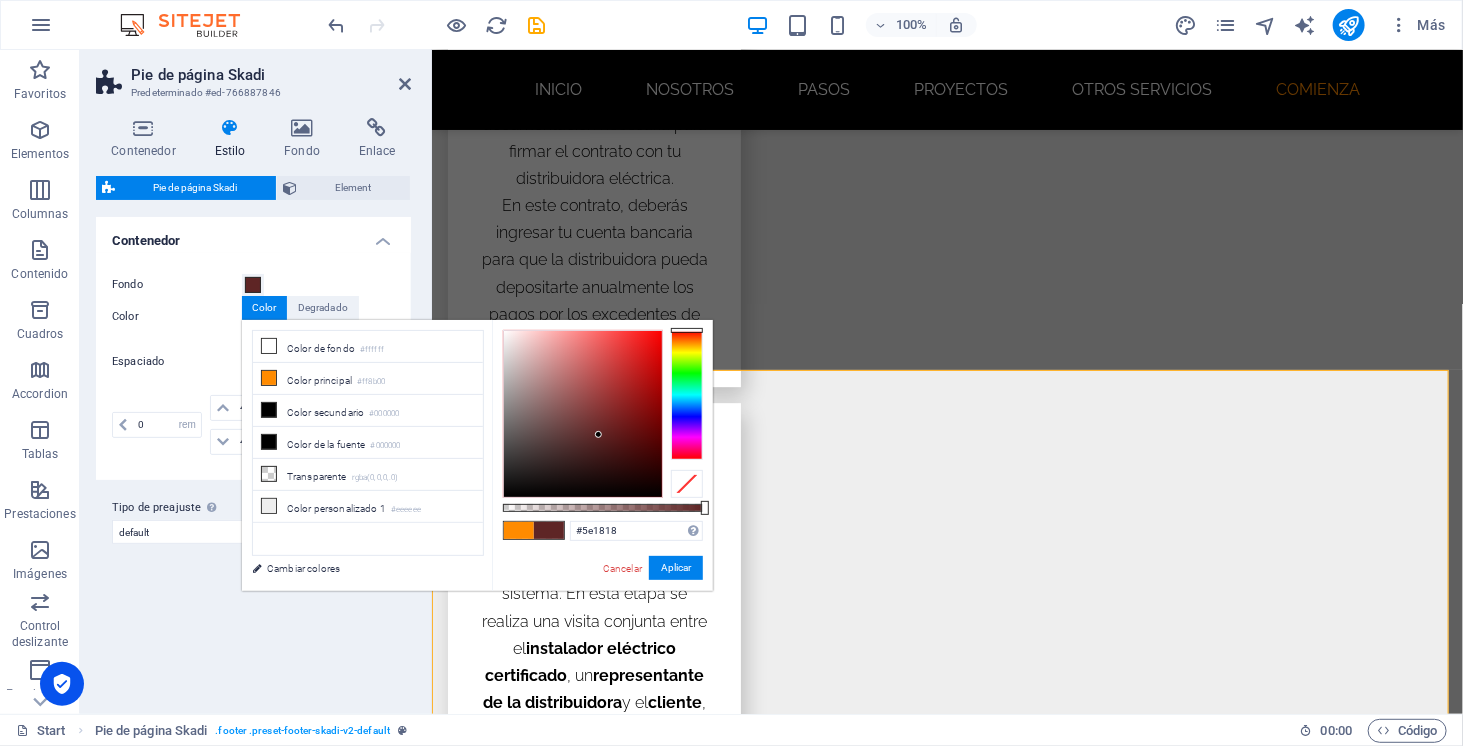 drag, startPoint x: 505, startPoint y: 339, endPoint x: 620, endPoint y: 435, distance: 149.8032 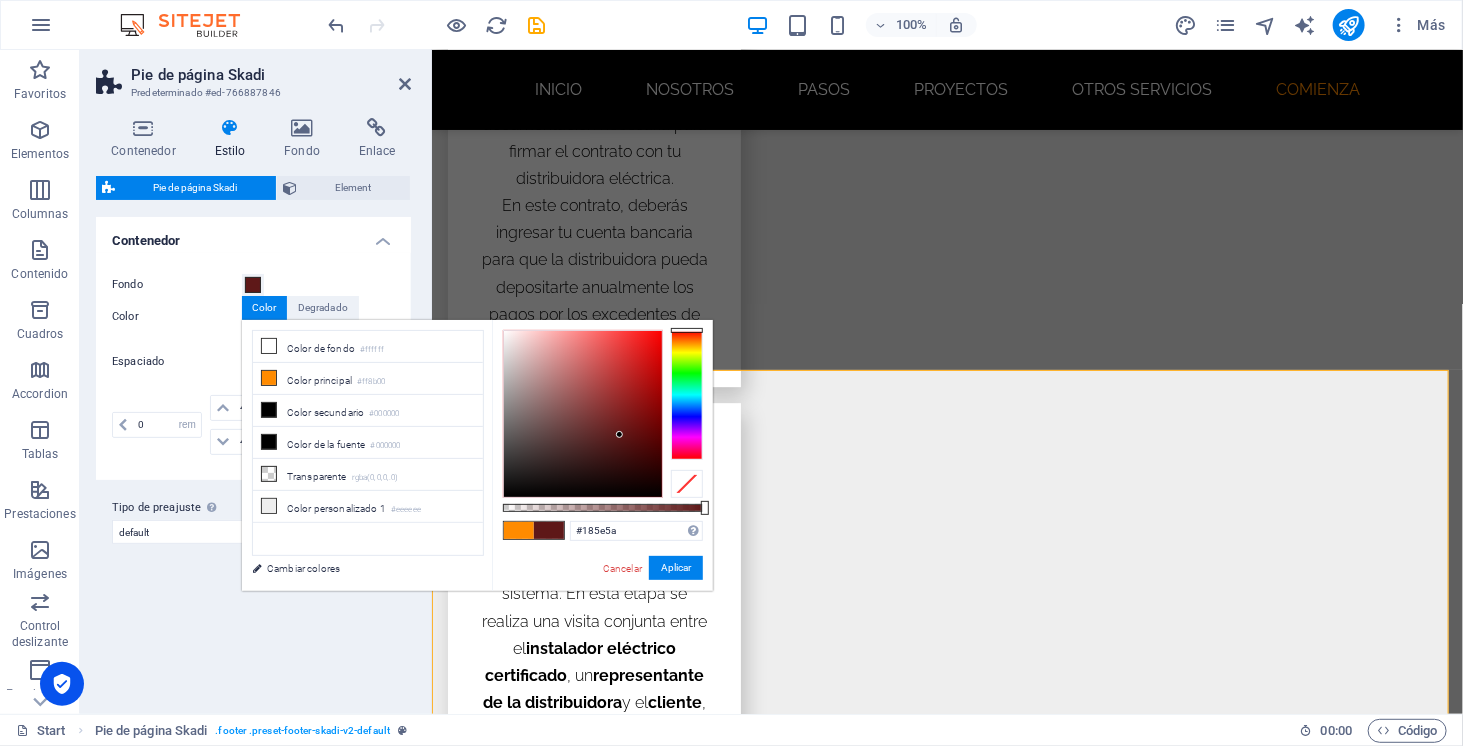 click at bounding box center [687, 395] 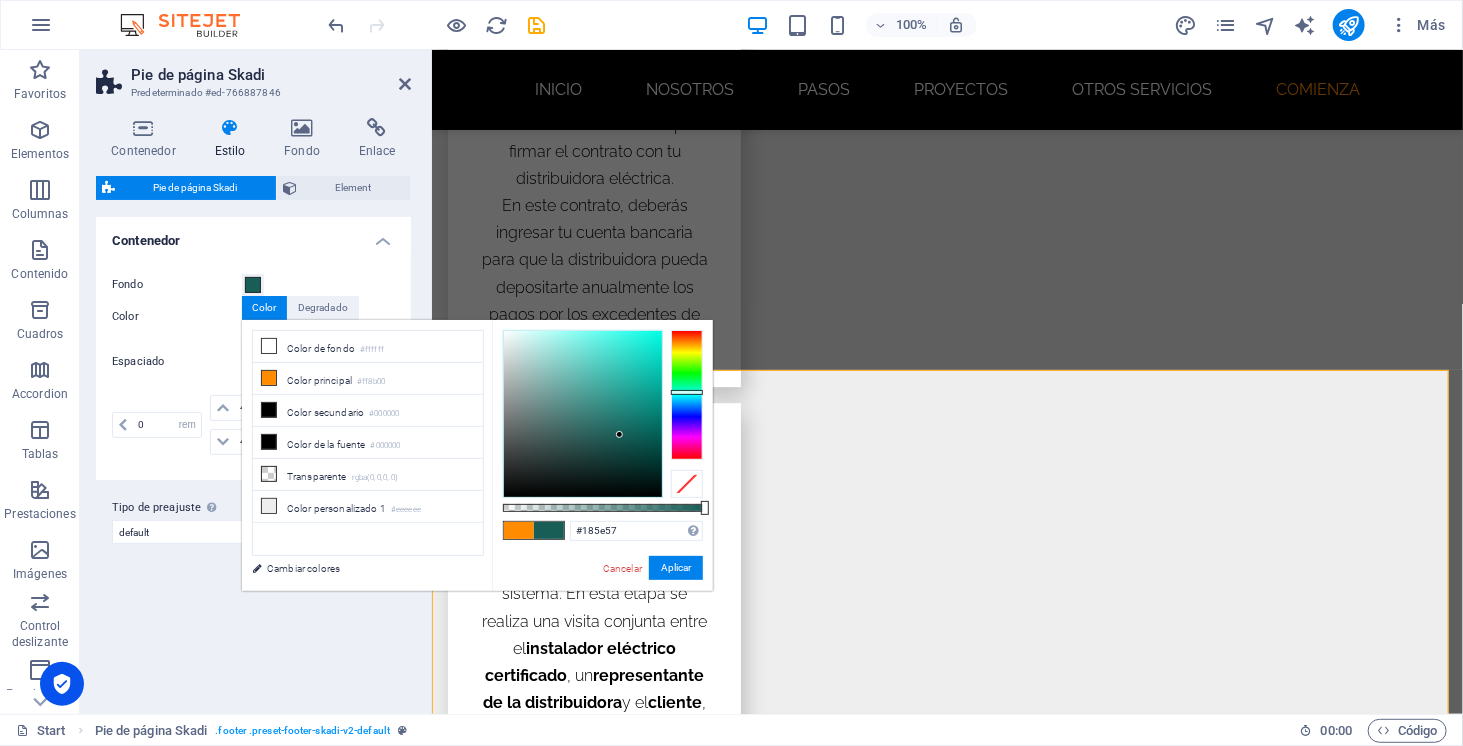 click at bounding box center (687, 395) 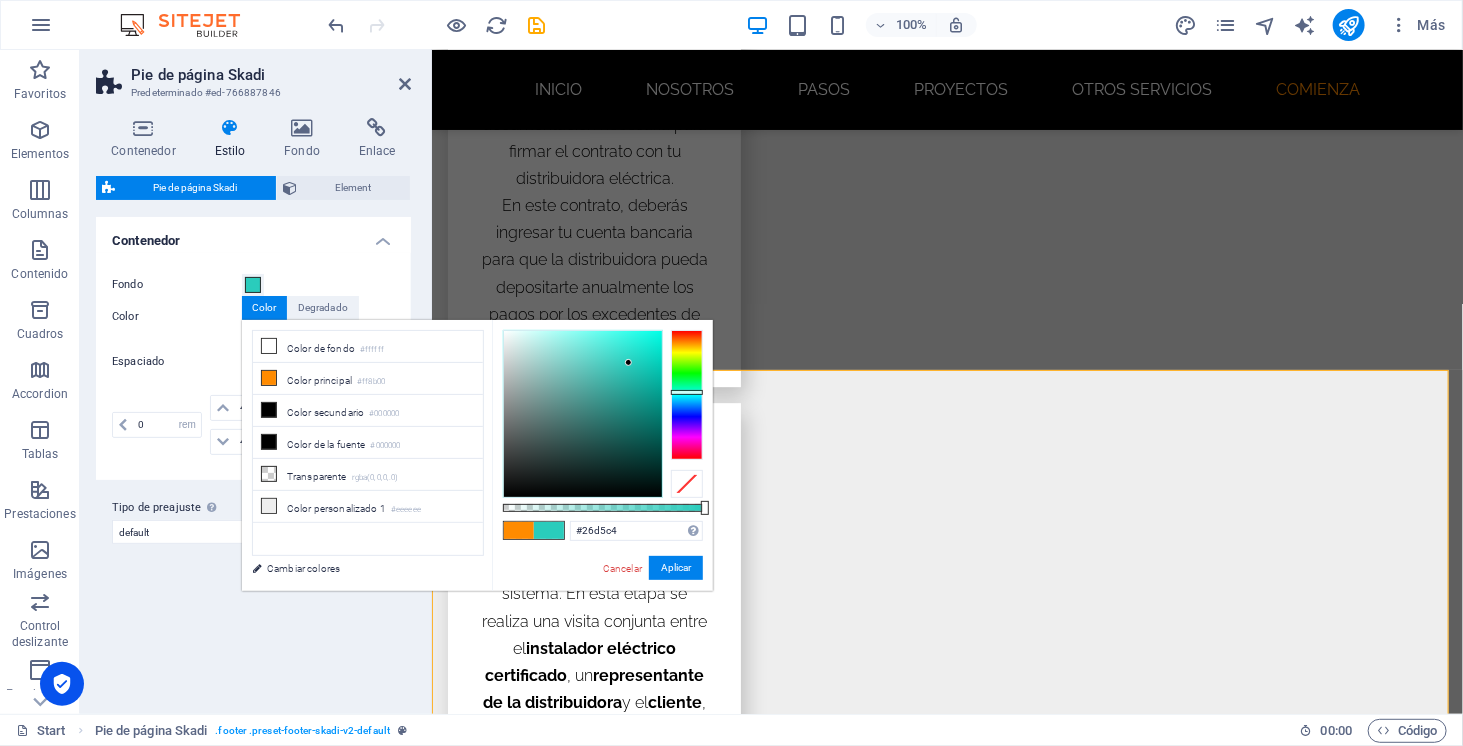 drag, startPoint x: 623, startPoint y: 435, endPoint x: 633, endPoint y: 357, distance: 78.63841 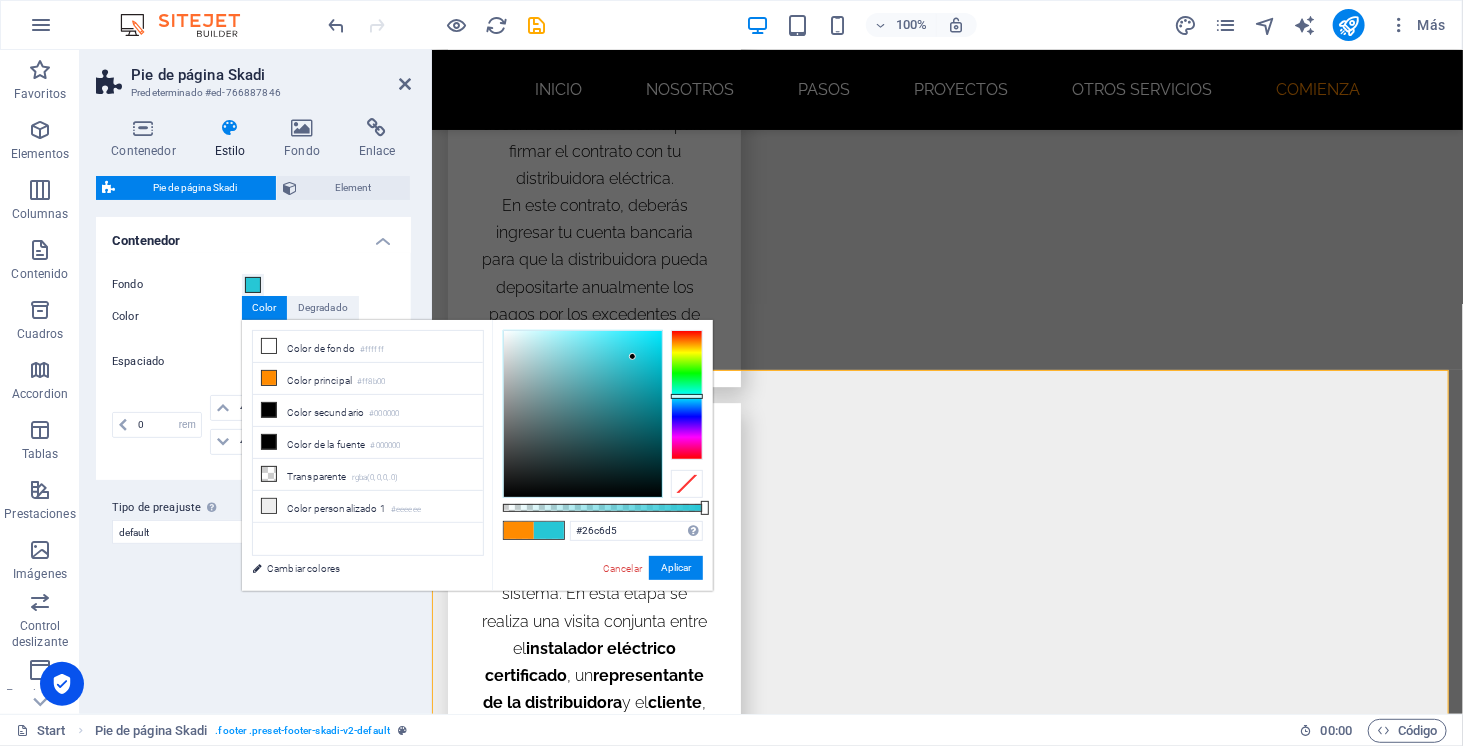 click at bounding box center [687, 396] 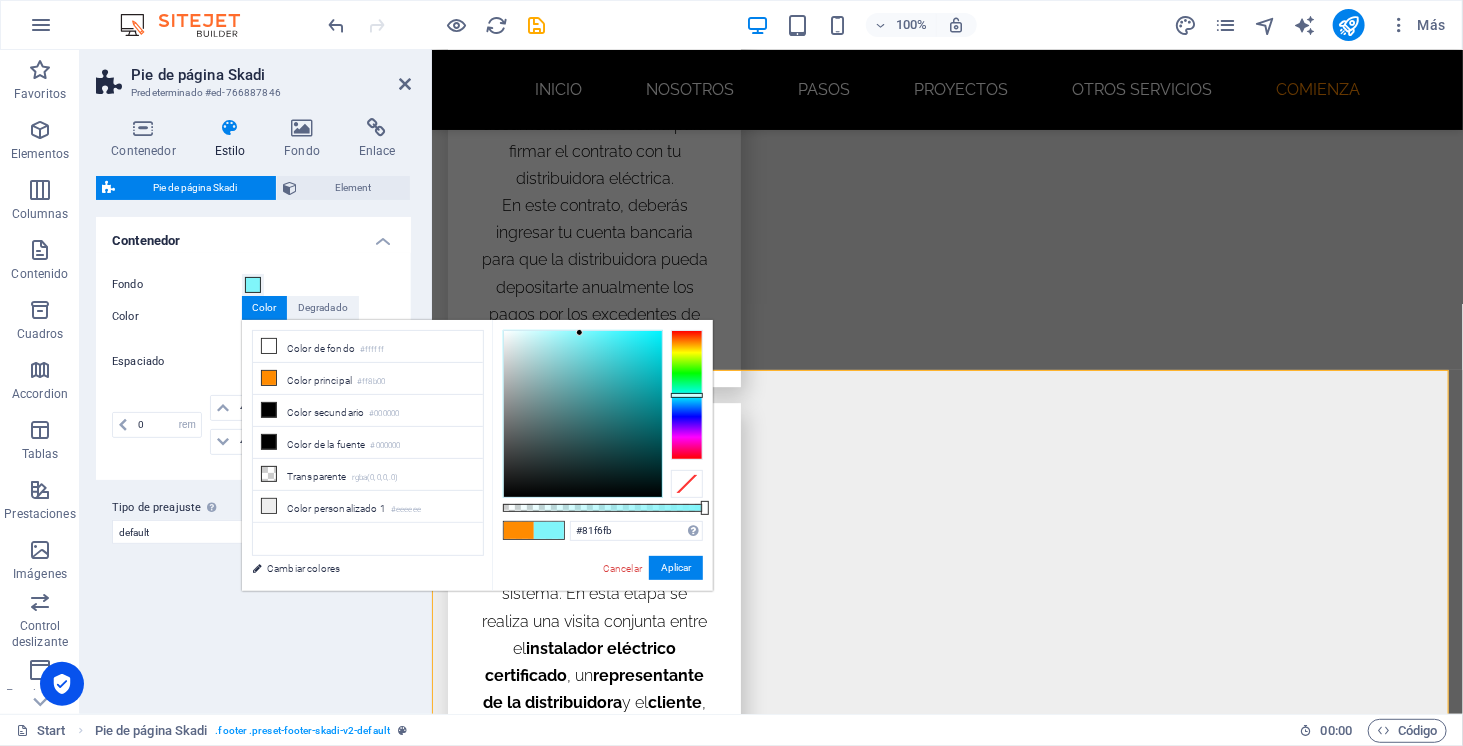type on "#80f8fd" 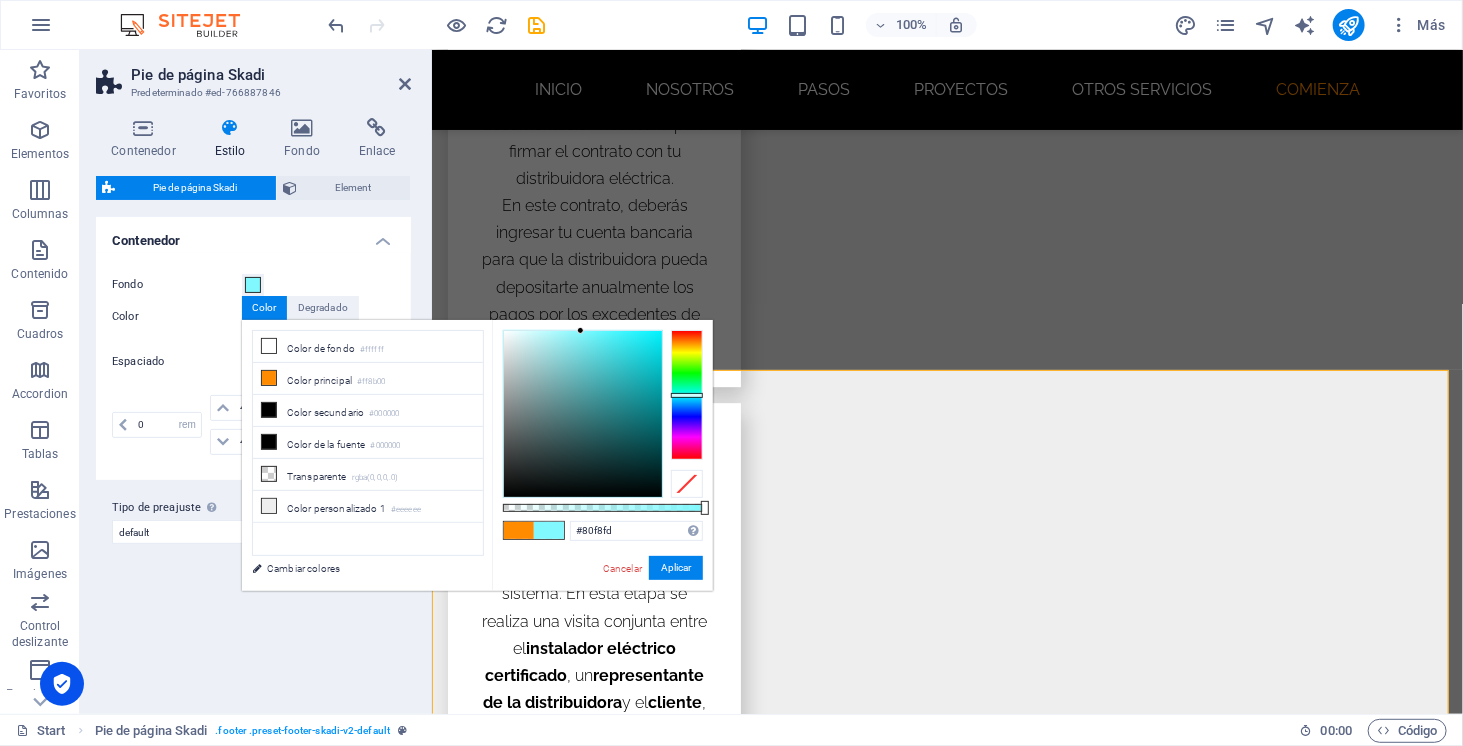 drag, startPoint x: 626, startPoint y: 352, endPoint x: 581, endPoint y: 331, distance: 49.658836 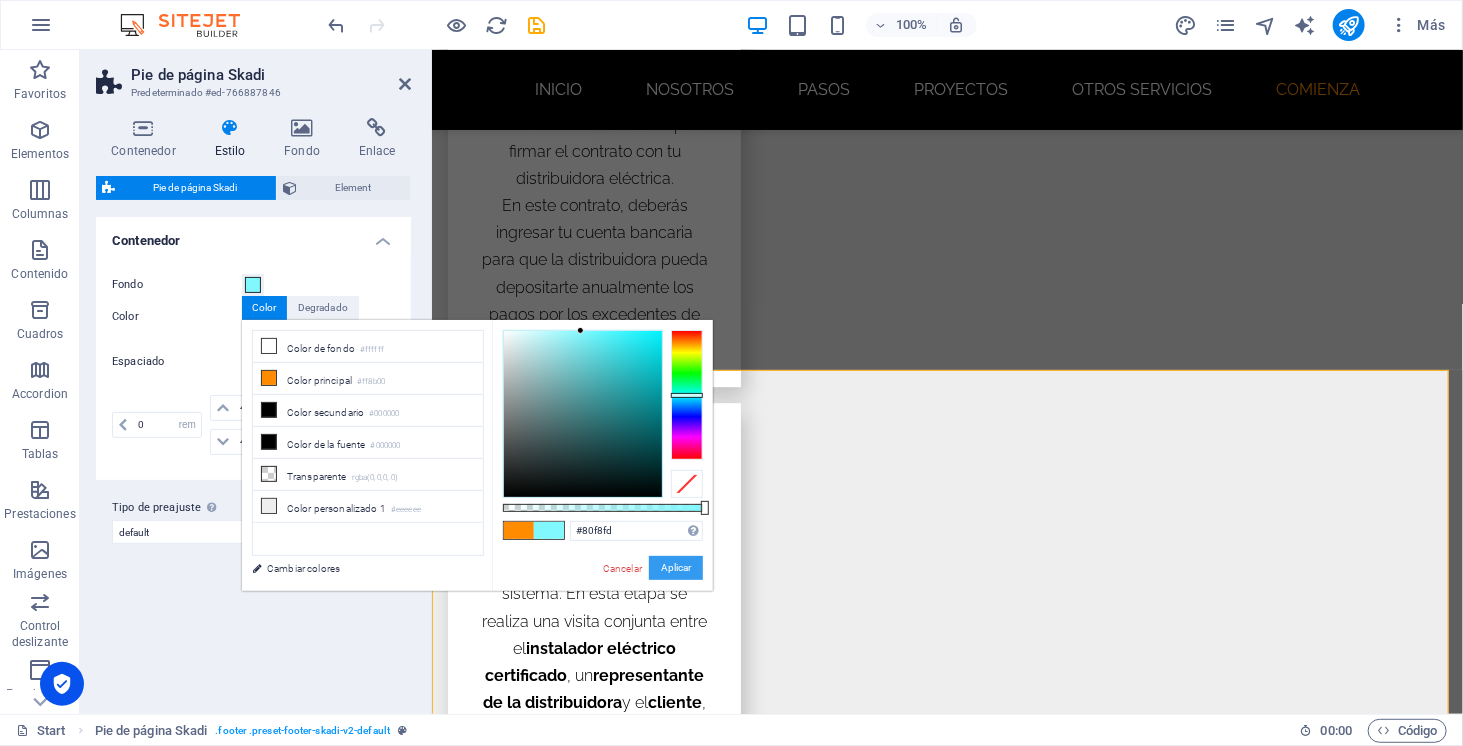 click on "Aplicar" at bounding box center [676, 568] 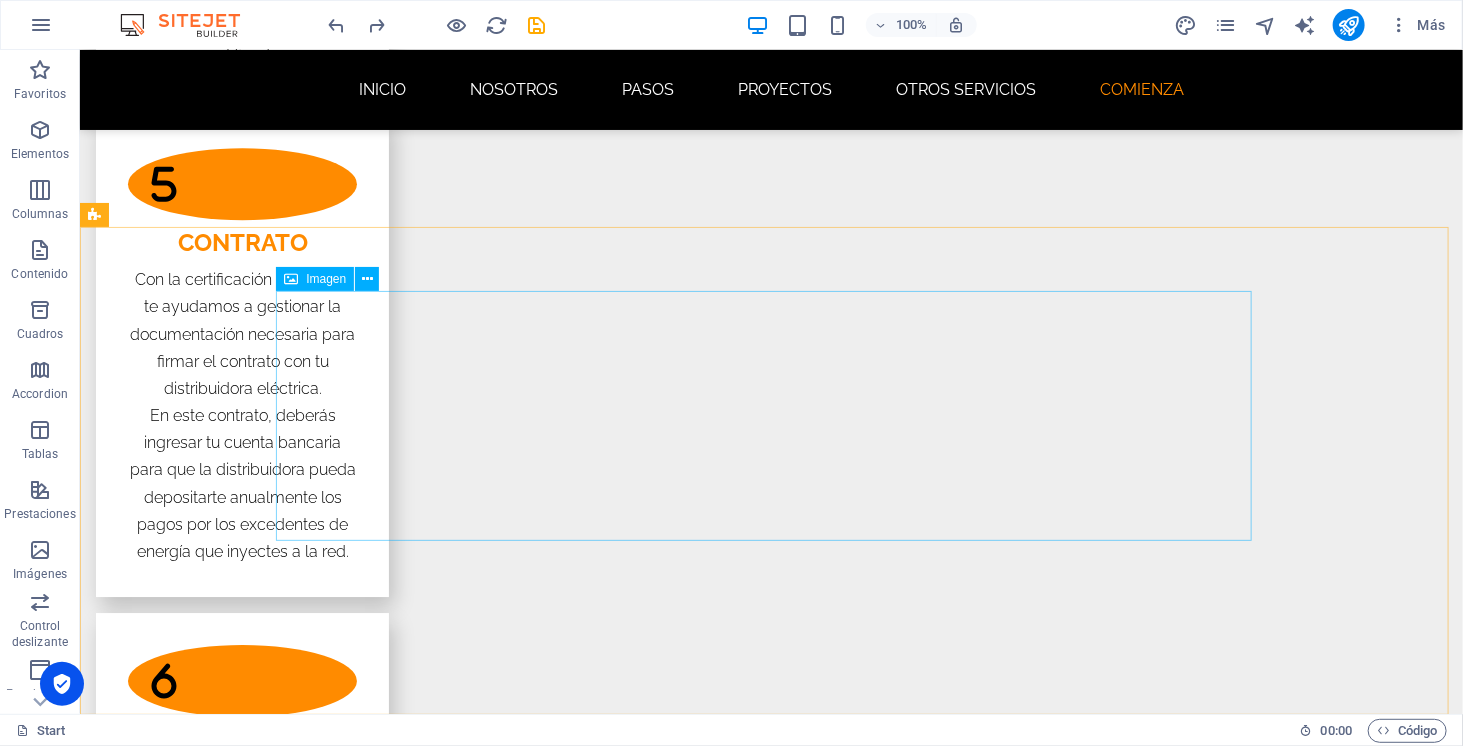 scroll, scrollTop: 6005, scrollLeft: 0, axis: vertical 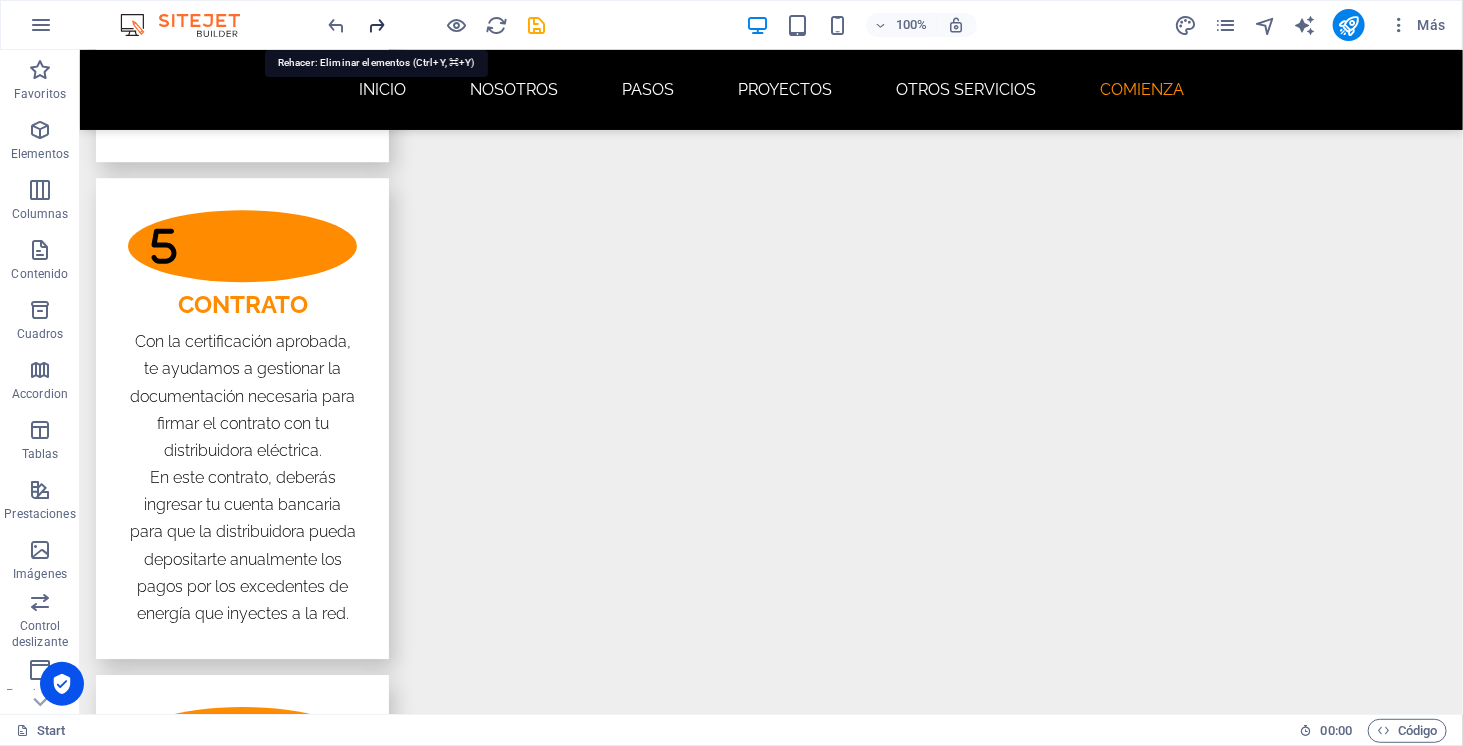 click at bounding box center [377, 25] 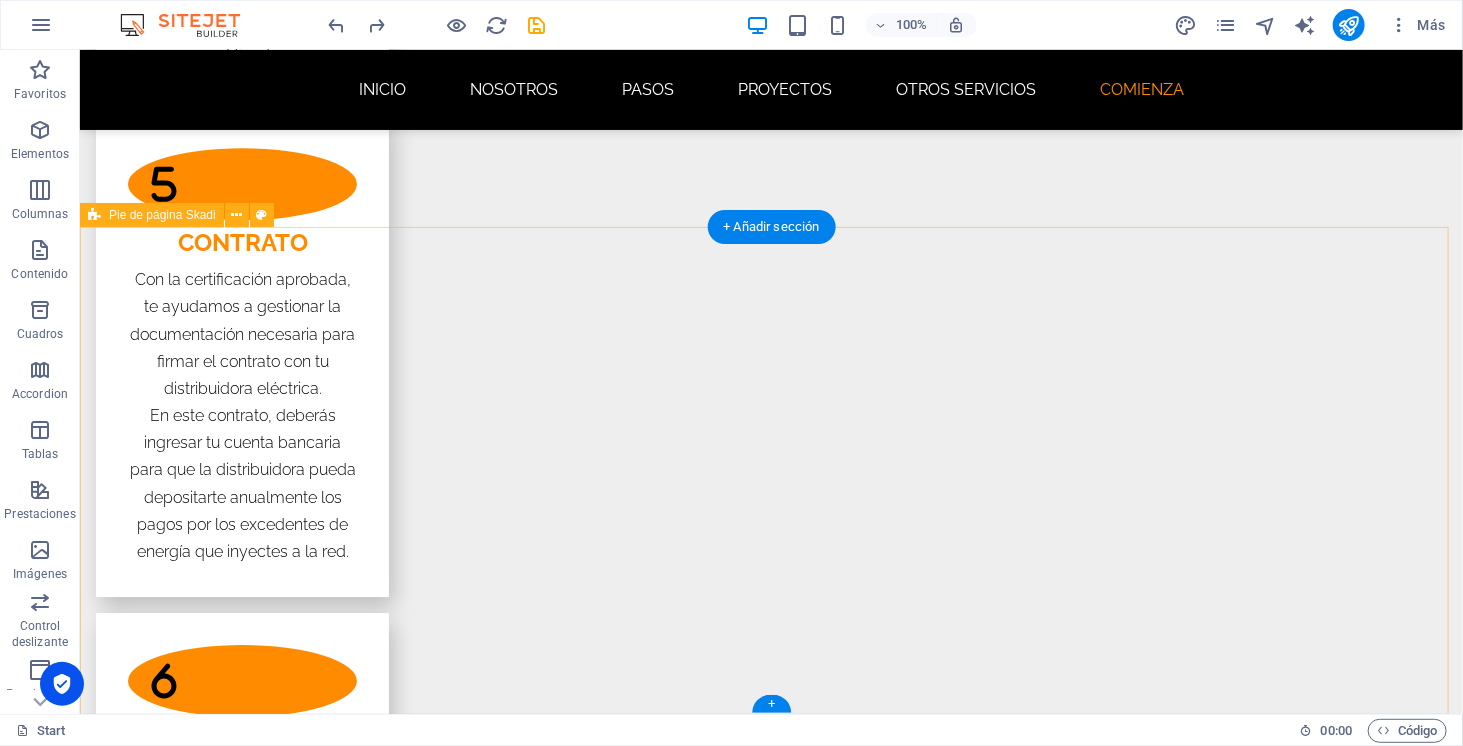 scroll, scrollTop: 5728, scrollLeft: 0, axis: vertical 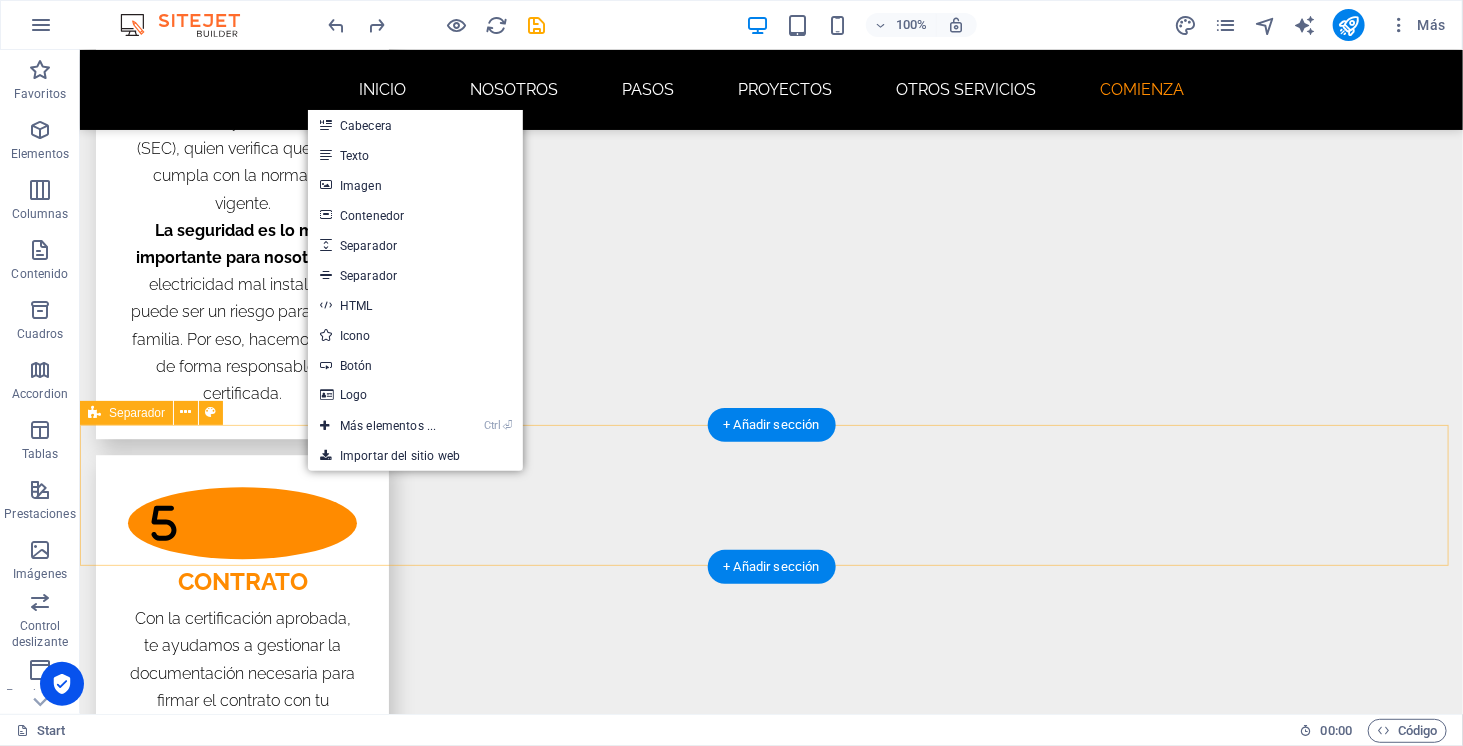click on "Suelta el contenido aquí o  Añadir elementos  Pegar portapapeles" at bounding box center [770, 5706] 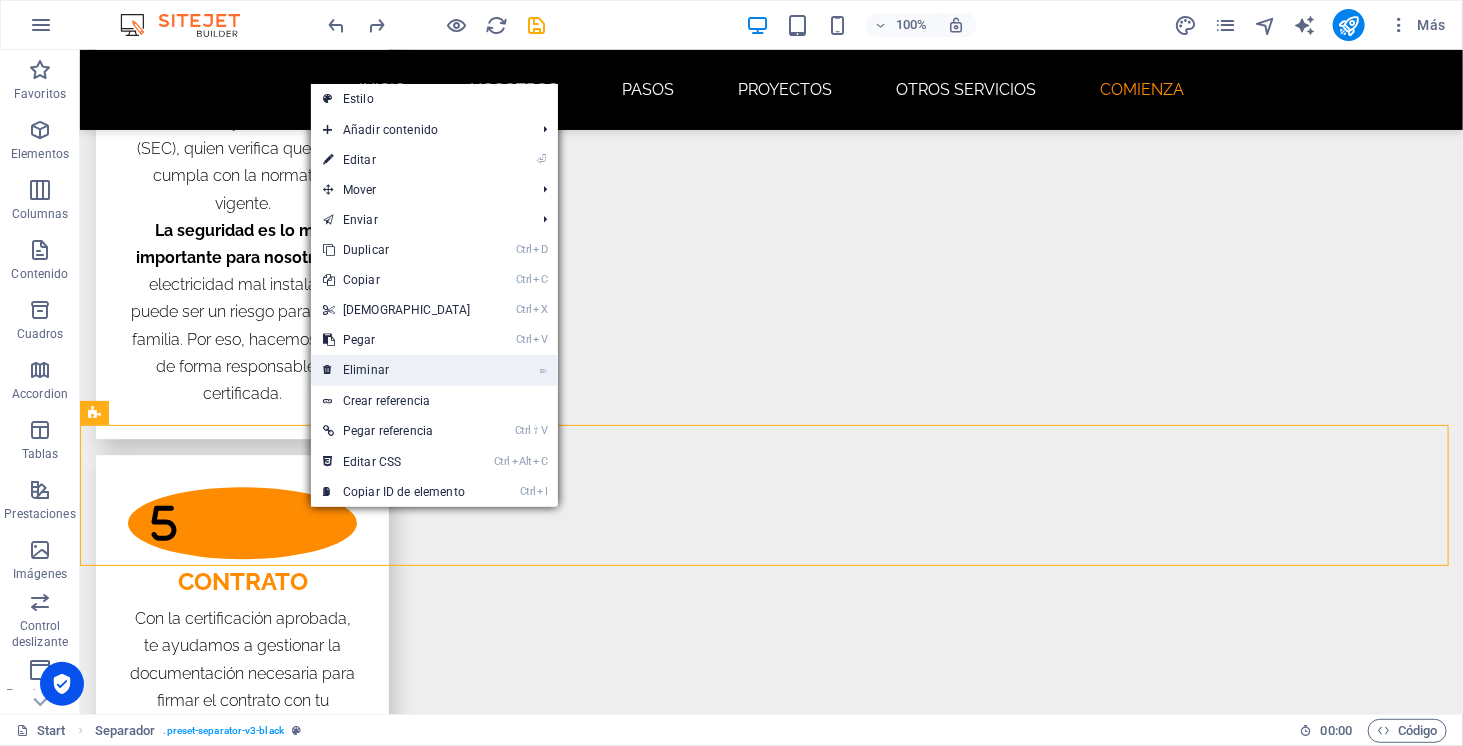 click on "⌦  Eliminar" at bounding box center (397, 370) 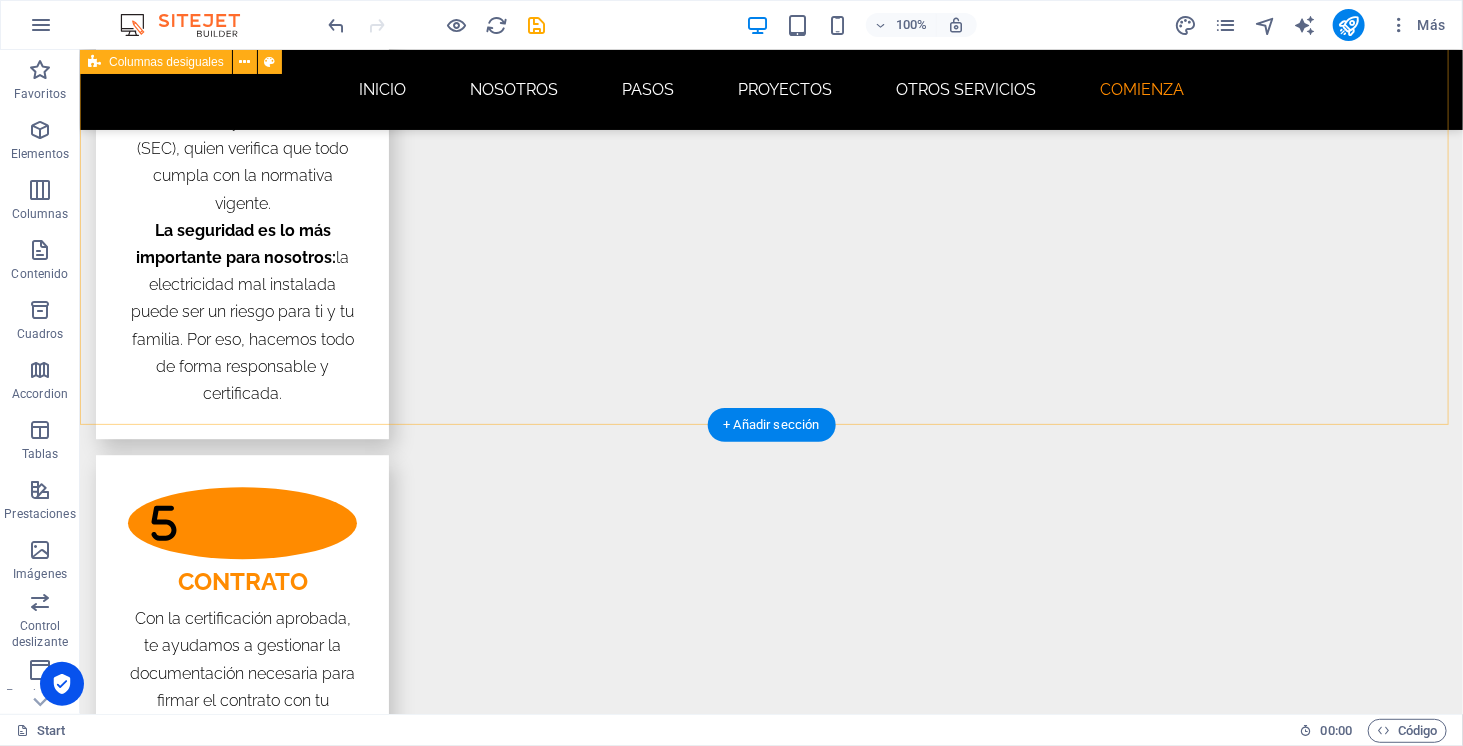 scroll, scrollTop: 5925, scrollLeft: 0, axis: vertical 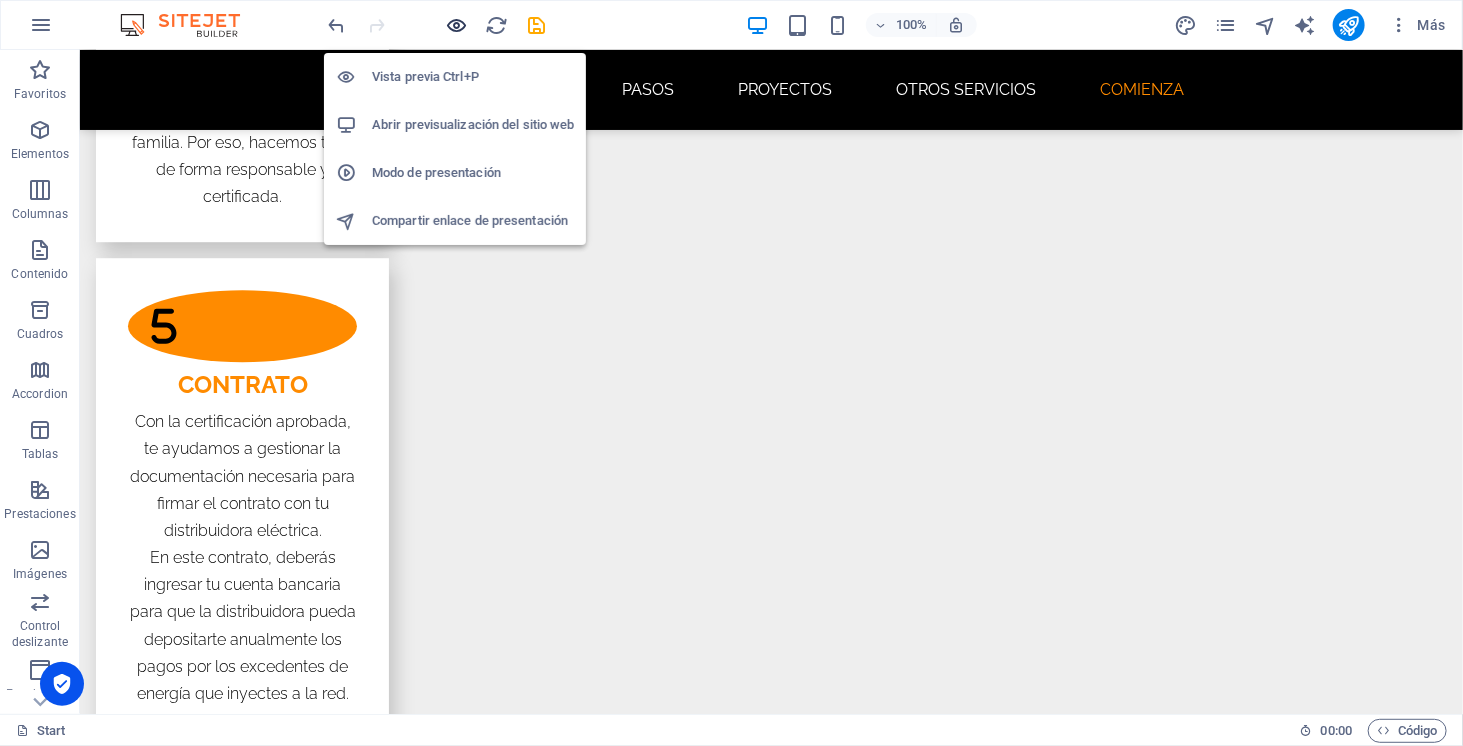 click at bounding box center [457, 25] 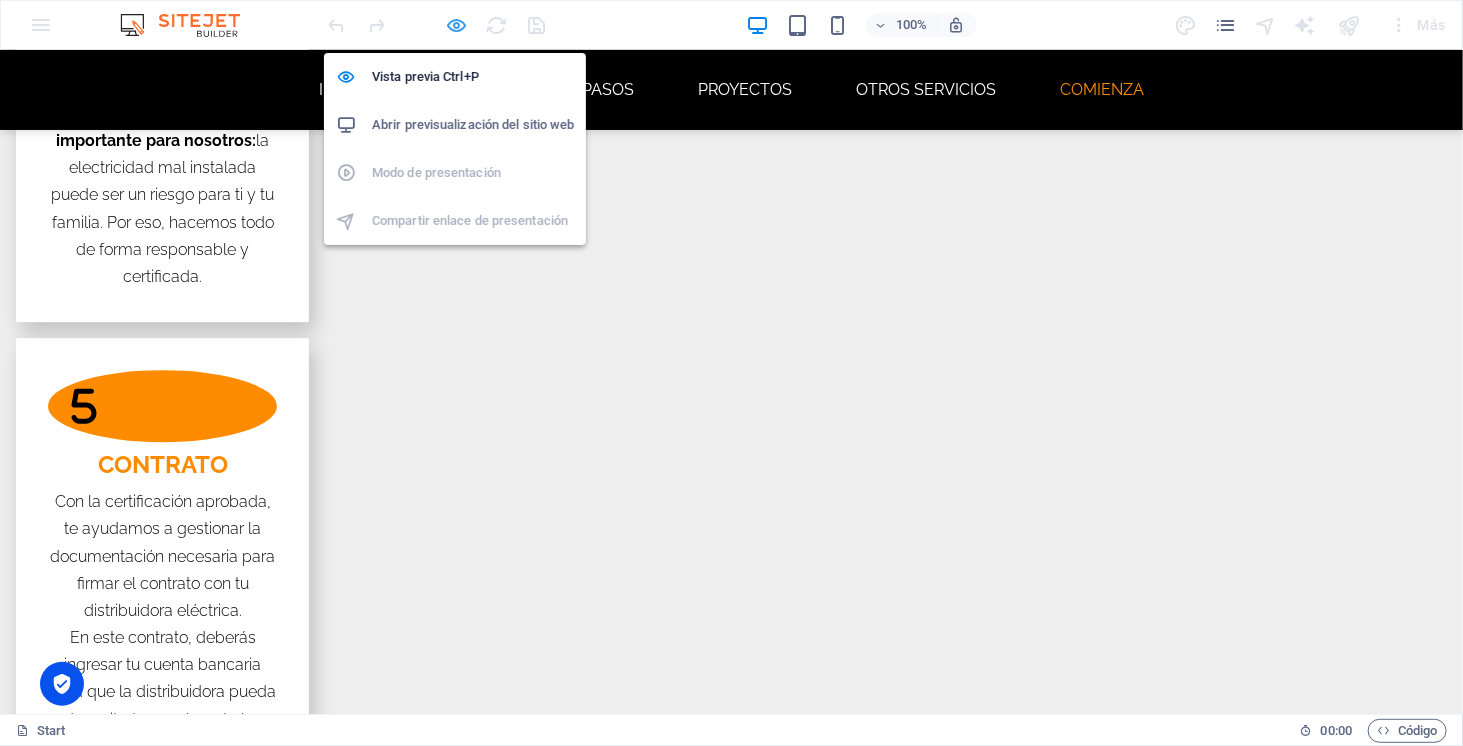 scroll, scrollTop: 5924, scrollLeft: 0, axis: vertical 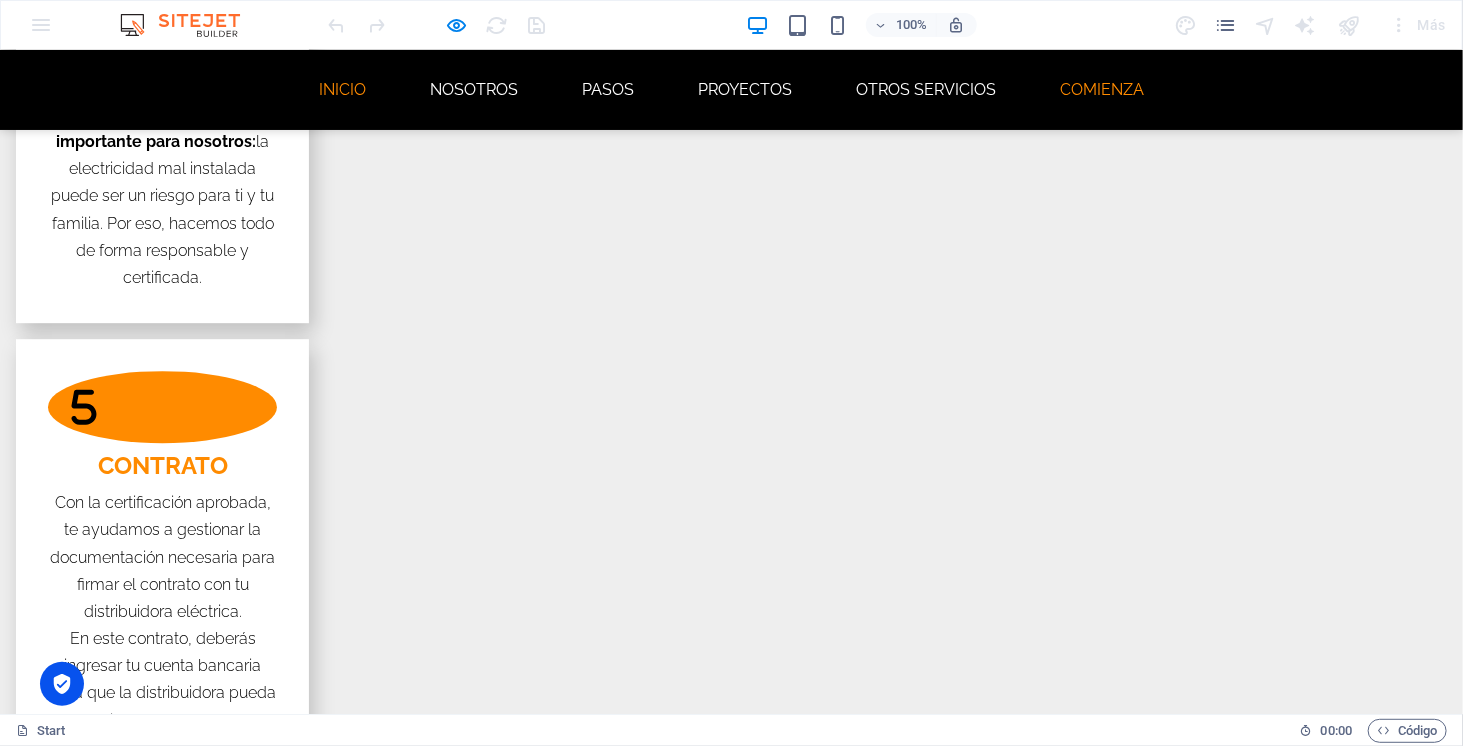 click on "INICIO" at bounding box center (342, 89) 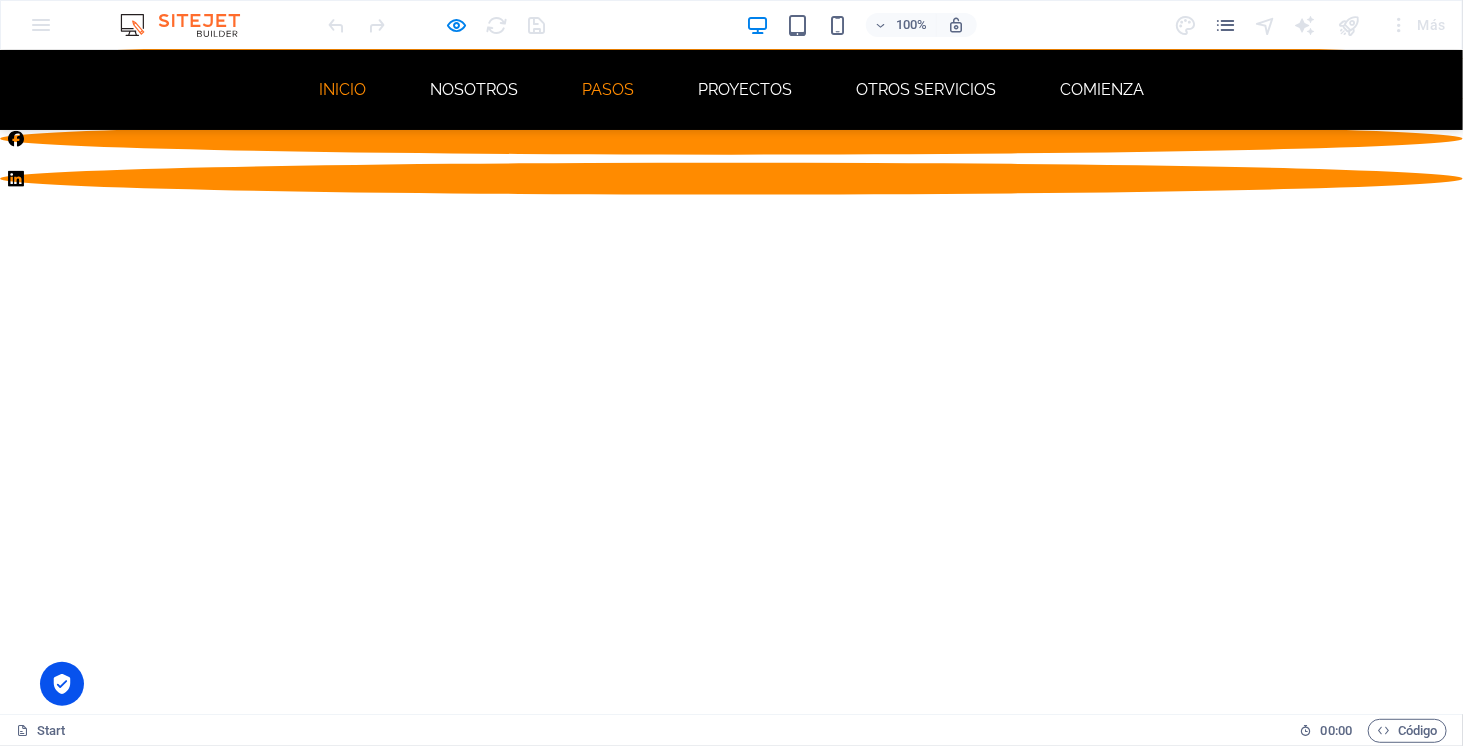 scroll, scrollTop: 0, scrollLeft: 0, axis: both 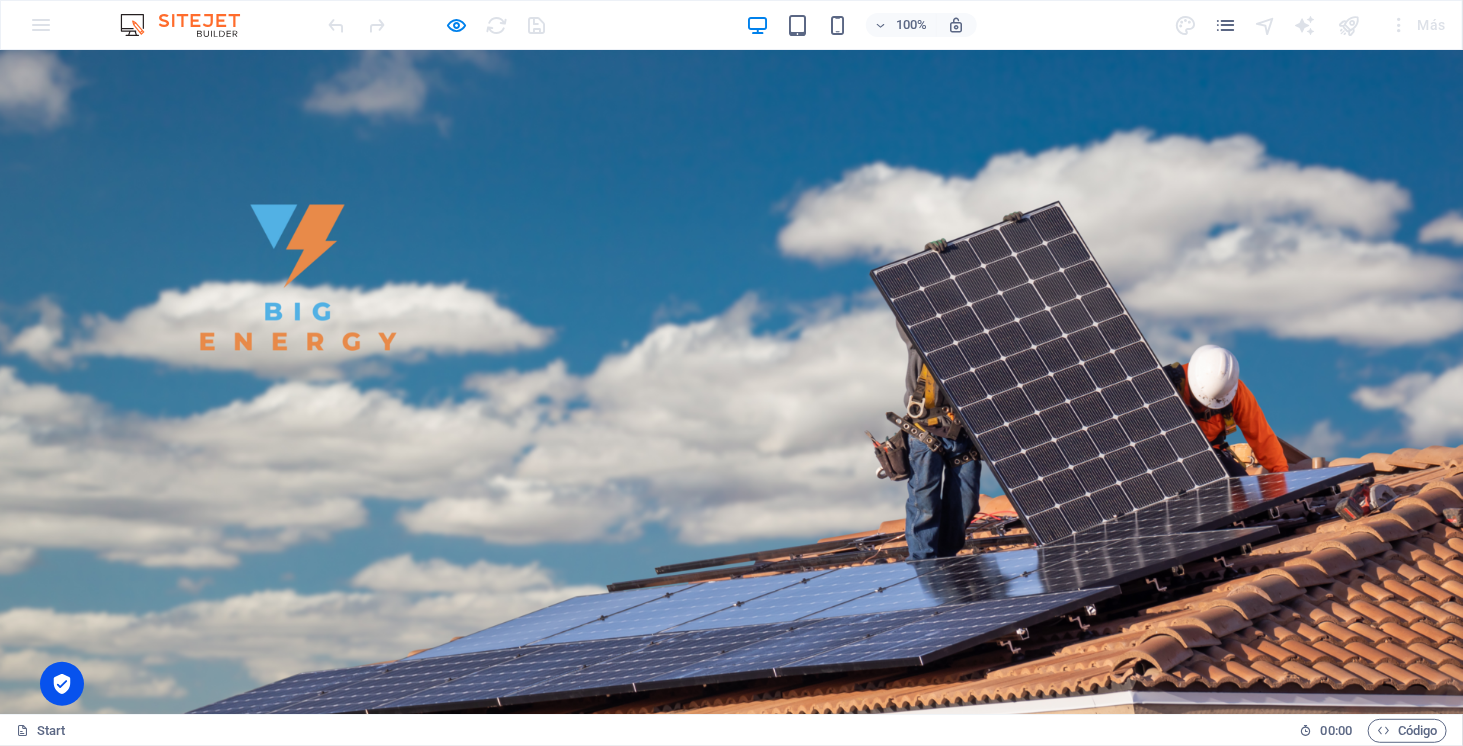 click on "NOSOTROS" at bounding box center [474, 771] 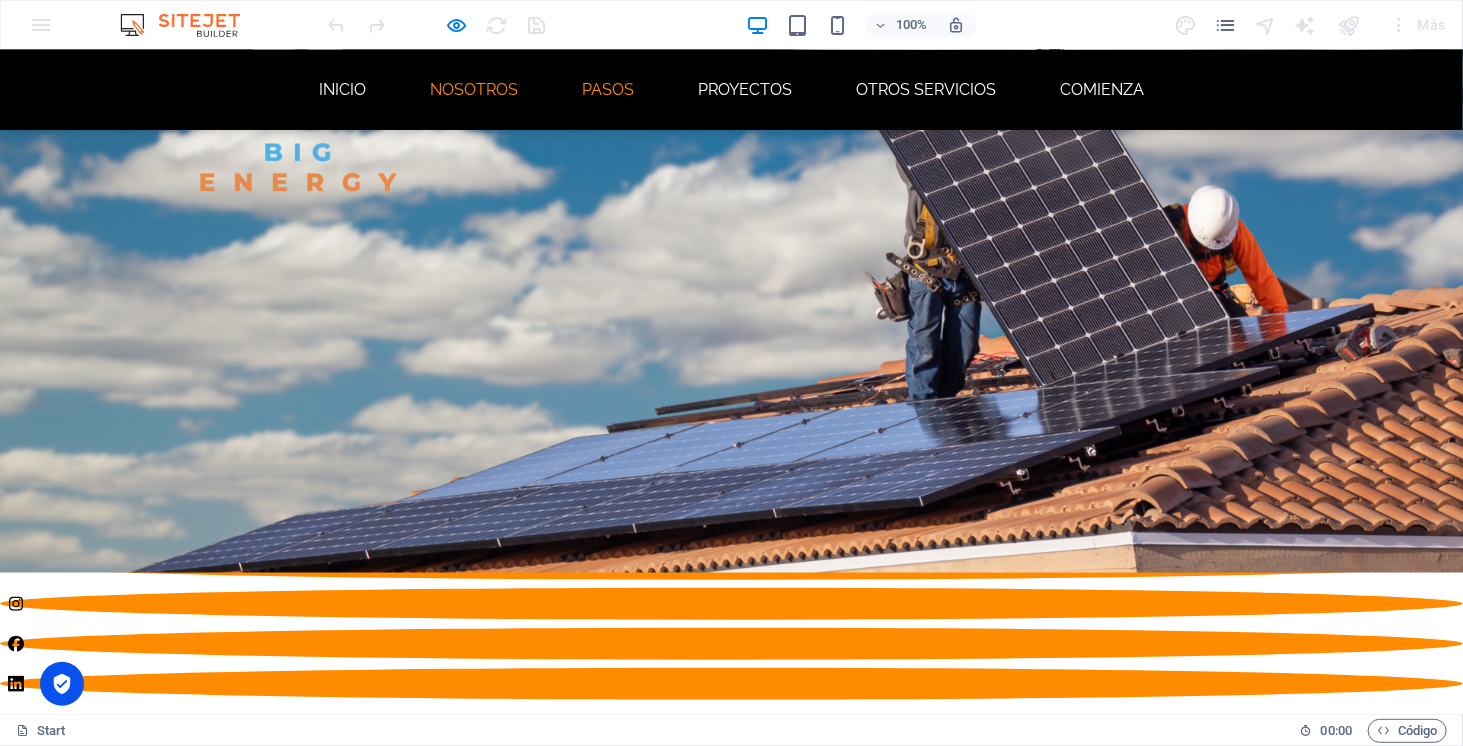 click on "PASOS" at bounding box center [608, 89] 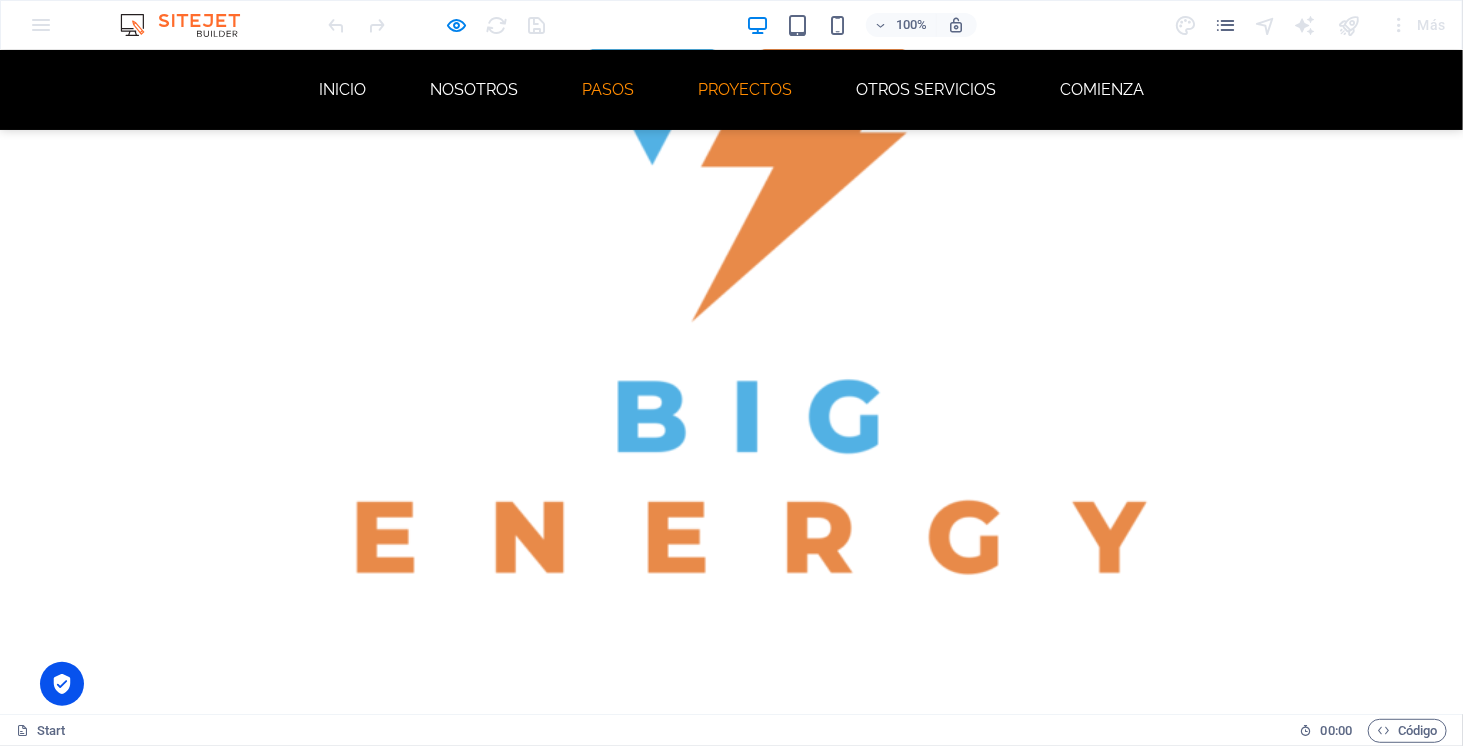 click on "PROYECTOS" at bounding box center (745, 89) 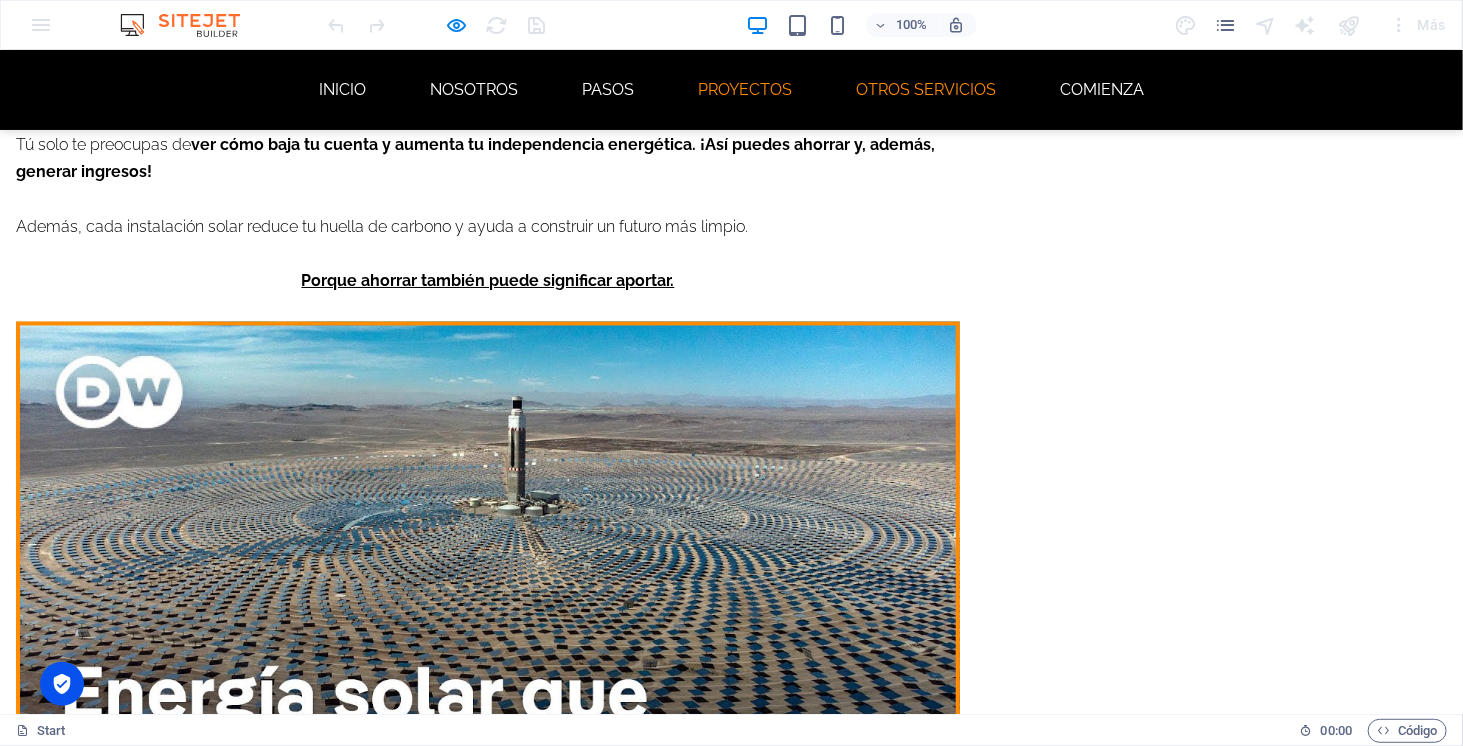 click on "OTROS SERVICIOS" at bounding box center [926, 89] 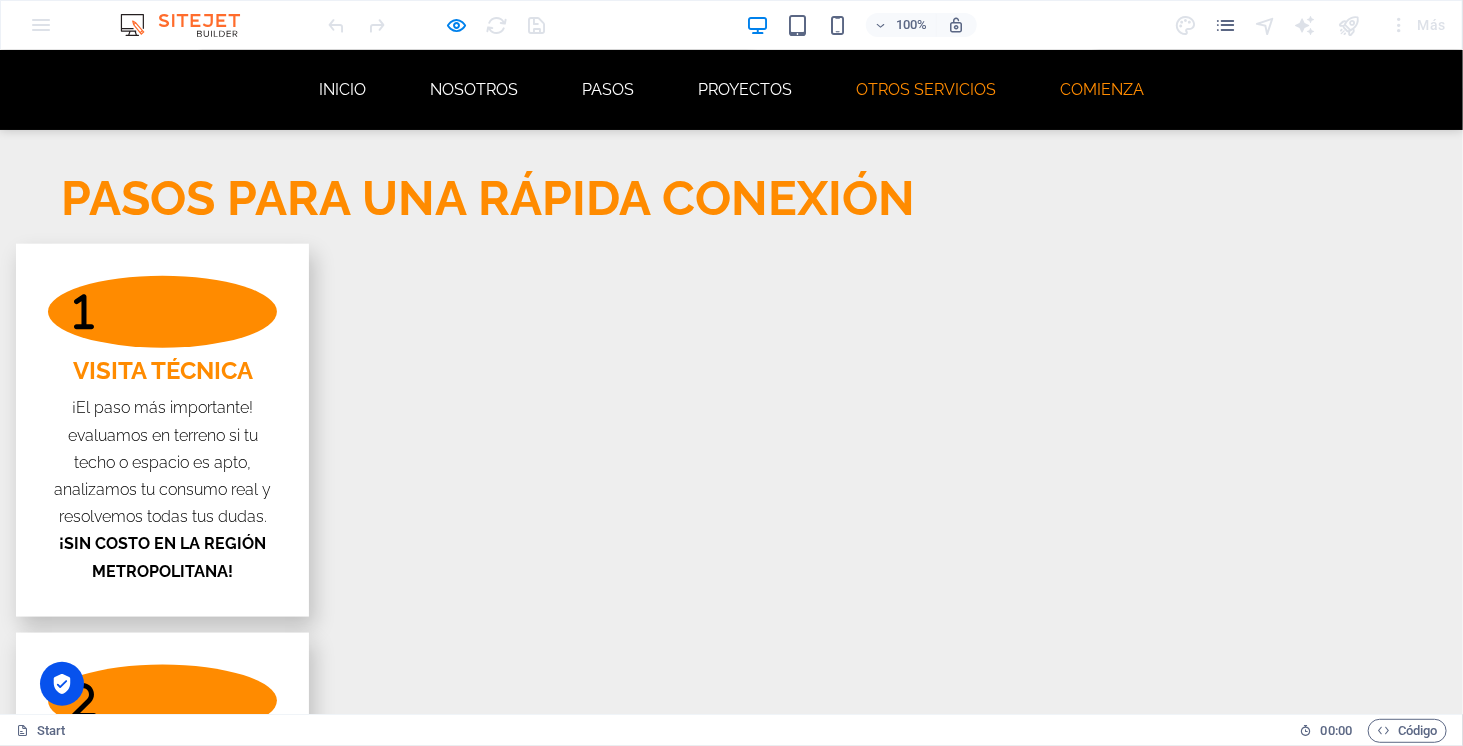 click on "COMIENZA" at bounding box center (1102, 89) 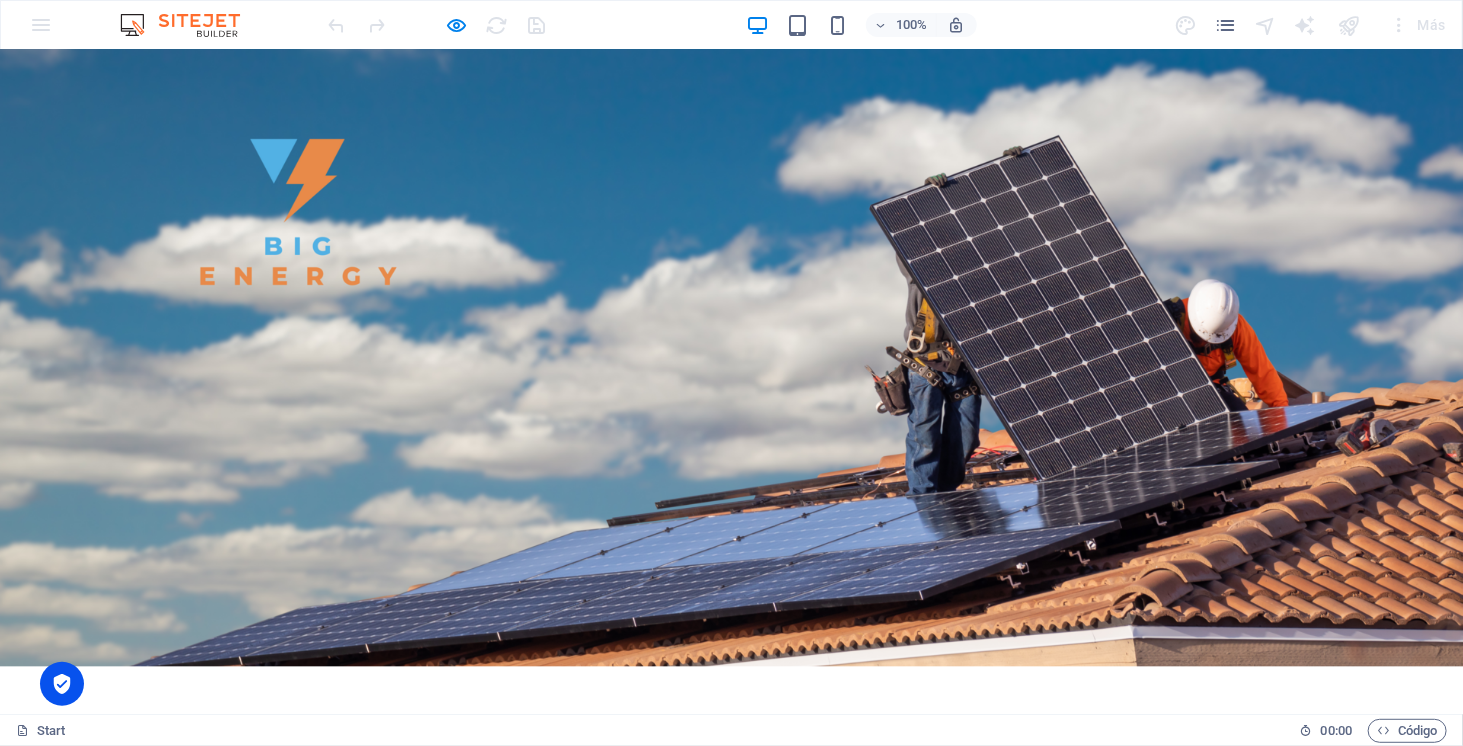 scroll, scrollTop: 0, scrollLeft: 0, axis: both 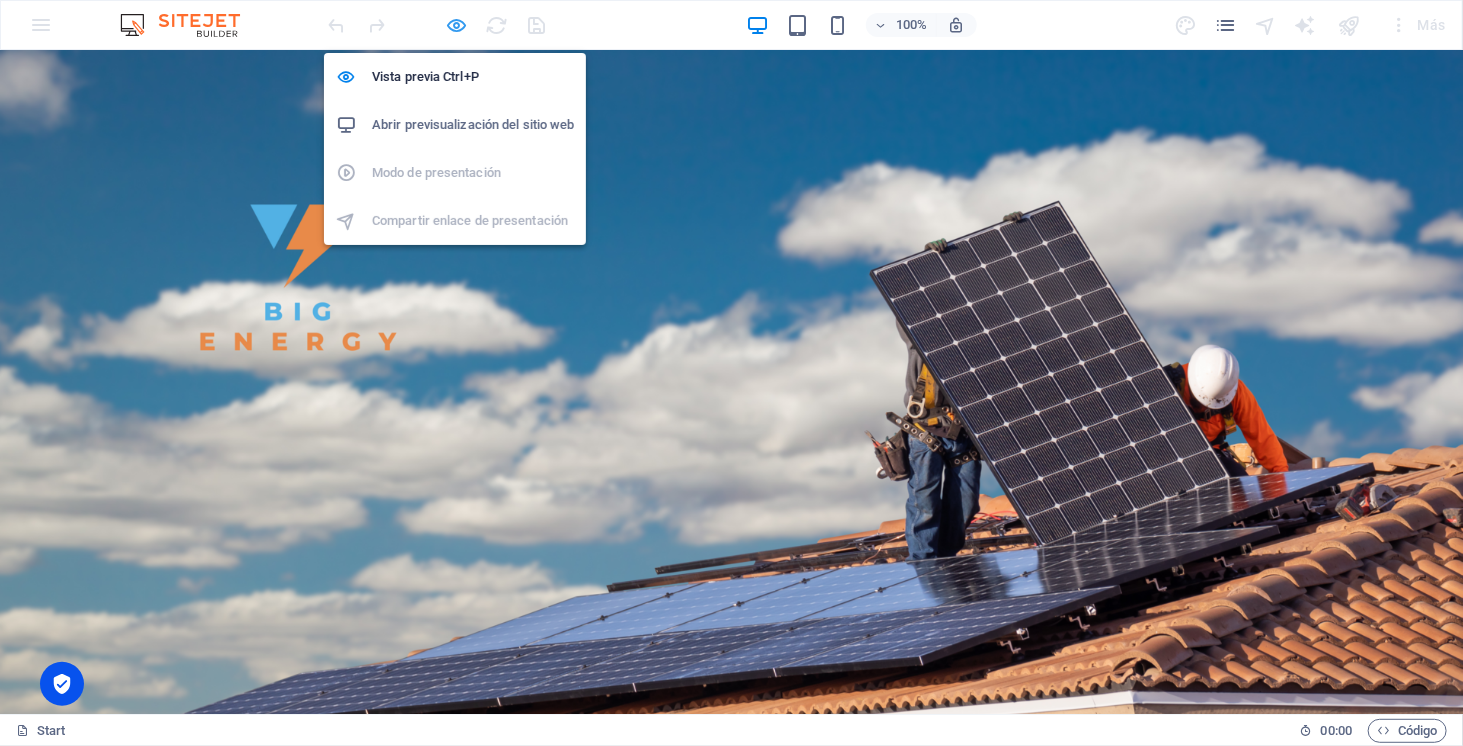 click at bounding box center (457, 25) 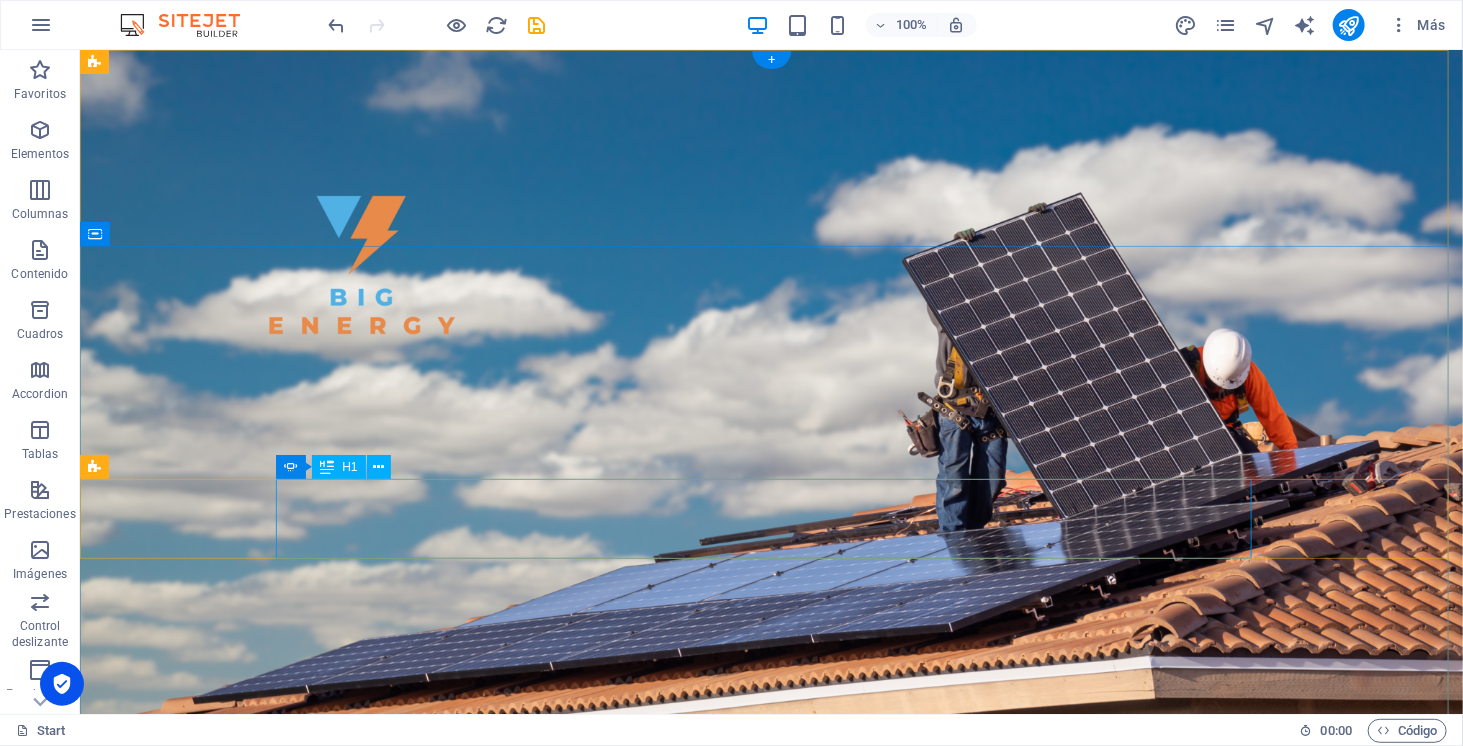 click on "ENERGÍA SOLAR" at bounding box center (771, 1124) 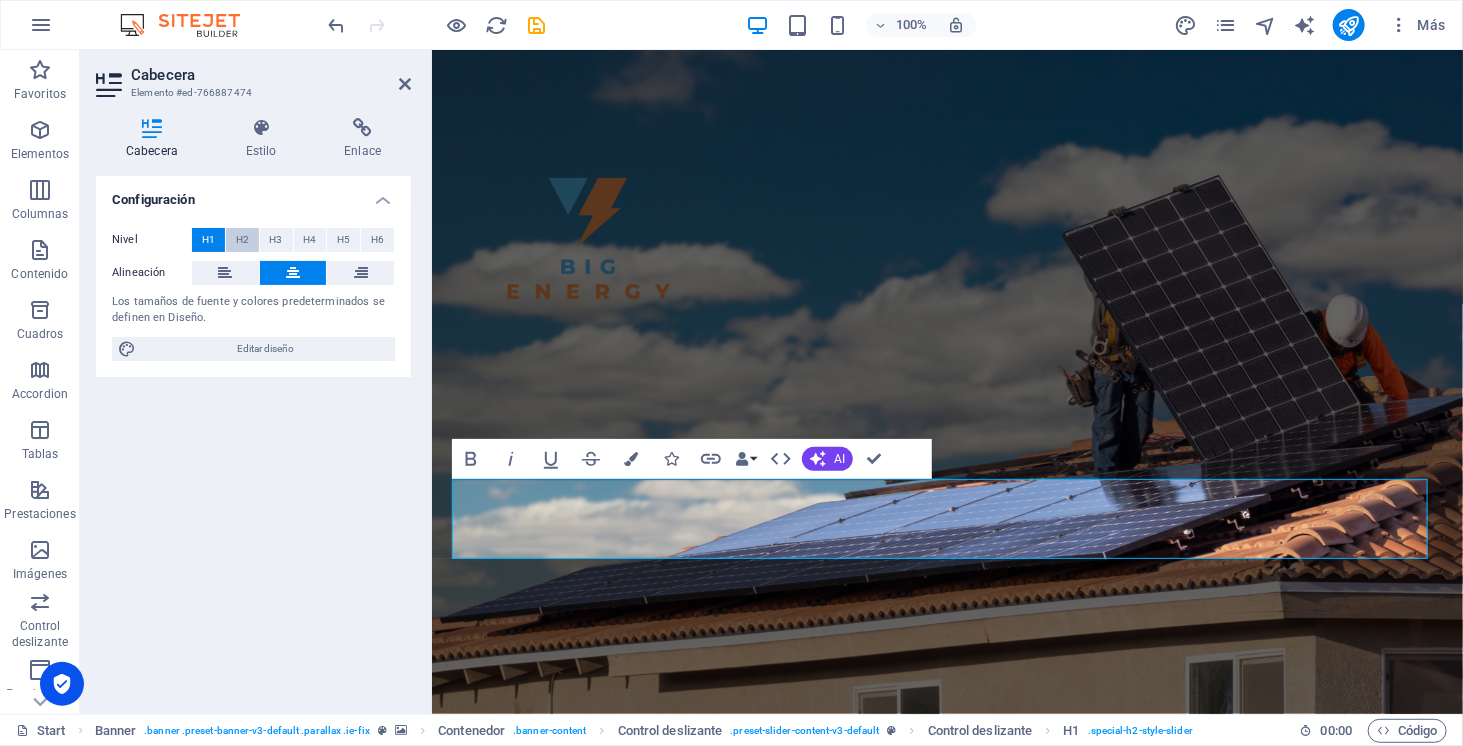 click on "H2" at bounding box center [242, 240] 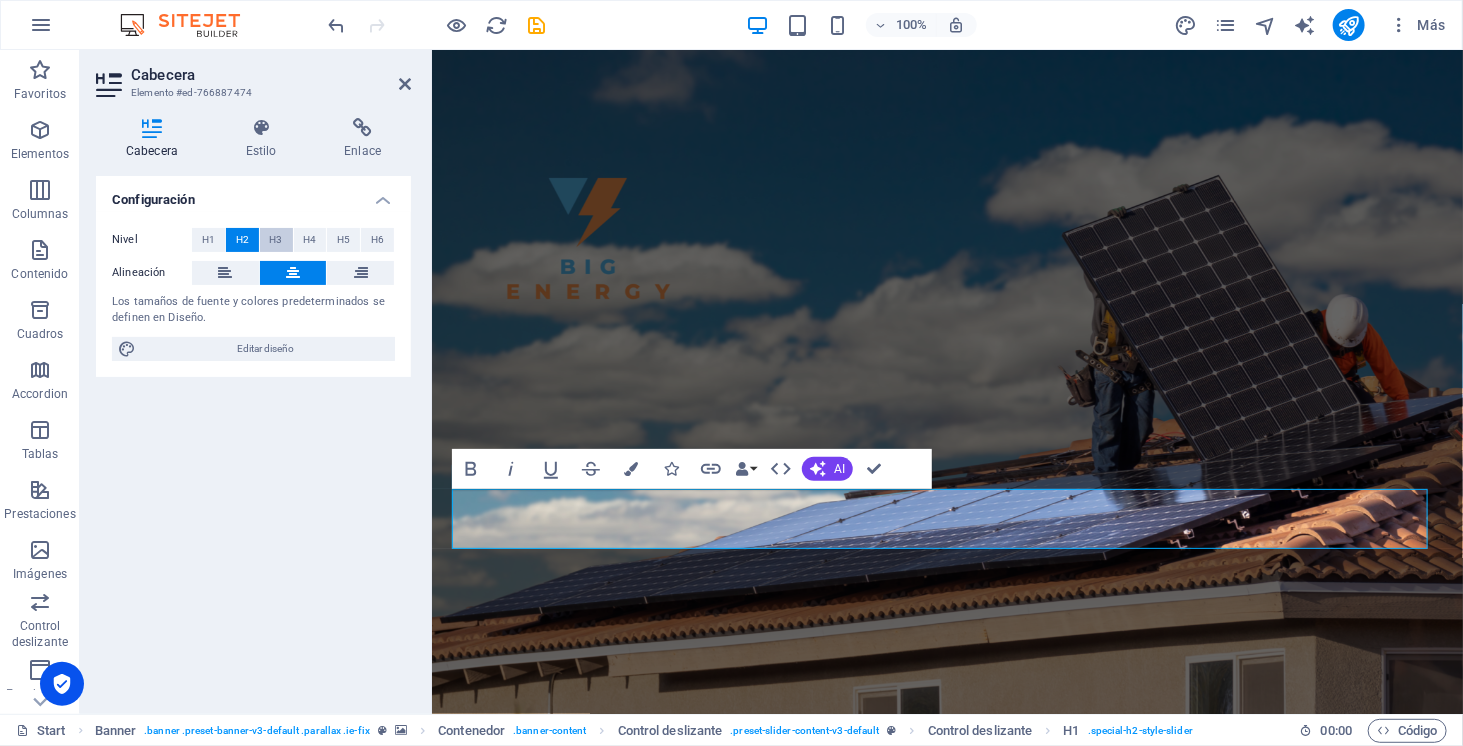 click on "H3" at bounding box center (276, 240) 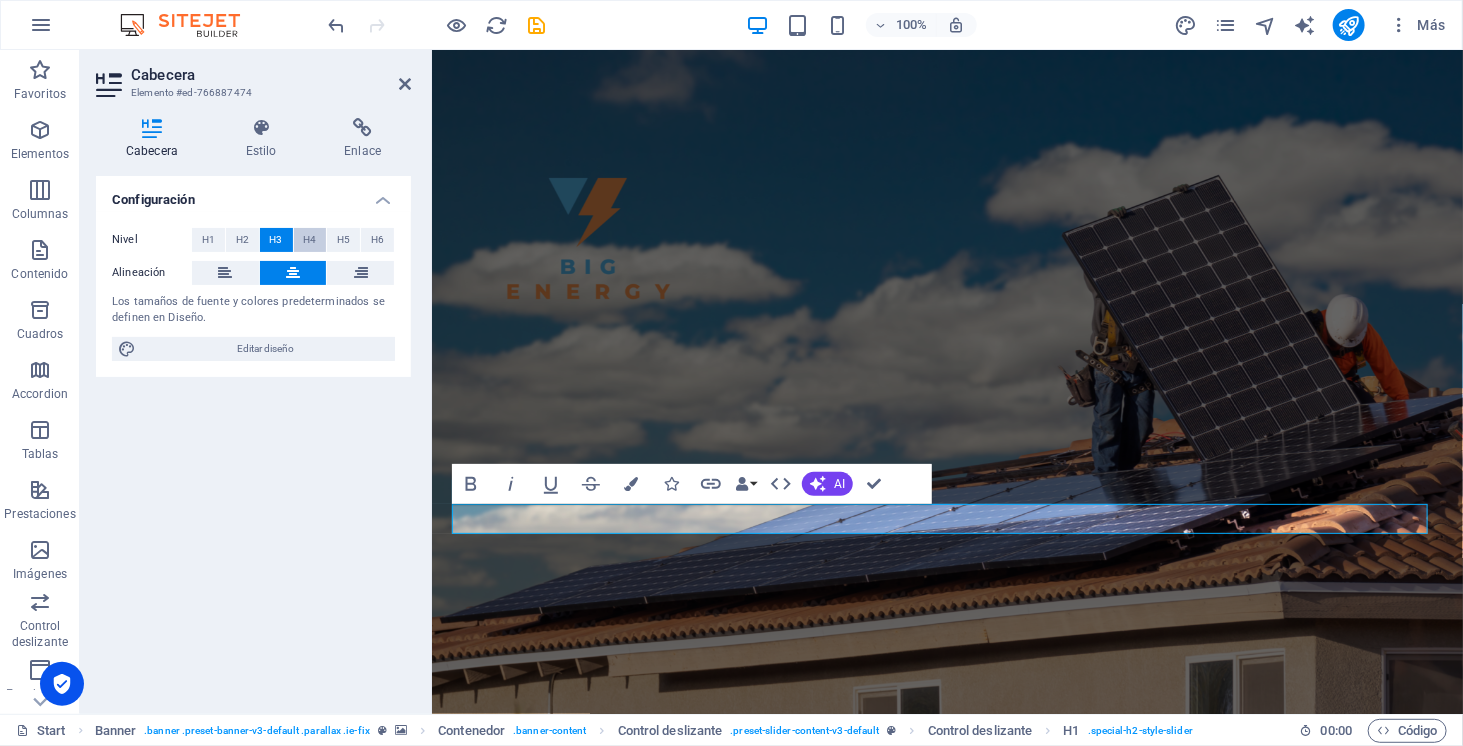 click on "H4" at bounding box center [310, 240] 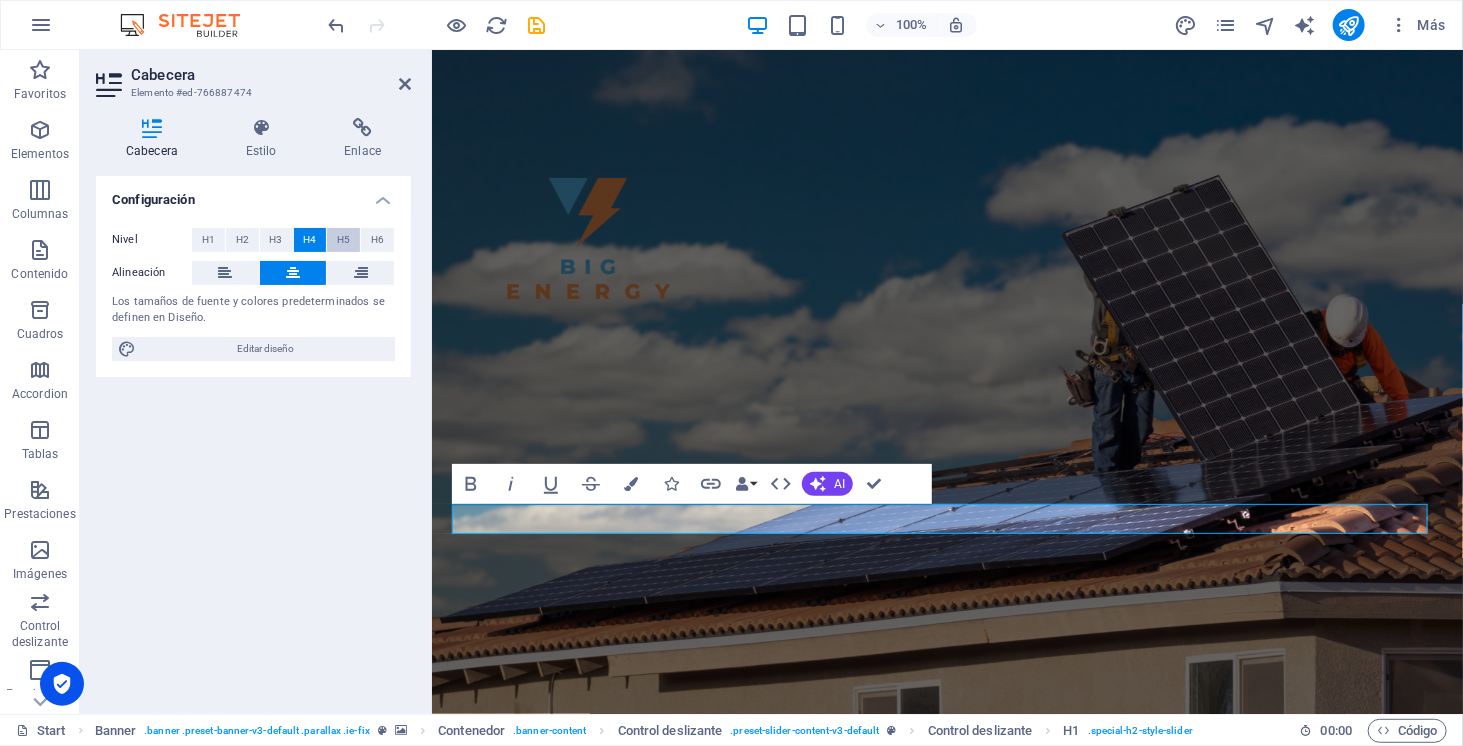 click on "H5" at bounding box center [343, 240] 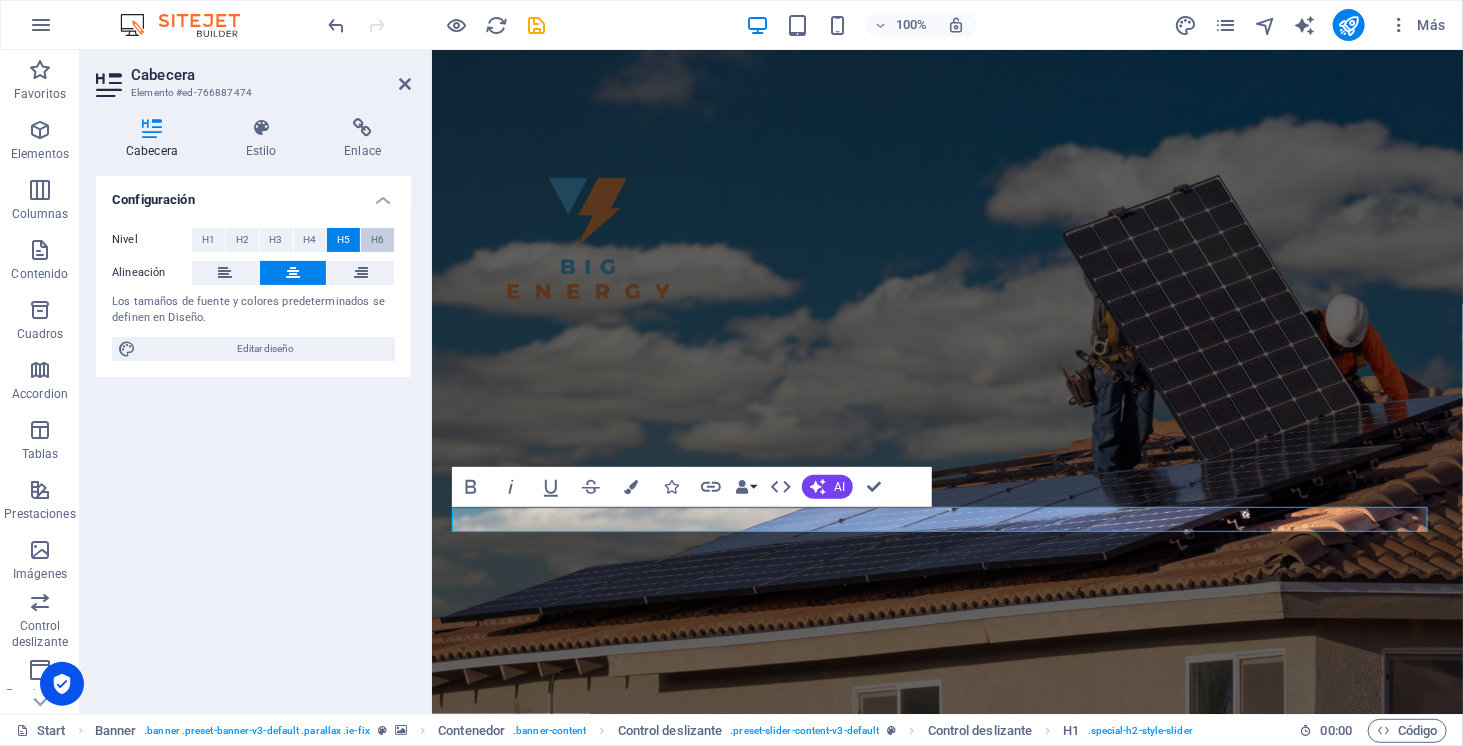 click on "H6" at bounding box center [377, 240] 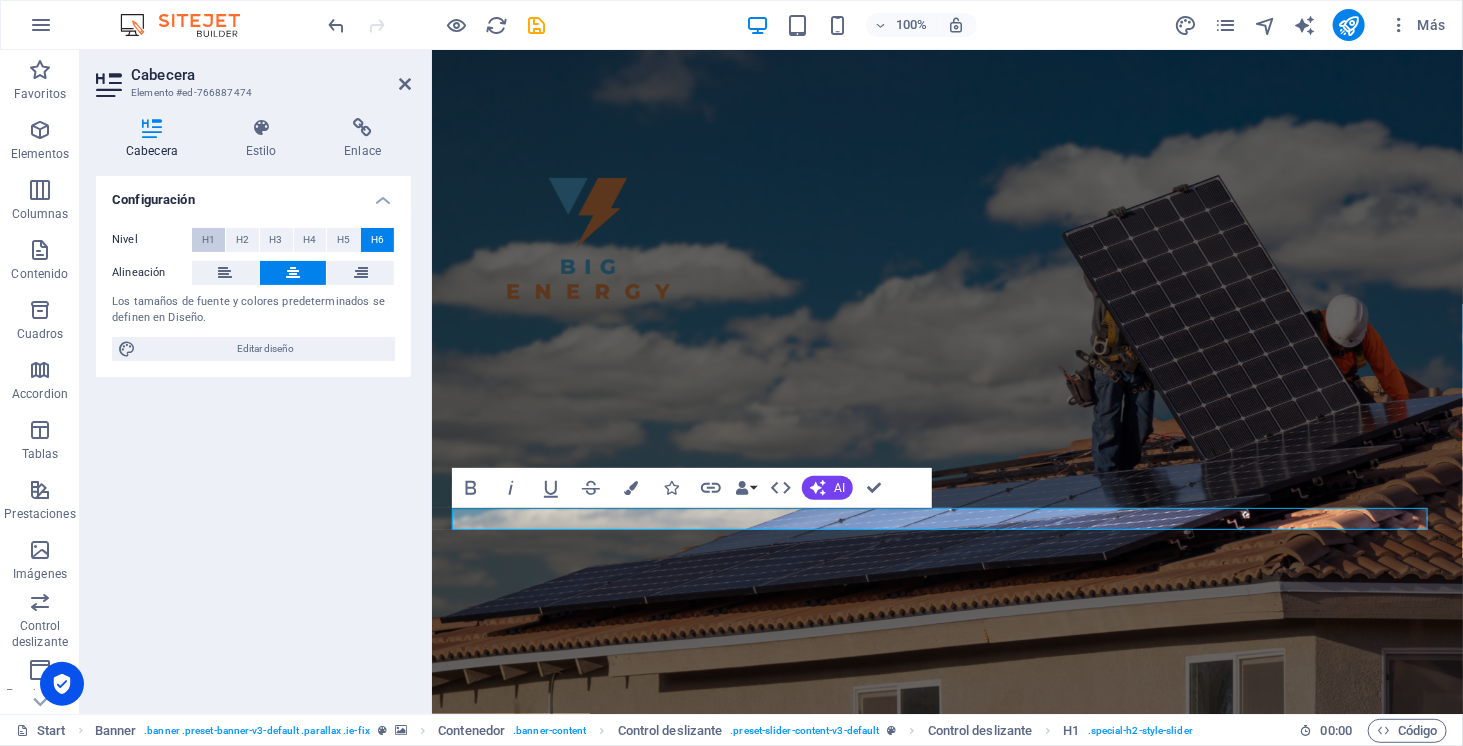 click on "H1" at bounding box center (208, 240) 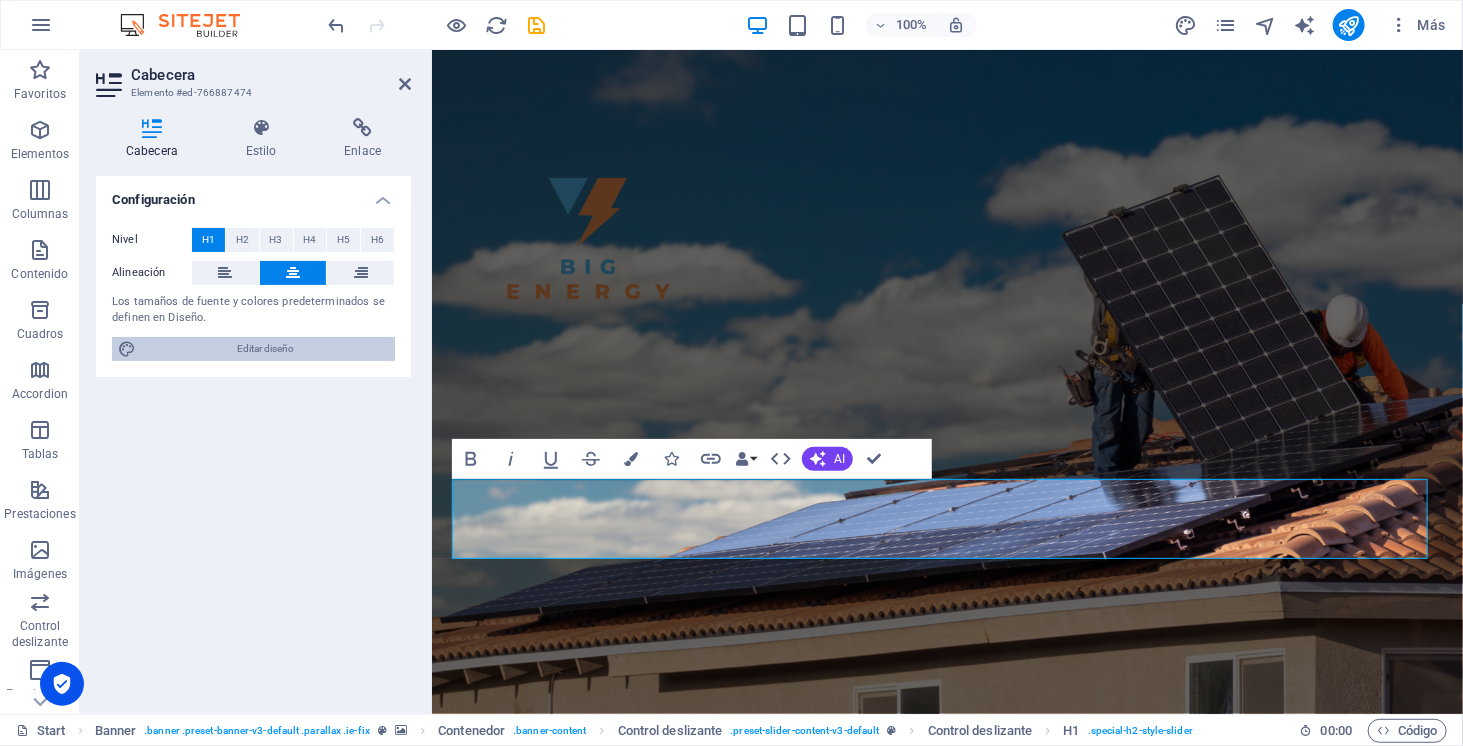 click on "Editar diseño" at bounding box center (265, 349) 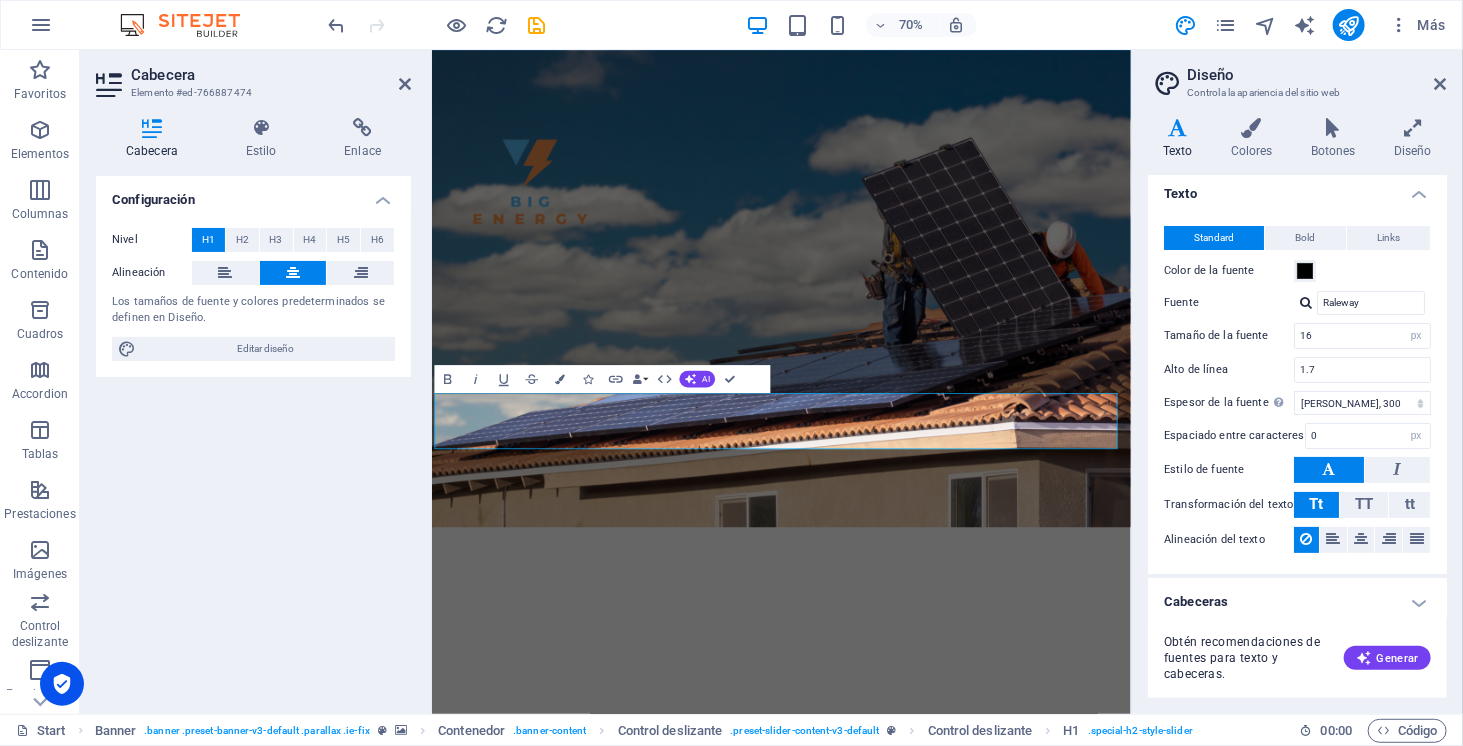scroll, scrollTop: 8, scrollLeft: 0, axis: vertical 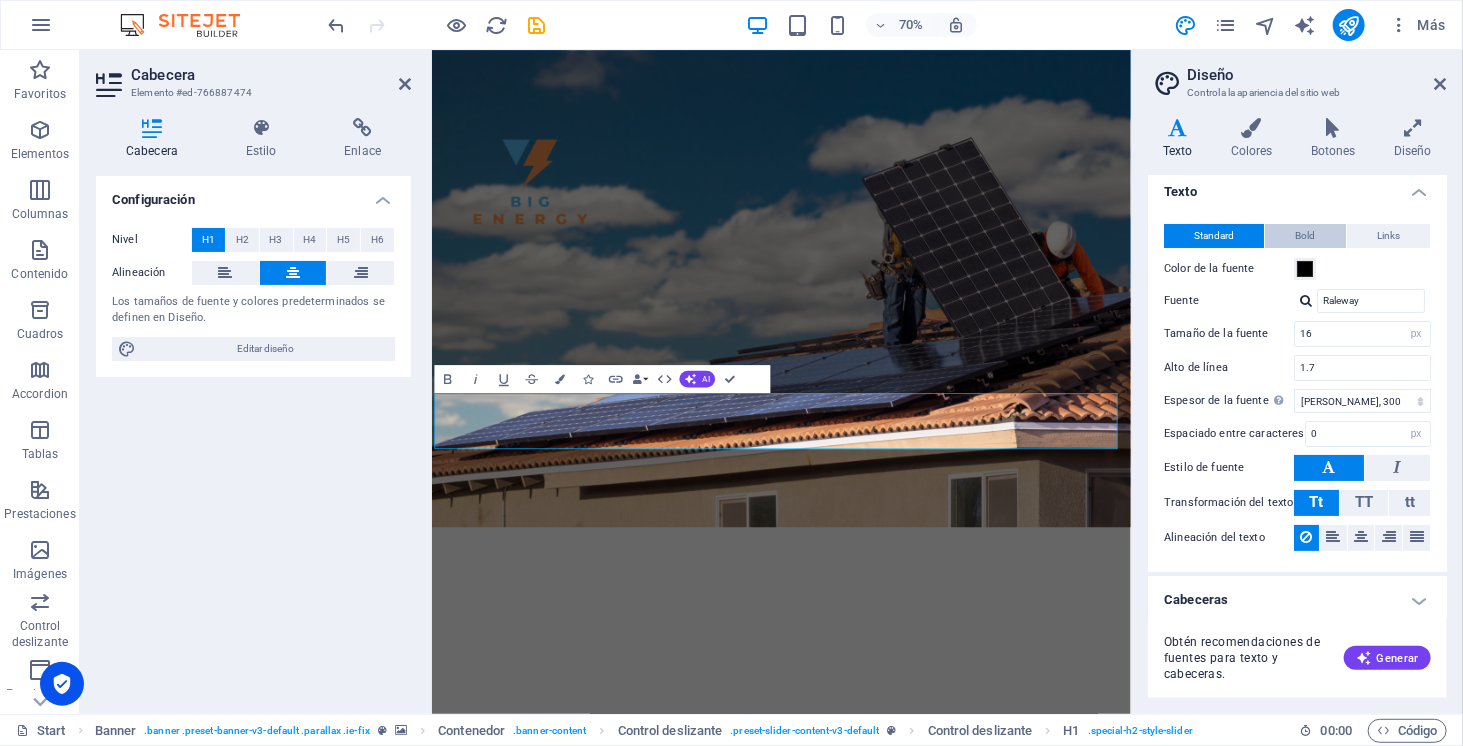 click on "Bold" at bounding box center (1305, 236) 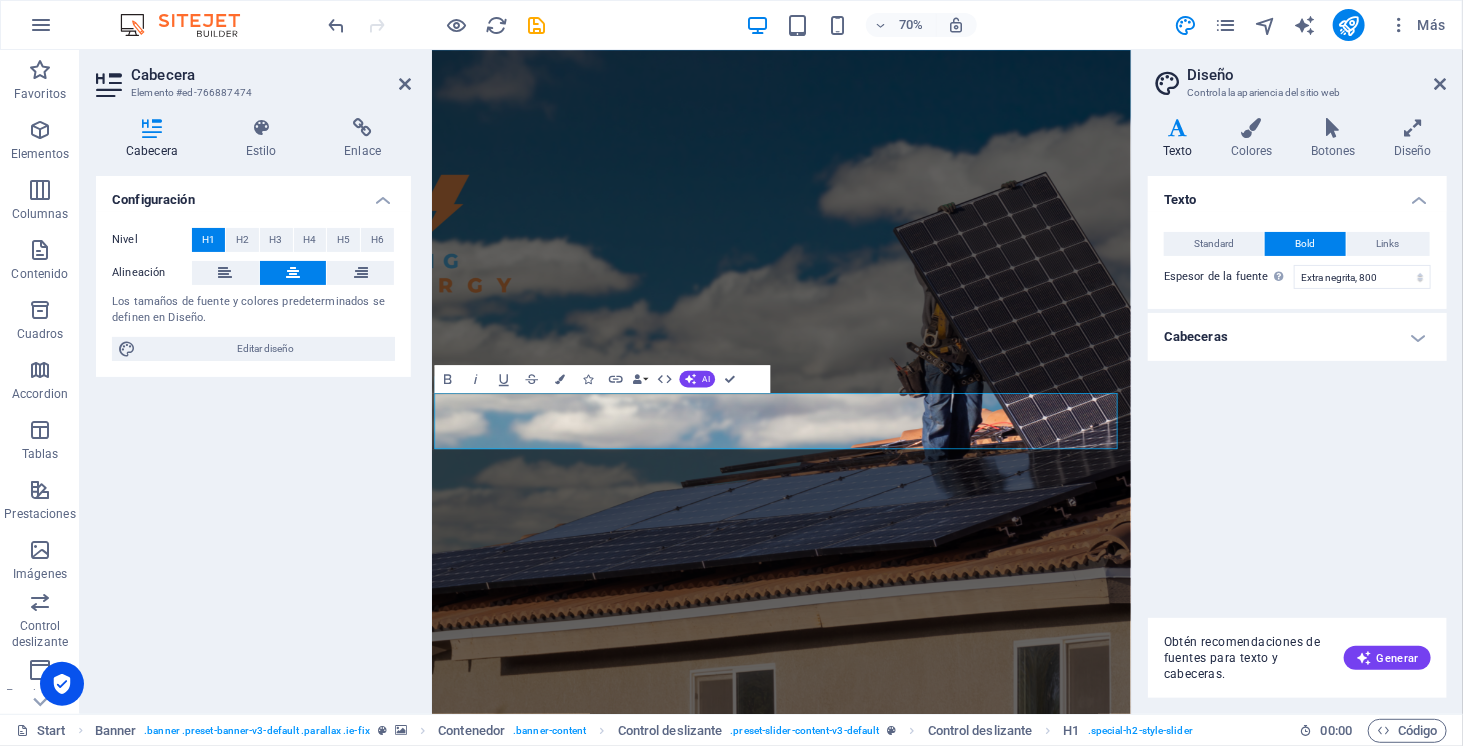 scroll, scrollTop: 0, scrollLeft: 0, axis: both 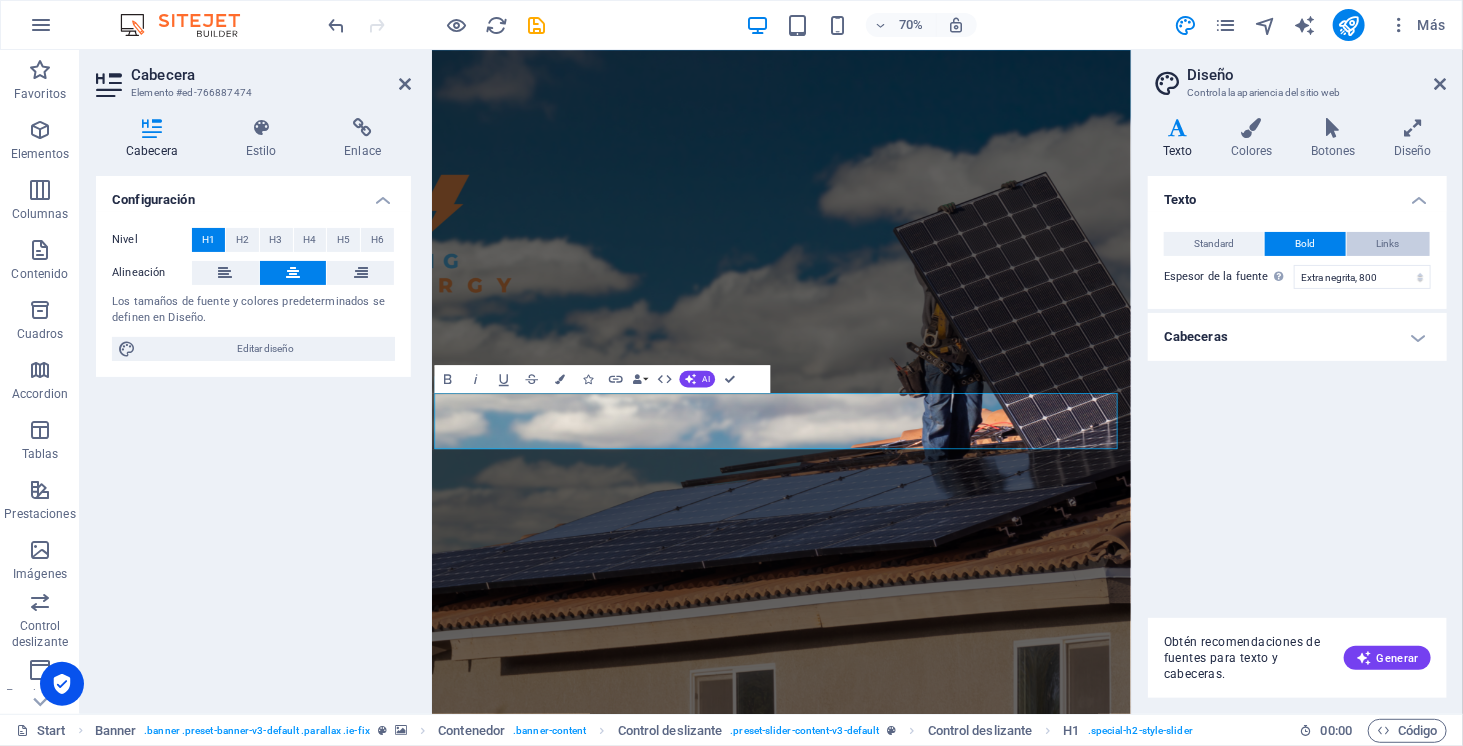 click on "Links" at bounding box center (1388, 244) 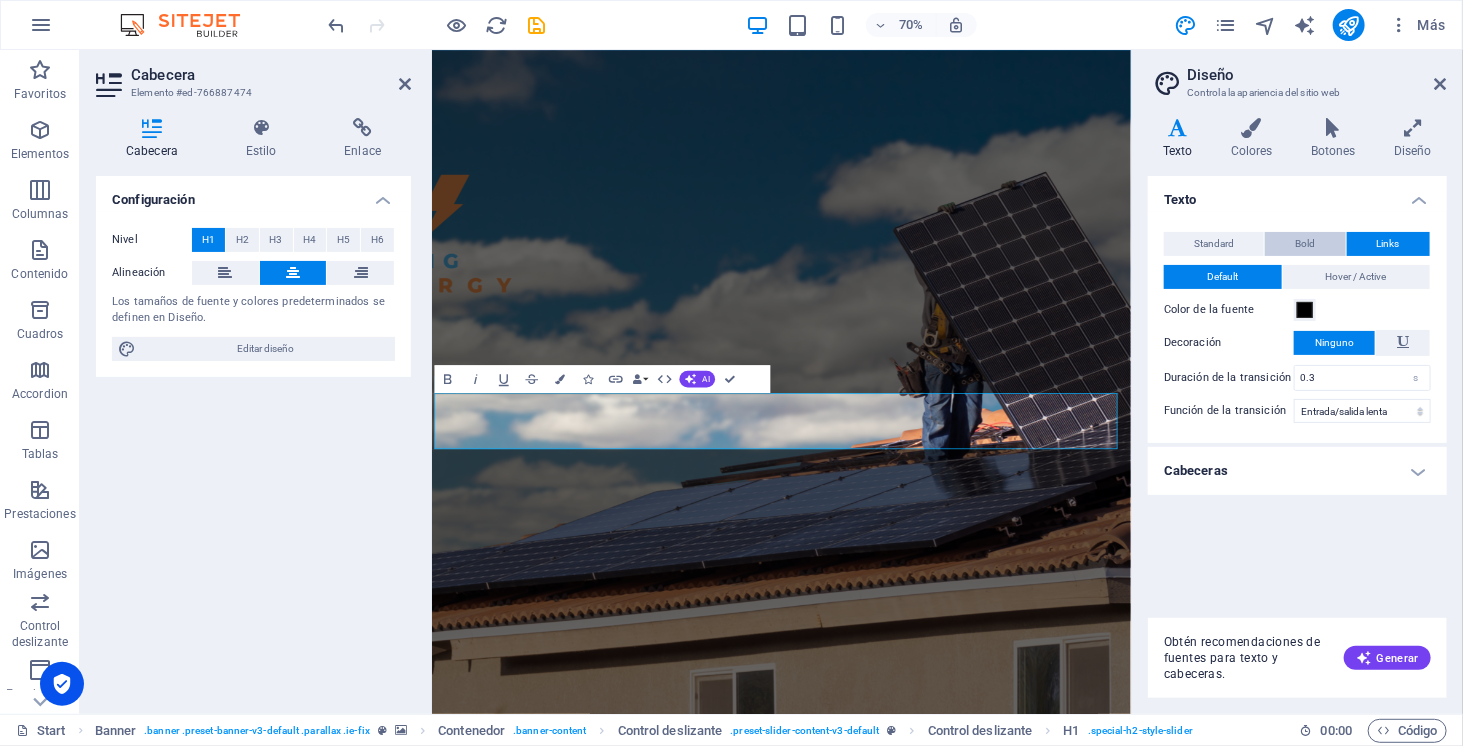 click on "Bold" at bounding box center [1305, 244] 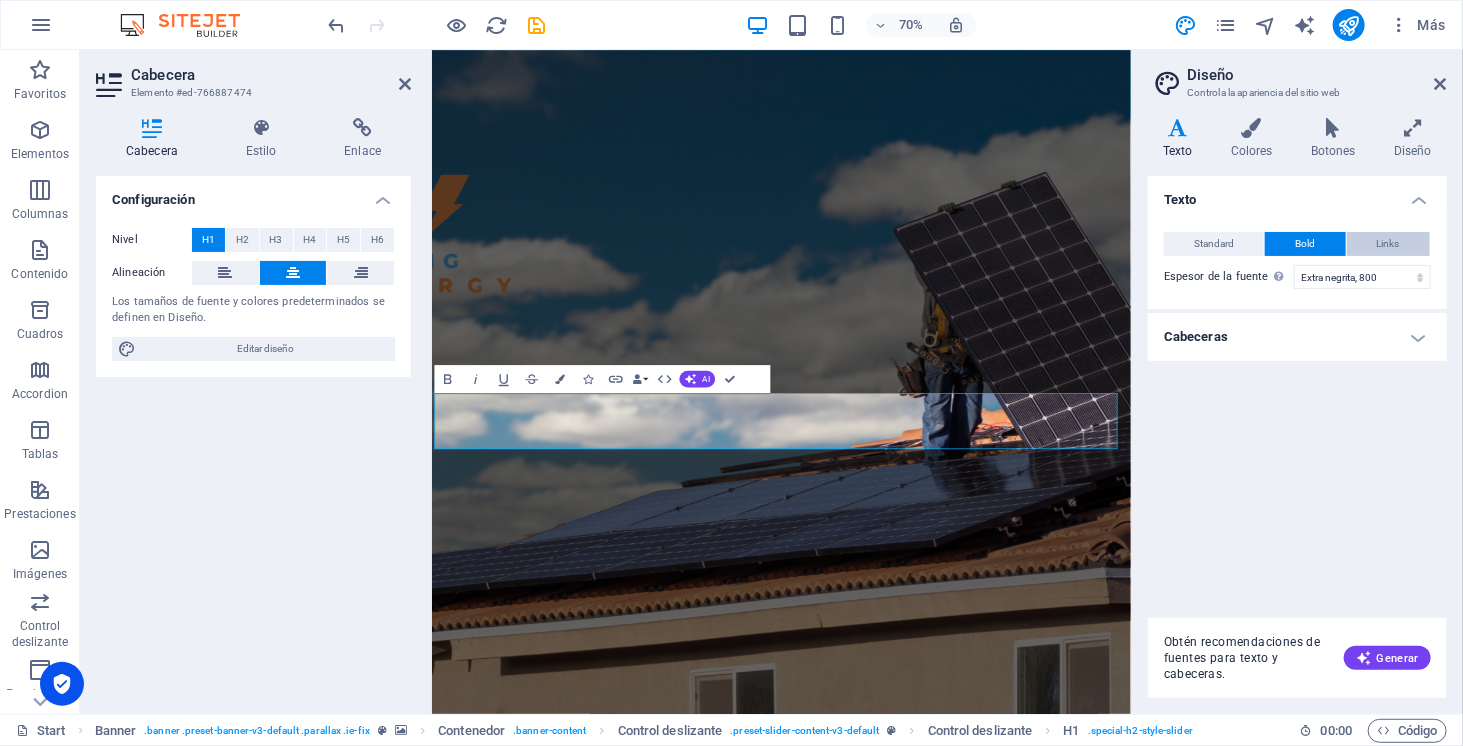 click on "Links" at bounding box center (1388, 244) 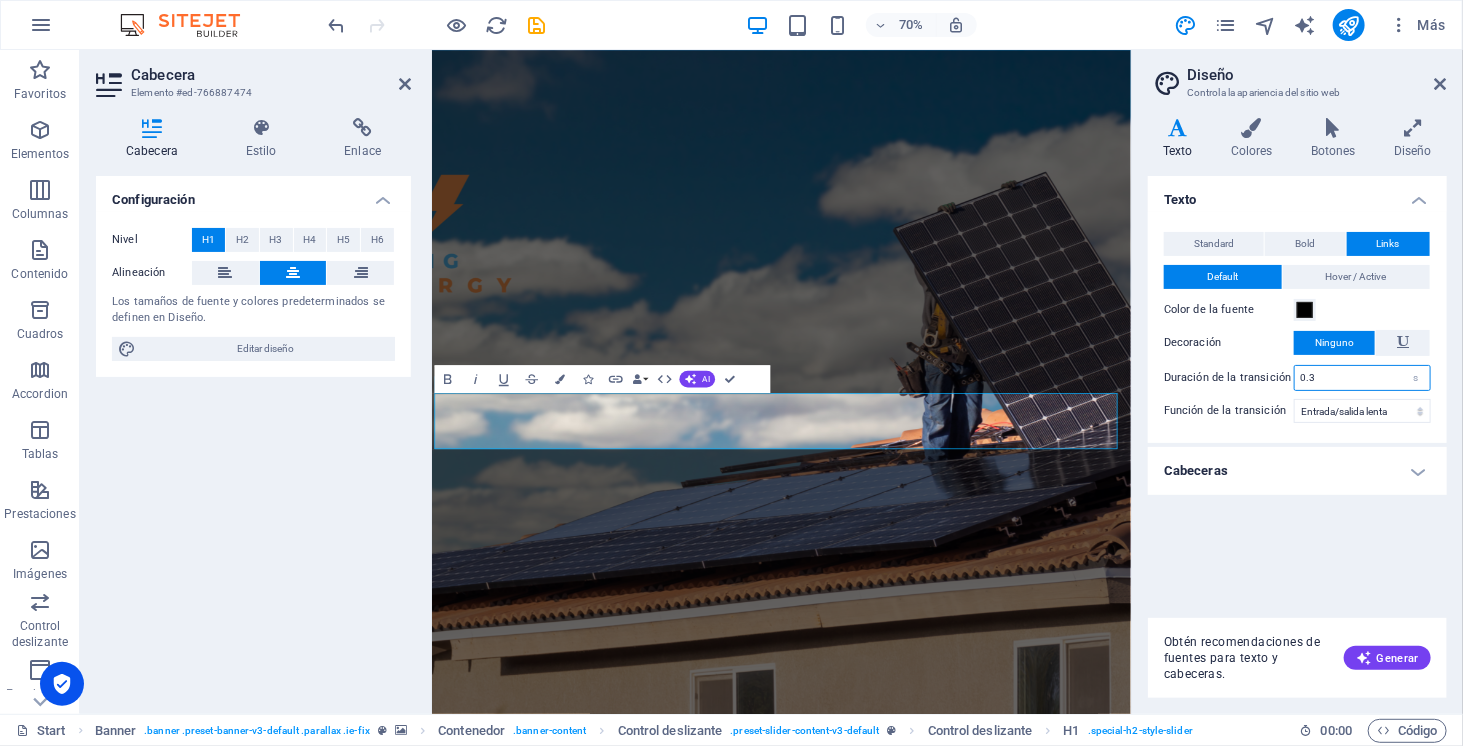 click on "0.3" at bounding box center (1362, 378) 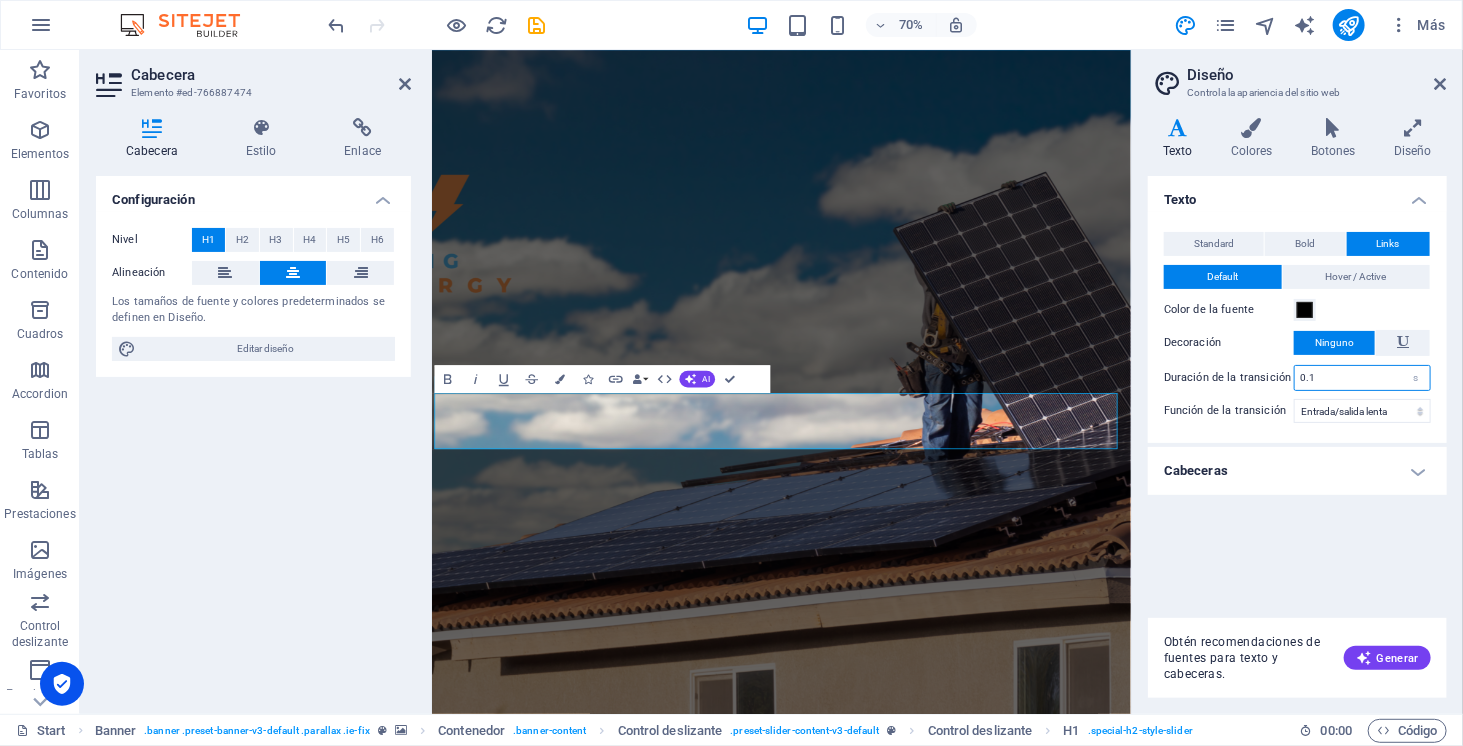 type on "0.1" 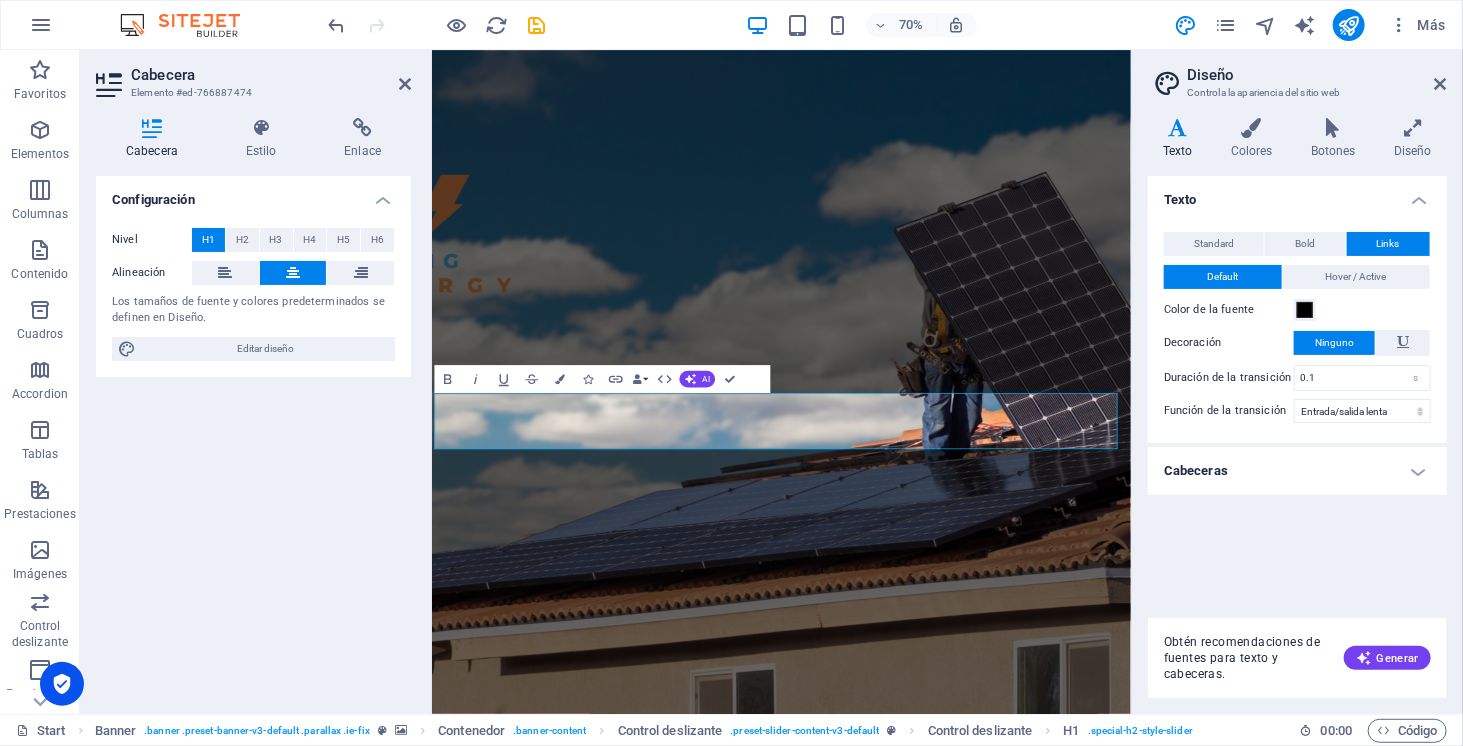 click on "Texto Standard Bold Links Color de la fuente Fuente Raleway Tamaño de la fuente 16 rem px Alto de línea 1.7 Espesor de la fuente Para mostrar el espesor de la fuente correctamente, puede que deba activarse.  Gestionar fuentes Fino, 100 Extra [PERSON_NAME], 200 [PERSON_NAME], 300 Normal, 400 Medio, 500 [DEMOGRAPHIC_DATA], 600 Negrita, 700 Extra negrita, 800 Negro, 900 Espaciado entre caracteres 0 rem px Estilo de fuente Transformación del texto Tt TT tt Alineación del texto Espesor de la fuente Para mostrar el espesor de la fuente correctamente, puede que deba activarse.  Gestionar fuentes Fino, 100 Extra [PERSON_NAME], 200 [PERSON_NAME], 300 Normal, 400 Medio, 500 Seminegrita, 600 Negrita, 700 Extra negrita, 800 Negro, 900 Default Hover / Active Color de la fuente Color de la fuente Decoración Ninguno Decoración Ninguno Duración de la transición 0.1 s Función de la transición Lentitud Entrada lenta Salida lenta Entrada/salida lenta Lineal Cabeceras Todo H1 / Texto de logo H2 H3 H4 H5 H6 Color de la fuente Fuente Raleway 1.25 0 px" at bounding box center (1297, 397) 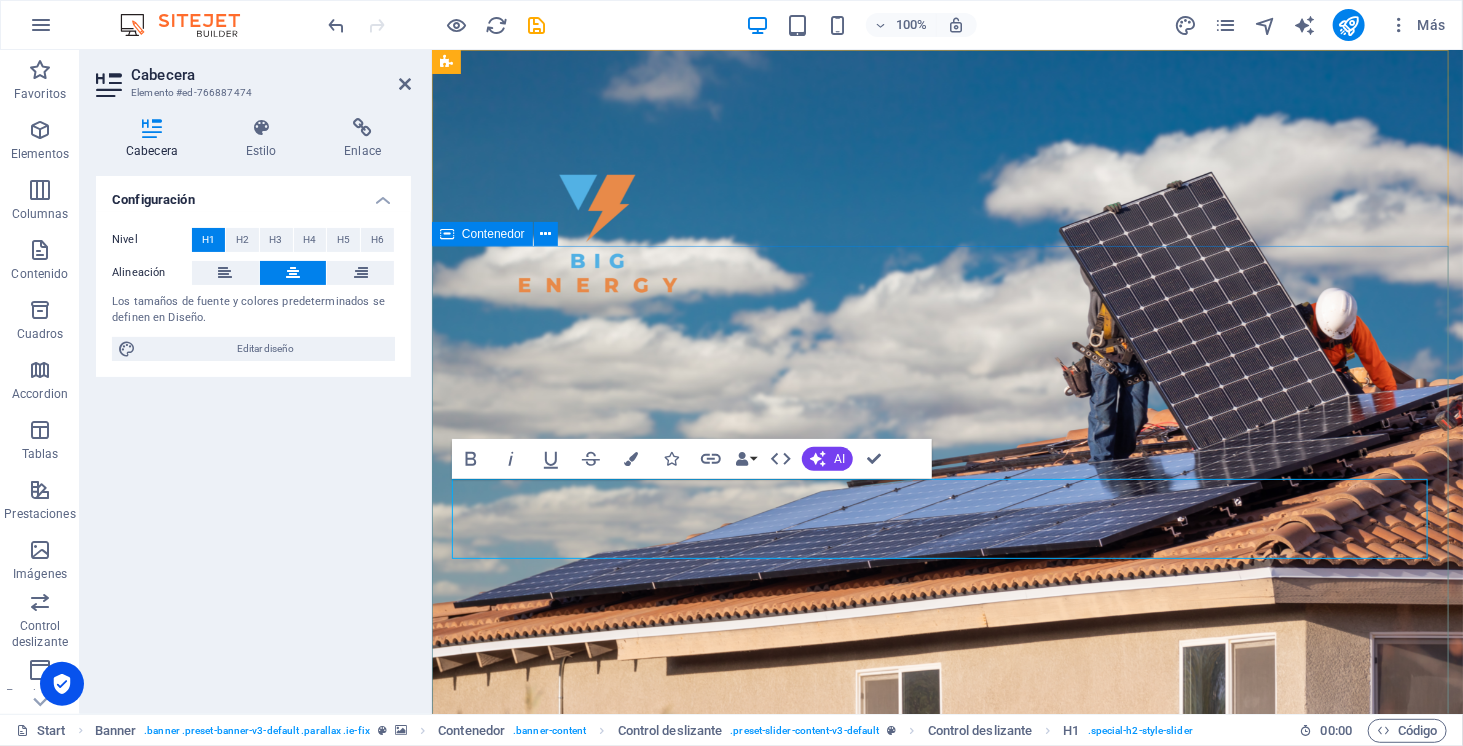 click on "SOMOS    ENERGÍA SOLAR ELECTROMOVILIDAD ALMACENAMIENTO" at bounding box center (946, 1439) 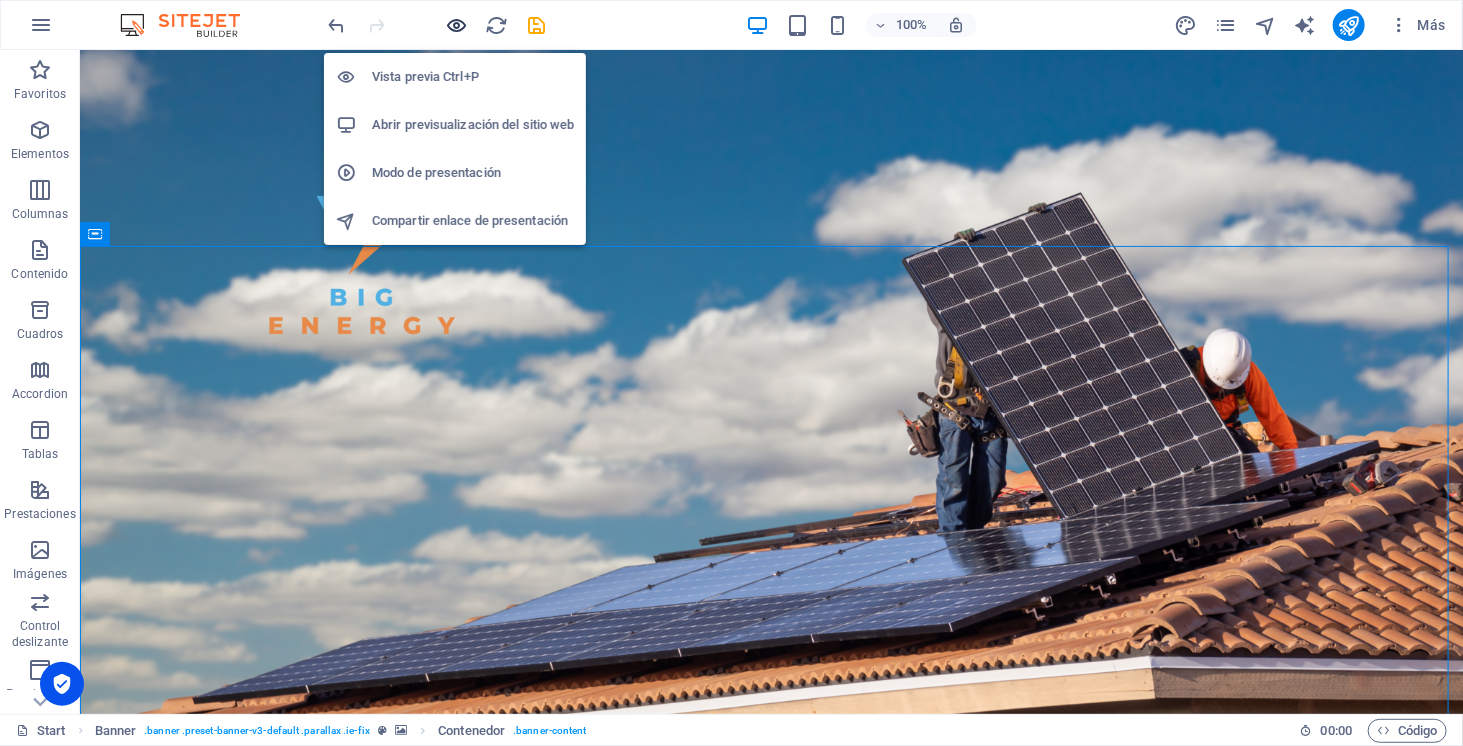 click at bounding box center [457, 25] 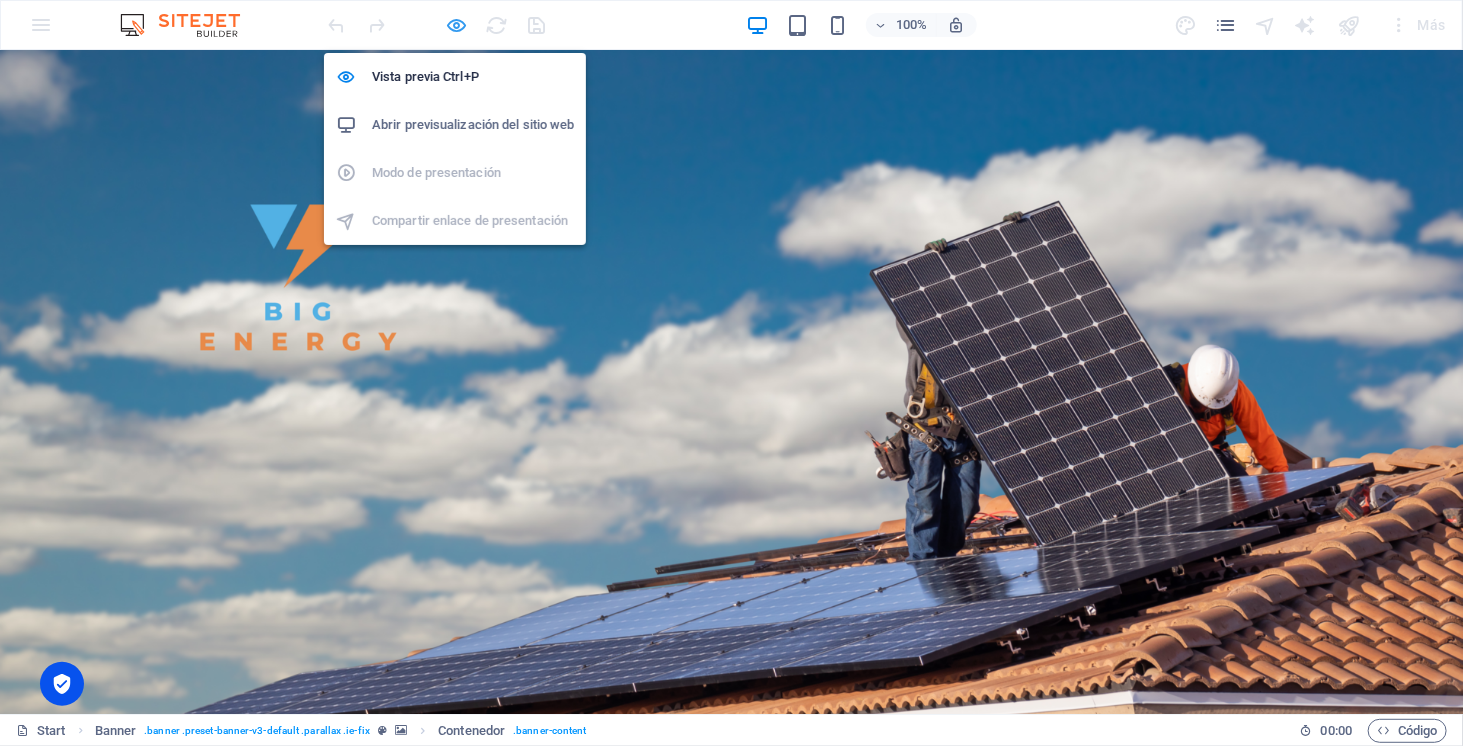 click at bounding box center [457, 25] 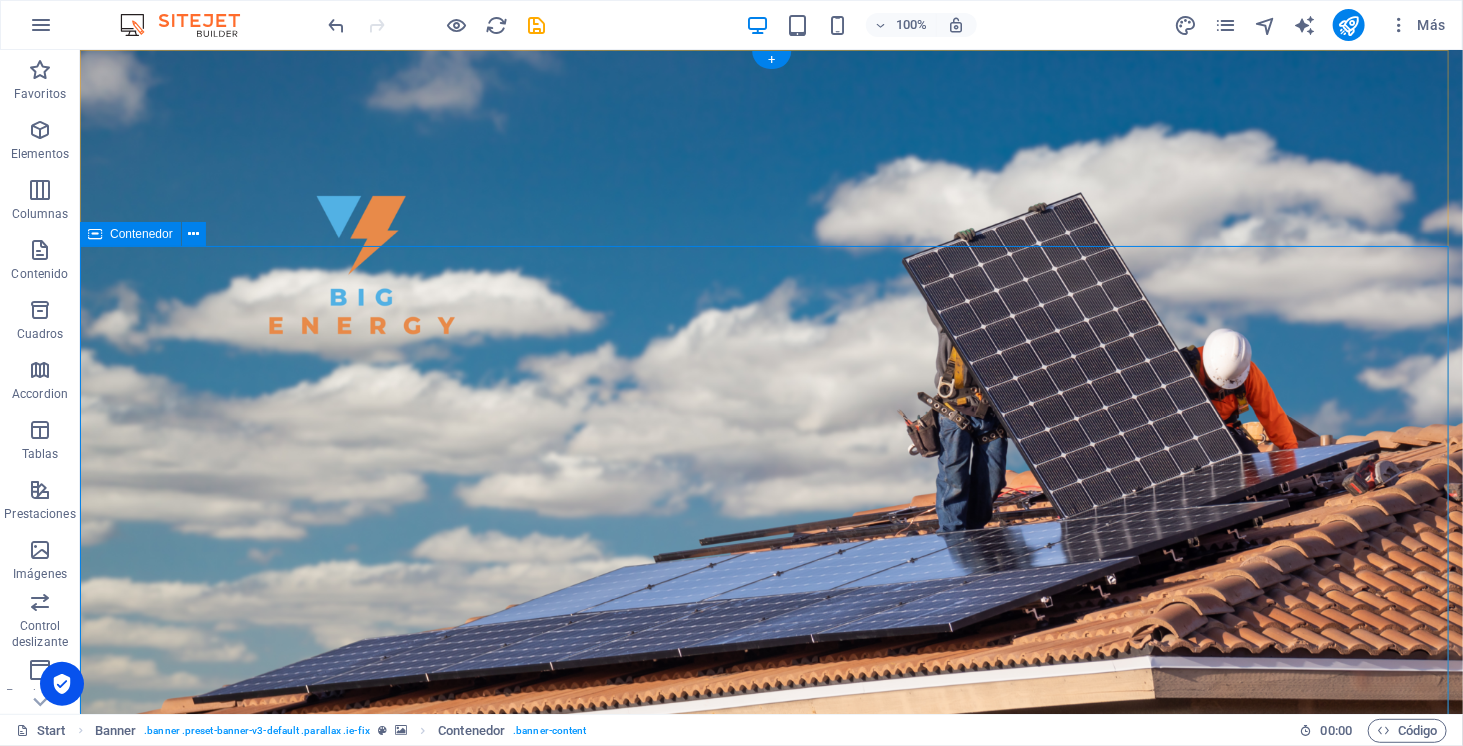 type 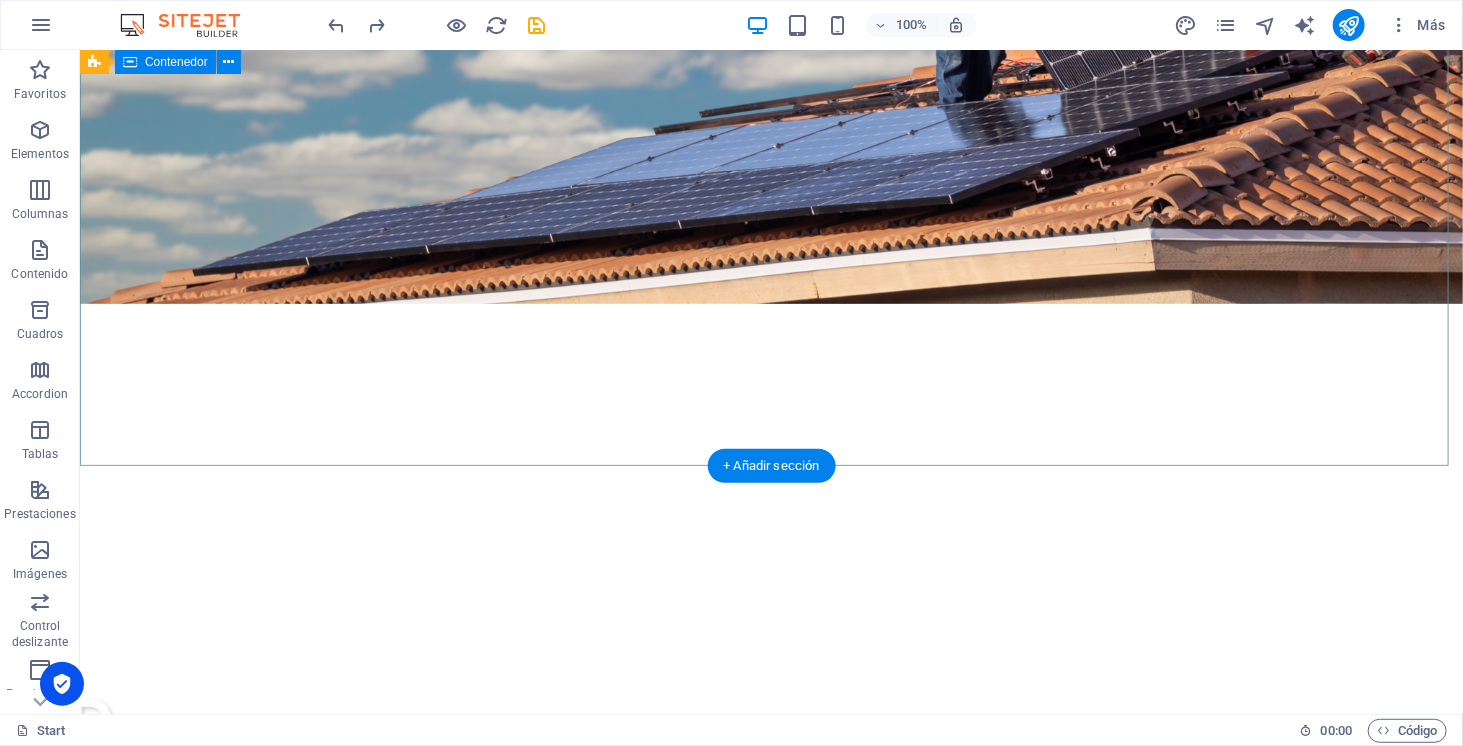 scroll, scrollTop: 0, scrollLeft: 0, axis: both 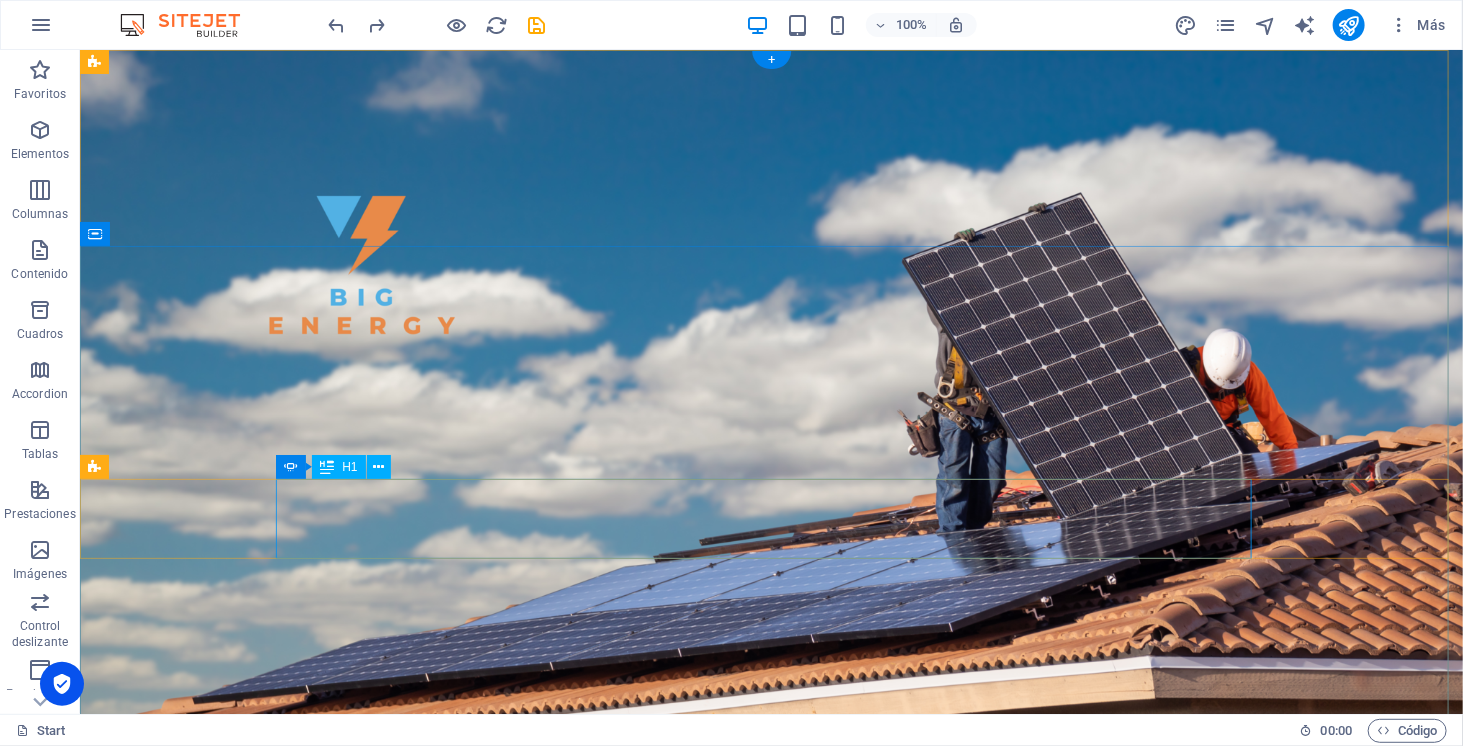 click on "ELECTROMOVILIDAD" at bounding box center [-205, 1149] 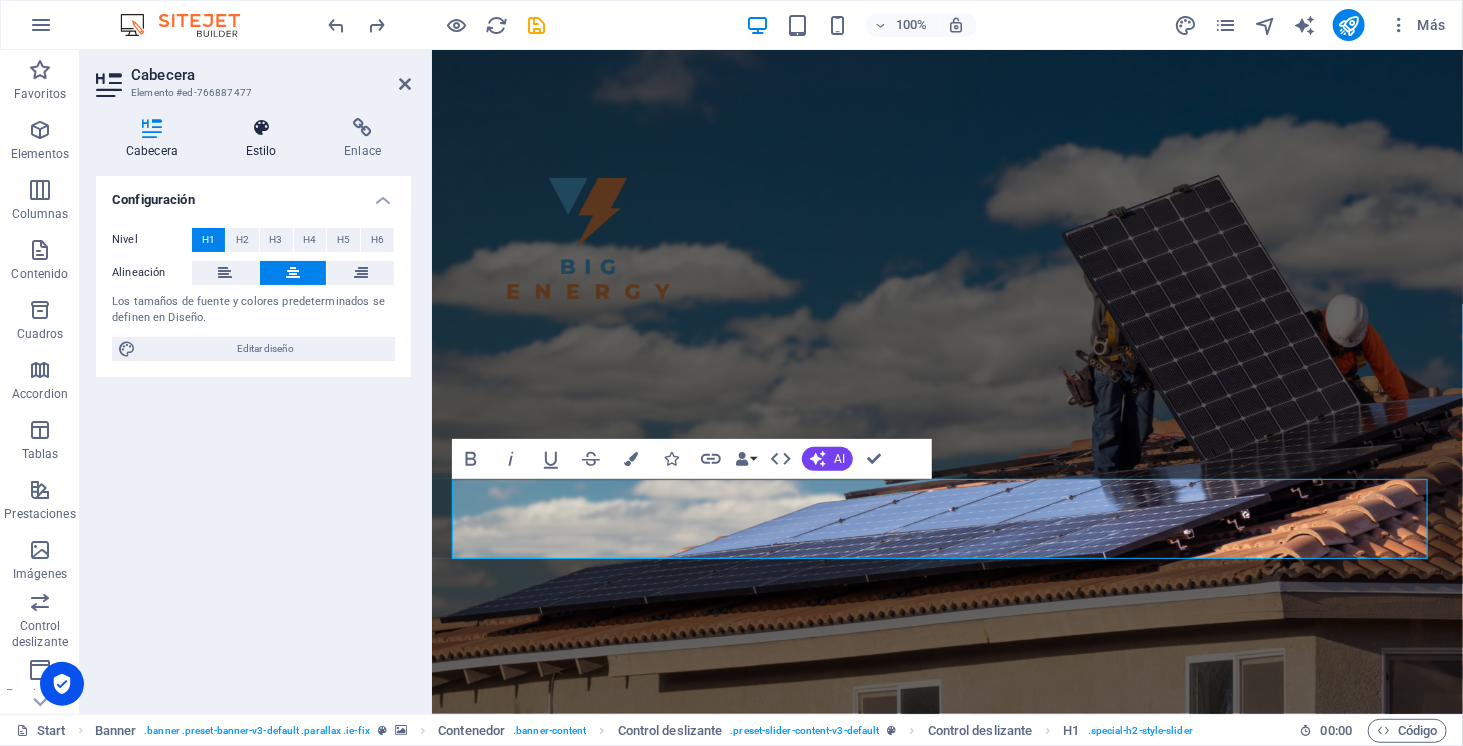 click at bounding box center (261, 128) 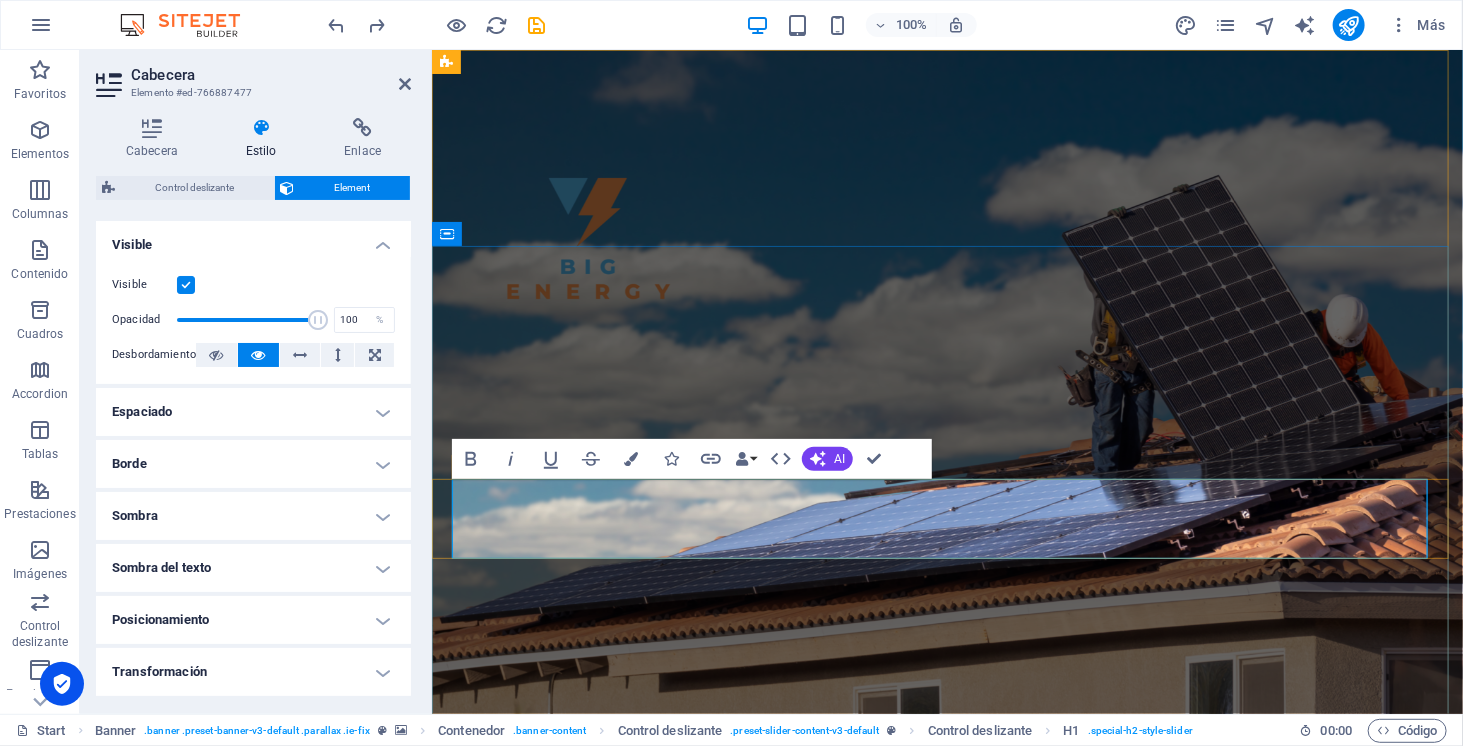 click on "ELECTROMOVILIDAD" at bounding box center (-30, 1148) 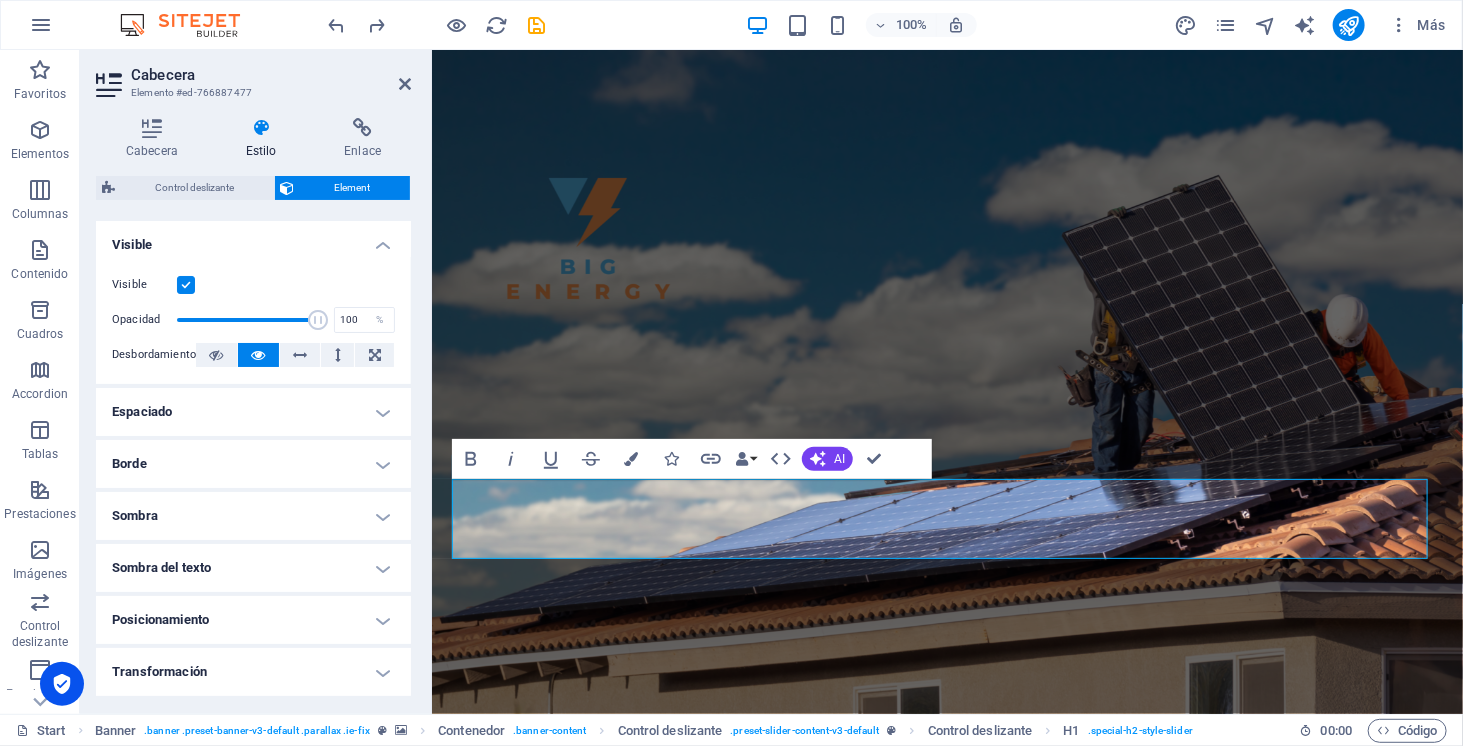 scroll, scrollTop: 153, scrollLeft: 0, axis: vertical 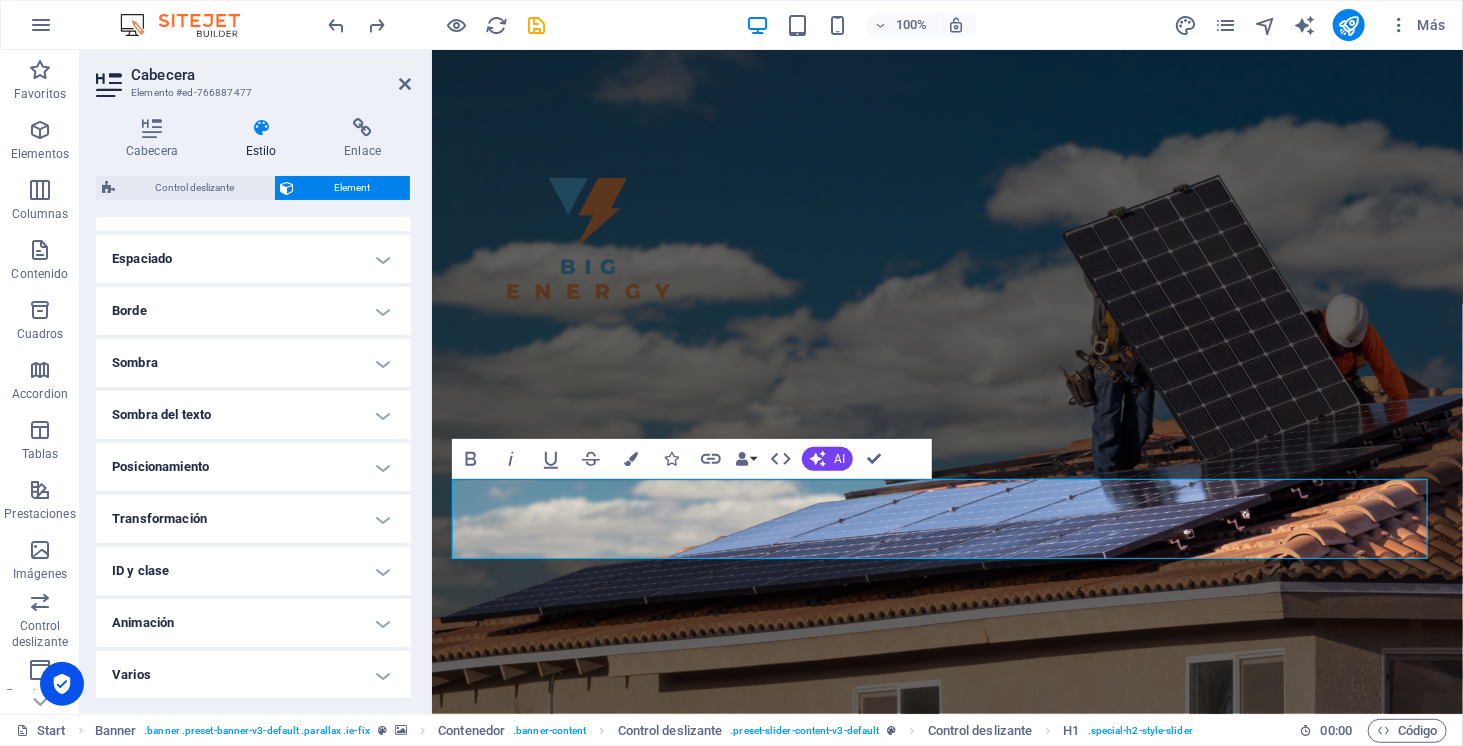 click on "Diseño La forma en la que este elemento se expande en la disposición (Flexbox). Tamaño Predeterminado automático px % 1/1 1/2 1/3 1/4 1/5 1/6 1/7 1/8 1/9 1/10 Crecer Reducir Comprar Disposición de contenedor Visible Visible Opacidad 100 % Desbordamiento Espaciado Margen Predeterminado automático px % rem vw vh Personalizado Personalizado automático px % rem vw vh automático px % rem vw vh automático px % rem vw vh automático px % rem vw vh Espaciado Predeterminado px rem % vh vw Personalizado Personalizado px rem % vh vw px rem % vh vw px rem % vh vw px rem % vh vw Borde Estilo              - Ancho 1 automático px rem % vh vw Personalizado Personalizado 1 automático px rem % vh vw 1 automático px rem % vh vw 1 automático px rem % vh vw 1 automático px rem % vh vw  - Color Esquinas redondeadas Predeterminado px rem % vh vw Personalizado Personalizado px rem % vh vw px rem % vh vw px rem % vh vw px rem % vh vw Sombra Predeterminado Ninguno Fuera Dentro Color X offset 0 px rem vh vw 0 px" at bounding box center [253, 383] 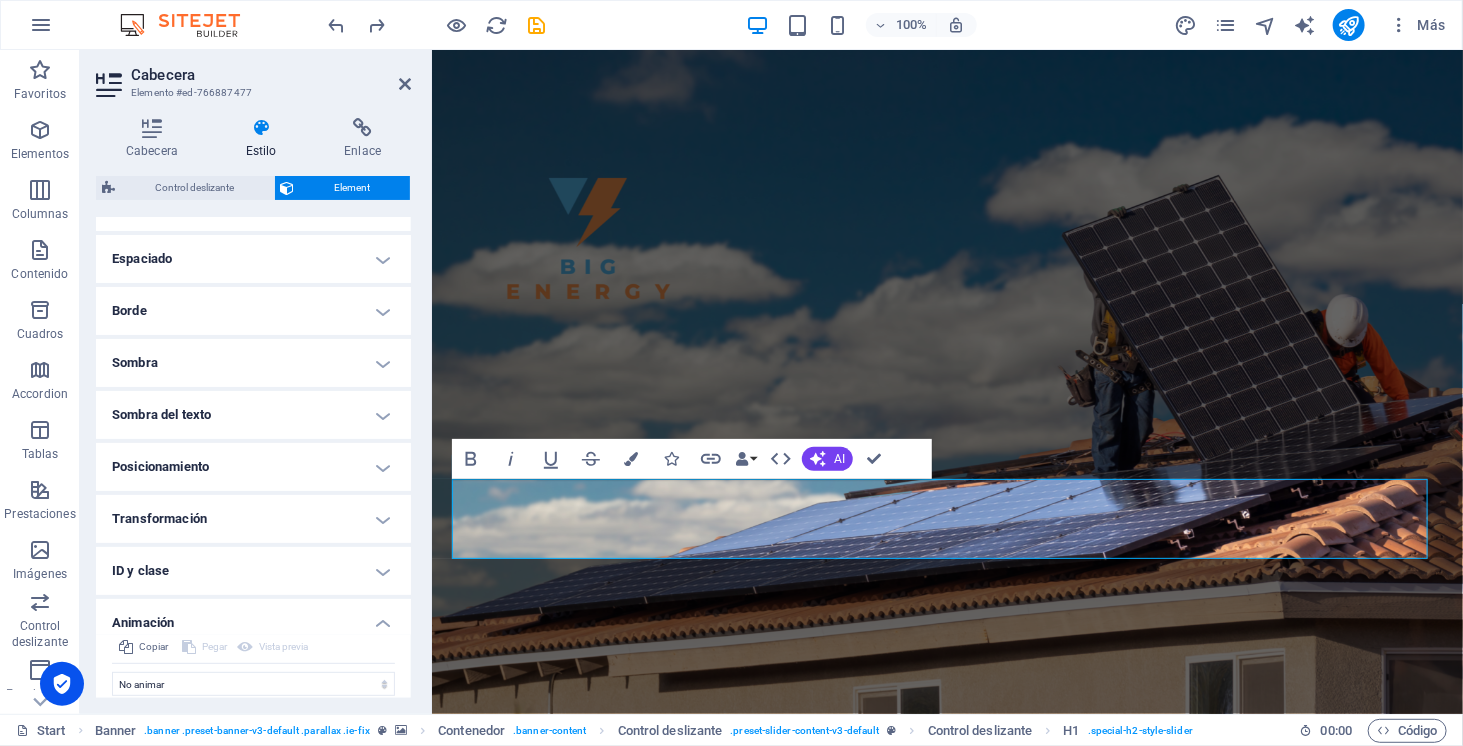 scroll, scrollTop: 217, scrollLeft: 0, axis: vertical 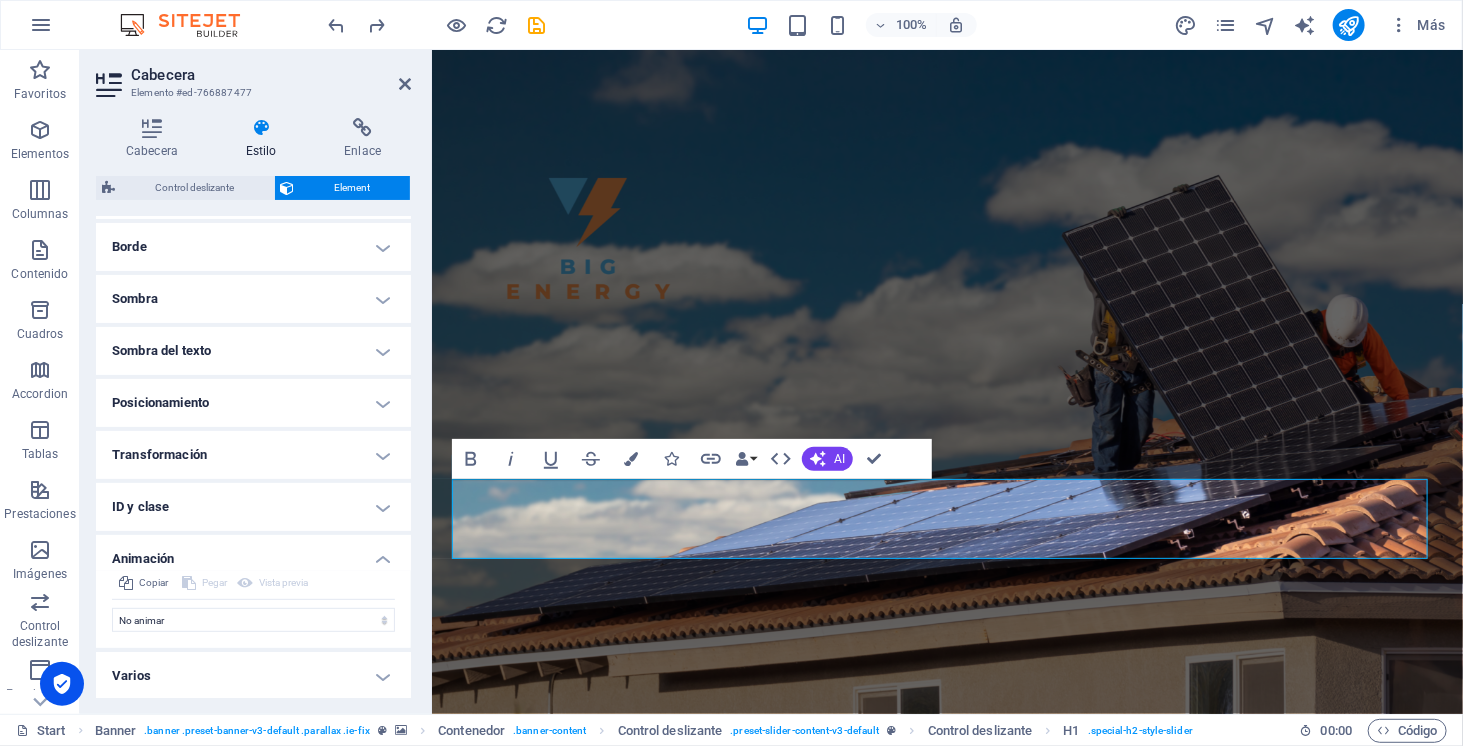 click on "Varios" at bounding box center (253, 676) 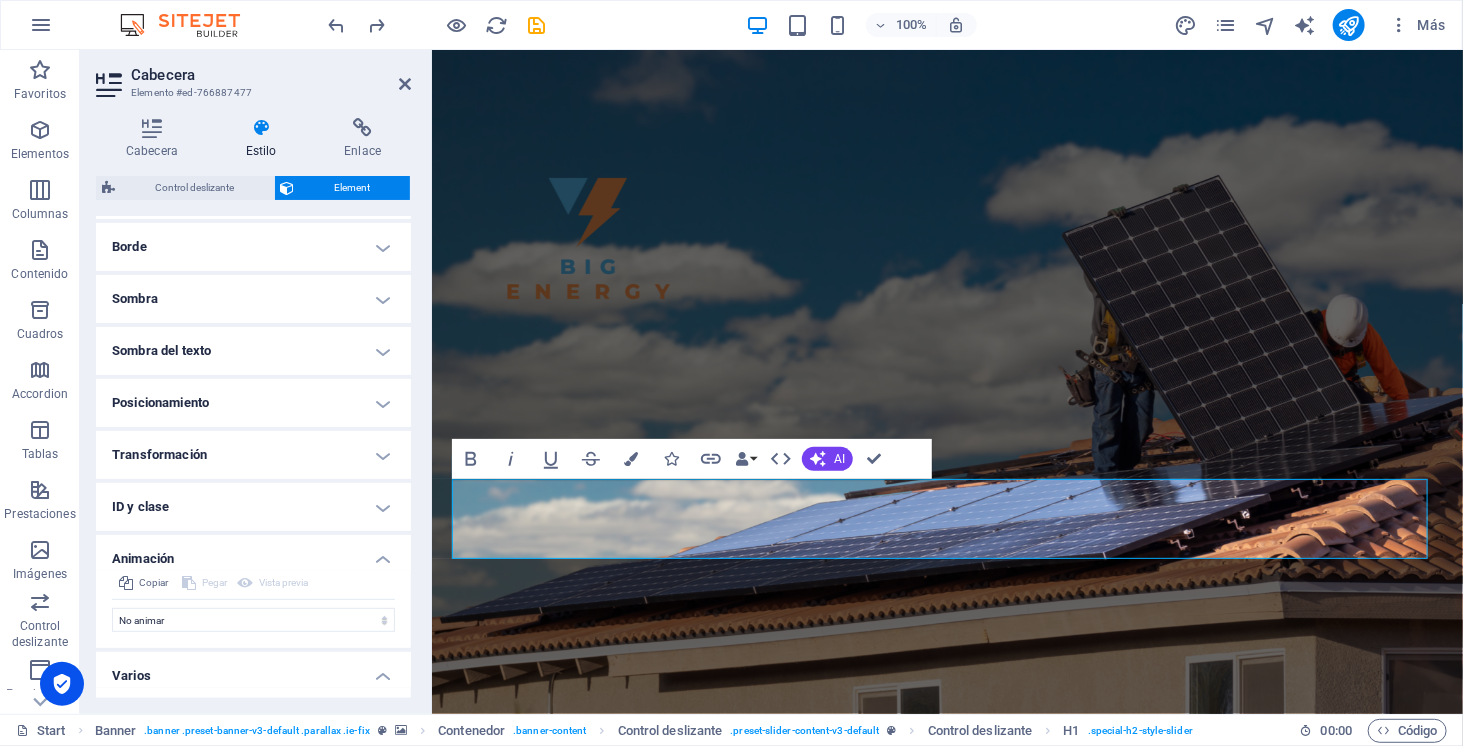 scroll, scrollTop: 340, scrollLeft: 0, axis: vertical 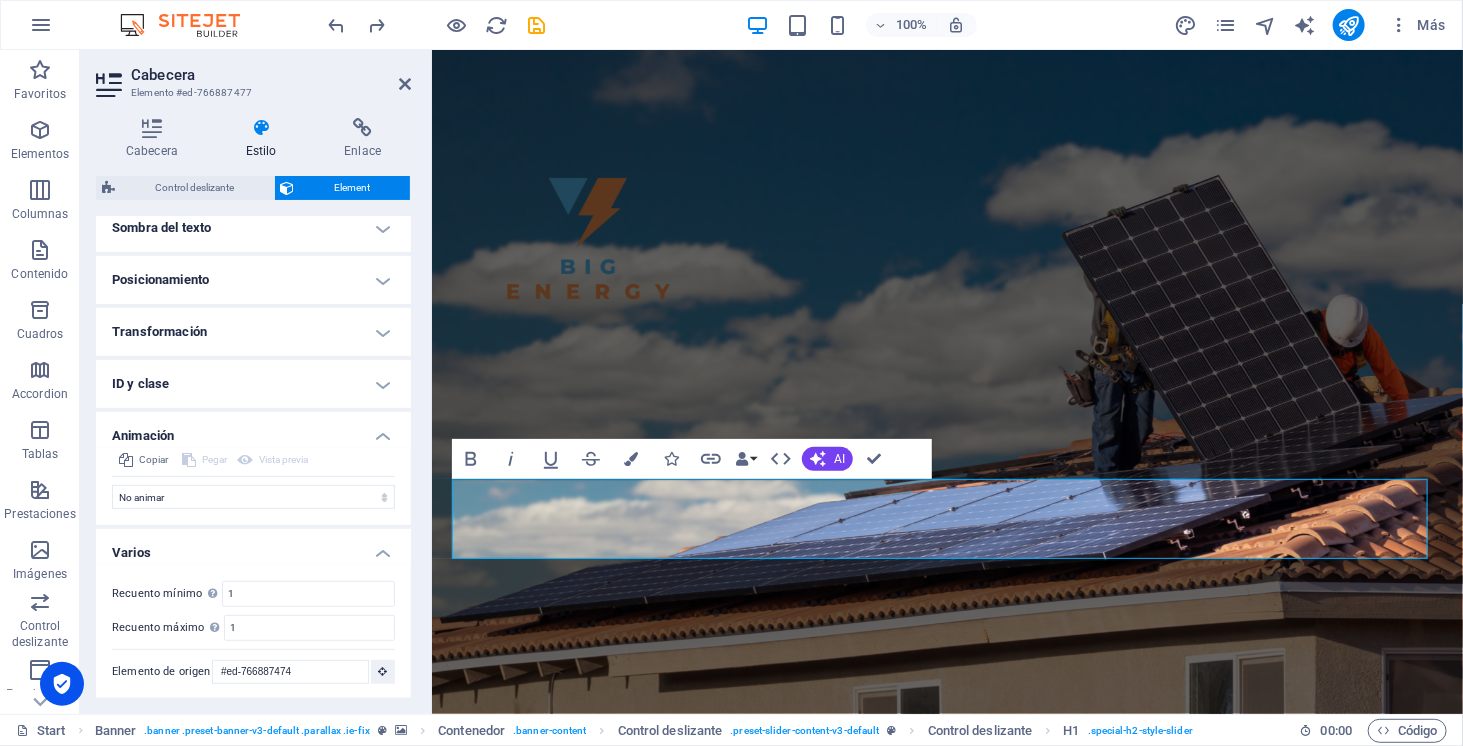click on "ID y clase" at bounding box center [253, 384] 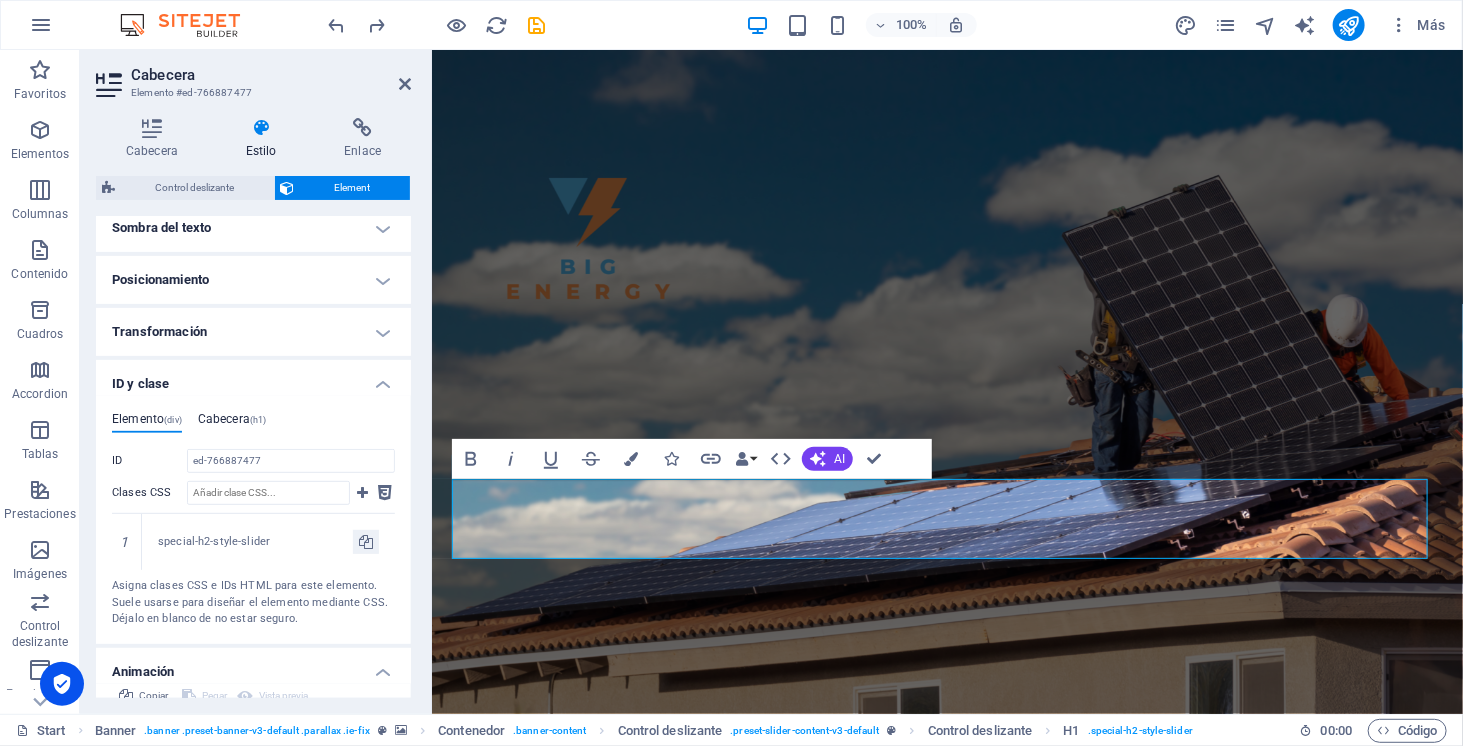 click on "Cabecera  (h1)" at bounding box center (232, 423) 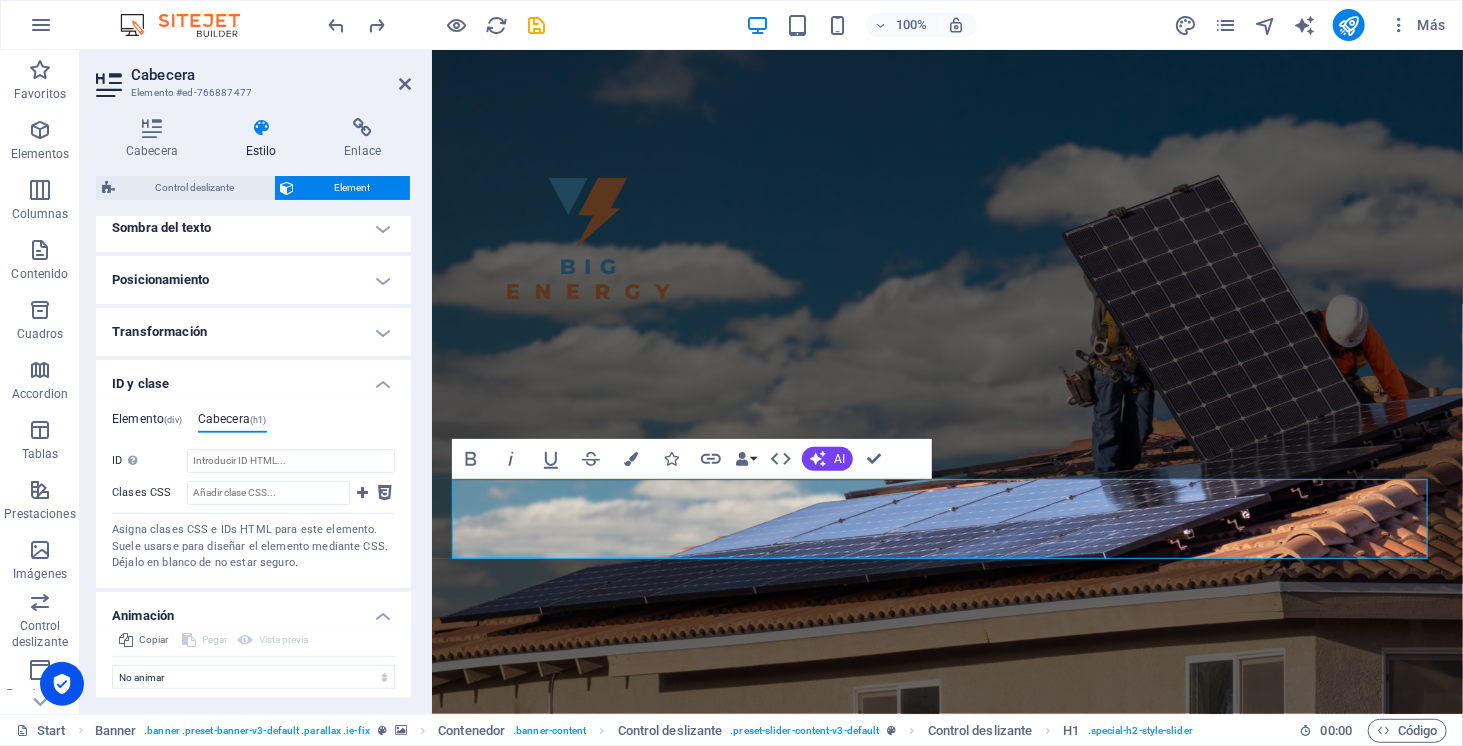 click on "Elemento  (div)" at bounding box center (147, 423) 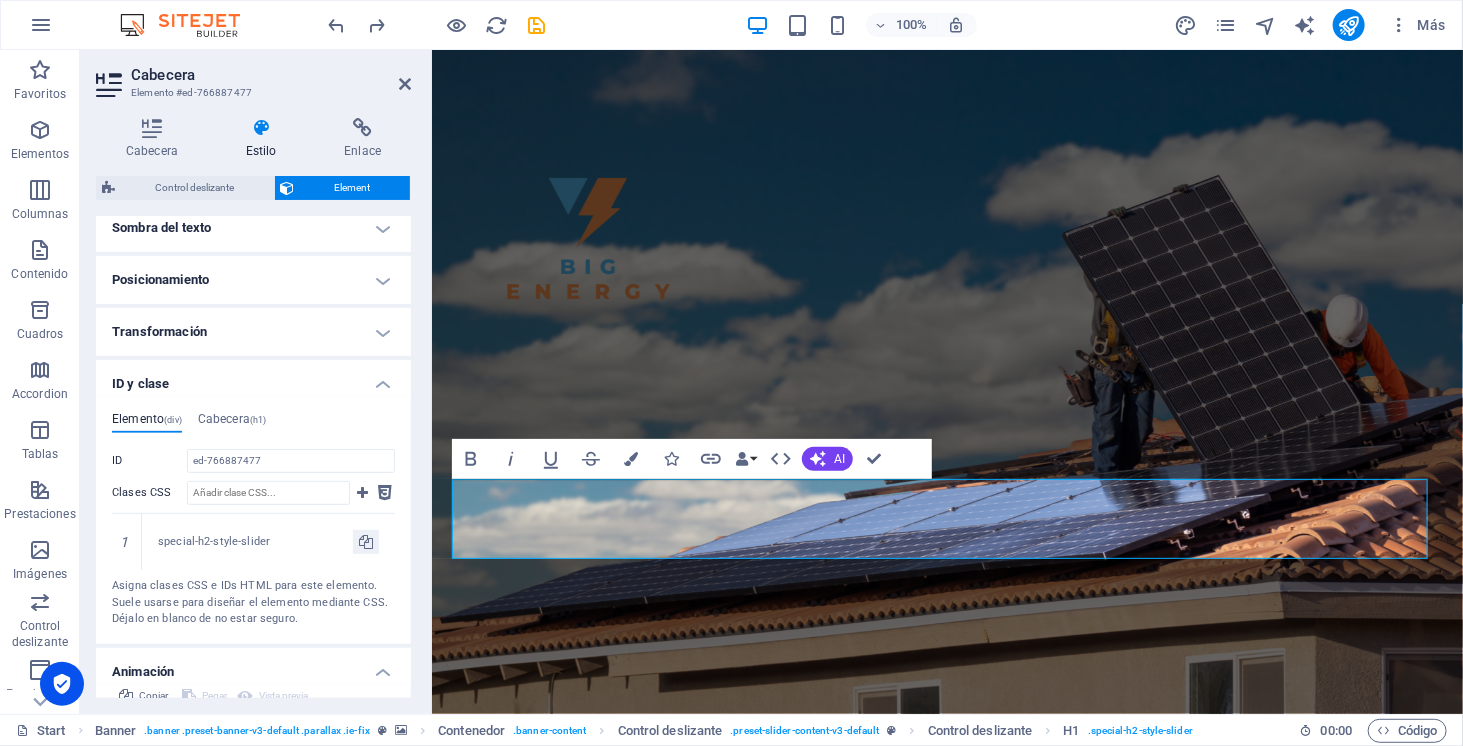 click on "Transformación" at bounding box center (253, 332) 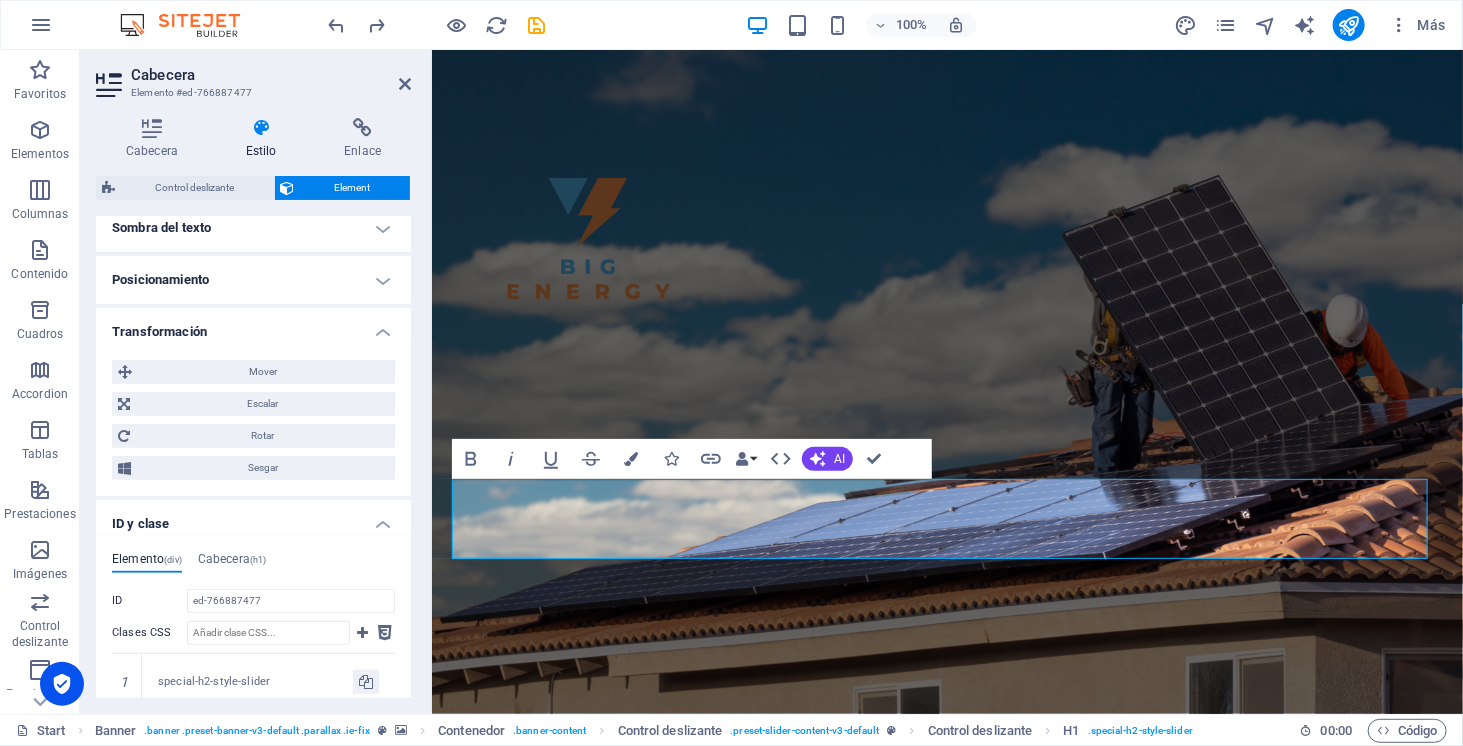 click on "Posicionamiento" at bounding box center (253, 280) 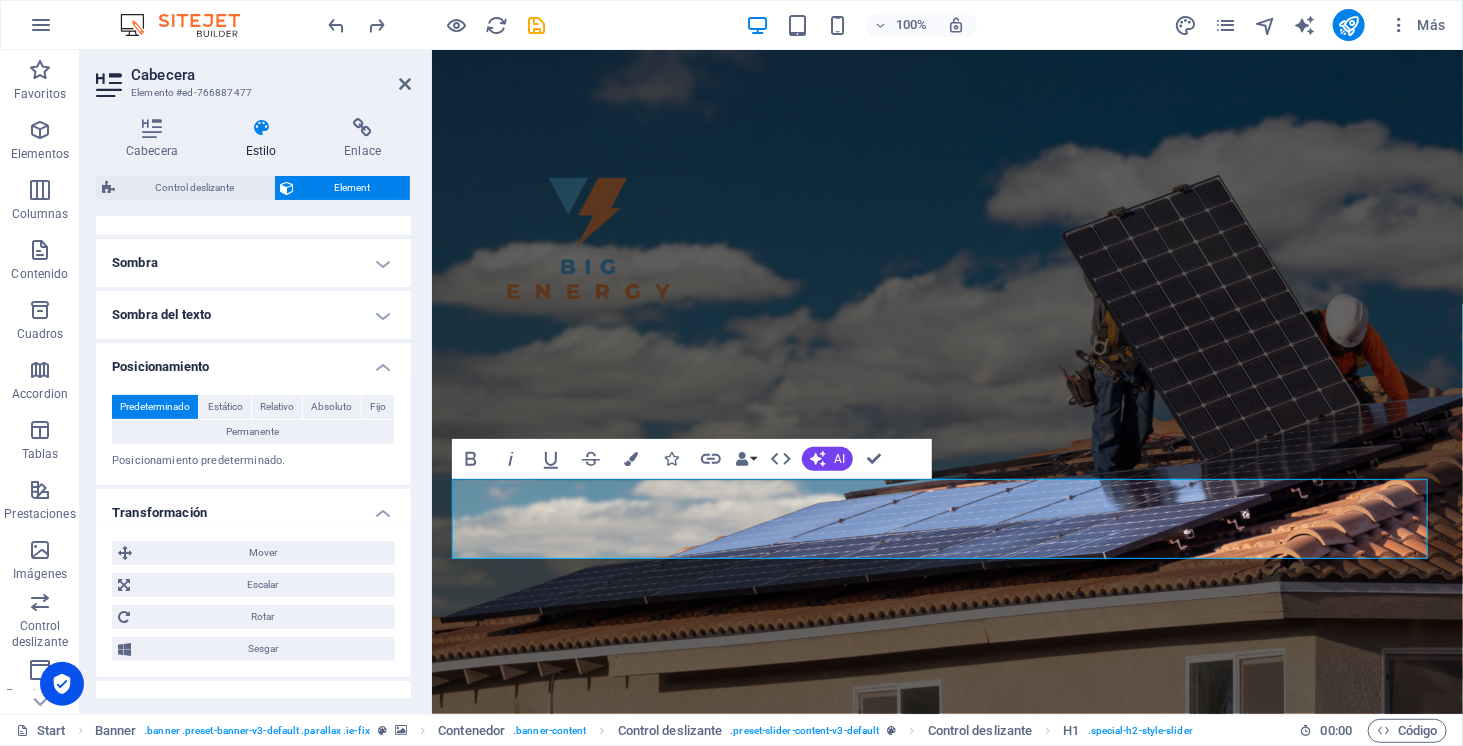scroll, scrollTop: 250, scrollLeft: 0, axis: vertical 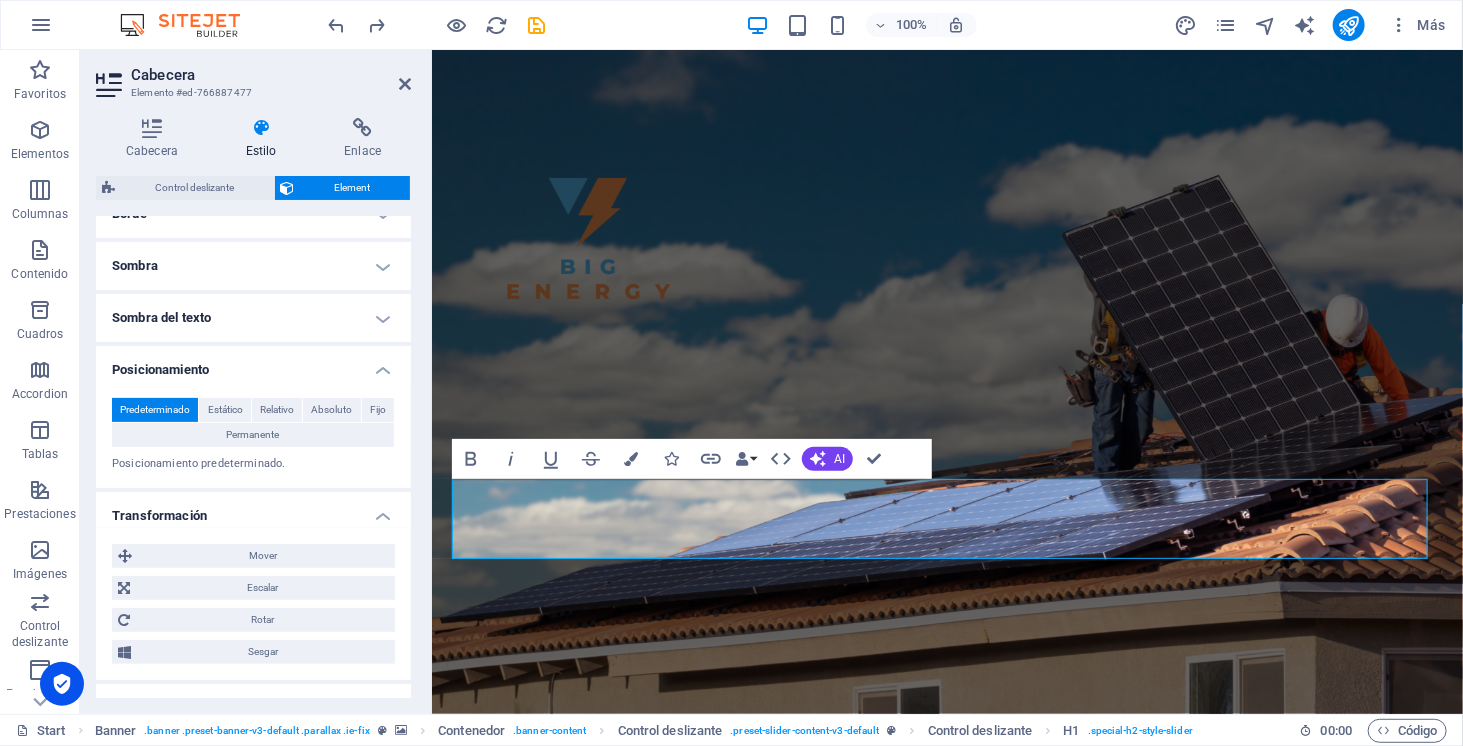 click on "Predeterminado" at bounding box center [155, 410] 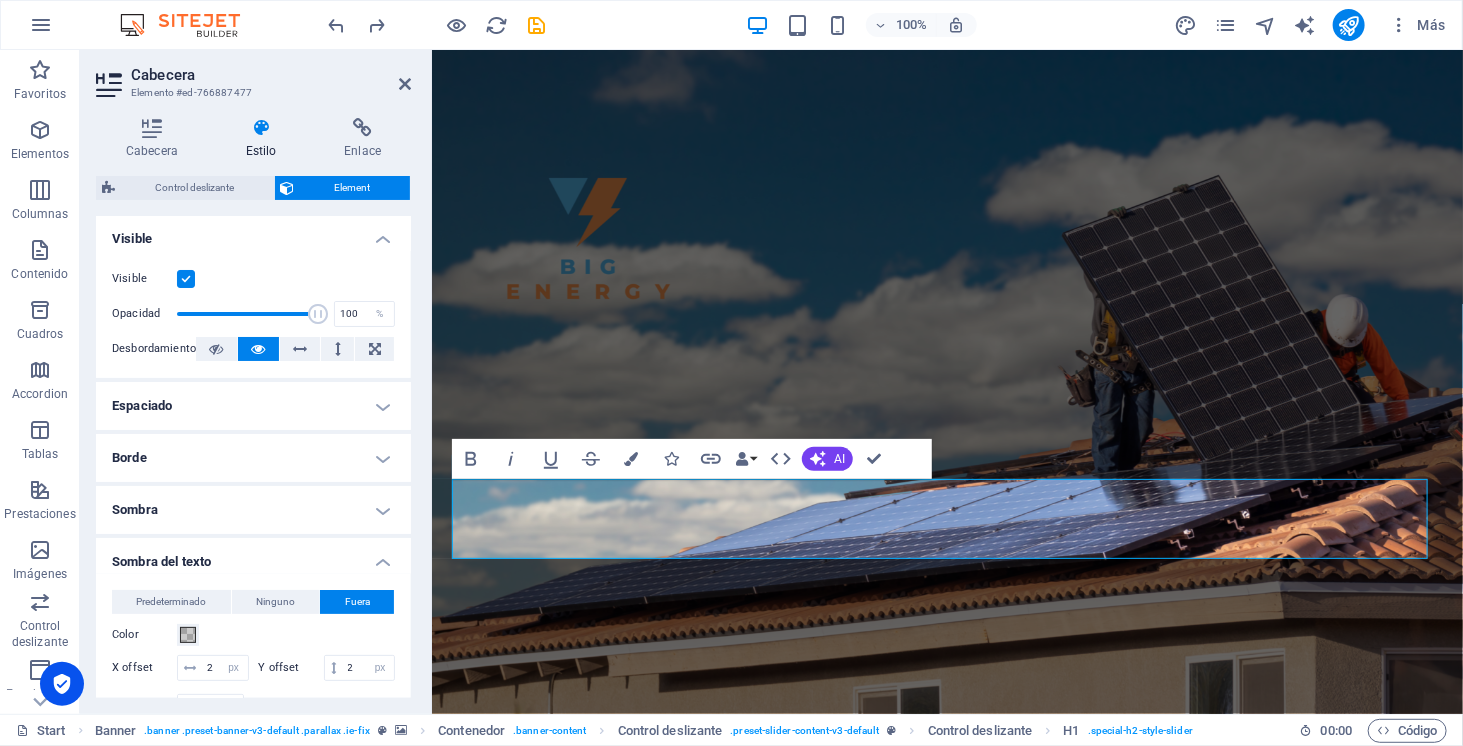 scroll, scrollTop: 0, scrollLeft: 0, axis: both 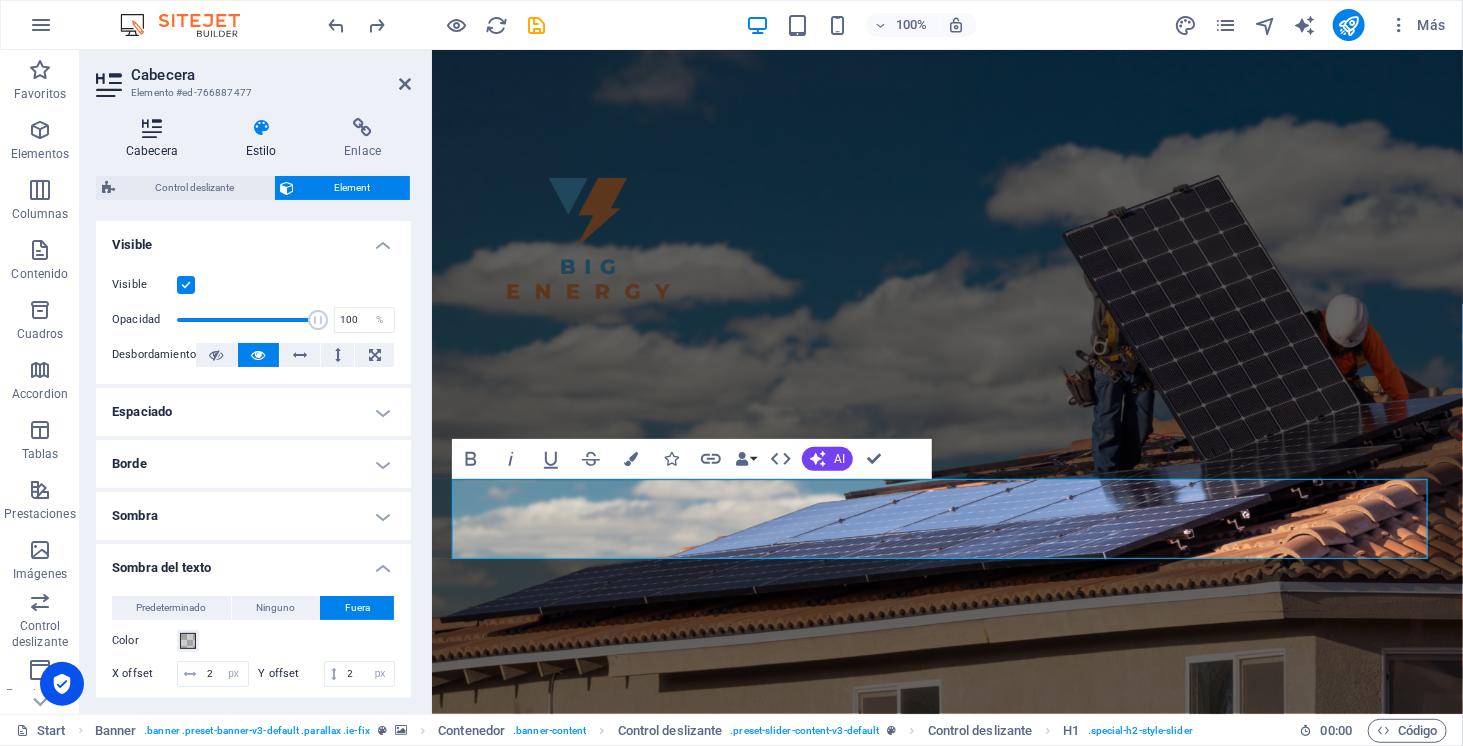 click at bounding box center [152, 128] 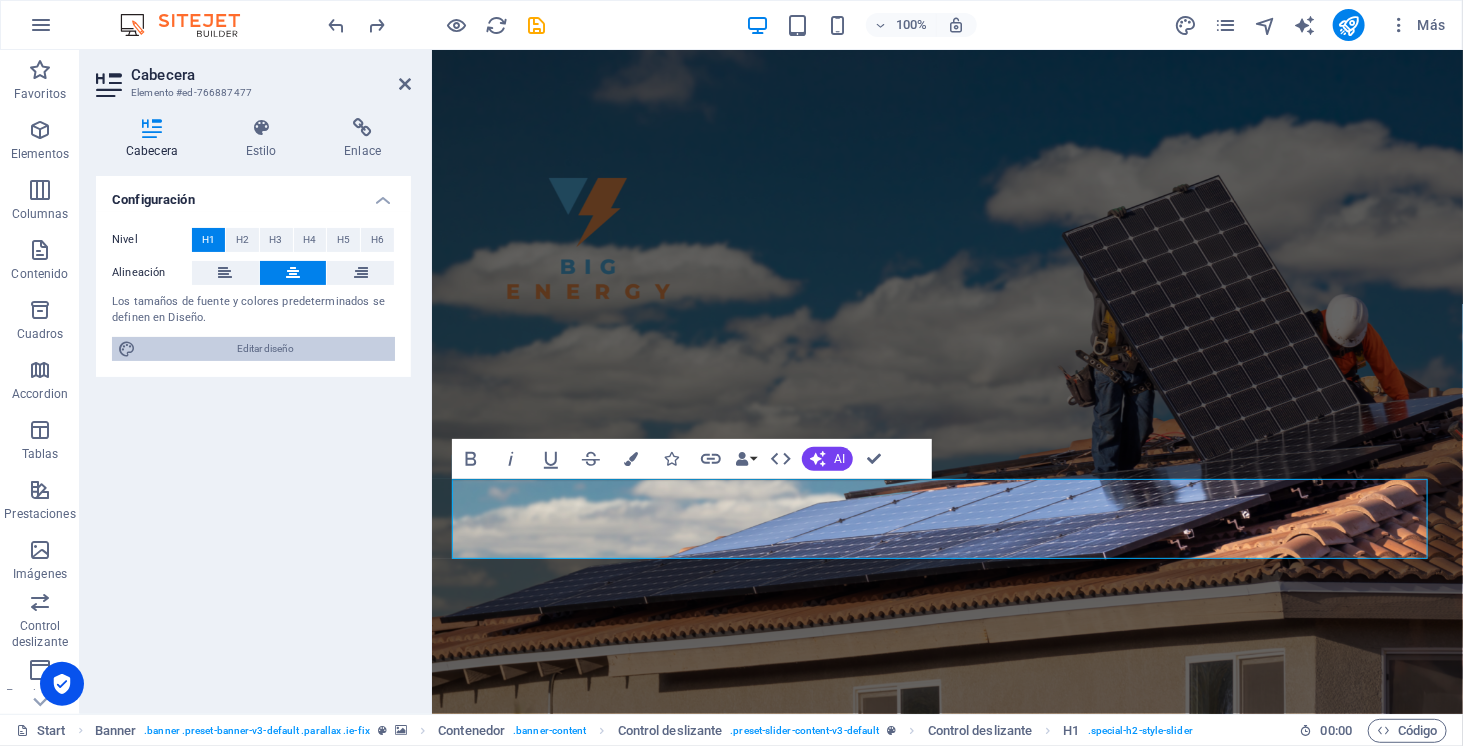 click on "Editar diseño" at bounding box center [265, 349] 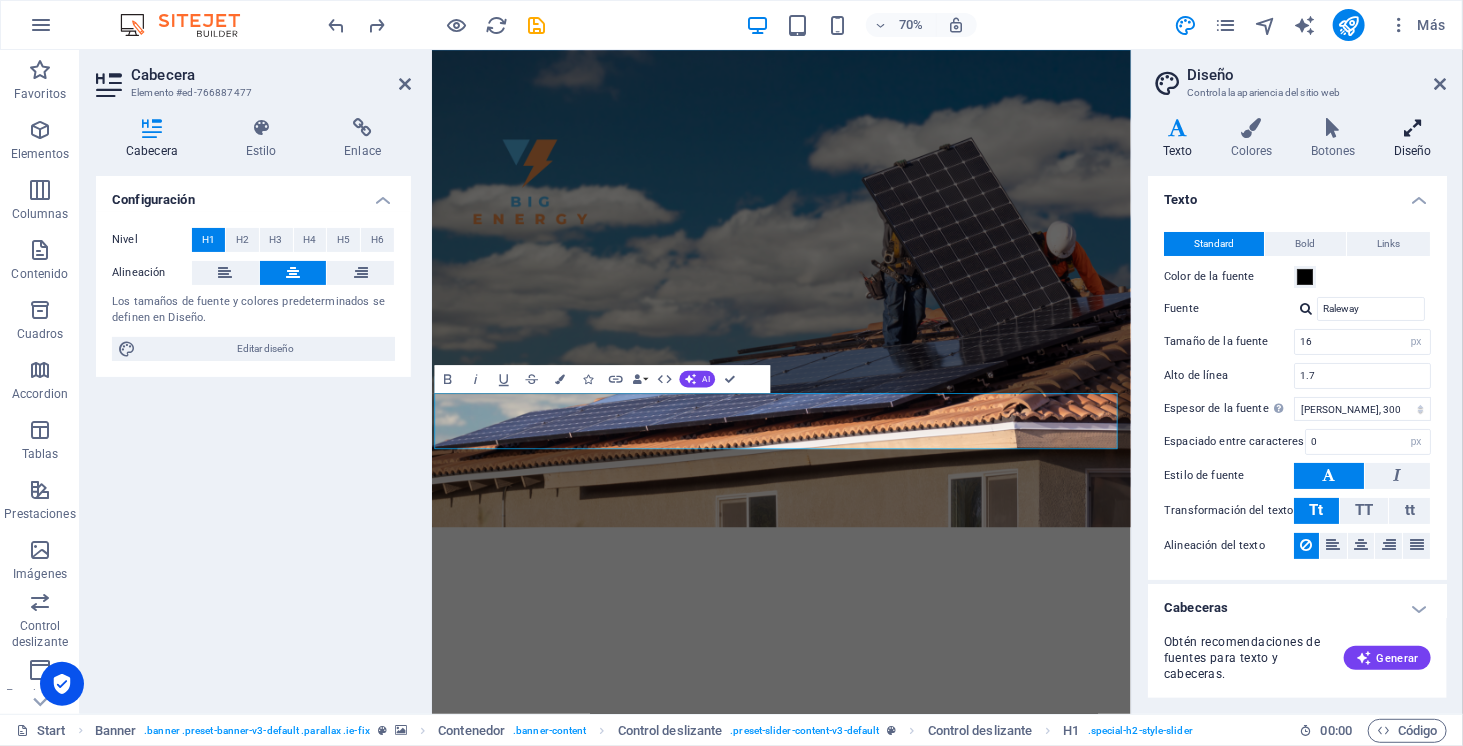 click at bounding box center [1413, 128] 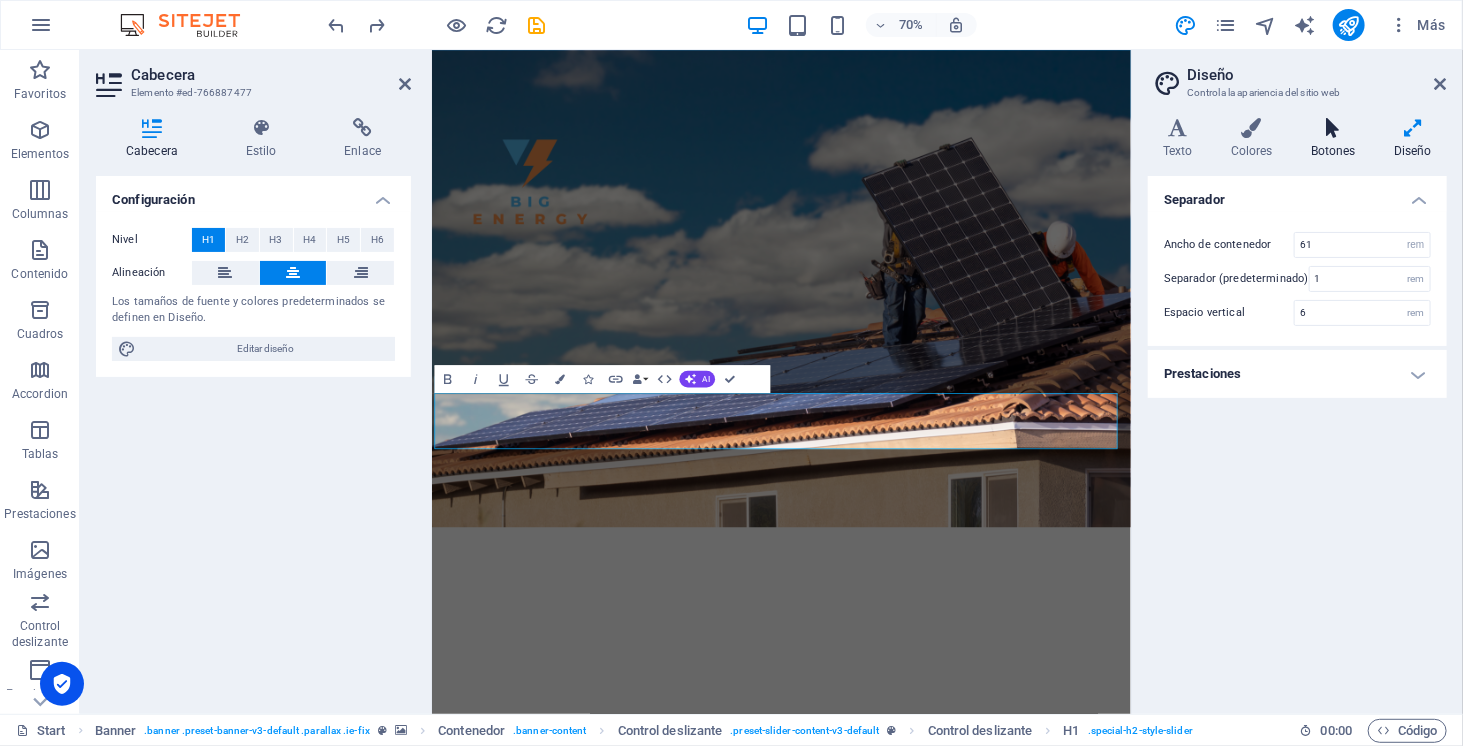 click on "Botones" at bounding box center (1337, 139) 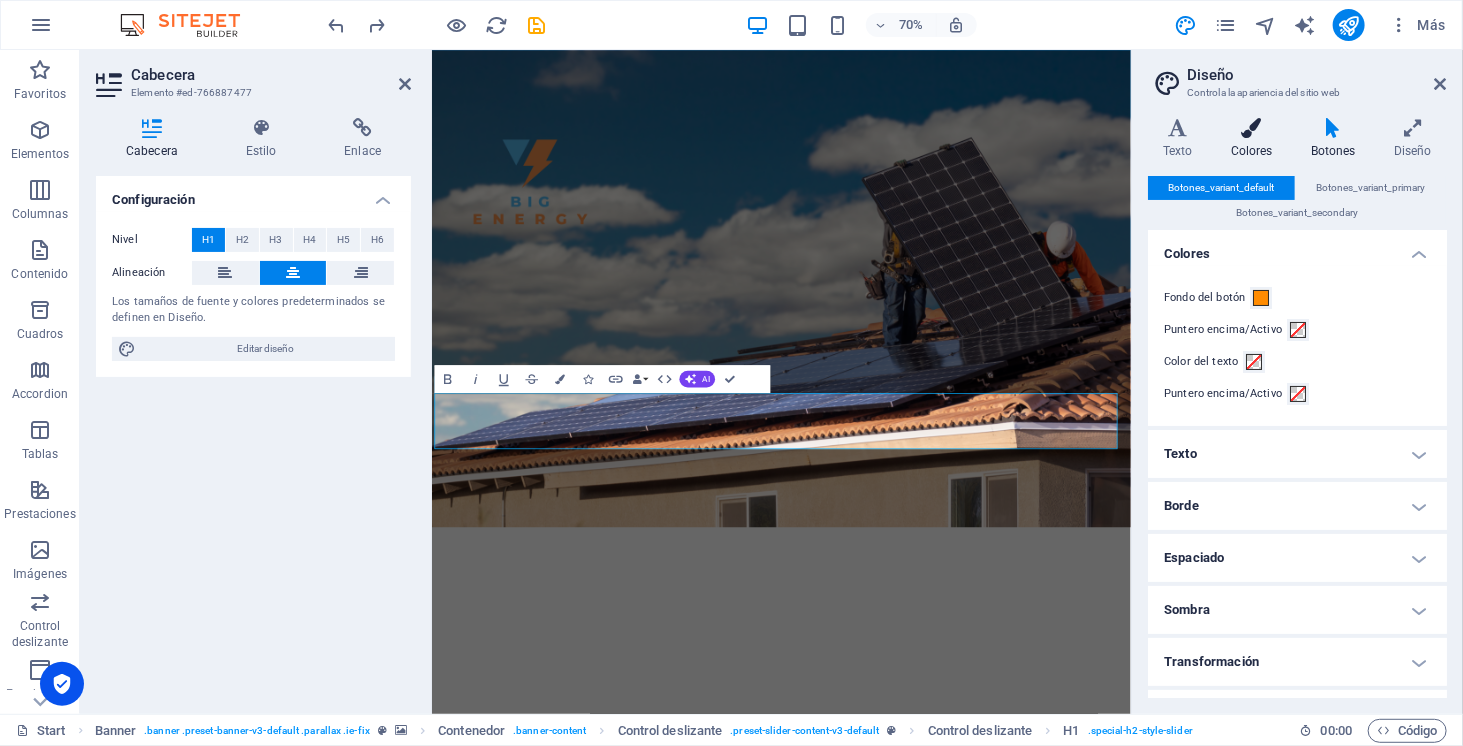 click on "Colores" at bounding box center (1256, 139) 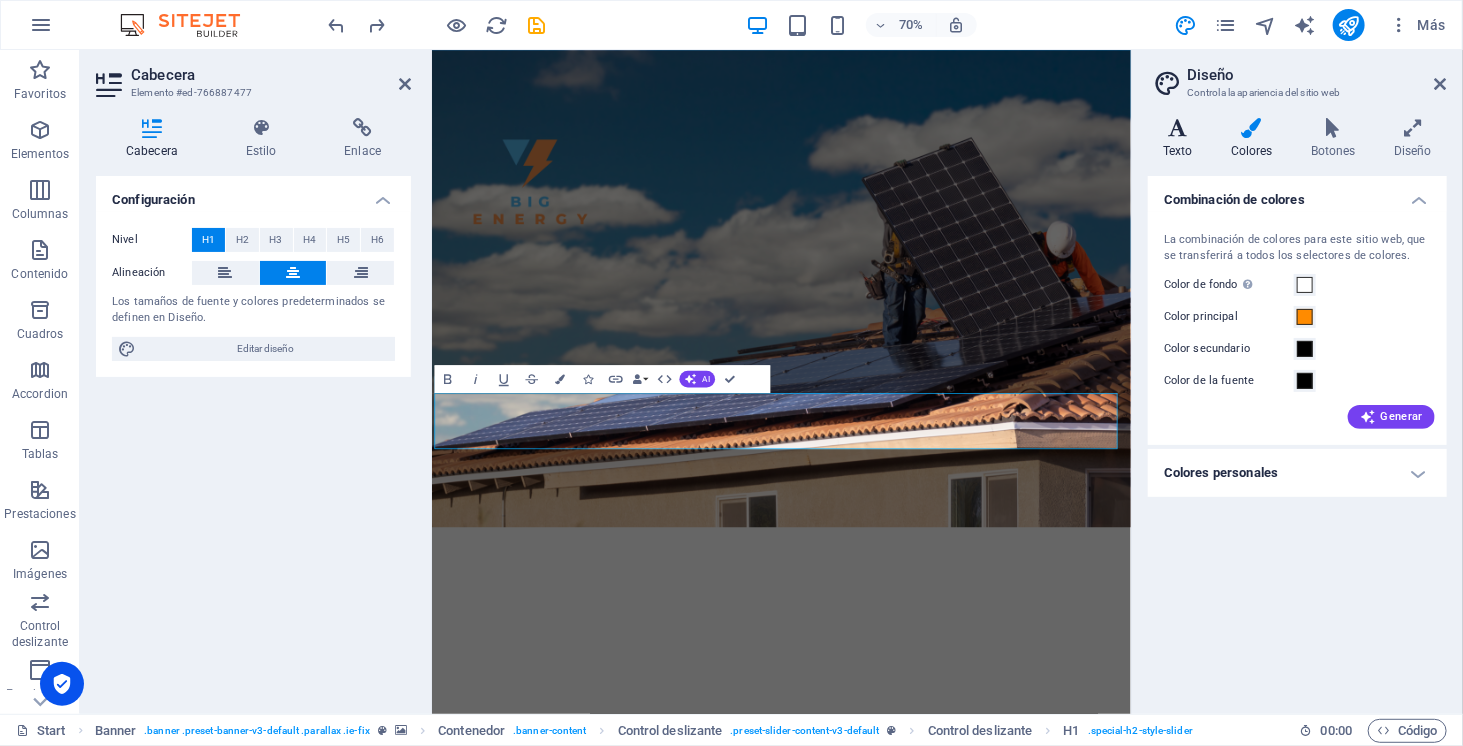 click on "Texto" at bounding box center [1182, 139] 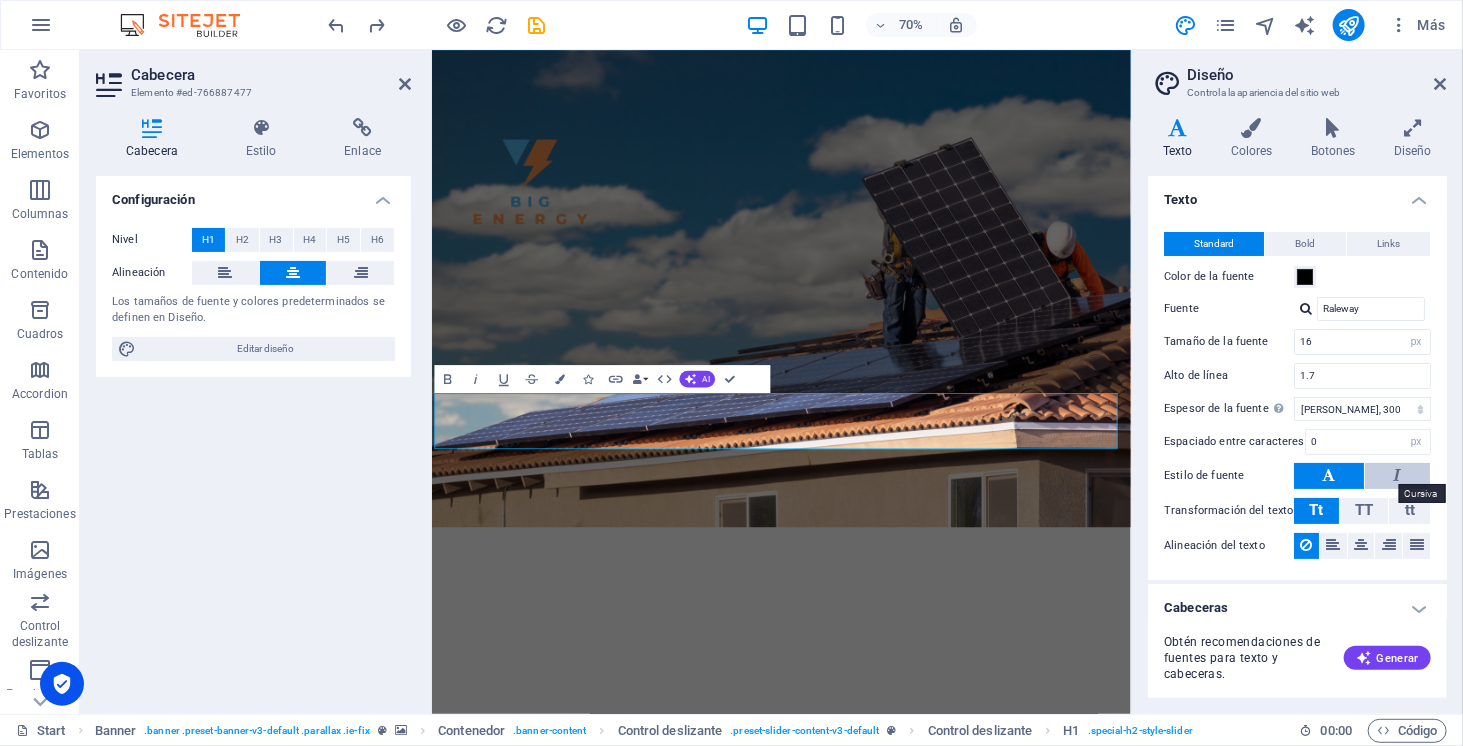 click at bounding box center (1398, 475) 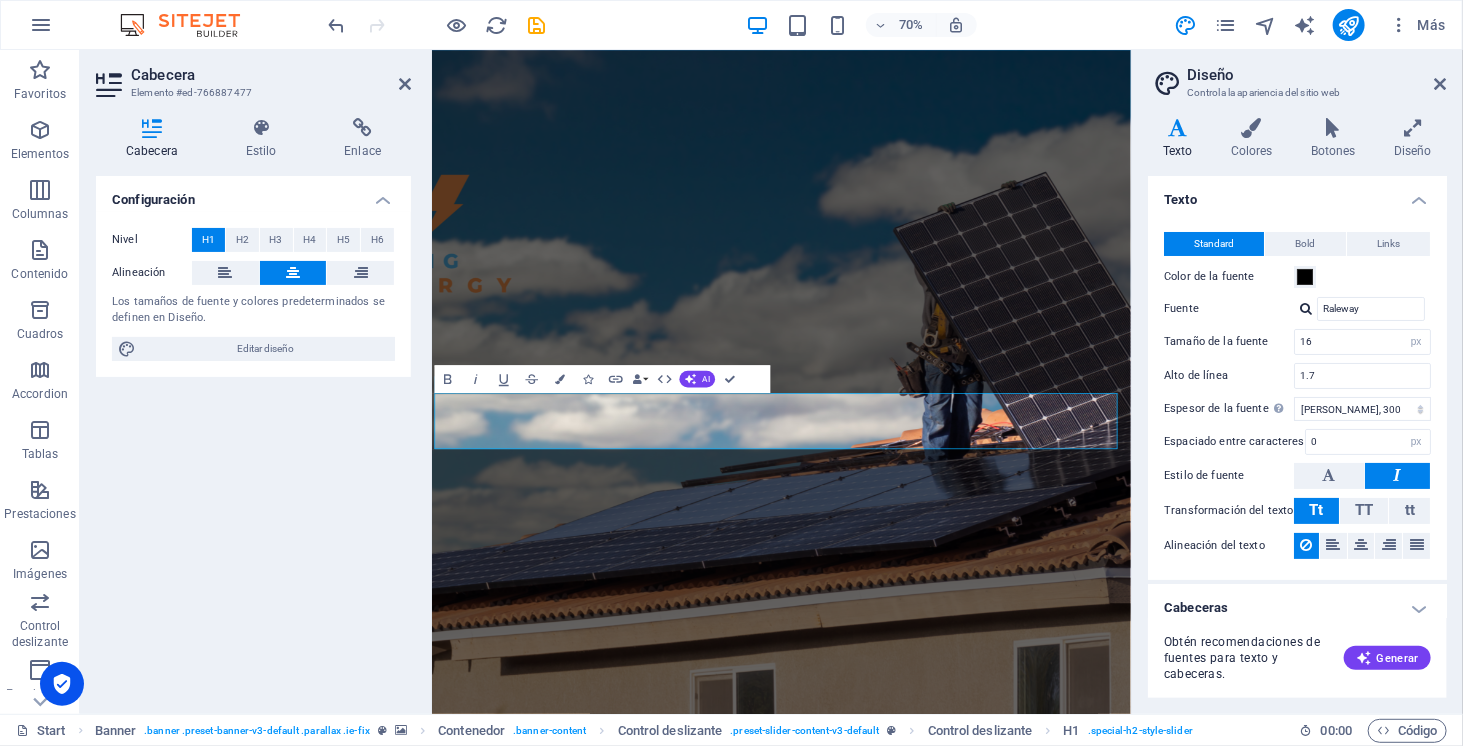 type 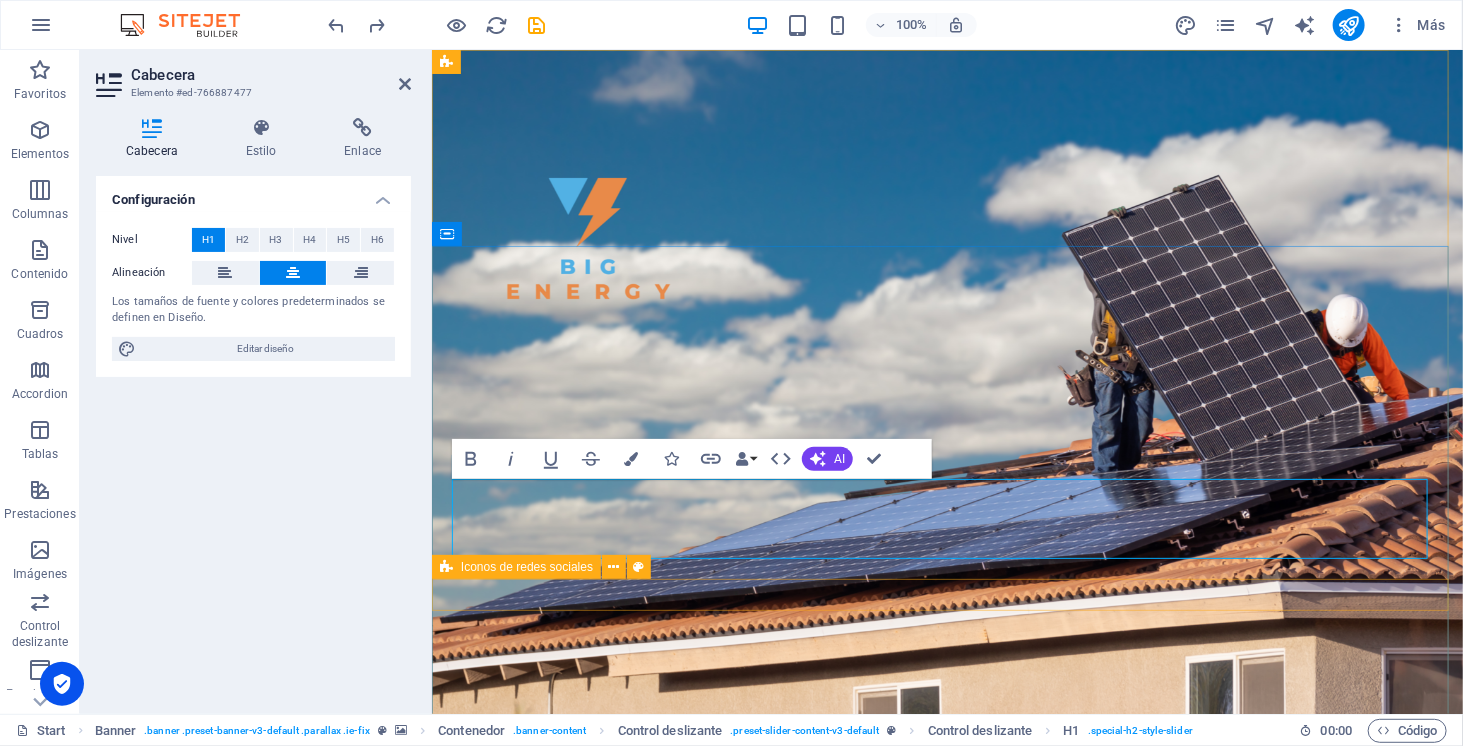 click at bounding box center (946, 1260) 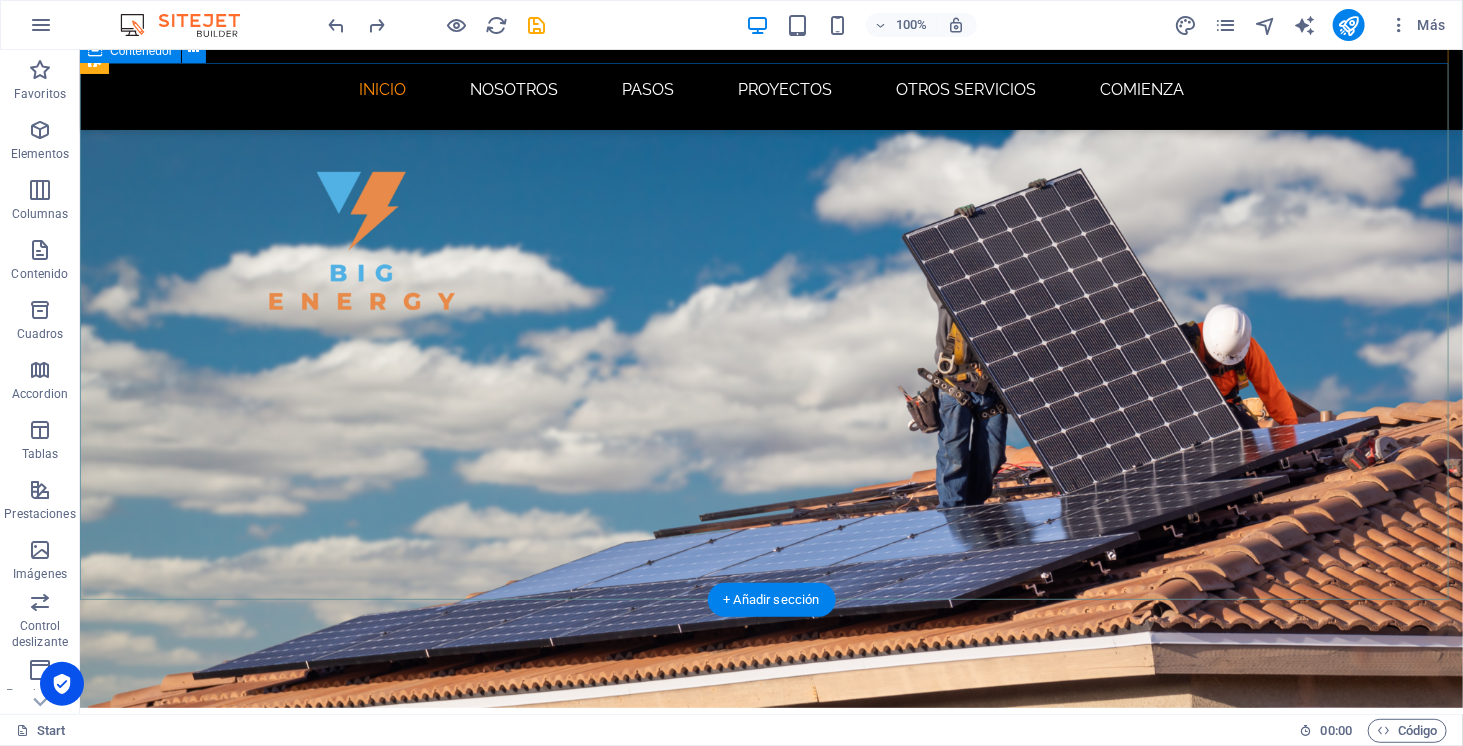 scroll, scrollTop: 0, scrollLeft: 0, axis: both 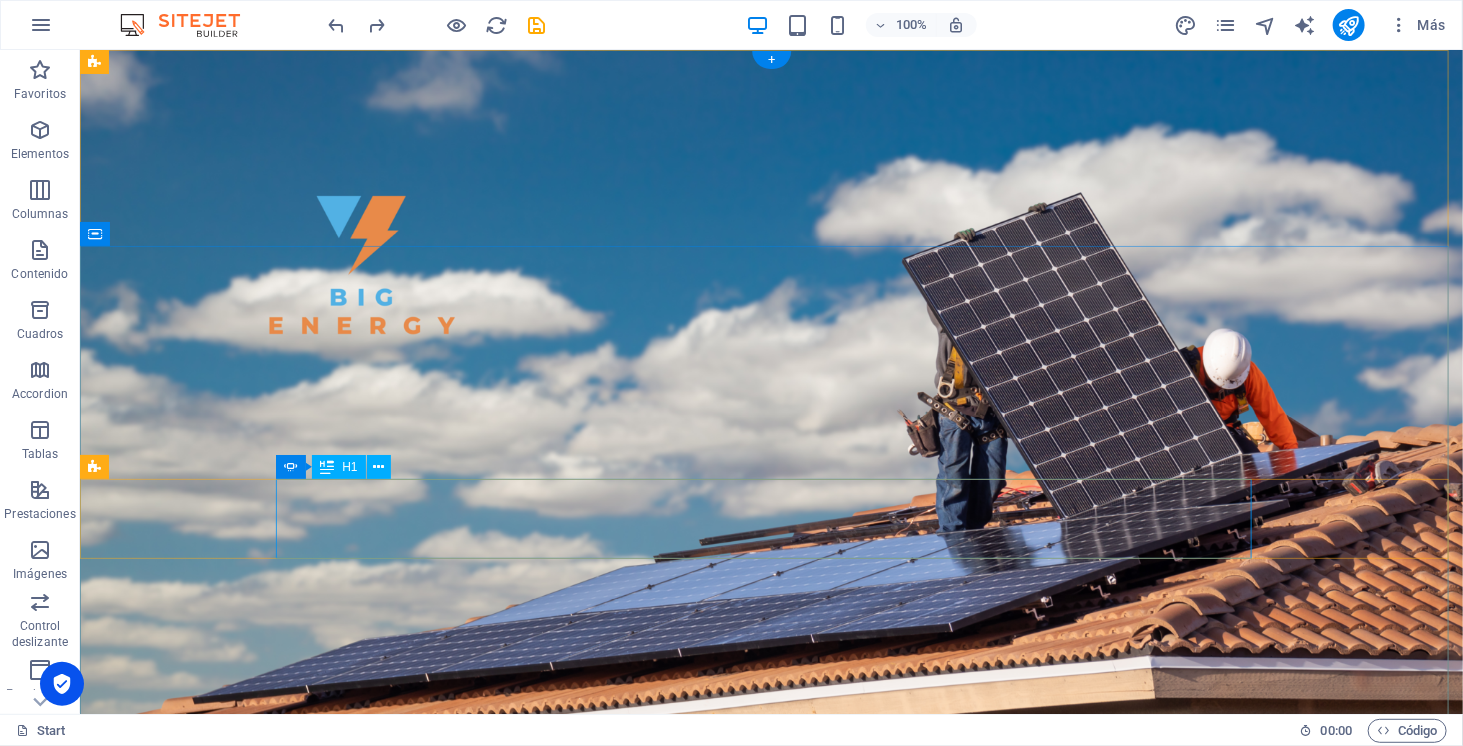 click on "ELECTROMOVILIDAD" at bounding box center (-205, 1149) 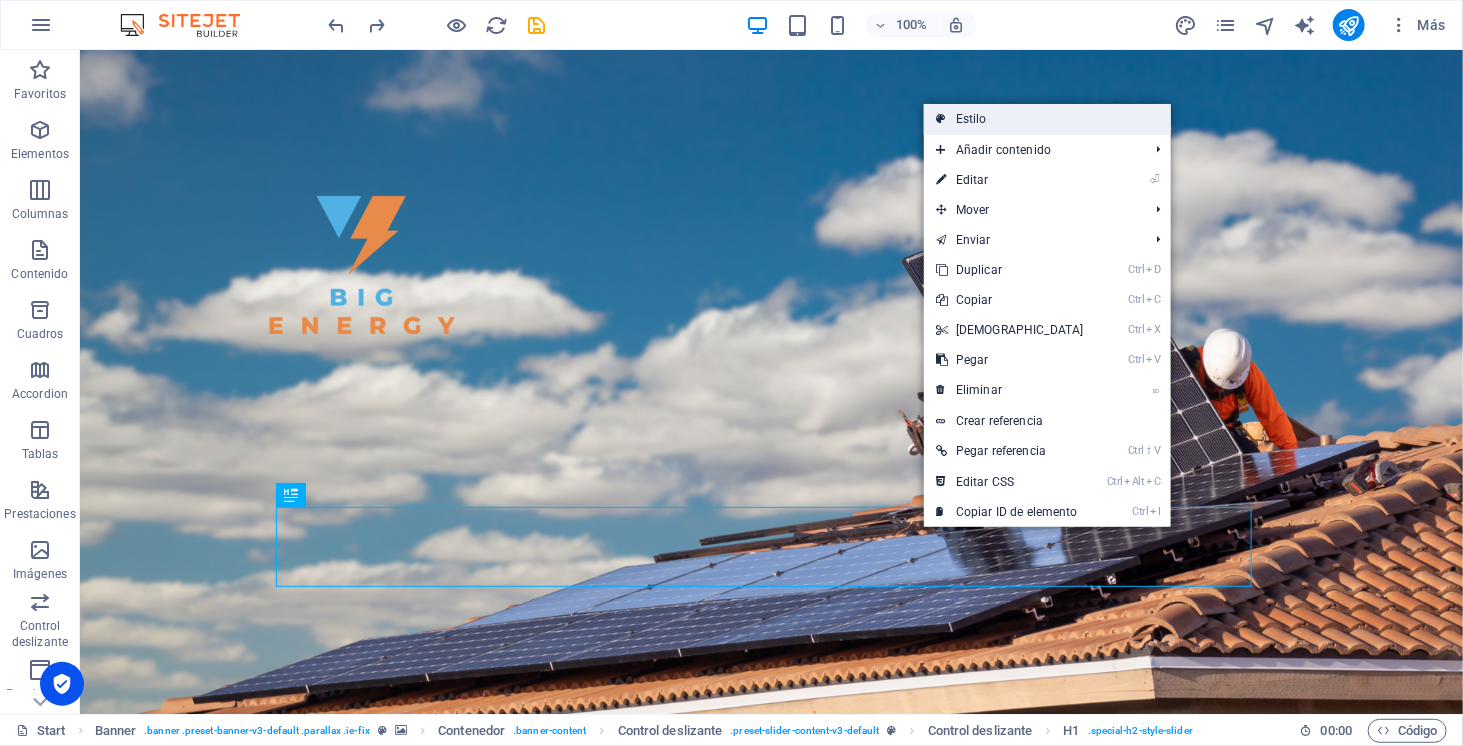 click on "Estilo" at bounding box center [1047, 119] 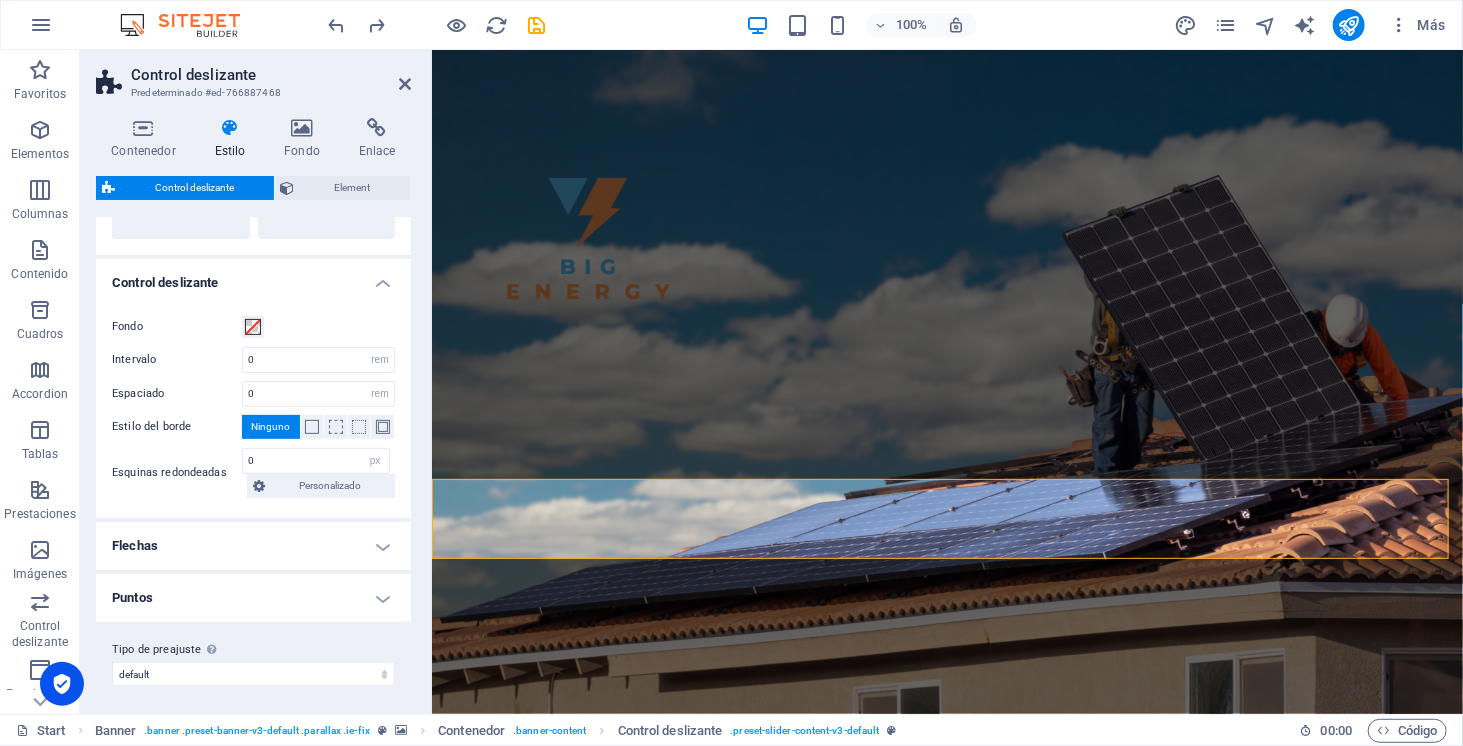 scroll, scrollTop: 301, scrollLeft: 0, axis: vertical 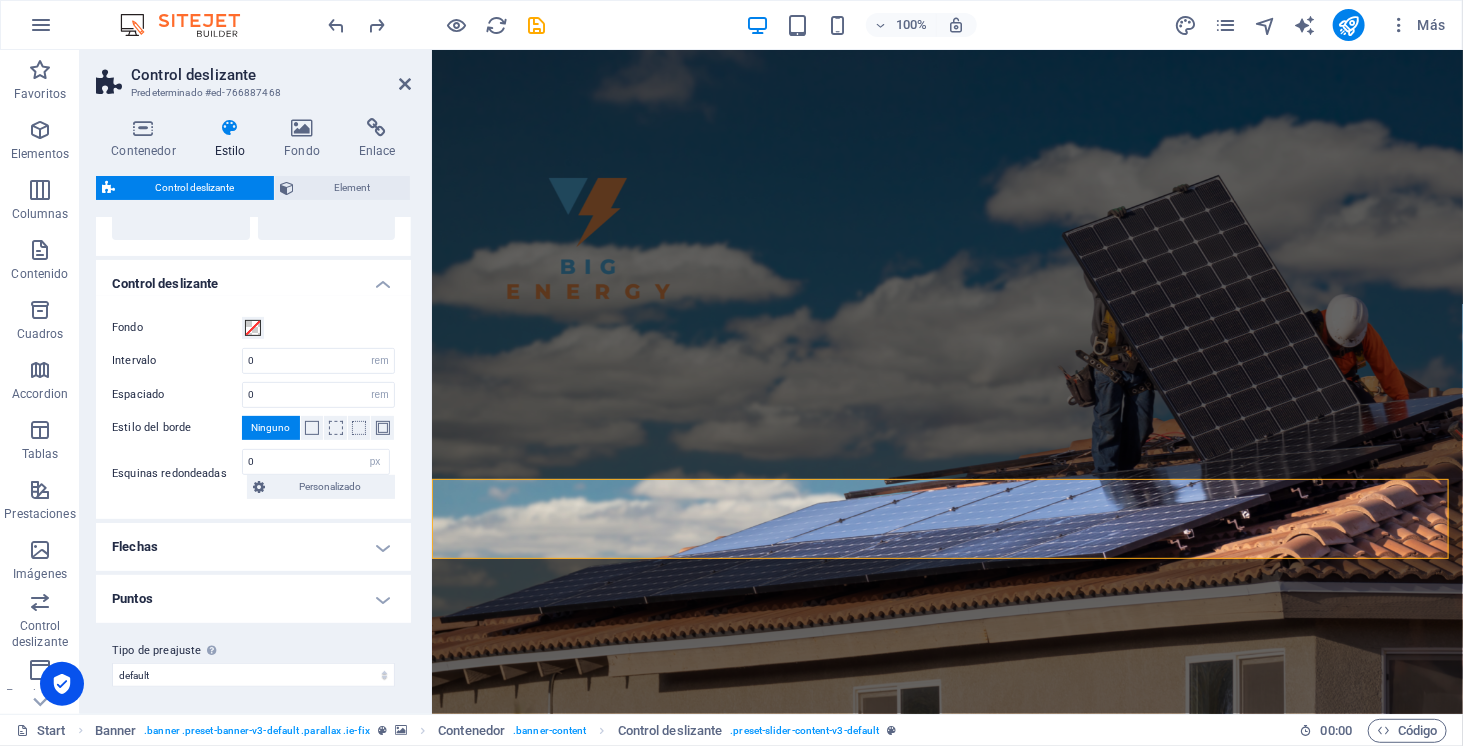 click on "Flechas" at bounding box center (253, 547) 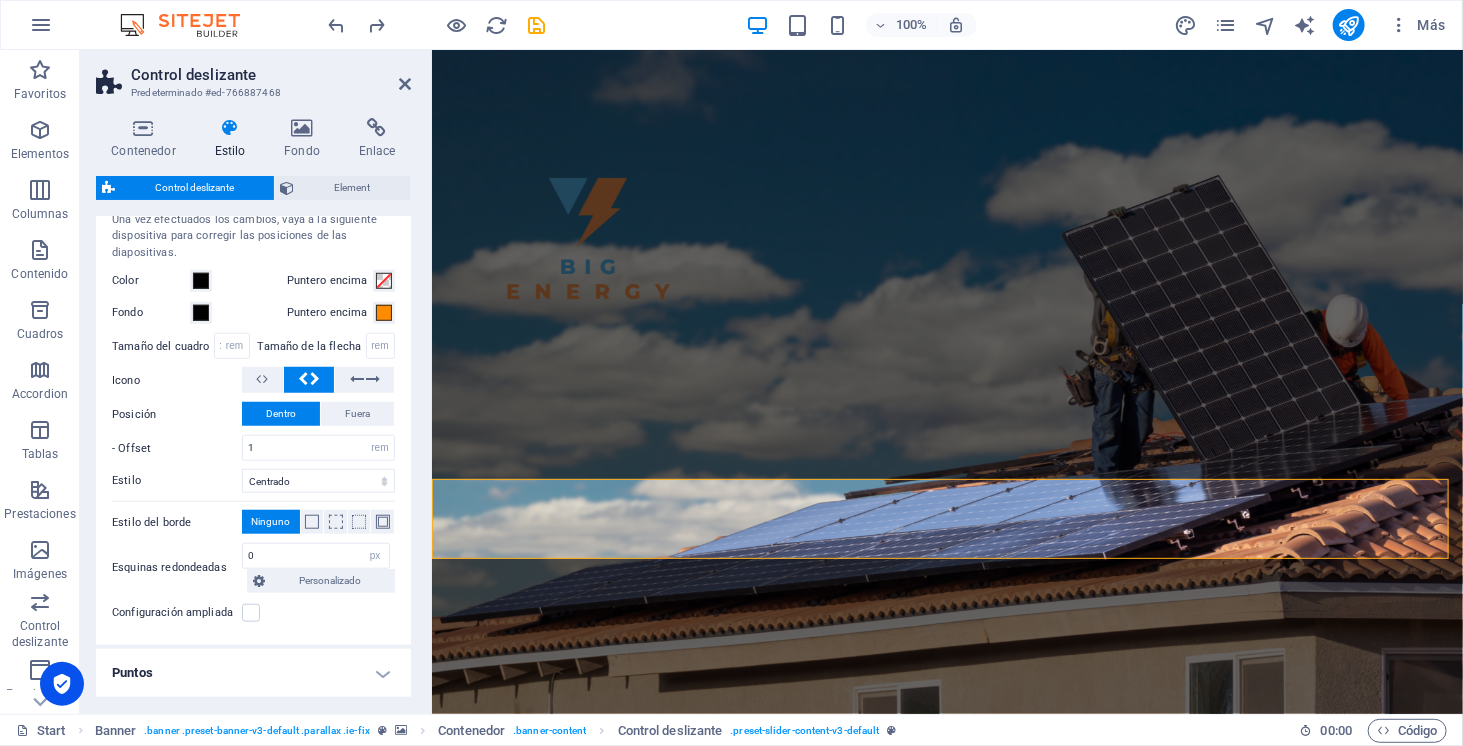 scroll, scrollTop: 773, scrollLeft: 0, axis: vertical 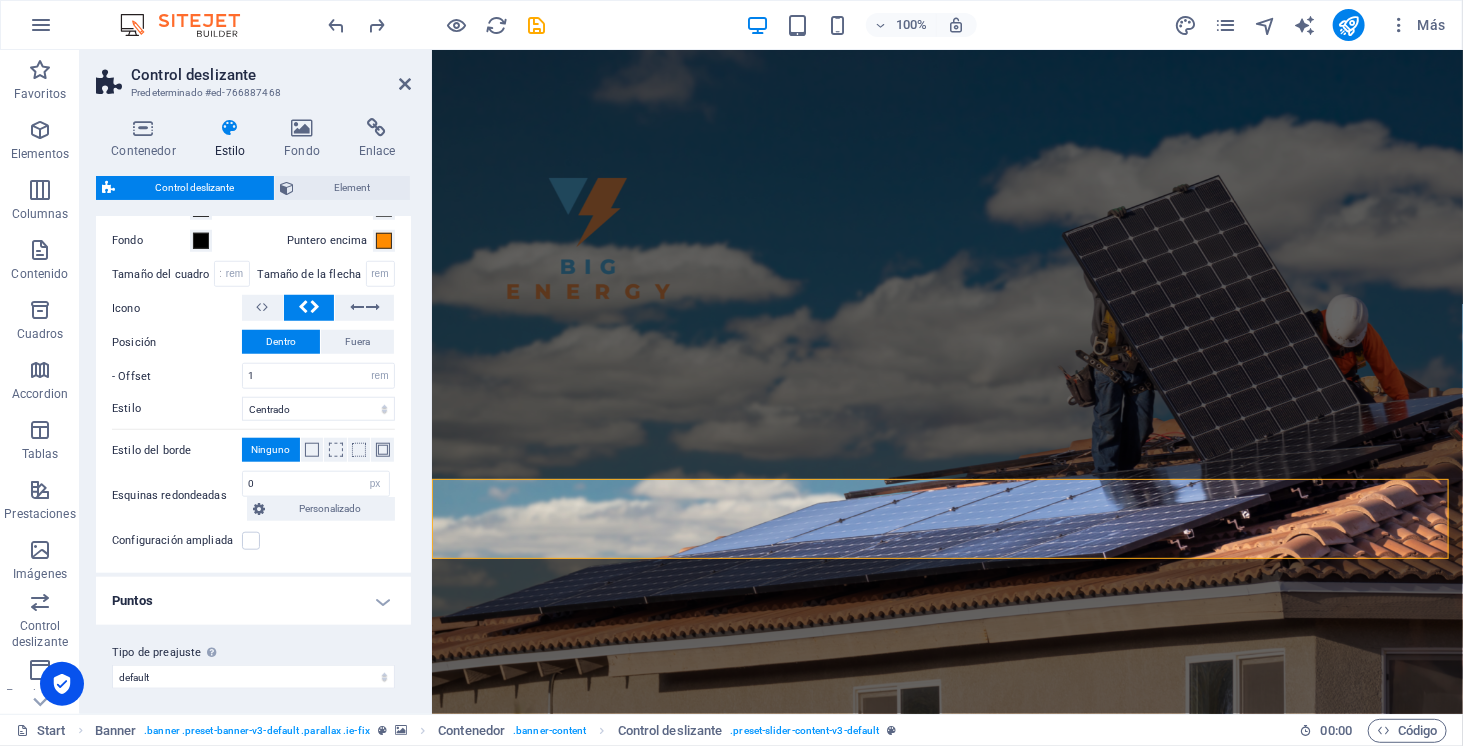 click on "Puntos" at bounding box center [253, 601] 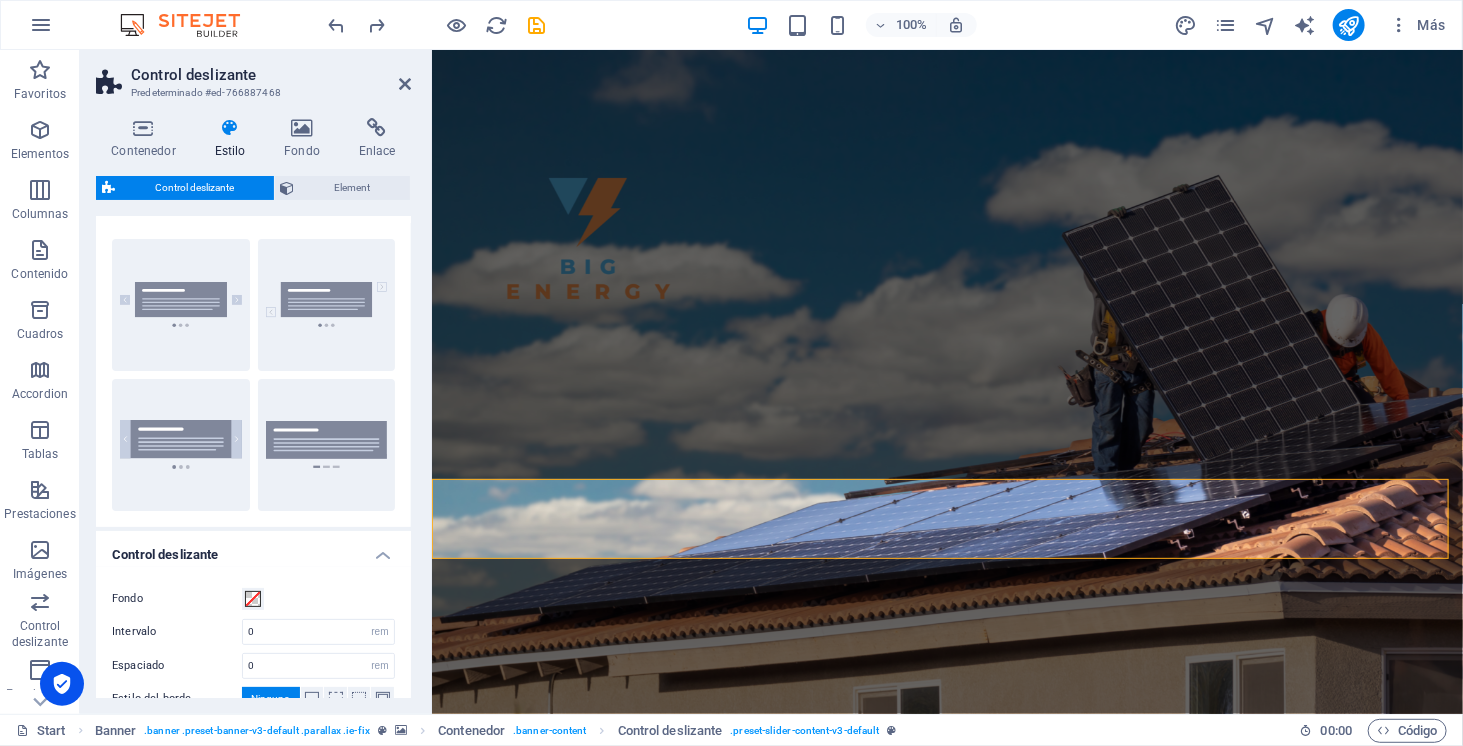 scroll, scrollTop: 0, scrollLeft: 0, axis: both 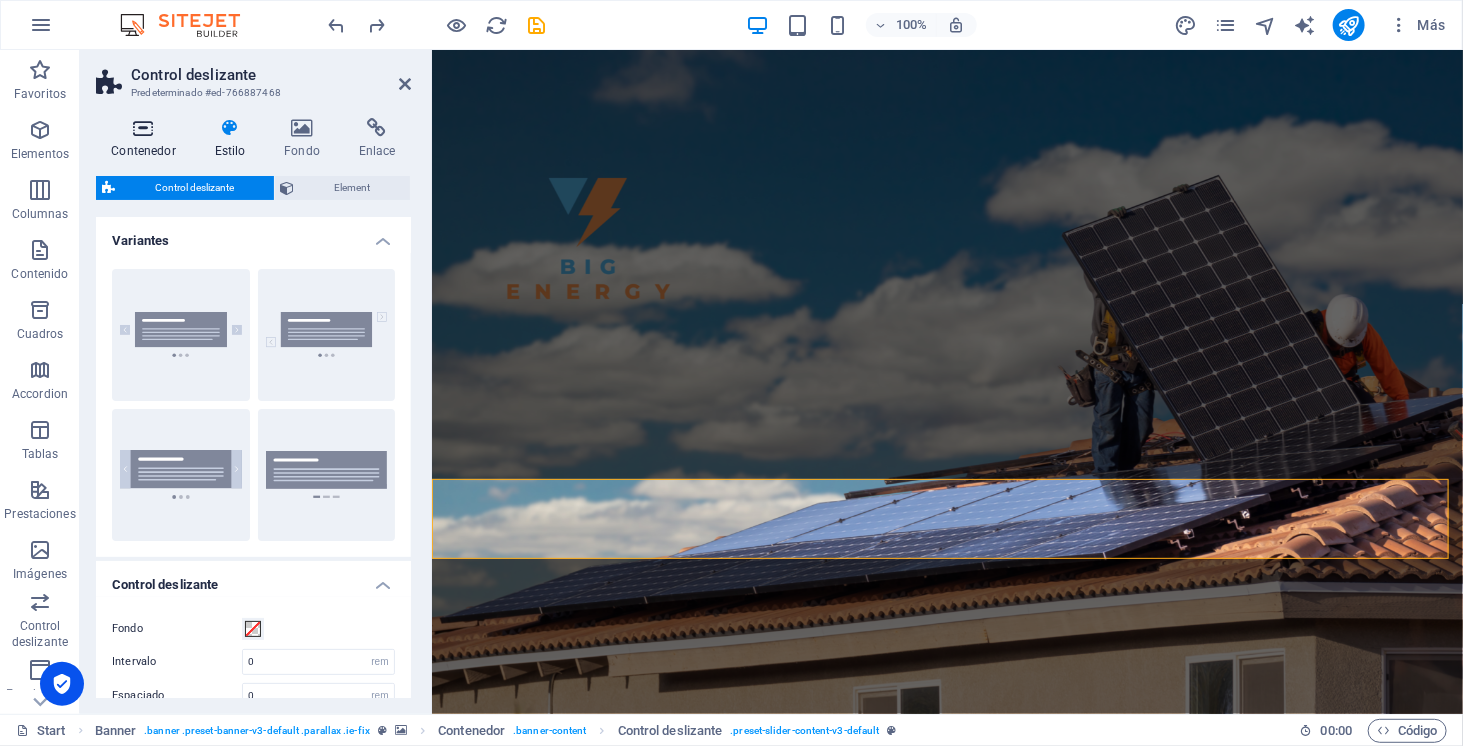 click at bounding box center (143, 128) 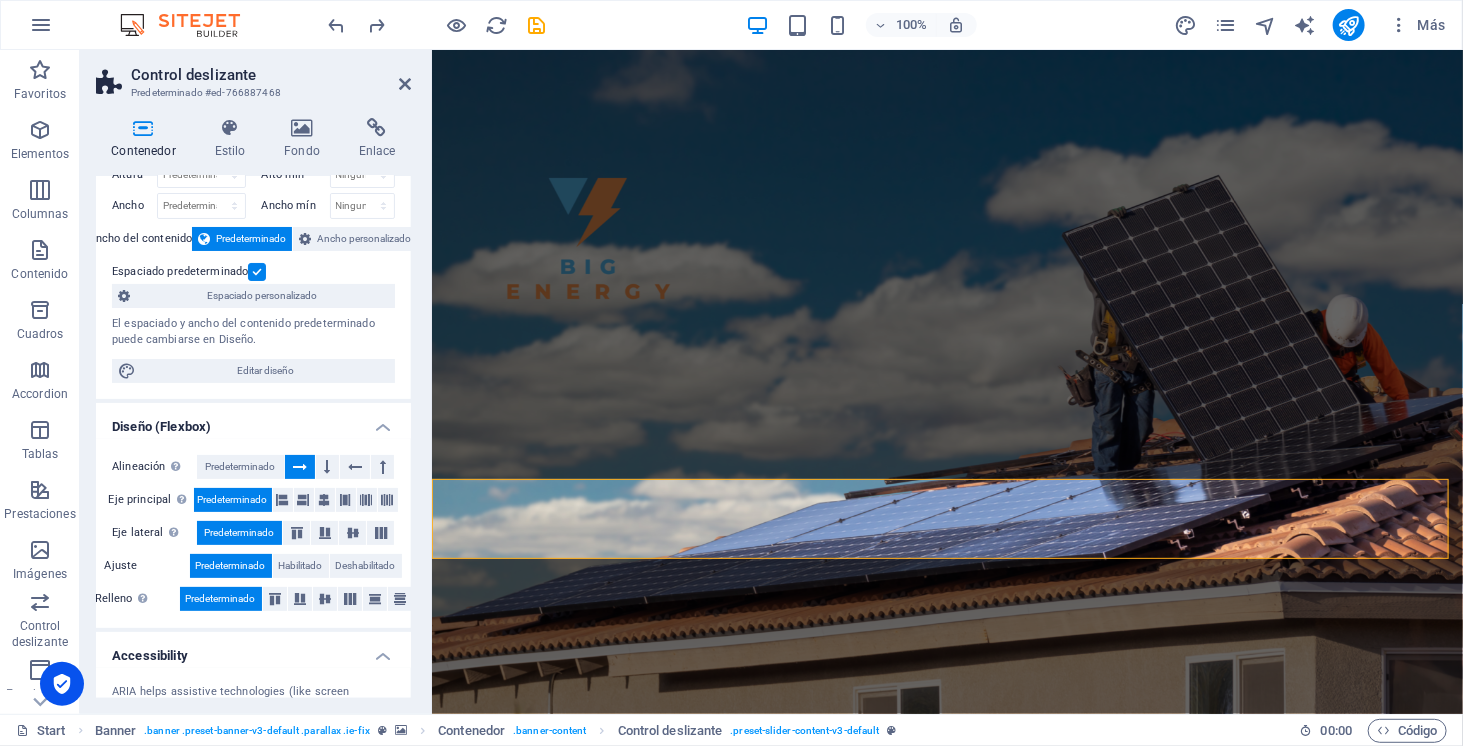 scroll, scrollTop: 72, scrollLeft: 0, axis: vertical 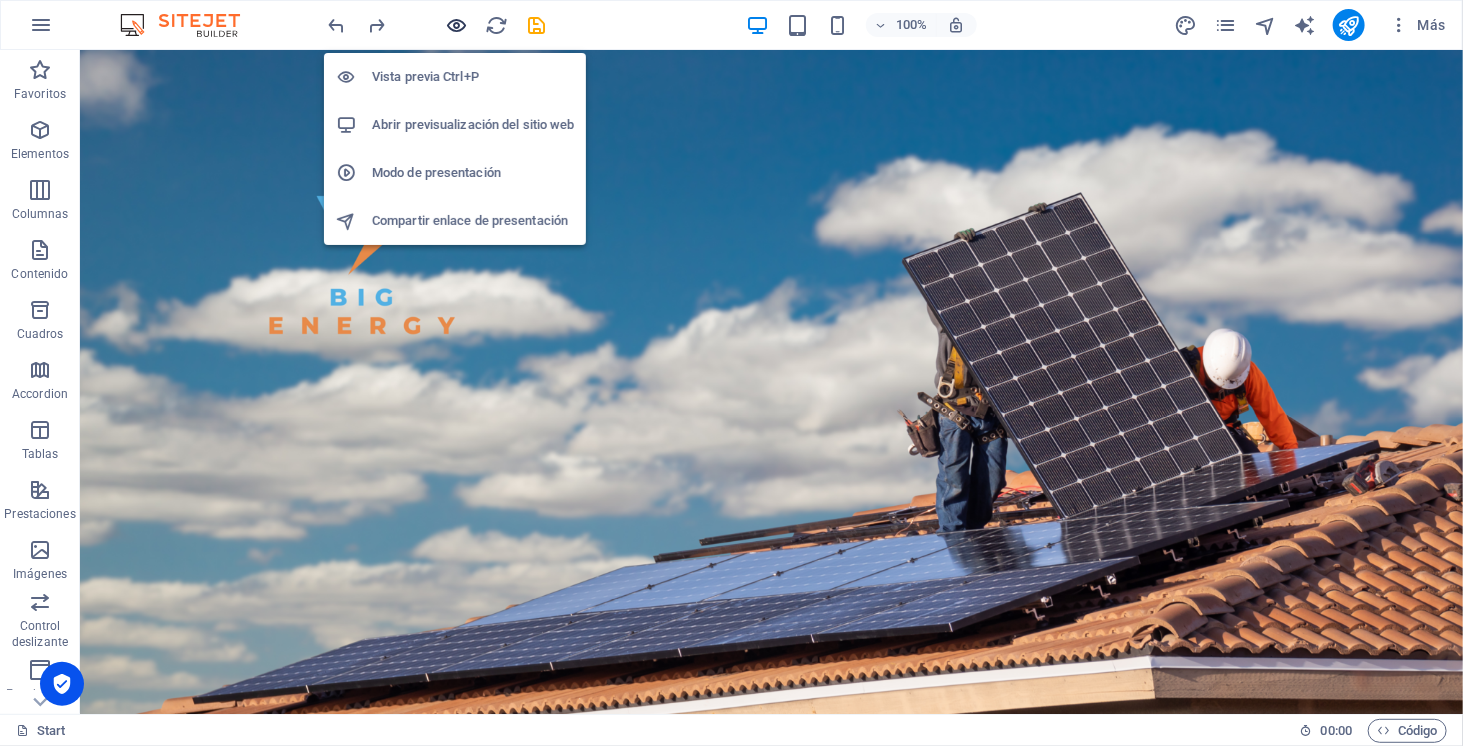 click at bounding box center (457, 25) 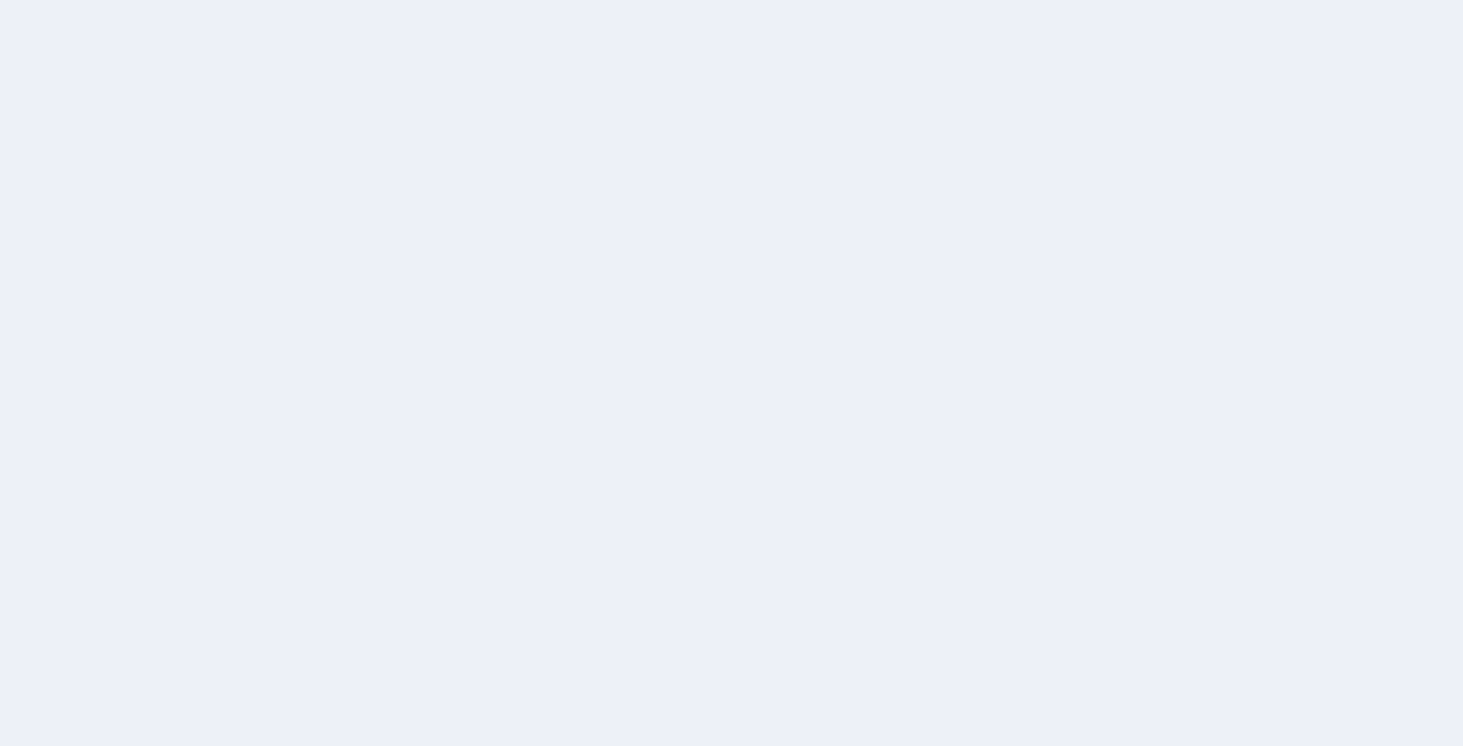 scroll, scrollTop: 0, scrollLeft: 0, axis: both 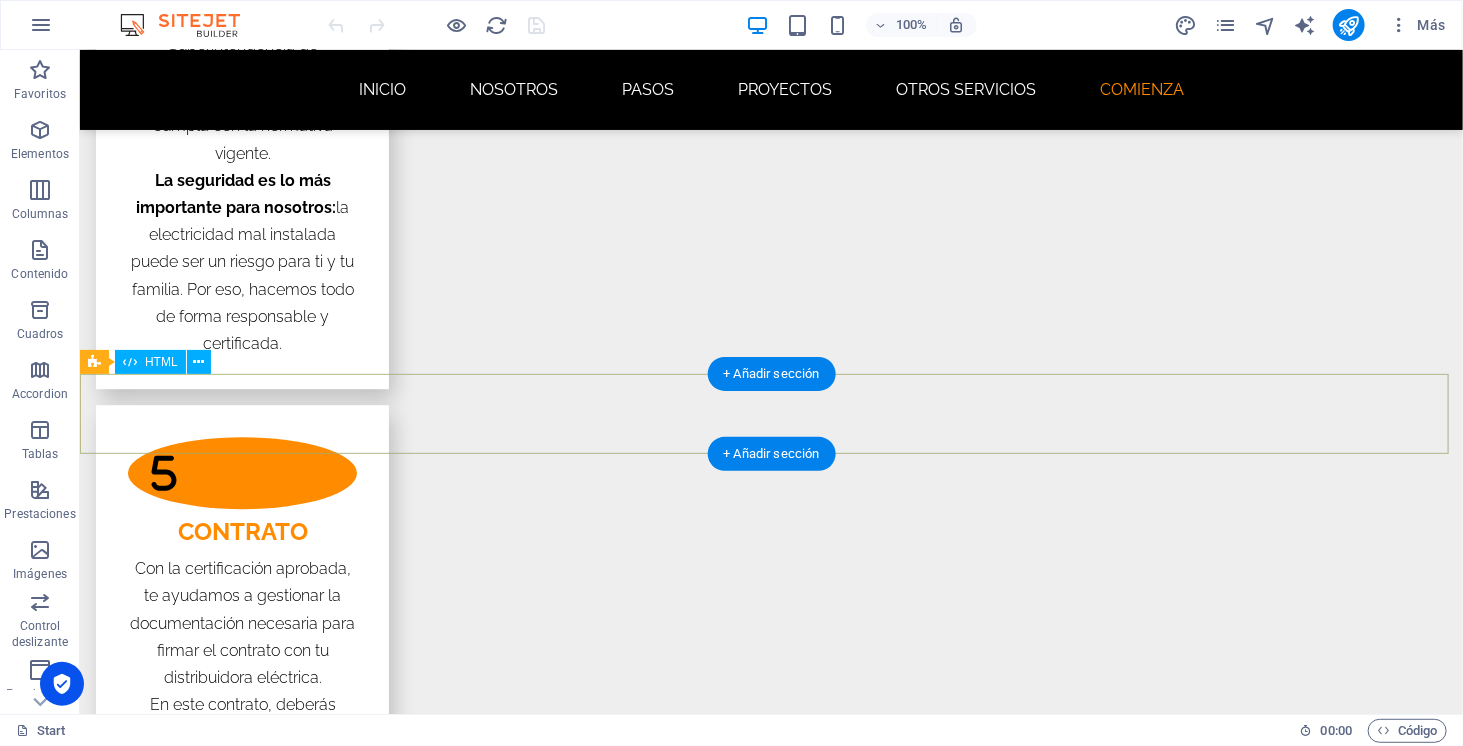 click at bounding box center (770, 5625) 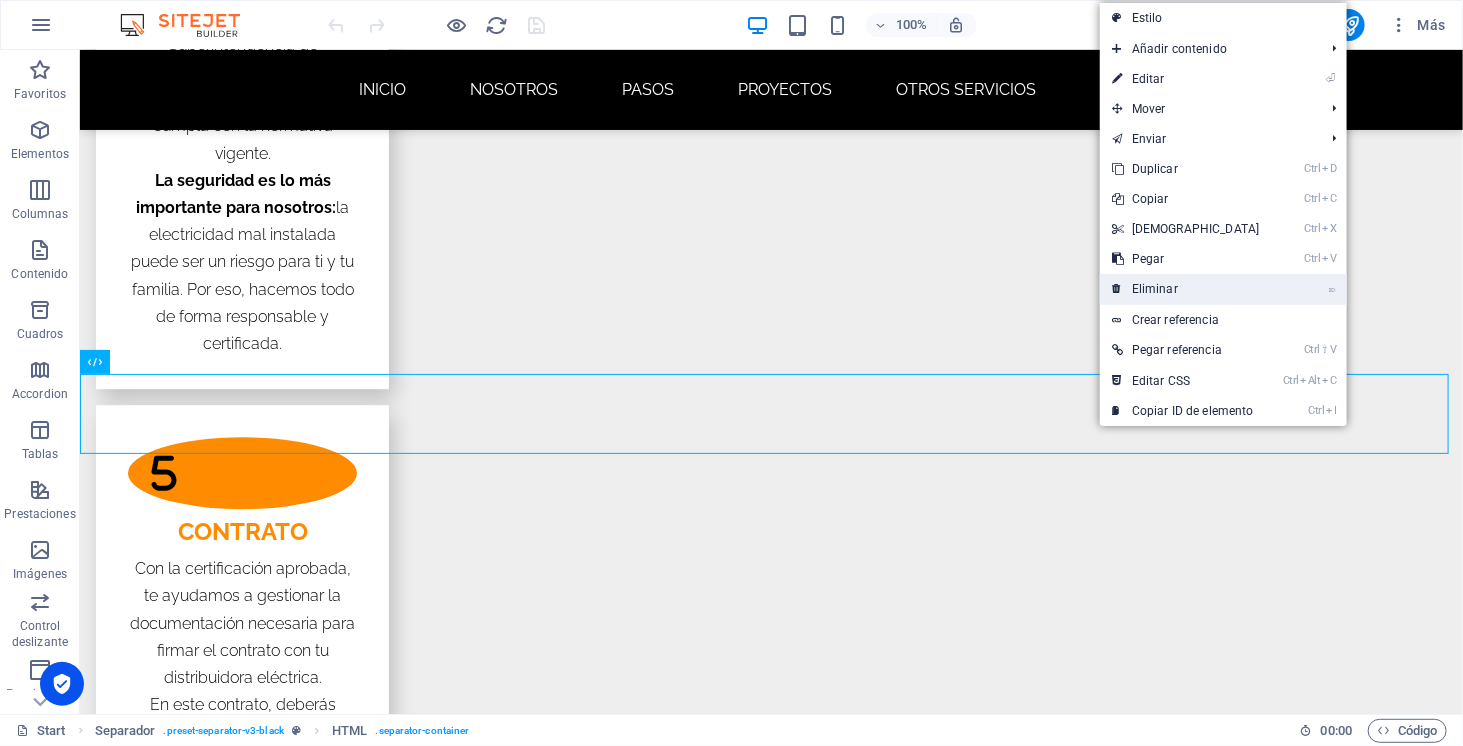 click on "⌦  Eliminar" at bounding box center [1186, 289] 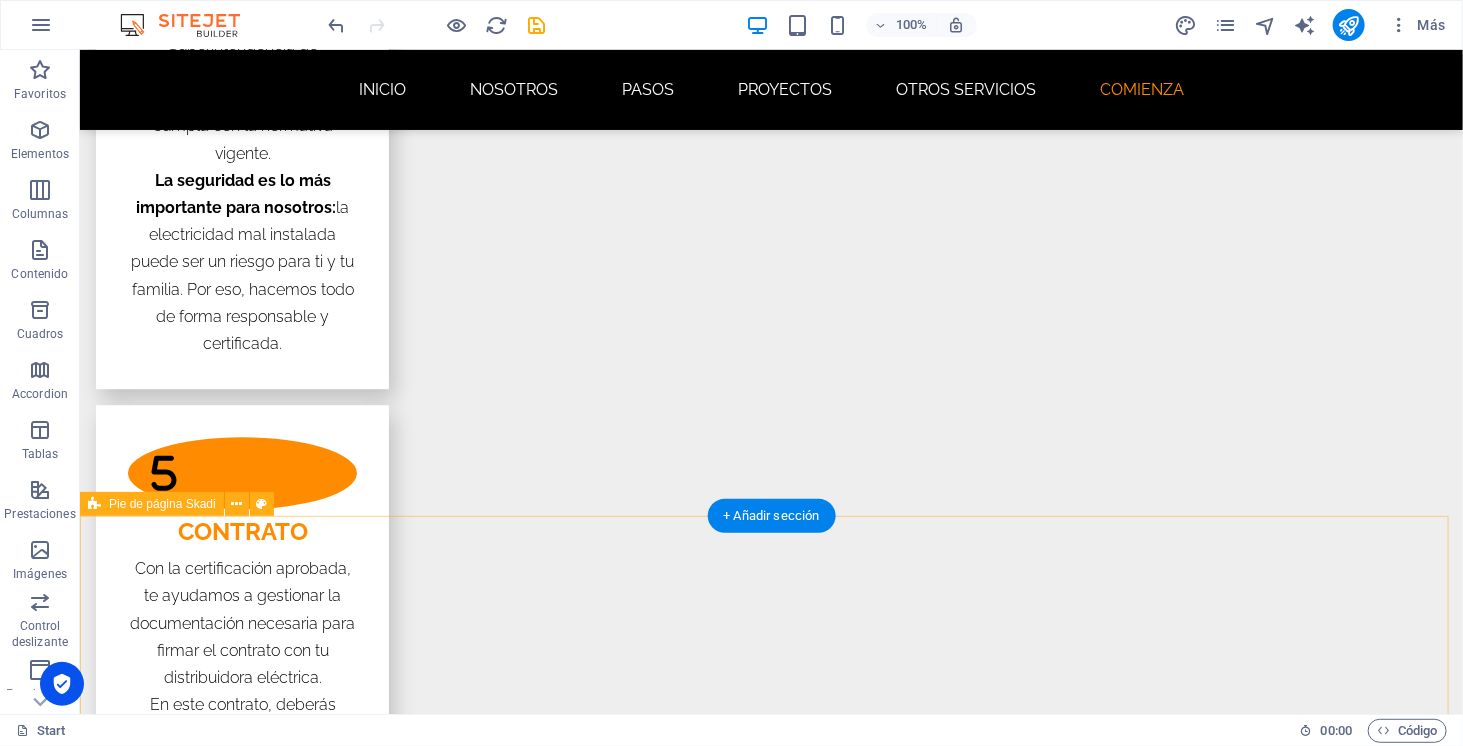 click on "Legal Notice  |  Privacy Policy" at bounding box center [770, 6030] 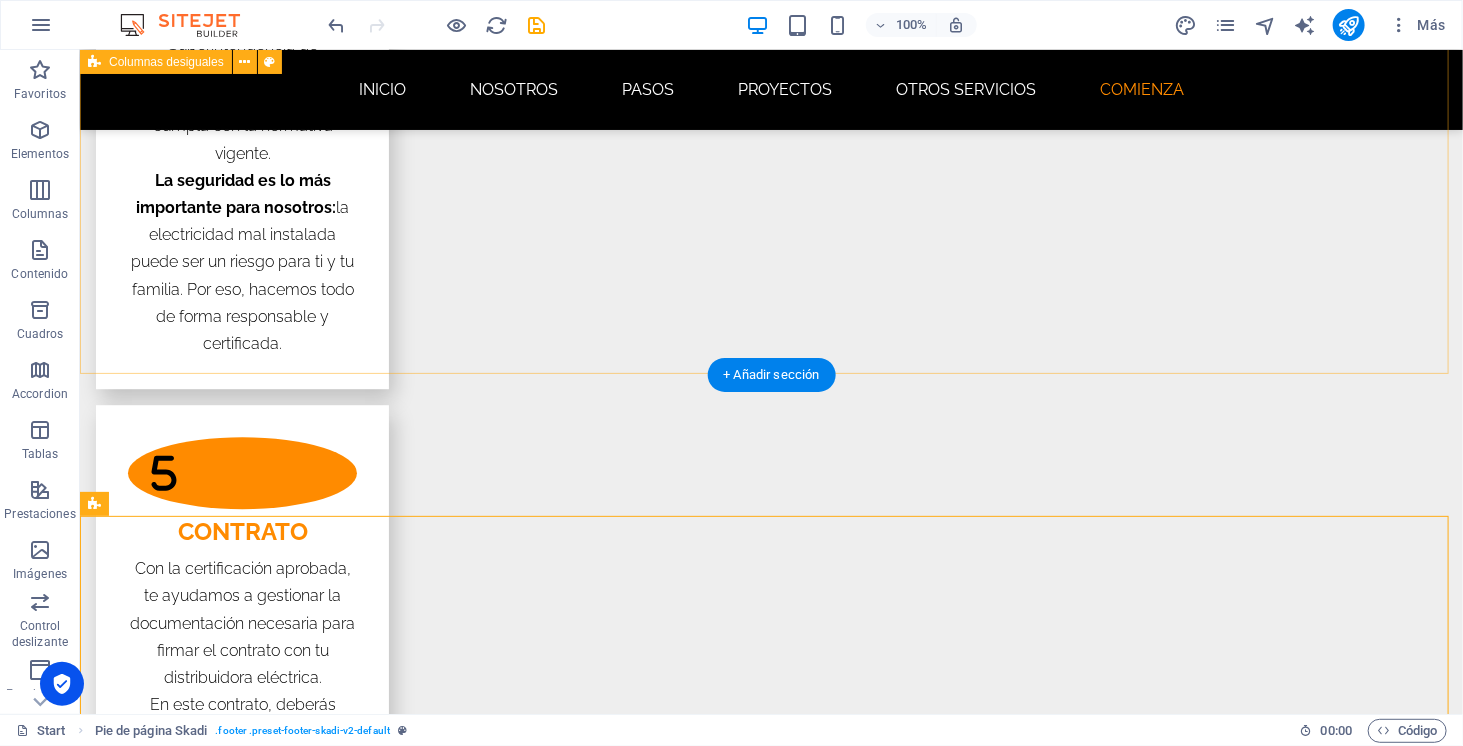 click on "COMIENZA CONTÁCTANOS A TRAVÉS DEL SIGUIENTE FORMULARIO O A TRAVÉS DE TODAS NUESTRAS REDES SOCIALES   I have read and understand the privacy policy. Unreadable? Regenerate Enviar" at bounding box center [770, 5154] 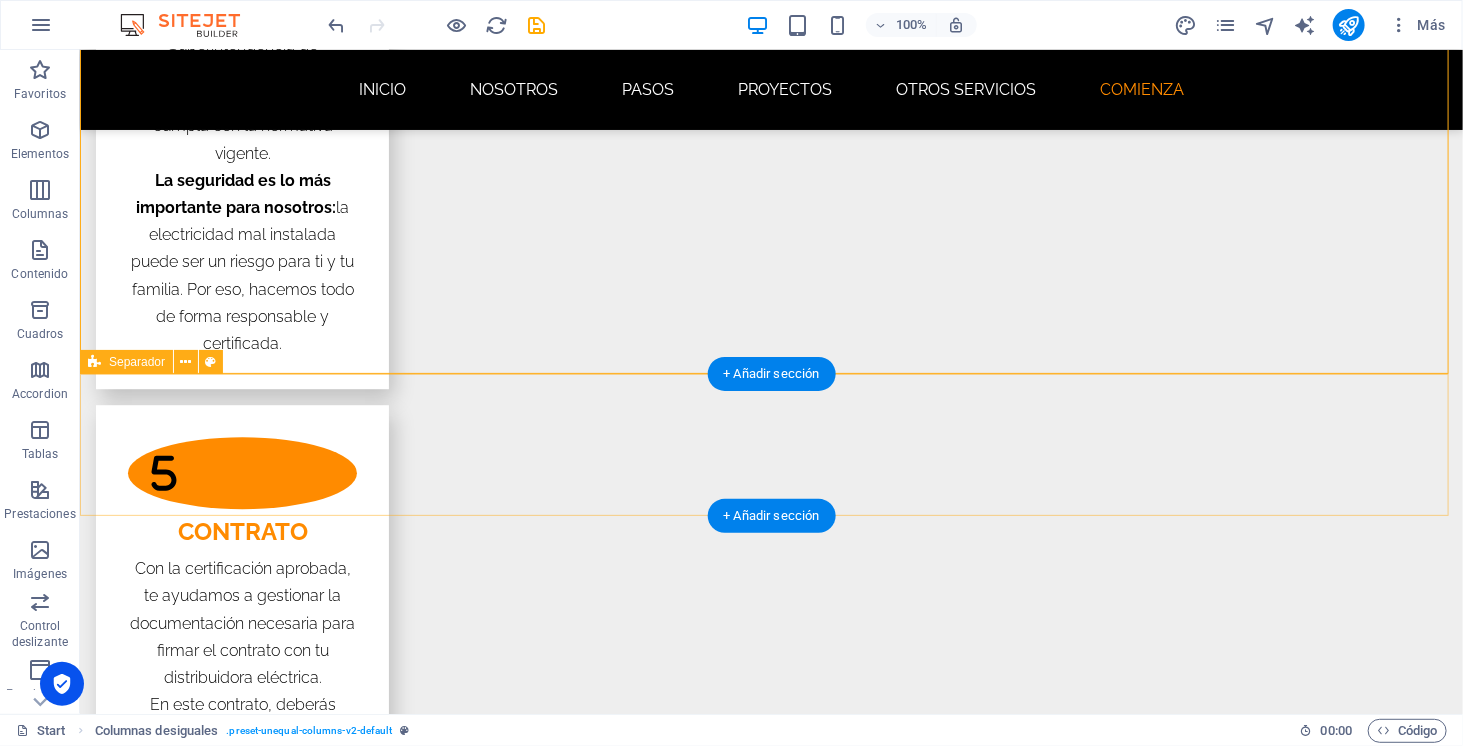 click on "Suelta el contenido aquí o  Añadir elementos  Pegar portapapeles" at bounding box center [770, 5656] 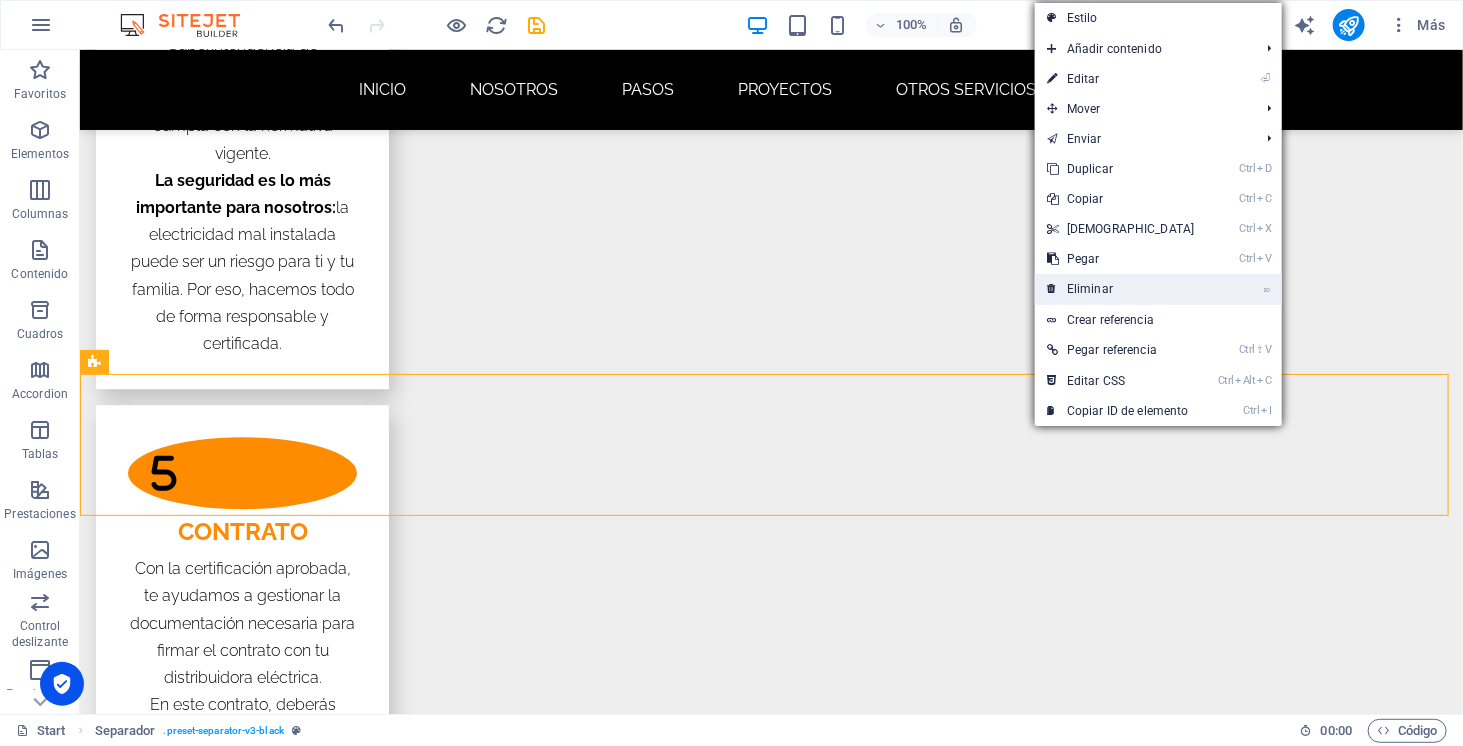 click on "⌦  Eliminar" at bounding box center (1121, 289) 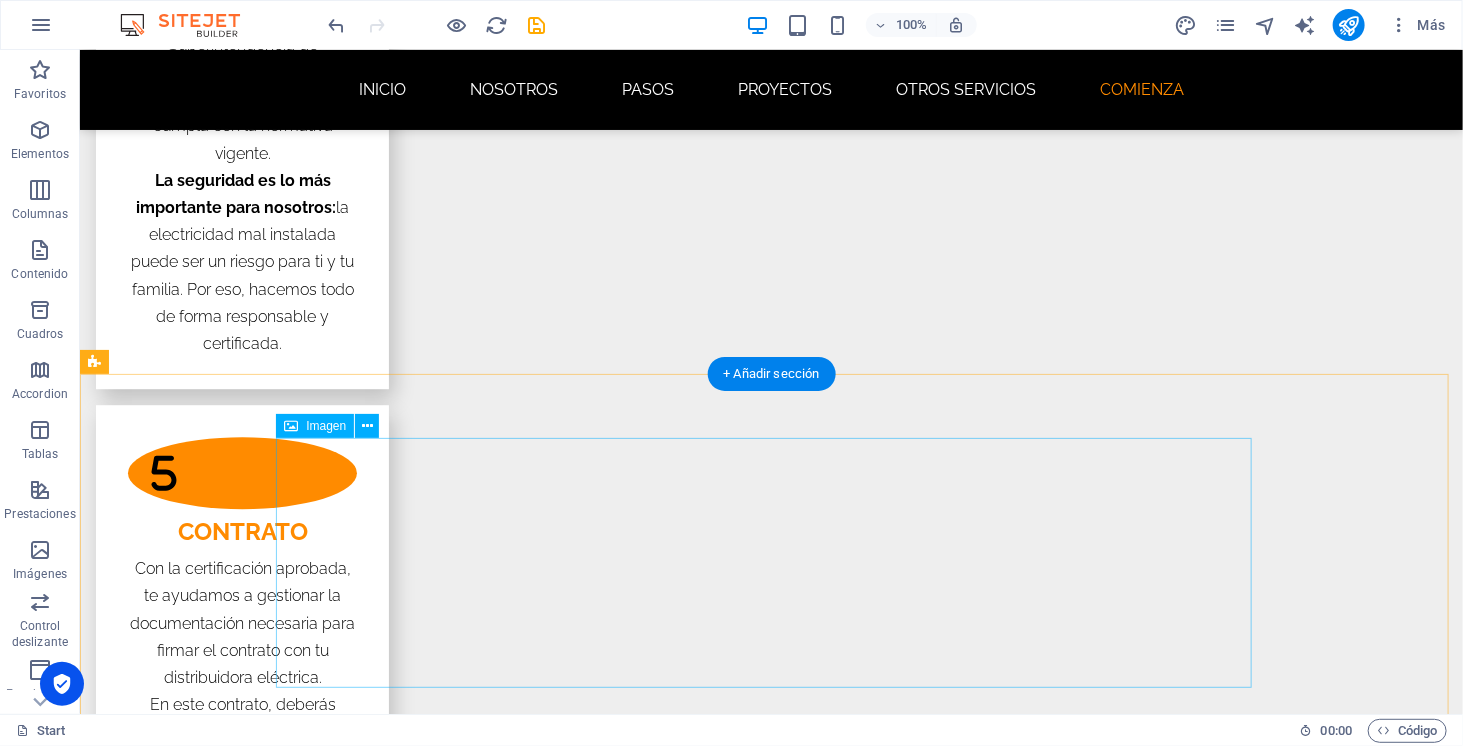 click at bounding box center (771, 5774) 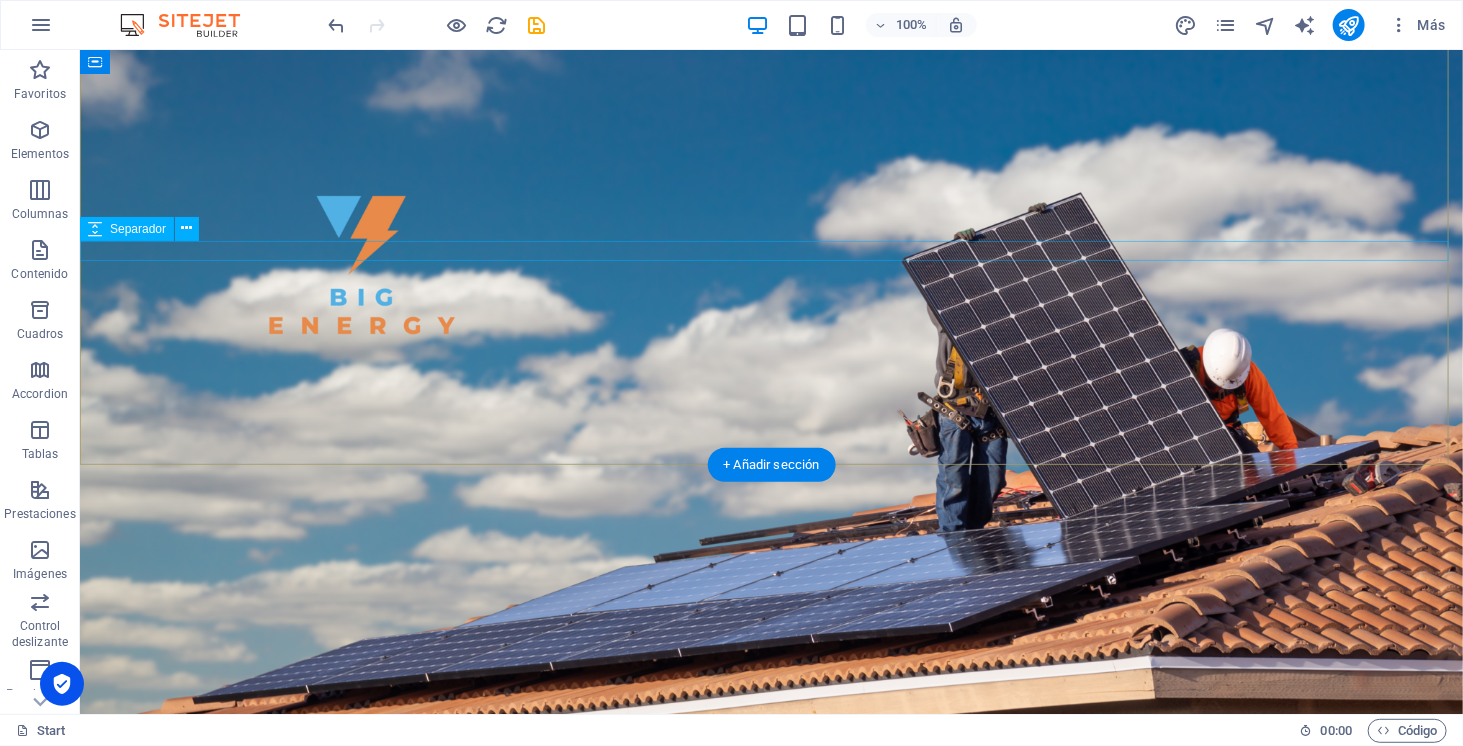 scroll, scrollTop: 329, scrollLeft: 0, axis: vertical 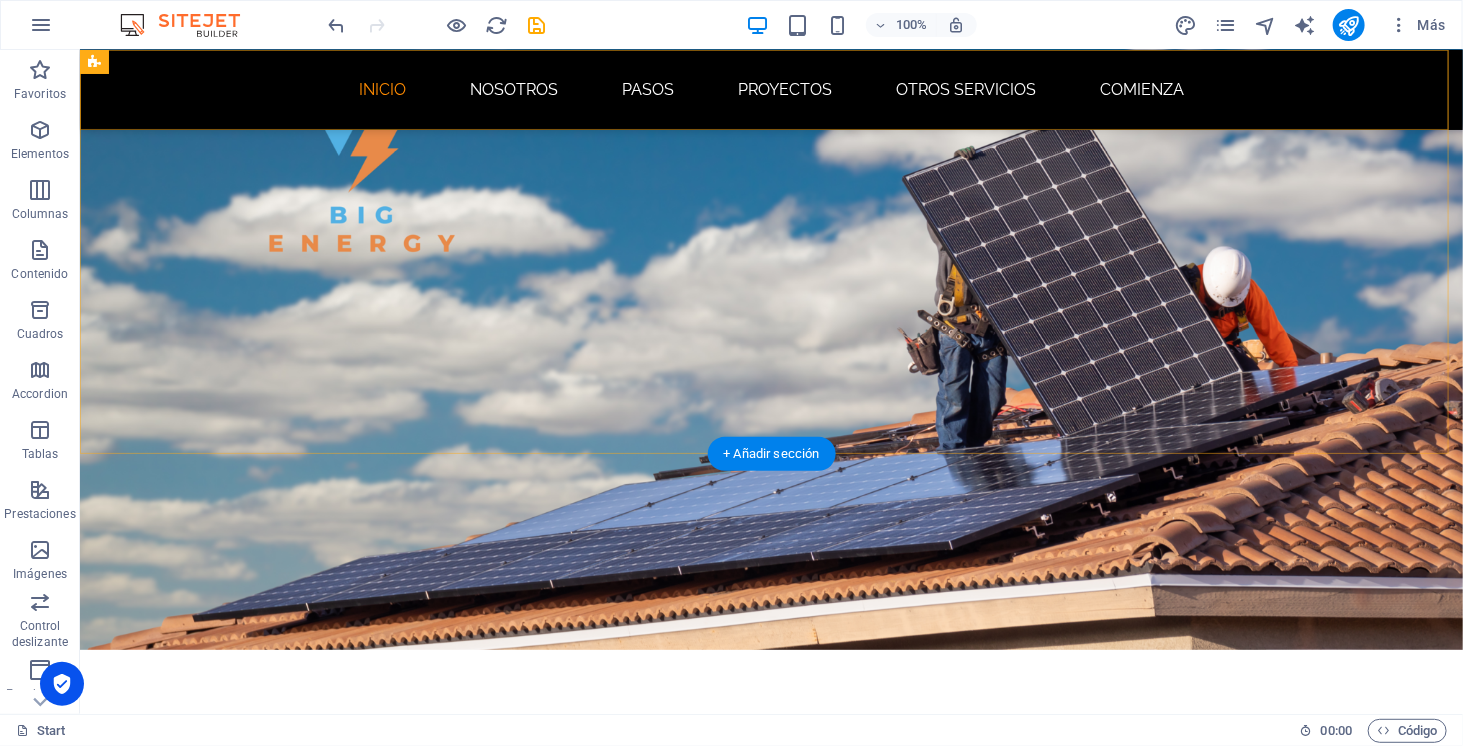 click on "INICIO NOSOTROS PASOS PROYECTOS OTROS SERVICIOS COMIENZA" at bounding box center (770, 89) 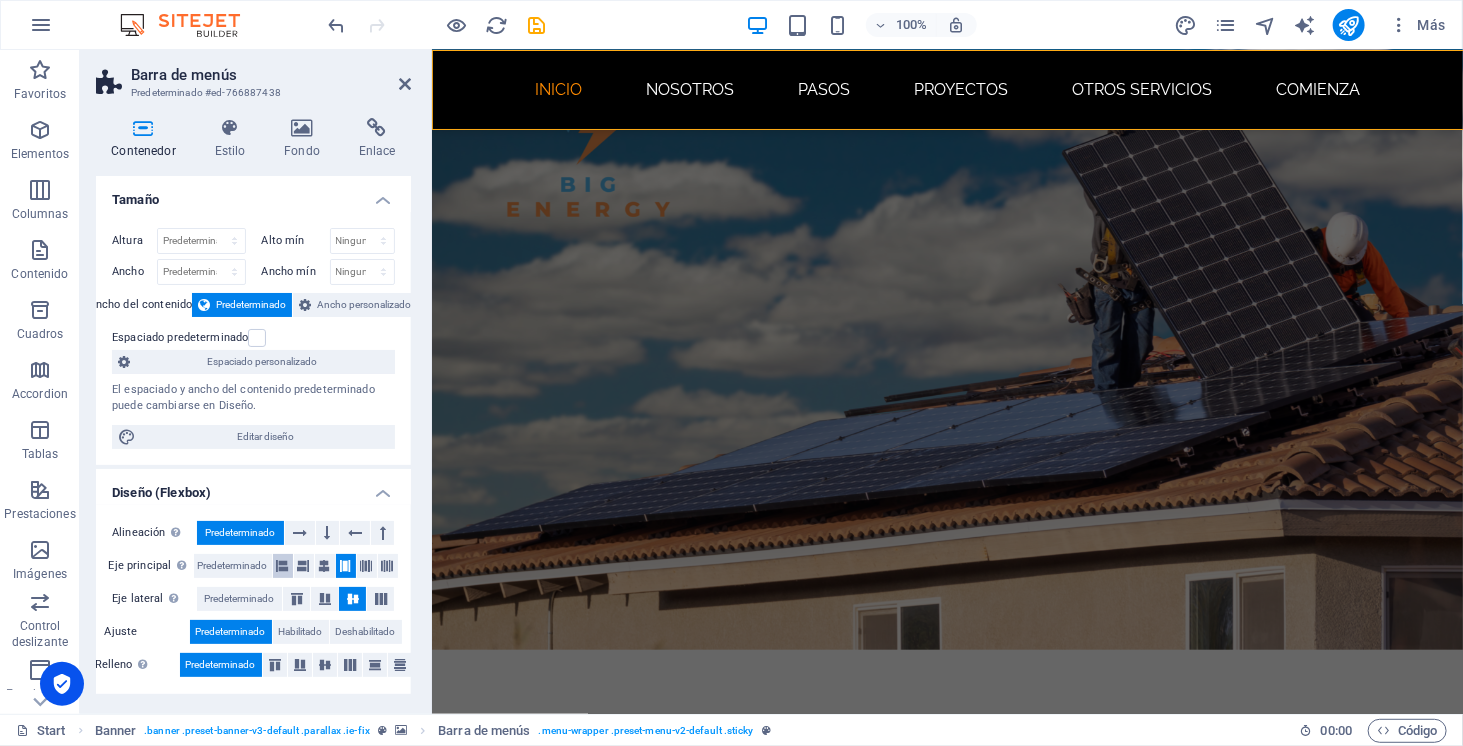 select on "rem" 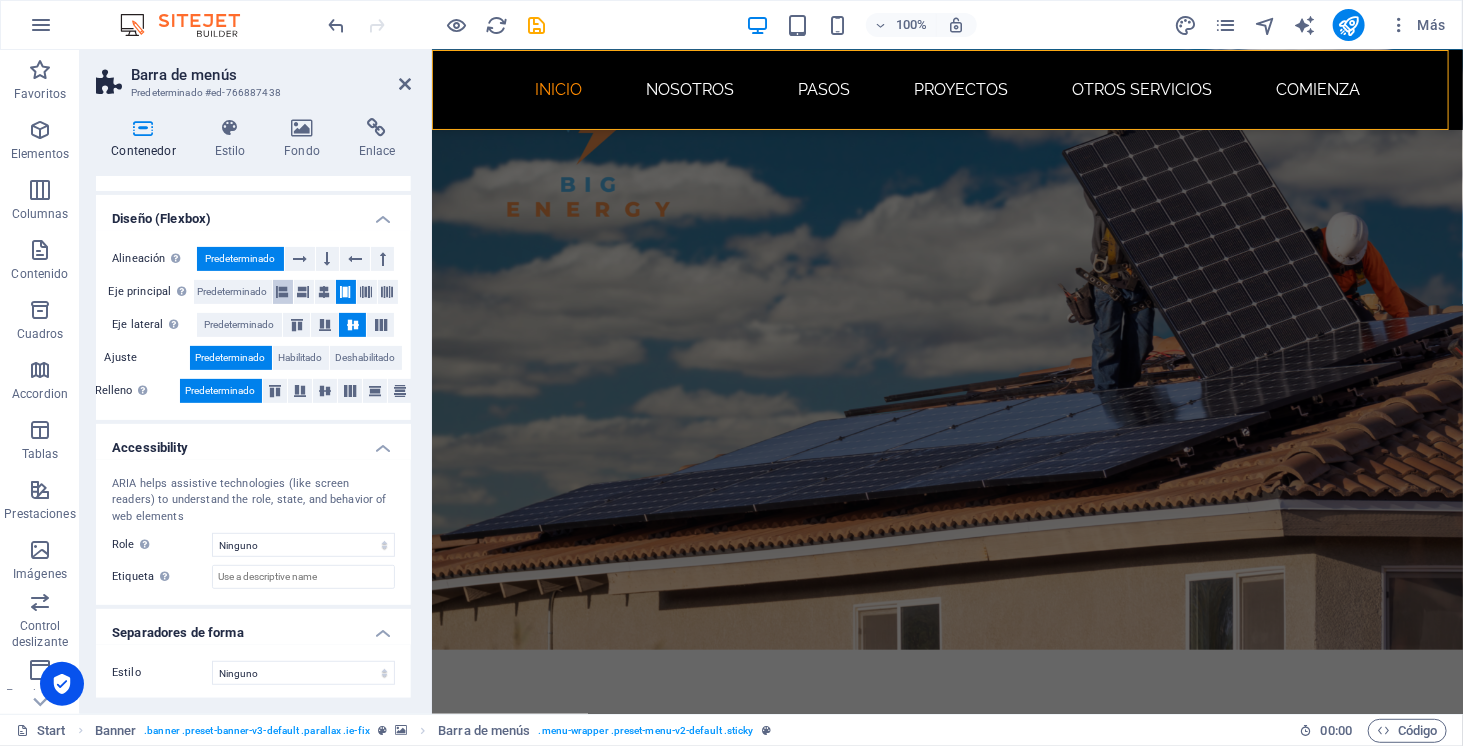 scroll, scrollTop: 0, scrollLeft: 0, axis: both 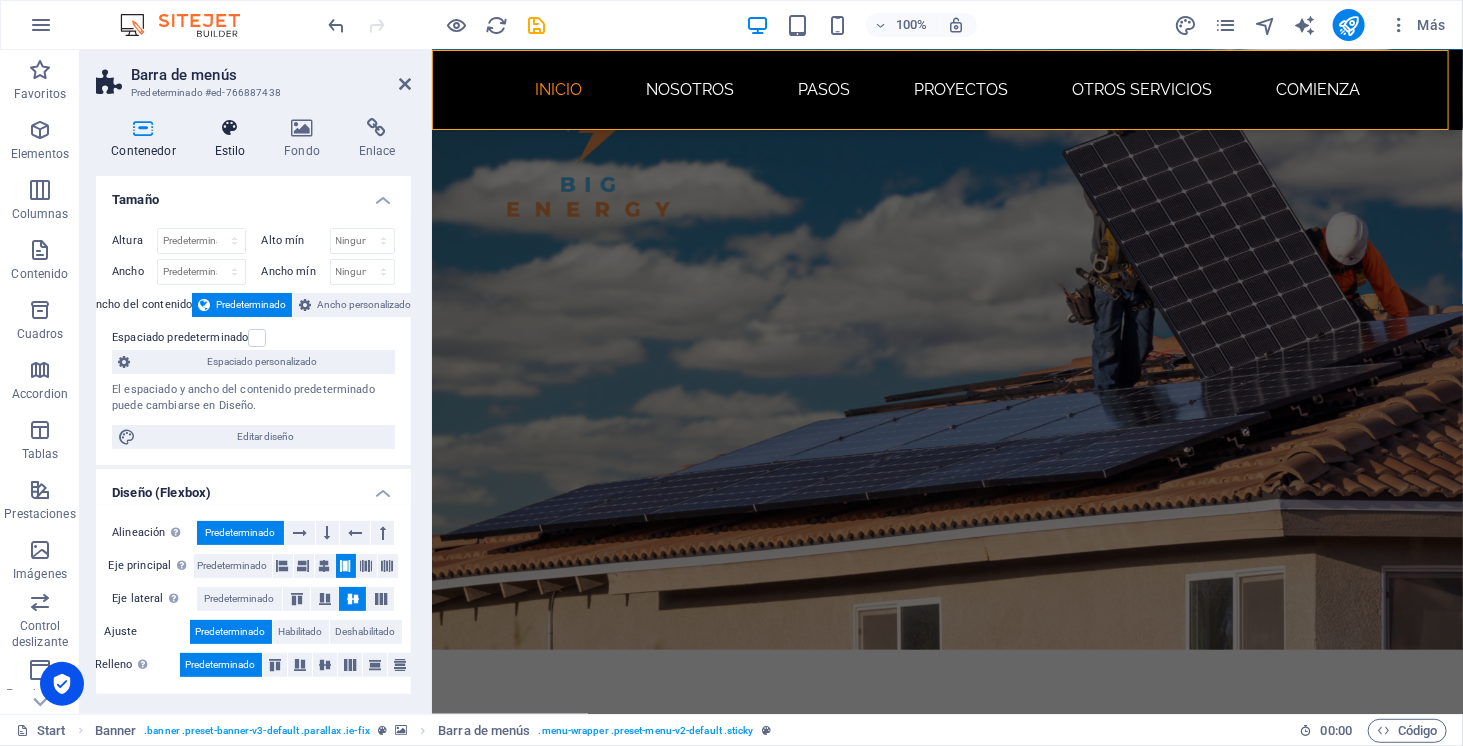 click at bounding box center (230, 128) 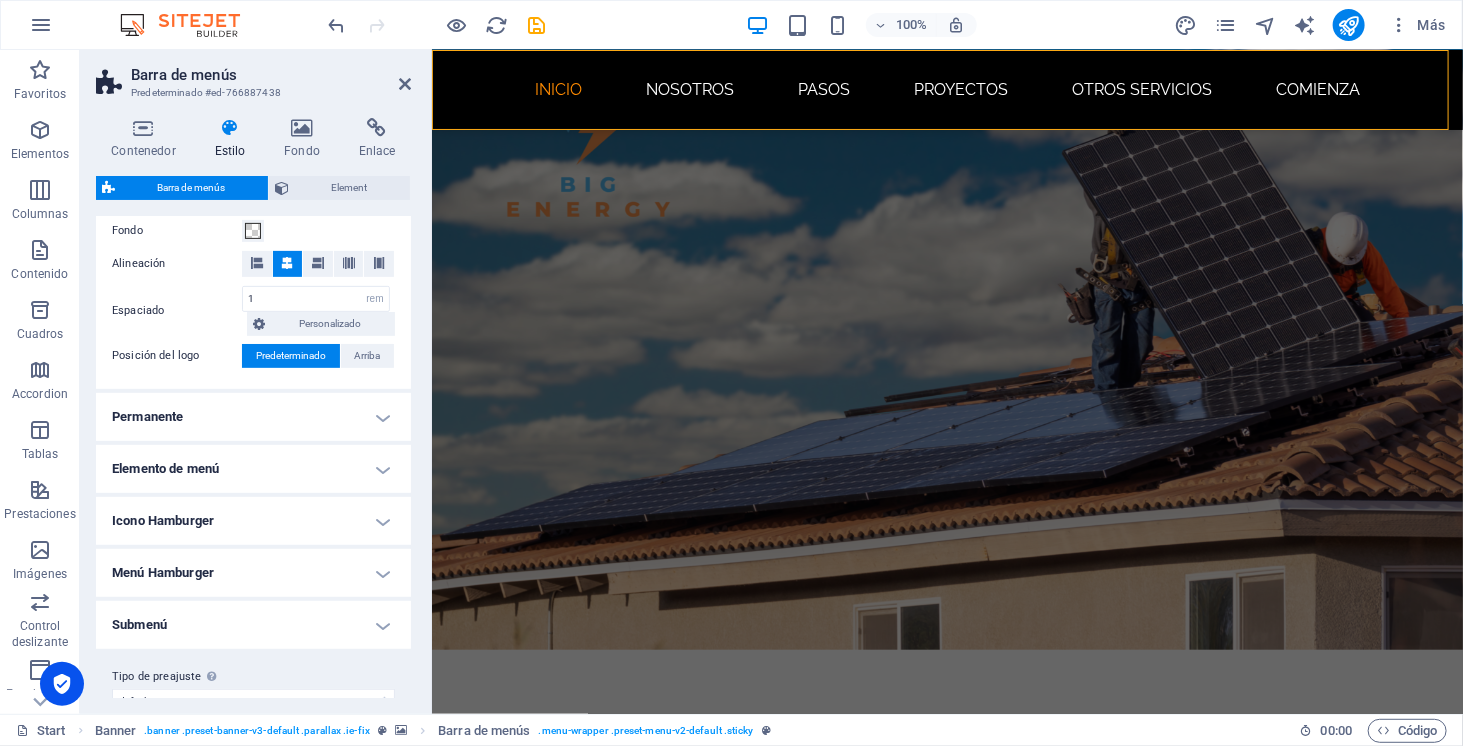 scroll, scrollTop: 423, scrollLeft: 0, axis: vertical 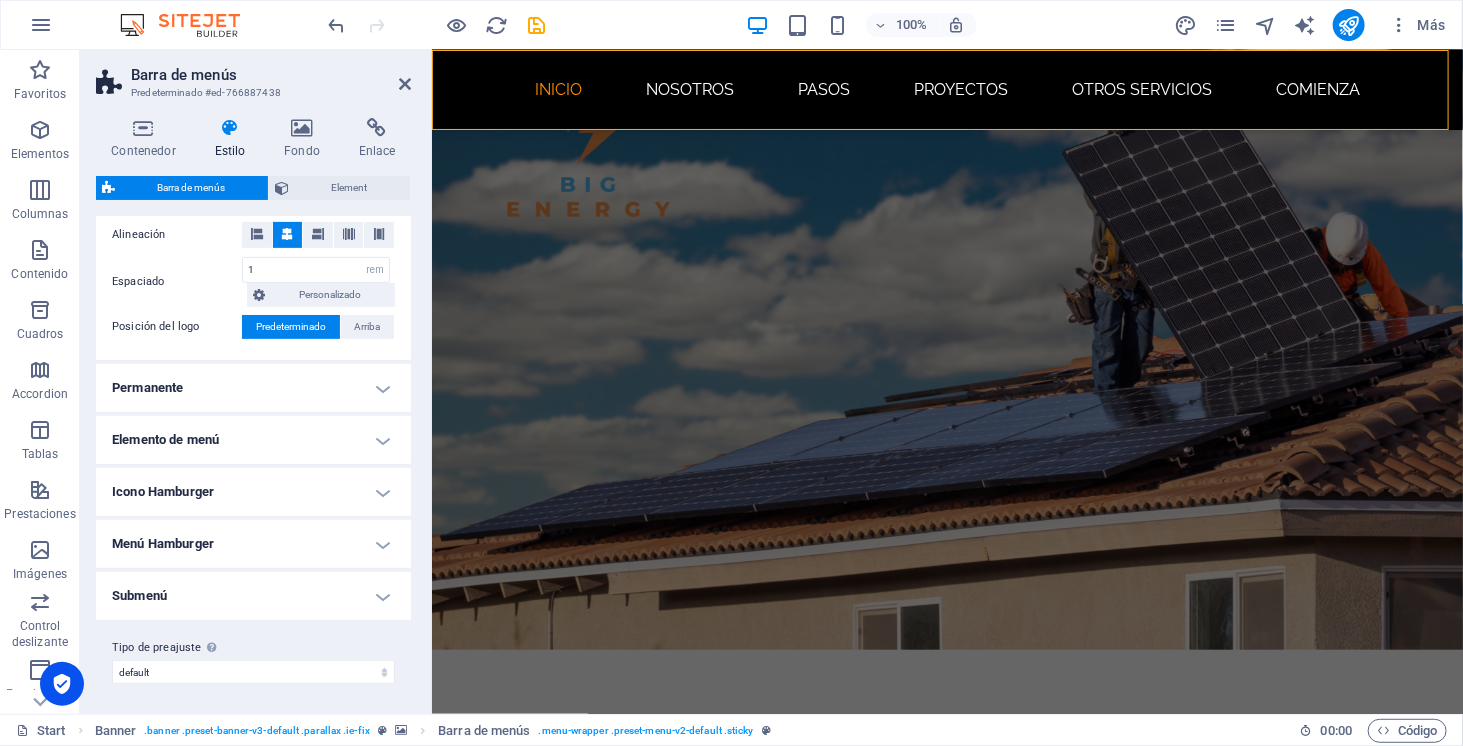 click on "Permanente" at bounding box center (253, 388) 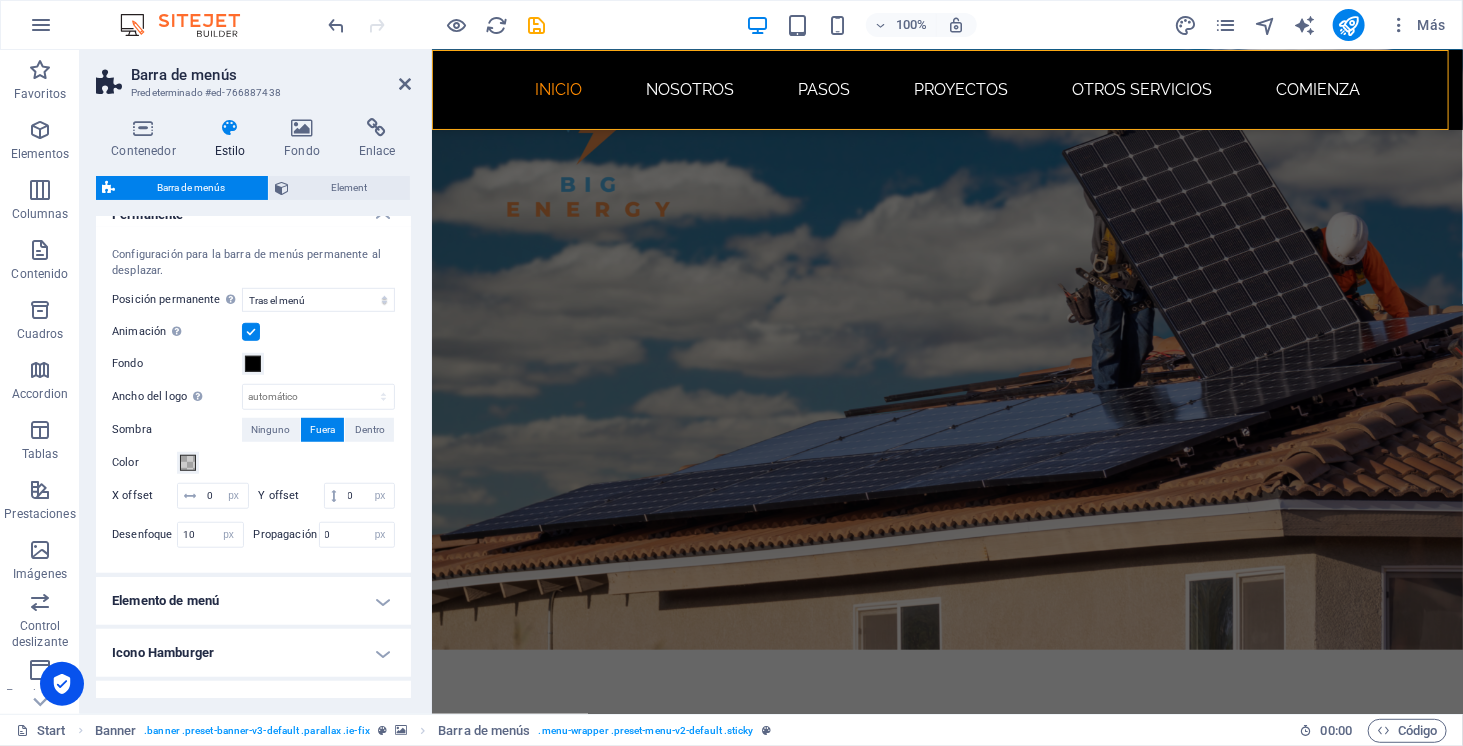 scroll, scrollTop: 597, scrollLeft: 0, axis: vertical 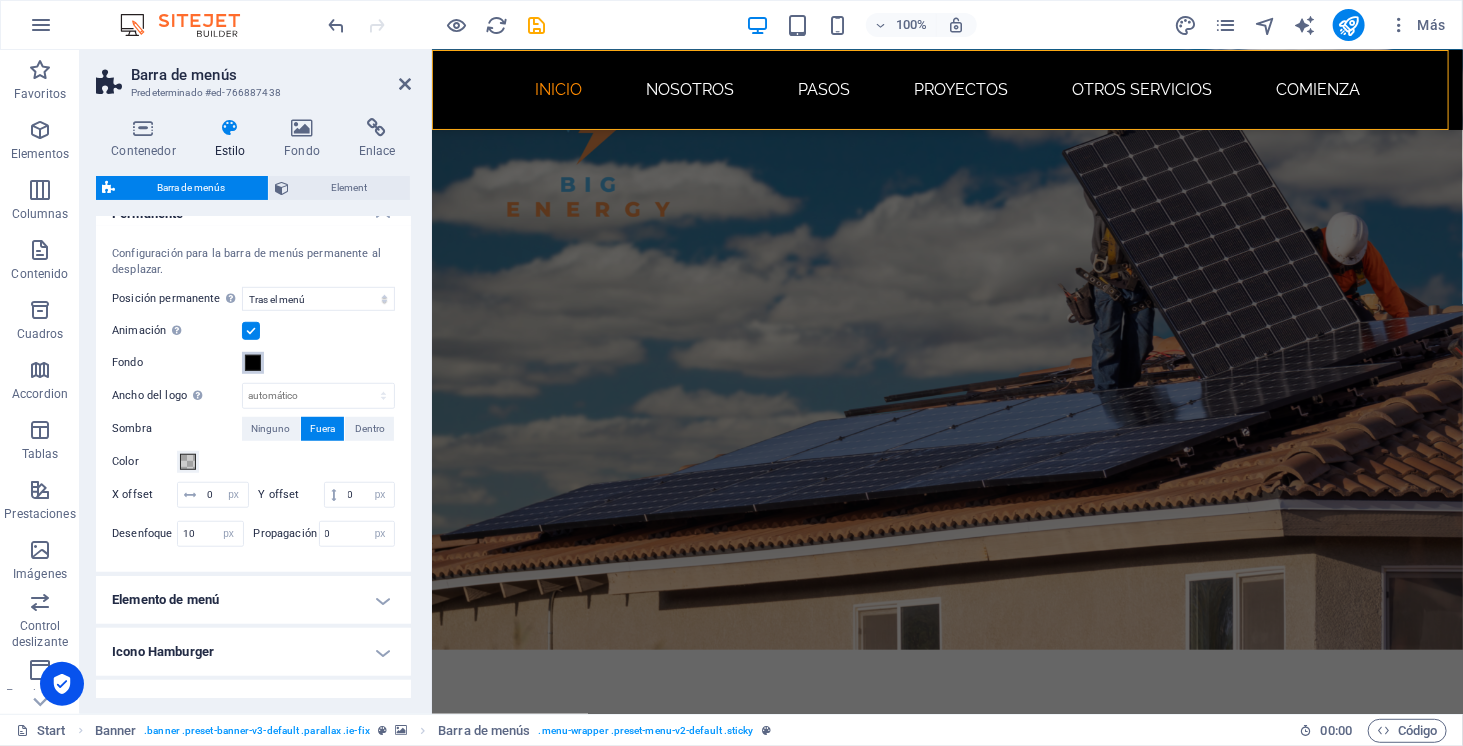 click at bounding box center [253, 363] 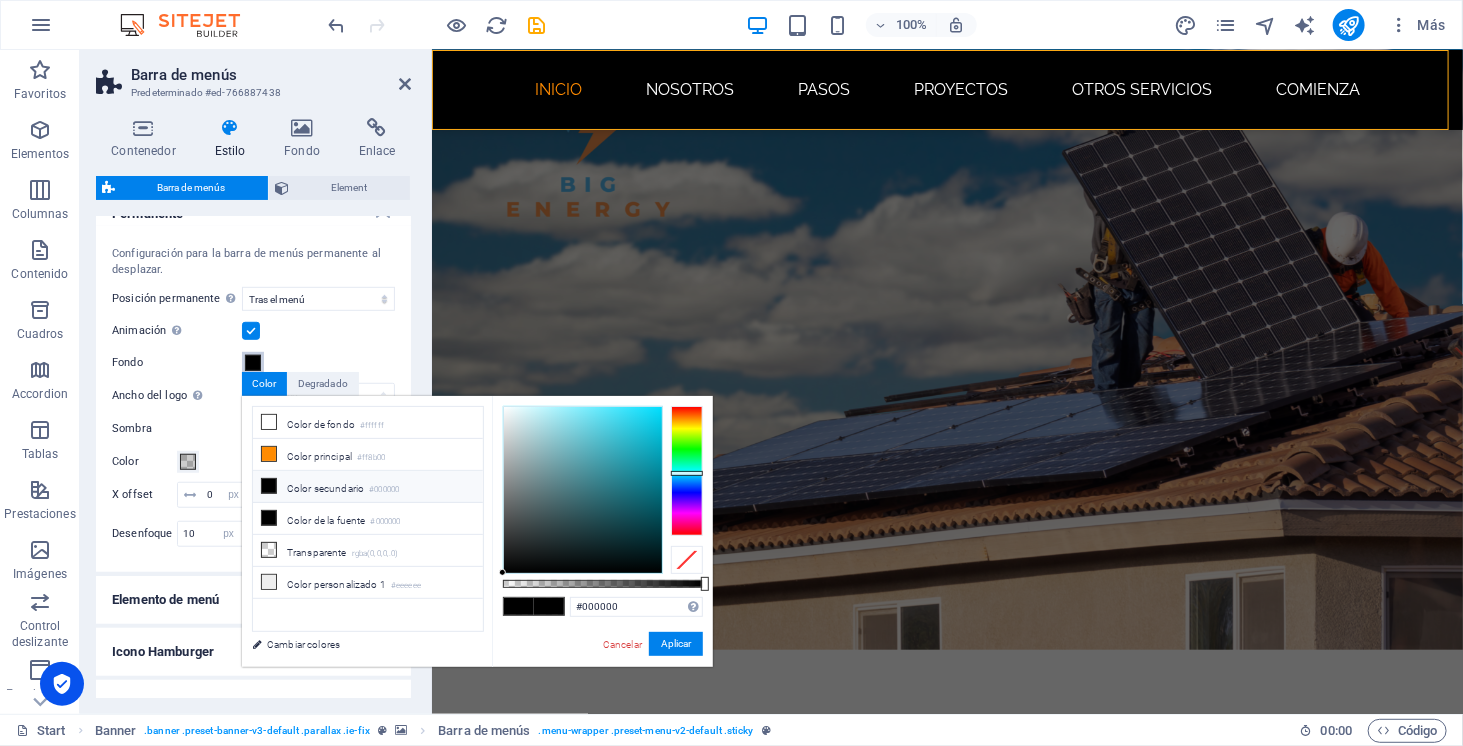 click at bounding box center (687, 471) 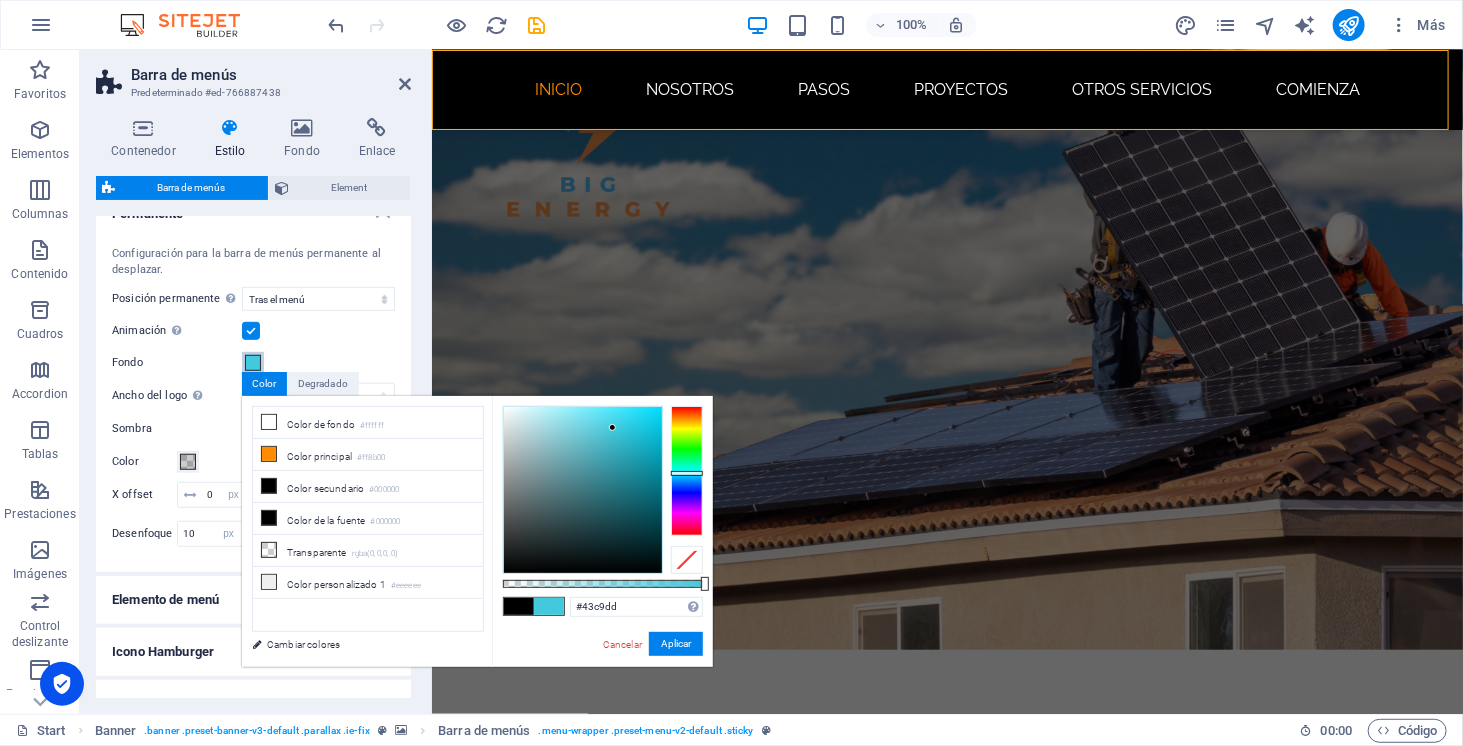 click at bounding box center (583, 490) 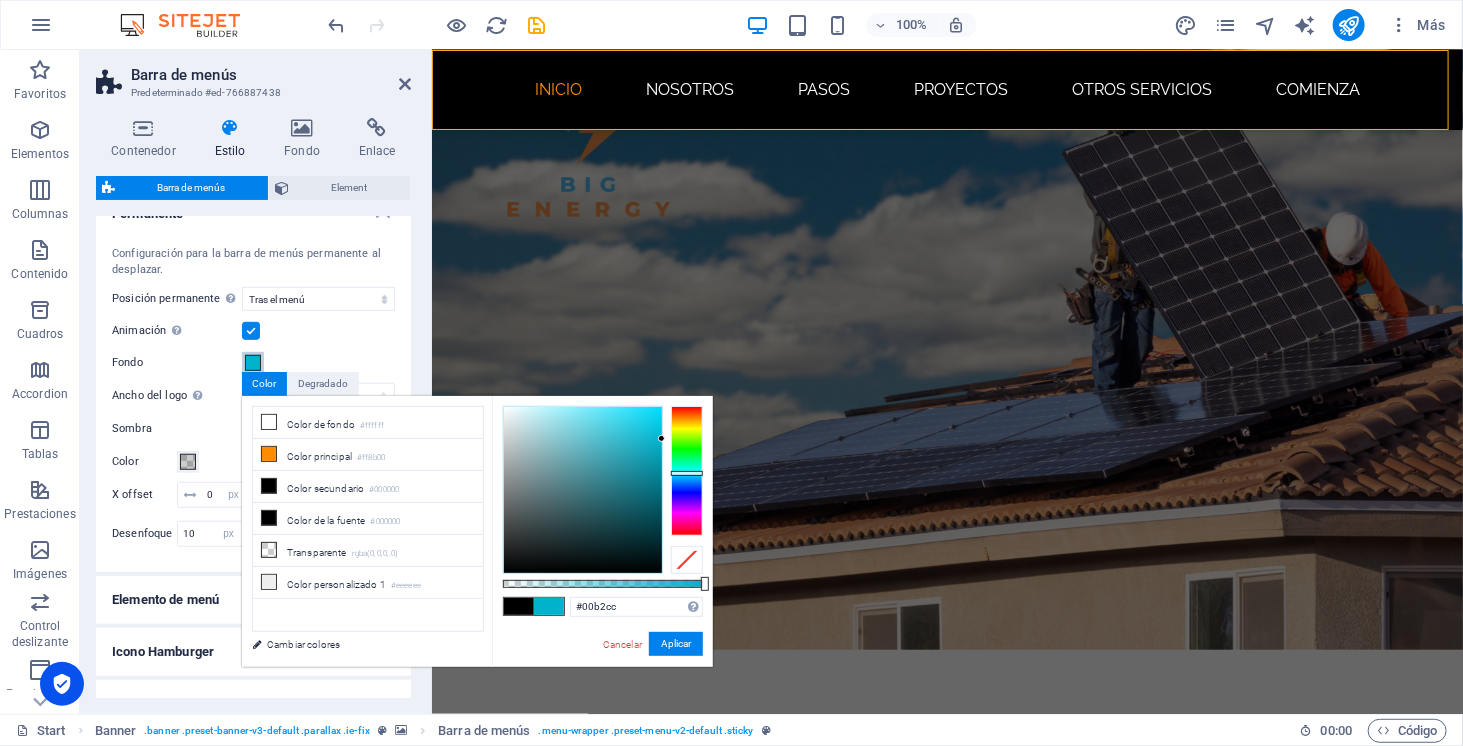 drag, startPoint x: 613, startPoint y: 428, endPoint x: 668, endPoint y: 439, distance: 56.089214 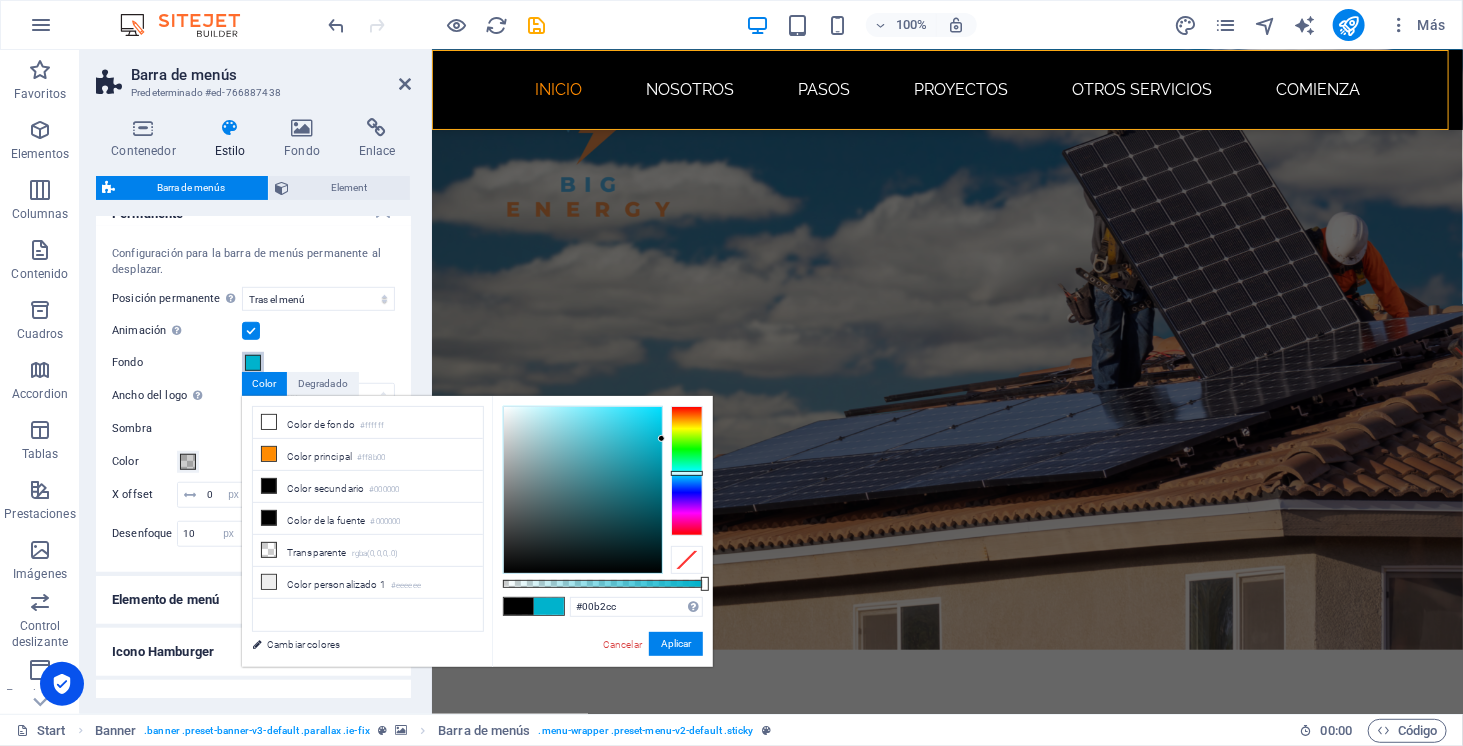 click at bounding box center [603, 490] 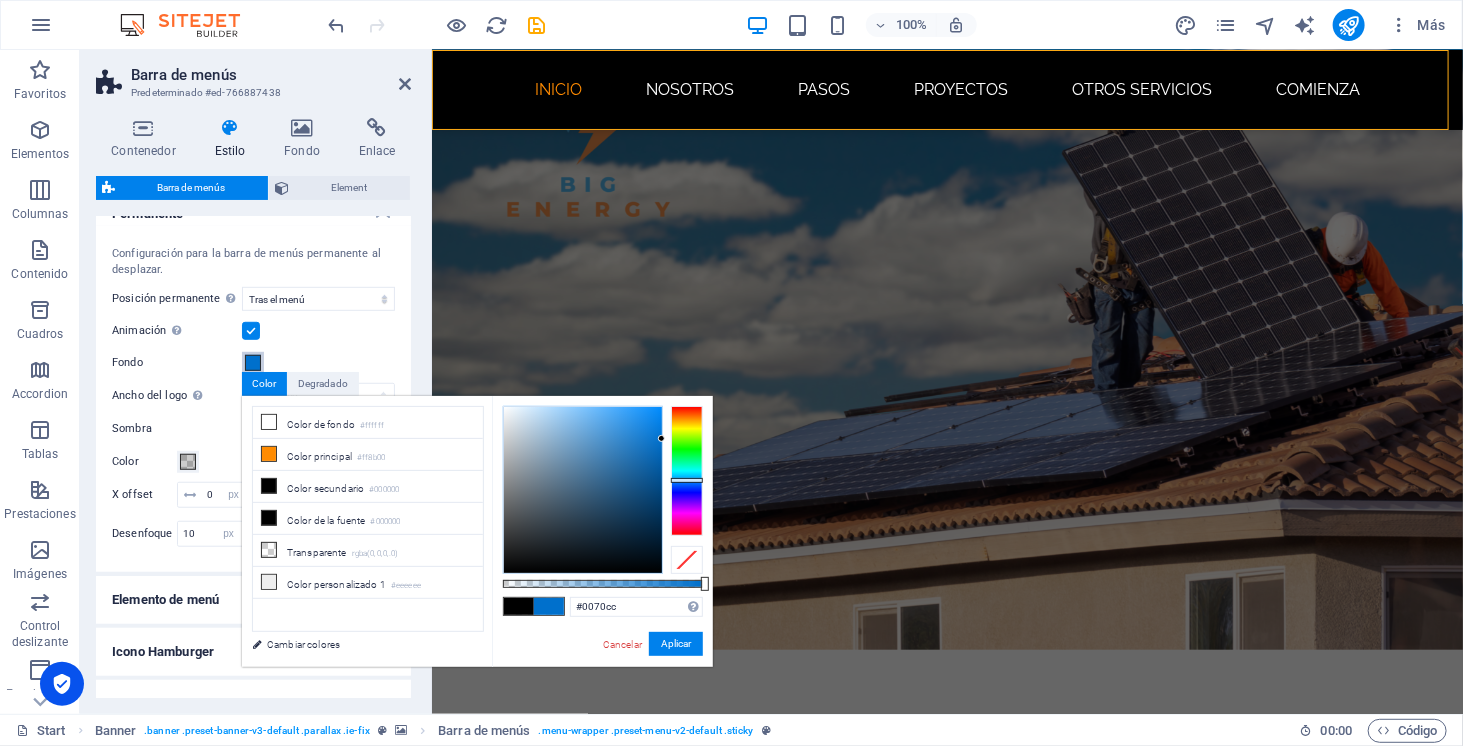 drag, startPoint x: 676, startPoint y: 465, endPoint x: 680, endPoint y: 480, distance: 15.524175 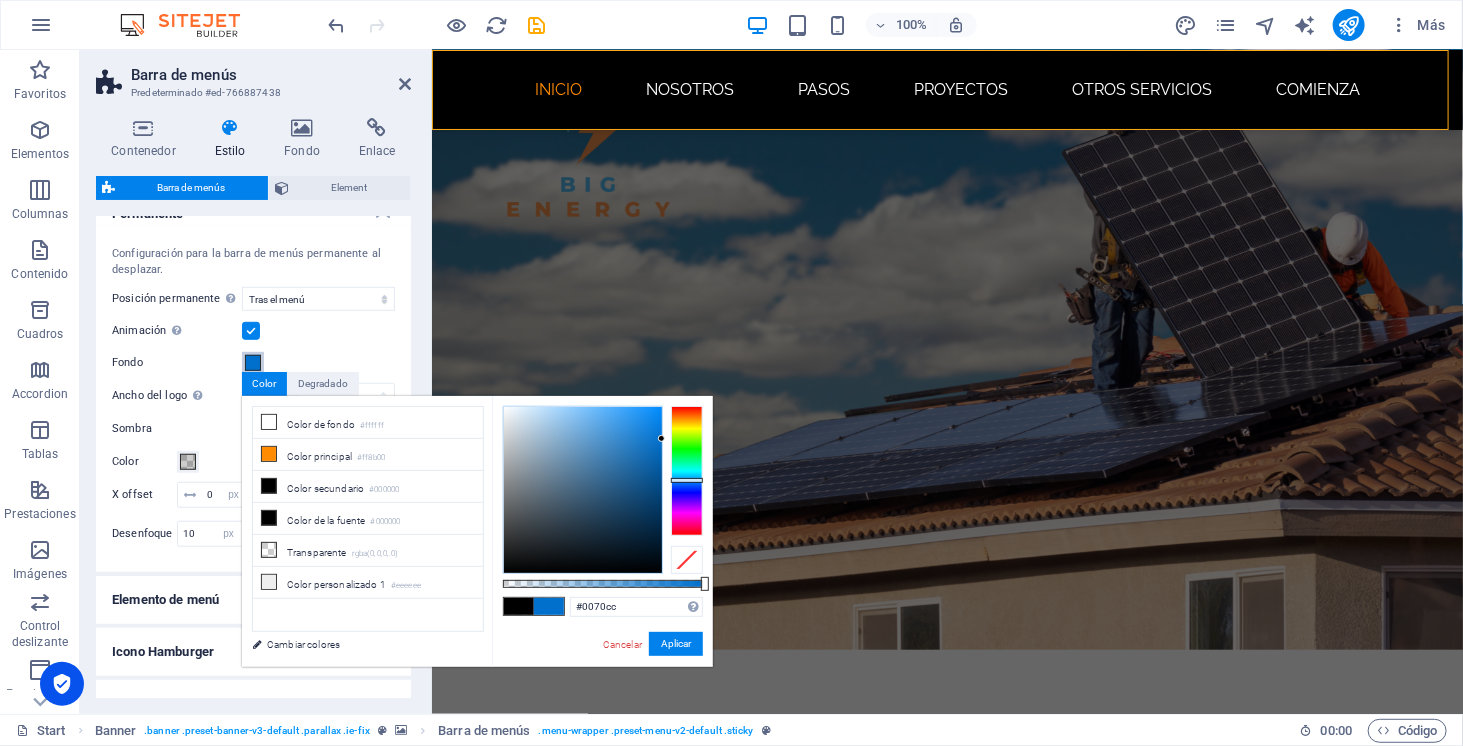 click at bounding box center [687, 471] 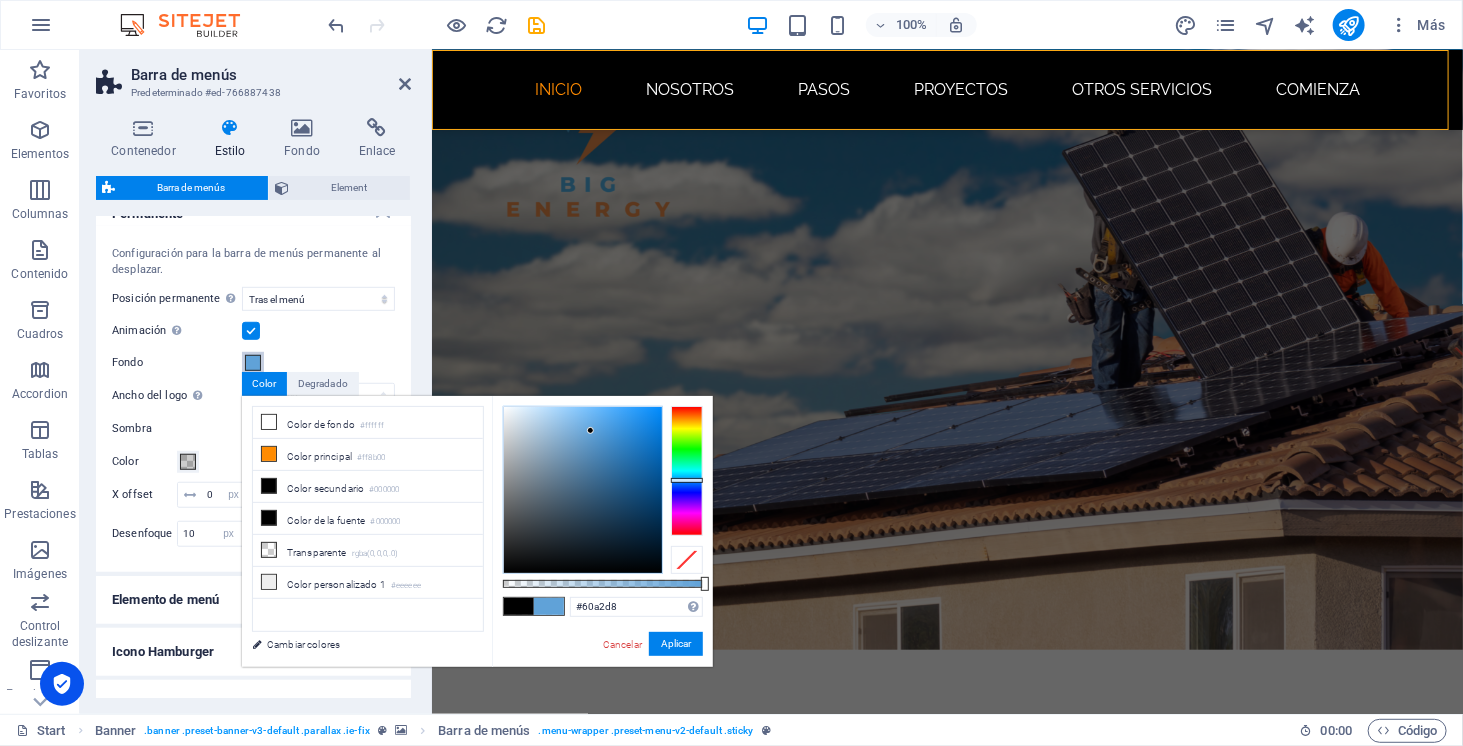 click at bounding box center (583, 490) 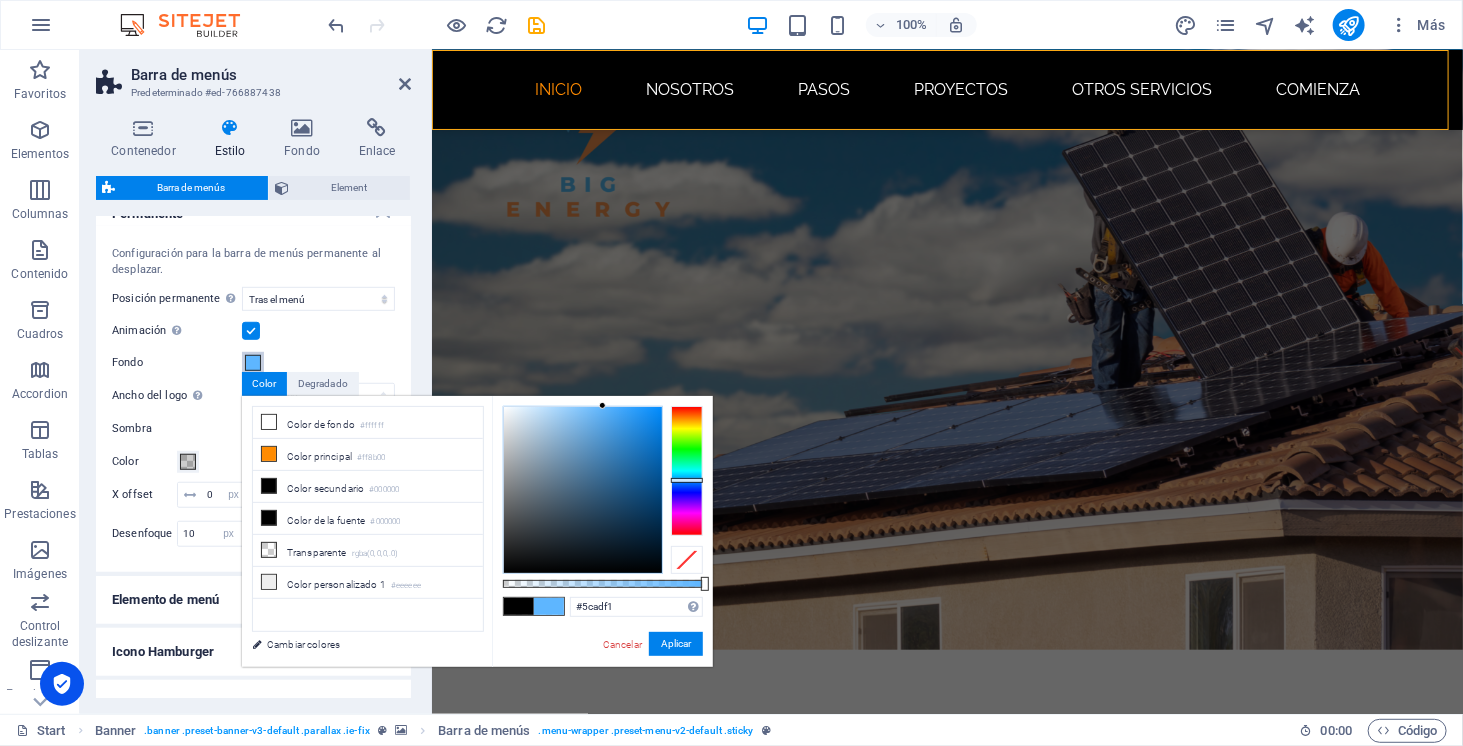 type on "#5bacef" 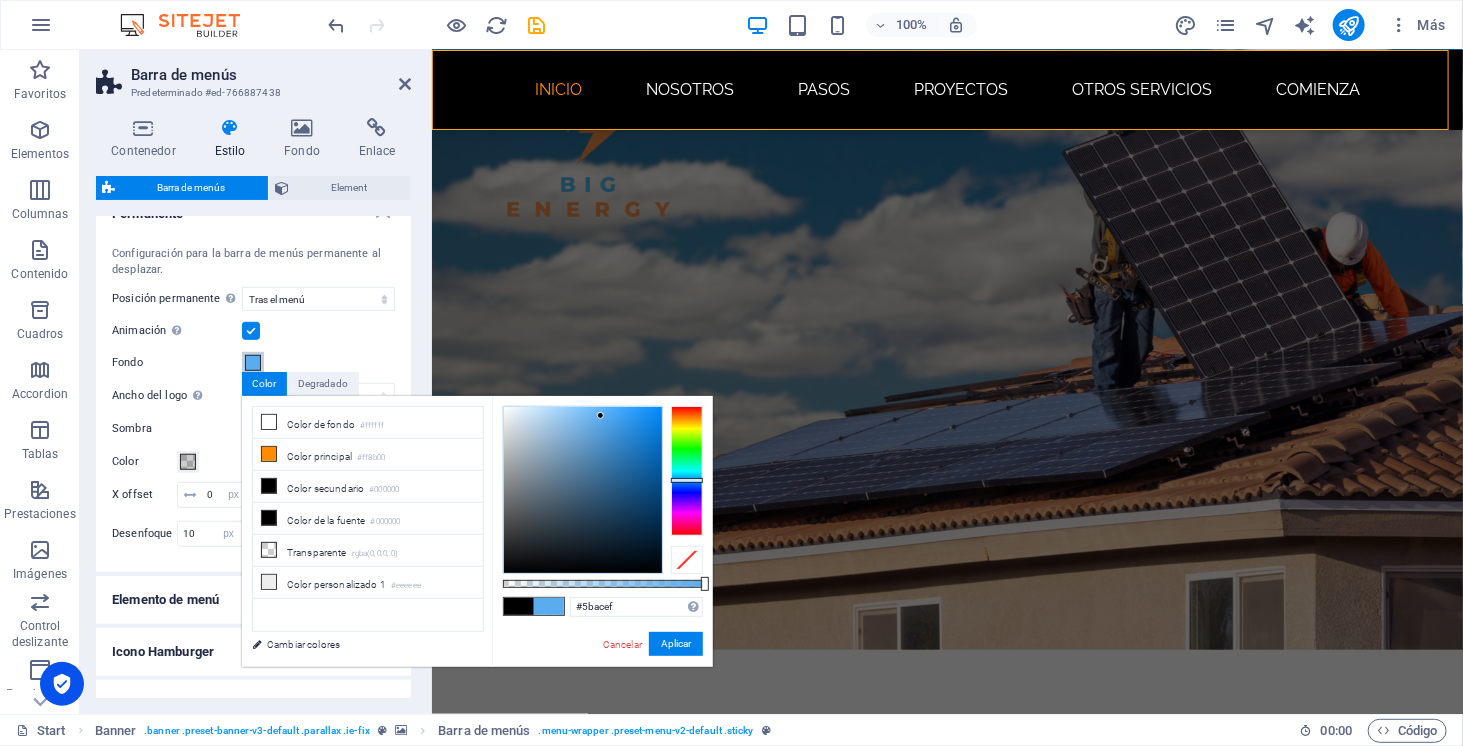 drag, startPoint x: 591, startPoint y: 431, endPoint x: 601, endPoint y: 416, distance: 18.027756 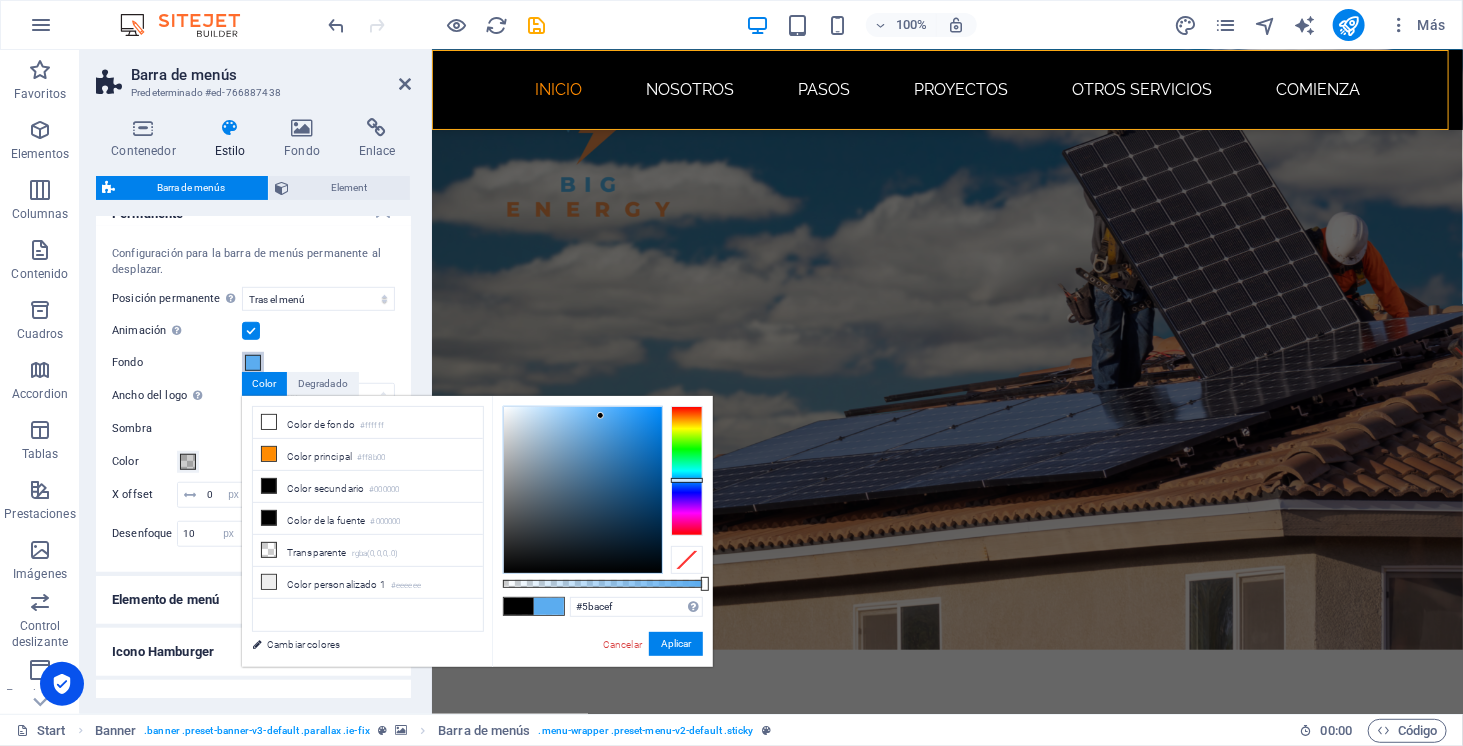 click at bounding box center (600, 415) 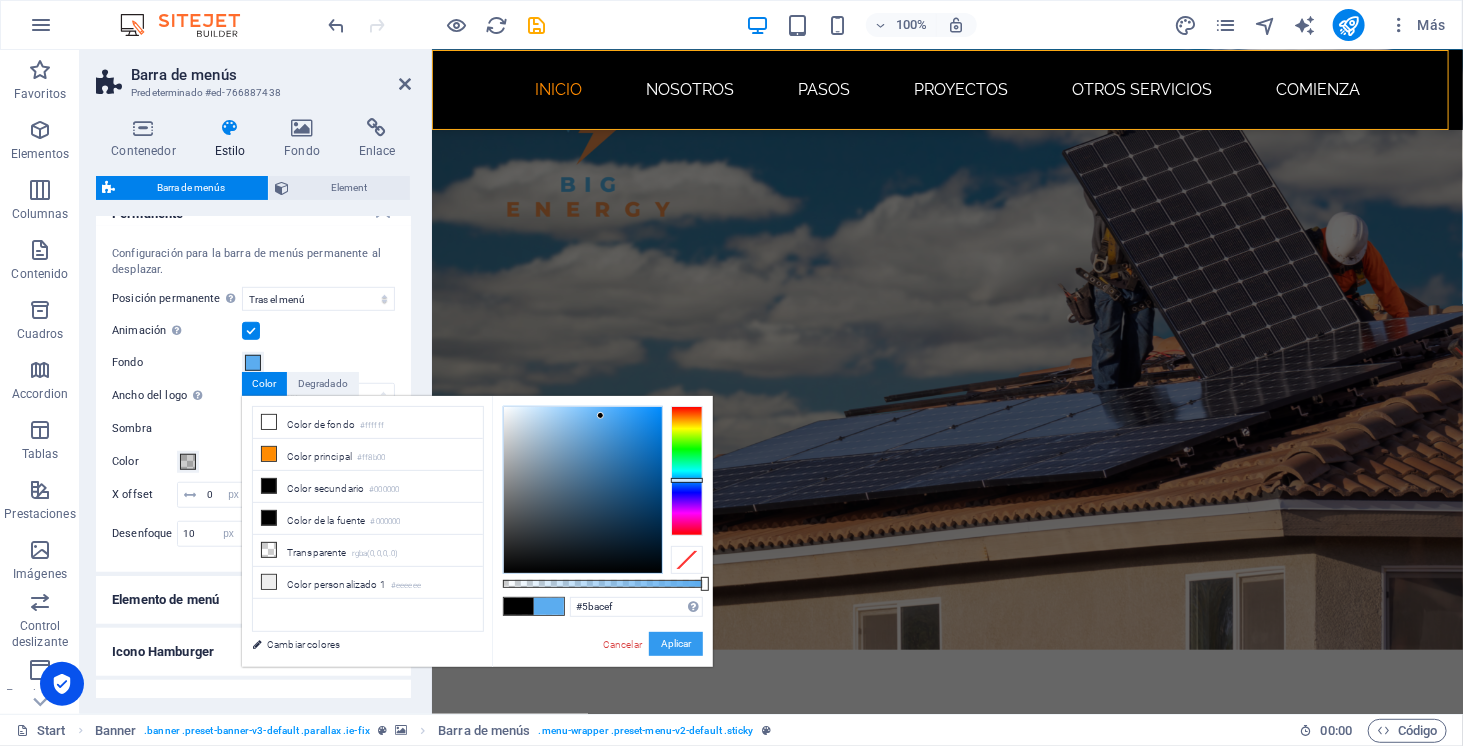 click on "Aplicar" at bounding box center (676, 644) 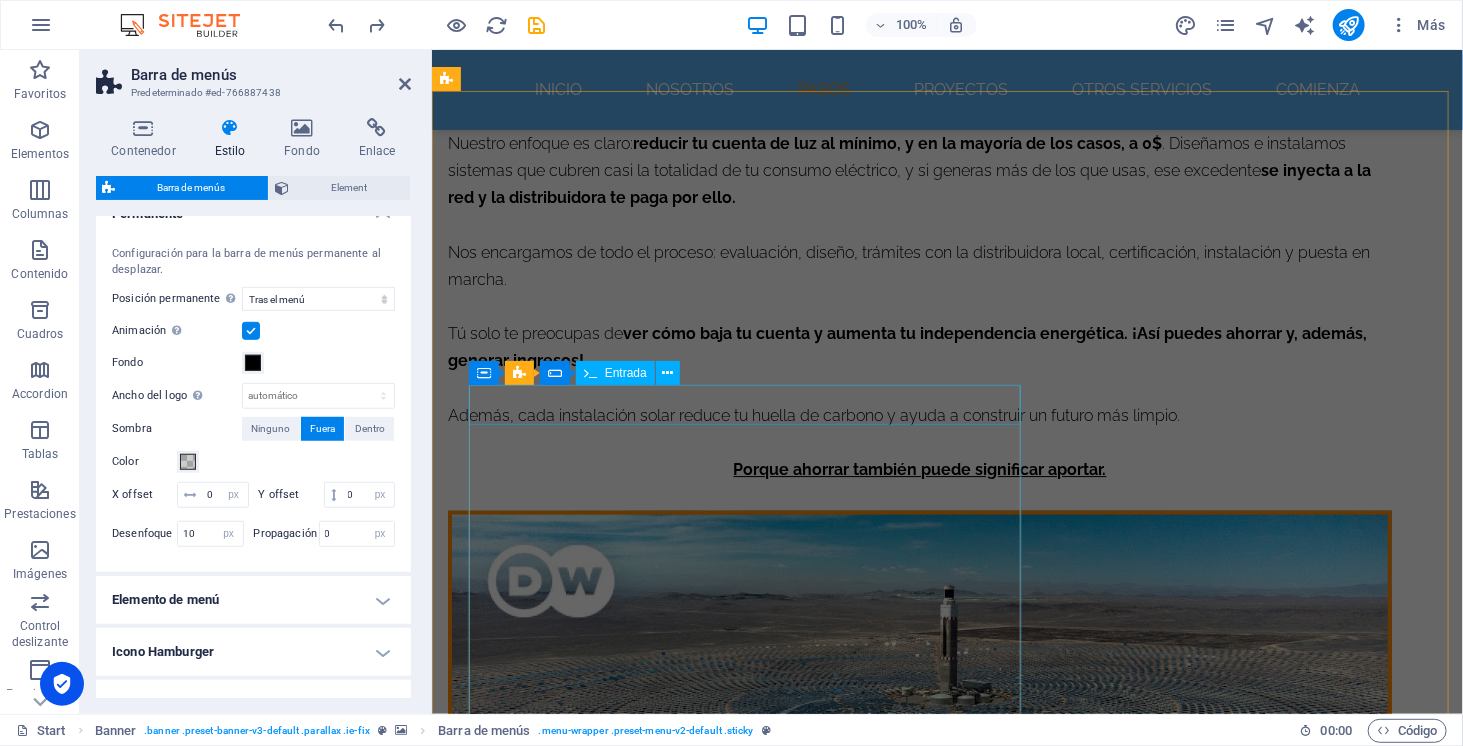 scroll, scrollTop: 5842, scrollLeft: 0, axis: vertical 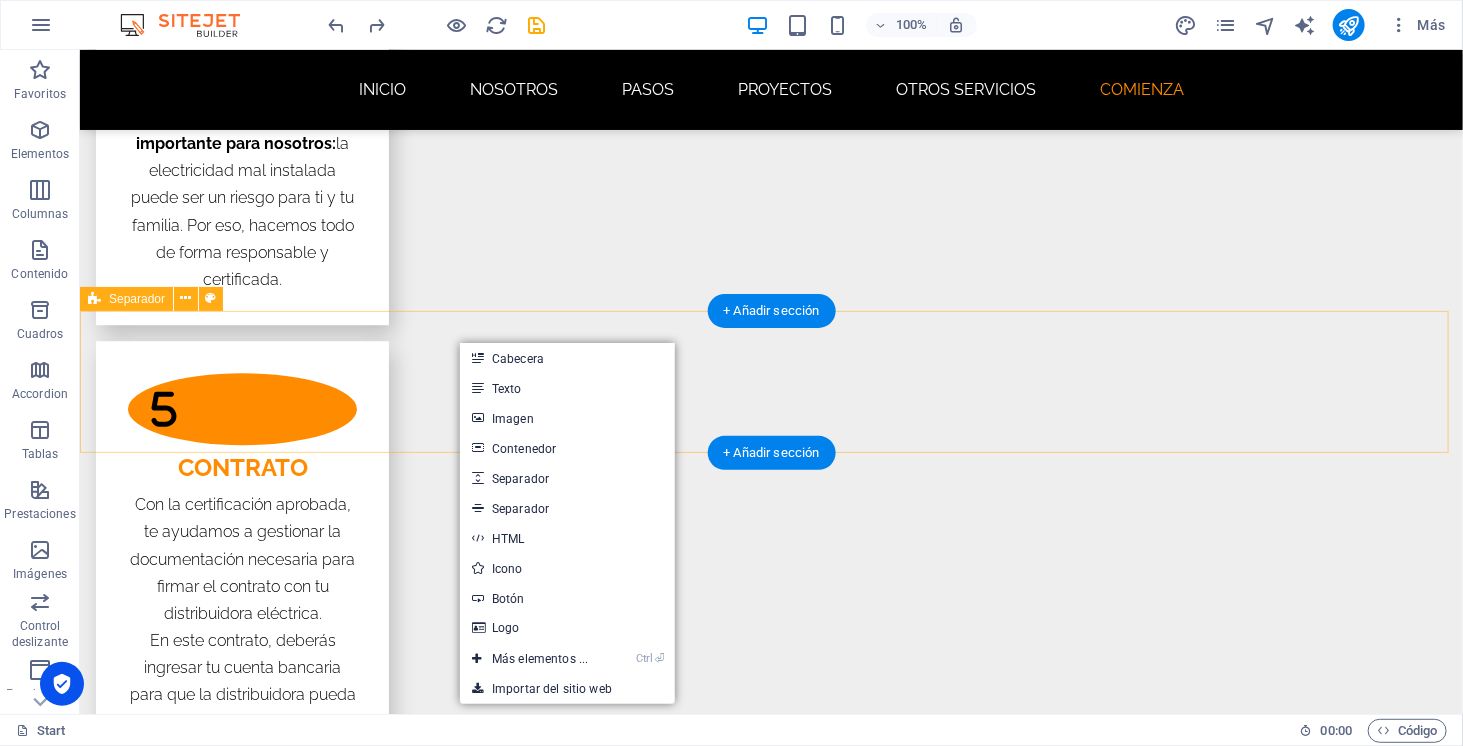 click on "Suelta el contenido aquí o  Añadir elementos  Pegar portapapeles" at bounding box center [770, 5592] 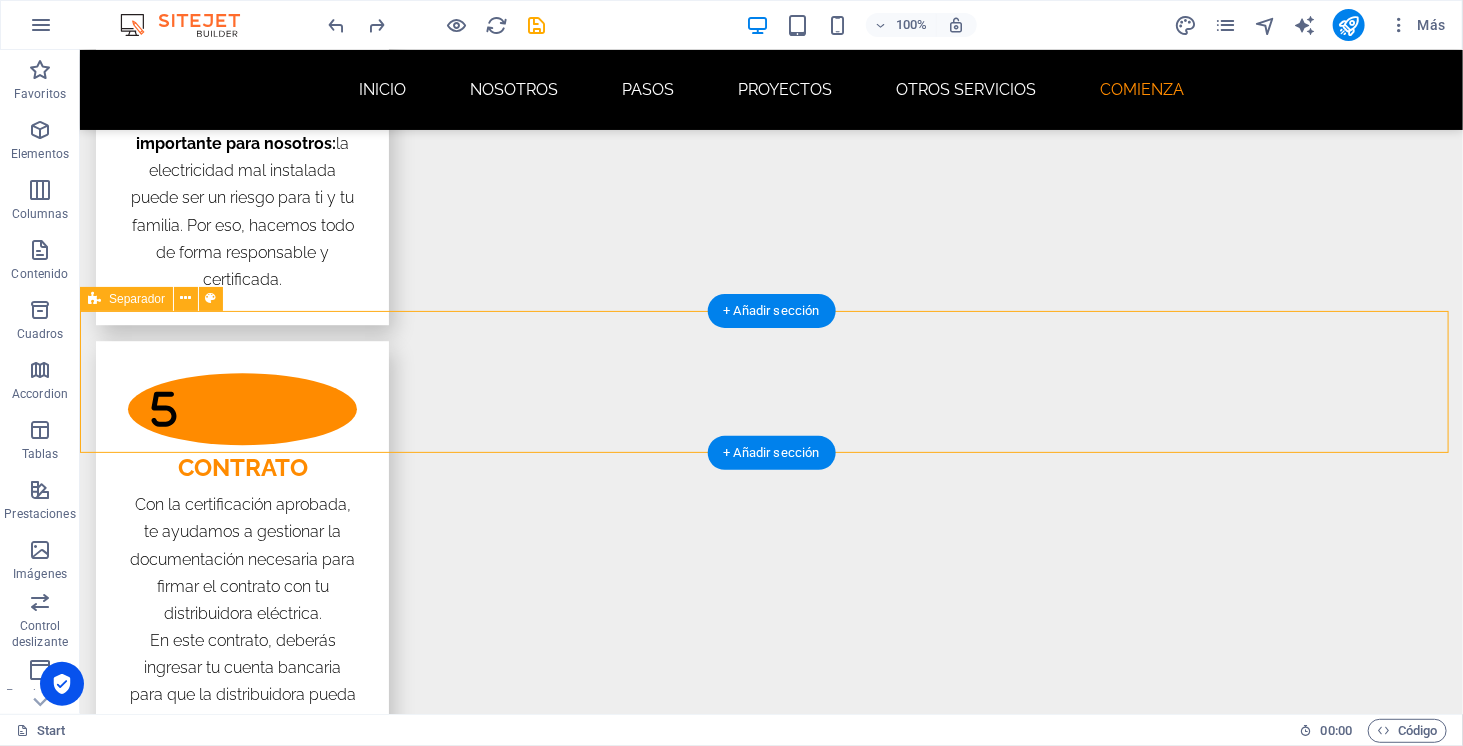 click on "Suelta el contenido aquí o  Añadir elementos  Pegar portapapeles" at bounding box center (770, 5592) 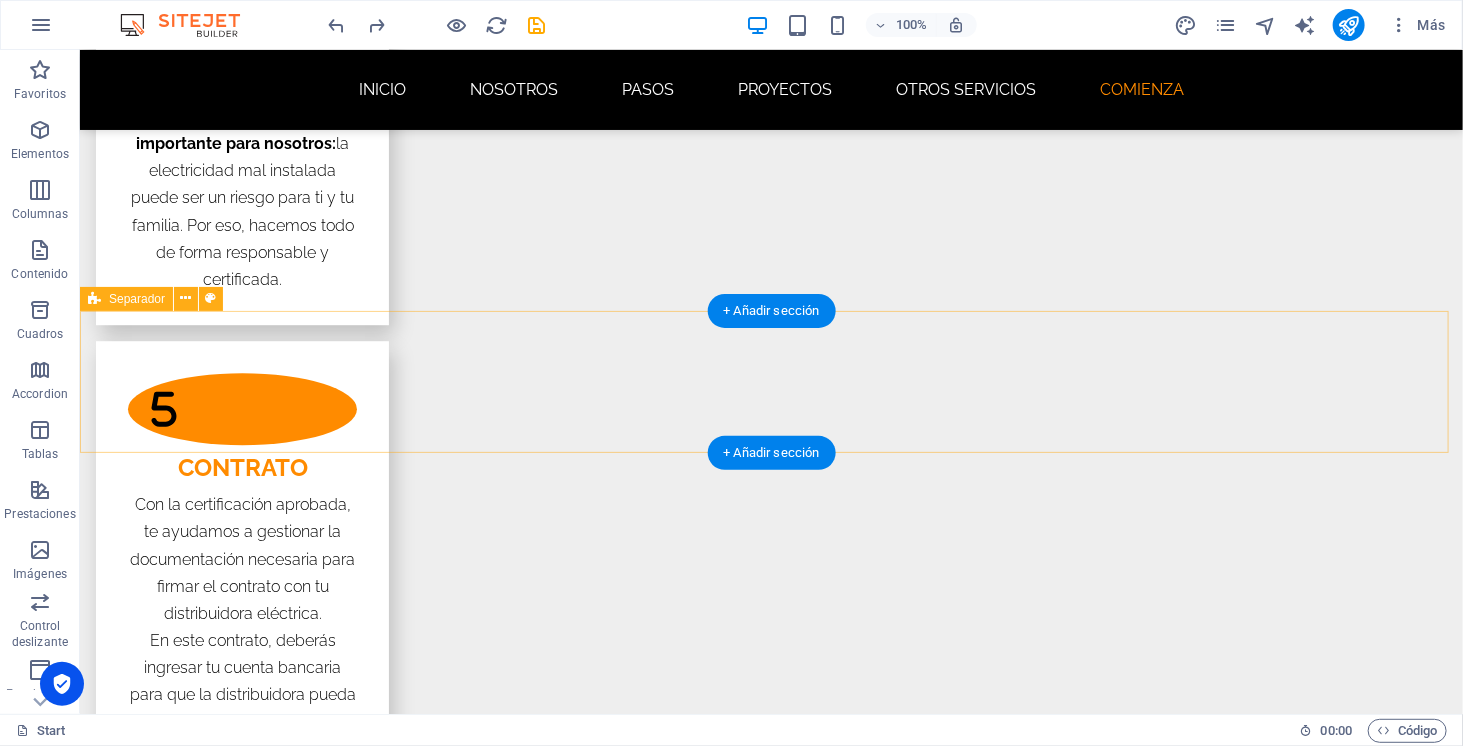 click on "Suelta el contenido aquí o  Añadir elementos  Pegar portapapeles" at bounding box center (770, 5592) 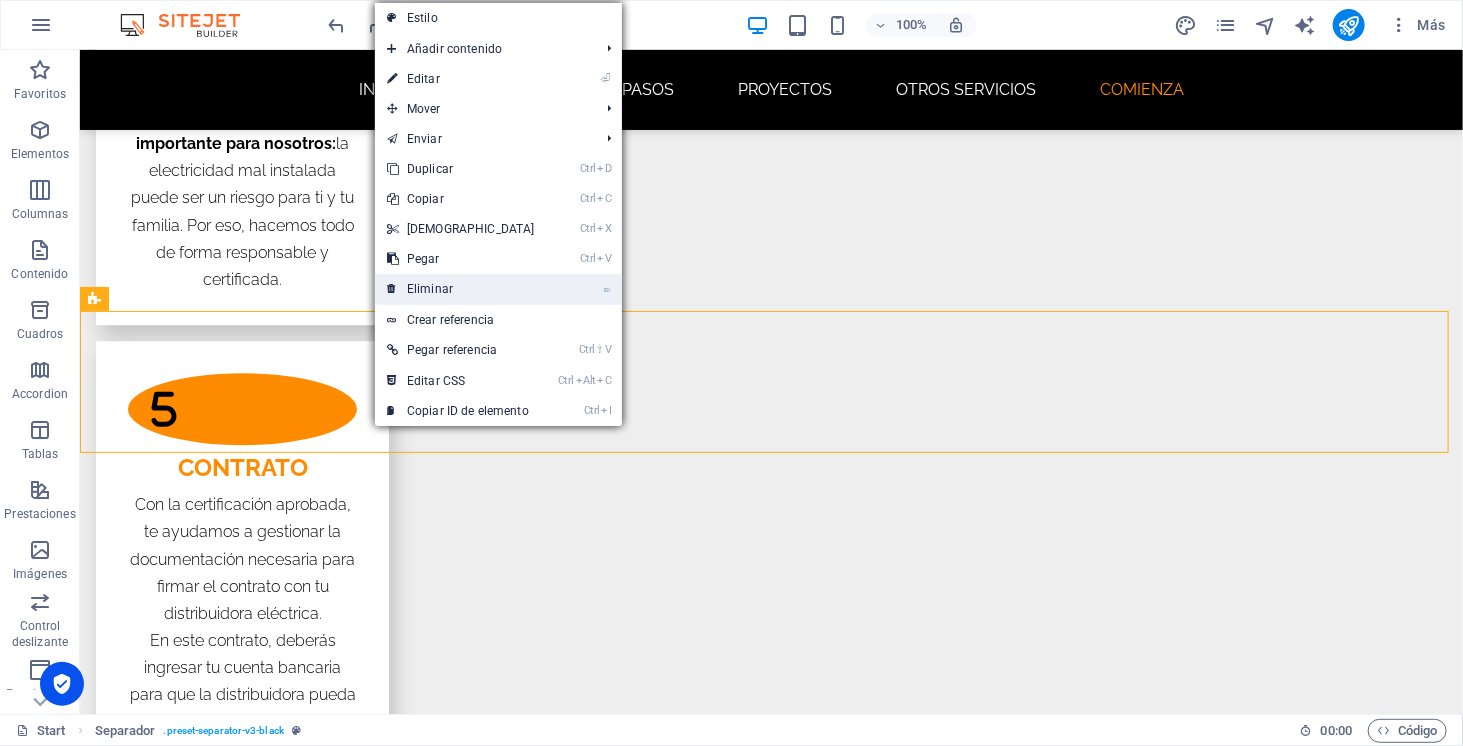 click on "⌦  Eliminar" at bounding box center [461, 289] 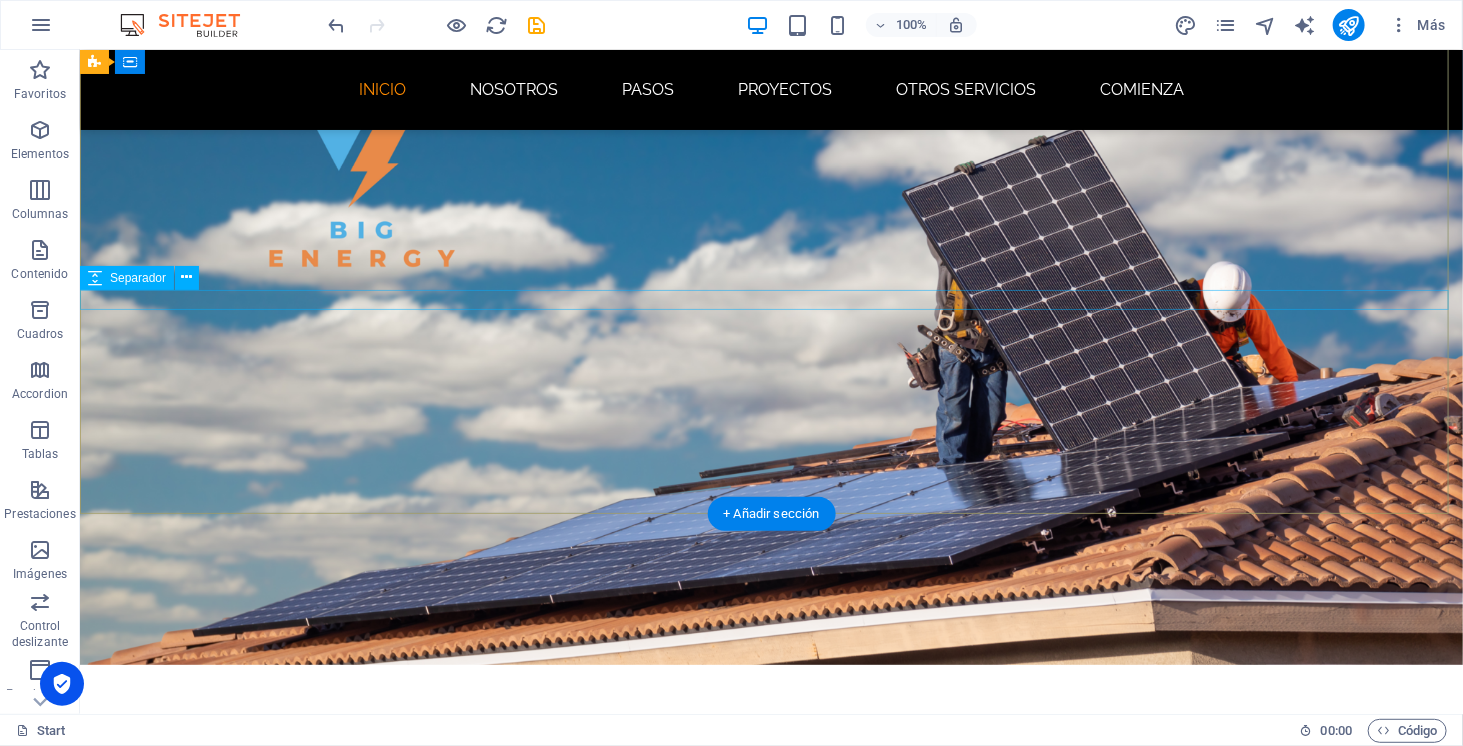 scroll, scrollTop: 0, scrollLeft: 0, axis: both 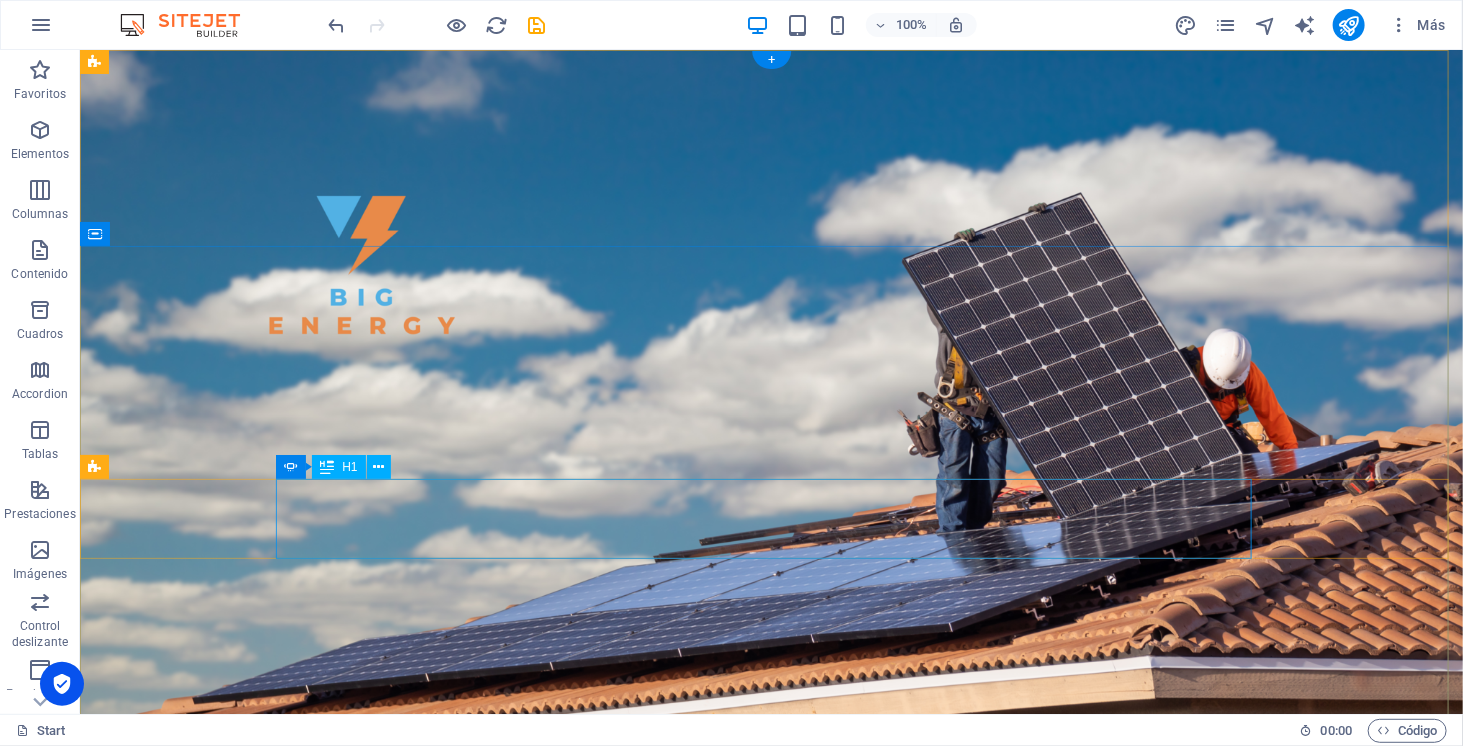 click on "ALMACENAMIENTO" at bounding box center [-1181, 1284] 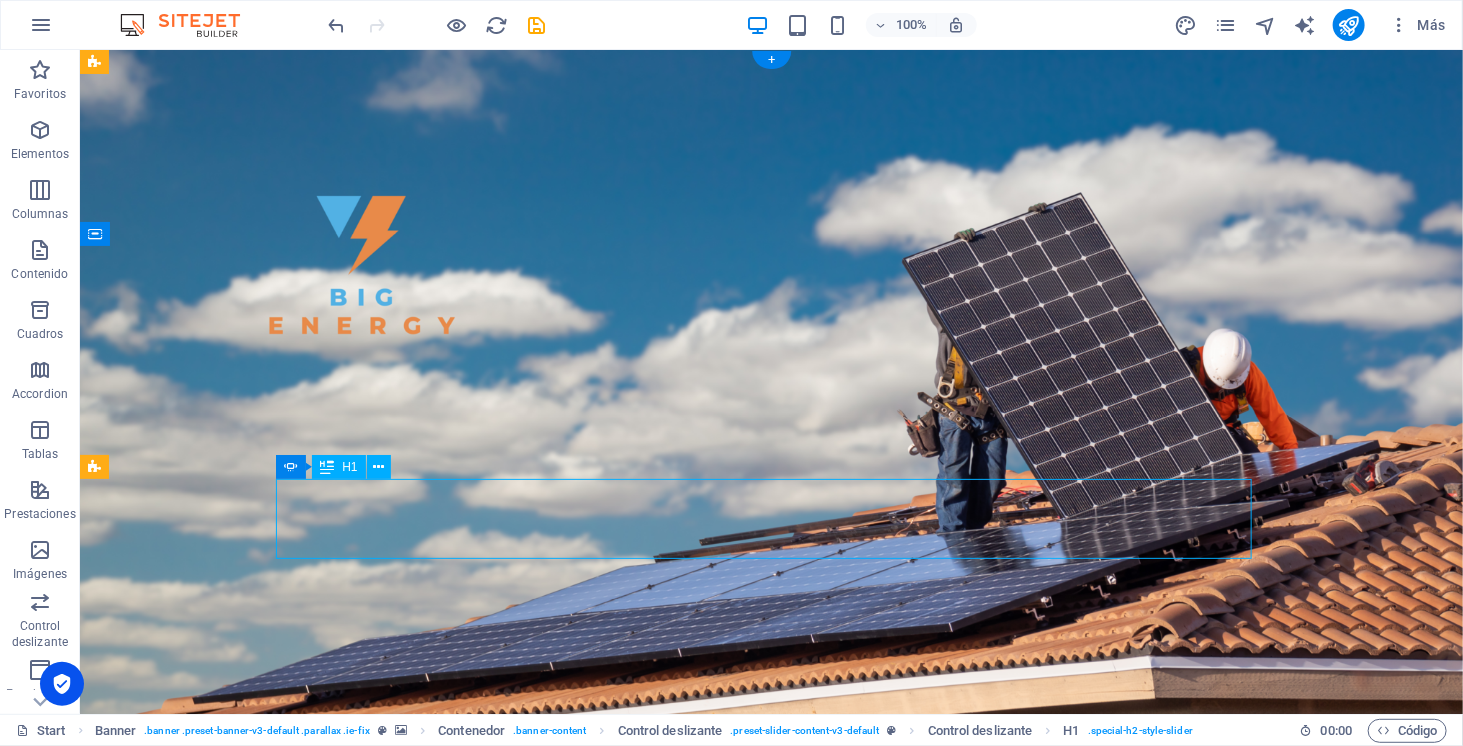 click on "ALMACENAMIENTO" at bounding box center (-1181, 1284) 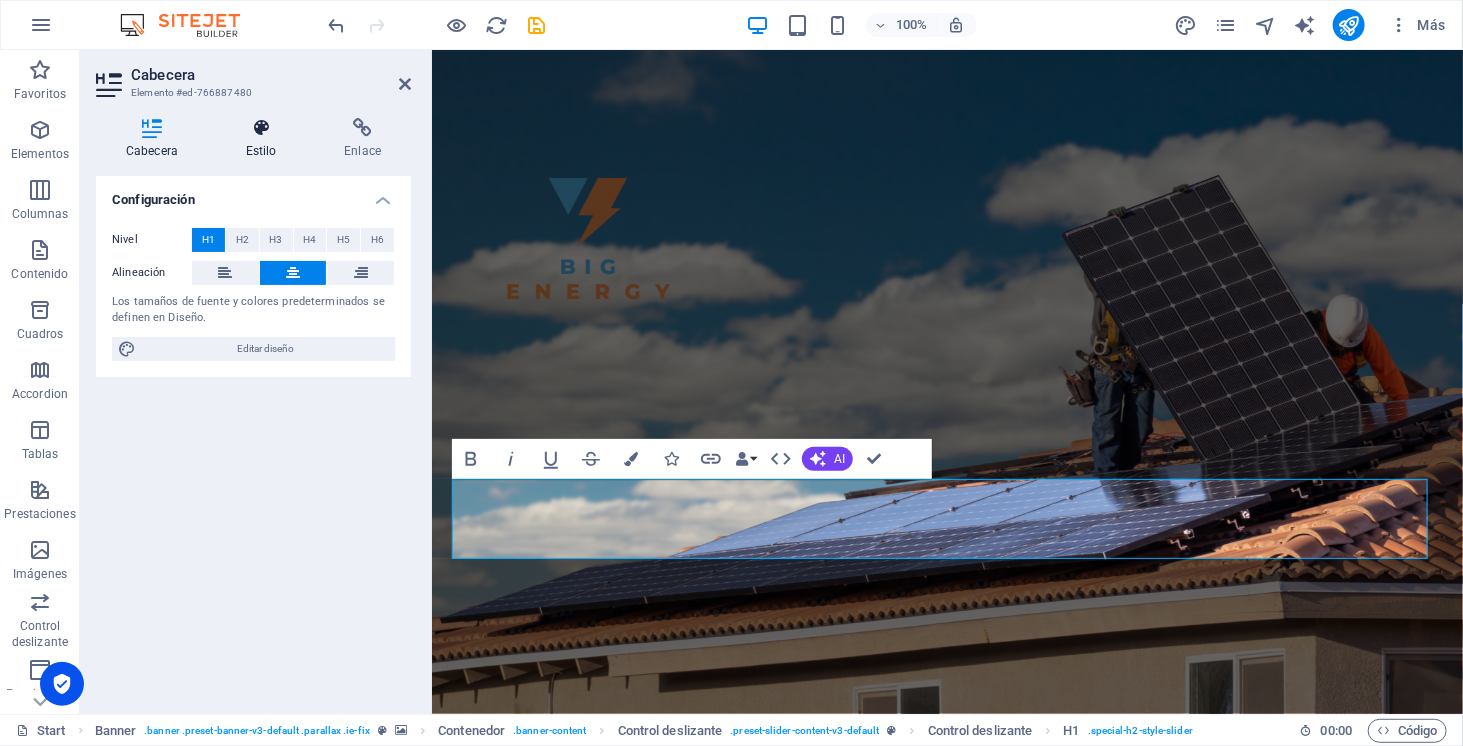 click on "Estilo" at bounding box center (265, 139) 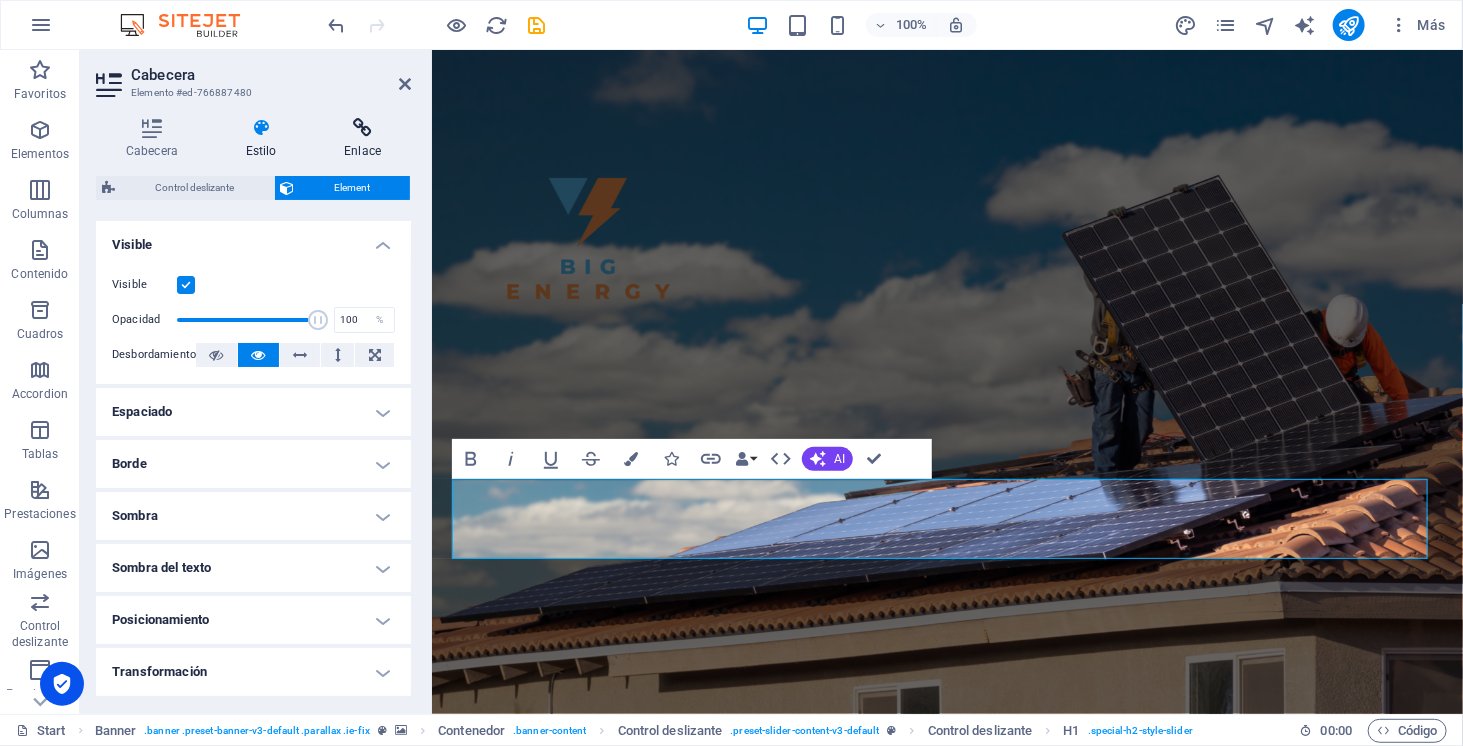 click at bounding box center [362, 128] 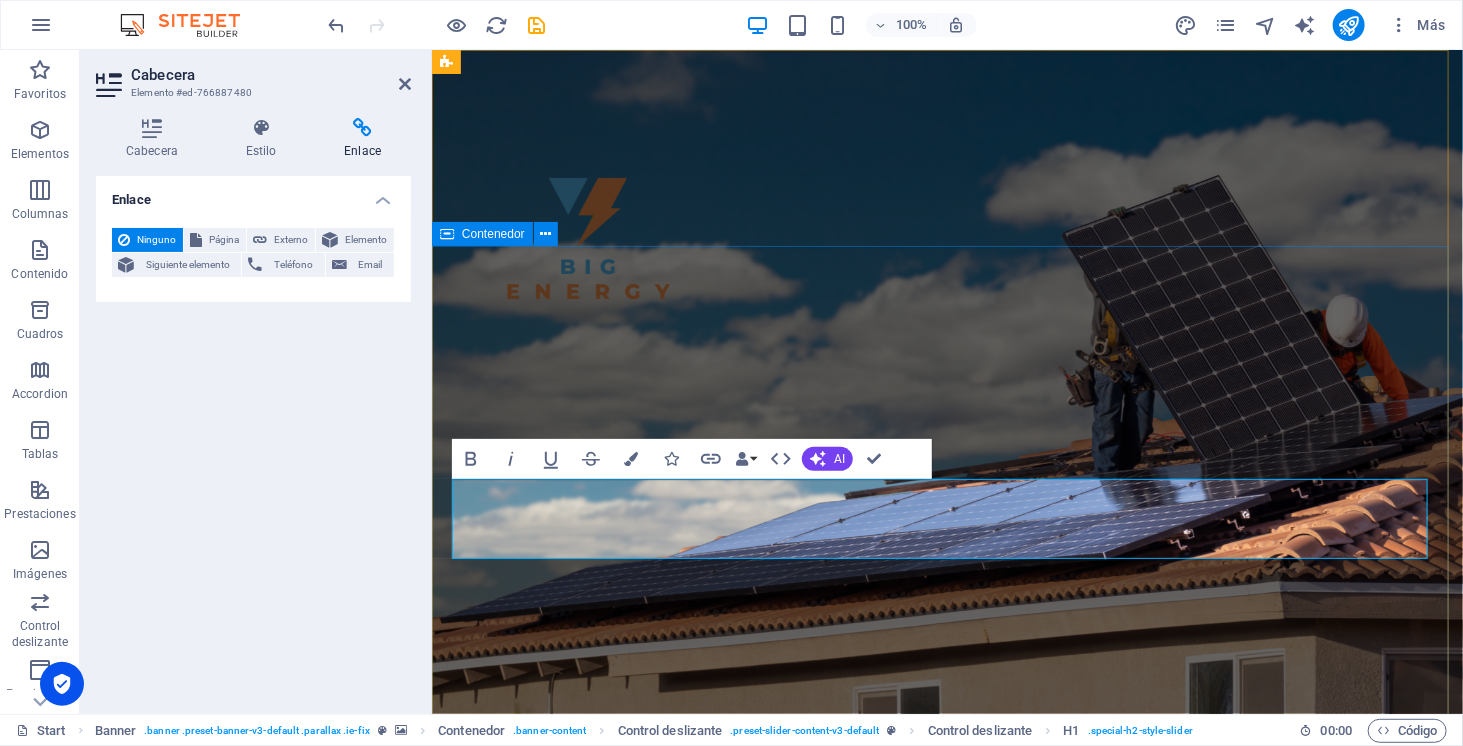 click on "SOMOS    ENERGÍA SOLAR ELECTROMOVILIDAD ALMACENAMIENTO" at bounding box center [946, 1195] 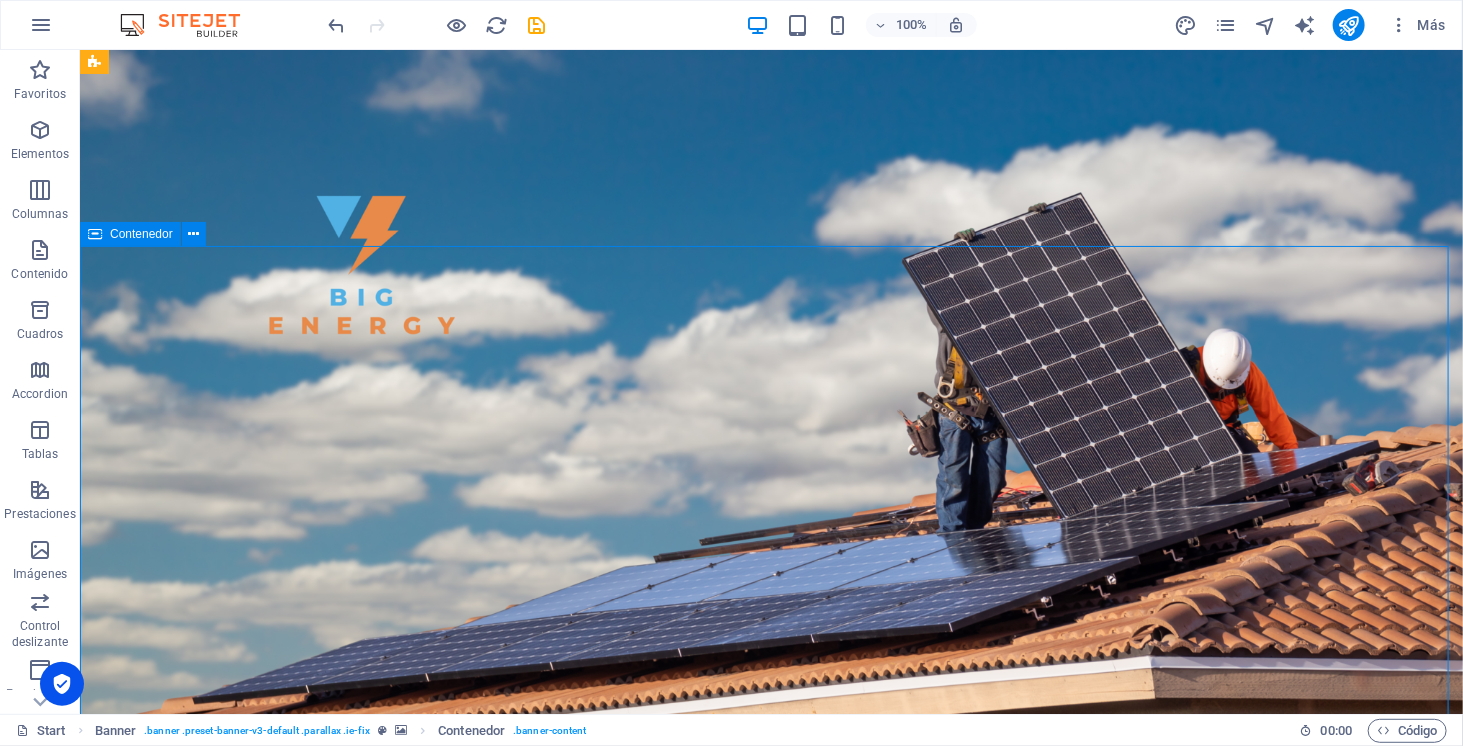 click on "SOMOS    ENERGÍA SOLAR ELECTROMOVILIDAD ALMACENAMIENTO" at bounding box center (770, 1195) 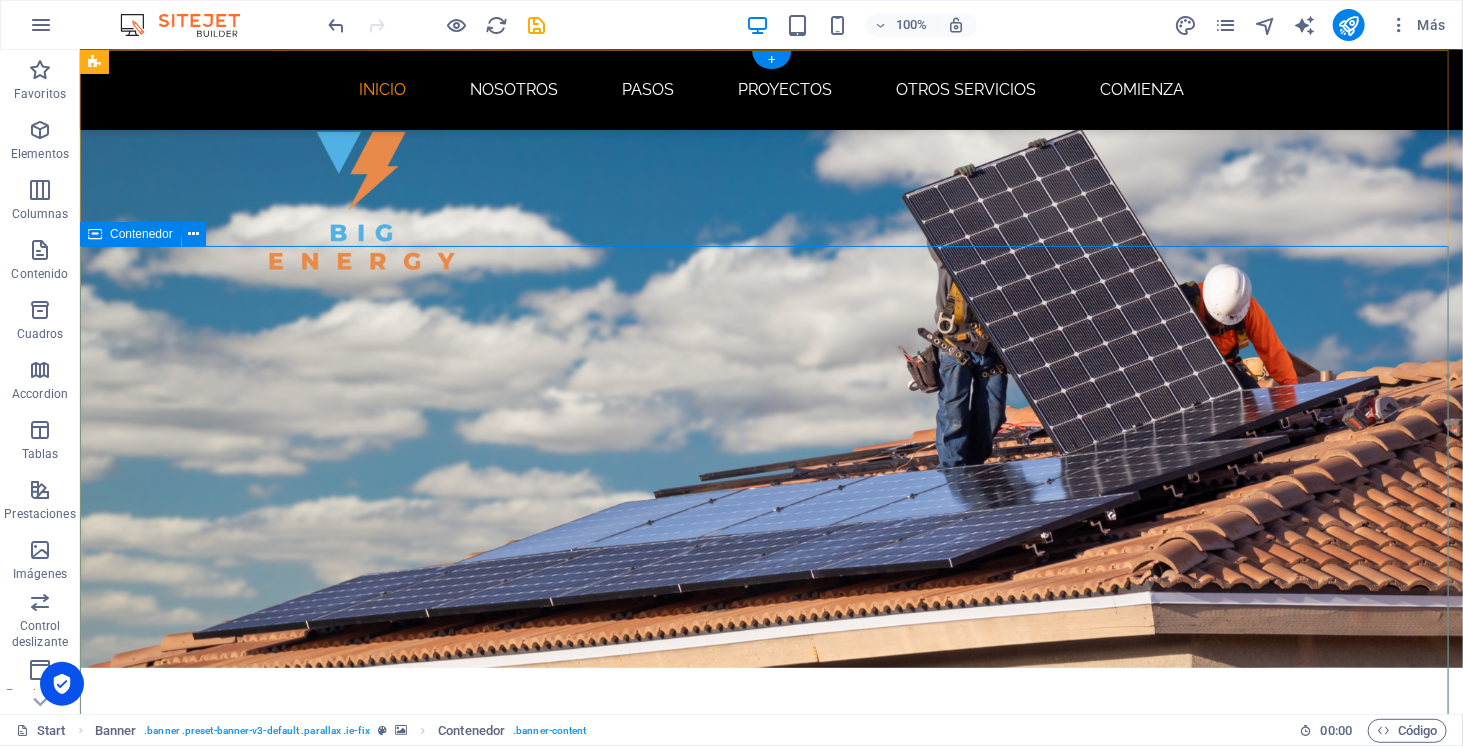 scroll, scrollTop: 0, scrollLeft: 0, axis: both 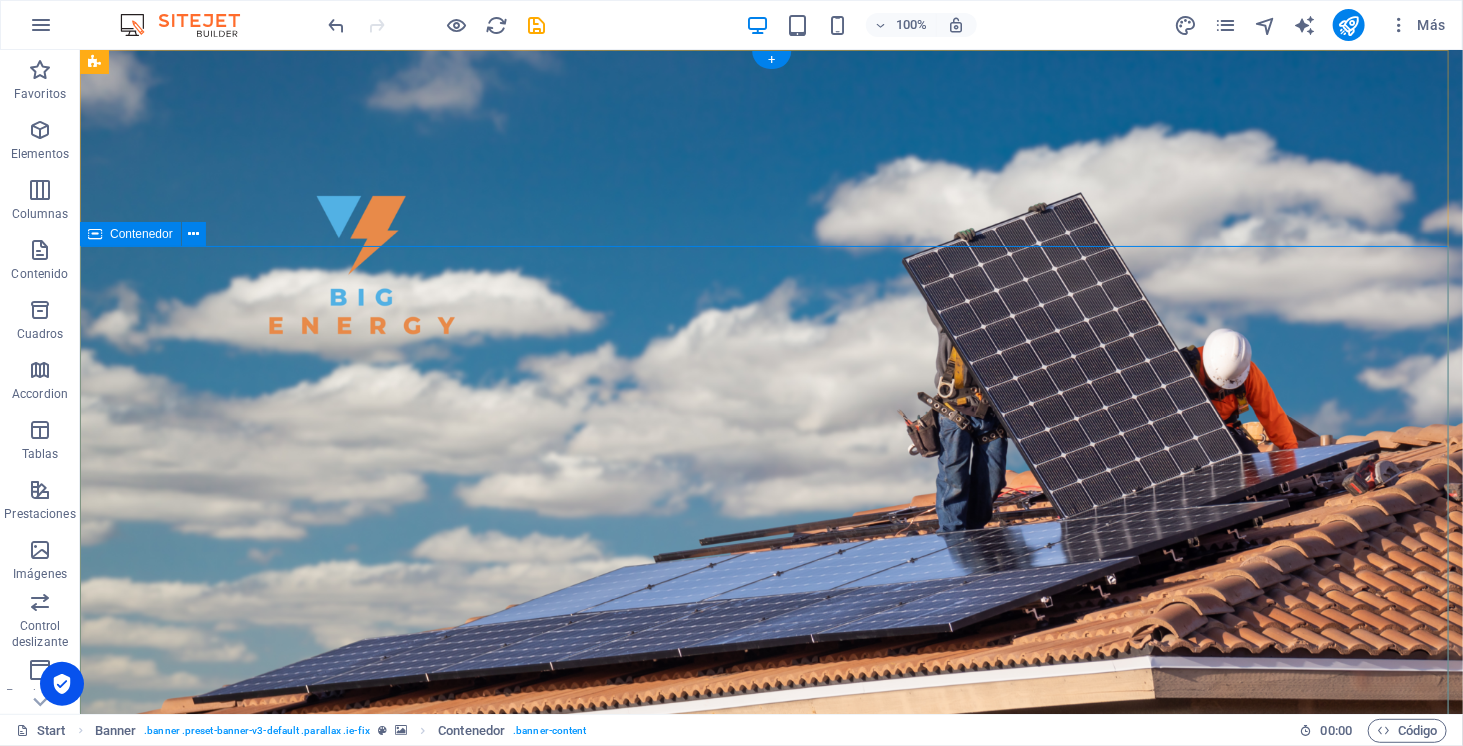click on "SOMOS    ENERGÍA SOLAR ELECTROMOVILIDAD ALMACENAMIENTO" at bounding box center [770, 1195] 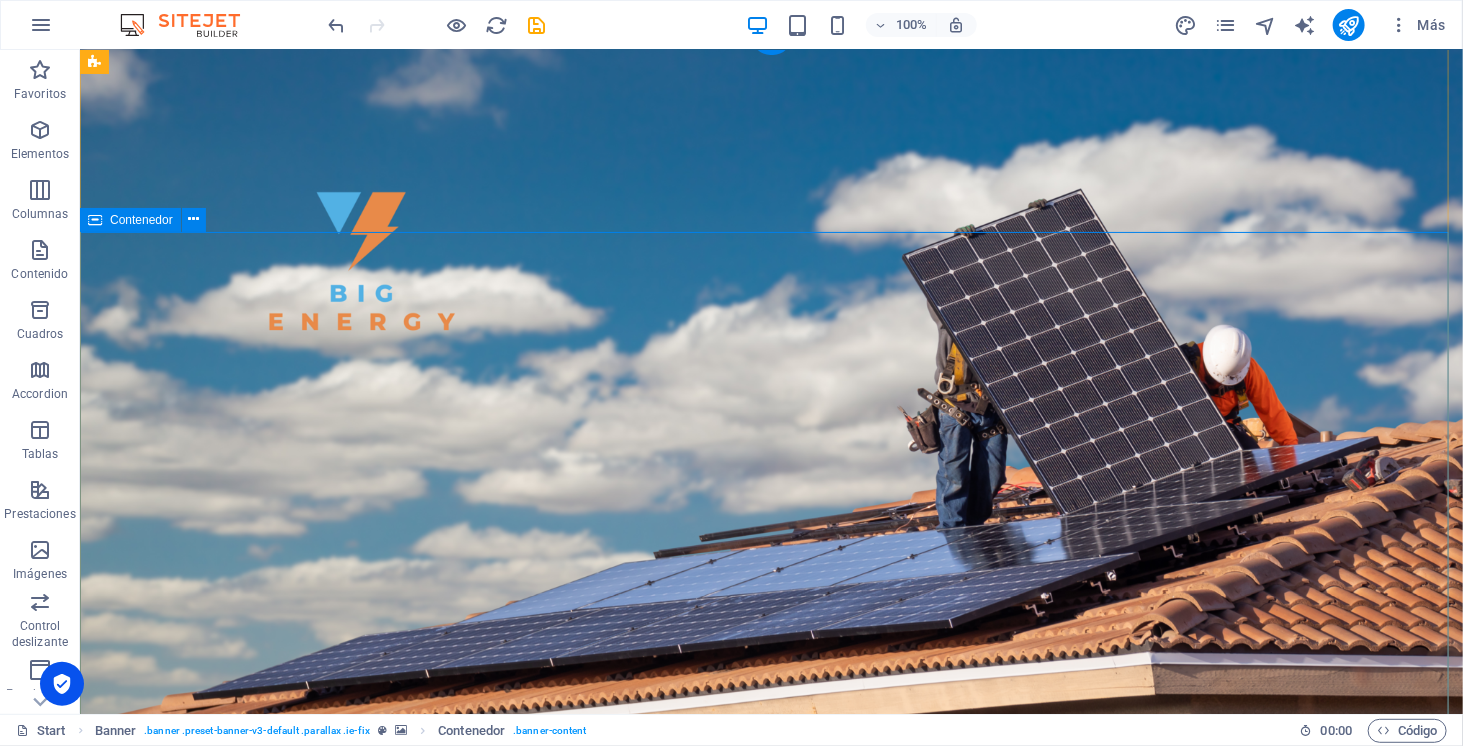 scroll, scrollTop: 0, scrollLeft: 0, axis: both 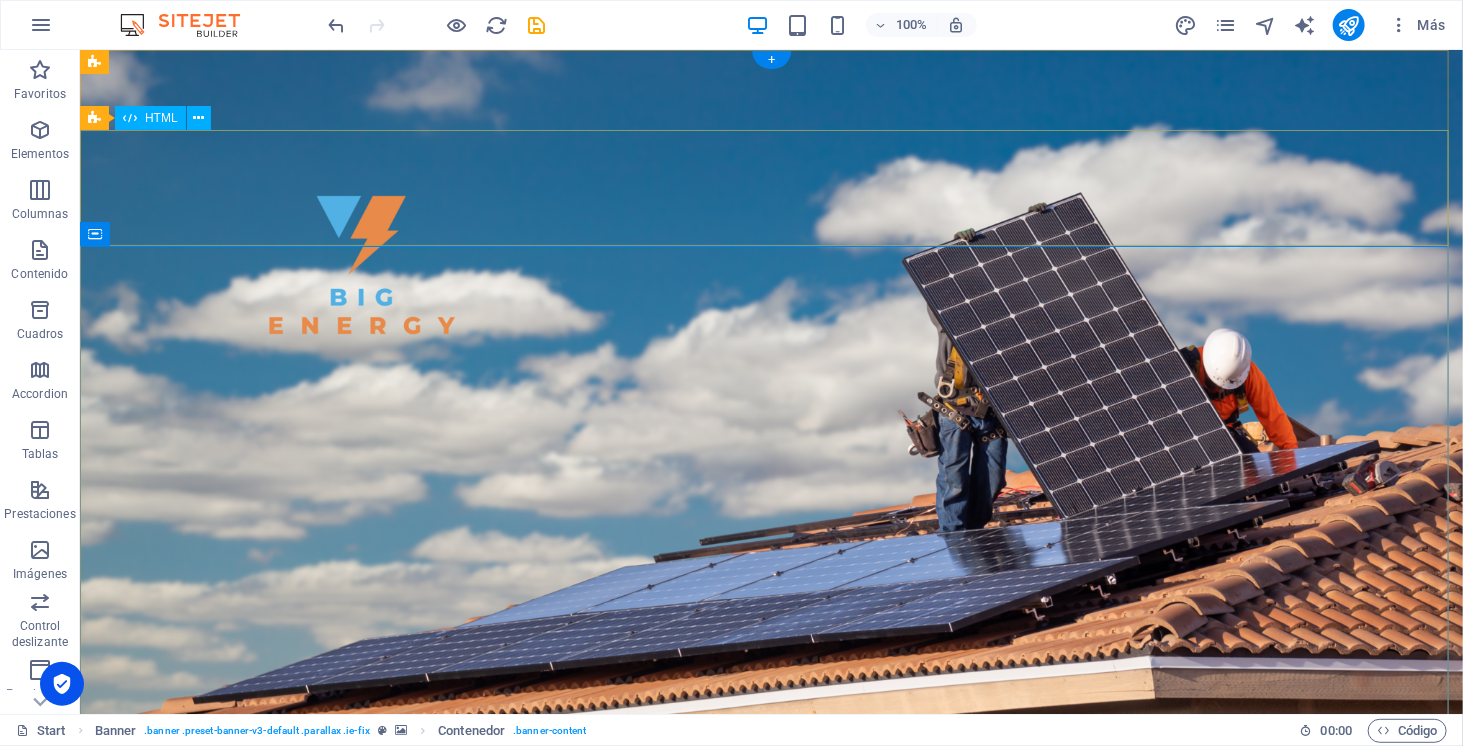 click at bounding box center [770, 869] 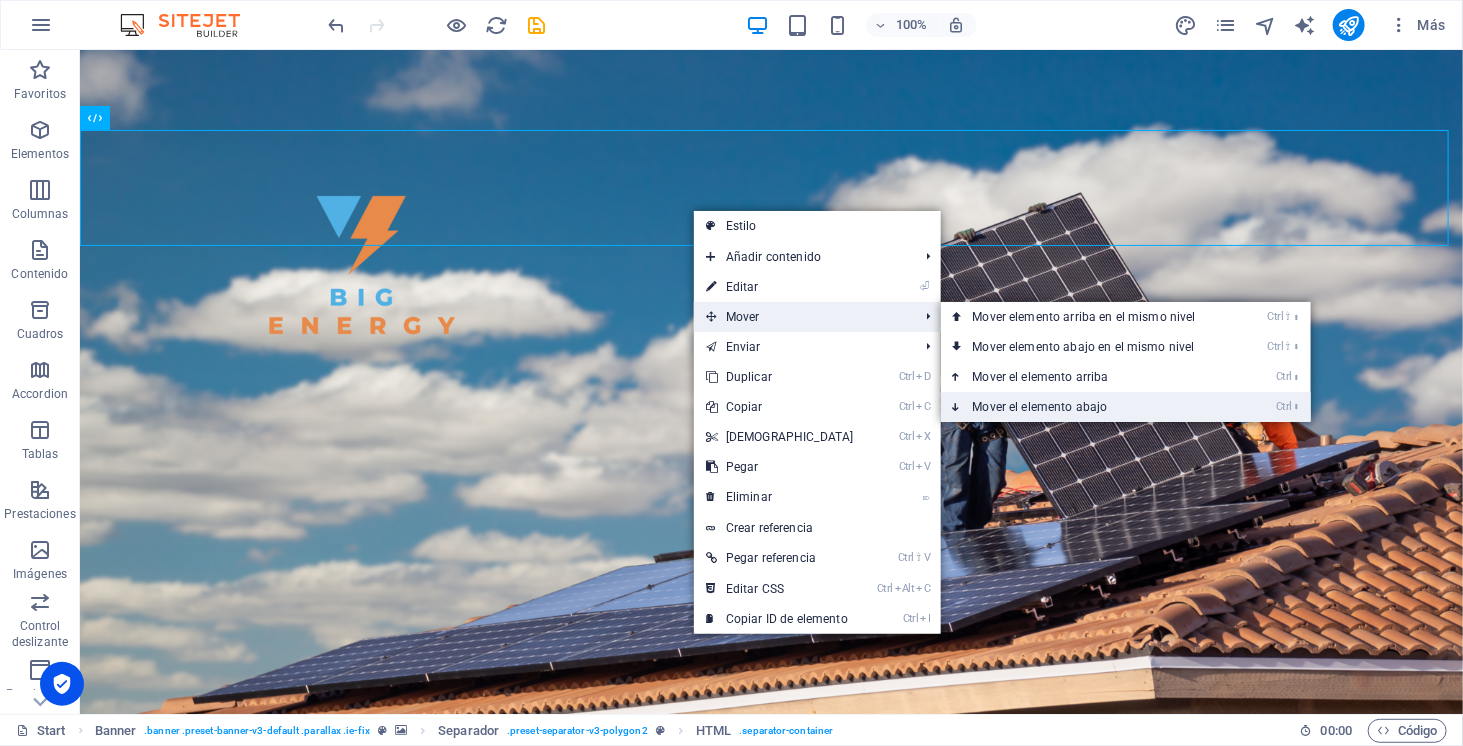 click on "Ctrl ⬇  Mover el elemento abajo" at bounding box center [1088, 407] 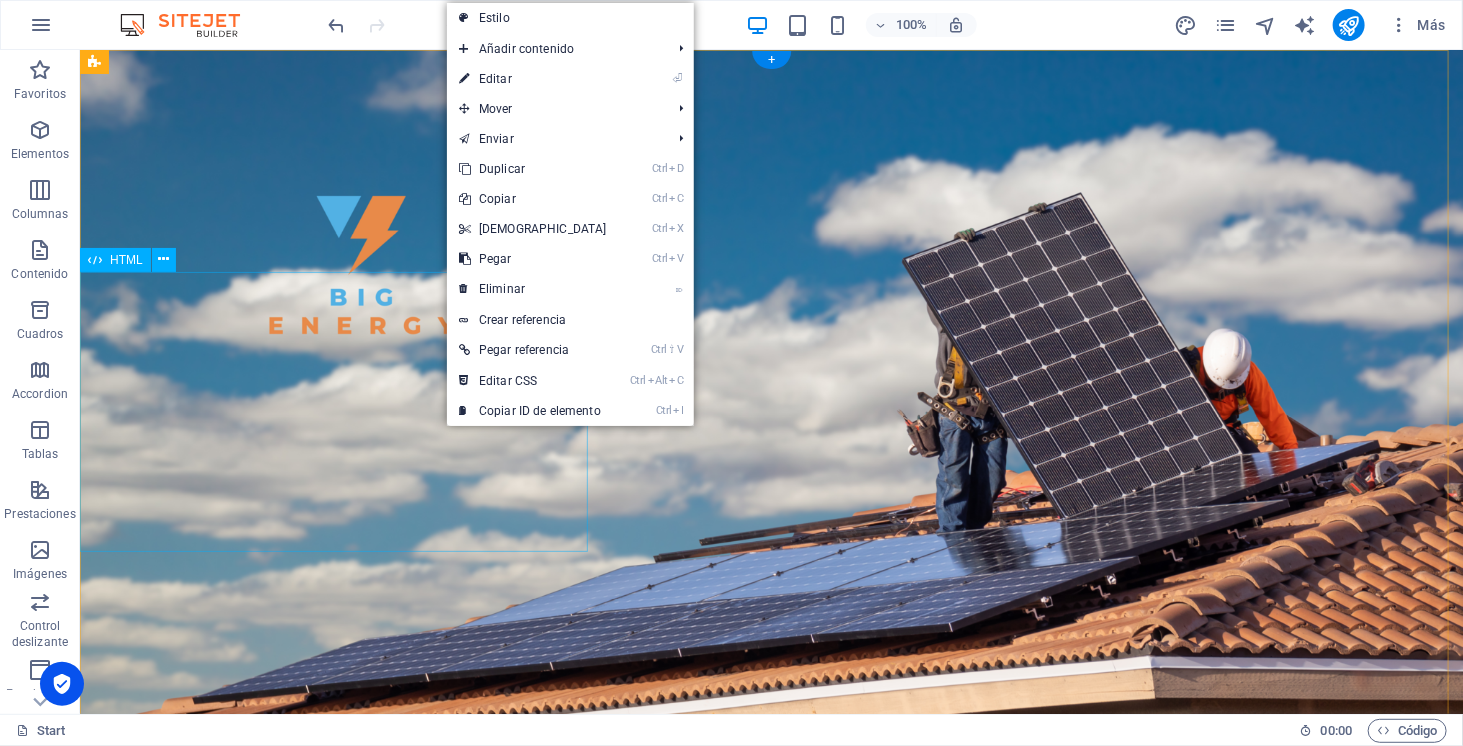click at bounding box center [770, 1217] 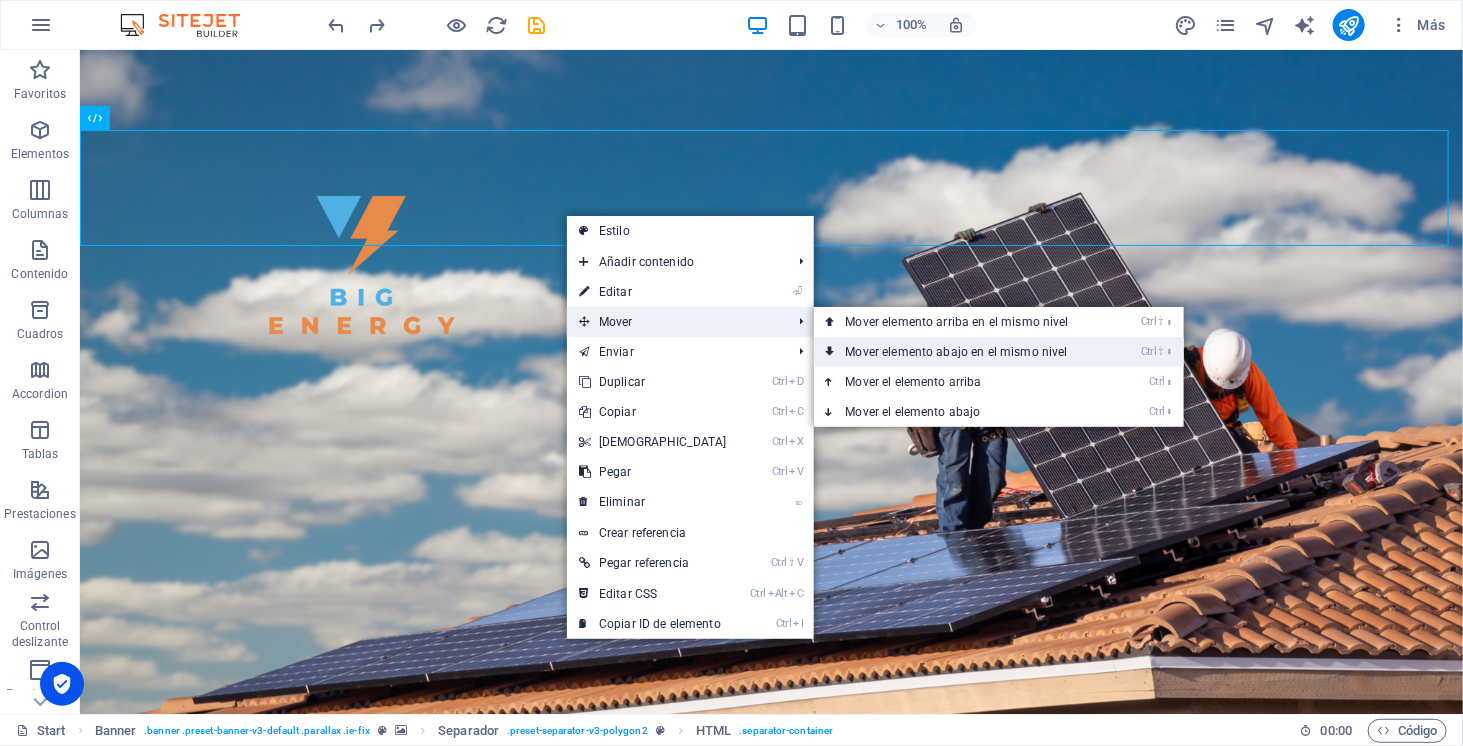 click on "Ctrl ⇧ ⬇  Mover elemento abajo en el mismo nivel" at bounding box center [961, 352] 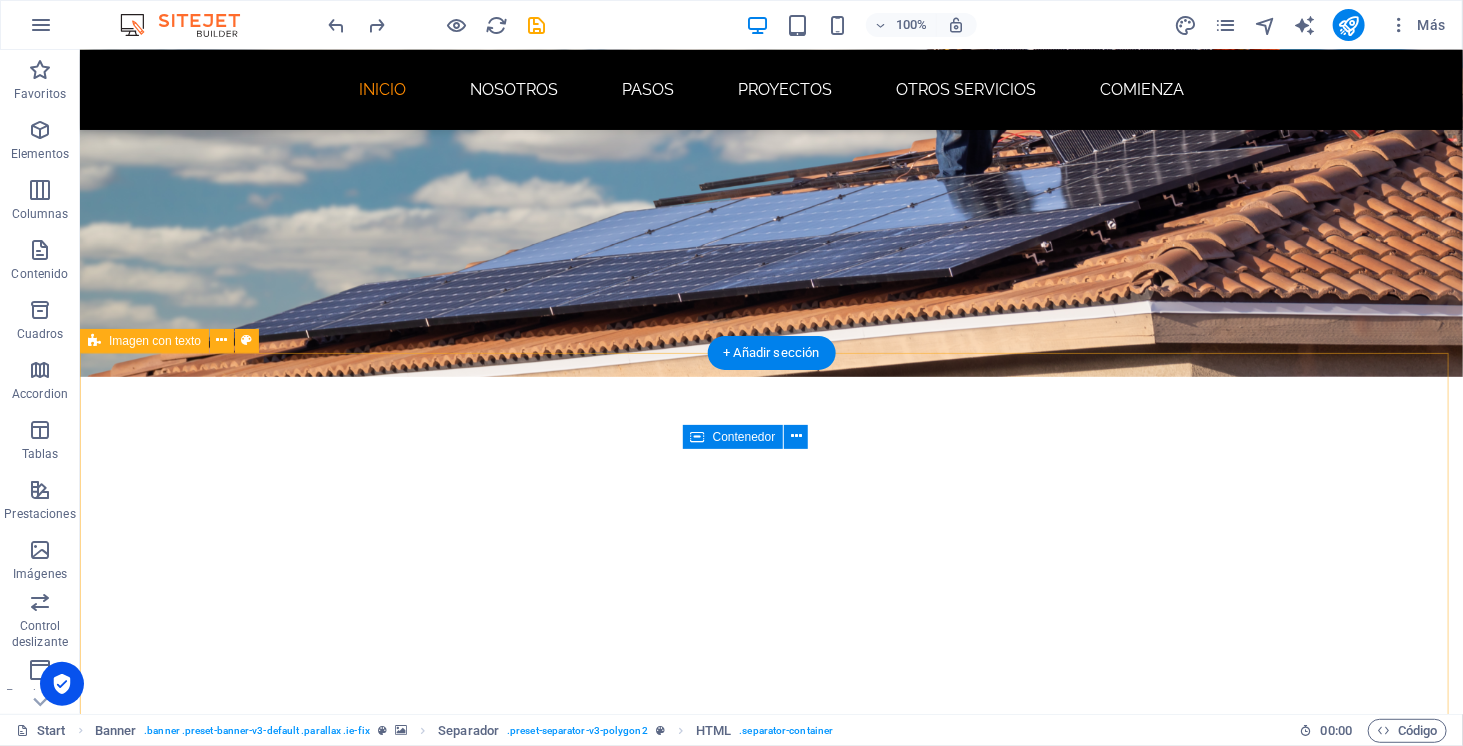 scroll, scrollTop: 0, scrollLeft: 0, axis: both 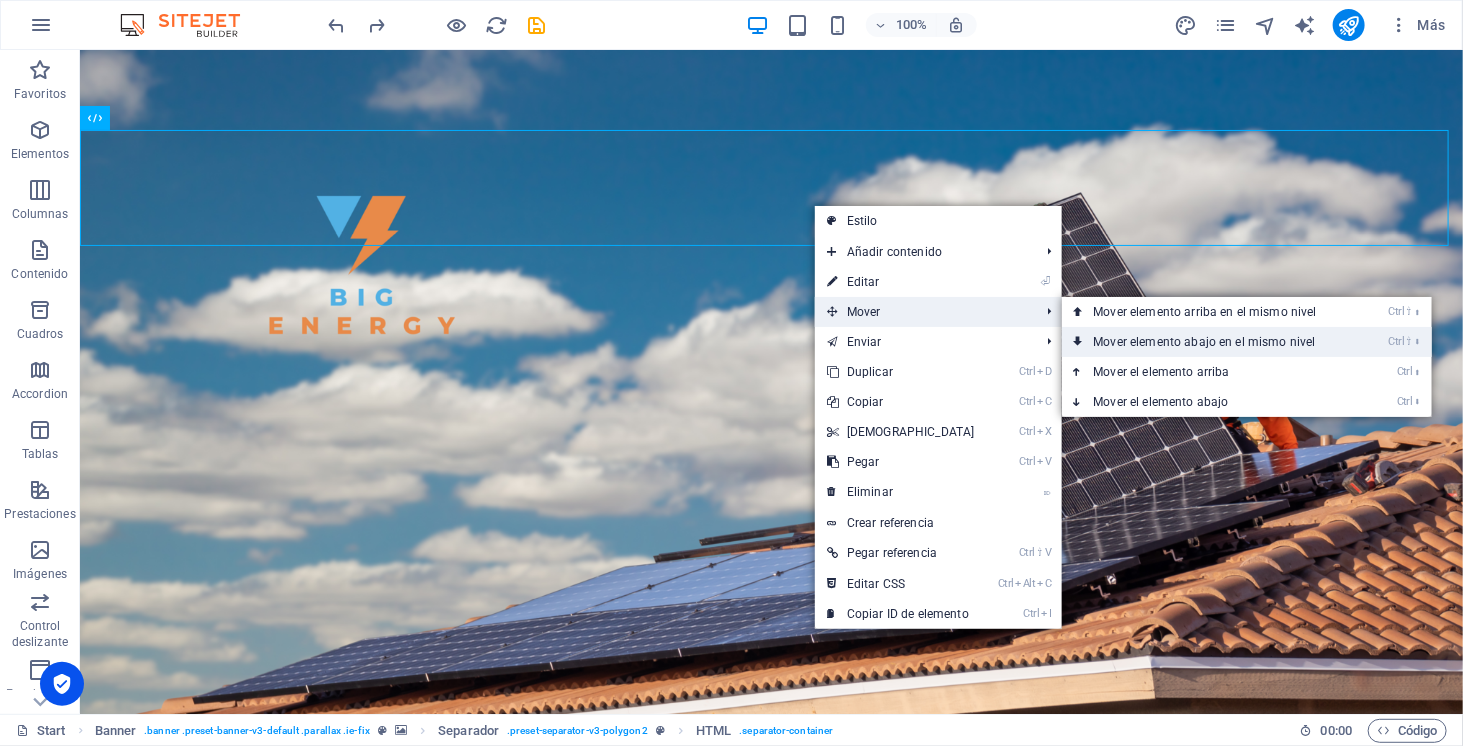 click on "Ctrl ⇧ ⬇  Mover elemento abajo en el mismo nivel" at bounding box center [1209, 342] 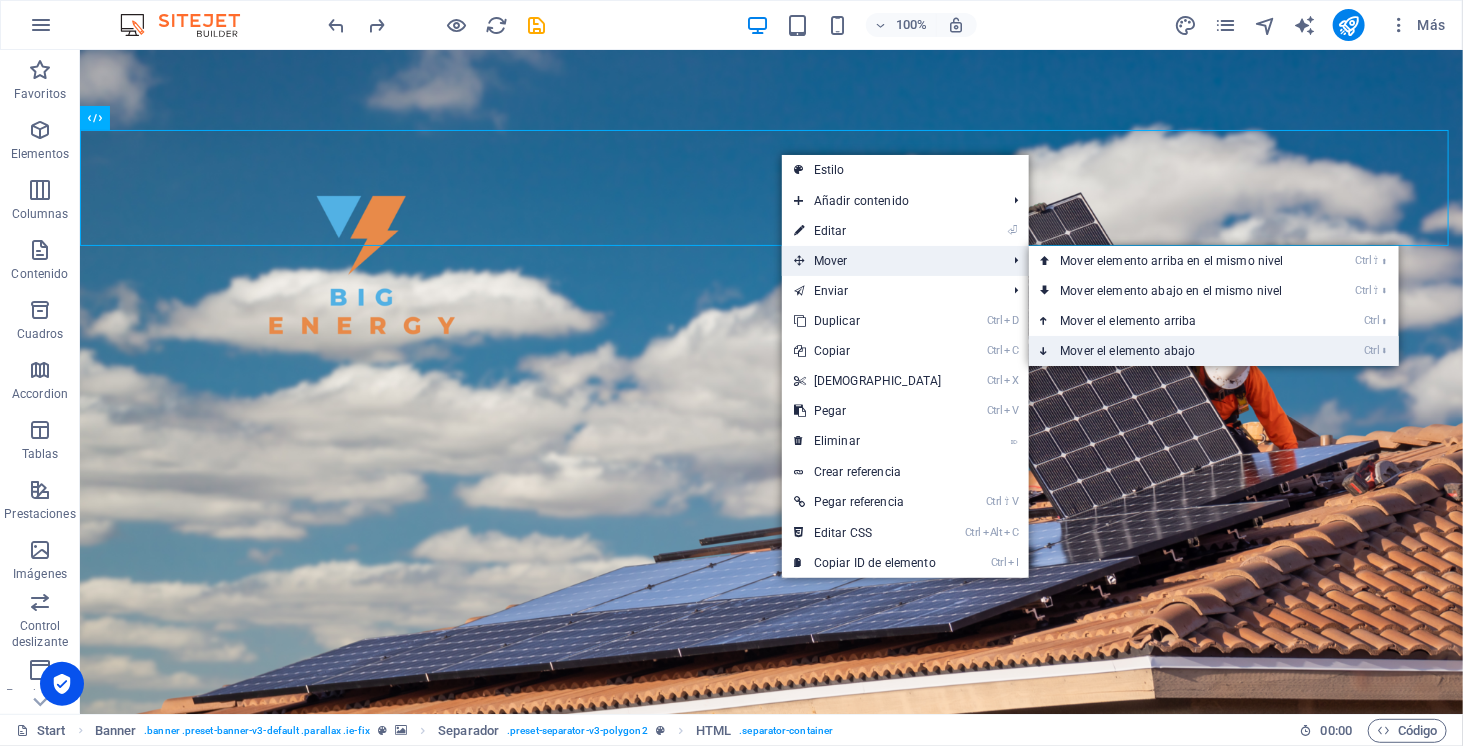 click on "Ctrl ⬇  Mover el elemento abajo" at bounding box center (1176, 351) 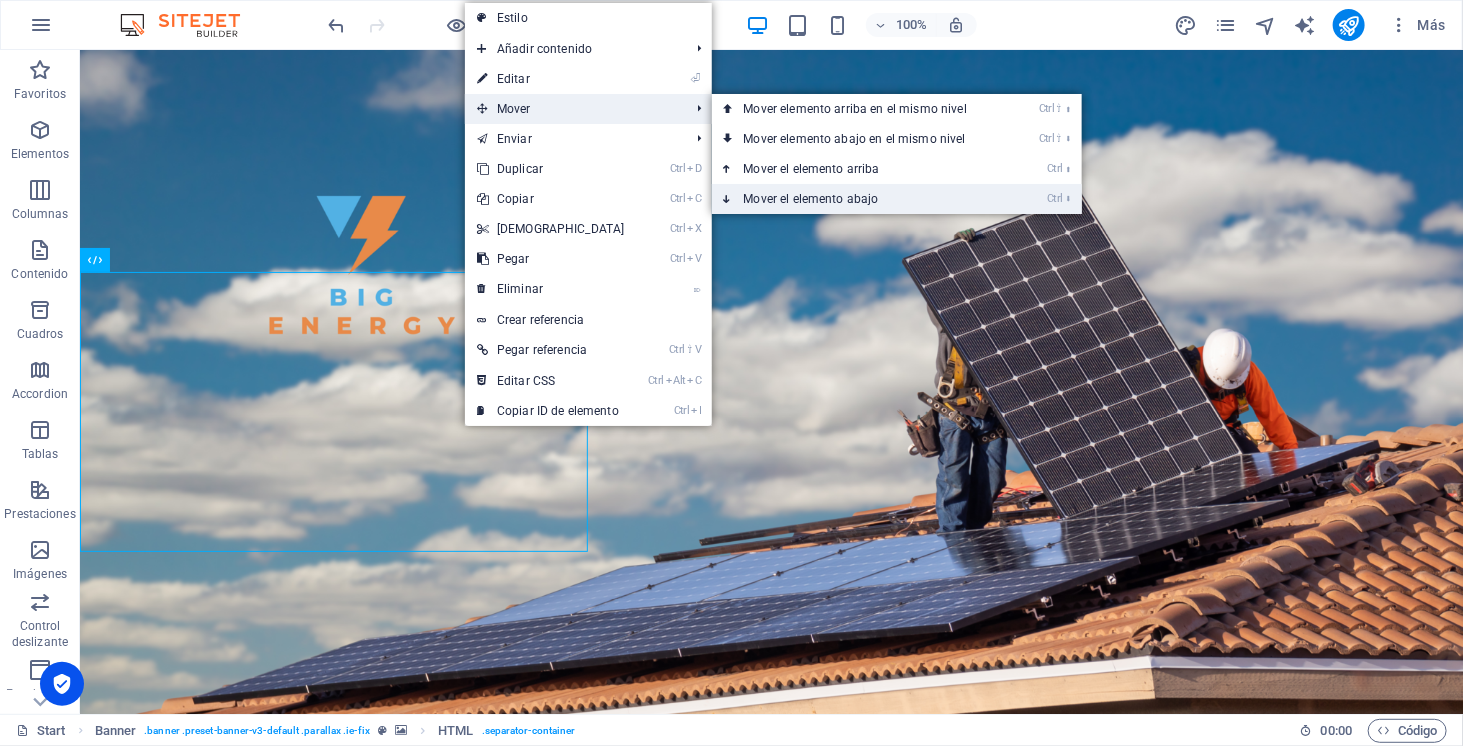 click on "Ctrl ⬇  Mover el elemento abajo" at bounding box center [859, 199] 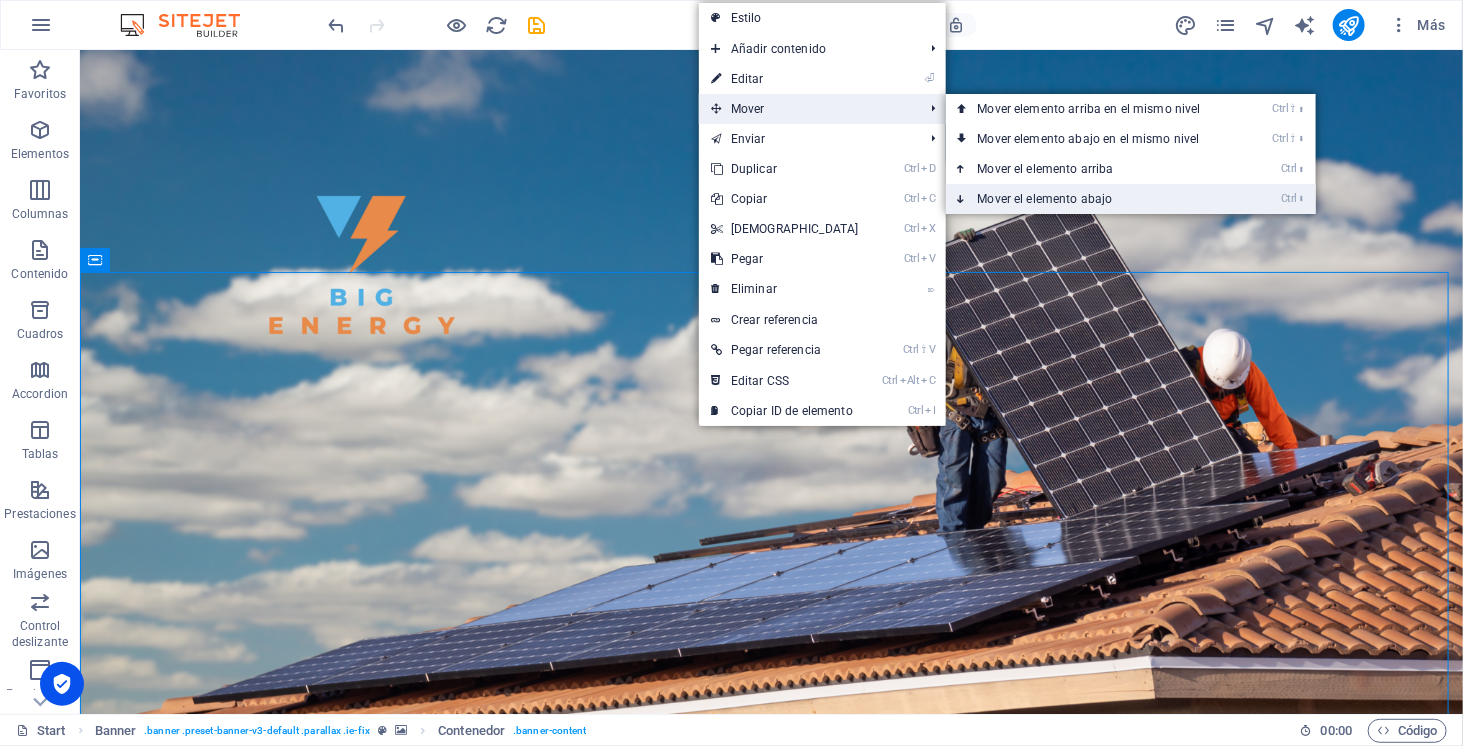 click on "Ctrl ⬇  Mover el elemento abajo" at bounding box center [1093, 199] 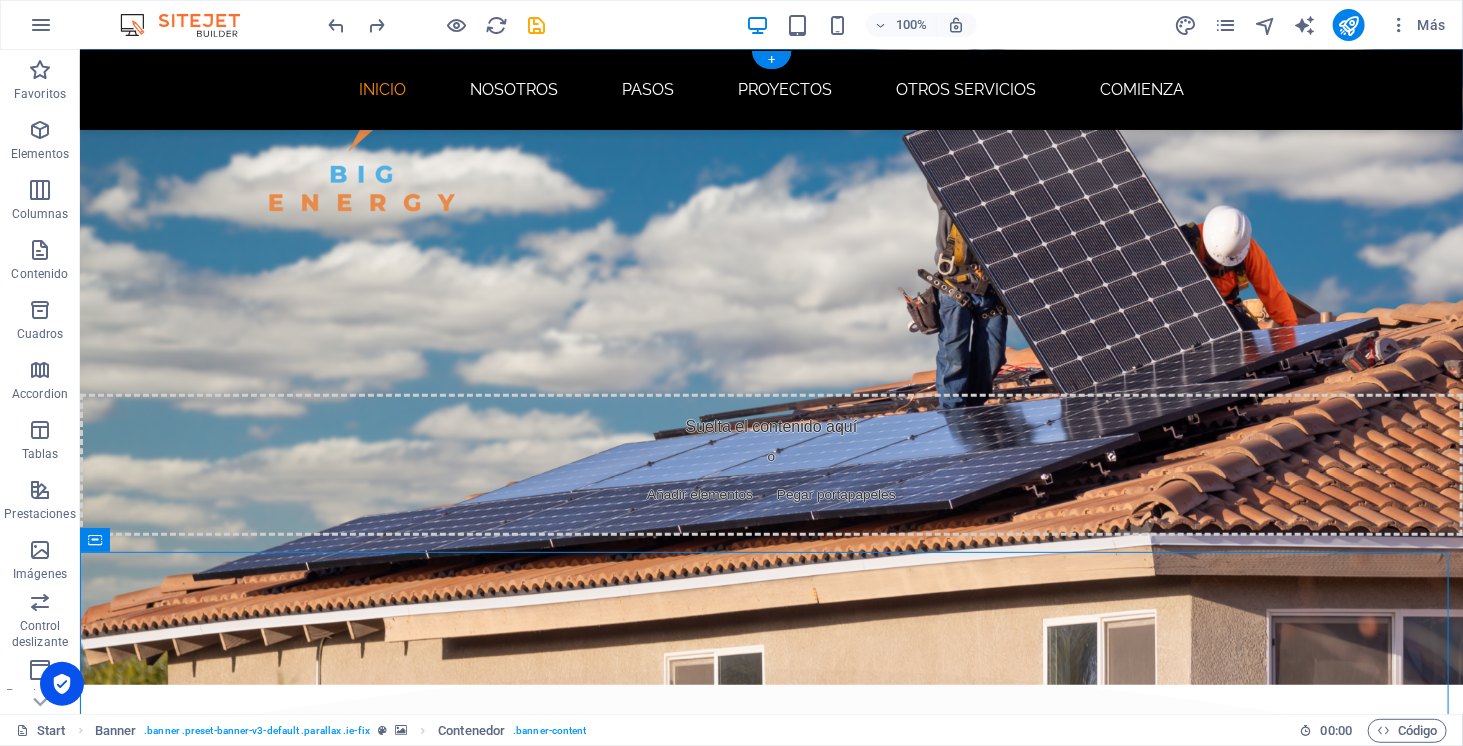scroll, scrollTop: 0, scrollLeft: 0, axis: both 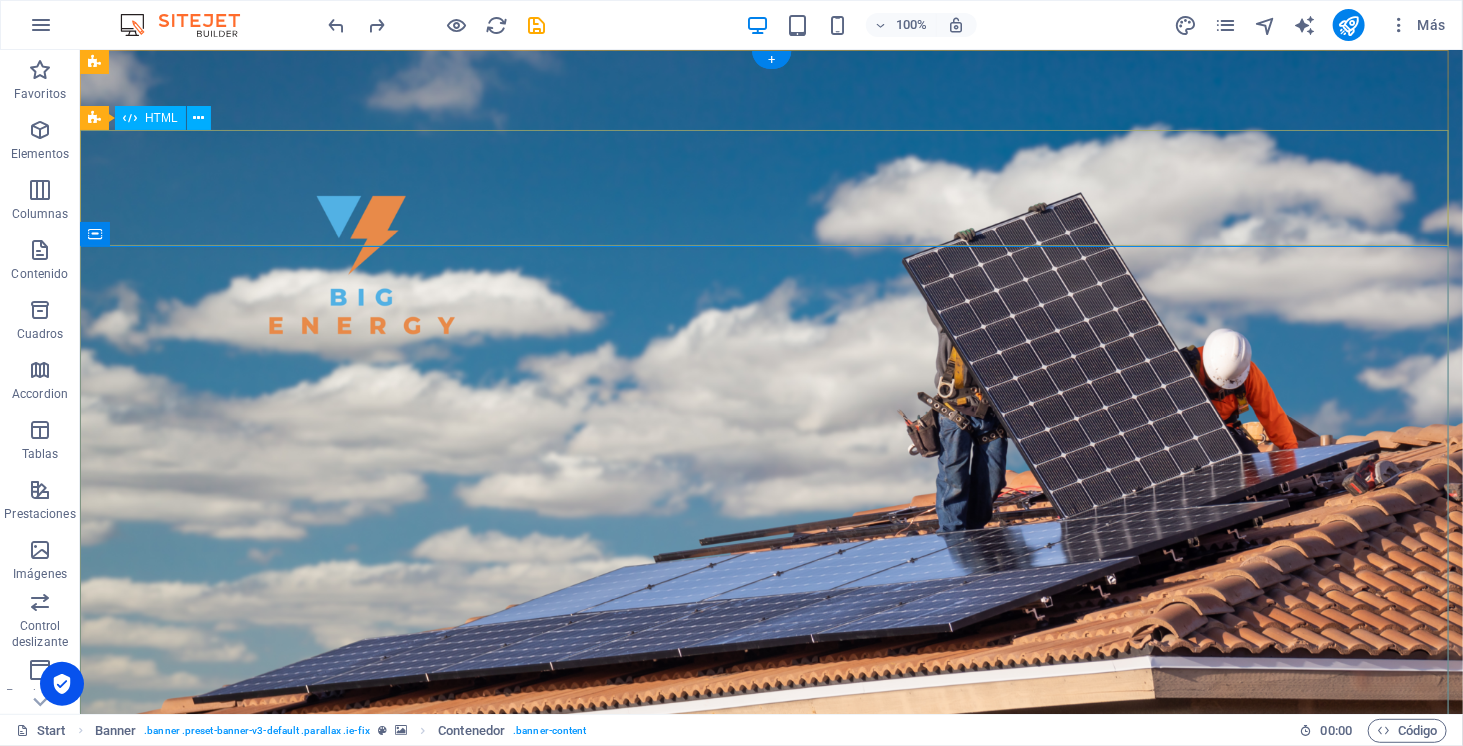 click at bounding box center (770, 869) 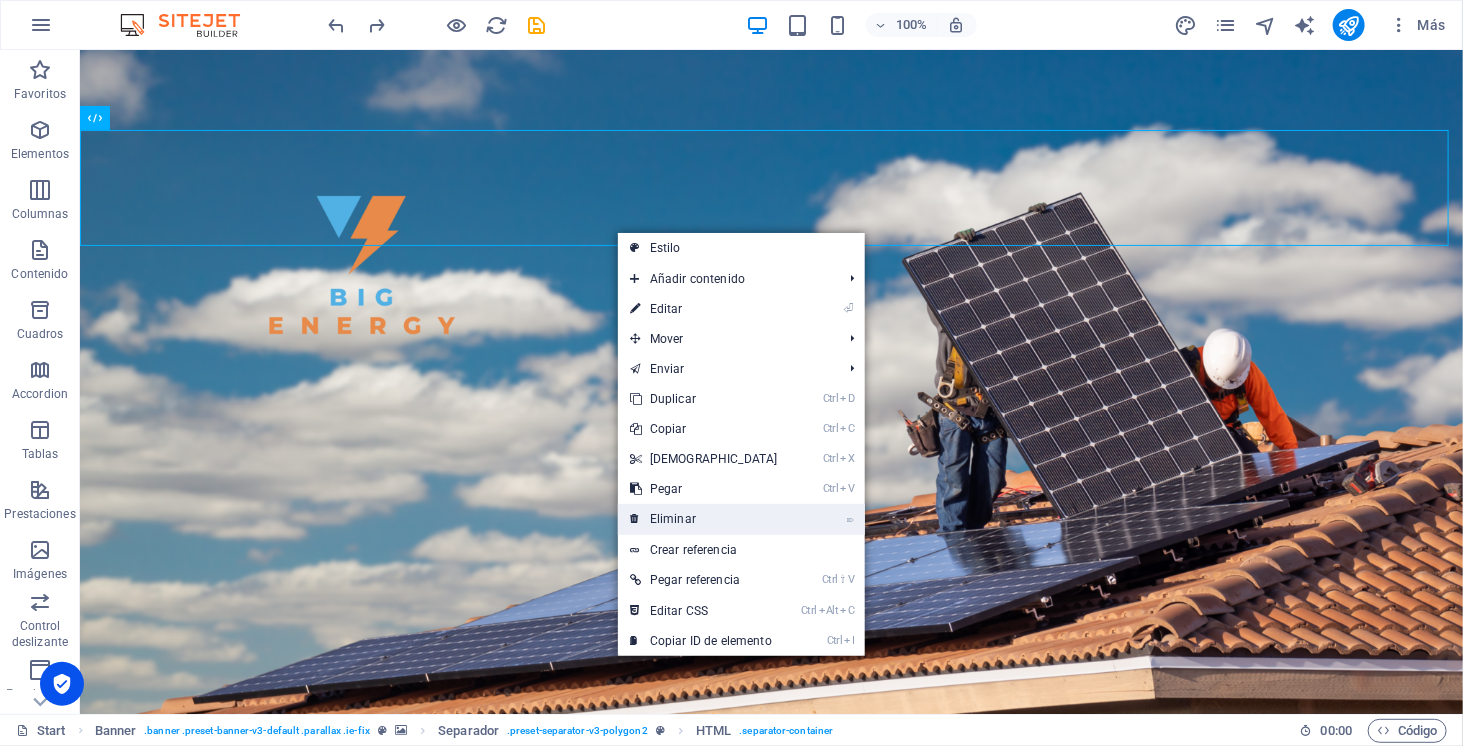 click on "⌦  Eliminar" at bounding box center (704, 519) 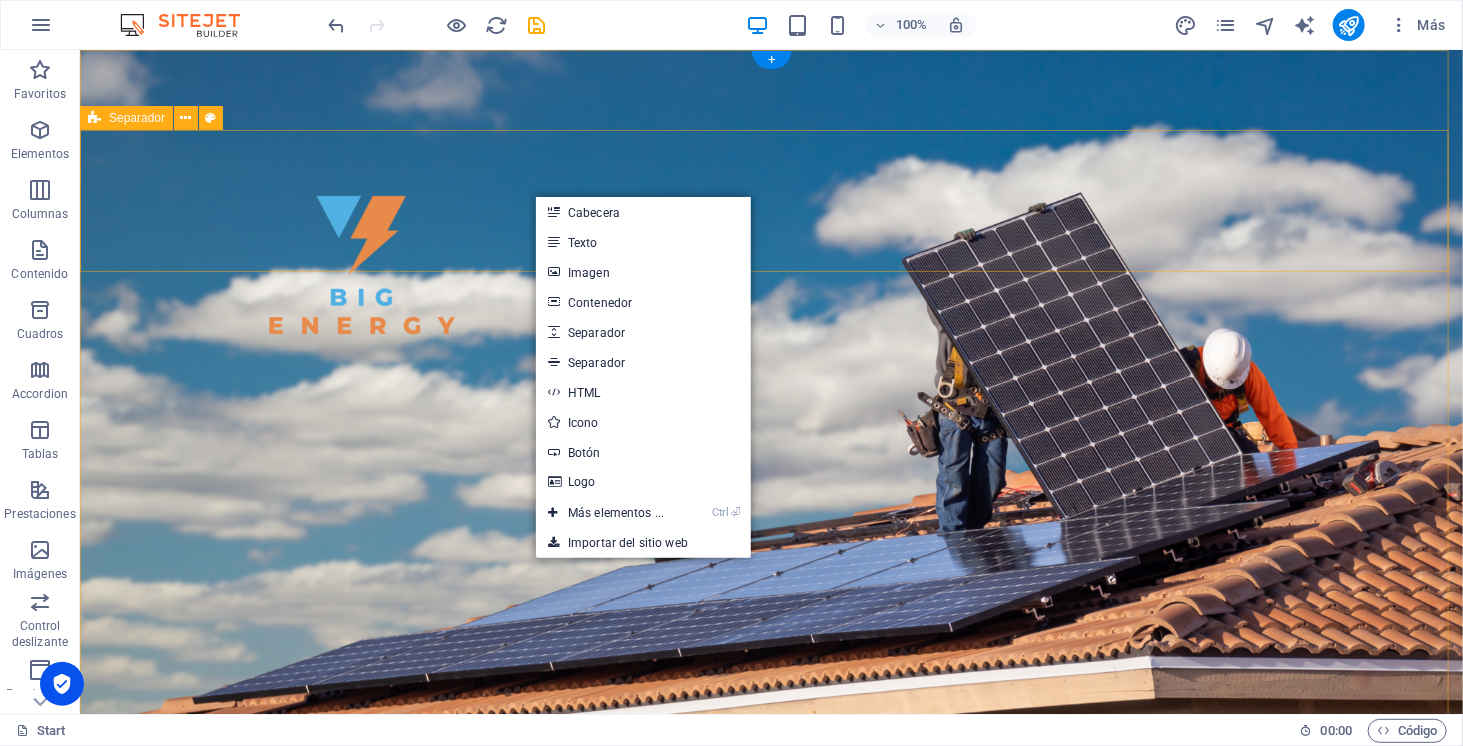 click on "Suelta el contenido aquí o  Añadir elementos  Pegar portapapeles" at bounding box center [770, 888] 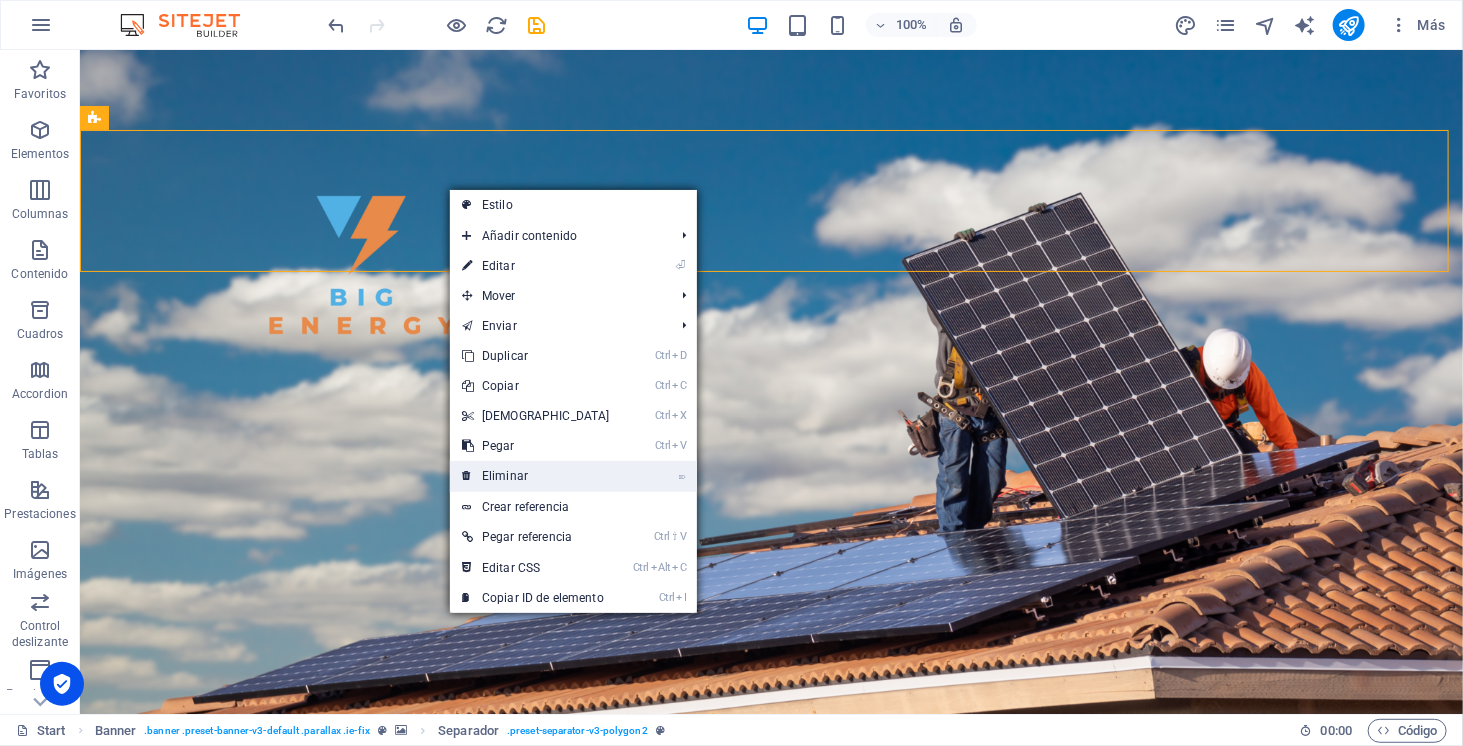 click on "⌦  Eliminar" at bounding box center [536, 476] 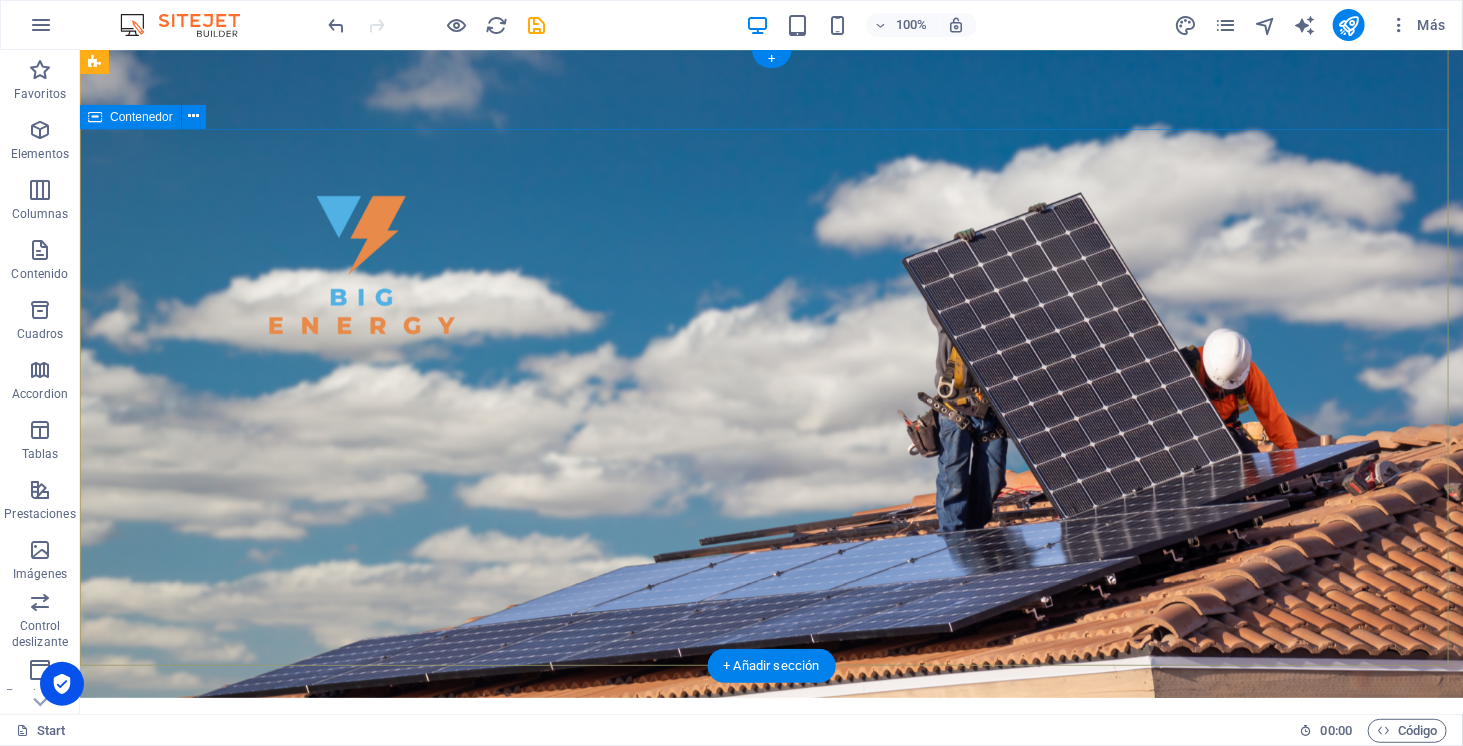 scroll, scrollTop: 0, scrollLeft: 0, axis: both 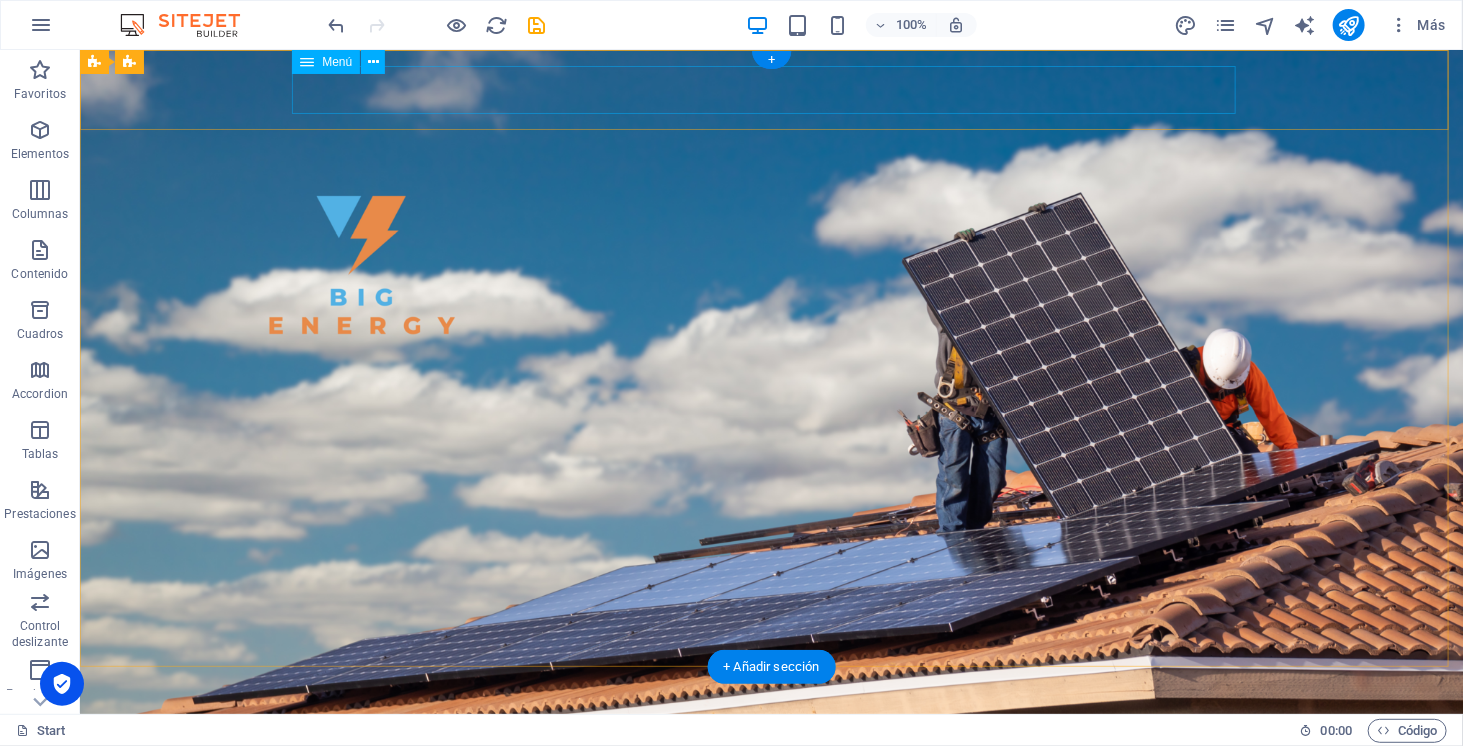 click on "INICIO NOSOTROS PASOS PROYECTOS OTROS SERVICIOS COMIENZA" at bounding box center [771, 742] 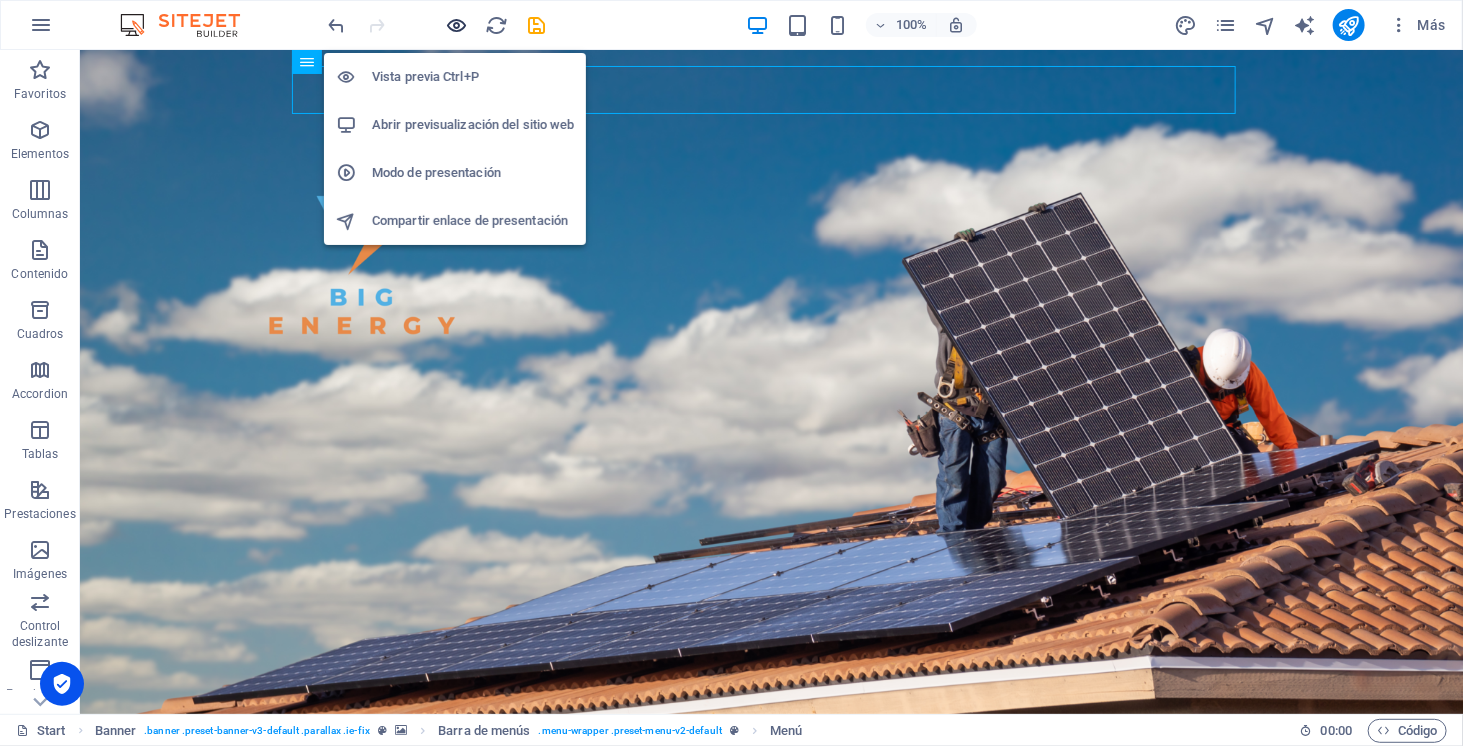 click at bounding box center (457, 25) 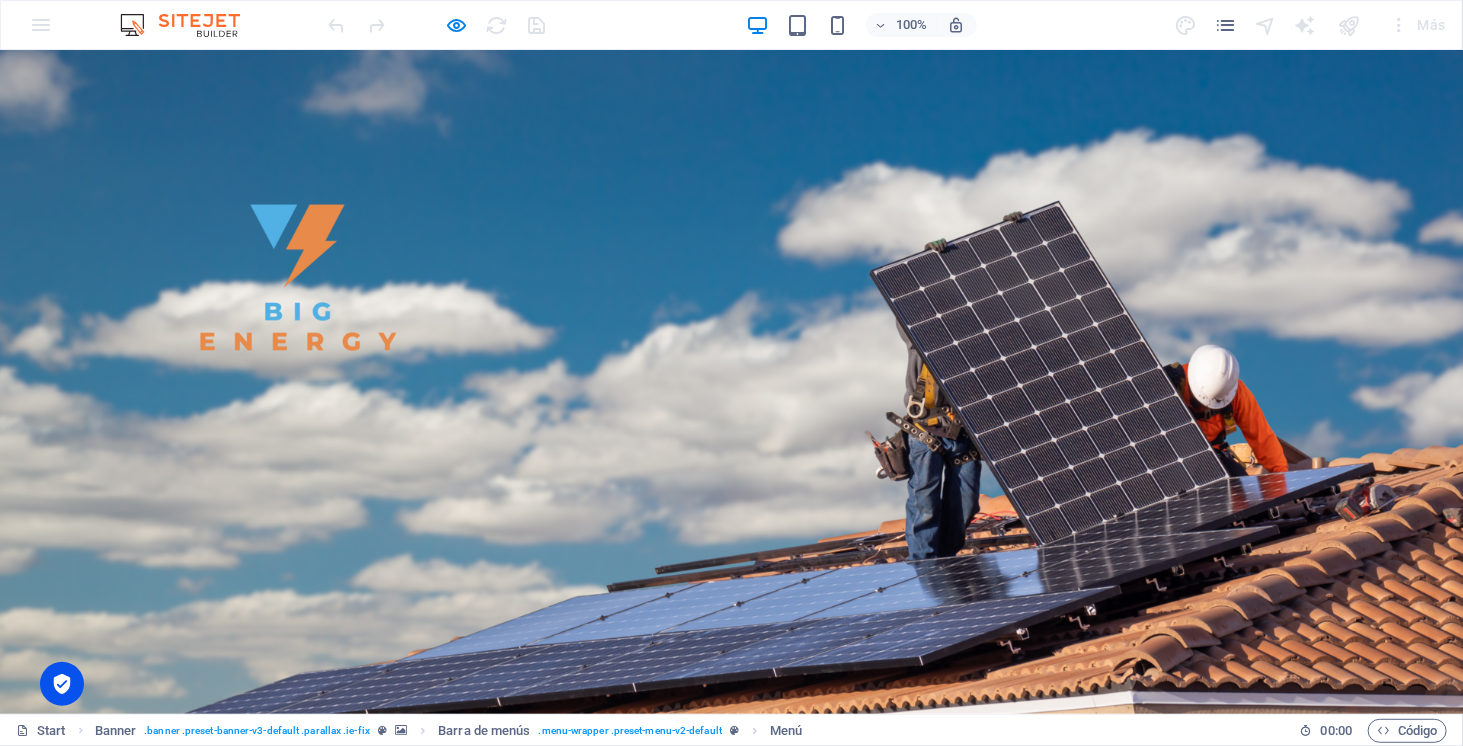 click on "NOSOTROS" at bounding box center (474, 742) 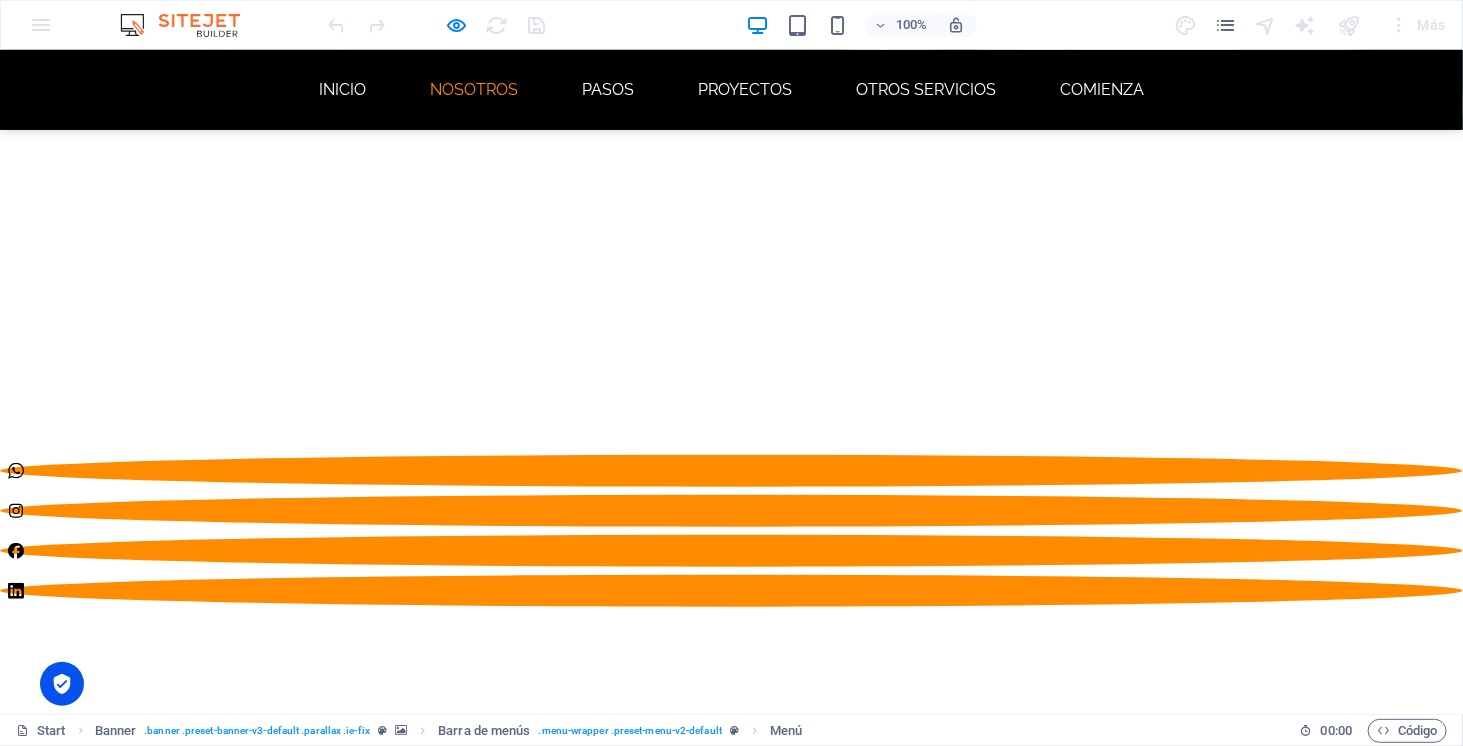 scroll, scrollTop: 502, scrollLeft: 0, axis: vertical 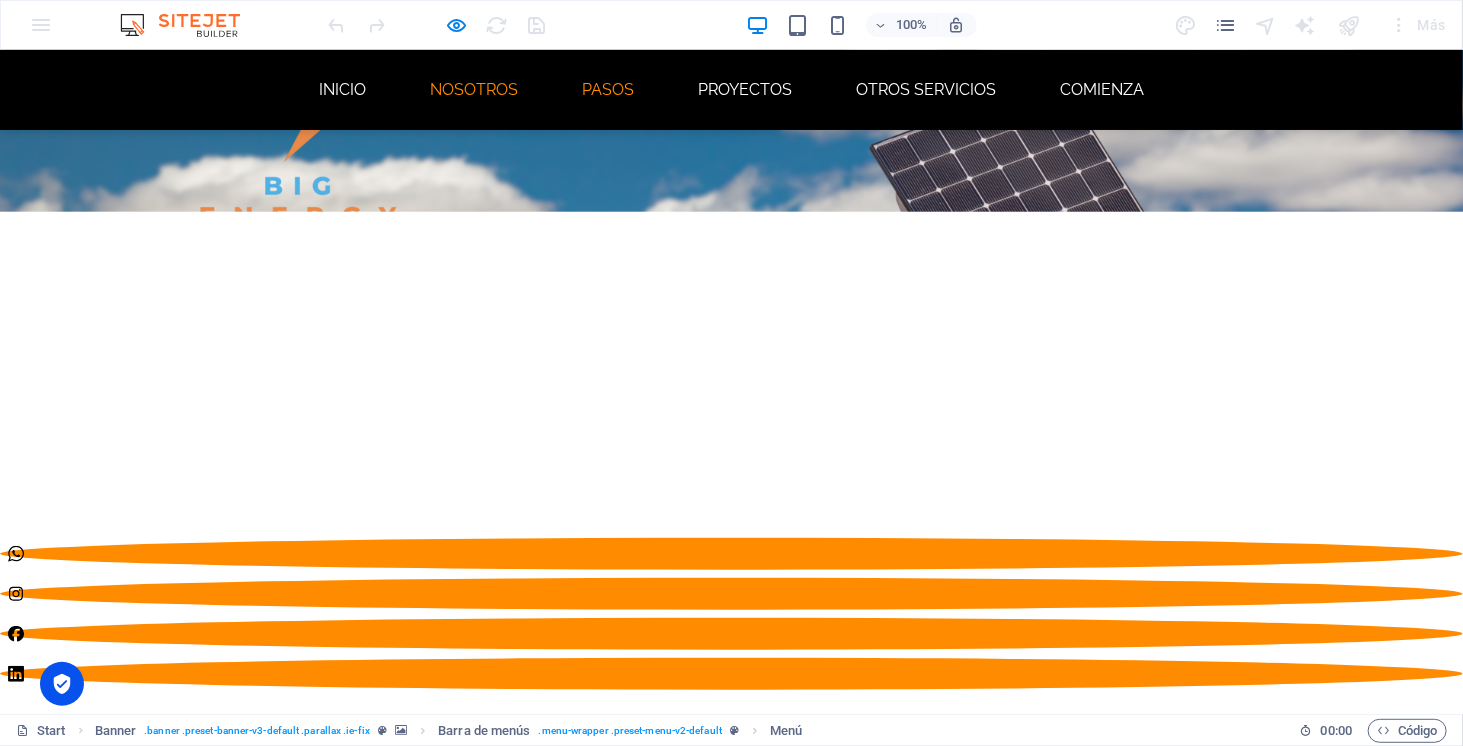 click on "PASOS" at bounding box center [608, 89] 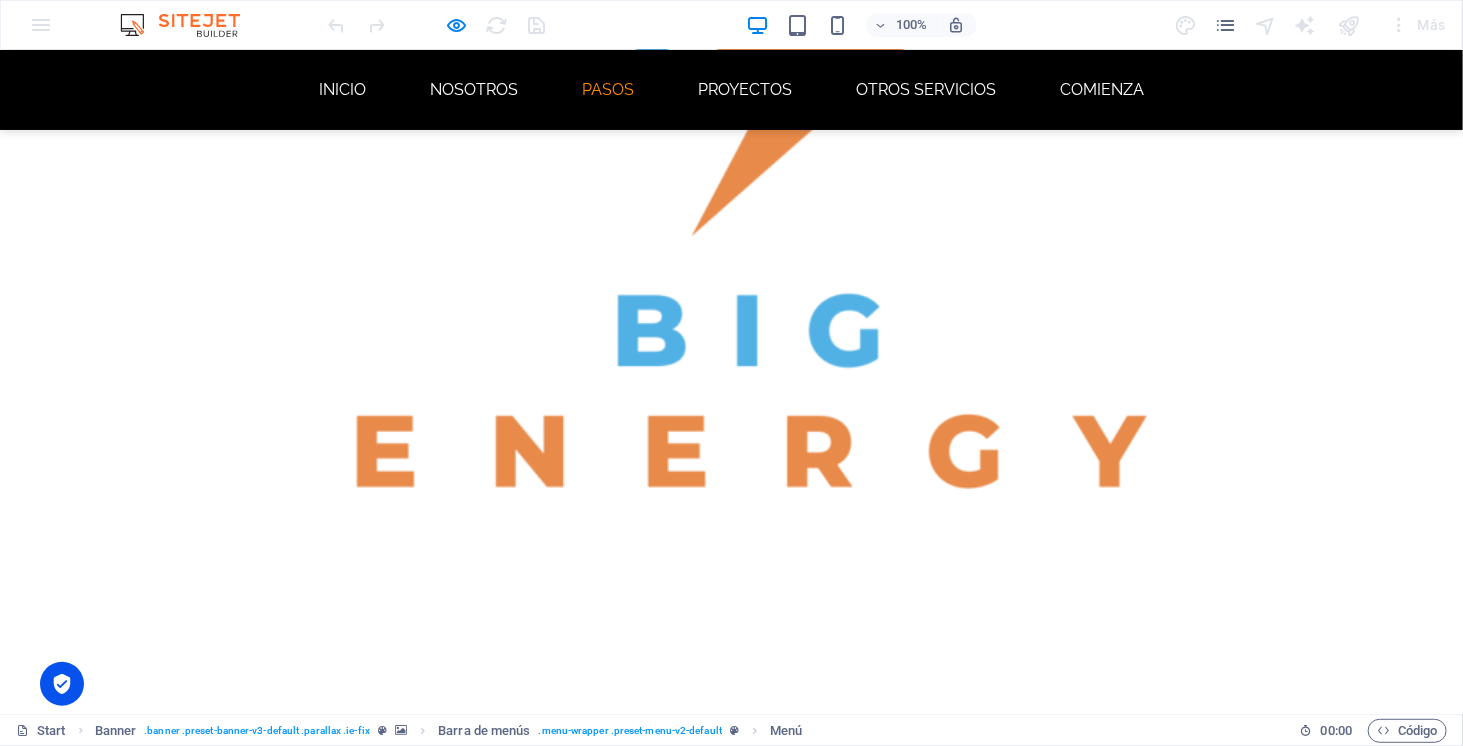 scroll, scrollTop: 1784, scrollLeft: 0, axis: vertical 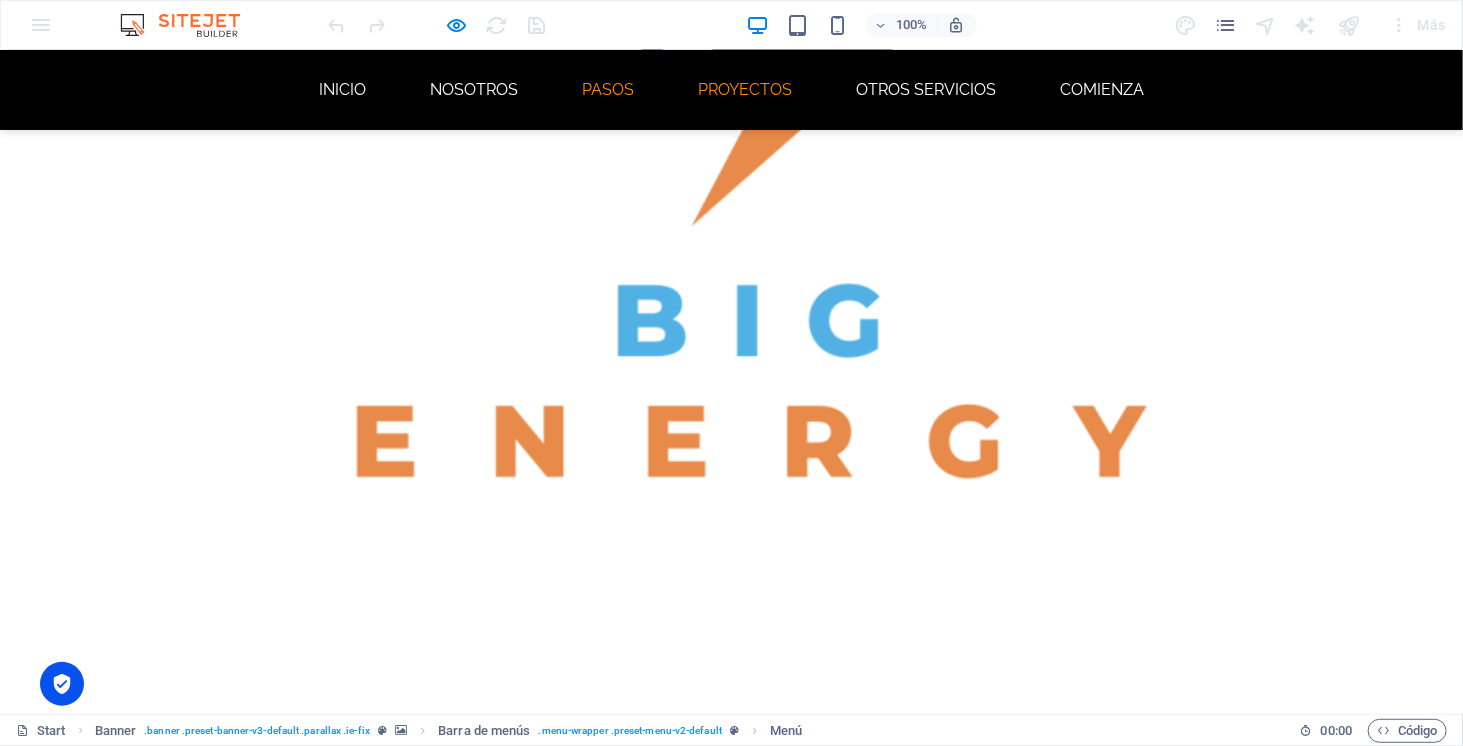 click on "PROYECTOS" at bounding box center [745, 89] 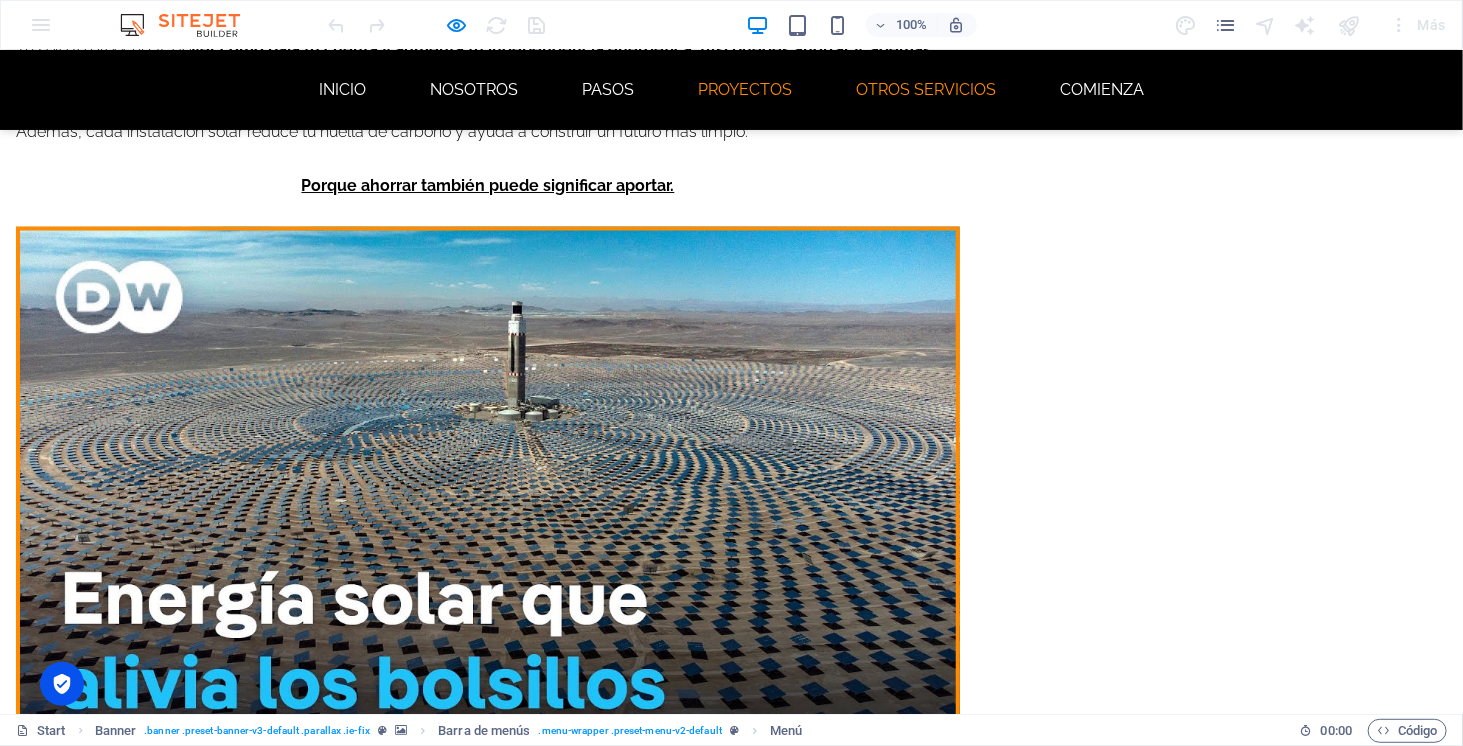 click on "OTROS SERVICIOS" at bounding box center (926, 89) 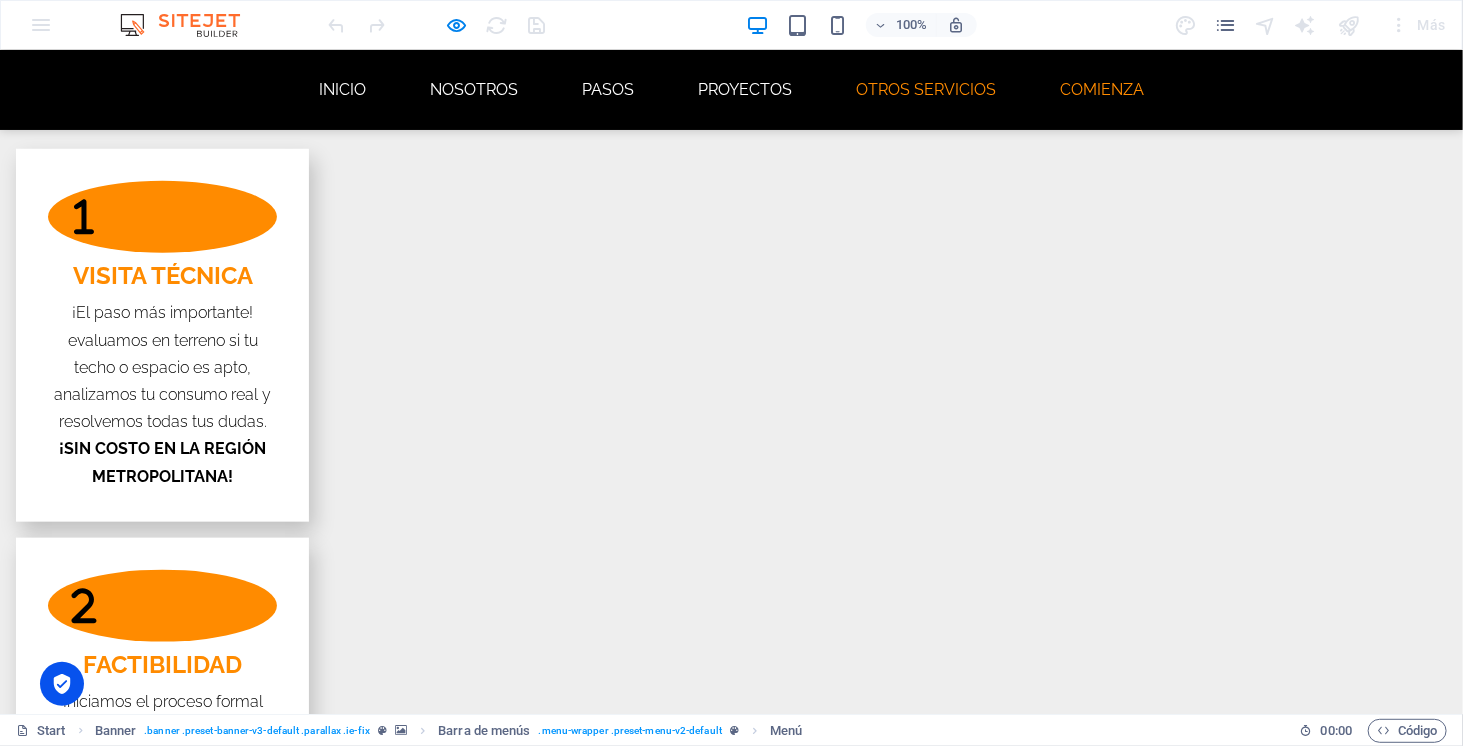 click on "COMIENZA" at bounding box center [1102, 89] 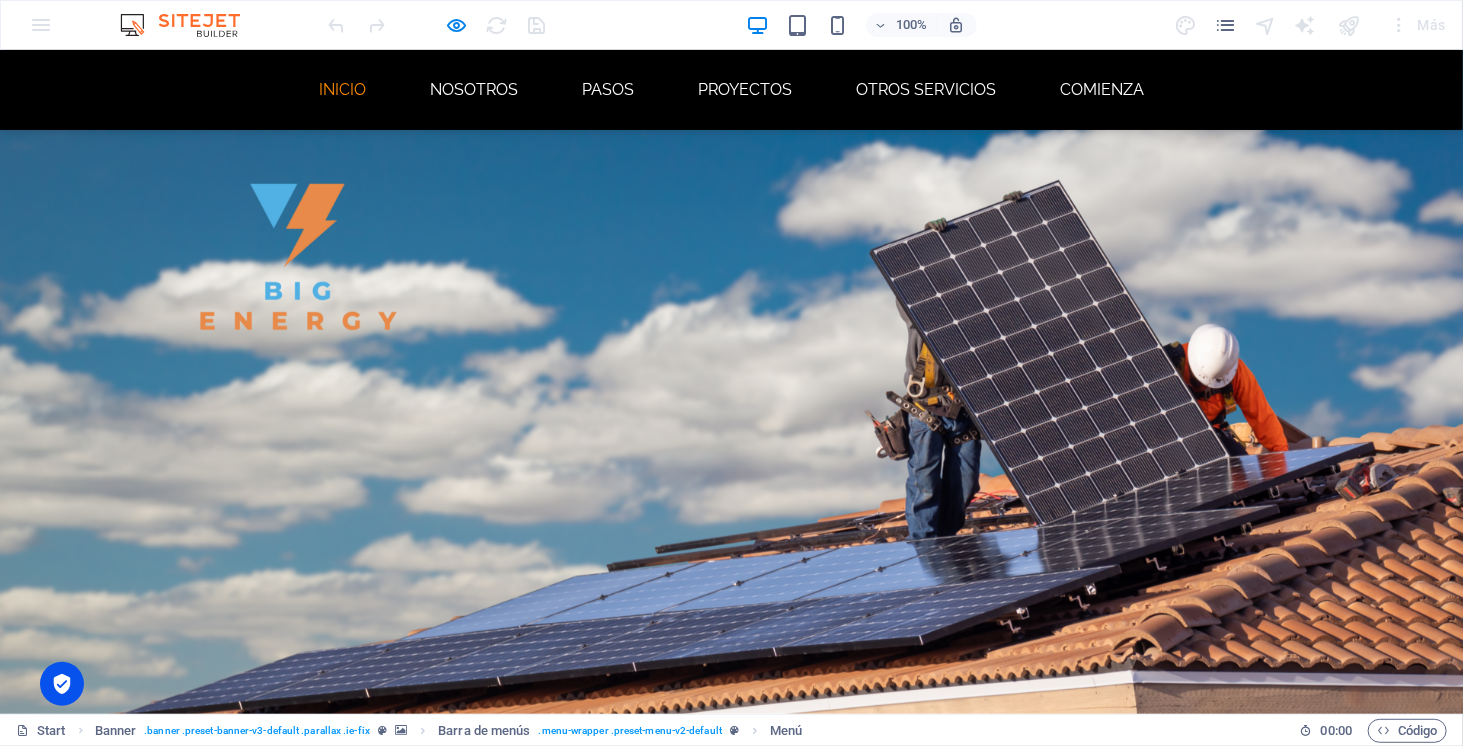 scroll, scrollTop: 85, scrollLeft: 0, axis: vertical 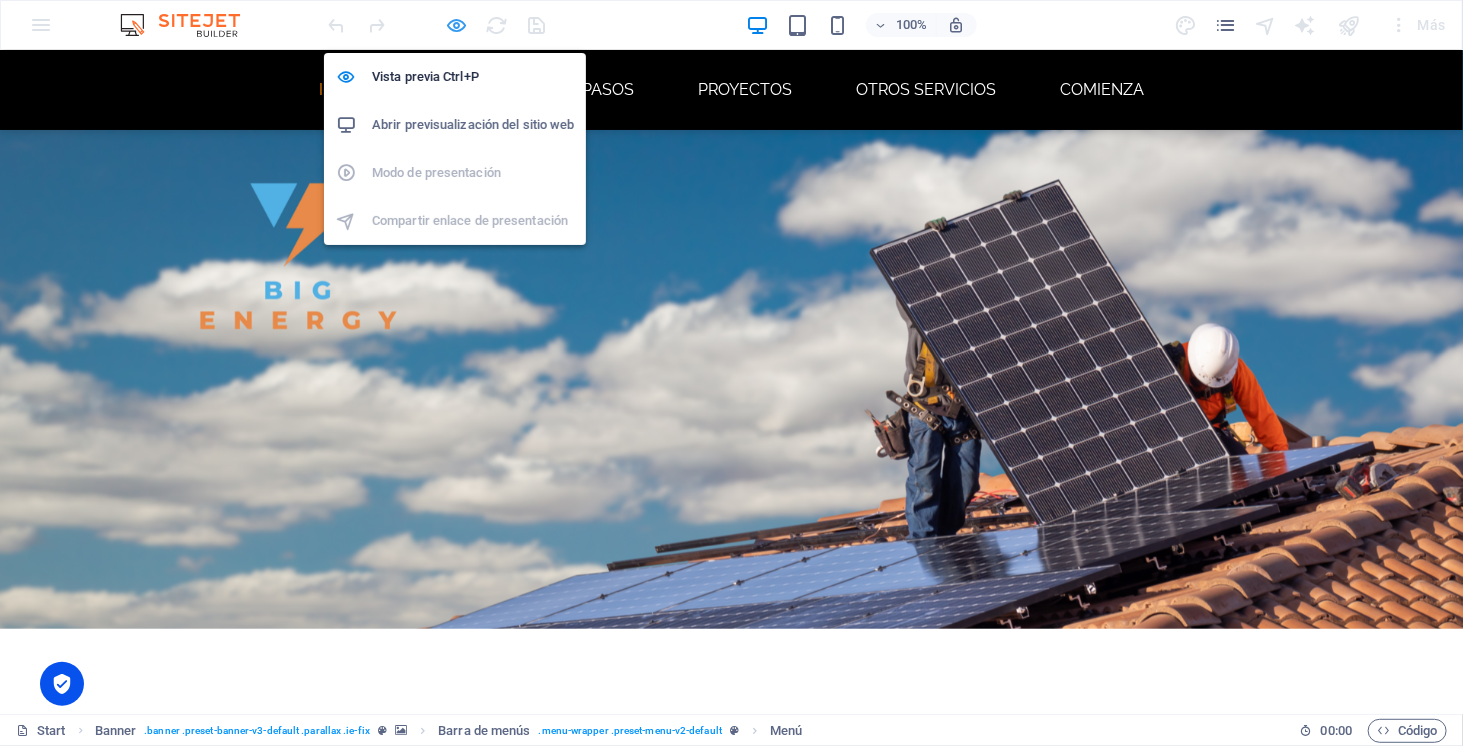 click at bounding box center (457, 25) 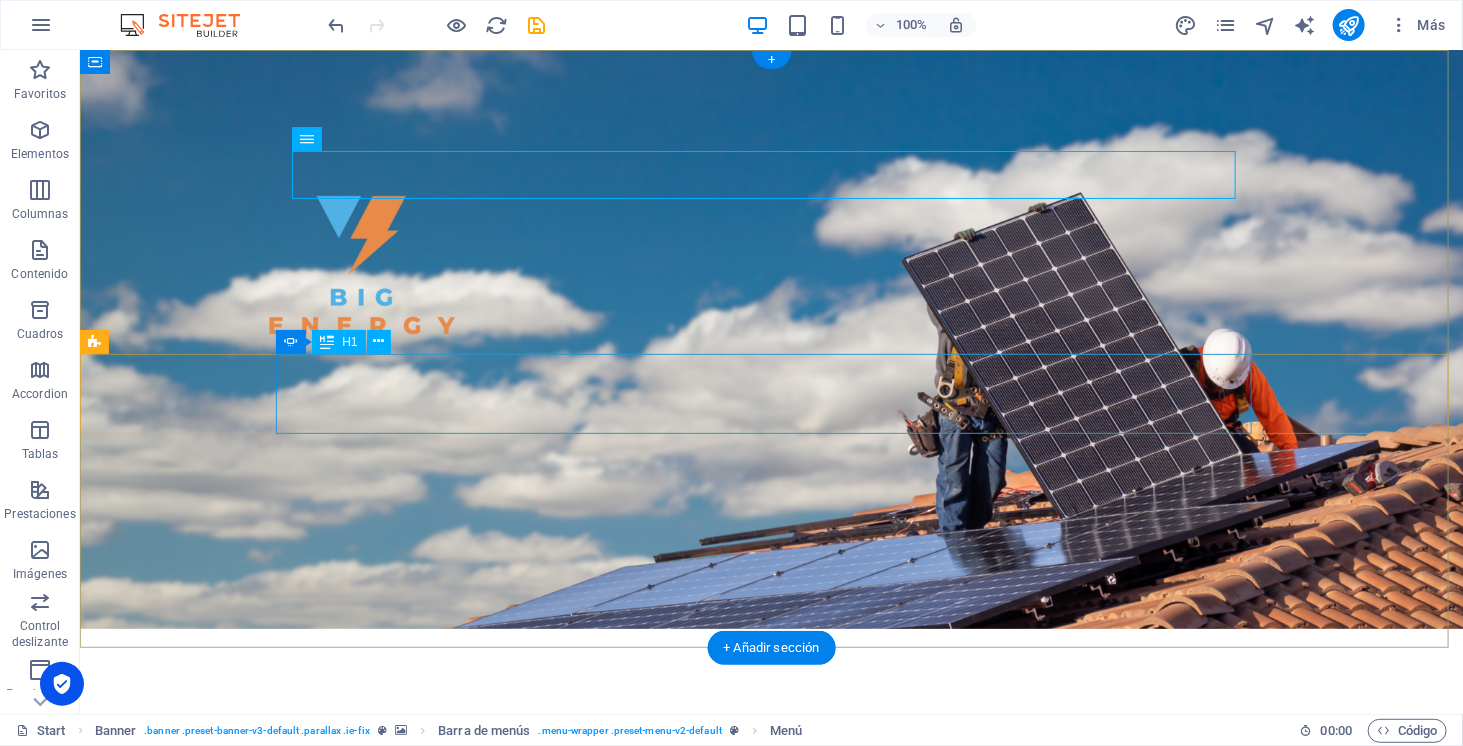 scroll, scrollTop: 0, scrollLeft: 0, axis: both 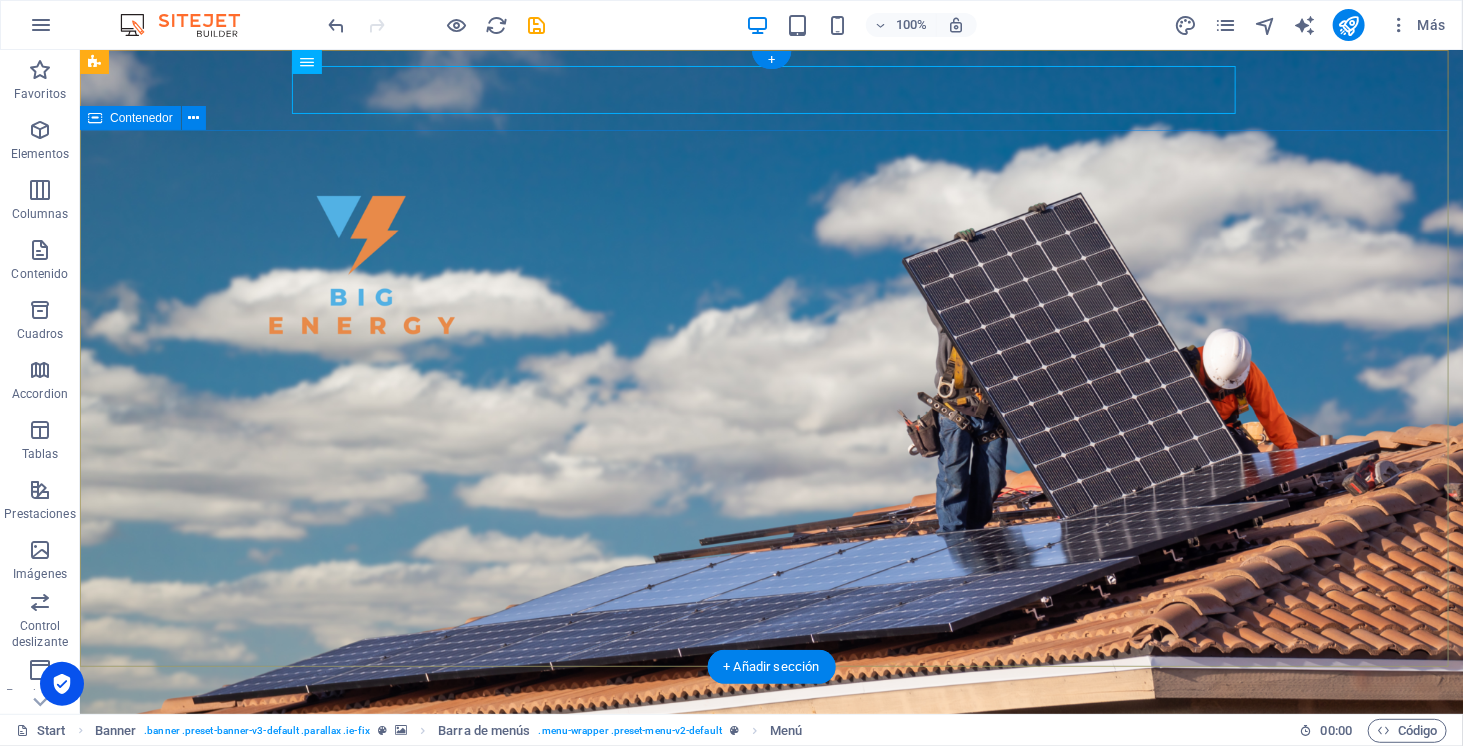 click on "SOMOS    ENERGÍA SOLAR ELECTROMOVILIDAD ALMACENAMIENTO" at bounding box center (770, 1045) 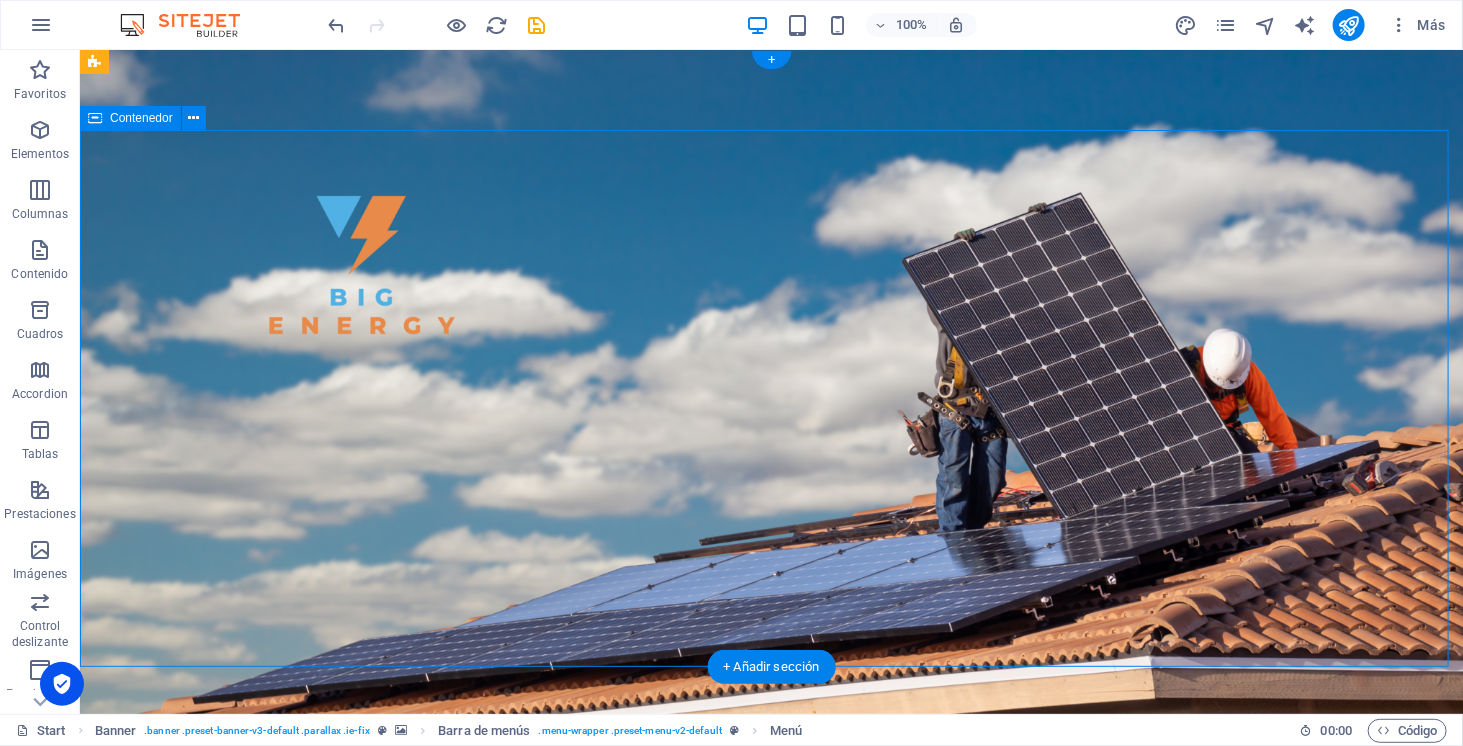 click on "SOMOS    ENERGÍA SOLAR ELECTROMOVILIDAD ALMACENAMIENTO" at bounding box center [770, 1045] 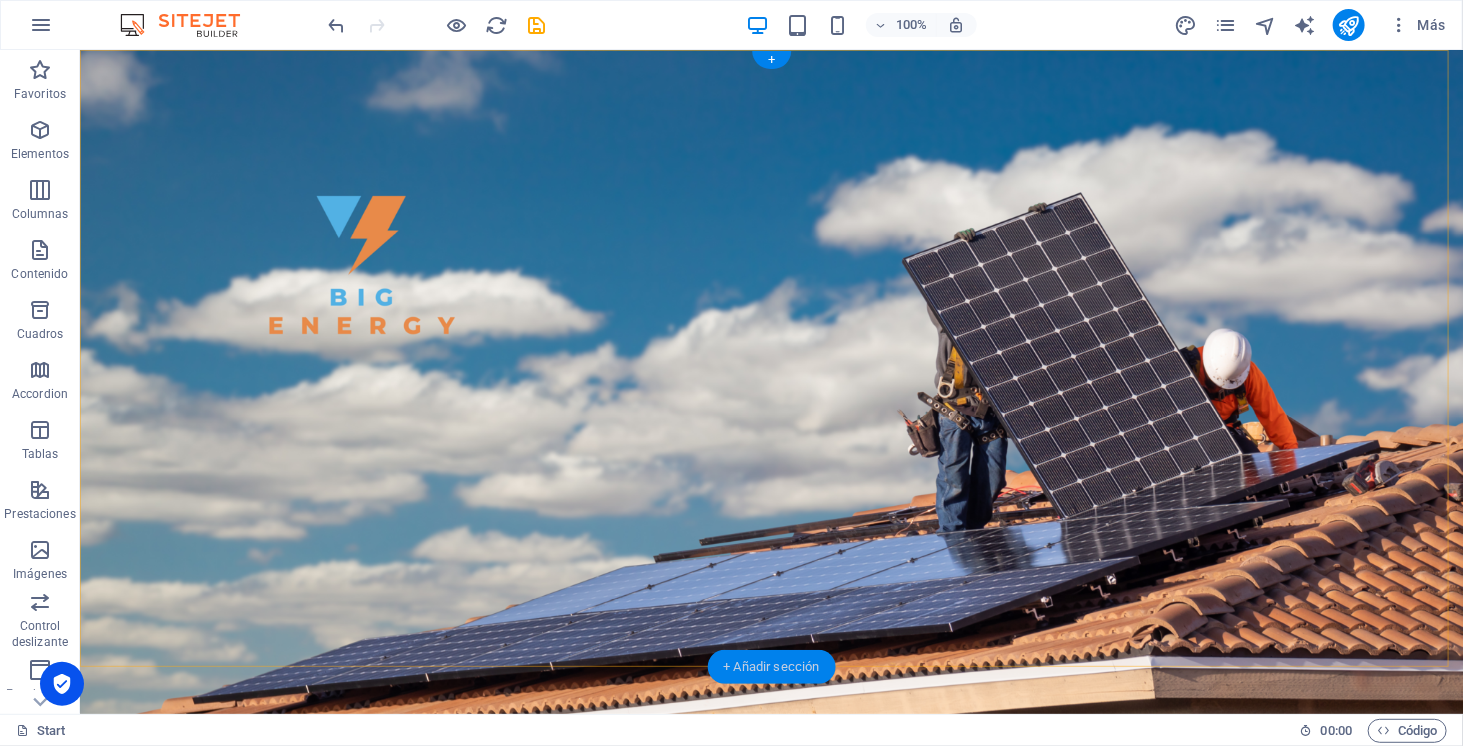 click on "+ Añadir sección" at bounding box center (771, 667) 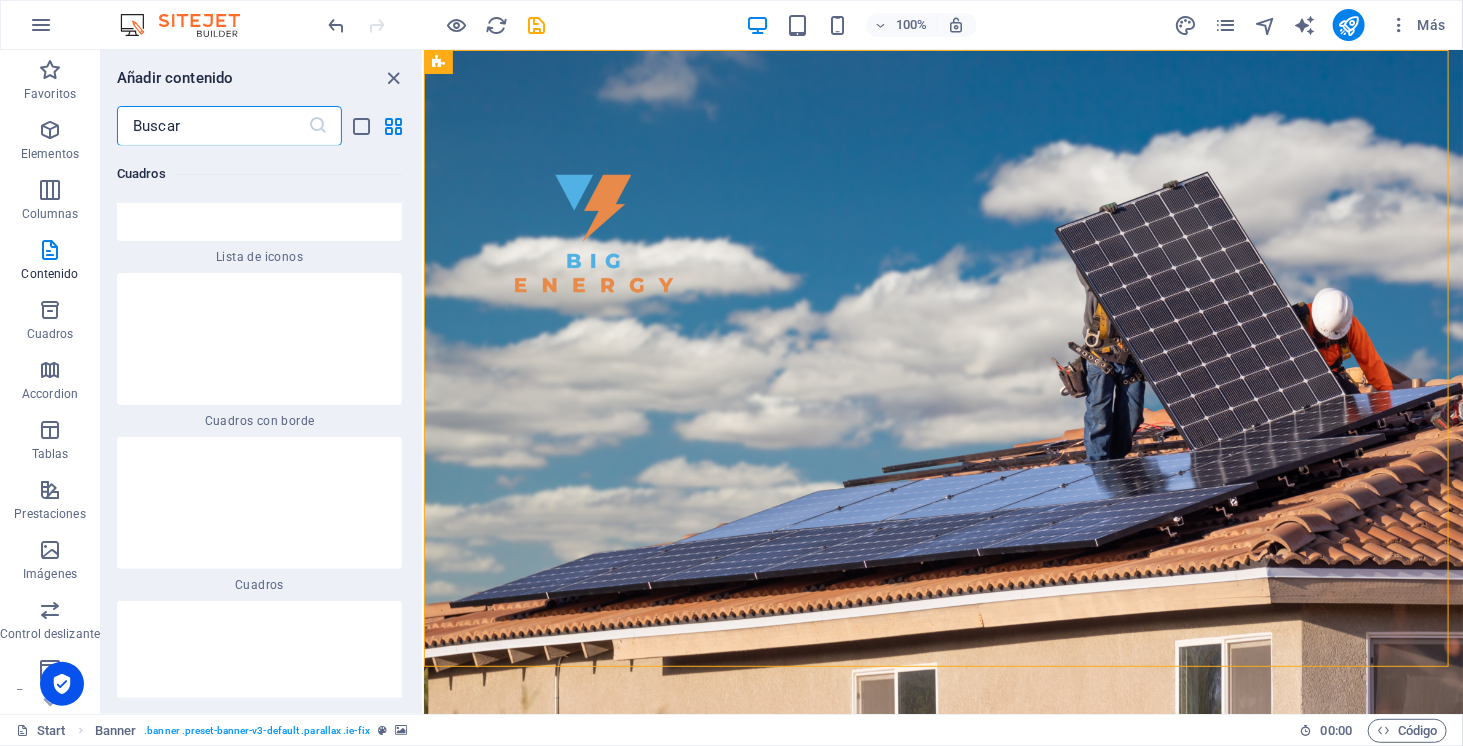 scroll, scrollTop: 9874, scrollLeft: 0, axis: vertical 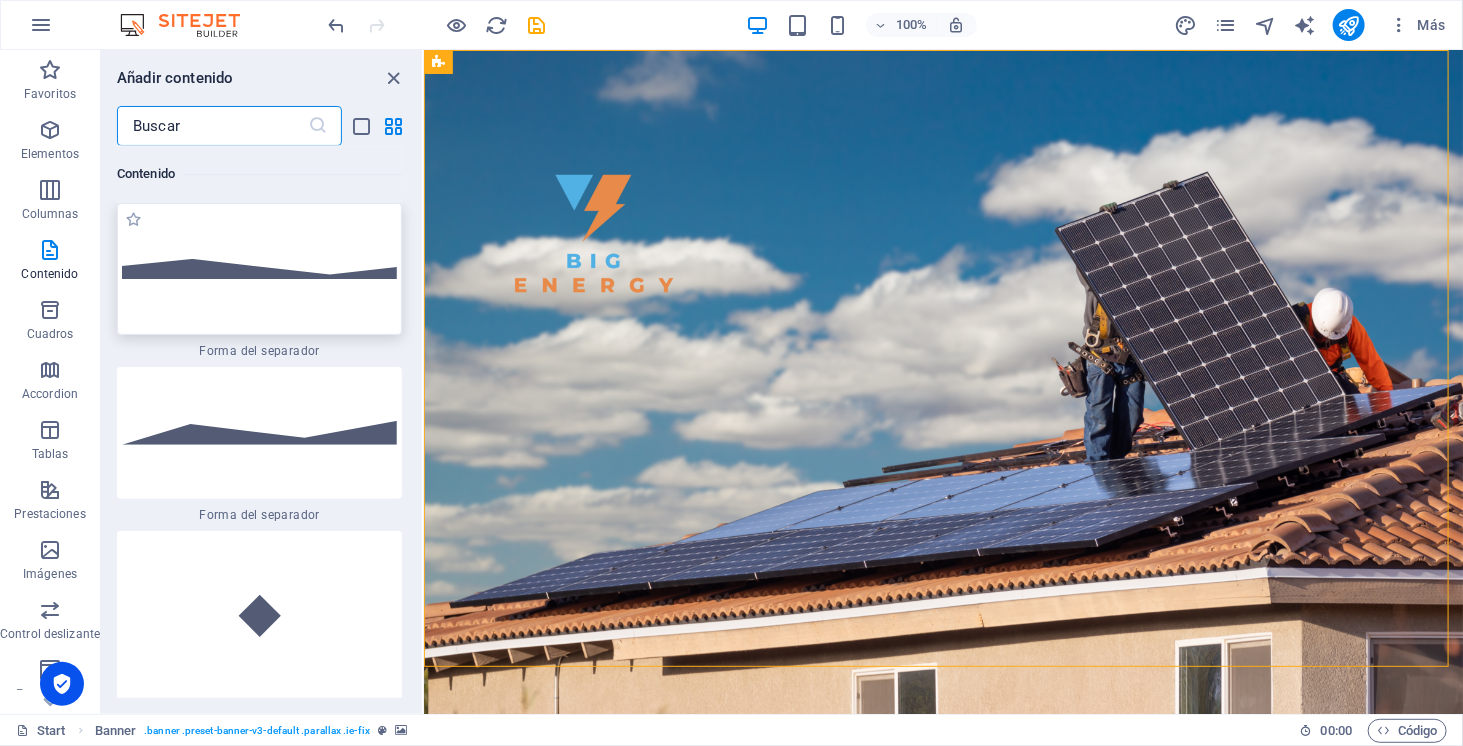 click at bounding box center [259, 269] 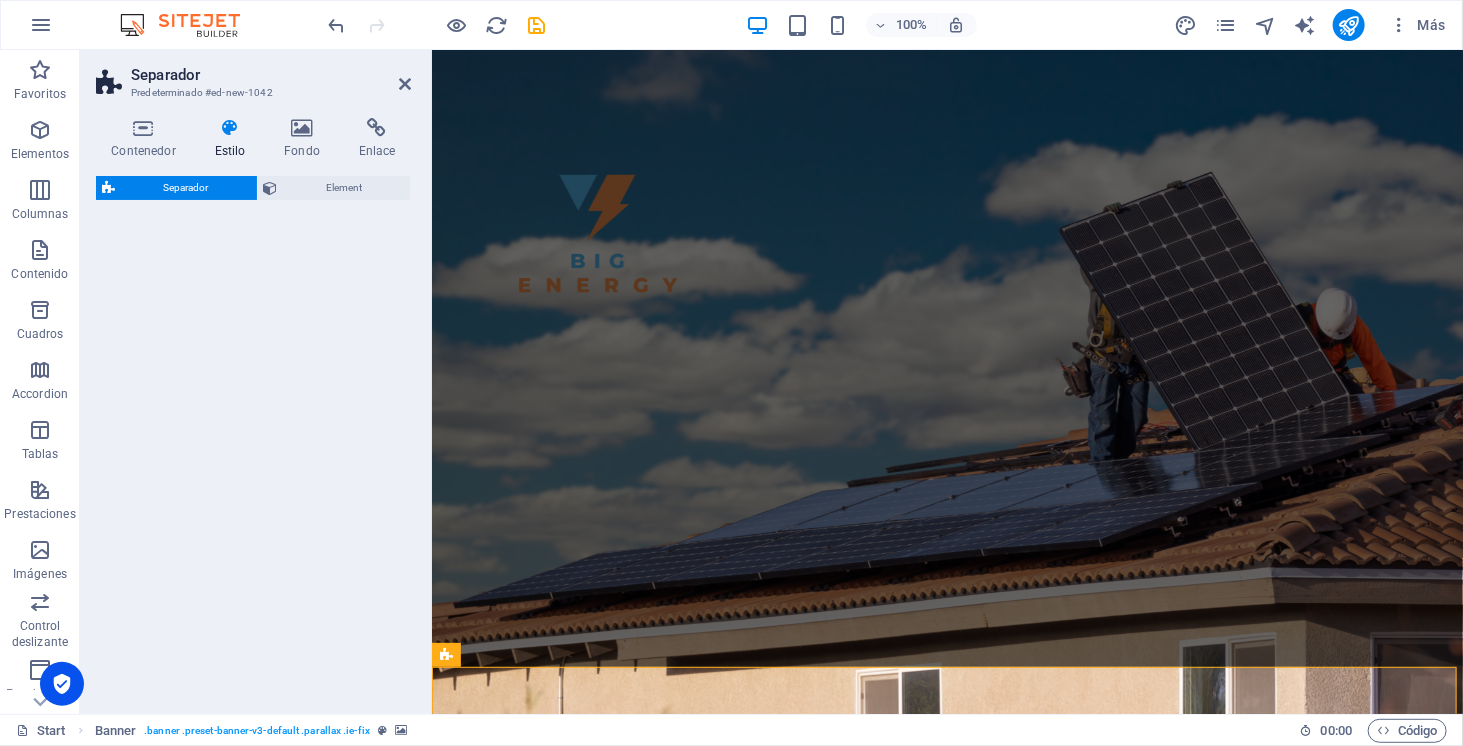 click on "Separador Element" at bounding box center [253, 437] 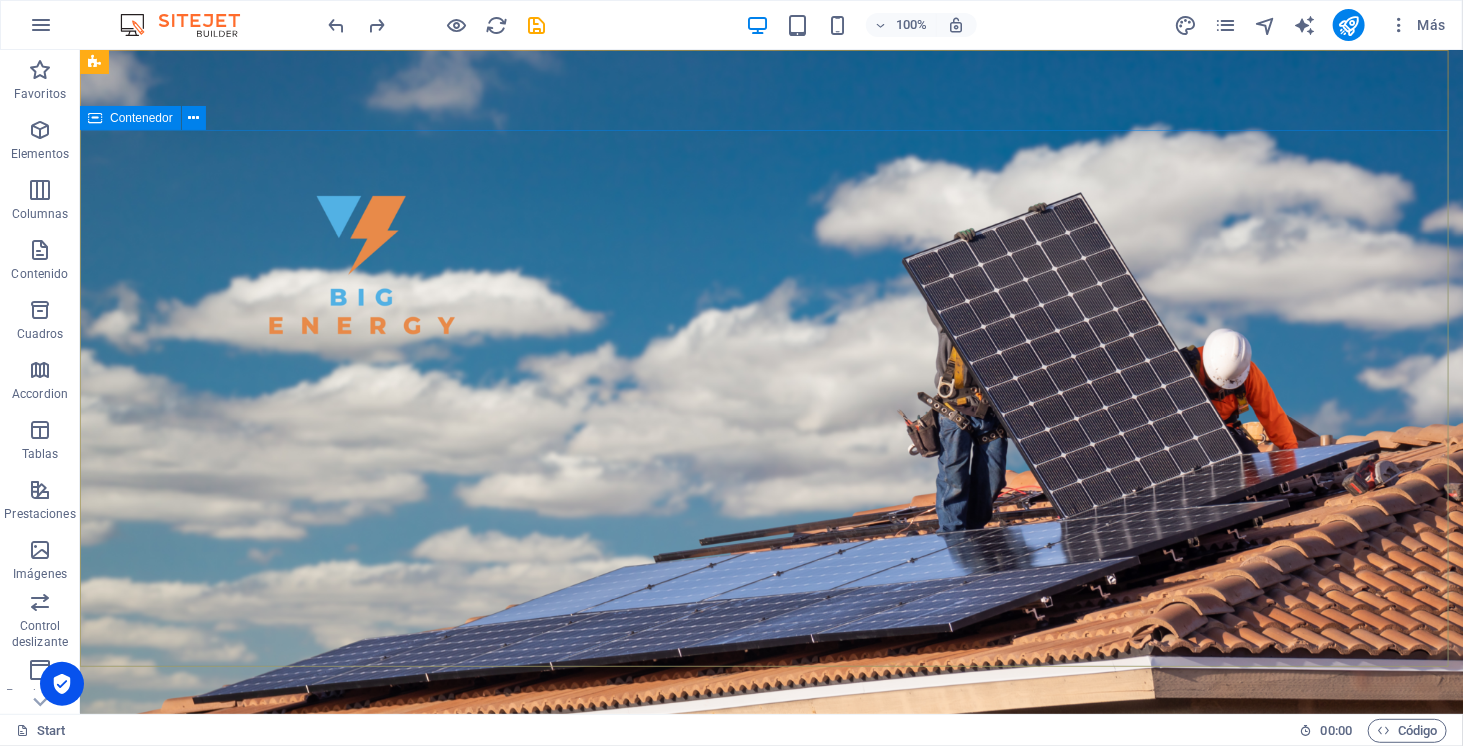 click on "SOMOS    ENERGÍA SOLAR ELECTROMOVILIDAD ALMACENAMIENTO" at bounding box center [770, 1050] 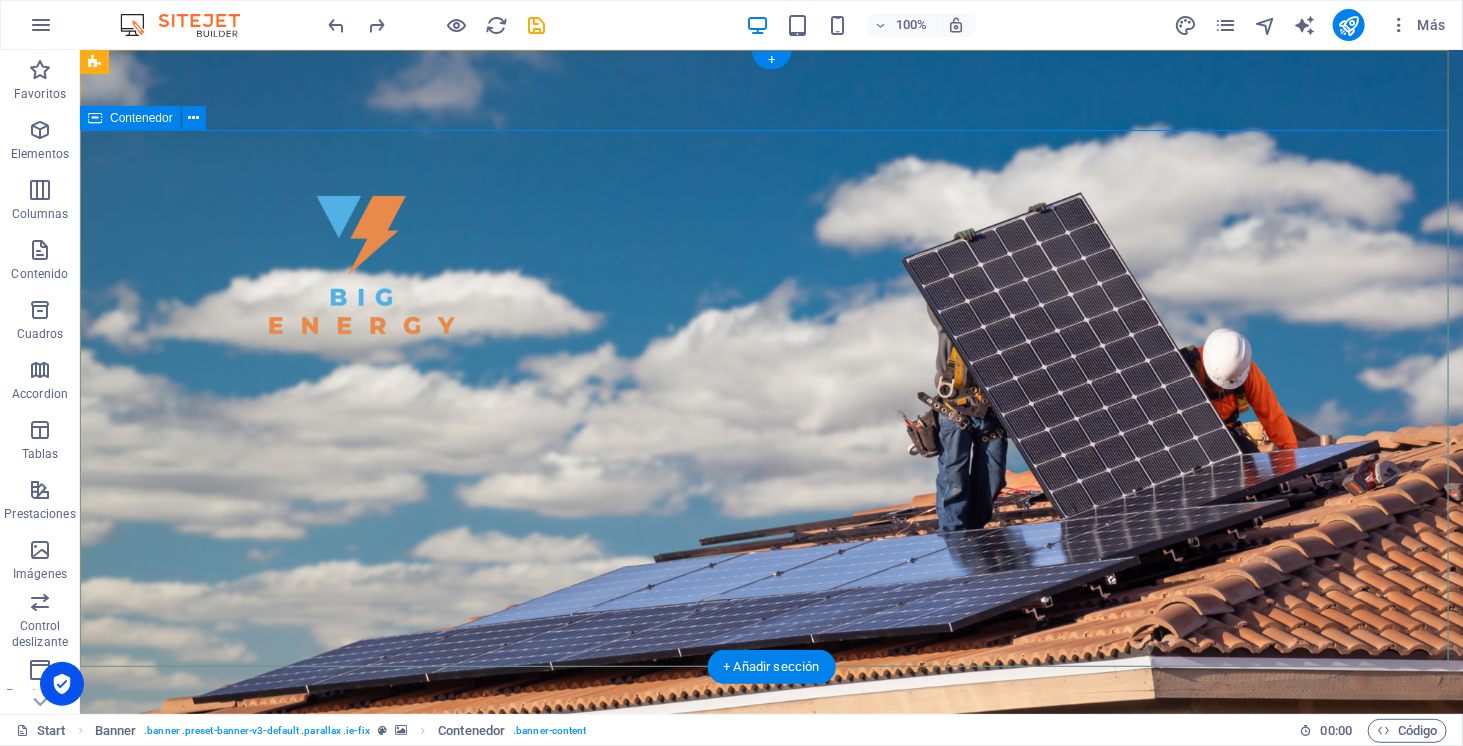 click on "SOMOS    ENERGÍA SOLAR ELECTROMOVILIDAD ALMACENAMIENTO" at bounding box center (770, 1050) 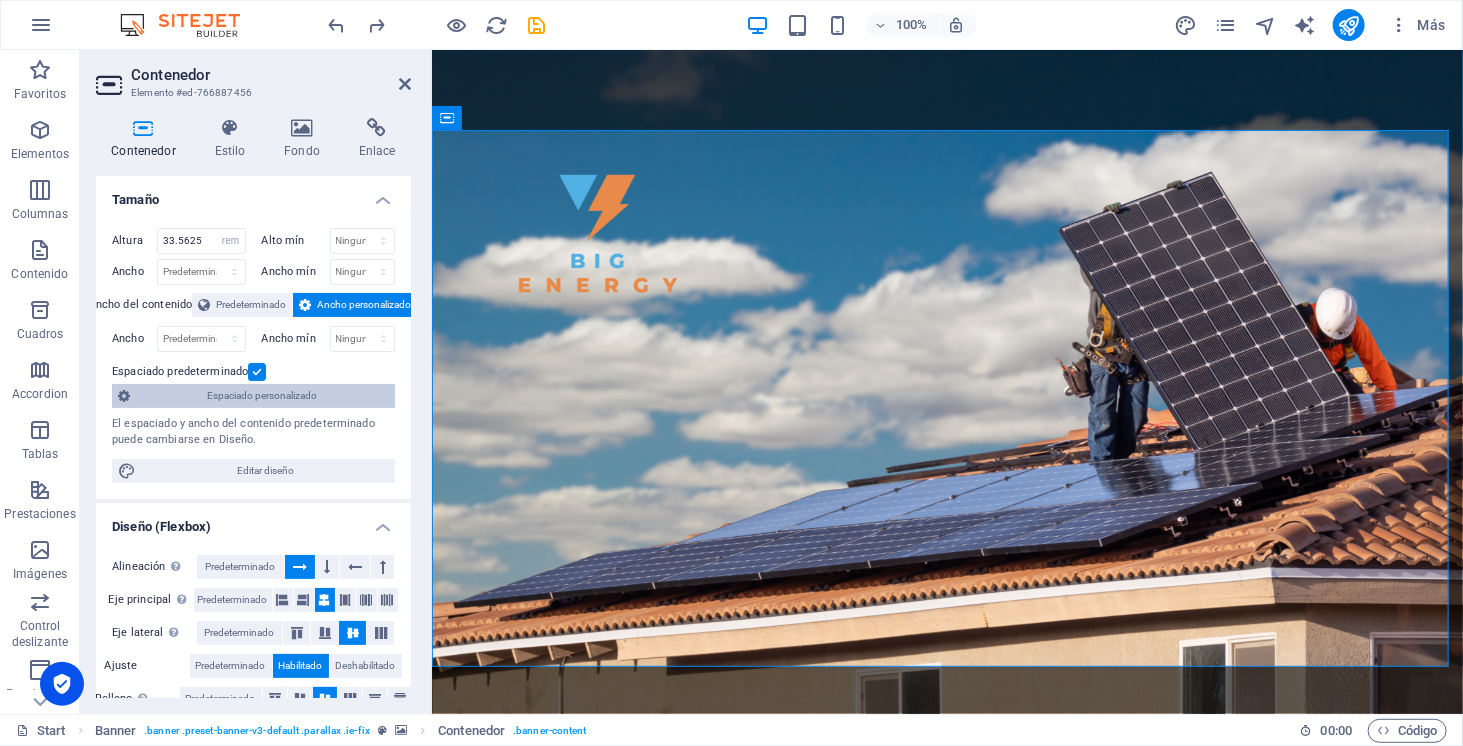 scroll, scrollTop: 308, scrollLeft: 0, axis: vertical 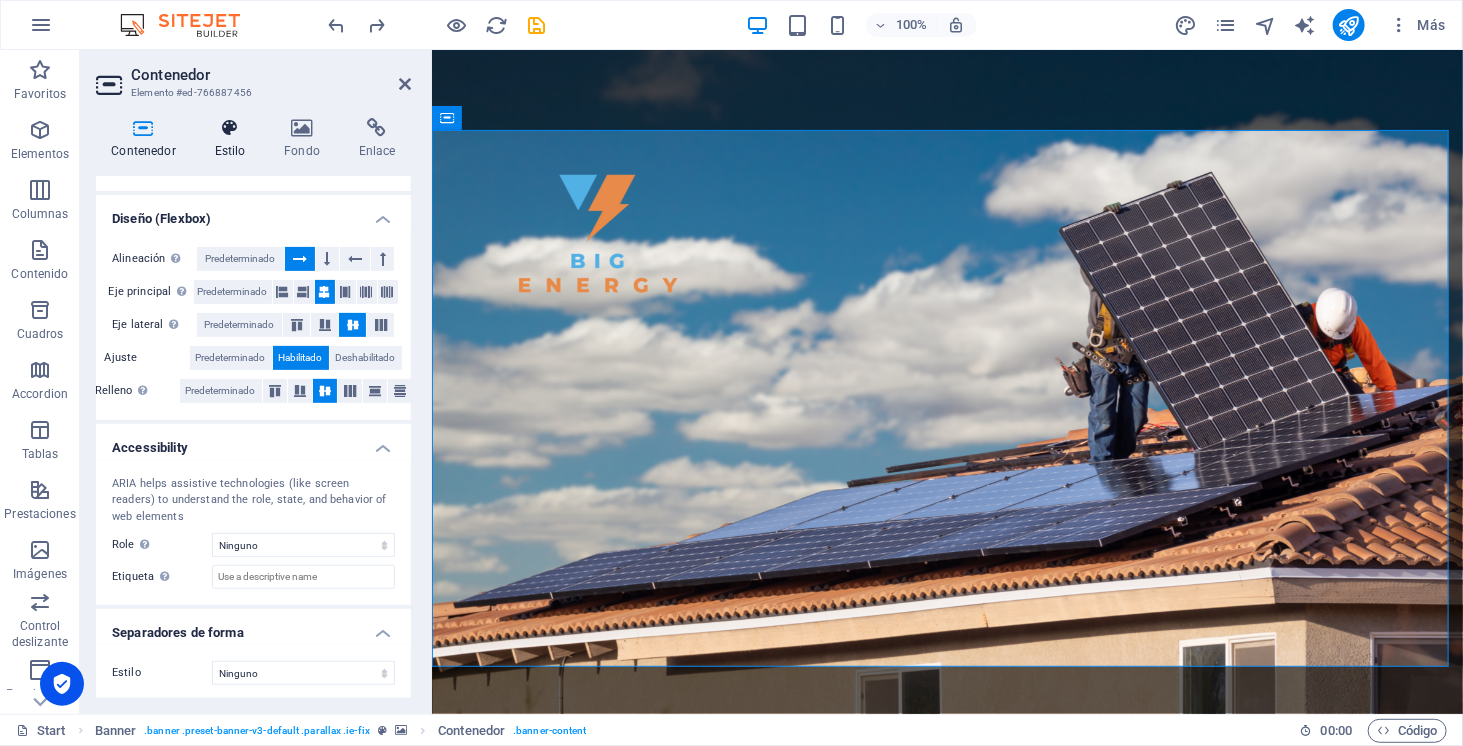 click at bounding box center (230, 128) 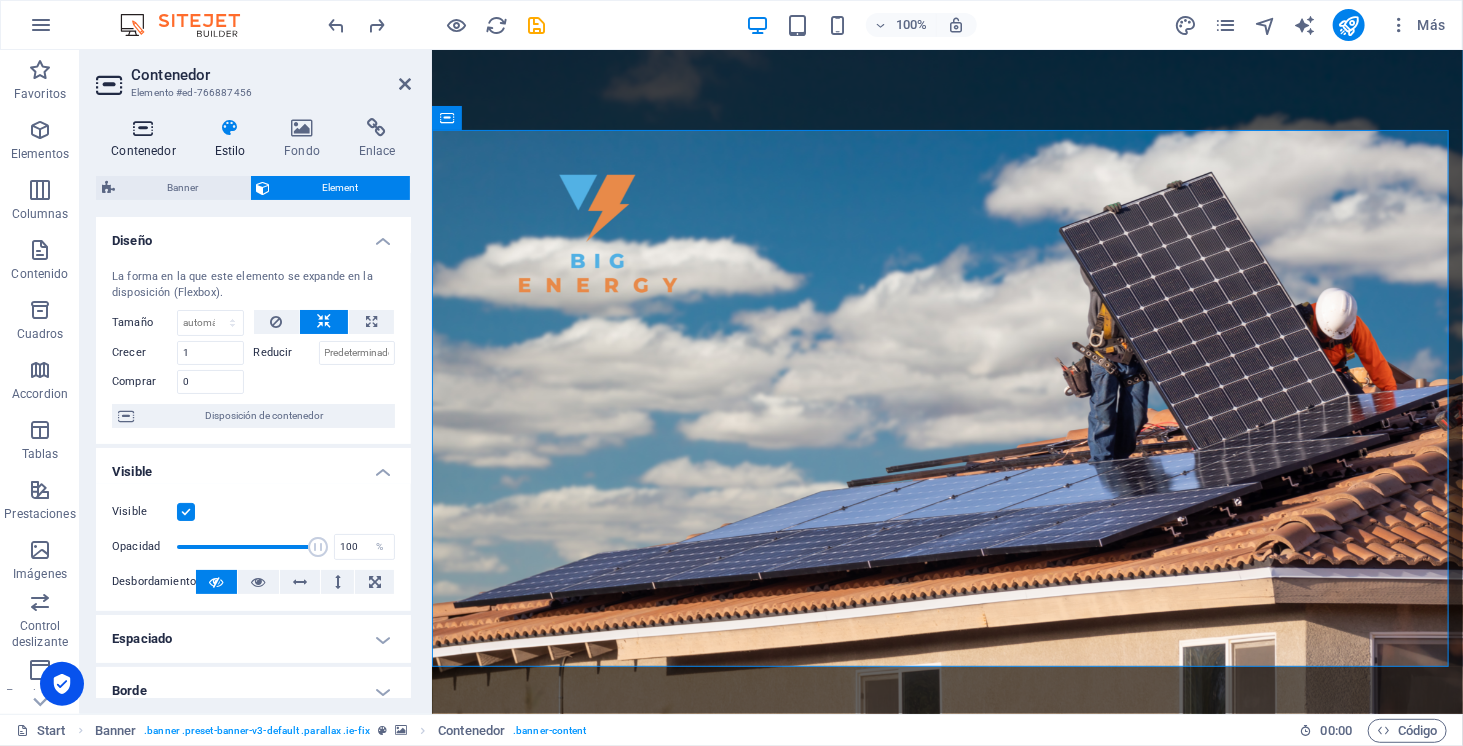 click at bounding box center [143, 128] 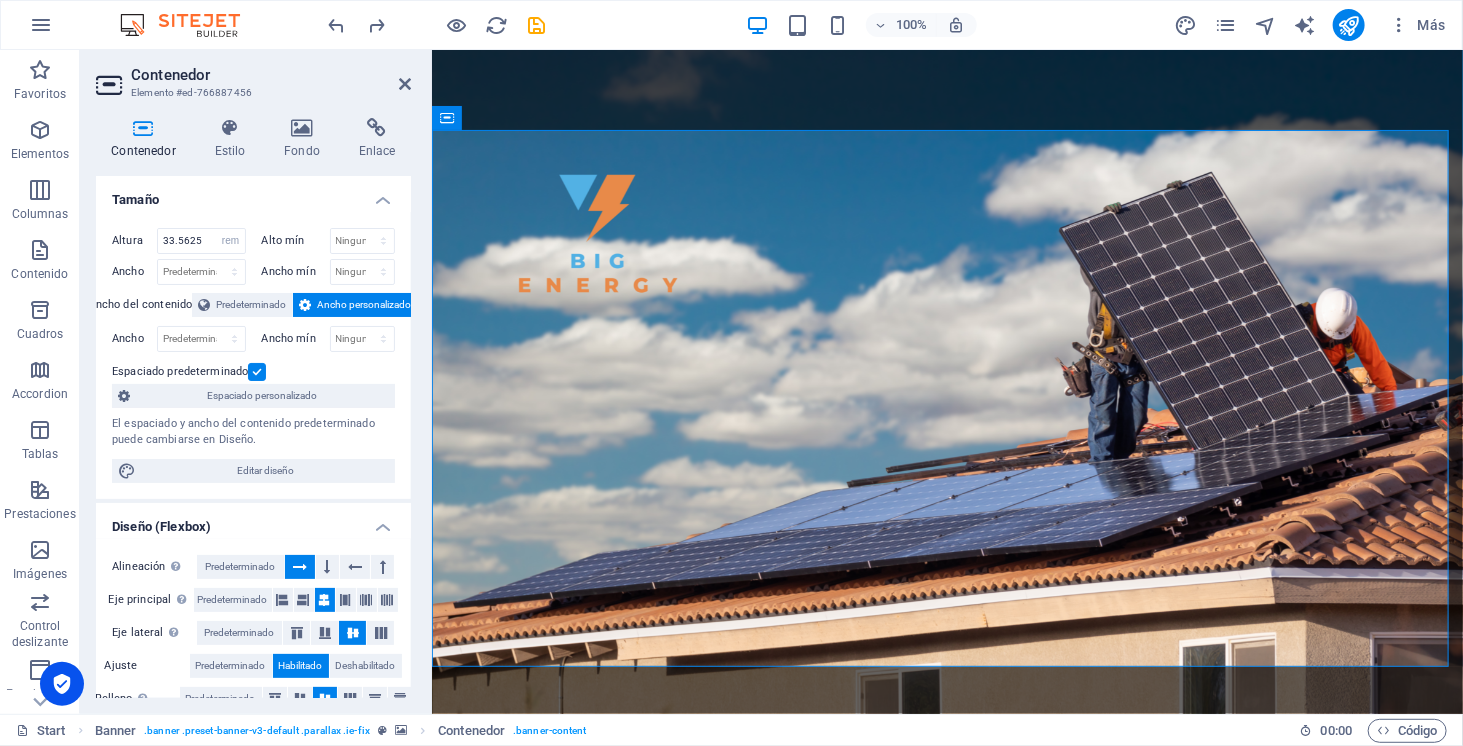 scroll, scrollTop: 308, scrollLeft: 0, axis: vertical 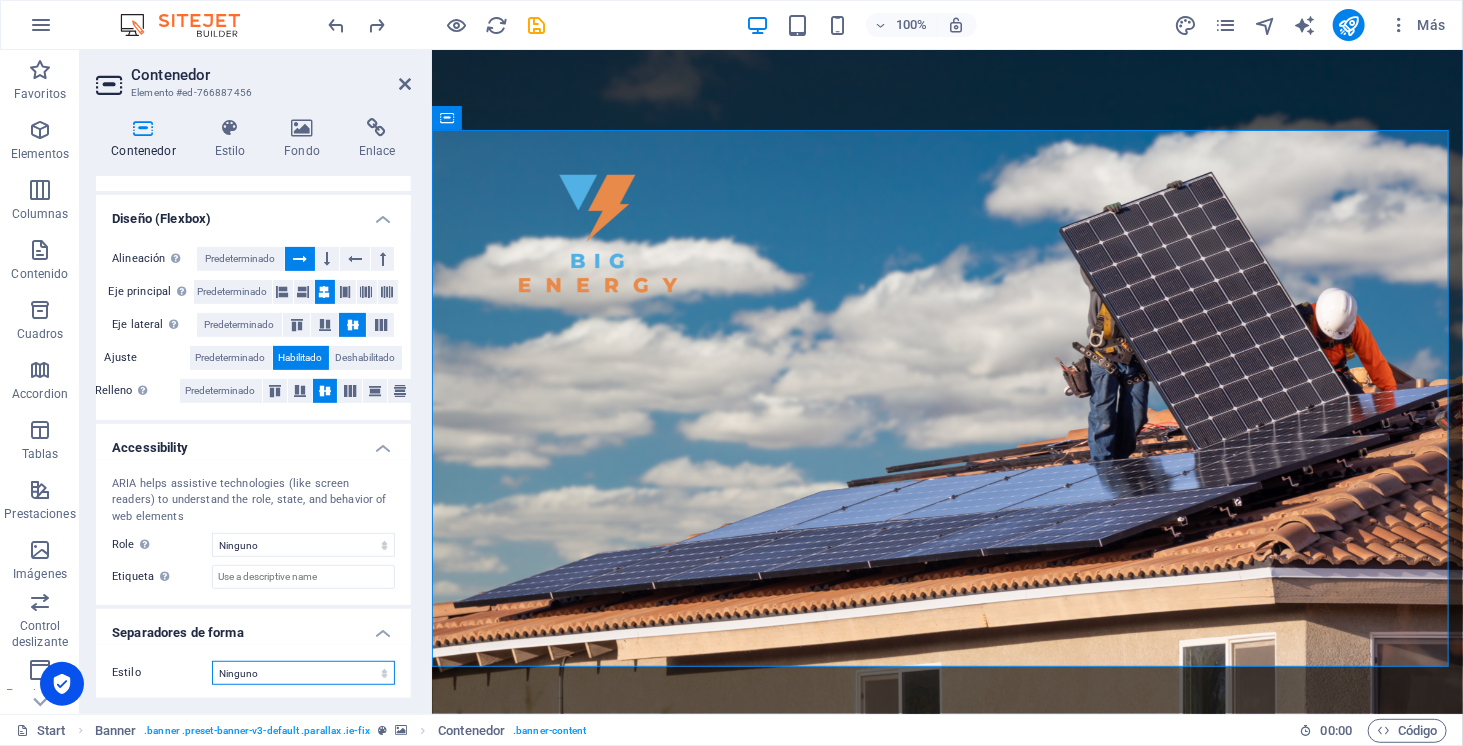 click on "Ninguno Triángulo Cuadrado Diagonal Polígono 1 Polígono 2 Zigzag Múltiples zigzags Olas Múltiples olas Medio círculo Círculo Sombra de círculo Bloques Hexágonos Nubes Múltiples nubes Ventilador Pirámides Libro Gota de pintura Fuego Papel desmenuzado Flecha" at bounding box center (303, 673) 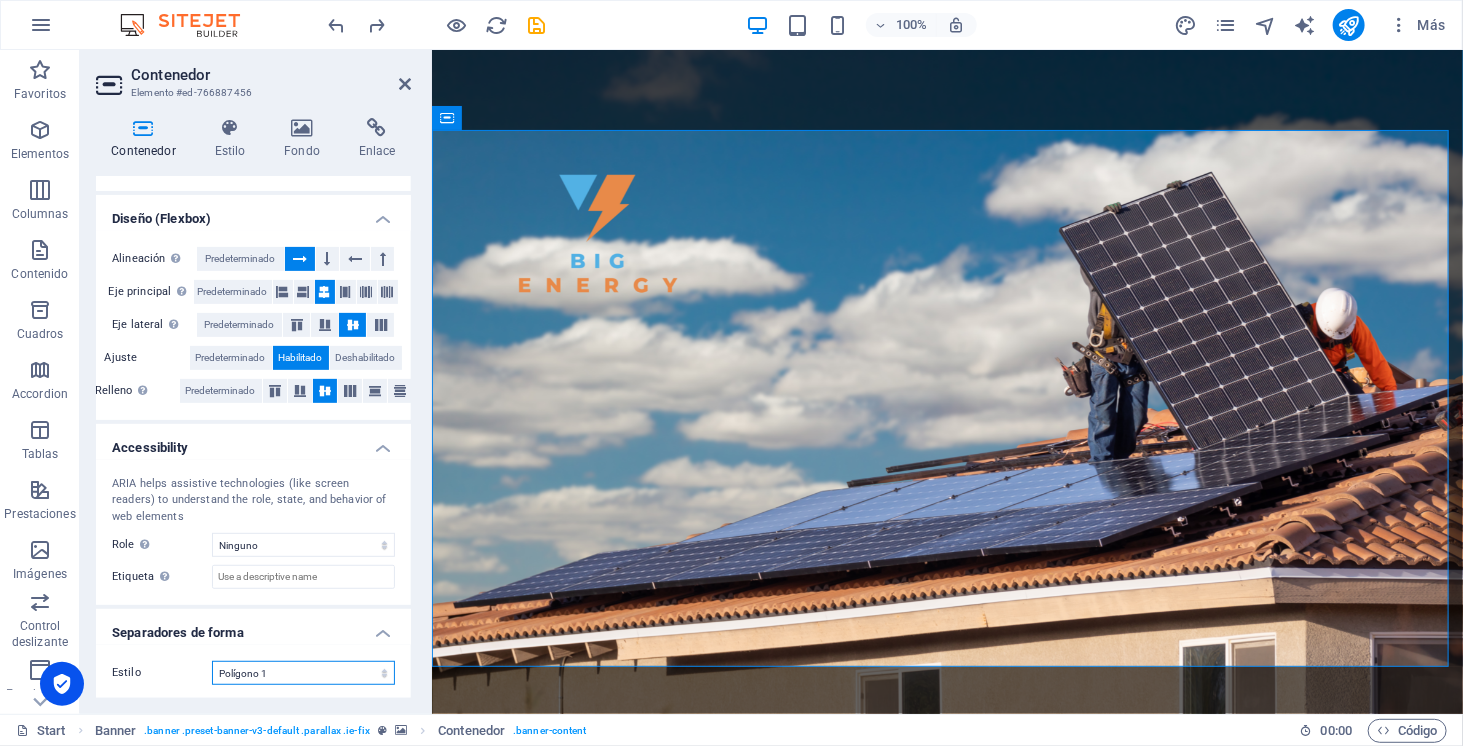 click on "Ninguno Triángulo Cuadrado Diagonal Polígono 1 Polígono 2 Zigzag Múltiples zigzags Olas Múltiples olas Medio círculo Círculo Sombra de círculo Bloques Hexágonos Nubes Múltiples nubes Ventilador Pirámides Libro Gota de pintura Fuego Papel desmenuzado Flecha" at bounding box center [303, 673] 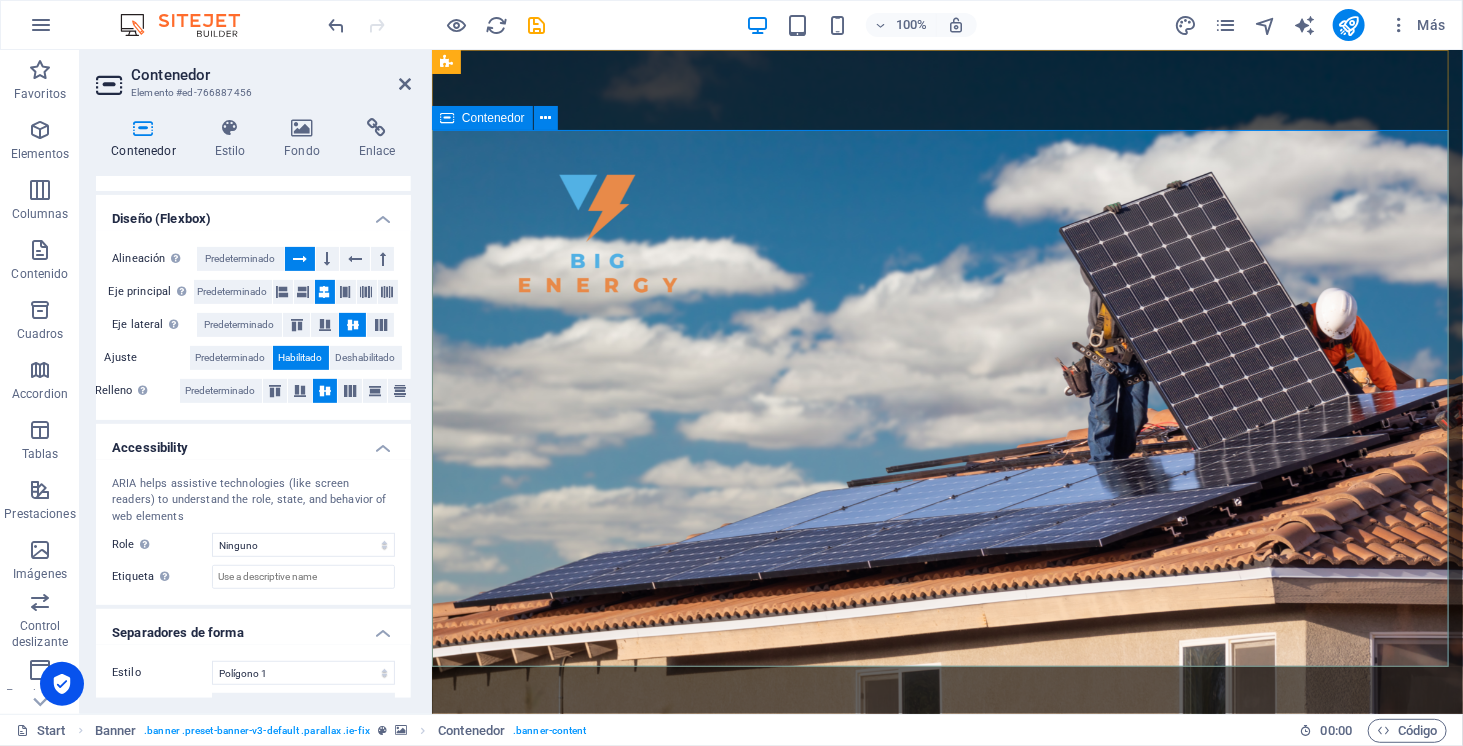 click on "SOMOS    ENERGÍA SOLAR ELECTROMOVILIDAD ALMACENAMIENTO" at bounding box center [946, 1050] 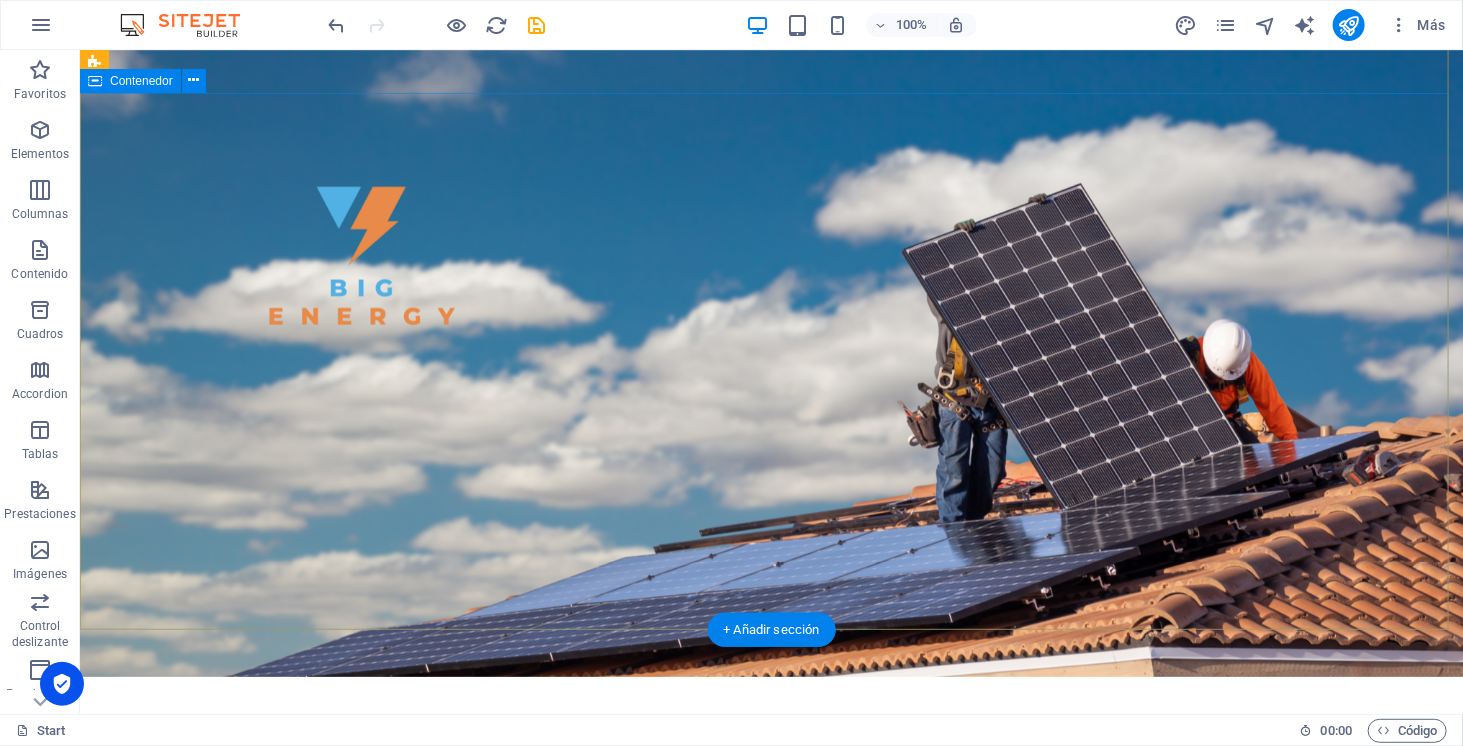 scroll, scrollTop: 0, scrollLeft: 0, axis: both 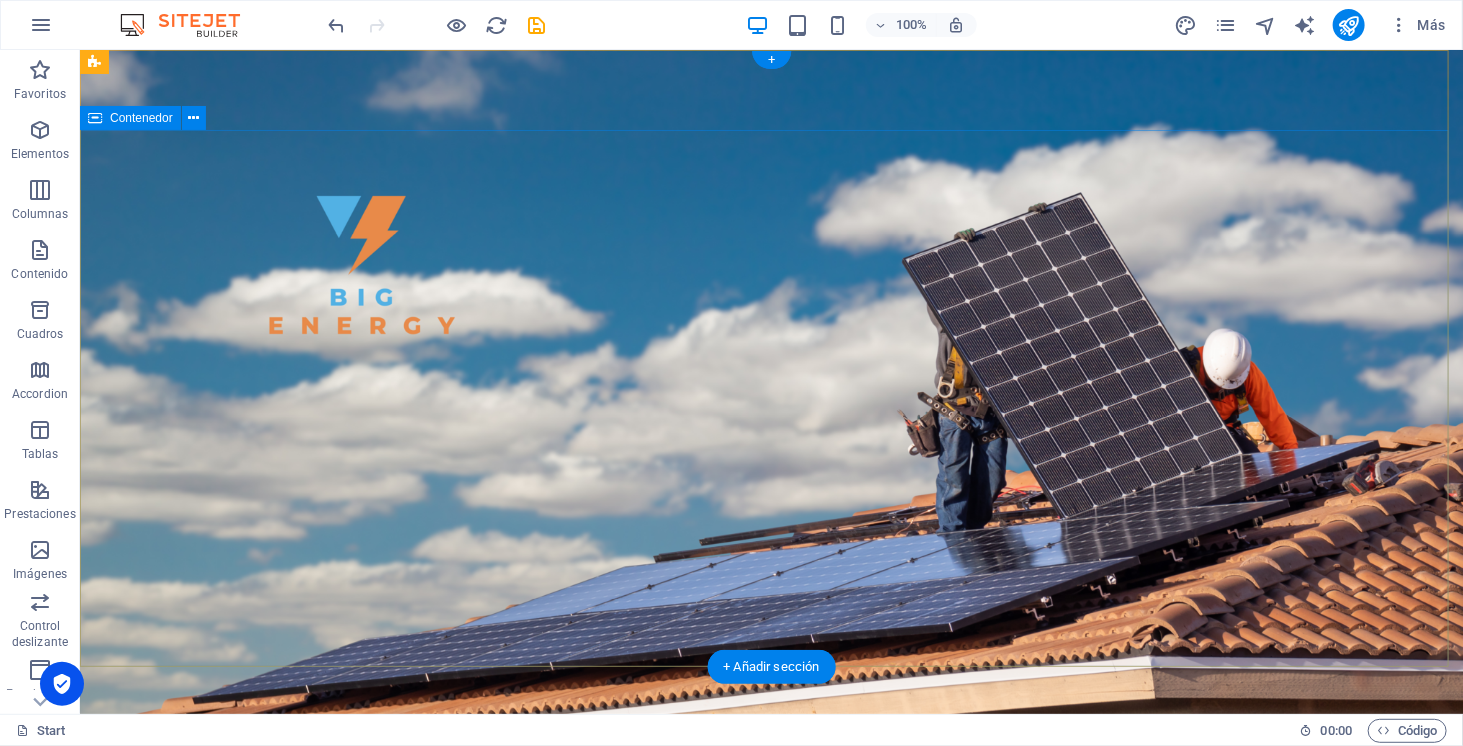 click on "SOMOS    ENERGÍA SOLAR ELECTROMOVILIDAD ALMACENAMIENTO" at bounding box center [770, 1050] 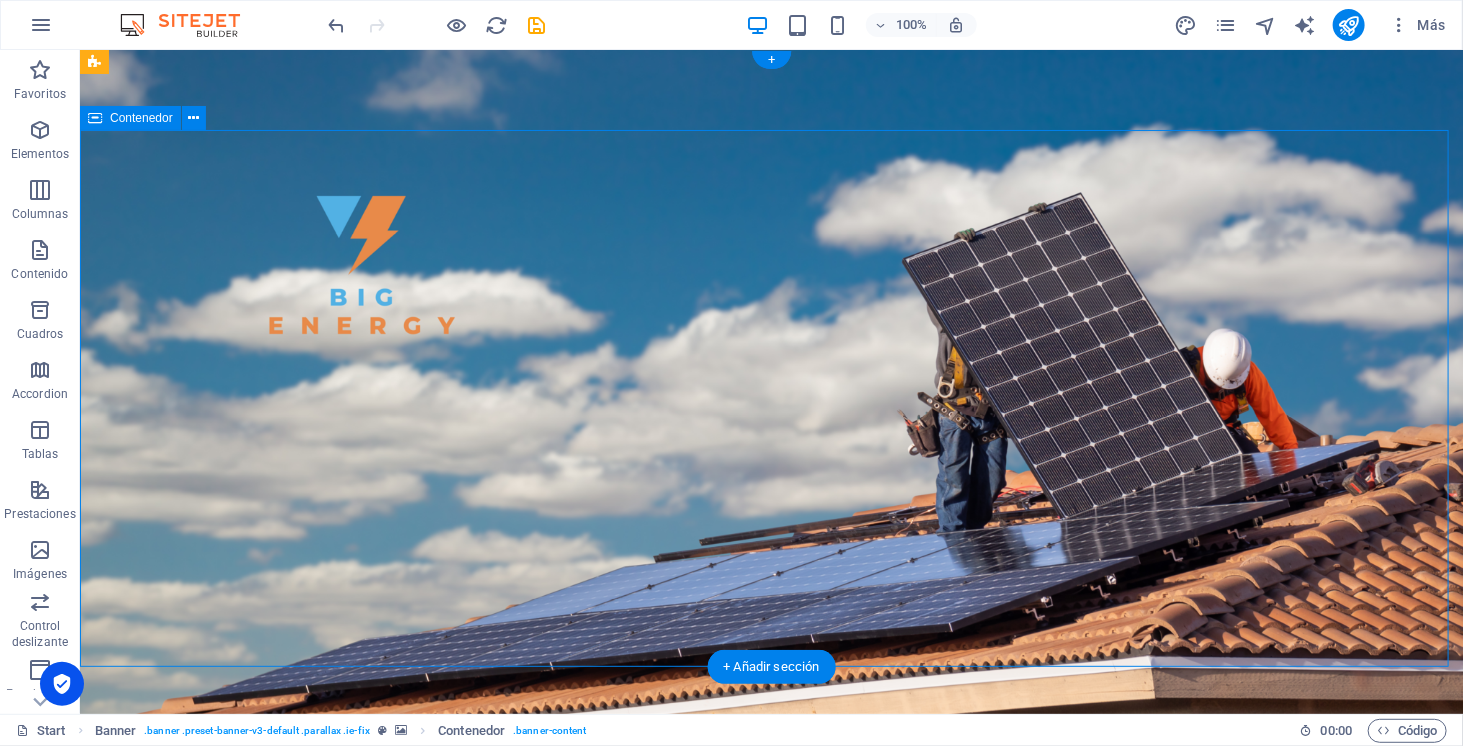 click on "SOMOS    ENERGÍA SOLAR ELECTROMOVILIDAD ALMACENAMIENTO" at bounding box center (770, 1050) 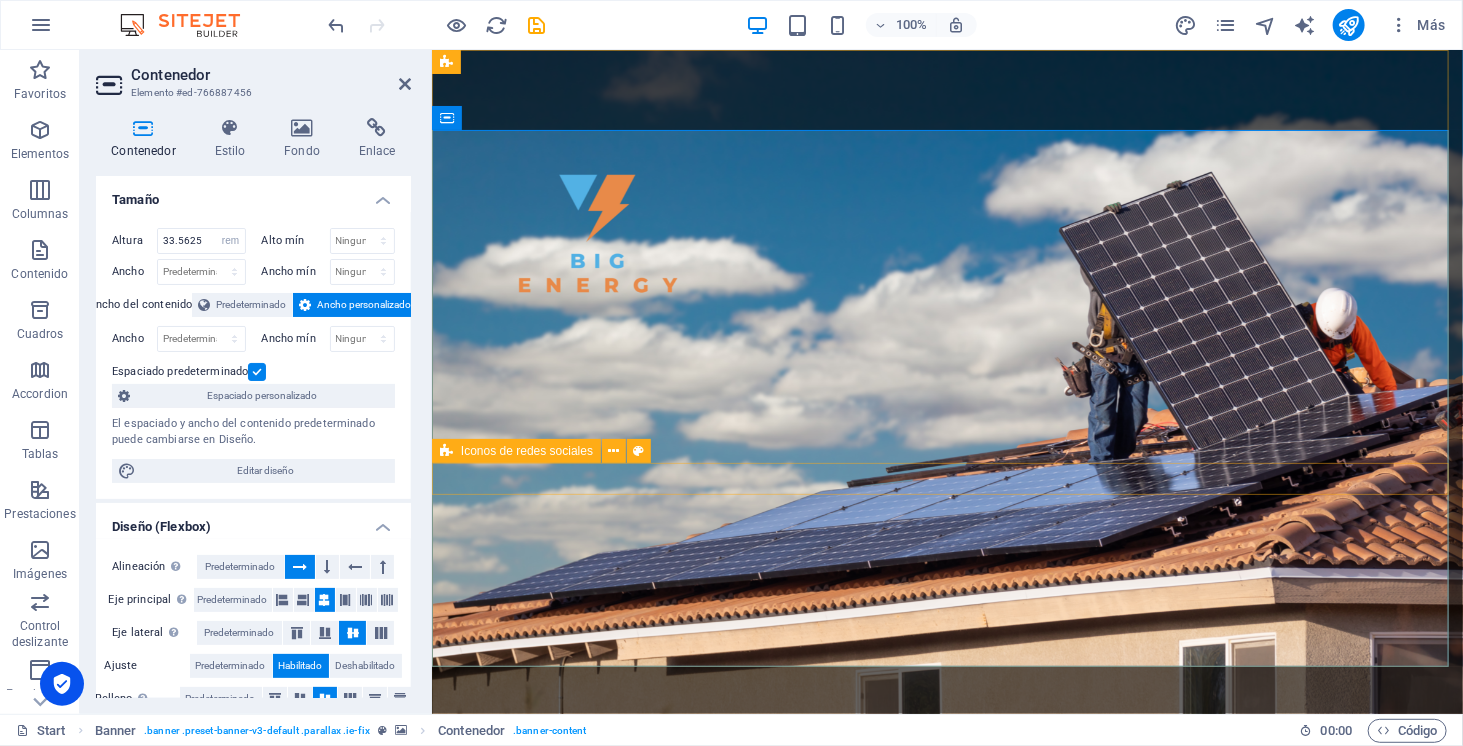 click on "Iconos de redes sociales" at bounding box center (516, 451) 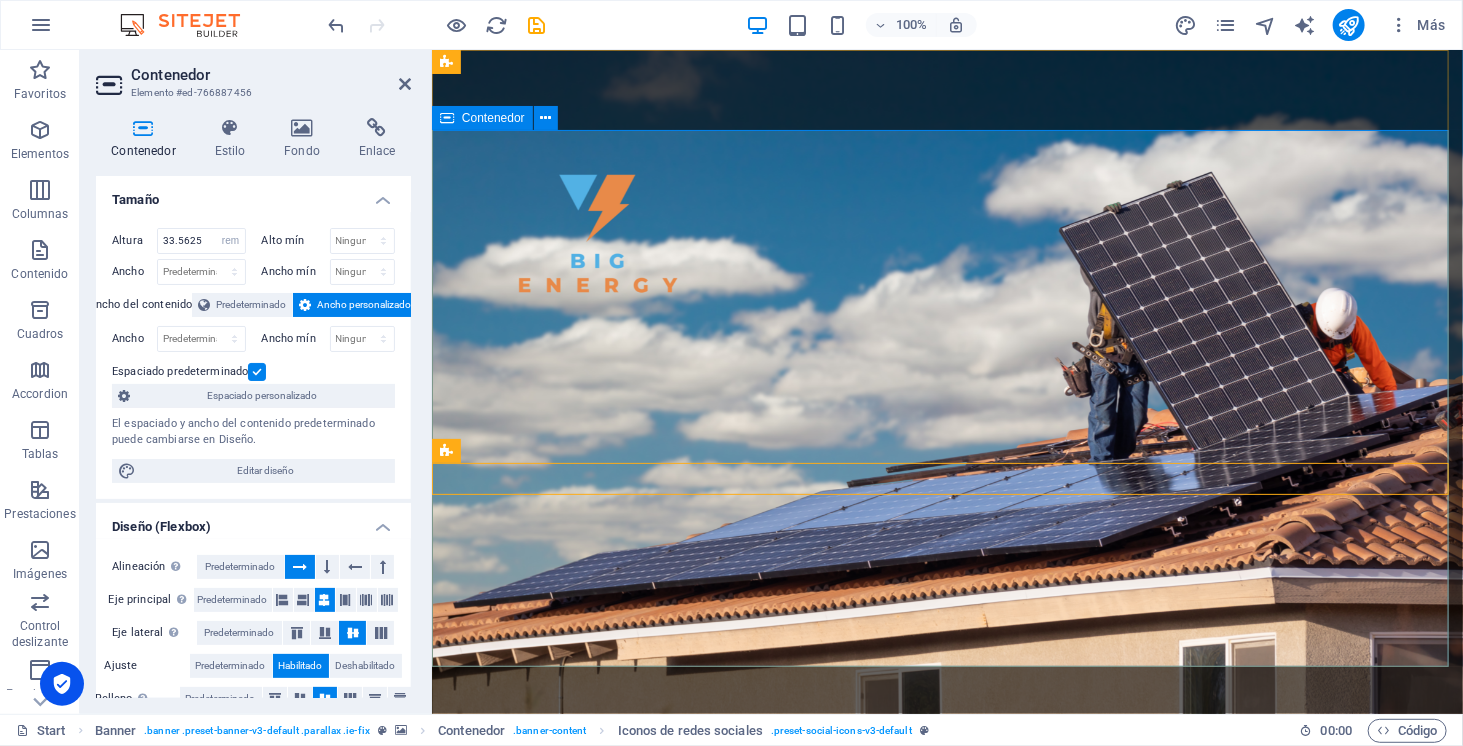 click on "SOMOS    ENERGÍA SOLAR ELECTROMOVILIDAD ALMACENAMIENTO" at bounding box center (946, 1050) 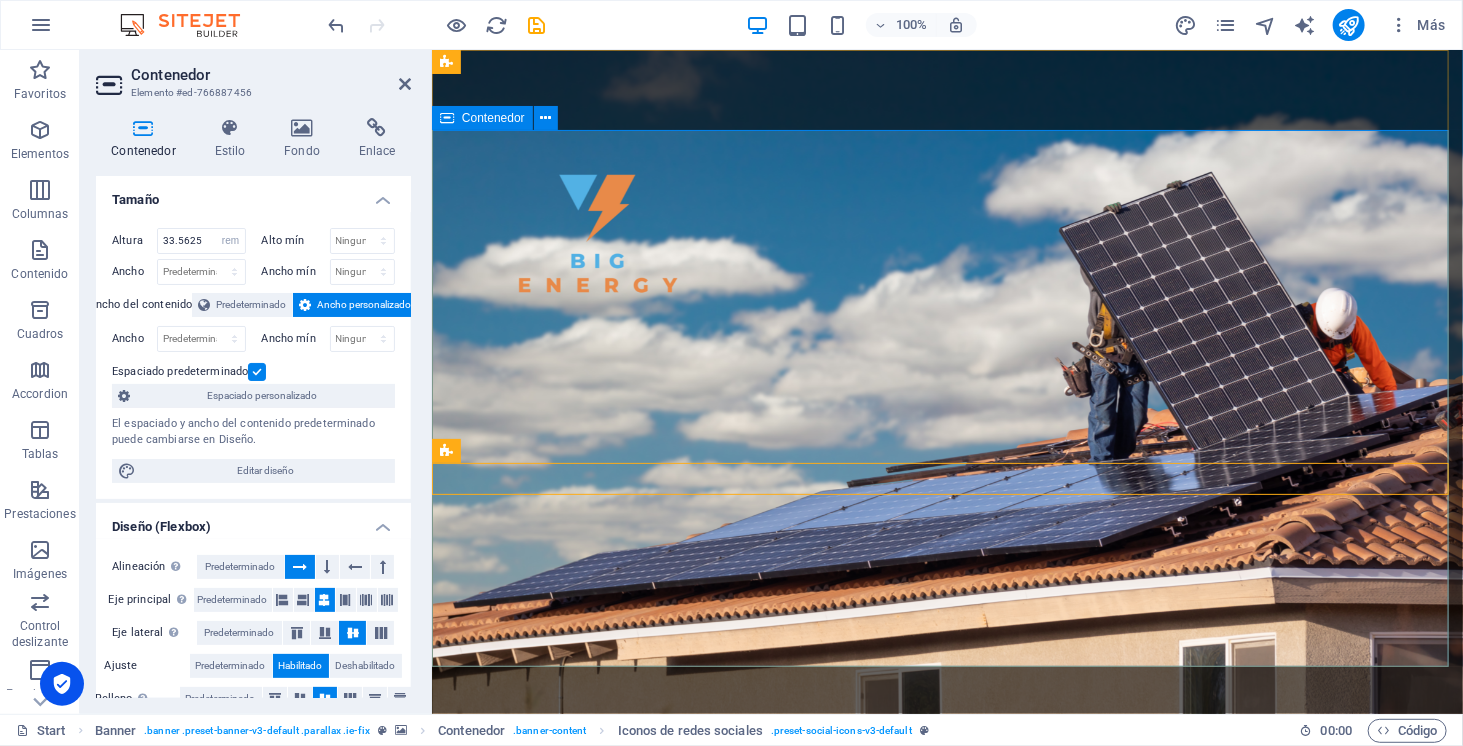 click on "SOMOS    ENERGÍA SOLAR ELECTROMOVILIDAD ALMACENAMIENTO" at bounding box center (946, 1050) 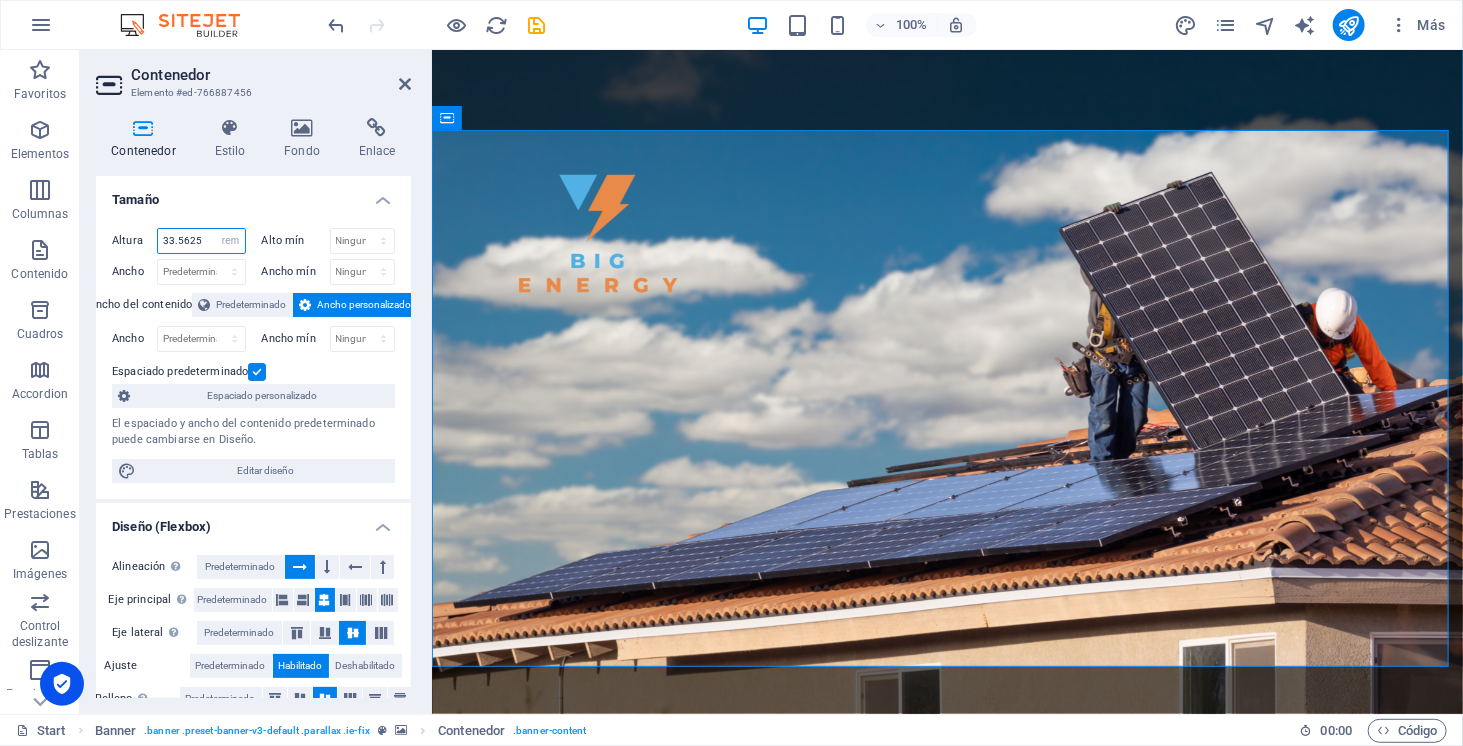 click on "33.5625" at bounding box center (201, 241) 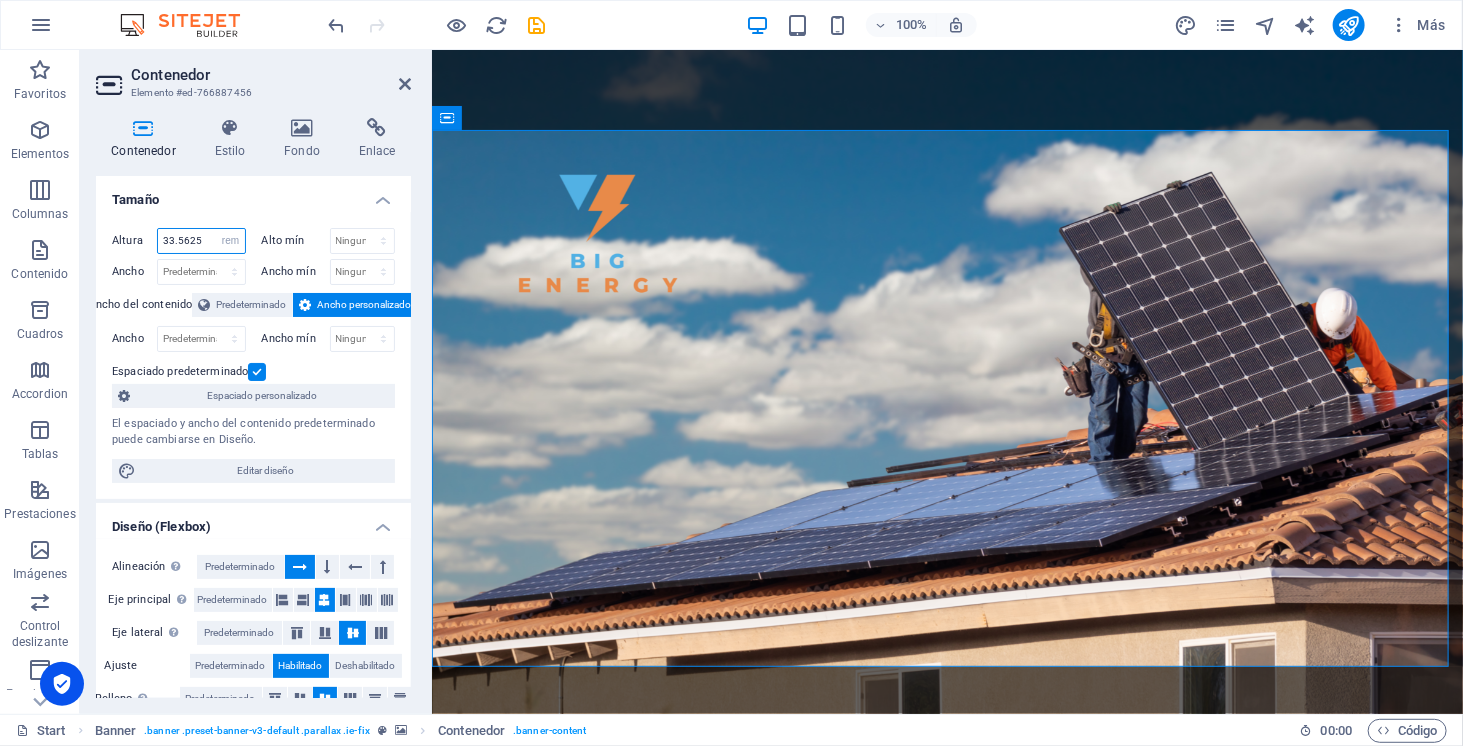 click on "33.5625" at bounding box center (201, 241) 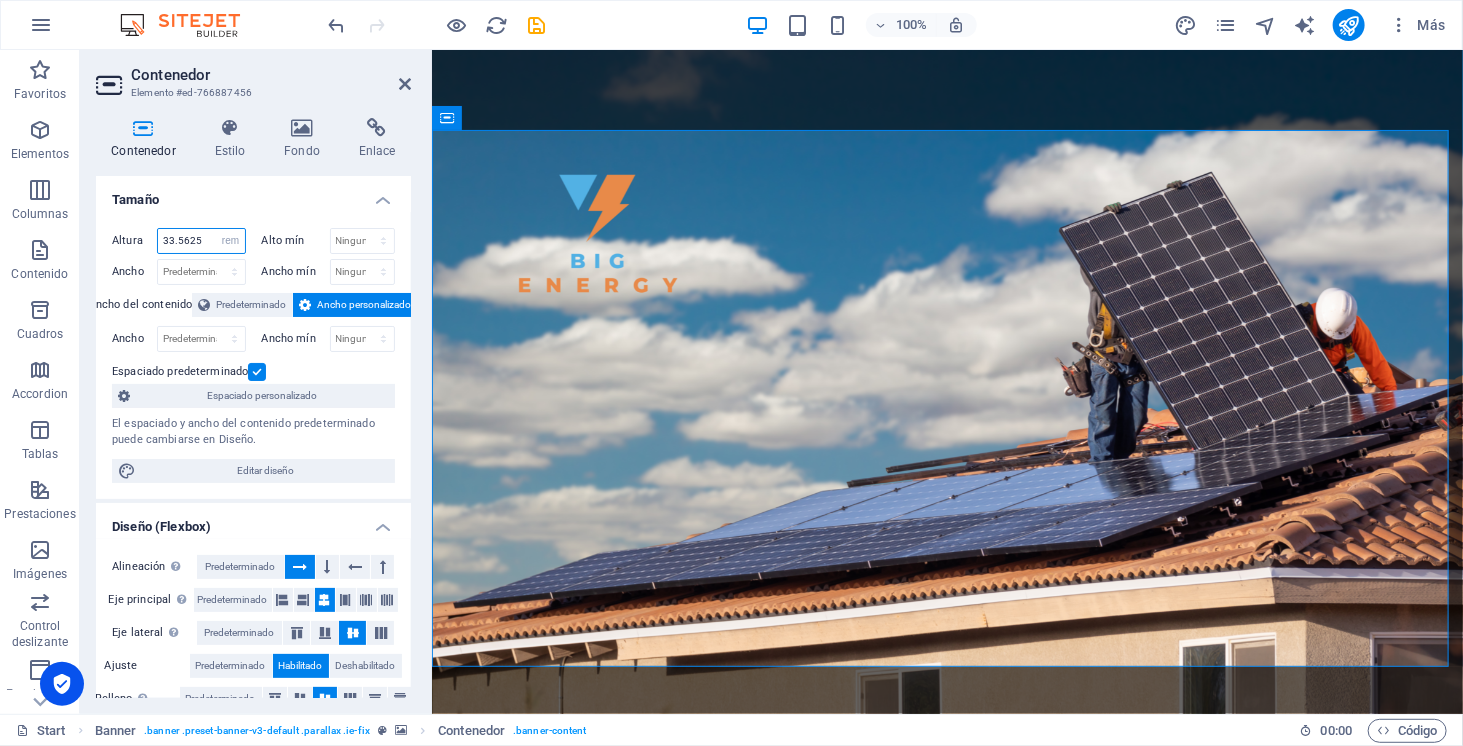type on "2" 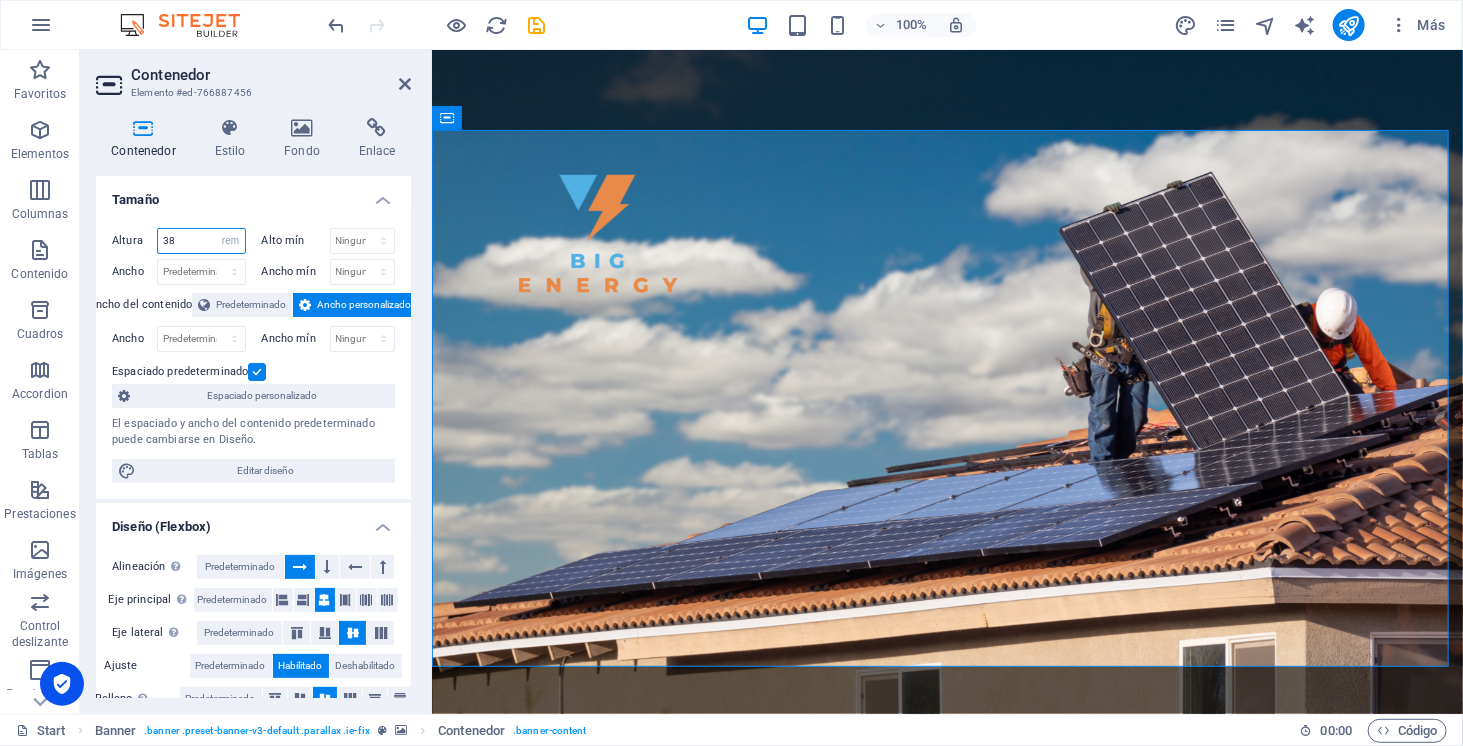 type on "38" 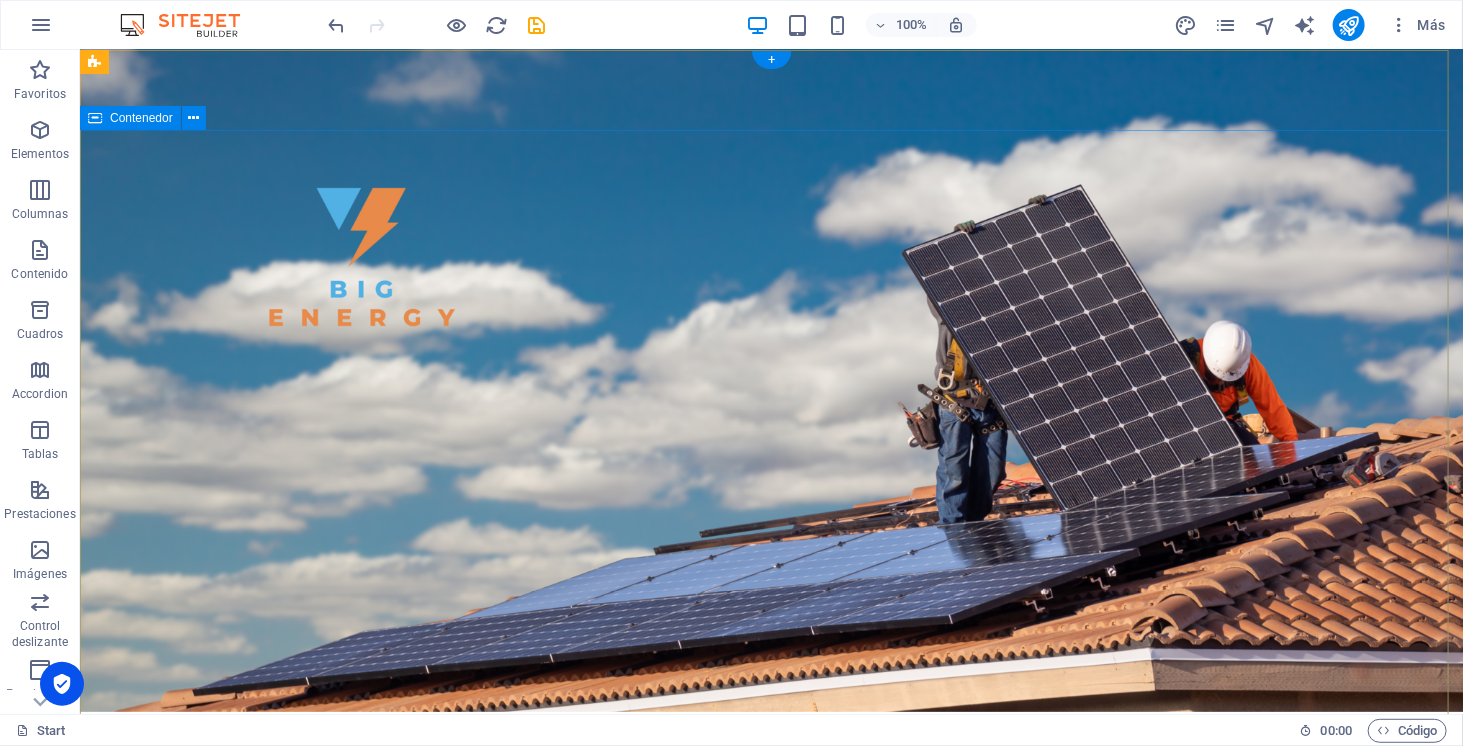 scroll, scrollTop: 0, scrollLeft: 0, axis: both 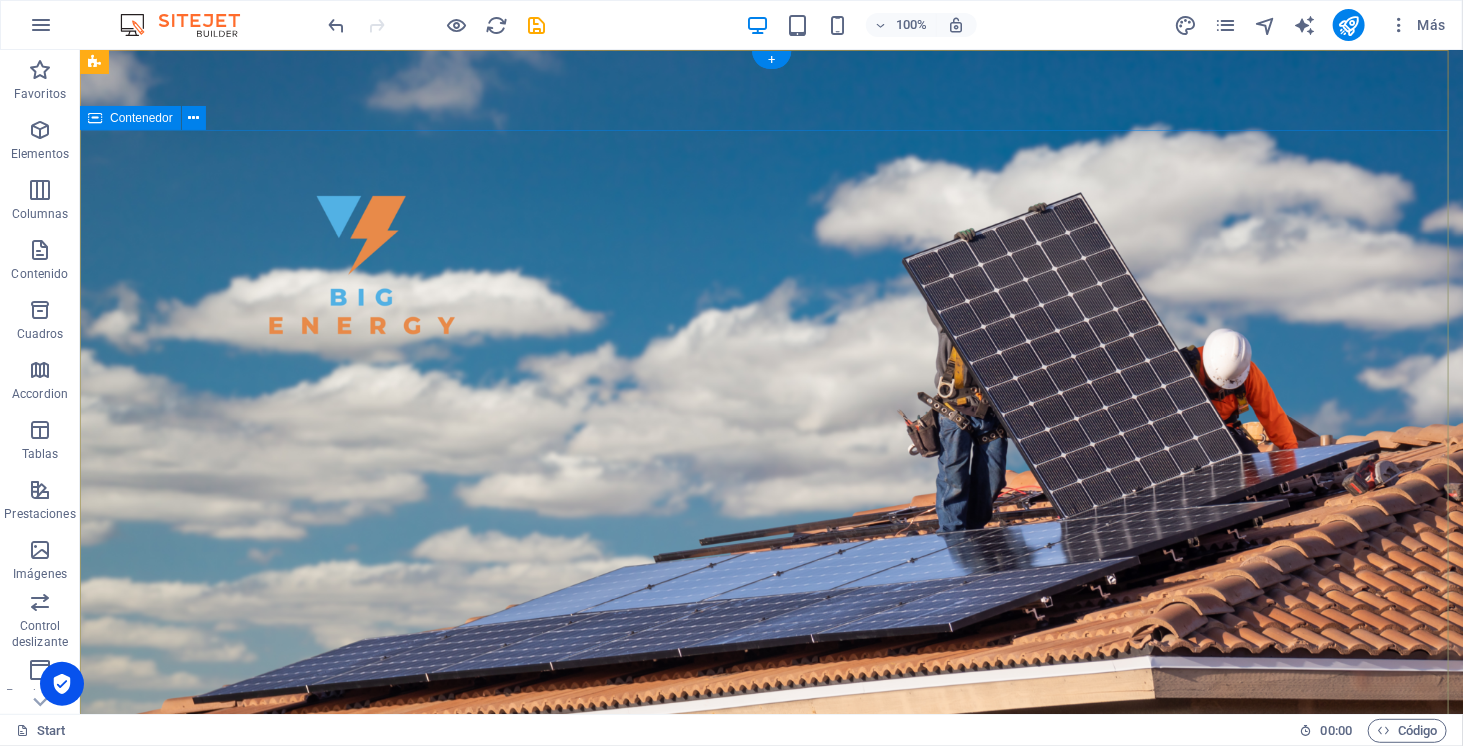 click on "SOMOS    ENERGÍA SOLAR ELECTROMOVILIDAD ALMACENAMIENTO" at bounding box center [770, 1103] 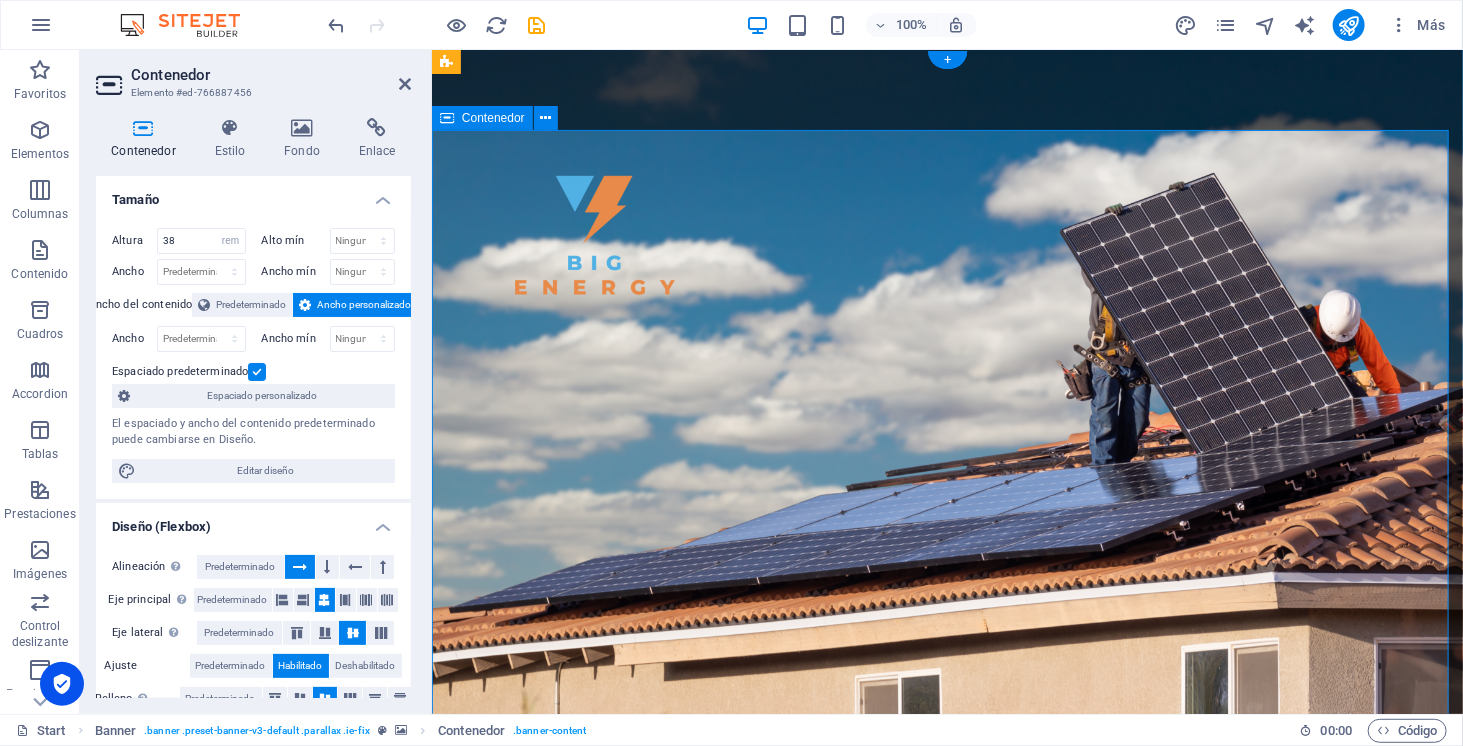 click on "SOMOS    ENERGÍA SOLAR ELECTROMOVILIDAD ALMACENAMIENTO" at bounding box center [946, 1103] 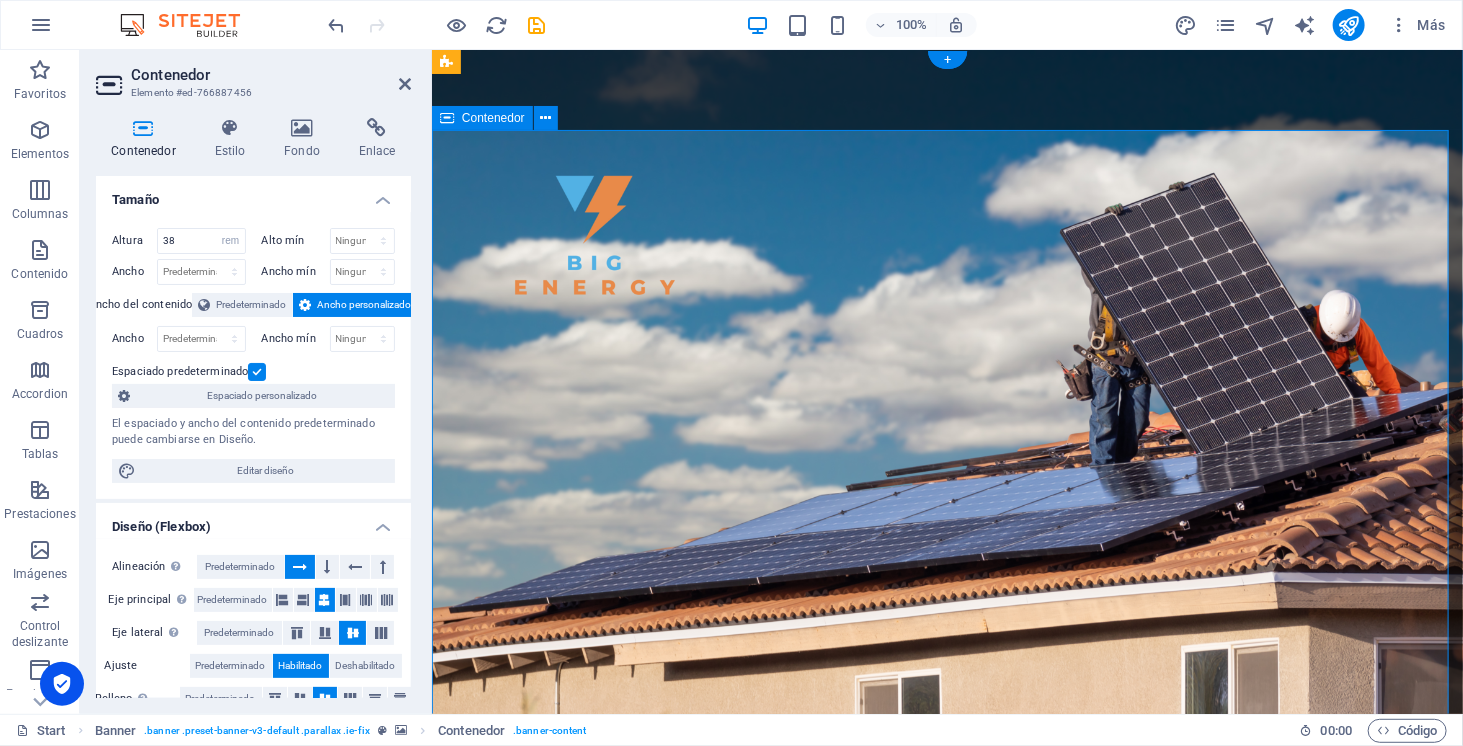 click on "SOMOS    ENERGÍA SOLAR ELECTROMOVILIDAD ALMACENAMIENTO" at bounding box center [946, 1103] 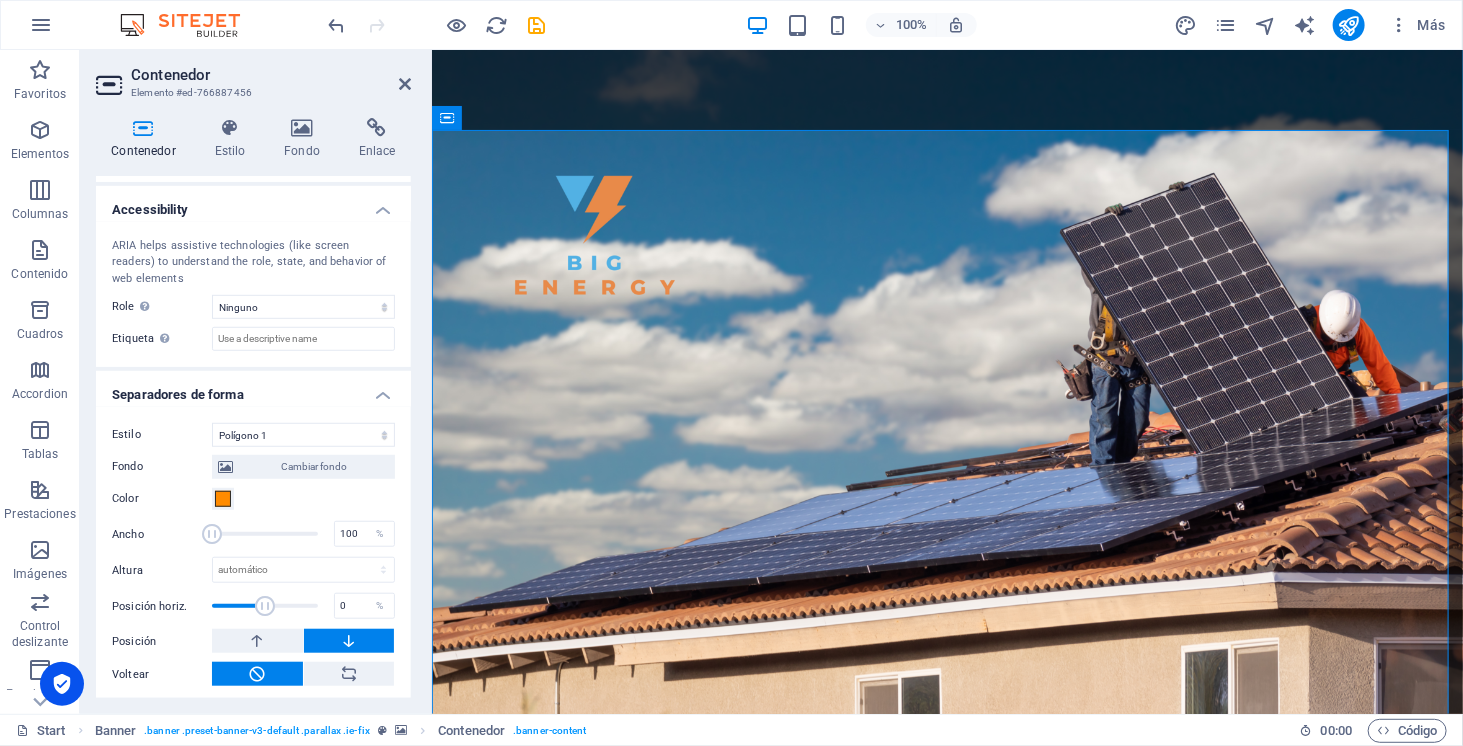 scroll, scrollTop: 547, scrollLeft: 0, axis: vertical 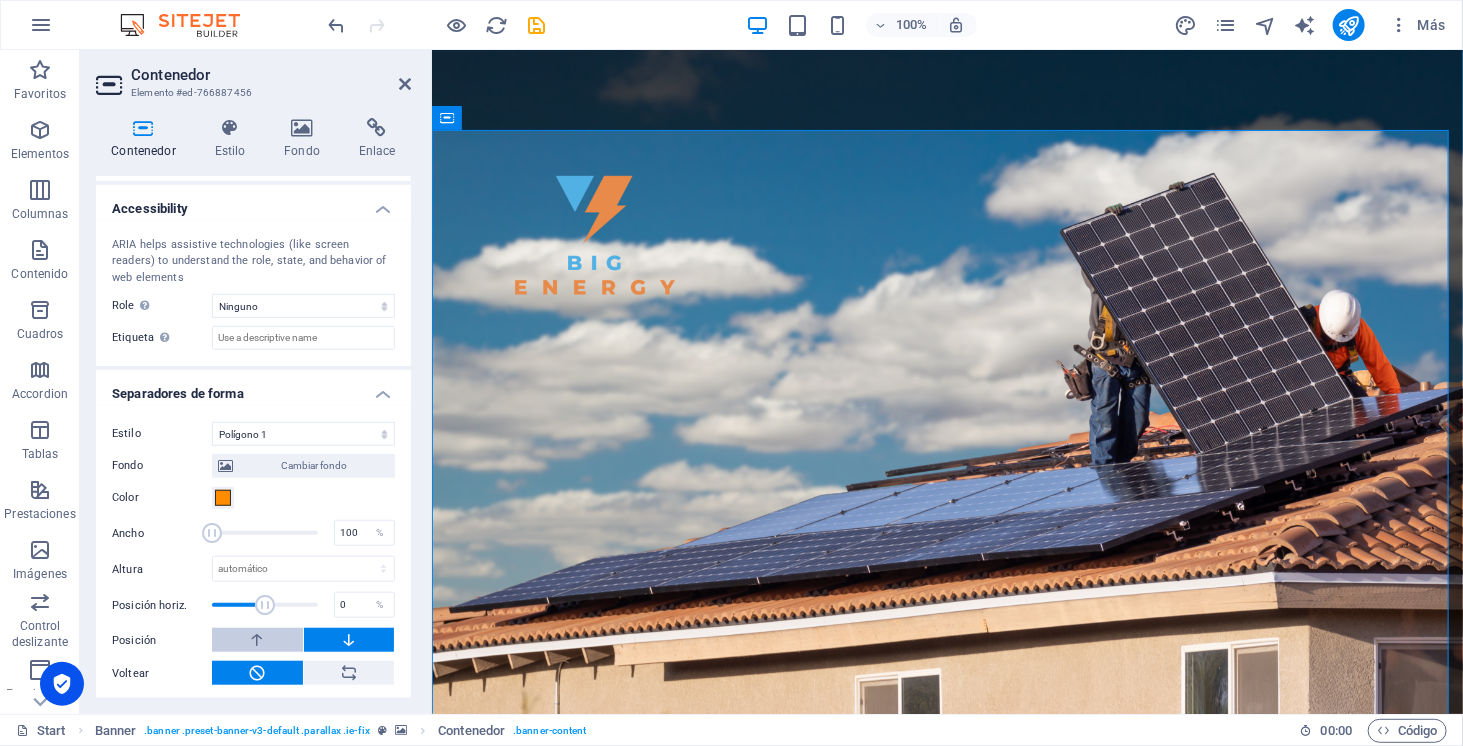 click at bounding box center [257, 640] 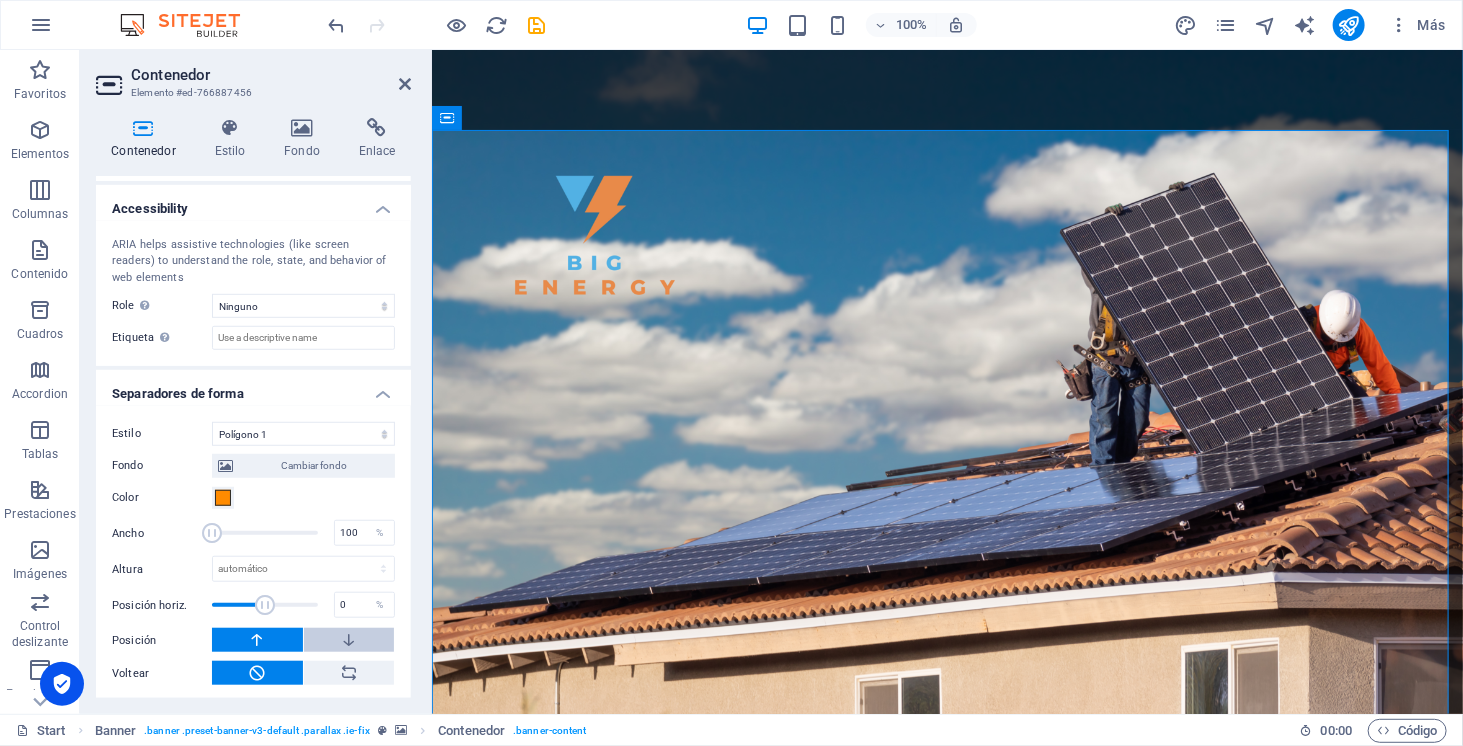 click at bounding box center [349, 640] 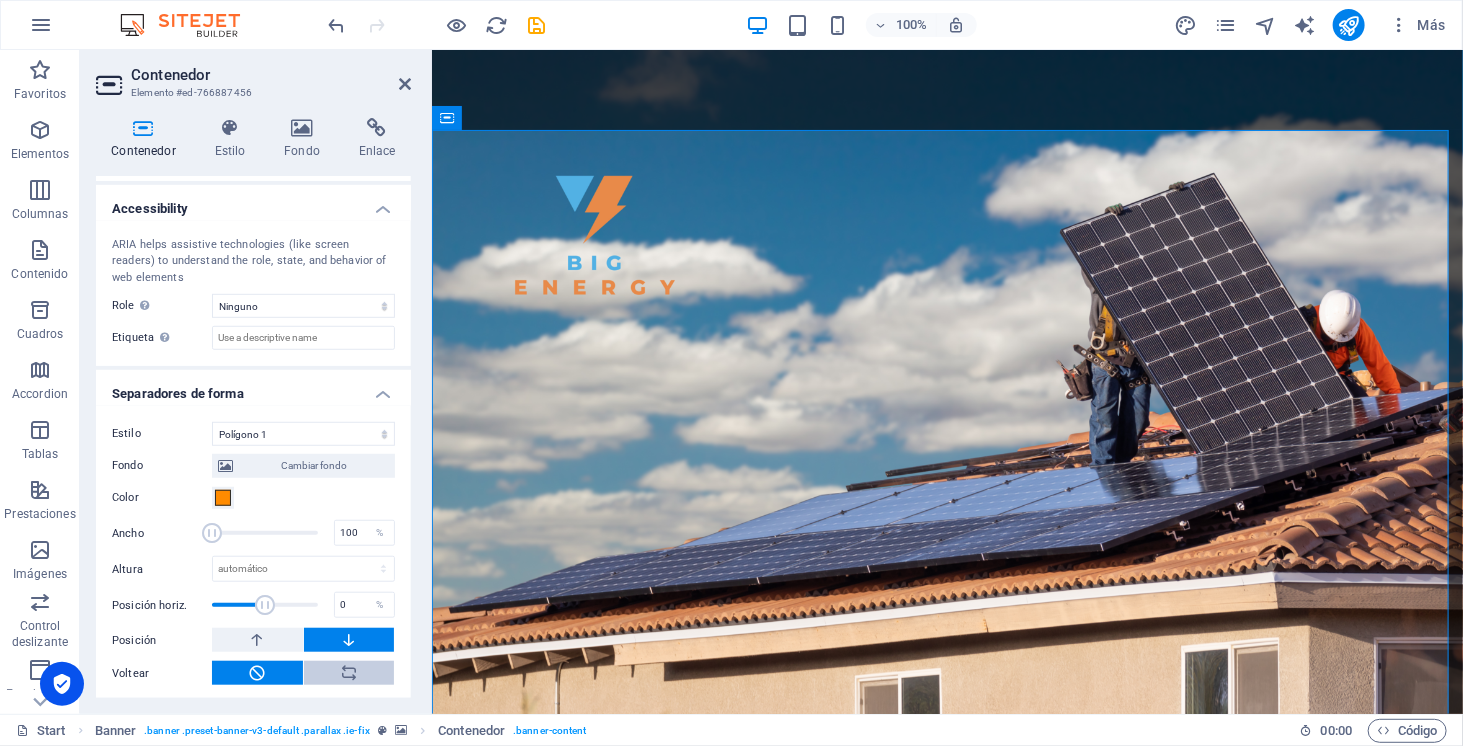 click at bounding box center (349, 673) 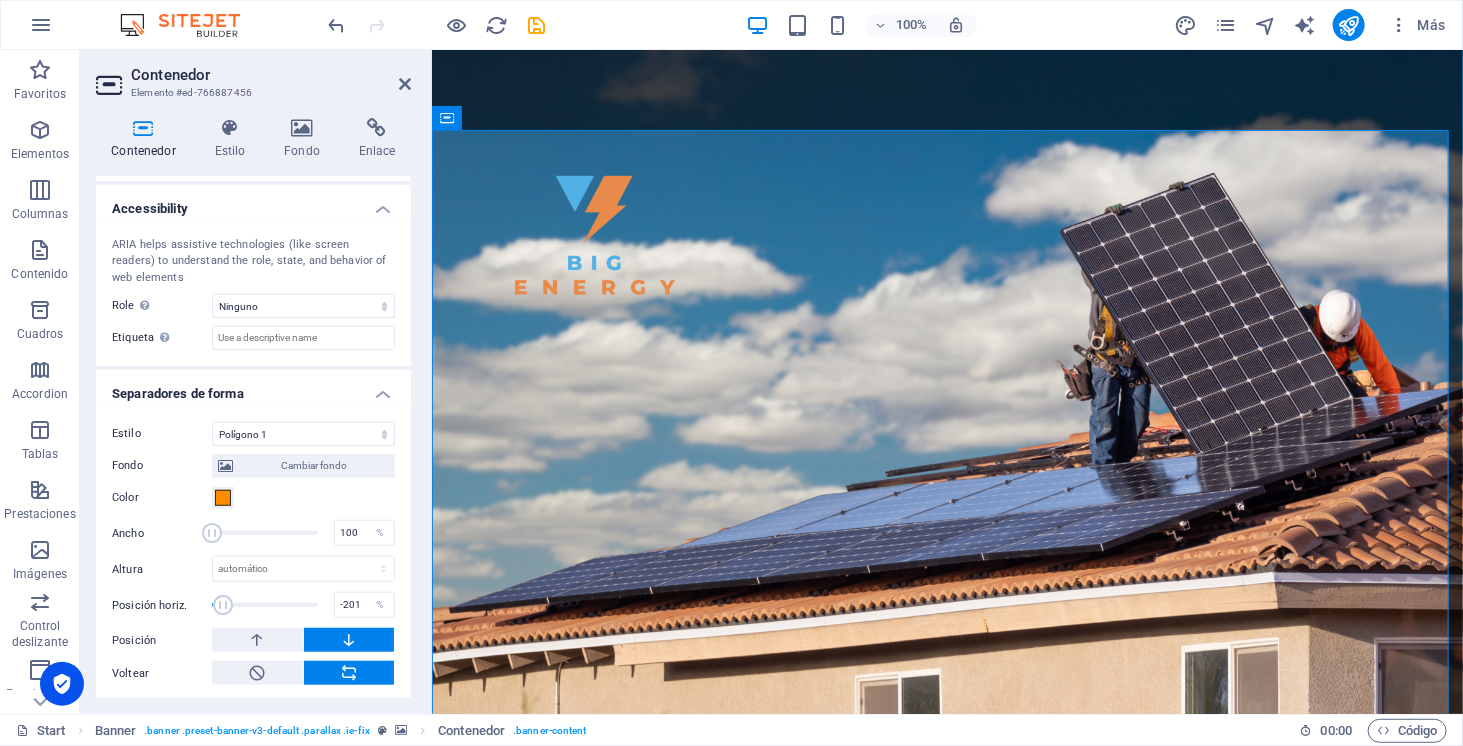 drag, startPoint x: 262, startPoint y: 600, endPoint x: 222, endPoint y: 596, distance: 40.1995 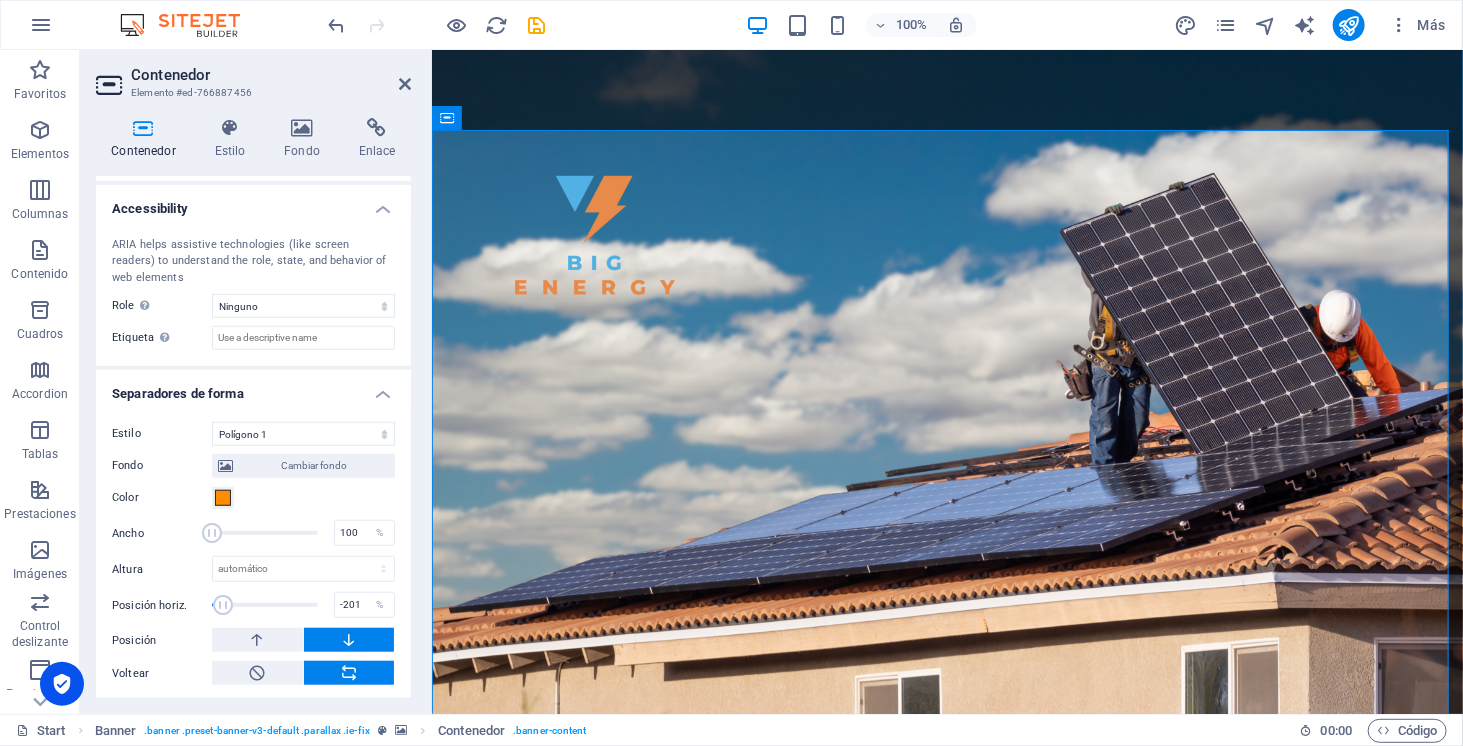 click at bounding box center [223, 605] 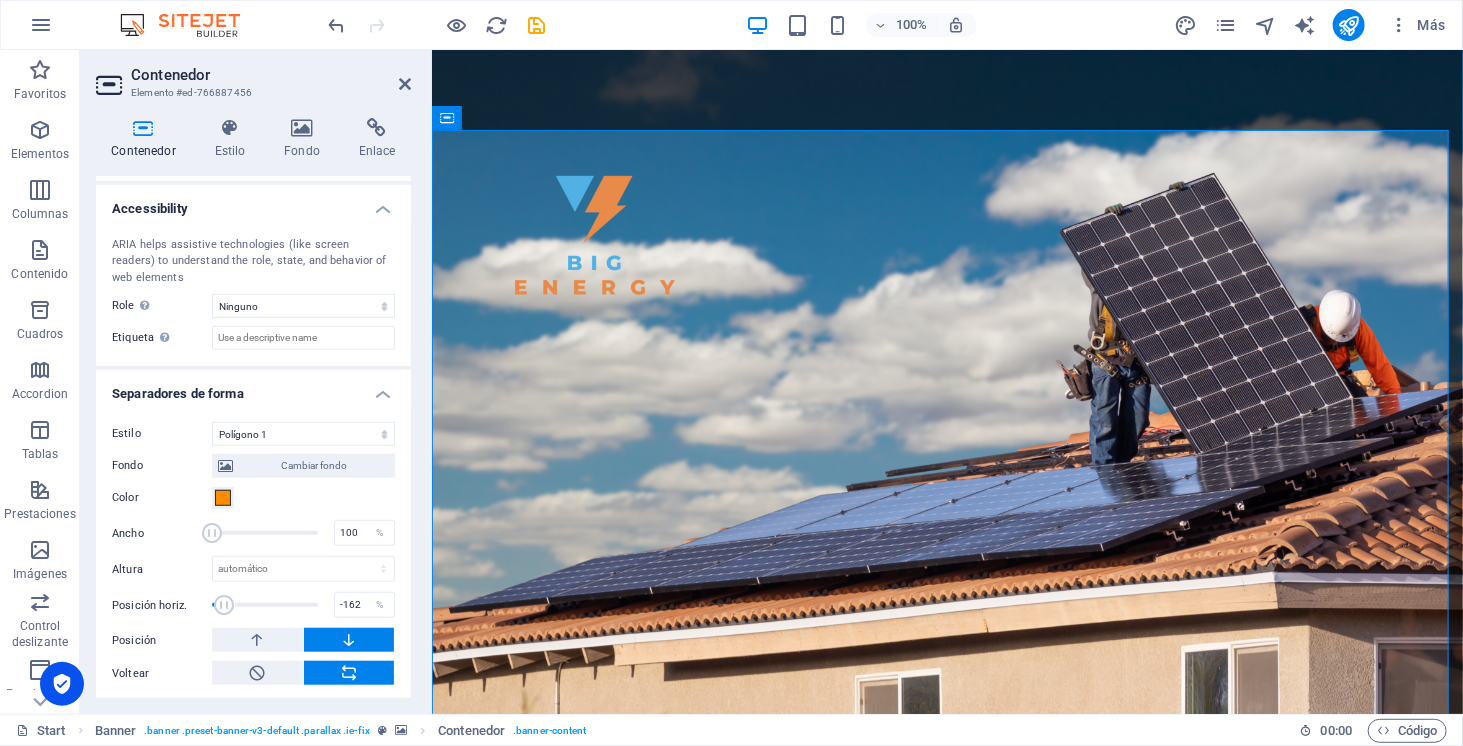 click at bounding box center (225, 605) 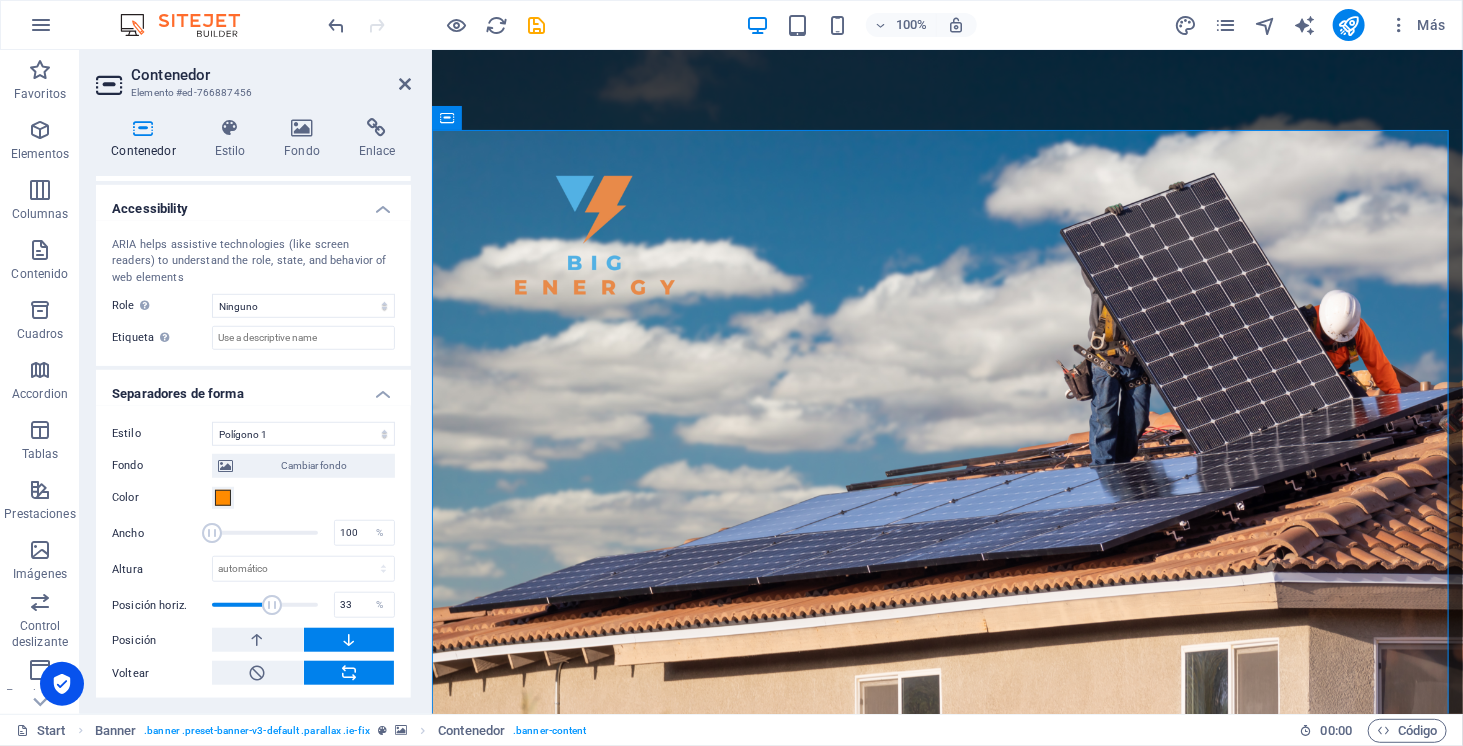 drag, startPoint x: 230, startPoint y: 596, endPoint x: 273, endPoint y: 596, distance: 43 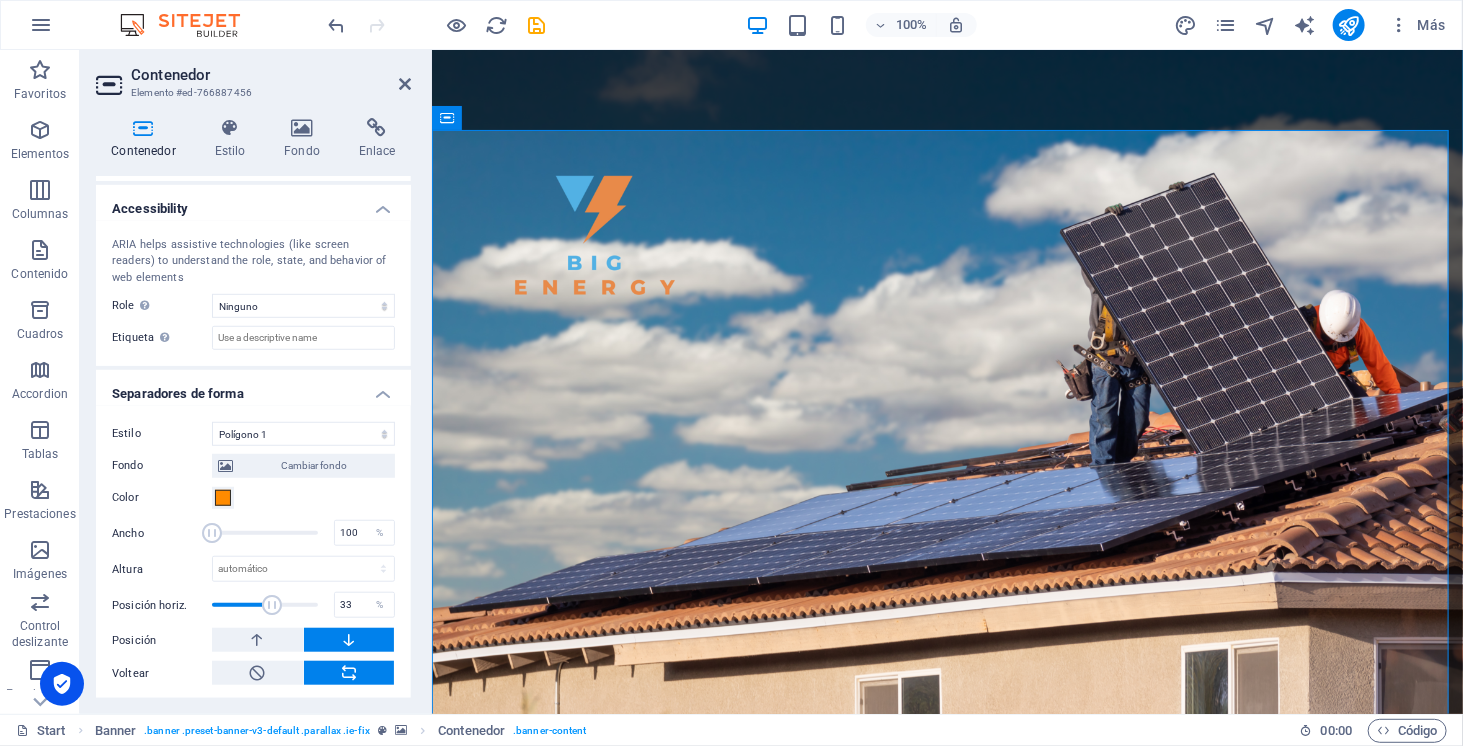 click at bounding box center (272, 605) 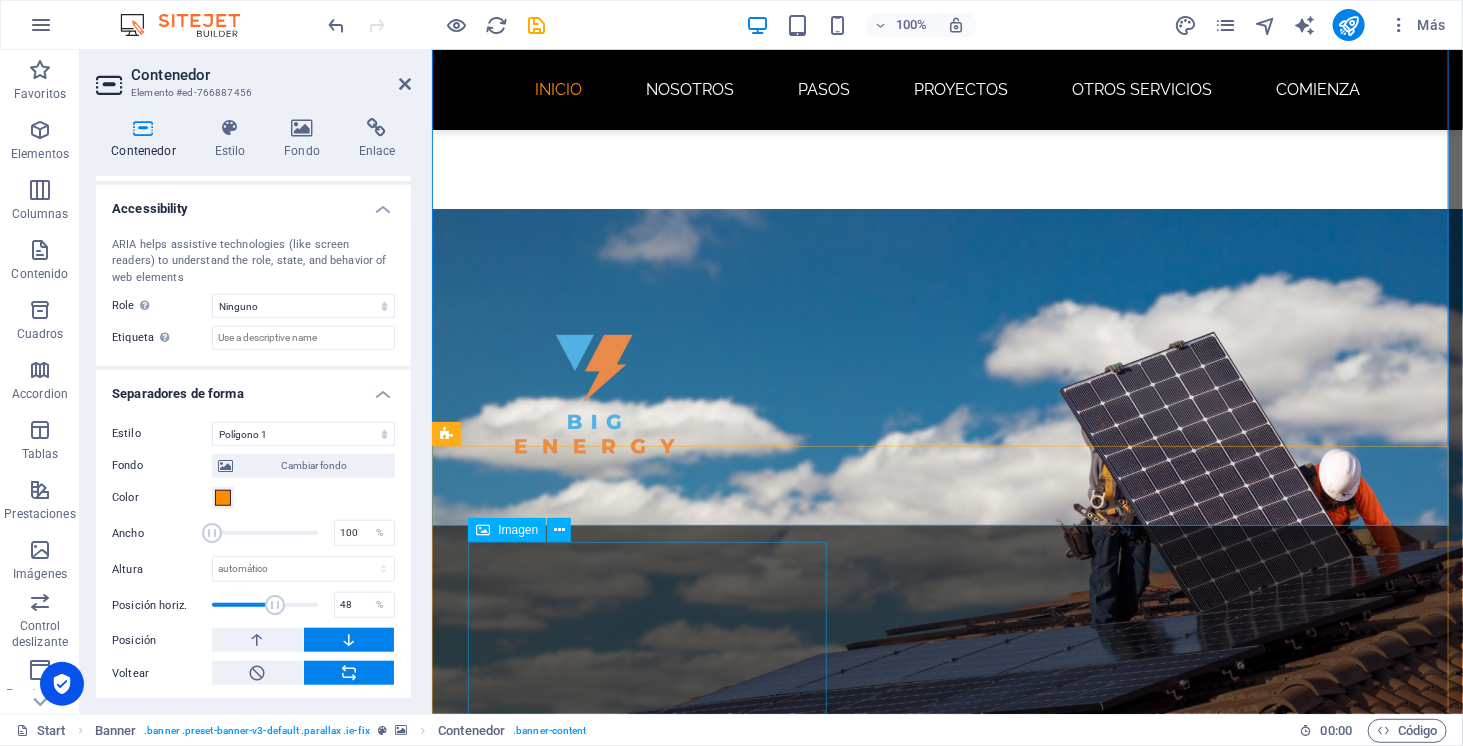 scroll, scrollTop: 213, scrollLeft: 0, axis: vertical 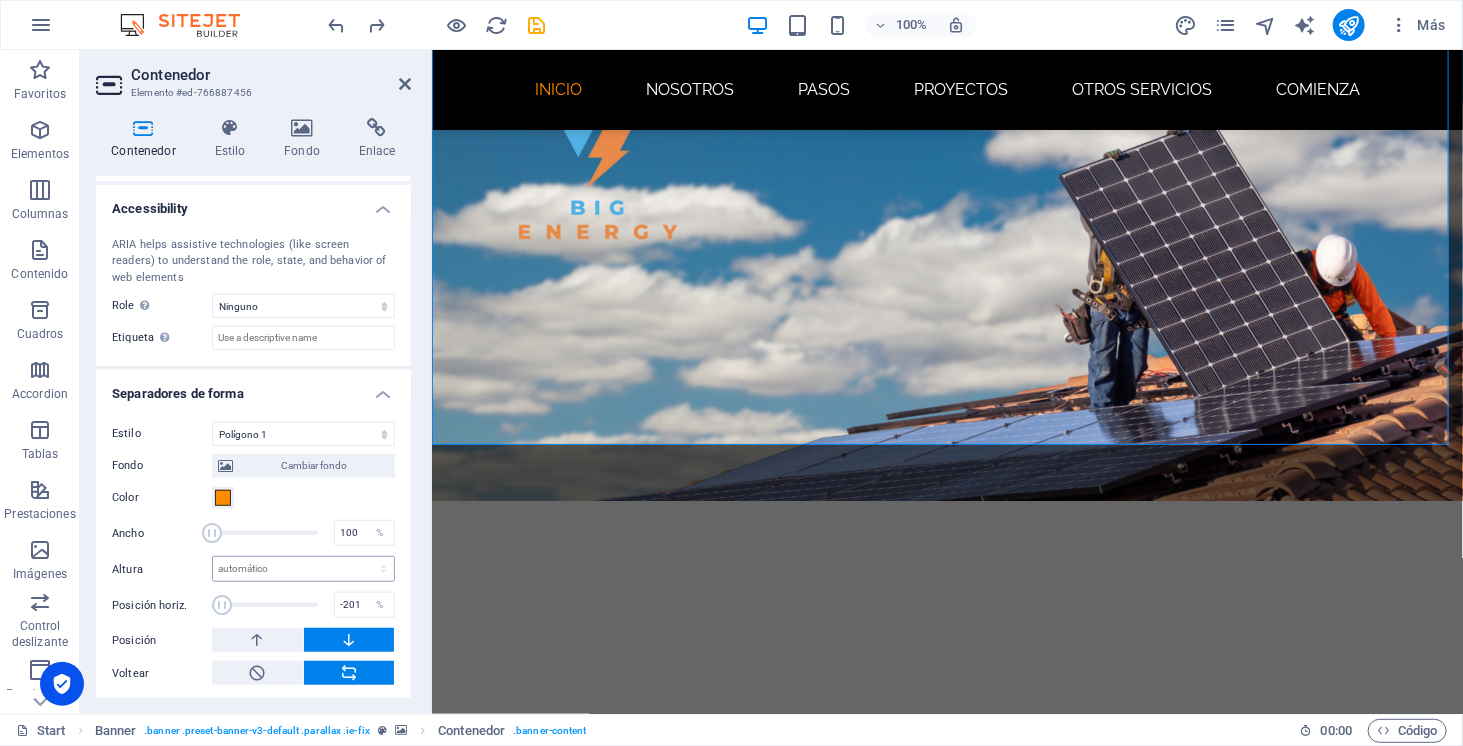 type on "0" 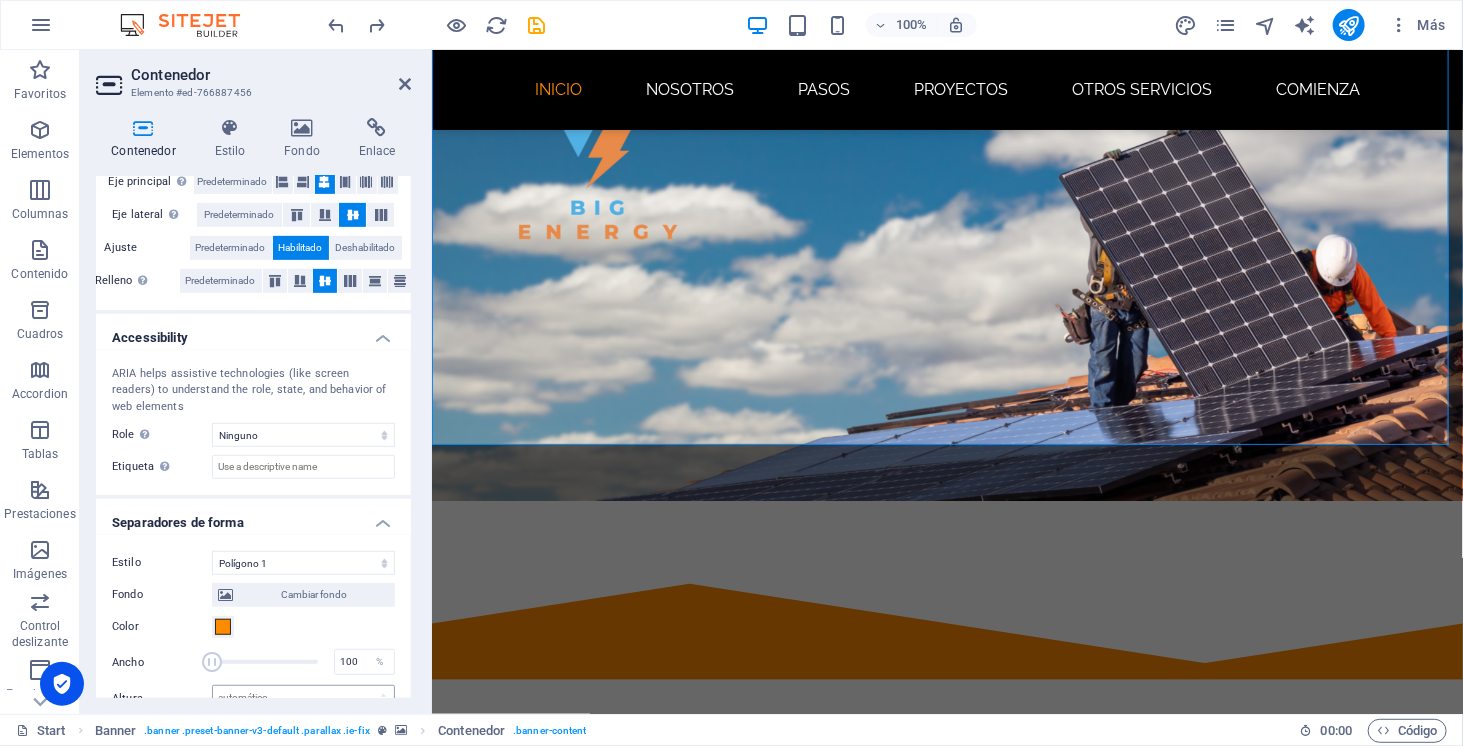 scroll, scrollTop: 426, scrollLeft: 0, axis: vertical 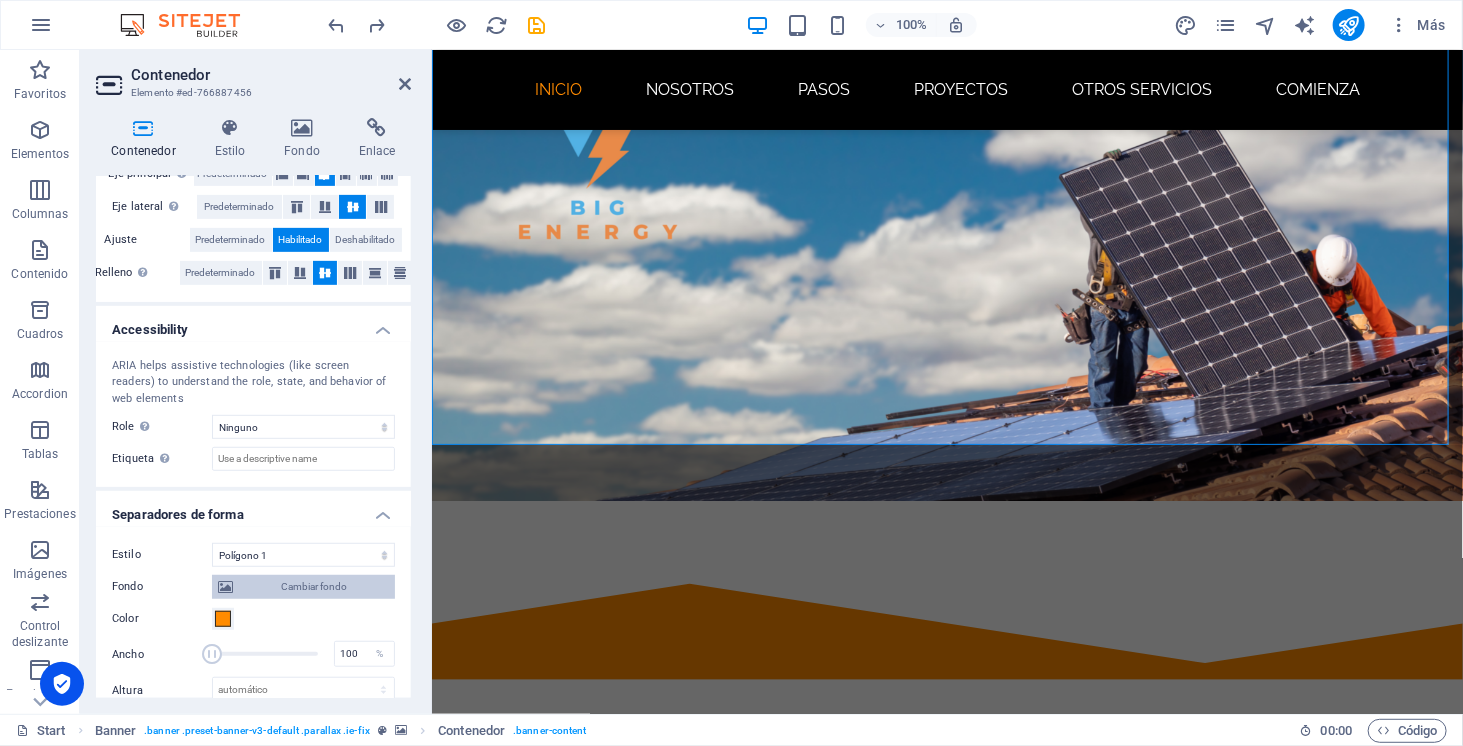 click on "Cambiar fondo" at bounding box center (314, 587) 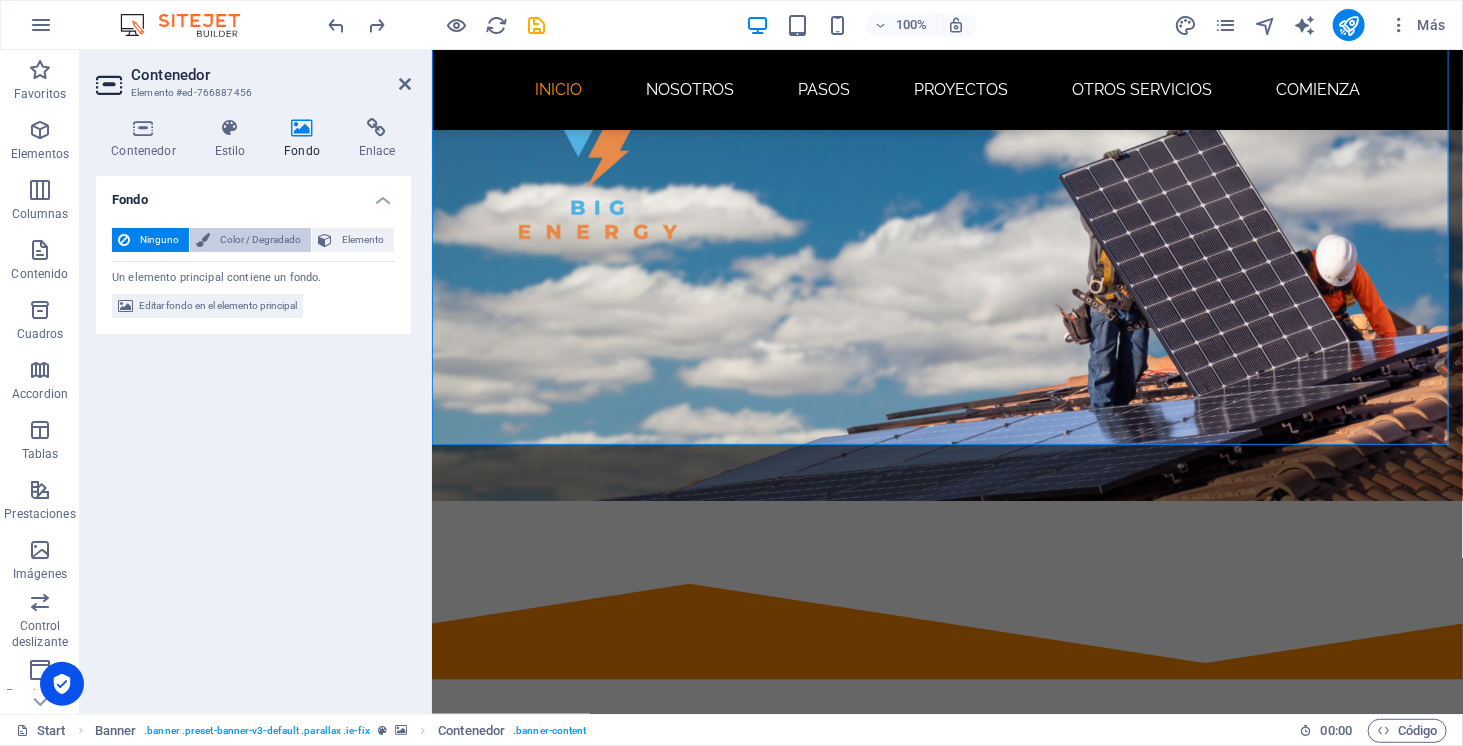 click on "Color / Degradado" at bounding box center [260, 240] 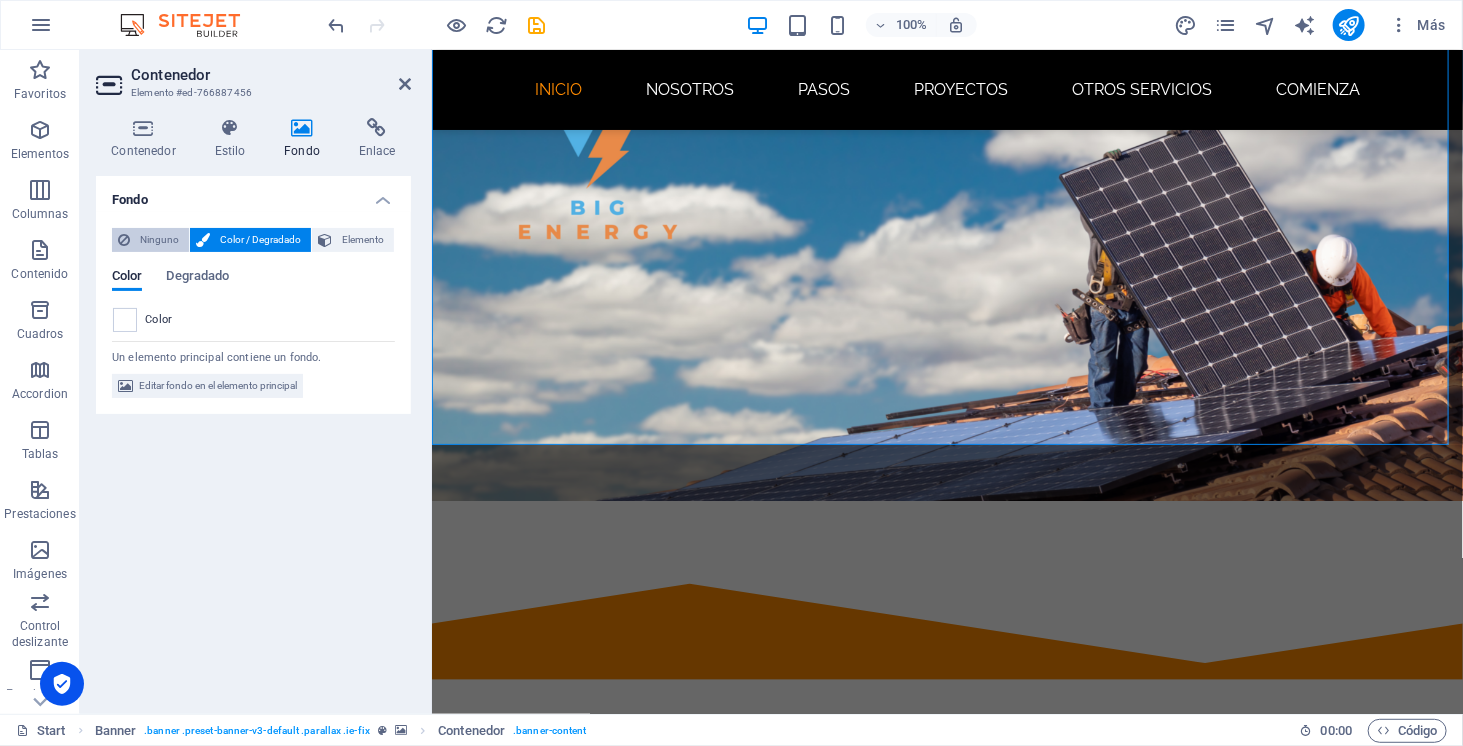 click at bounding box center [124, 240] 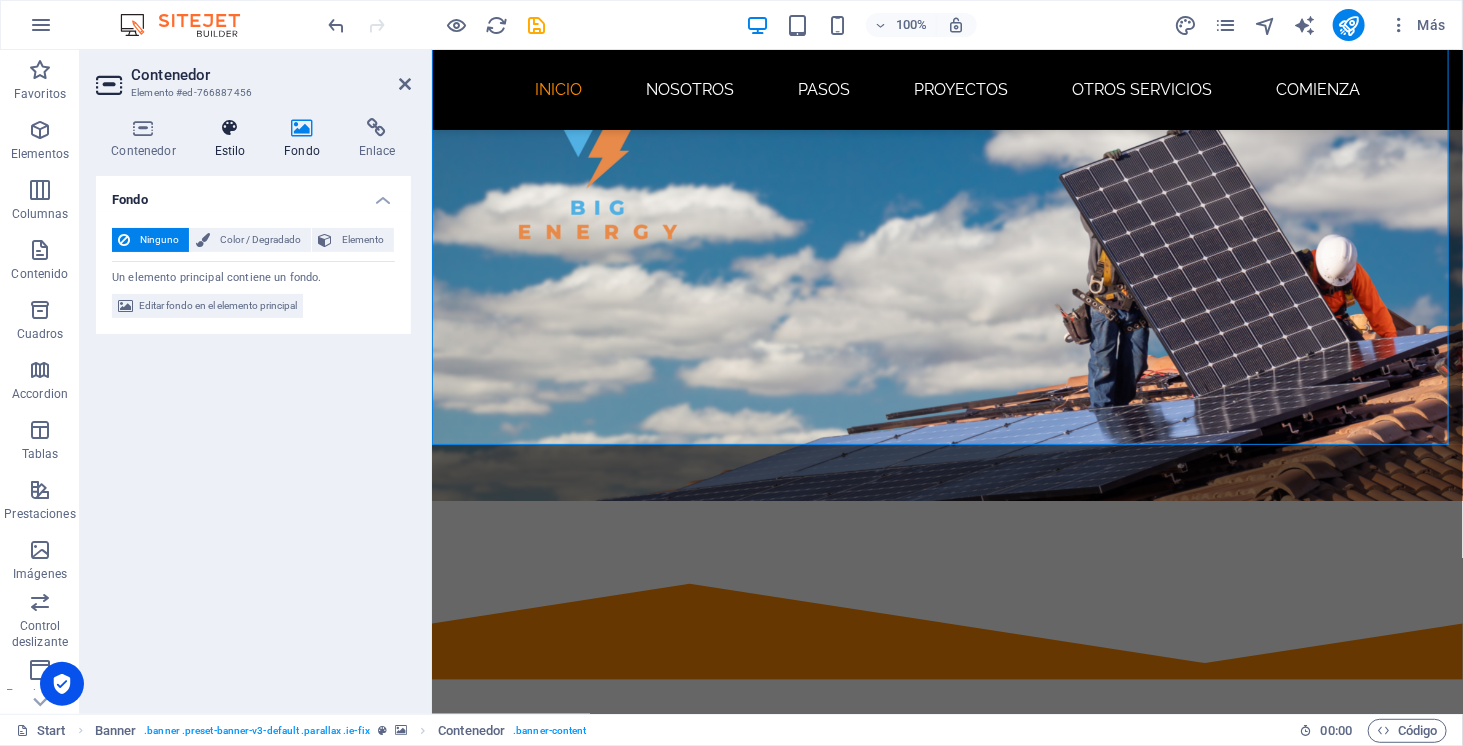 click on "Estilo" at bounding box center (234, 139) 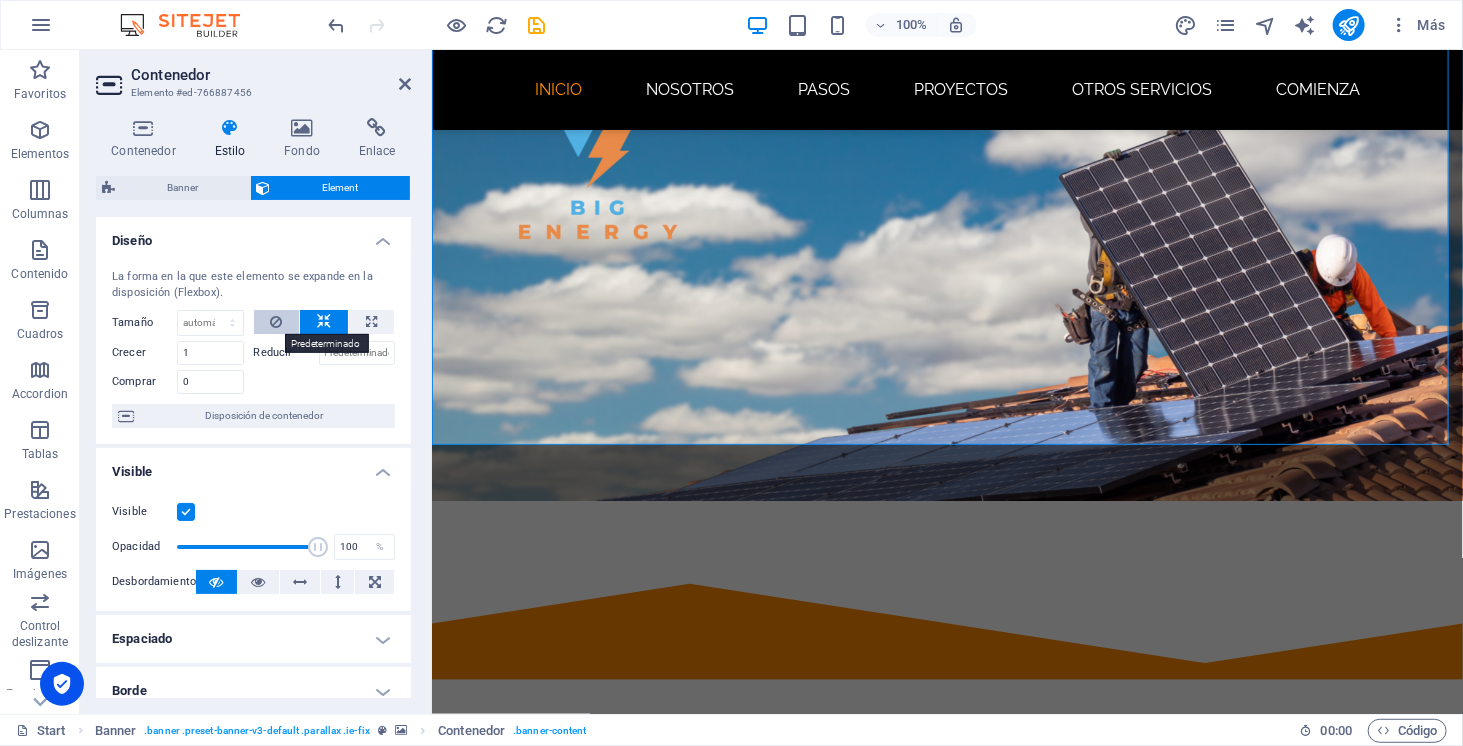 scroll, scrollTop: 379, scrollLeft: 0, axis: vertical 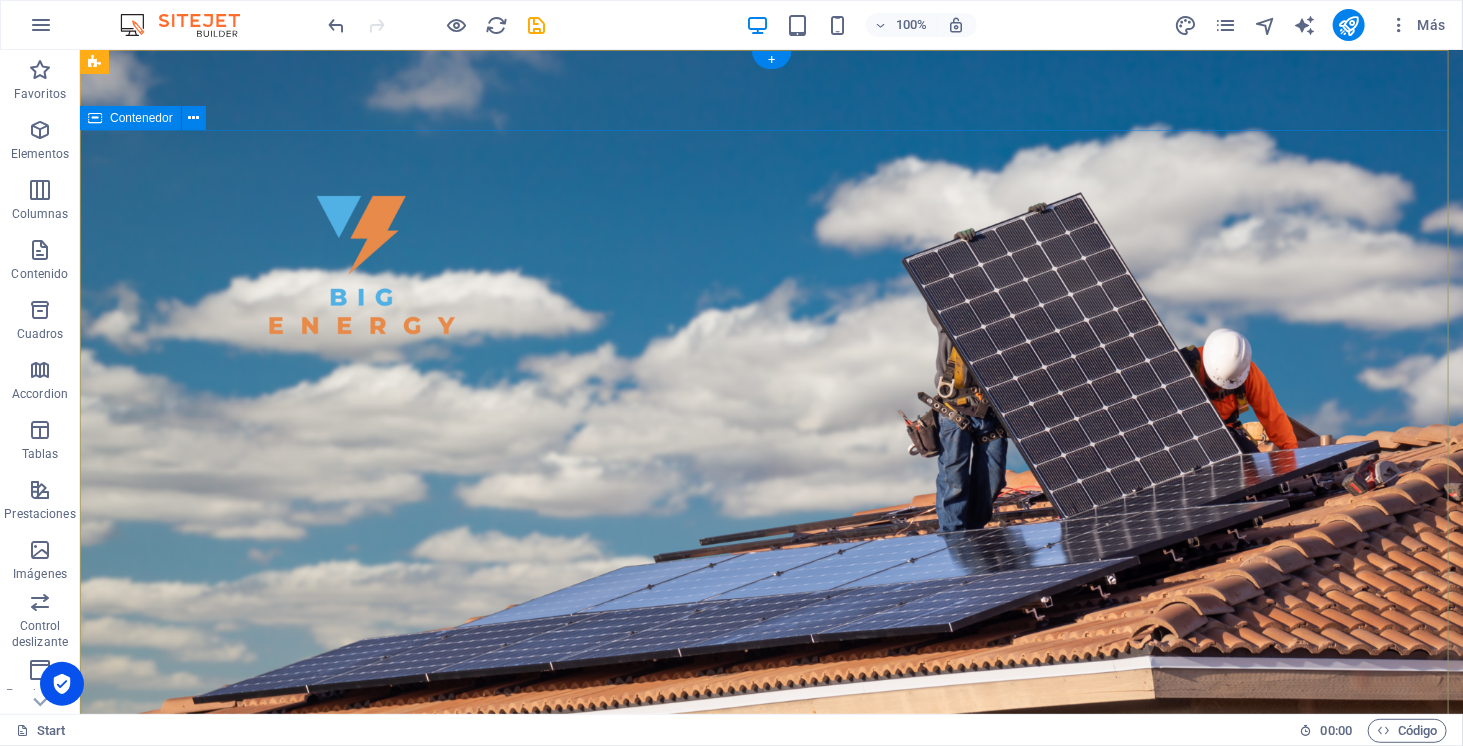 click on "SOMOS    ENERGÍA SOLAR ELECTROMOVILIDAD ALMACENAMIENTO" at bounding box center [770, 1083] 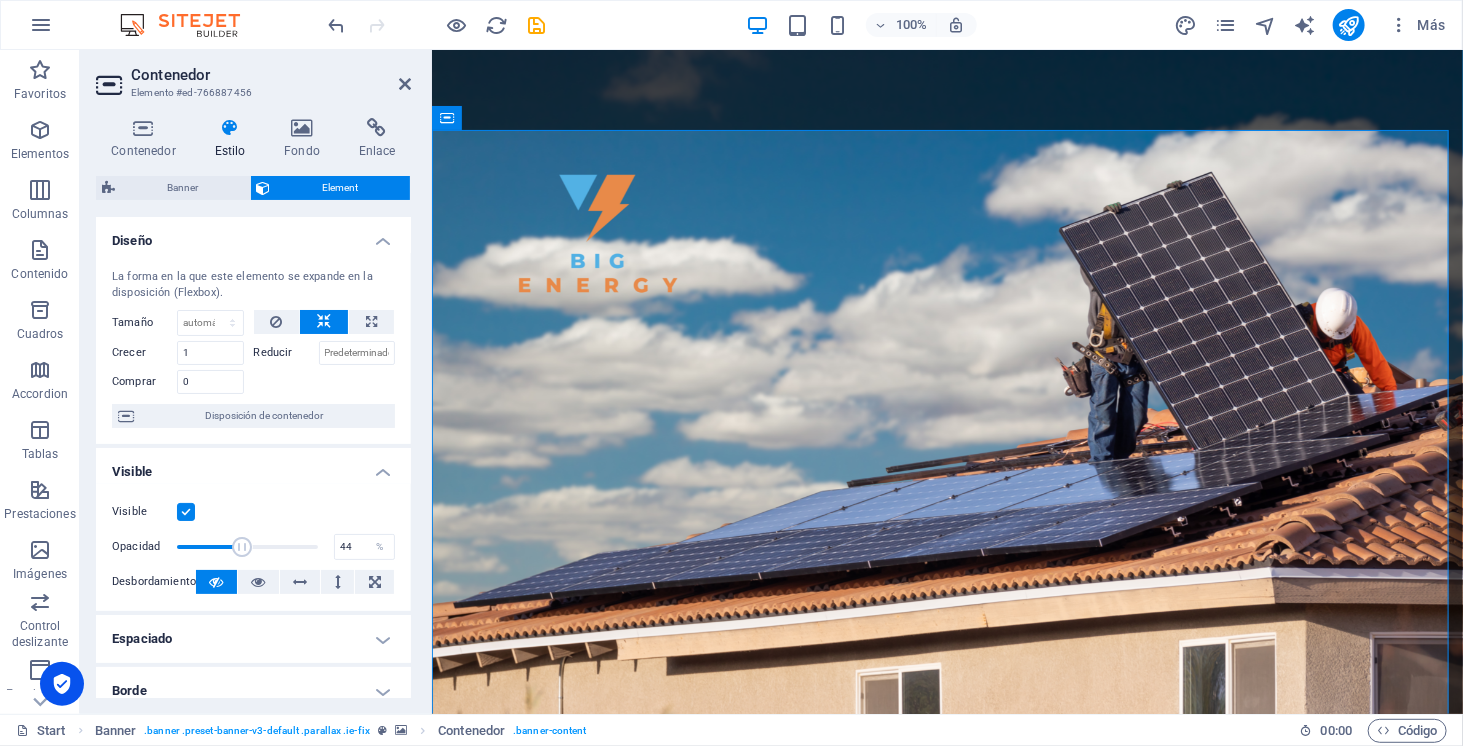 drag, startPoint x: 311, startPoint y: 541, endPoint x: 236, endPoint y: 540, distance: 75.00667 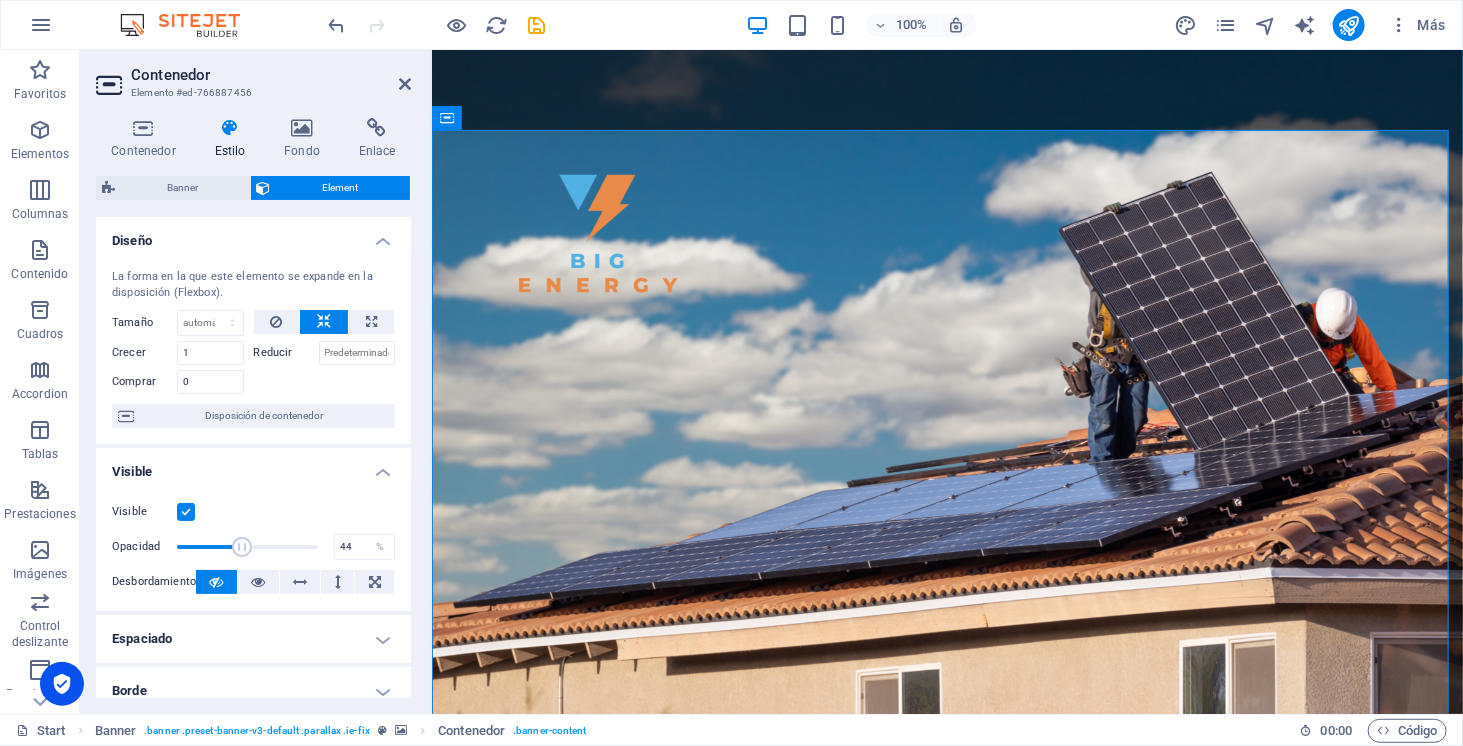 click at bounding box center [243, 547] 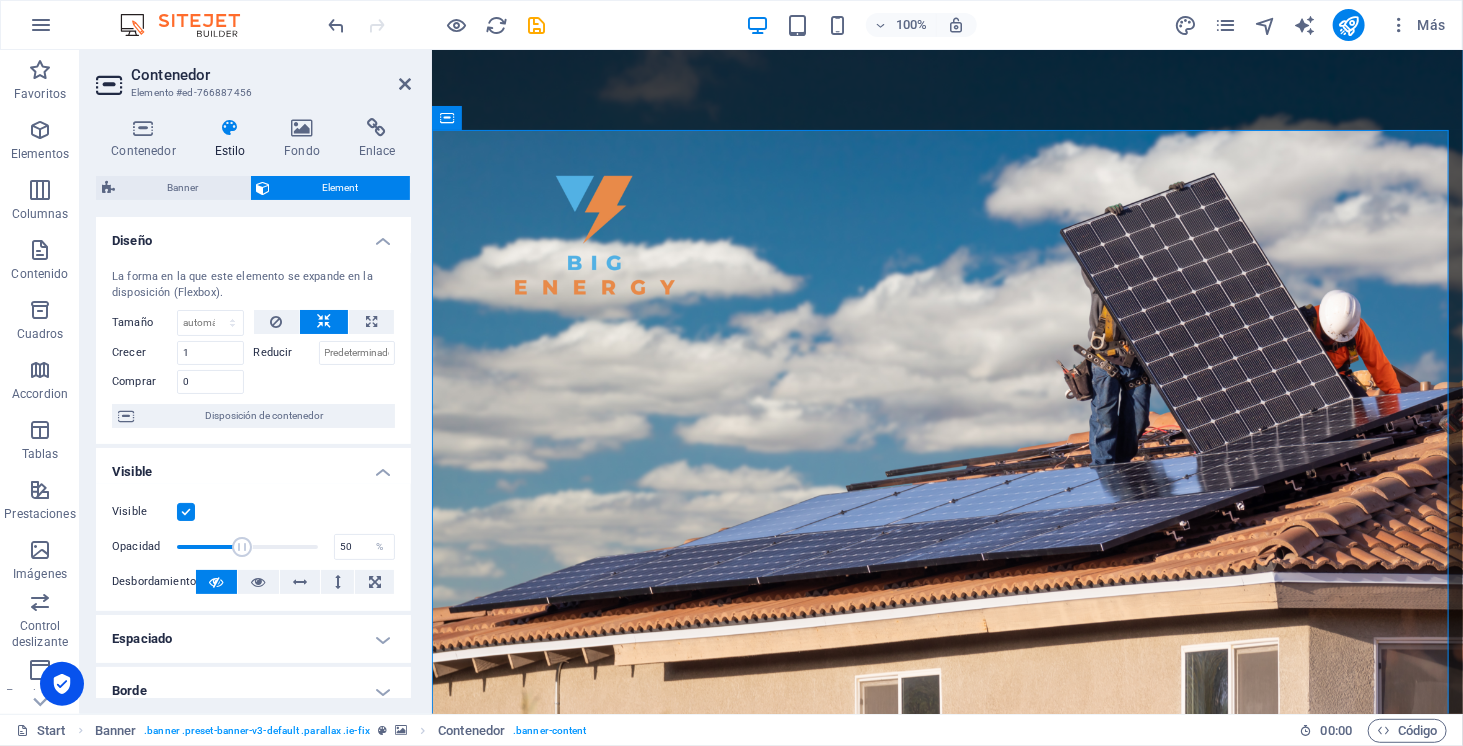 drag, startPoint x: 236, startPoint y: 540, endPoint x: 245, endPoint y: 546, distance: 10.816654 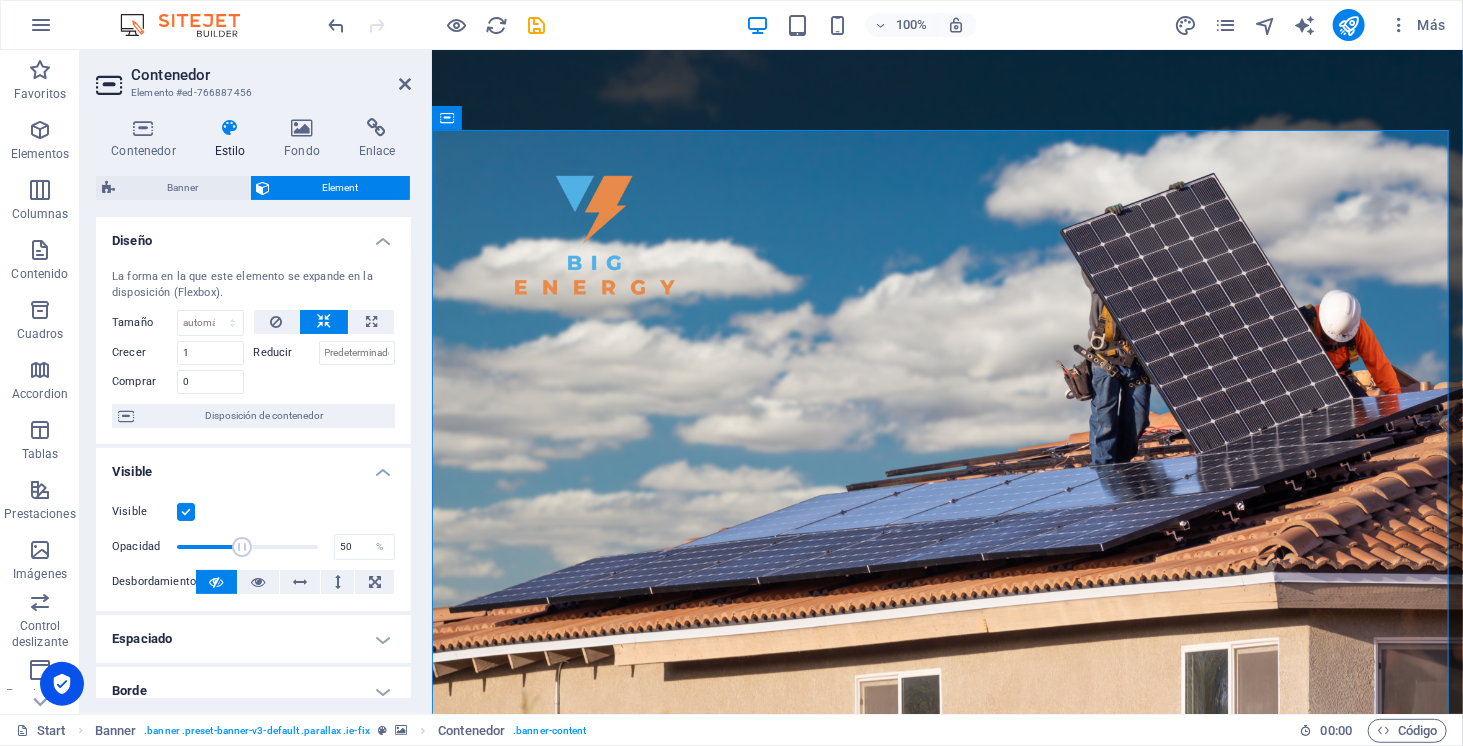 click at bounding box center [243, 547] 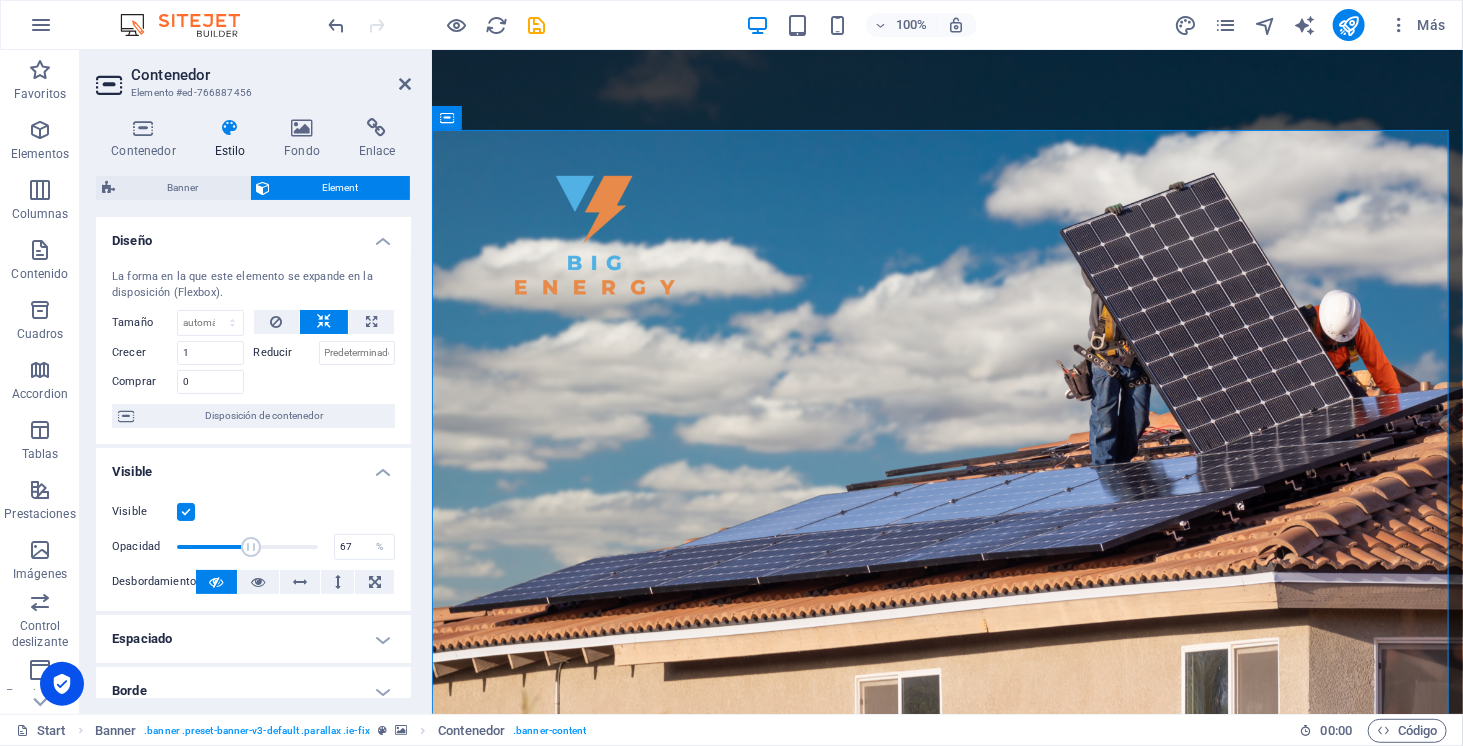 drag, startPoint x: 245, startPoint y: 546, endPoint x: 269, endPoint y: 545, distance: 24.020824 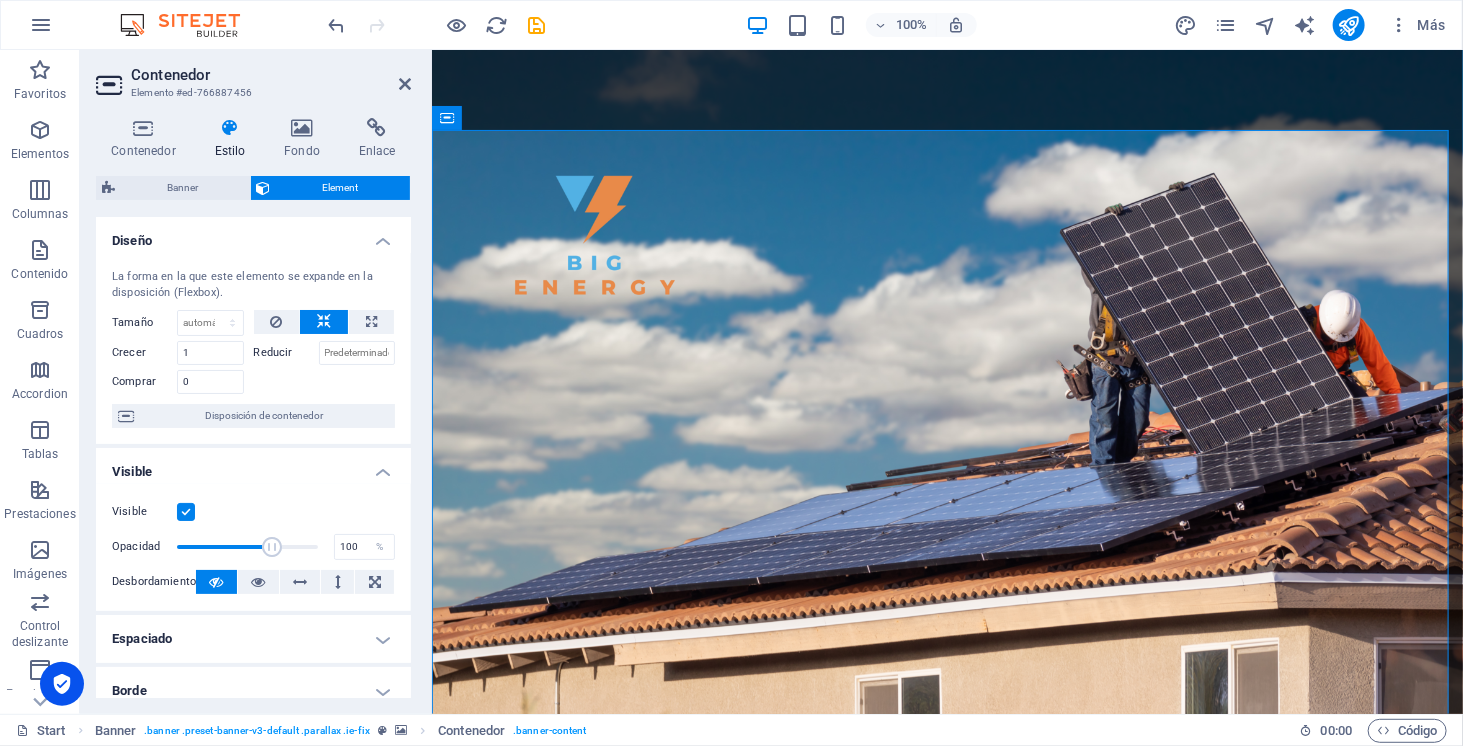 drag, startPoint x: 701, startPoint y: 593, endPoint x: 439, endPoint y: 555, distance: 264.7414 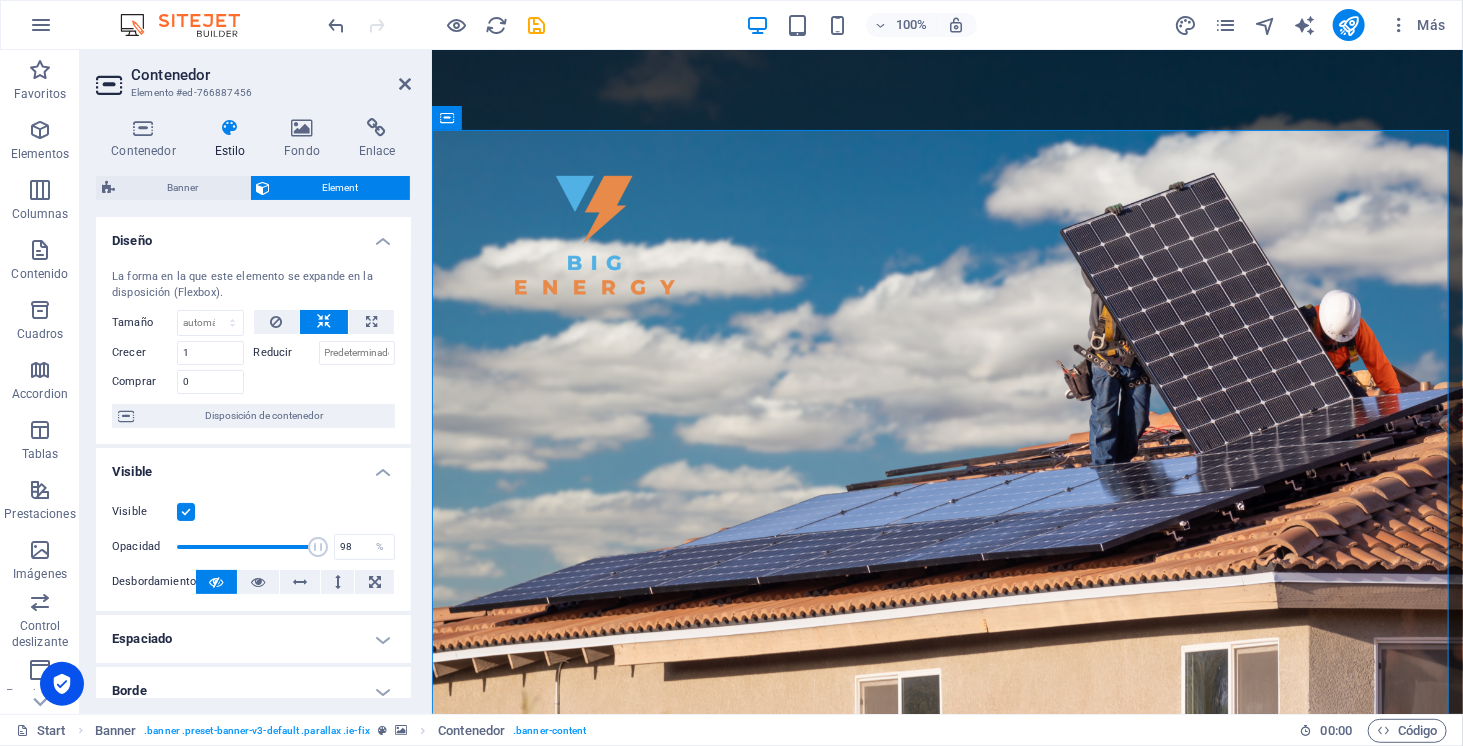 type on "100" 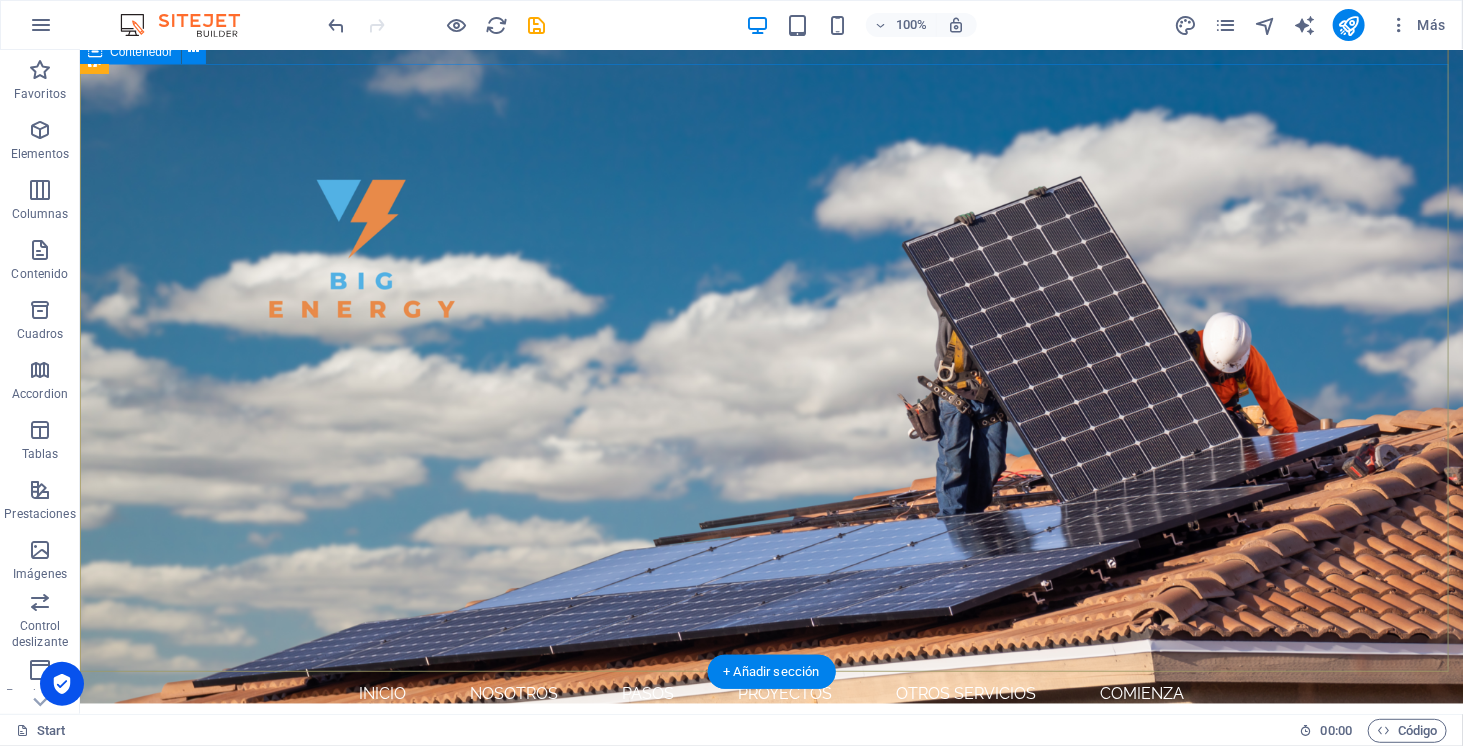 scroll, scrollTop: 0, scrollLeft: 0, axis: both 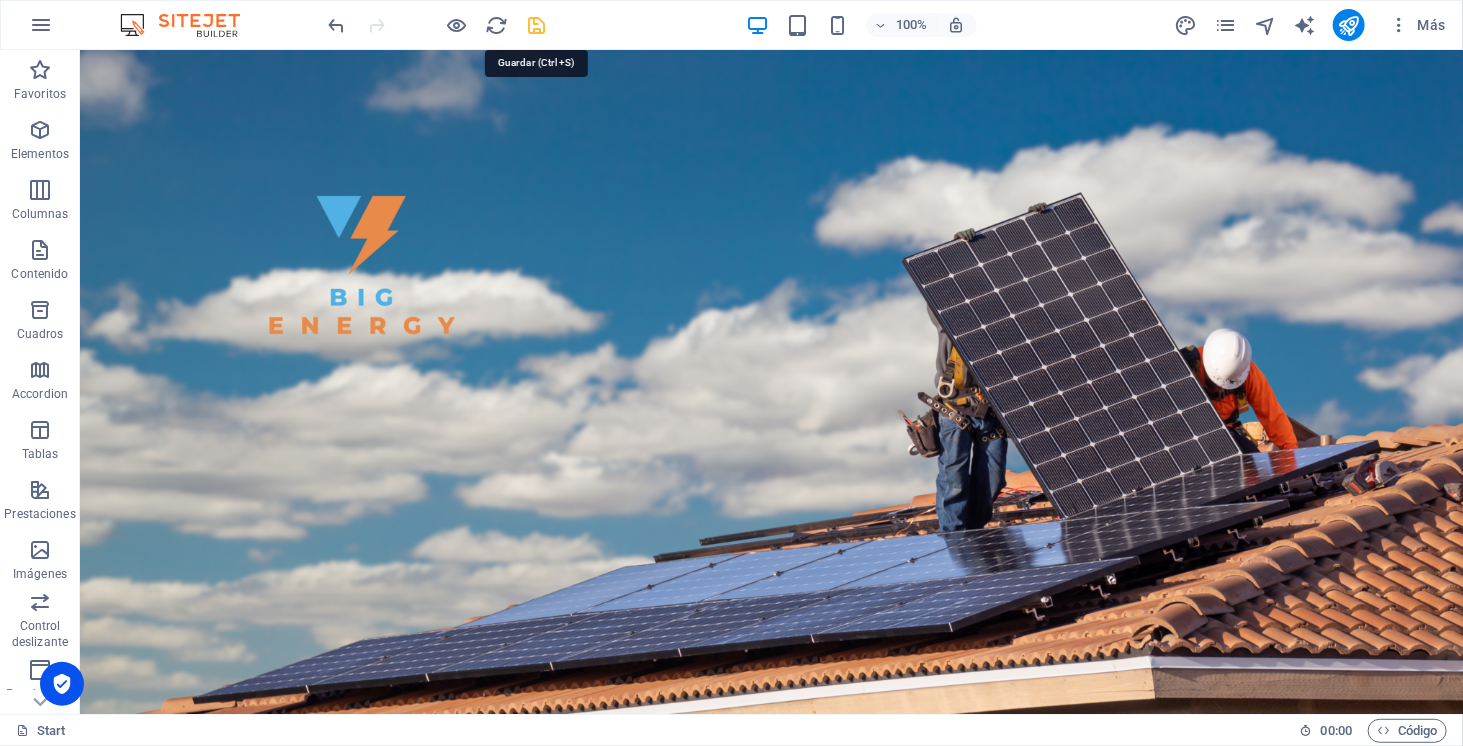 click at bounding box center [537, 25] 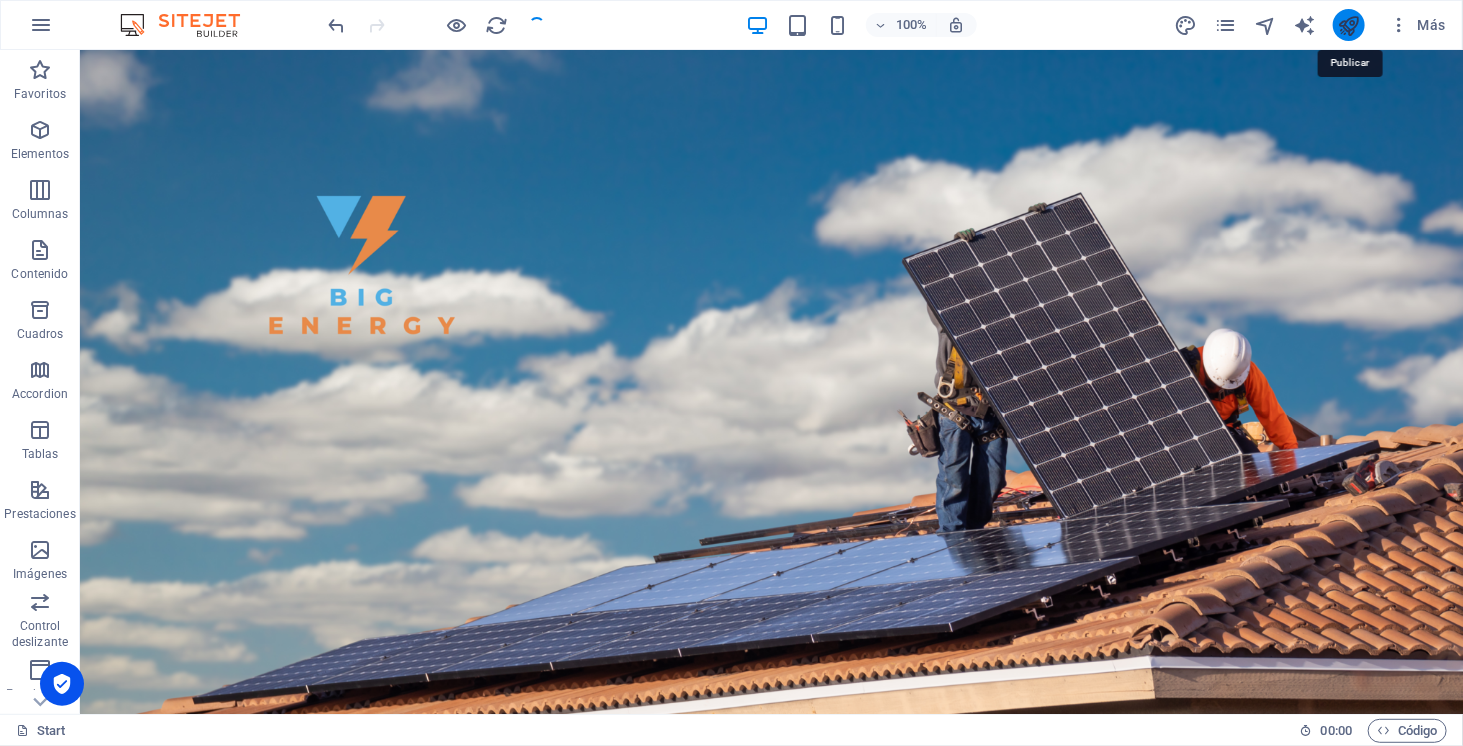 click at bounding box center (1349, 25) 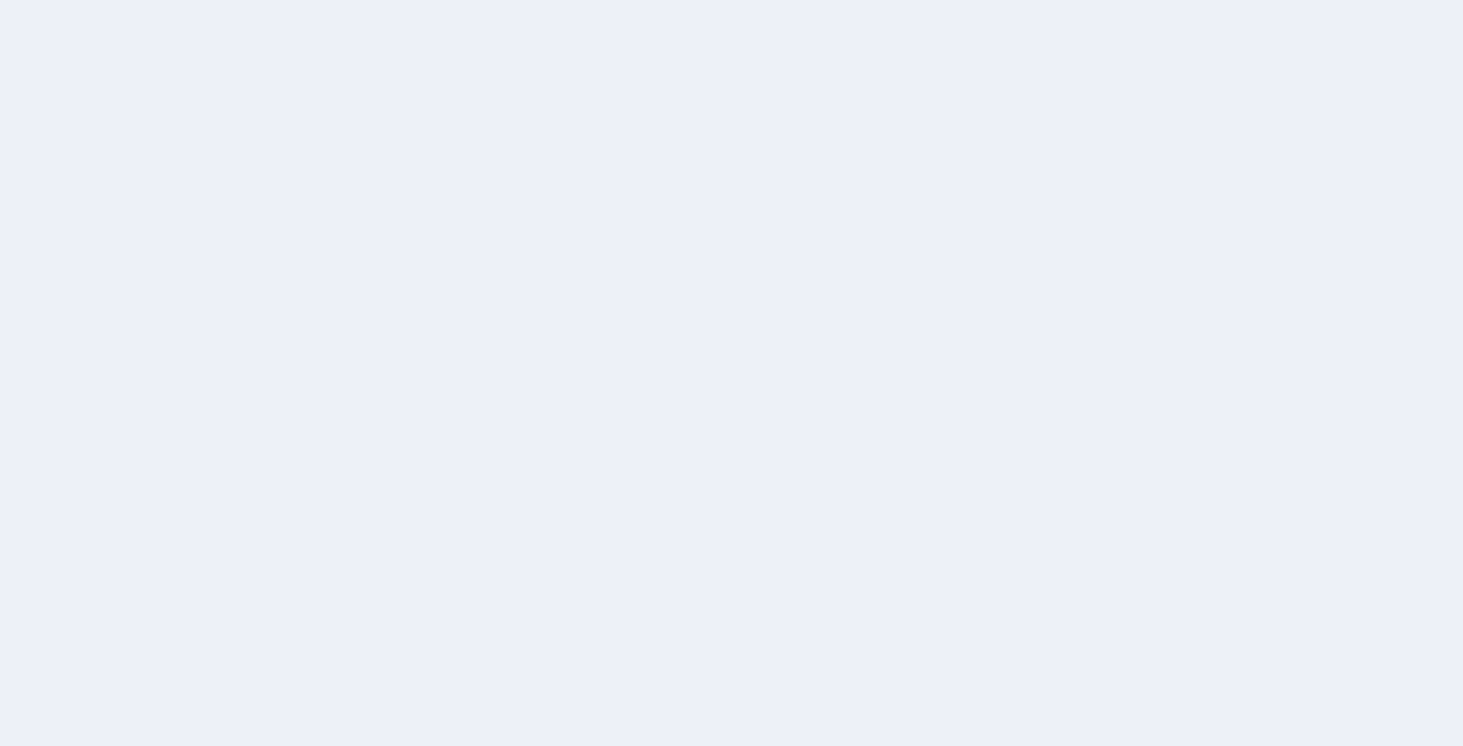 scroll, scrollTop: 0, scrollLeft: 0, axis: both 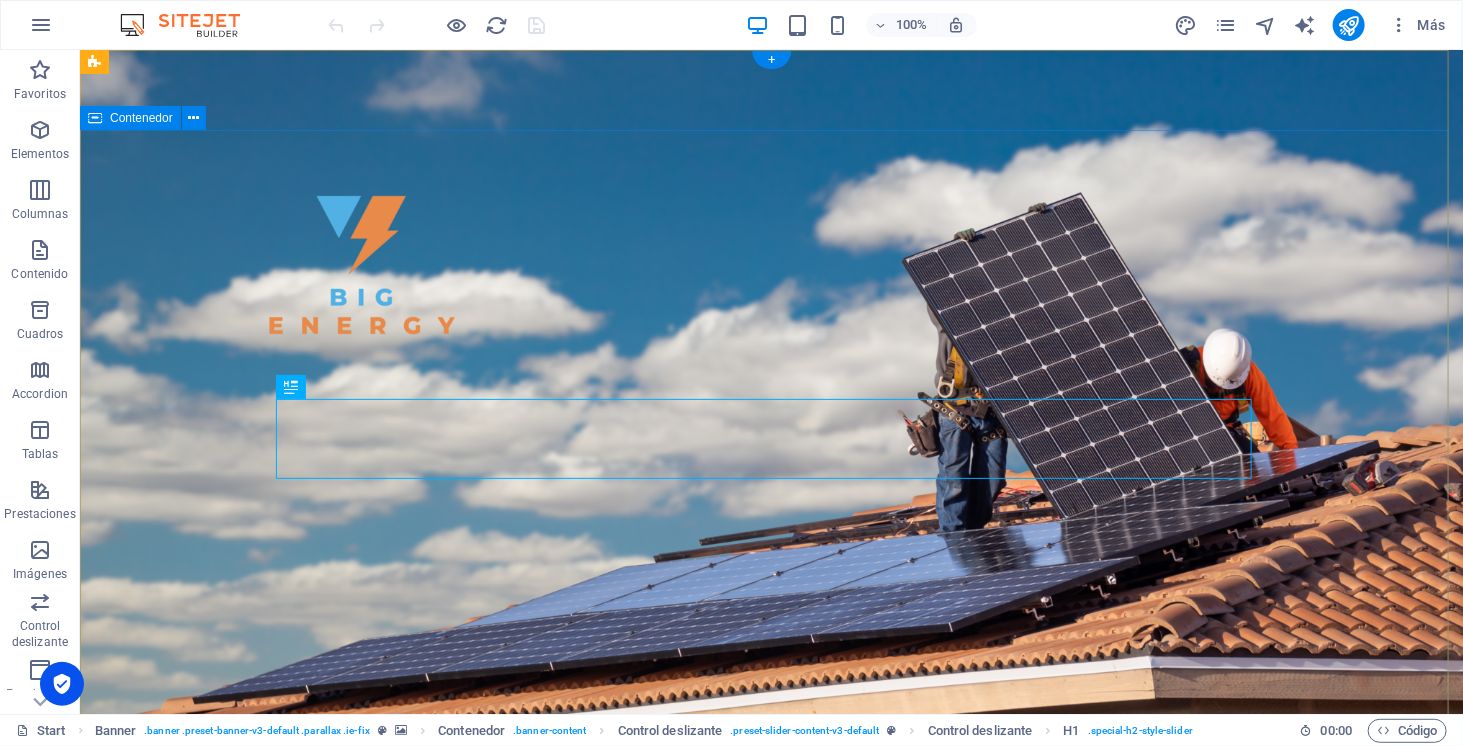 click on "SOMOS    ENERGÍA SOLAR ELECTROMOVILIDAD ALMACENAMIENTO" at bounding box center [770, 1103] 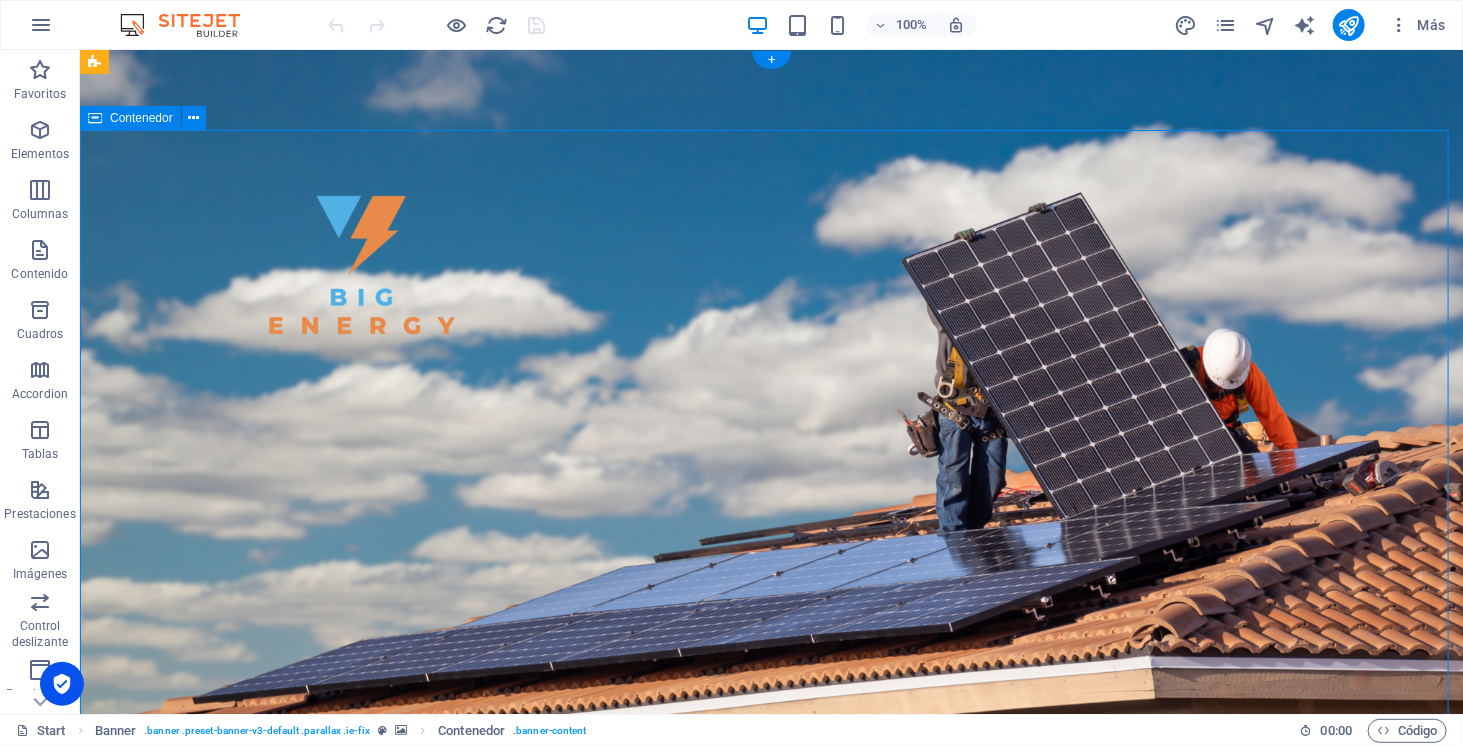 click on "SOMOS    ENERGÍA SOLAR ELECTROMOVILIDAD ALMACENAMIENTO" at bounding box center (770, 1103) 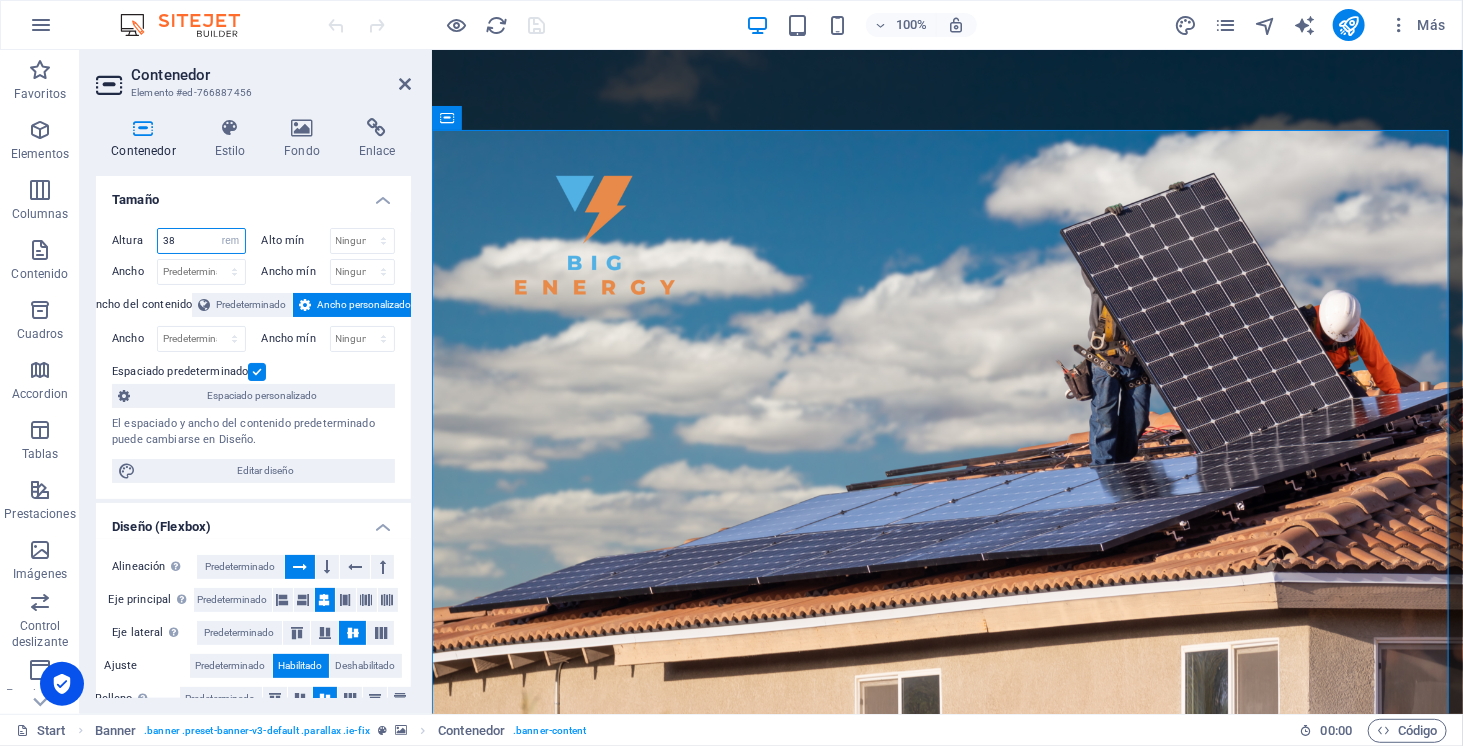 click on "38" at bounding box center [201, 241] 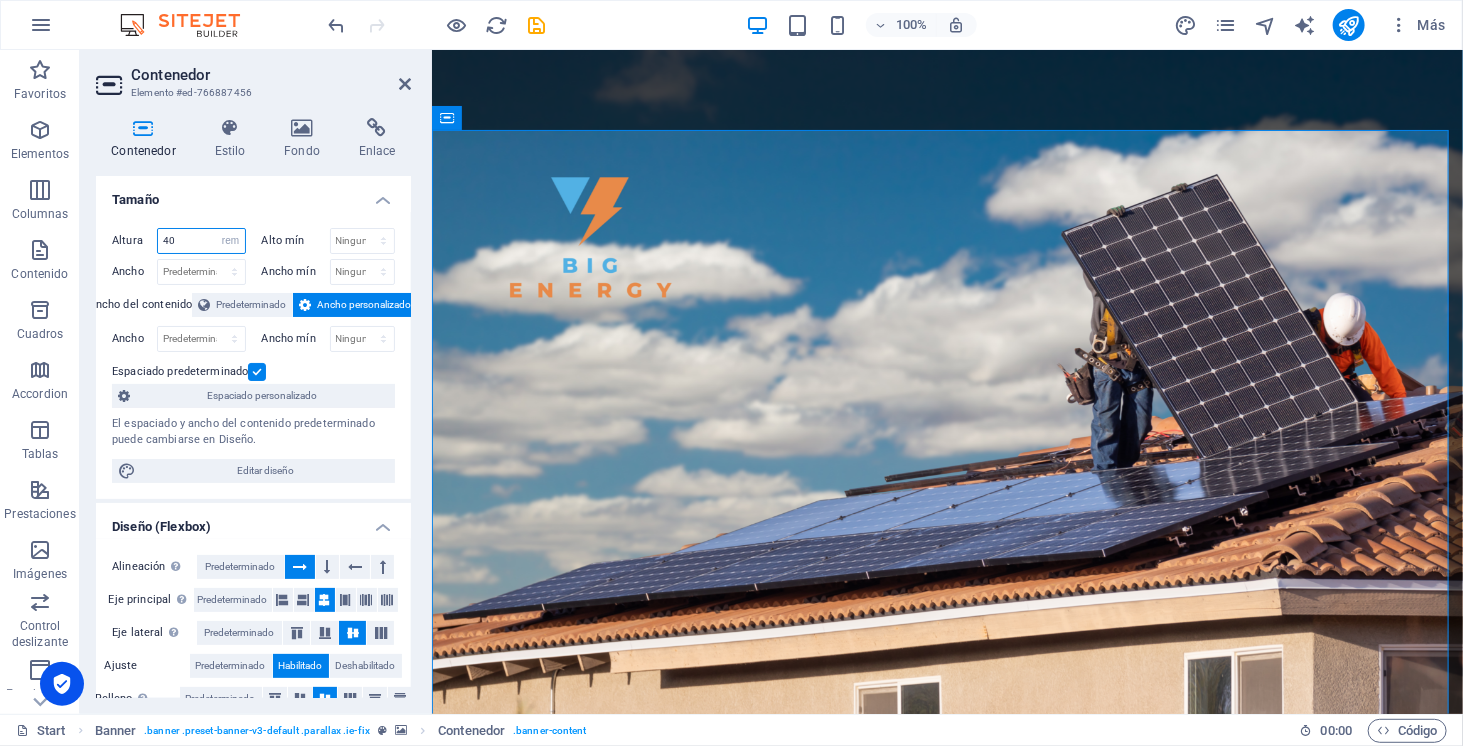 type on "40" 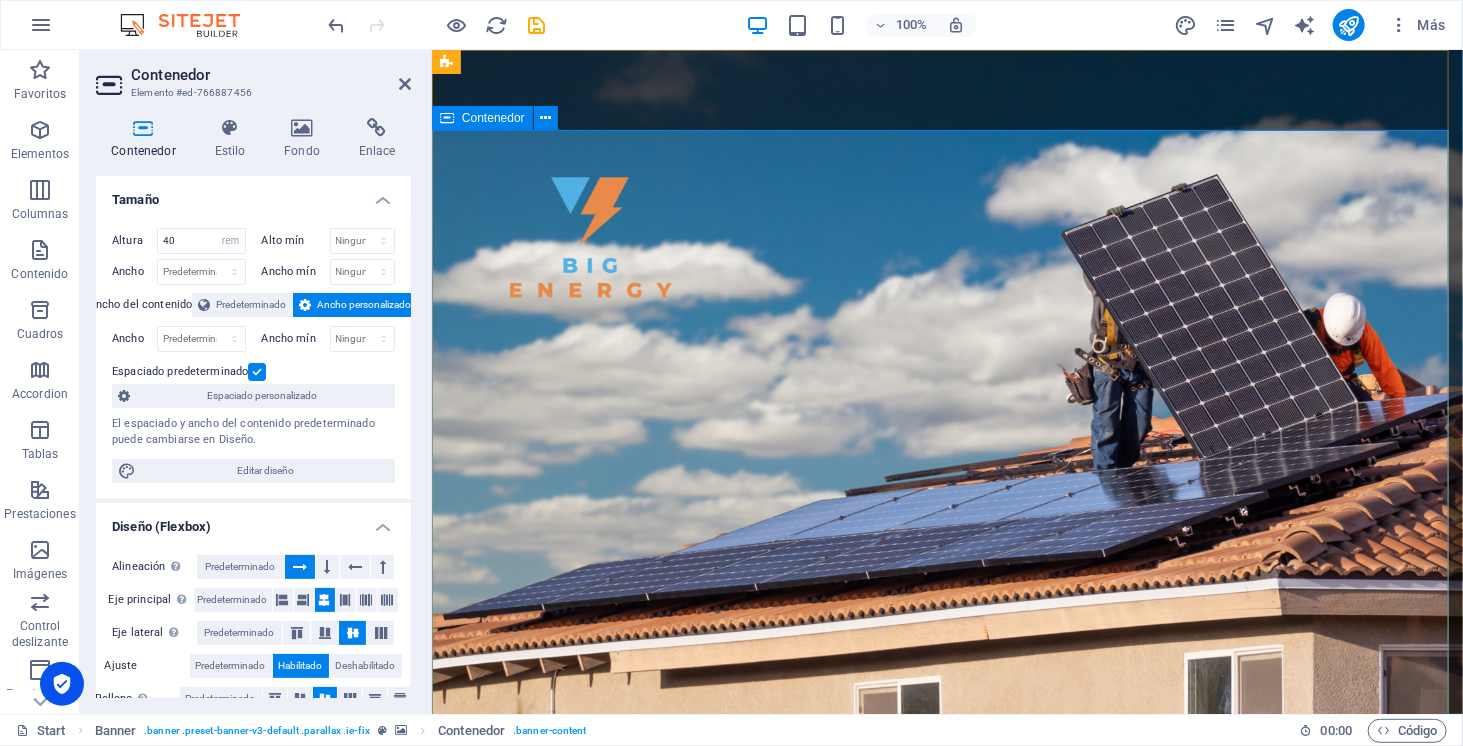 click on "SOMOS    ENERGÍA SOLAR ELECTROMOVILIDAD ALMACENAMIENTO" at bounding box center (946, 1127) 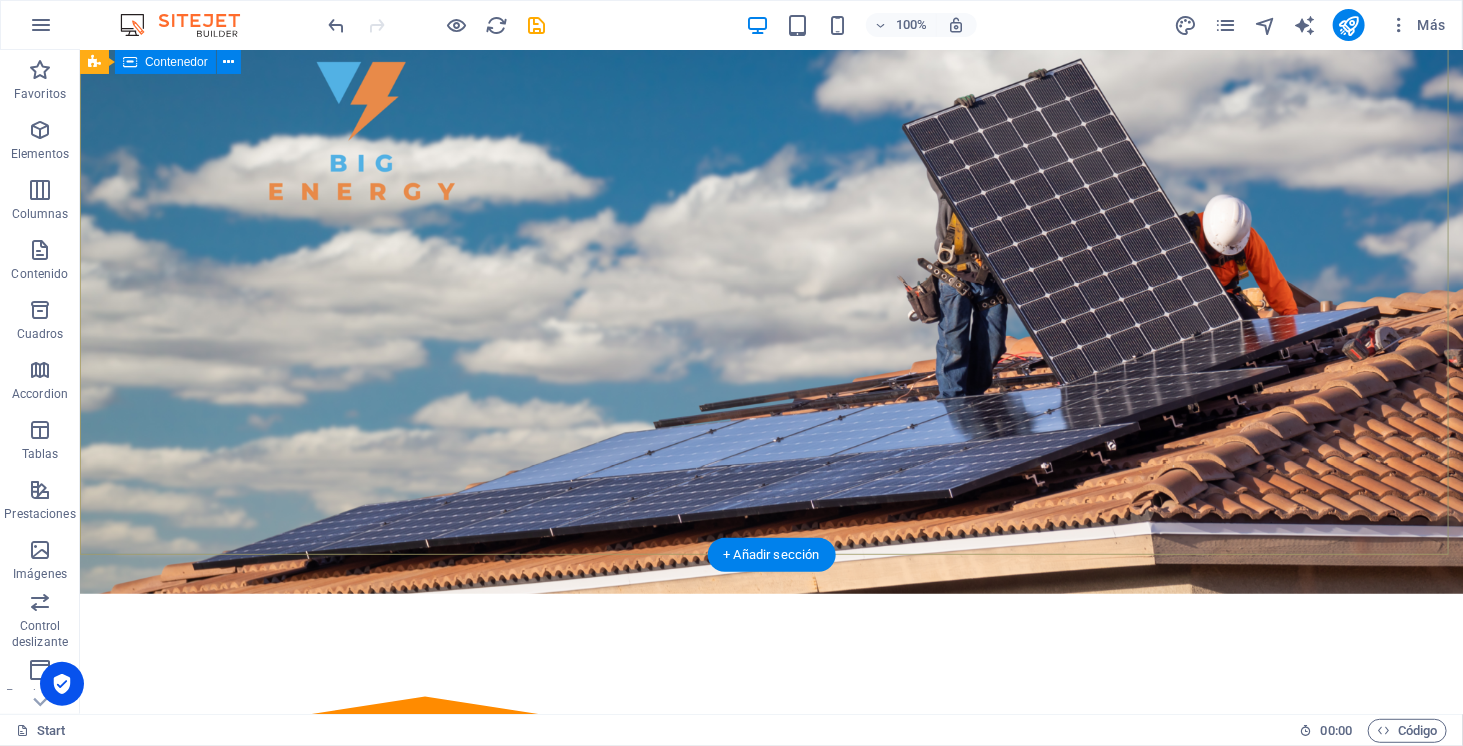 scroll, scrollTop: 0, scrollLeft: 0, axis: both 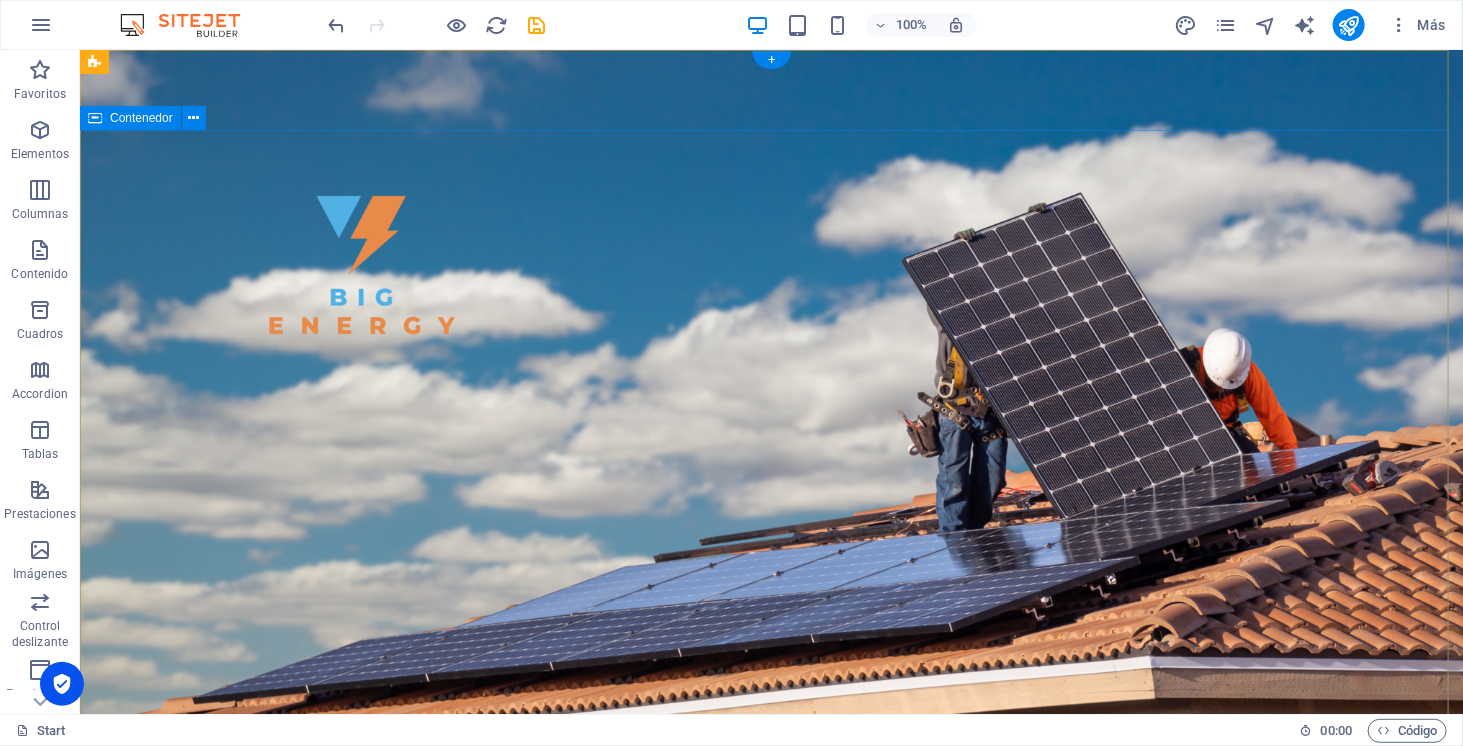 click on "SOMOS    ENERGÍA SOLAR ELECTROMOVILIDAD ALMACENAMIENTO" at bounding box center [770, 1127] 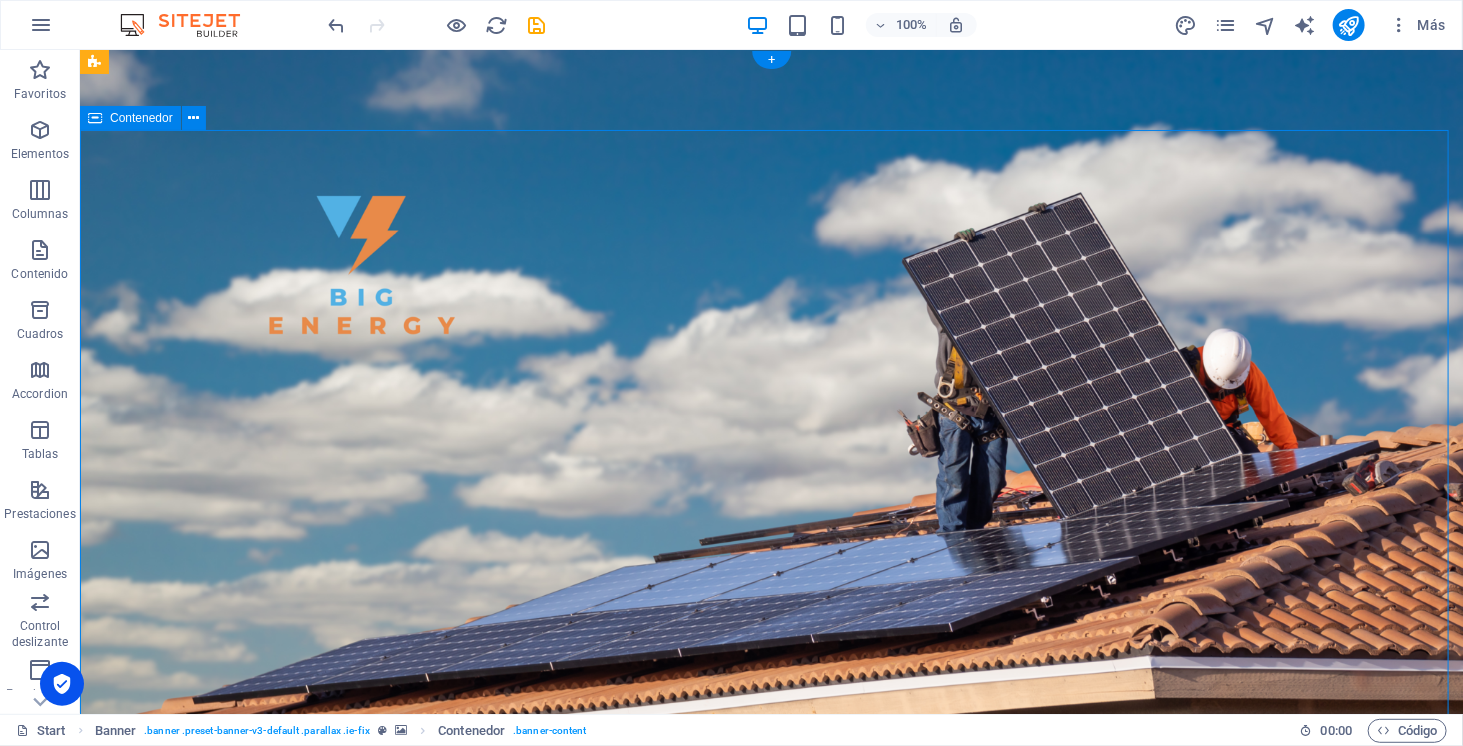 click on "SOMOS    ENERGÍA SOLAR ELECTROMOVILIDAD ALMACENAMIENTO" at bounding box center [770, 1127] 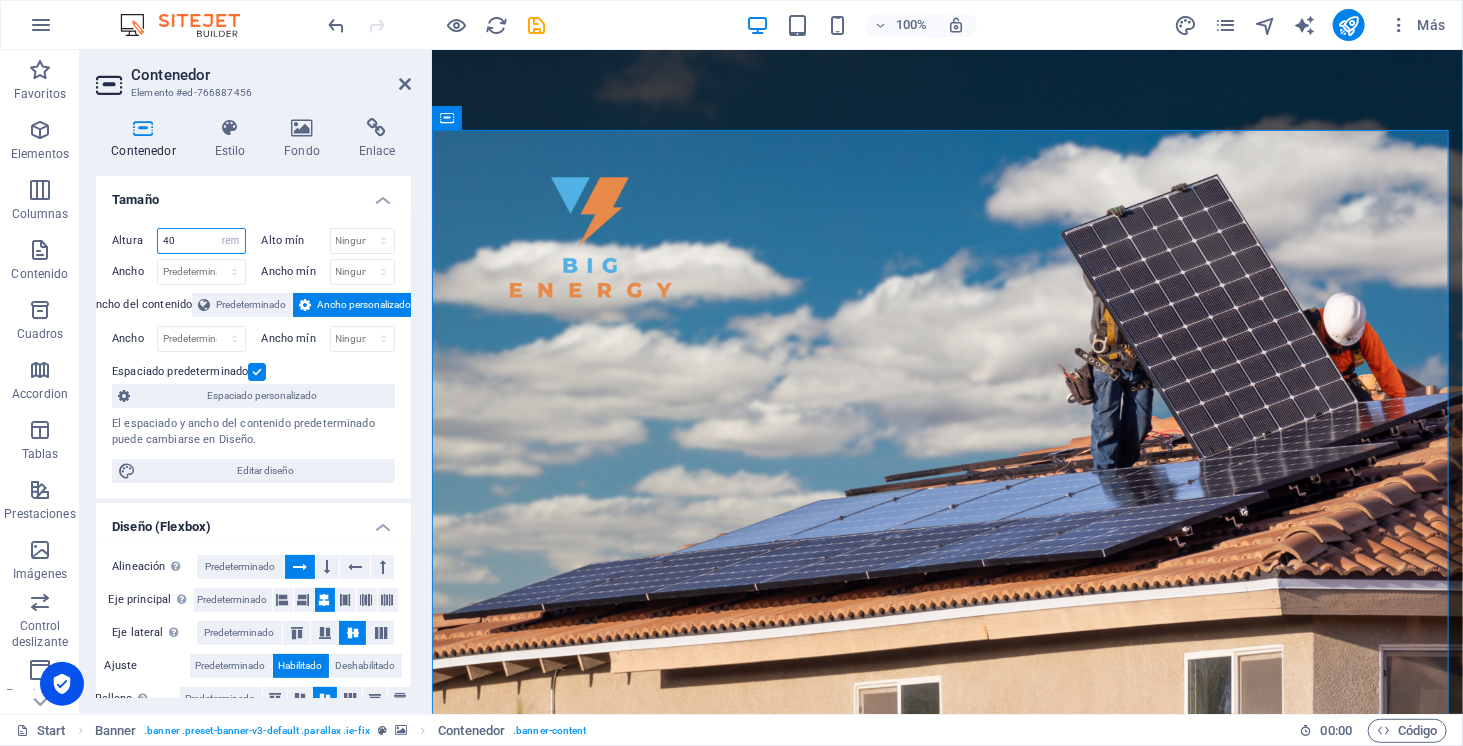 click on "40" at bounding box center [201, 241] 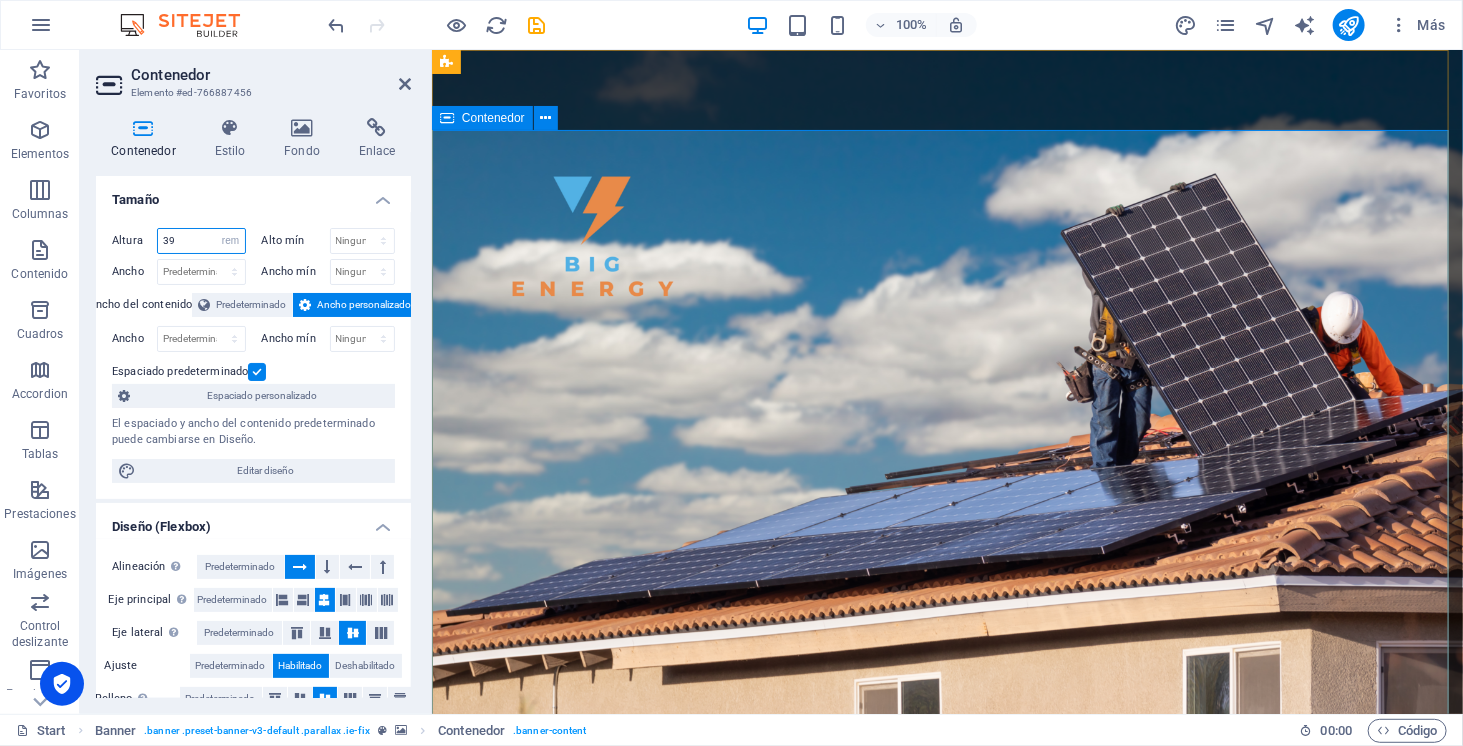 type on "39" 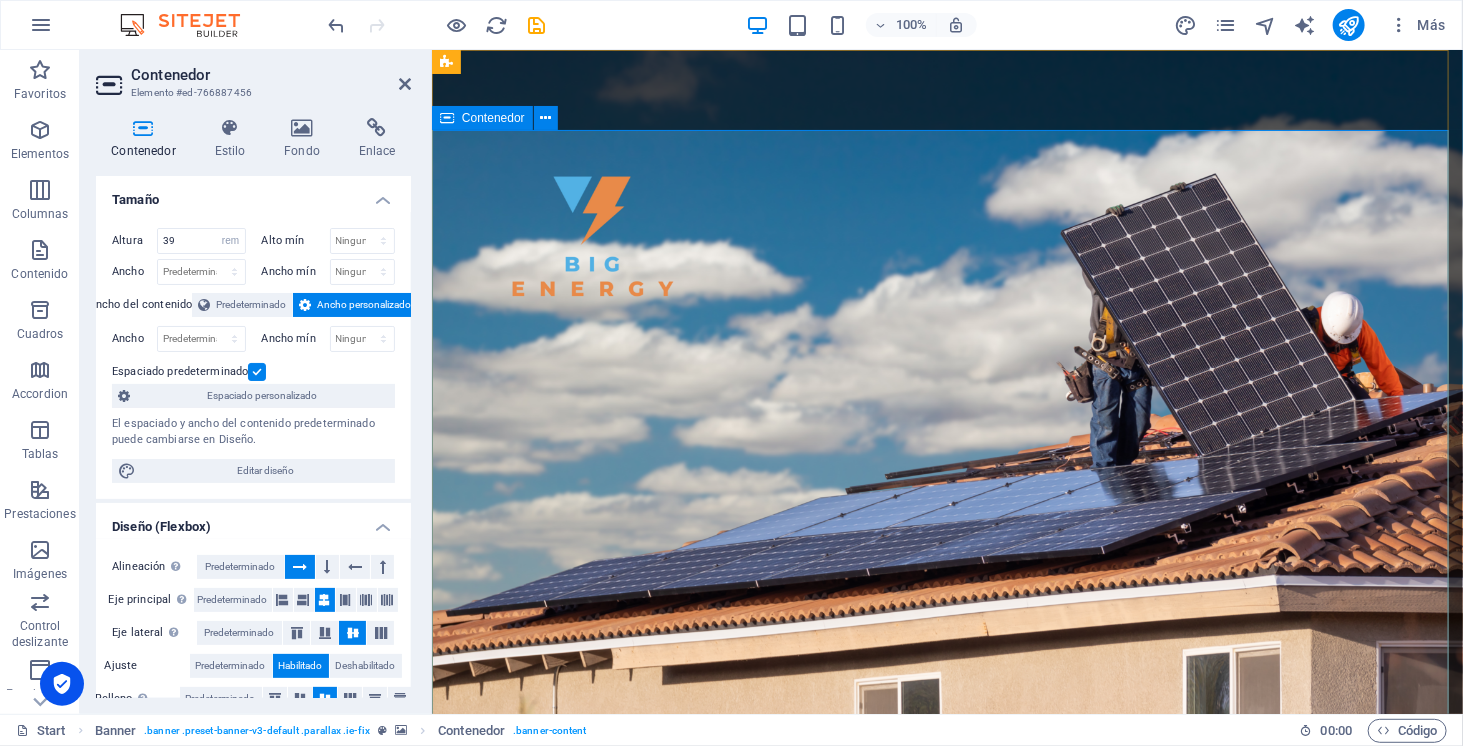 click on "SOMOS    ENERGÍA SOLAR ELECTROMOVILIDAD ALMACENAMIENTO" at bounding box center [946, 1115] 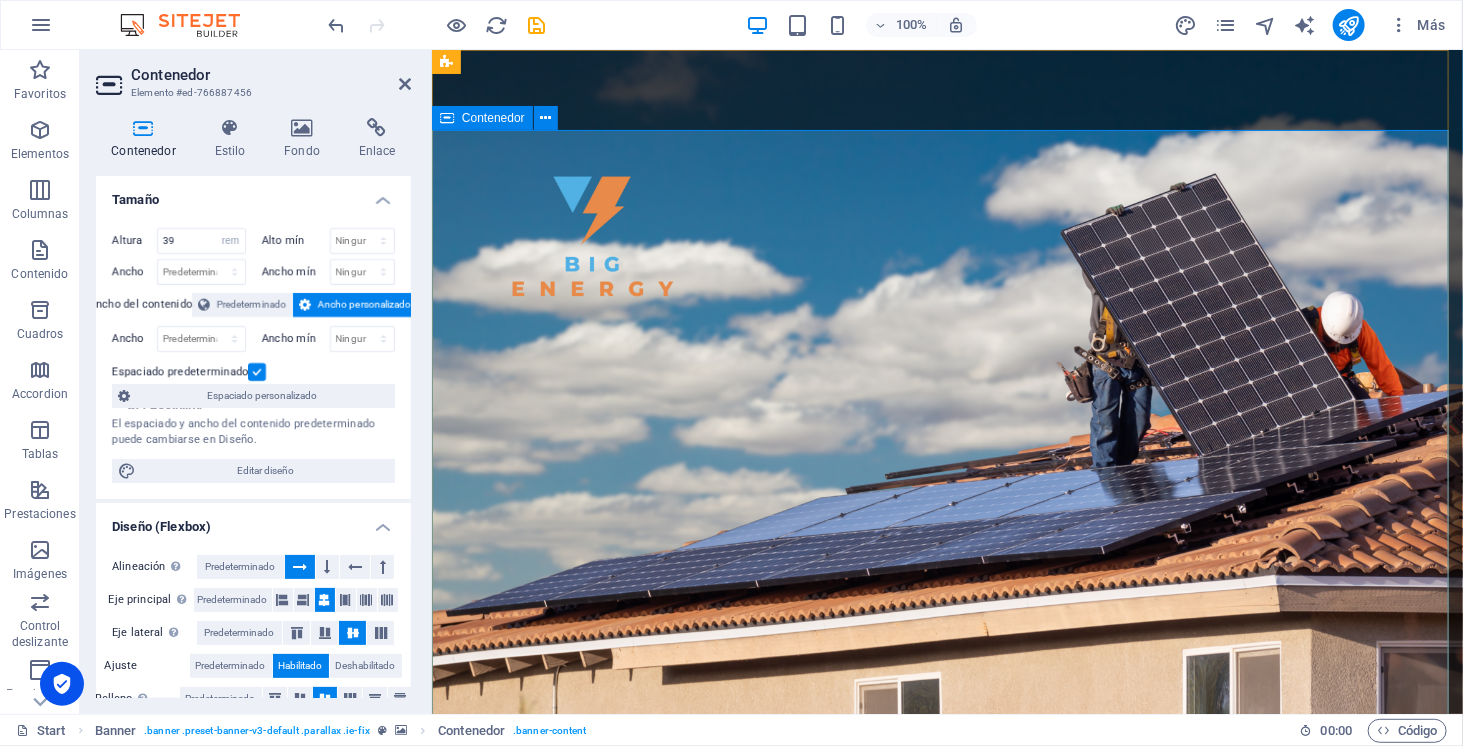 click on "SOMOS    ENERGÍA SOLAR ELECTROMOVILIDAD ALMACENAMIENTO" at bounding box center (946, 1115) 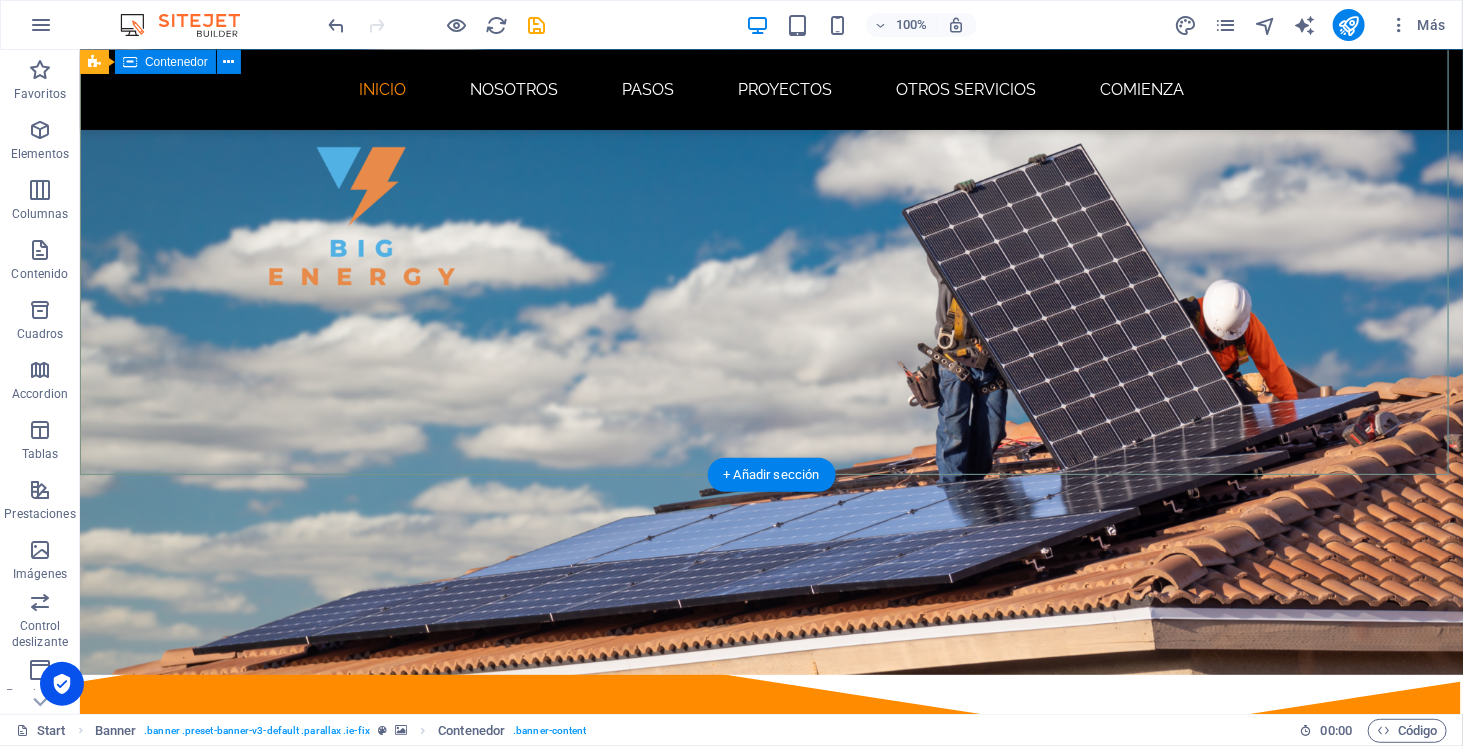 scroll, scrollTop: 0, scrollLeft: 0, axis: both 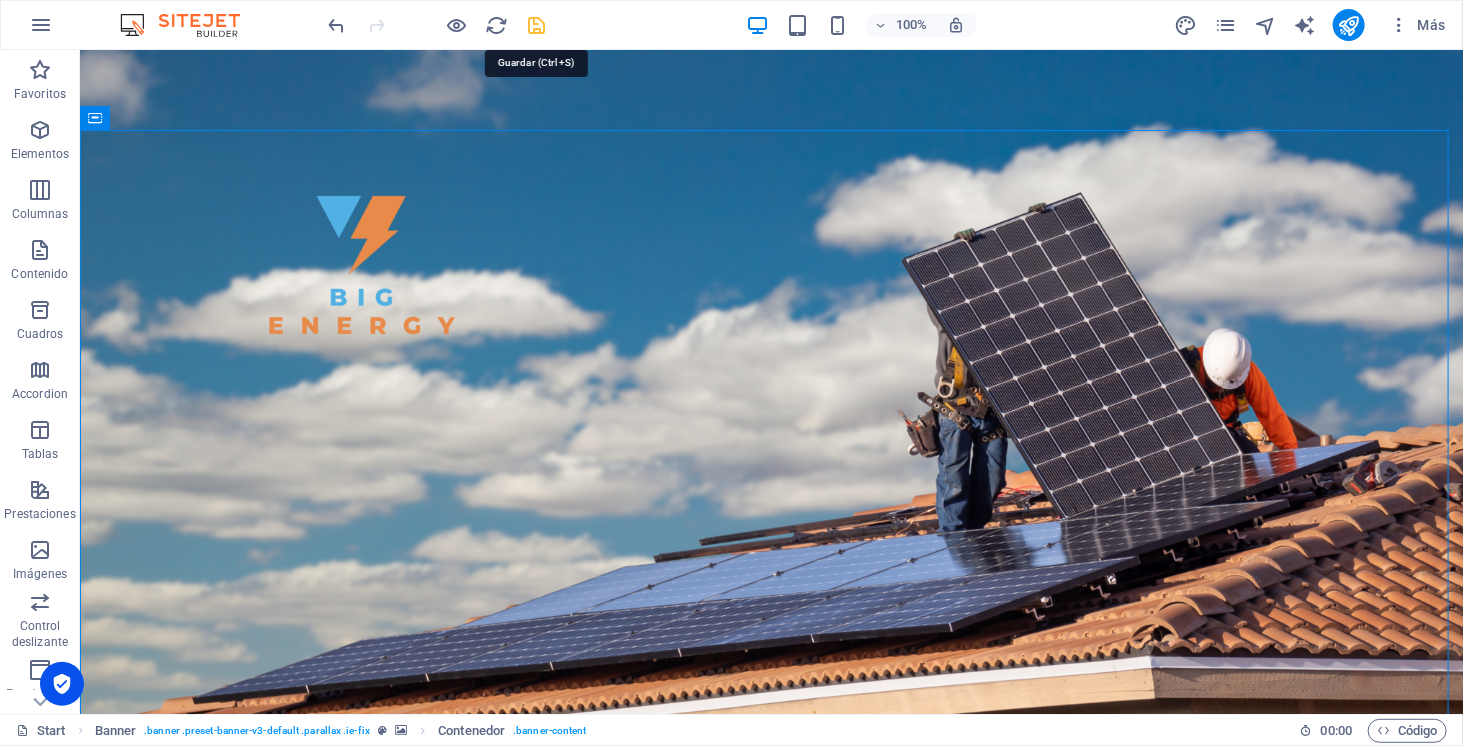 click at bounding box center (537, 25) 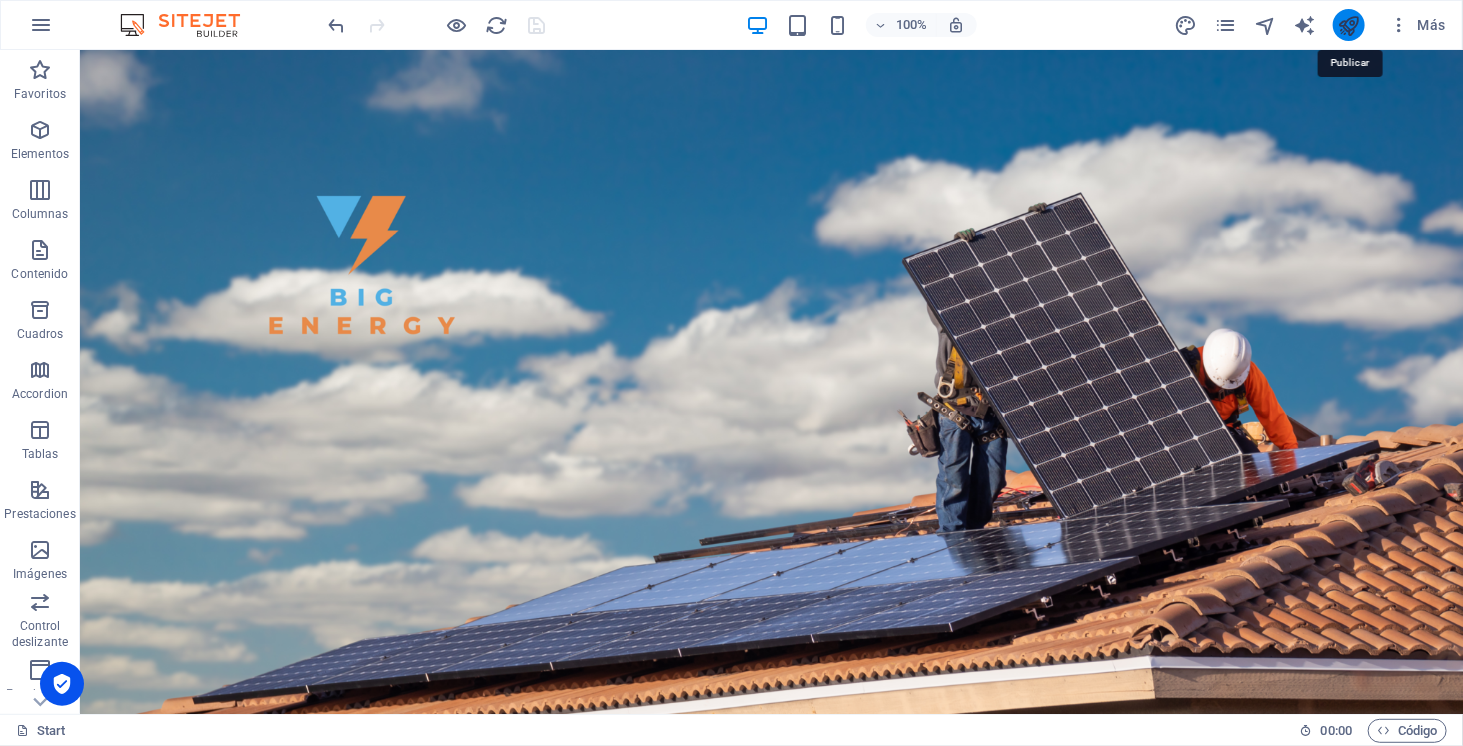 click at bounding box center (1349, 25) 